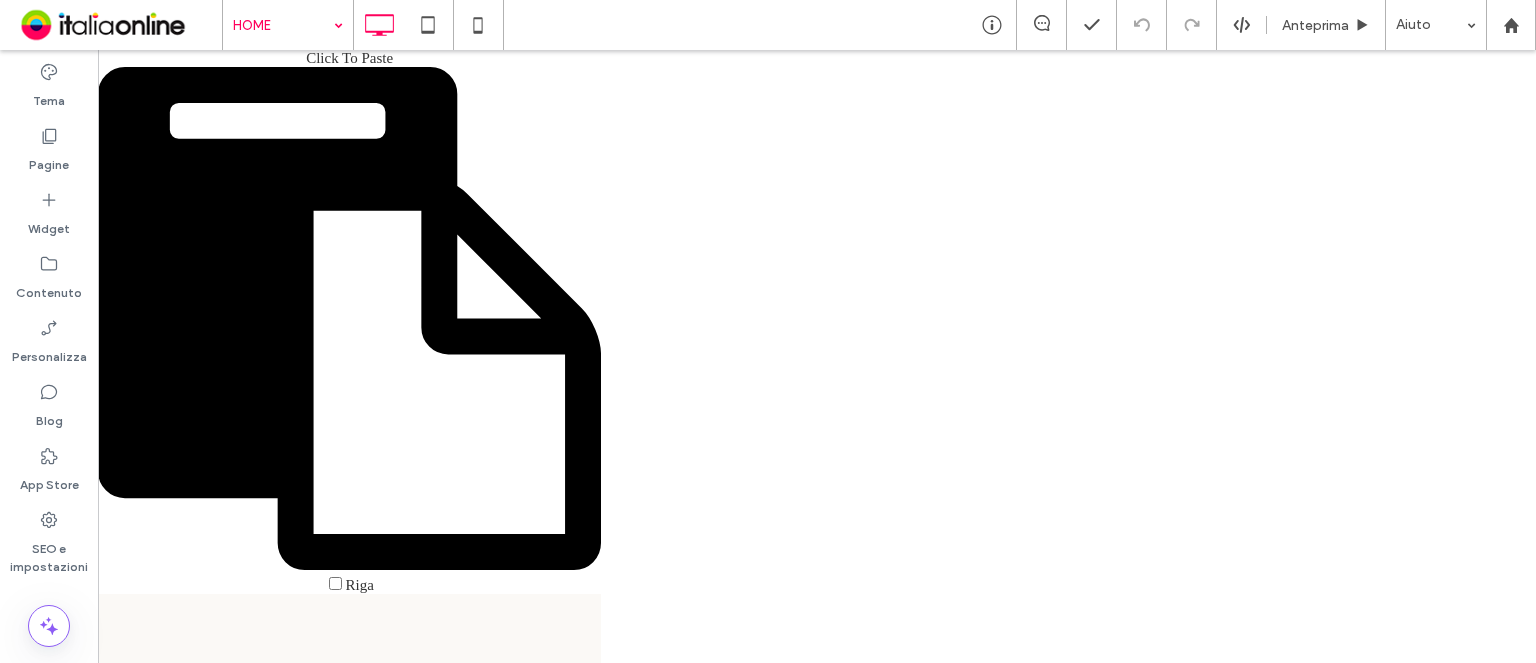 scroll, scrollTop: 900, scrollLeft: 0, axis: vertical 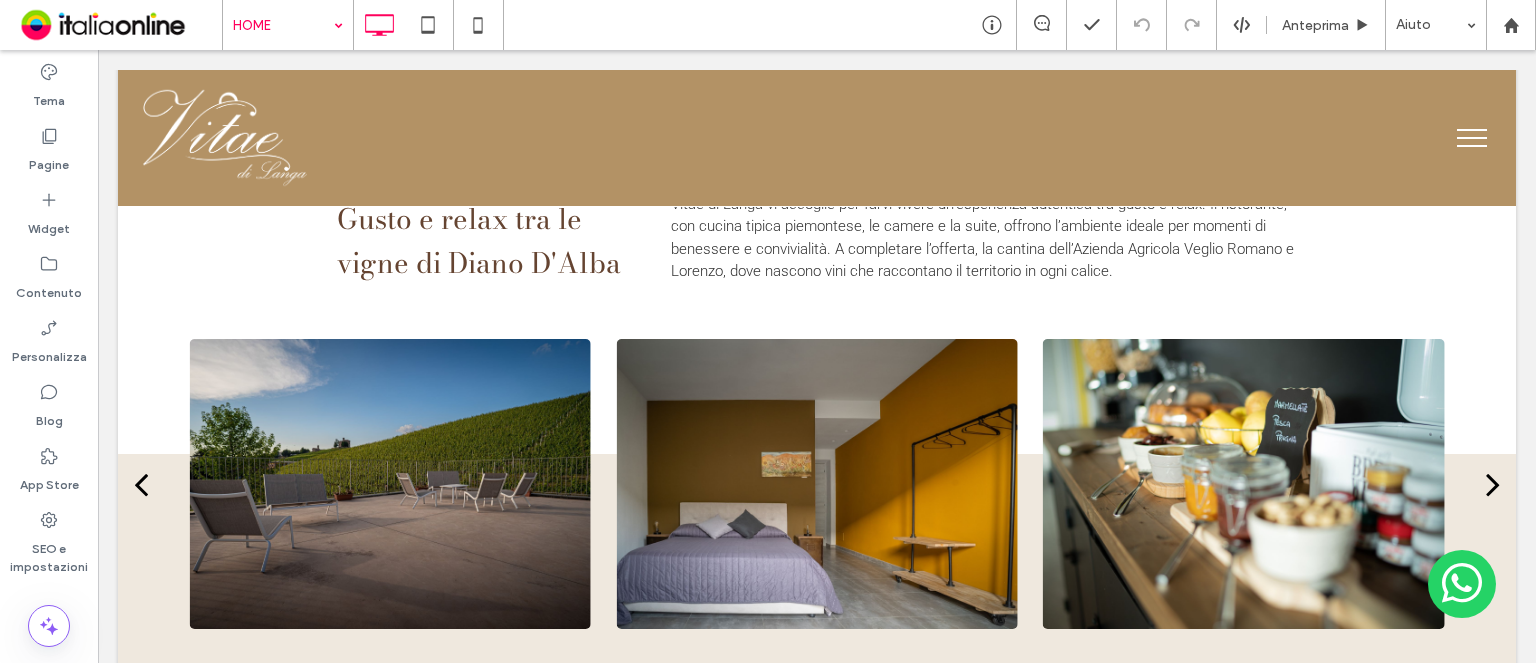 drag, startPoint x: 312, startPoint y: 15, endPoint x: 312, endPoint y: 33, distance: 18 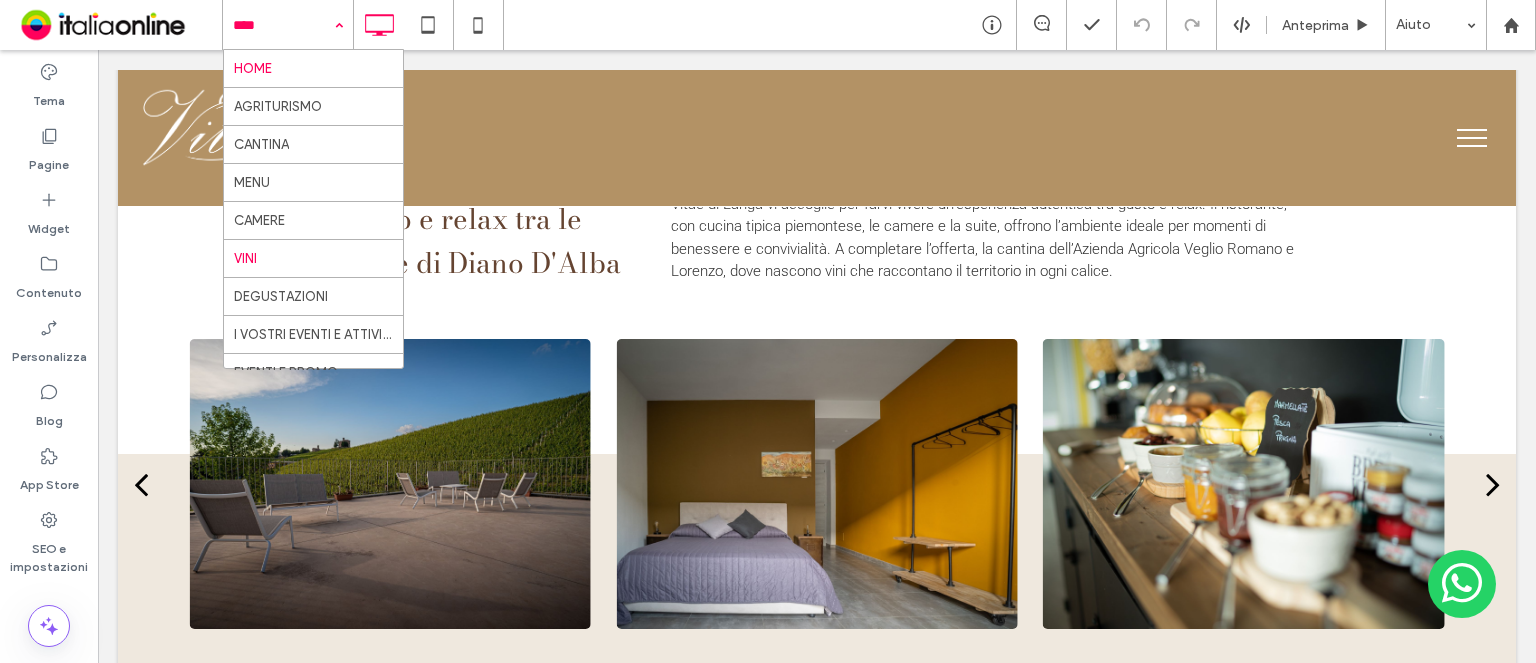drag, startPoint x: 333, startPoint y: 248, endPoint x: 765, endPoint y: 295, distance: 434.5492 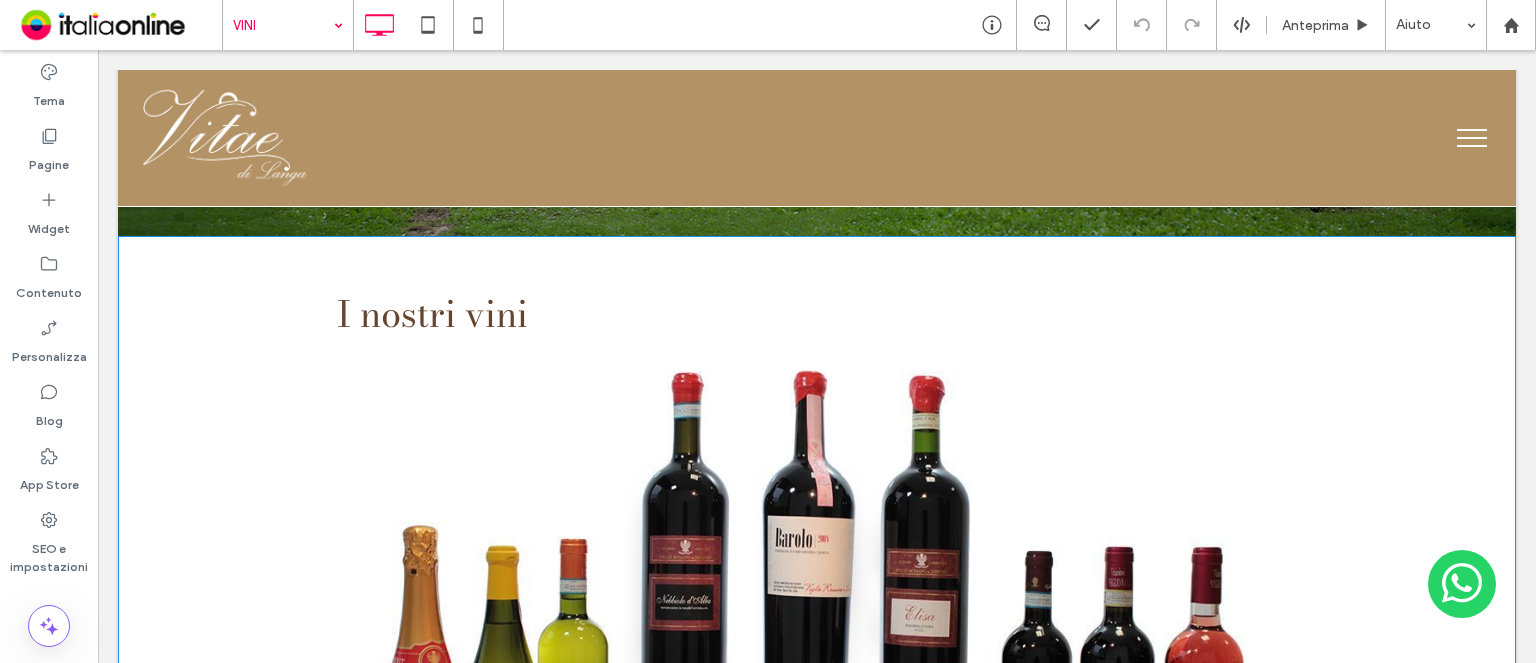scroll, scrollTop: 400, scrollLeft: 0, axis: vertical 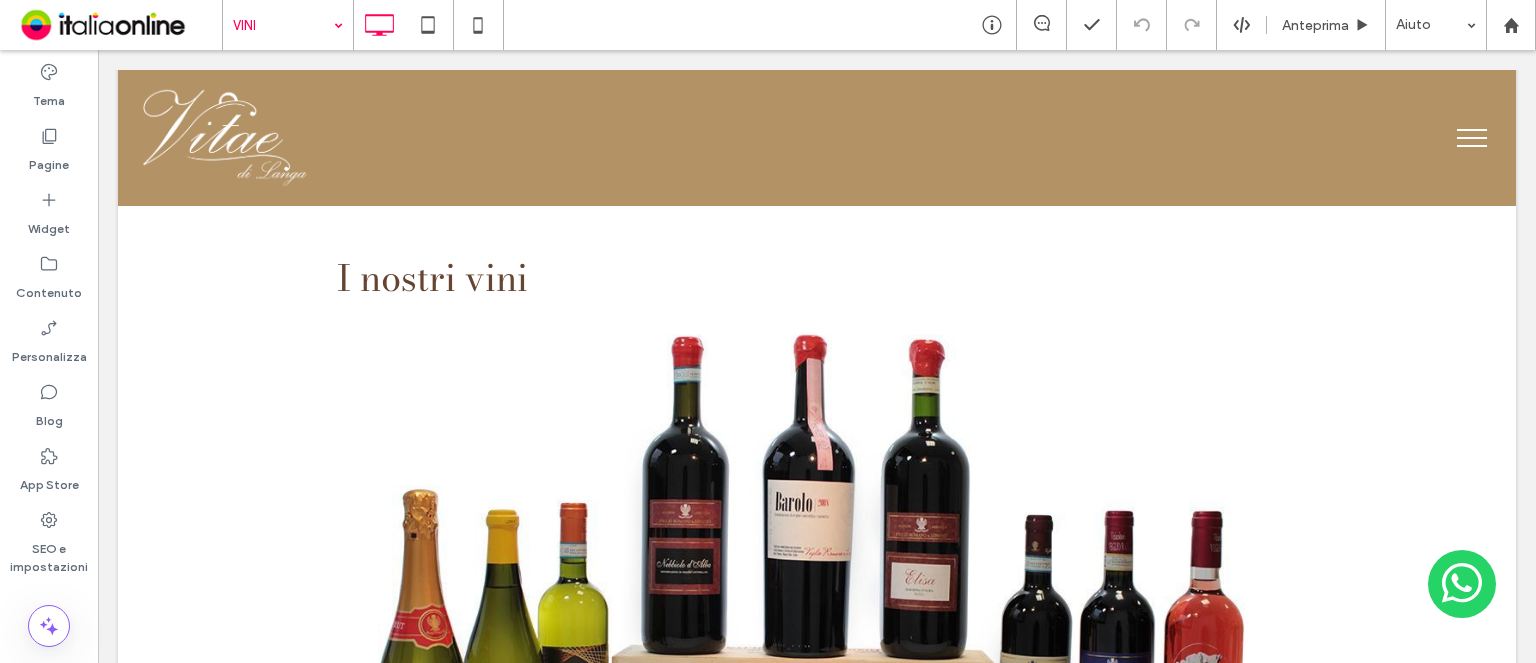 click on "VINI" at bounding box center [288, 25] 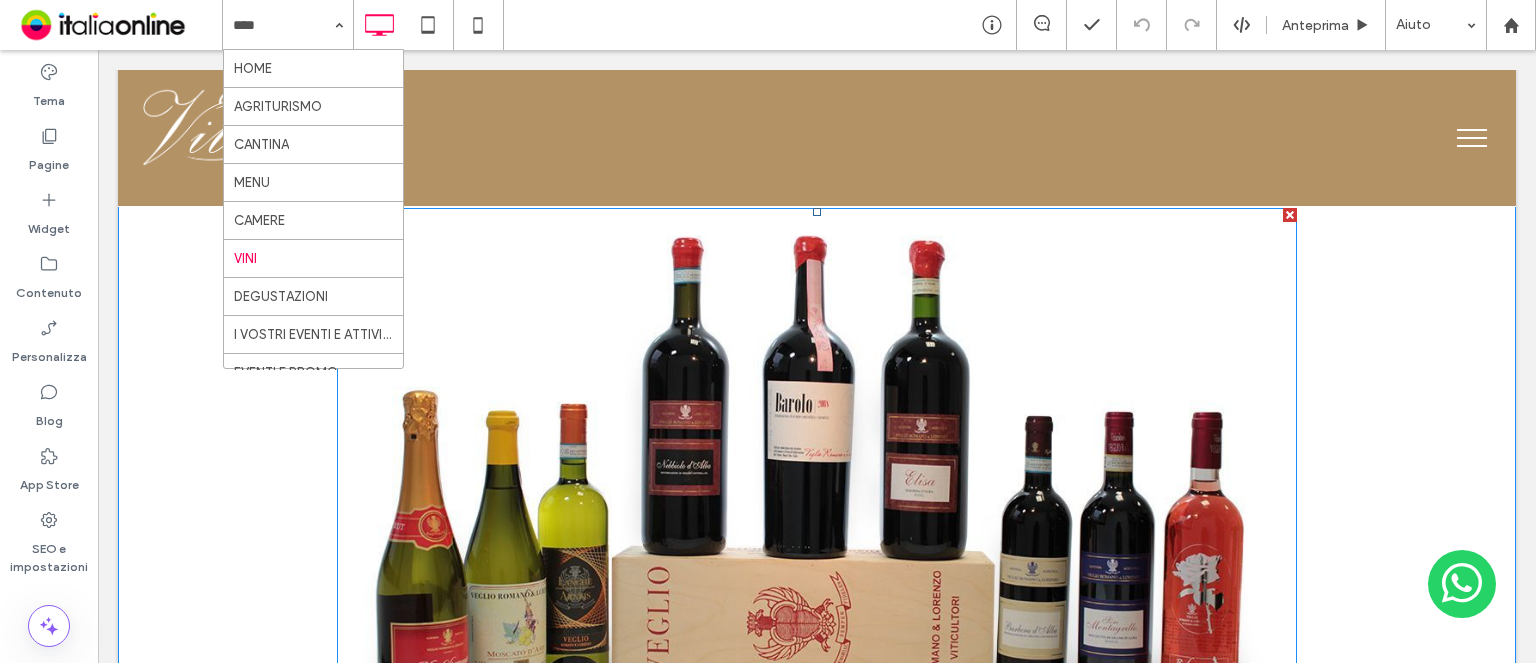 scroll, scrollTop: 500, scrollLeft: 0, axis: vertical 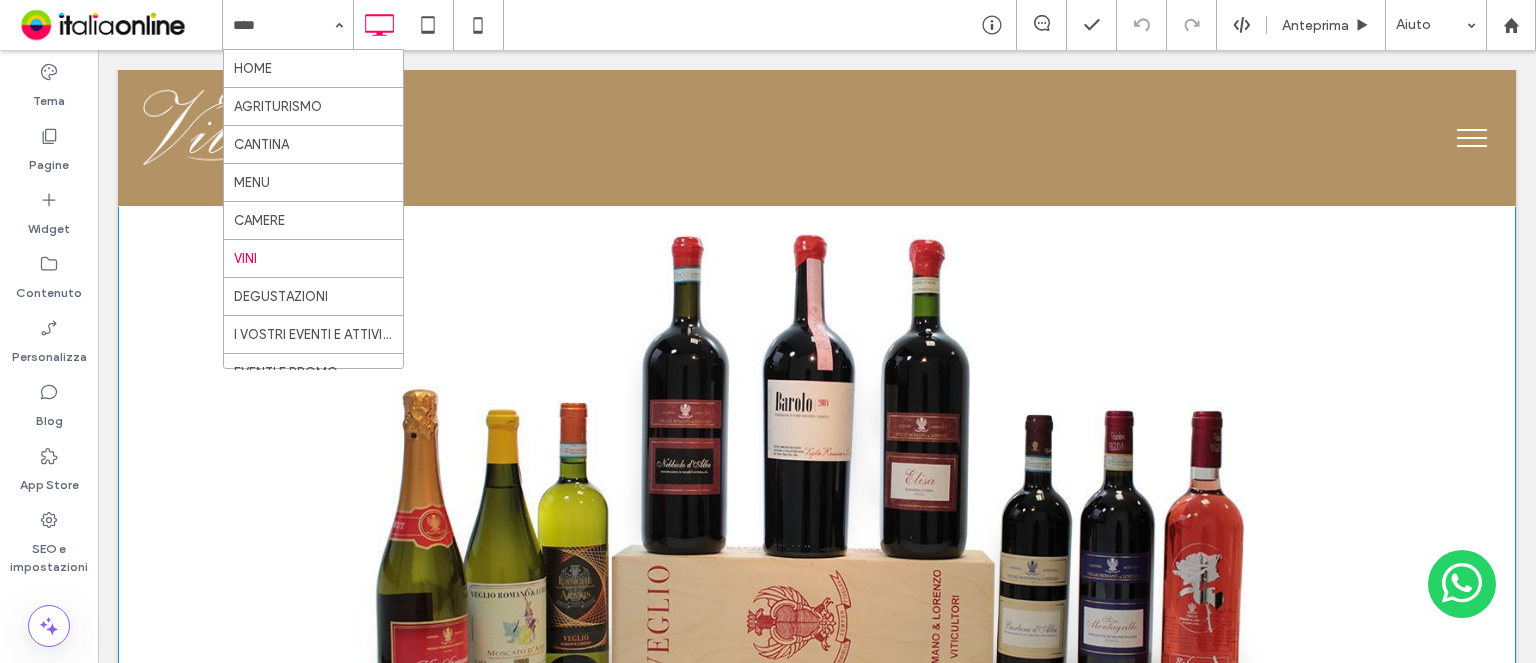click on "I nostri vini
Click To Paste
Riga + Aggiungi sezione" at bounding box center (817, 446) 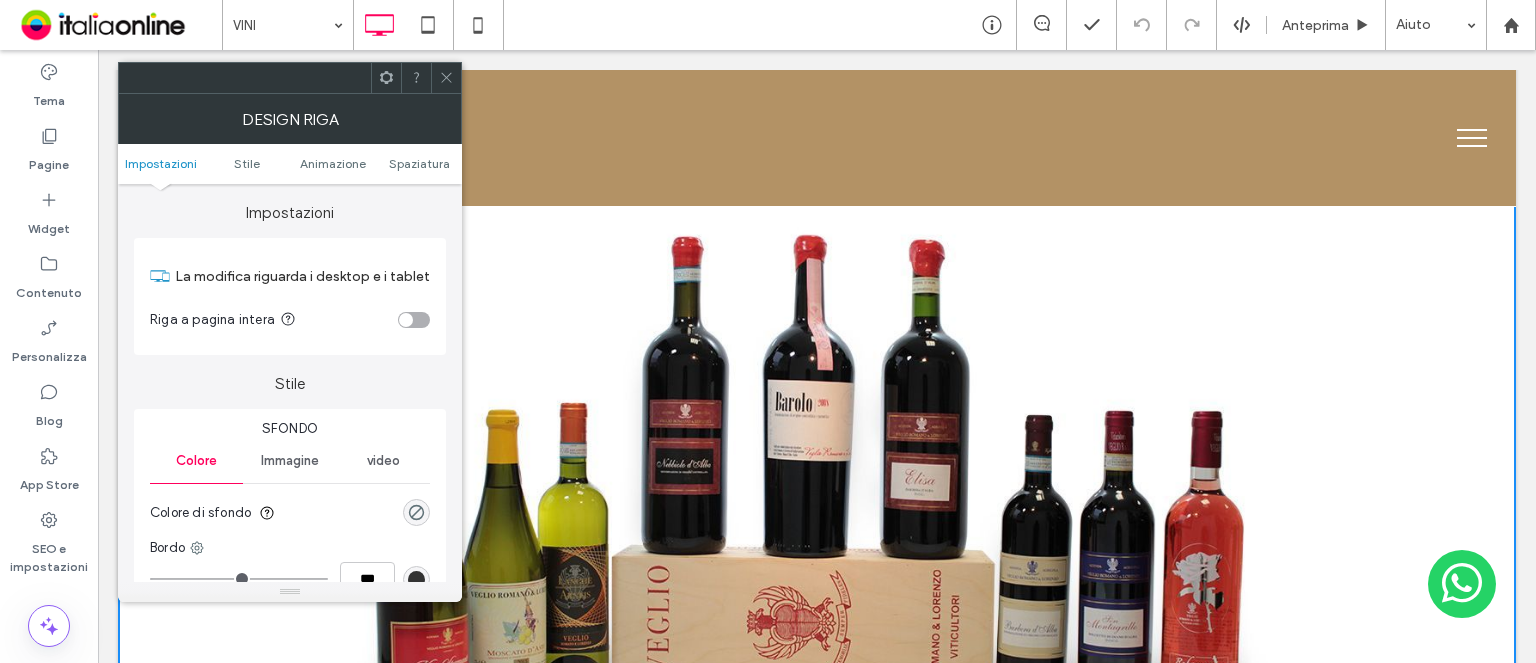 click at bounding box center (446, 78) 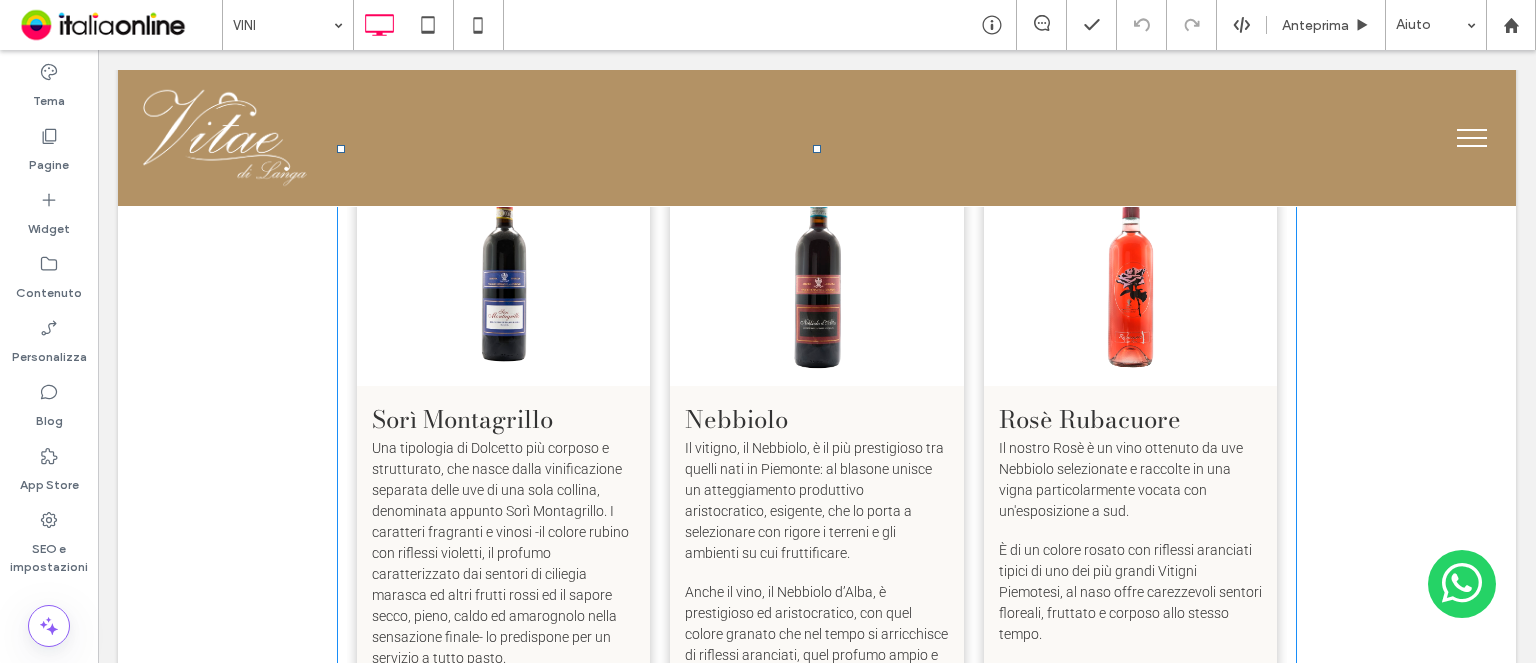 scroll, scrollTop: 1000, scrollLeft: 0, axis: vertical 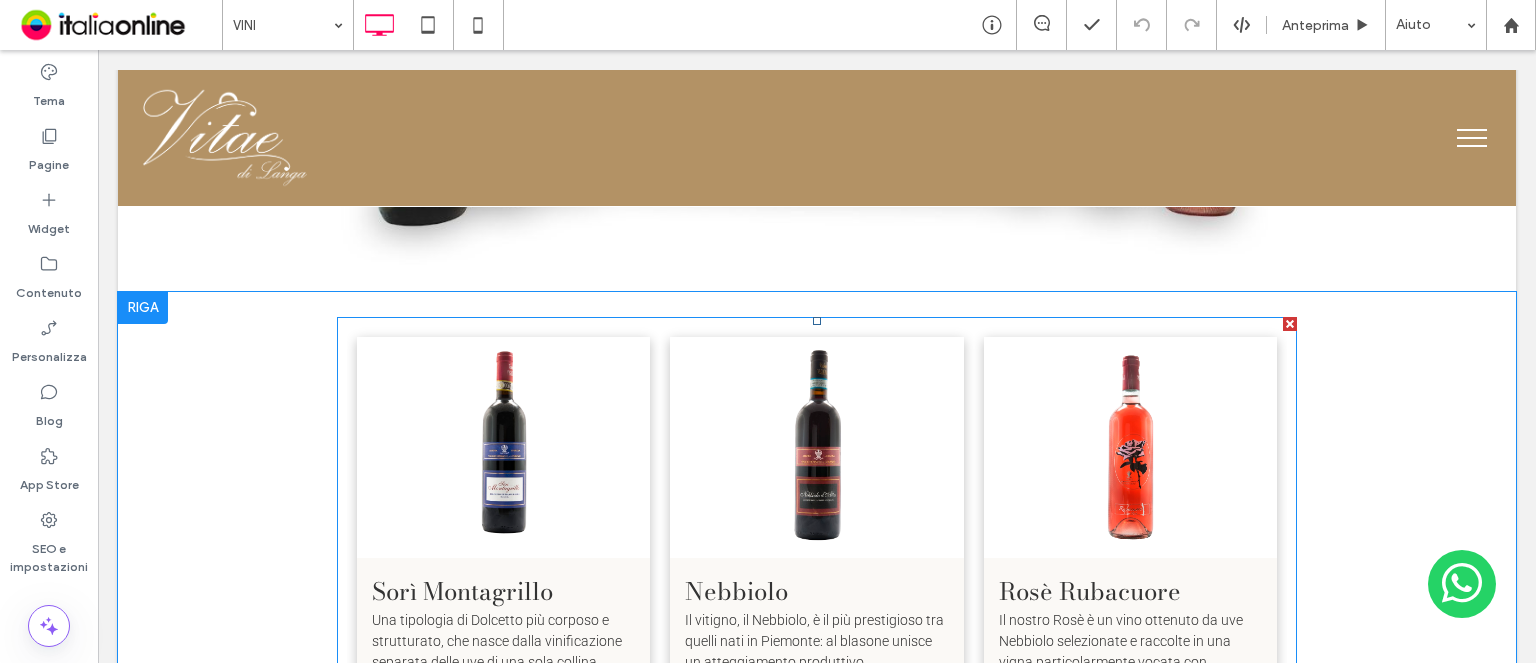 click at bounding box center [503, 447] 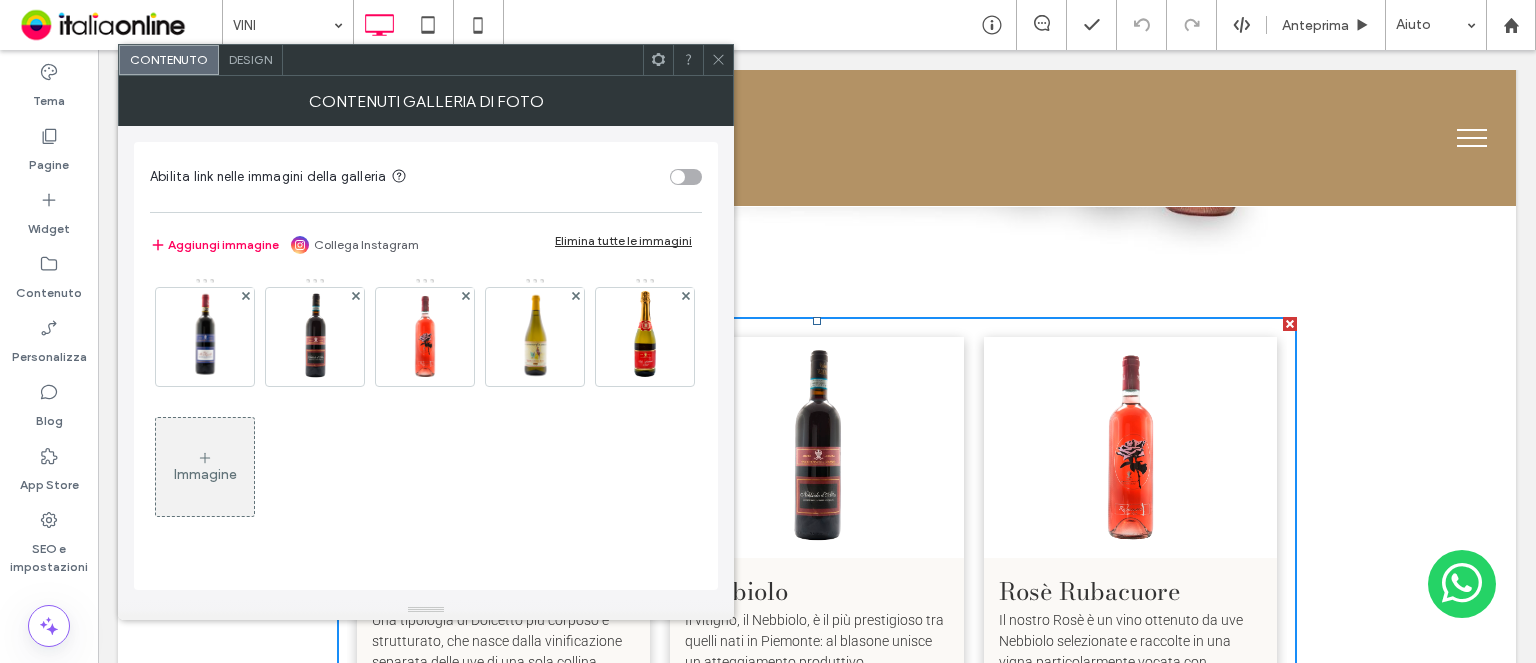 click on "Immagine" at bounding box center (205, 467) 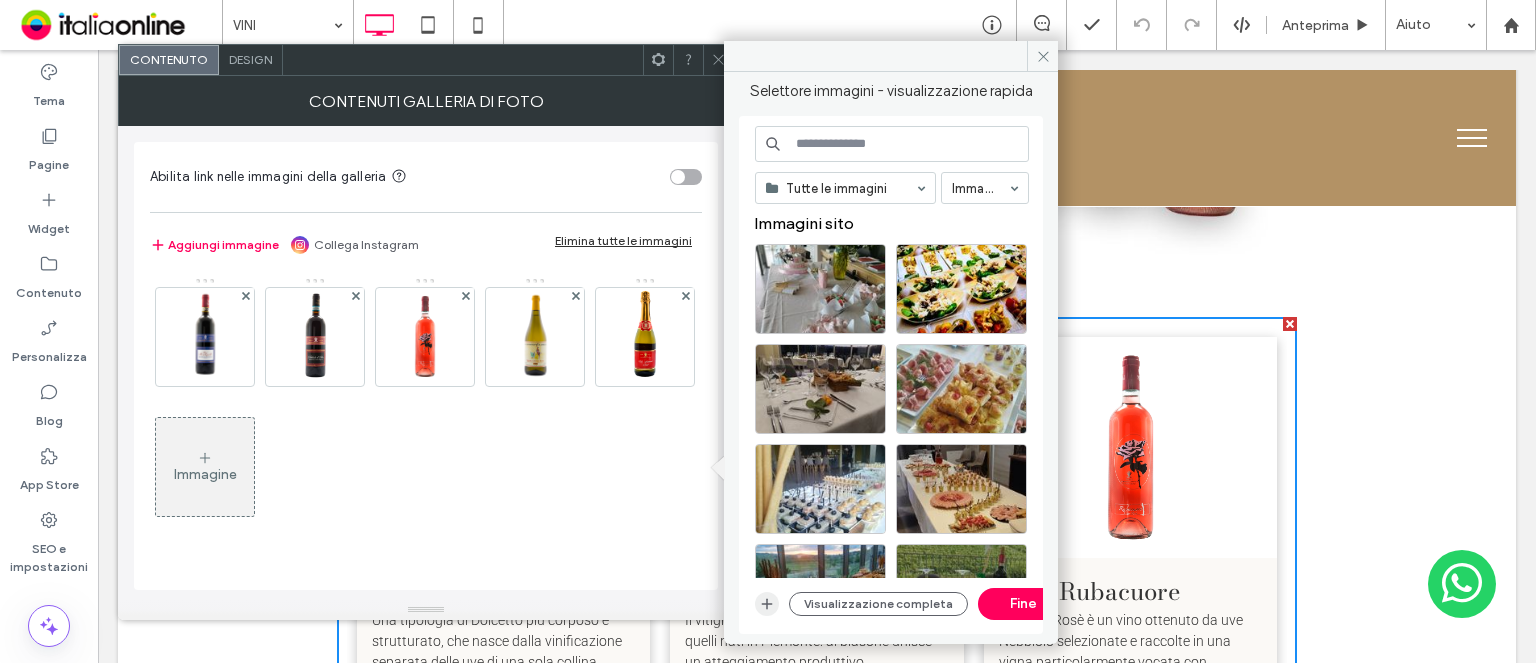click at bounding box center (767, 604) 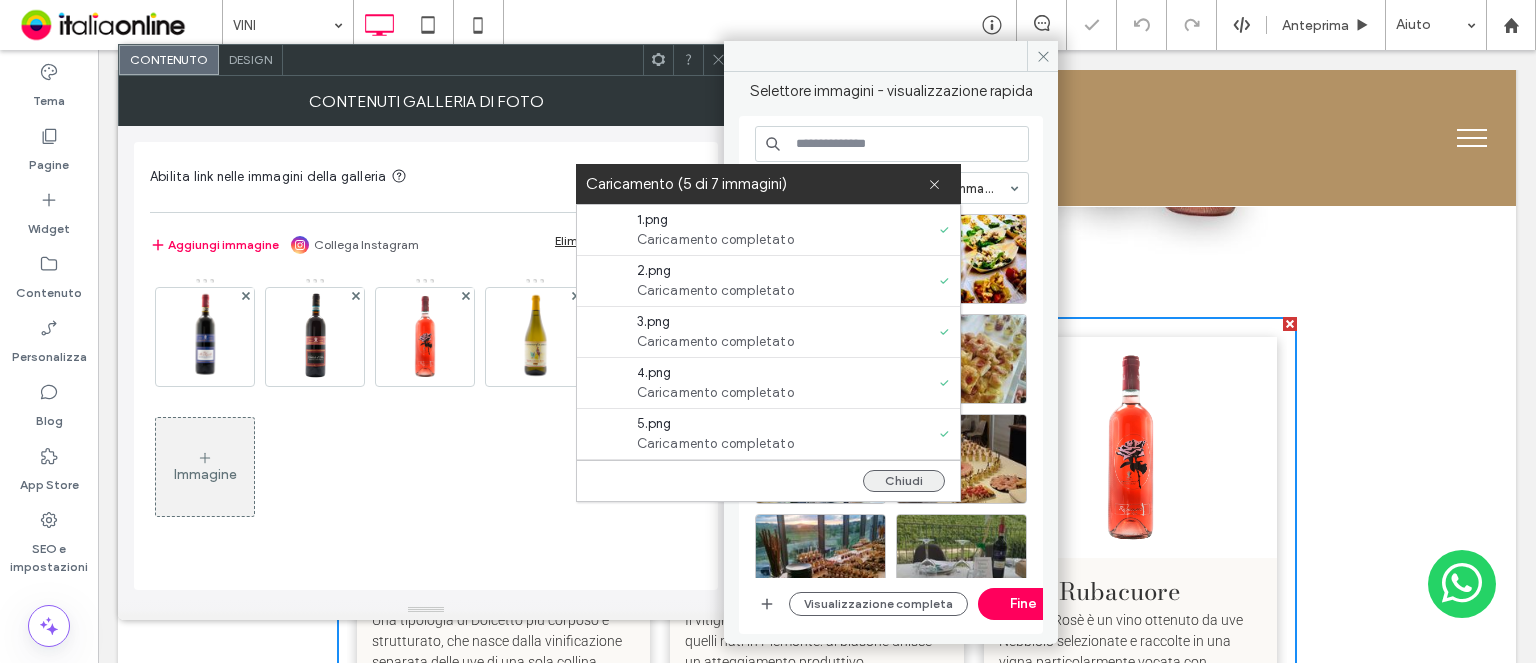 click on "Chiudi" at bounding box center (904, 481) 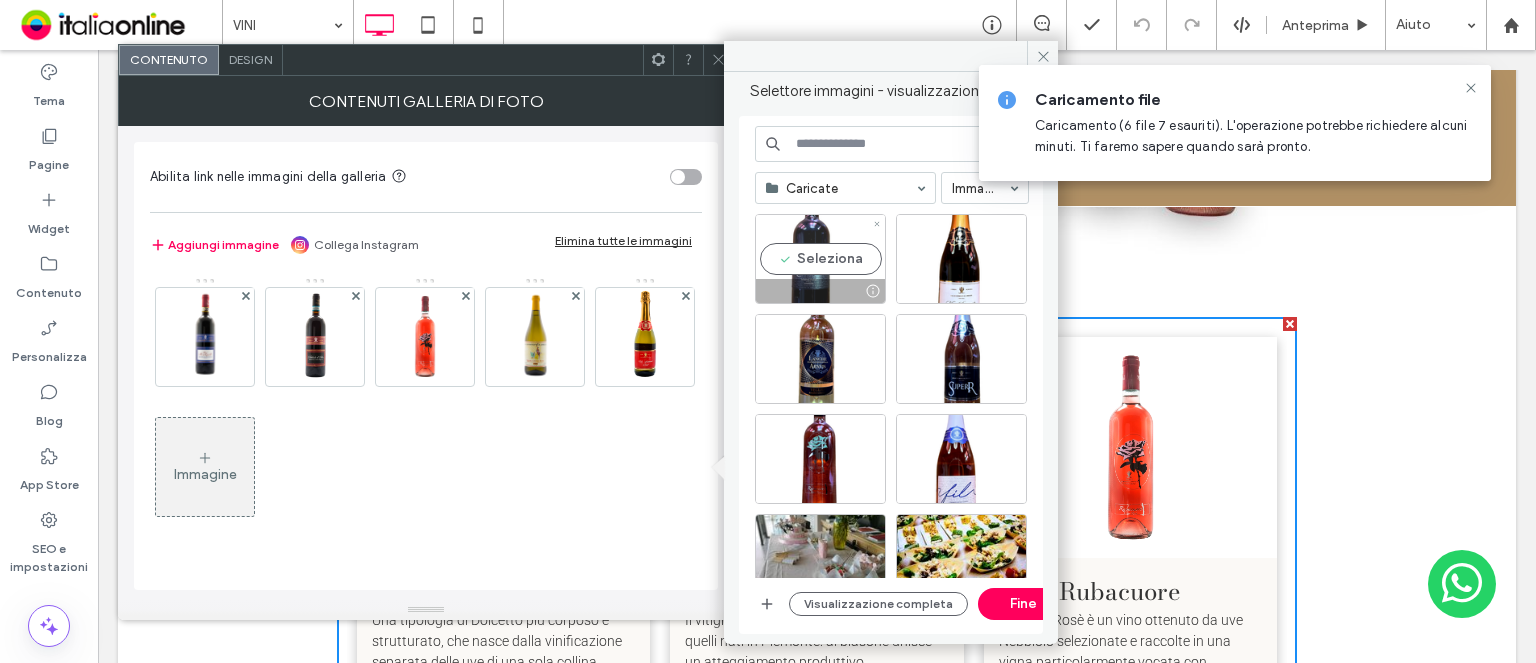 click on "Seleziona" at bounding box center (820, 259) 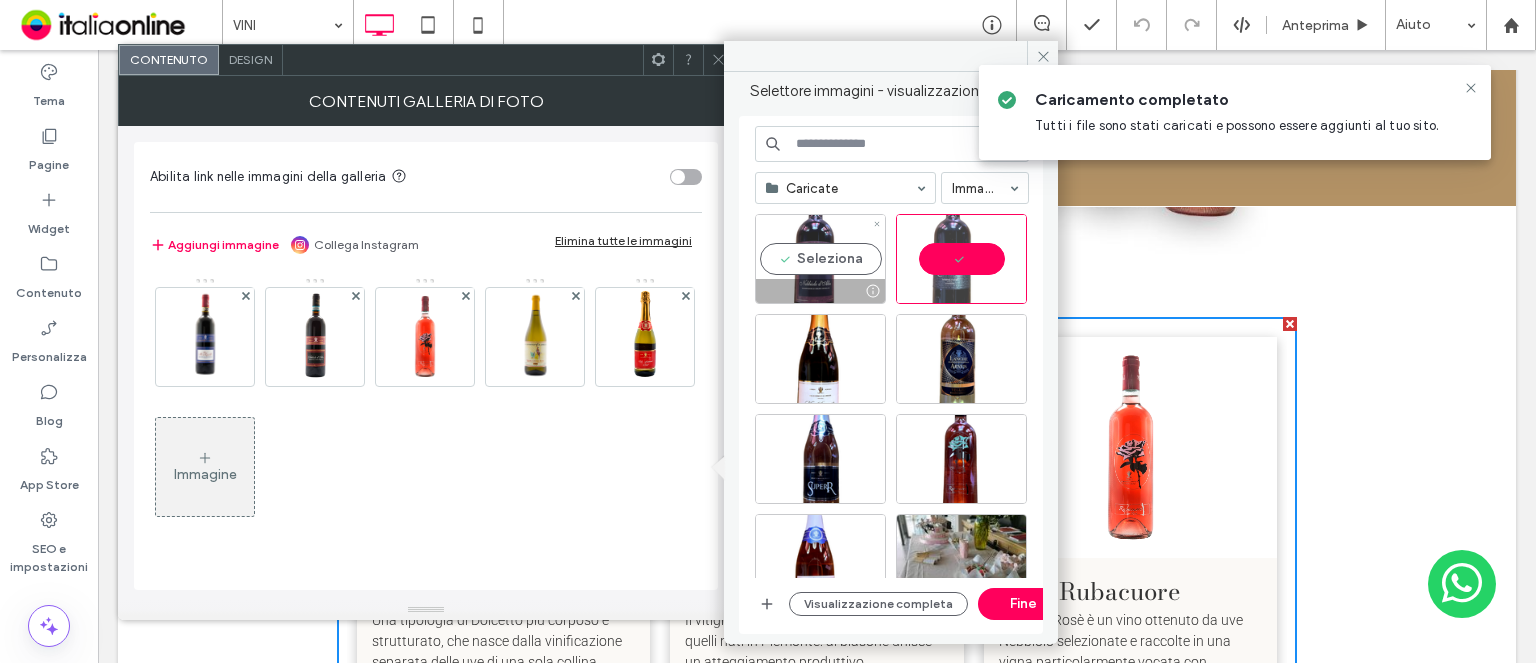 click on "Seleziona" at bounding box center (820, 259) 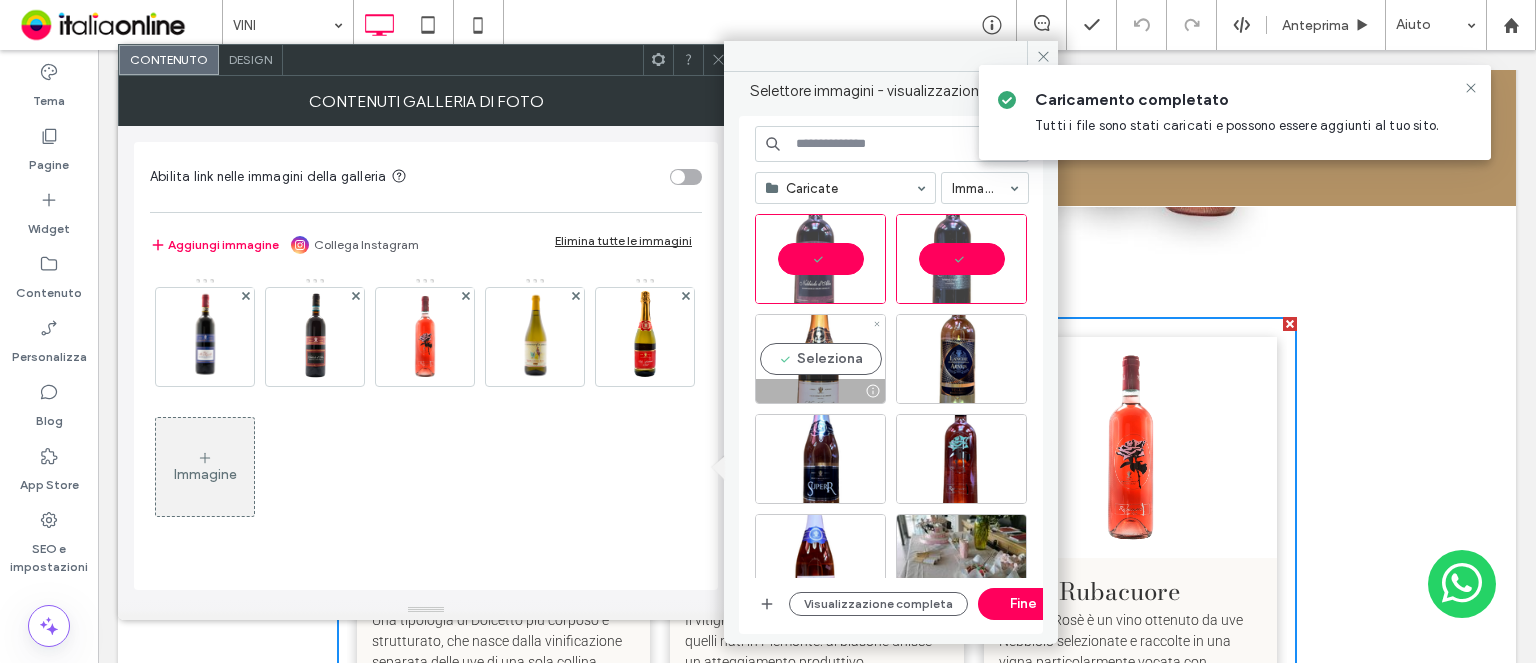 drag, startPoint x: 828, startPoint y: 364, endPoint x: 847, endPoint y: 365, distance: 19.026299 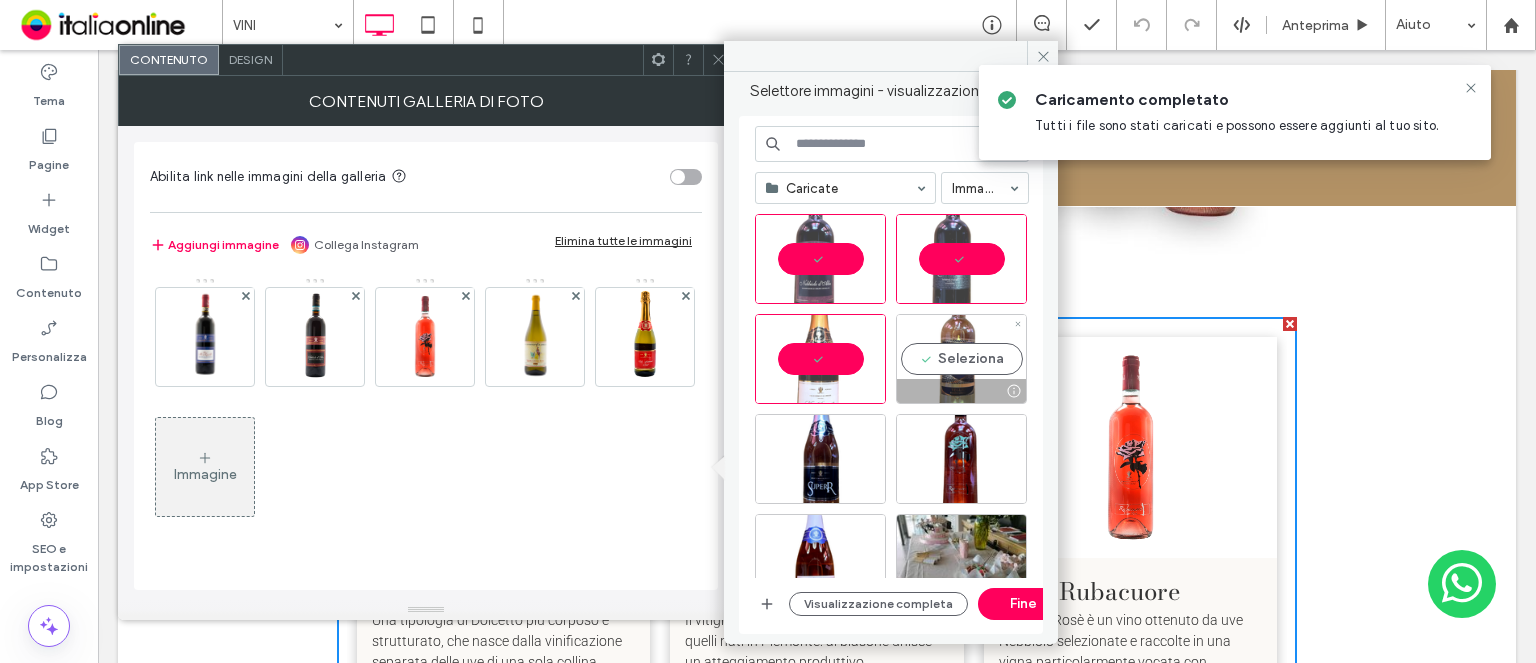 click on "Seleziona" at bounding box center [961, 359] 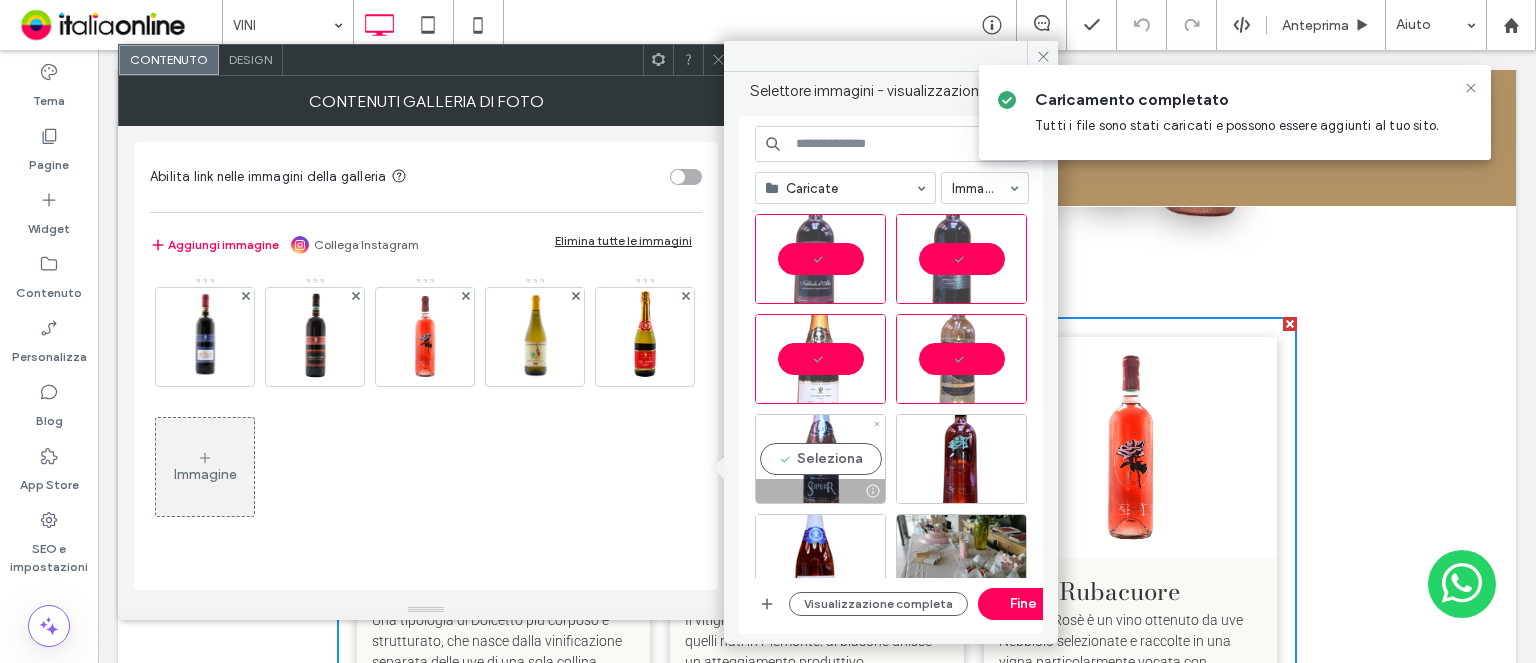 click on "Seleziona" at bounding box center (820, 459) 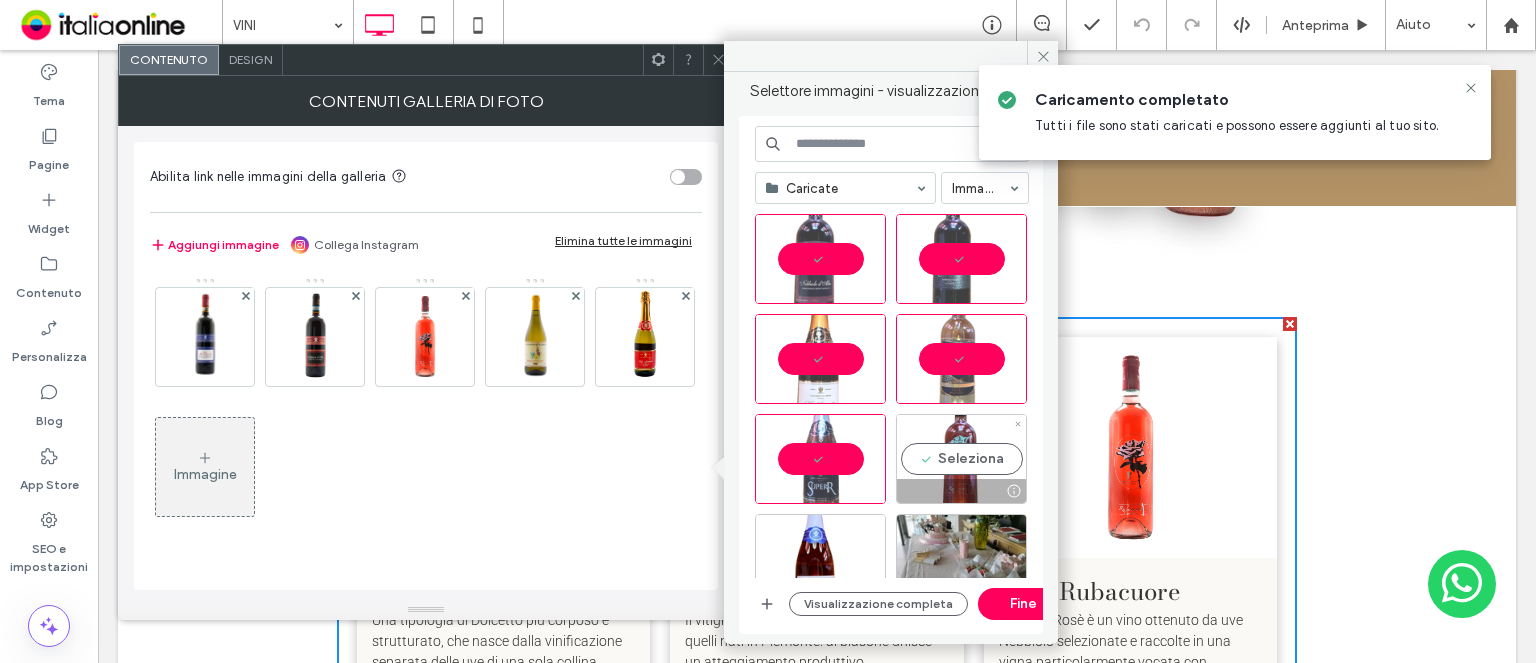 click on "Seleziona" at bounding box center (961, 459) 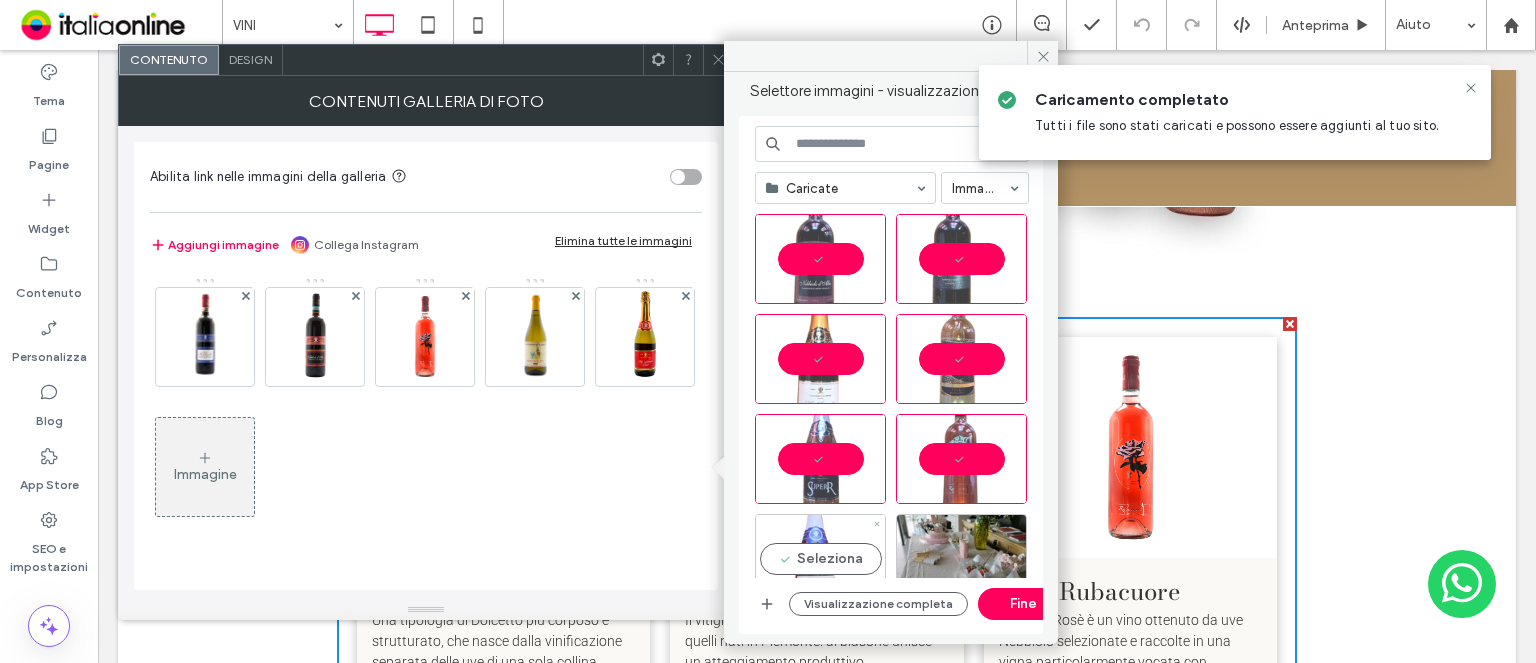 click on "Seleziona" at bounding box center (820, 559) 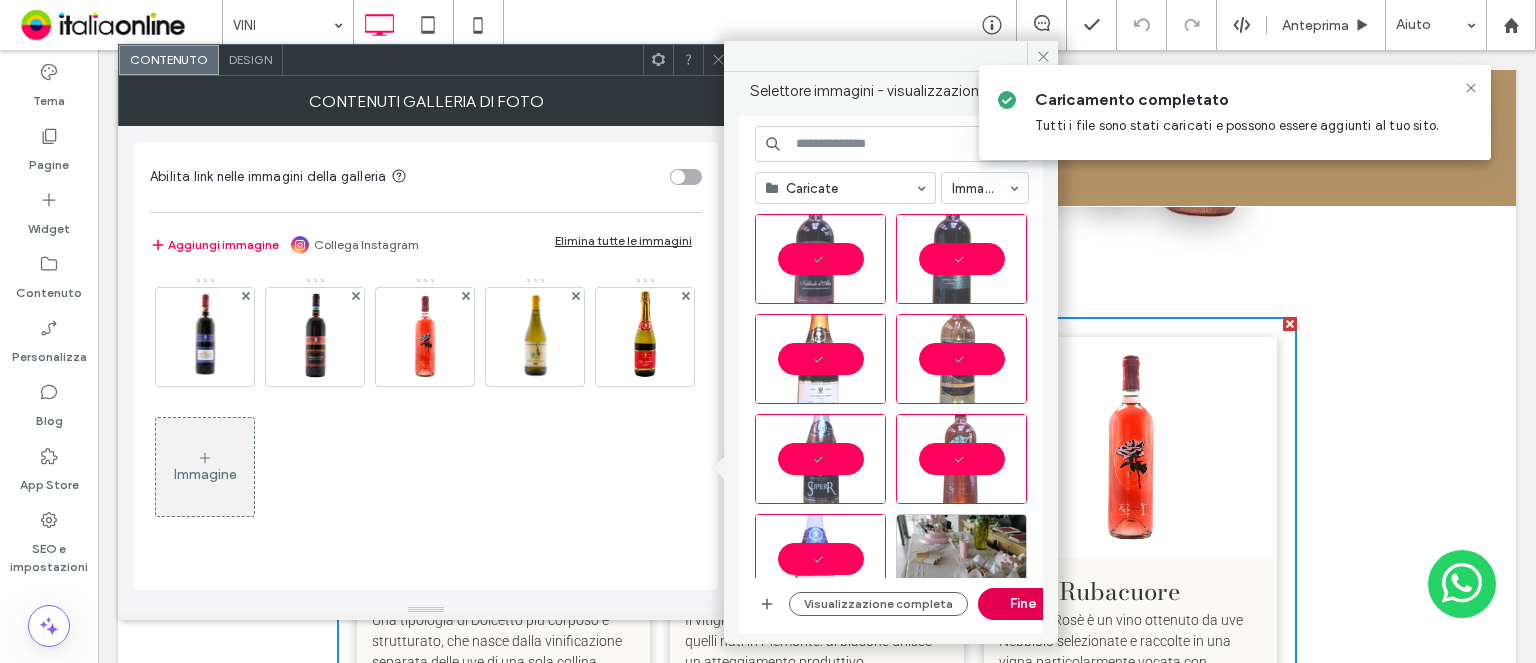 click on "Fine" at bounding box center (1023, 604) 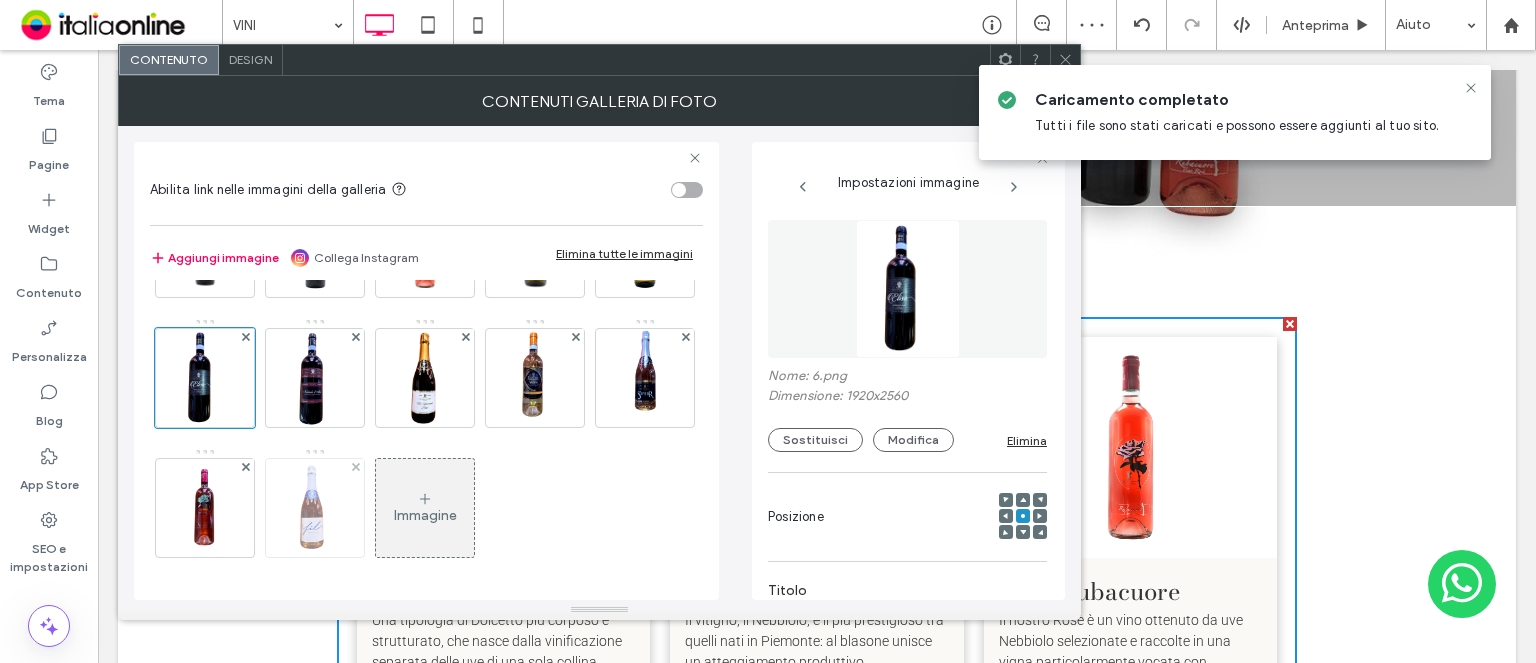 scroll, scrollTop: 0, scrollLeft: 0, axis: both 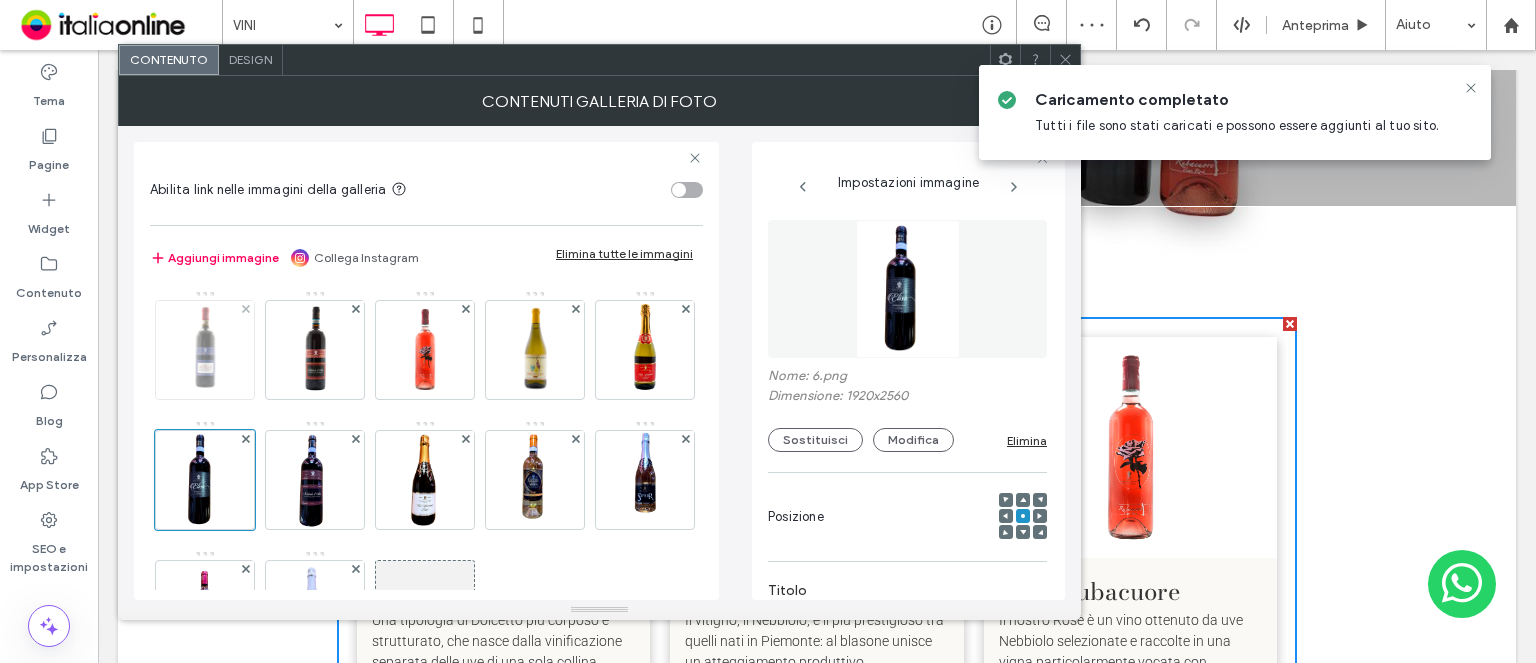 click at bounding box center (205, 350) 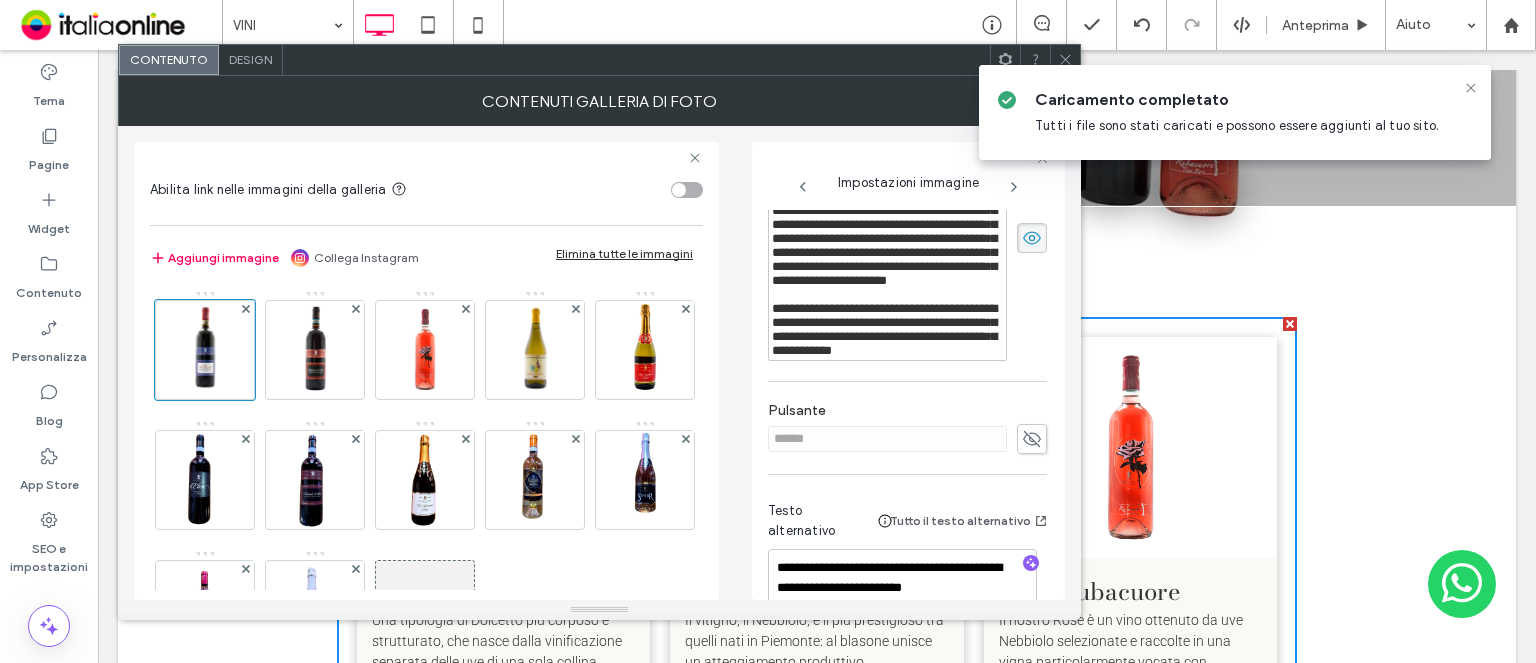 scroll, scrollTop: 477, scrollLeft: 0, axis: vertical 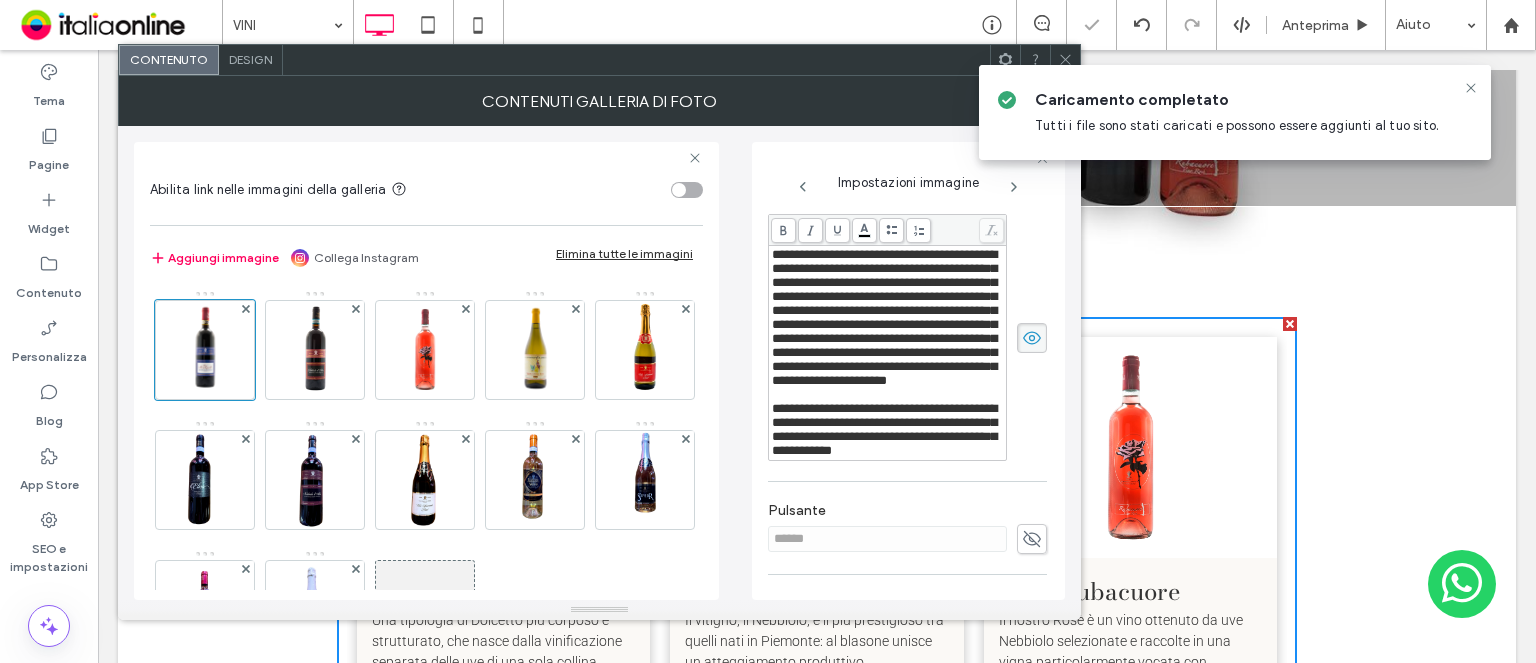 click 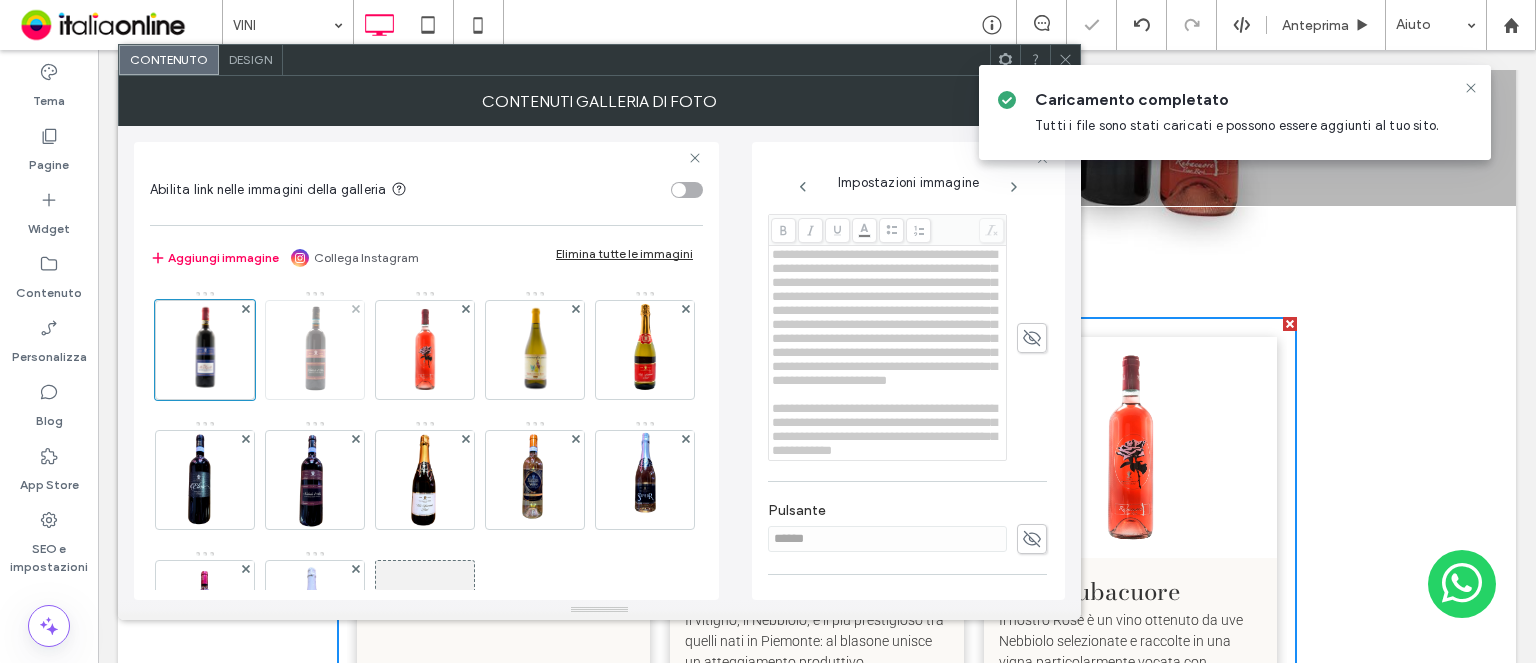 click at bounding box center (315, 350) 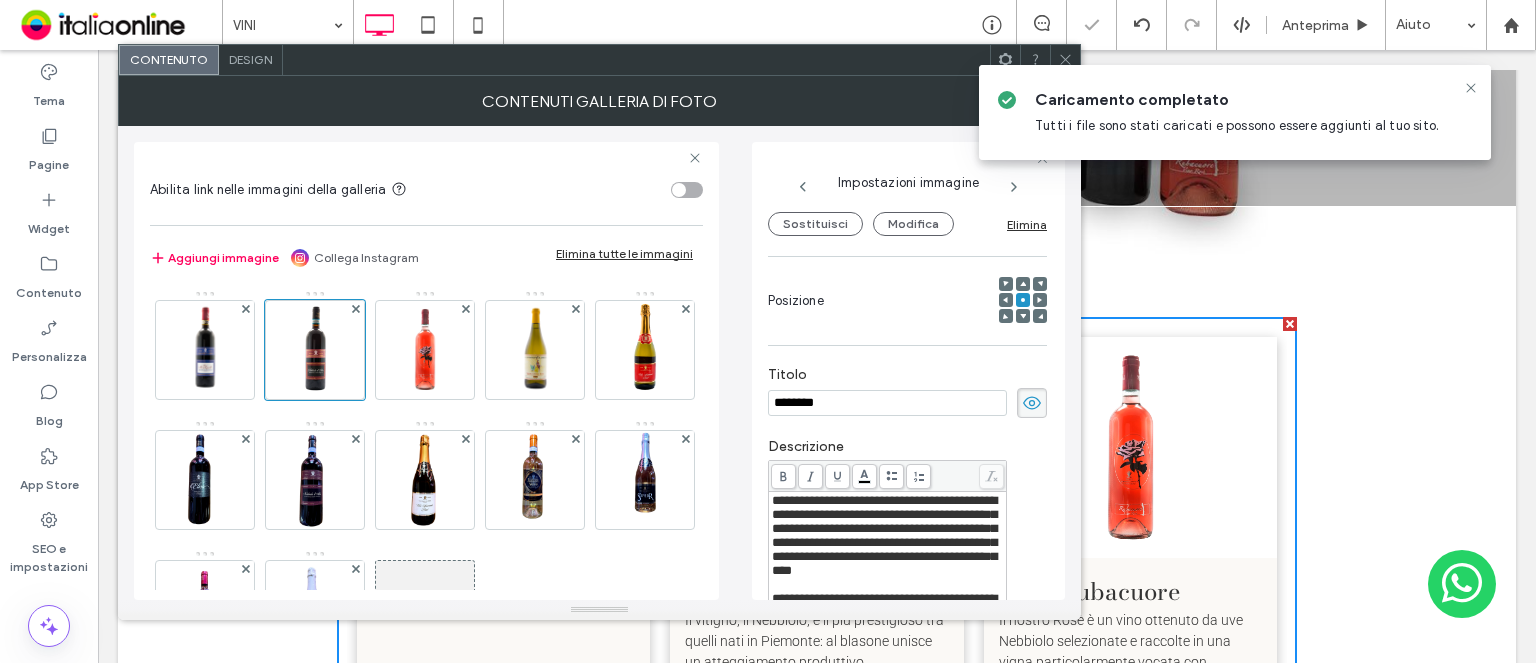 scroll, scrollTop: 431, scrollLeft: 0, axis: vertical 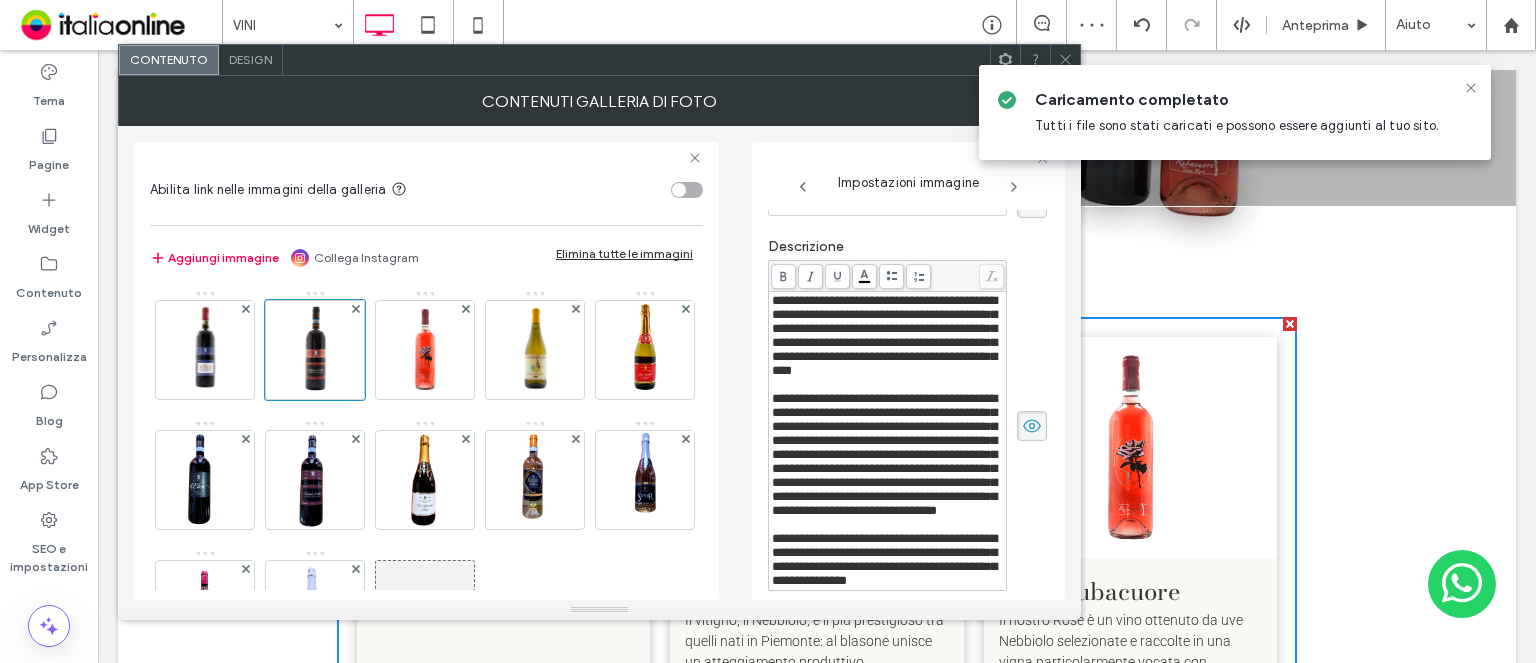 drag, startPoint x: 1028, startPoint y: 464, endPoint x: 952, endPoint y: 445, distance: 78.339005 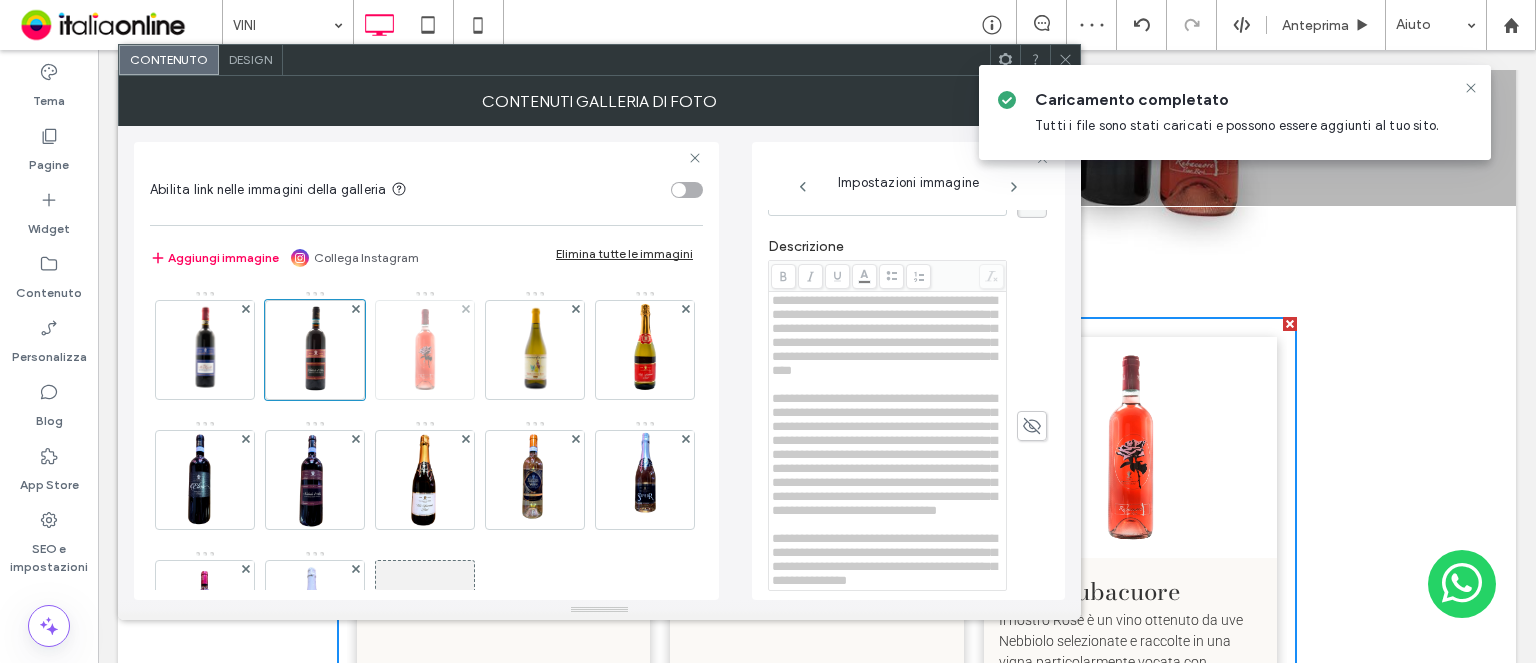 click at bounding box center [425, 350] 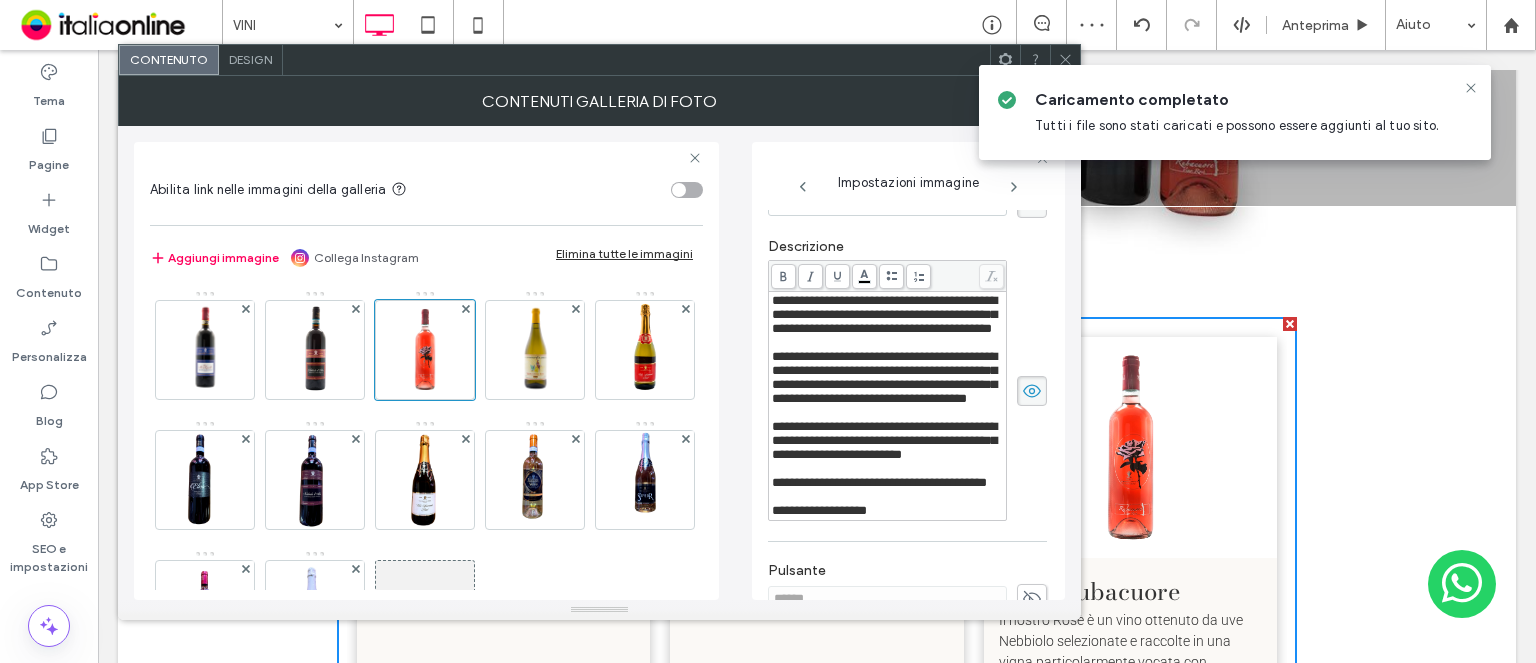 scroll, scrollTop: 412, scrollLeft: 0, axis: vertical 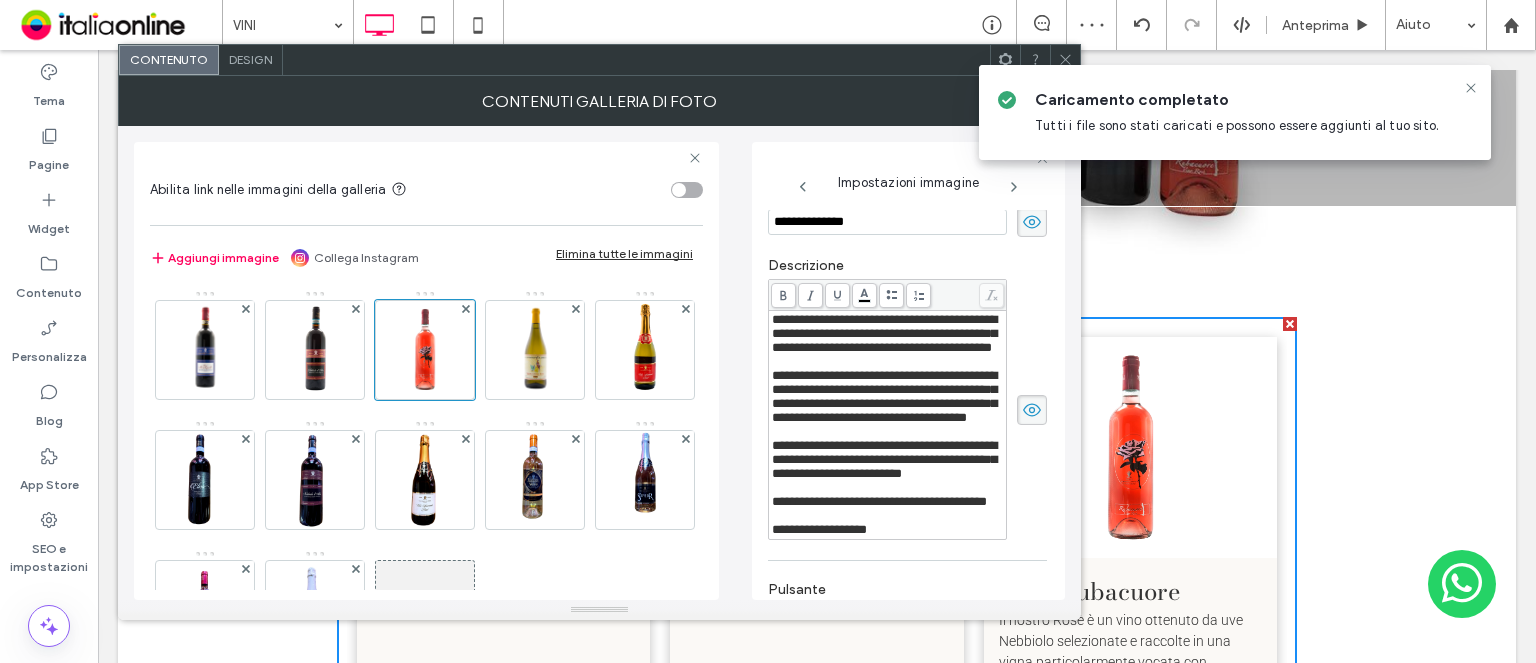 click 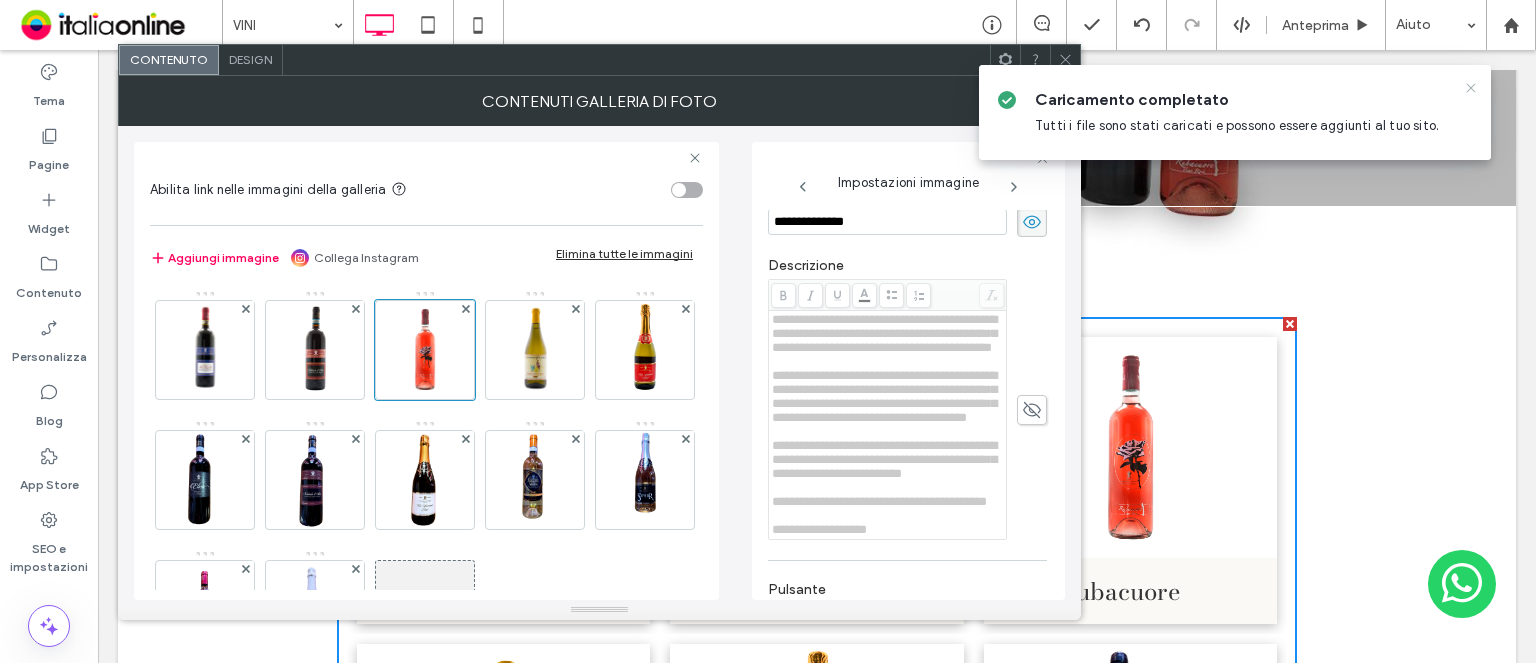 click 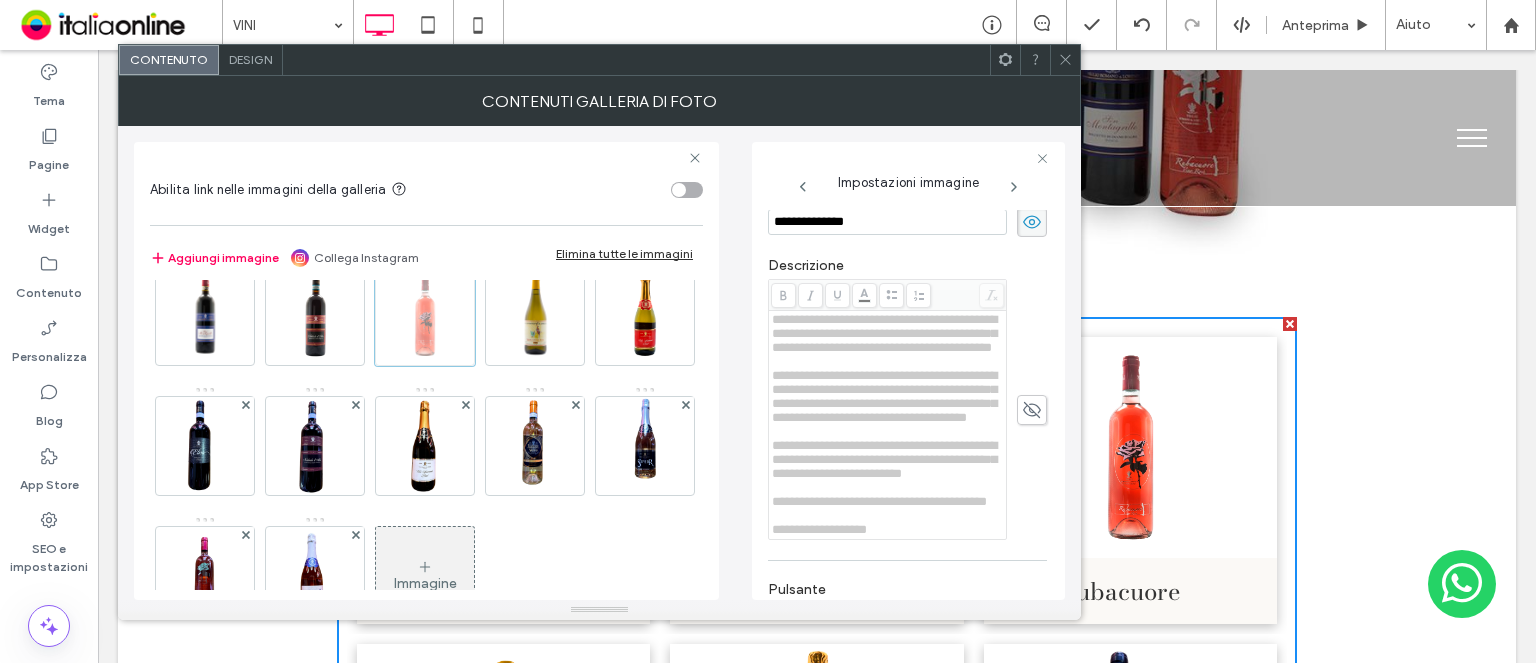scroll, scrollTop: 0, scrollLeft: 0, axis: both 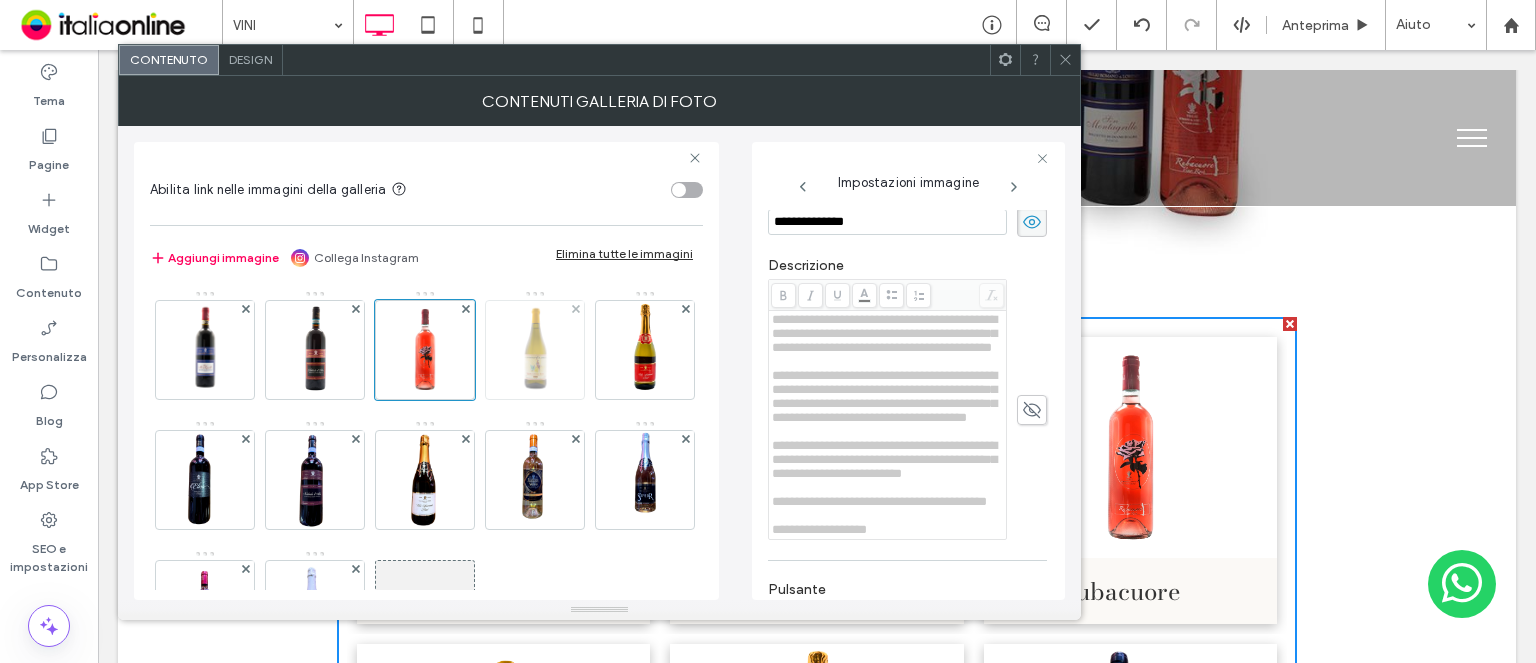 click at bounding box center [535, 350] 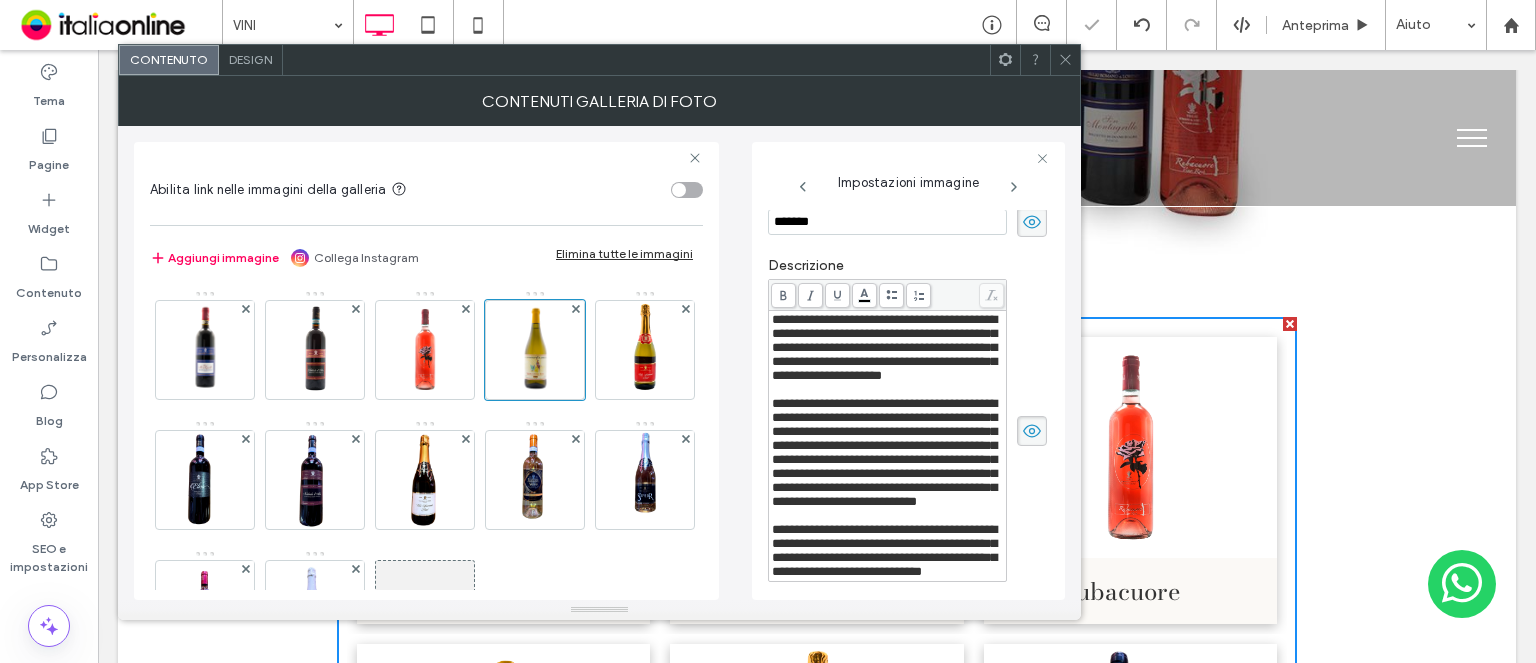 click 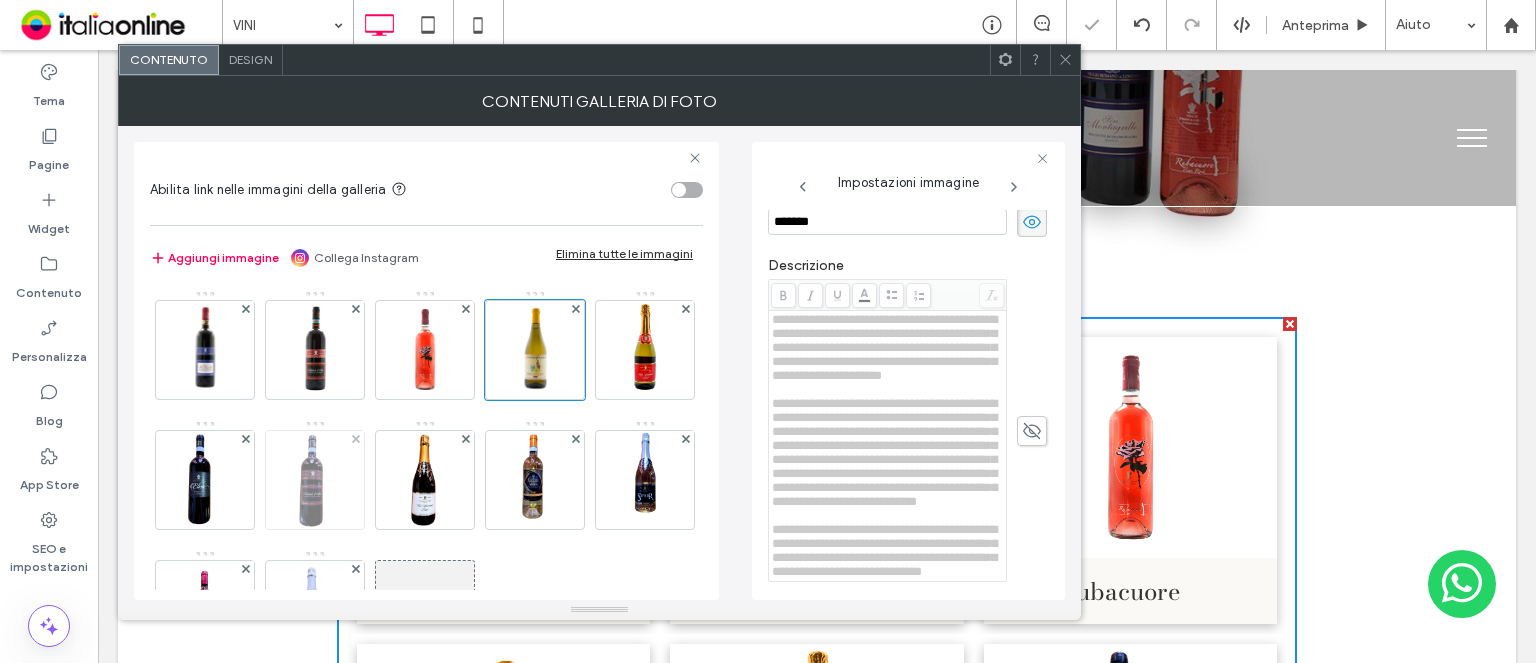 drag, startPoint x: 220, startPoint y: 453, endPoint x: 390, endPoint y: 429, distance: 171.68576 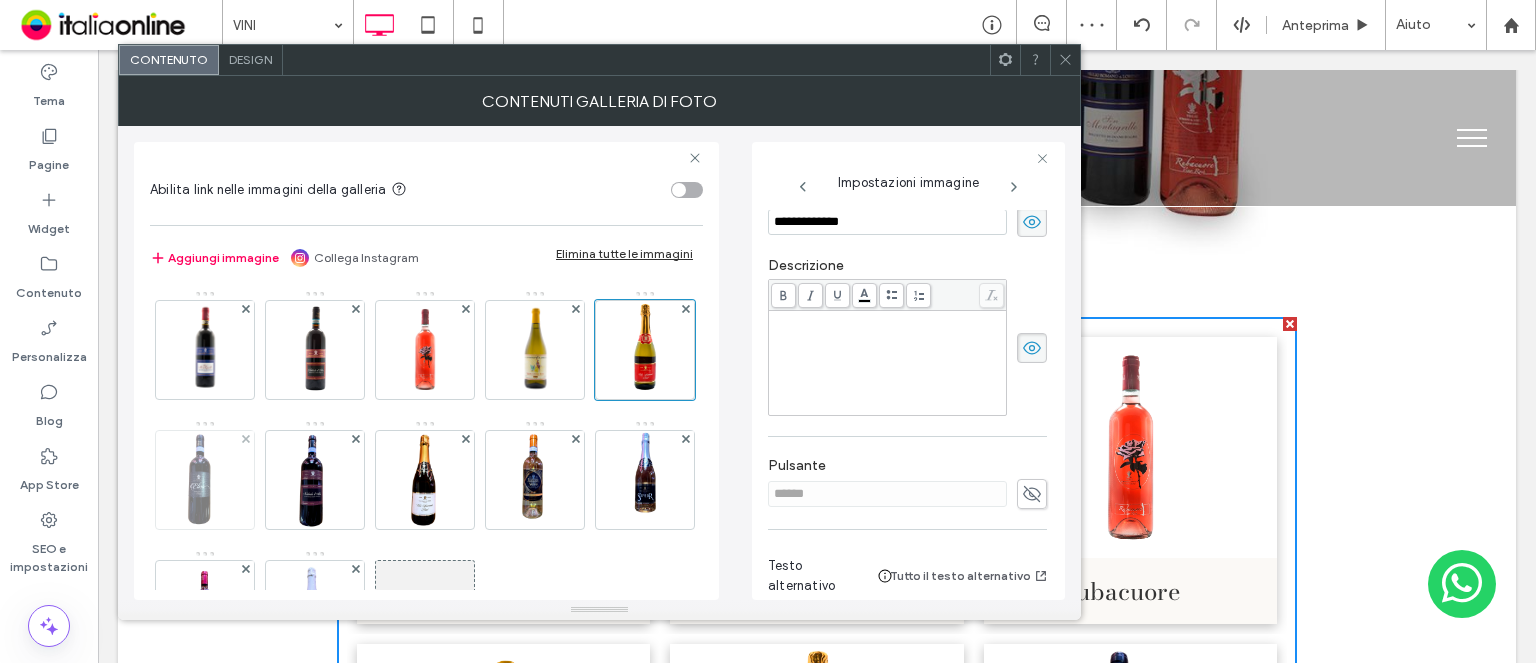 drag, startPoint x: 294, startPoint y: 473, endPoint x: 317, endPoint y: 468, distance: 23.537205 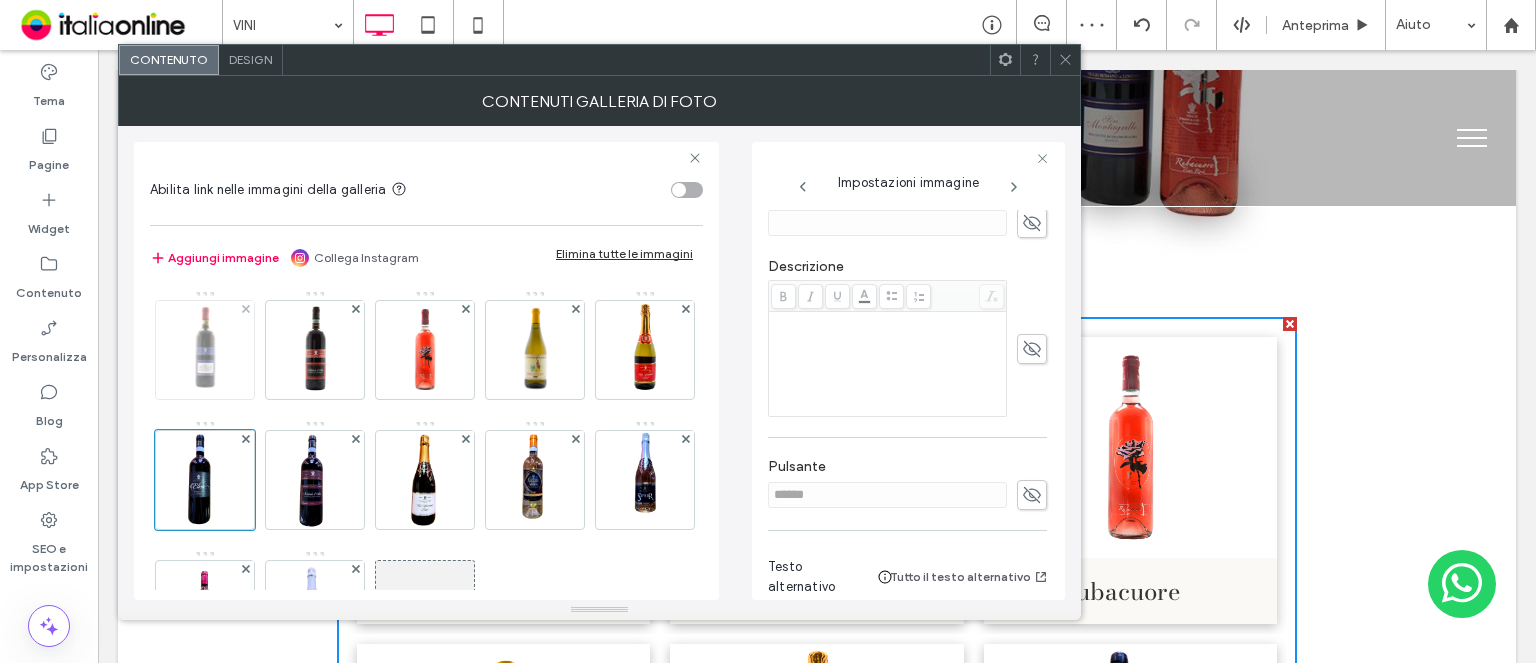 click at bounding box center [205, 350] 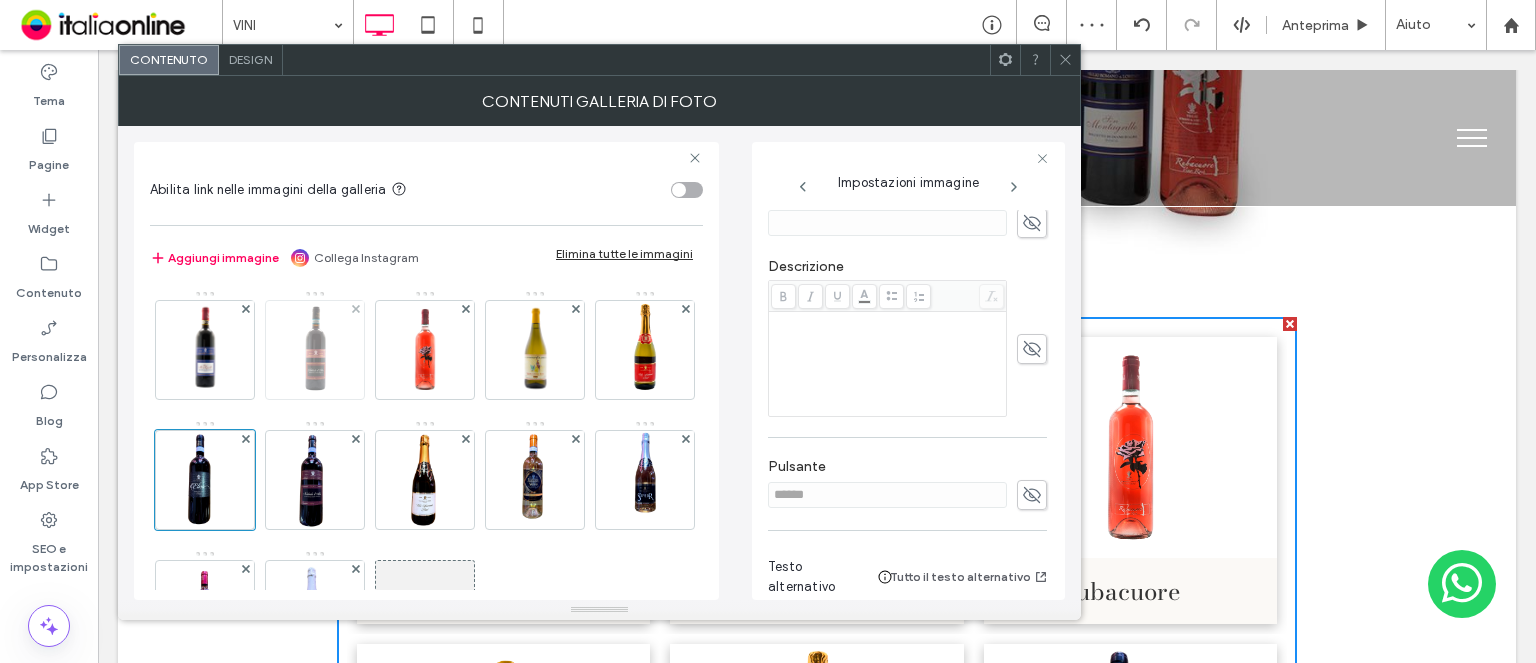 scroll, scrollTop: 231, scrollLeft: 0, axis: vertical 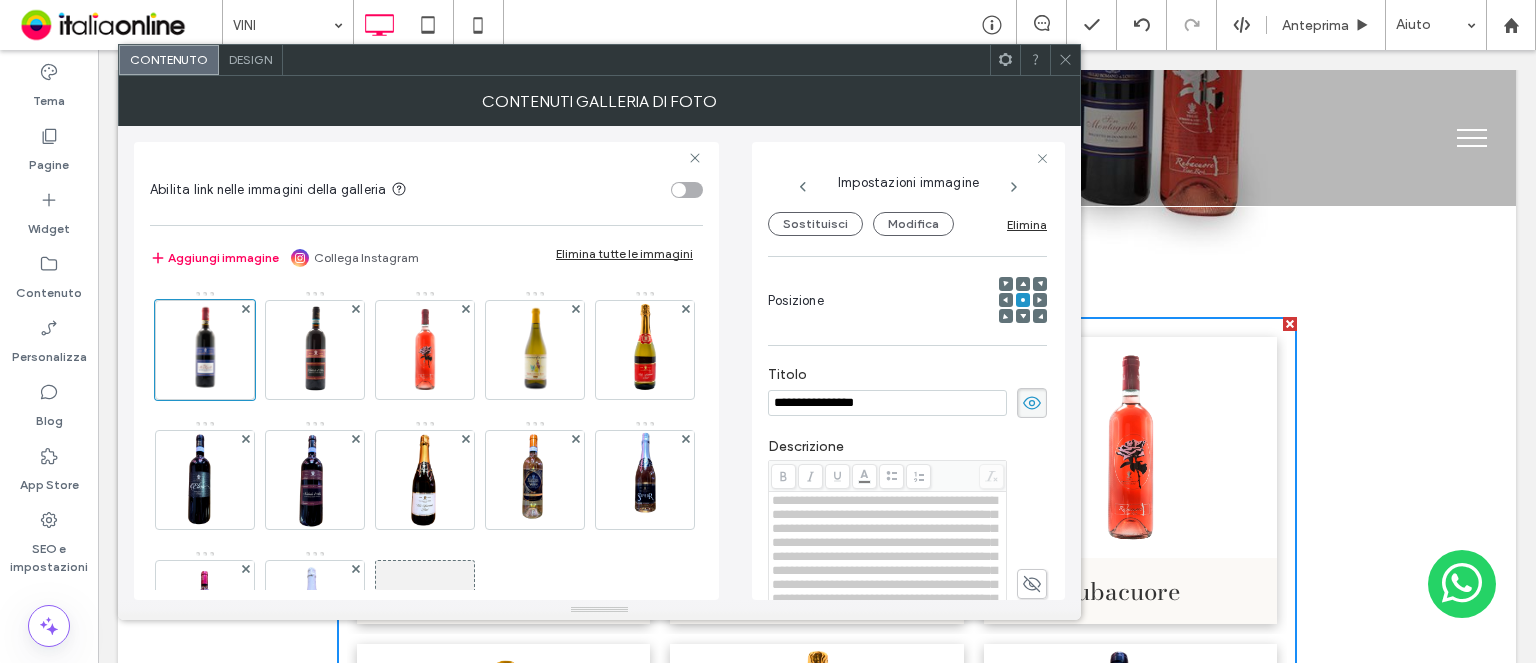 click 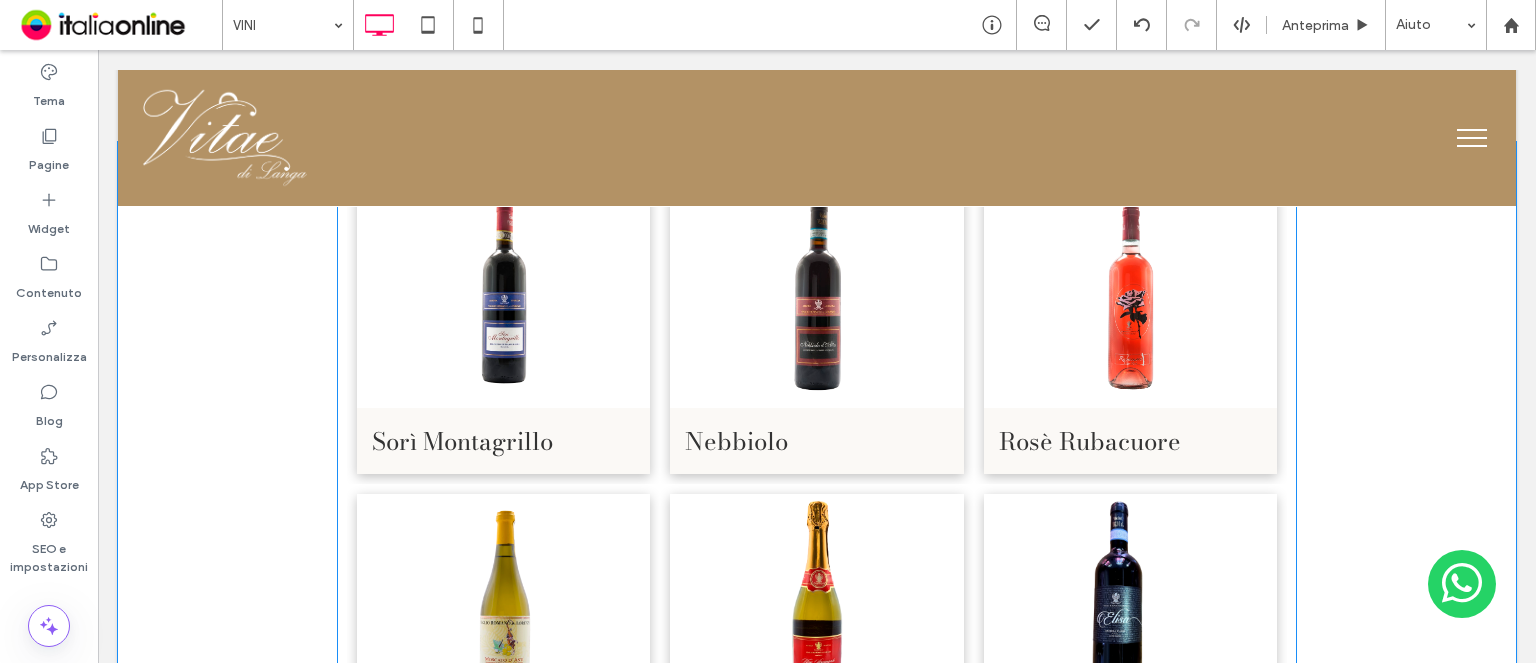 scroll, scrollTop: 1100, scrollLeft: 0, axis: vertical 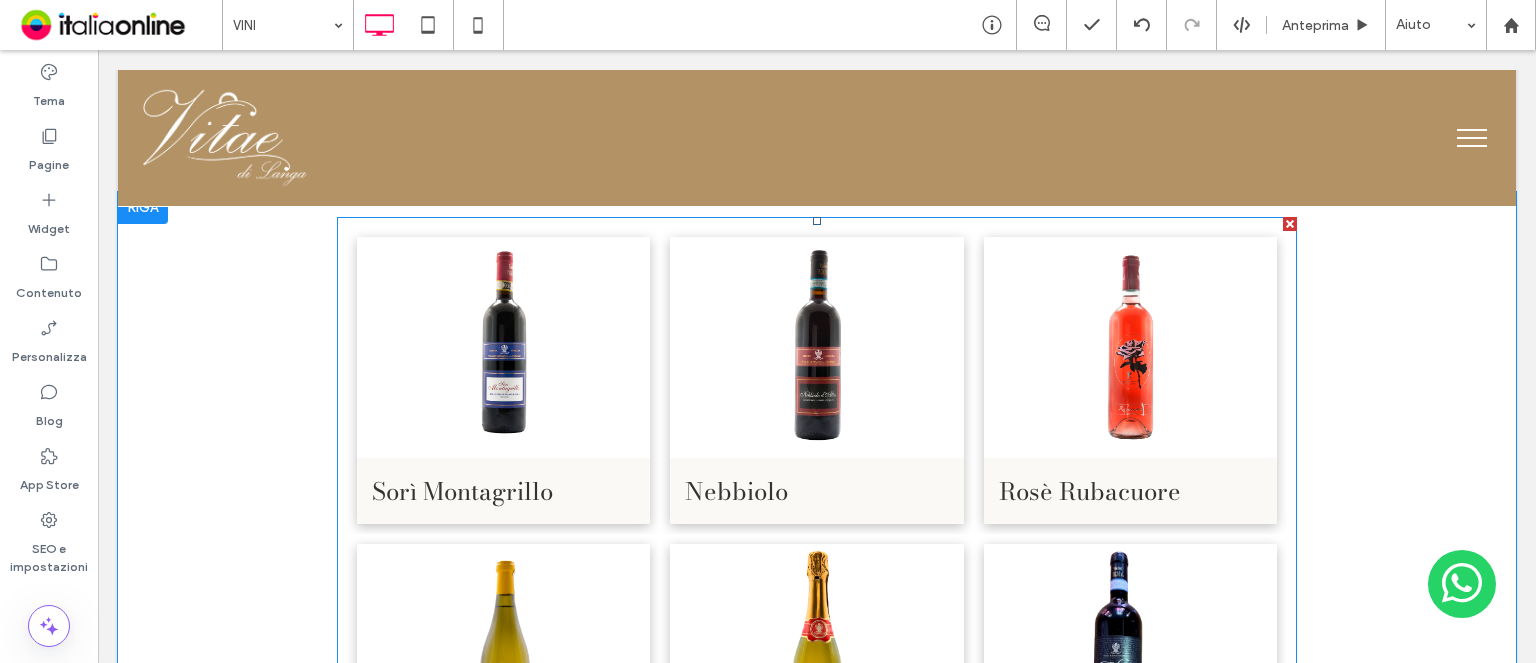 click at bounding box center (816, 347) 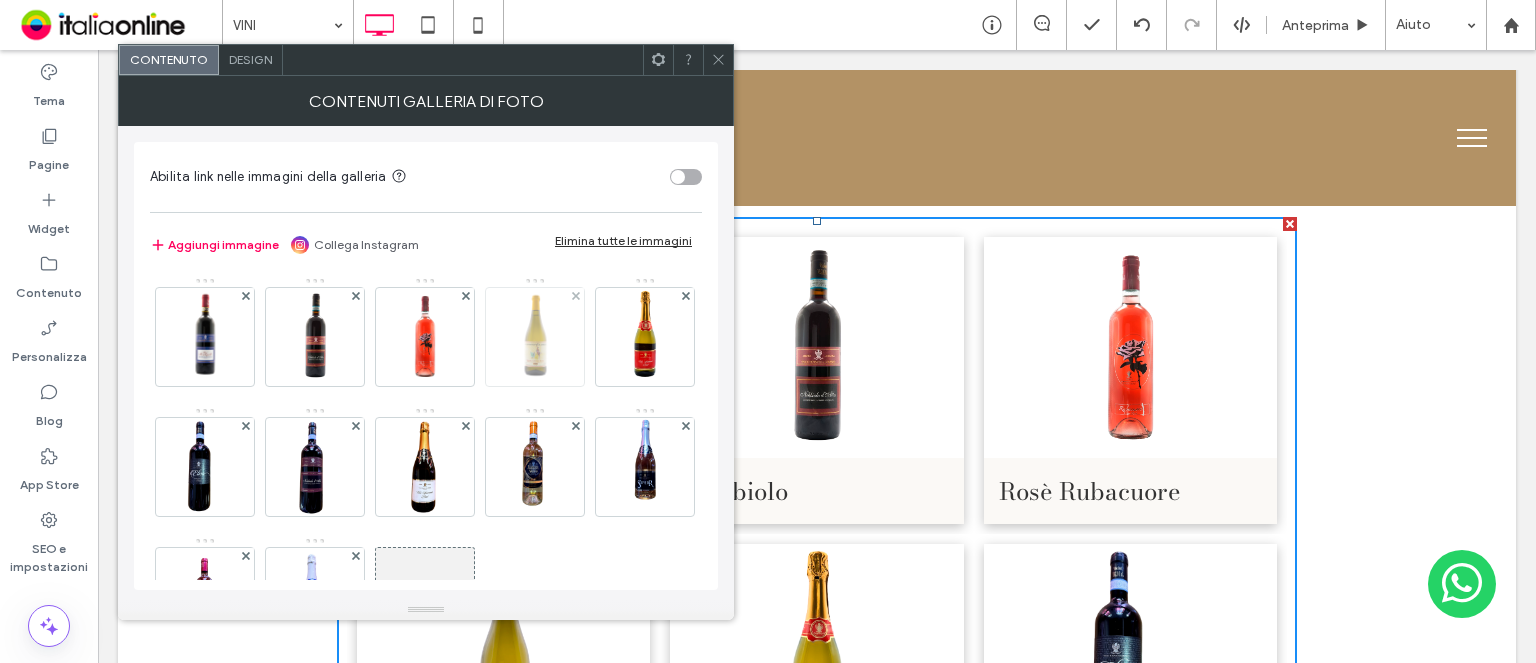 drag, startPoint x: 180, startPoint y: 323, endPoint x: 199, endPoint y: 317, distance: 19.924858 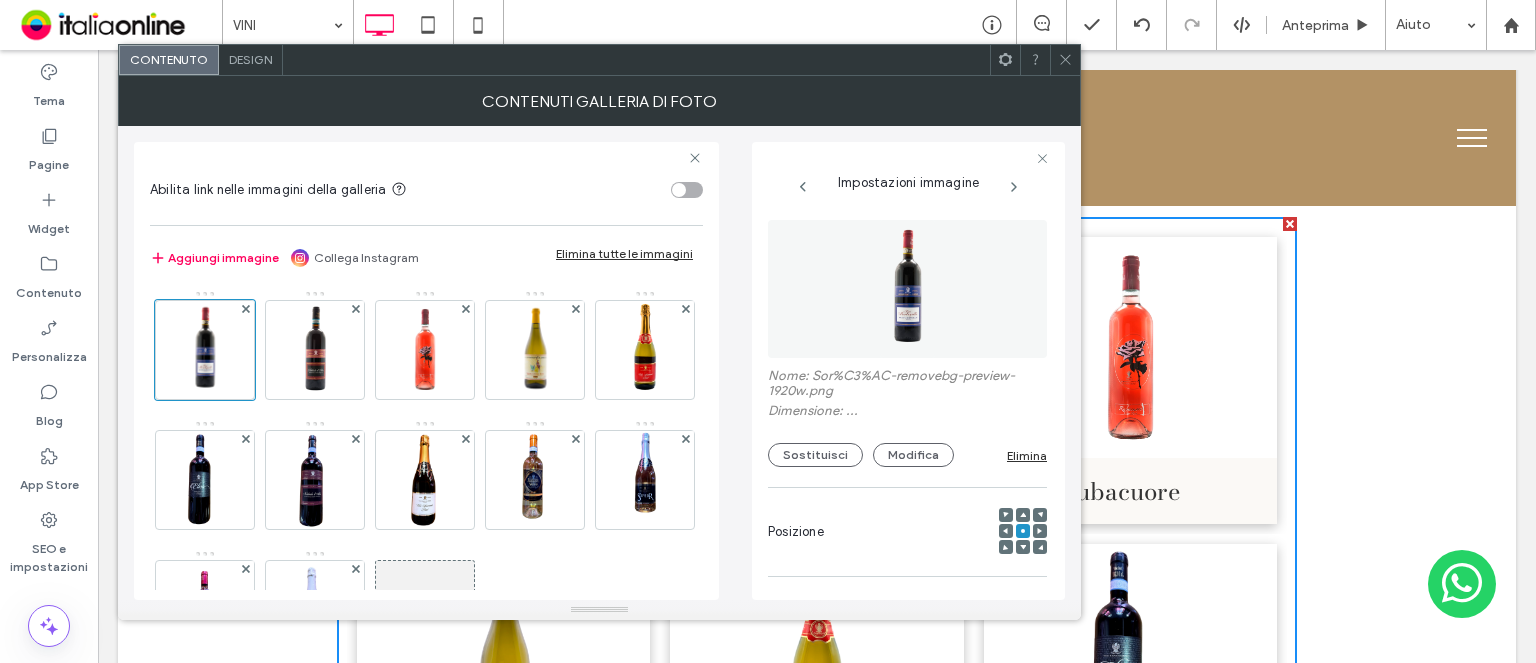 scroll, scrollTop: 0, scrollLeft: 227, axis: horizontal 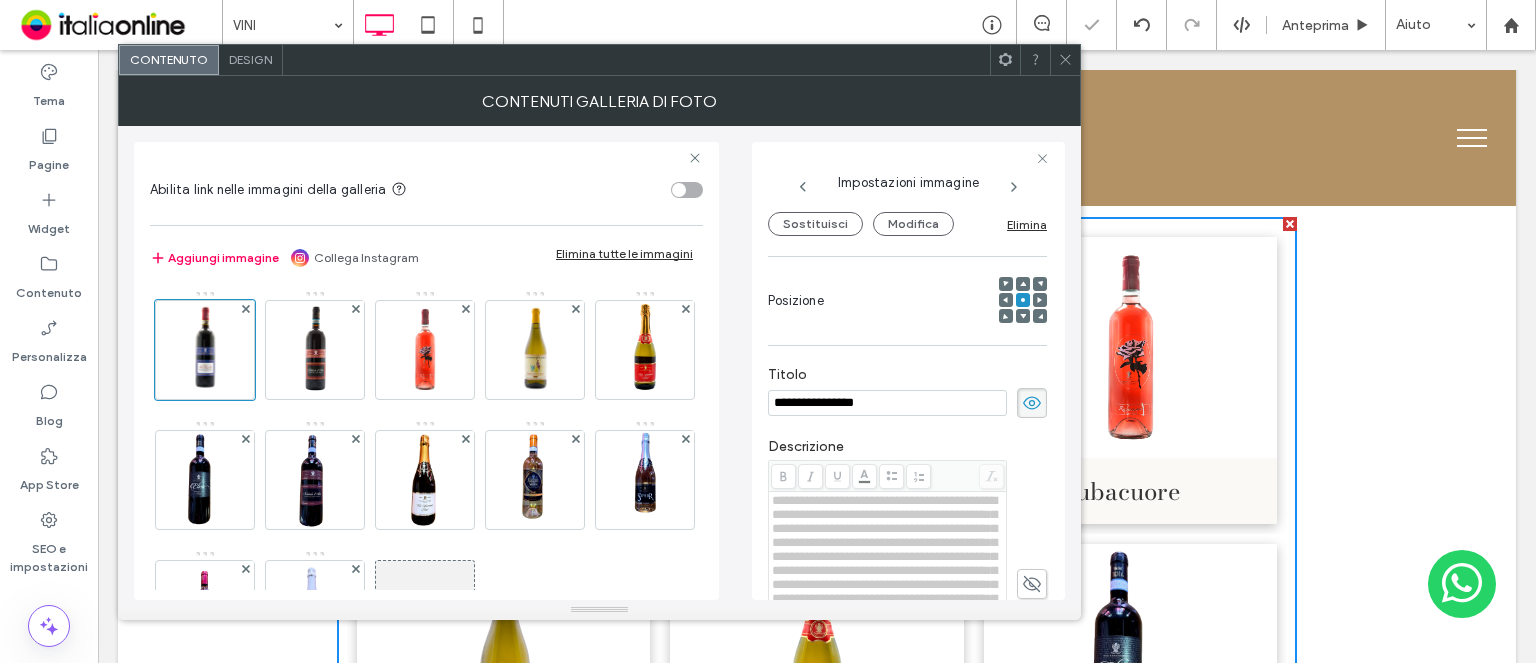click 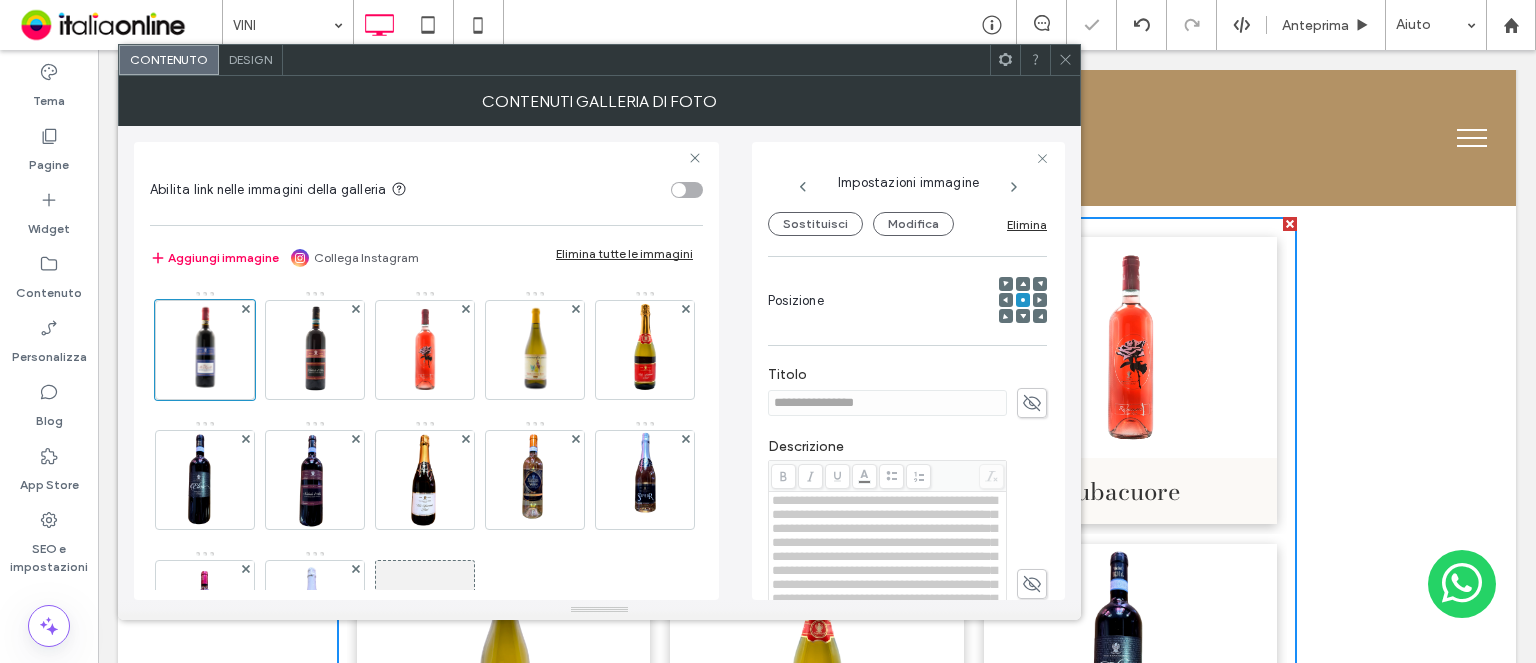 drag, startPoint x: 338, startPoint y: 347, endPoint x: 618, endPoint y: 404, distance: 285.7429 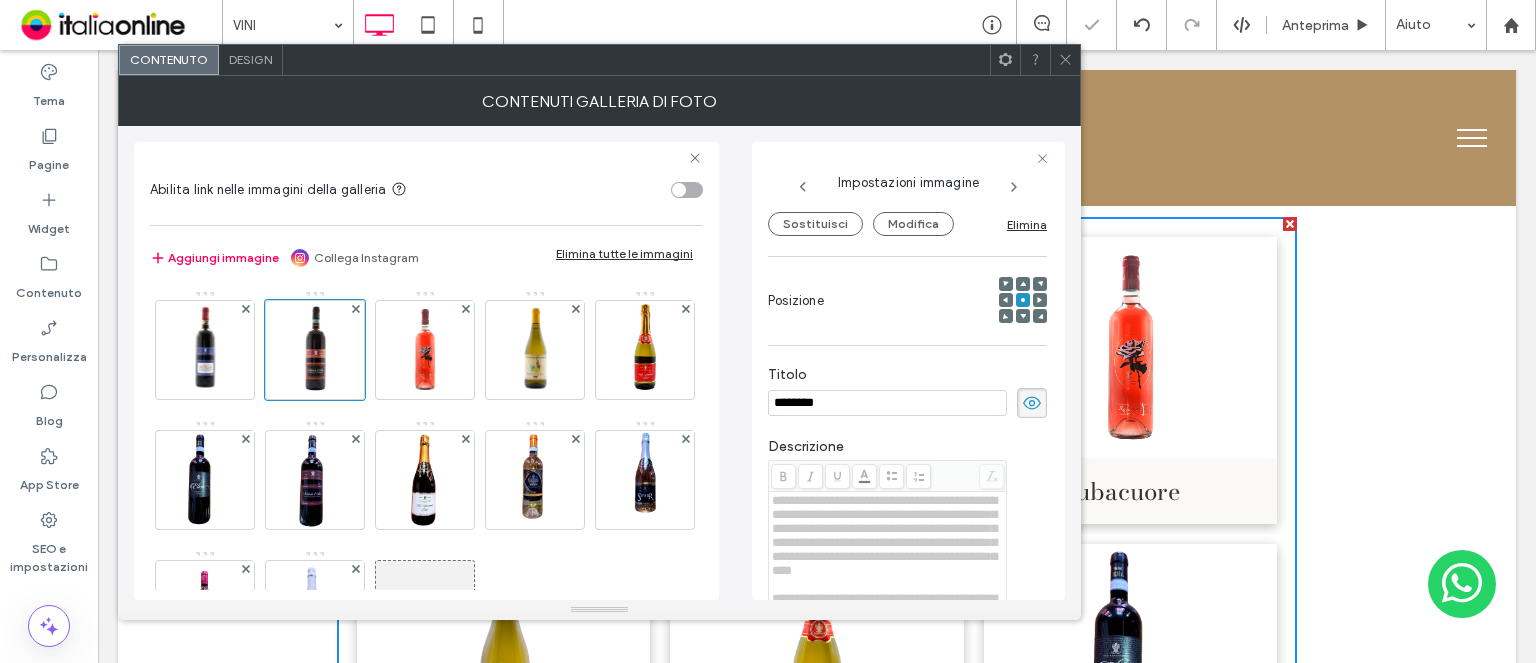 click on "********" at bounding box center (907, 403) 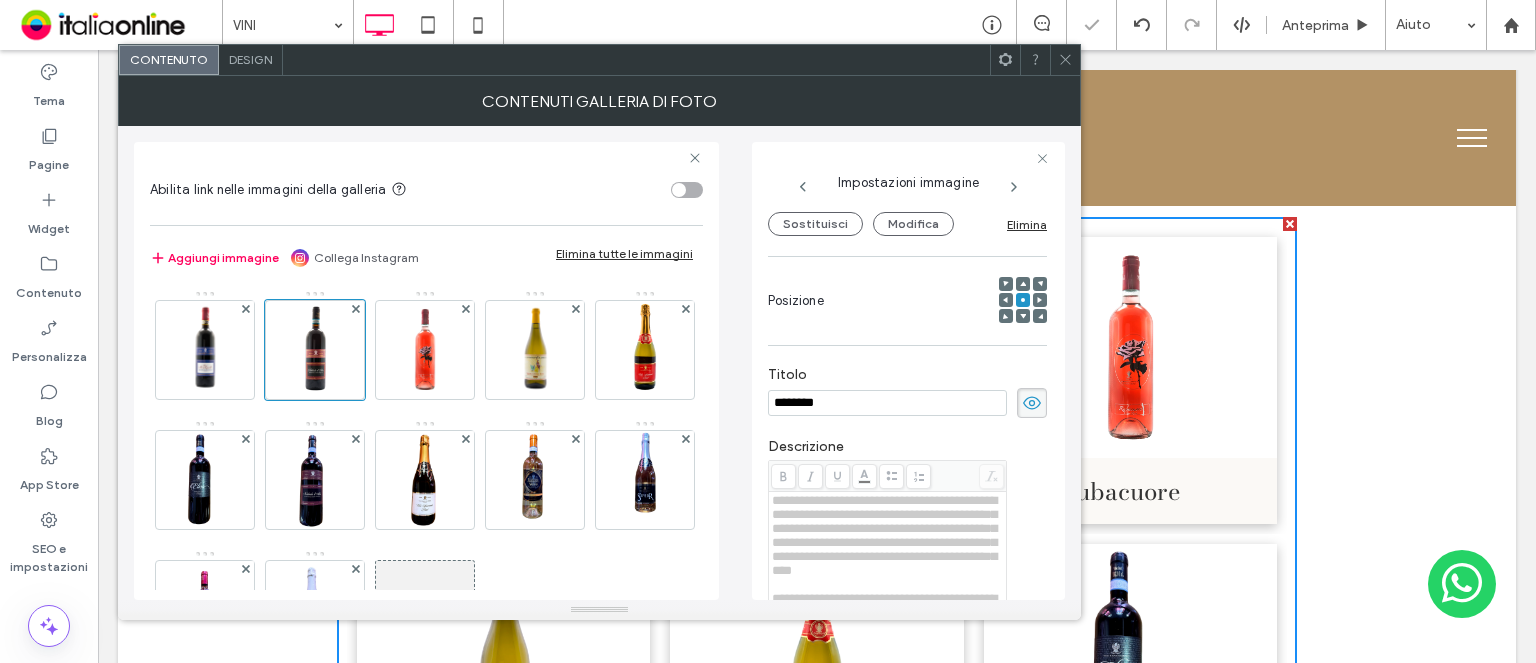 click at bounding box center [1032, 403] 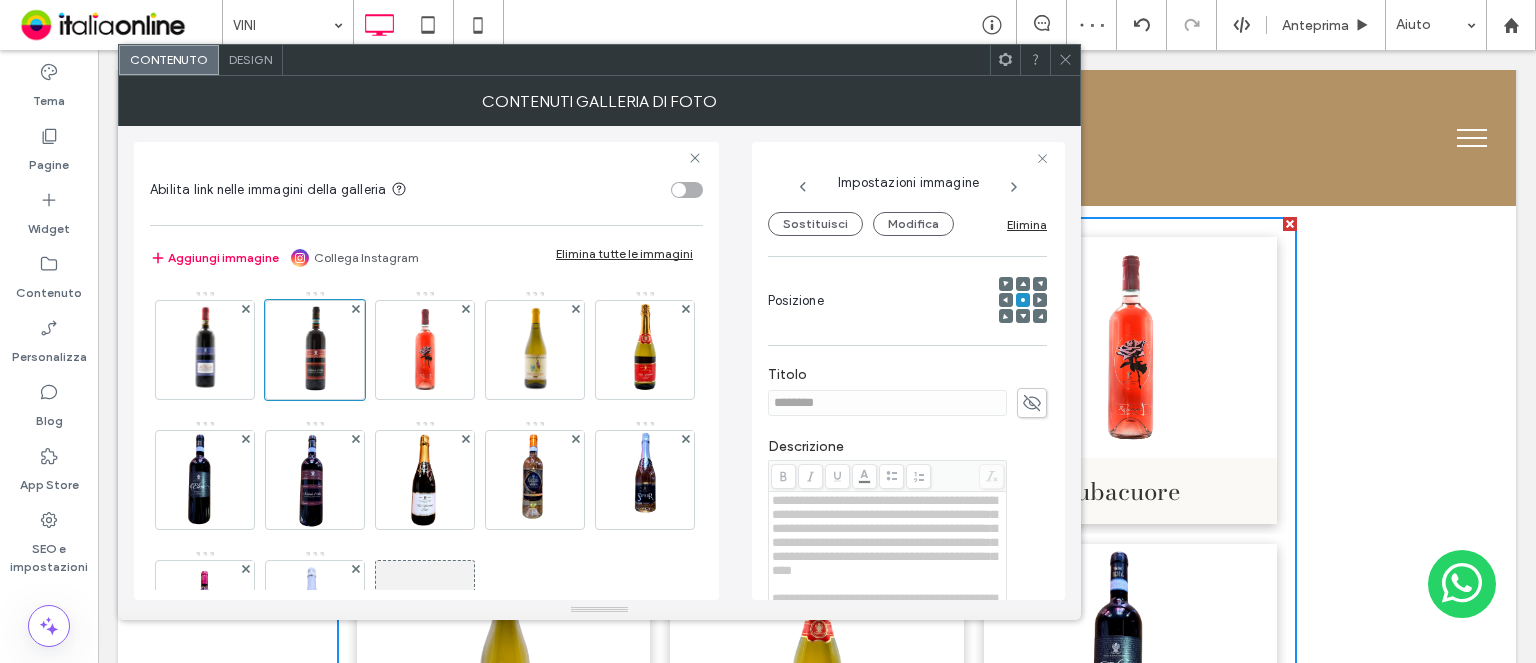 click 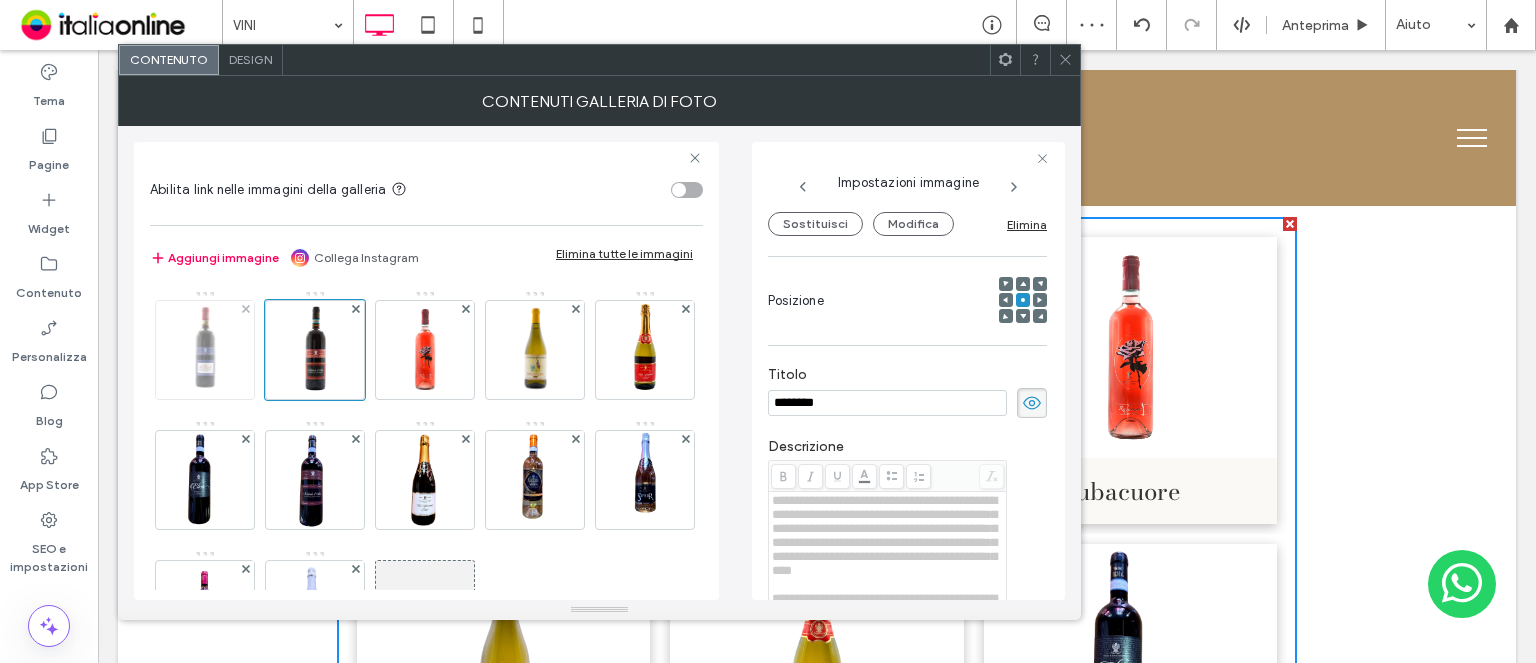 click at bounding box center [205, 350] 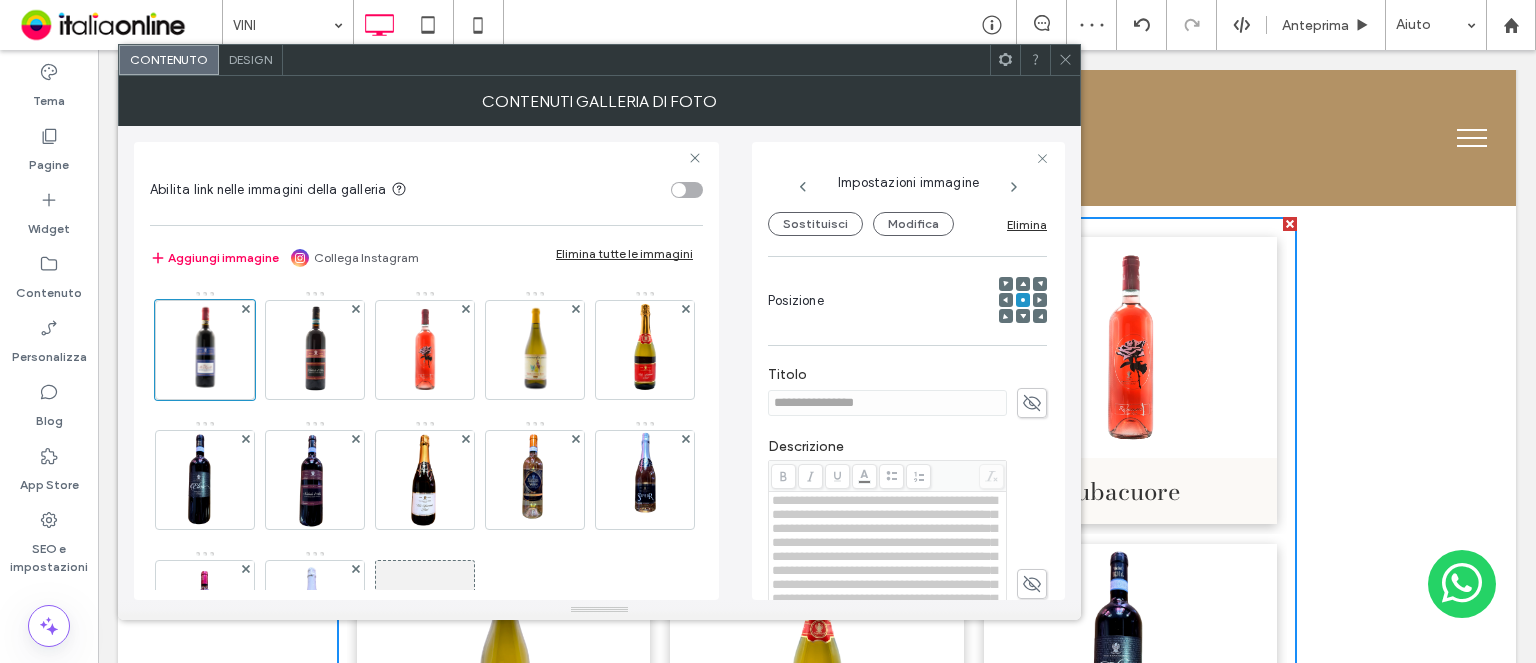 click 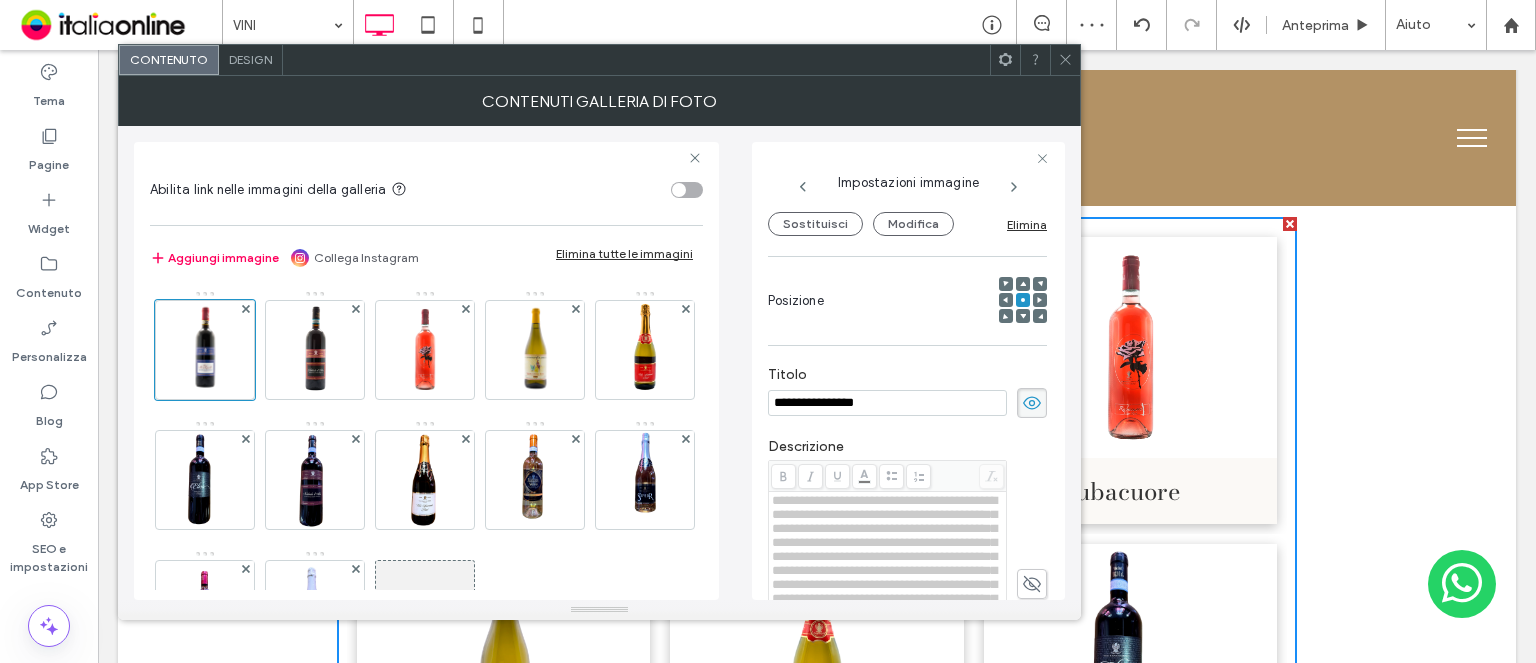 click at bounding box center (1065, 60) 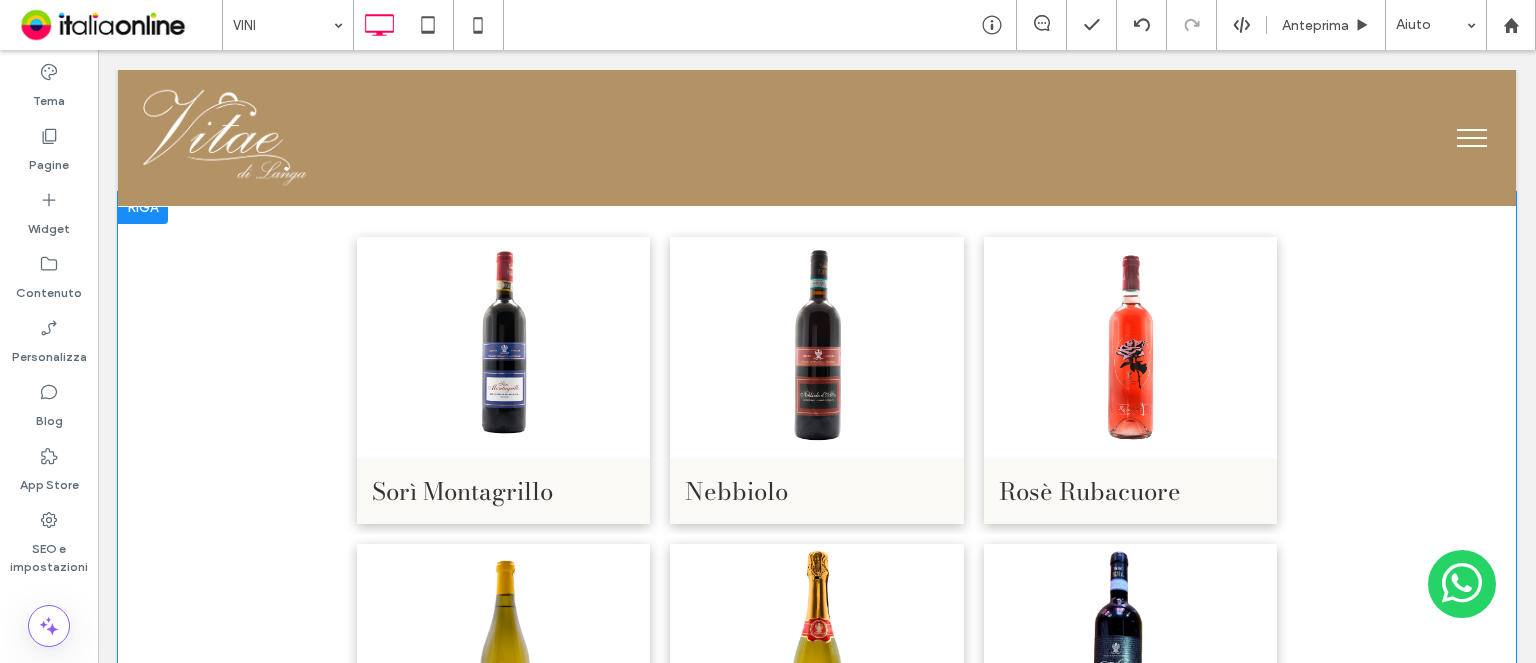 click on "Sorì Montagrillo
Una tipologia di Dolcetto più corposo e strutturato, che nasce dalla vinificazione separata delle uve di una sola collina, denominata appunto Sorì Montagrillo. I caratteri fragranti e vinosi -il colore rubino con riflessi violetti, il profumo caratterizzato dai sentori di ciliegia marasca ed altri frutti rossi ed il sapore secco, pieno, caldo ed amarognolo nella sensazione finale- lo predispone per un servizio a tutto pasto. Il carattere si apprezza al meglio quando è servito in calici a tulipano ed alla temperatura di 15-16°C. la gradazione risulta di circa 12.5 gradi.
Button
Nebbiolo
Il vitigno, il Nebbiolo, è il più prestigioso tra quelli nati in Piemonte: al blasone unisce un atteggiamento produttivo aristocratico, esigente, che lo porta a selezionare con rigore i terreni e gli ambienti su cui fruttificare.
Button
Rosè Rubacuore
Vi ruberà il cuore." at bounding box center [817, 809] 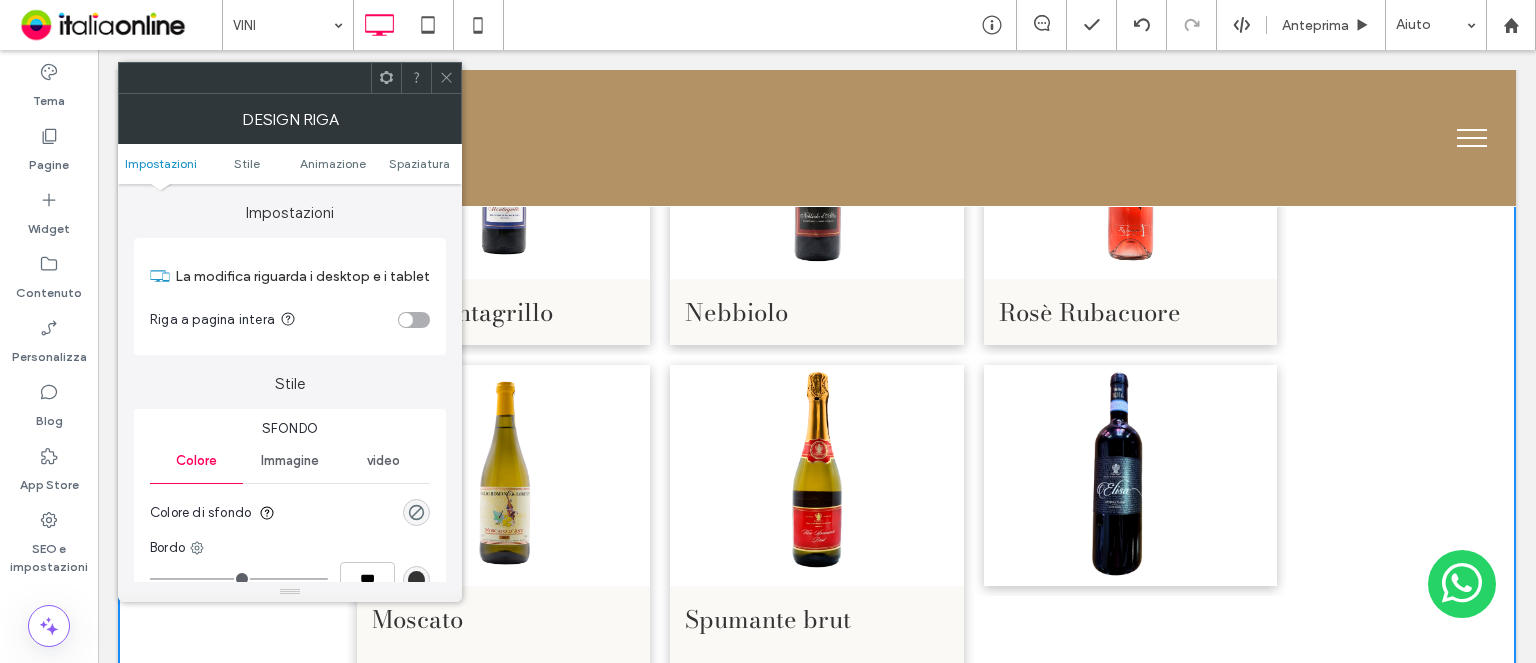 scroll, scrollTop: 1500, scrollLeft: 0, axis: vertical 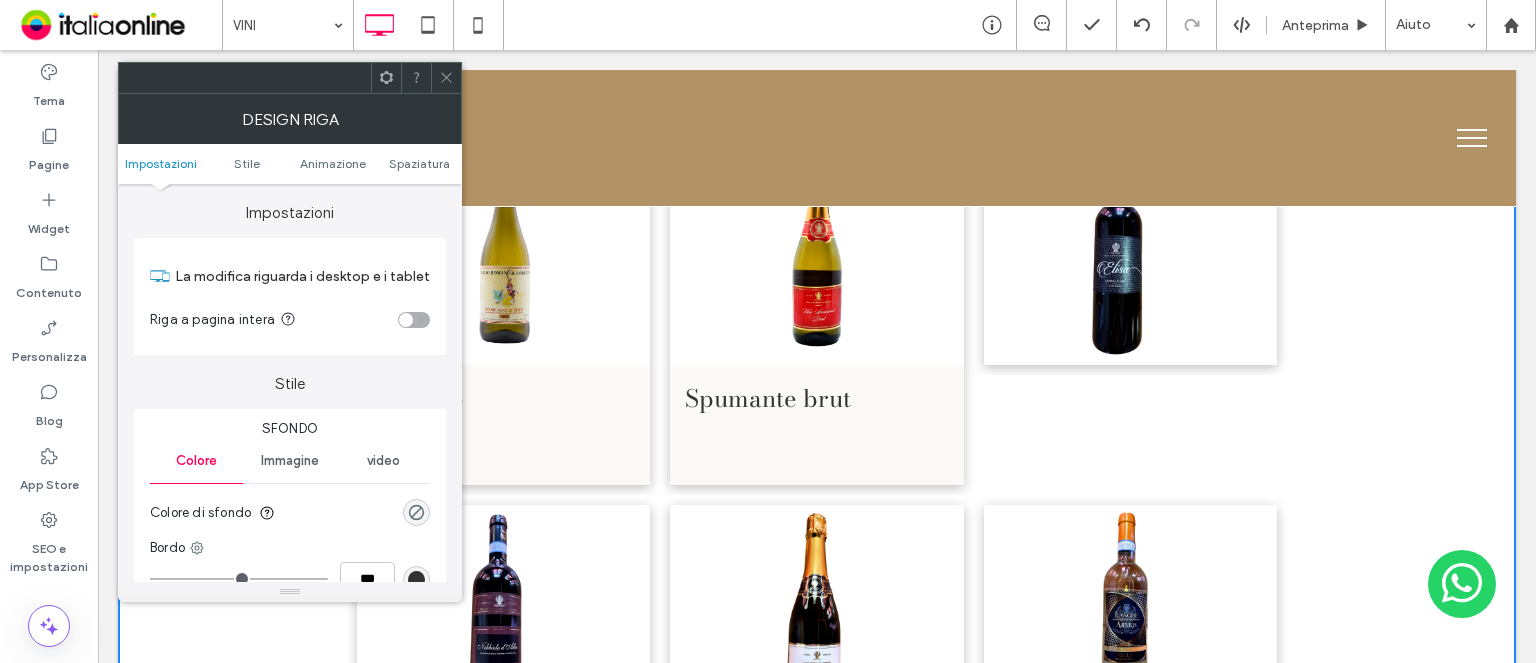 click 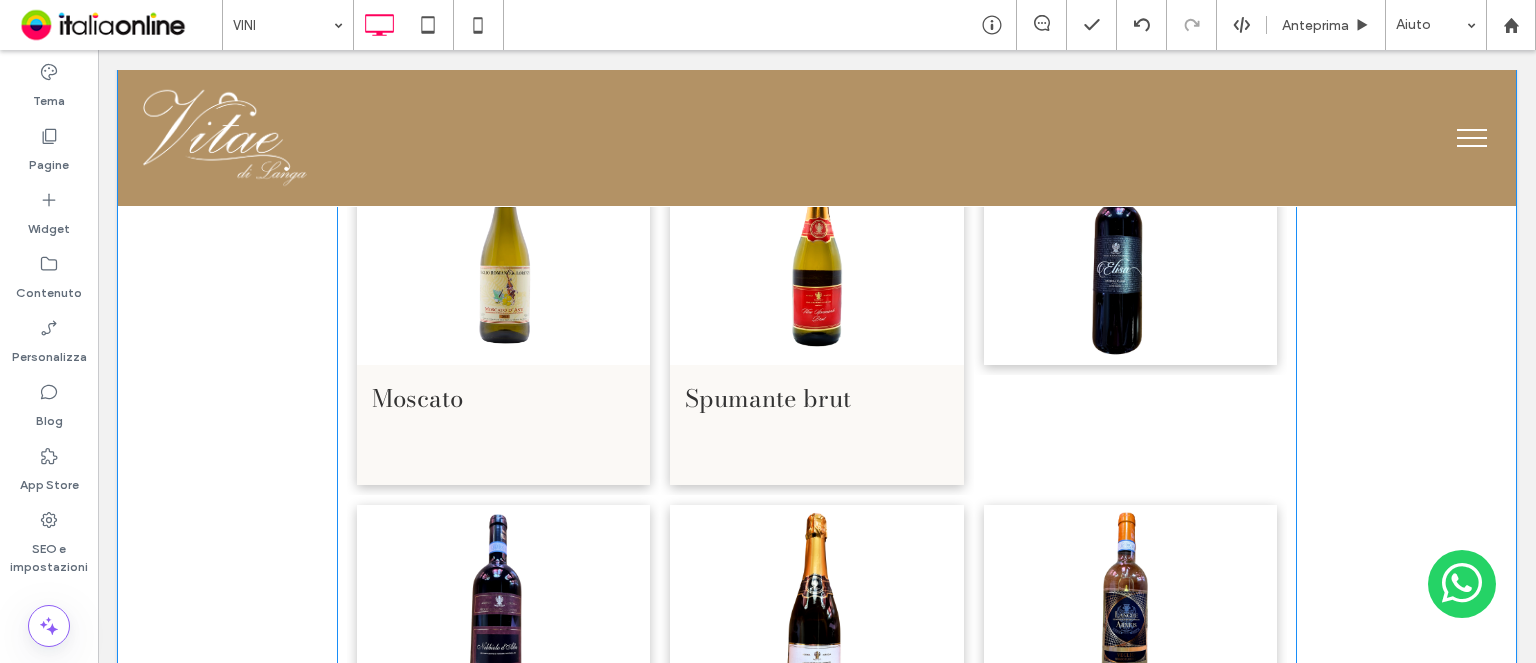 click at bounding box center [1130, 254] 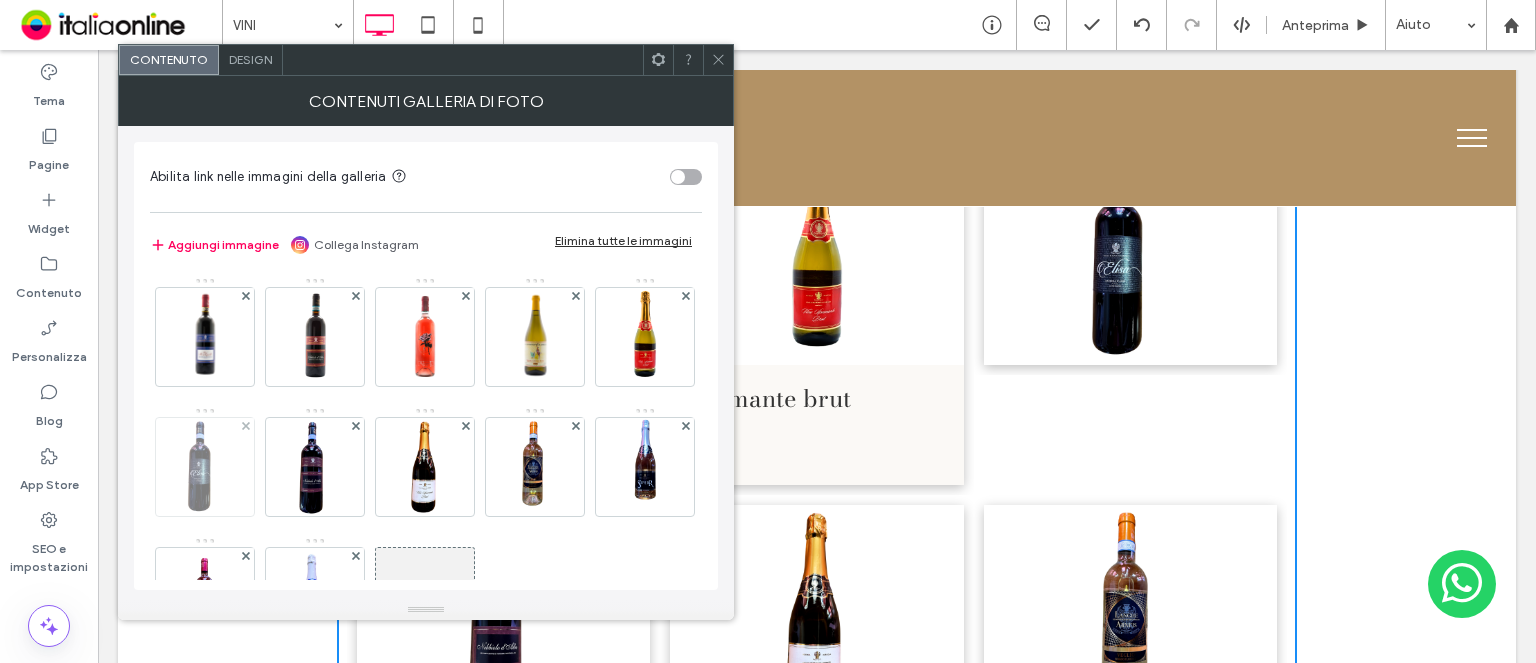click at bounding box center (205, 467) 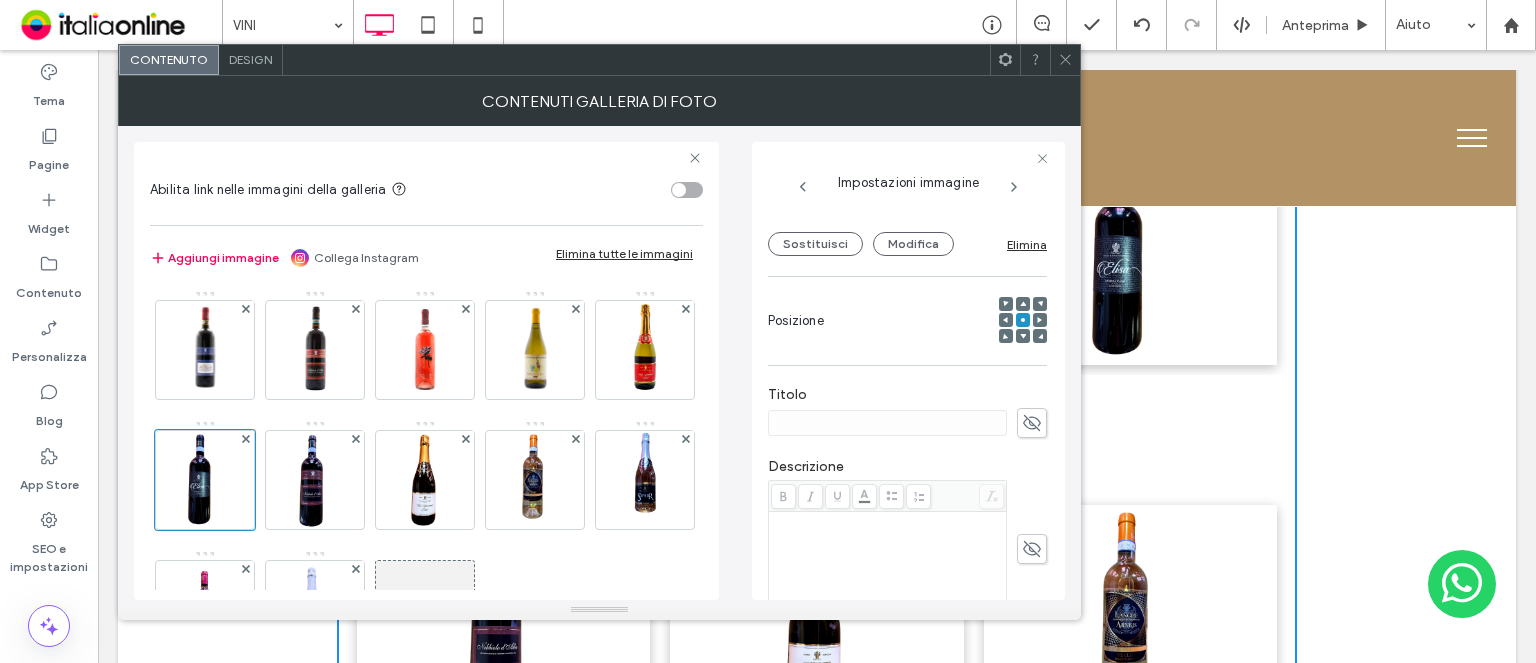 scroll, scrollTop: 200, scrollLeft: 0, axis: vertical 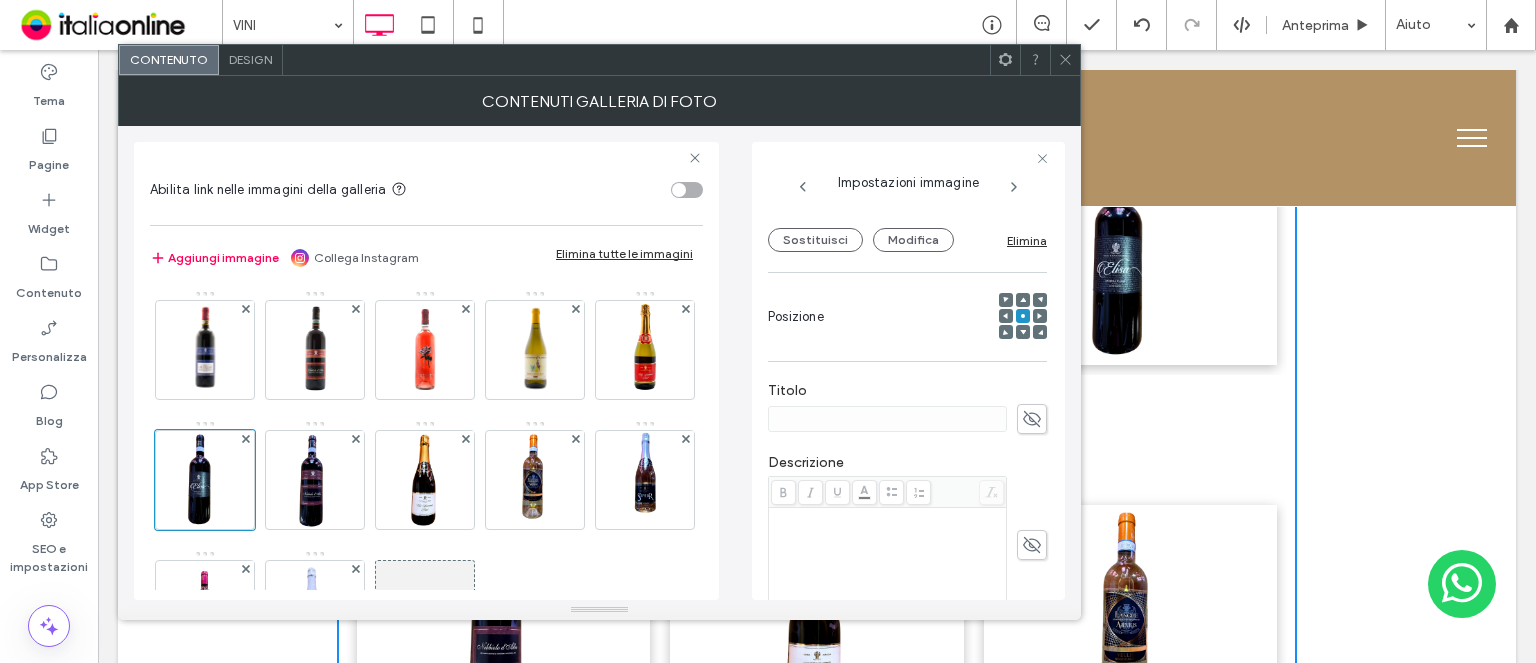 click 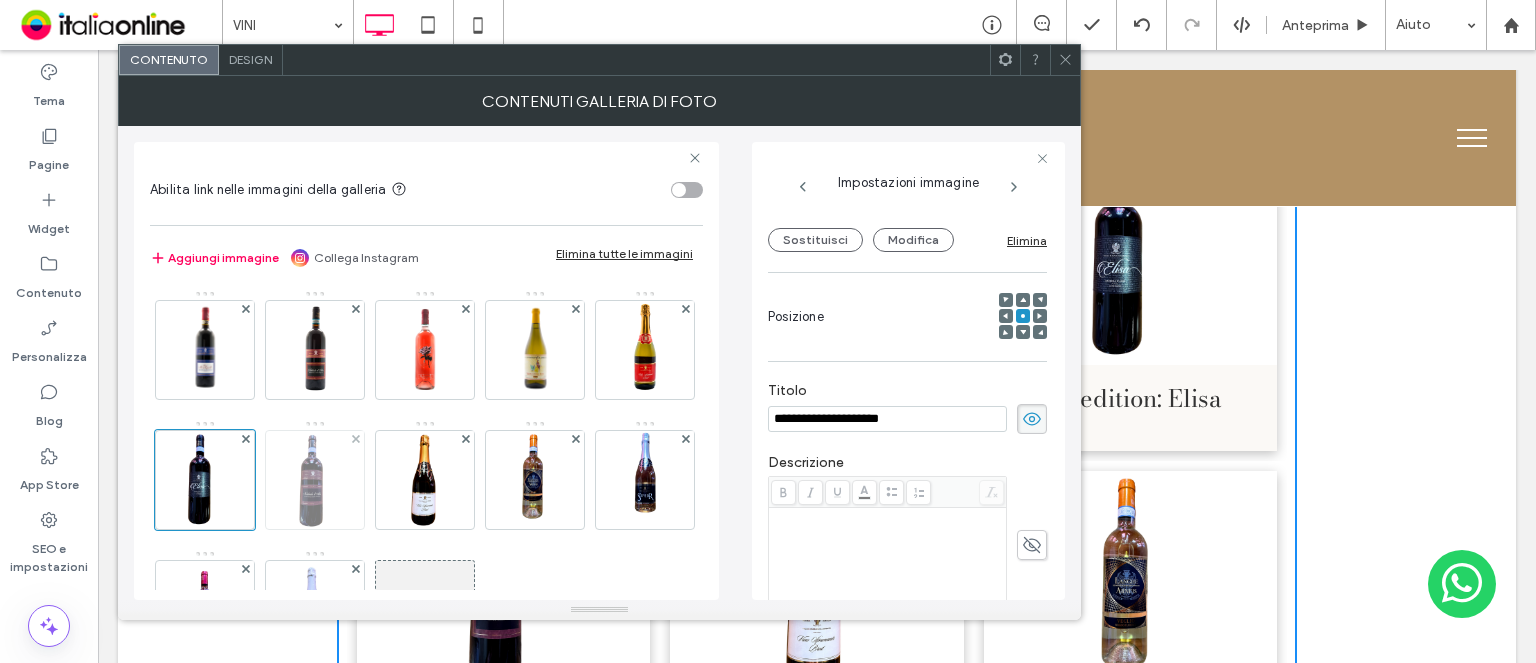 type on "**********" 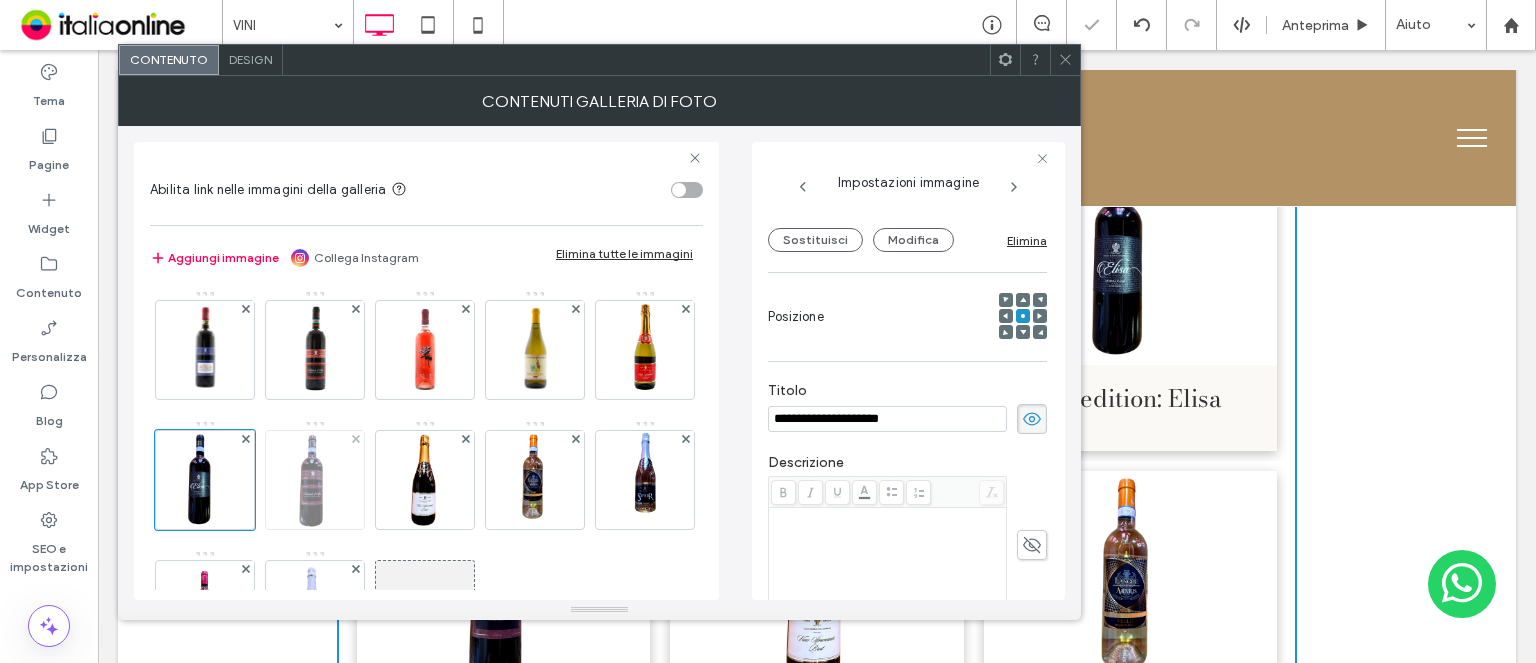 click at bounding box center [315, 480] 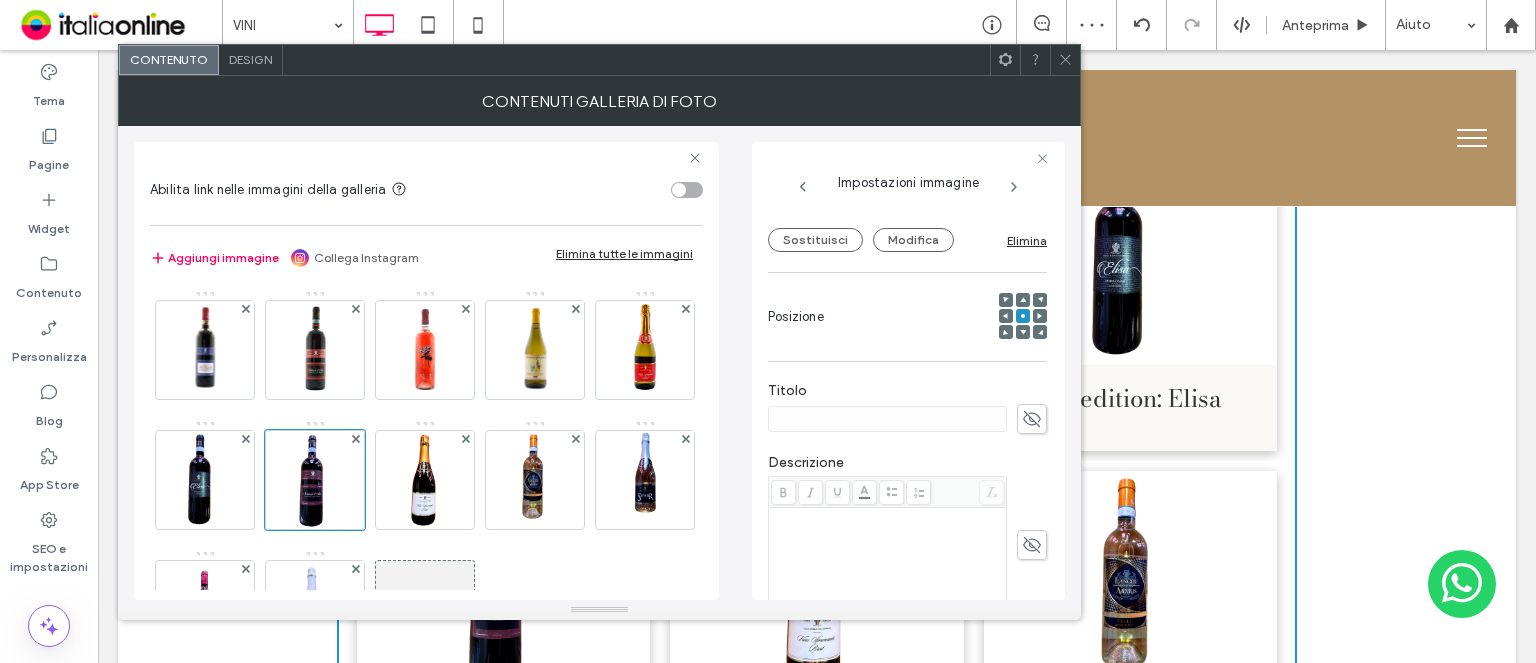 click 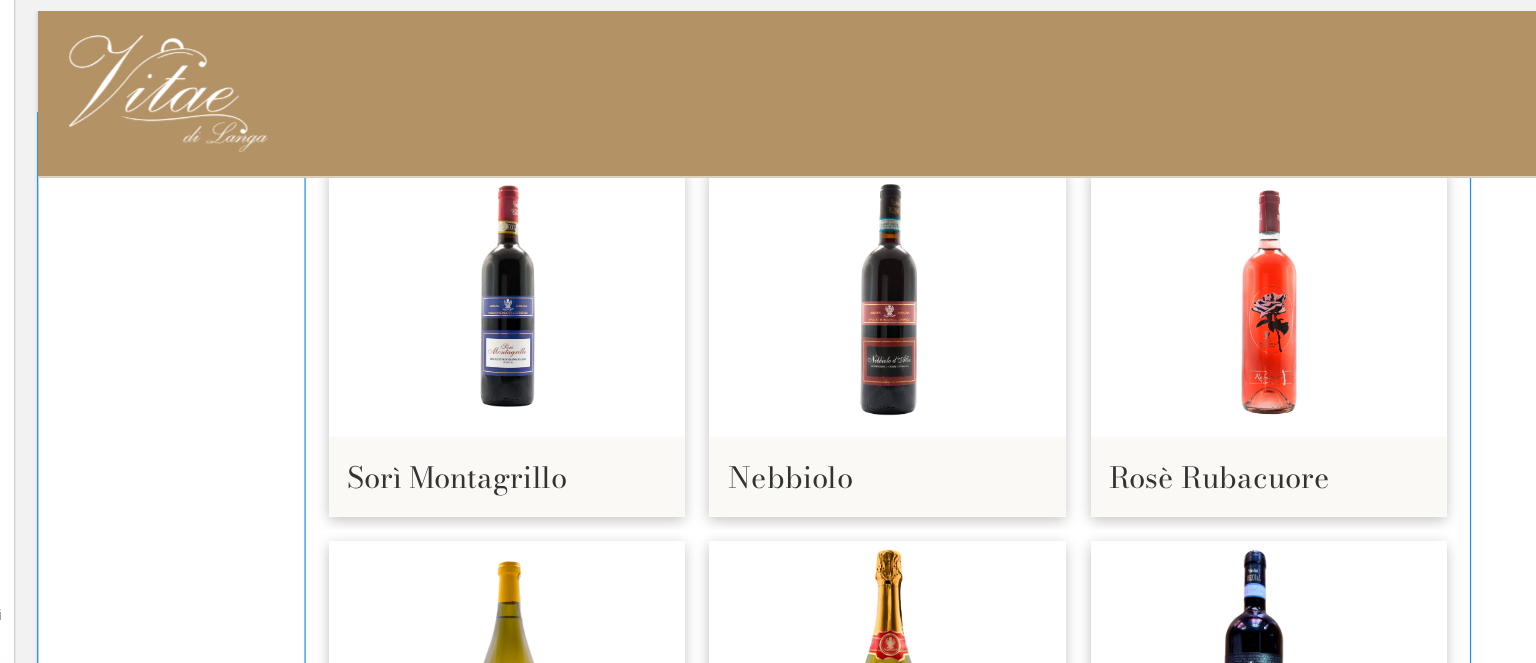 scroll, scrollTop: 1111, scrollLeft: 0, axis: vertical 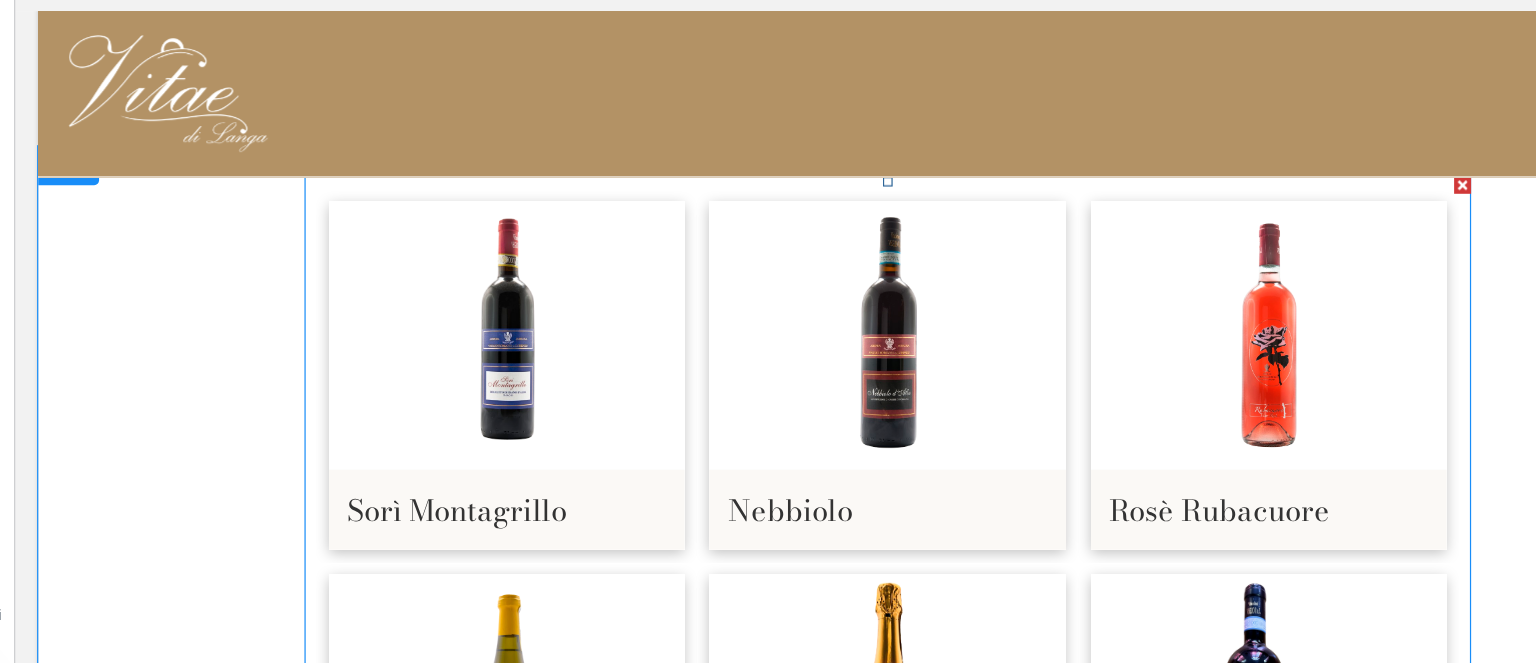 click on "Nebbiolo
Il vitigno, il Nebbiolo, è il più prestigioso tra quelli nati in Piemonte: al blasone unisce un atteggiamento produttivo aristocratico, esigente, che lo porta a selezionare con rigore i terreni e gli ambienti su cui fruttificare. Anche il vino, il Nebbiolo d’Alba, è prestigioso ed aristocratico, con quel colore granato che nel tempo si arricchisce di riflessi aranciati, quel profumo ampio e complesso che presenta sentori fruttati (fragola di bosco, lampone, confettura di frutti rossi ) insieme ad altri speziat i (pepe verde, cannella e vaniglia ), quel sapore deciso, caldo e persistente che completa la degustazione. A tavola, servito in gradi calici, accompagna con gusto i piatti di carni cotte arrosto, quelle stufate e brasate ed i formaggi di lunga stagionatura.
Button" at bounding box center (732, 417) 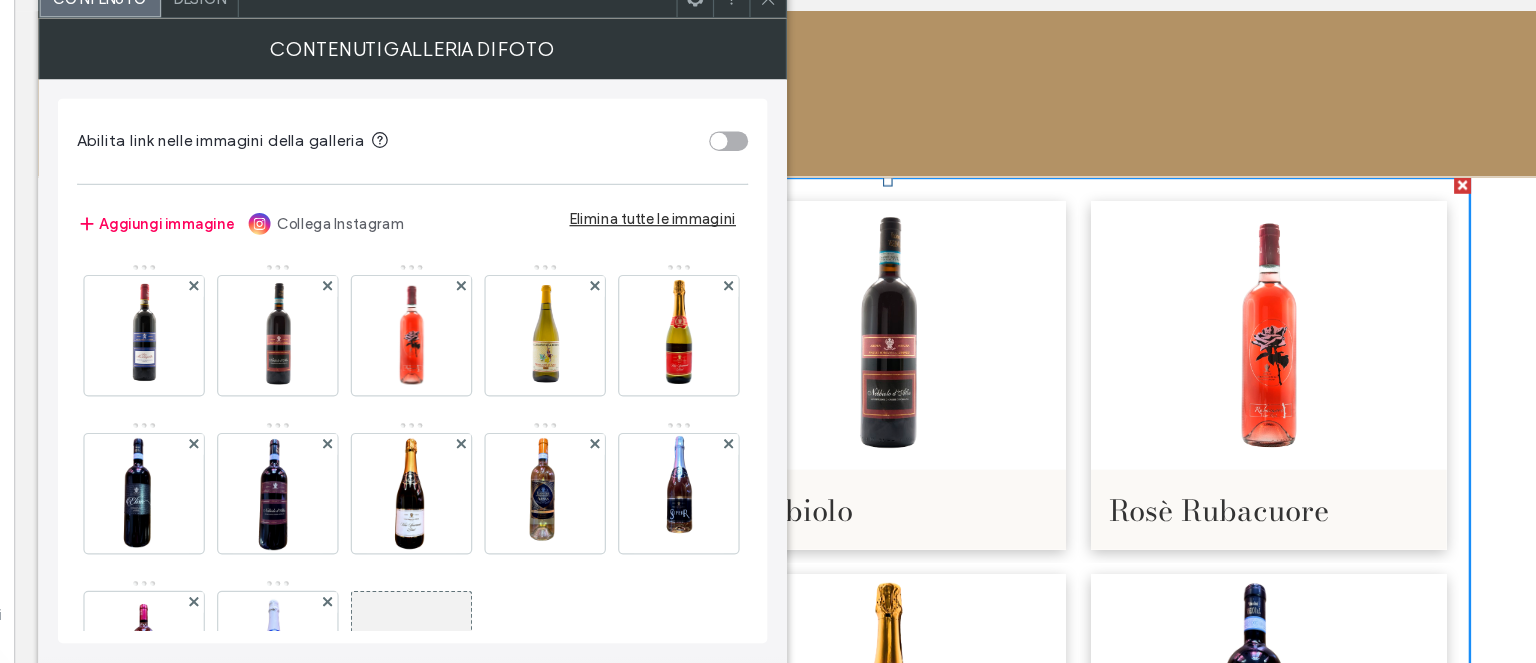 scroll, scrollTop: 1110, scrollLeft: 0, axis: vertical 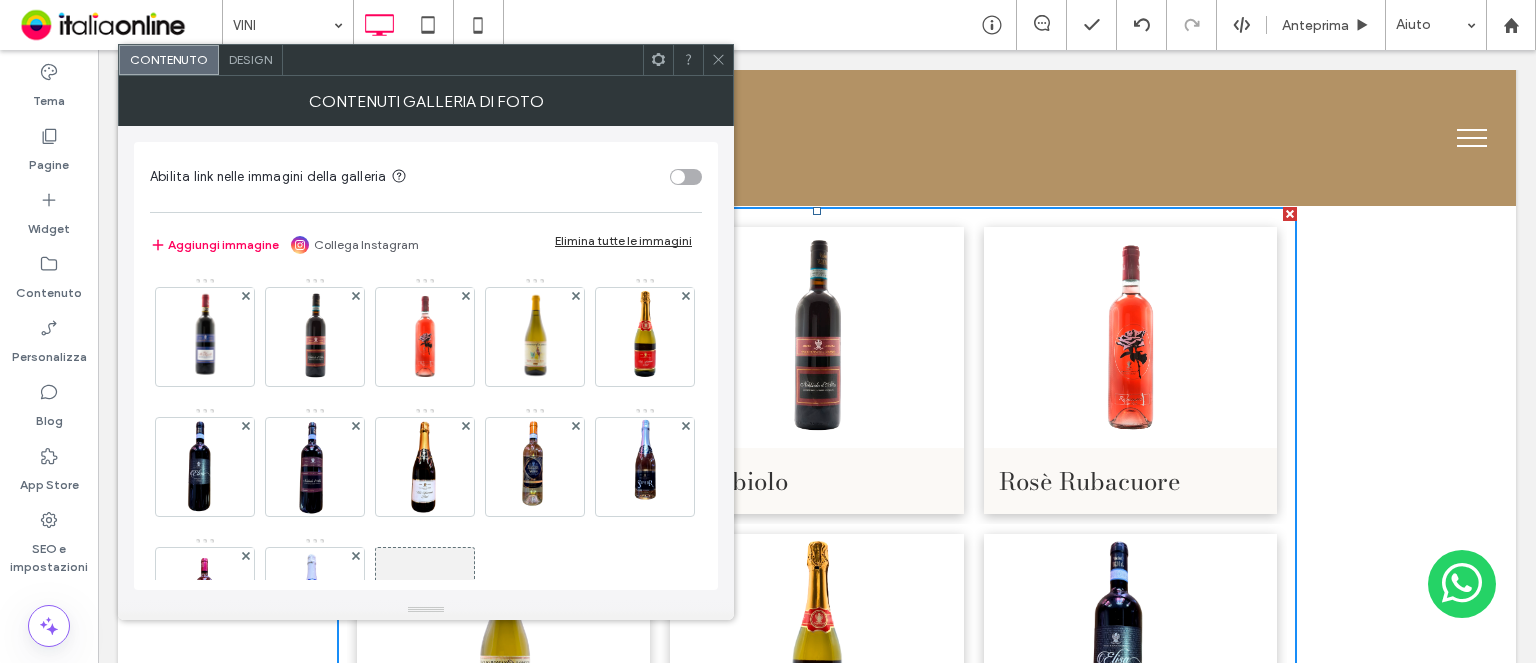 click at bounding box center (718, 60) 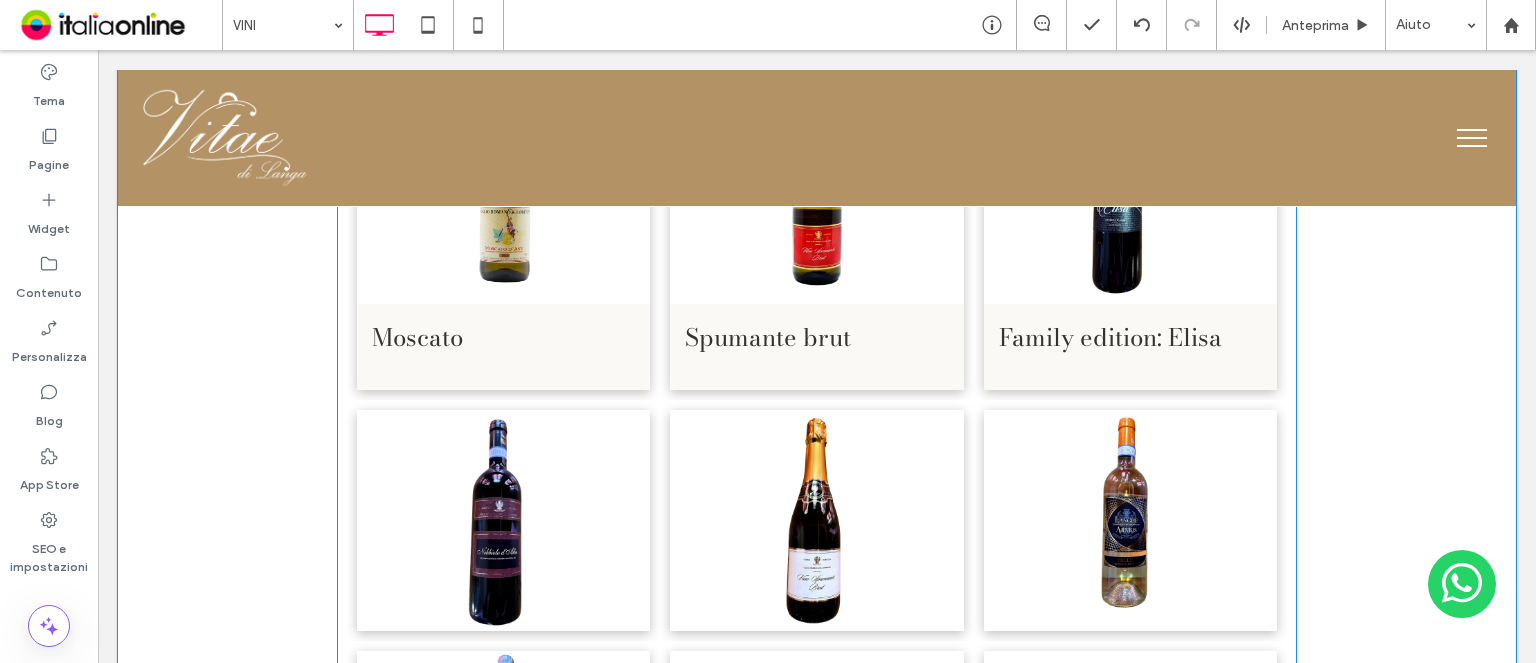 scroll, scrollTop: 1717, scrollLeft: 0, axis: vertical 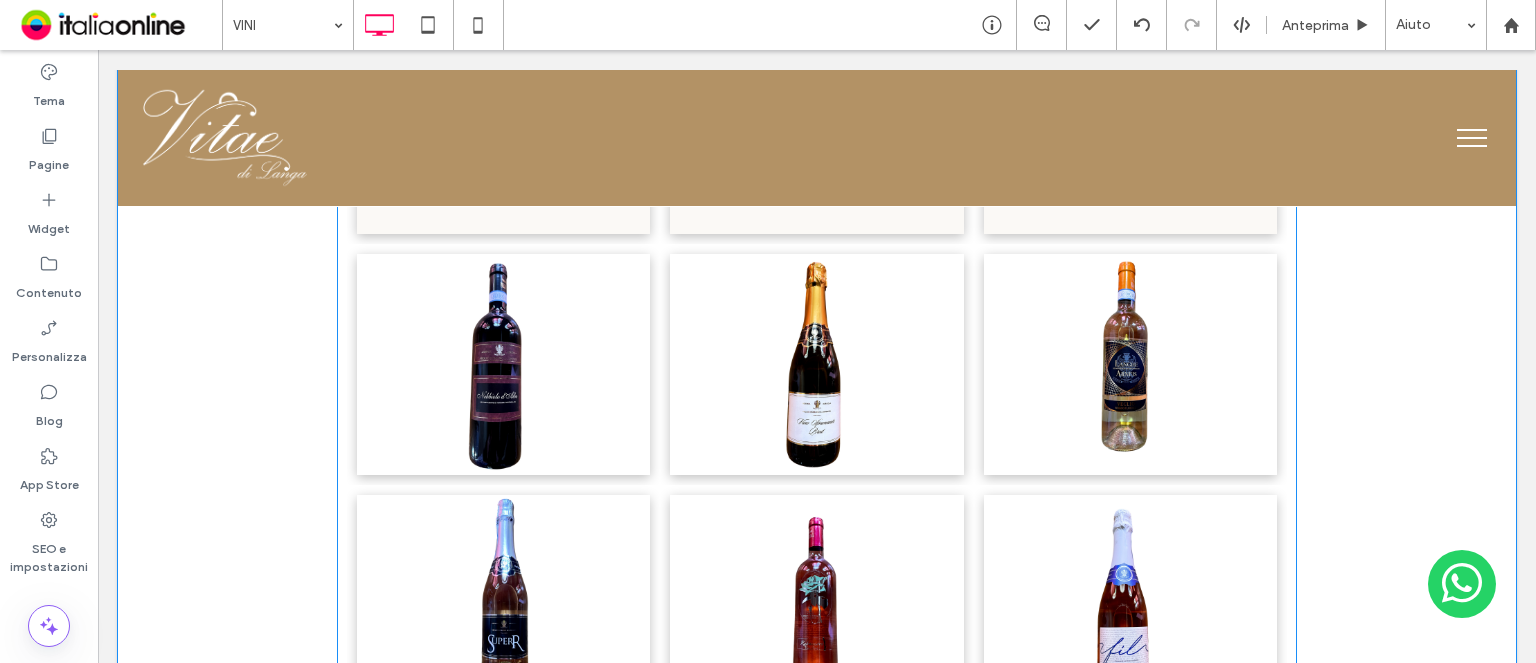 click at bounding box center [503, 364] 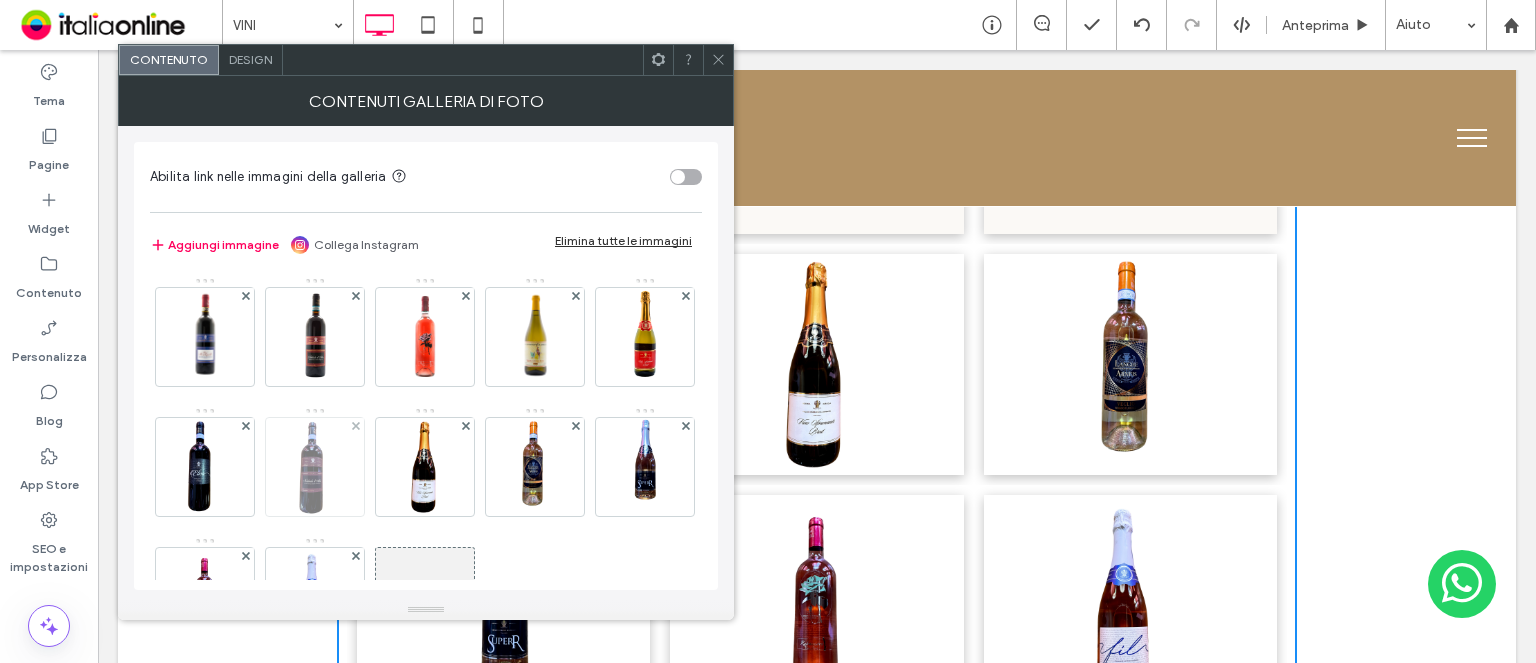 click at bounding box center (315, 467) 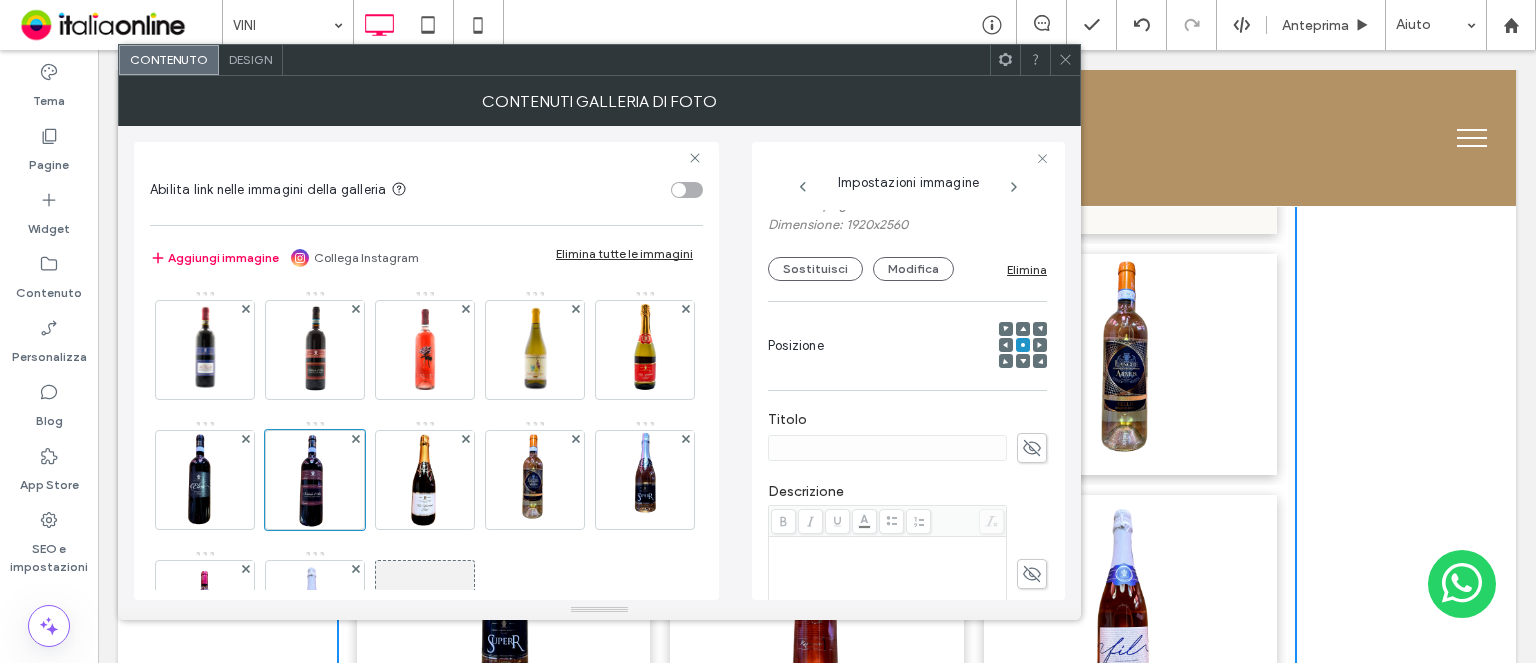 scroll, scrollTop: 172, scrollLeft: 0, axis: vertical 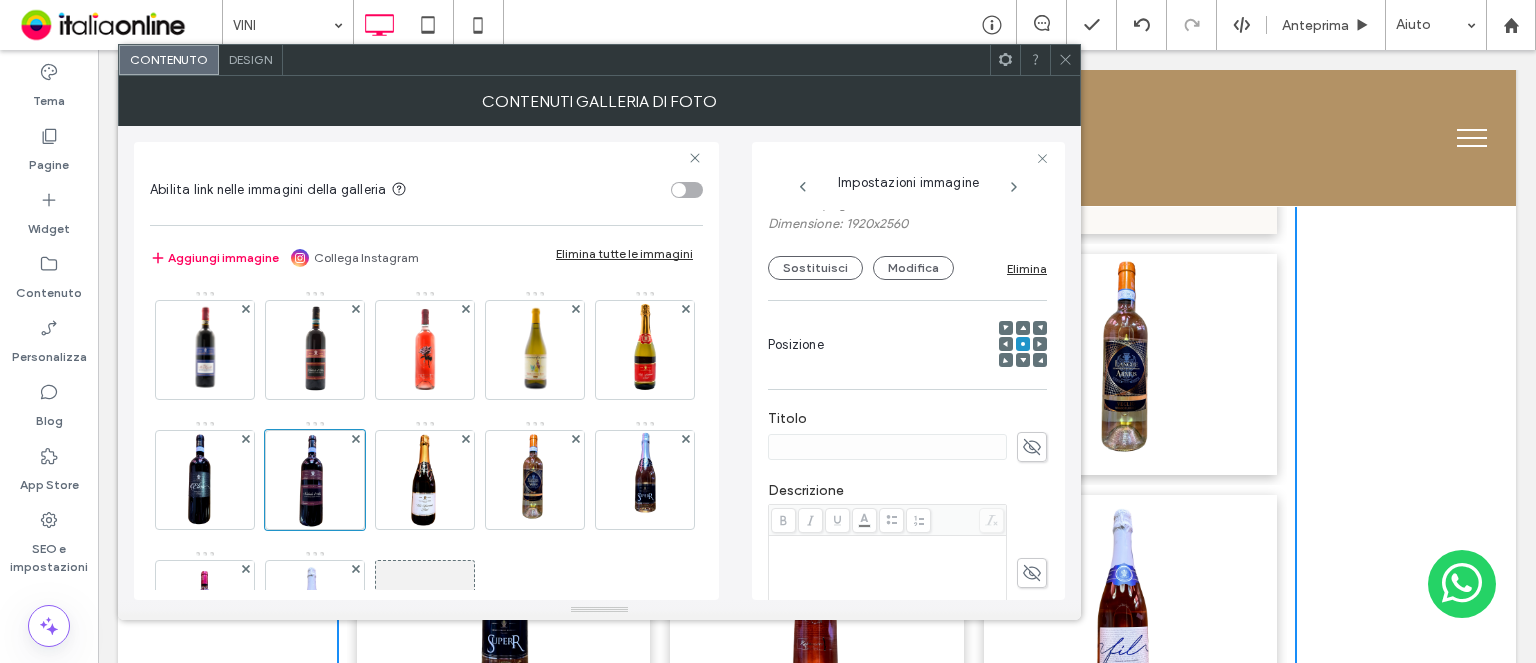click at bounding box center [907, 447] 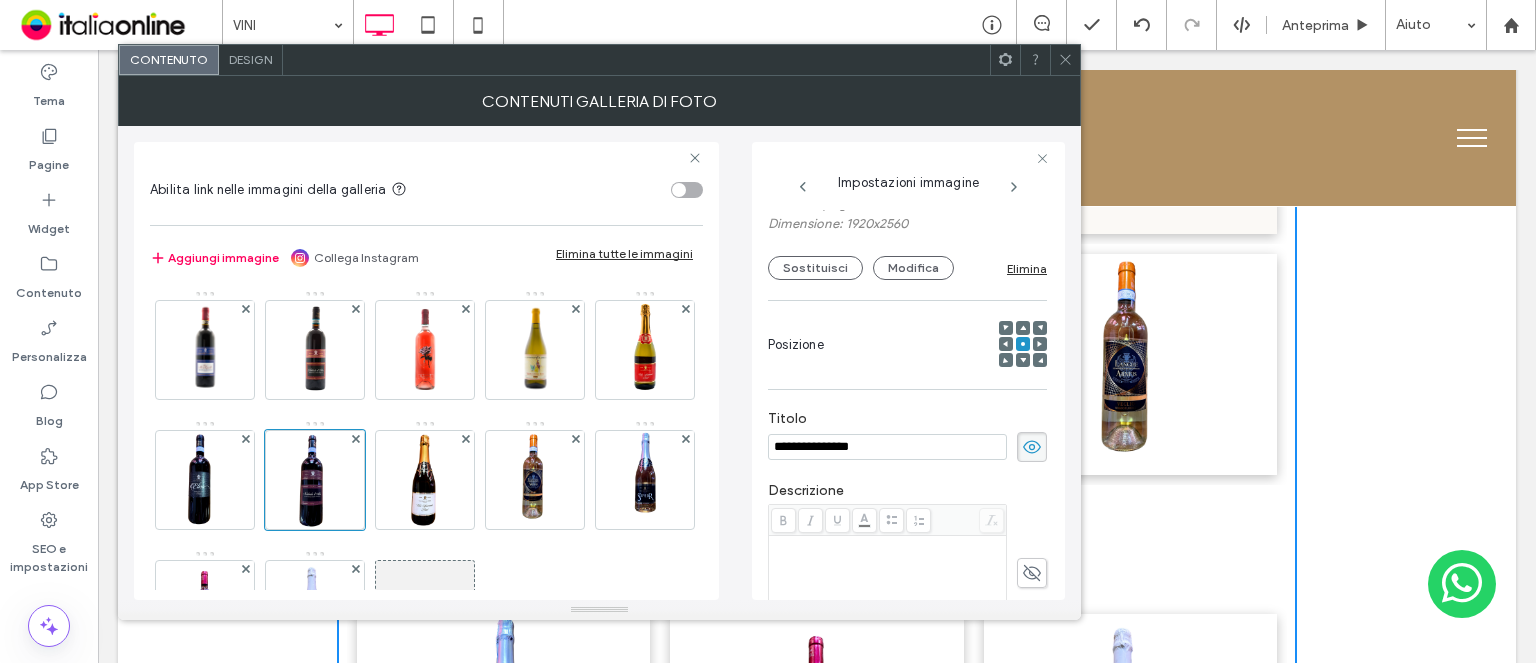 type on "**********" 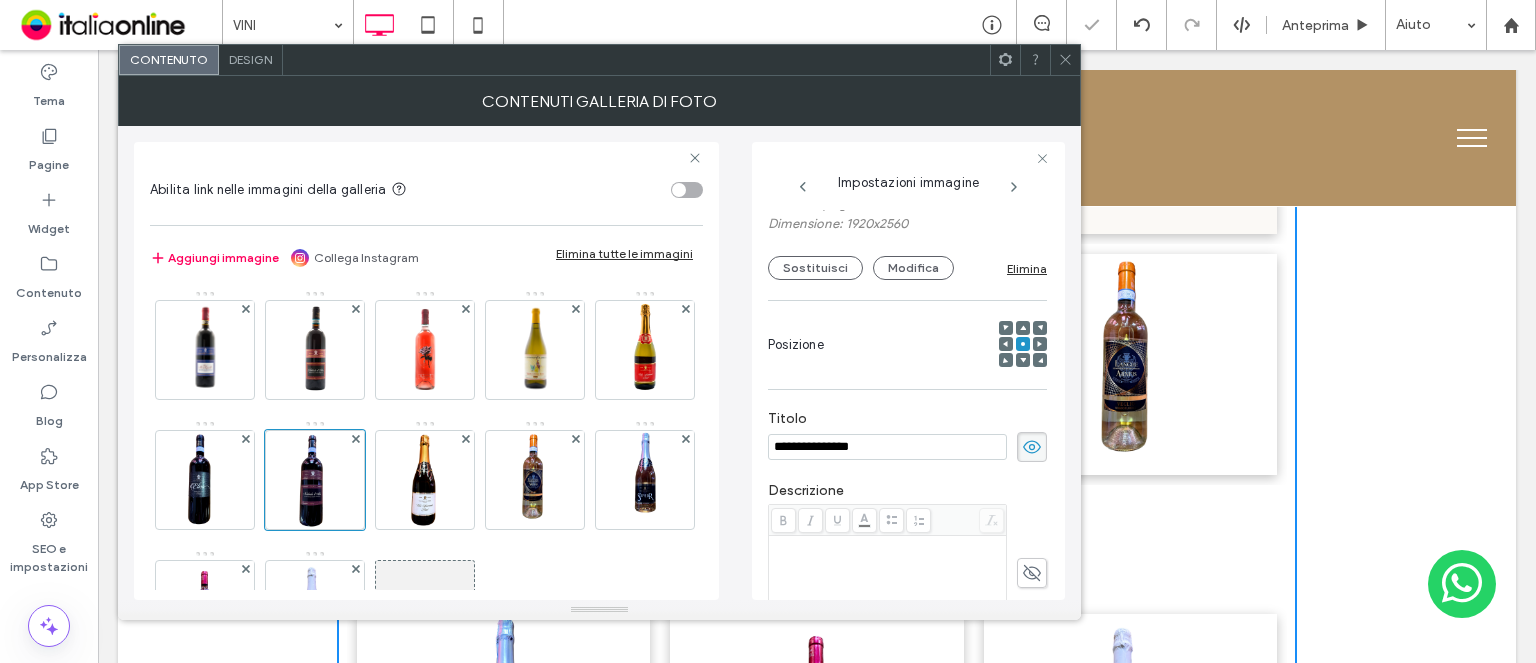 click at bounding box center (1065, 60) 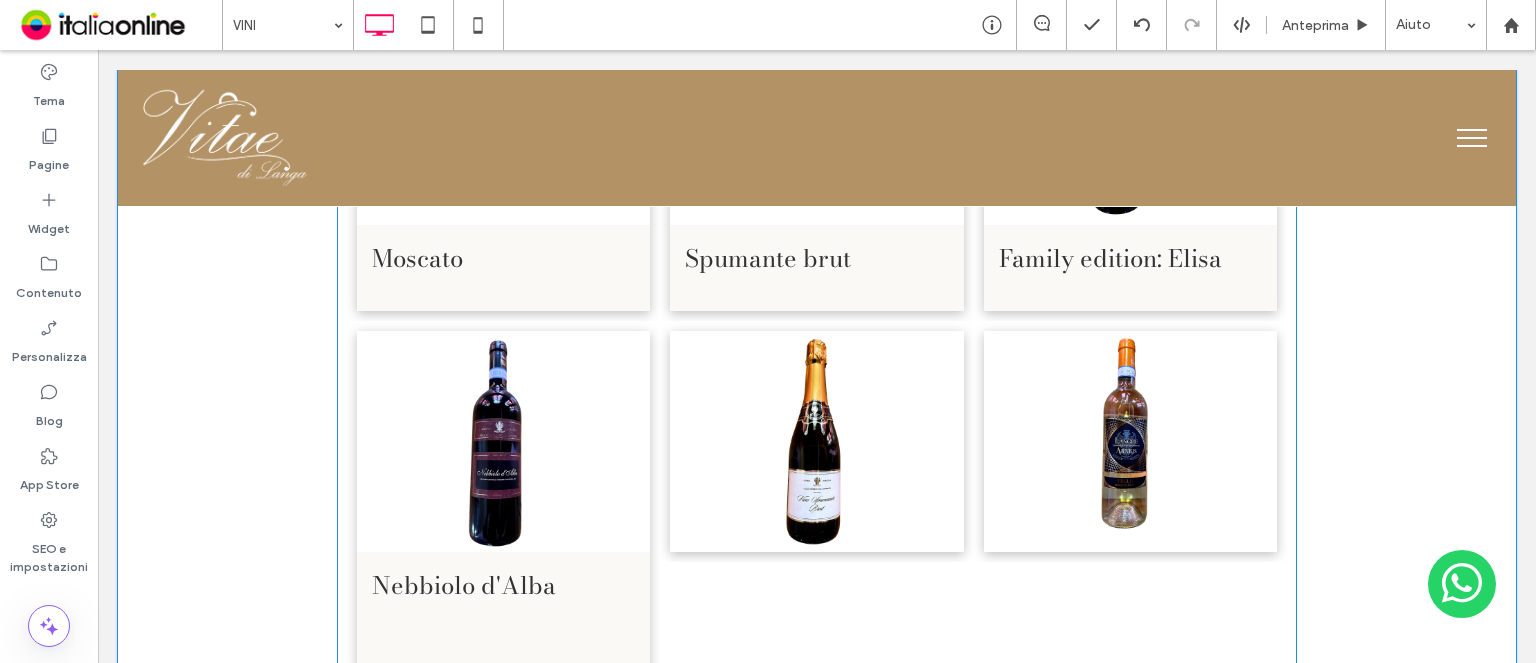 scroll, scrollTop: 1652, scrollLeft: 0, axis: vertical 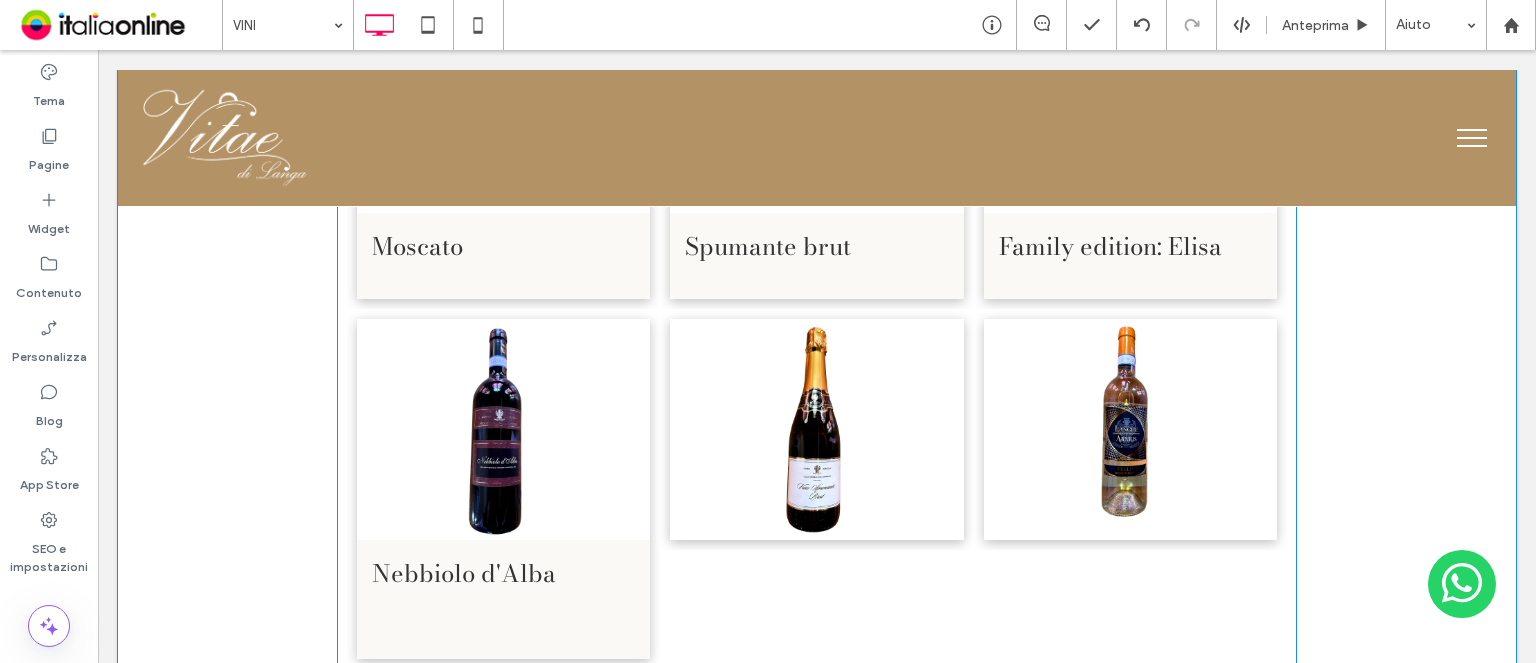 click at bounding box center [816, 429] 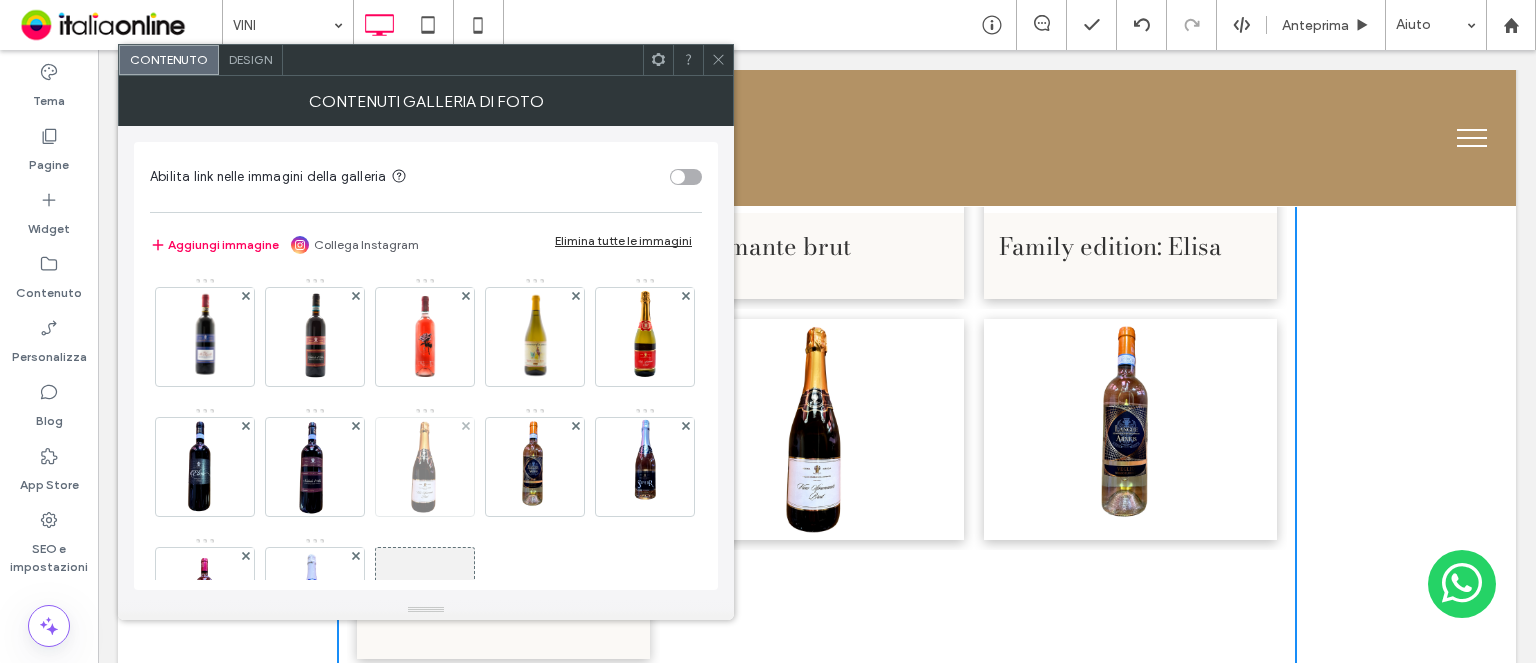 click at bounding box center [425, 467] 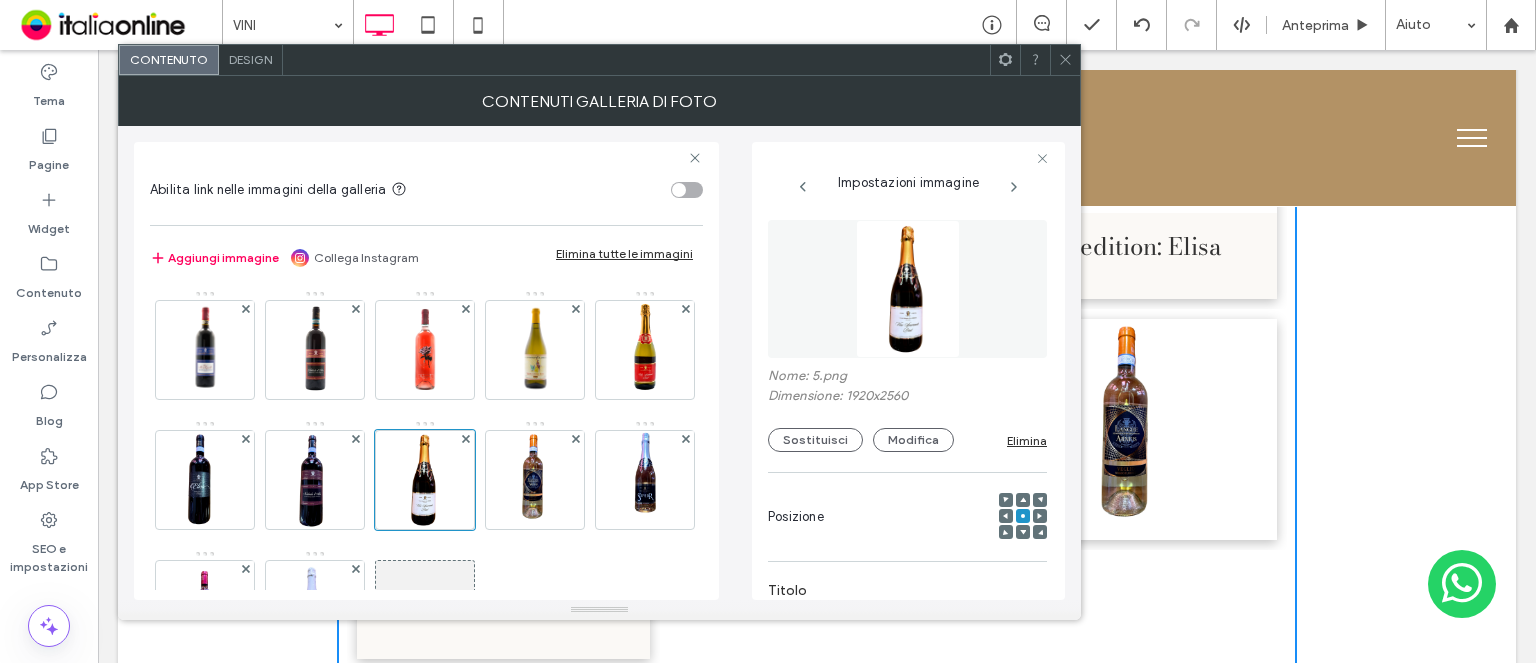 scroll, scrollTop: 310, scrollLeft: 0, axis: vertical 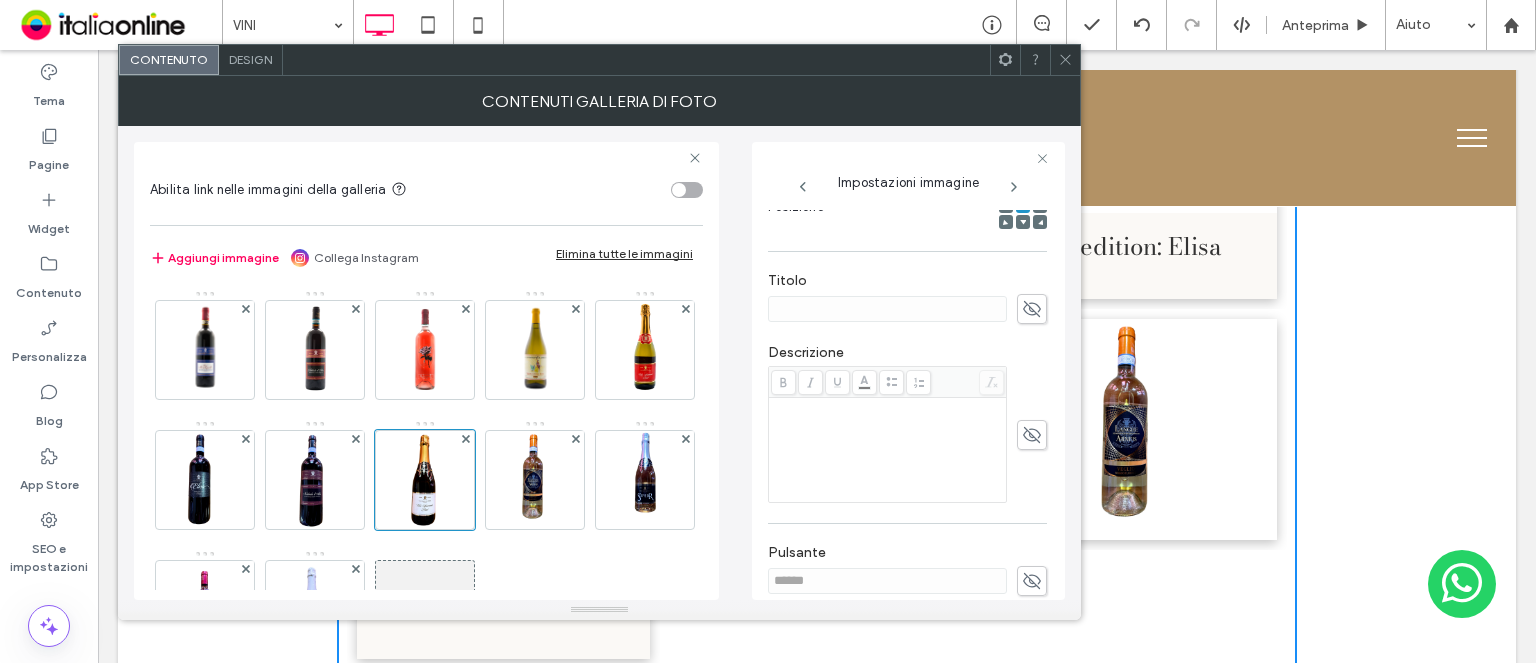 click at bounding box center (1032, 309) 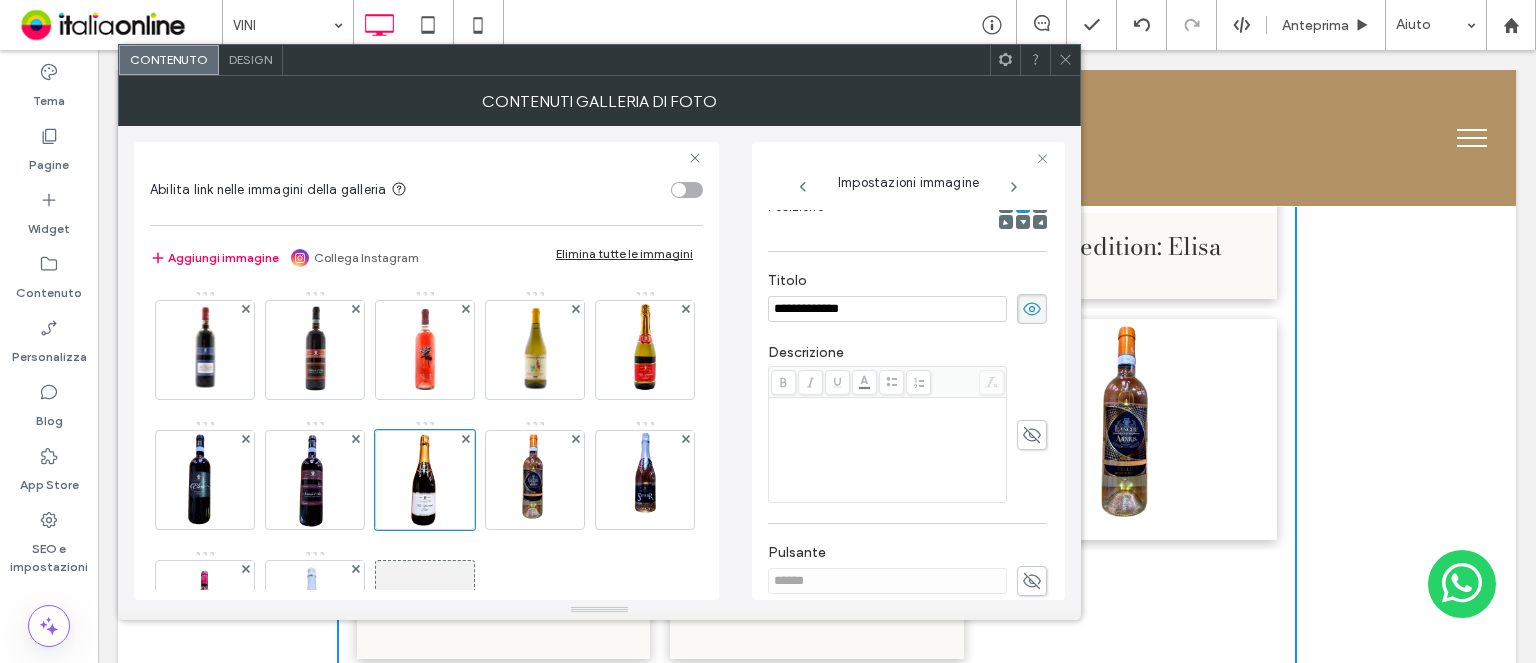 scroll, scrollTop: 100, scrollLeft: 0, axis: vertical 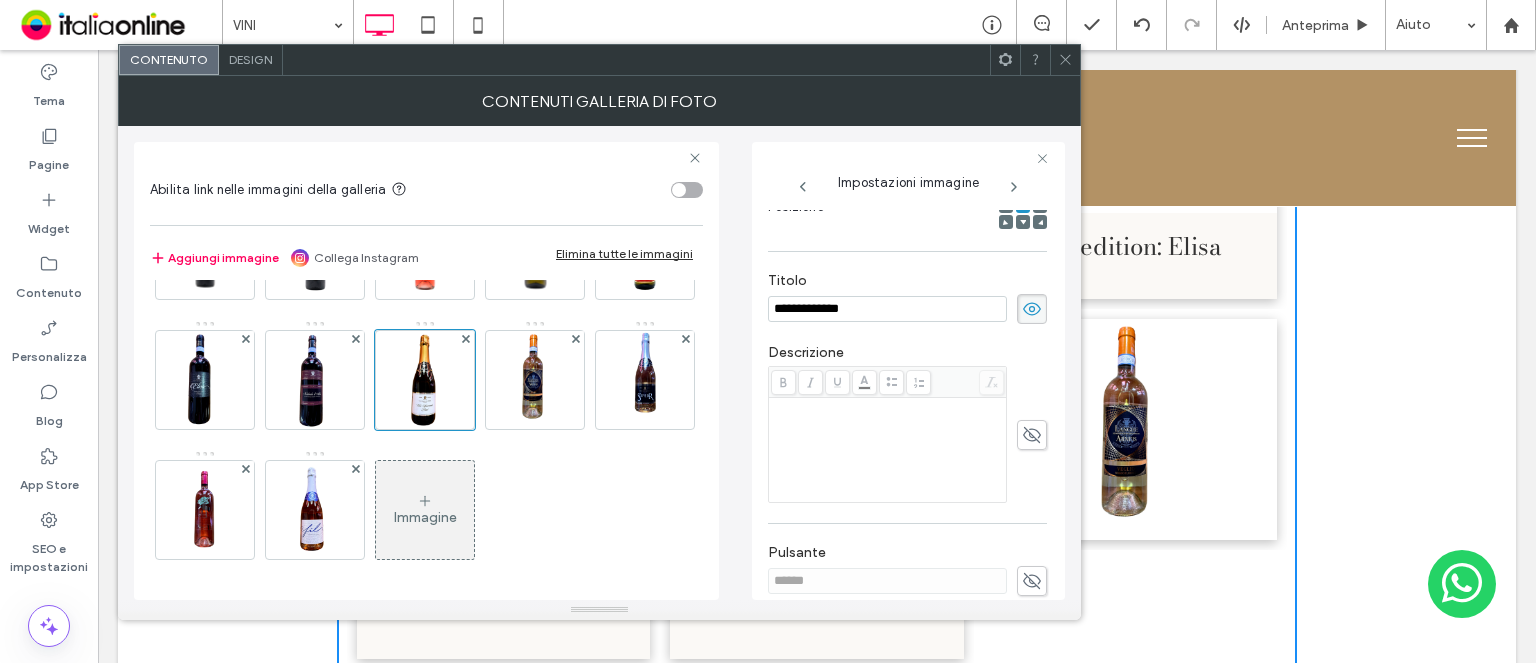 type on "**********" 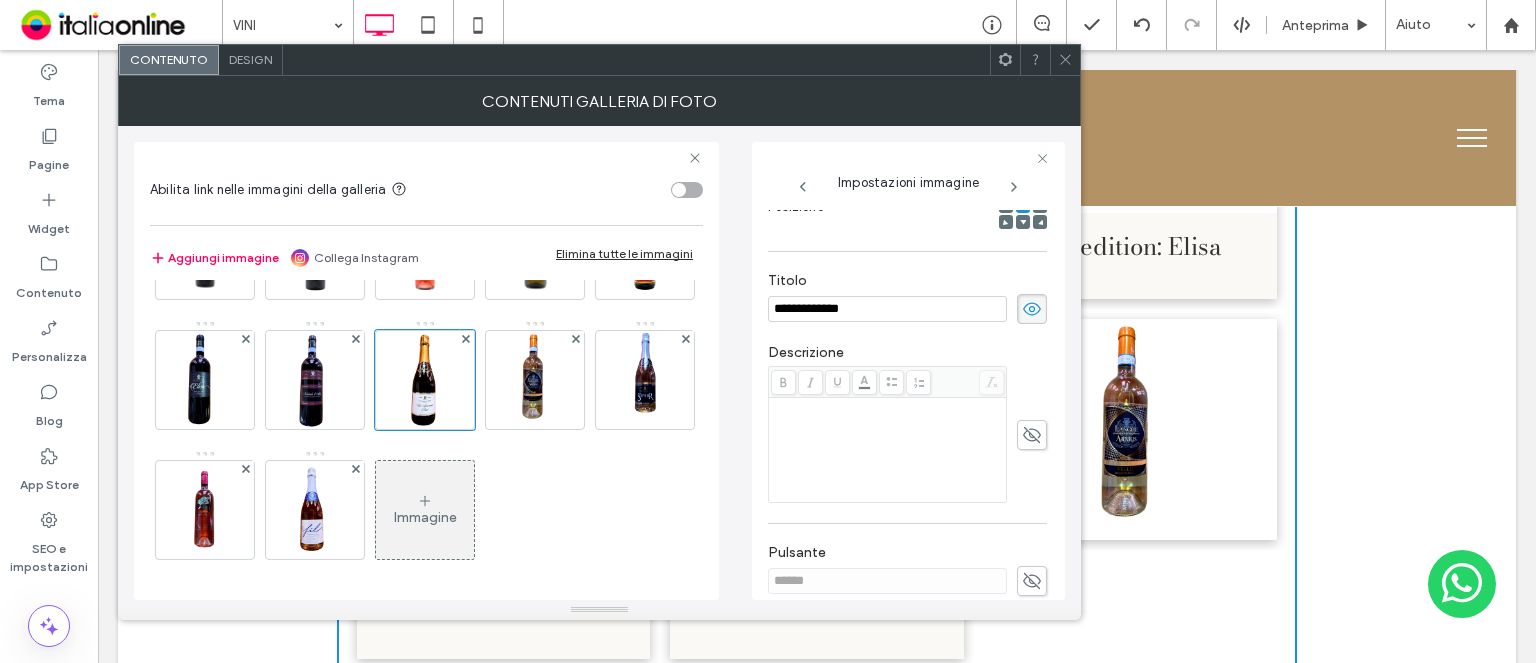 click 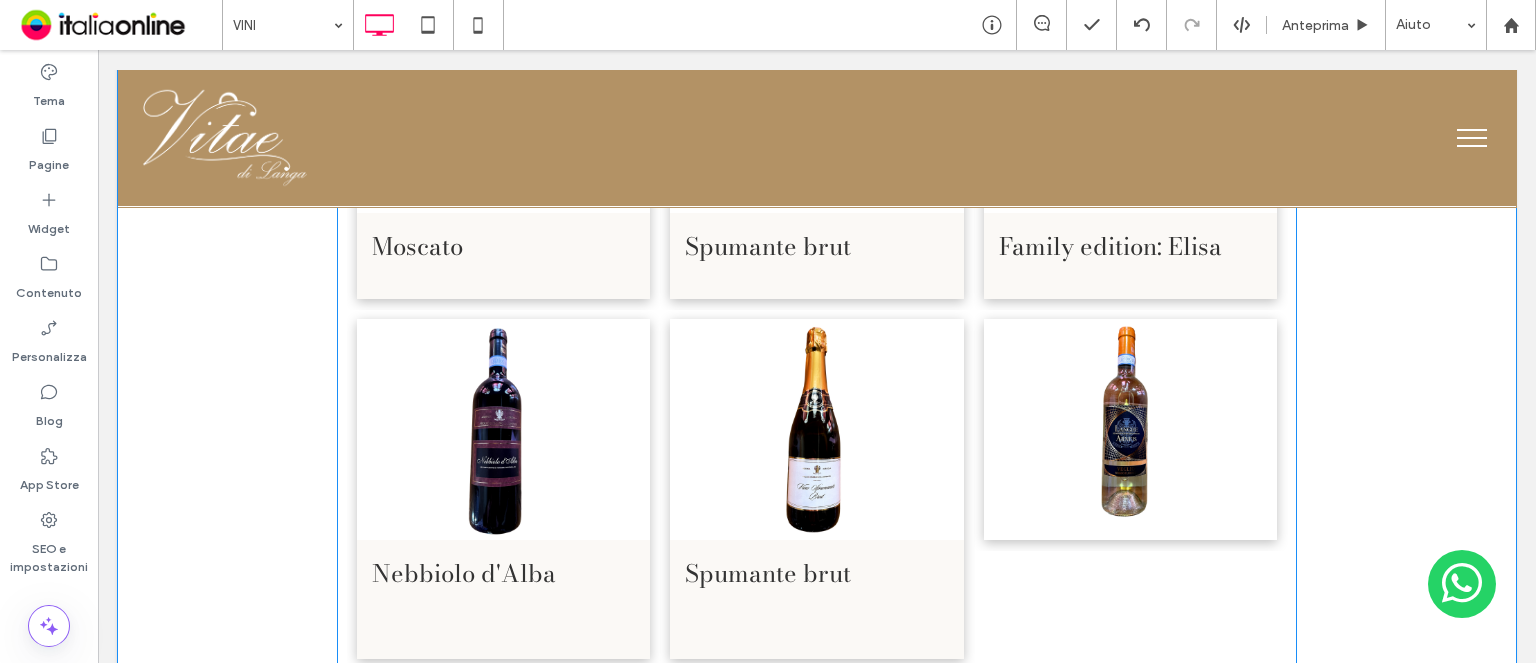 click at bounding box center (1130, 429) 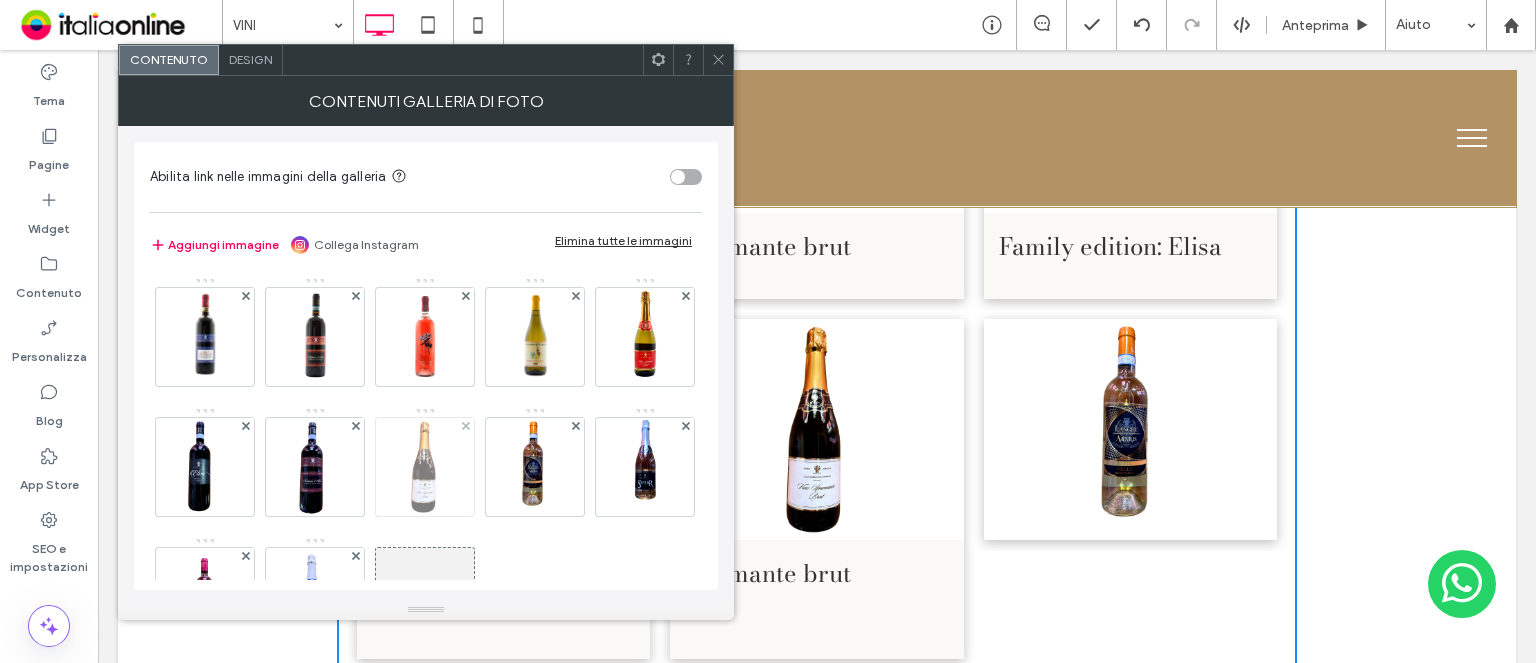 click at bounding box center [425, 467] 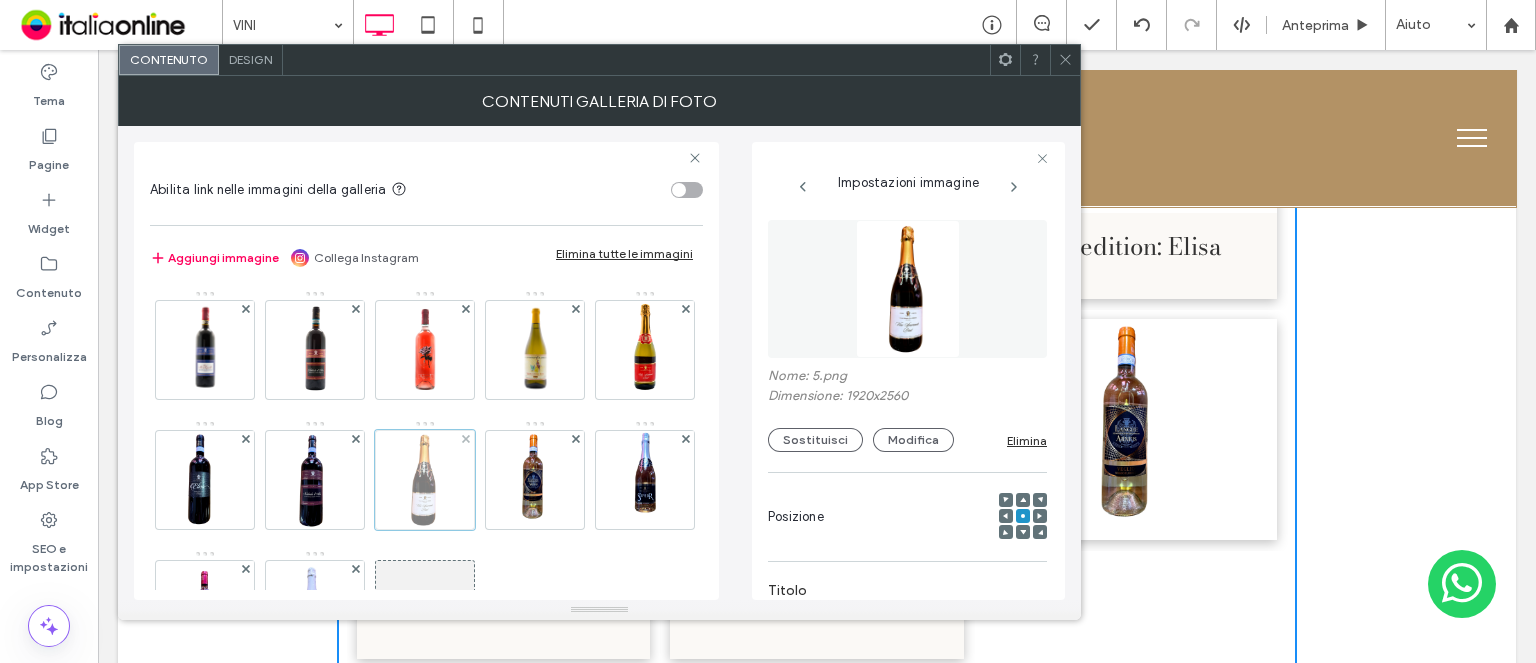 scroll, scrollTop: 0, scrollLeft: 0, axis: both 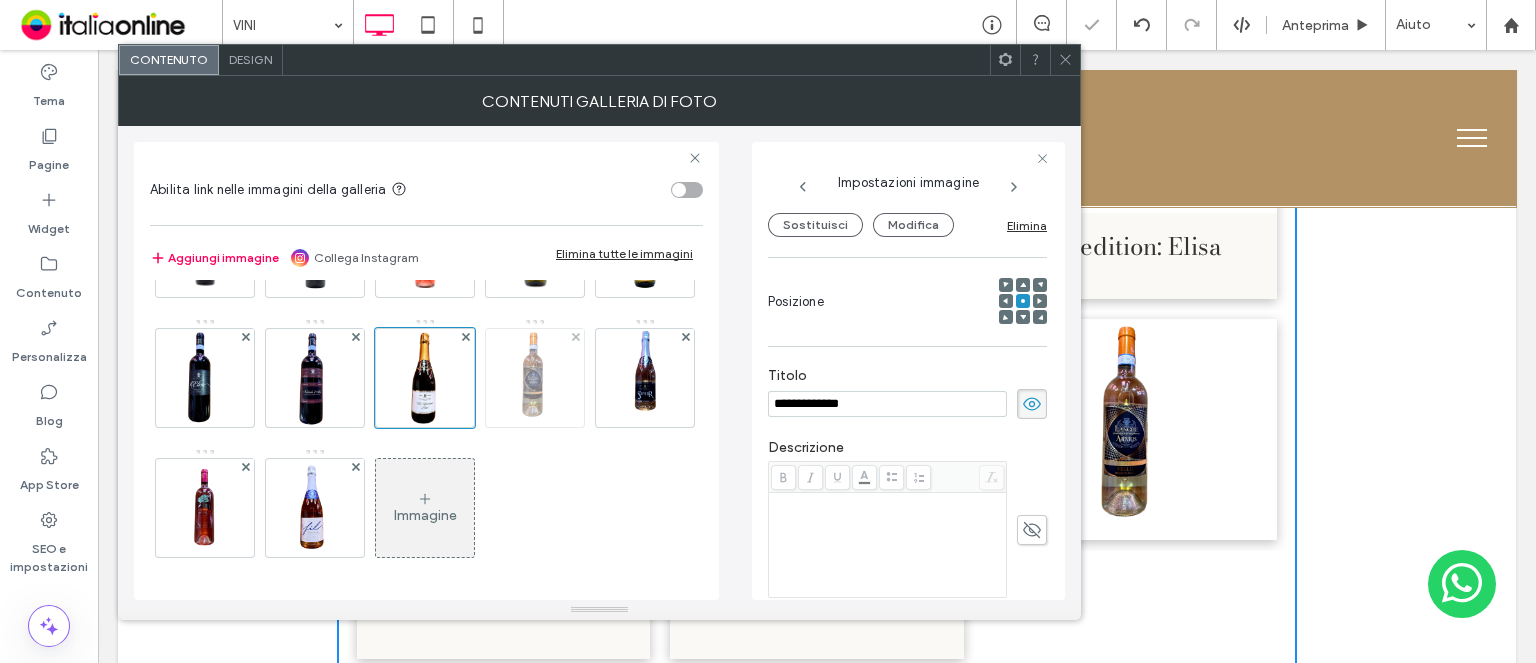 click at bounding box center [535, 378] 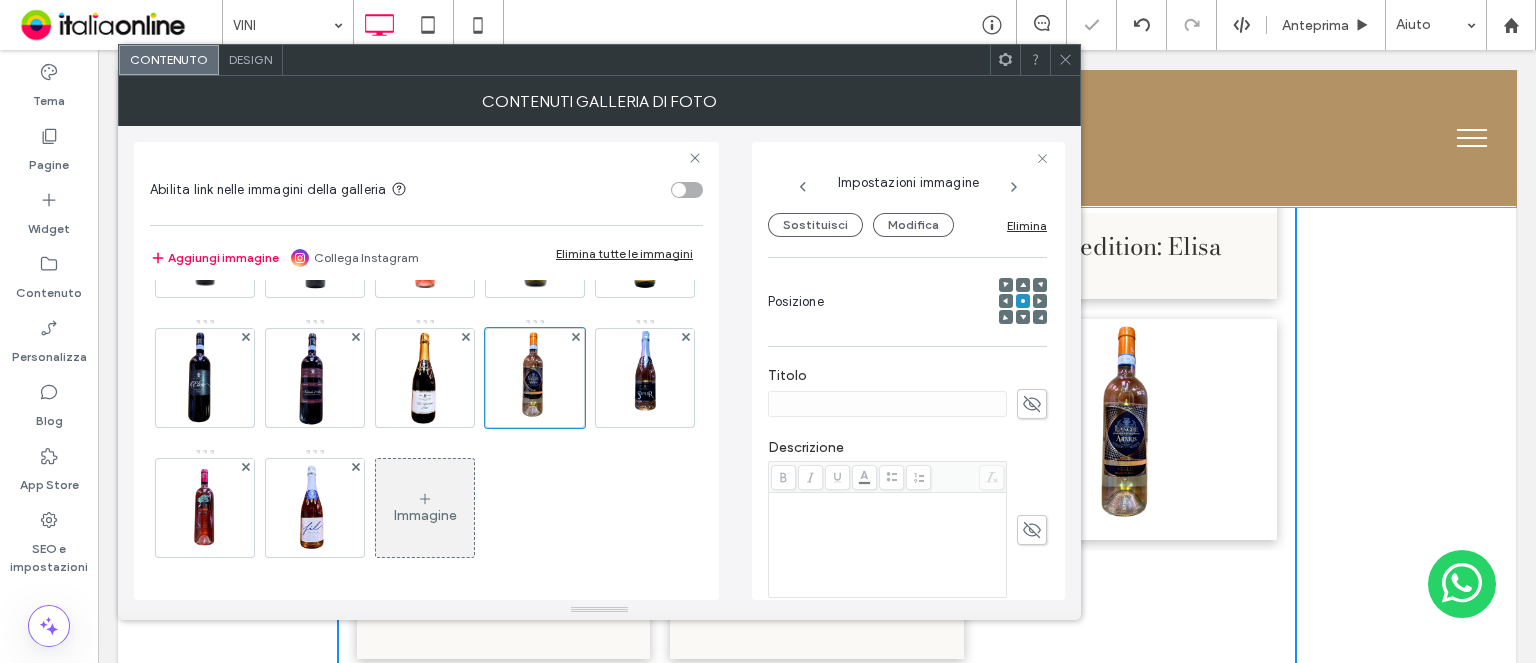 click 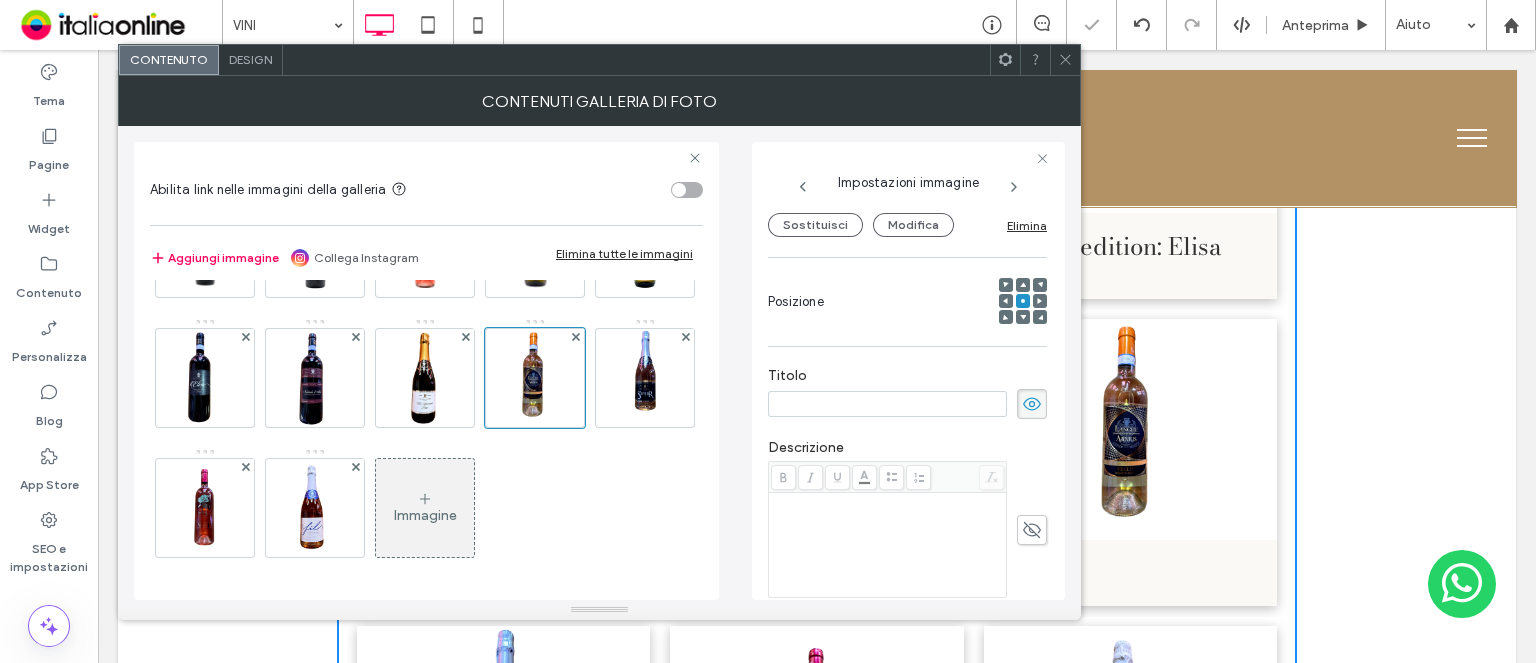 click at bounding box center (887, 404) 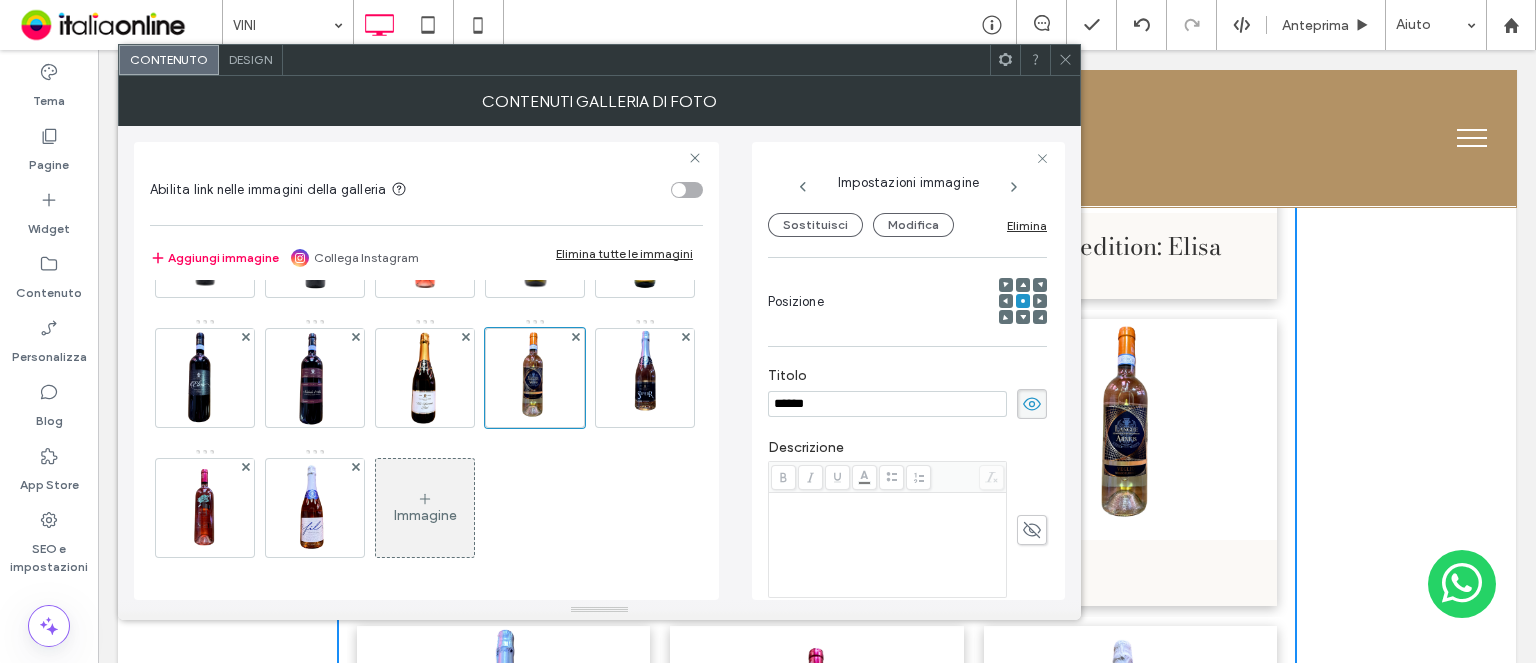 type on "******" 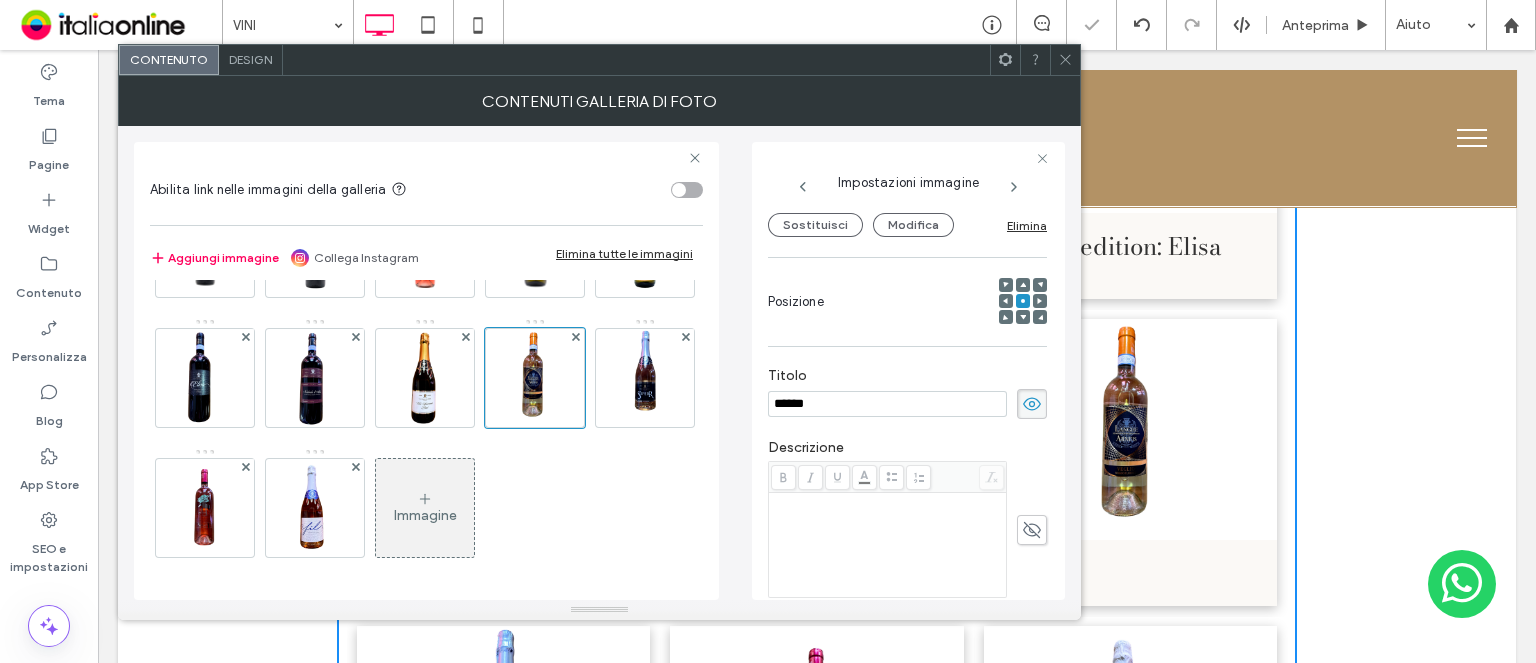click 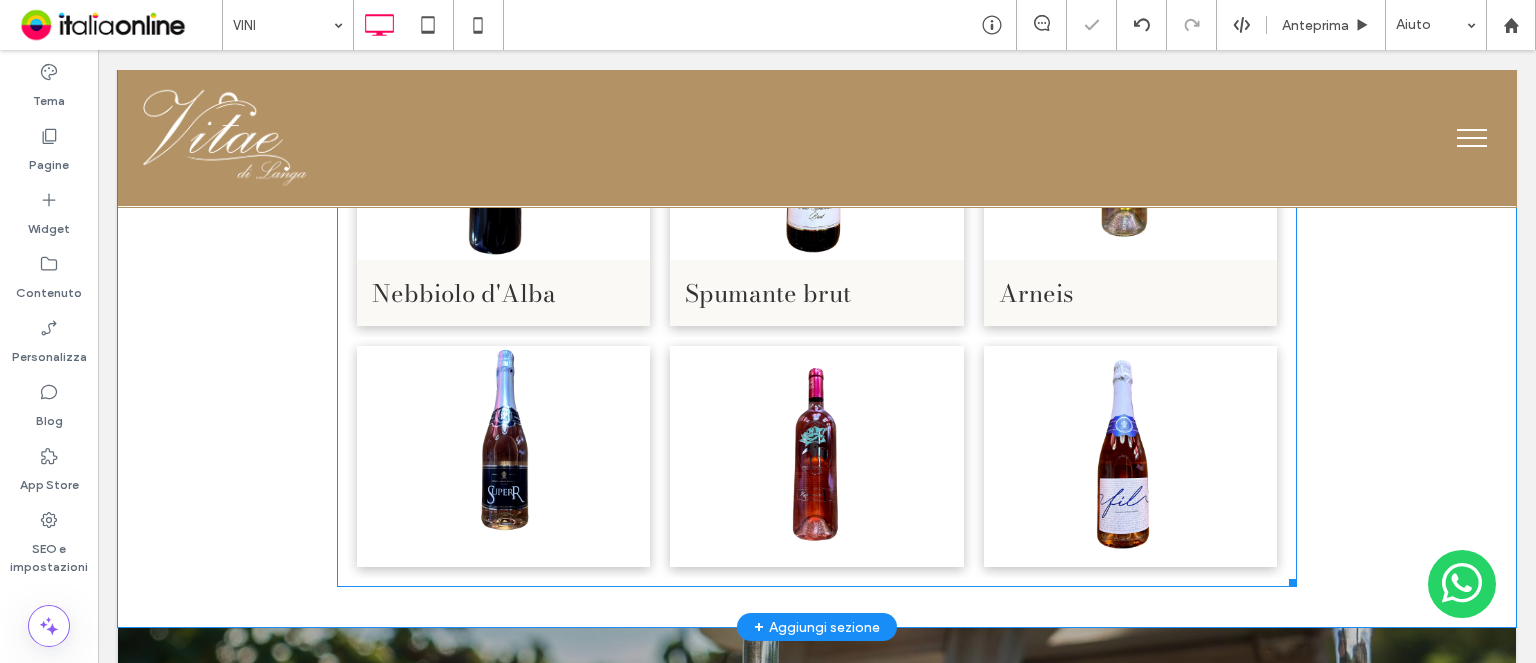 scroll, scrollTop: 2052, scrollLeft: 0, axis: vertical 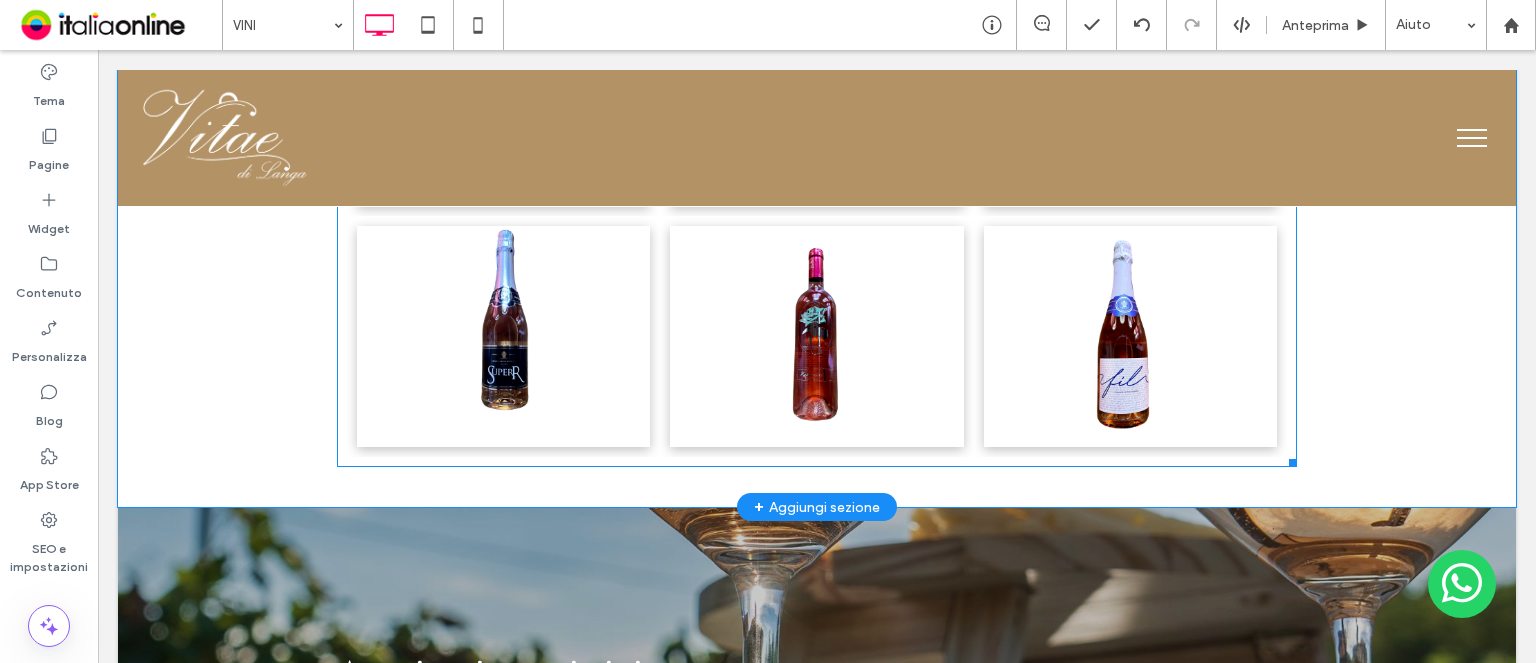 click at bounding box center [503, 336] 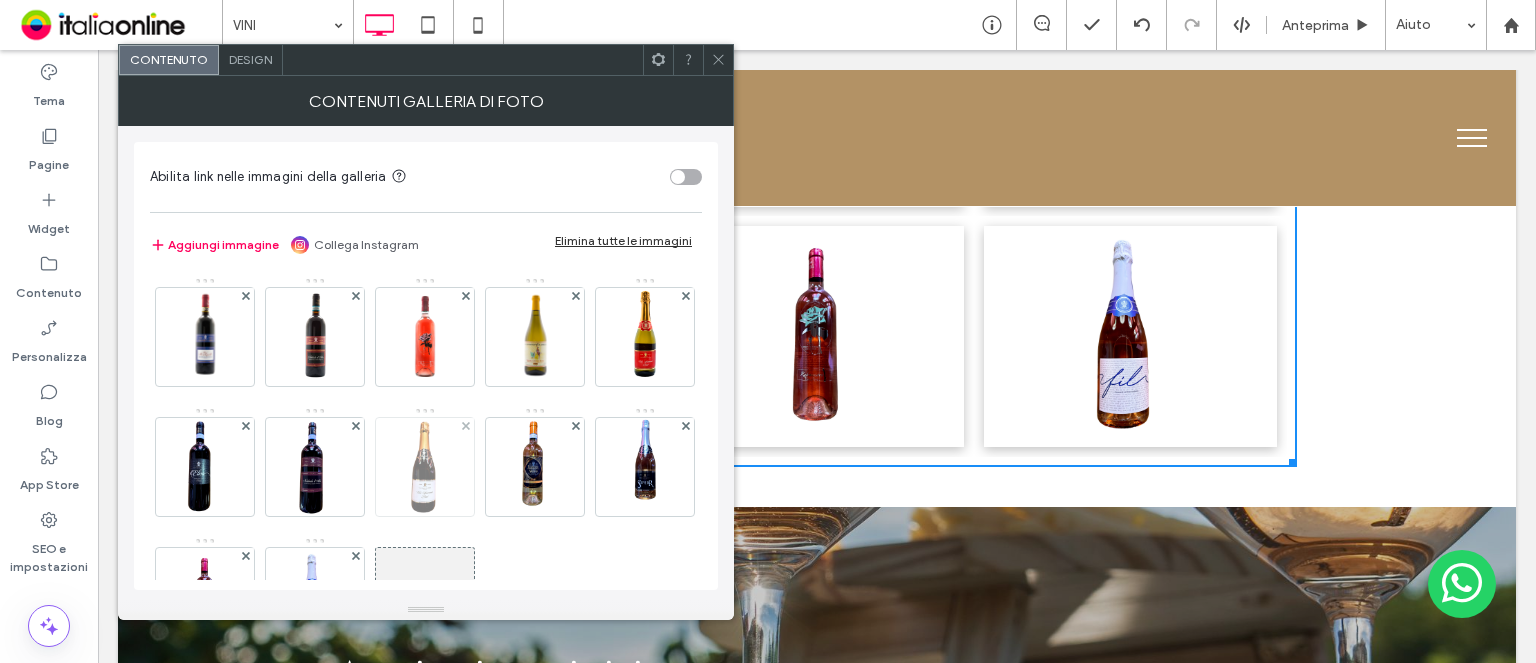 scroll, scrollTop: 227, scrollLeft: 0, axis: vertical 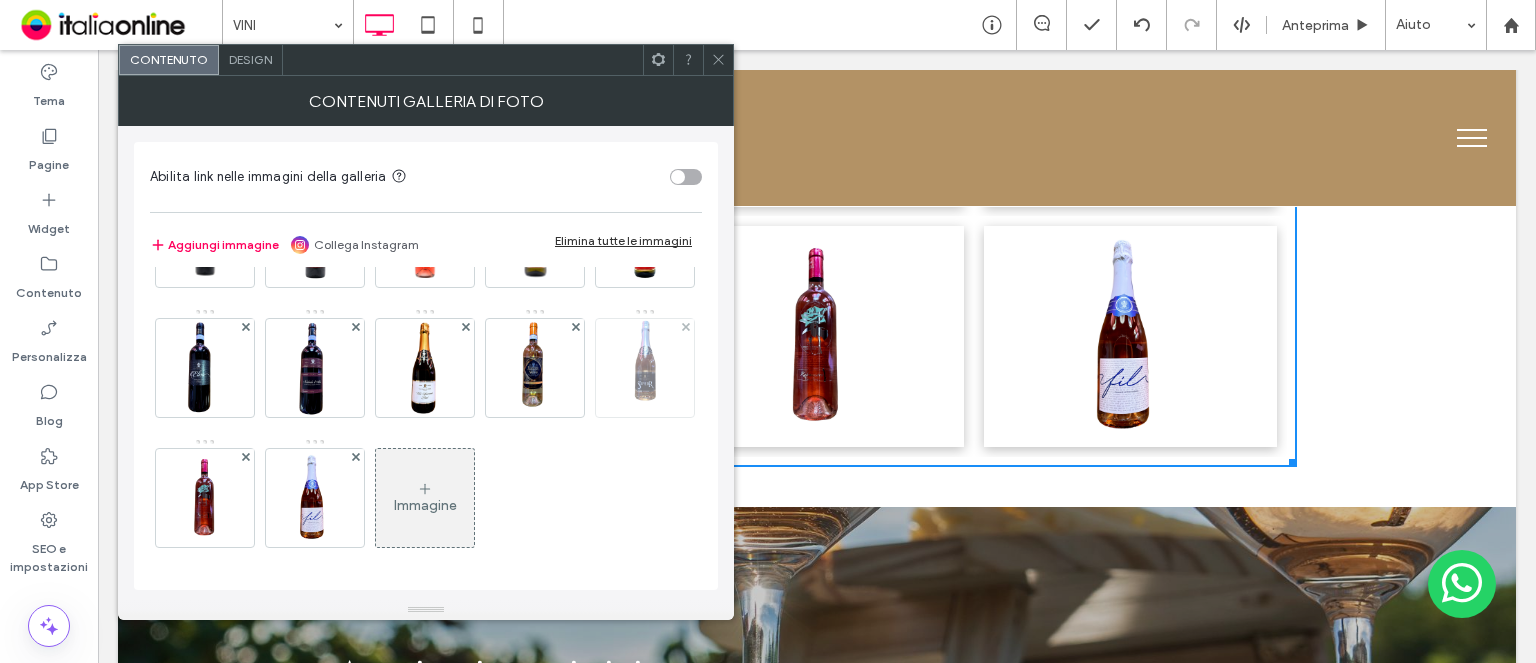 click at bounding box center (645, 368) 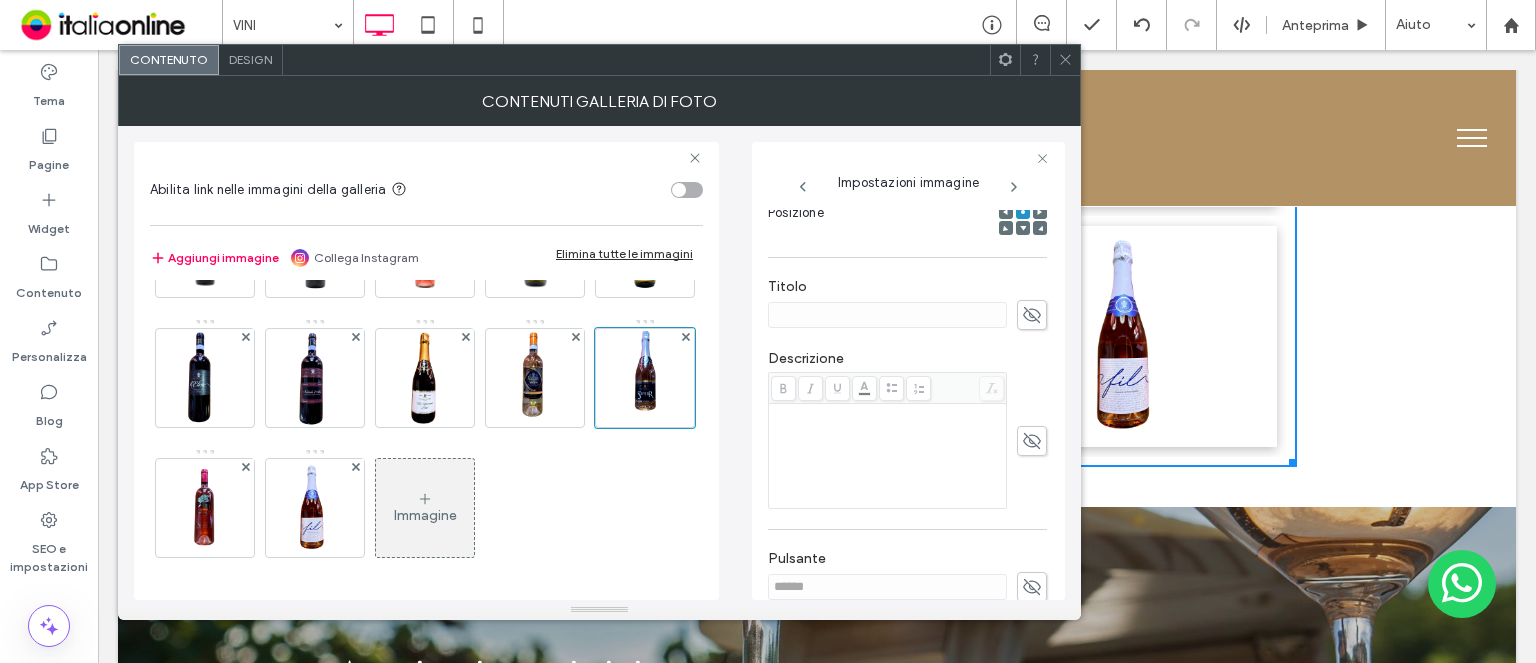scroll, scrollTop: 320, scrollLeft: 0, axis: vertical 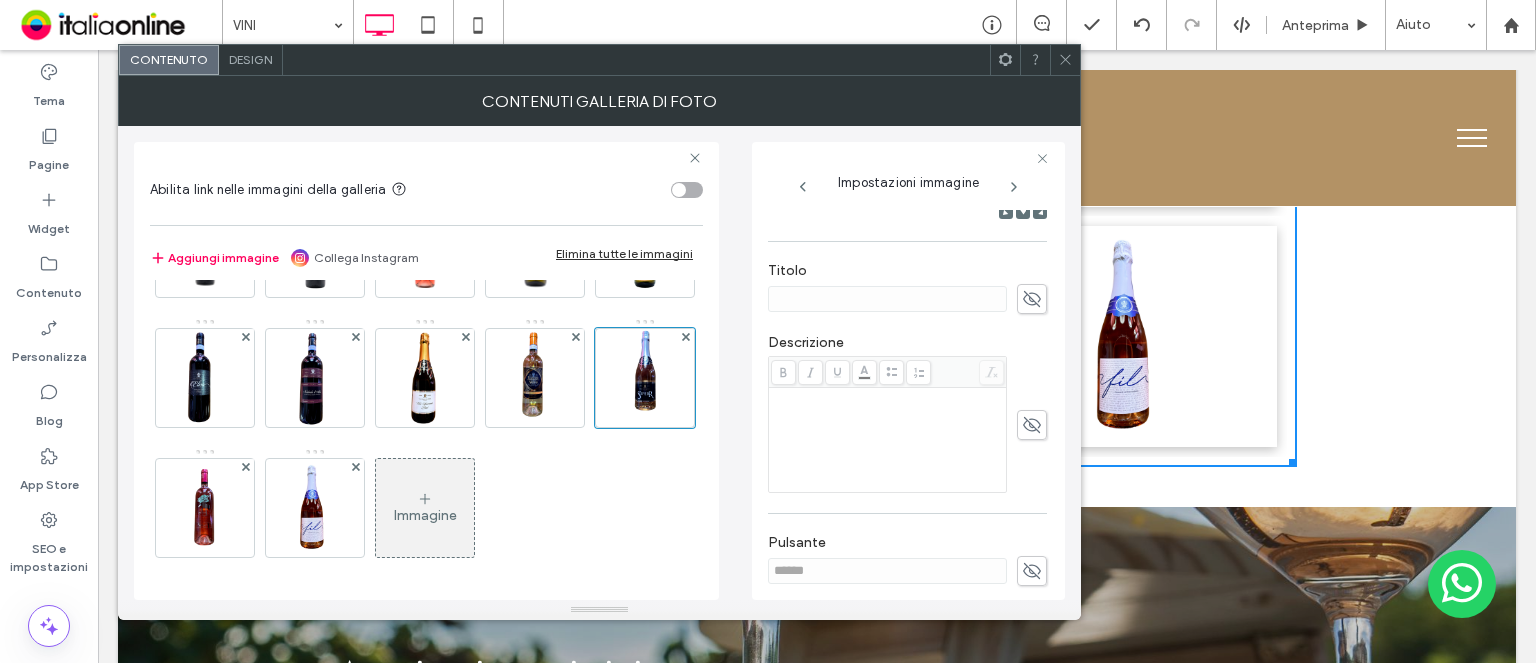 click 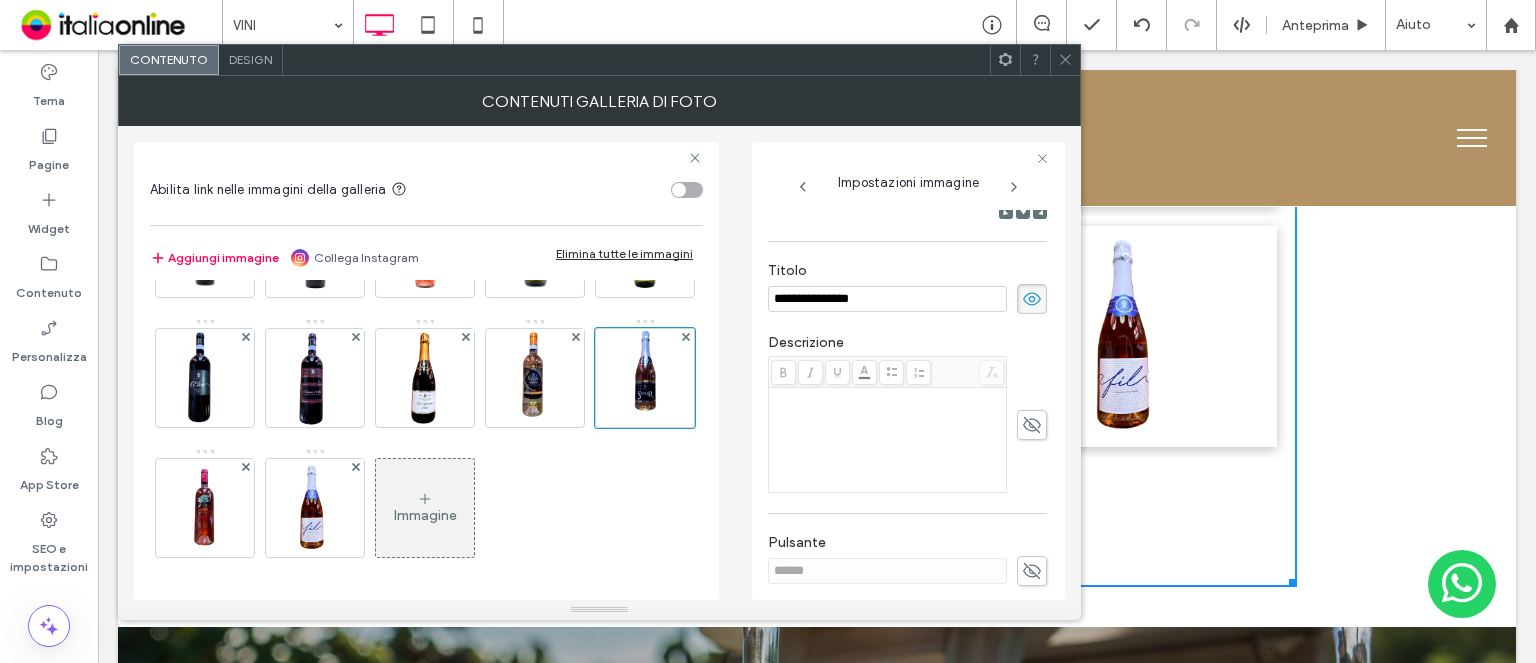 type on "**********" 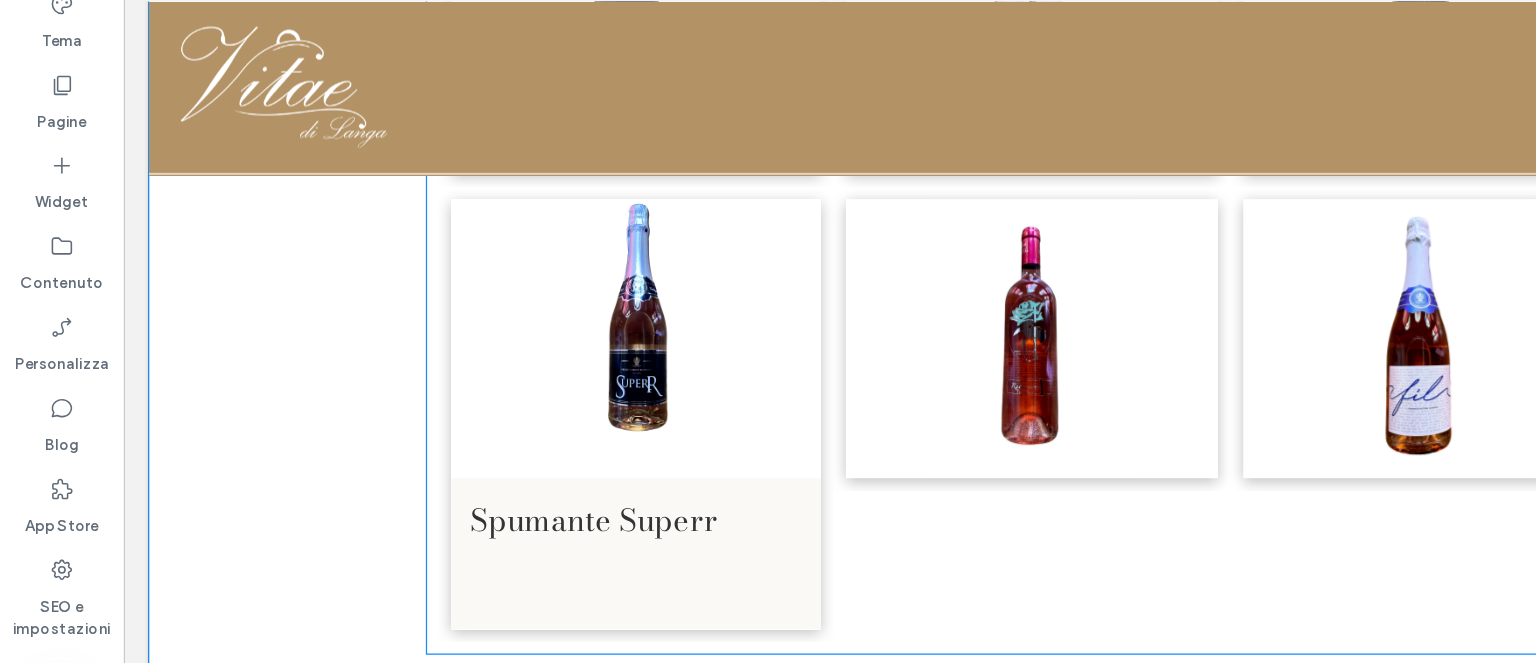 click at bounding box center (841, 263) 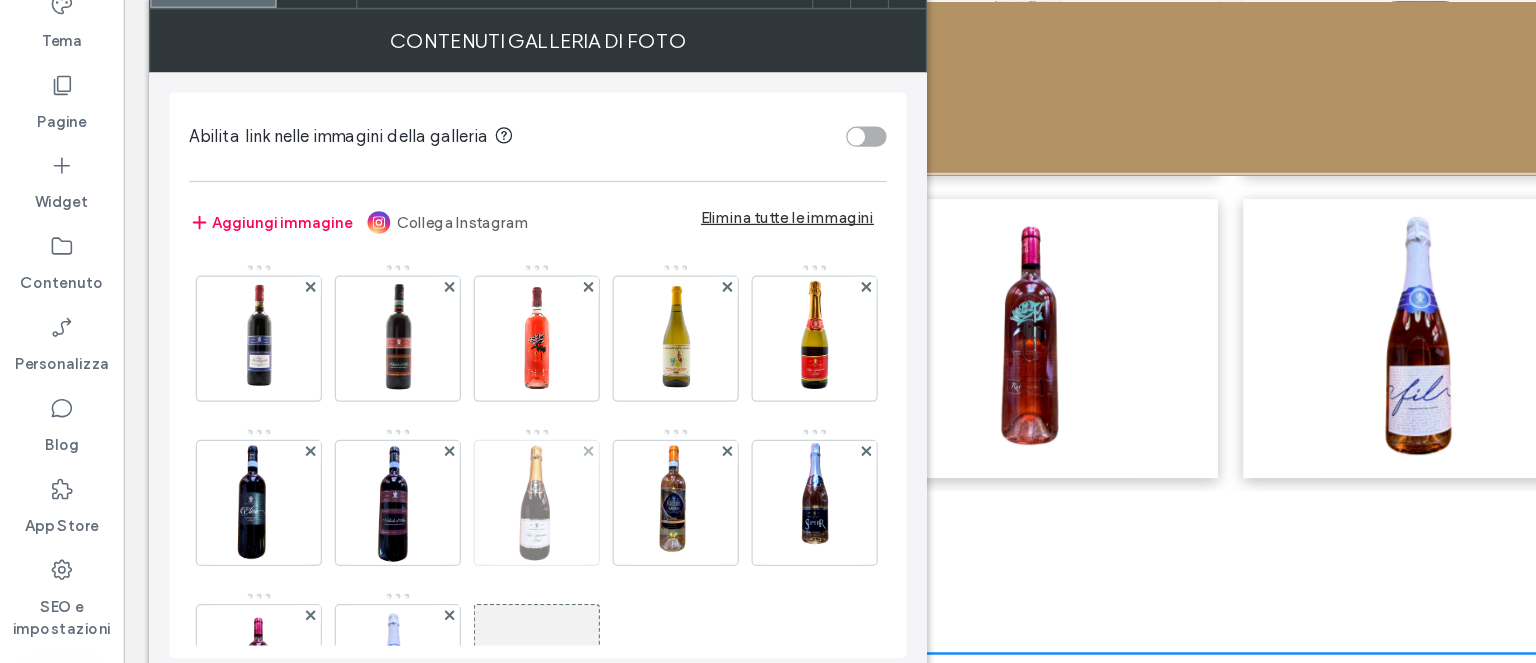 scroll, scrollTop: 227, scrollLeft: 0, axis: vertical 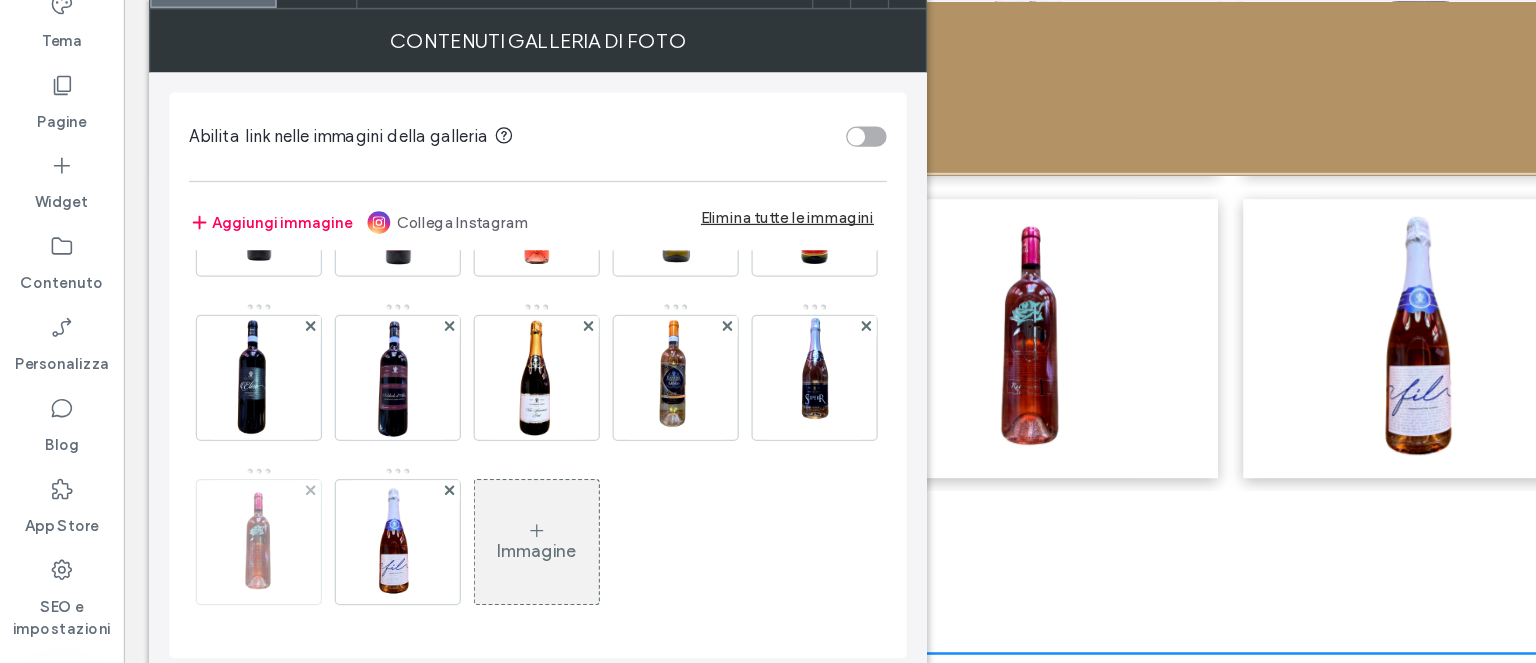 click at bounding box center (205, 498) 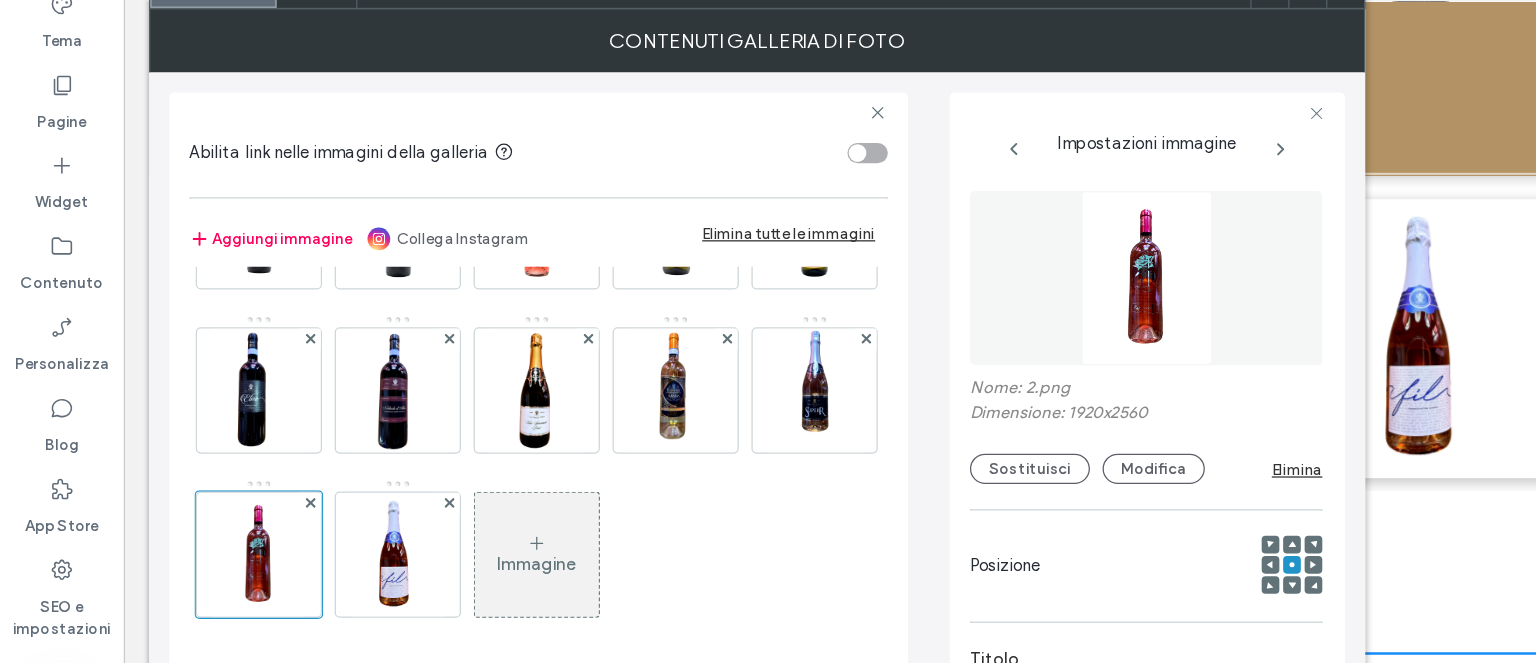 scroll, scrollTop: 232, scrollLeft: 0, axis: vertical 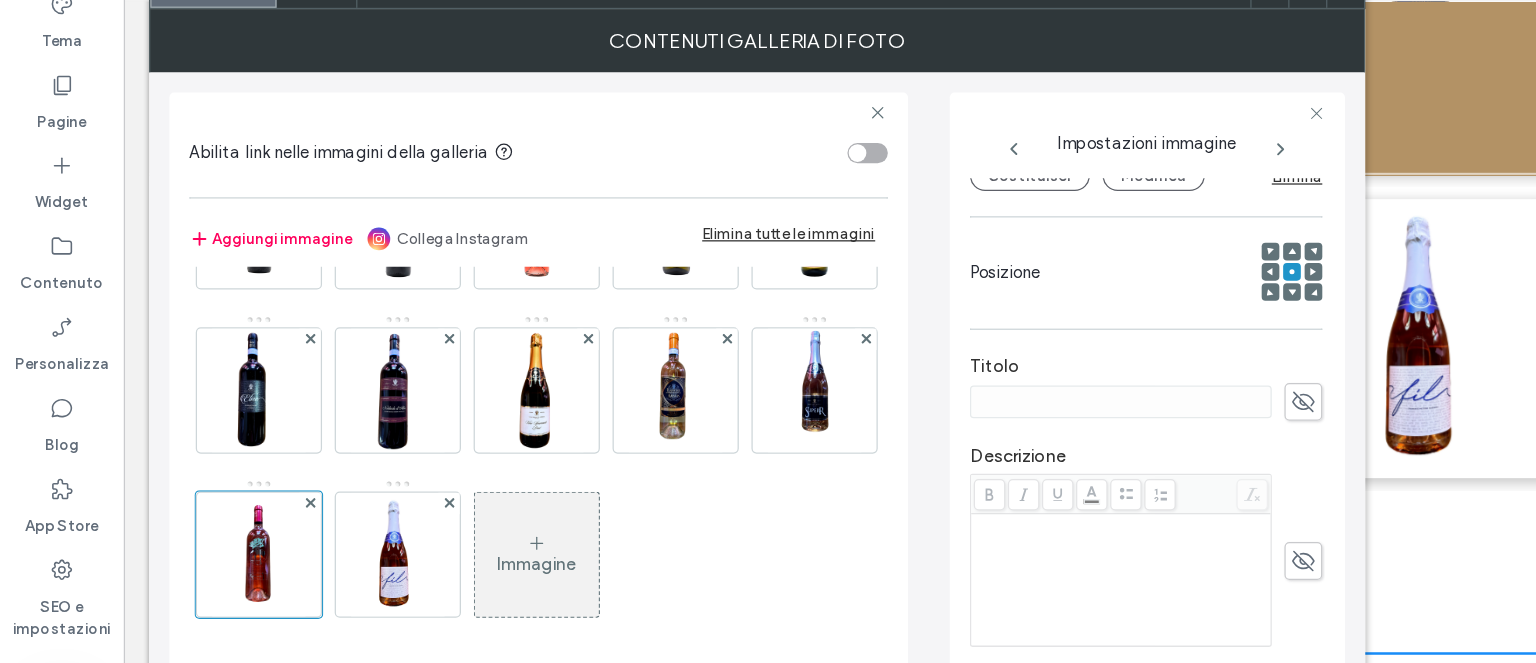 click 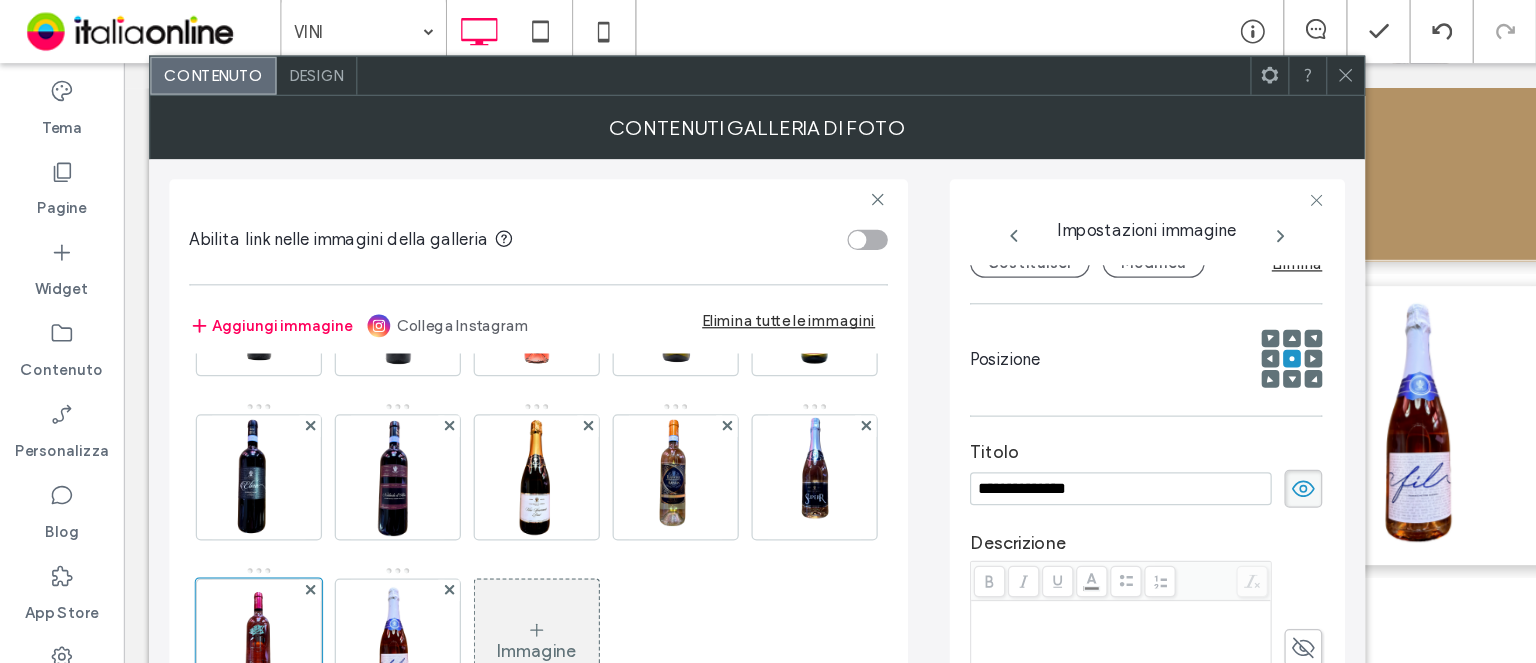 type on "**********" 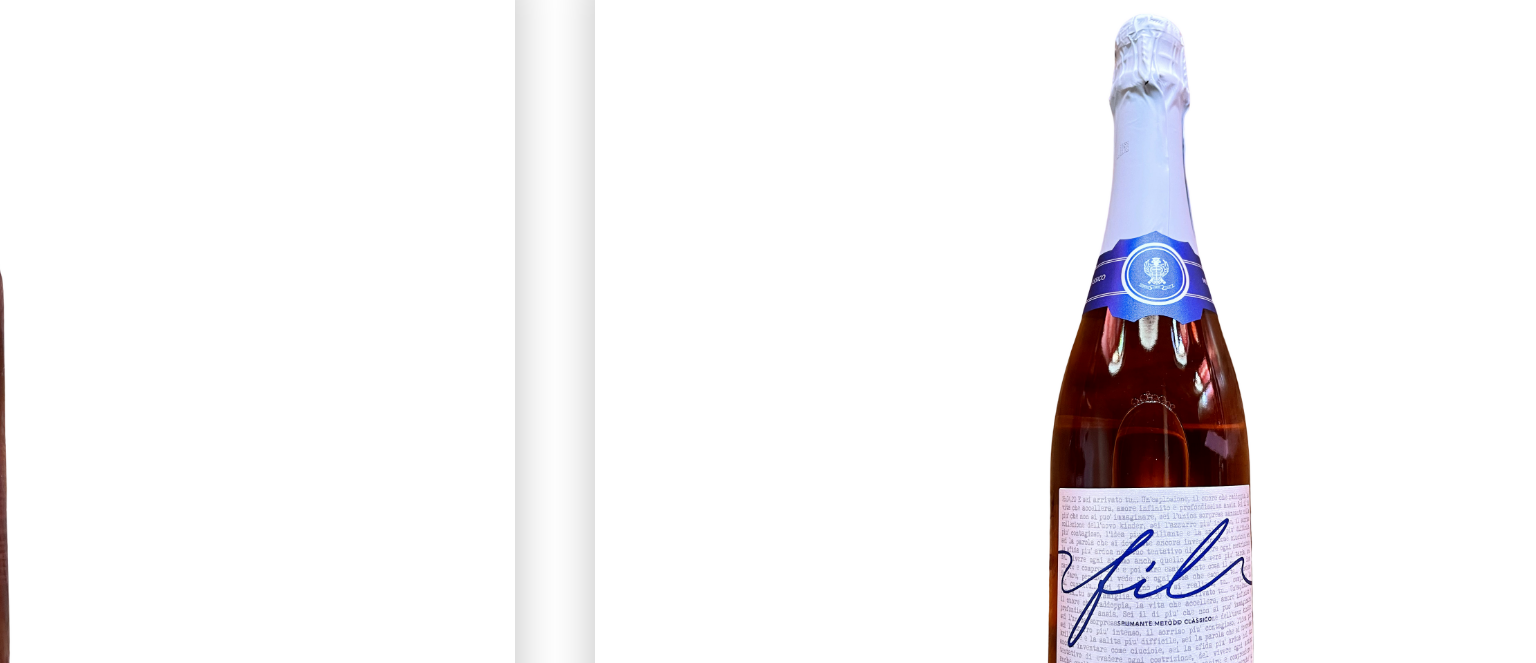 scroll, scrollTop: 2085, scrollLeft: 0, axis: vertical 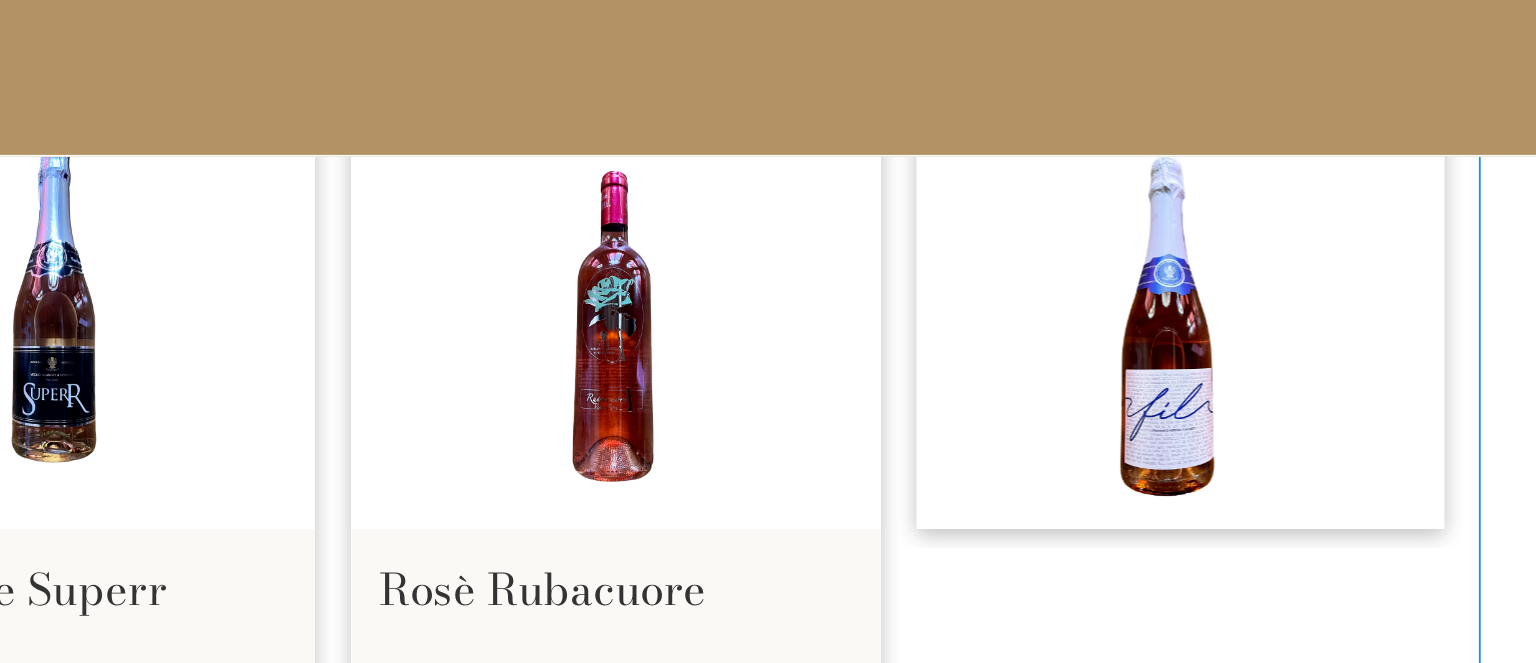 click at bounding box center [353, 127] 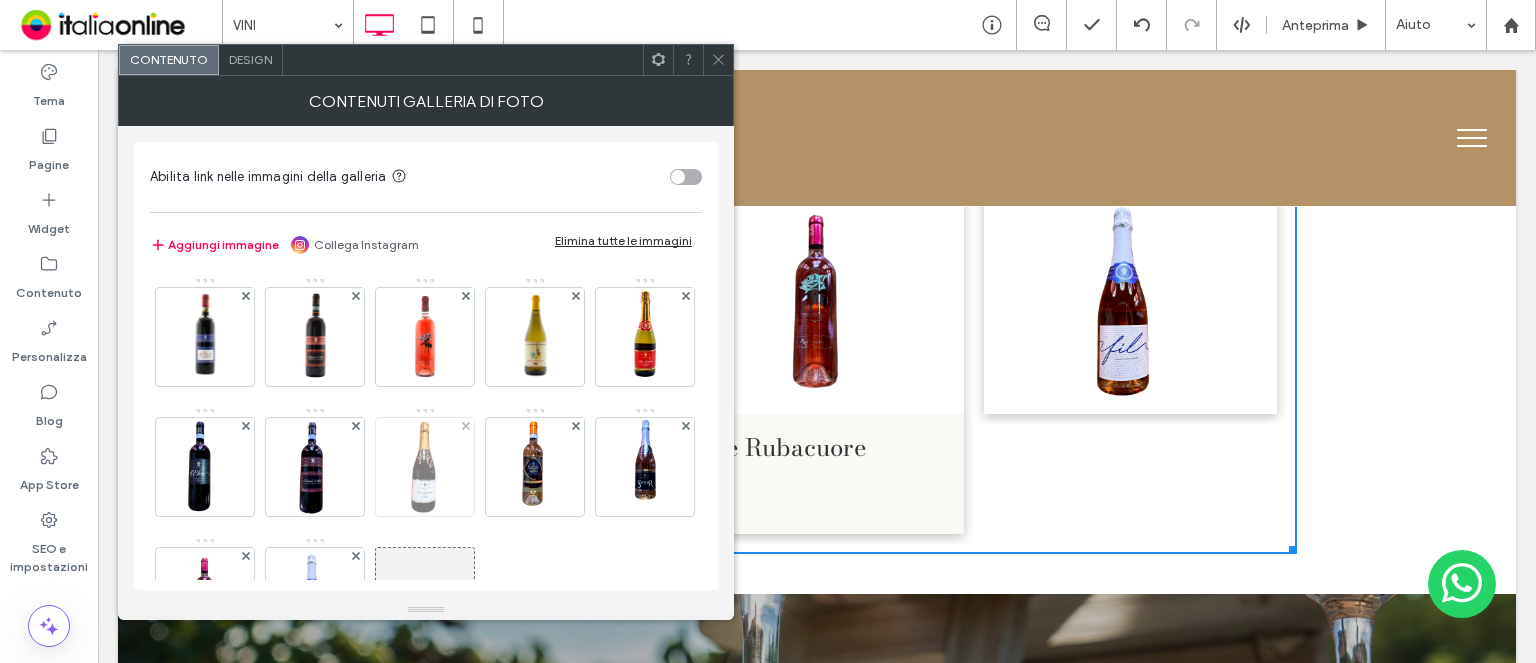 scroll, scrollTop: 227, scrollLeft: 0, axis: vertical 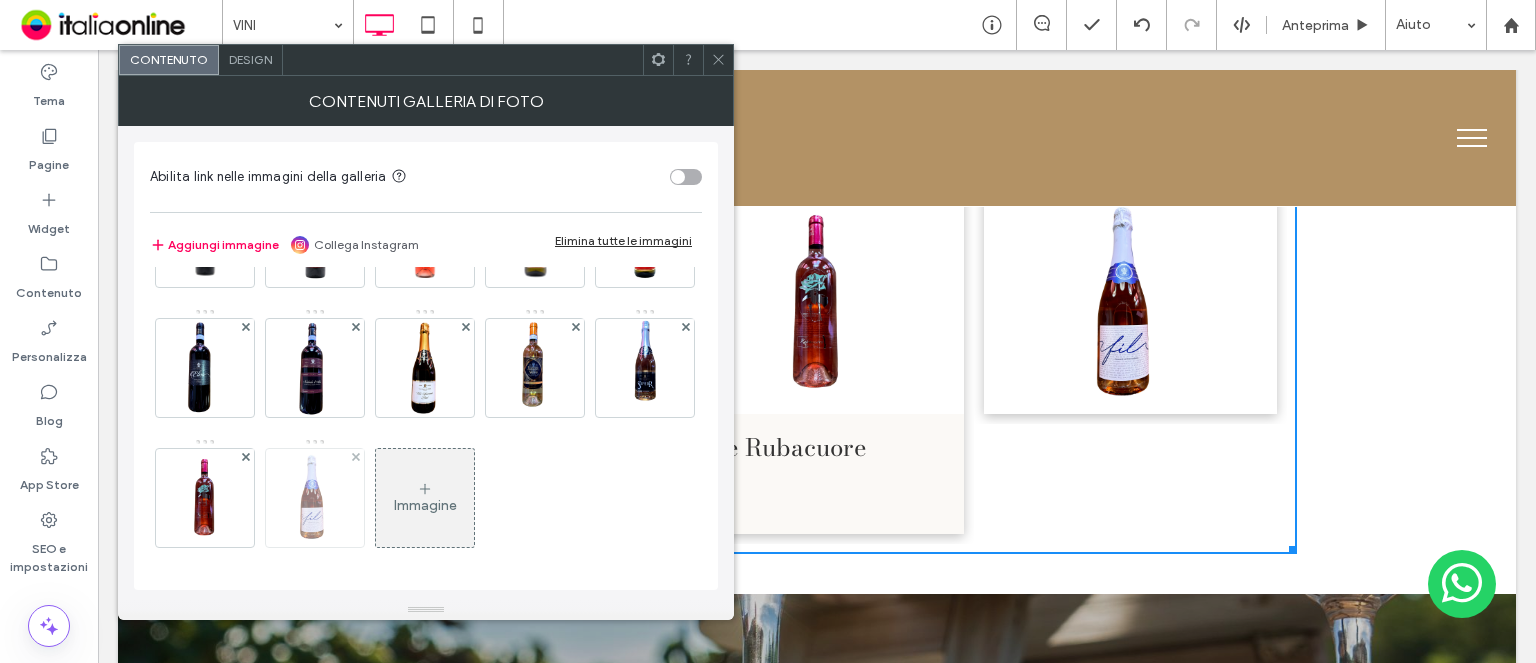 click at bounding box center (315, 498) 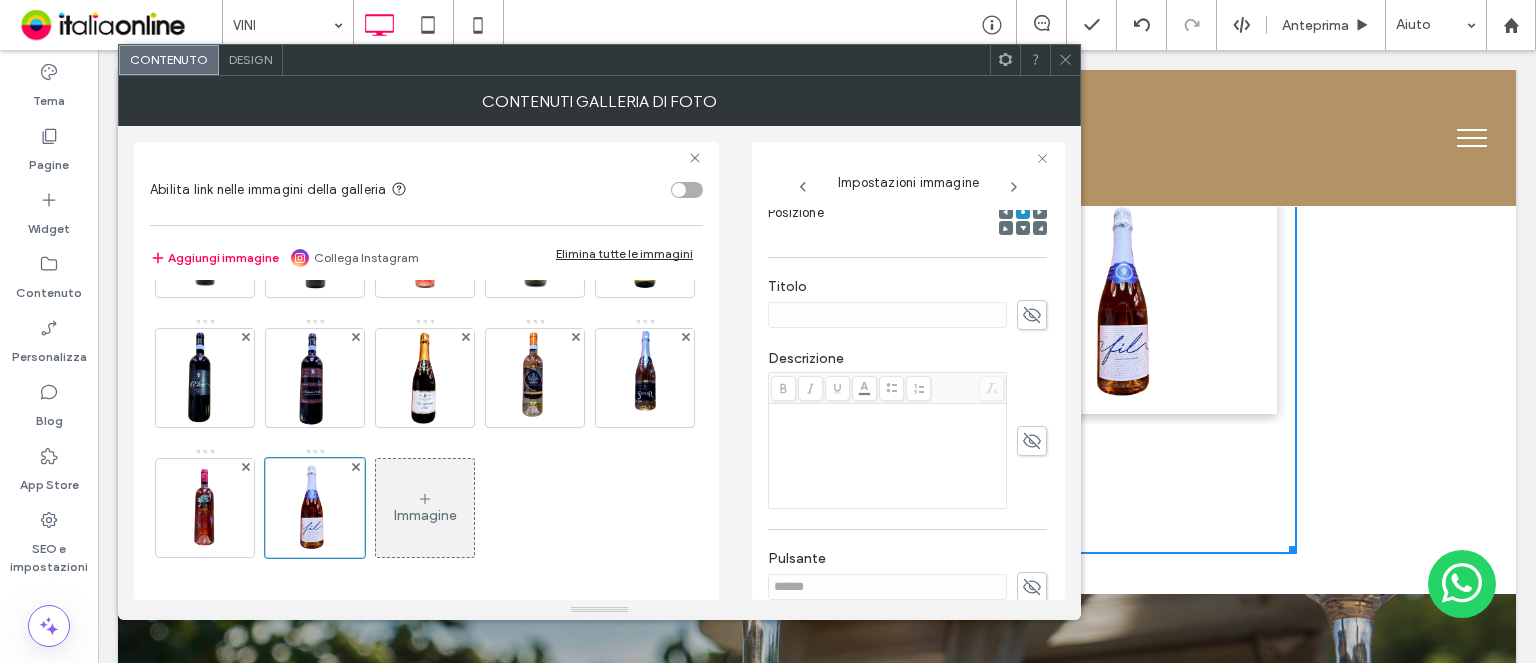 scroll, scrollTop: 306, scrollLeft: 0, axis: vertical 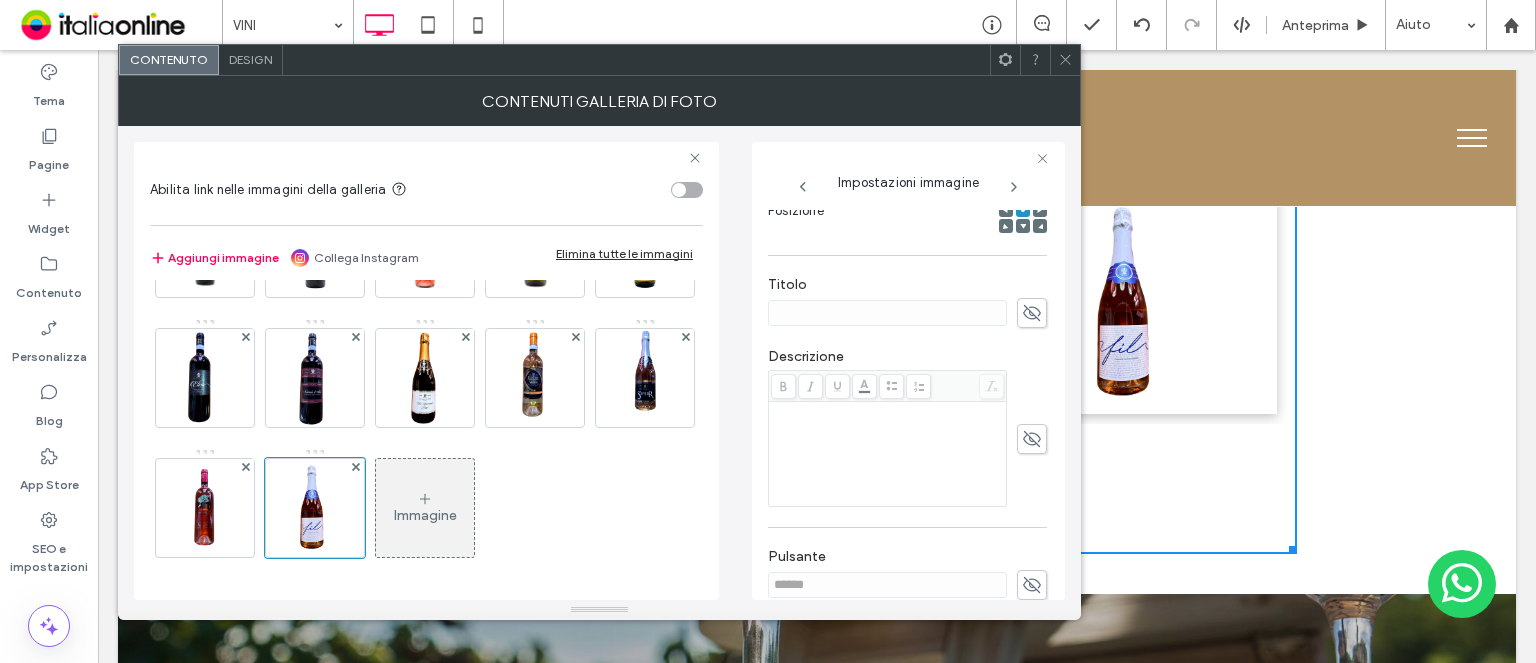 click 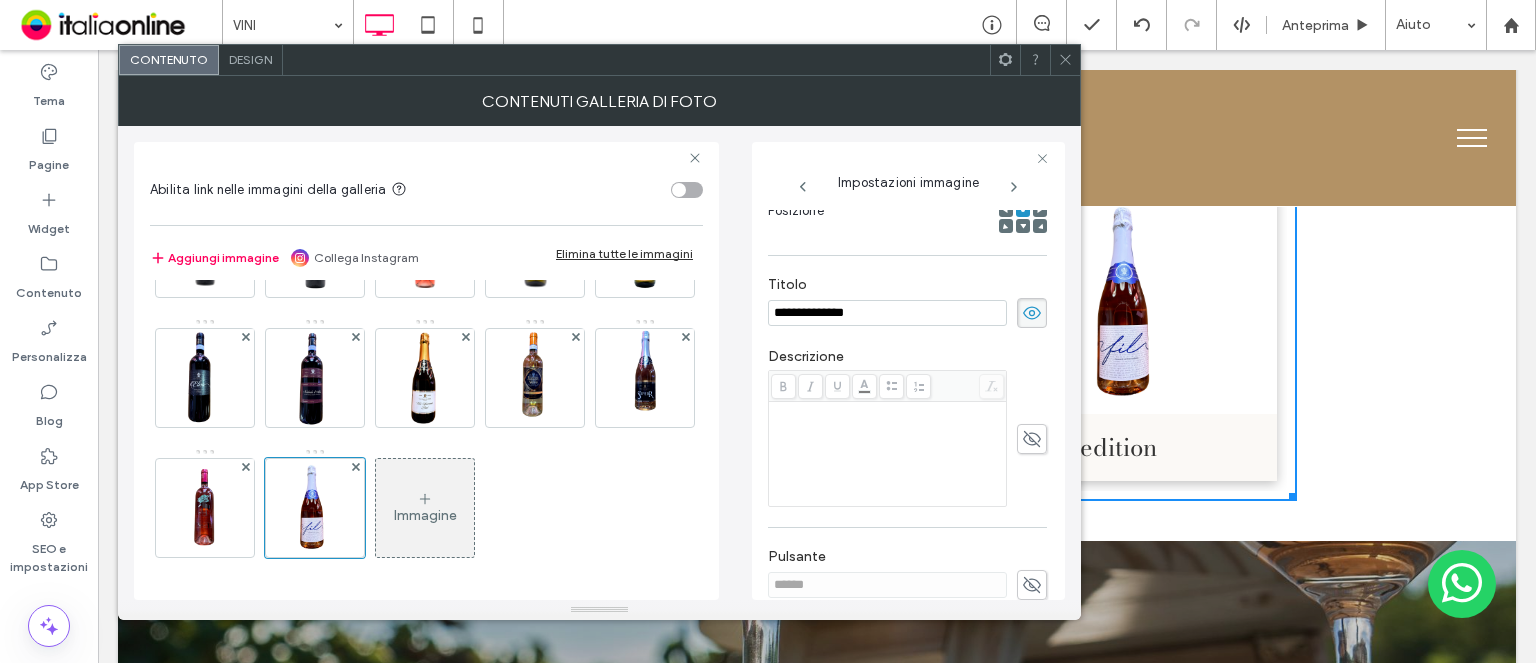 type on "**********" 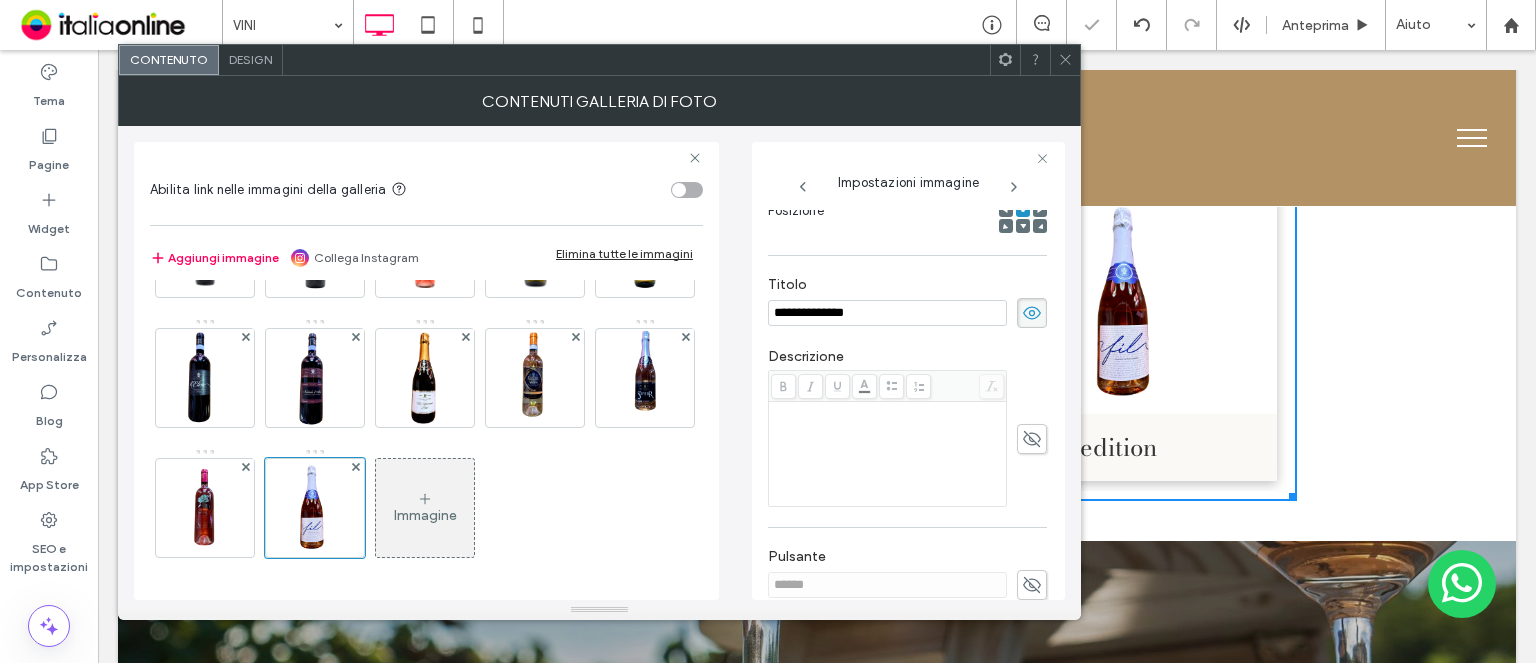 click 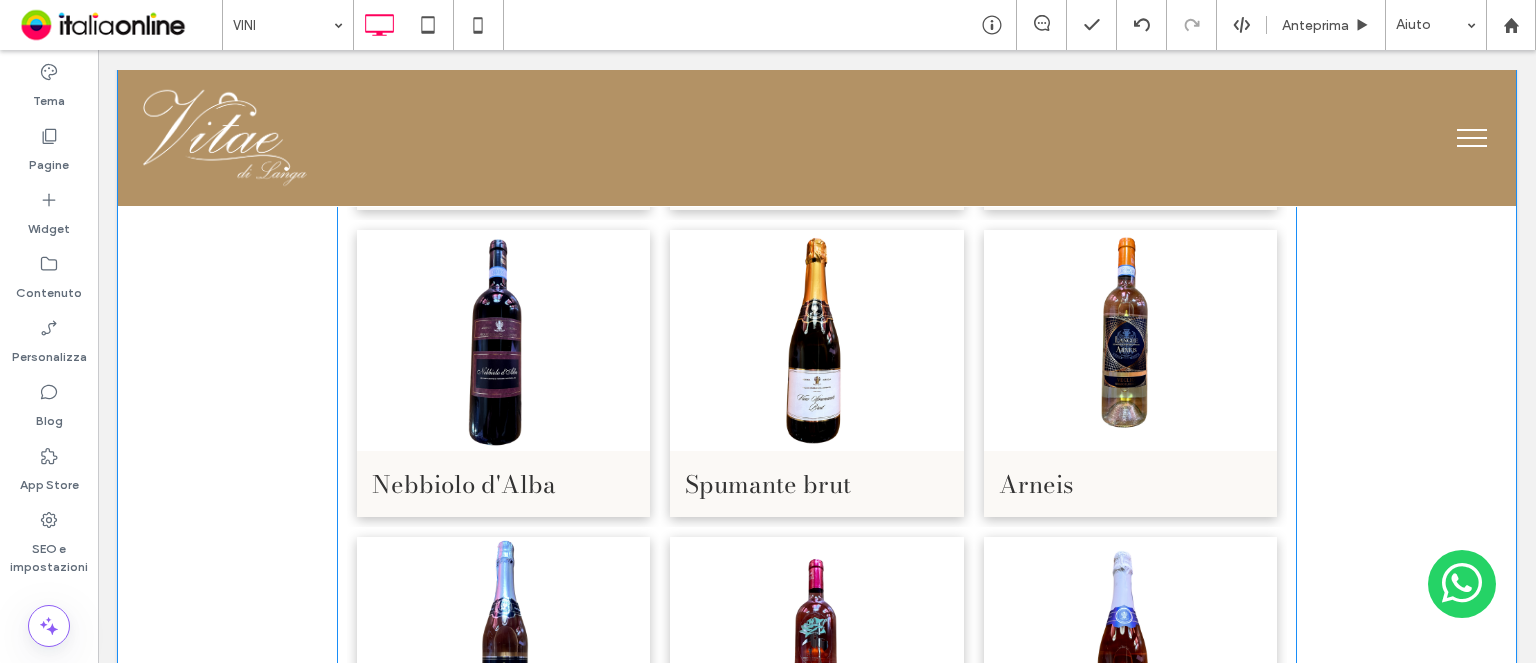 scroll, scrollTop: 1746, scrollLeft: 0, axis: vertical 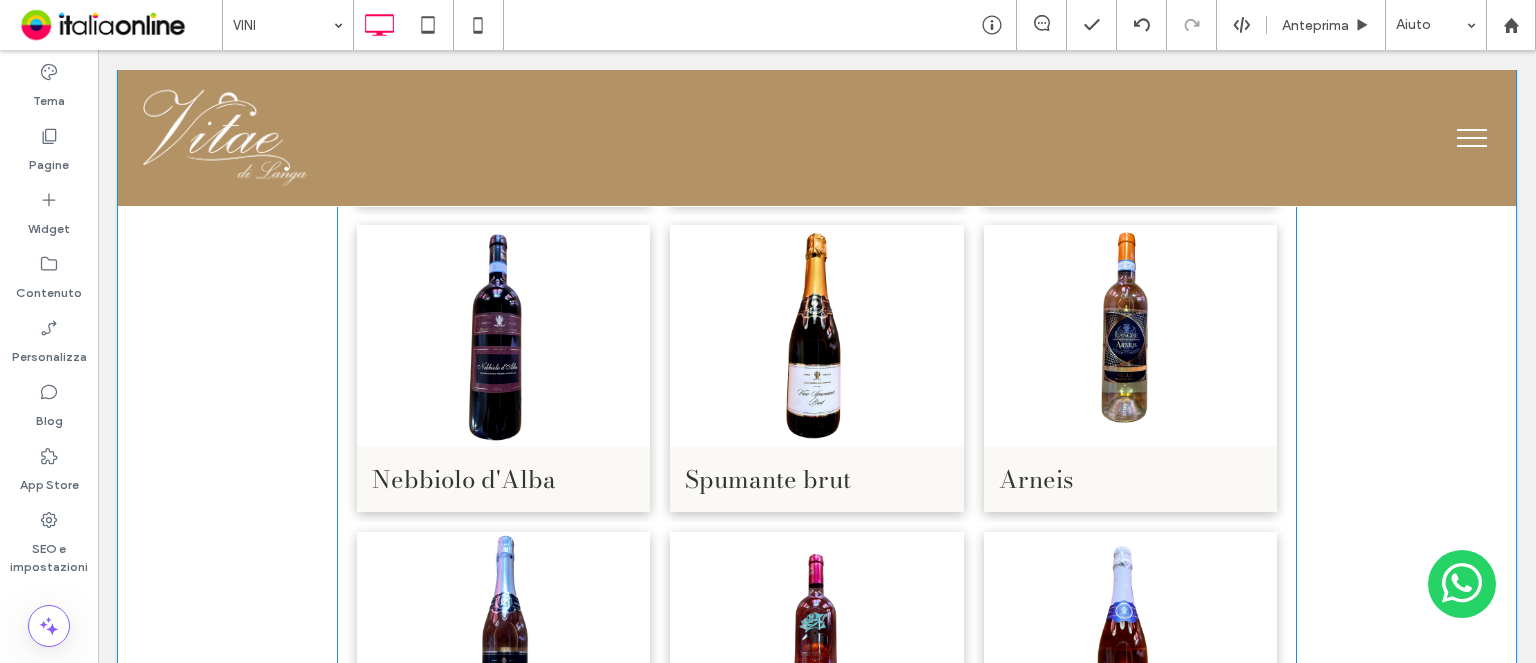 click at bounding box center (1130, 335) 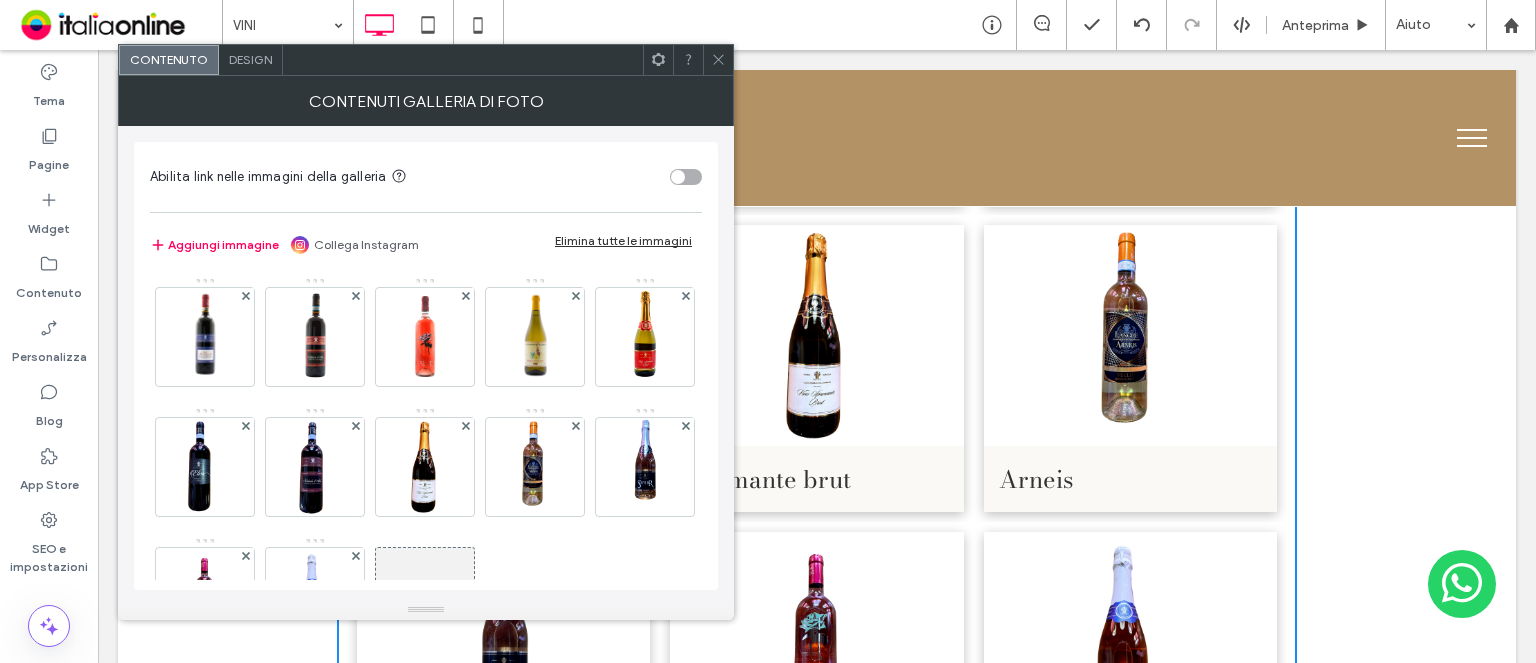 click on "Design" at bounding box center (250, 59) 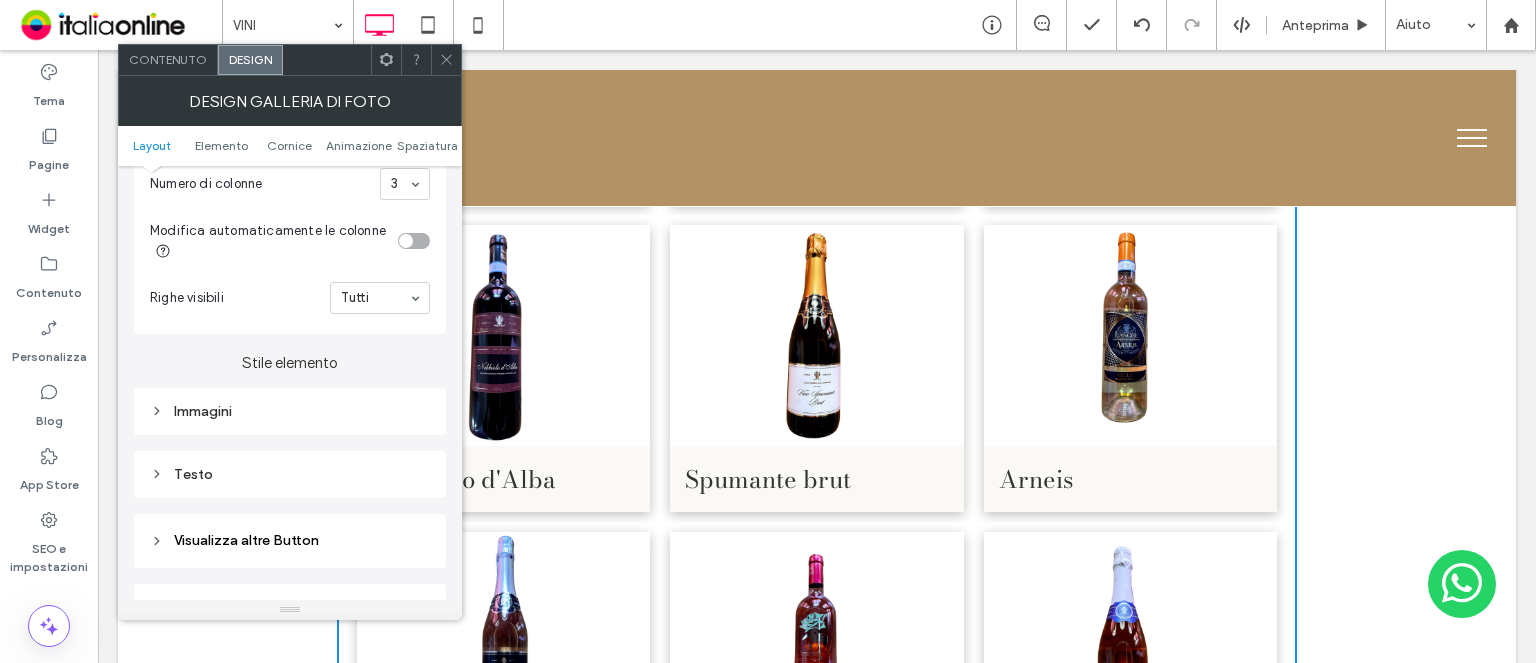 scroll, scrollTop: 800, scrollLeft: 0, axis: vertical 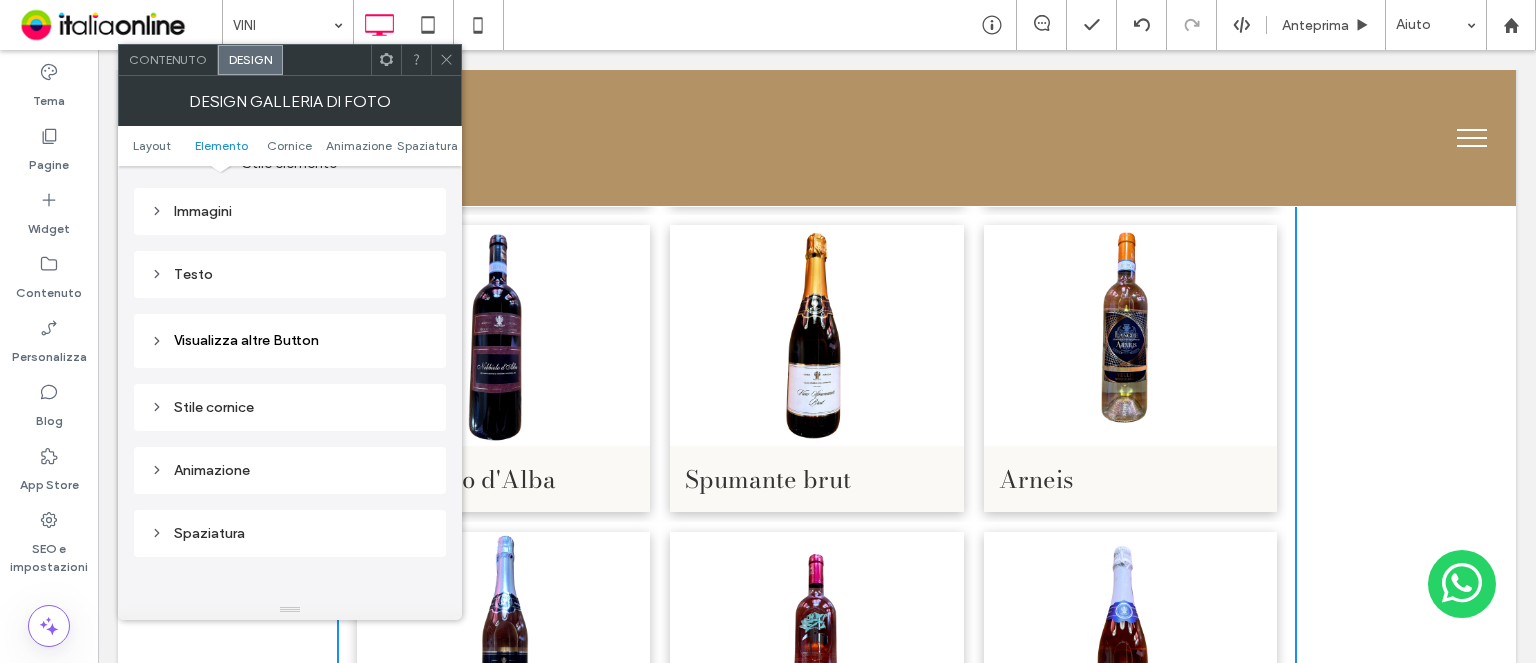 click on "Testo" at bounding box center (290, 274) 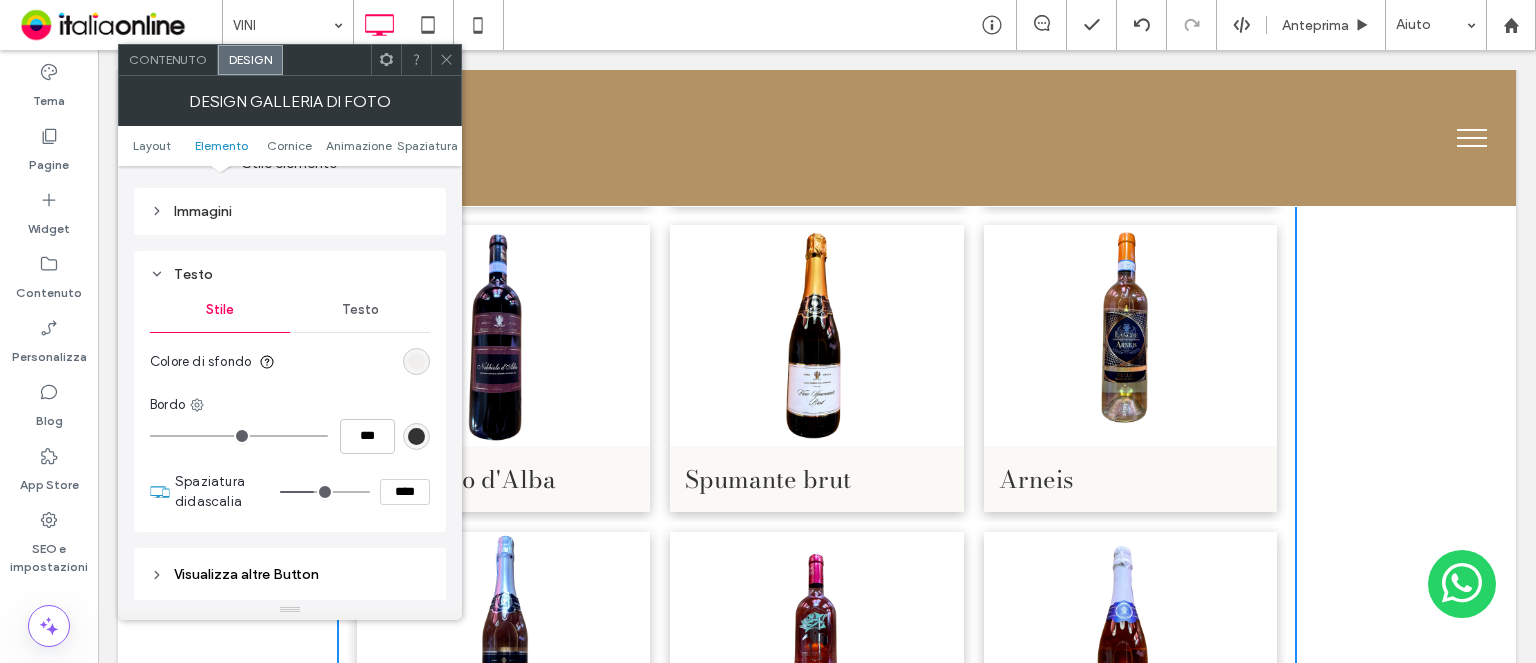 click on "Testo" at bounding box center [360, 310] 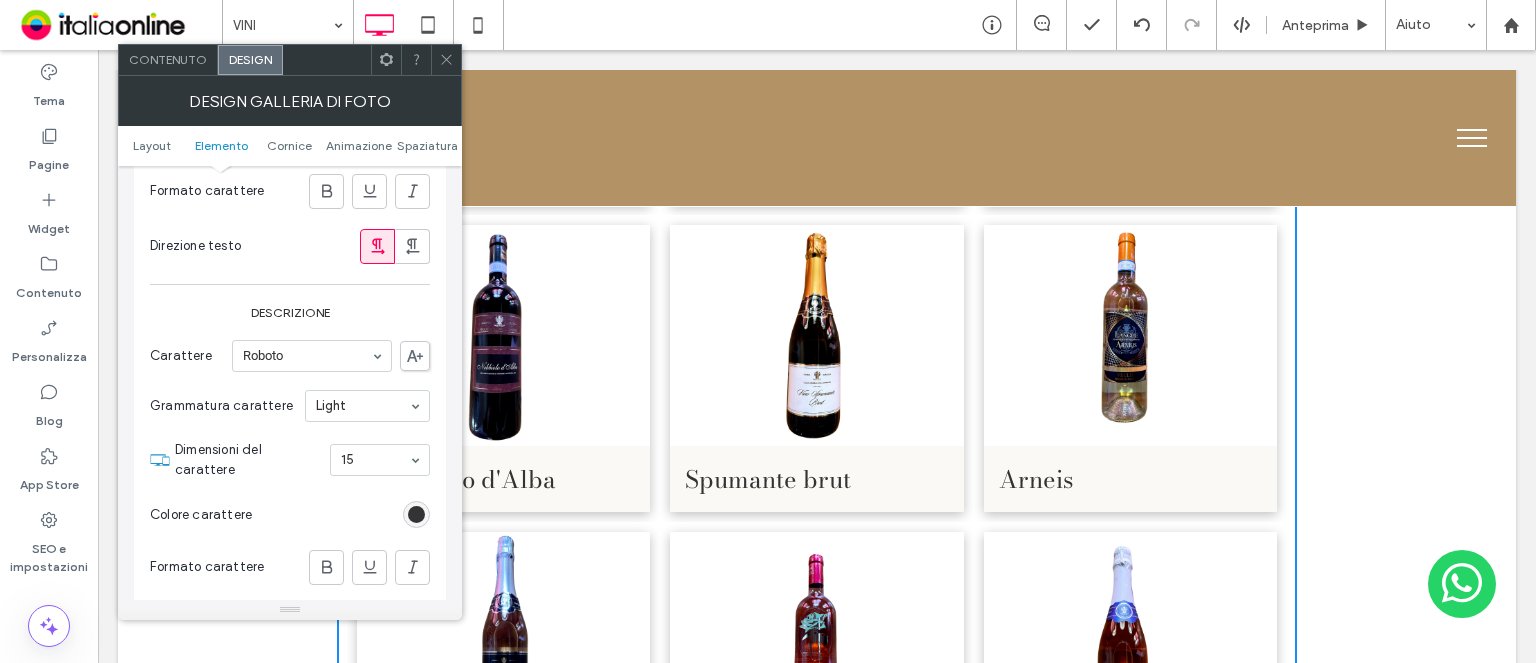 scroll, scrollTop: 1100, scrollLeft: 0, axis: vertical 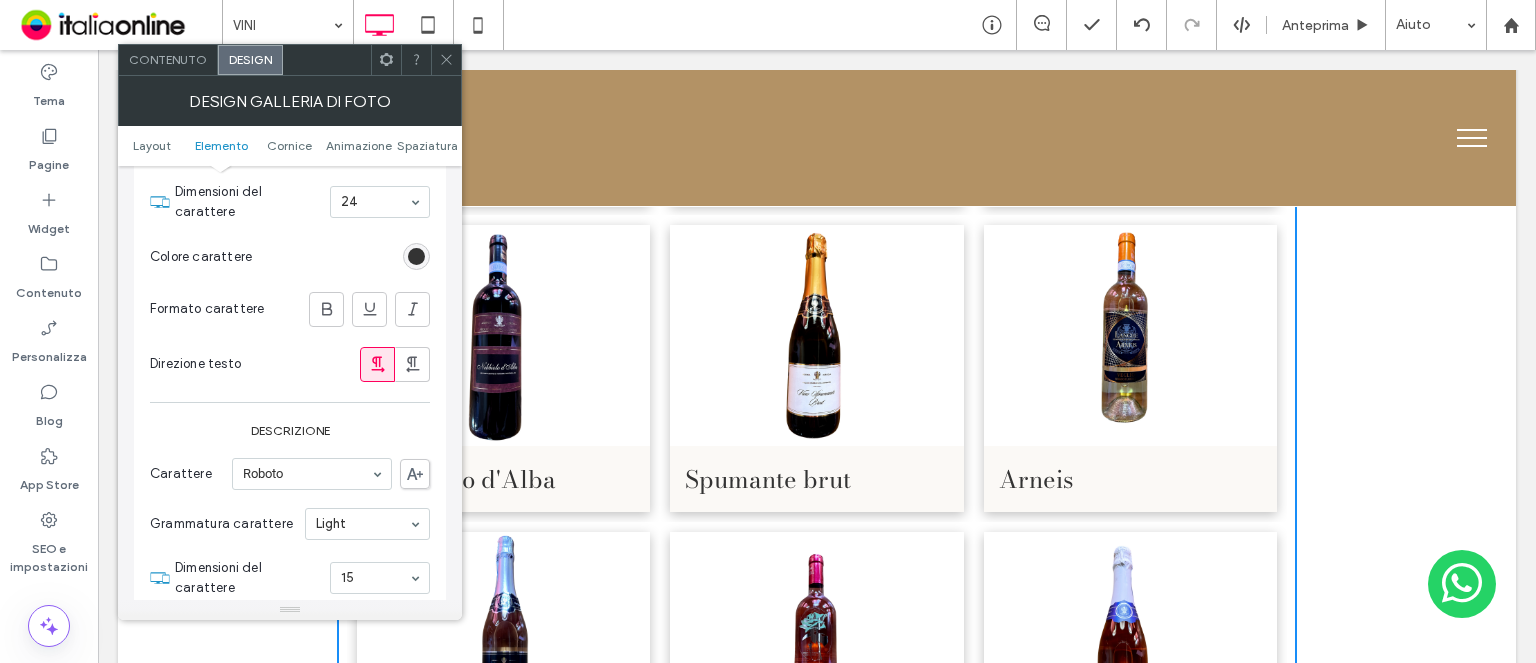 click on "Contenuto" at bounding box center [168, 59] 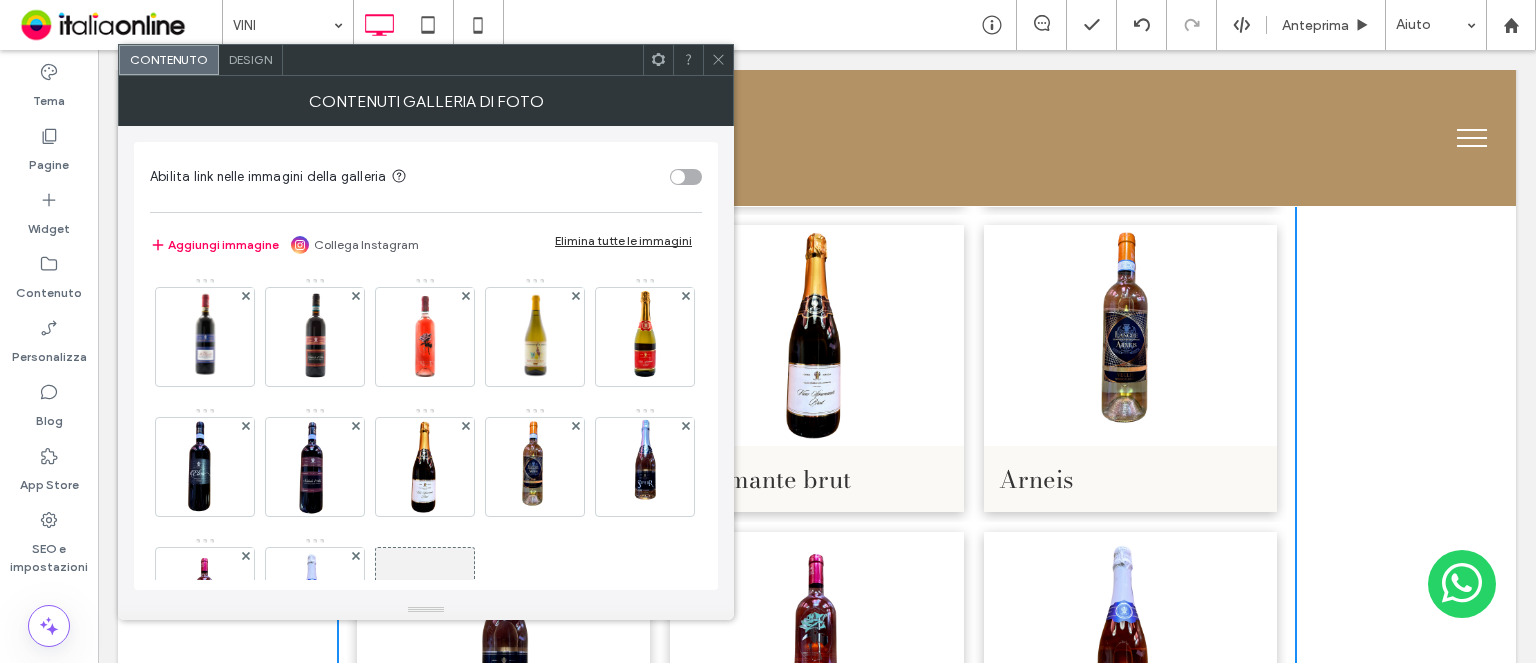 click on "Design" at bounding box center [251, 60] 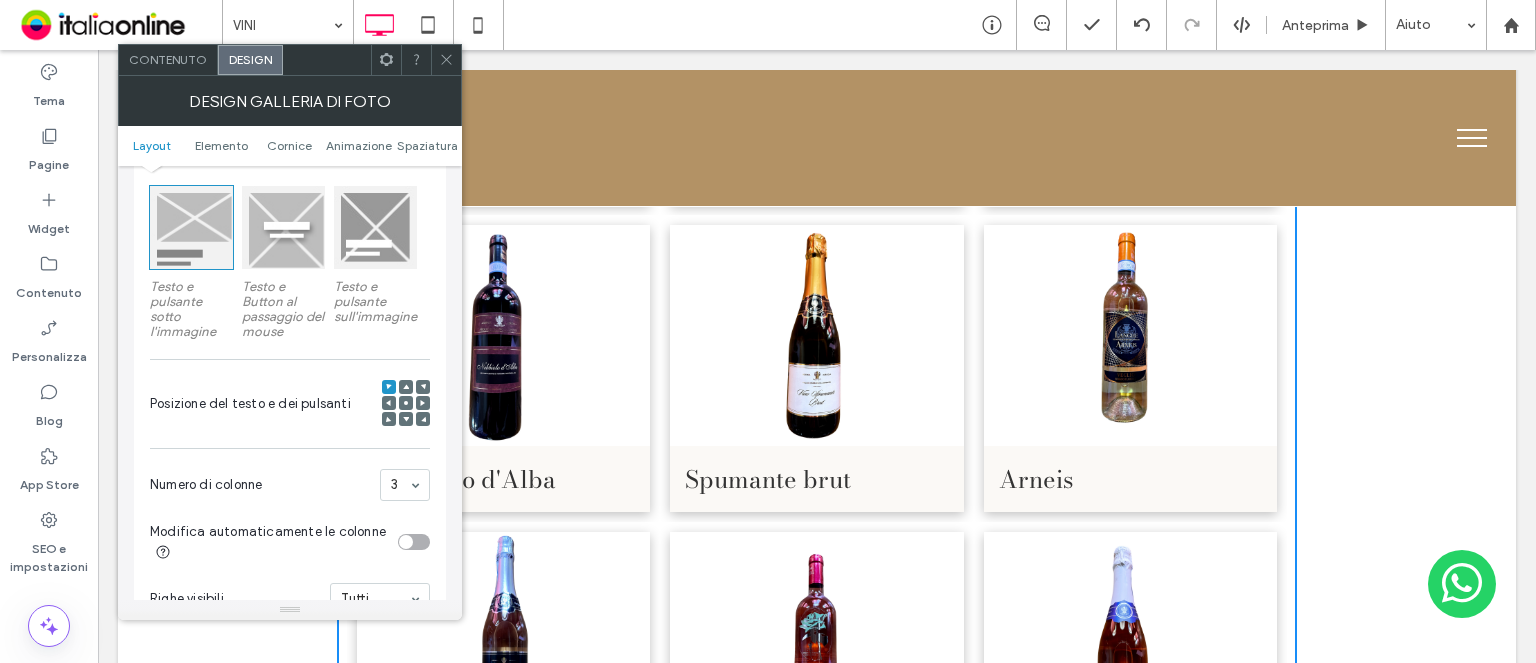 scroll, scrollTop: 400, scrollLeft: 0, axis: vertical 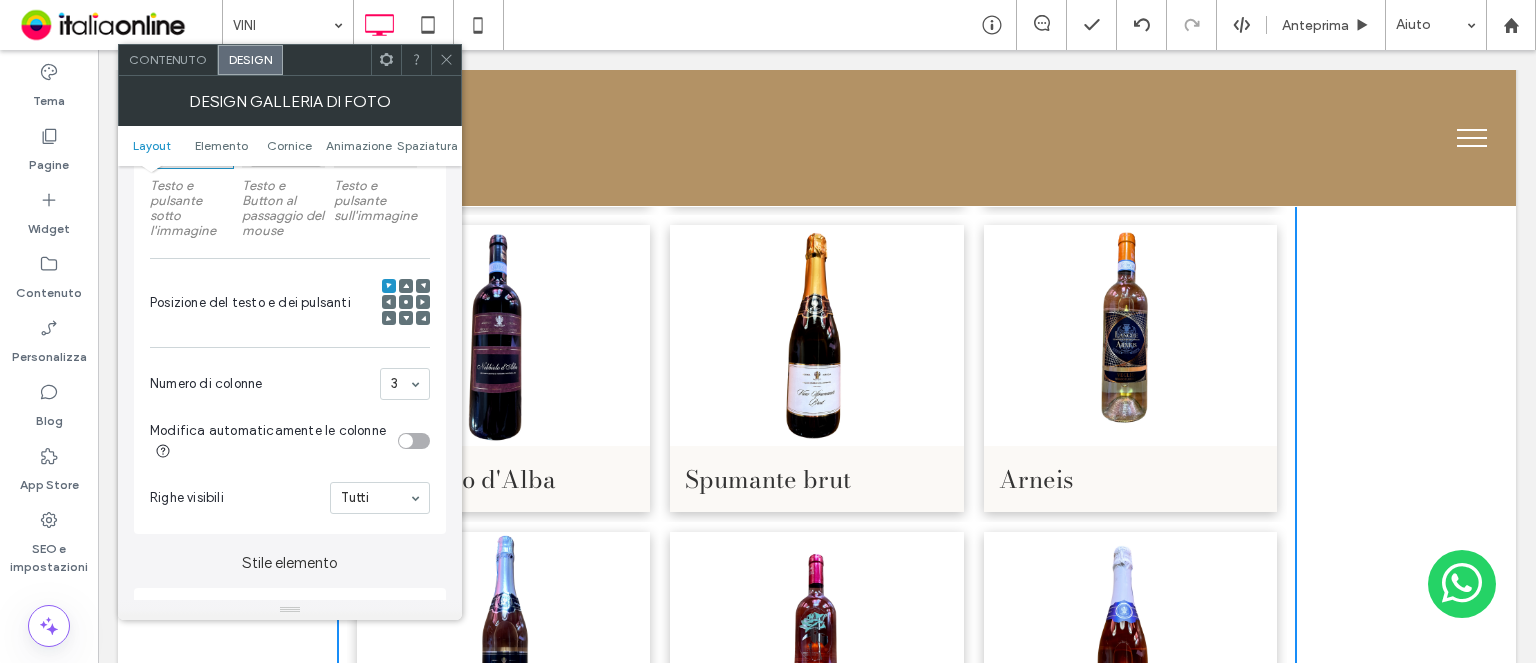 click 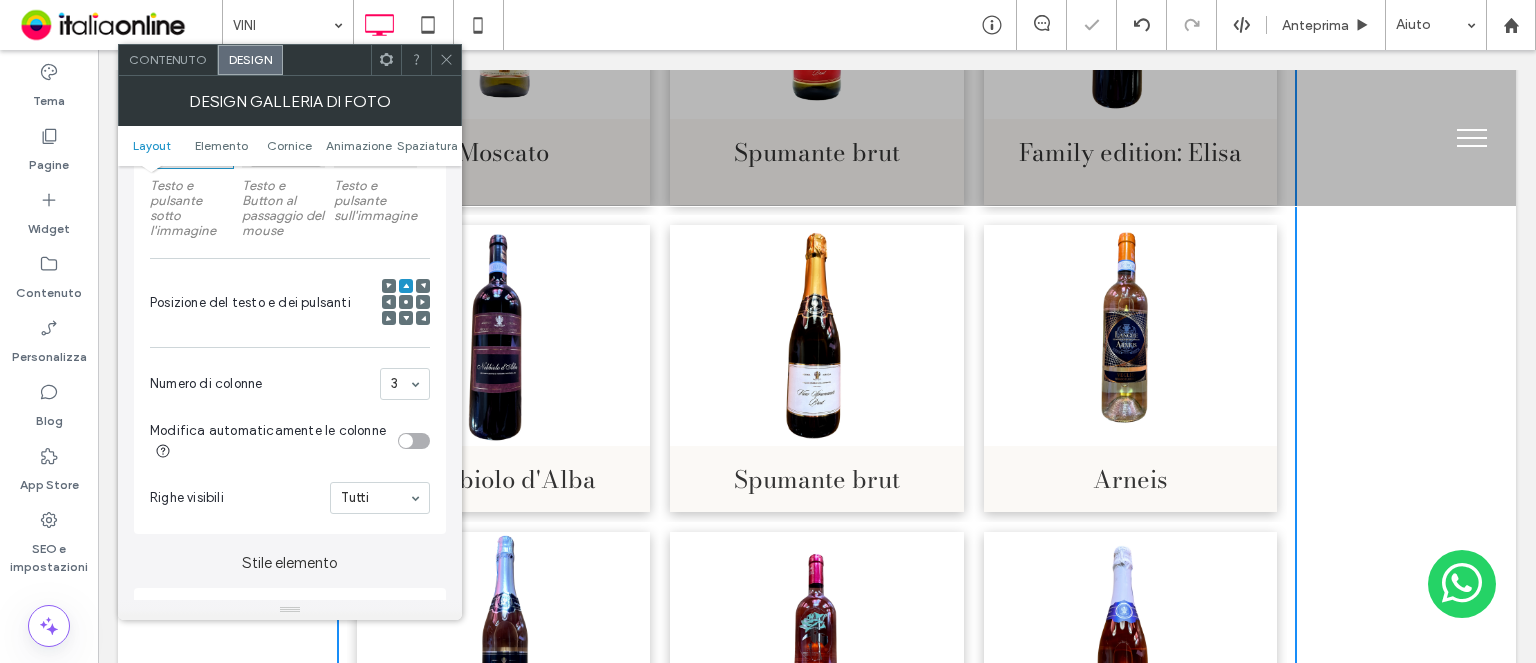 click 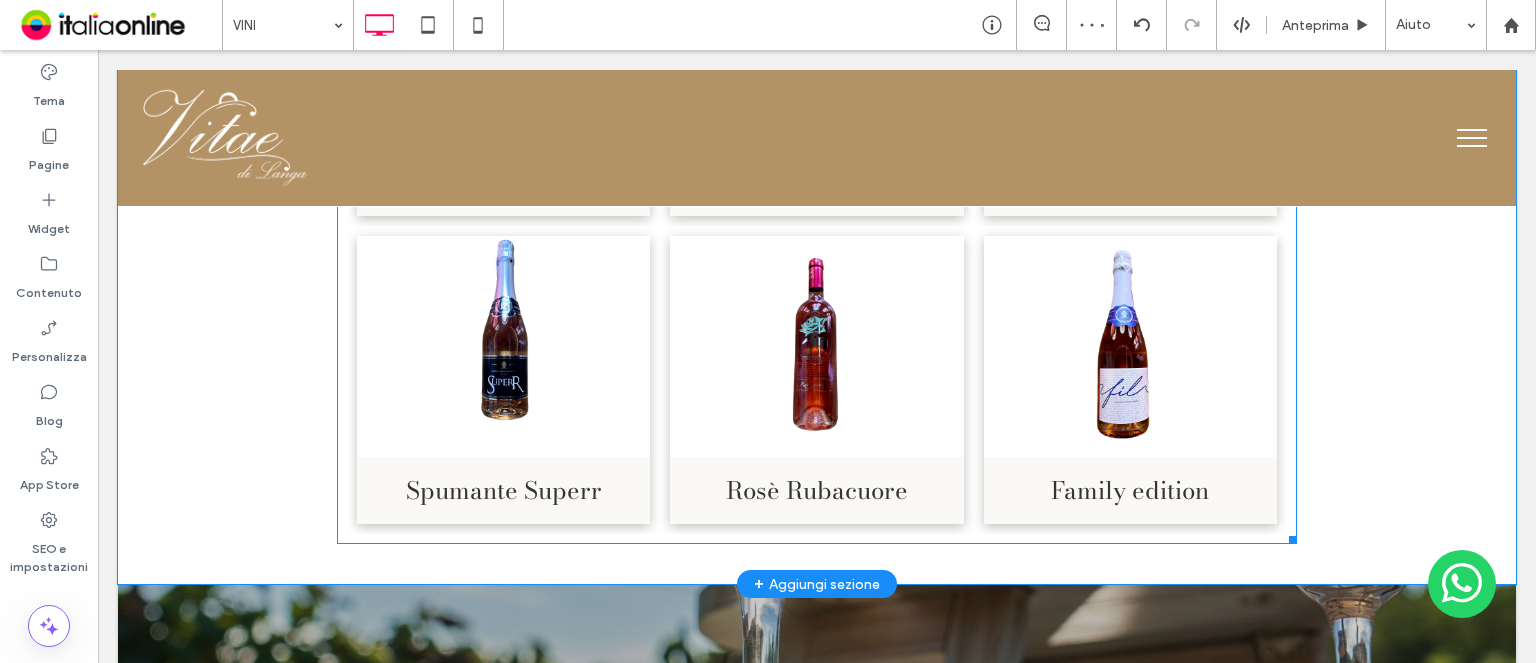 scroll, scrollTop: 2046, scrollLeft: 0, axis: vertical 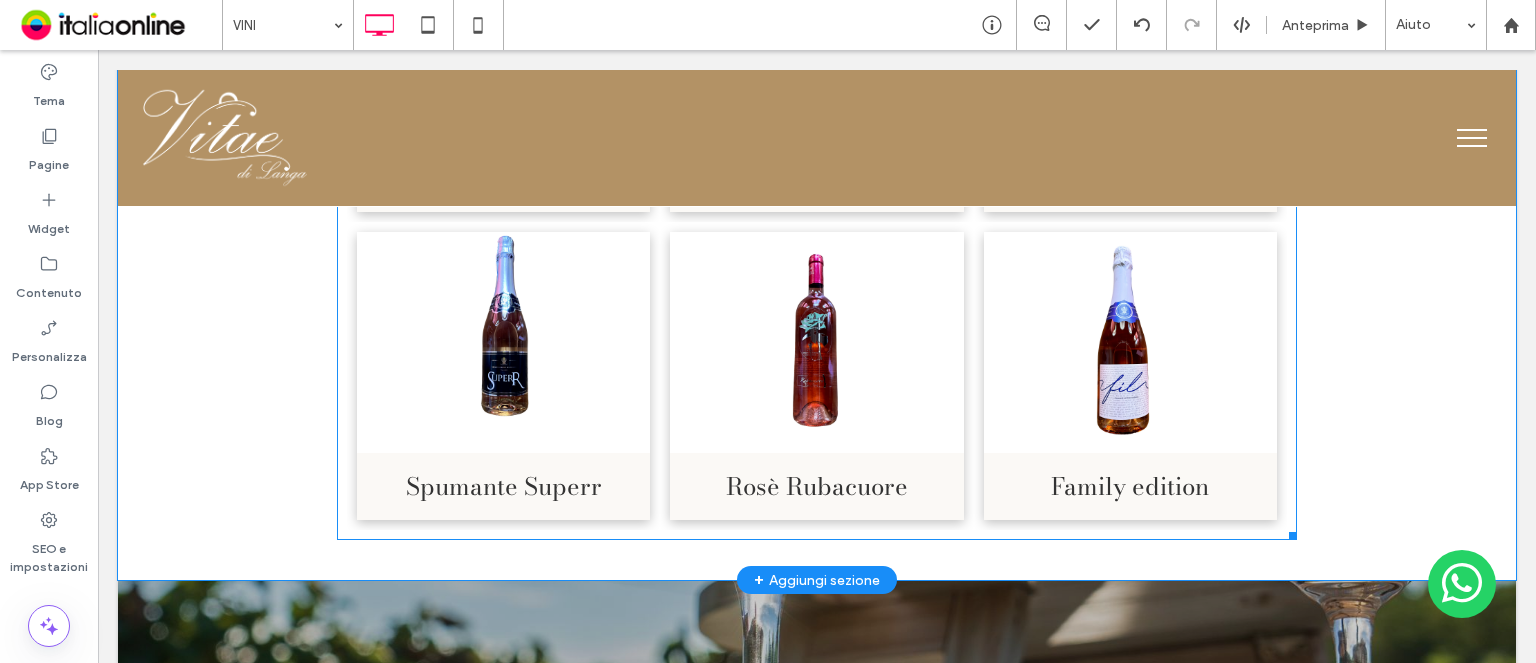 click at bounding box center [1130, 342] 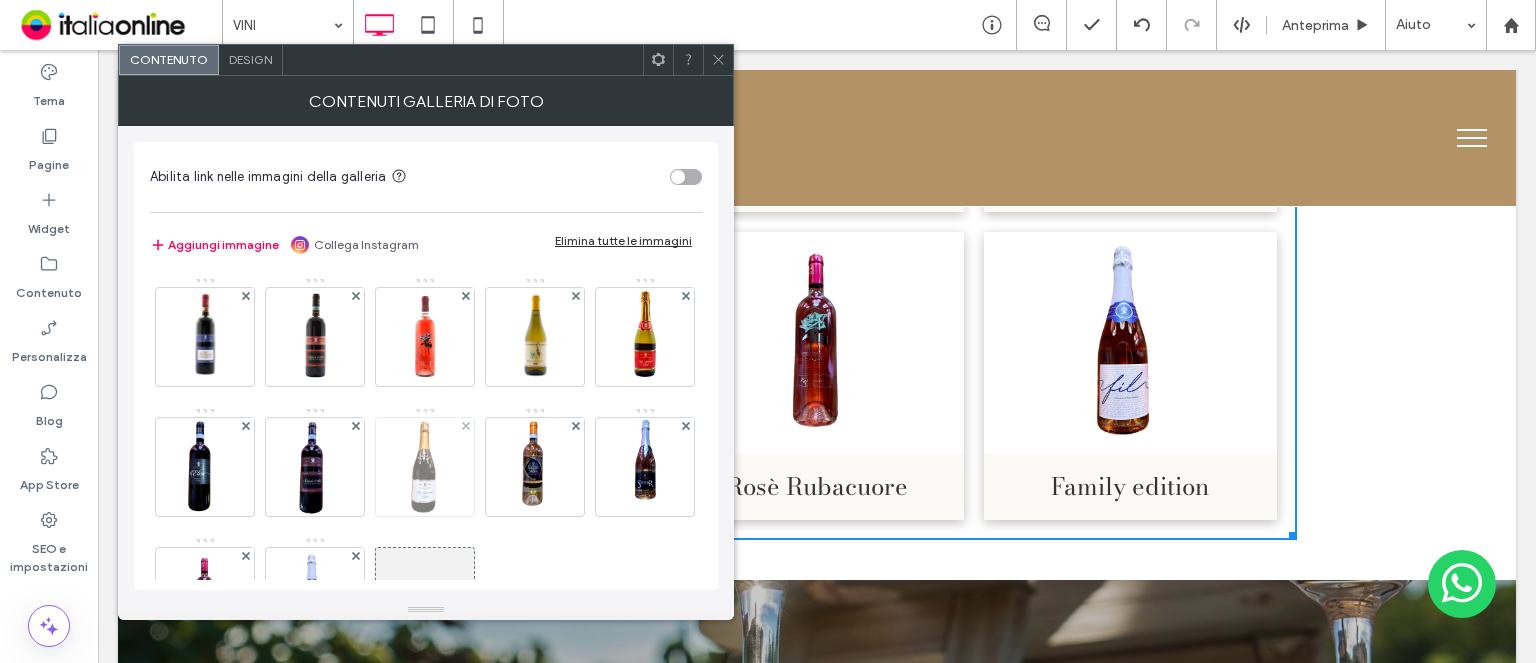 scroll, scrollTop: 227, scrollLeft: 0, axis: vertical 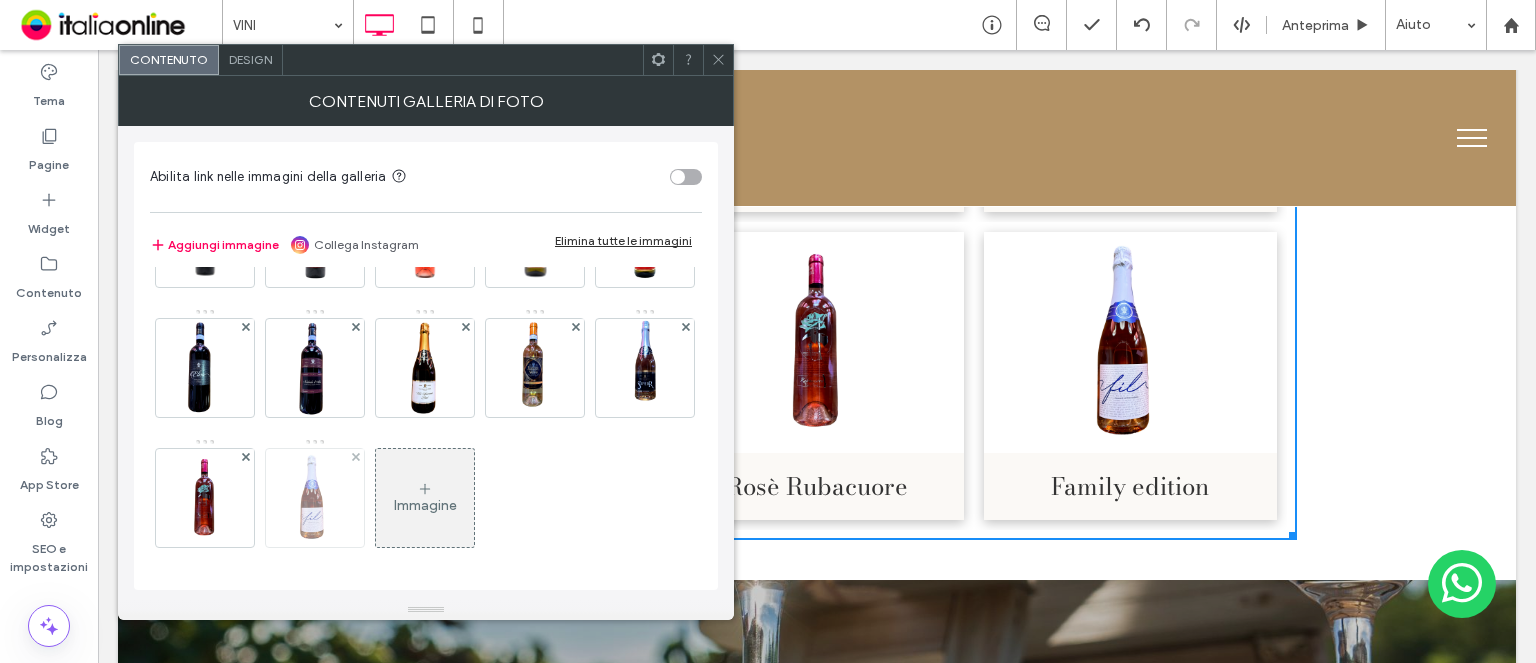 click at bounding box center [315, 498] 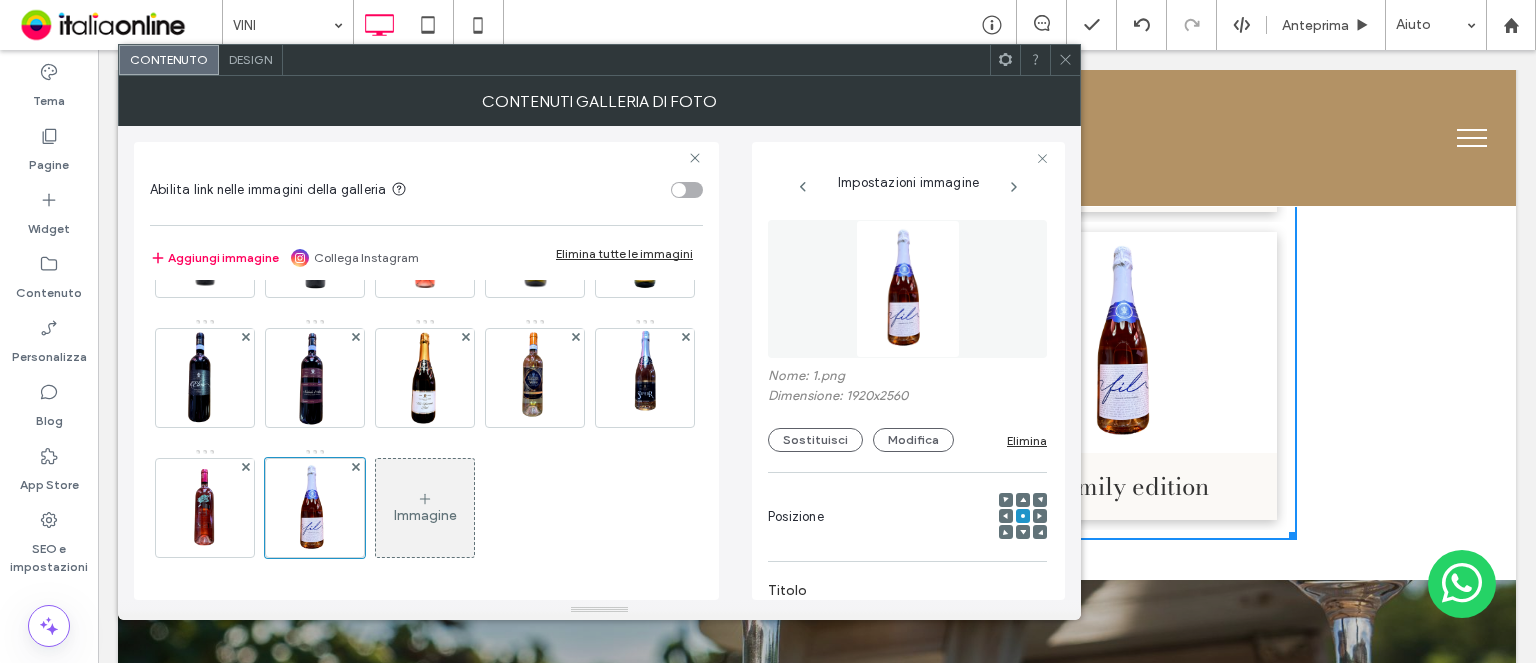 scroll, scrollTop: 0, scrollLeft: 17, axis: horizontal 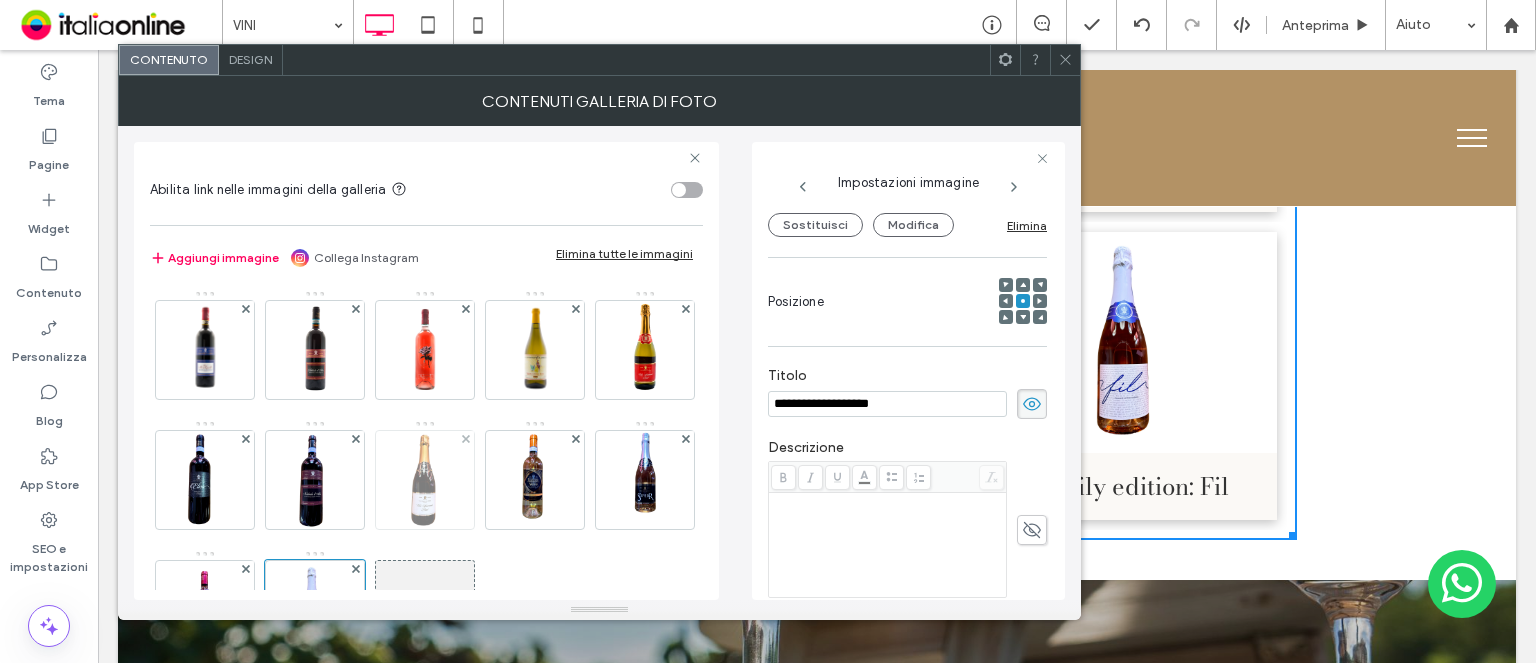 type on "**********" 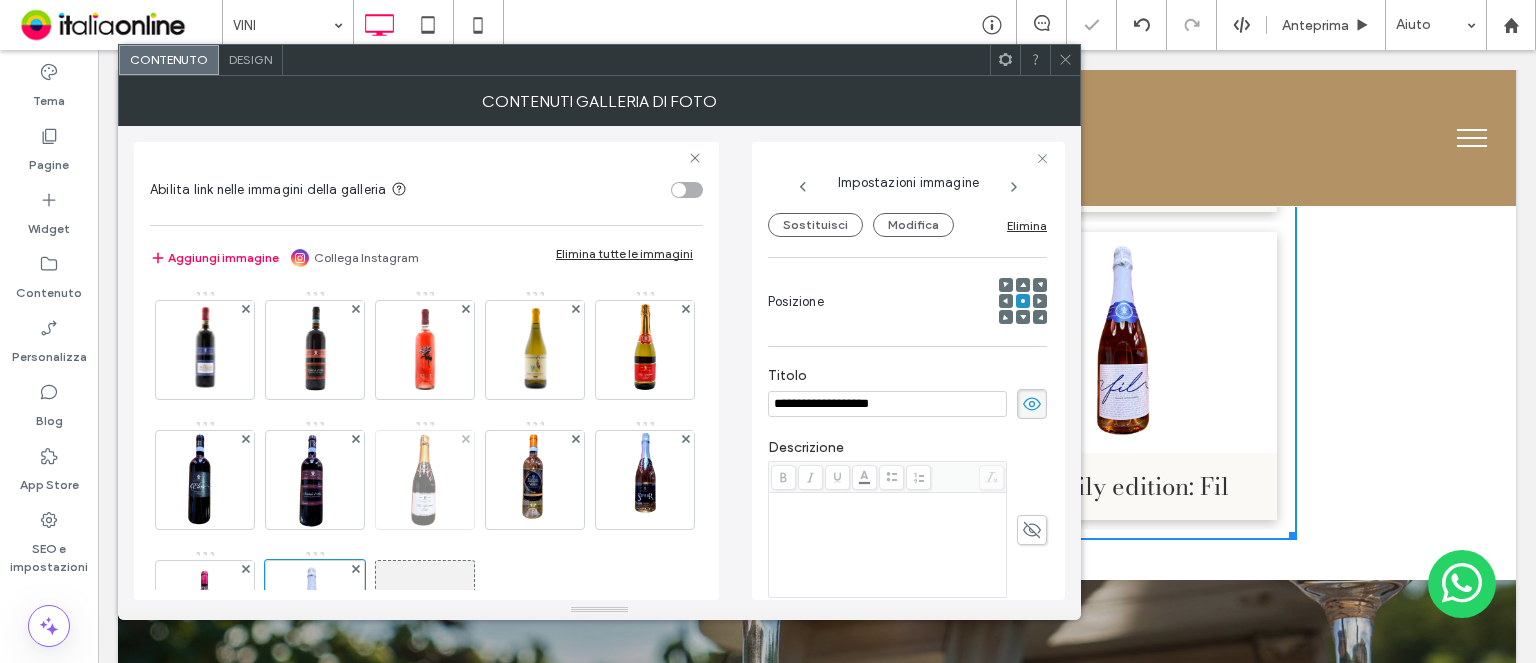 click at bounding box center [425, 480] 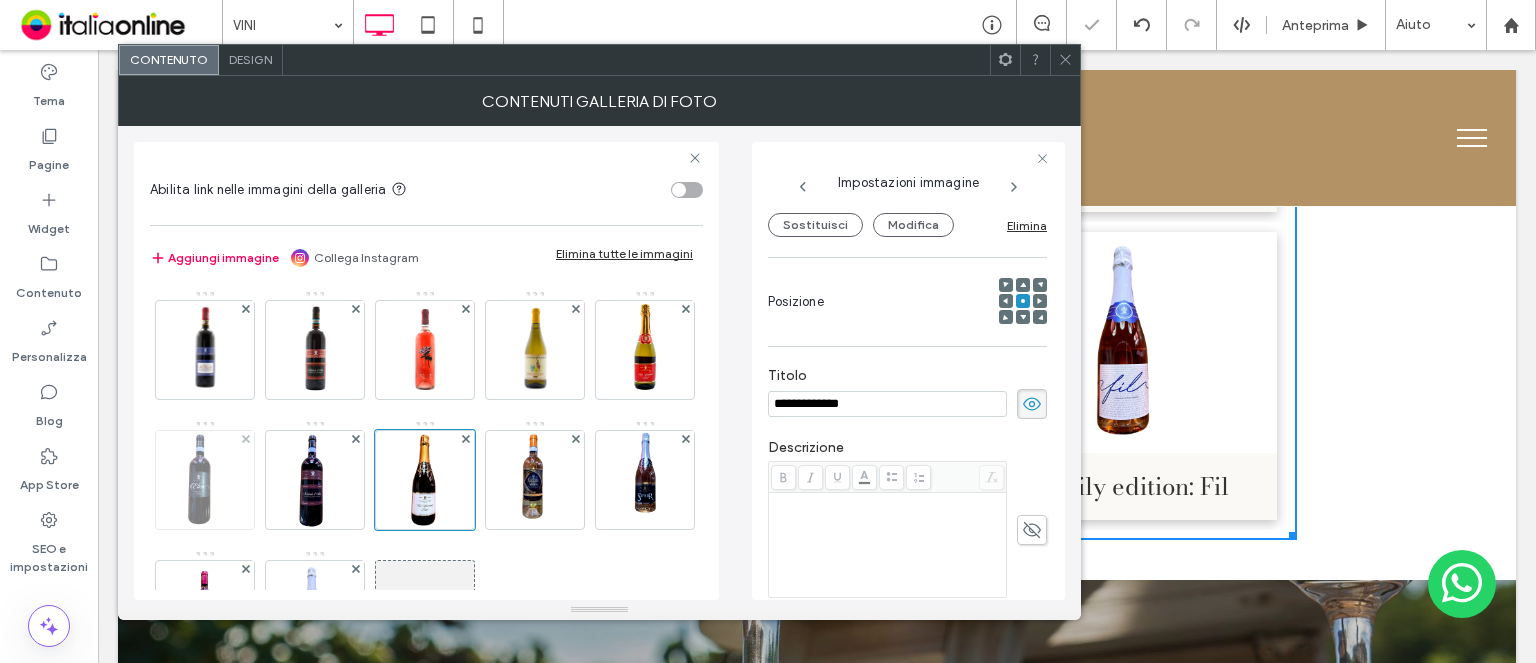 click at bounding box center [205, 480] 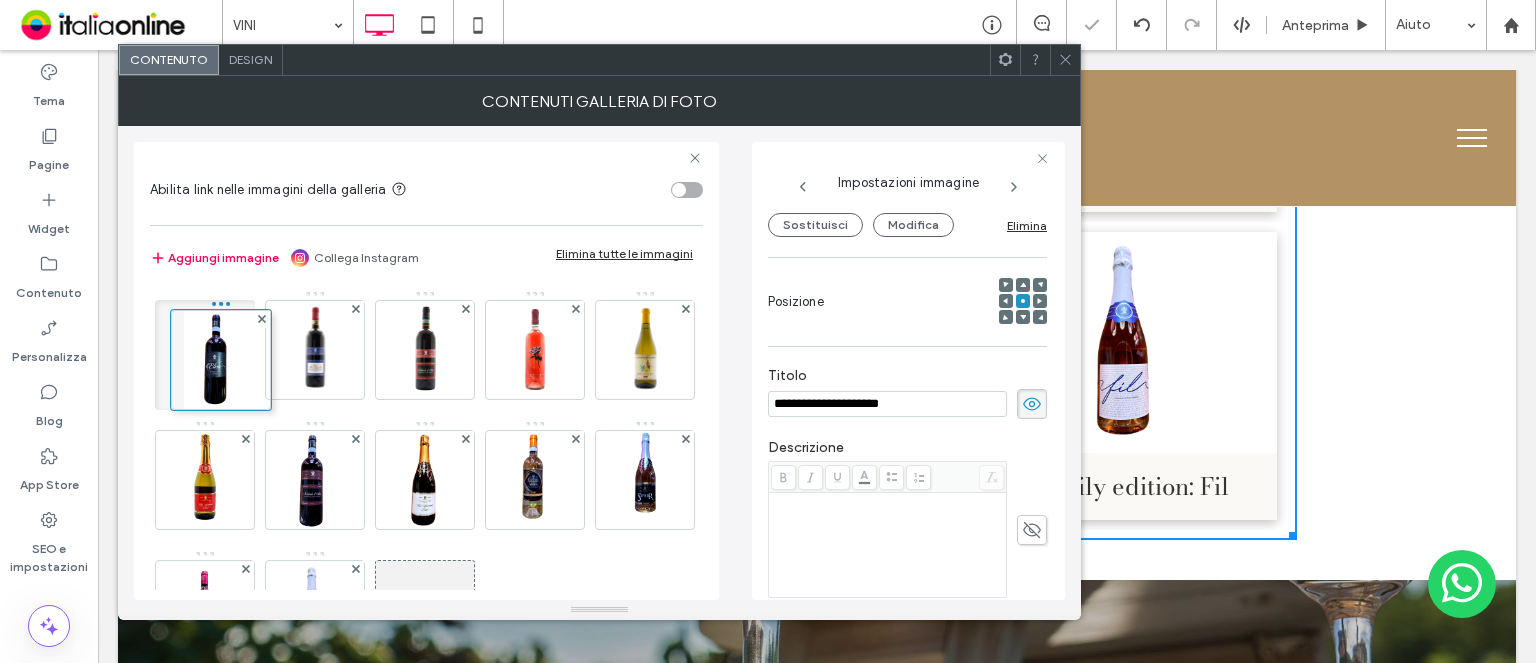 drag, startPoint x: 295, startPoint y: 474, endPoint x: 193, endPoint y: 345, distance: 164.45364 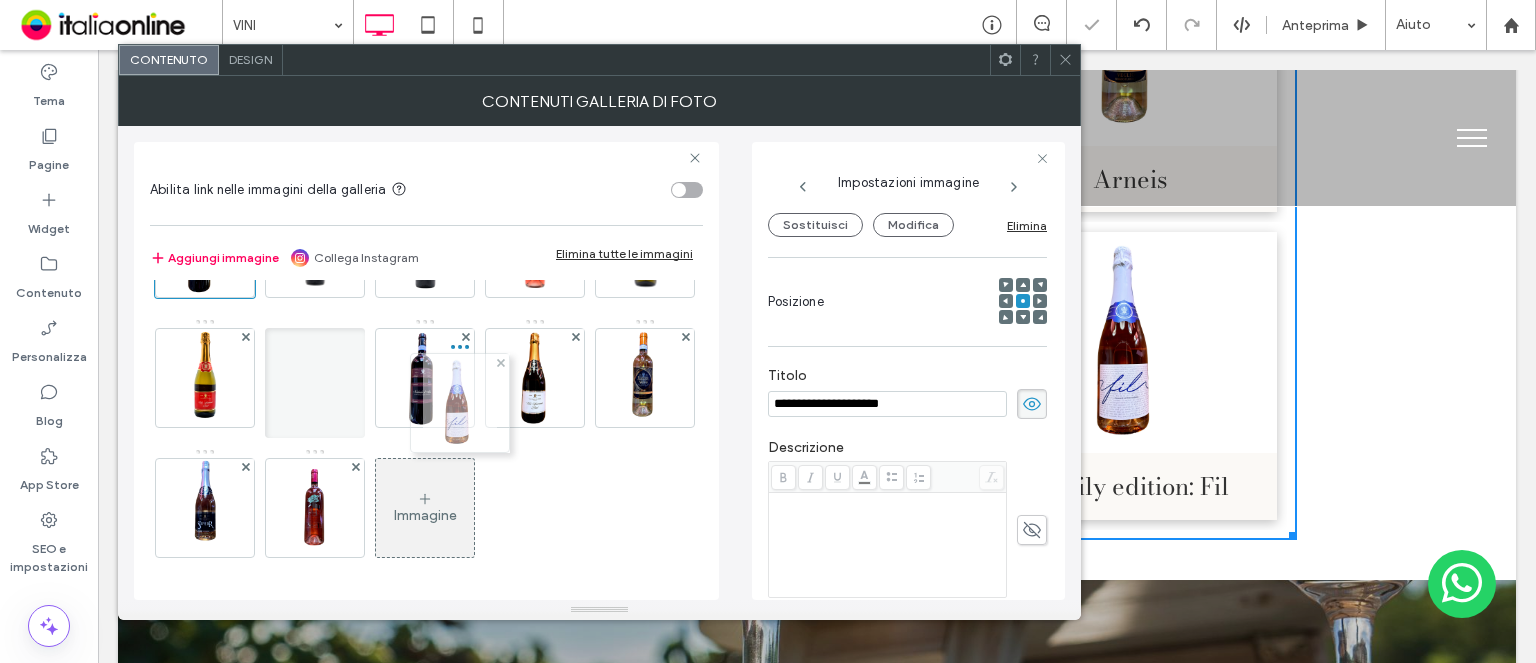 scroll, scrollTop: 0, scrollLeft: 0, axis: both 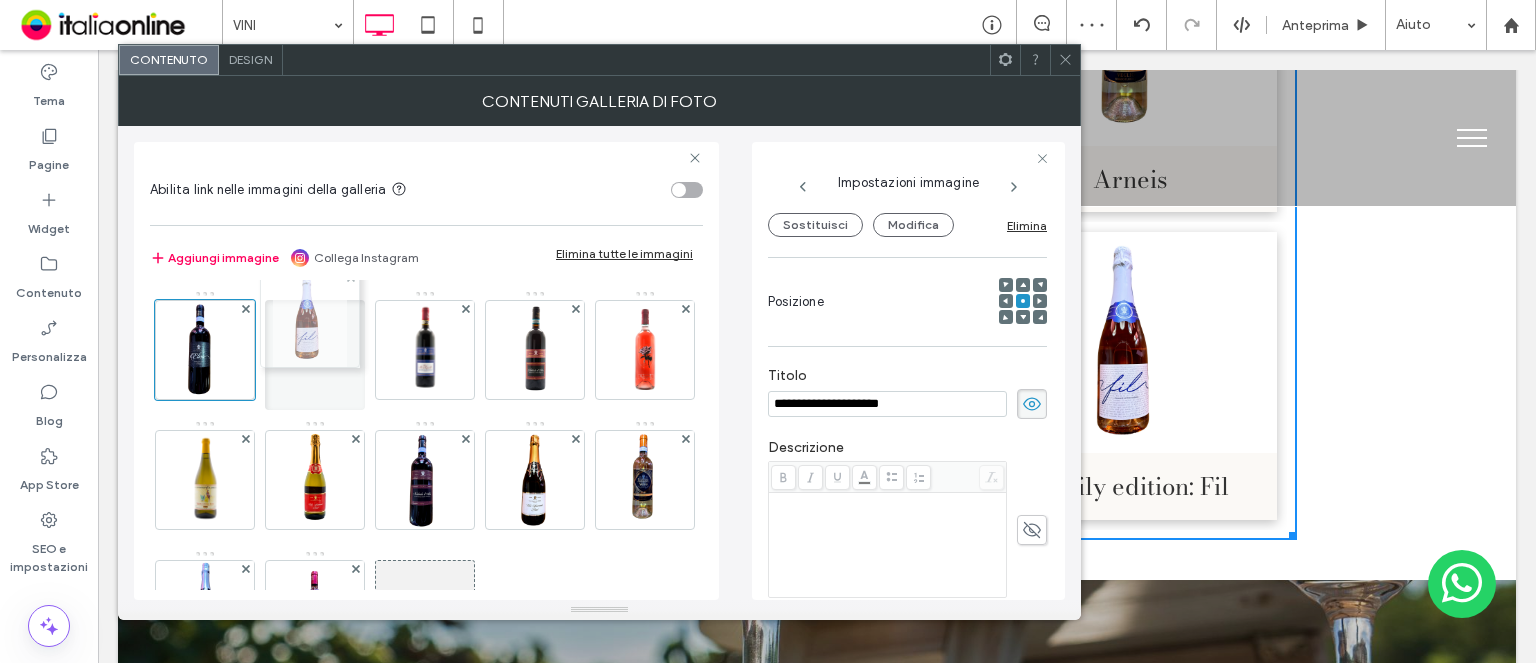 drag, startPoint x: 541, startPoint y: 411, endPoint x: 294, endPoint y: 366, distance: 251.06573 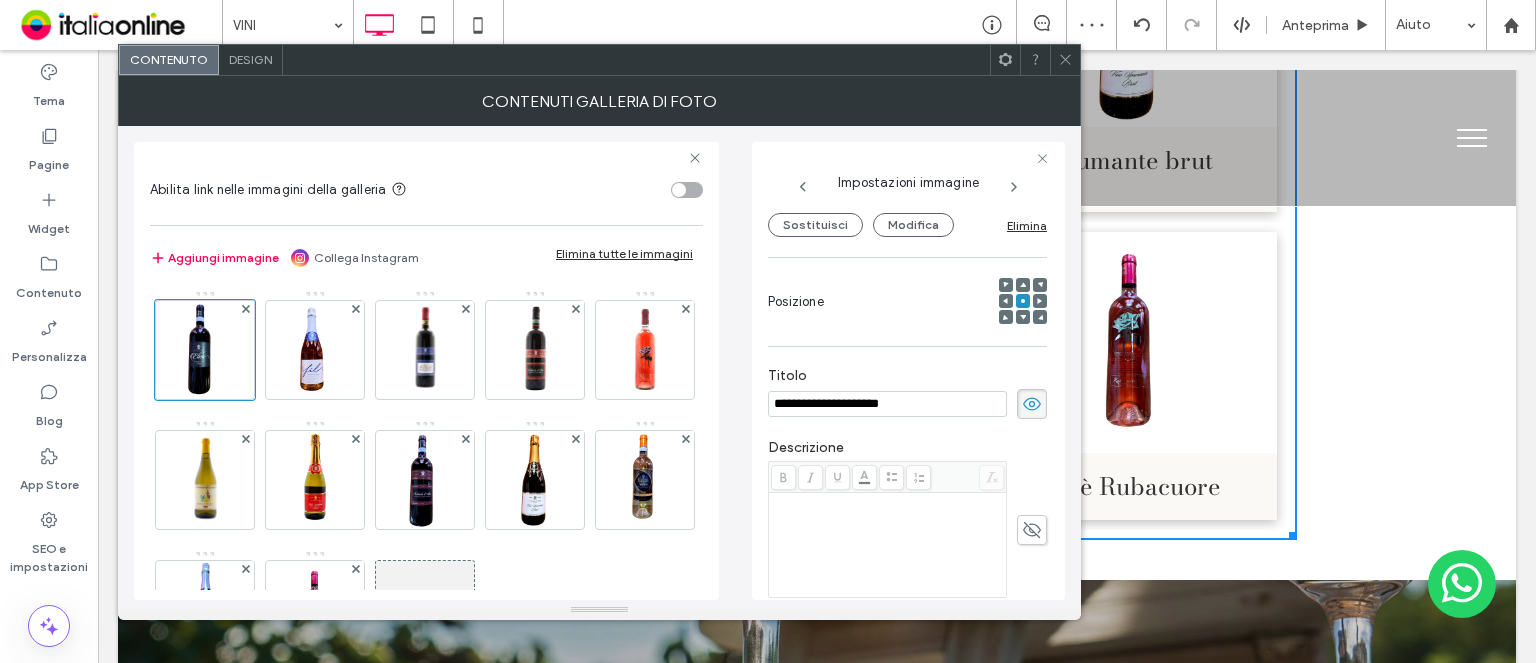 click 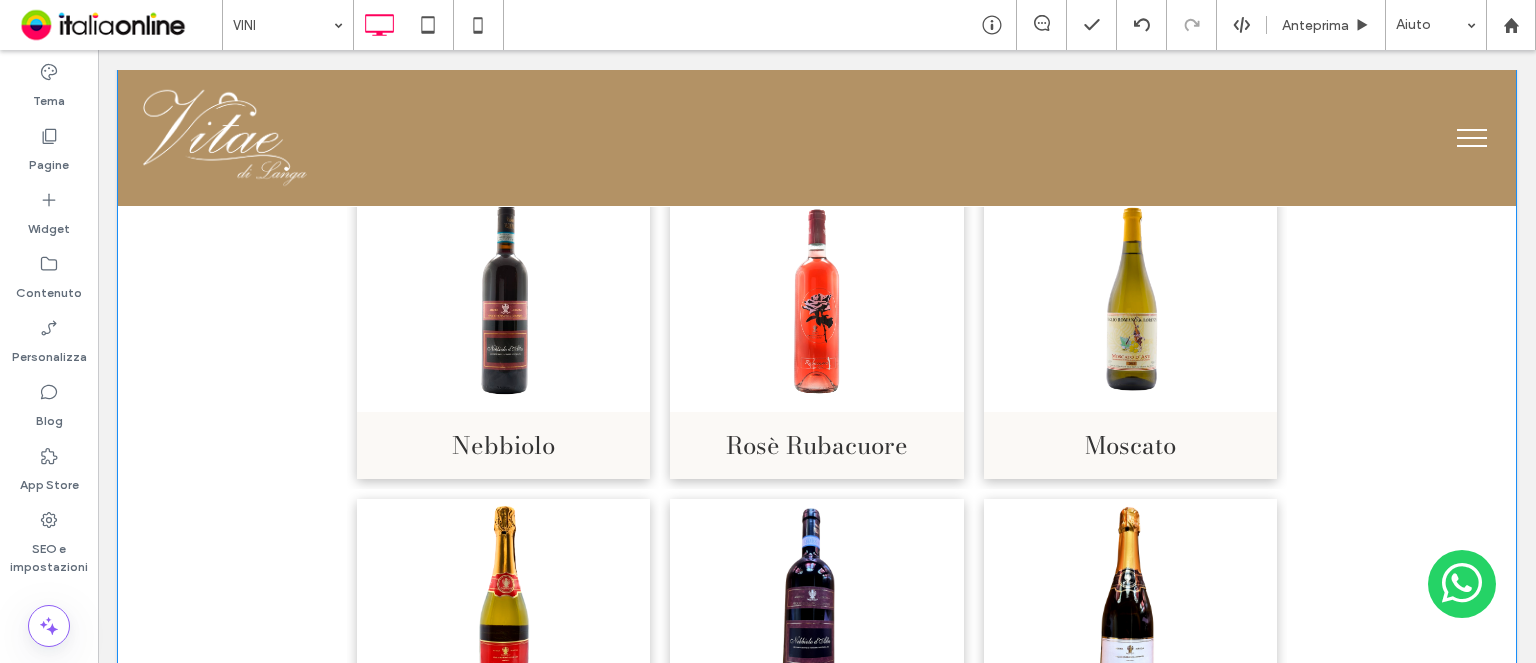 scroll, scrollTop: 1446, scrollLeft: 0, axis: vertical 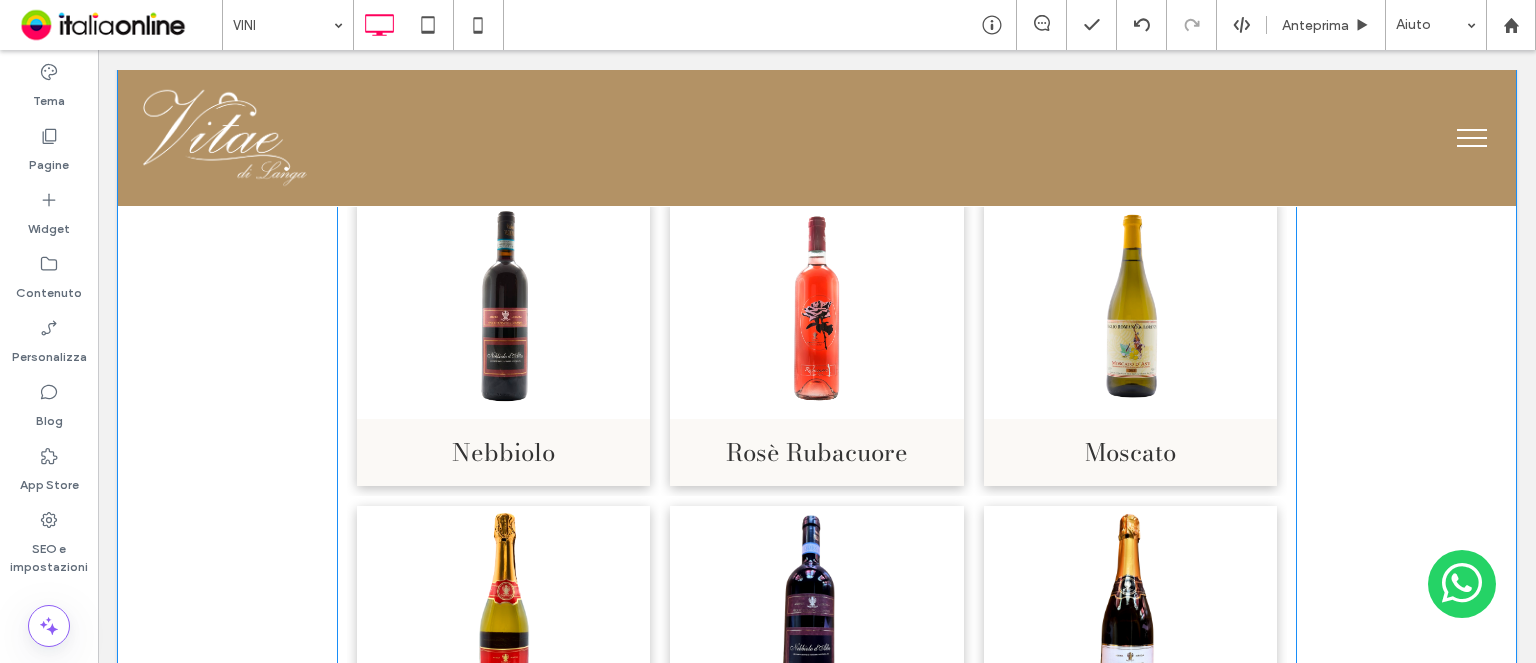 click at bounding box center (503, 308) 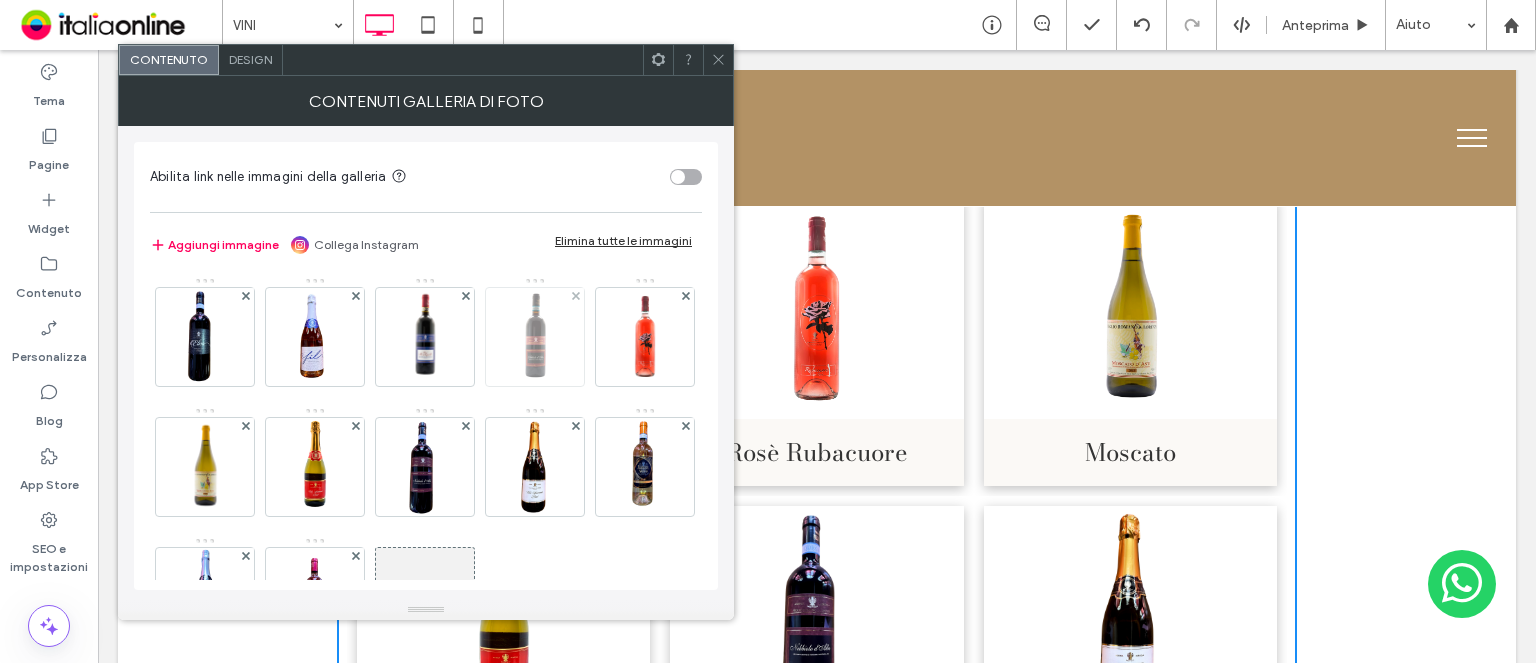 click at bounding box center (535, 337) 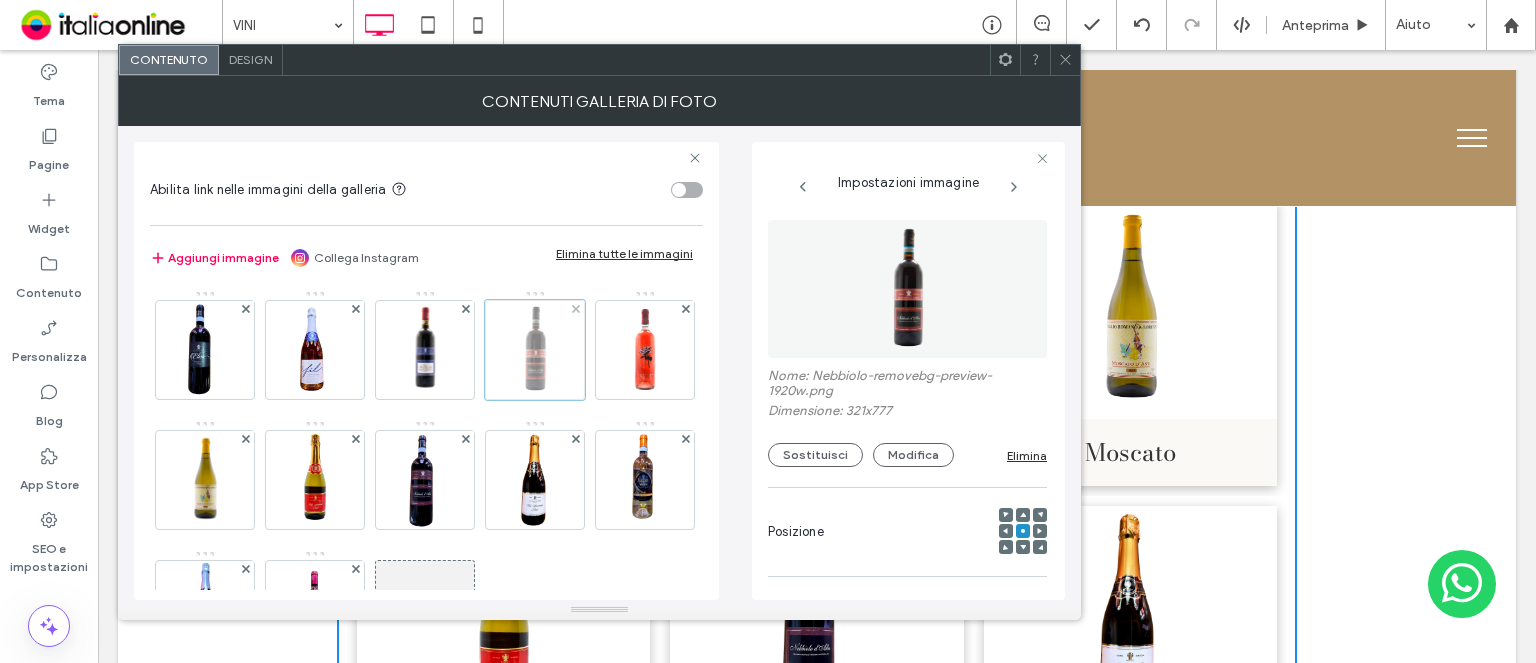 scroll, scrollTop: 0, scrollLeft: 11, axis: horizontal 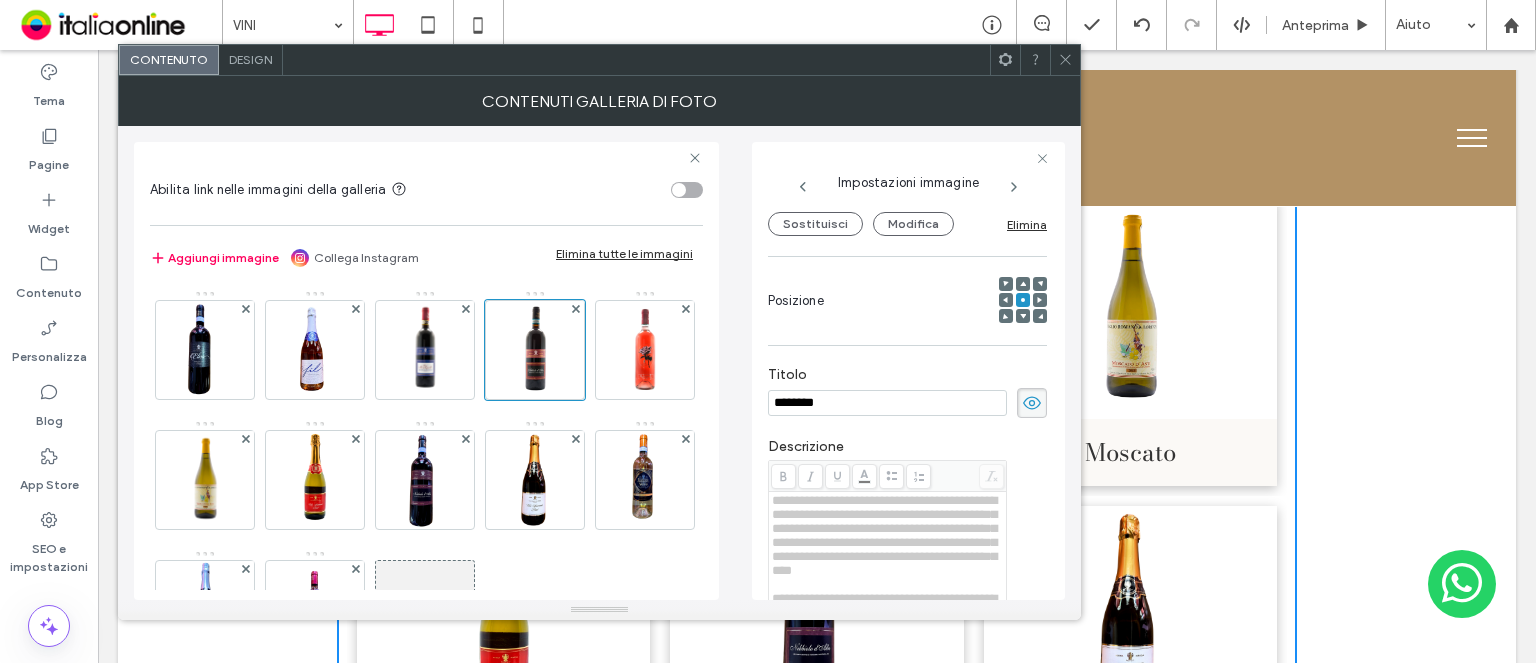 click on "********" at bounding box center [887, 403] 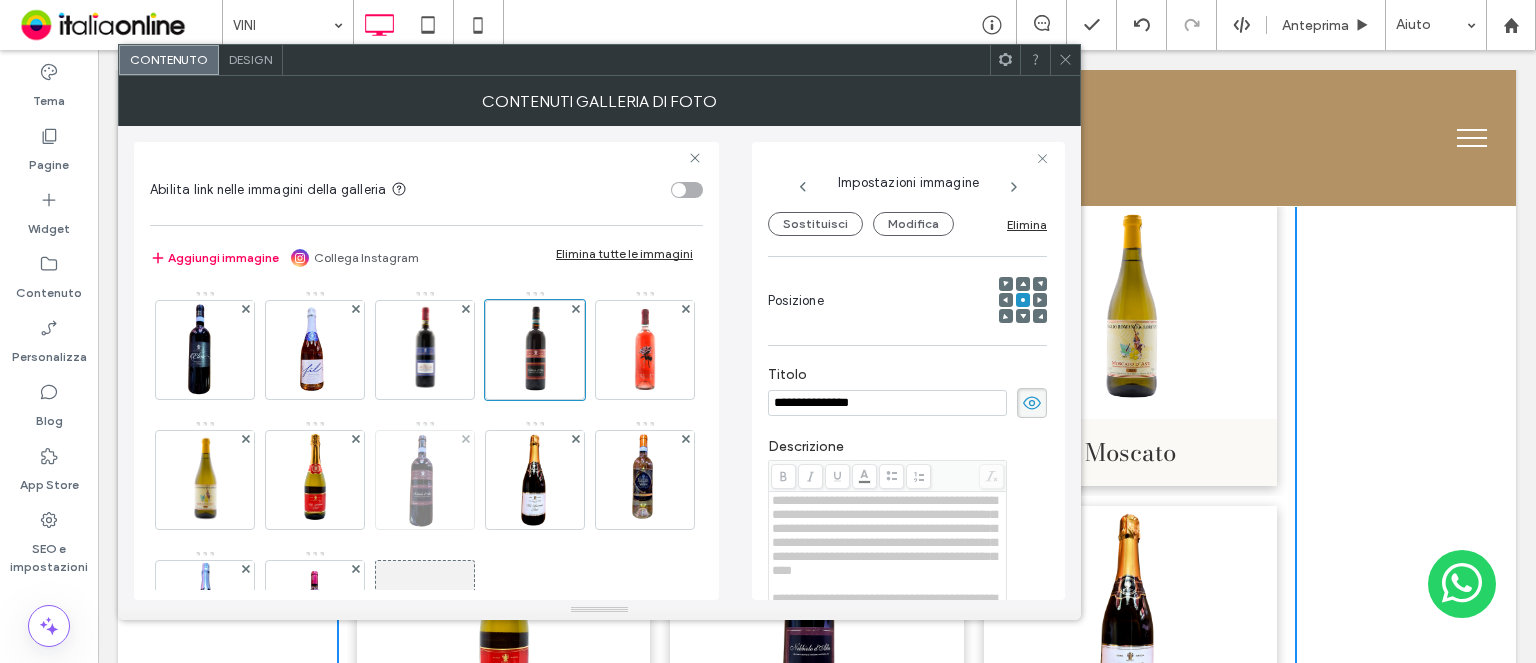 type on "**********" 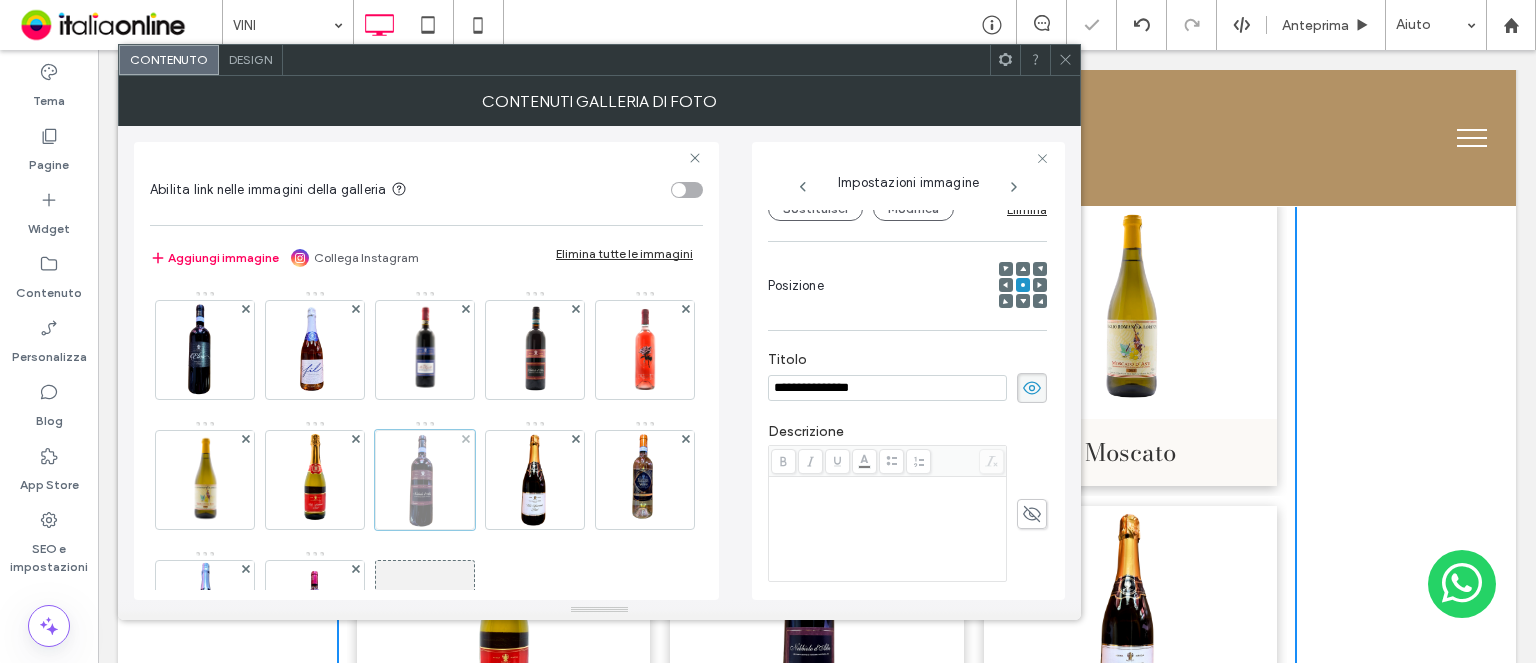 scroll, scrollTop: 215, scrollLeft: 0, axis: vertical 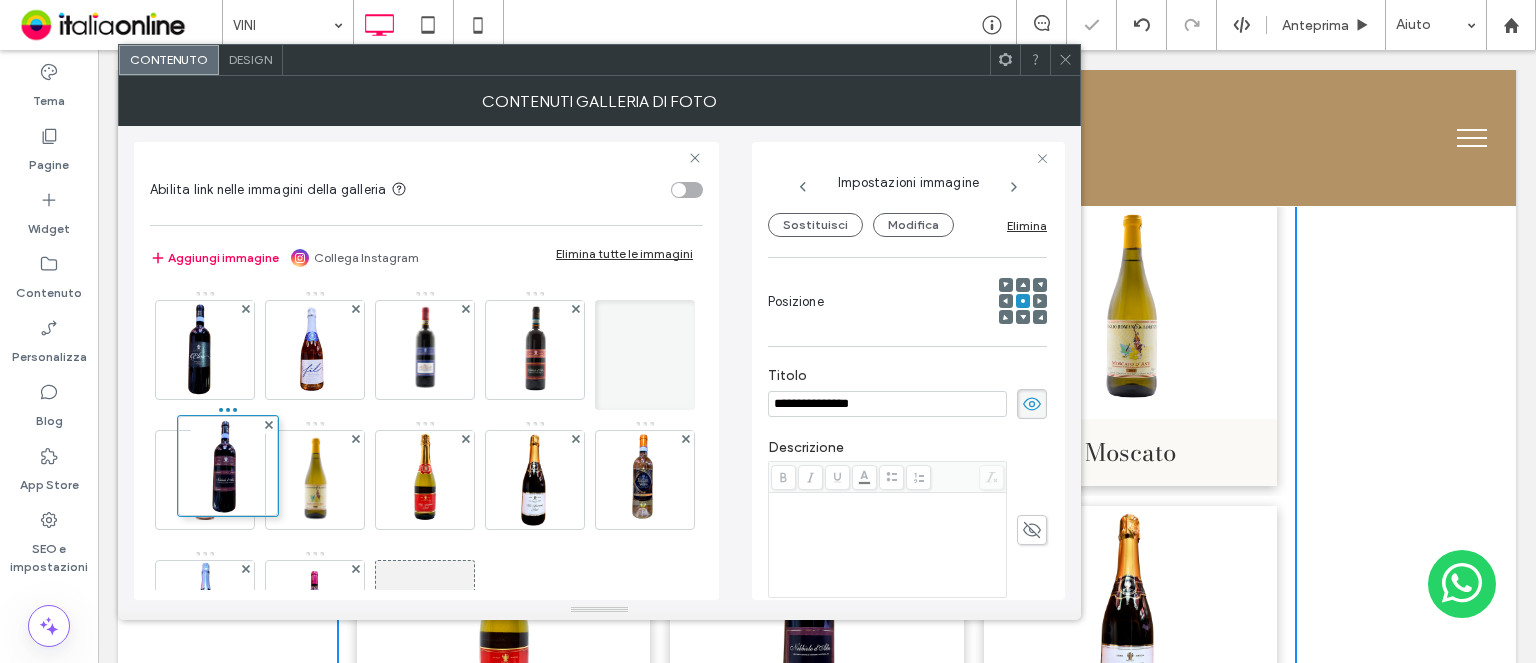 drag, startPoint x: 506, startPoint y: 488, endPoint x: 156, endPoint y: 471, distance: 350.41263 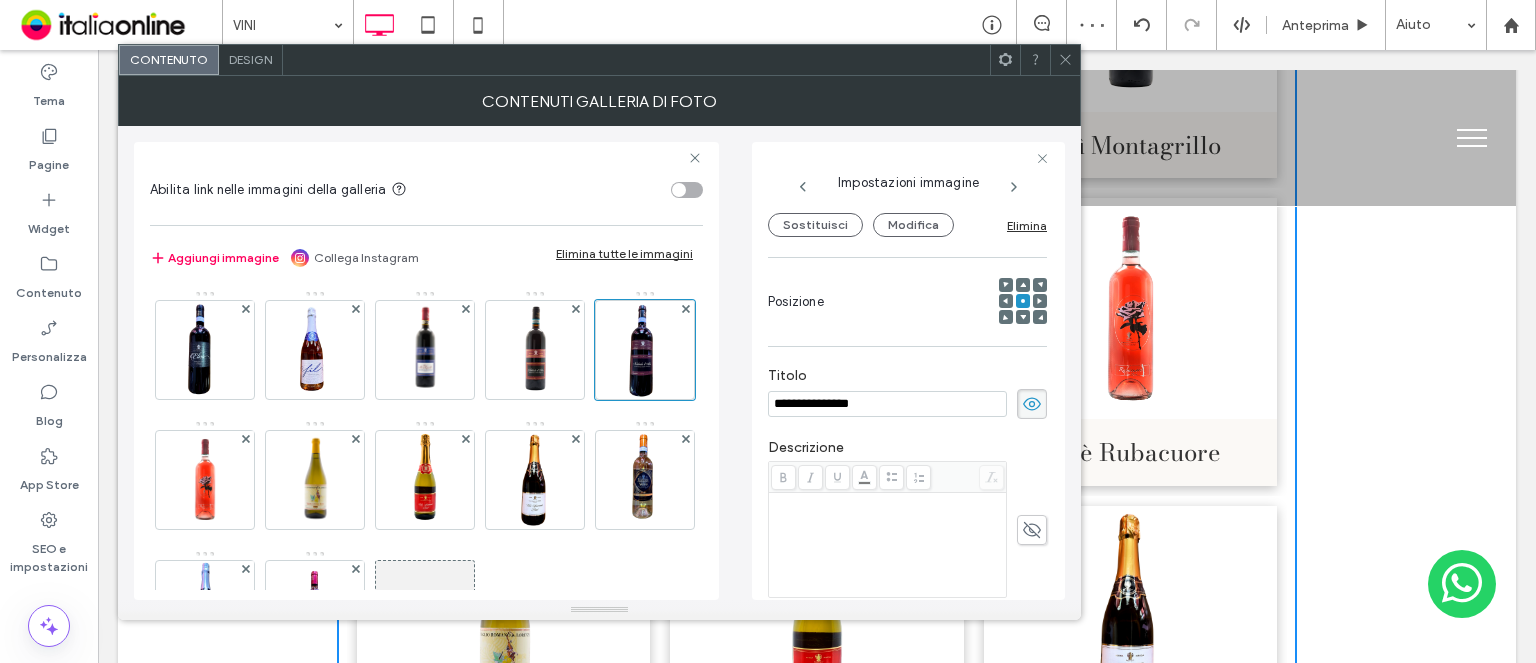 drag, startPoint x: 1066, startPoint y: 54, endPoint x: 1074, endPoint y: 133, distance: 79.40403 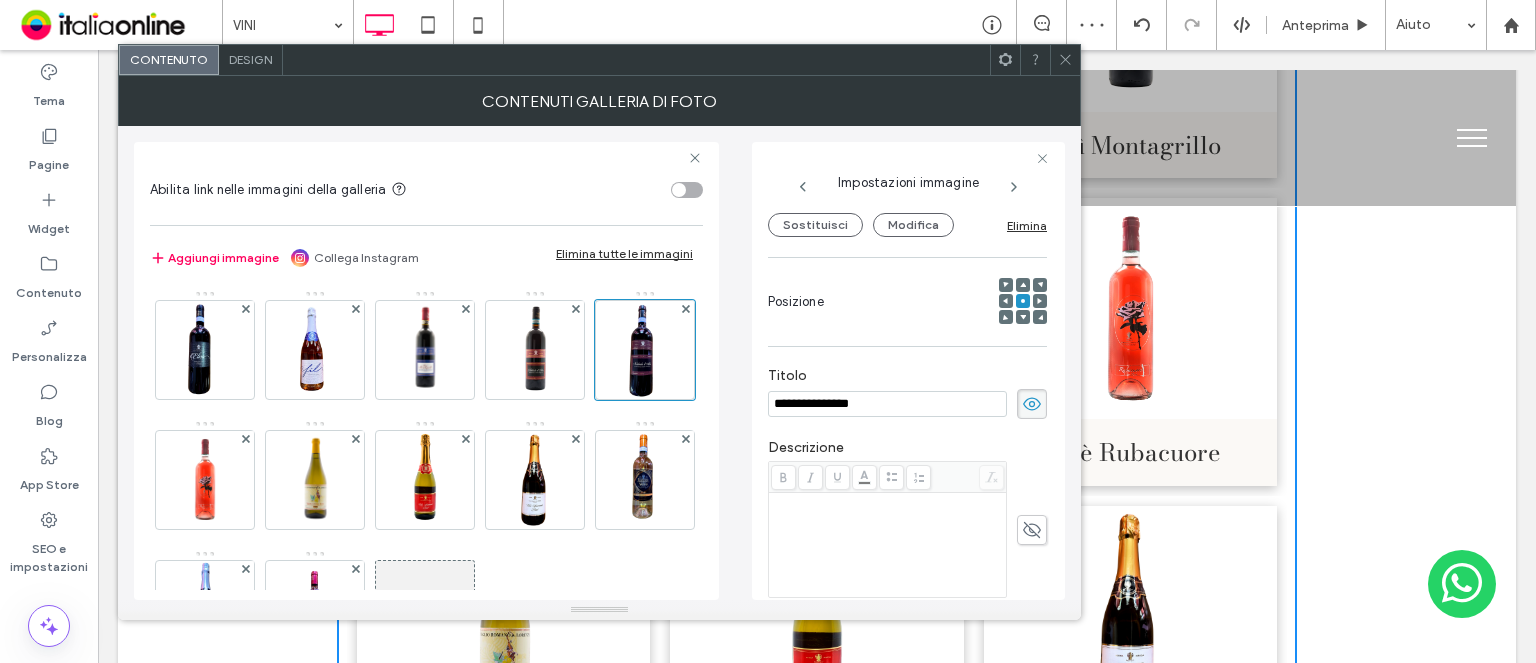 click 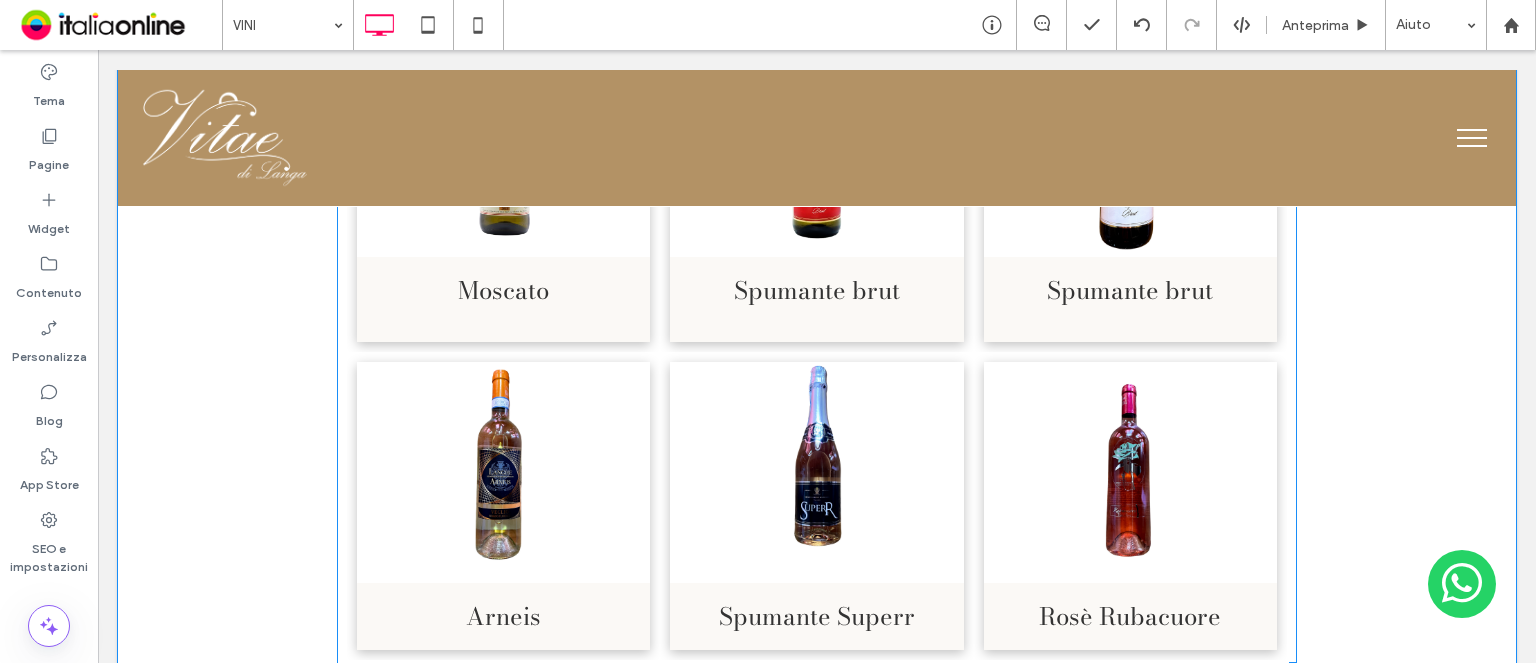 scroll, scrollTop: 1946, scrollLeft: 0, axis: vertical 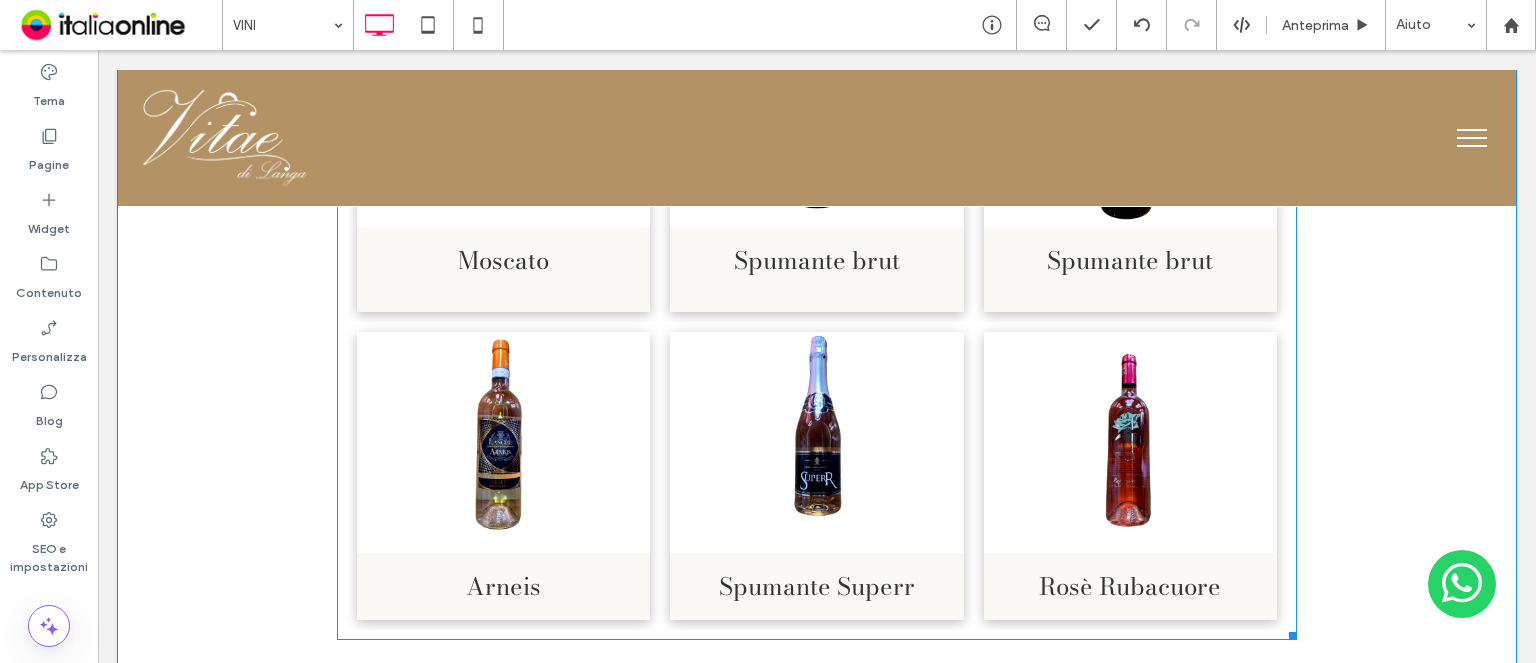 click at bounding box center (816, 442) 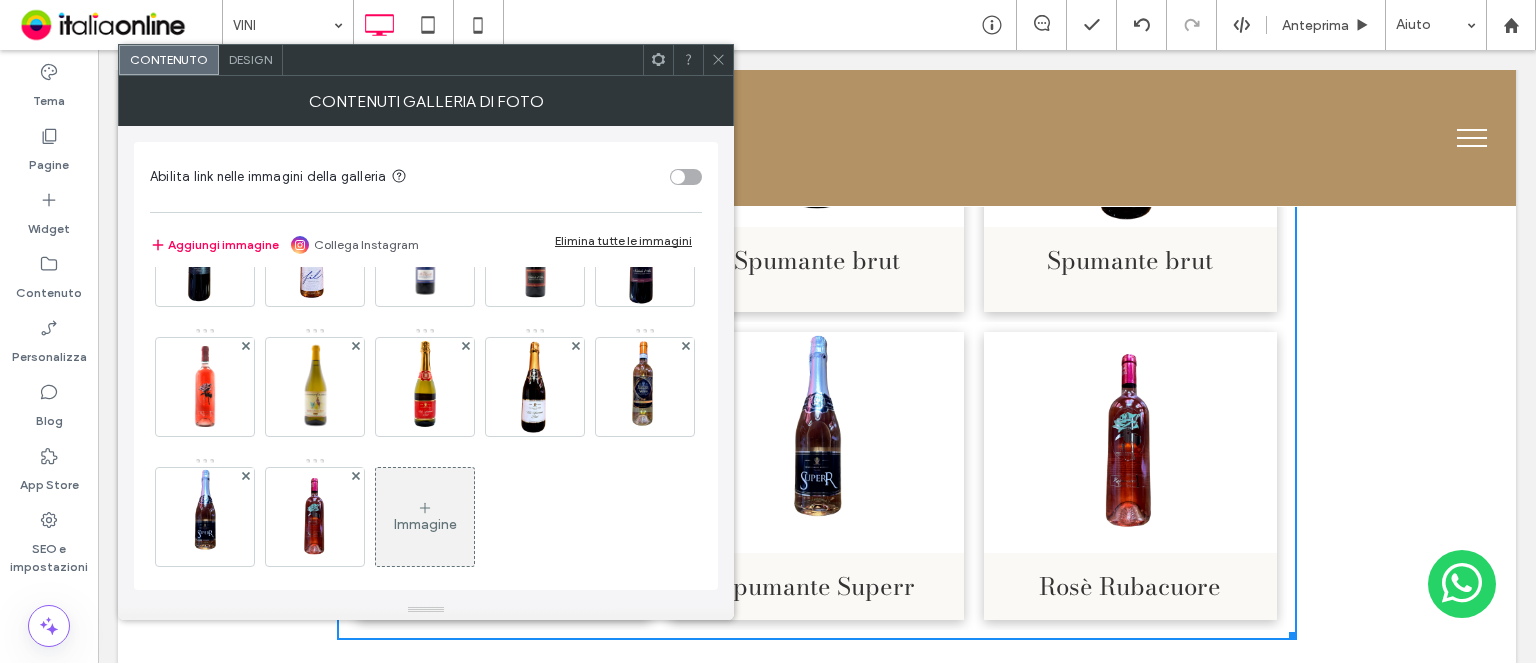 scroll, scrollTop: 200, scrollLeft: 0, axis: vertical 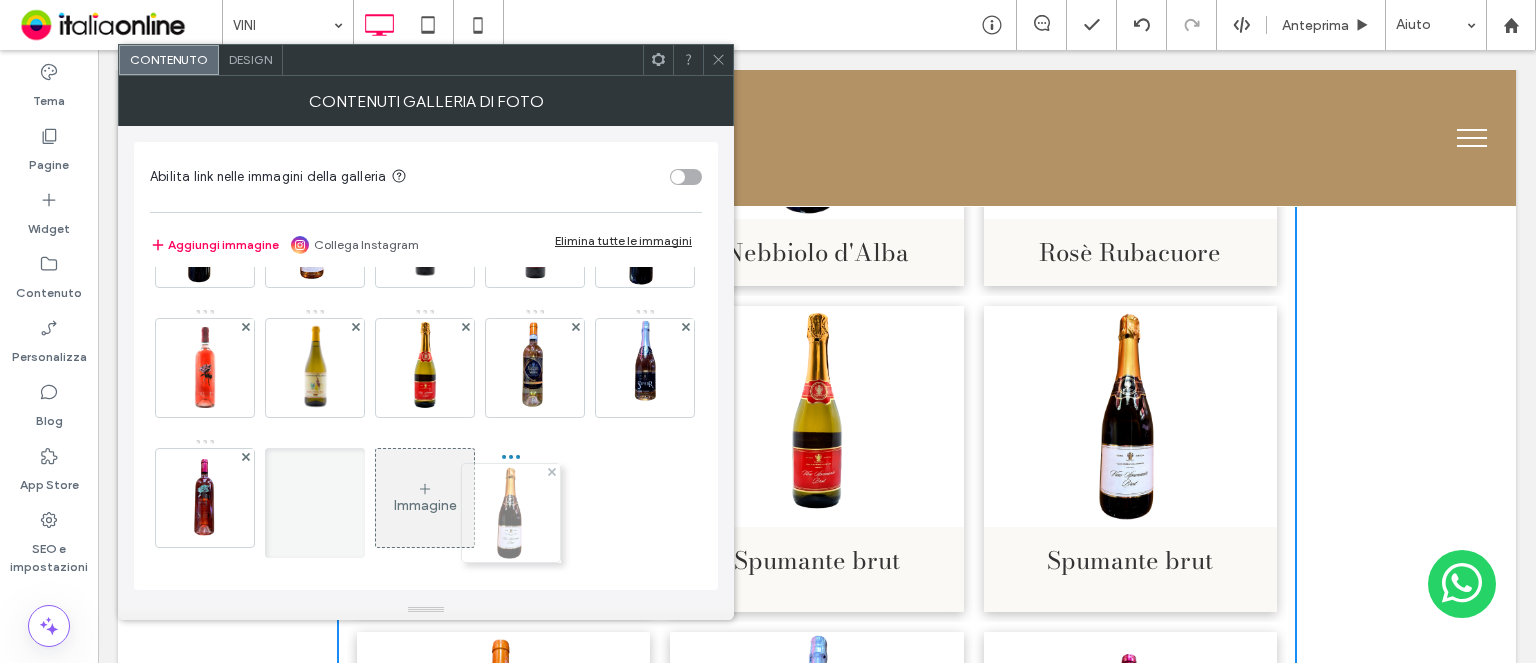 drag, startPoint x: 215, startPoint y: 405, endPoint x: 521, endPoint y: 421, distance: 306.41803 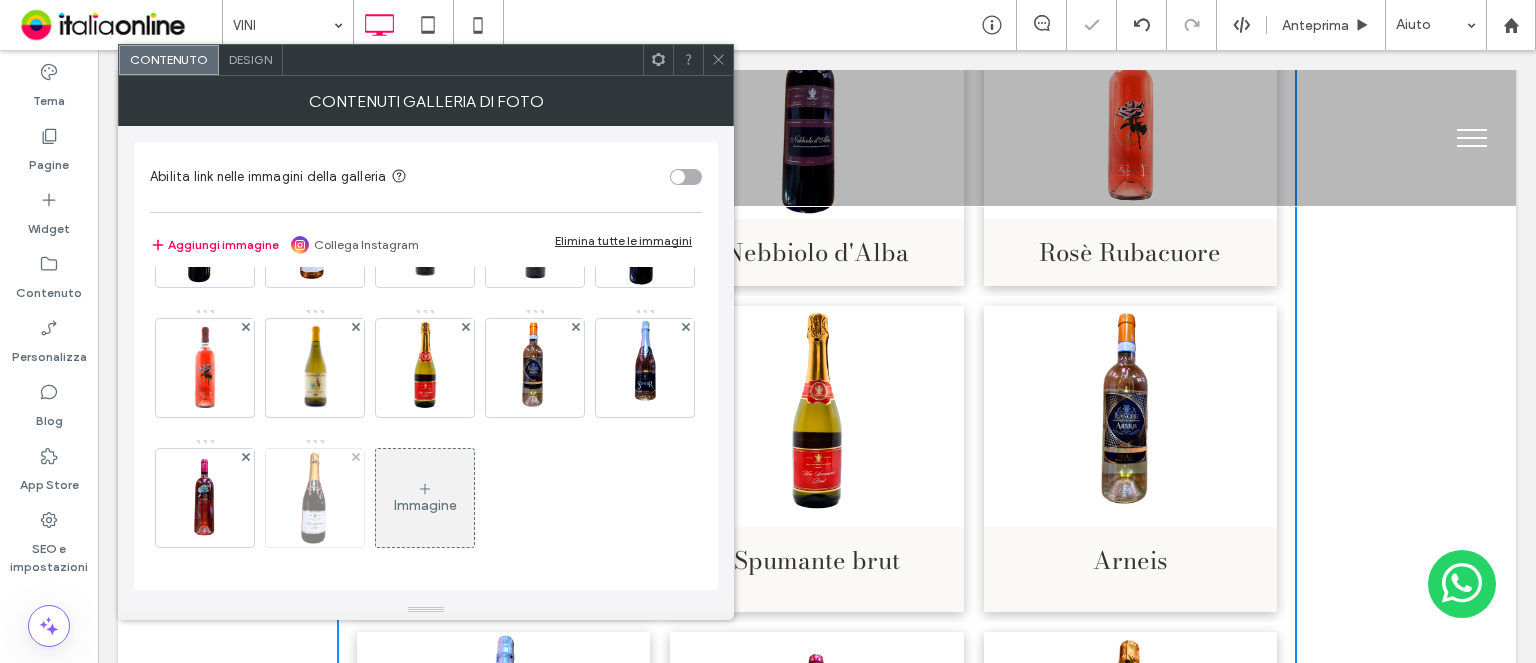 click at bounding box center [315, 498] 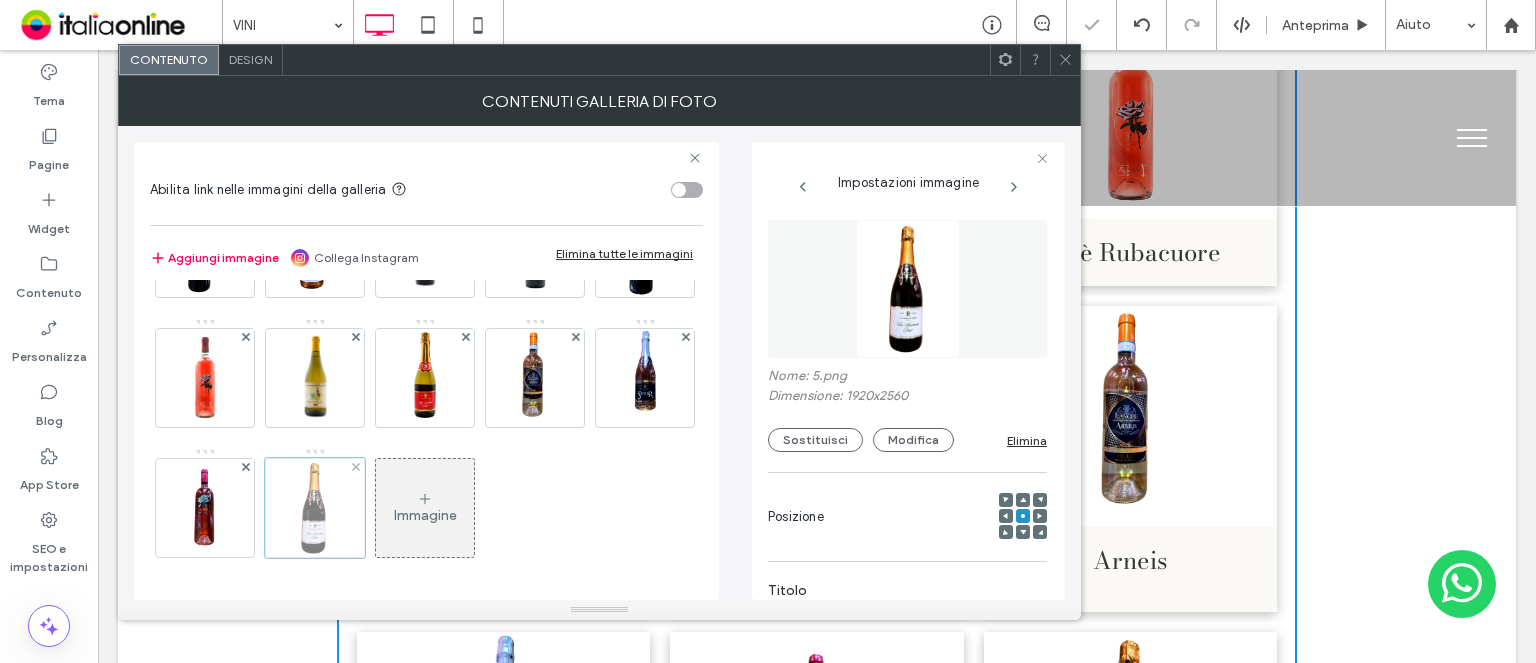 scroll, scrollTop: 0, scrollLeft: 17, axis: horizontal 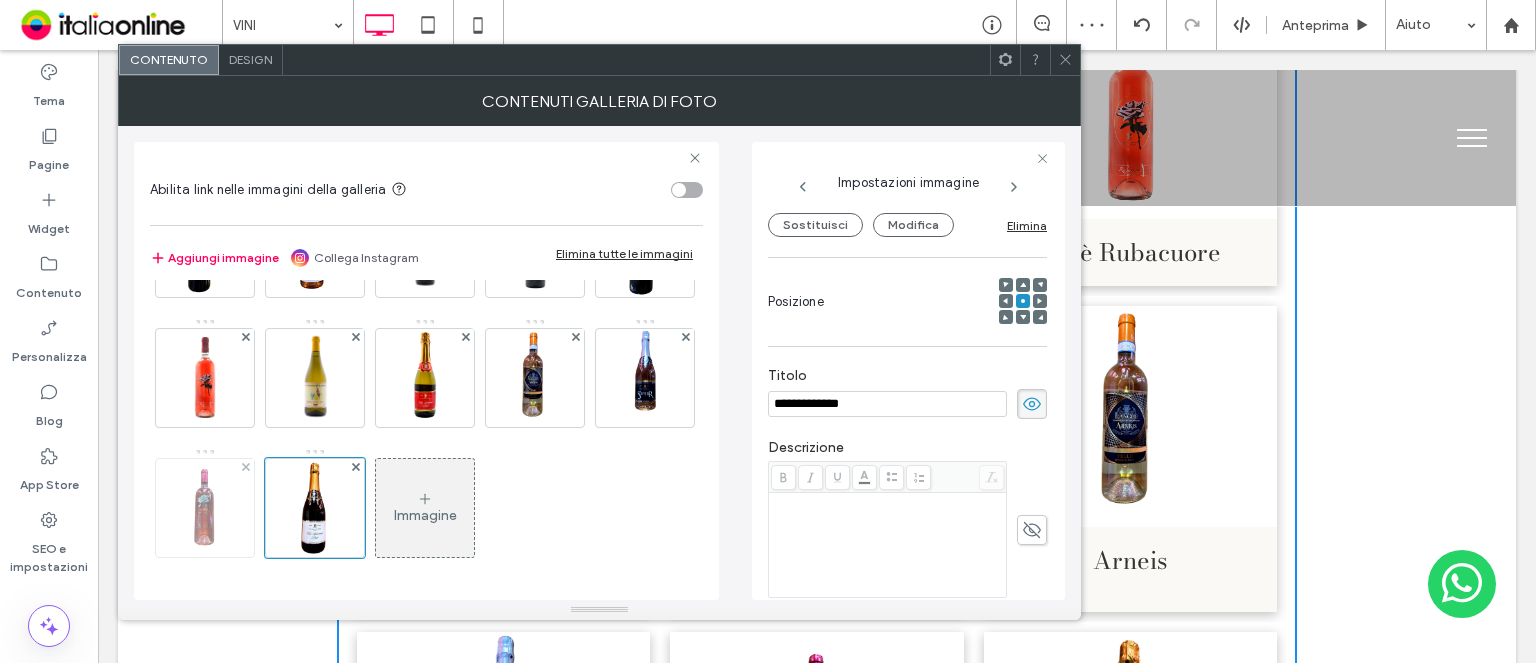 click at bounding box center [205, 508] 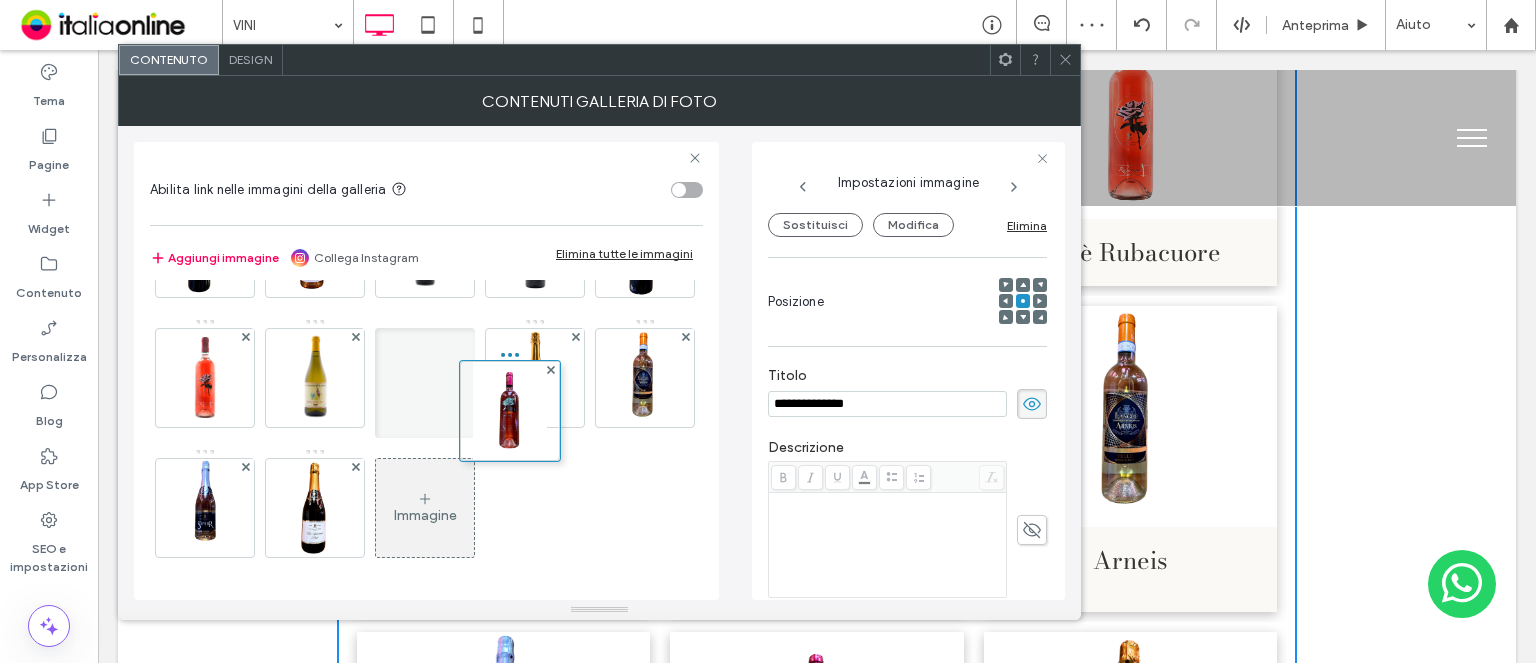 drag, startPoint x: 439, startPoint y: 419, endPoint x: 524, endPoint y: 323, distance: 128.22246 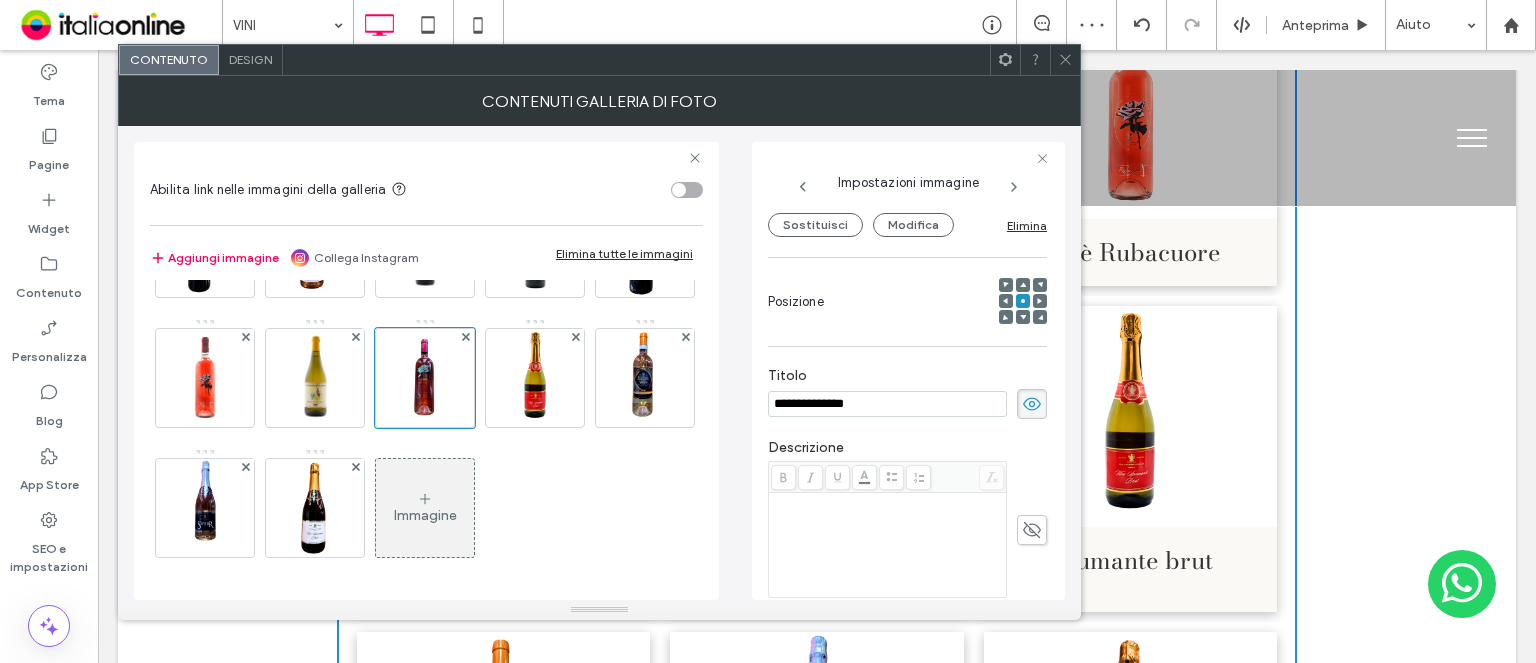 click at bounding box center (1065, 60) 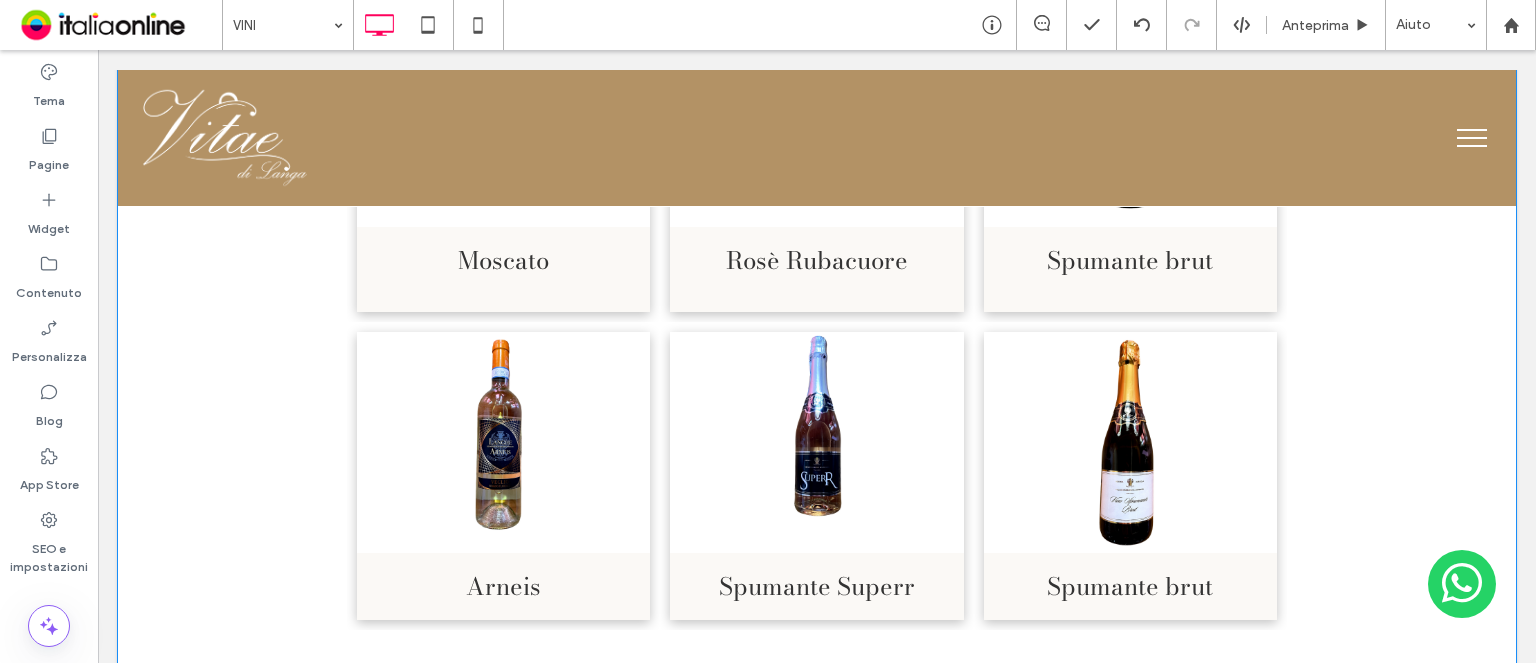 scroll, scrollTop: 1846, scrollLeft: 0, axis: vertical 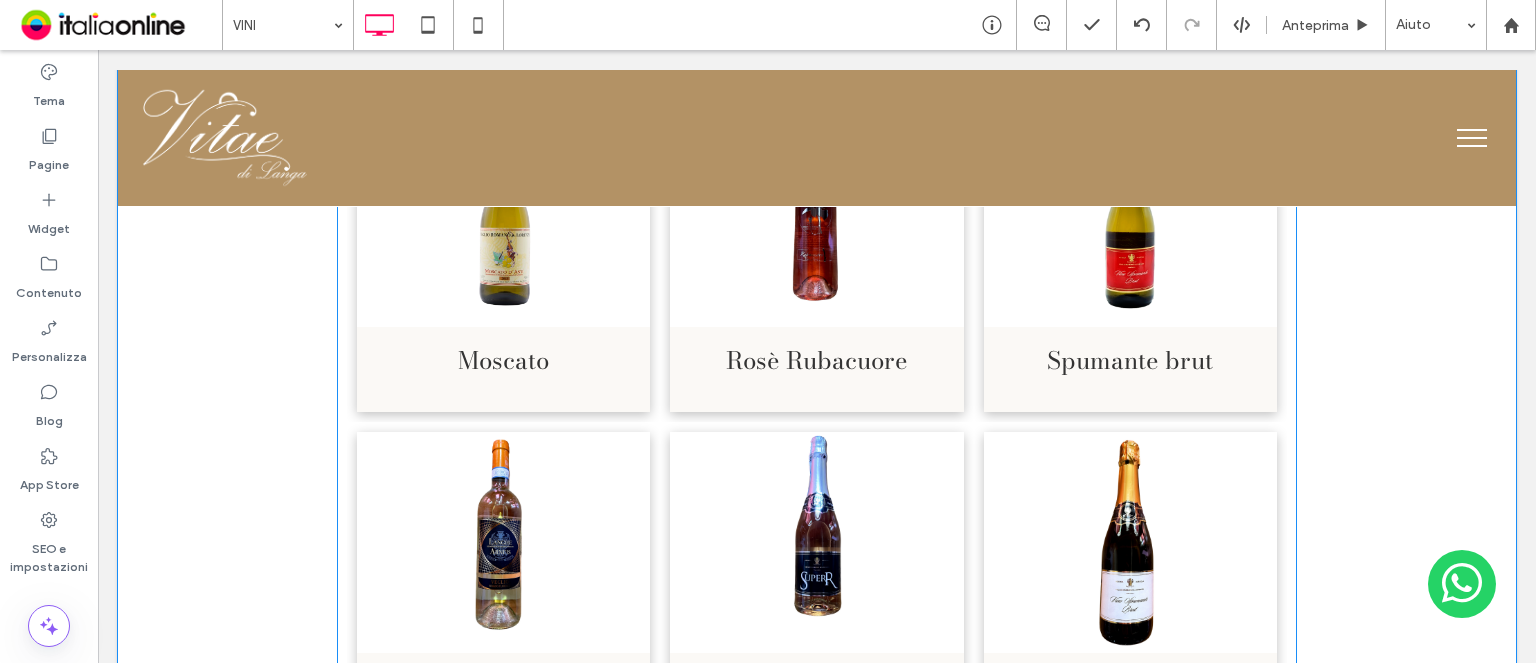 click at bounding box center (1130, 216) 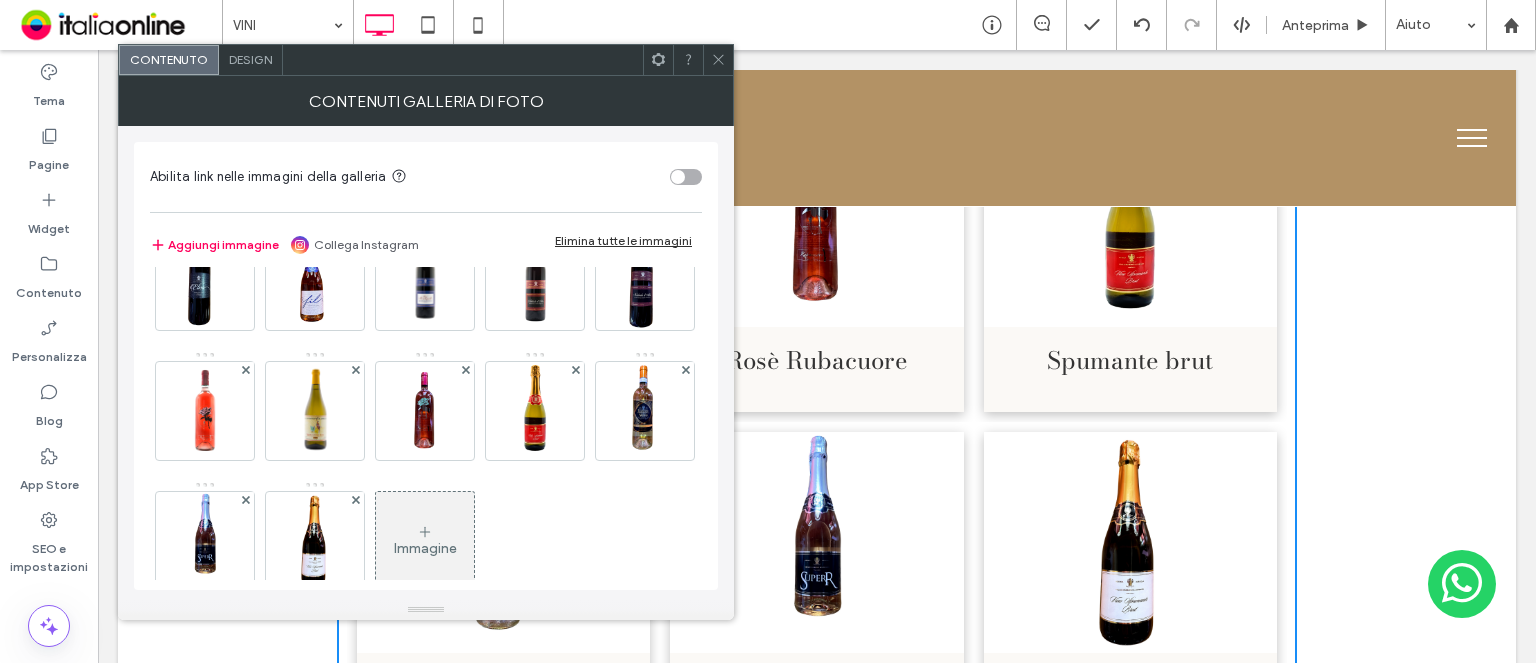 scroll, scrollTop: 100, scrollLeft: 0, axis: vertical 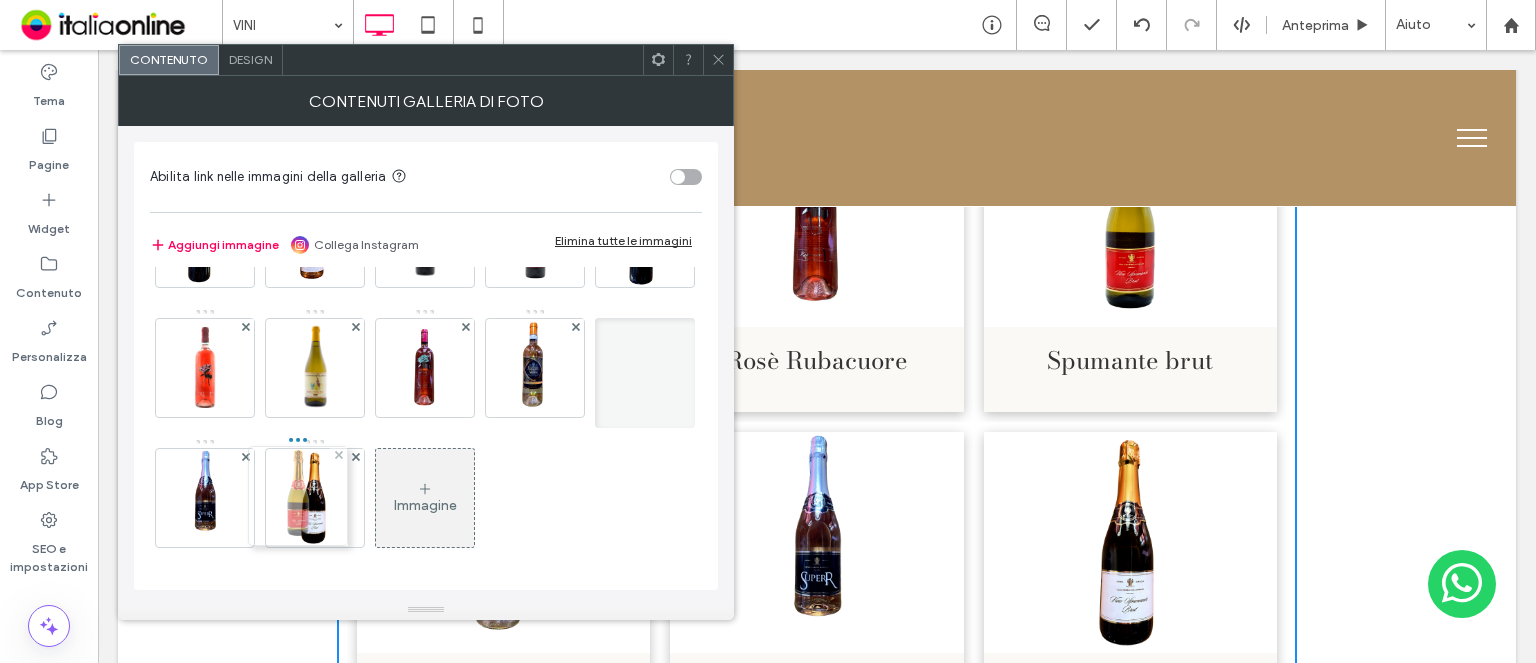 drag, startPoint x: 200, startPoint y: 493, endPoint x: 288, endPoint y: 492, distance: 88.005684 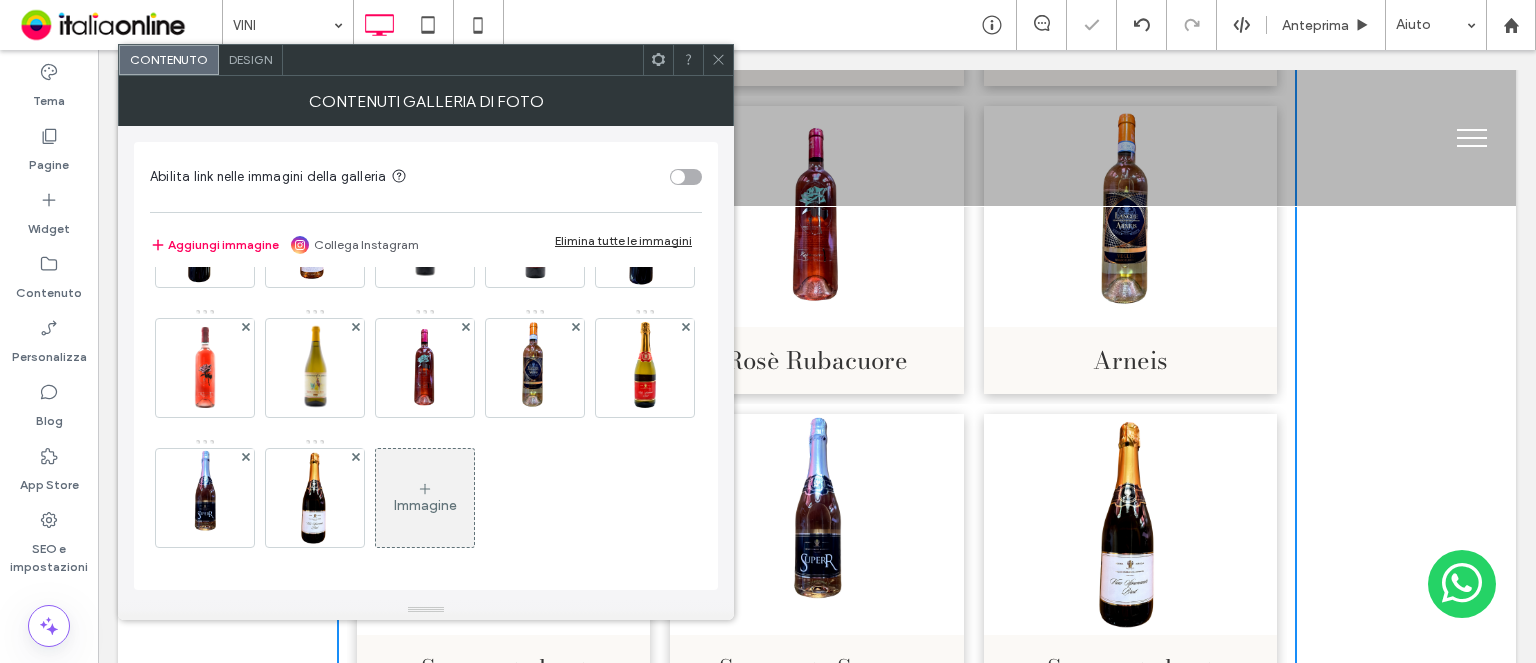 click 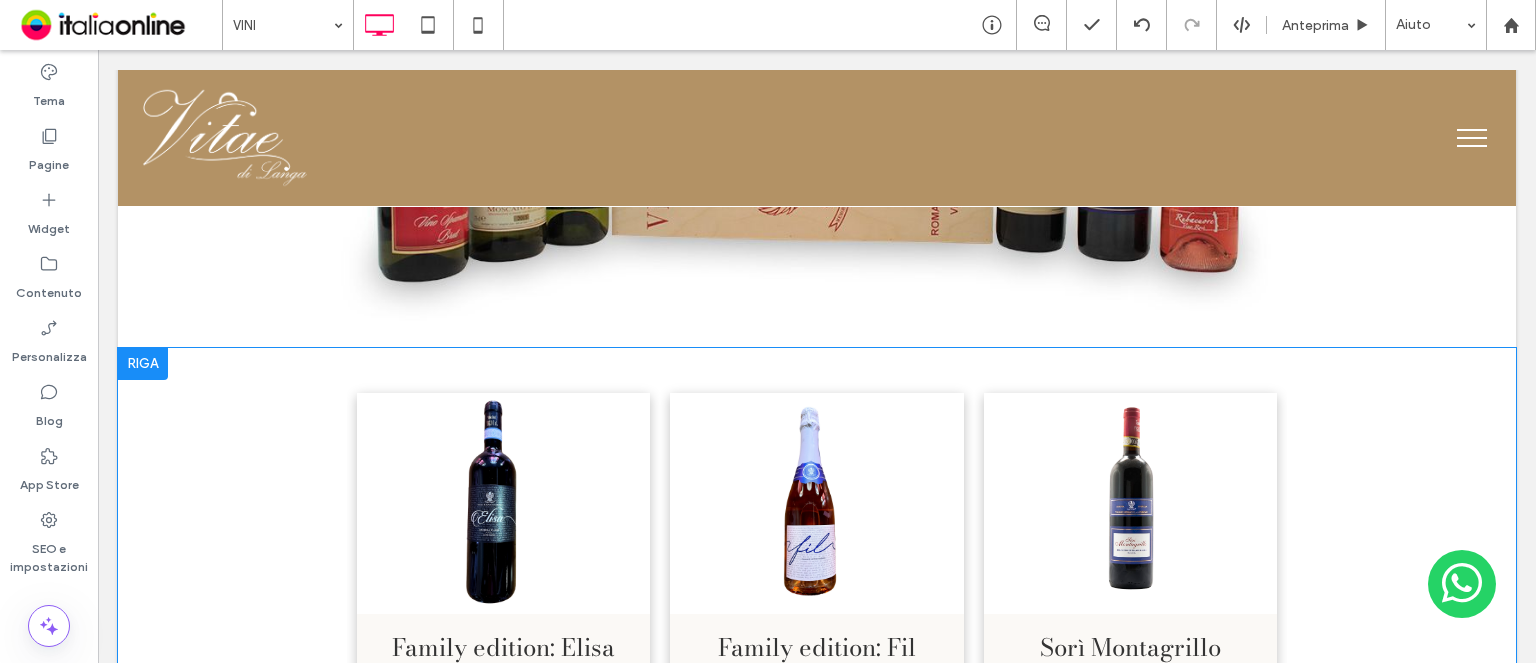 scroll, scrollTop: 946, scrollLeft: 0, axis: vertical 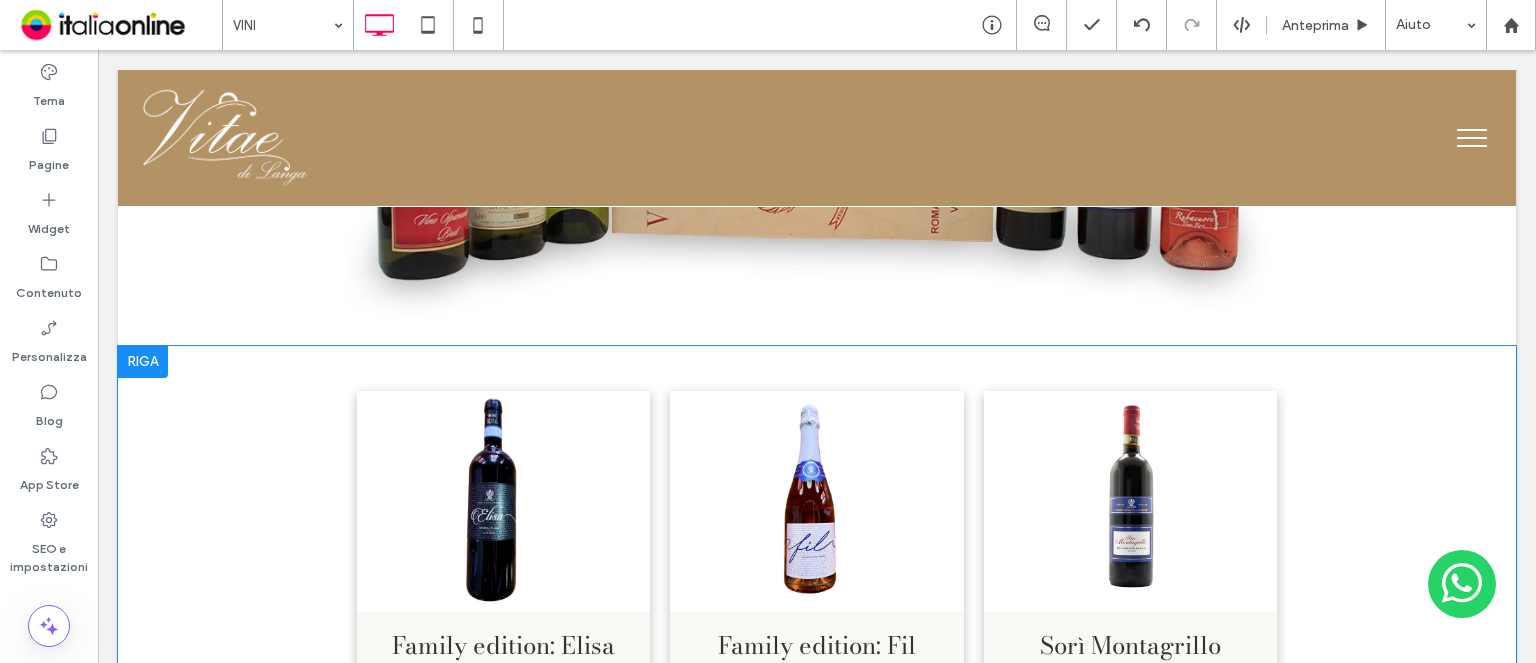 click on "Family edition: [NAME]
Button
Family edition: [NAME]
Button
Sorì Montagrillo
Una tipologia di Dolcetto più corposo e strutturato, che nasce dalla vinificazione separata delle uve di una sola collina, denominata appunto Sorì Montagrillo. I caratteri fragranti e vinosi -il colore rubino con riflessi violetti, il profumo caratterizzato dai sentori di ciliegia marasca ed altri frutti rossi ed il sapore secco, pieno, caldo ed amarognolo nella sensazione finale- lo predispone per un servizio a tutto pasto. Il carattere si apprezza al meglio quando è servito in calici a tulipano ed alla temperatura di 15-16°C. la gradazione risulta di circa 12.5 gradi.
Button
Nebbiolo d'Alba
A tavola, servito in gradi calici, accompagna con gusto i piatti di carni cotte arrosto, quelle stufate e brasate ed i formaggi di lunga stagionatura.
Button" at bounding box center (817, 1013) 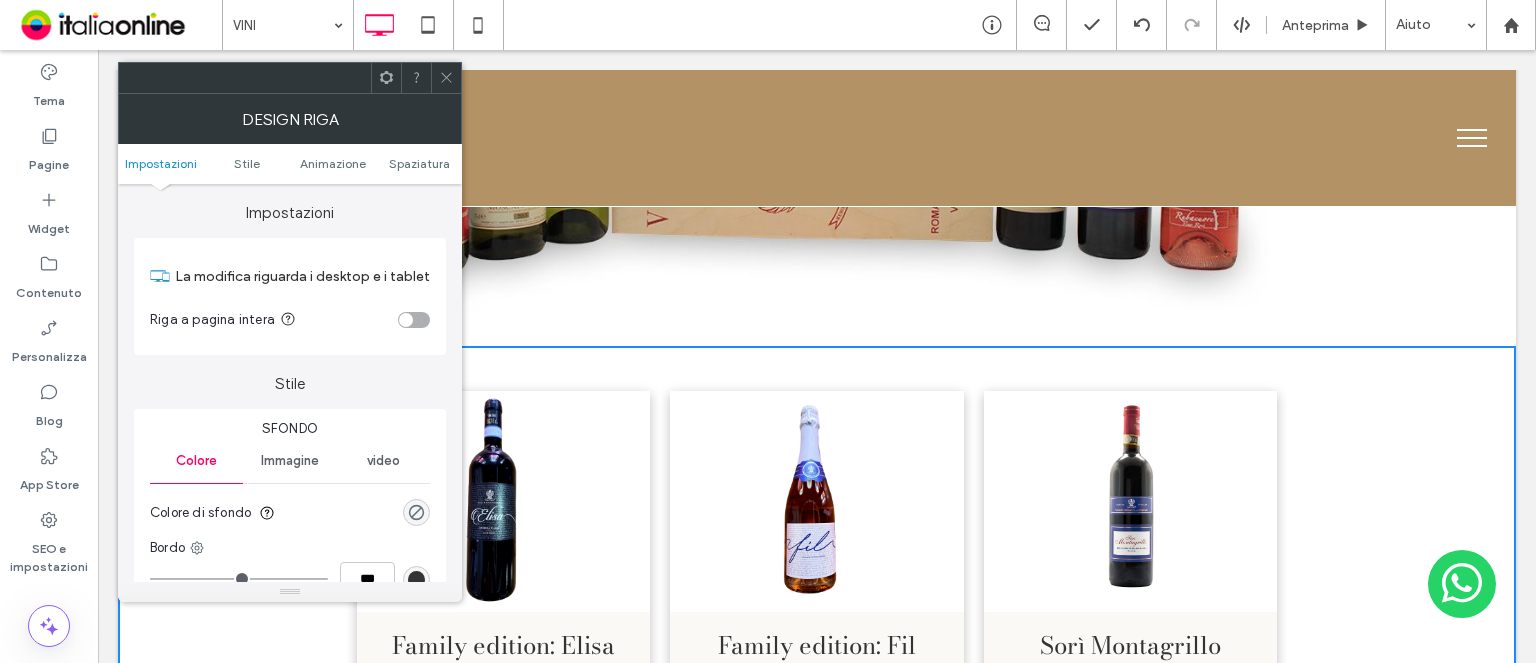 click at bounding box center [414, 320] 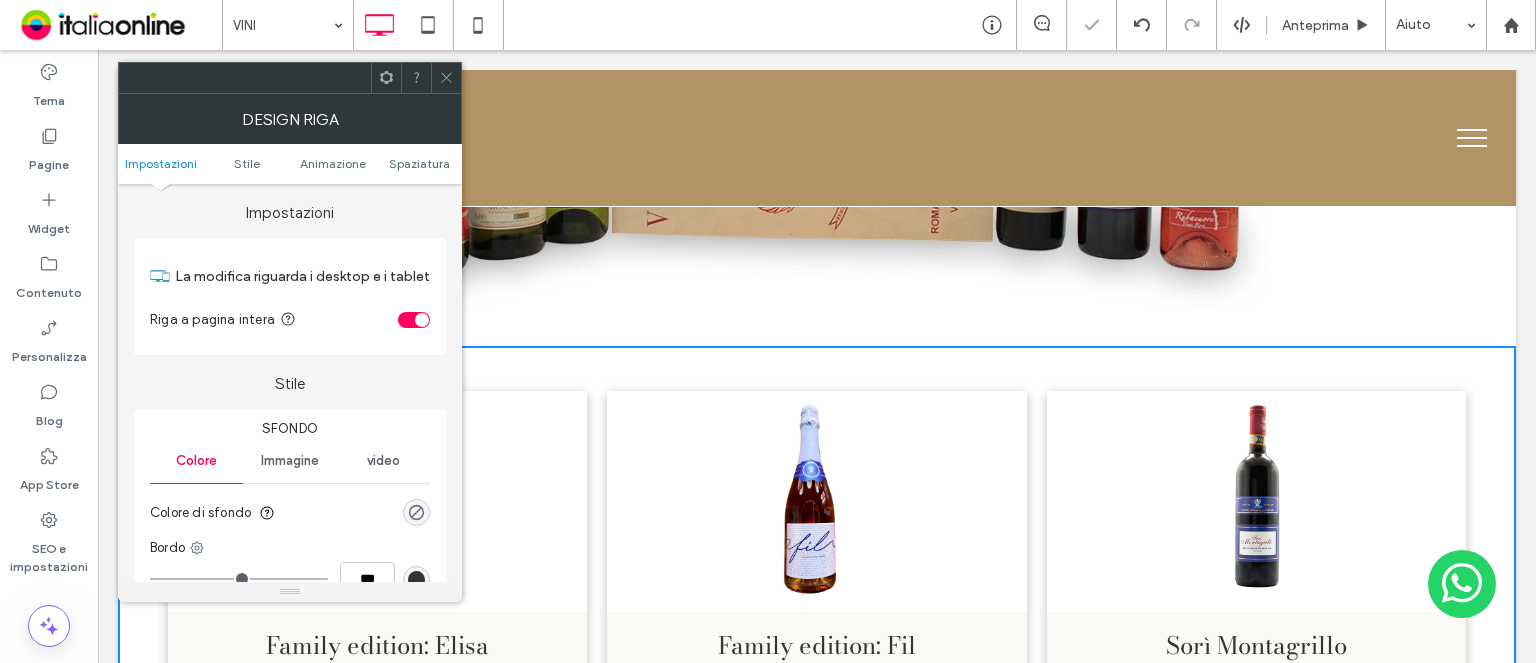 scroll, scrollTop: 1146, scrollLeft: 0, axis: vertical 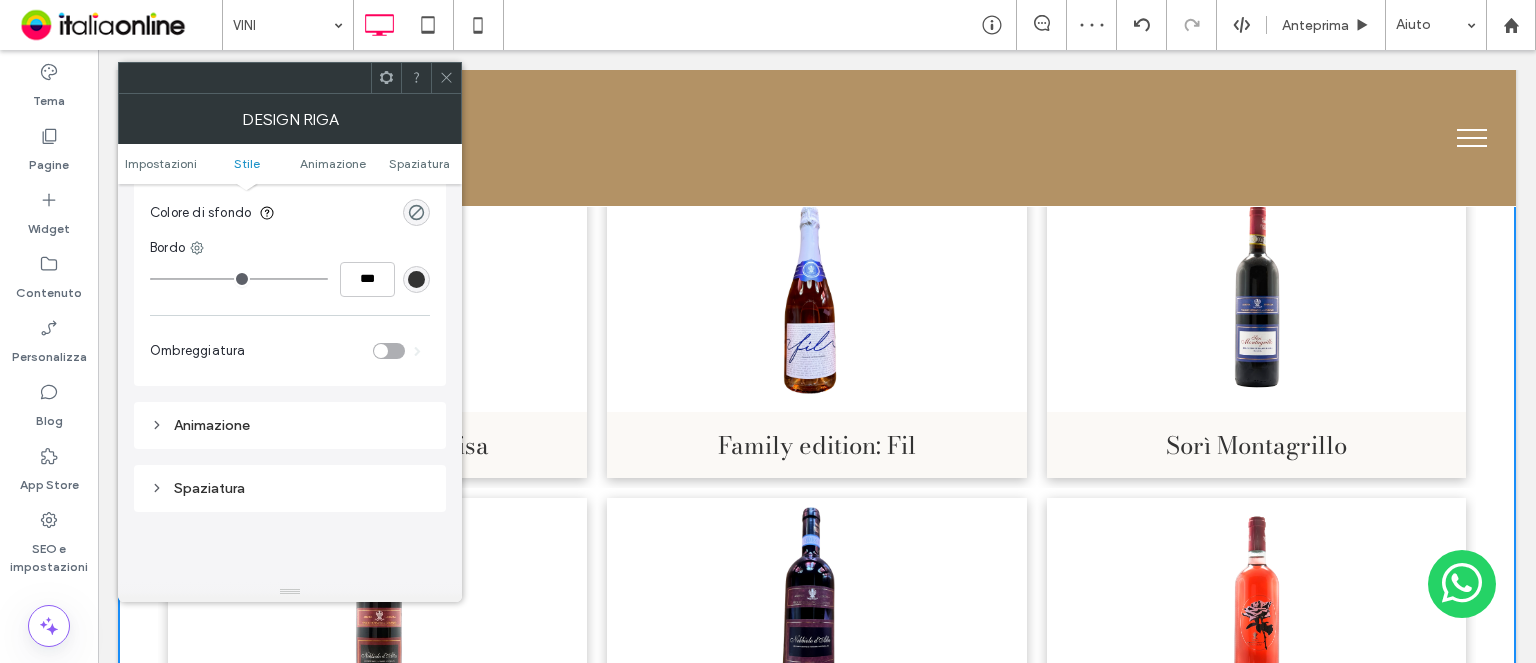 click 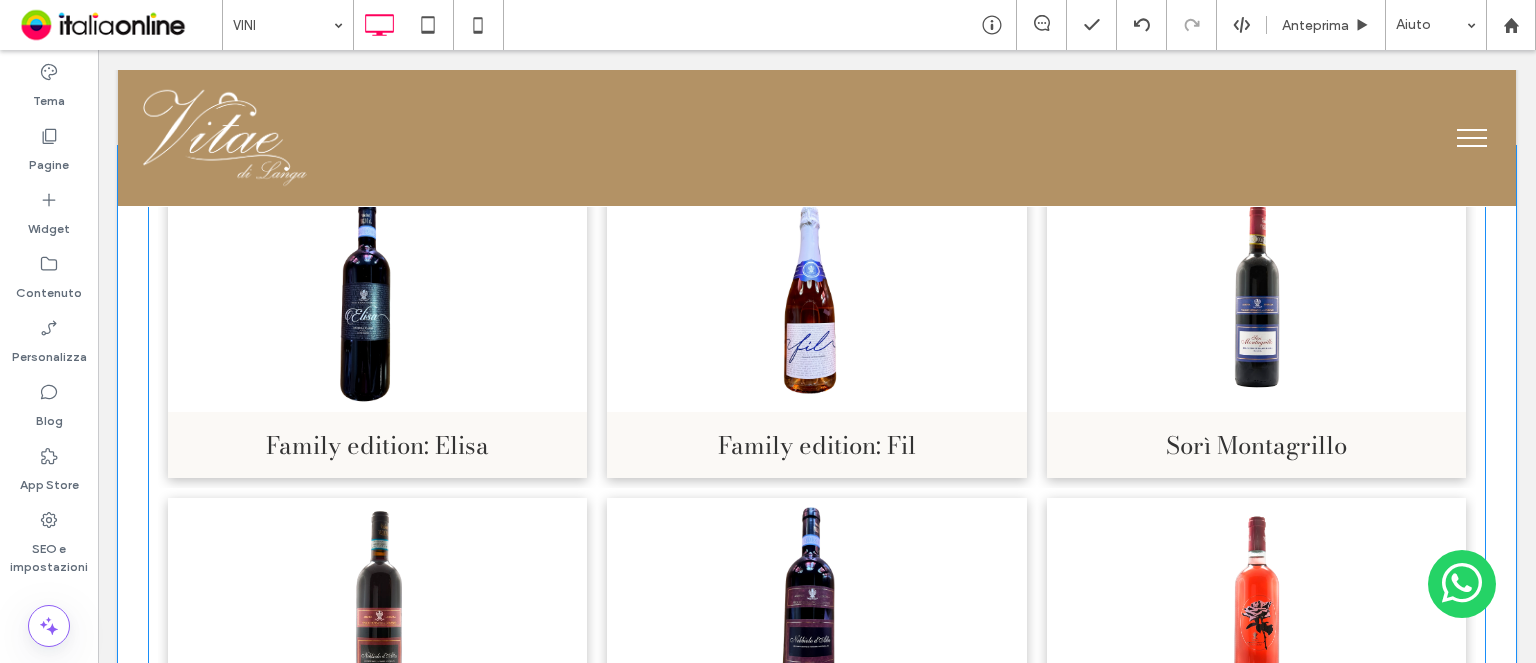 click at bounding box center (377, 301) 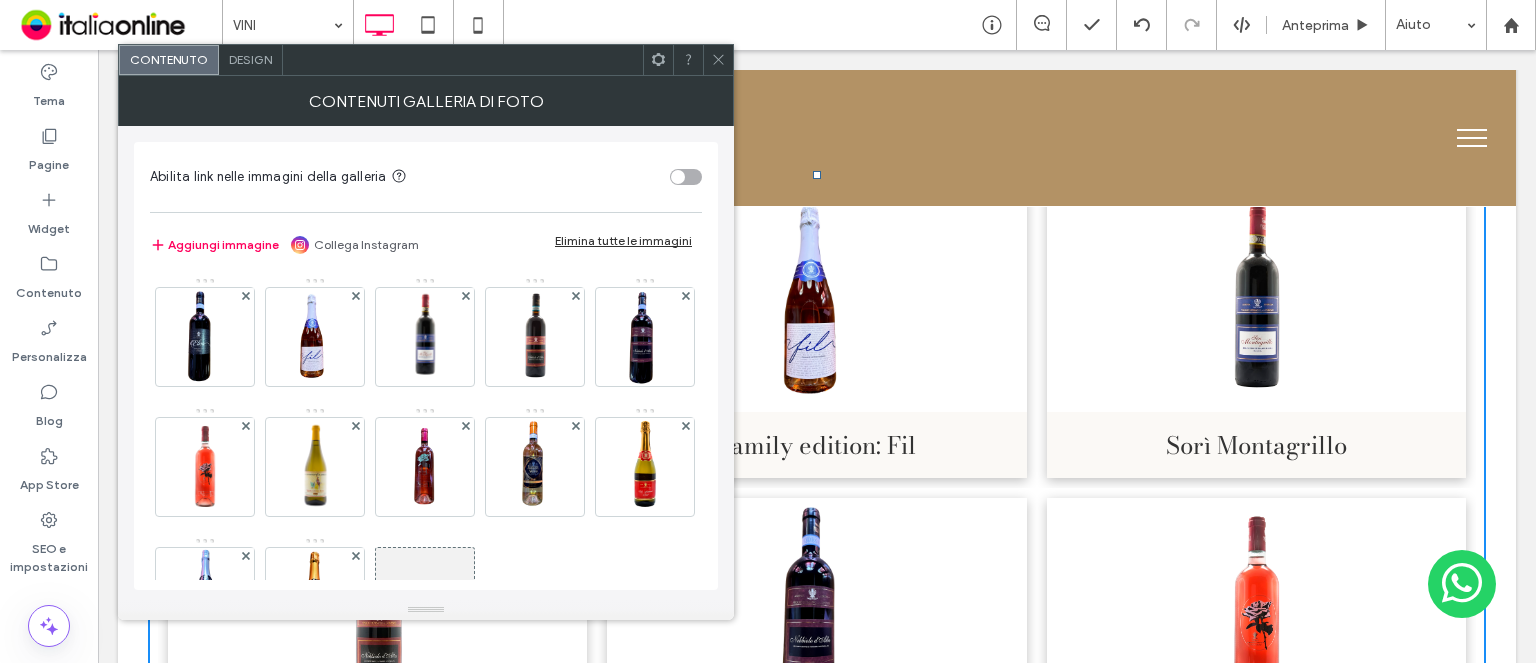 click on "Design" at bounding box center (251, 60) 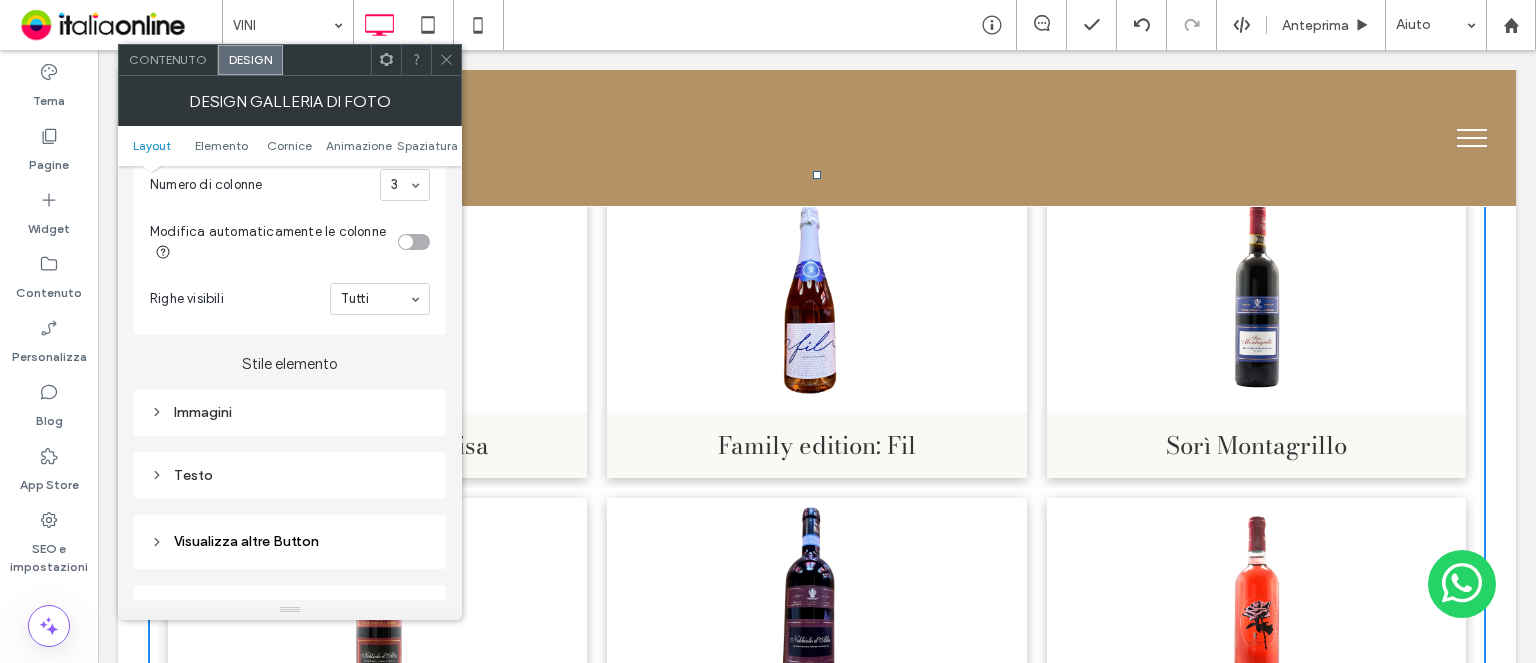 scroll, scrollTop: 600, scrollLeft: 0, axis: vertical 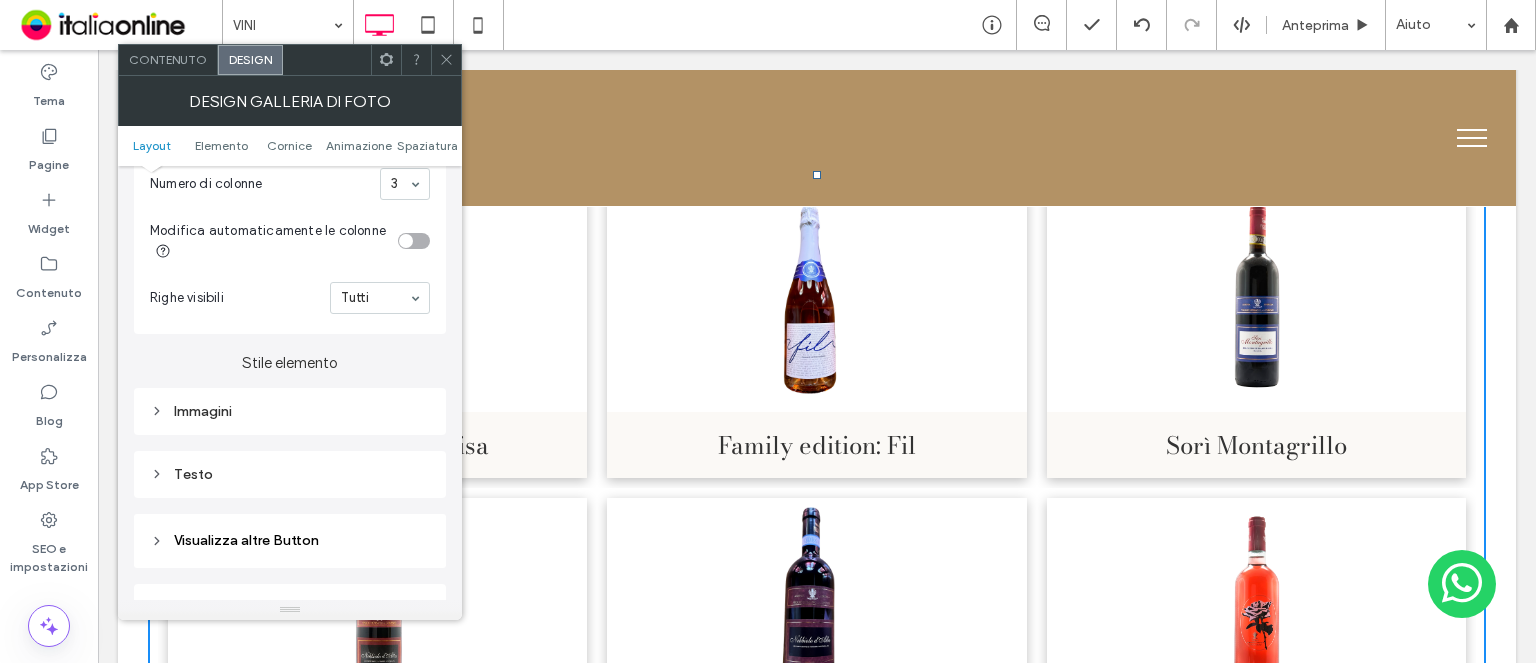 drag, startPoint x: 308, startPoint y: 455, endPoint x: 295, endPoint y: 473, distance: 22.203604 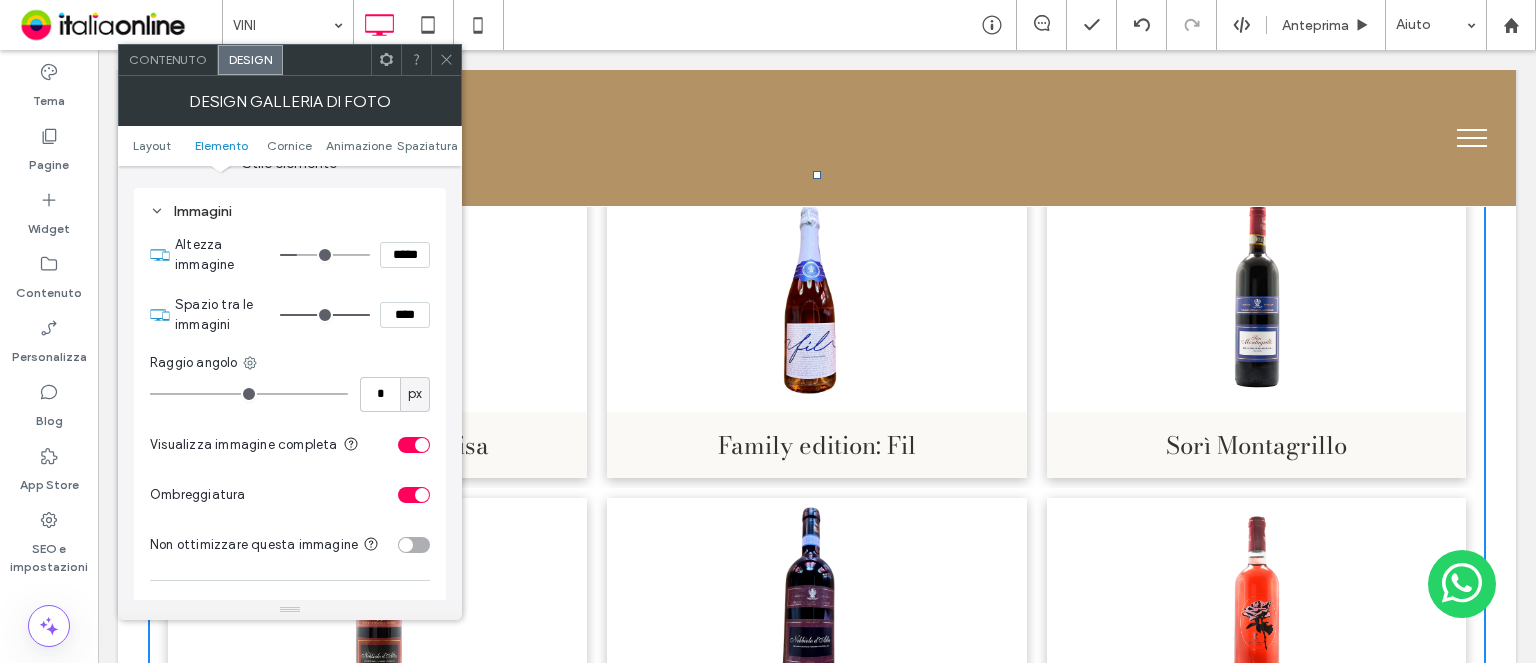 scroll, scrollTop: 900, scrollLeft: 0, axis: vertical 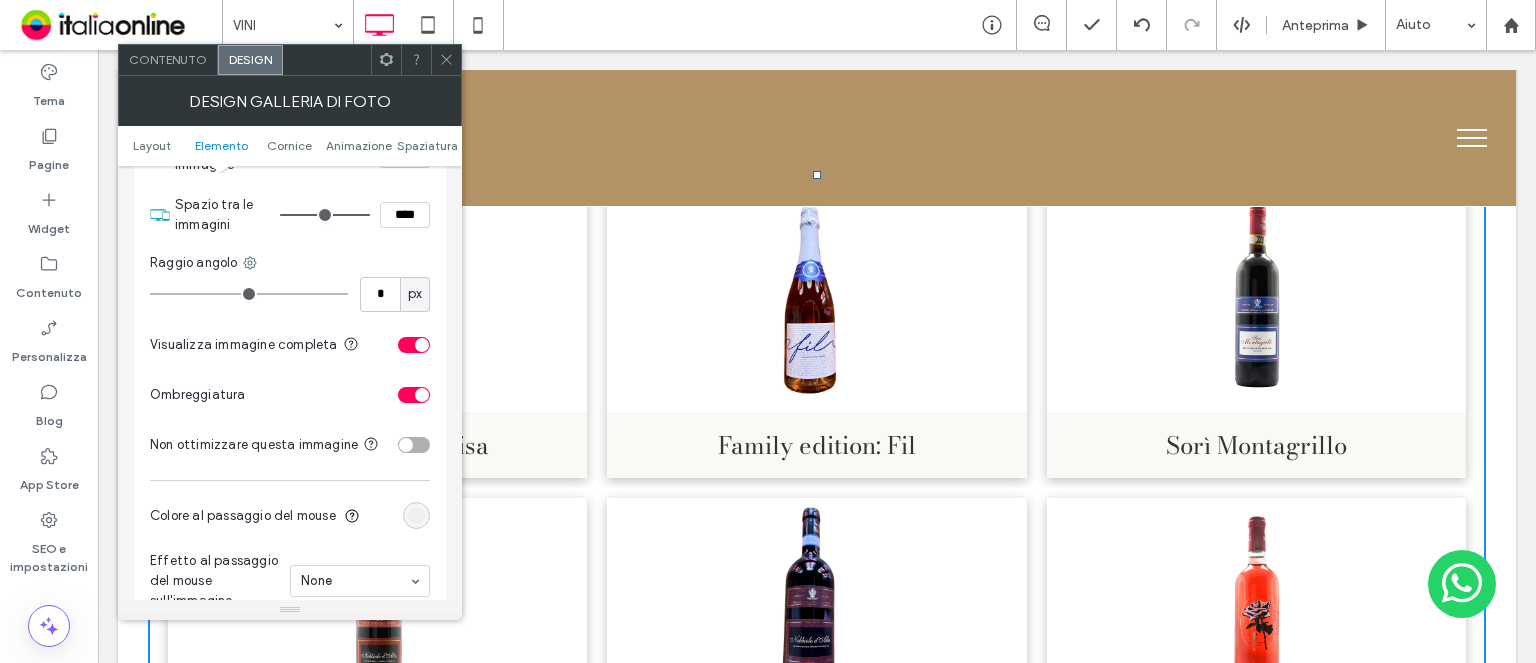 click on "Ombreggiatura" at bounding box center [290, 395] 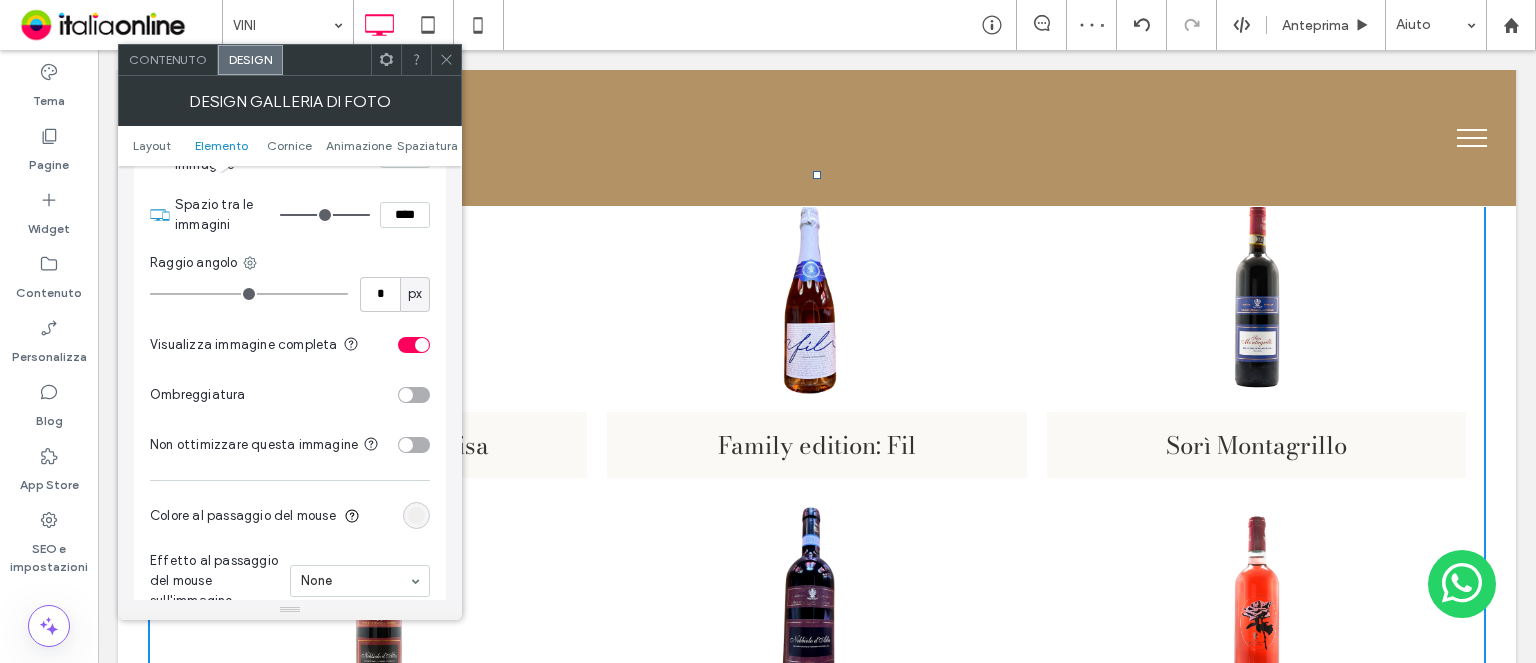 click at bounding box center (406, 395) 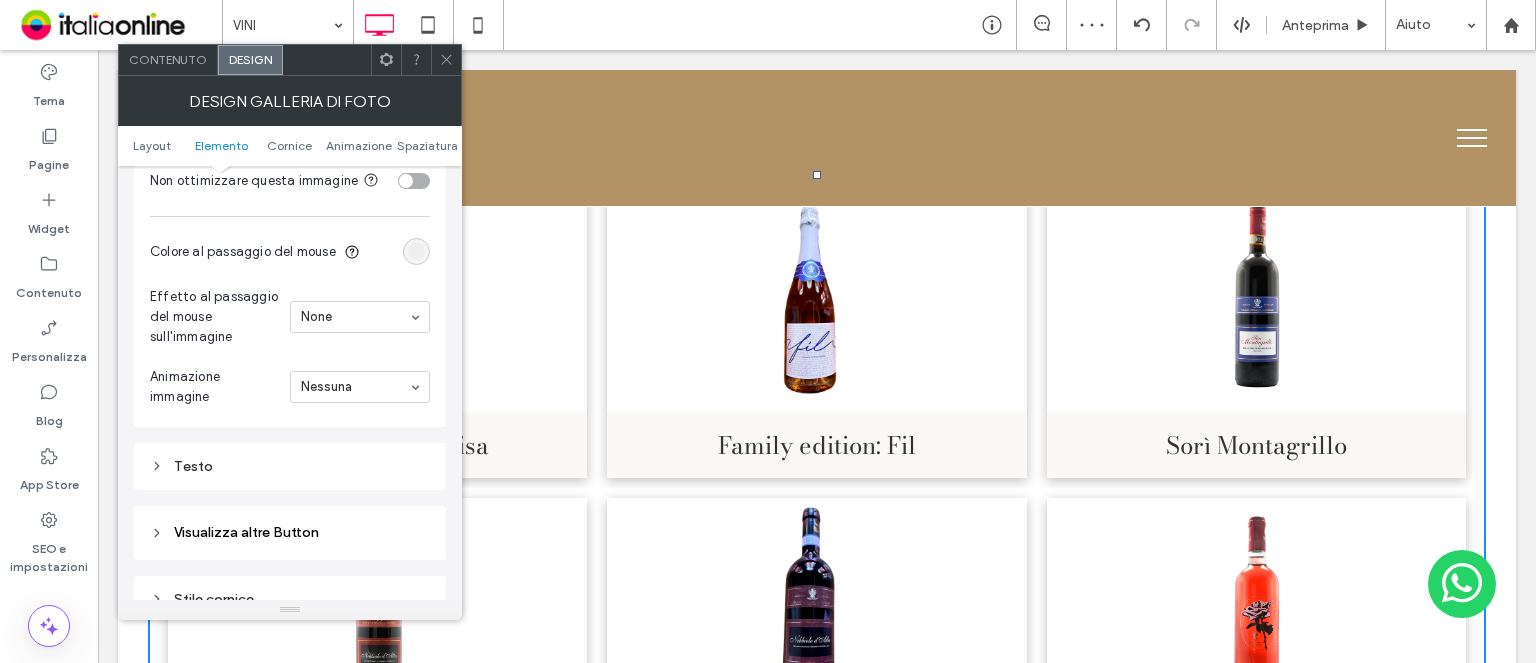 scroll, scrollTop: 1200, scrollLeft: 0, axis: vertical 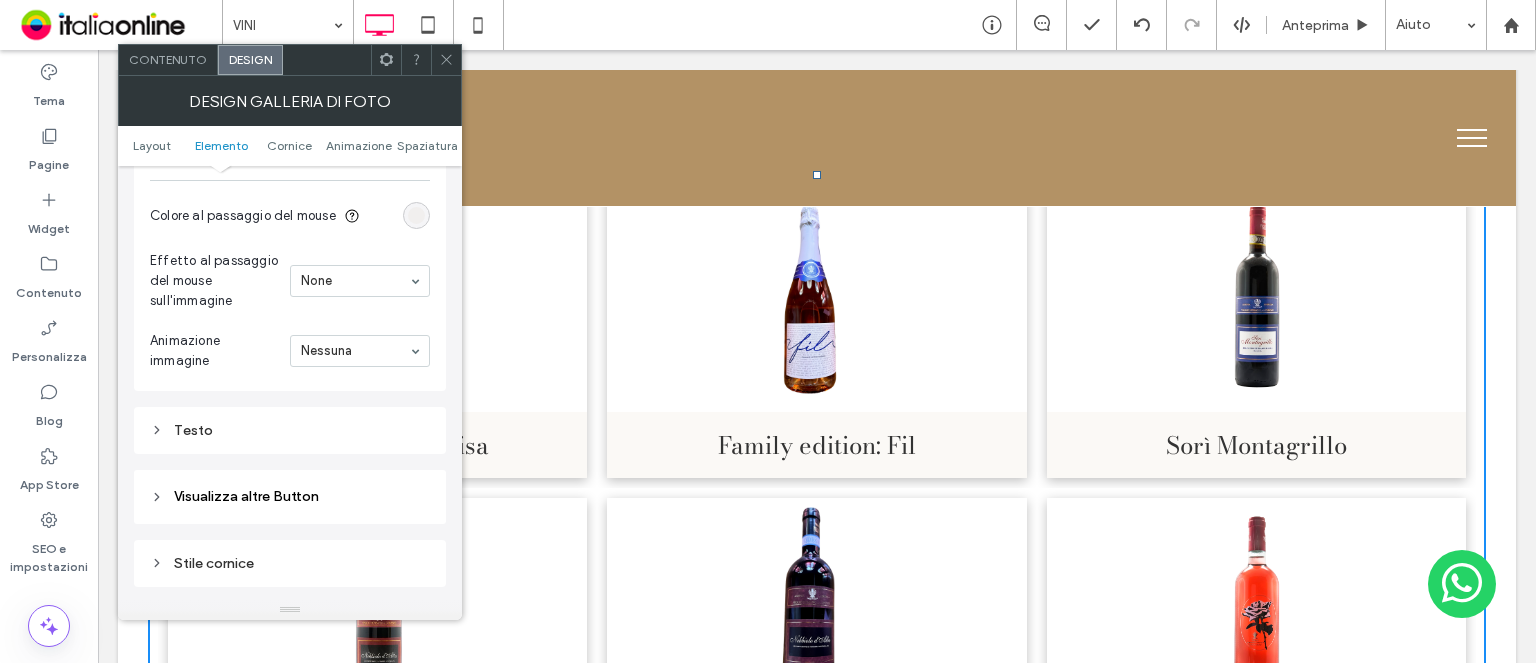 click on "Testo" at bounding box center (290, 430) 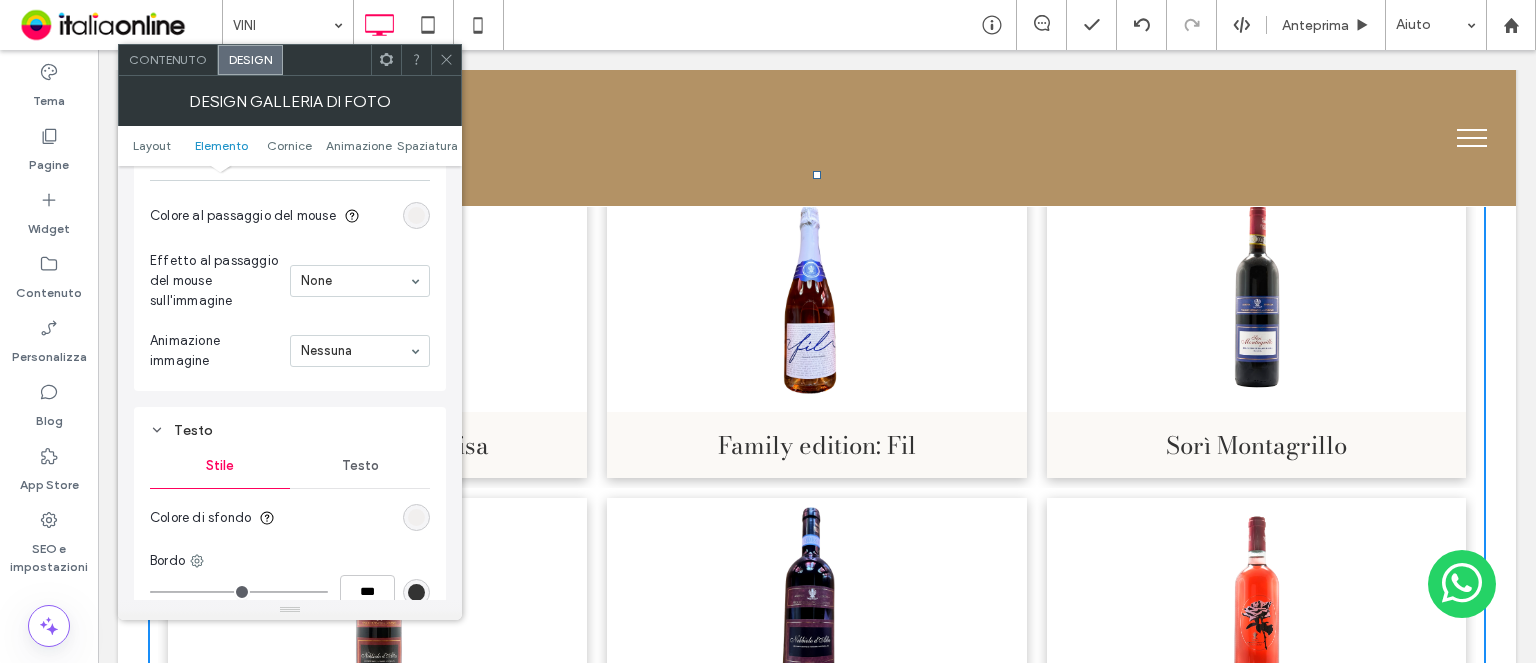 scroll, scrollTop: 1300, scrollLeft: 0, axis: vertical 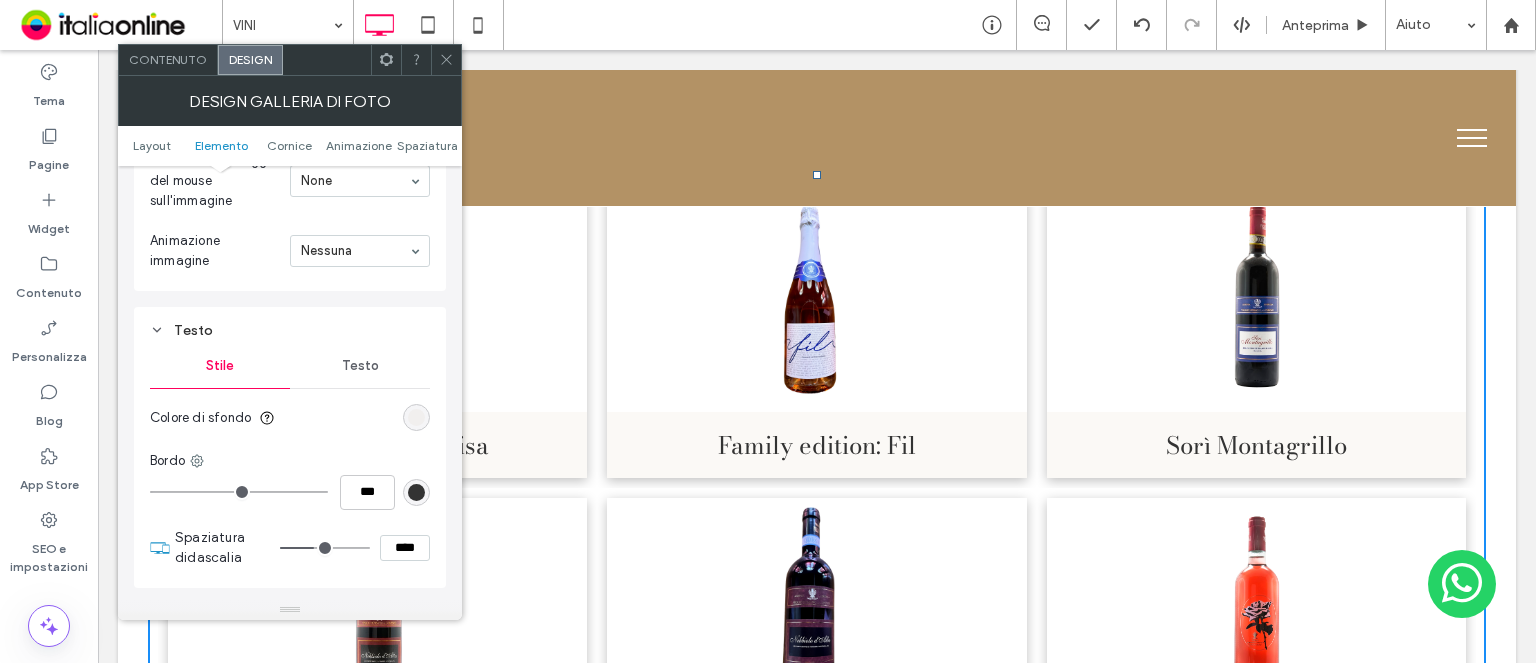 click on "Testo" at bounding box center (360, 366) 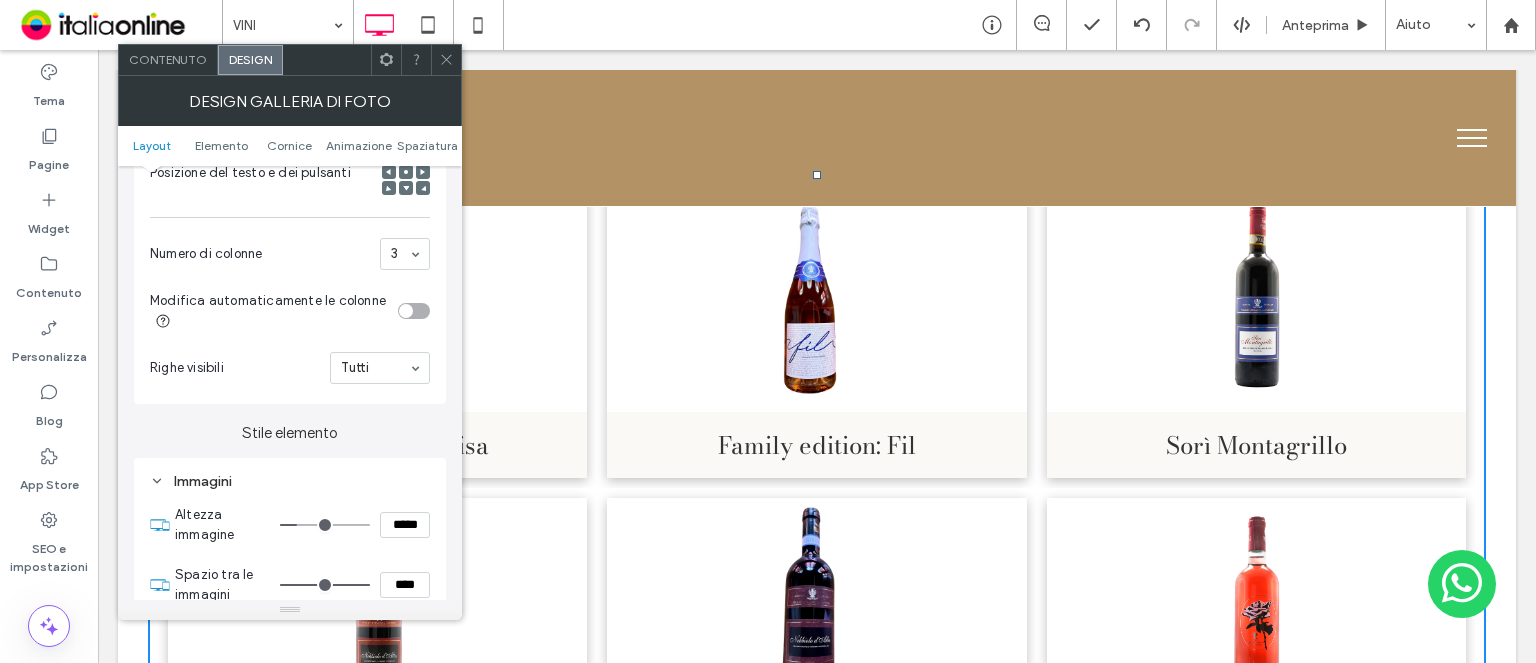 scroll, scrollTop: 600, scrollLeft: 0, axis: vertical 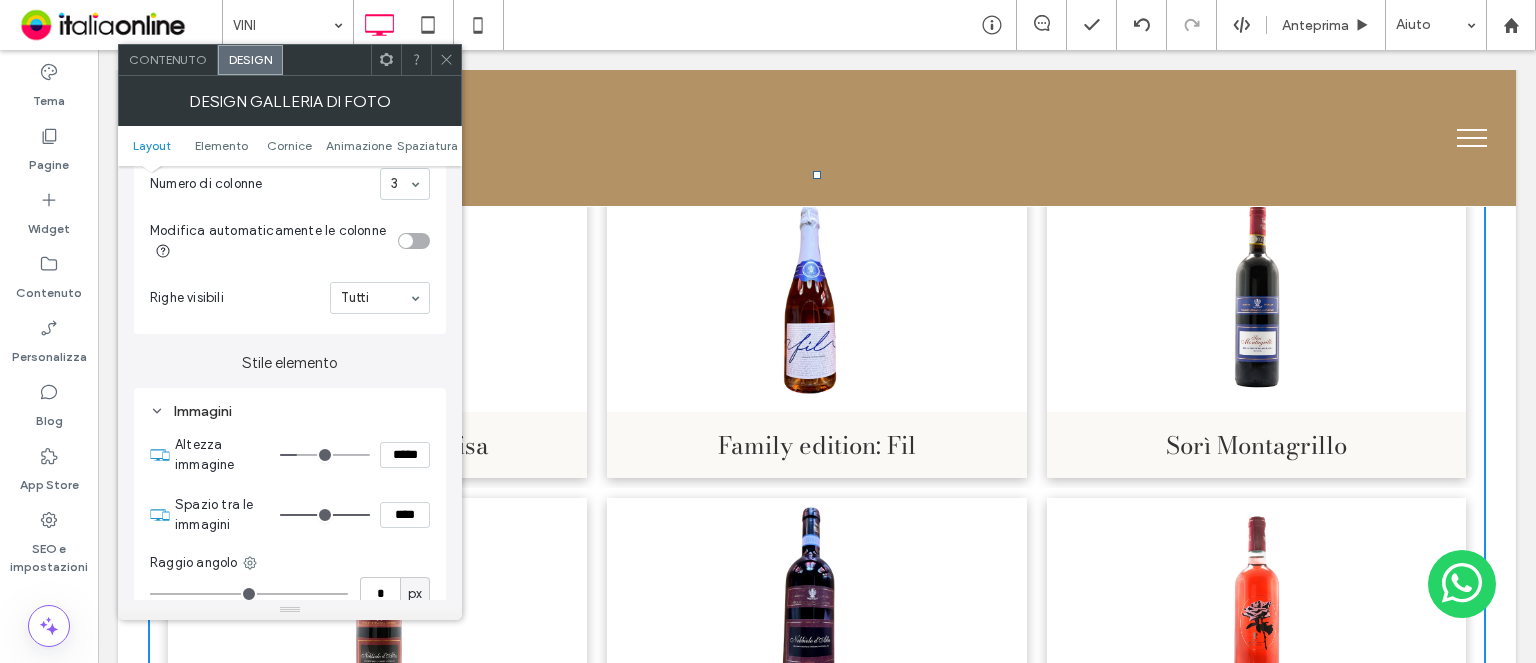 type on "***" 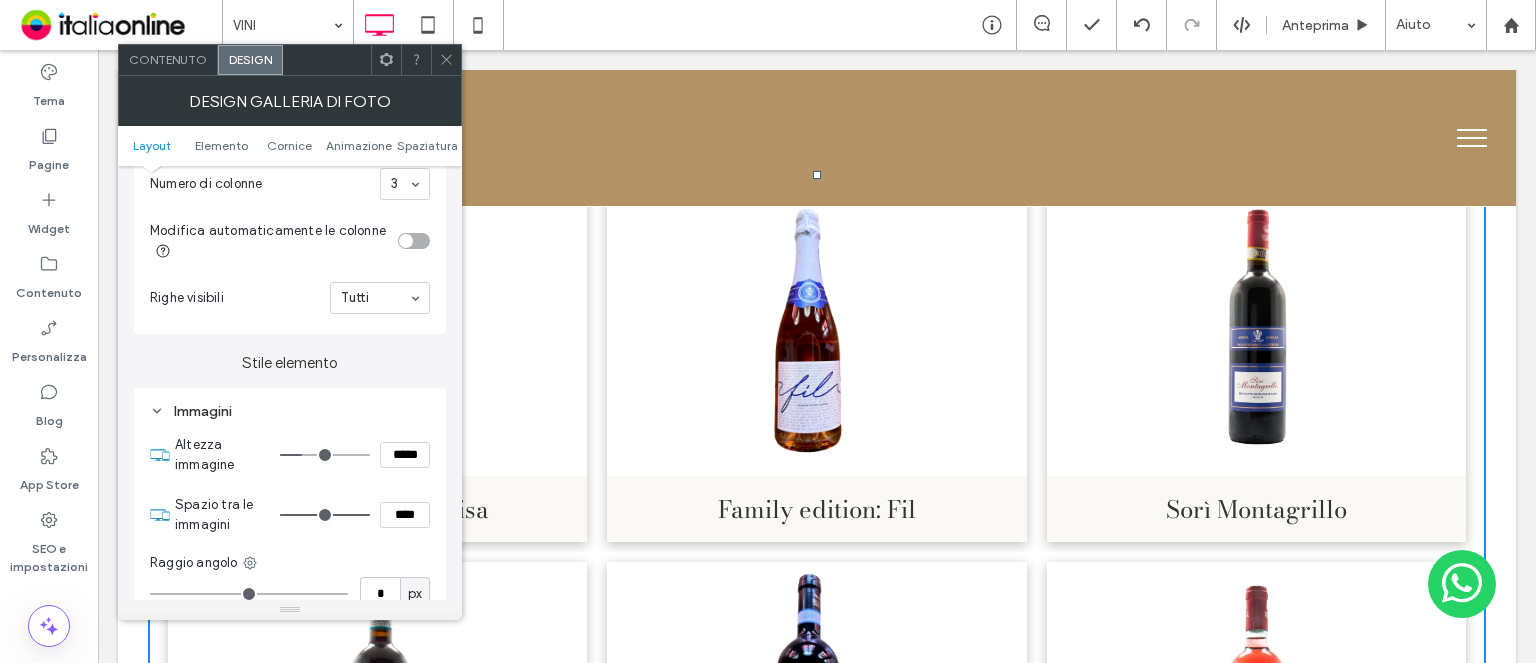 type on "***" 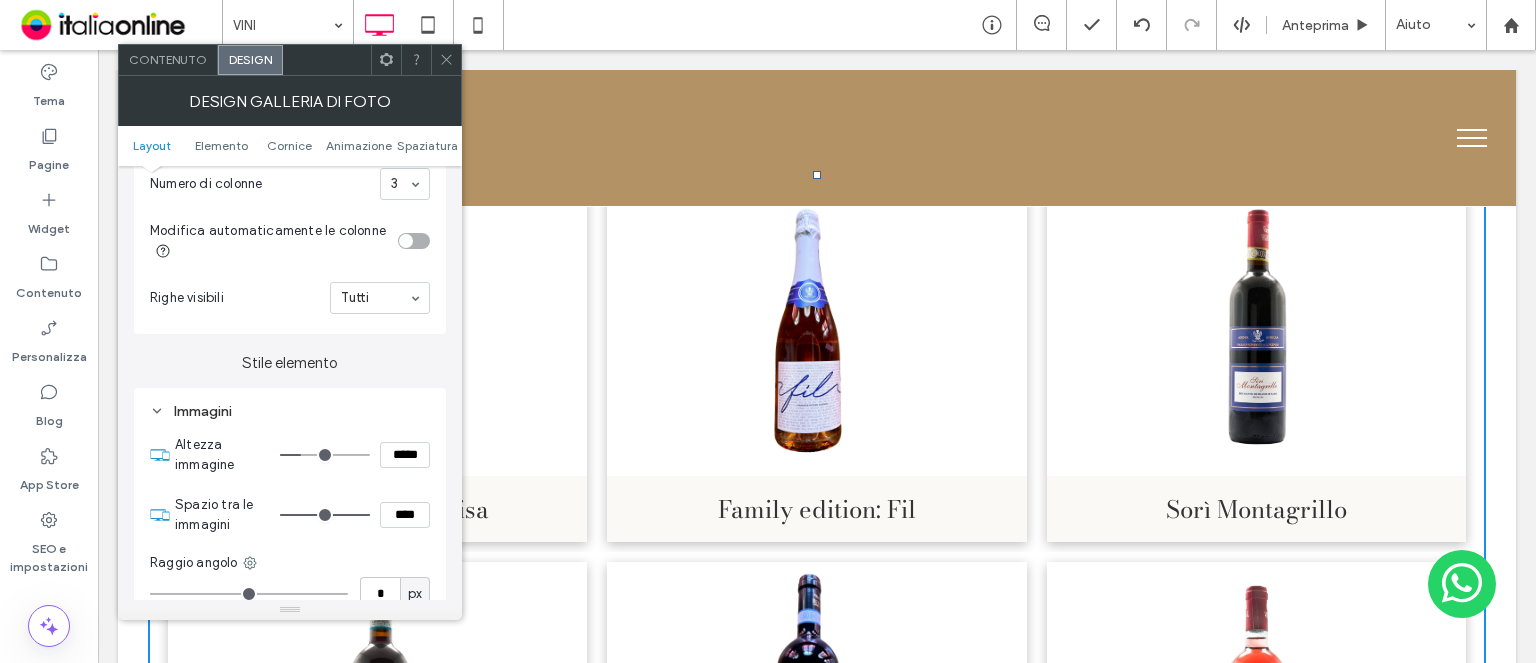 type on "***" 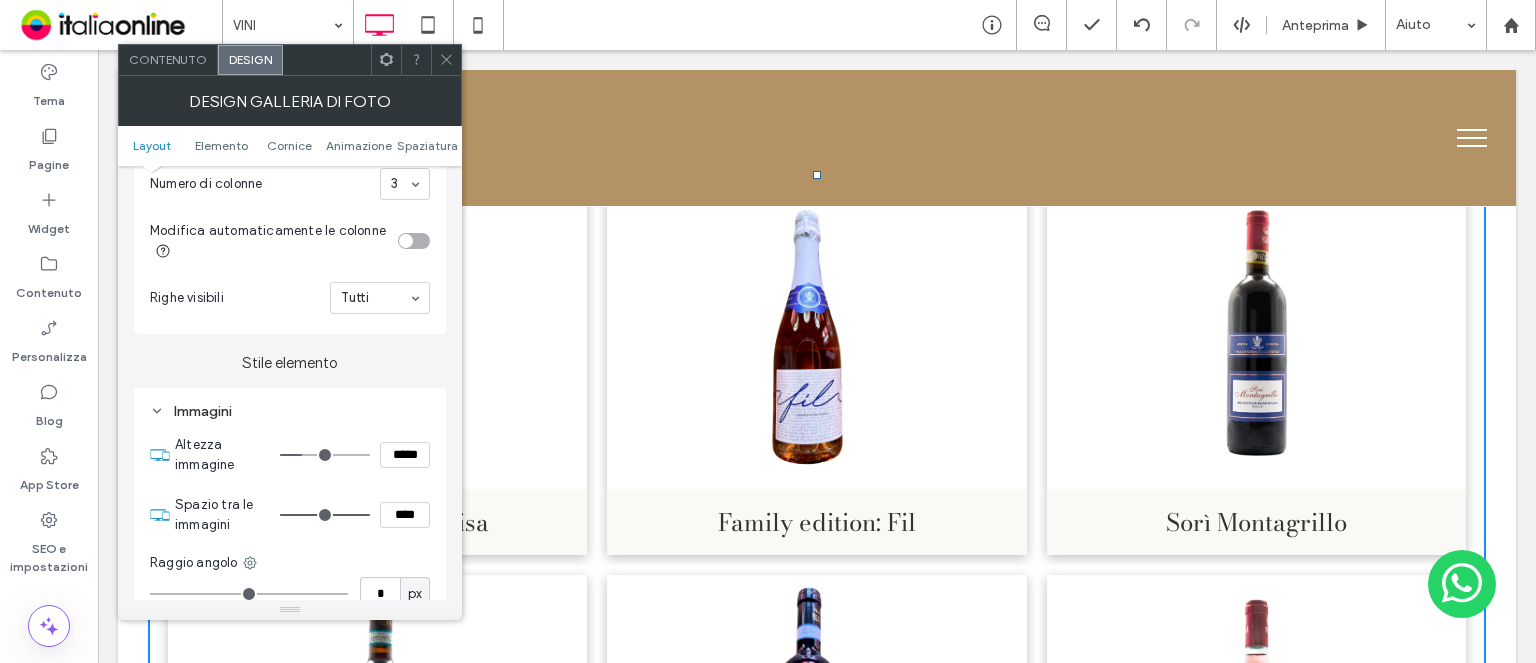 type on "***" 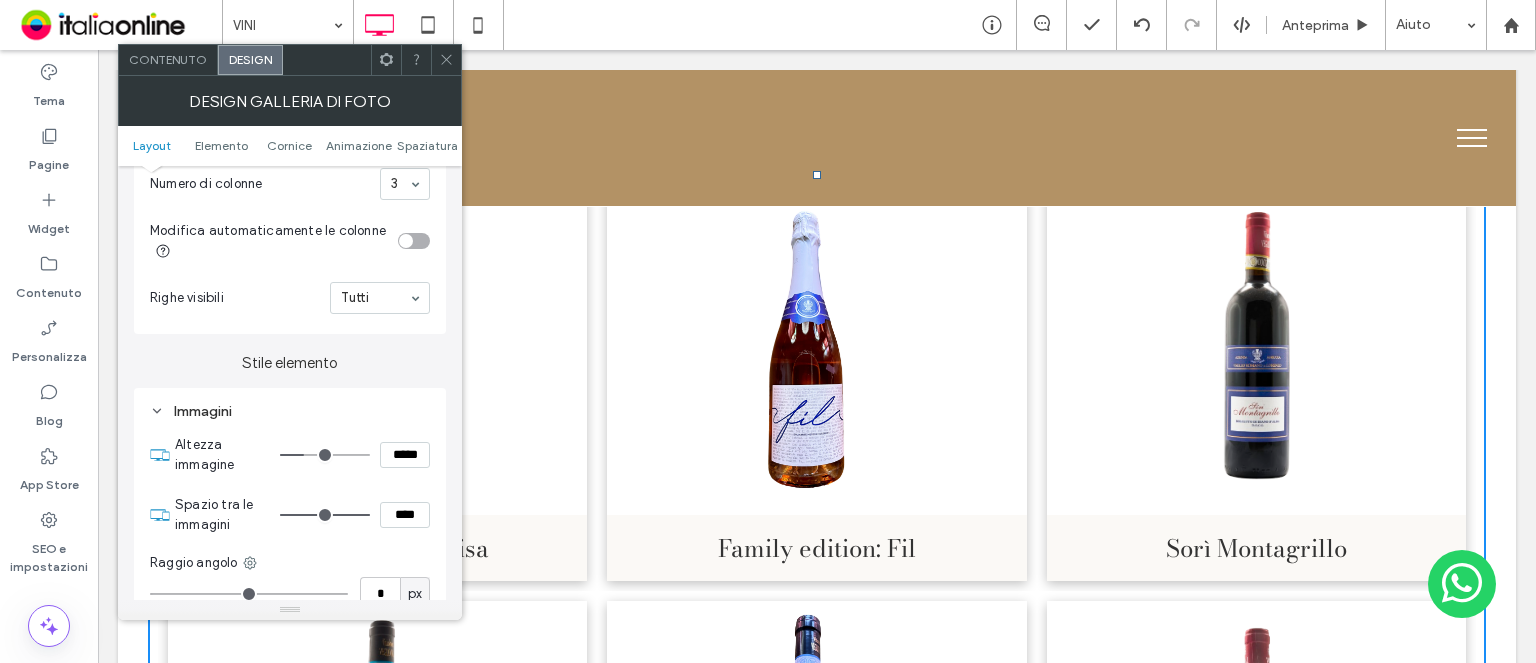 type on "***" 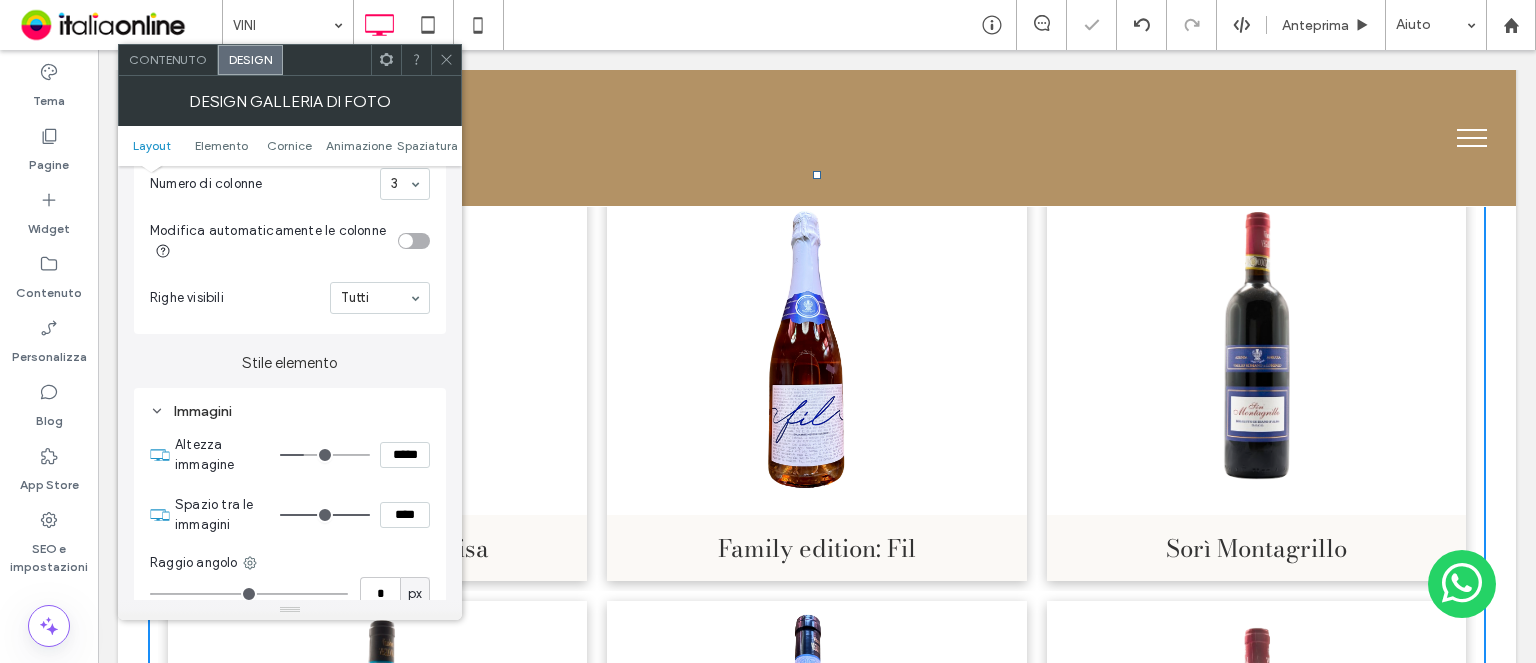 click at bounding box center (446, 60) 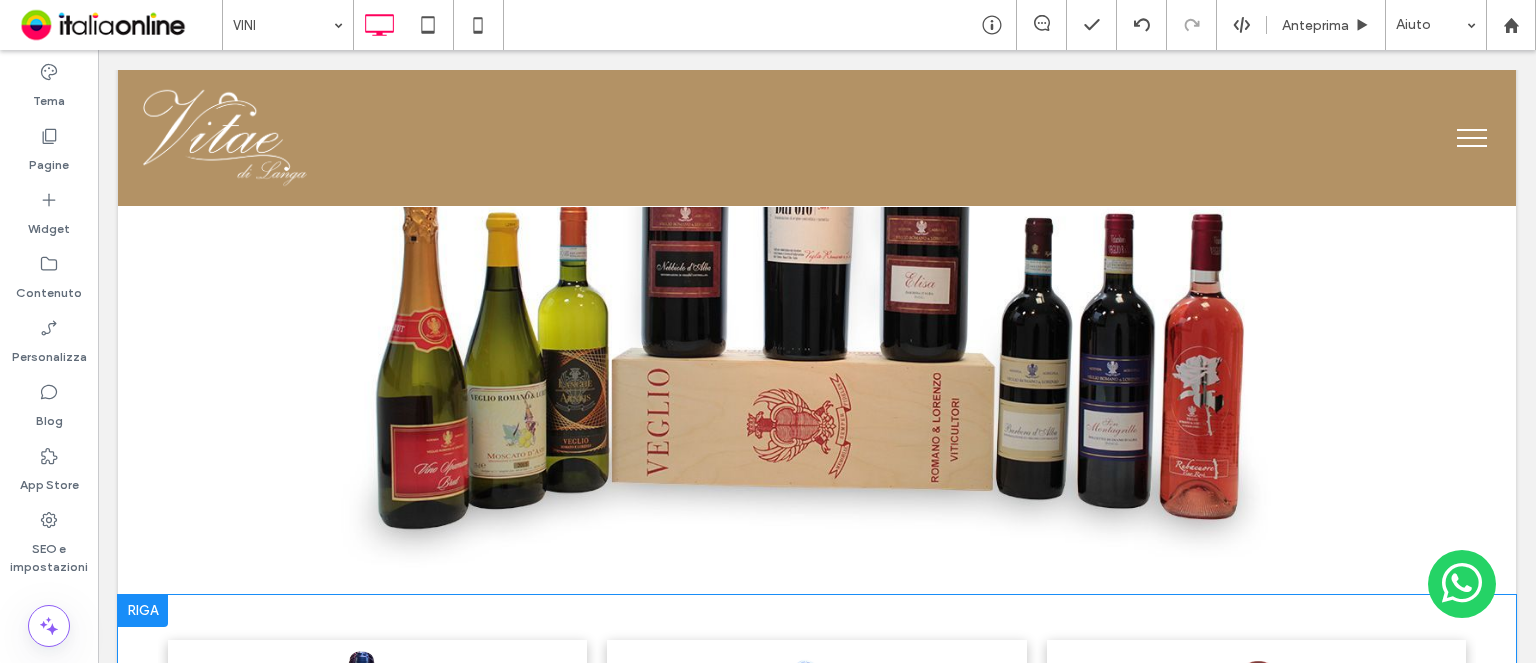 scroll, scrollTop: 646, scrollLeft: 0, axis: vertical 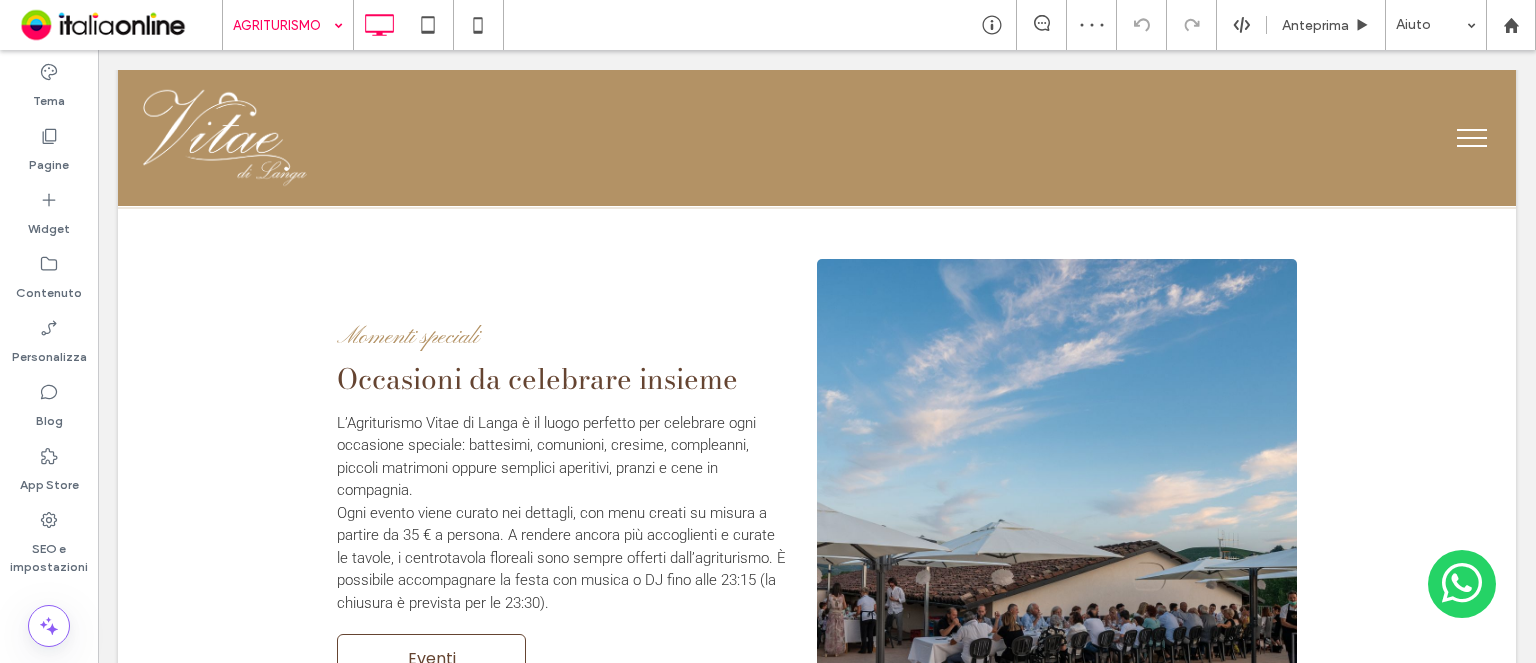 click at bounding box center [283, 25] 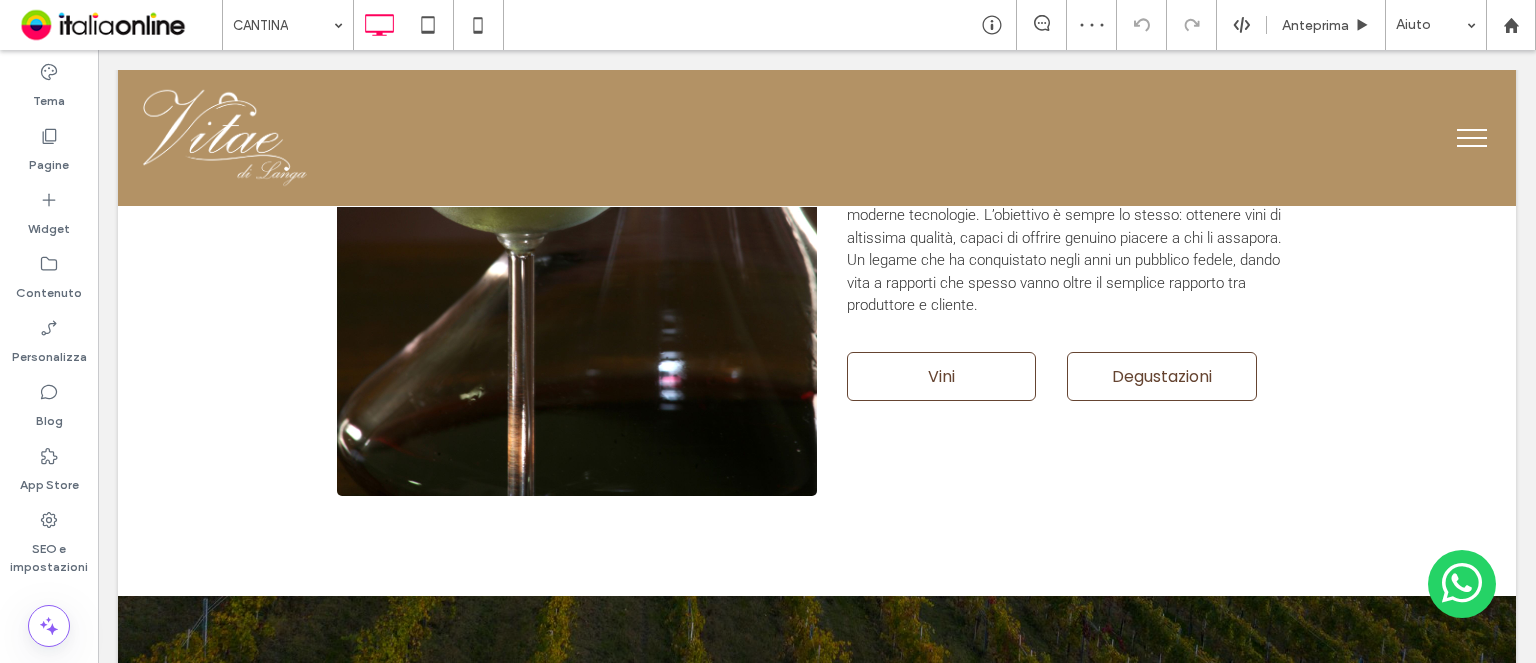 scroll, scrollTop: 1200, scrollLeft: 0, axis: vertical 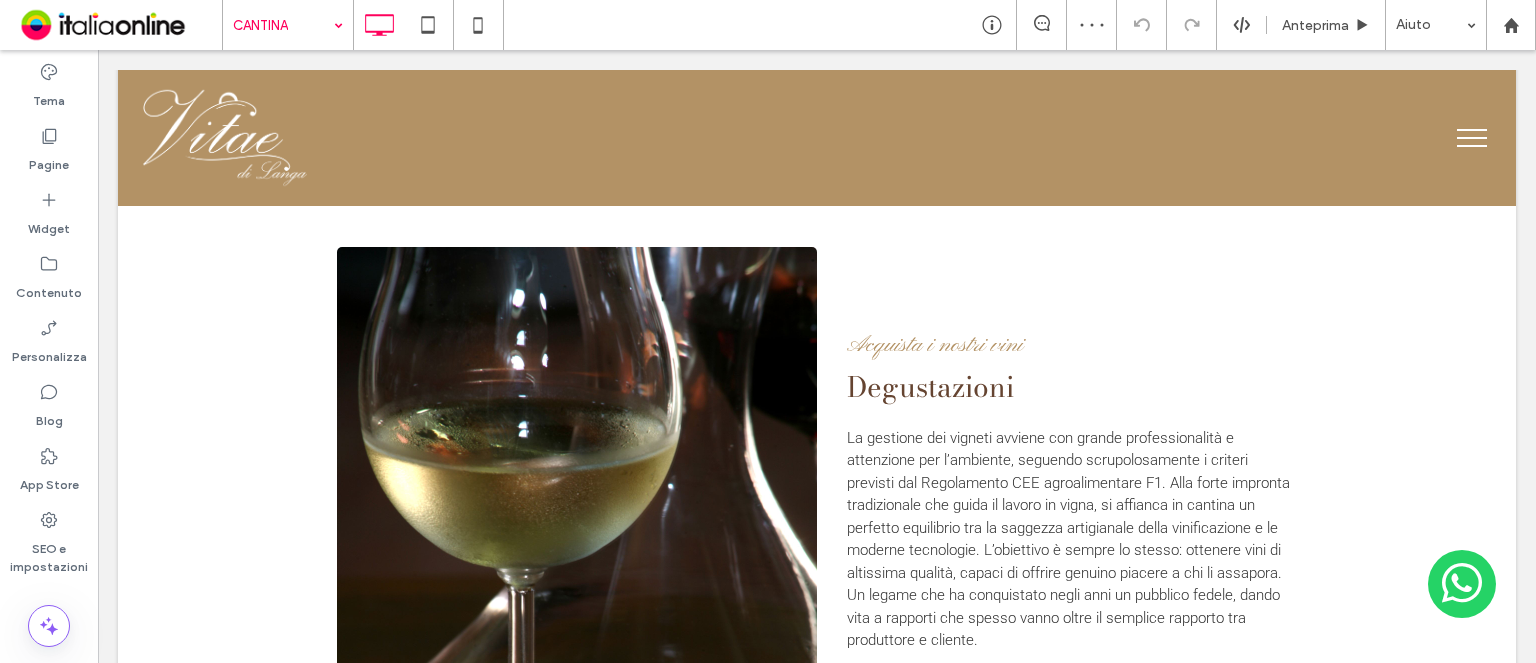 drag, startPoint x: 312, startPoint y: 19, endPoint x: 313, endPoint y: 31, distance: 12.0415945 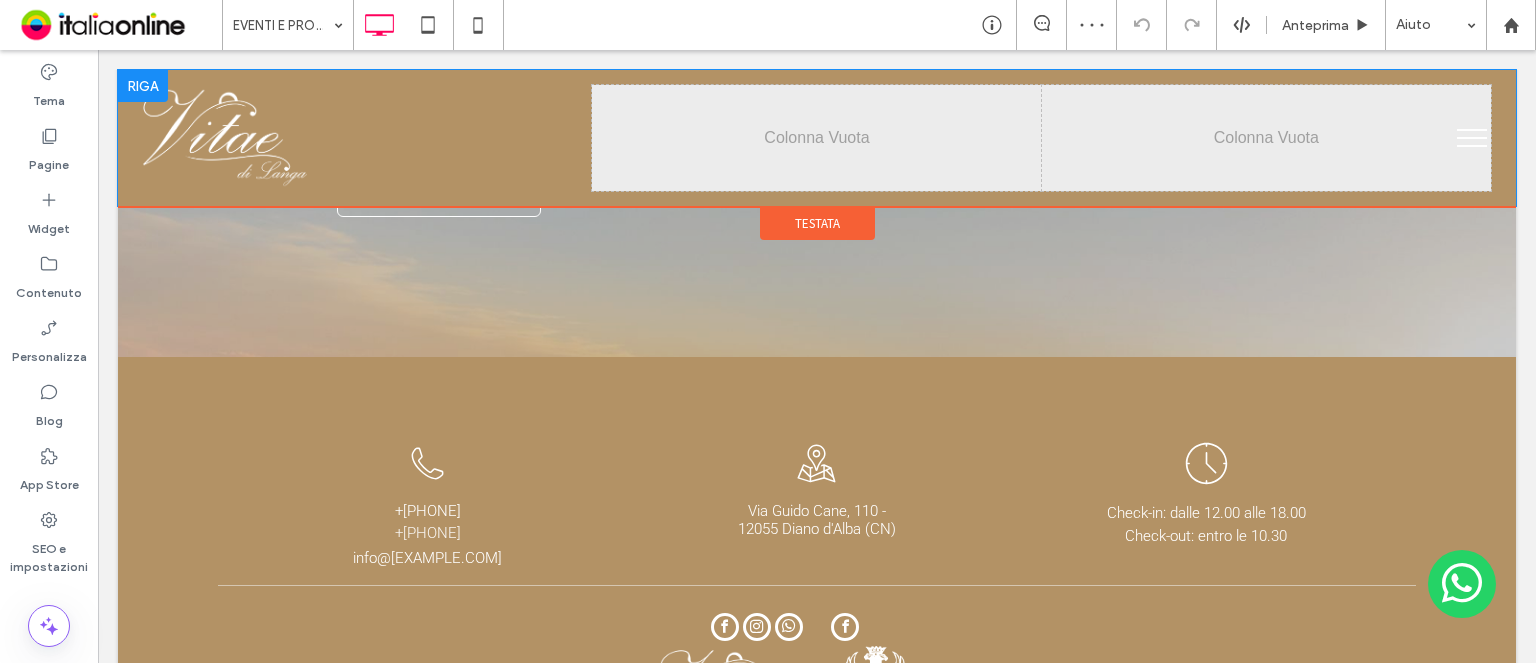 scroll, scrollTop: 756, scrollLeft: 0, axis: vertical 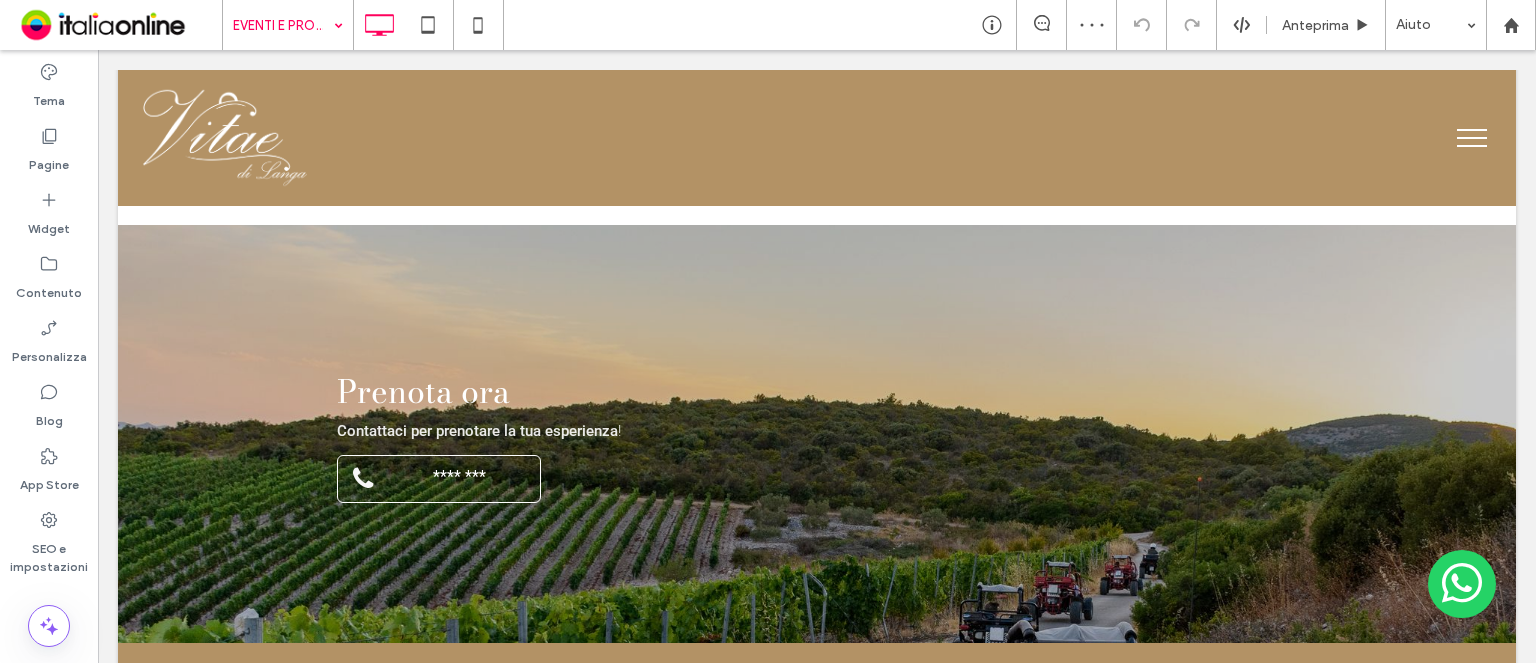 click at bounding box center [288, 25] 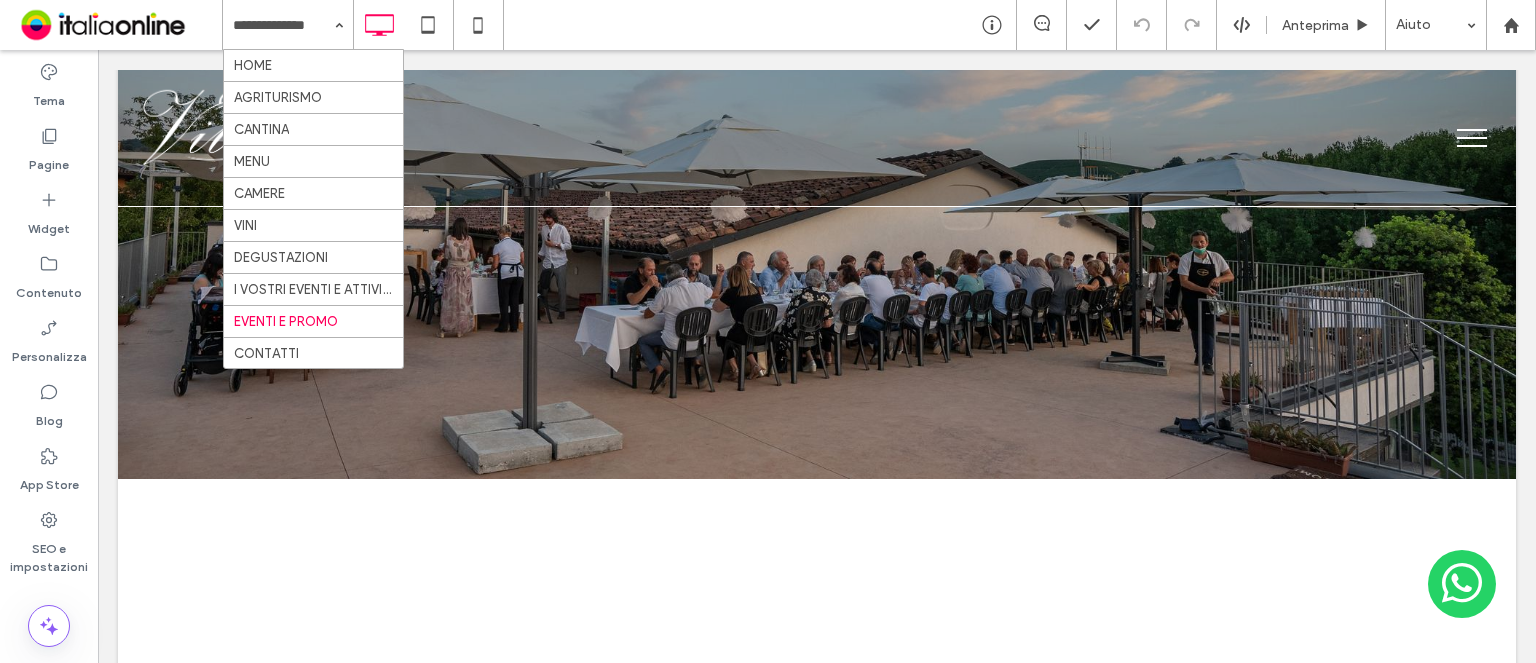 scroll, scrollTop: 0, scrollLeft: 0, axis: both 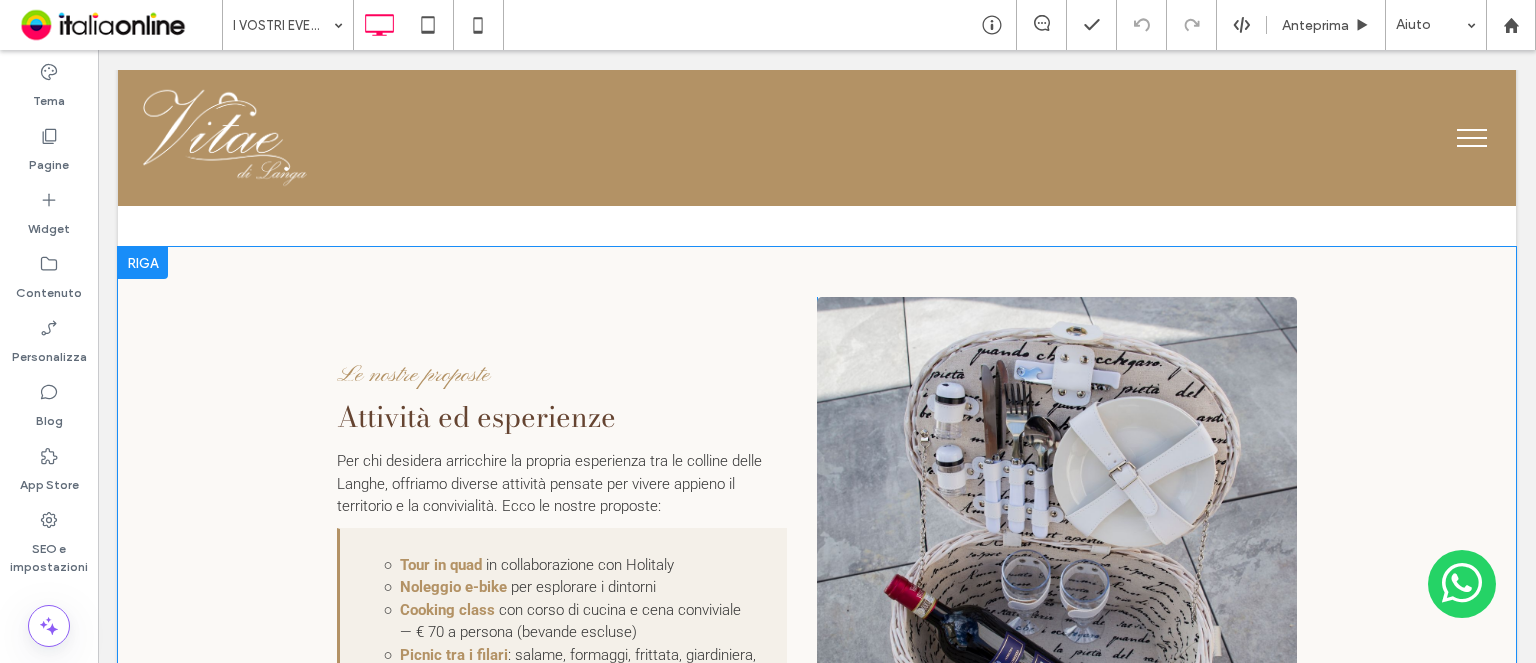 click at bounding box center (143, 263) 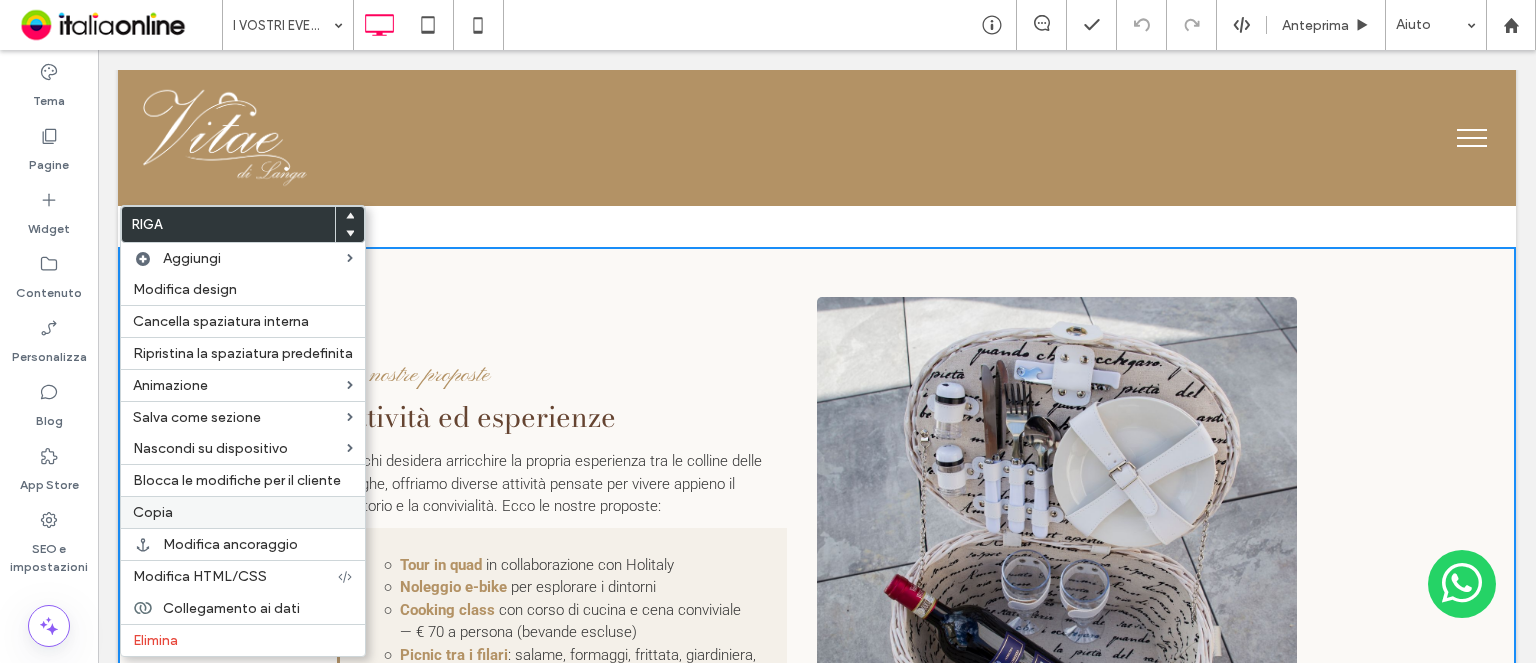 click on "Copia" at bounding box center [243, 512] 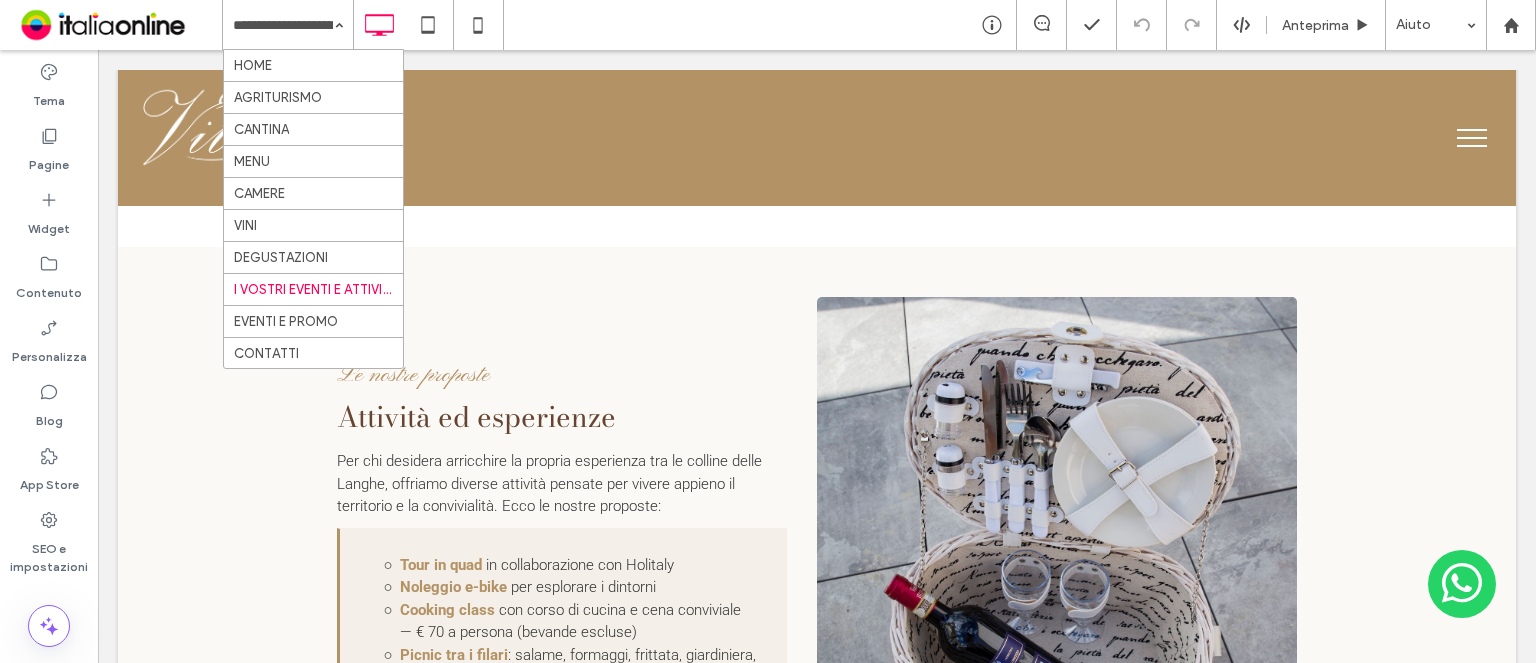 drag, startPoint x: 276, startPoint y: 22, endPoint x: 292, endPoint y: -2, distance: 28.84441 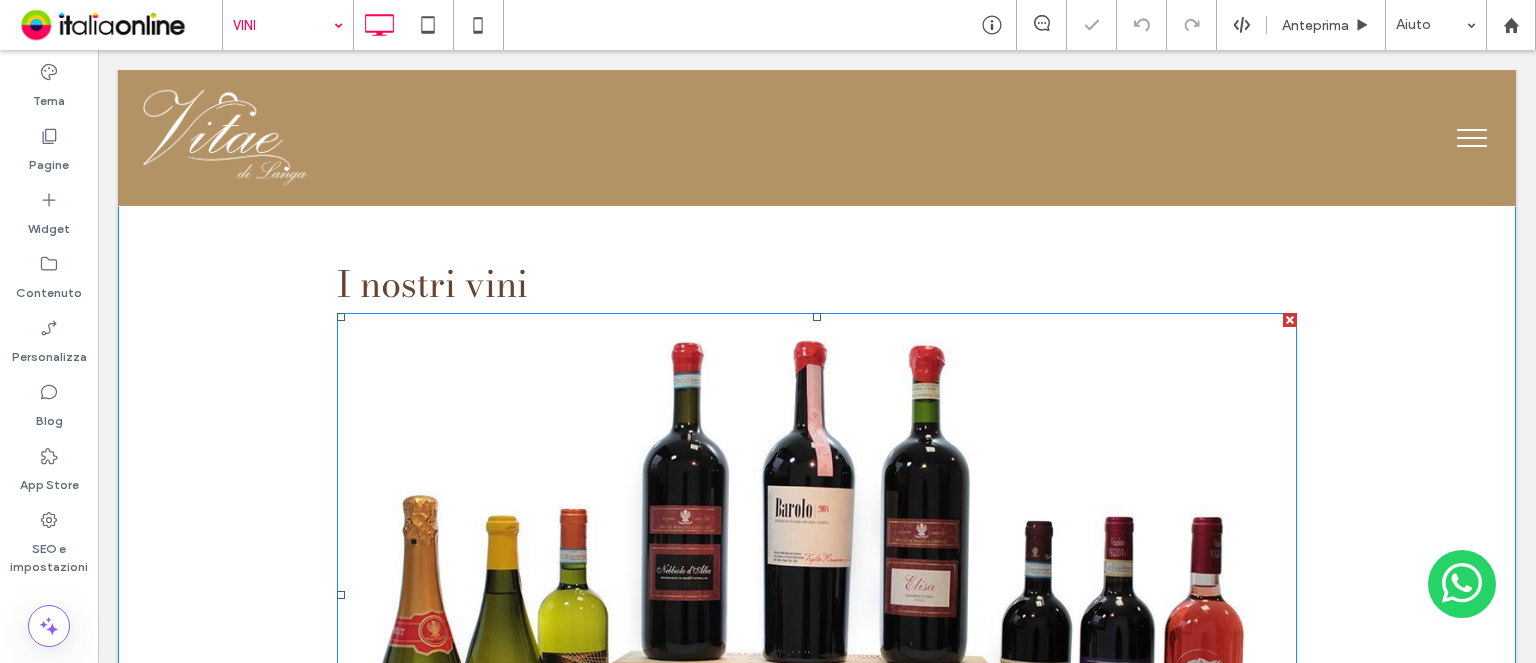 scroll, scrollTop: 300, scrollLeft: 0, axis: vertical 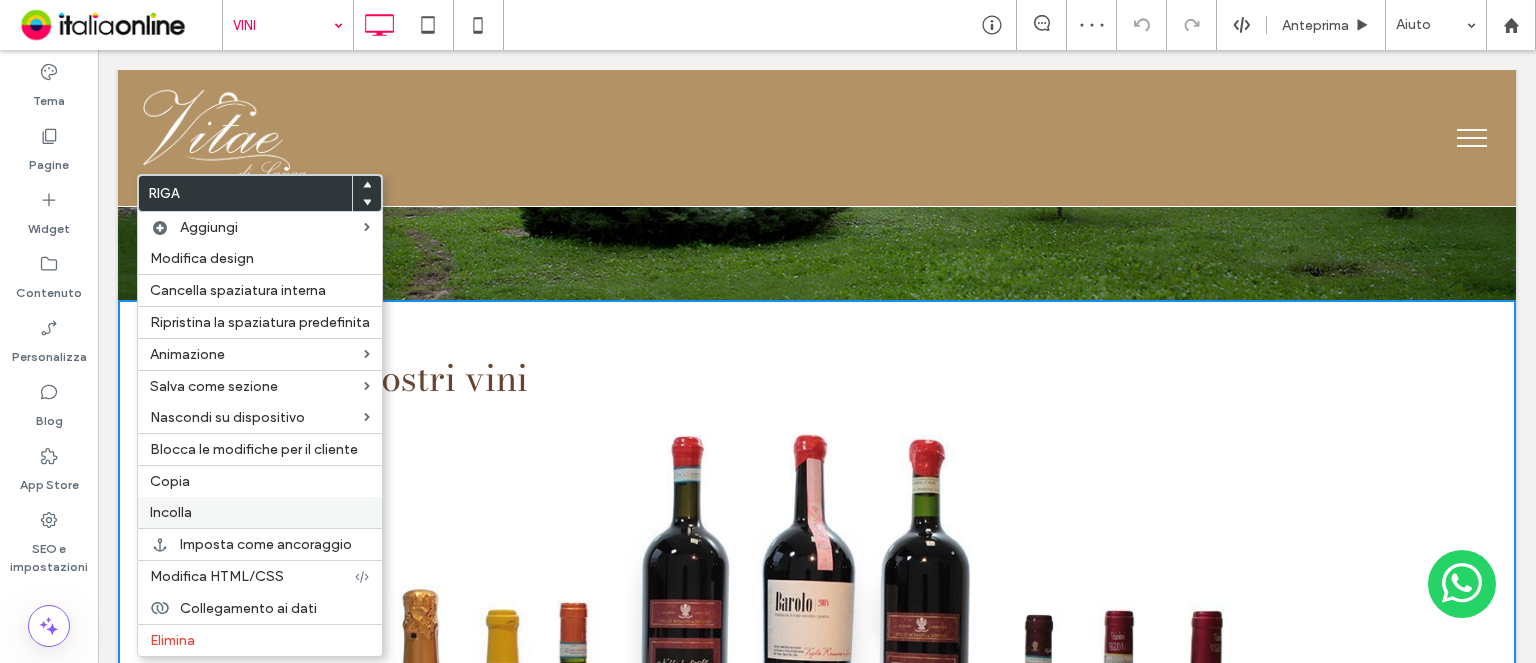 click on "Incolla" at bounding box center (260, 512) 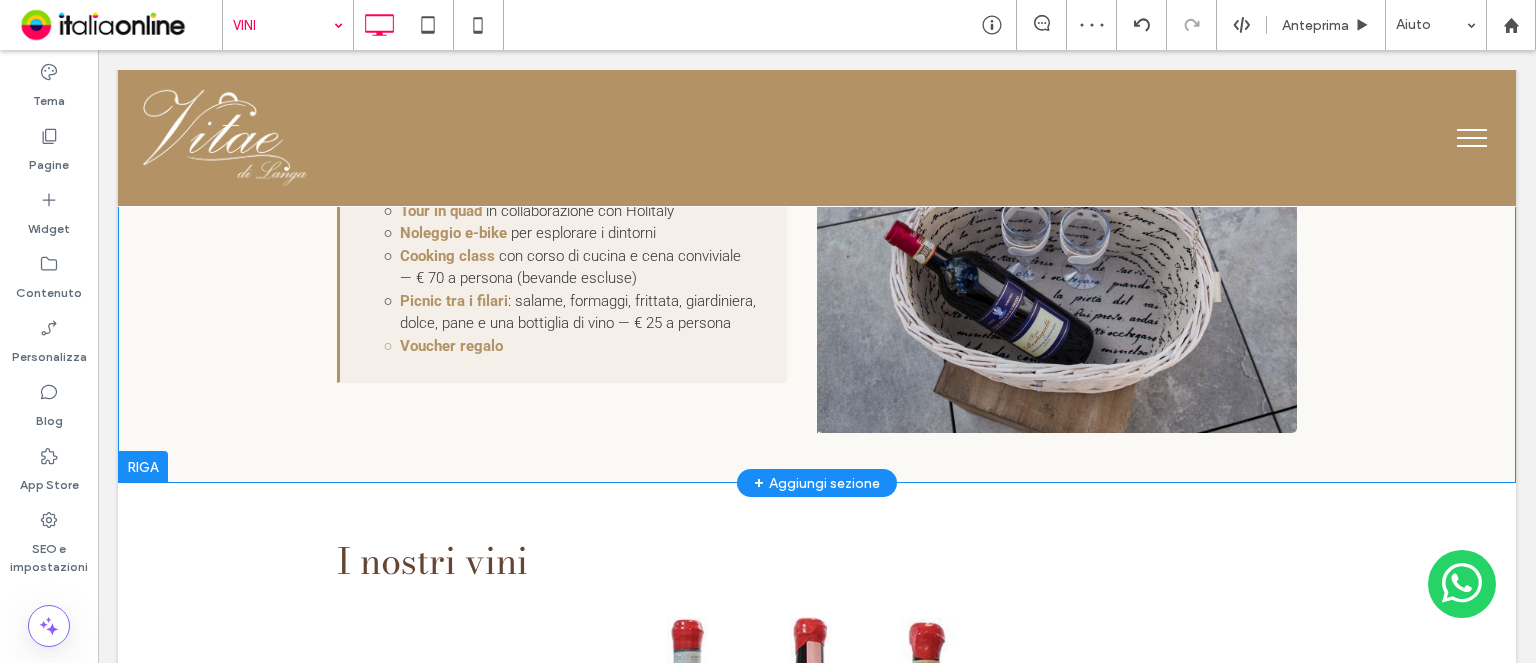 scroll, scrollTop: 800, scrollLeft: 0, axis: vertical 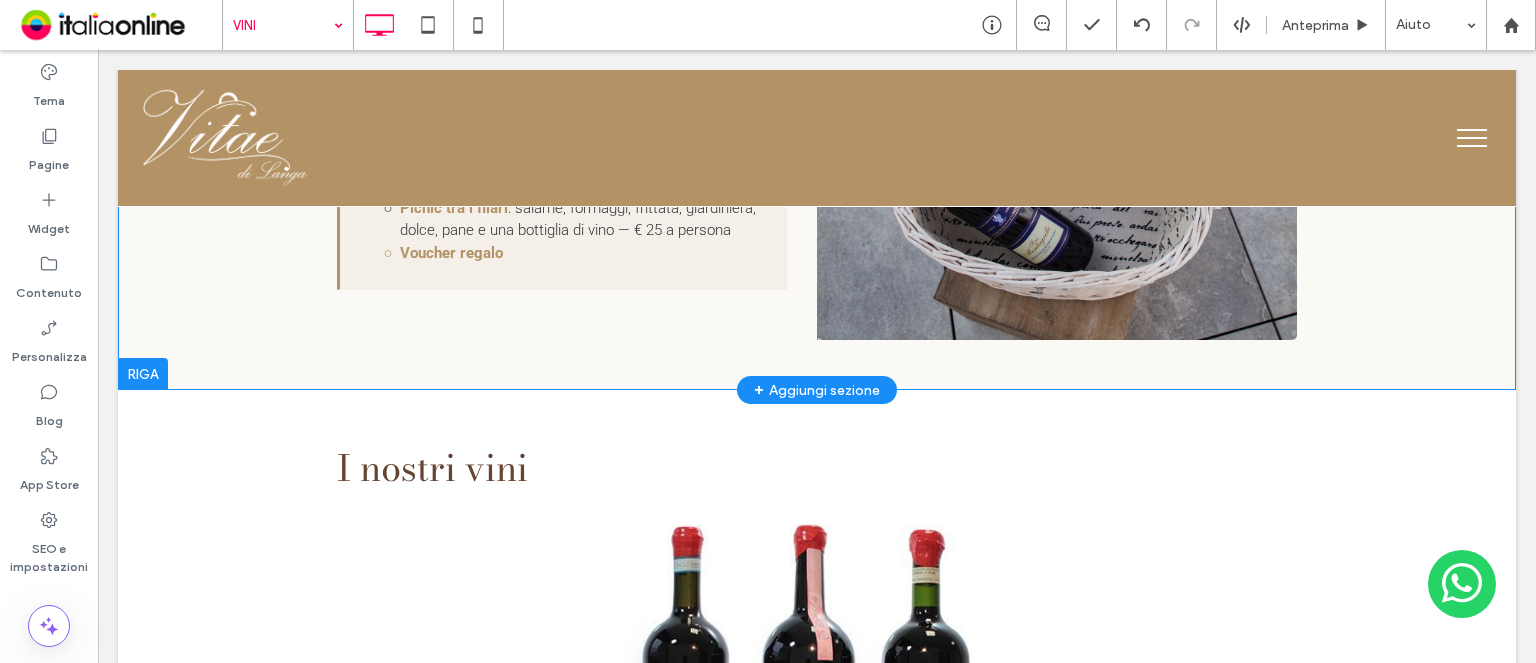 click on "Click To Paste     Click To Paste" at bounding box center (1057, 95) 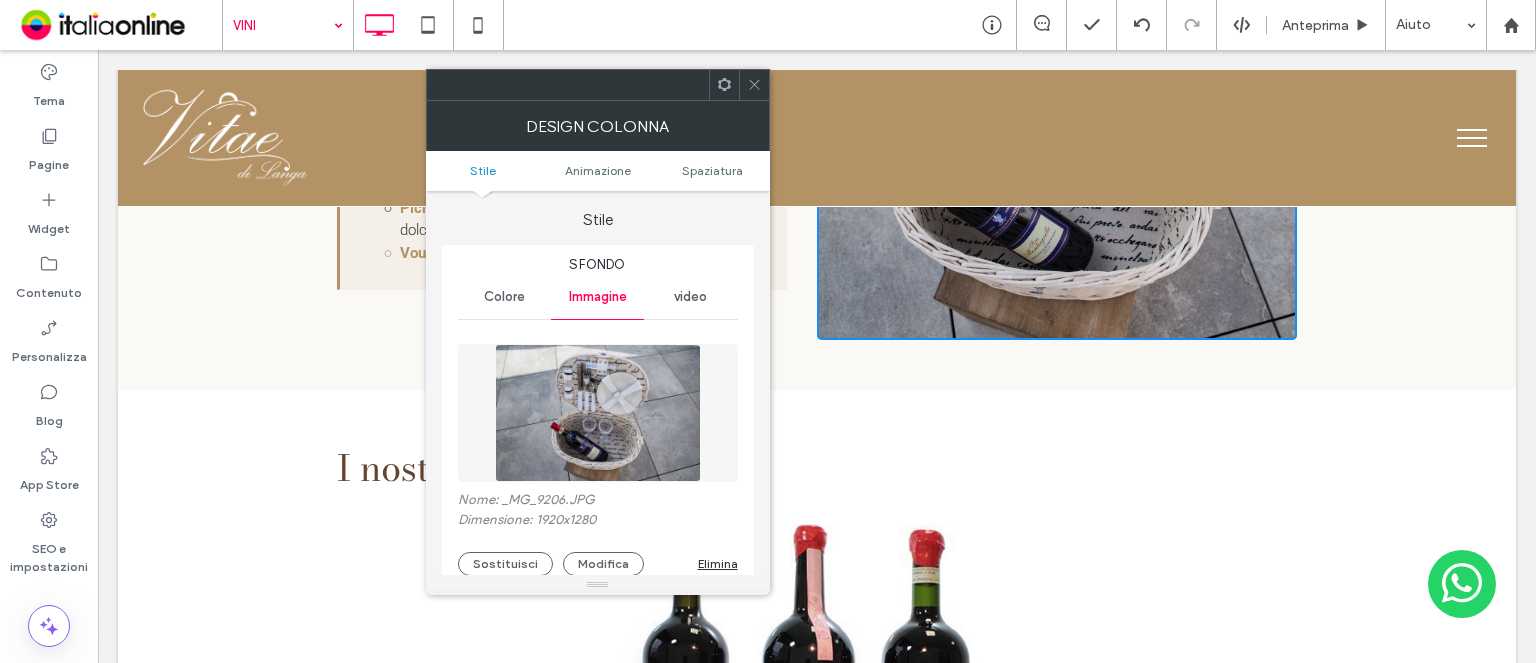 type on "*" 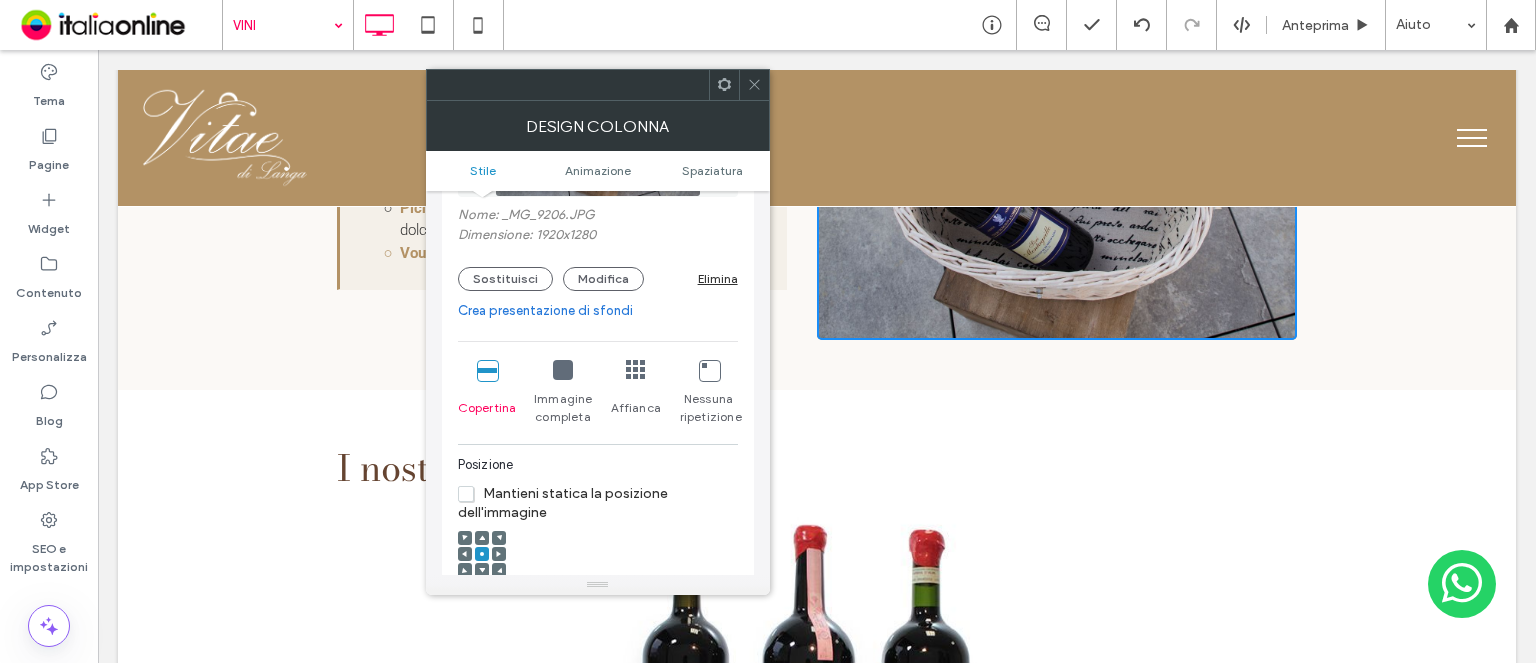scroll, scrollTop: 300, scrollLeft: 0, axis: vertical 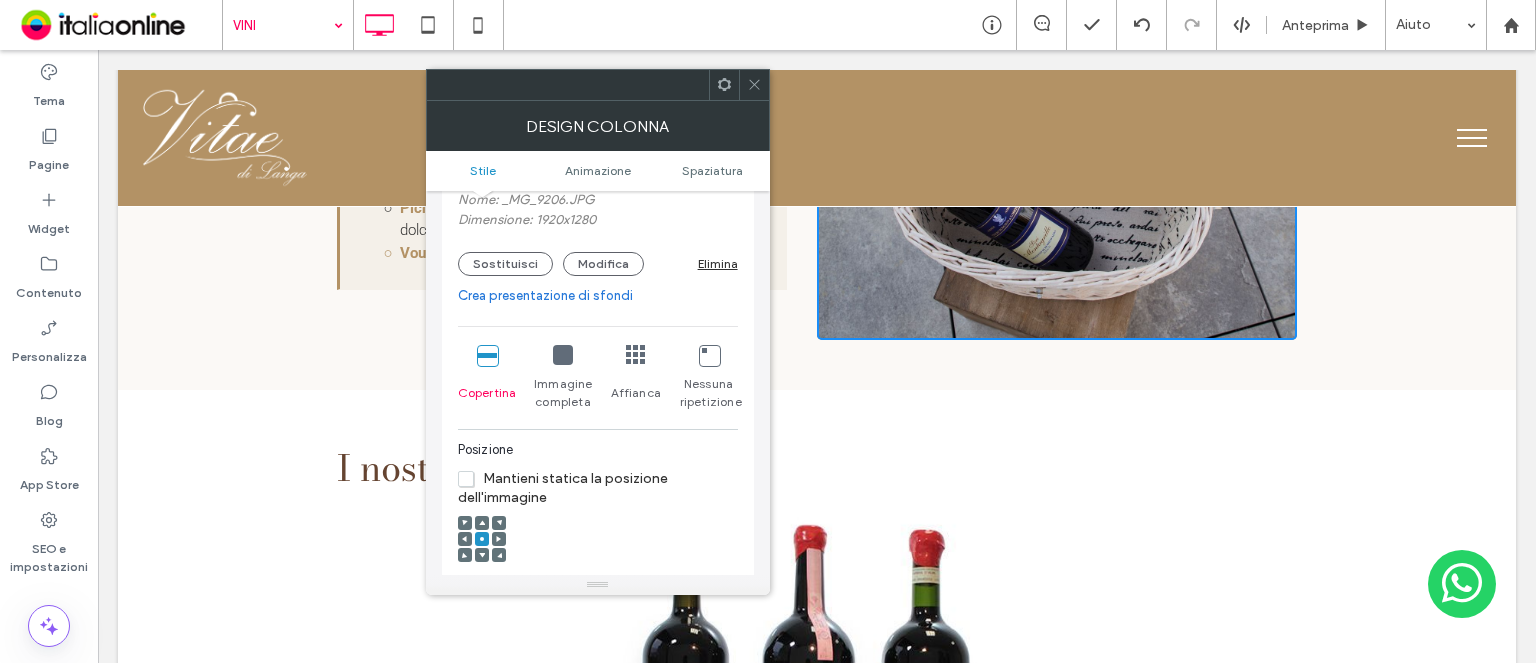 click on "Elimina" at bounding box center (718, 263) 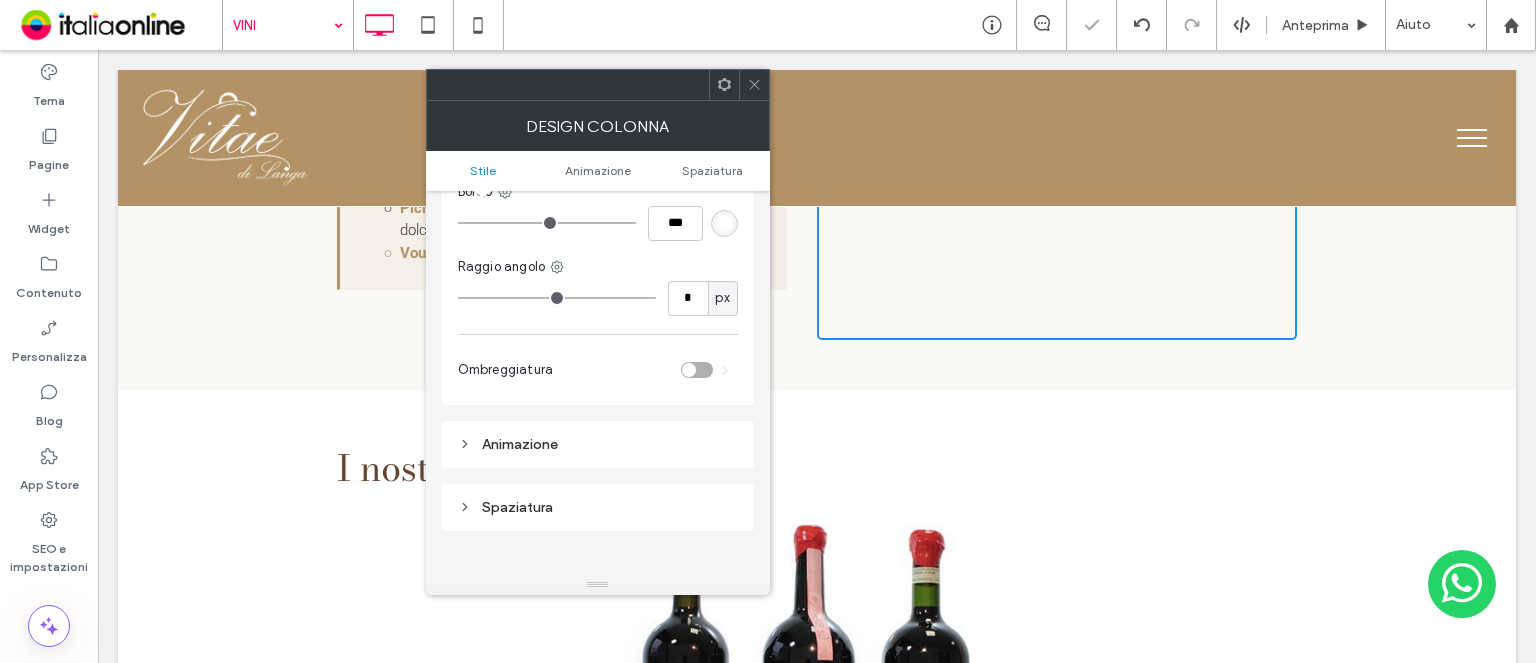 drag, startPoint x: 757, startPoint y: 73, endPoint x: 693, endPoint y: 132, distance: 87.04597 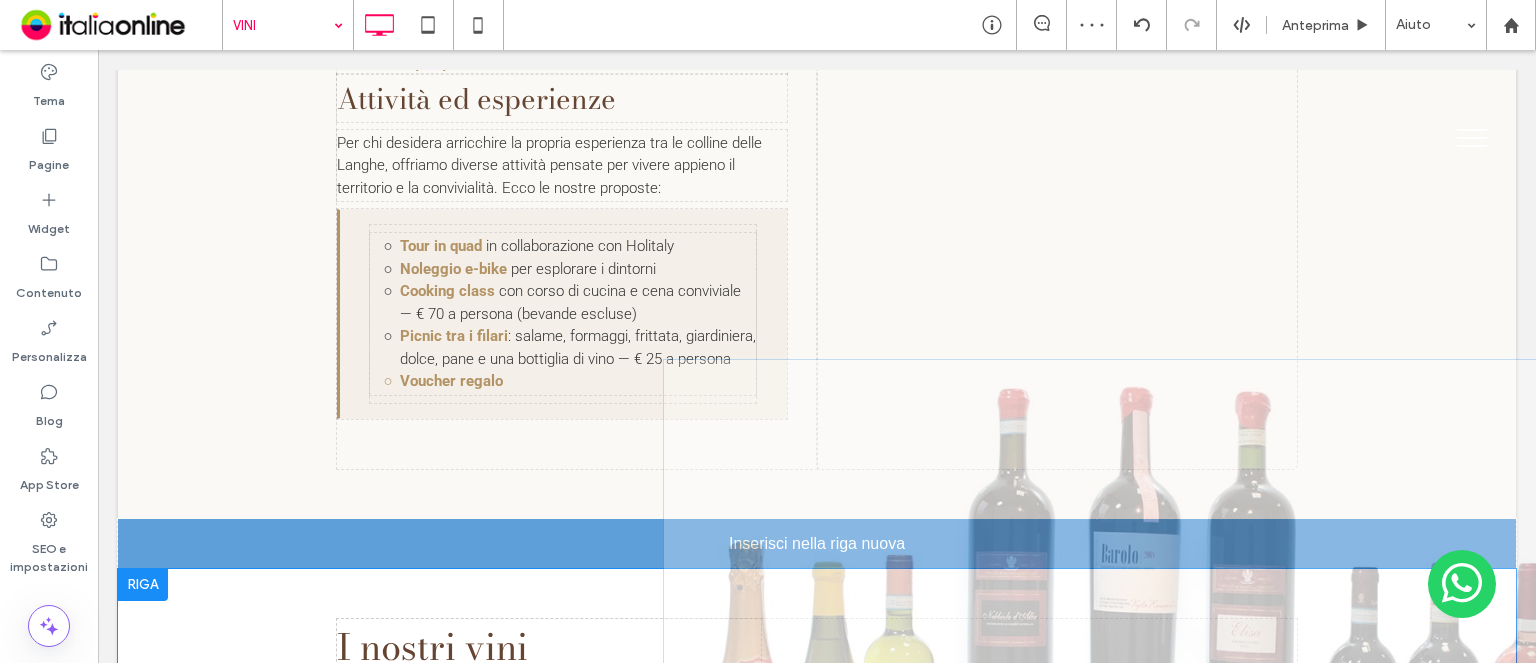 scroll, scrollTop: 700, scrollLeft: 0, axis: vertical 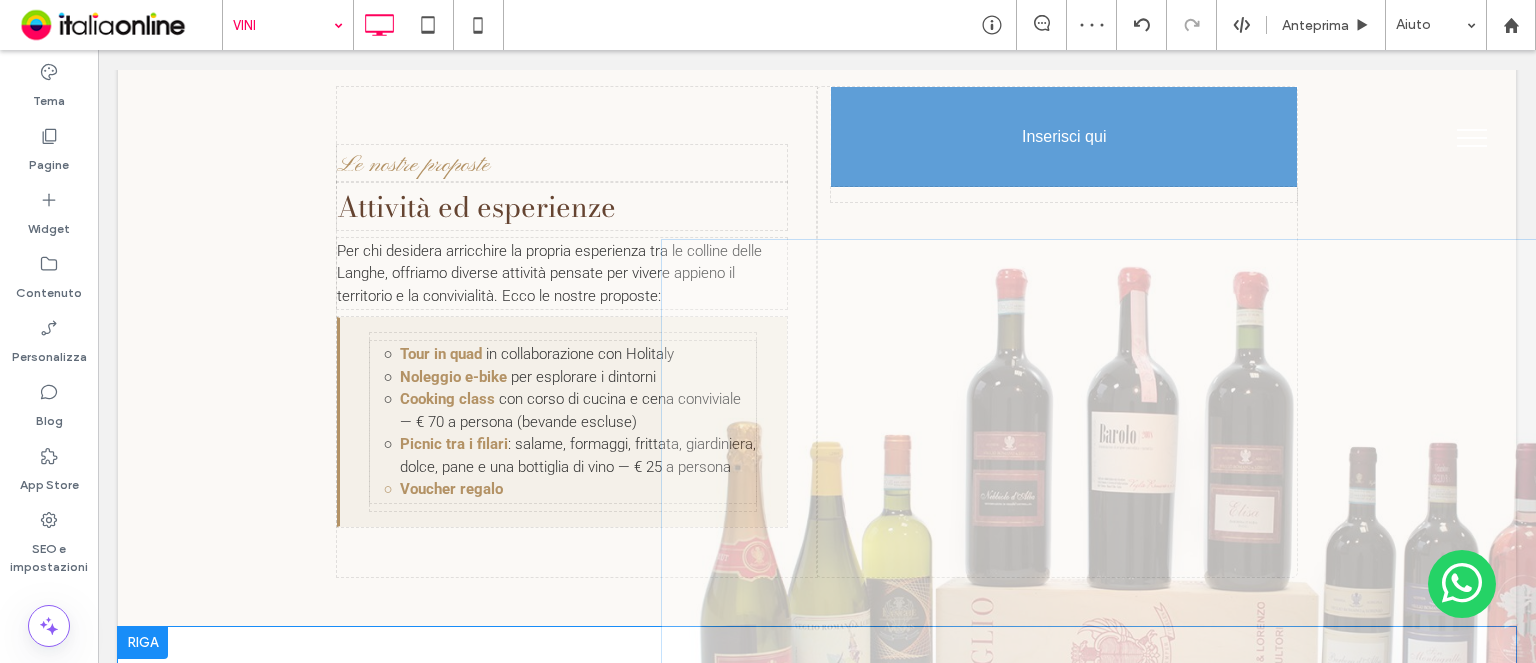 drag, startPoint x: 871, startPoint y: 529, endPoint x: 924, endPoint y: 371, distance: 166.65233 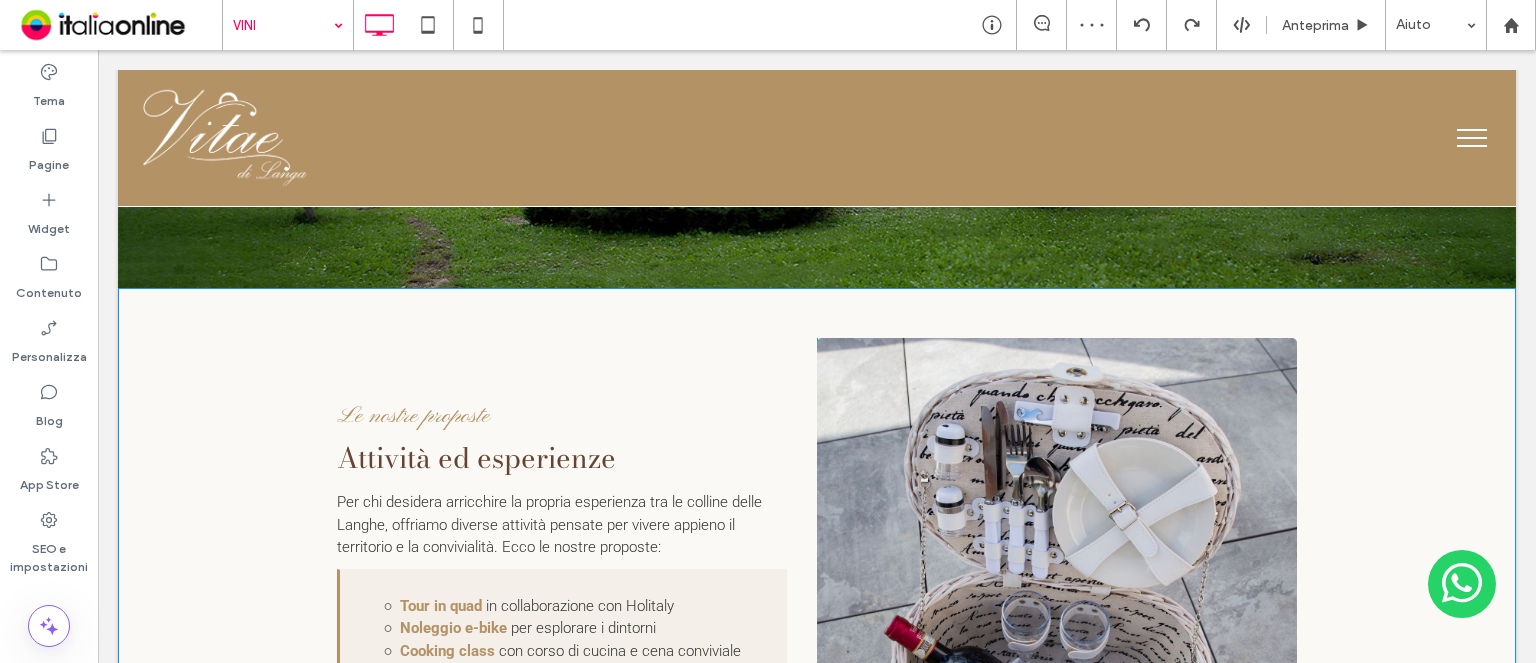 scroll, scrollTop: 300, scrollLeft: 0, axis: vertical 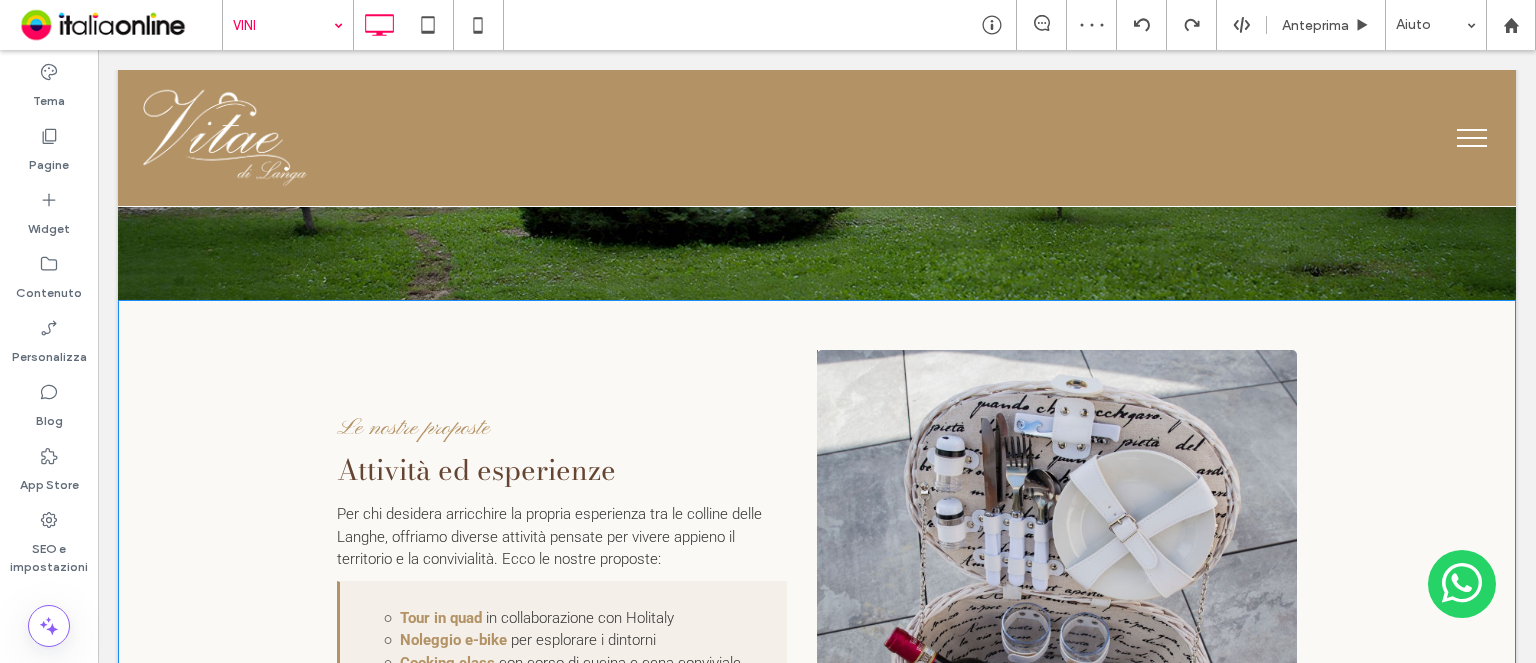 click on "Click To Paste" at bounding box center (1057, 595) 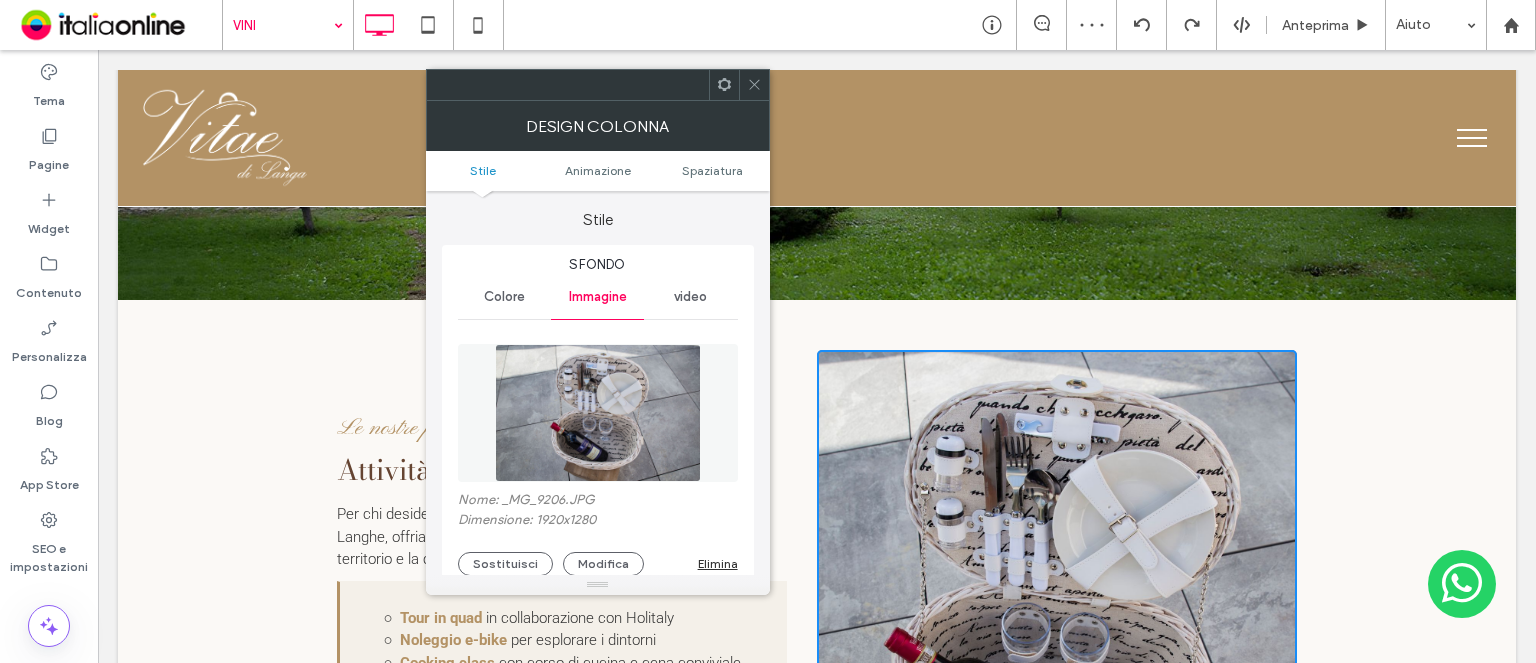scroll, scrollTop: 100, scrollLeft: 0, axis: vertical 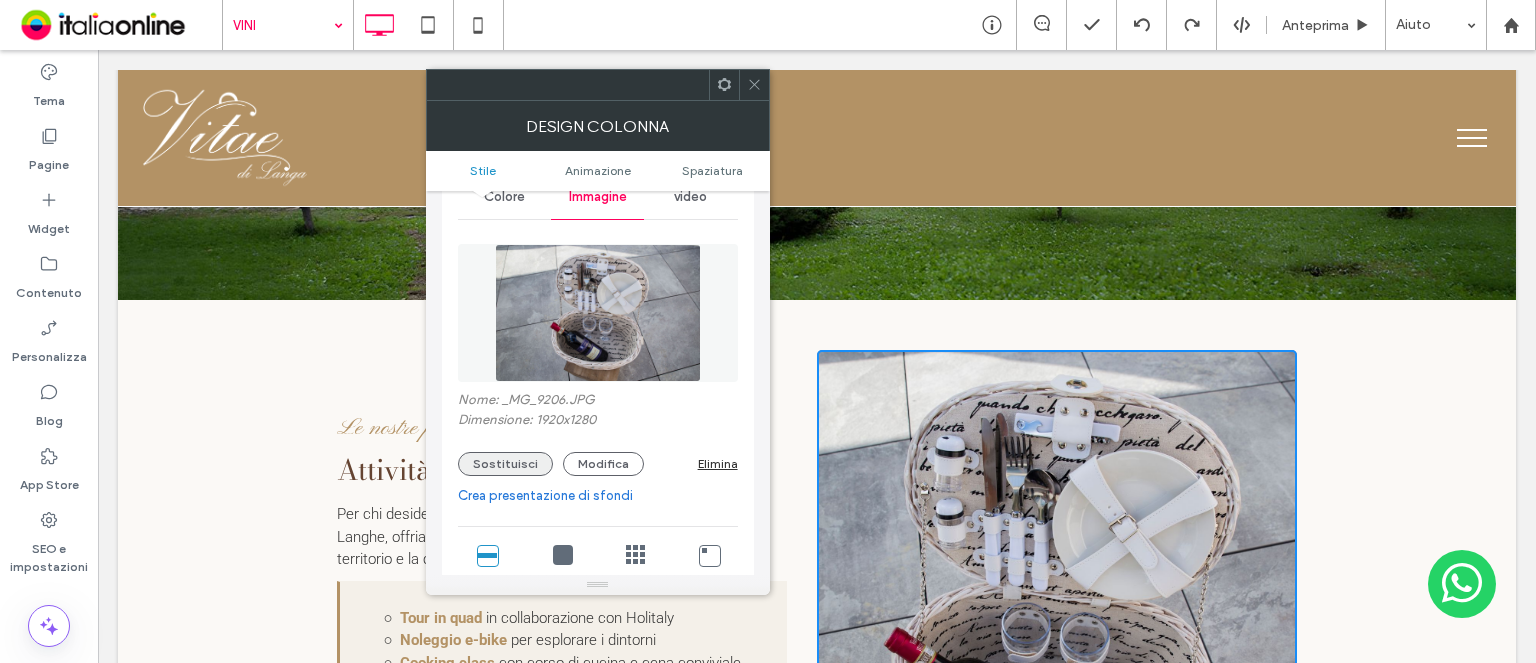click on "Sostituisci" at bounding box center [505, 464] 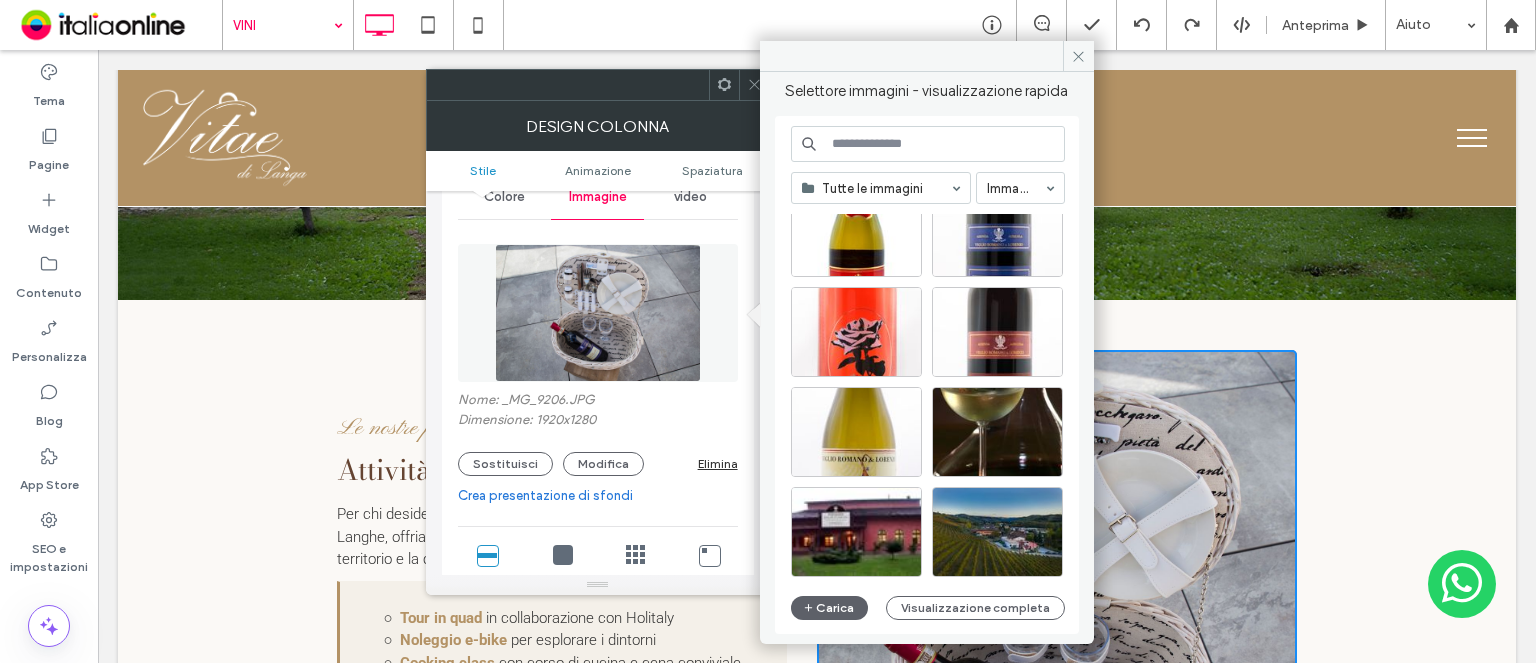 scroll, scrollTop: 3357, scrollLeft: 0, axis: vertical 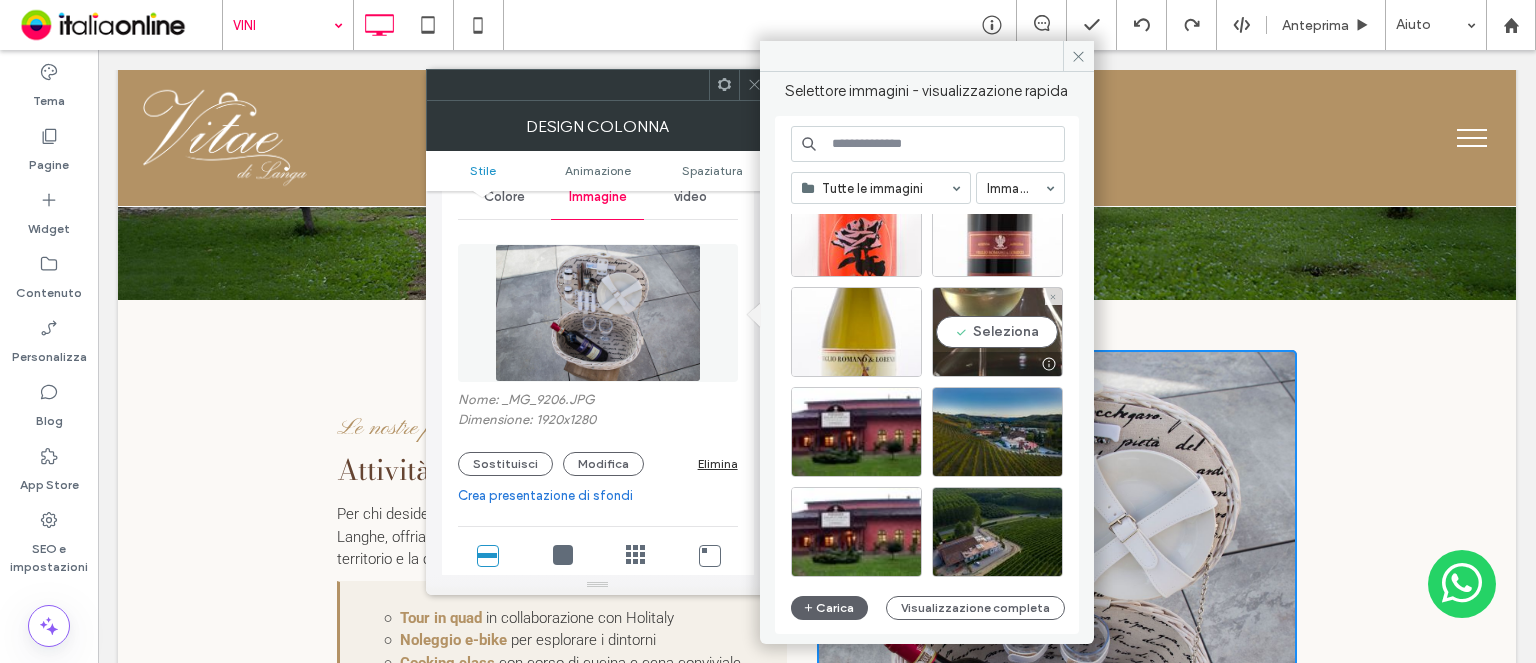 click on "Seleziona" at bounding box center [997, 332] 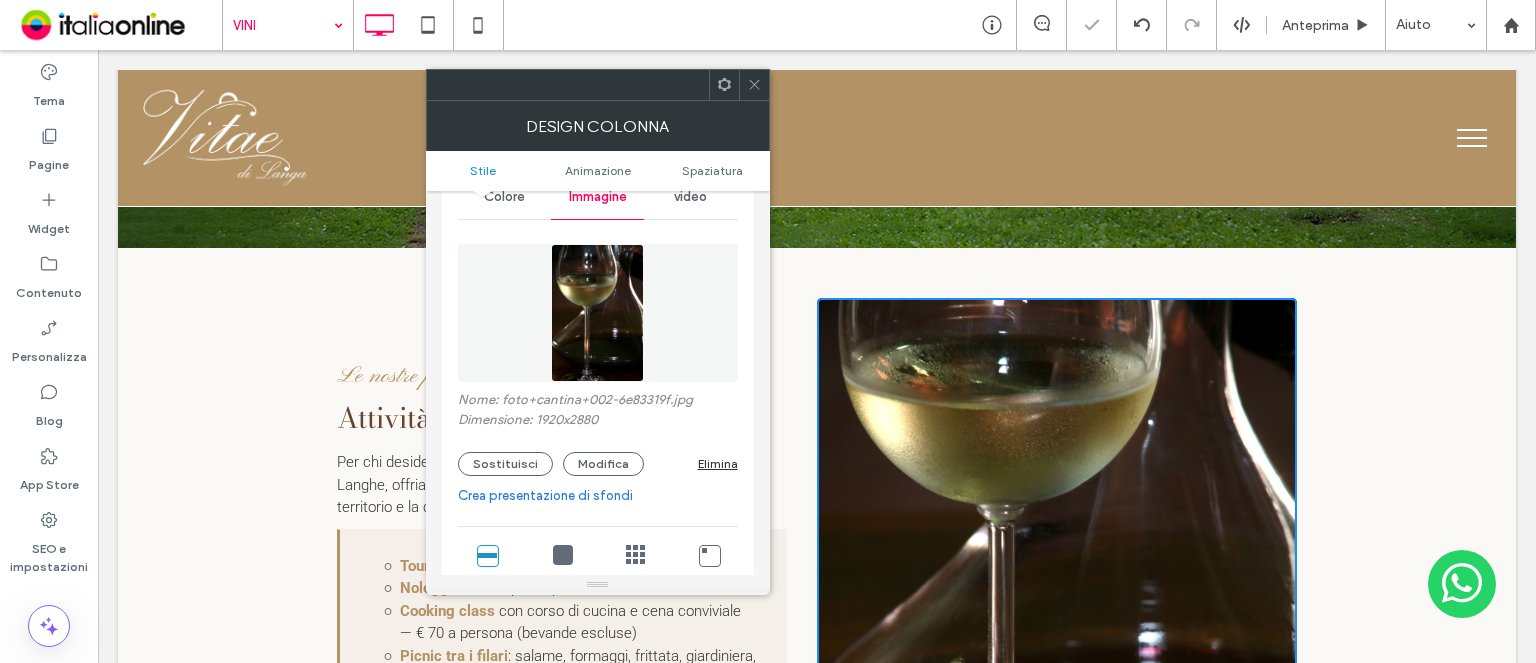 scroll, scrollTop: 200, scrollLeft: 0, axis: vertical 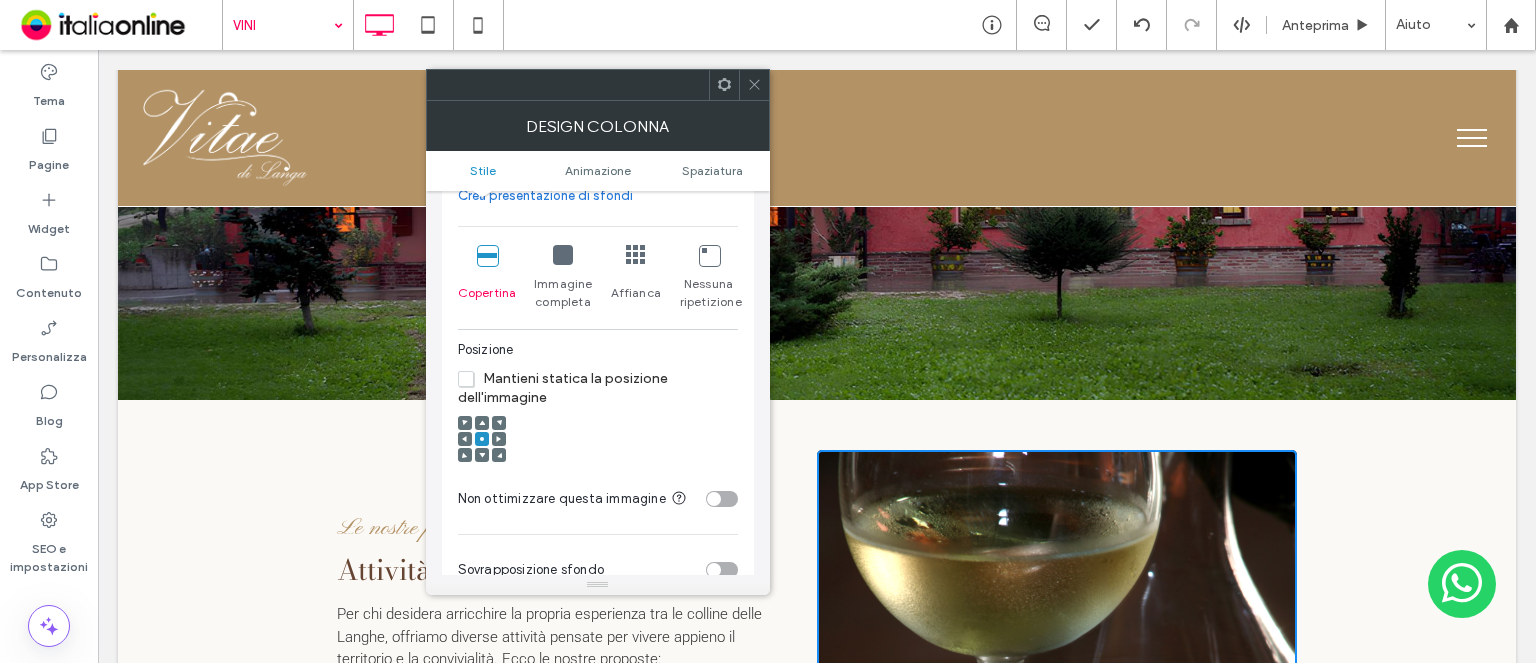 click at bounding box center [482, 423] 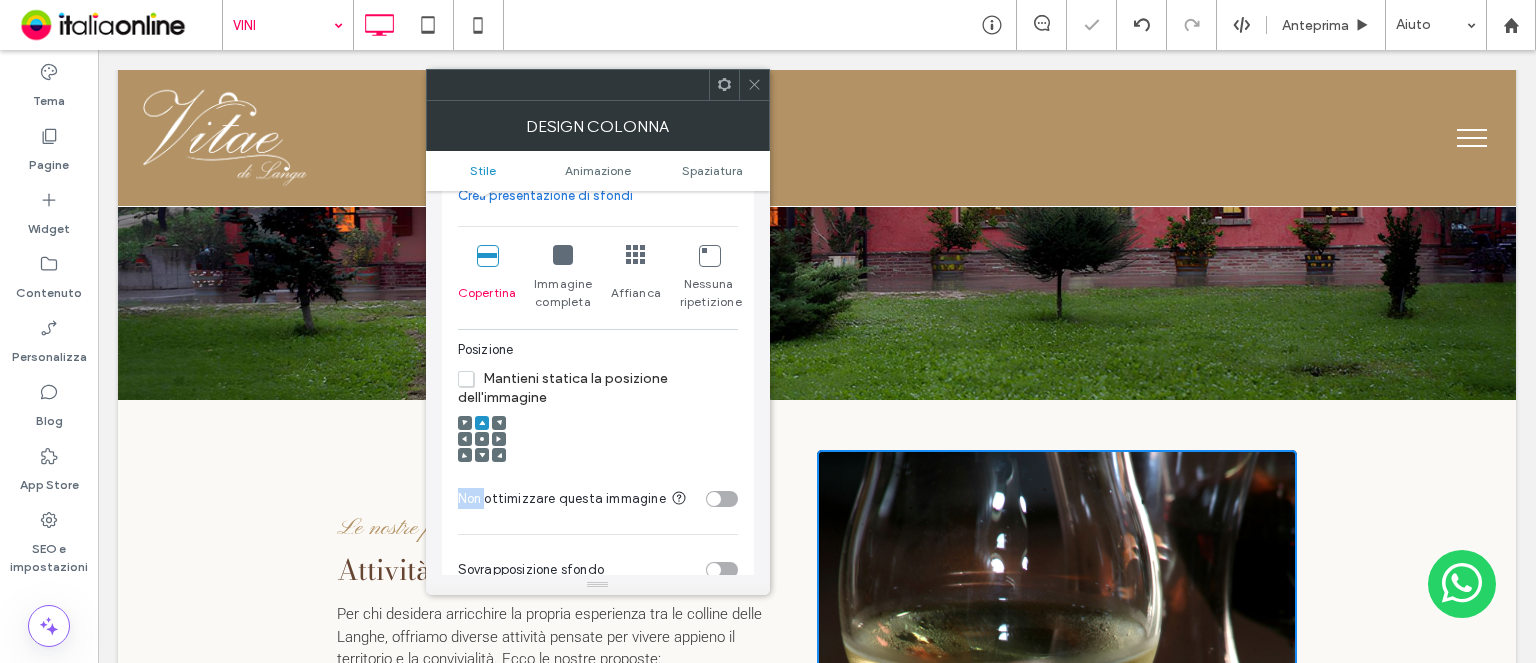 click 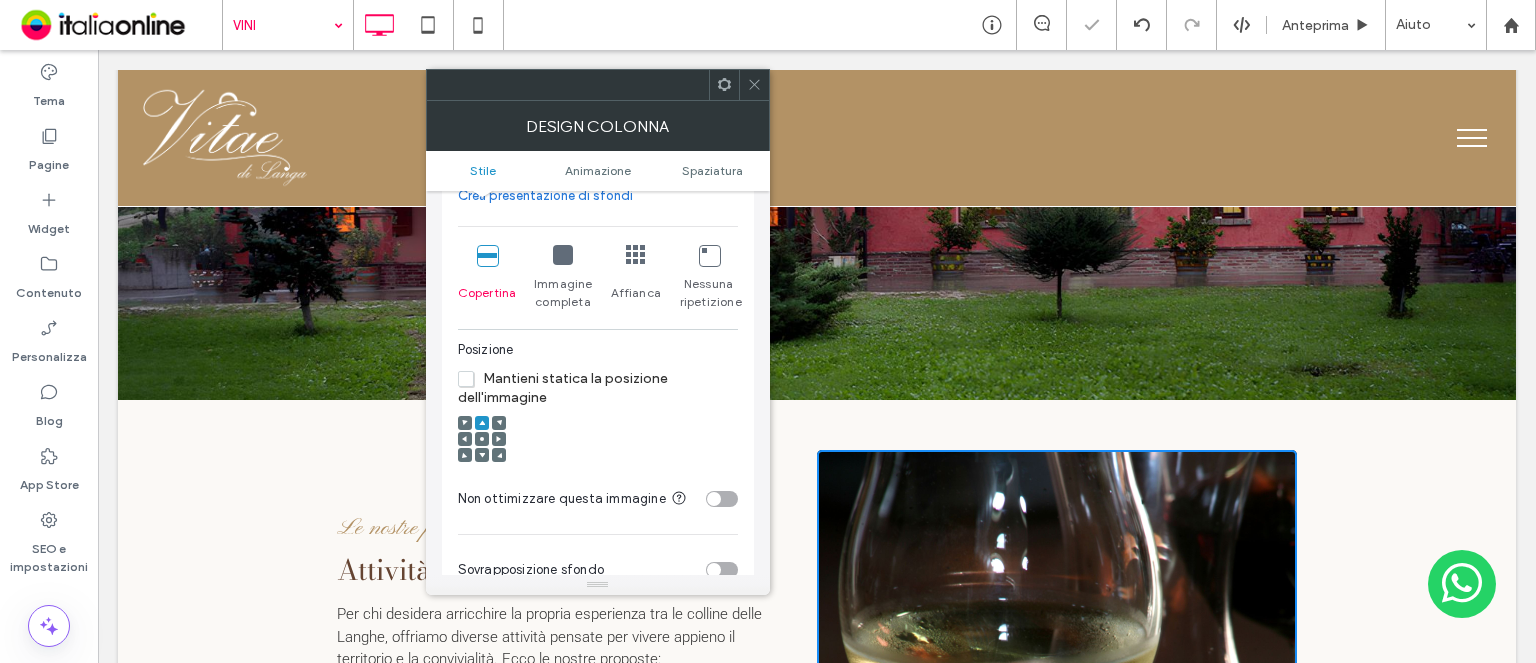 click 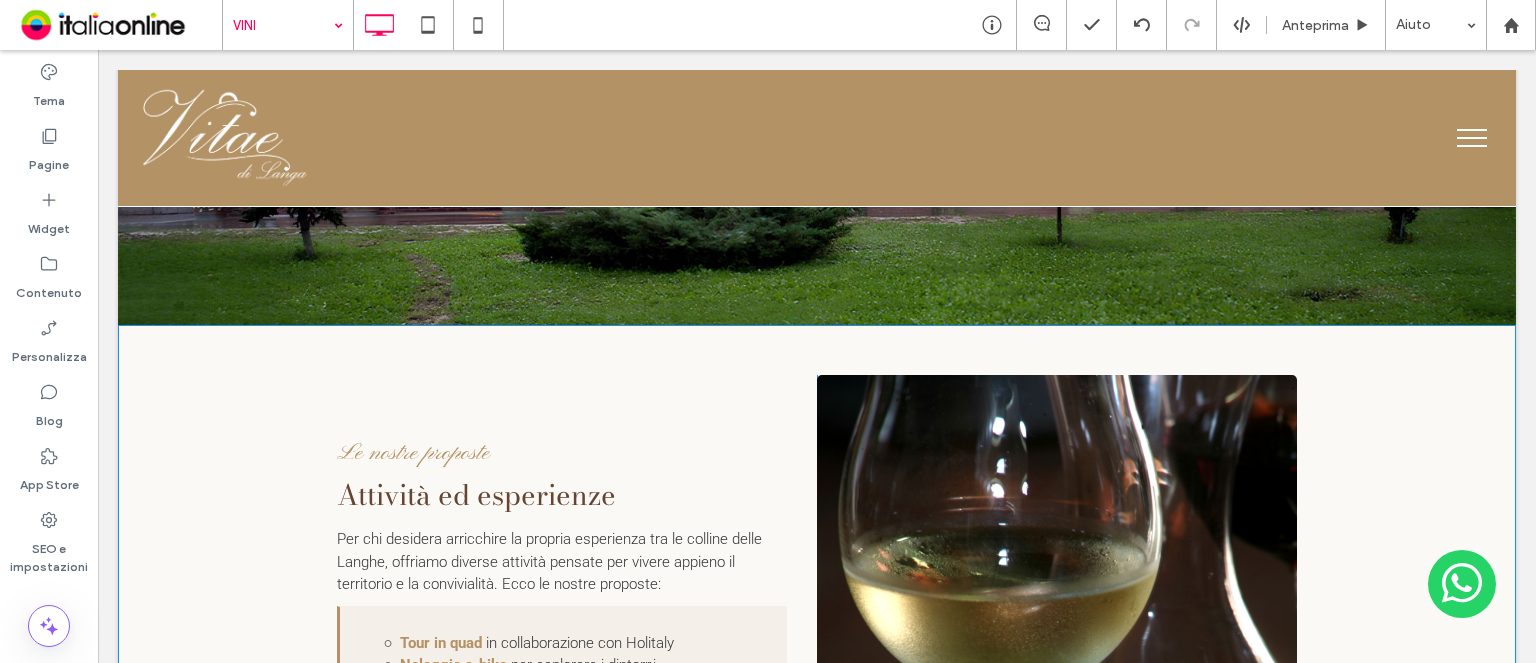 scroll, scrollTop: 300, scrollLeft: 0, axis: vertical 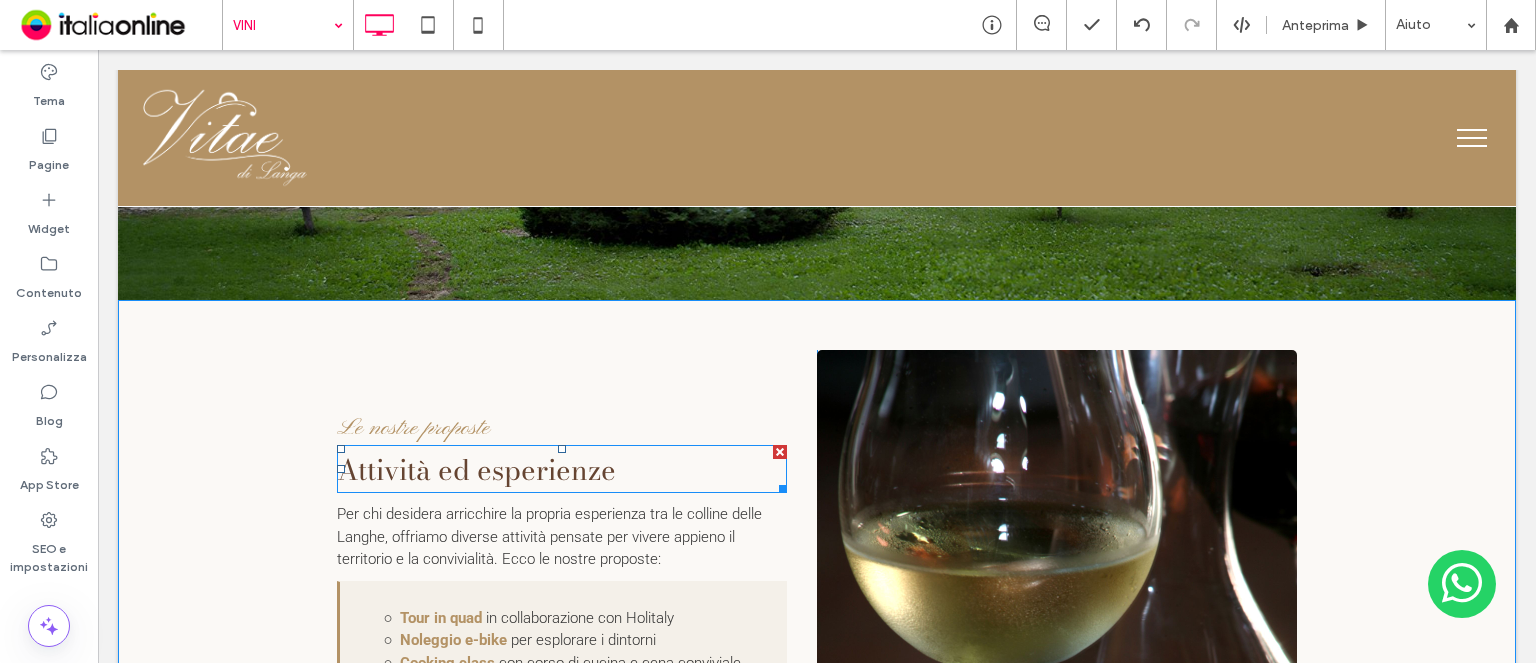 click on "Attività ed esperienze" at bounding box center (476, 469) 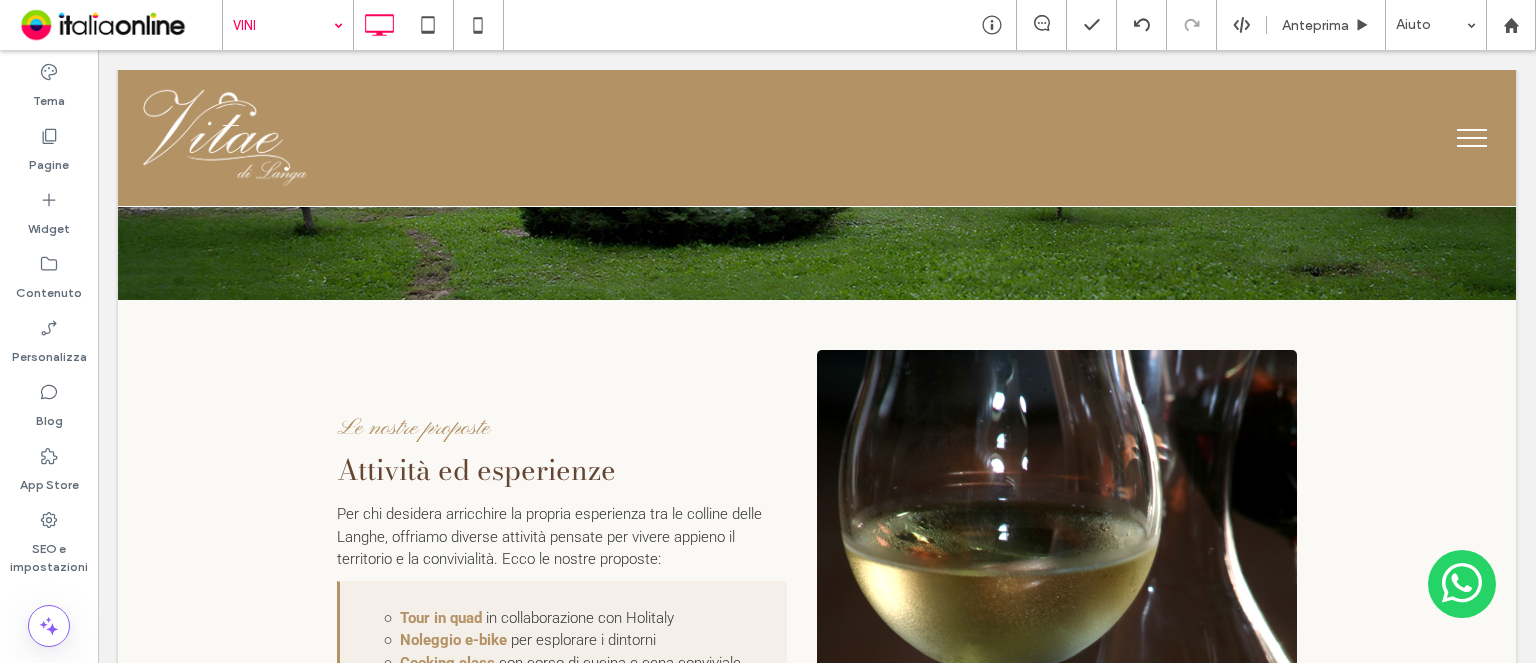 type on "**********" 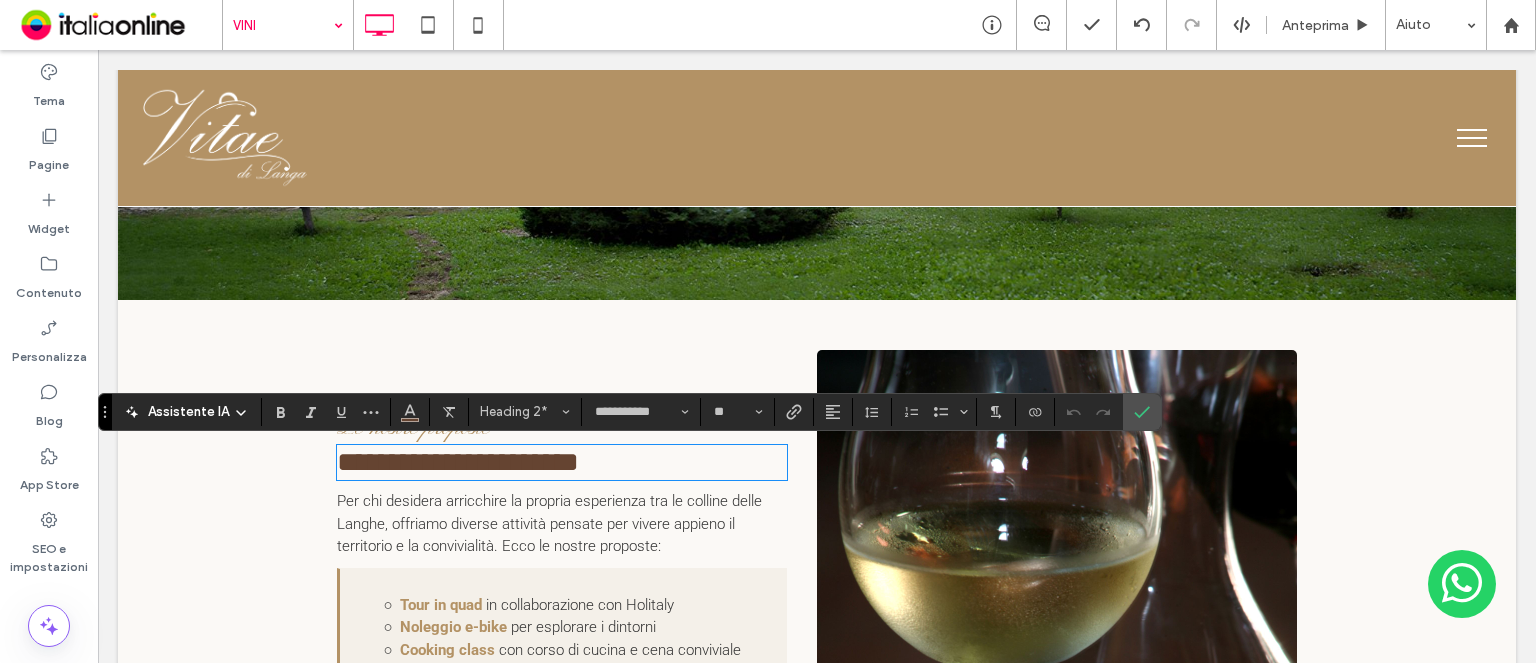 type 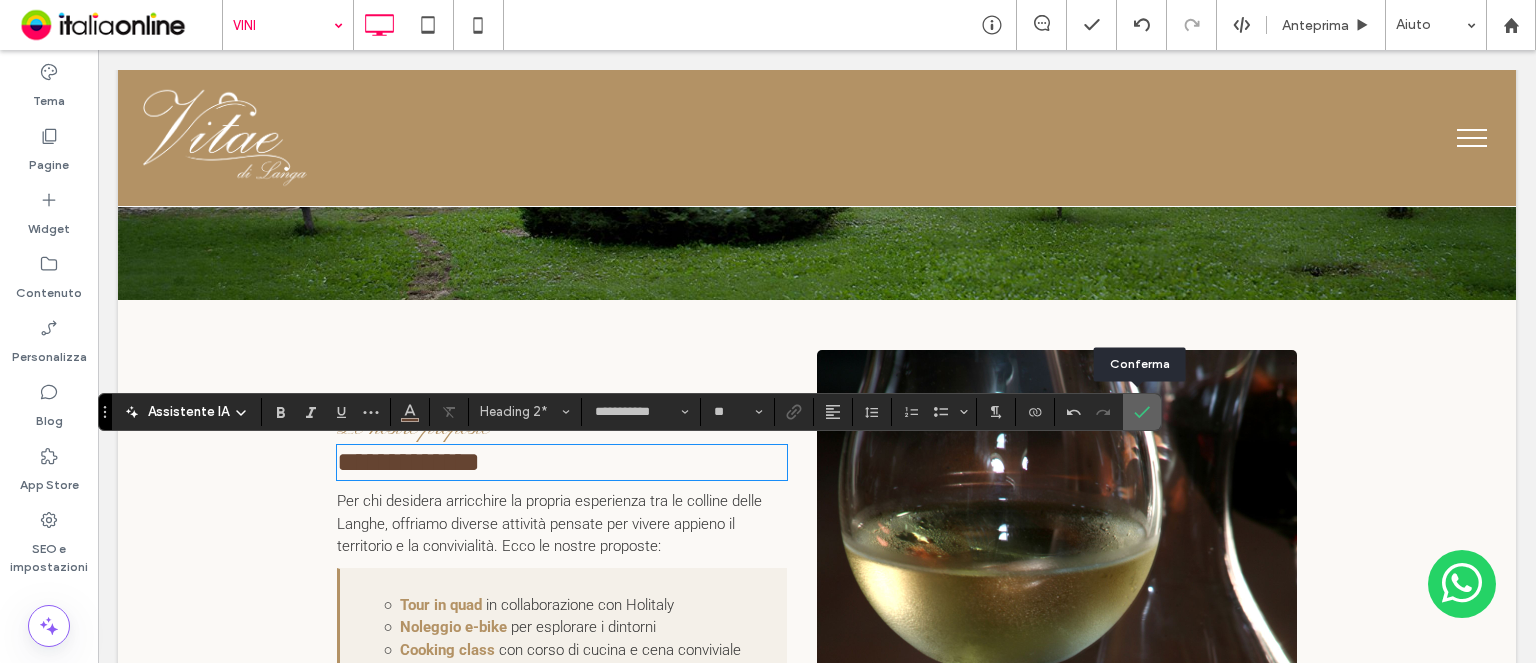 click at bounding box center [1142, 412] 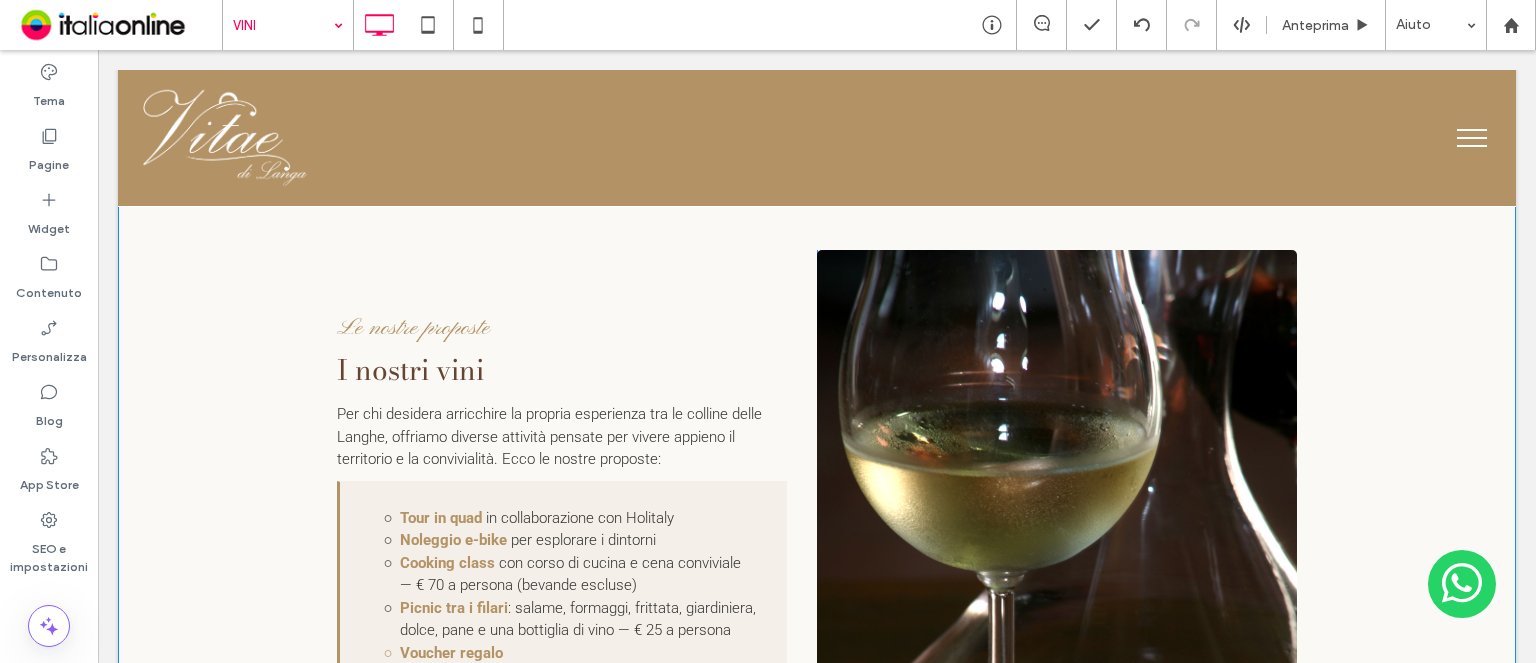 scroll, scrollTop: 500, scrollLeft: 0, axis: vertical 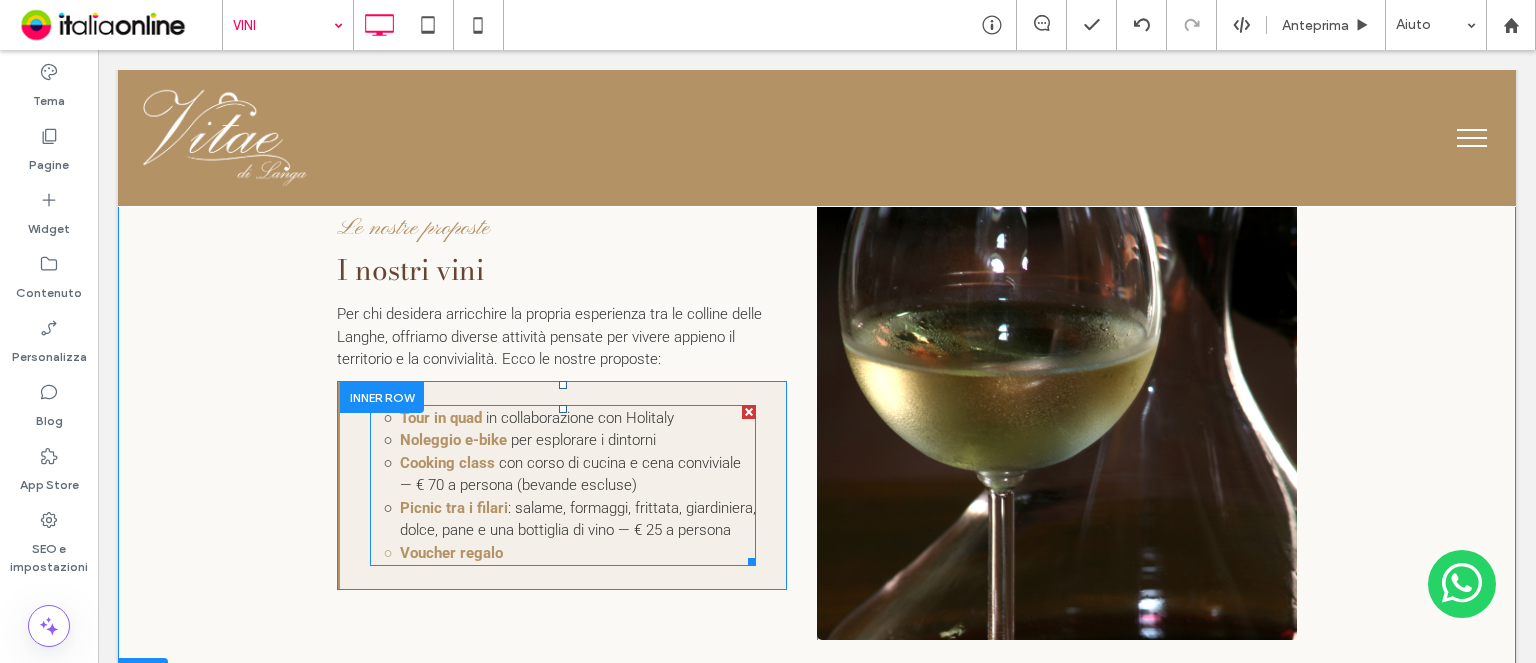click on "con corso di cucina e cena conviviale — € 70 a persona (bevande escluse)" at bounding box center [570, 474] 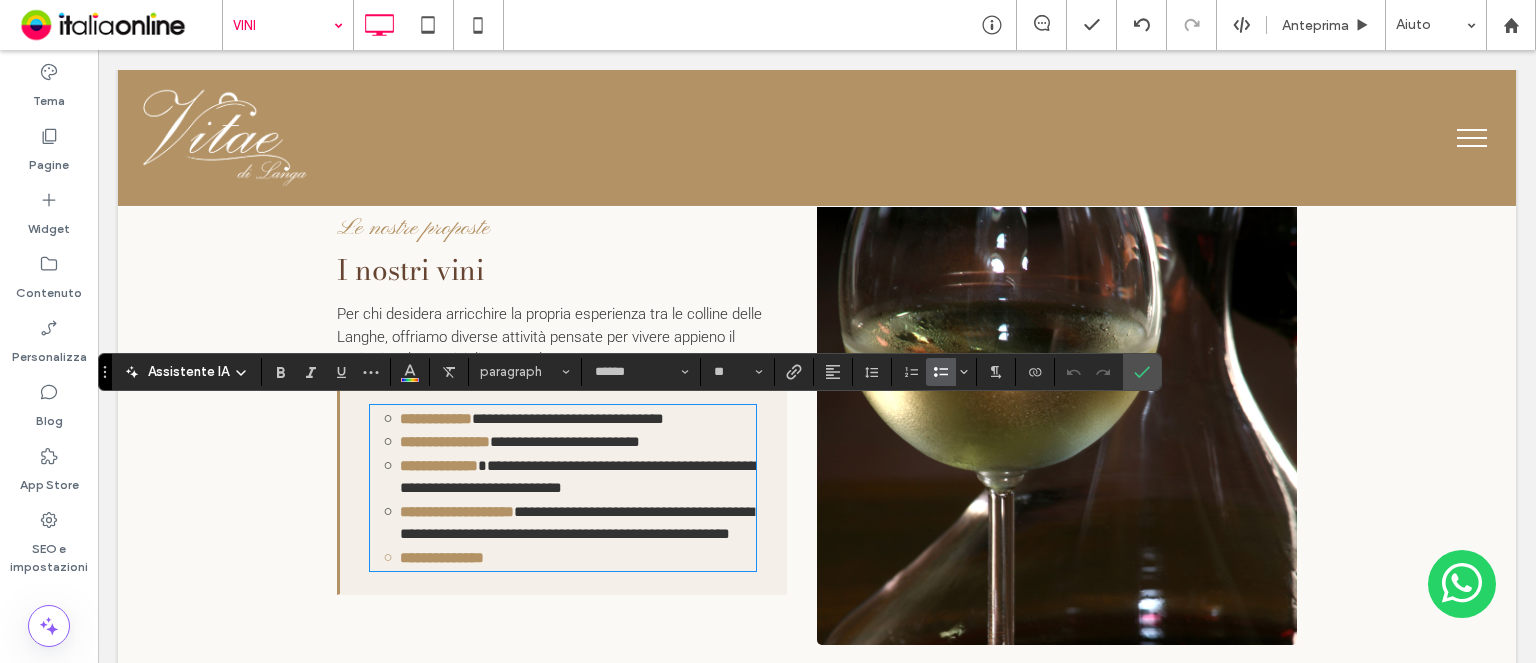 scroll, scrollTop: 0, scrollLeft: 0, axis: both 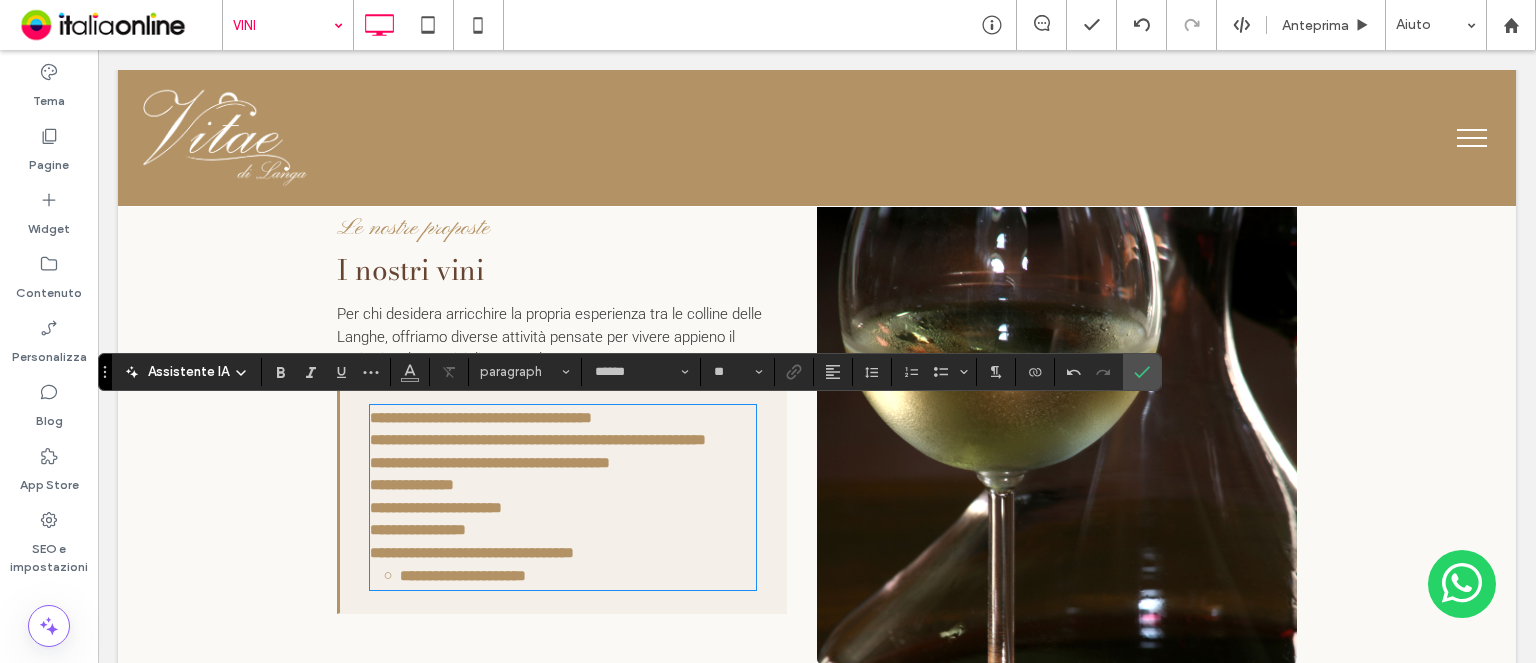 click on "**********" at bounding box center [578, 576] 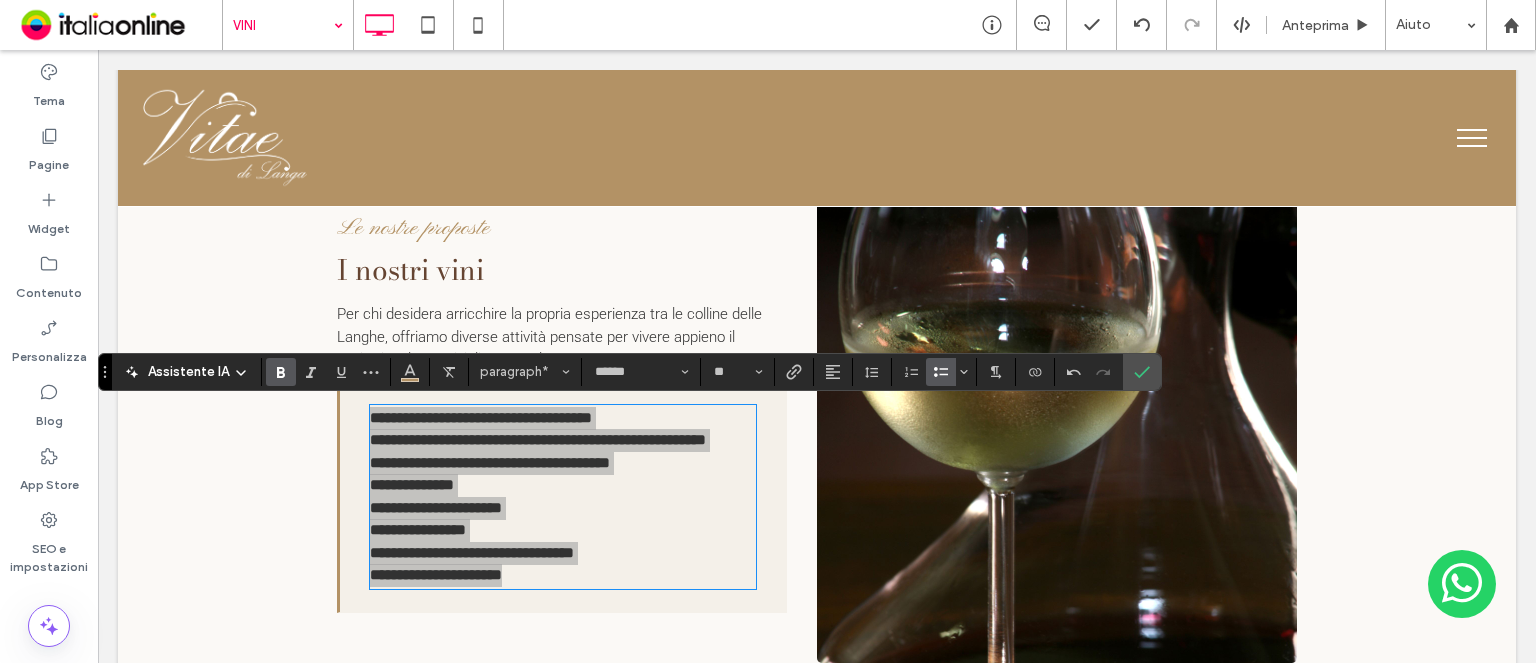 click at bounding box center (941, 372) 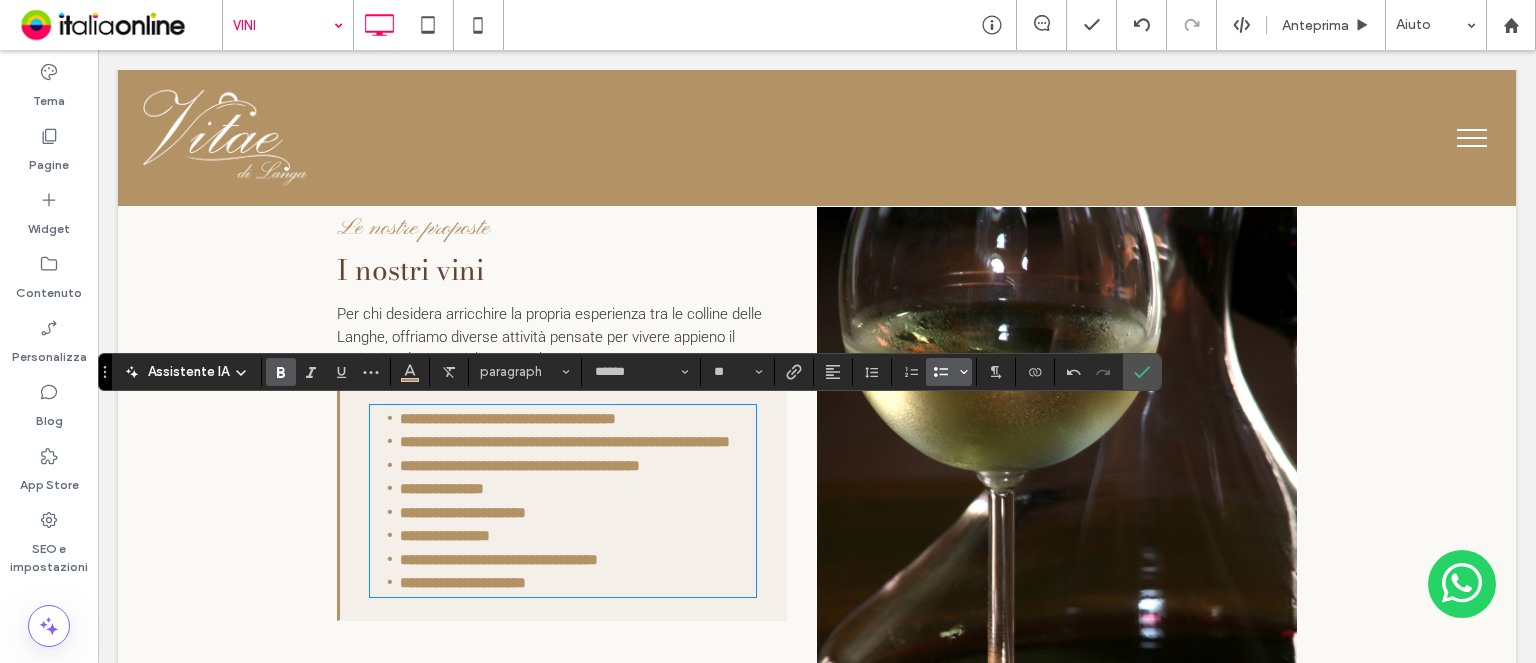 click 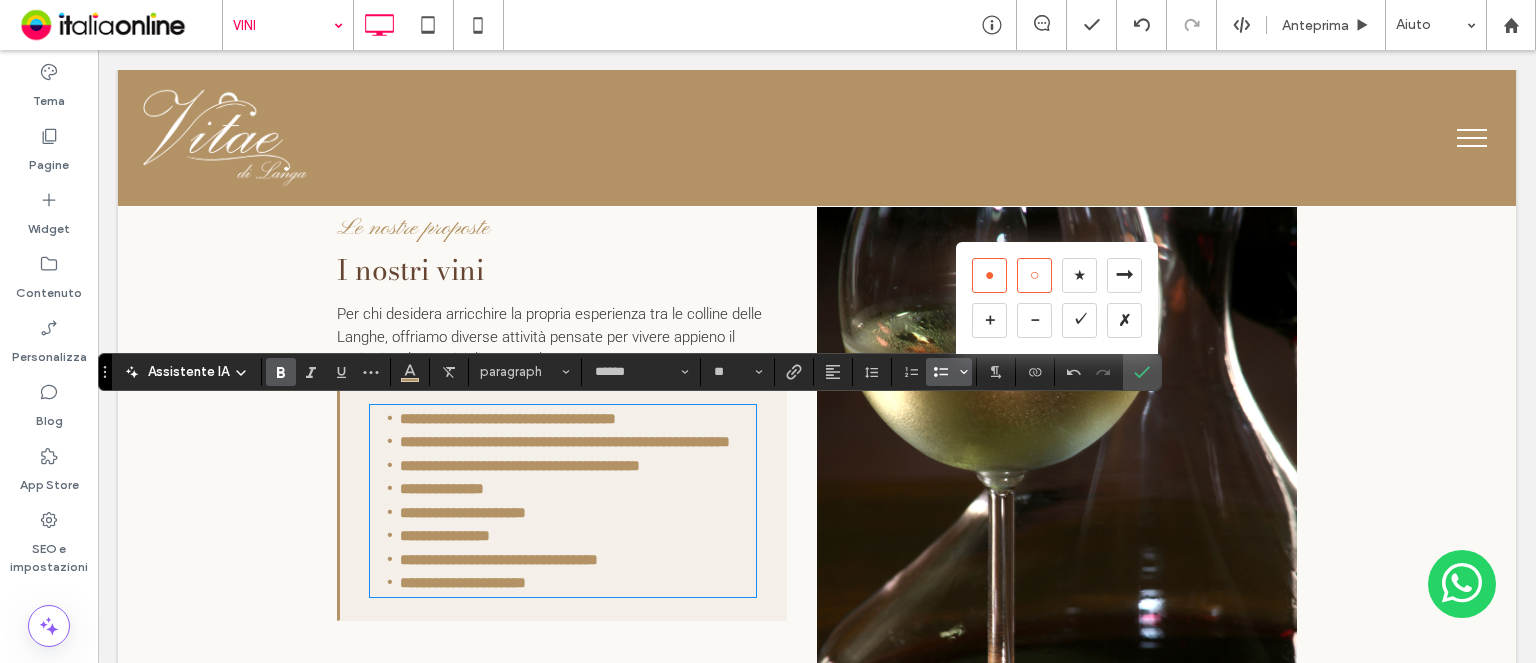 click on "○" at bounding box center (1034, 275) 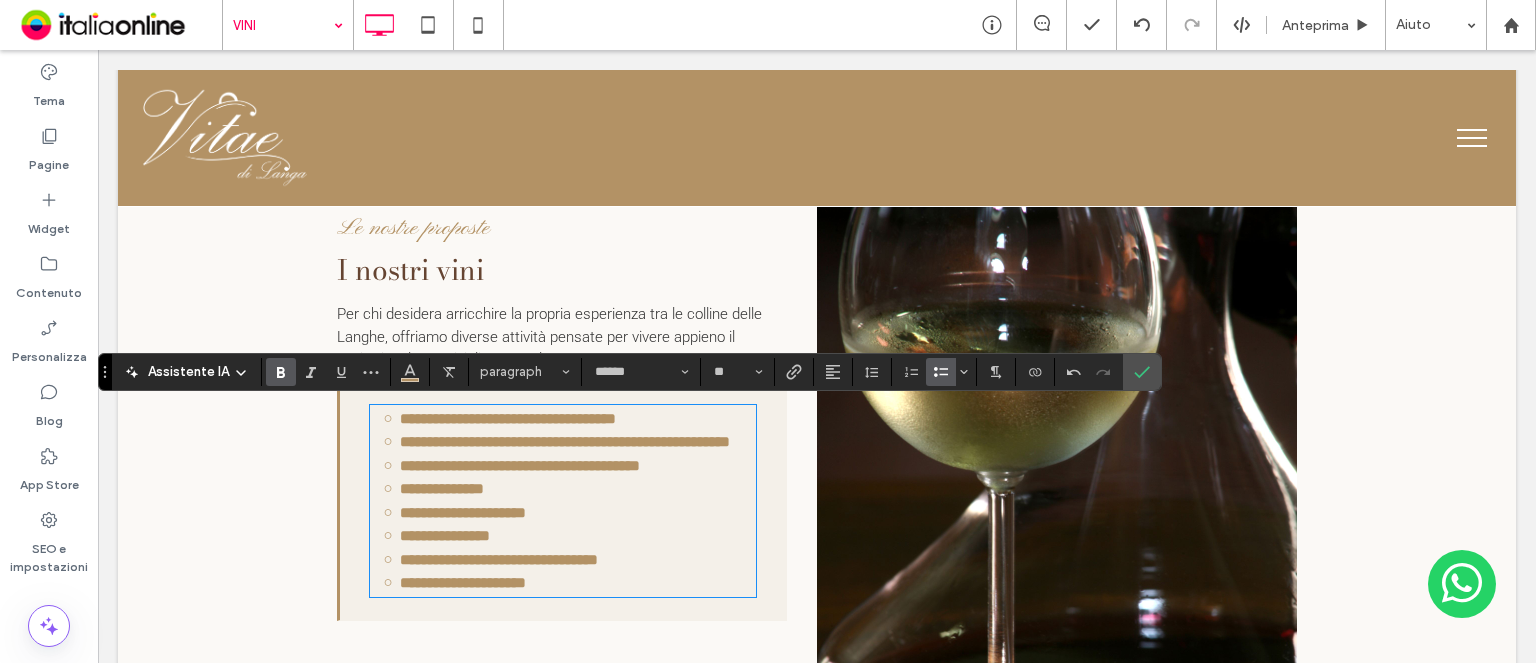 click on "**********" at bounding box center [578, 489] 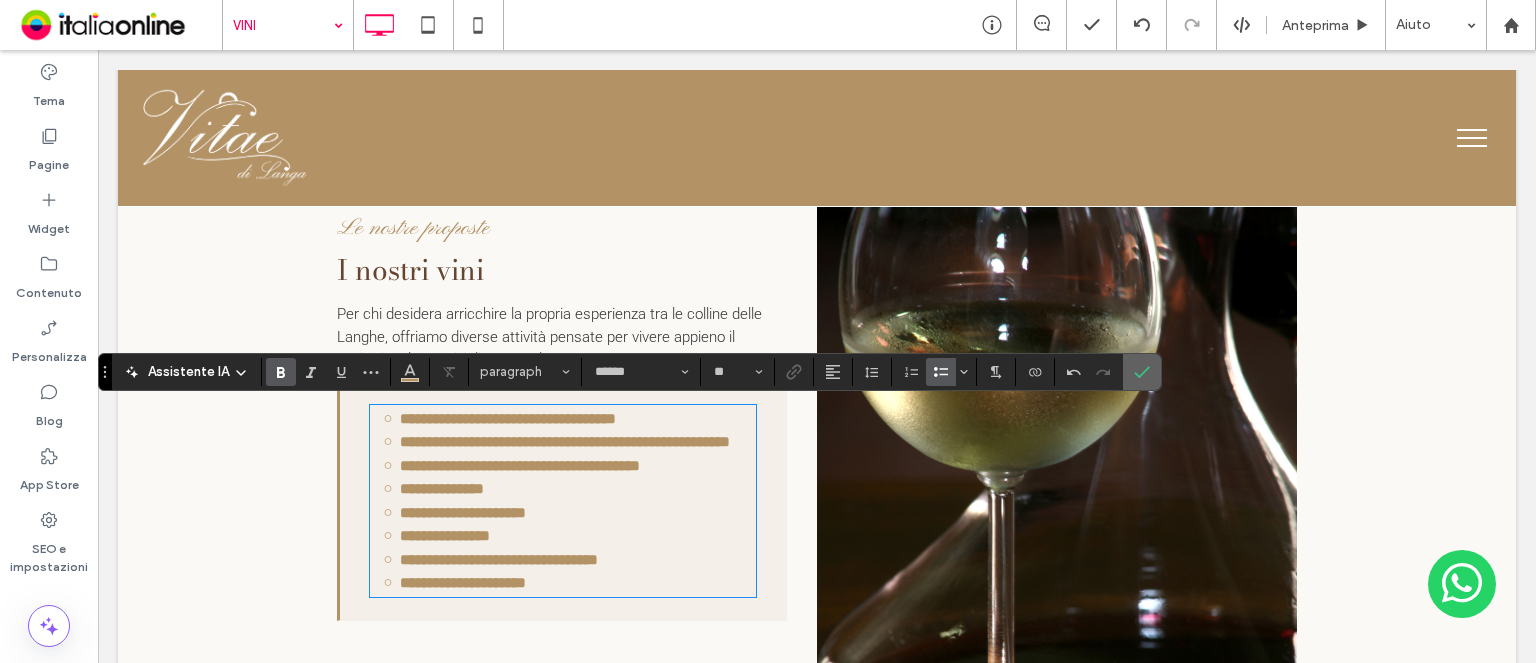click at bounding box center (1142, 372) 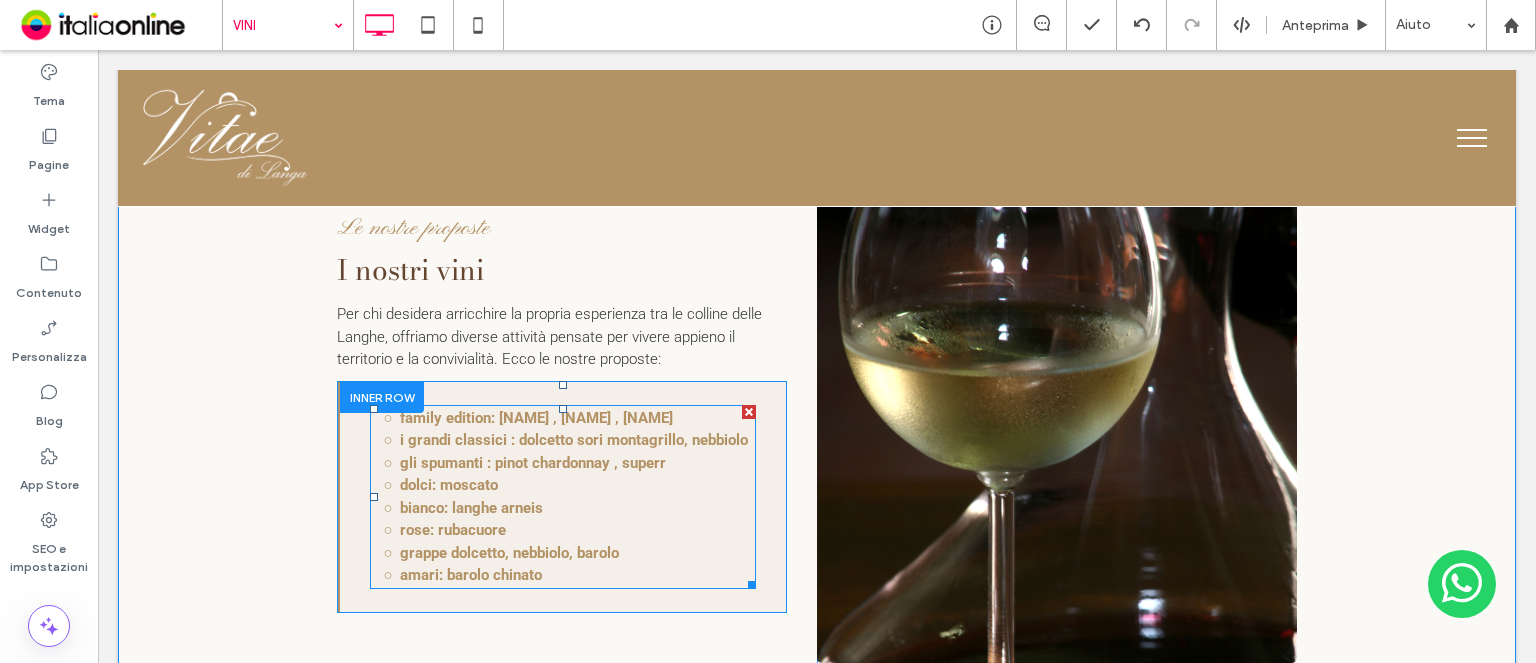 click on "dolci: moscato" at bounding box center (578, 485) 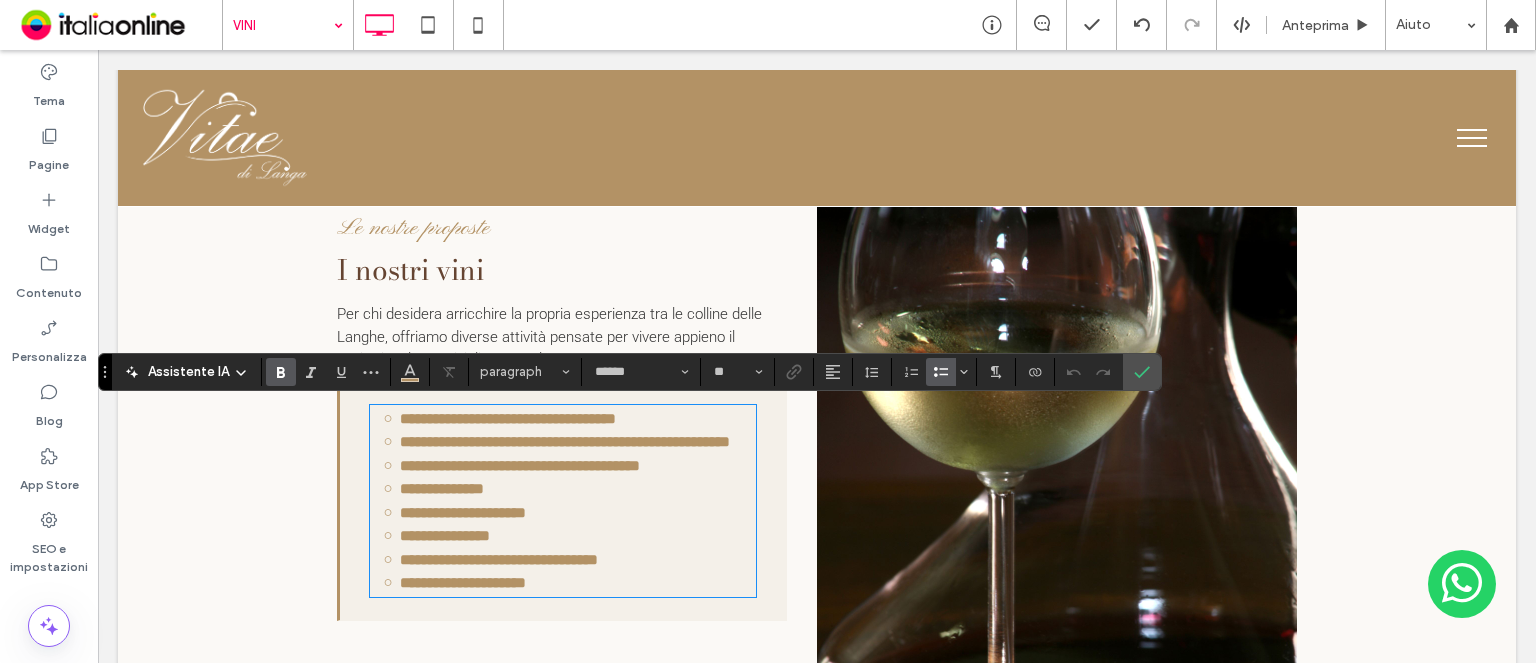click on "**********" at bounding box center (508, 418) 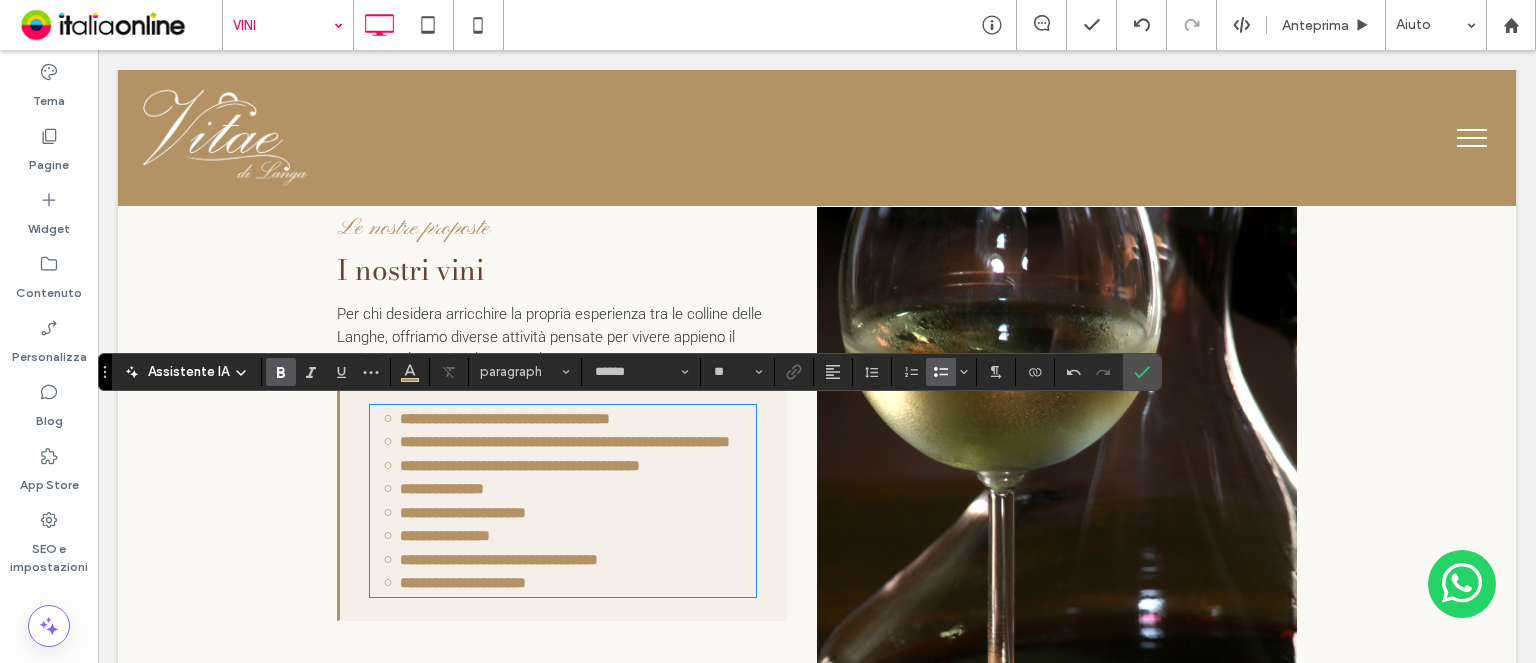 type 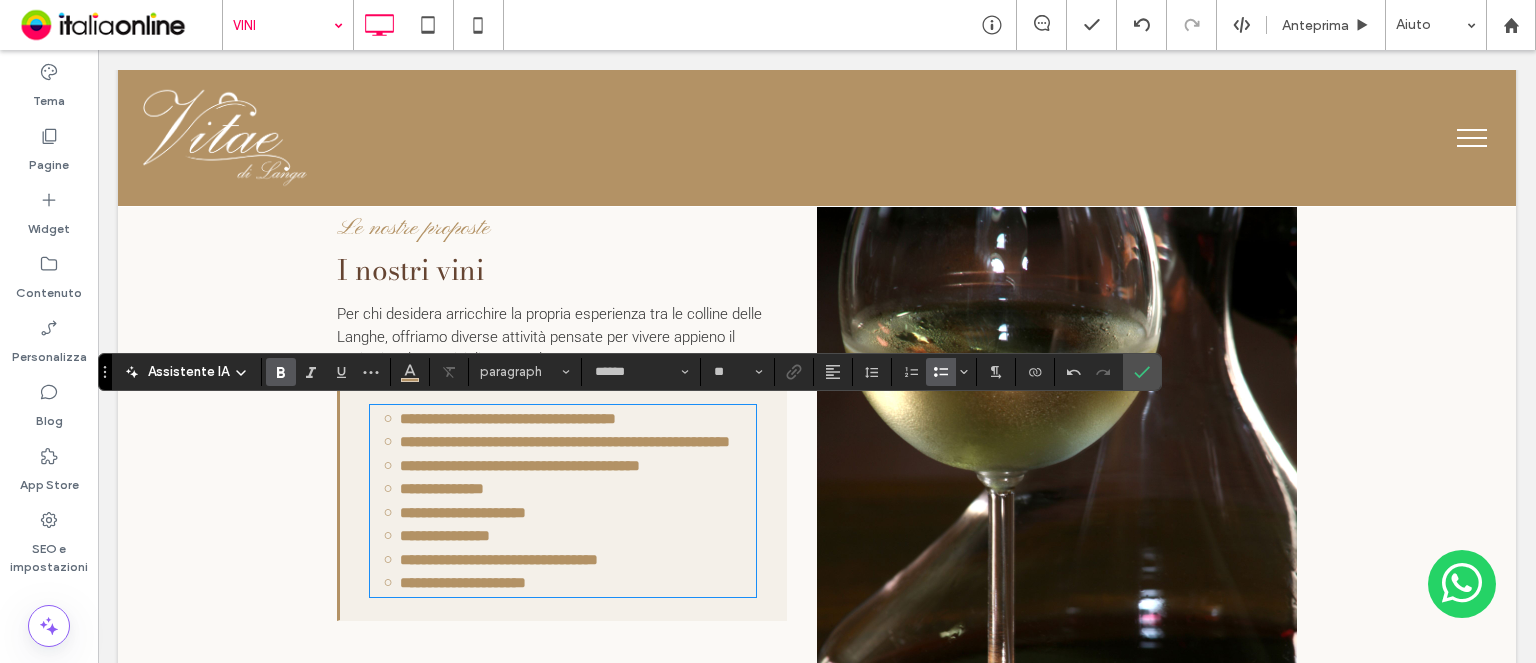 click on "**********" at bounding box center [565, 441] 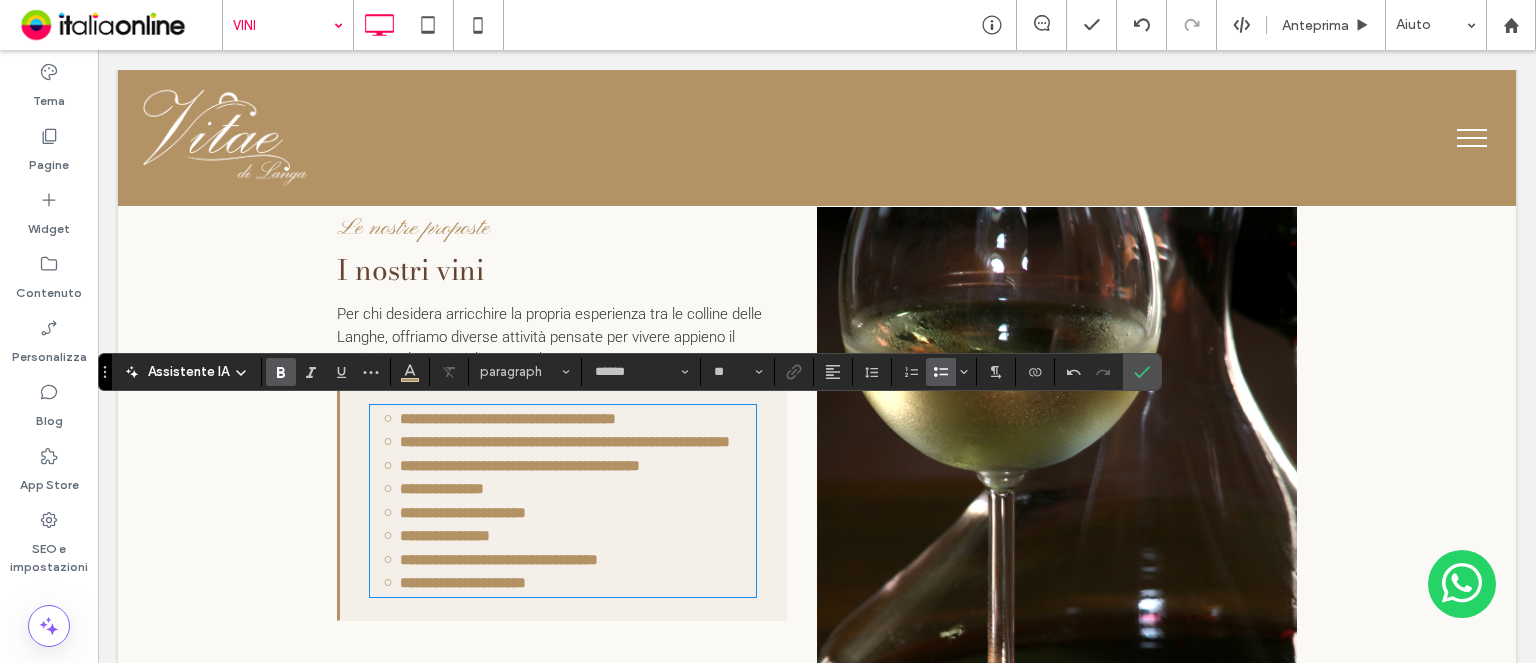 click on "**********" at bounding box center [520, 465] 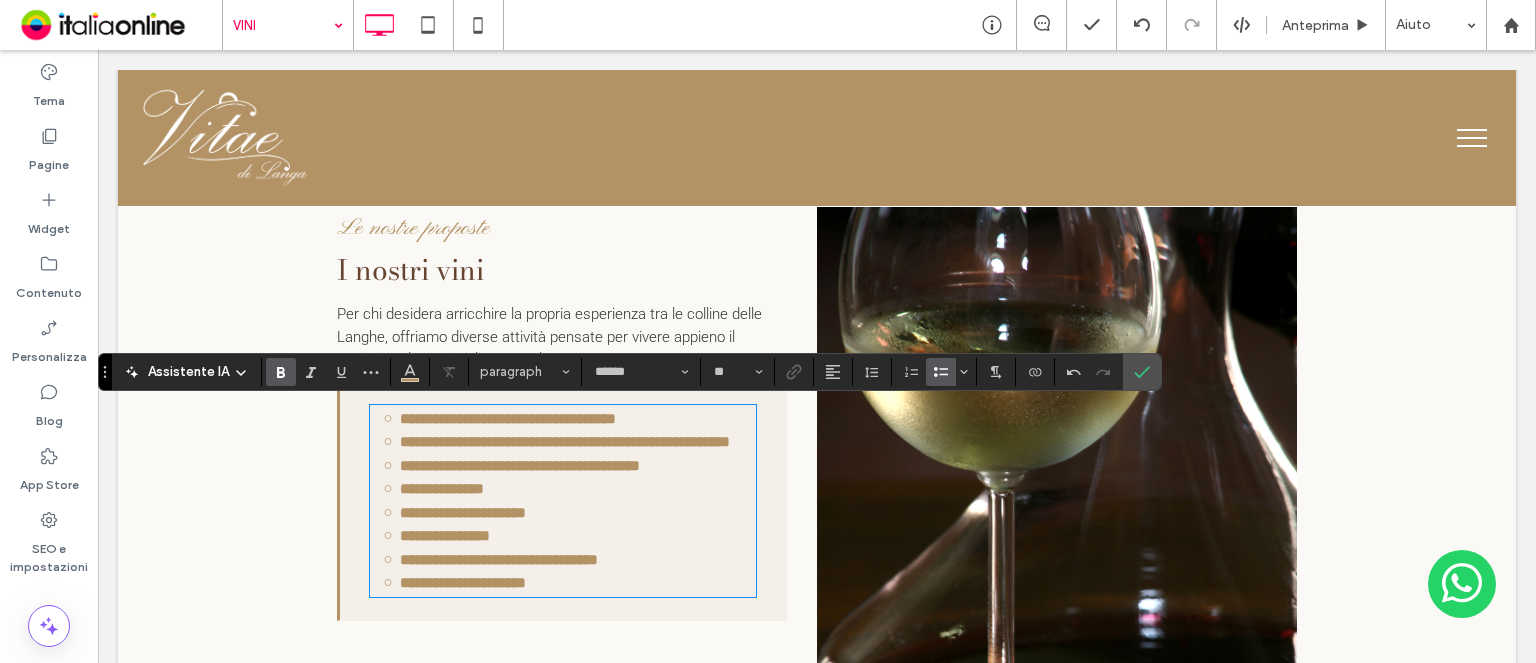 click on "**********" at bounding box center [463, 582] 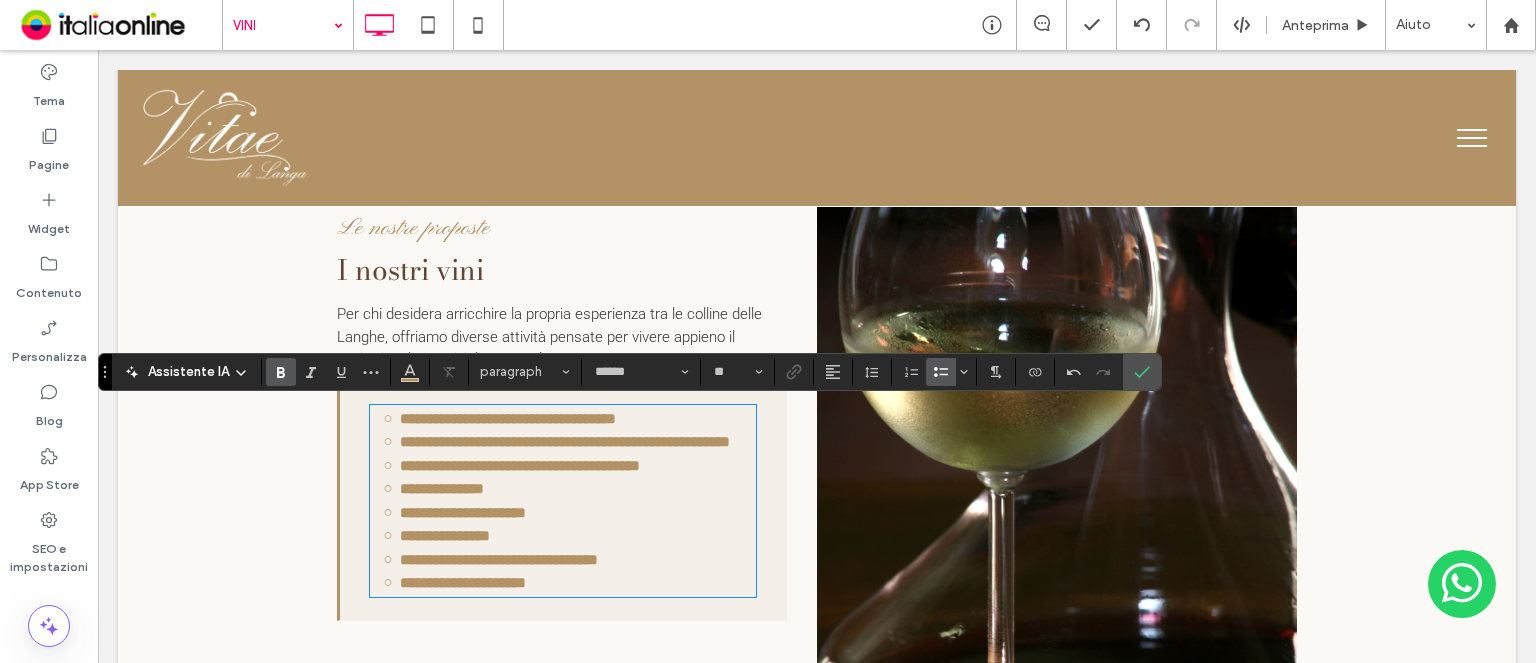 click on "**********" at bounding box center [508, 418] 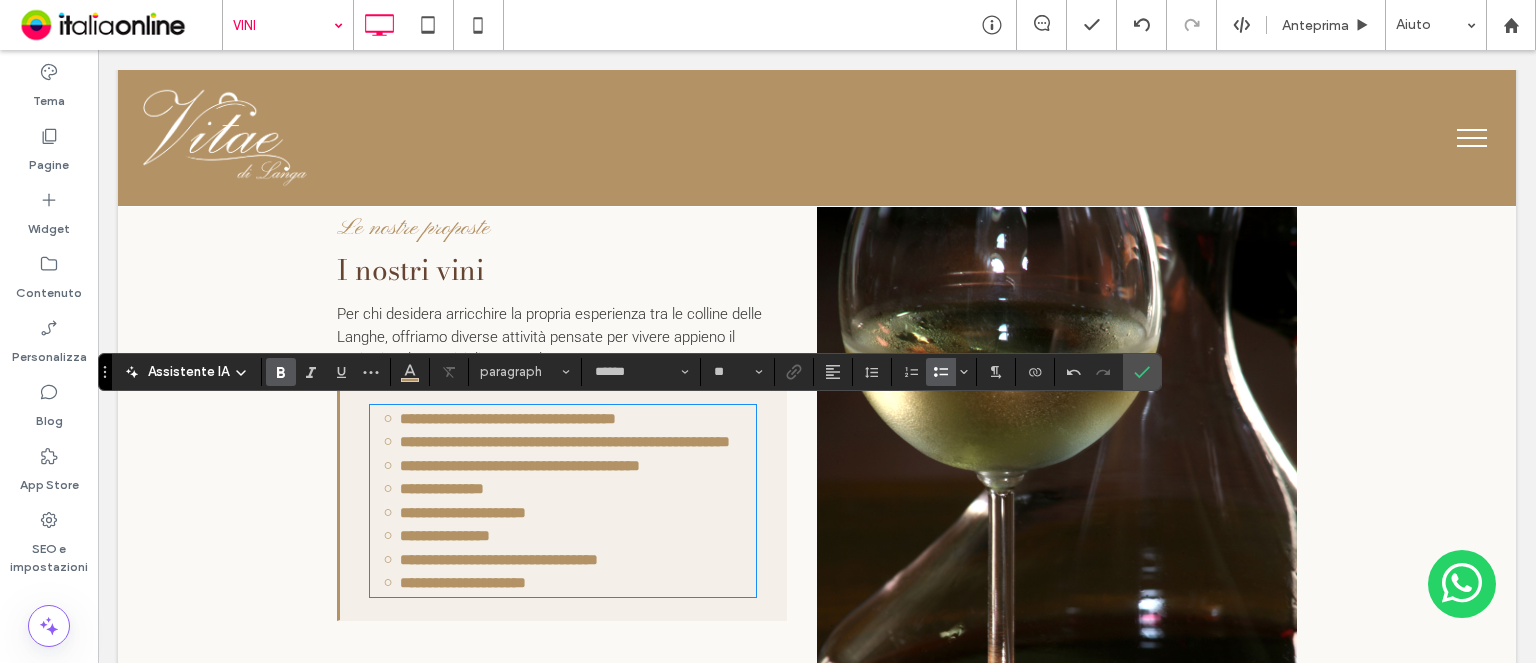 click on "**********" at bounding box center [508, 418] 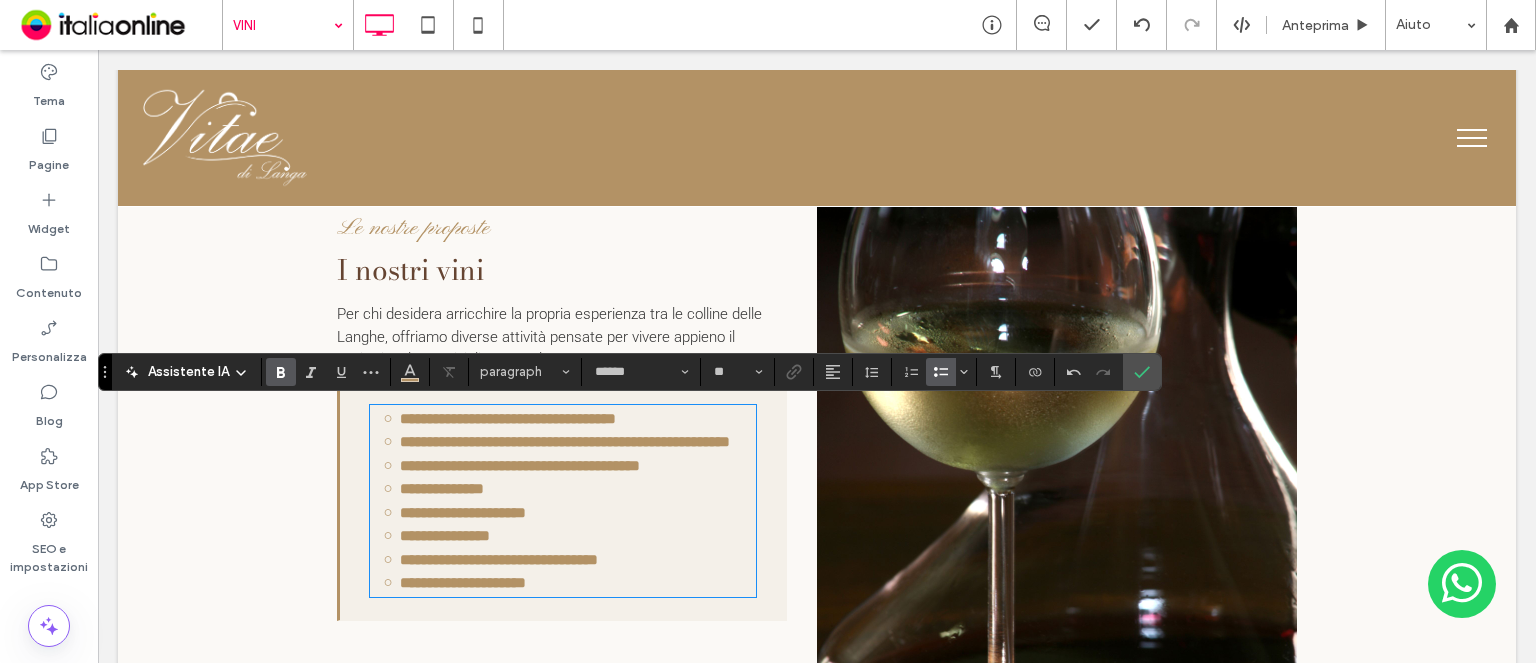click on "**********" at bounding box center (565, 441) 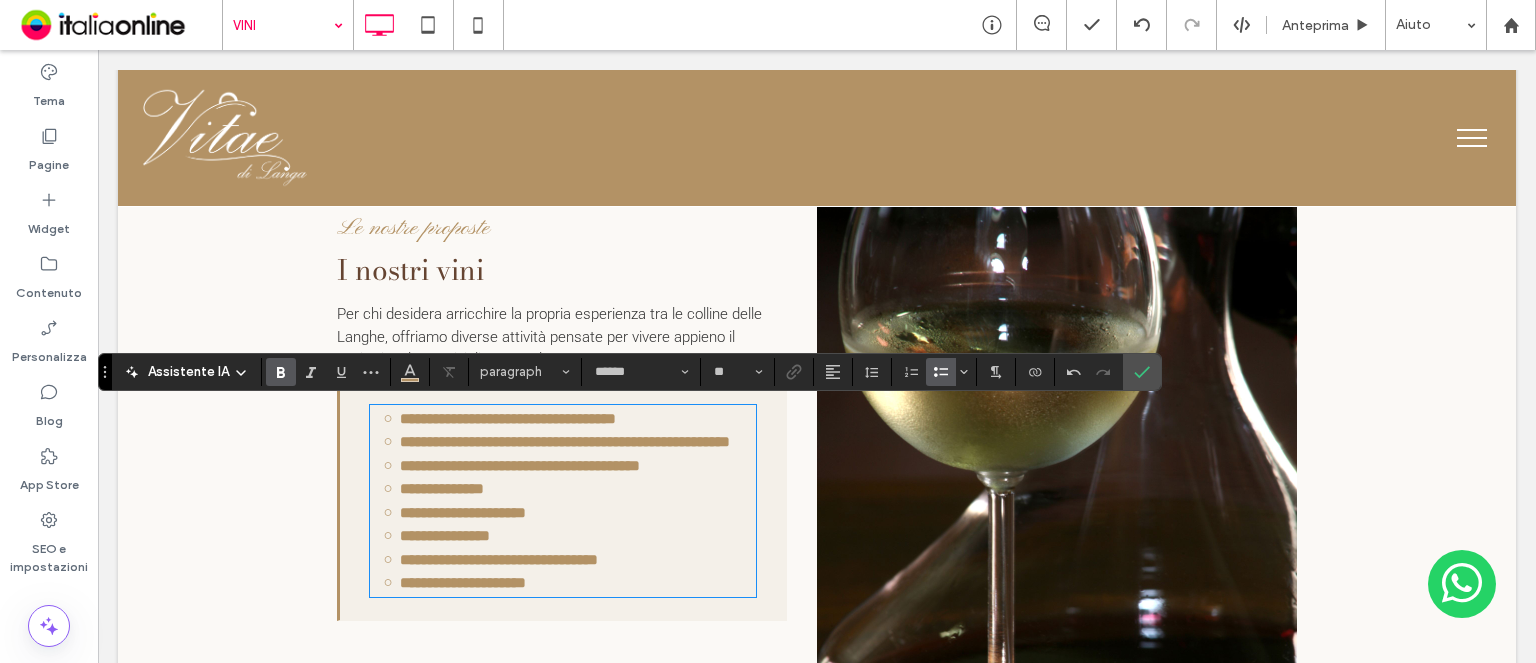 click on "**********" at bounding box center [565, 441] 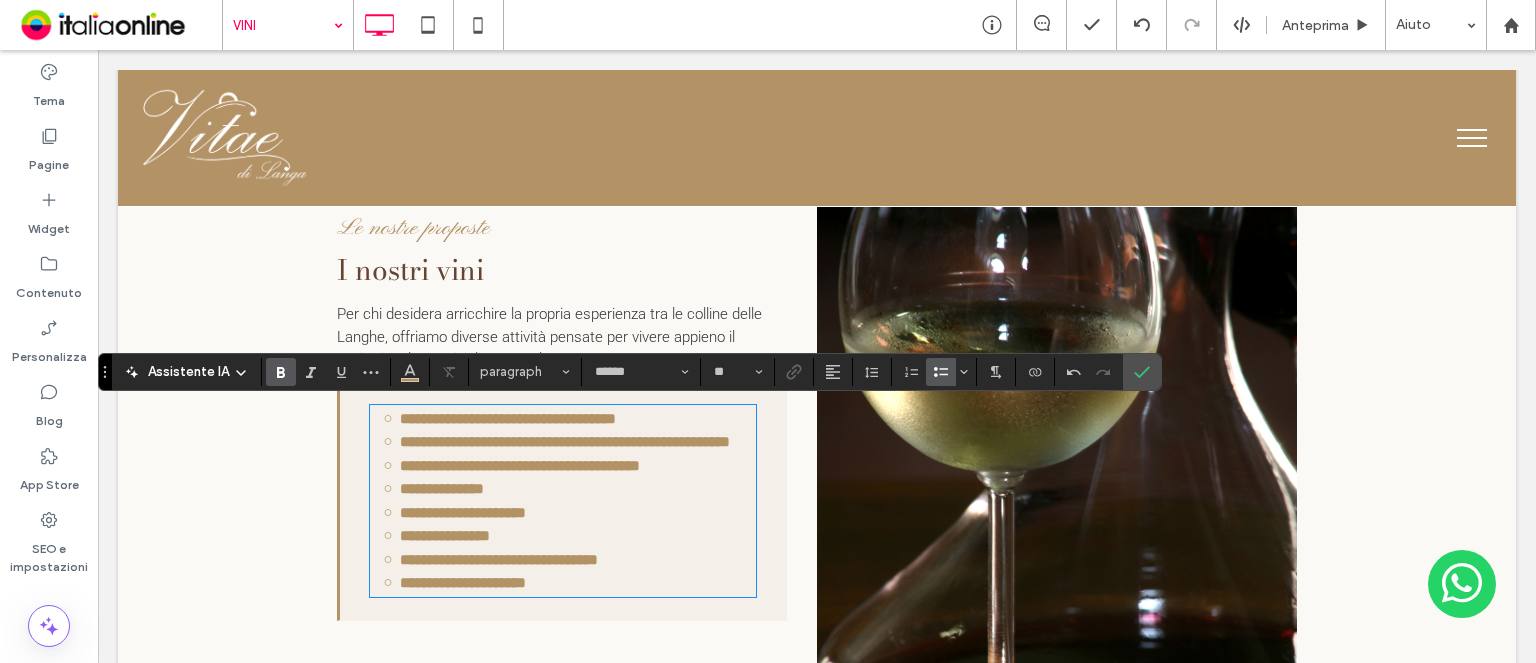 click on "**********" at bounding box center [565, 441] 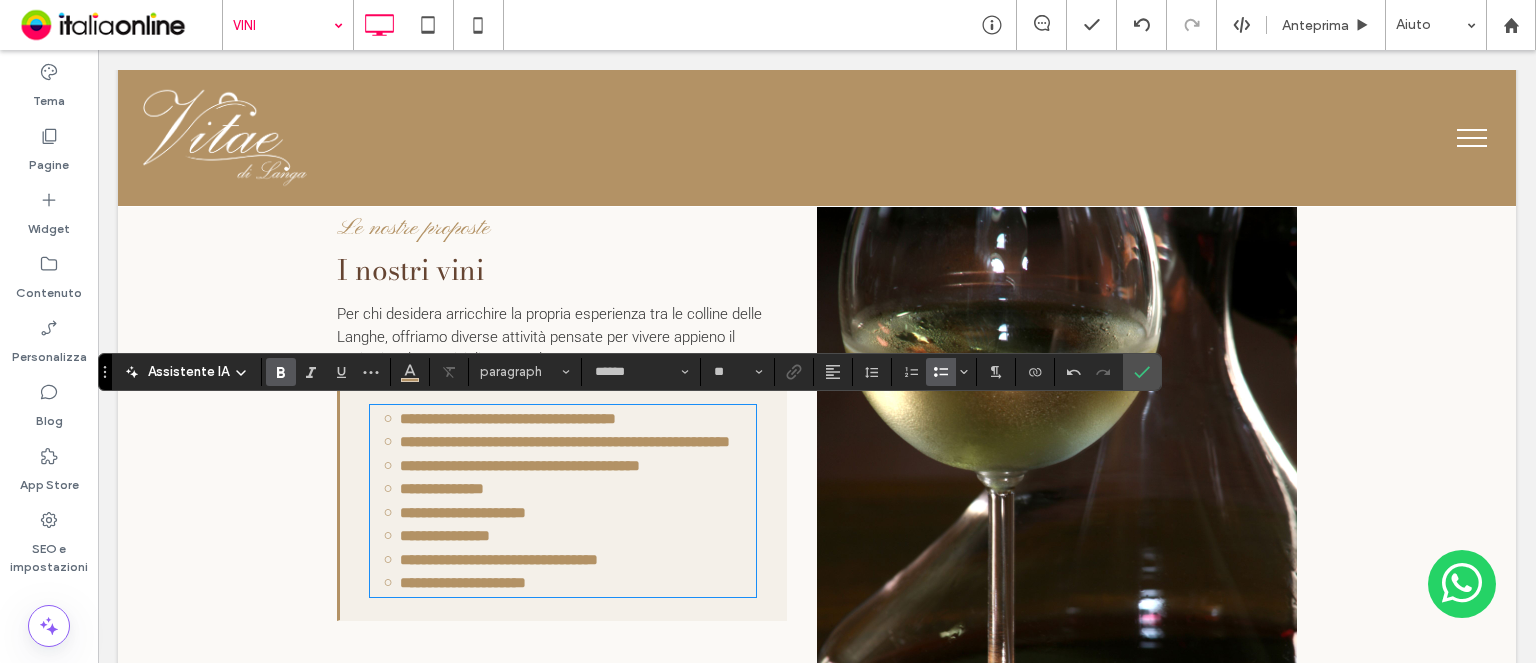 click on "**********" at bounding box center [565, 441] 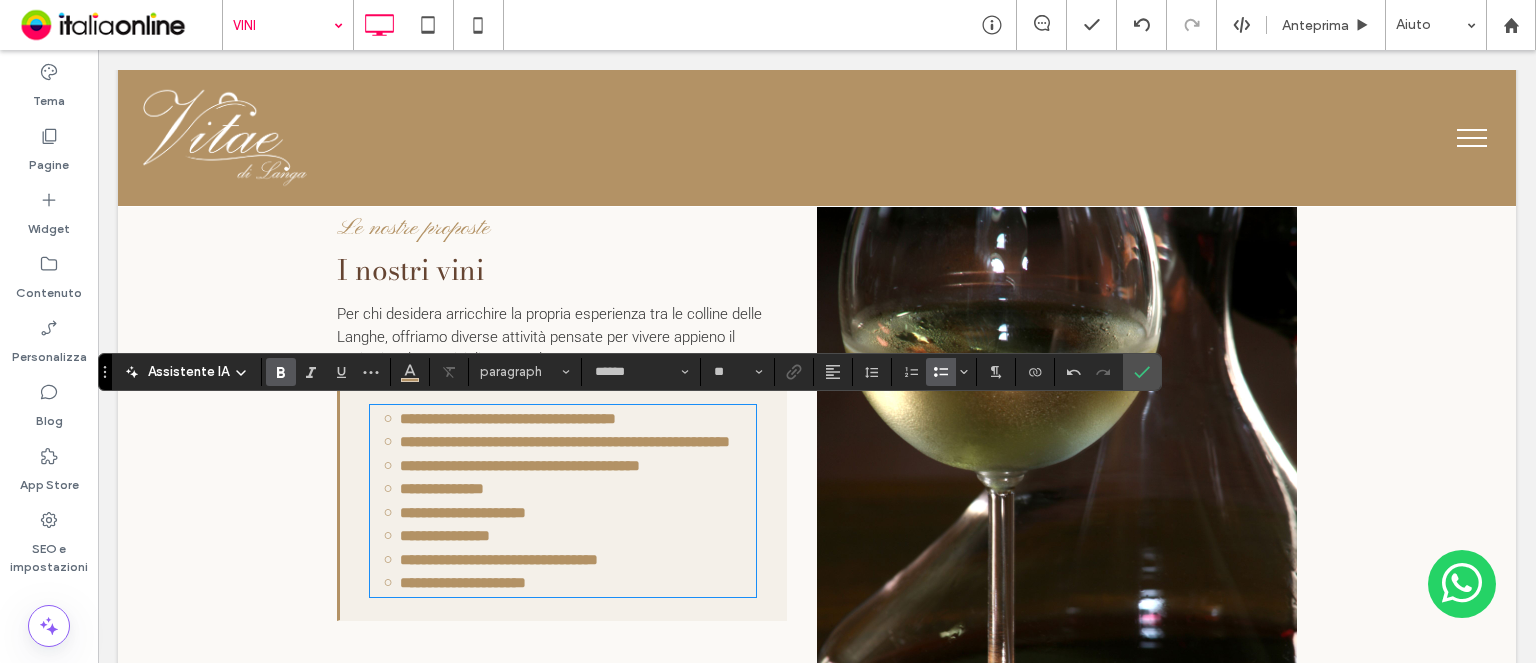 click on "**********" at bounding box center (463, 512) 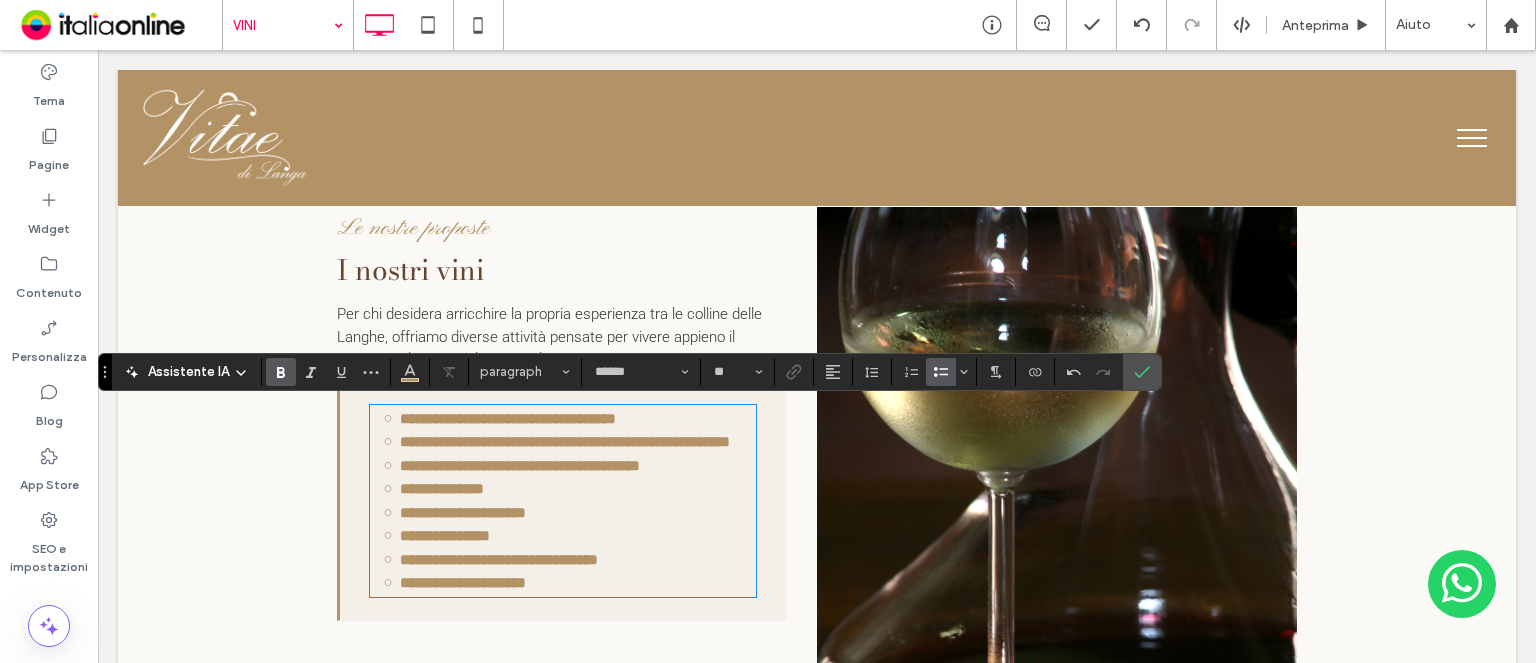 click on "**********" at bounding box center (445, 535) 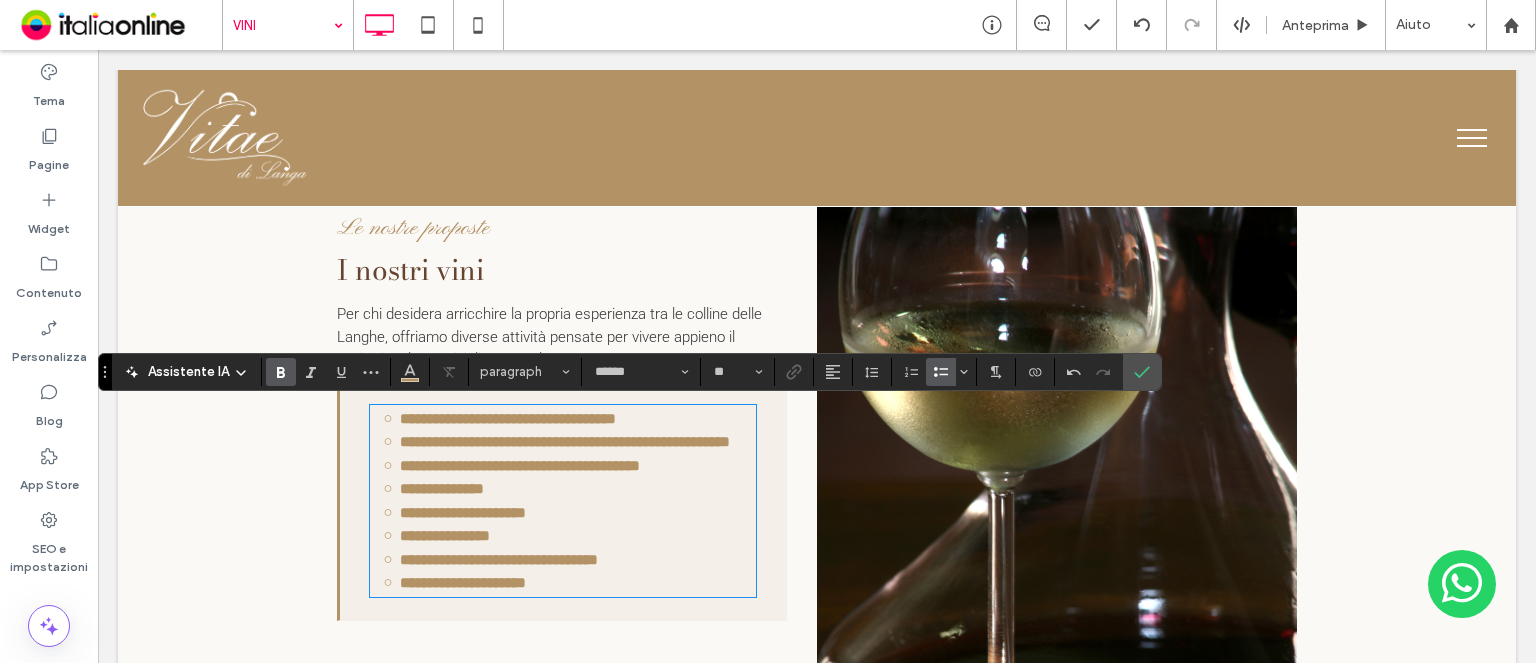 click on "**********" at bounding box center [499, 559] 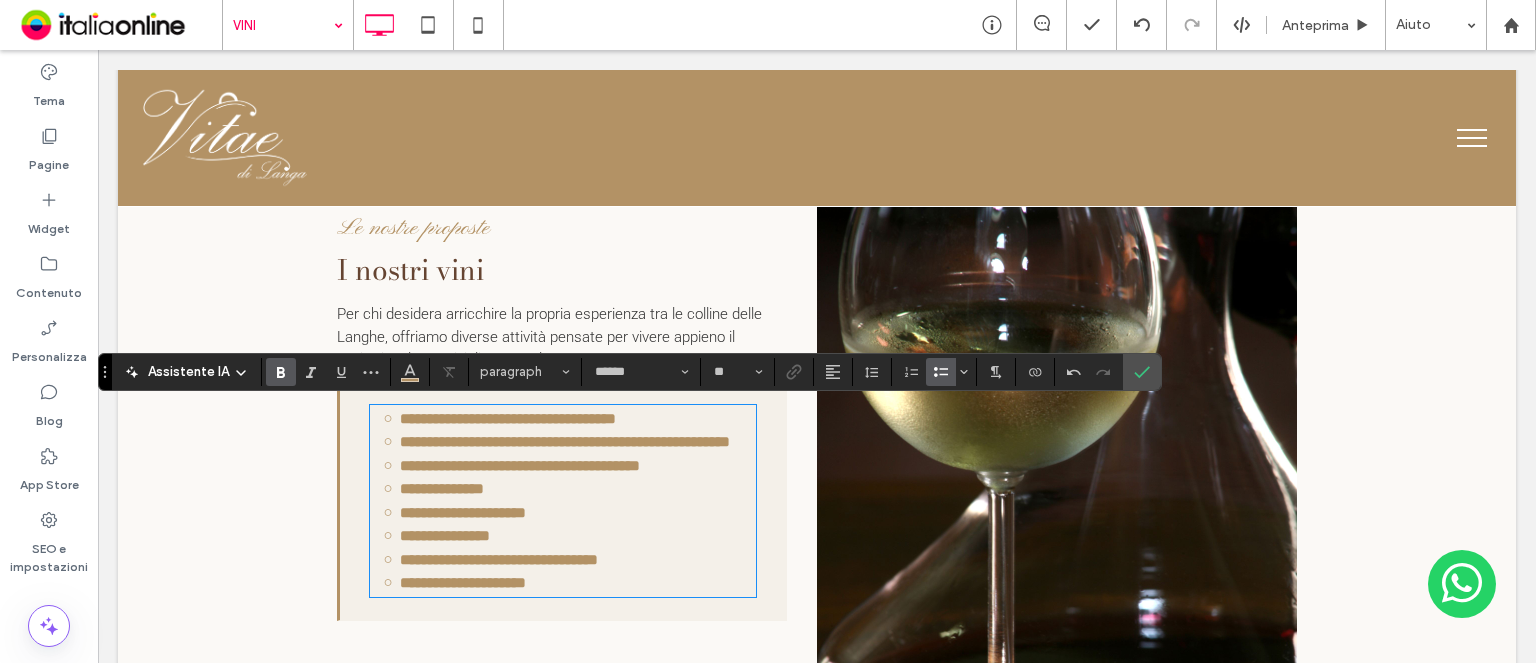 click on "**********" at bounding box center (499, 559) 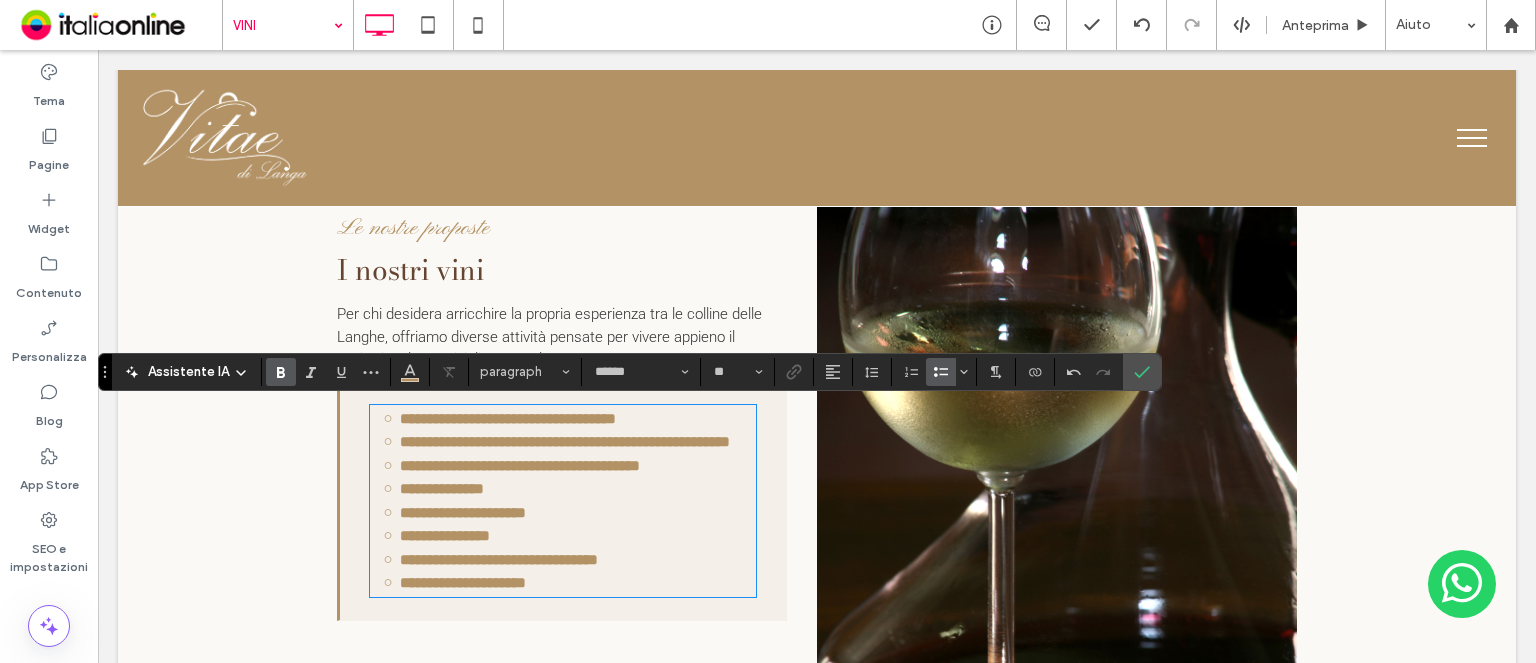 click on "**********" at bounding box center (578, 419) 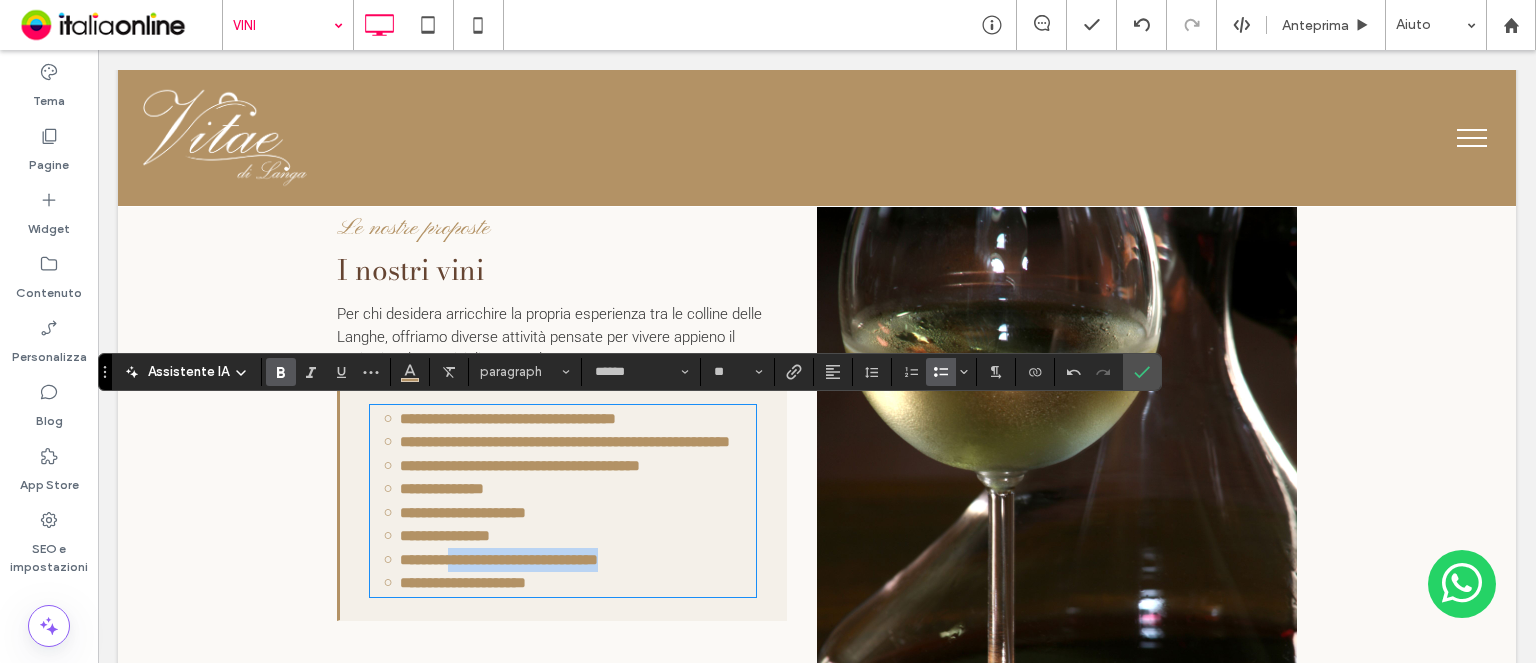 drag, startPoint x: 448, startPoint y: 571, endPoint x: 648, endPoint y: 576, distance: 200.06248 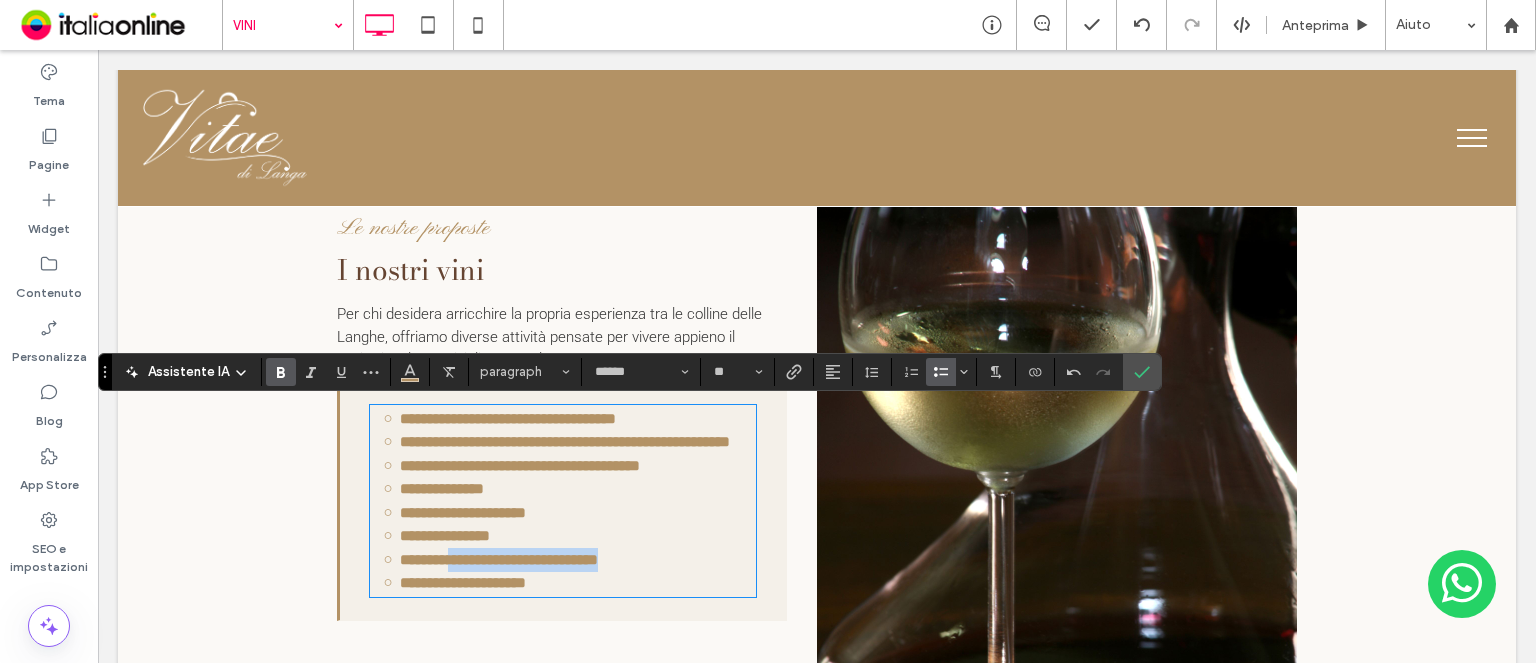click on "**********" at bounding box center (578, 560) 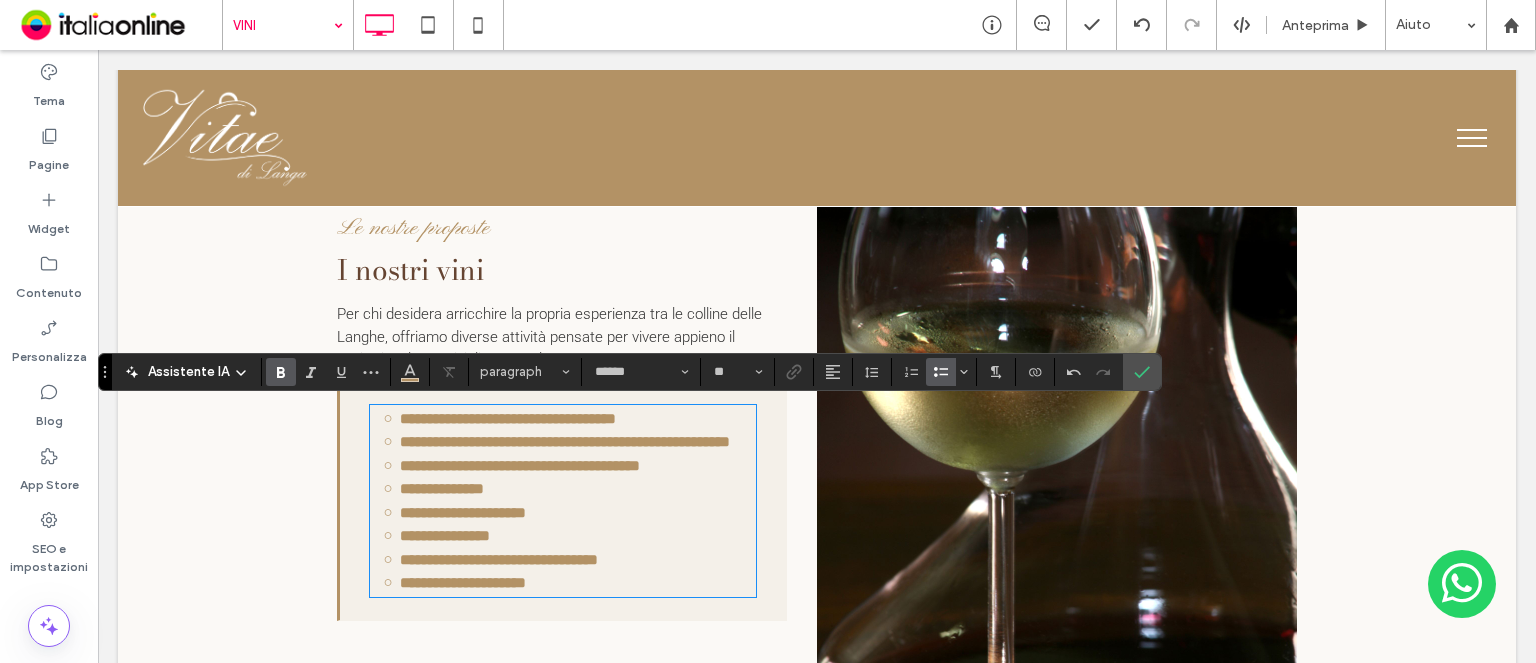 drag, startPoint x: 588, startPoint y: 519, endPoint x: 588, endPoint y: 535, distance: 16 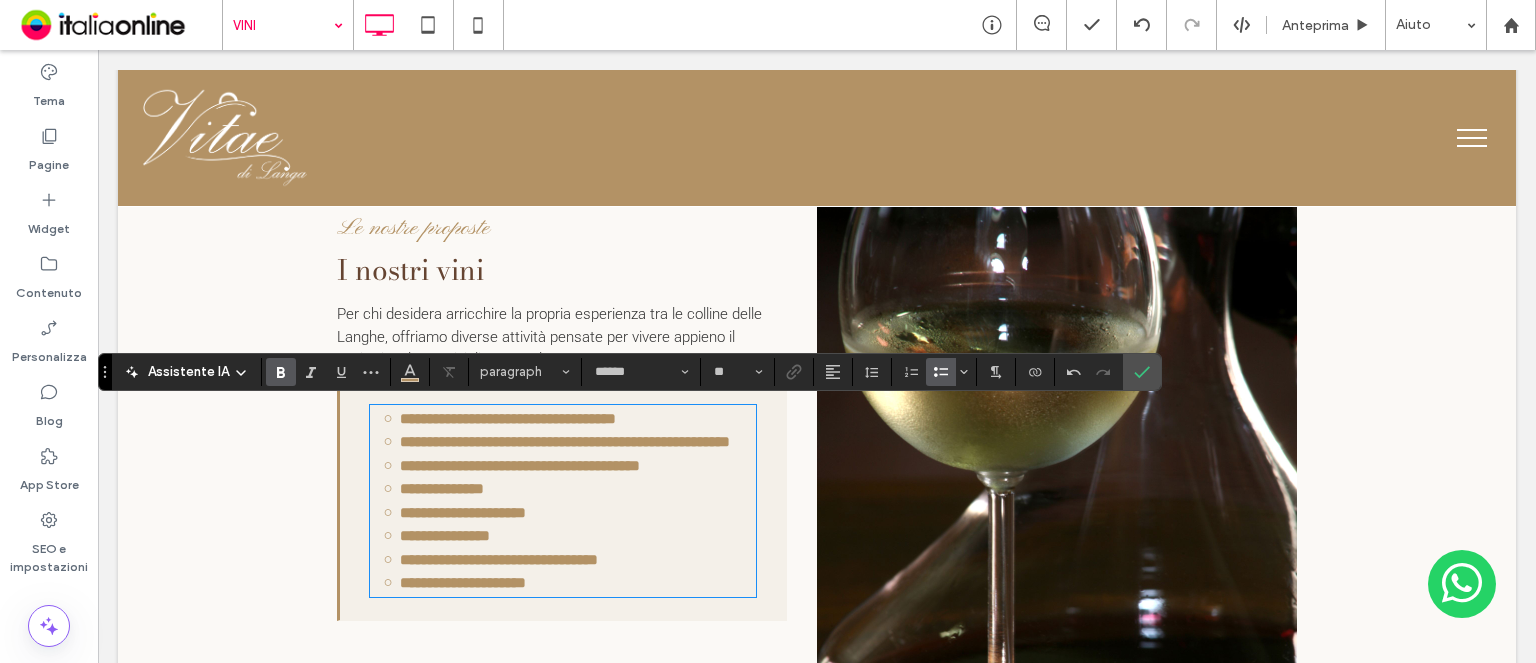 click on "**********" at bounding box center (578, 513) 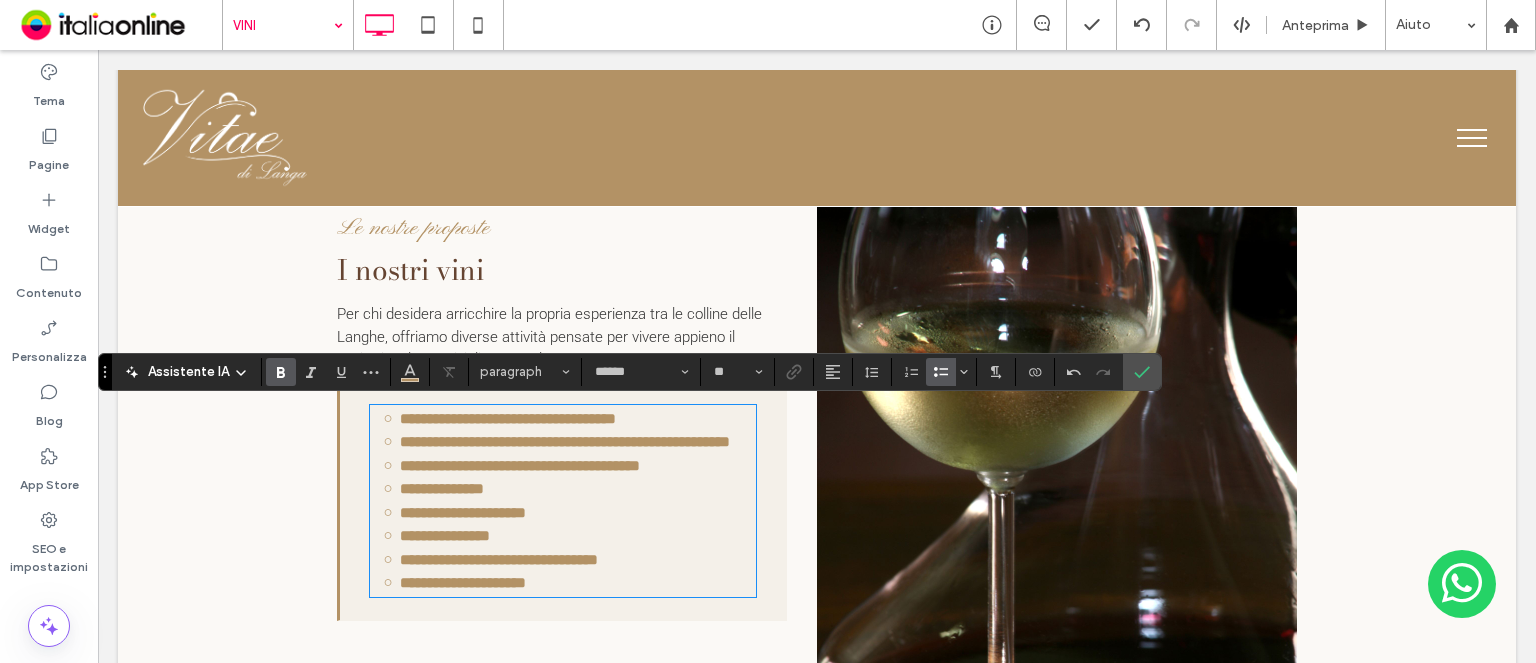 drag, startPoint x: 450, startPoint y: 591, endPoint x: 448, endPoint y: 611, distance: 20.09975 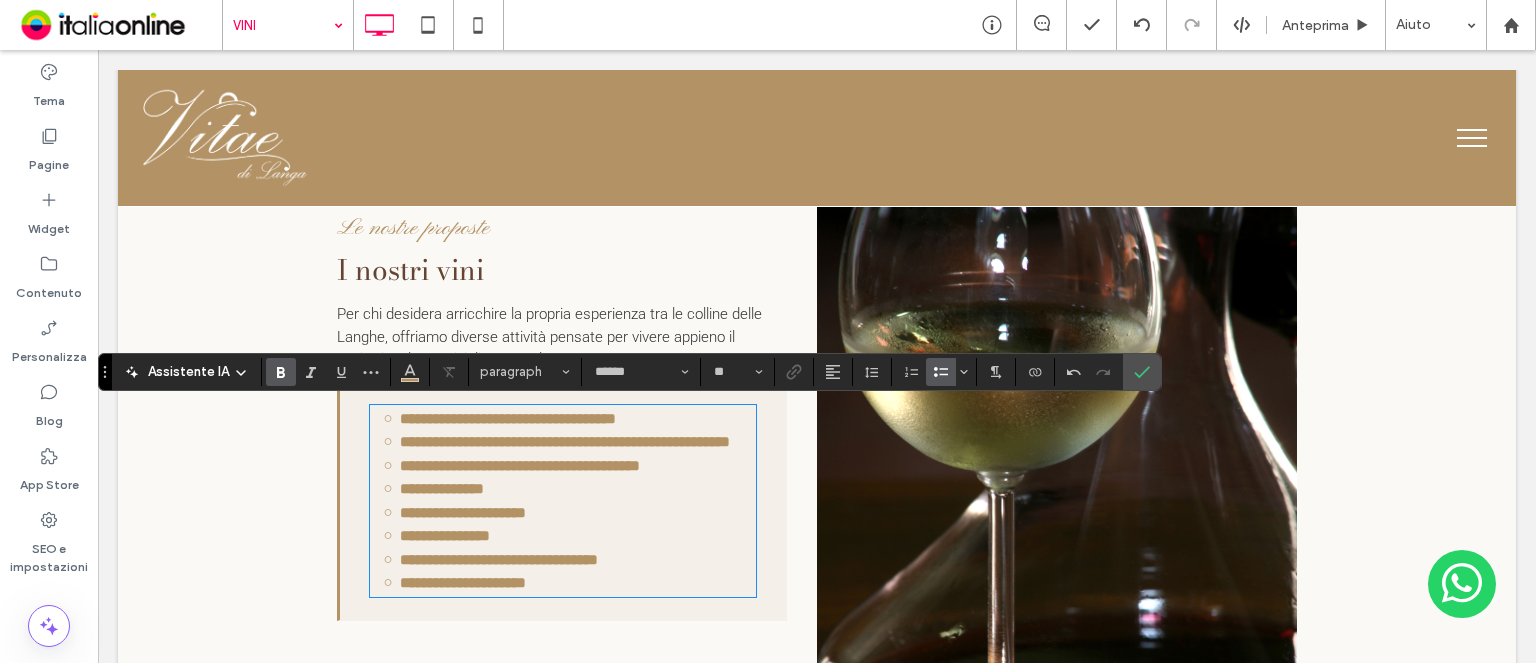 click on "**********" at bounding box center [463, 582] 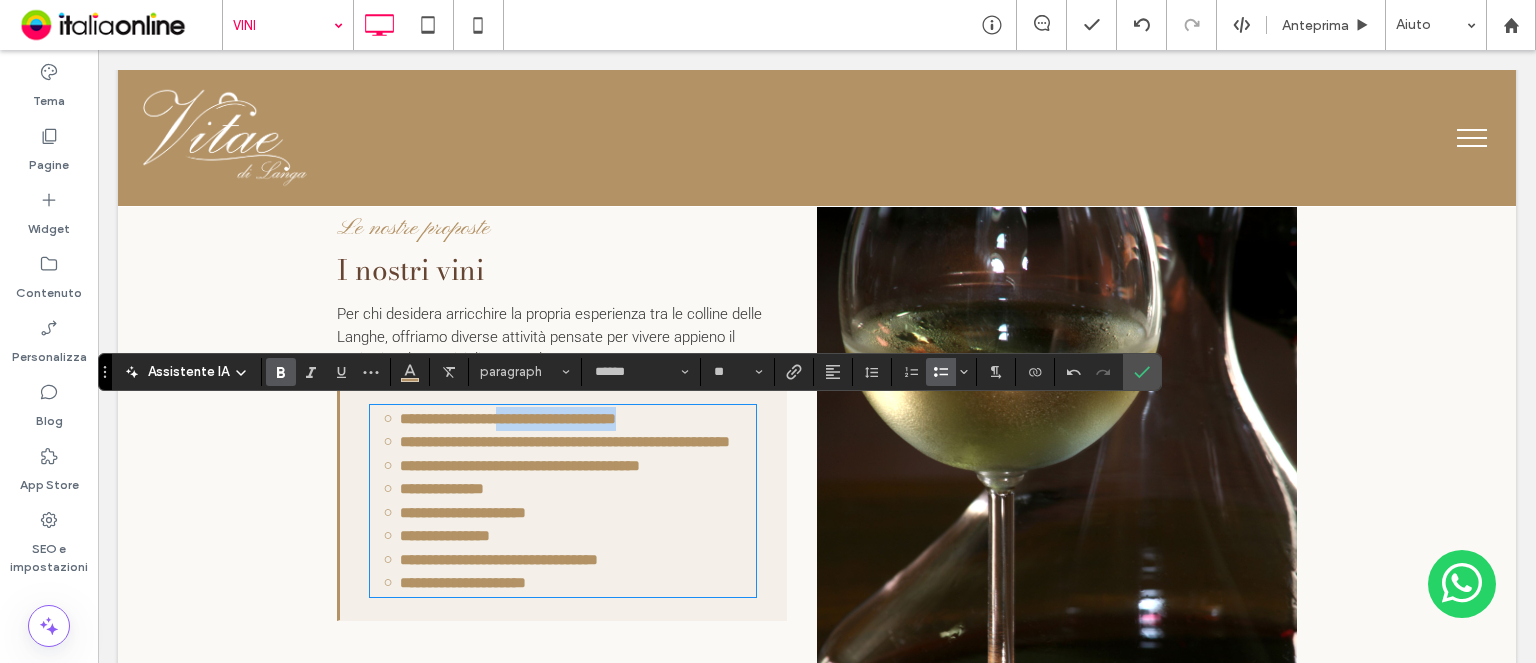 drag, startPoint x: 496, startPoint y: 419, endPoint x: 801, endPoint y: 427, distance: 305.1049 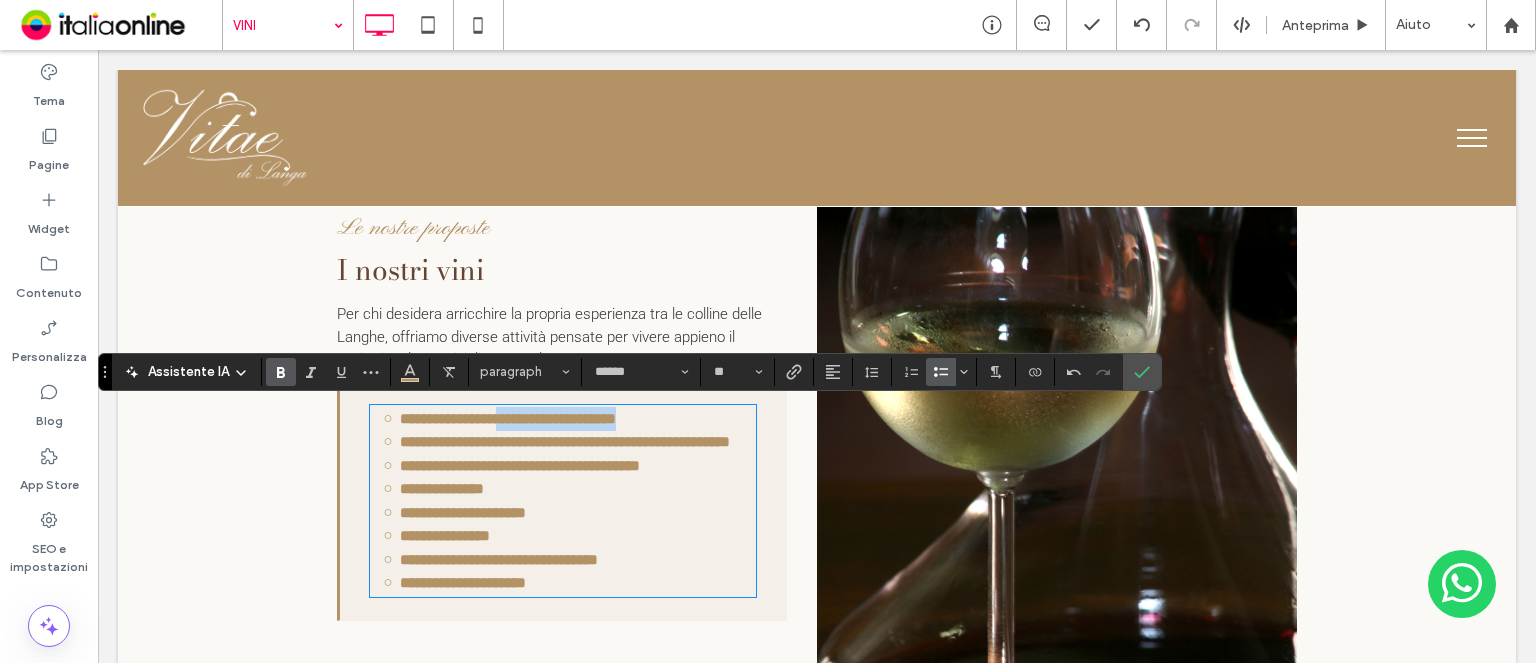 click on "**********" at bounding box center (577, 410) 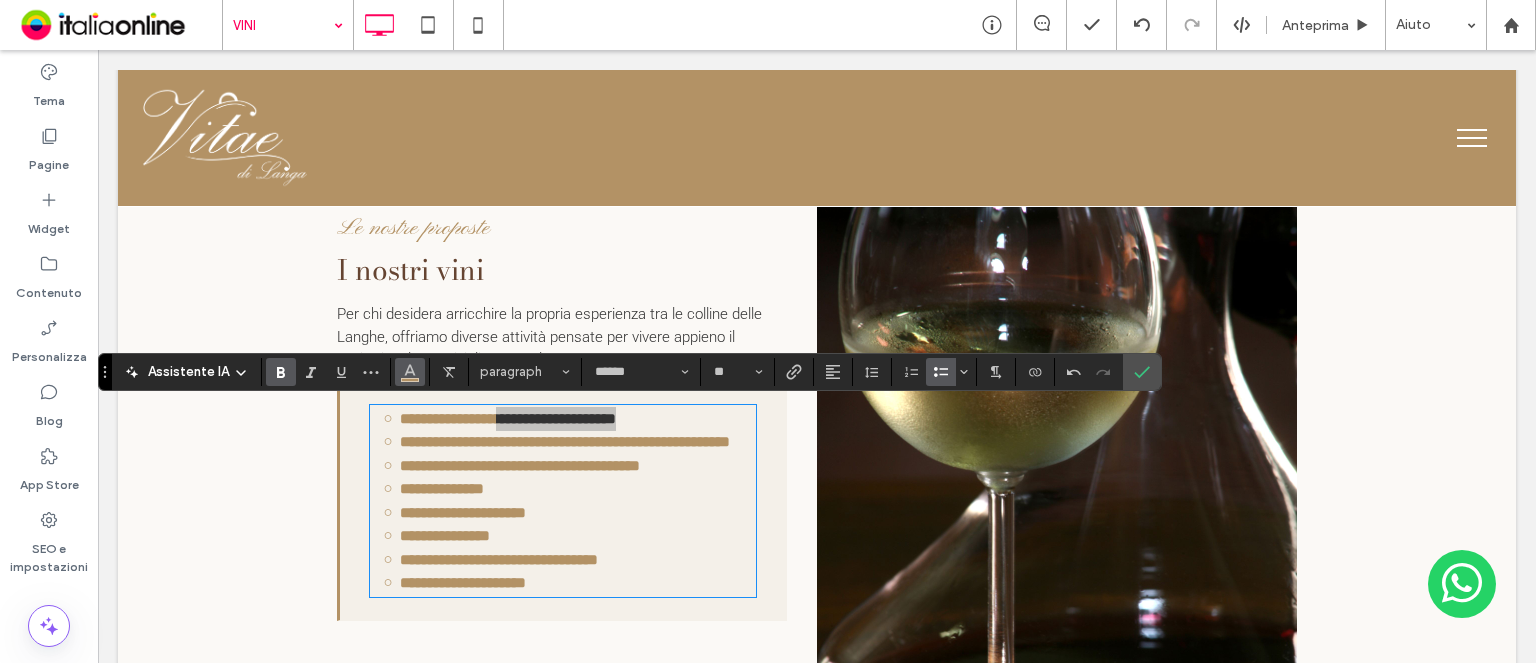 click at bounding box center (410, 370) 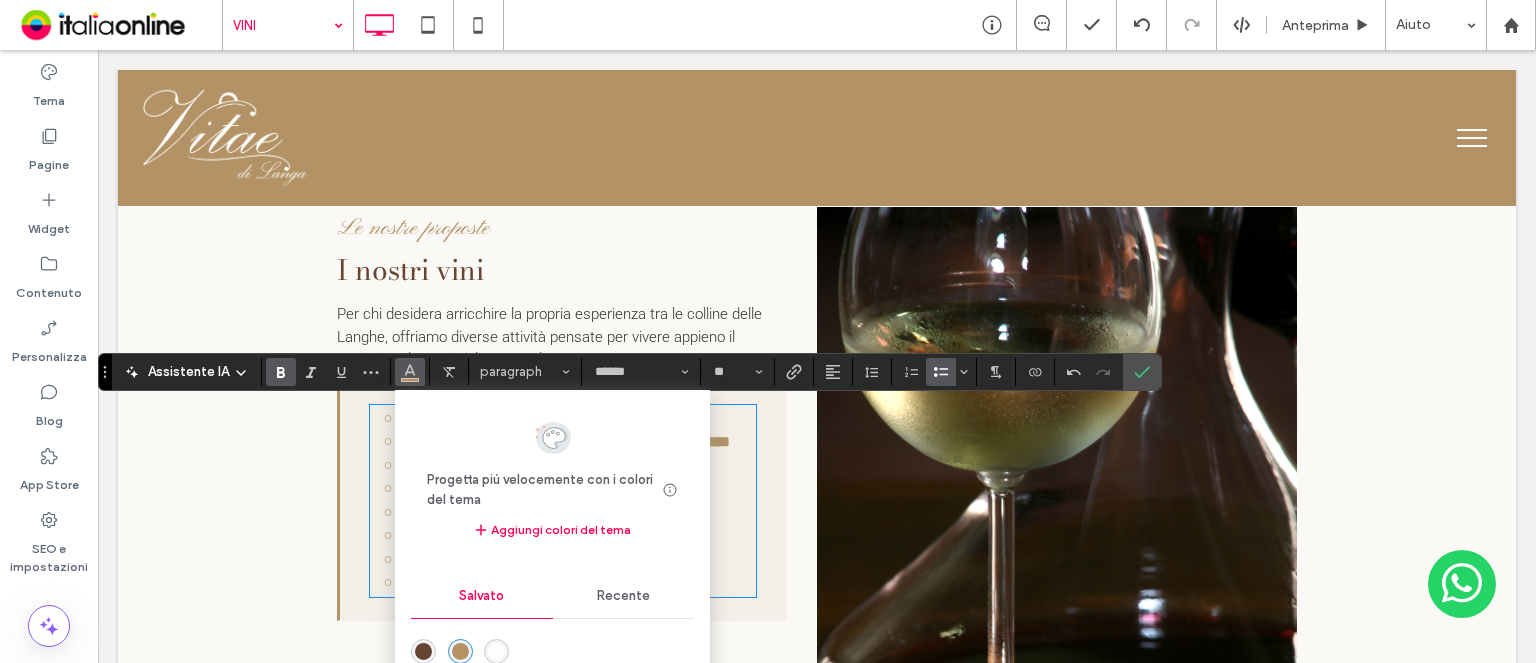click on "Recente" at bounding box center (623, 596) 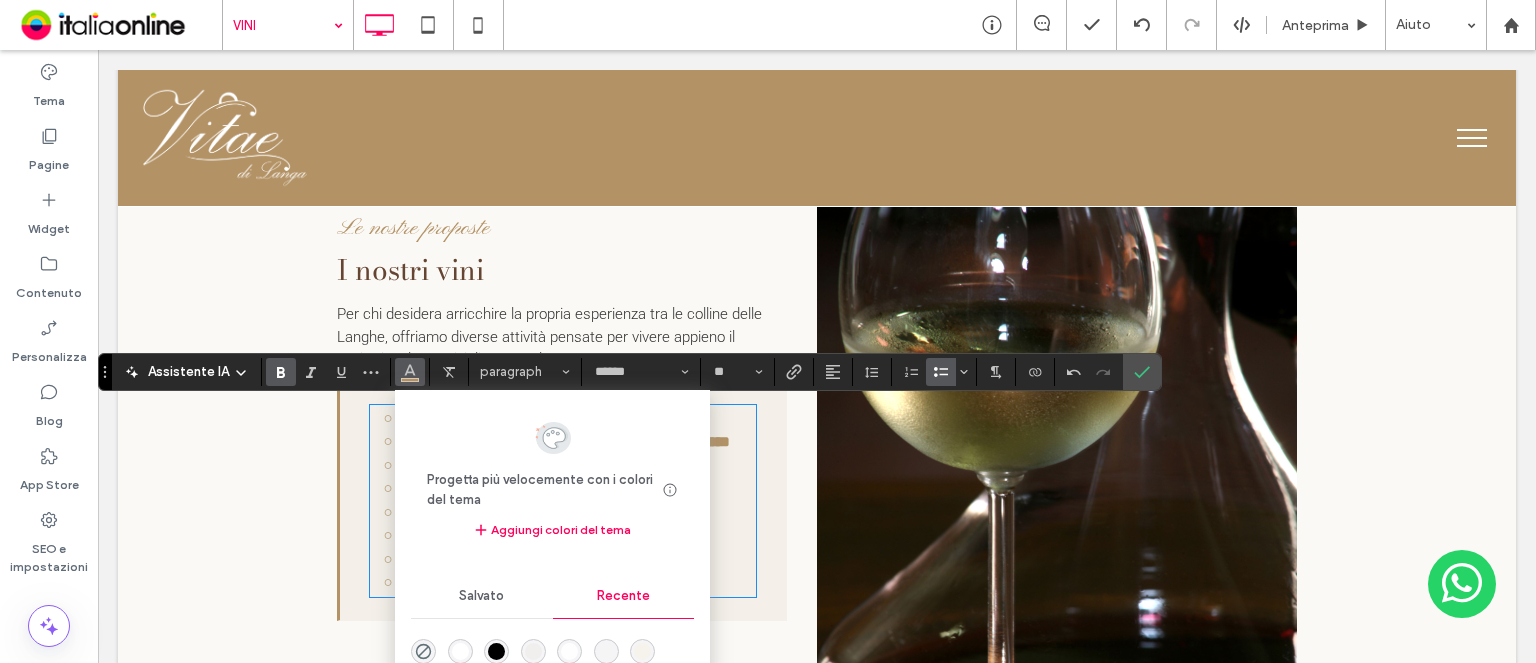 drag, startPoint x: 487, startPoint y: 640, endPoint x: 210, endPoint y: 433, distance: 345.8005 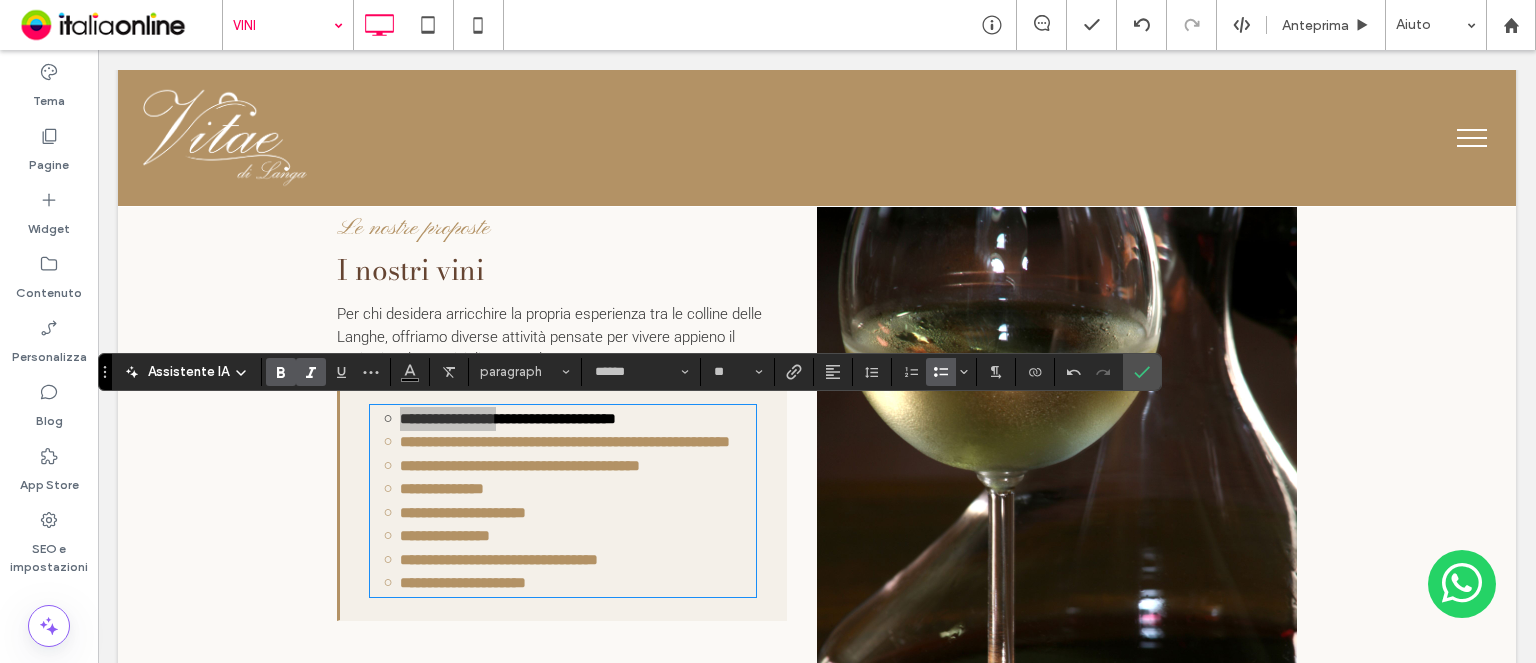 drag, startPoint x: 275, startPoint y: 369, endPoint x: 306, endPoint y: 377, distance: 32.01562 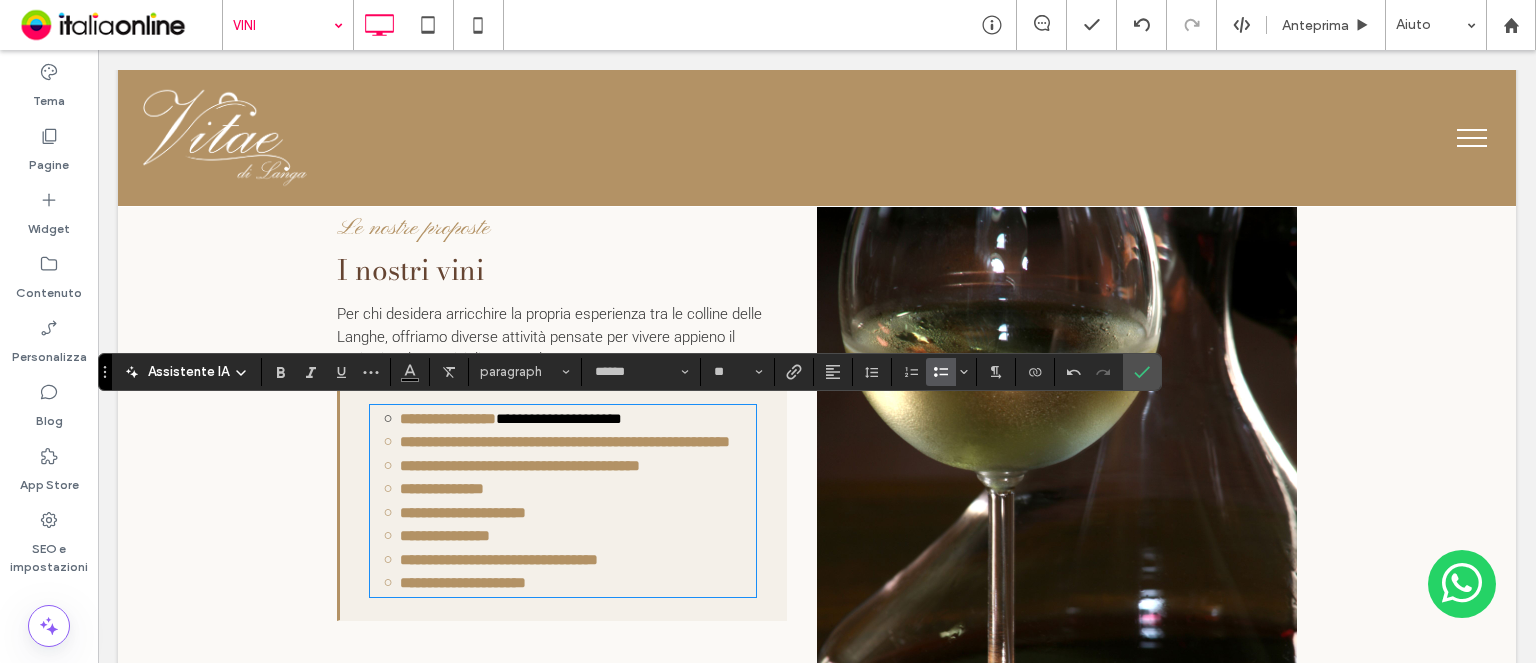 click on "**********" at bounding box center [520, 465] 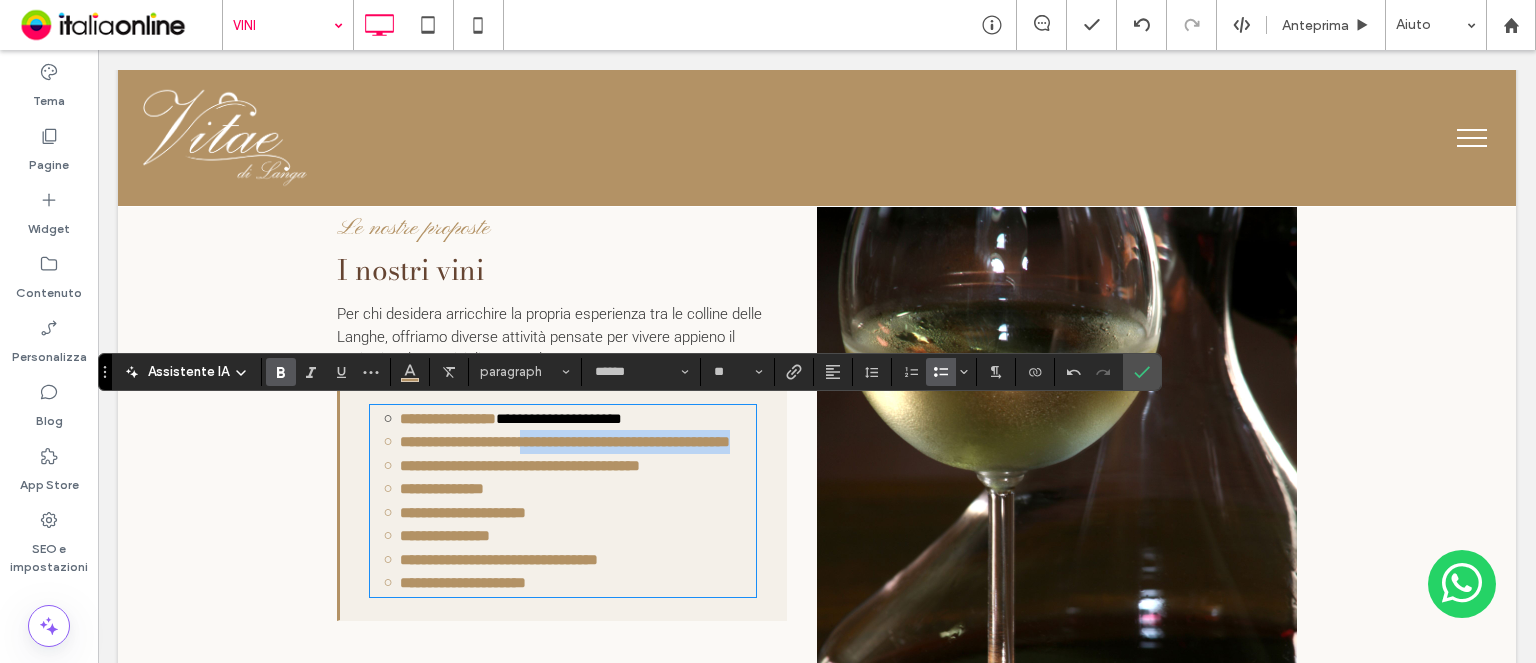 drag, startPoint x: 509, startPoint y: 441, endPoint x: 514, endPoint y: 456, distance: 15.811388 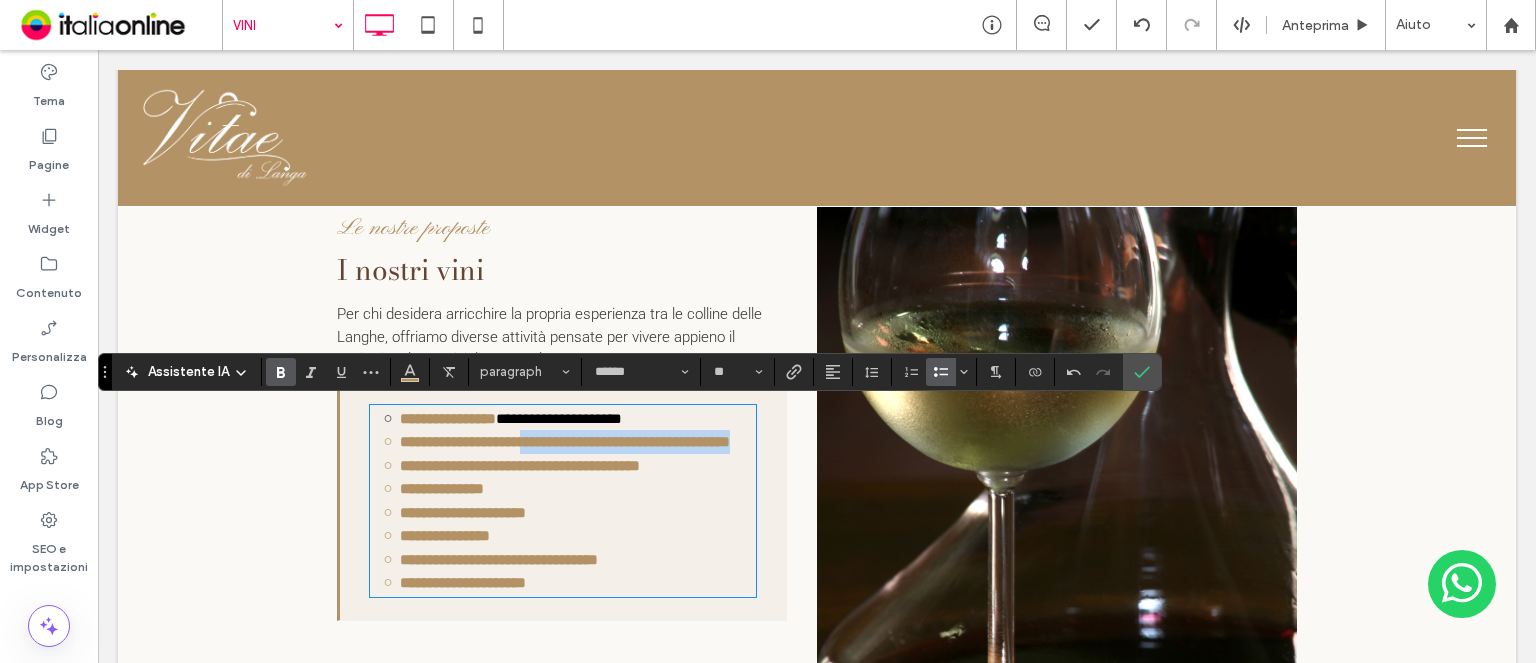 click on "**********" at bounding box center (578, 442) 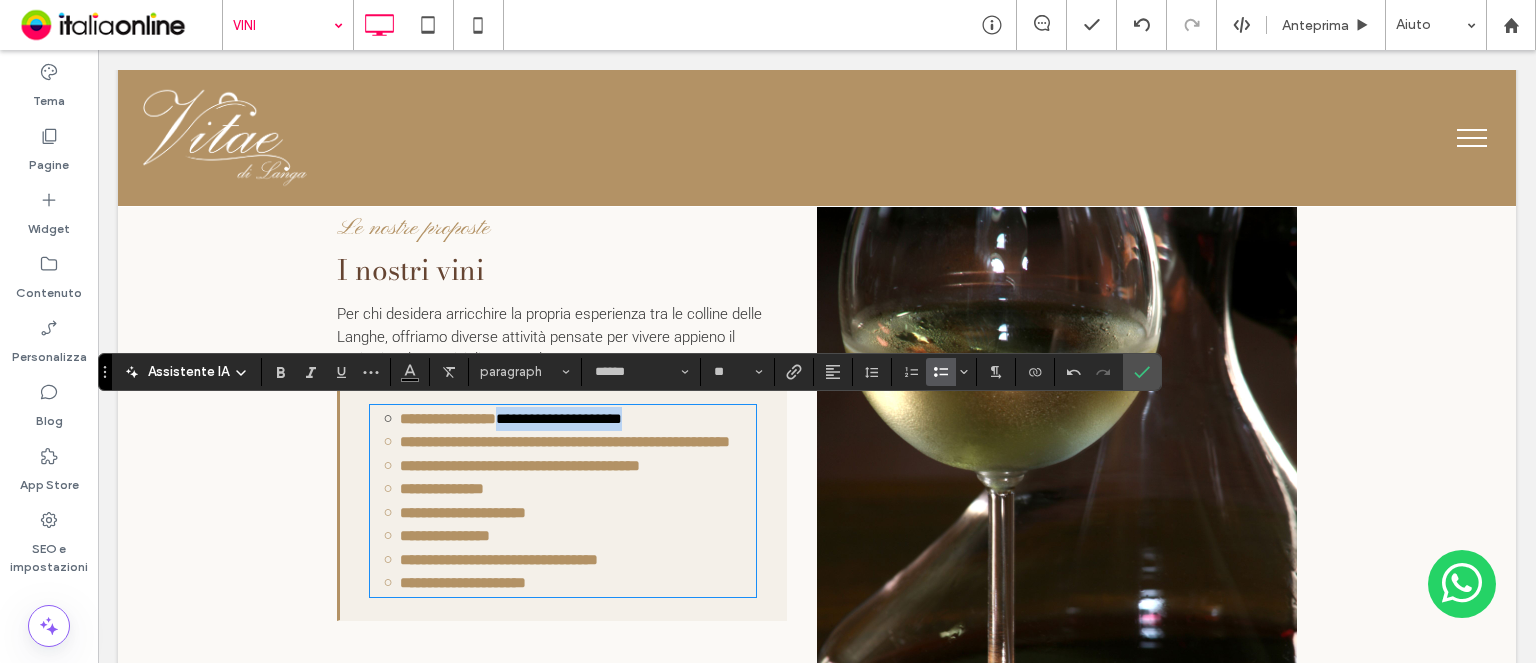 drag, startPoint x: 495, startPoint y: 422, endPoint x: 649, endPoint y: 420, distance: 154.01299 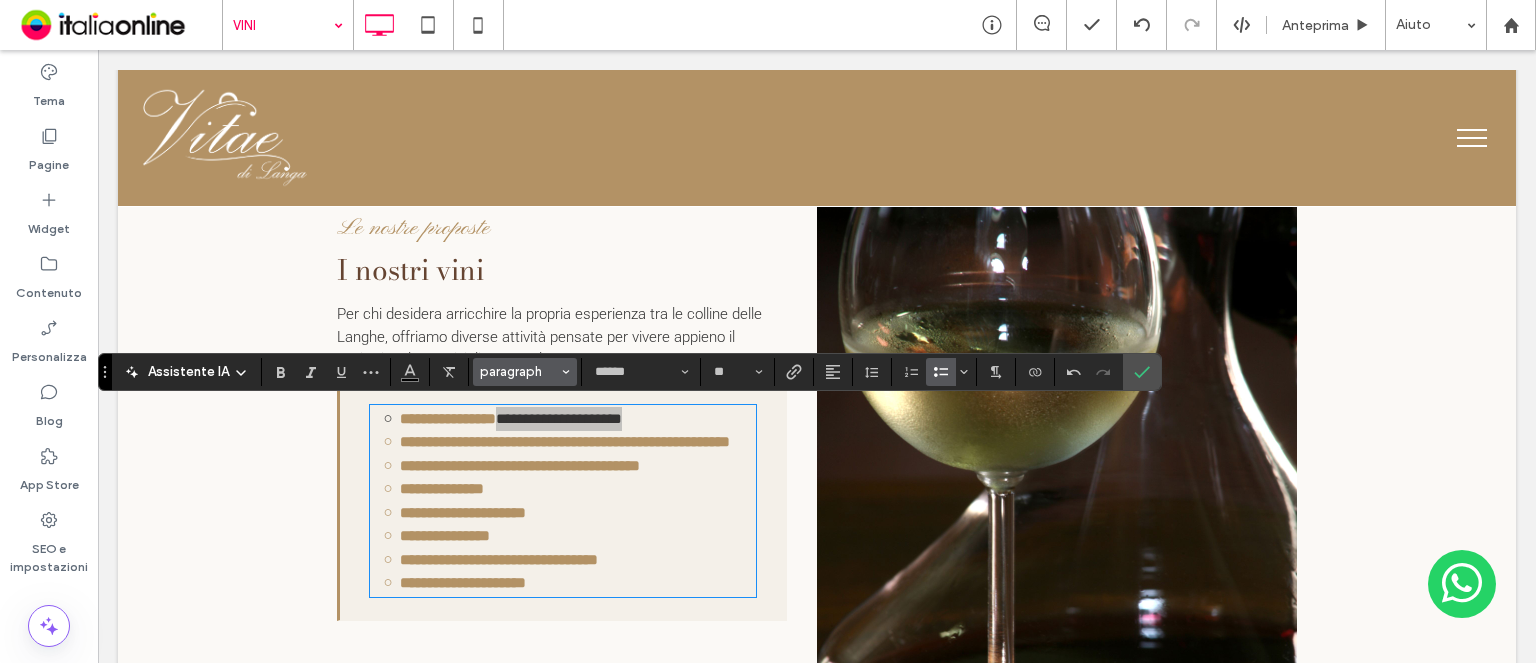 click on "paragraph" at bounding box center [519, 371] 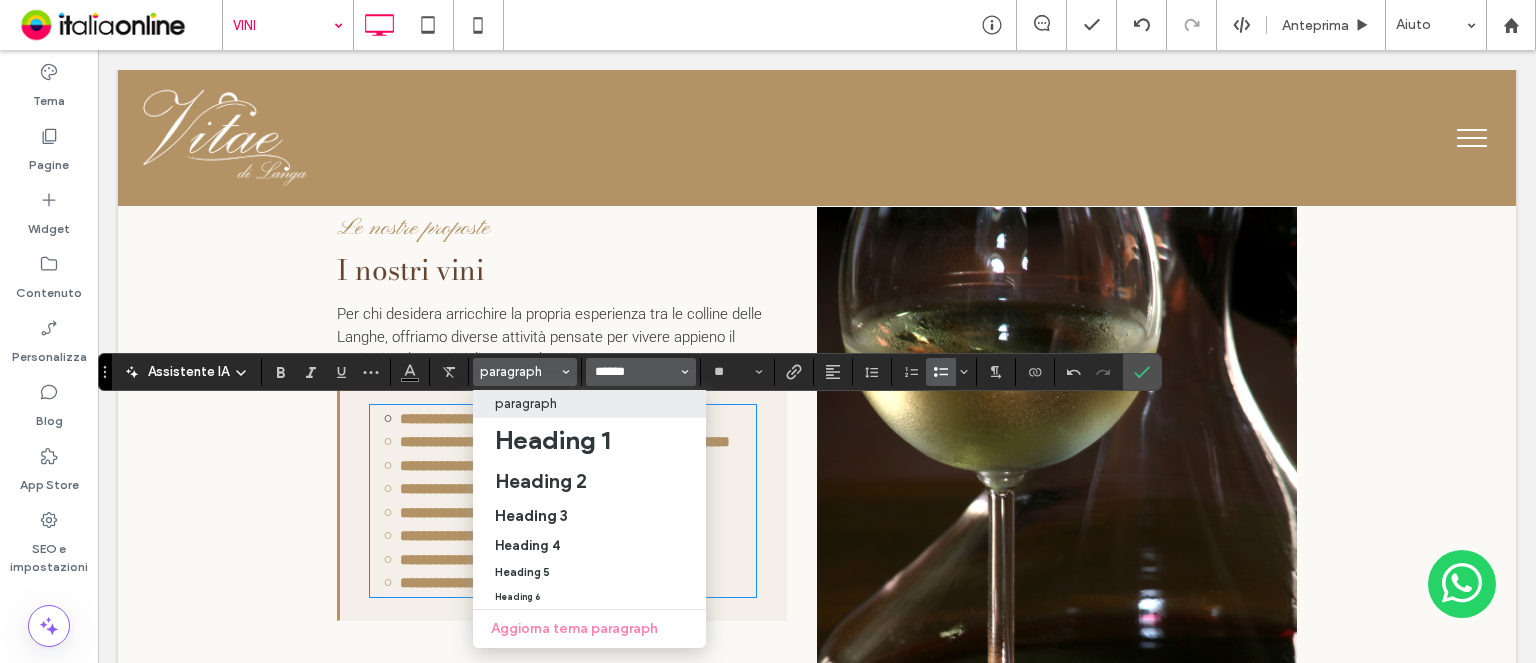 click on "******" at bounding box center [635, 372] 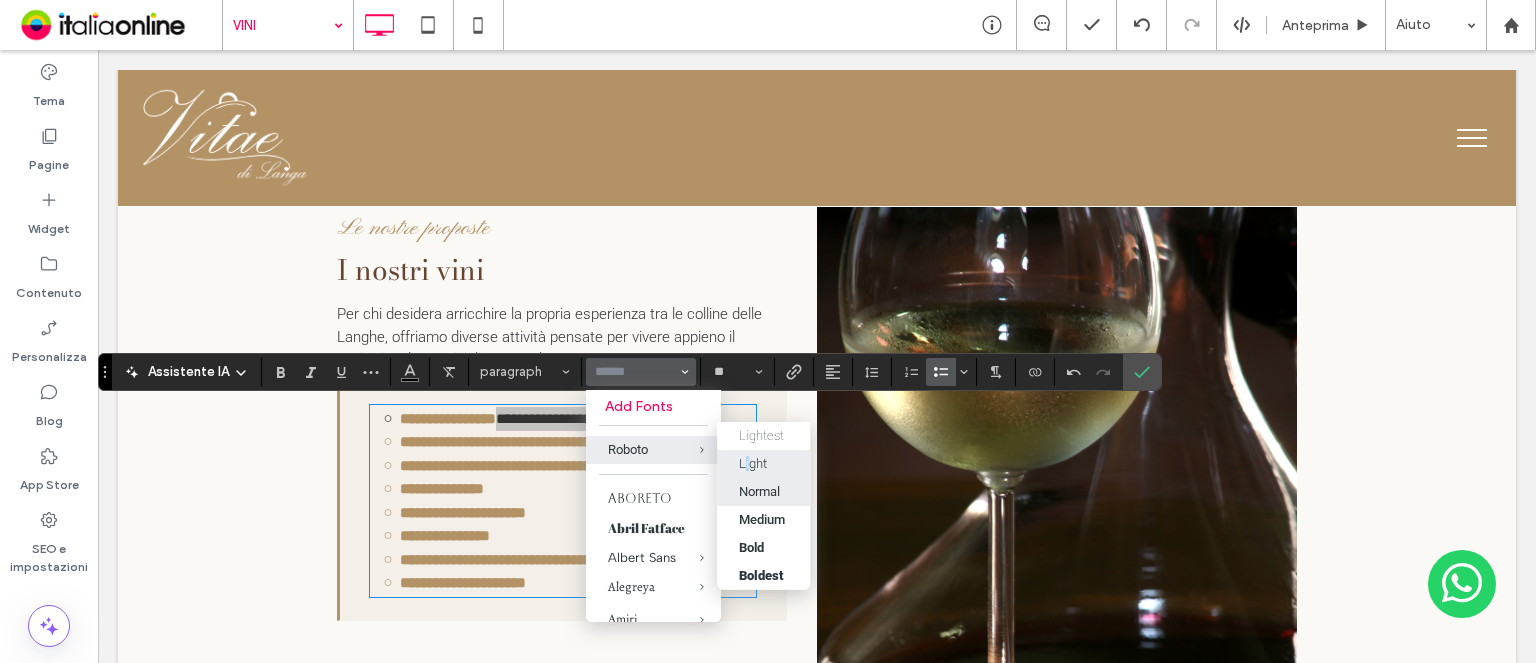 click on "Light" at bounding box center (753, 463) 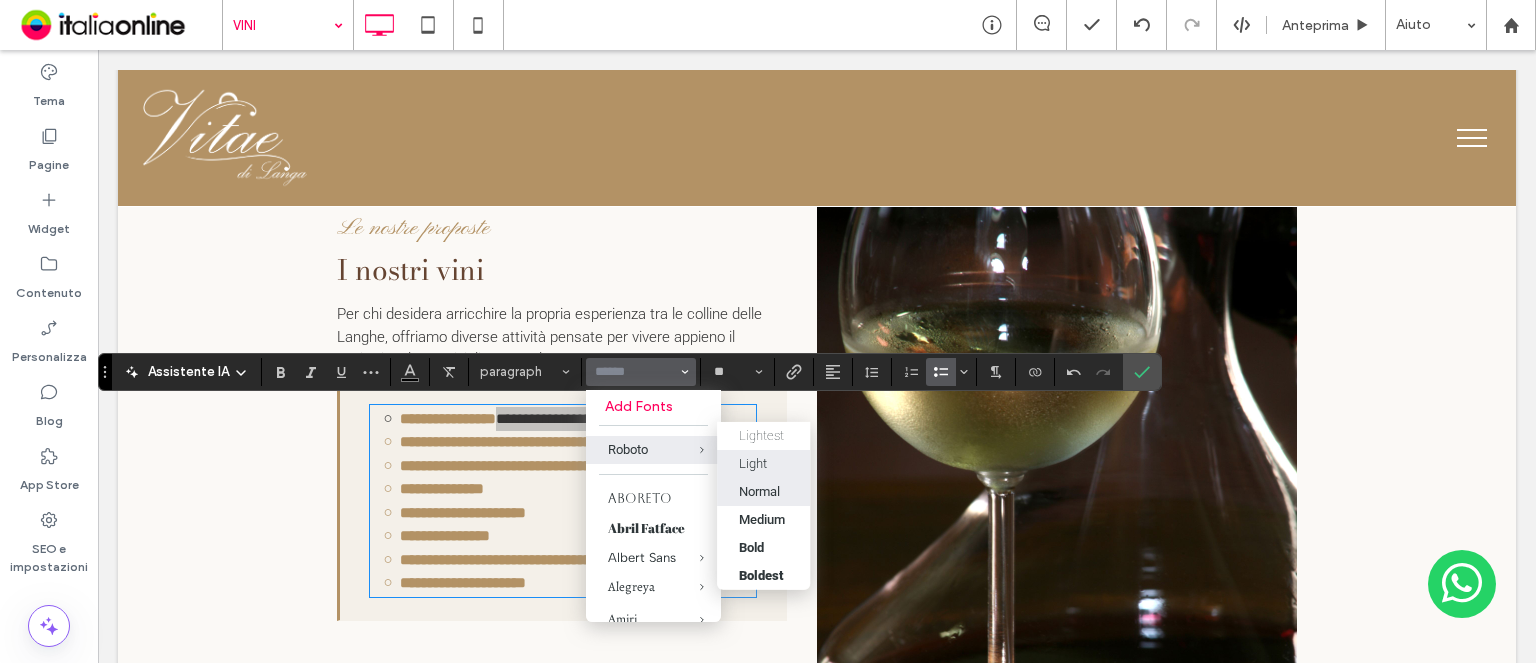 click on "Light" at bounding box center (763, 463) 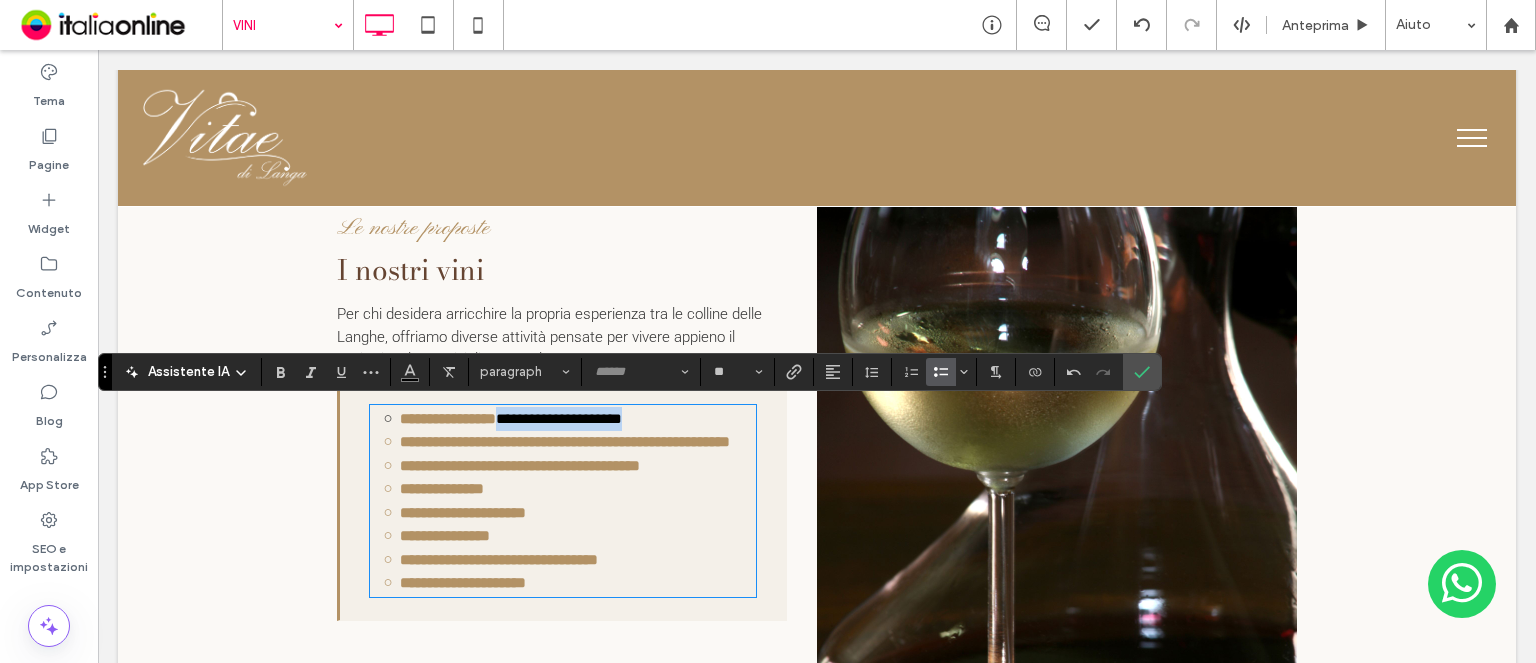 type on "******" 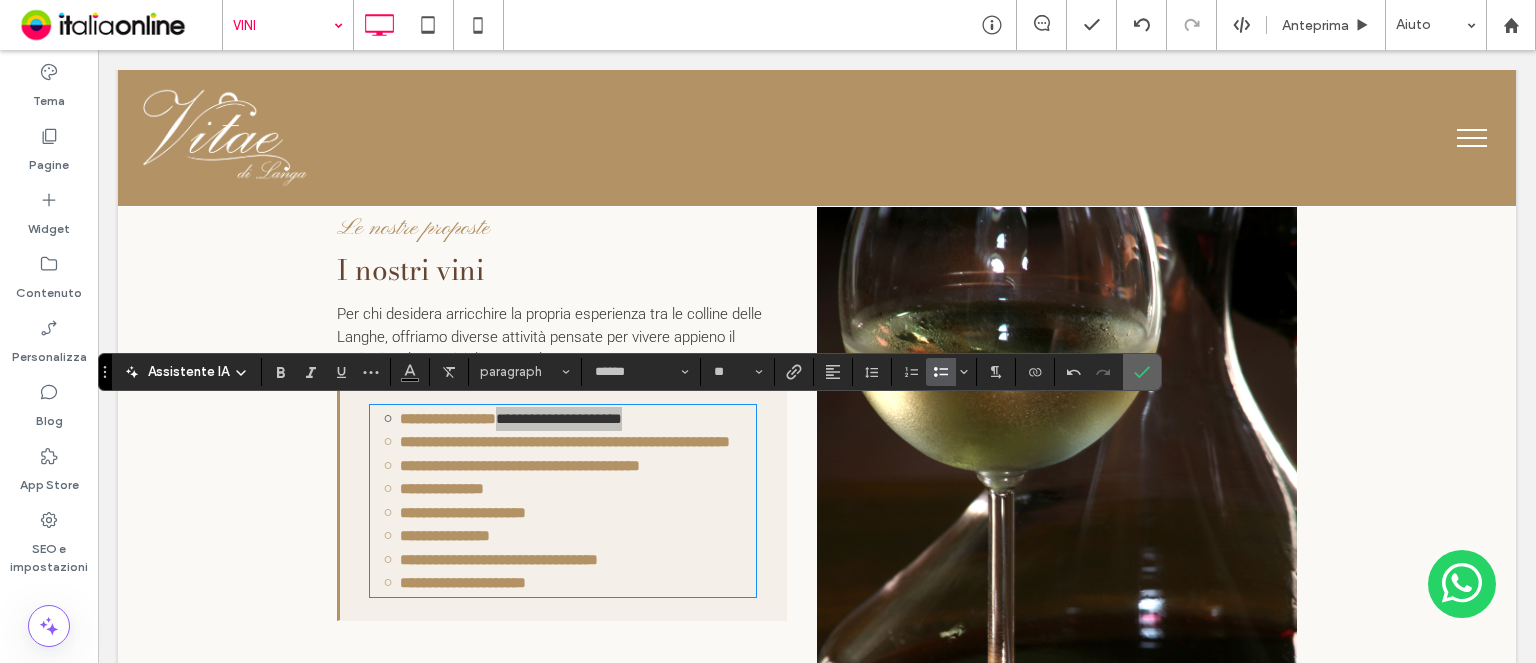 click 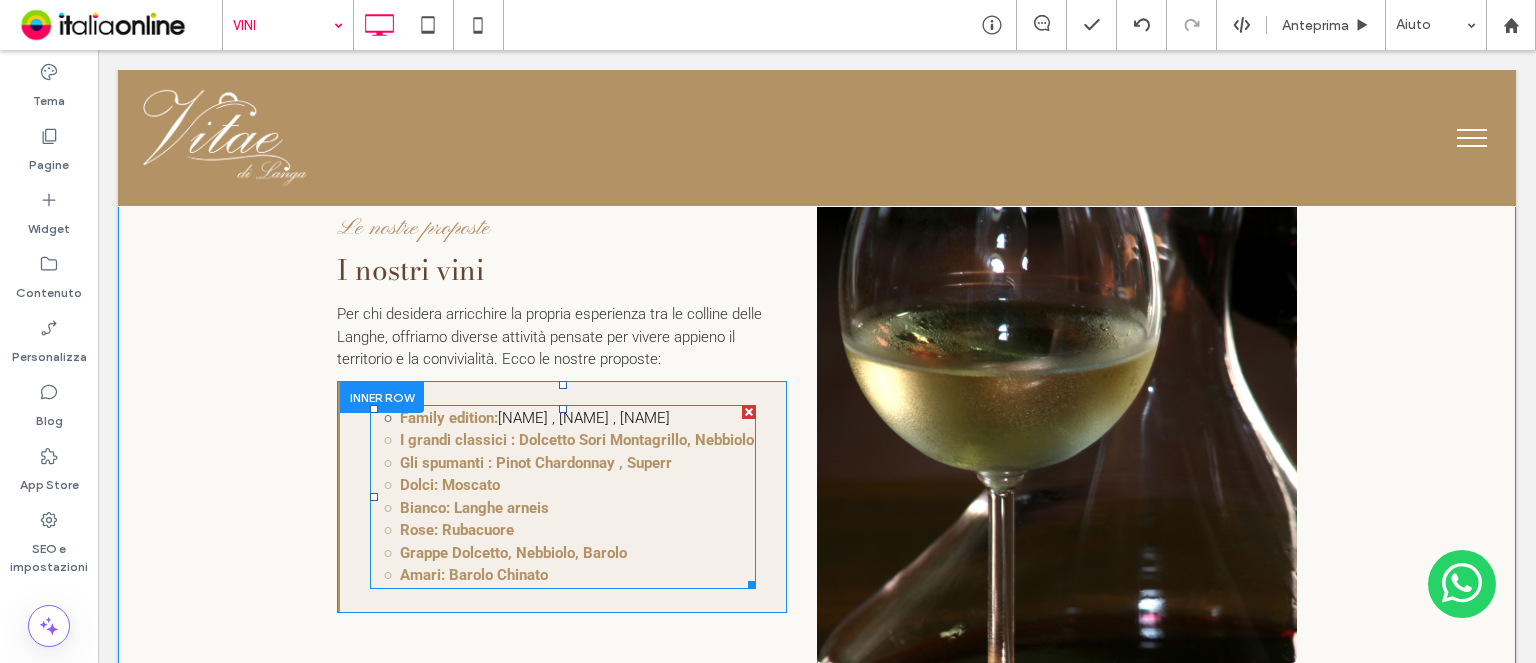 click on "Dolci: Moscato" at bounding box center [578, 485] 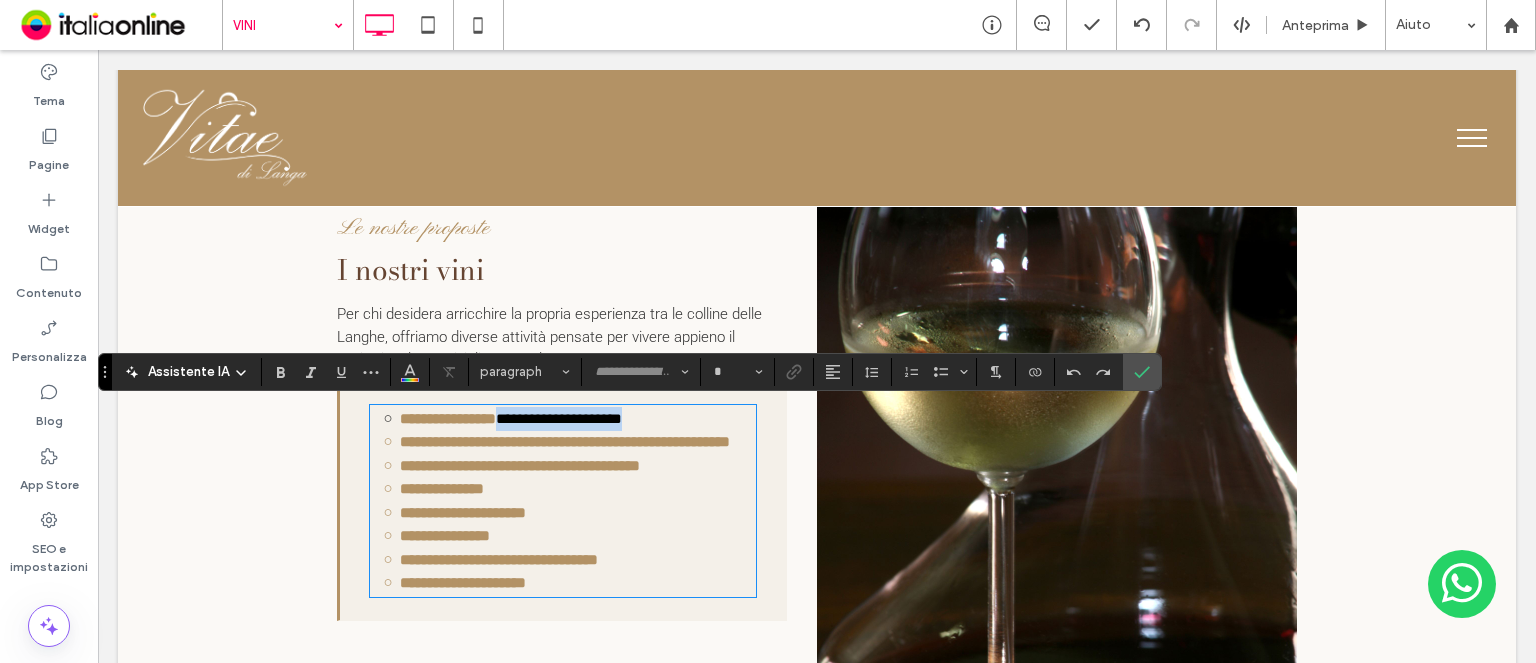 type on "******" 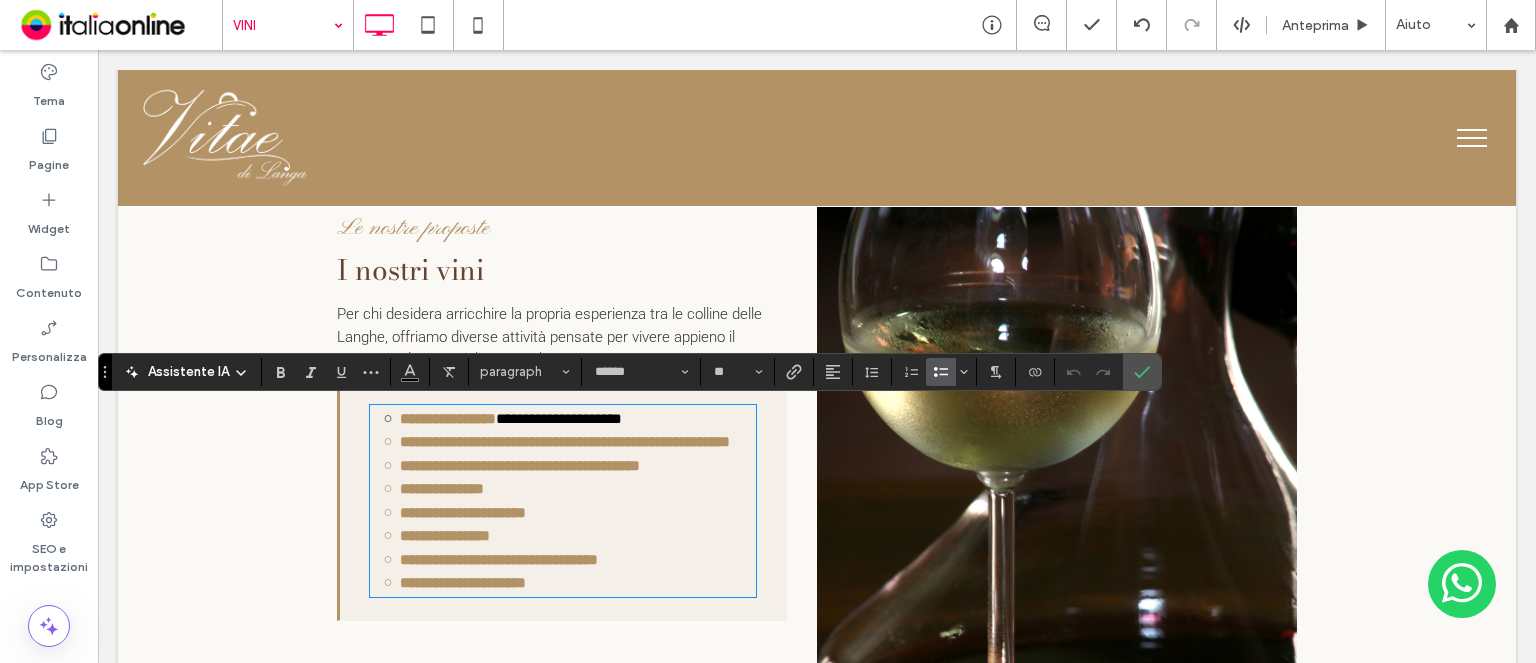 click on "**********" at bounding box center [520, 465] 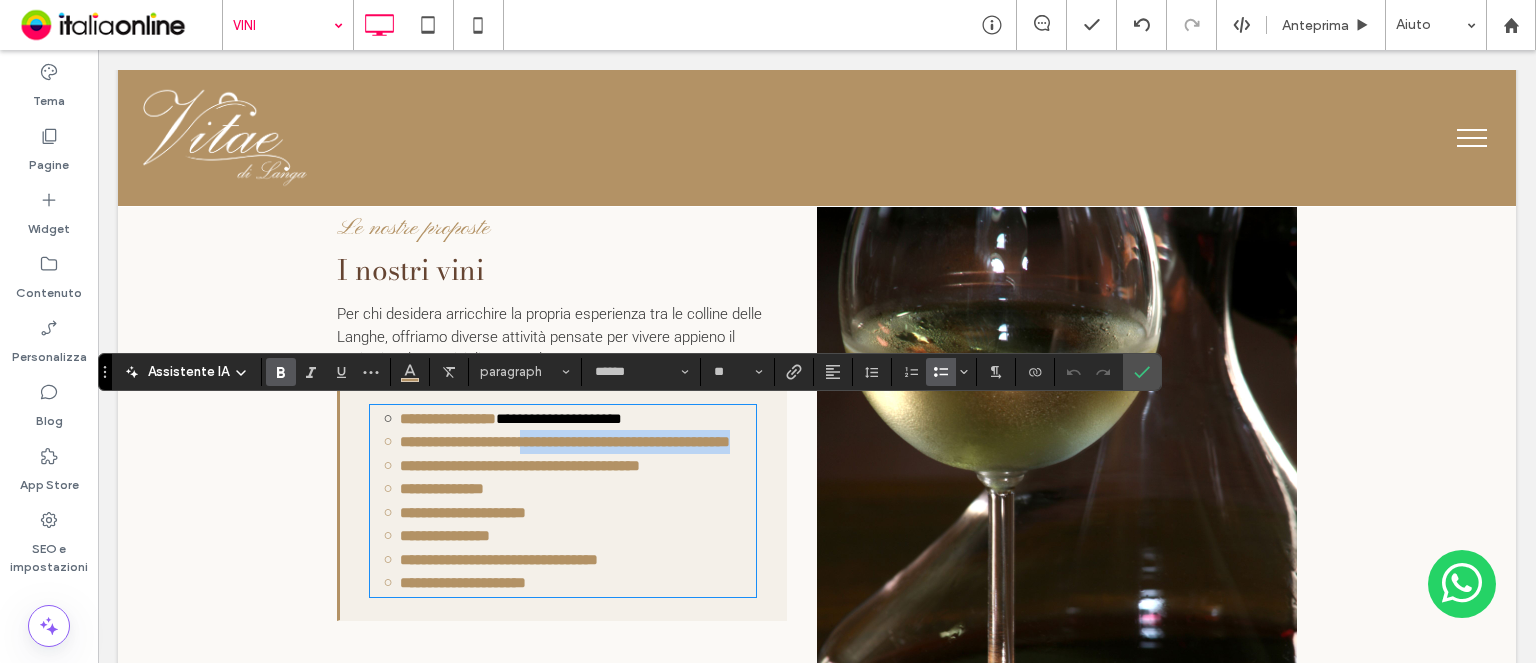 drag, startPoint x: 512, startPoint y: 437, endPoint x: 511, endPoint y: 455, distance: 18.027756 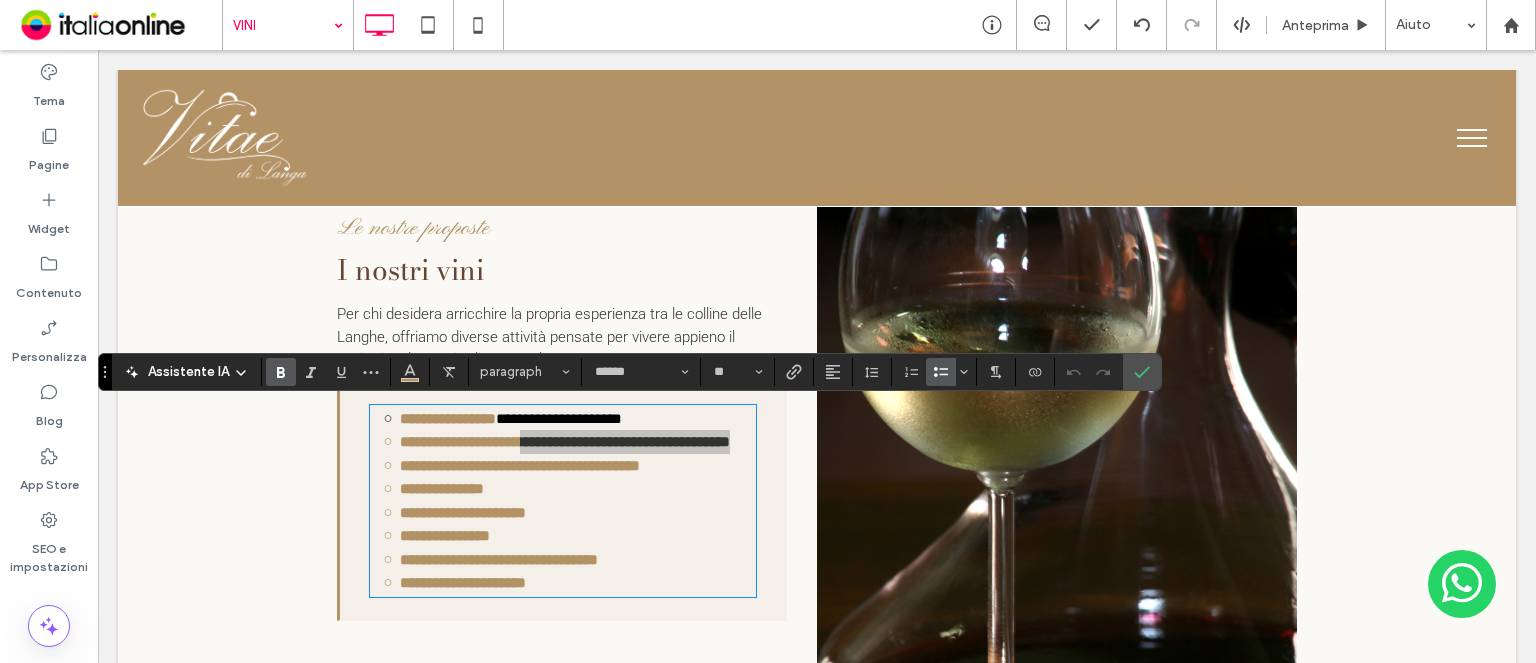 click 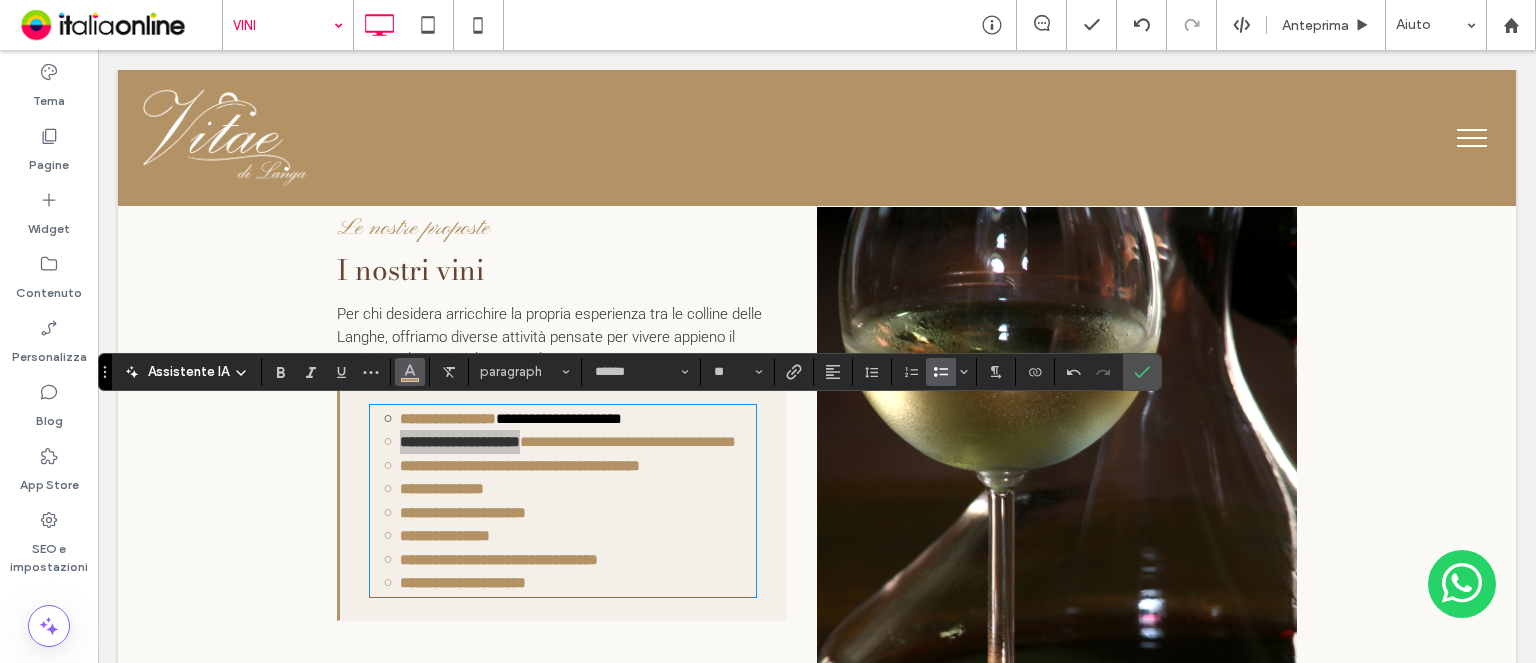 click 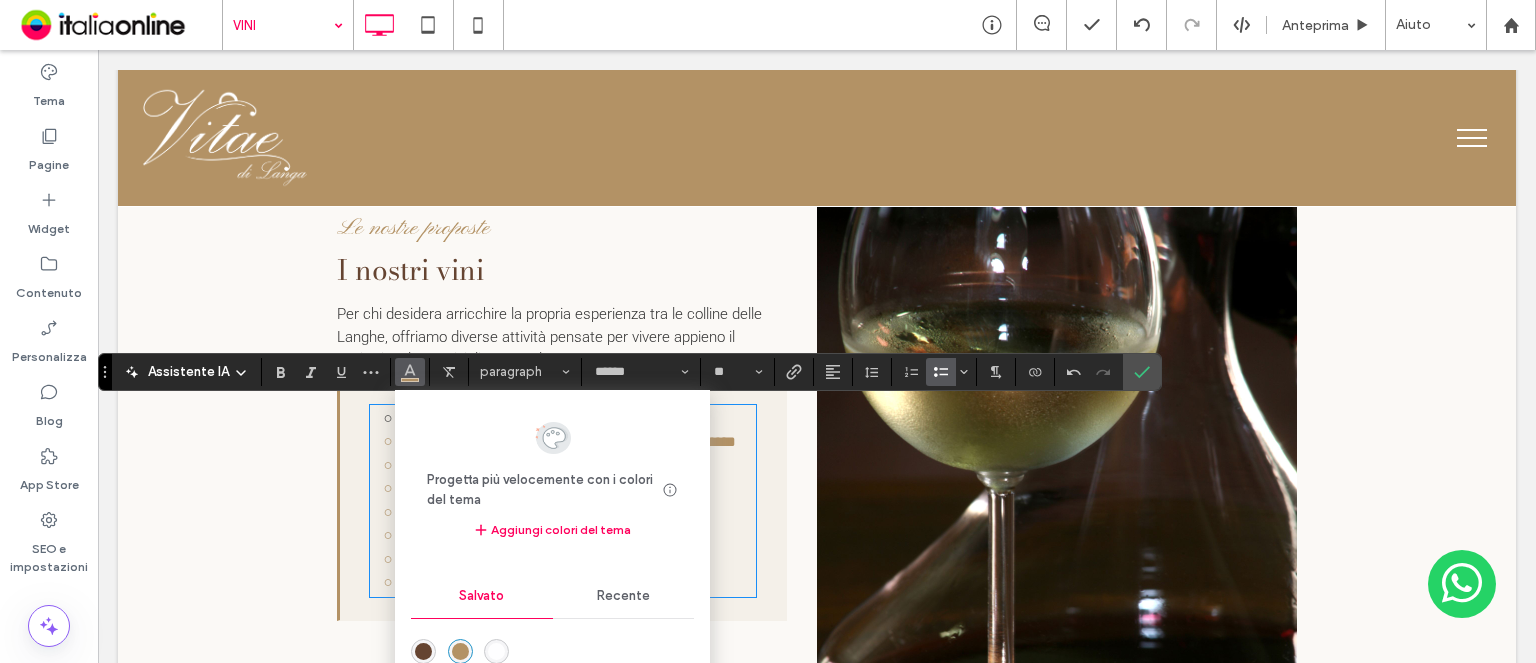 drag, startPoint x: 601, startPoint y: 600, endPoint x: 580, endPoint y: 609, distance: 22.847319 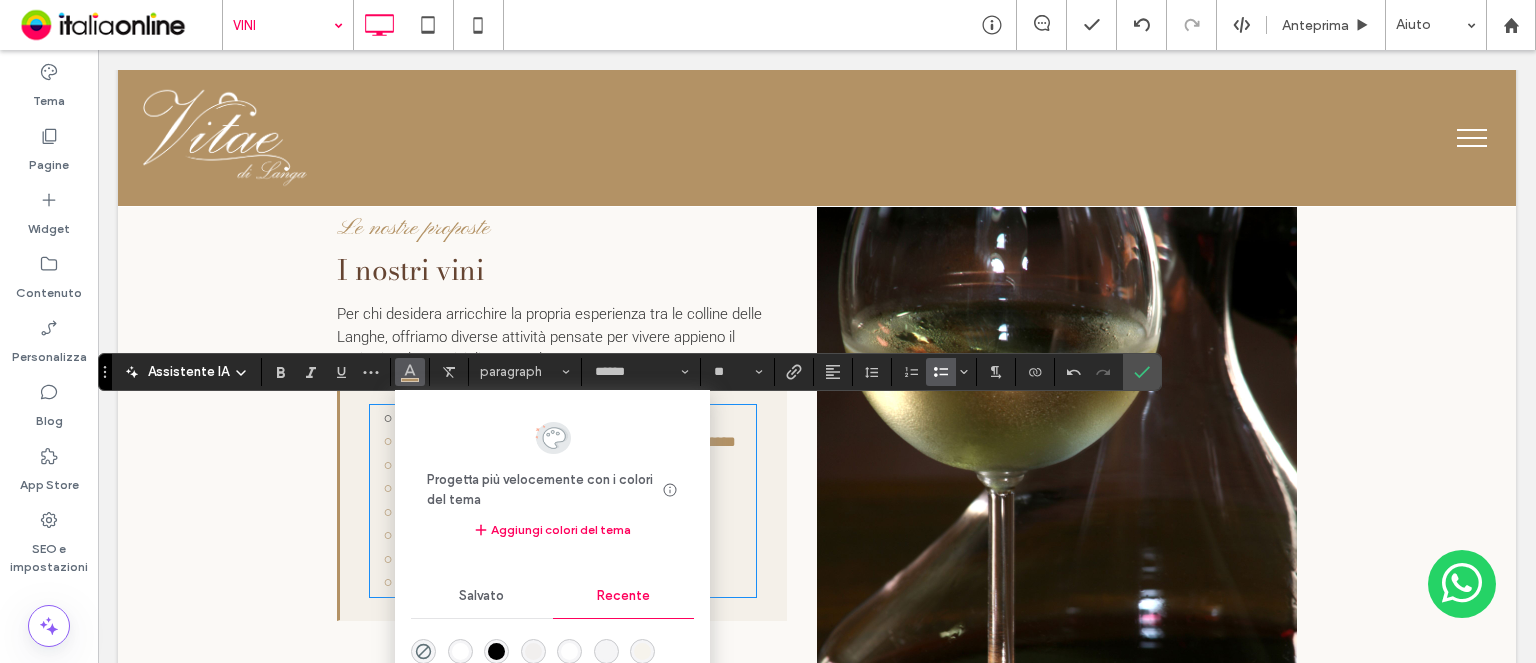click at bounding box center (496, 651) 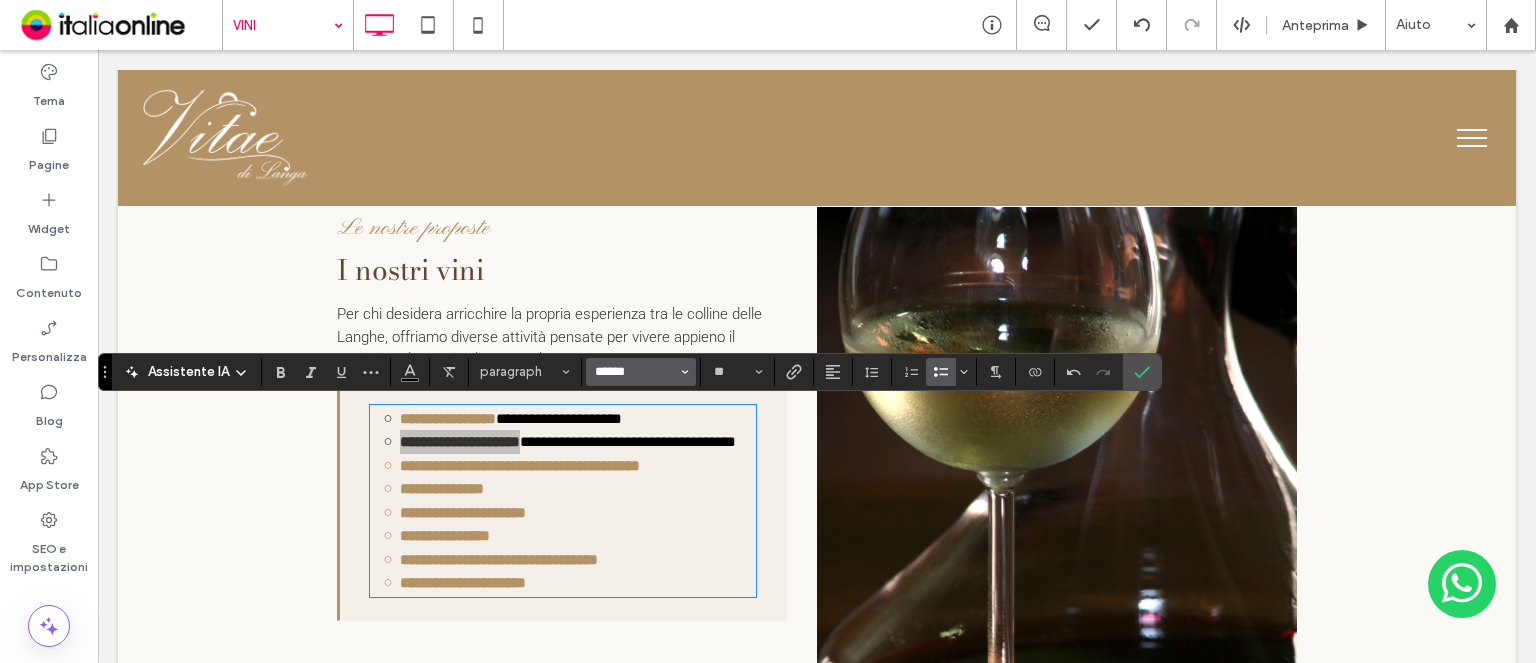 click on "******" at bounding box center (635, 372) 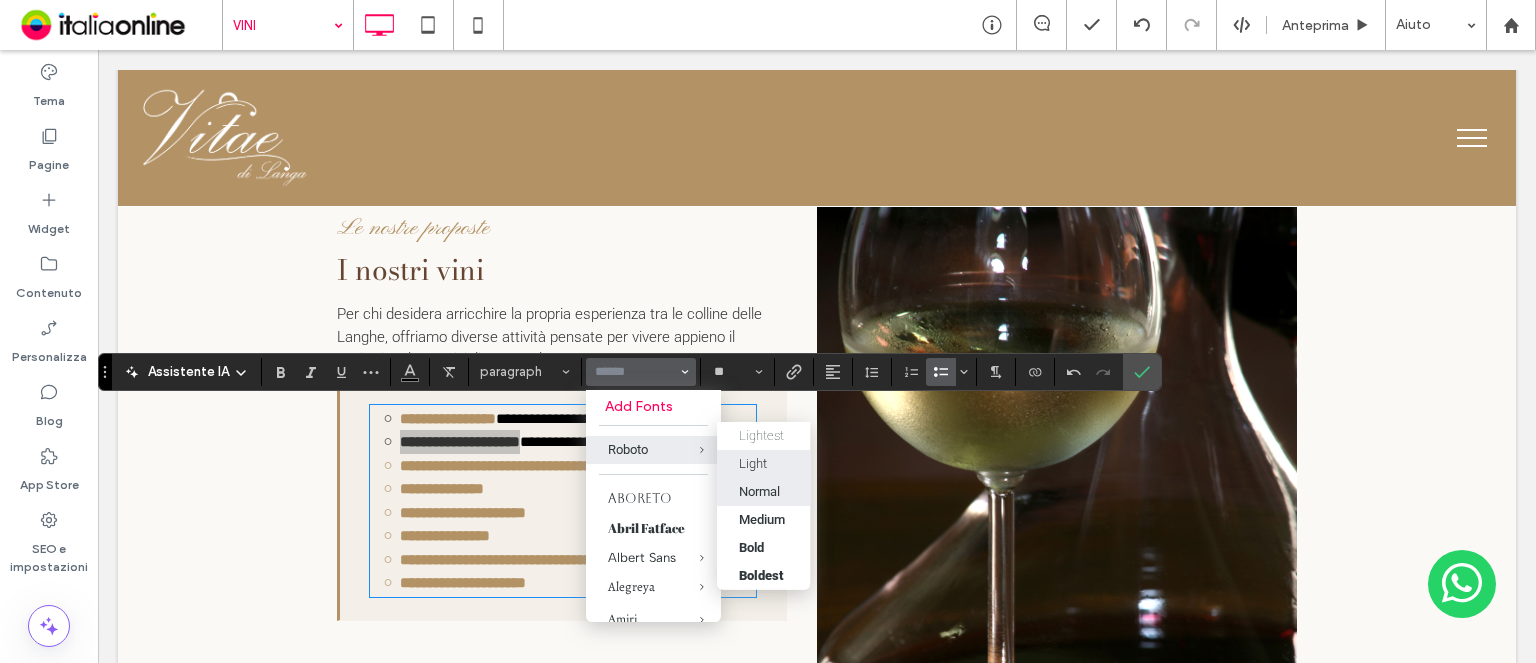 click on "Light" at bounding box center [763, 463] 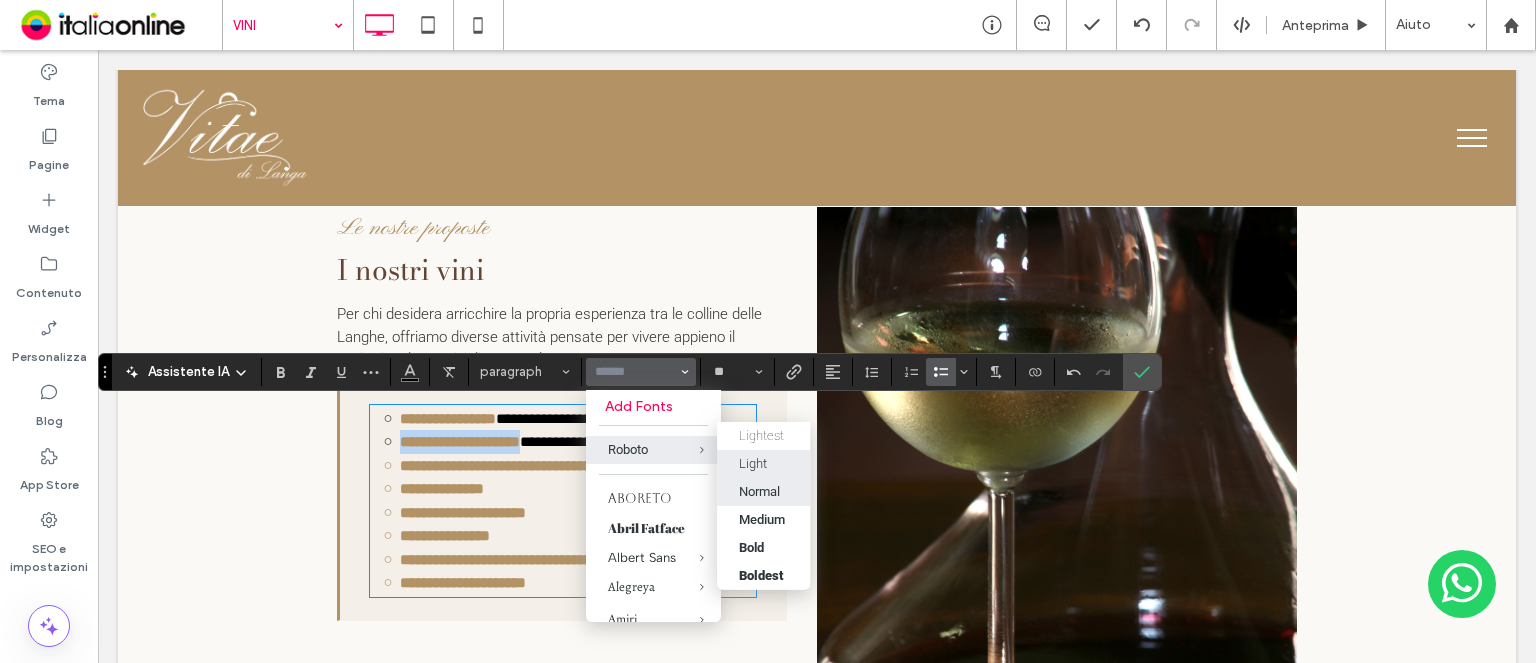 type on "******" 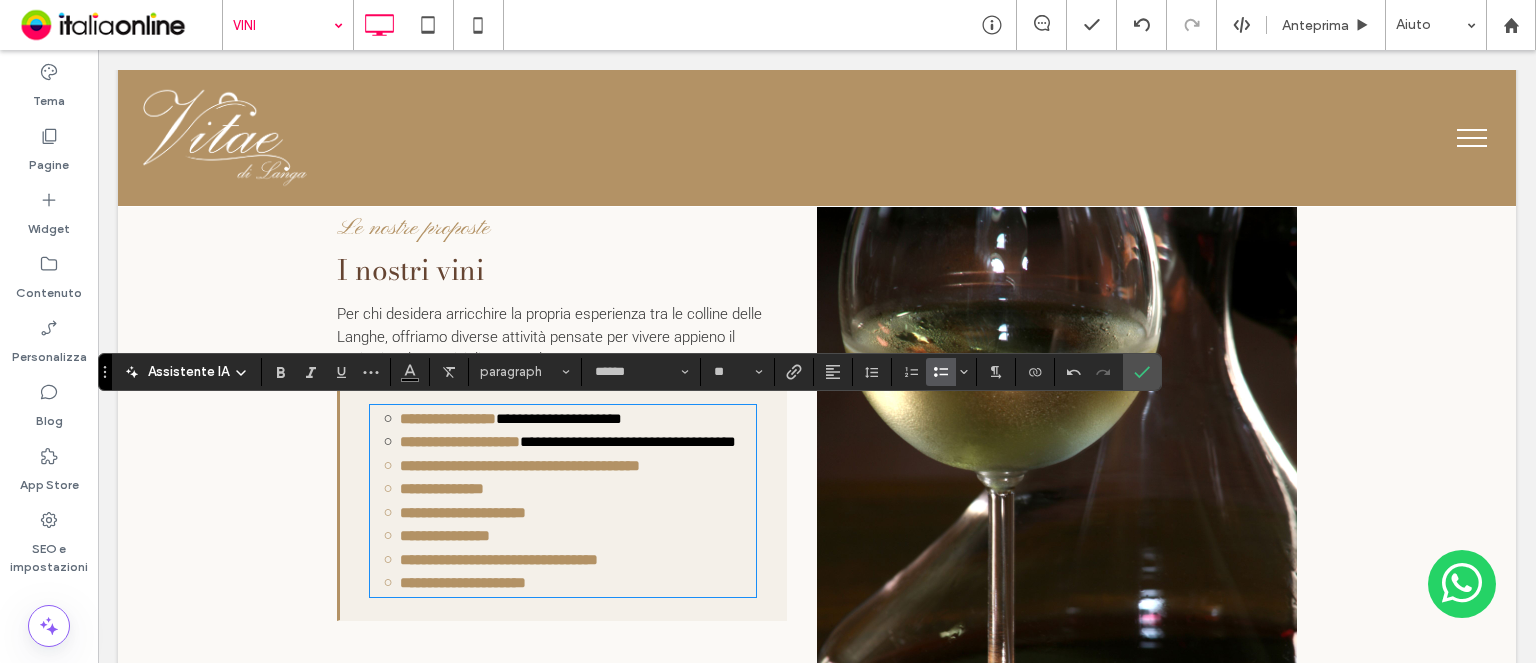 click on "**********" at bounding box center [578, 466] 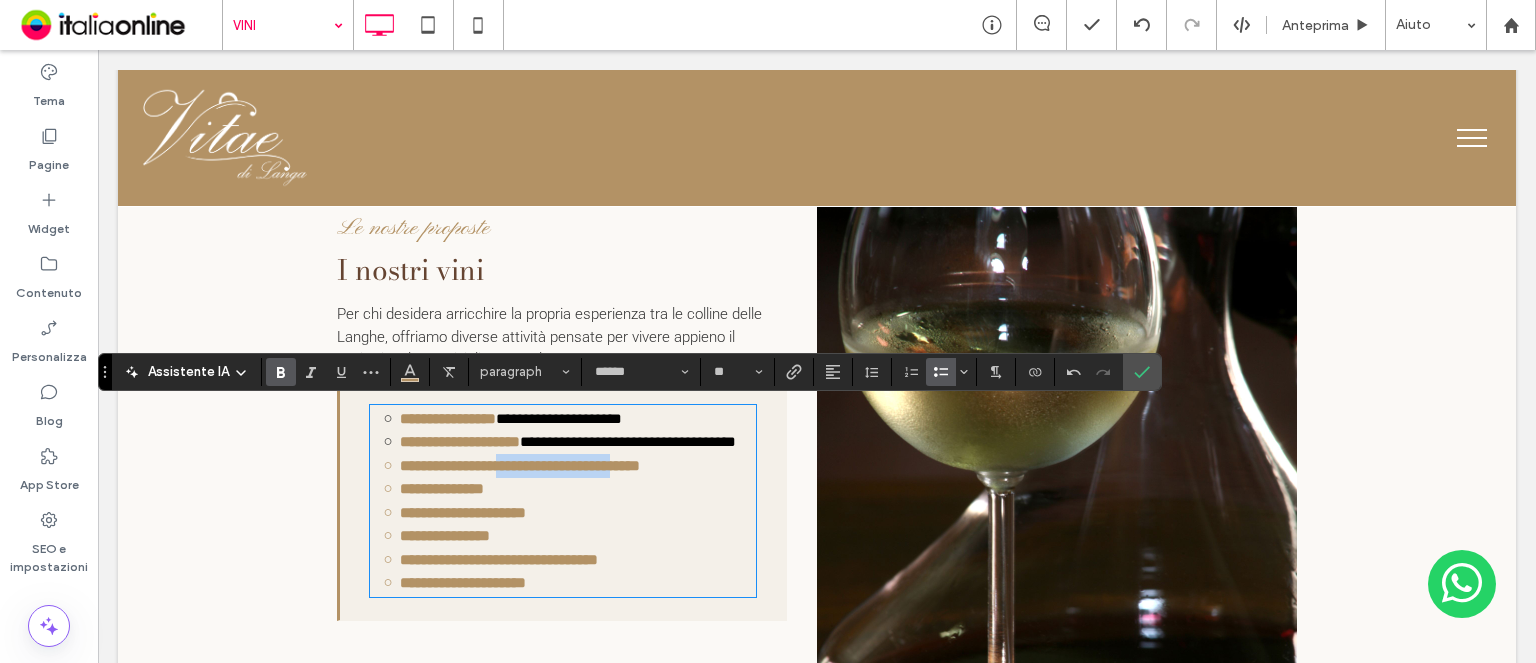drag, startPoint x: 493, startPoint y: 467, endPoint x: 628, endPoint y: 469, distance: 135.01482 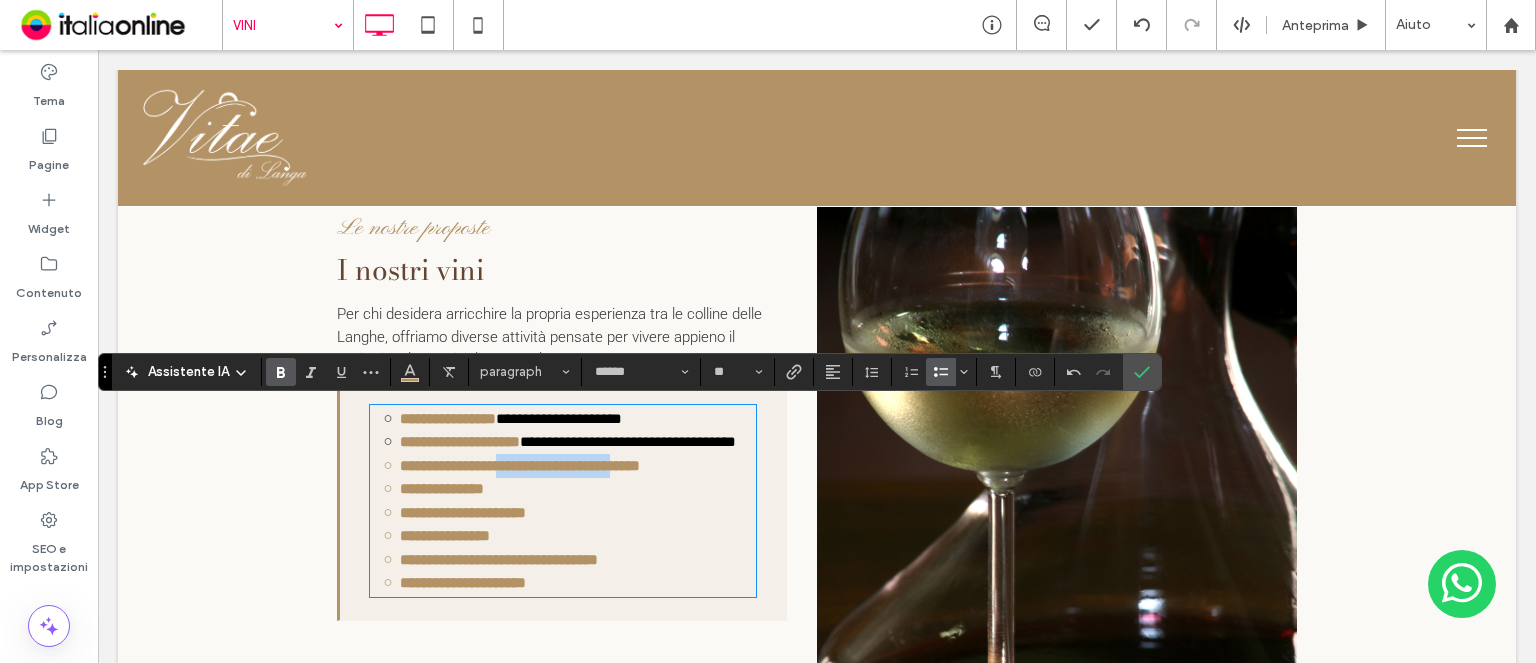 click on "**********" at bounding box center (520, 465) 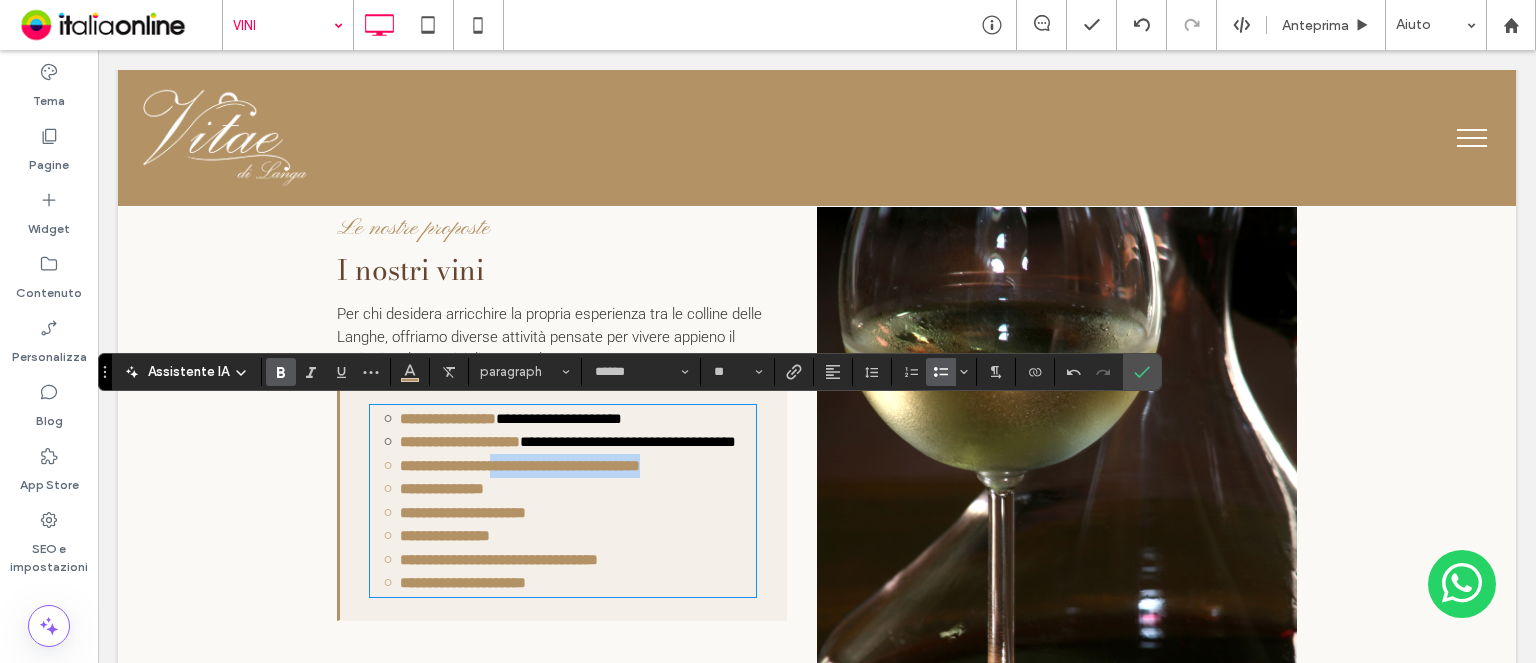 drag, startPoint x: 489, startPoint y: 467, endPoint x: 737, endPoint y: 465, distance: 248.00807 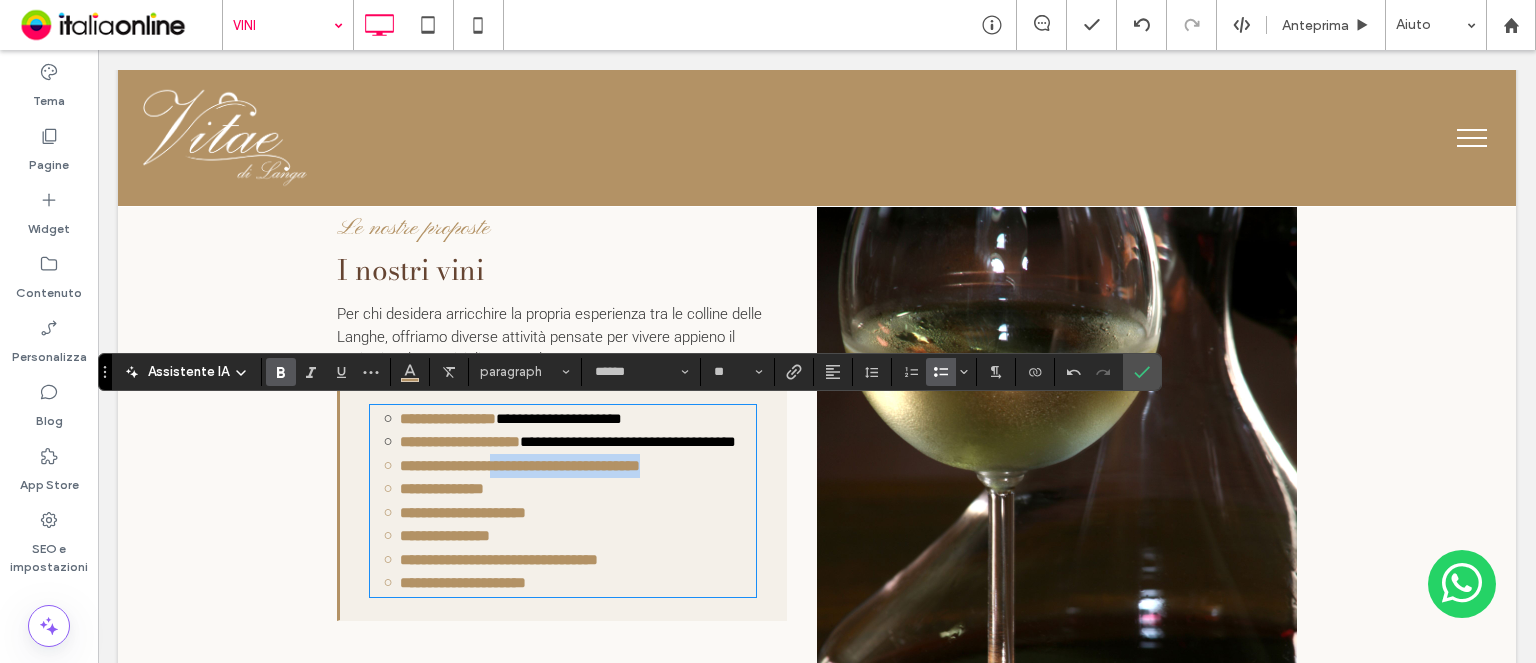click on "**********" at bounding box center [578, 466] 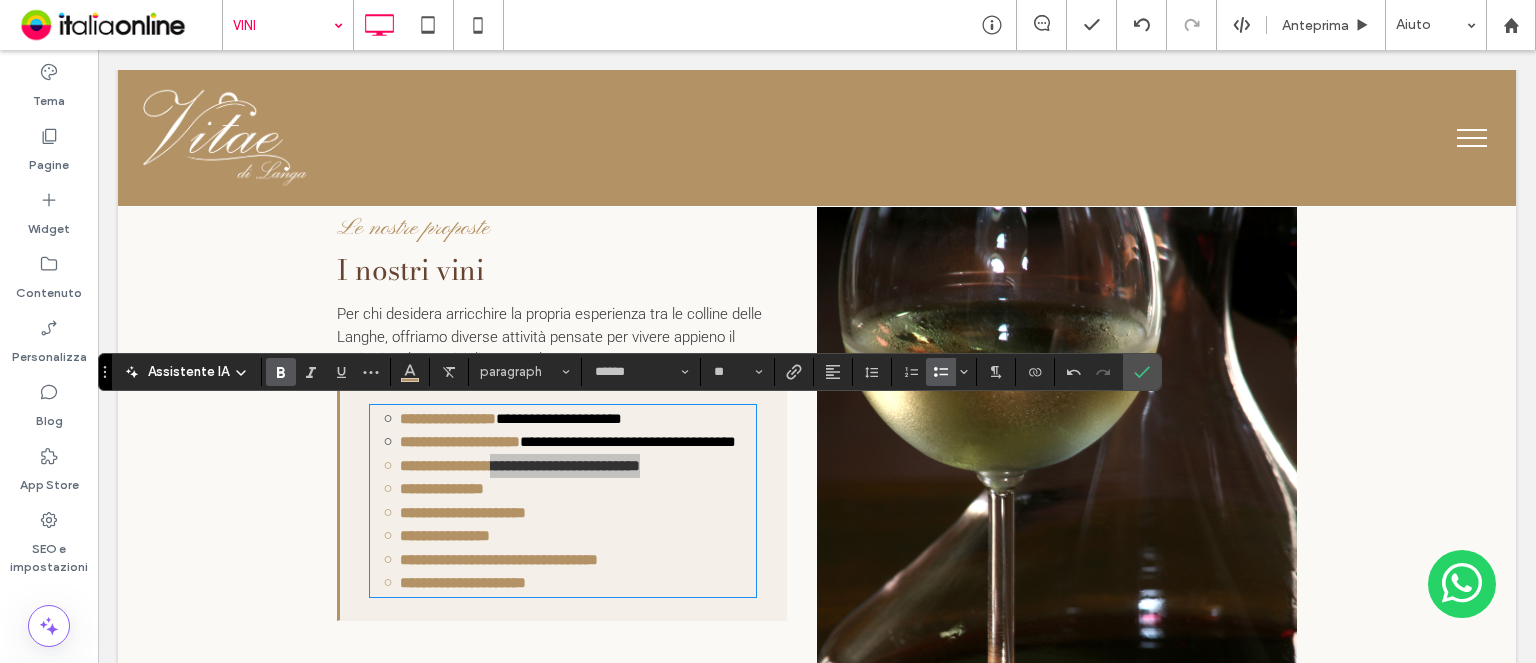 click 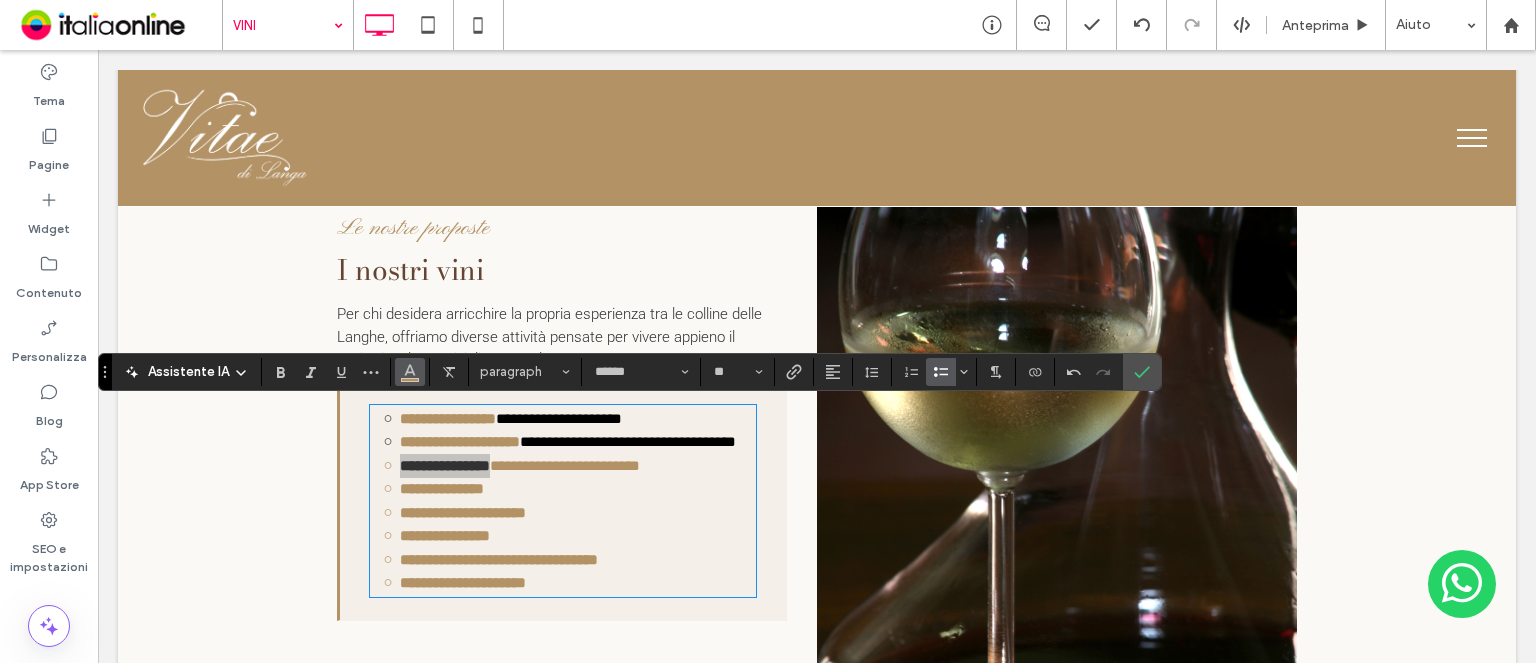 click 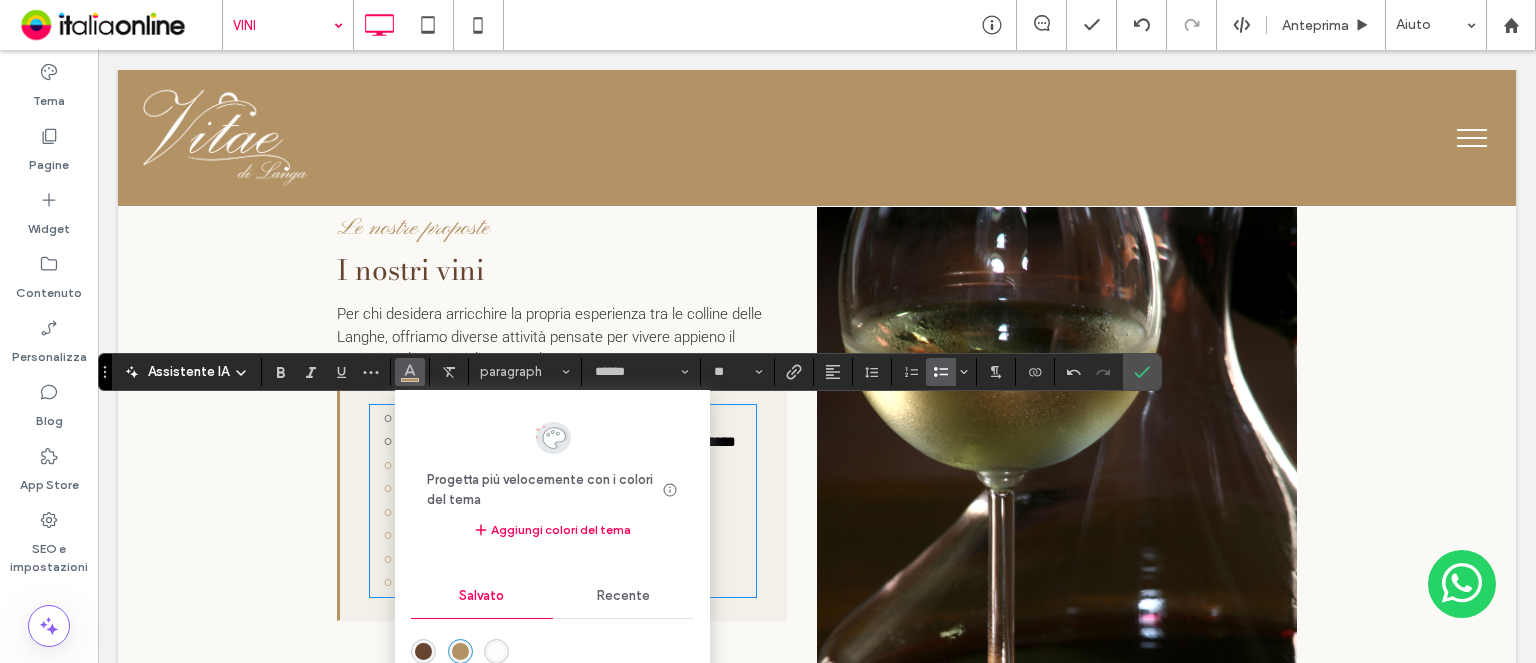 click on "Recente" at bounding box center (623, 596) 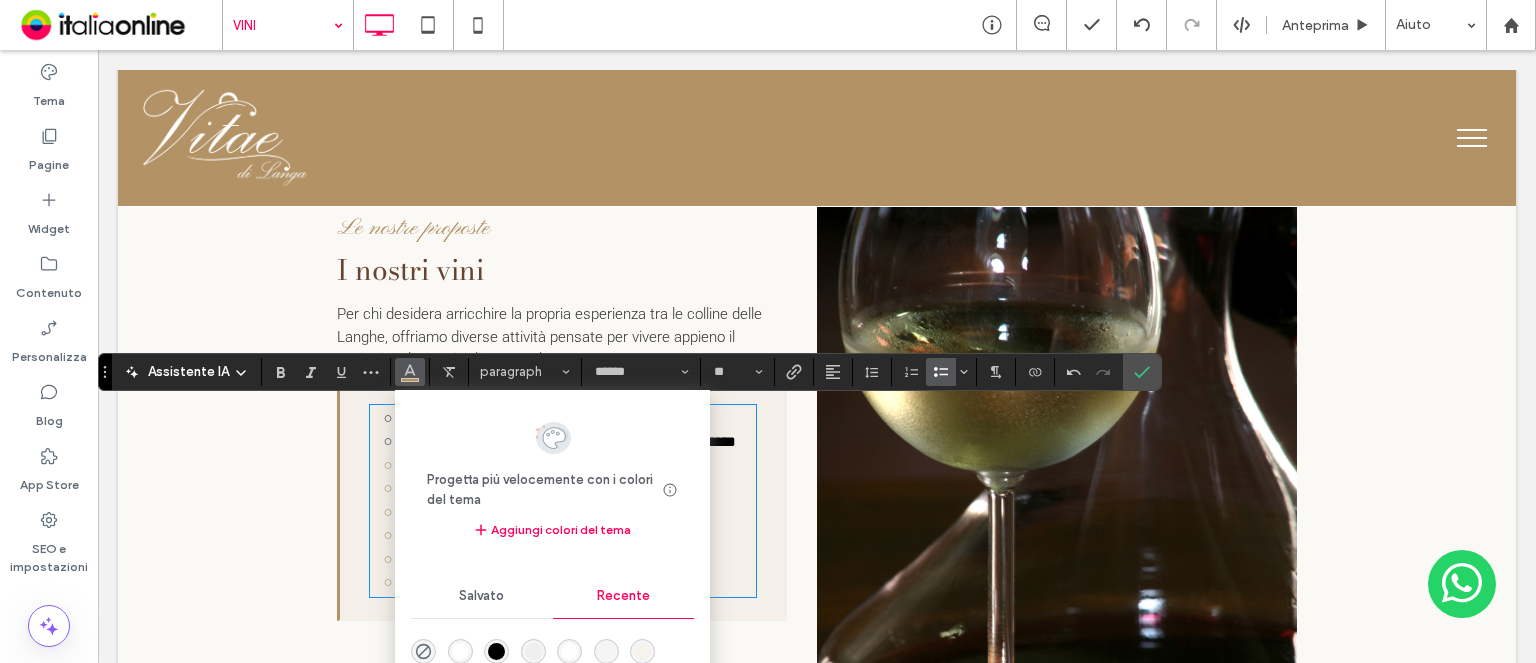 drag, startPoint x: 556, startPoint y: 616, endPoint x: 406, endPoint y: 585, distance: 153.16985 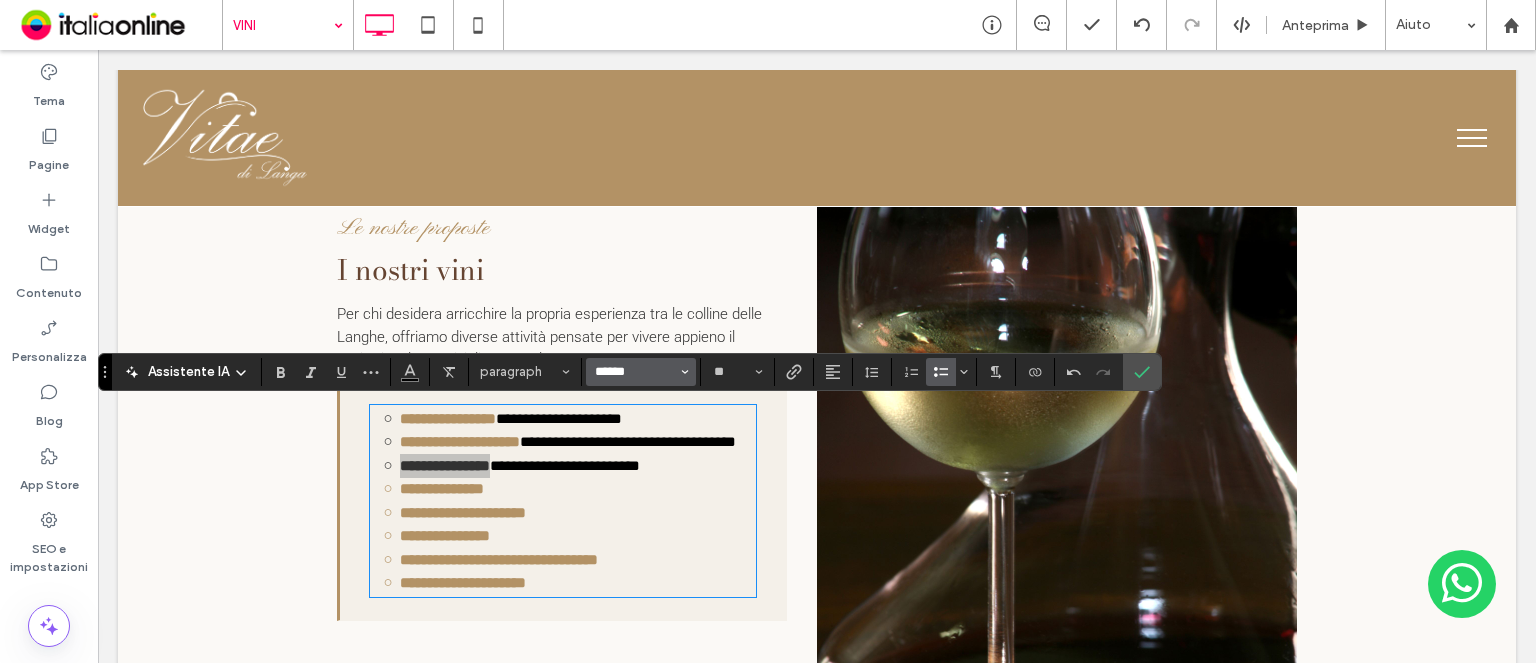 click on "******" at bounding box center (635, 372) 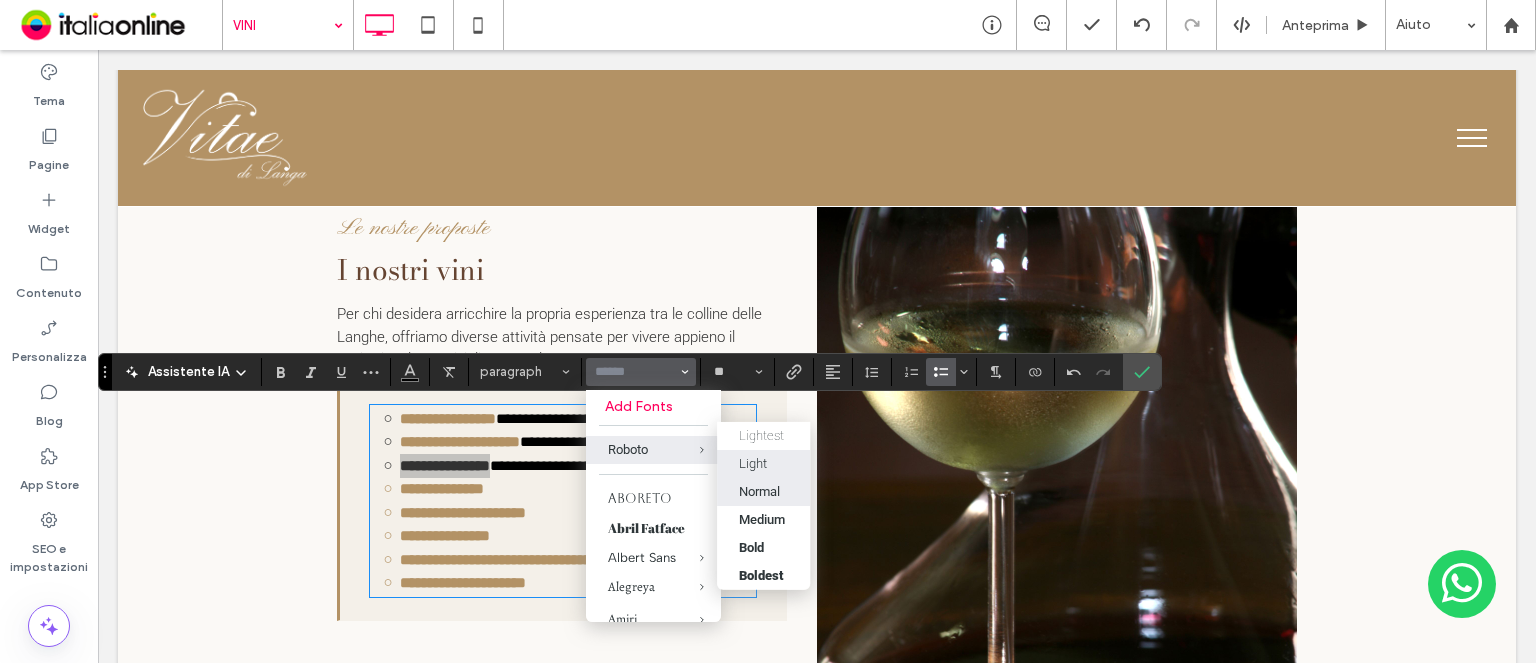 click on "Light" at bounding box center (753, 463) 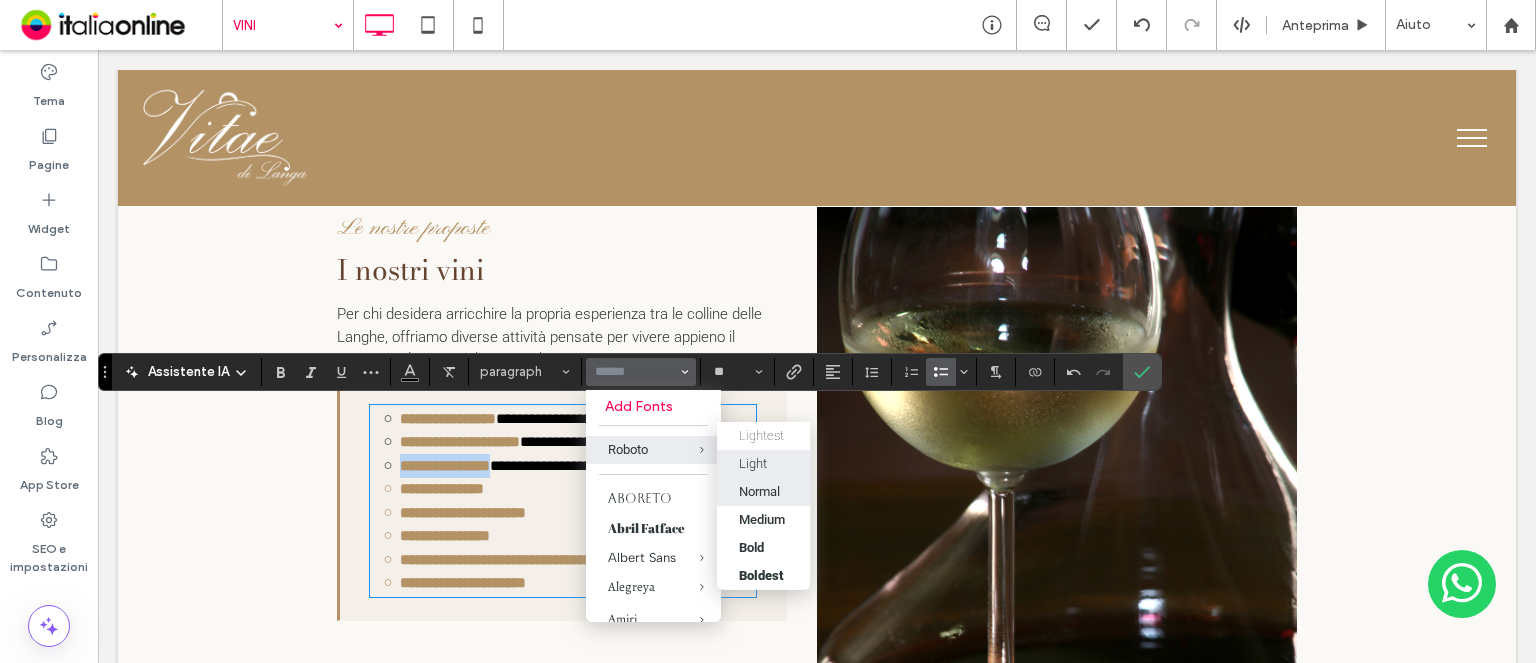 type on "******" 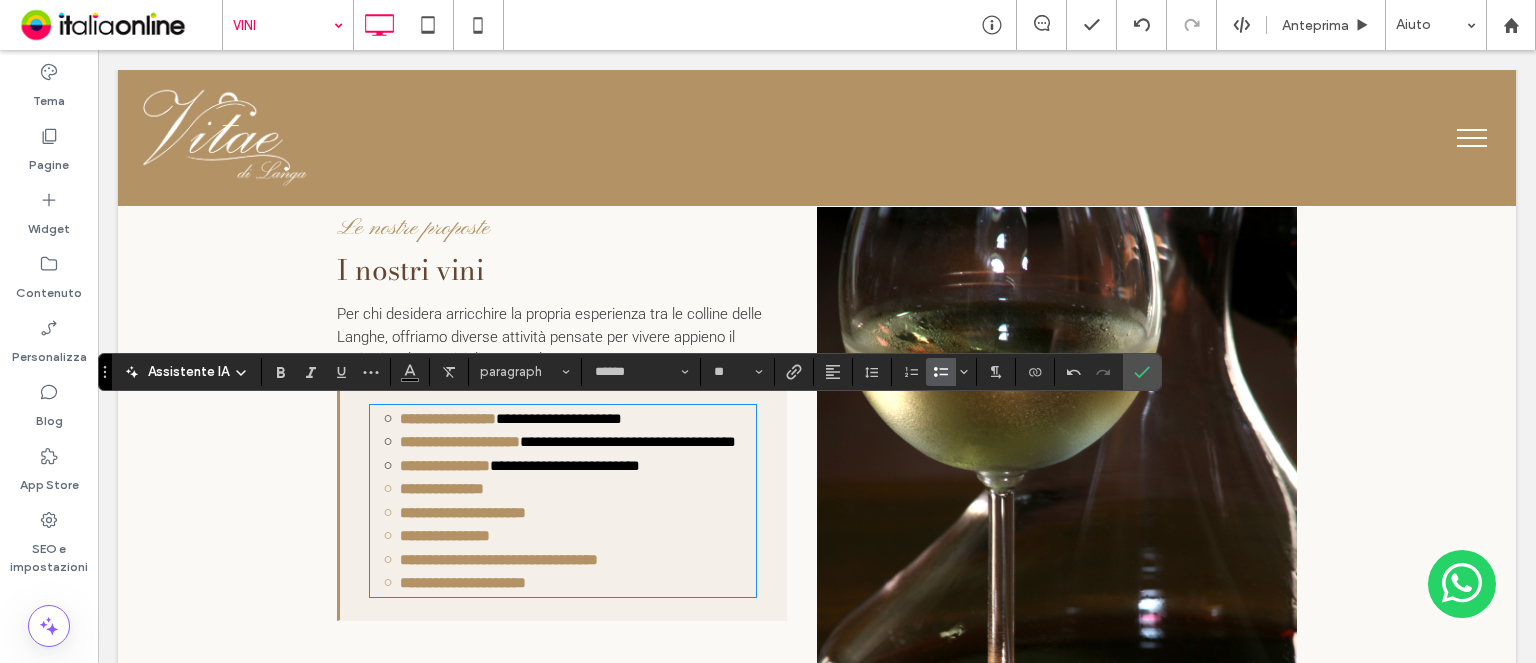 click on "**********" at bounding box center [578, 489] 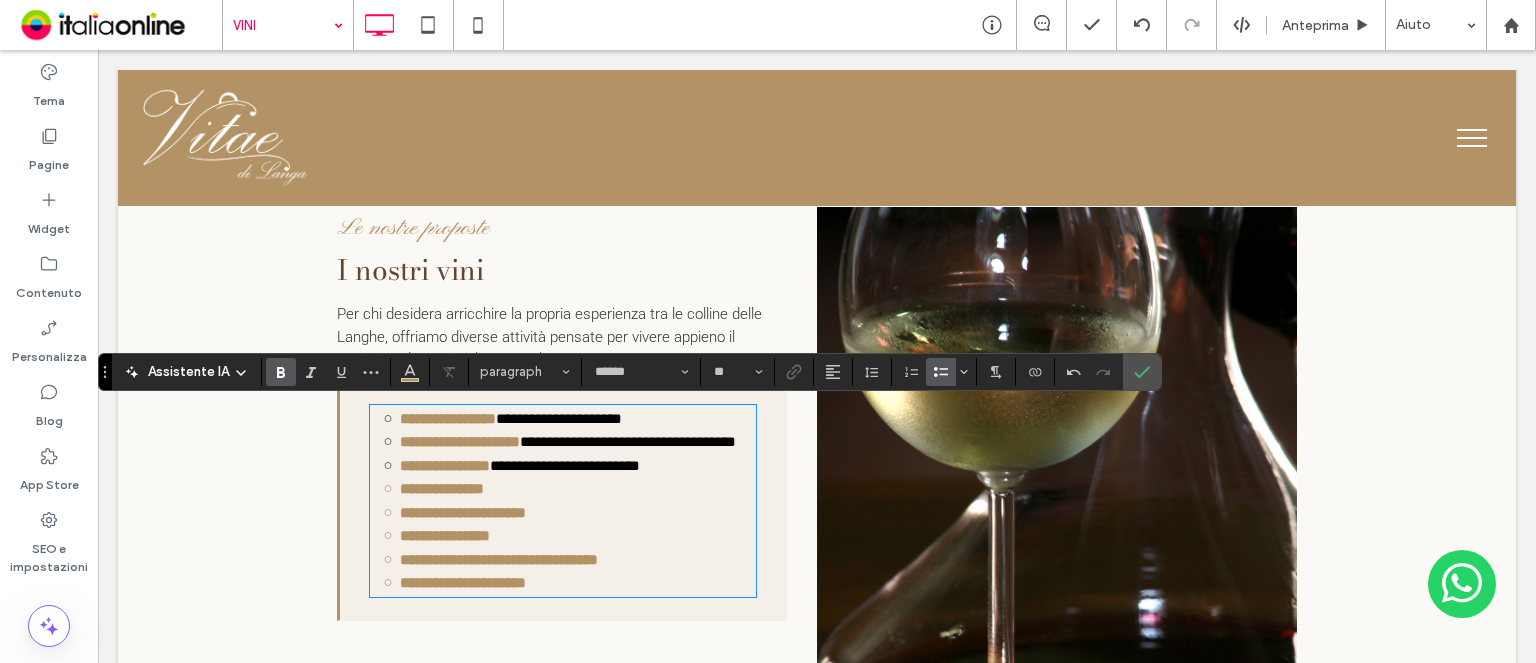 click on "**********" at bounding box center [442, 488] 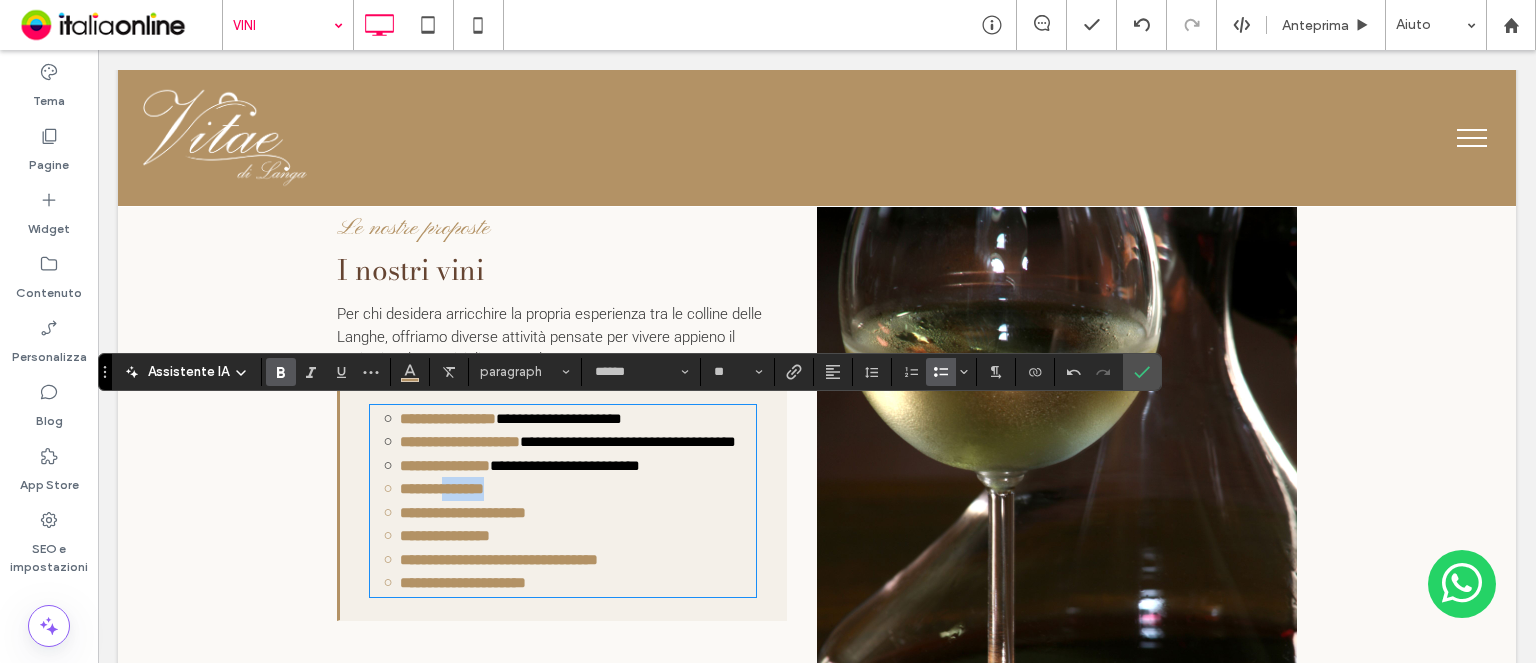 click on "**********" at bounding box center (442, 488) 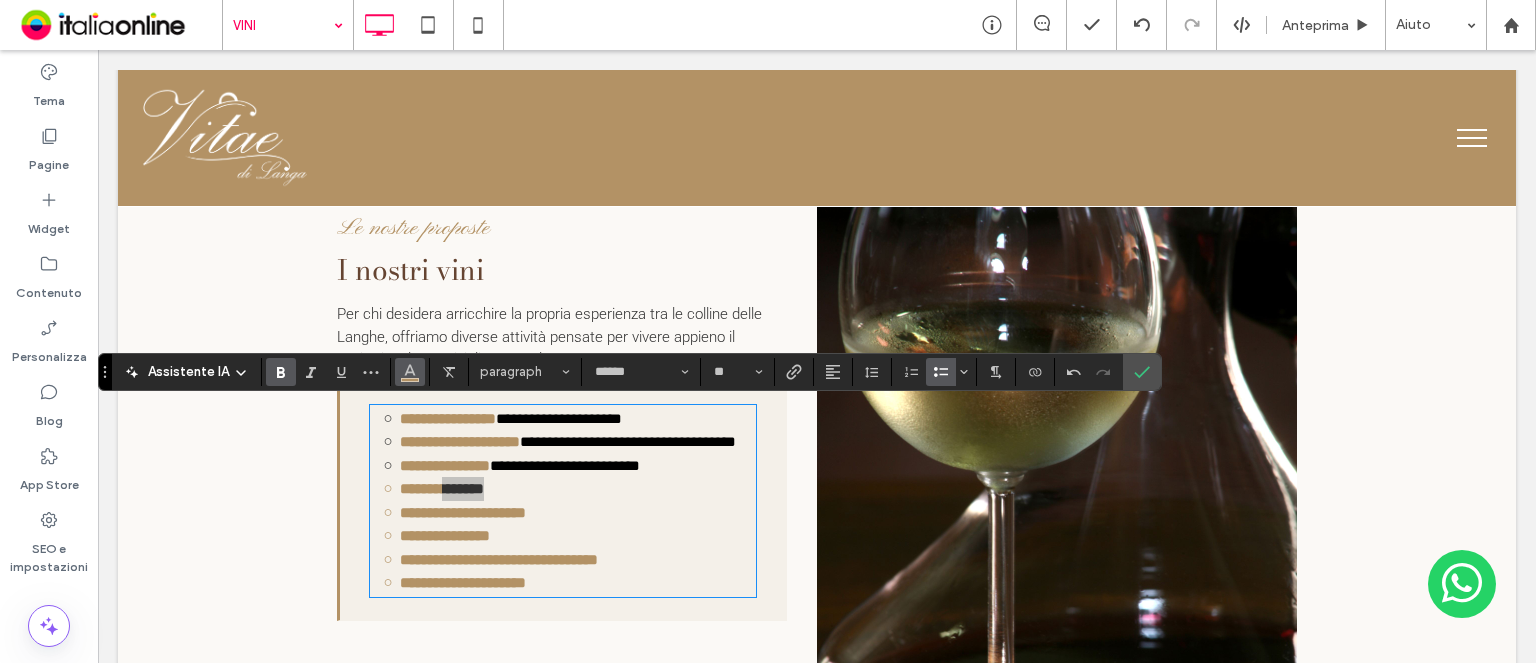 click at bounding box center (410, 372) 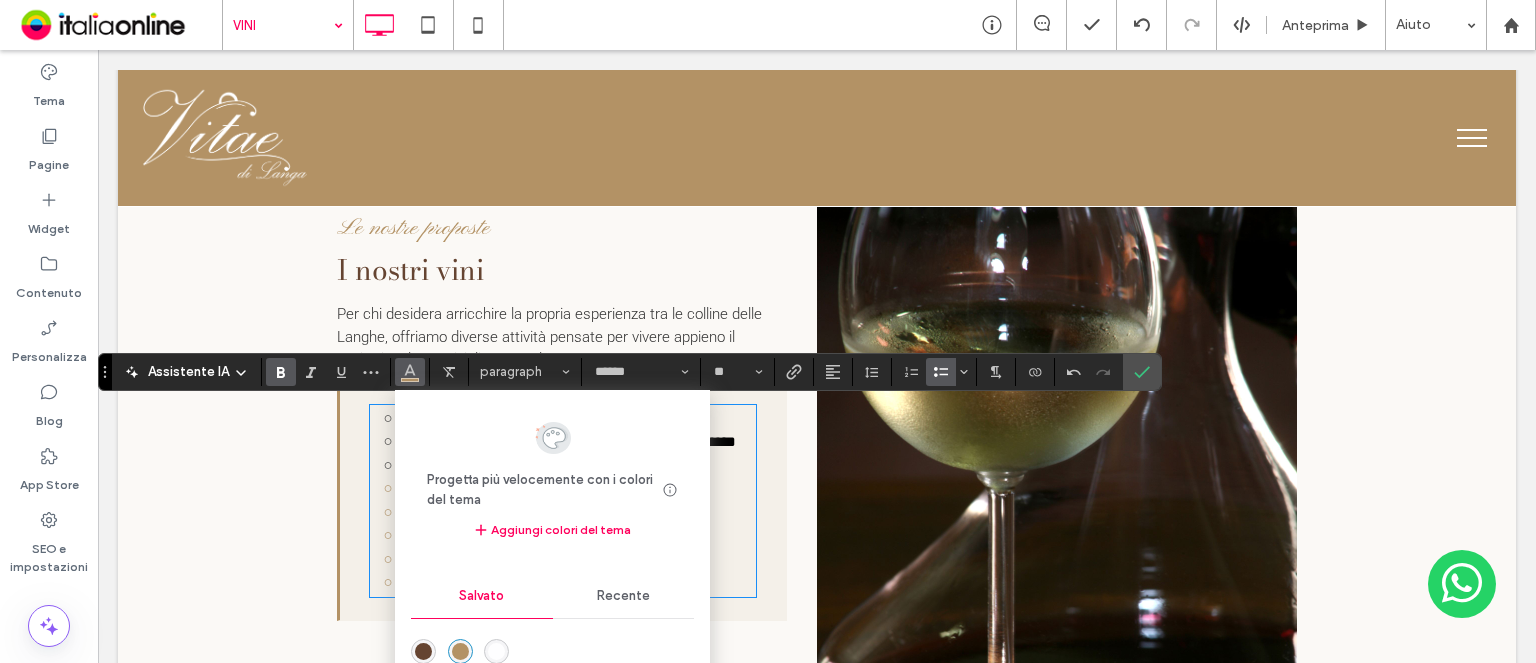 click on "Recente" at bounding box center [624, 596] 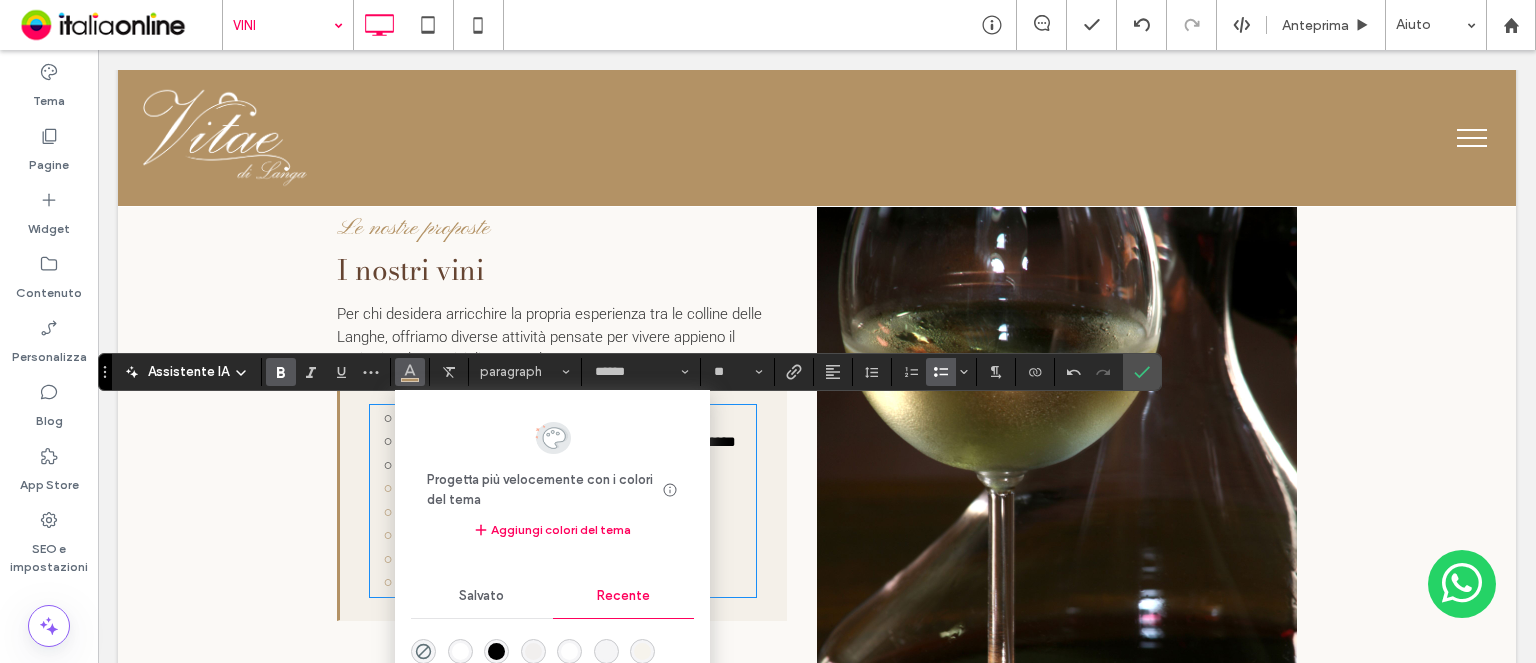 click at bounding box center (496, 651) 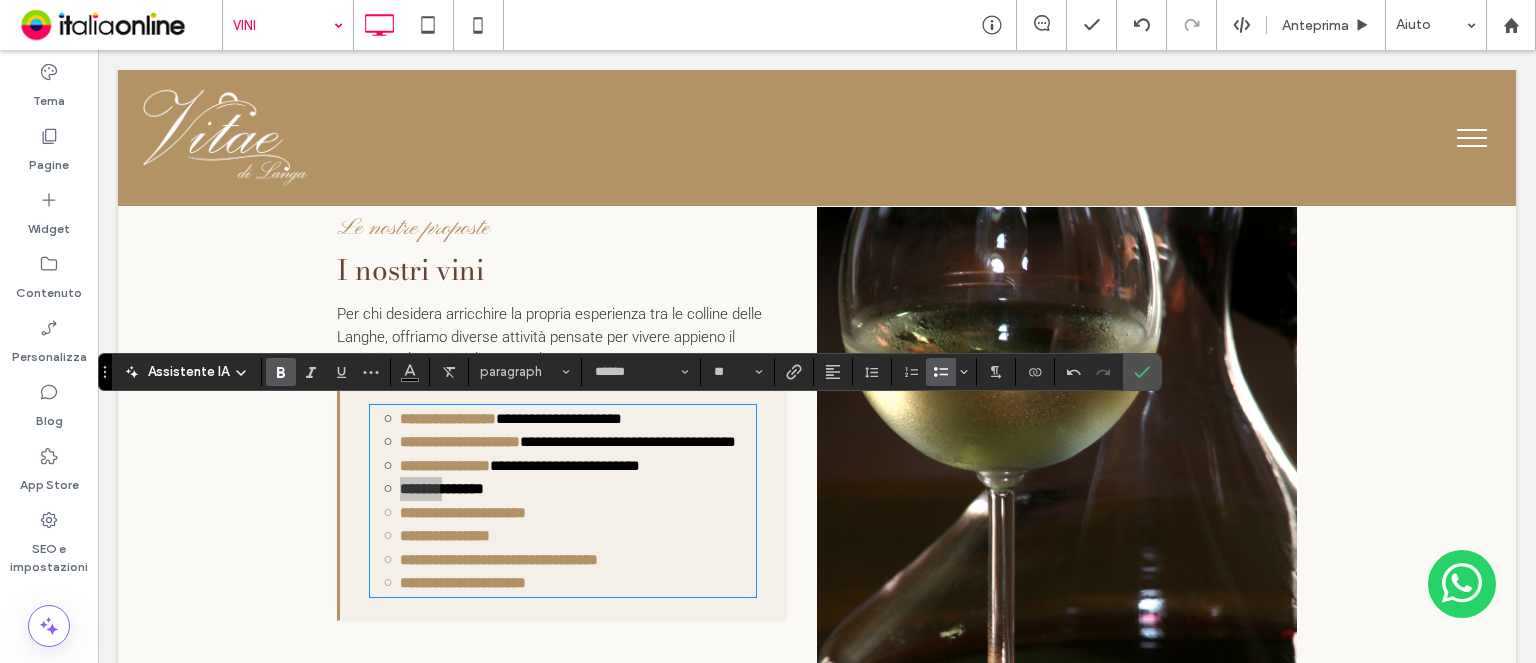 click at bounding box center (281, 372) 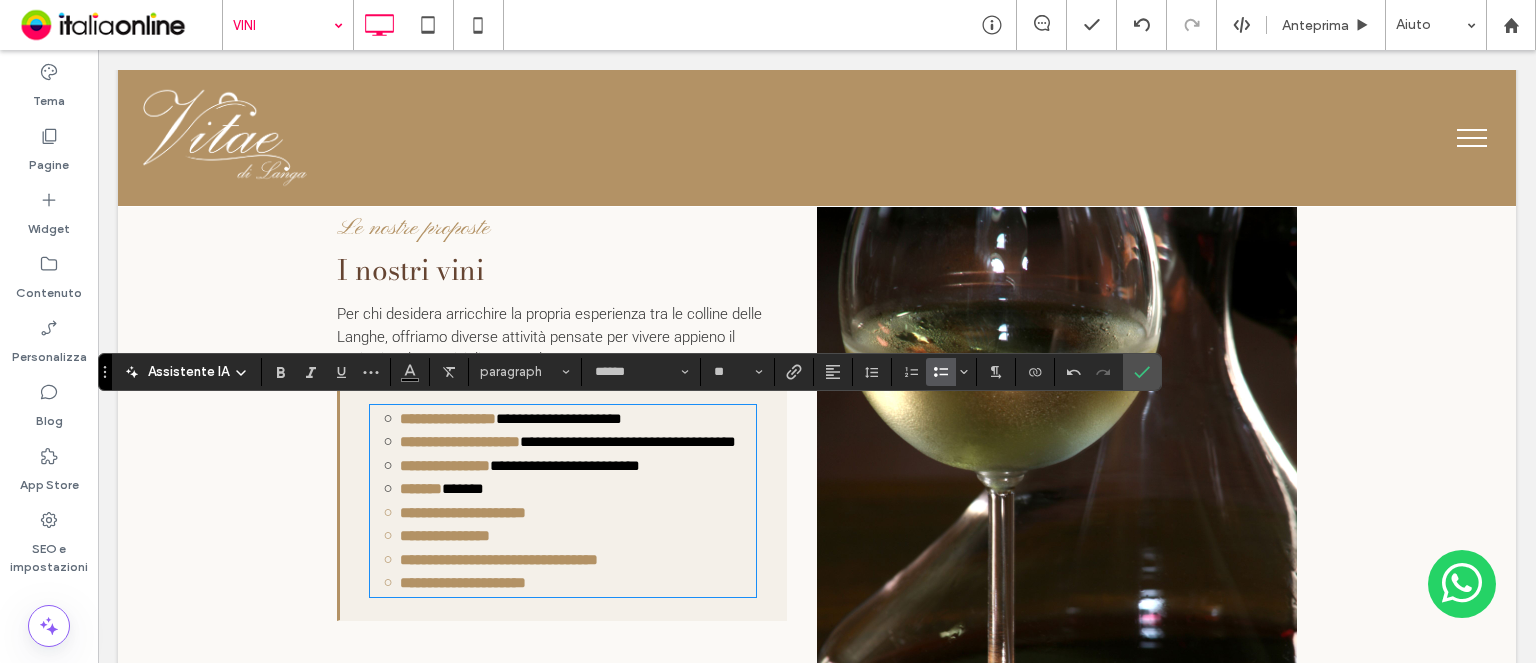 click on "**********" at bounding box center (463, 512) 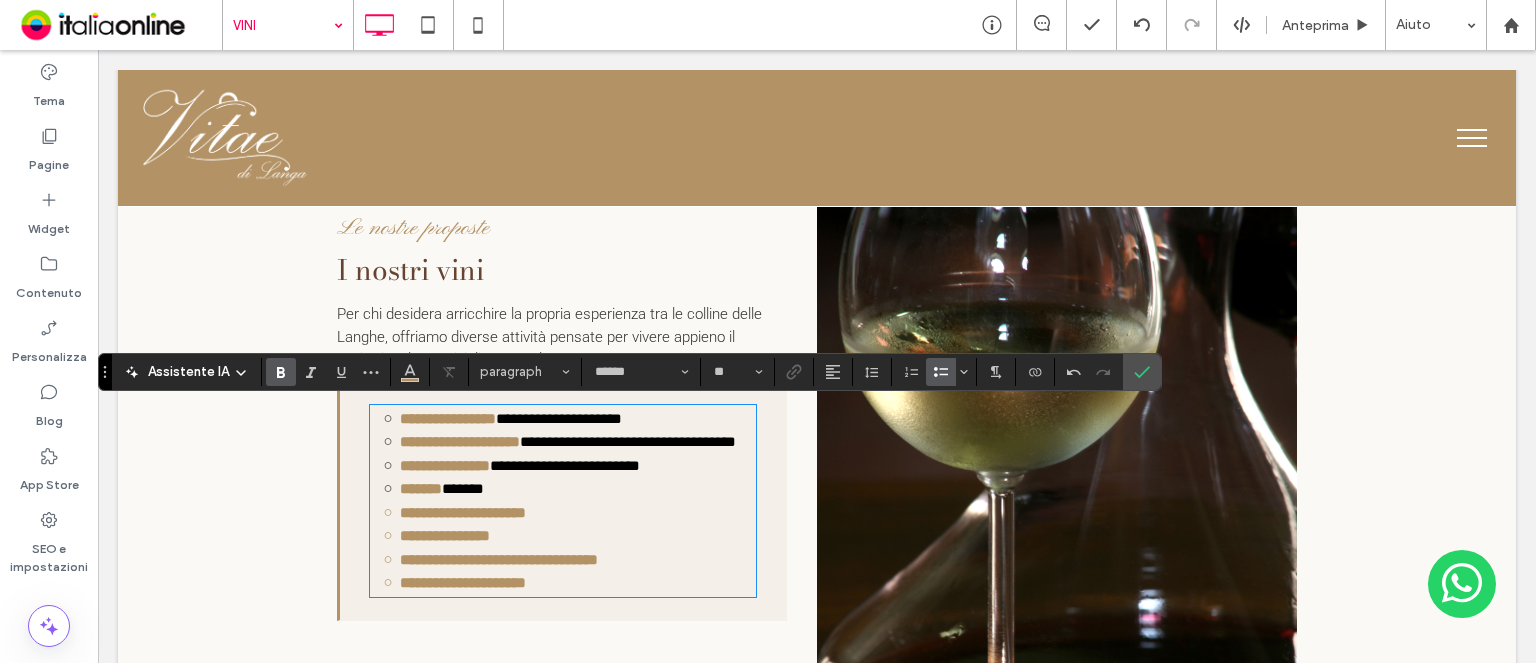 click on "*******" at bounding box center [463, 488] 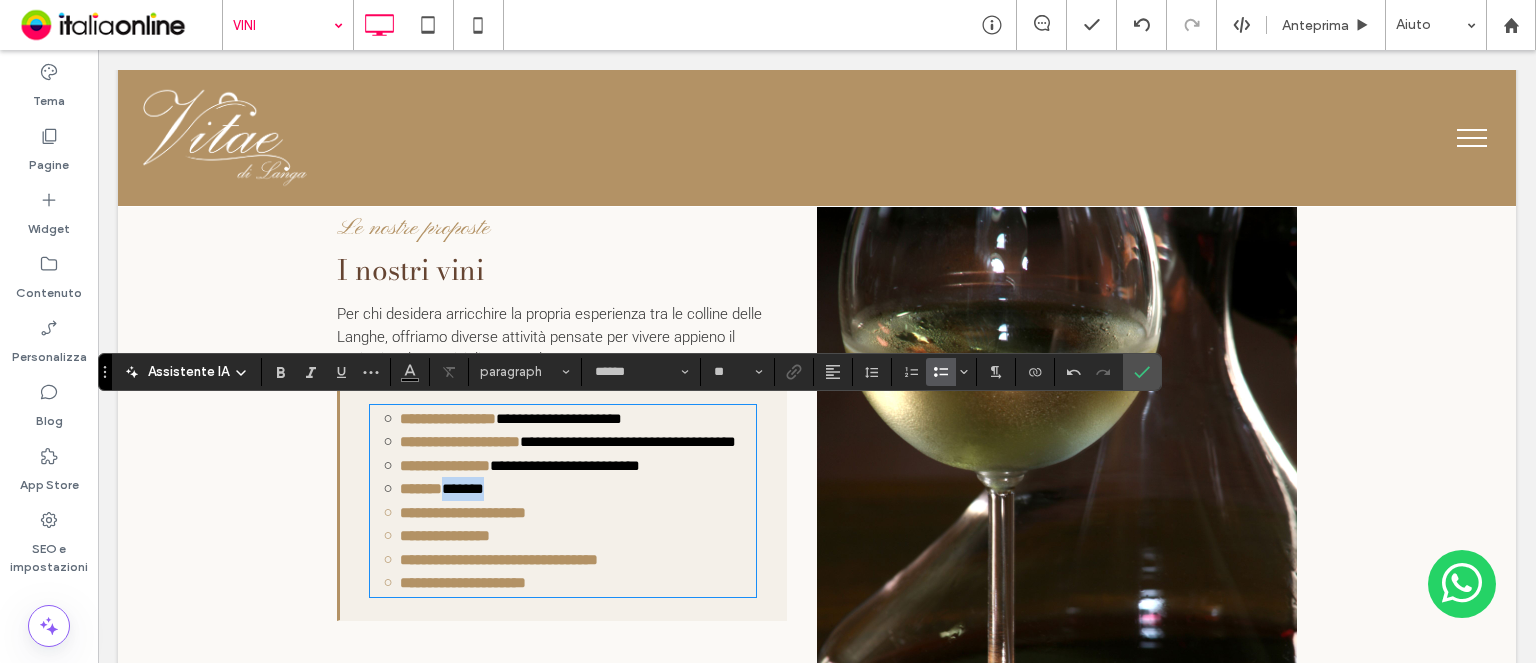 click on "*******" at bounding box center [463, 488] 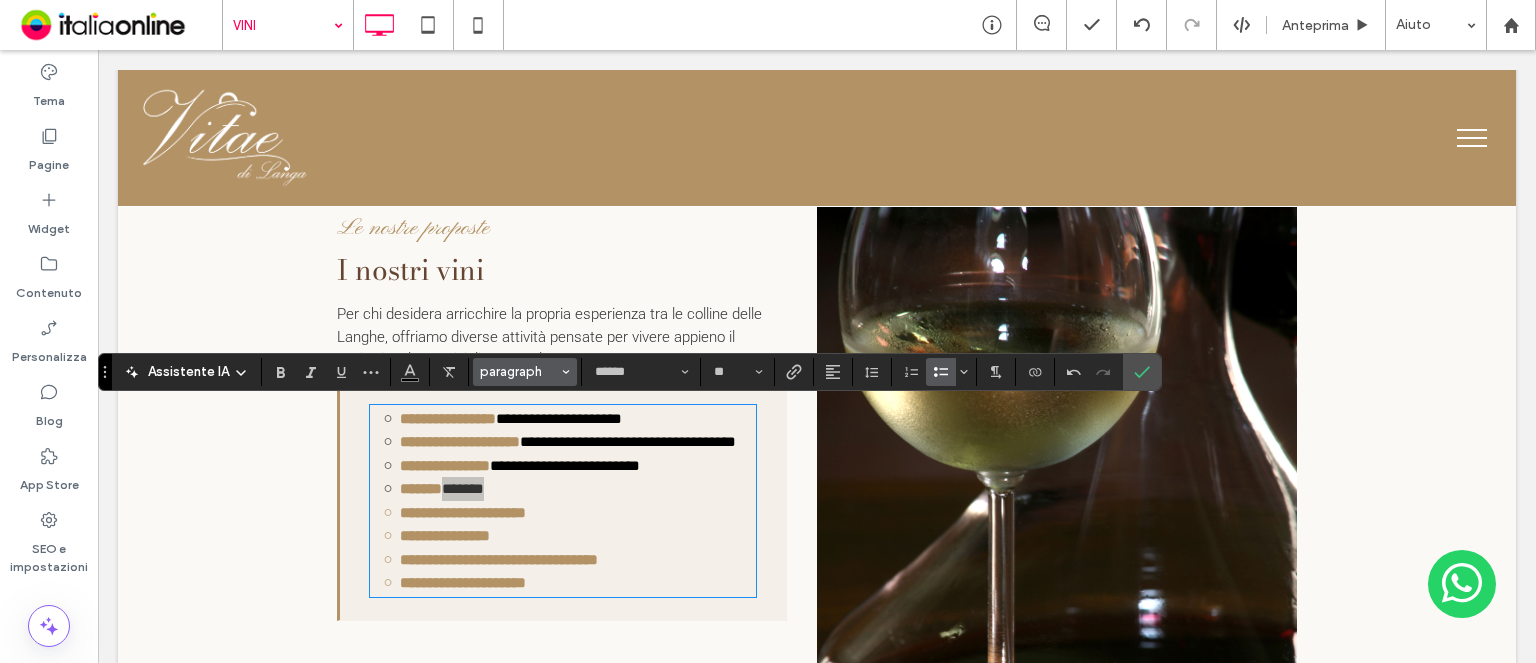 click on "paragraph" at bounding box center [519, 371] 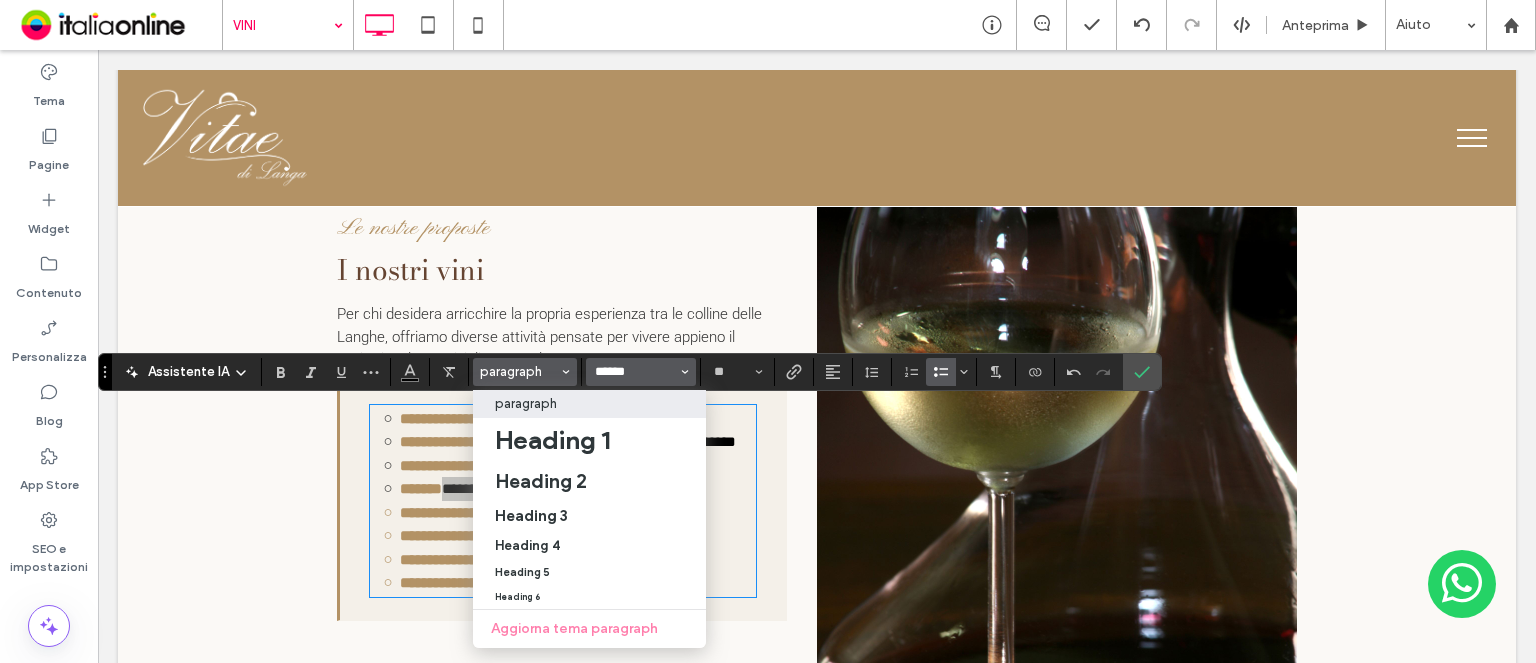 click on "******" at bounding box center (635, 372) 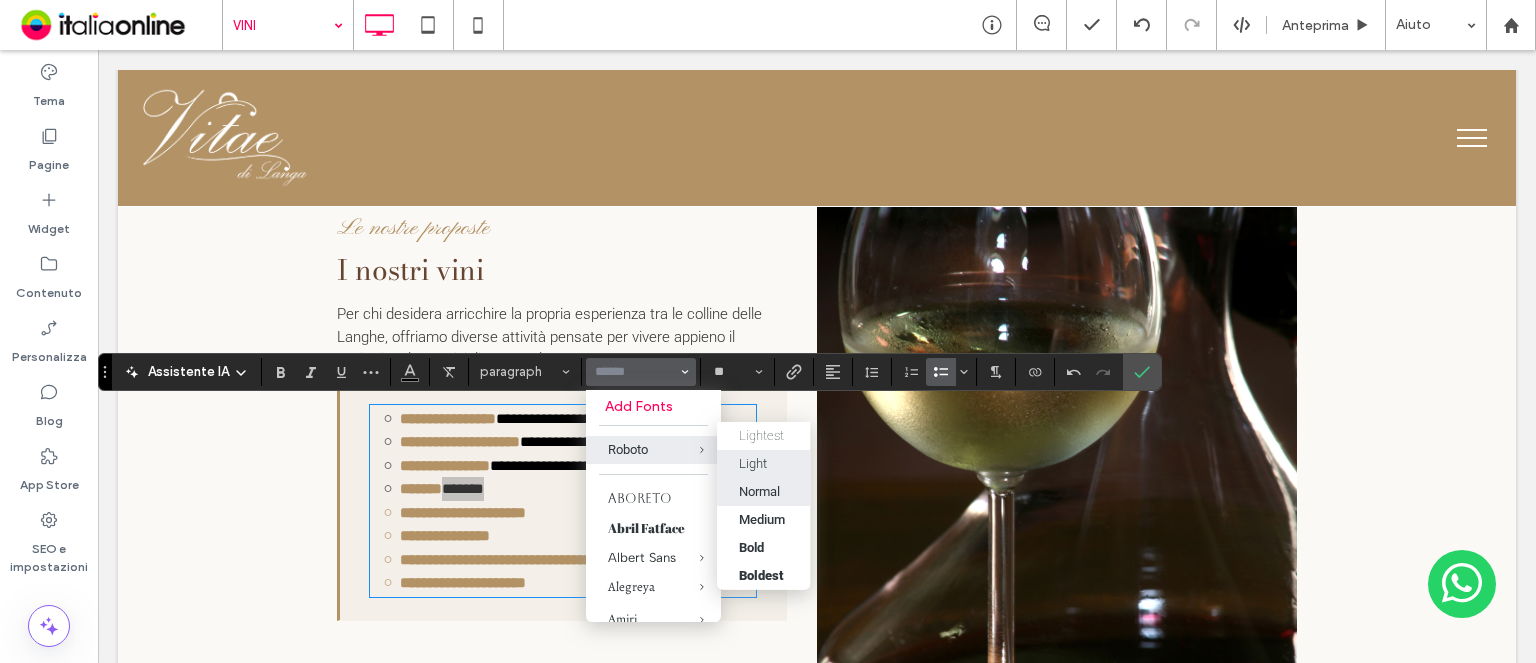 click at bounding box center [728, 463] 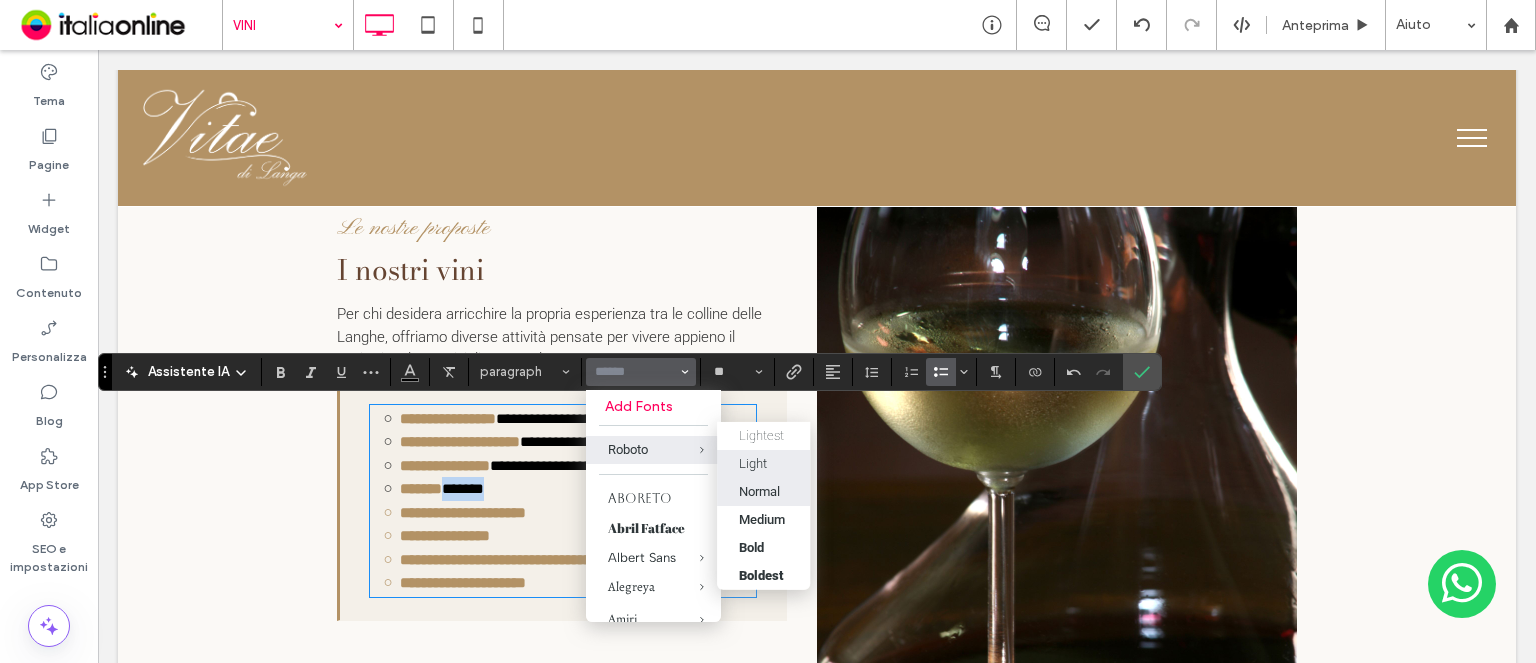 type on "******" 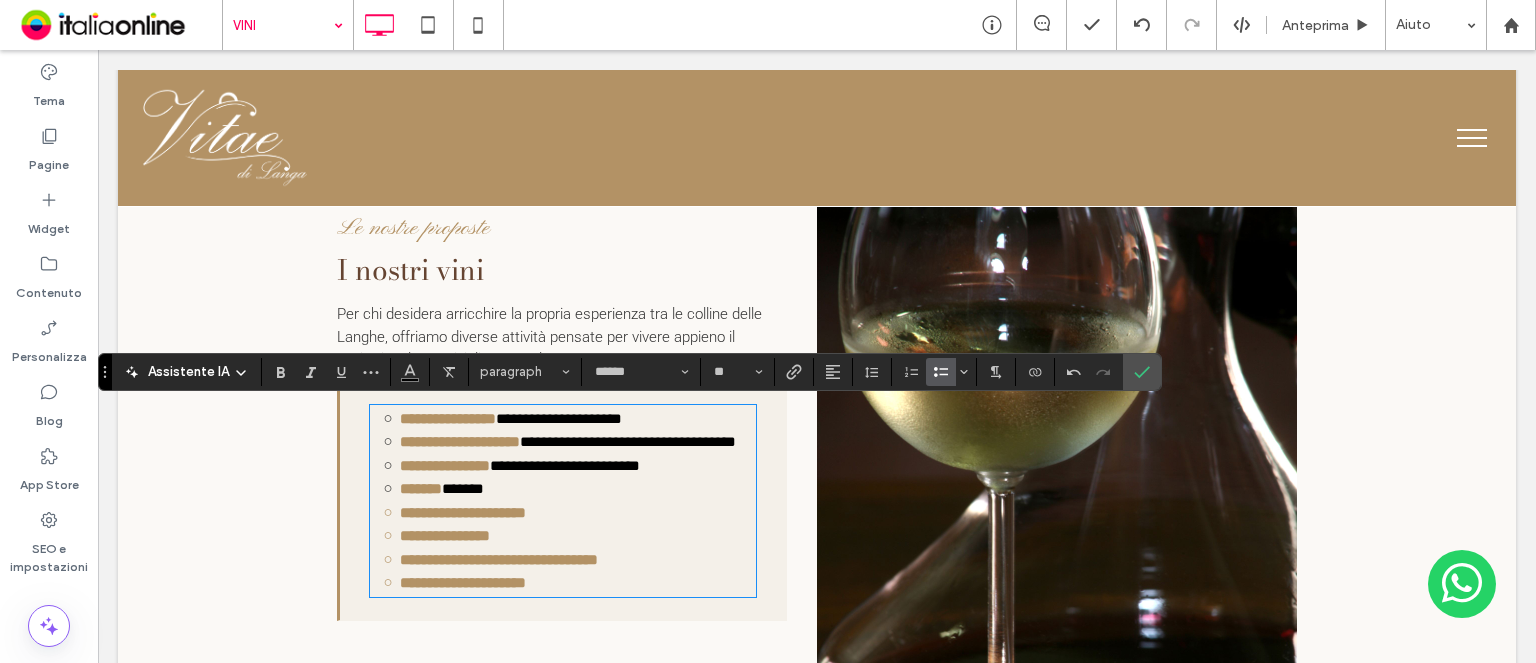 drag, startPoint x: 498, startPoint y: 507, endPoint x: 445, endPoint y: 509, distance: 53.037724 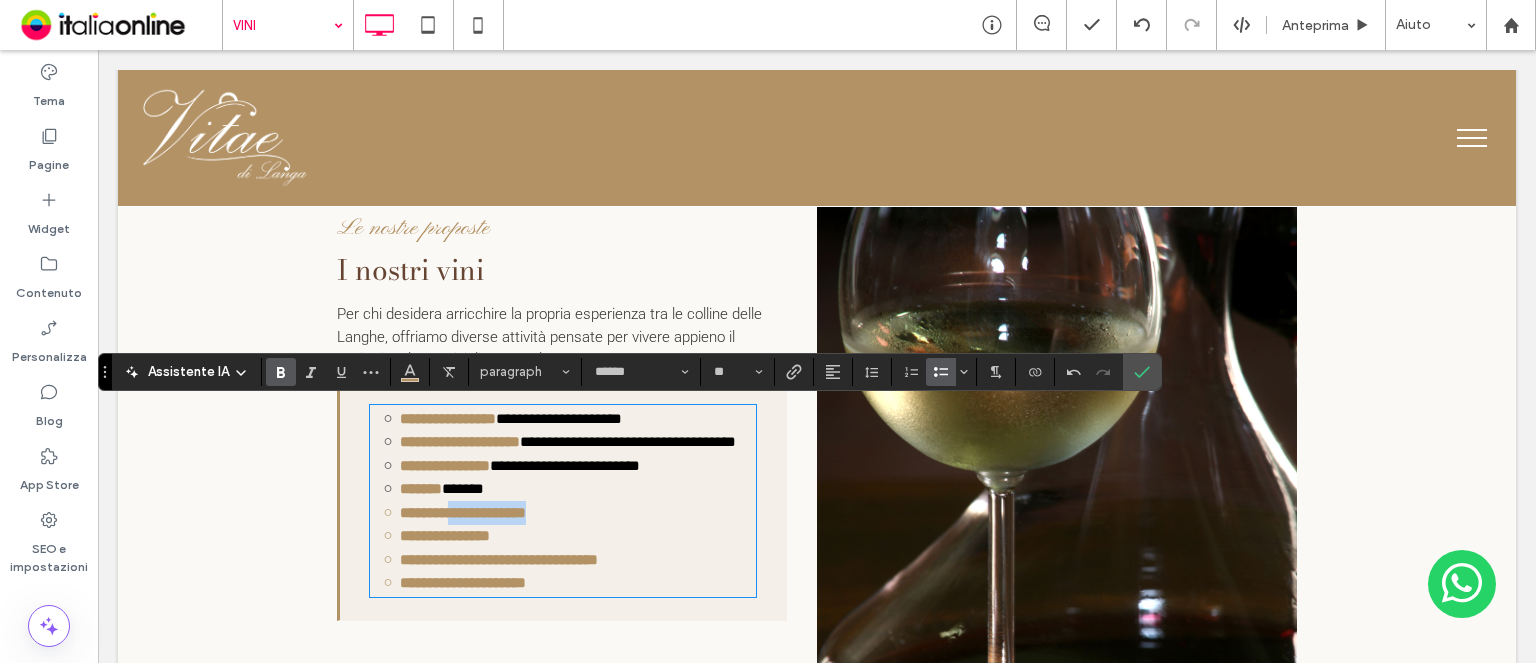 drag, startPoint x: 447, startPoint y: 512, endPoint x: 571, endPoint y: 511, distance: 124.004036 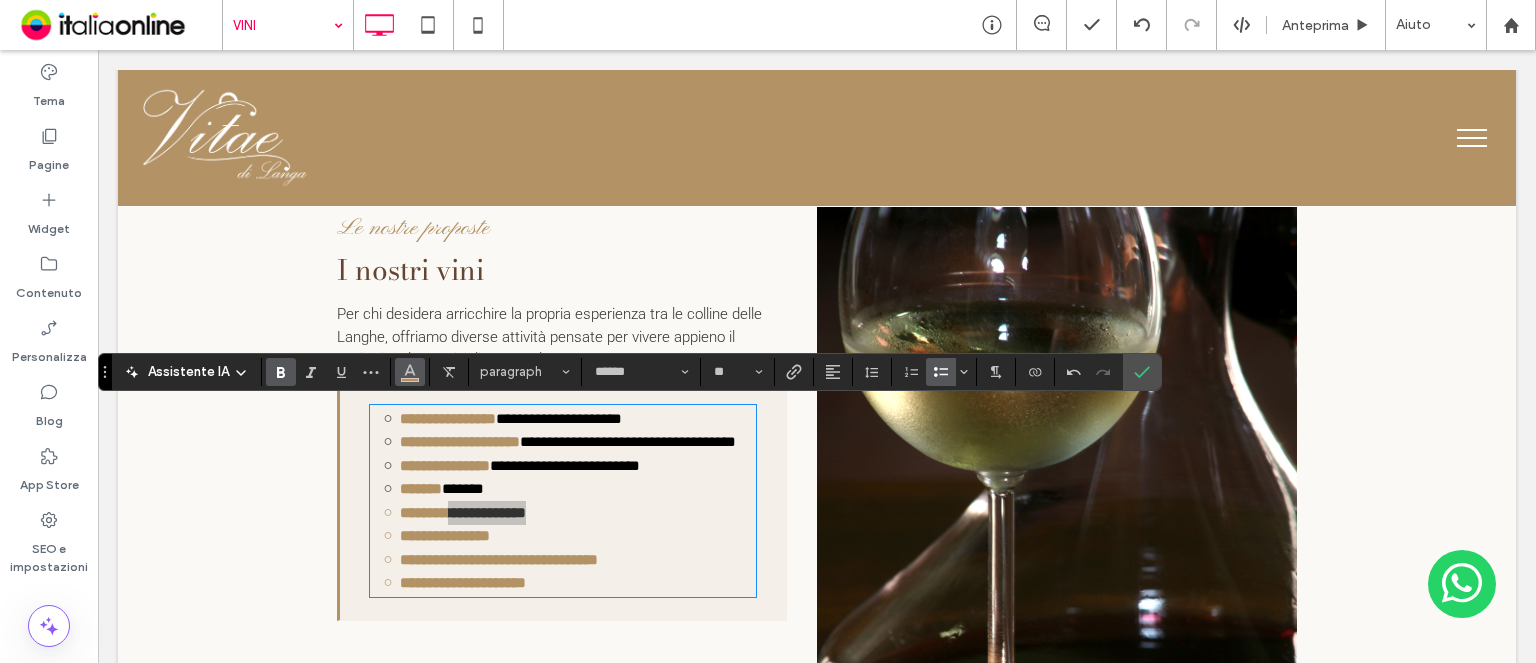 click 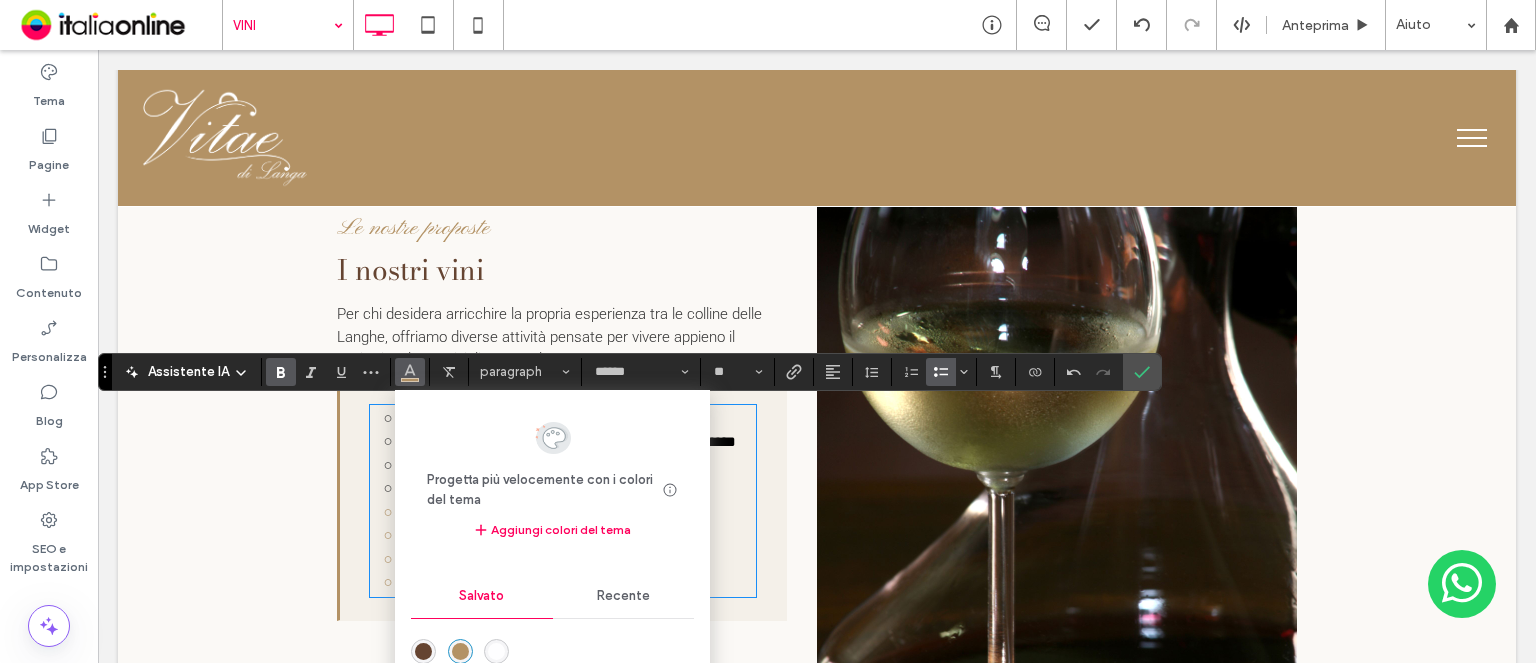 click on "Recente" at bounding box center (624, 596) 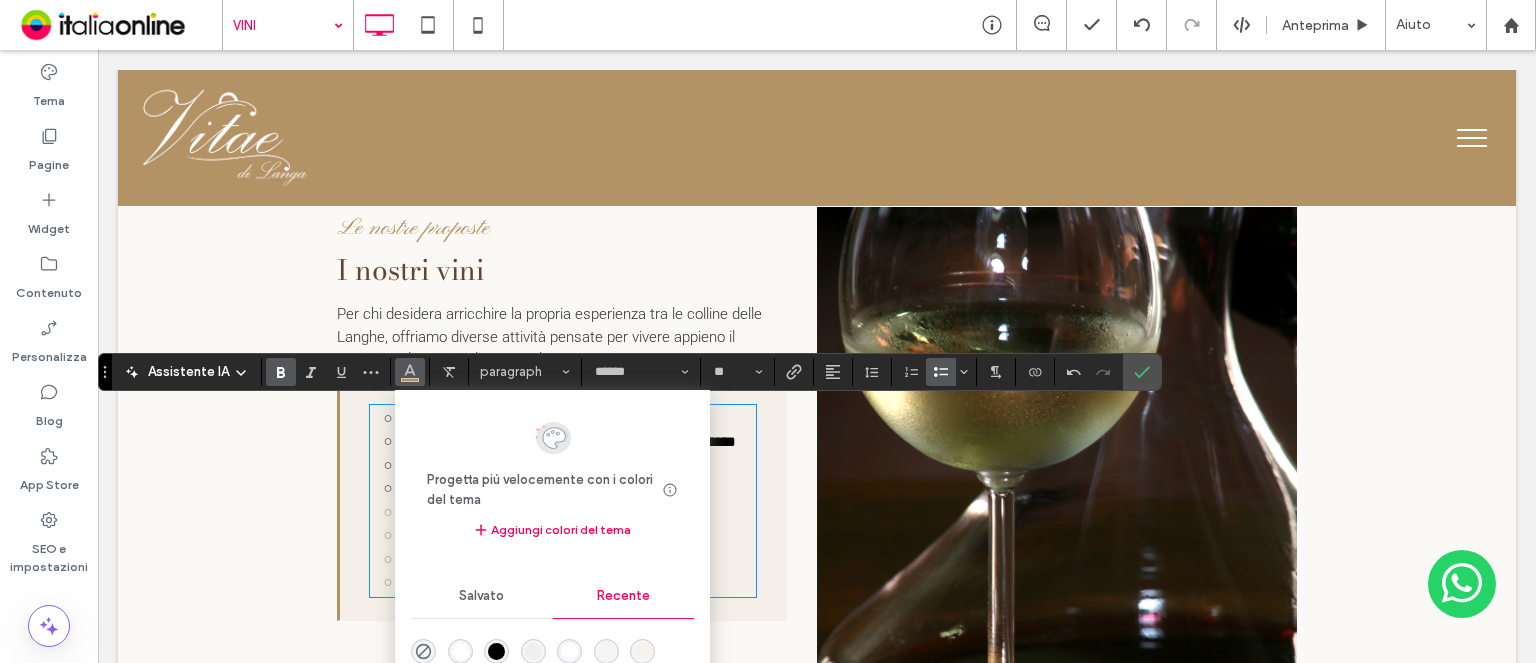 click at bounding box center [496, 651] 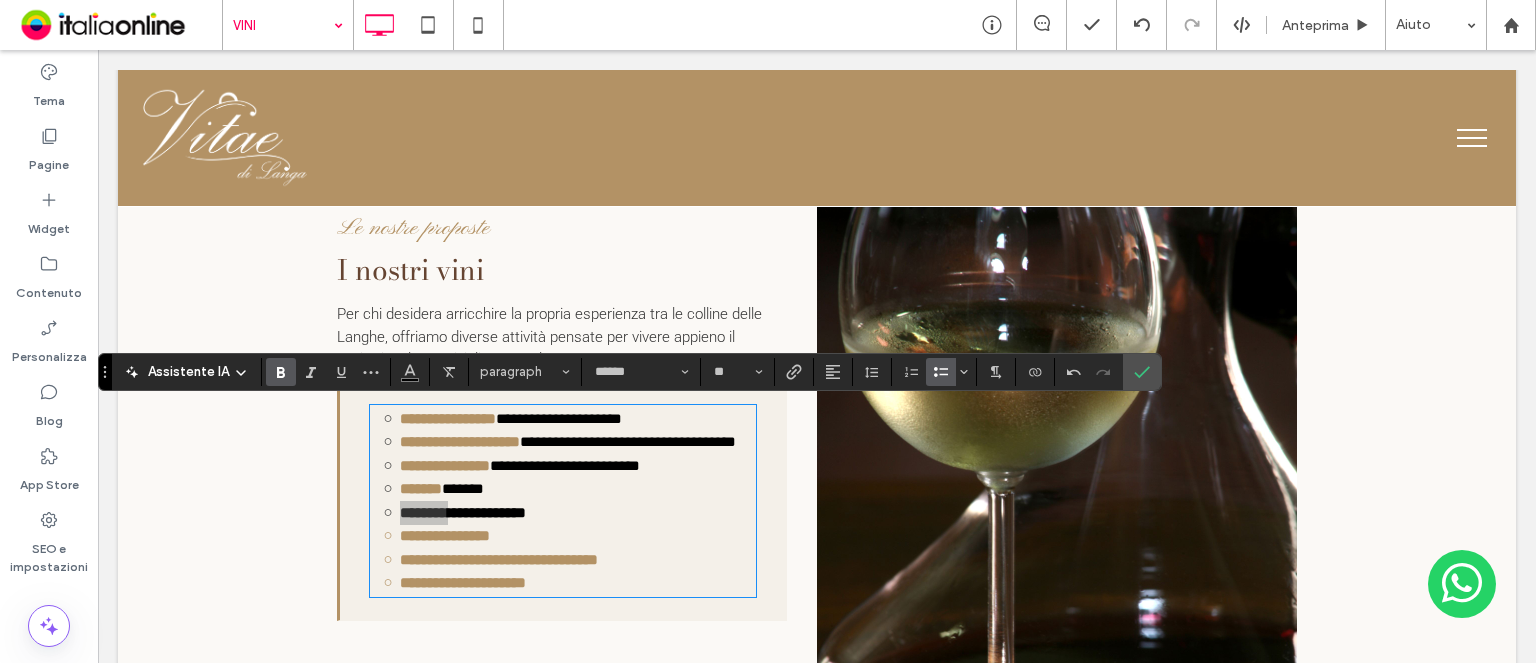 click at bounding box center [281, 372] 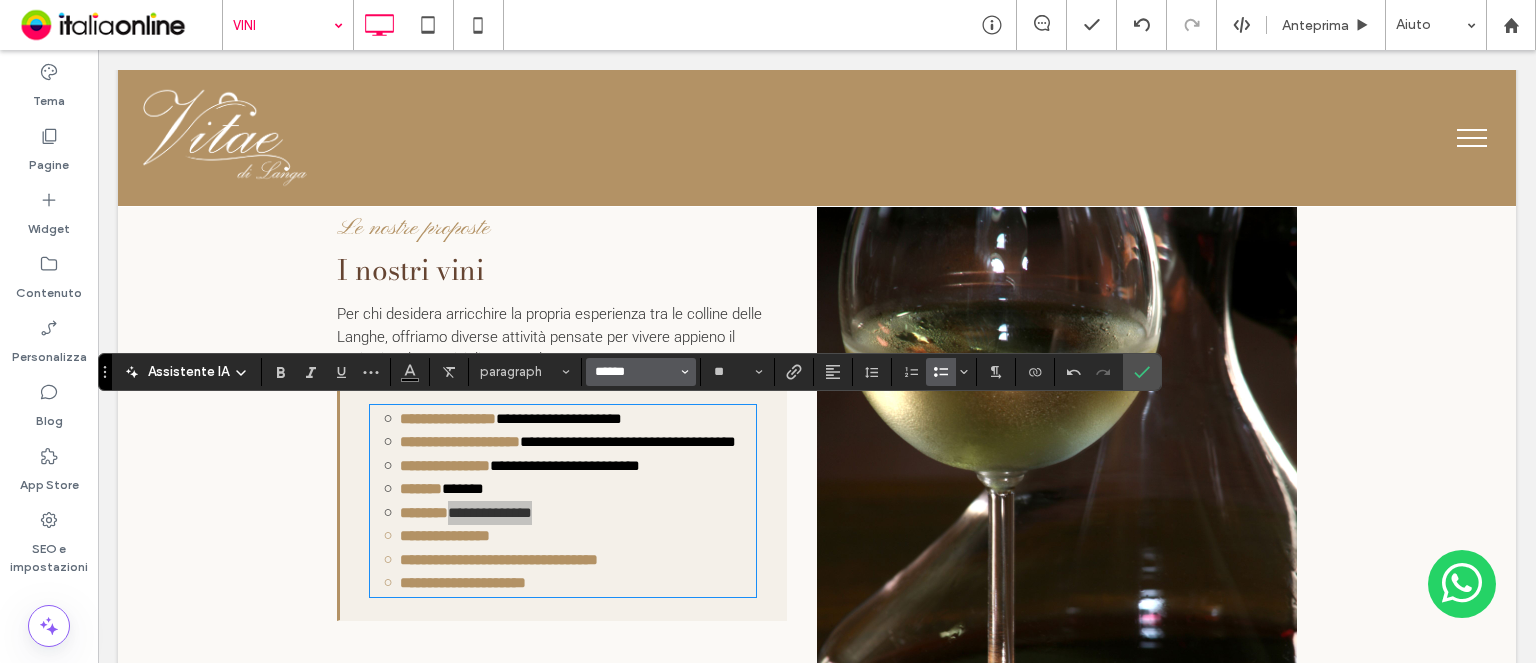 click on "******" at bounding box center [635, 372] 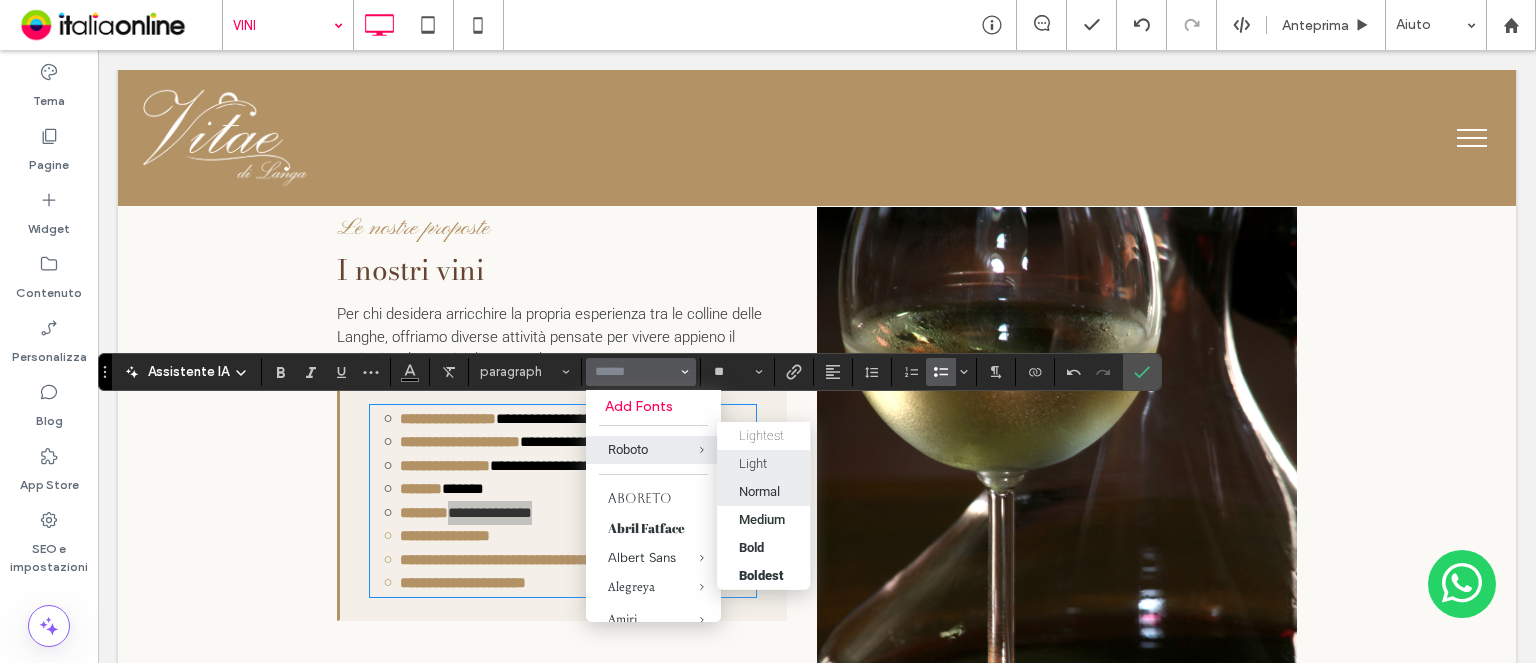 click on "Light" at bounding box center [763, 463] 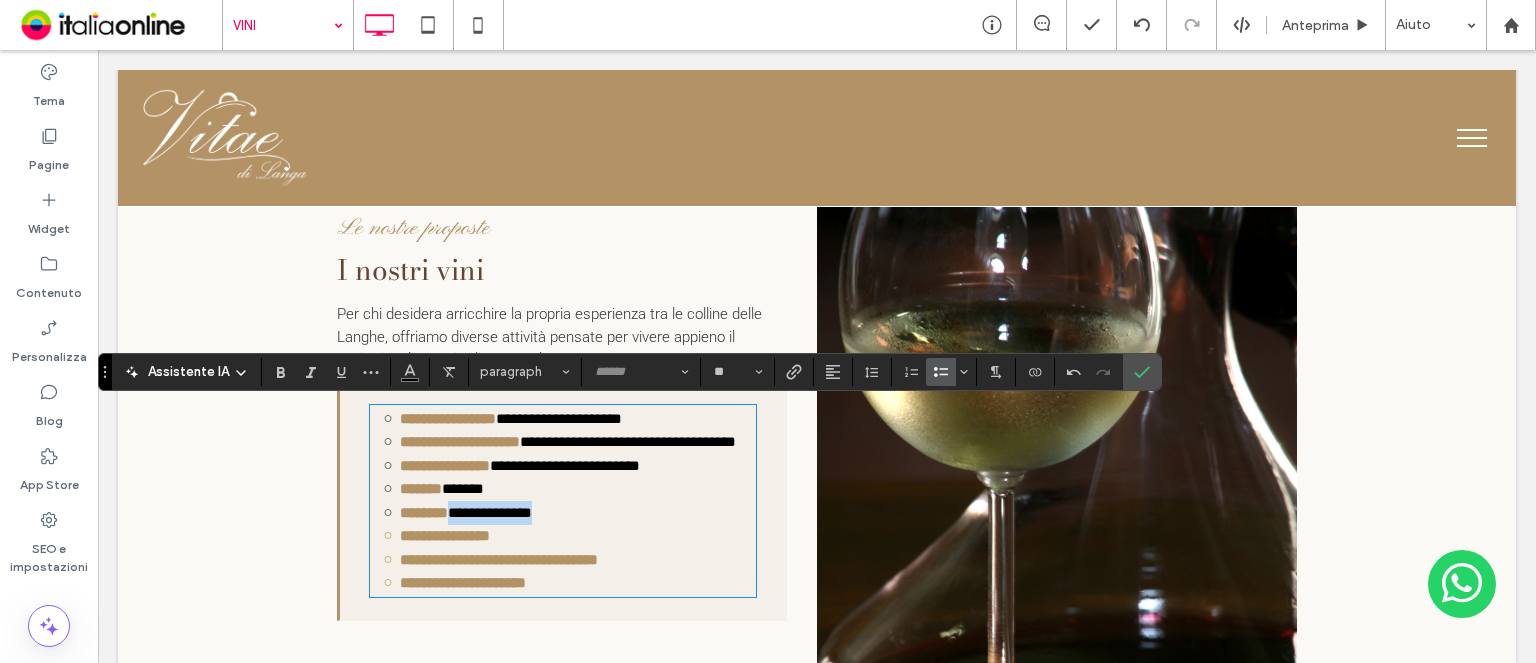 type on "******" 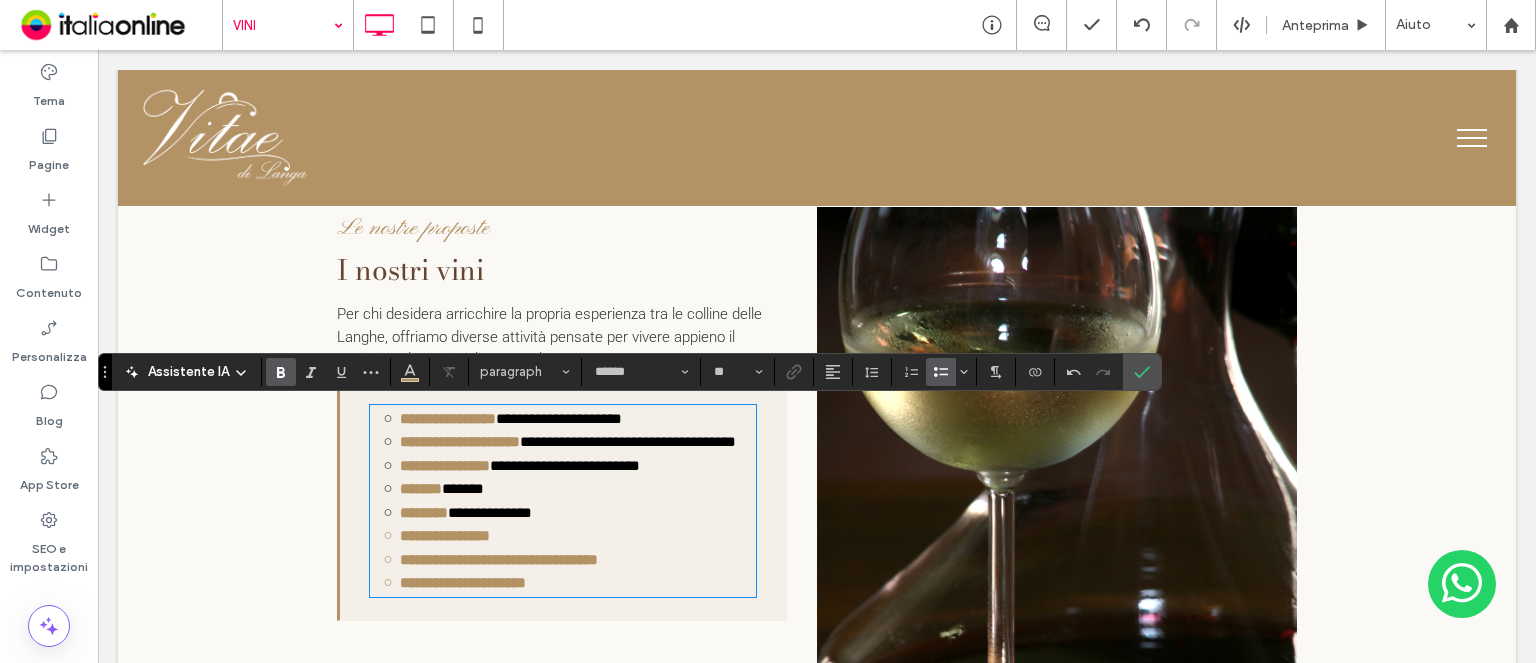 click on "**********" at bounding box center (499, 559) 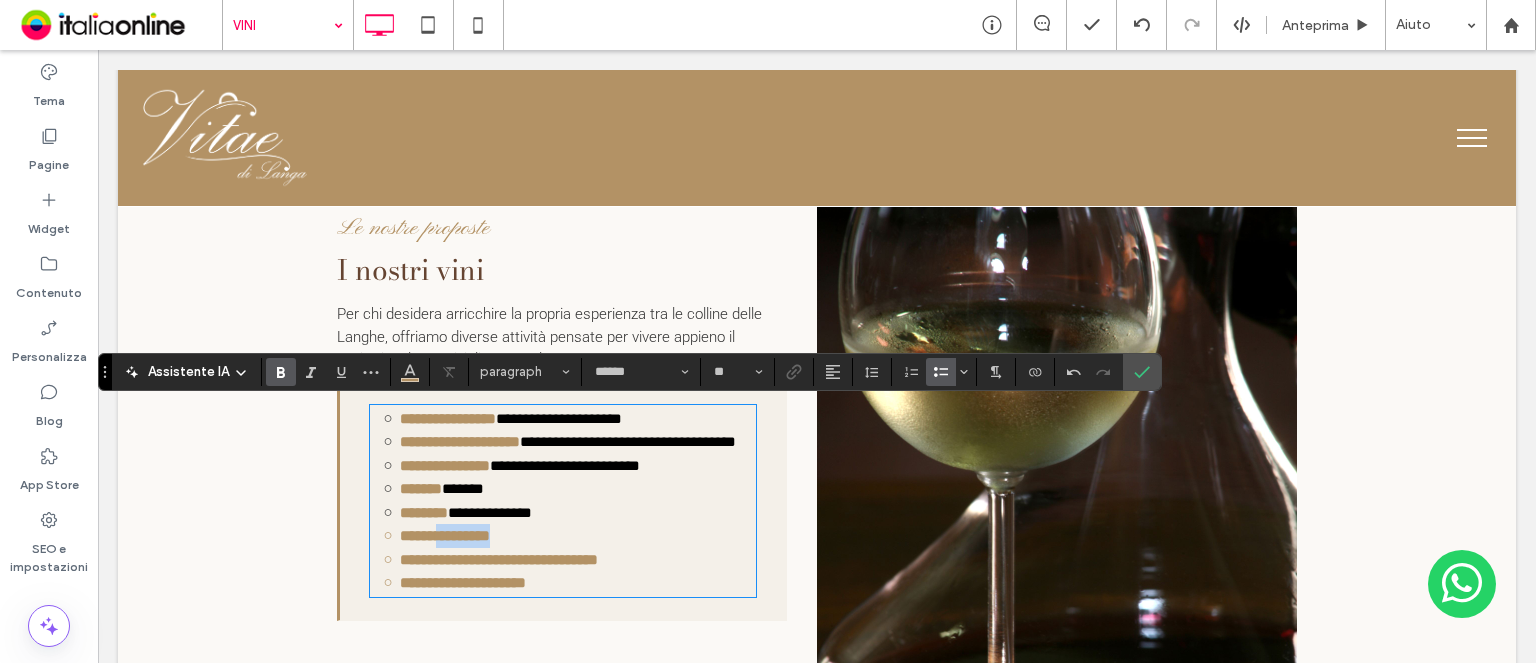 click on "**********" at bounding box center (445, 535) 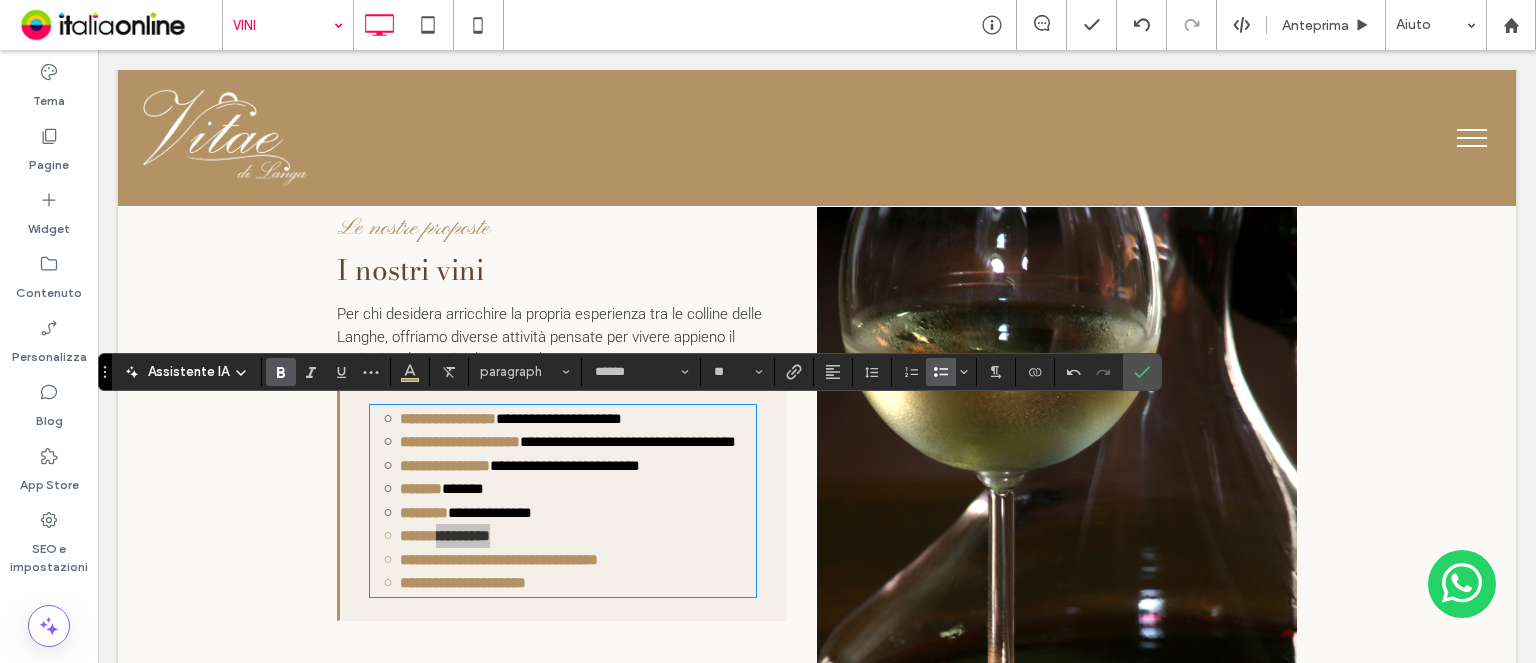 click at bounding box center [277, 372] 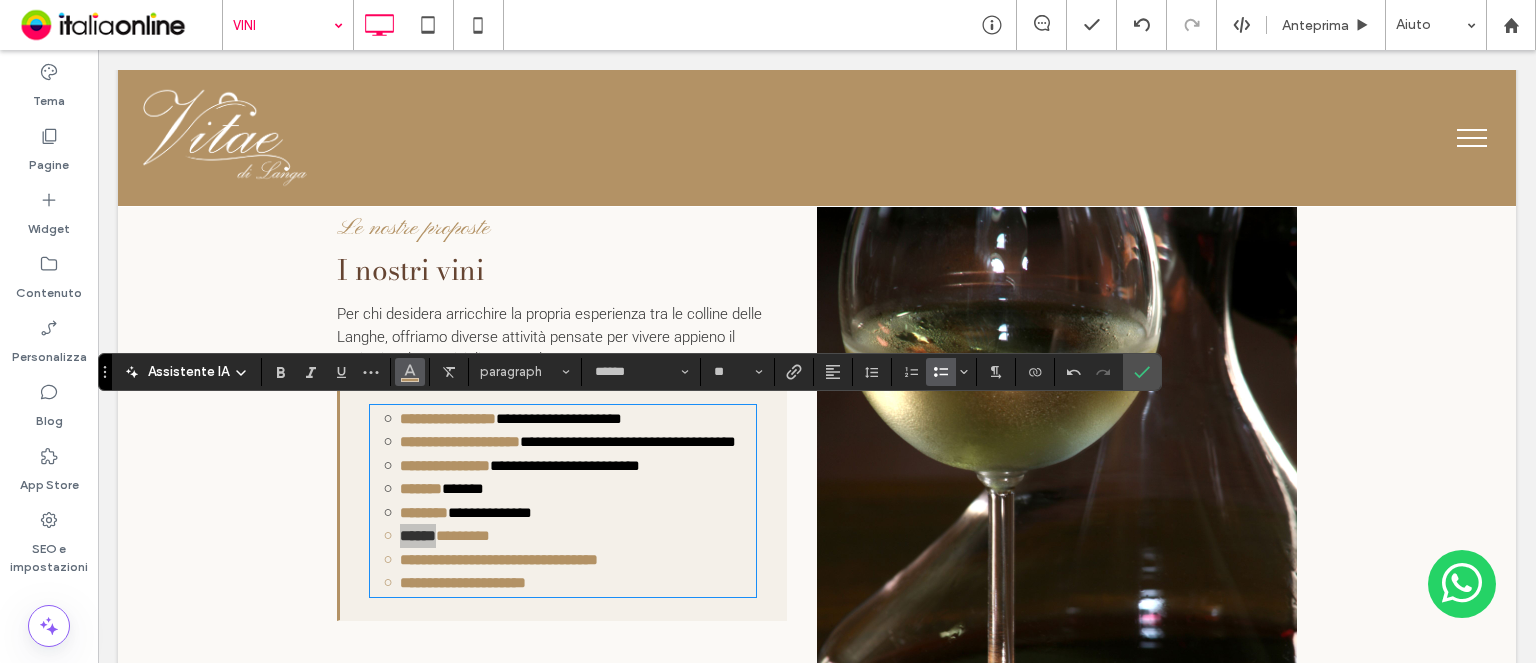 click at bounding box center (410, 370) 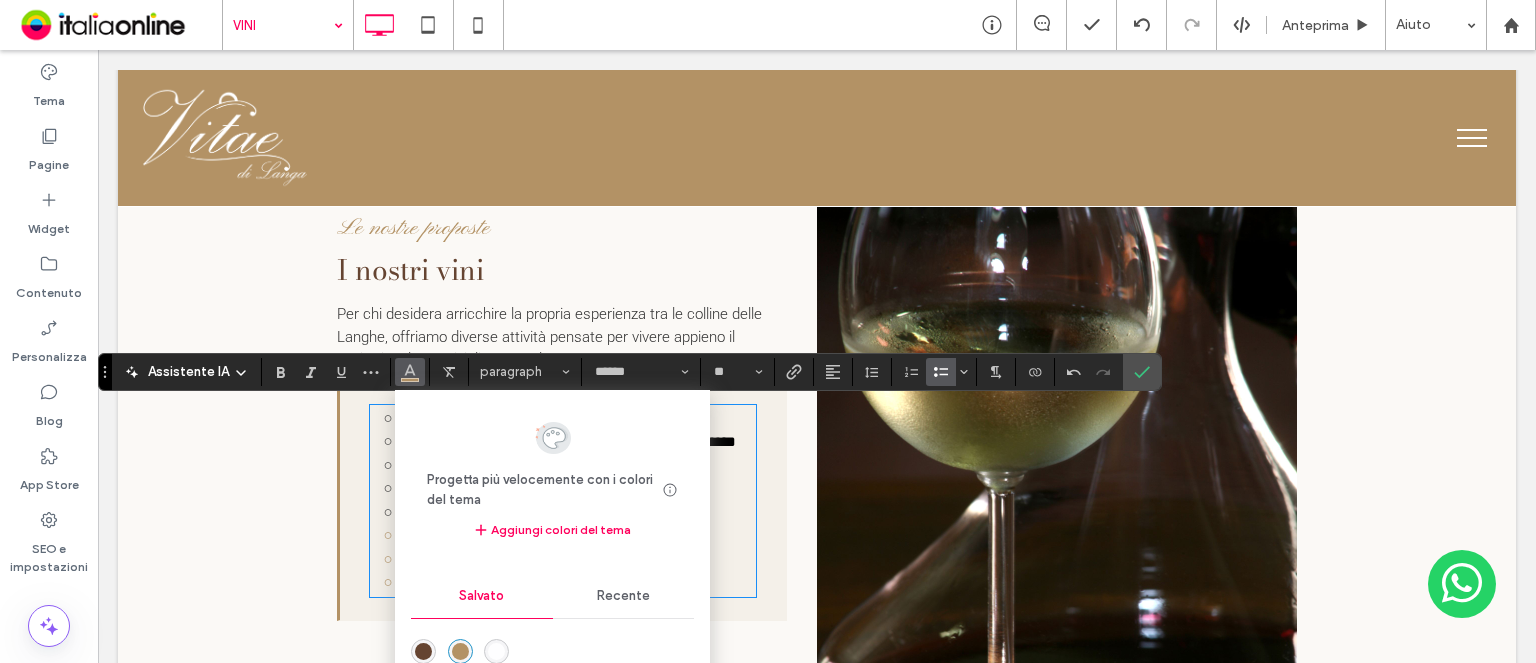 drag, startPoint x: 590, startPoint y: 579, endPoint x: 599, endPoint y: 593, distance: 16.643316 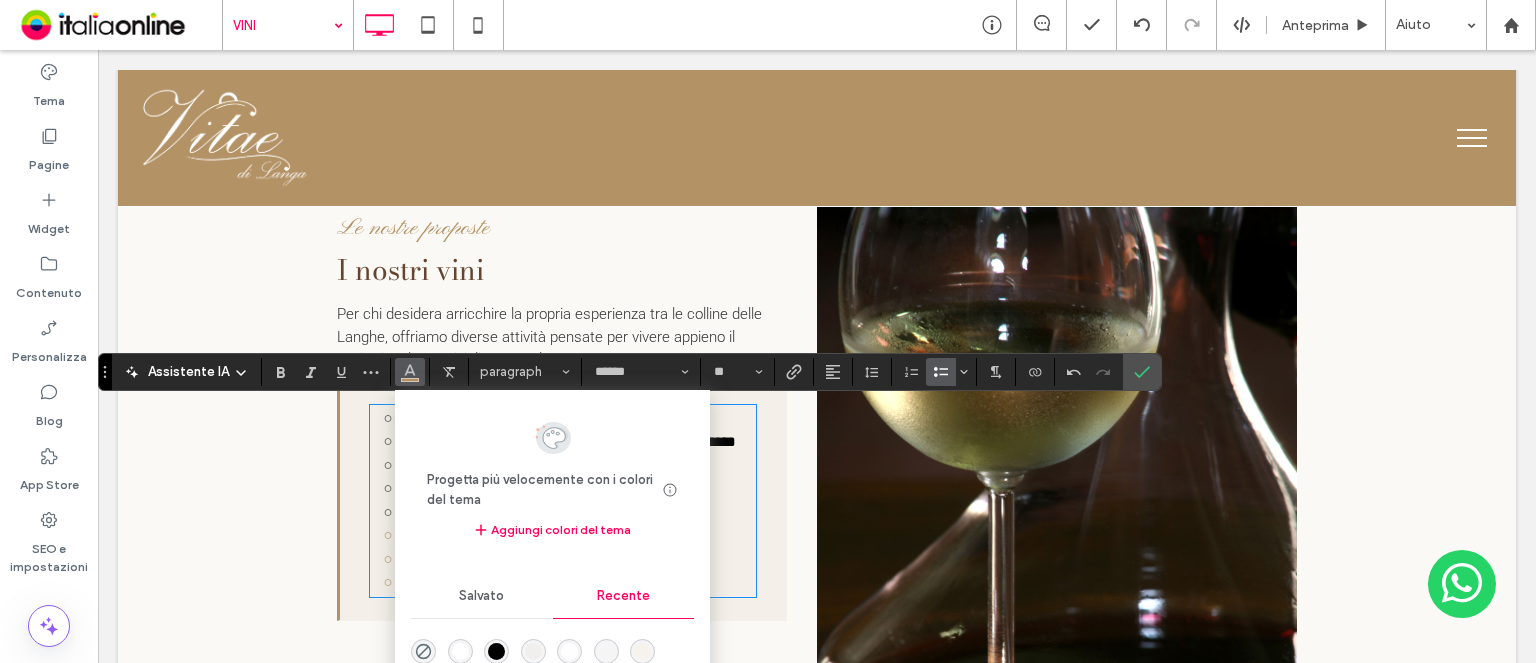 click at bounding box center [496, 651] 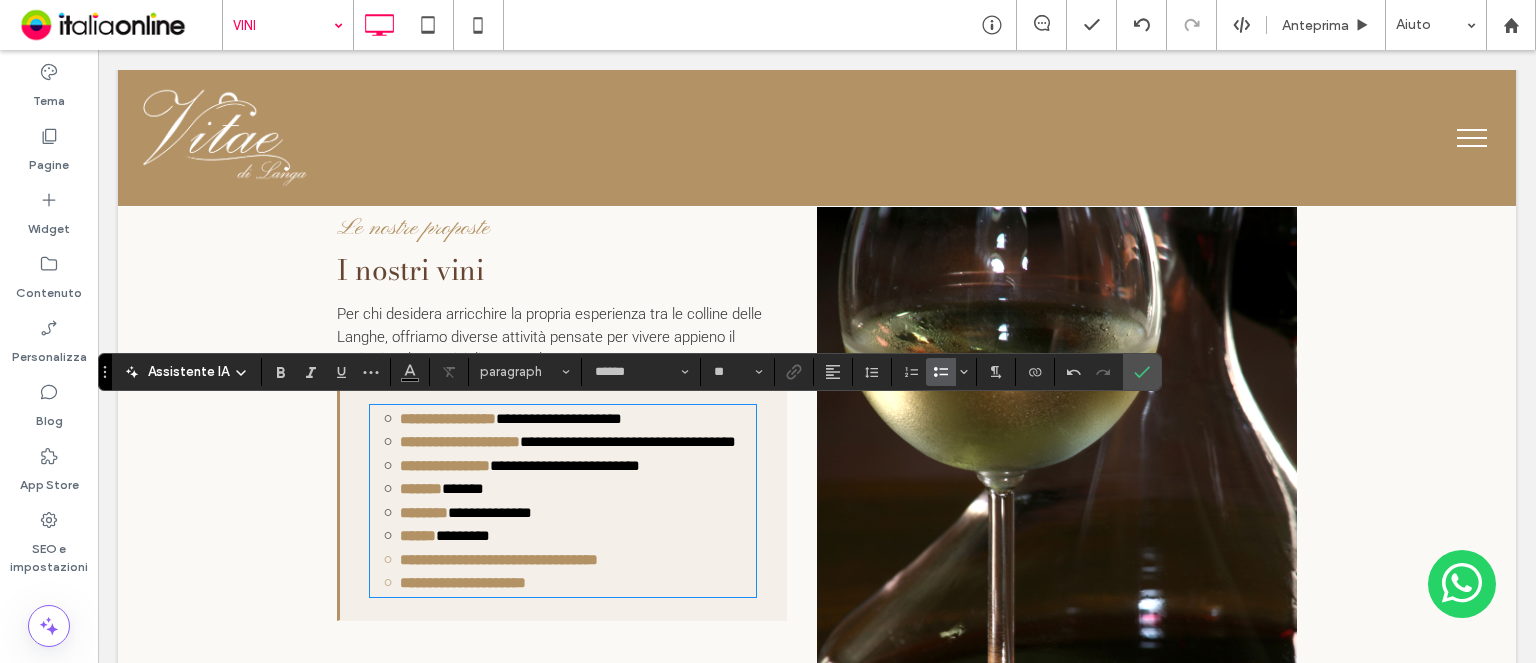 click on "**********" at bounding box center [578, 513] 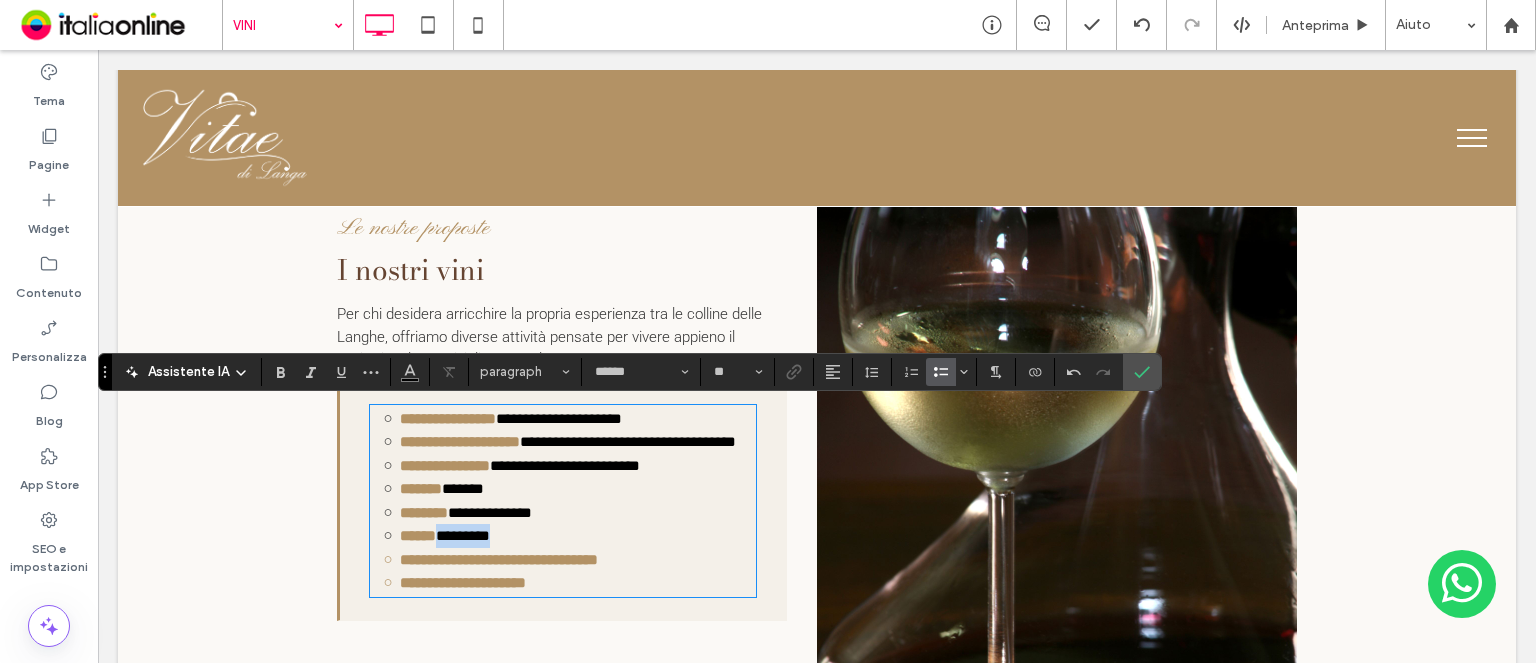 click on "*********" at bounding box center [463, 535] 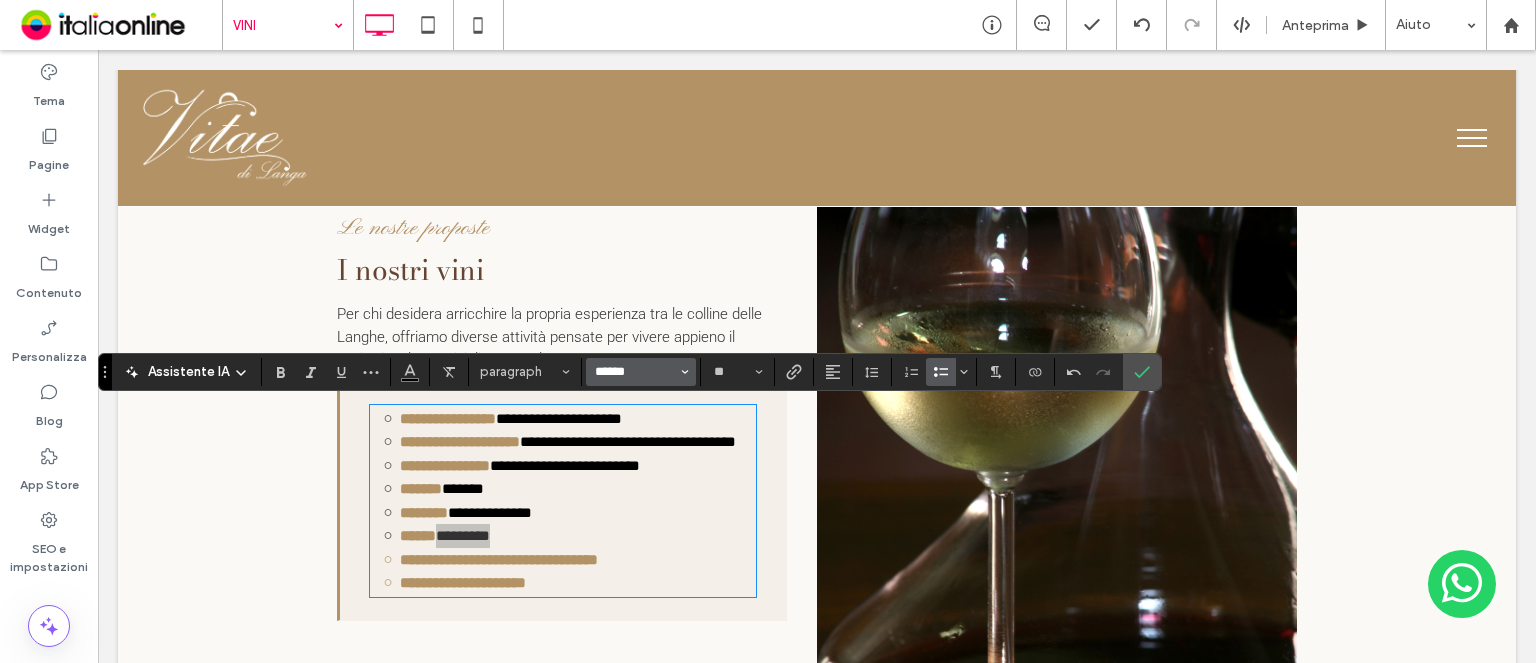 click on "******" at bounding box center [635, 372] 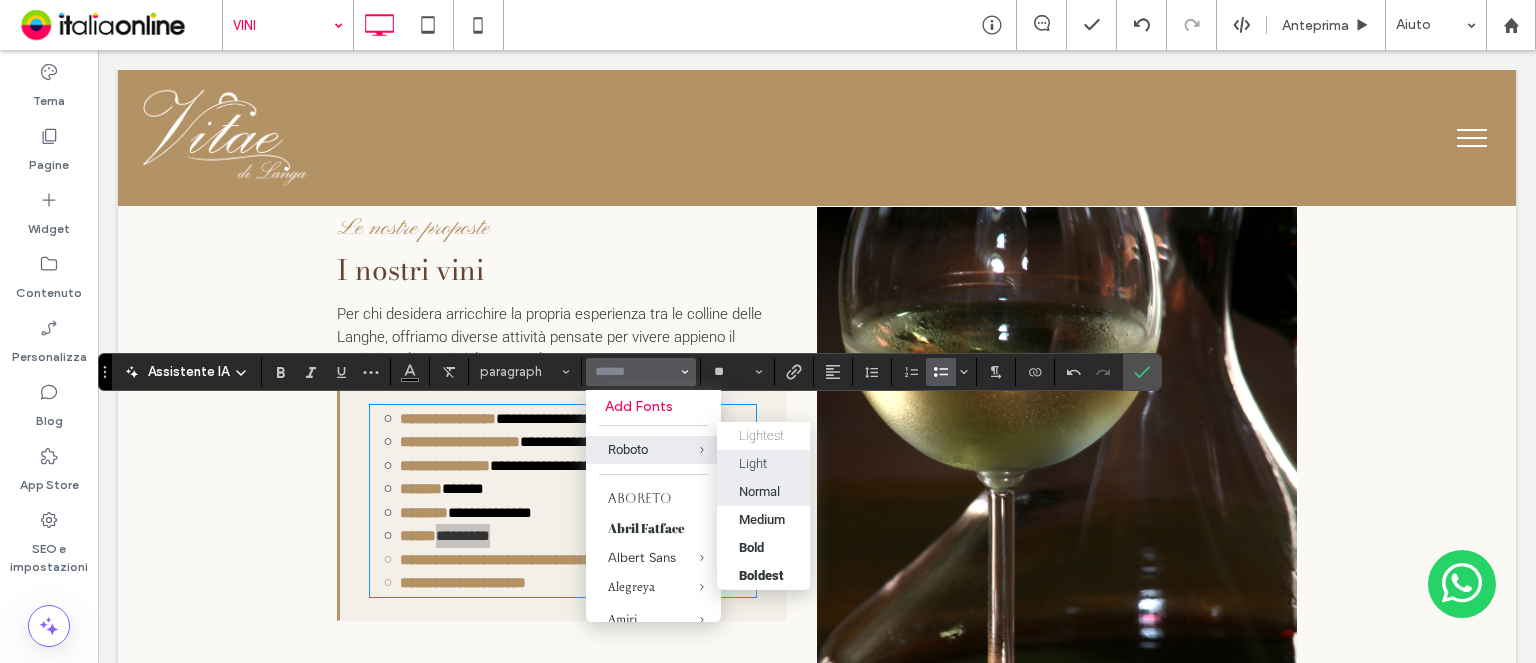 click on "Light" at bounding box center [753, 463] 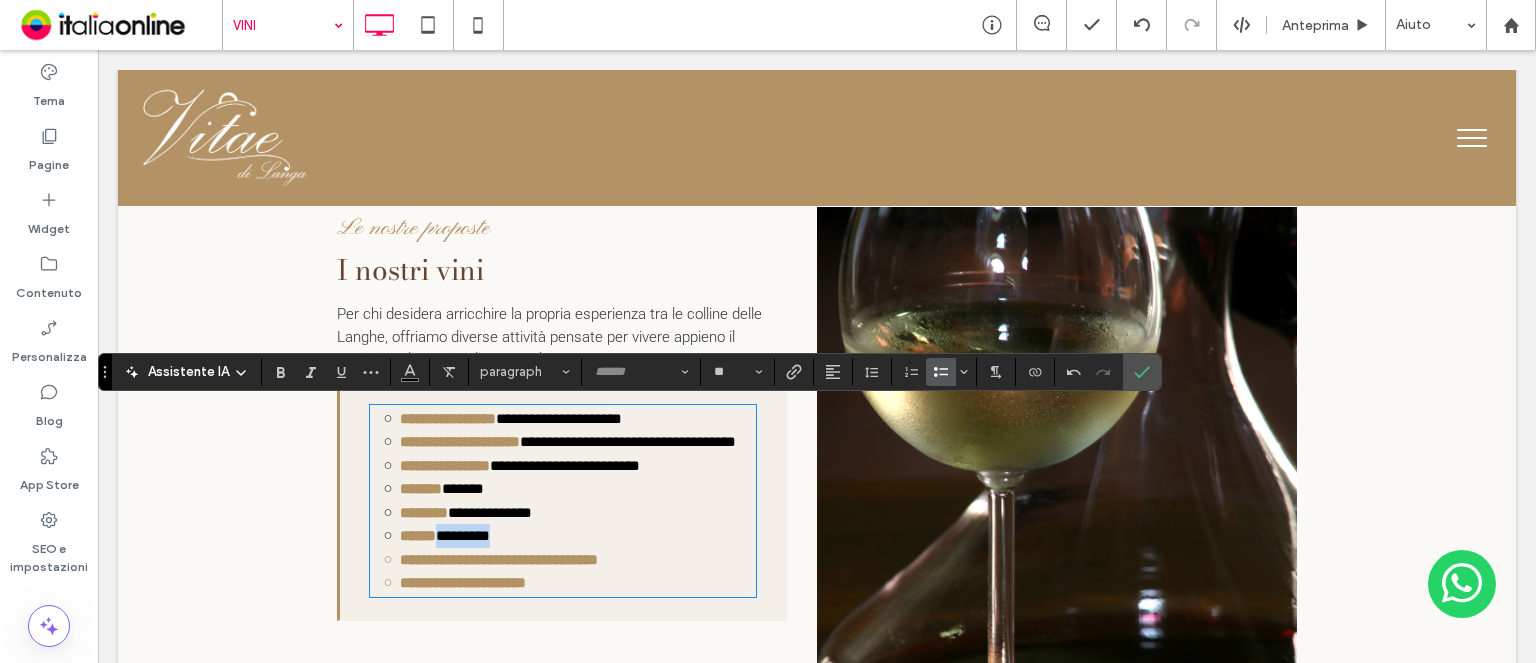 type on "******" 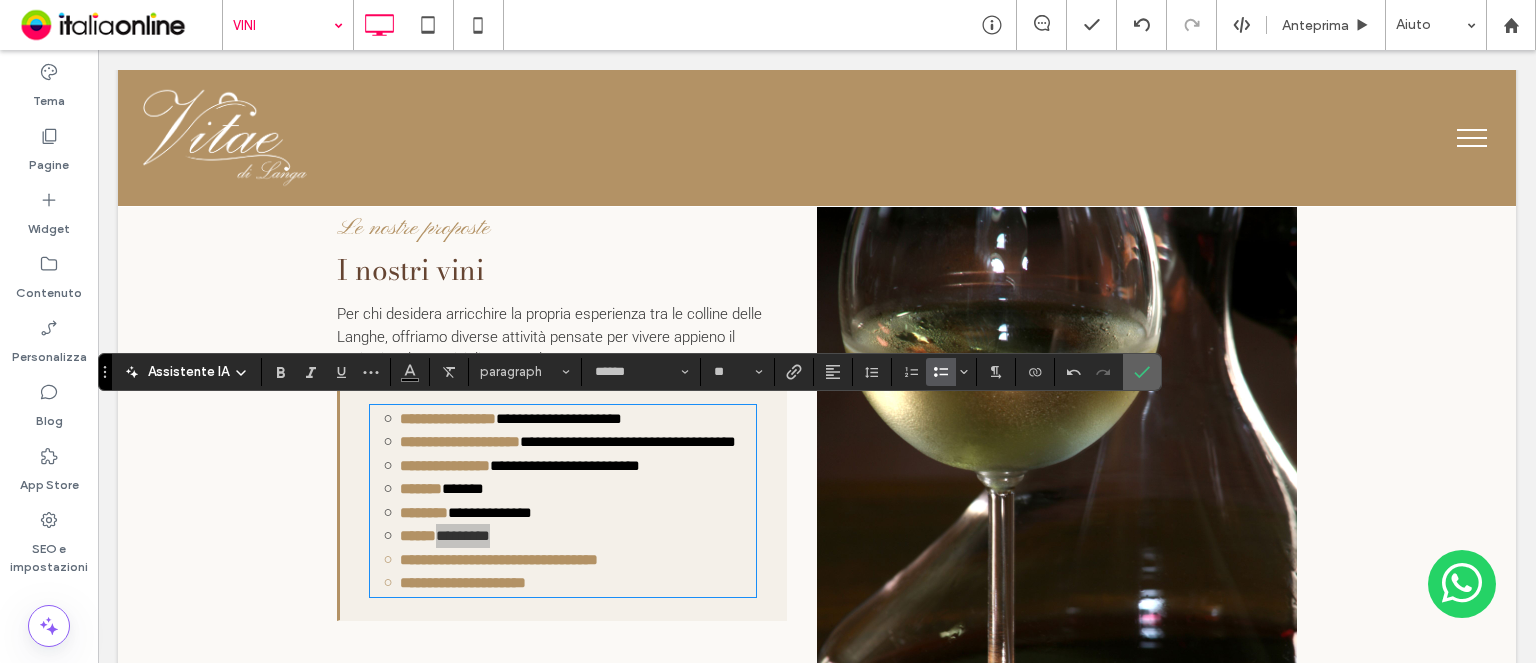 drag, startPoint x: 997, startPoint y: 338, endPoint x: 1142, endPoint y: 371, distance: 148.70776 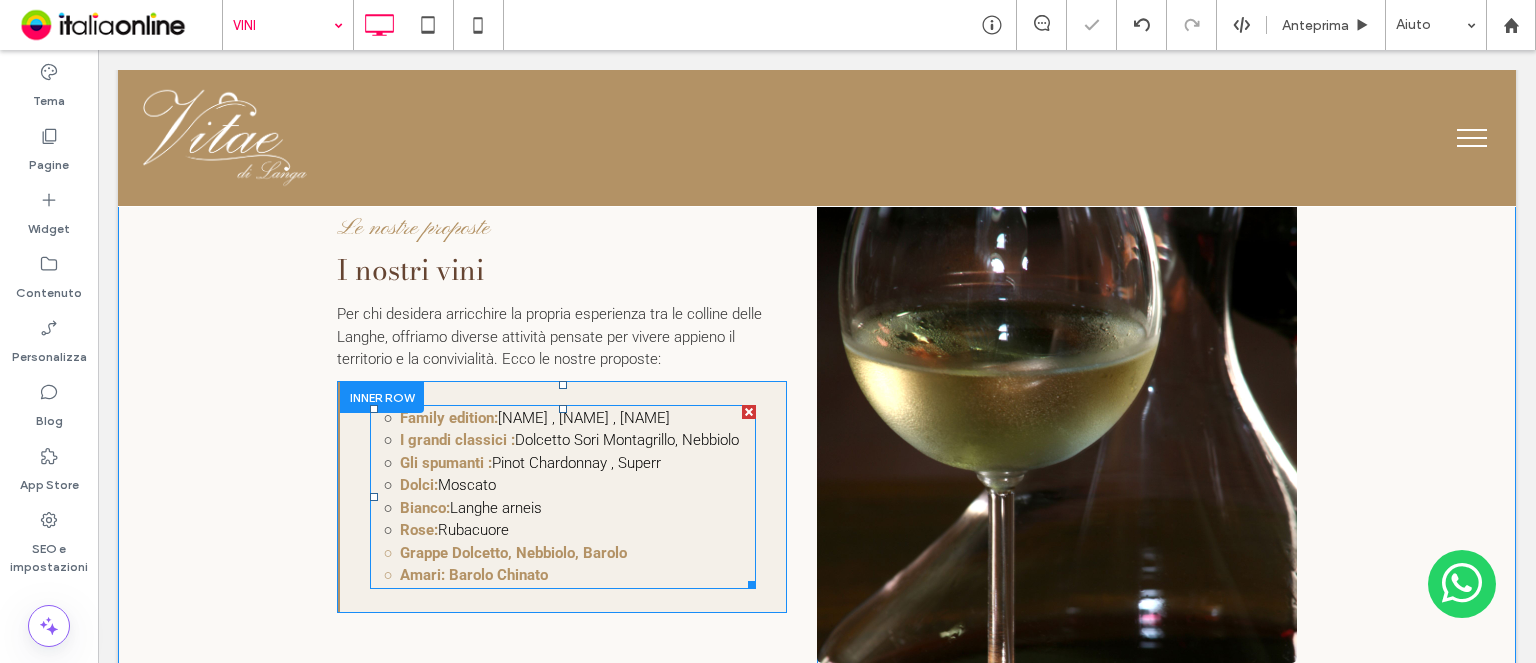 click on "Rose:  Rubacuore" at bounding box center (578, 530) 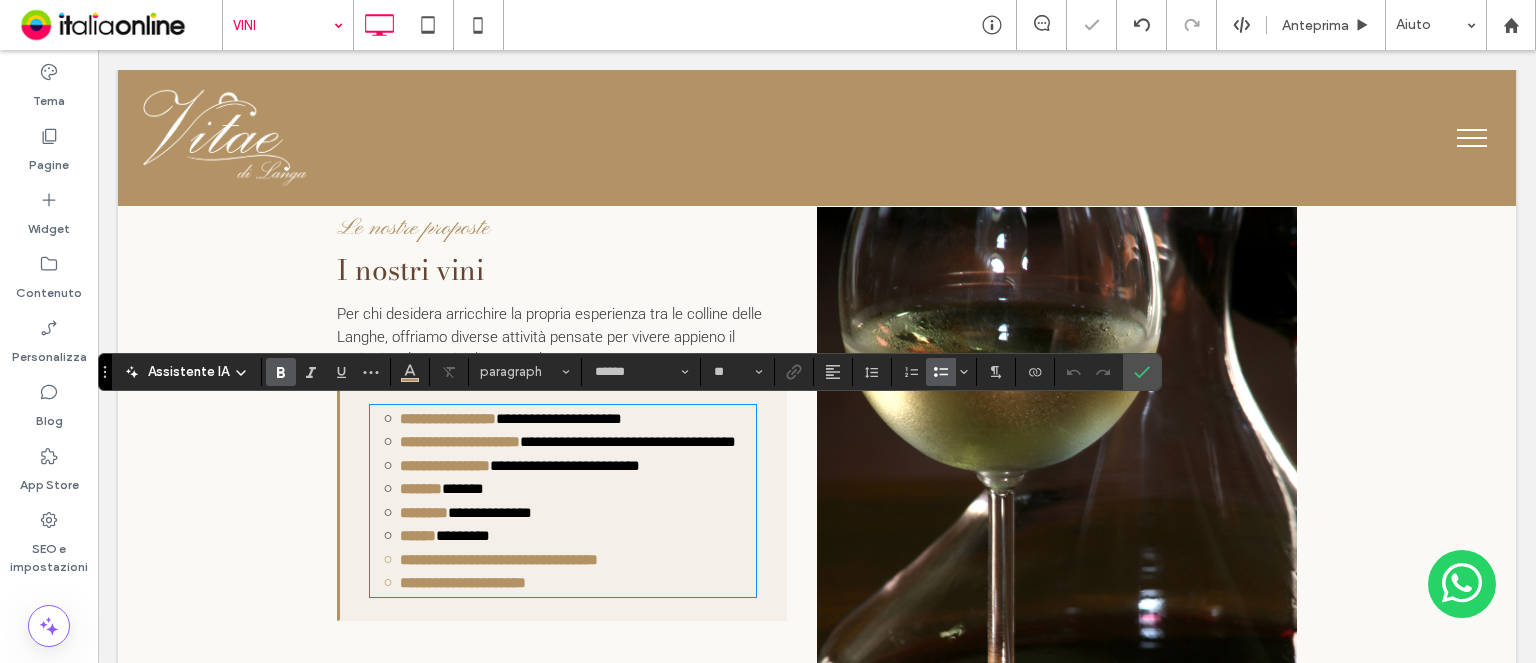 click on "**********" at bounding box center (499, 559) 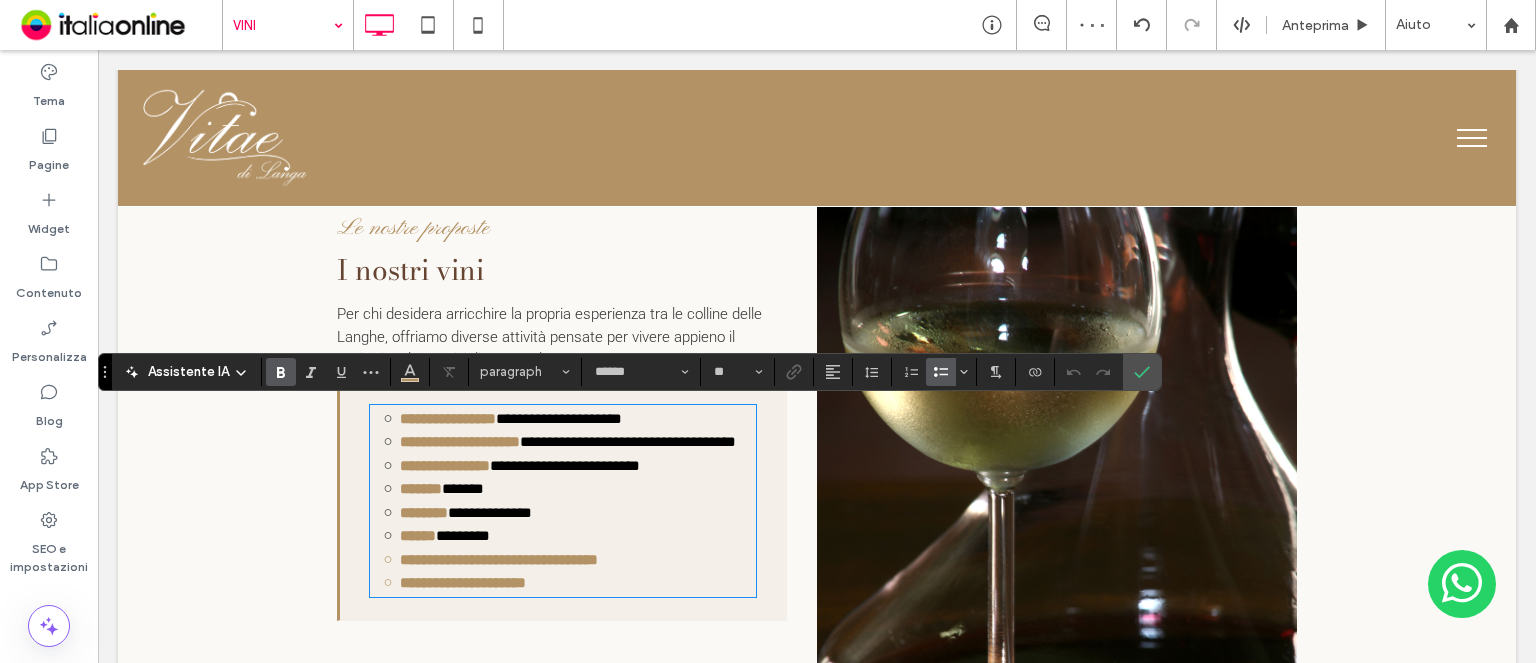 click on "**********" at bounding box center [499, 559] 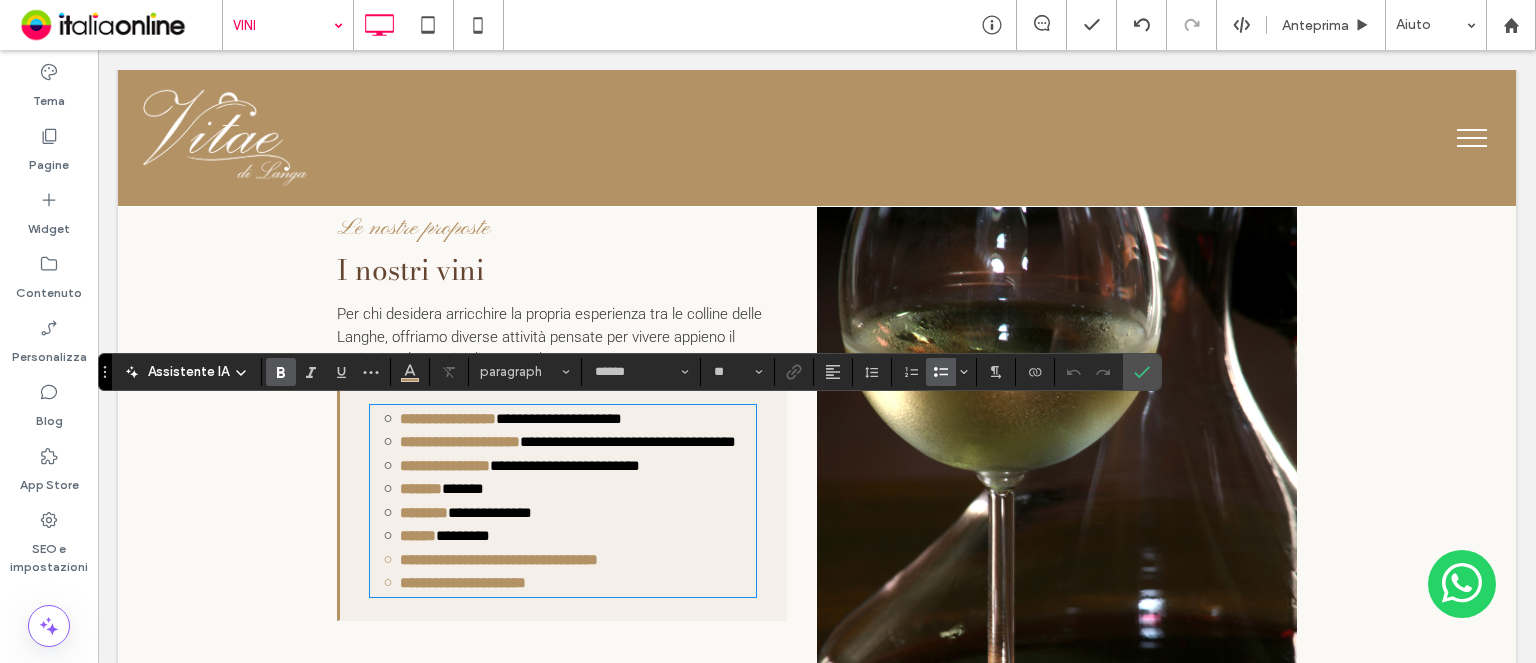 click on "**********" at bounding box center (499, 559) 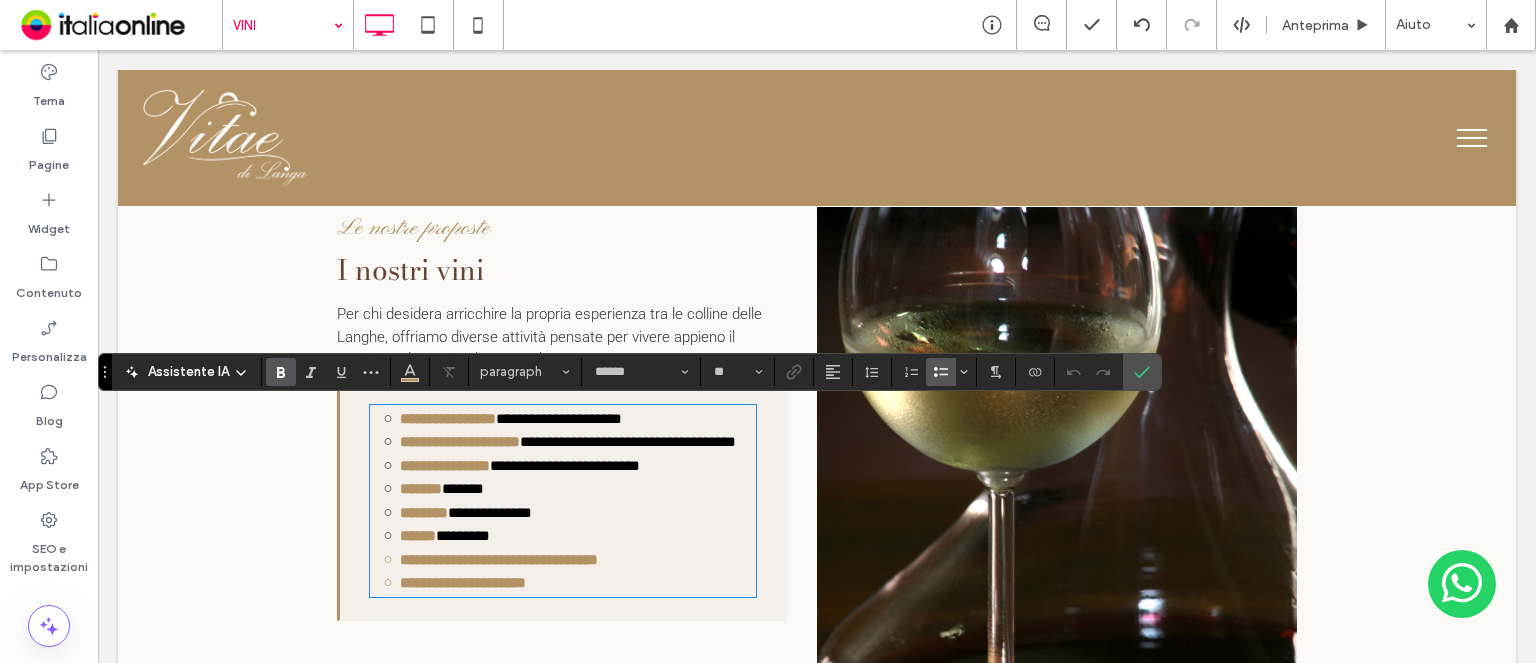 type 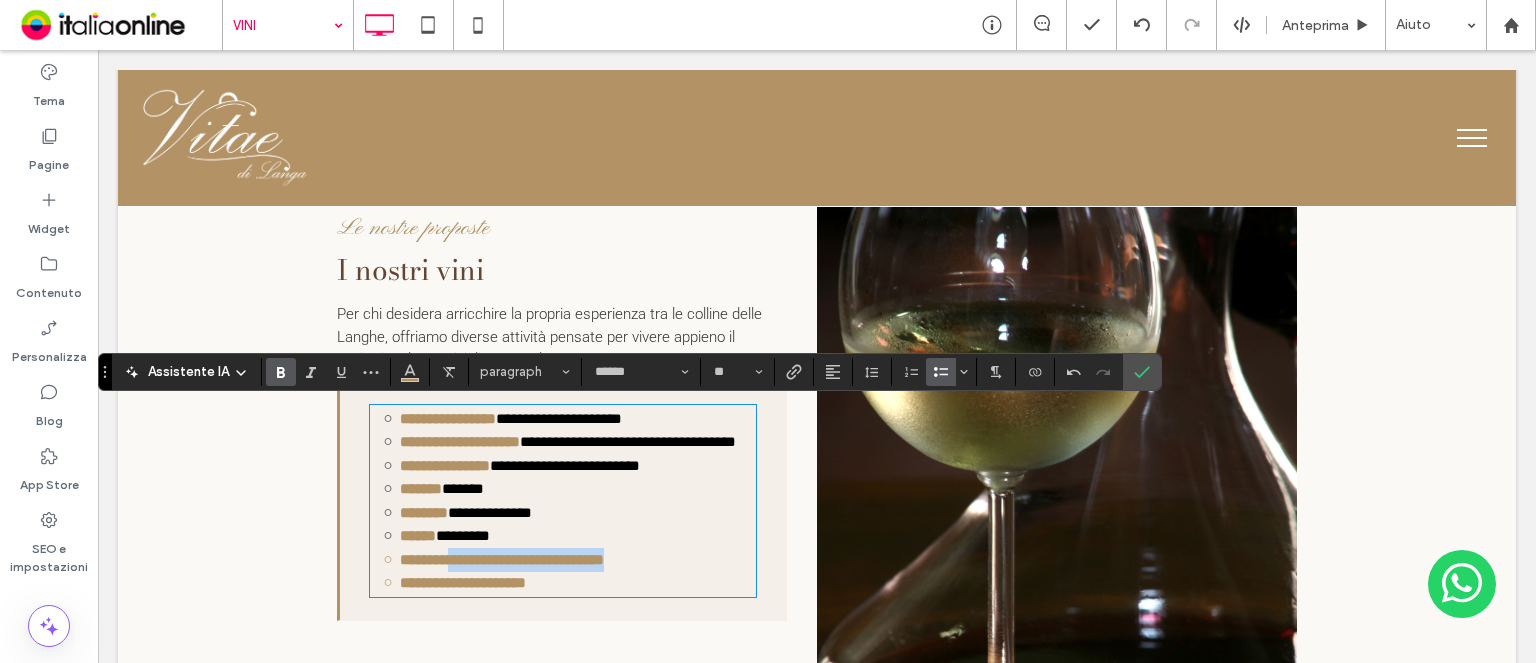 drag, startPoint x: 452, startPoint y: 554, endPoint x: 771, endPoint y: 551, distance: 319.0141 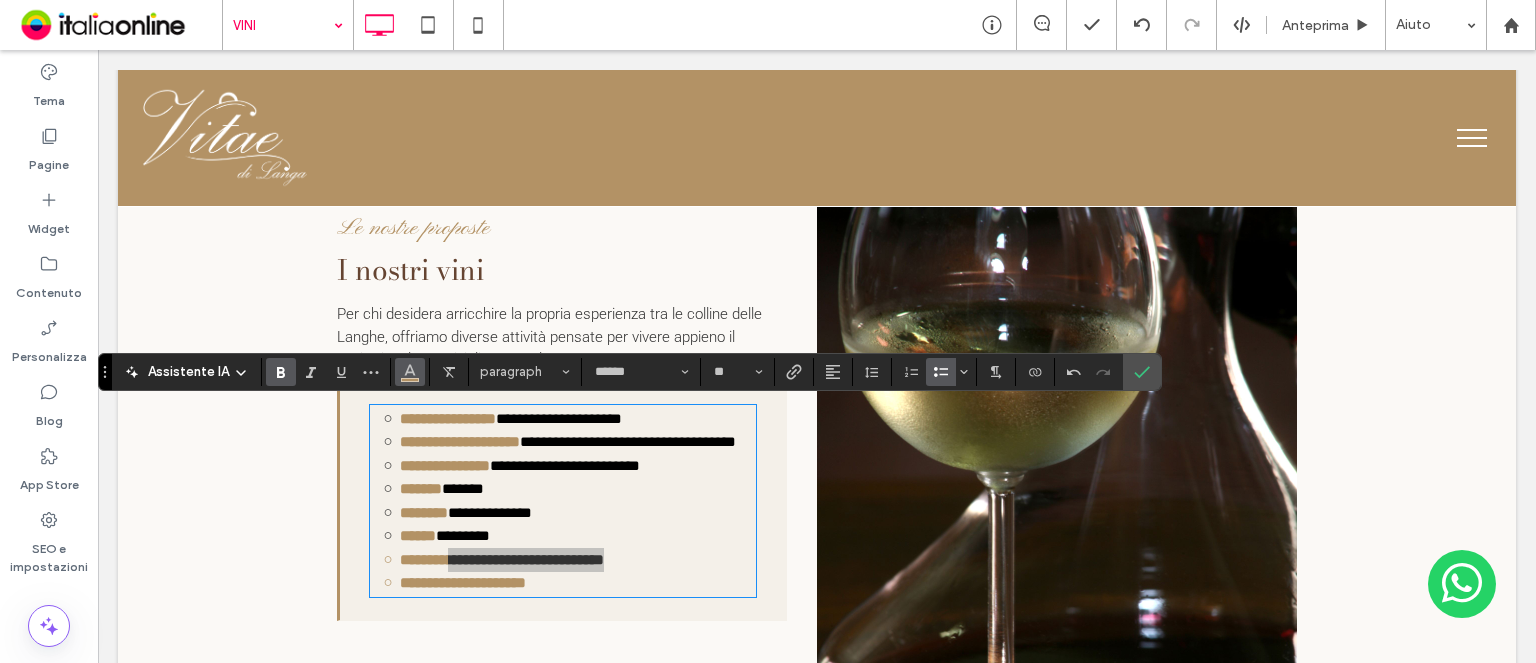 click at bounding box center (410, 372) 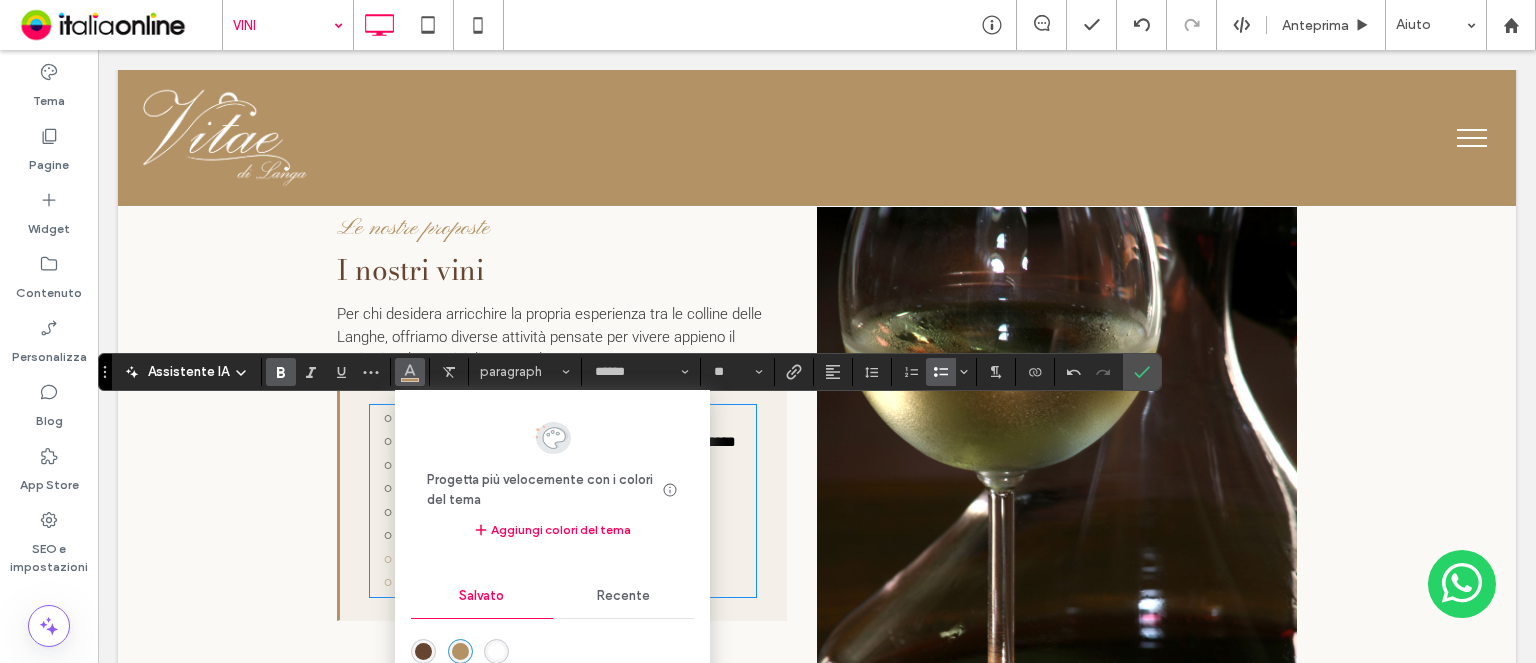 click on "Recente" at bounding box center [624, 596] 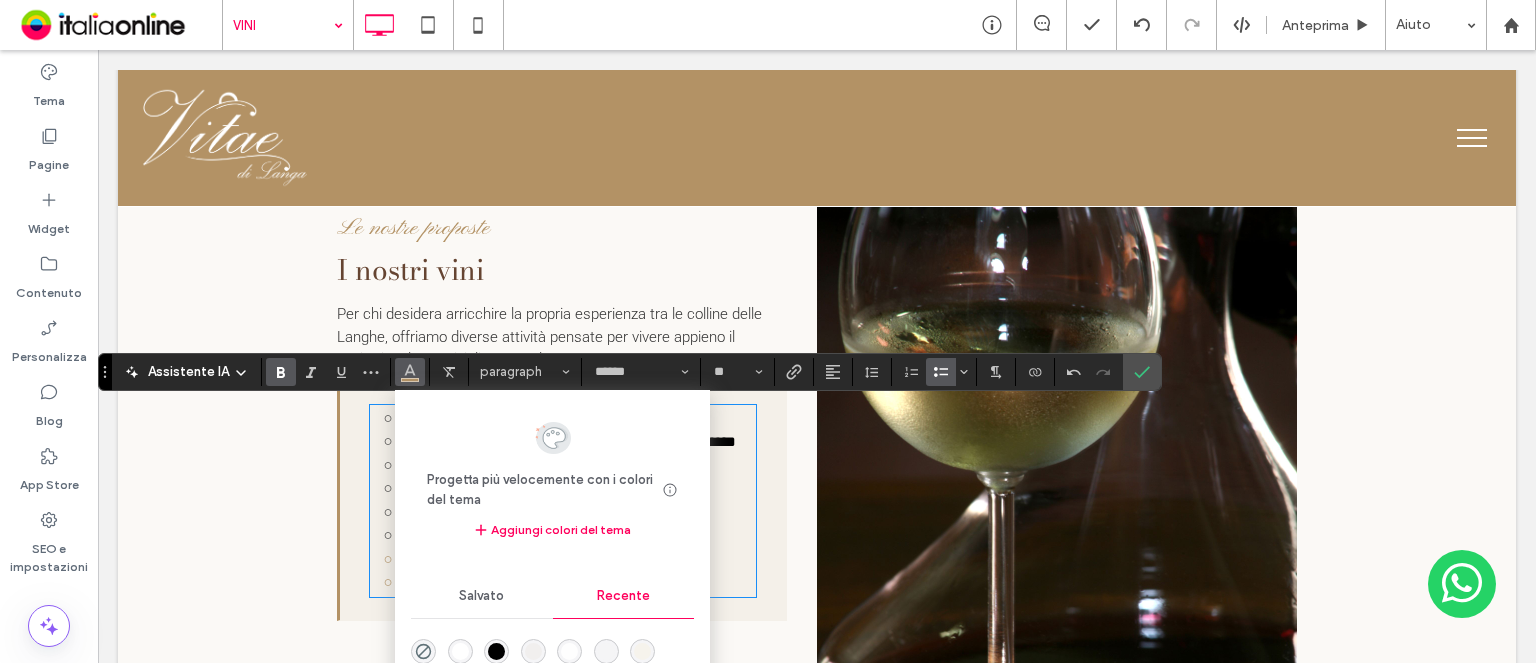 click at bounding box center [552, 666] 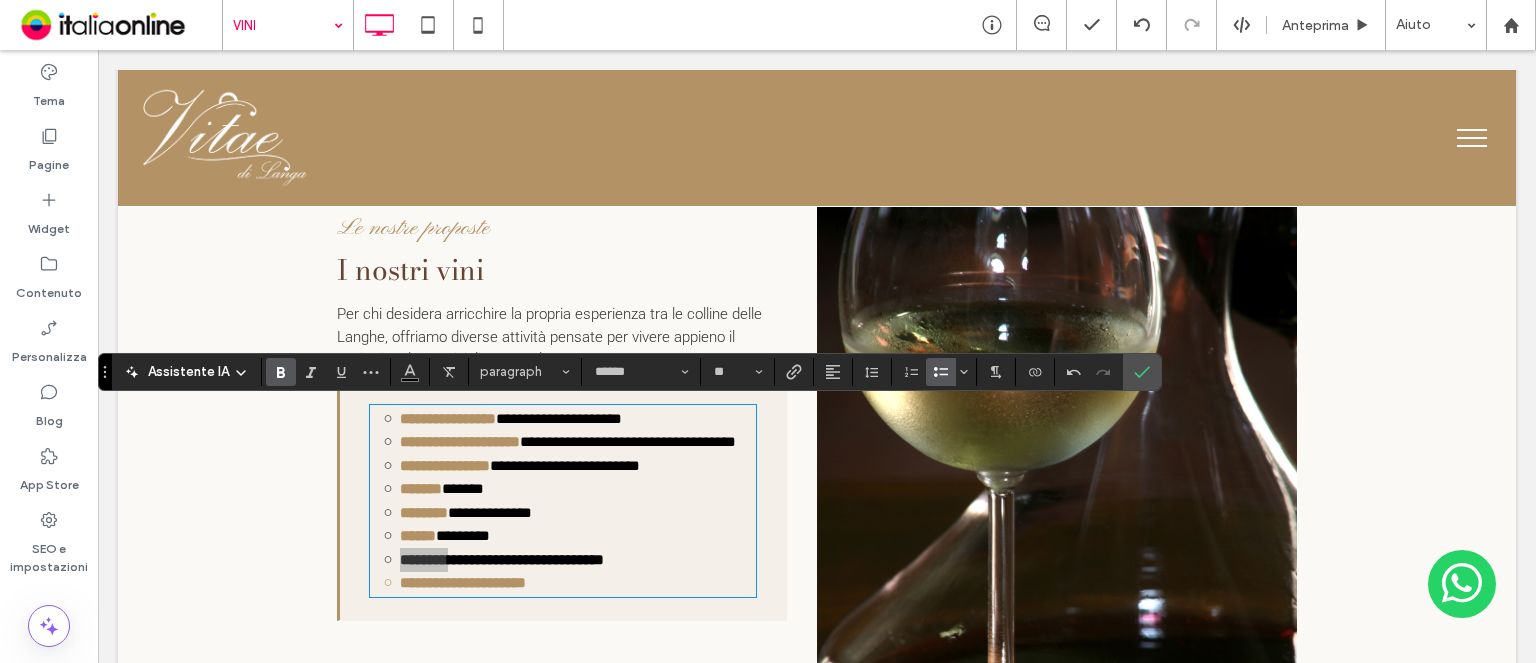 click 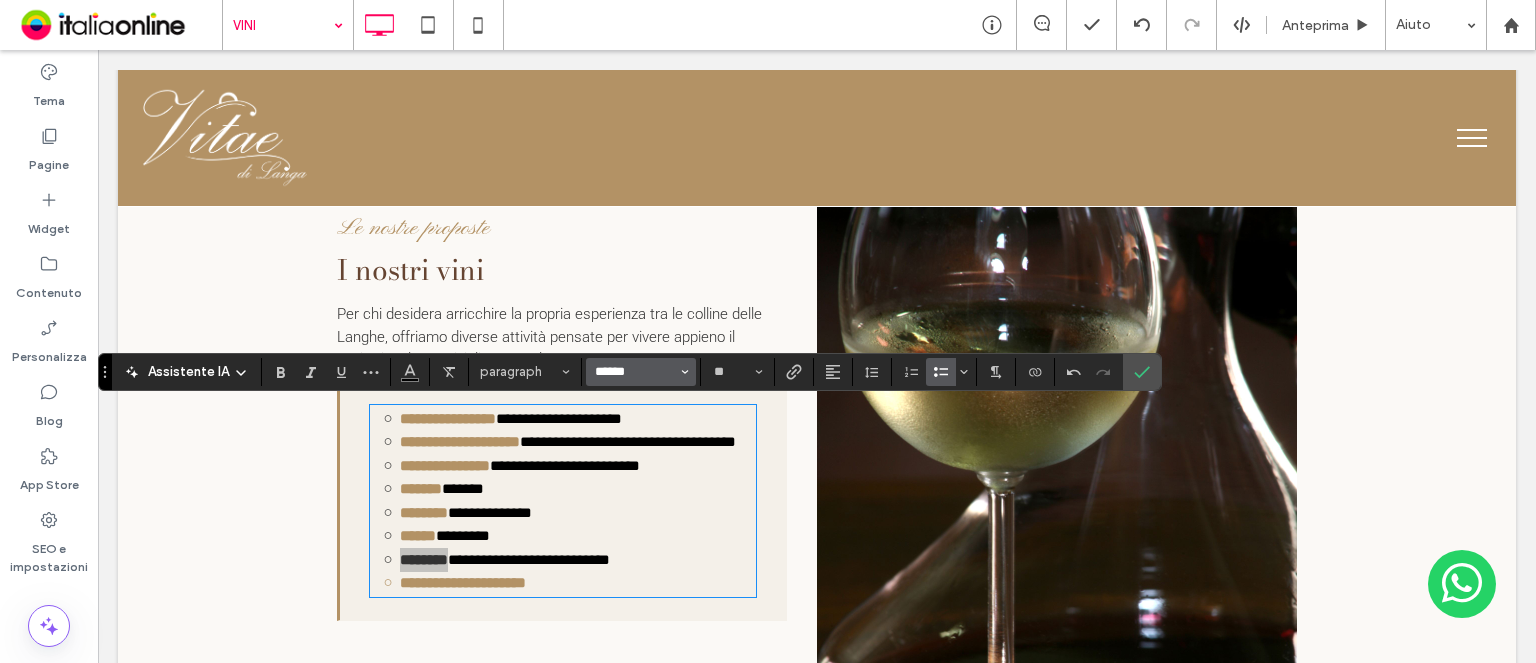click on "******" at bounding box center (635, 372) 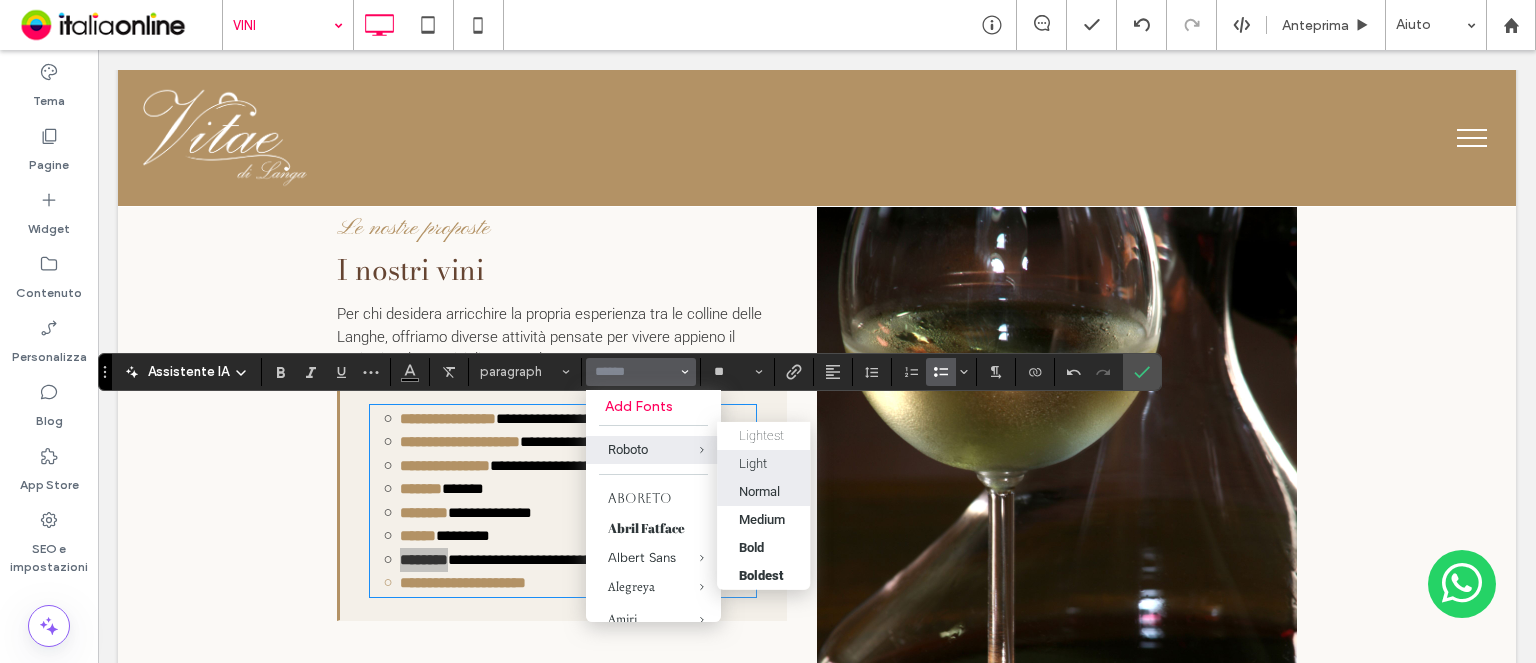 click on "Light" at bounding box center [763, 463] 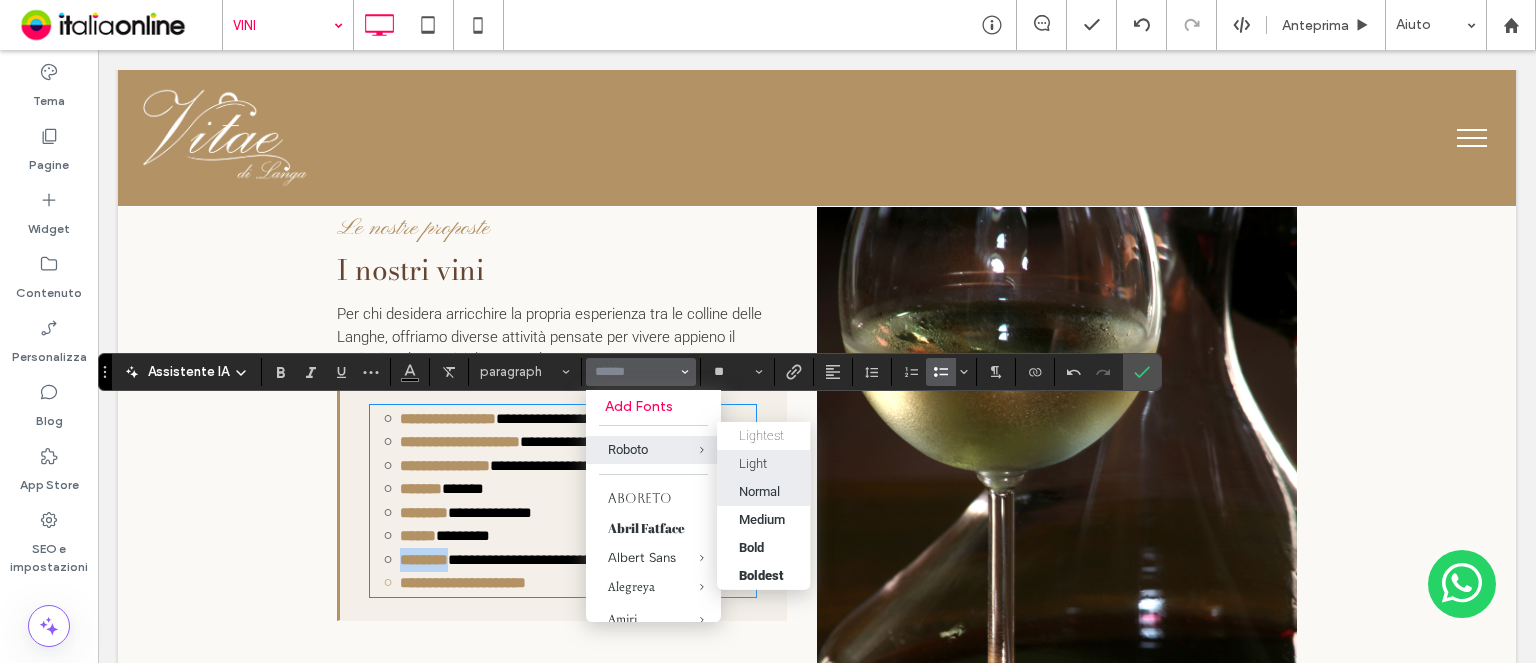 type on "******" 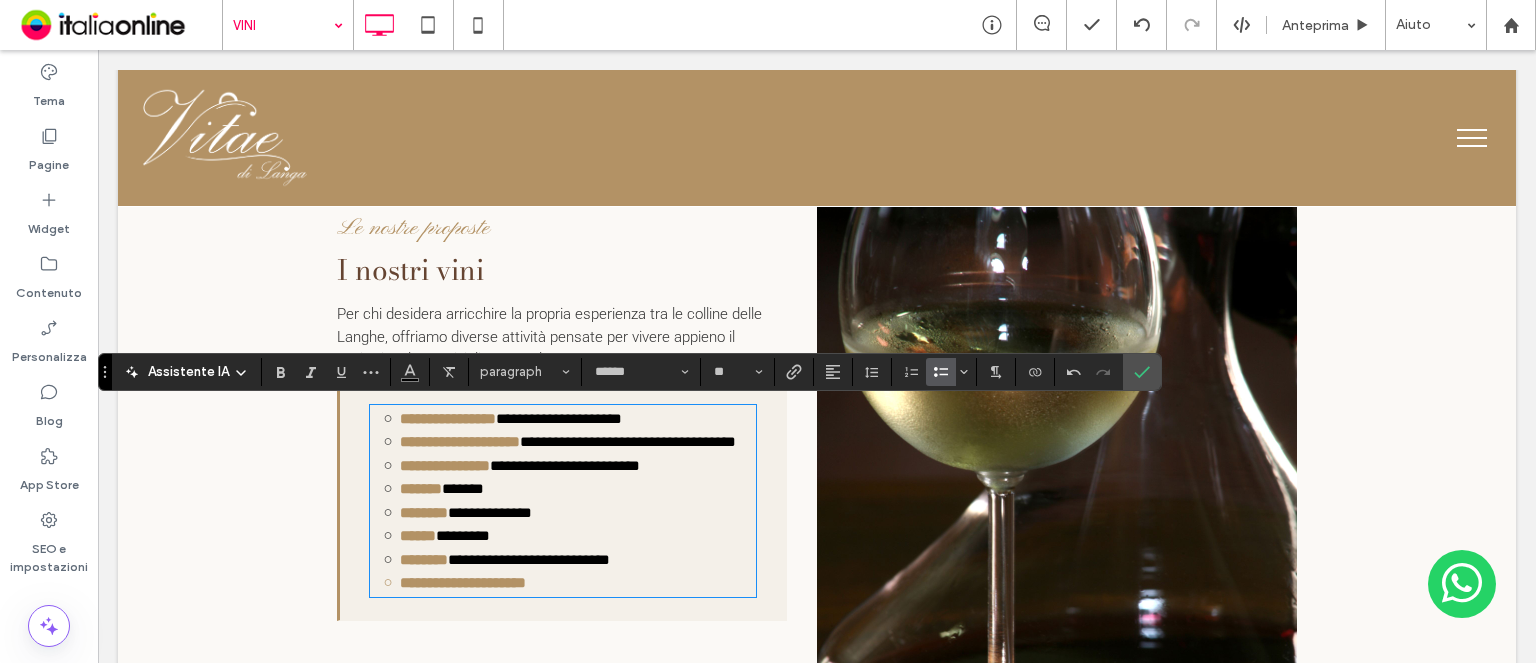 click on "**********" at bounding box center [563, 501] 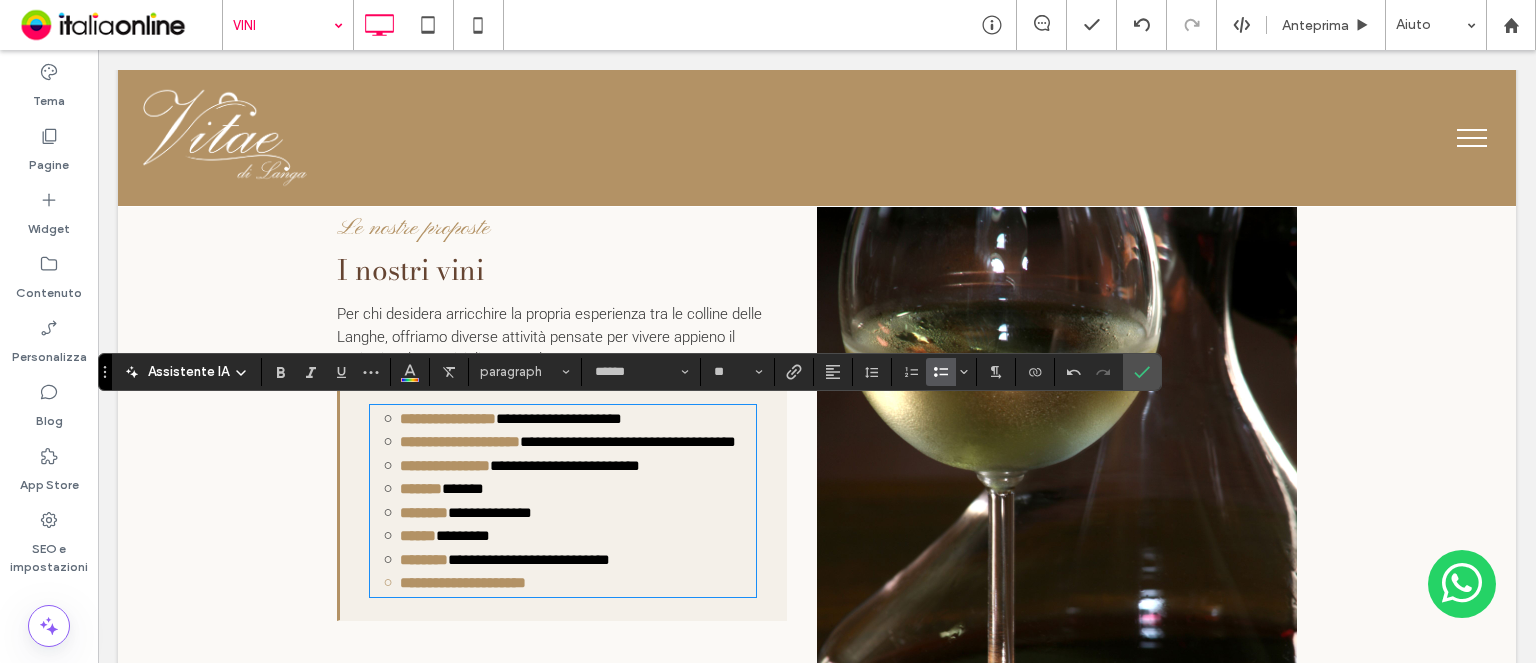 click on "**********" at bounding box center [463, 582] 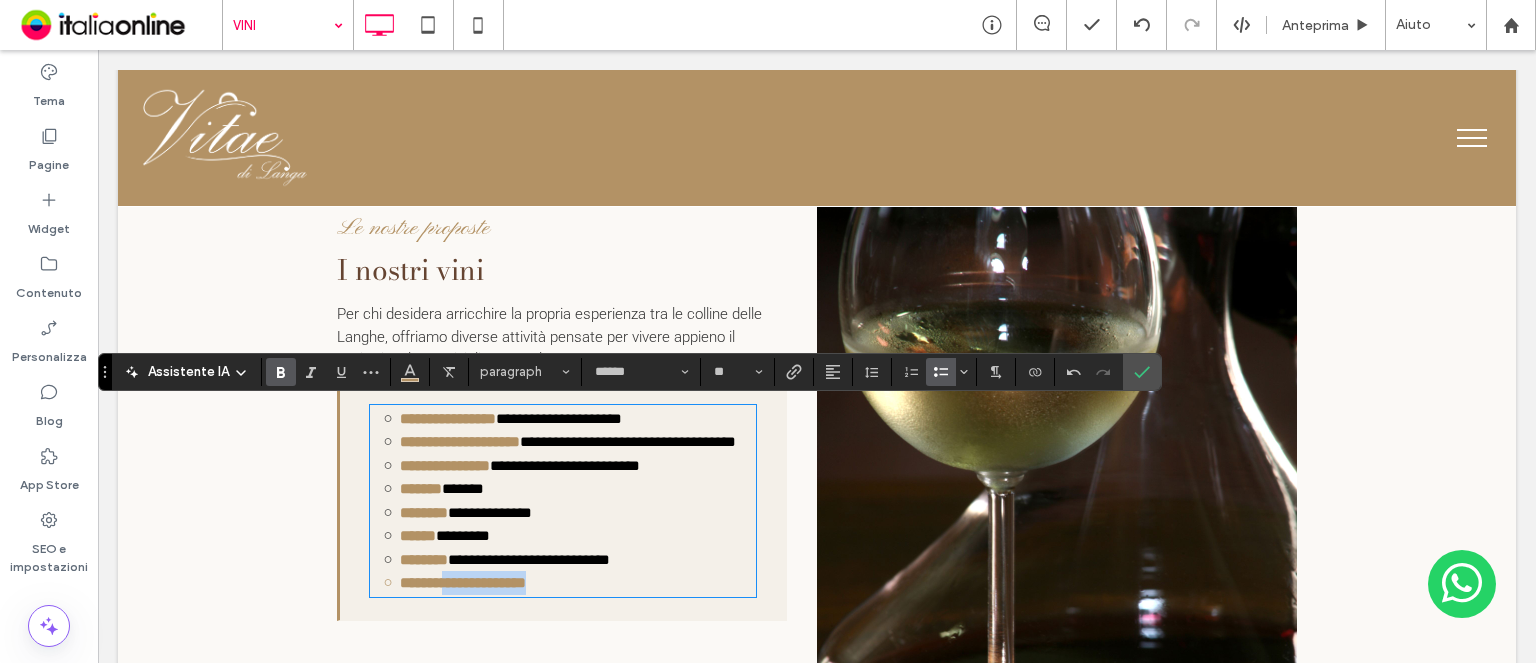 drag, startPoint x: 444, startPoint y: 576, endPoint x: 604, endPoint y: 571, distance: 160.07811 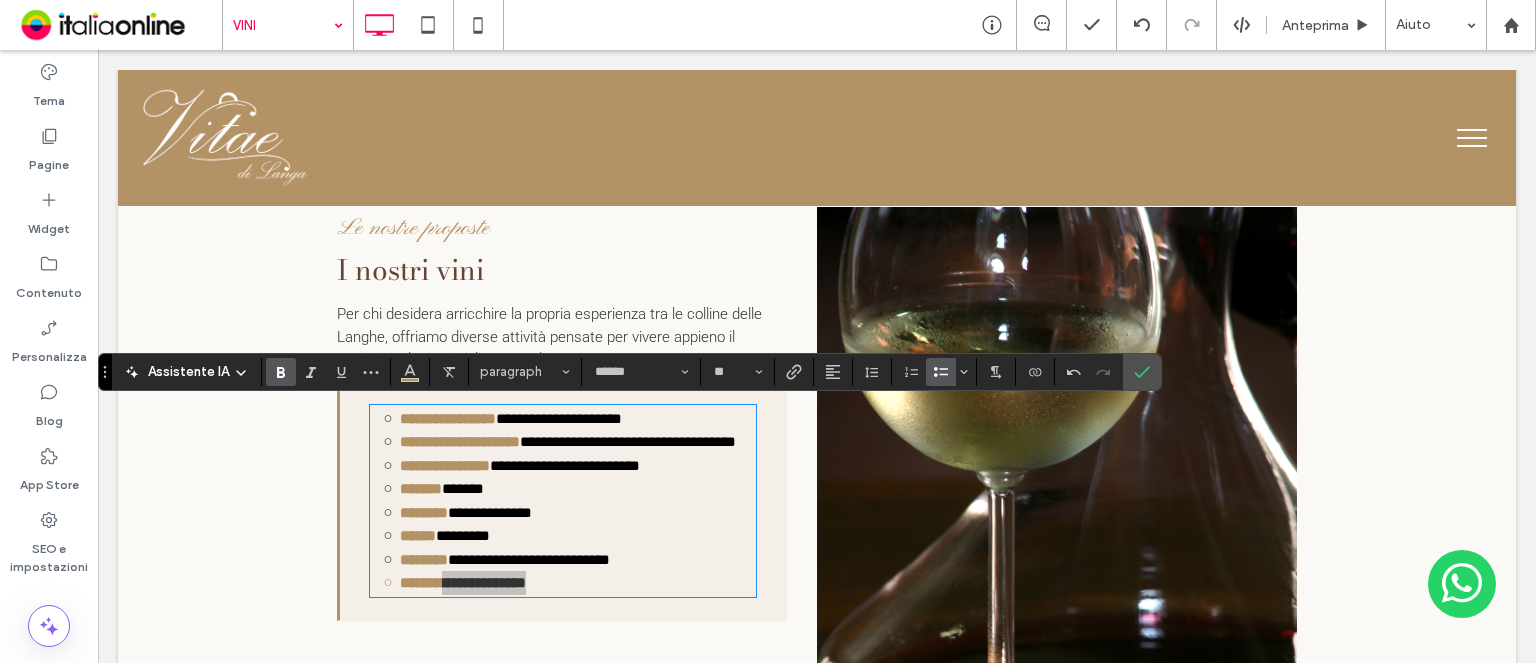 click 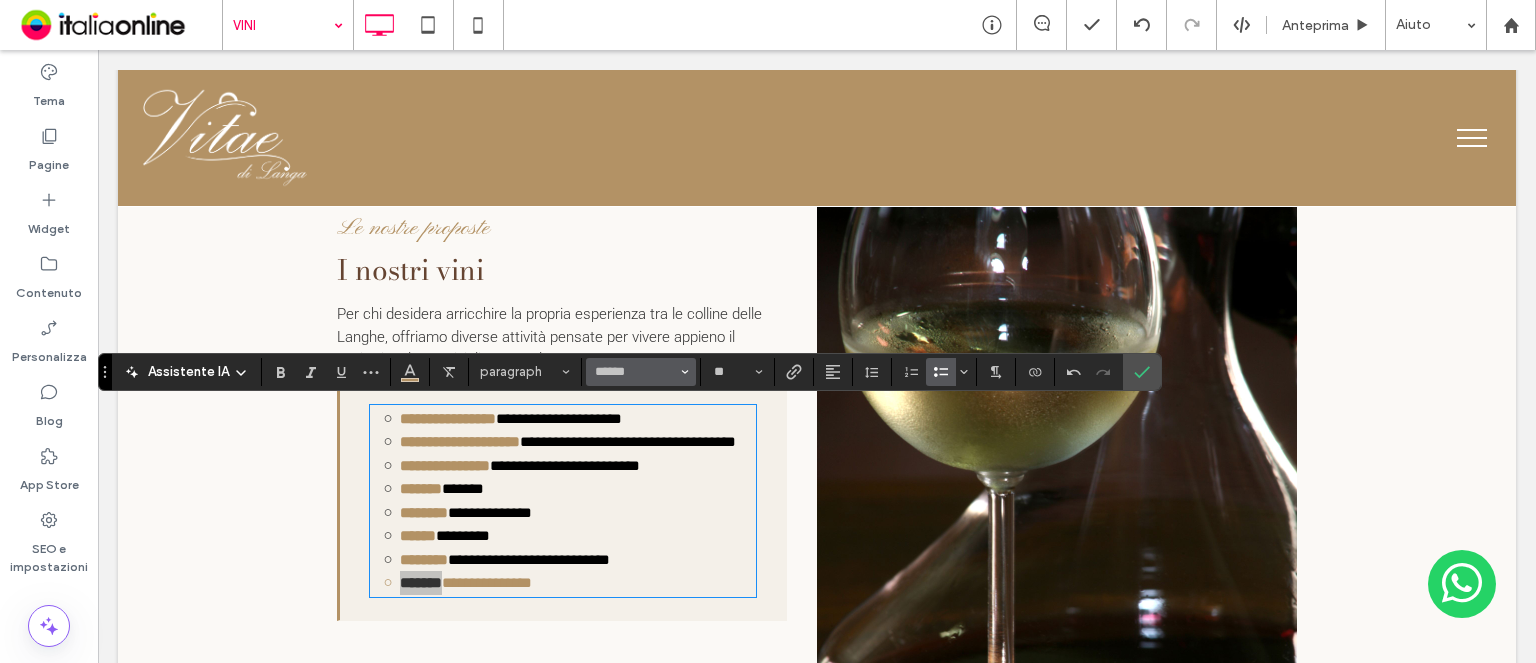 drag, startPoint x: 643, startPoint y: 361, endPoint x: 644, endPoint y: 372, distance: 11.045361 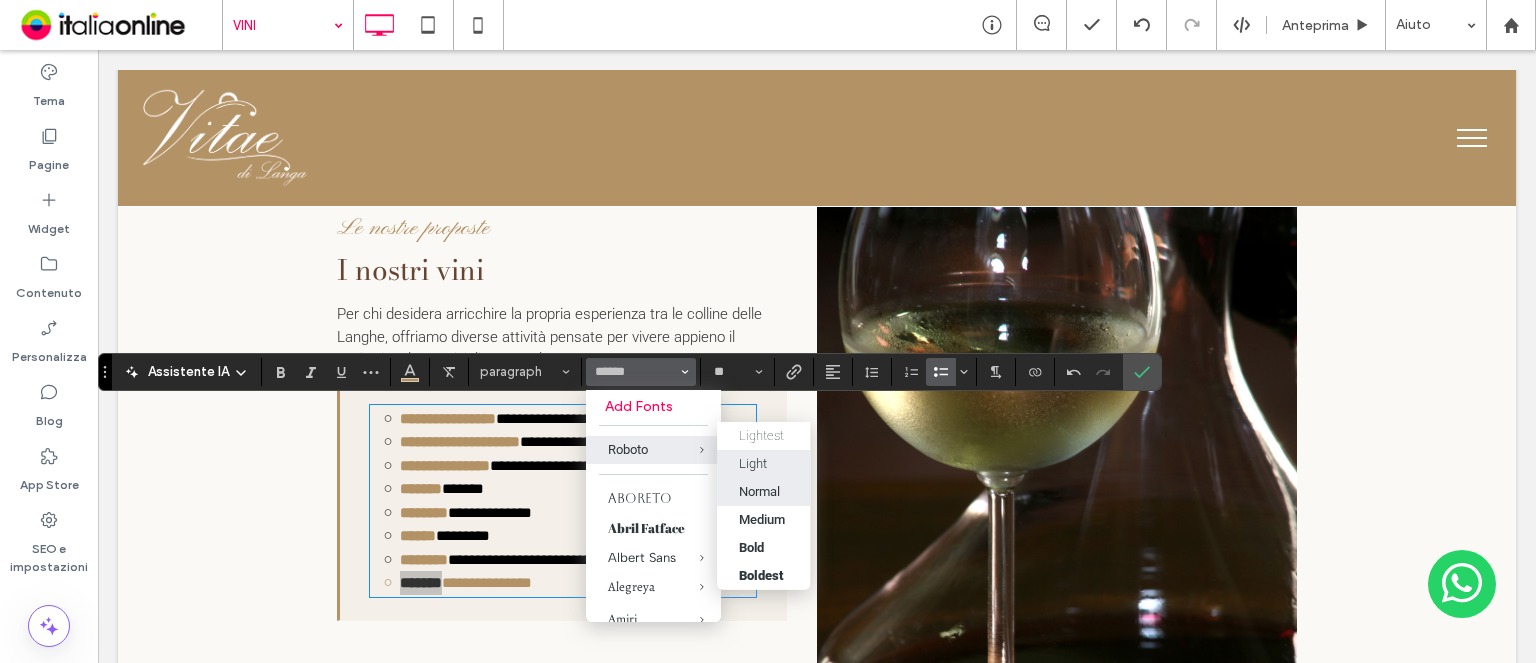 click on "Light" at bounding box center [763, 463] 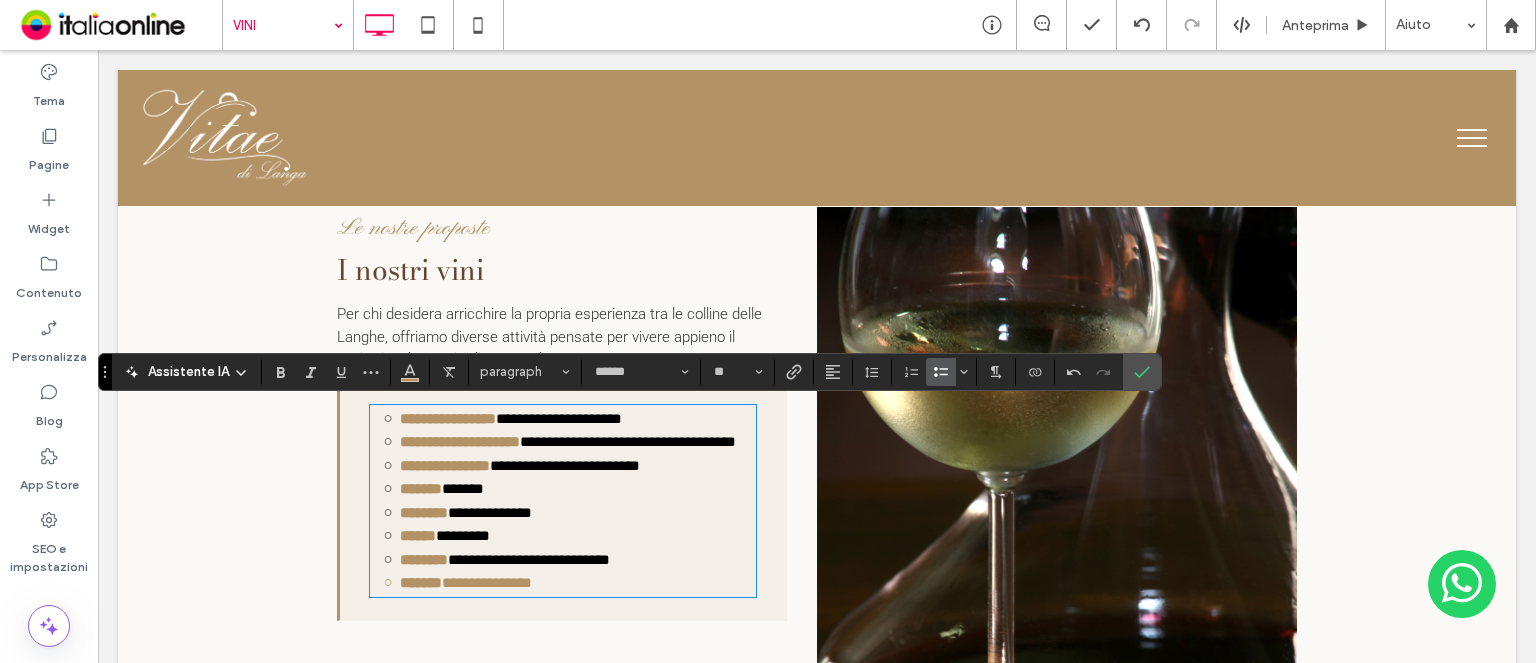 click on "**********" at bounding box center (529, 559) 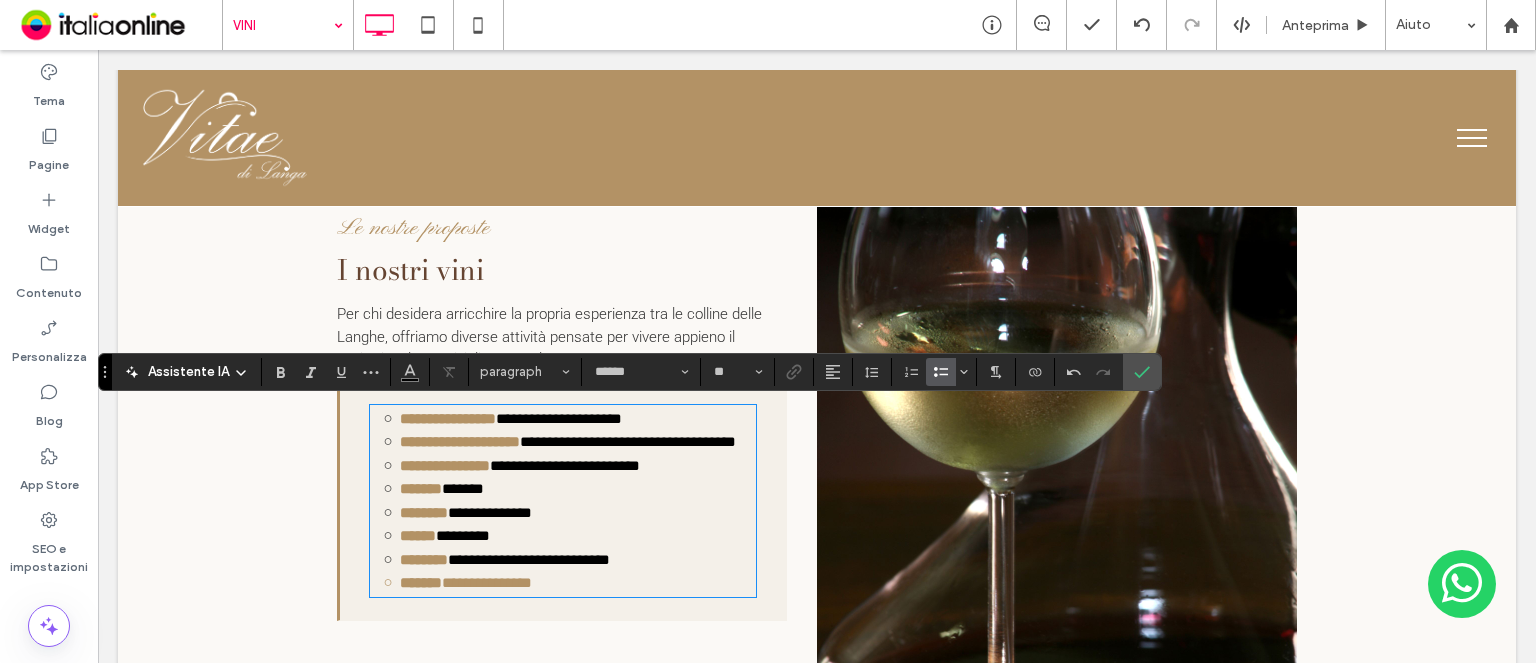 click on "**********" at bounding box center (487, 582) 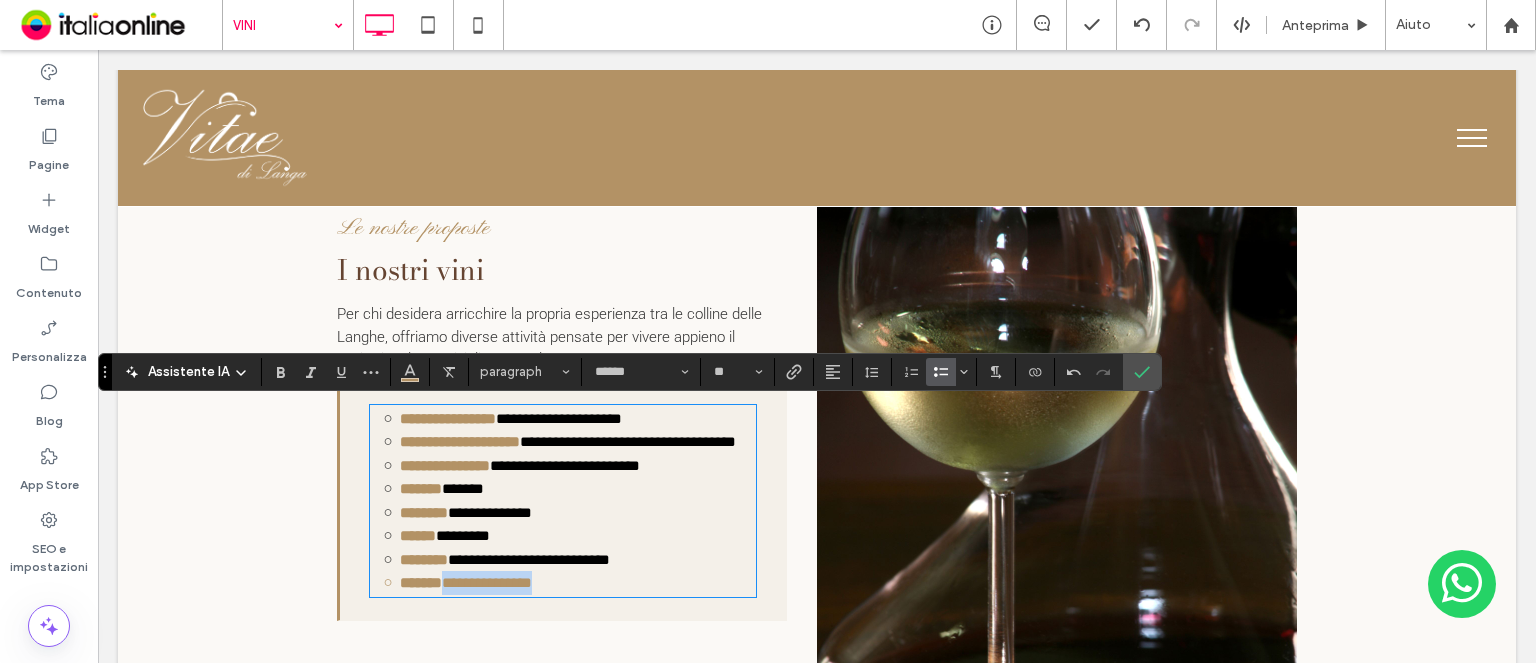 drag, startPoint x: 444, startPoint y: 576, endPoint x: 586, endPoint y: 575, distance: 142.00352 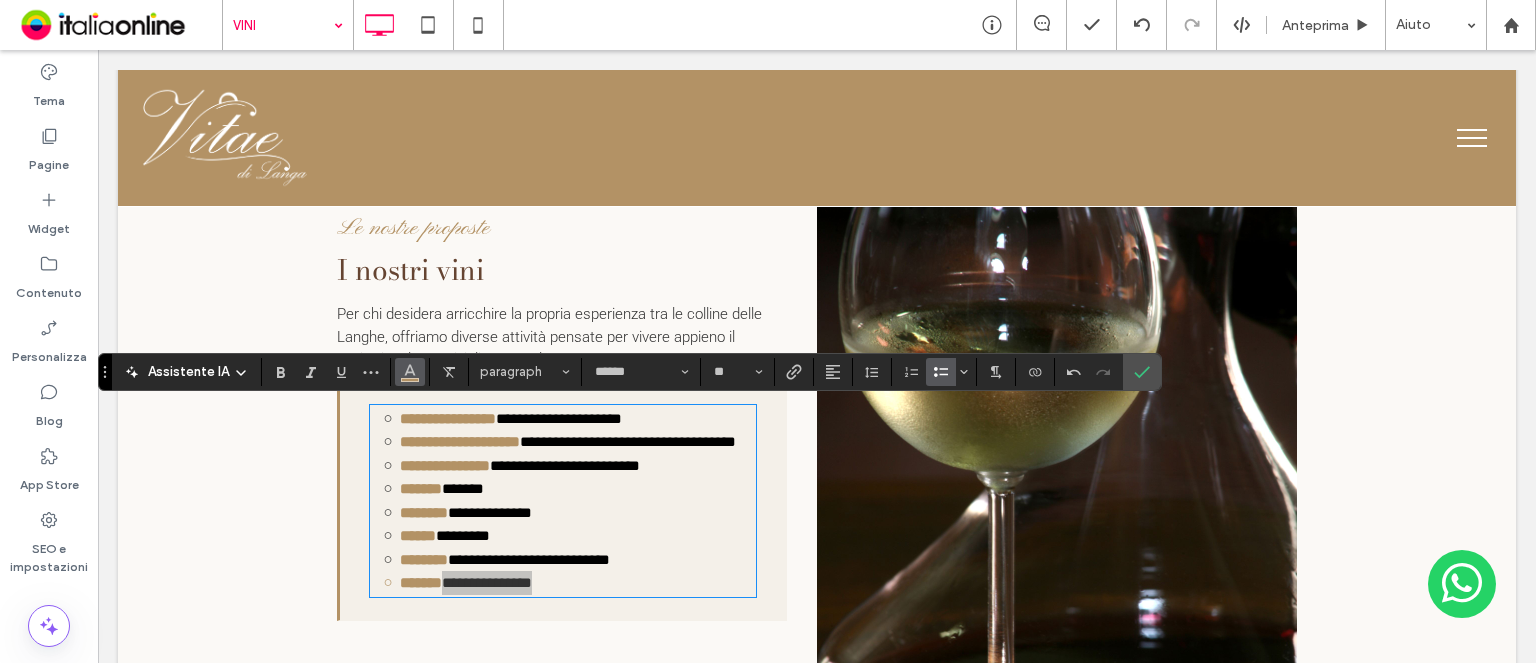click at bounding box center [410, 372] 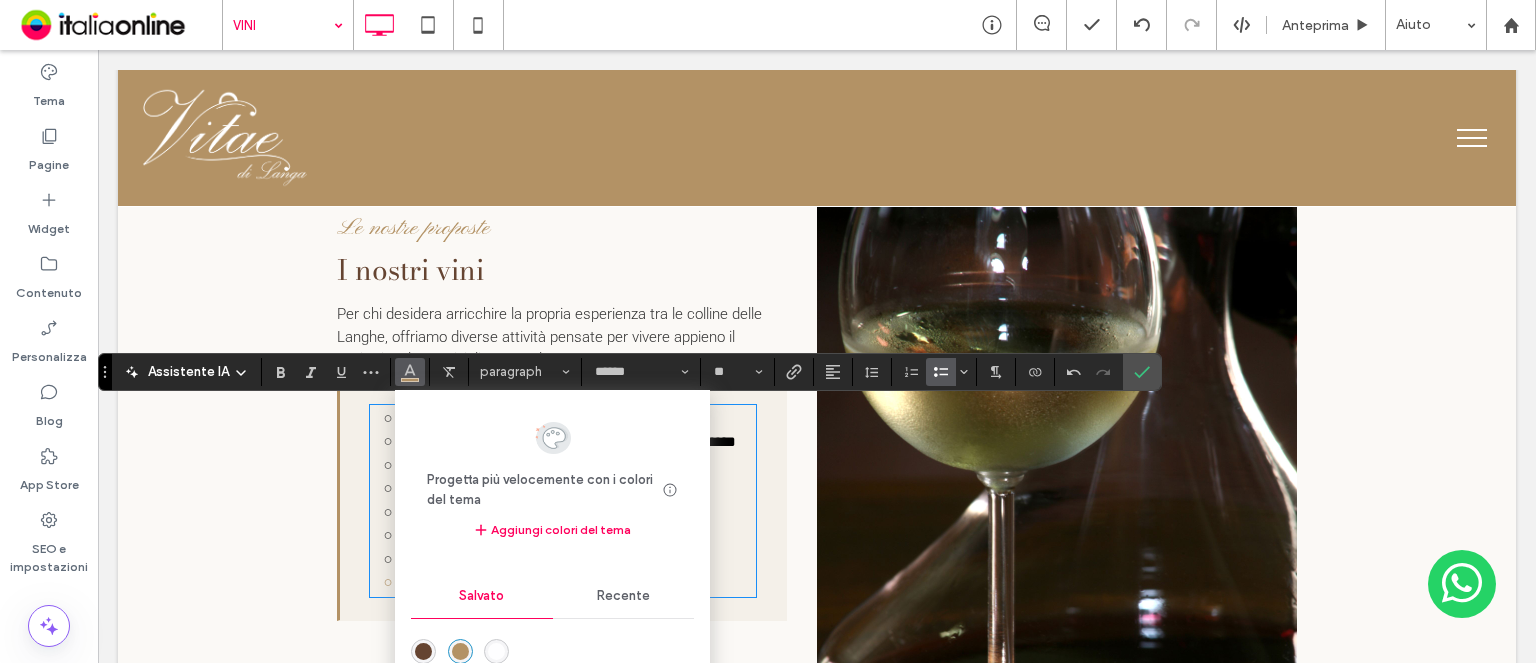 drag, startPoint x: 646, startPoint y: 598, endPoint x: 531, endPoint y: 617, distance: 116.559 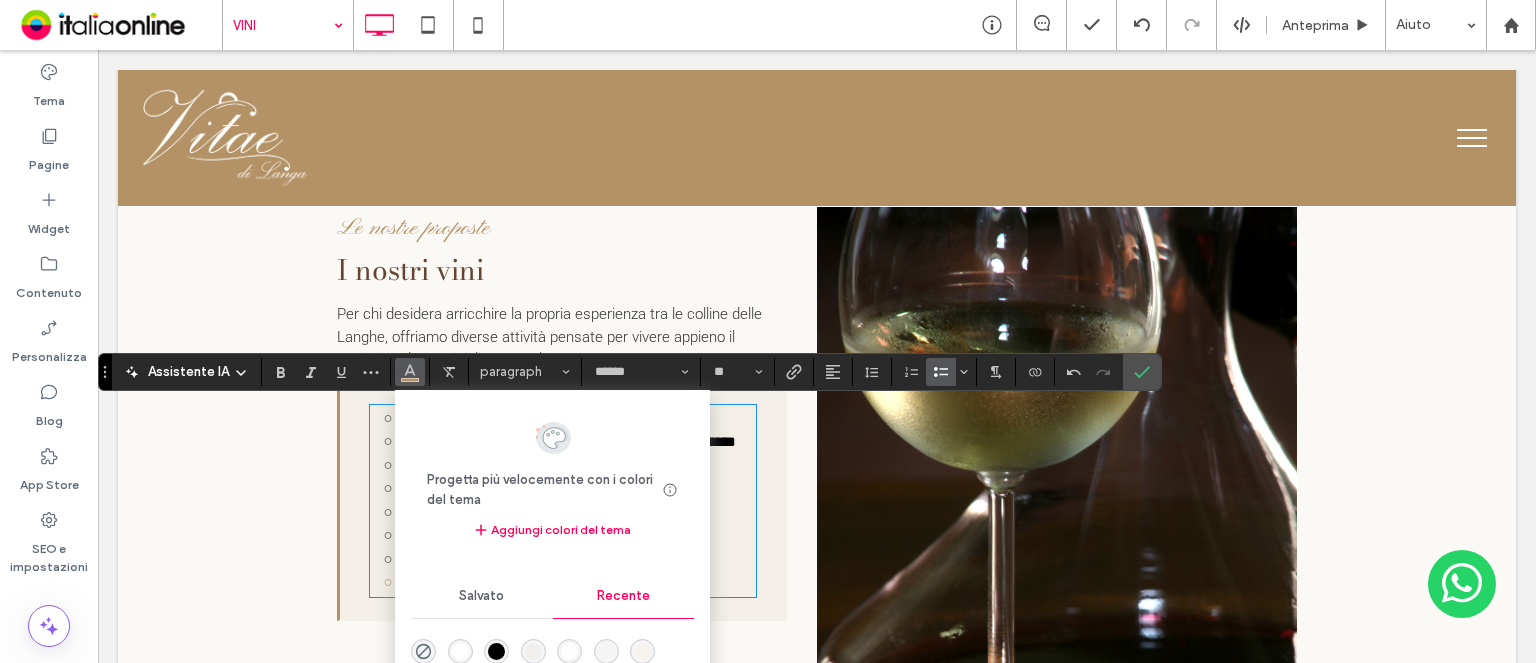 drag, startPoint x: 496, startPoint y: 642, endPoint x: 637, endPoint y: 522, distance: 185.15129 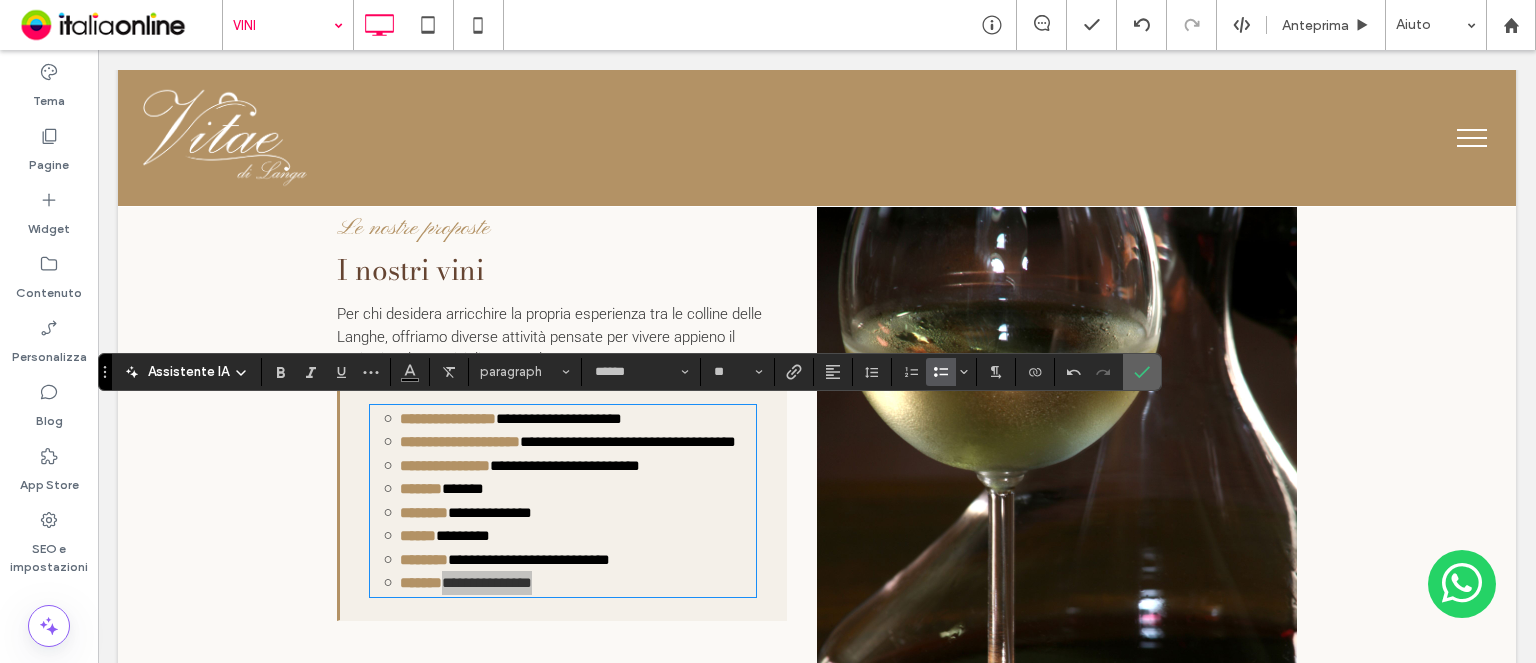 click at bounding box center [1142, 372] 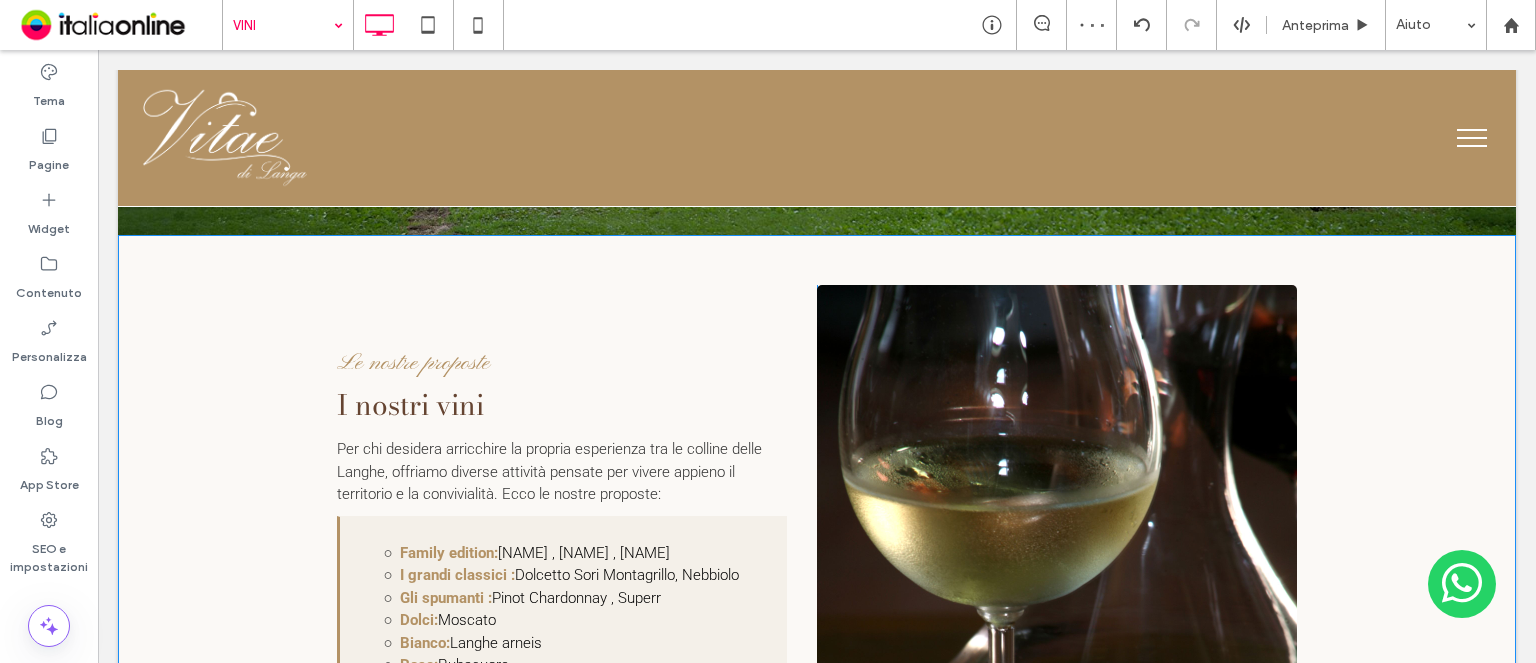 scroll, scrollTop: 400, scrollLeft: 0, axis: vertical 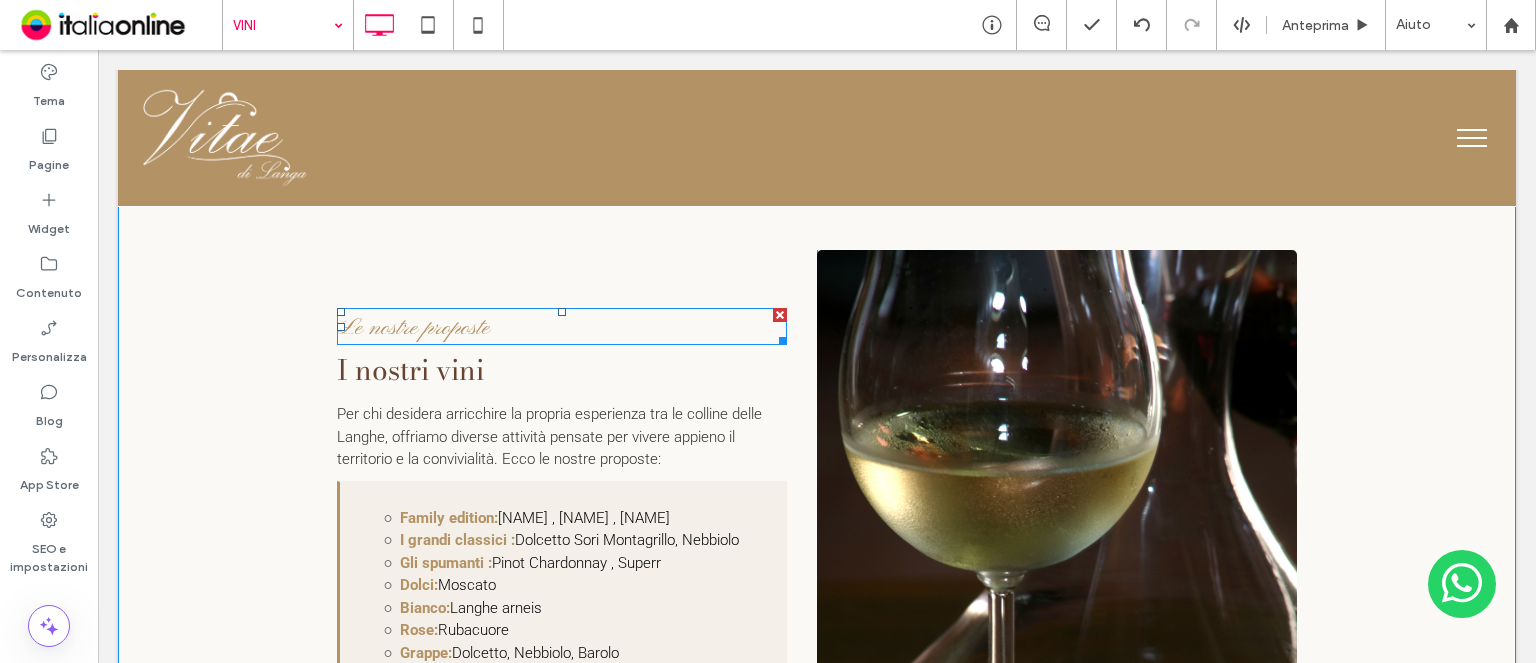 click on "Le nostre proposte" at bounding box center [562, 326] 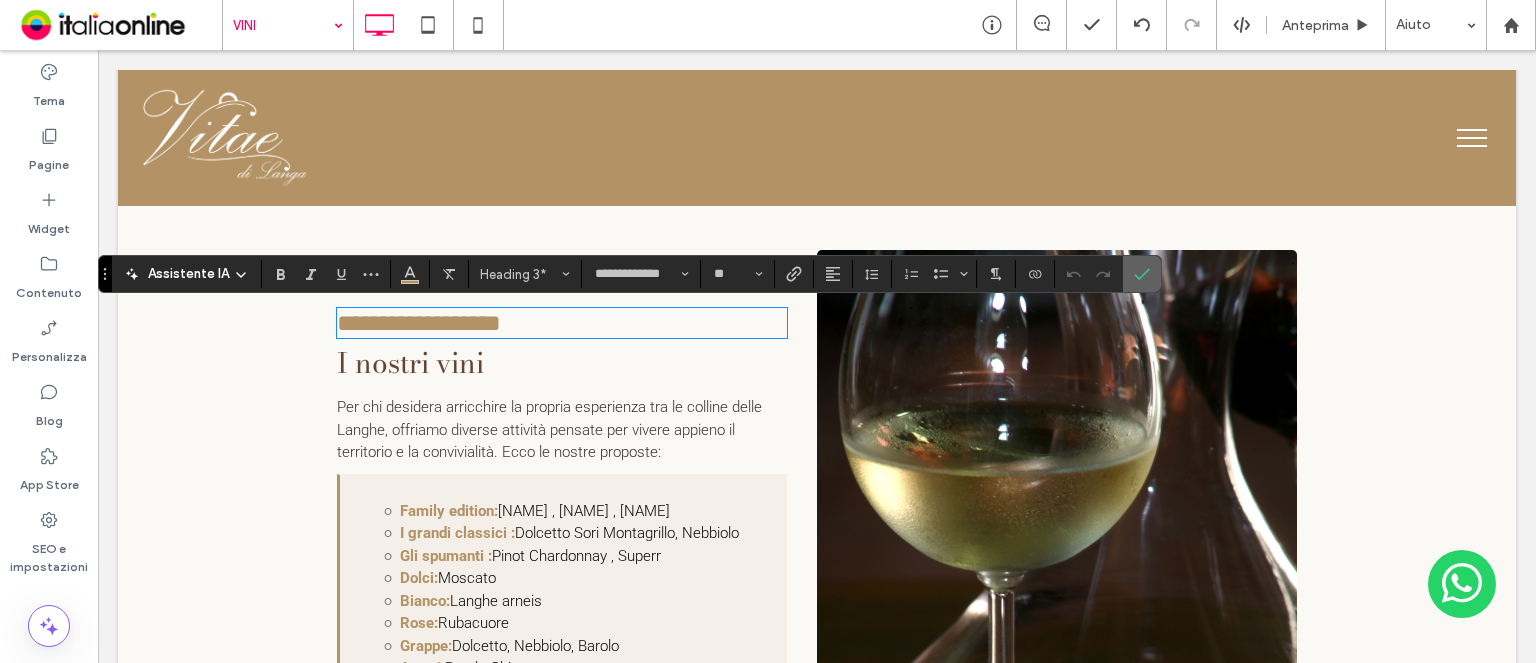 click 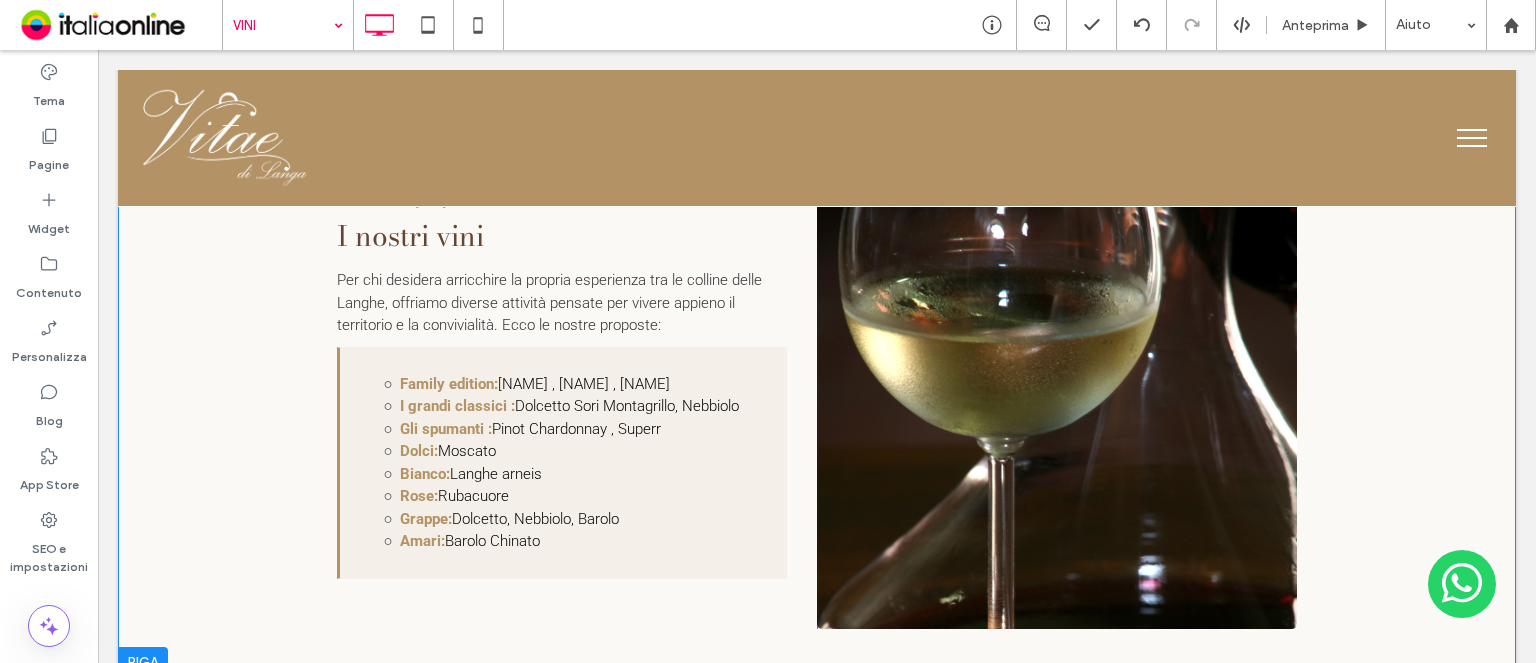 scroll, scrollTop: 500, scrollLeft: 0, axis: vertical 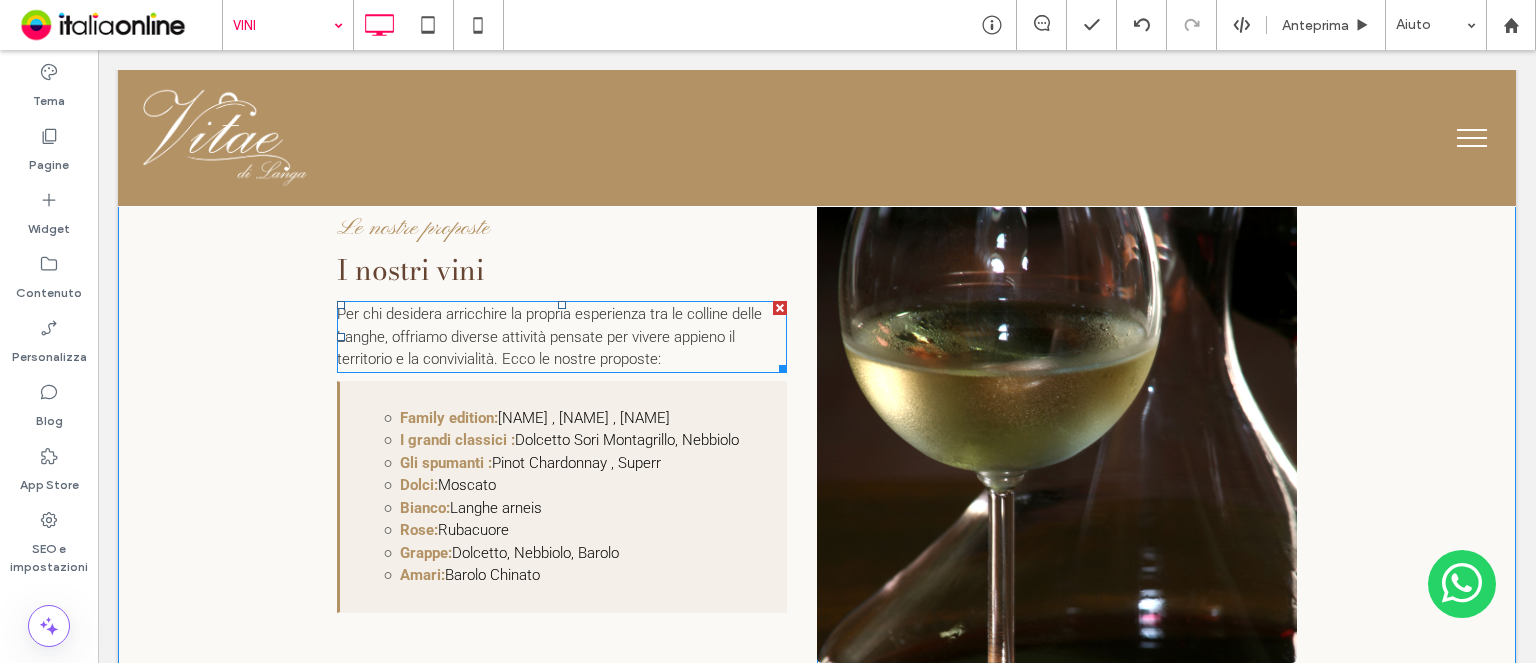 click on "Per chi desidera arricchire la propria esperienza tra le colline delle Langhe, offriamo diverse attività pensate per vivere appieno il territorio e la convivialità. Ecco le nostre proposte:" at bounding box center (562, 337) 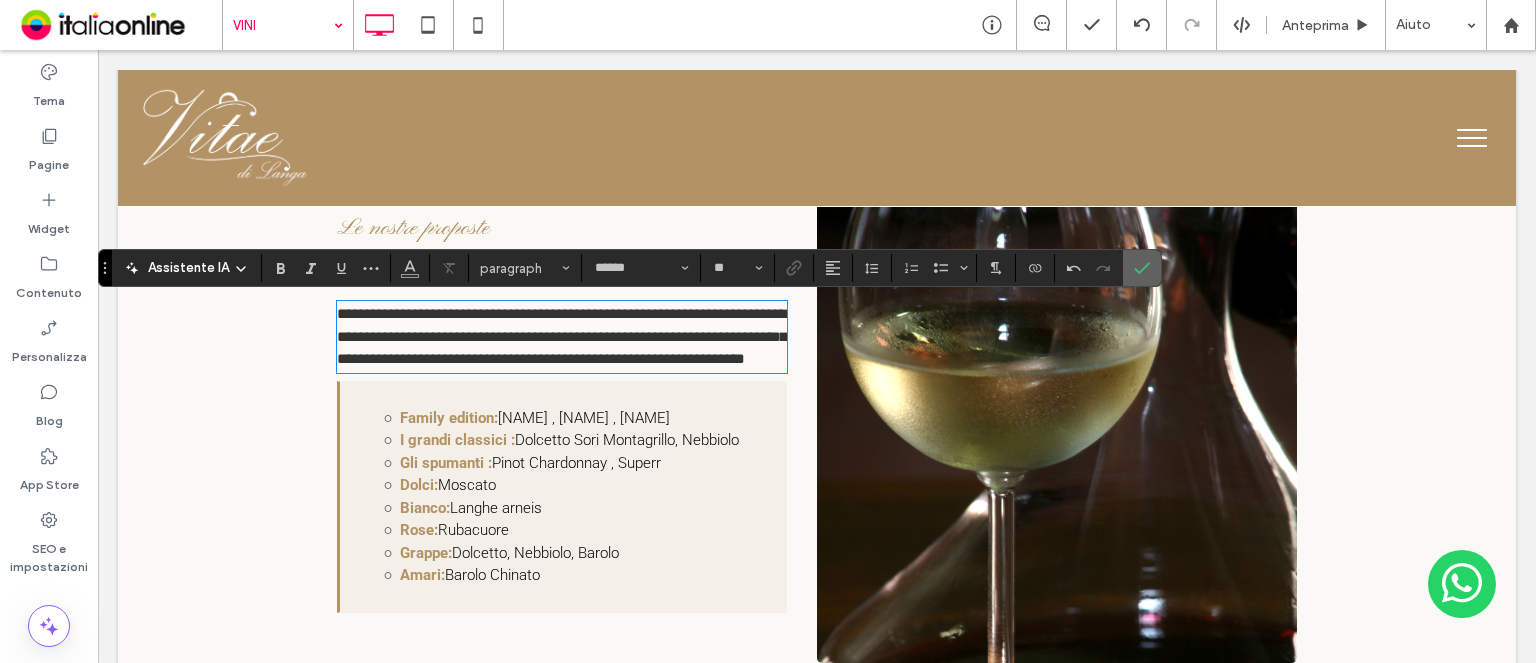 click 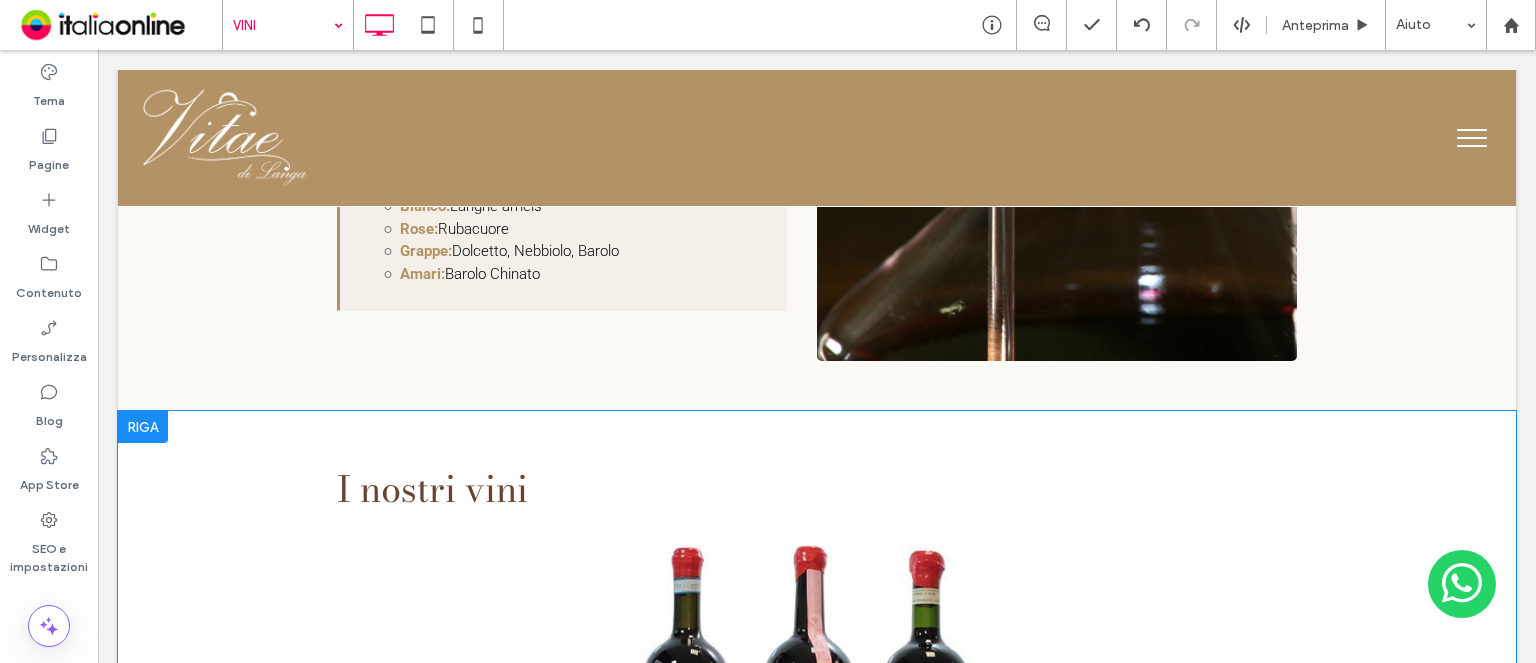 scroll, scrollTop: 824, scrollLeft: 0, axis: vertical 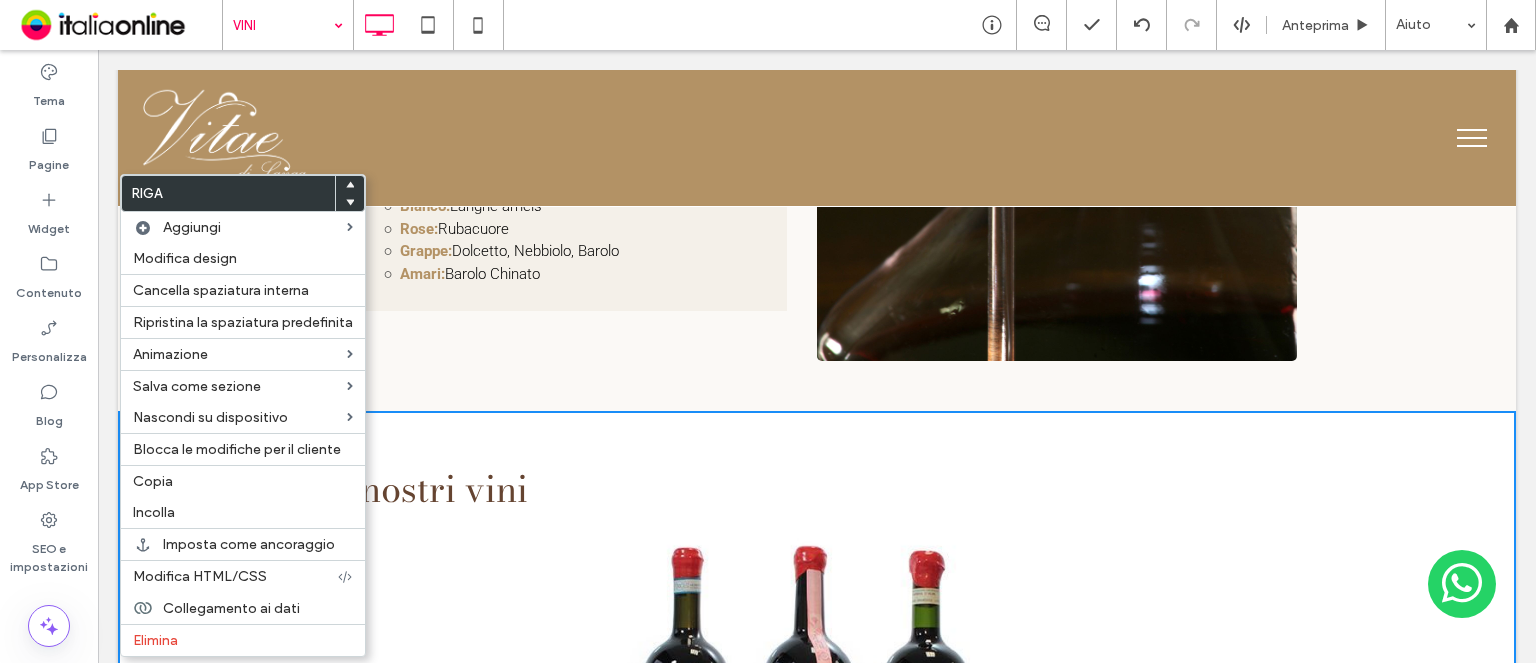 click 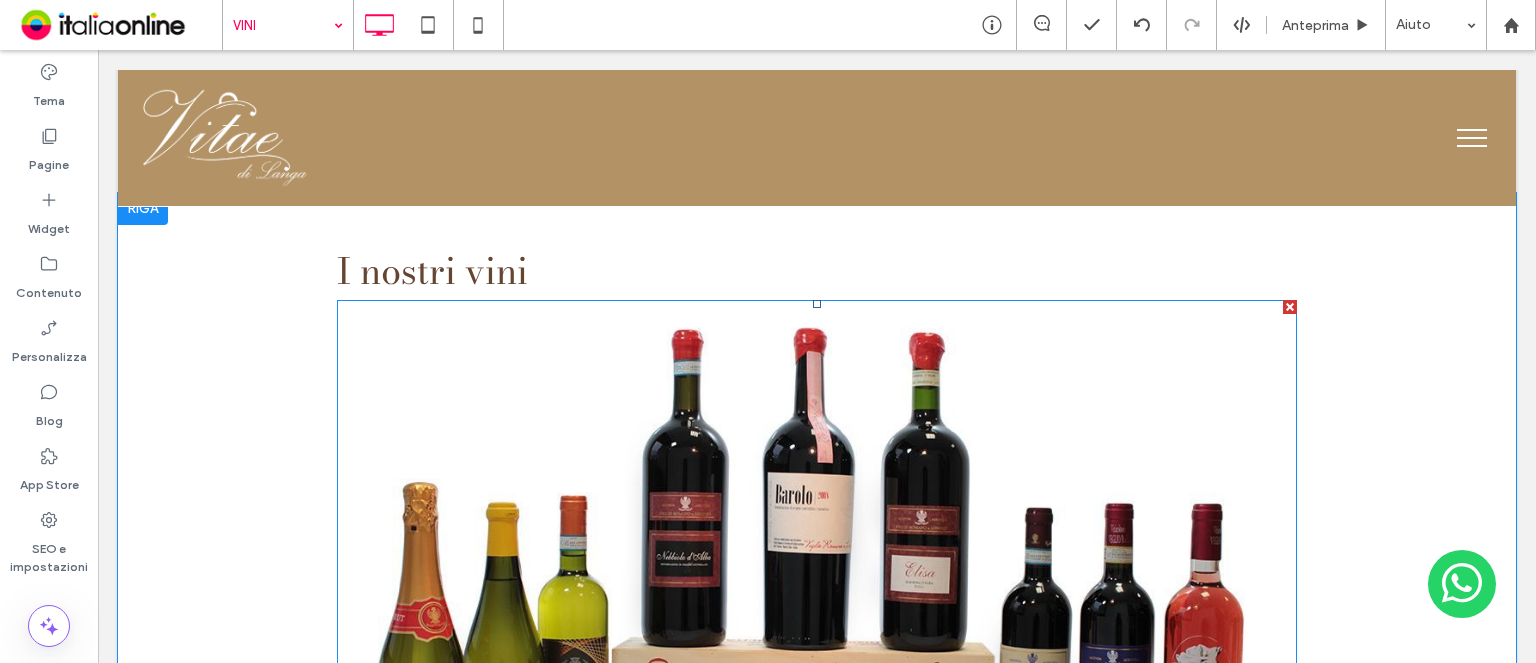 scroll, scrollTop: 2788, scrollLeft: 0, axis: vertical 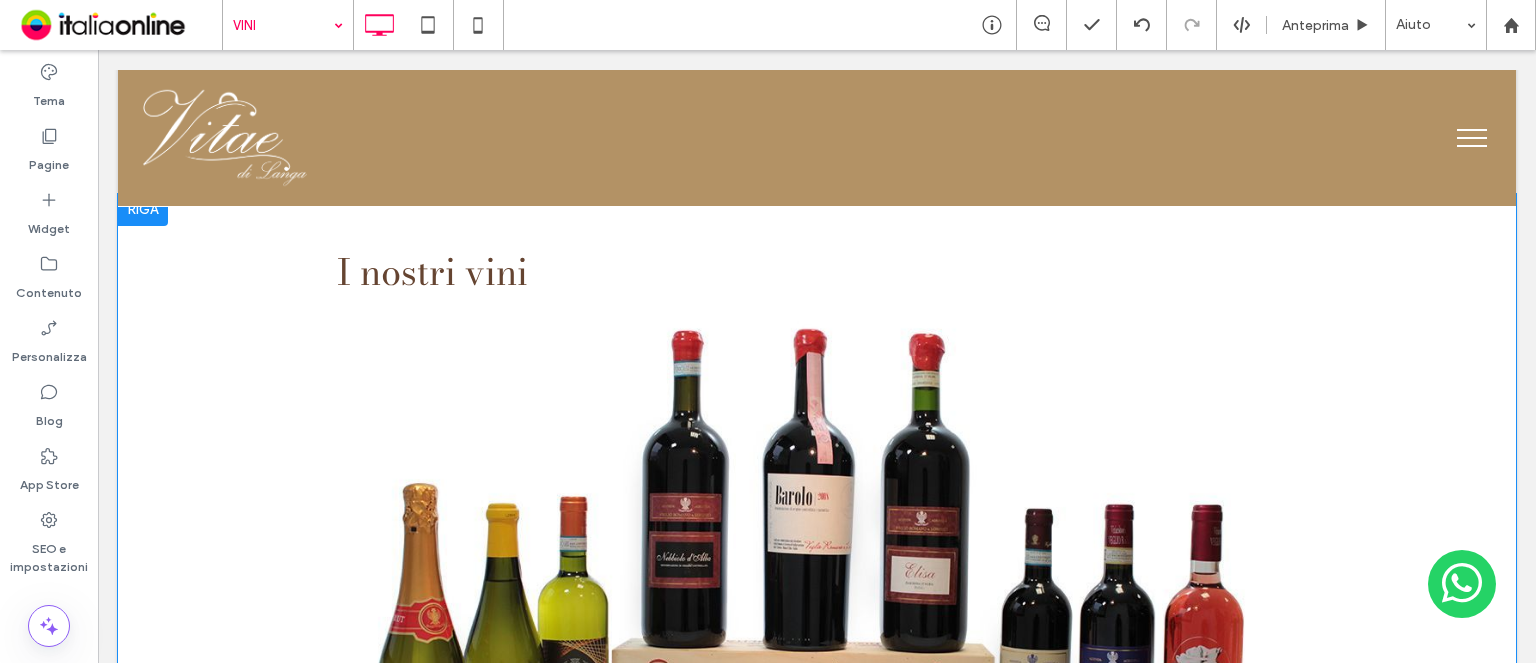 click at bounding box center [143, 210] 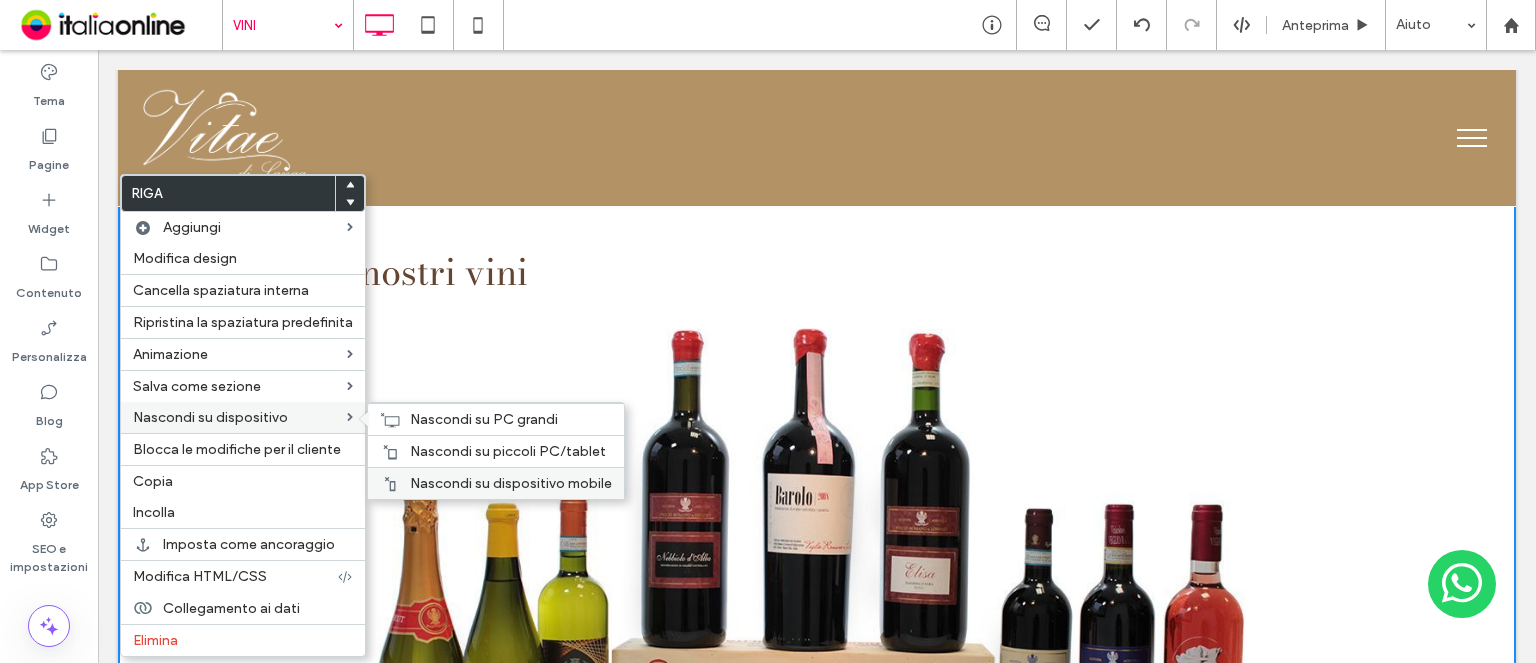 click on "Nascondi su dispositivo mobile" at bounding box center [496, 483] 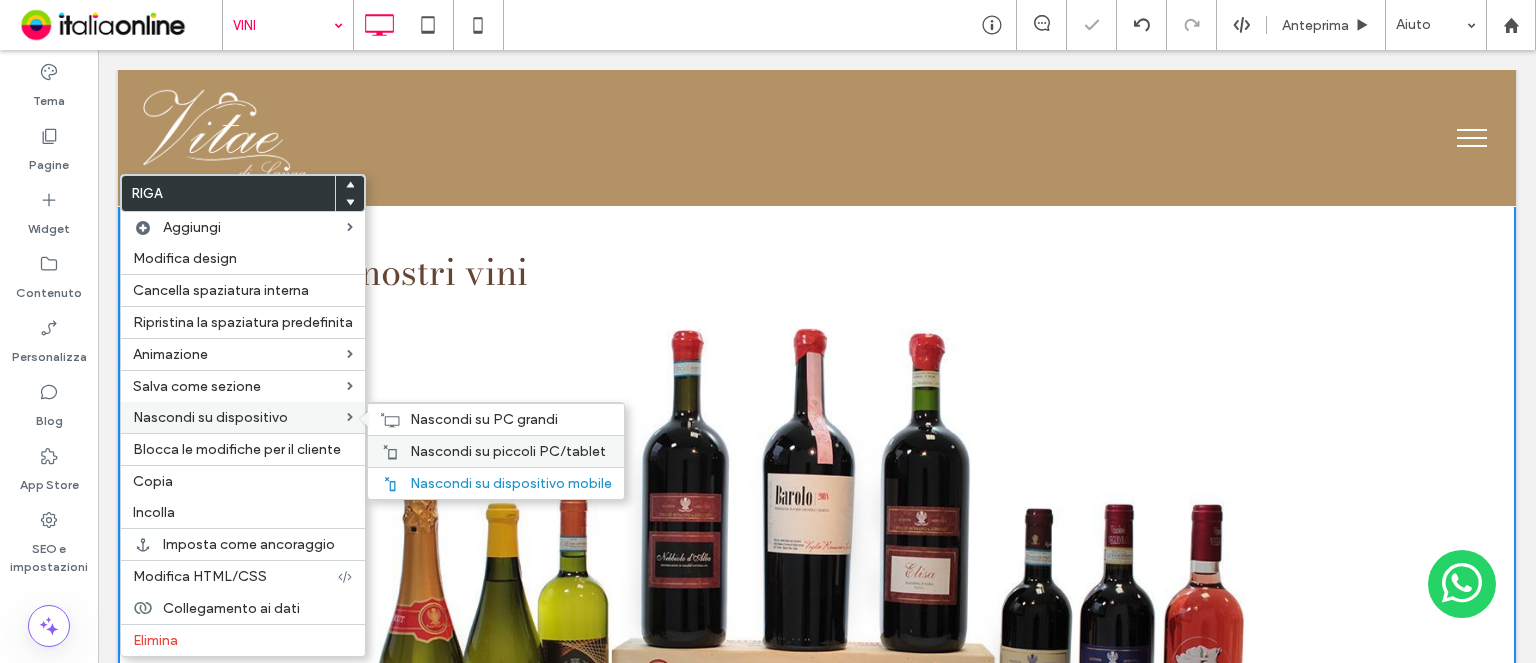 click on "Nascondi su piccoli PC/tablet" at bounding box center (508, 451) 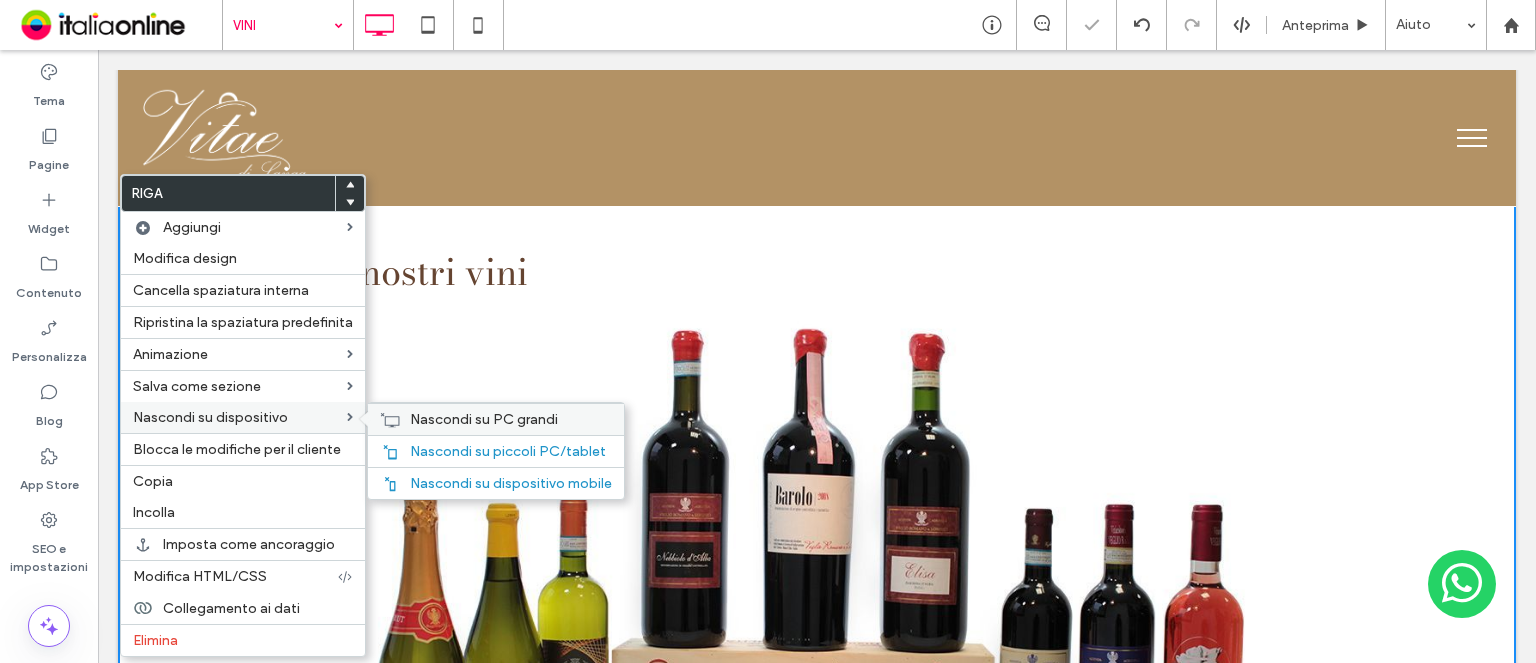 click on "Nascondi su PC grandi" at bounding box center (496, 419) 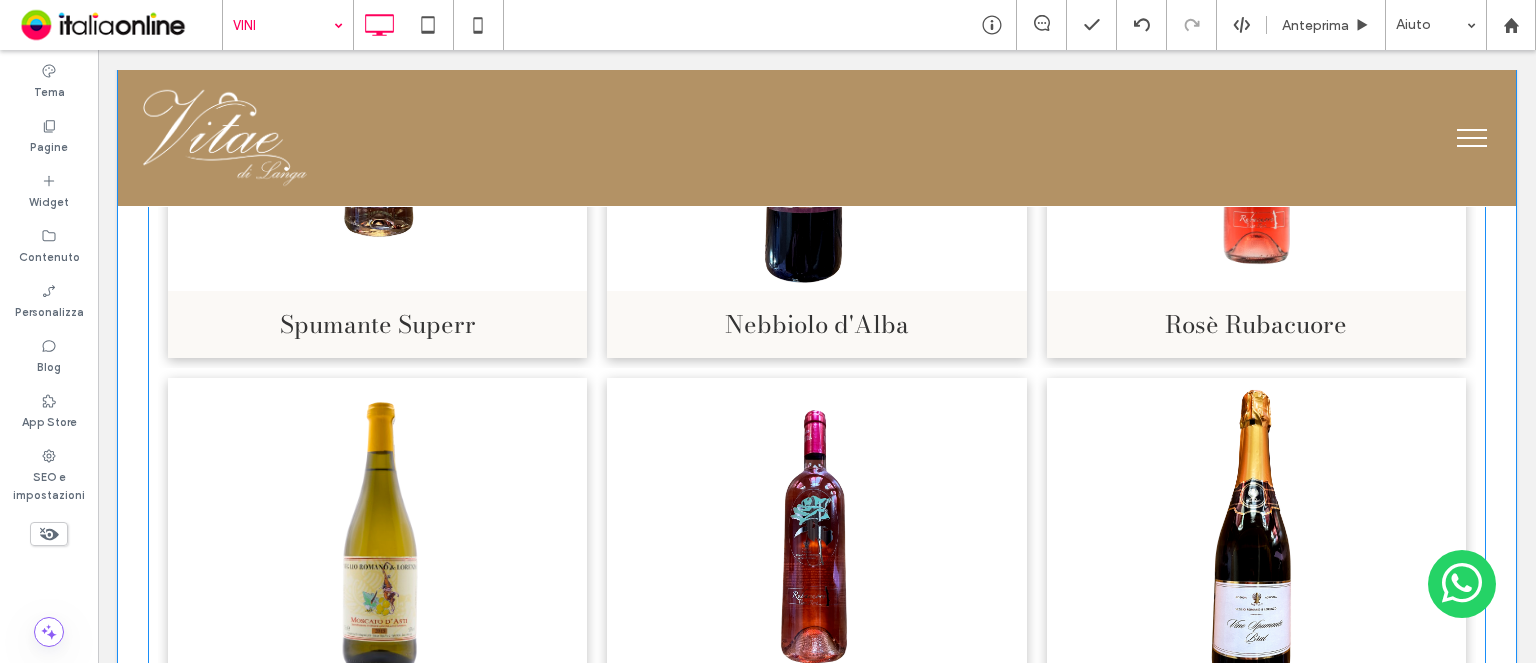 scroll, scrollTop: 2188, scrollLeft: 0, axis: vertical 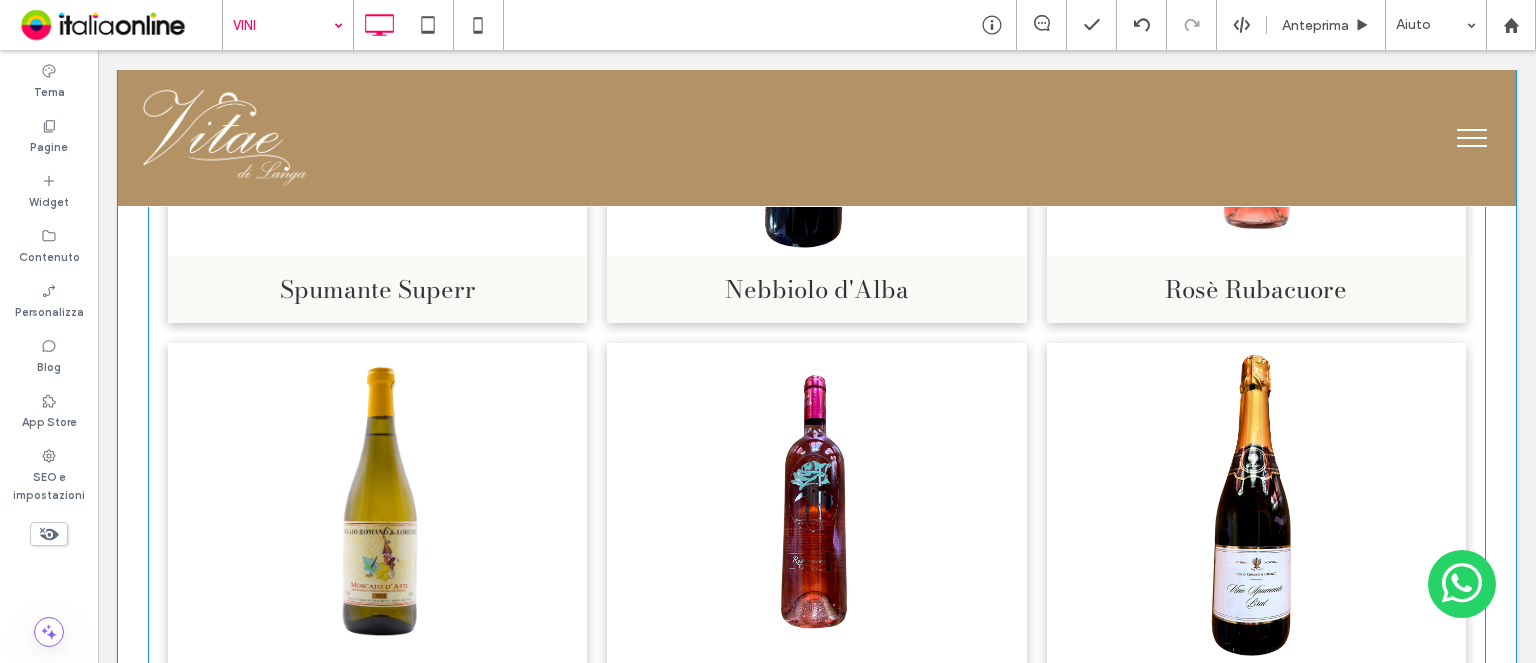 click at bounding box center [816, 505] 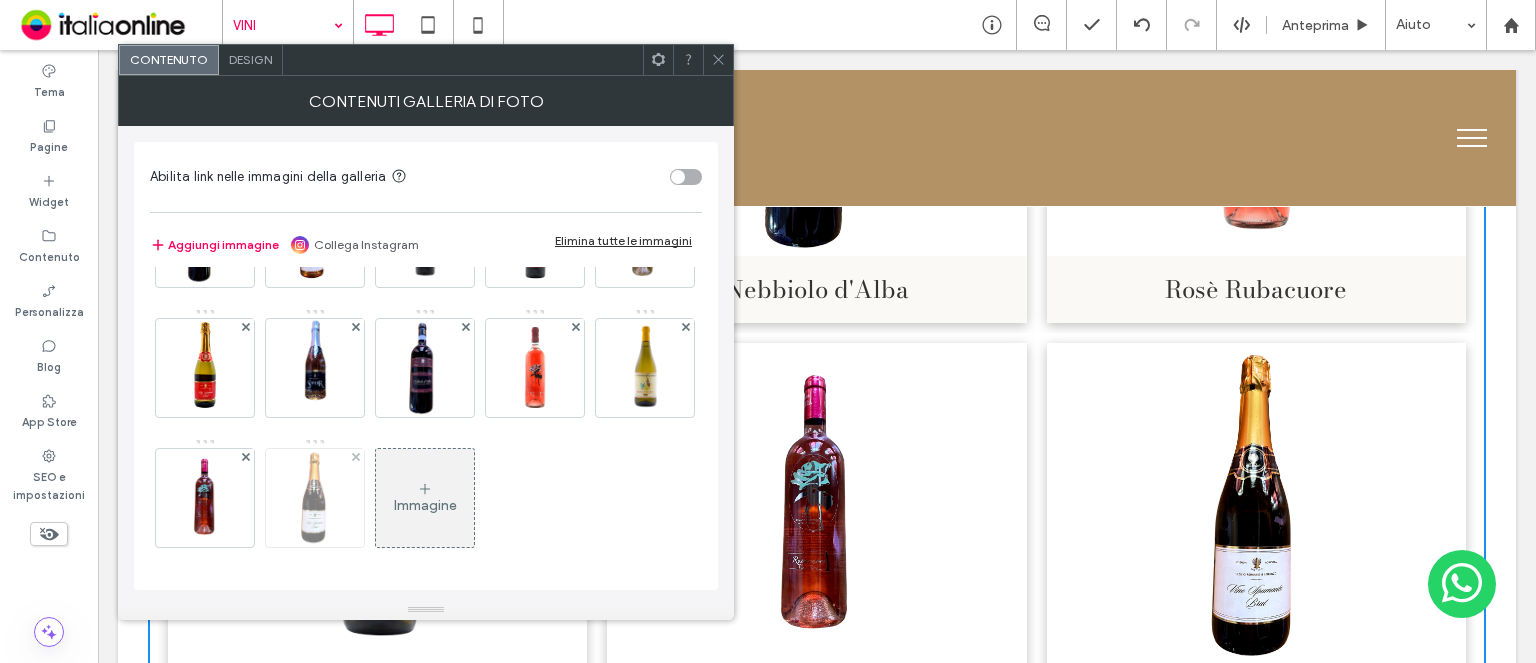 scroll, scrollTop: 127, scrollLeft: 0, axis: vertical 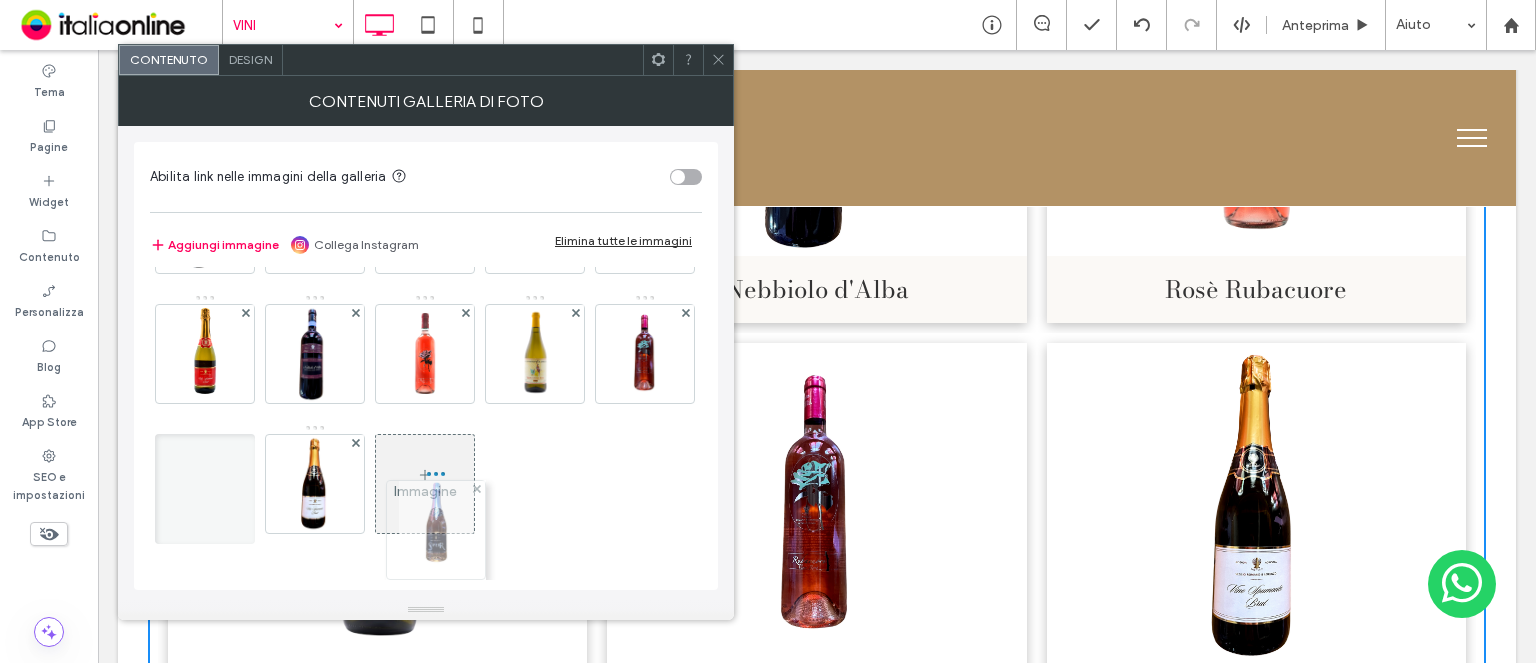 drag, startPoint x: 436, startPoint y: 345, endPoint x: 443, endPoint y: 521, distance: 176.13914 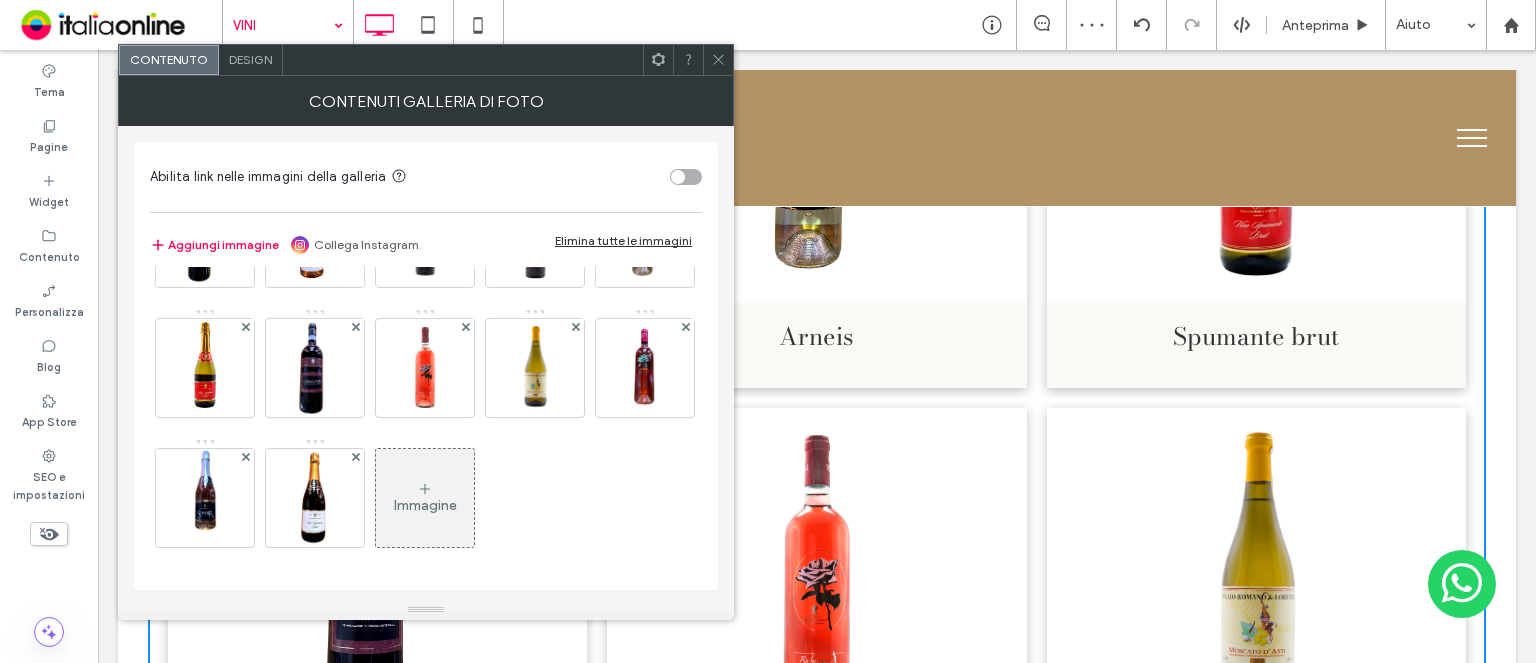 scroll, scrollTop: 1588, scrollLeft: 0, axis: vertical 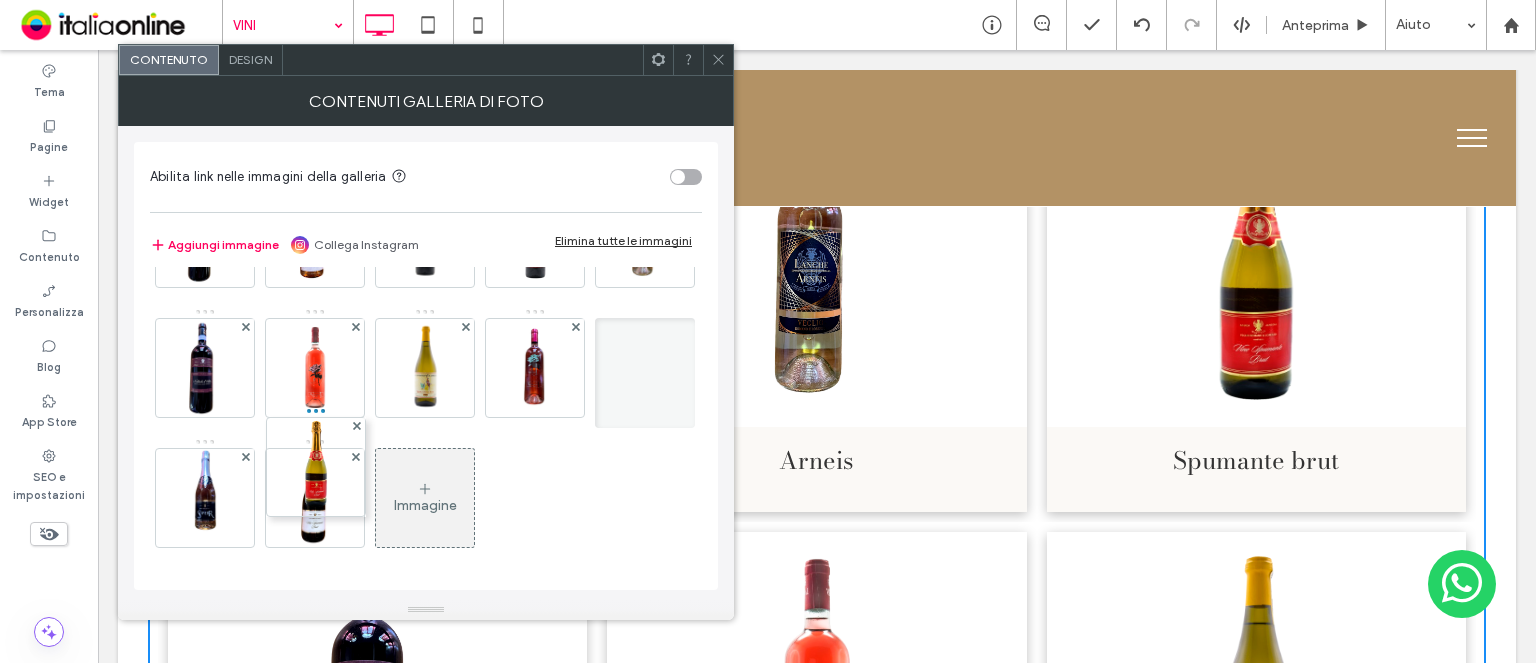 drag, startPoint x: 293, startPoint y: 347, endPoint x: 288, endPoint y: 451, distance: 104.120125 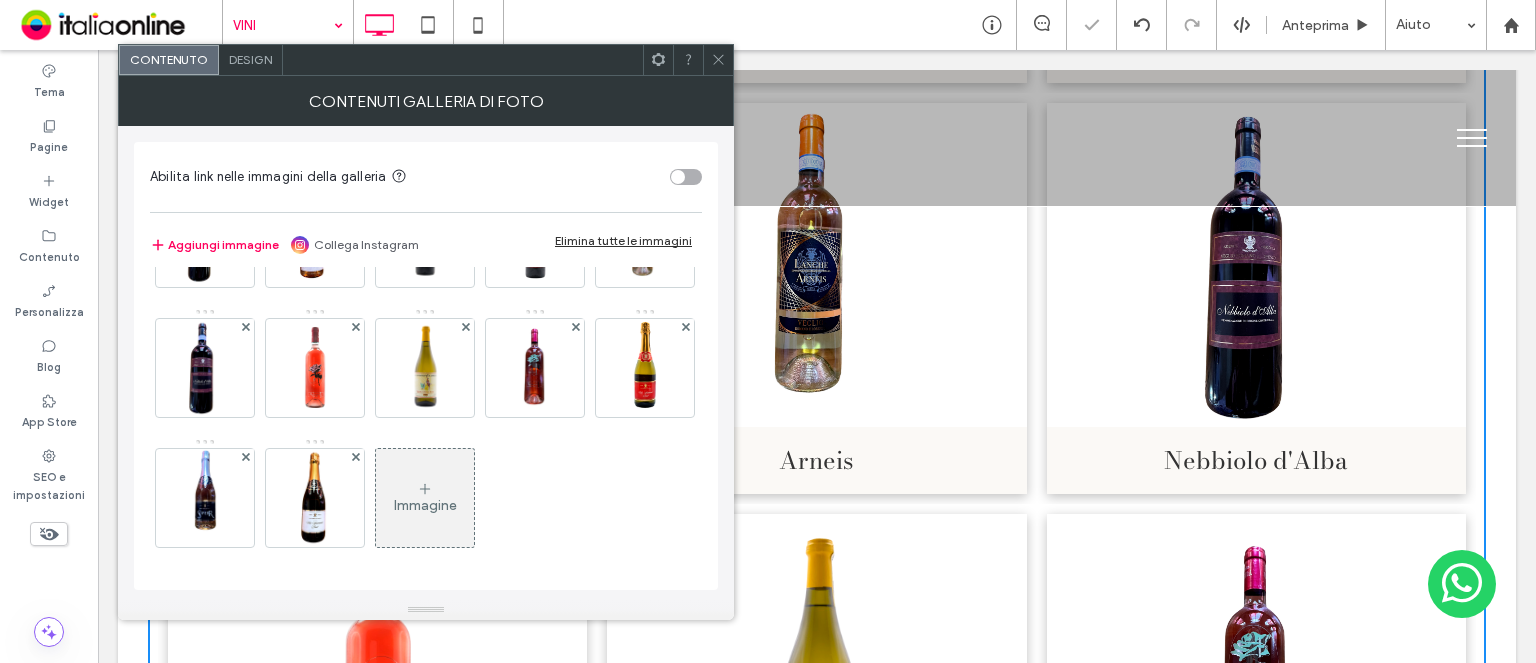 click 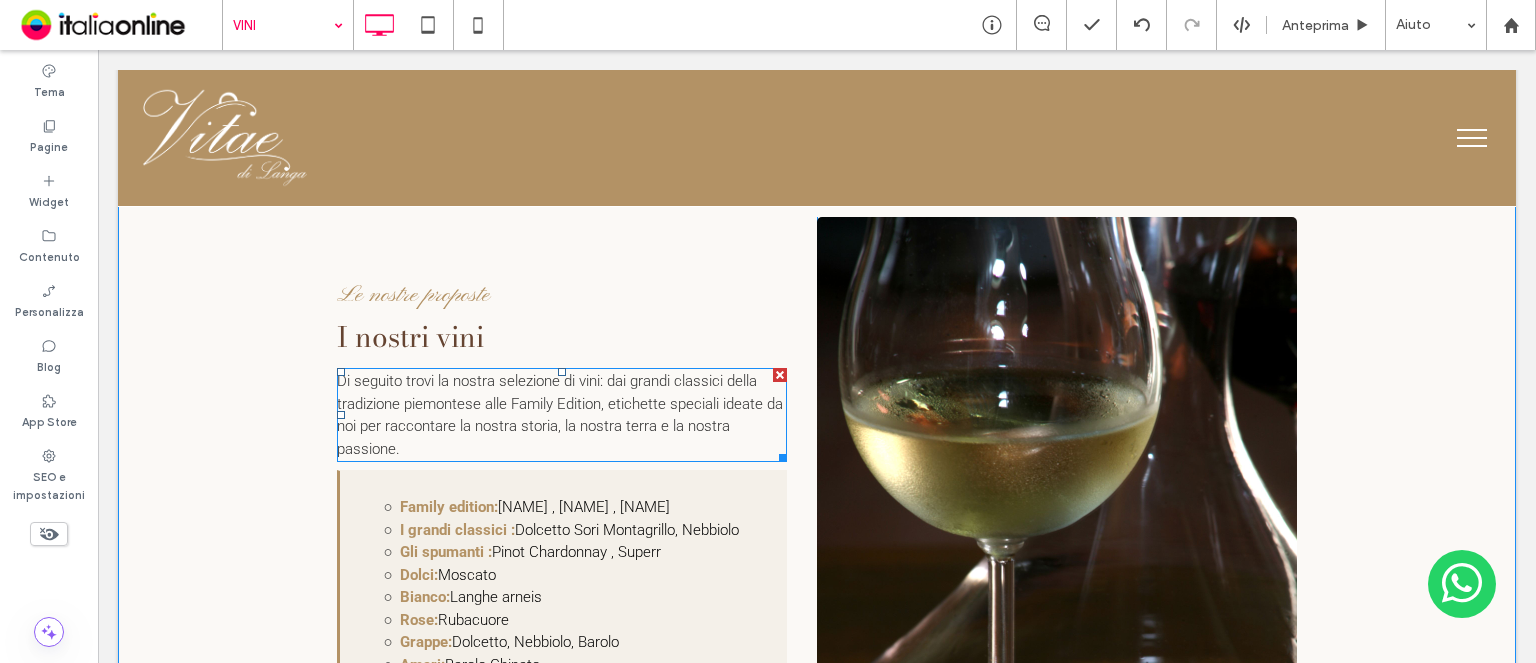 scroll, scrollTop: 0, scrollLeft: 0, axis: both 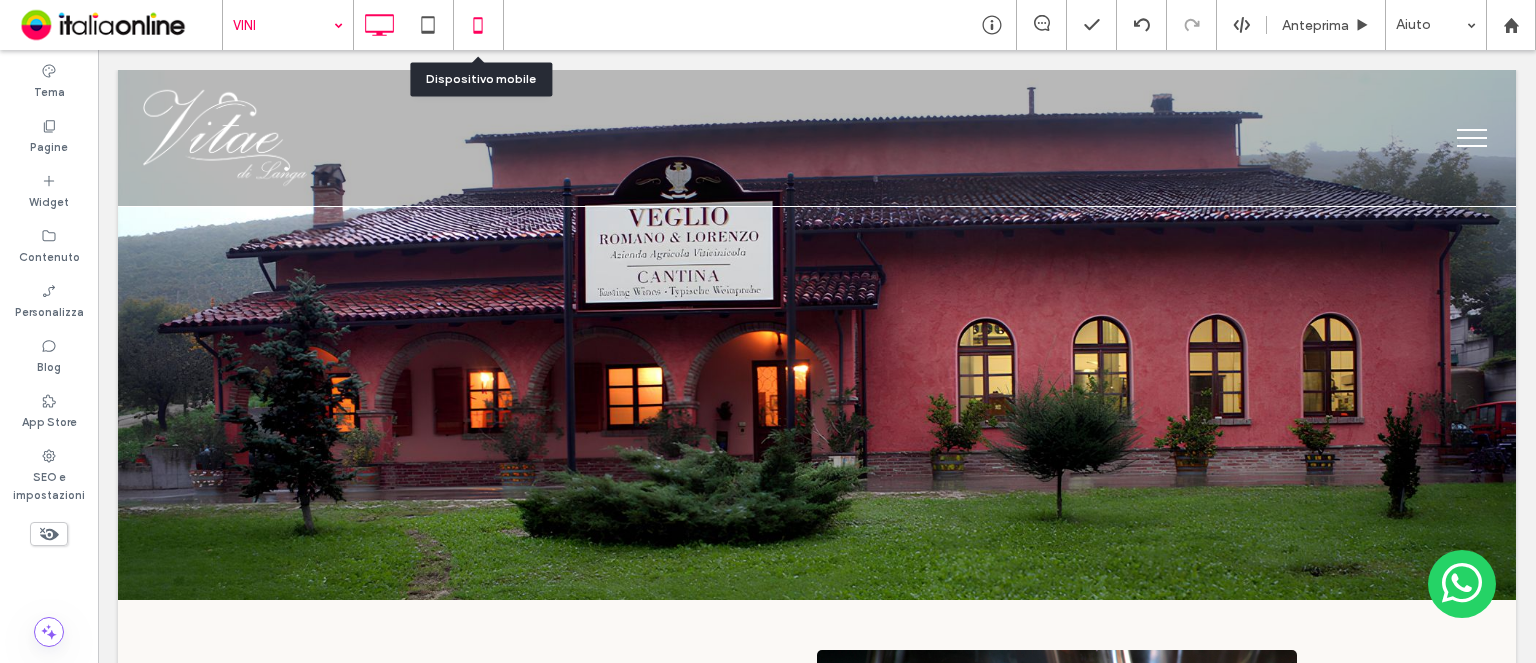 click 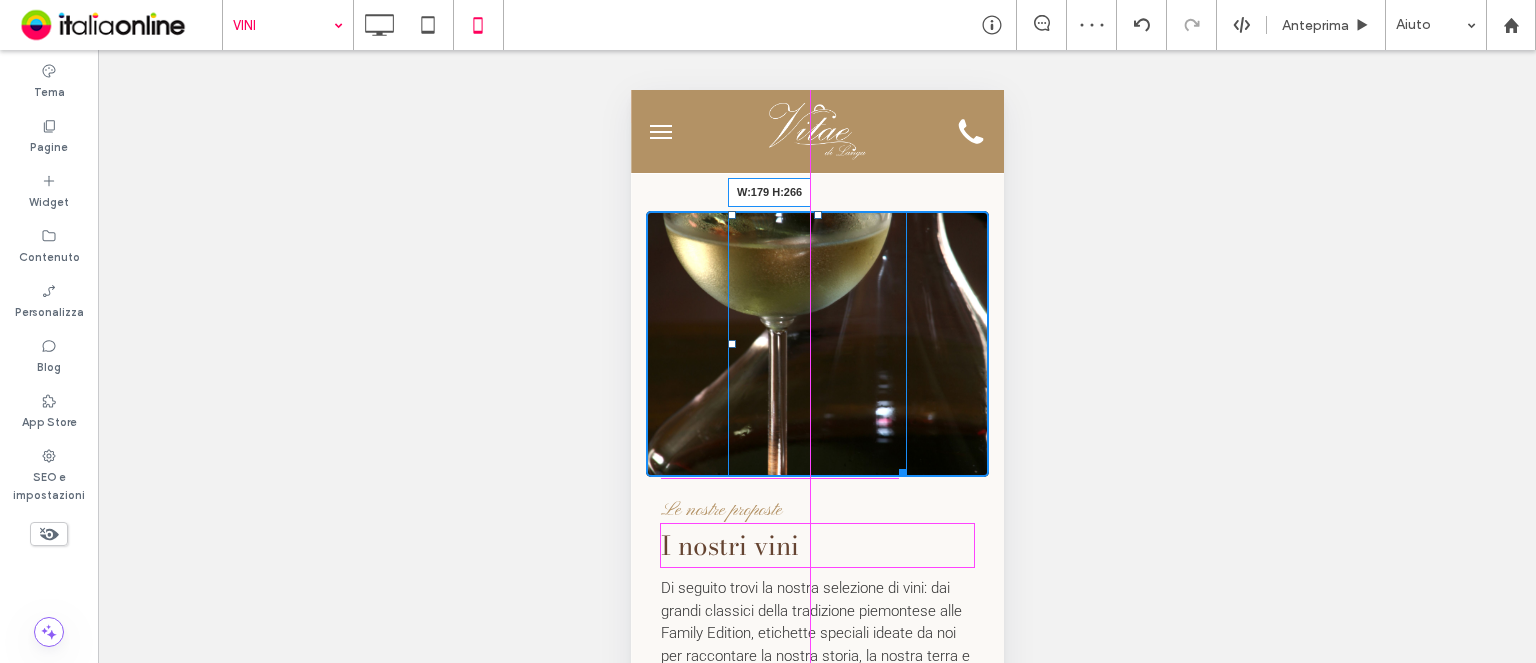 scroll, scrollTop: 0, scrollLeft: 0, axis: both 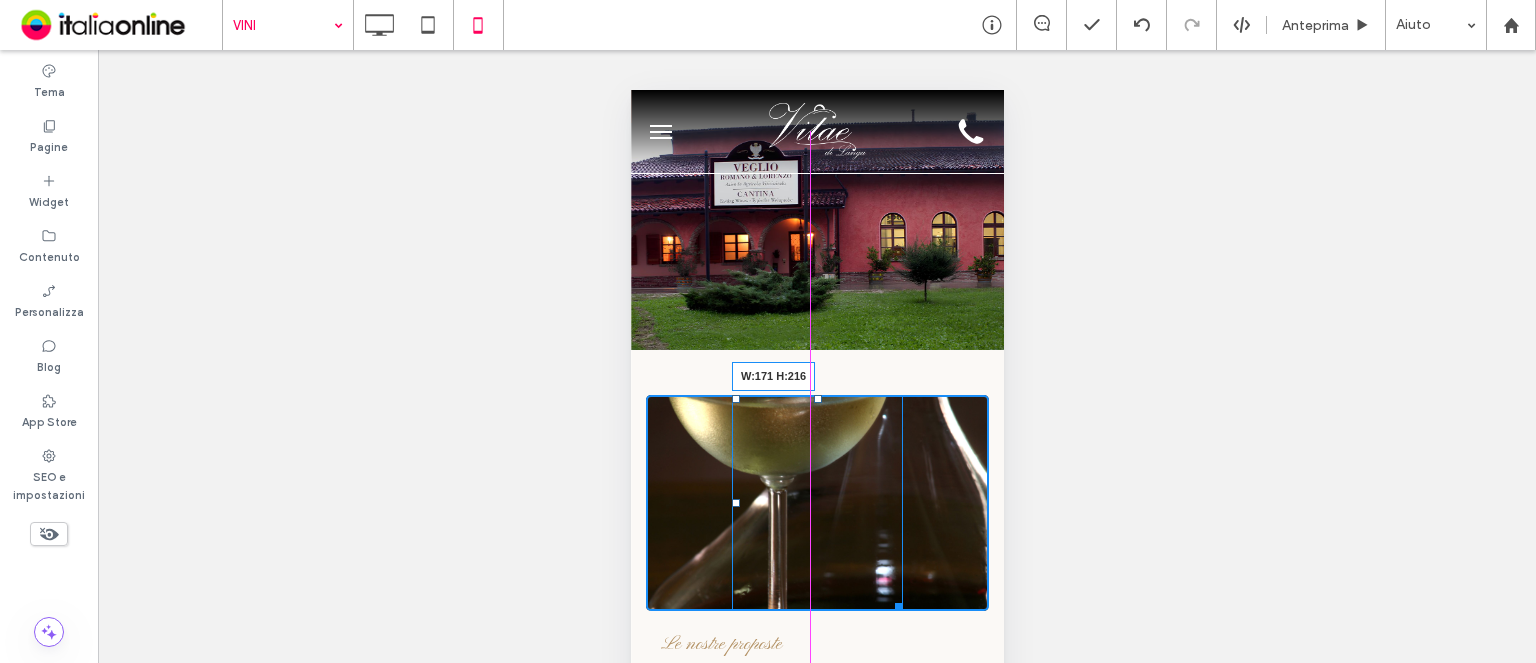 click at bounding box center [894, 603] 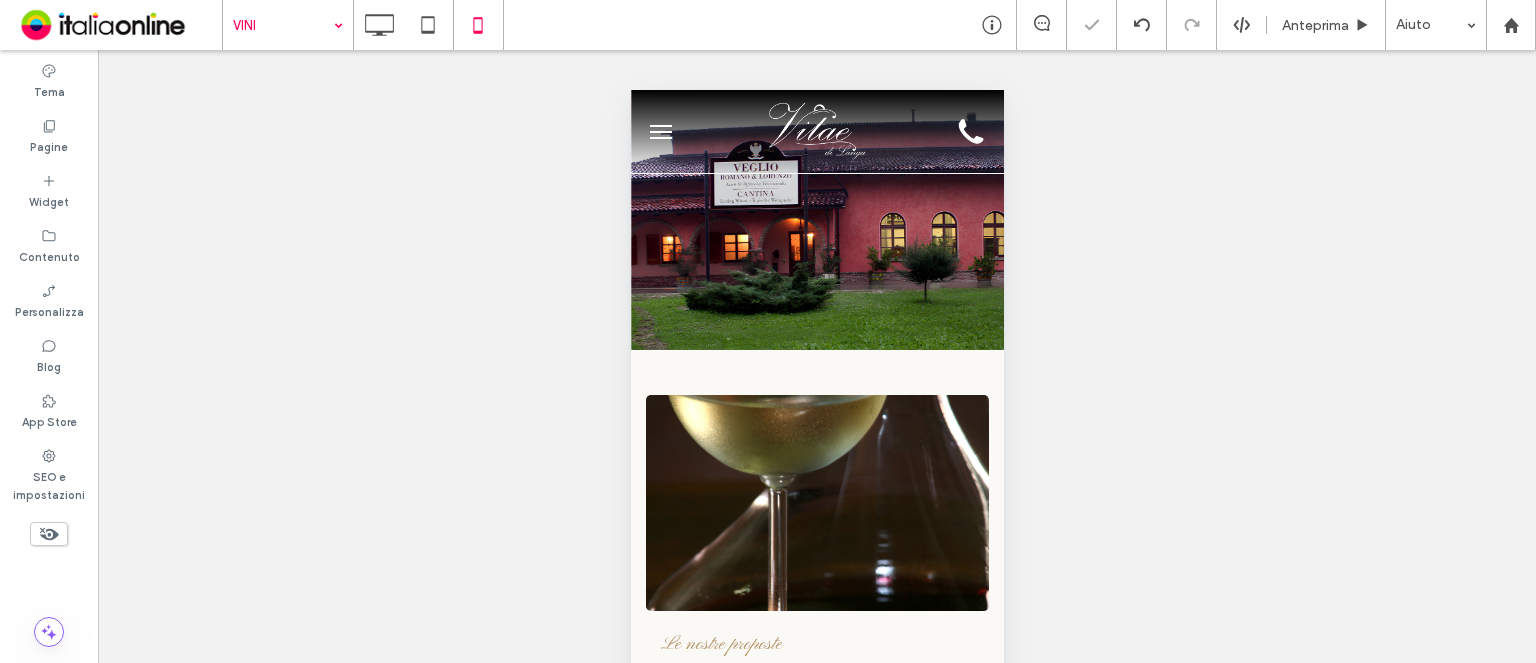 click at bounding box center (816, 503) 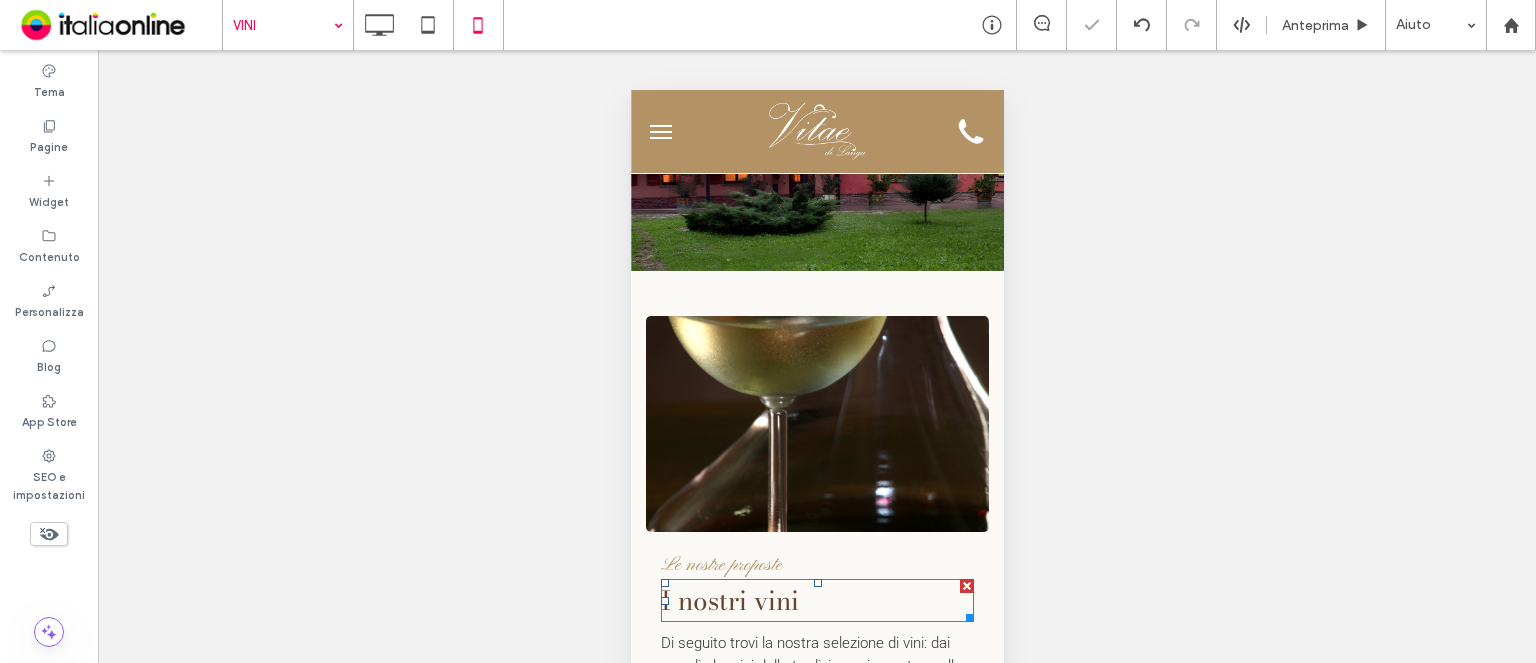 scroll, scrollTop: 80, scrollLeft: 0, axis: vertical 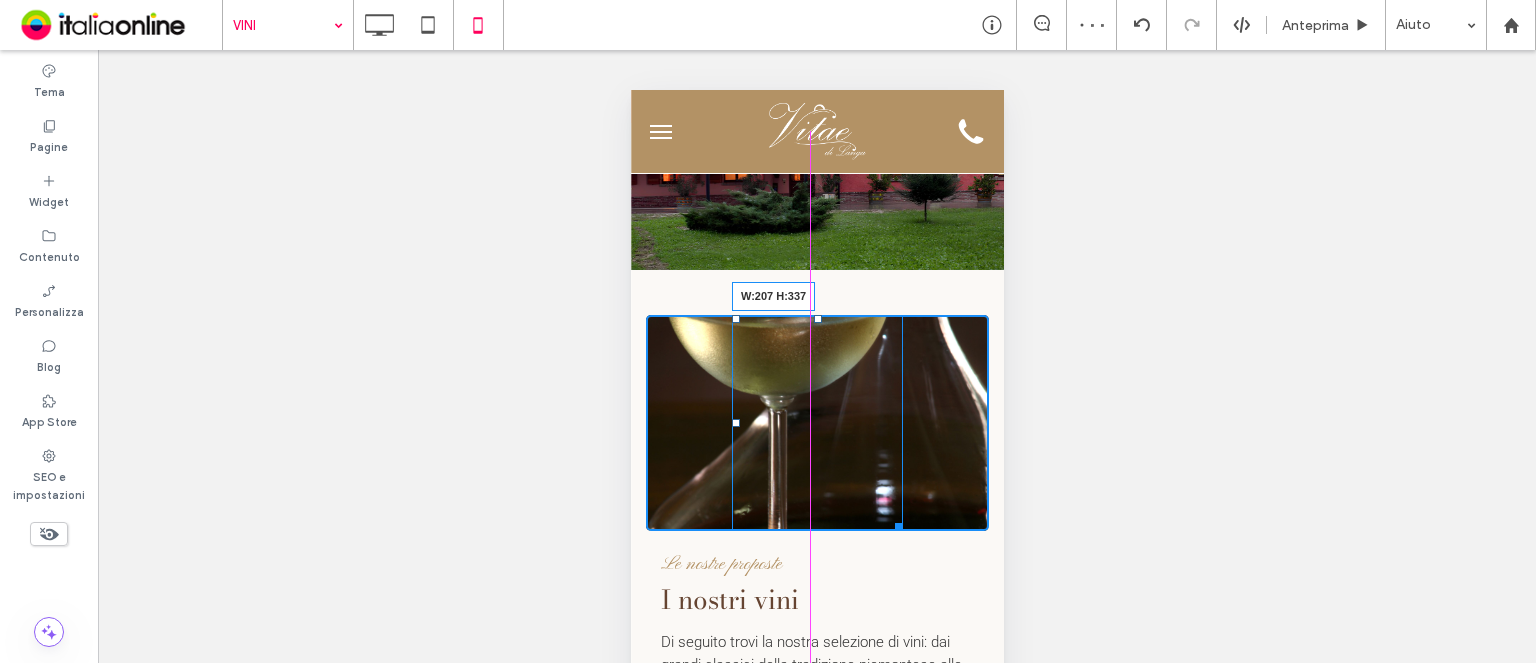 drag, startPoint x: 885, startPoint y: 530, endPoint x: 903, endPoint y: 655, distance: 126.28935 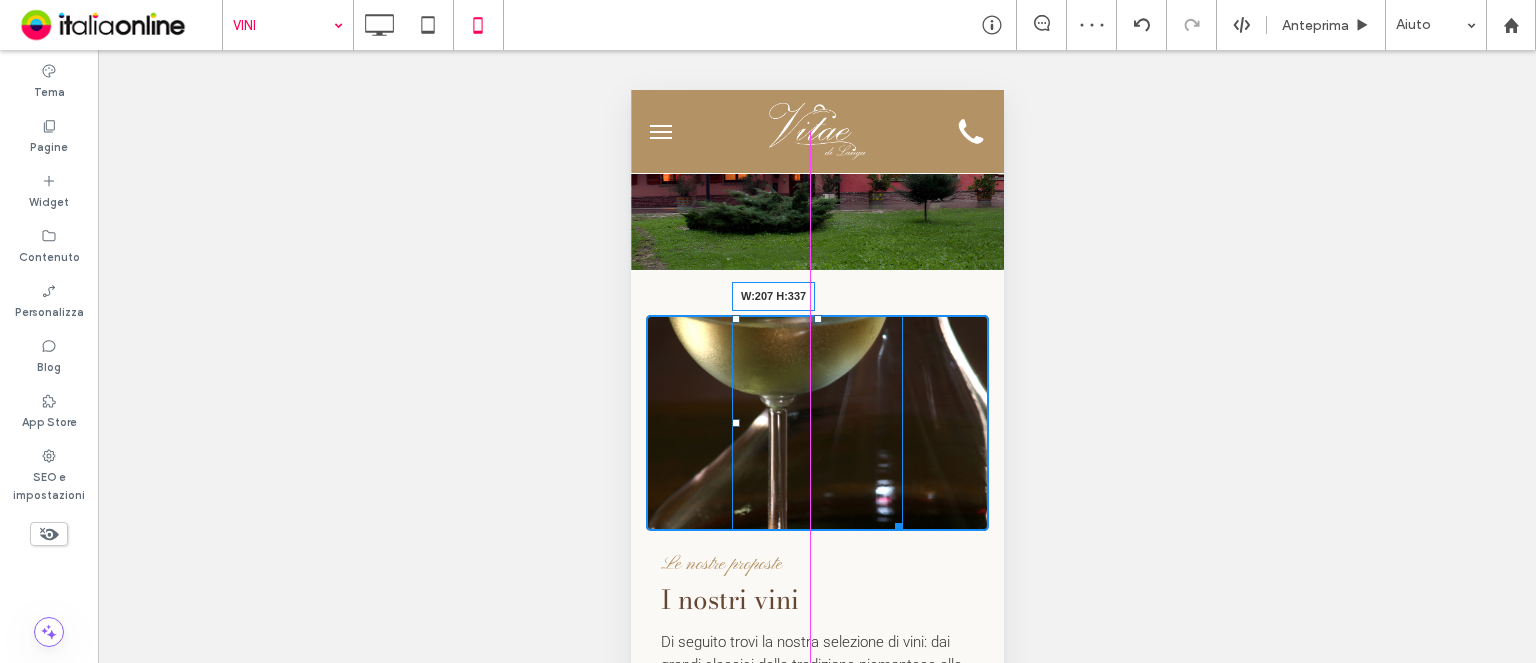 click at bounding box center [894, 523] 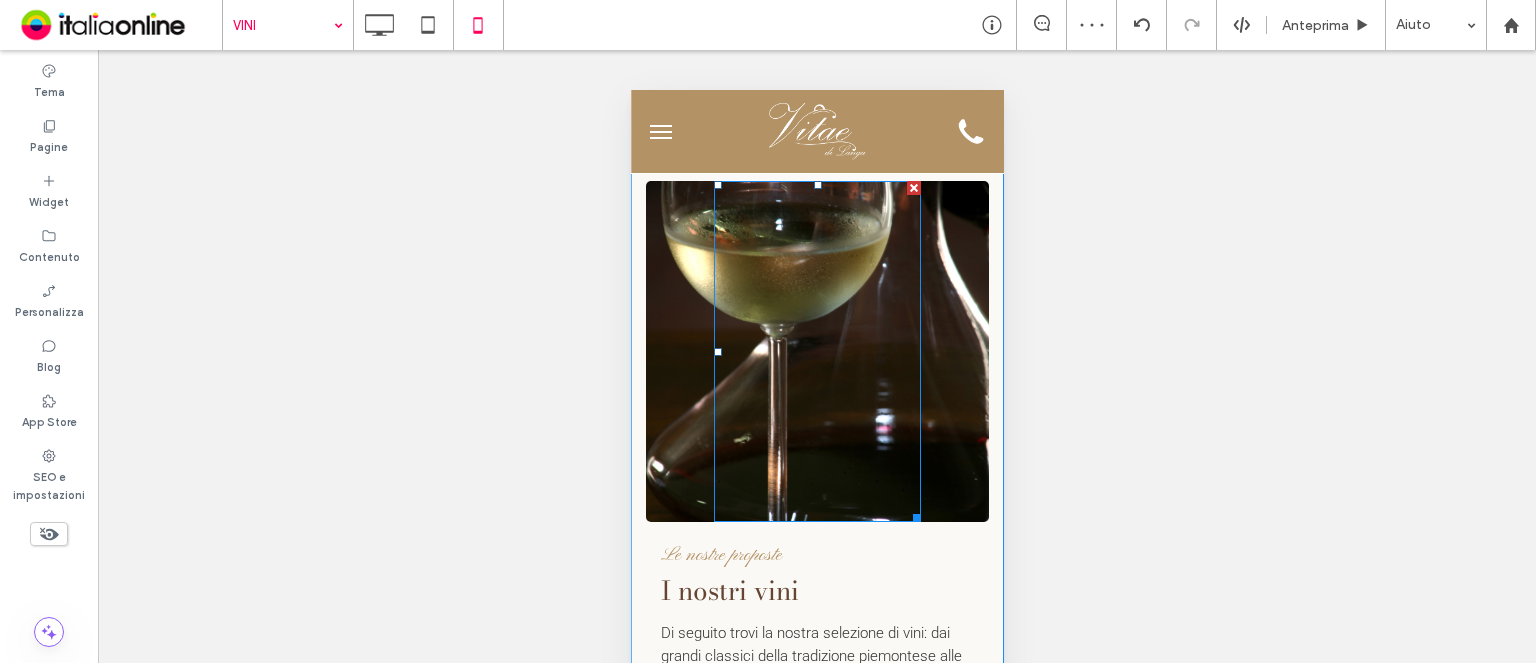 scroll, scrollTop: 216, scrollLeft: 0, axis: vertical 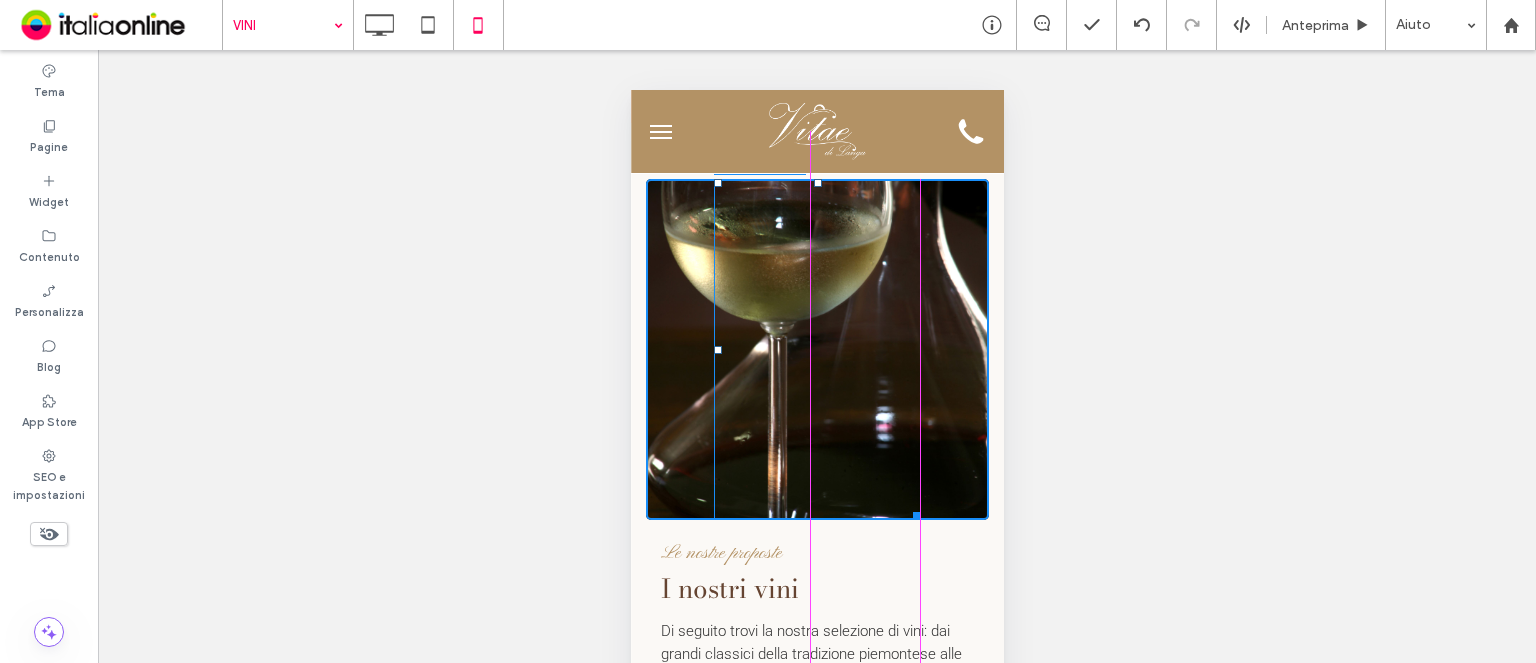 drag, startPoint x: 903, startPoint y: 511, endPoint x: 914, endPoint y: 642, distance: 131.46101 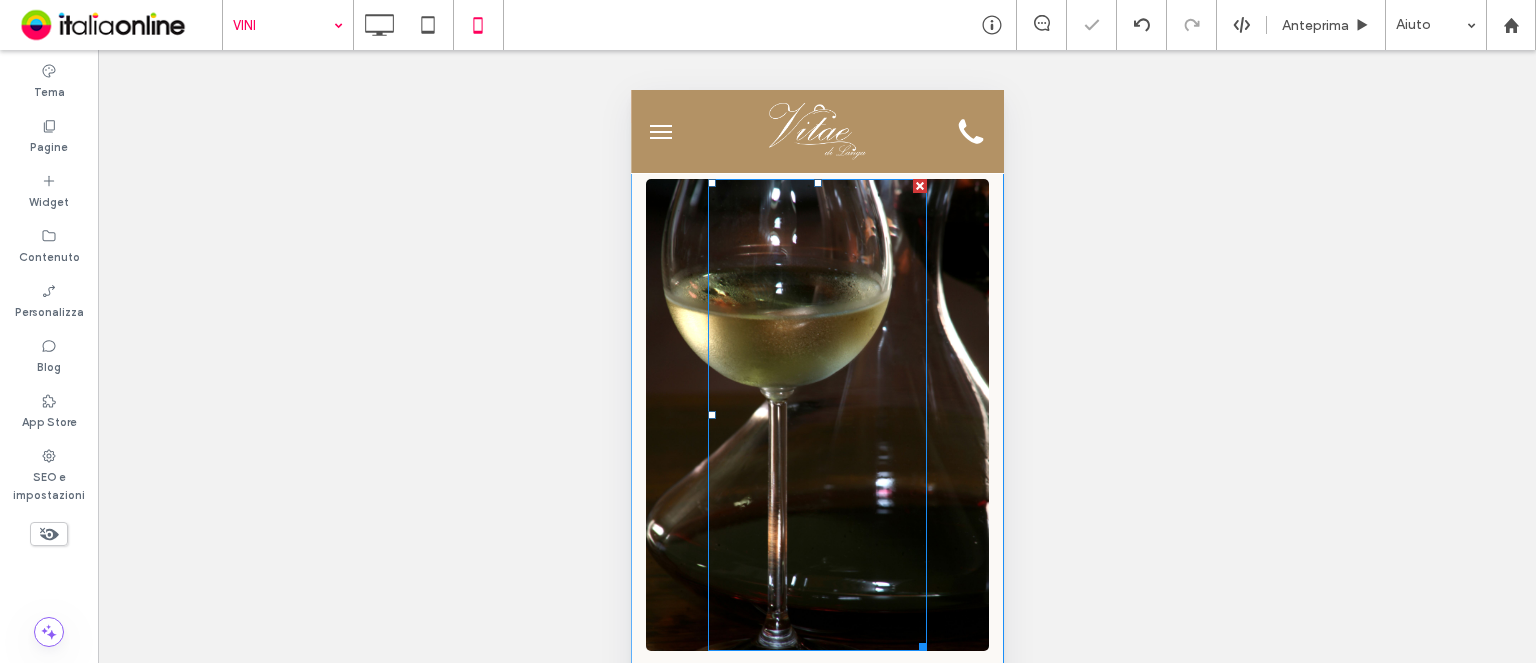 scroll, scrollTop: 116, scrollLeft: 0, axis: vertical 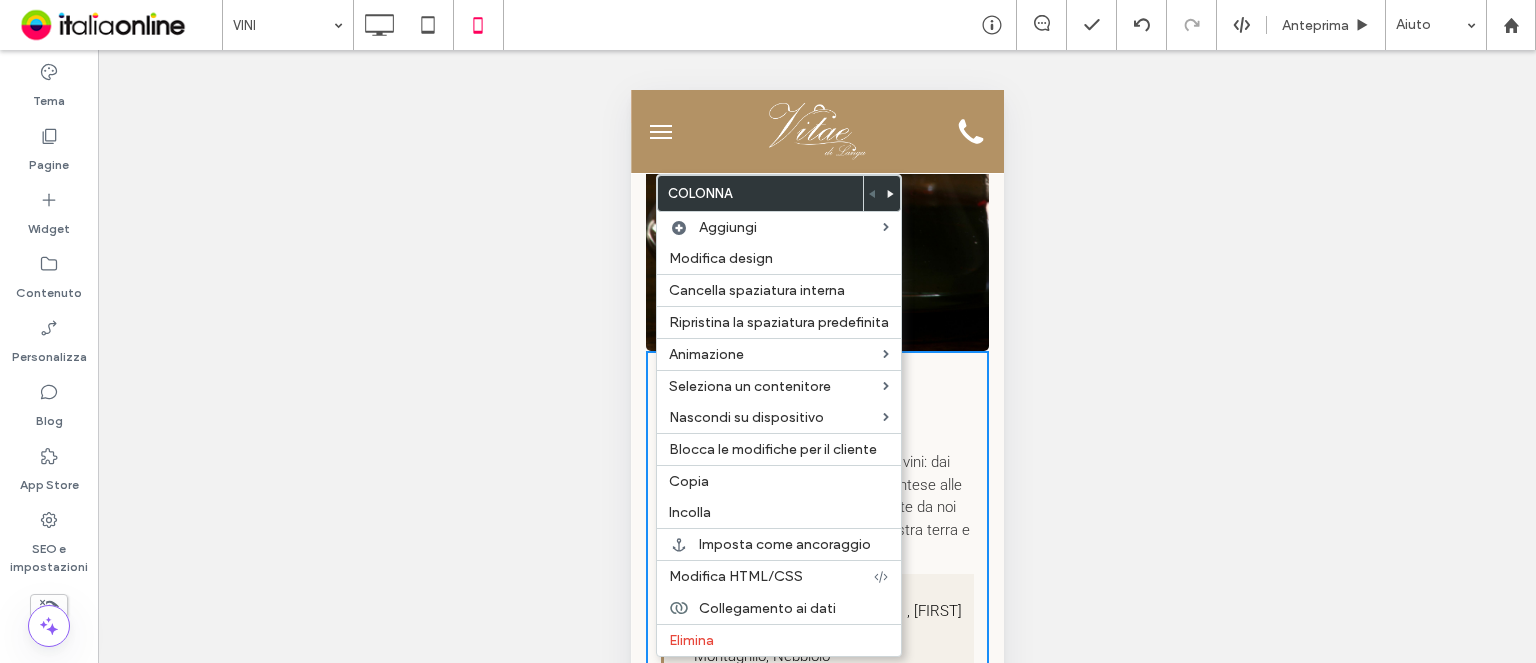 click 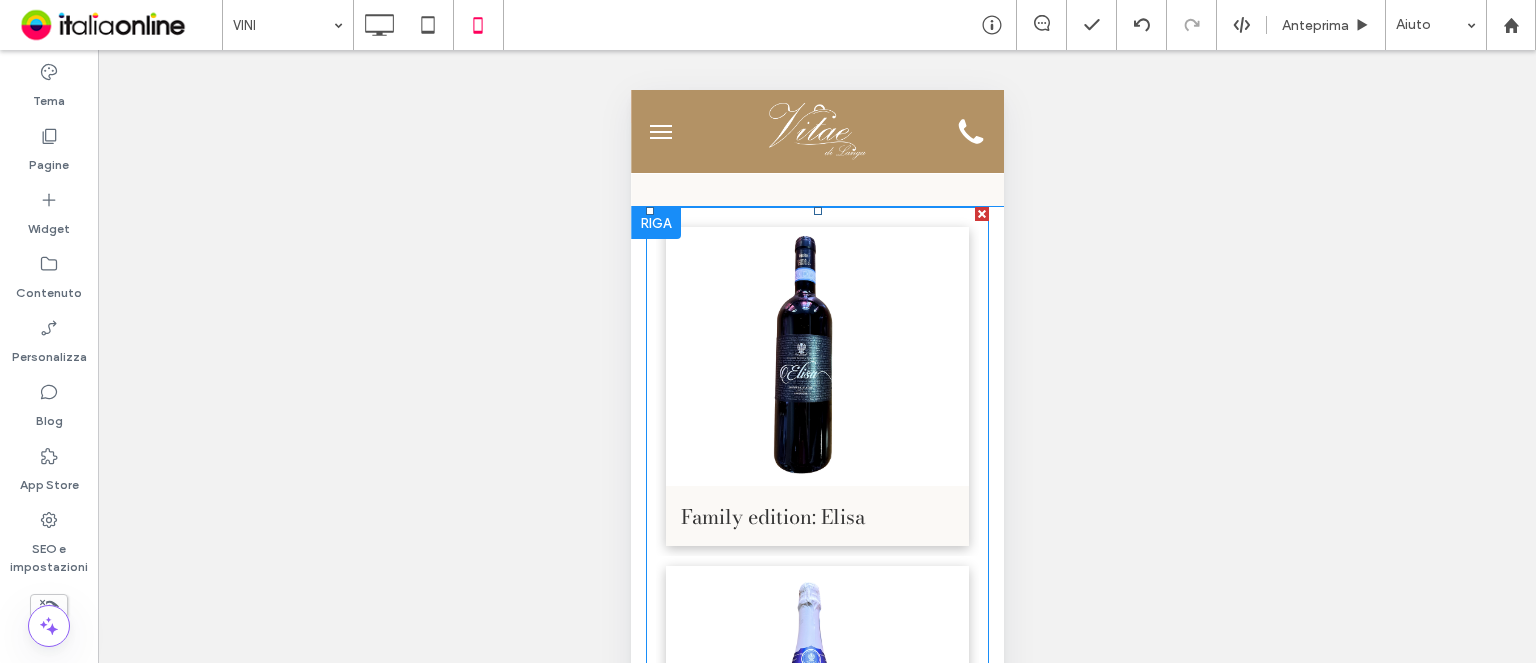 scroll, scrollTop: 1130, scrollLeft: 0, axis: vertical 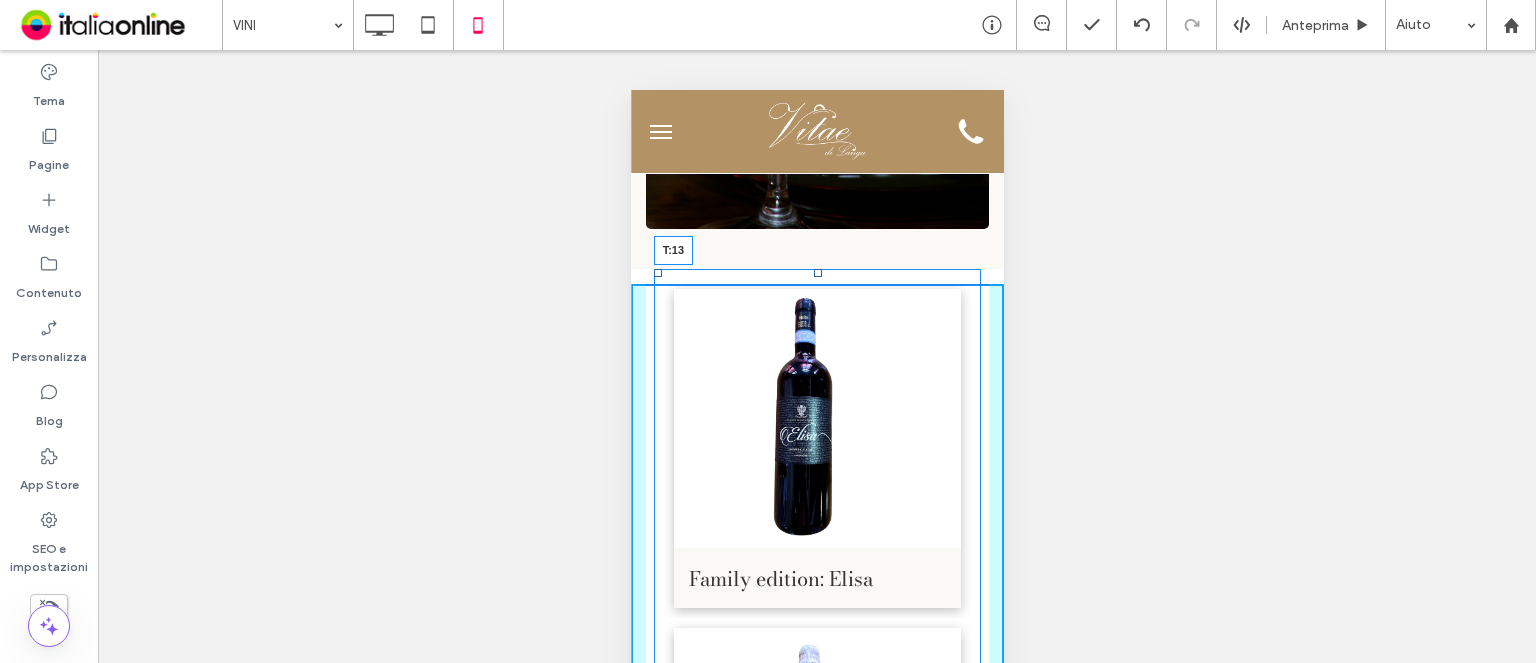 drag, startPoint x: 806, startPoint y: 296, endPoint x: 1434, endPoint y: 415, distance: 639.17523 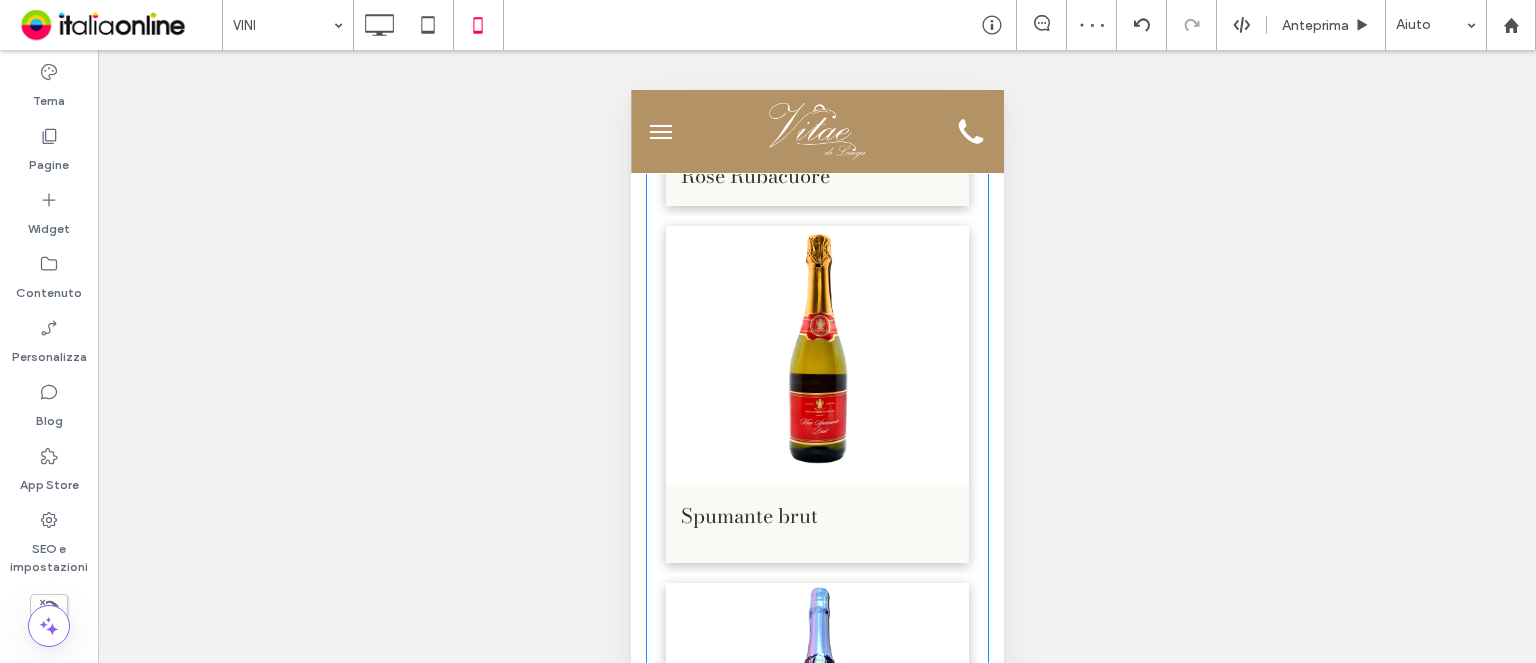 scroll, scrollTop: 4230, scrollLeft: 0, axis: vertical 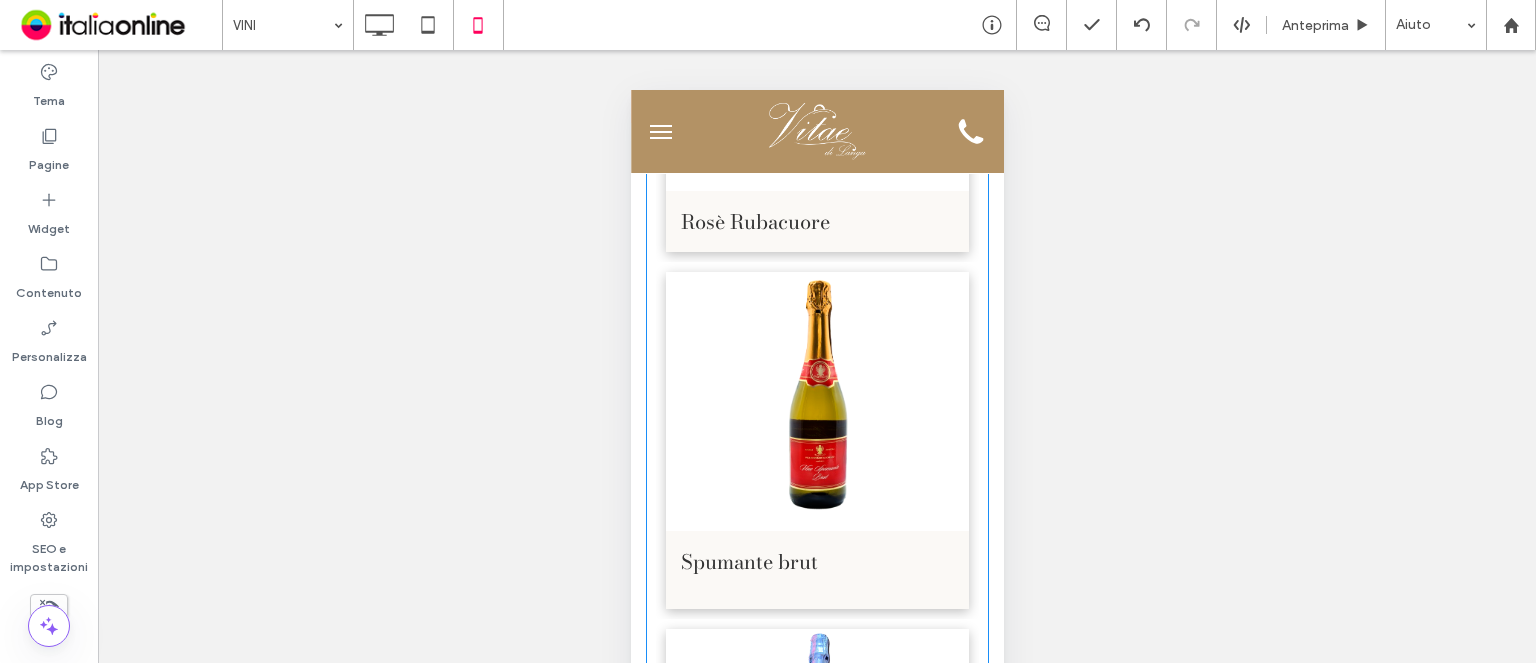 drag, startPoint x: 941, startPoint y: 347, endPoint x: 924, endPoint y: 347, distance: 17 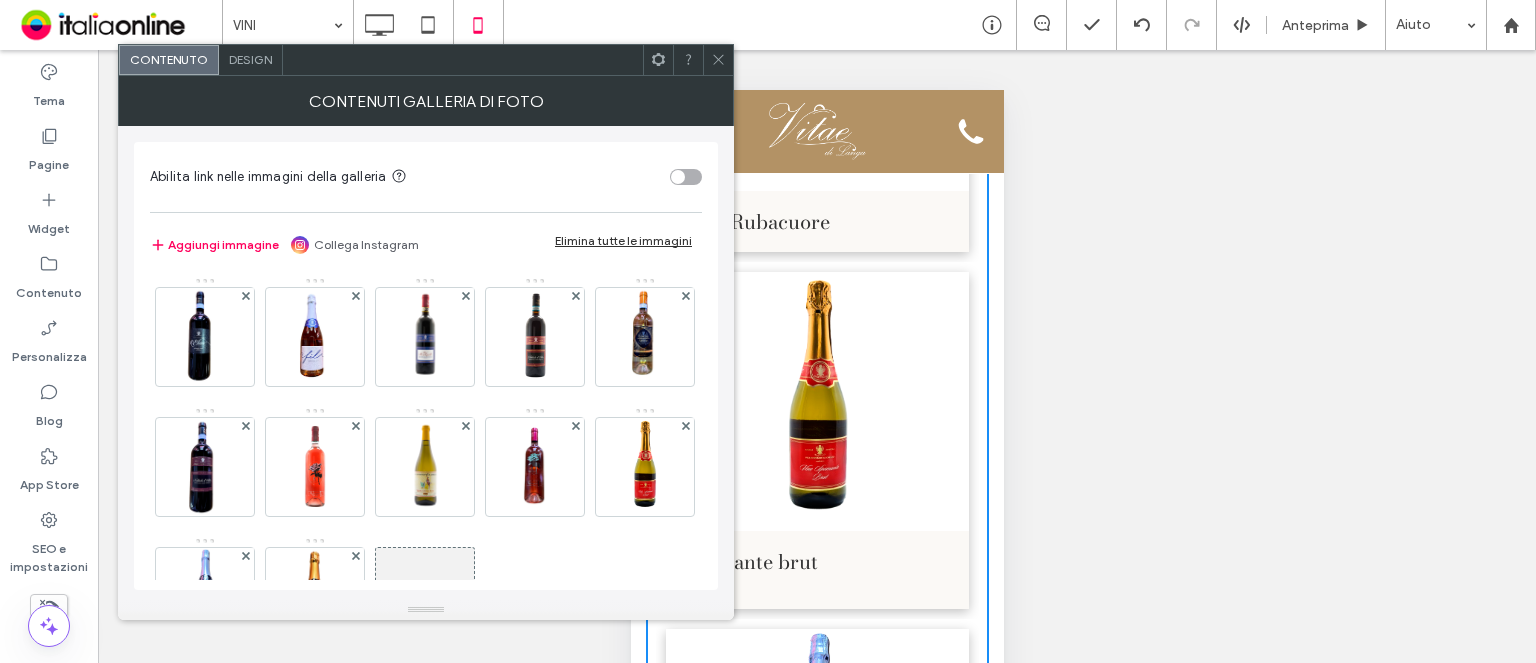 click 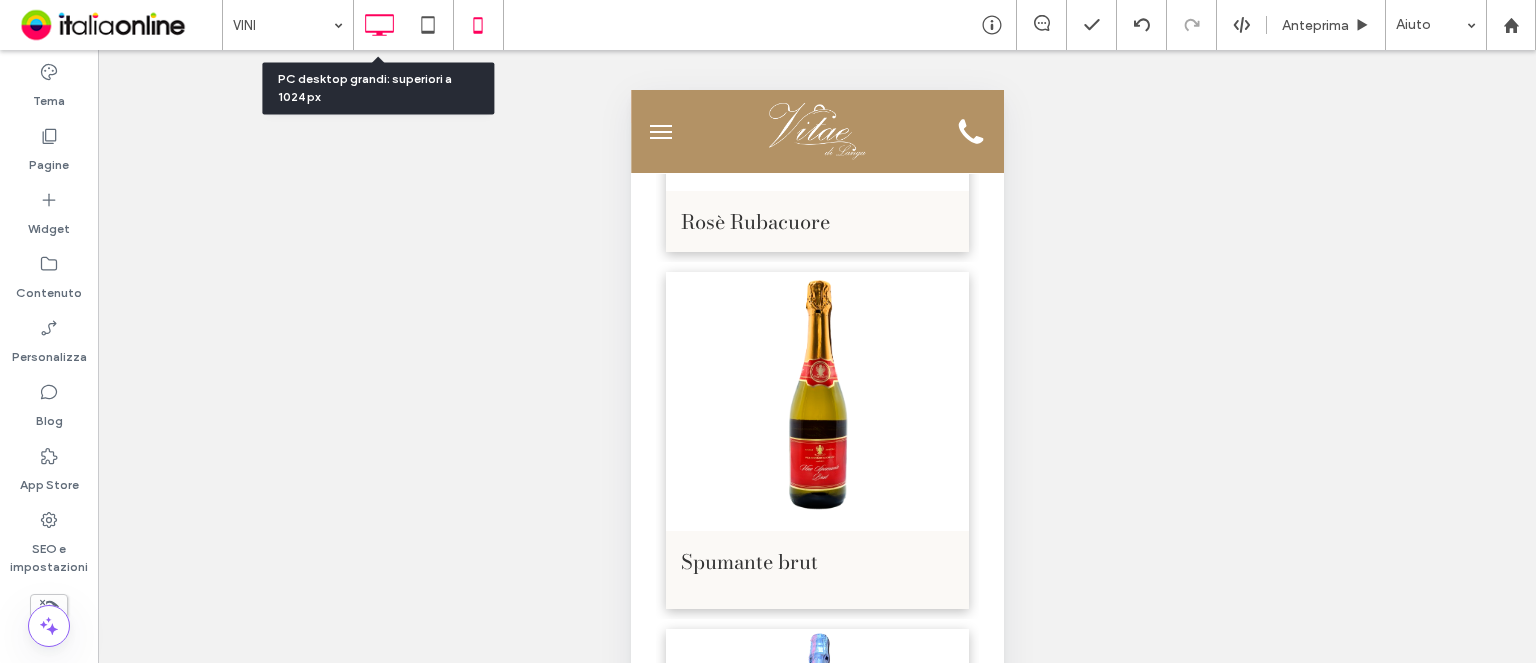 click 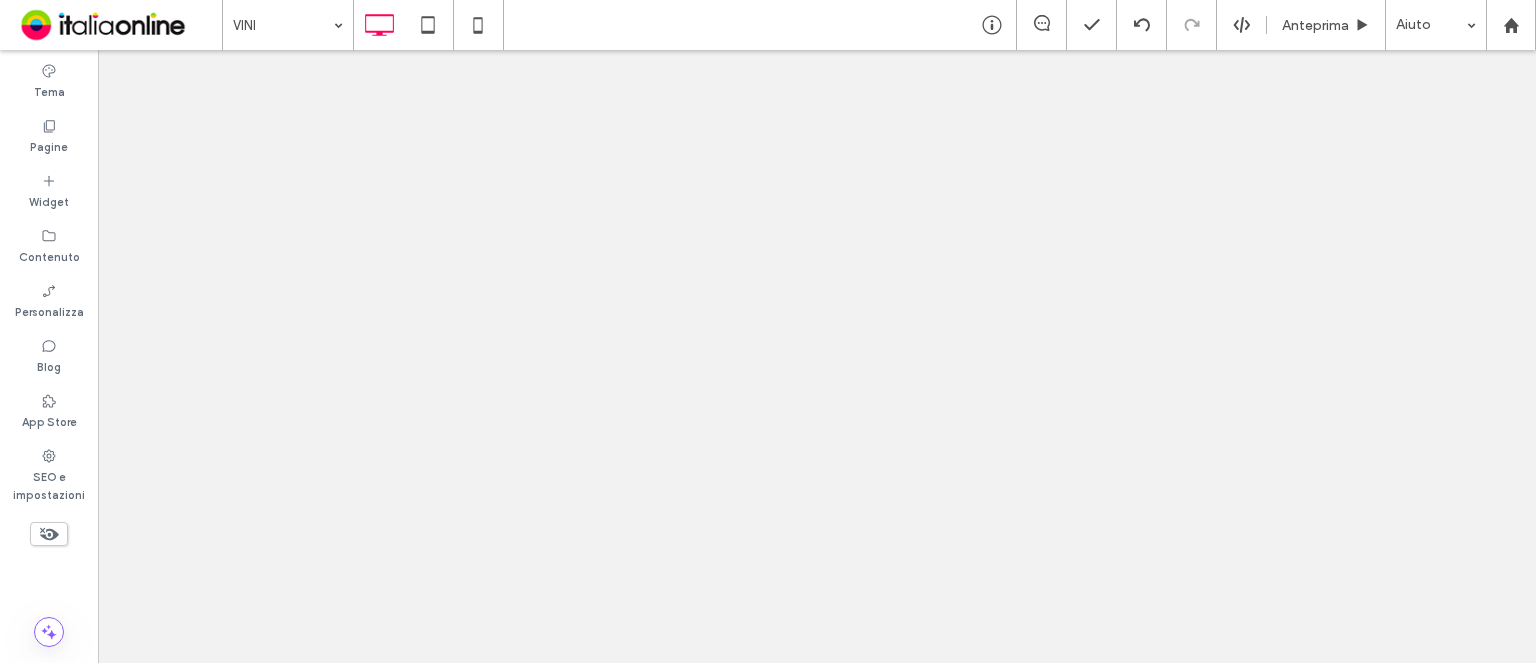 scroll, scrollTop: 0, scrollLeft: 0, axis: both 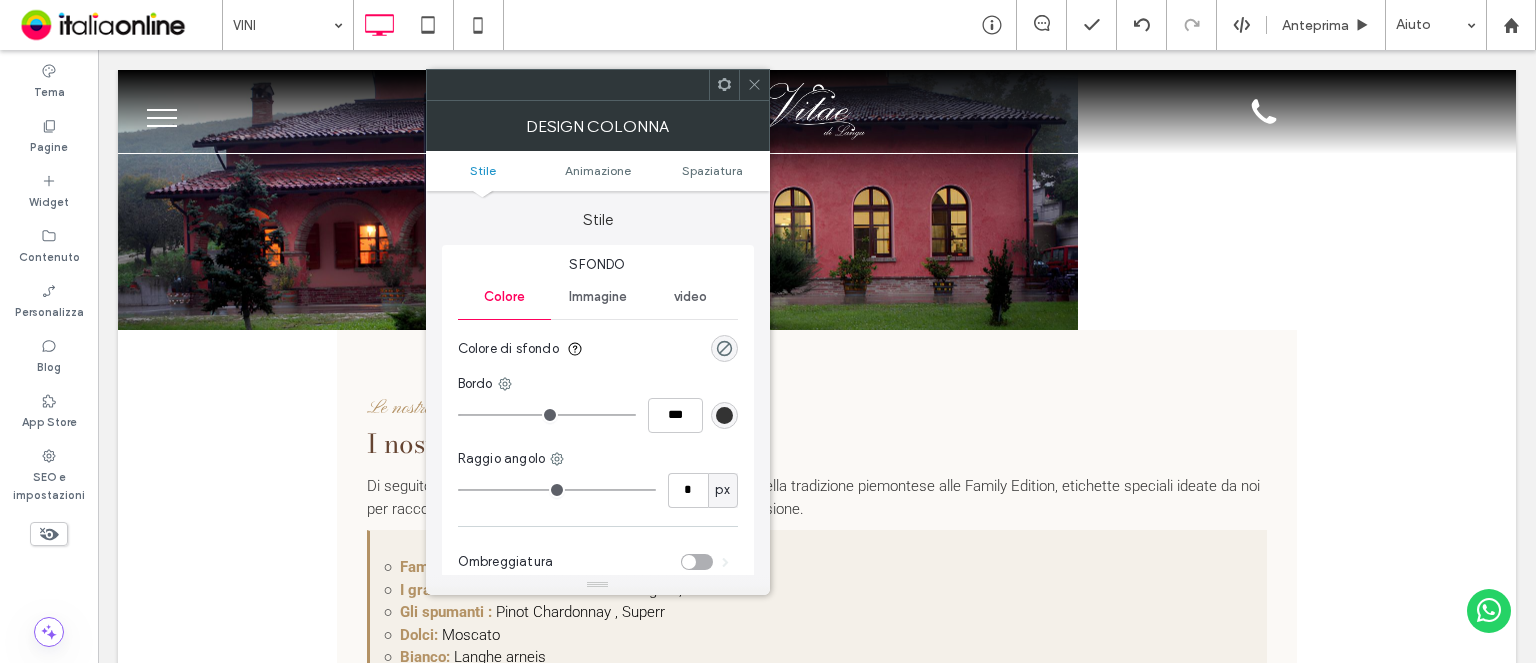 click 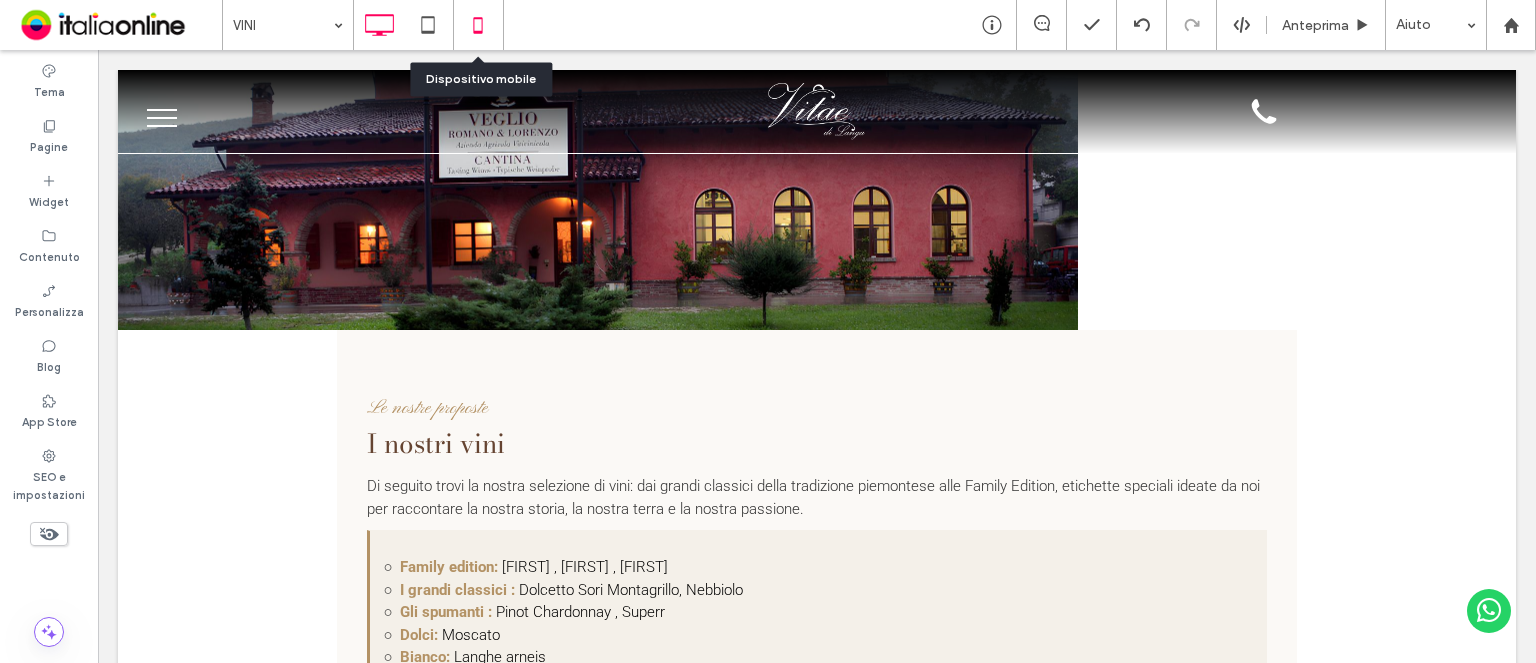 click at bounding box center (478, 25) 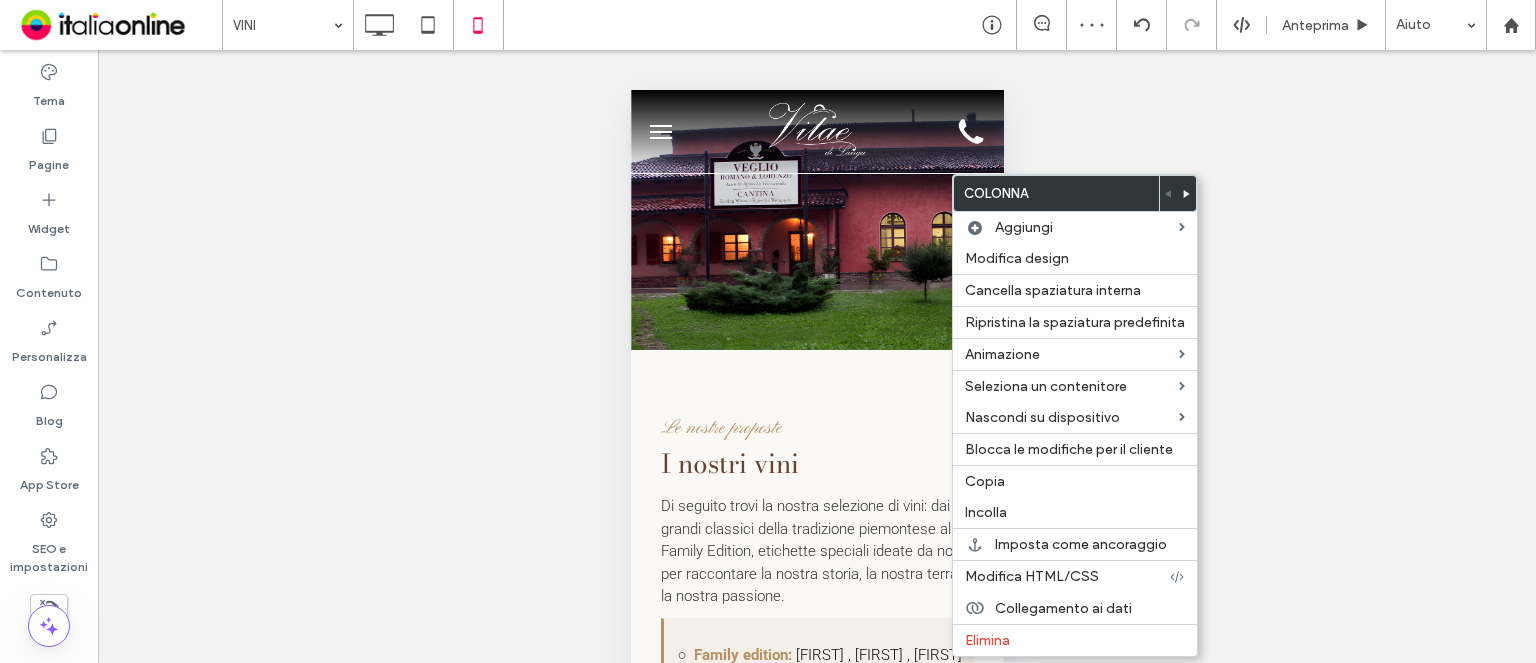click 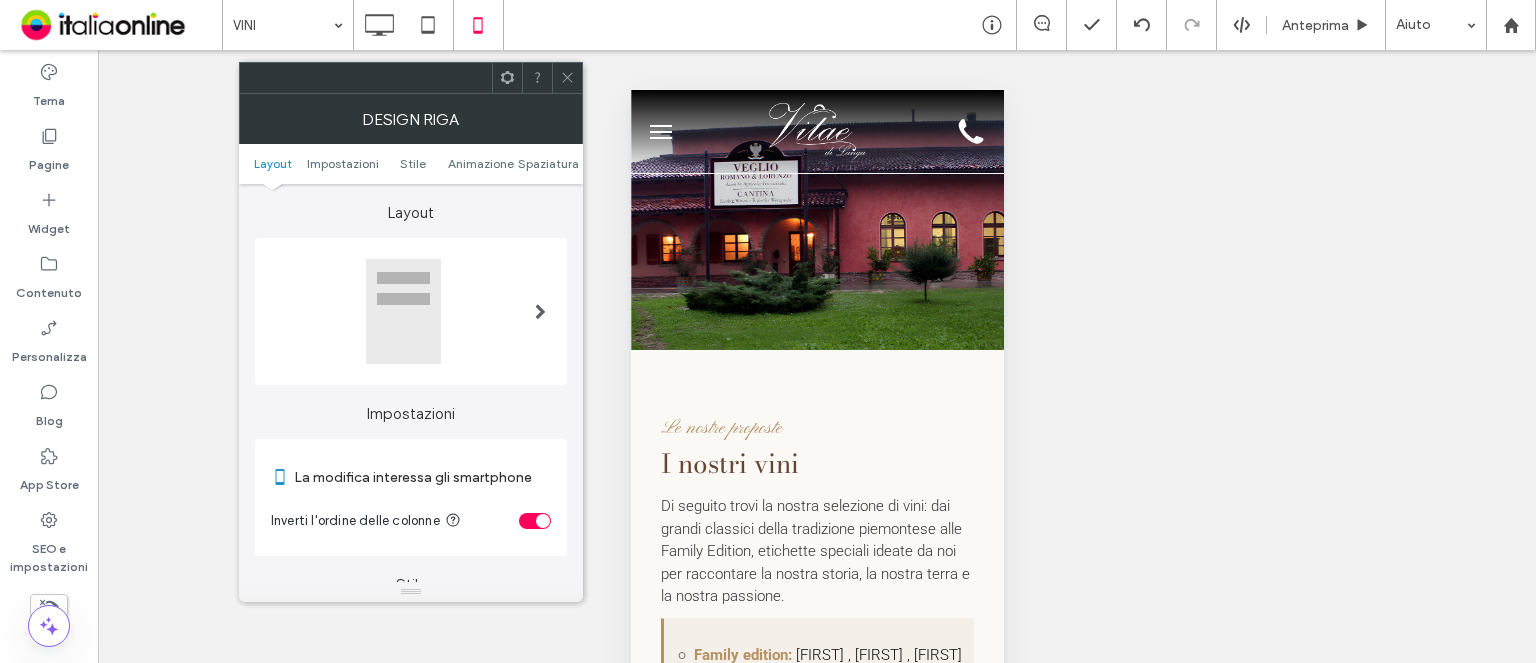 click at bounding box center (535, 521) 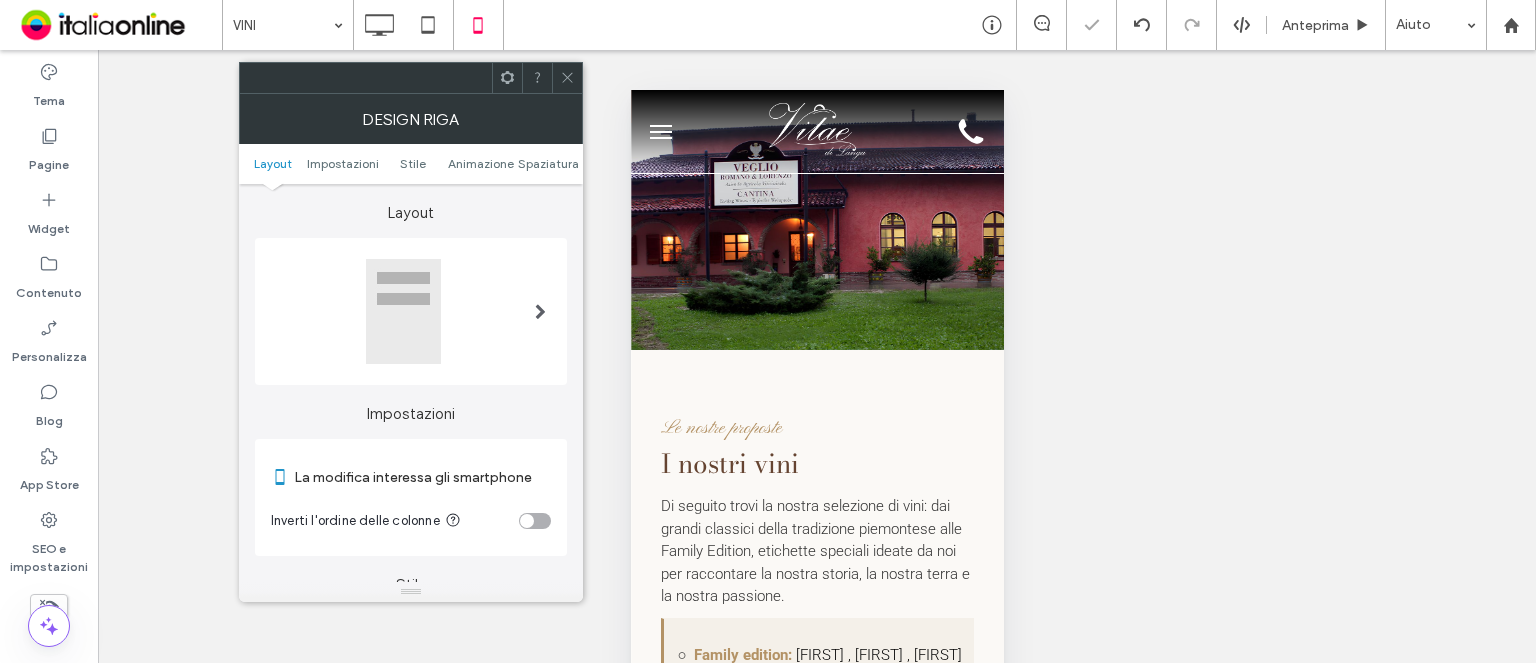click 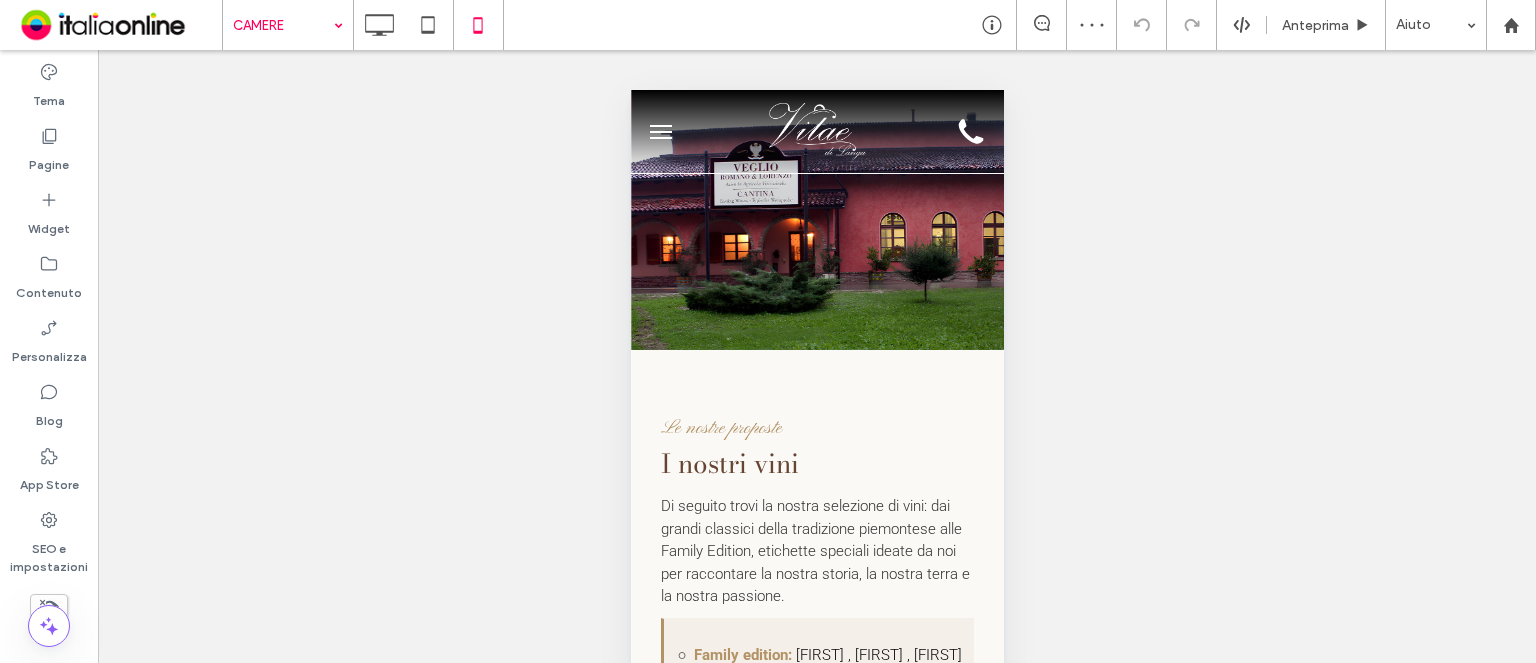 click at bounding box center [283, 25] 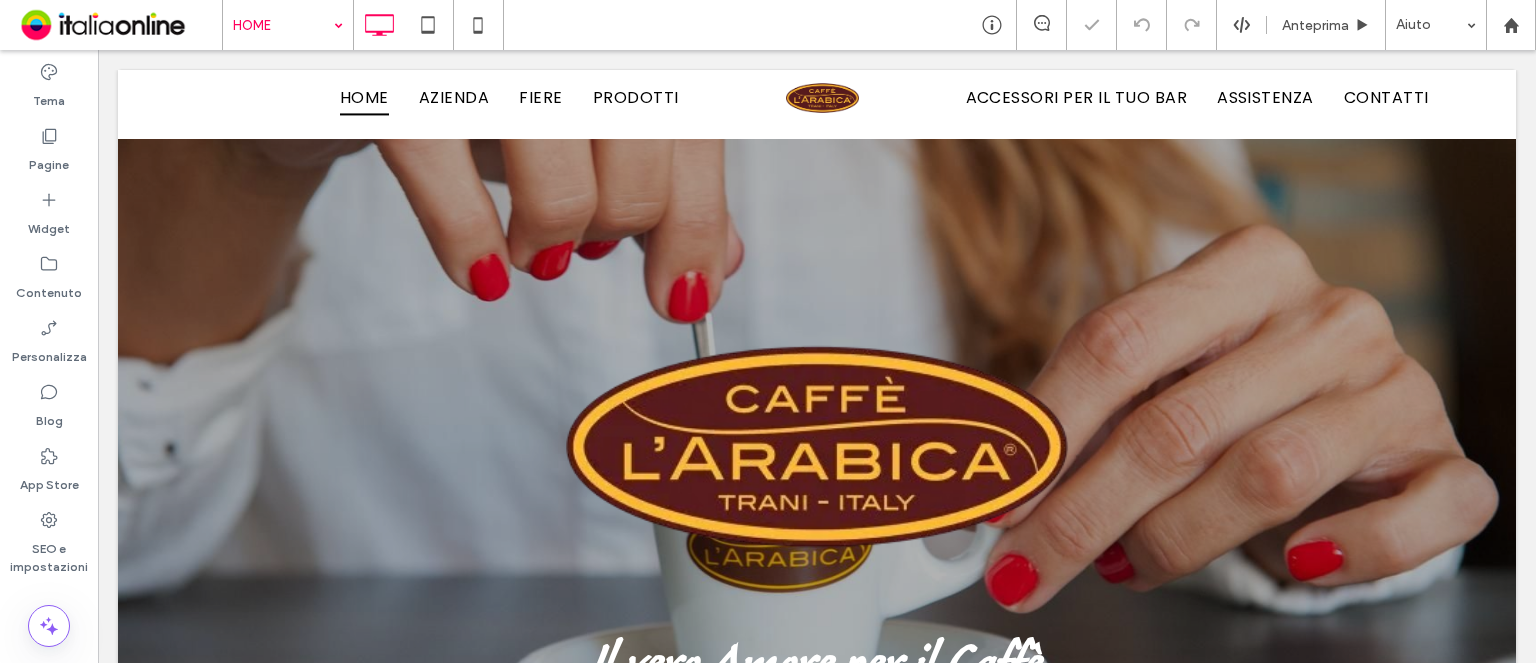 scroll, scrollTop: 400, scrollLeft: 0, axis: vertical 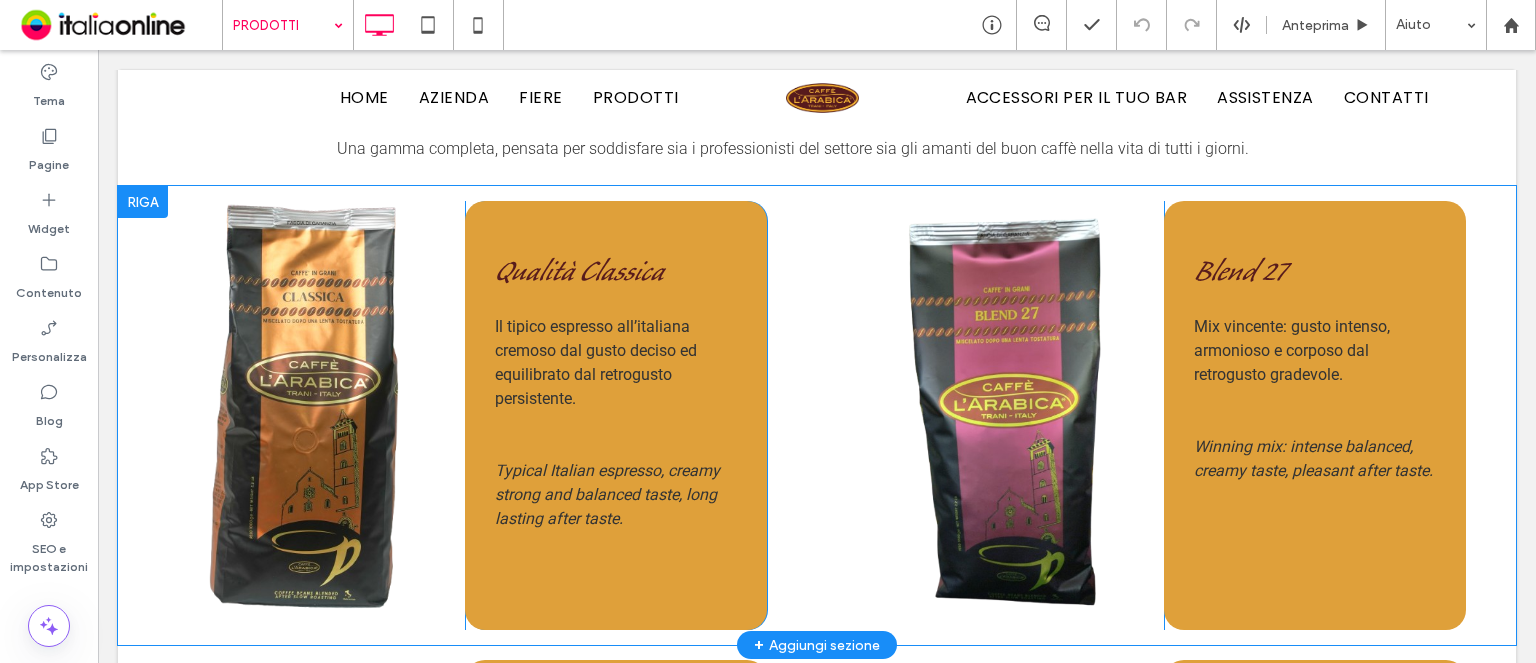 click on "Click To Paste" at bounding box center (1015, 415) 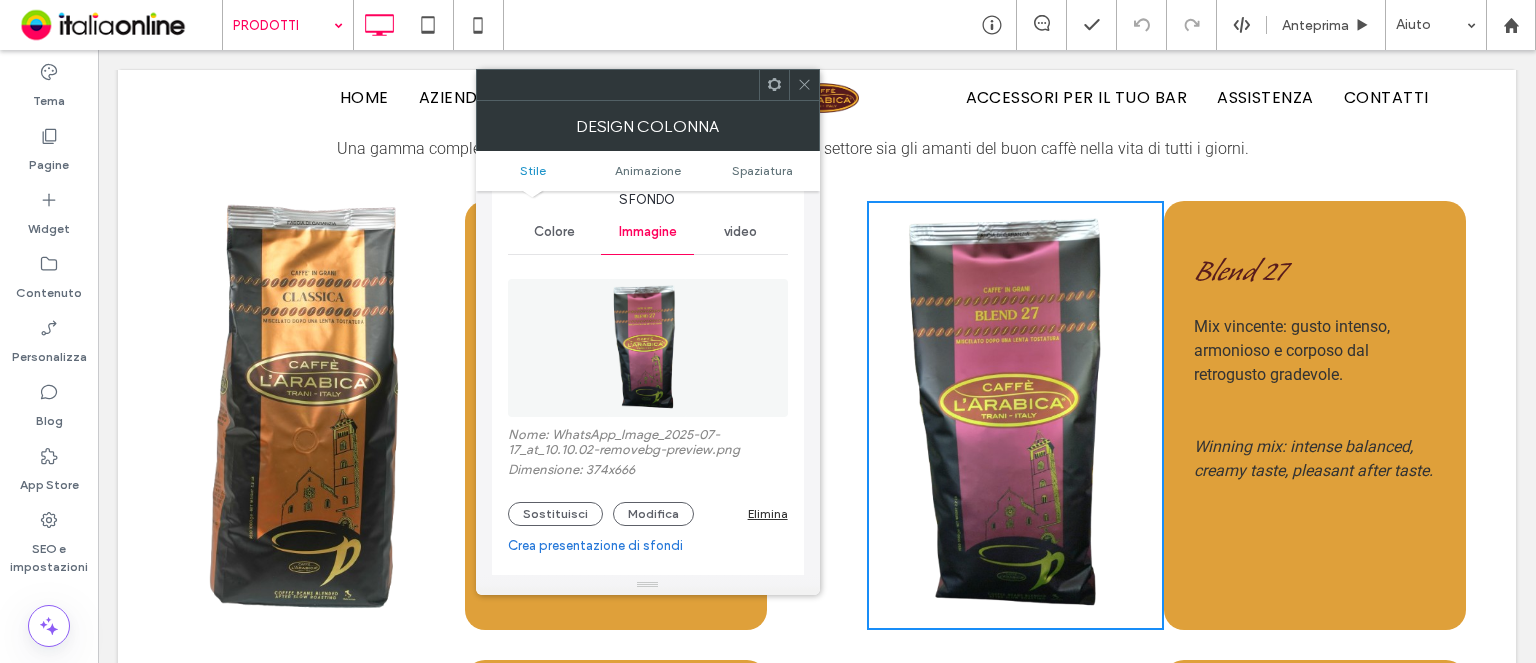 scroll, scrollTop: 100, scrollLeft: 0, axis: vertical 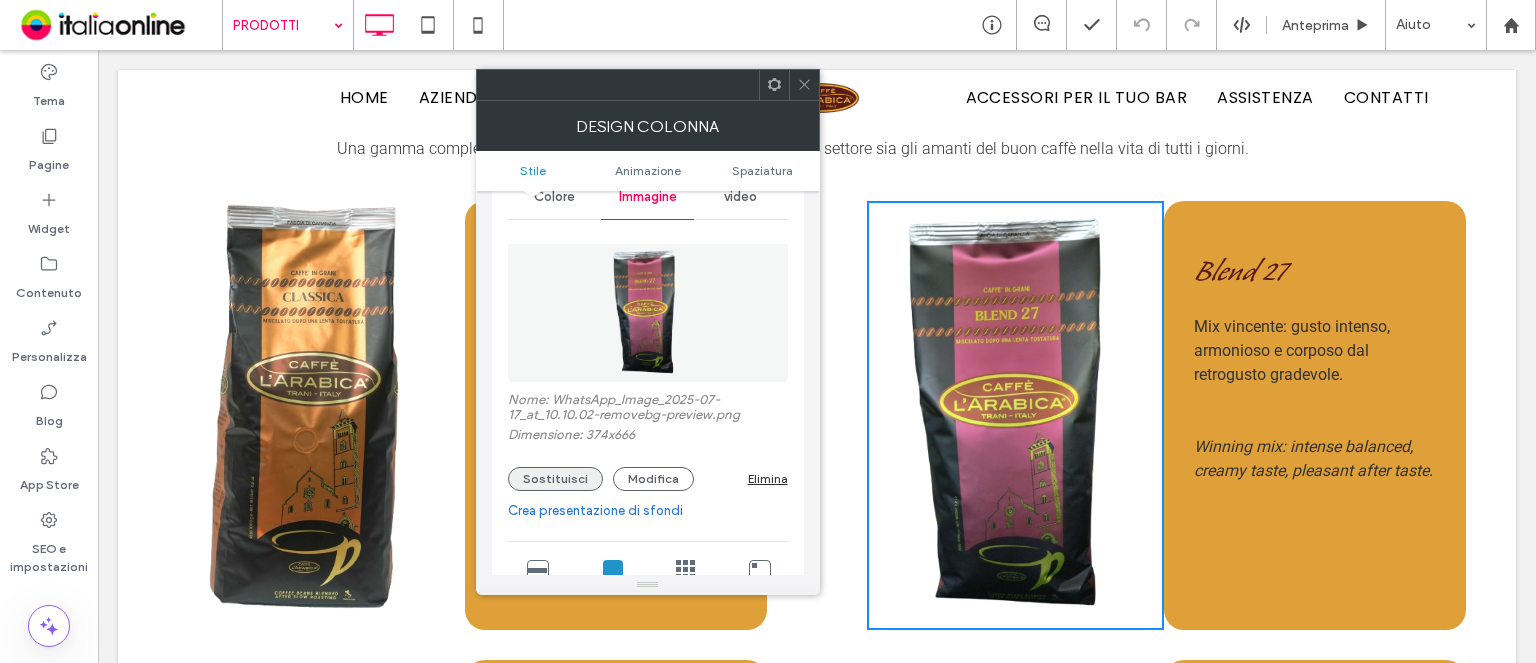 click on "Sostituisci" at bounding box center [555, 479] 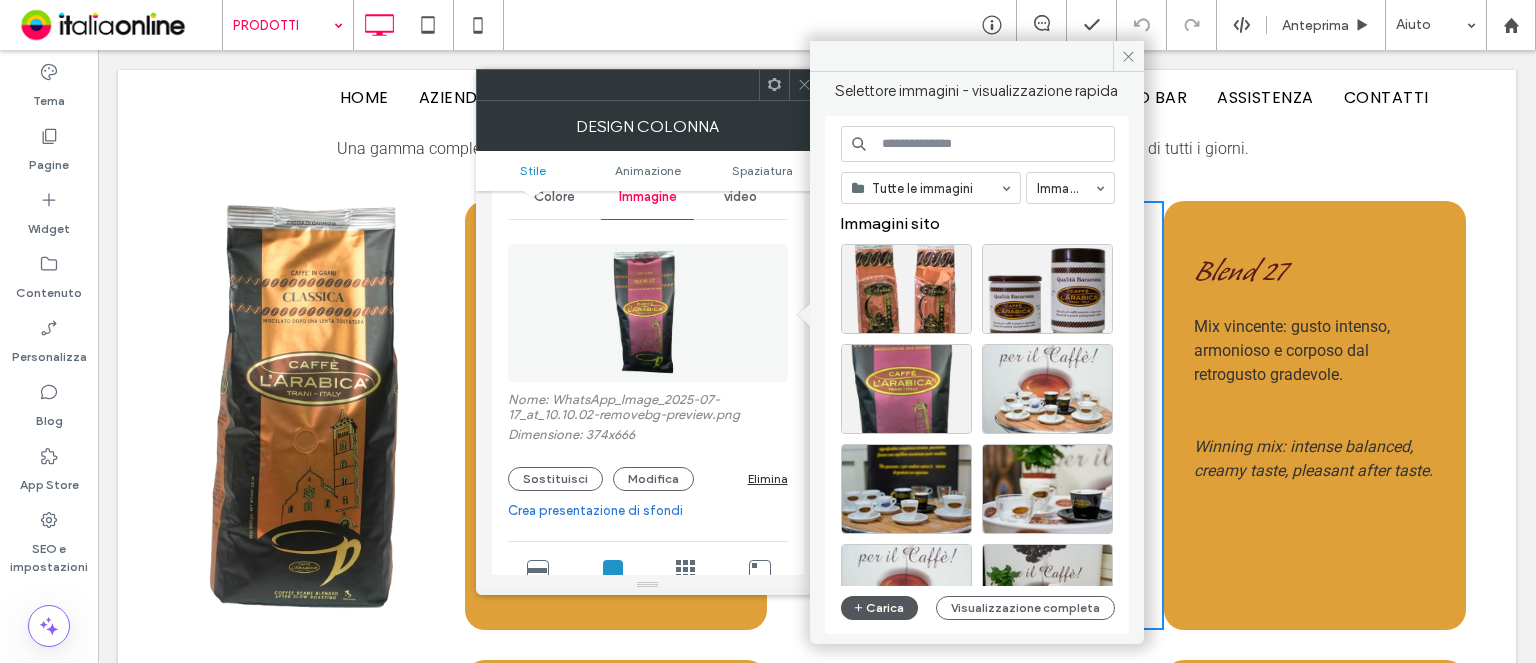 click on "Carica" at bounding box center (880, 608) 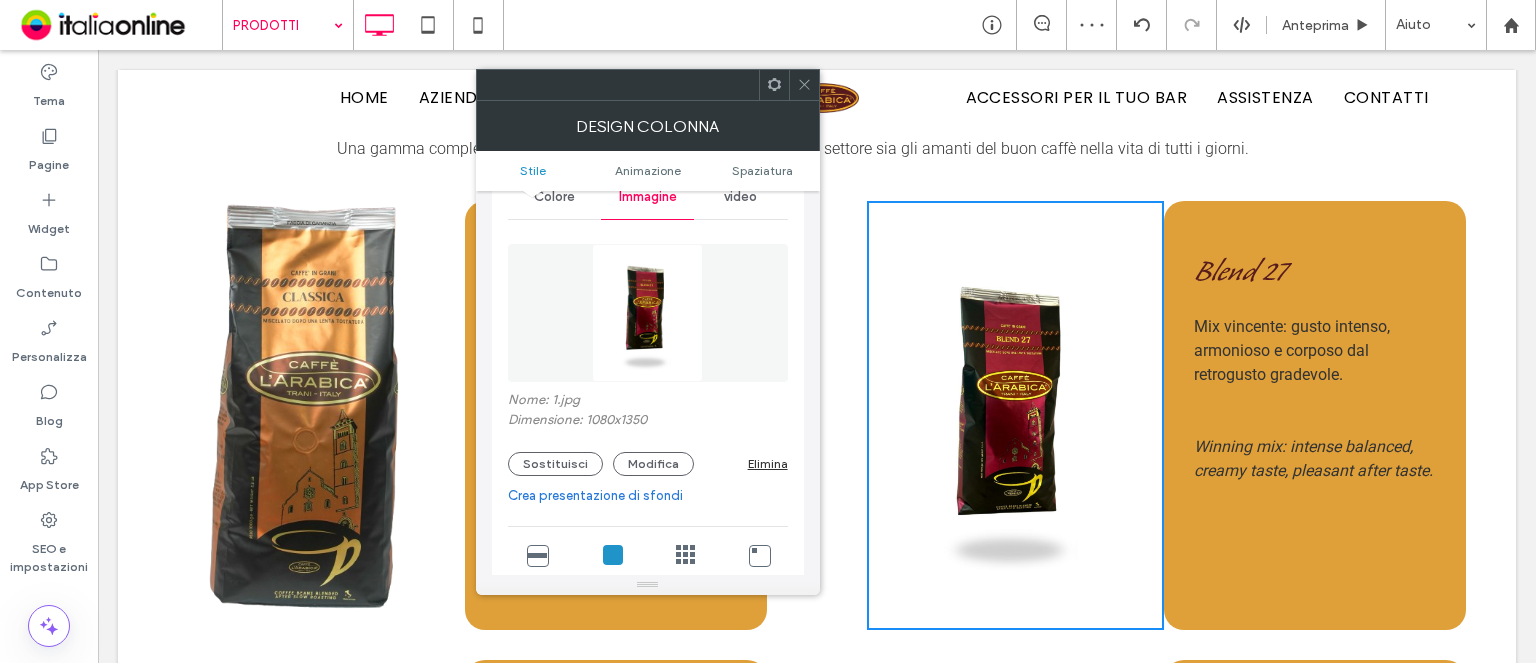 click at bounding box center [804, 85] 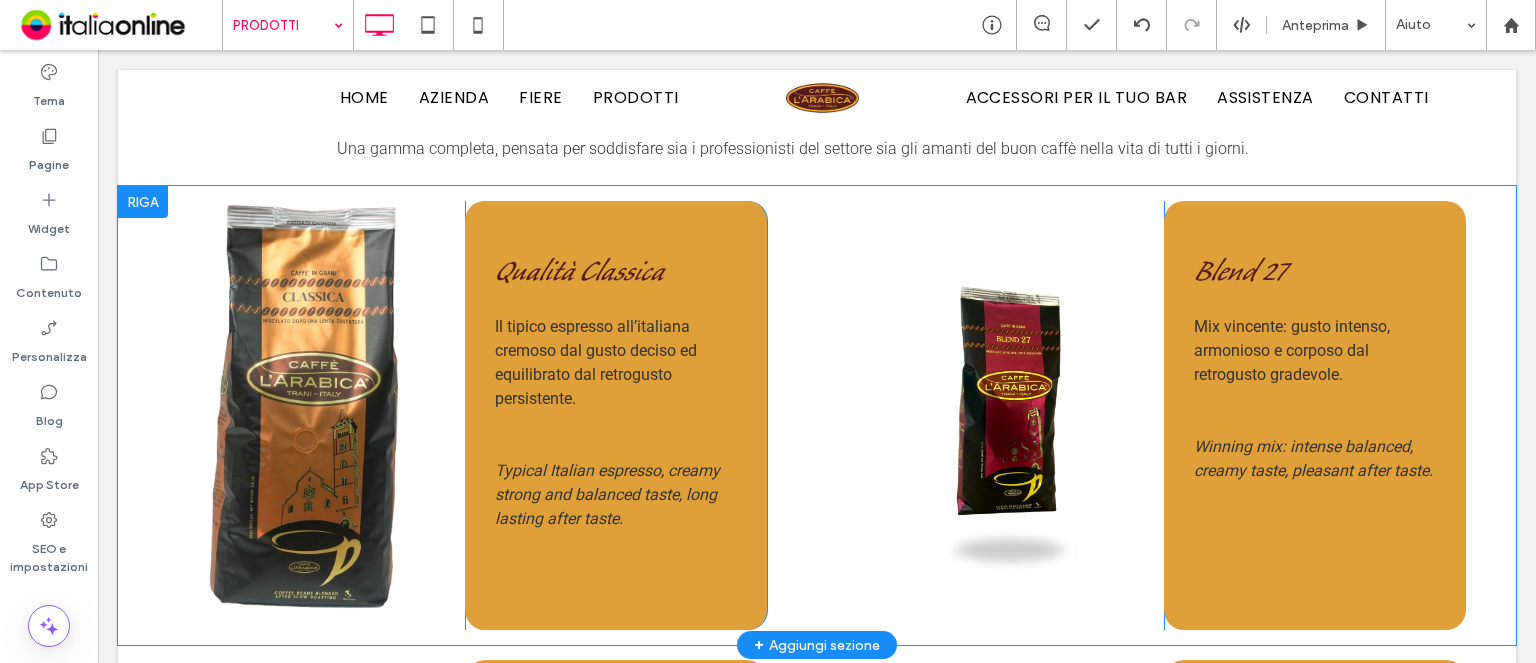 click on "Click To Paste" at bounding box center [1015, 415] 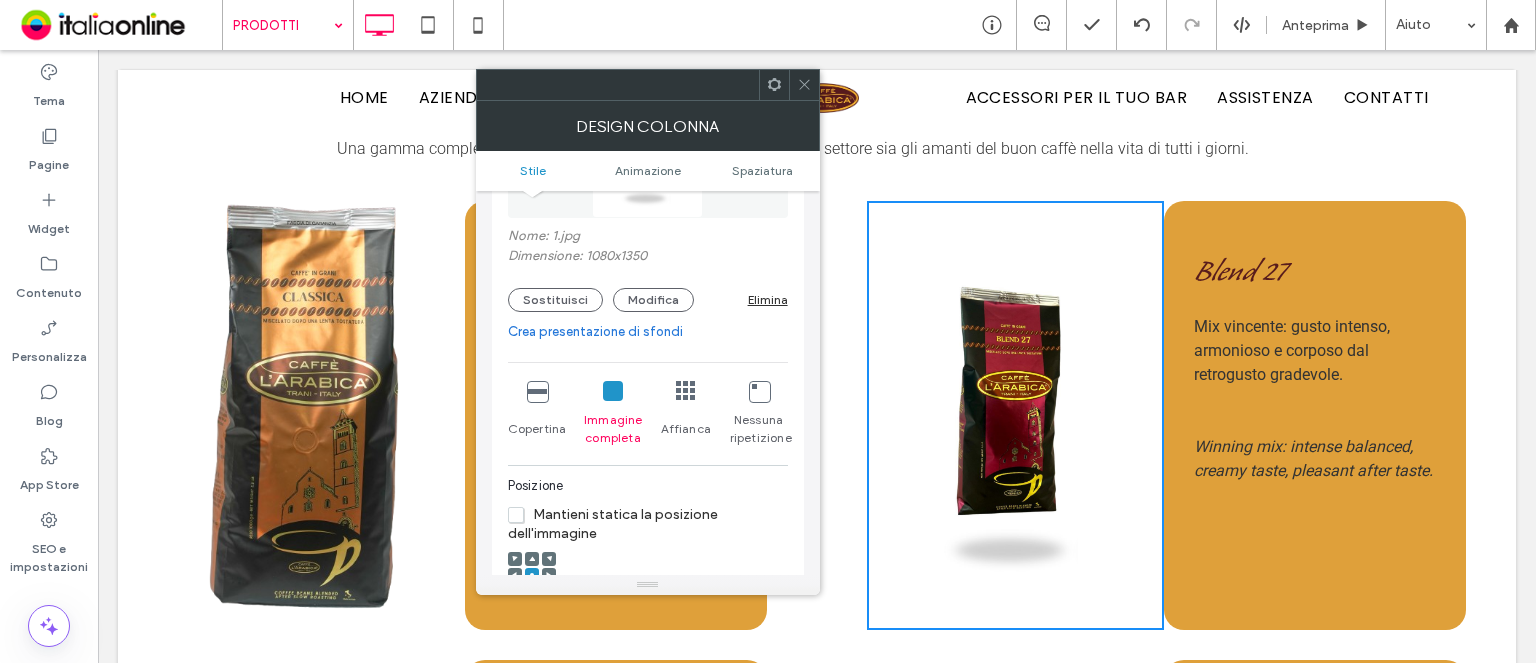 scroll, scrollTop: 300, scrollLeft: 0, axis: vertical 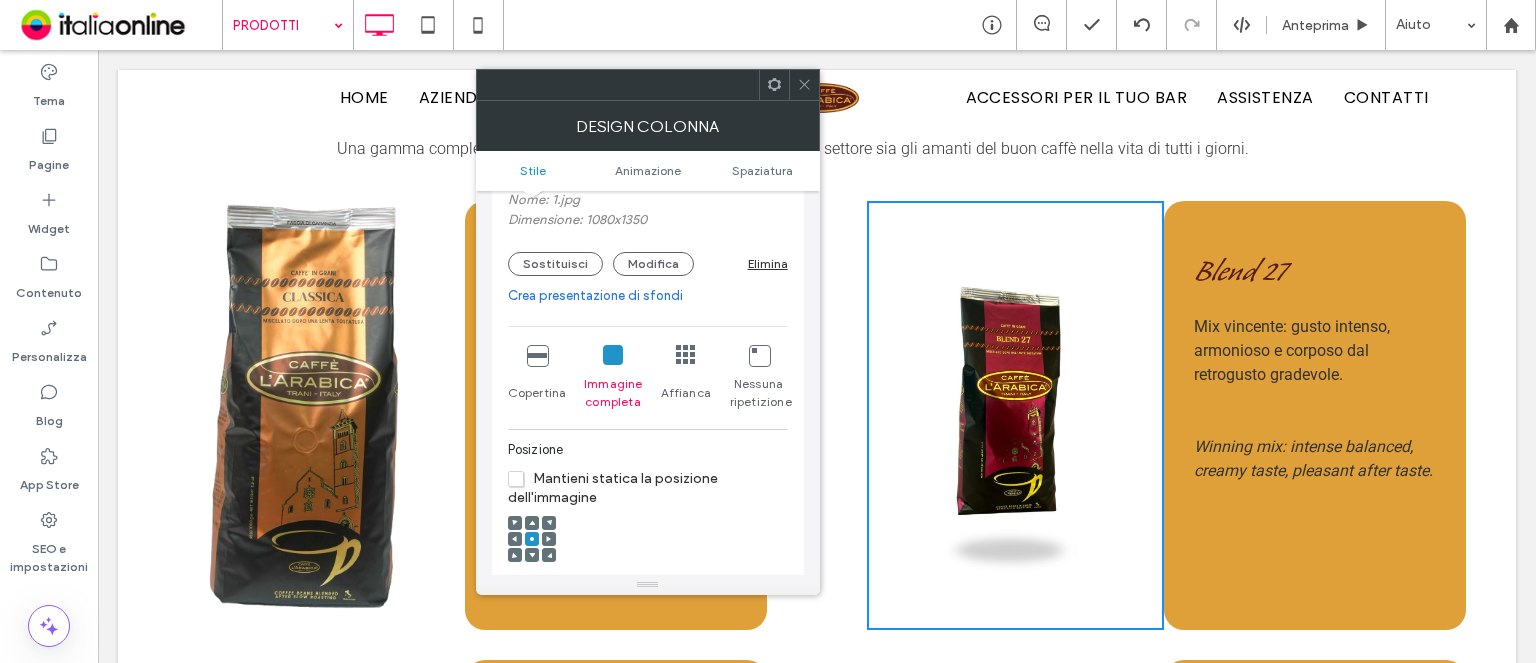click 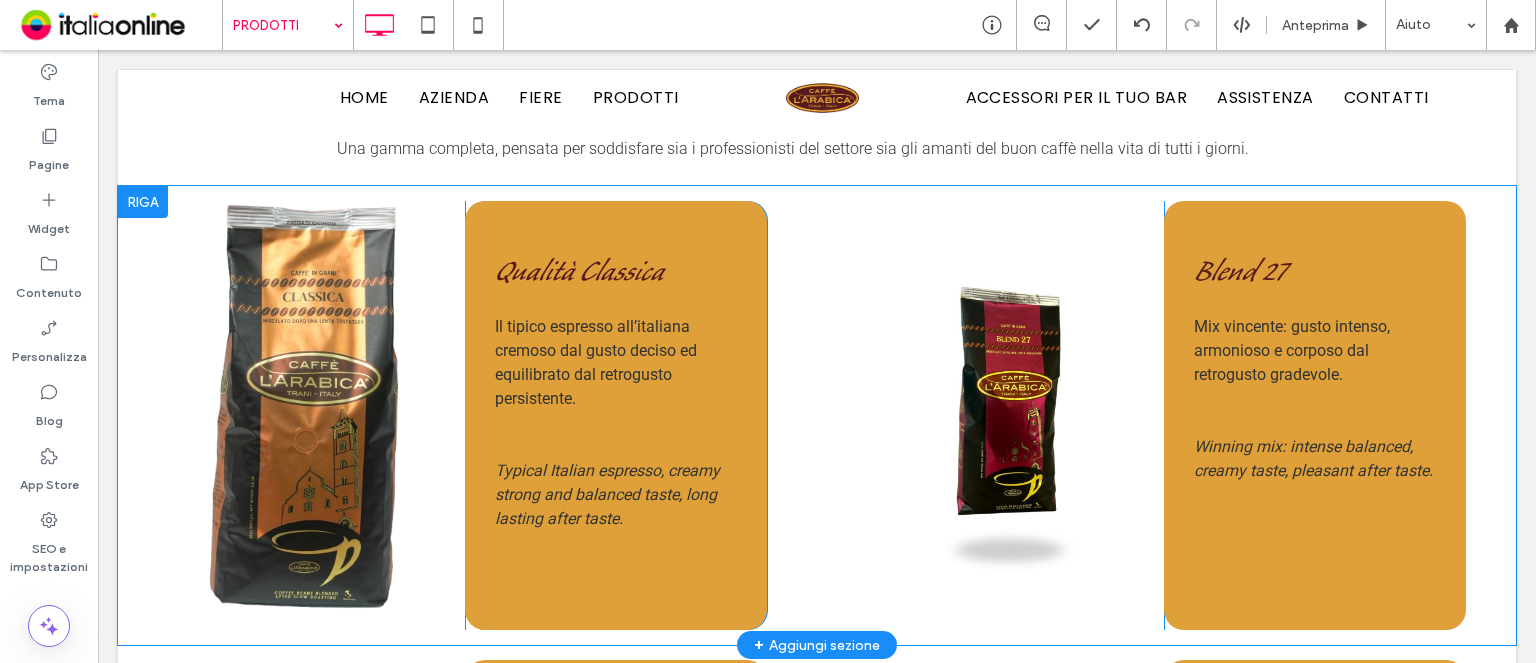 click on "Click To Paste" at bounding box center [316, 415] 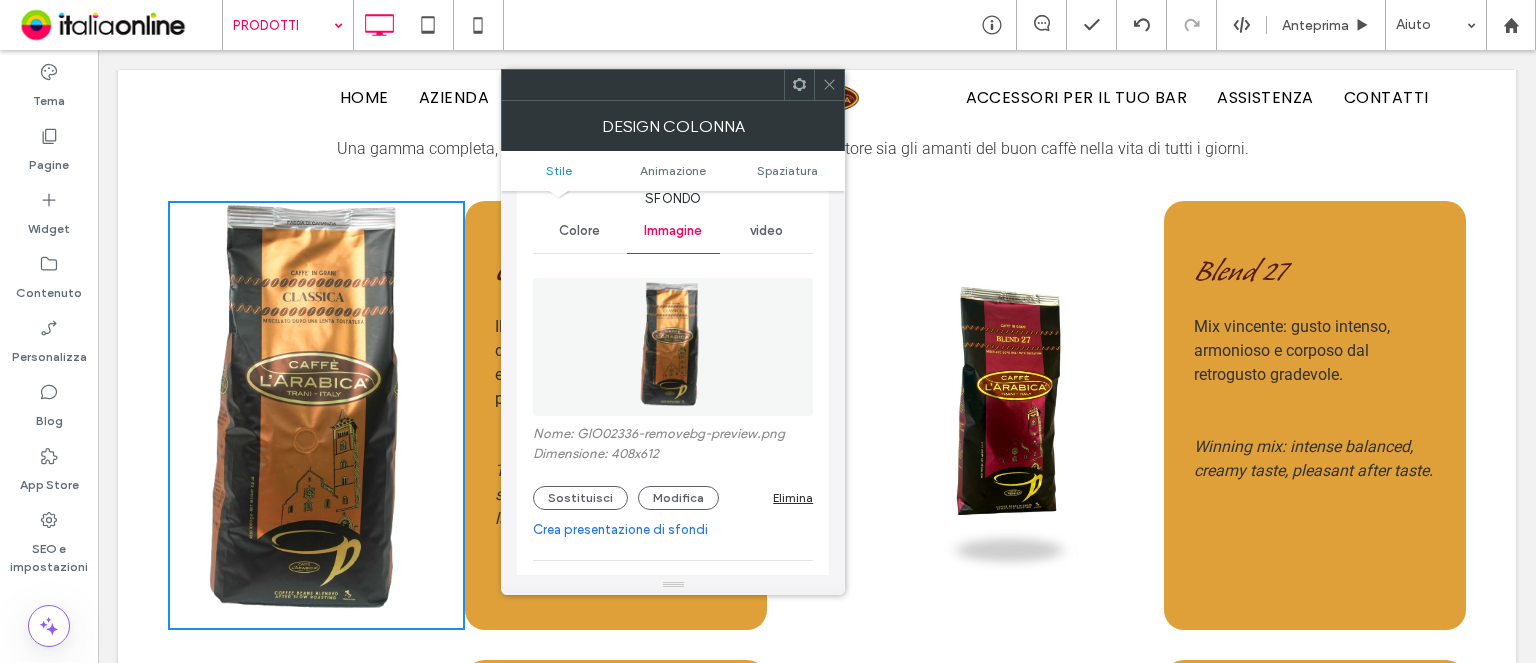 scroll, scrollTop: 100, scrollLeft: 0, axis: vertical 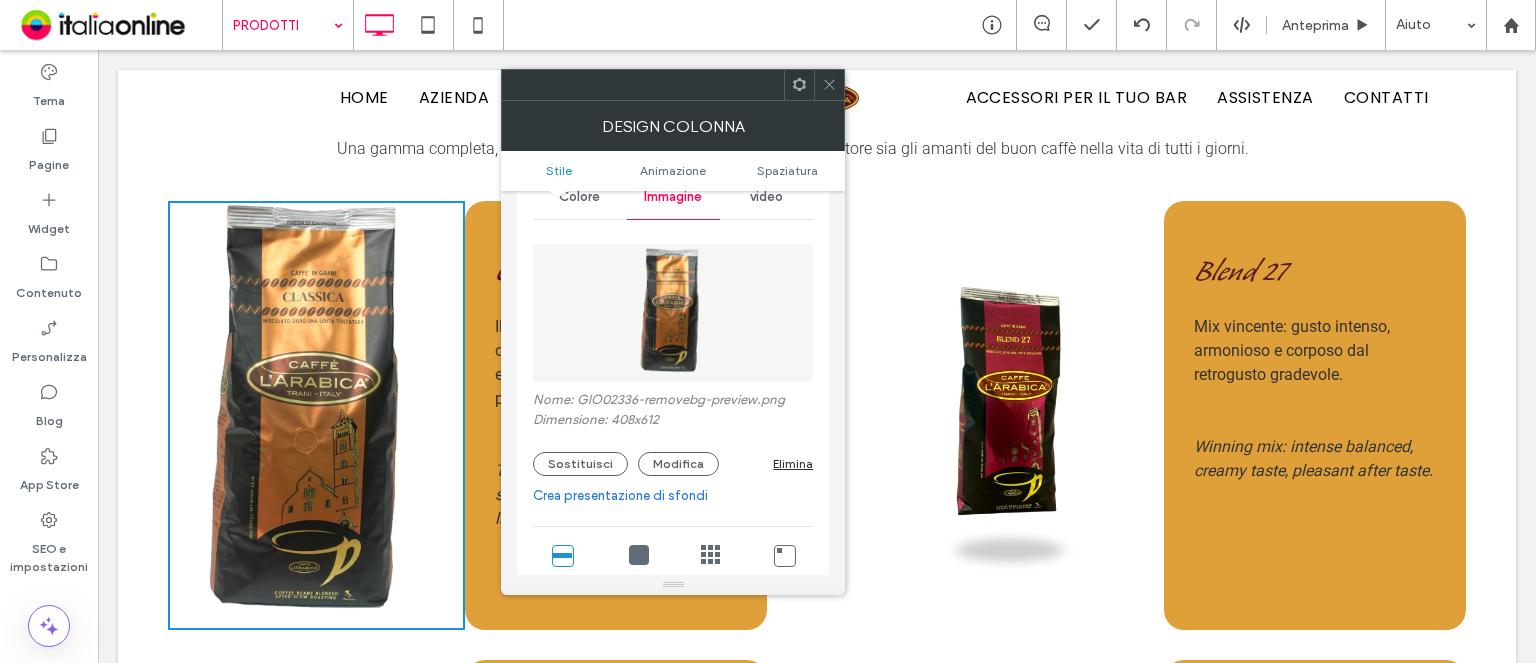 click on "Click To Paste" at bounding box center (1015, 415) 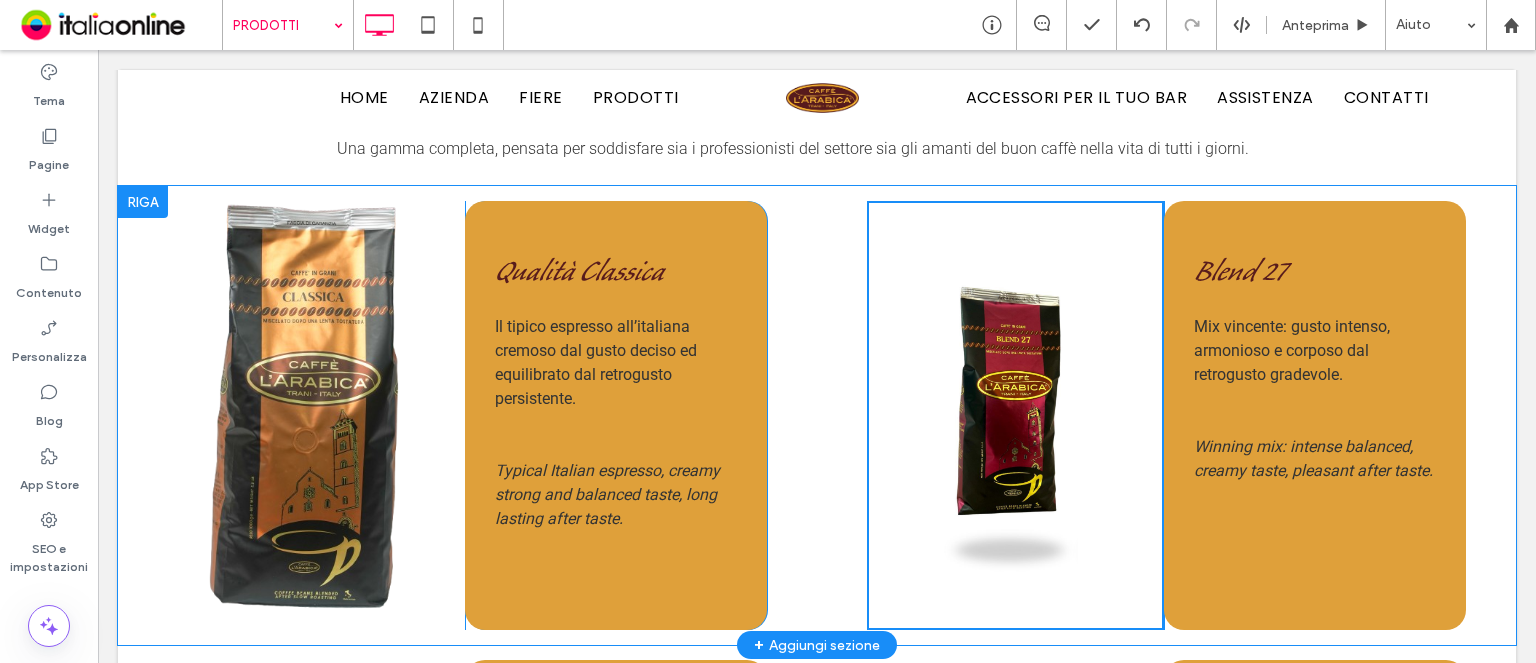click on "Click To Paste" at bounding box center (1015, 415) 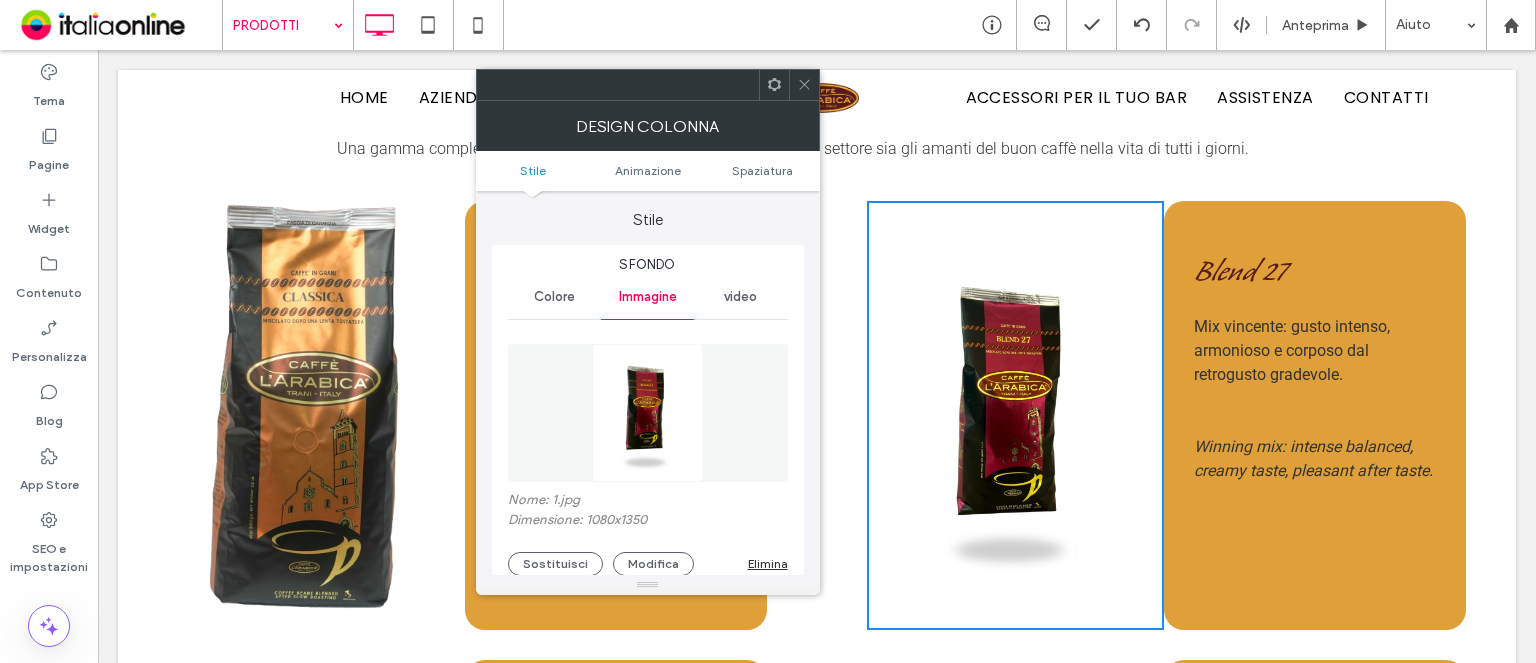 drag, startPoint x: 800, startPoint y: 80, endPoint x: 748, endPoint y: 96, distance: 54.405884 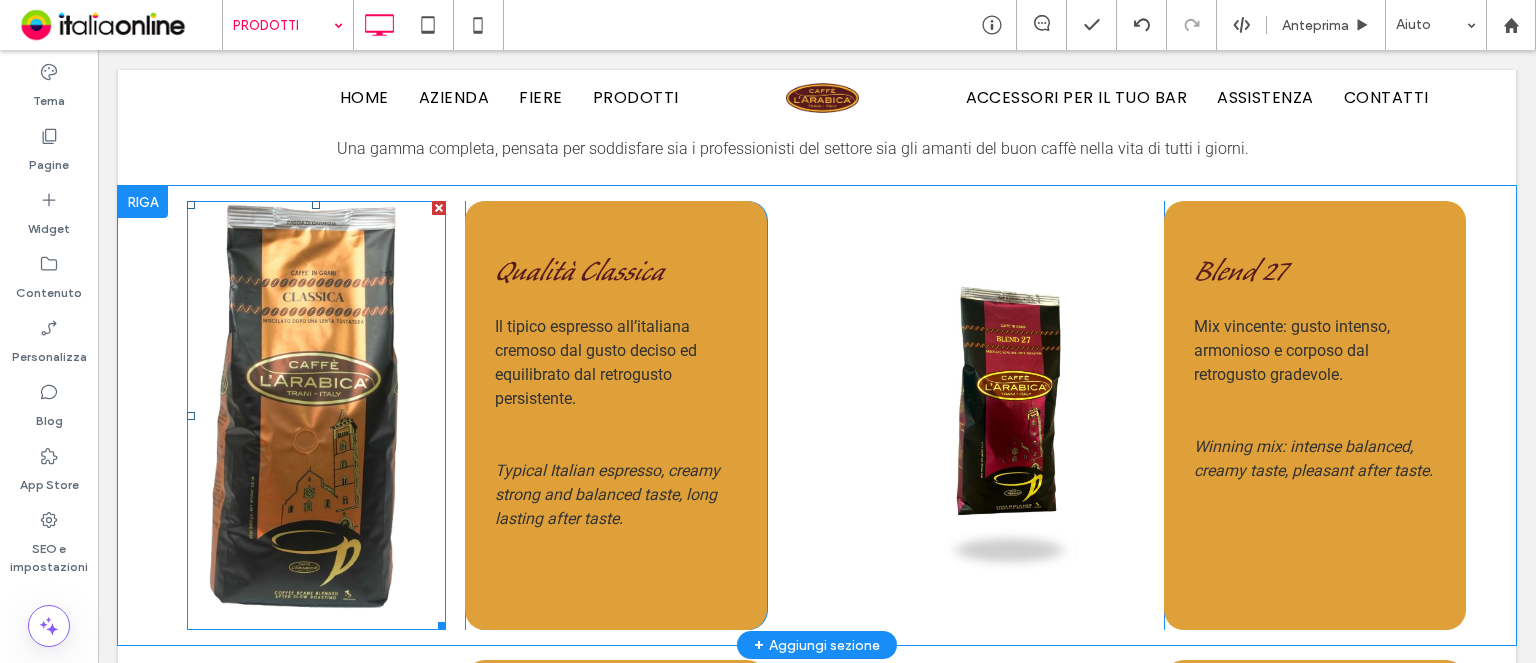 click at bounding box center (439, 208) 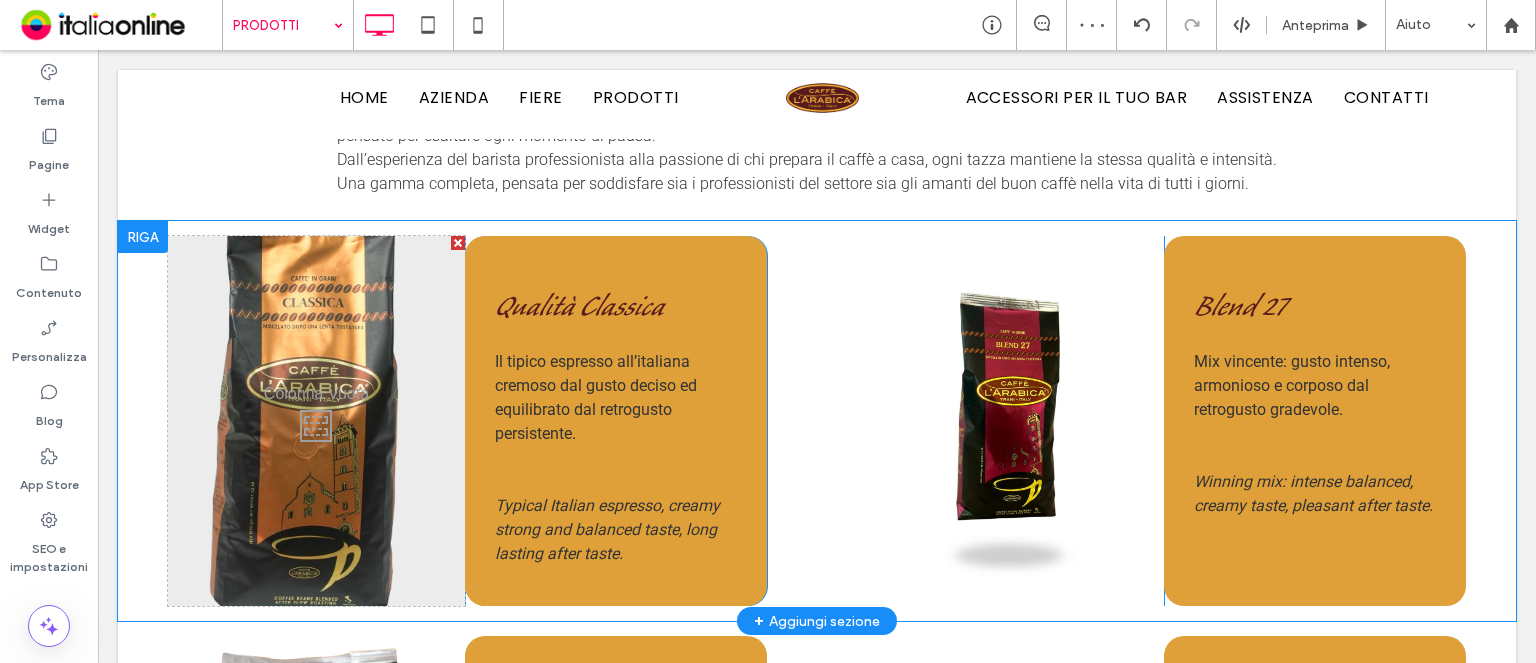 scroll, scrollTop: 1300, scrollLeft: 0, axis: vertical 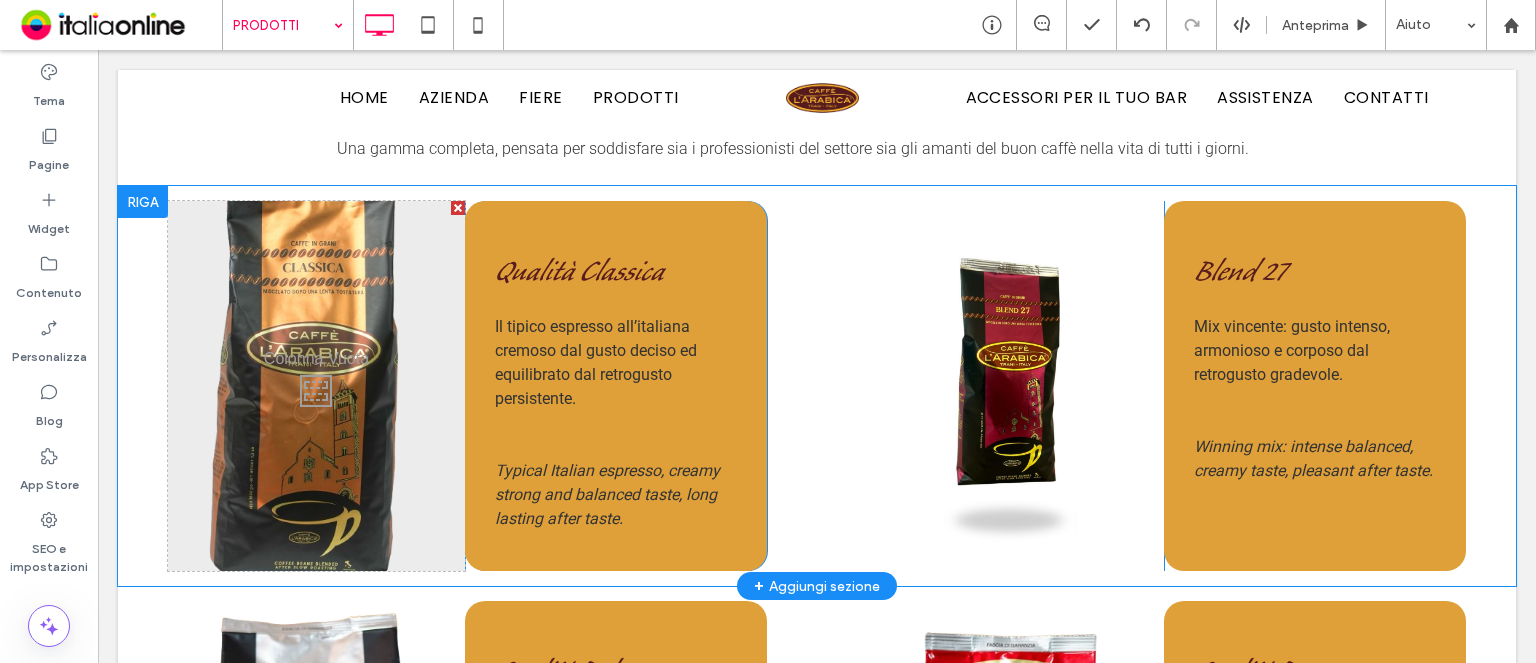 click on "Click To Paste" at bounding box center [316, 386] 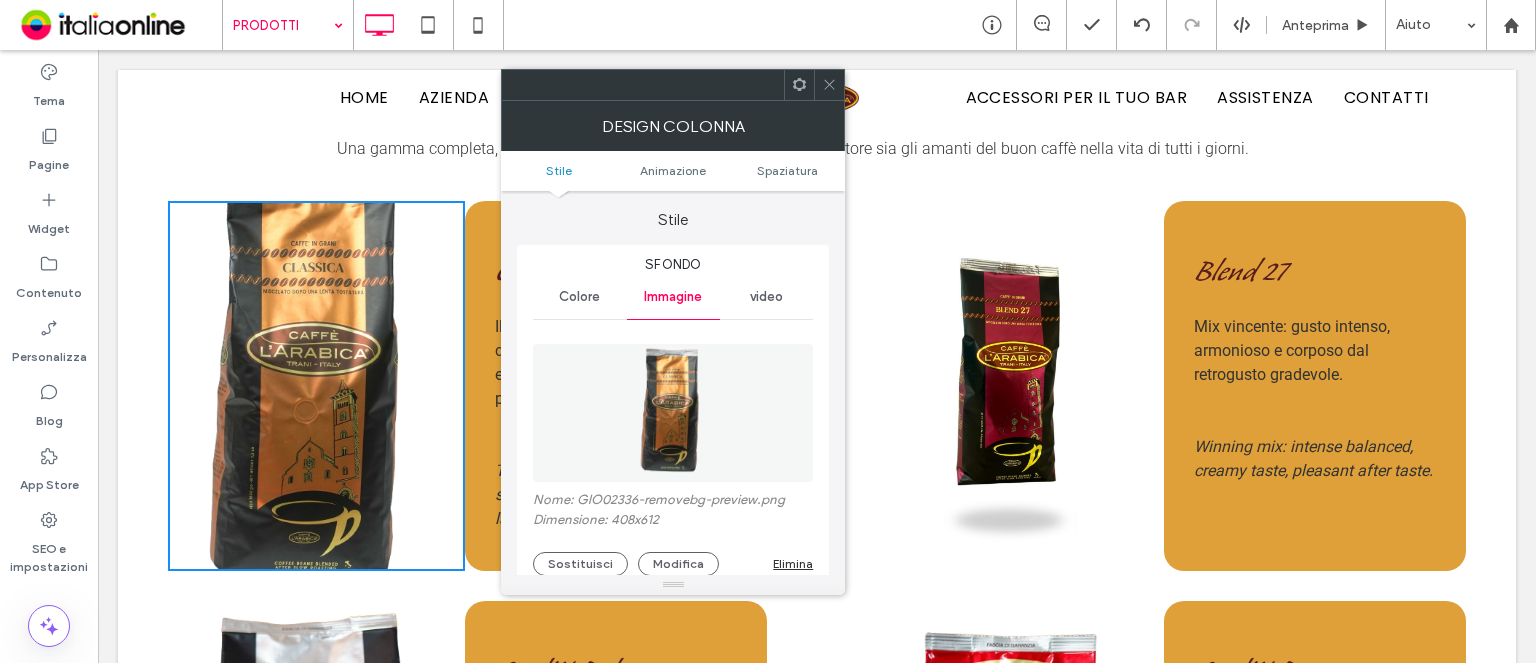 scroll, scrollTop: 100, scrollLeft: 0, axis: vertical 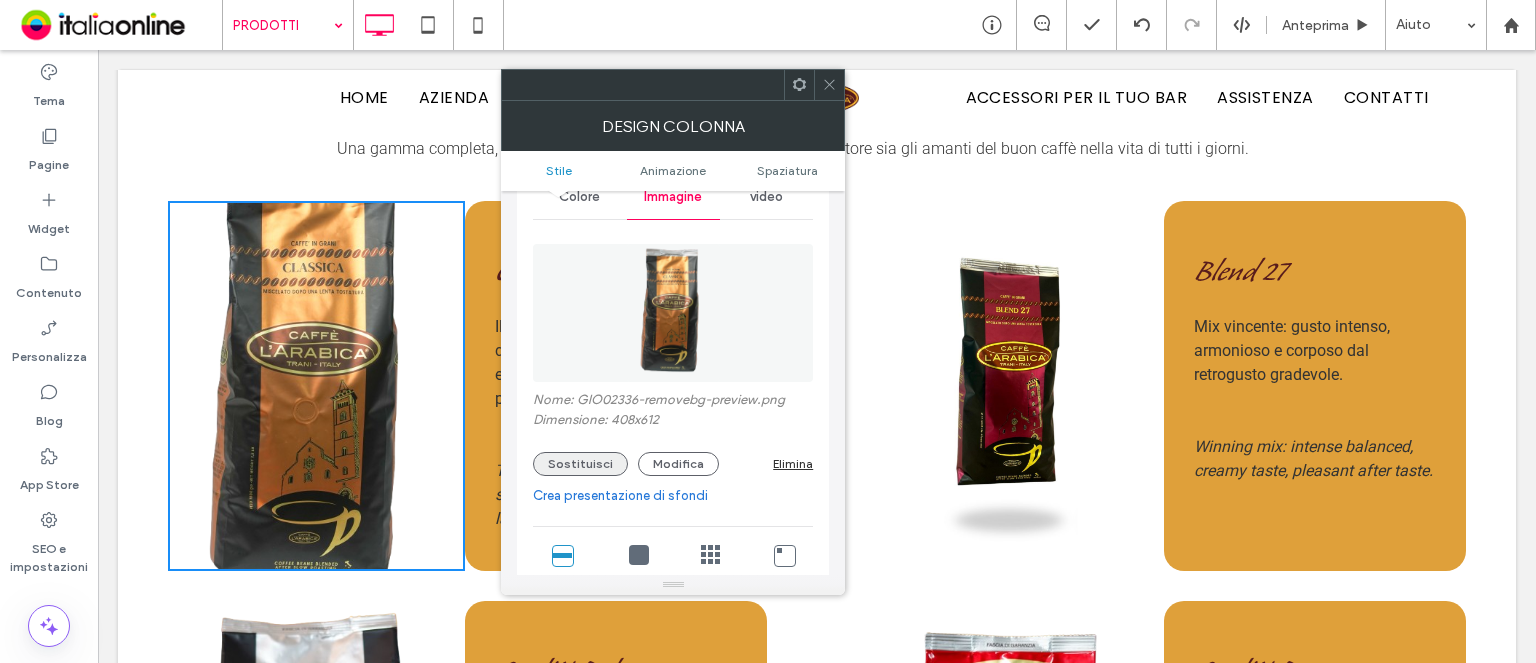 click on "Sostituisci" at bounding box center (580, 464) 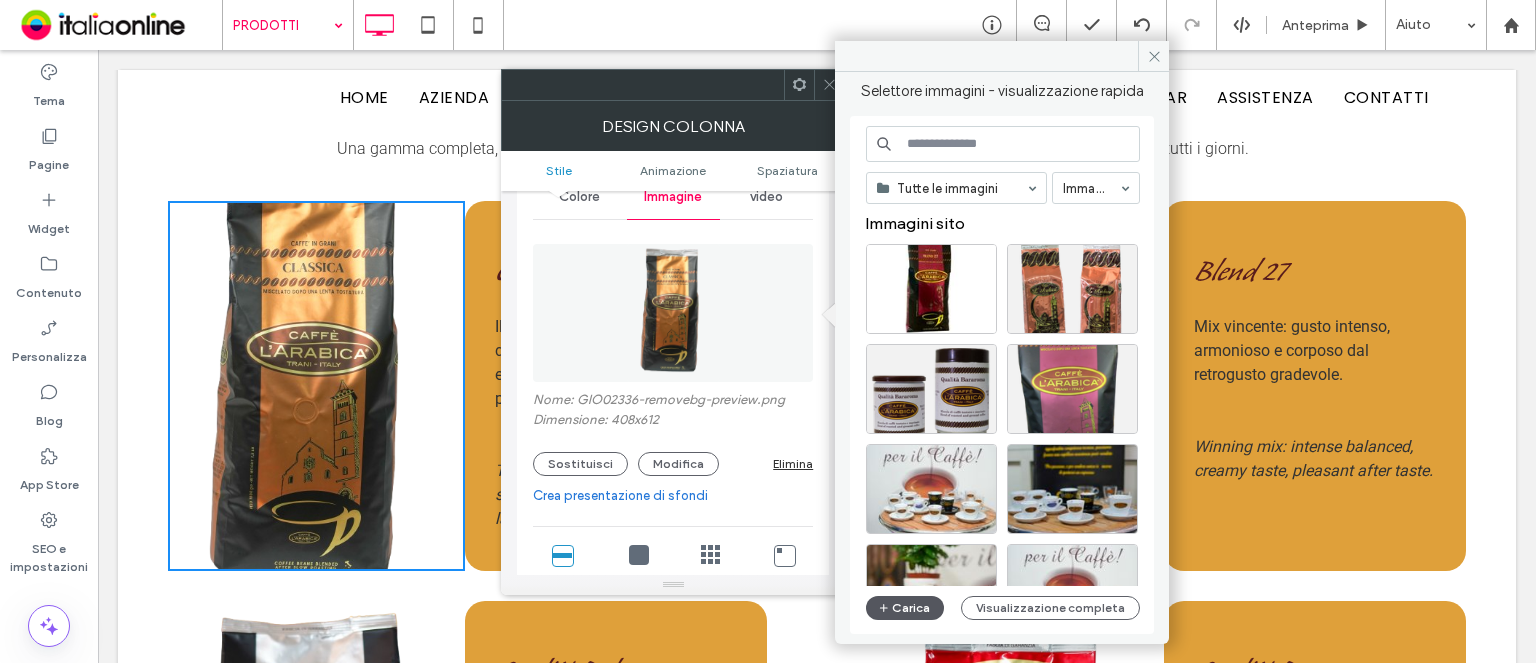 click on "Carica" at bounding box center [905, 608] 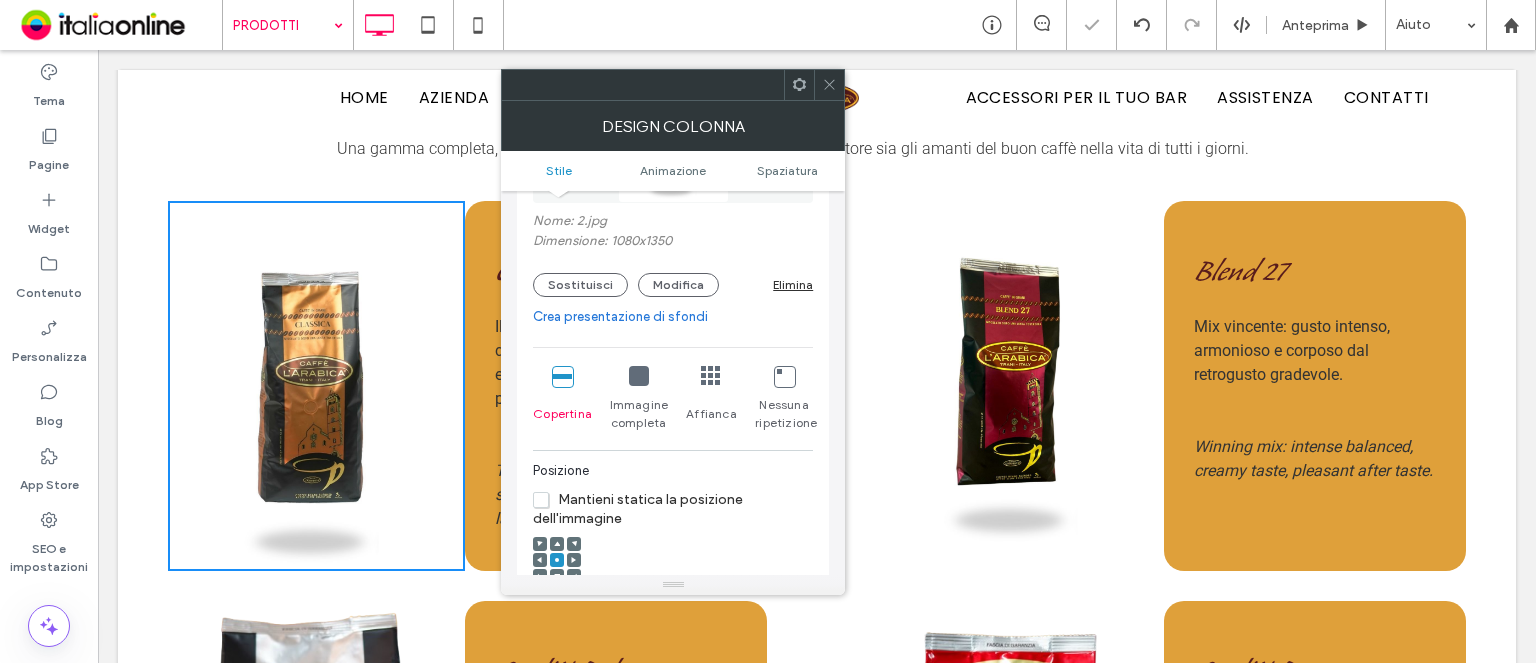 scroll, scrollTop: 300, scrollLeft: 0, axis: vertical 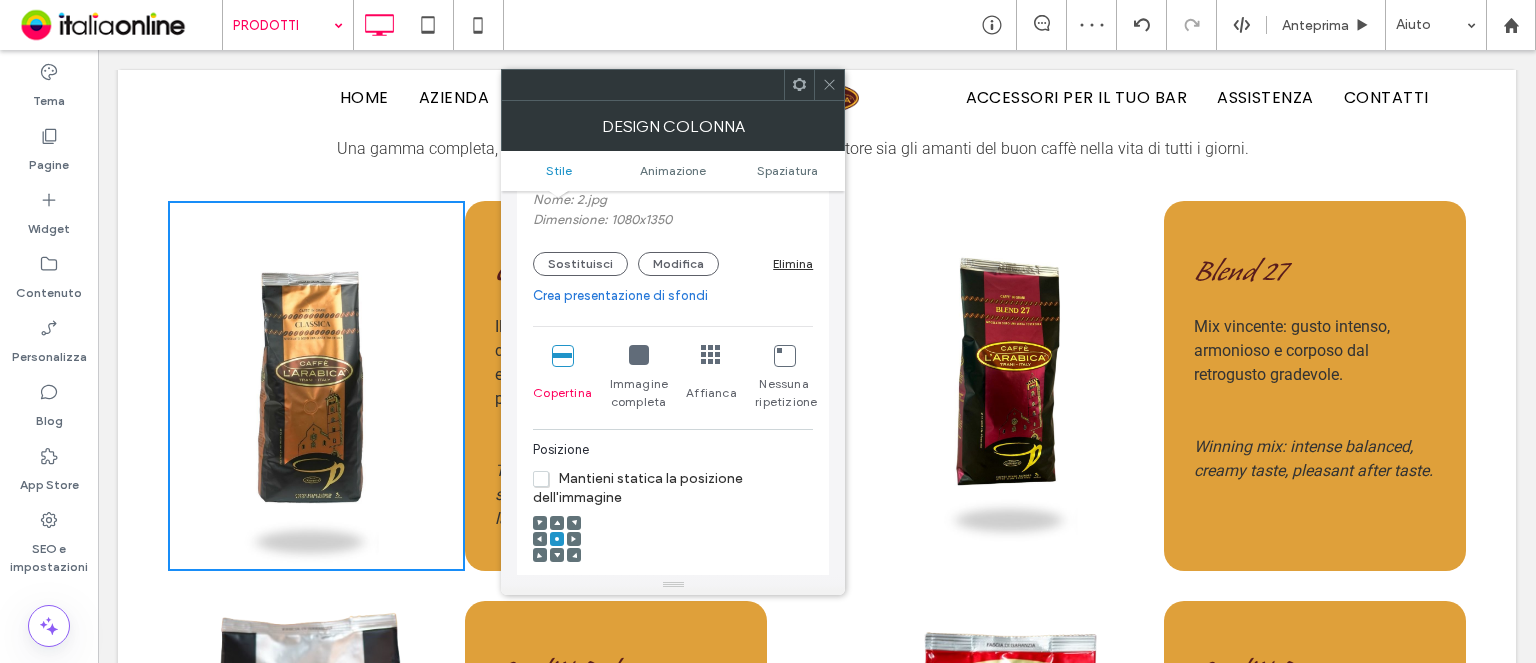 click at bounding box center (639, 355) 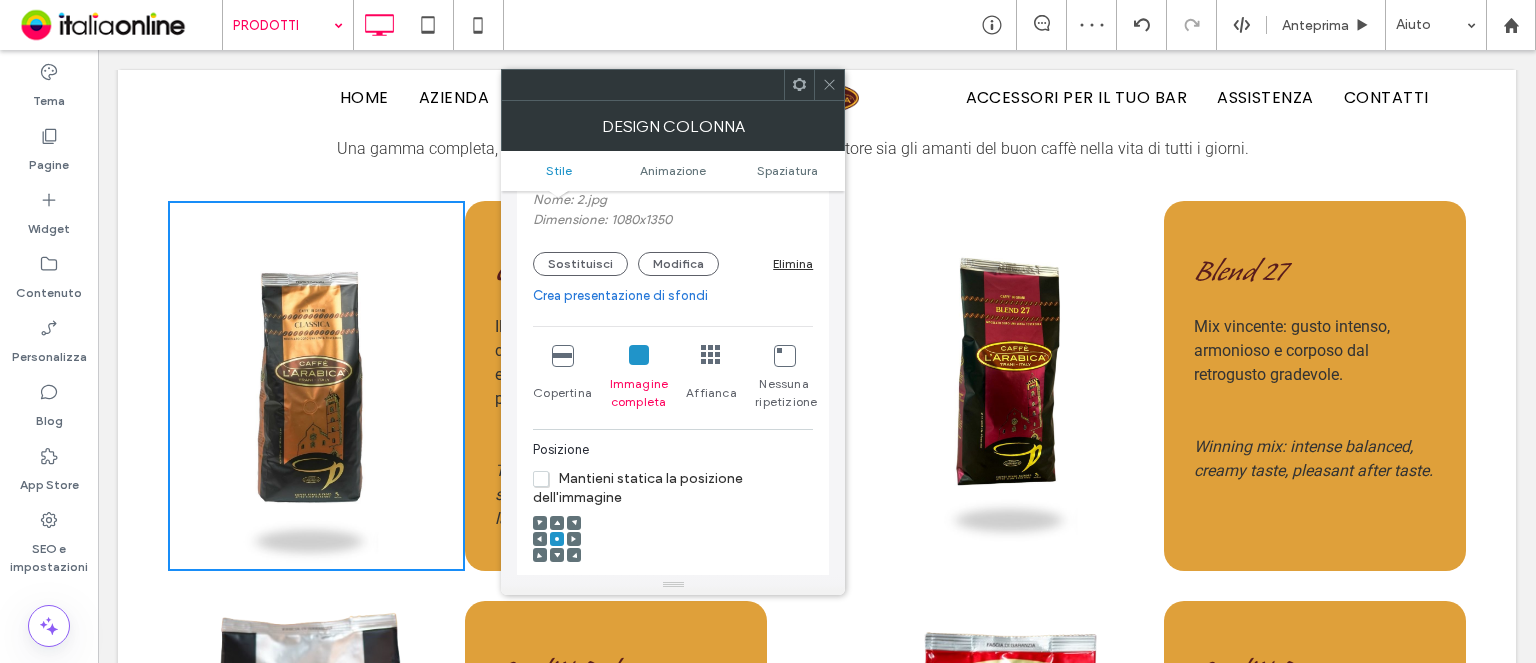 click 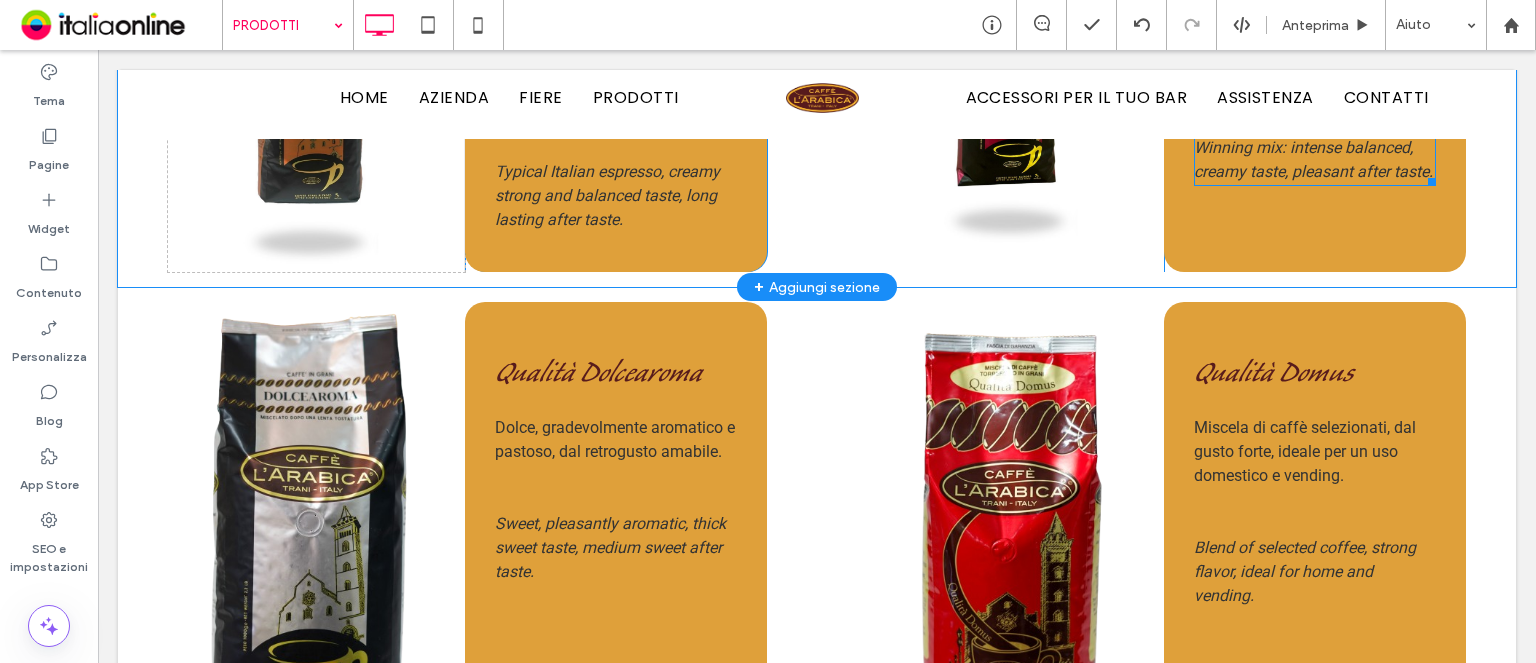 scroll, scrollTop: 1600, scrollLeft: 0, axis: vertical 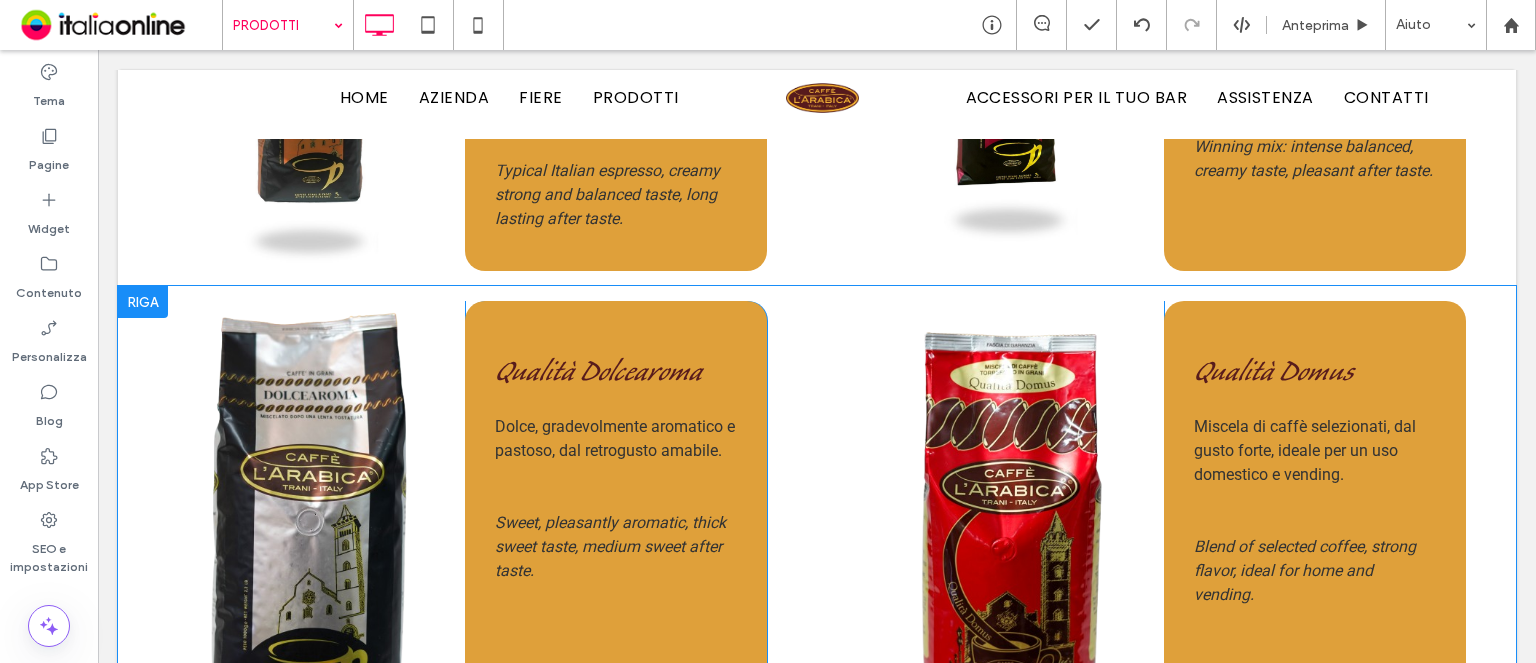 click on "Click To Paste" at bounding box center (316, 515) 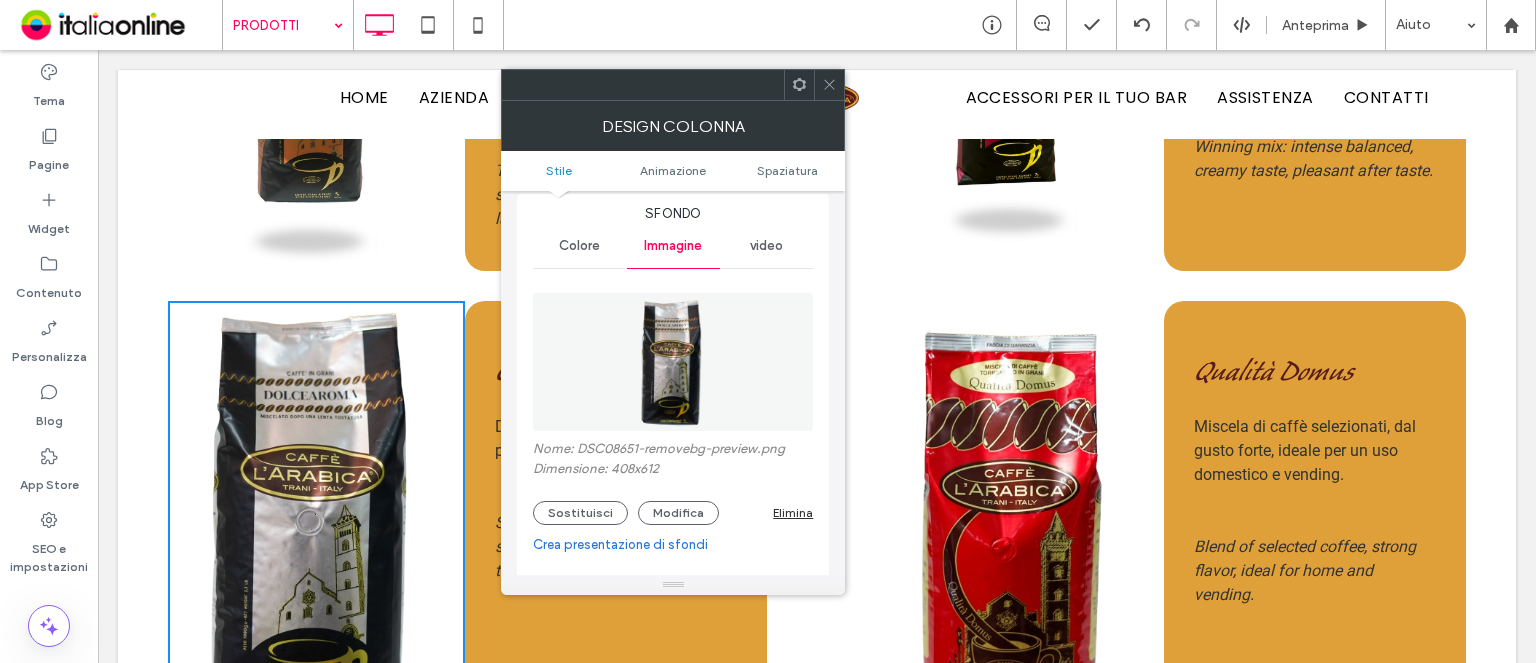 scroll, scrollTop: 100, scrollLeft: 0, axis: vertical 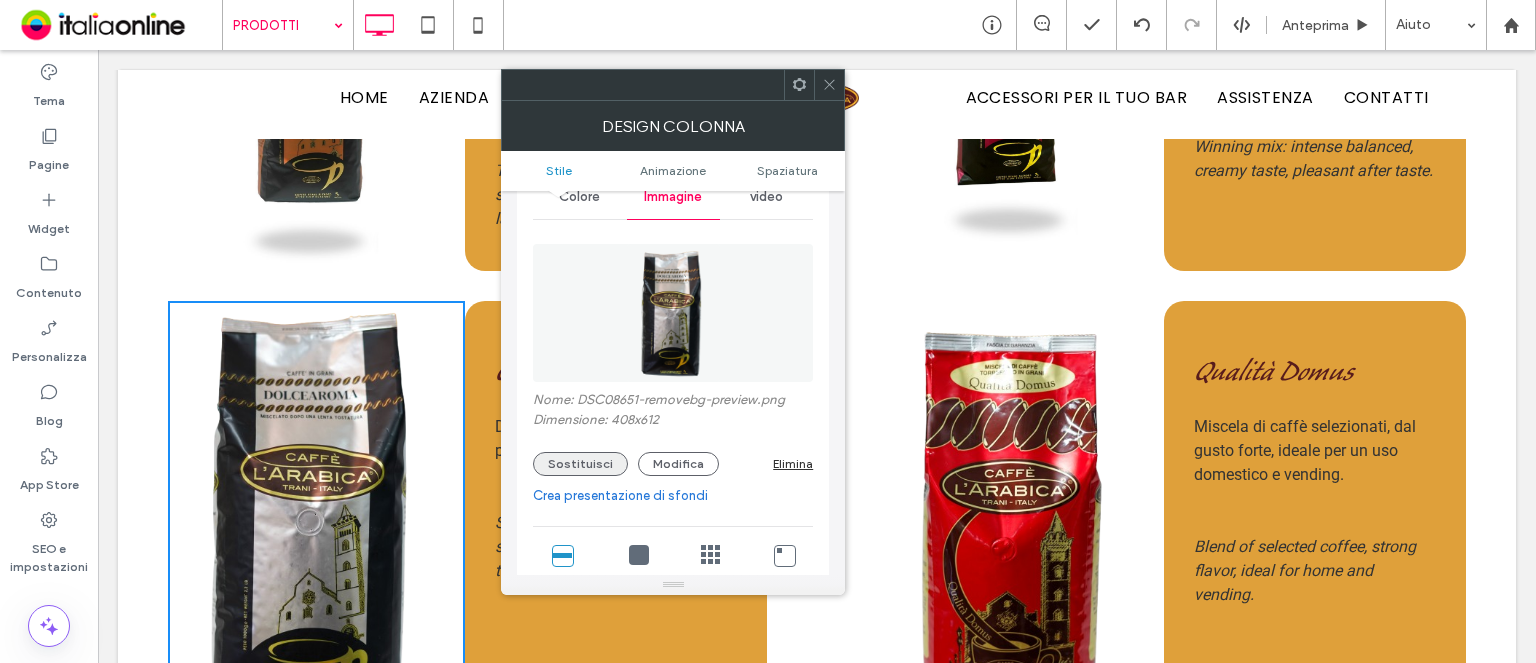 click on "Sostituisci" at bounding box center [580, 464] 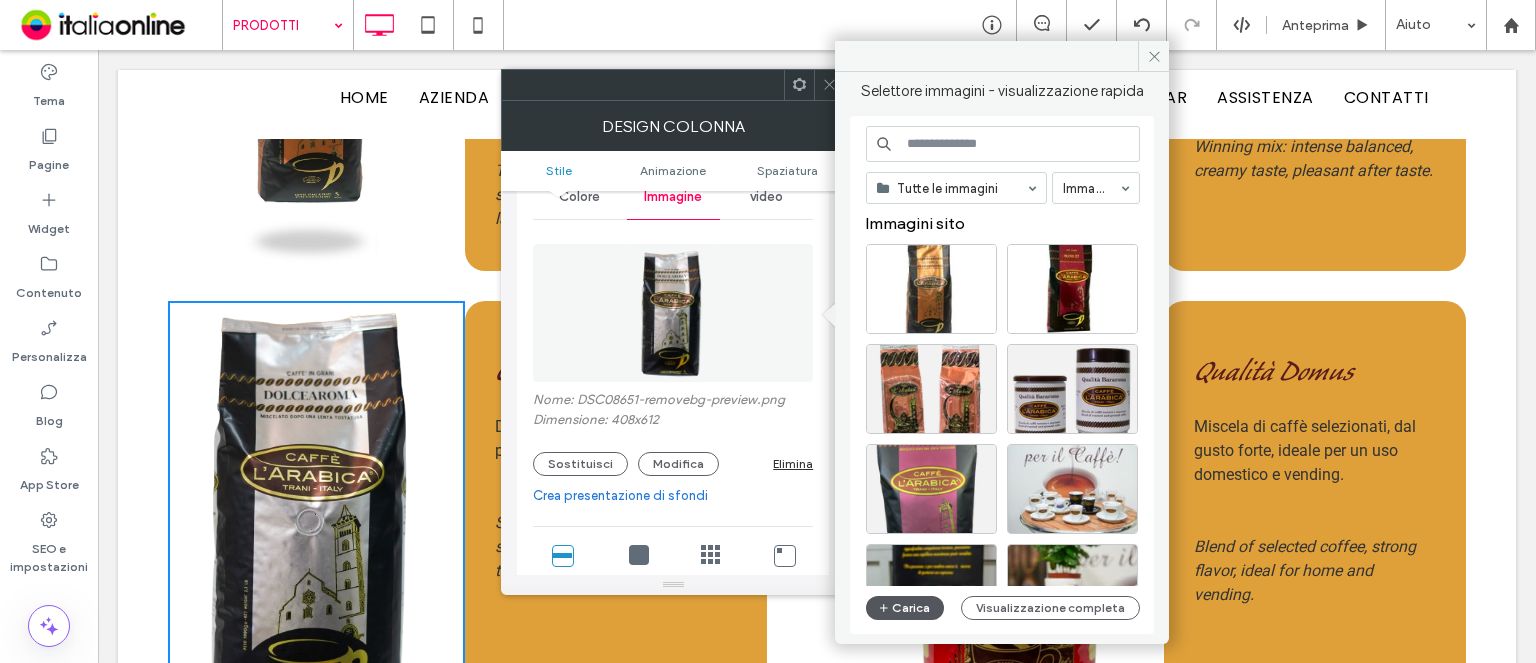 click on "Carica" at bounding box center (905, 608) 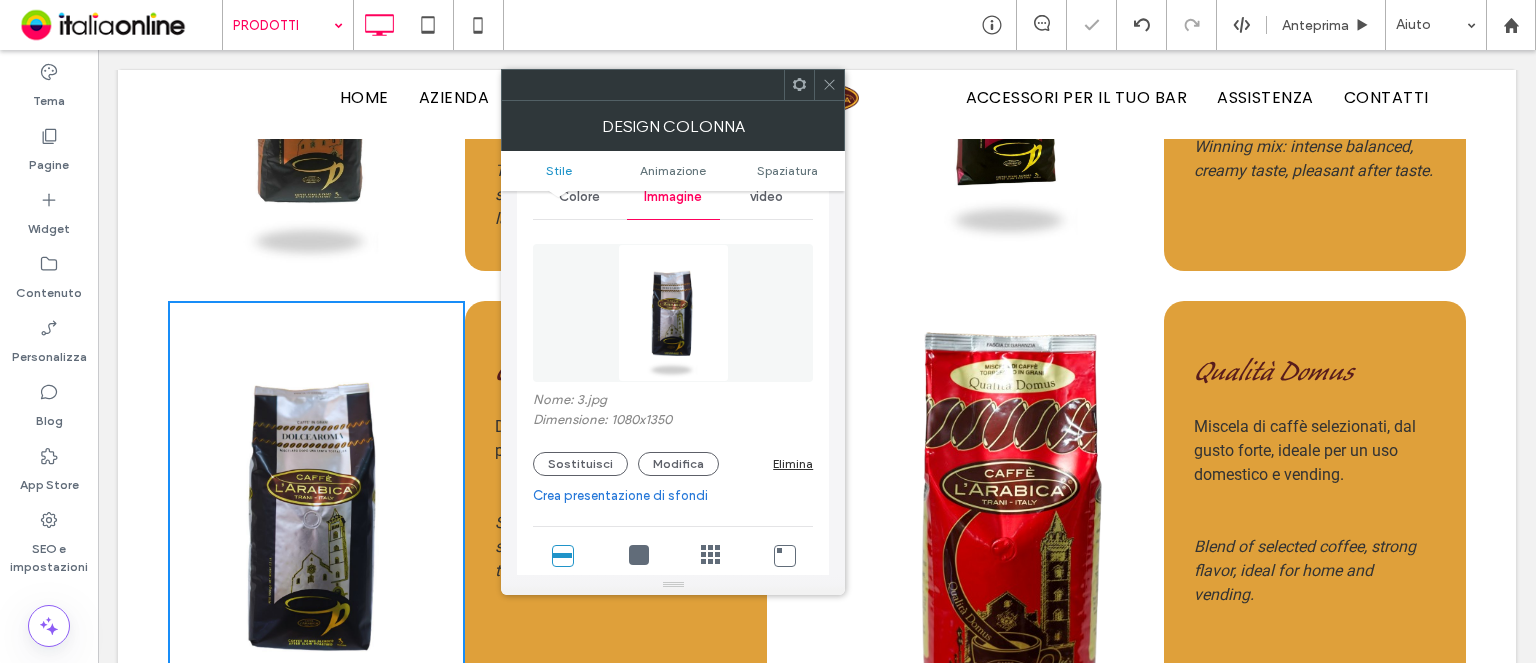 scroll, scrollTop: 300, scrollLeft: 0, axis: vertical 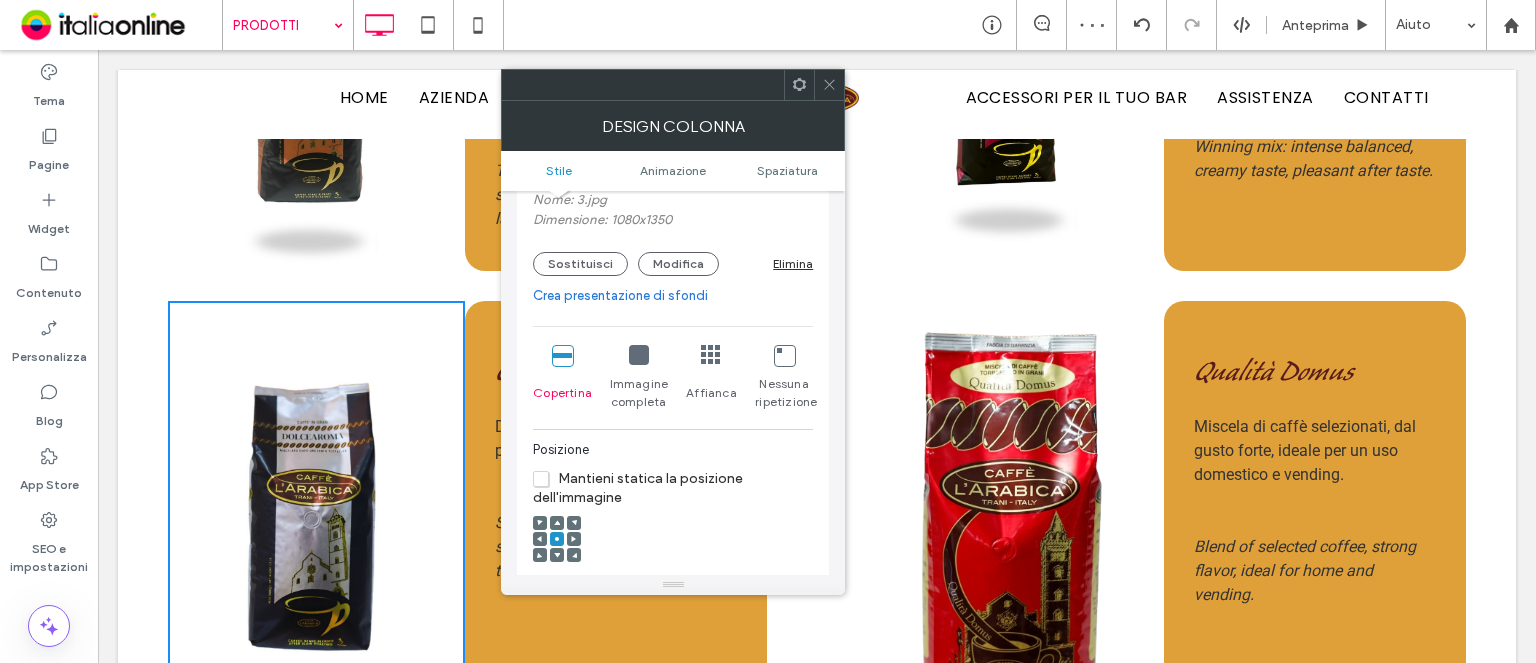 click on "Immagine completa" at bounding box center [639, 378] 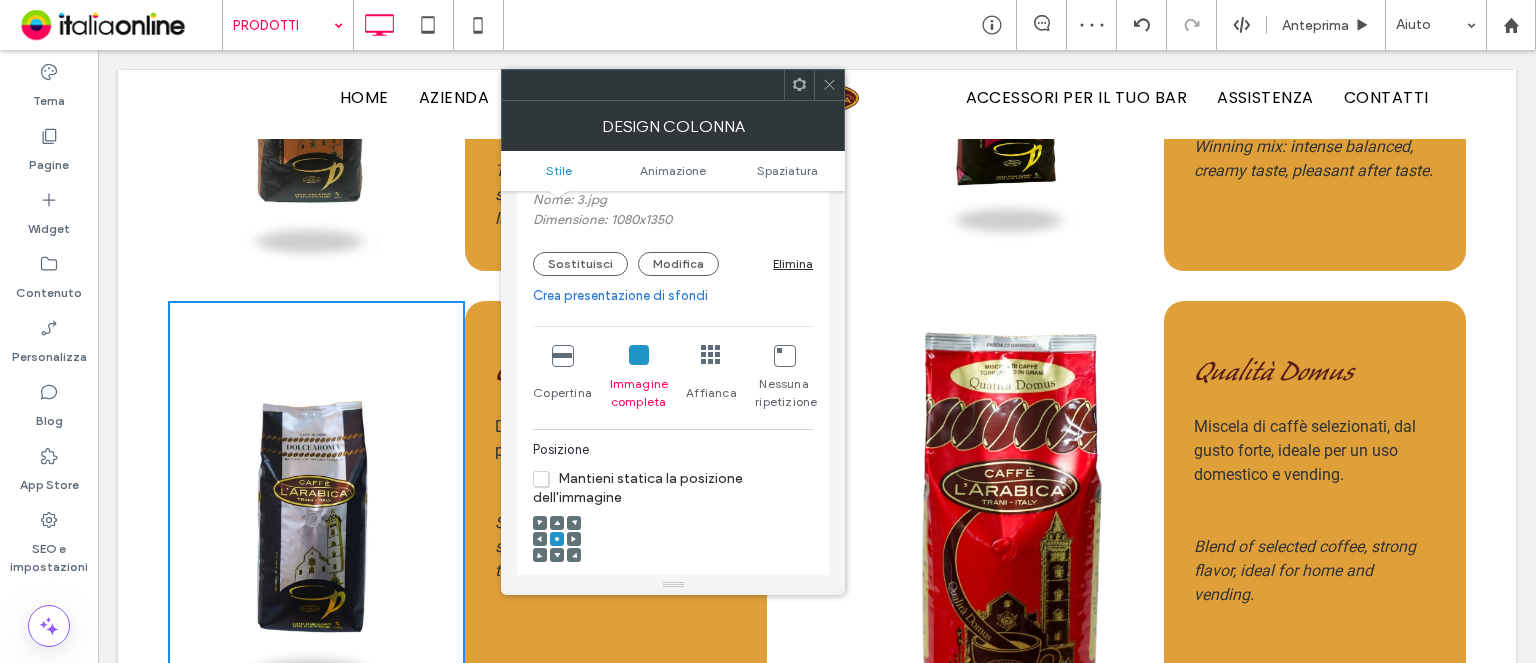 click at bounding box center [829, 85] 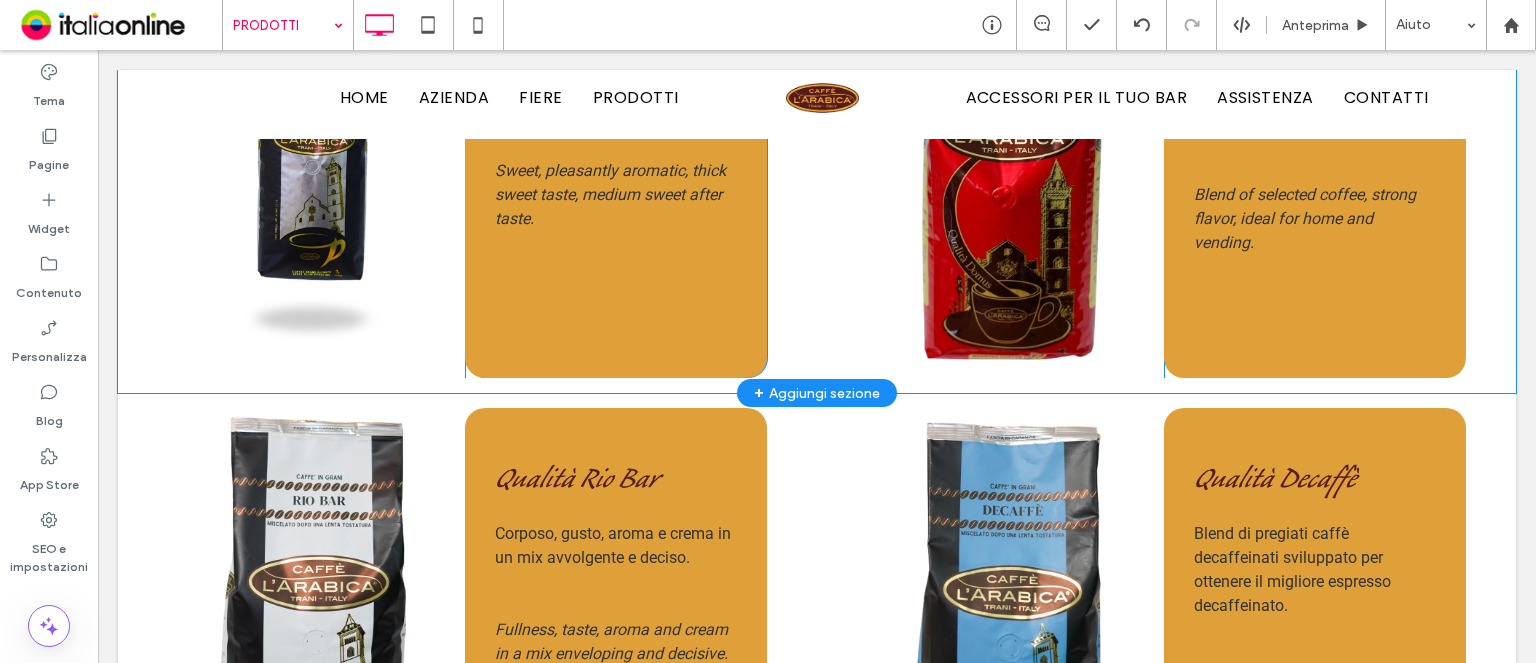 scroll, scrollTop: 2000, scrollLeft: 0, axis: vertical 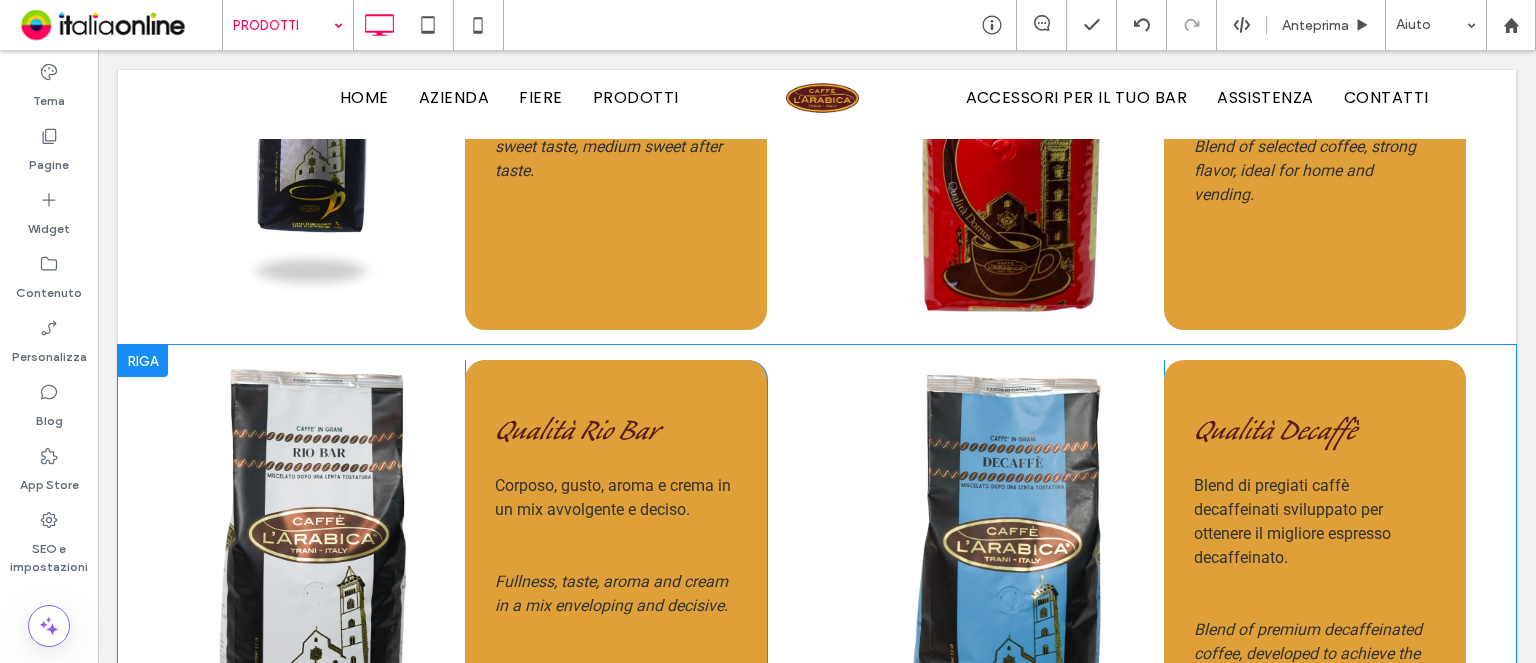click on "Click To Paste" at bounding box center [316, 574] 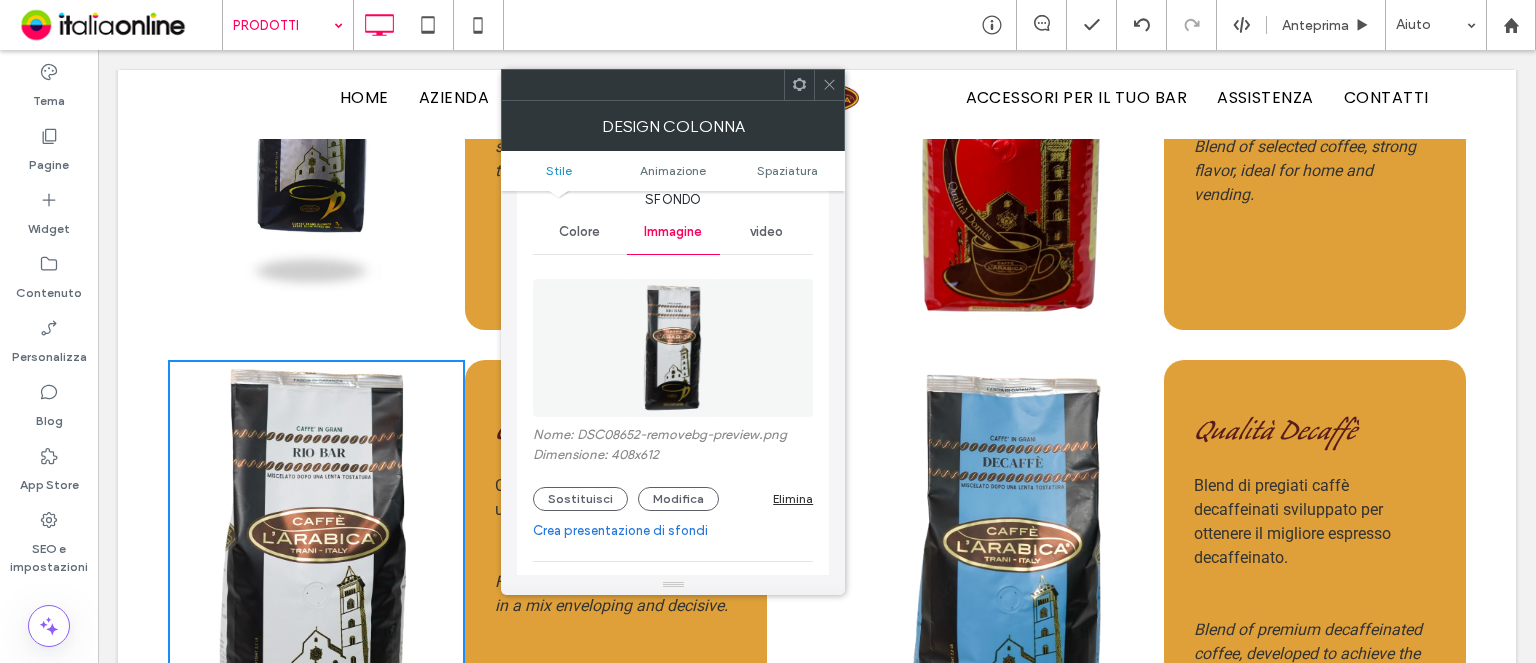 scroll, scrollTop: 100, scrollLeft: 0, axis: vertical 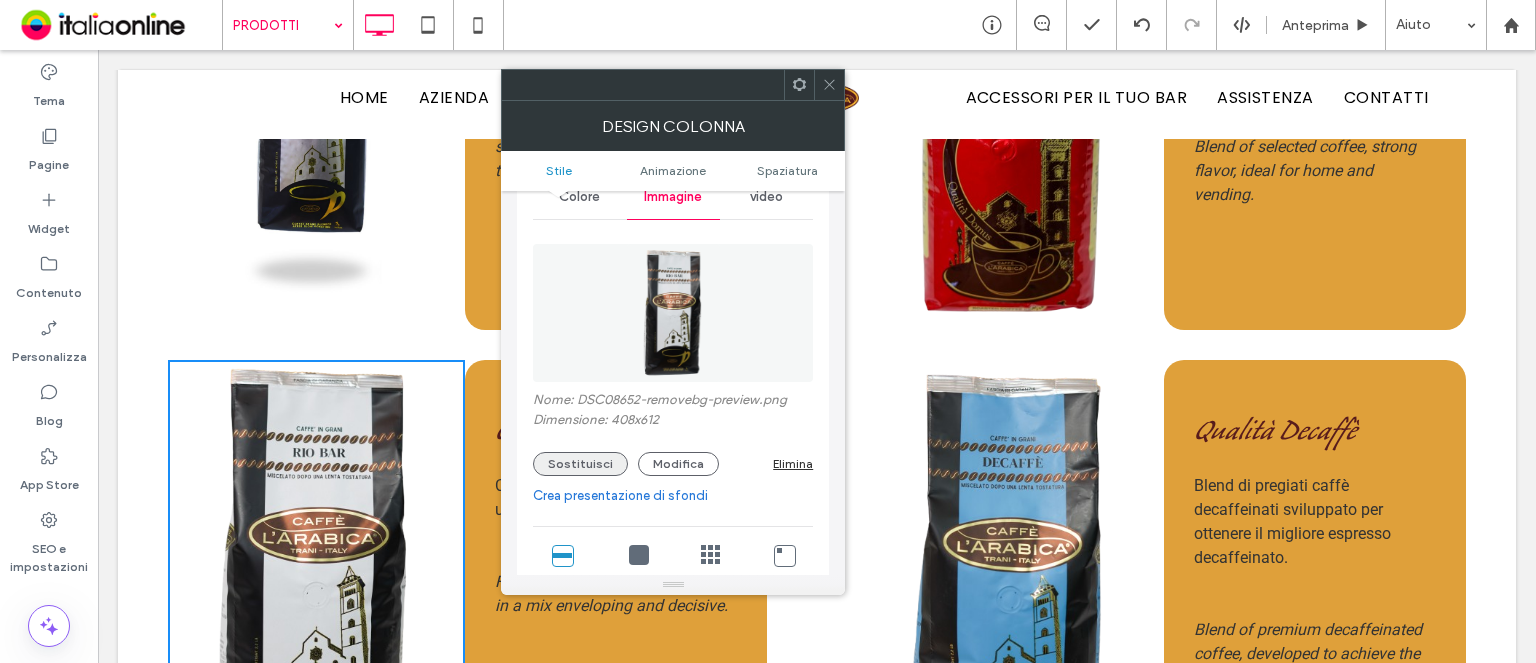 click on "Sostituisci" at bounding box center [580, 464] 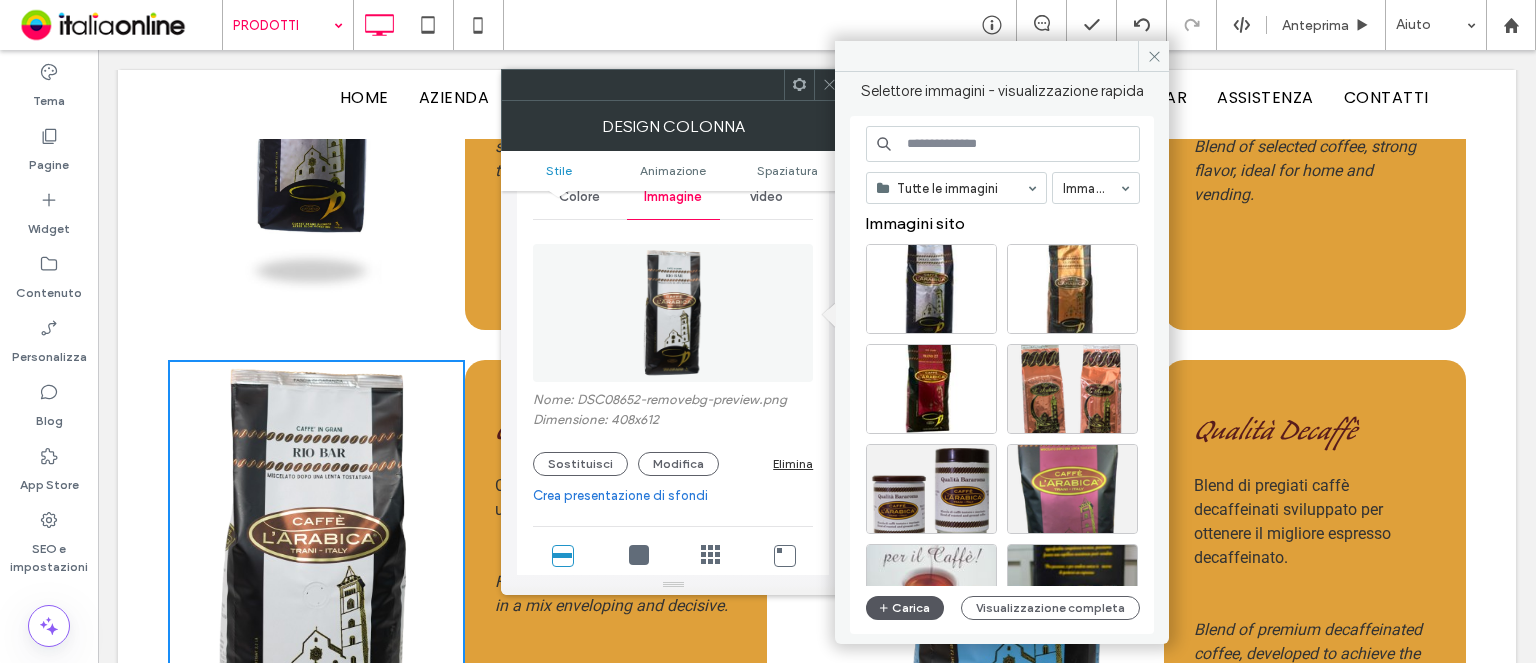 click on "Carica" at bounding box center (905, 608) 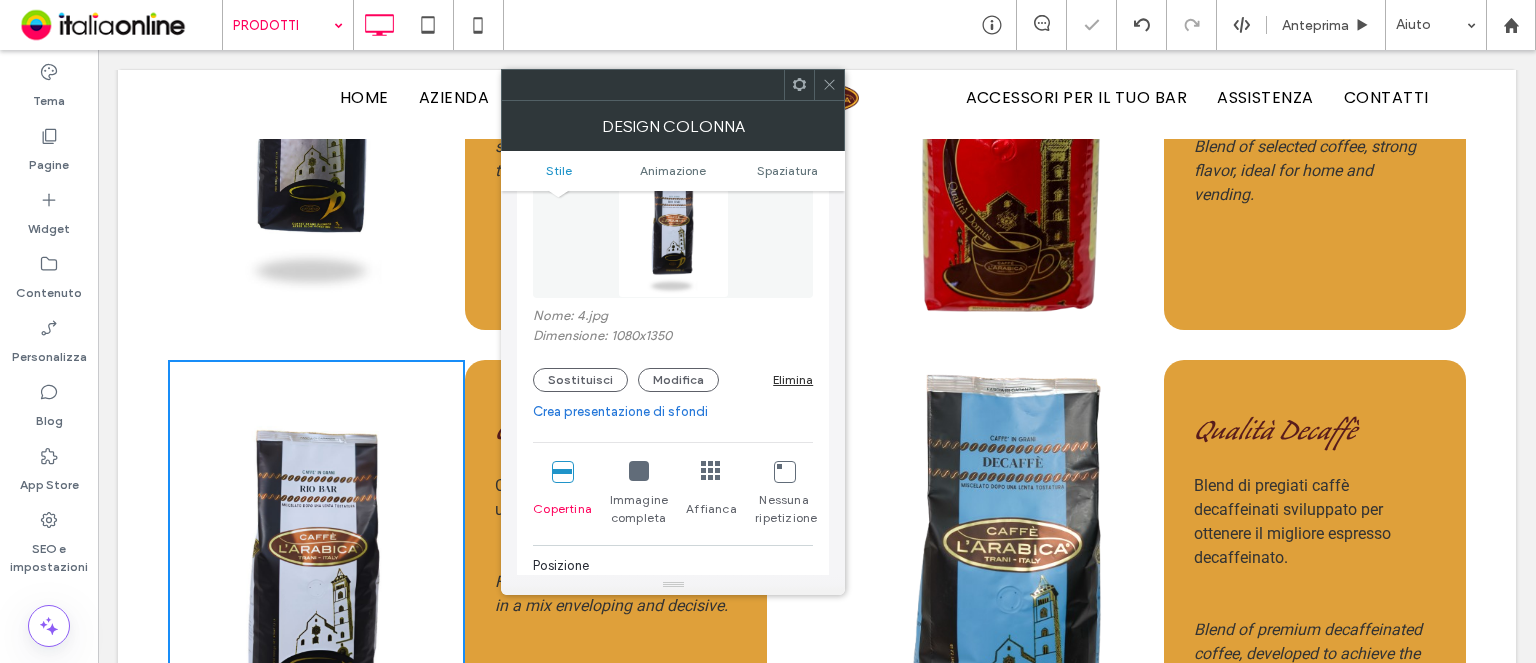 scroll, scrollTop: 300, scrollLeft: 0, axis: vertical 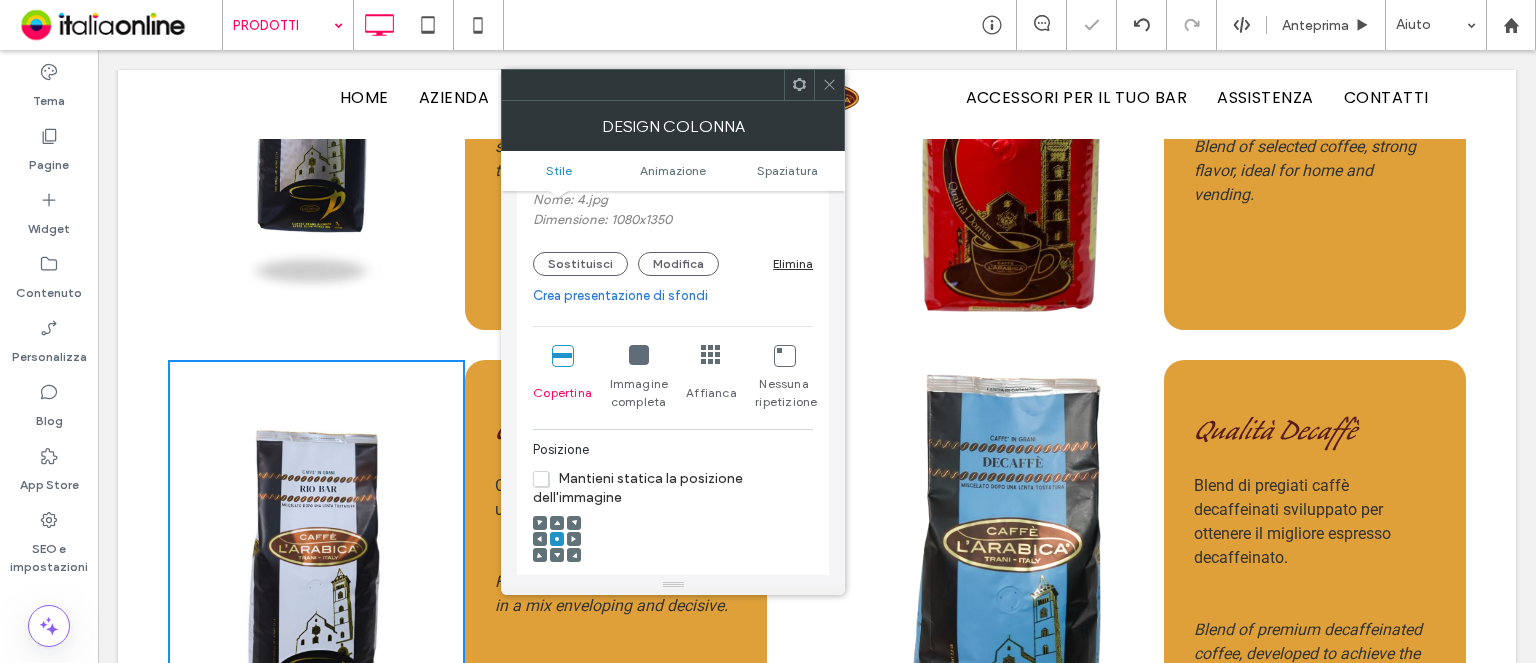 click on "Immagine completa" at bounding box center (639, 393) 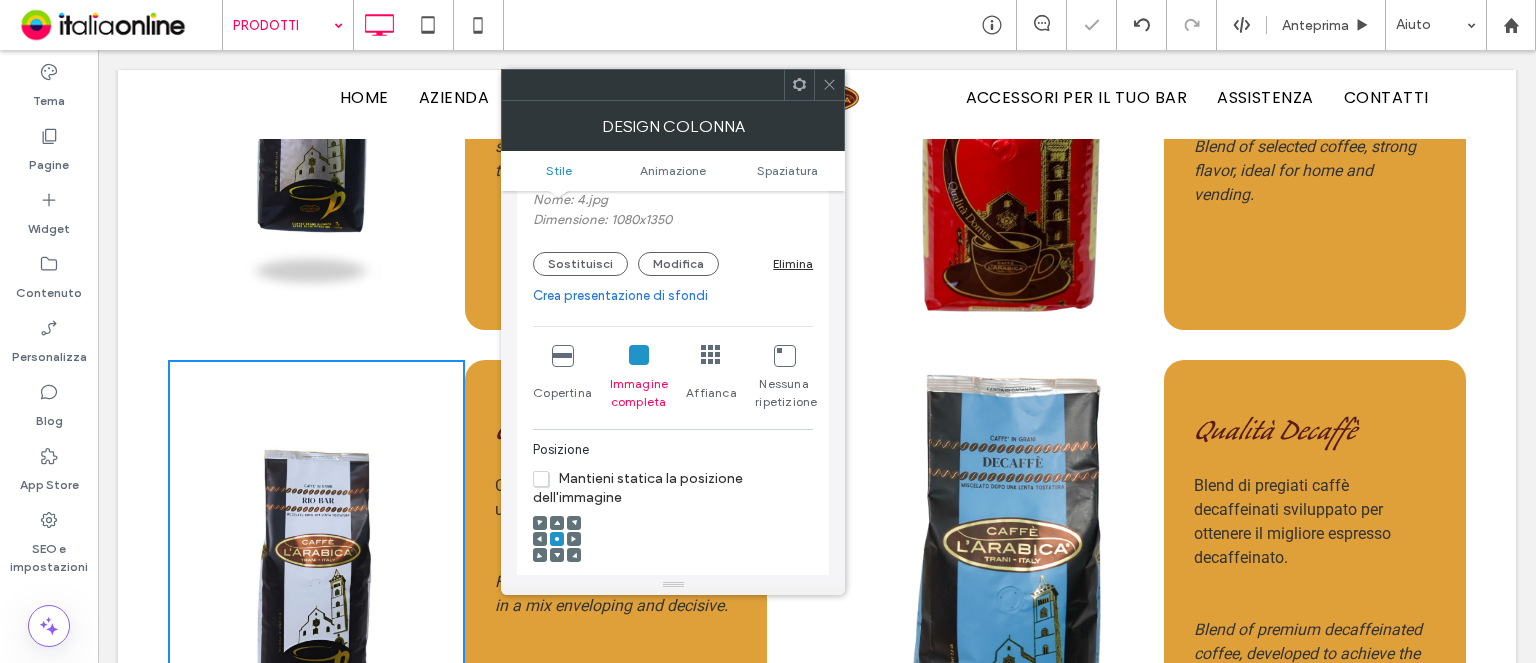 click at bounding box center (829, 85) 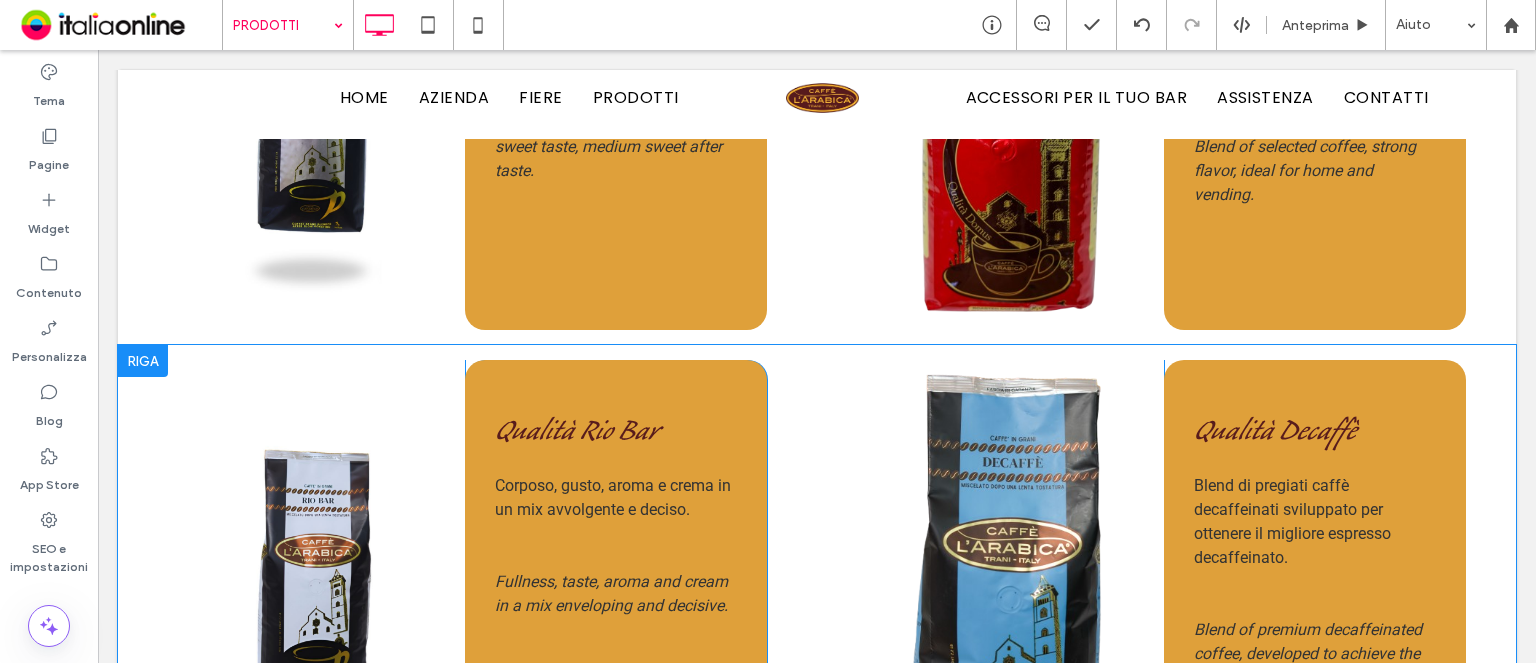 click on "Click To Paste" at bounding box center (1015, 574) 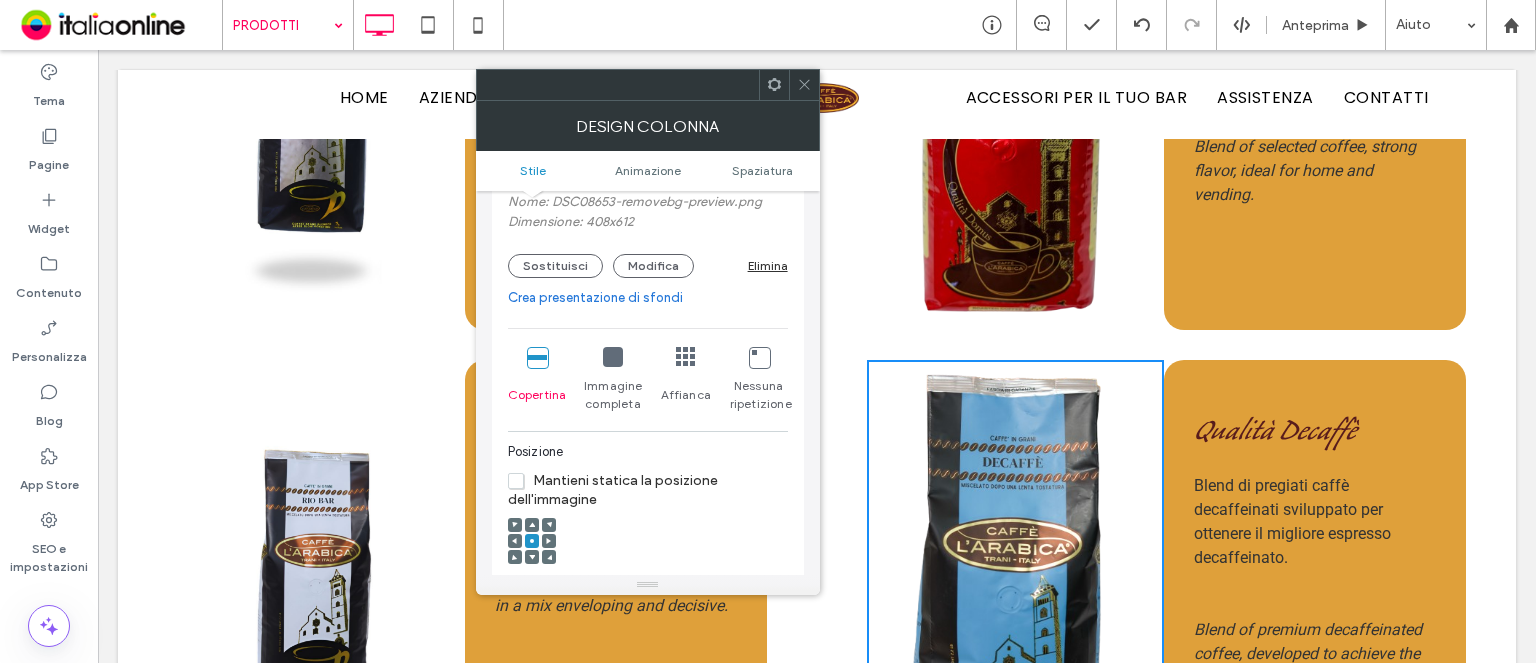 scroll, scrollTop: 300, scrollLeft: 0, axis: vertical 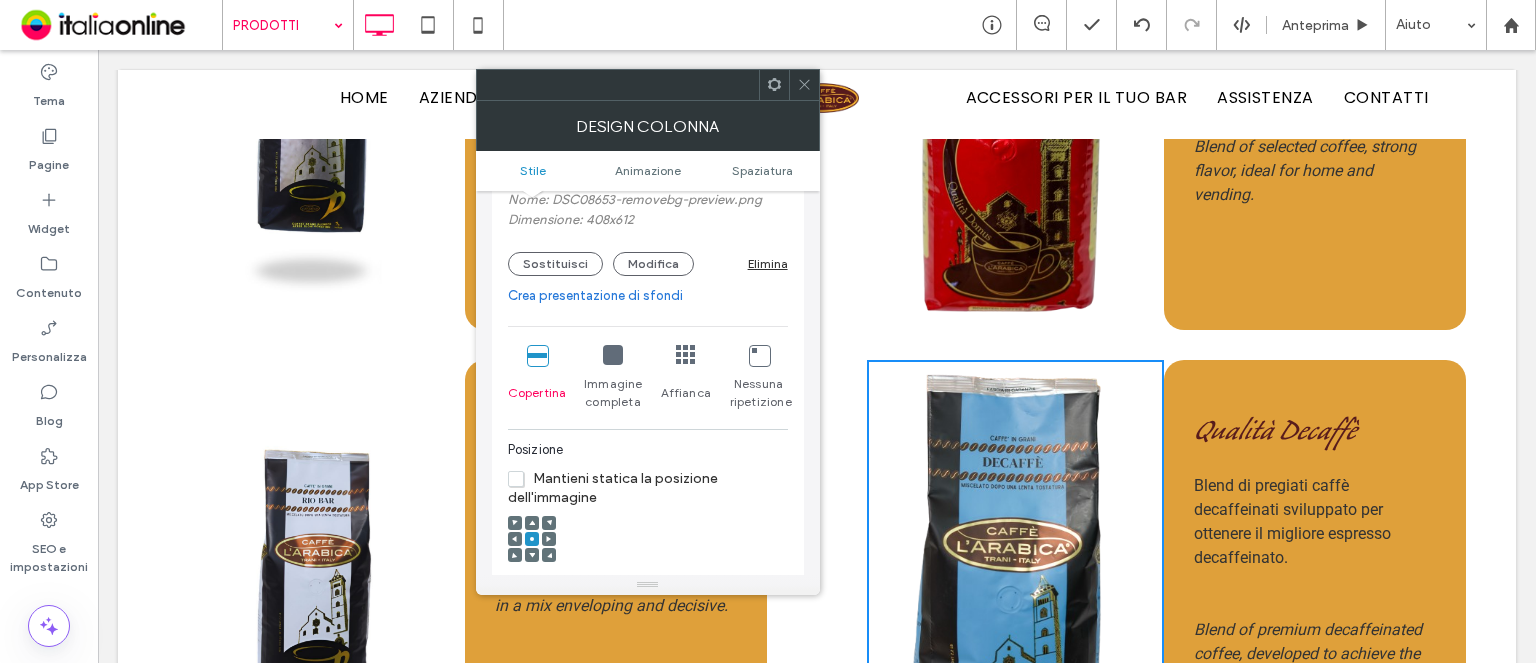 drag, startPoint x: 525, startPoint y: 267, endPoint x: 580, endPoint y: 341, distance: 92.20087 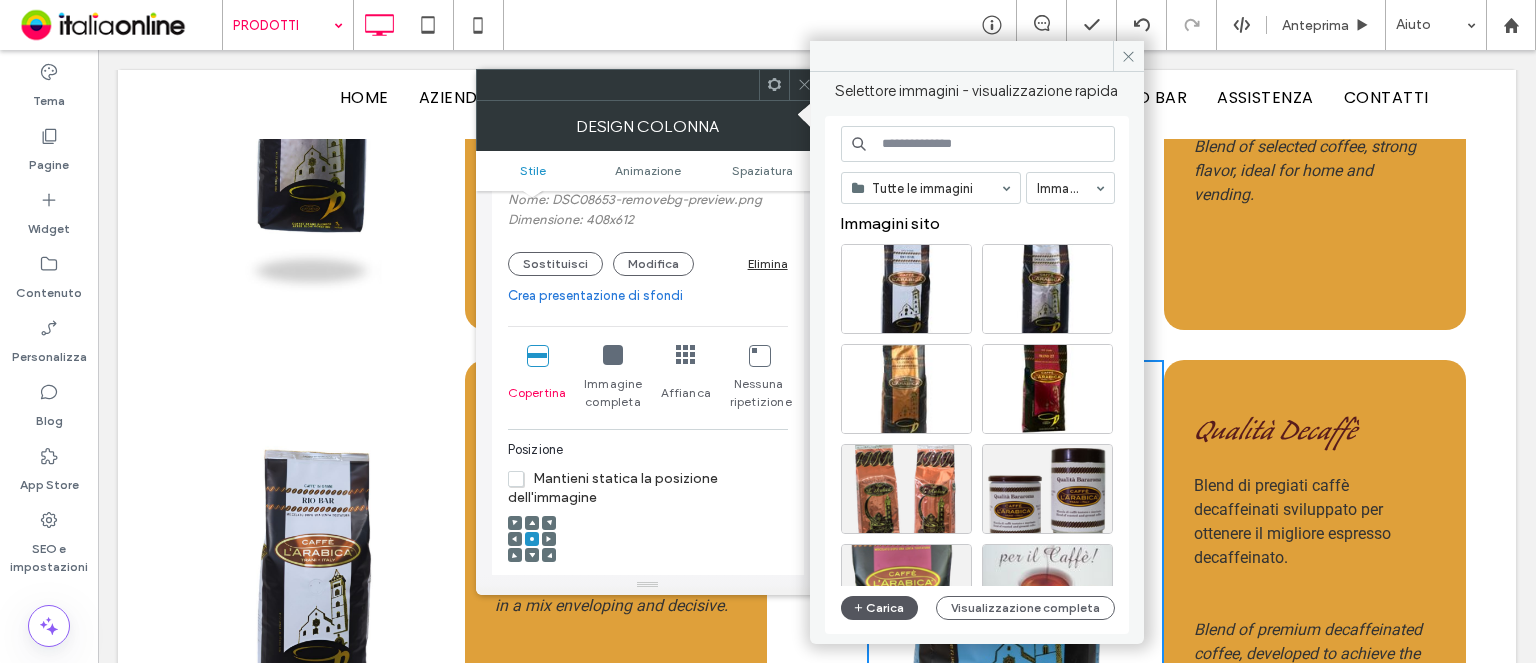 click 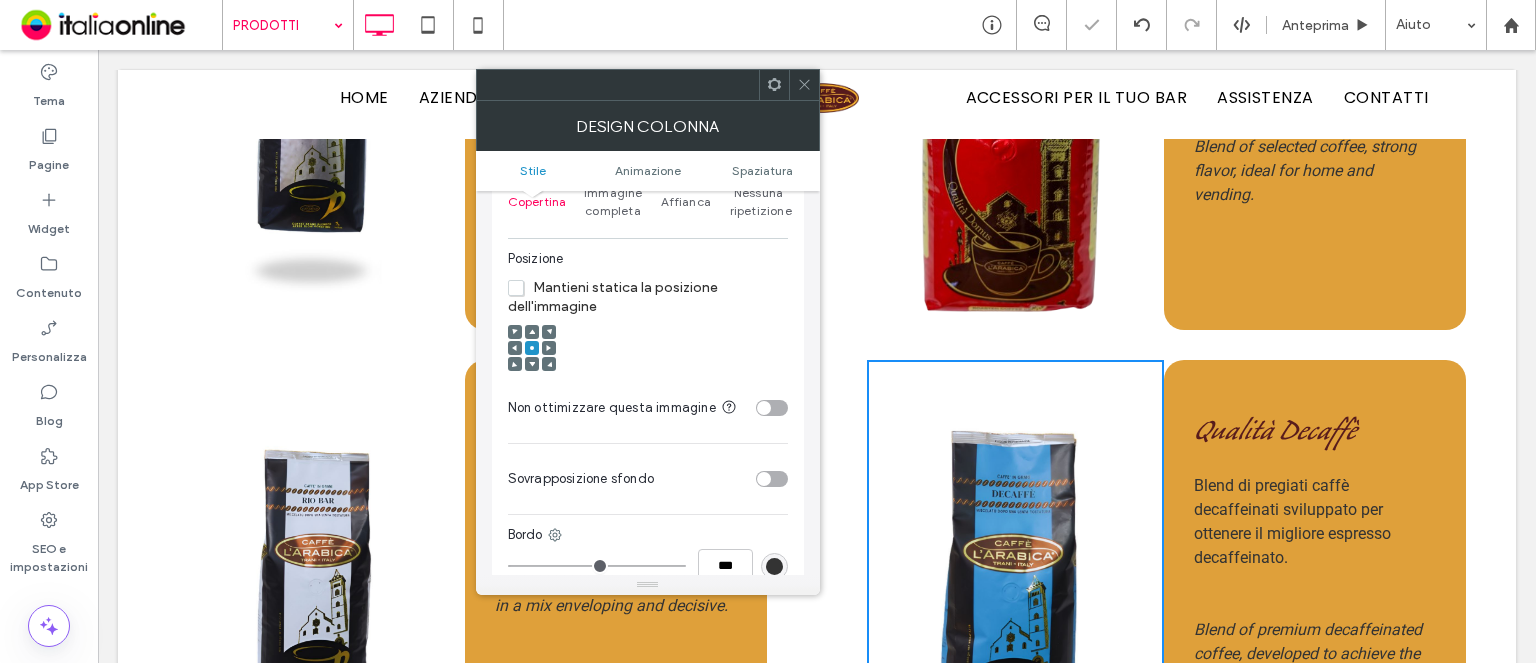 scroll, scrollTop: 500, scrollLeft: 0, axis: vertical 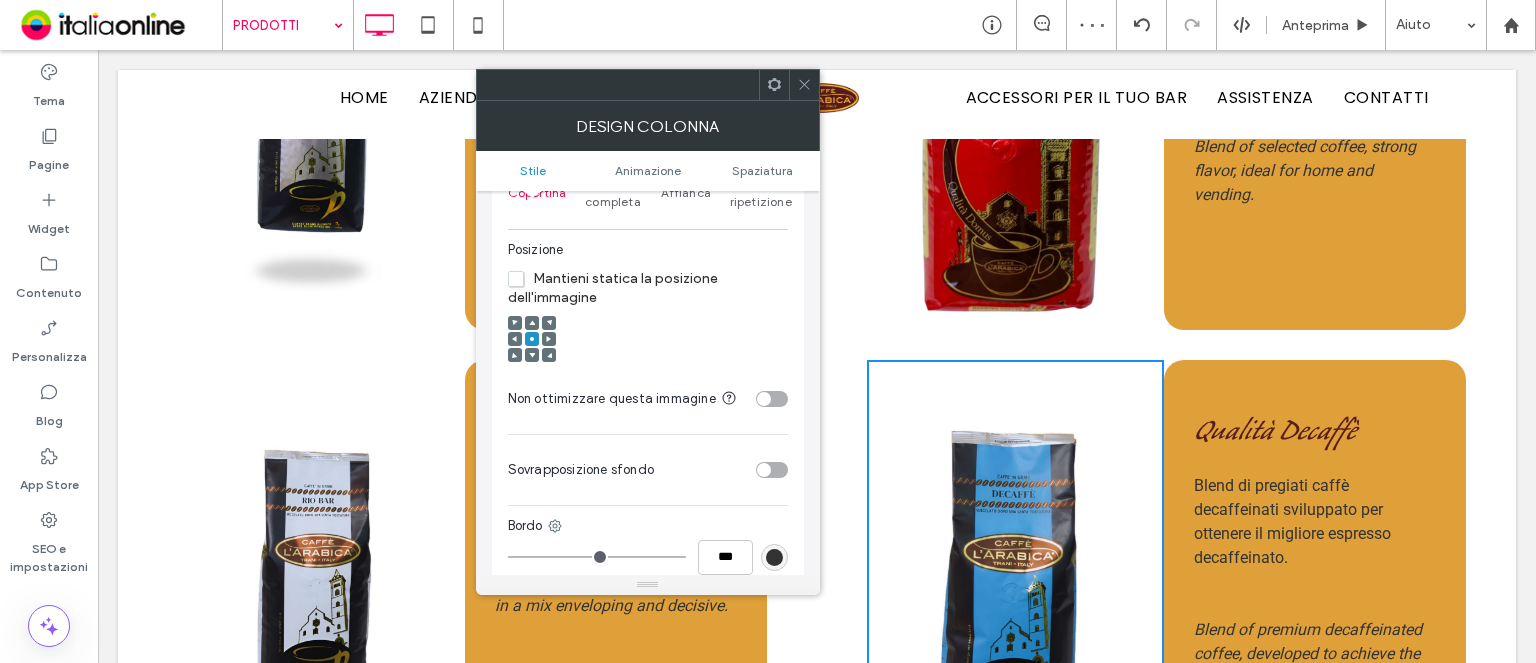 click on "Immagine completa" at bounding box center [613, 193] 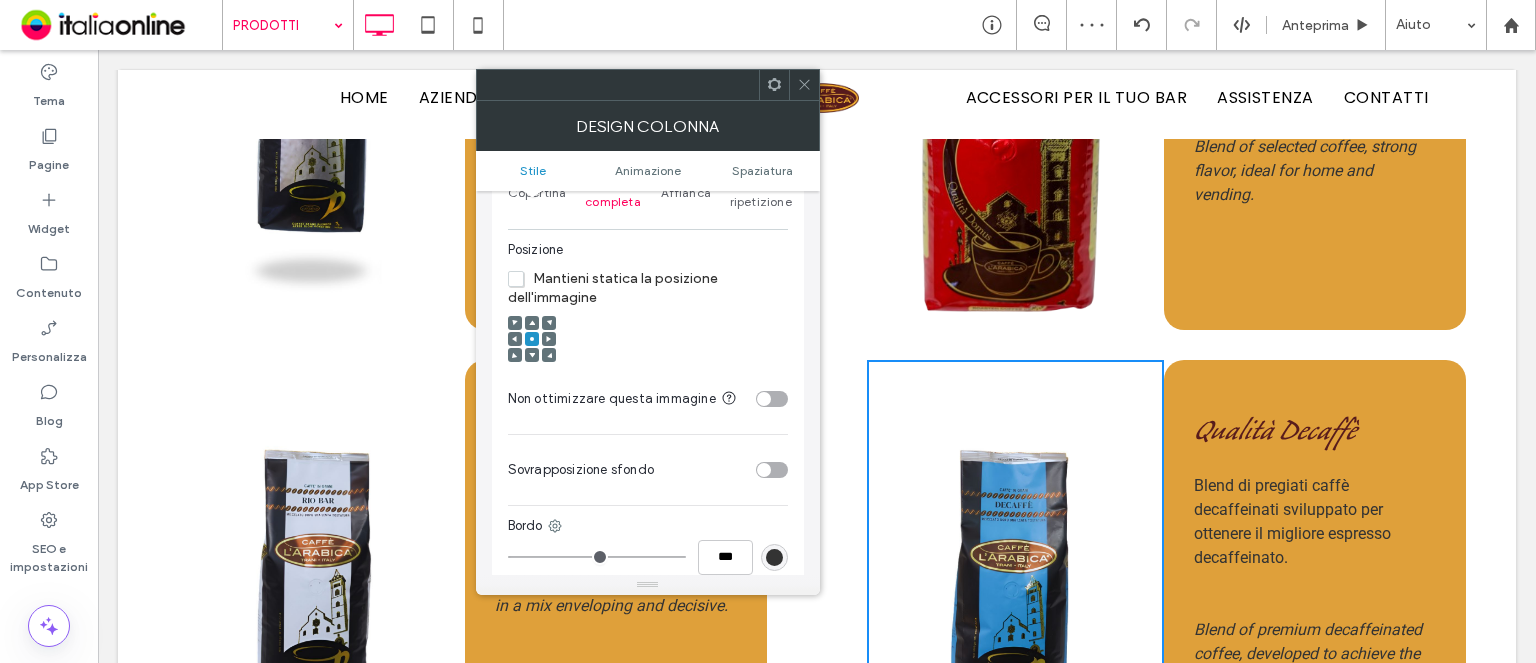 click 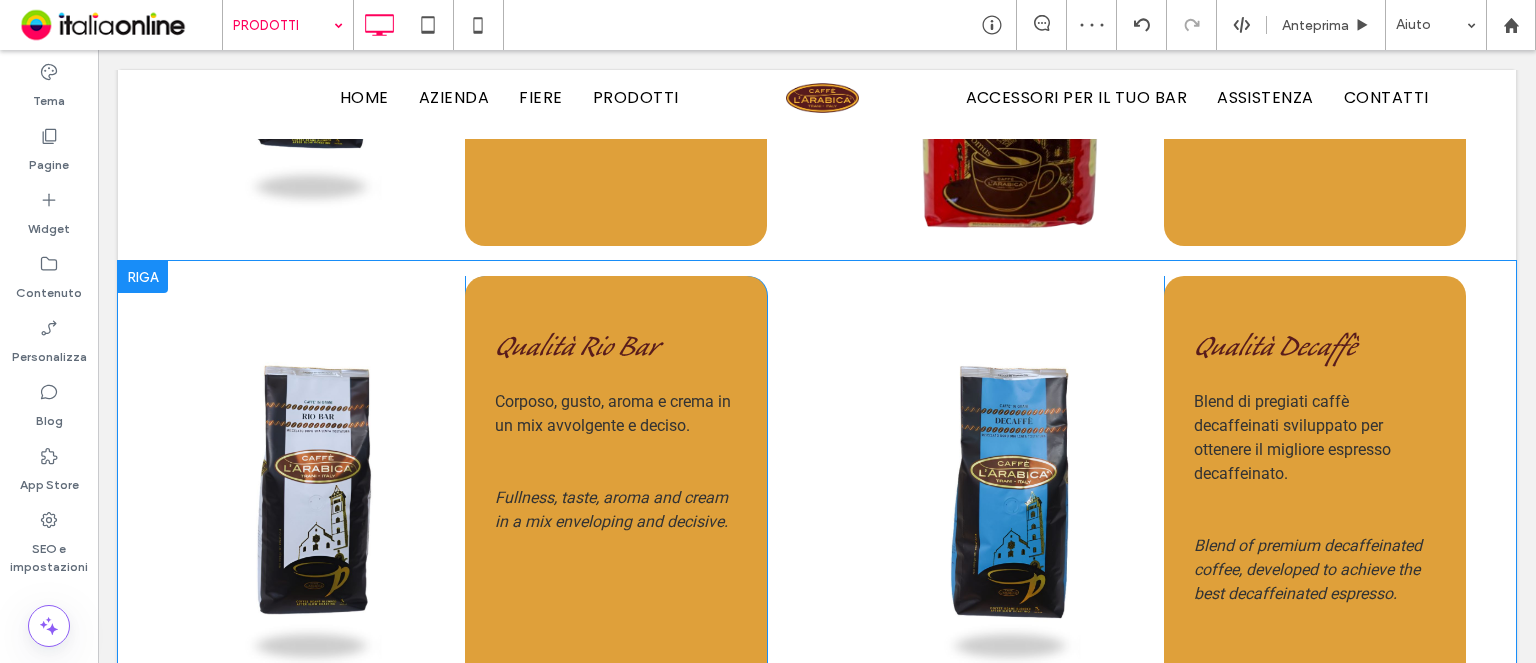 scroll, scrollTop: 2200, scrollLeft: 0, axis: vertical 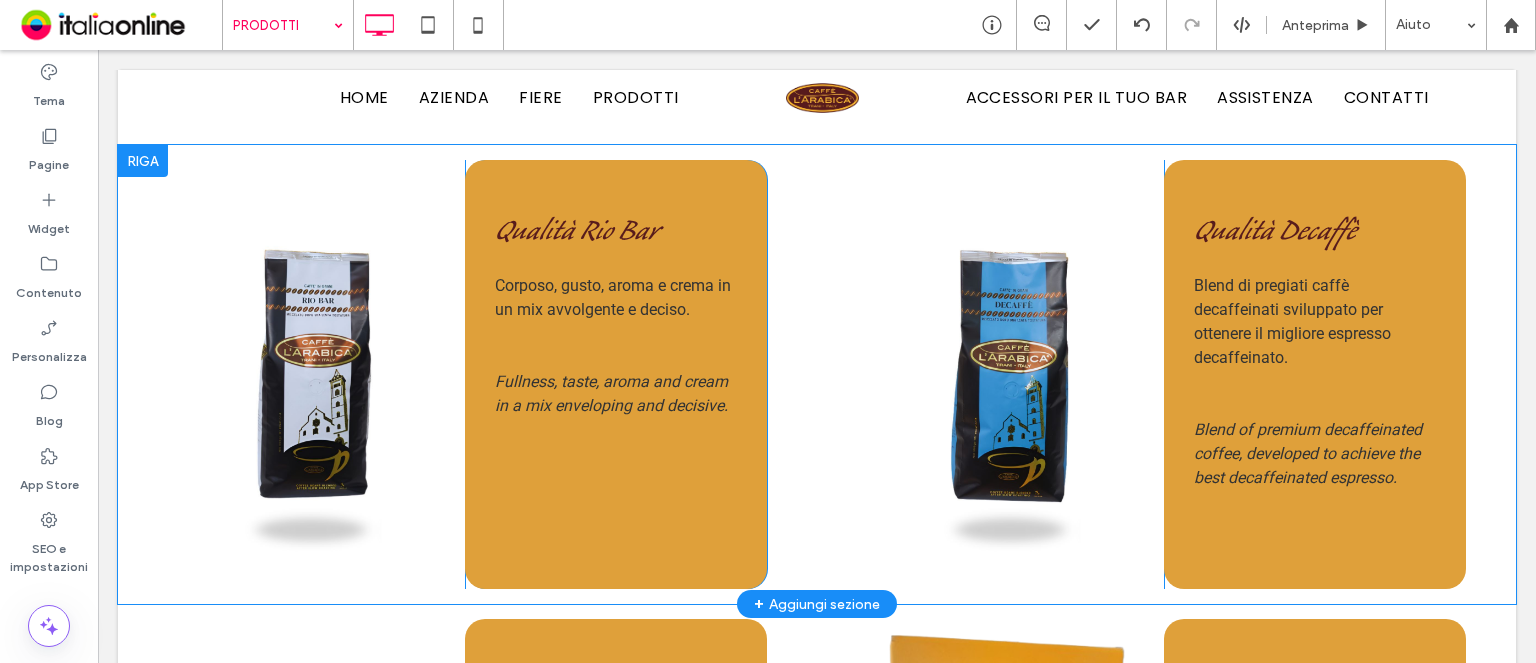 click on "Click To Paste" at bounding box center (1015, 374) 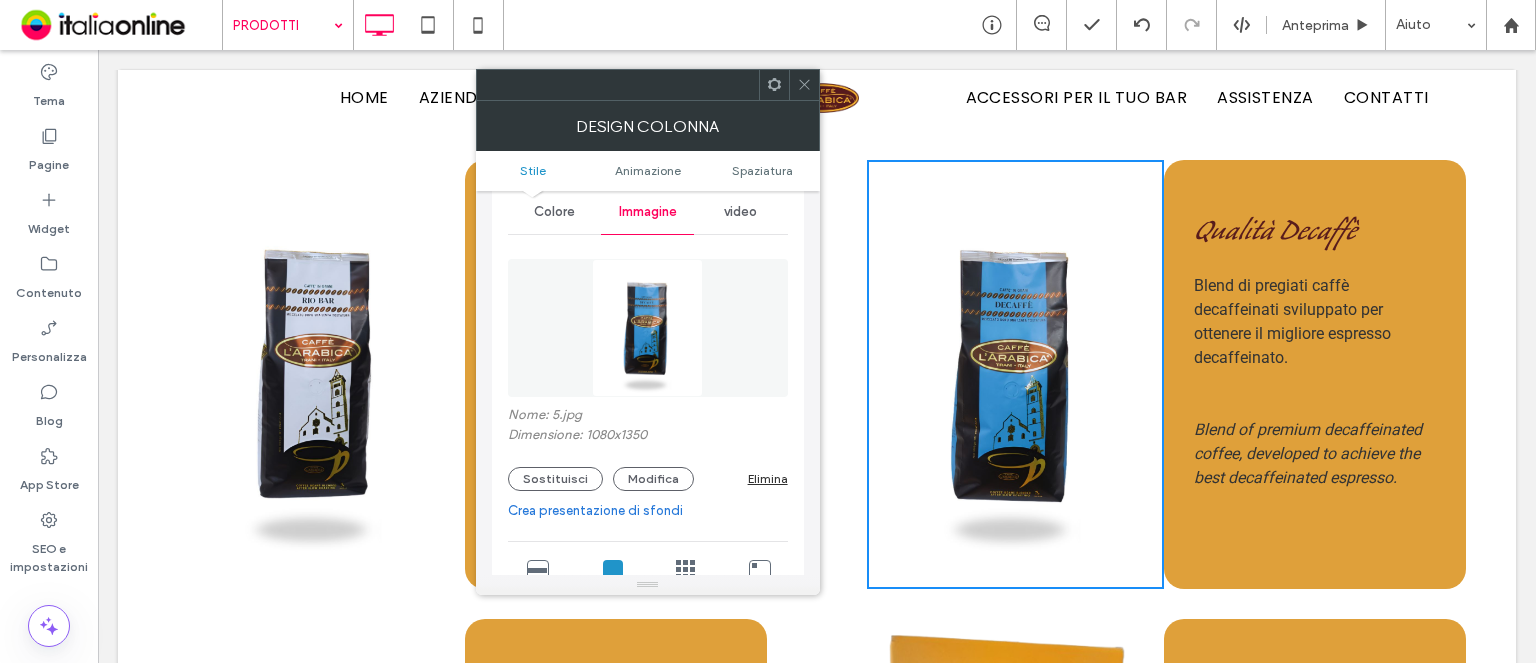 scroll, scrollTop: 300, scrollLeft: 0, axis: vertical 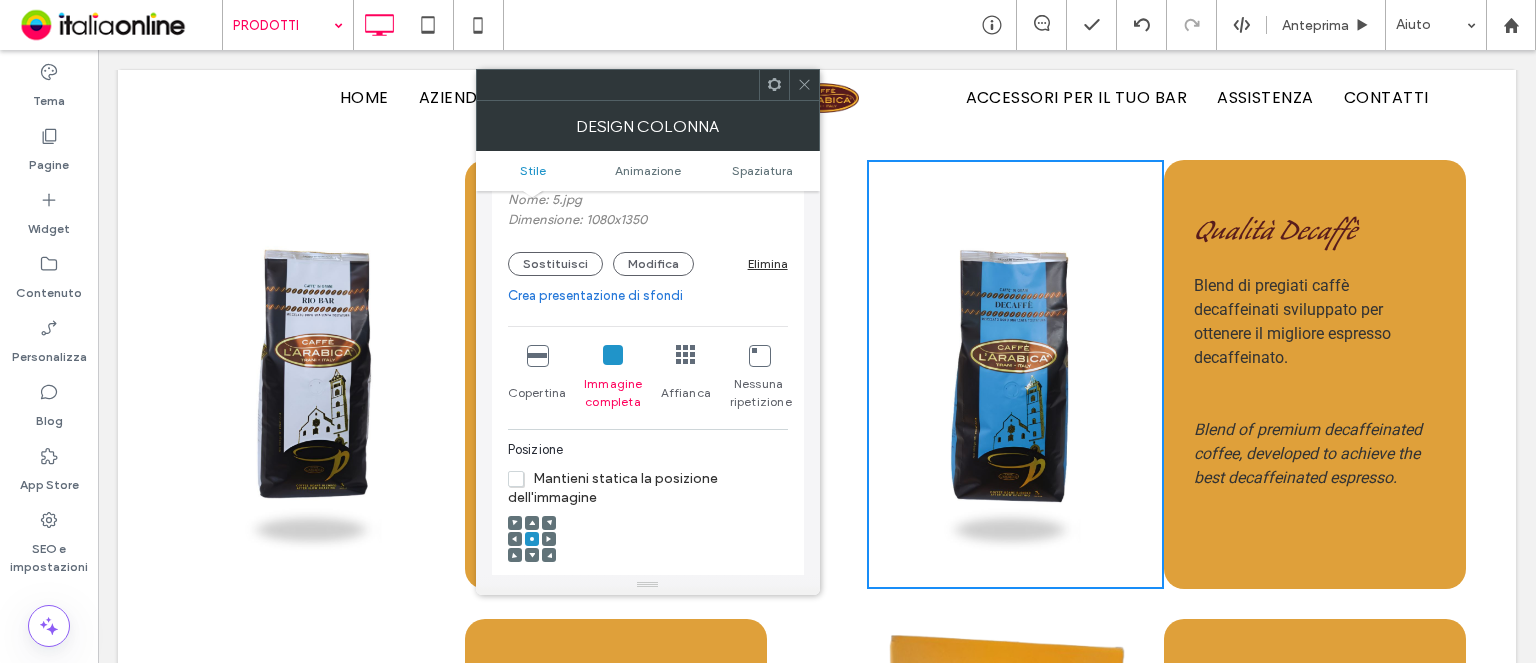 click 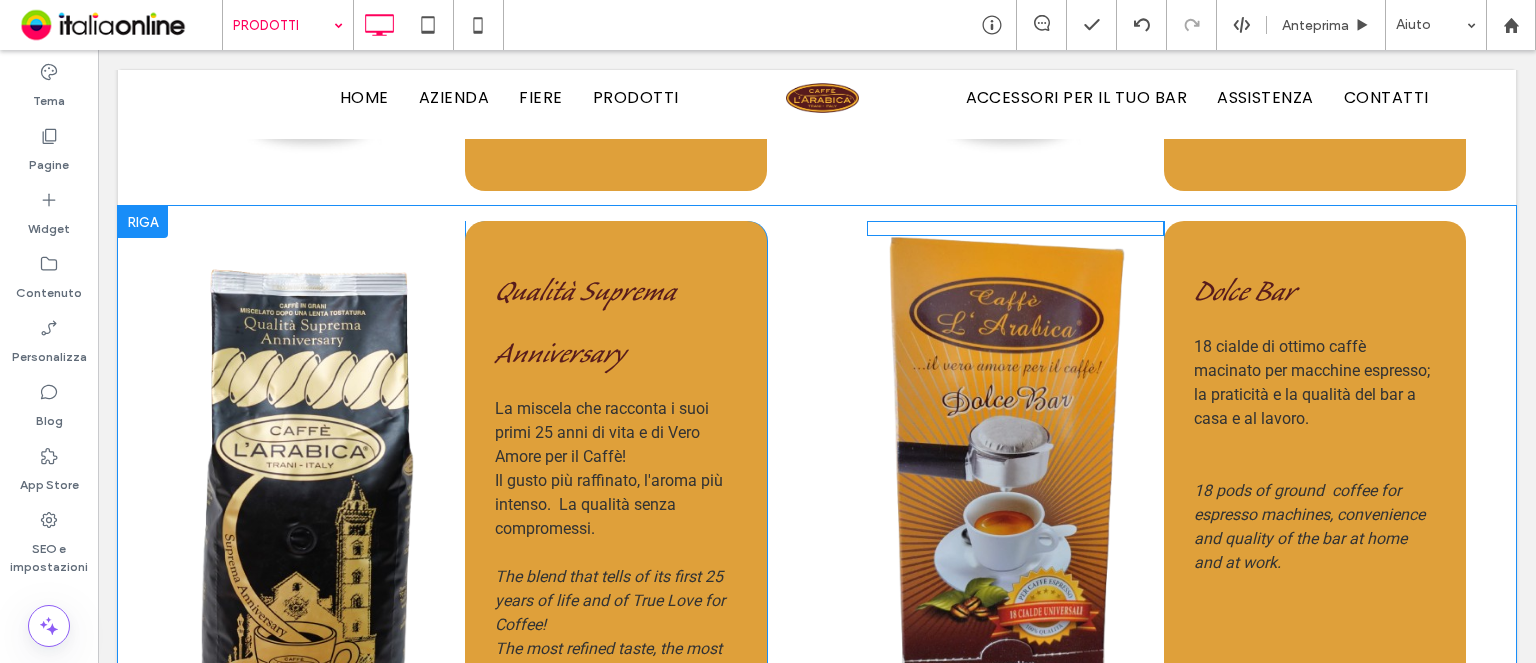 scroll, scrollTop: 2600, scrollLeft: 0, axis: vertical 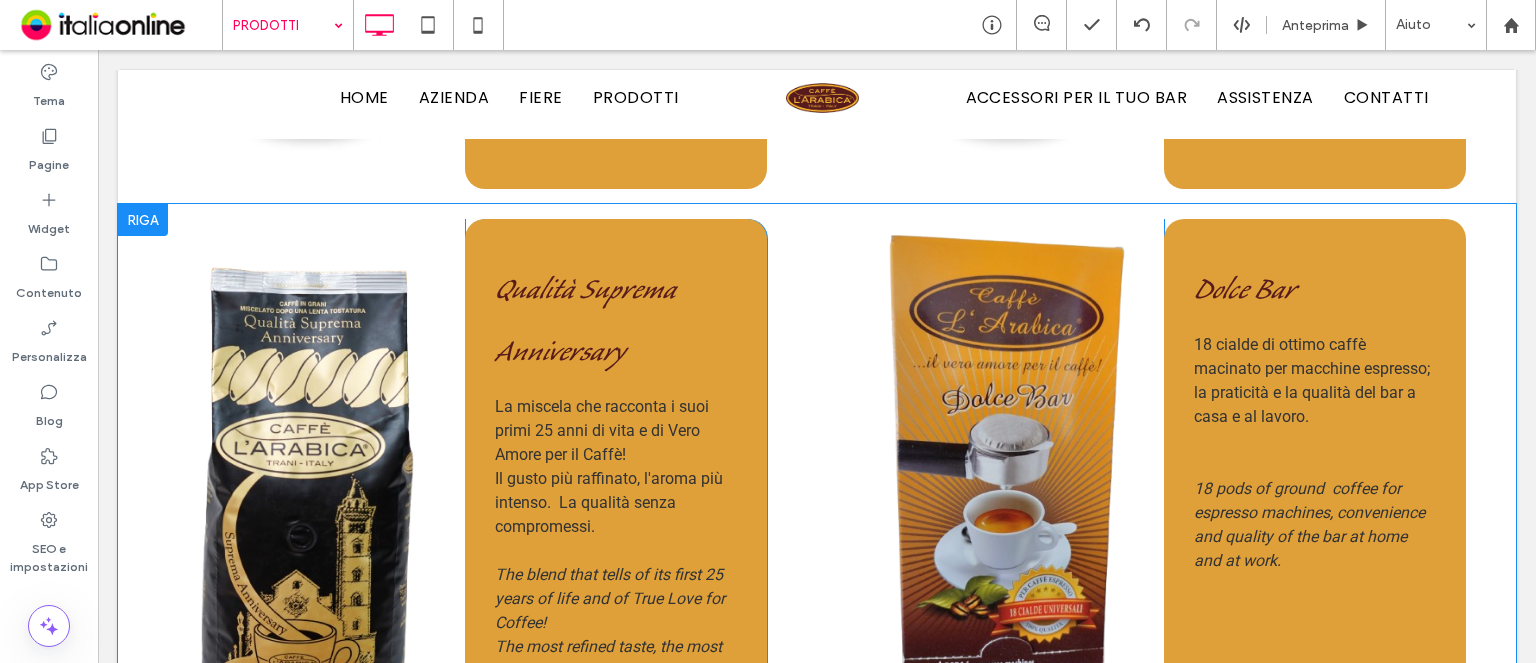 click on "Click To Paste" at bounding box center (316, 483) 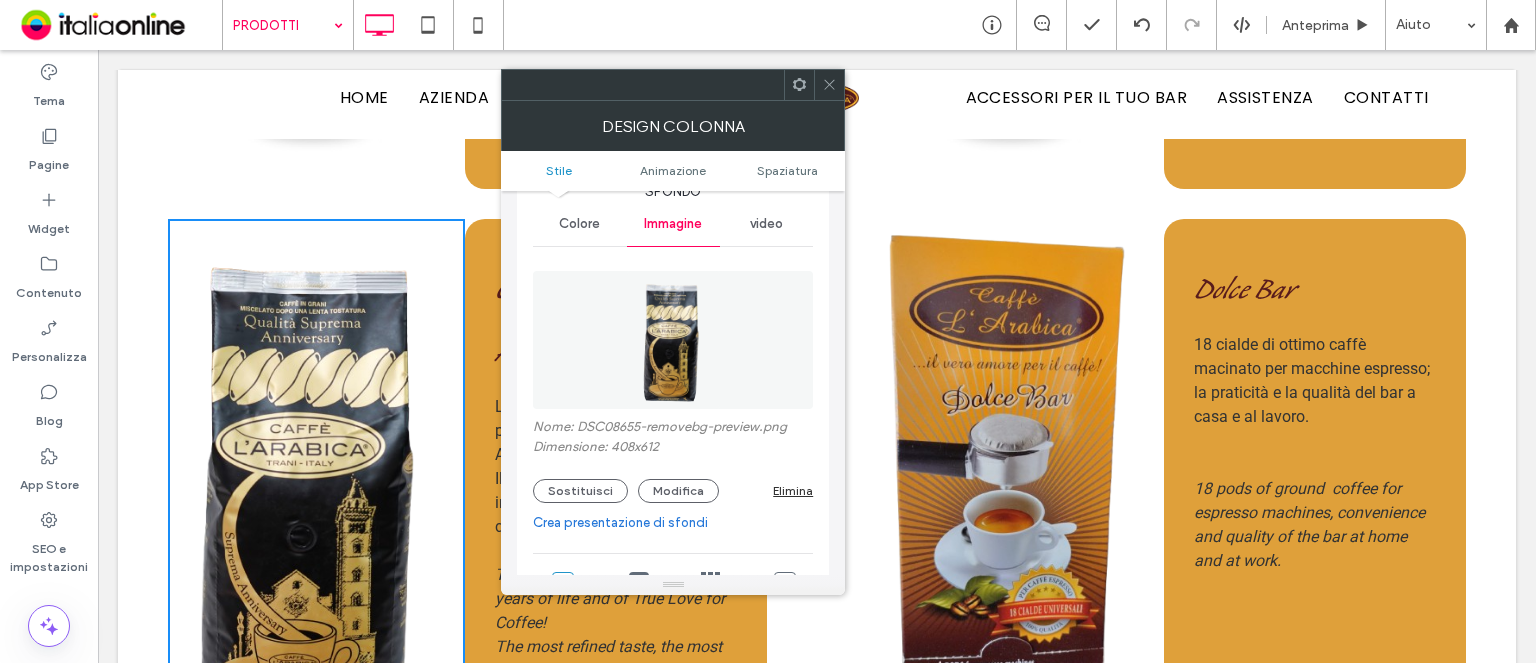 scroll, scrollTop: 200, scrollLeft: 0, axis: vertical 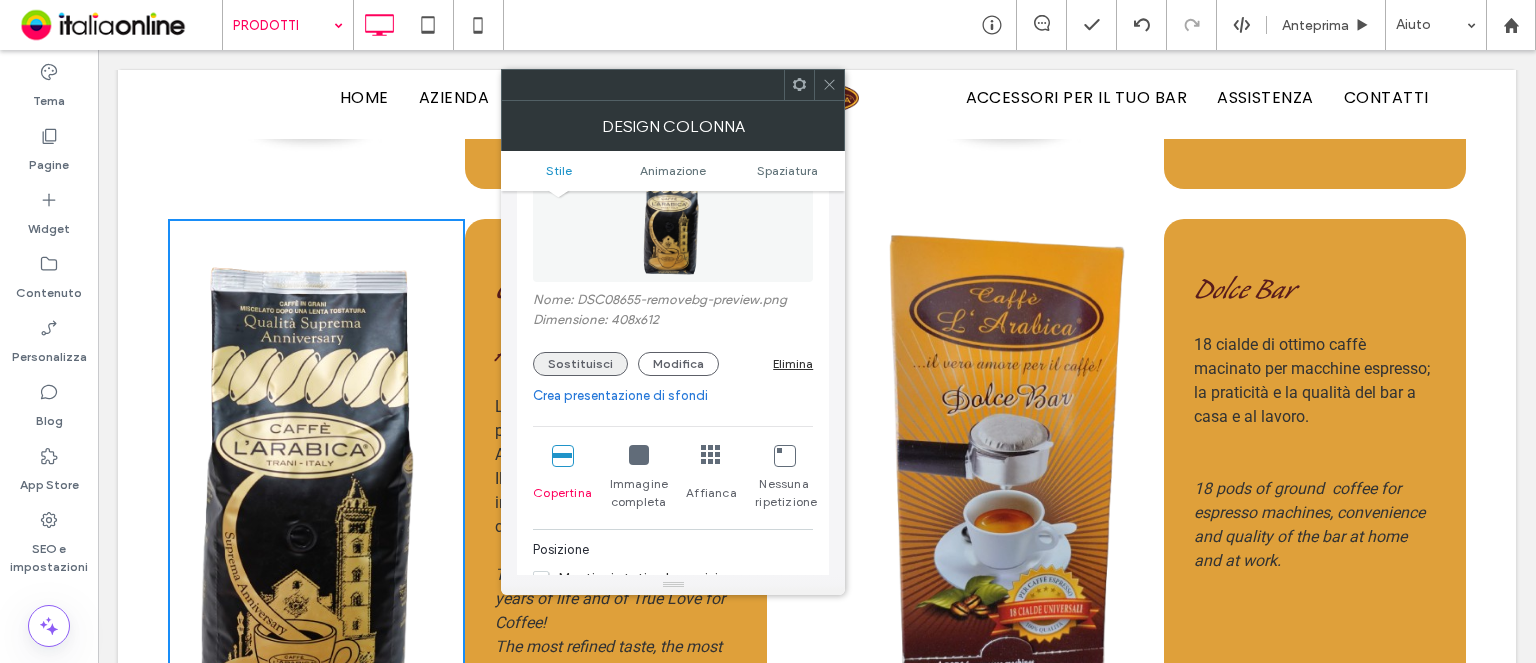 click on "Sostituisci" at bounding box center [580, 364] 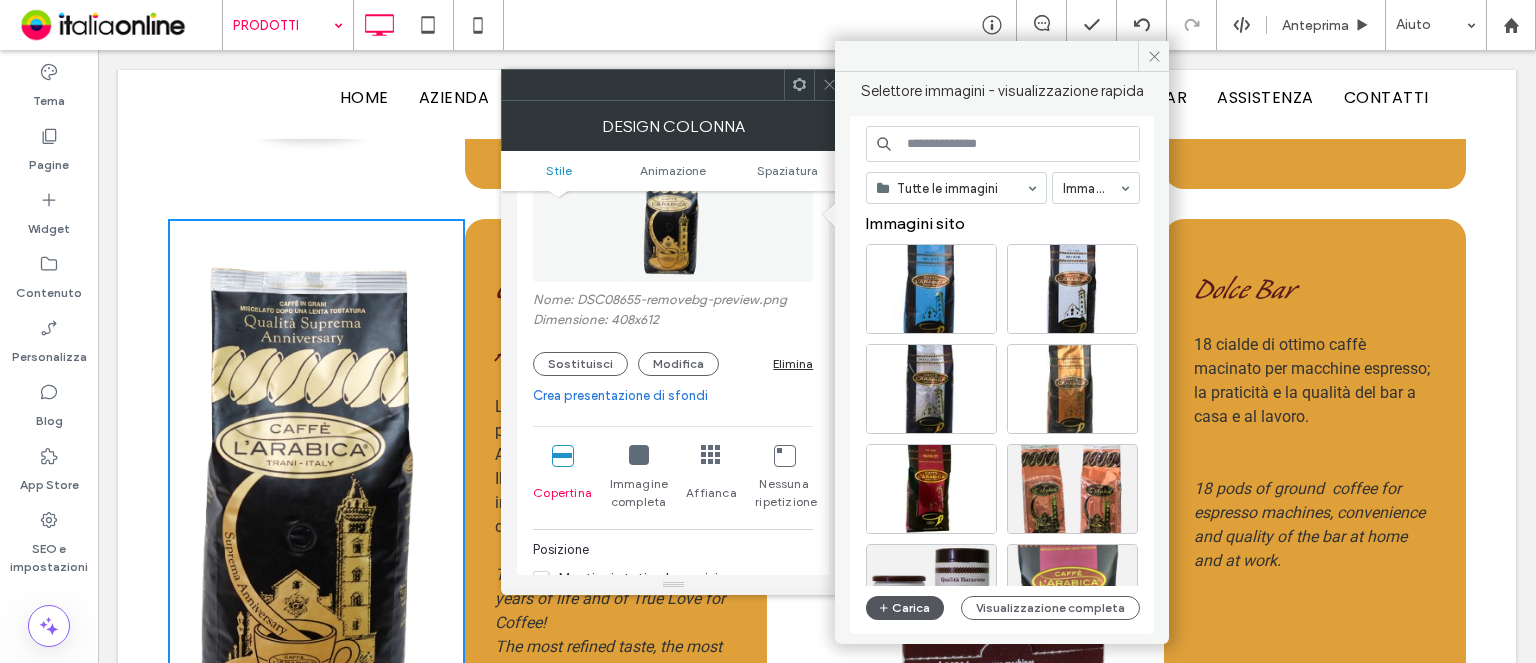 drag, startPoint x: 909, startPoint y: 620, endPoint x: 882, endPoint y: 603, distance: 31.906113 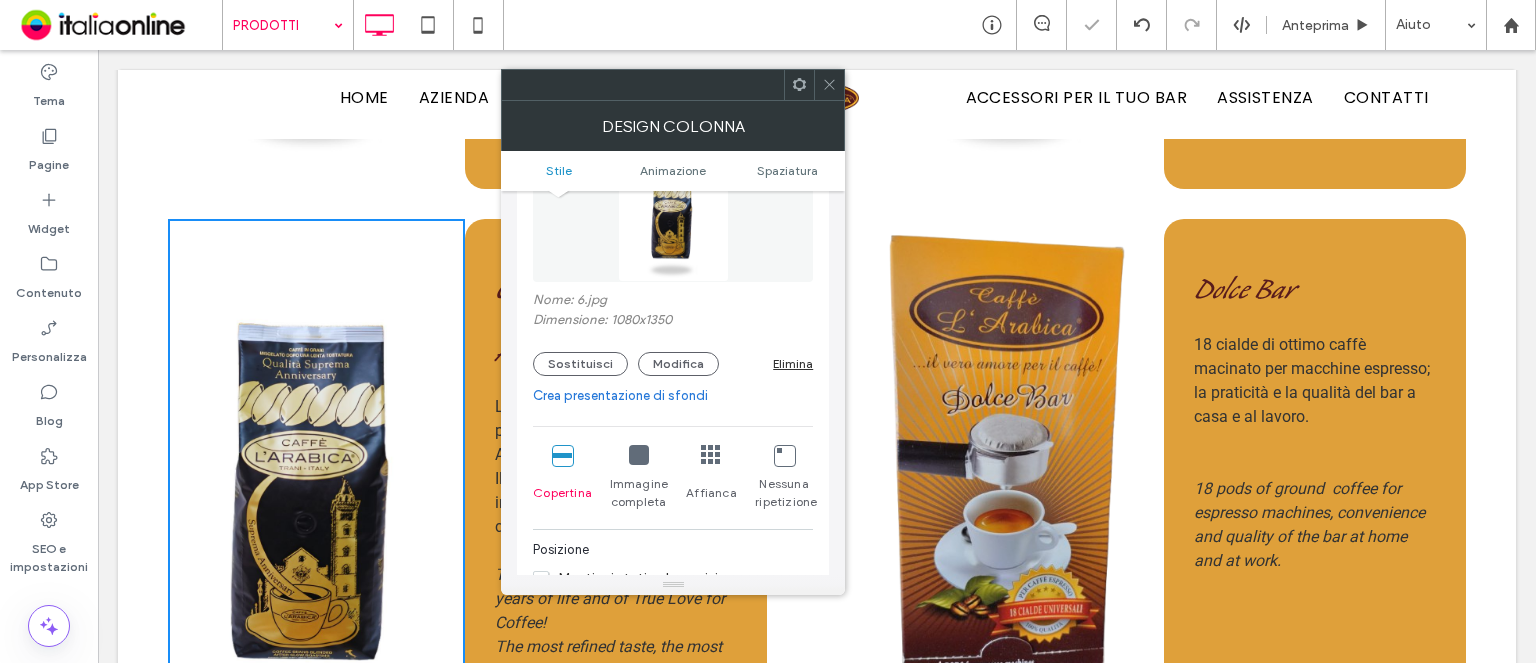 scroll, scrollTop: 300, scrollLeft: 0, axis: vertical 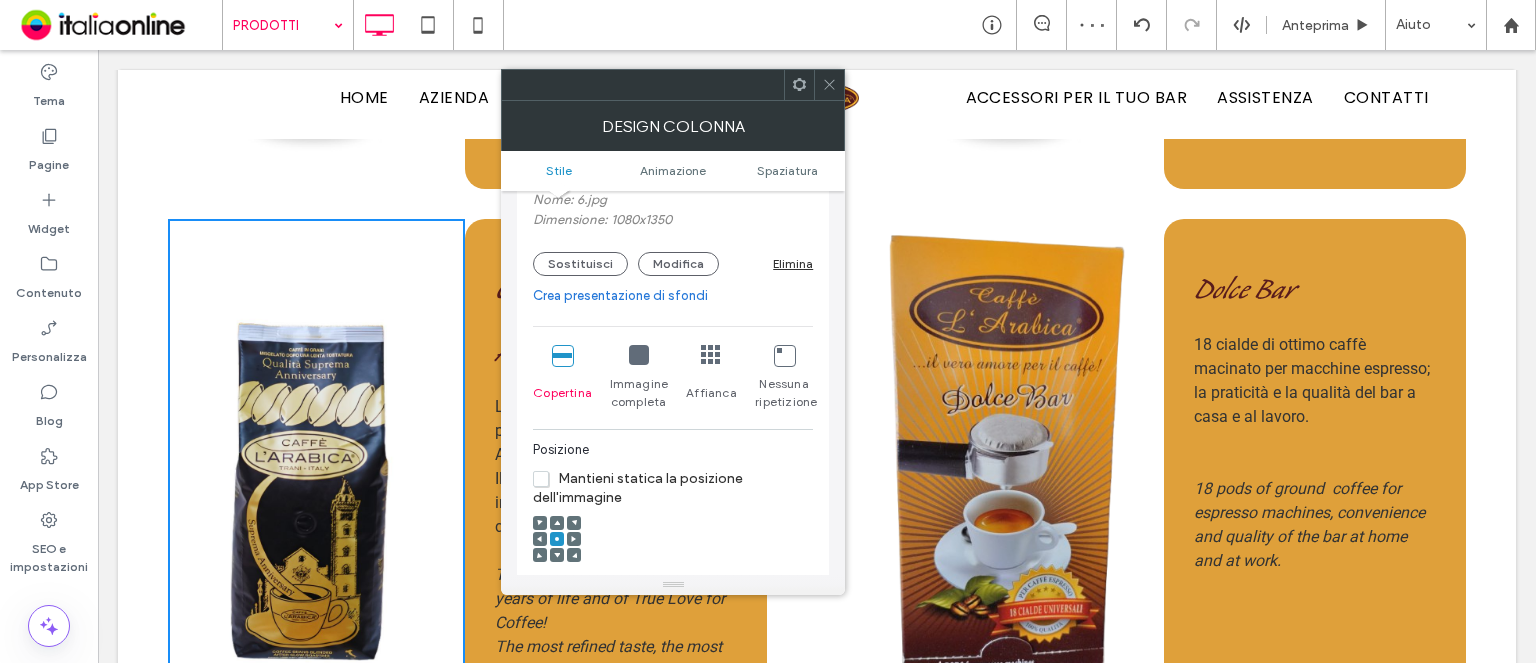 click at bounding box center (639, 355) 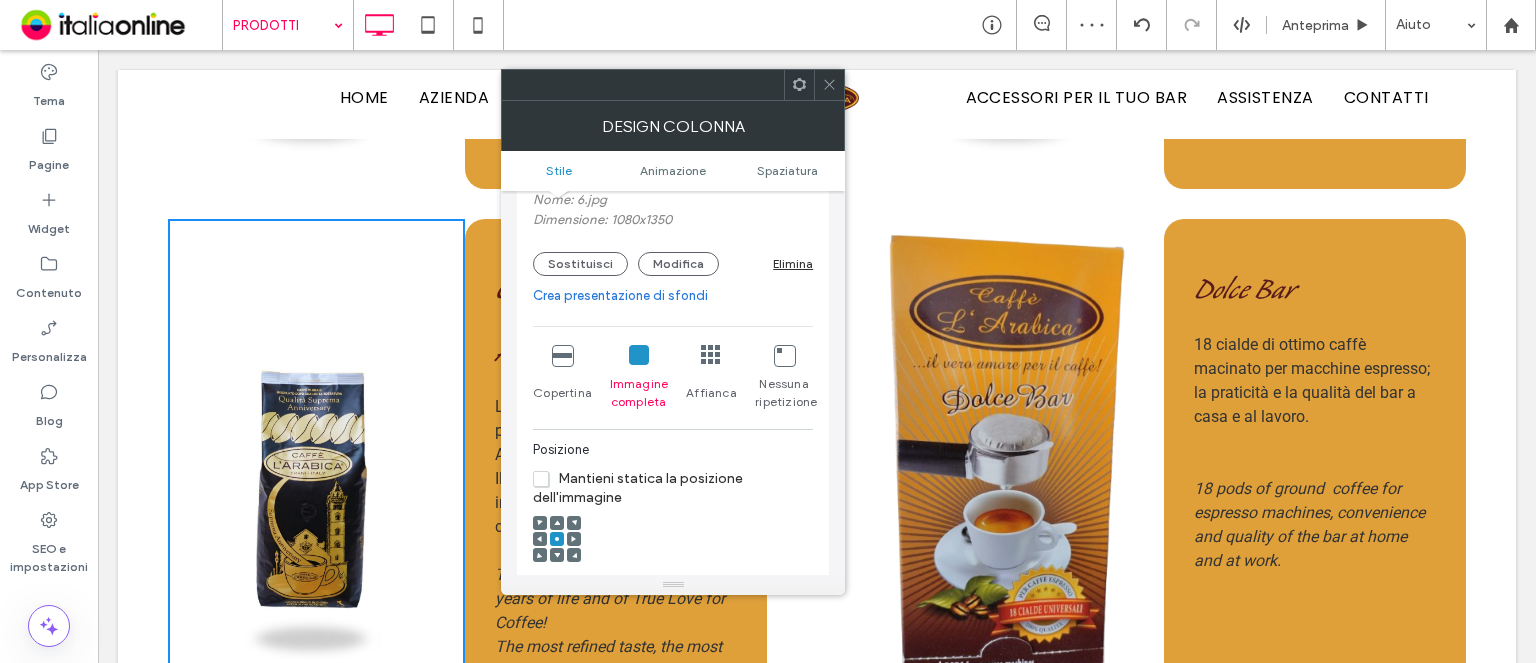 click 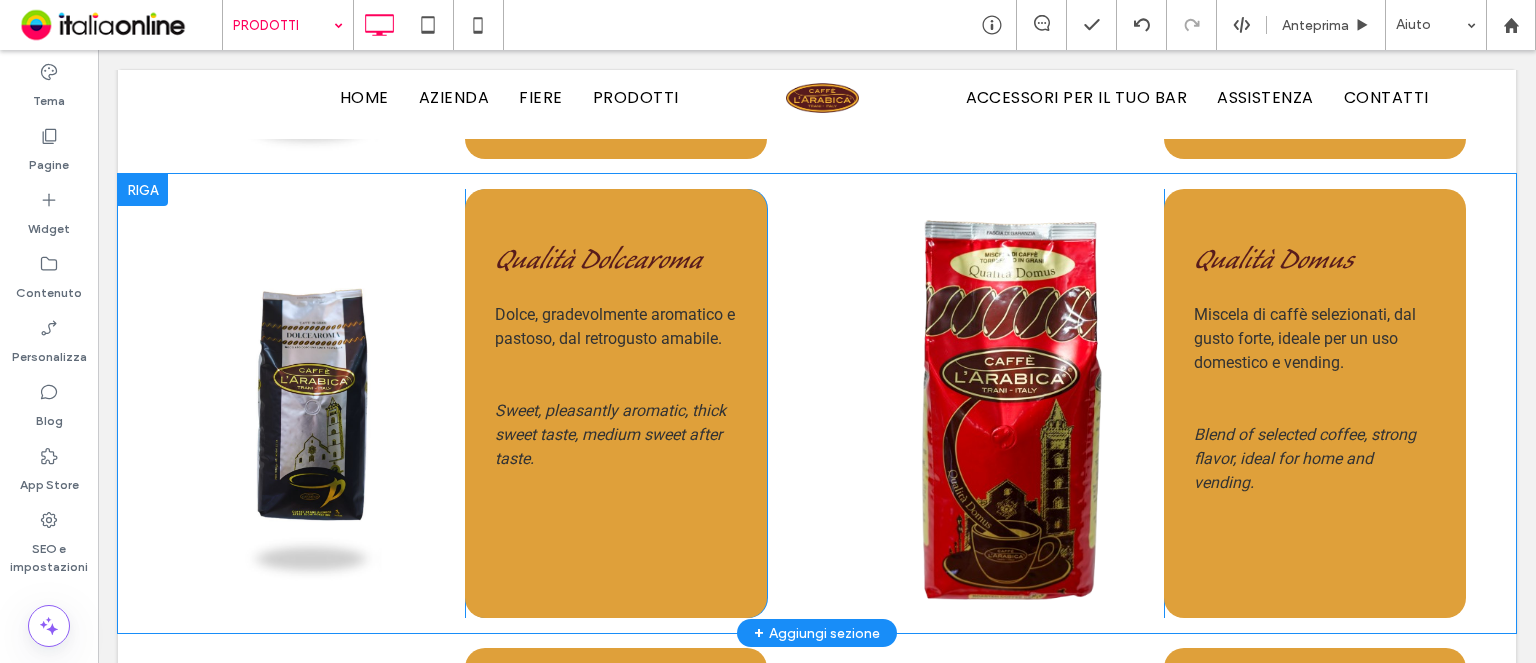 scroll, scrollTop: 1700, scrollLeft: 0, axis: vertical 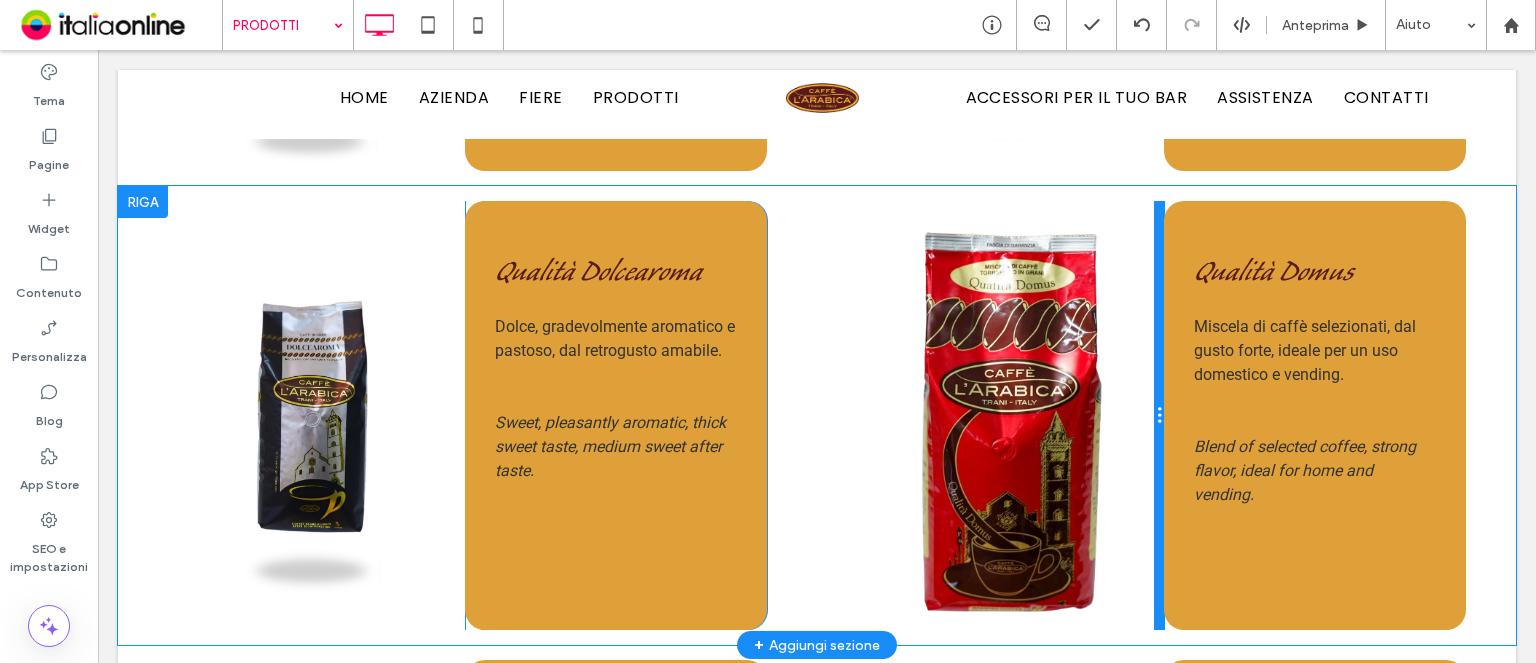 click at bounding box center [1159, 415] 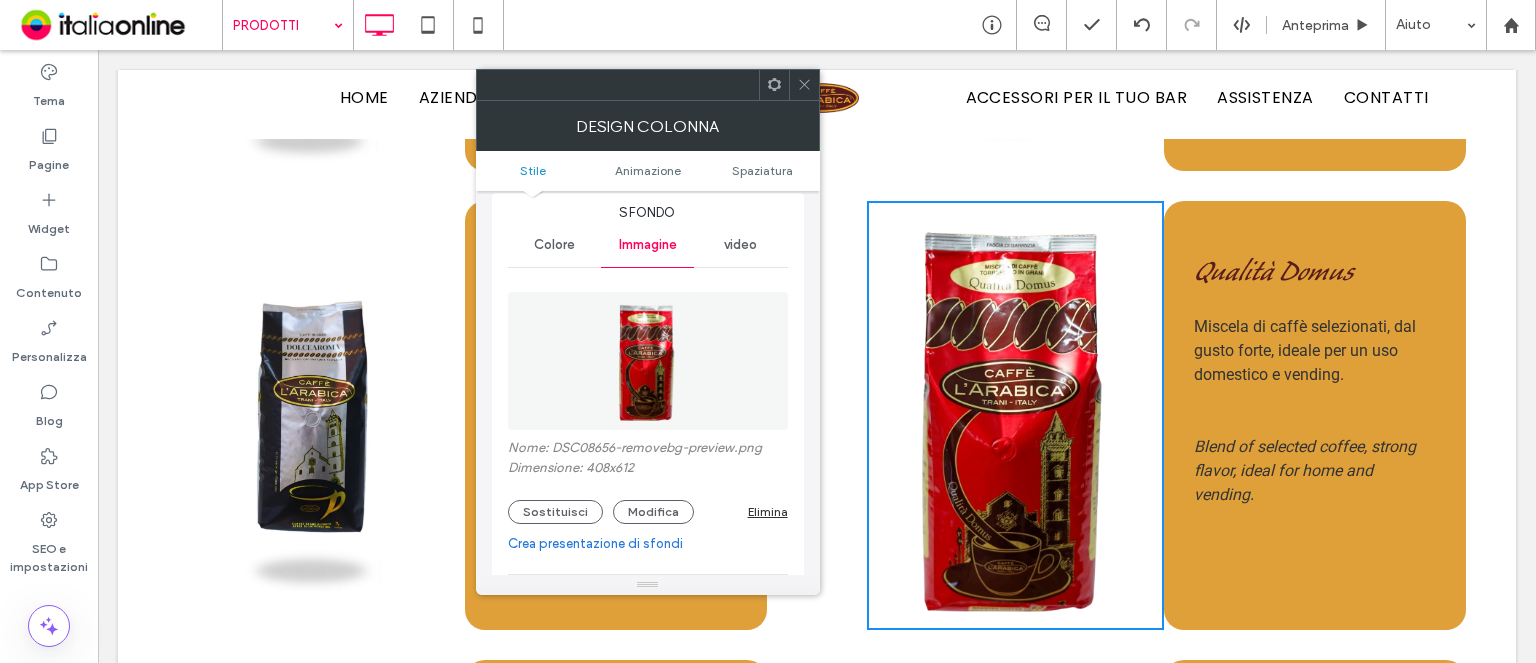 scroll, scrollTop: 100, scrollLeft: 0, axis: vertical 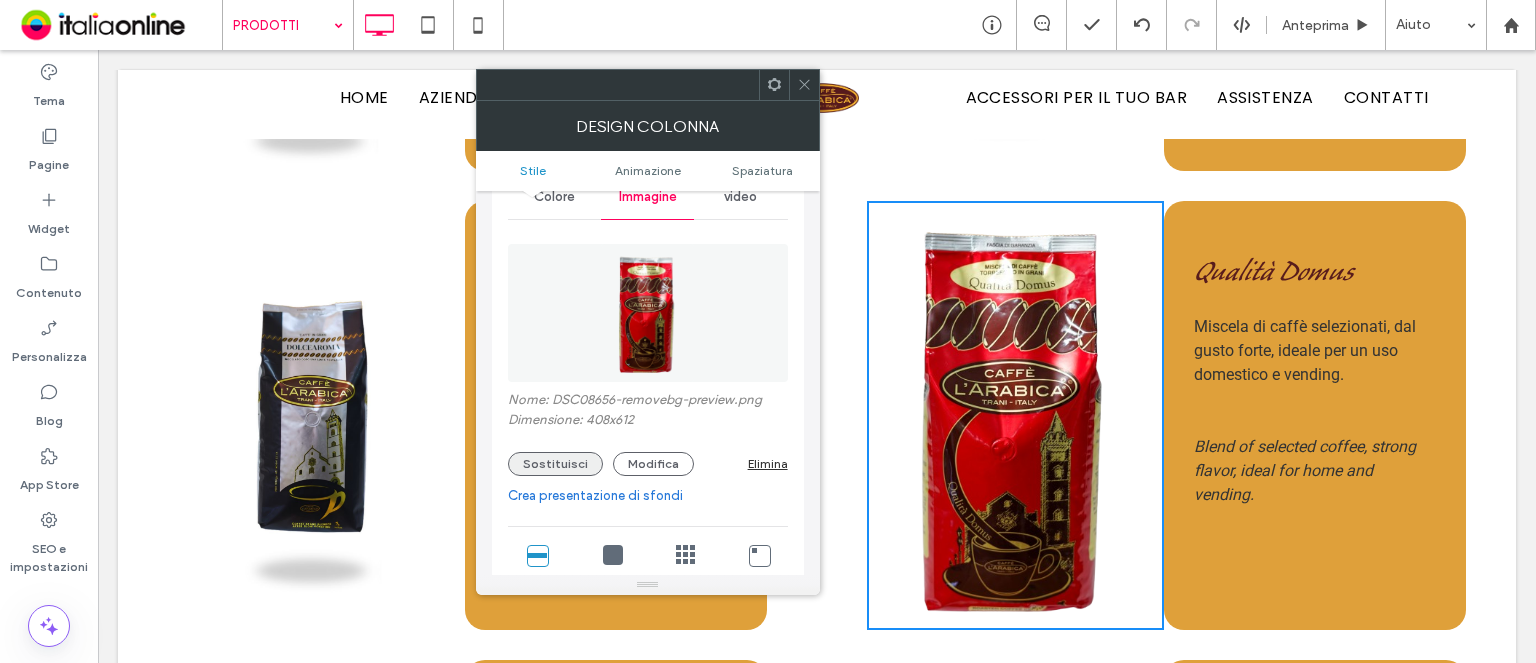 click on "Sostituisci" at bounding box center [555, 464] 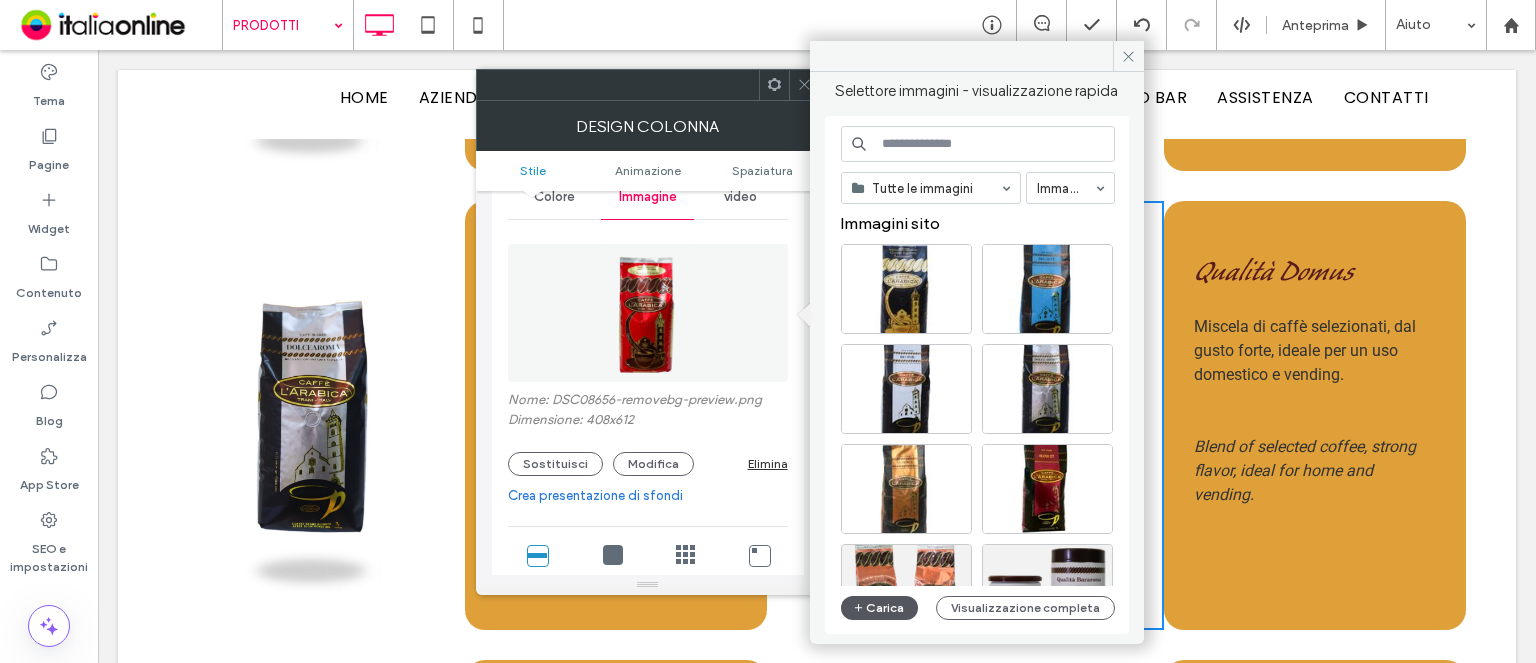 click on "Carica" at bounding box center [880, 608] 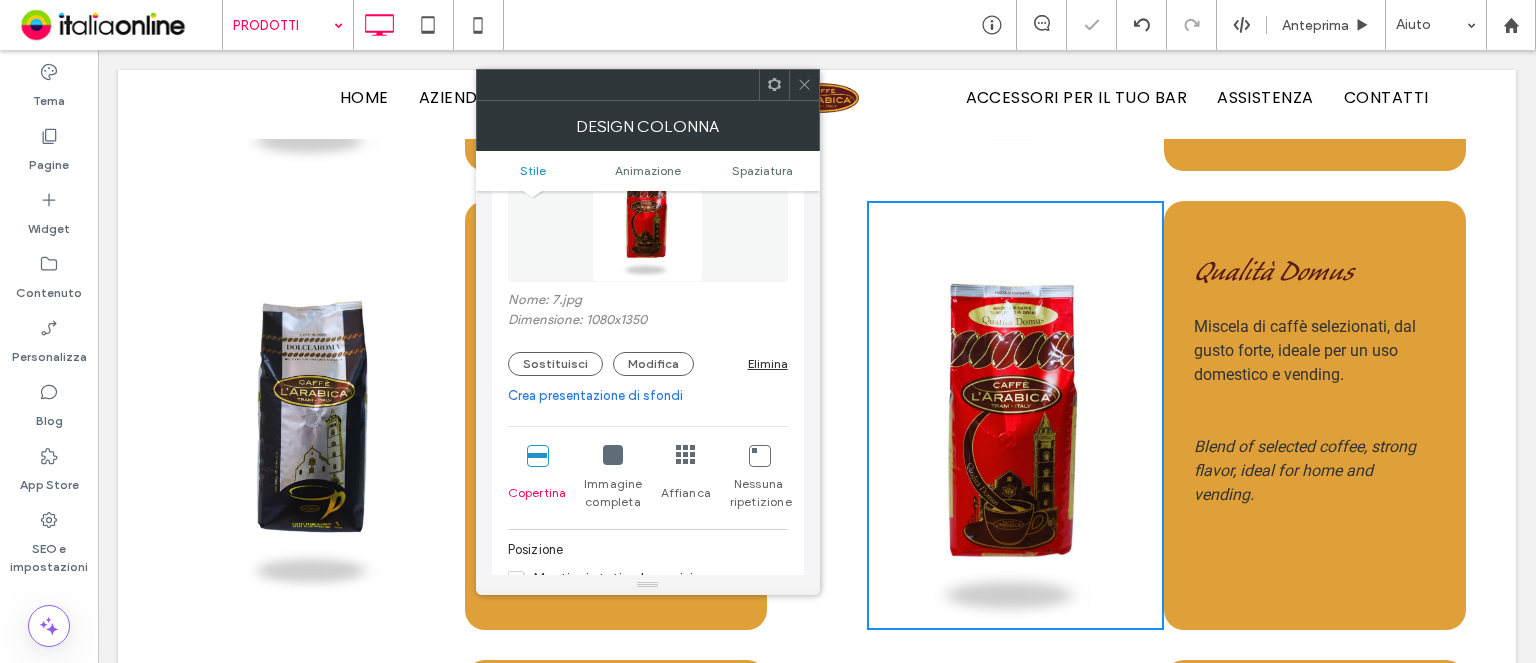 click on "Immagine completa" at bounding box center [613, 478] 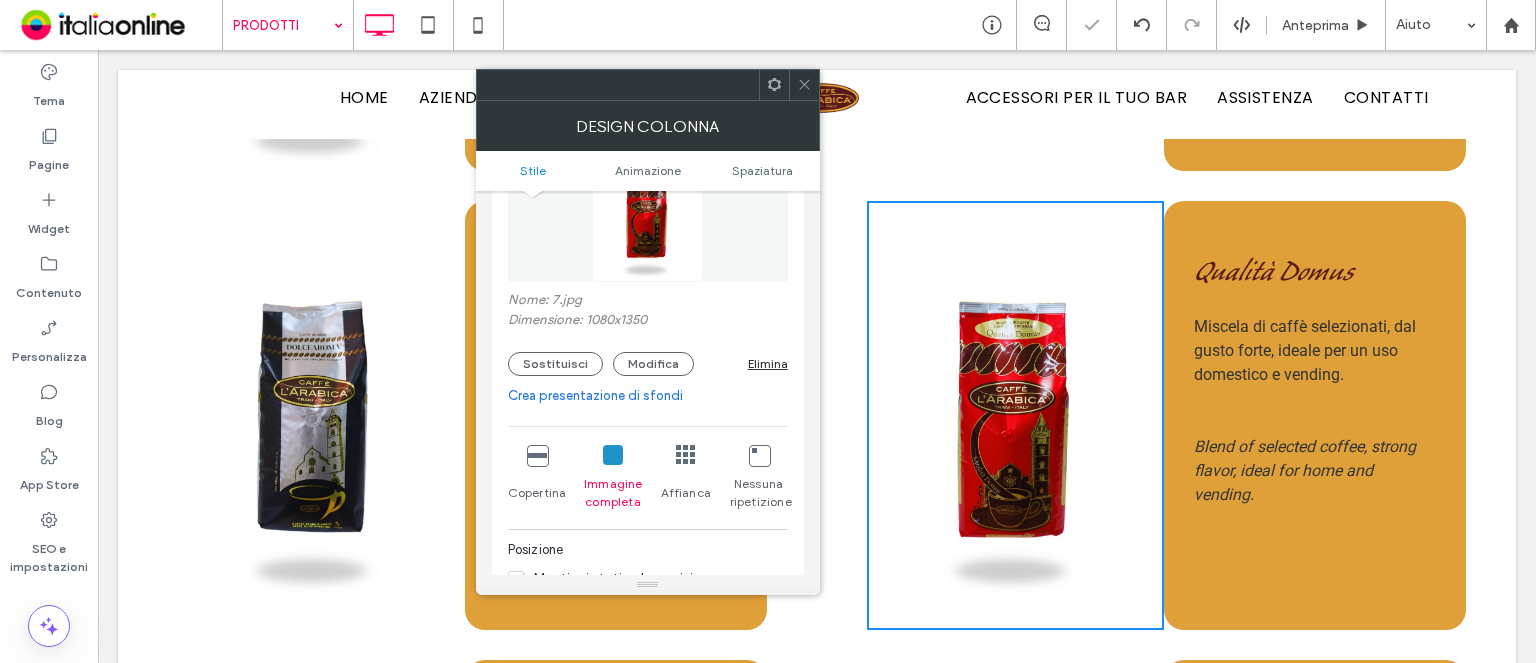 scroll, scrollTop: 400, scrollLeft: 0, axis: vertical 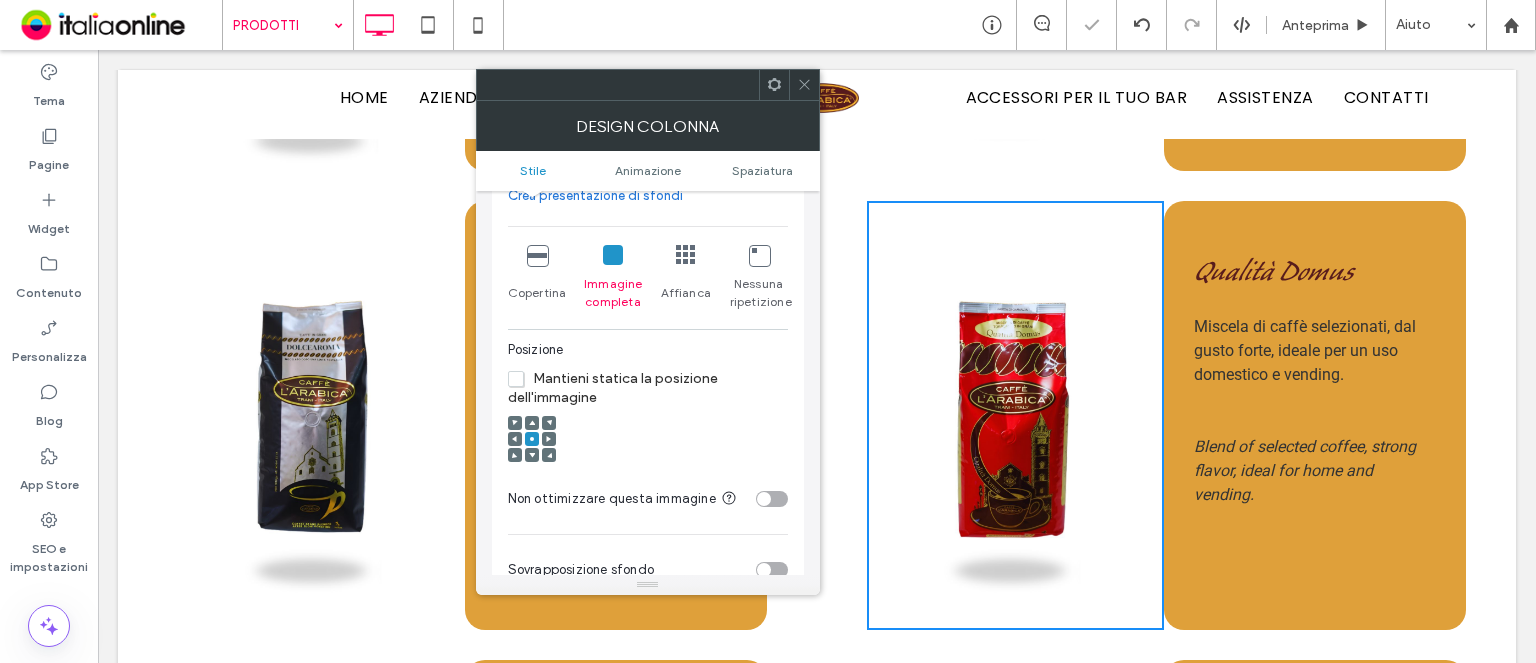 click at bounding box center (804, 85) 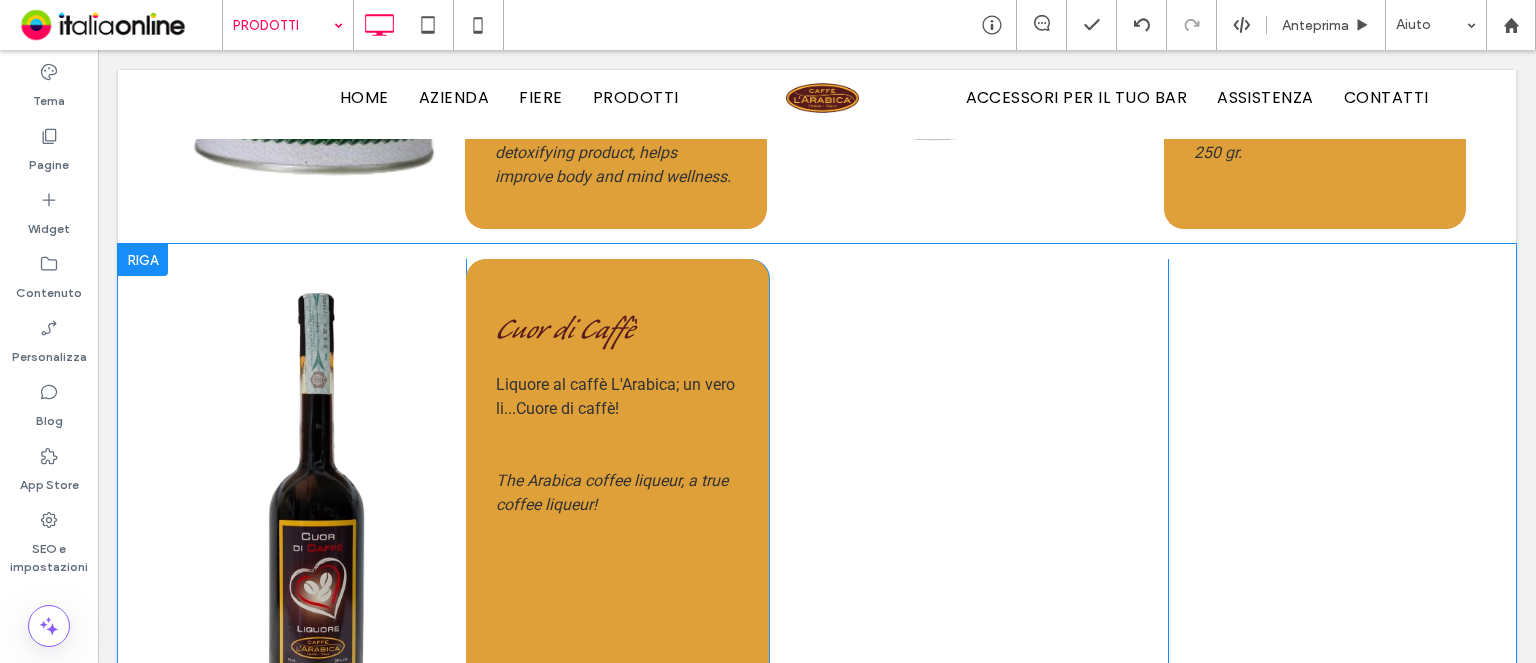 scroll, scrollTop: 4100, scrollLeft: 0, axis: vertical 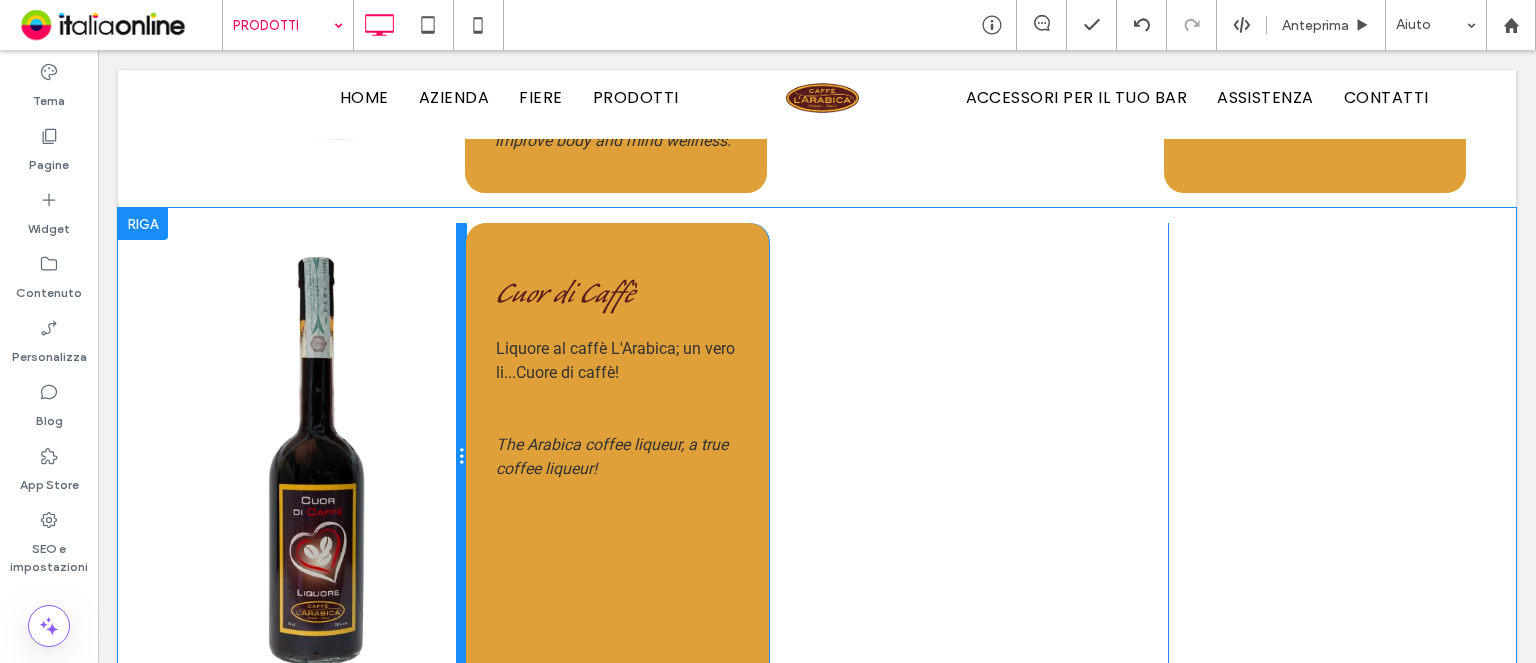 click at bounding box center (461, 457) 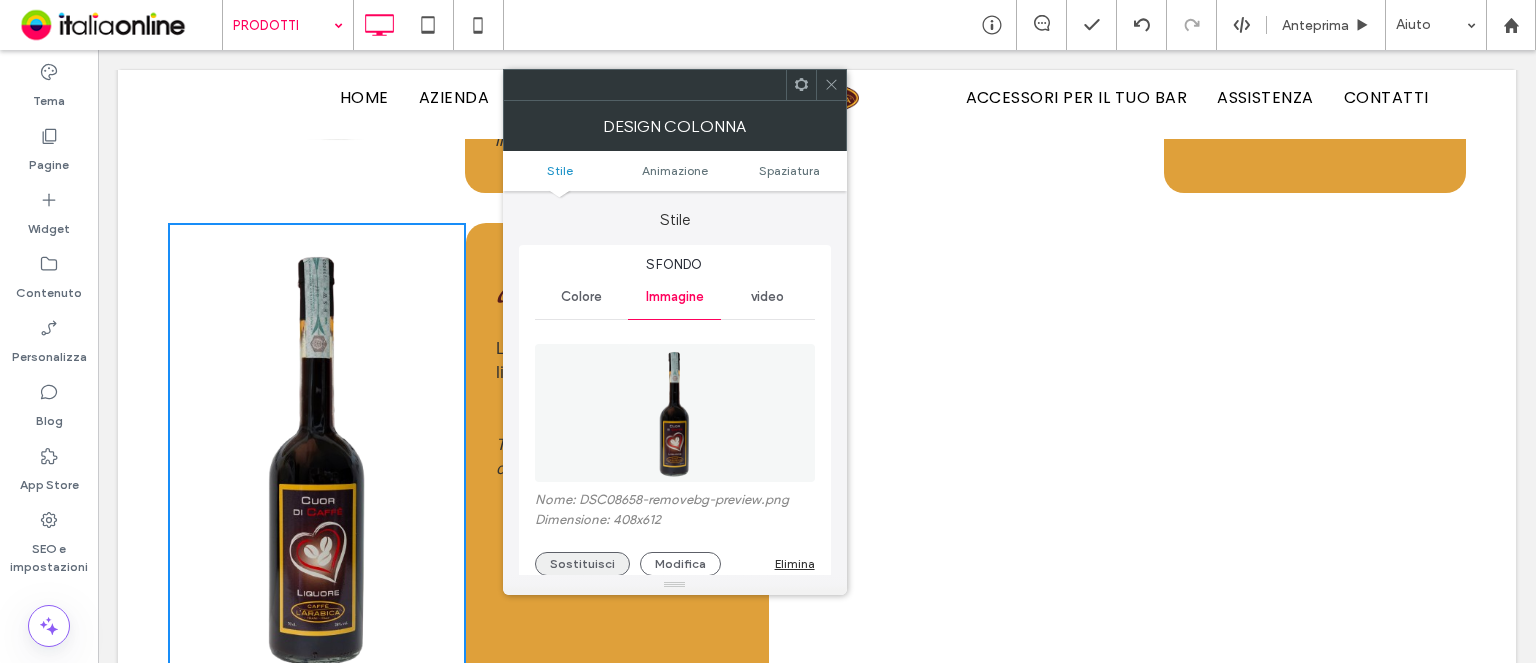 click on "Sostituisci" at bounding box center (582, 564) 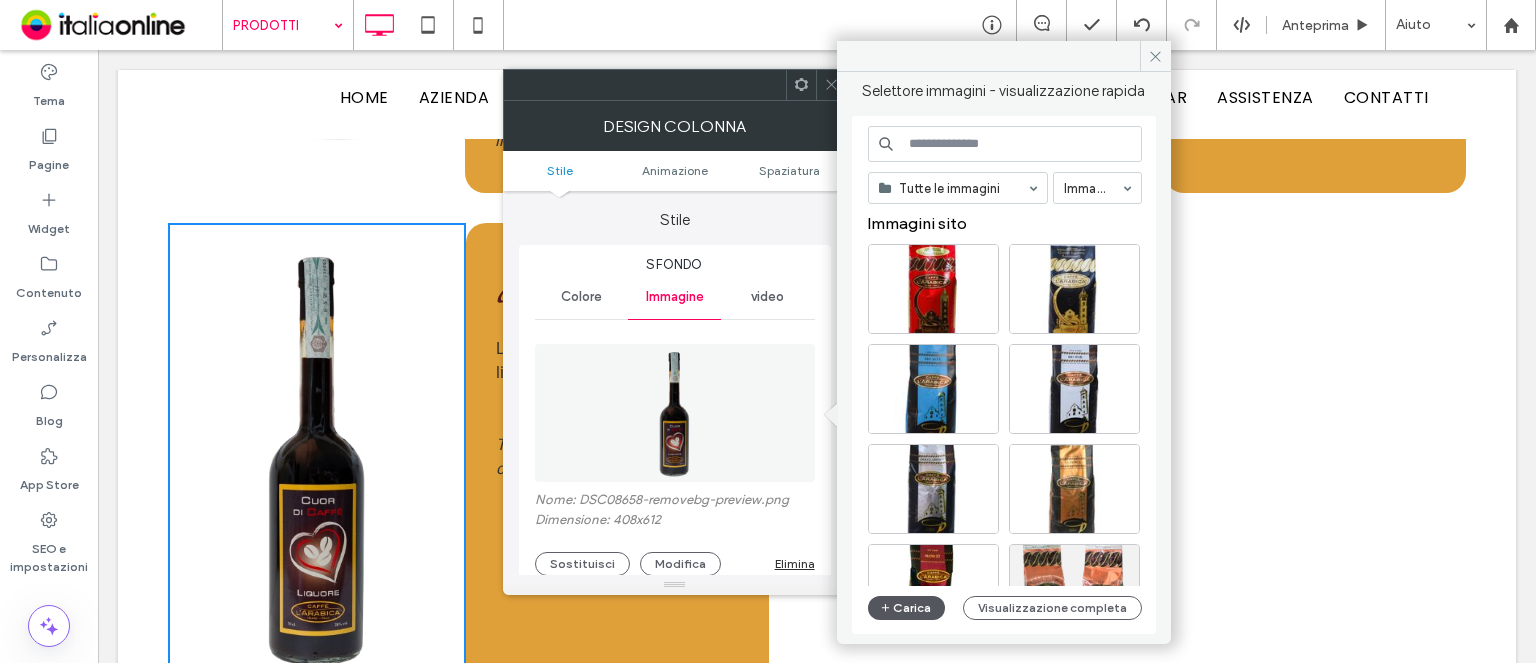 click on "Carica" at bounding box center [907, 608] 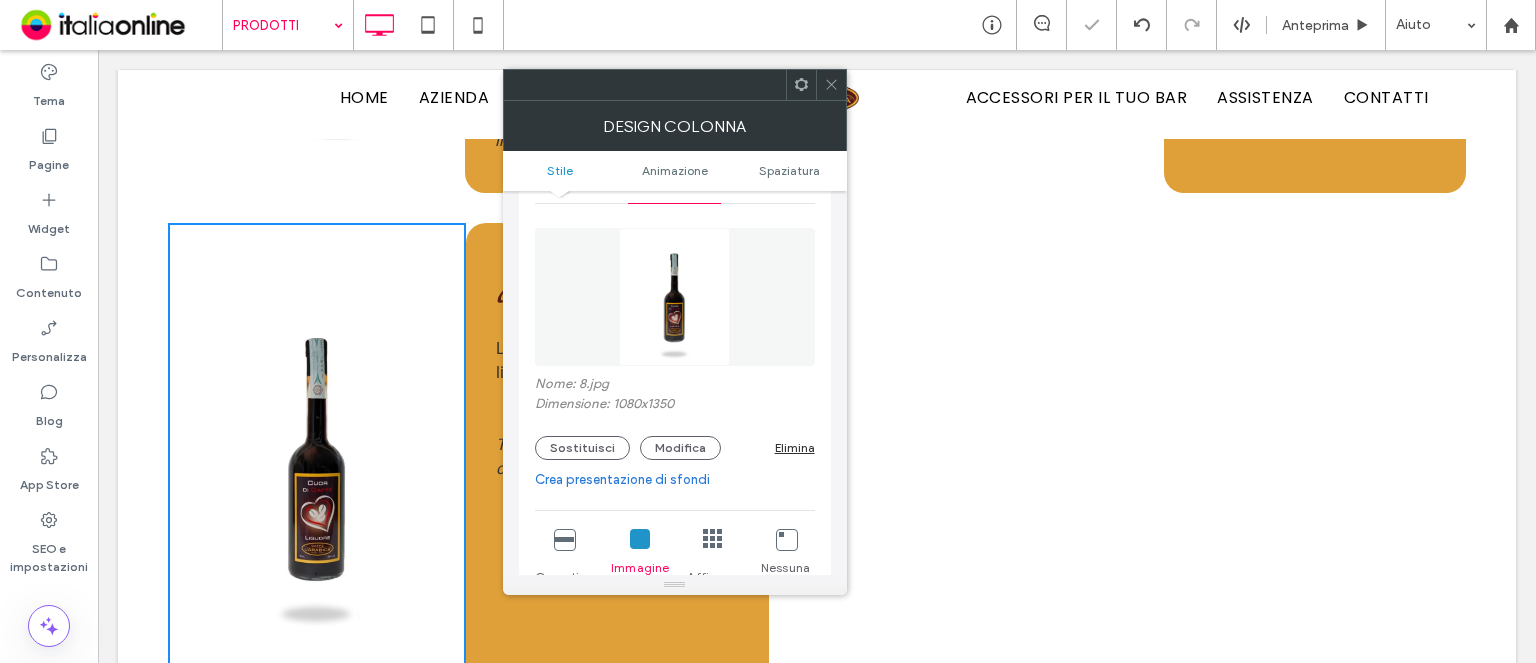 scroll, scrollTop: 300, scrollLeft: 0, axis: vertical 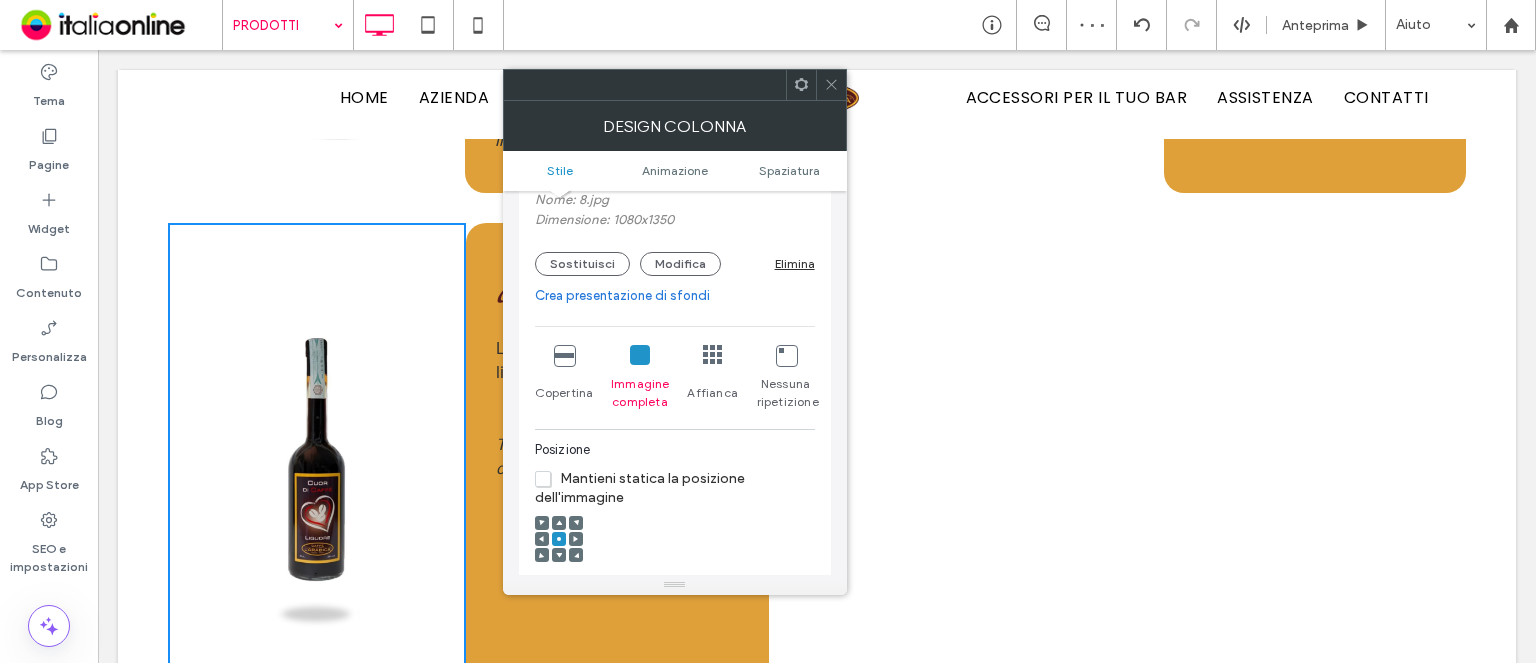 click at bounding box center (831, 85) 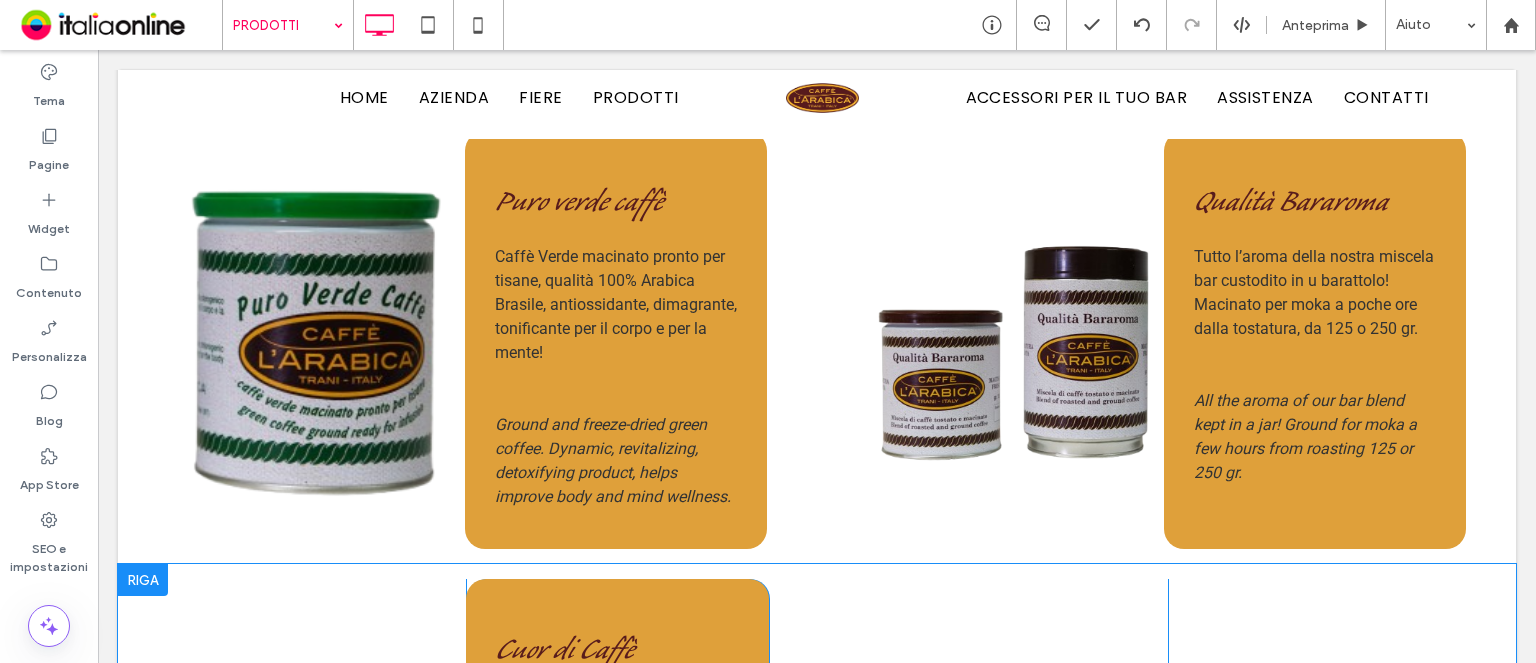scroll, scrollTop: 3700, scrollLeft: 0, axis: vertical 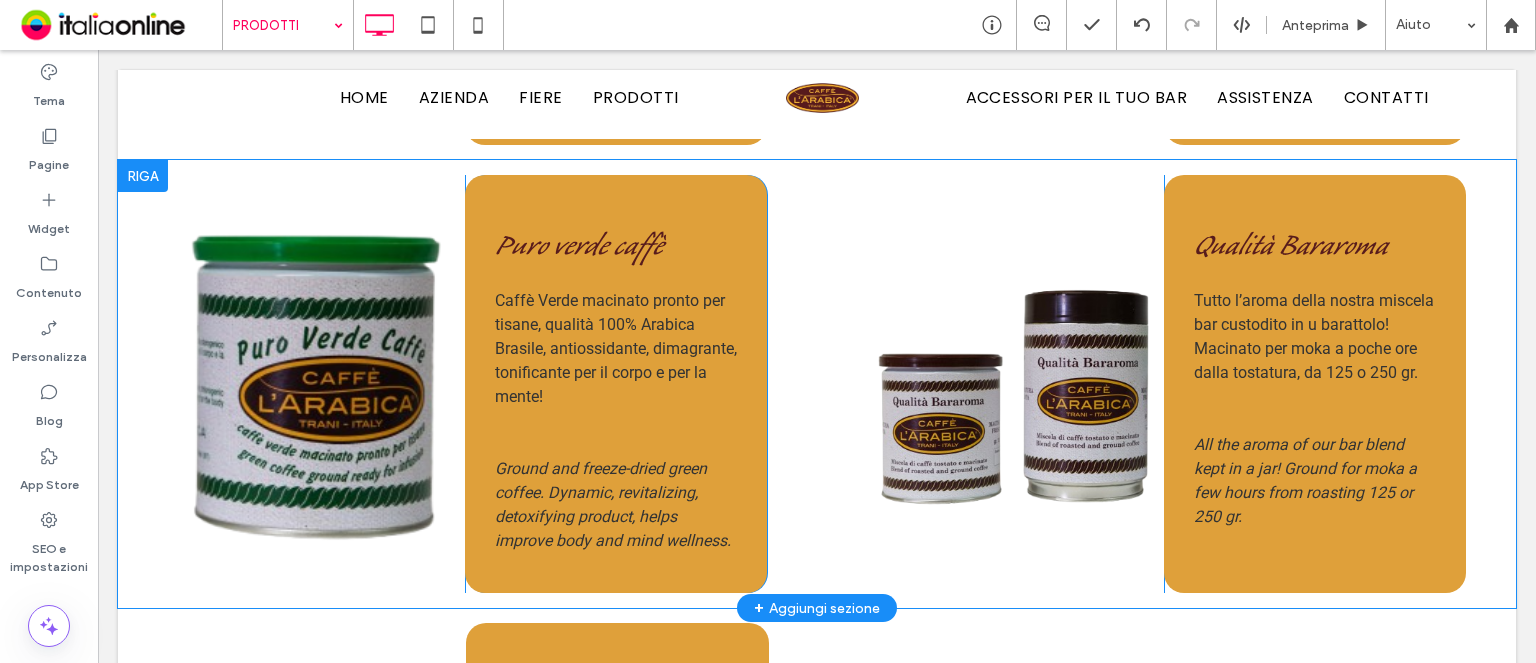 click on "Click To Paste" at bounding box center [1015, 384] 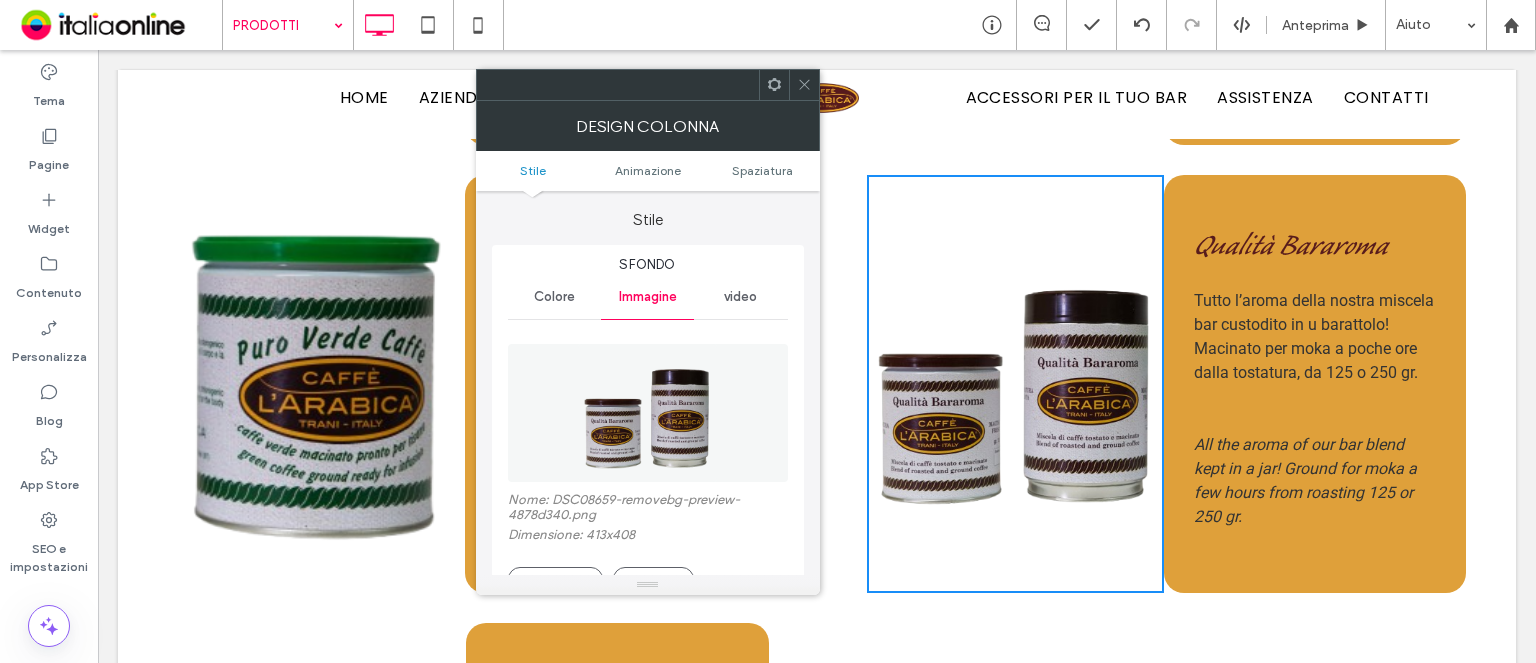 scroll, scrollTop: 300, scrollLeft: 0, axis: vertical 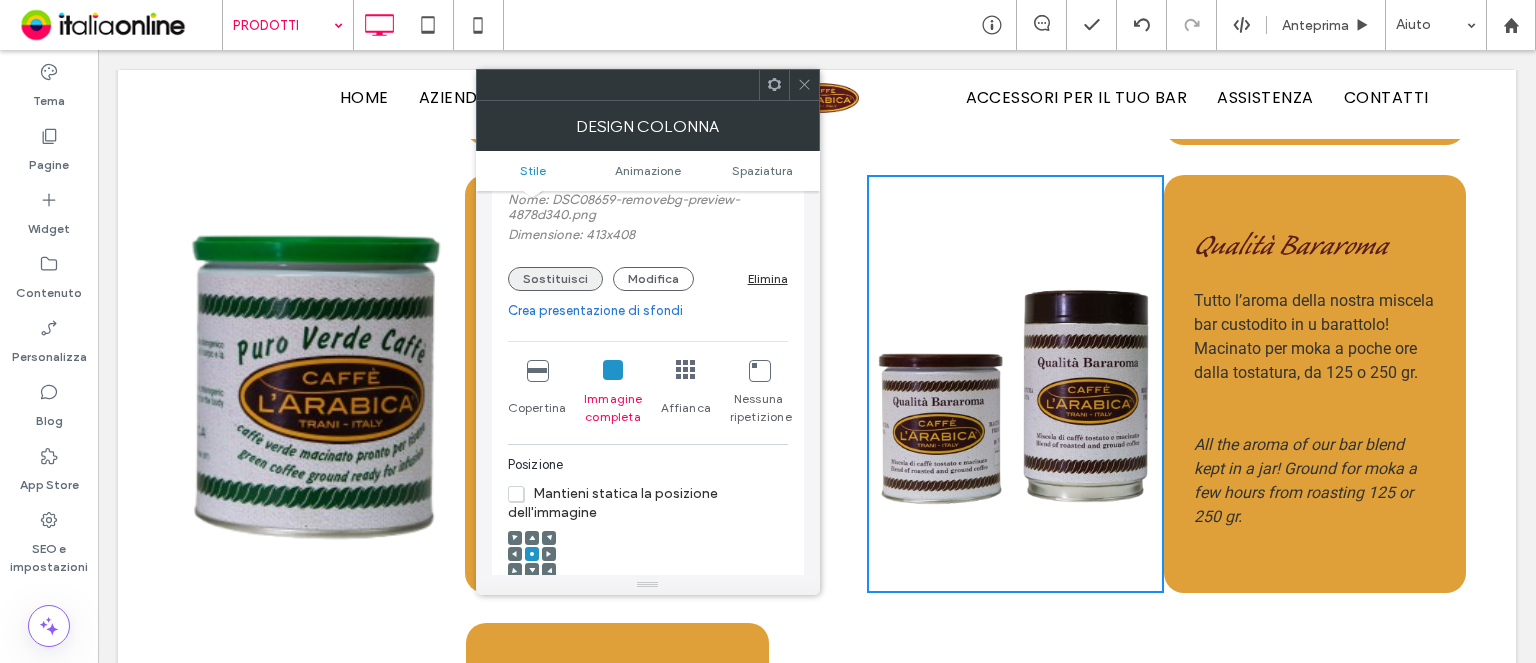 click on "Sostituisci" at bounding box center (555, 279) 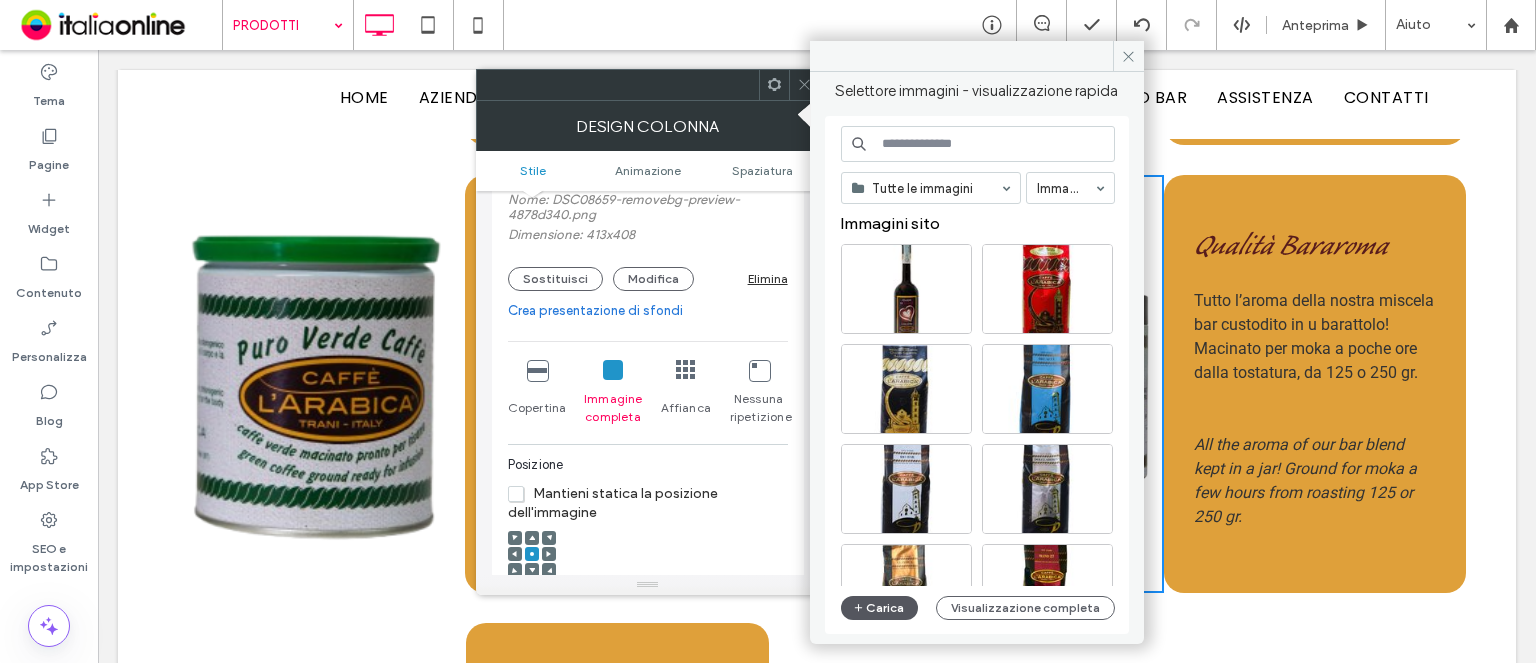 click on "Carica" at bounding box center [880, 608] 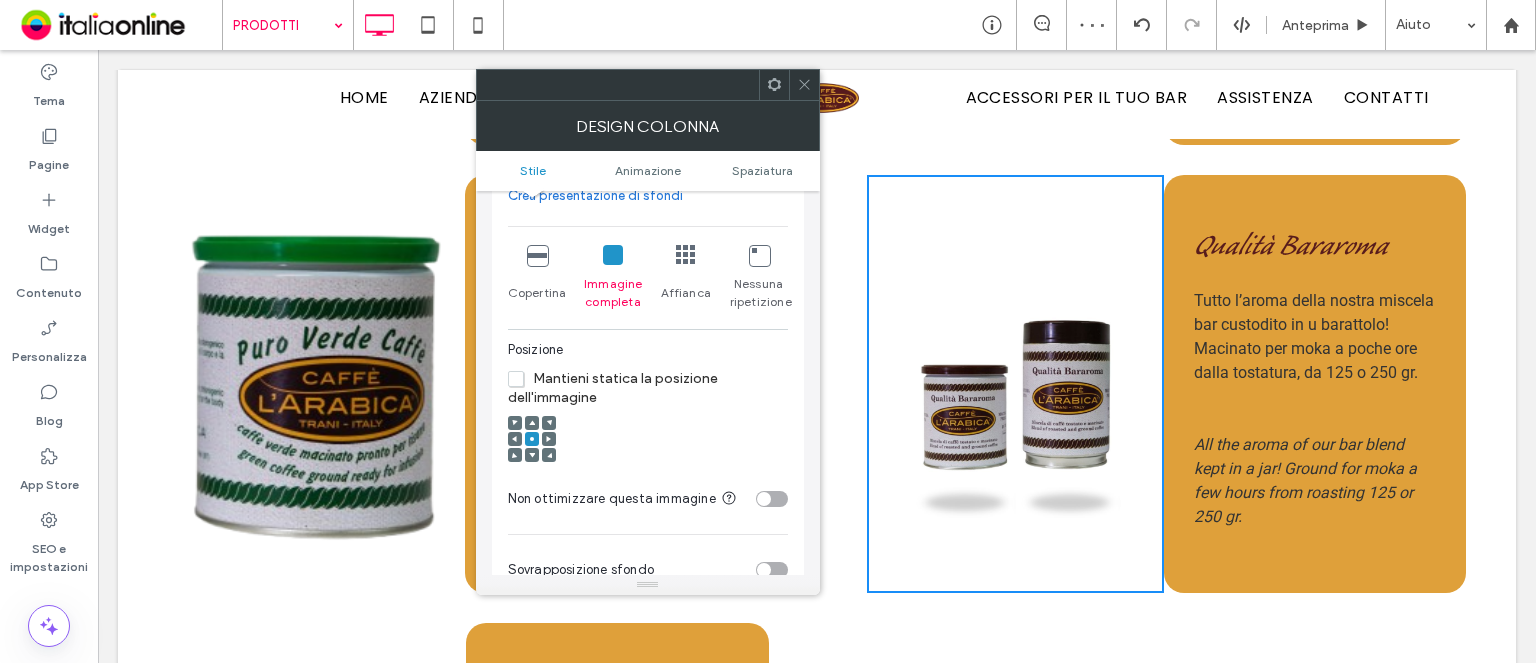 scroll, scrollTop: 400, scrollLeft: 0, axis: vertical 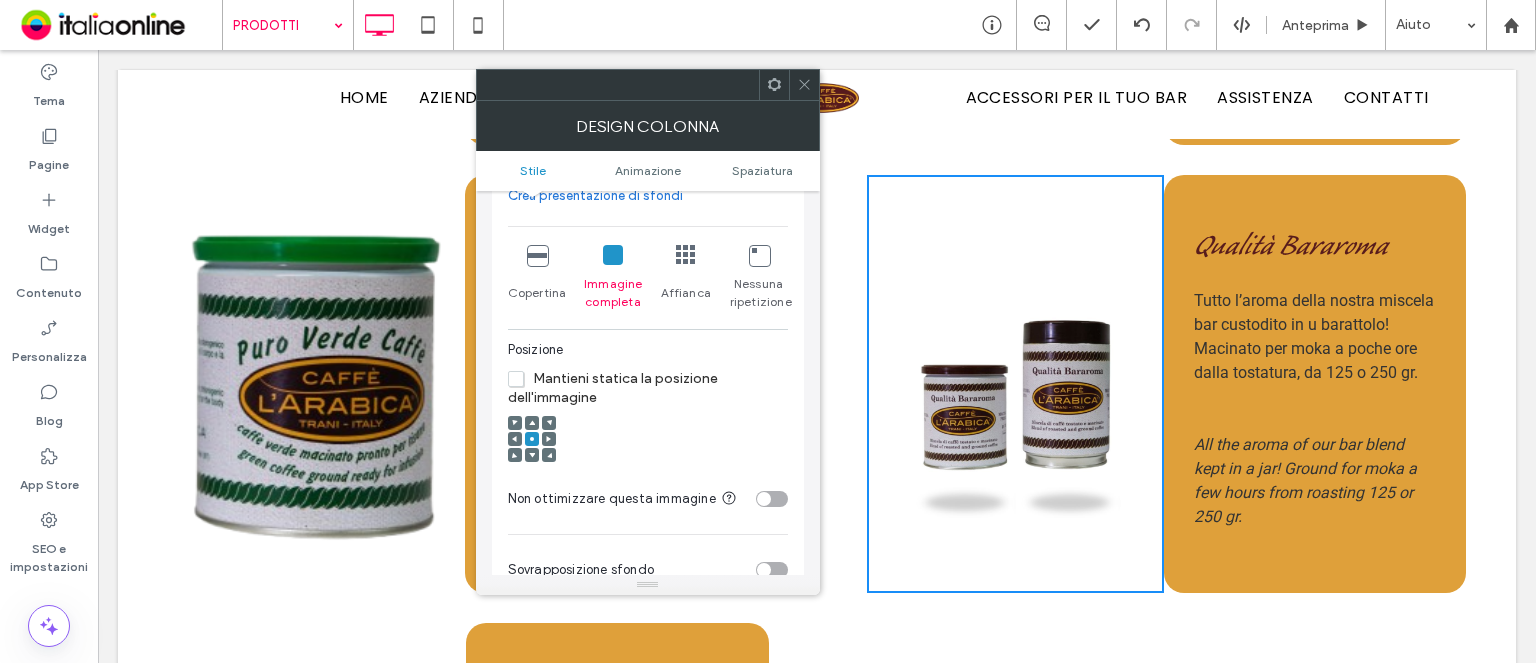 drag, startPoint x: 725, startPoint y: 29, endPoint x: 813, endPoint y: 88, distance: 105.9481 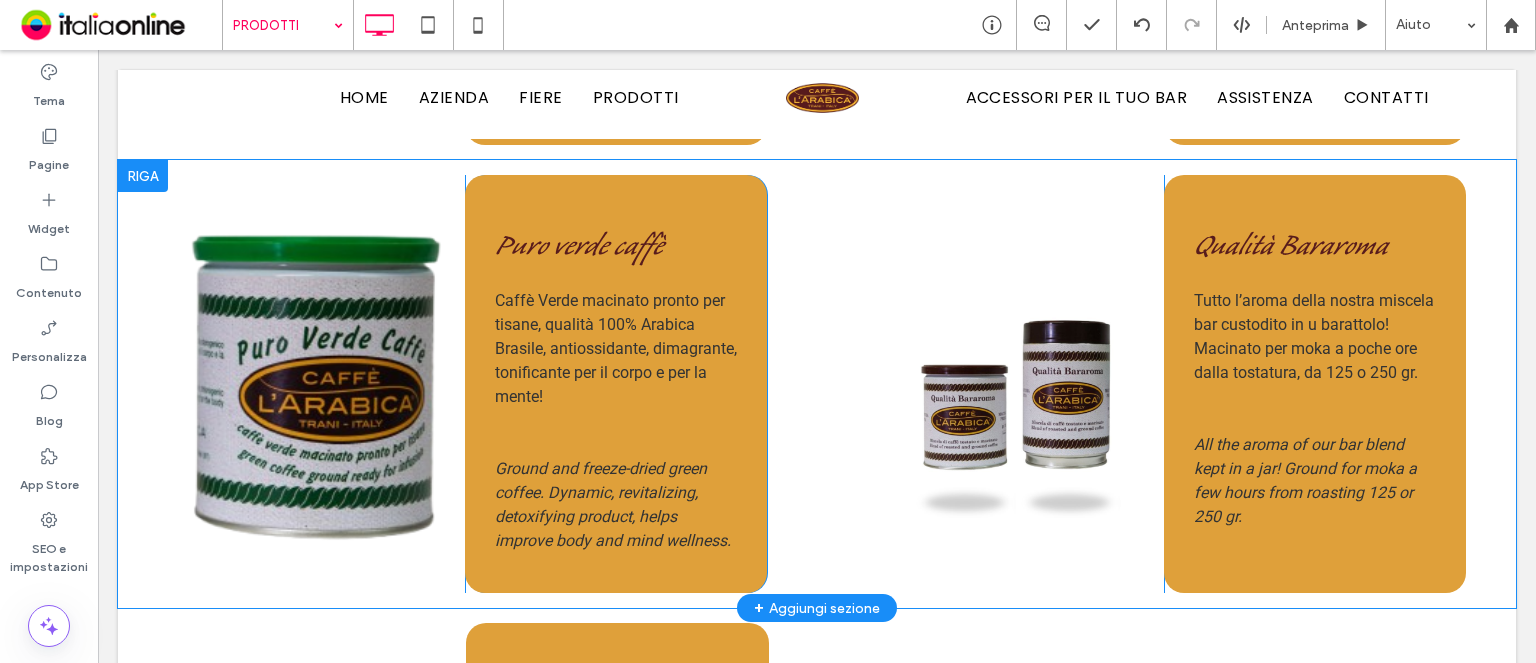 click on "Click To Paste" at bounding box center (316, 384) 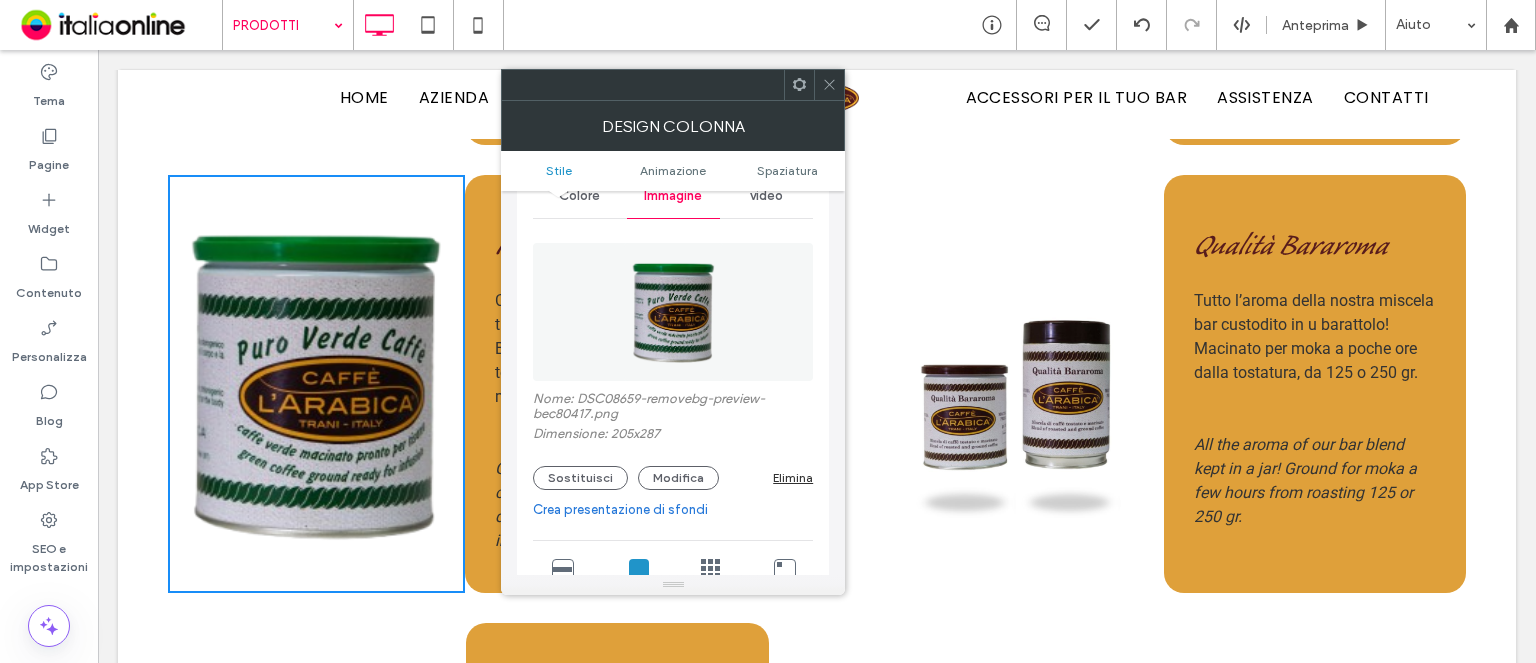 scroll, scrollTop: 200, scrollLeft: 0, axis: vertical 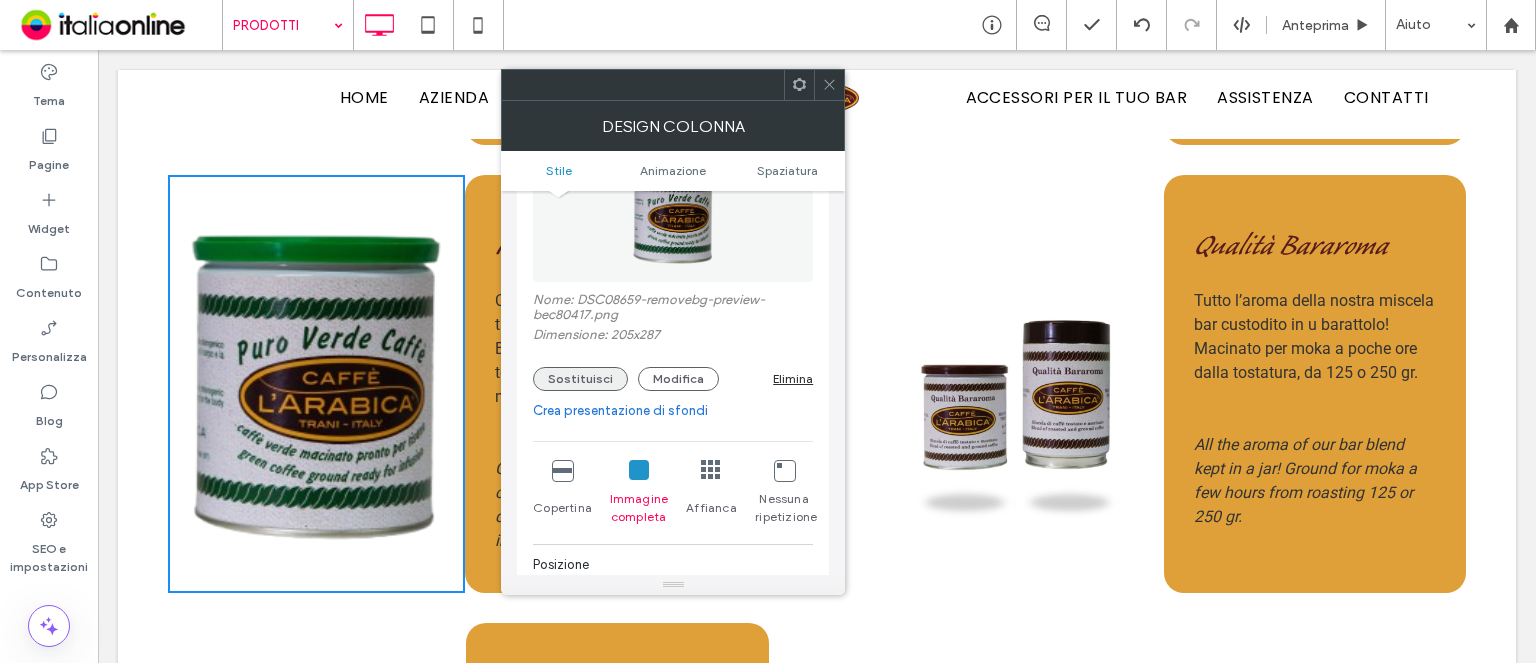 click on "Sostituisci" at bounding box center [580, 379] 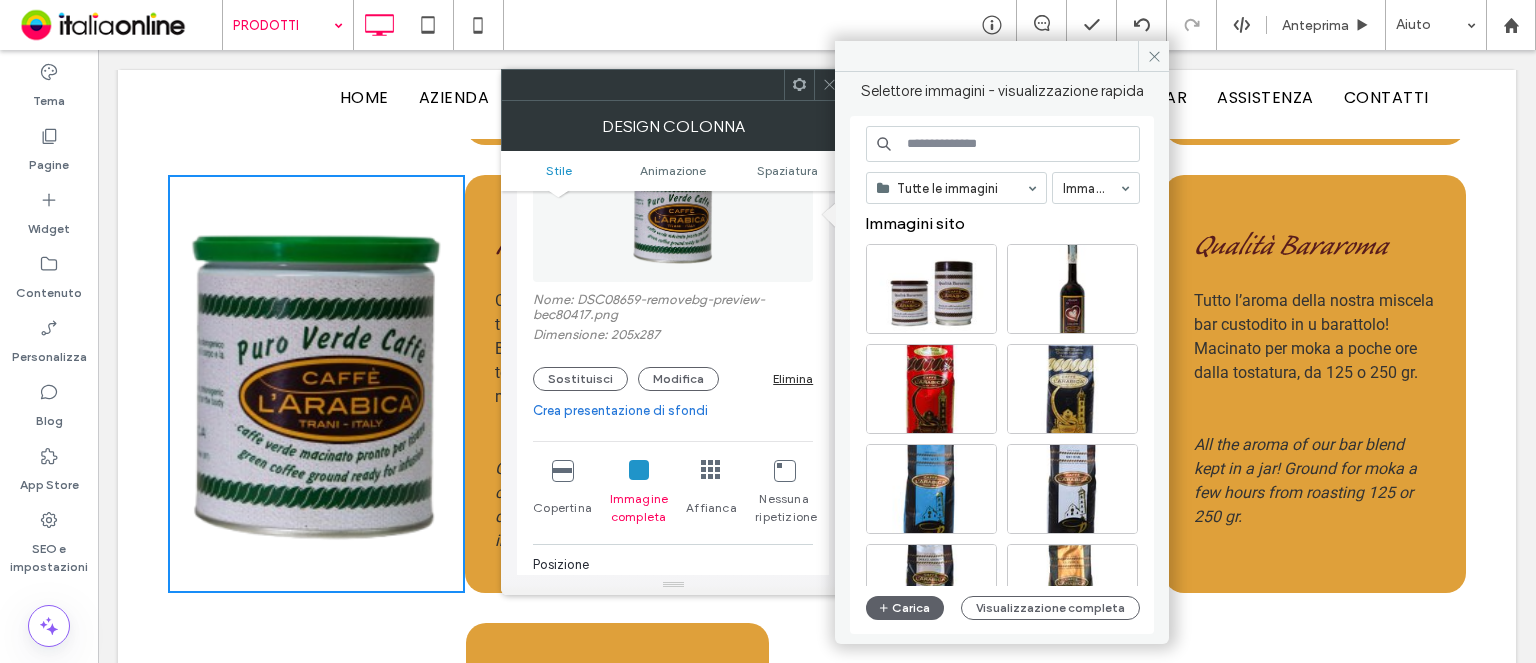 click at bounding box center [316, 339] 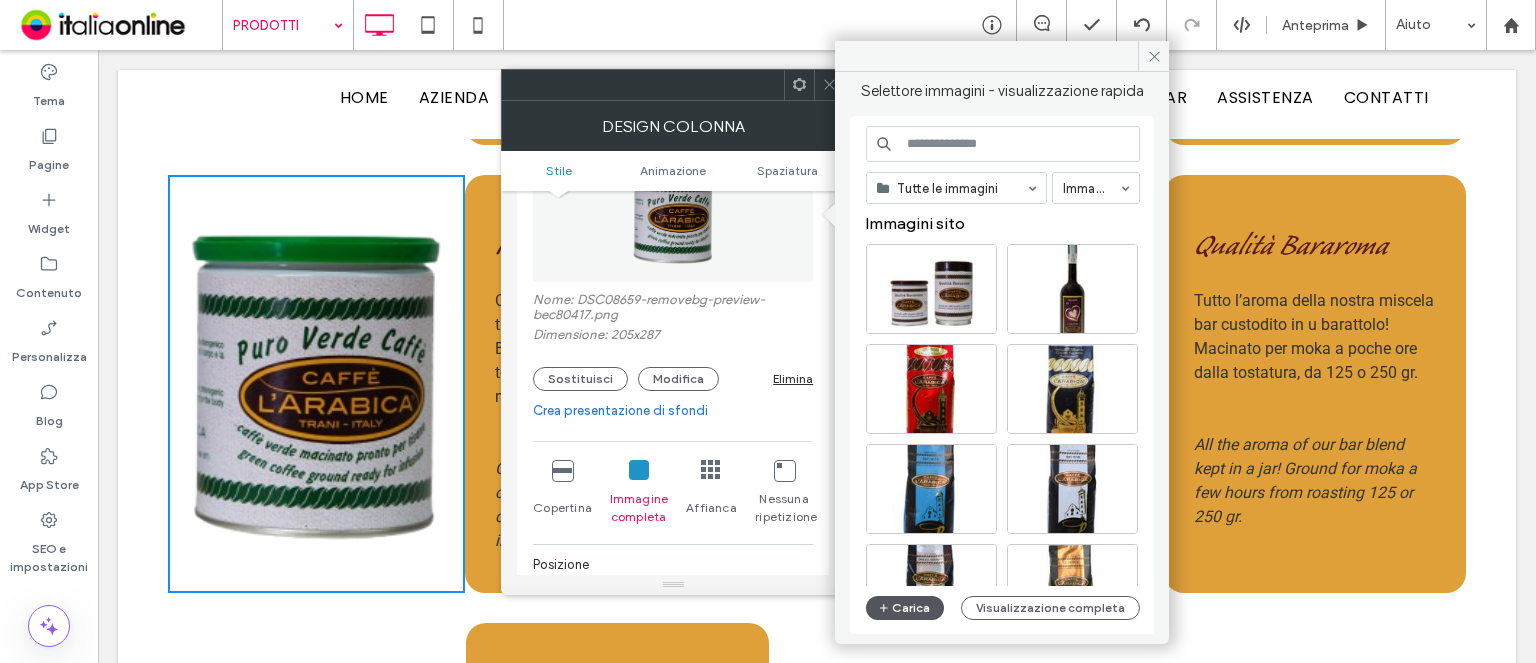 click on "Carica" at bounding box center [905, 608] 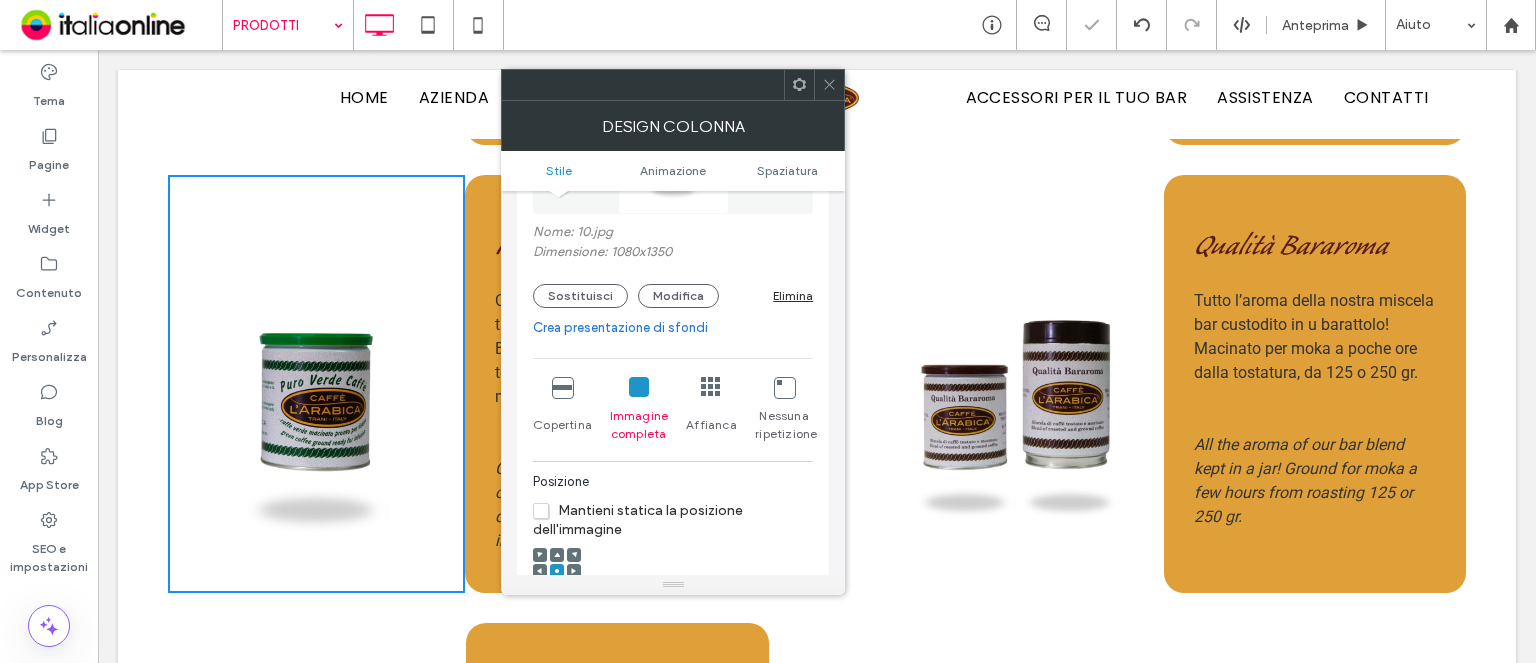 scroll, scrollTop: 300, scrollLeft: 0, axis: vertical 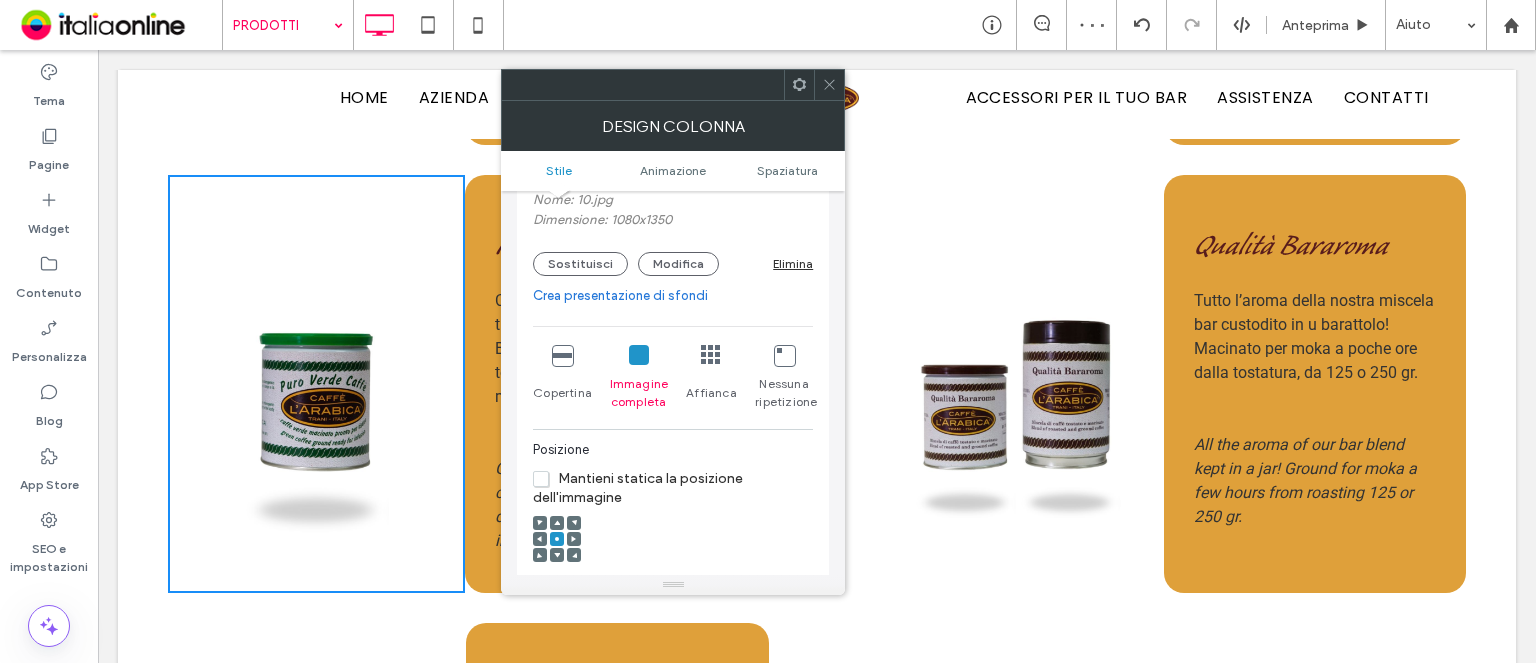 click 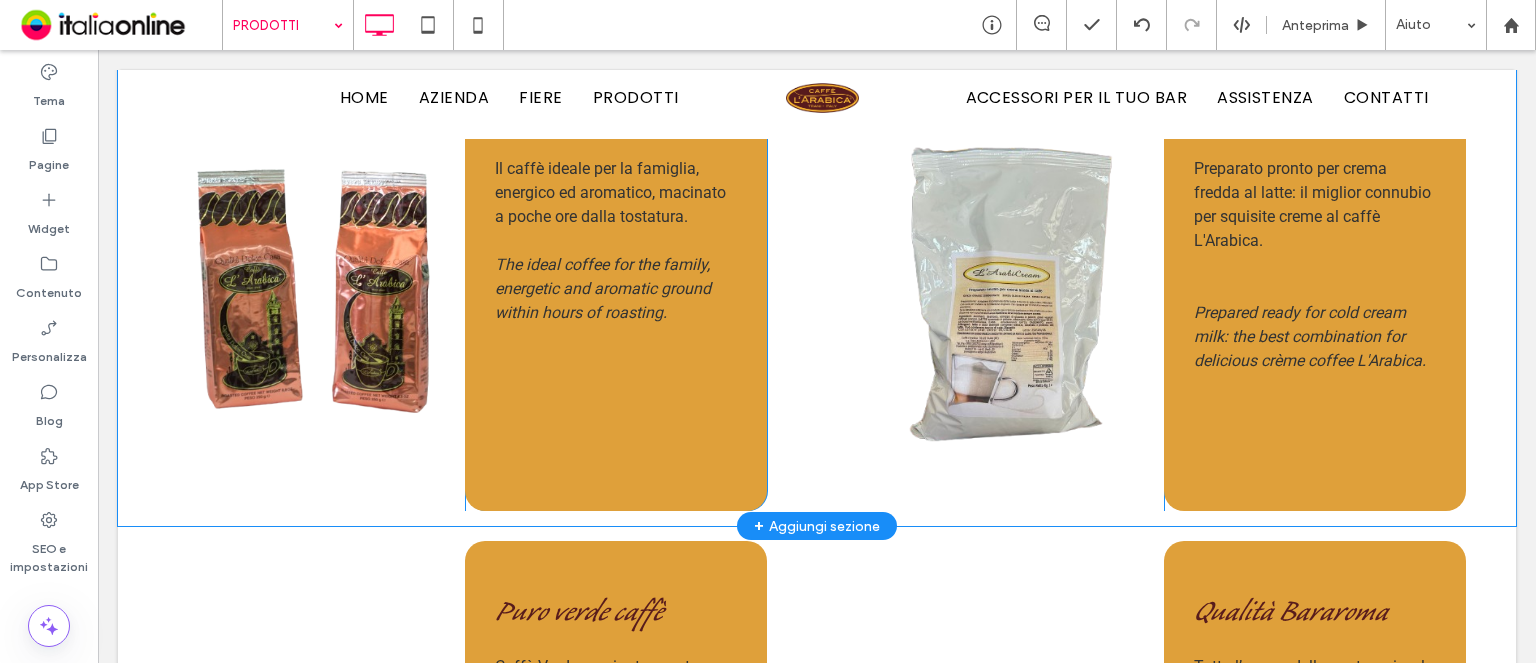 scroll, scrollTop: 3300, scrollLeft: 0, axis: vertical 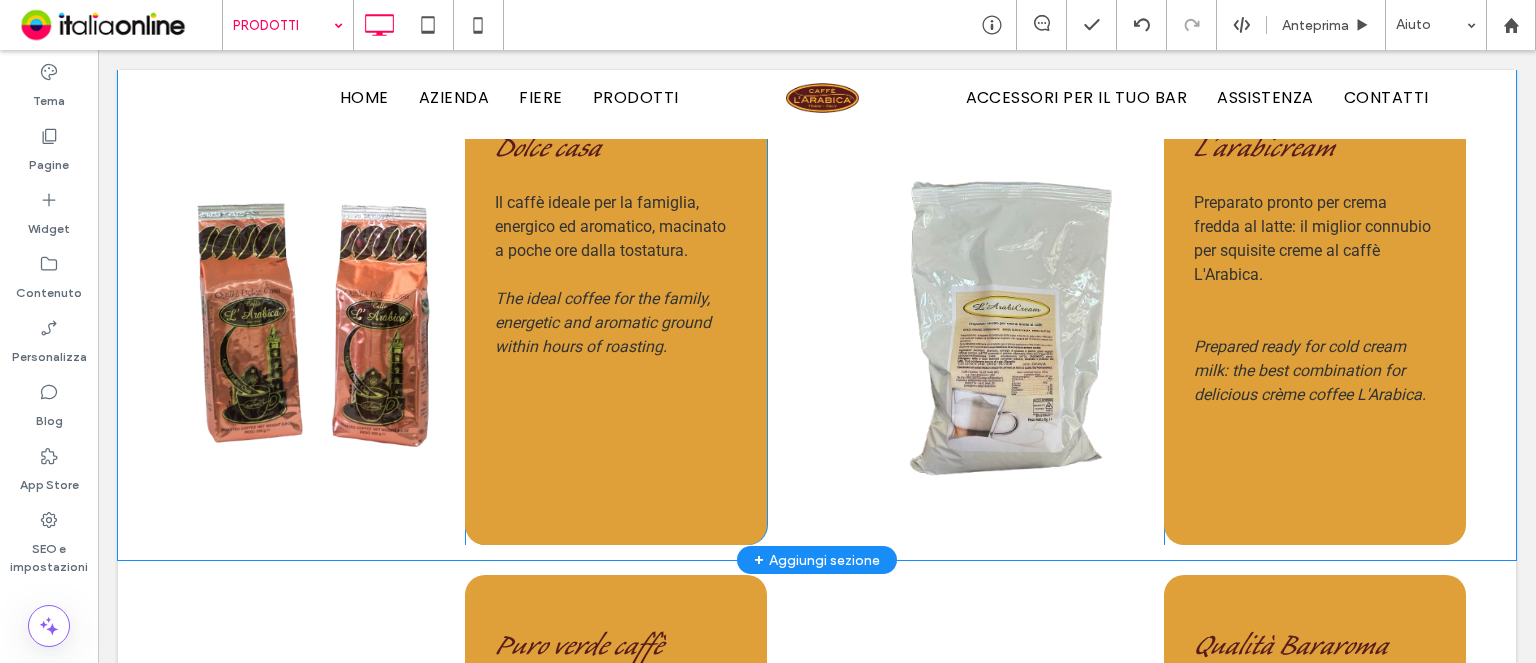 click on "Click To Paste" at bounding box center [316, 311] 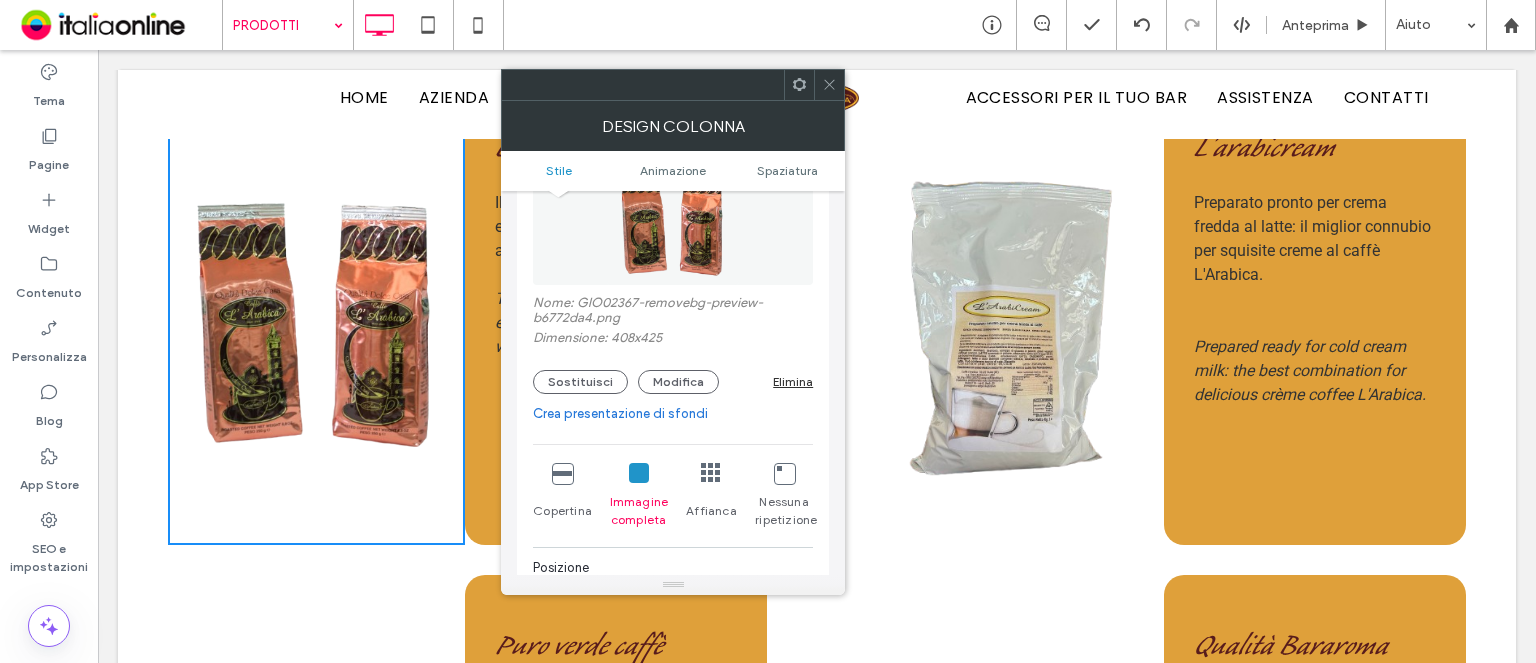 scroll, scrollTop: 200, scrollLeft: 0, axis: vertical 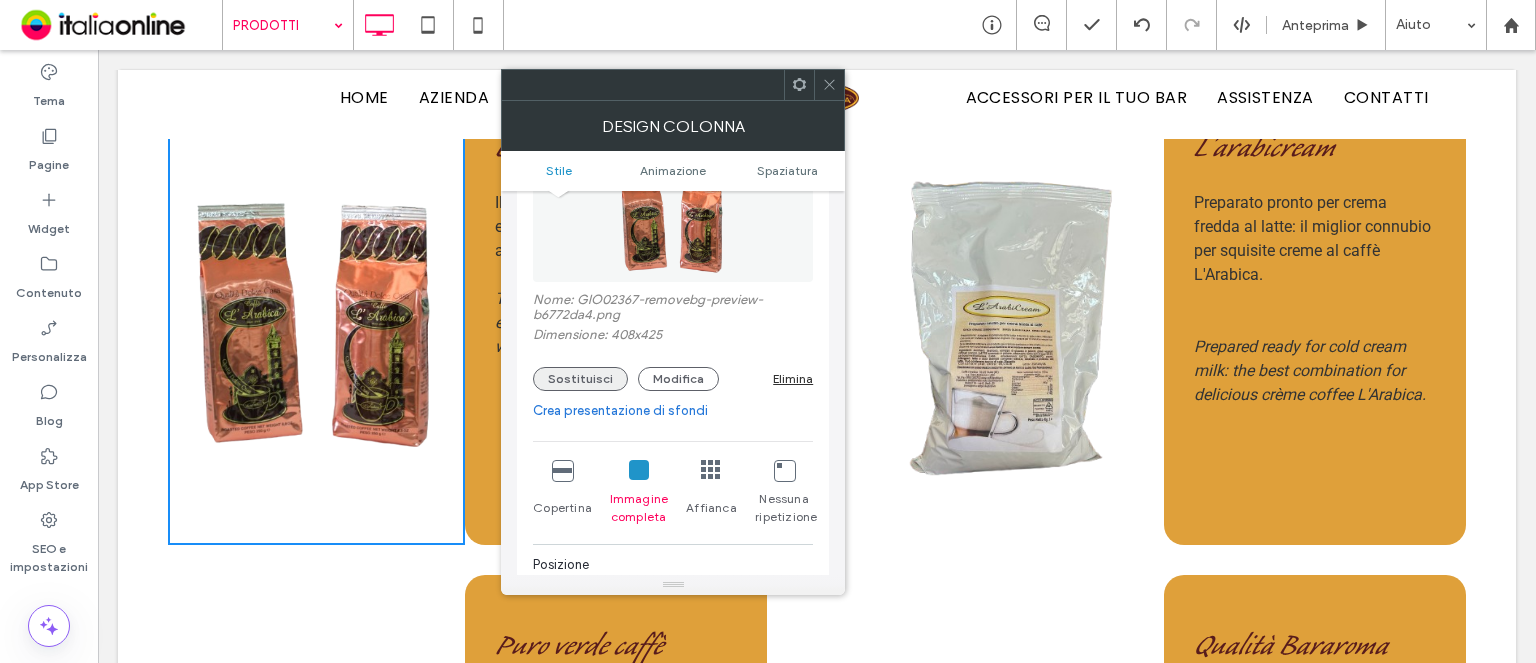click on "Sostituisci" at bounding box center (580, 379) 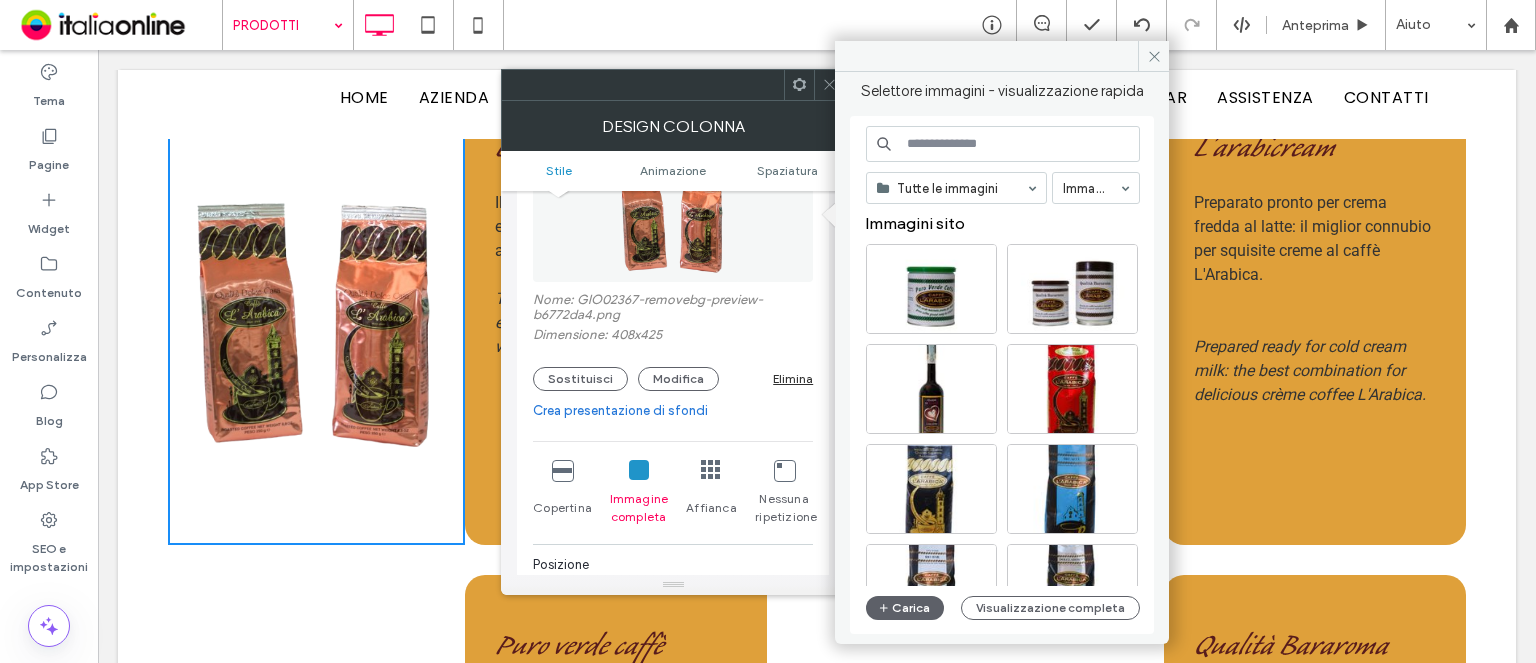click on "Tutte le immagini Immagini Immagini sito Carica Visualizzazione completa" at bounding box center [1003, 375] 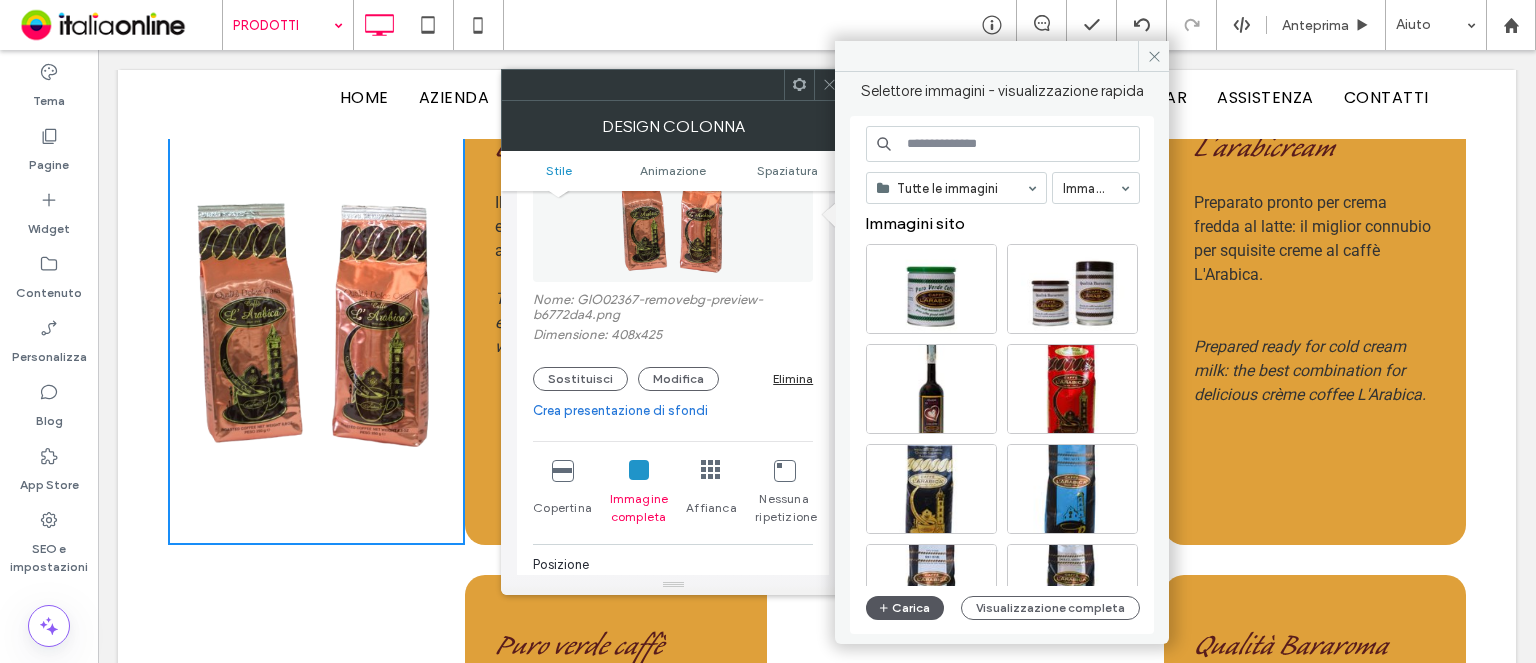 click on "Carica" at bounding box center (905, 608) 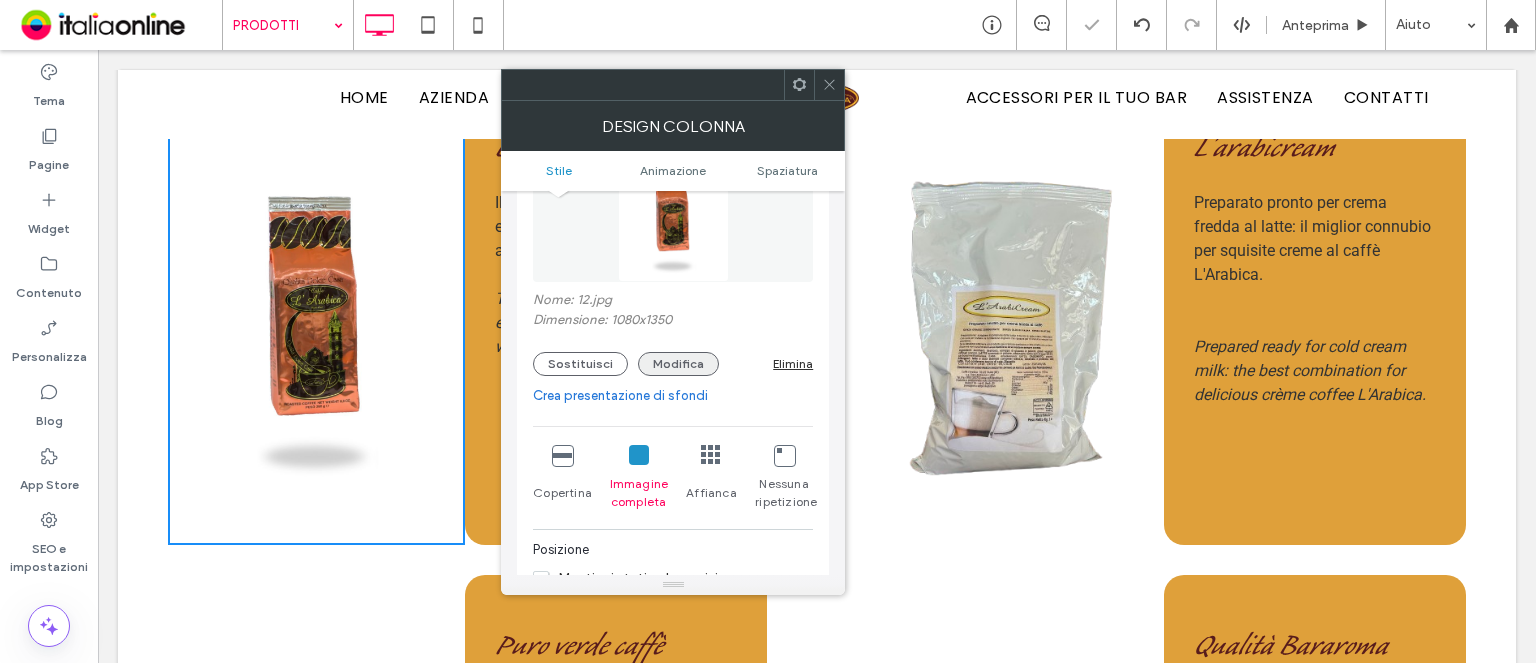 scroll, scrollTop: 300, scrollLeft: 0, axis: vertical 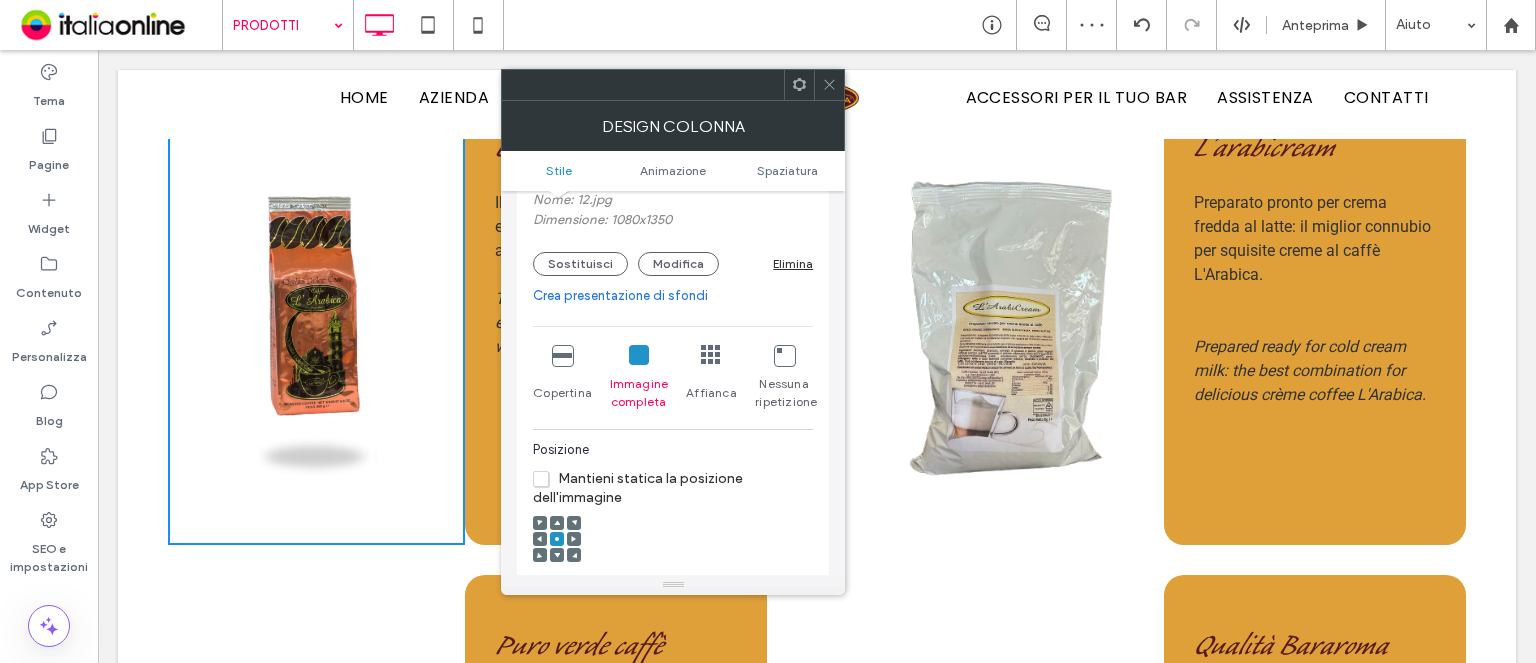 click 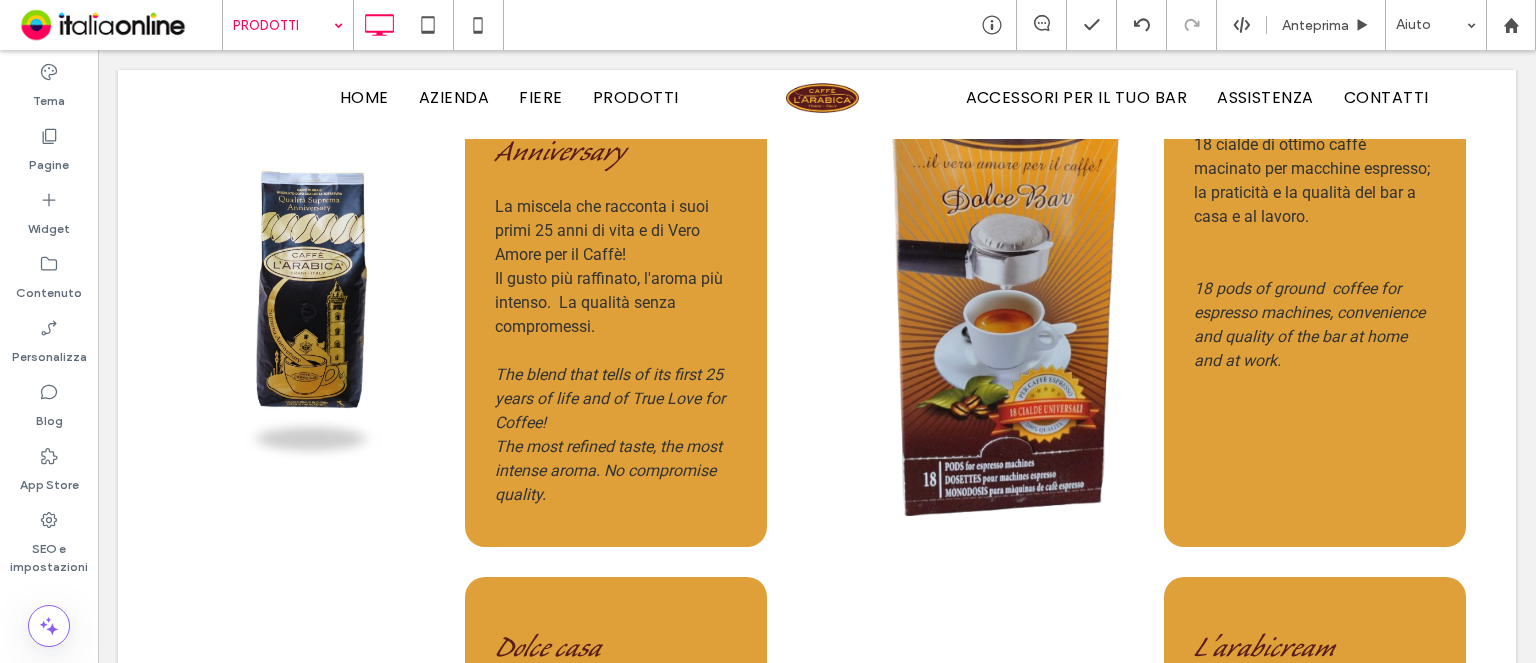 scroll, scrollTop: 2700, scrollLeft: 0, axis: vertical 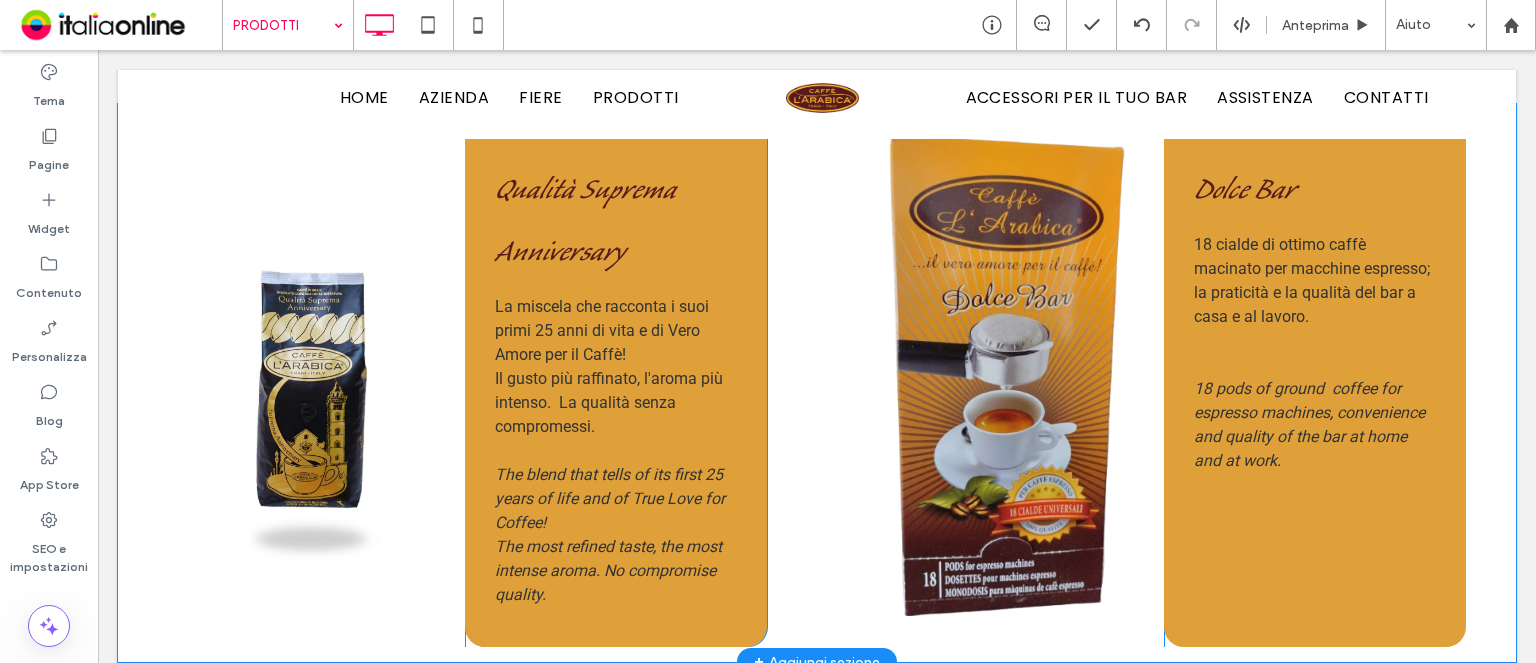 click on "Click To Paste" at bounding box center [1015, 383] 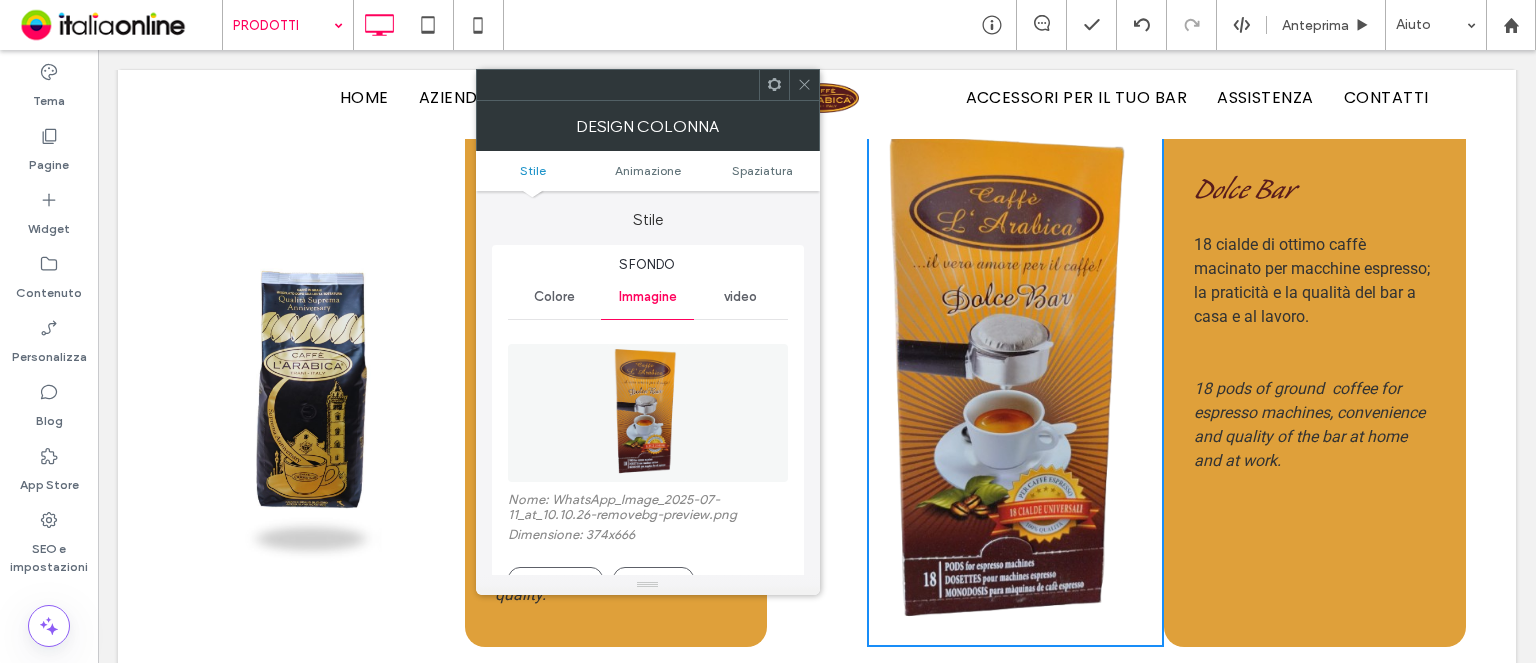 scroll, scrollTop: 100, scrollLeft: 0, axis: vertical 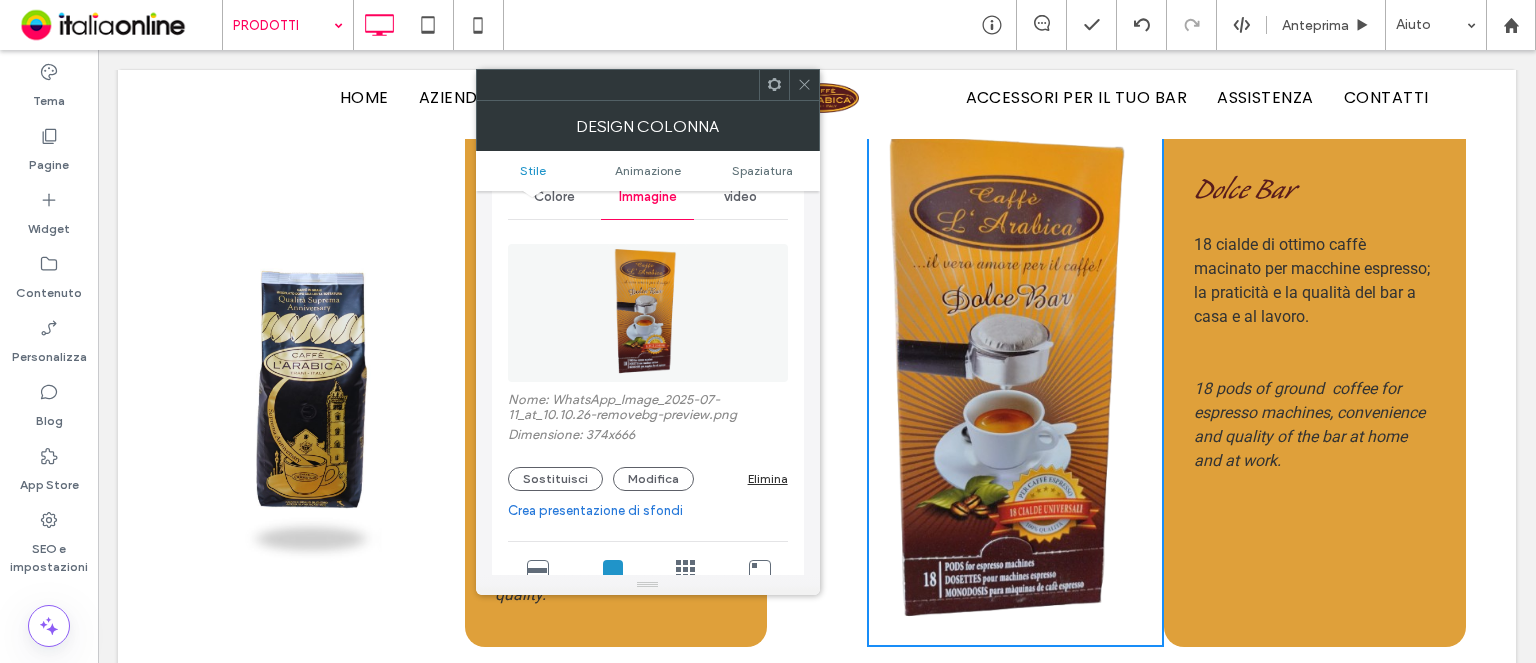 drag, startPoint x: 508, startPoint y: 496, endPoint x: 519, endPoint y: 496, distance: 11 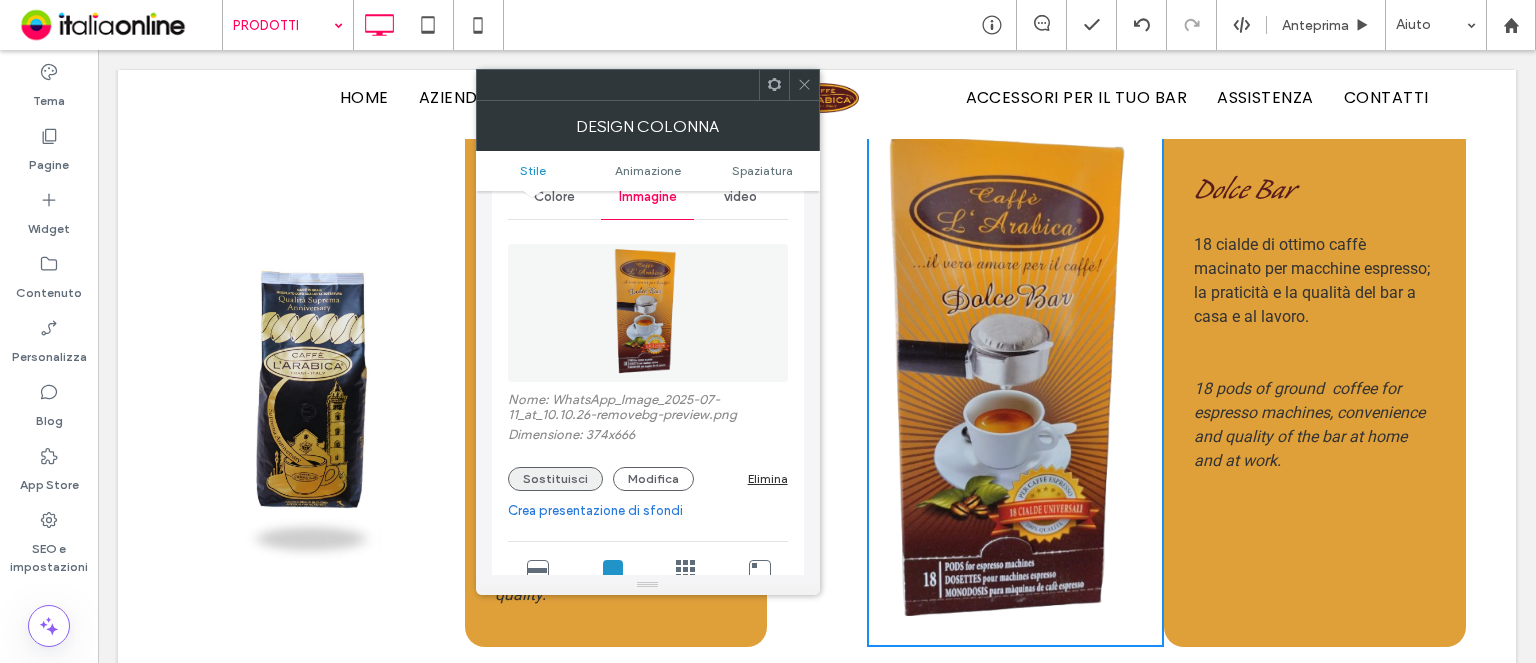 click on "Sostituisci" at bounding box center [555, 479] 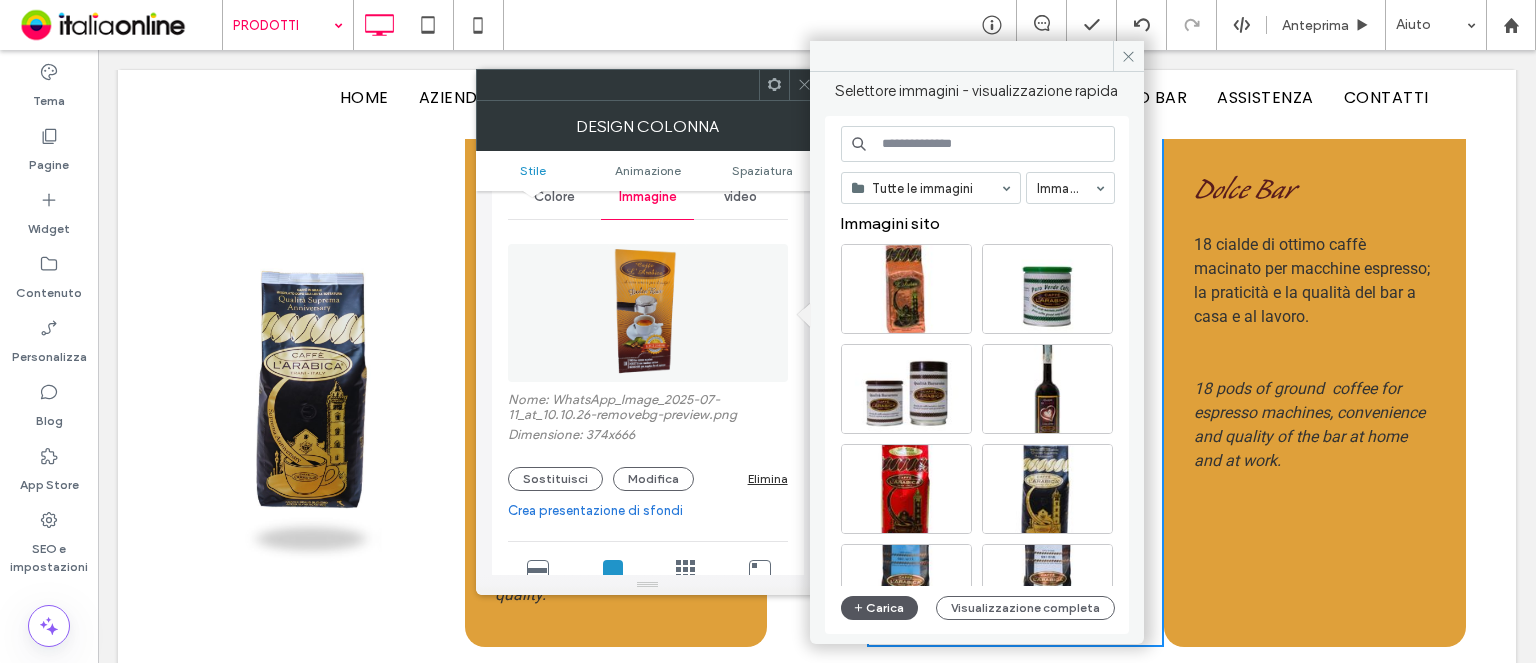 click on "Carica" at bounding box center [880, 608] 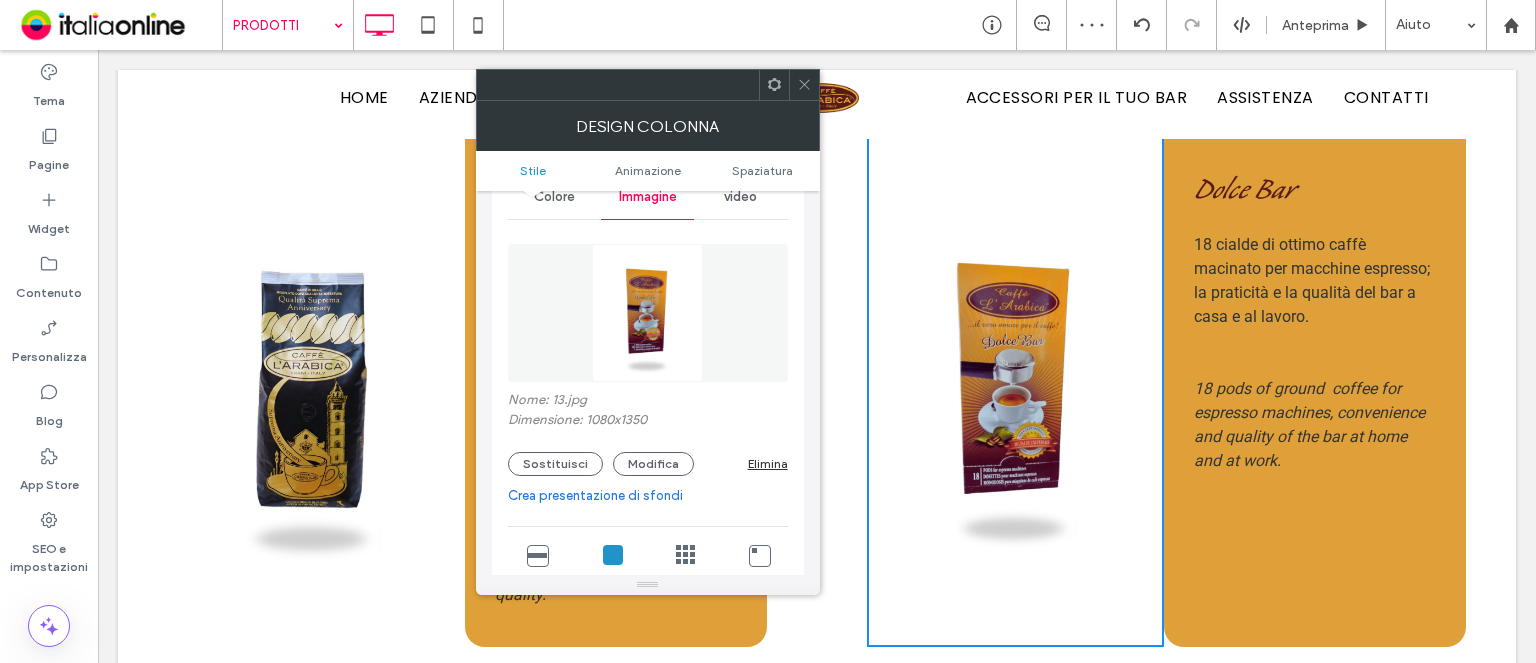 click 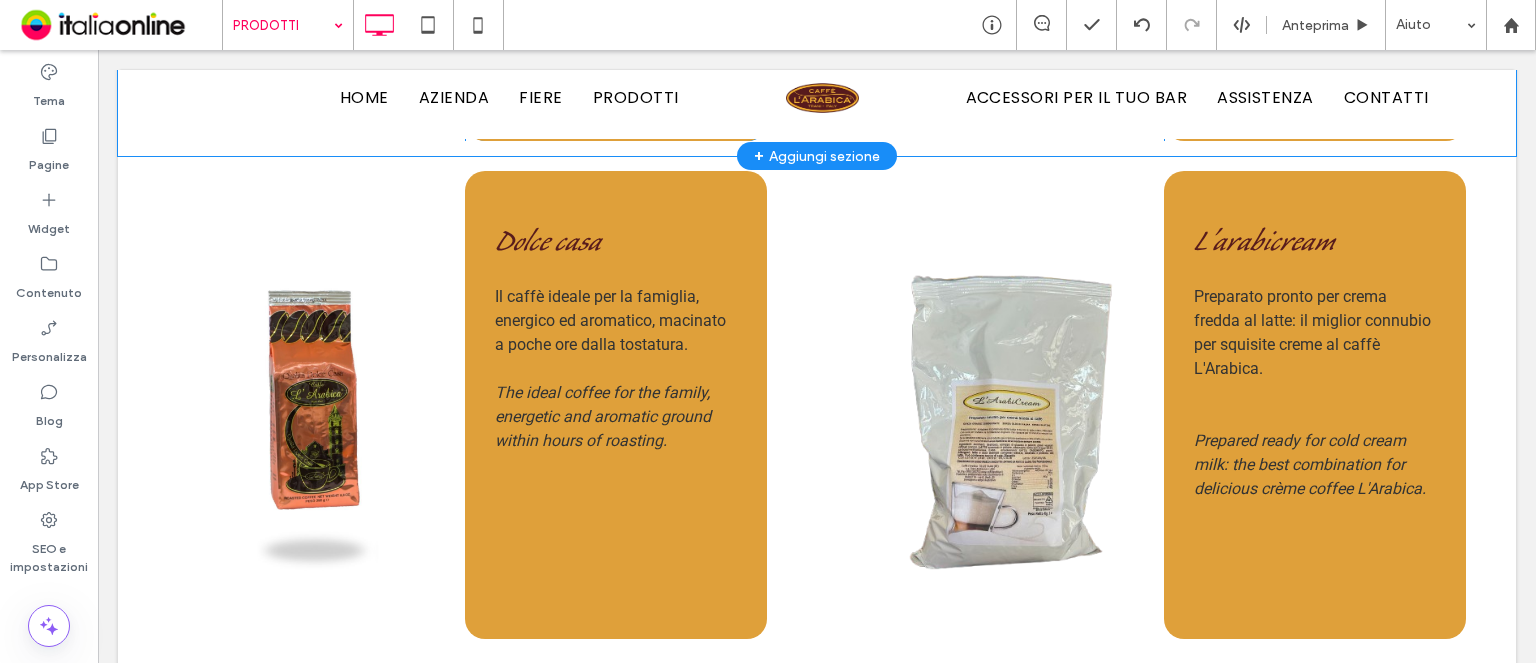 scroll, scrollTop: 3200, scrollLeft: 0, axis: vertical 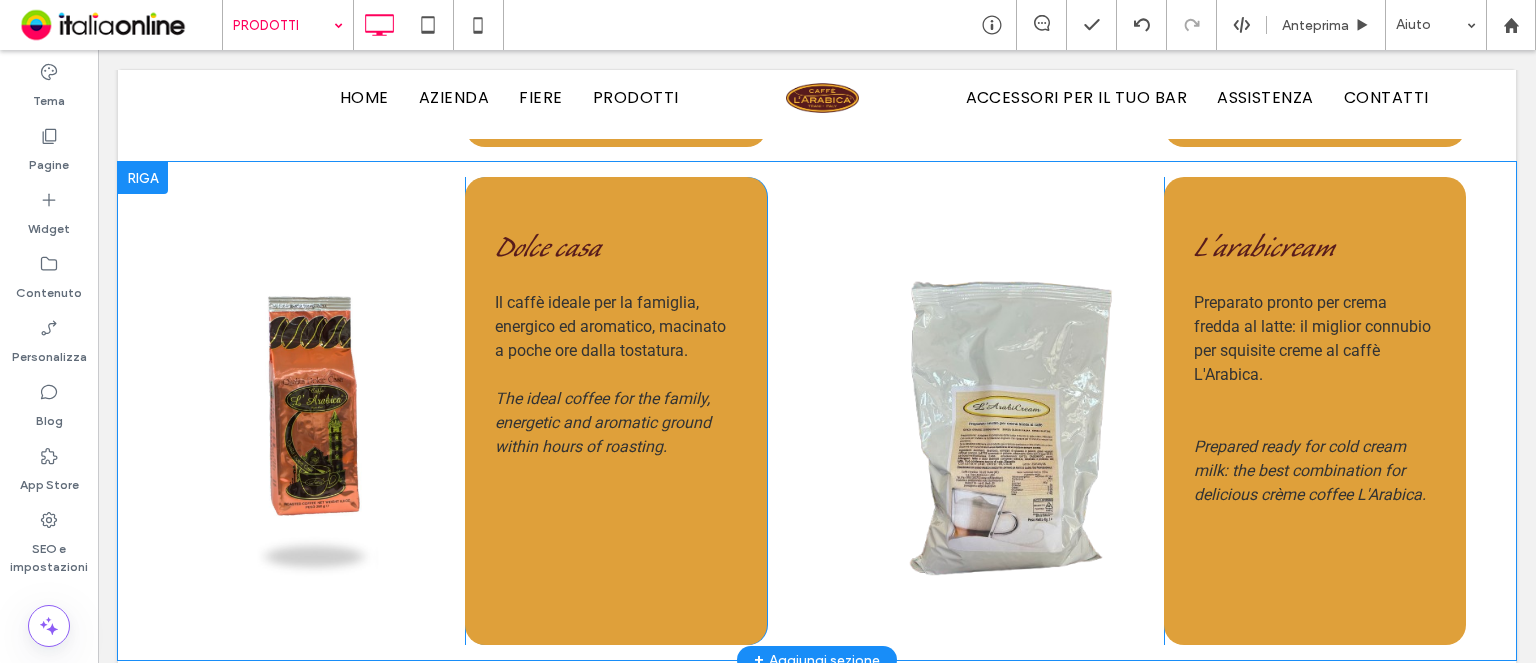 click on "Click To Paste" at bounding box center (1015, 411) 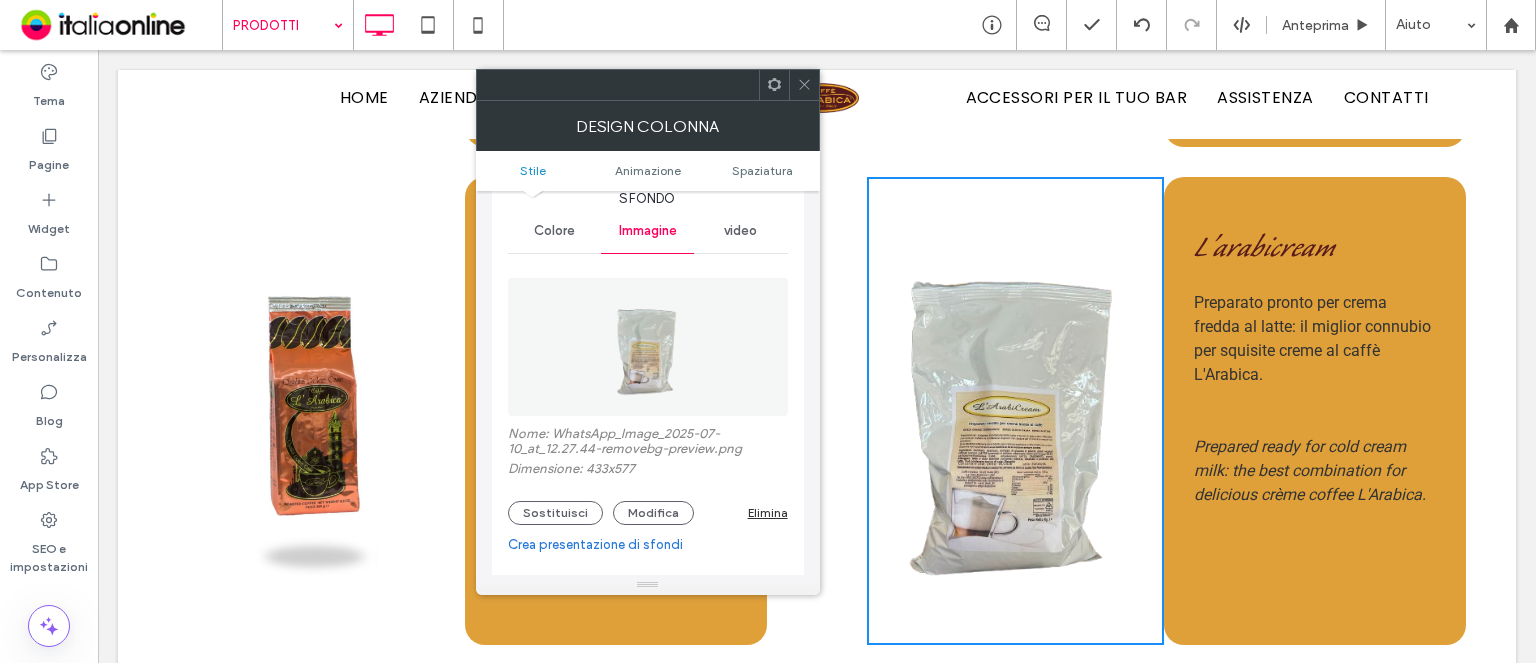 scroll, scrollTop: 100, scrollLeft: 0, axis: vertical 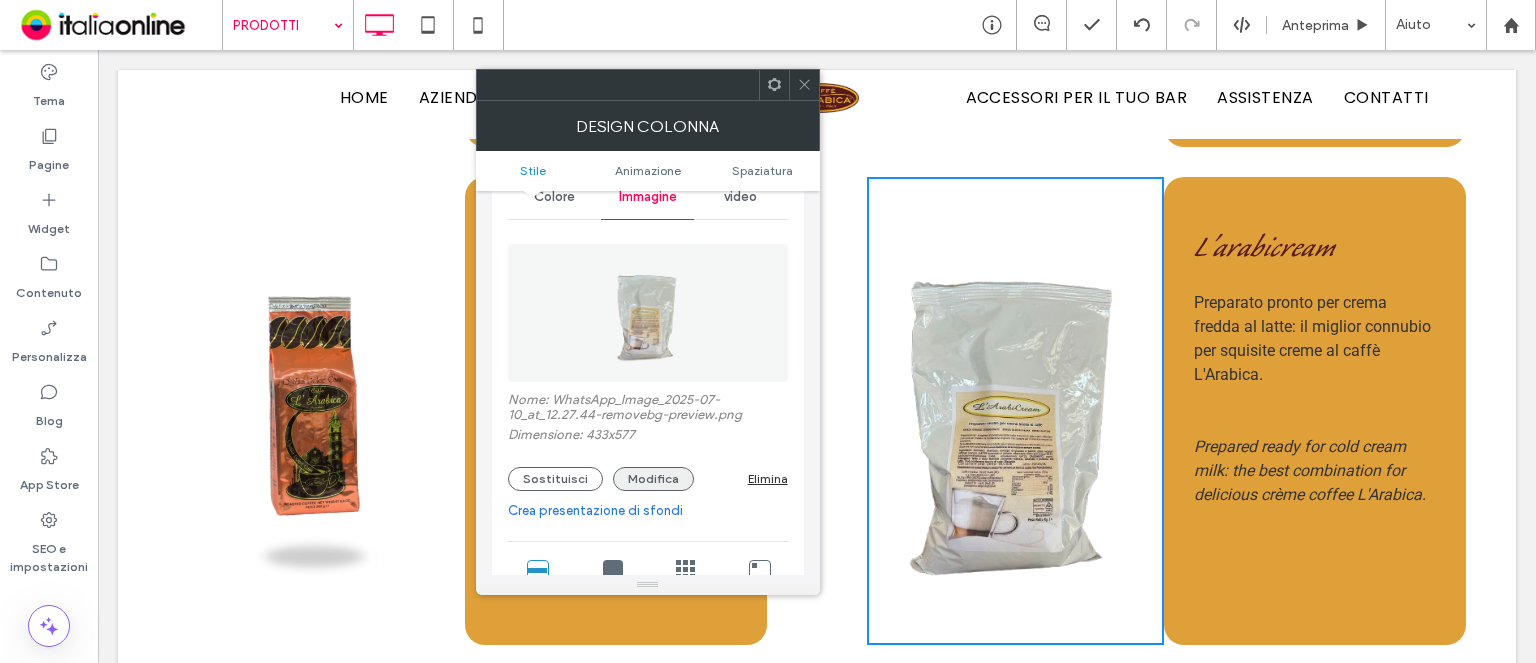 drag, startPoint x: 523, startPoint y: 483, endPoint x: 648, endPoint y: 487, distance: 125.06398 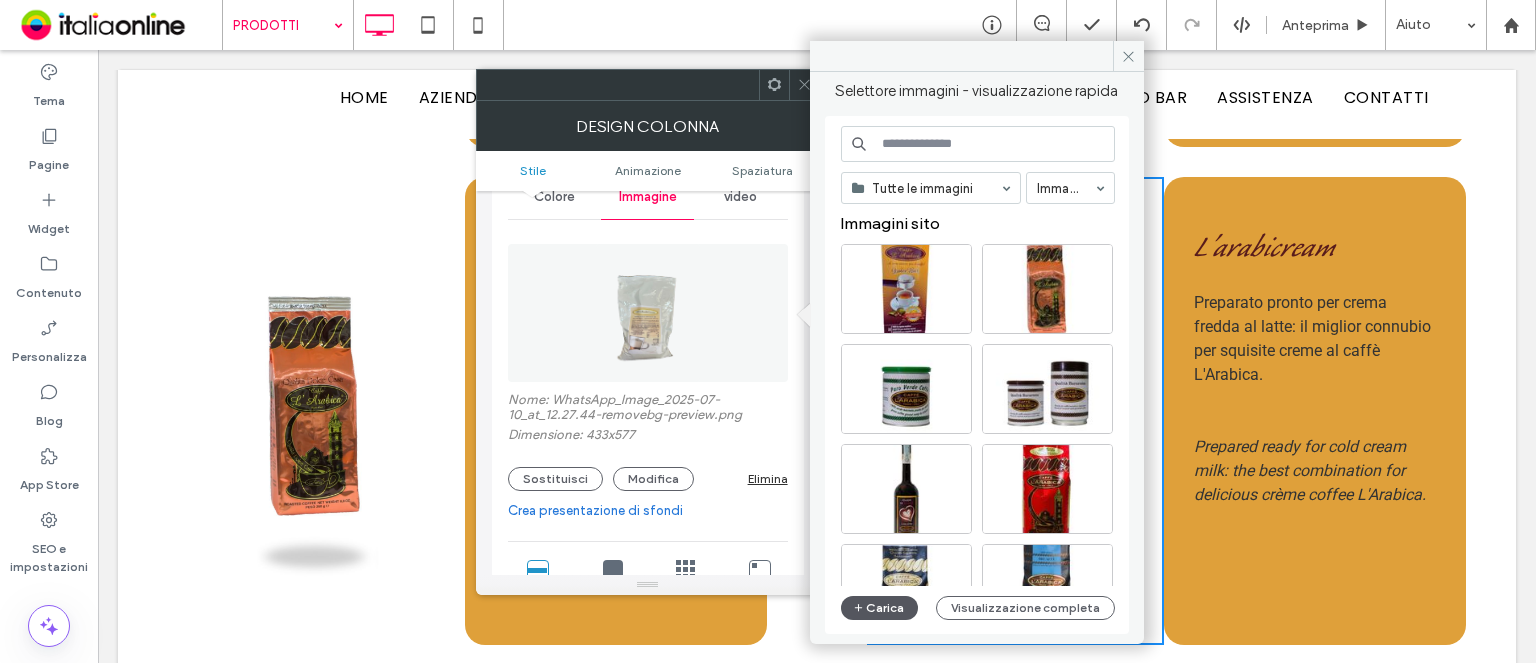 click on "Carica" at bounding box center [880, 608] 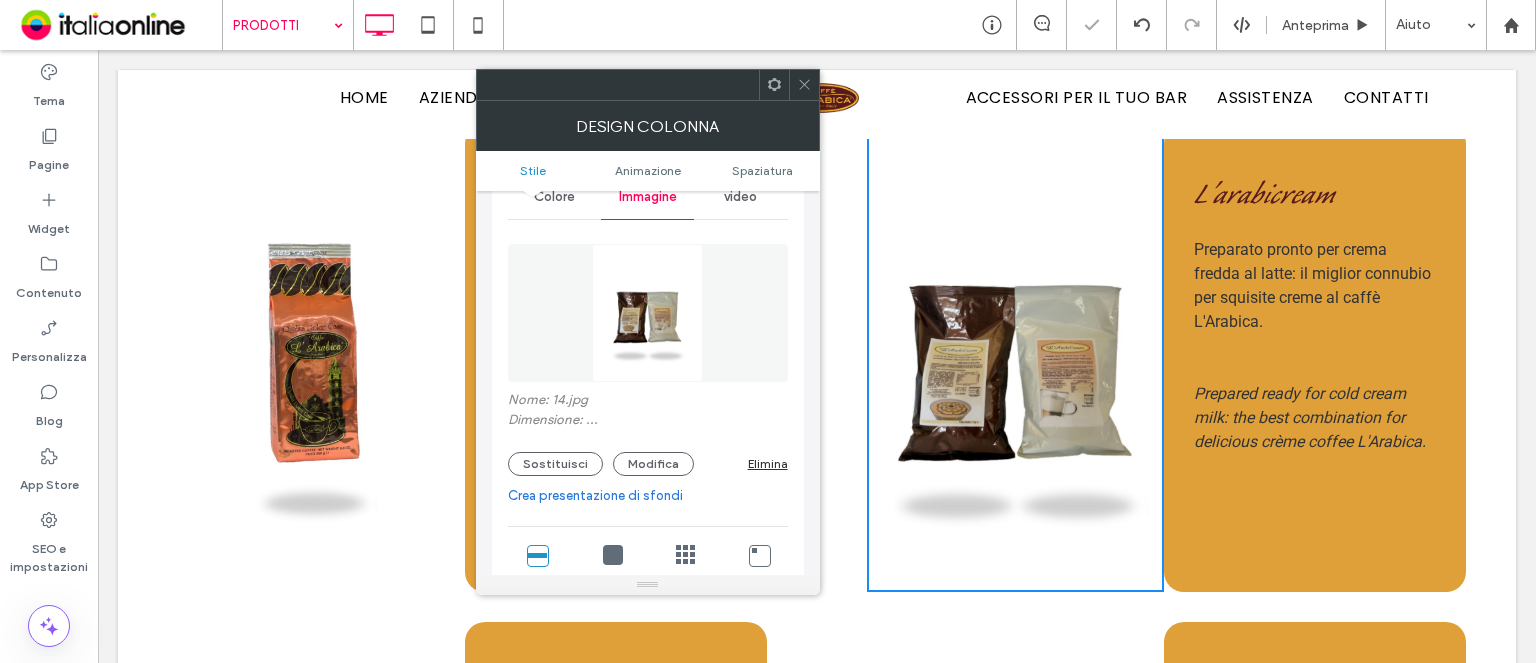 scroll, scrollTop: 3300, scrollLeft: 0, axis: vertical 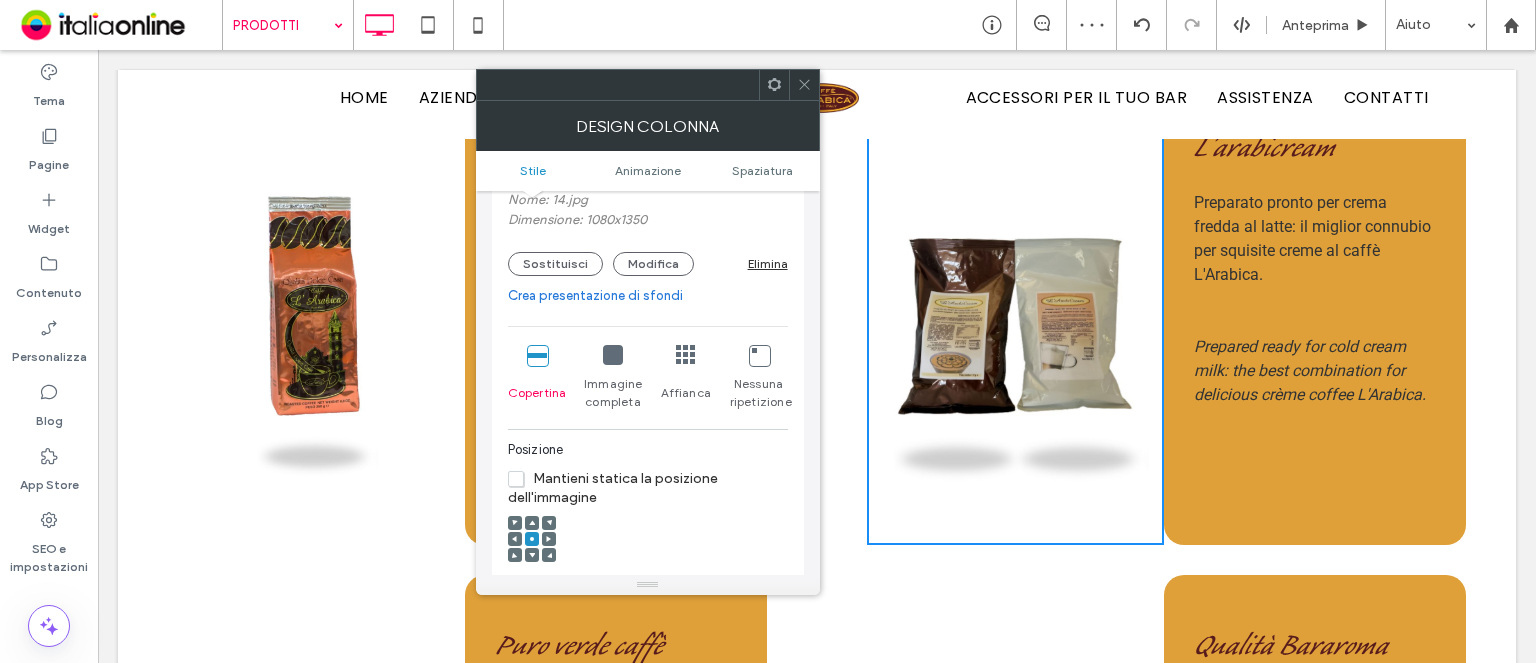 click 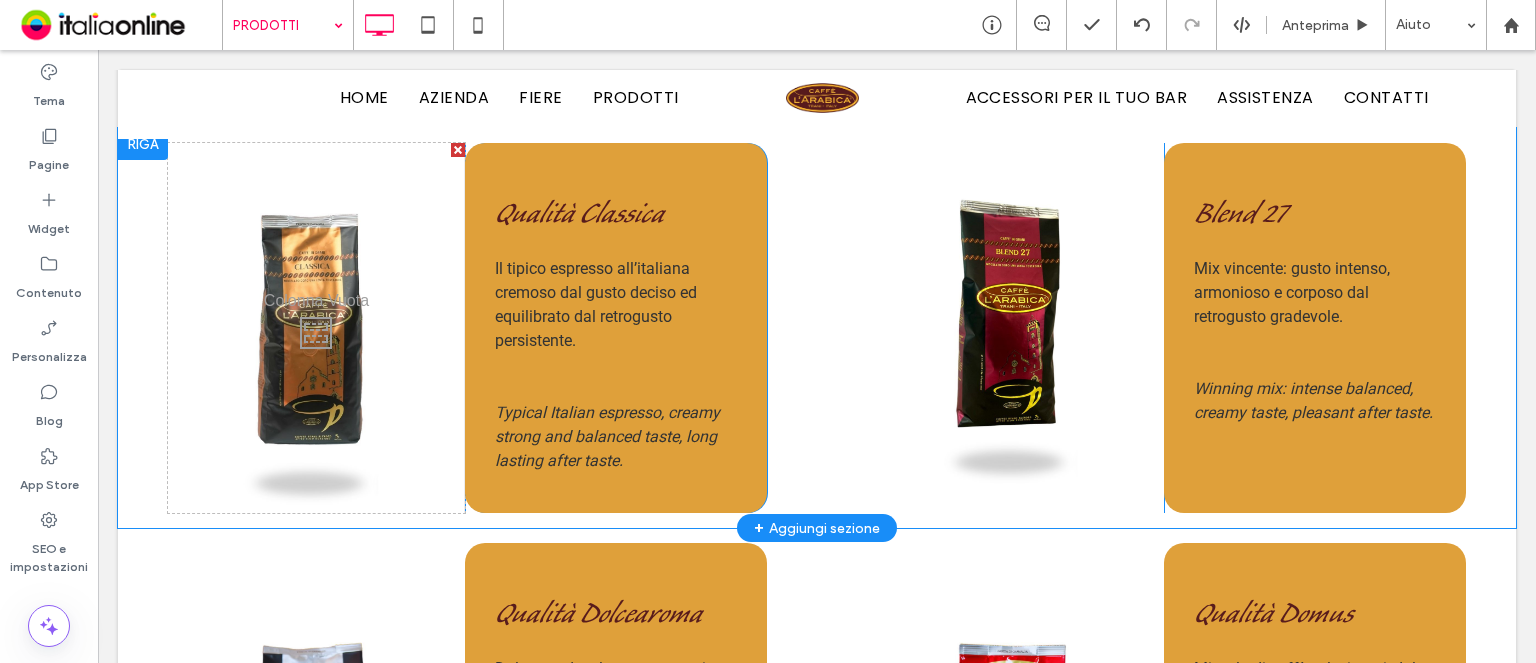 scroll, scrollTop: 1500, scrollLeft: 0, axis: vertical 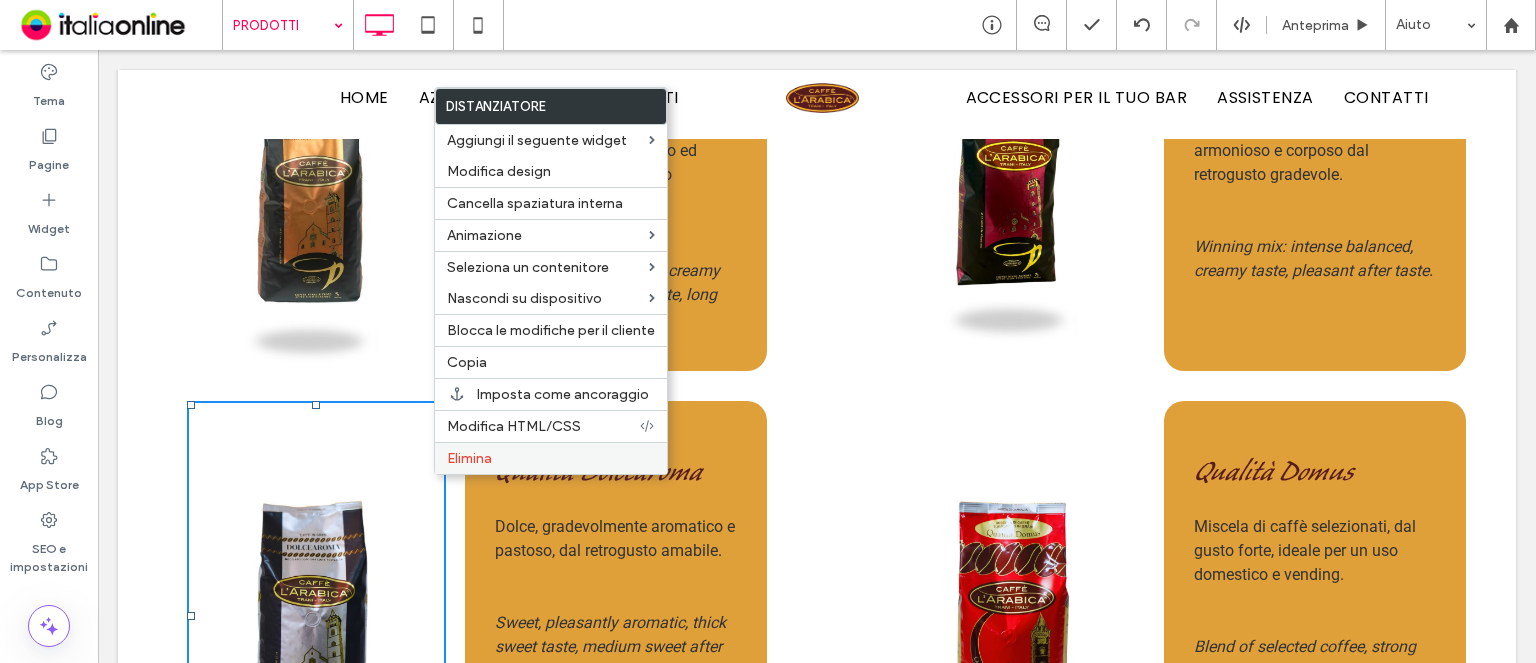 click on "Elimina" at bounding box center [551, 458] 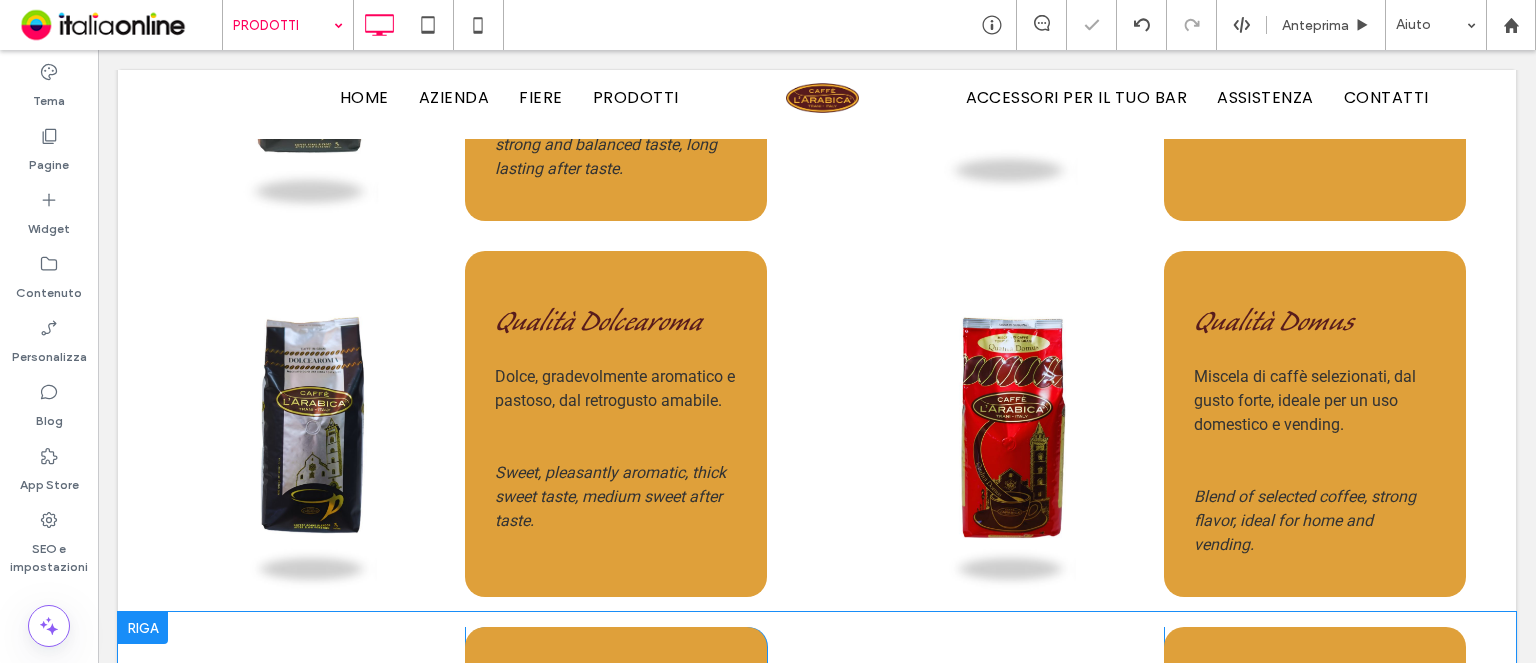 scroll, scrollTop: 1900, scrollLeft: 0, axis: vertical 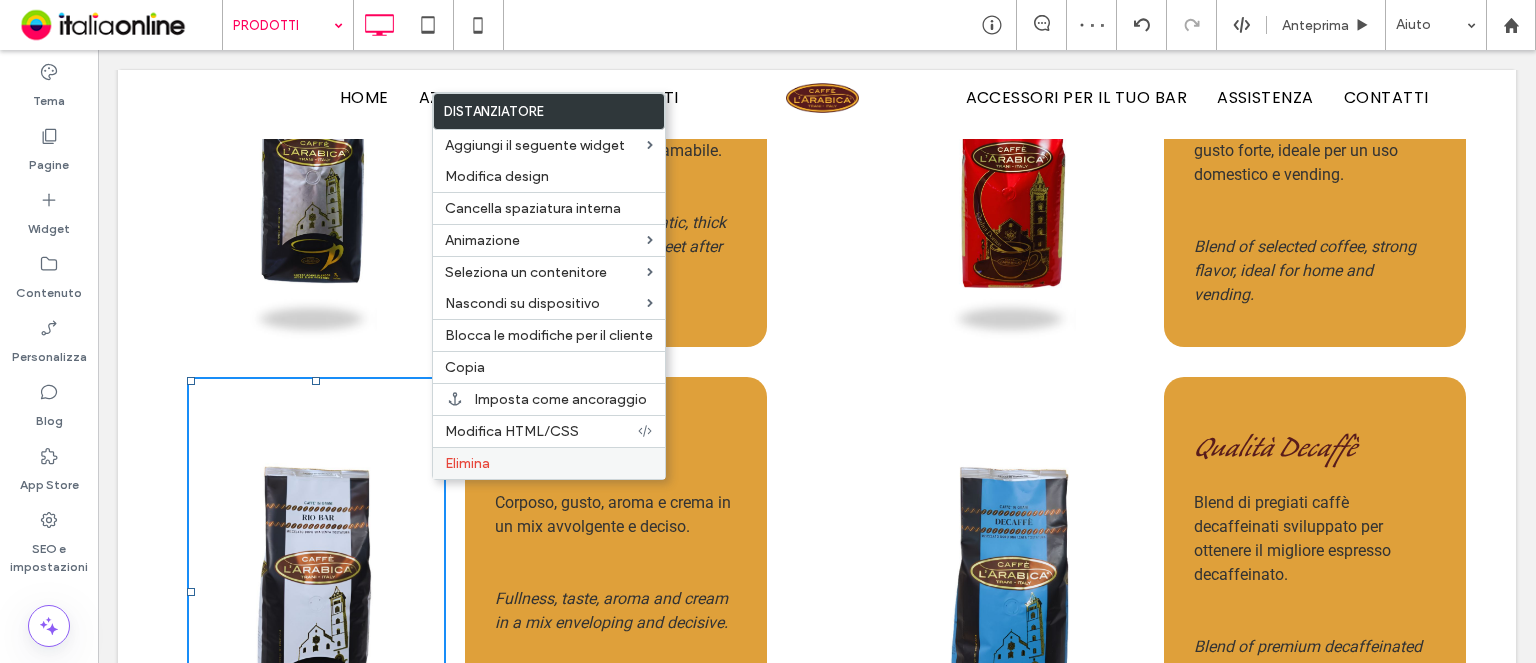 click on "Elimina" at bounding box center (549, 463) 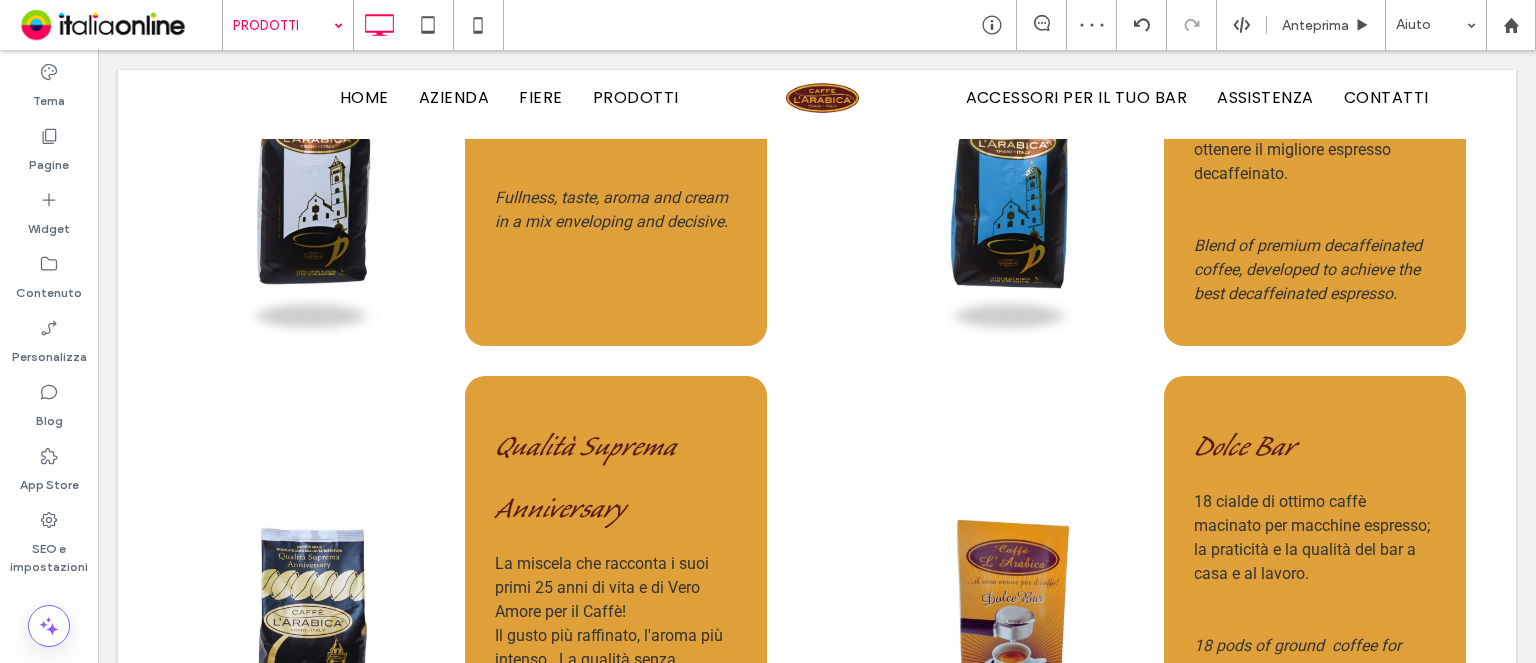 scroll, scrollTop: 2400, scrollLeft: 0, axis: vertical 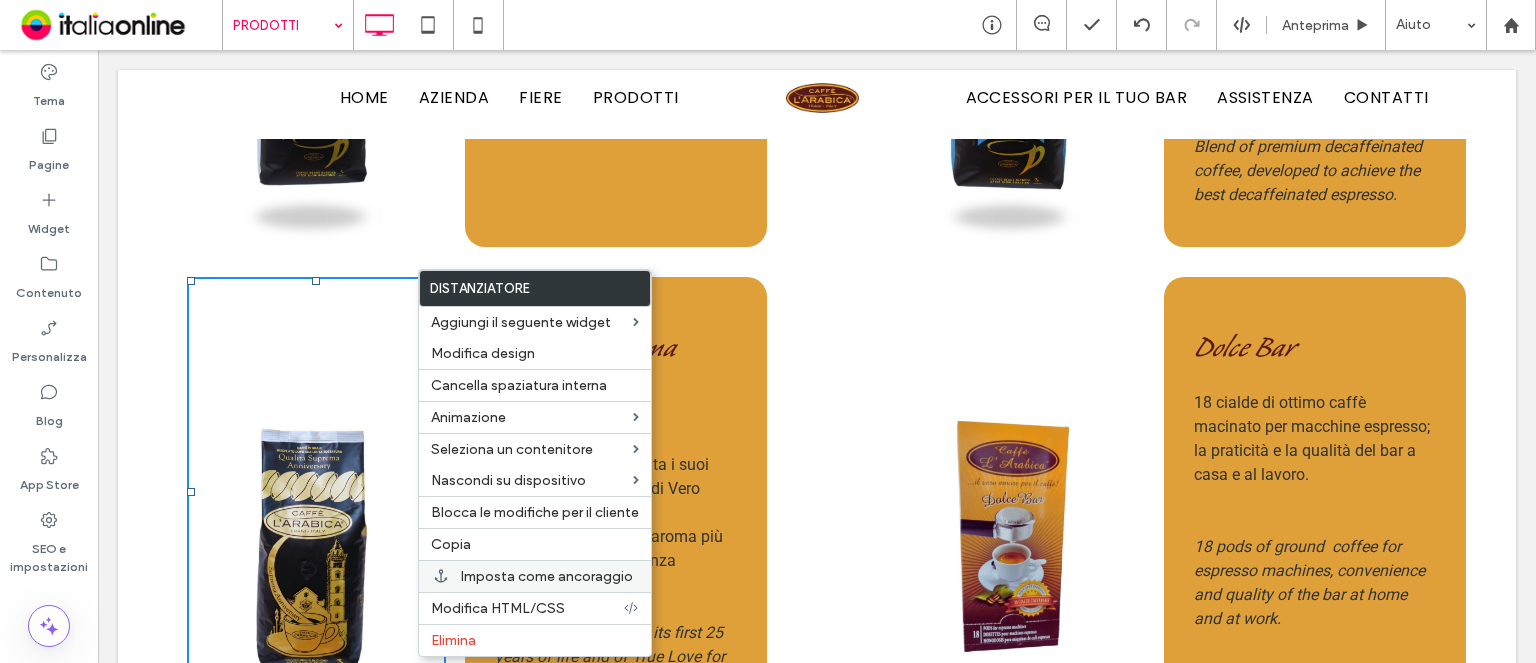 drag, startPoint x: 494, startPoint y: 642, endPoint x: 635, endPoint y: 575, distance: 156.10893 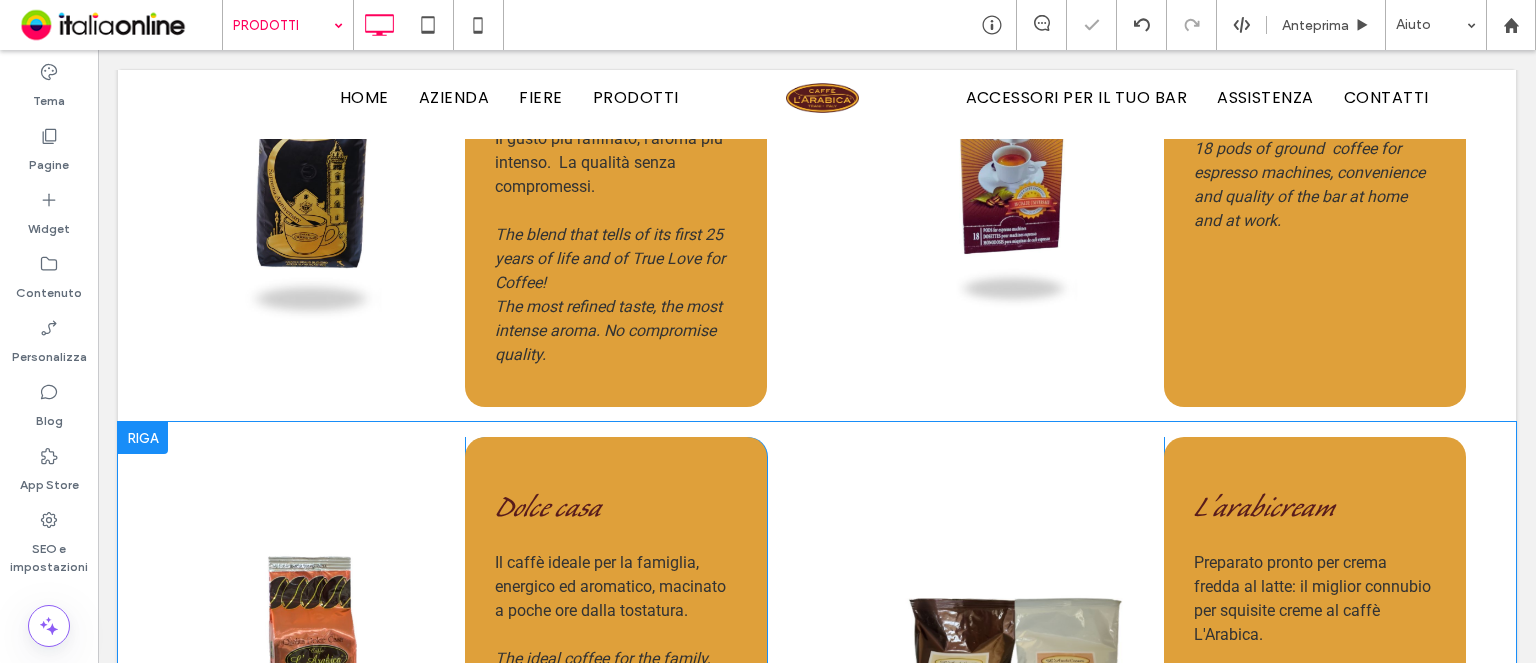 scroll, scrollTop: 2800, scrollLeft: 0, axis: vertical 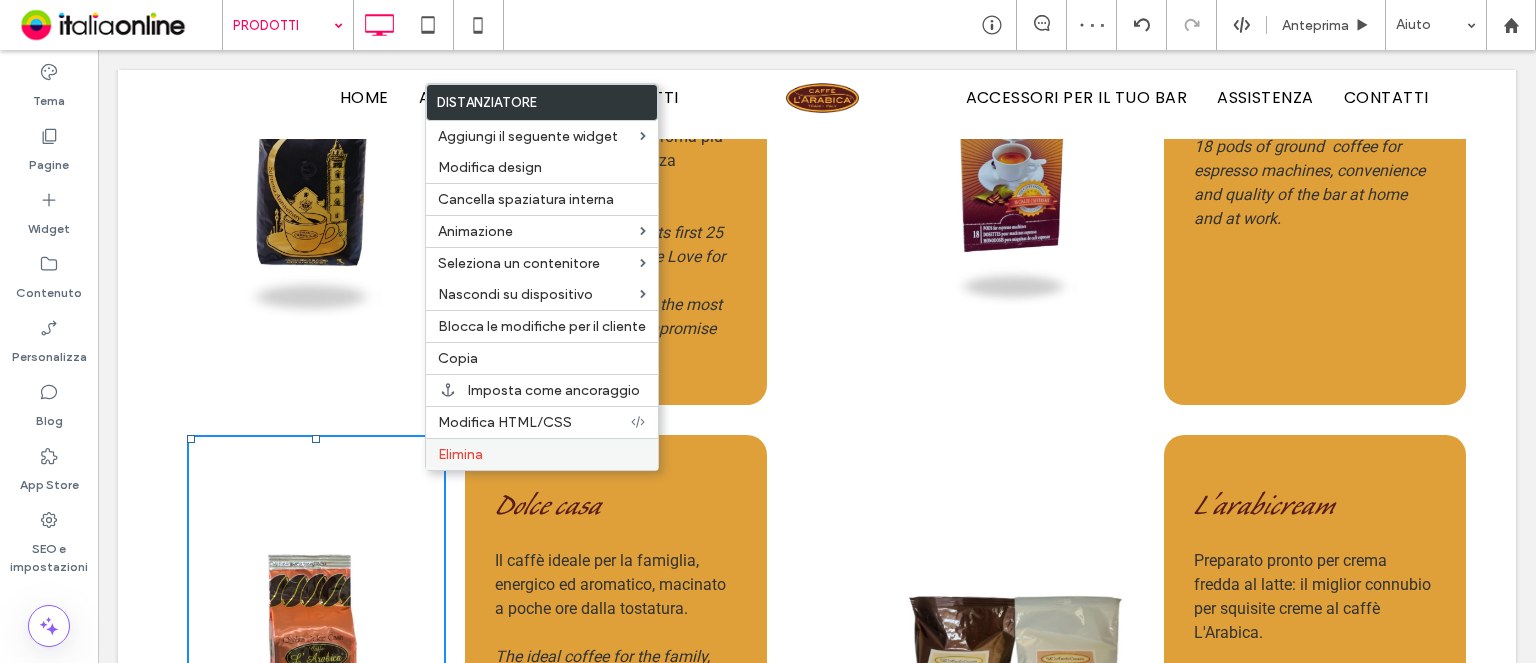 click on "Elimina" at bounding box center (460, 454) 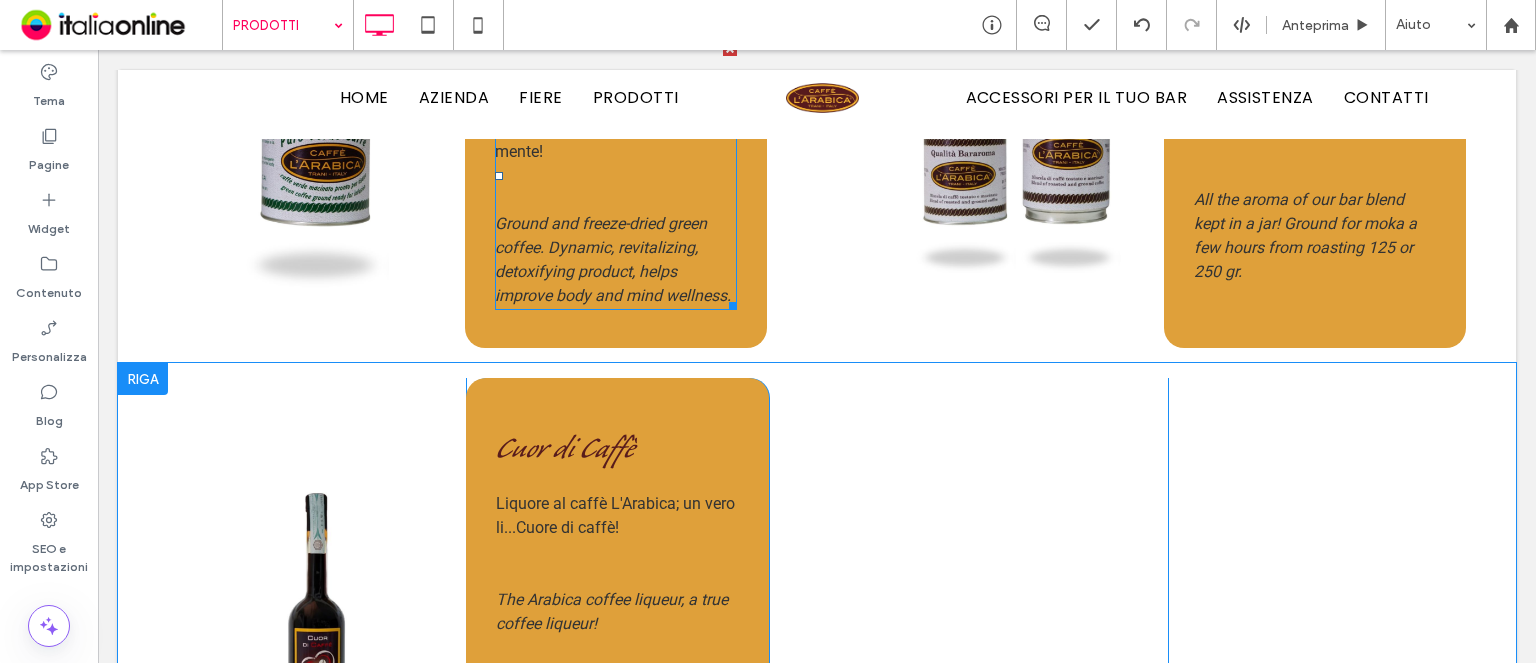 scroll, scrollTop: 3700, scrollLeft: 0, axis: vertical 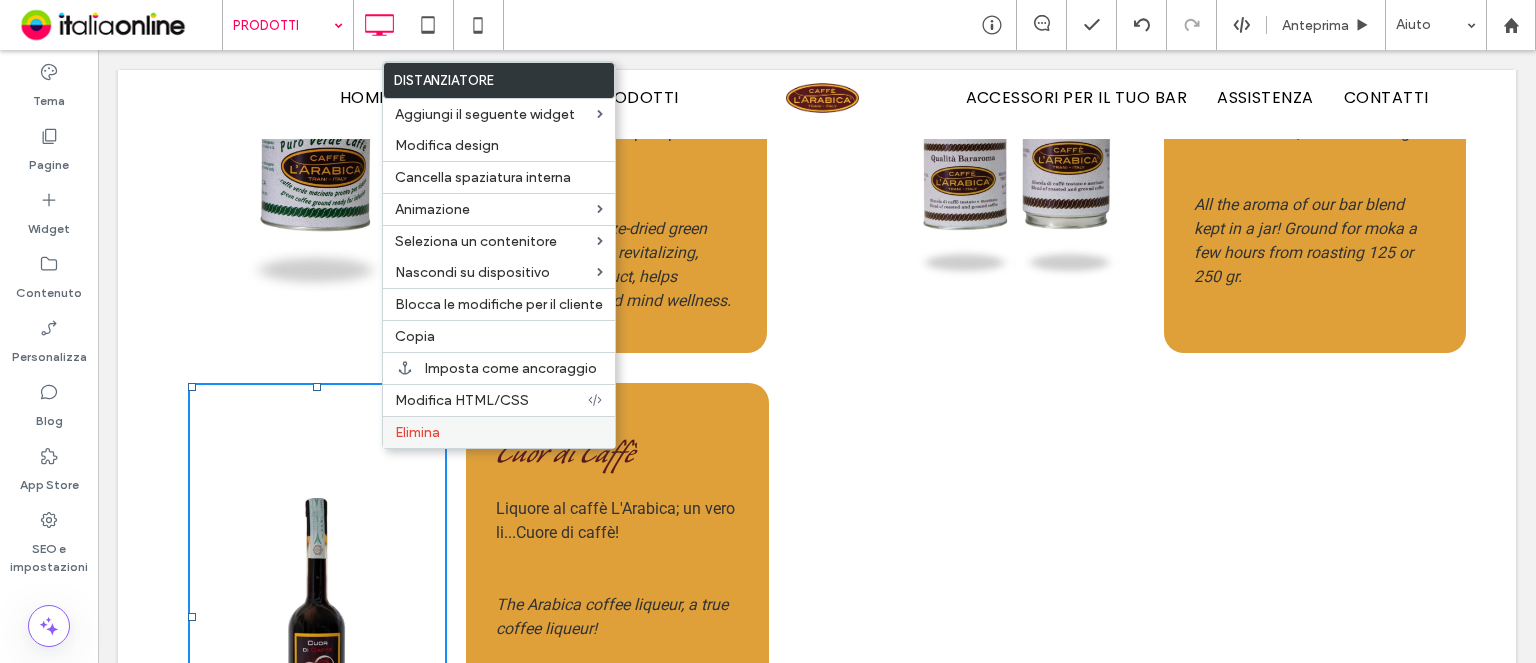 click on "Elimina" at bounding box center [499, 432] 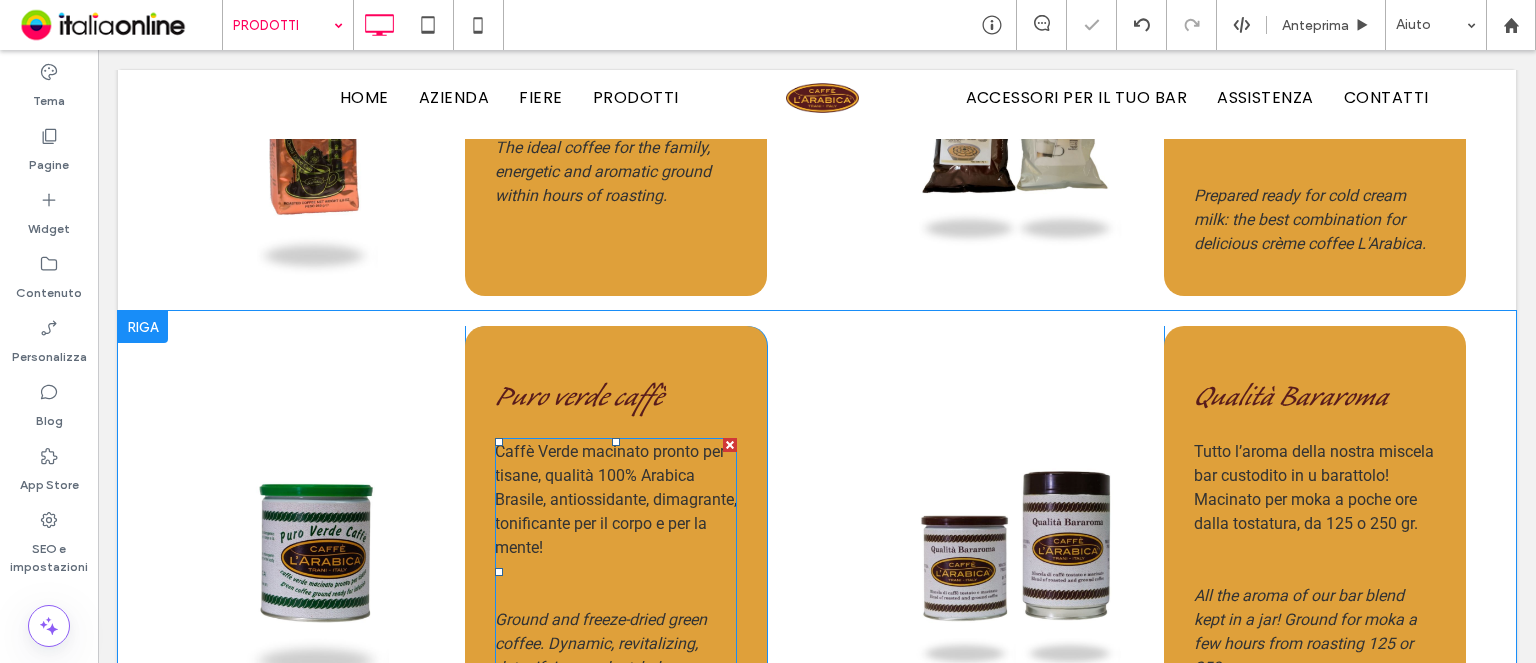 scroll, scrollTop: 3300, scrollLeft: 0, axis: vertical 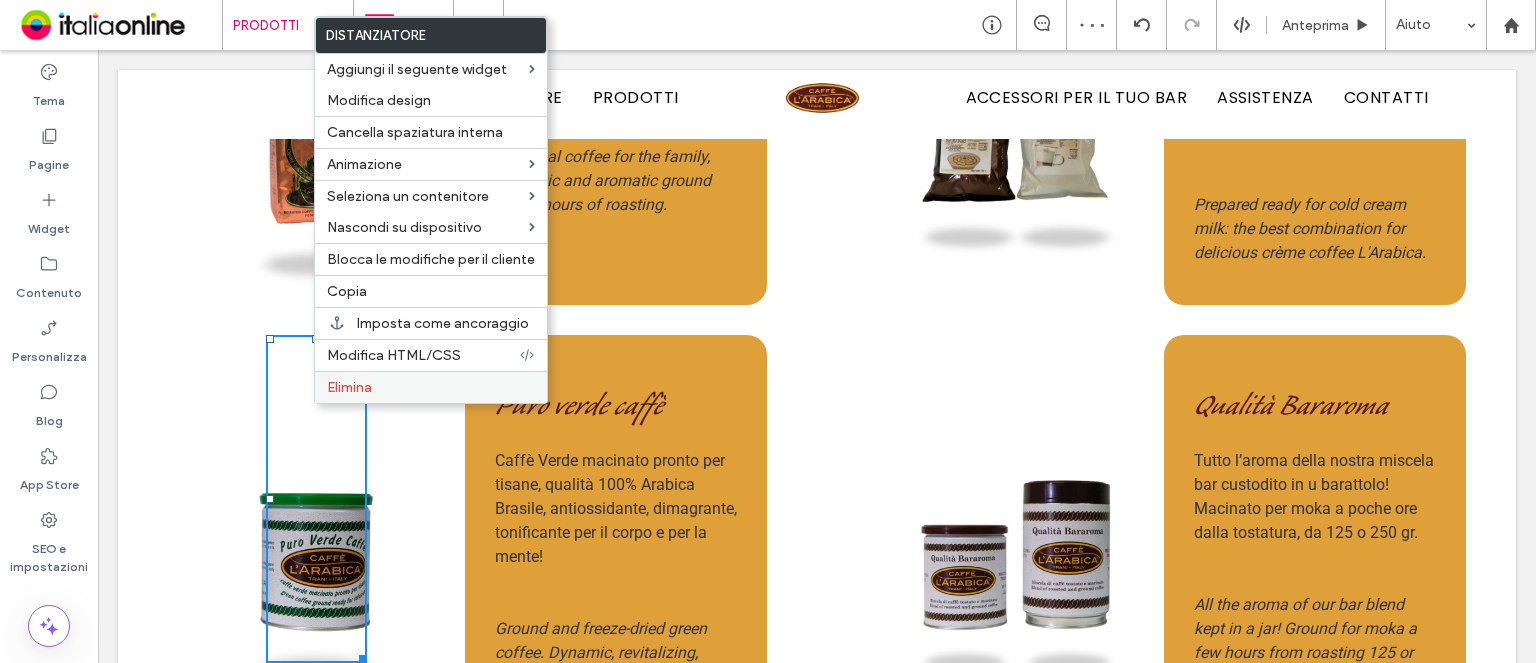click on "Elimina" at bounding box center (431, 387) 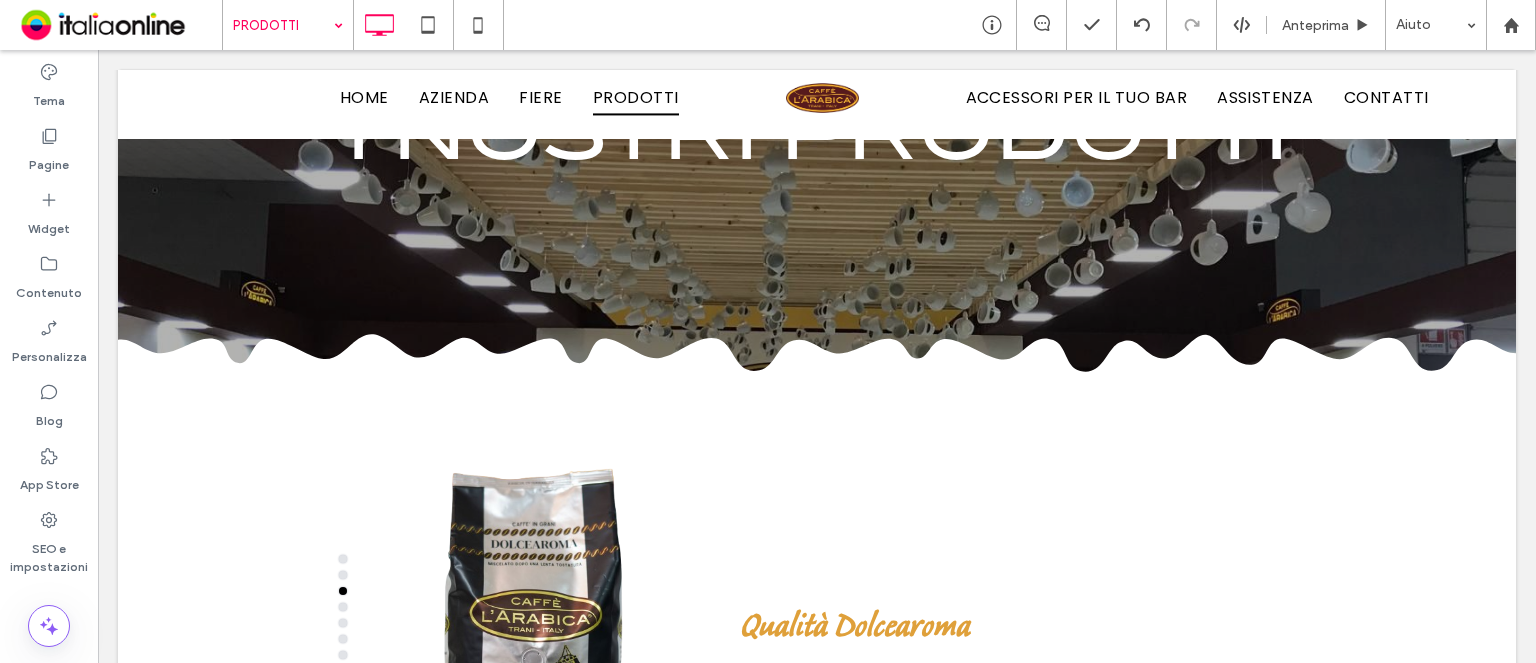 scroll, scrollTop: 700, scrollLeft: 0, axis: vertical 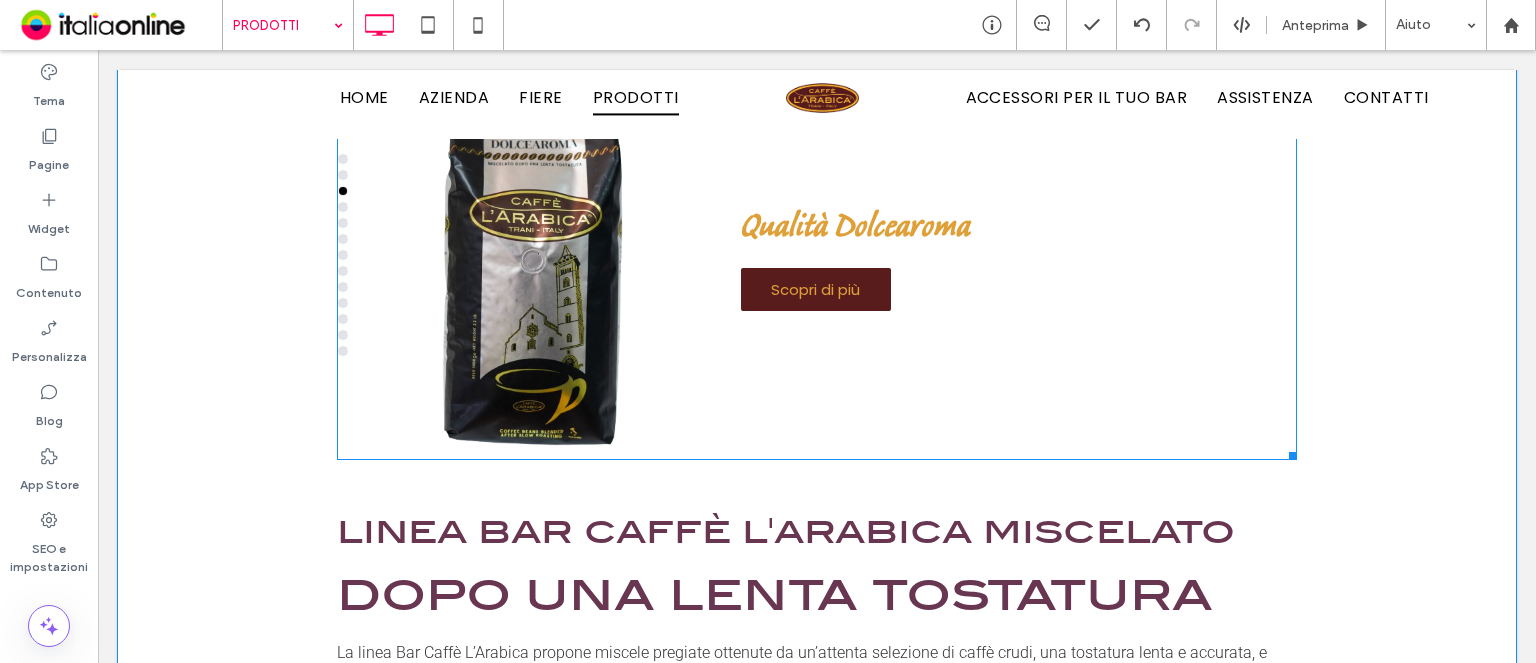 click at bounding box center [540, 255] 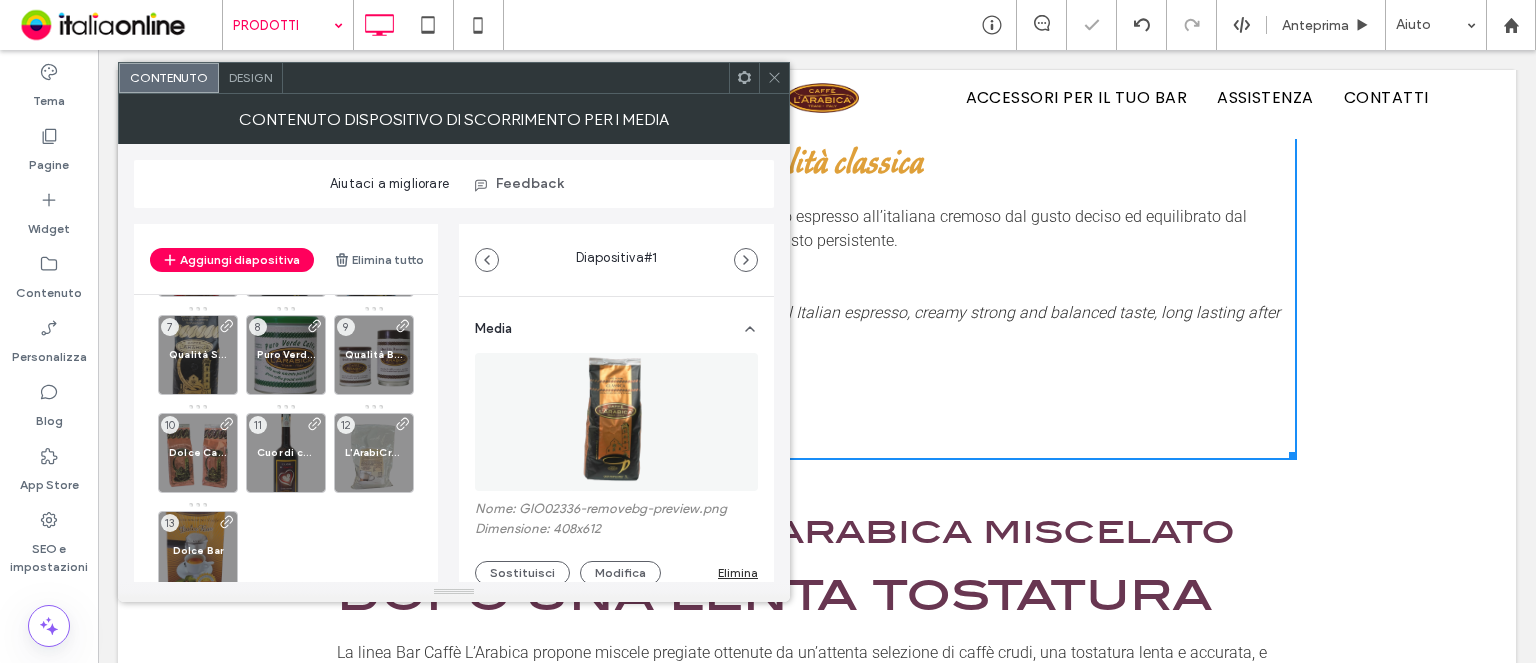 scroll, scrollTop: 0, scrollLeft: 0, axis: both 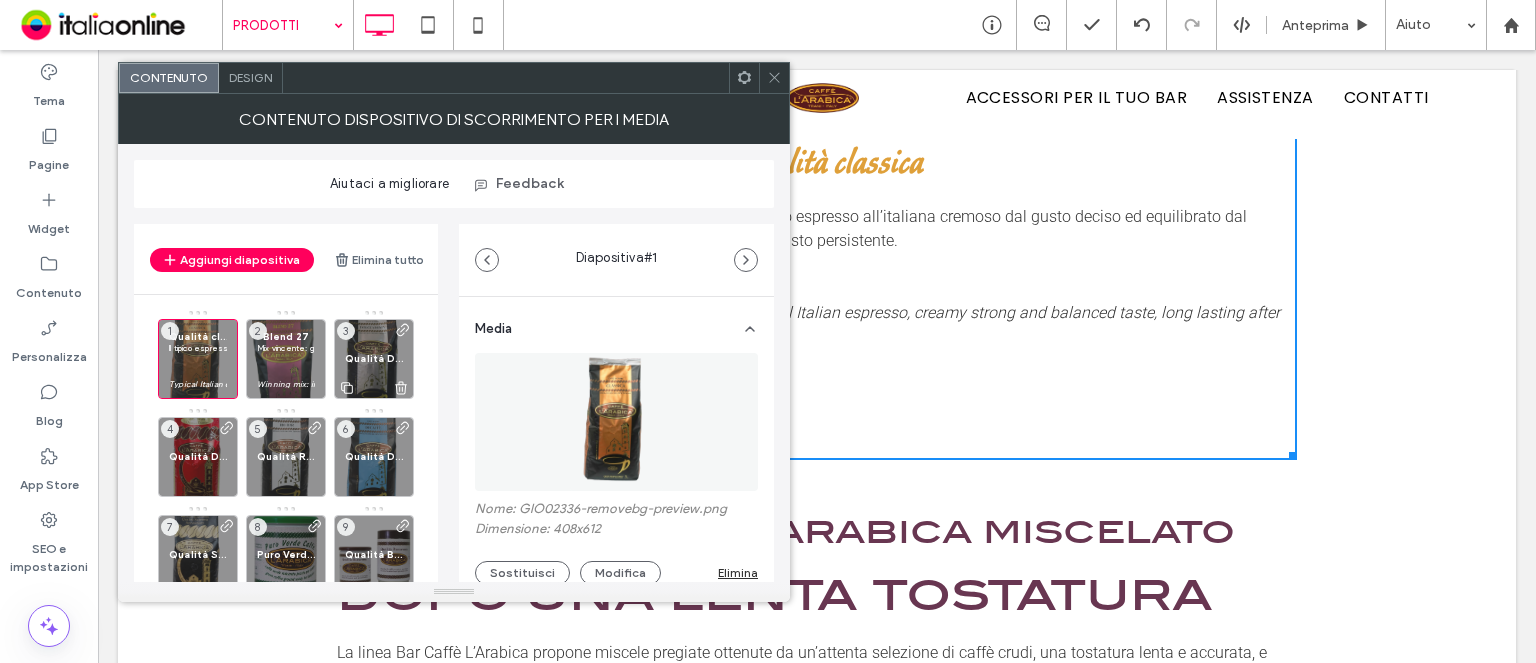 click 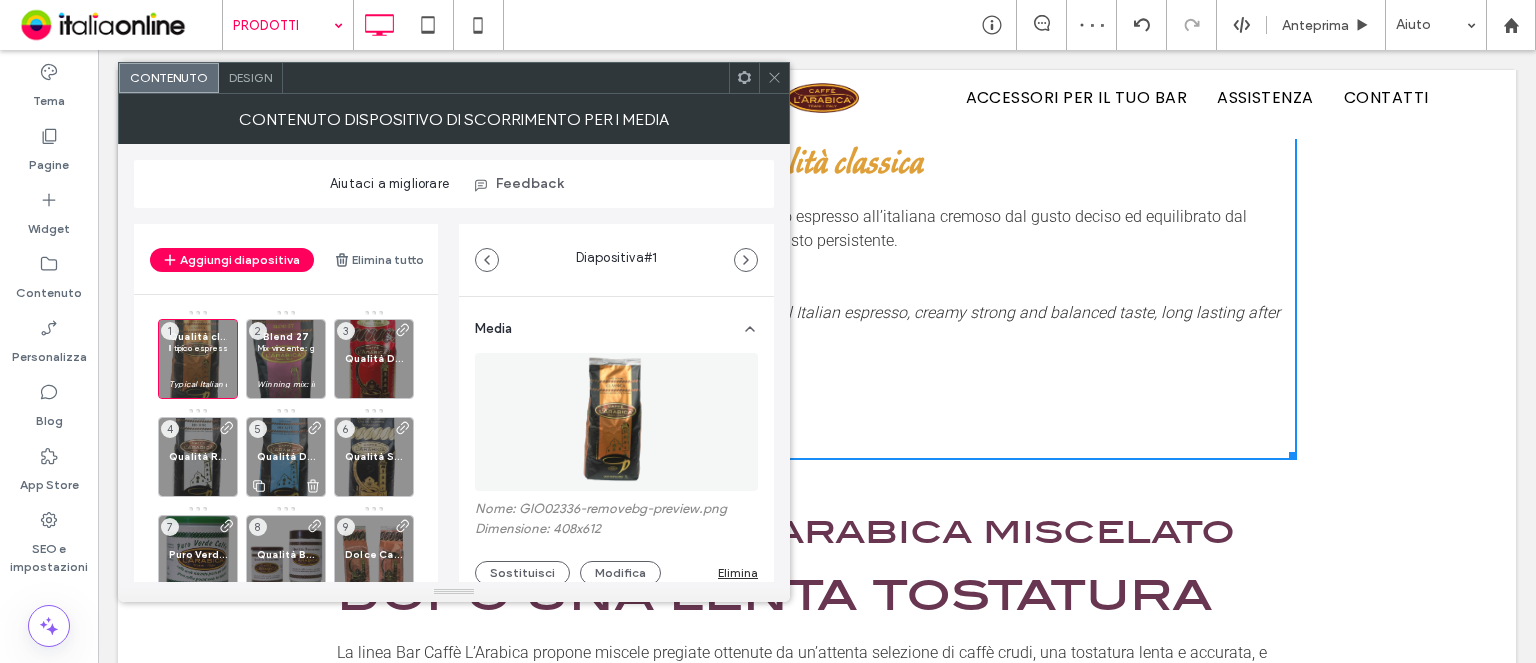 click 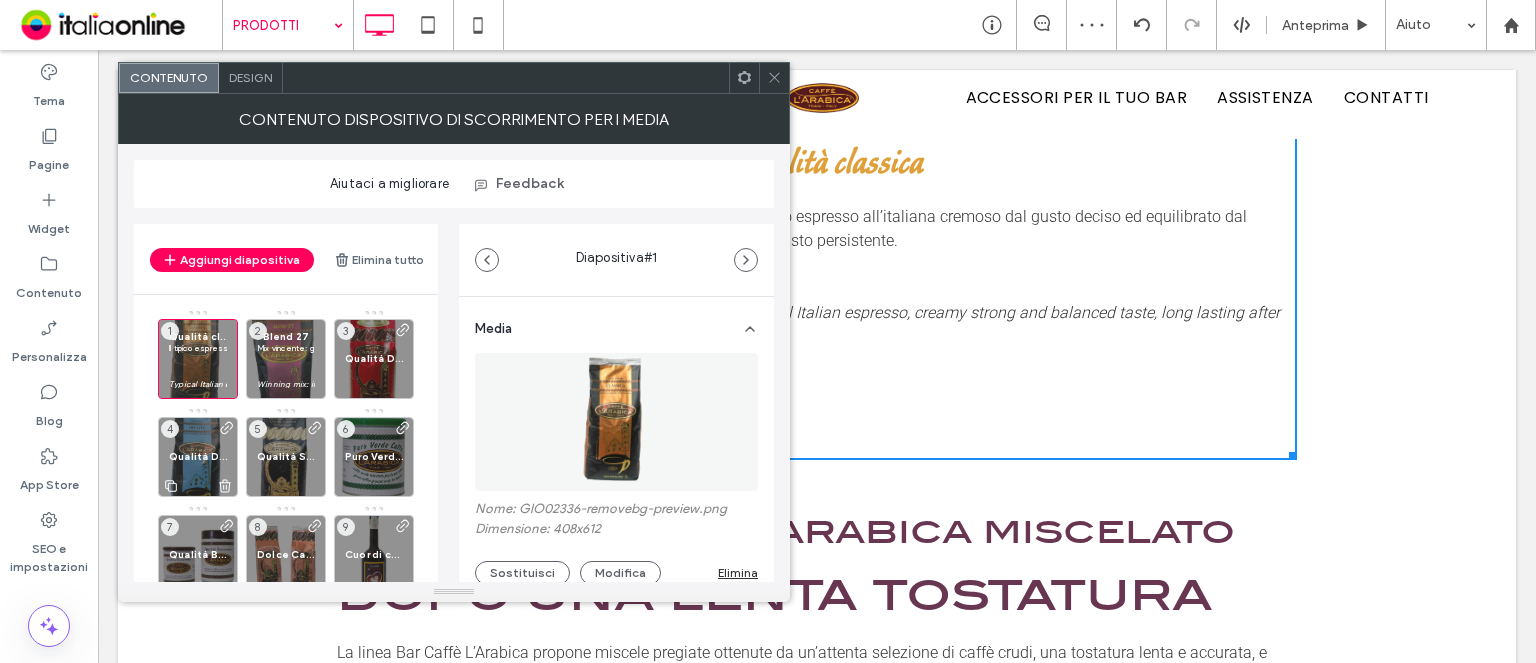 click 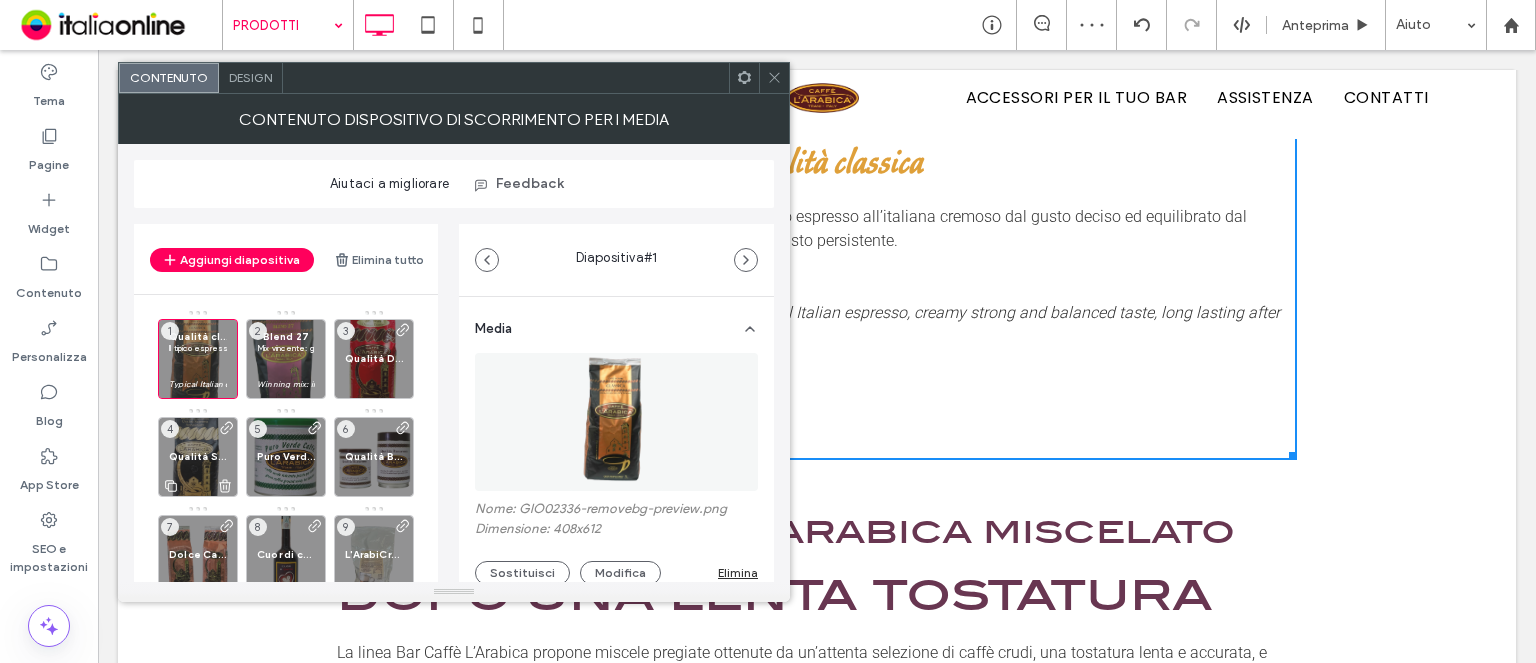 click 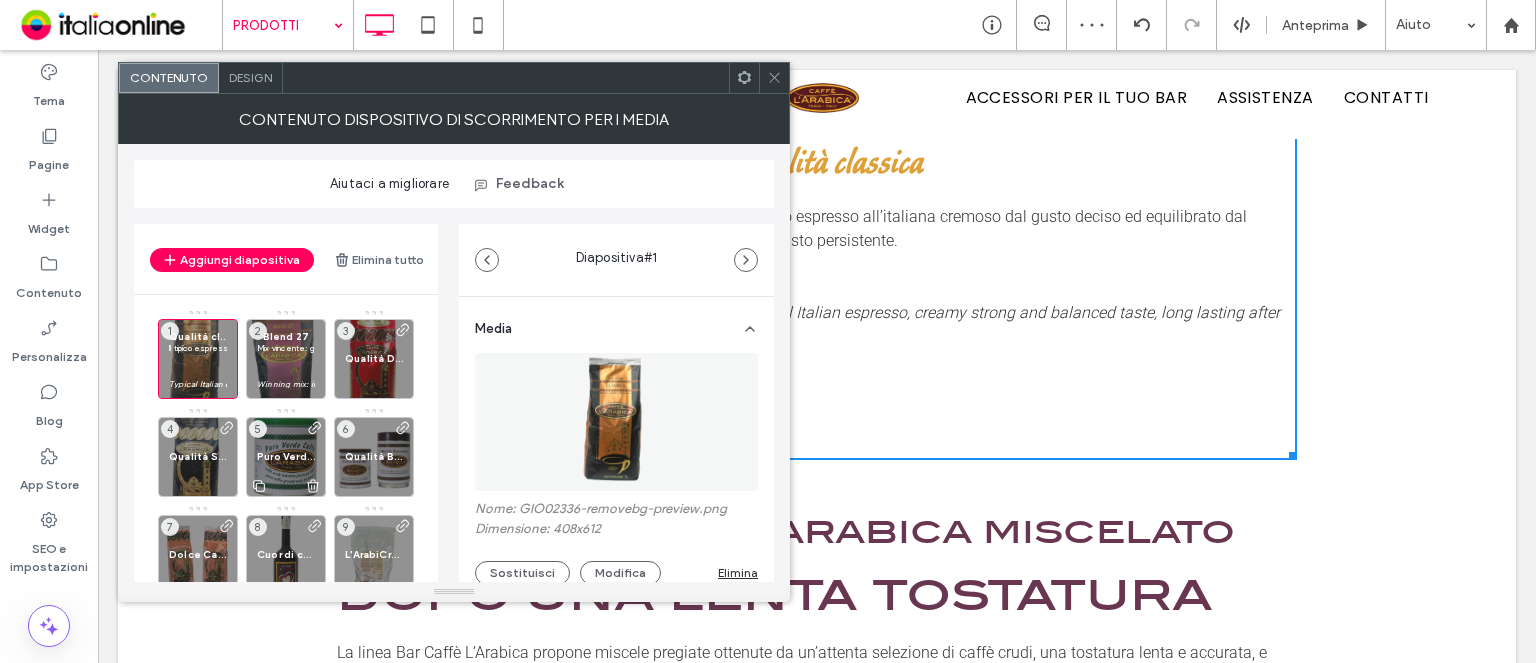 click 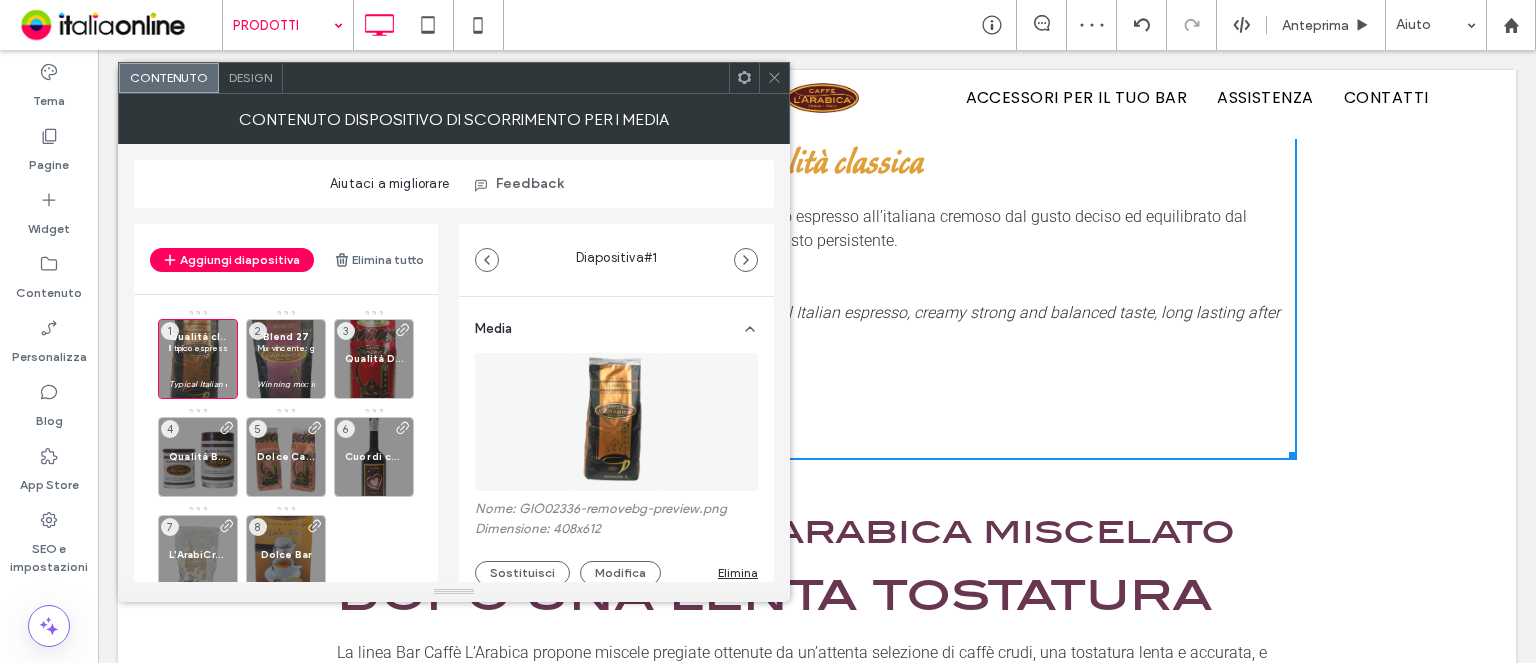 click 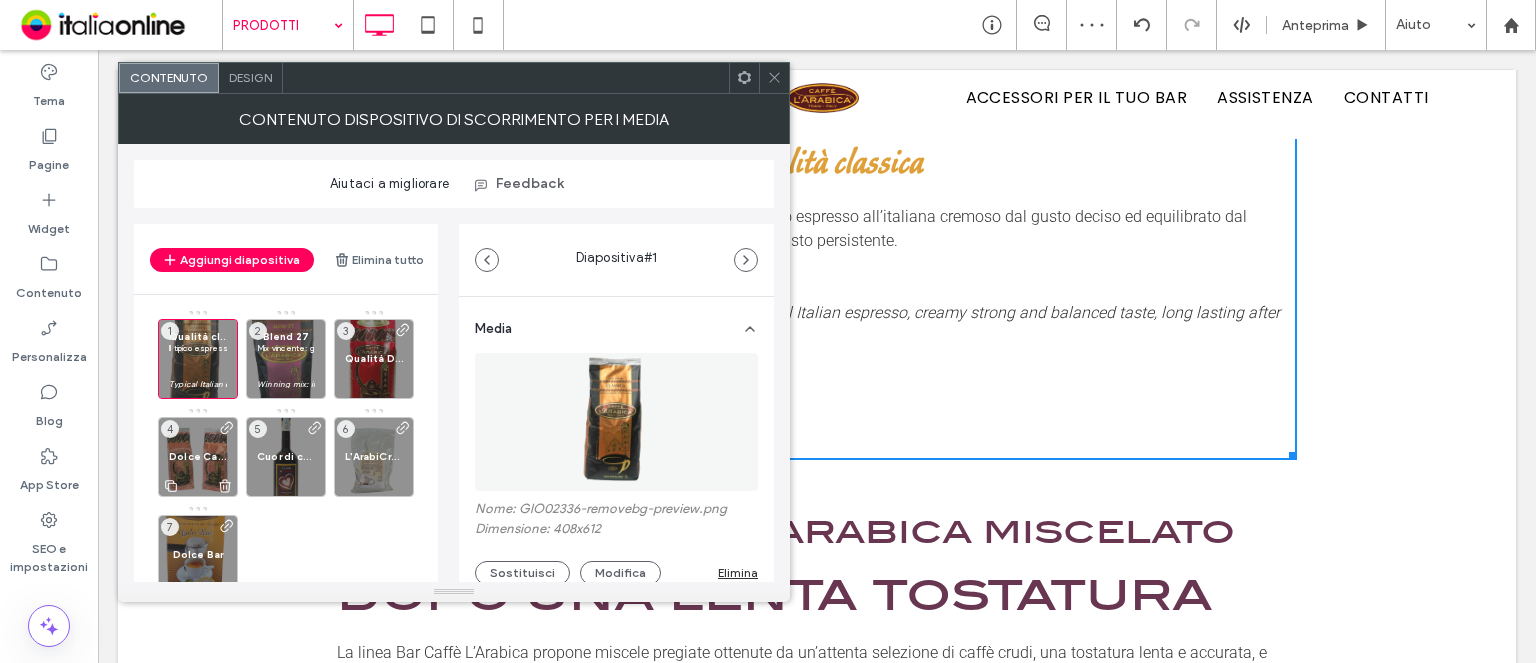 click 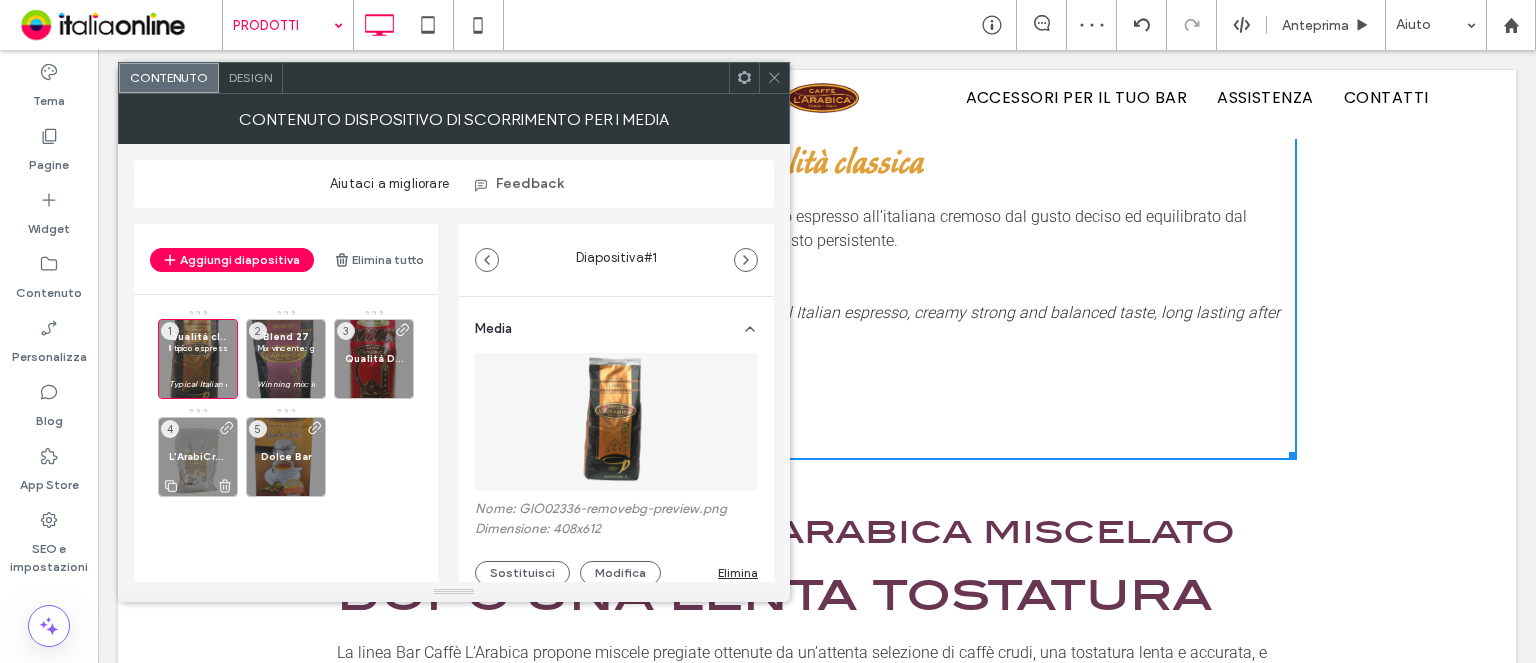 click 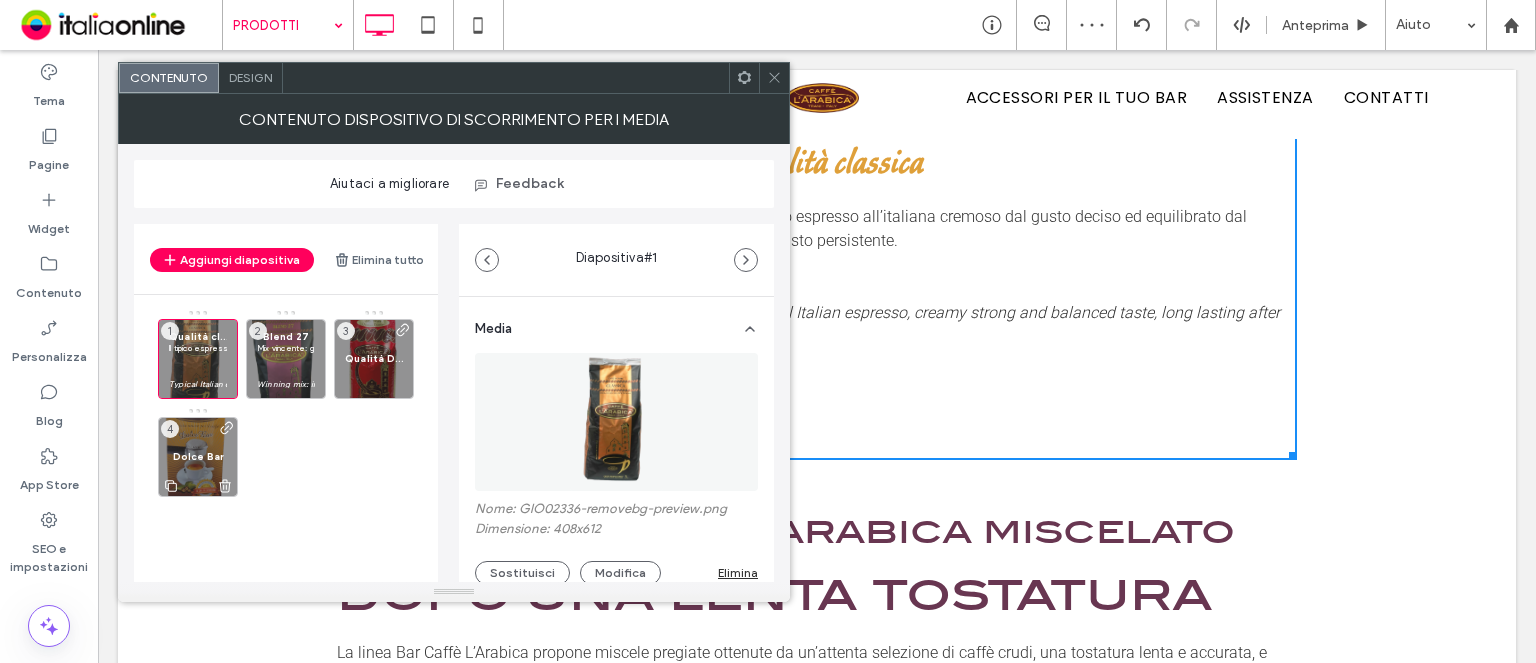 click 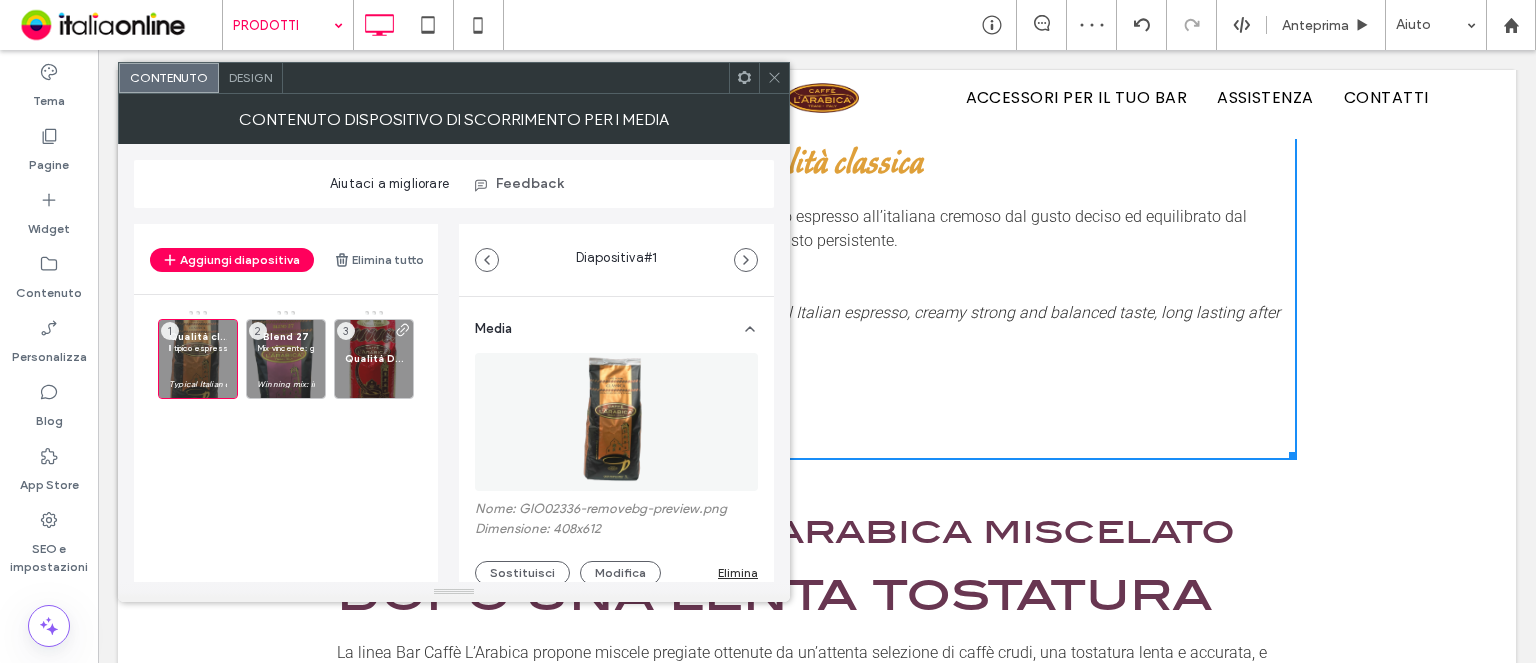 click 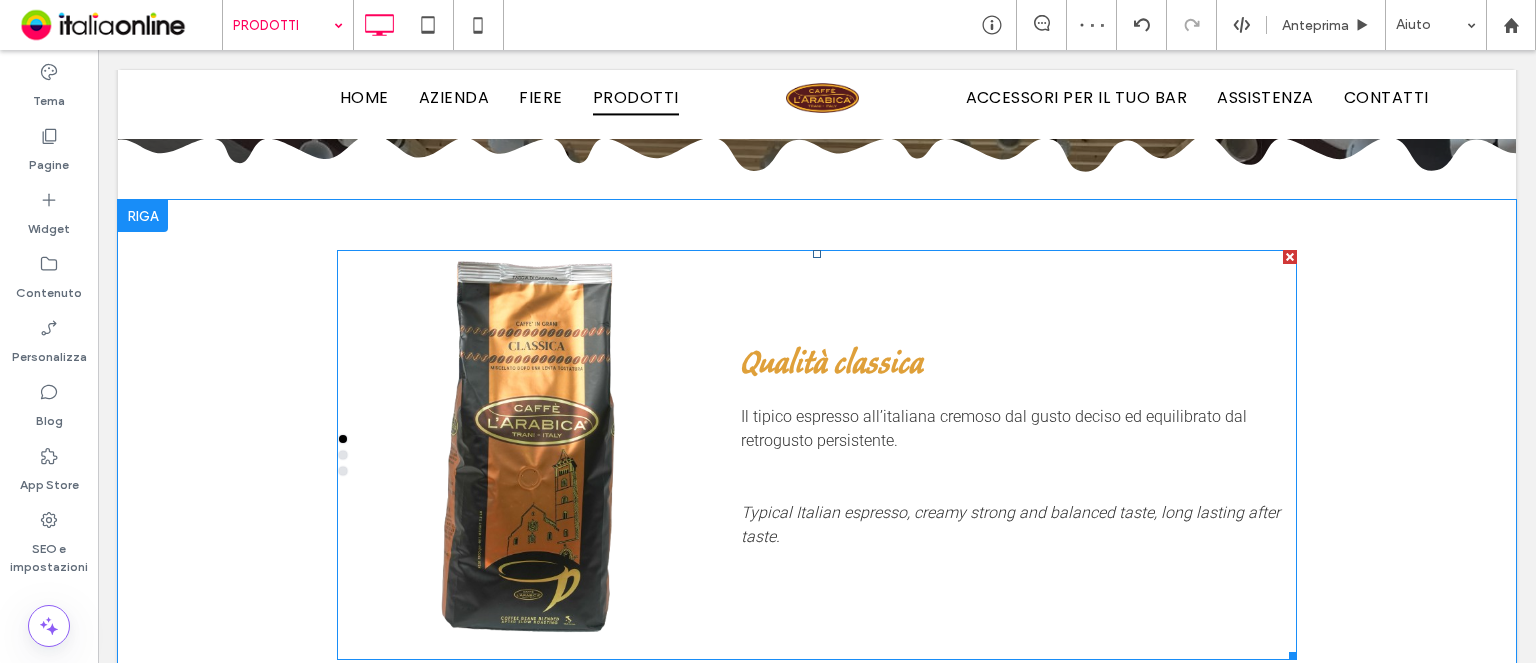 scroll, scrollTop: 500, scrollLeft: 0, axis: vertical 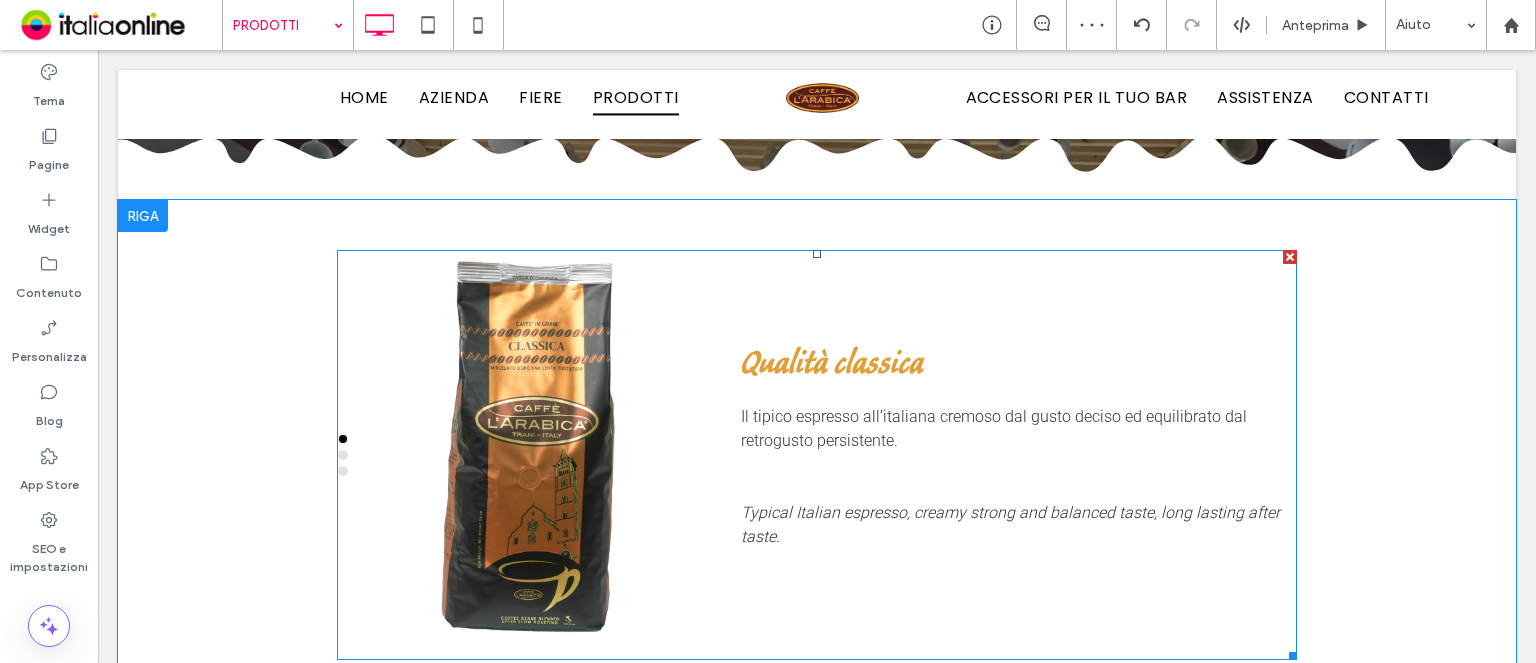 click on "Qualità classica Il tipico espresso all’italiana cremoso dal gusto deciso ed equilibrato dal retrogusto persistente. Typical Italian espresso, creamy strong and balanced taste, long lasting after taste." at bounding box center (1019, 455) 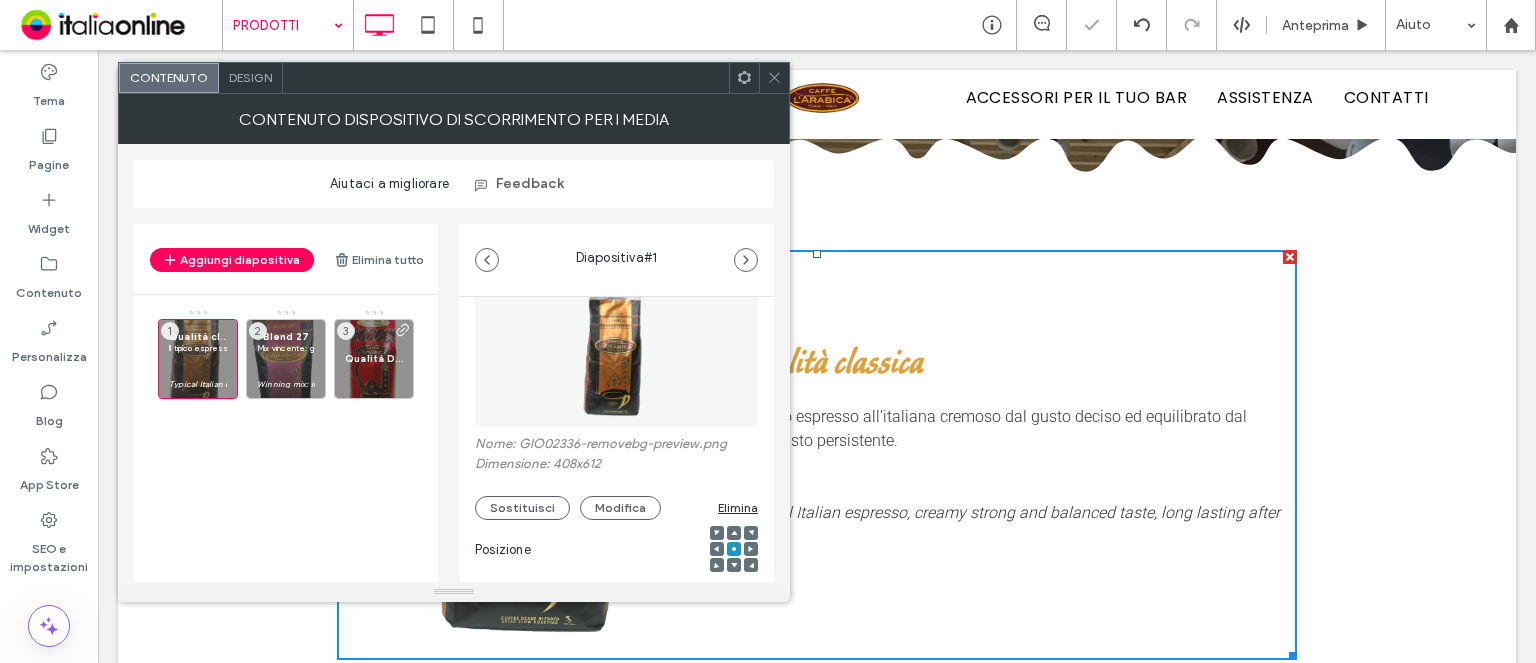 scroll, scrollTop: 100, scrollLeft: 0, axis: vertical 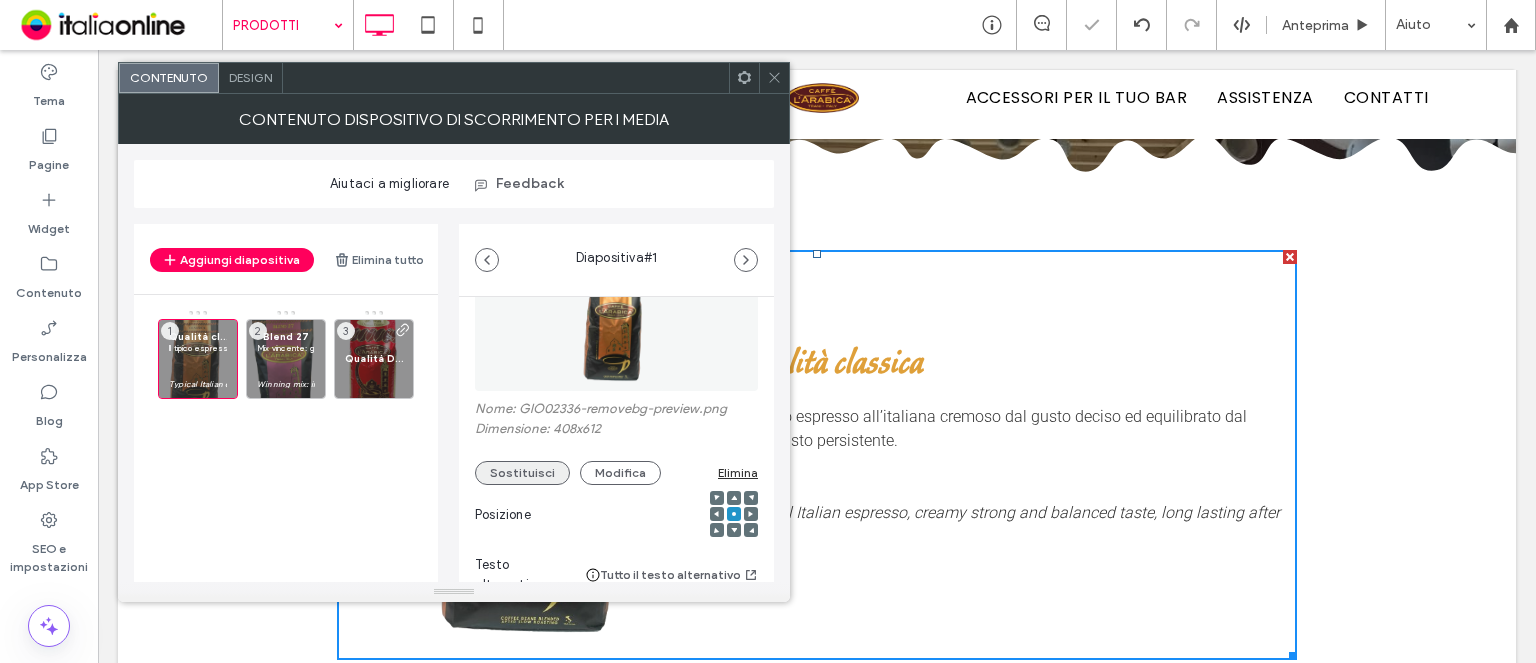 click on "Sostituisci" at bounding box center [522, 473] 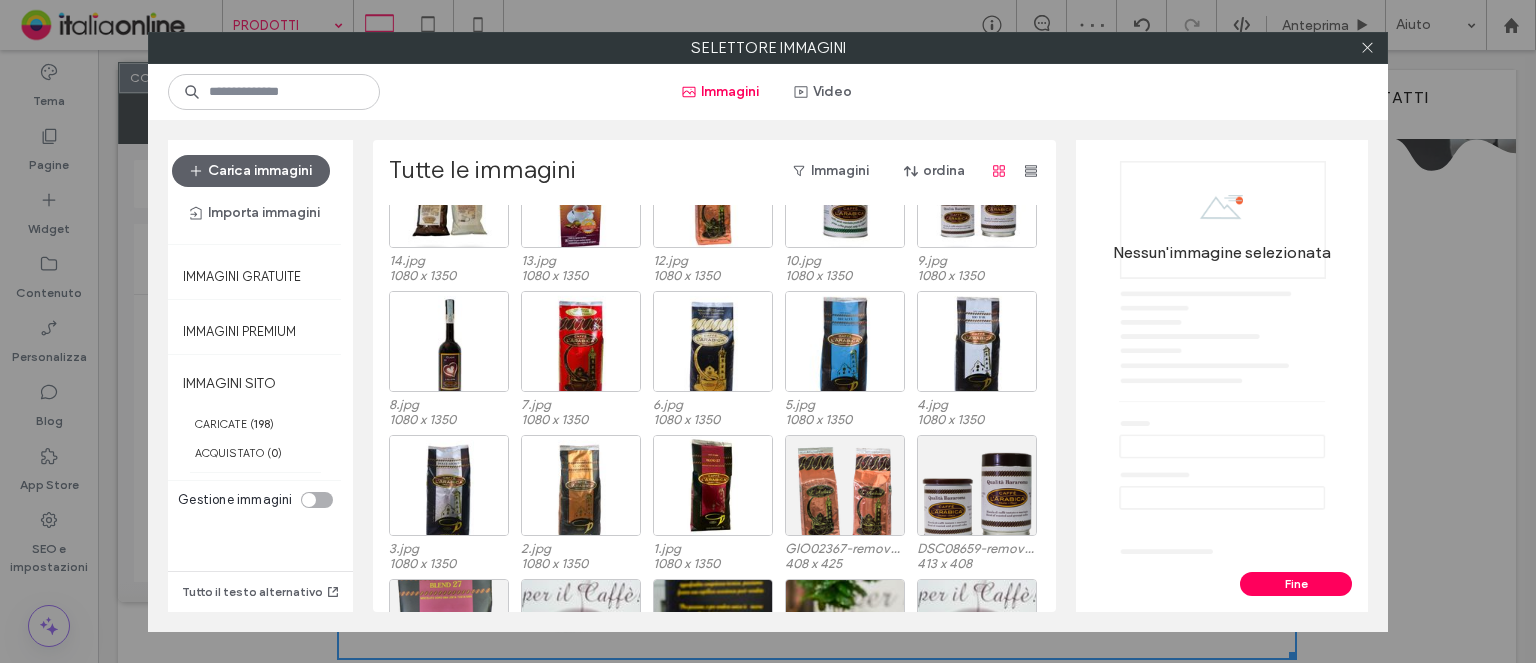 scroll, scrollTop: 208, scrollLeft: 0, axis: vertical 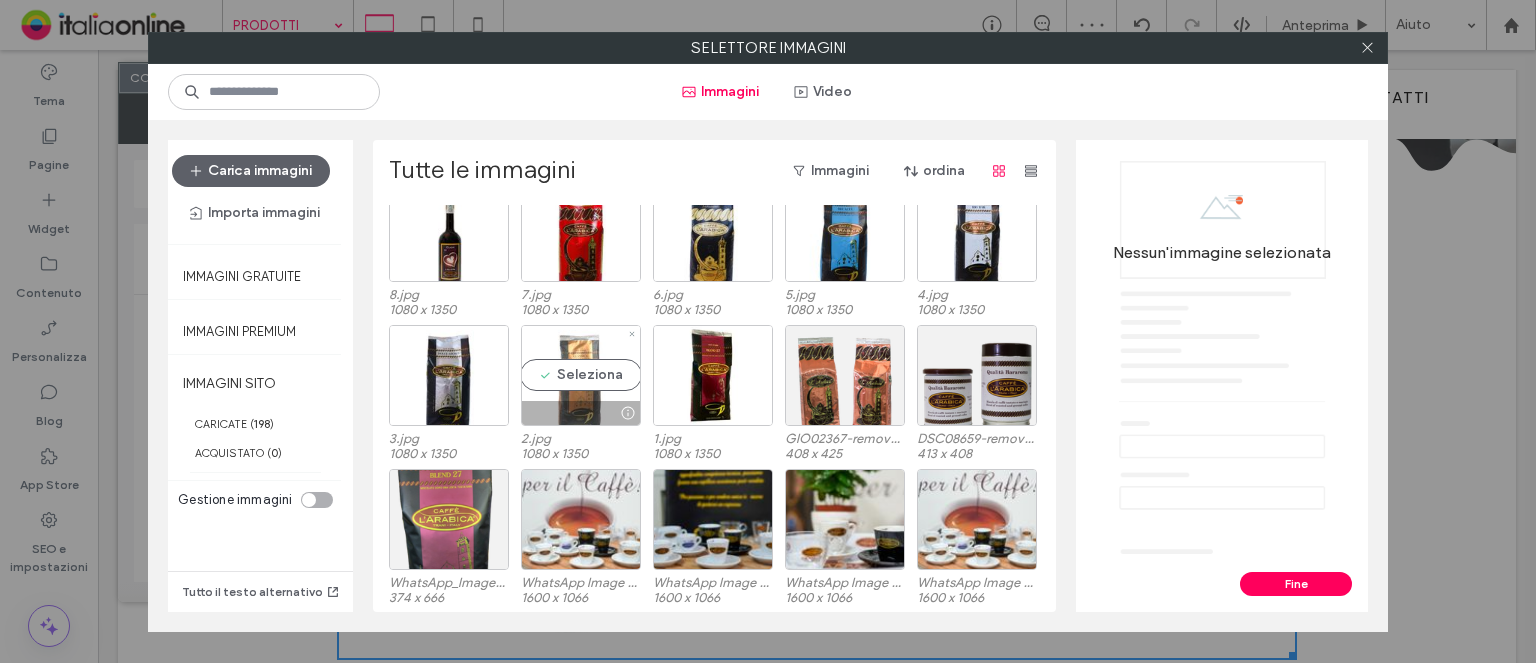 click on "Seleziona" at bounding box center (581, 375) 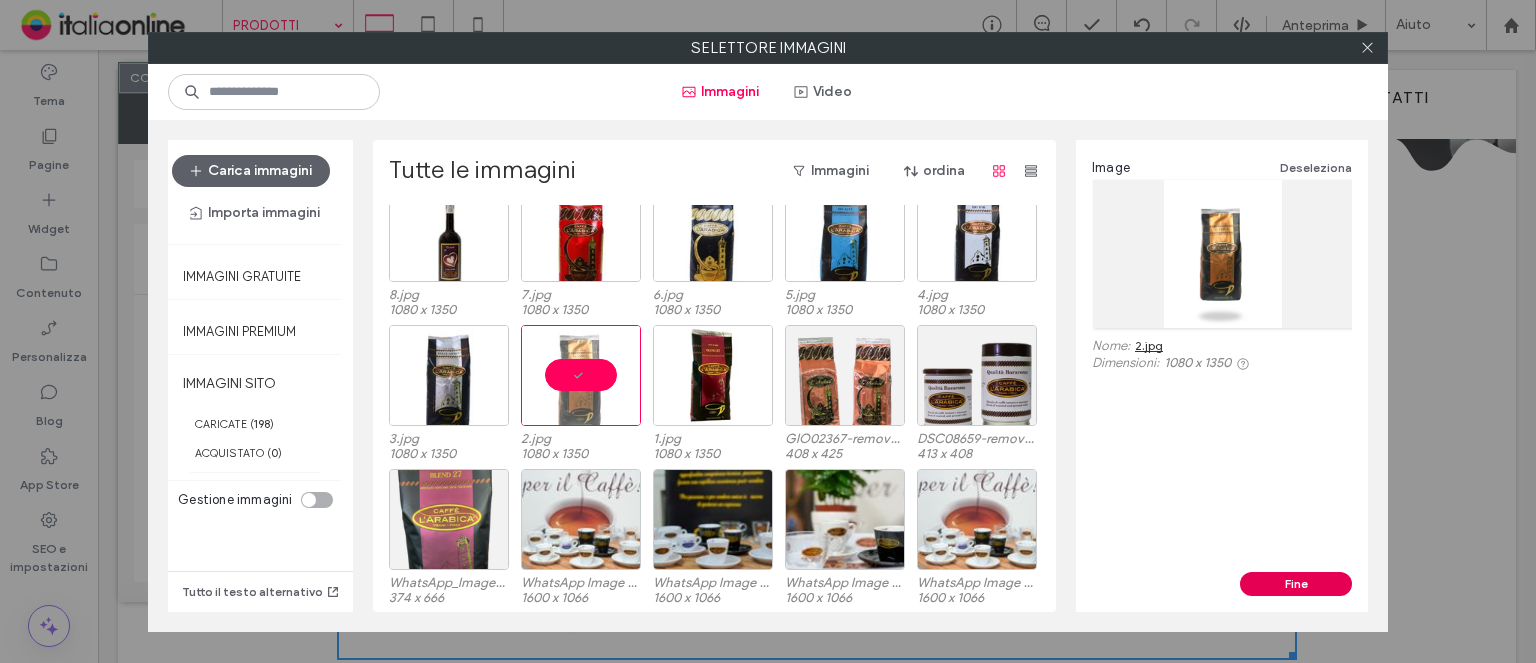 click on "Fine" at bounding box center [1296, 584] 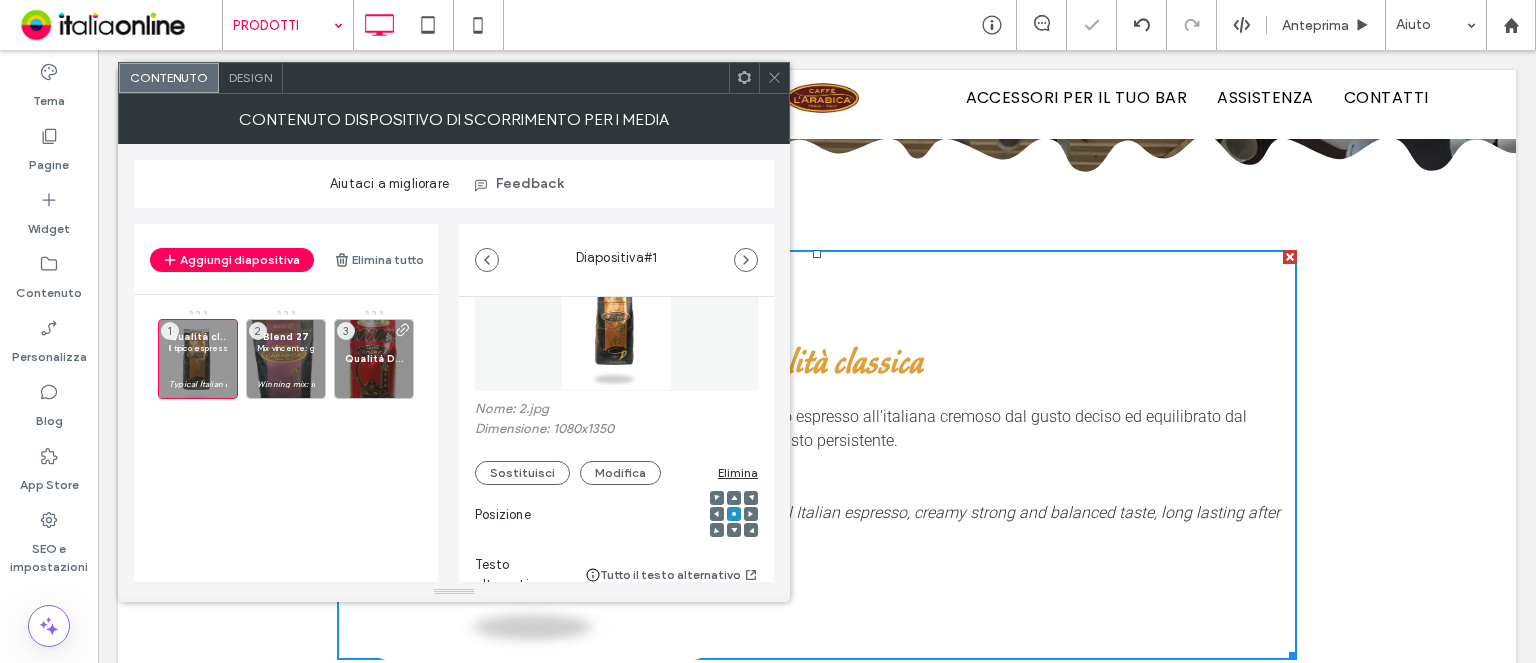 click 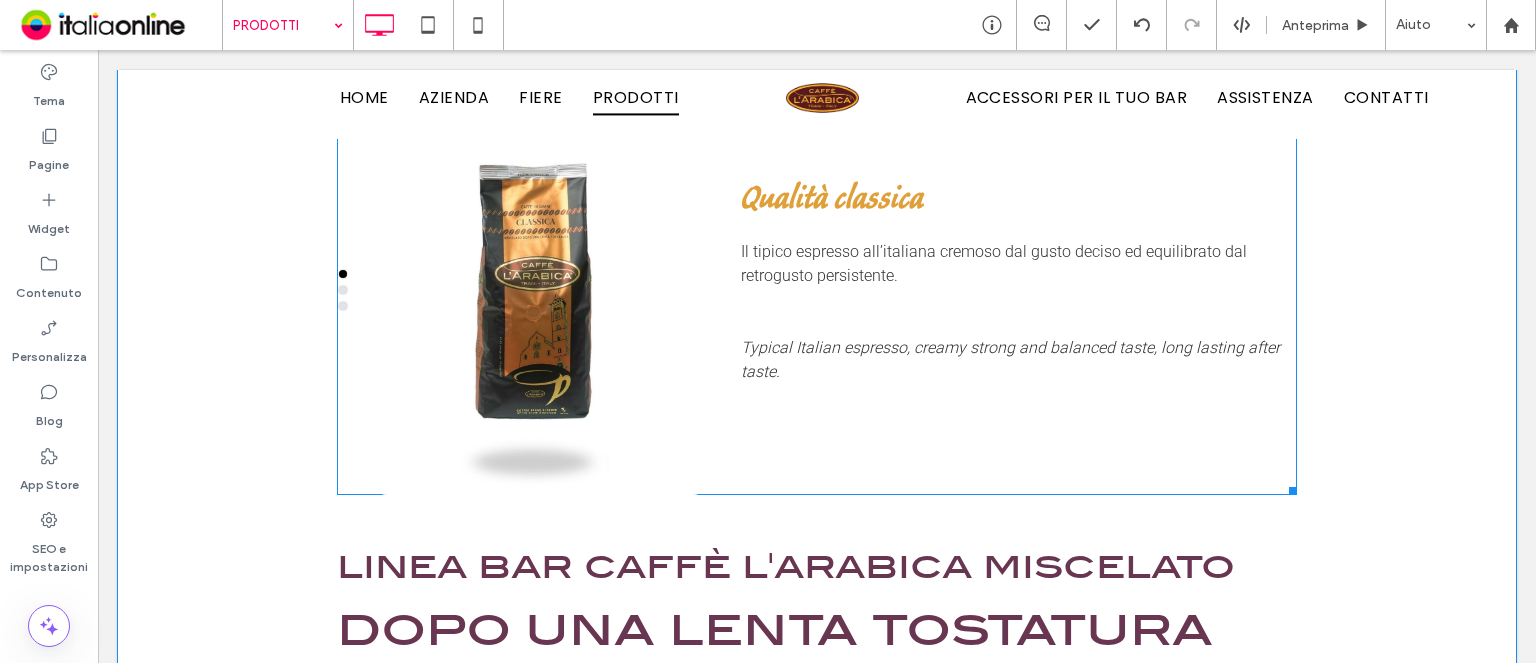 scroll, scrollTop: 700, scrollLeft: 0, axis: vertical 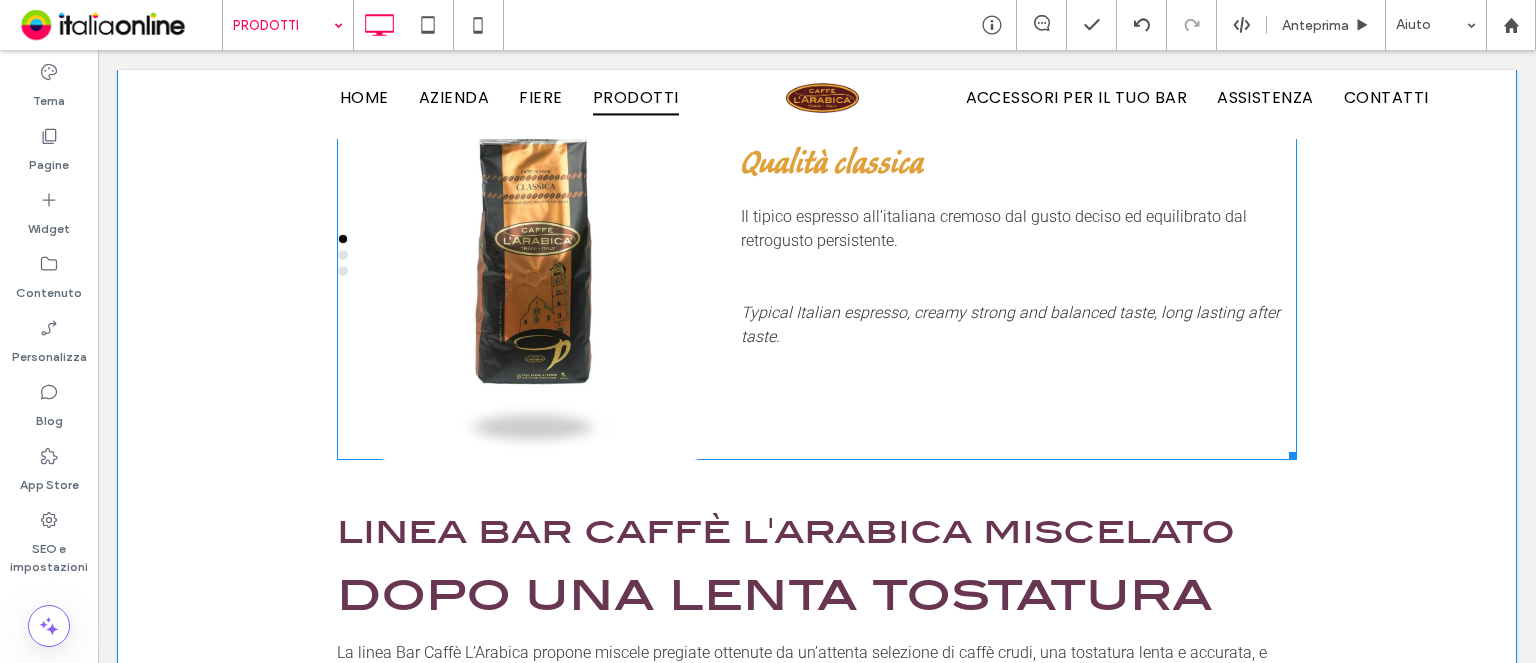 click at bounding box center (540, 255) 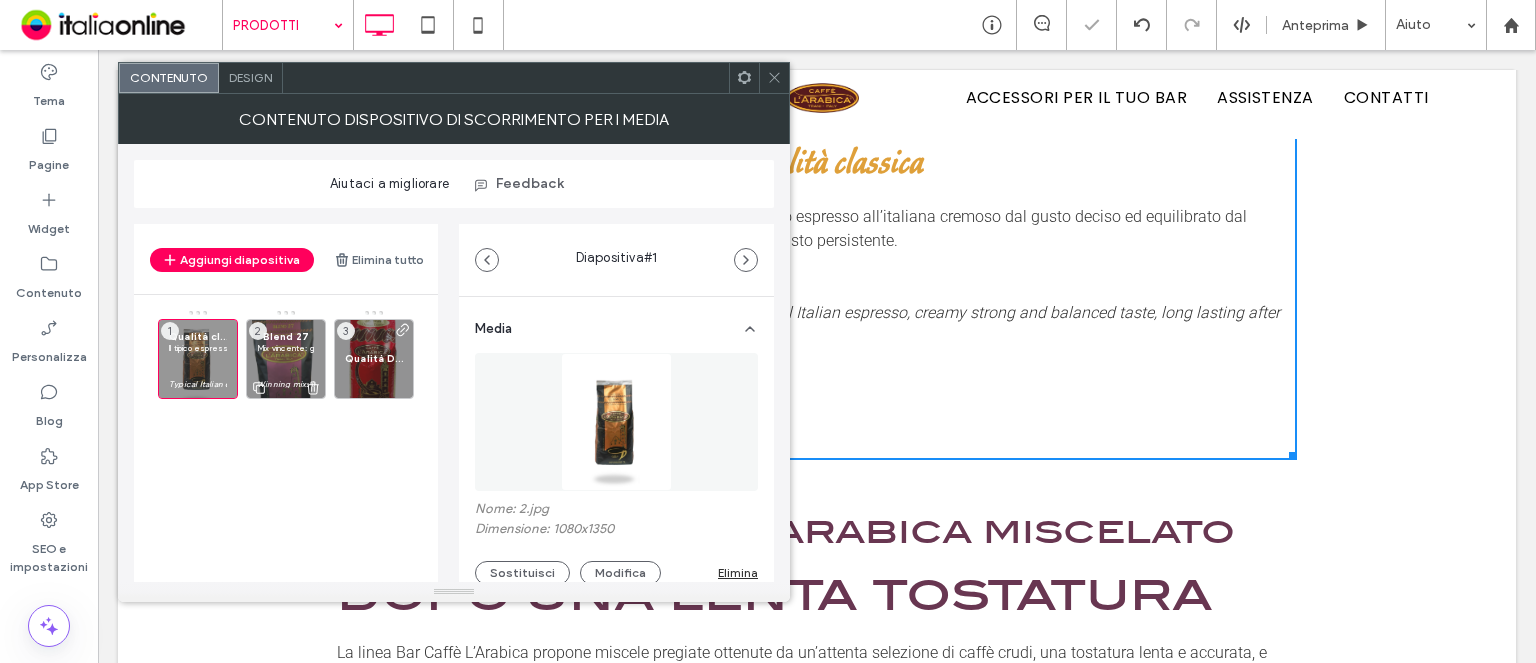 click at bounding box center (286, 360) 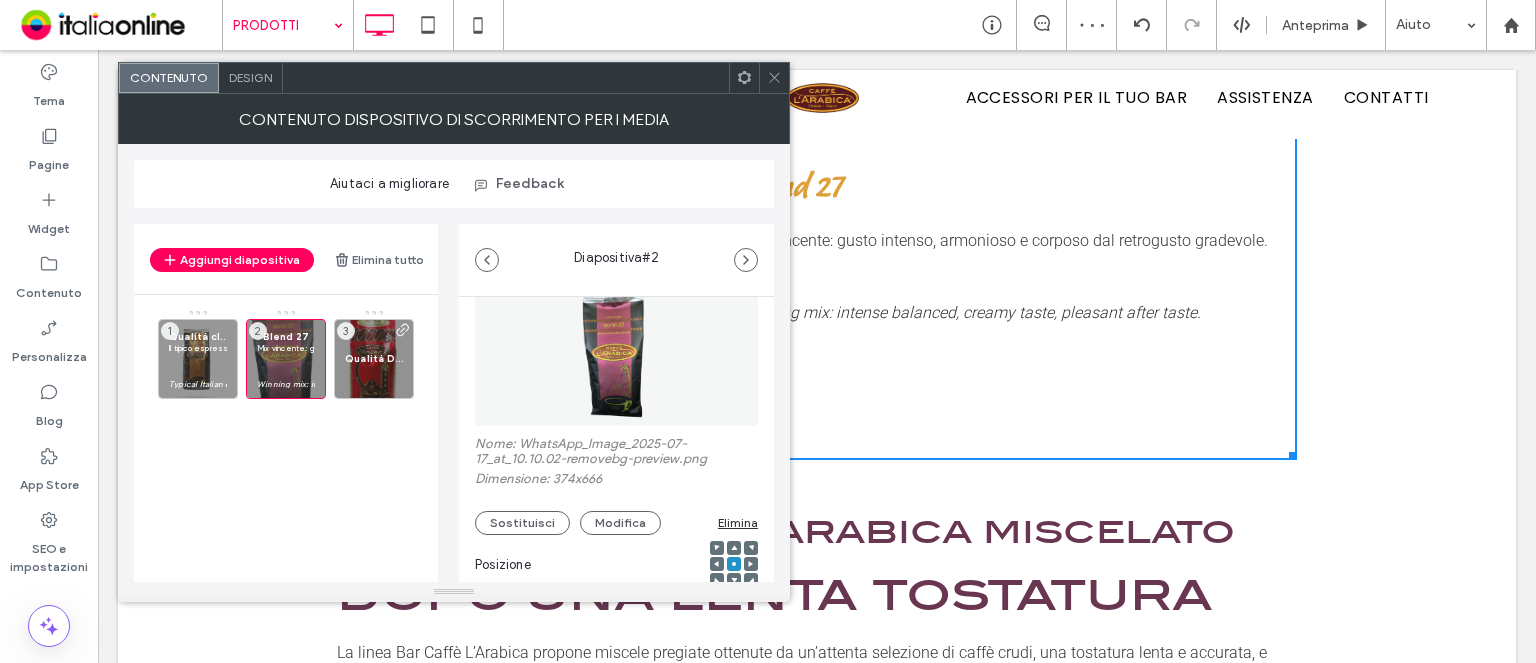 scroll, scrollTop: 100, scrollLeft: 0, axis: vertical 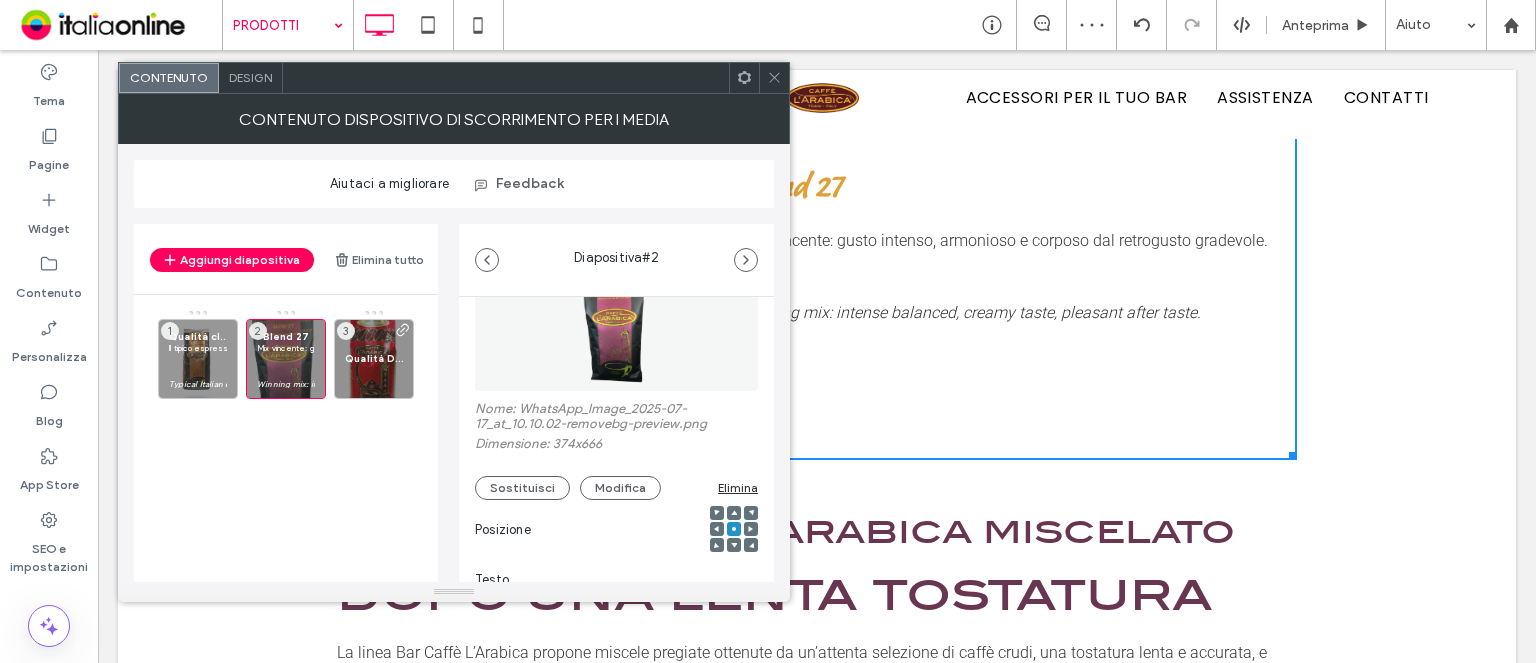 drag, startPoint x: 511, startPoint y: 503, endPoint x: 513, endPoint y: 491, distance: 12.165525 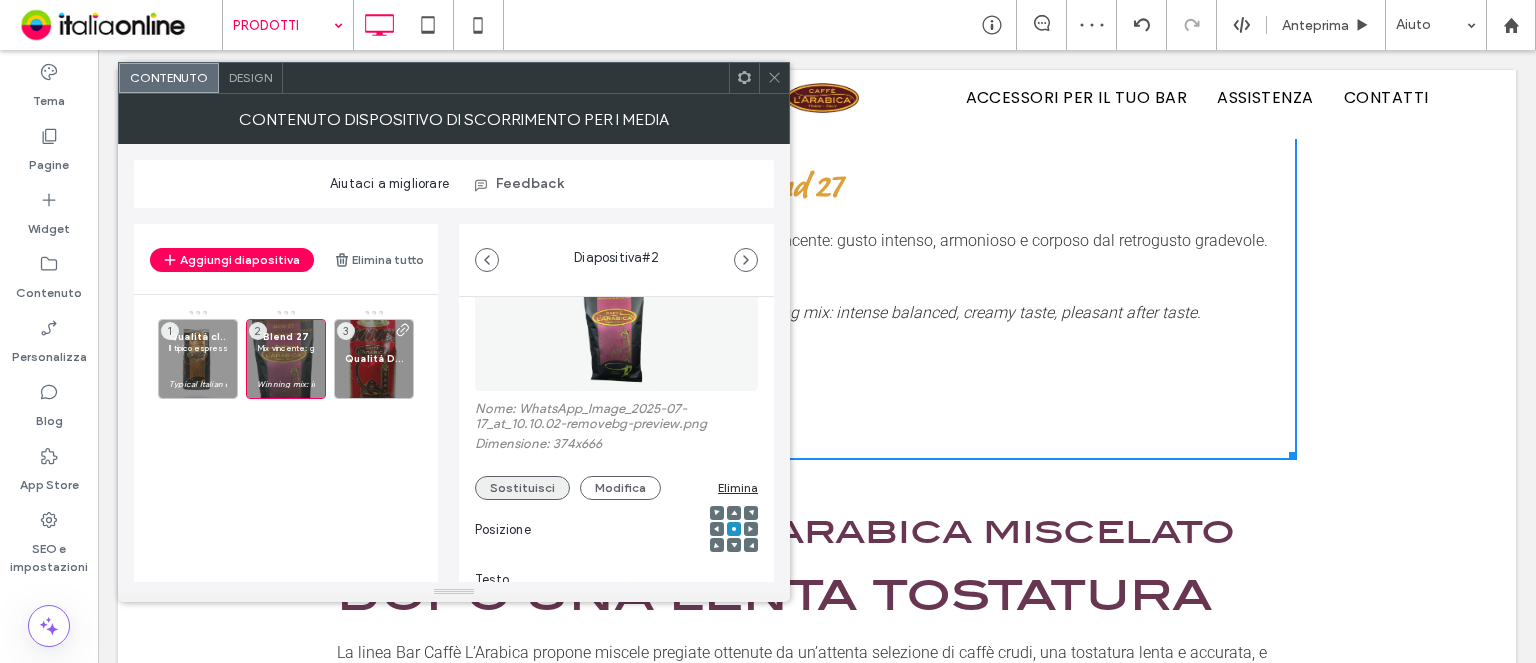 click on "Posizione" at bounding box center (616, 535) 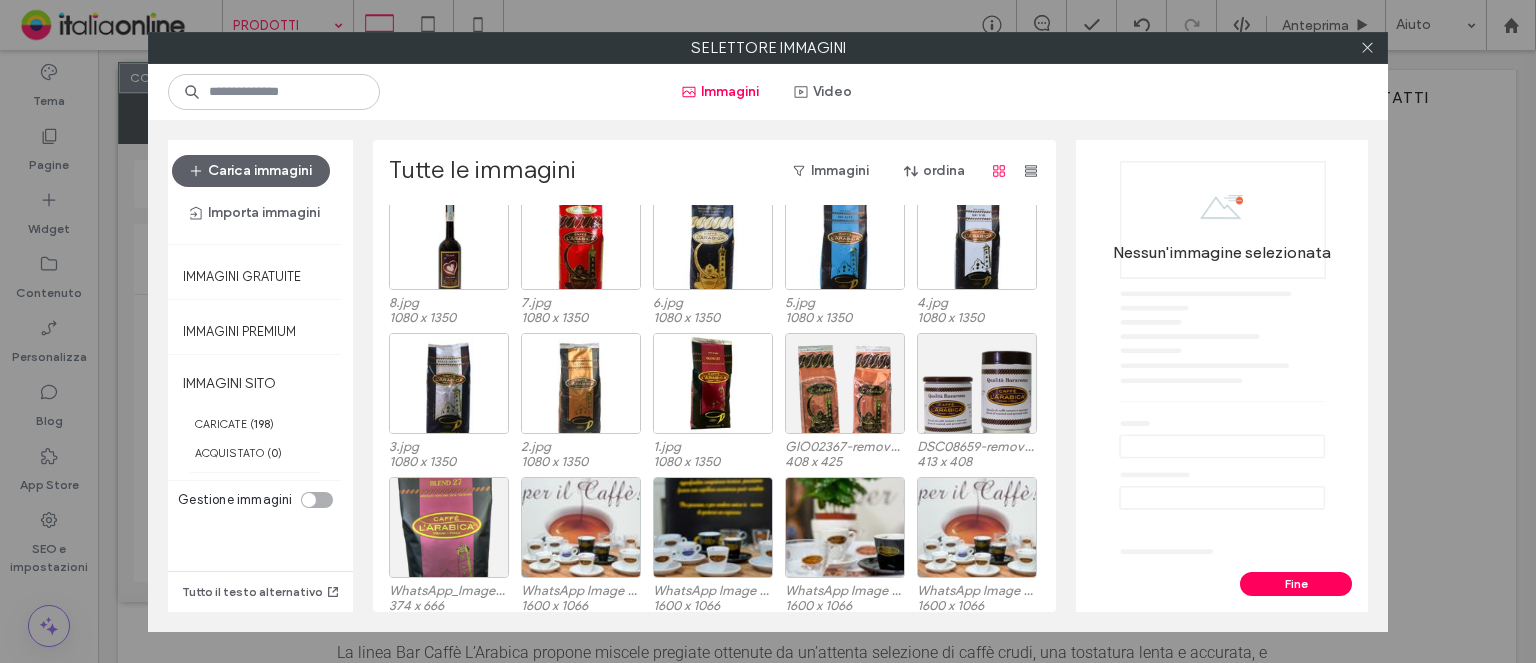 scroll, scrollTop: 228, scrollLeft: 0, axis: vertical 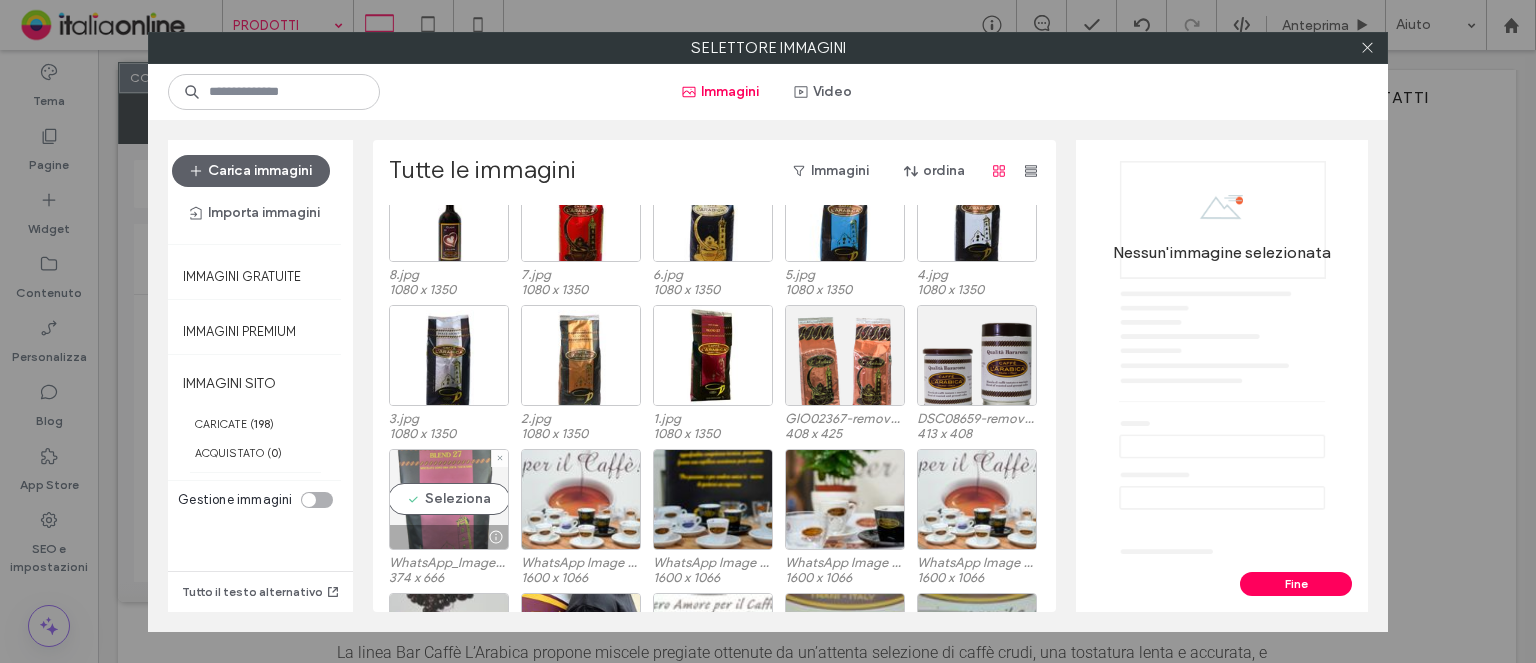 click on "Seleziona" at bounding box center [449, 499] 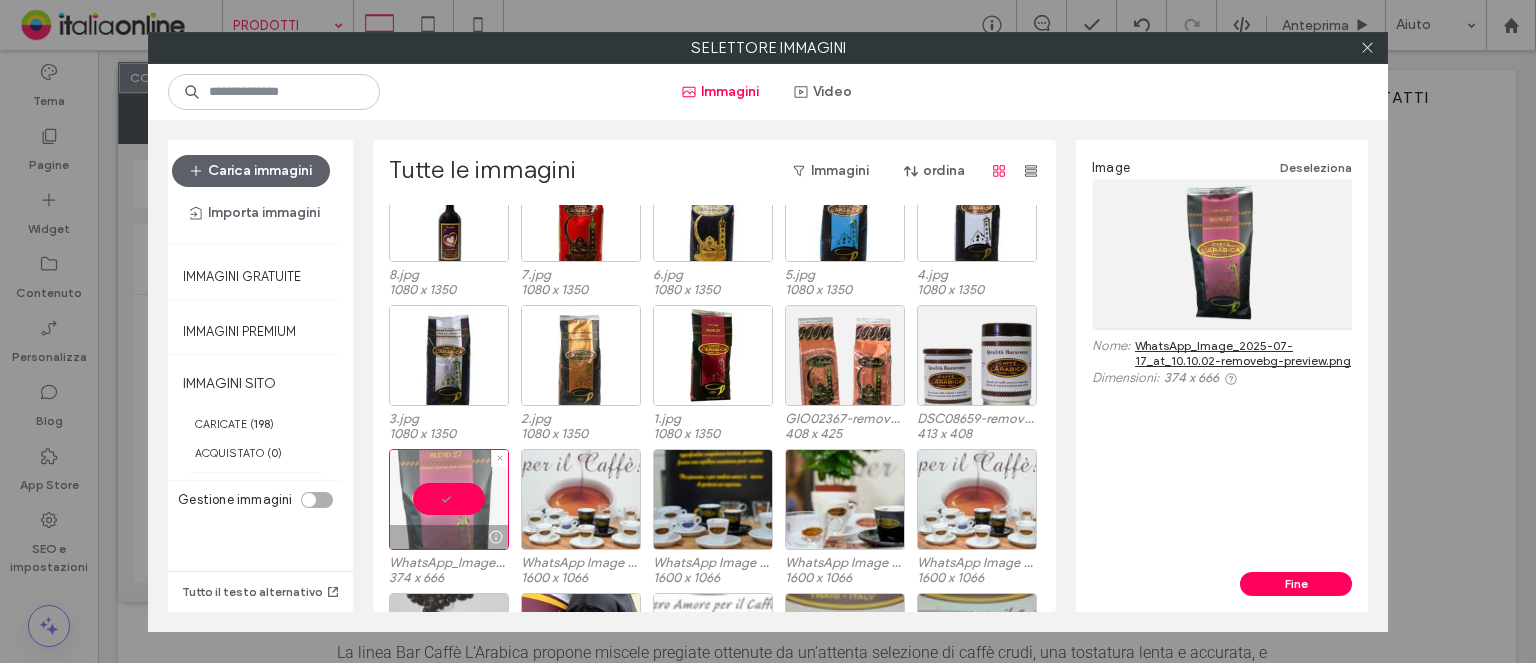 click at bounding box center [449, 499] 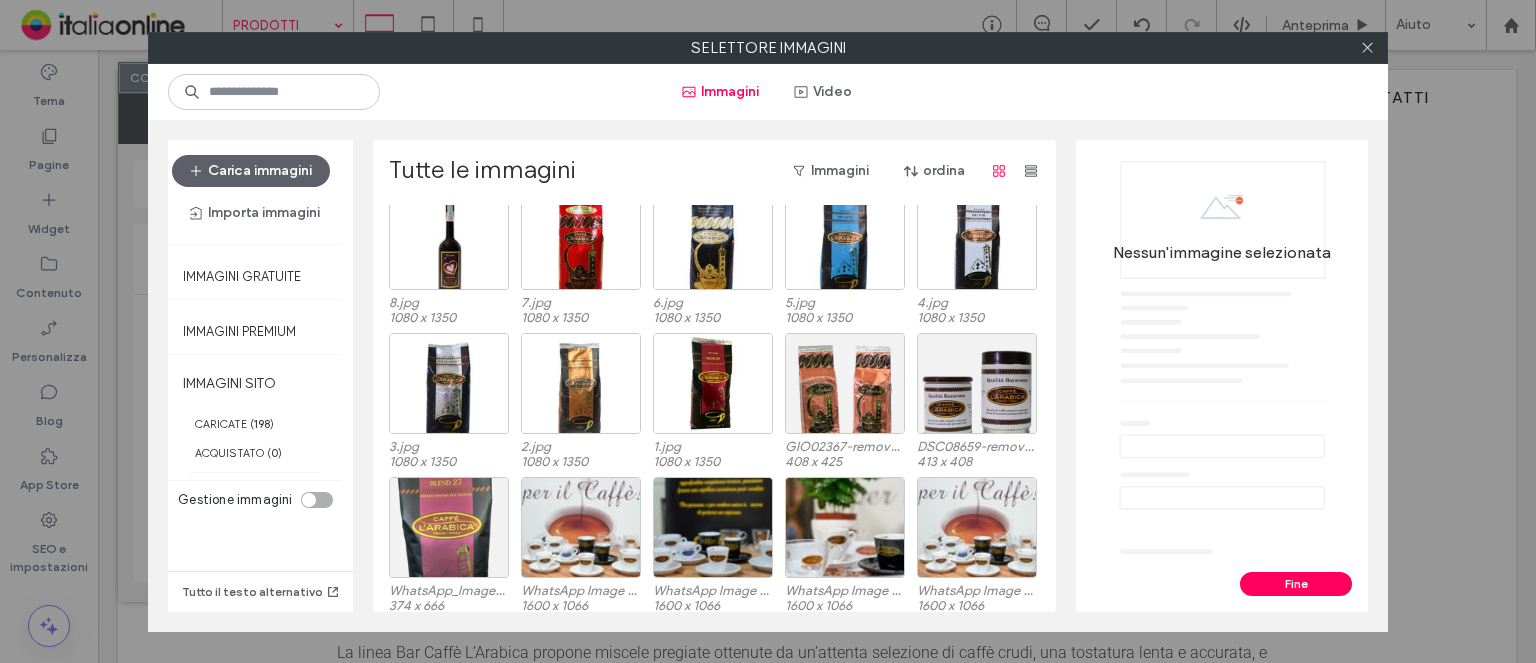 scroll, scrollTop: 100, scrollLeft: 0, axis: vertical 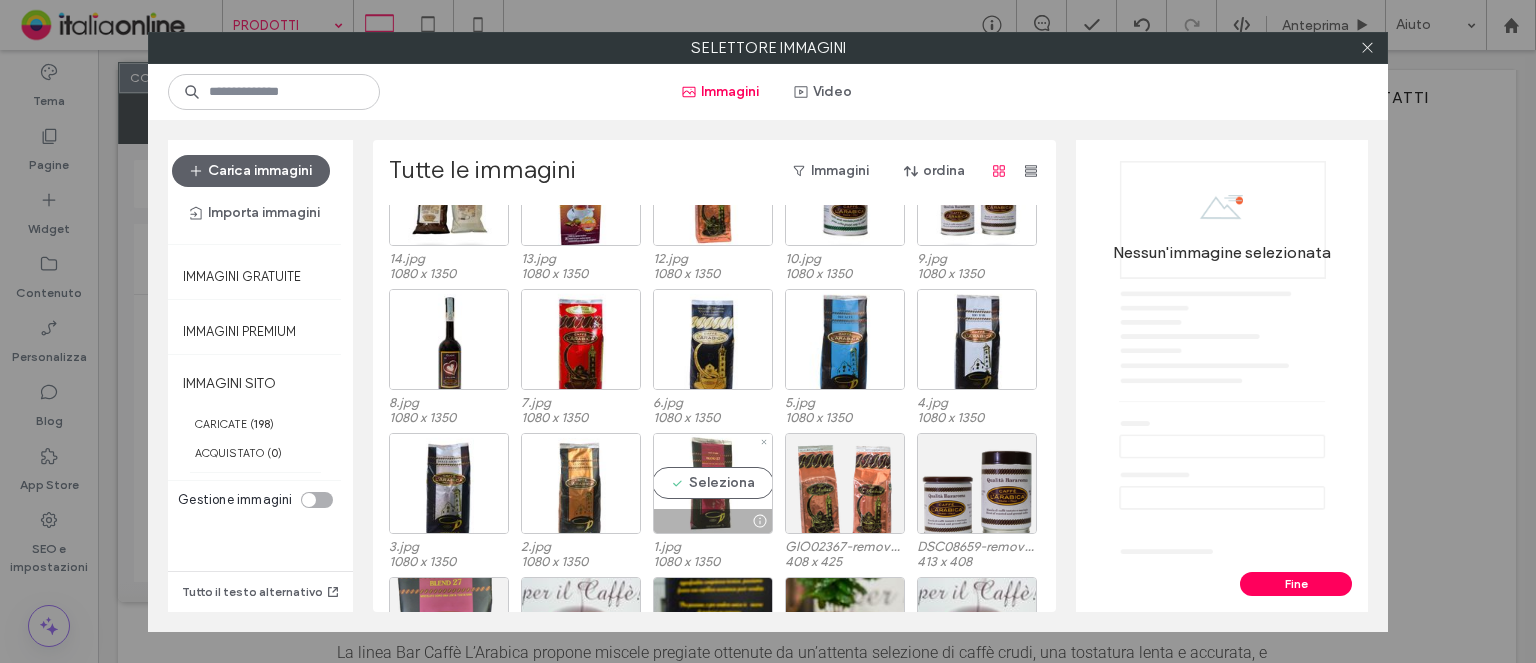 click on "Seleziona" at bounding box center (713, 483) 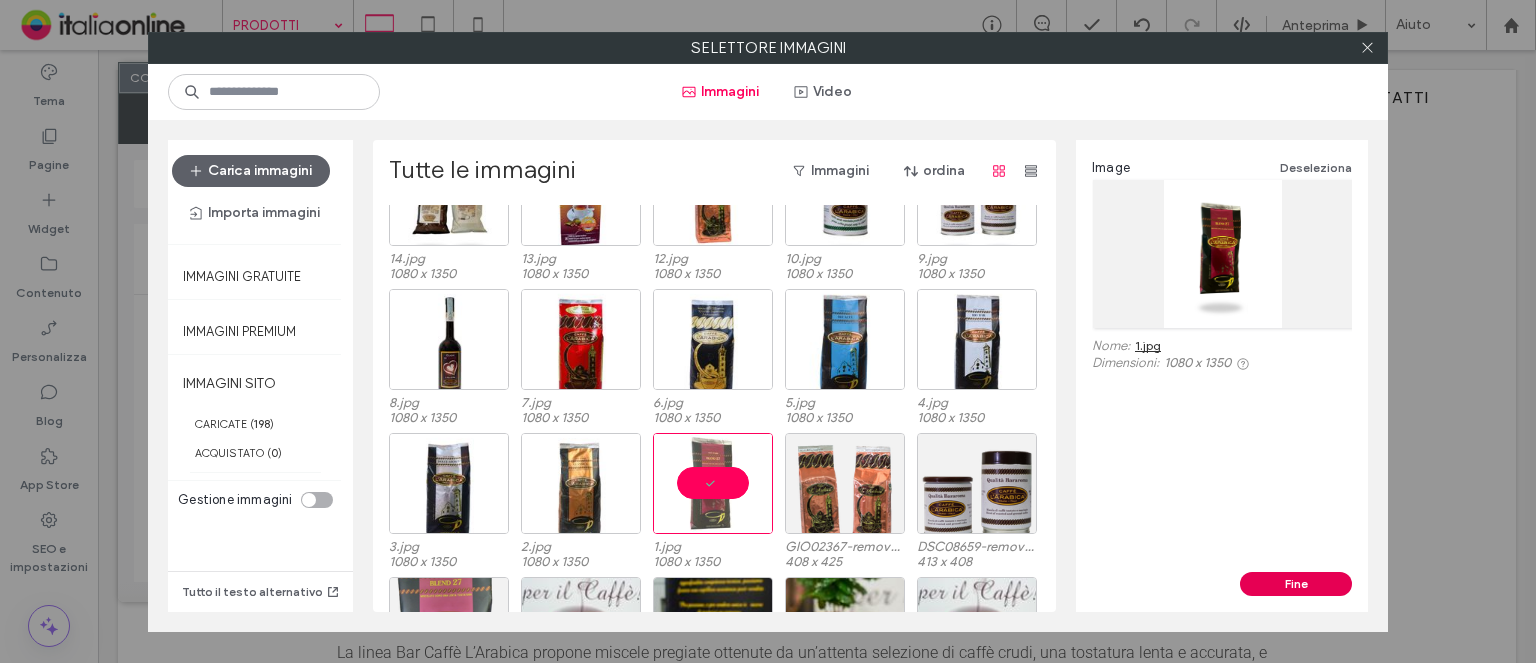 click on "Fine" at bounding box center (1296, 584) 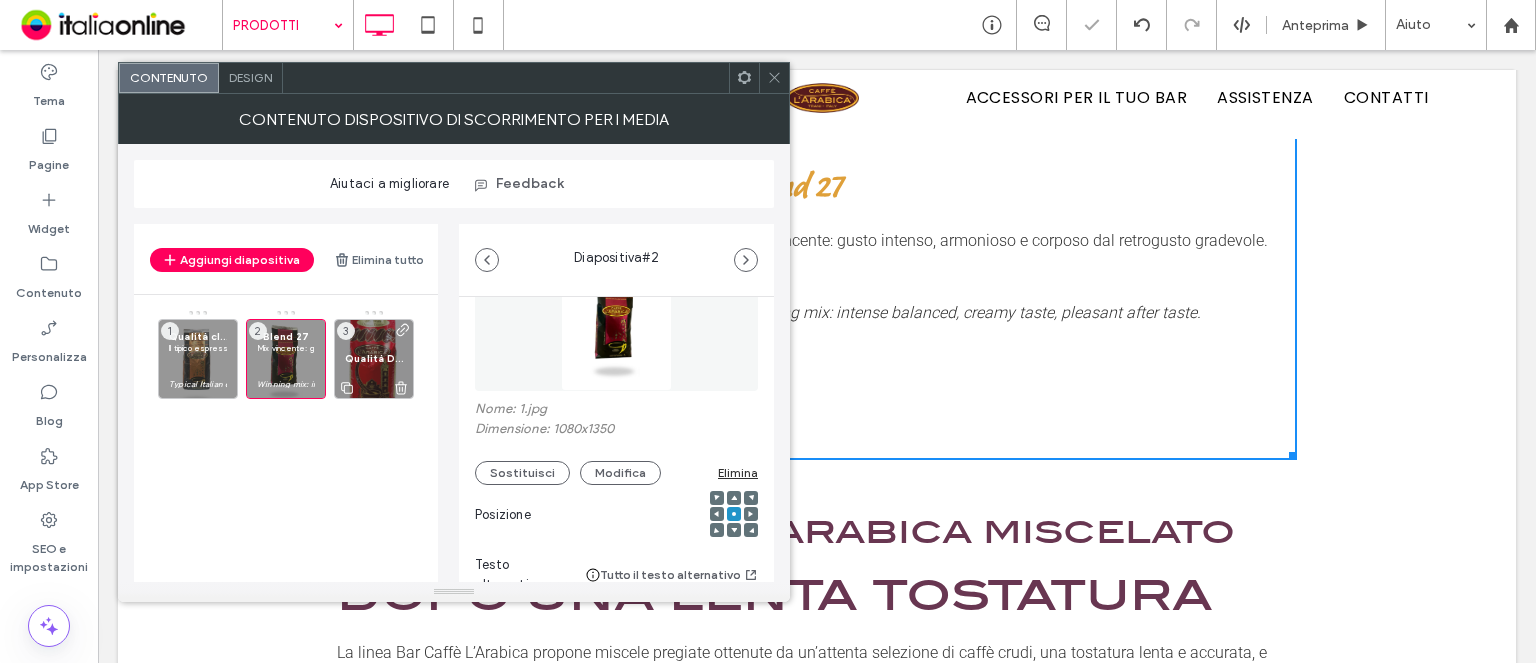 click on "Qualità Domus 3" at bounding box center (374, 359) 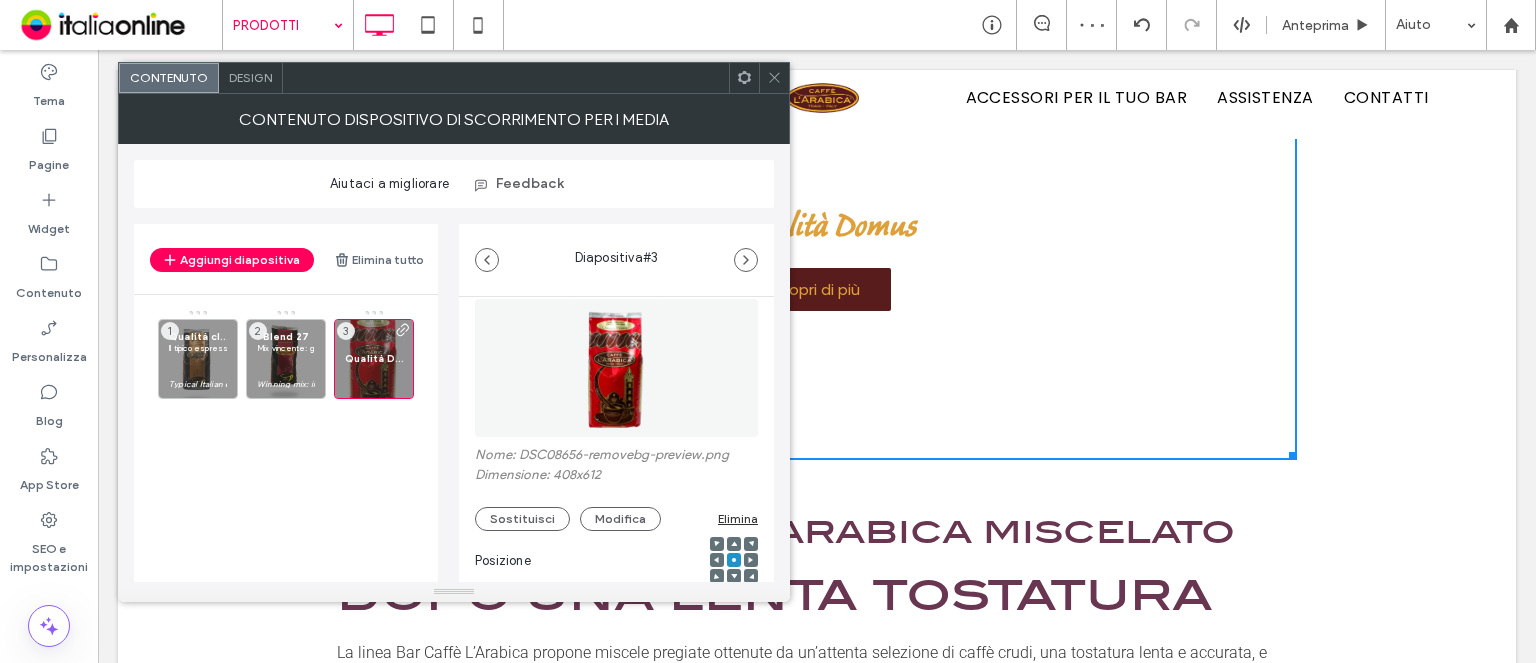scroll, scrollTop: 100, scrollLeft: 0, axis: vertical 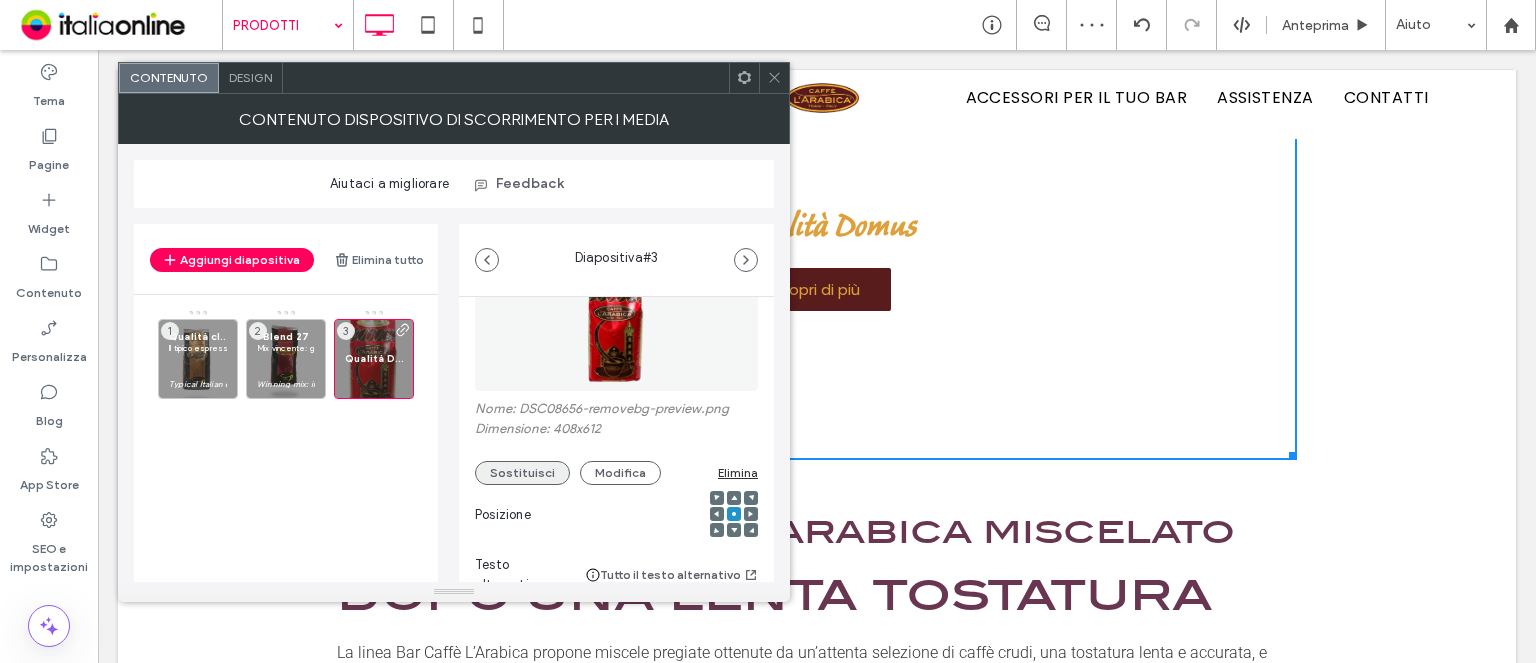 click on "Sostituisci" at bounding box center [522, 473] 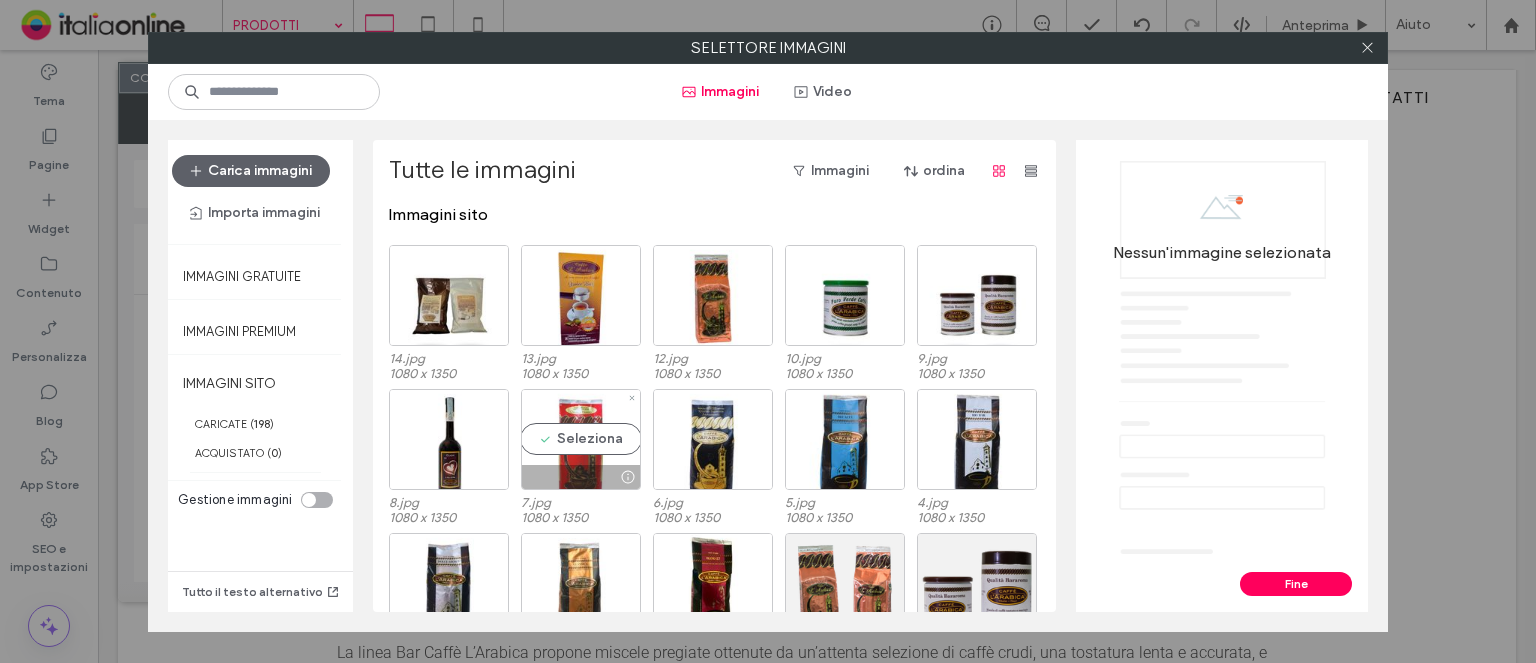 click on "Seleziona" at bounding box center [581, 439] 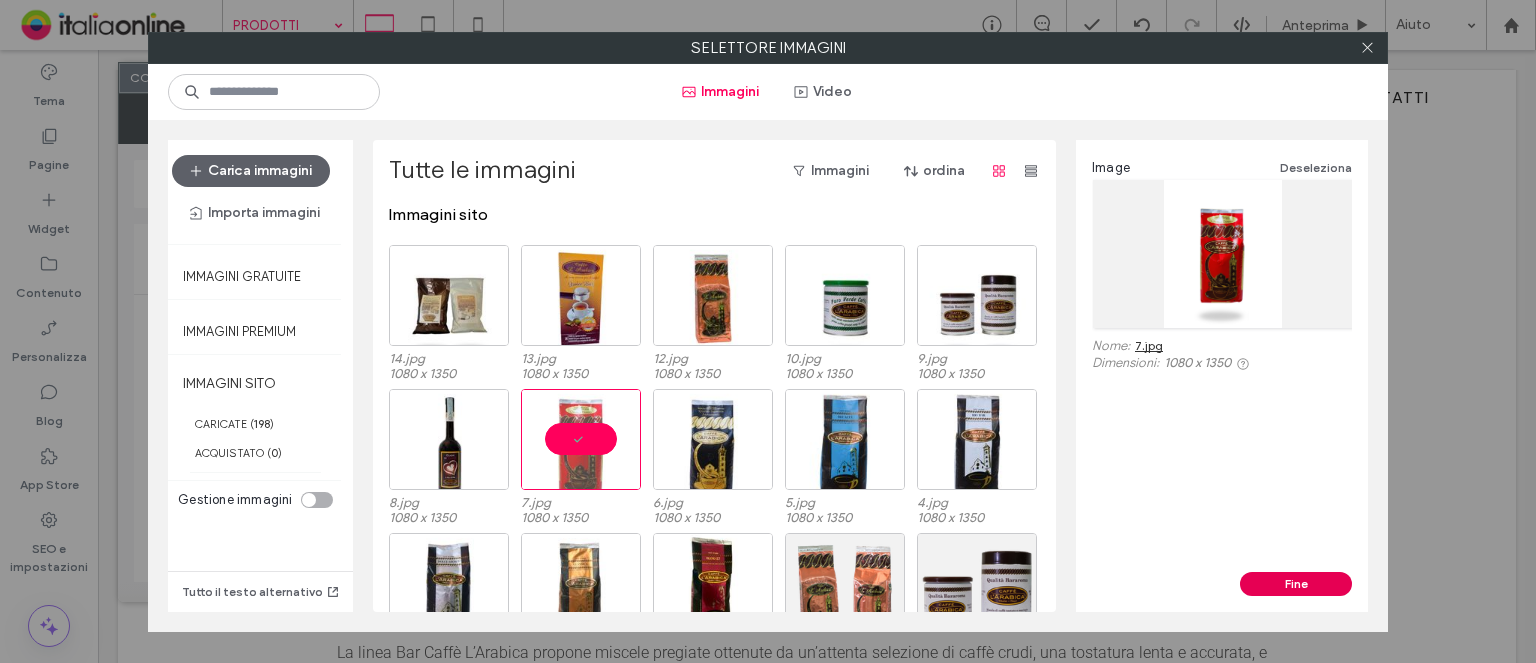 click on "Fine" at bounding box center [1296, 584] 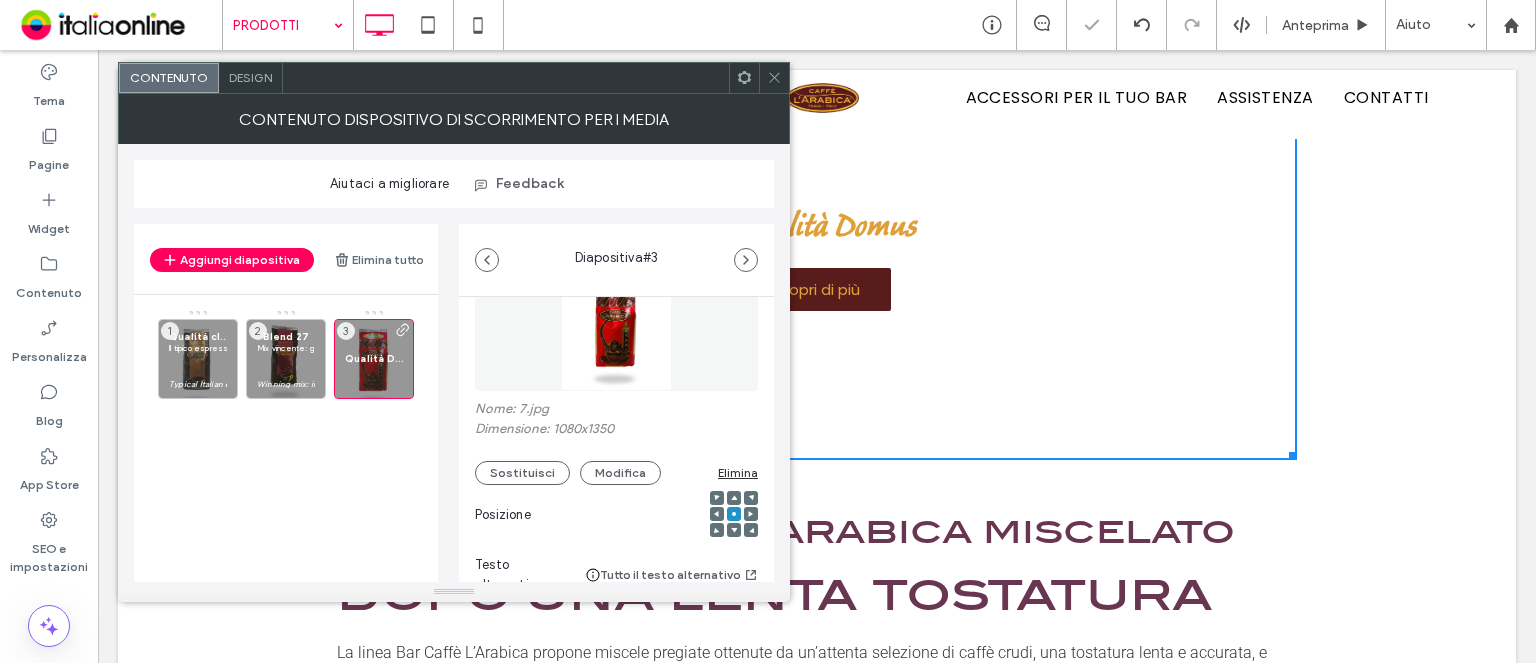 click at bounding box center [774, 78] 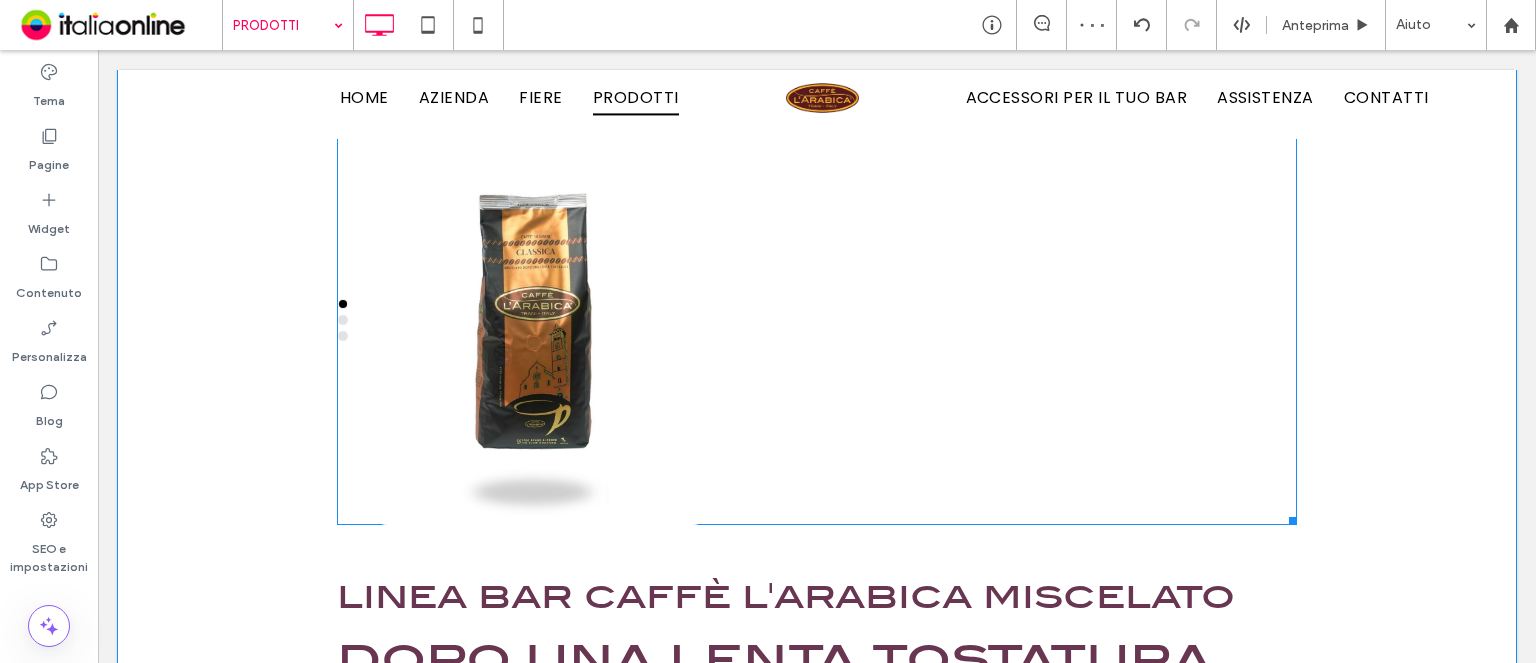 scroll, scrollTop: 500, scrollLeft: 0, axis: vertical 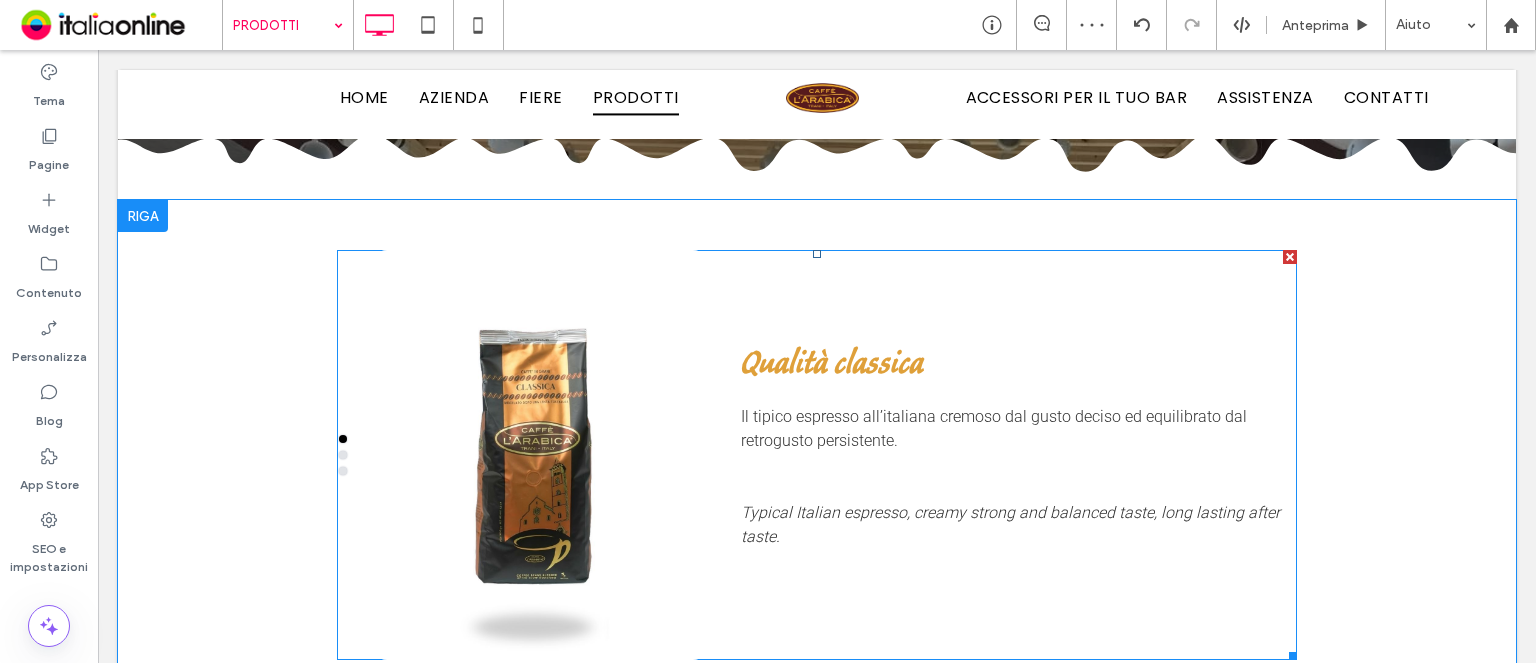 click on "Qualità classica Il tipico espresso all’italiana cremoso dal gusto deciso ed equilibrato dal retrogusto persistente. Typical Italian espresso, creamy strong and balanced taste, long lasting after taste." at bounding box center [1019, 455] 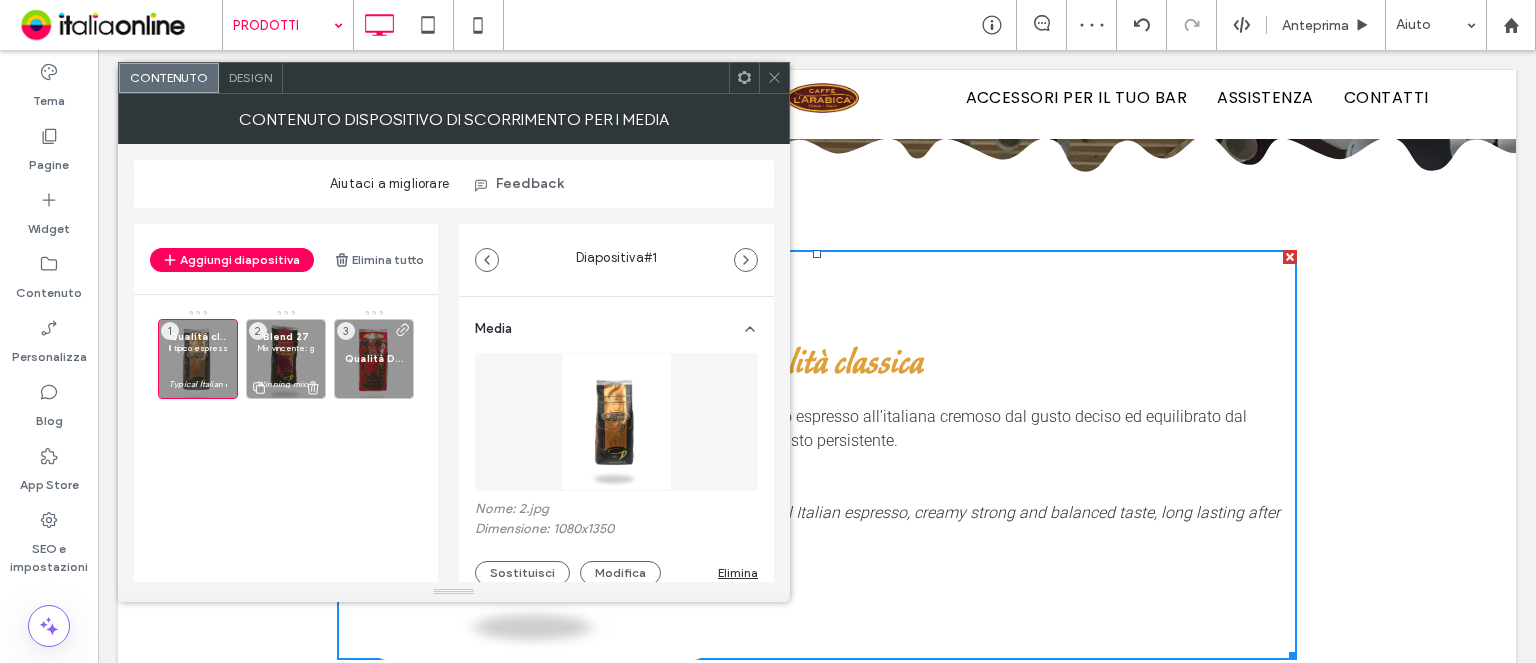 click at bounding box center [286, 360] 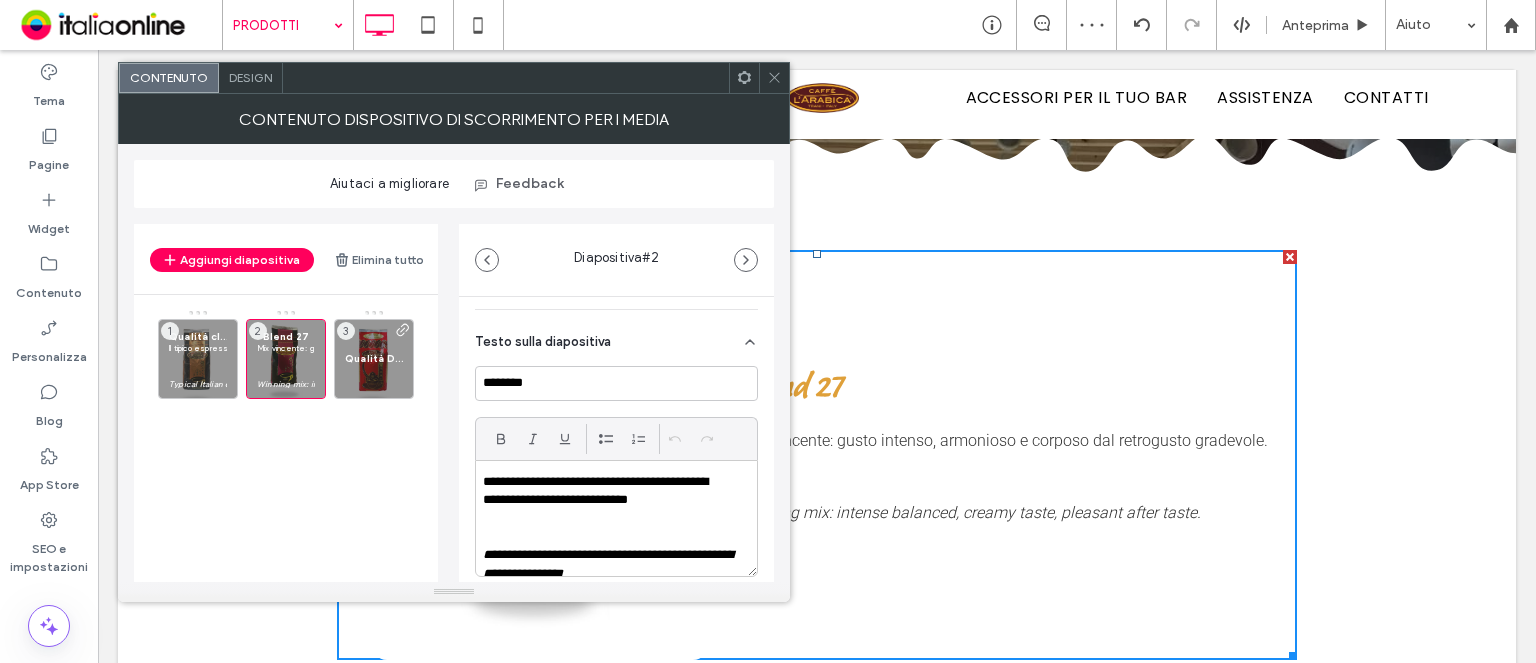 scroll, scrollTop: 500, scrollLeft: 0, axis: vertical 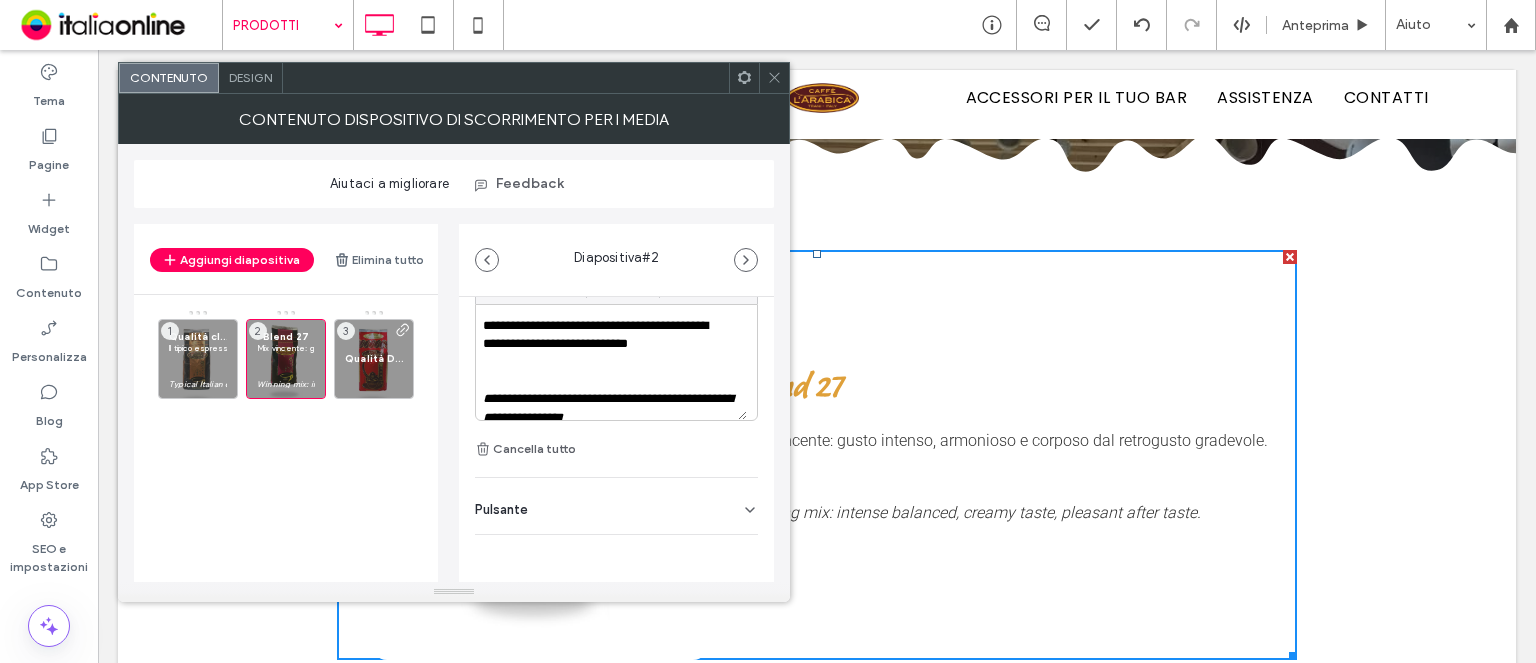 click on "Pulsante" at bounding box center [616, 506] 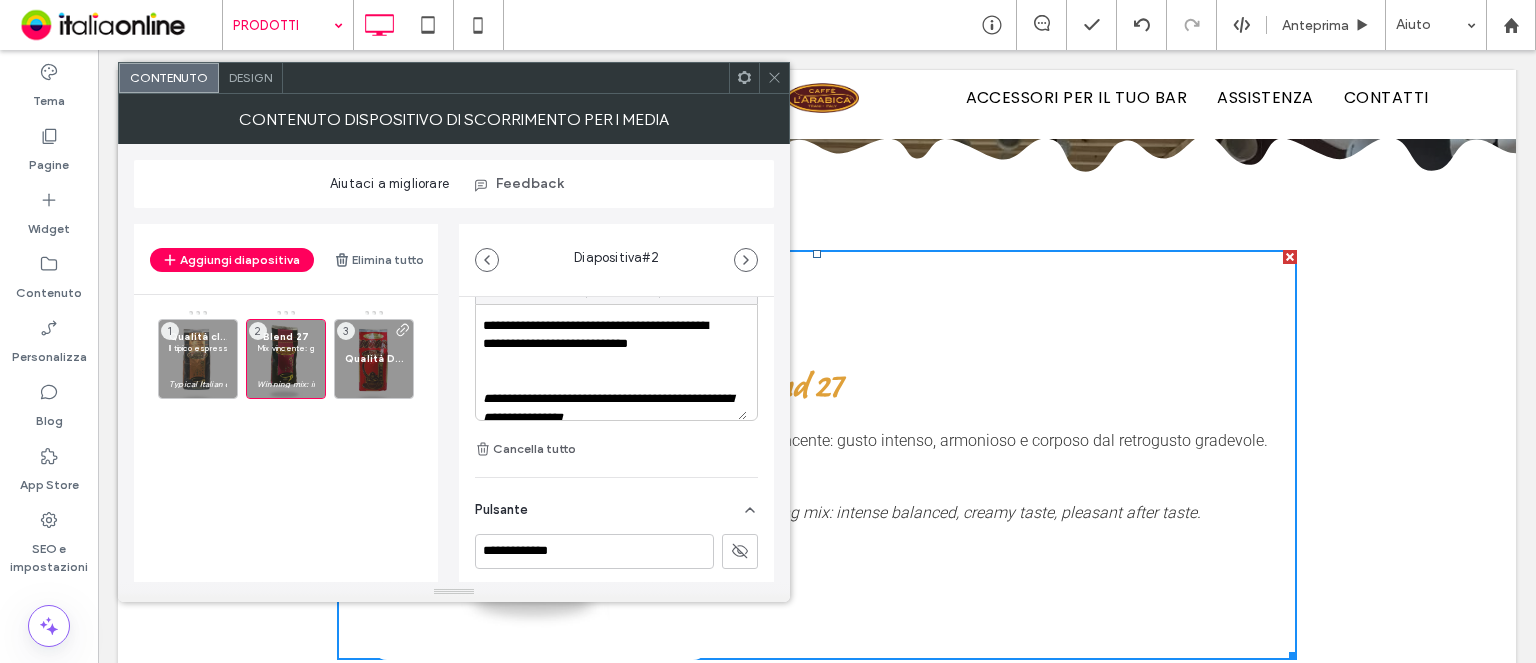 drag, startPoint x: 388, startPoint y: 343, endPoint x: 414, endPoint y: 346, distance: 26.172504 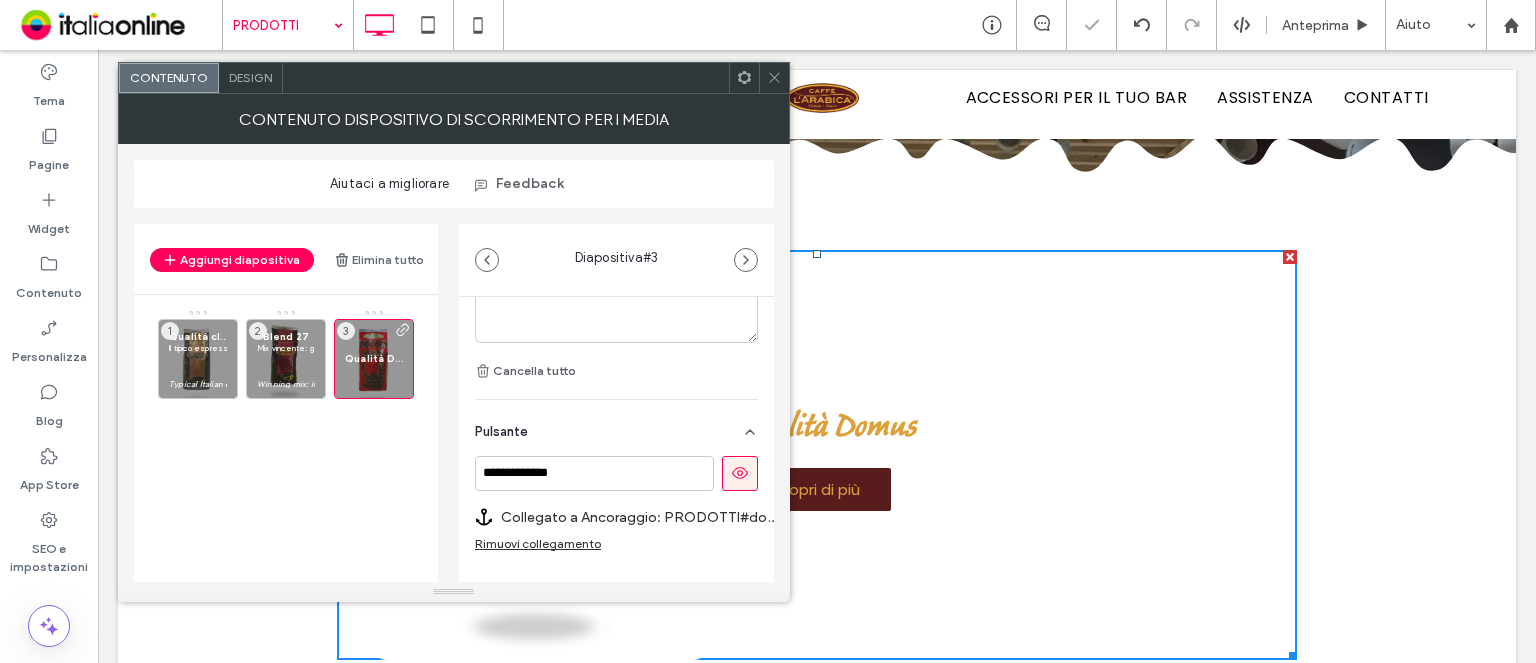 scroll, scrollTop: 764, scrollLeft: 0, axis: vertical 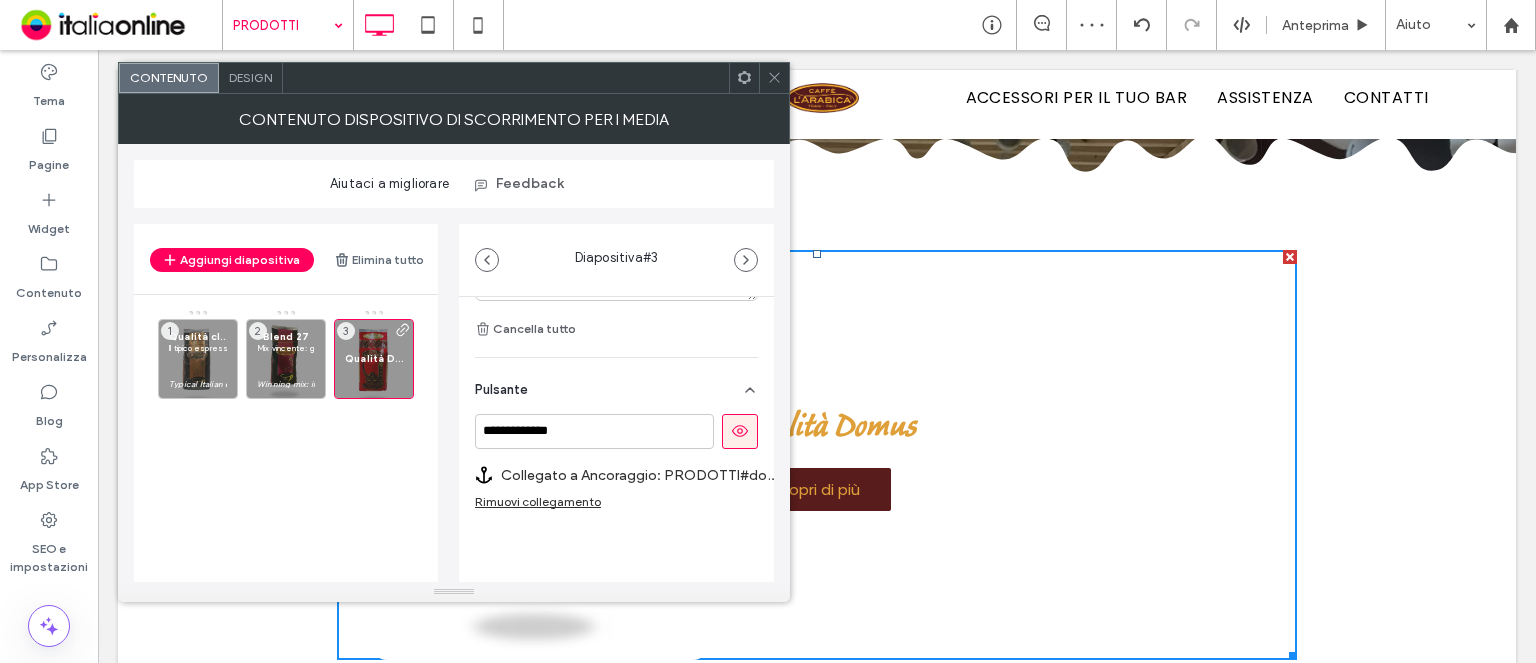 click at bounding box center (740, 431) 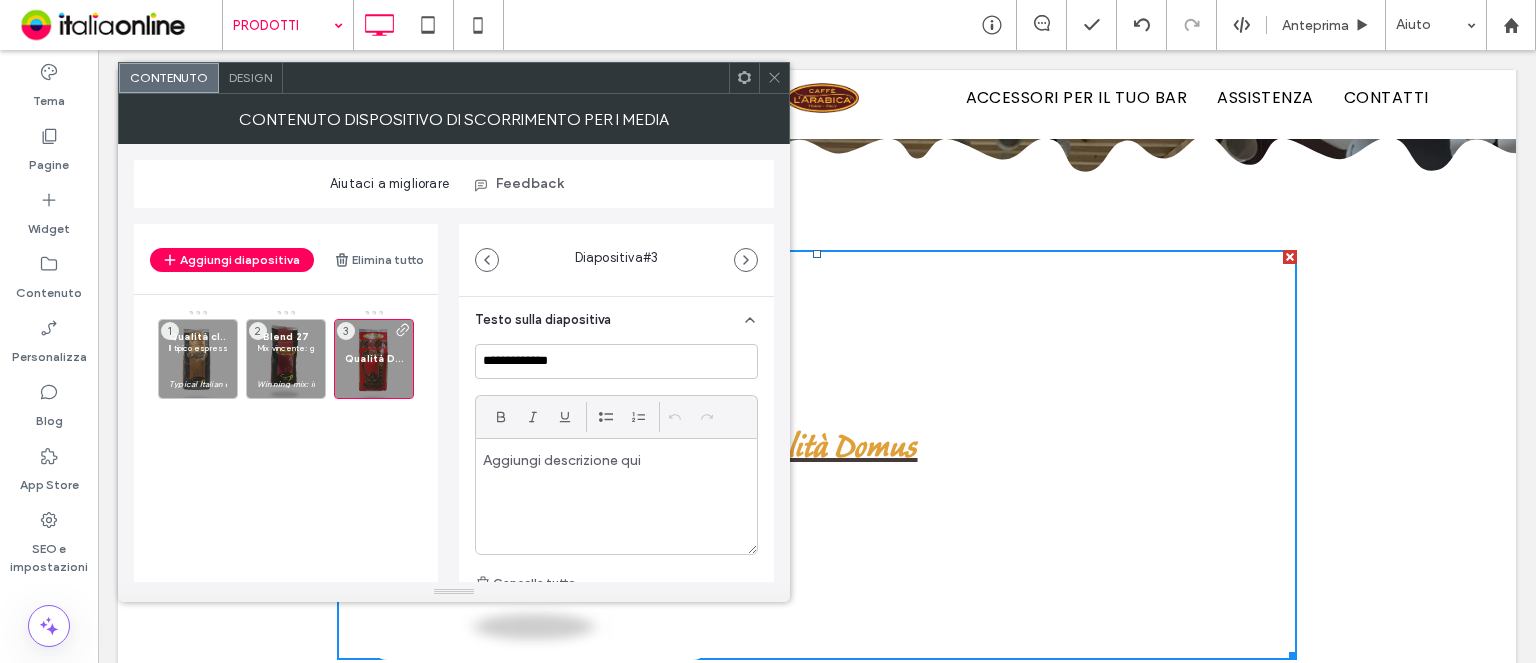 scroll, scrollTop: 500, scrollLeft: 0, axis: vertical 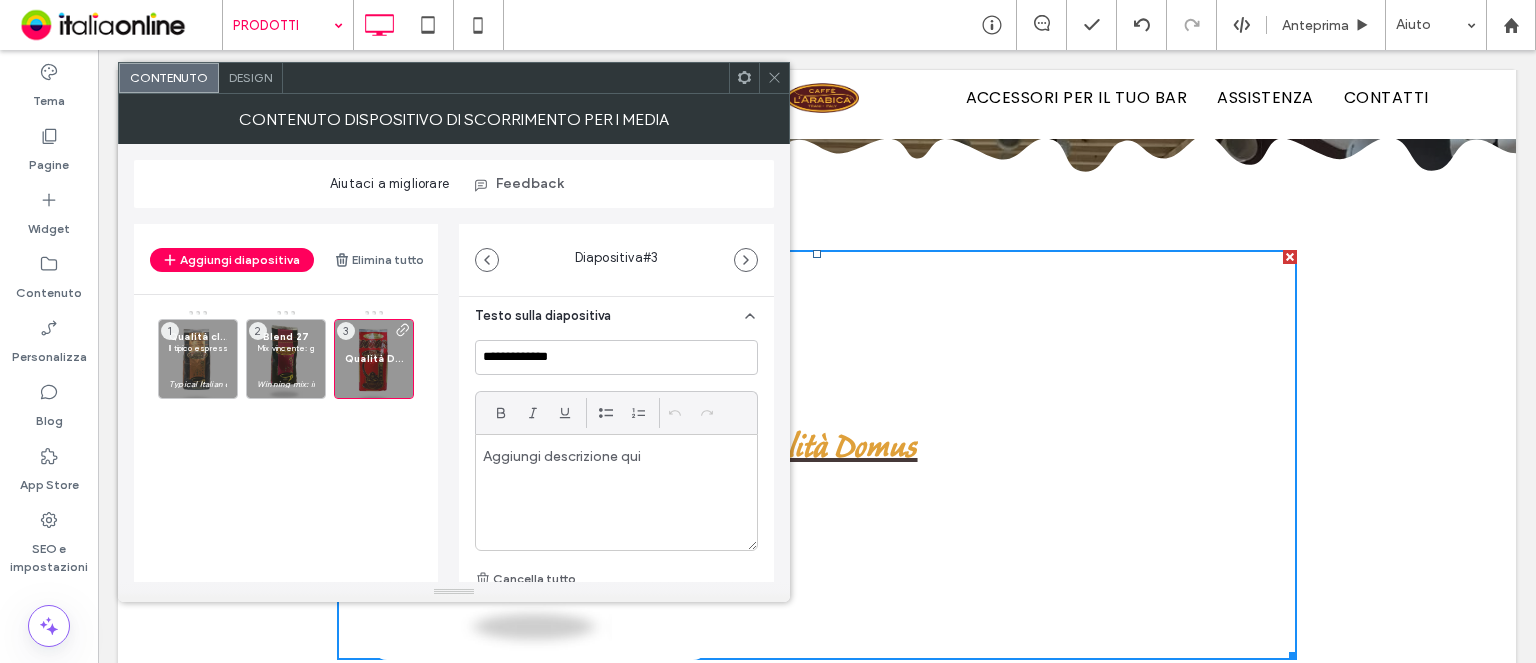 click at bounding box center [774, 78] 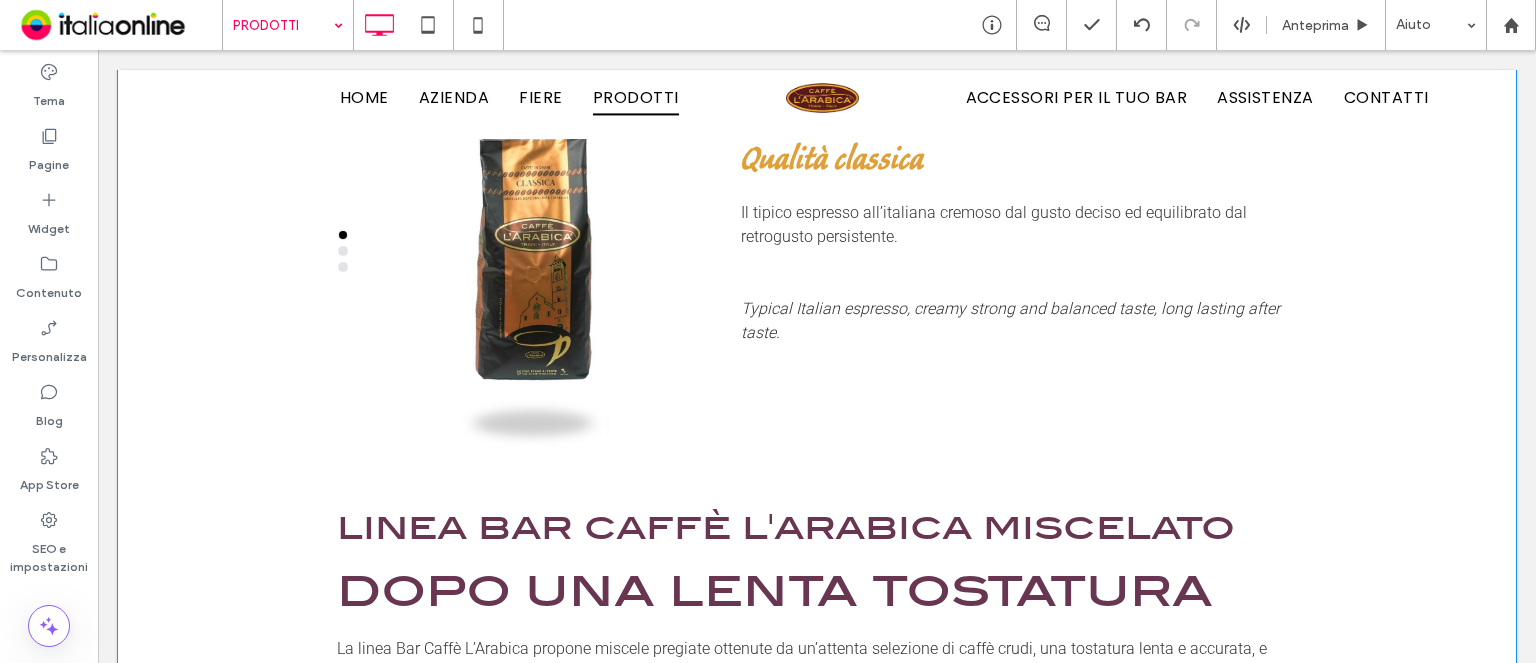 scroll, scrollTop: 700, scrollLeft: 0, axis: vertical 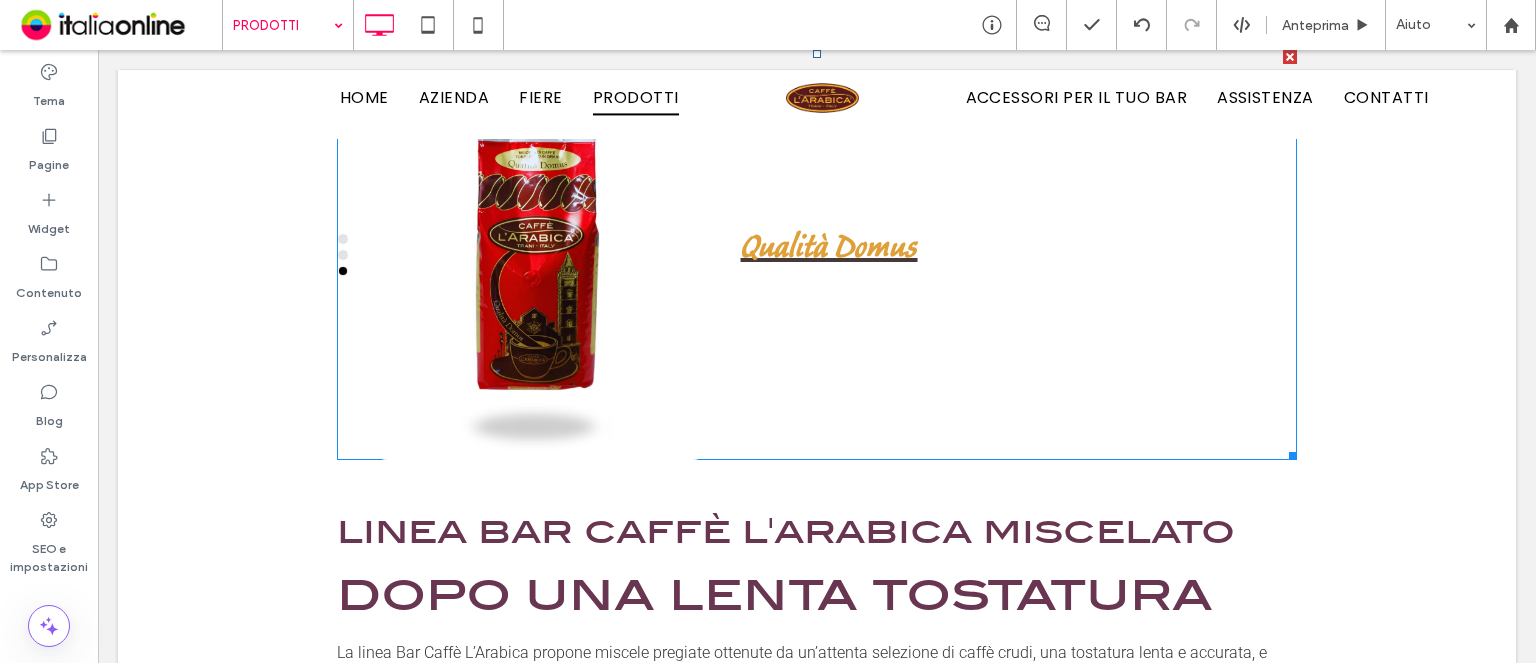 click on "Qualità Domus" at bounding box center [829, 251] 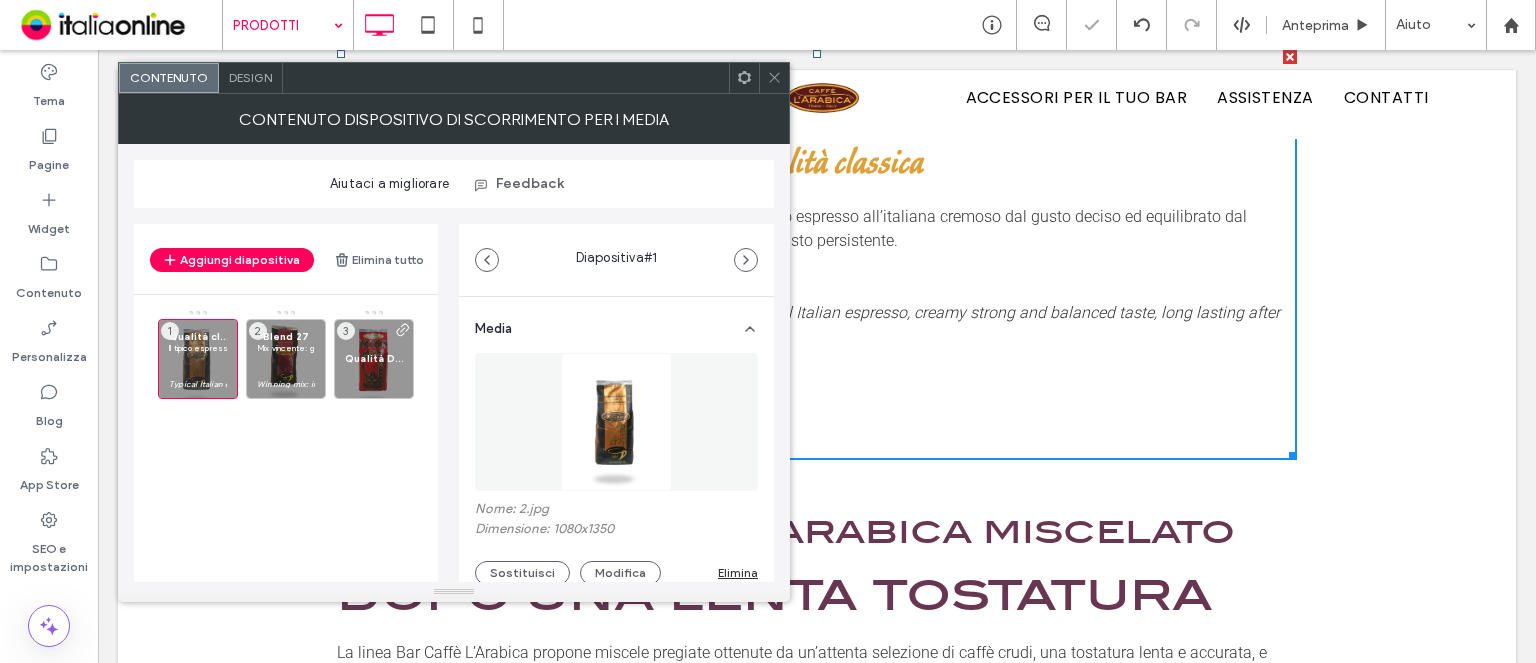 drag, startPoint x: 375, startPoint y: 341, endPoint x: 432, endPoint y: 369, distance: 63.505905 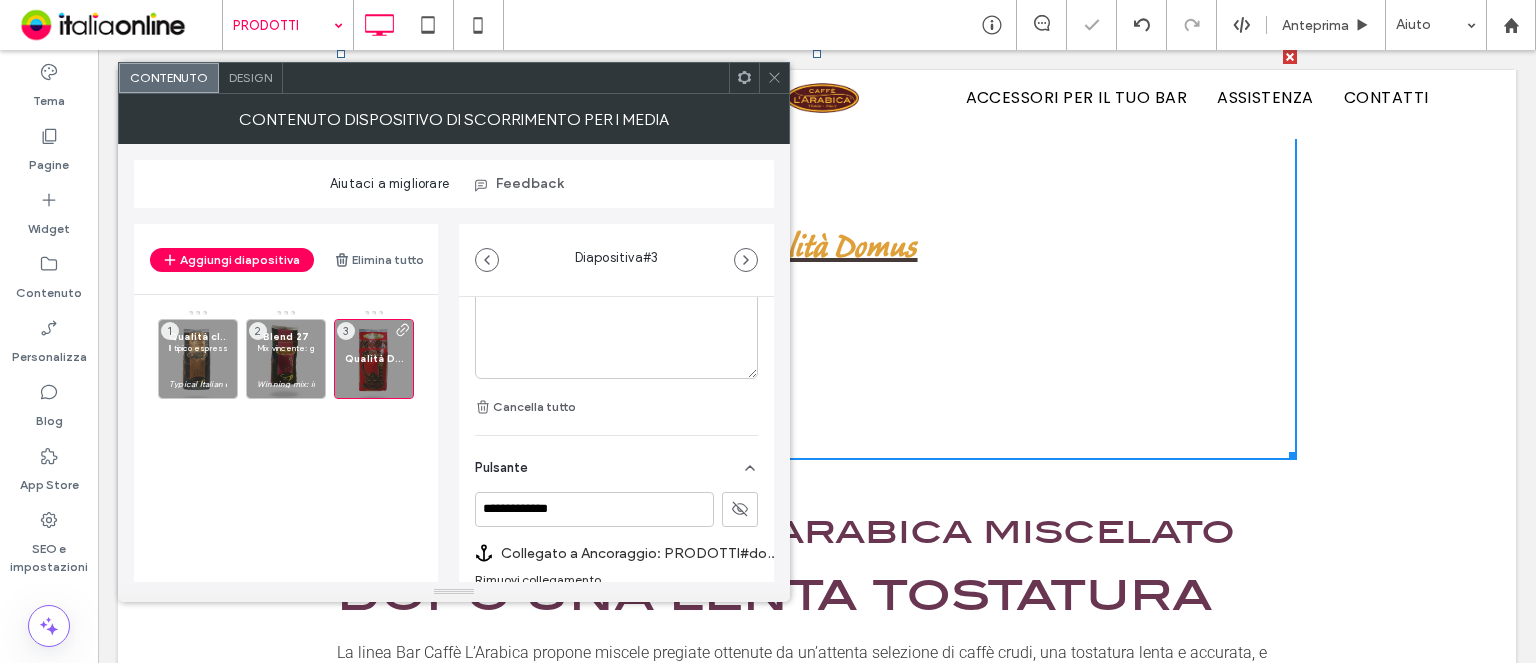 scroll, scrollTop: 764, scrollLeft: 0, axis: vertical 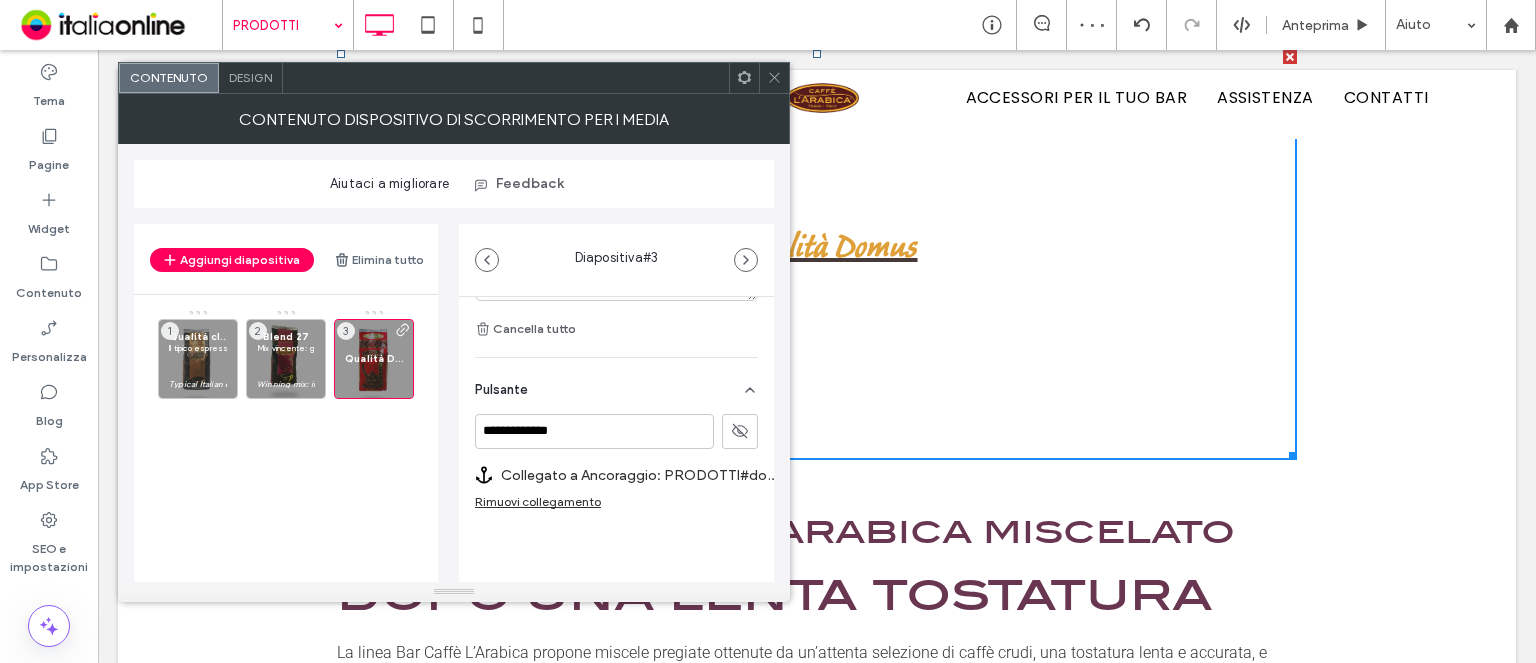 click on "Rimuovi collegamento" at bounding box center [538, 501] 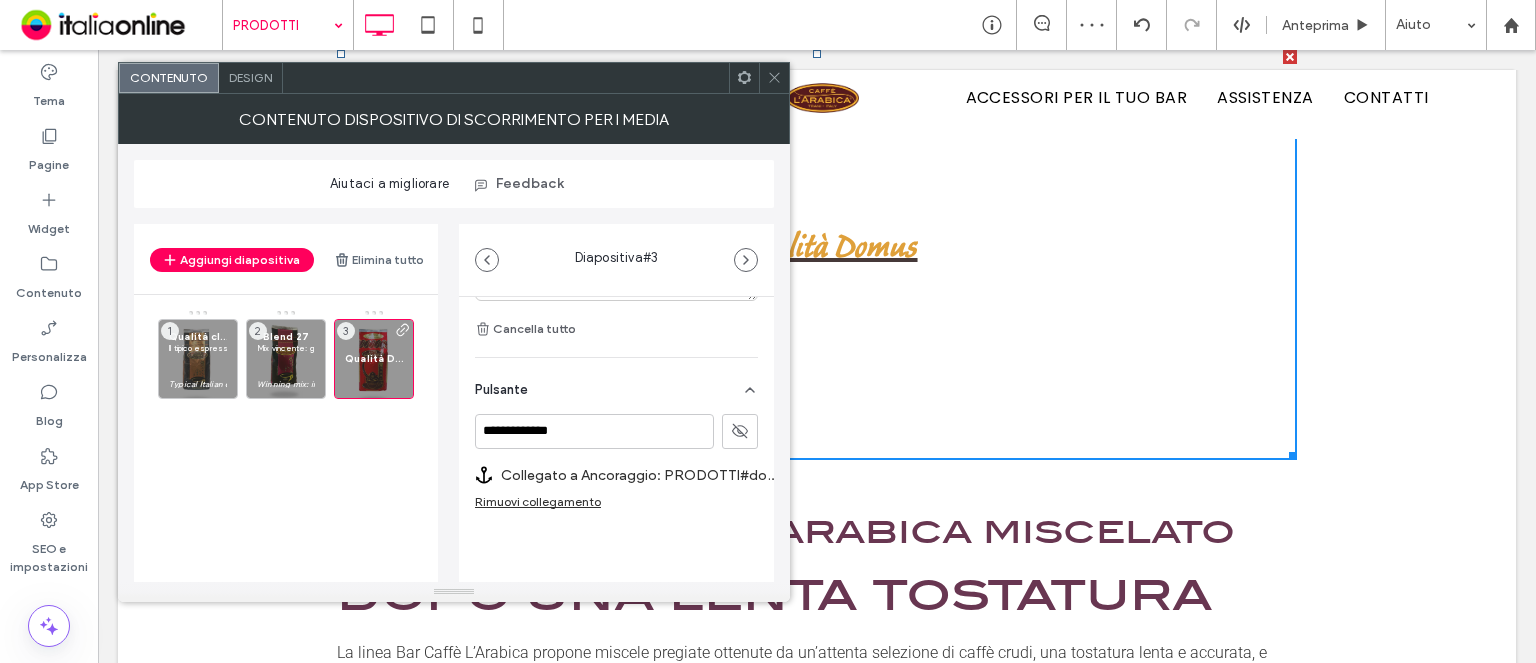 scroll, scrollTop: 725, scrollLeft: 0, axis: vertical 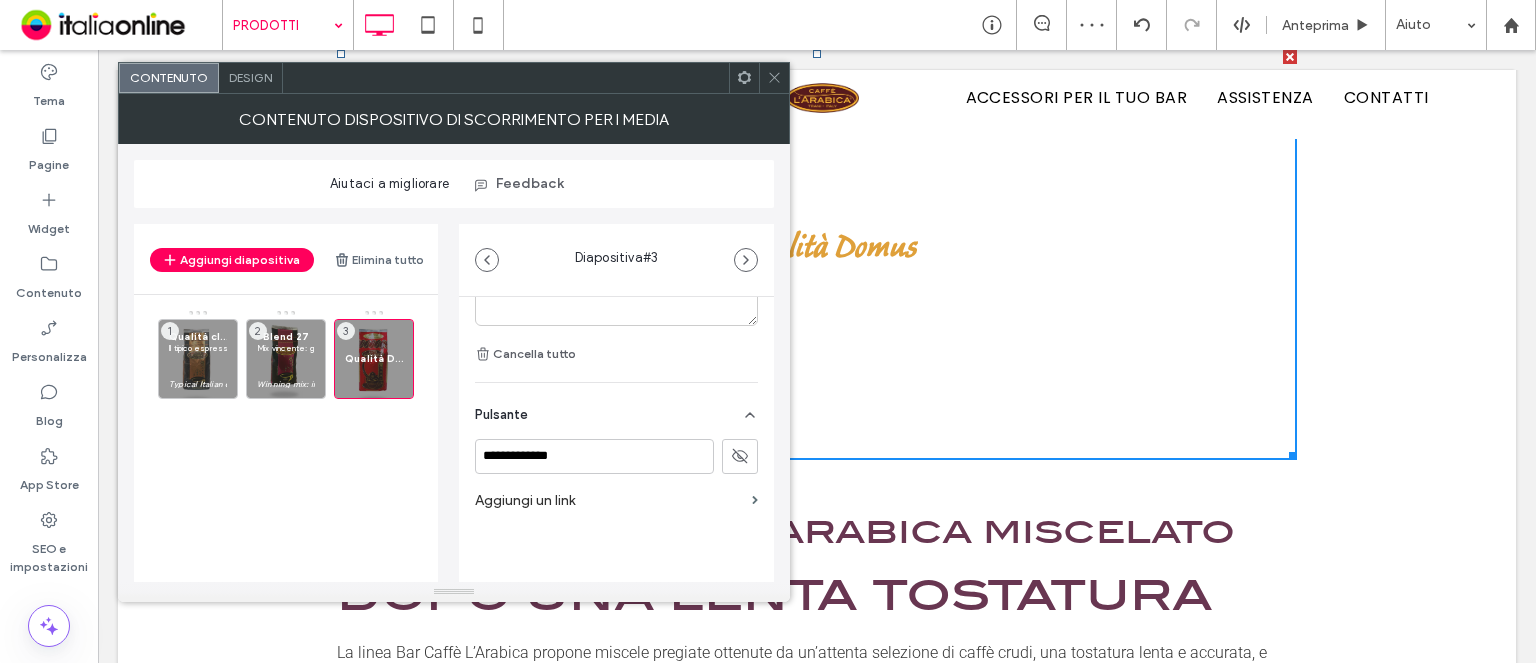 click 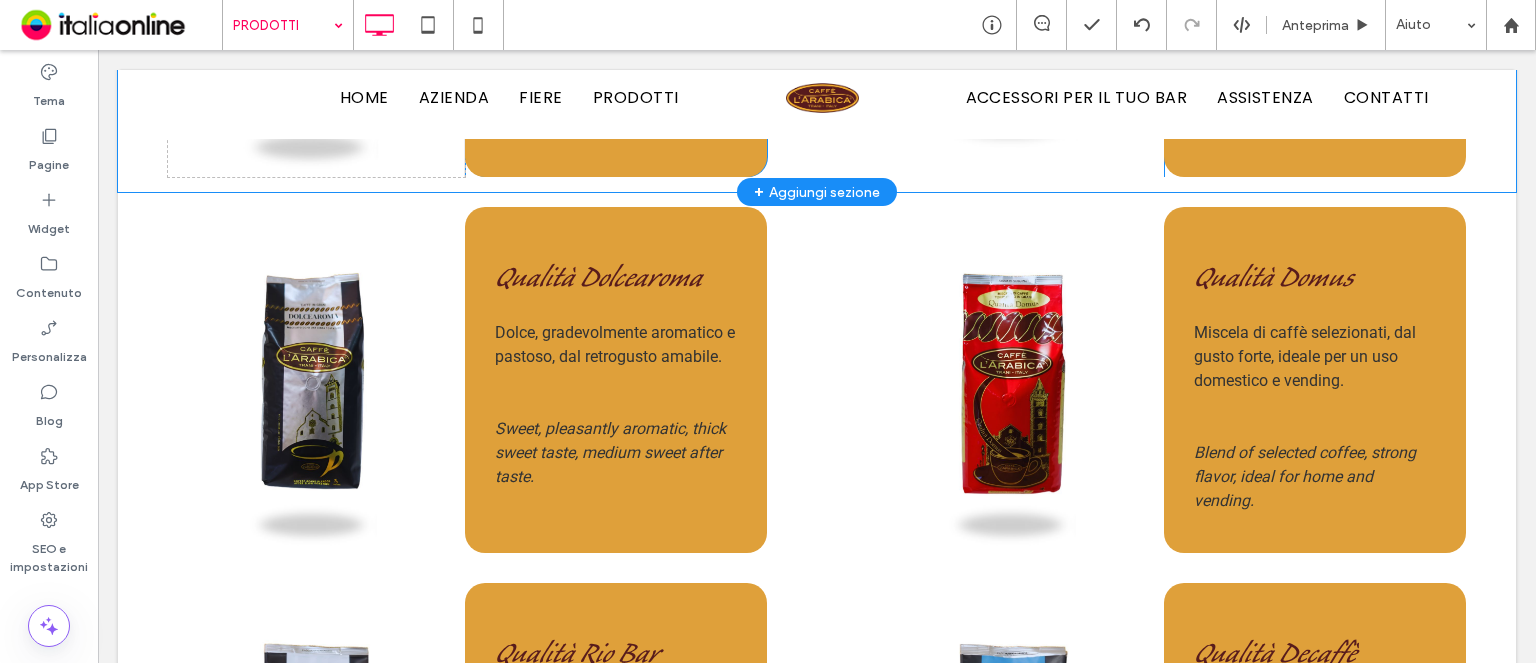 scroll, scrollTop: 1700, scrollLeft: 0, axis: vertical 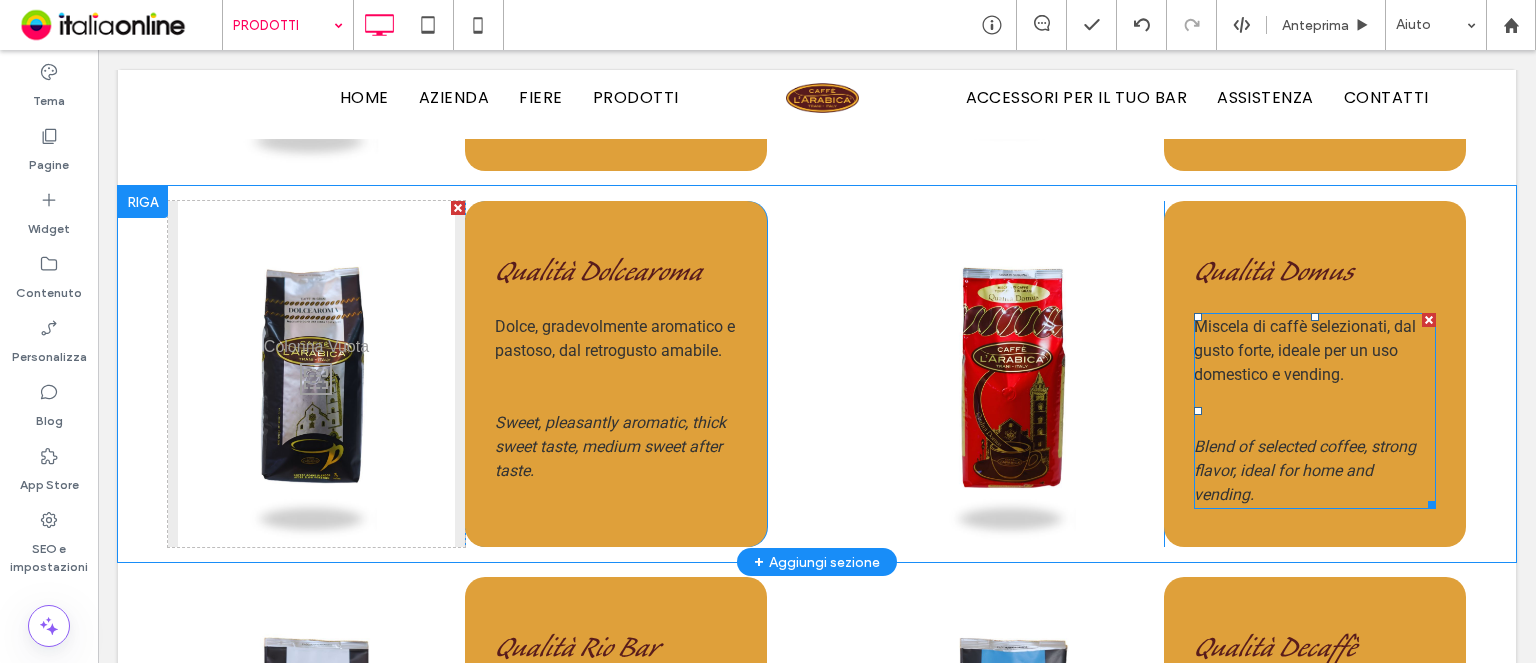 click at bounding box center [1315, 399] 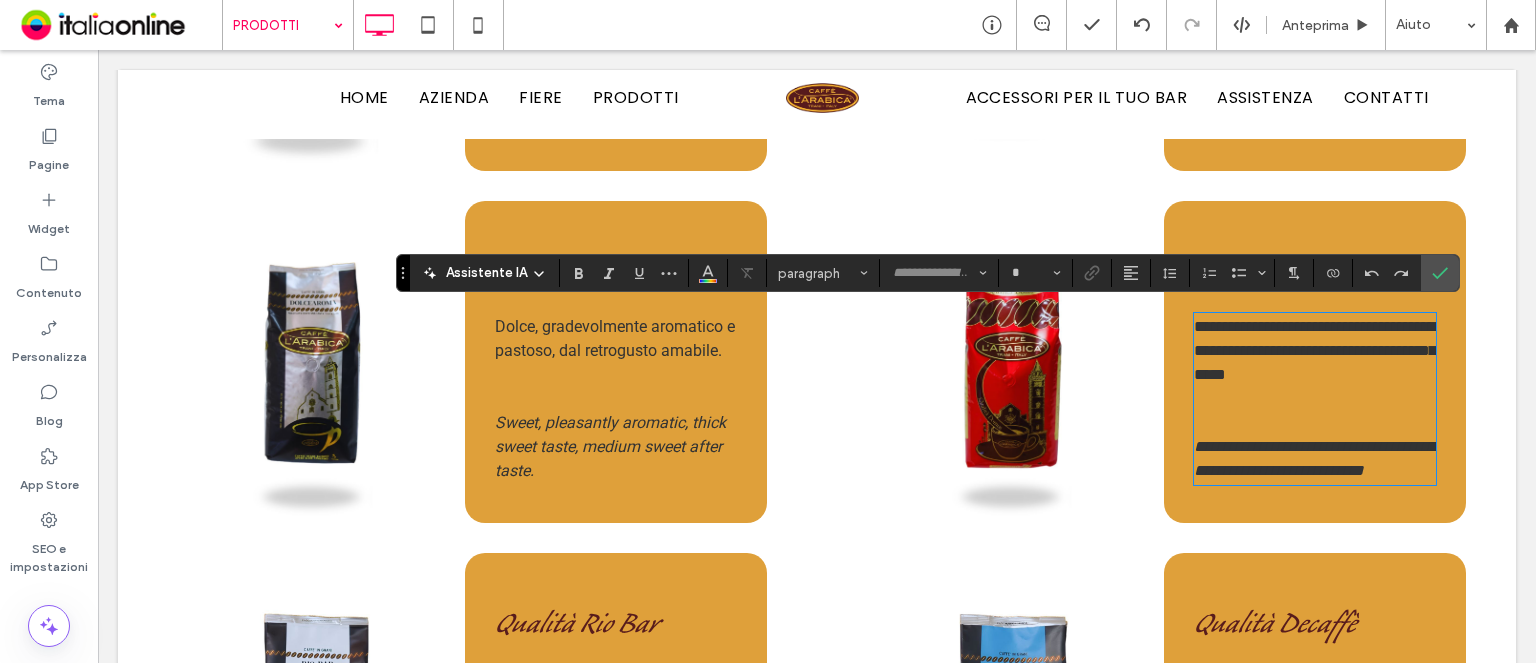 type on "******" 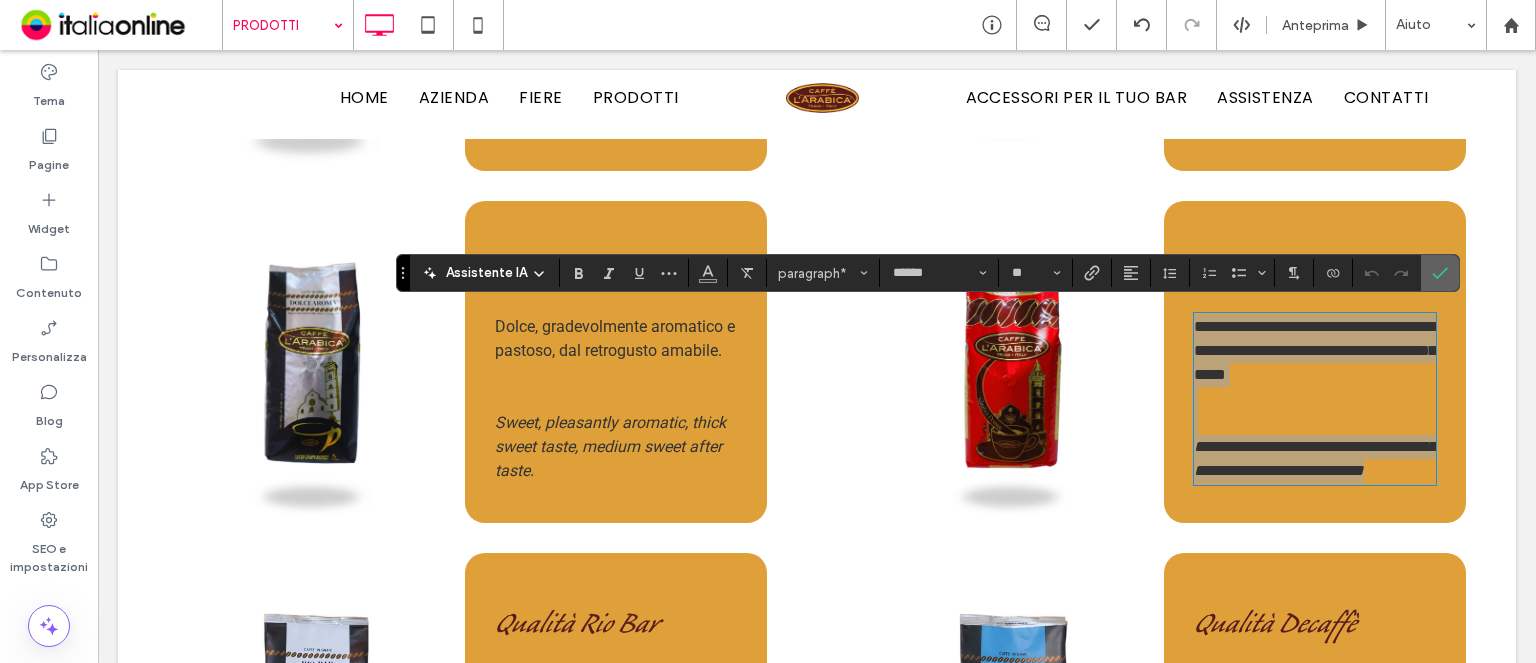 click at bounding box center [1436, 273] 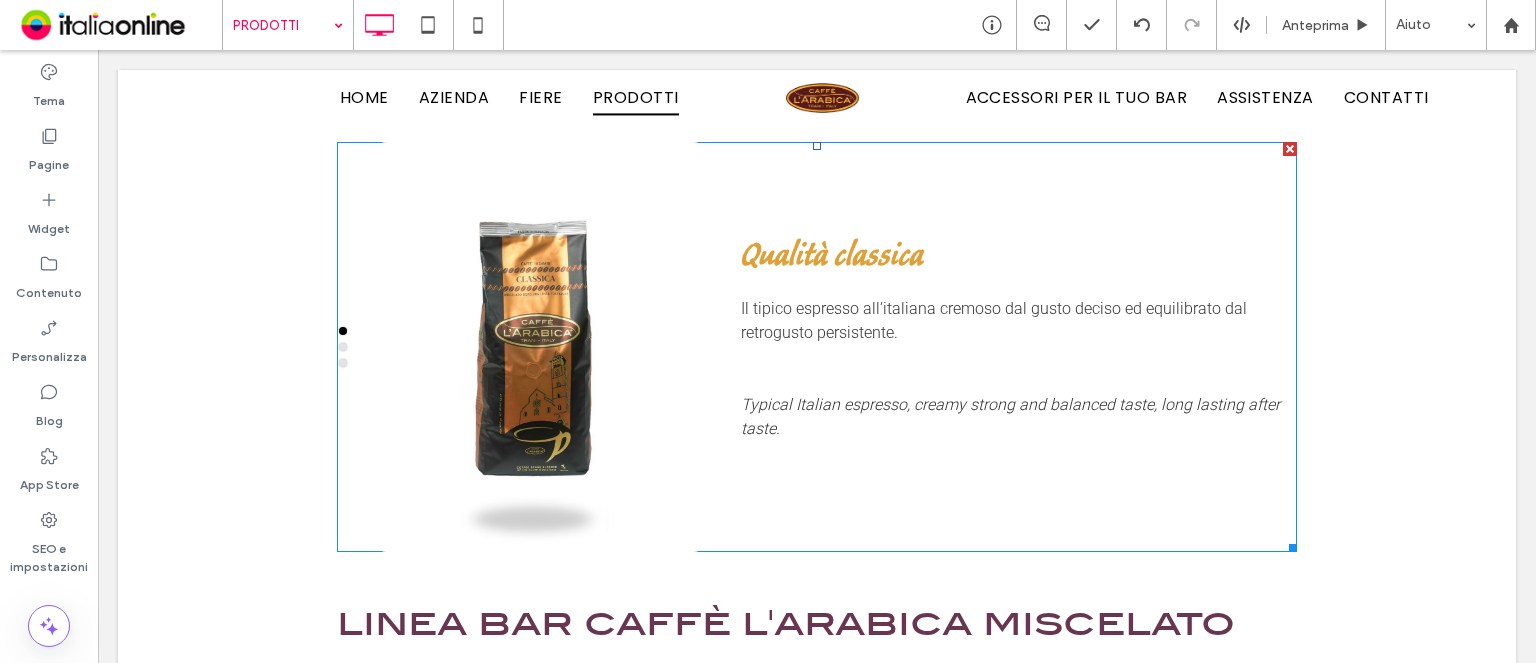 scroll, scrollTop: 600, scrollLeft: 0, axis: vertical 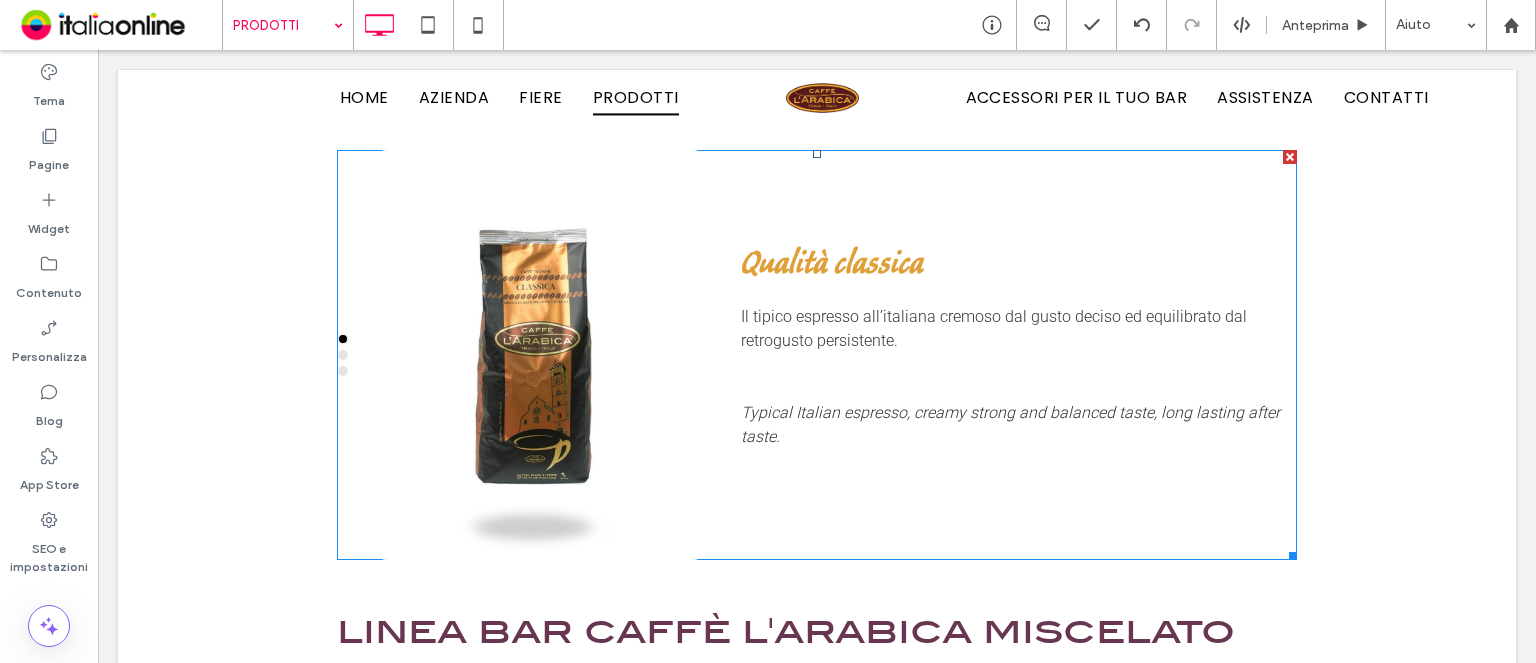 click on "Il tipico espresso all’italiana cremoso dal gusto deciso ed equilibrato dal retrogusto persistente." at bounding box center [1019, 329] 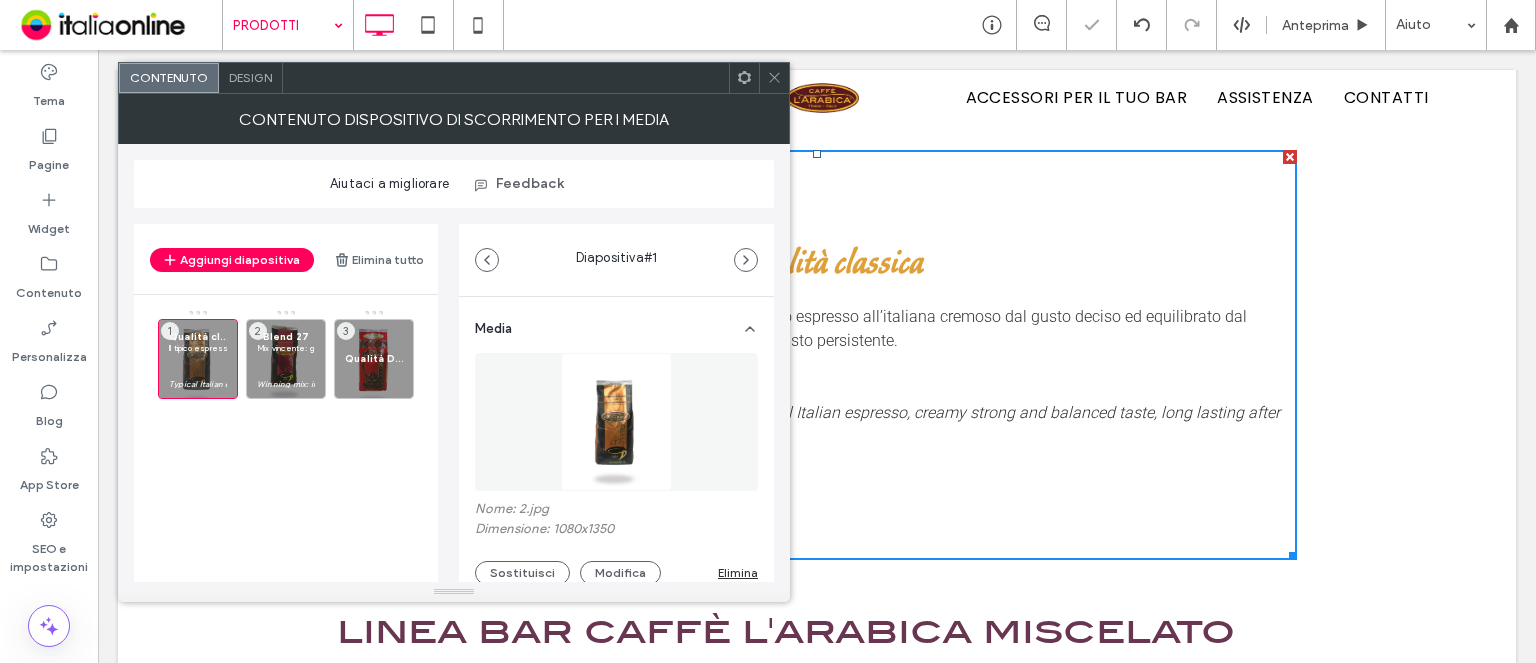 drag, startPoint x: 371, startPoint y: 357, endPoint x: 420, endPoint y: 357, distance: 49 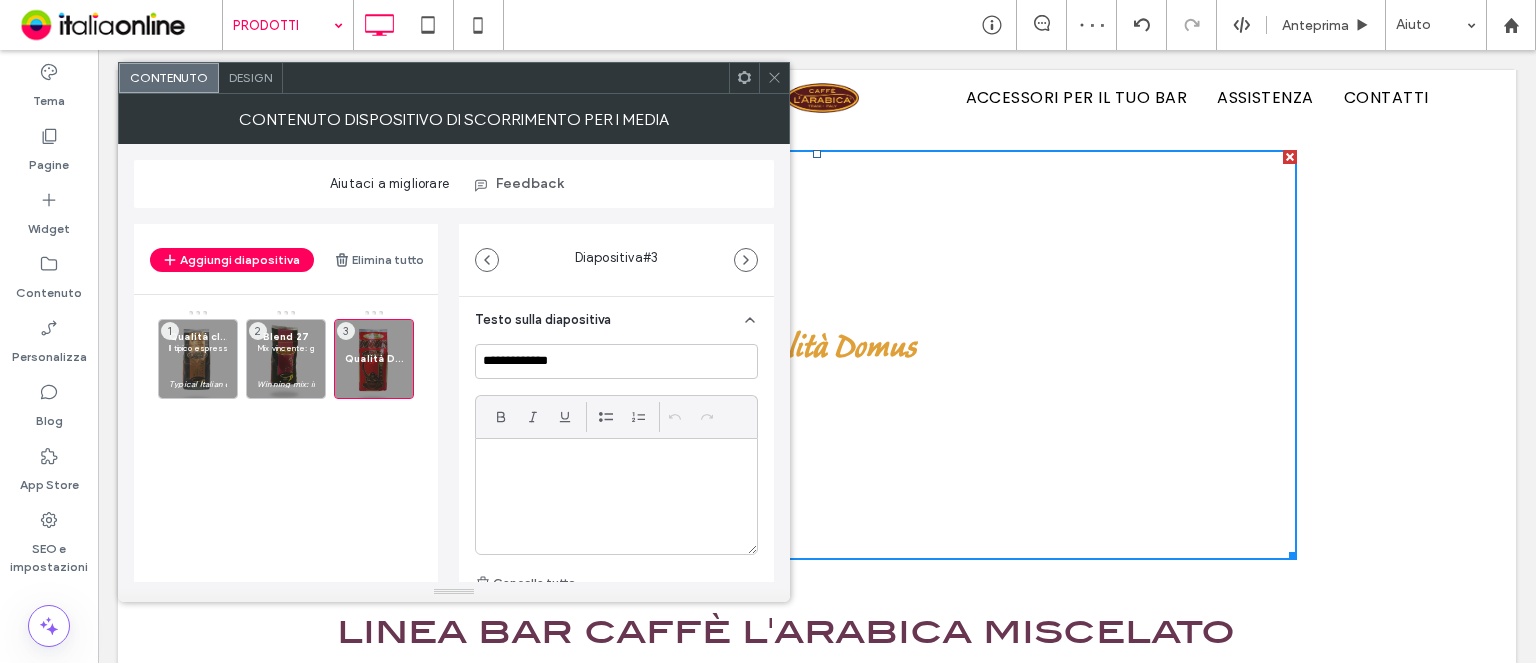 scroll, scrollTop: 530, scrollLeft: 0, axis: vertical 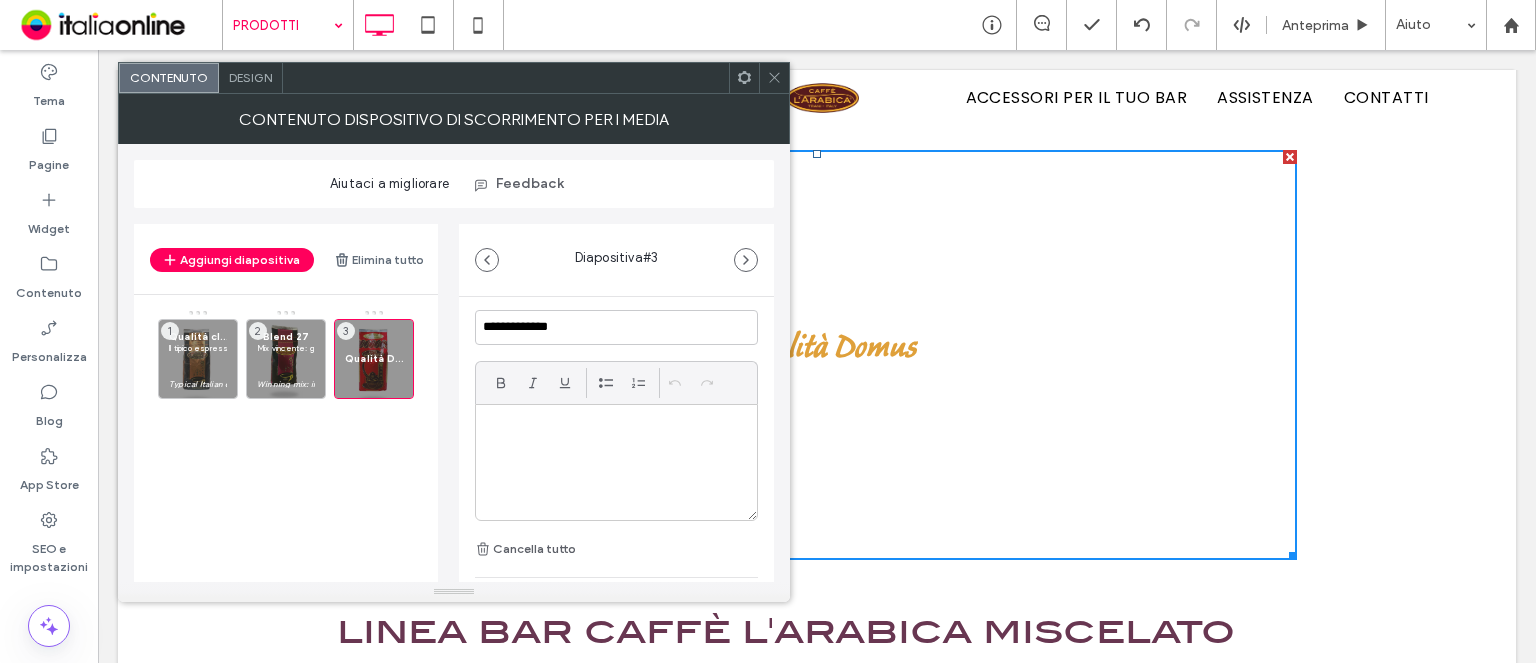 click at bounding box center [616, 426] 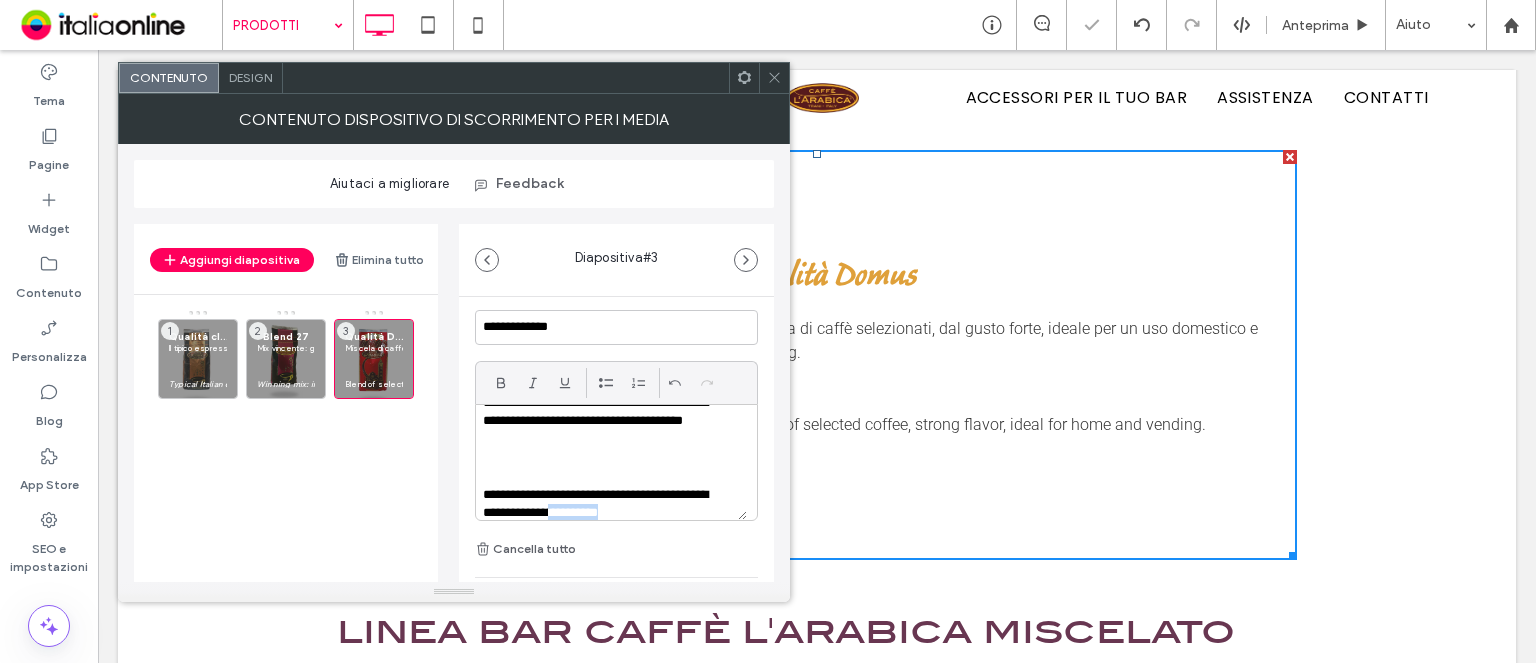 scroll, scrollTop: 37, scrollLeft: 0, axis: vertical 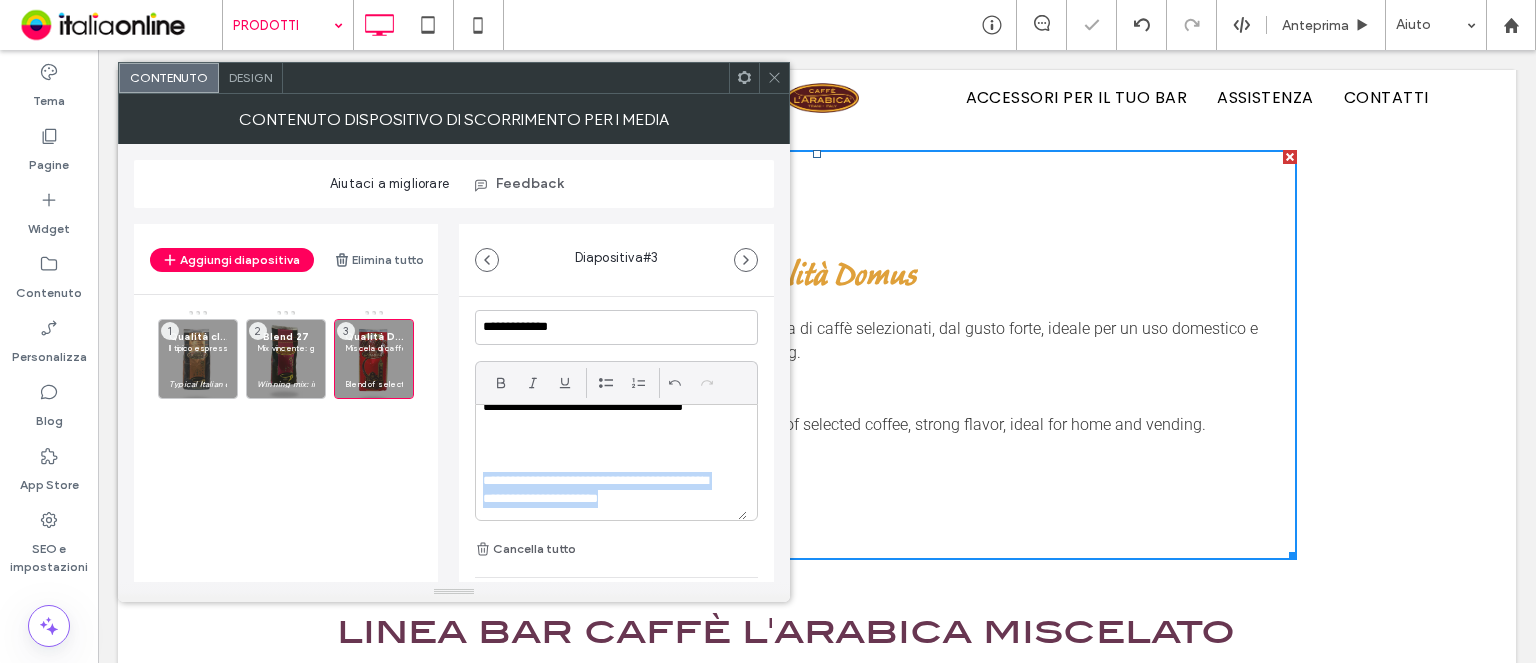 drag, startPoint x: 668, startPoint y: 512, endPoint x: 531, endPoint y: 445, distance: 152.50574 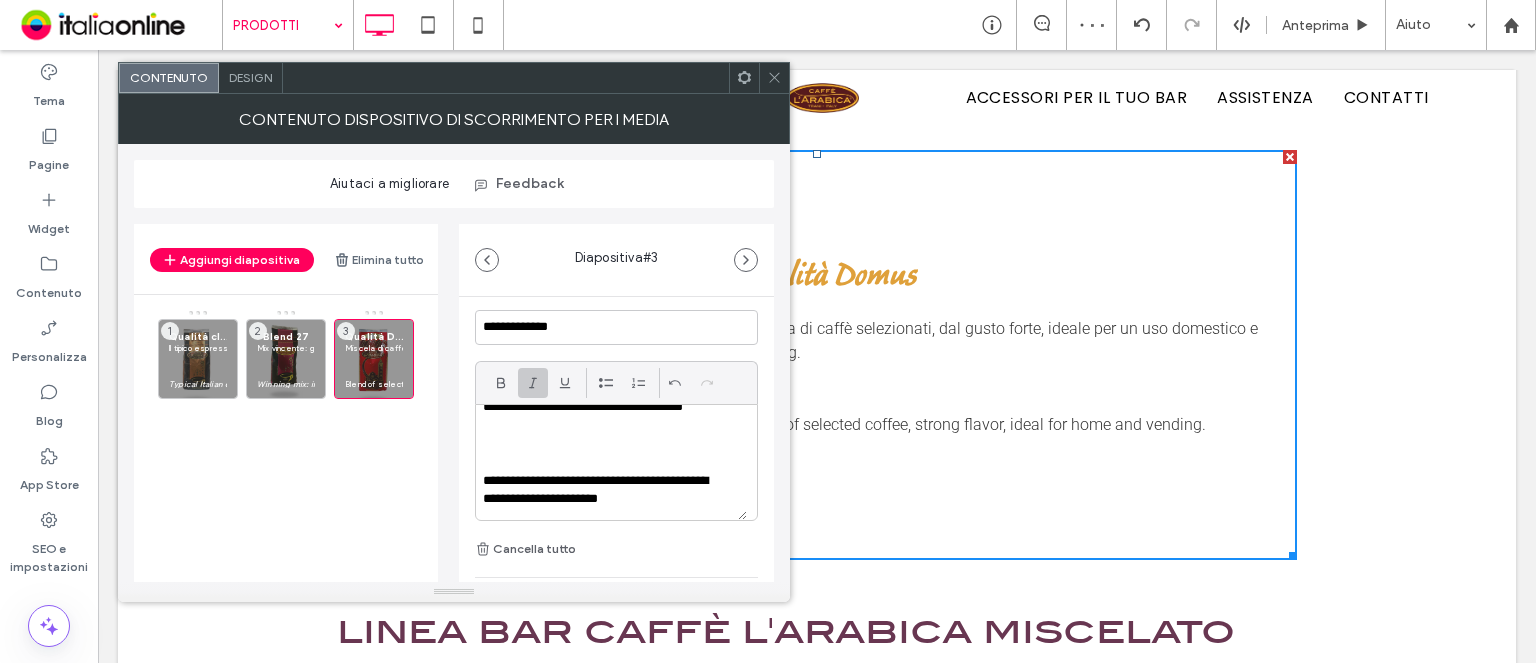 click 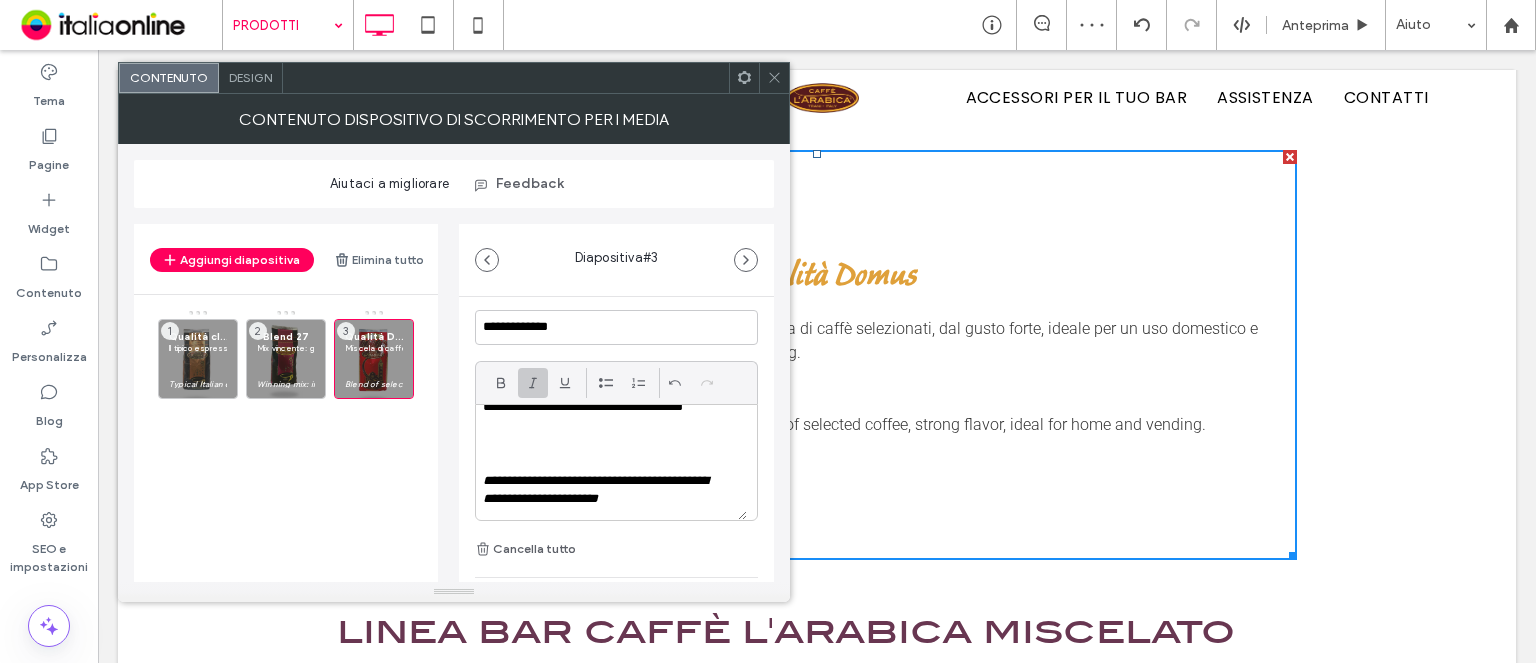 scroll, scrollTop: 37, scrollLeft: 0, axis: vertical 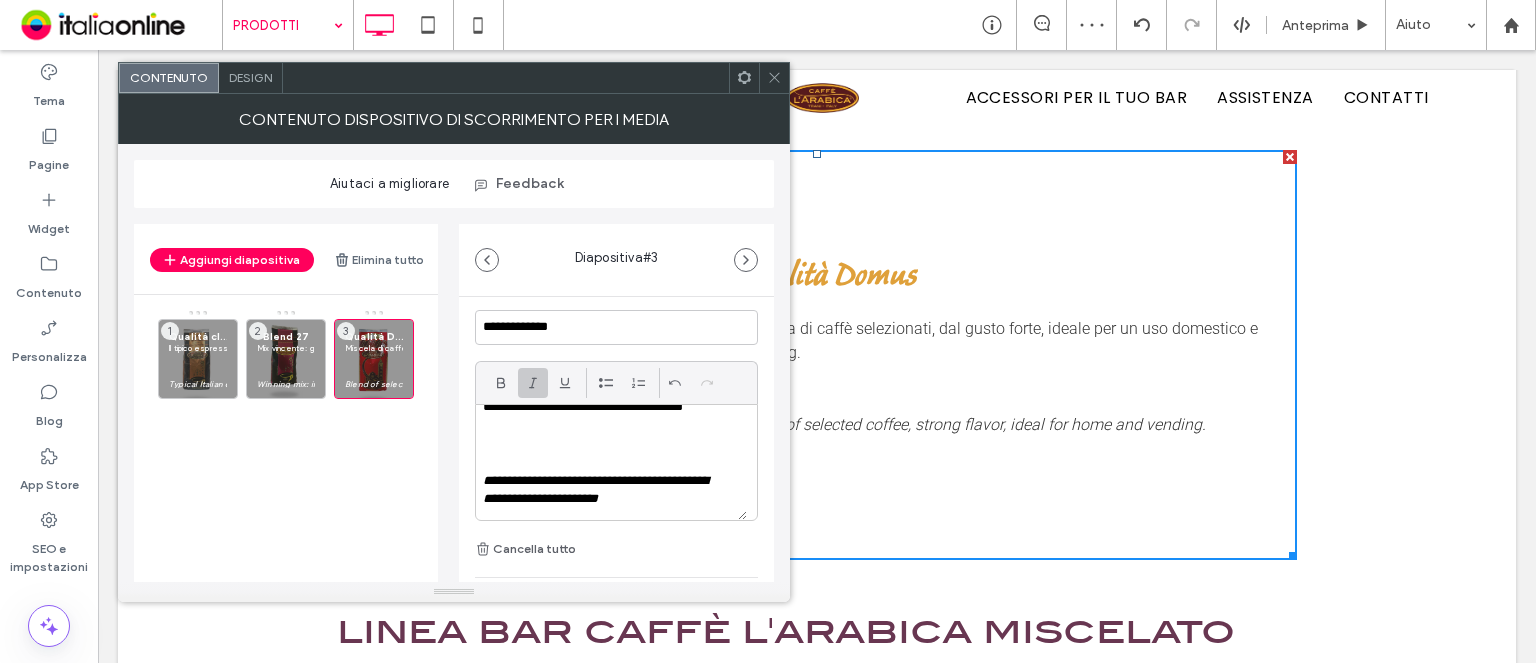 click at bounding box center [774, 78] 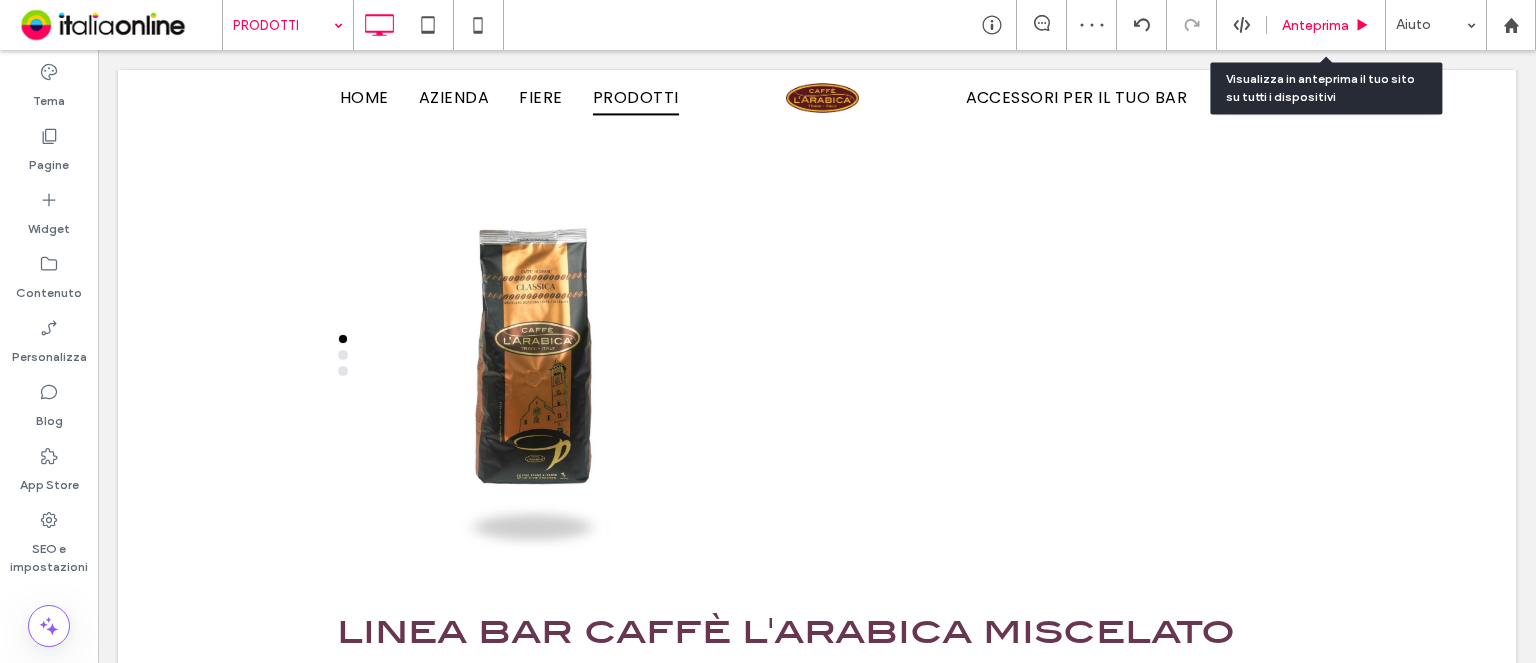 click on "Anteprima" at bounding box center (1326, 25) 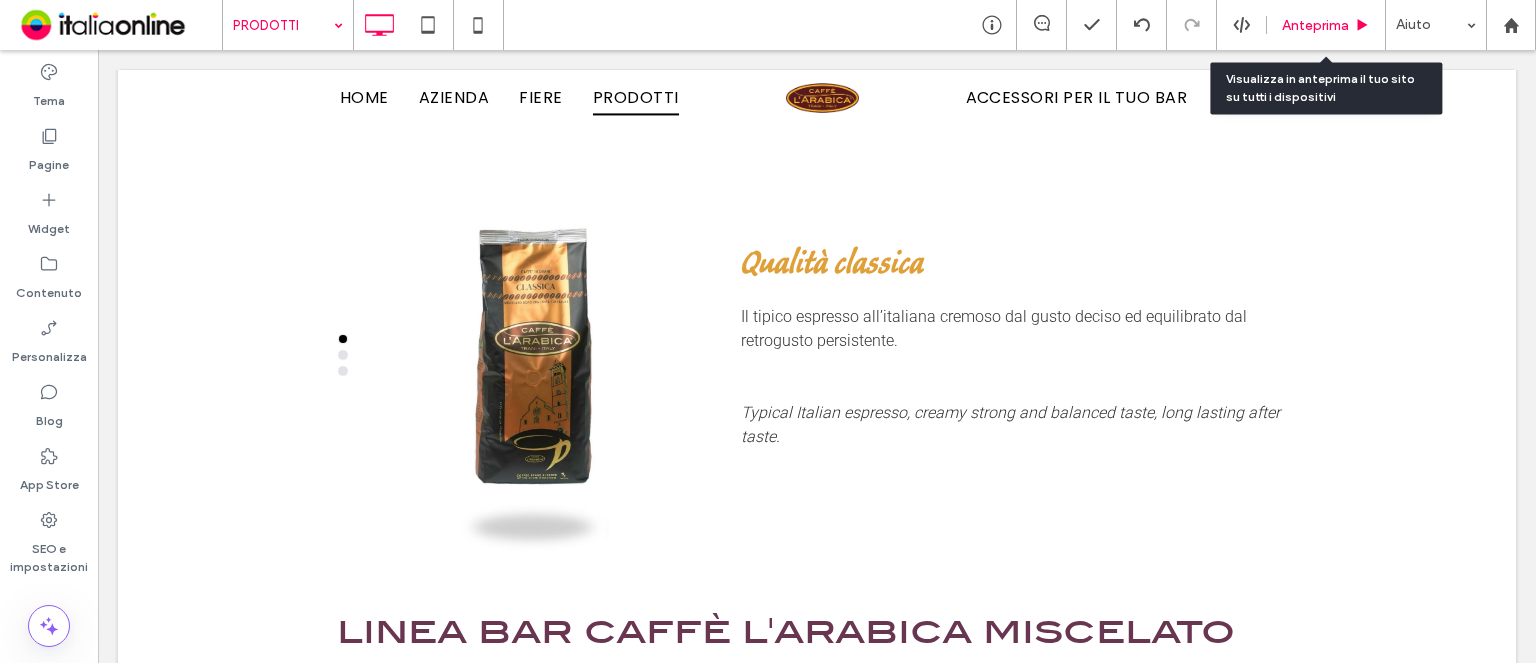 click on "Anteprima" at bounding box center [1326, 25] 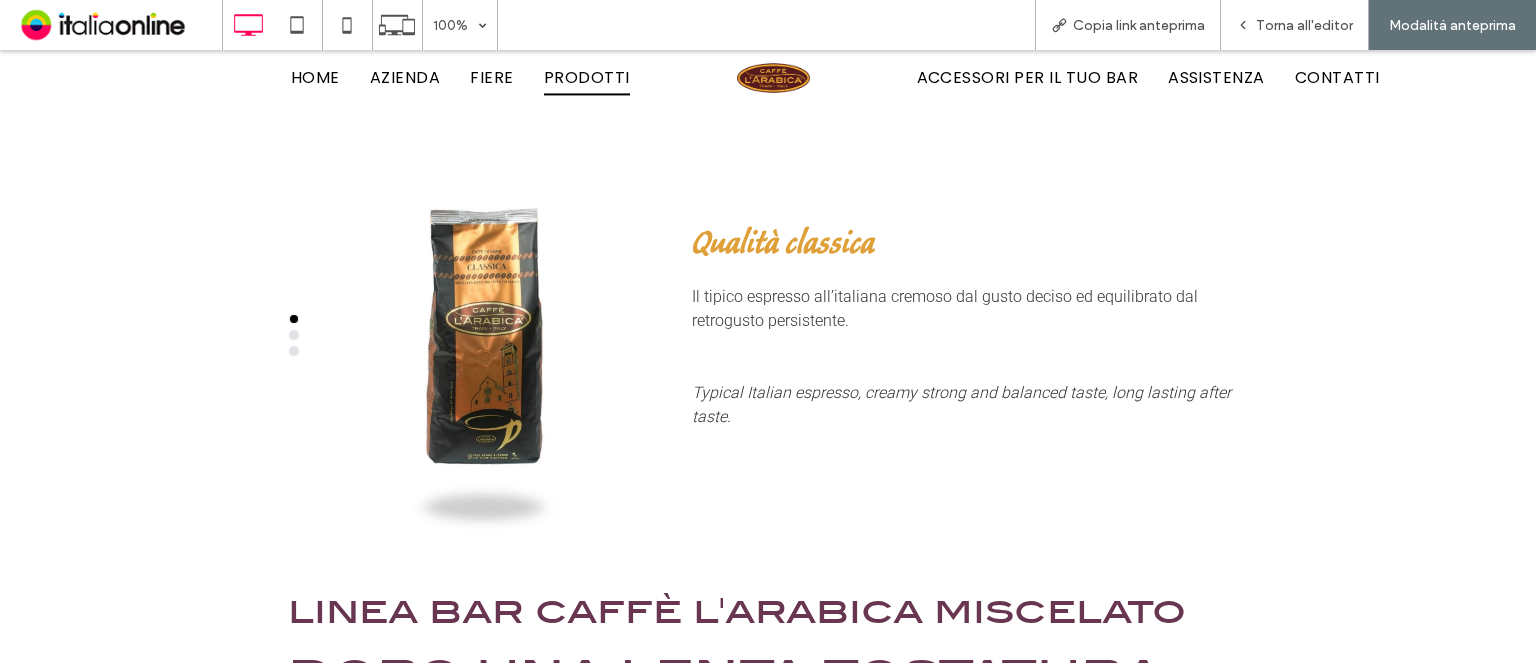 click at bounding box center (294, 335) 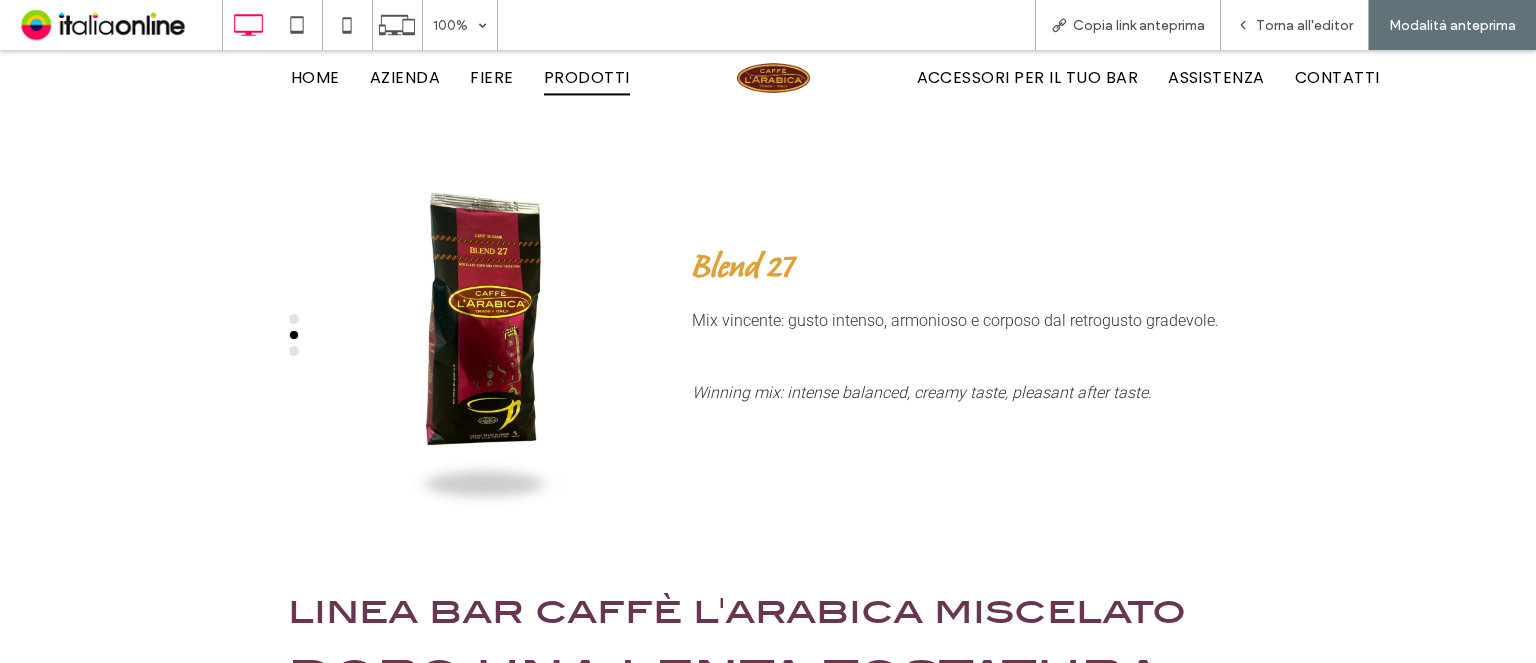 click at bounding box center (294, 351) 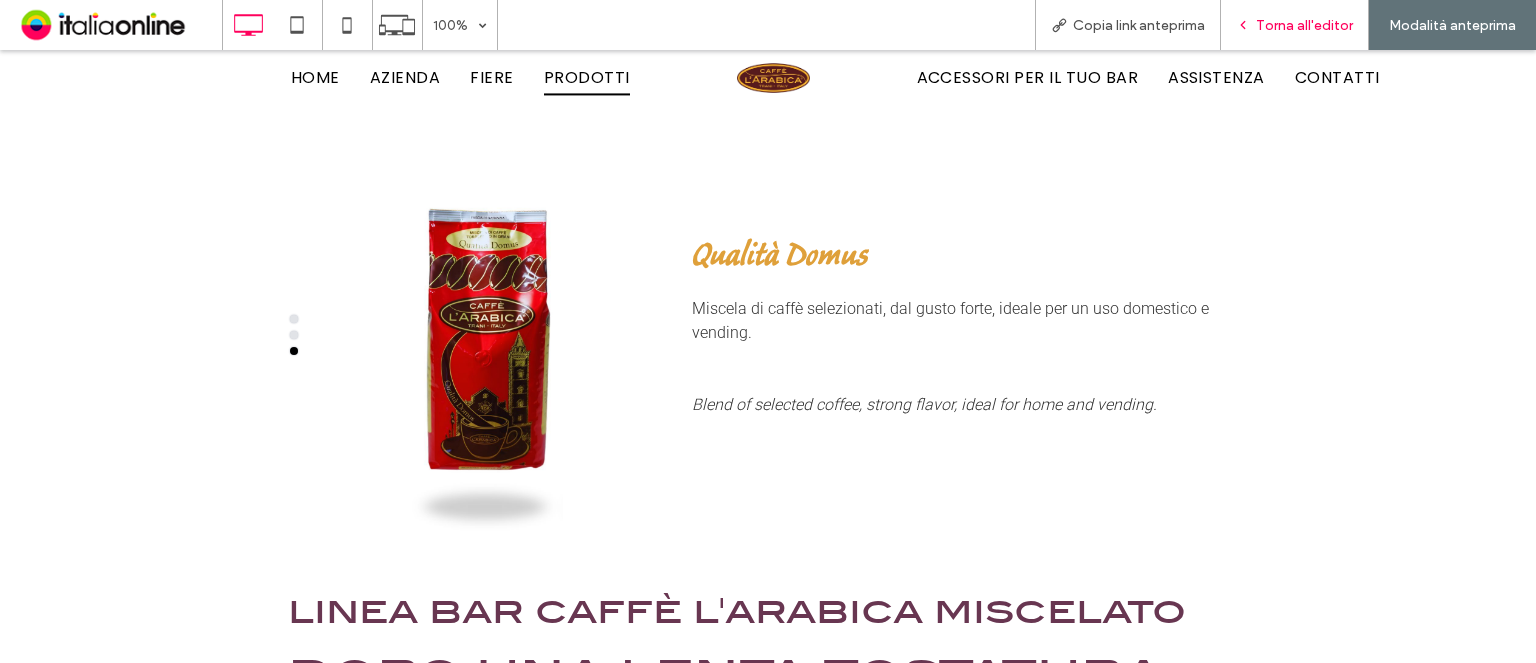 click 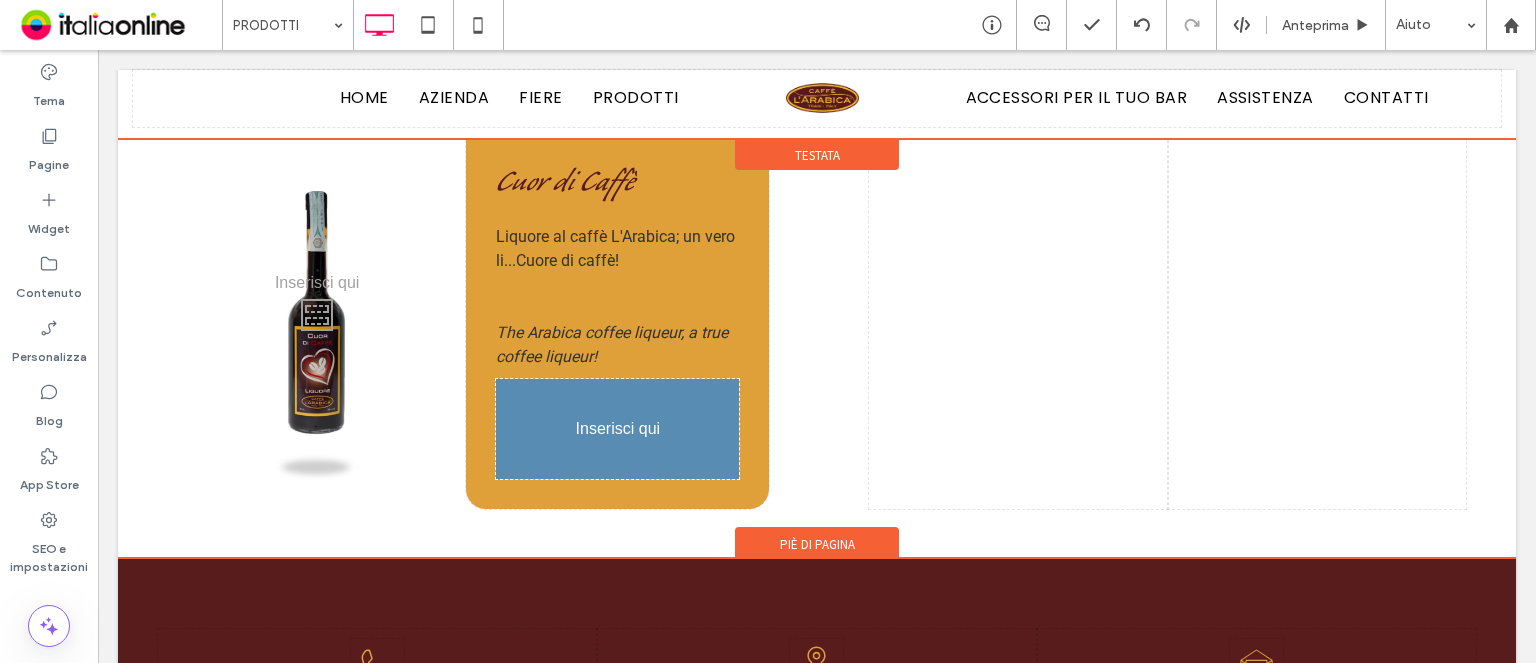 scroll, scrollTop: 3800, scrollLeft: 0, axis: vertical 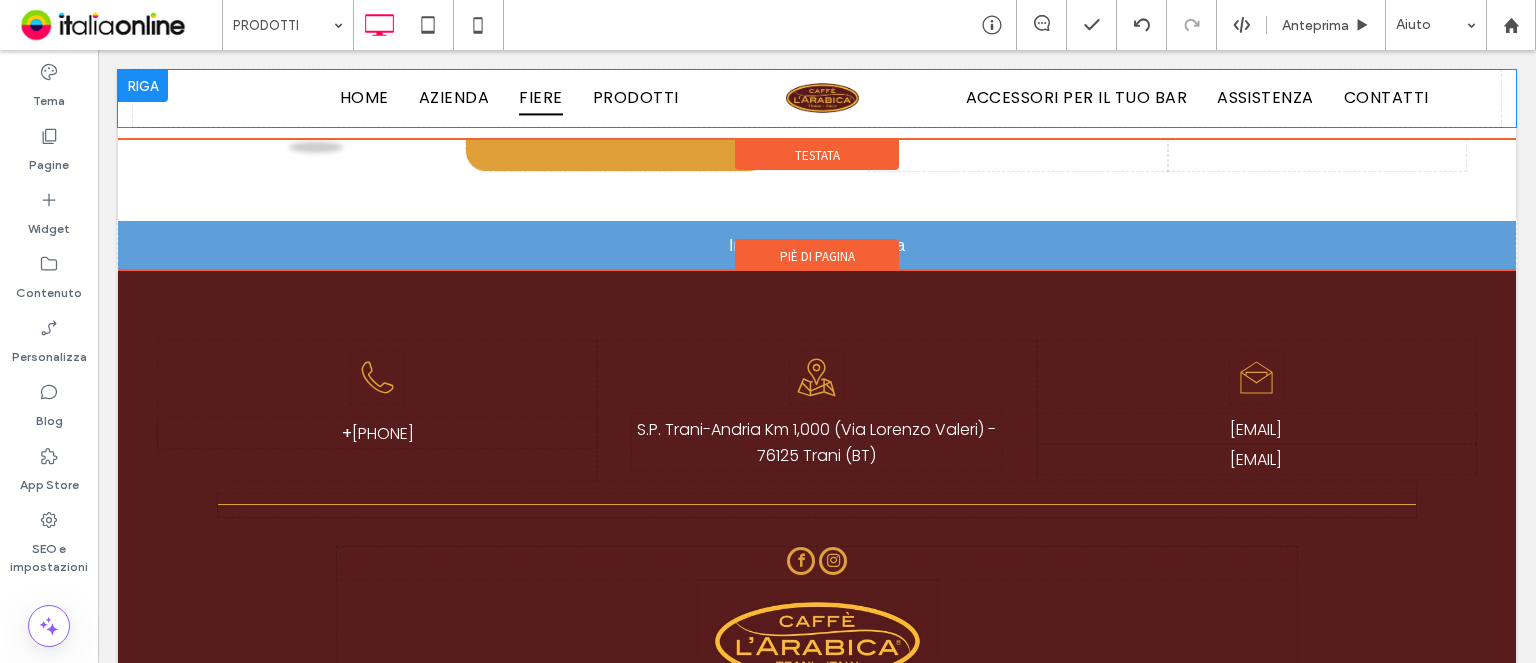 drag, startPoint x: 574, startPoint y: 216, endPoint x: 528, endPoint y: 195, distance: 50.566788 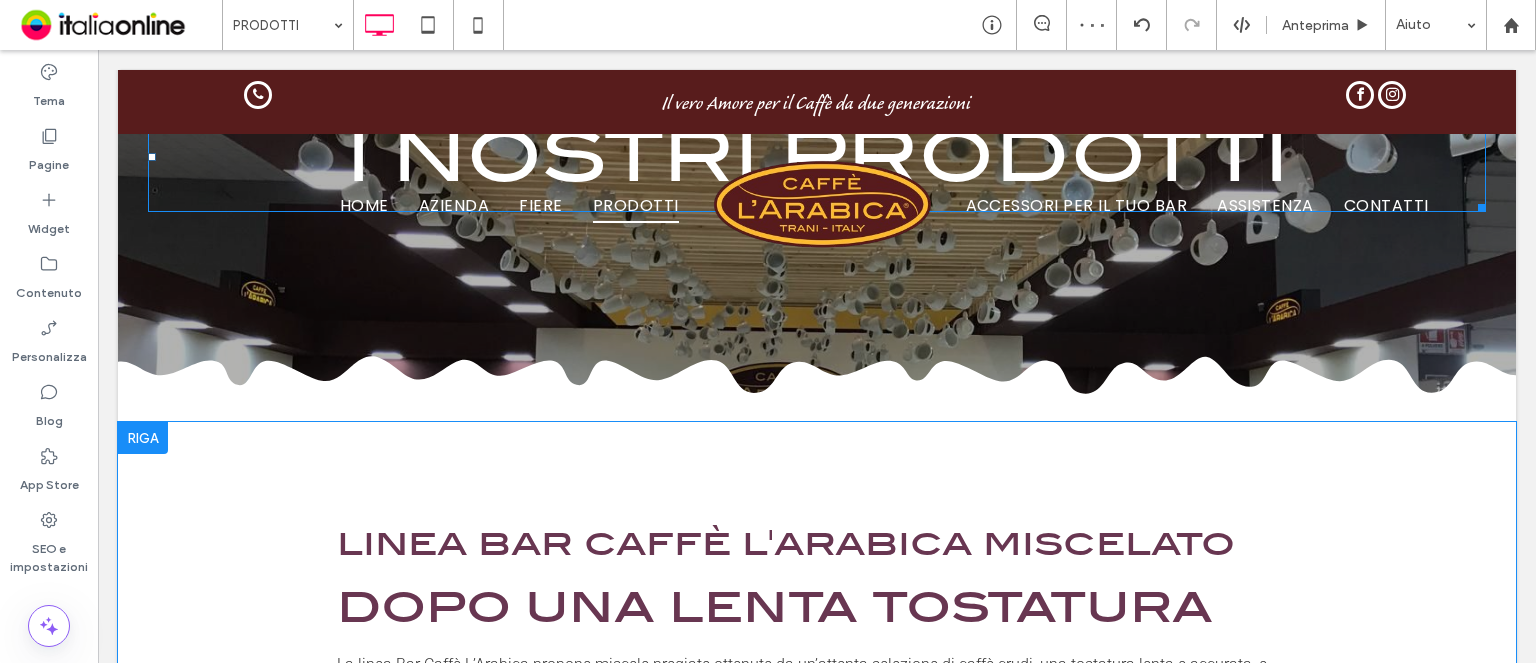 scroll, scrollTop: 400, scrollLeft: 0, axis: vertical 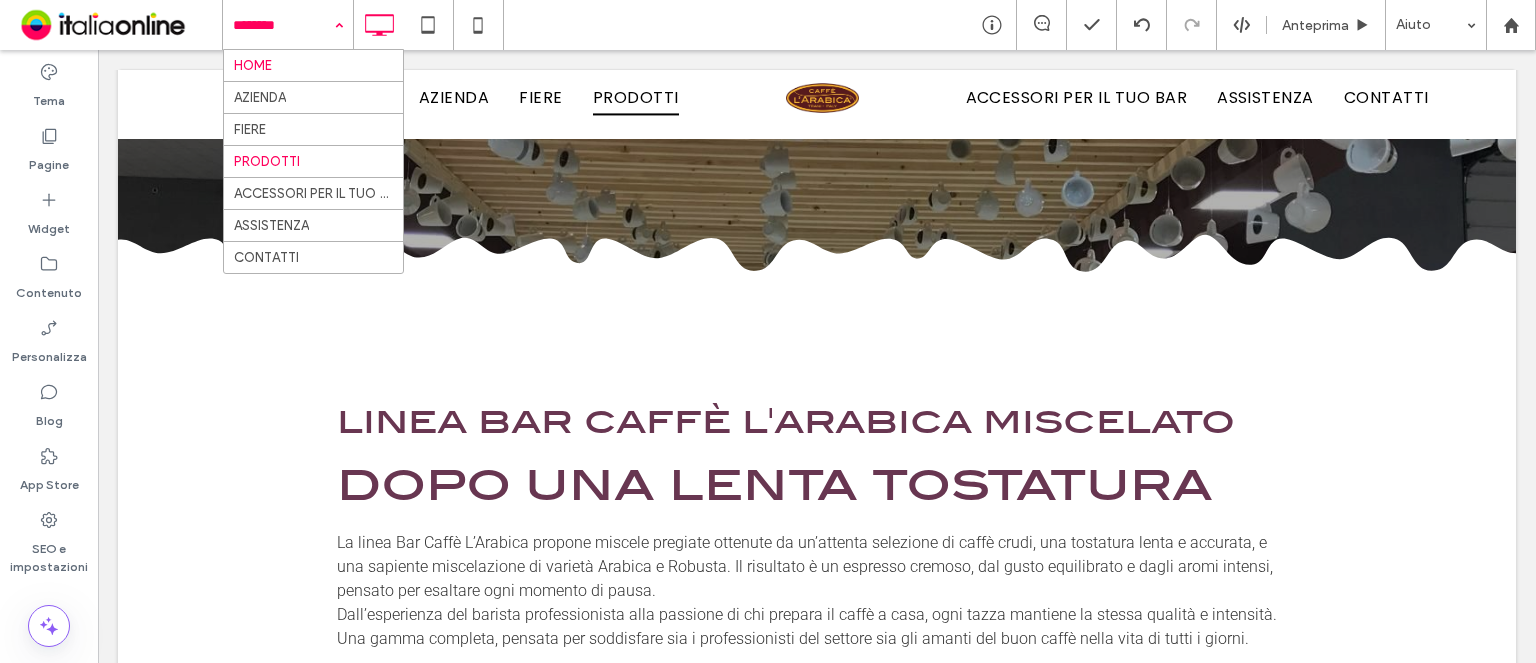 drag, startPoint x: 287, startPoint y: 17, endPoint x: 310, endPoint y: 49, distance: 39.40812 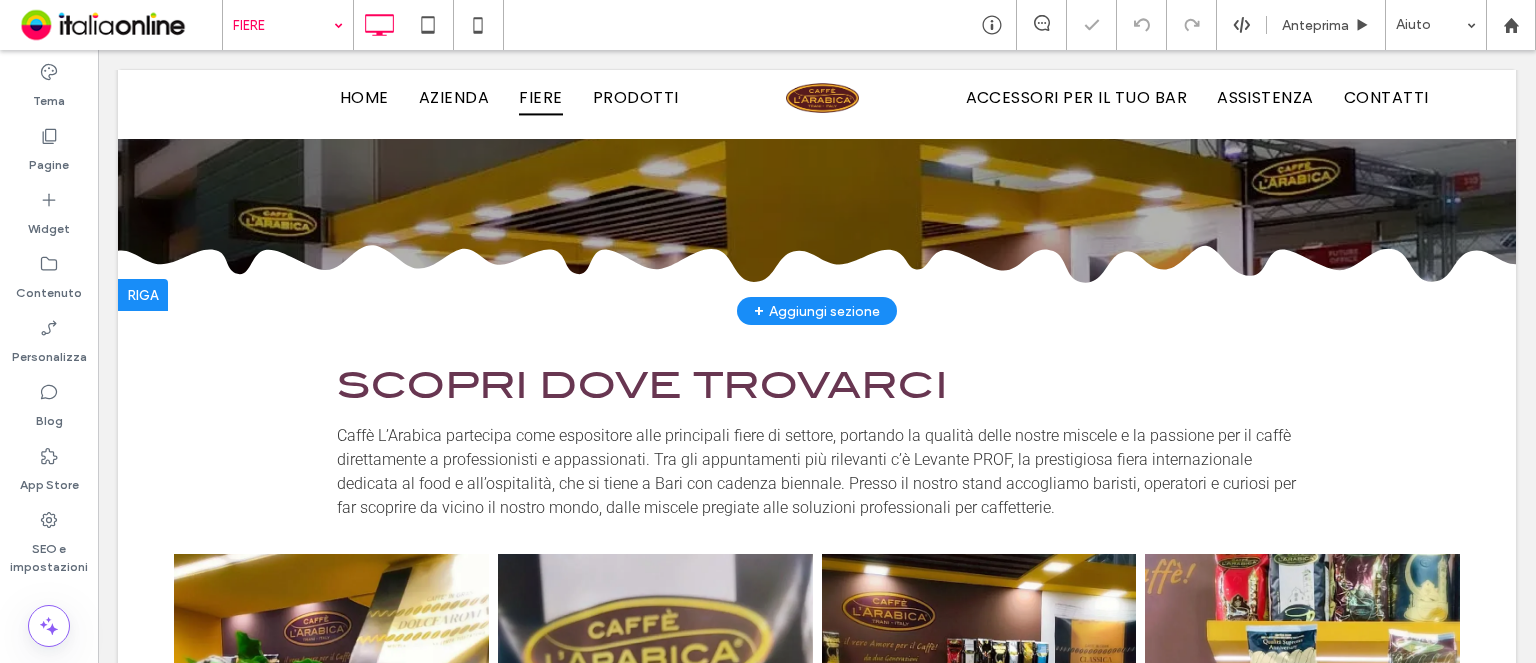 scroll, scrollTop: 300, scrollLeft: 0, axis: vertical 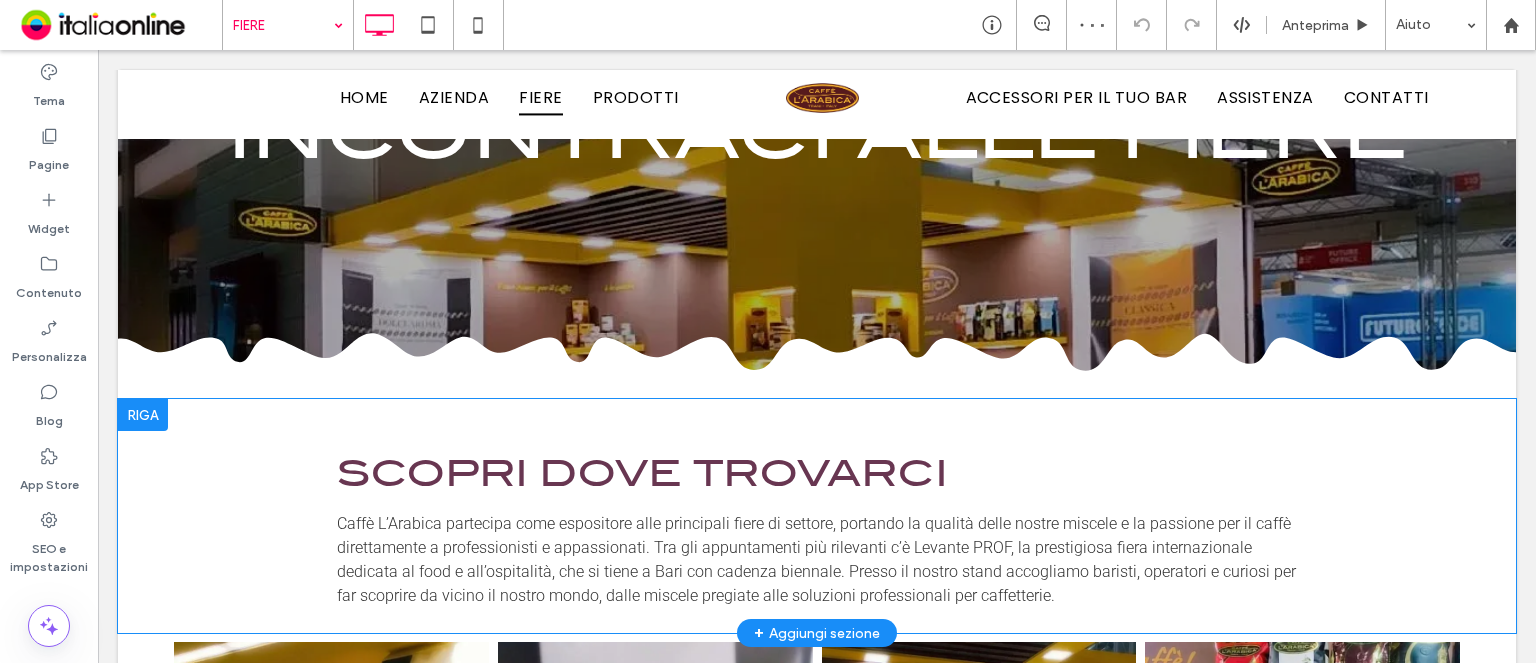 click on "SCOPRI DOVE TROVARCI
Caffè L’Arabica partecipa come espositore alle principali fiere di settore, portando la qualità delle nostre miscele e la passione per il caffè direttamente a professionisti e appassionati. Tra gli appuntamenti più rilevanti c’è
Levante PROF , la prestigiosa fiera internazionale dedicata al food e all’ospitalità, che si tiene a Bari con cadenza biennale. Presso il nostro stand accogliamo baristi, operatori e curiosi per far scoprire da vicino il nostro mondo, dalle miscele pregiate alle soluzioni professionali per caffetterie.
Click To Paste
Riga + Aggiungi sezione" at bounding box center (817, 516) 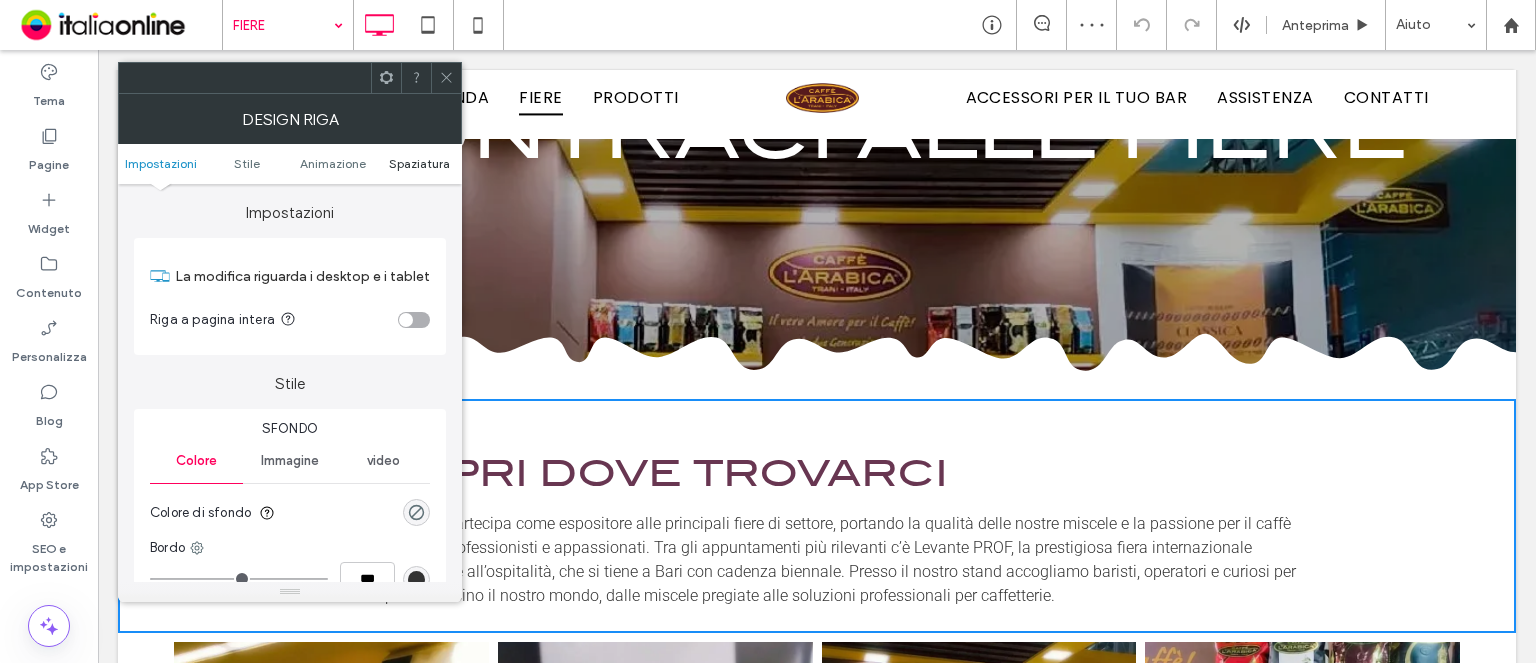 click on "Spaziatura" at bounding box center [419, 163] 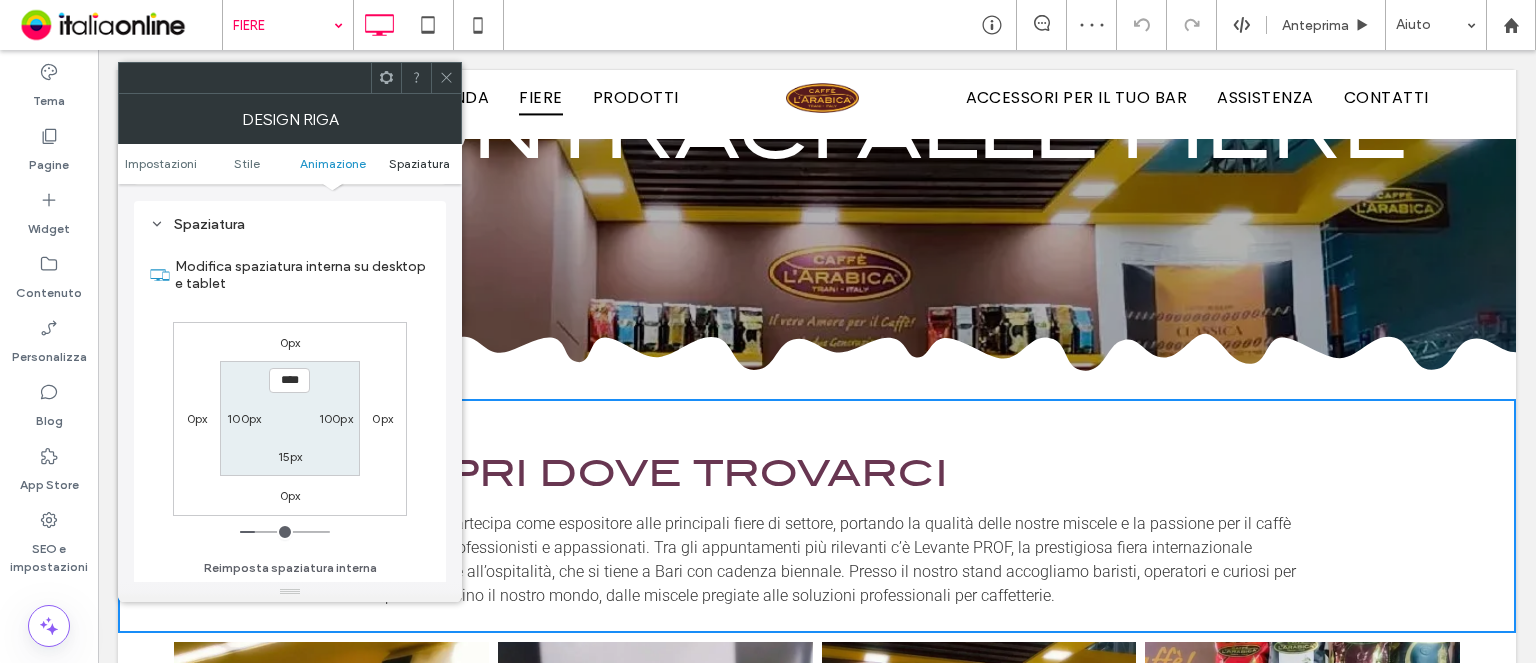 scroll, scrollTop: 564, scrollLeft: 0, axis: vertical 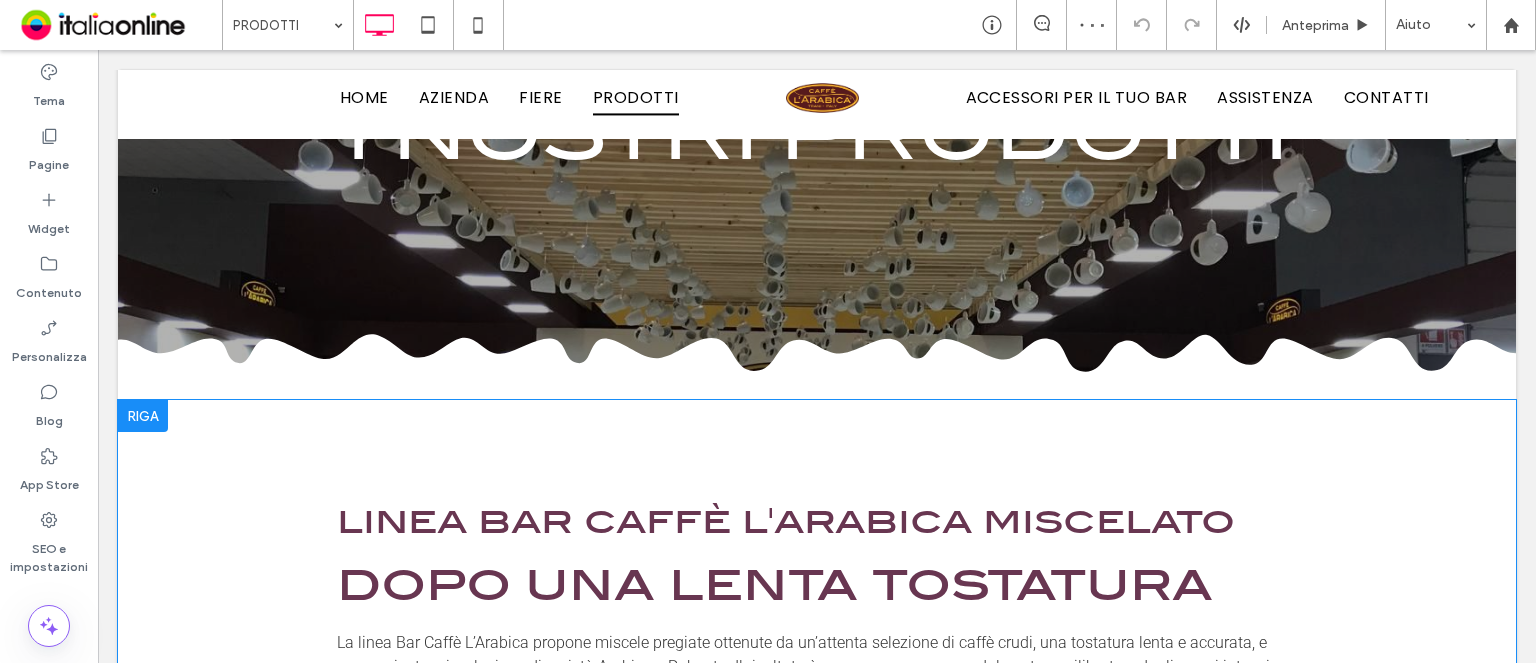 click on "linea bar caffè l'arabica miscelato
dopo una lenta tostatura
La linea Bar Caffè L’Arabica propone miscele pregiate ottenute da un’attenta selezione di caffè crudi, una tostatura lenta e accurata, e una sapiente miscelazione di varietà Arabica e Robusta. Il risultato è un espresso cremoso, dal gusto equilibrato e dagli aromi intensi, pensato per esaltare ogni momento di pausa. Dall’esperienza del barista professionista alla passione di chi prepara il caffè a casa, ogni tazza mantiene la stessa qualità e intensità. Una gamma completa, pensata per soddisfare sia i professionisti del settore sia gli amanti del buon caffè nella vita di tutti i giorni.
Click To Paste
Riga + Aggiungi sezione" at bounding box center (817, 588) 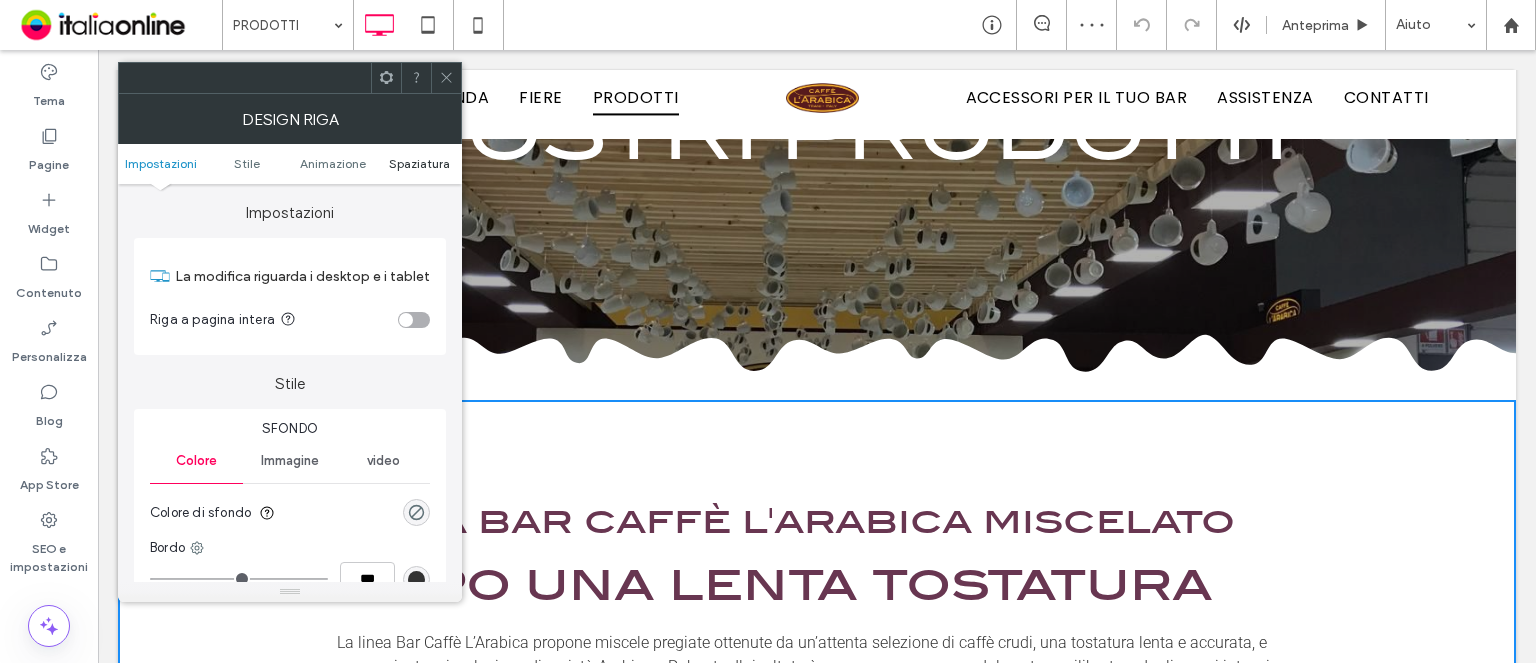 click on "Spaziatura" at bounding box center (419, 163) 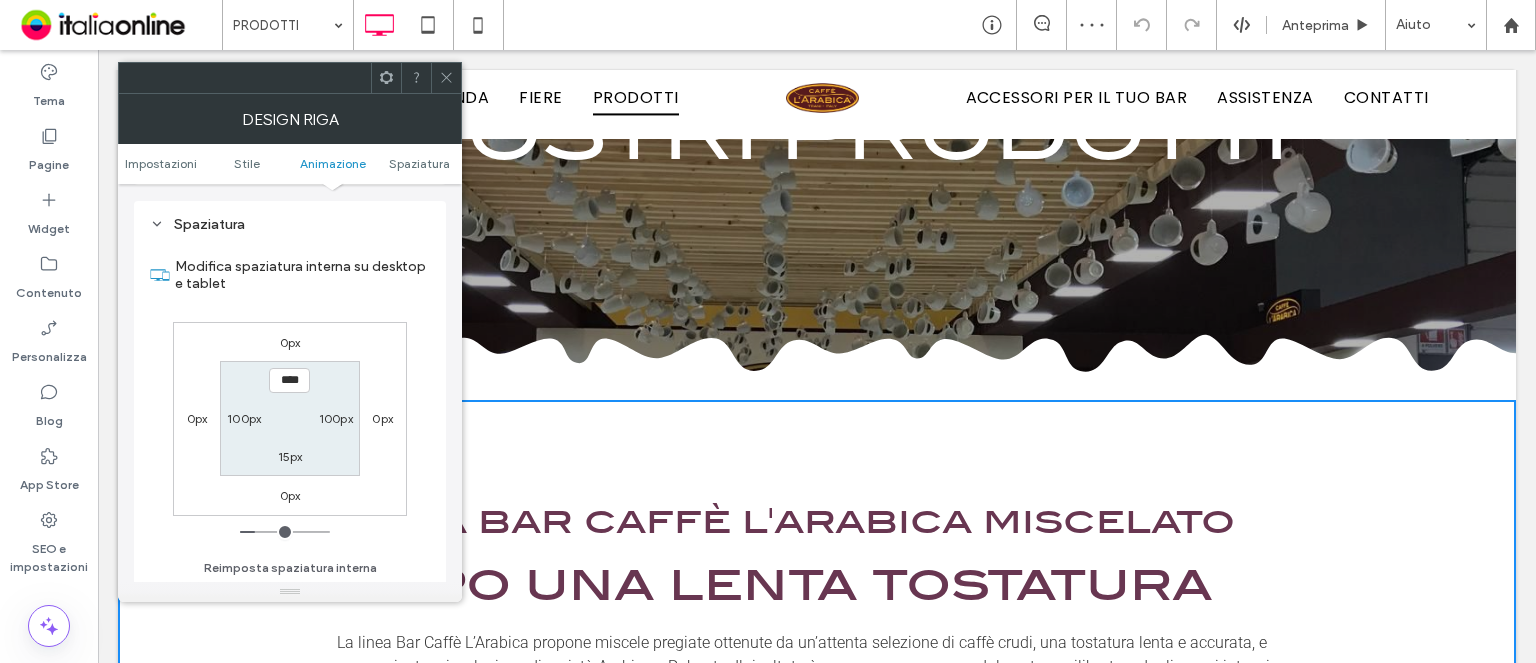 scroll, scrollTop: 564, scrollLeft: 0, axis: vertical 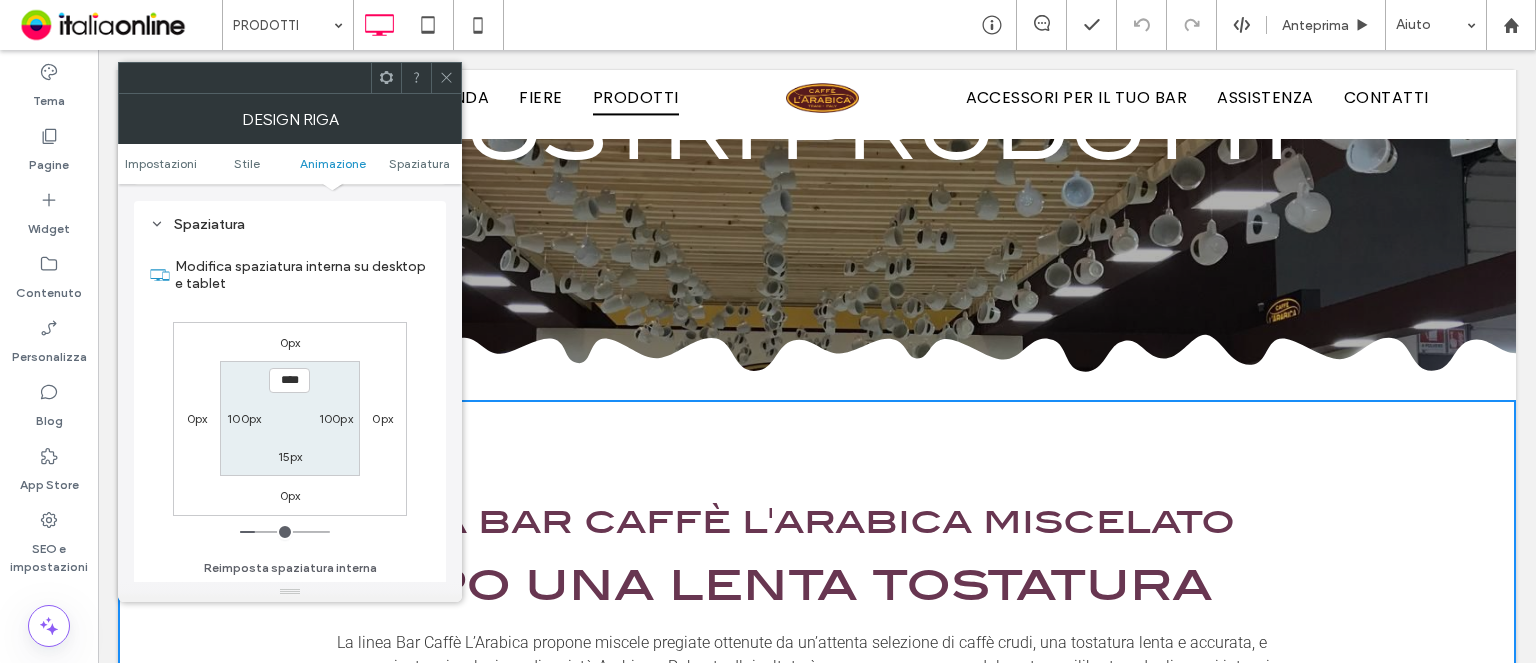 click 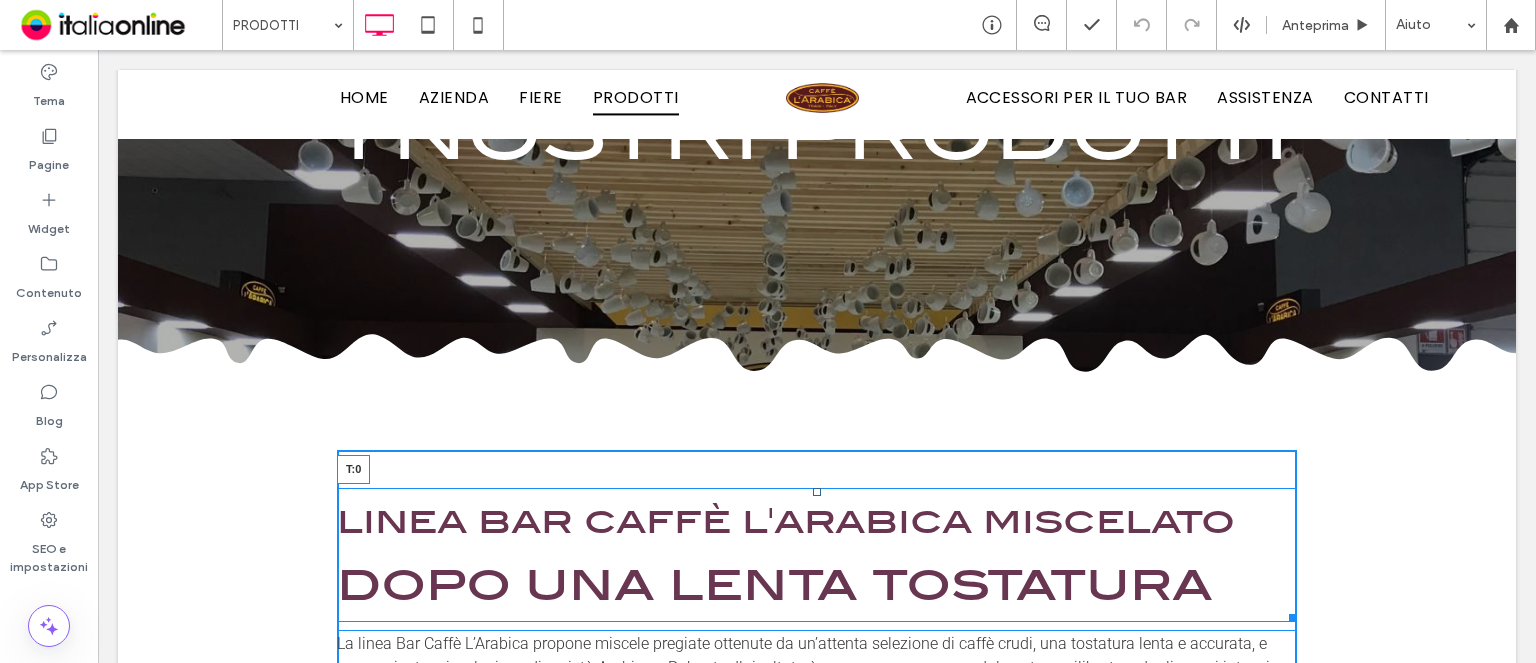 drag, startPoint x: 807, startPoint y: 492, endPoint x: 907, endPoint y: 501, distance: 100.40418 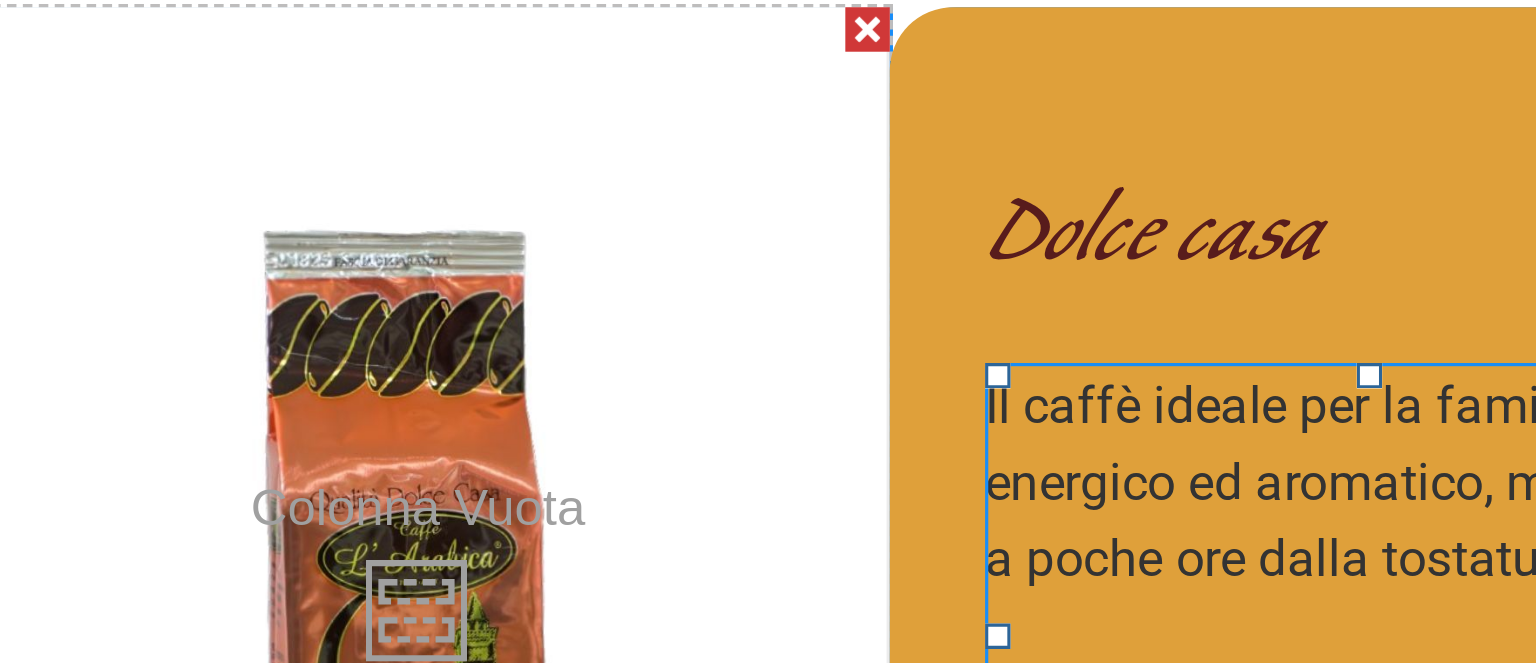 scroll, scrollTop: 2624, scrollLeft: 0, axis: vertical 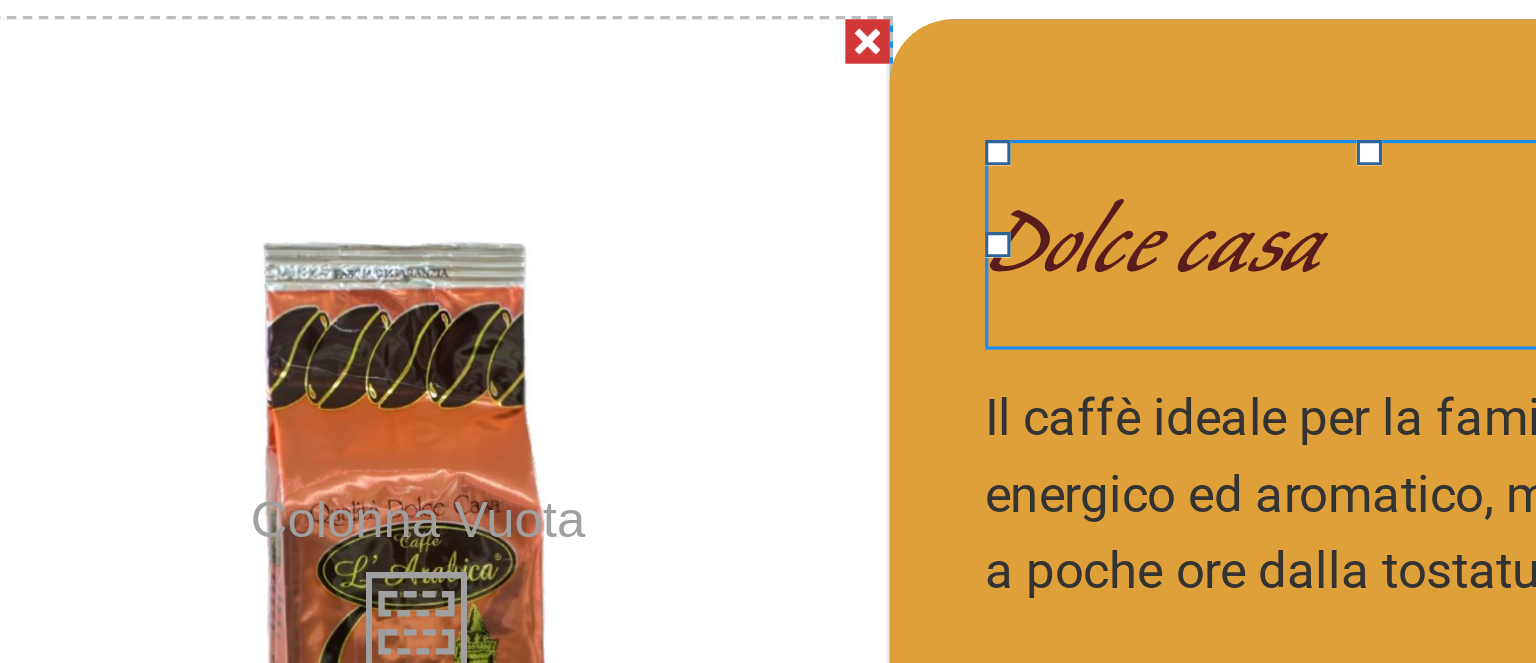 click on "Dolce casa" at bounding box center (175, -151) 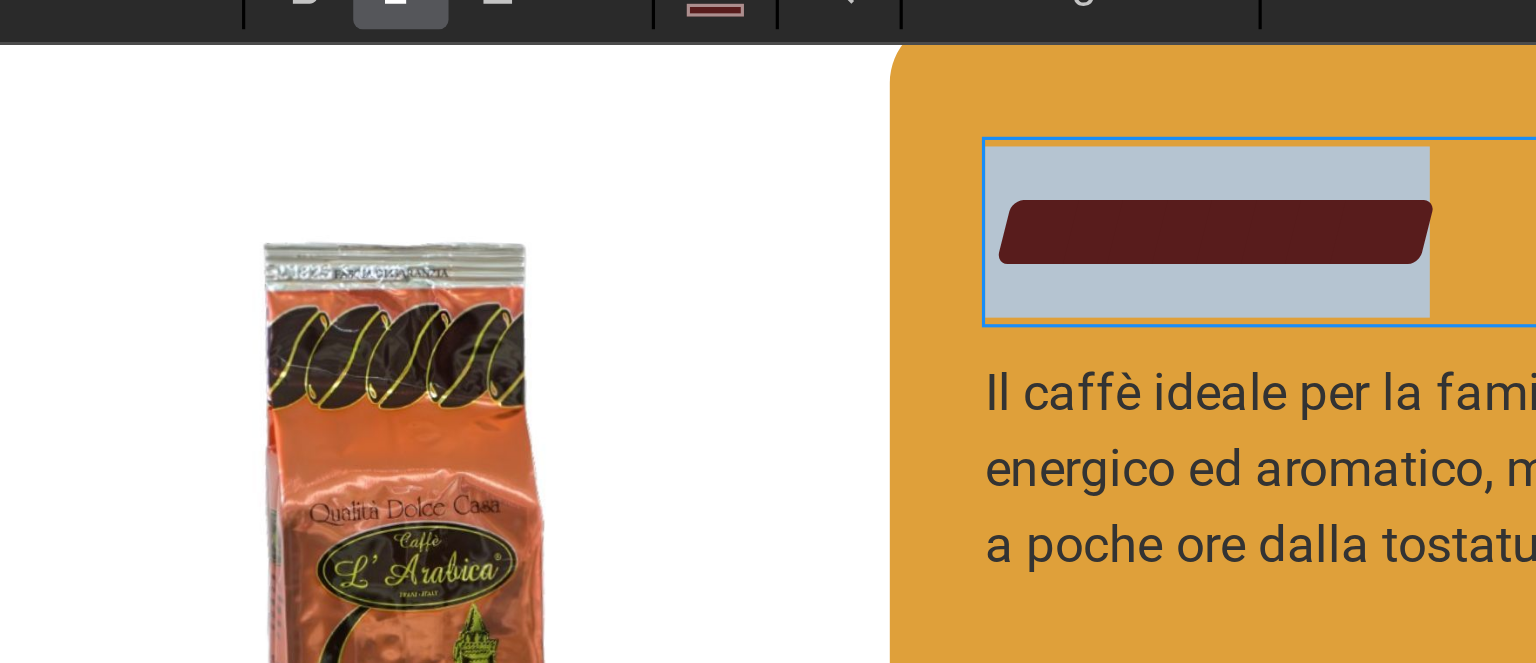 click on "**********" at bounding box center (192, -159) 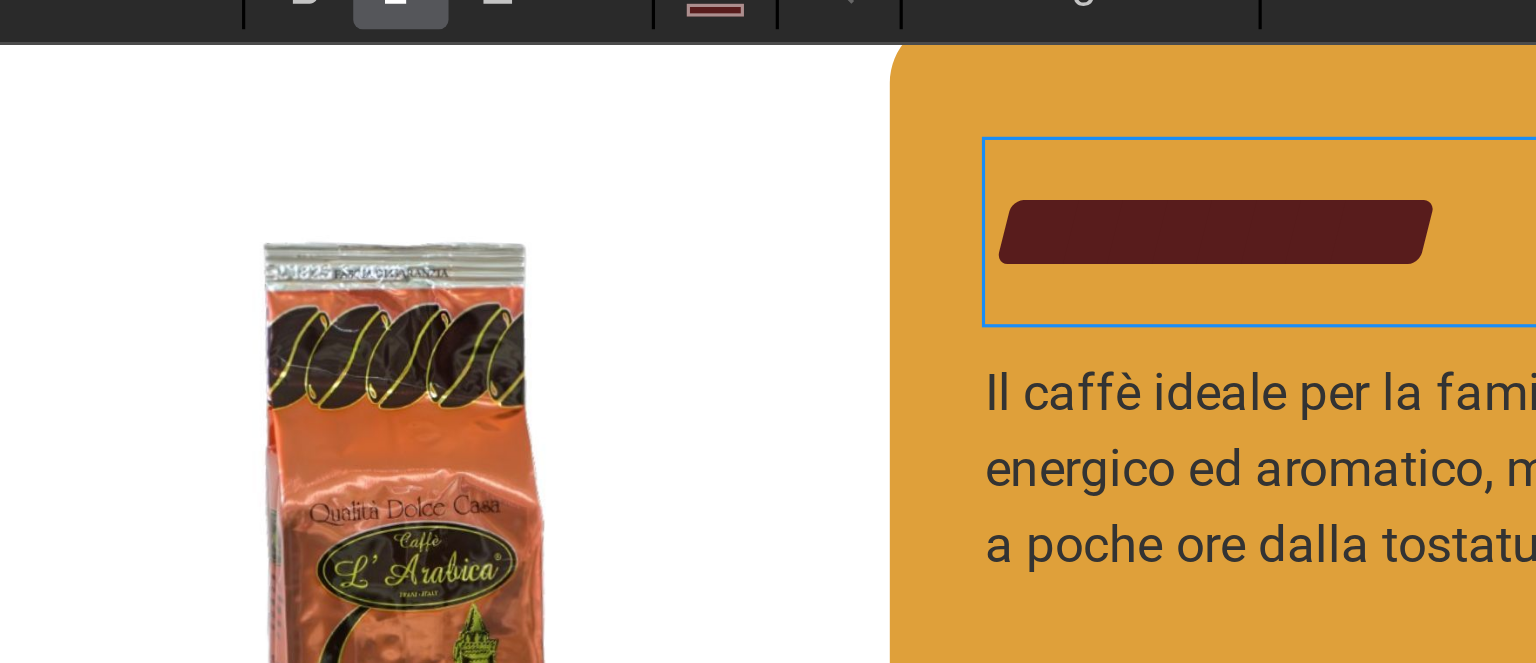 type 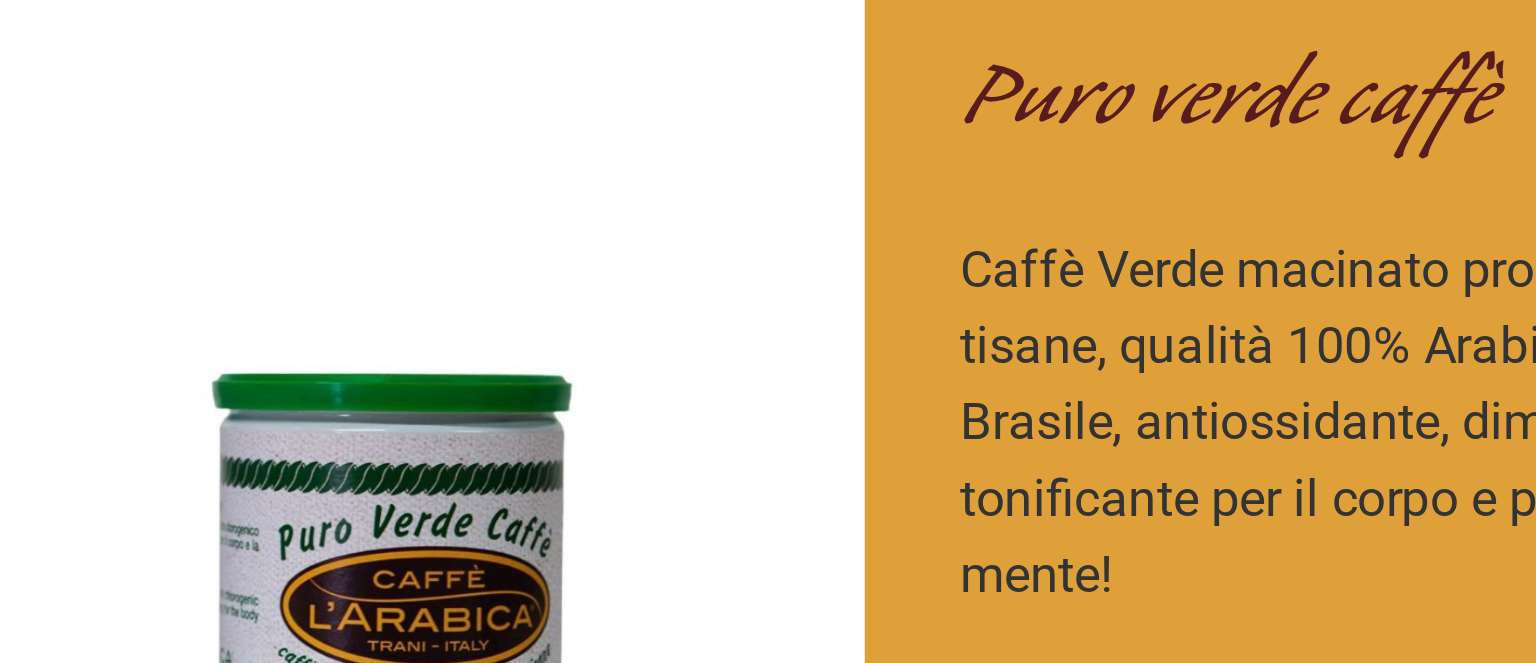 scroll, scrollTop: 3008, scrollLeft: 0, axis: vertical 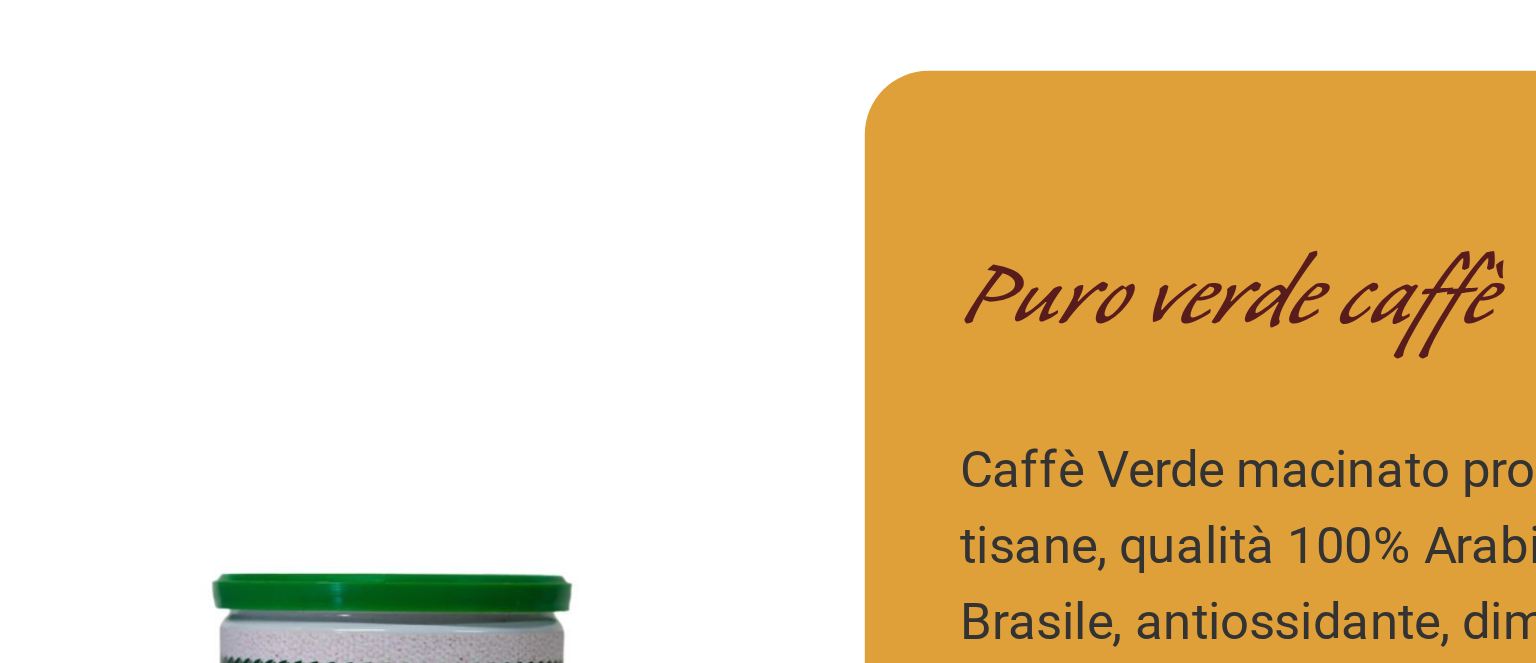 click on "Puro verde caffè" at bounding box center [180, -135] 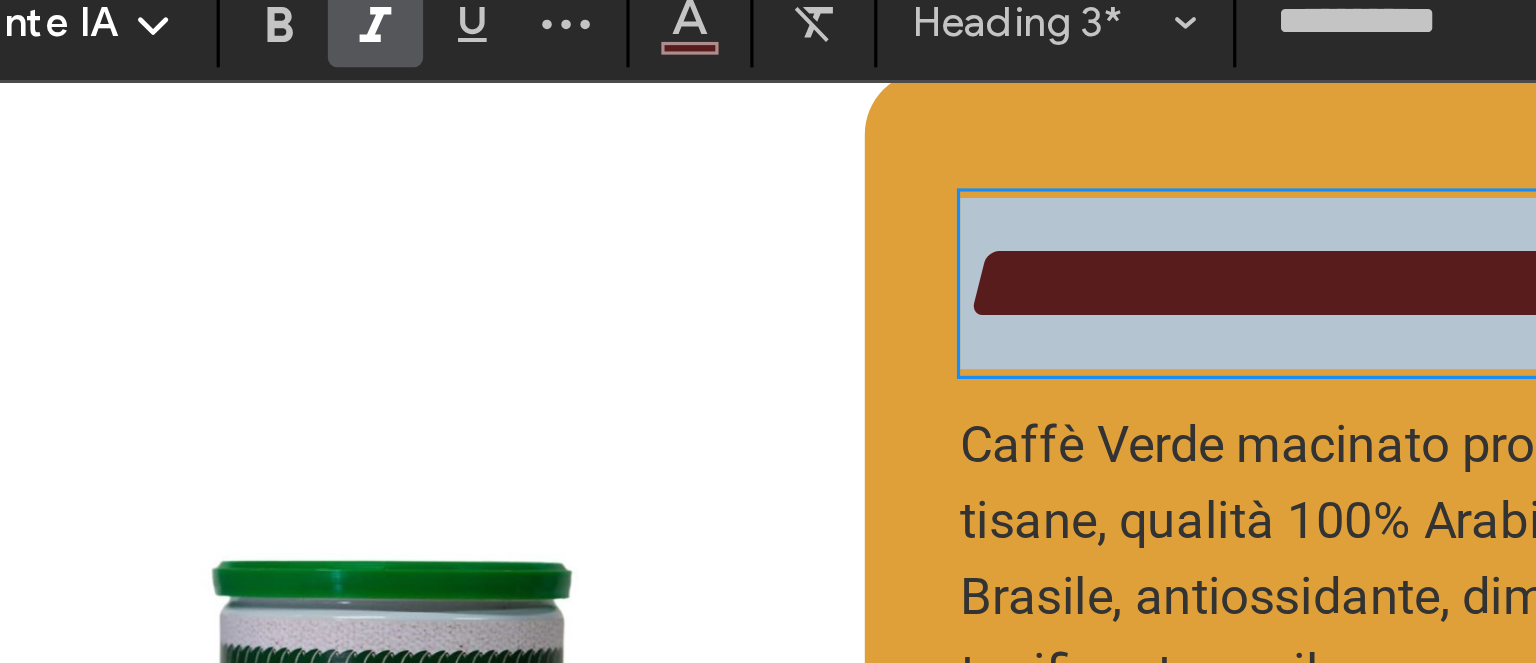 click on "**********" at bounding box center (208, -143) 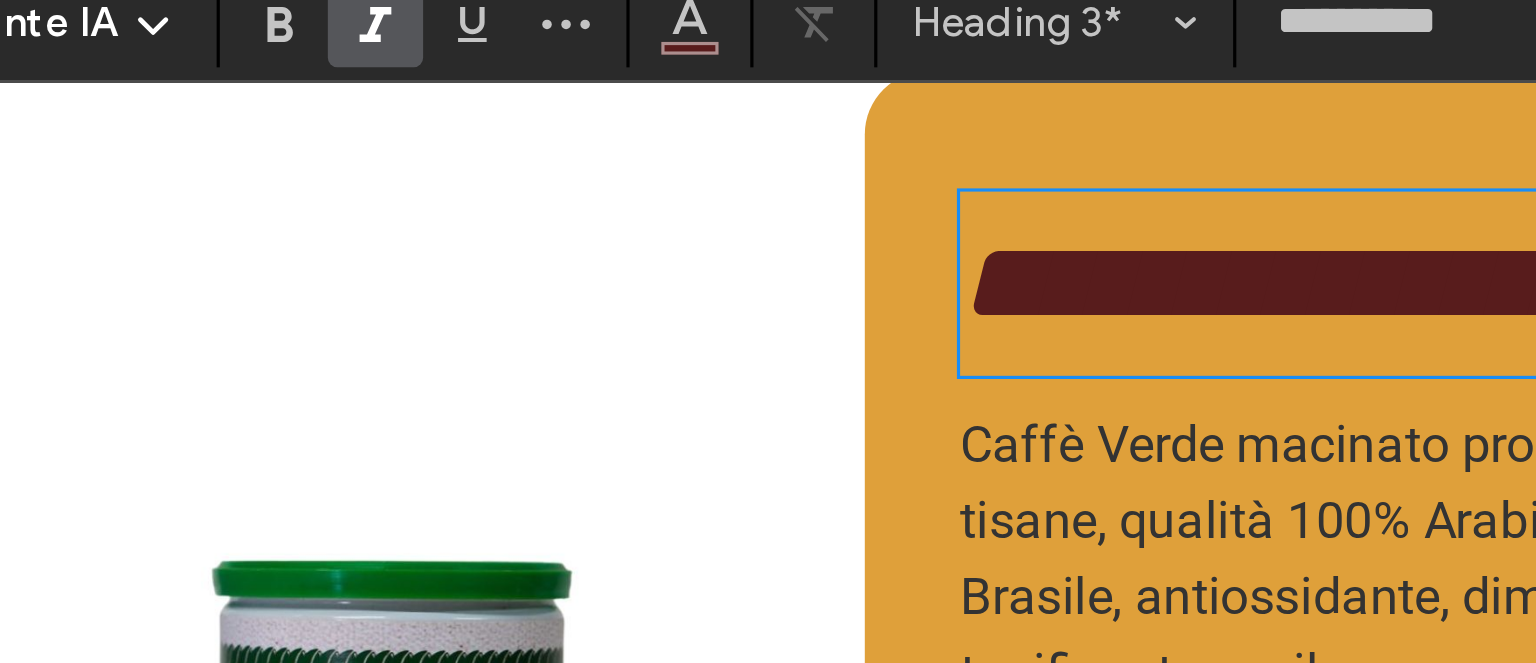 type 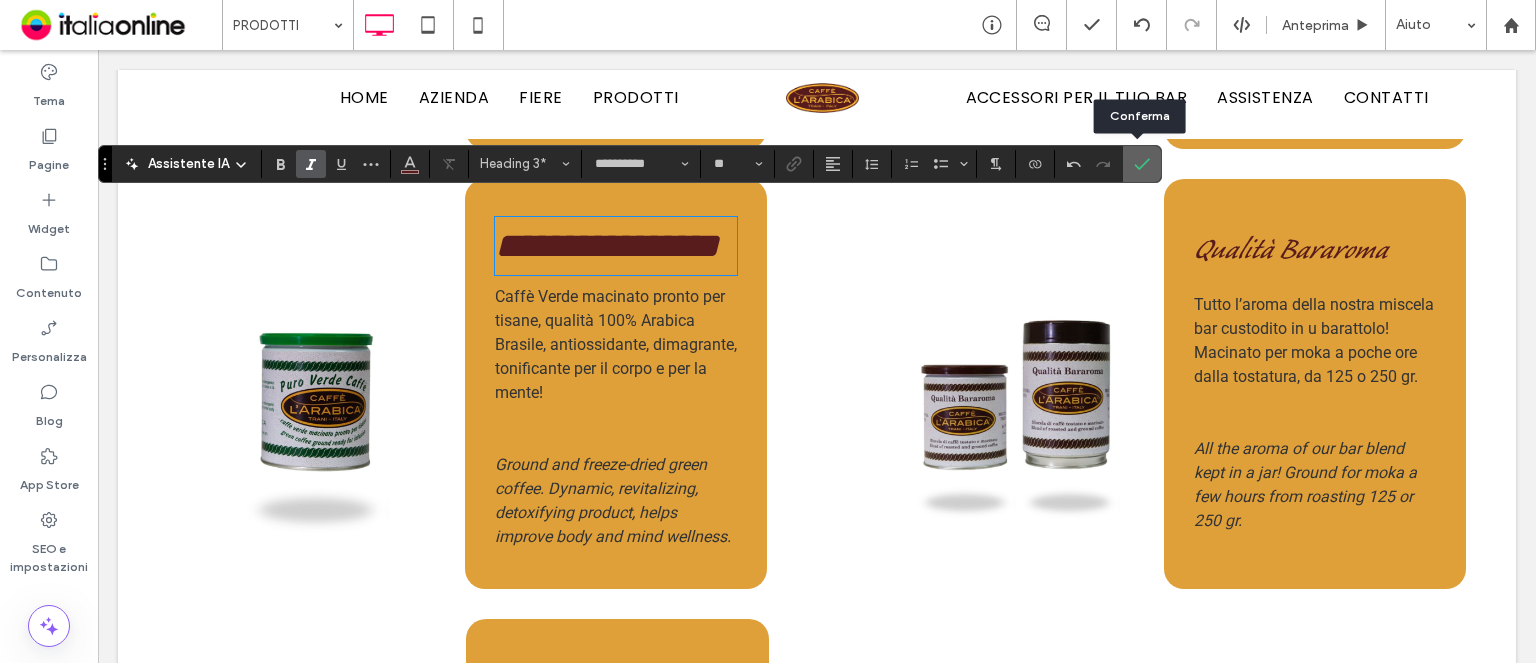 click 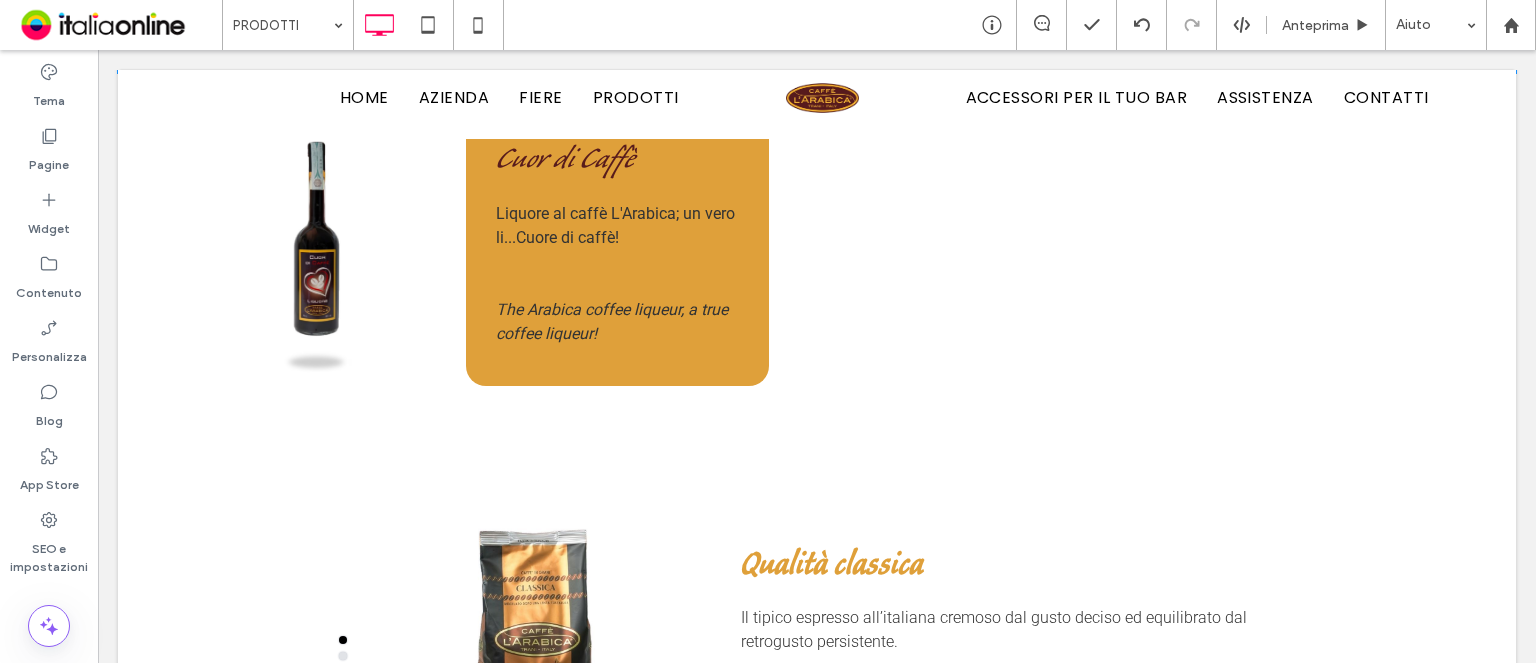 scroll, scrollTop: 3779, scrollLeft: 0, axis: vertical 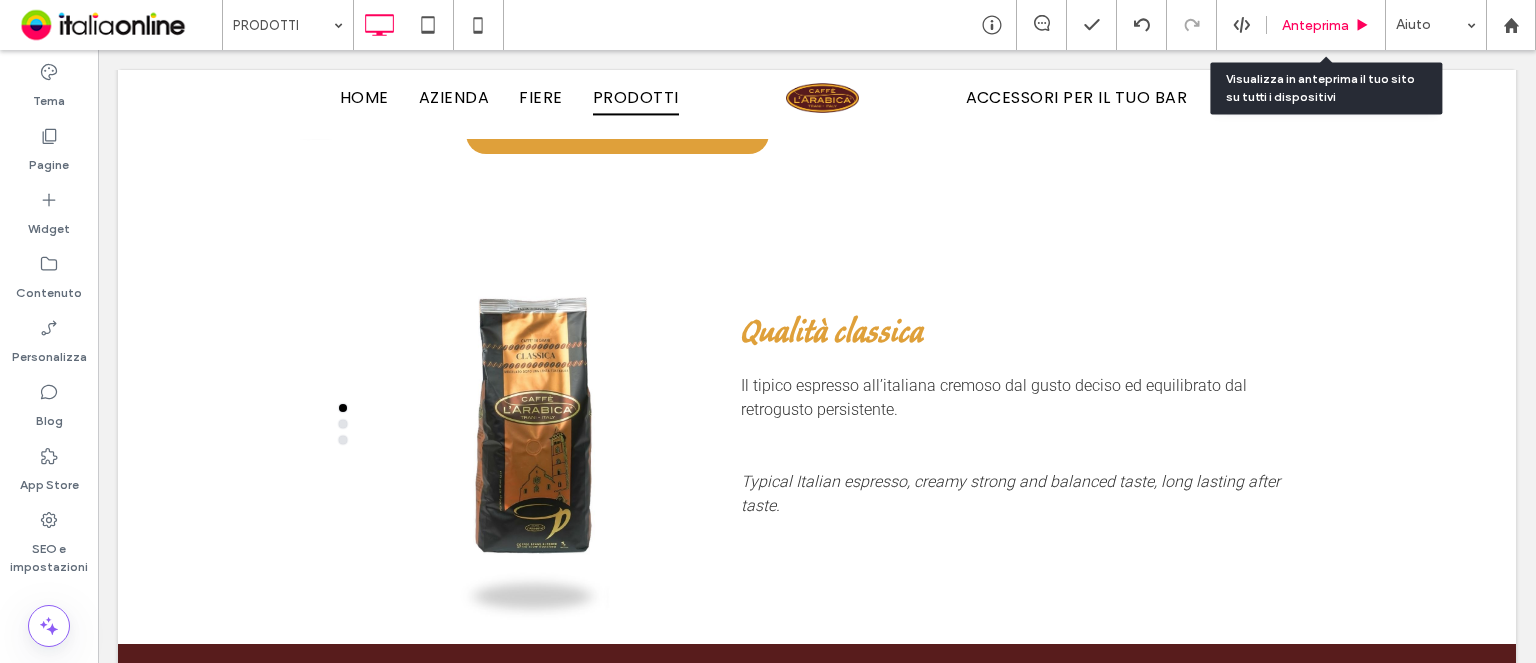 click on "Anteprima" at bounding box center [1315, 25] 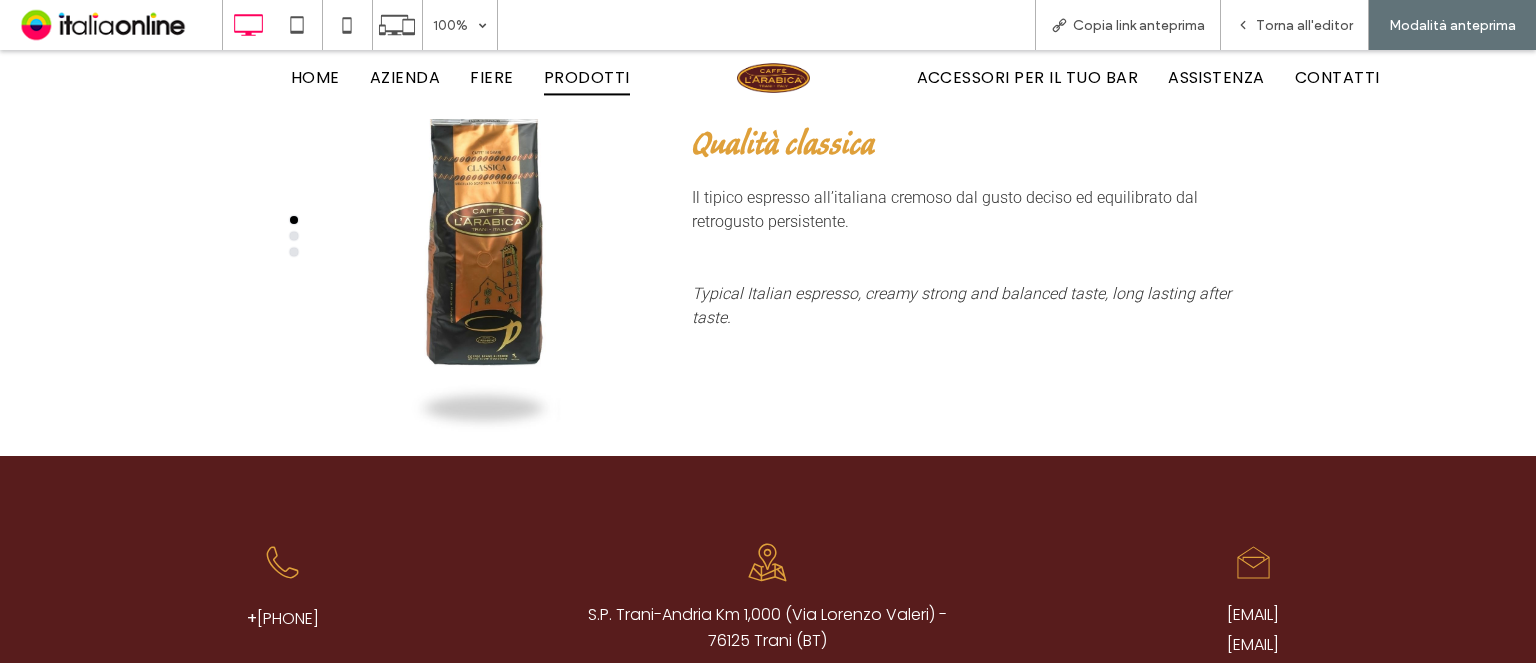 scroll, scrollTop: 3707, scrollLeft: 0, axis: vertical 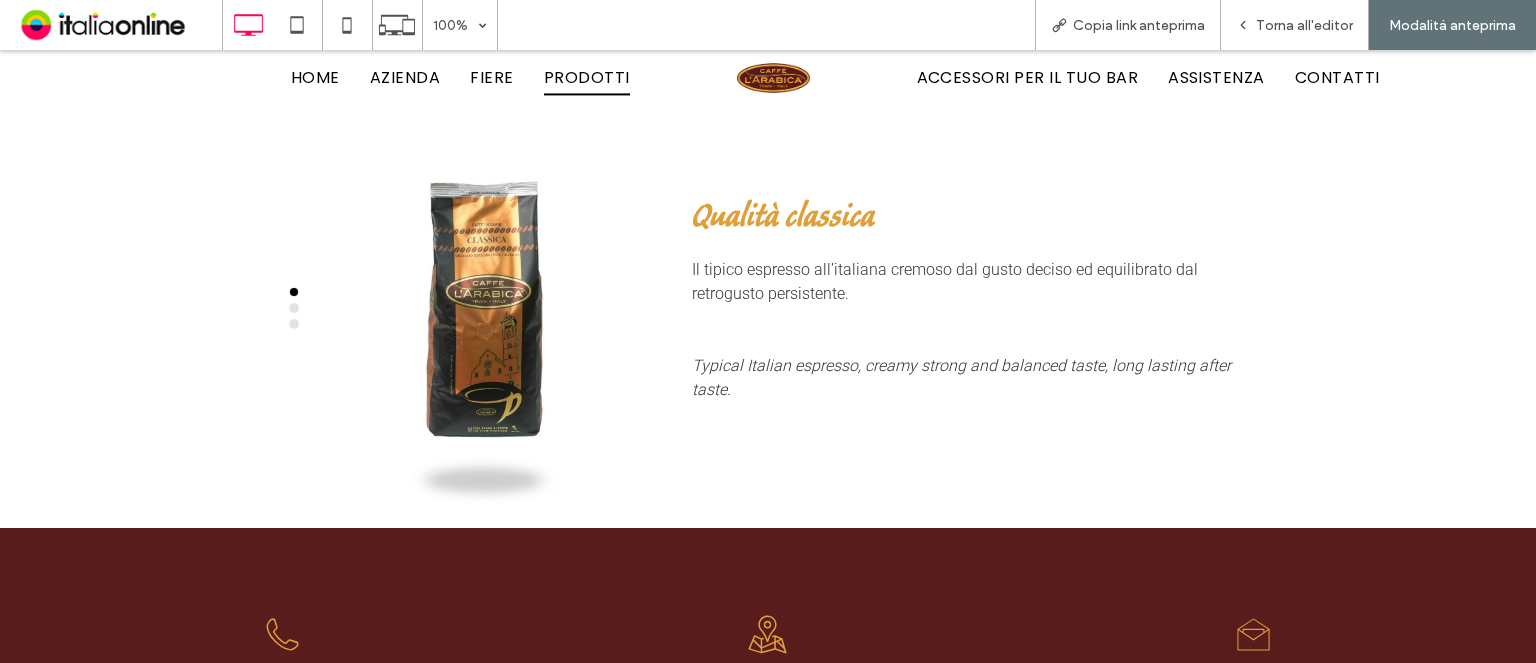 click at bounding box center (294, 308) 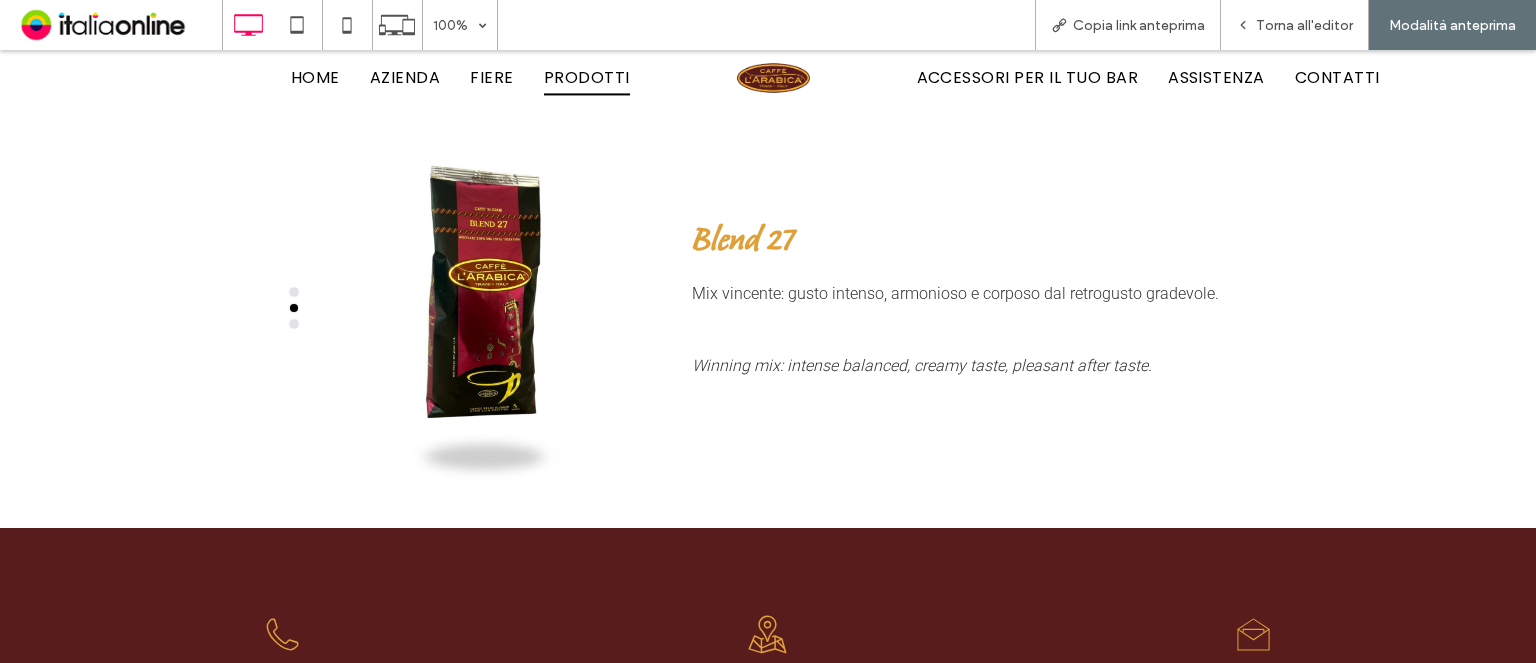 click at bounding box center [294, 324] 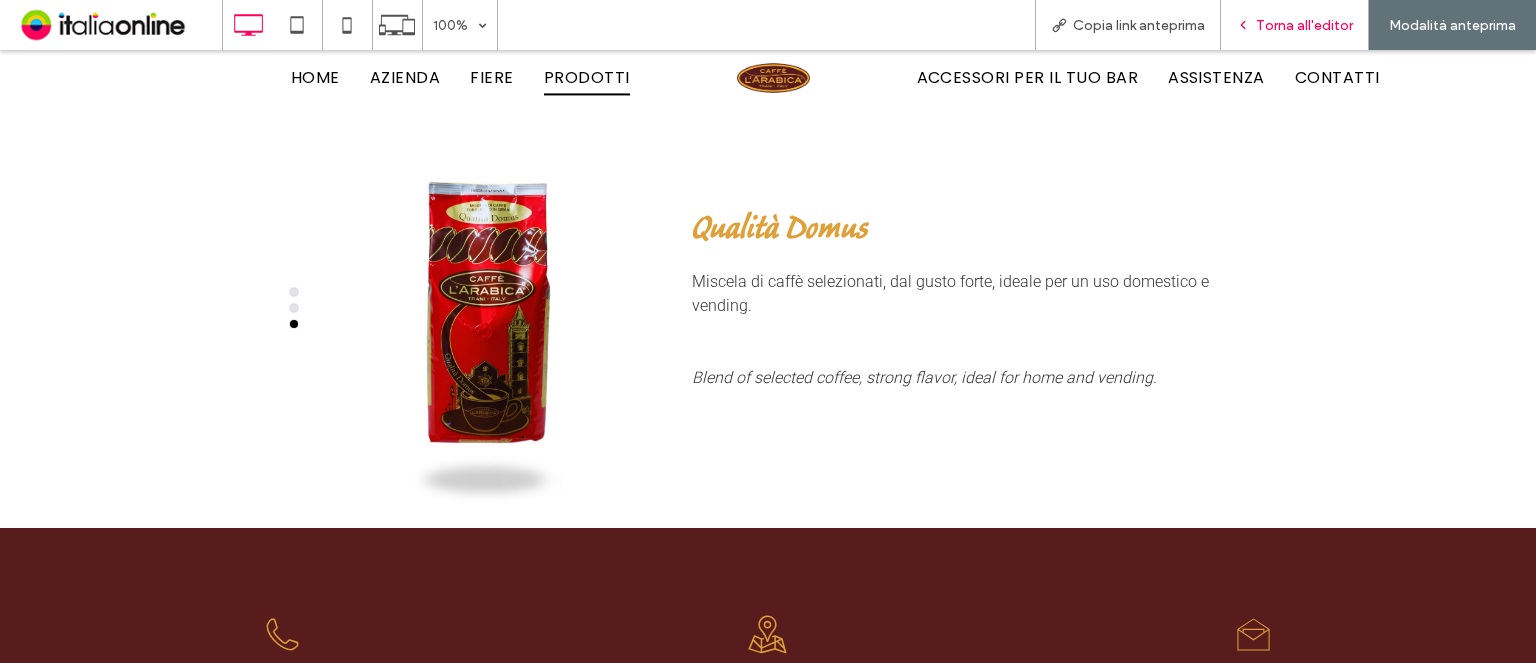 click on "Torna all'editor" at bounding box center [1295, 25] 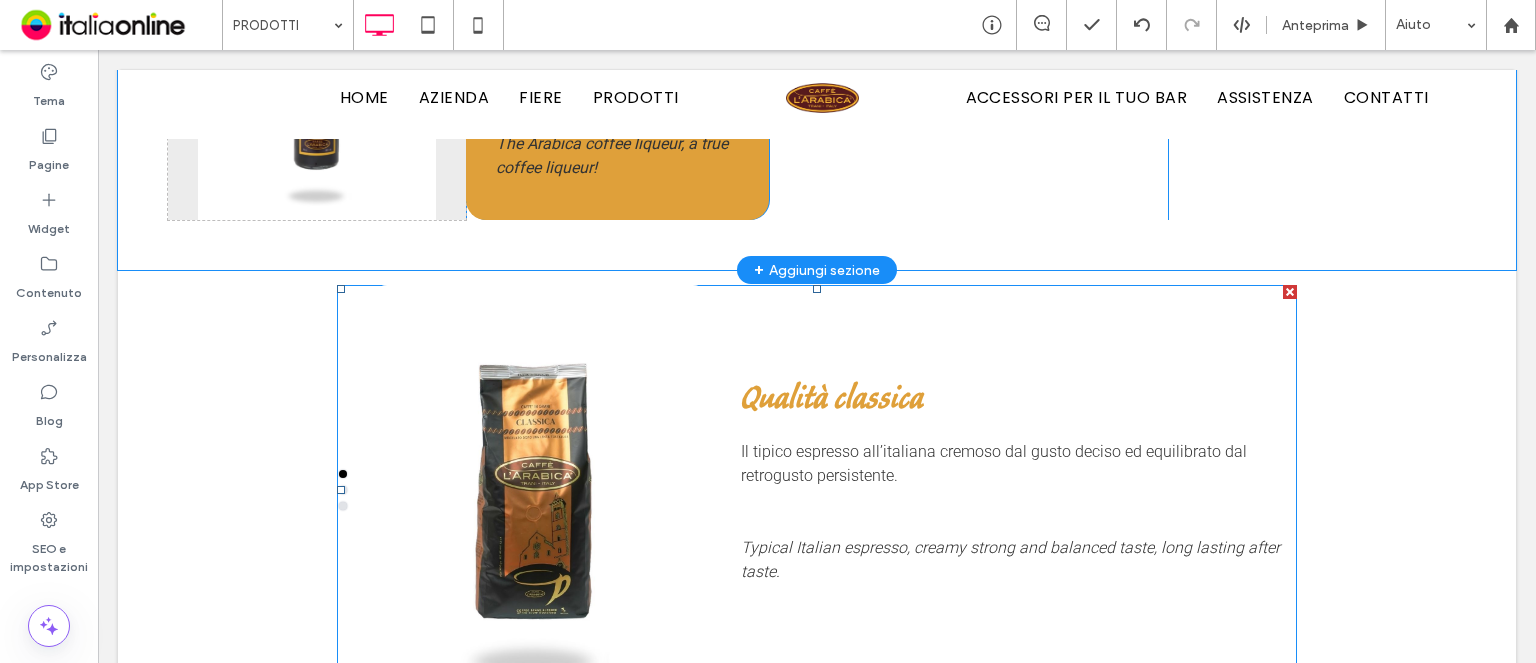 scroll, scrollTop: 3679, scrollLeft: 0, axis: vertical 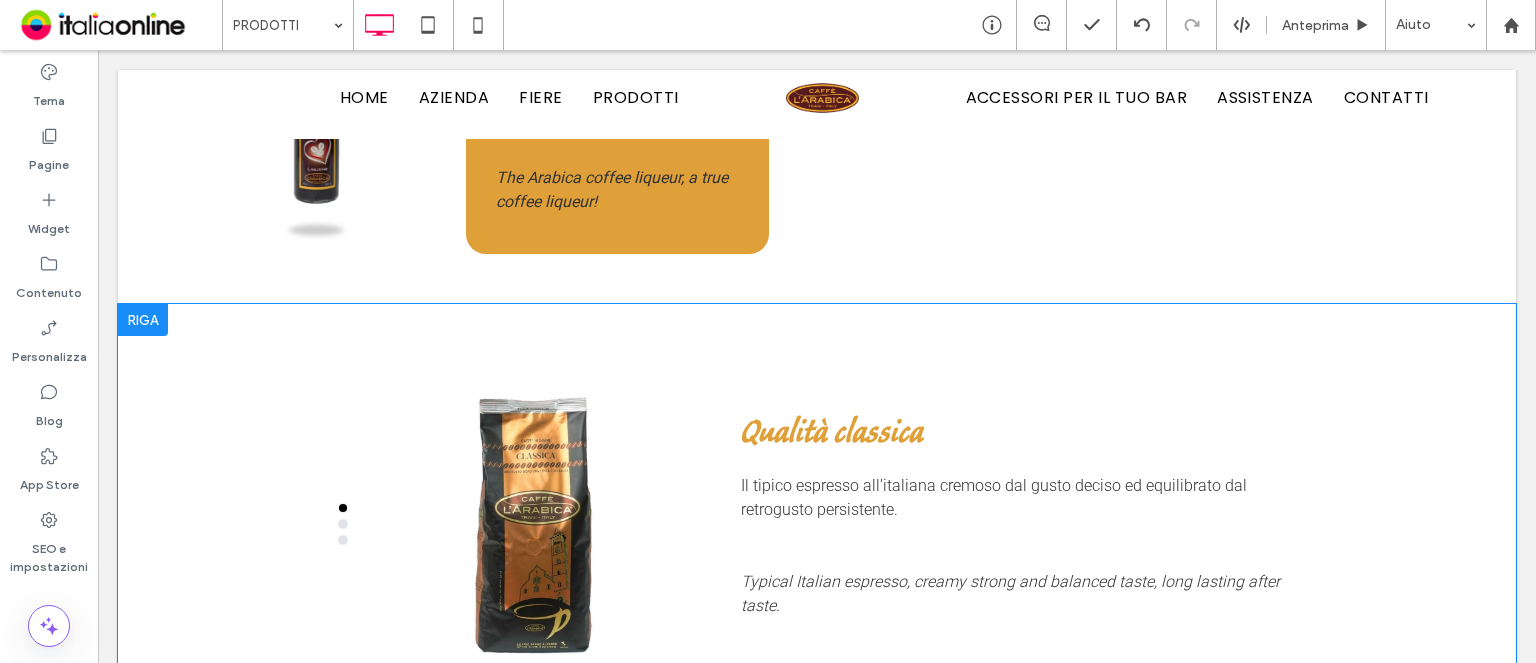 click at bounding box center (143, 320) 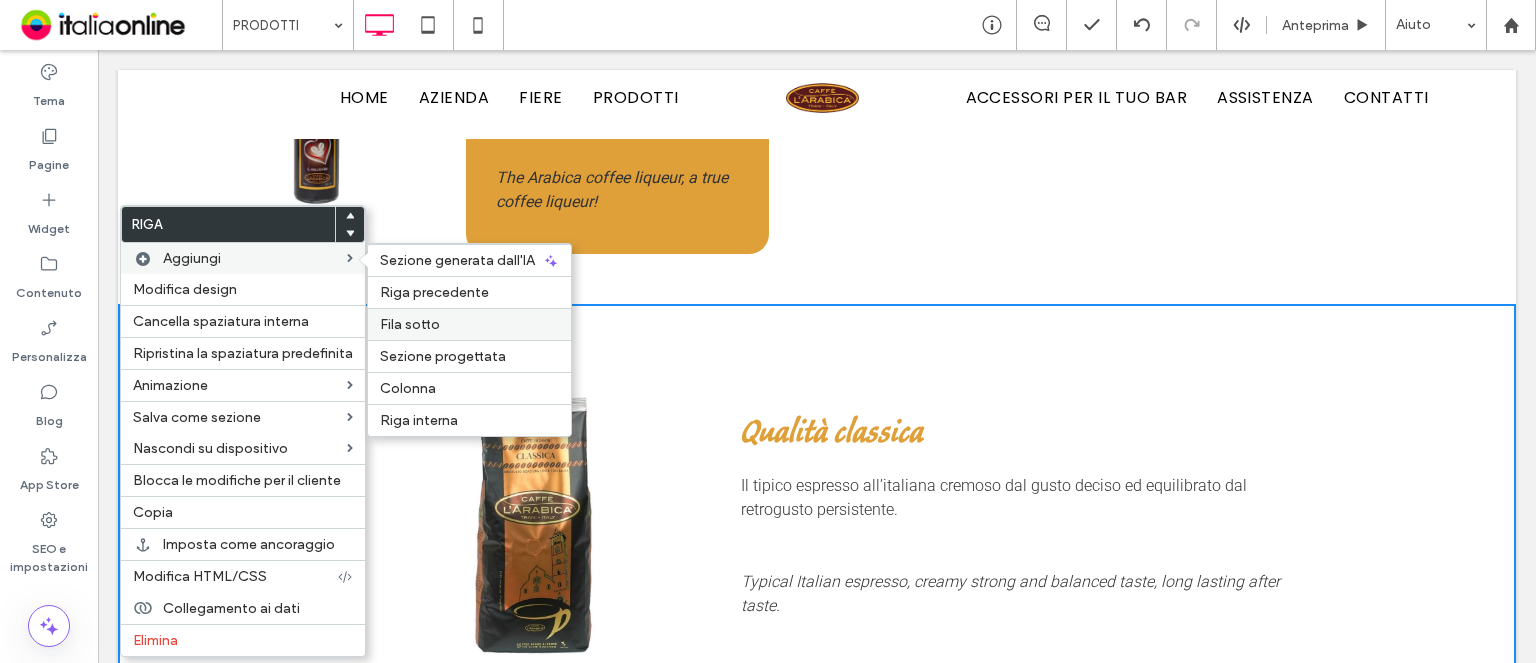 click on "Fila sotto" at bounding box center [469, 324] 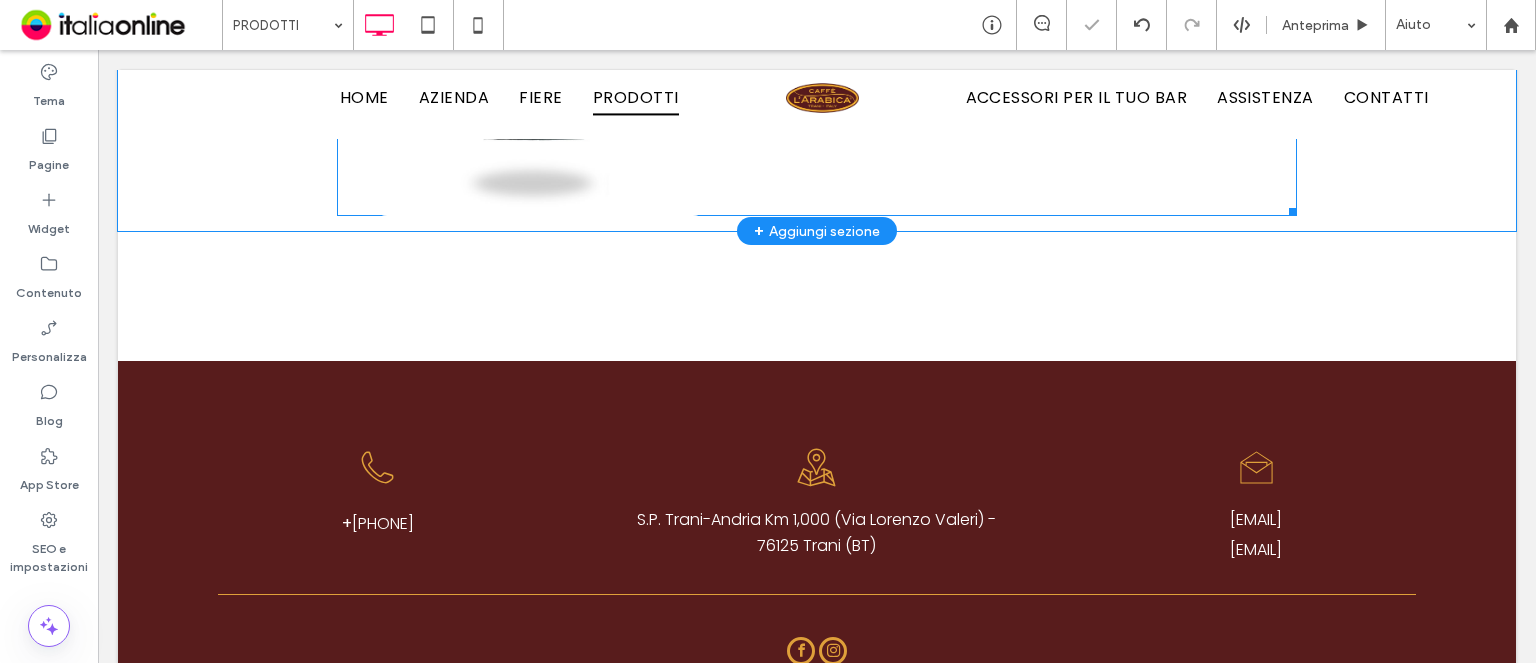 scroll, scrollTop: 4079, scrollLeft: 0, axis: vertical 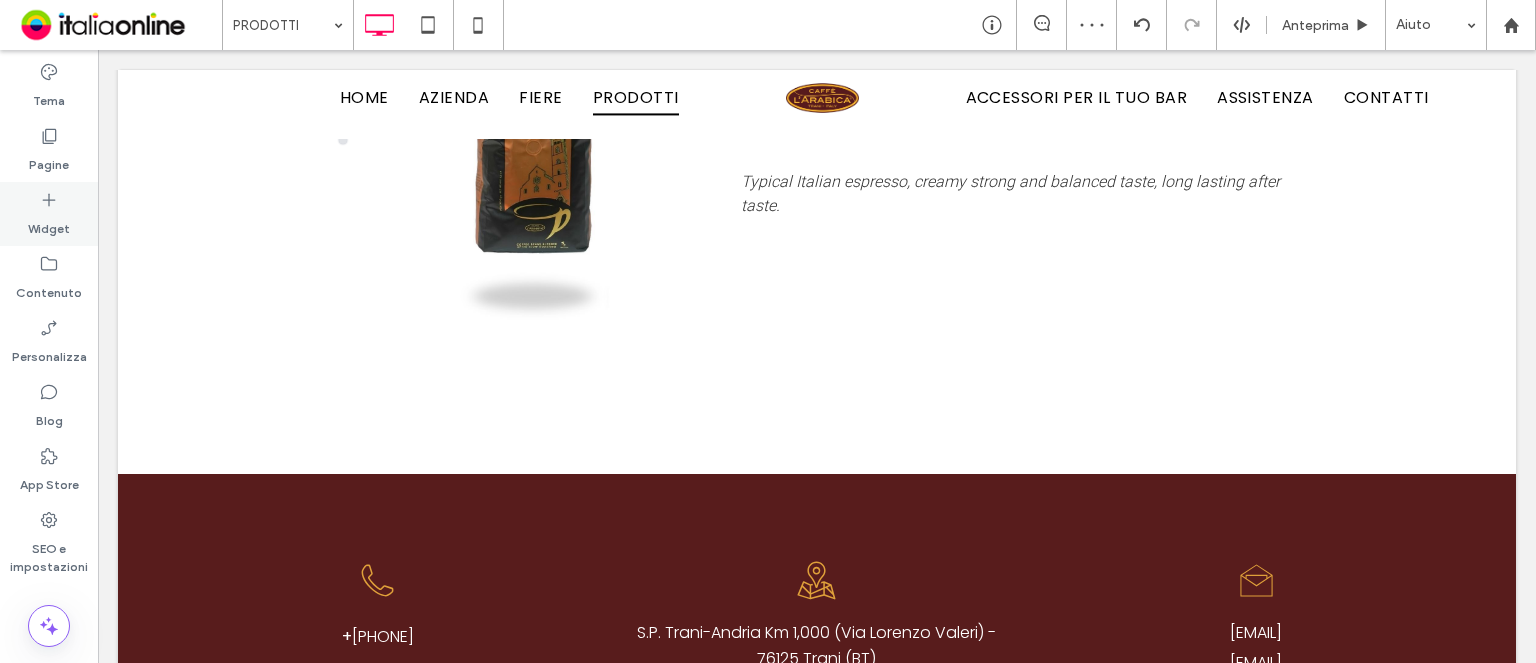 click on "Widget" at bounding box center (49, 214) 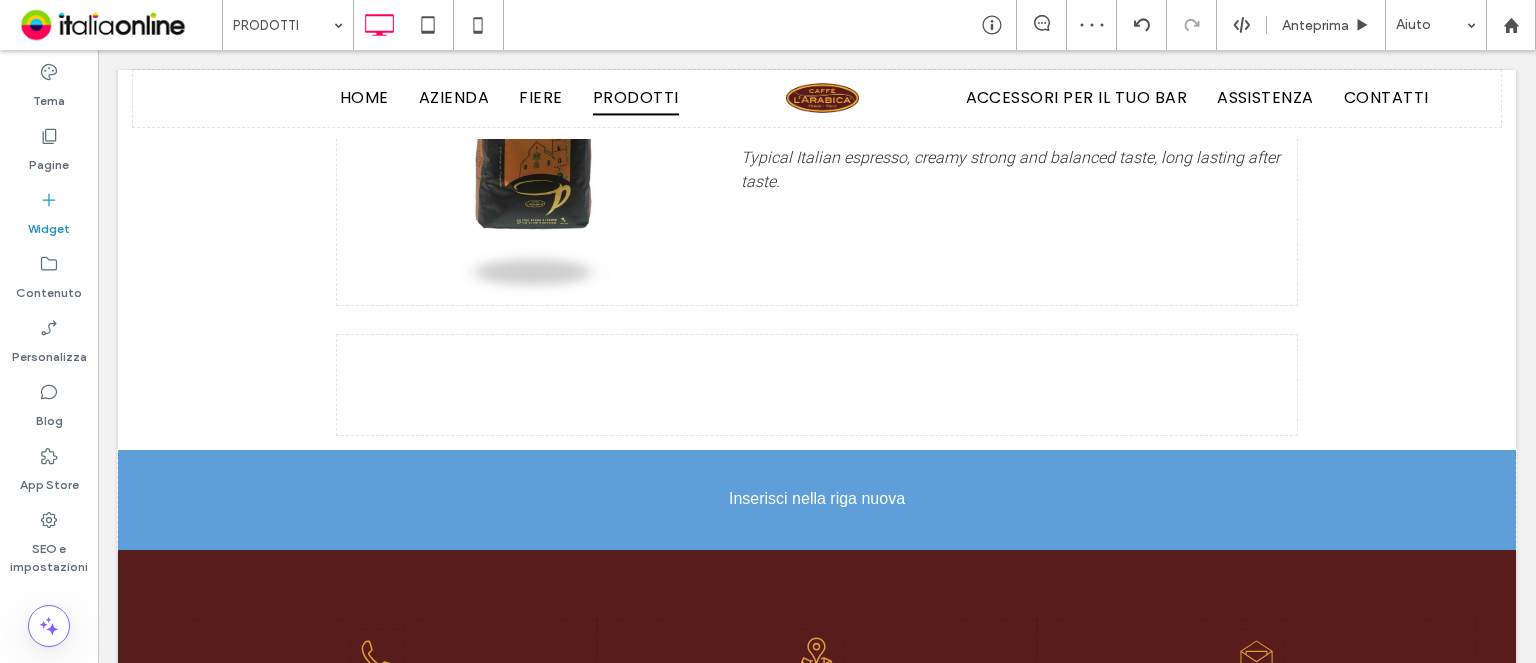 scroll, scrollTop: 4112, scrollLeft: 0, axis: vertical 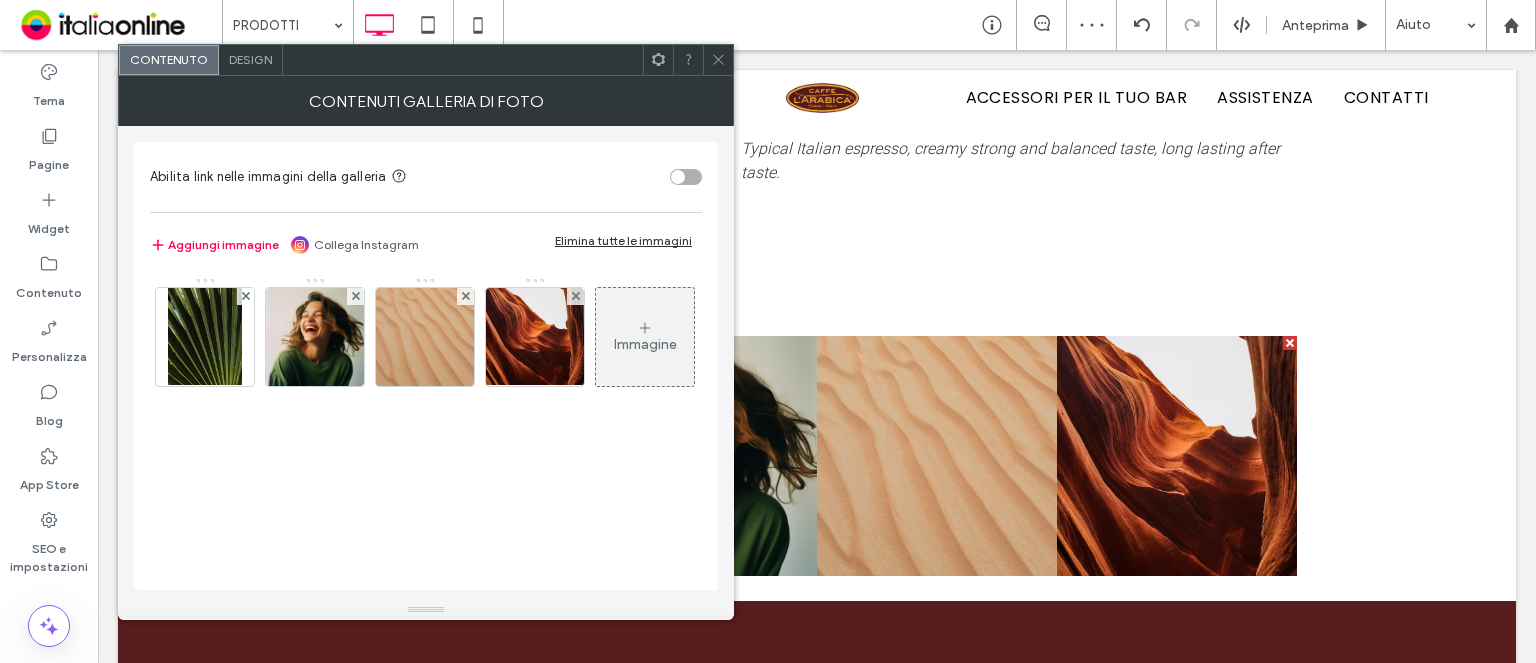 click on "Aggiungi immagine Collega Instagram Elimina tutte le immagini" at bounding box center (426, 245) 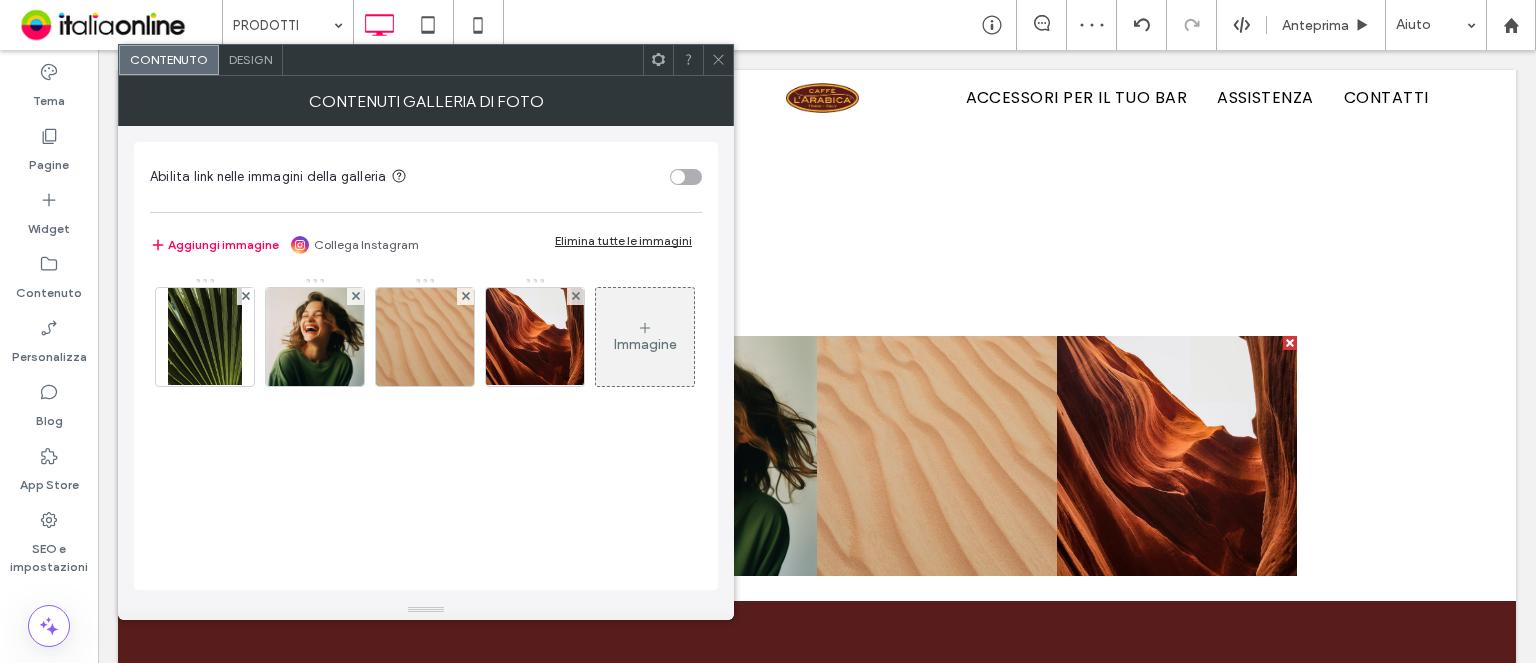 click on "Elimina tutte le immagini" at bounding box center [623, 240] 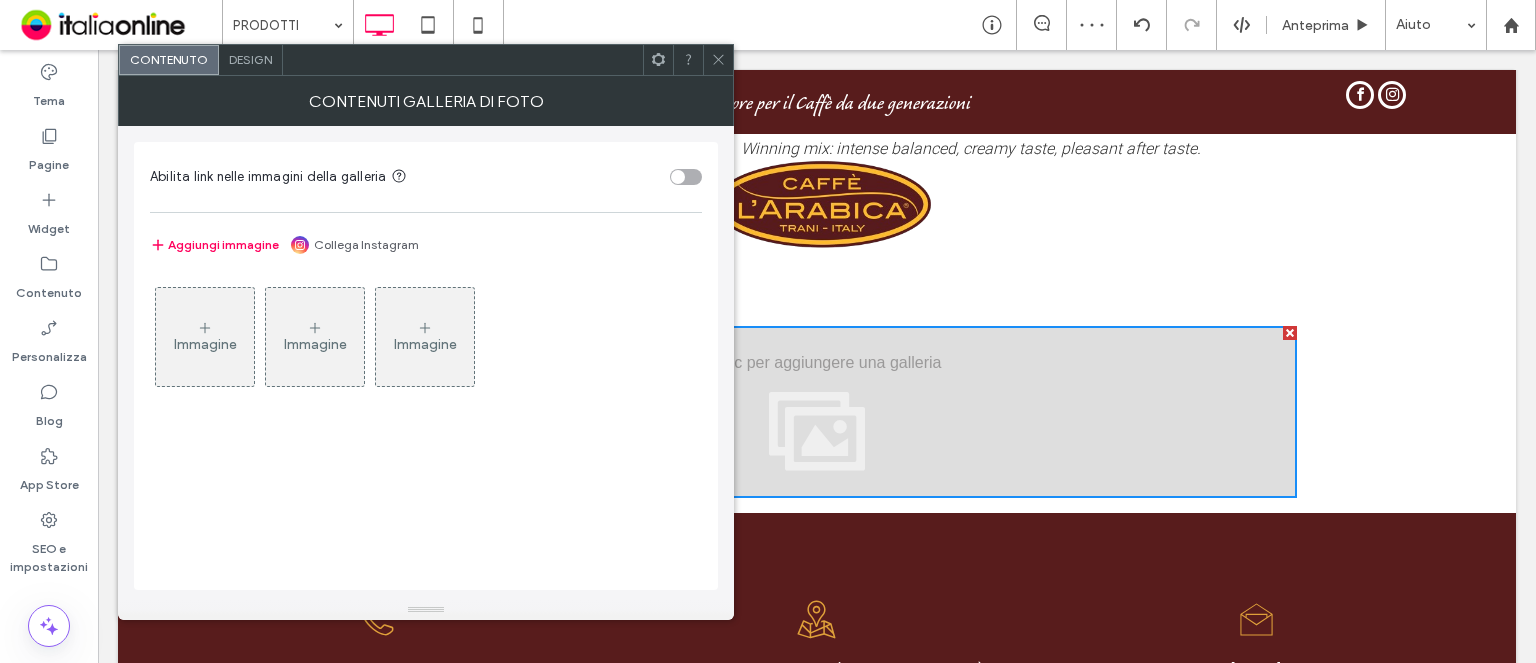 click on "Immagine" at bounding box center [205, 337] 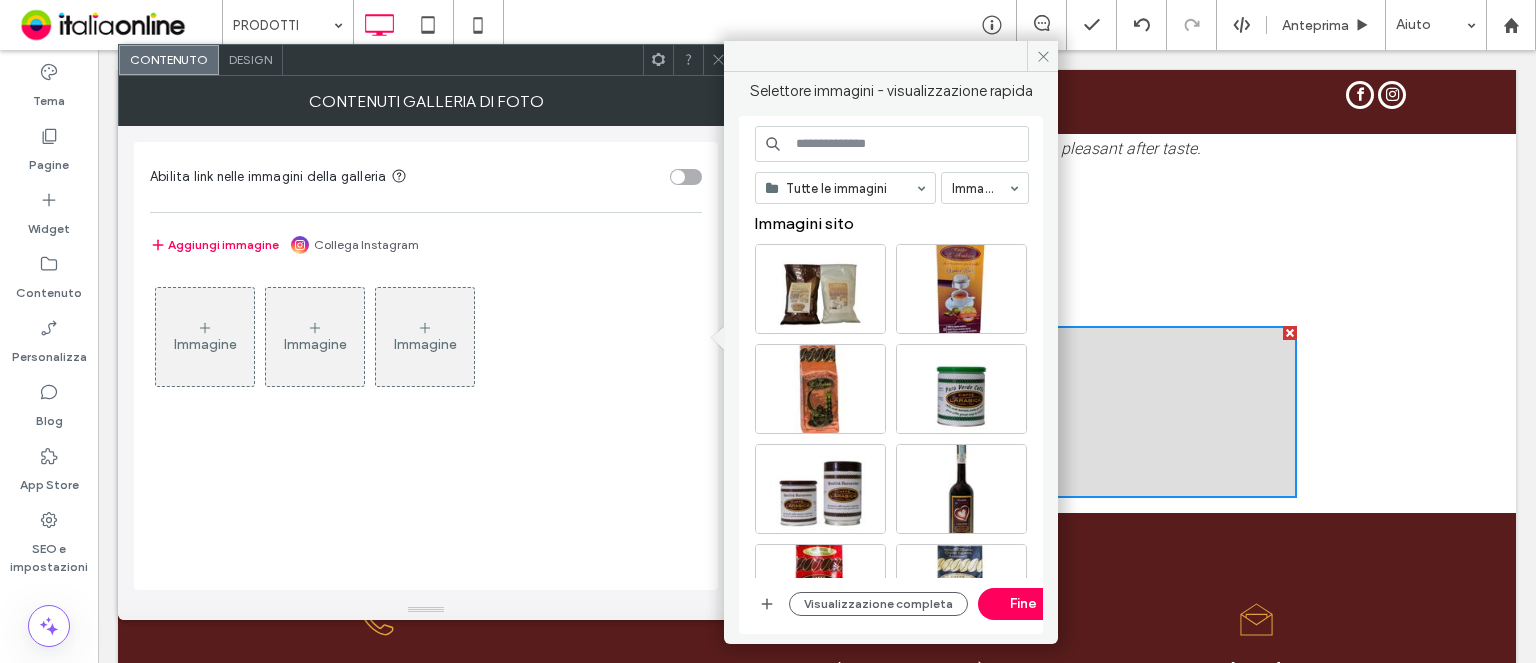 drag, startPoint x: 708, startPoint y: 51, endPoint x: 725, endPoint y: 103, distance: 54.708317 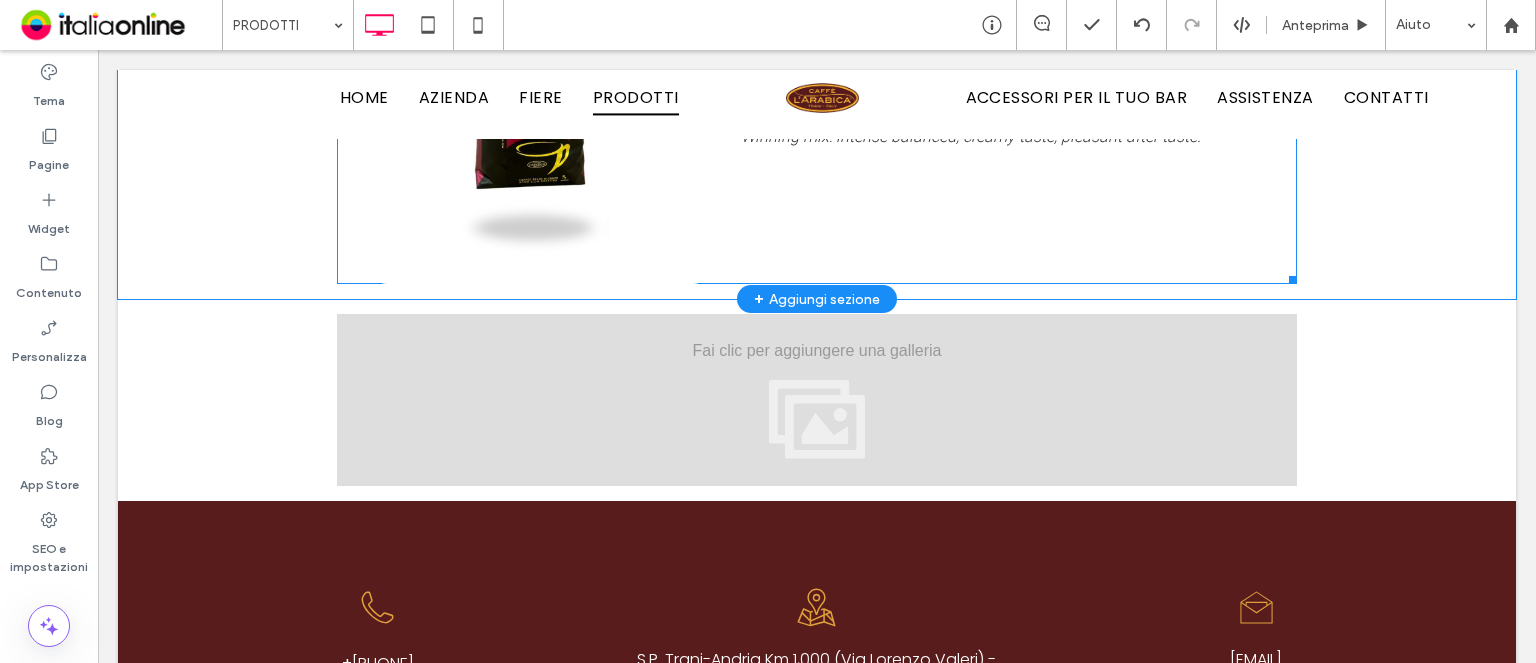 scroll, scrollTop: 4212, scrollLeft: 0, axis: vertical 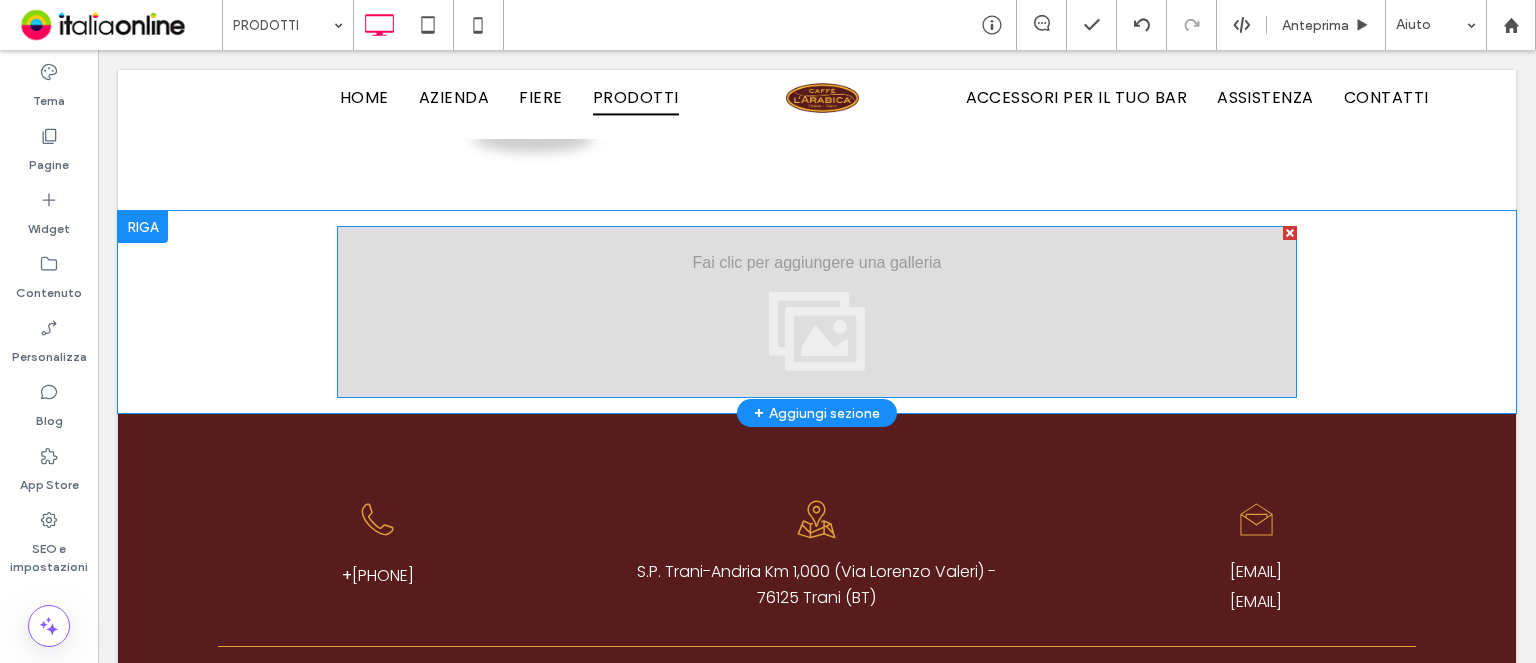click on "Mostra altri" at bounding box center (817, 312) 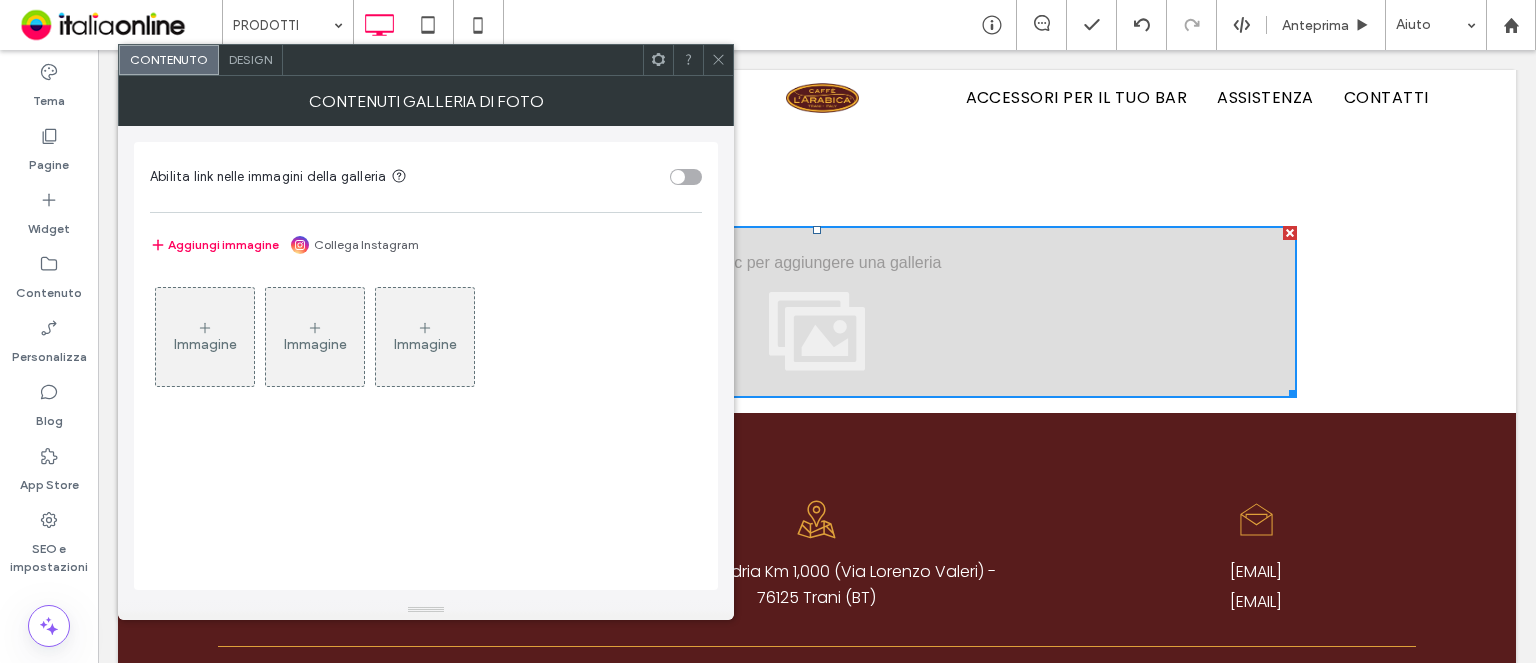 click on "Immagine" at bounding box center [205, 344] 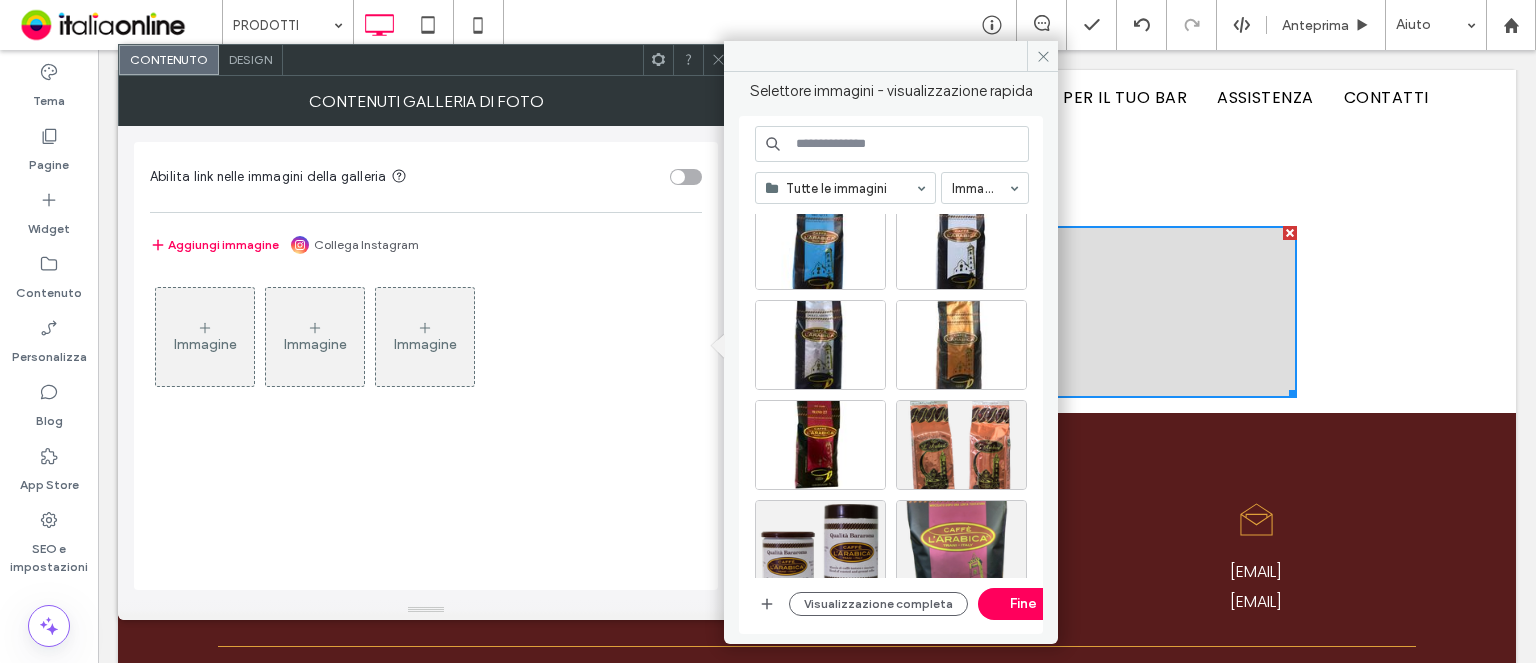 scroll, scrollTop: 400, scrollLeft: 0, axis: vertical 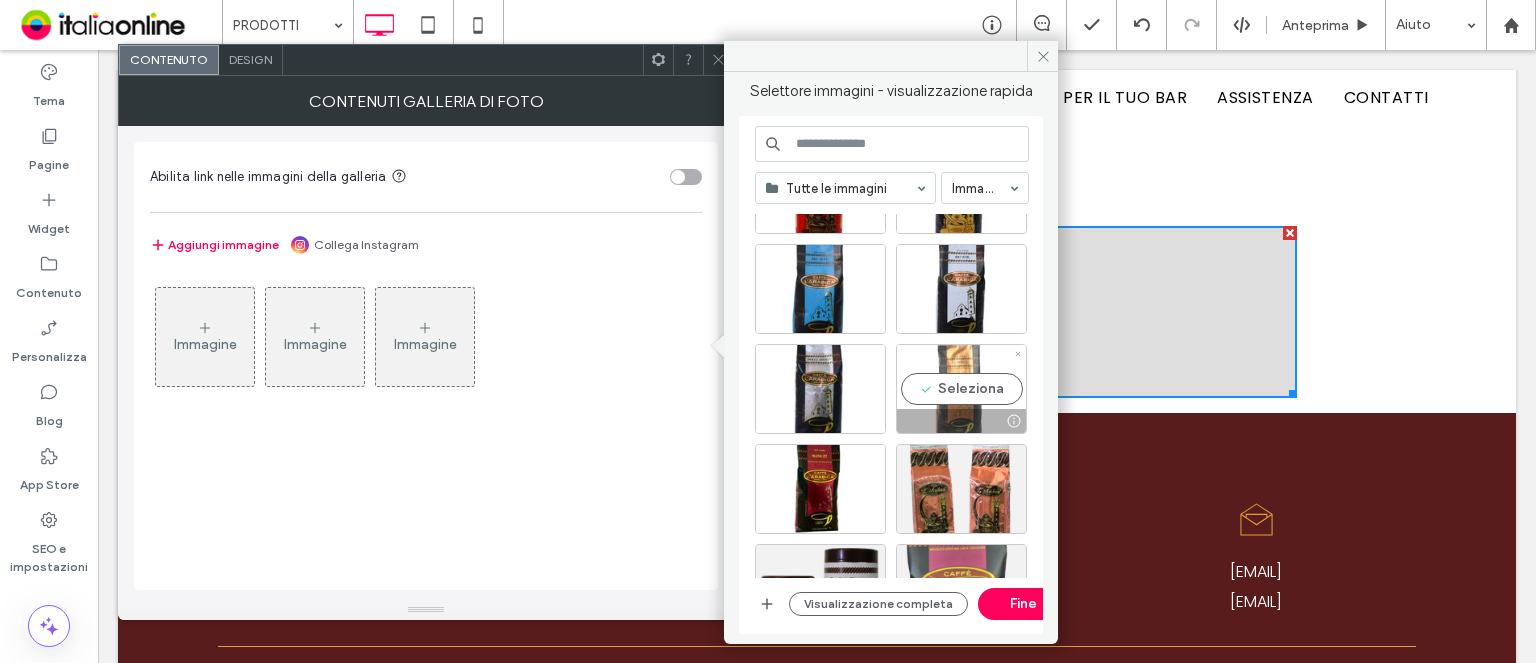 click on "Seleziona" at bounding box center [961, 389] 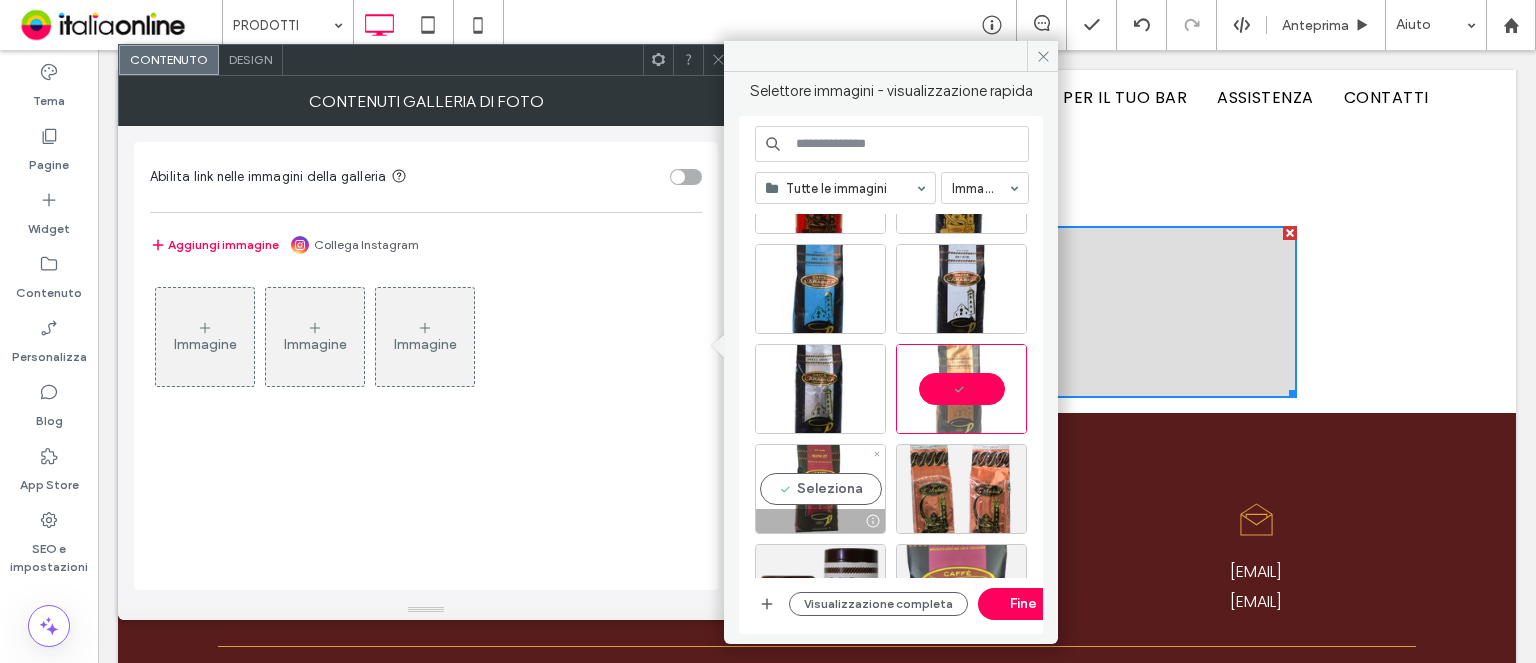 click on "Seleziona" at bounding box center [820, 489] 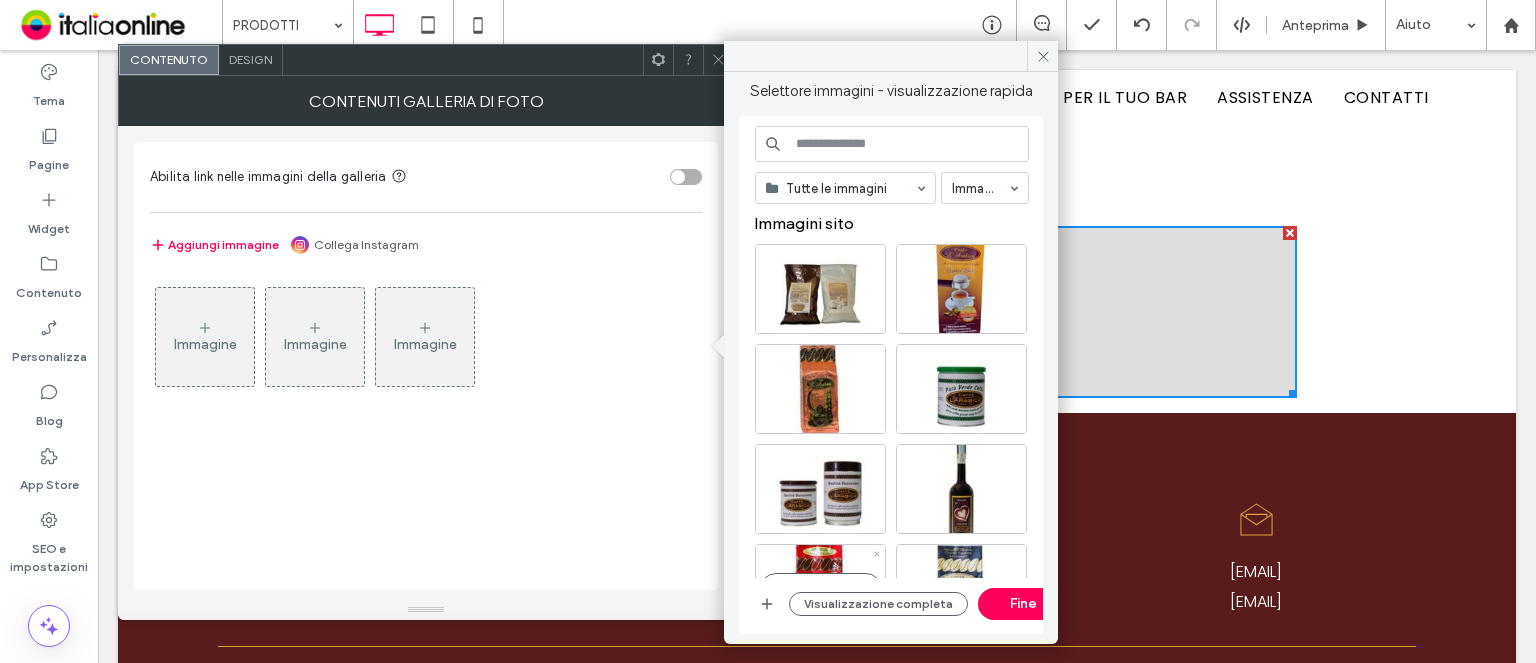 scroll, scrollTop: 0, scrollLeft: 0, axis: both 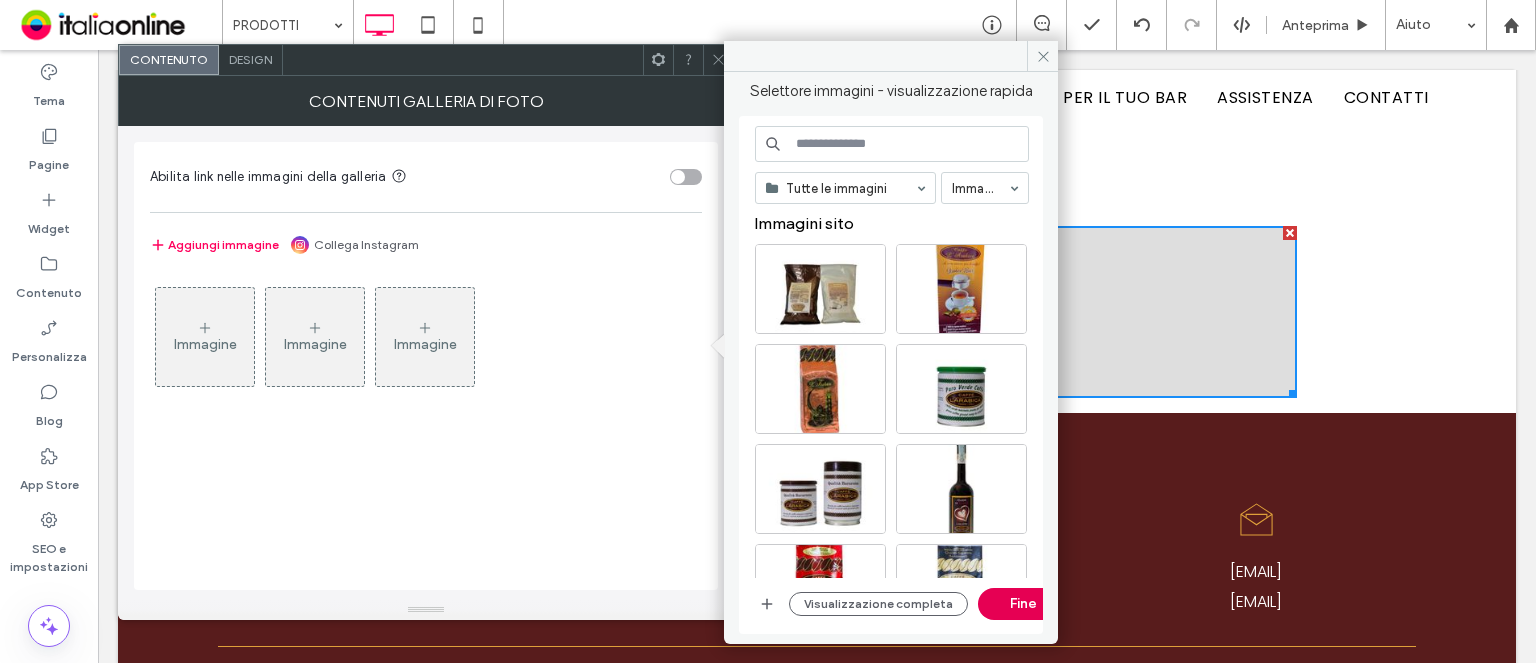 drag, startPoint x: 1001, startPoint y: 599, endPoint x: 716, endPoint y: 451, distance: 321.13705 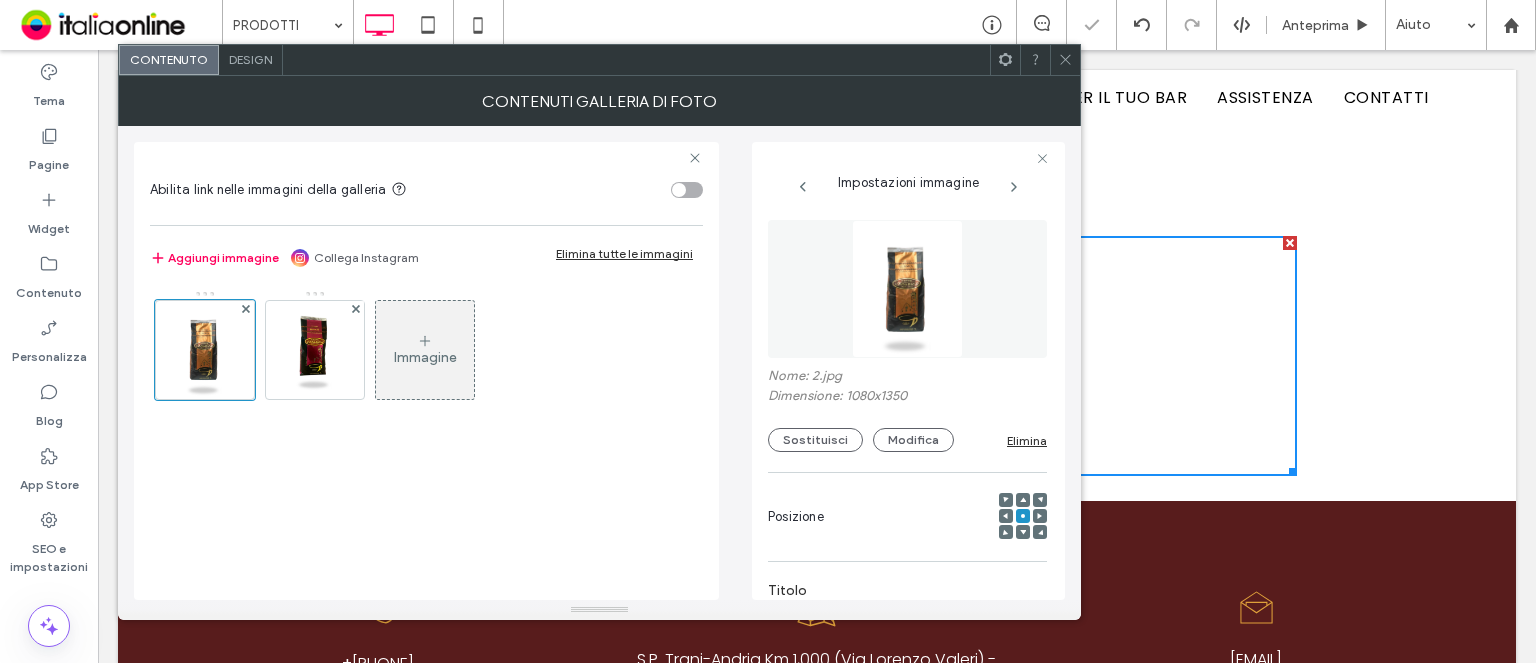drag, startPoint x: 1072, startPoint y: 70, endPoint x: 1058, endPoint y: 70, distance: 14 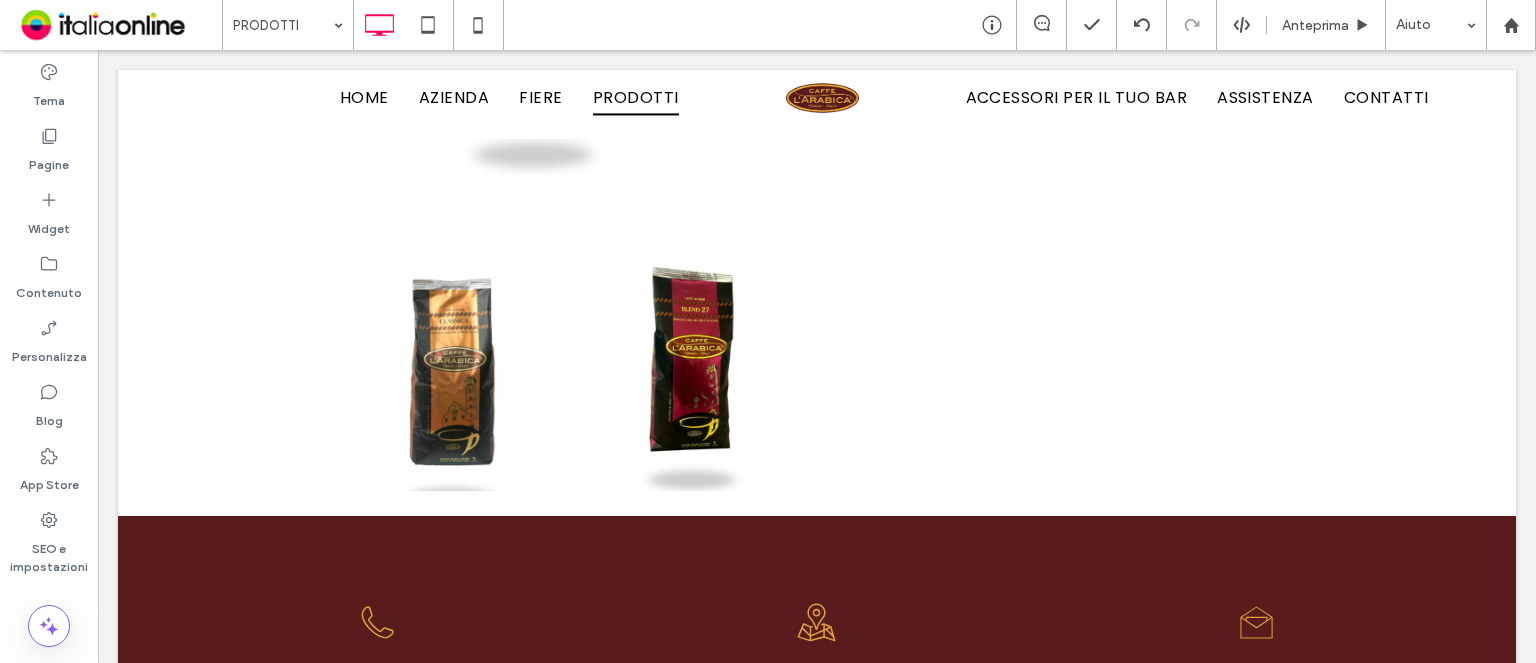 scroll, scrollTop: 4196, scrollLeft: 0, axis: vertical 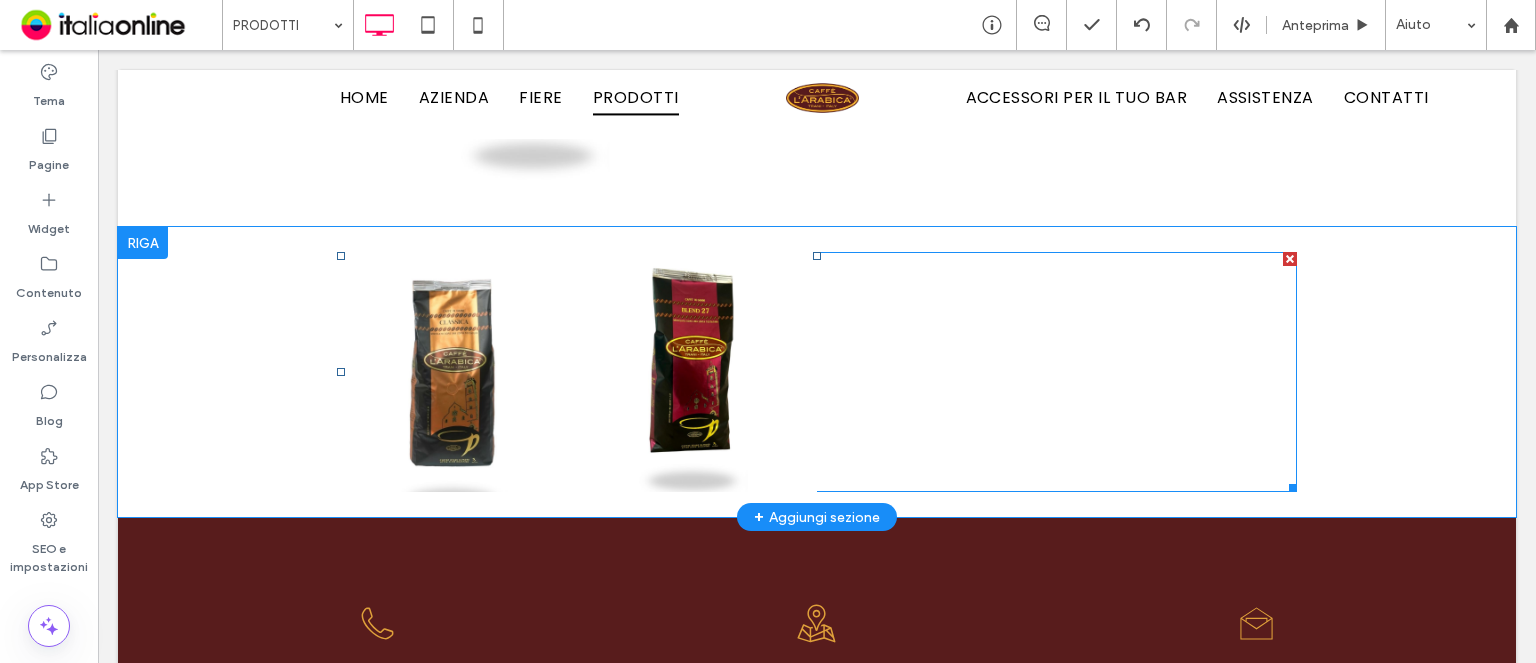 click at bounding box center [697, 372] 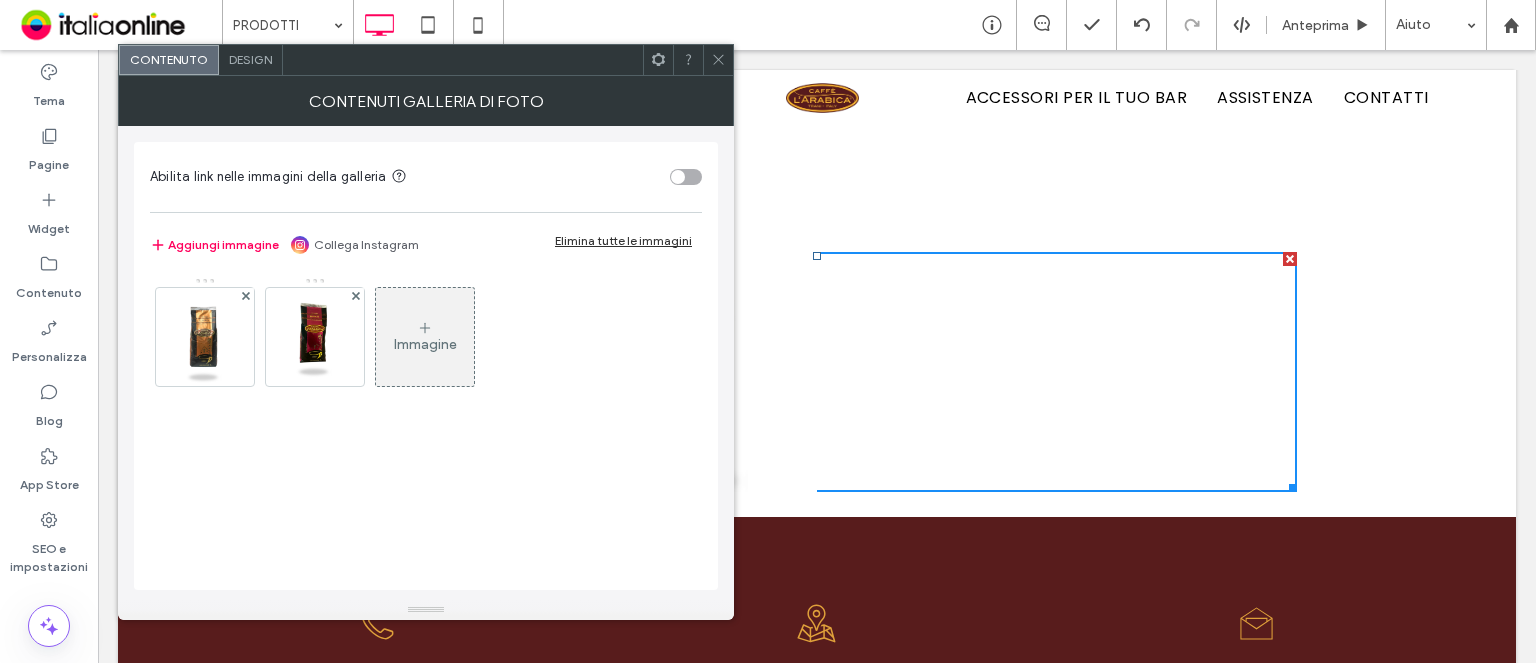 click on "Immagine" at bounding box center (425, 344) 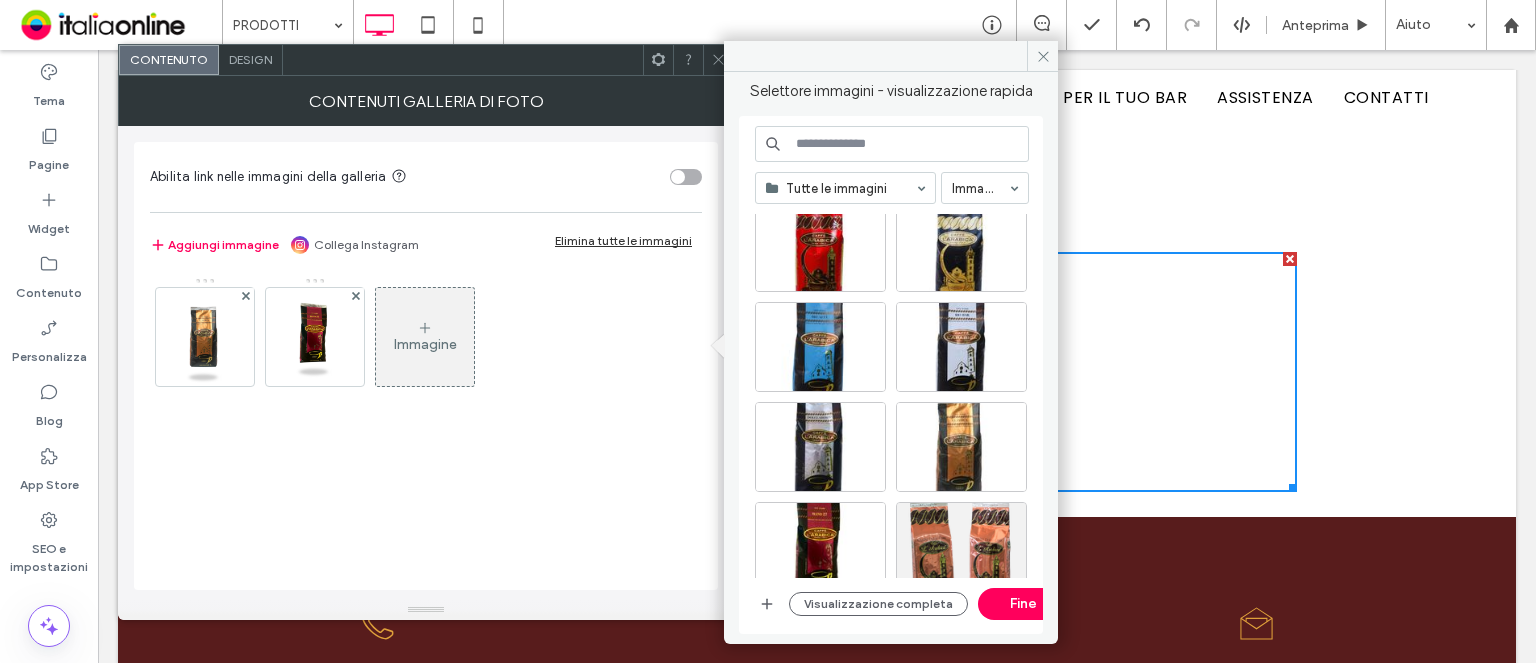 scroll, scrollTop: 343, scrollLeft: 0, axis: vertical 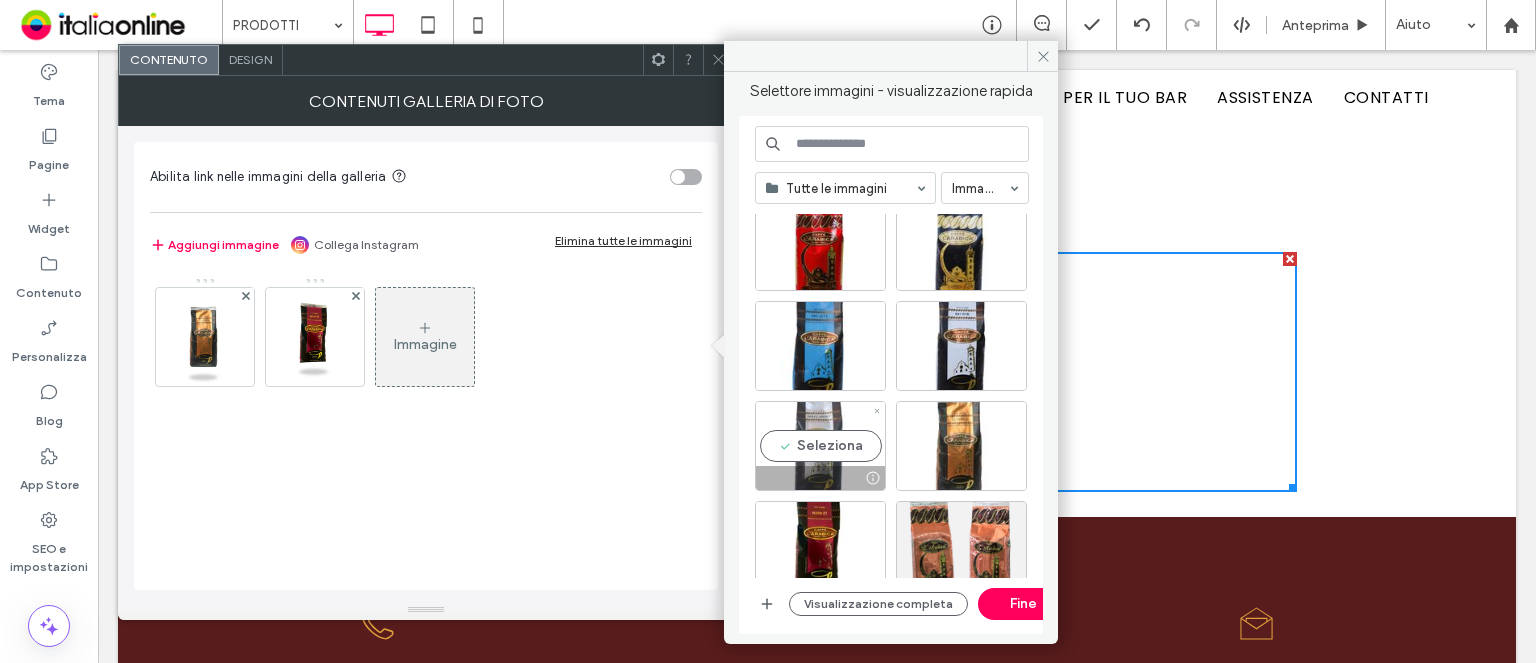 click on "Seleziona" at bounding box center [820, 446] 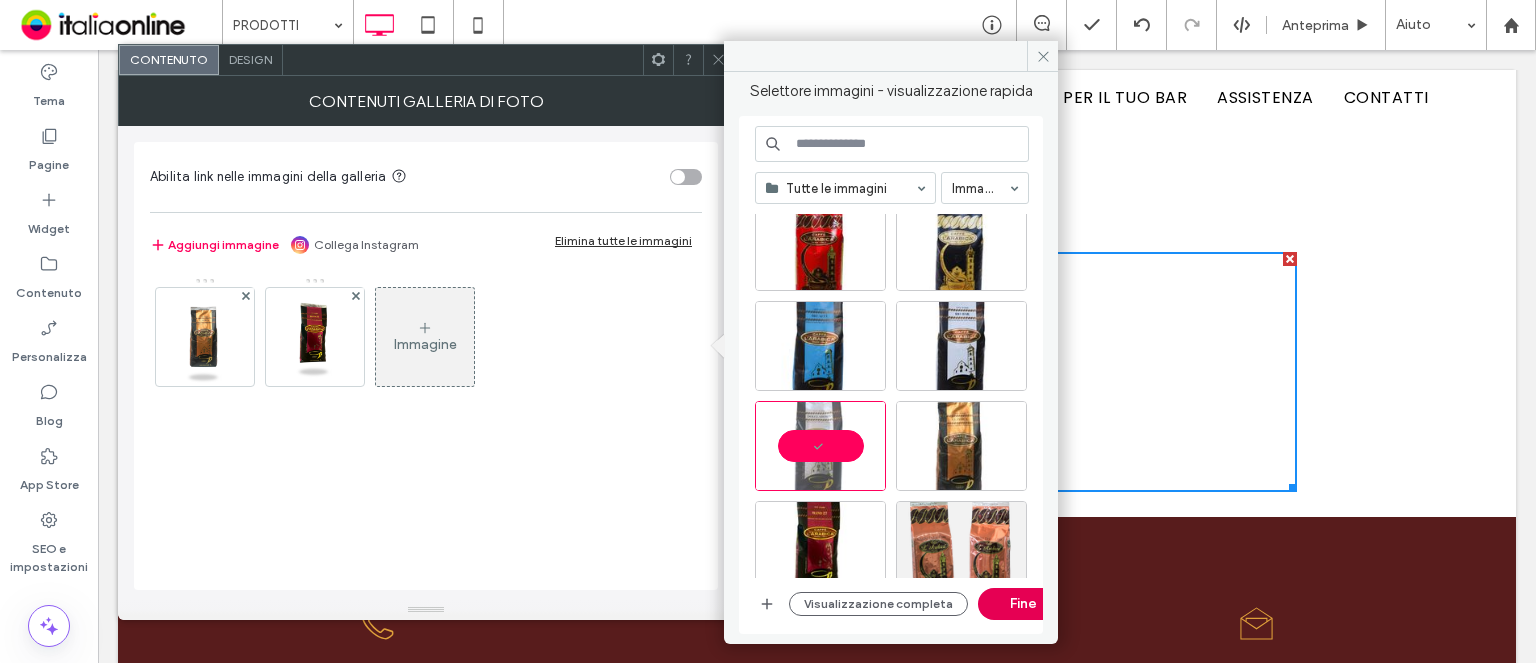 click on "Fine" at bounding box center (1023, 604) 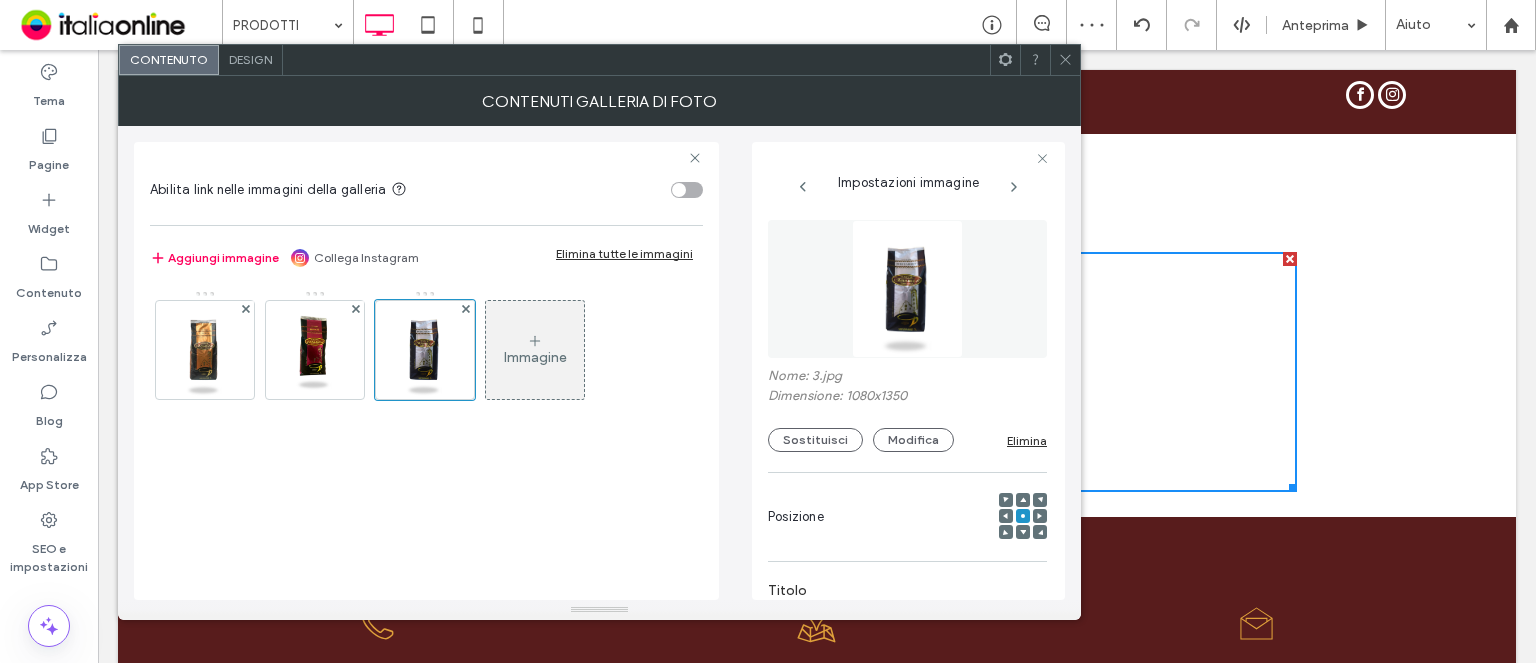 click 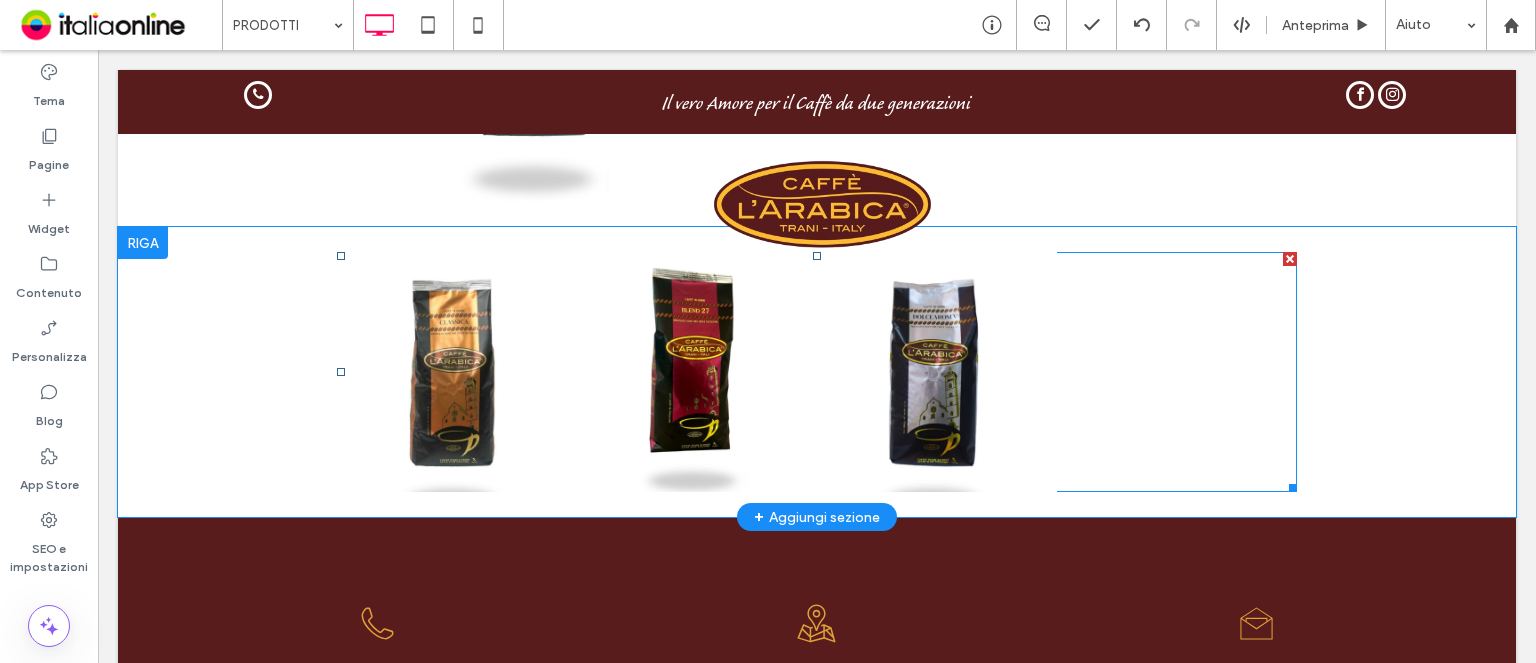 click at bounding box center [697, 372] 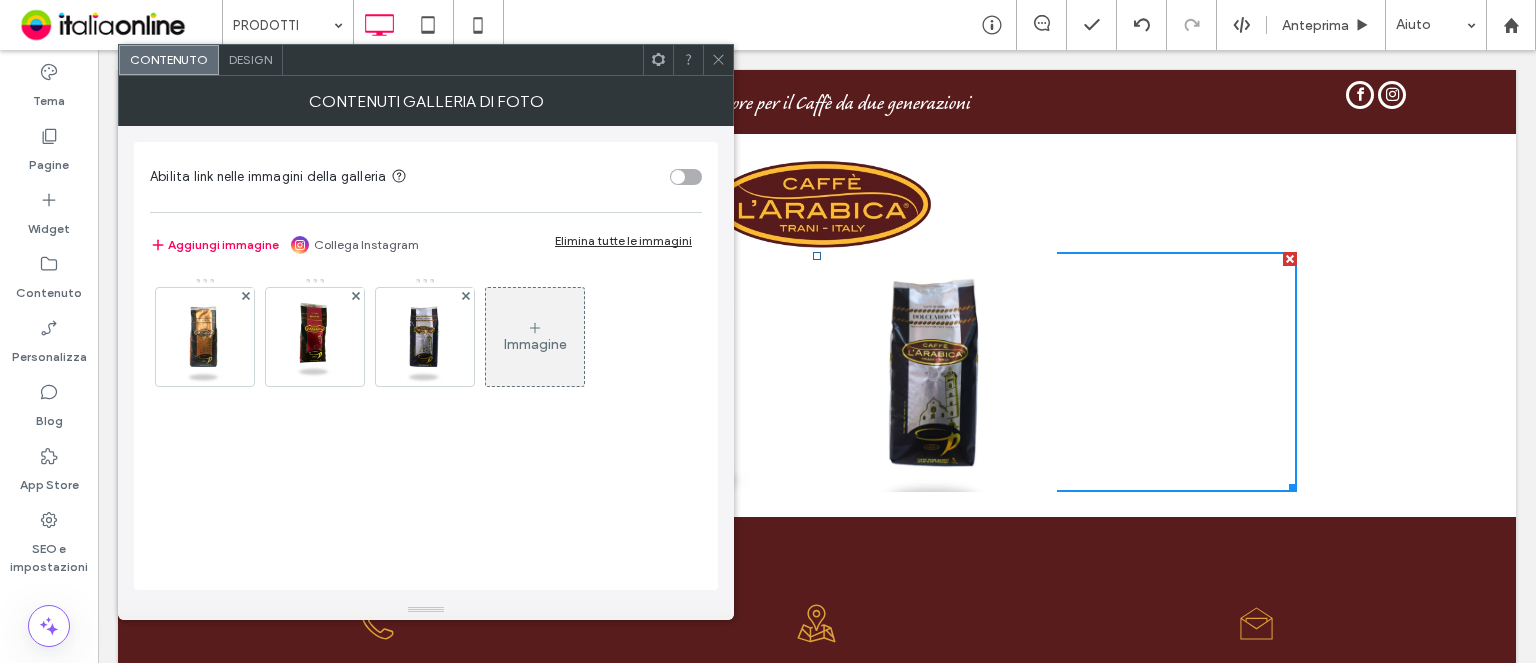 click on "Design" at bounding box center [251, 60] 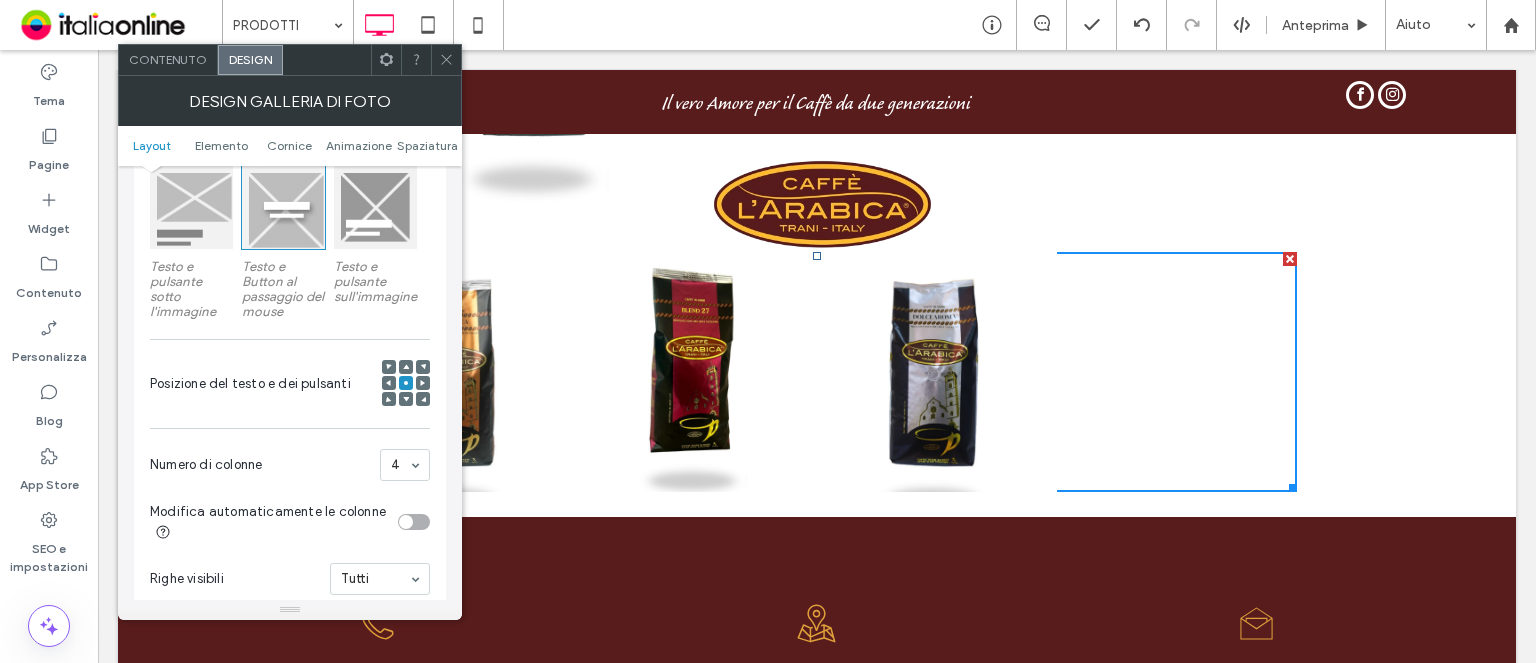 scroll, scrollTop: 400, scrollLeft: 0, axis: vertical 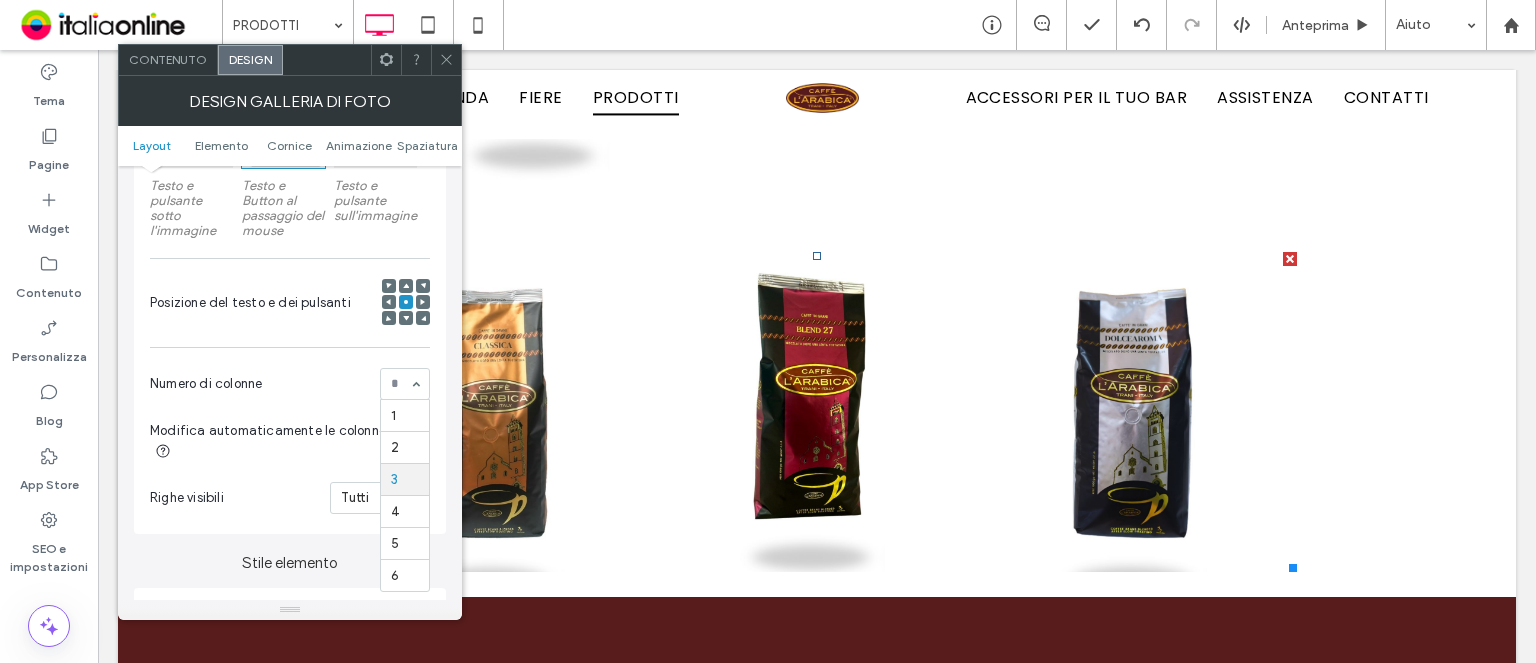 click 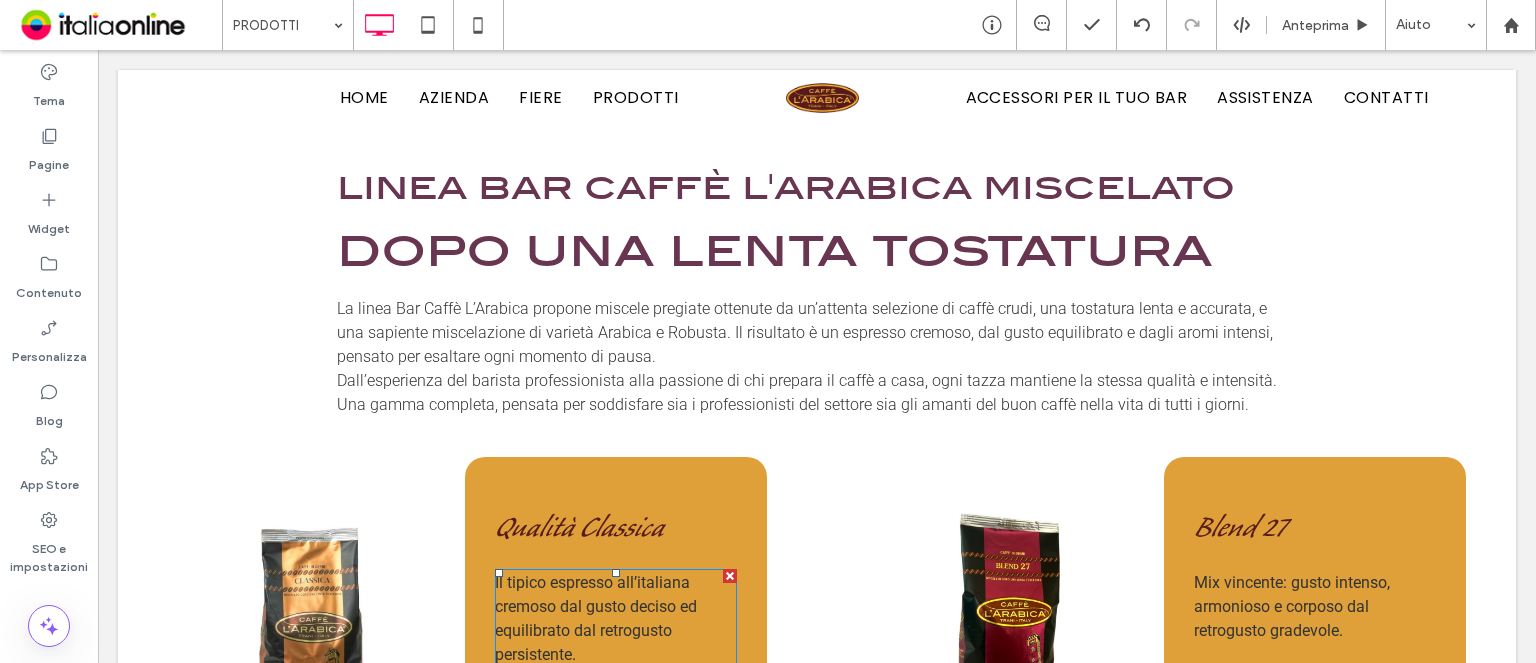 scroll, scrollTop: 696, scrollLeft: 0, axis: vertical 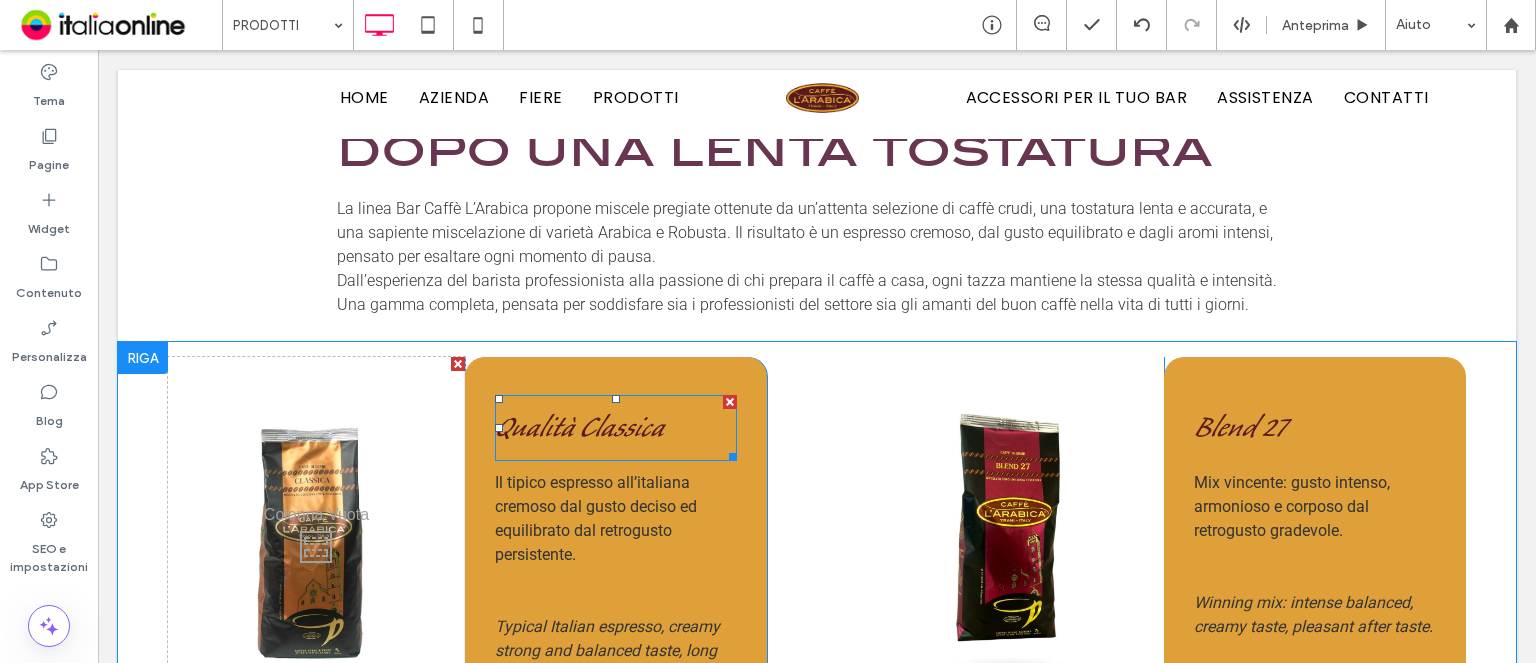 click on "Qualità Classica" at bounding box center (616, 428) 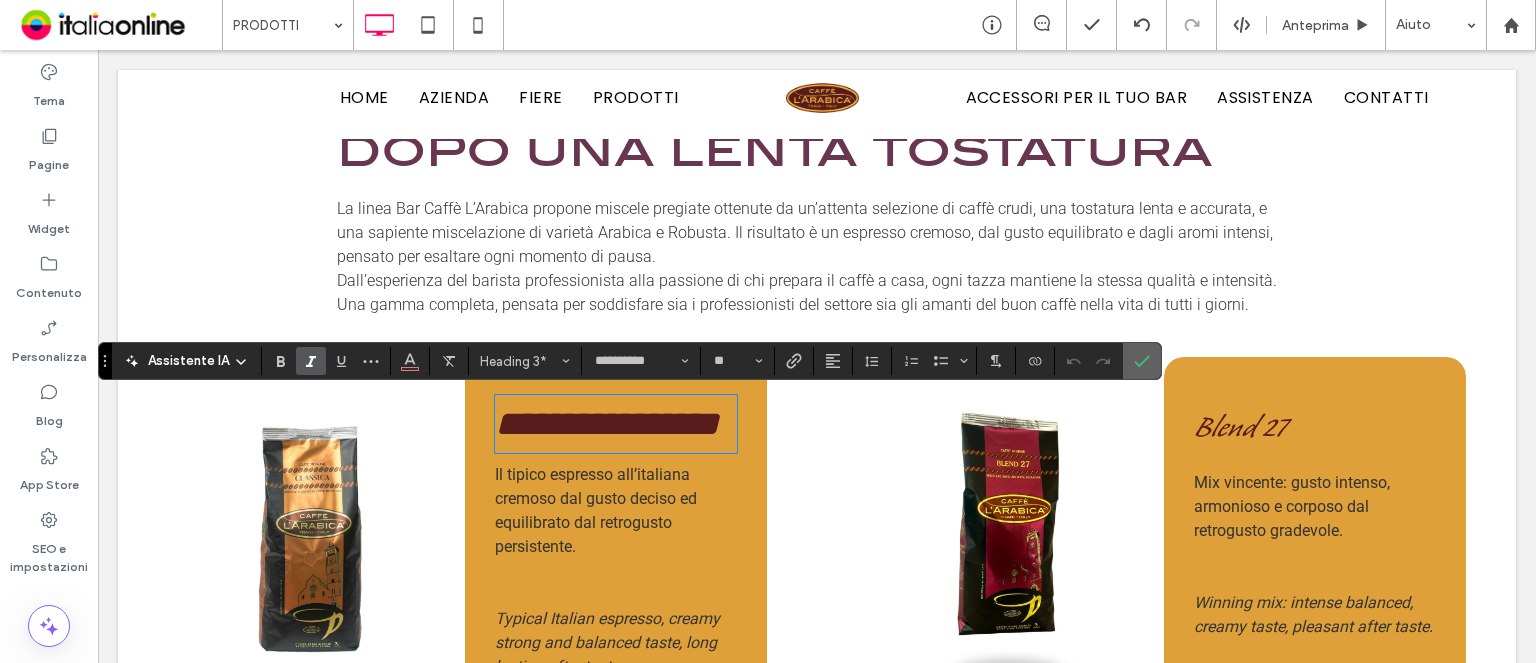 click on "**********" at bounding box center (630, 361) 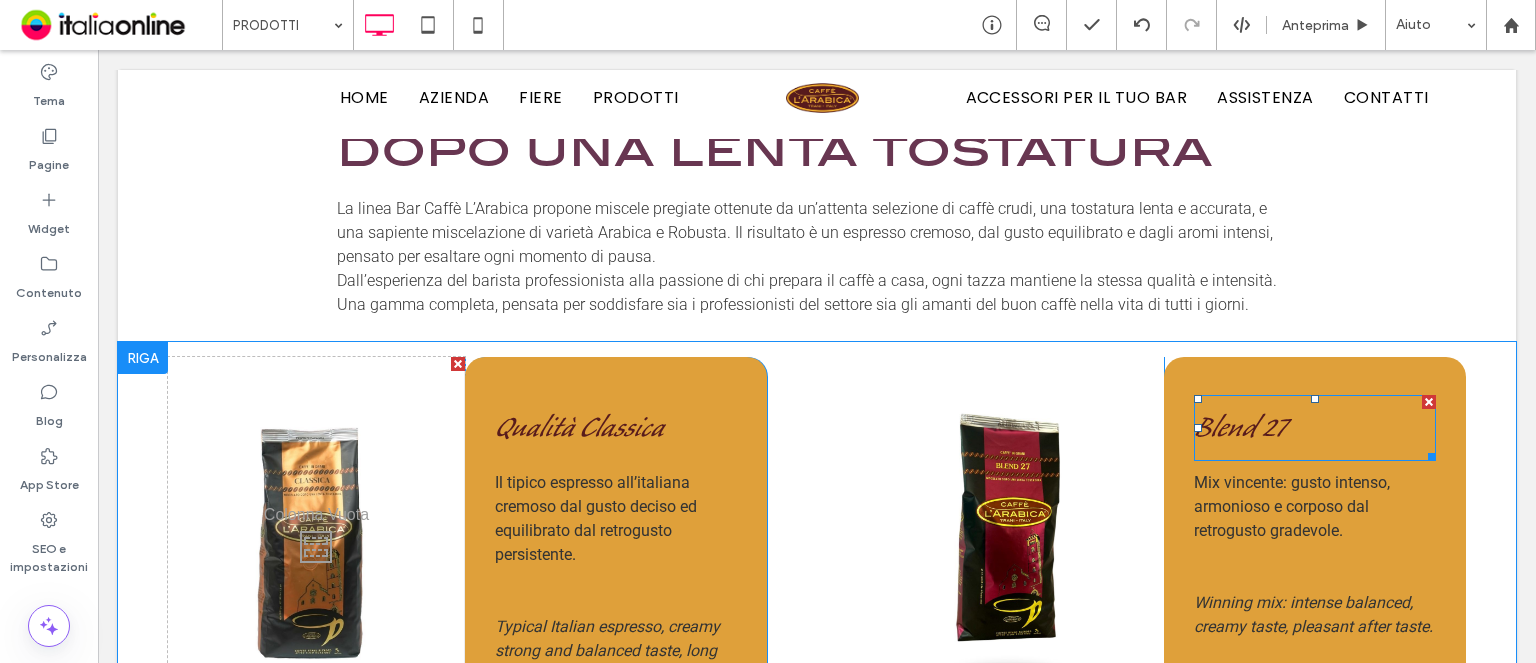click on "Blend 27" at bounding box center [1315, 428] 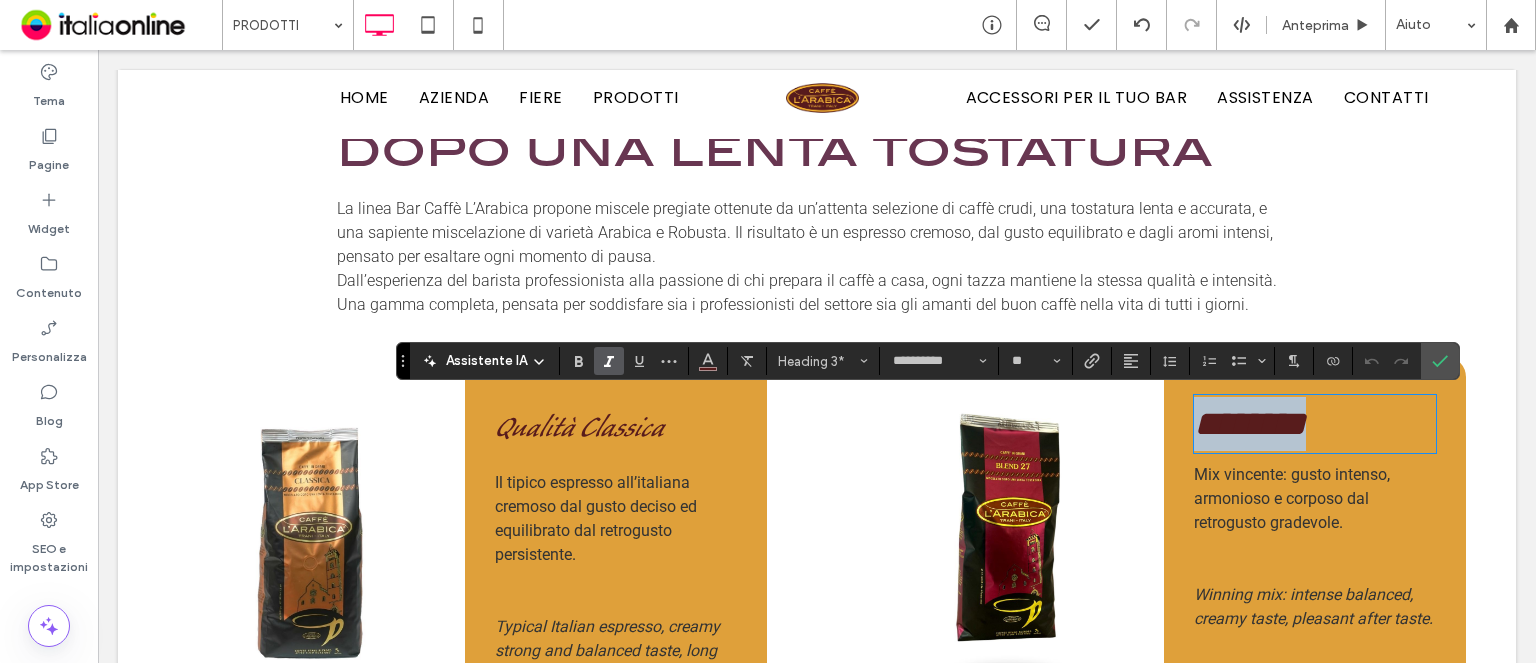 copy on "********" 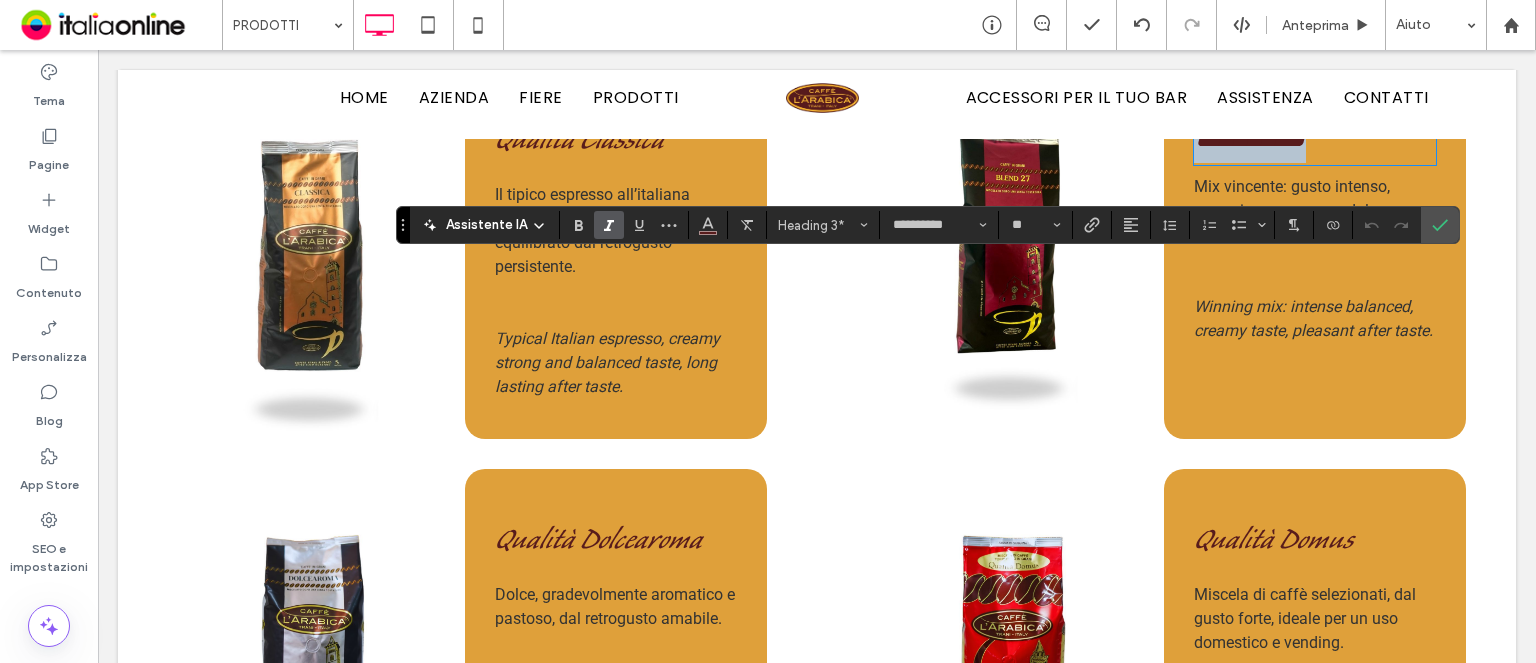 scroll, scrollTop: 996, scrollLeft: 0, axis: vertical 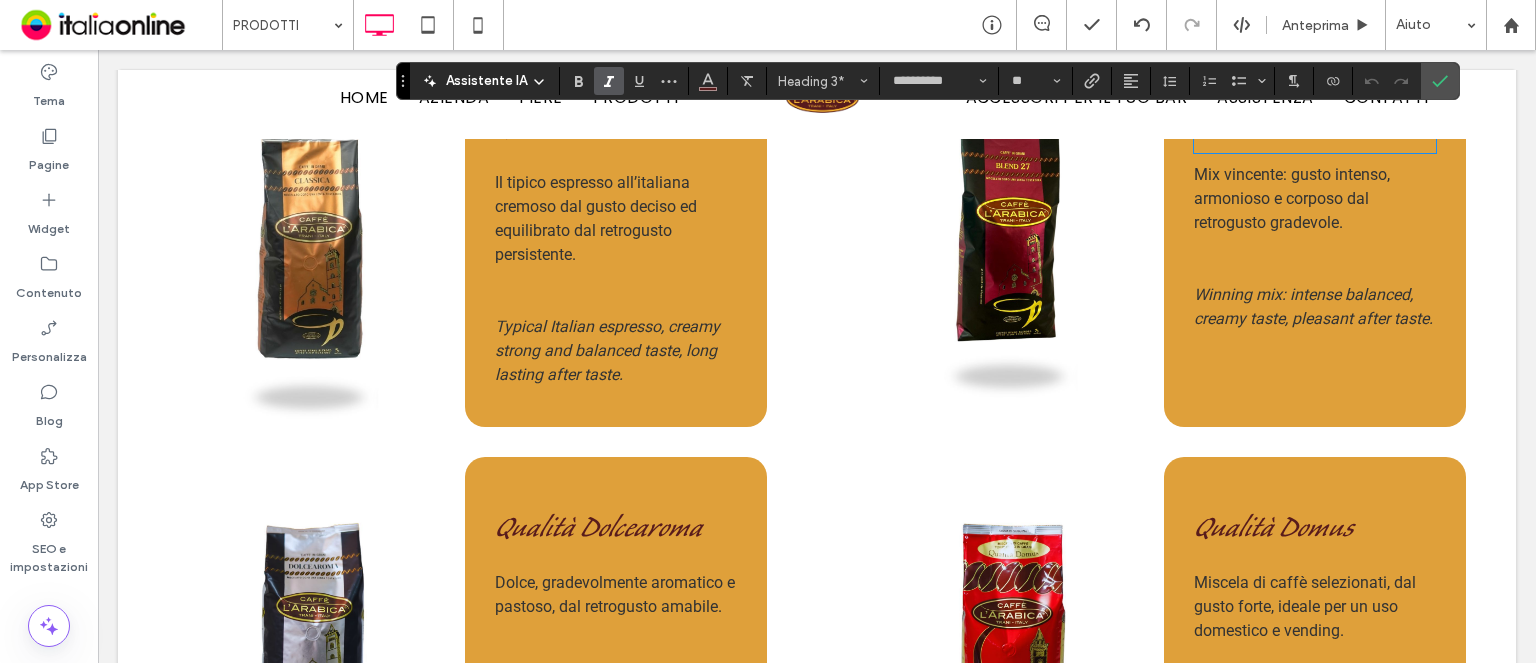 click on "Qualità Dolcearoma" at bounding box center [598, 532] 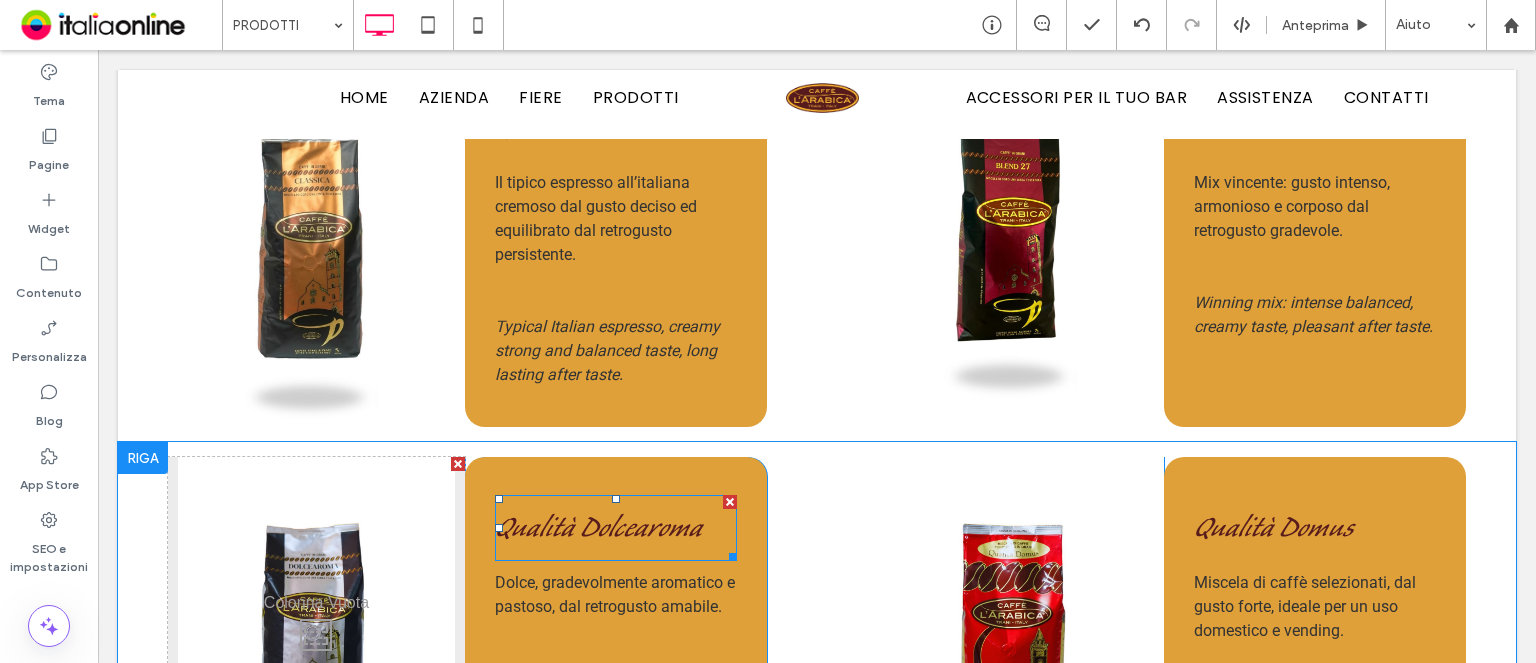 click on "Qualità Dolcearoma" at bounding box center (598, 532) 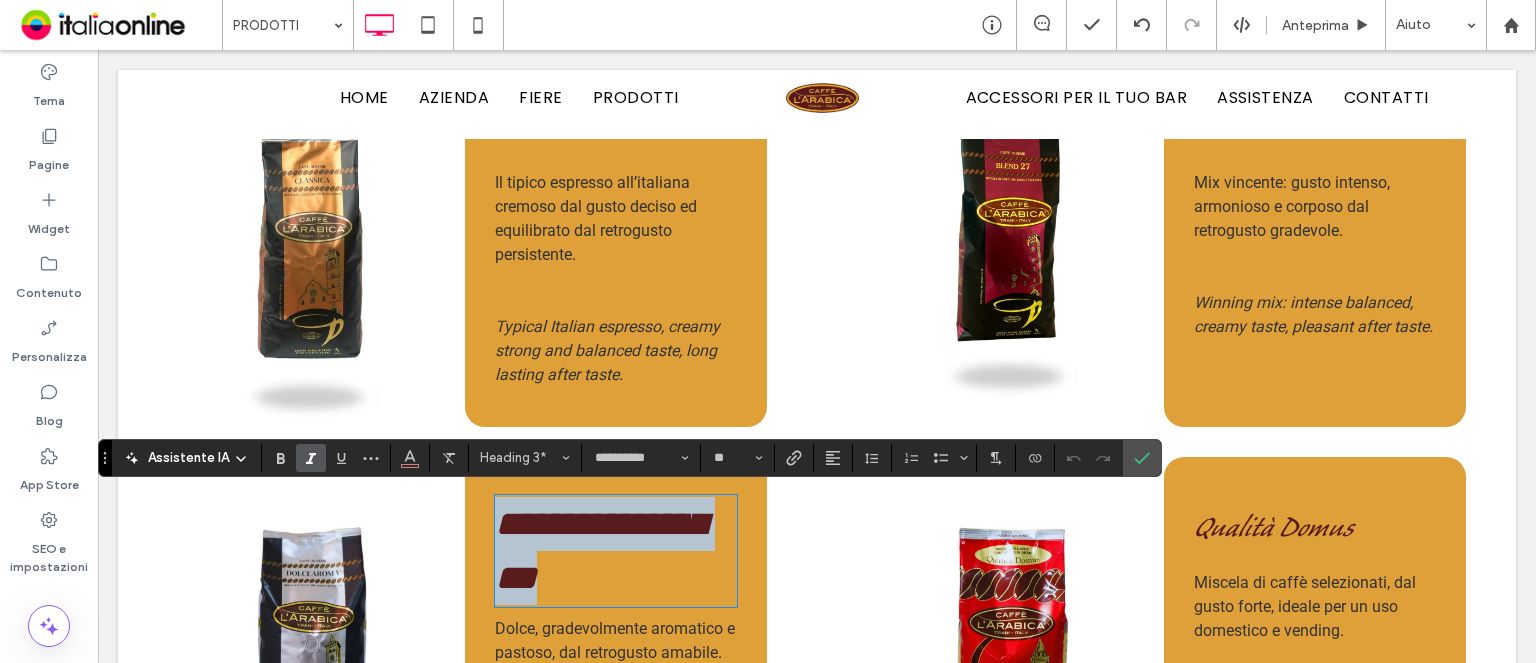 copy on "**********" 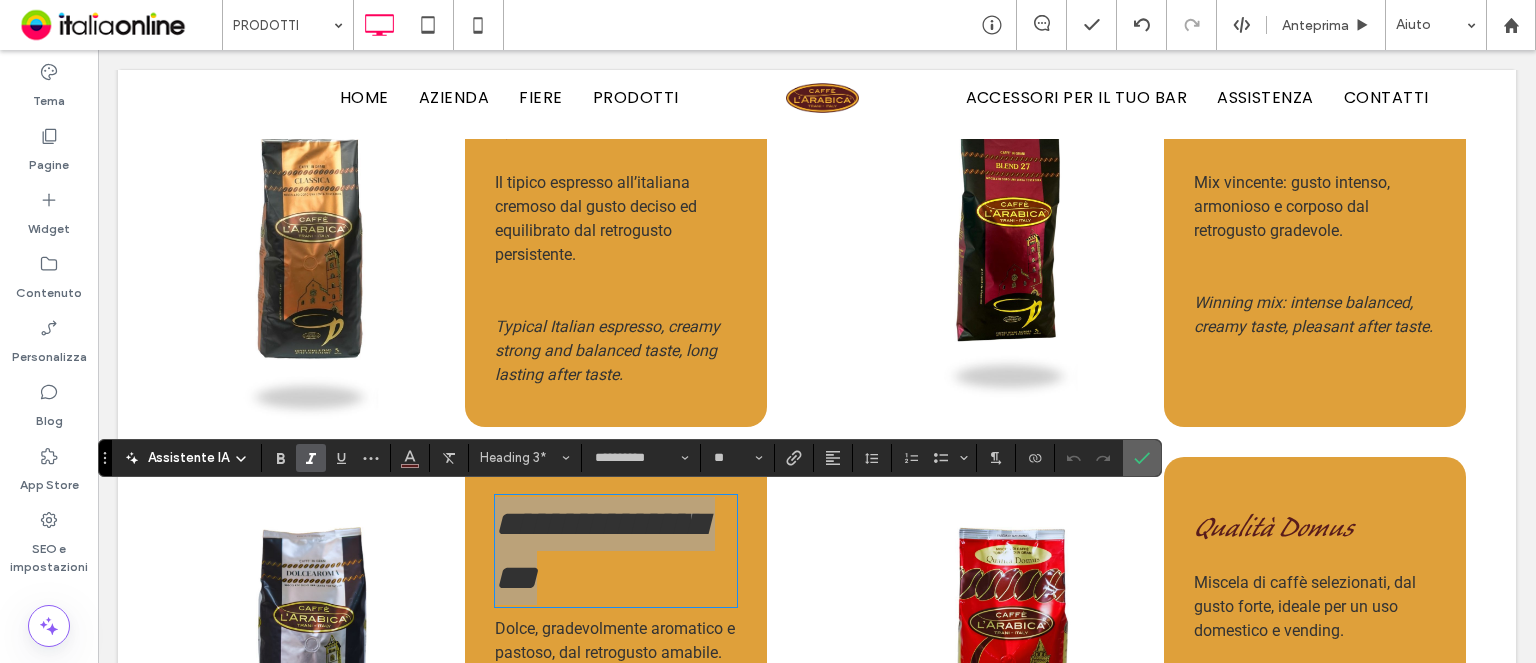 click 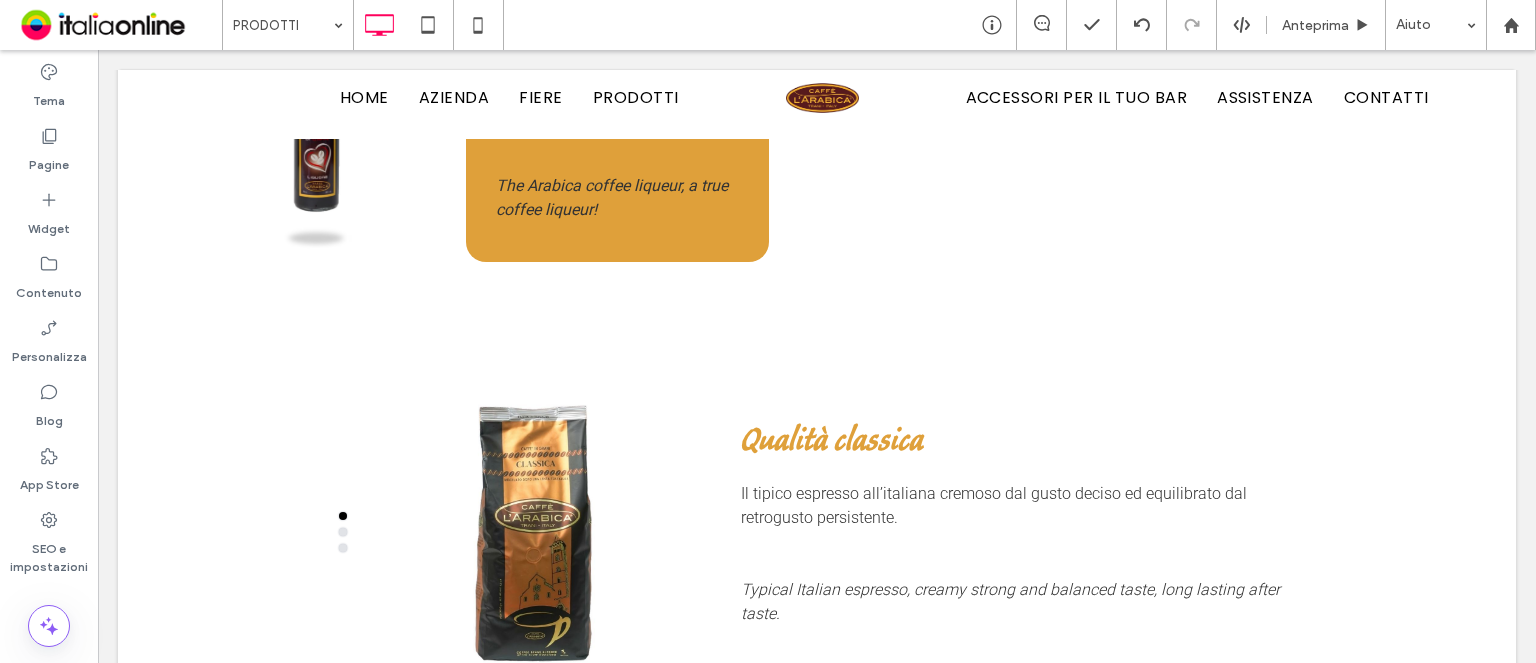 scroll, scrollTop: 4085, scrollLeft: 0, axis: vertical 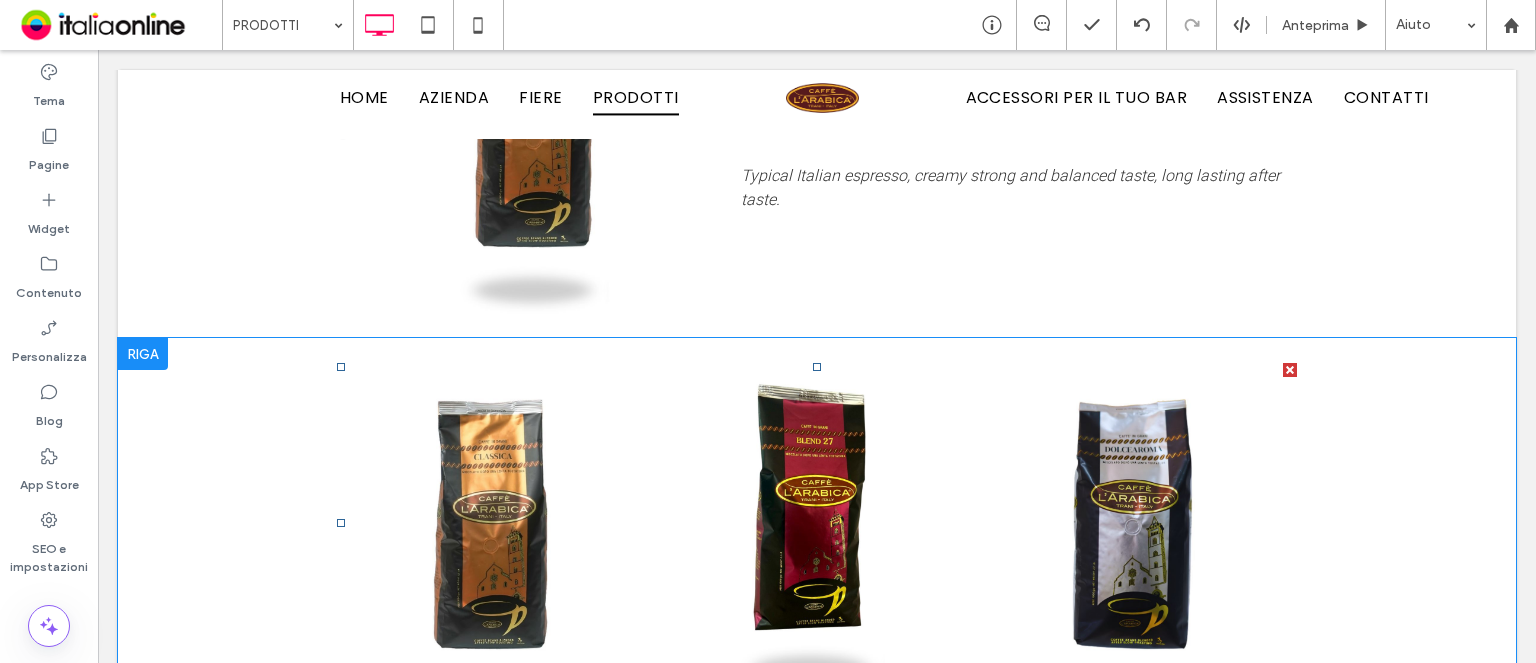 click at bounding box center (817, 523) 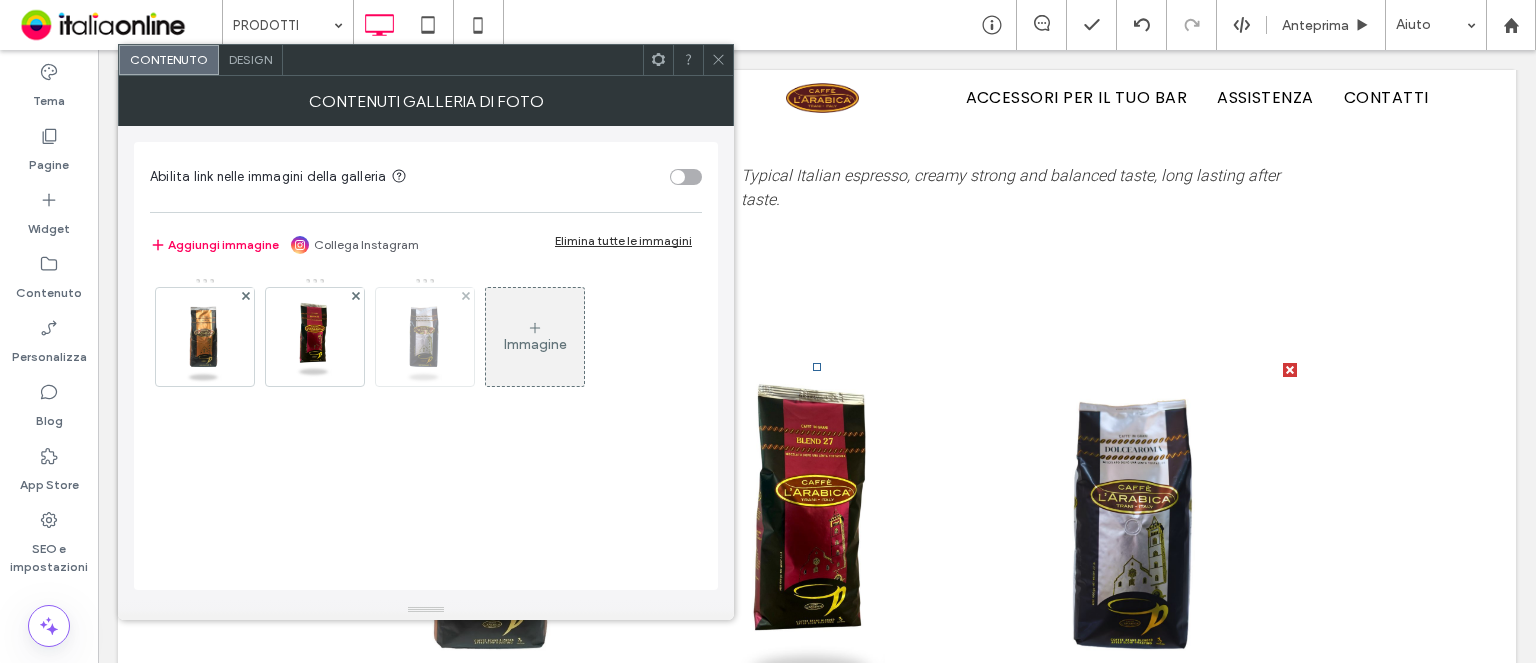 drag, startPoint x: 197, startPoint y: 328, endPoint x: 413, endPoint y: 344, distance: 216.59178 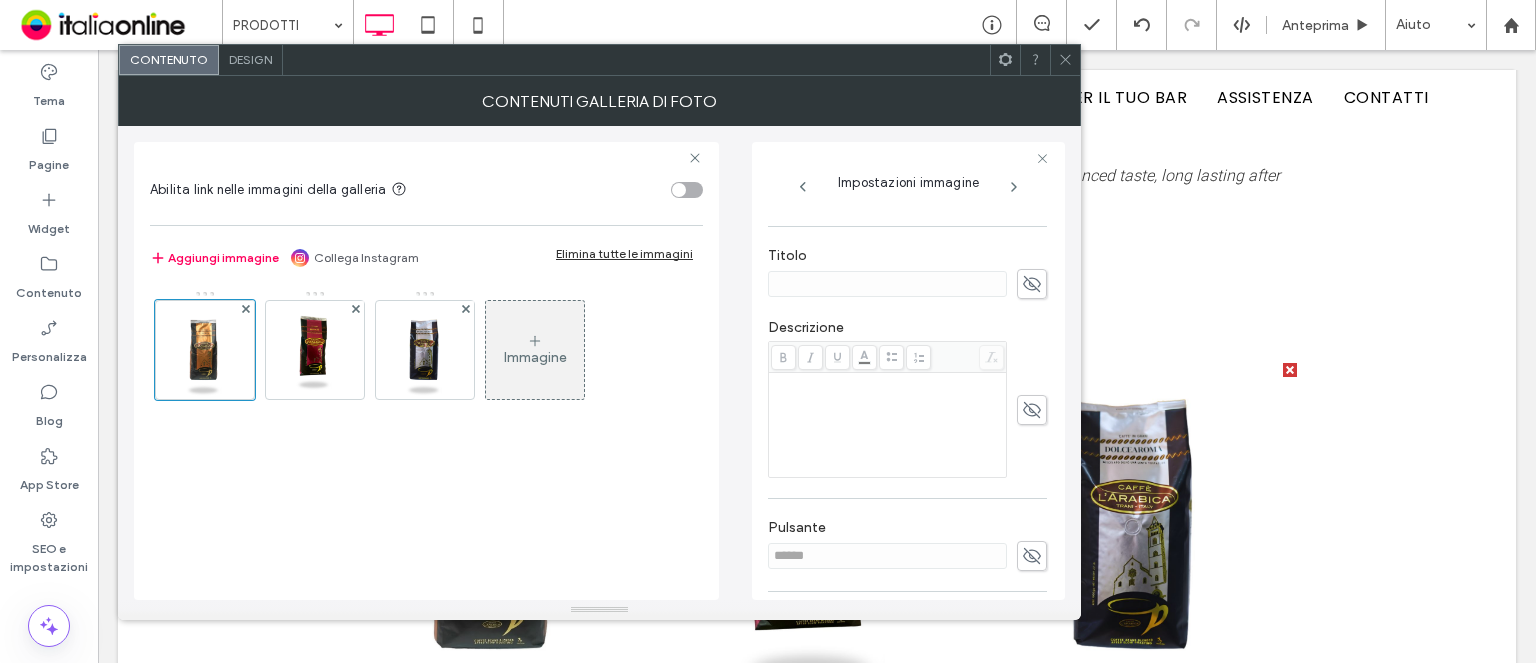 scroll, scrollTop: 300, scrollLeft: 0, axis: vertical 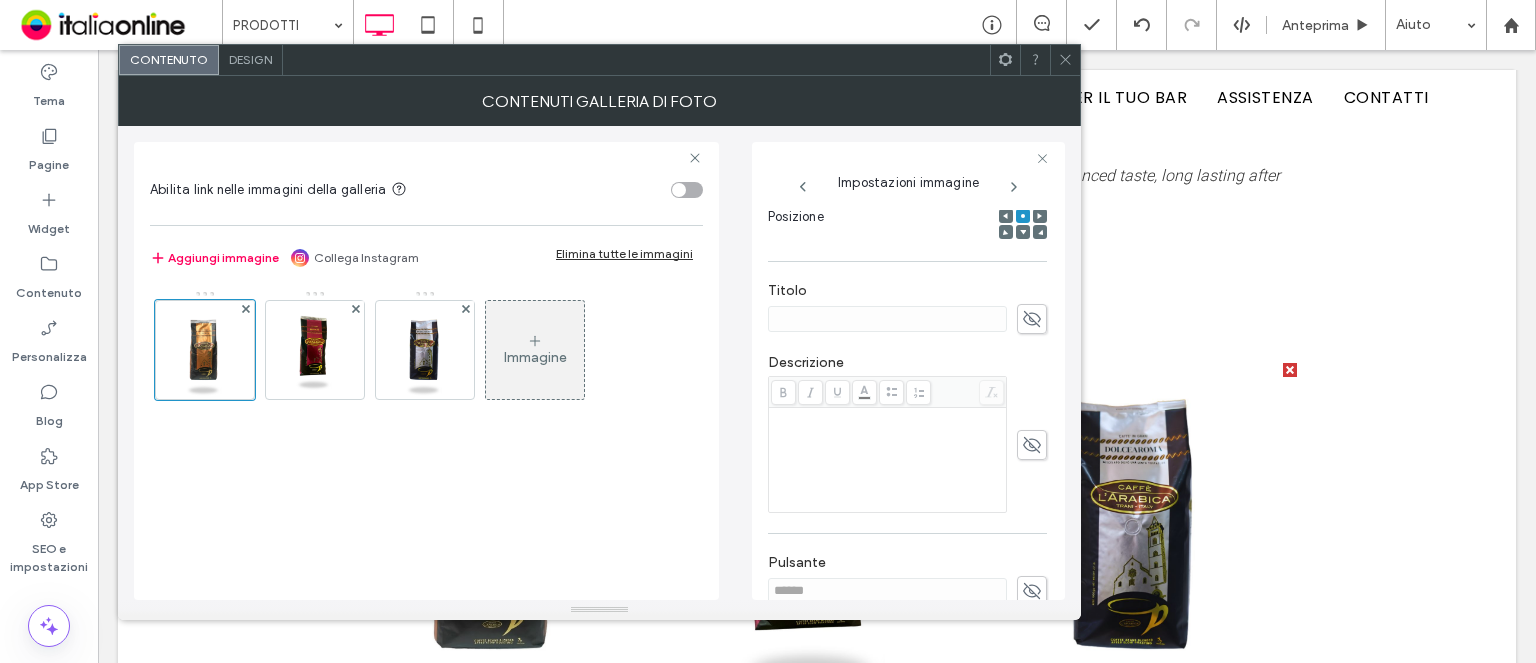 click 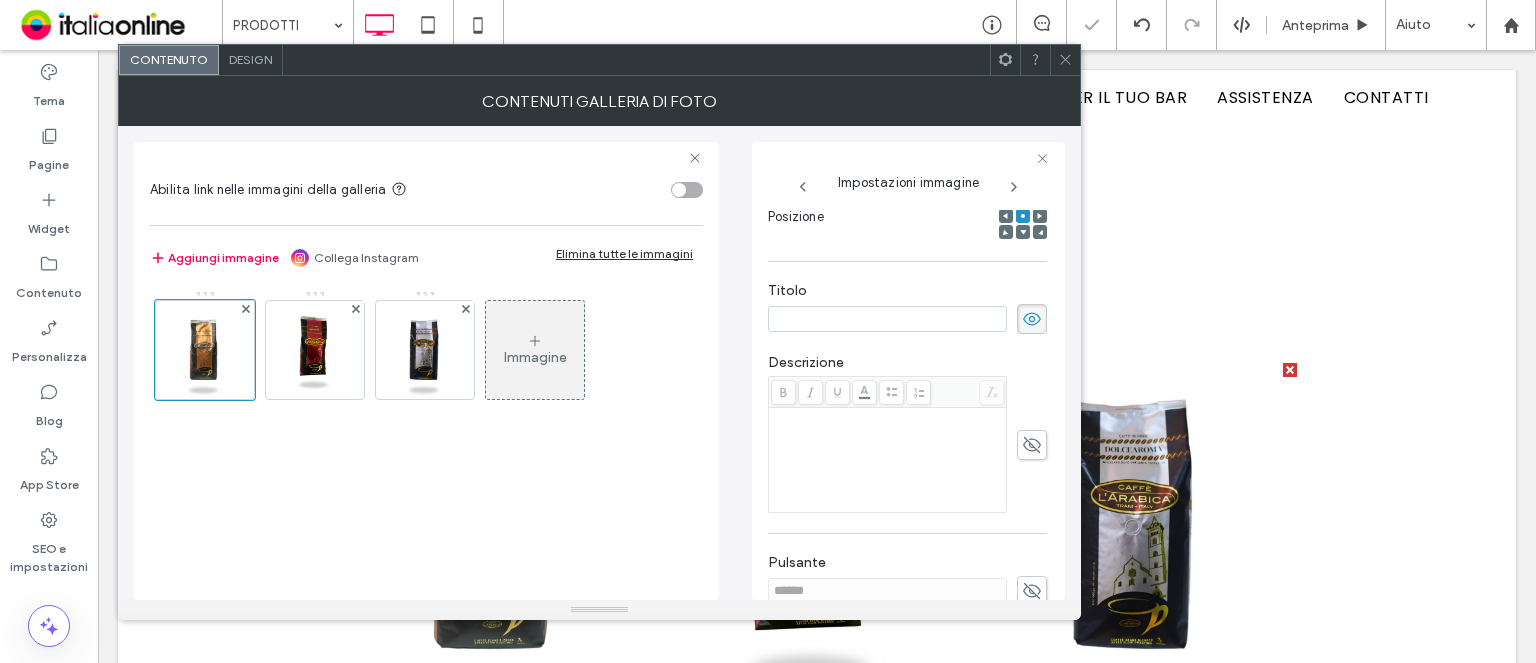 click on "Titolo" at bounding box center [907, 293] 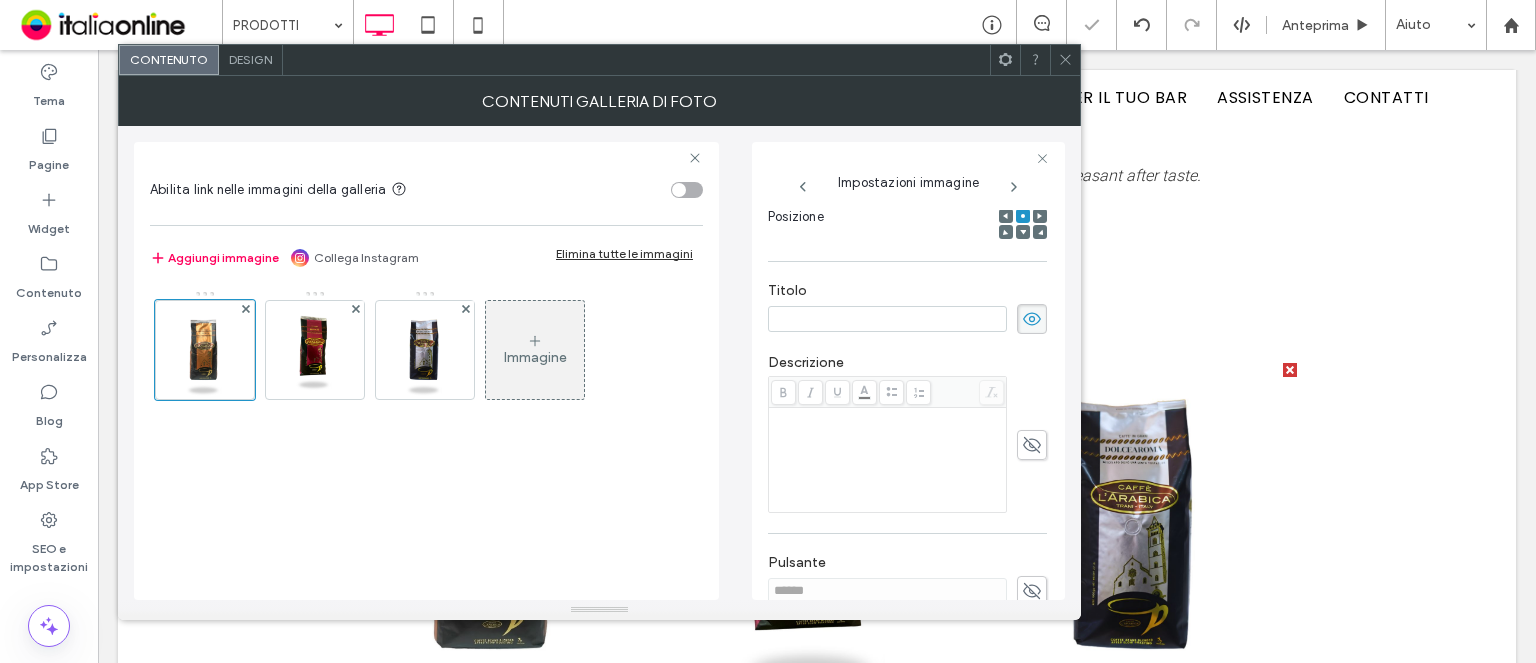 click at bounding box center [887, 319] 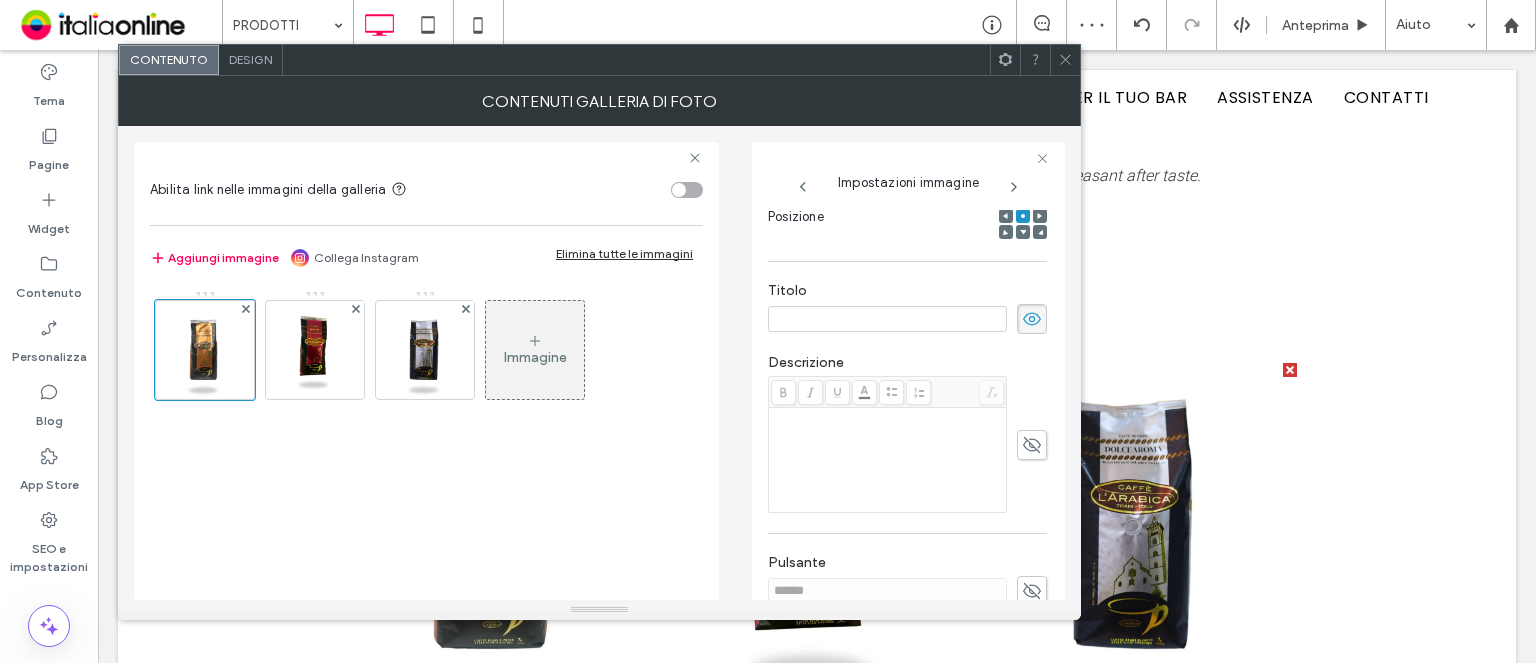 click on "Immagine" at bounding box center (425, 355) 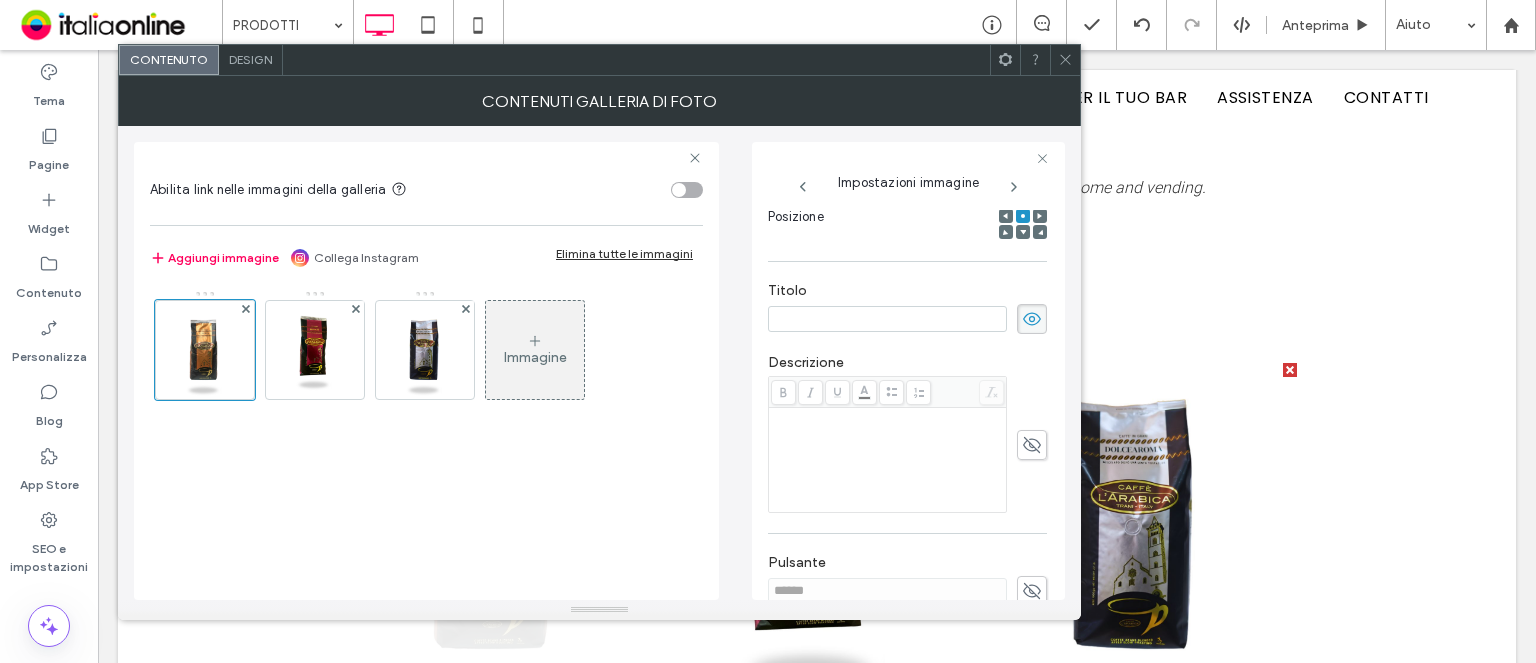 paste on "**********" 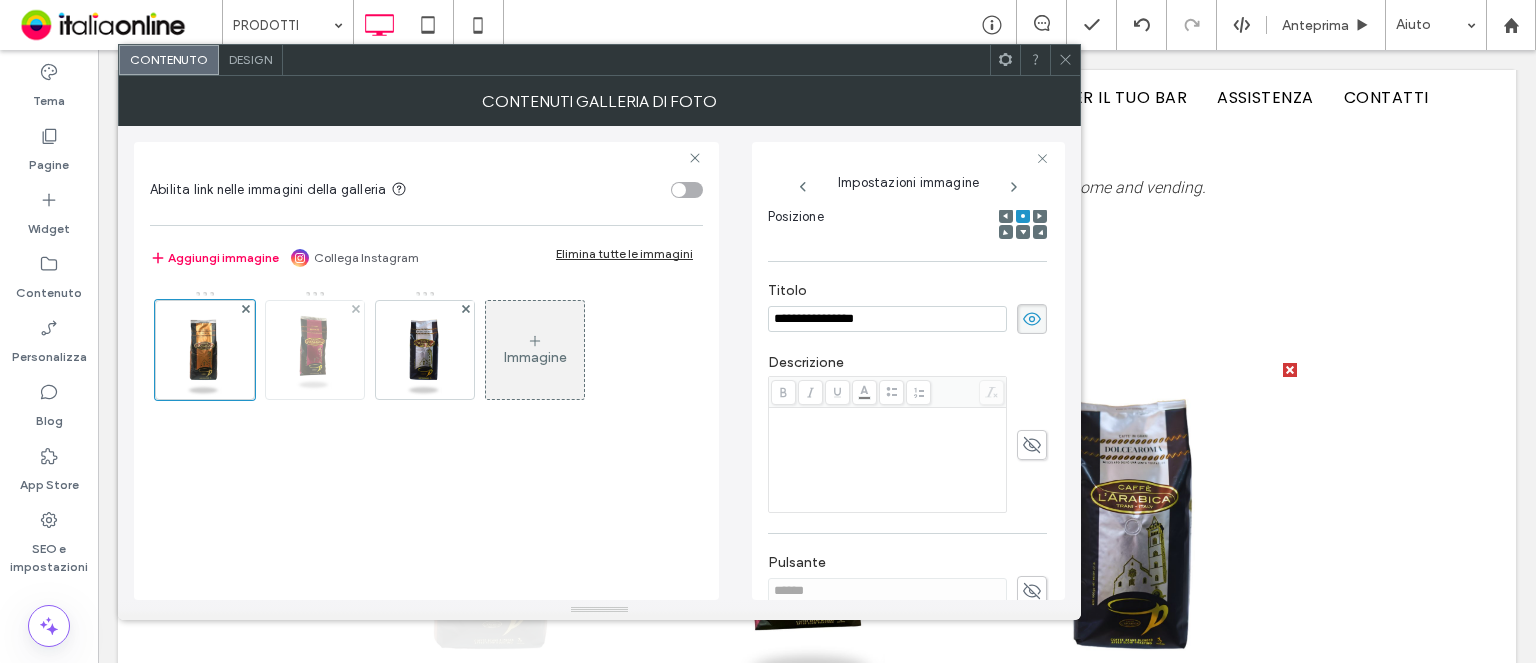 type on "**********" 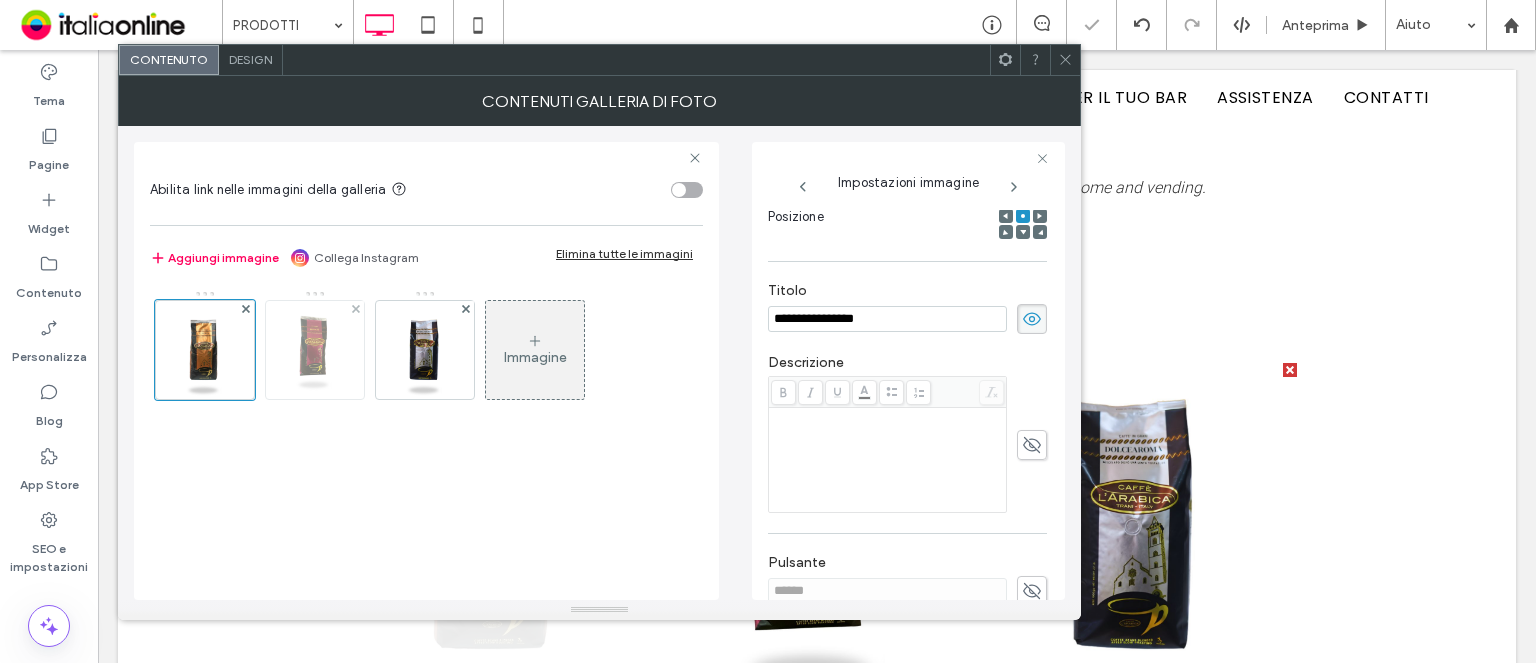 click at bounding box center [315, 350] 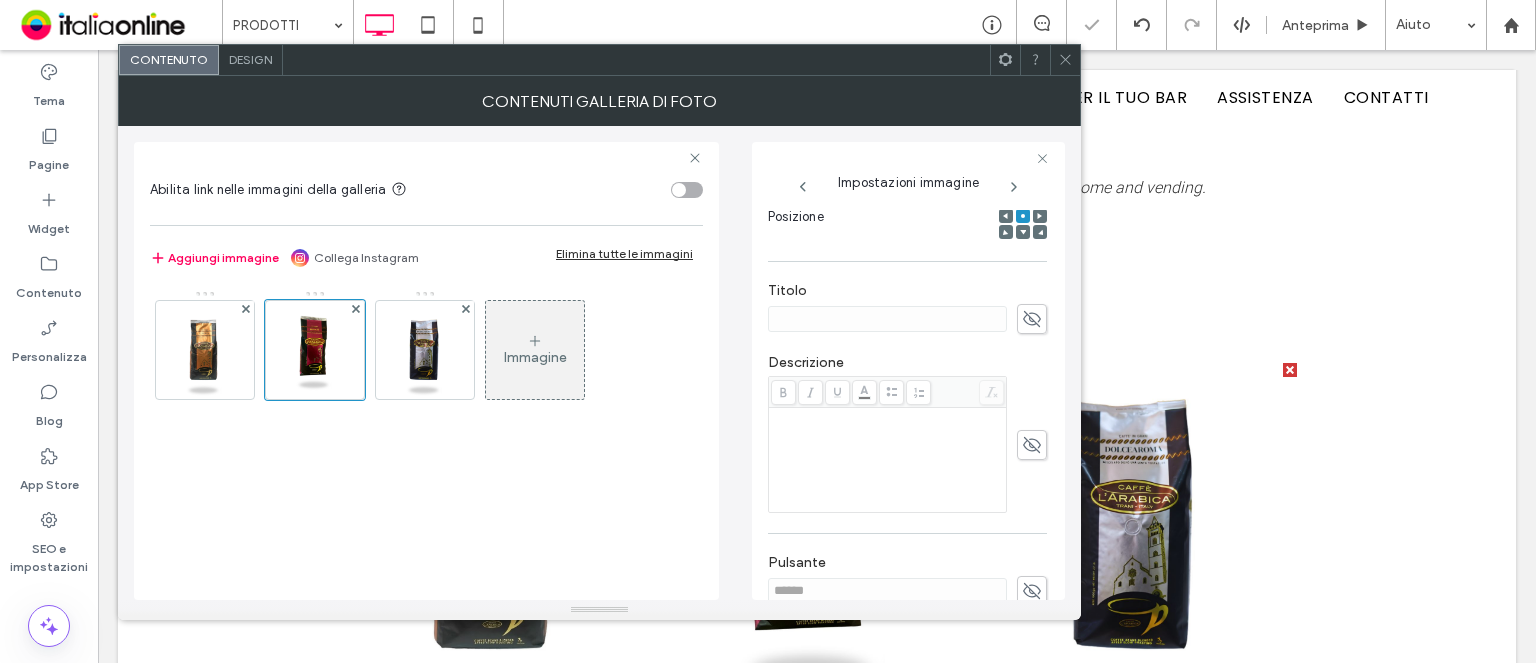 click 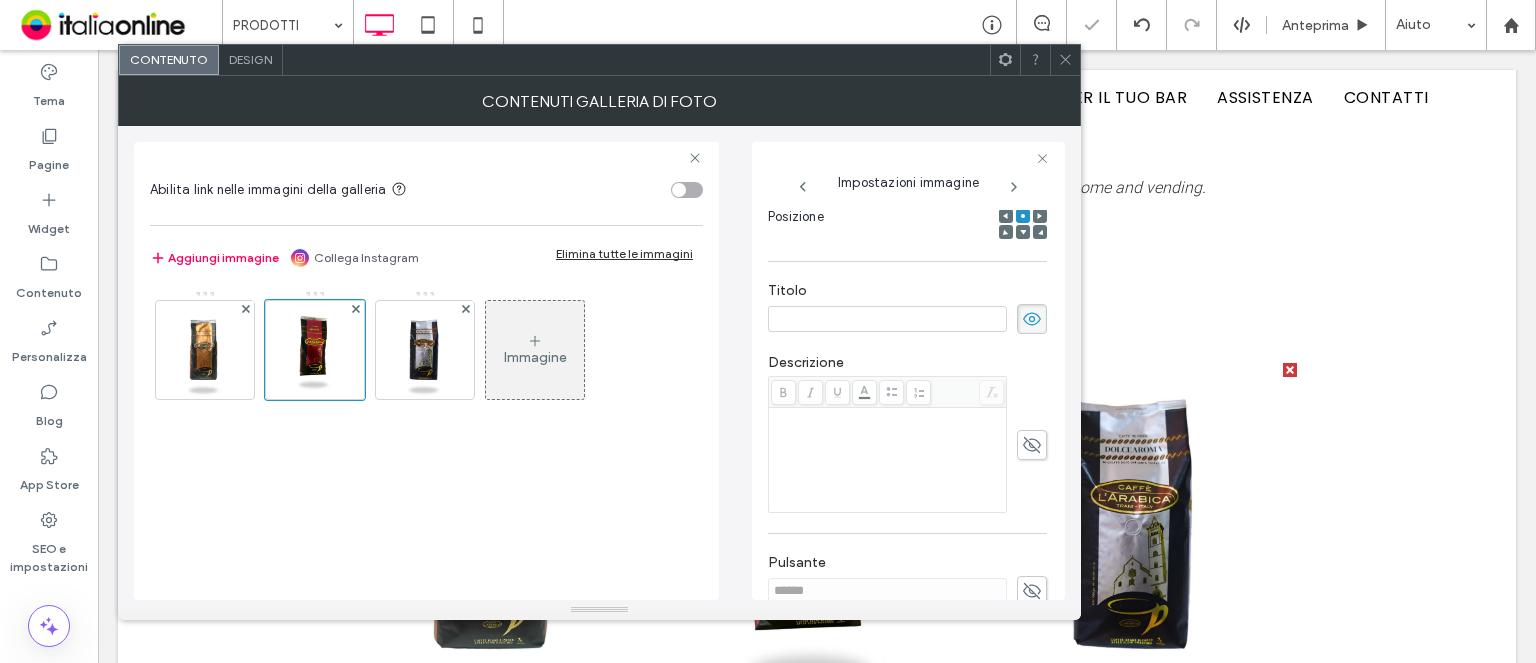 click at bounding box center (887, 319) 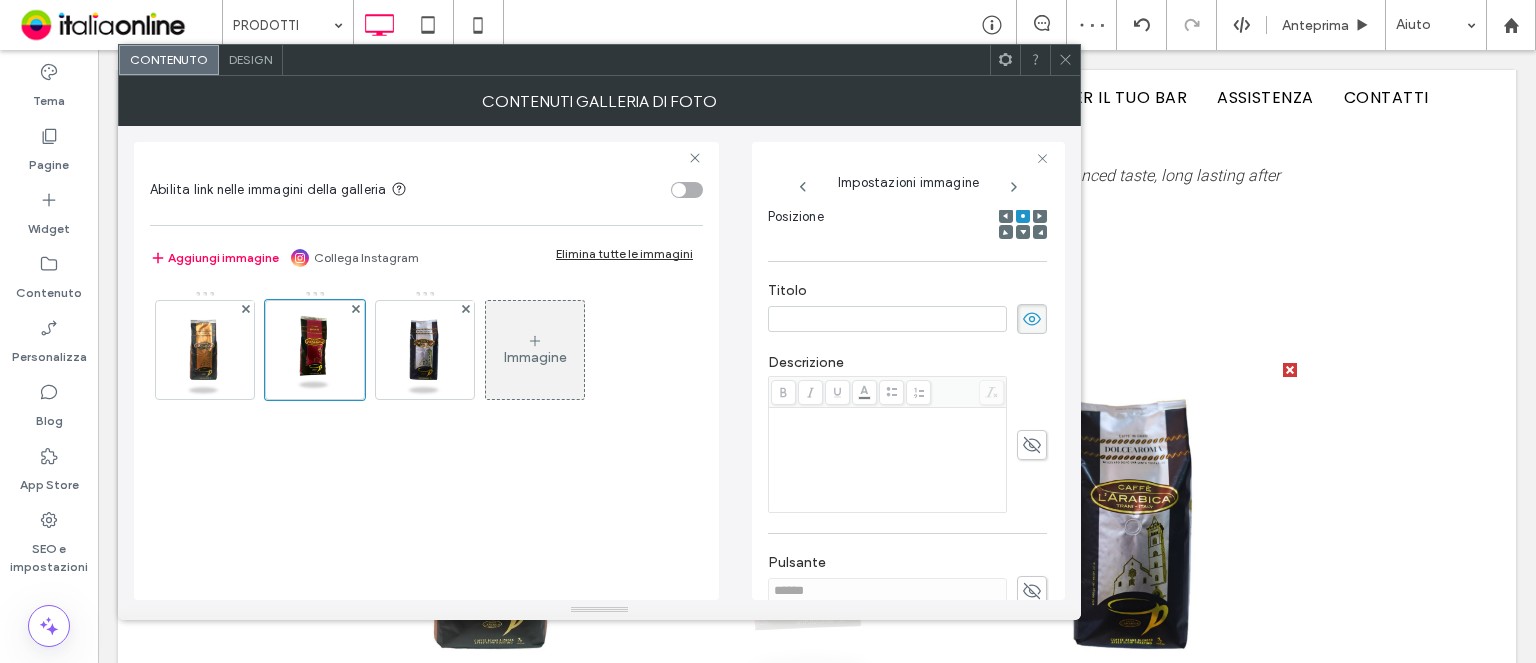 paste on "********" 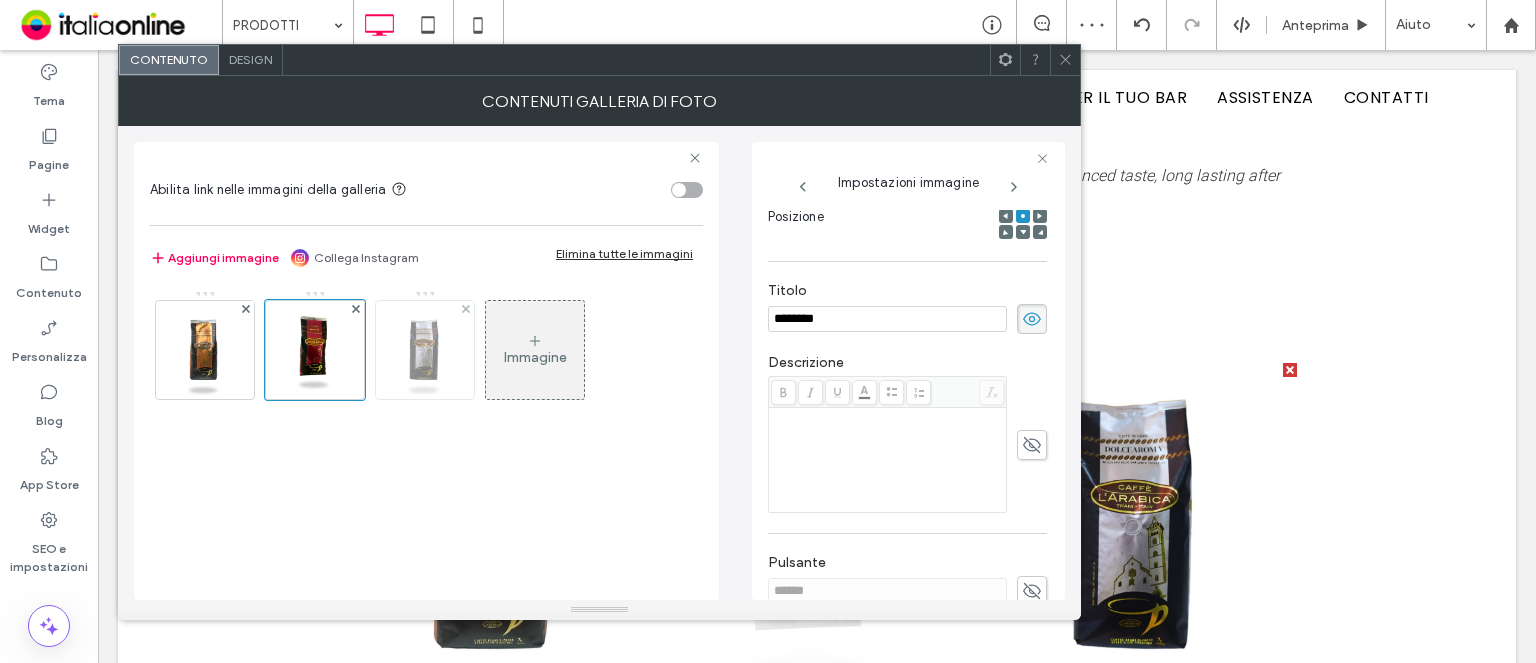 type on "********" 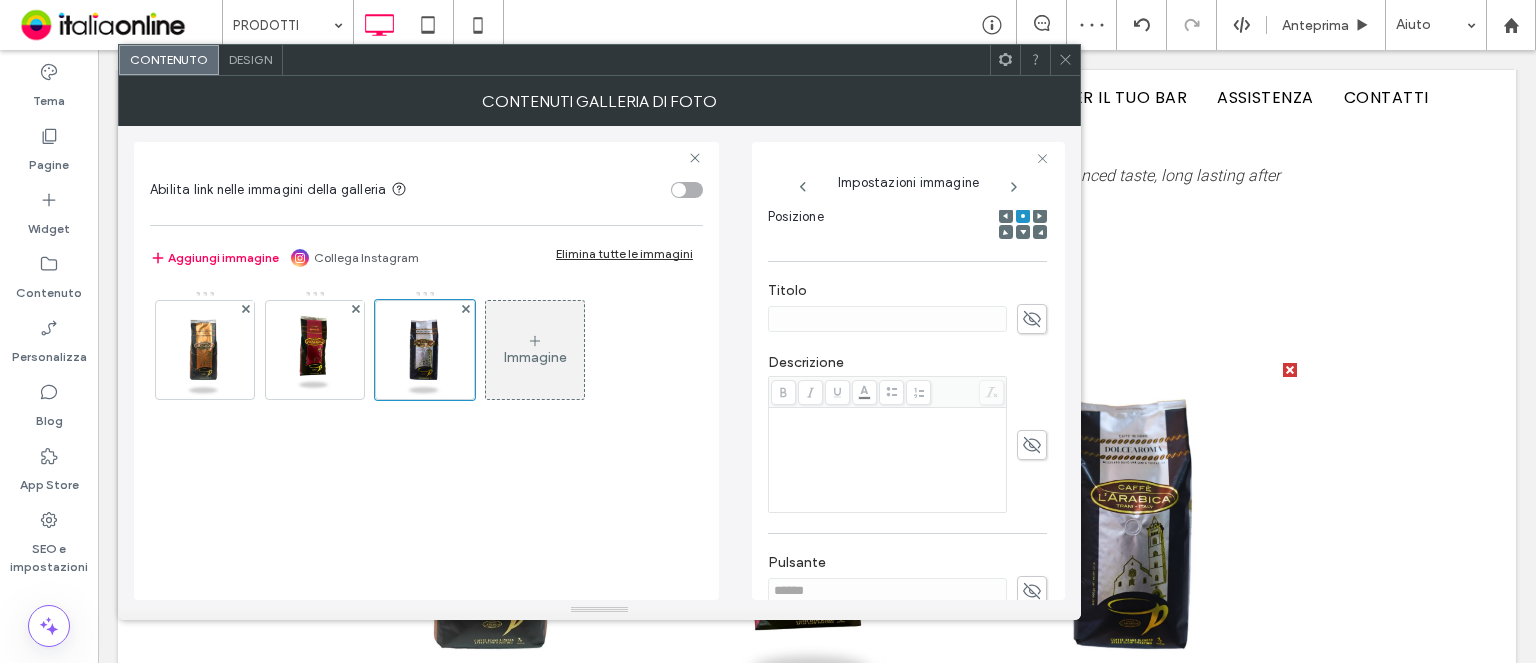 click at bounding box center (907, 319) 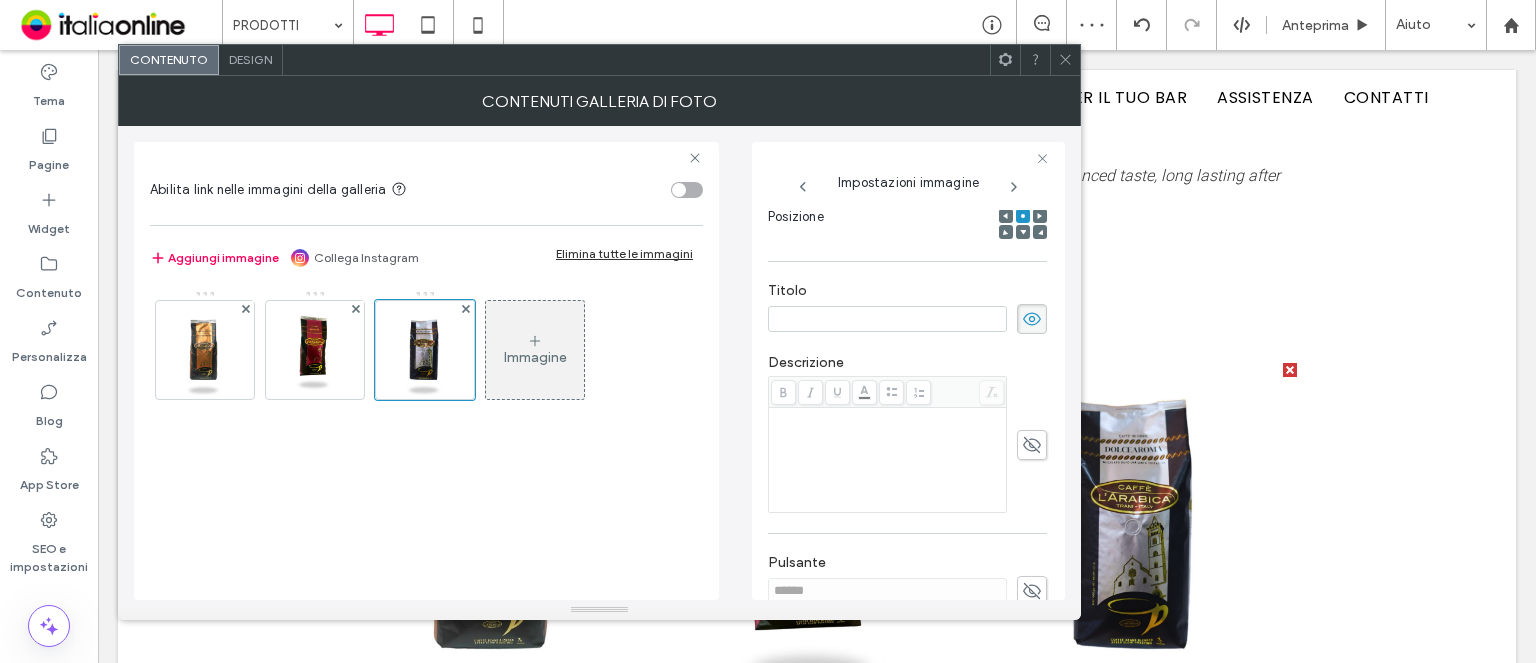 click at bounding box center [907, 319] 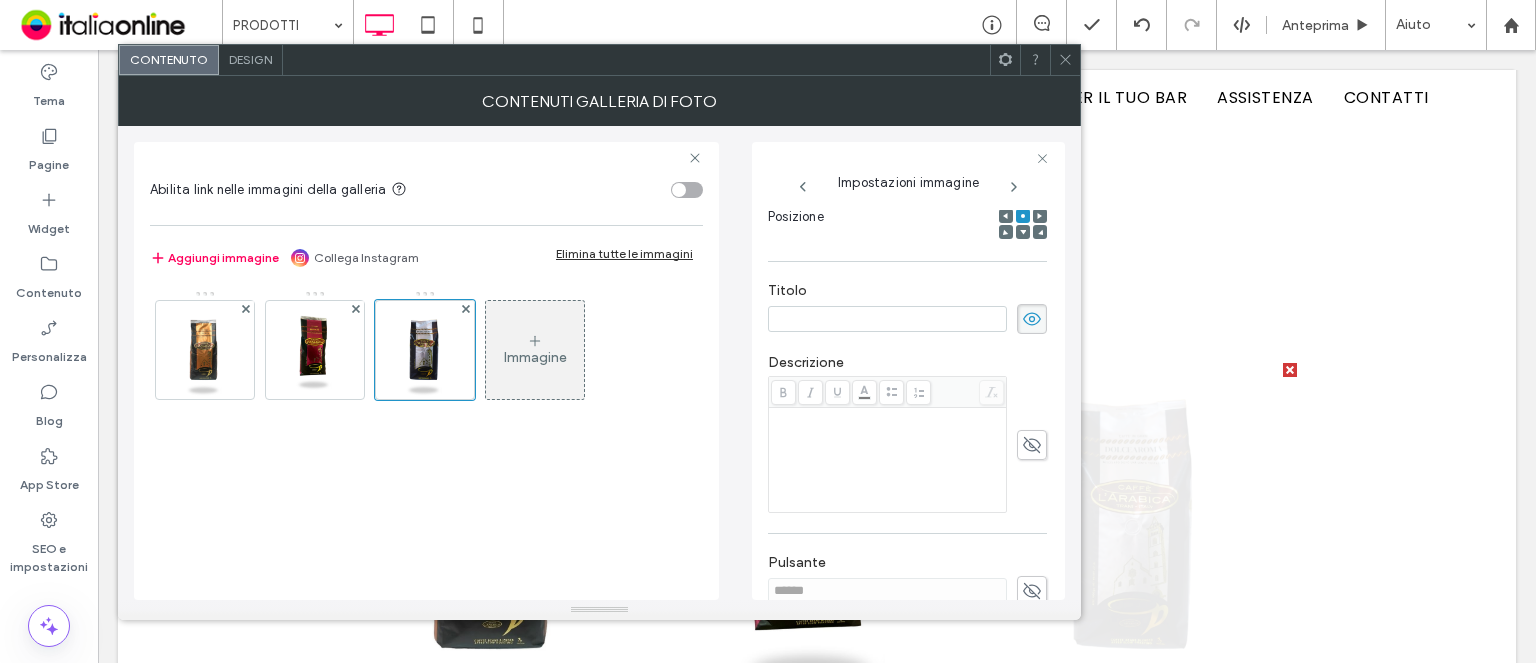 paste on "**********" 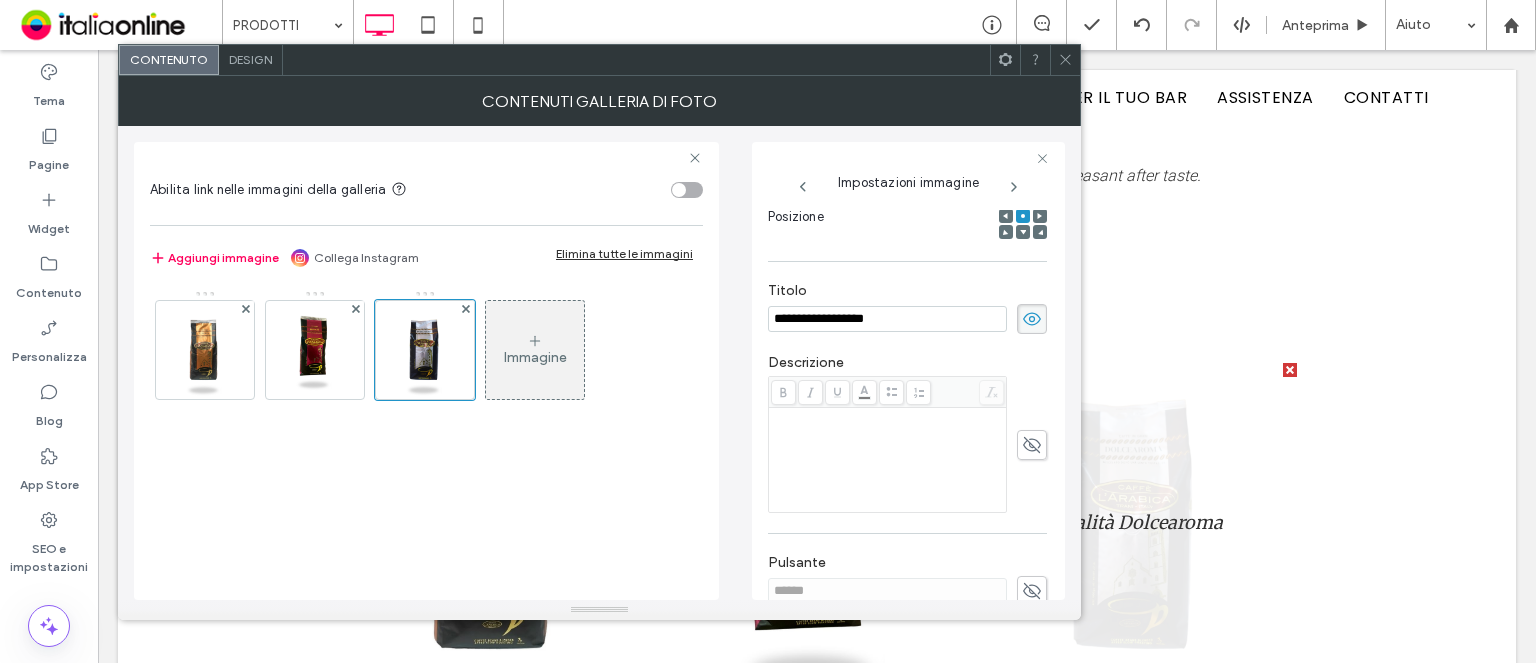 type on "**********" 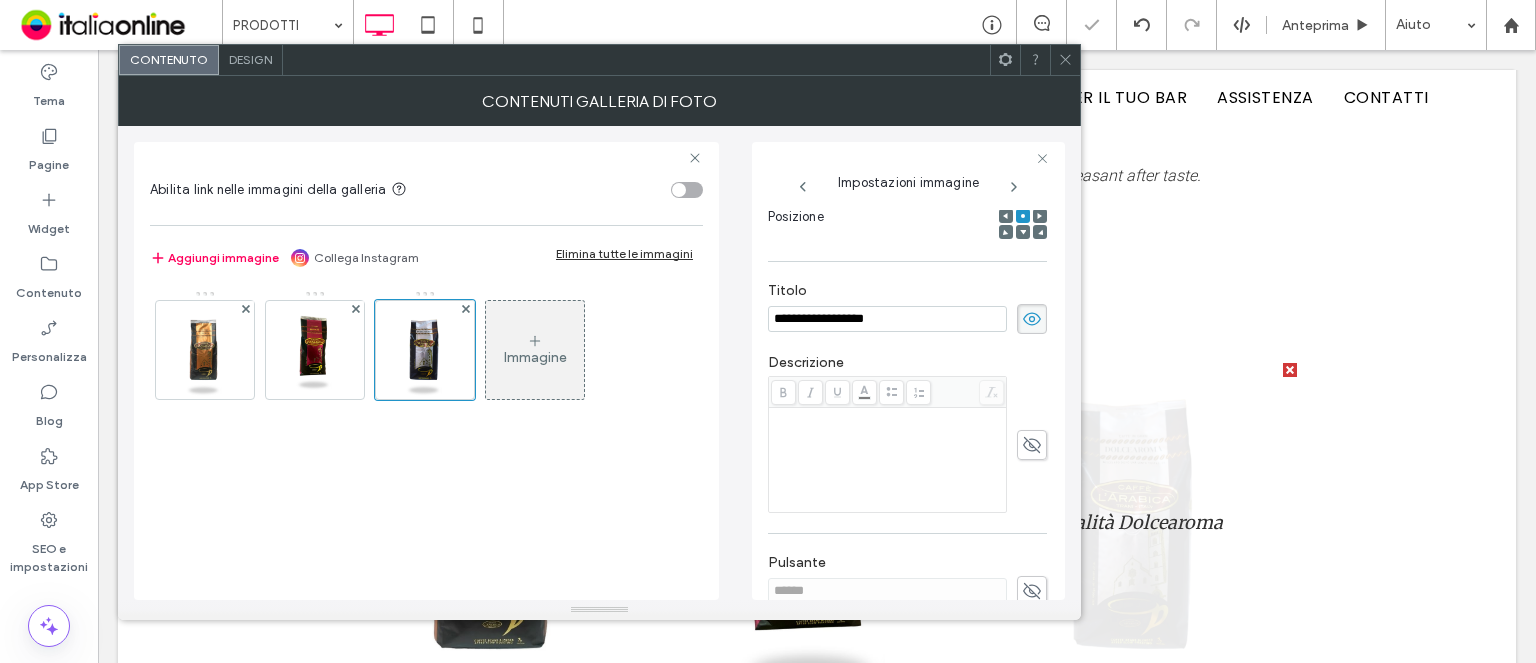 click on "Design" at bounding box center (250, 59) 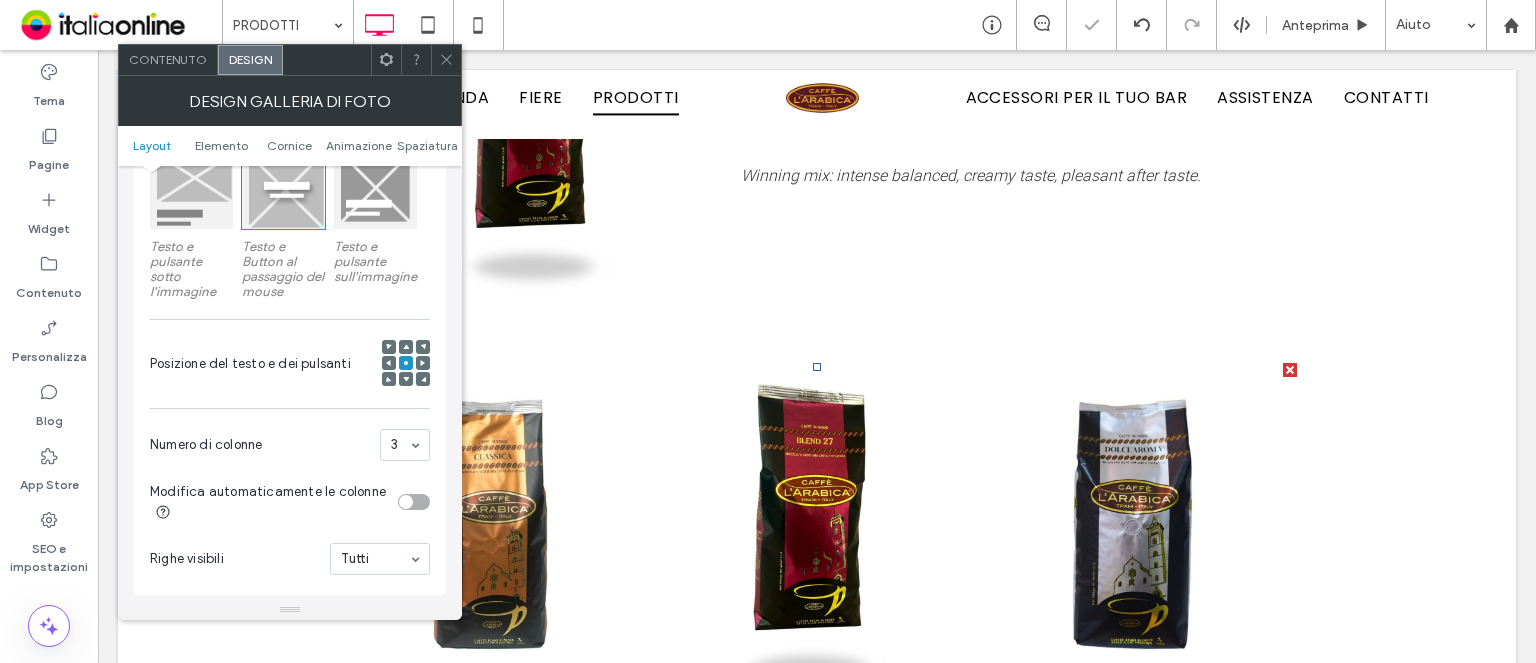 scroll, scrollTop: 366, scrollLeft: 0, axis: vertical 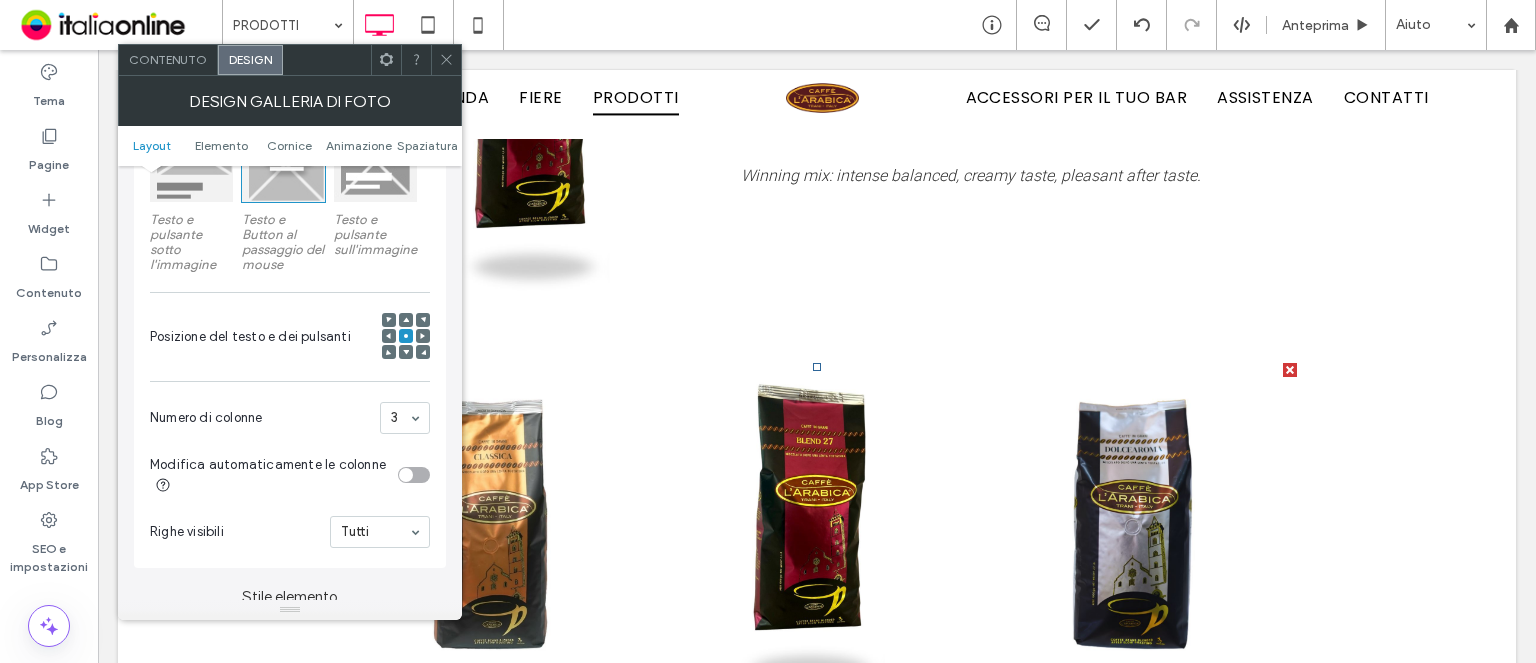 click at bounding box center [191, 160] 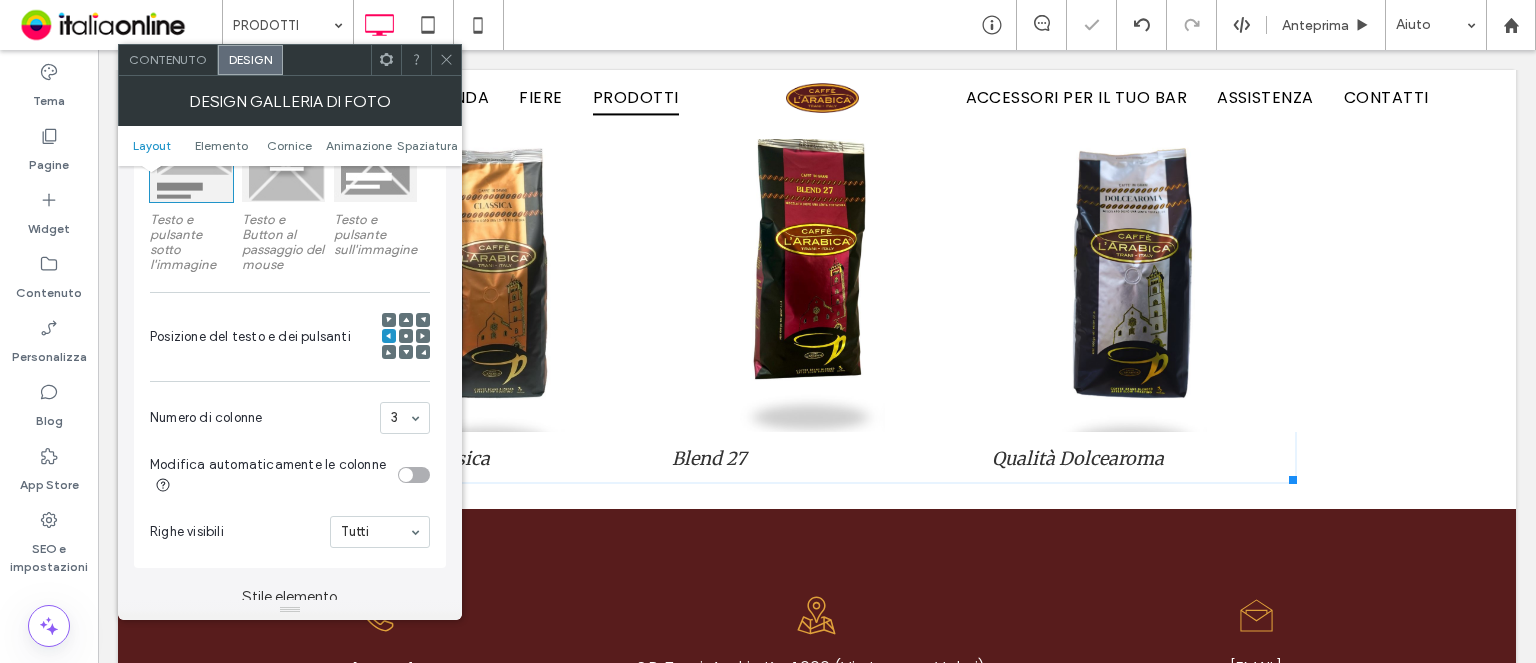 scroll, scrollTop: 4386, scrollLeft: 0, axis: vertical 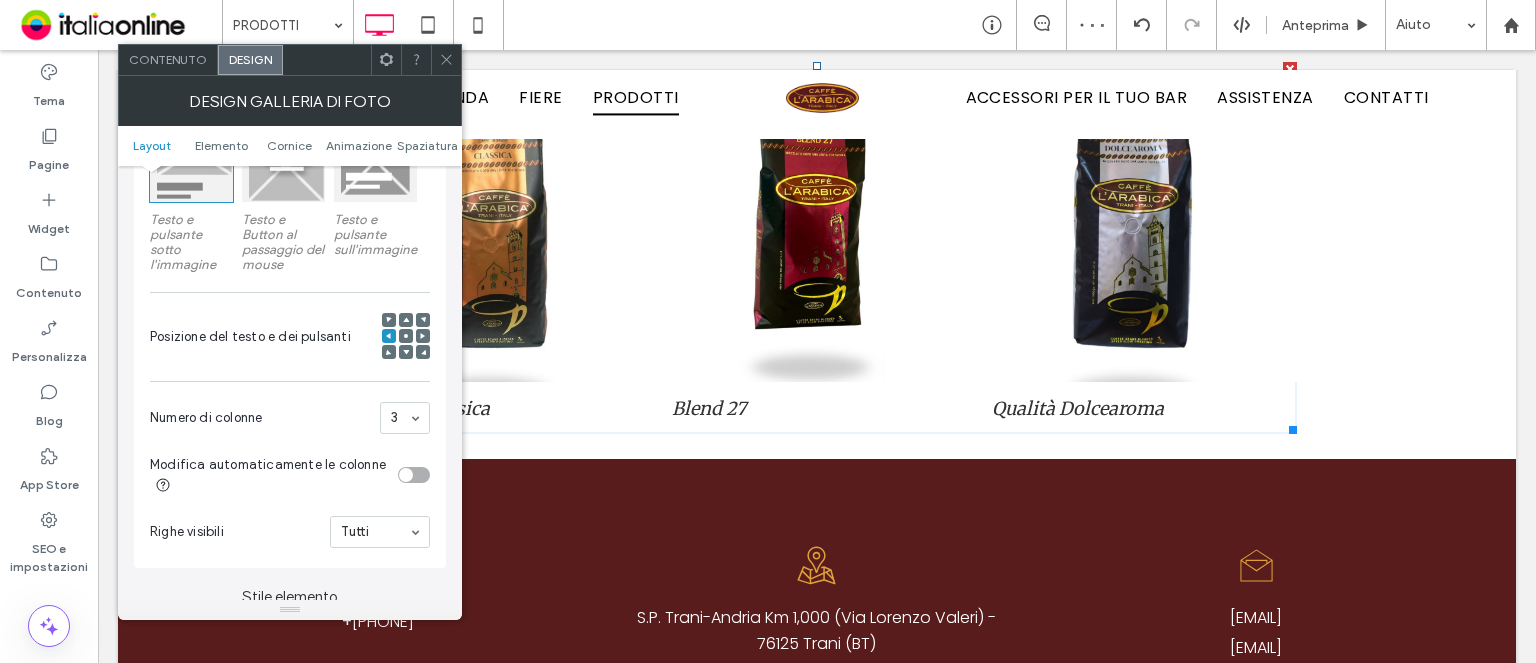 click 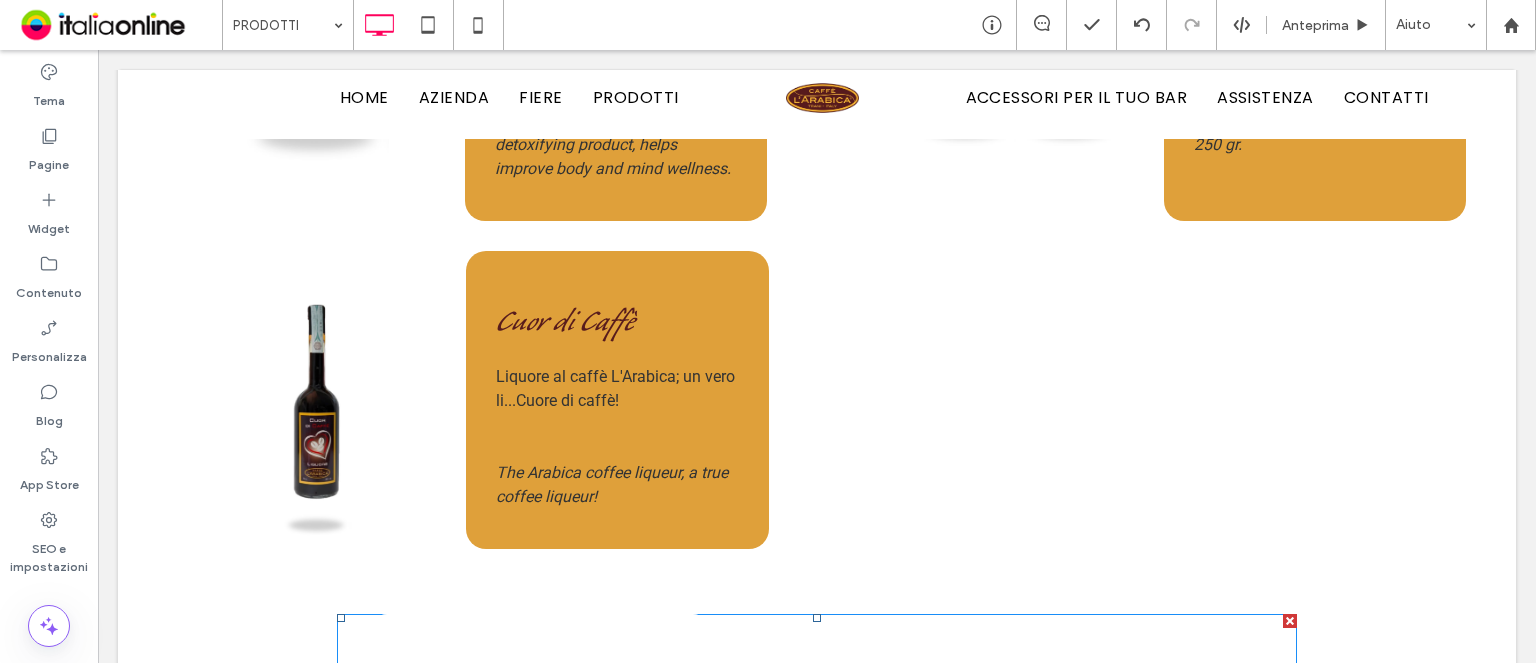 scroll, scrollTop: 3286, scrollLeft: 0, axis: vertical 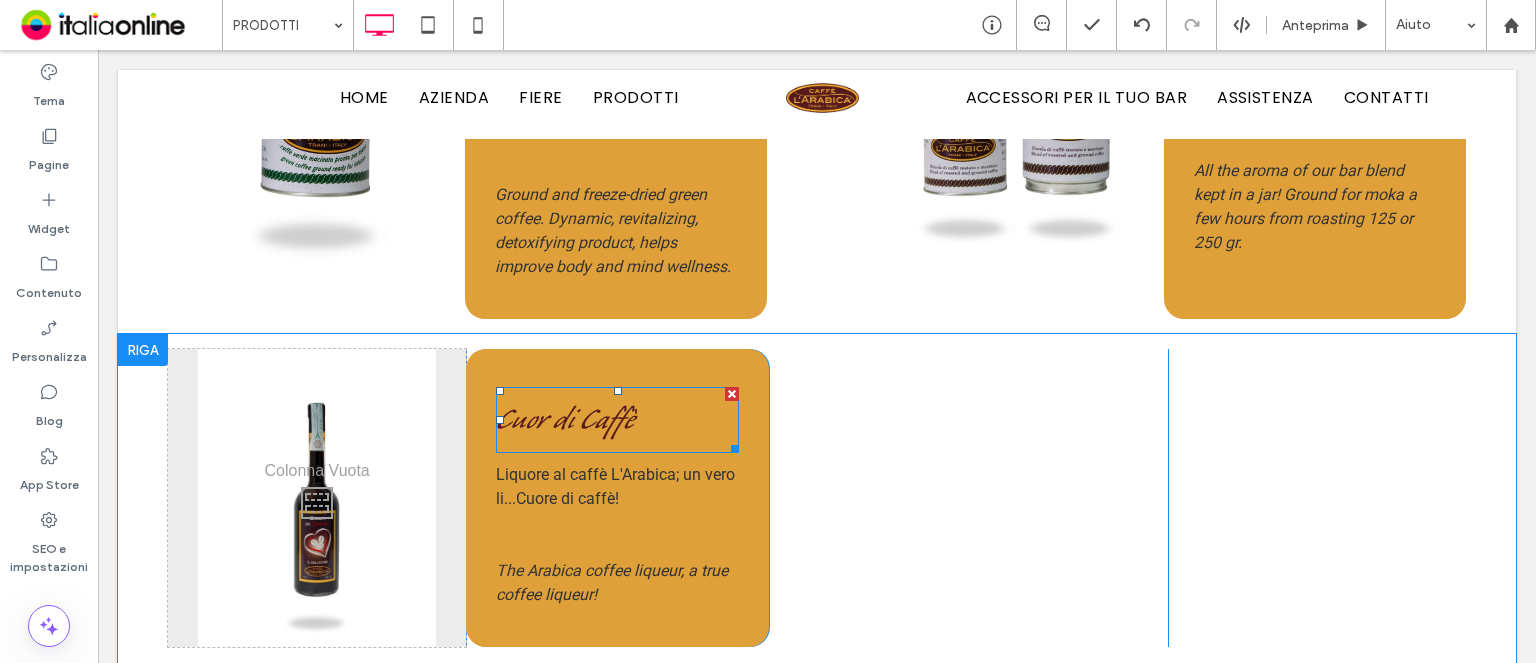 click on "Cuor di Caffè" at bounding box center [565, 424] 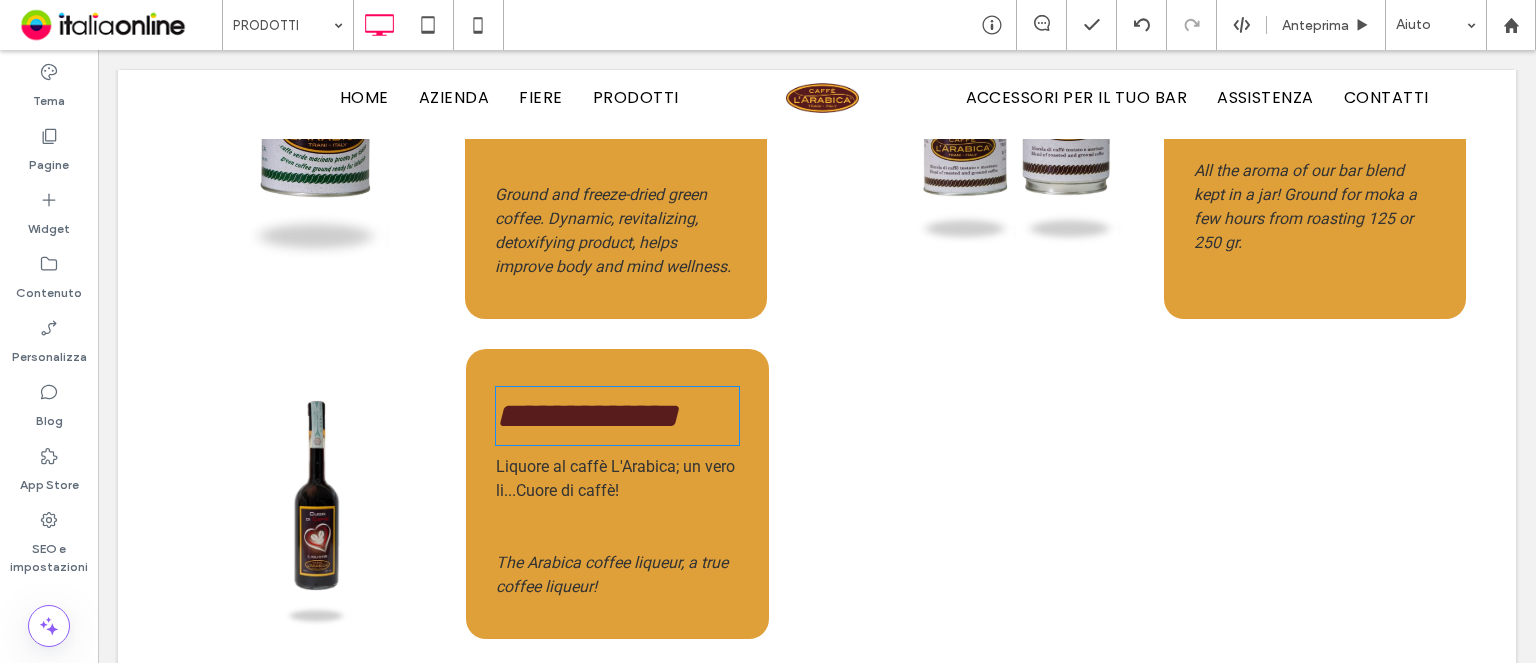 type on "**********" 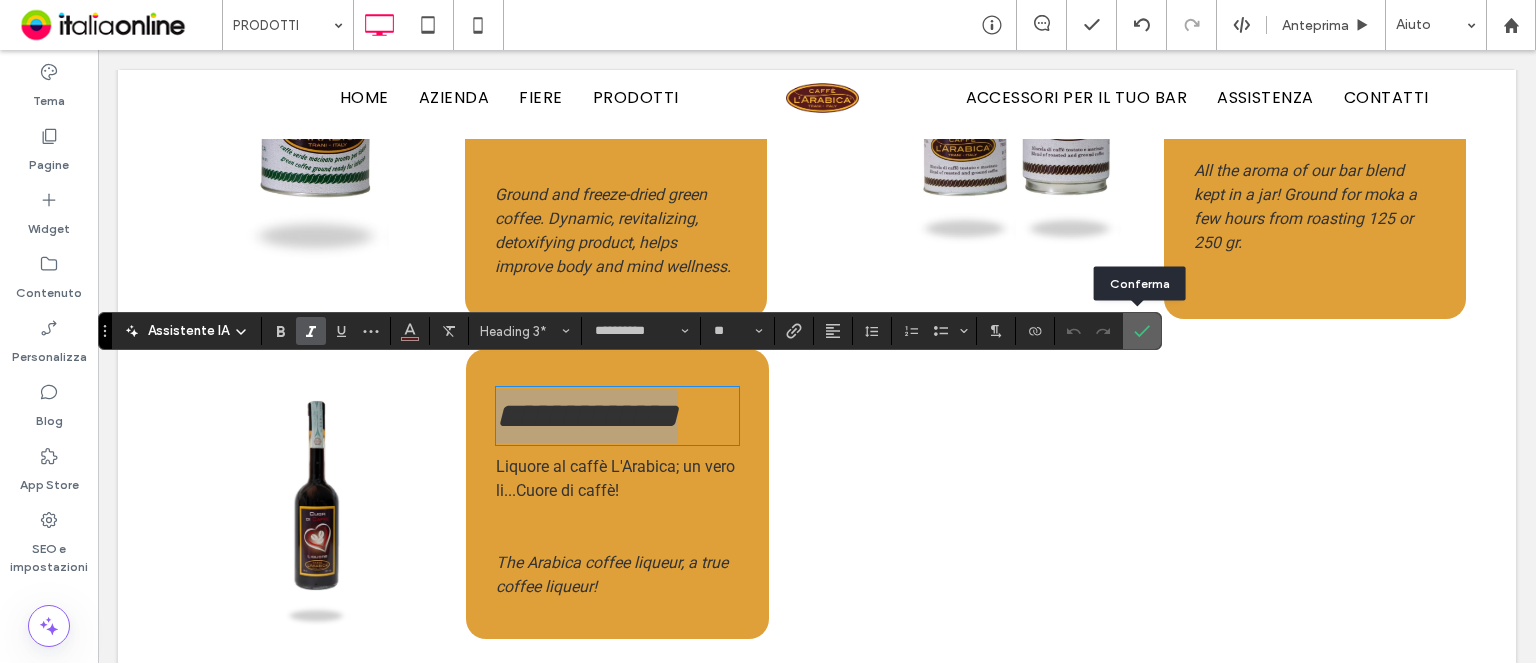 click 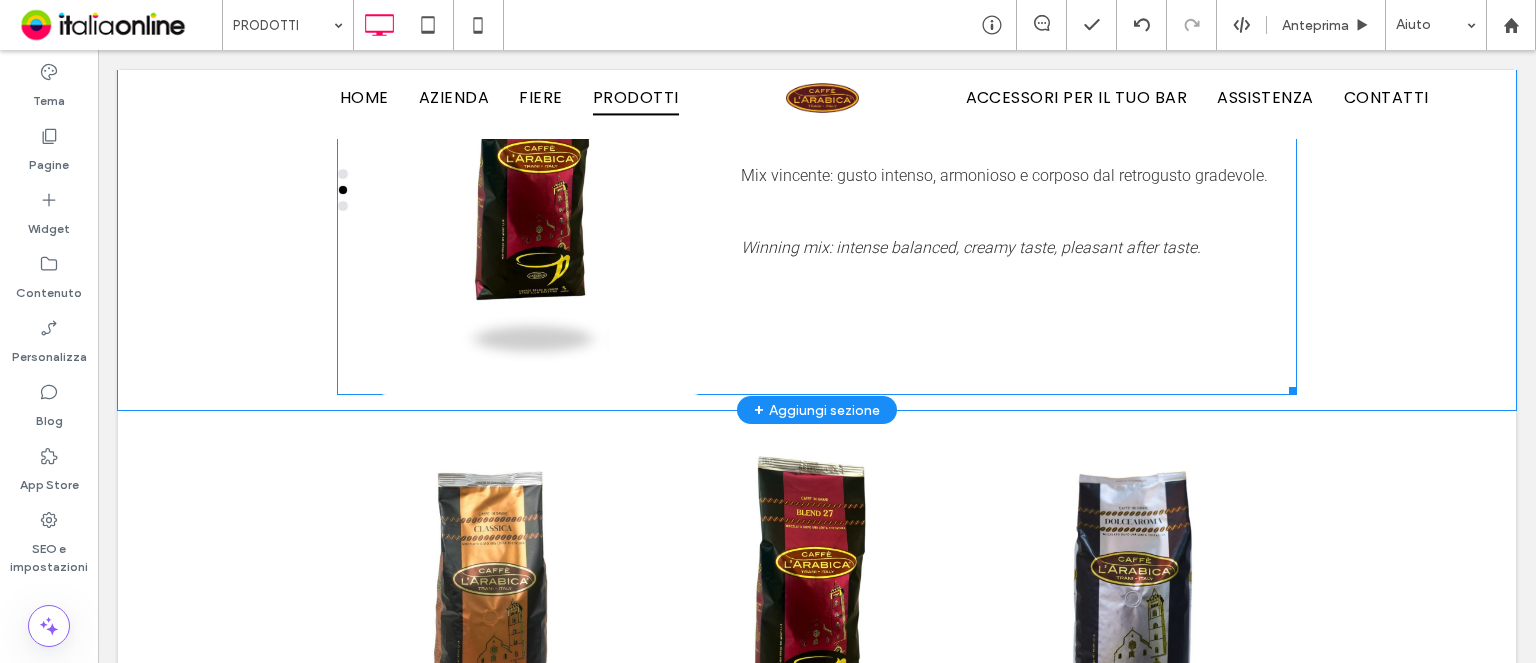 scroll, scrollTop: 4286, scrollLeft: 0, axis: vertical 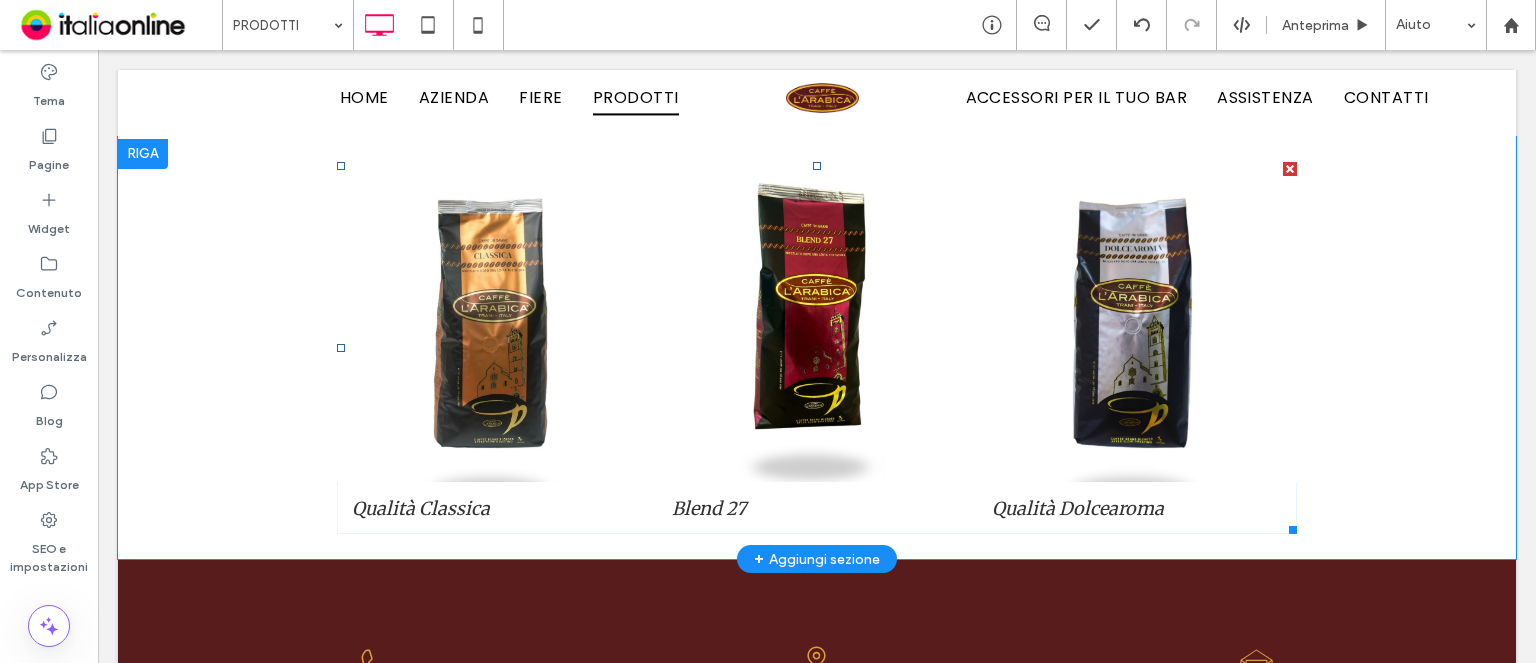 click at bounding box center (817, 322) 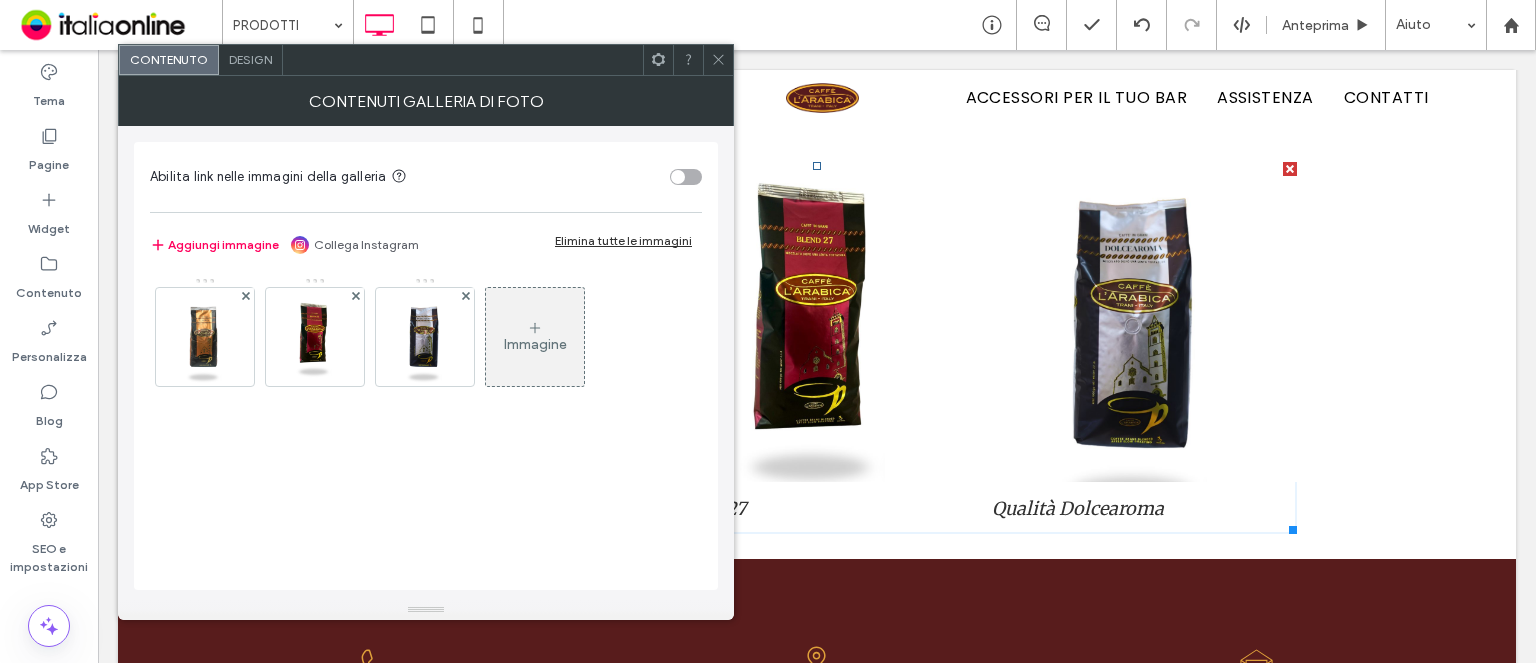 click on "Design" at bounding box center [250, 59] 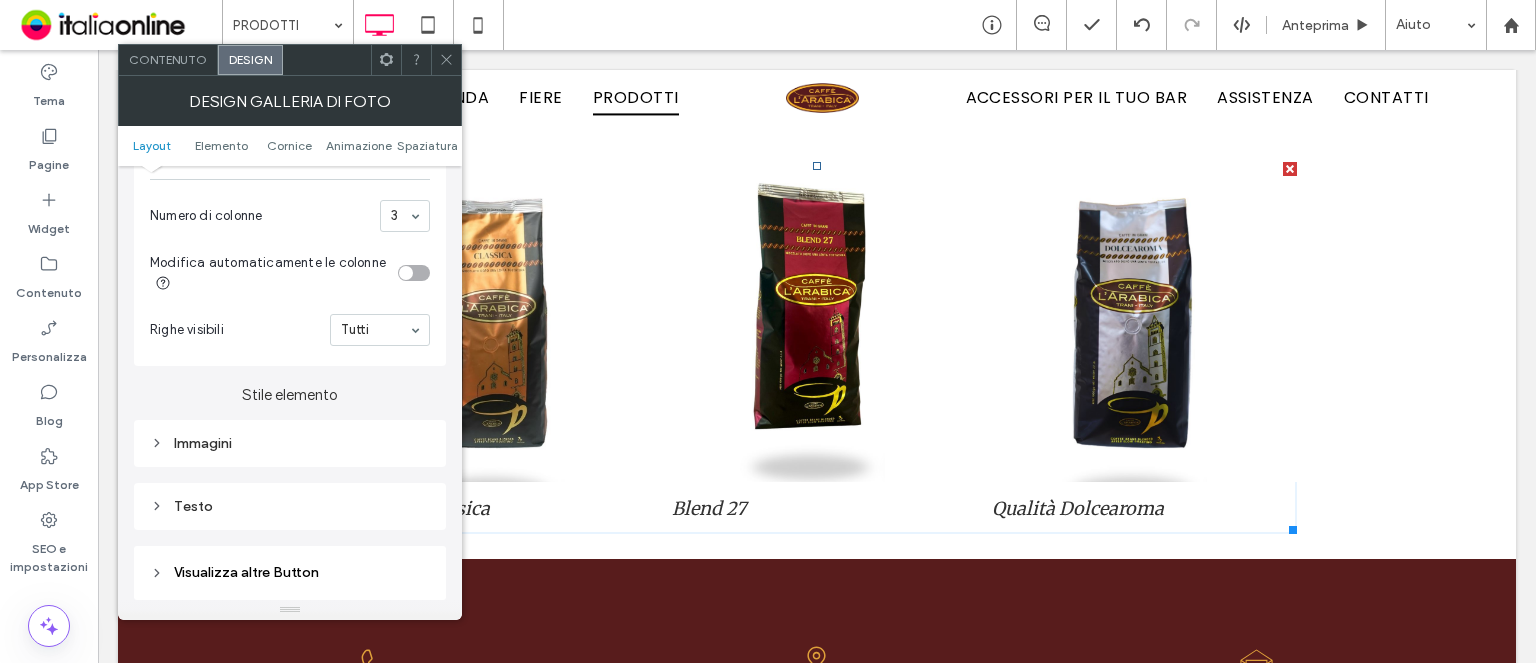 scroll, scrollTop: 600, scrollLeft: 0, axis: vertical 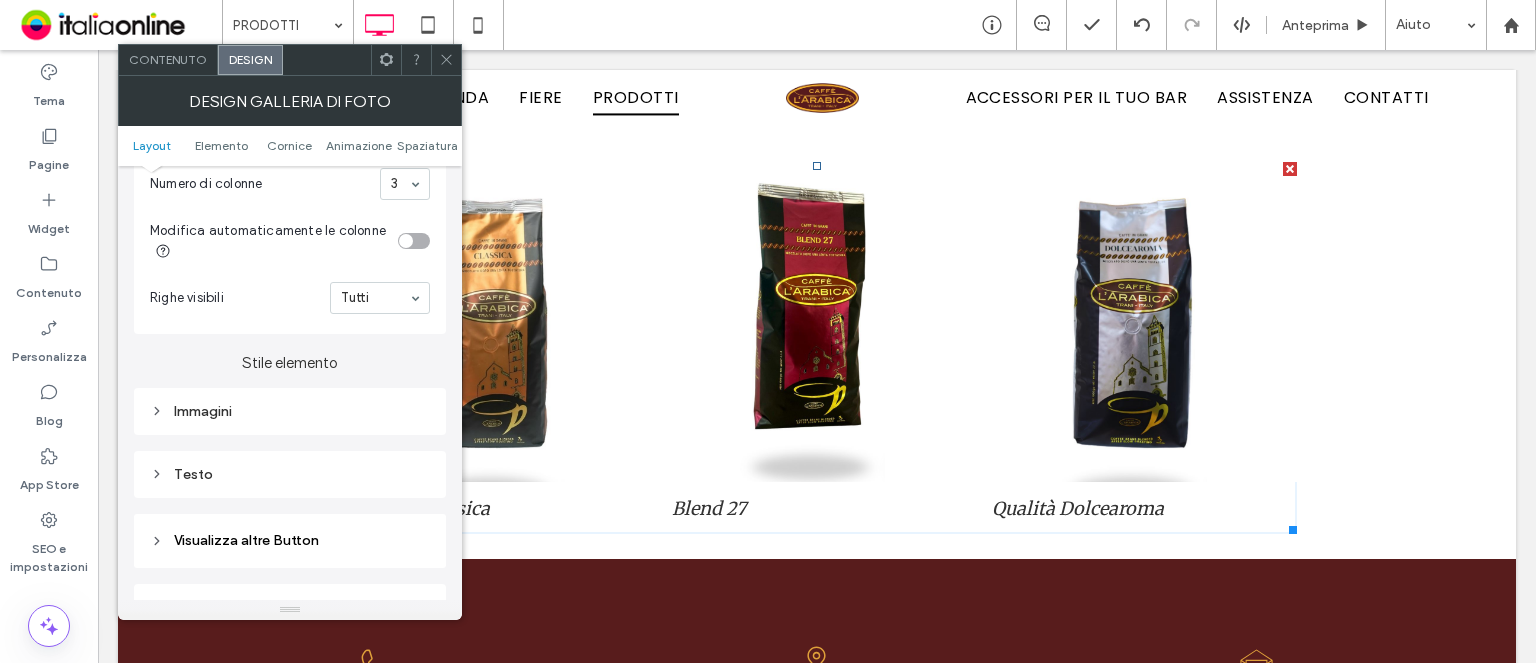 drag, startPoint x: 268, startPoint y: 484, endPoint x: 288, endPoint y: 448, distance: 41.18252 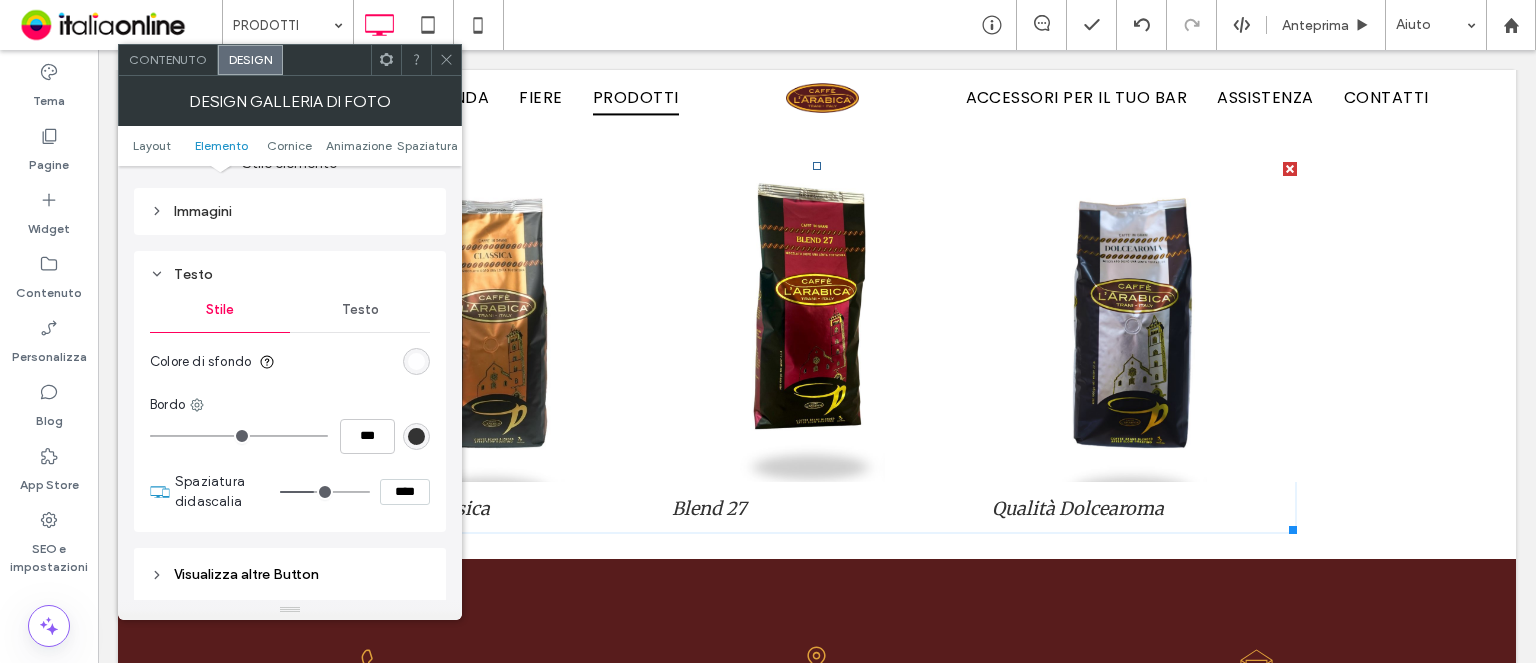 click on "Testo" at bounding box center (360, 310) 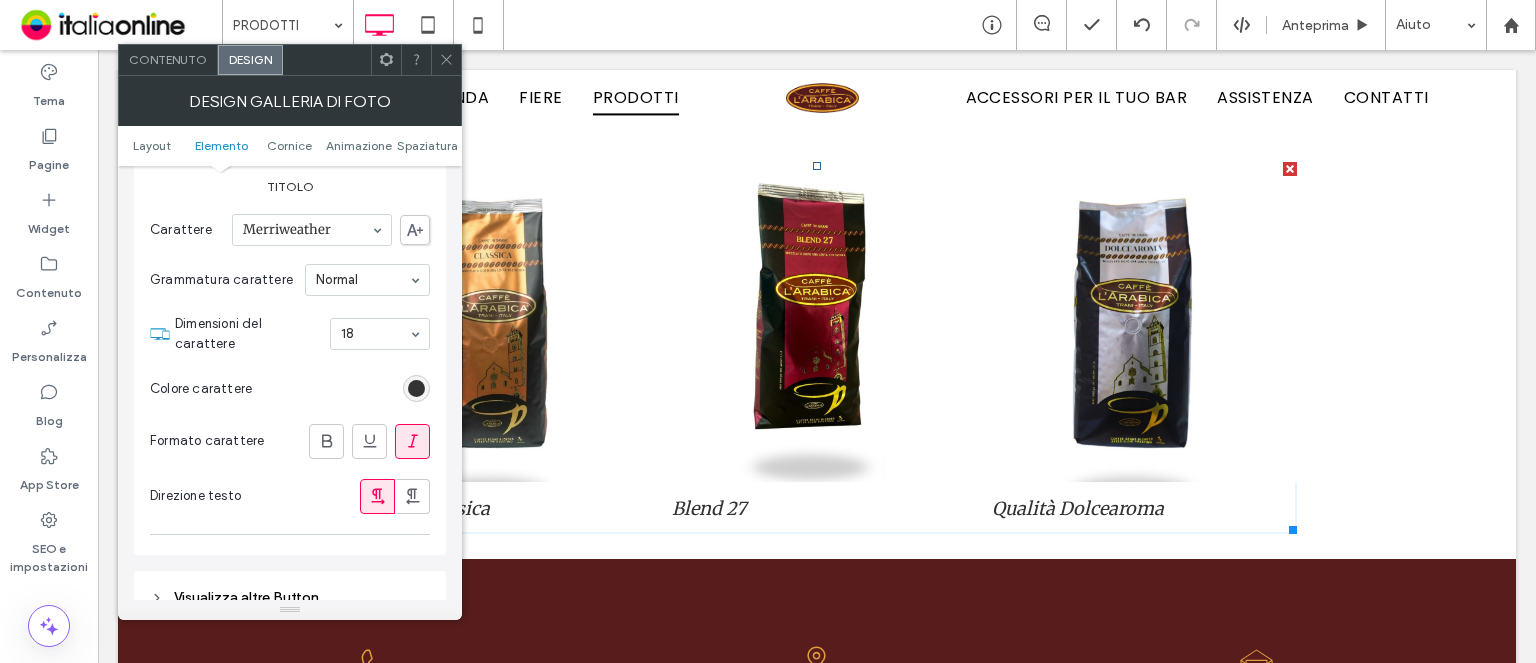 scroll, scrollTop: 1000, scrollLeft: 0, axis: vertical 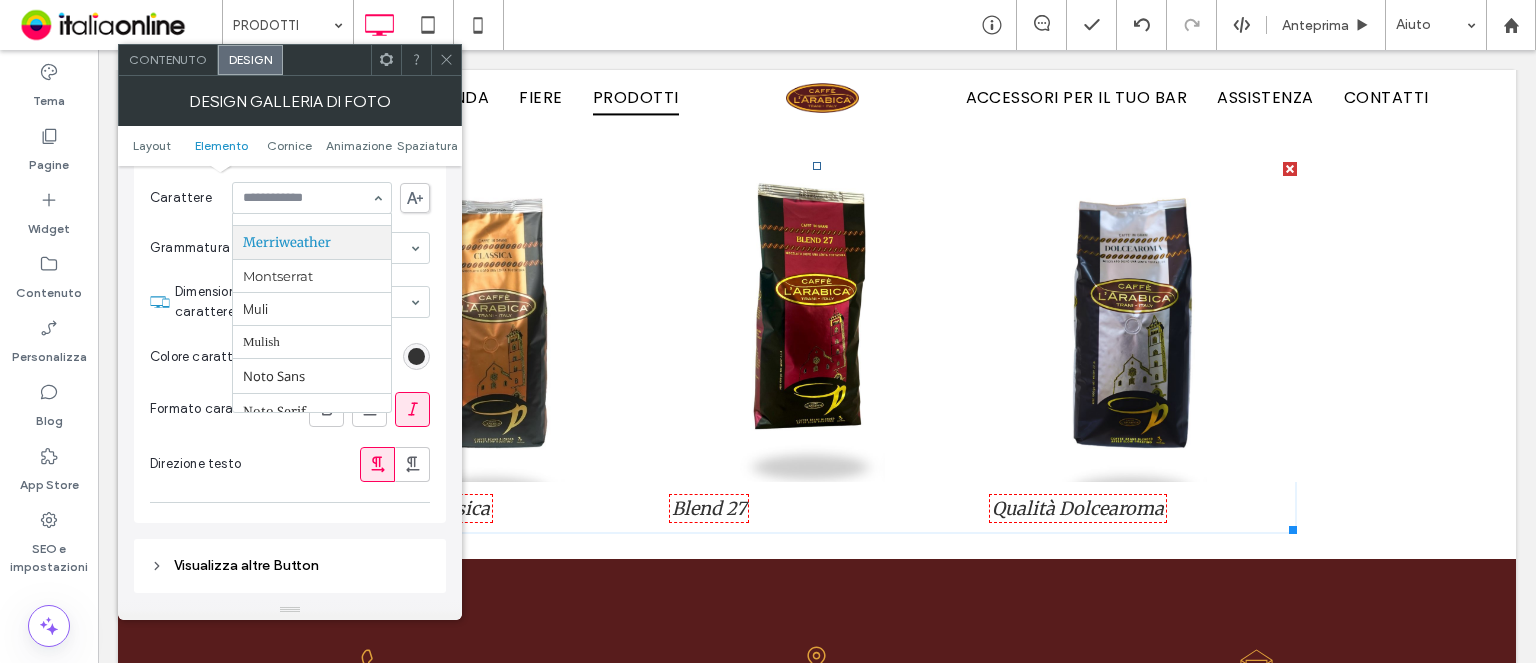 type on "*" 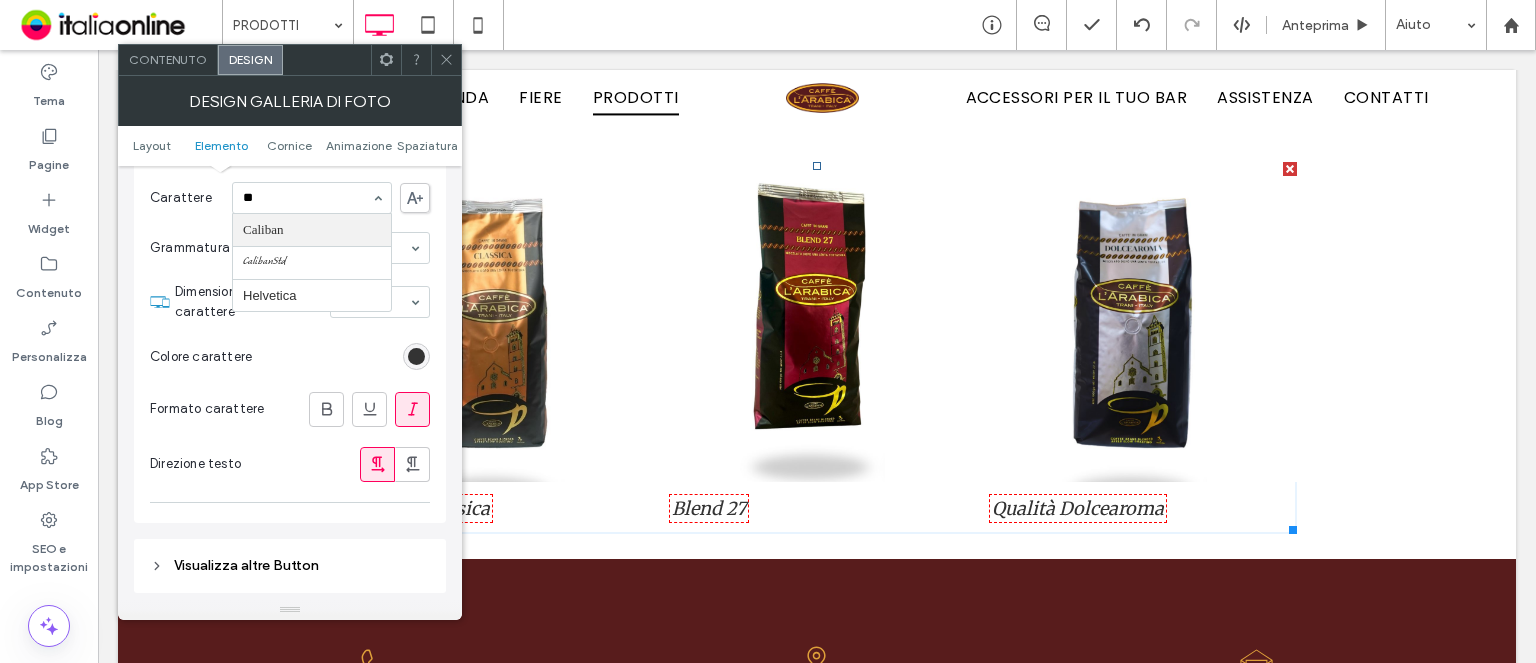 scroll, scrollTop: 0, scrollLeft: 0, axis: both 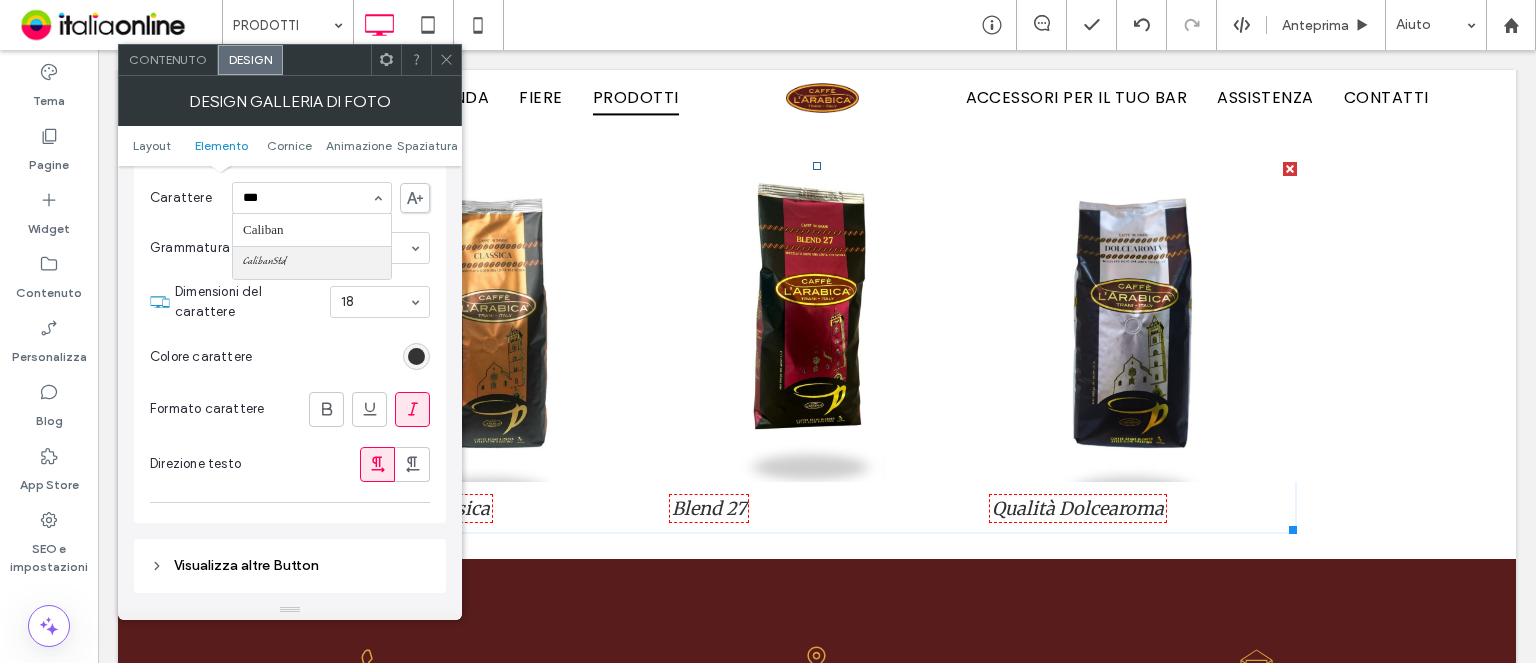 type 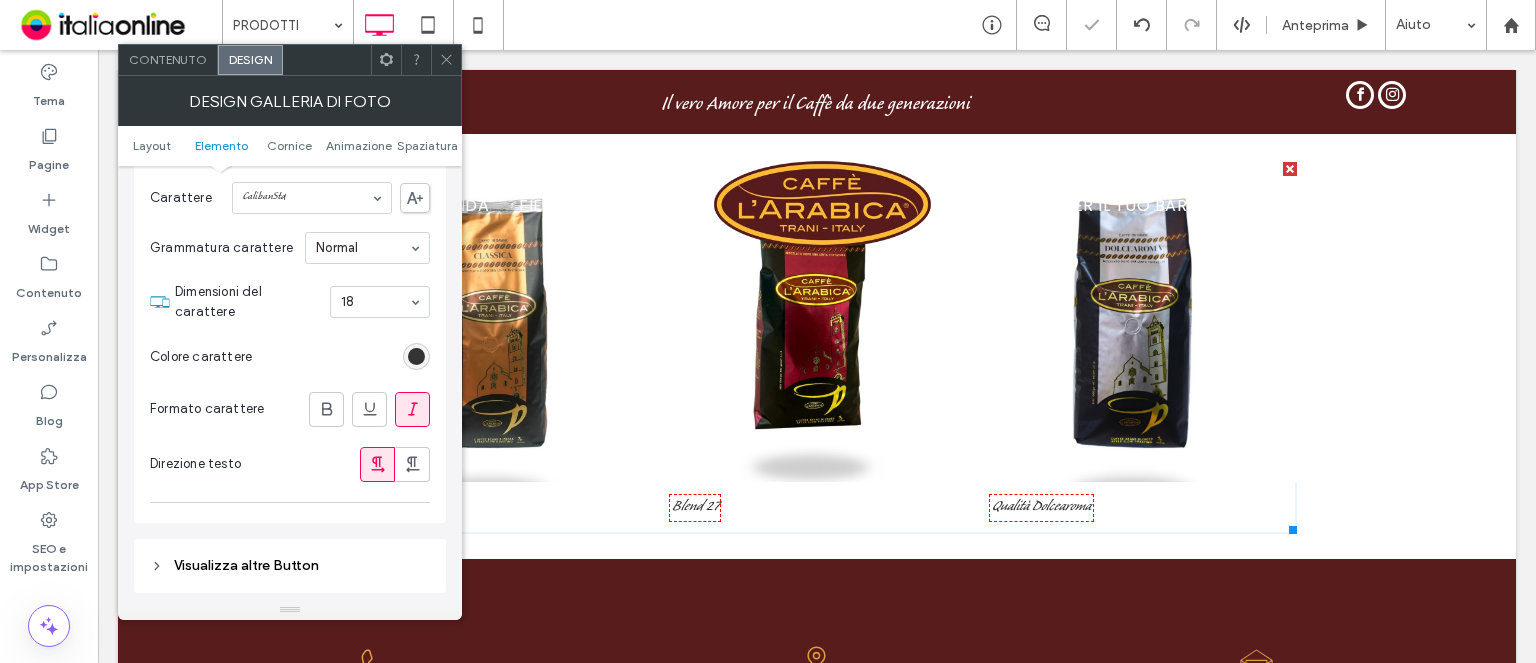 drag, startPoint x: 390, startPoint y: 299, endPoint x: 385, endPoint y: 311, distance: 13 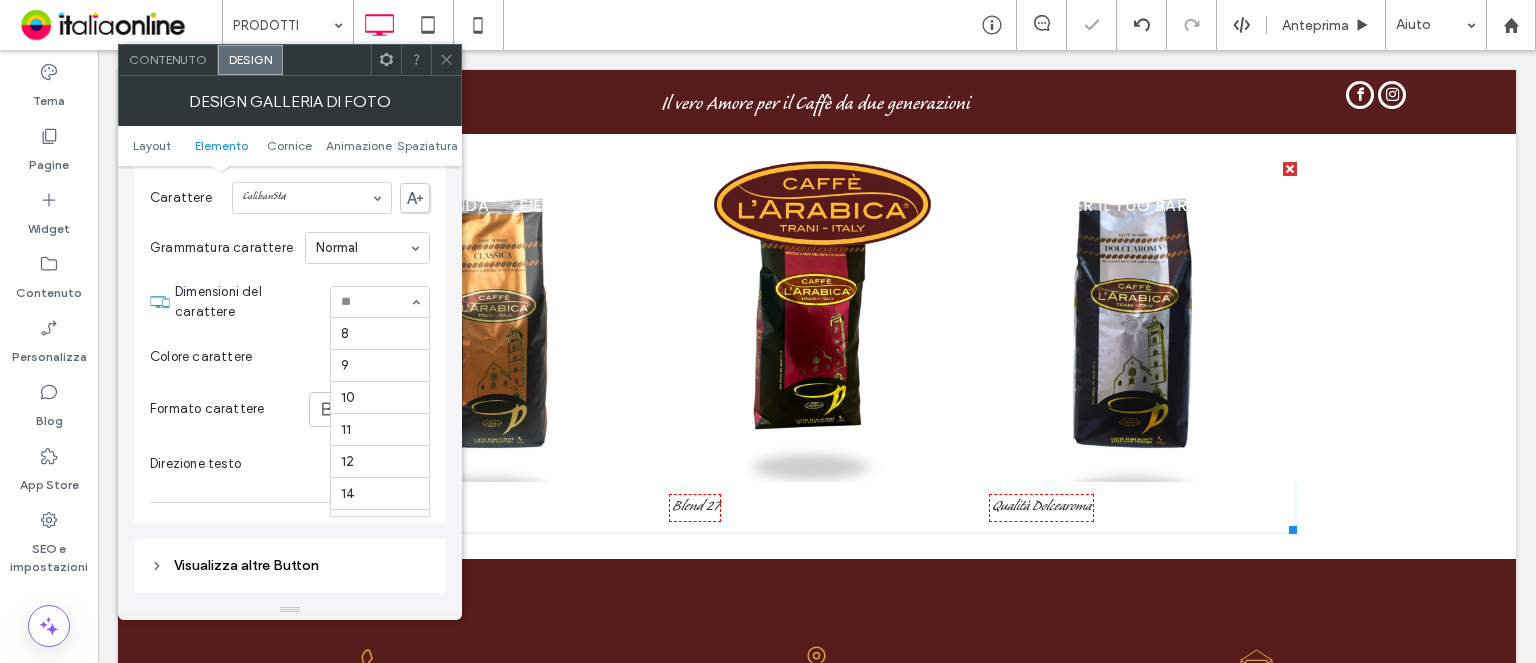 scroll, scrollTop: 230, scrollLeft: 0, axis: vertical 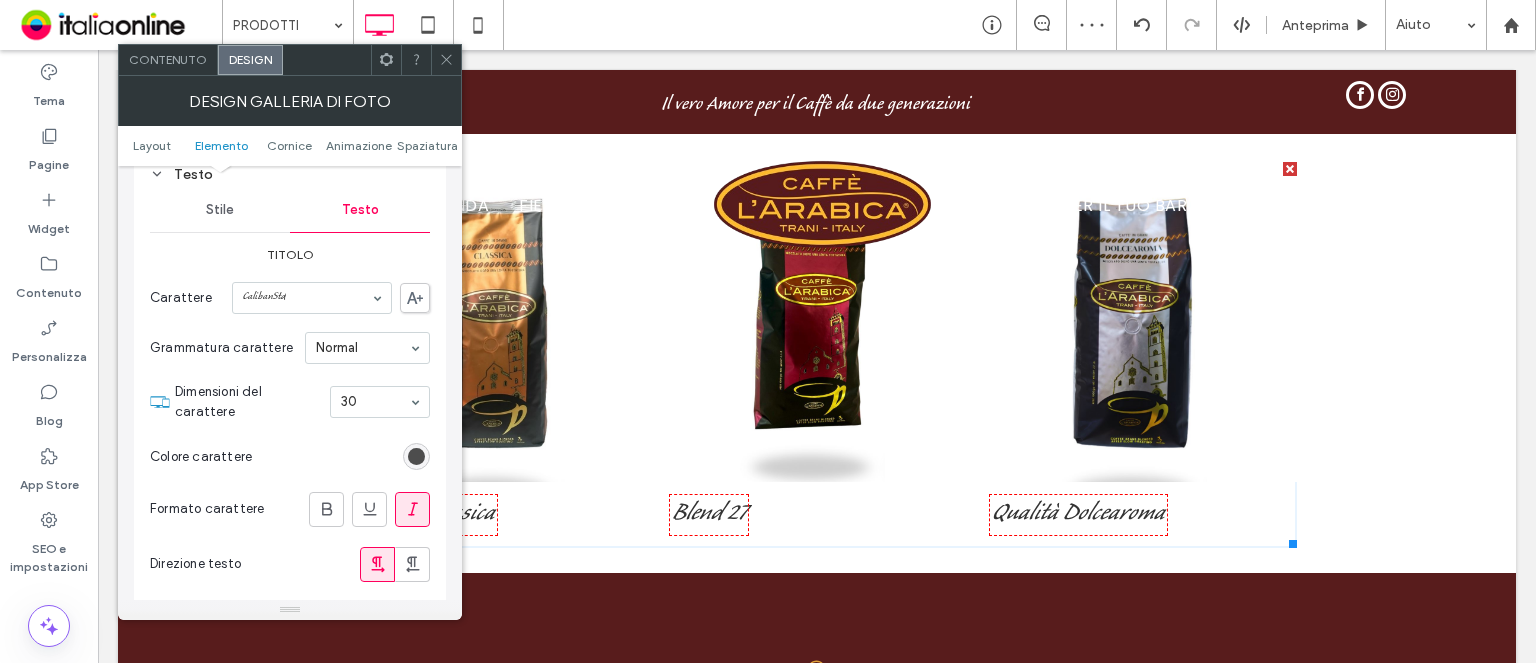 click at bounding box center [416, 456] 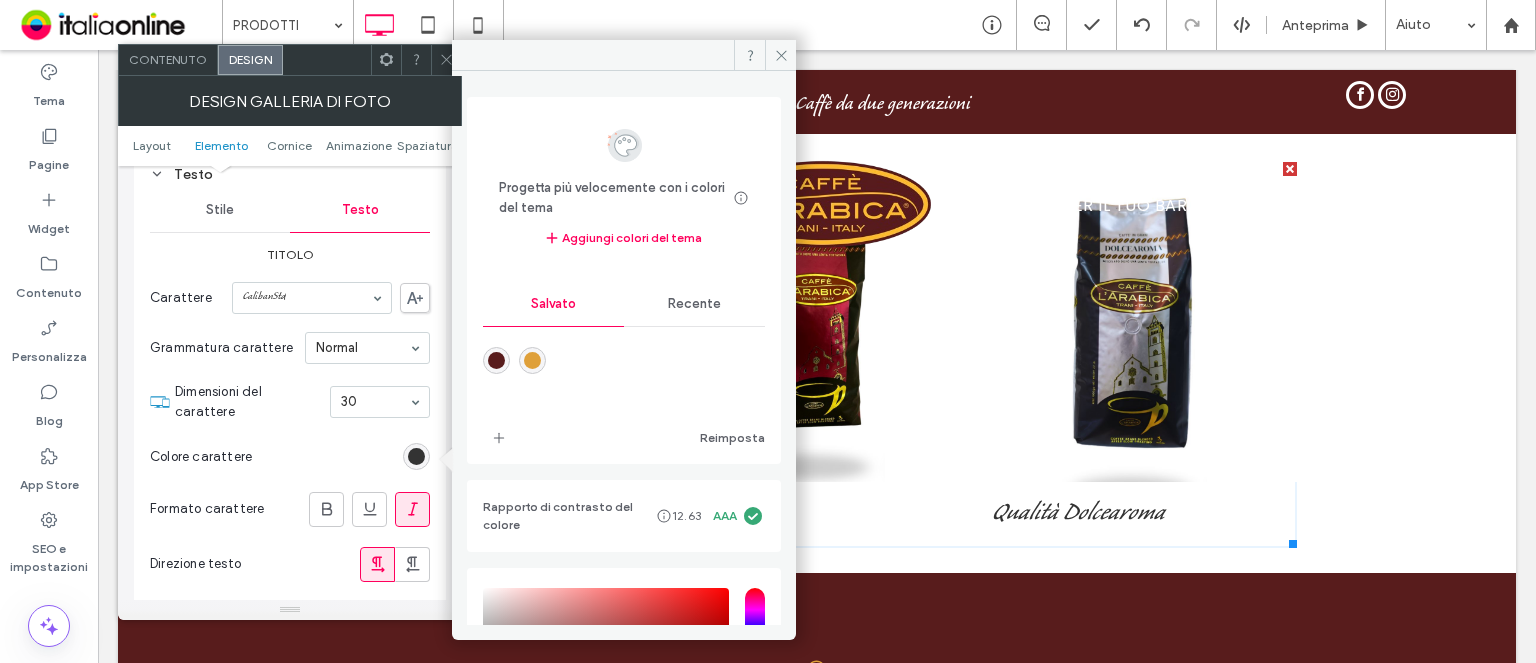 drag, startPoint x: 547, startPoint y: 358, endPoint x: 528, endPoint y: 358, distance: 19 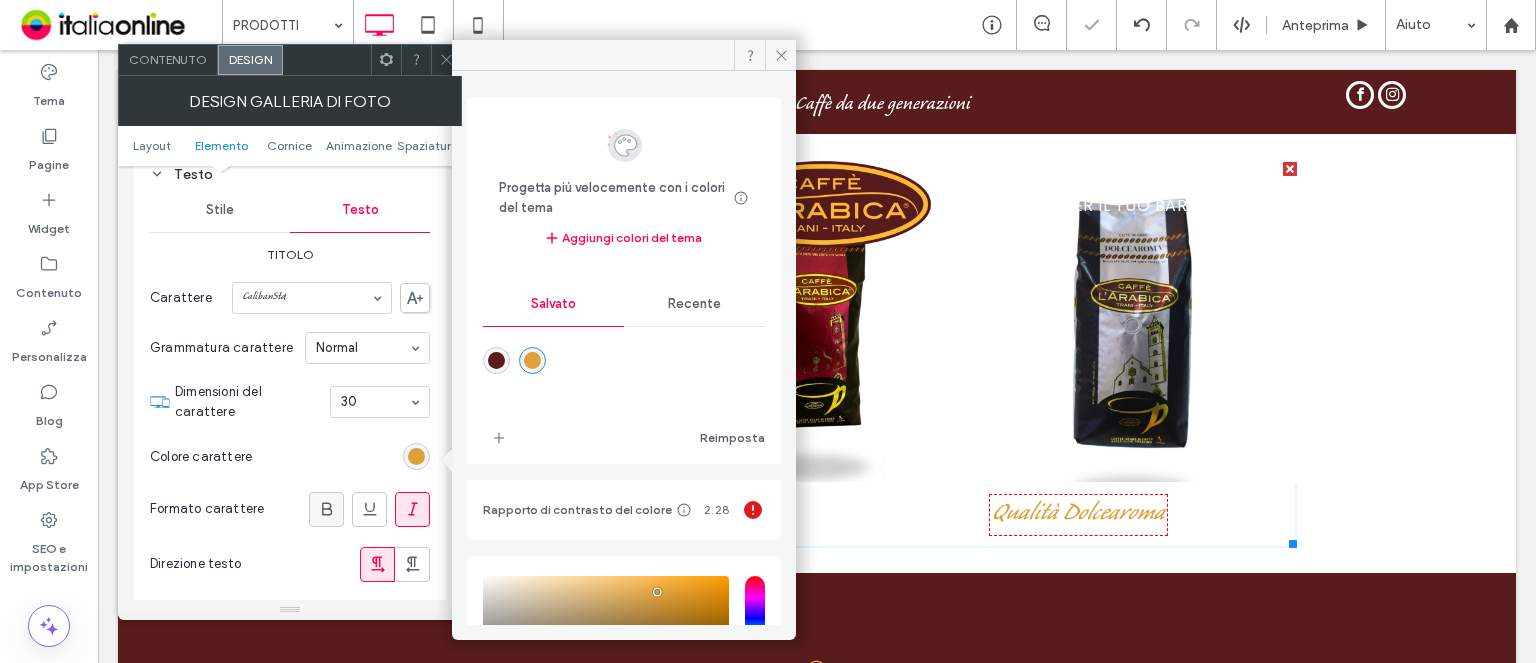 click 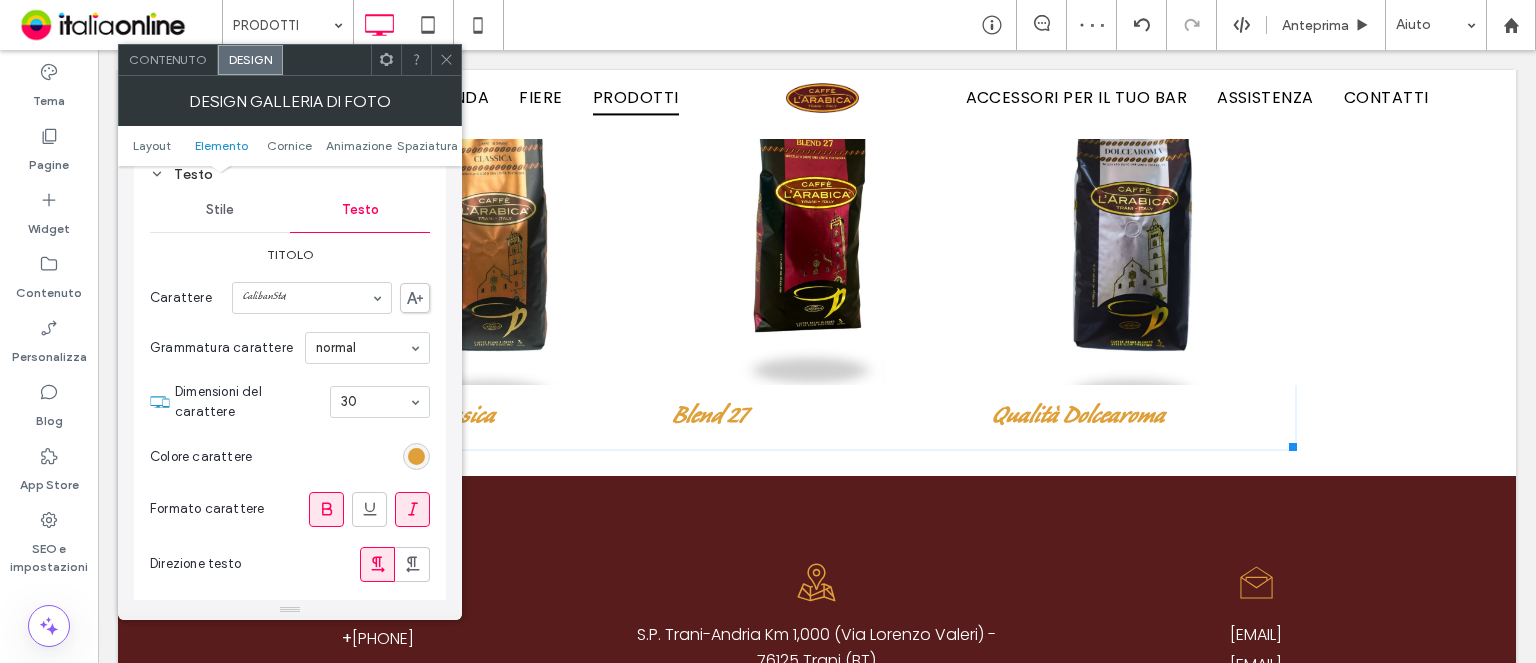 scroll, scrollTop: 4386, scrollLeft: 0, axis: vertical 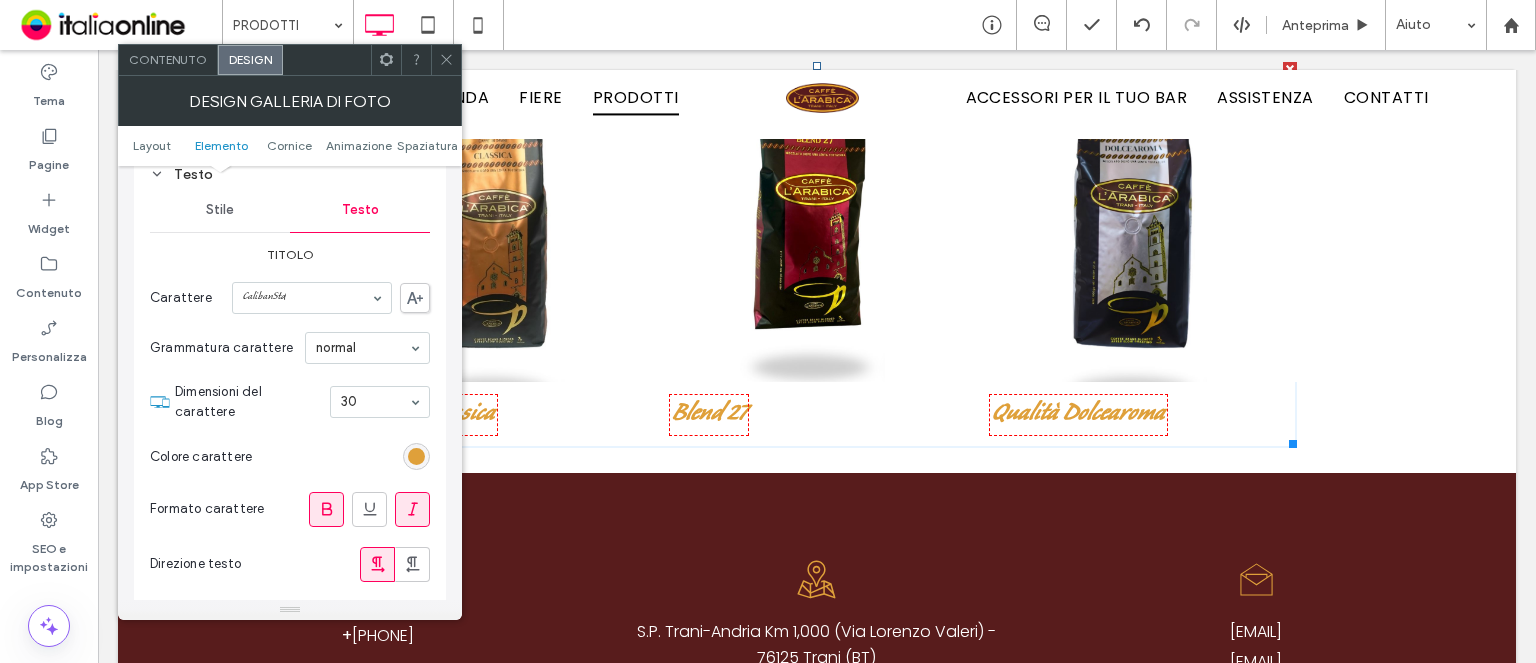 click at bounding box center [326, 509] 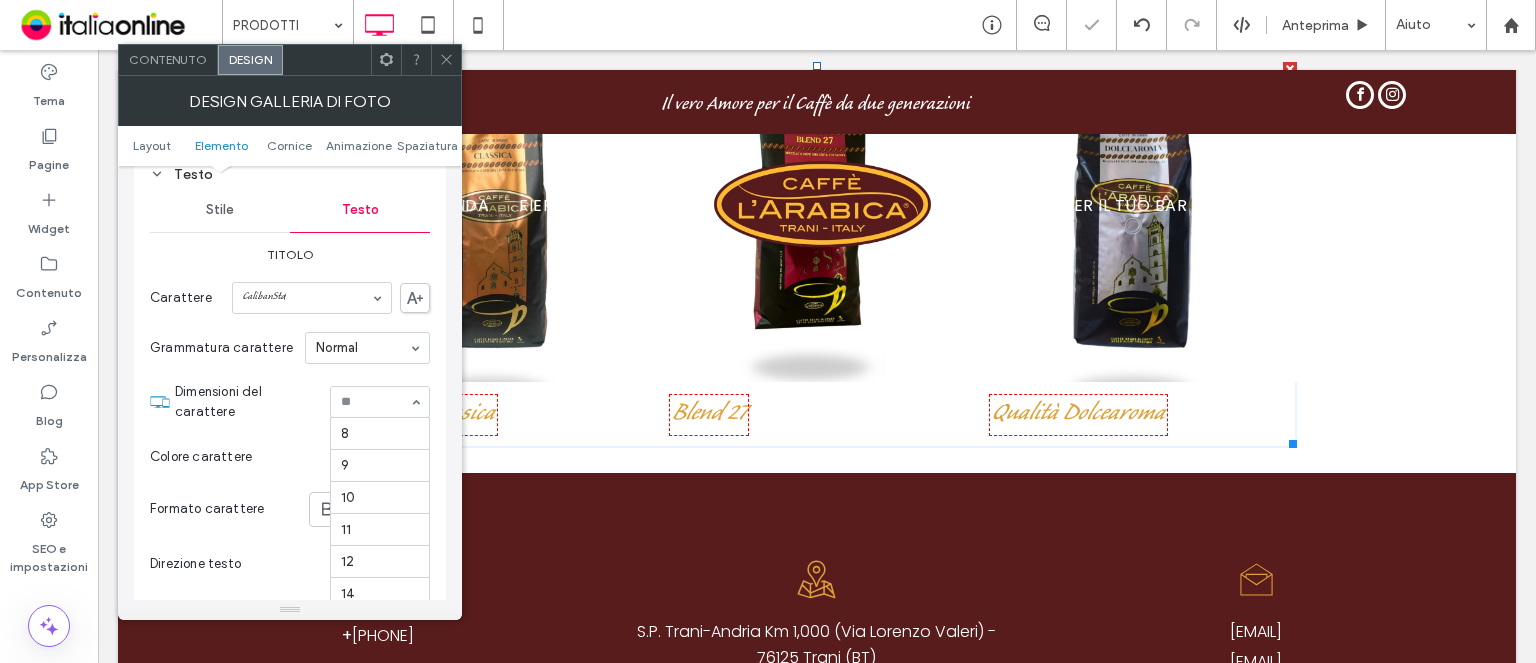 scroll, scrollTop: 295, scrollLeft: 0, axis: vertical 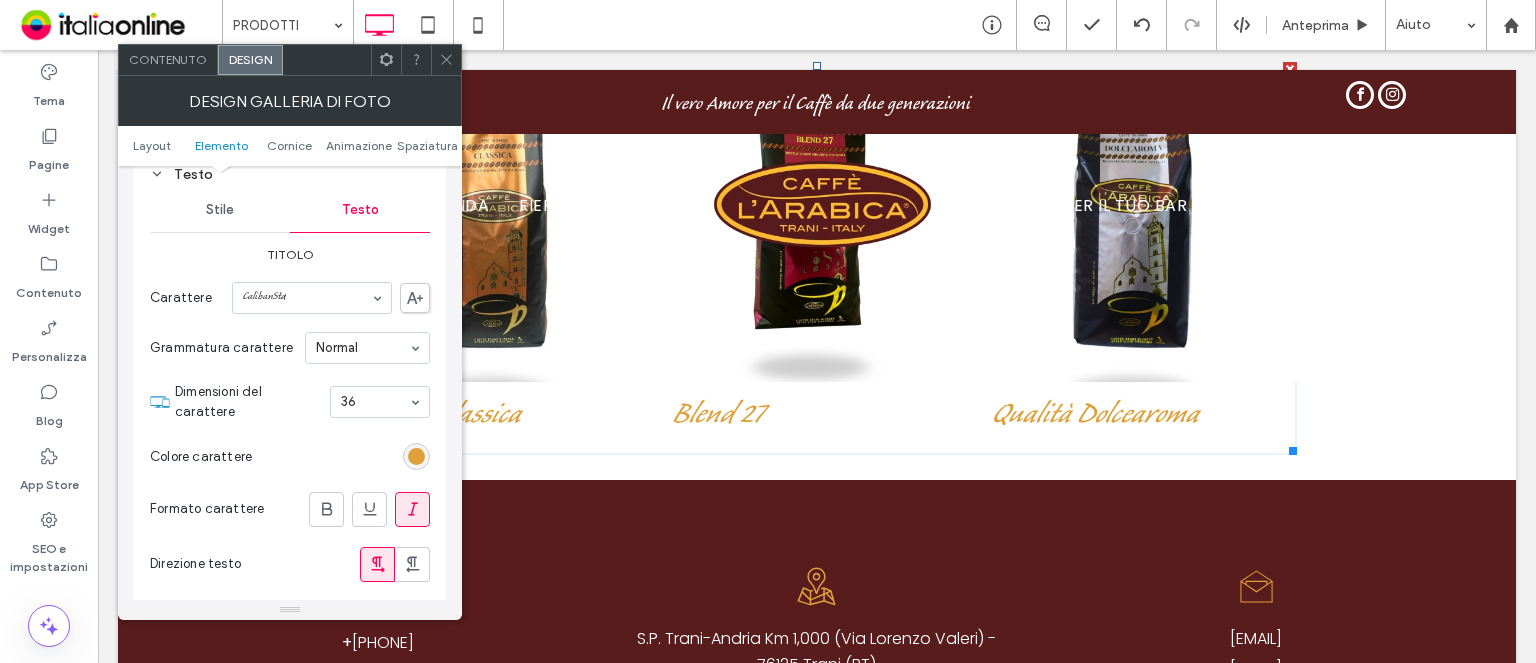 click on "Contenuto" at bounding box center [168, 59] 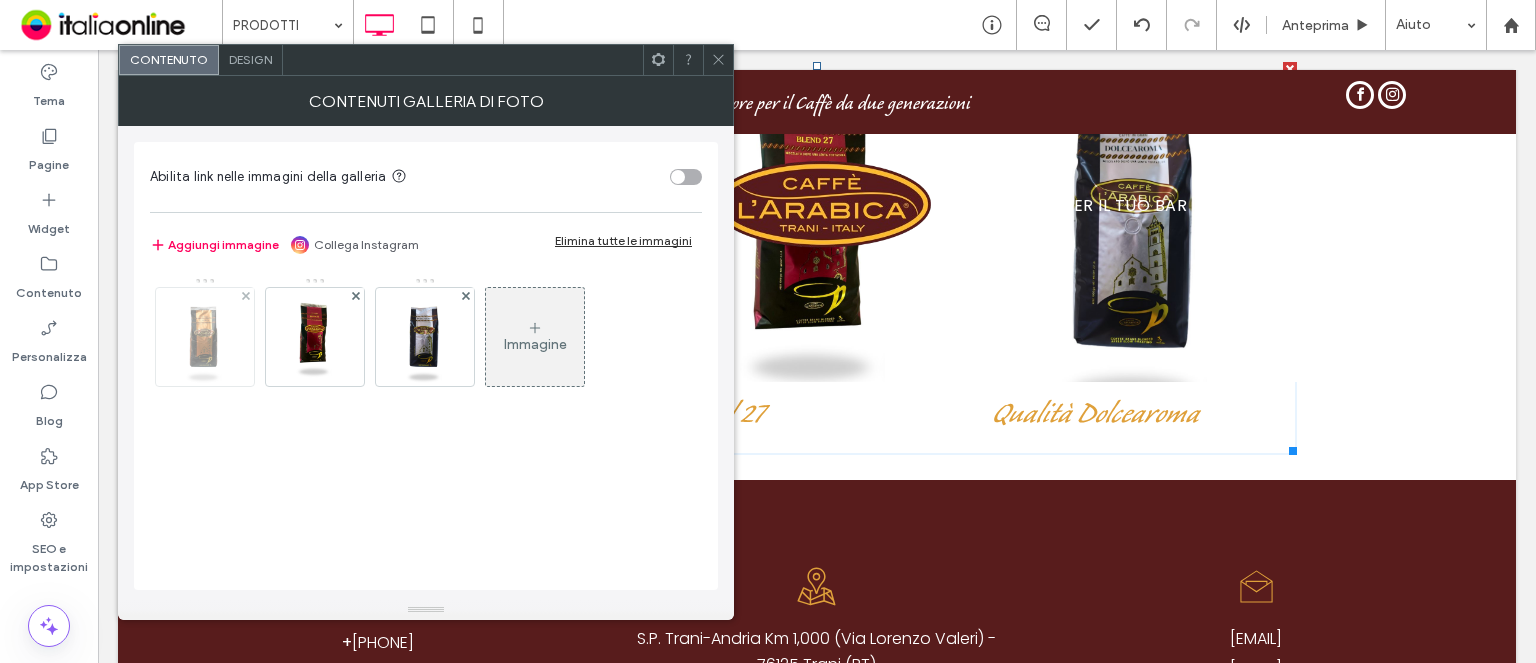 click at bounding box center [205, 337] 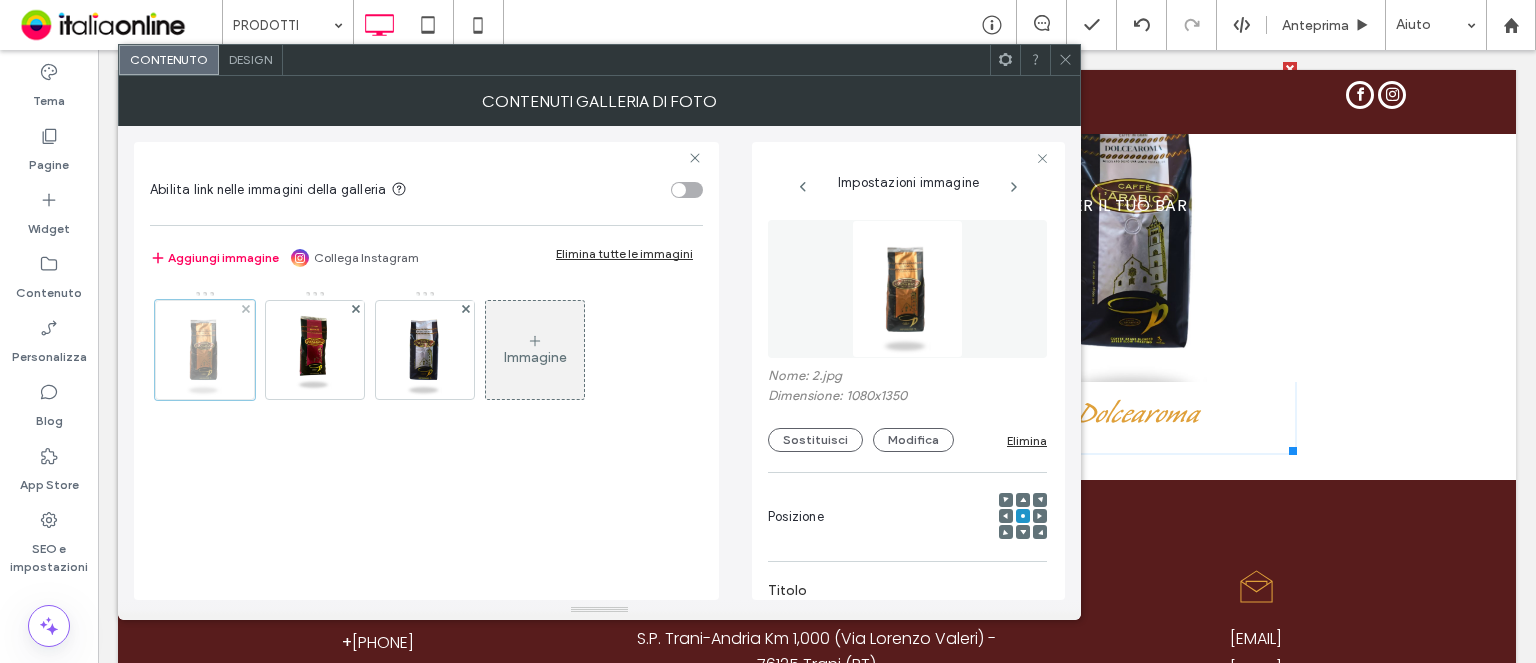 scroll, scrollTop: 0, scrollLeft: 0, axis: both 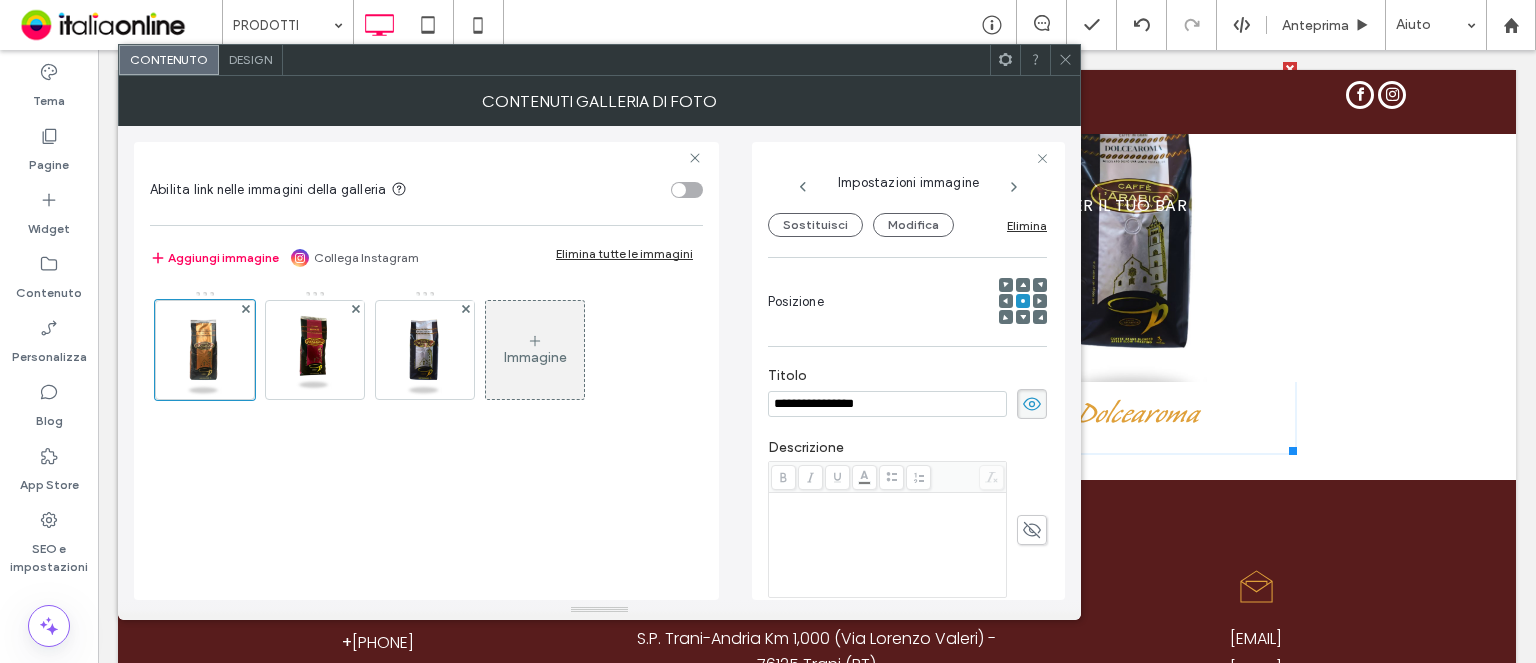 click 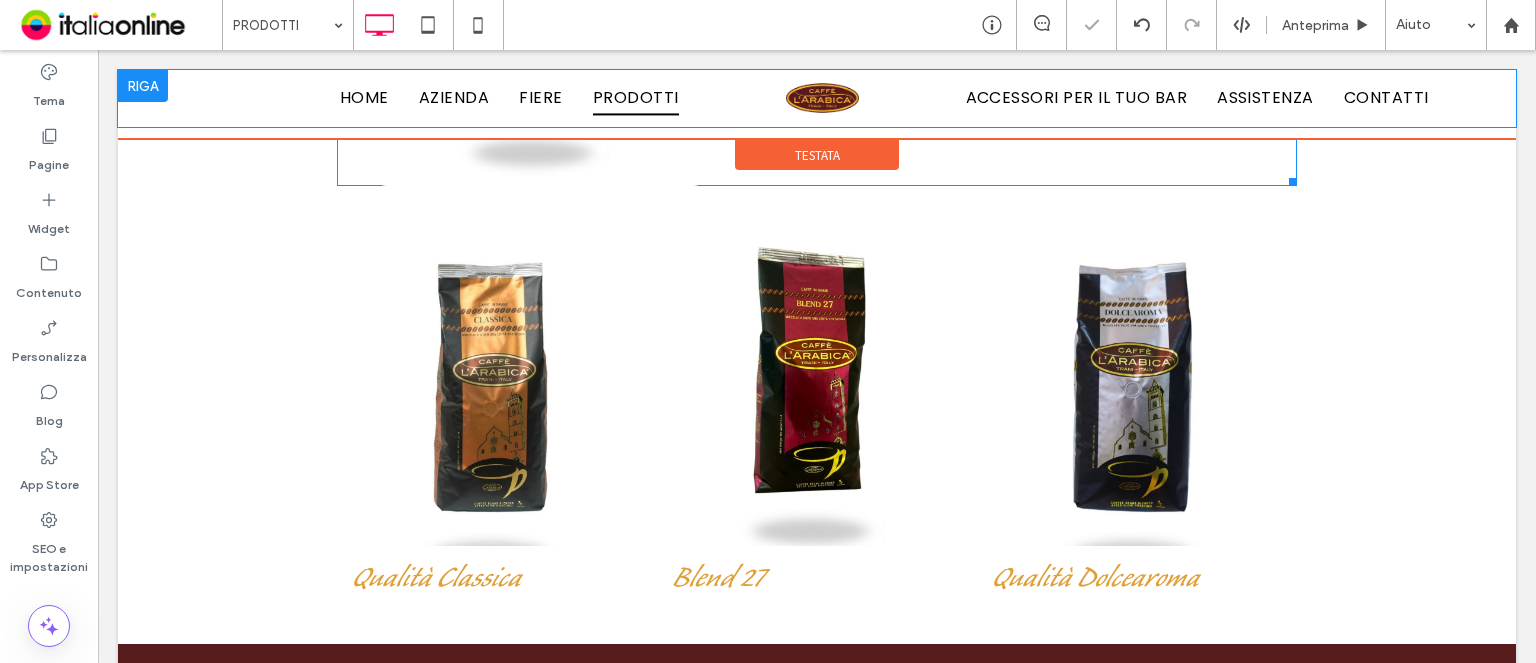 scroll, scrollTop: 4386, scrollLeft: 0, axis: vertical 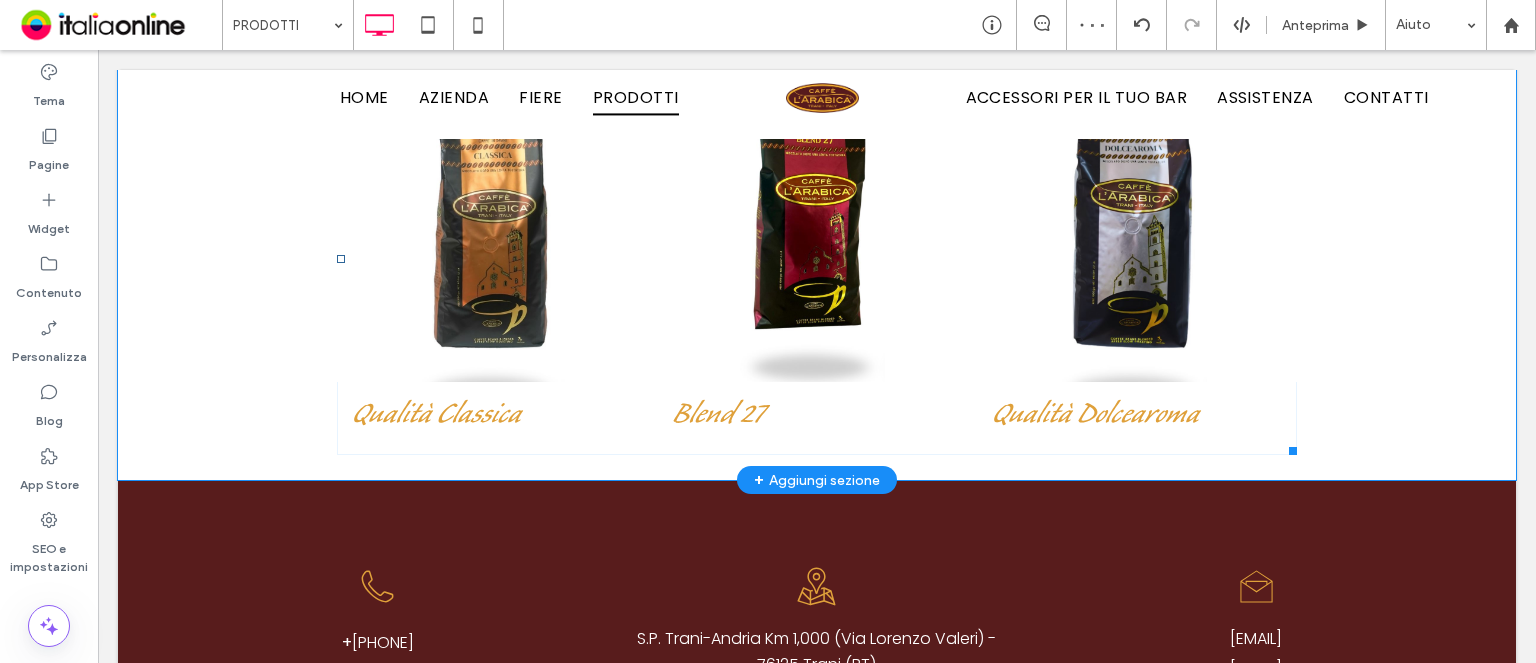 click at bounding box center (817, 222) 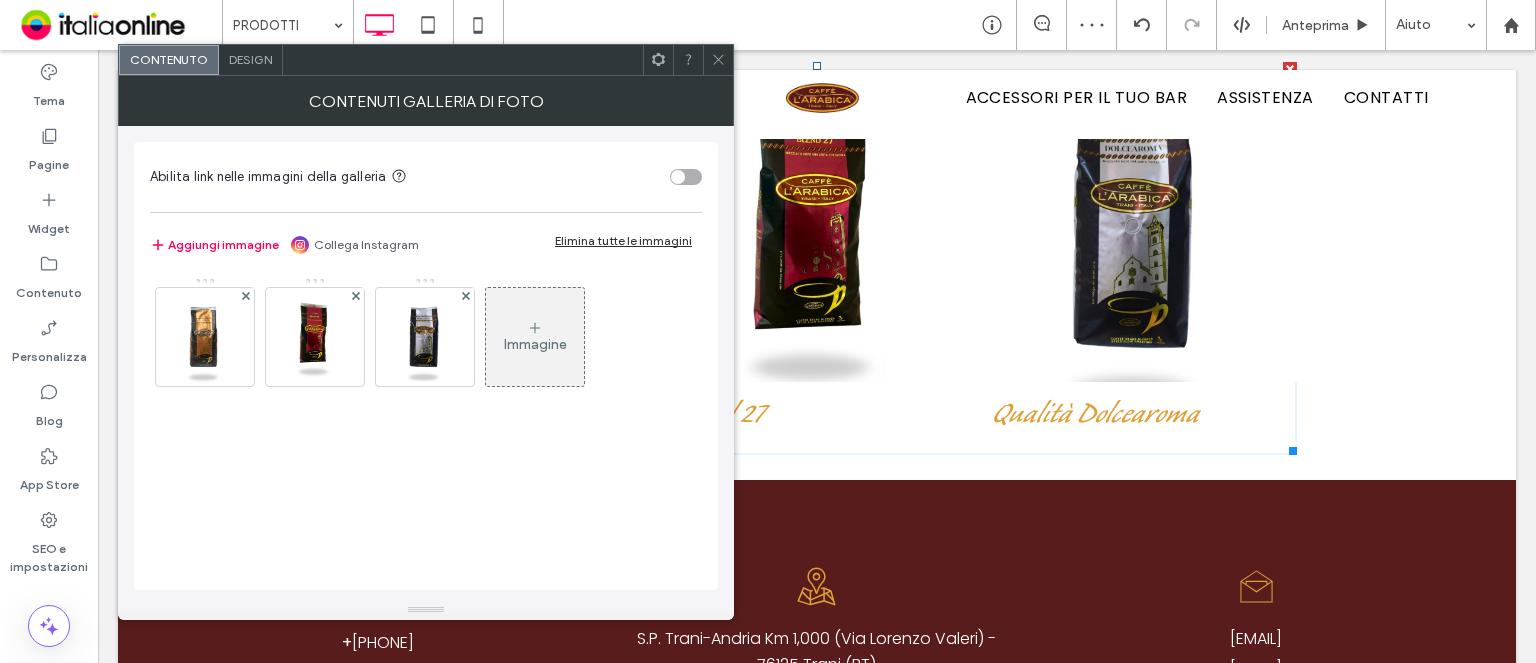 click on "Design" at bounding box center (250, 59) 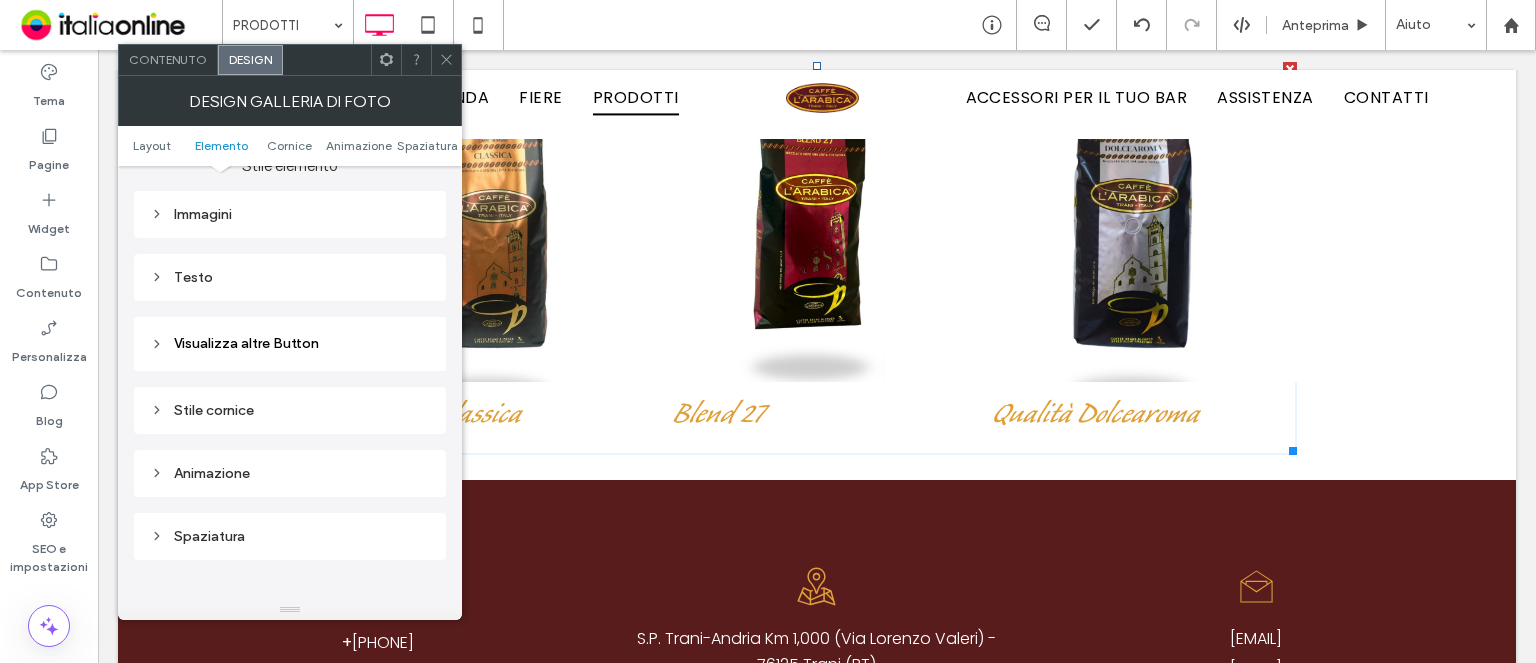 scroll, scrollTop: 800, scrollLeft: 0, axis: vertical 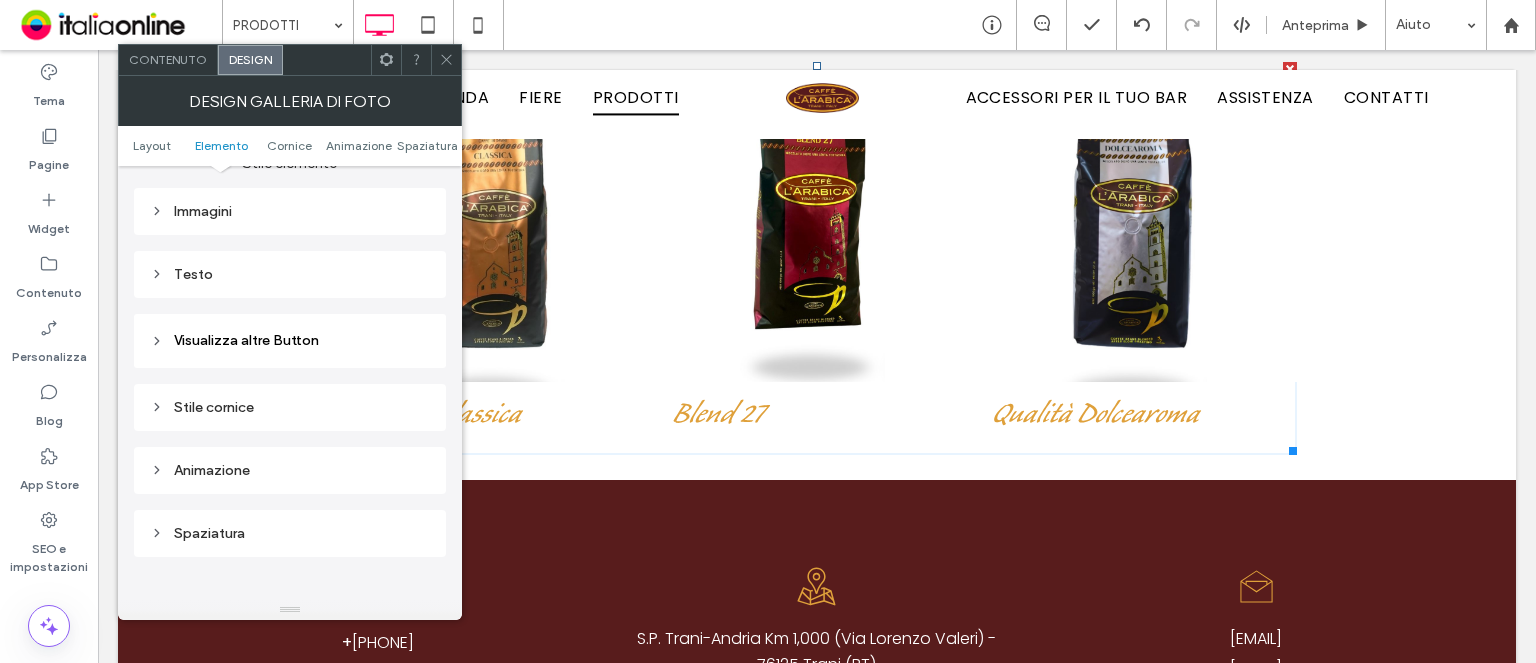 click on "Immagini" at bounding box center (290, 211) 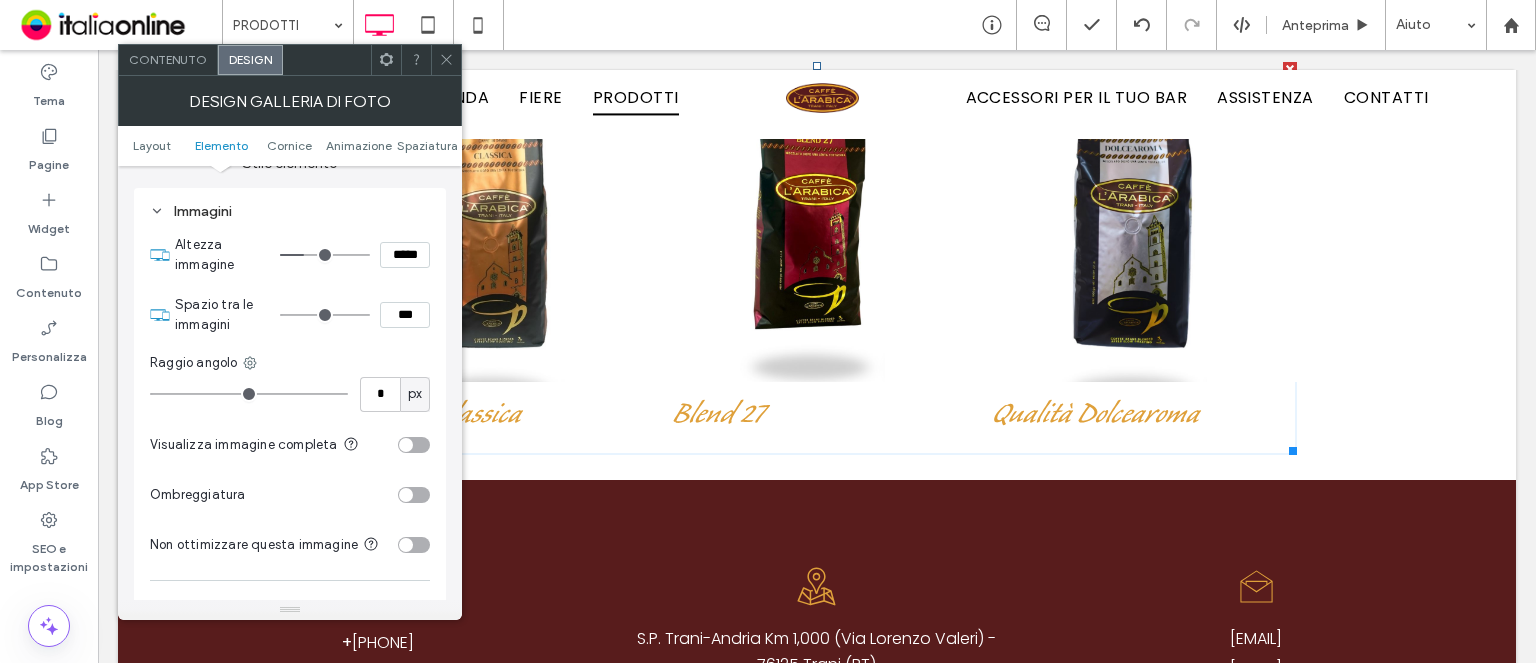 click at bounding box center (414, 445) 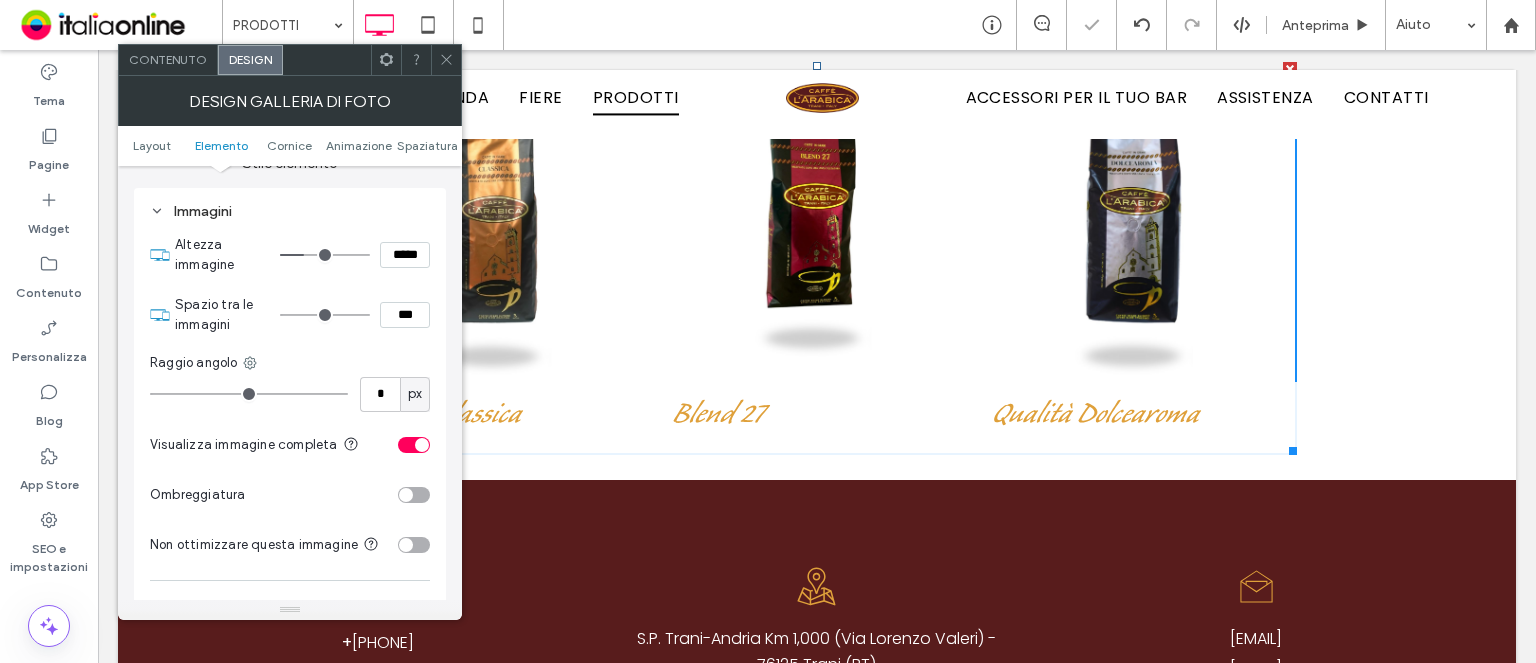 click 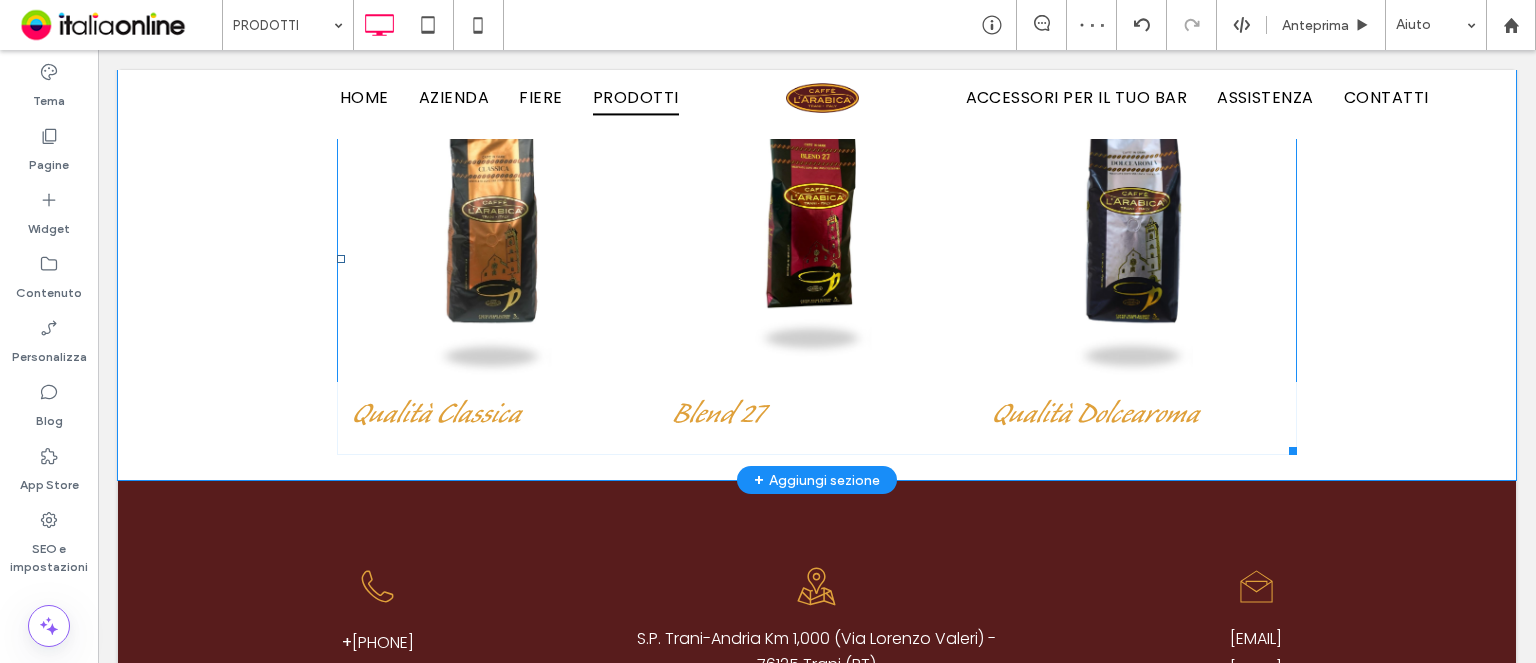 click at bounding box center (497, 222) 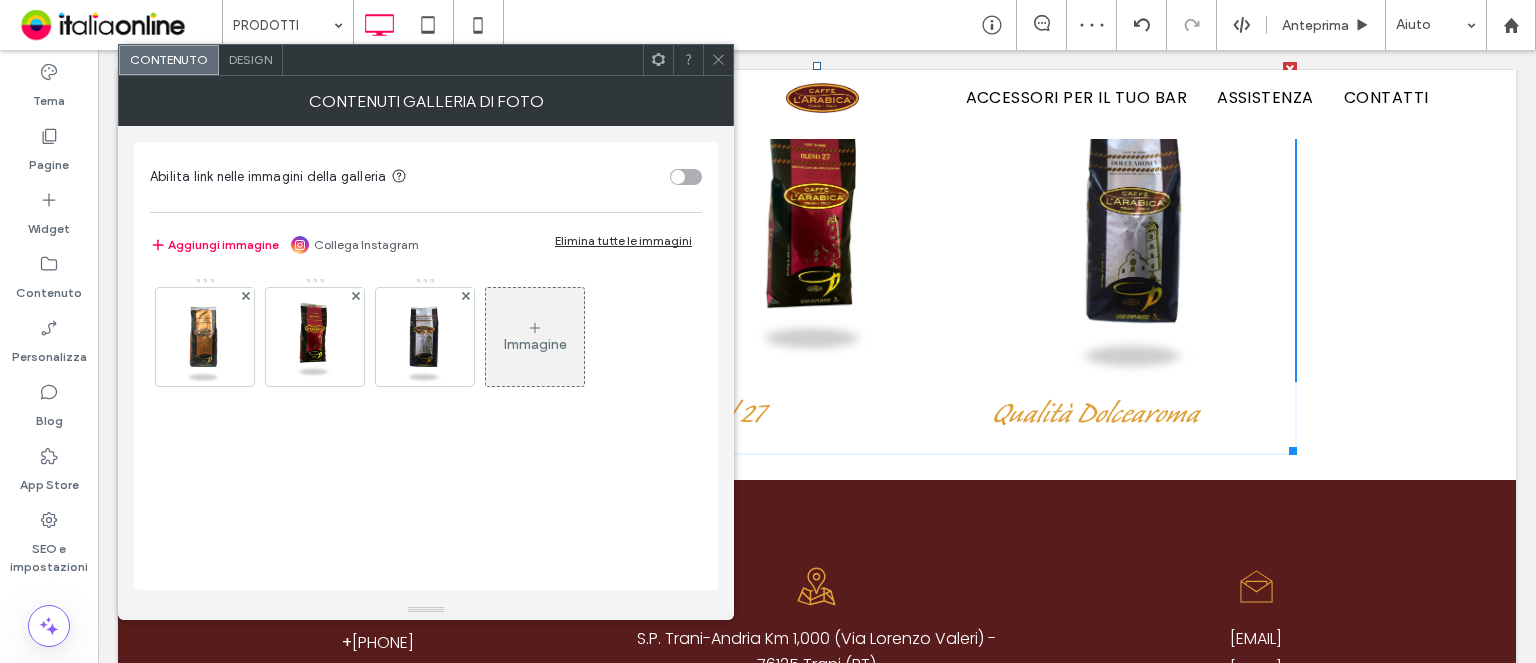 click on "Design" at bounding box center [251, 60] 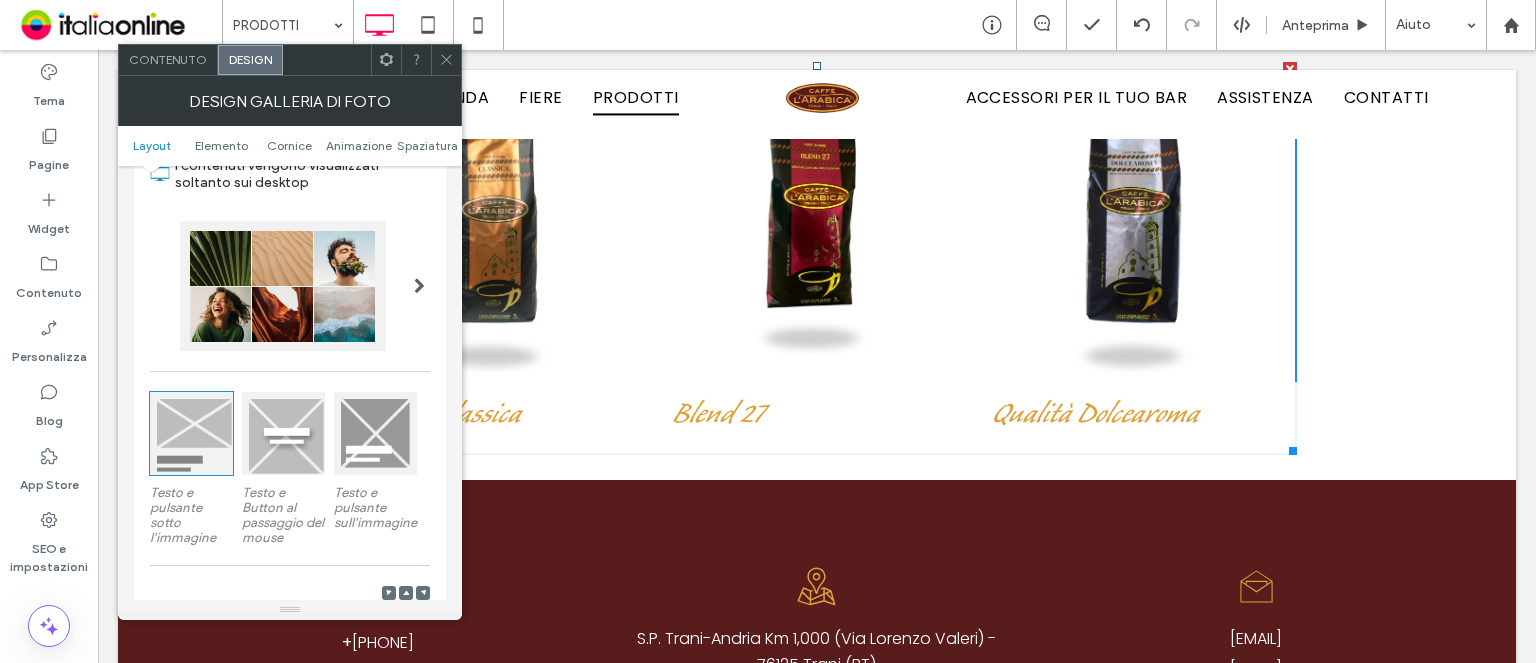 scroll, scrollTop: 300, scrollLeft: 0, axis: vertical 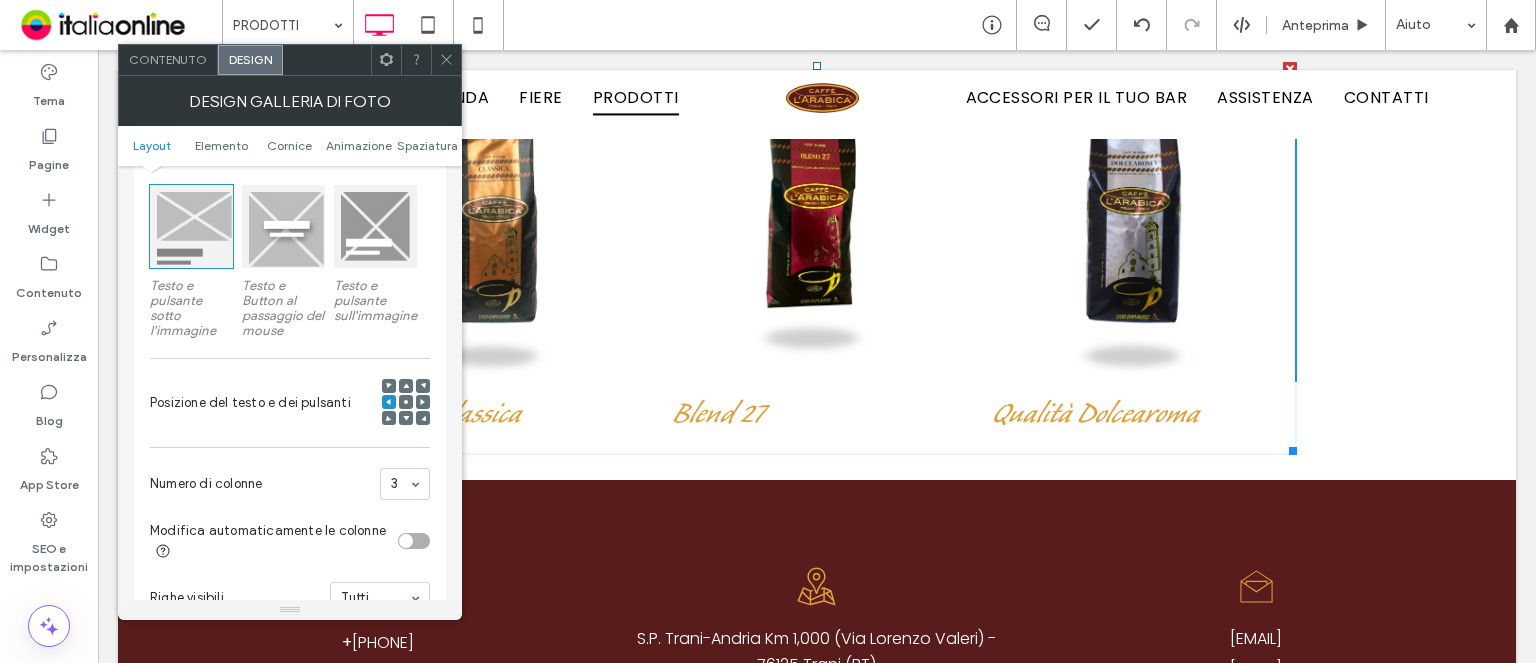click 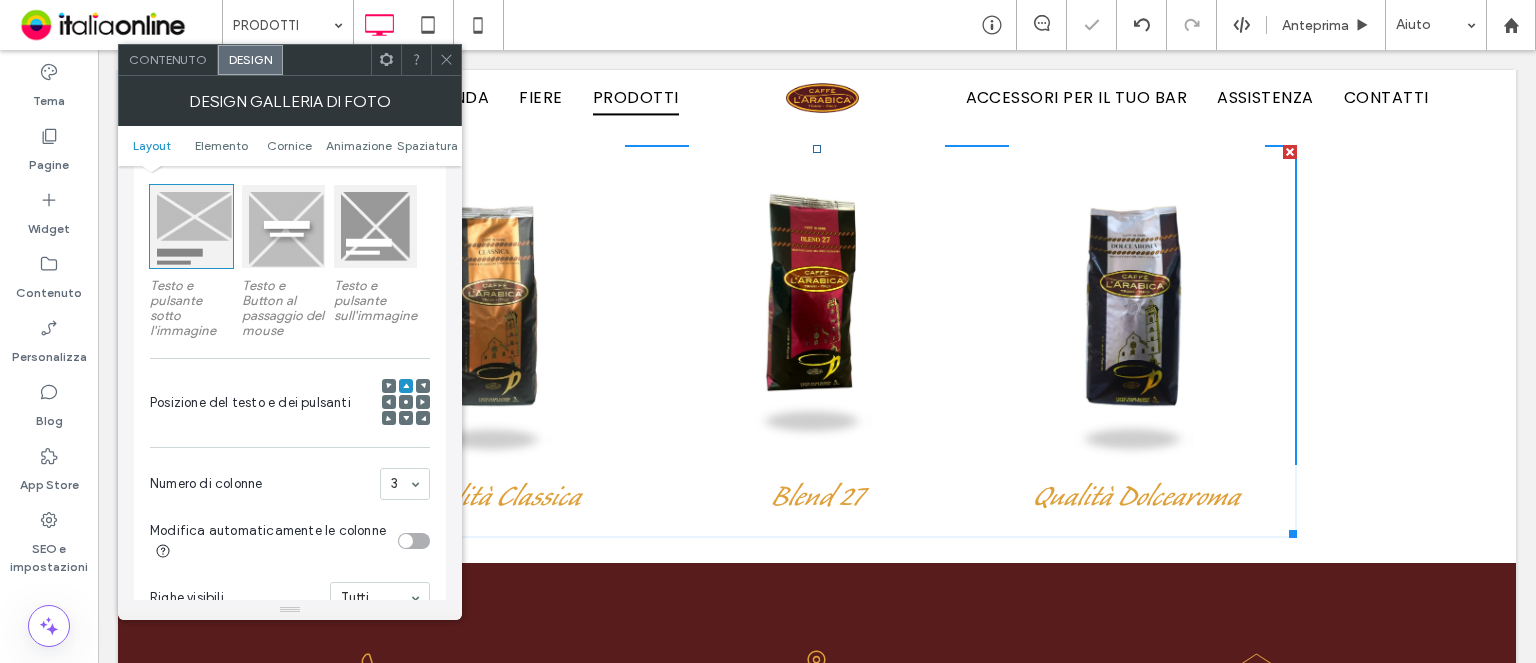 scroll, scrollTop: 4186, scrollLeft: 0, axis: vertical 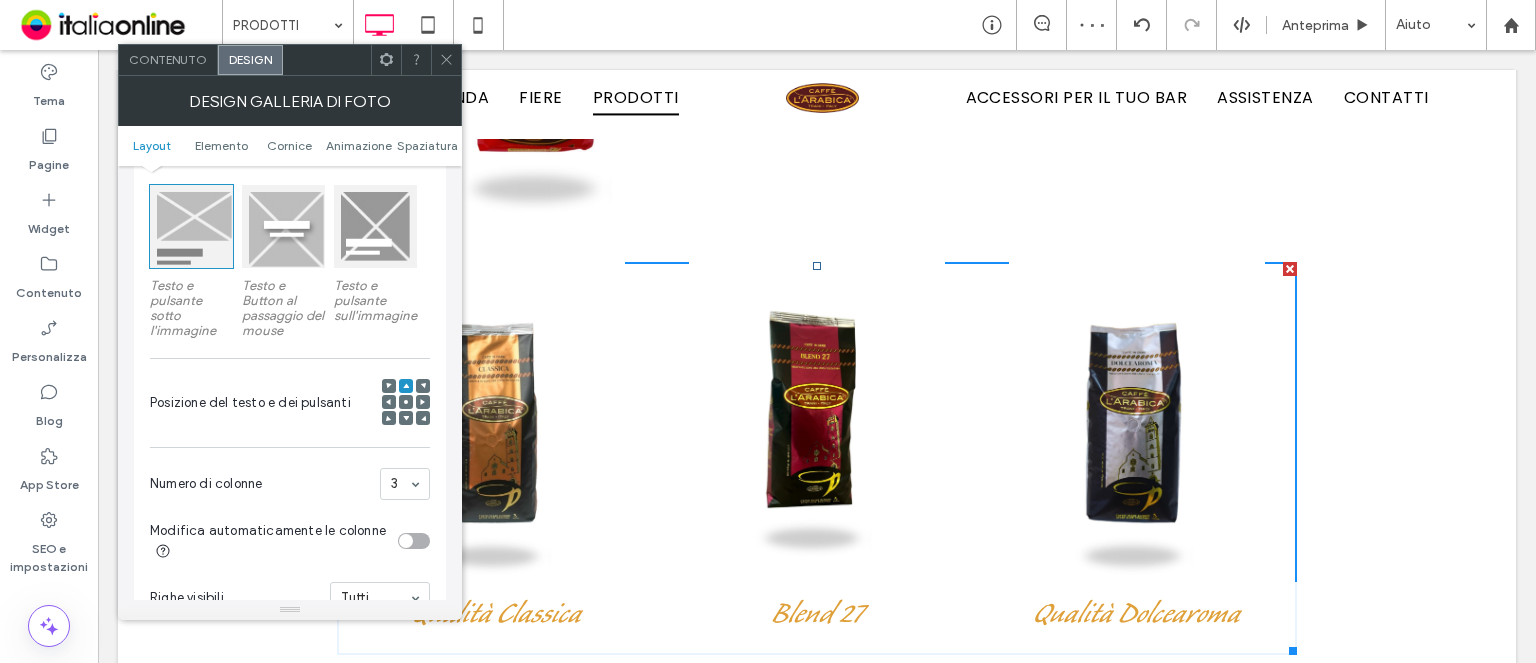 click 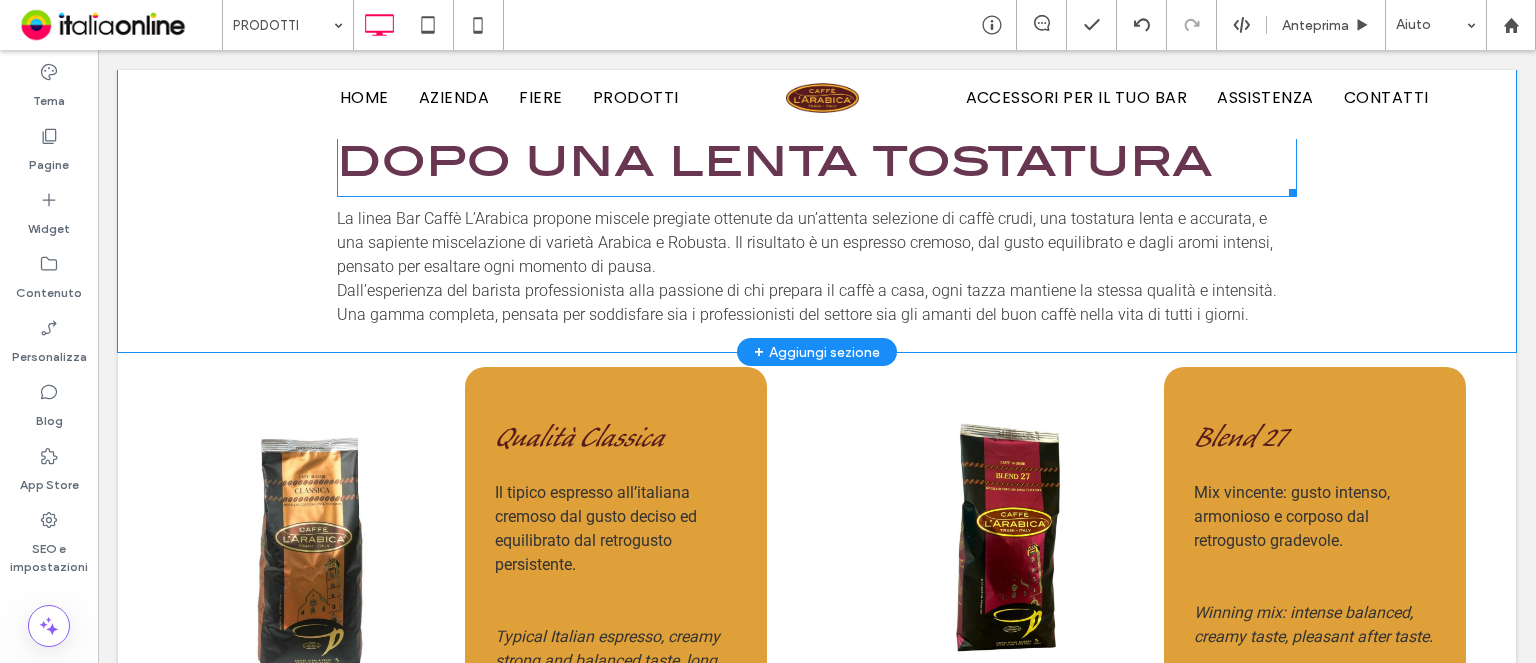 click on "linea bar caffè l'arabica miscelato
dopo una lenta tostatura
La linea Bar Caffè L’Arabica propone miscele pregiate ottenute da un’attenta selezione di caffè crudi, una tostatura lenta e accurata, e una sapiente miscelazione di varietà Arabica e Robusta. Il risultato è un espresso cremoso, dal gusto equilibrato e dagli aromi intensi, pensato per esaltare ogni momento di pausa. Dall’esperienza del barista professionista alla passione di chi prepara il caffè a casa, ogni tazza mantiene la stessa qualità e intensità. Una gamma completa, pensata per soddisfare sia i professionisti del settore sia gli amanti del buon caffè nella vita di tutti i giorni.
Click To Paste
Riga + Aggiungi sezione" at bounding box center [817, 183] 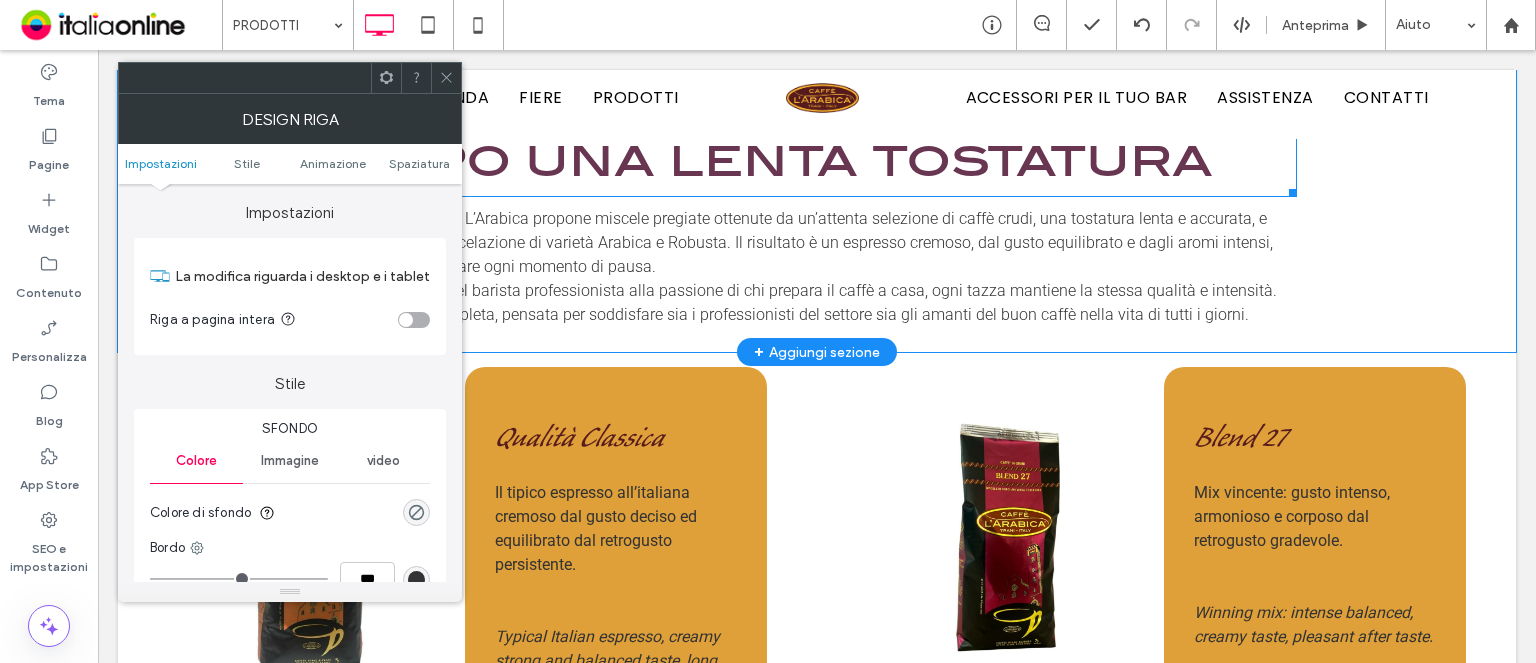 scroll, scrollTop: 986, scrollLeft: 0, axis: vertical 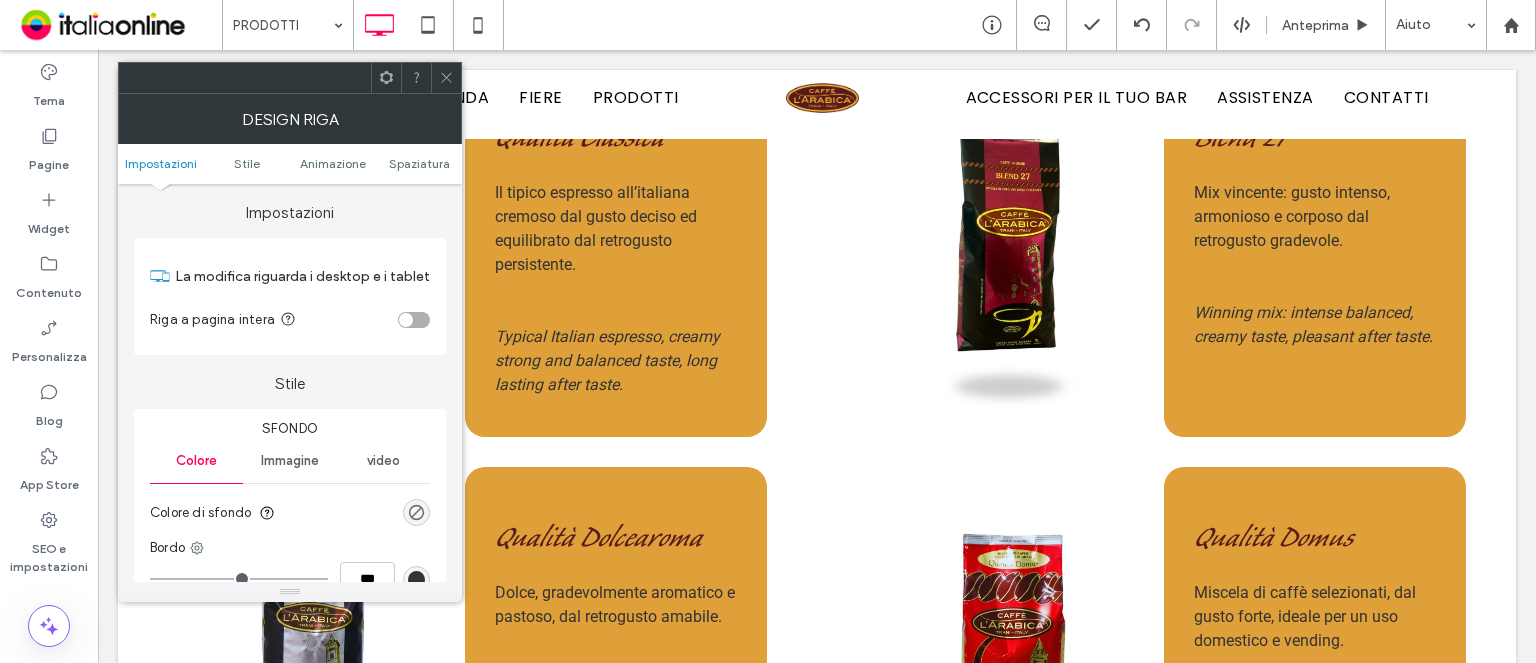 click on "Typical Italian espresso, creamy strong and balanced taste, long lasting after taste." at bounding box center [616, 349] 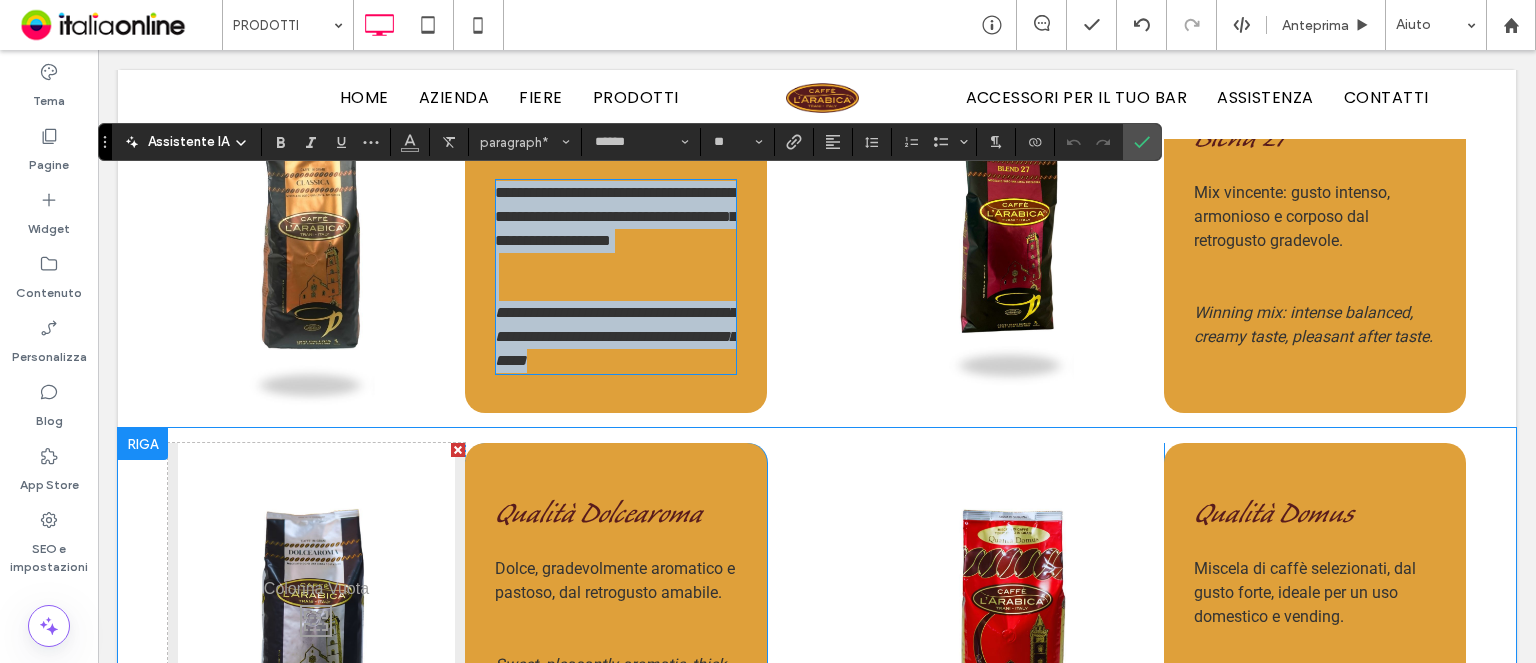 copy on "**********" 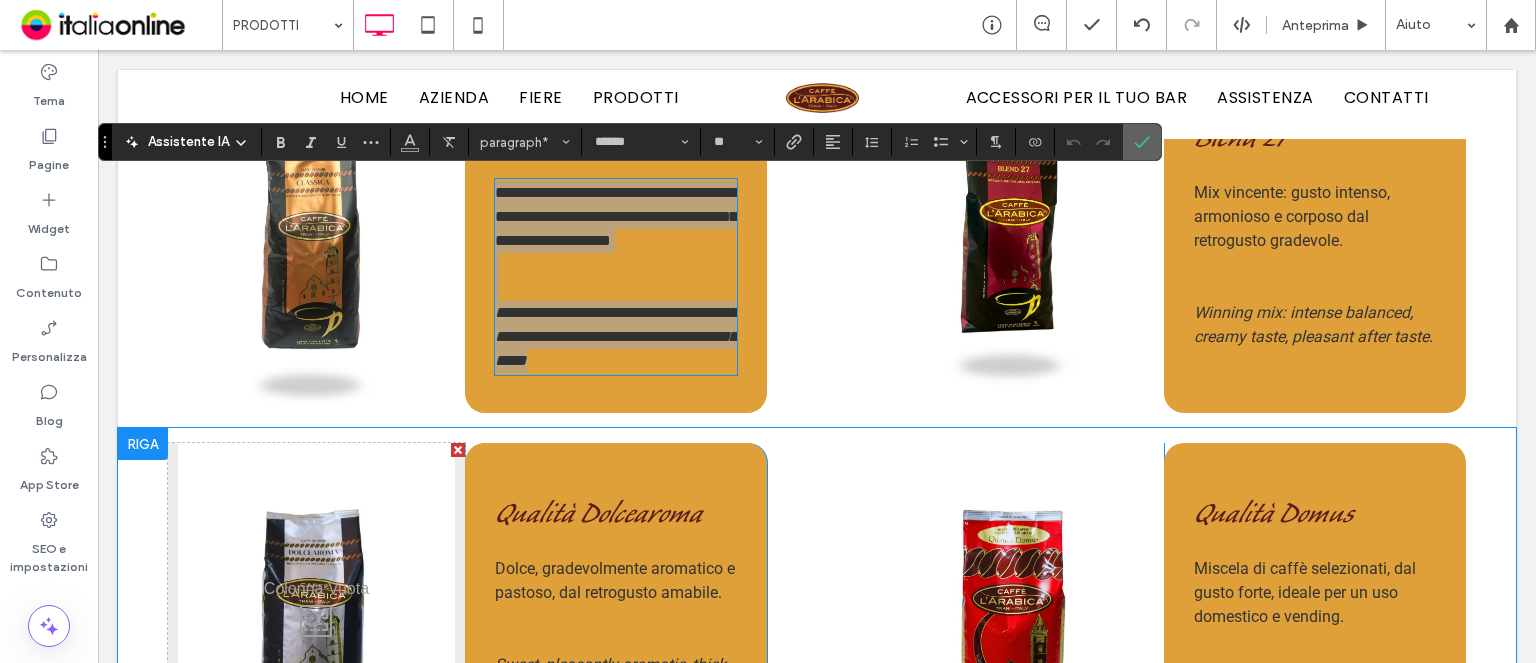 drag, startPoint x: 1190, startPoint y: 134, endPoint x: 1148, endPoint y: 132, distance: 42.047592 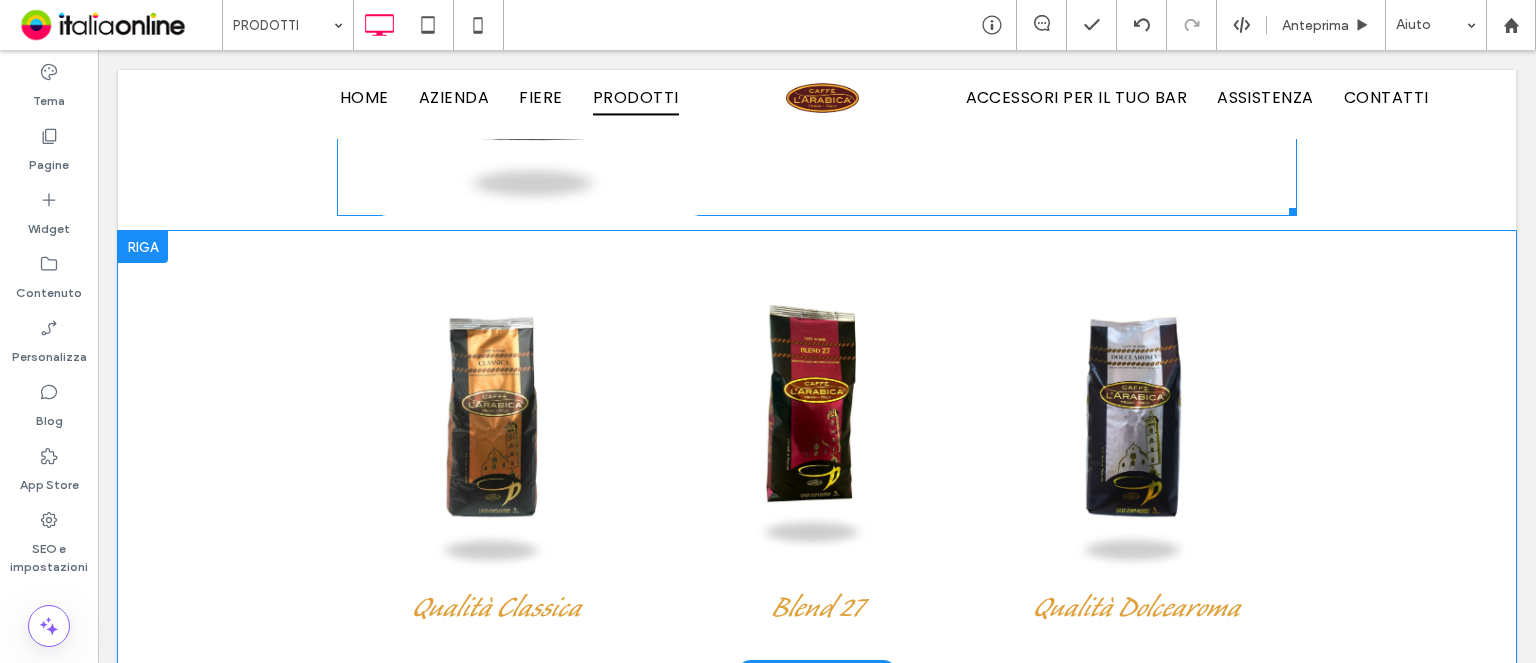 scroll, scrollTop: 4317, scrollLeft: 0, axis: vertical 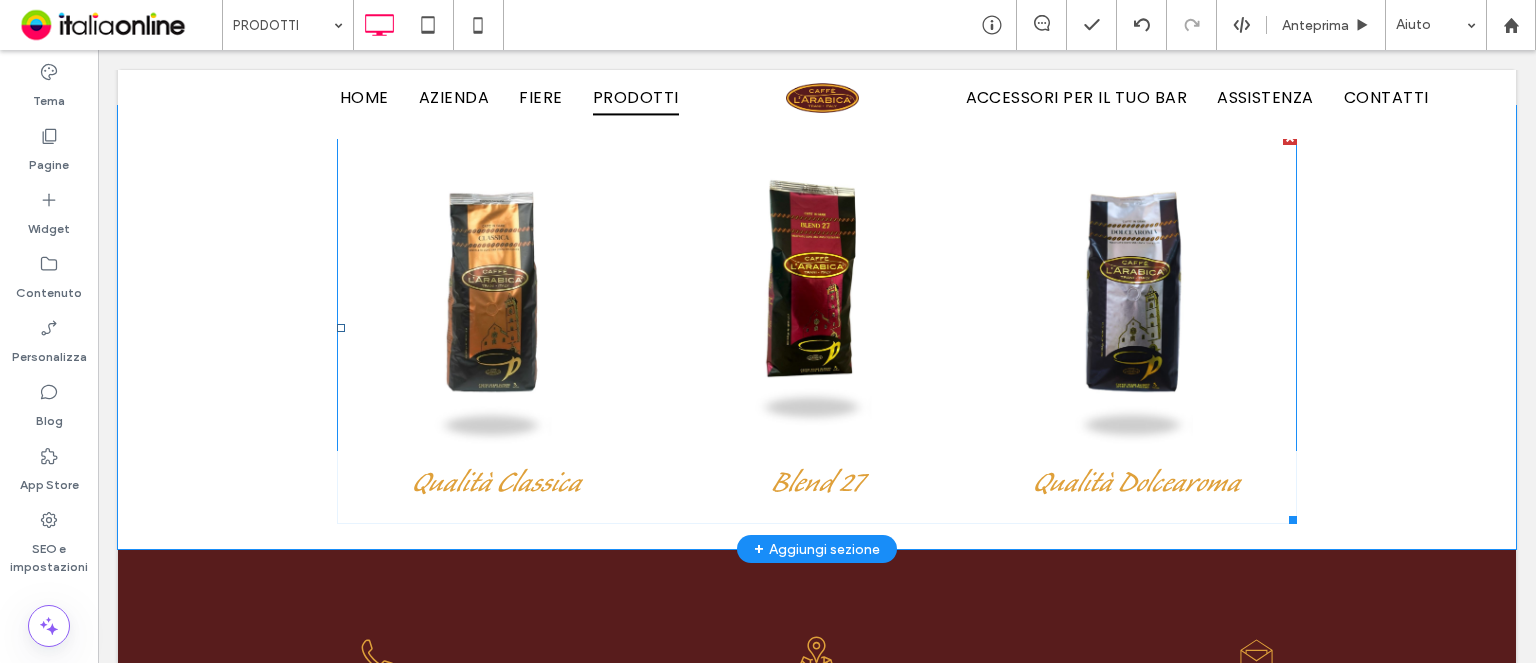 click at bounding box center [497, 291] 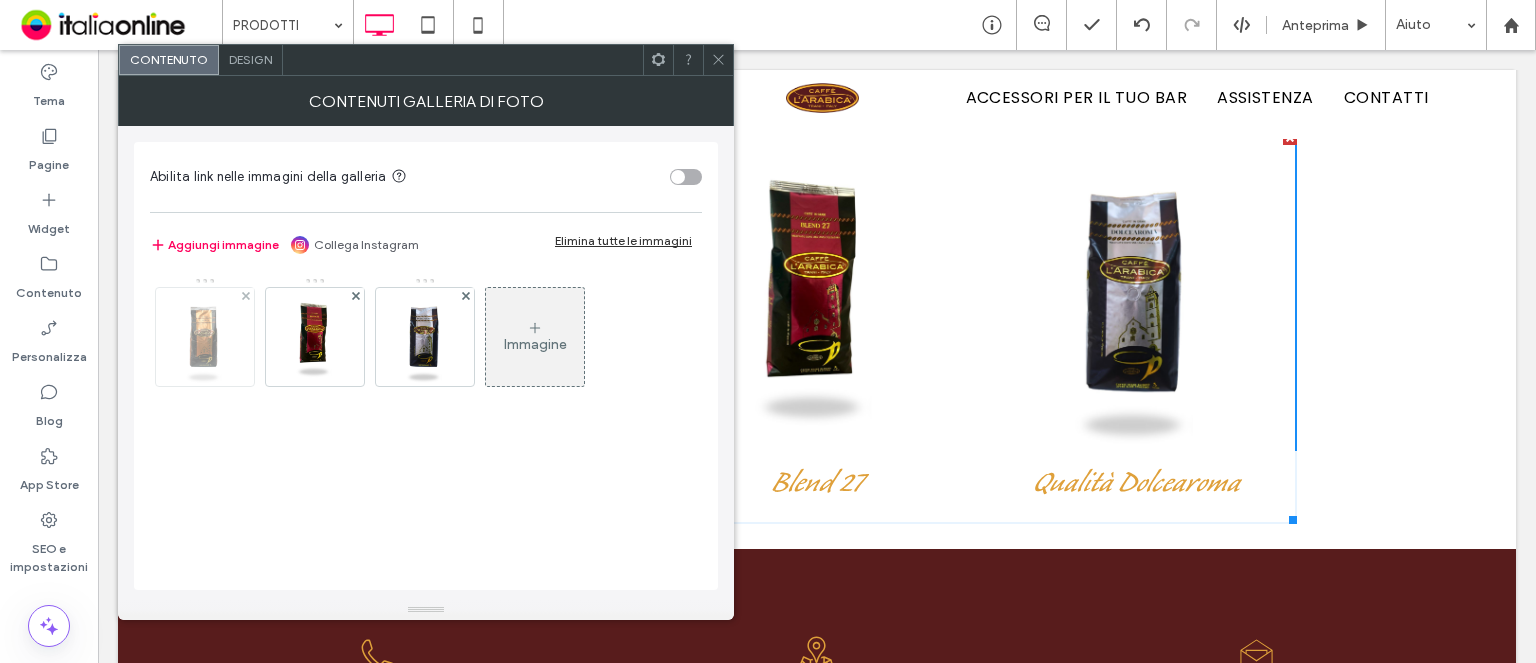 click at bounding box center (205, 337) 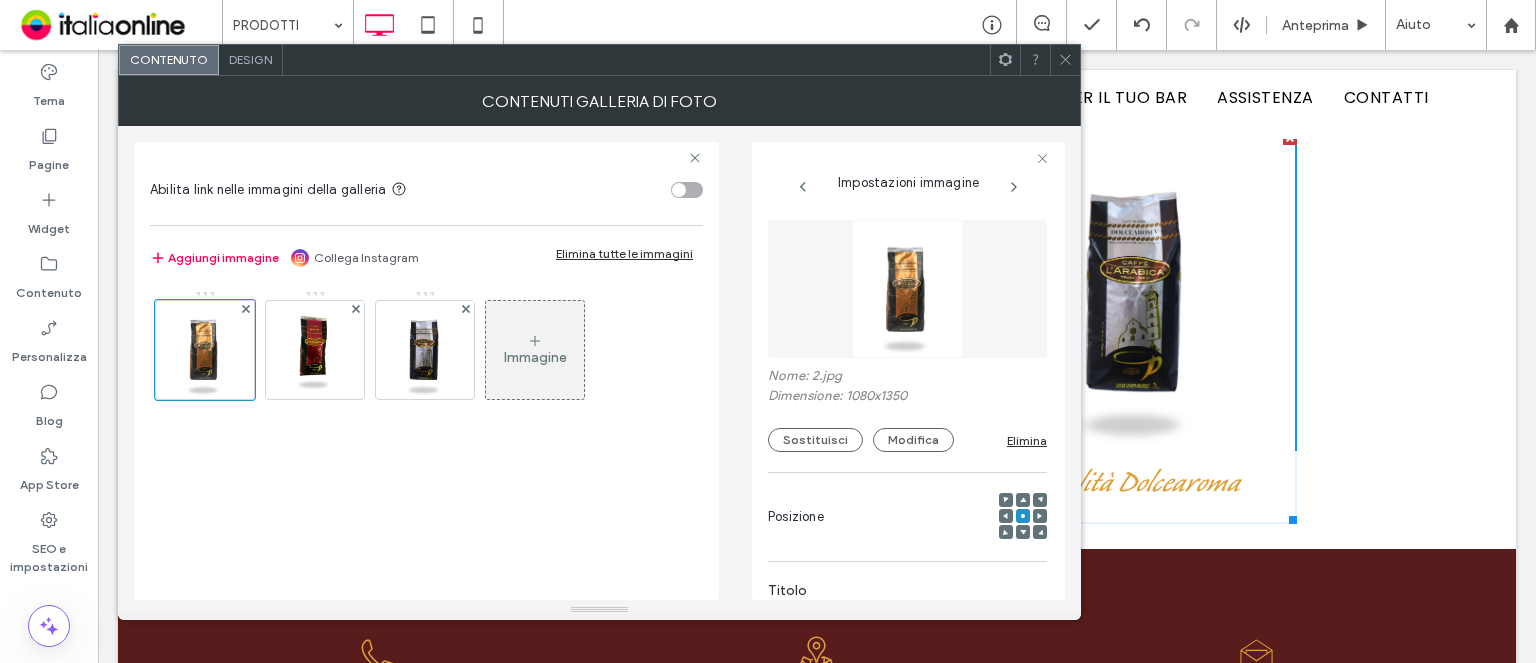 scroll, scrollTop: 0, scrollLeft: 0, axis: both 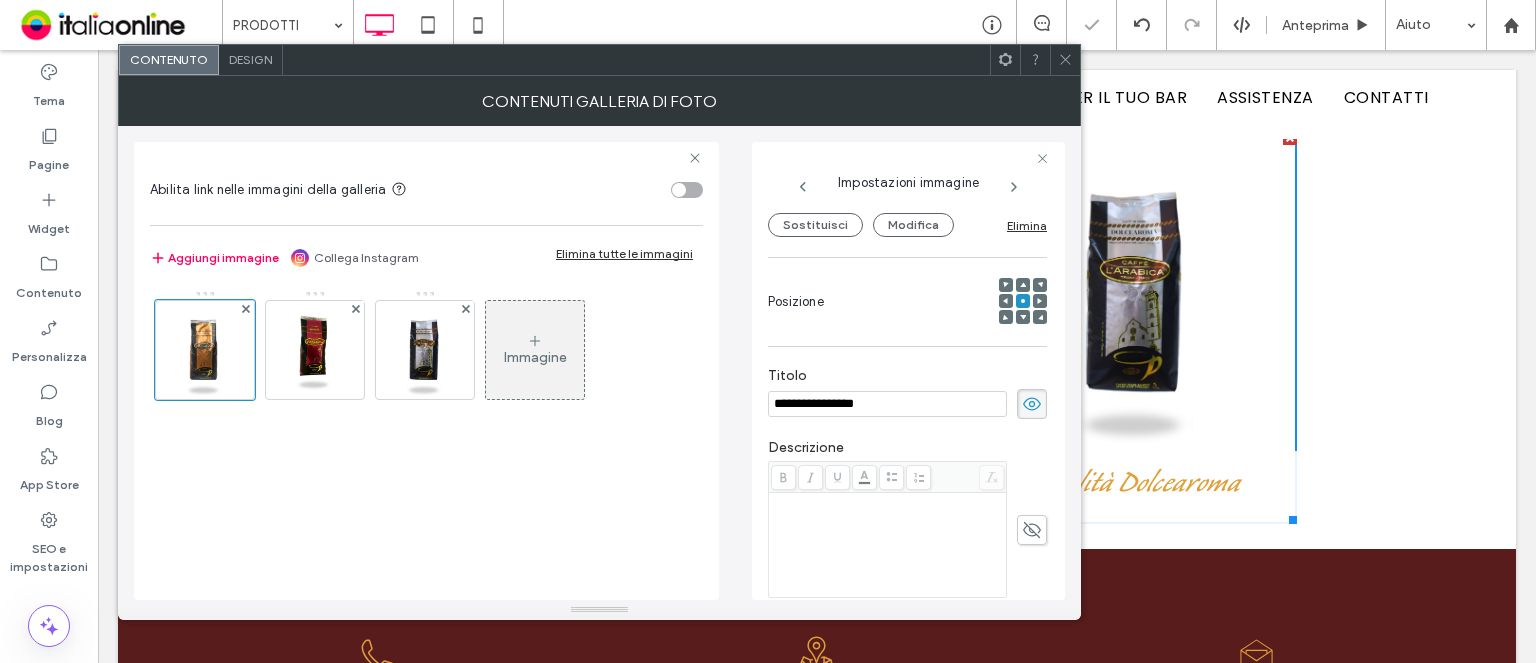 click at bounding box center (888, 545) 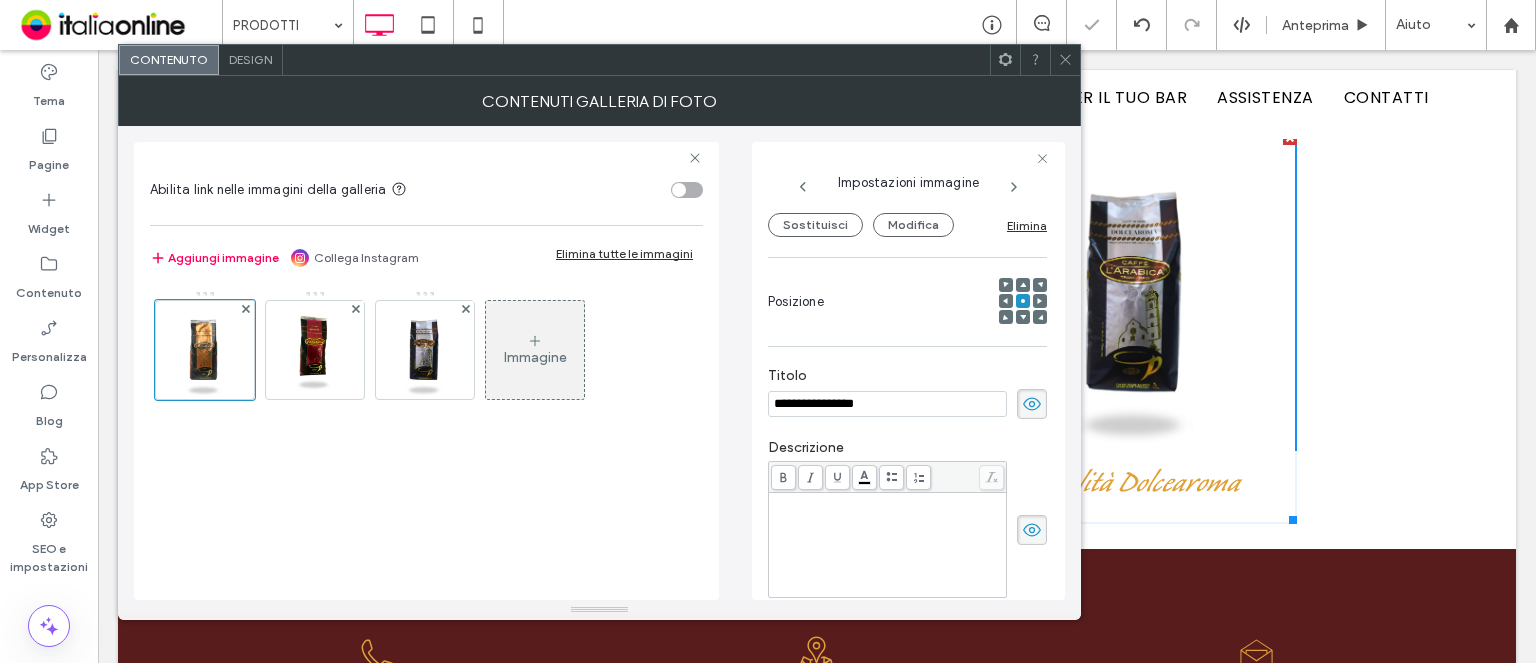click at bounding box center [888, 545] 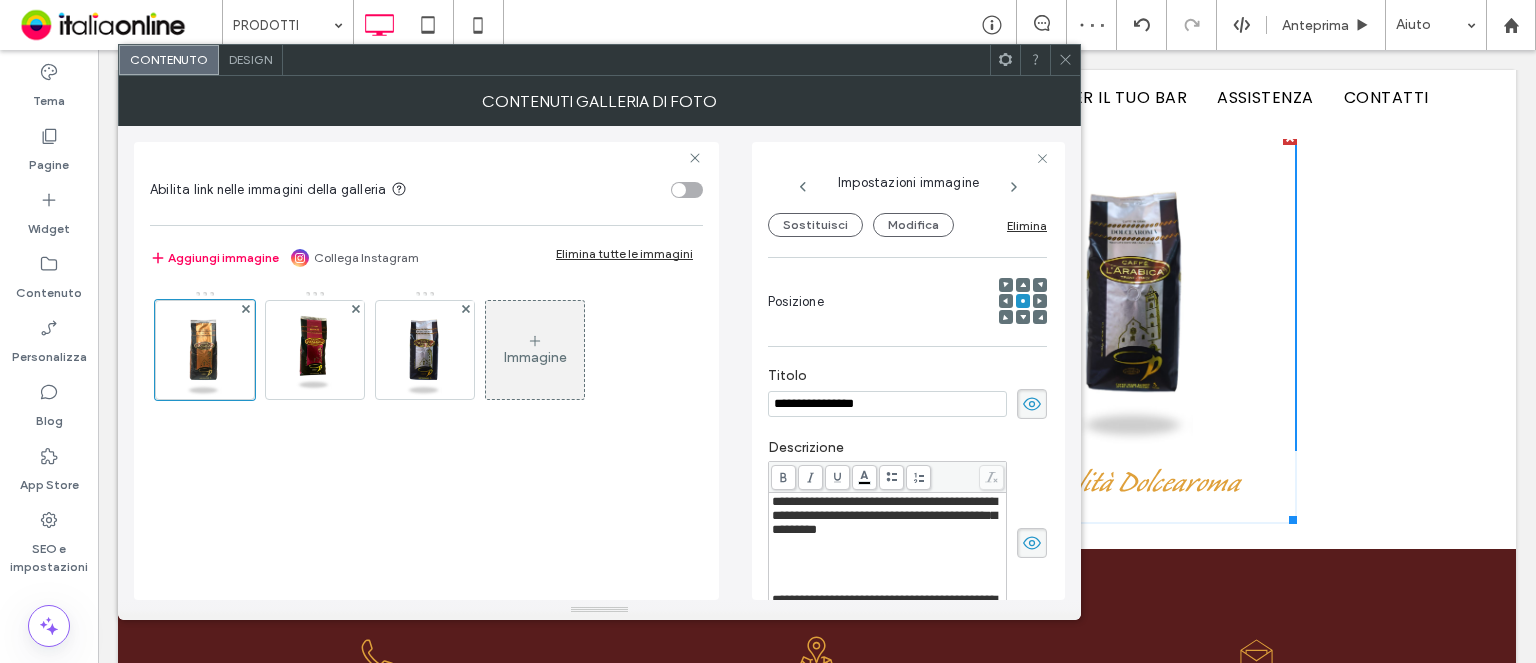 drag, startPoint x: 1064, startPoint y: 53, endPoint x: 1077, endPoint y: 117, distance: 65.30697 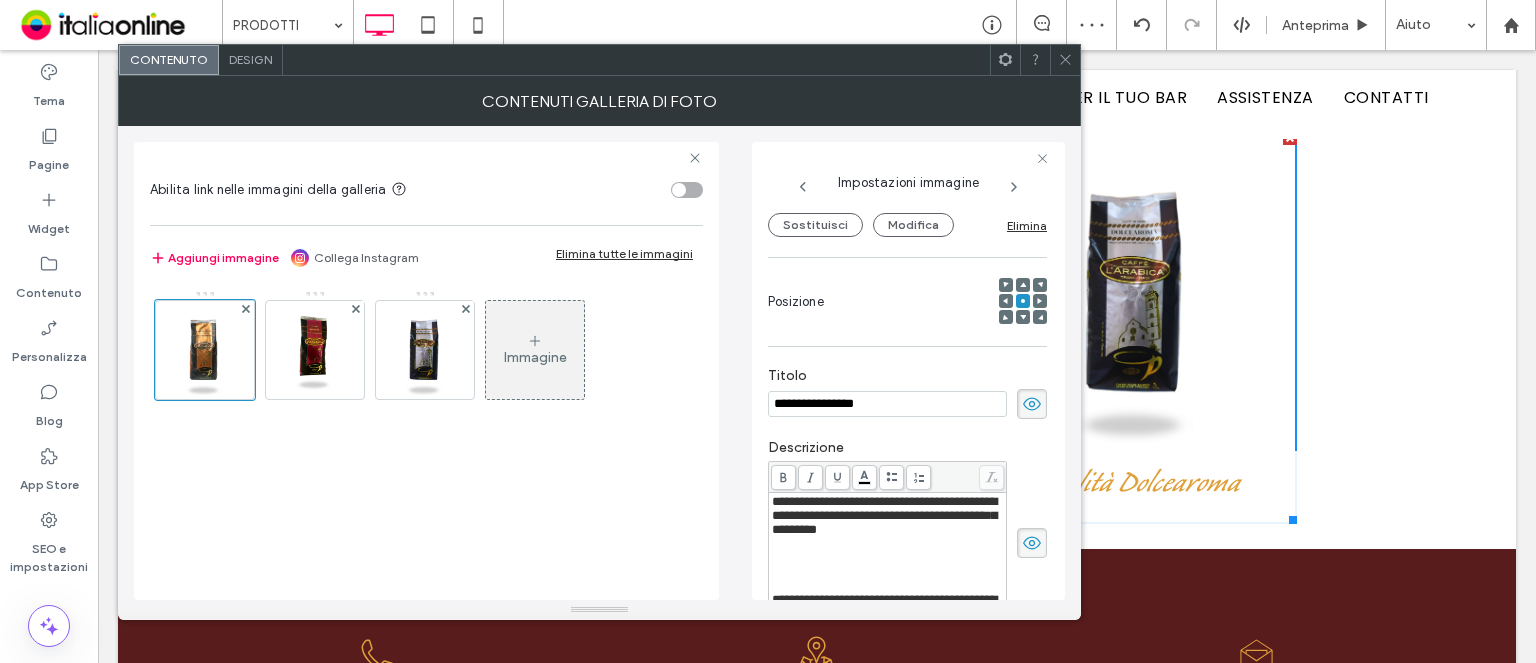 click 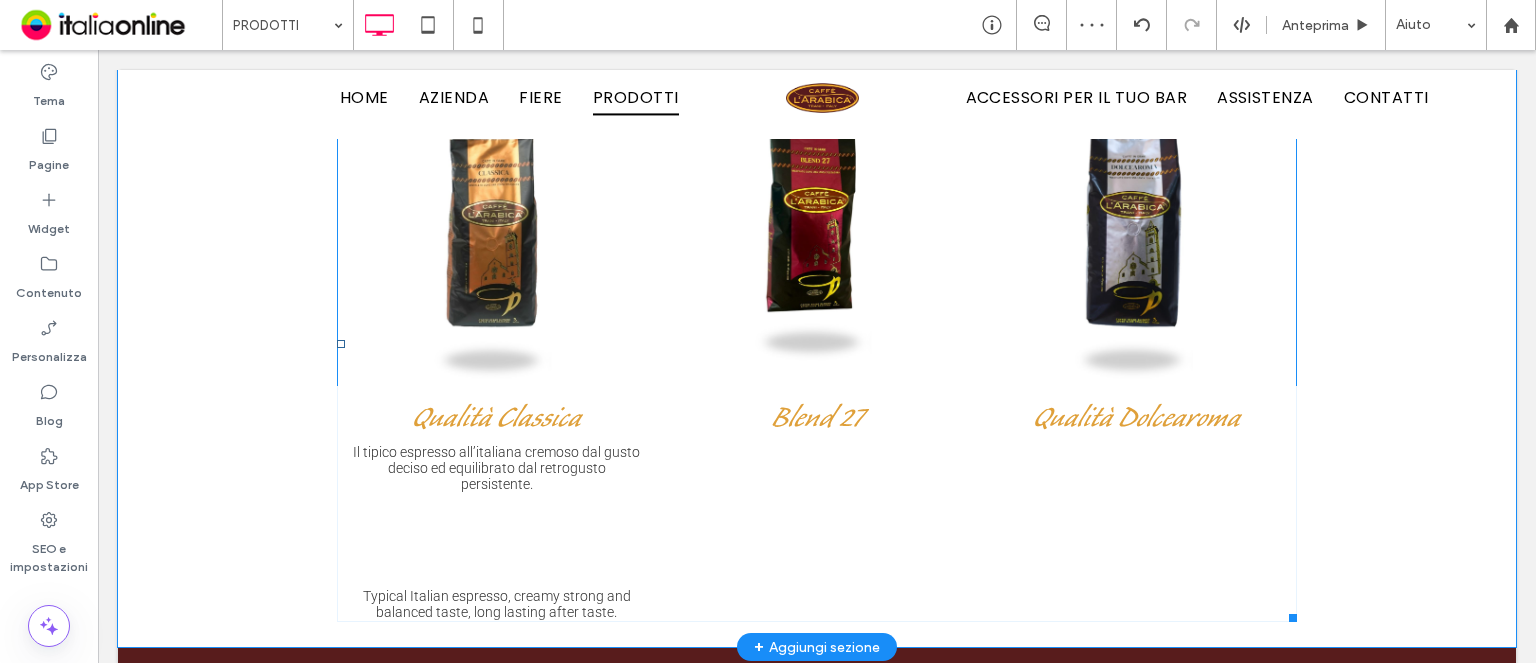 scroll, scrollTop: 4417, scrollLeft: 0, axis: vertical 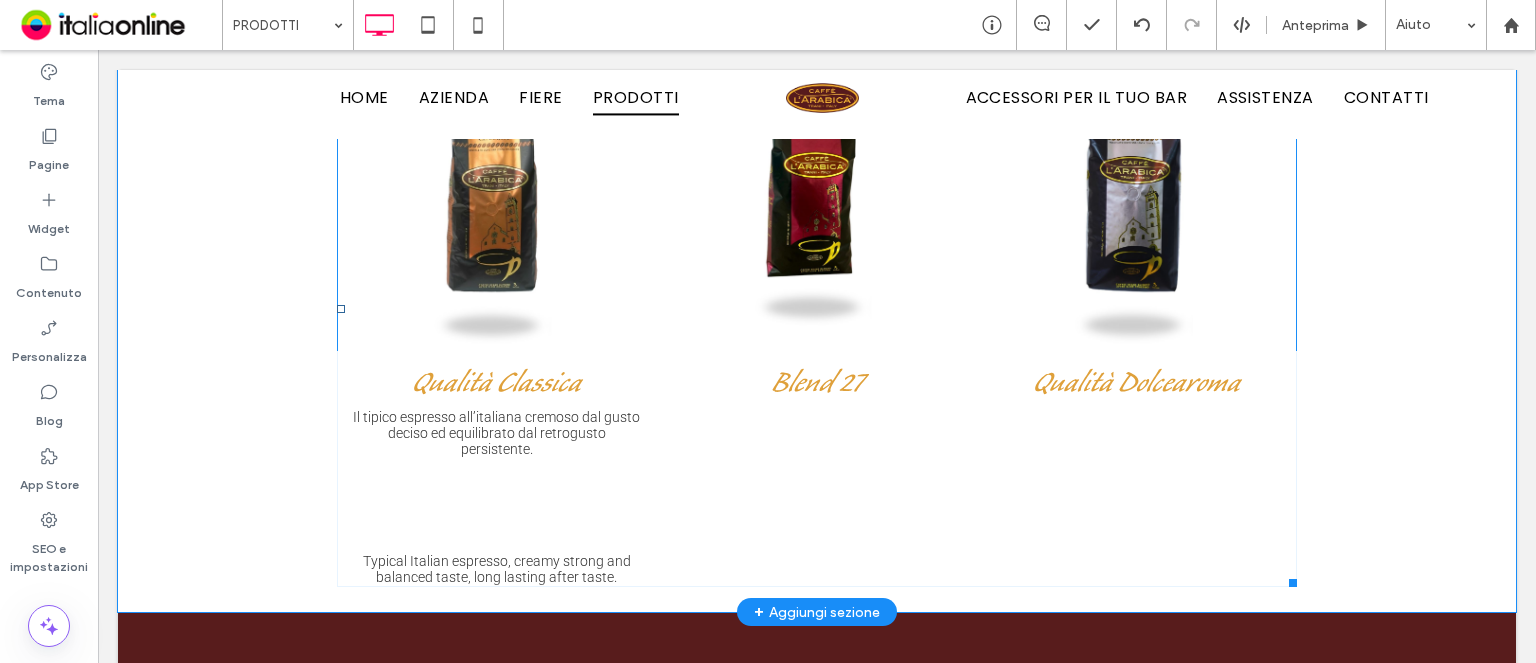 click on "Il tipico espresso all’italiana cremoso dal gusto deciso ed equilibrato dal retrogusto persistente. Typical Italian espresso, creamy strong and balanced taste, long lasting after taste." at bounding box center [497, 497] 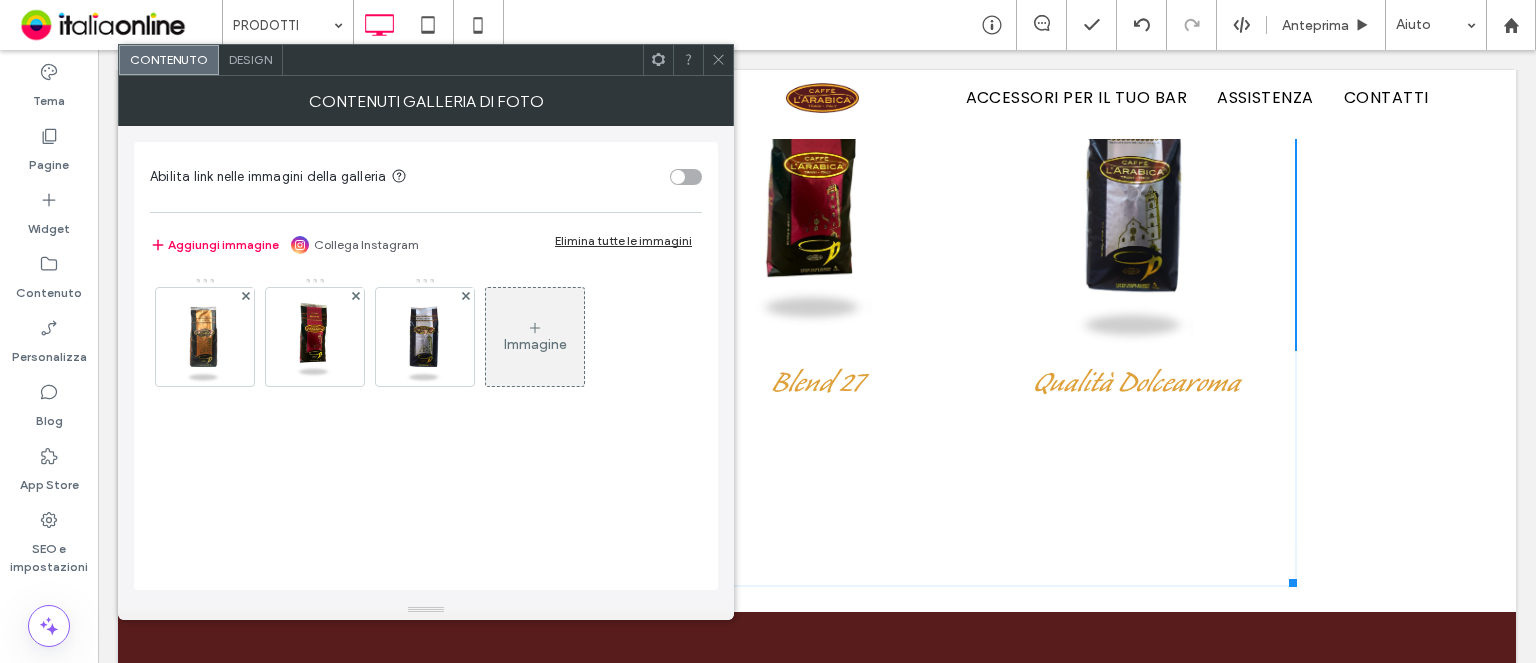 drag, startPoint x: 206, startPoint y: 373, endPoint x: 512, endPoint y: 472, distance: 321.61624 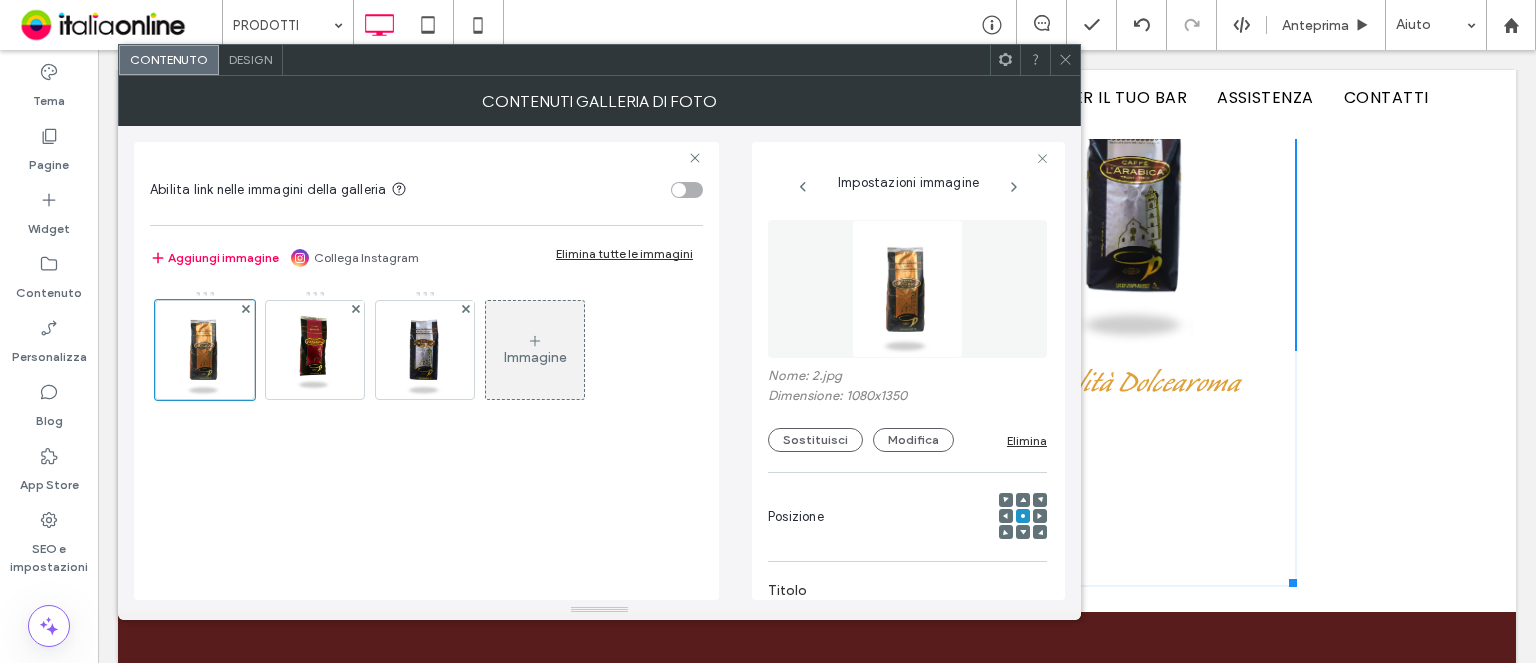 scroll, scrollTop: 0, scrollLeft: 2, axis: horizontal 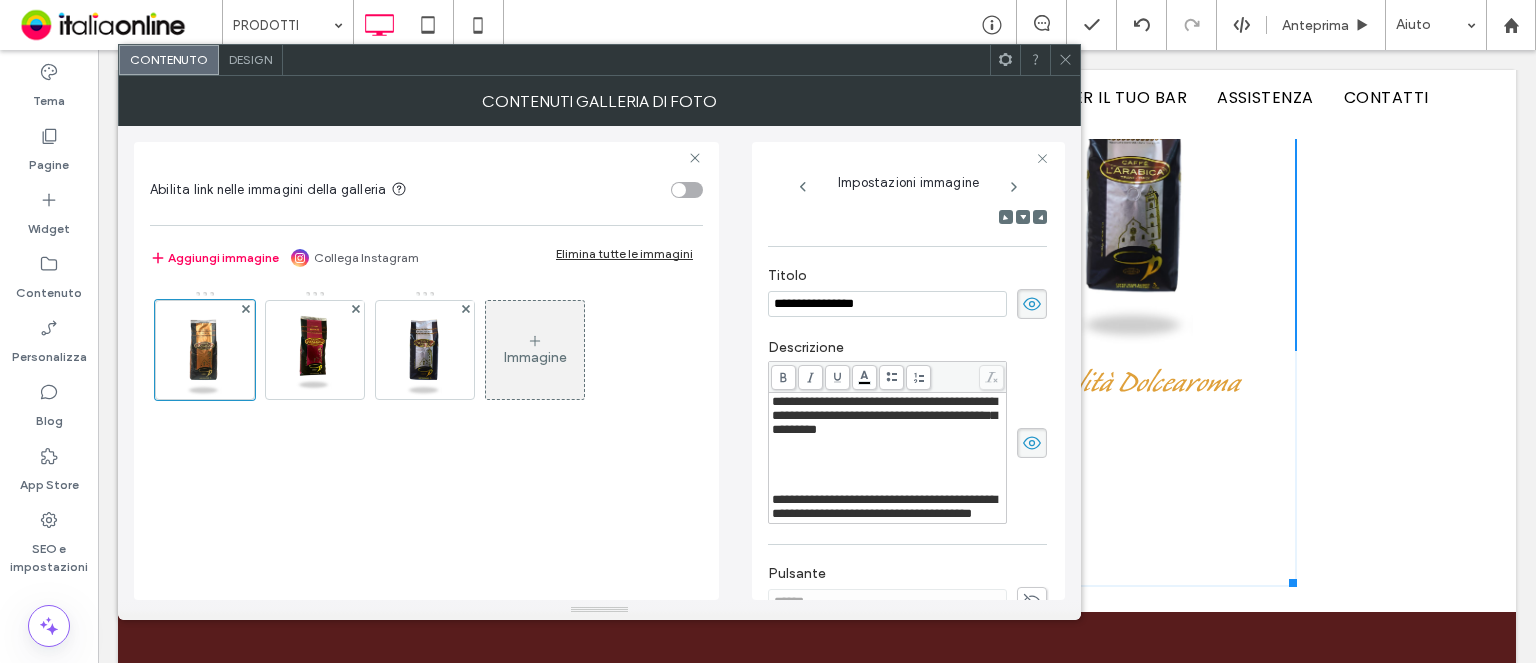 click at bounding box center [888, 486] 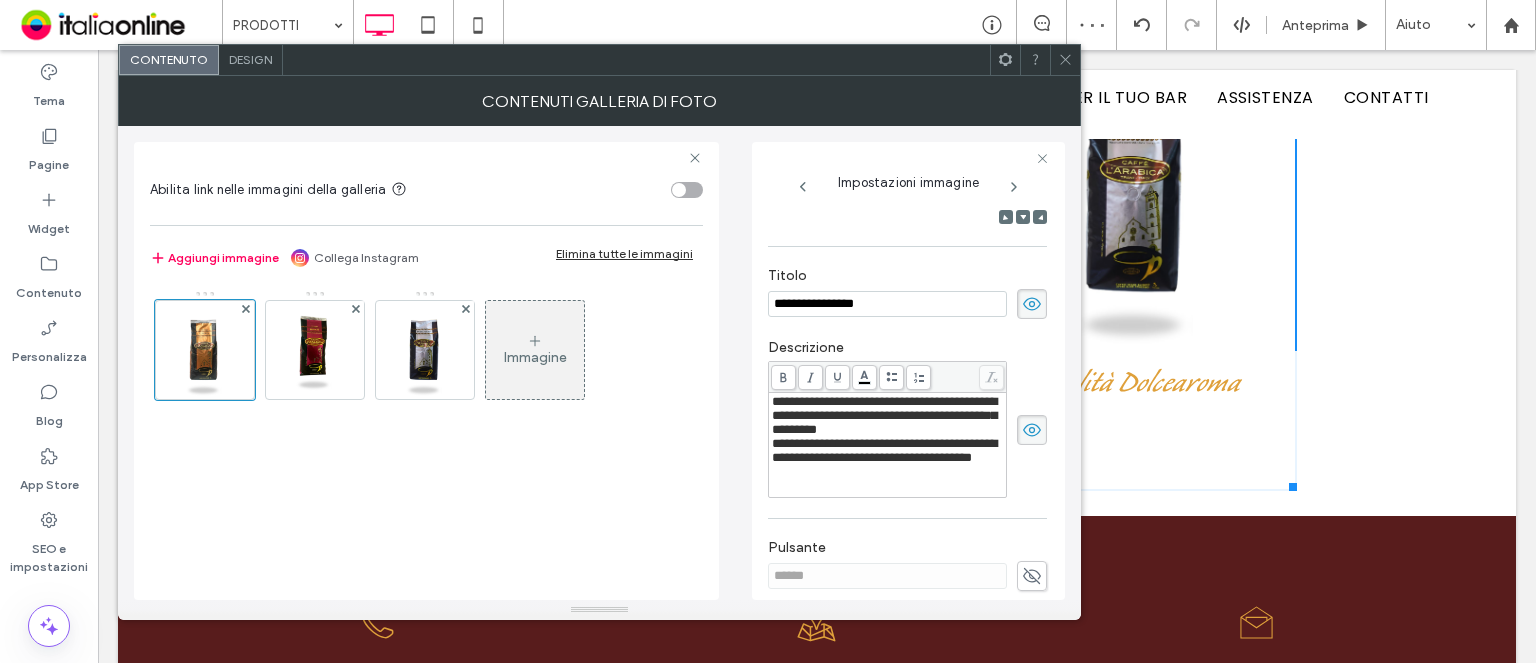 drag, startPoint x: 768, startPoint y: 444, endPoint x: 807, endPoint y: 467, distance: 45.276924 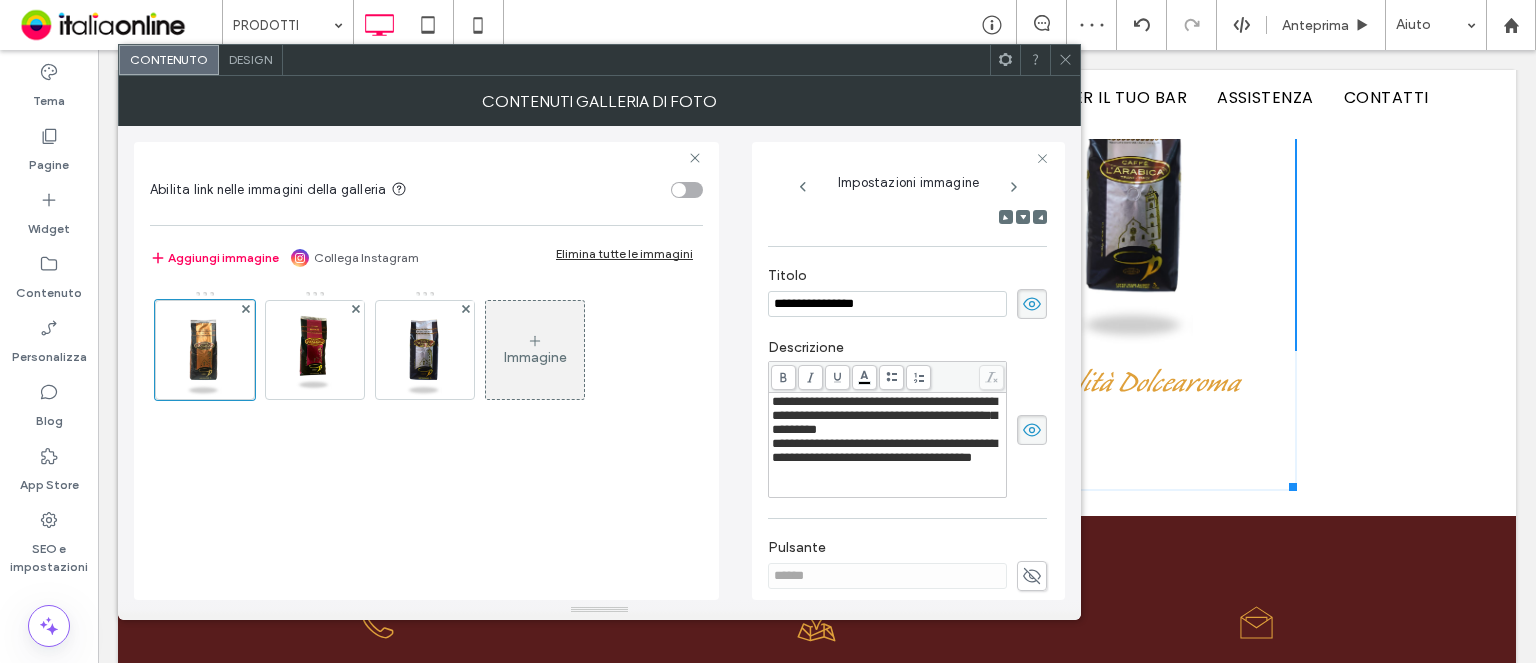 click on "**********" at bounding box center (887, 445) 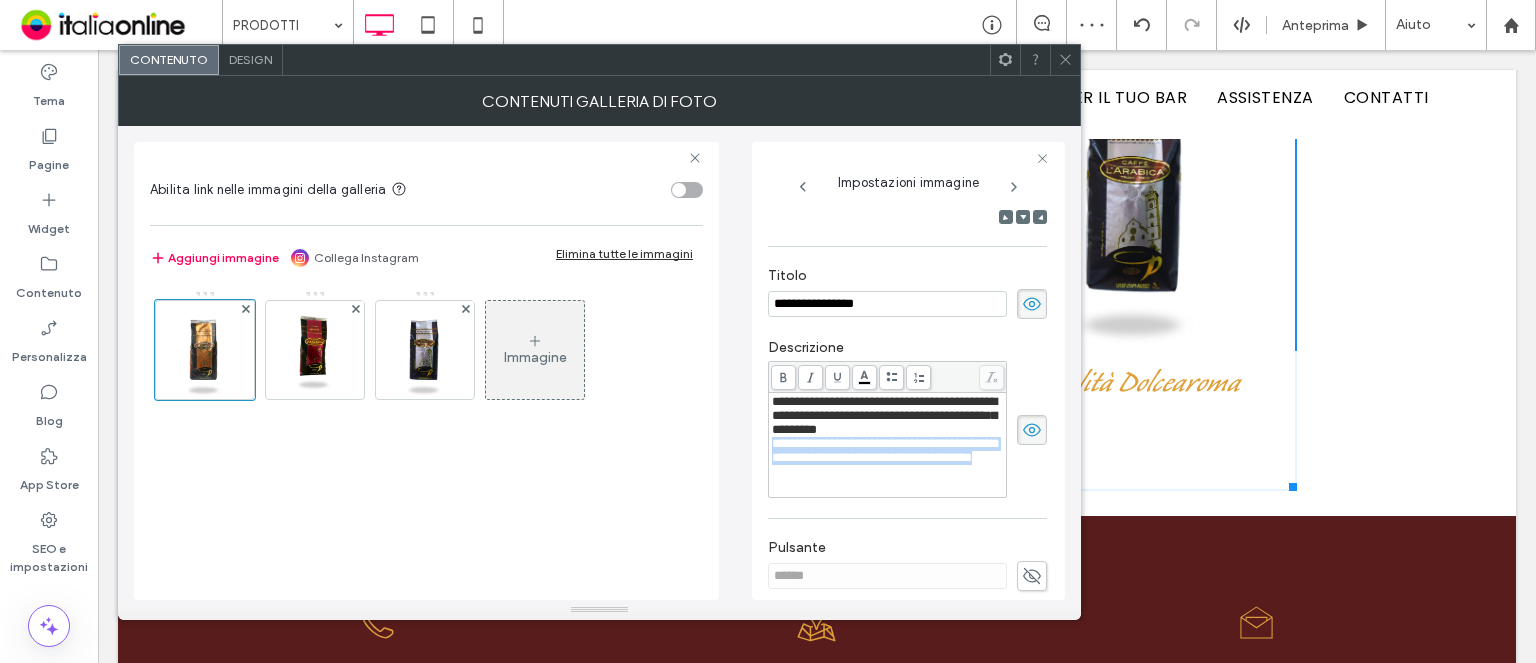 drag, startPoint x: 804, startPoint y: 482, endPoint x: 762, endPoint y: 443, distance: 57.31492 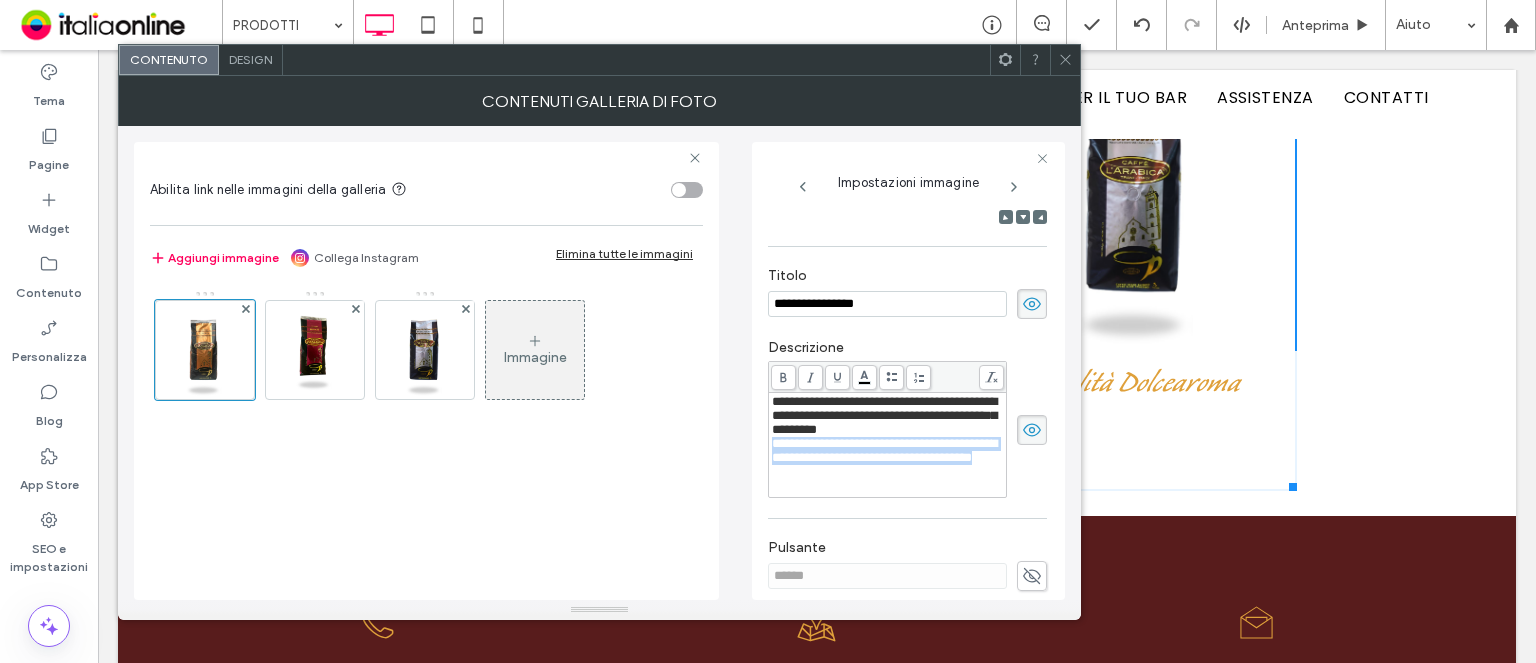 click at bounding box center [810, 377] 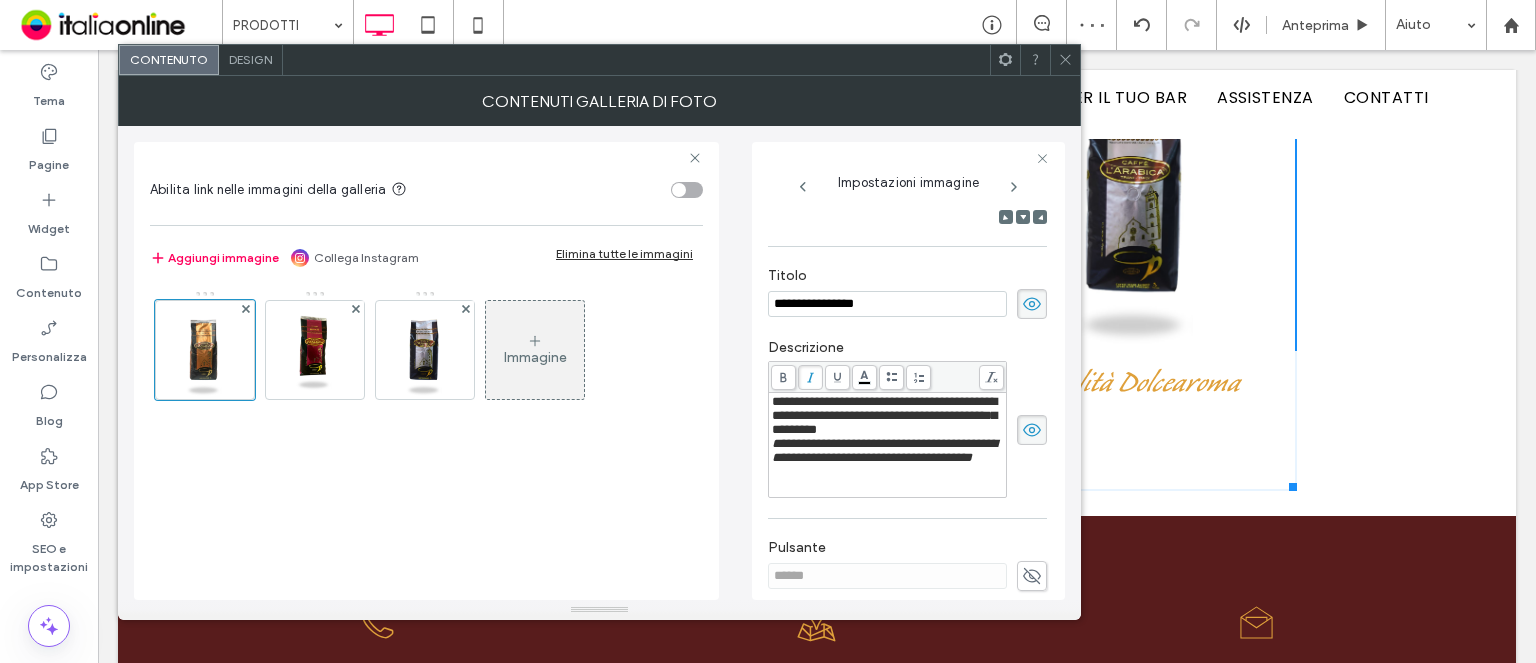 drag, startPoint x: 1061, startPoint y: 57, endPoint x: 1064, endPoint y: 75, distance: 18.248287 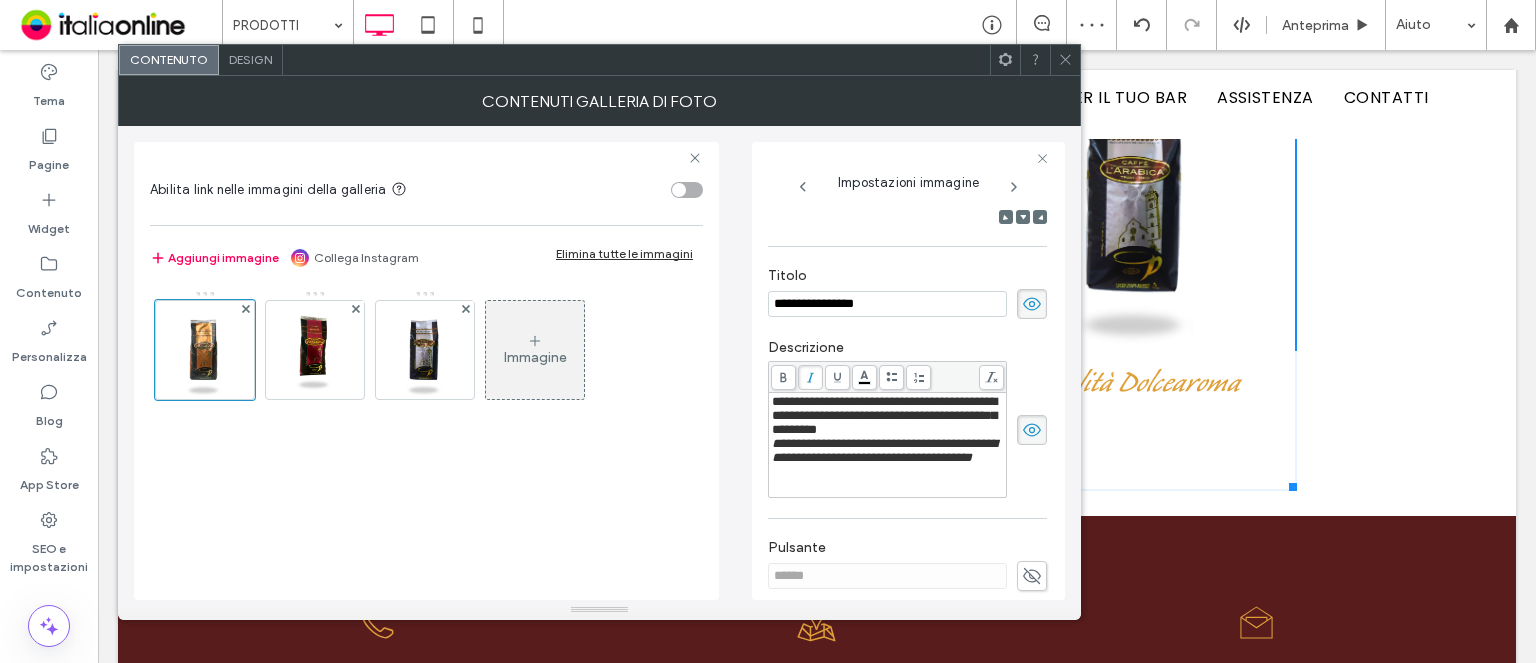 click 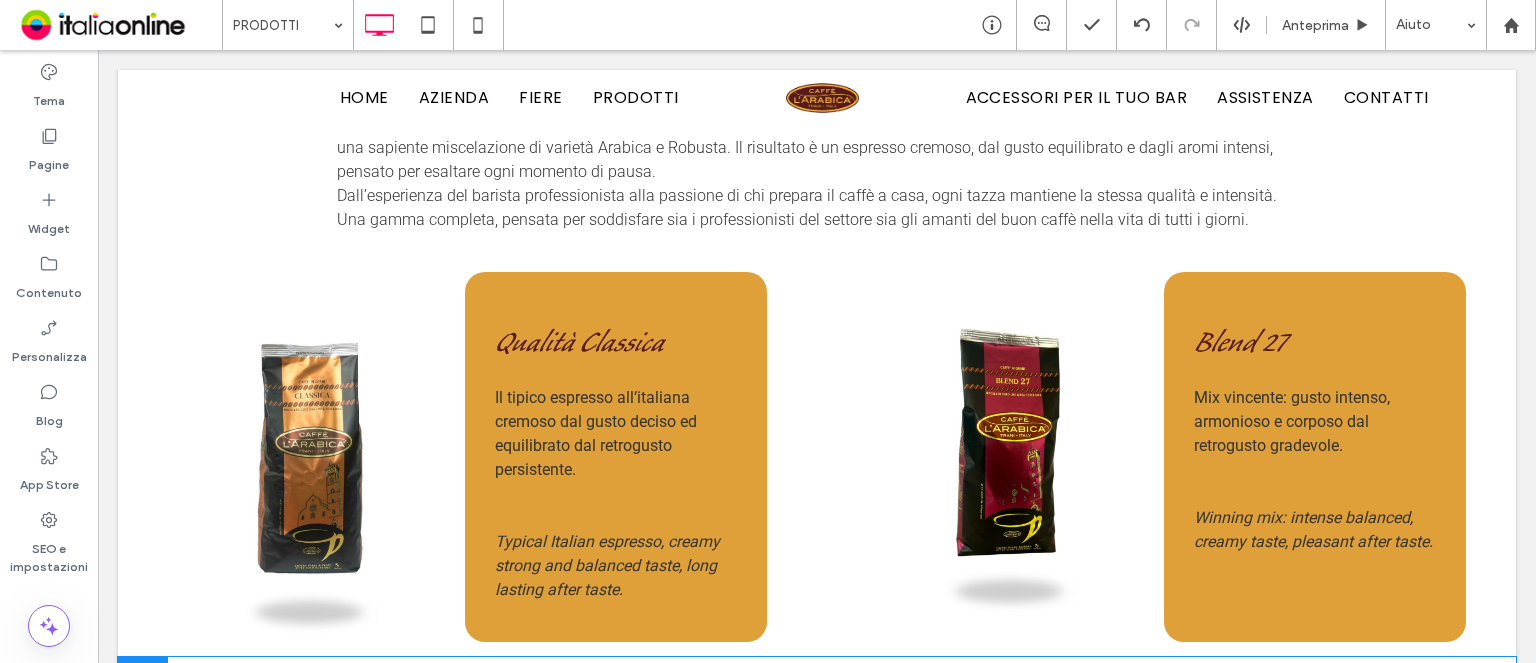 scroll, scrollTop: 817, scrollLeft: 0, axis: vertical 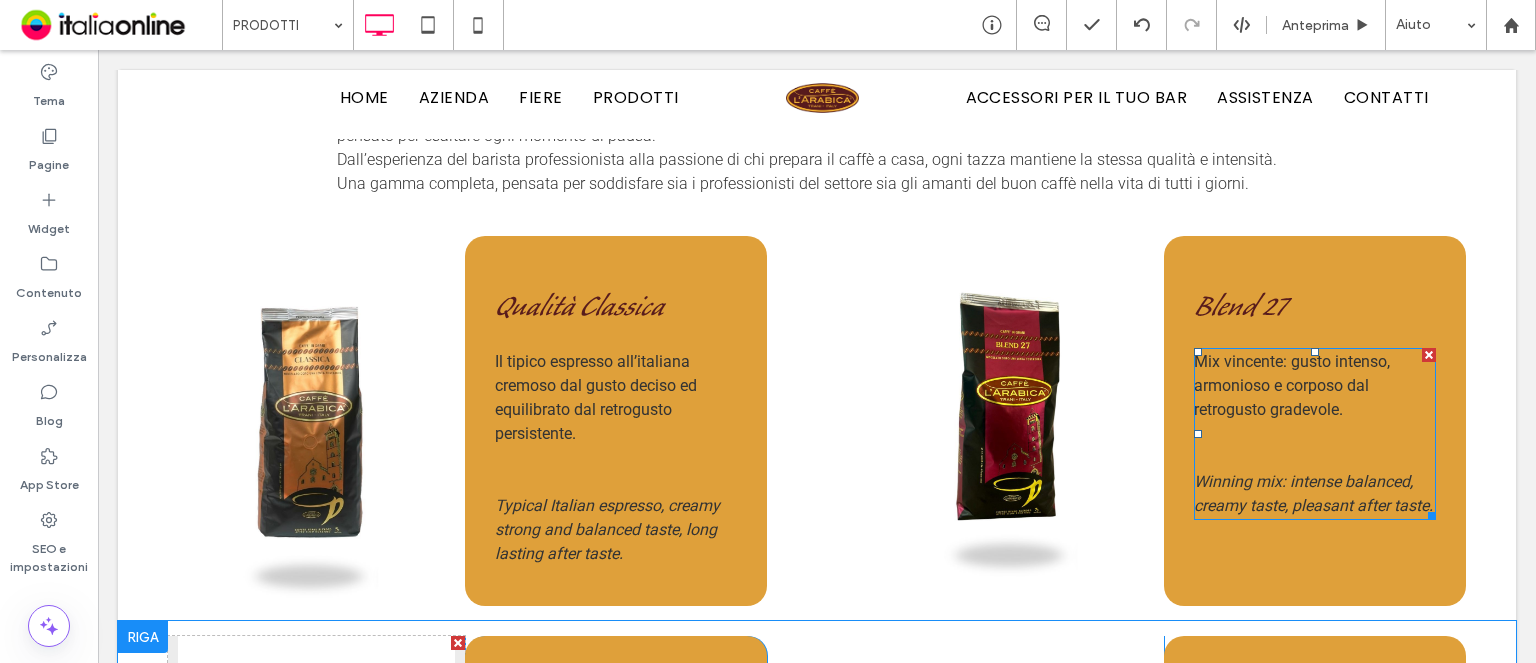 click at bounding box center [1315, 434] 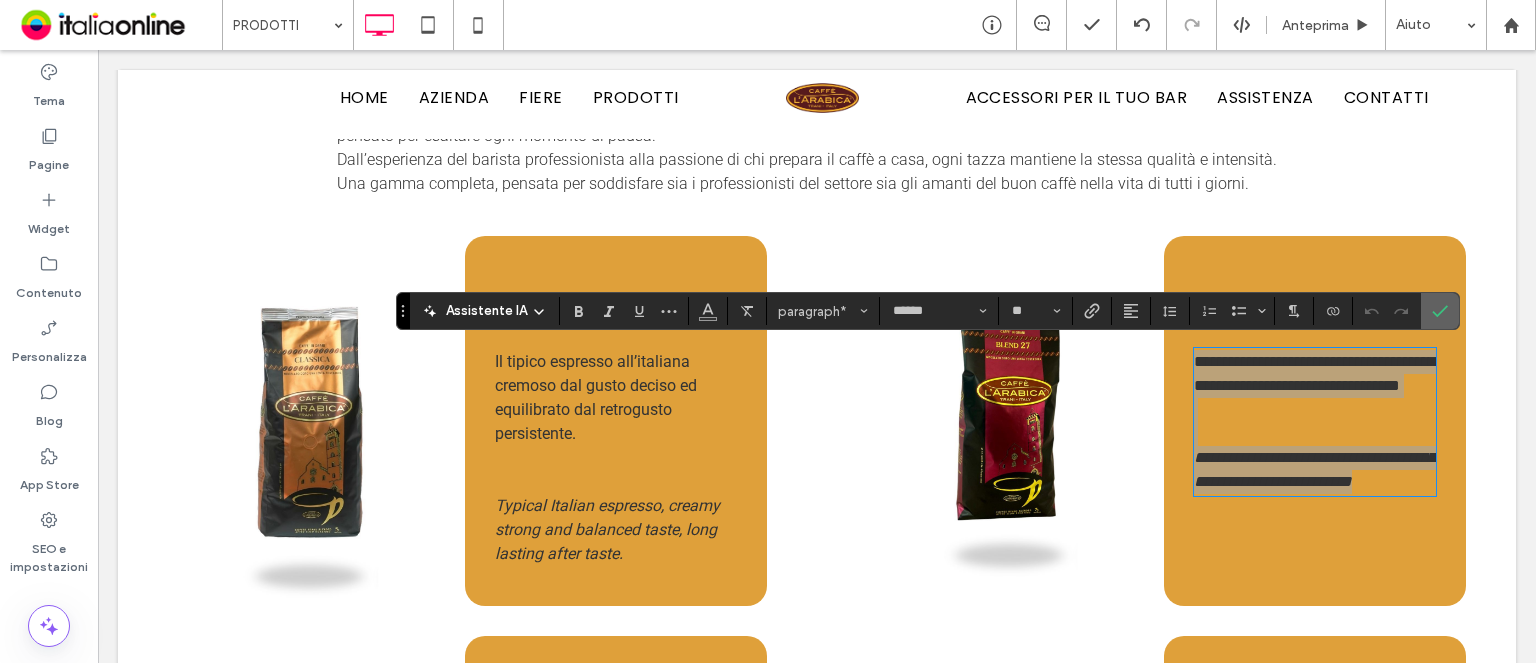 click 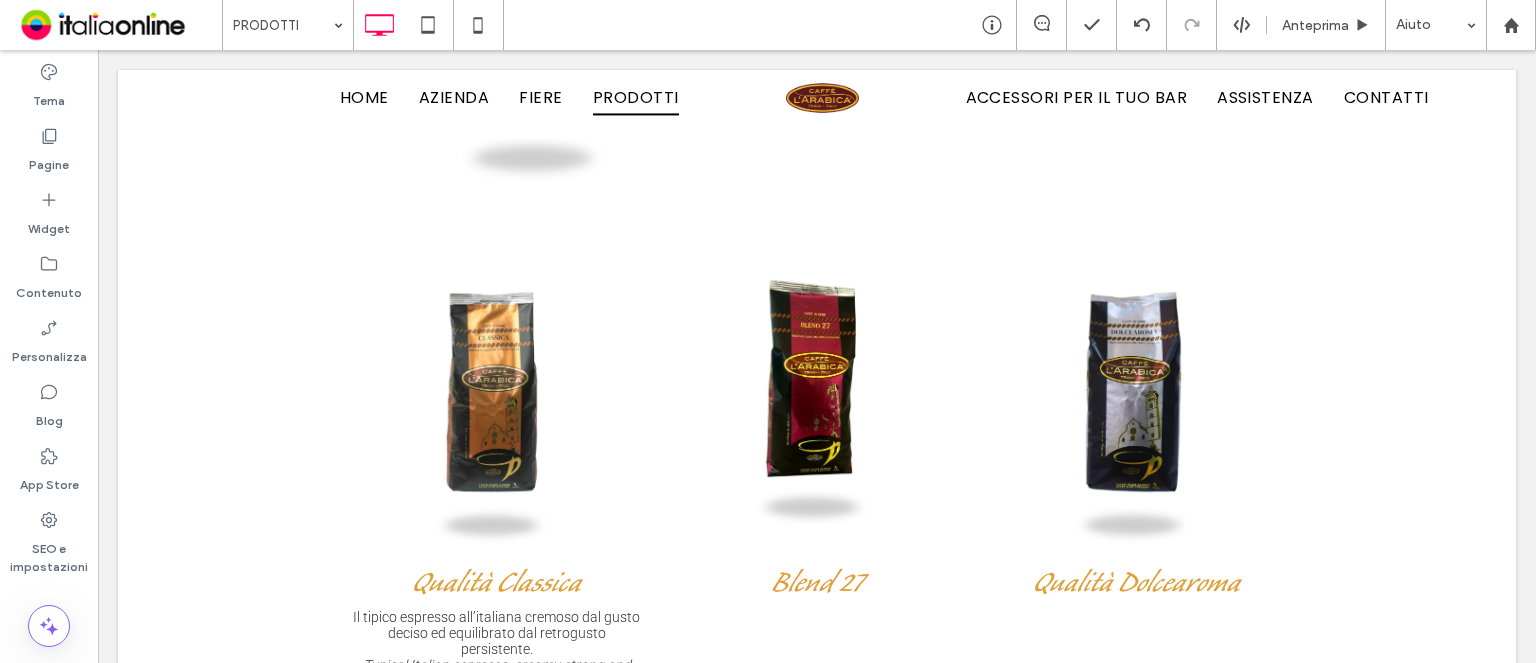 scroll, scrollTop: 4417, scrollLeft: 0, axis: vertical 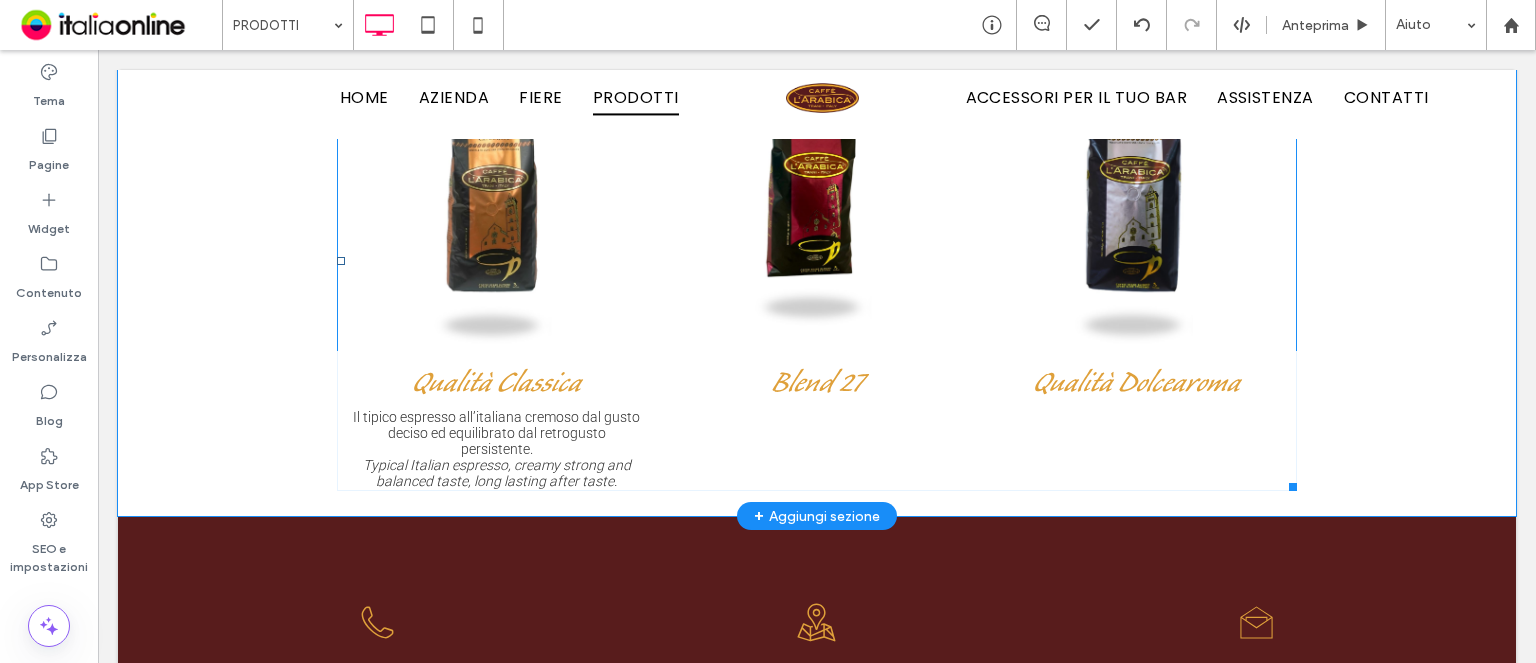 click on "Blend 27
Button" at bounding box center (817, 421) 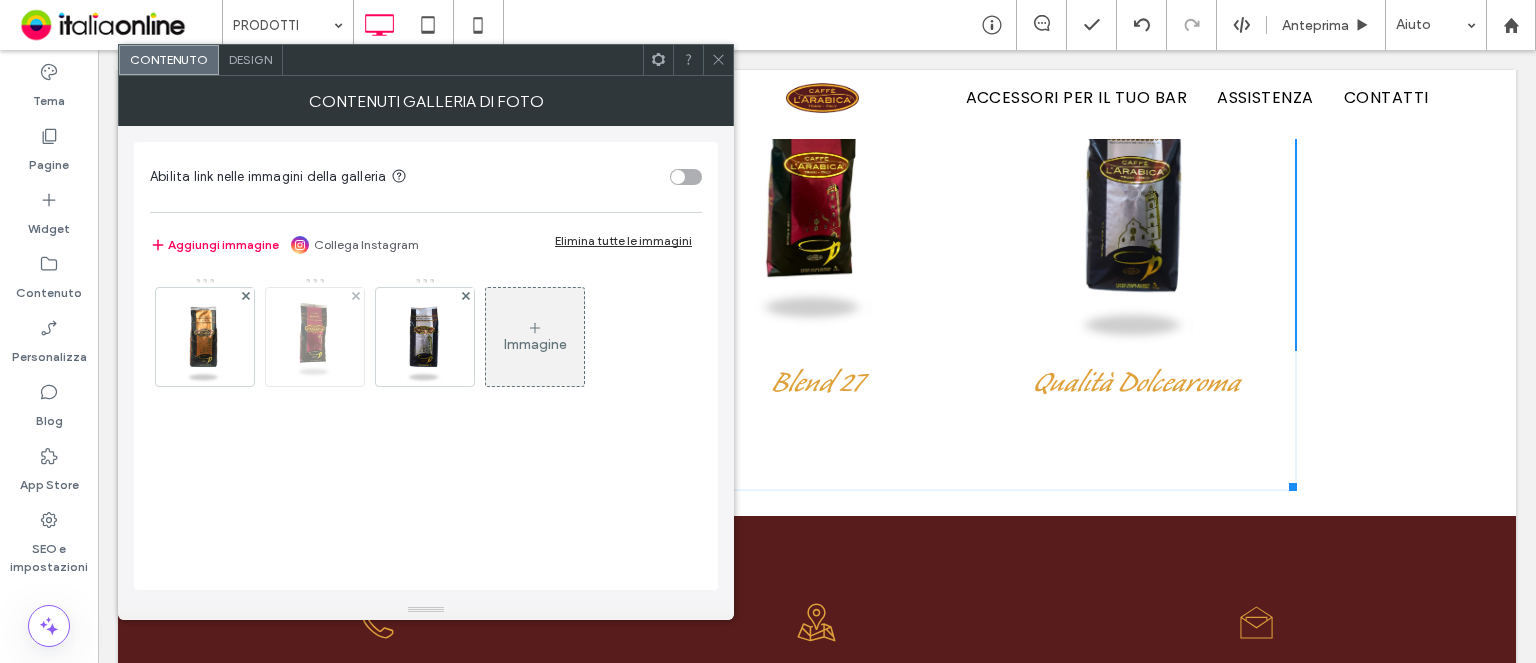 click at bounding box center (315, 337) 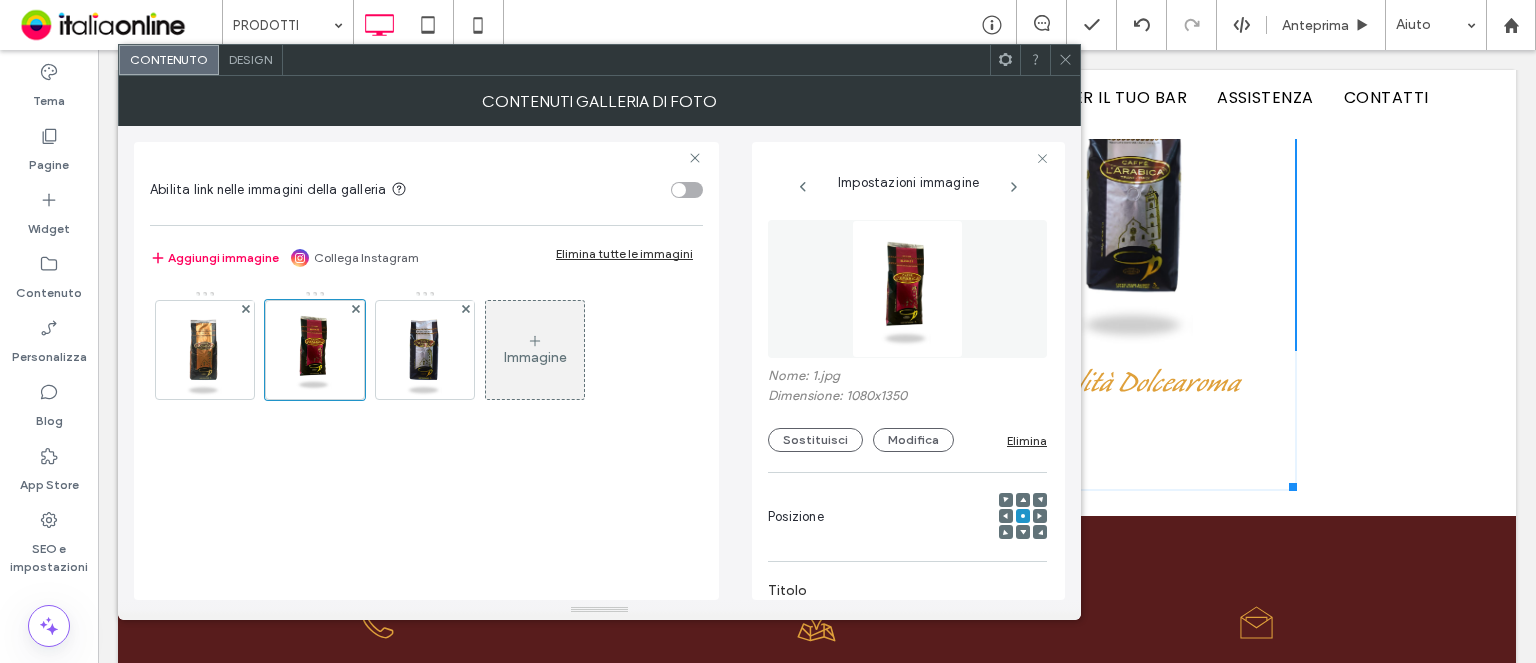 scroll, scrollTop: 0, scrollLeft: 2, axis: horizontal 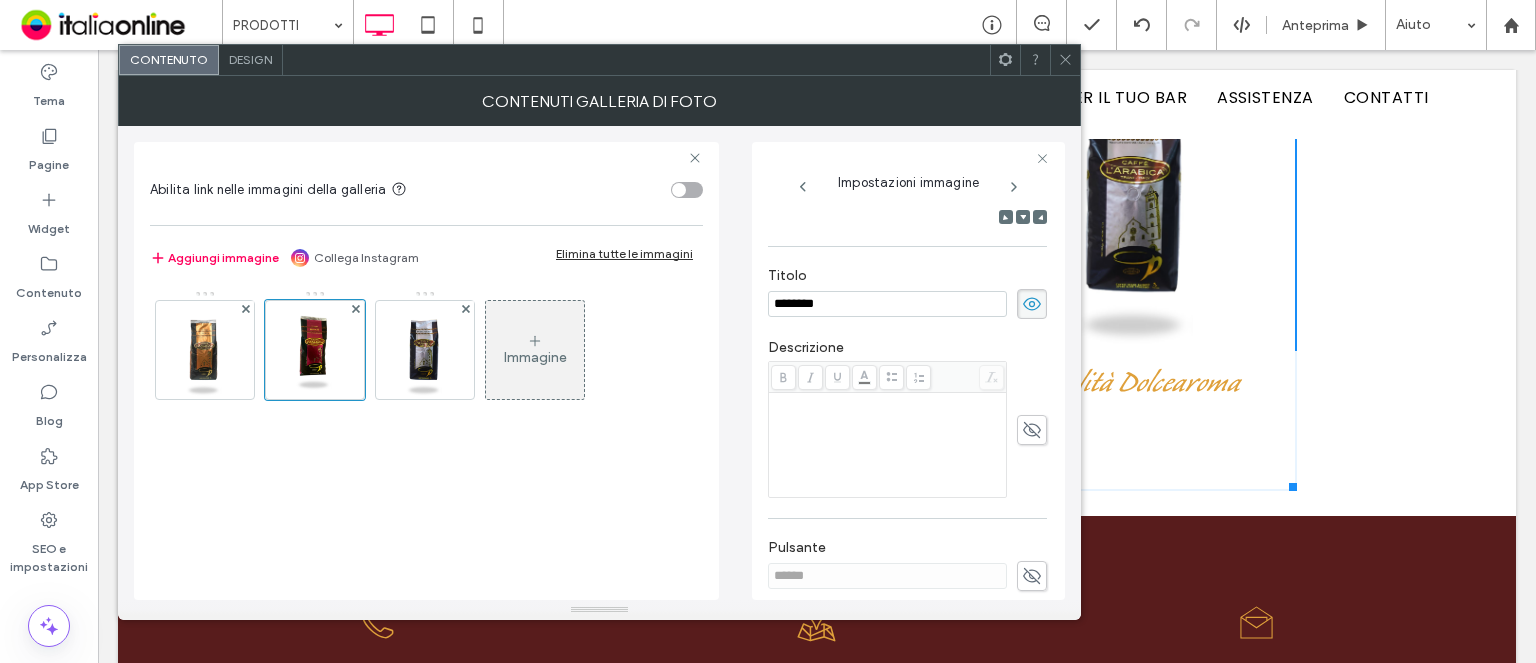 drag, startPoint x: 1012, startPoint y: 423, endPoint x: 983, endPoint y: 427, distance: 29.274563 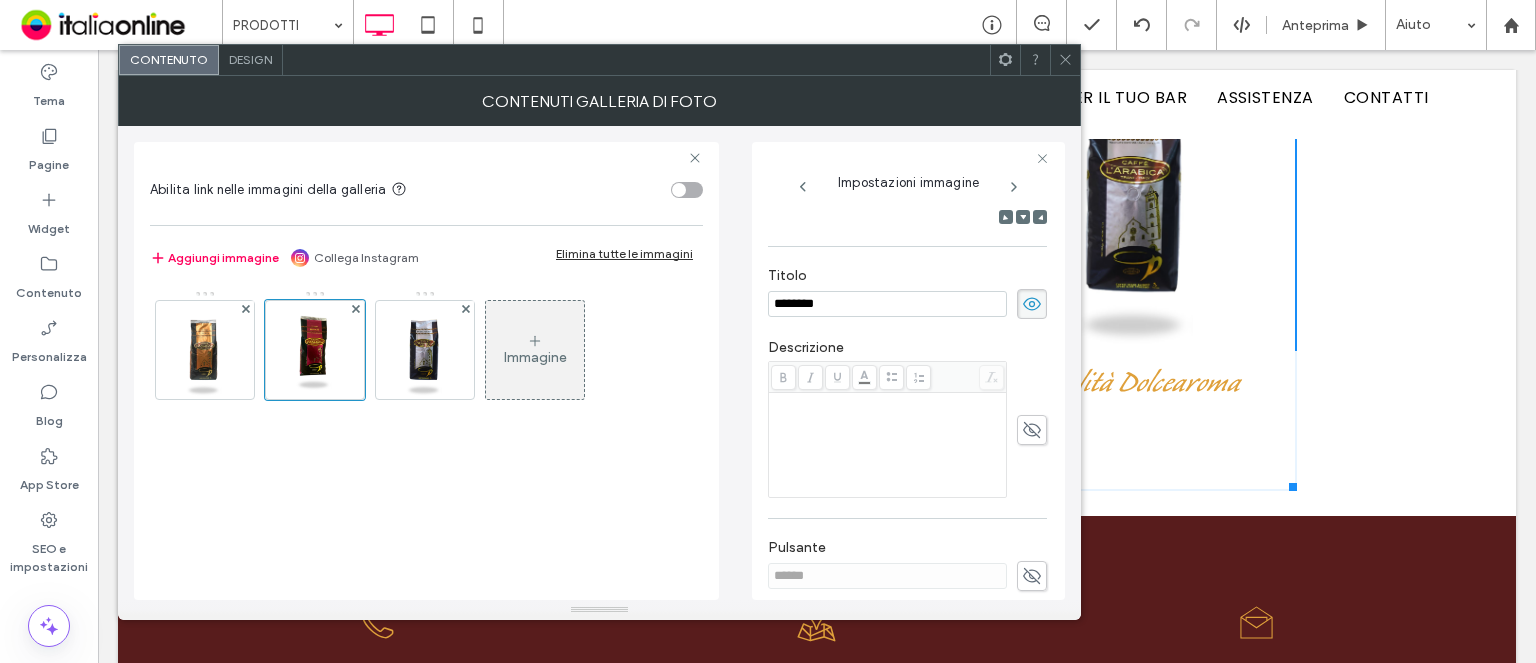 click 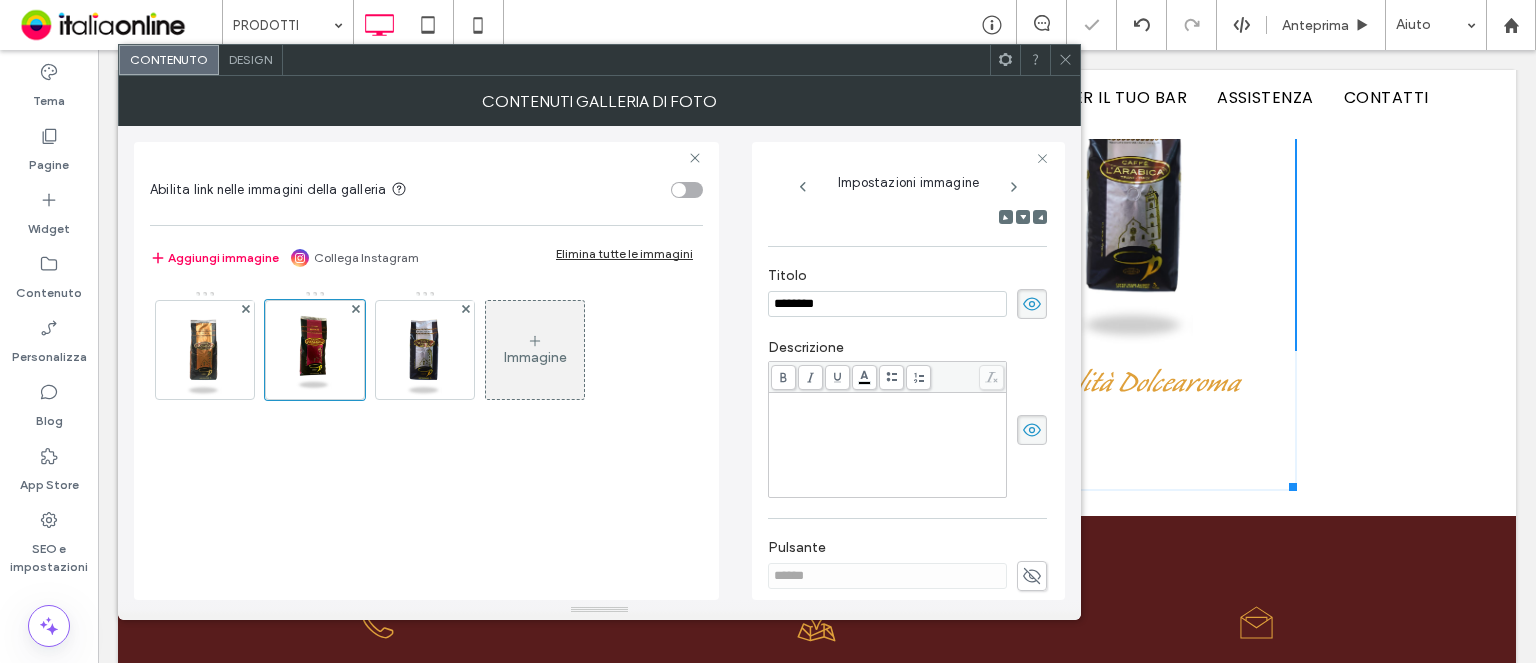 click at bounding box center [888, 445] 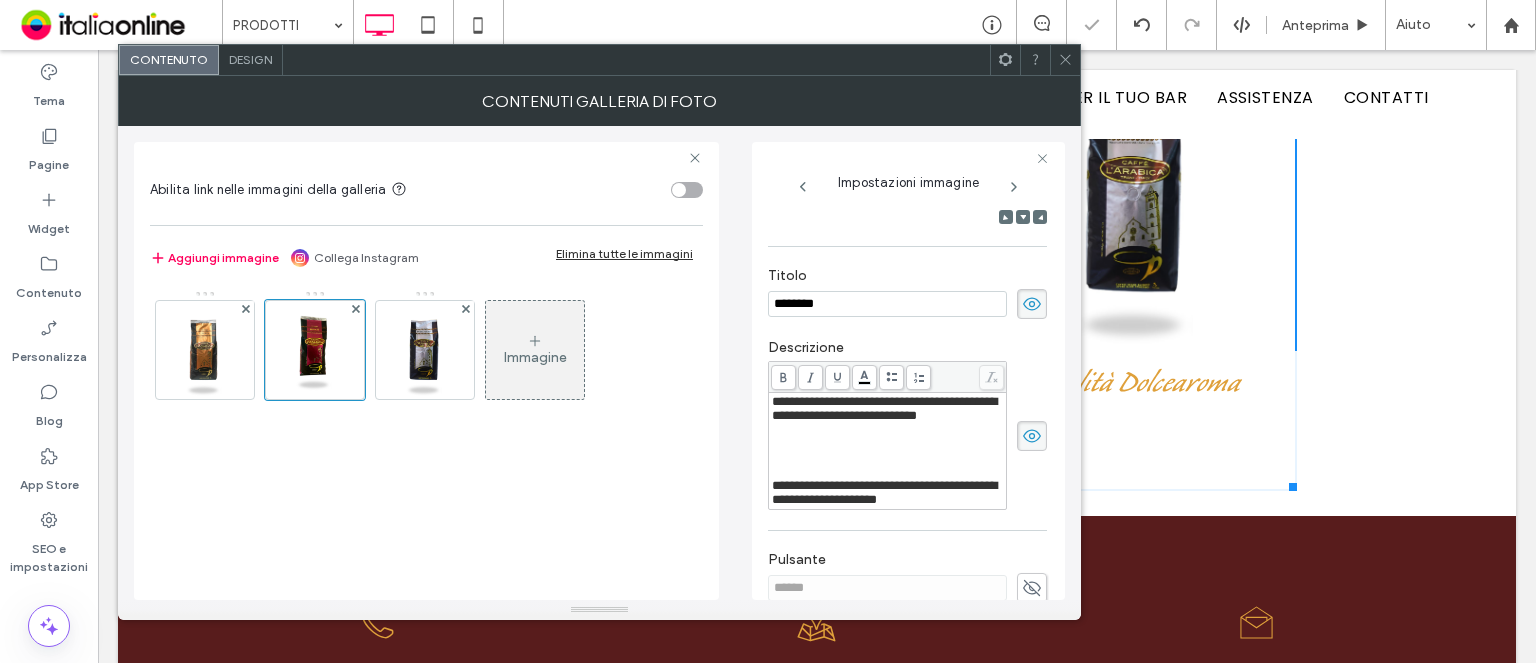 click at bounding box center [888, 458] 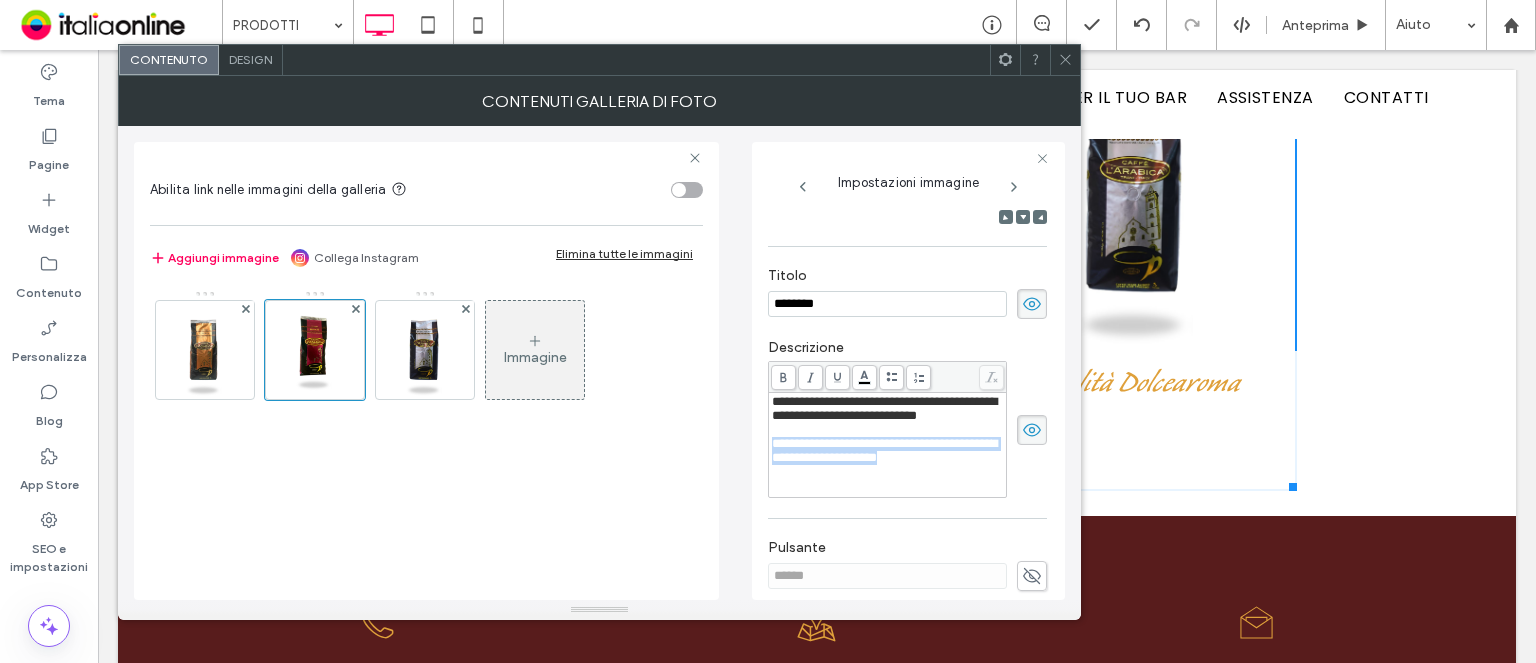 drag, startPoint x: 921, startPoint y: 475, endPoint x: 737, endPoint y: 443, distance: 186.76189 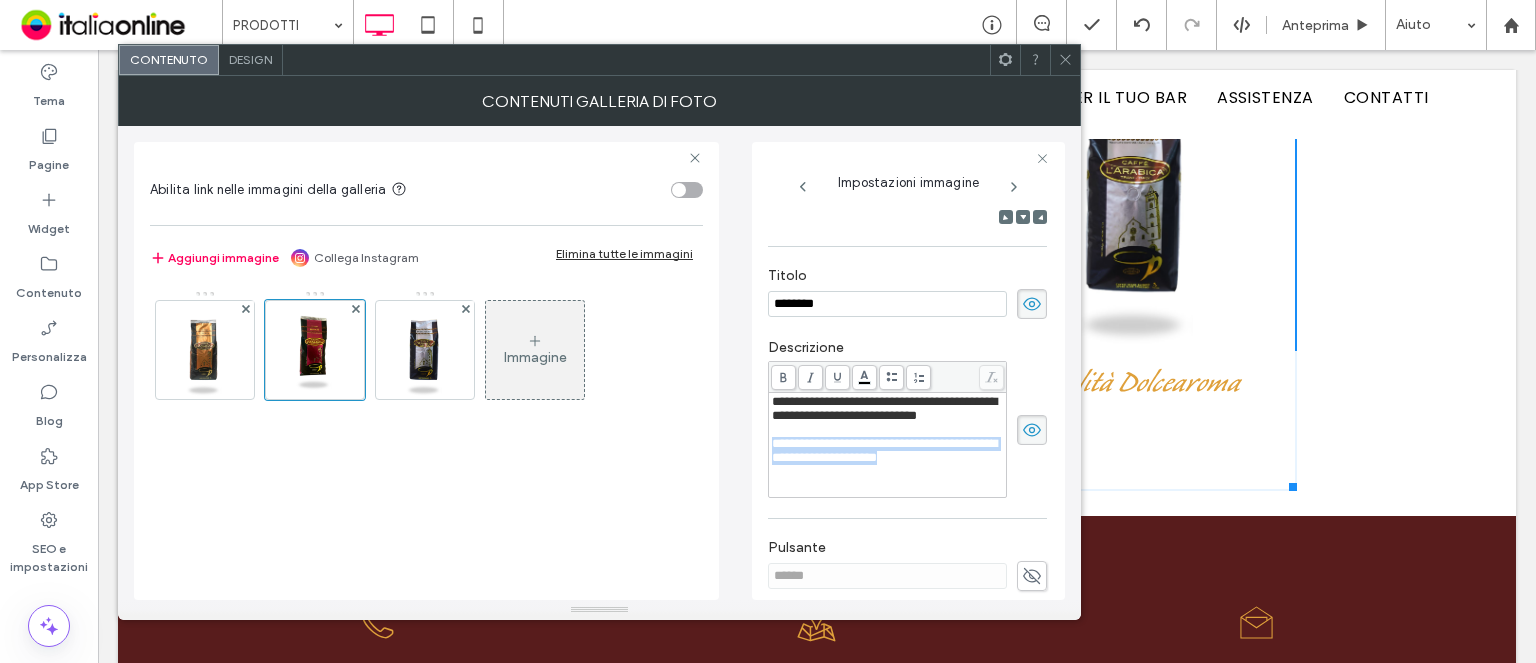 click on "**********" at bounding box center (599, 363) 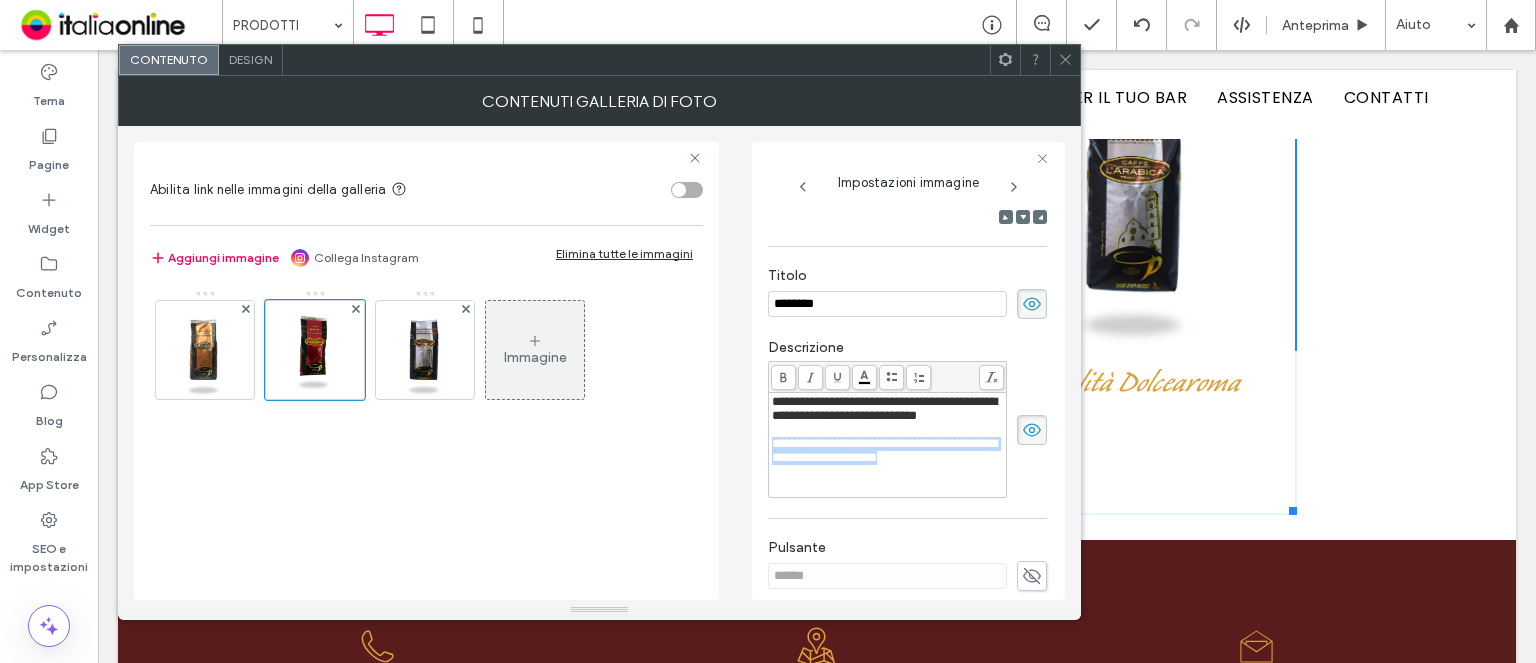 click 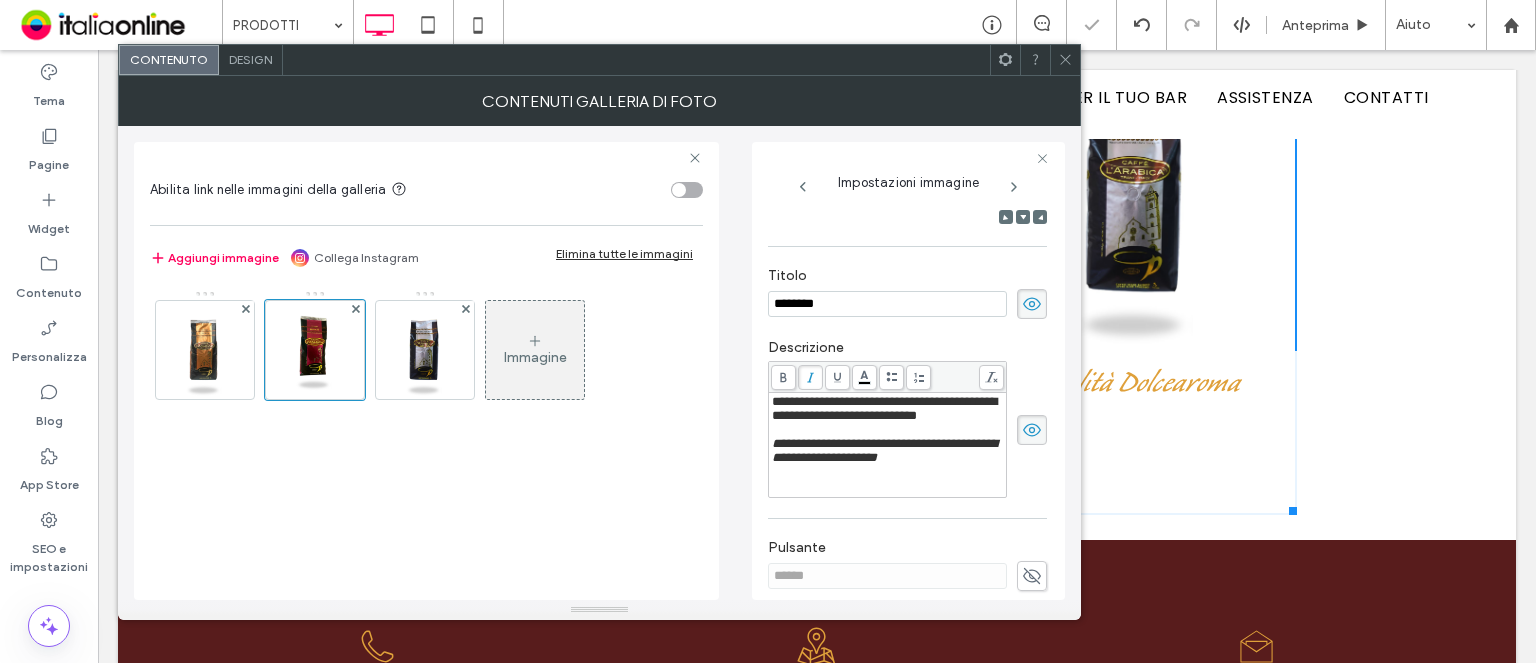 click 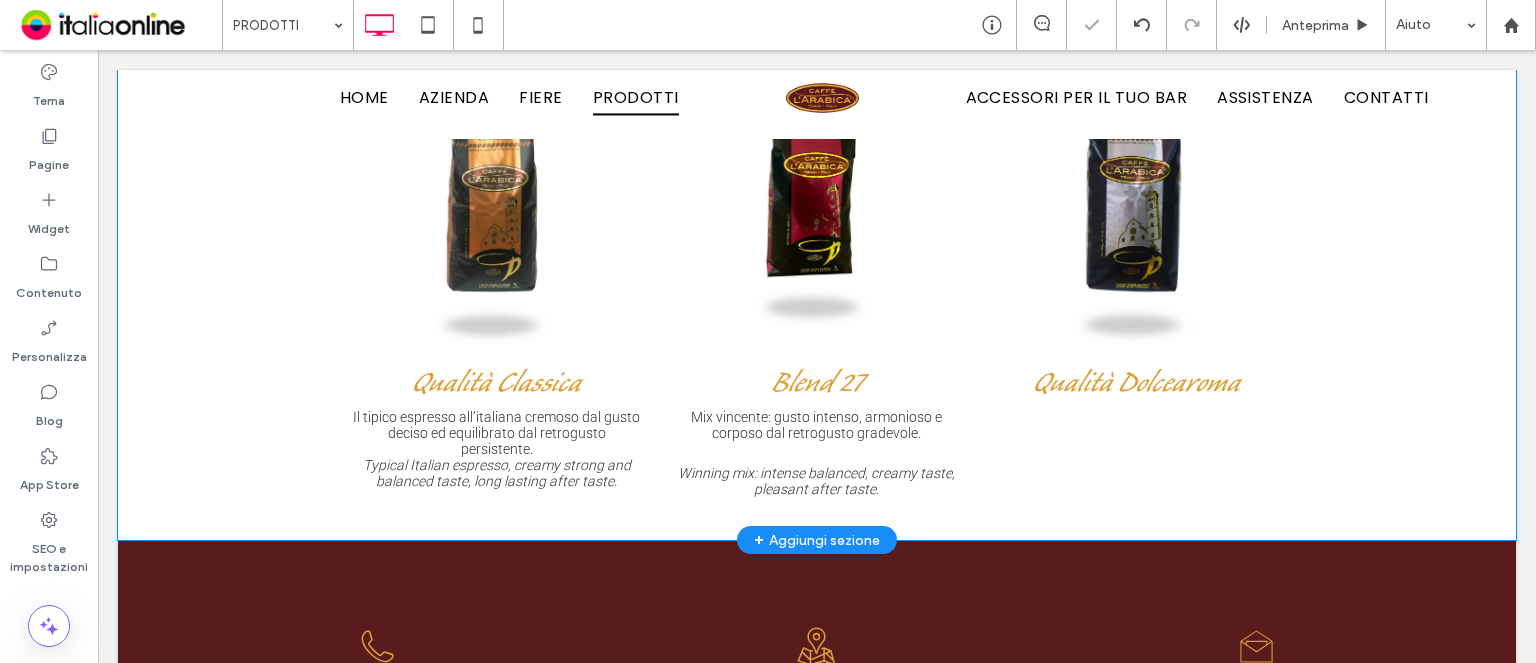 scroll, scrollTop: 4317, scrollLeft: 0, axis: vertical 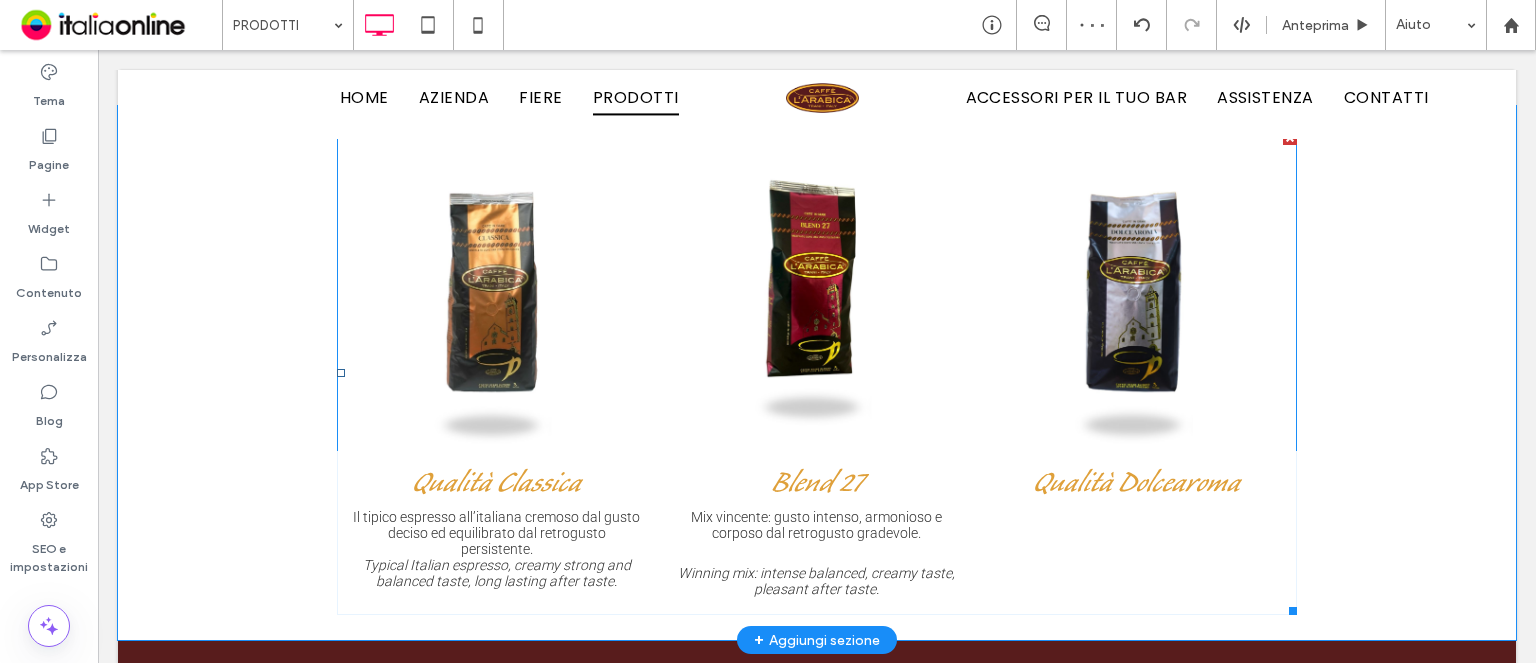 click on "Mix vincente: gusto intenso, armonioso e corposo dal retrogusto gradevole. Winning mix: intense balanced, creamy taste, pleasant after taste." at bounding box center [817, 553] 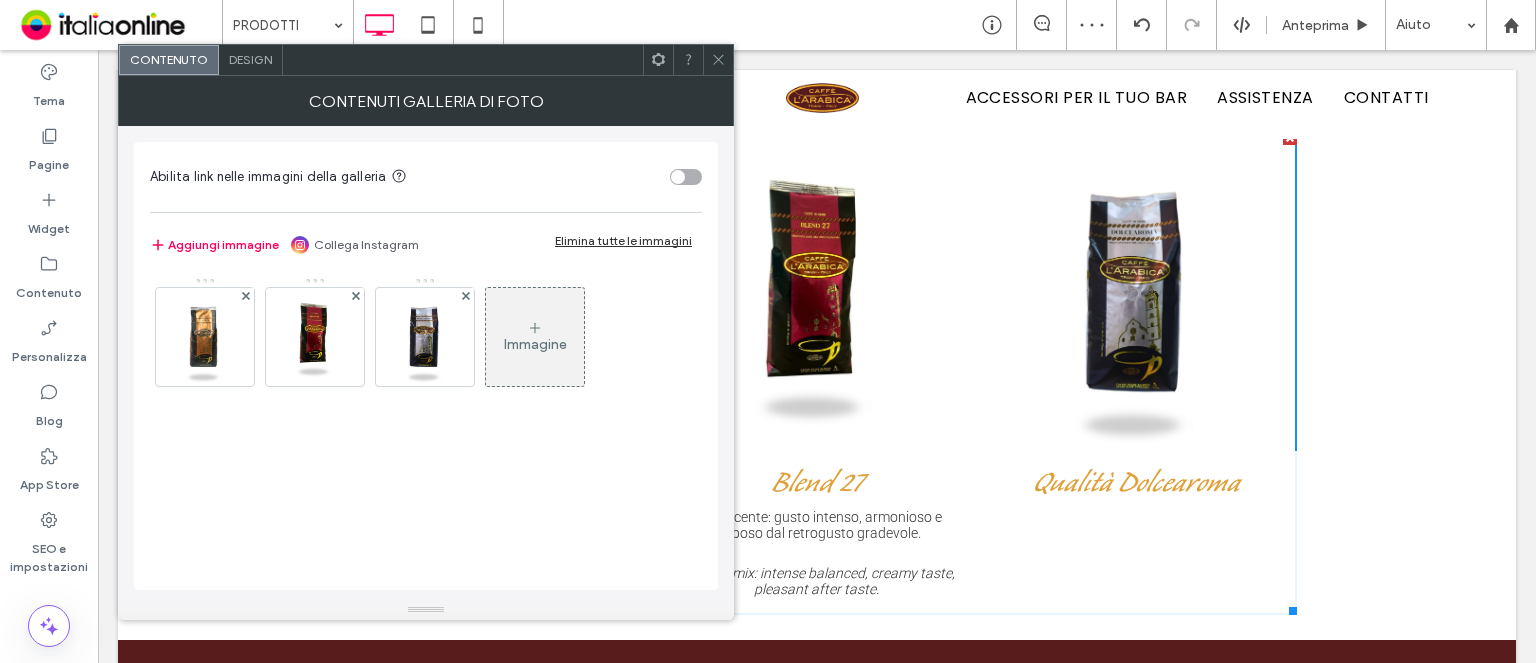 click at bounding box center [315, 337] 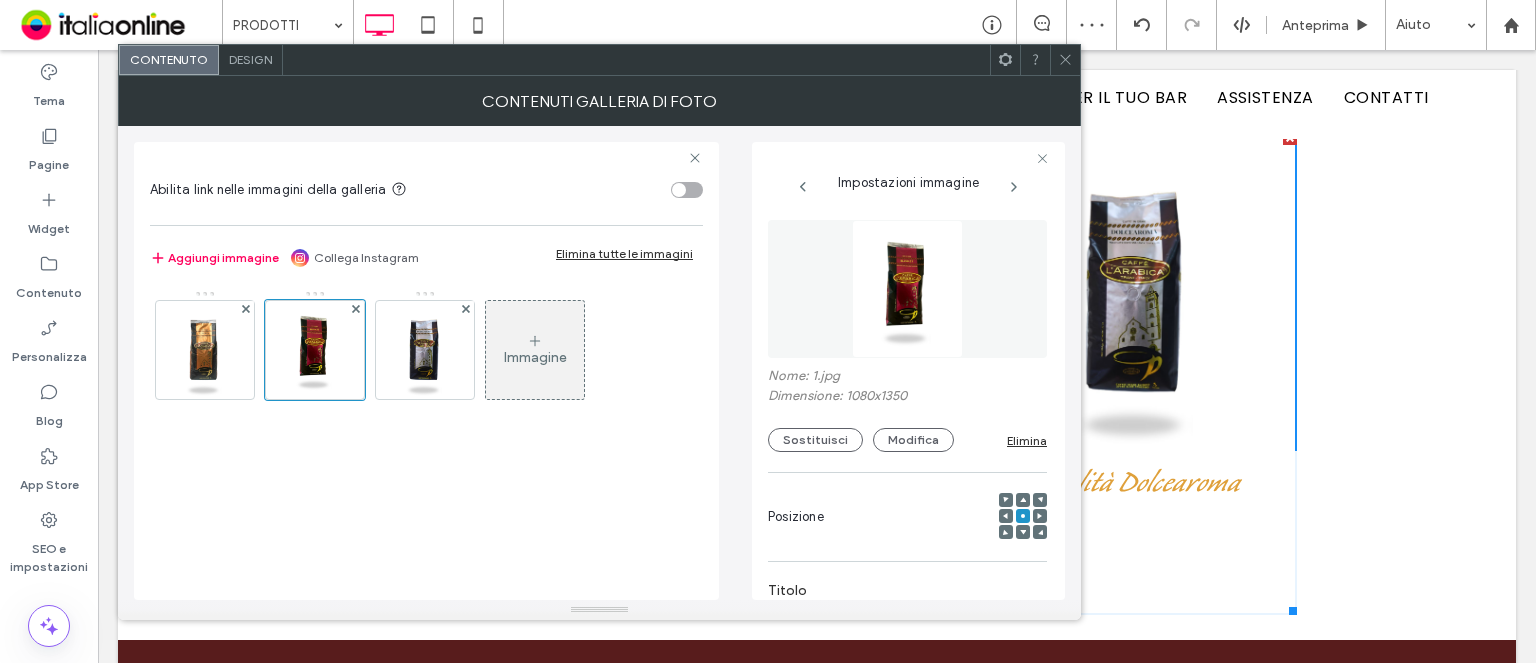 scroll, scrollTop: 0, scrollLeft: 68, axis: horizontal 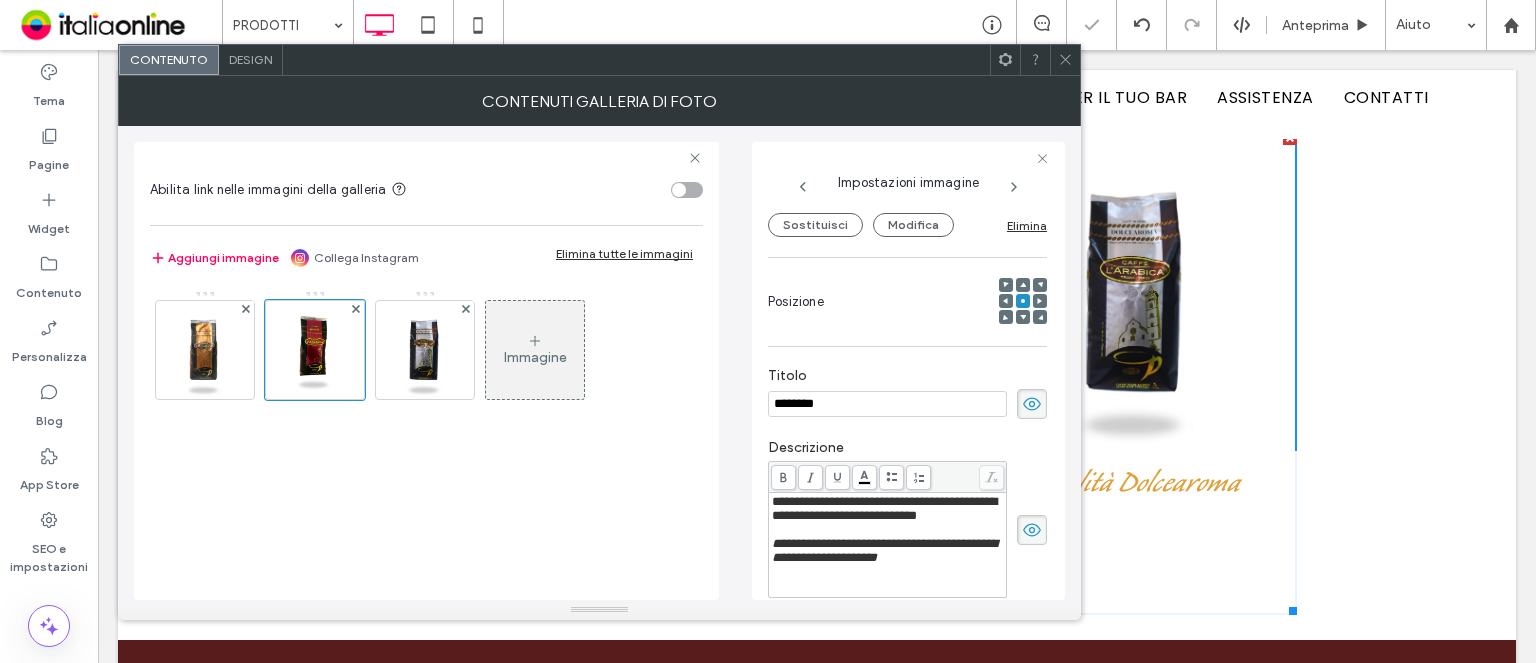 click on "**********" at bounding box center [884, 508] 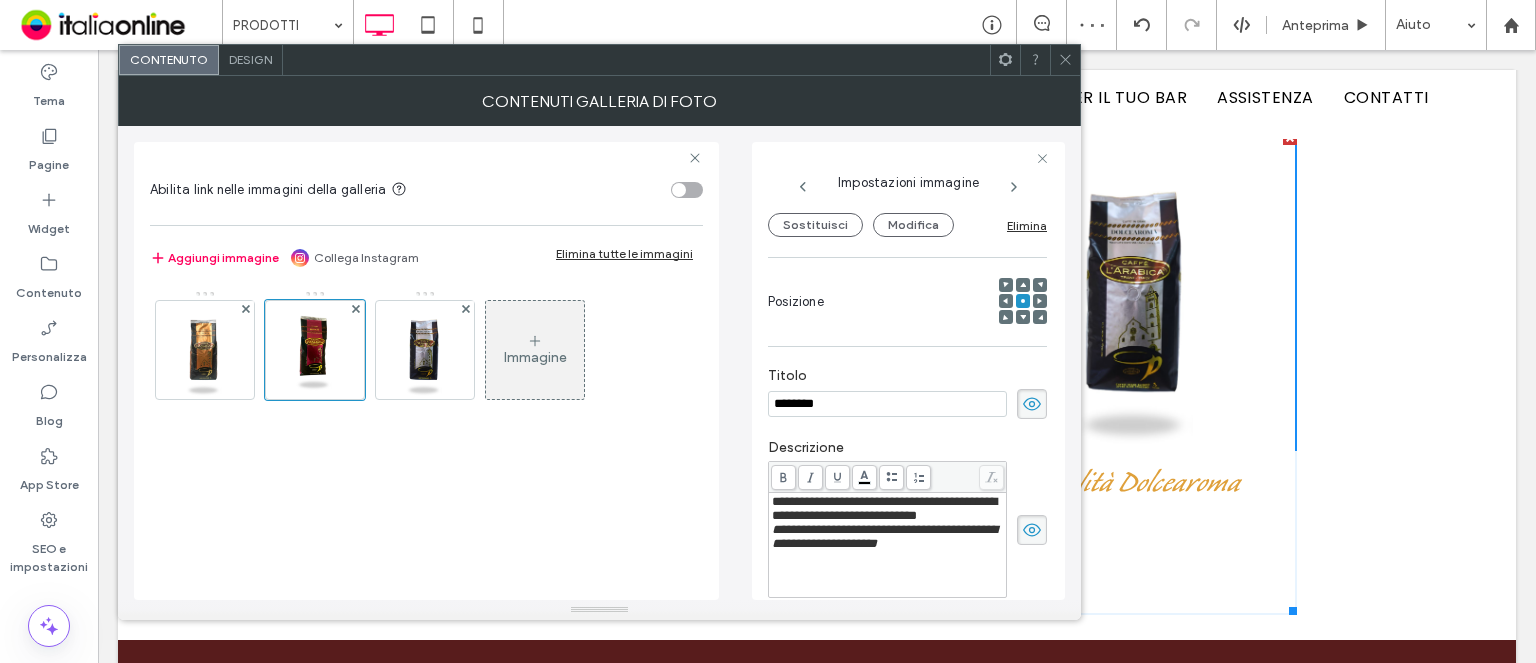 click 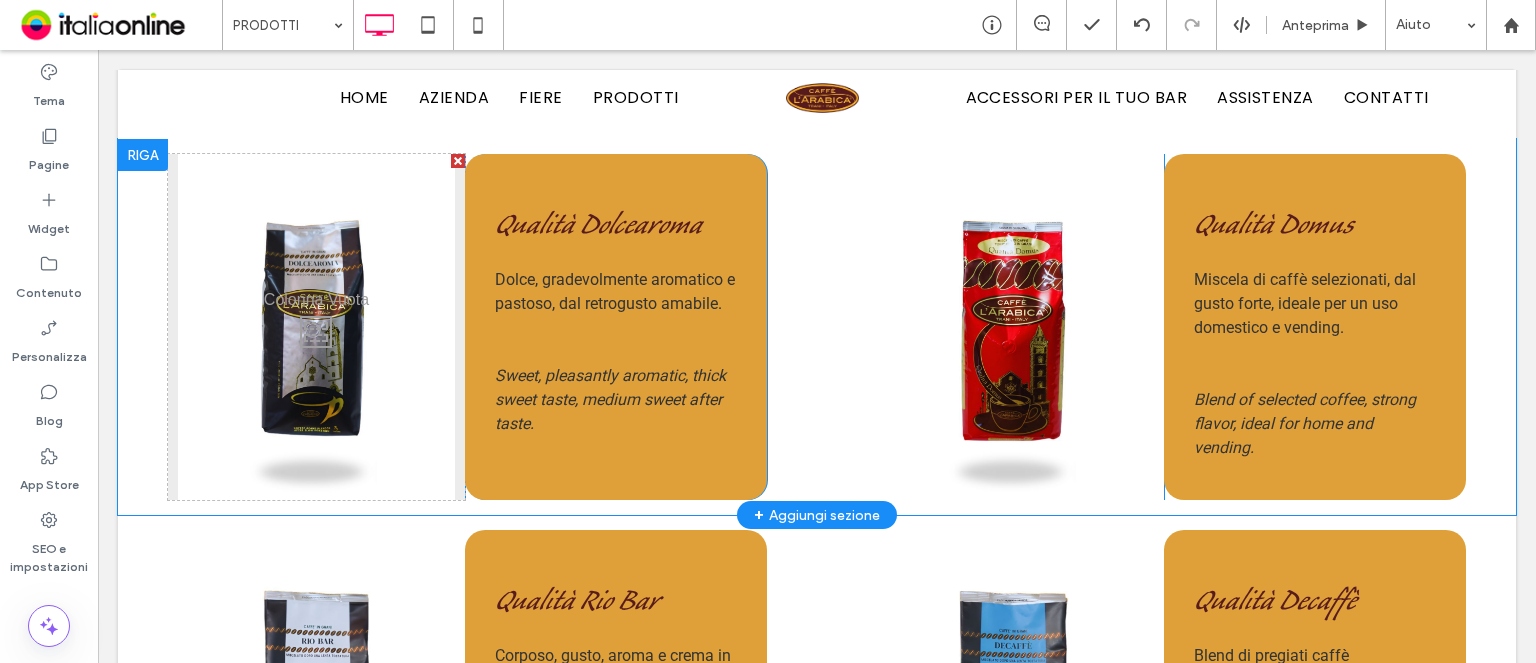 scroll, scrollTop: 1276, scrollLeft: 0, axis: vertical 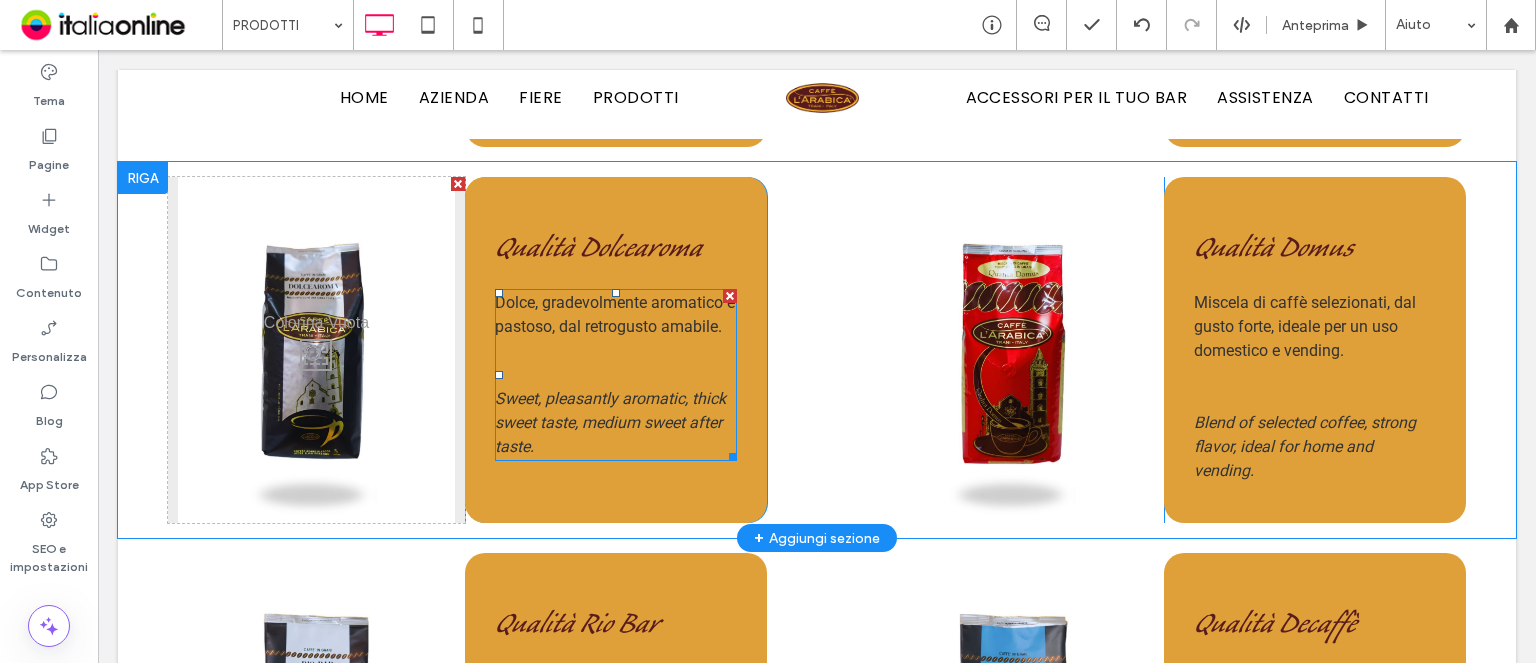 click at bounding box center (616, 351) 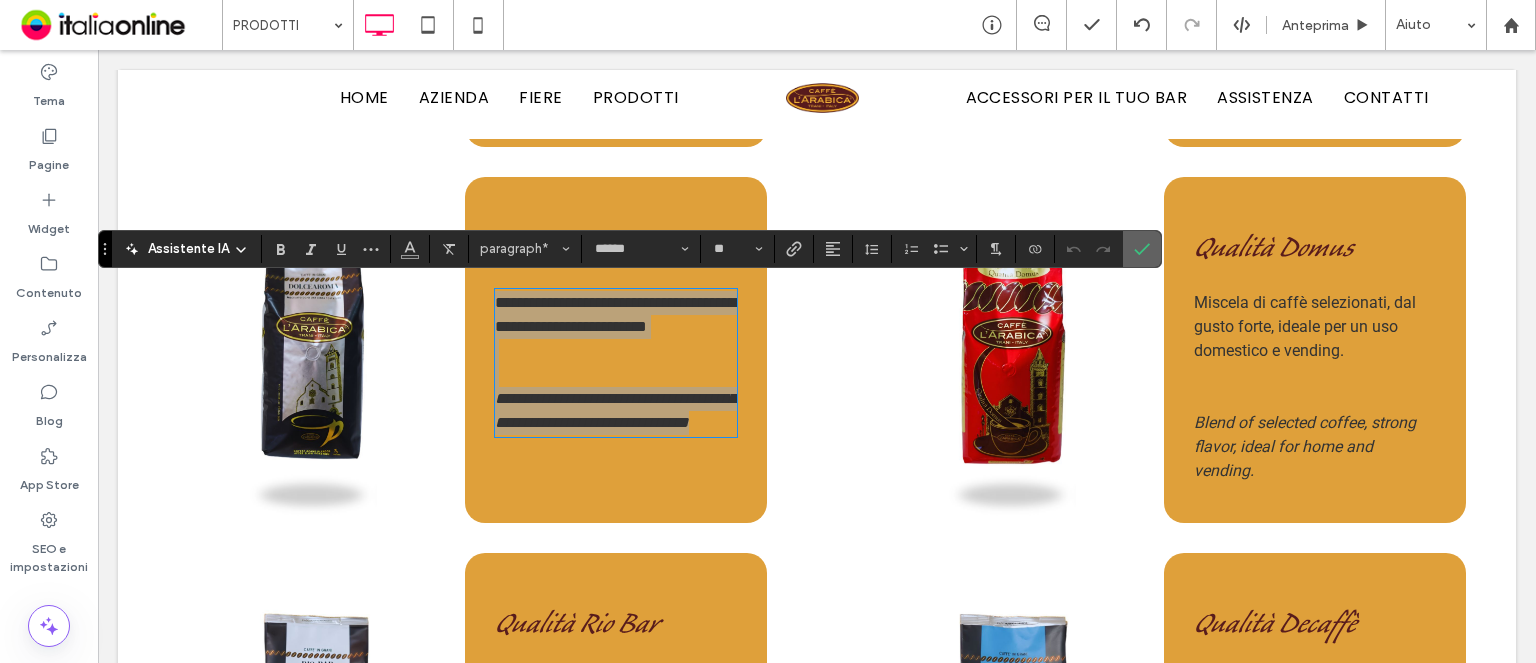 drag, startPoint x: 1134, startPoint y: 245, endPoint x: 1389, endPoint y: 209, distance: 257.52863 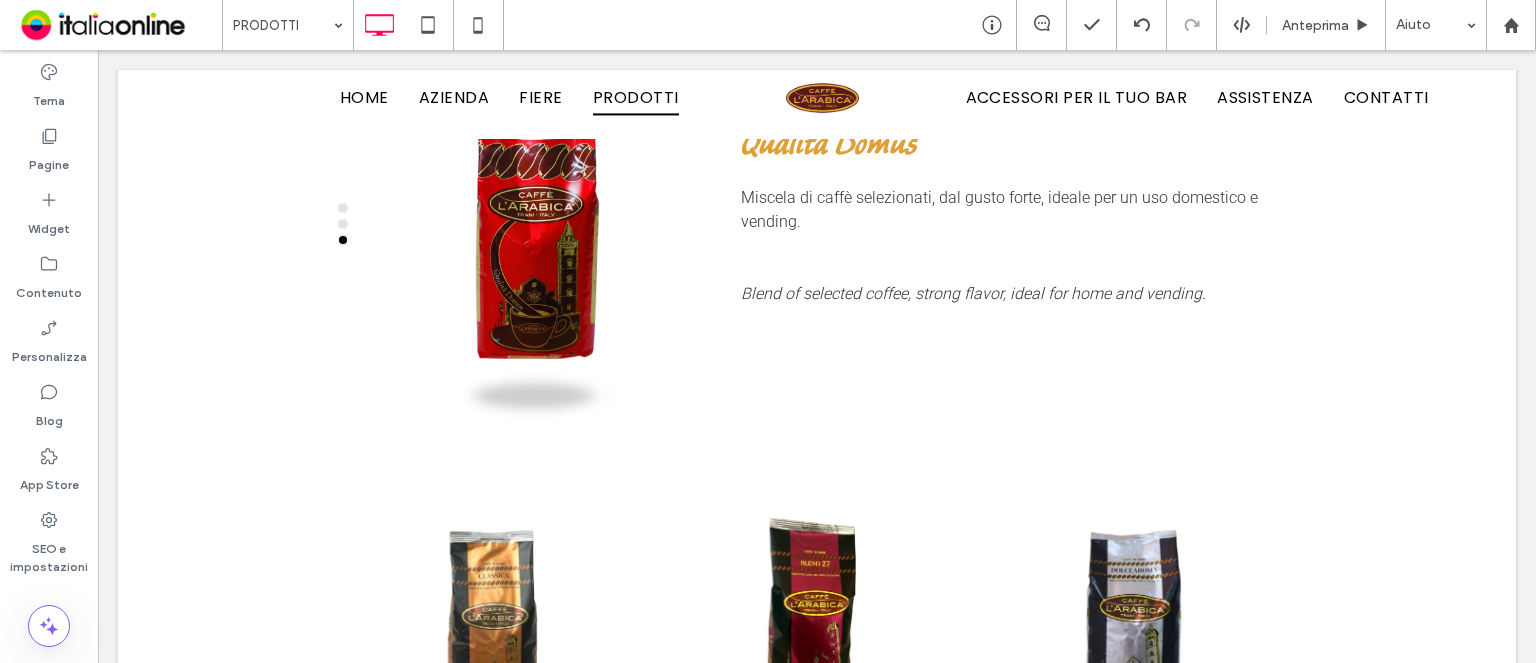 scroll, scrollTop: 4300, scrollLeft: 0, axis: vertical 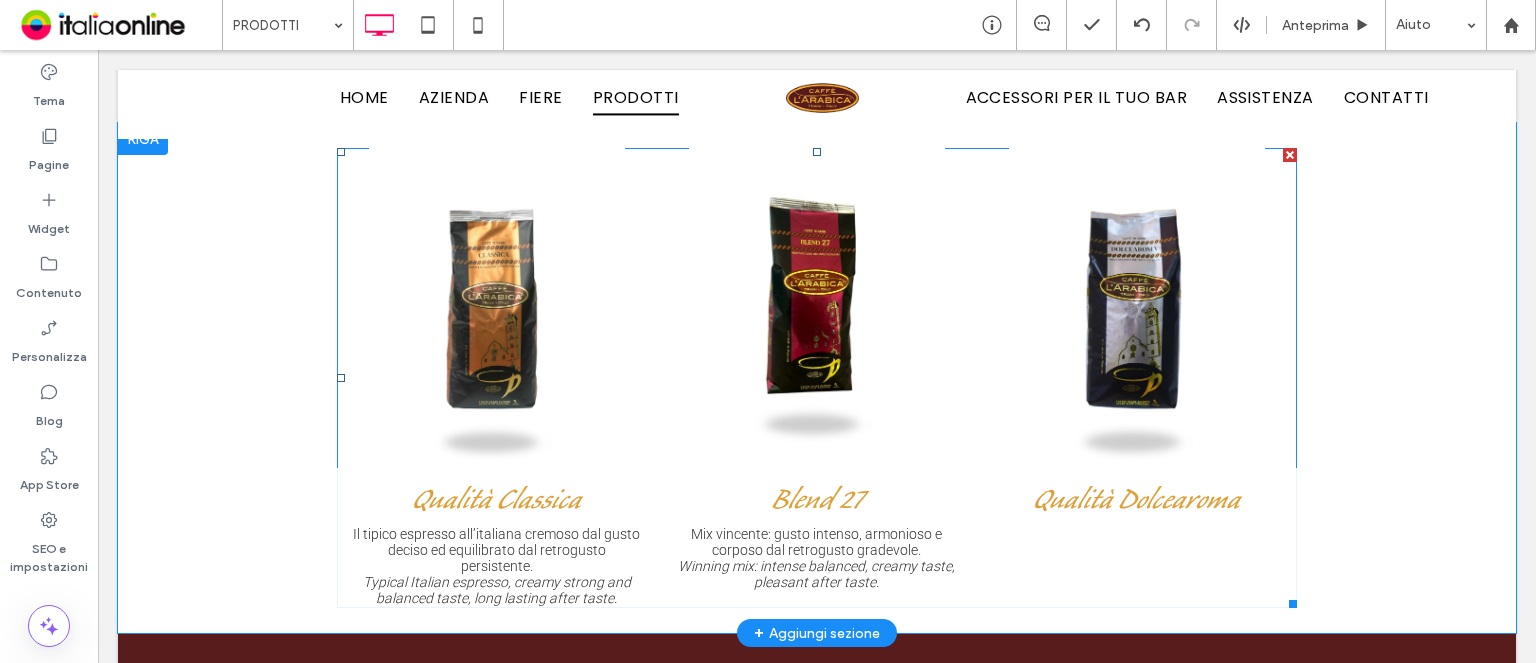 click on "Qualità Dolcearoma" at bounding box center [1136, 504] 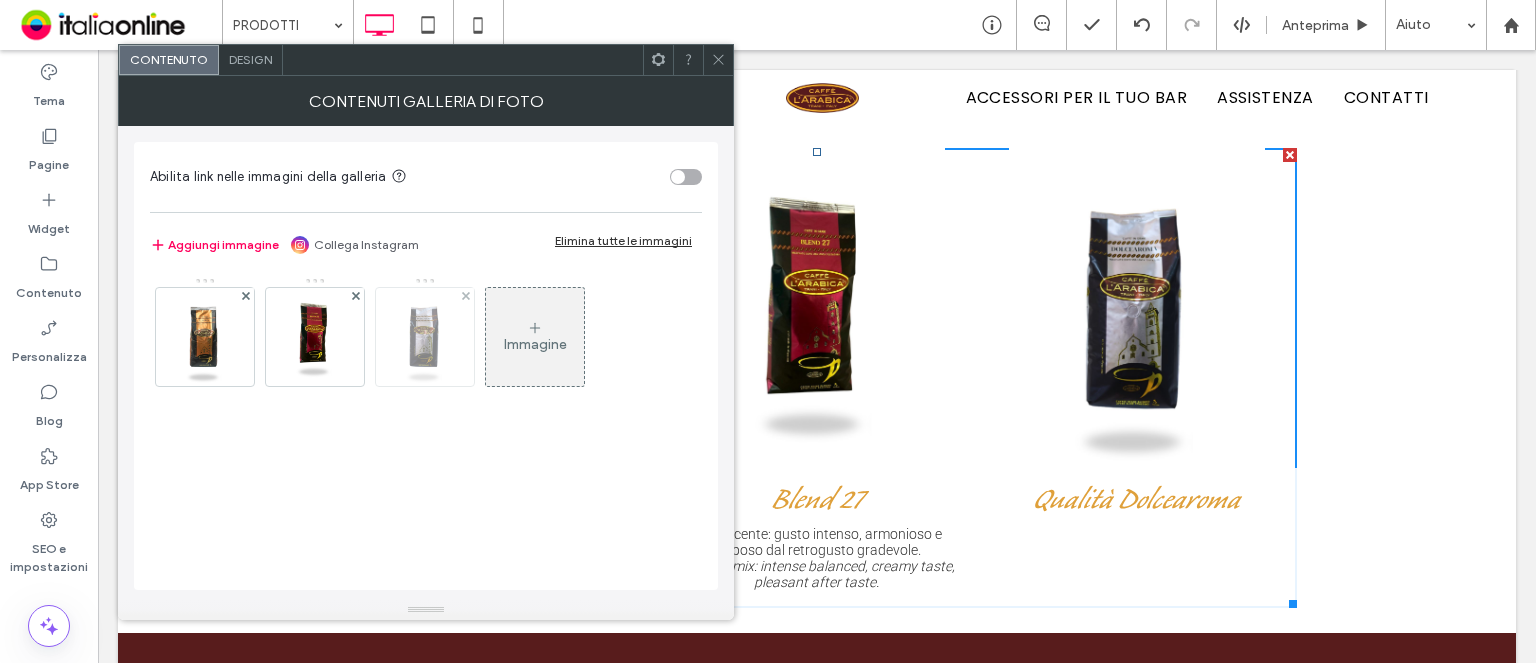 click at bounding box center [425, 337] 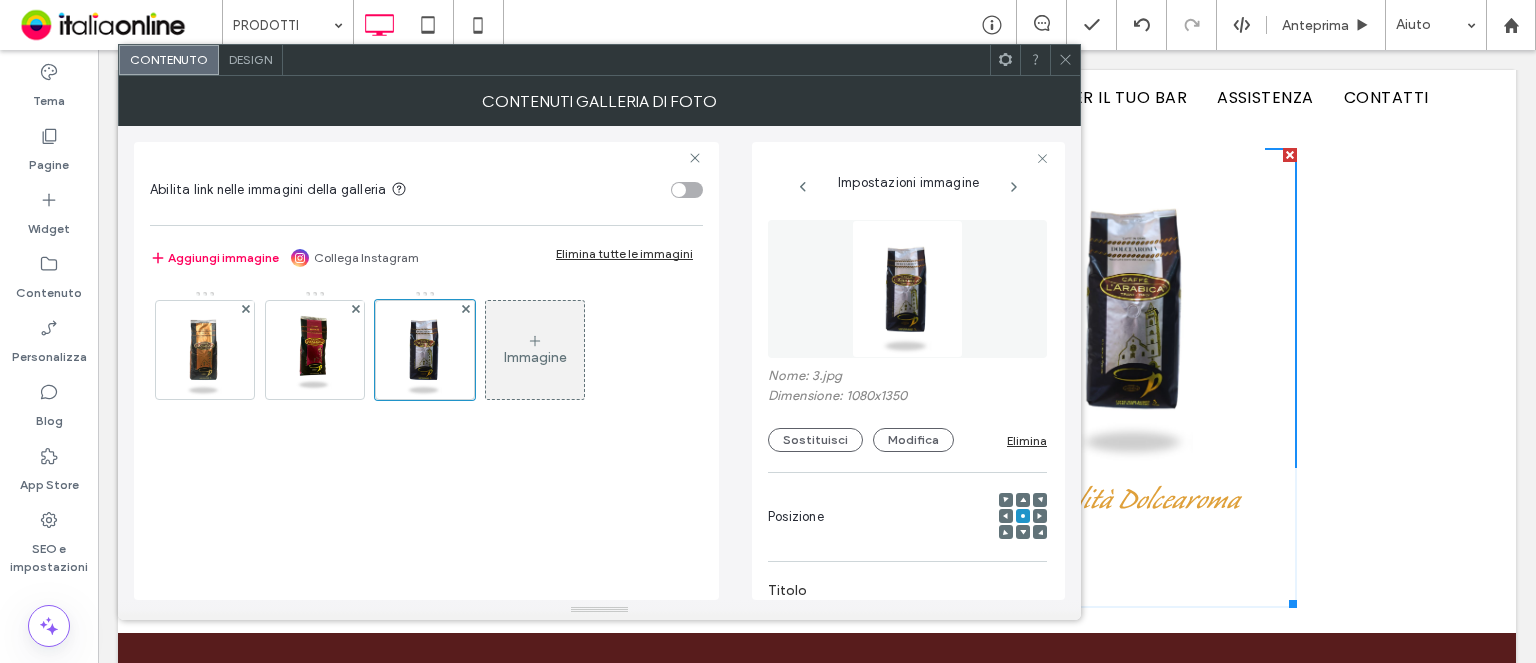 scroll, scrollTop: 0, scrollLeft: 0, axis: both 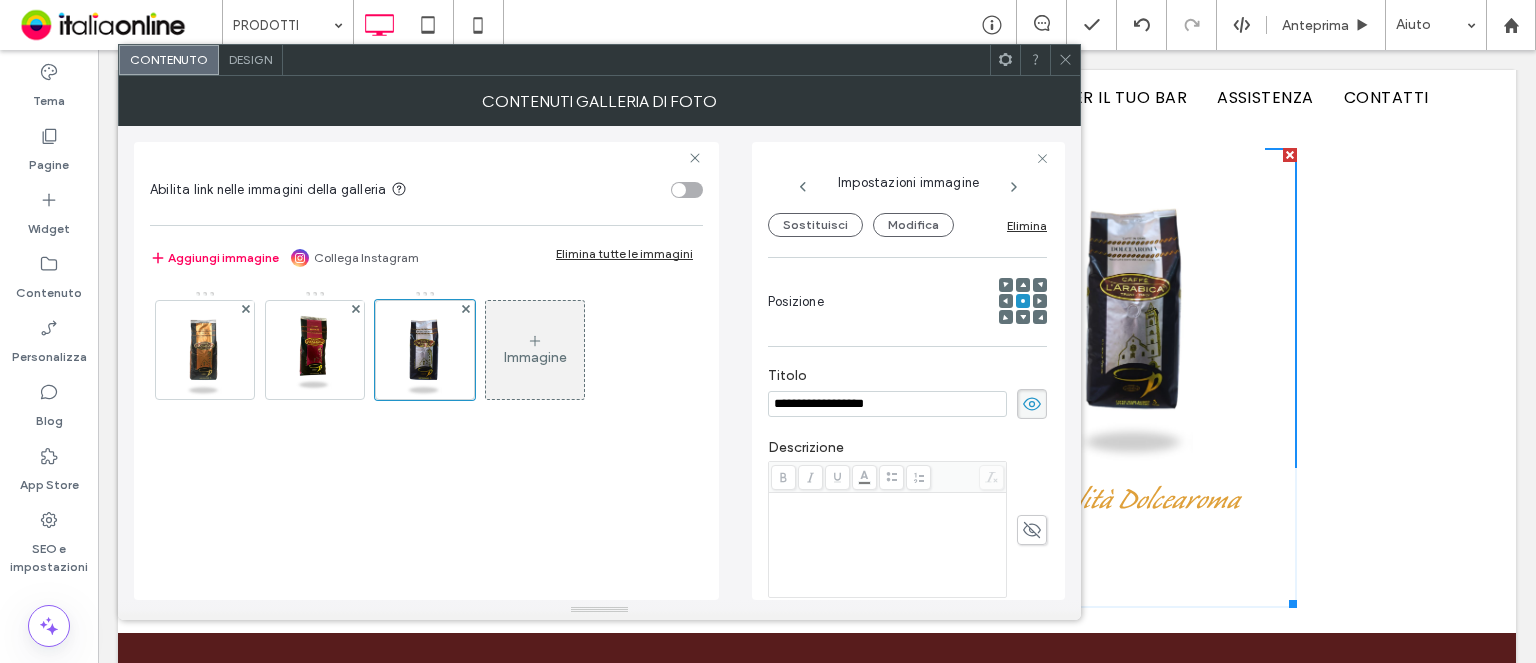 click at bounding box center [888, 502] 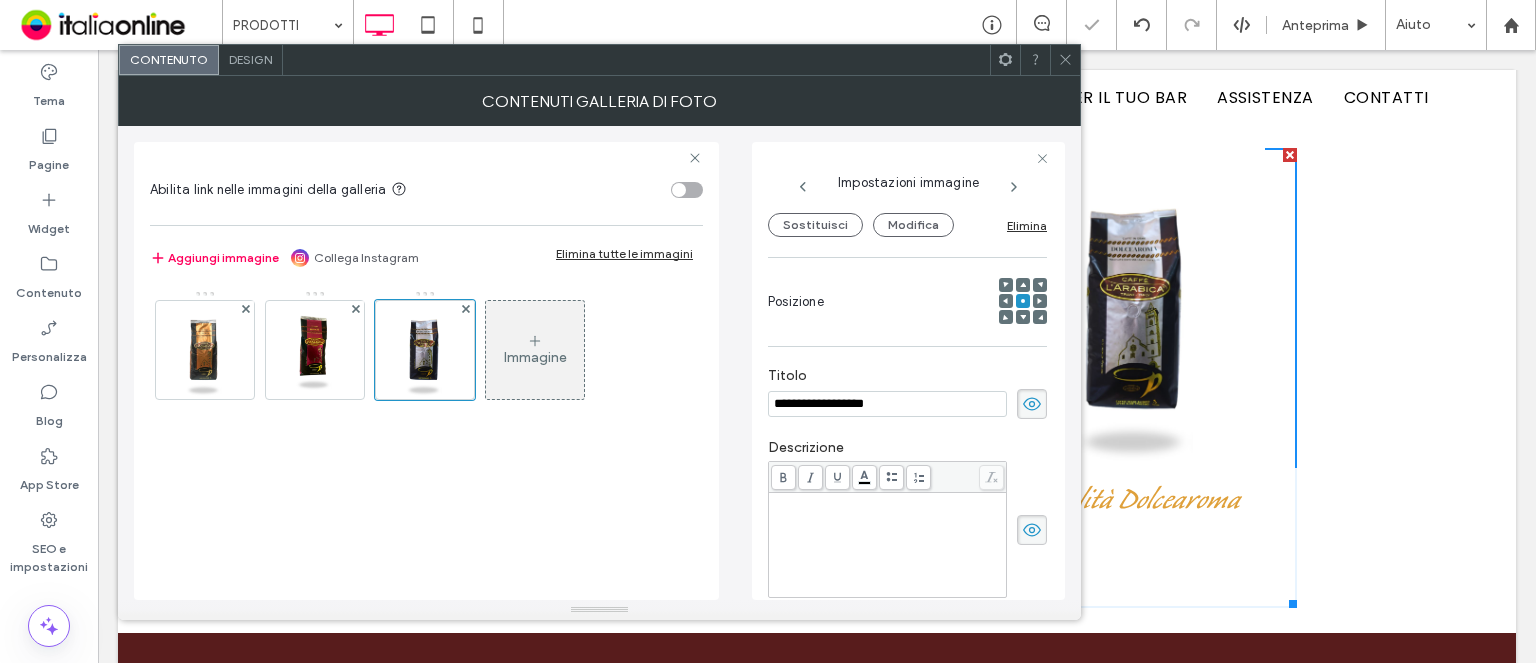 drag, startPoint x: 926, startPoint y: 503, endPoint x: 924, endPoint y: 533, distance: 30.066593 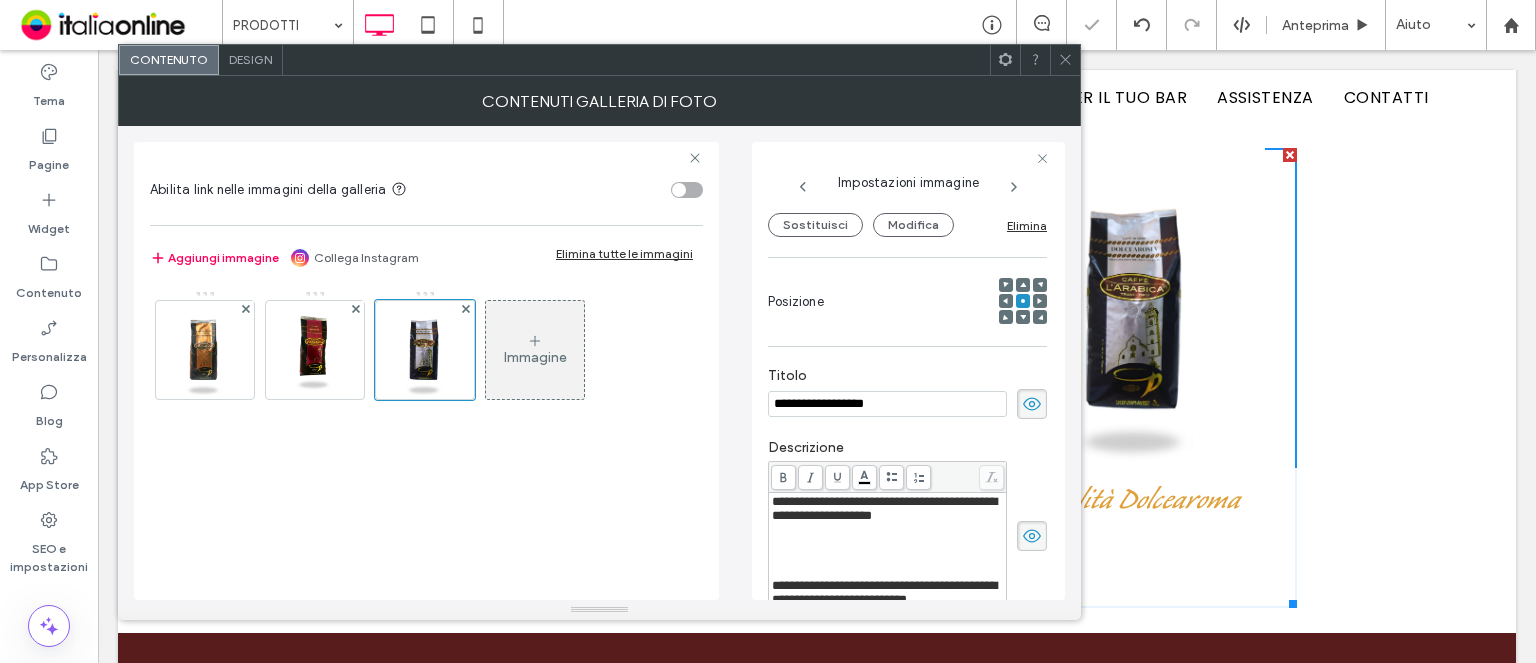click at bounding box center [888, 530] 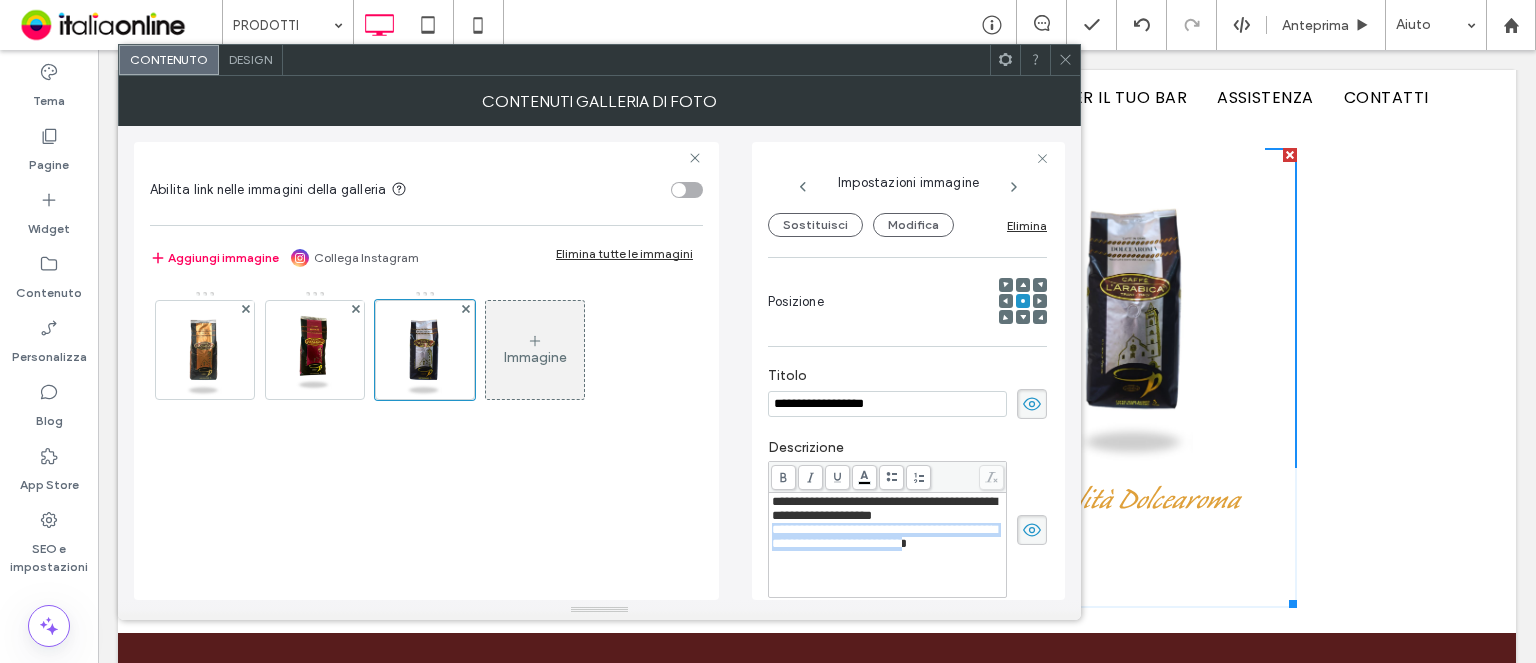 drag, startPoint x: 989, startPoint y: 543, endPoint x: 630, endPoint y: 527, distance: 359.35638 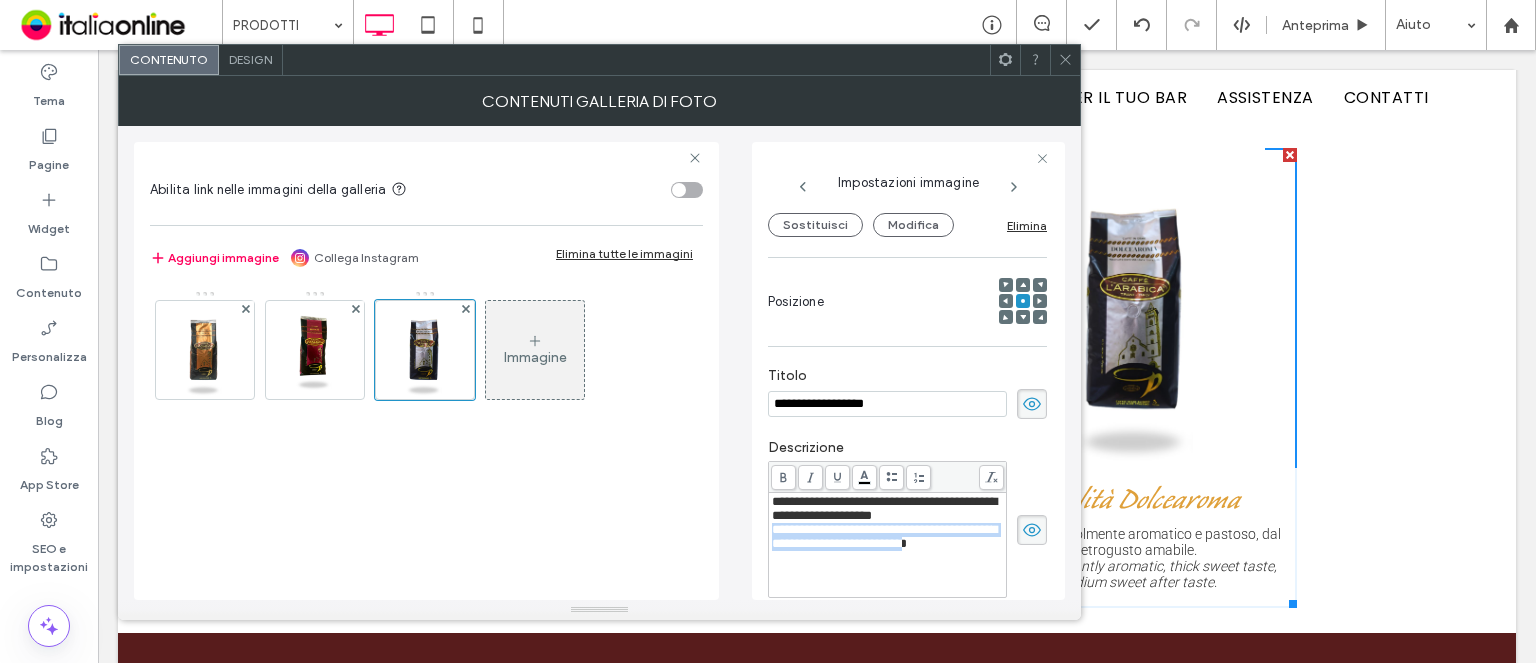 click at bounding box center (810, 477) 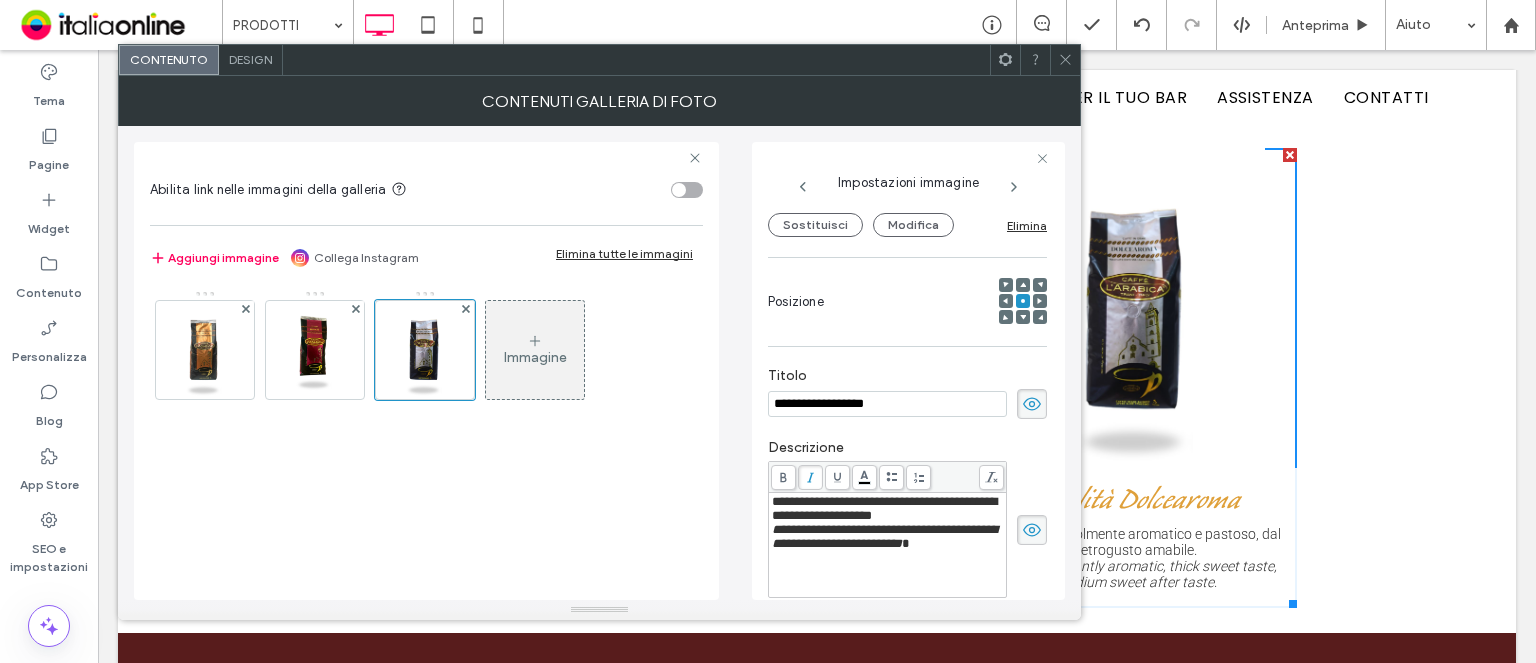 click at bounding box center (1065, 60) 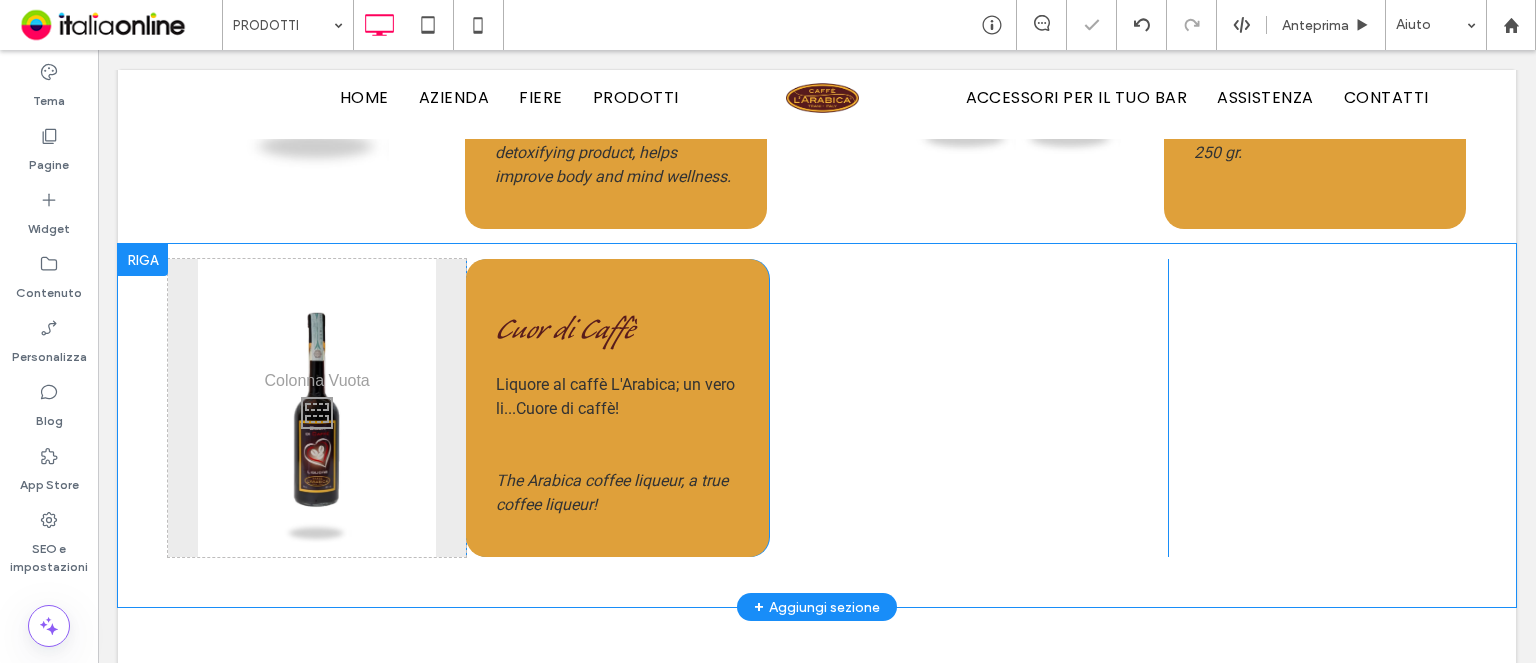 scroll, scrollTop: 3500, scrollLeft: 0, axis: vertical 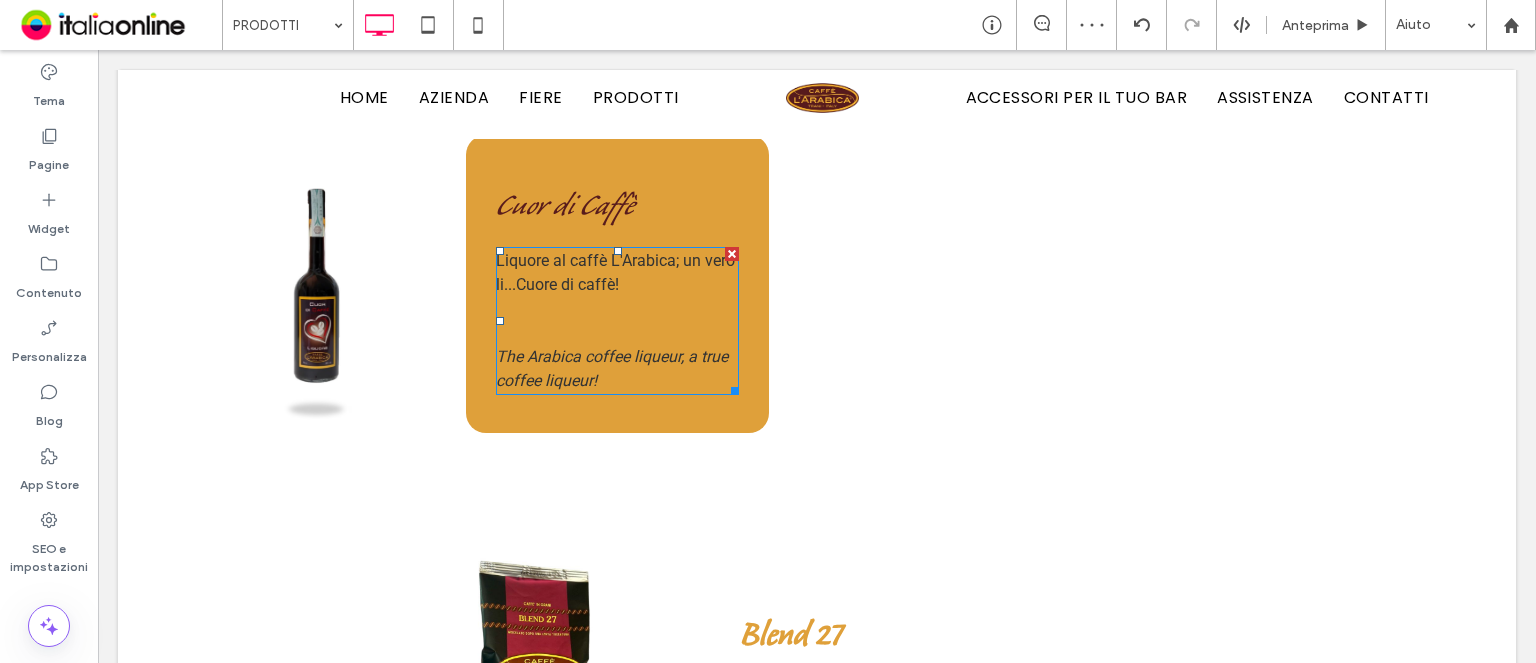 click on "Liquore al caffè L'Arabica; un vero li...Cuore di caffè!" at bounding box center [617, 273] 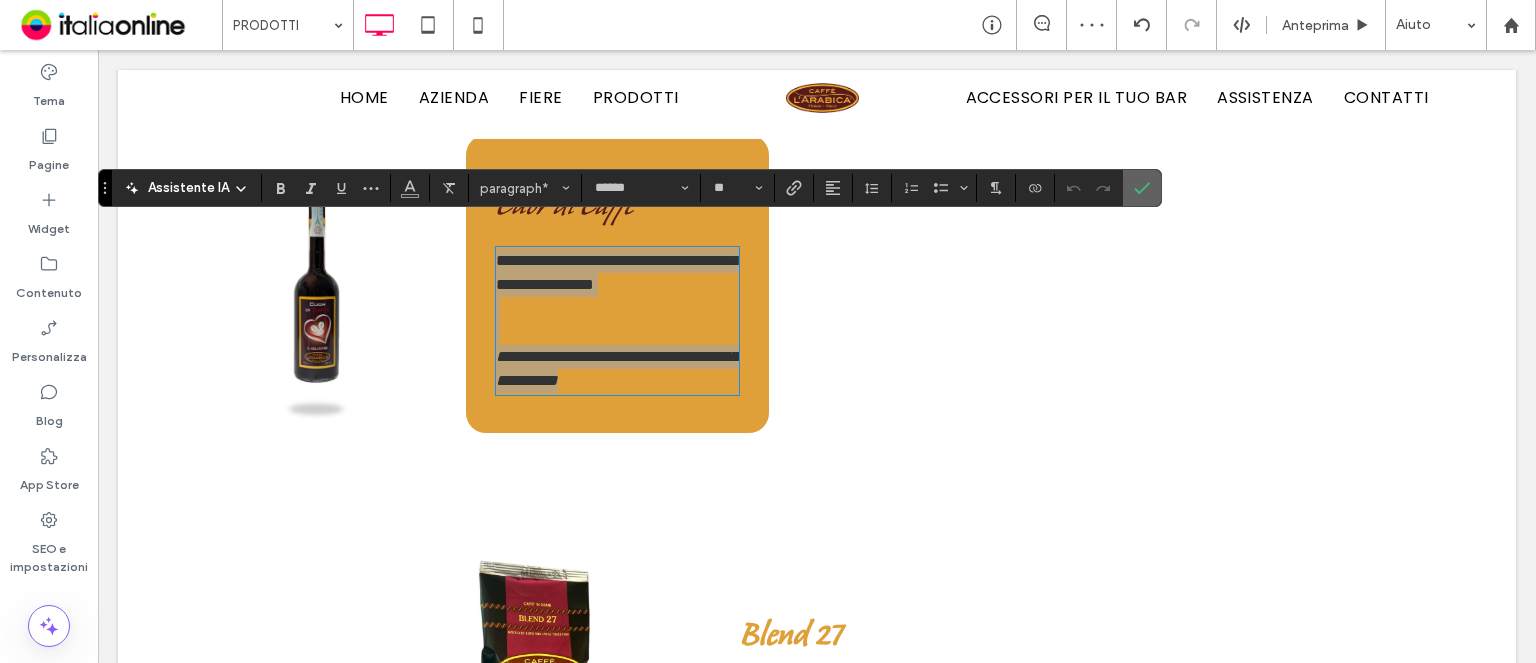 click 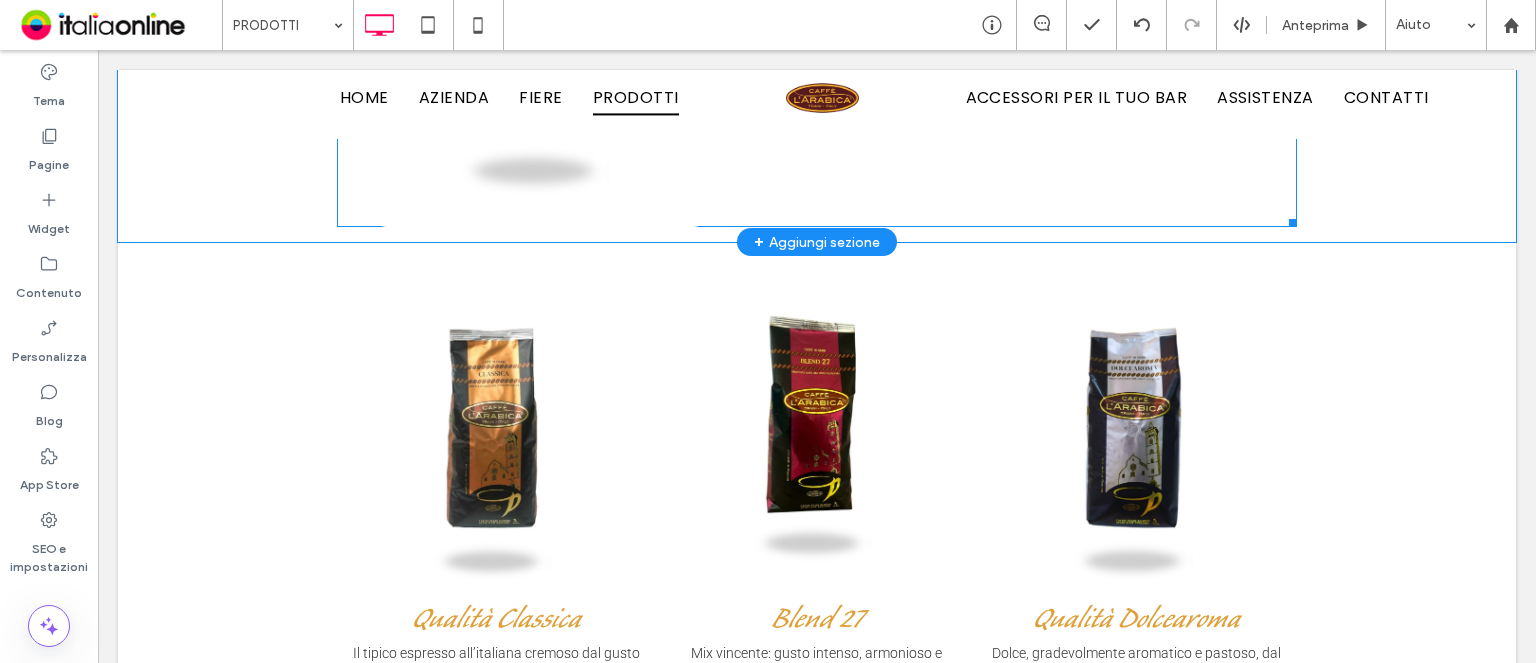 scroll, scrollTop: 4400, scrollLeft: 0, axis: vertical 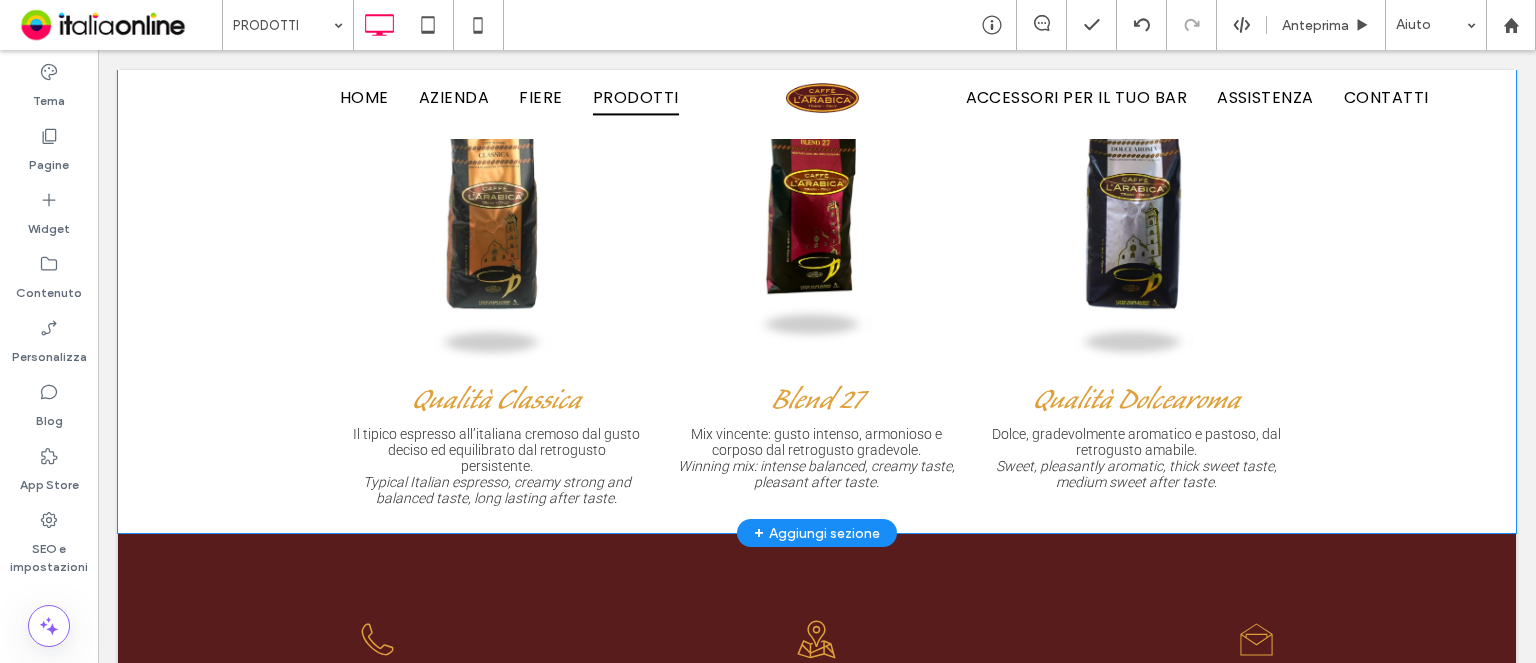 click at bounding box center (817, 208) 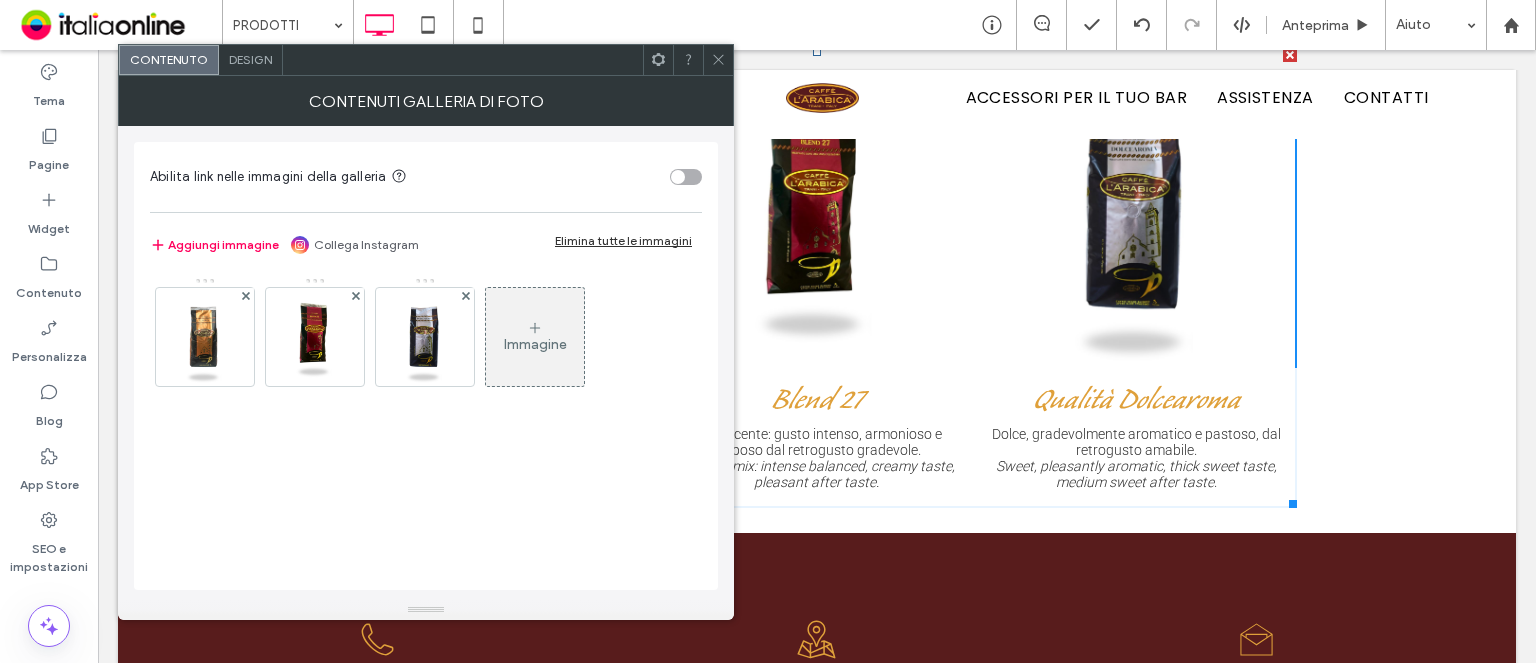click on "Design" at bounding box center (251, 60) 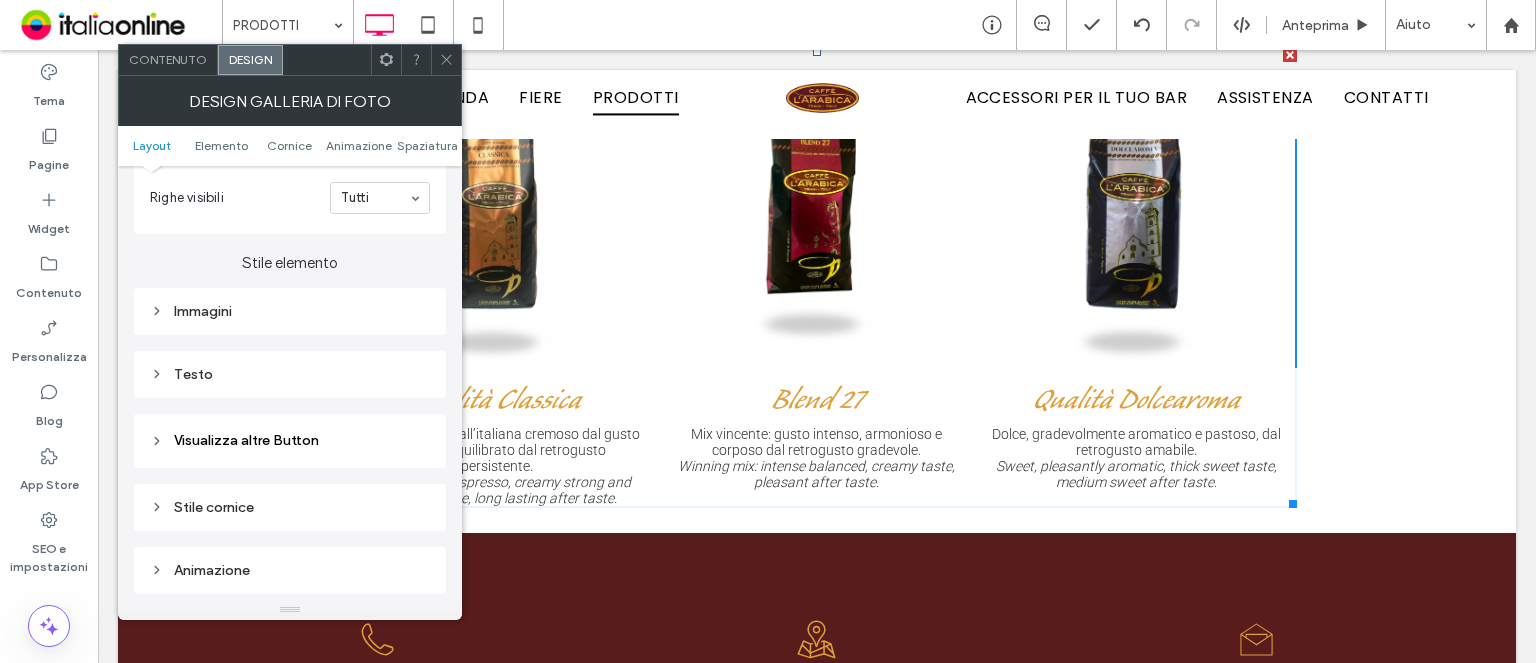 scroll, scrollTop: 800, scrollLeft: 0, axis: vertical 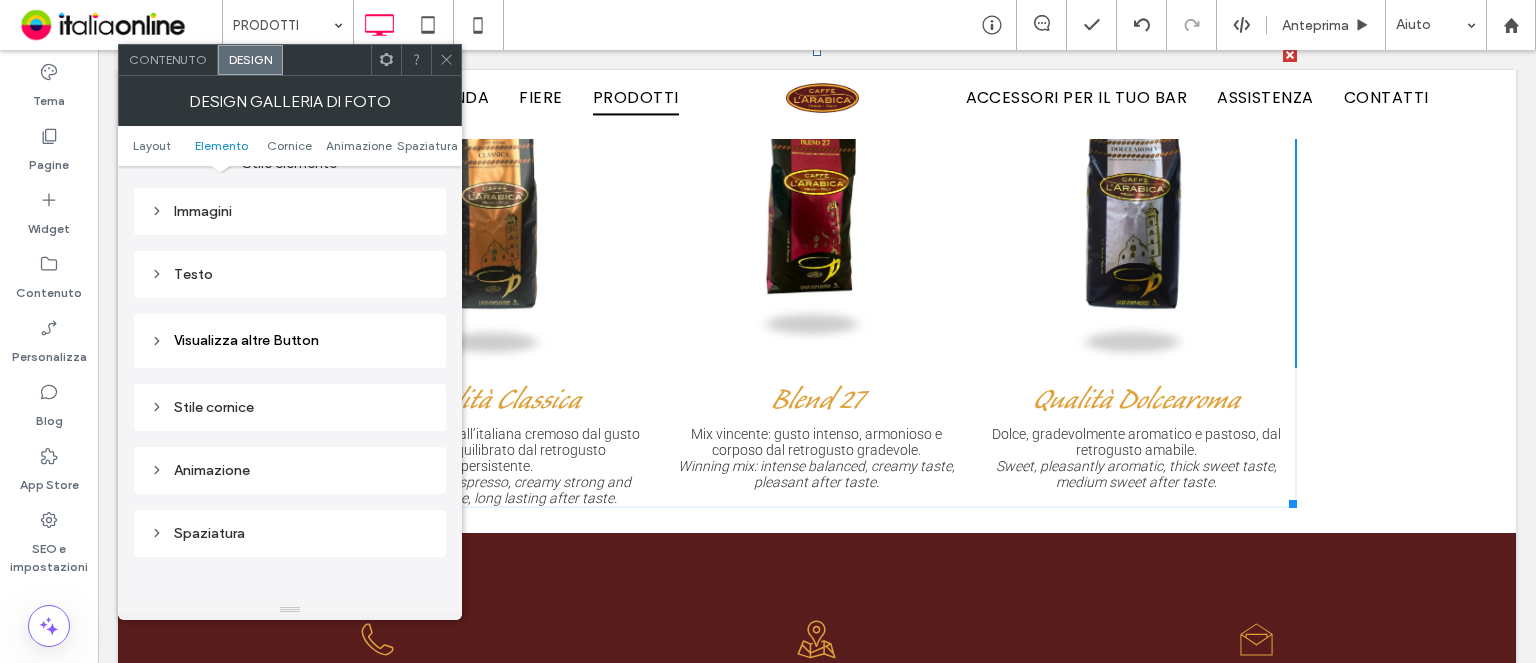 click on "Testo" at bounding box center (290, 274) 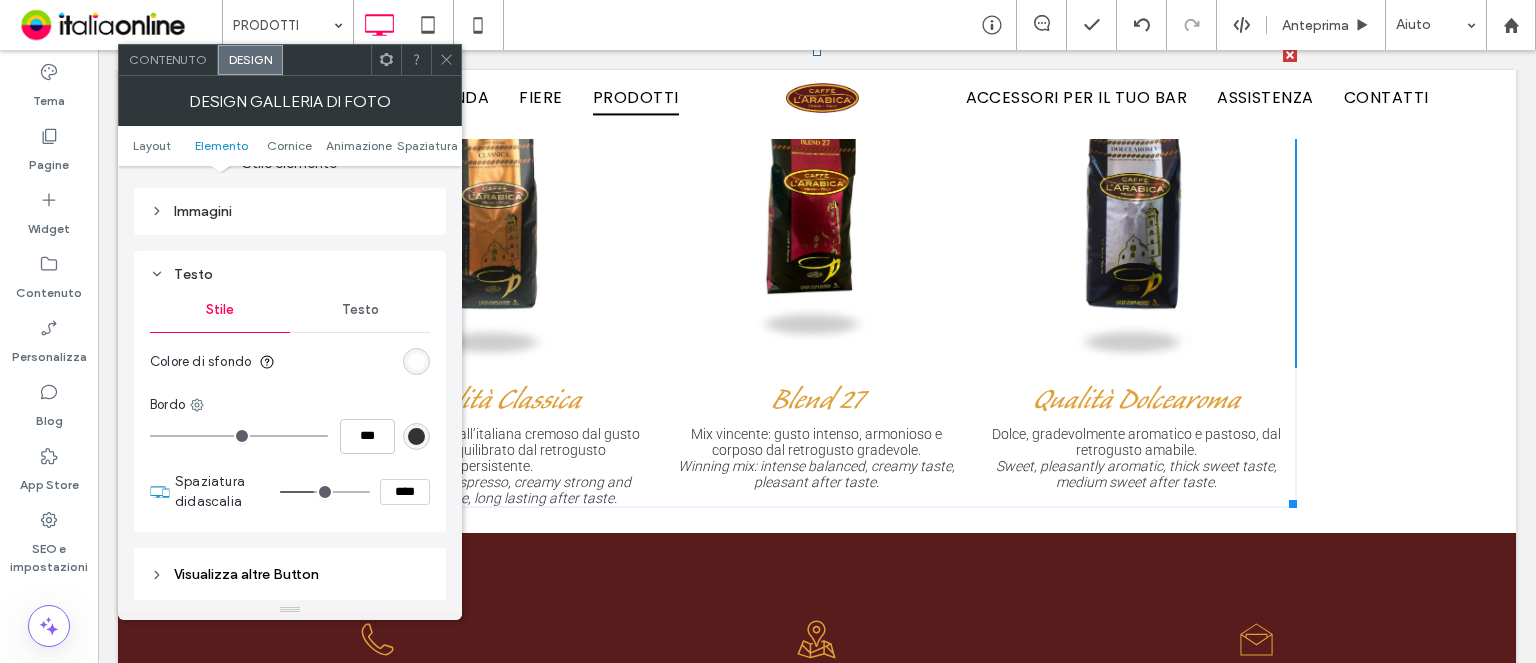 click on "Testo" at bounding box center (360, 310) 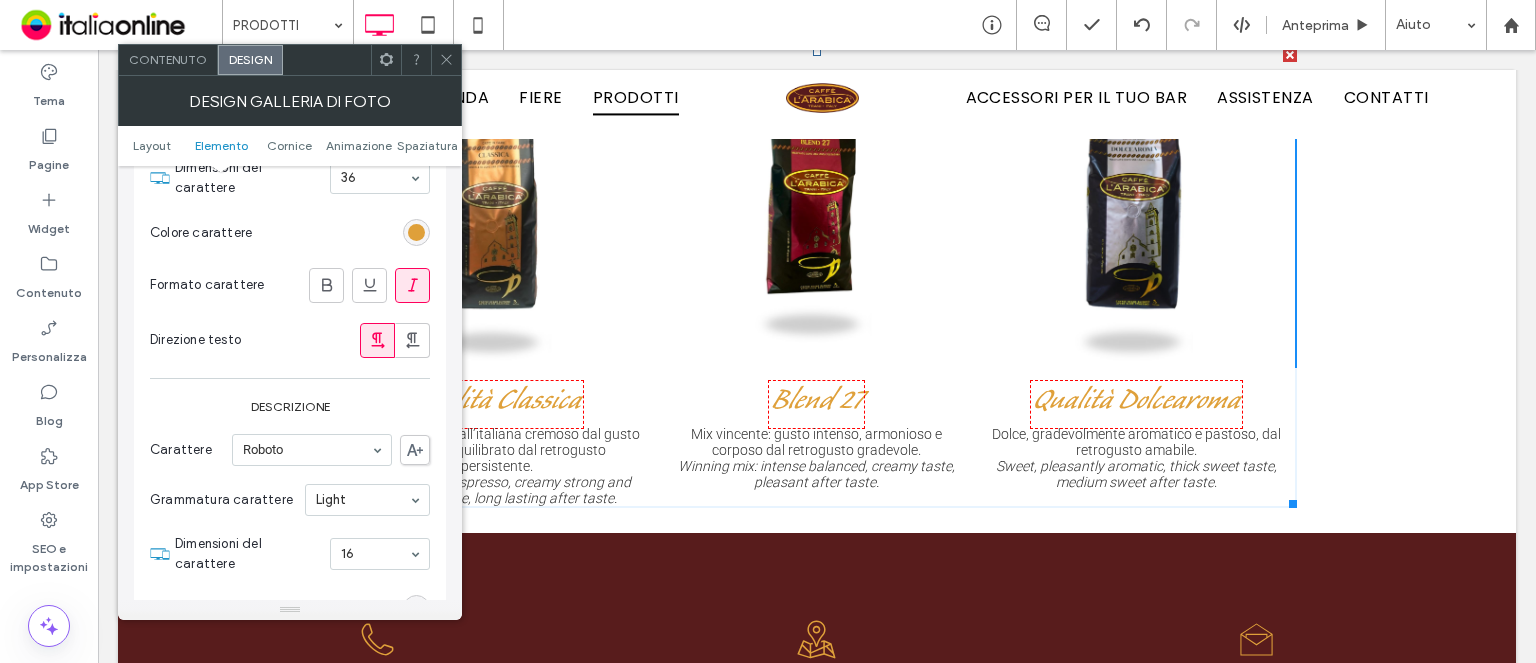 scroll, scrollTop: 1300, scrollLeft: 0, axis: vertical 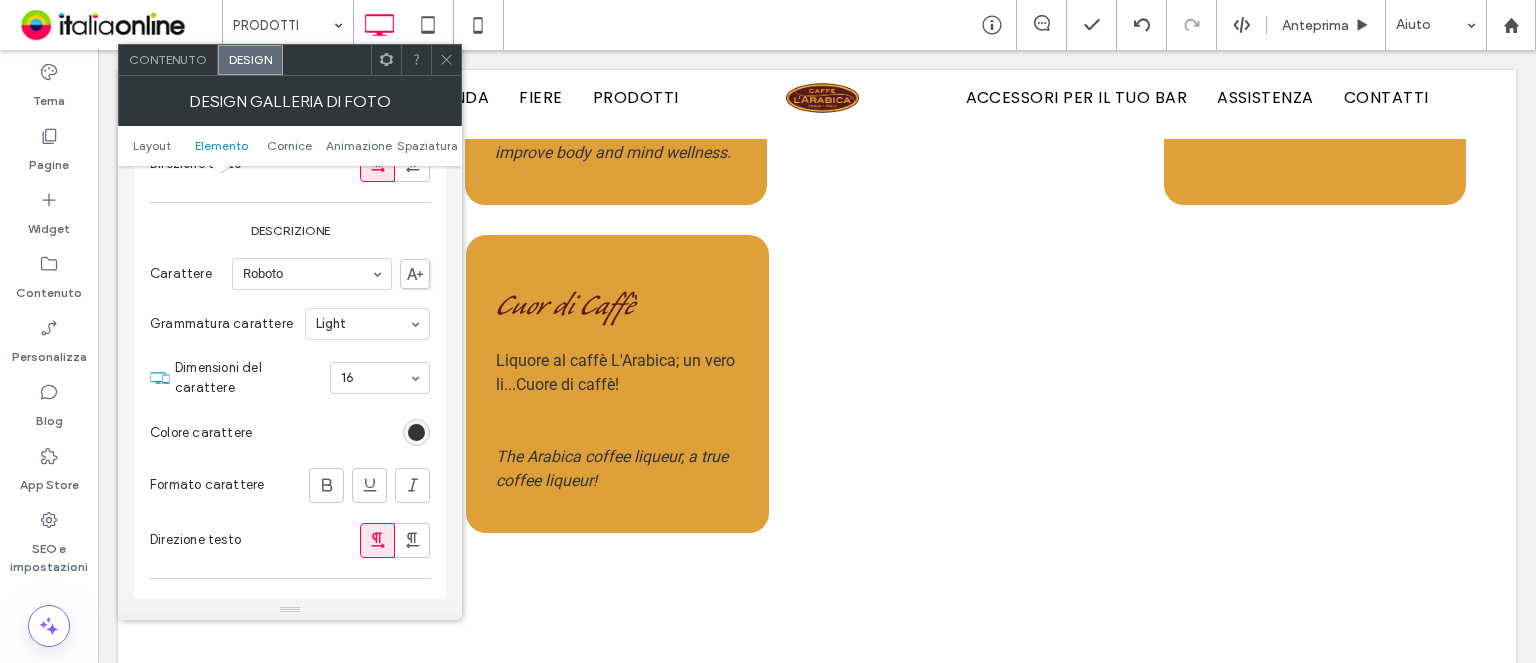click on "Liquore al caffè L'Arabica; un vero li...Cuore di caffè!" at bounding box center [615, 372] 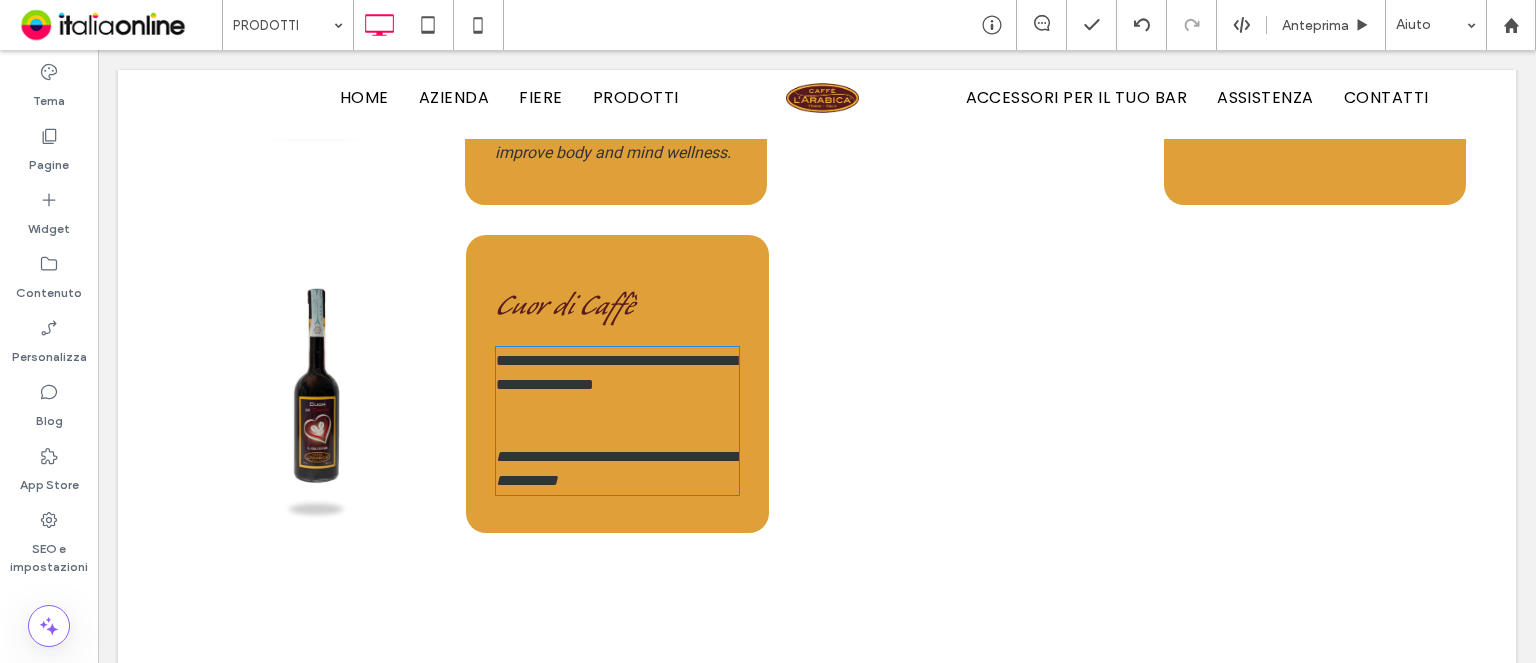 type on "******" 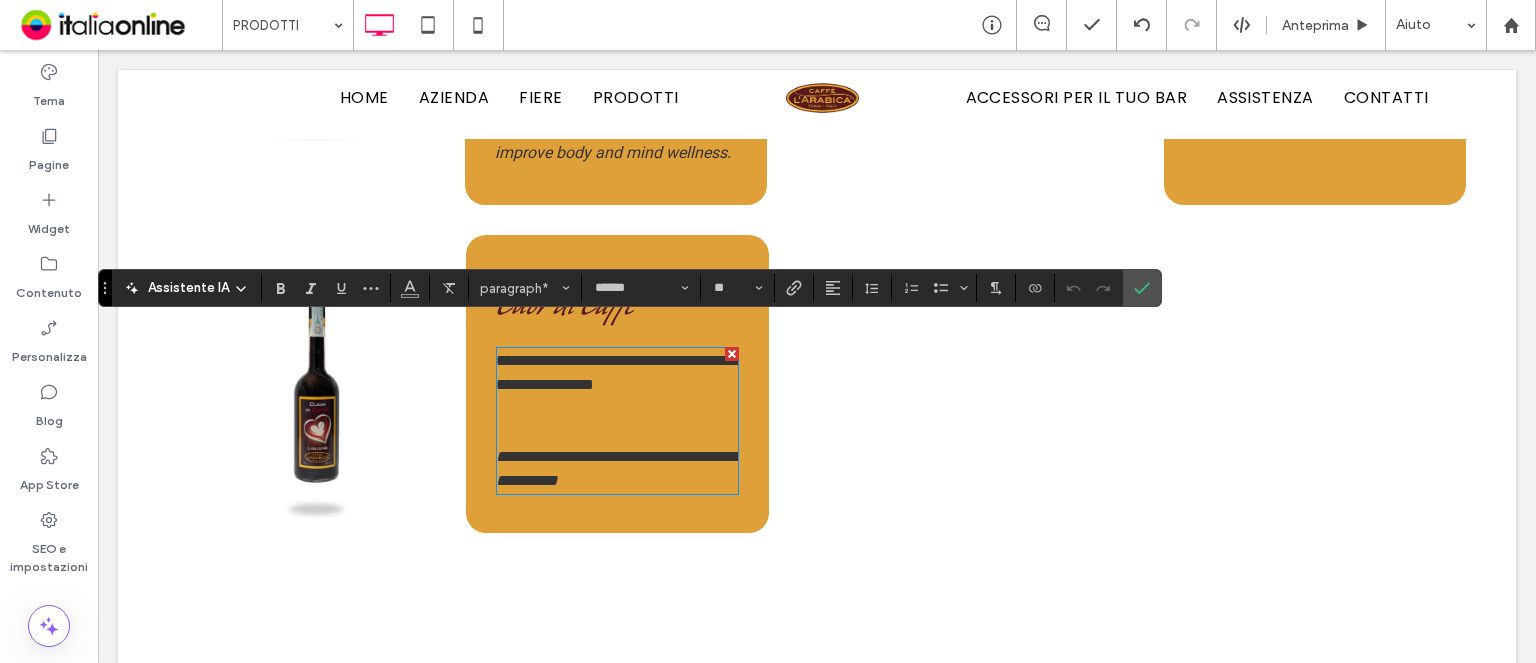 click on "**********" at bounding box center [616, 372] 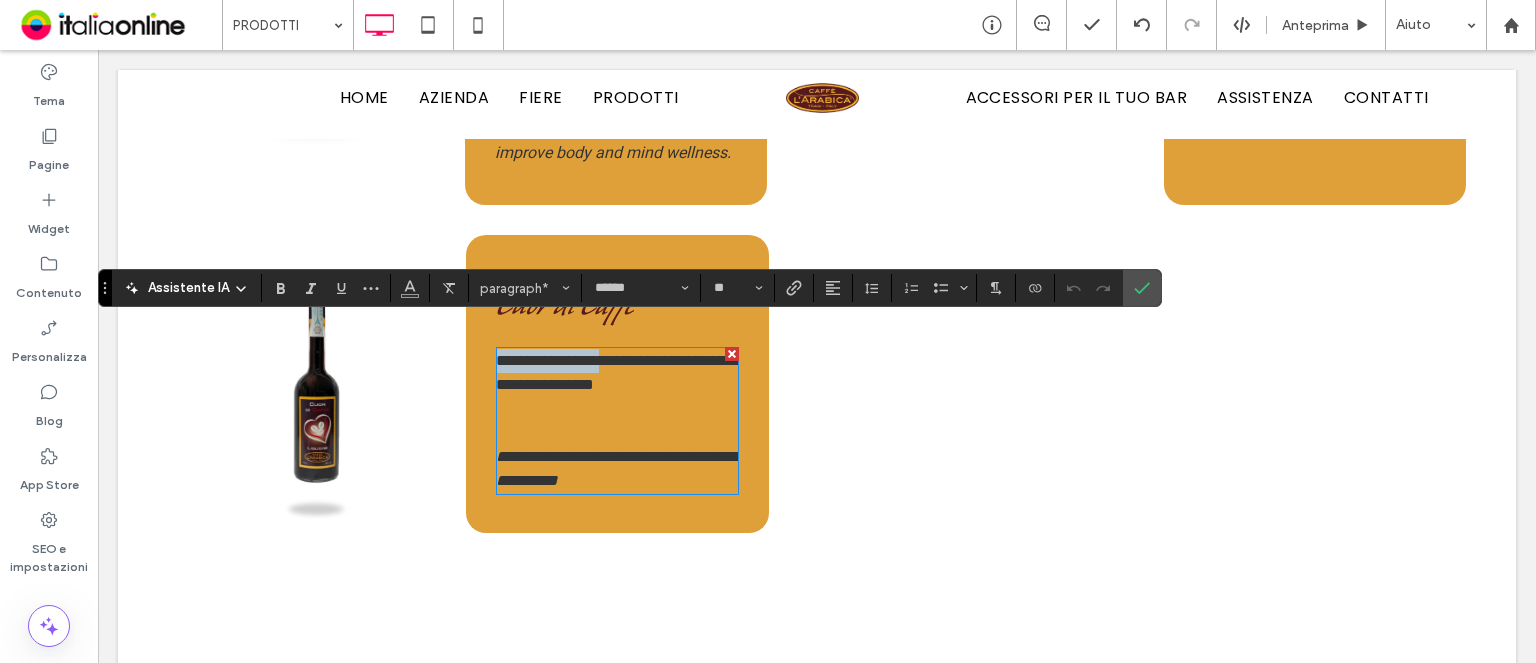 drag, startPoint x: 600, startPoint y: 338, endPoint x: 507, endPoint y: 317, distance: 95.34149 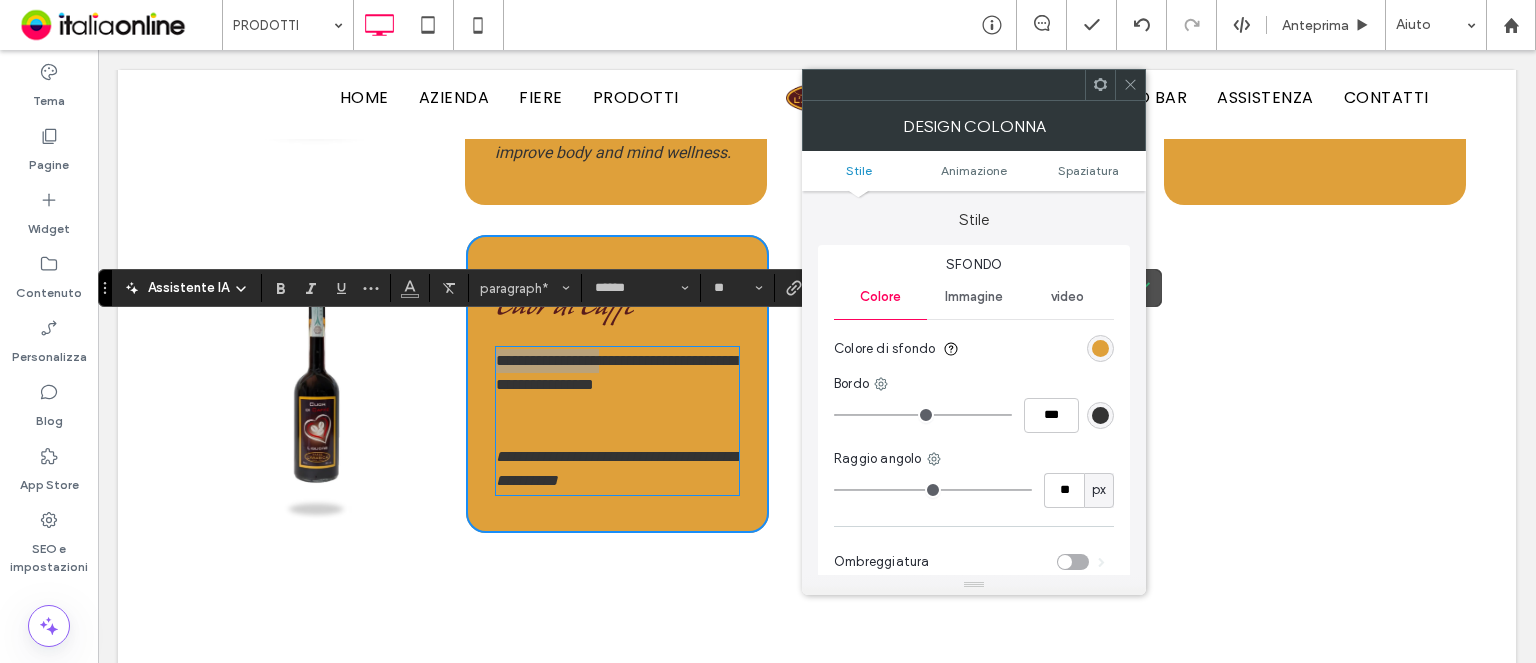 click 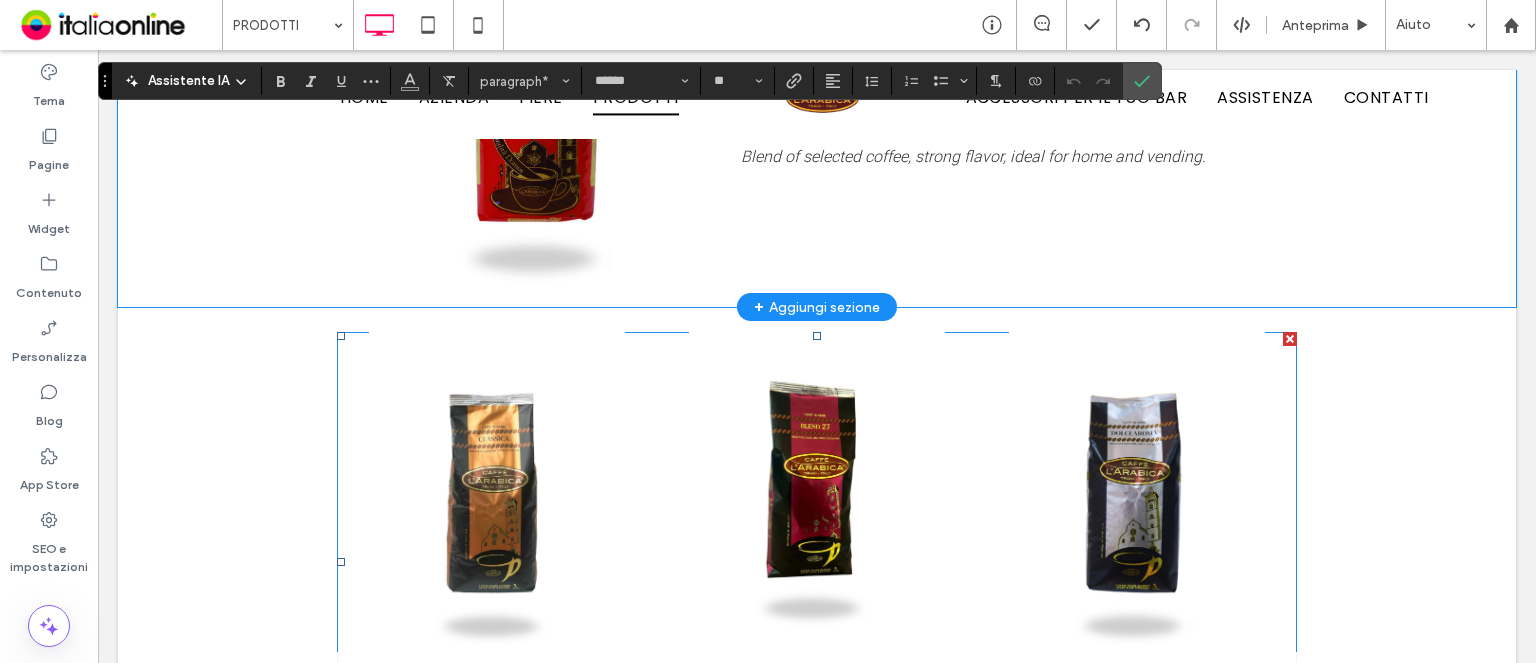 scroll, scrollTop: 4500, scrollLeft: 0, axis: vertical 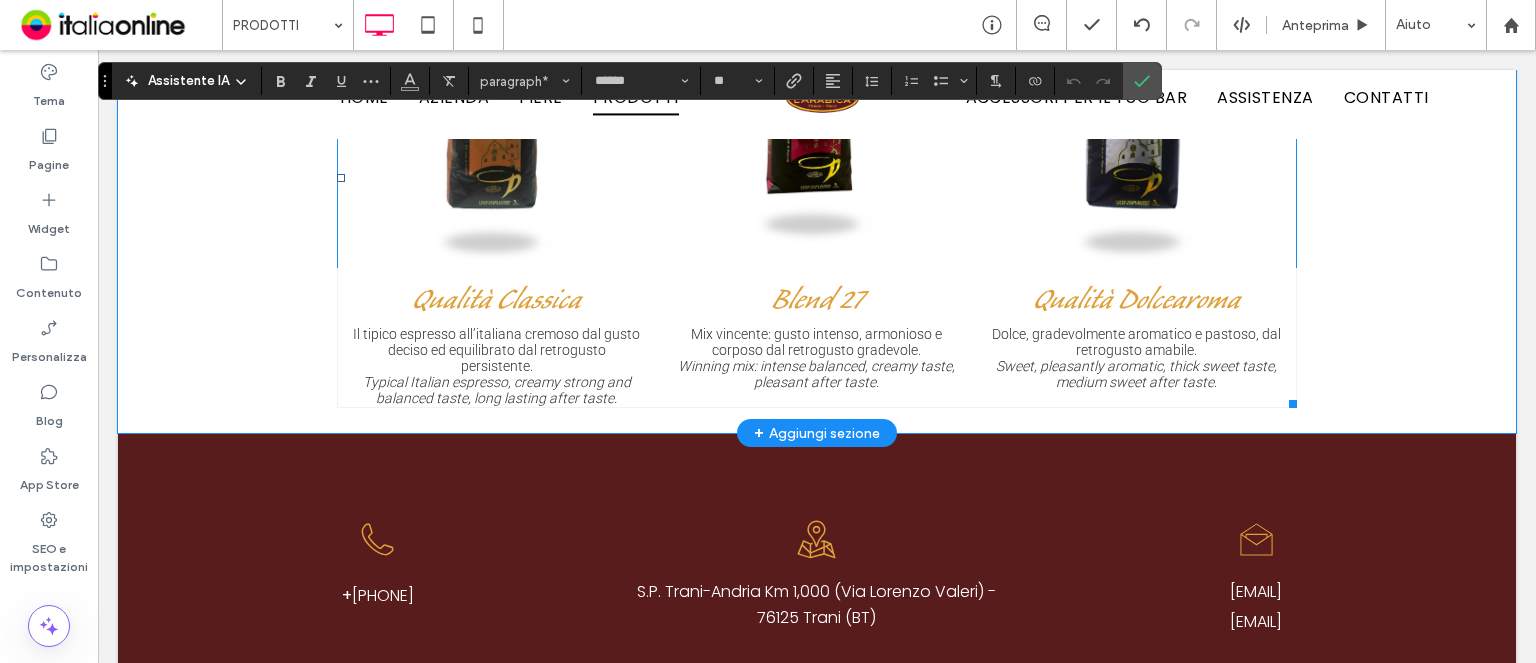 click on "Winning mix: intense balanced, creamy taste, pleasant after taste." at bounding box center (817, 374) 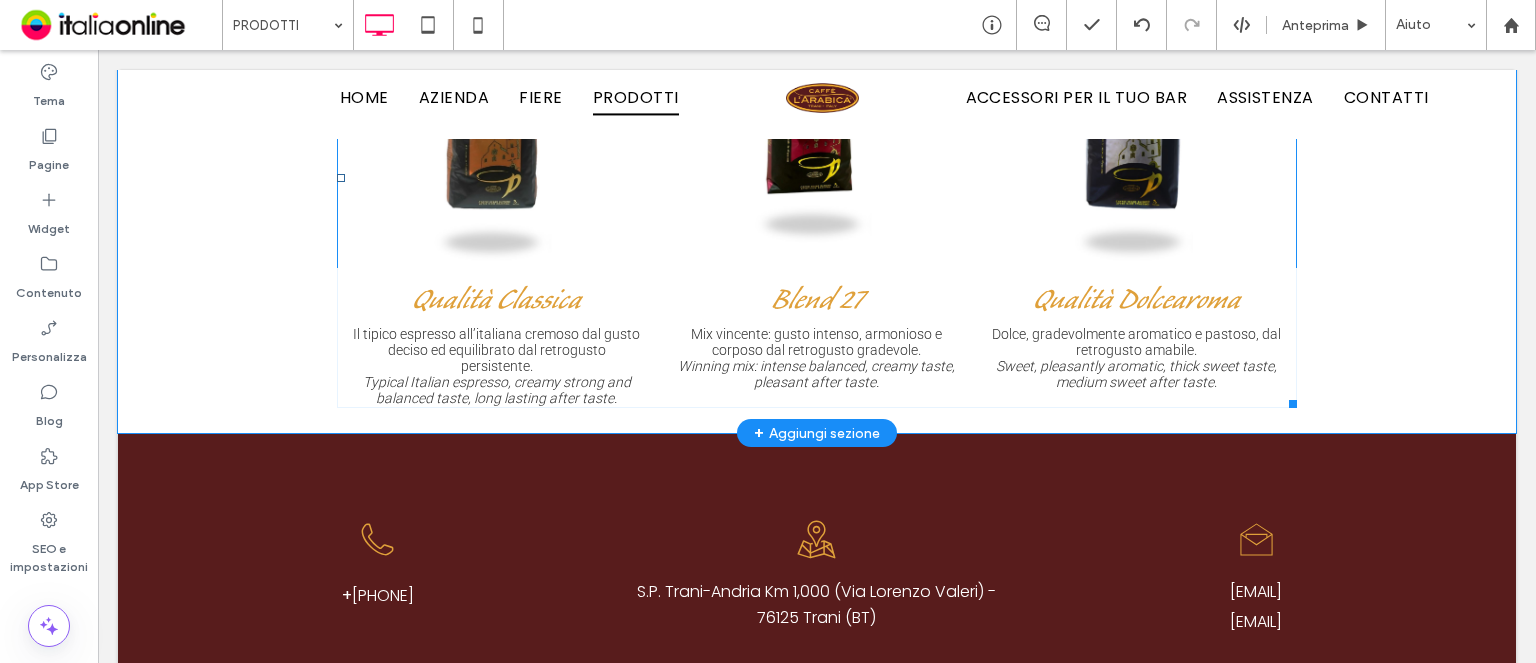click on "Winning mix: intense balanced, creamy taste, pleasant after taste." at bounding box center [817, 374] 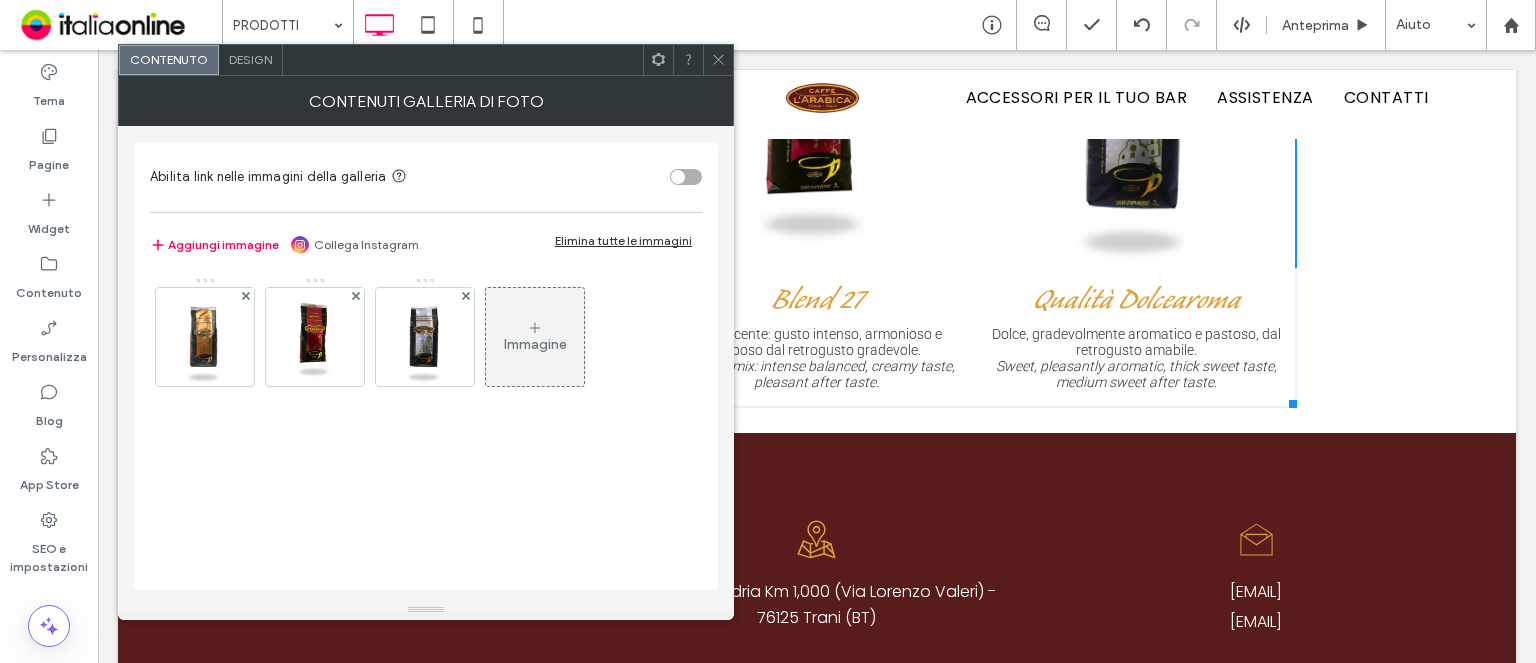 click on "Design" at bounding box center (250, 59) 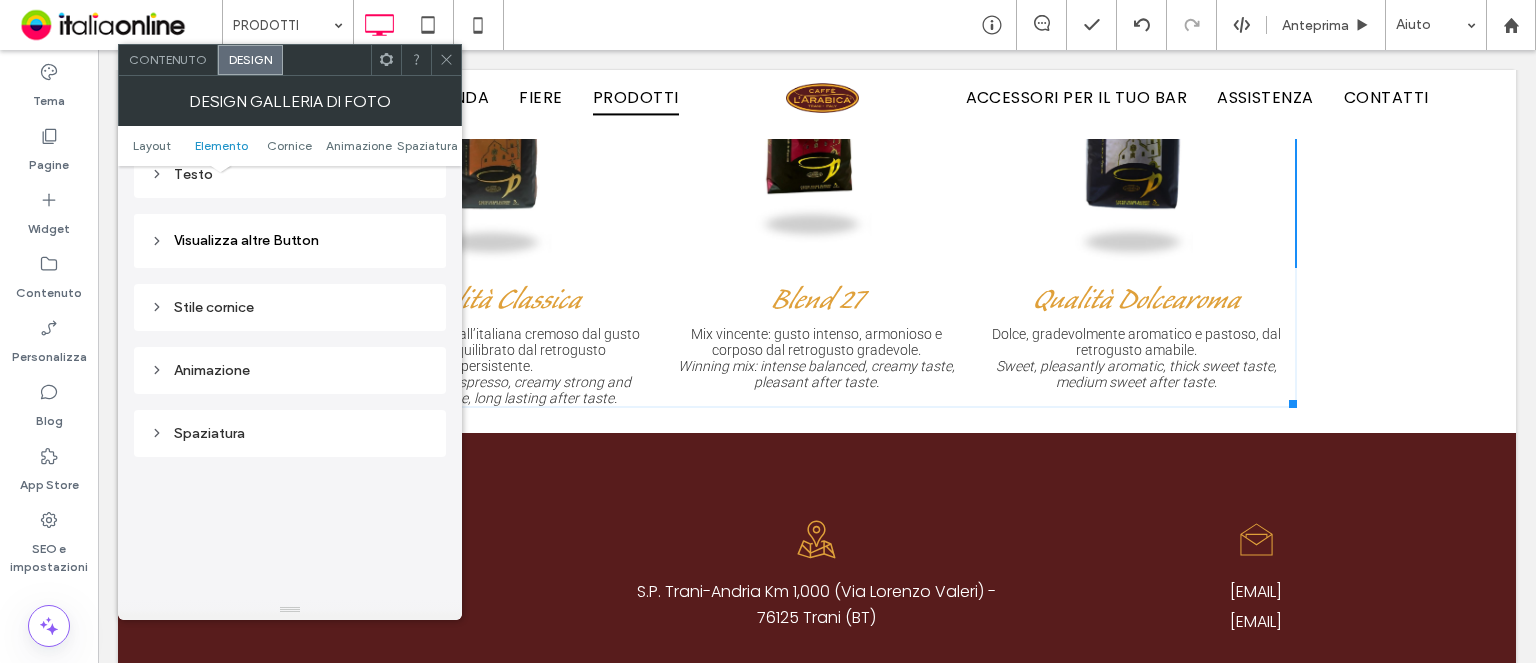 scroll, scrollTop: 800, scrollLeft: 0, axis: vertical 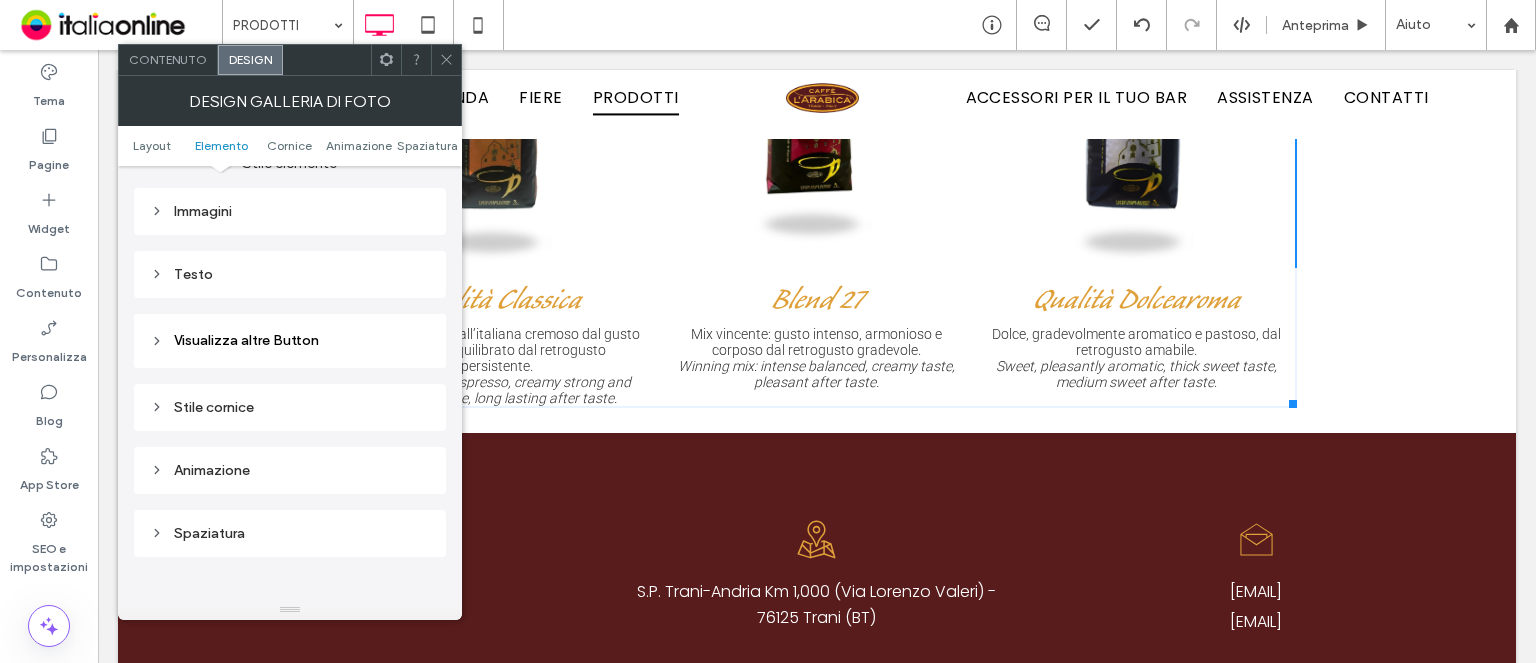 click on "Testo" at bounding box center (290, 274) 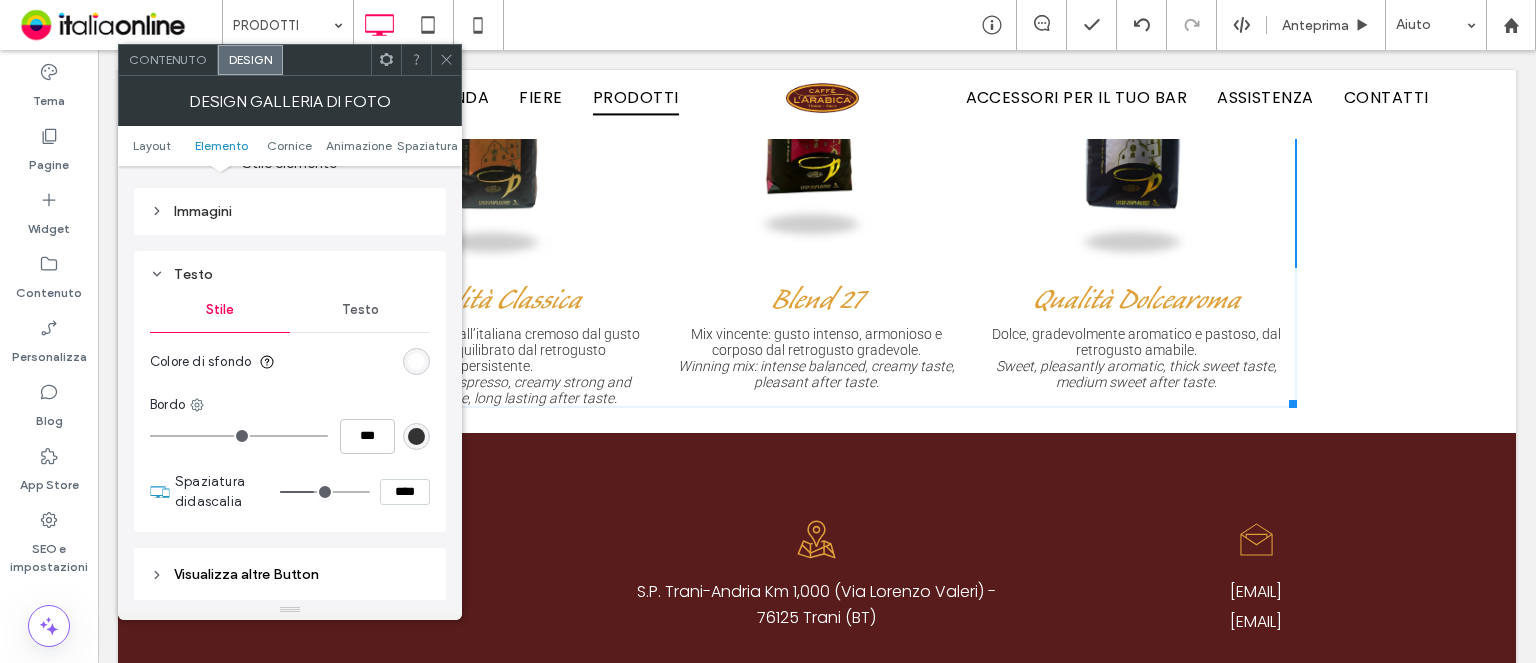 click on "Testo" at bounding box center (360, 310) 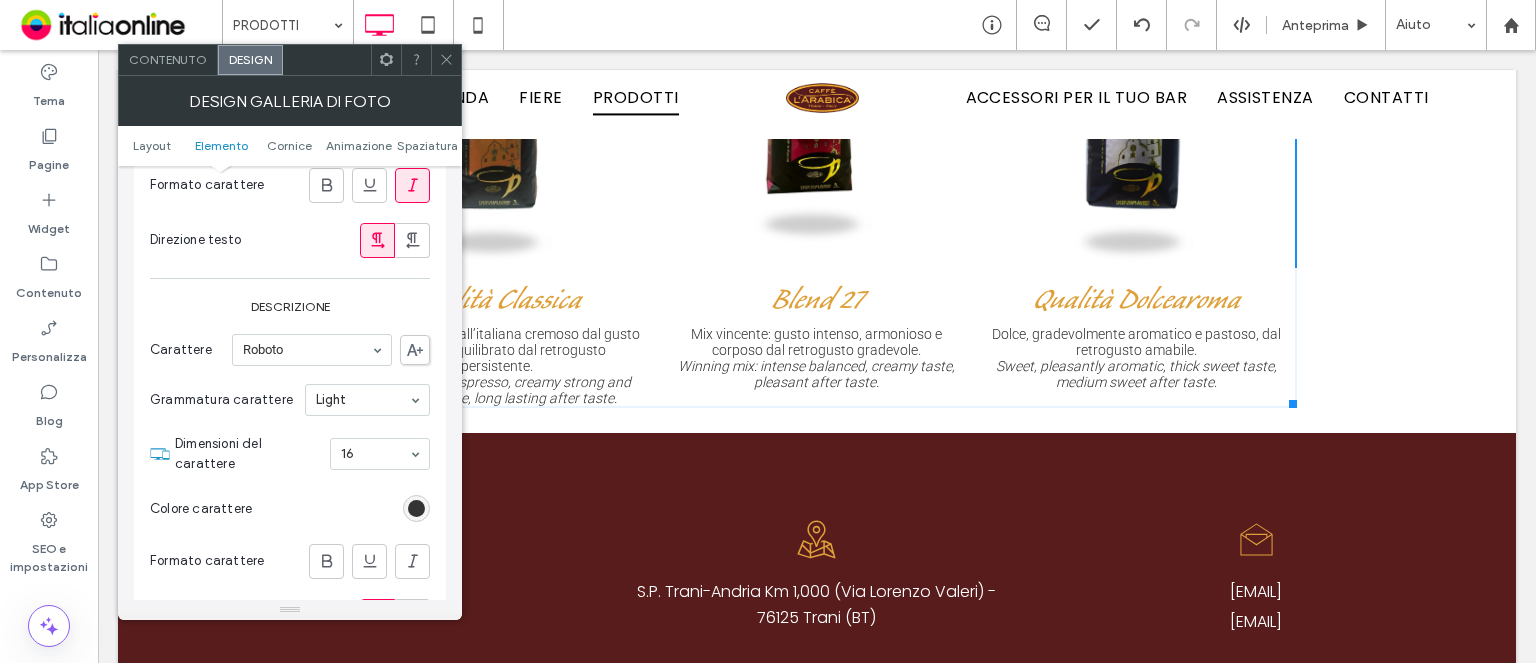 scroll, scrollTop: 1300, scrollLeft: 0, axis: vertical 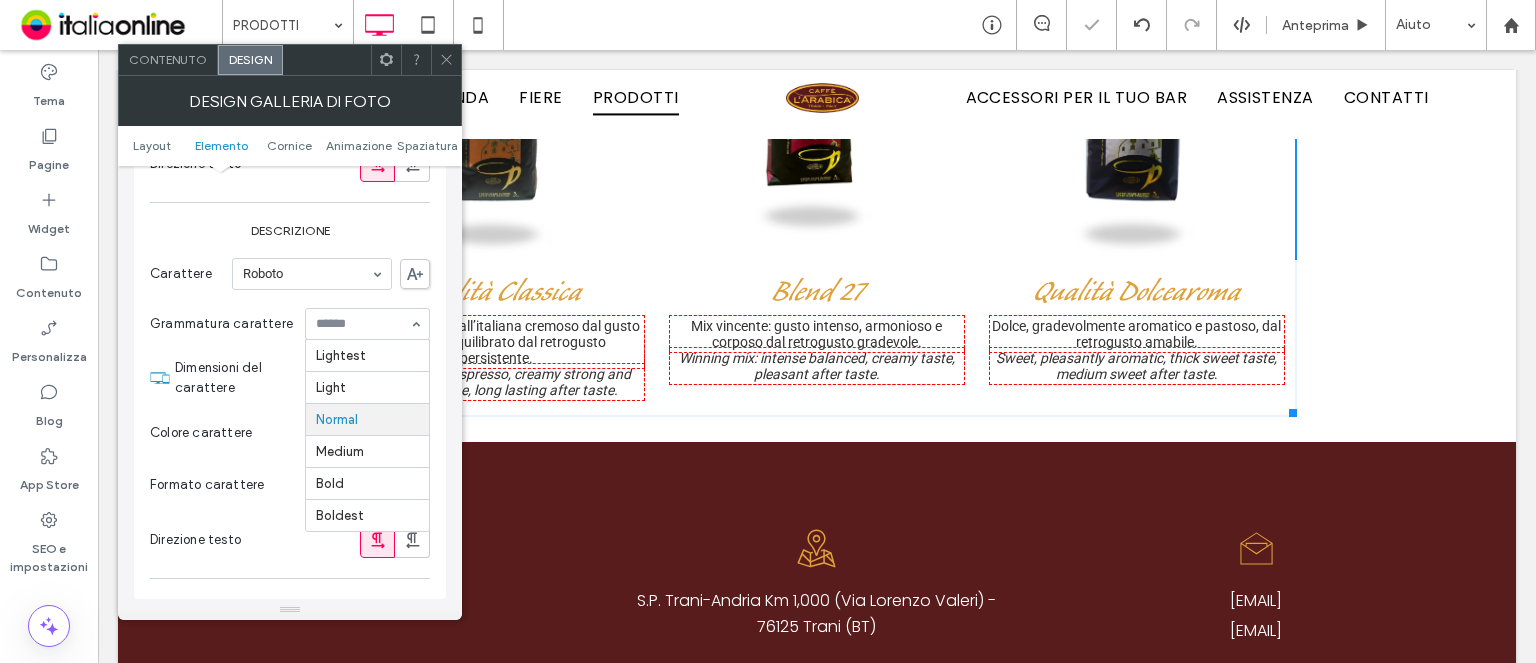 drag, startPoint x: 363, startPoint y: 328, endPoint x: 365, endPoint y: 381, distance: 53.037724 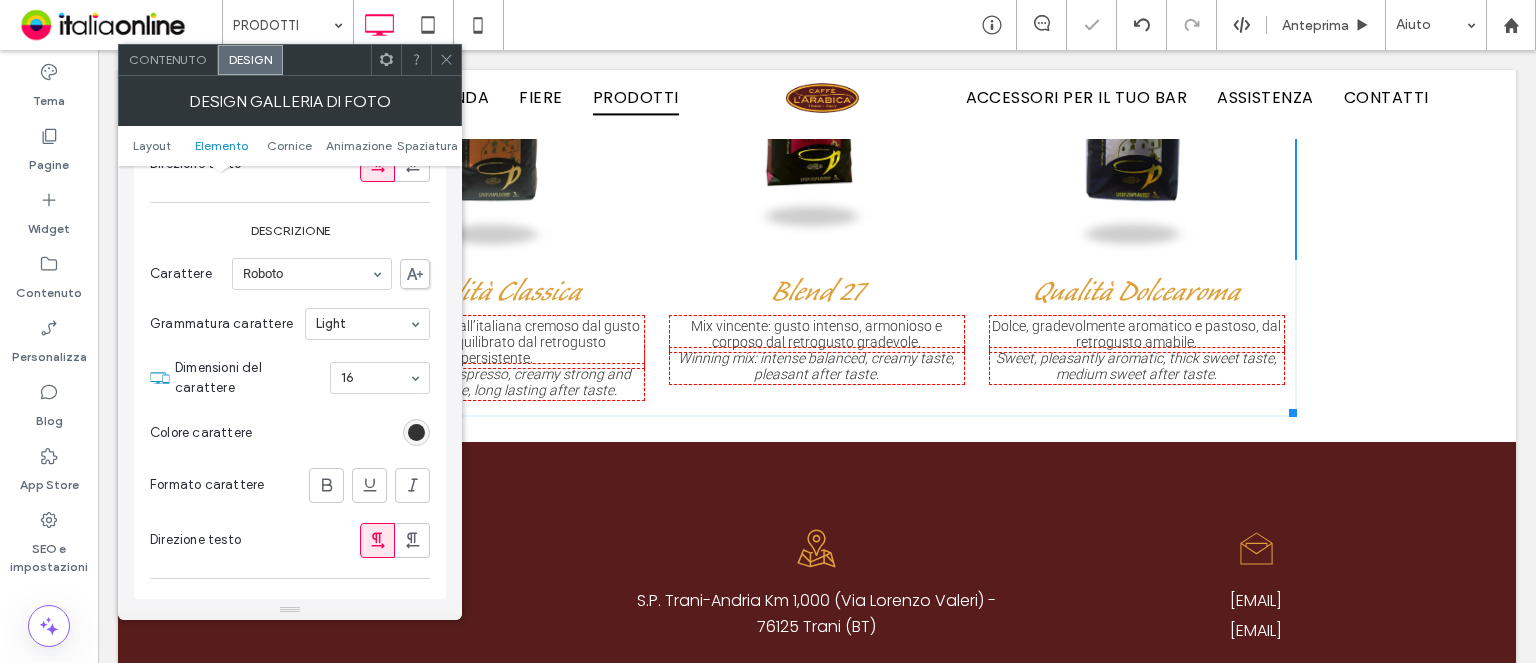 scroll, scrollTop: 4500, scrollLeft: 0, axis: vertical 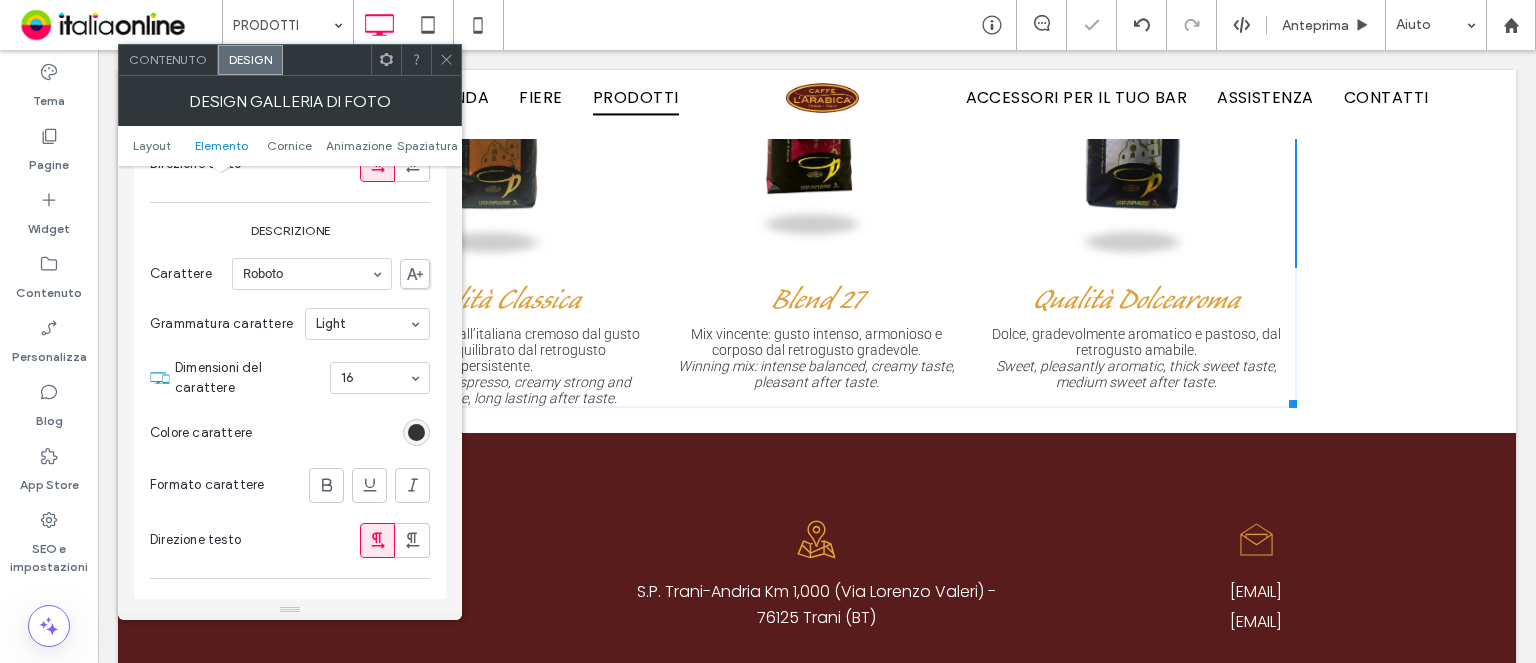 click 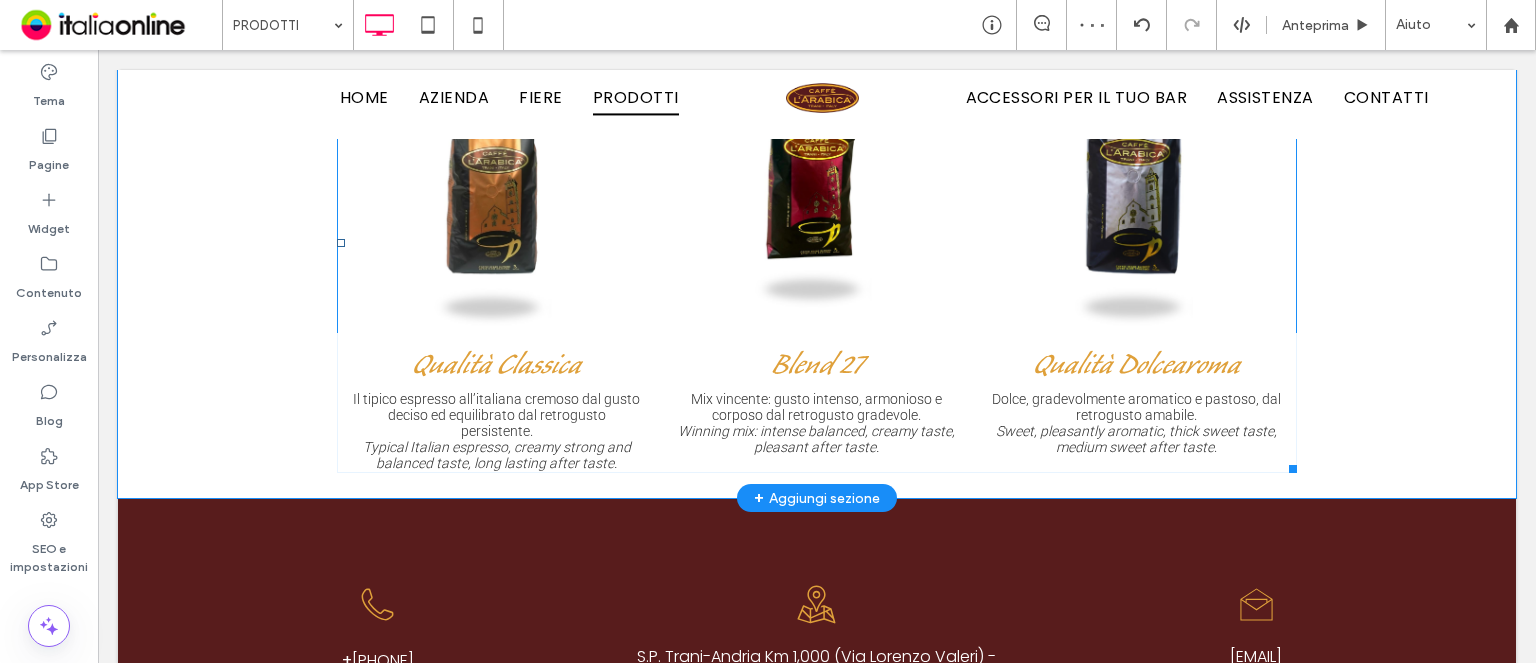 scroll, scrollTop: 4400, scrollLeft: 0, axis: vertical 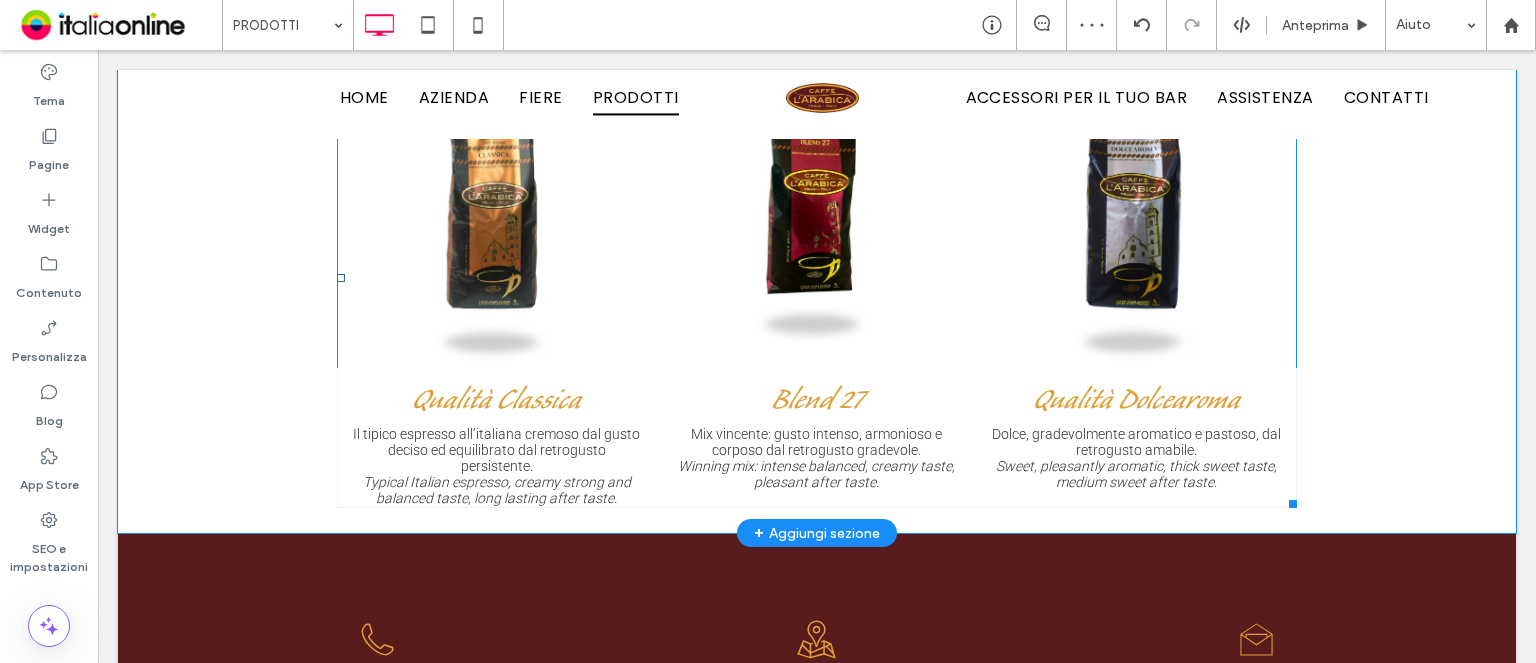 click at bounding box center (817, 208) 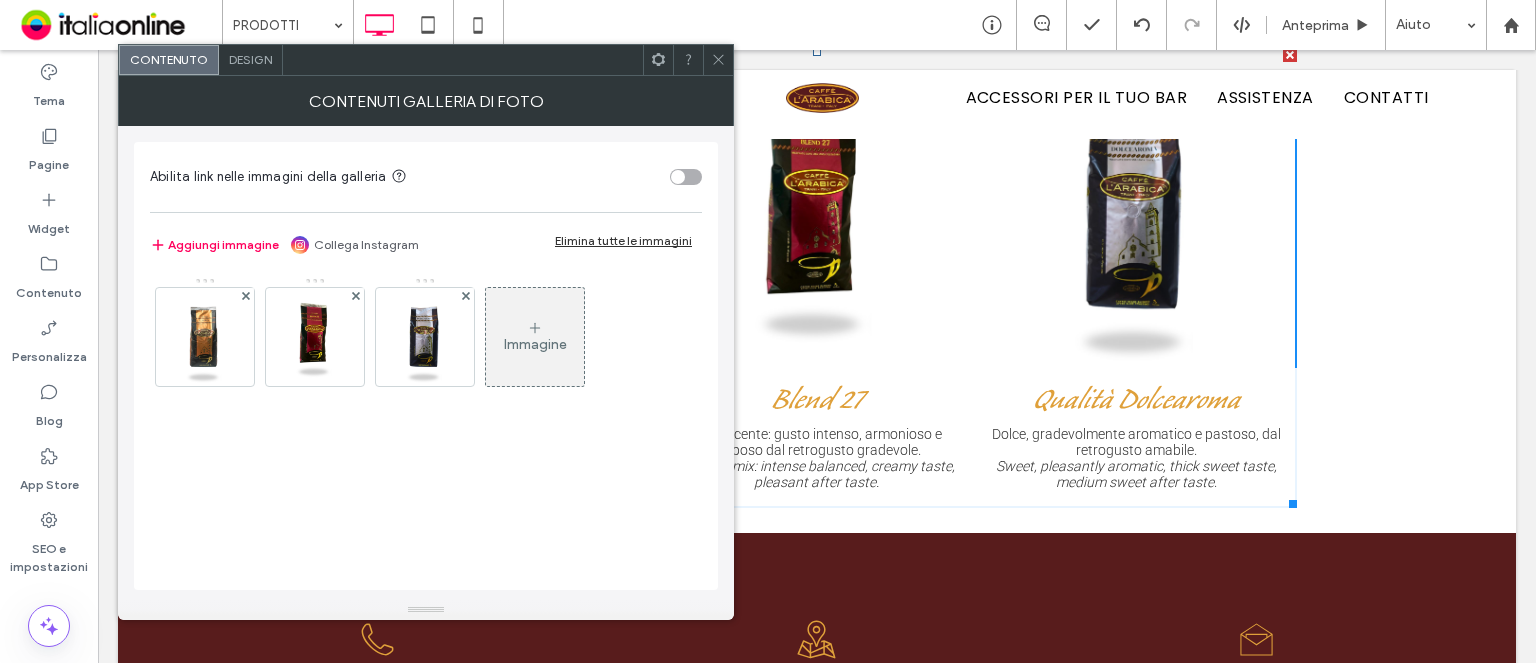 click on "Design" at bounding box center [251, 60] 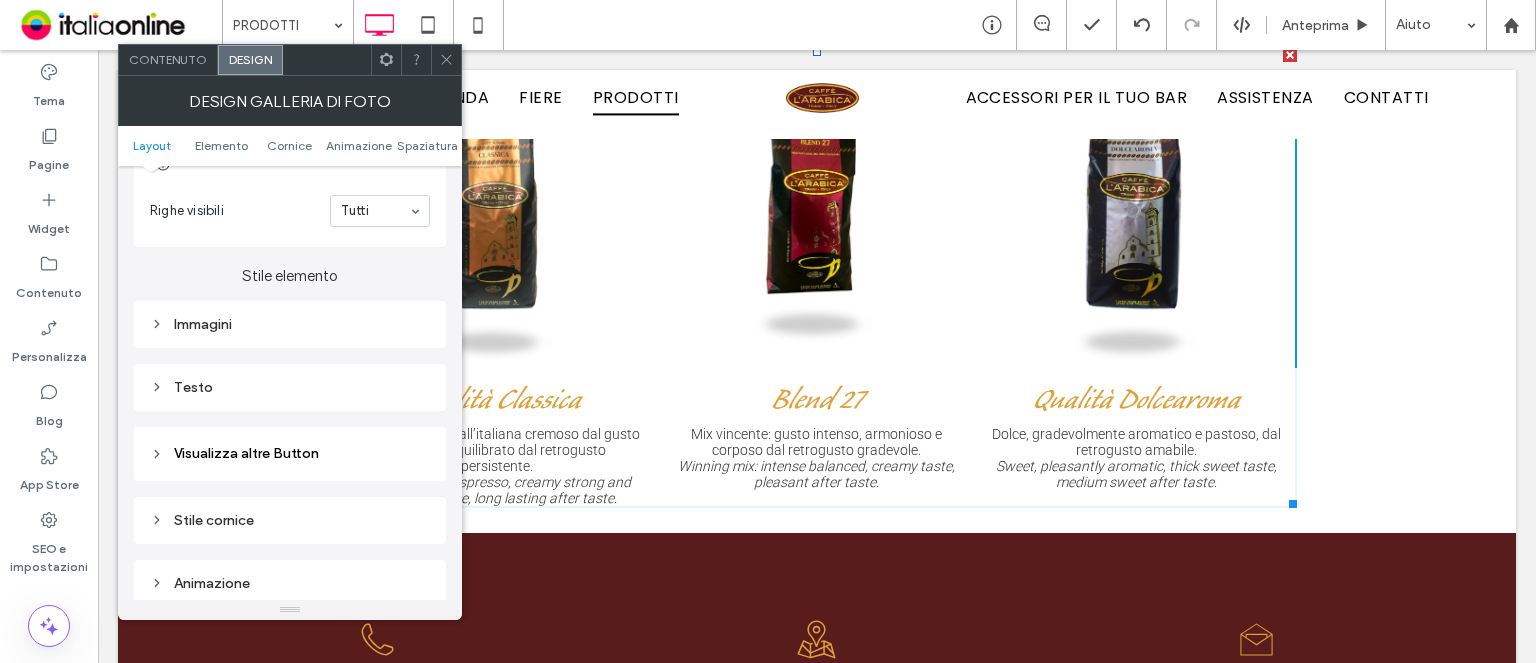 scroll, scrollTop: 700, scrollLeft: 0, axis: vertical 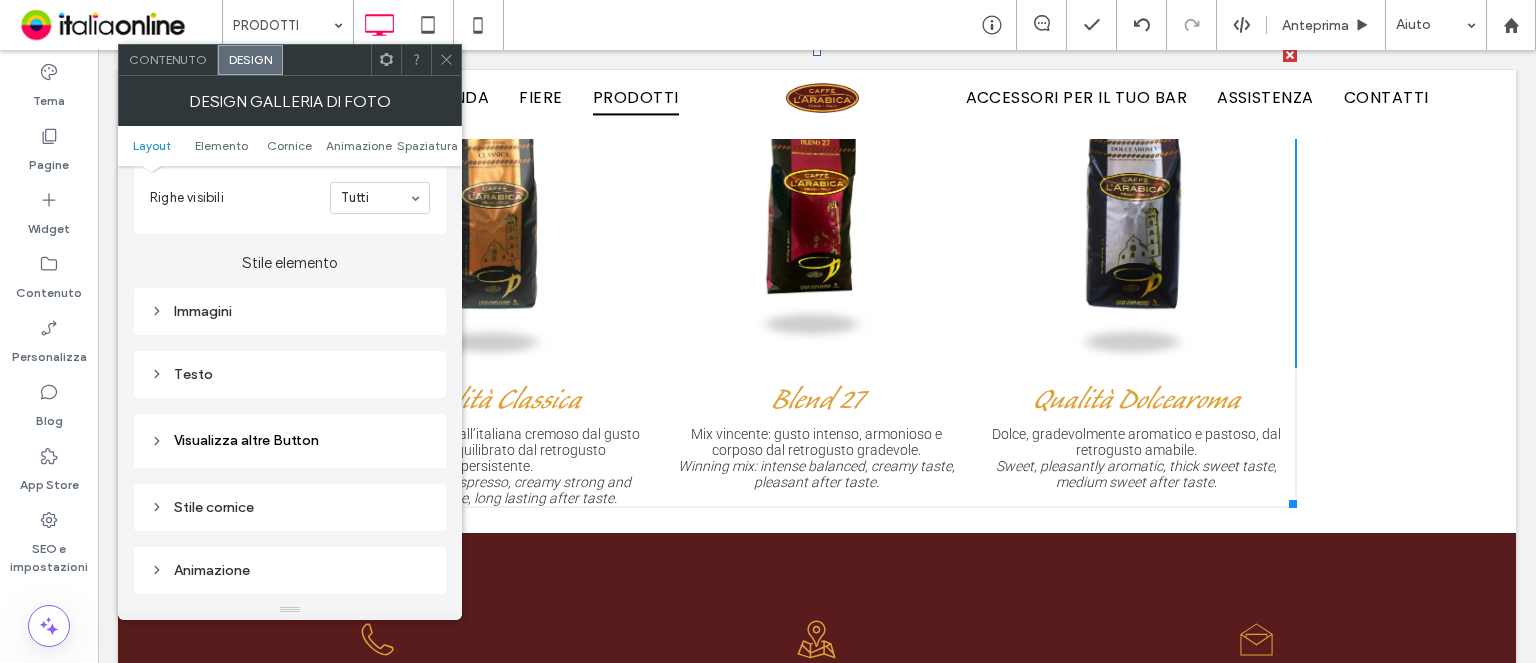 click on "Stile elemento Immagini Testo" at bounding box center [290, 316] 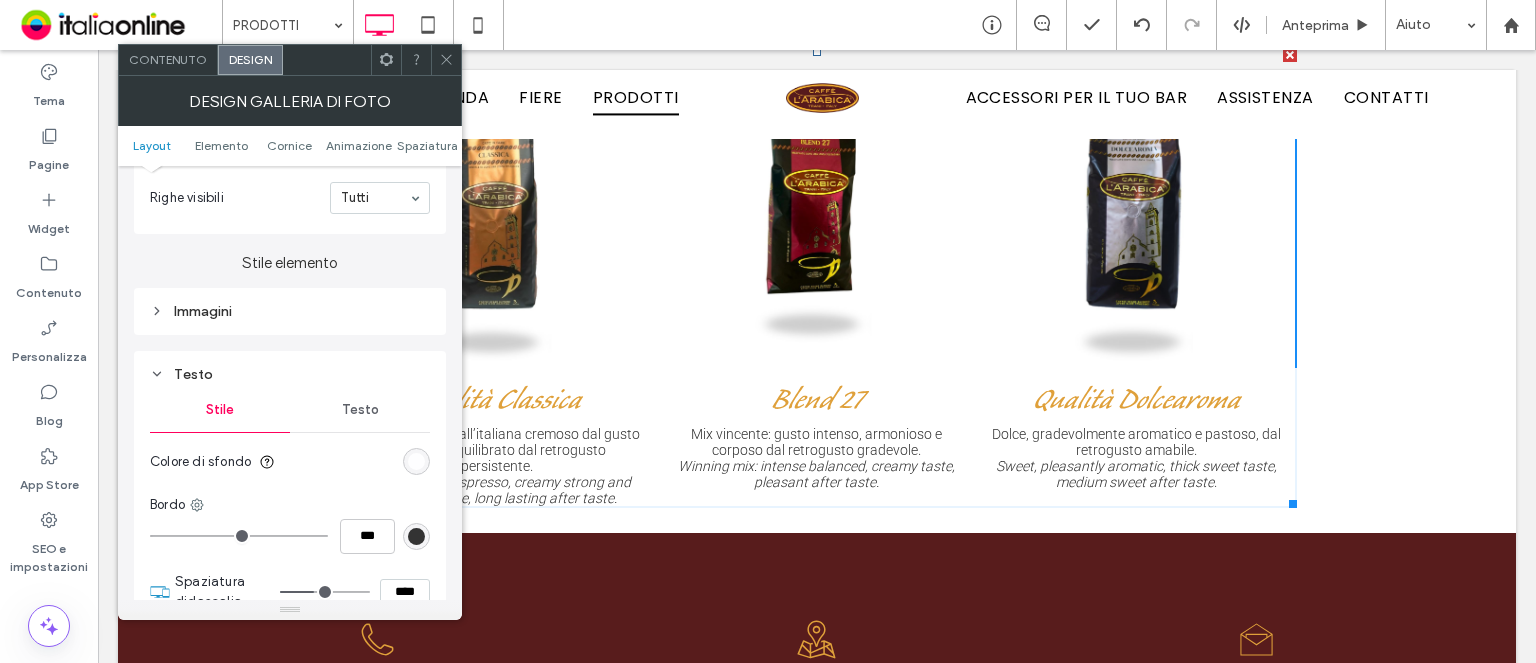 click on "Testo" at bounding box center [290, 374] 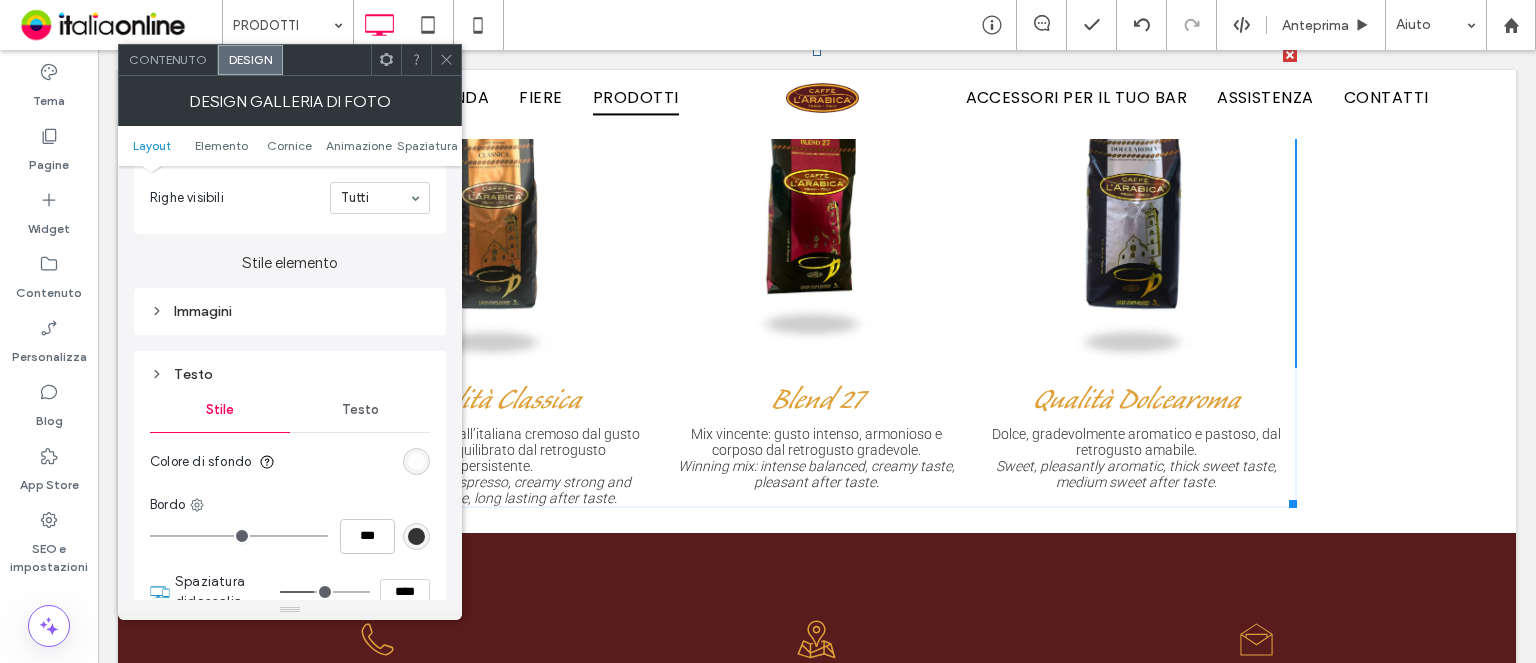 click on "Testo" at bounding box center (290, 374) 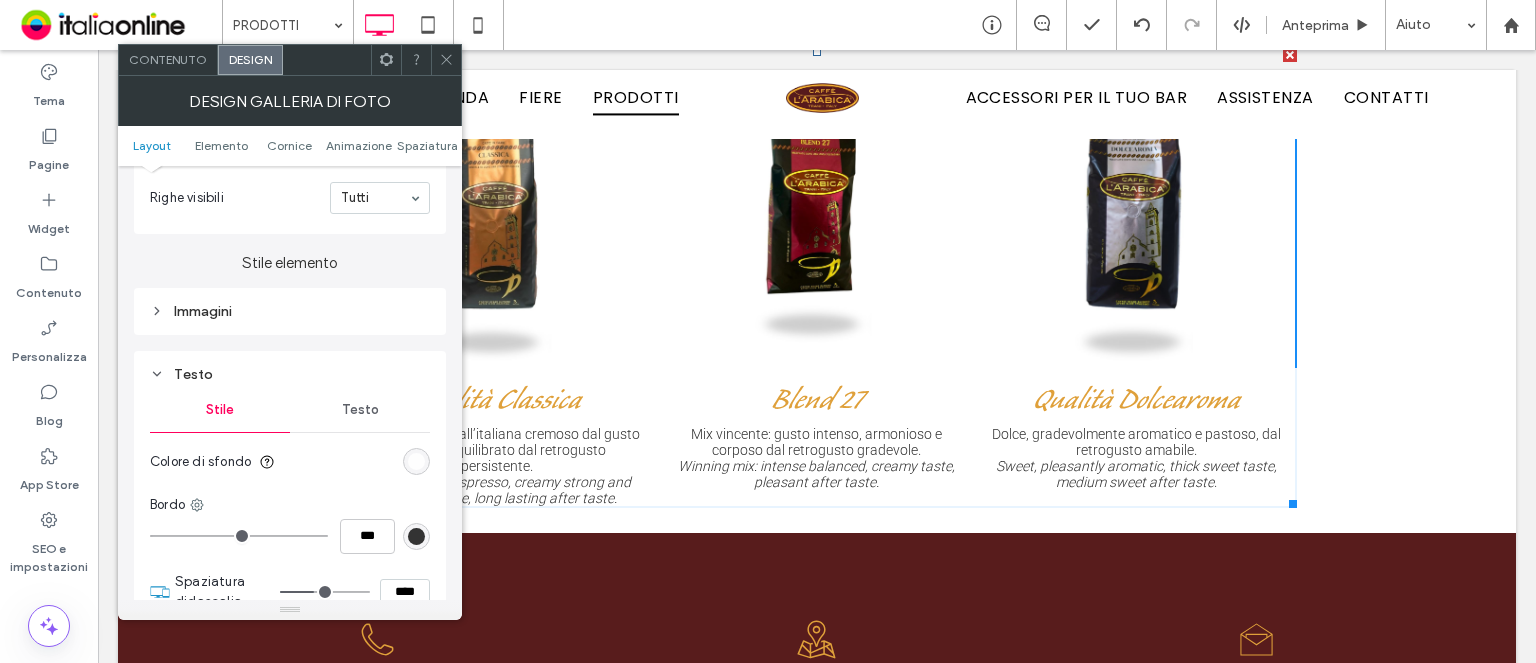 scroll, scrollTop: 900, scrollLeft: 0, axis: vertical 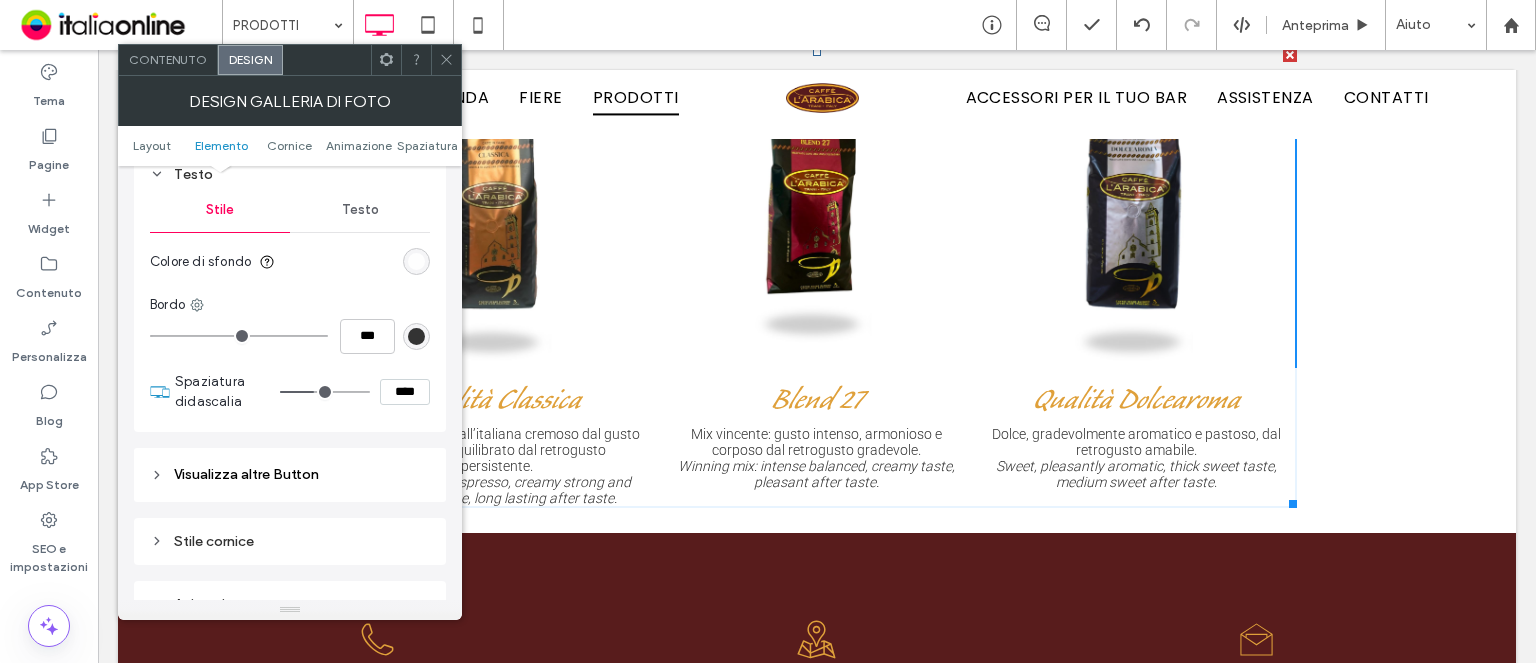 click on "Testo" at bounding box center [360, 210] 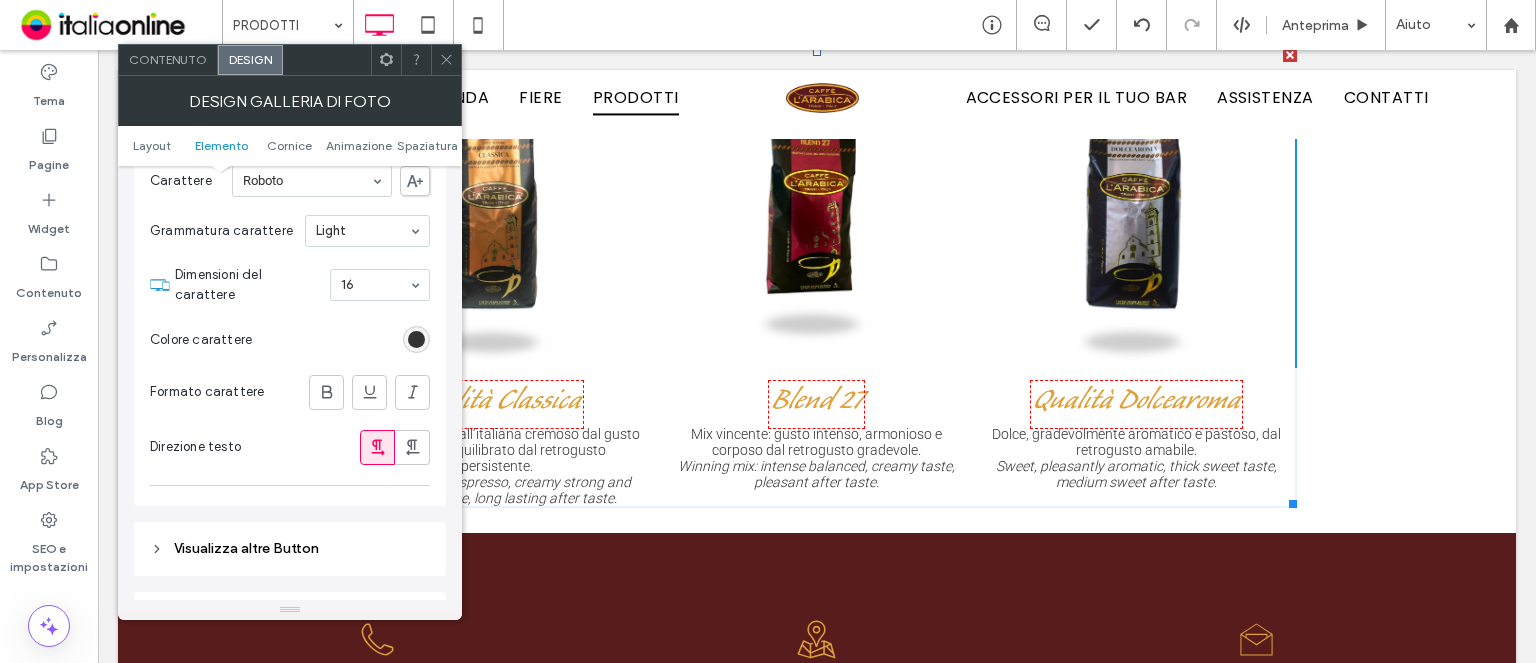 scroll, scrollTop: 1400, scrollLeft: 0, axis: vertical 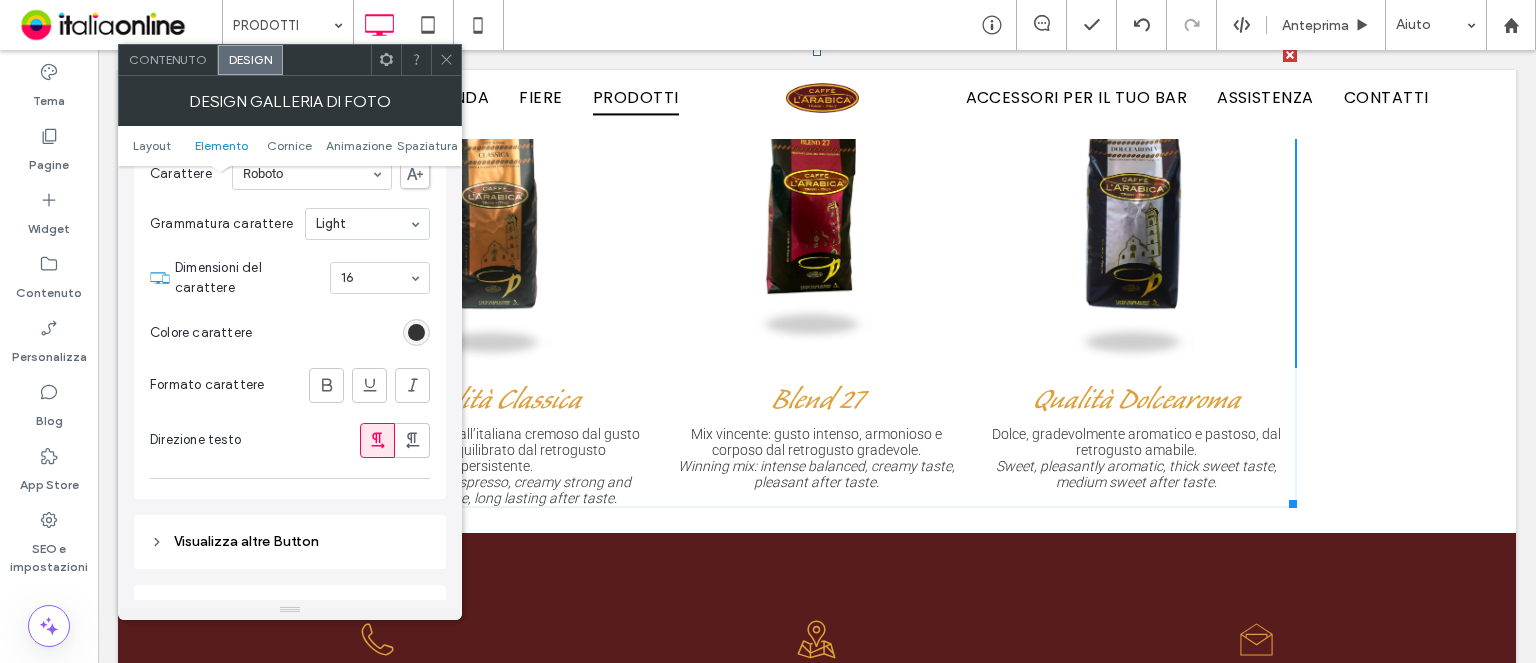 click 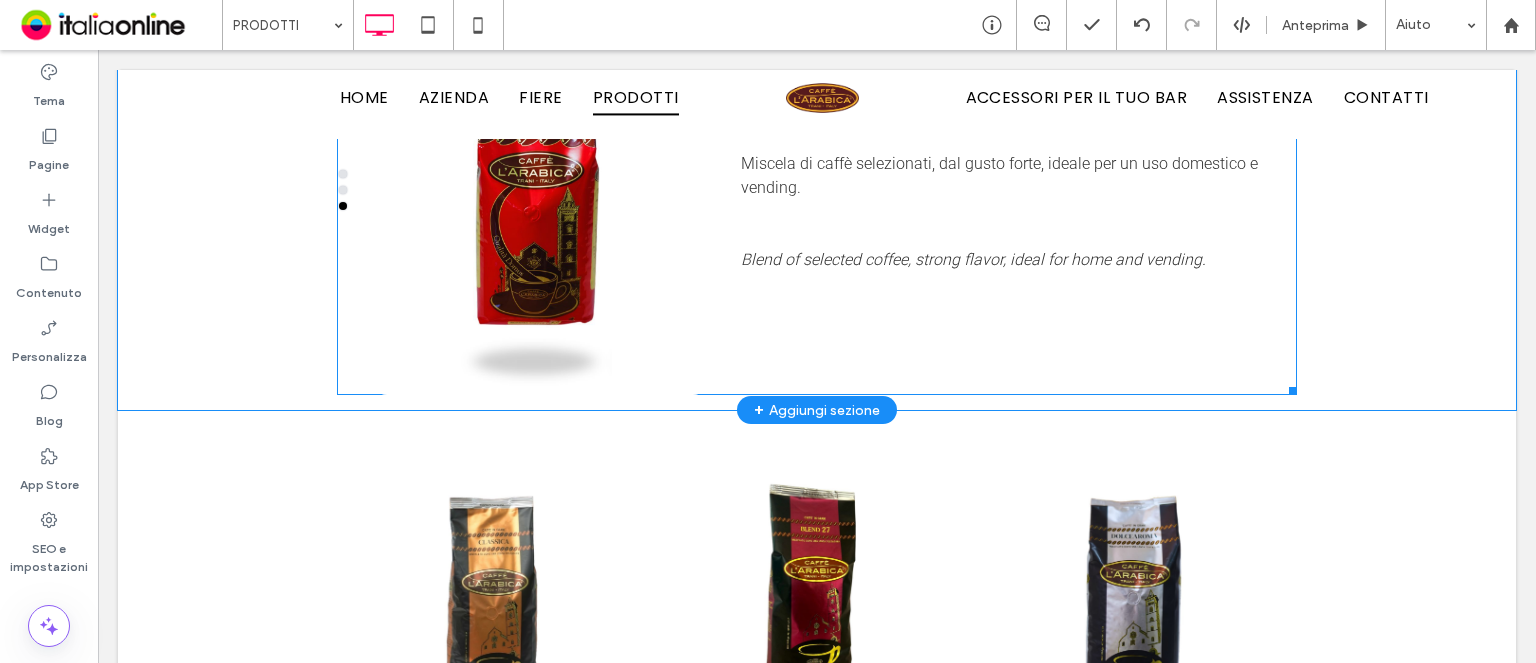 scroll, scrollTop: 4200, scrollLeft: 0, axis: vertical 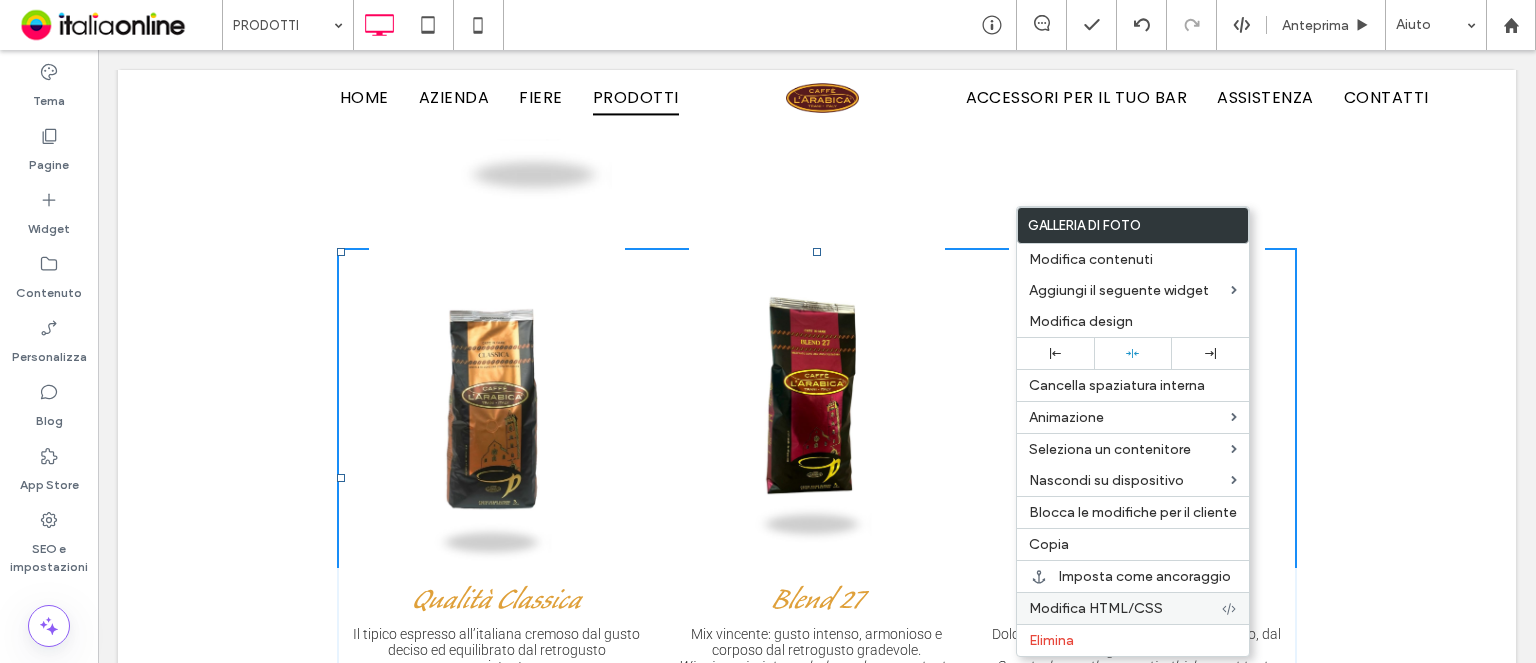 click on "Modifica HTML/CSS" at bounding box center (1133, 608) 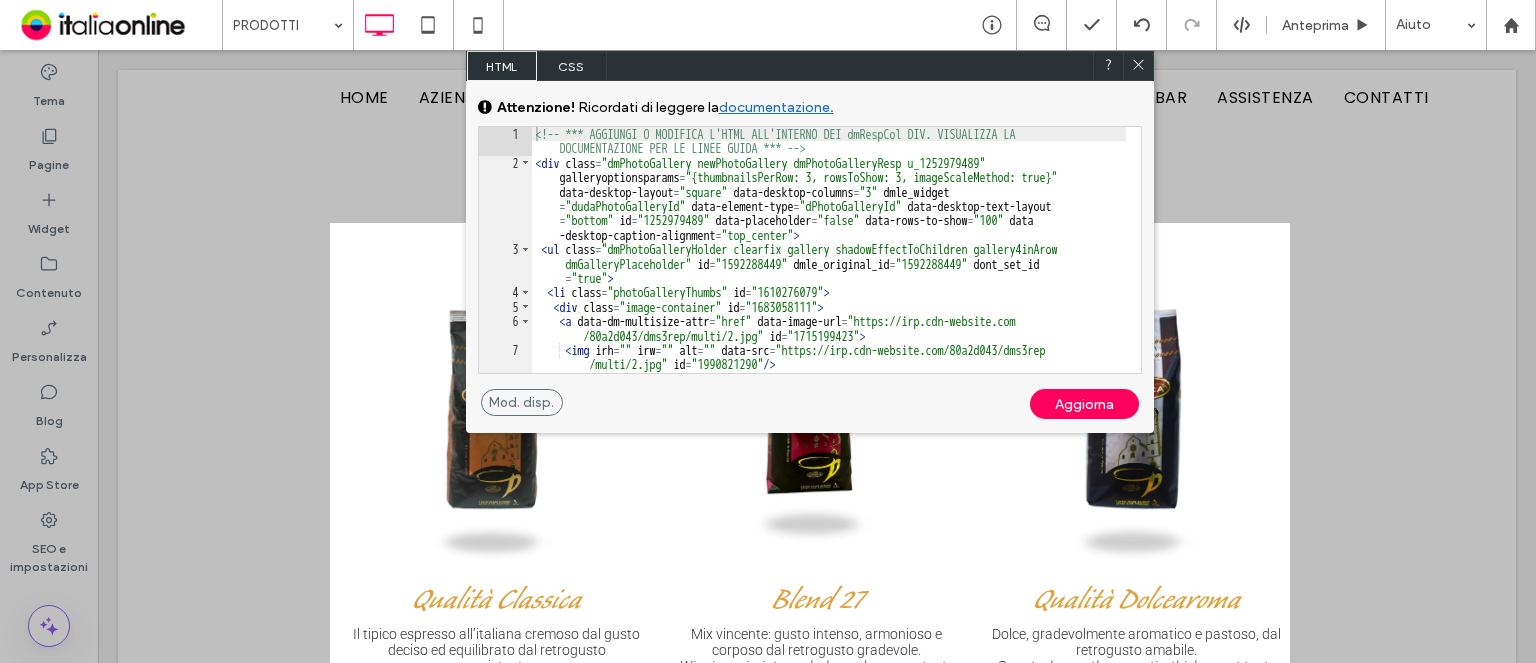 click on "CSS" at bounding box center (572, 66) 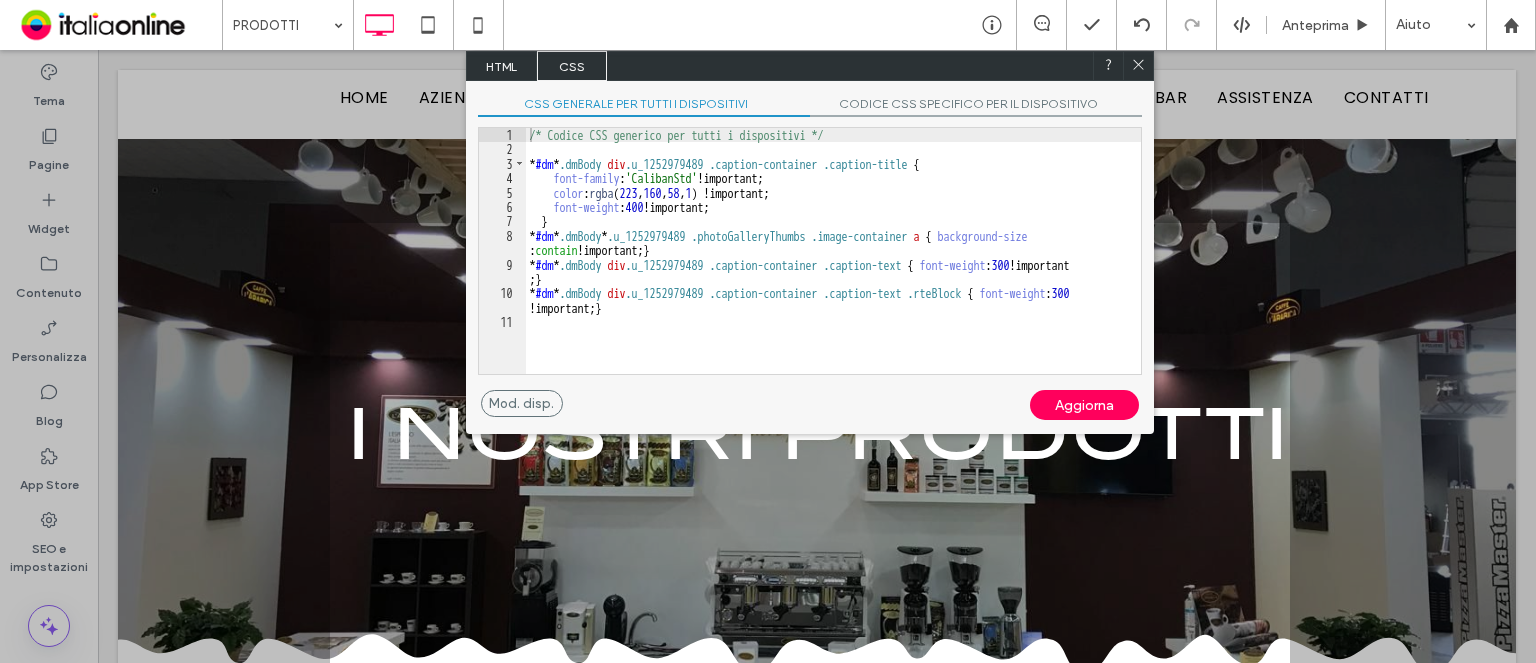 scroll, scrollTop: 4200, scrollLeft: 0, axis: vertical 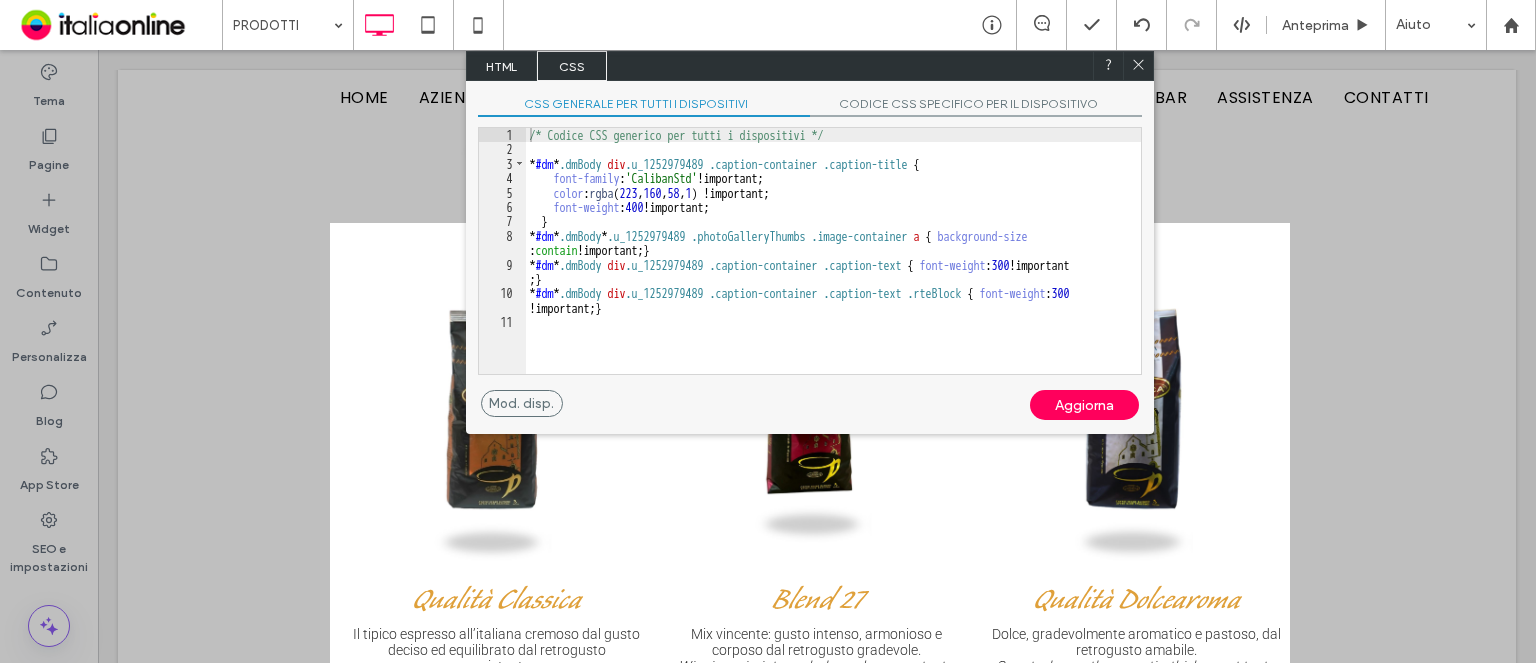 click on "/* Codice CSS generico per tutti i dispositivi */ * #dm  * .dmBody   div .u_1252979489   .caption-container   .caption-title   {      font-family : 'CalibanStd'  !important;      color : rgba ( 223 , 160 , 58 , 1 ) !important;      font-weight : 400  !important;    } * #dm  * .dmBody  * .u_1252979489   .photoGalleryThumbs   .image-container   a   {   background-size     : contain  !important;  } * #dm  * .dmBody   div .u_1252979489   .caption-container   .caption-text   {   font-weight : 300  !important     ;  } * #dm  * .dmBody   div .u_1252979489   .caption-container   .caption-text   .rteBlock   {   font-weight : 300       !important;  }" at bounding box center [833, 265] 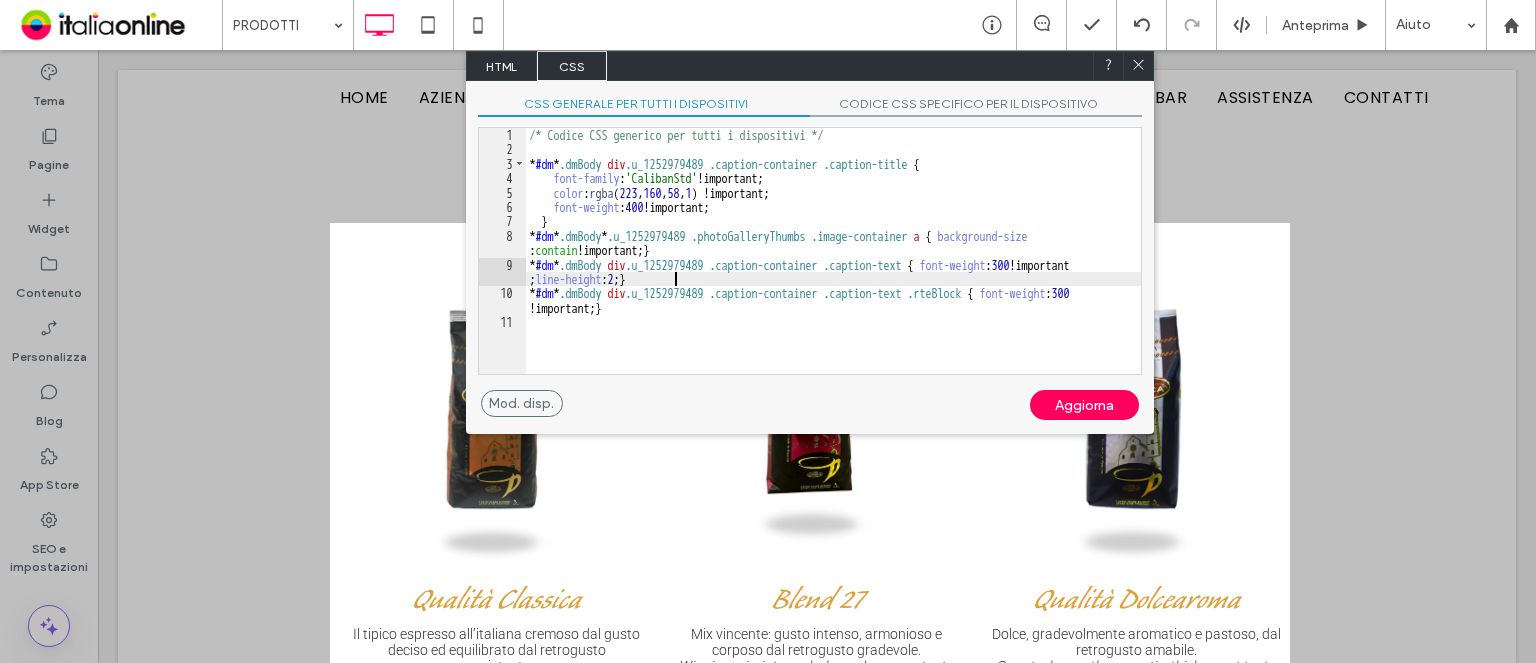 click on "Aggiorna" at bounding box center [1084, 405] 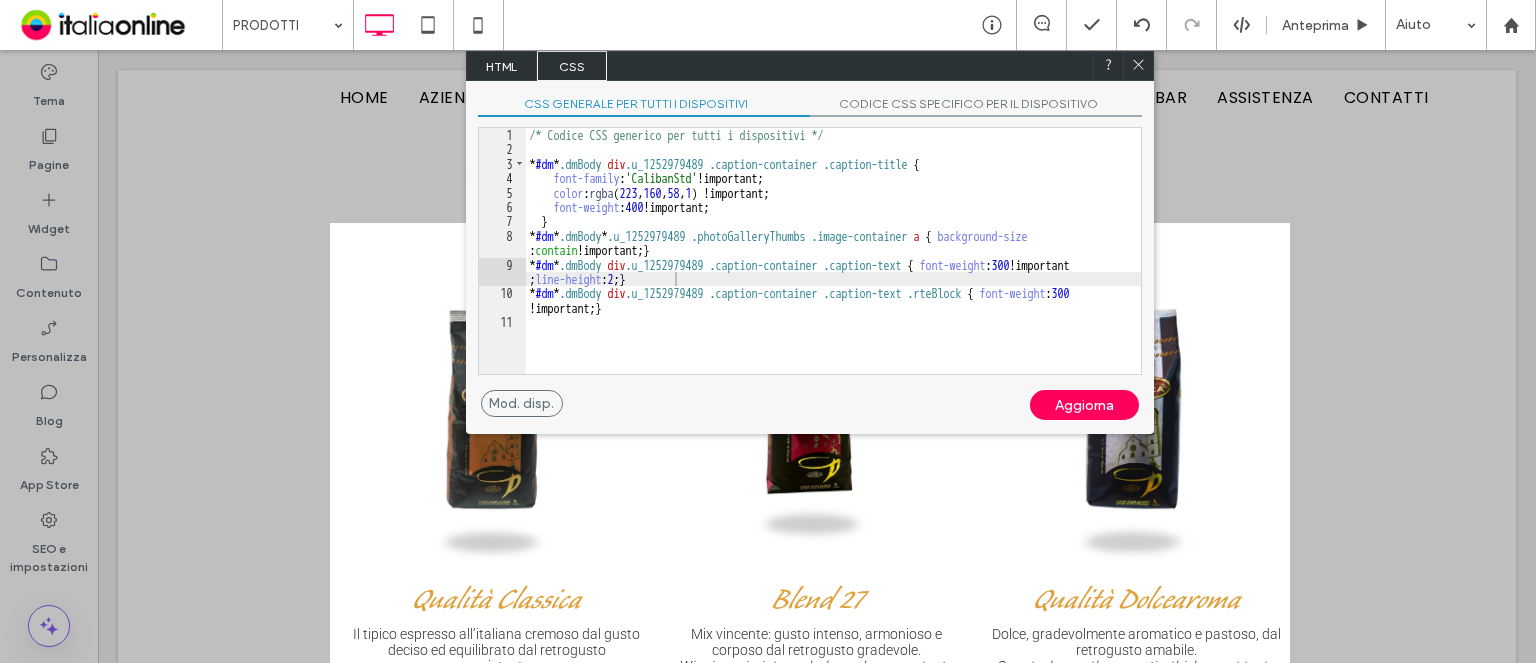 click on "Aggiorna" at bounding box center [1084, 405] 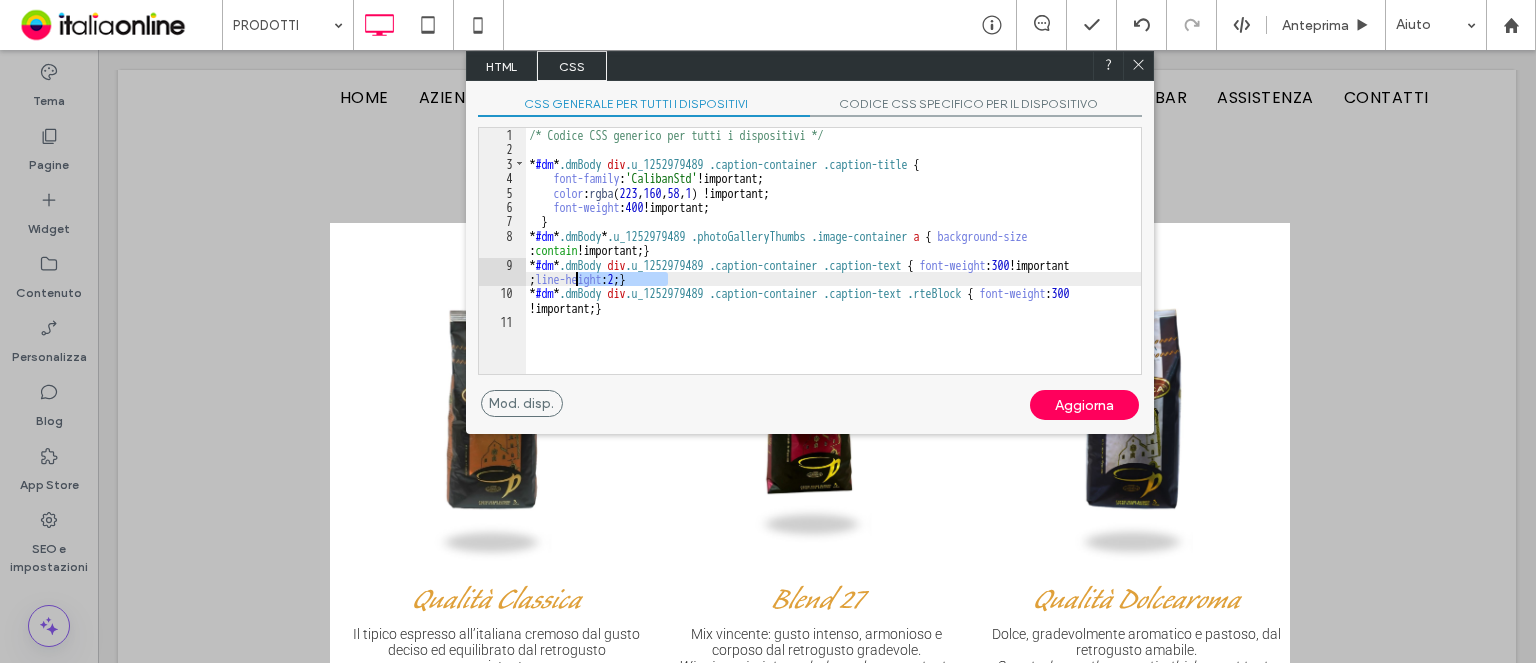 drag, startPoint x: 670, startPoint y: 279, endPoint x: 576, endPoint y: 280, distance: 94.00532 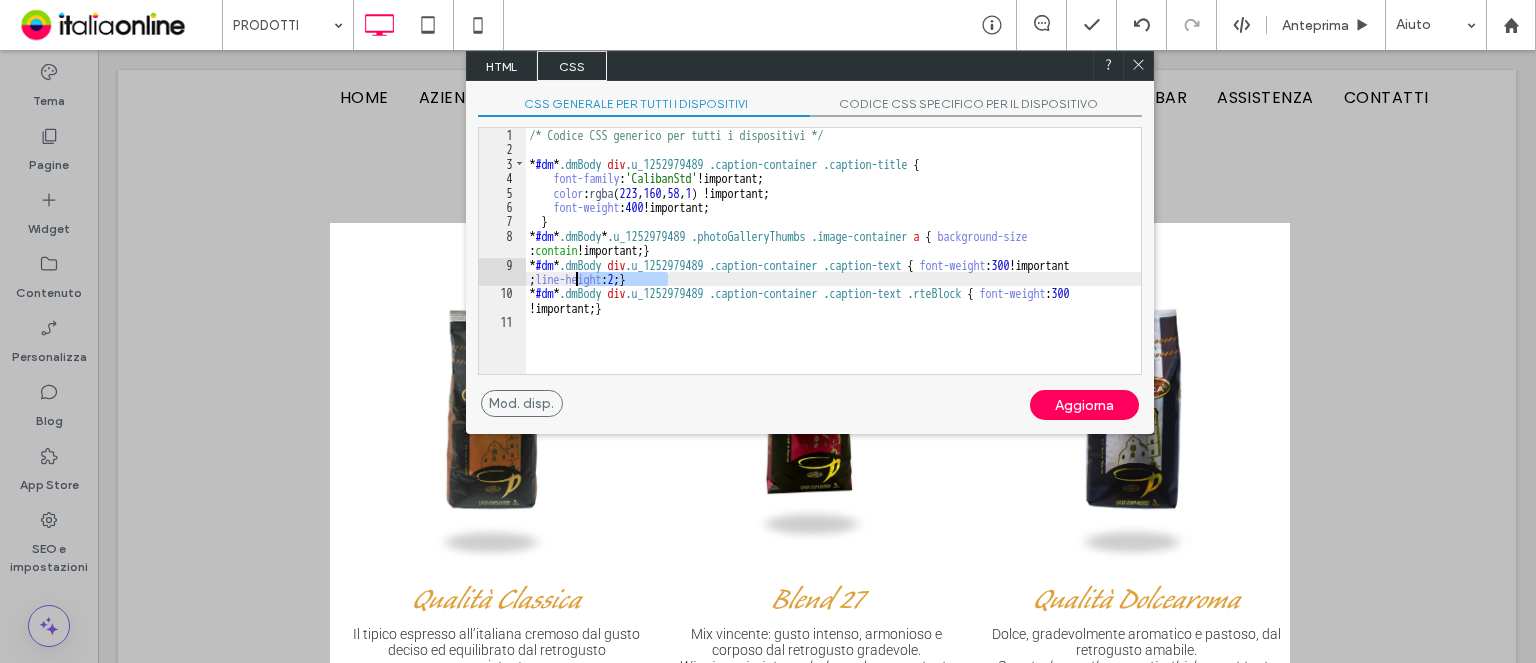 click on "/* Codice CSS generico per tutti i dispositivi */ * #dm  * .dmBody   div .u_1252979489   .caption-container   .caption-title   {      font-family : 'CalibanStd'  !important;      color : rgba ( 223 , 160 , 58 , 1 ) !important;      font-weight : 400  !important;    } * #dm  * .dmBody  * .u_1252979489   .photoGalleryThumbs   .image-container   a   {   background-size     : contain  !important;  } * #dm  * .dmBody   div .u_1252979489   .caption-container   .caption-text   {   font-weight : 300  !important     ;   line-height :  2 ; } * #dm  * .dmBody   div .u_1252979489   .caption-container   .caption-text   .rteBlock   {   font-weight : 300       !important;  }" at bounding box center (833, 265) 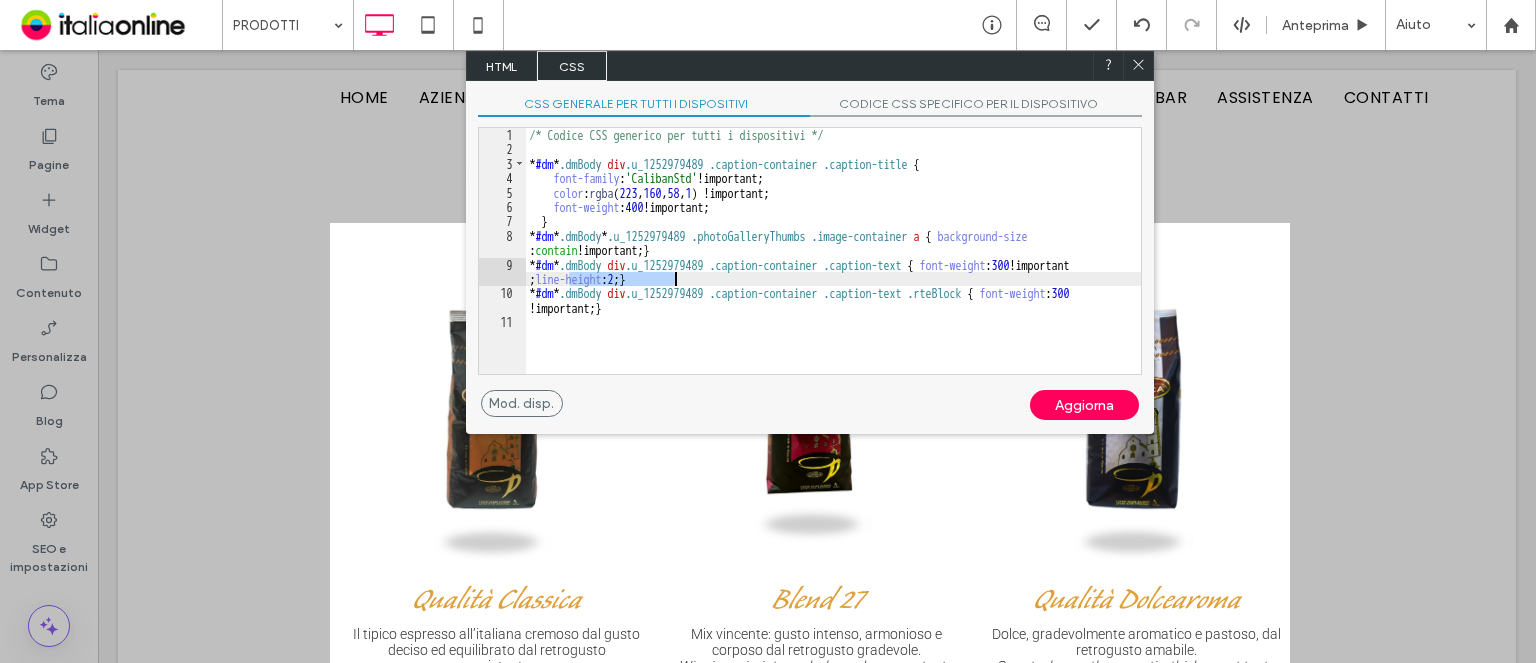 drag, startPoint x: 568, startPoint y: 278, endPoint x: 676, endPoint y: 278, distance: 108 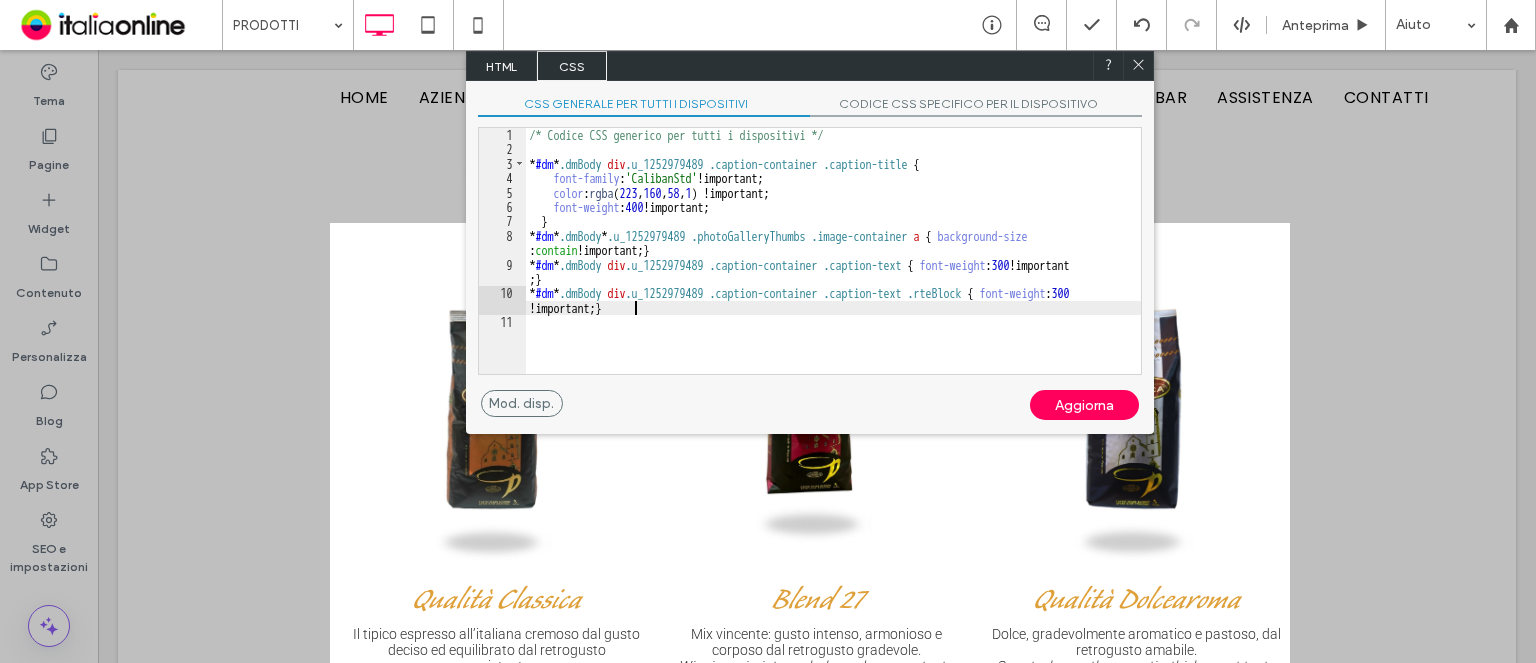 click on "/* Codice CSS generico per tutti i dispositivi */ * #dm  * .dmBody   div .u_1252979489   .caption-container   .caption-title   {      font-family : 'CalibanStd'  !important;      color : rgba ( 223 , 160 , 58 , 1 ) !important;      font-weight : 400  !important;    } * #dm  * .dmBody  * .u_1252979489   .photoGalleryThumbs   .image-container   a   {   background-size     : contain  !important;  } * #dm  * .dmBody   div .u_1252979489   .caption-container   .caption-text   {   font-weight : 300  !important     ;  } * #dm  * .dmBody   div .u_1252979489   .caption-container   .caption-text   .rteBlock   {   font-weight : 300       !important;  }" at bounding box center [833, 265] 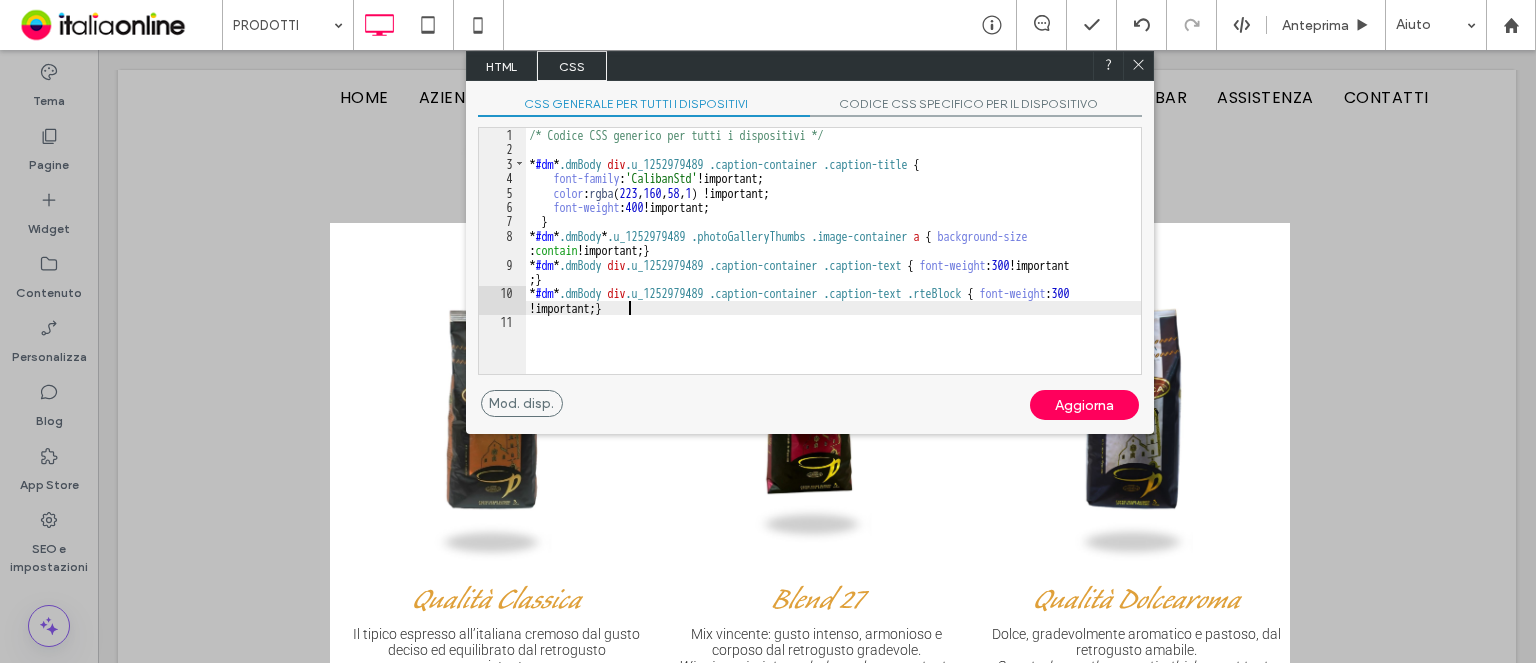 click on "/* Codice CSS generico per tutti i dispositivi */ * #dm  * .dmBody   div .u_1252979489   .caption-container   .caption-title   {      font-family : 'CalibanStd'  !important;      color : rgba ( 223 , 160 , 58 , 1 ) !important;      font-weight : 400  !important;    } * #dm  * .dmBody  * .u_1252979489   .photoGalleryThumbs   .image-container   a   {   background-size     : contain  !important;  } * #dm  * .dmBody   div .u_1252979489   .caption-container   .caption-text   {   font-weight : 300  !important     ;  } * #dm  * .dmBody   div .u_1252979489   .caption-container   .caption-text   .rteBlock   {   font-weight : 300       !important;  }" at bounding box center [833, 265] 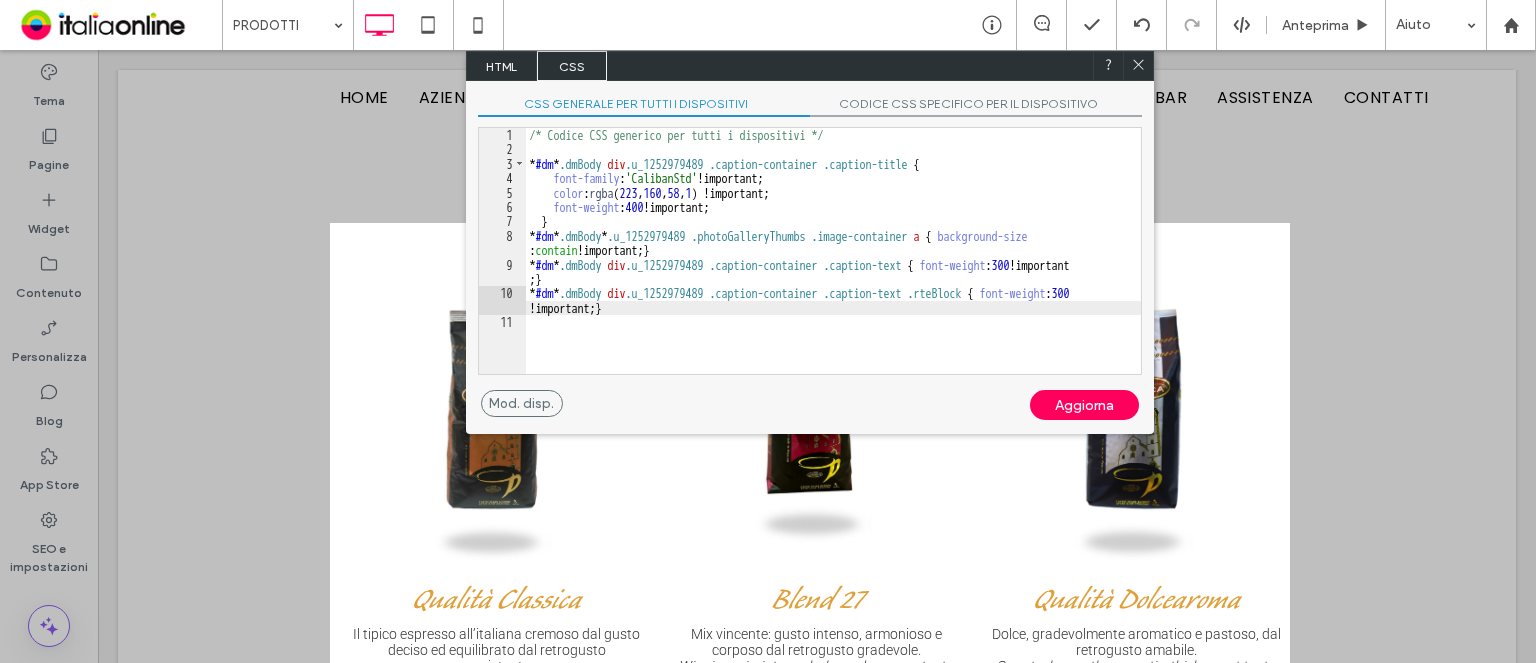 paste 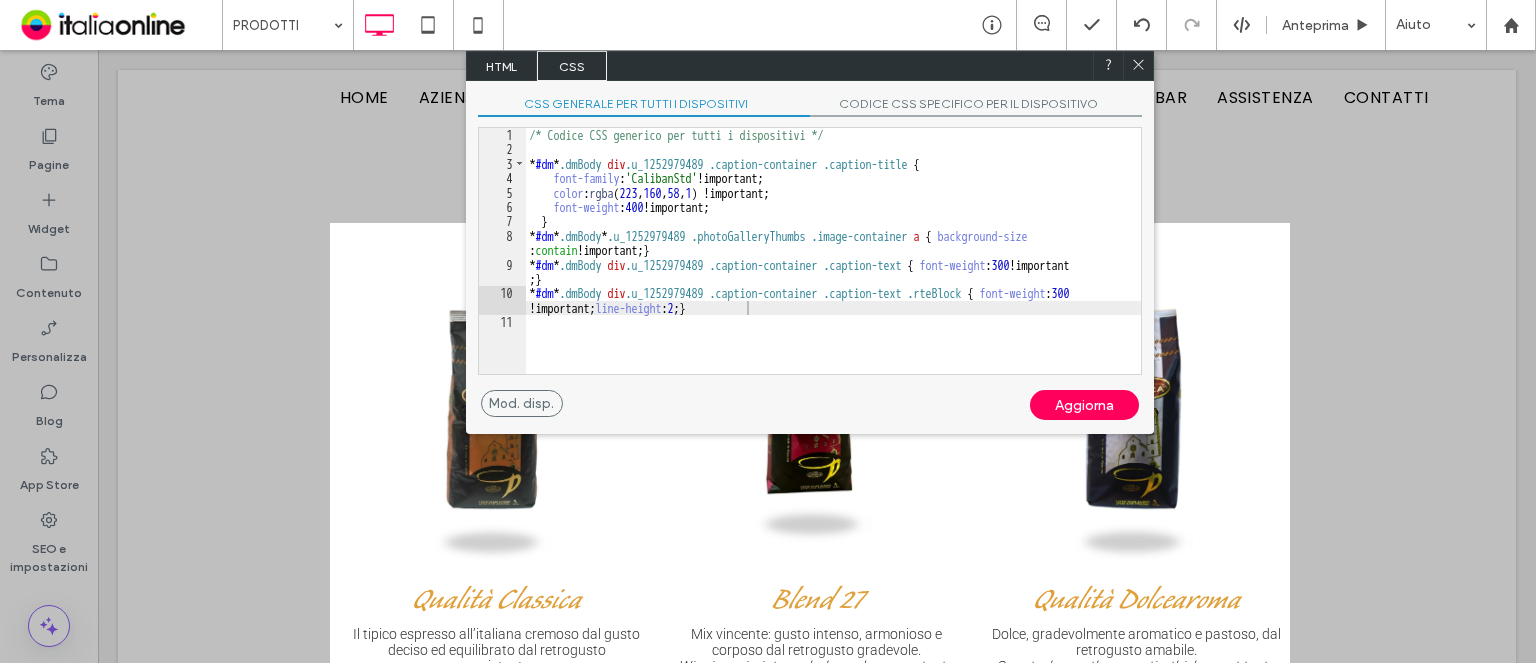 click on "Aggiorna" at bounding box center (1084, 405) 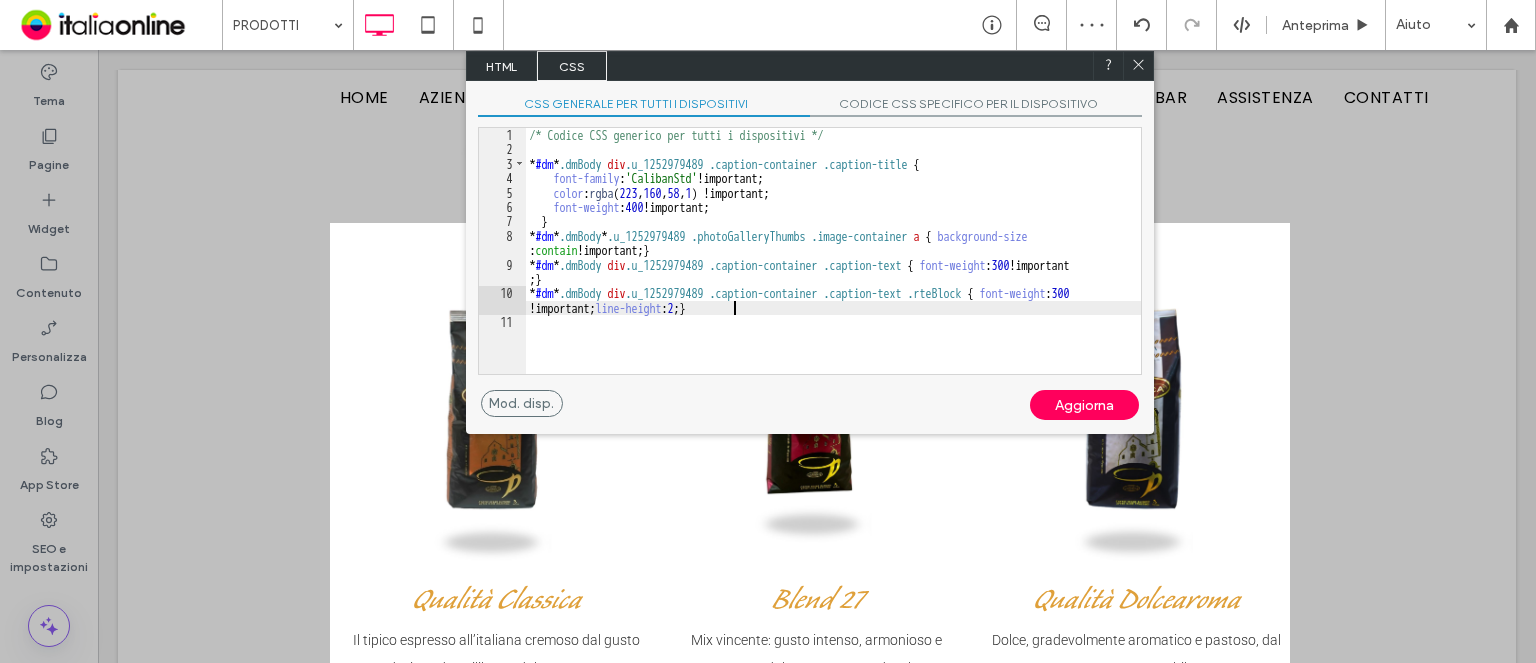 click on "/* Codice CSS generico per tutti i dispositivi */ * #dm  * .dmBody   div .u_1252979489   .caption-container   .caption-title   {      font-family : 'CalibanStd'  !important;      color : rgba ( 223 , 160 , 58 , 1 ) !important;      font-weight : 400  !important;    } * #dm  * .dmBody  * .u_1252979489   .photoGalleryThumbs   .image-container   a   {   background-size     : contain  !important;  } * #dm  * .dmBody   div .u_1252979489   .caption-container   .caption-text   {   font-weight : 300  !important     ;  } * #dm  * .dmBody   div .u_1252979489   .caption-container   .caption-text   .rteBlock   {   font-weight : 300       !important;   line-height :  2 ;  }" at bounding box center (833, 265) 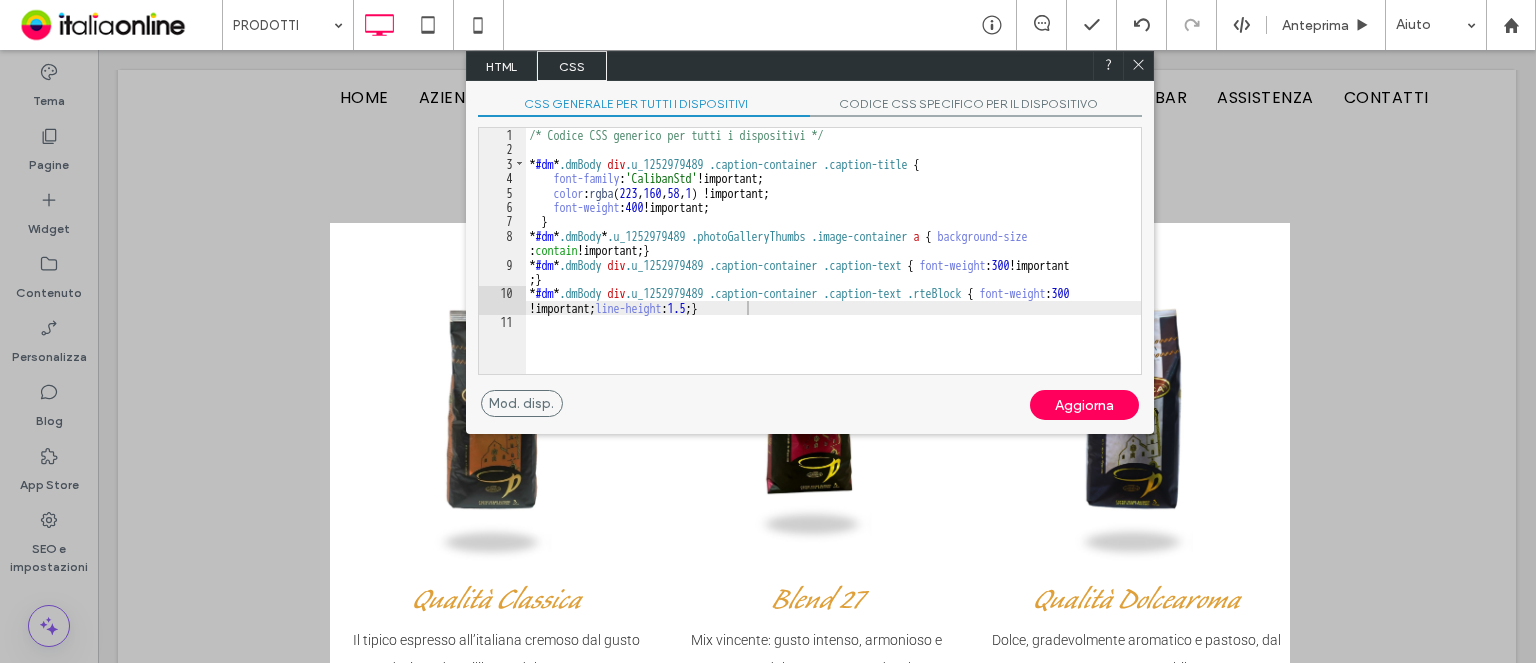 click on "Aggiorna" at bounding box center (1084, 405) 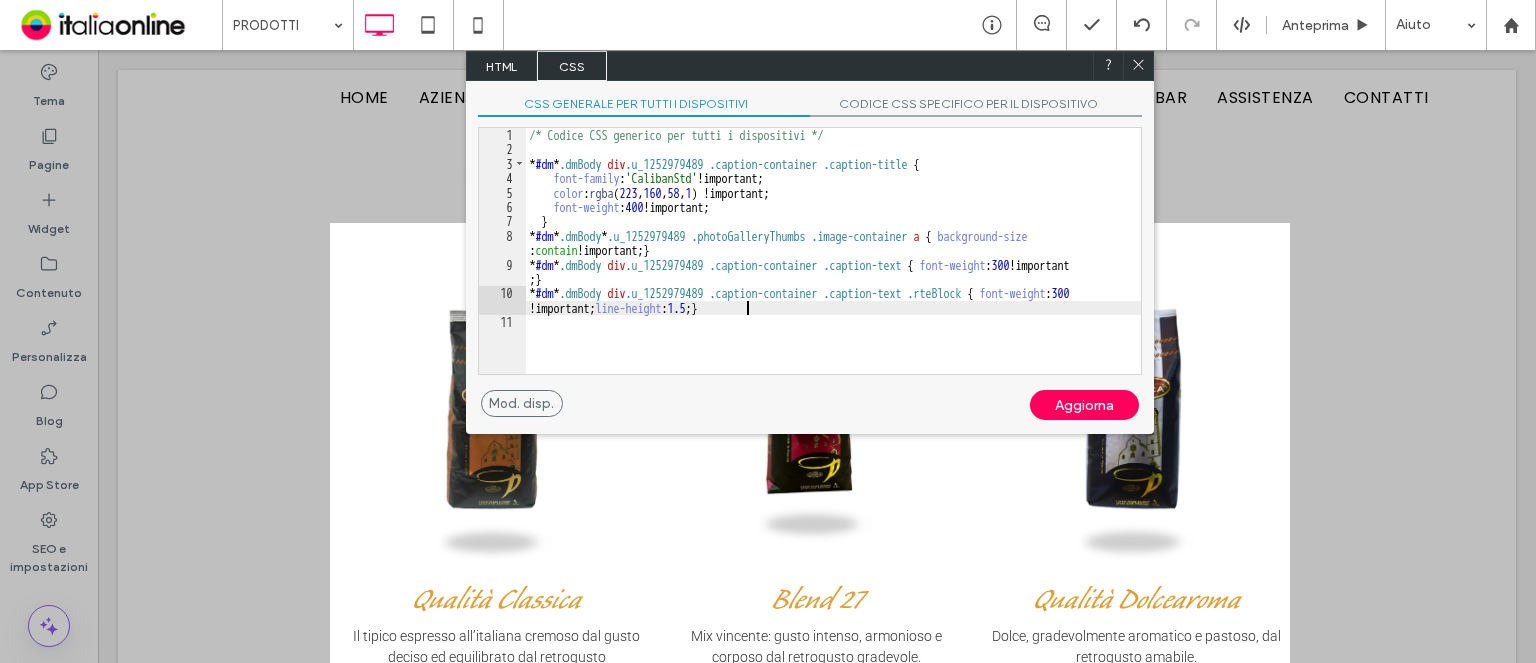 click on "/* Codice CSS generico per tutti i dispositivi */ * #dm  * .dmBody   div .u_1252979489   .caption-container   .caption-title   {      font-family : 'CalibanStd'  !important;      color : rgba ( 223 , 160 , 58 , 1 ) !important;      font-weight : 400  !important;    } * #dm  * .dmBody  * .u_1252979489   .photoGalleryThumbs   .image-container   a   {   background-size     : contain  !important;  } * #dm  * .dmBody   div .u_1252979489   .caption-container   .caption-text   {   font-weight : 300  !important     ;  } * #dm  * .dmBody   div .u_1252979489   .caption-container   .caption-text   .rteBlock   {   font-weight : 300       !important;   line-height :  1.5 ;  }" at bounding box center (833, 265) 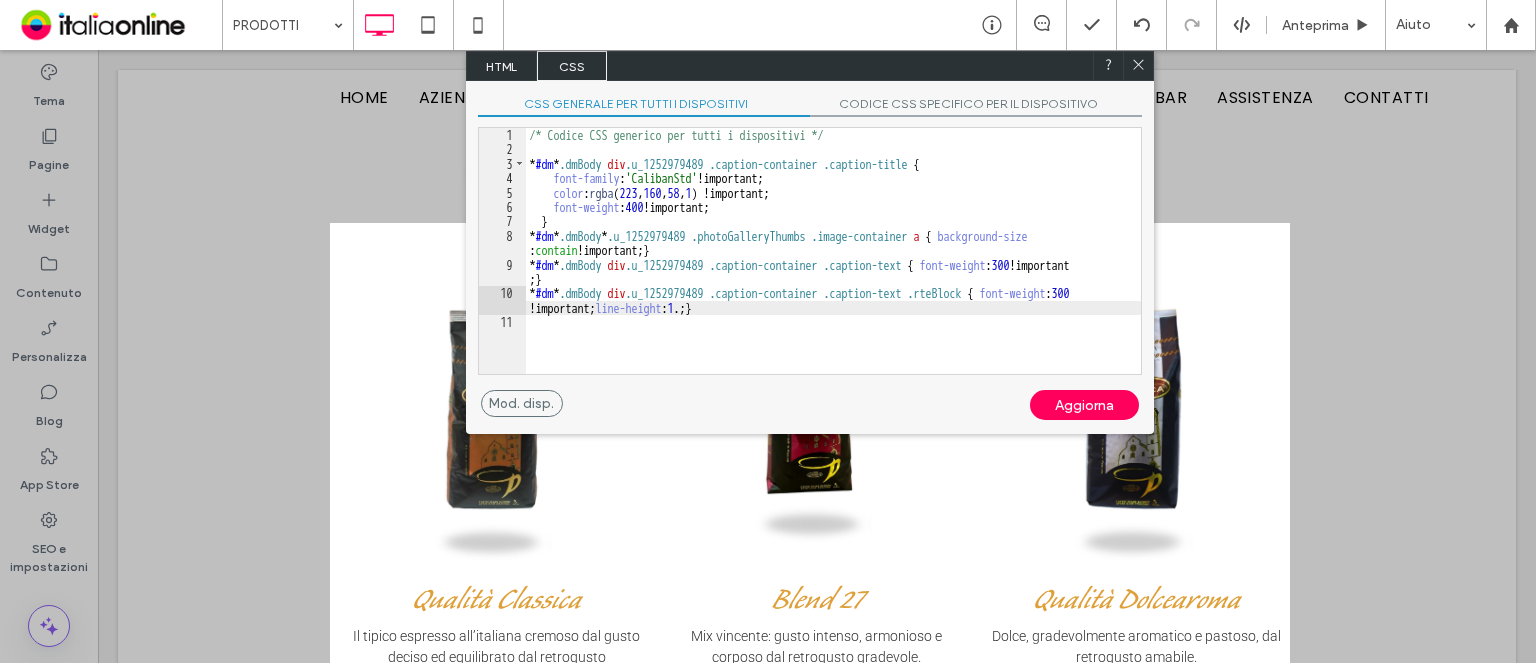type on "**" 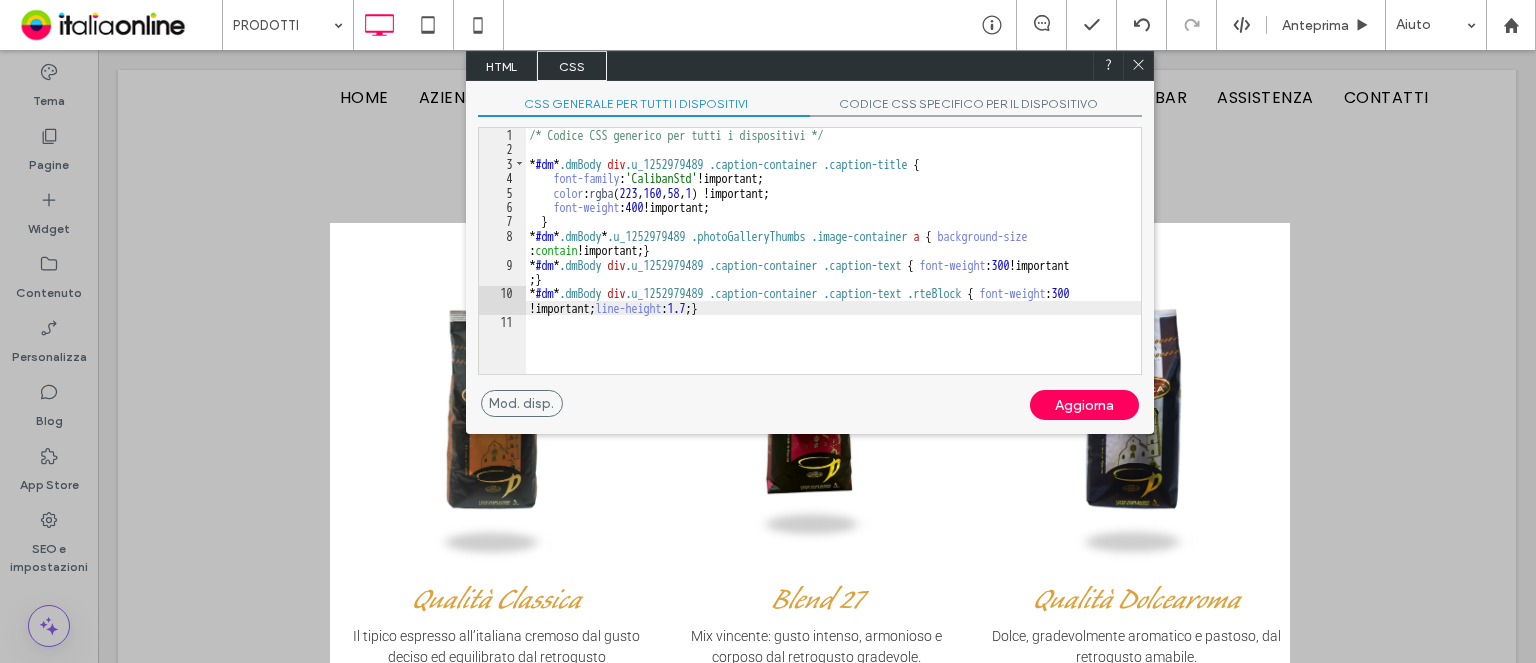 click on "Aggiorna" at bounding box center [1084, 405] 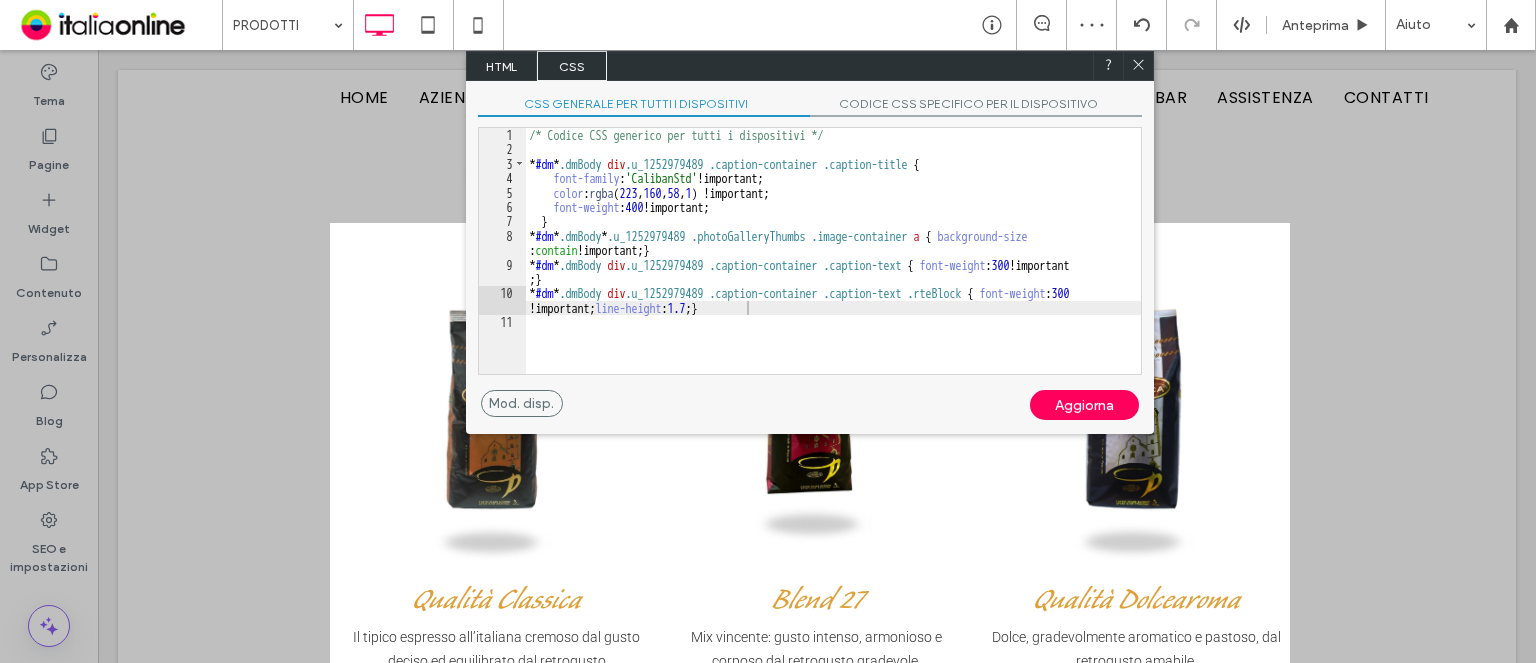click at bounding box center [1138, 66] 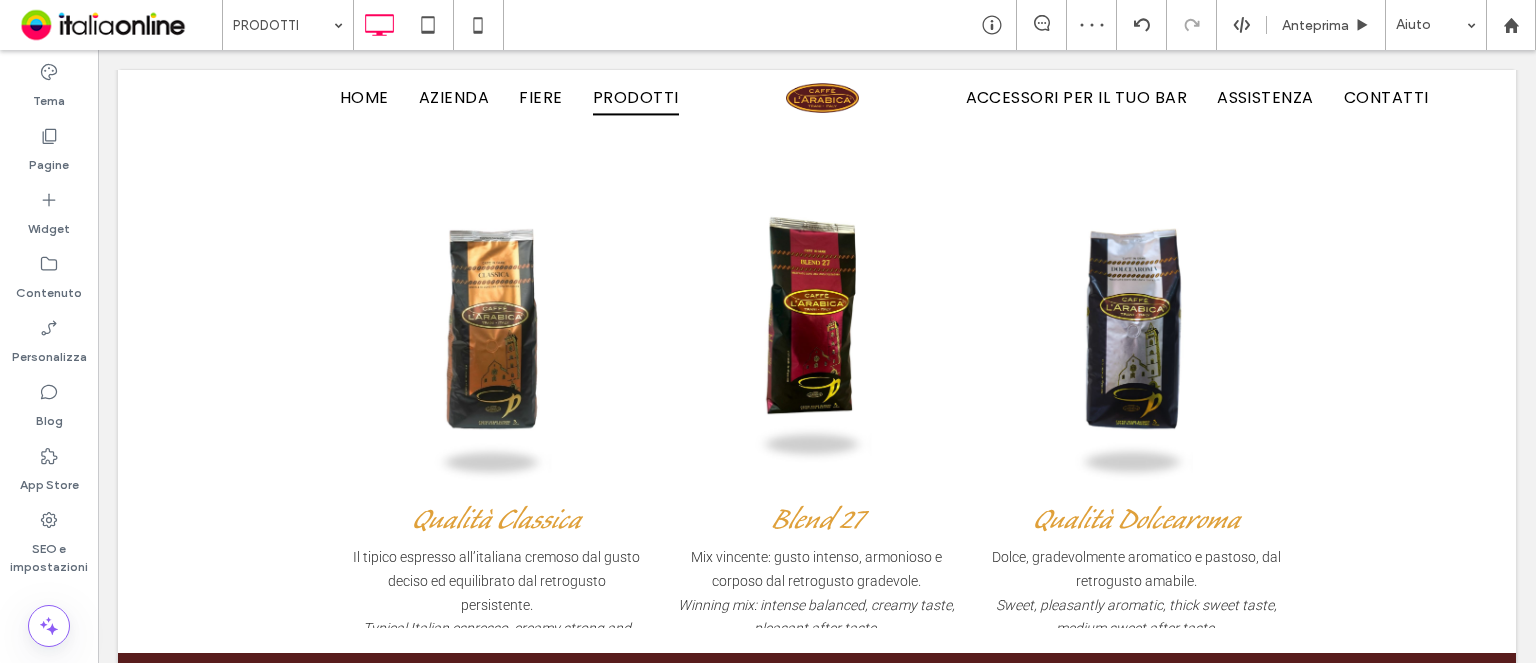 scroll, scrollTop: 4400, scrollLeft: 0, axis: vertical 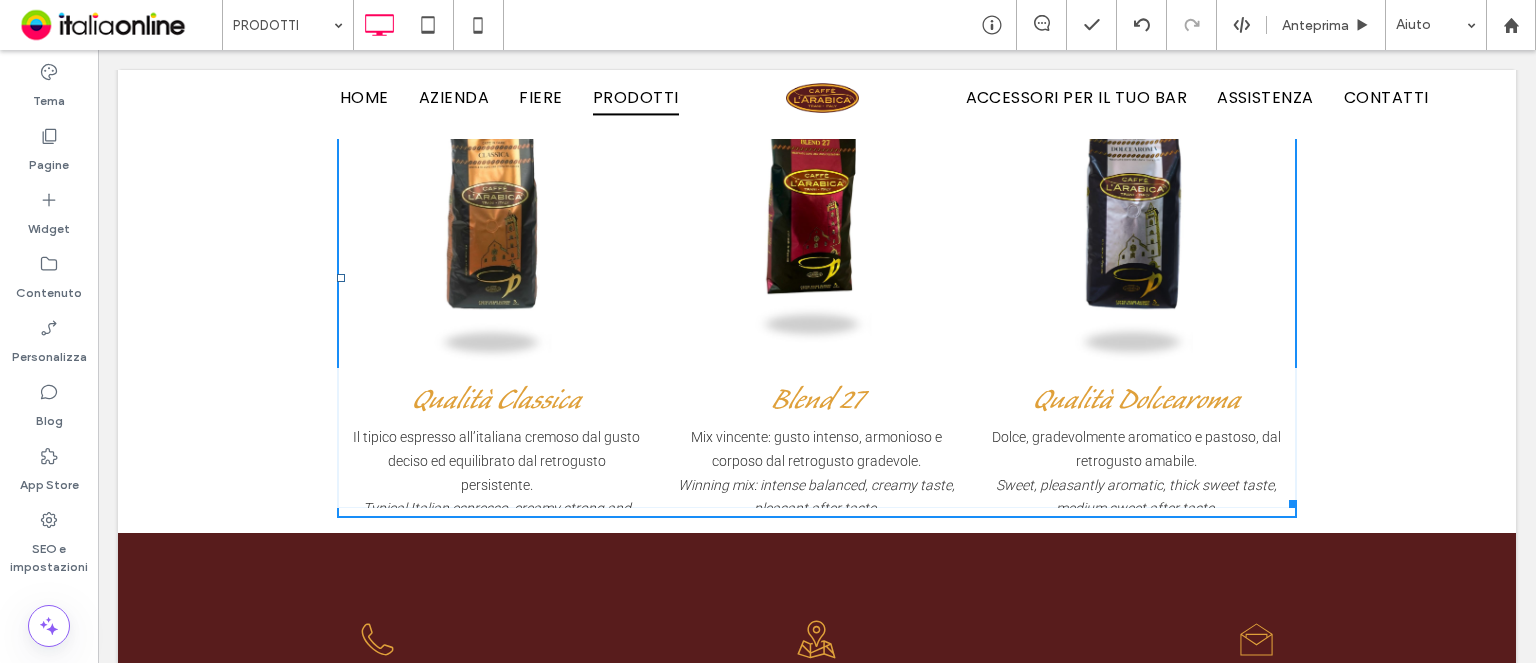 drag, startPoint x: 1285, startPoint y: 478, endPoint x: 1297, endPoint y: 496, distance: 21.633308 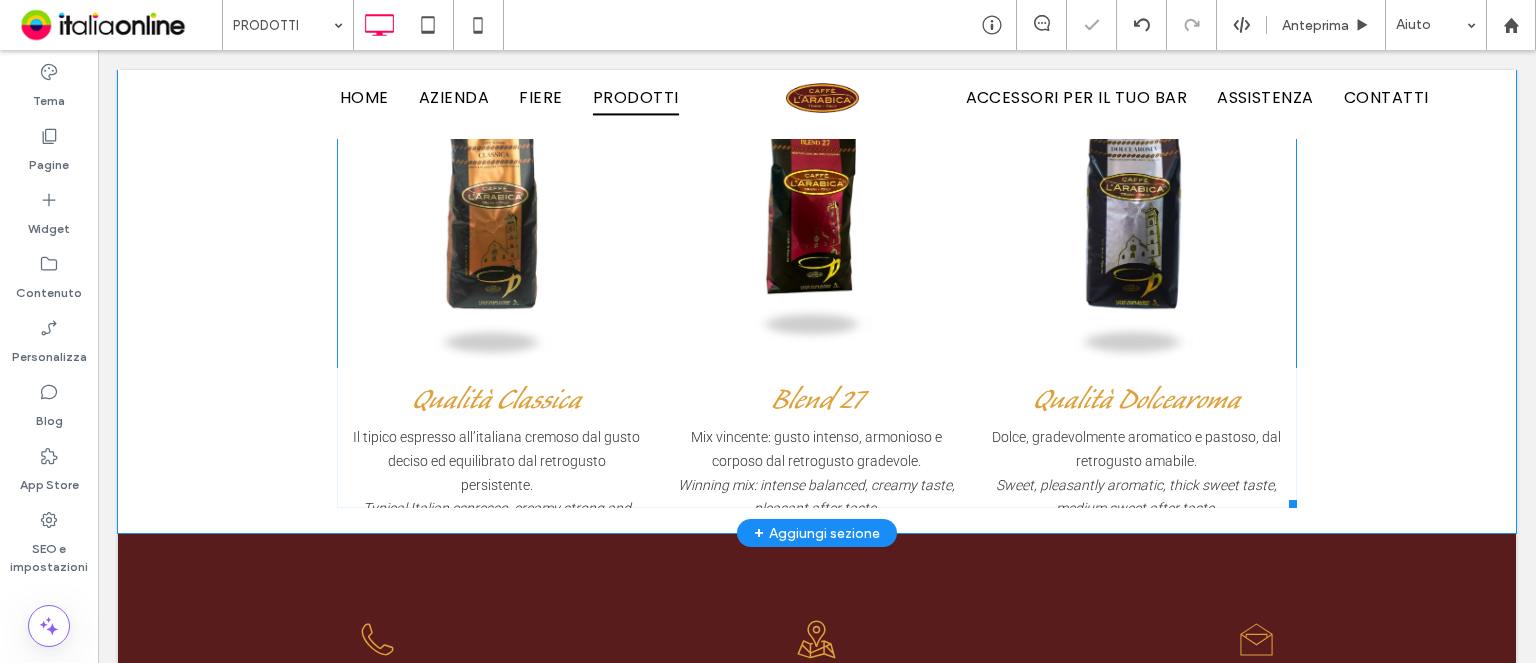 click on "Blend 27
Mix vincente: gusto intenso, armonioso e corposo dal retrogusto gradevole. Winning mix: intense balanced, creamy taste, pleasant after taste.
Button" at bounding box center [817, 438] 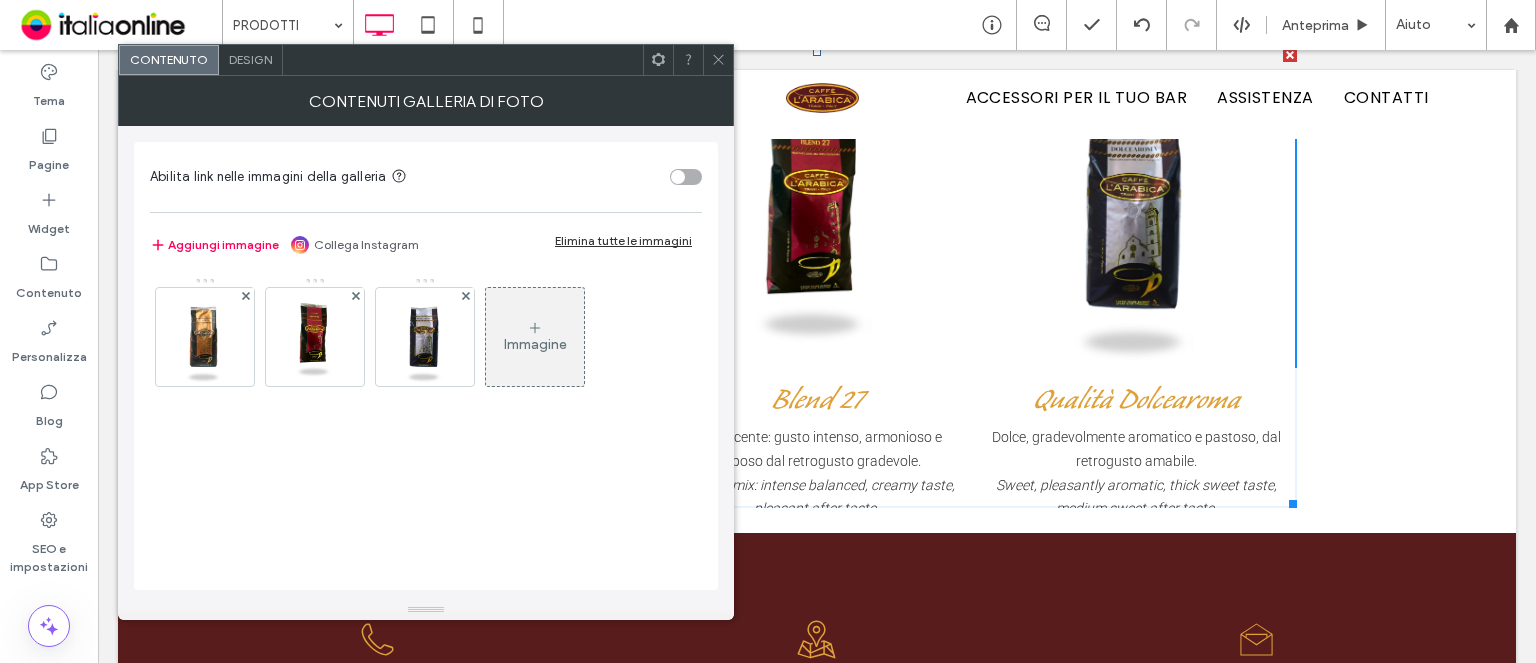 click 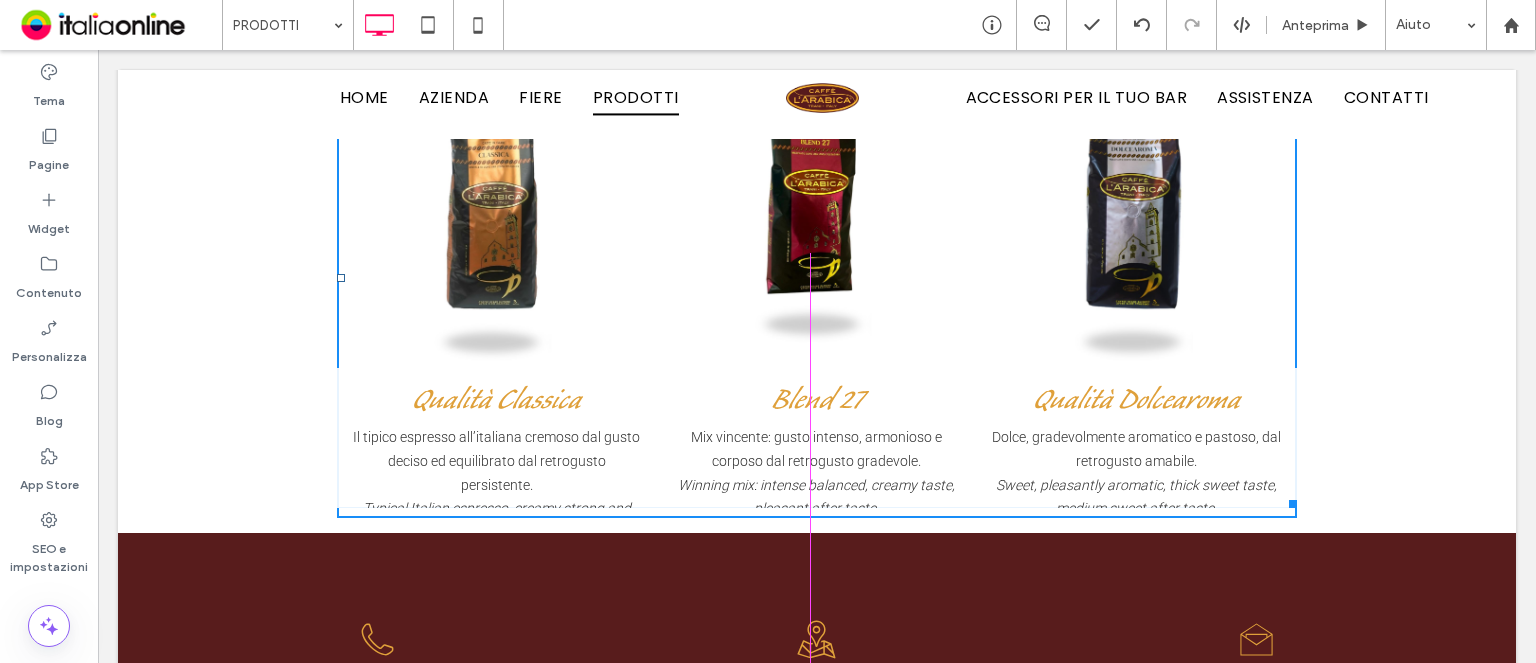 drag, startPoint x: 1282, startPoint y: 472, endPoint x: 1319, endPoint y: 475, distance: 37.12142 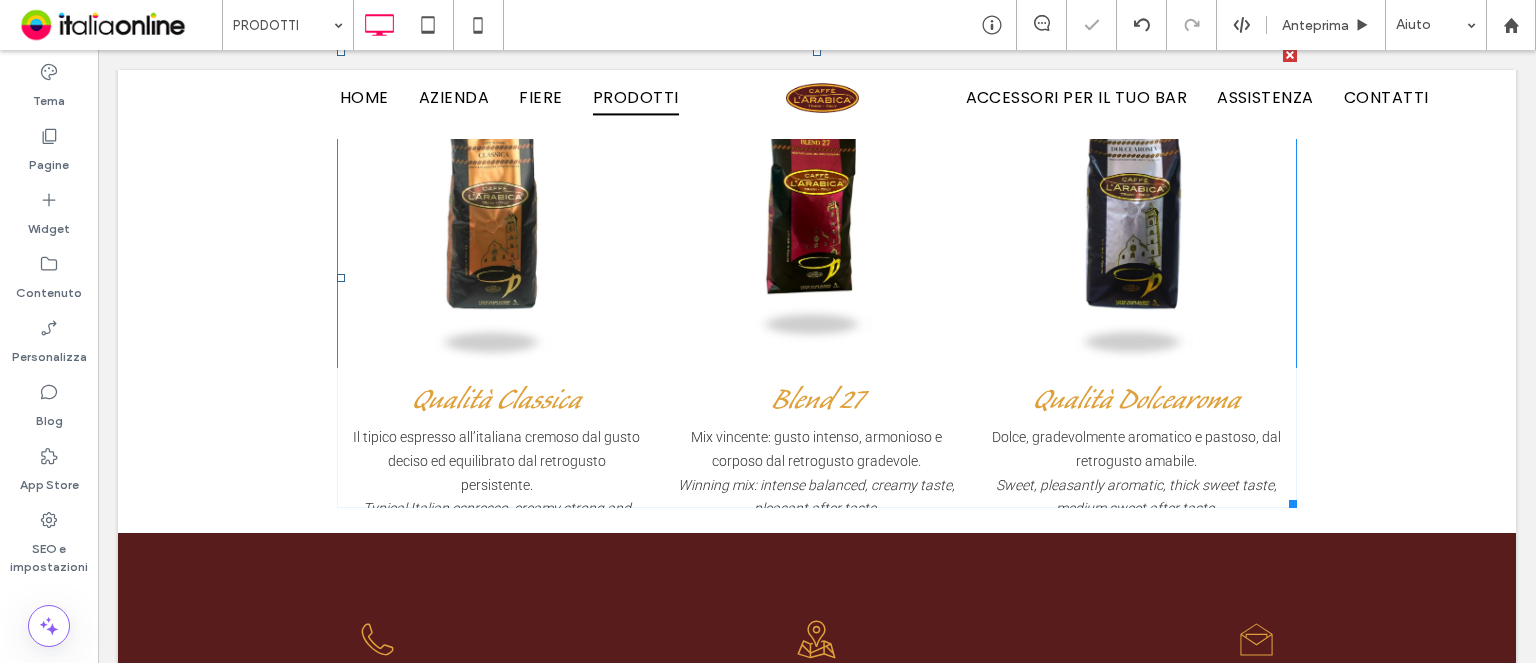 click at bounding box center [768, 331] 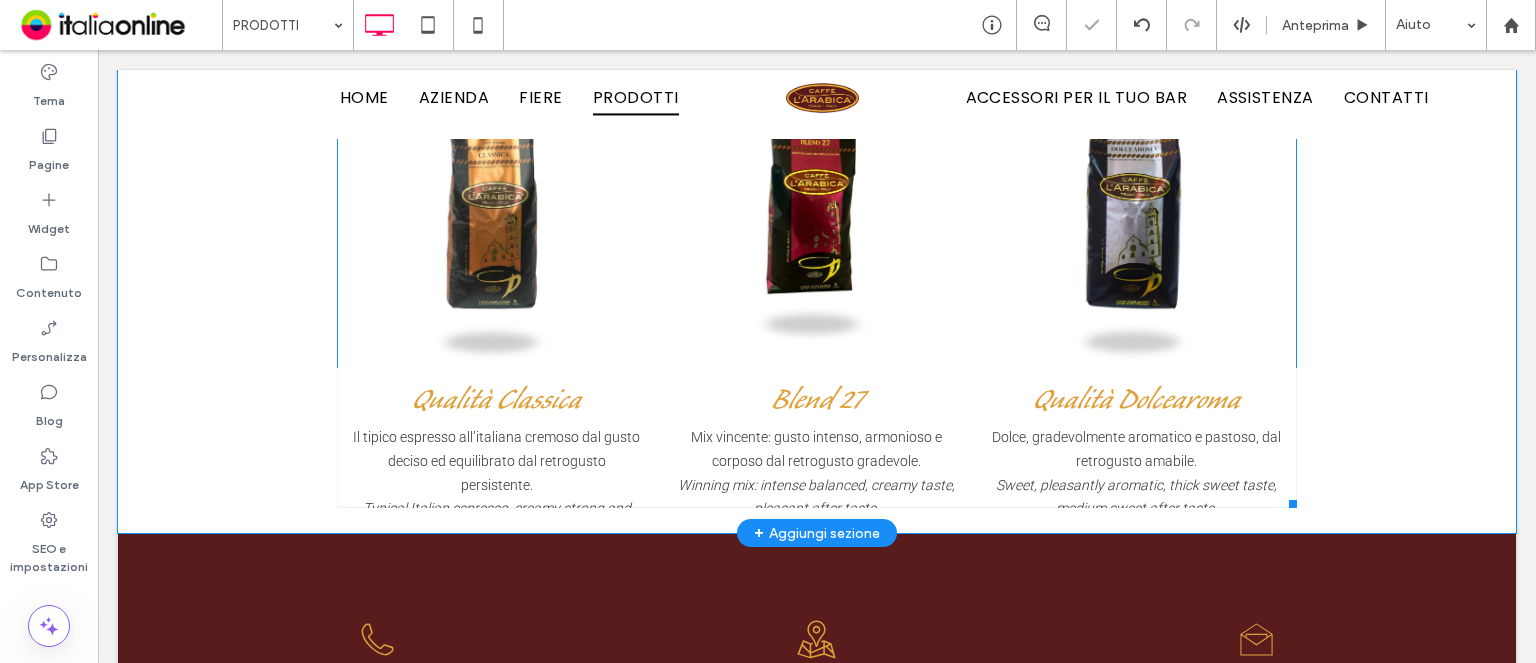 click at bounding box center [497, 208] 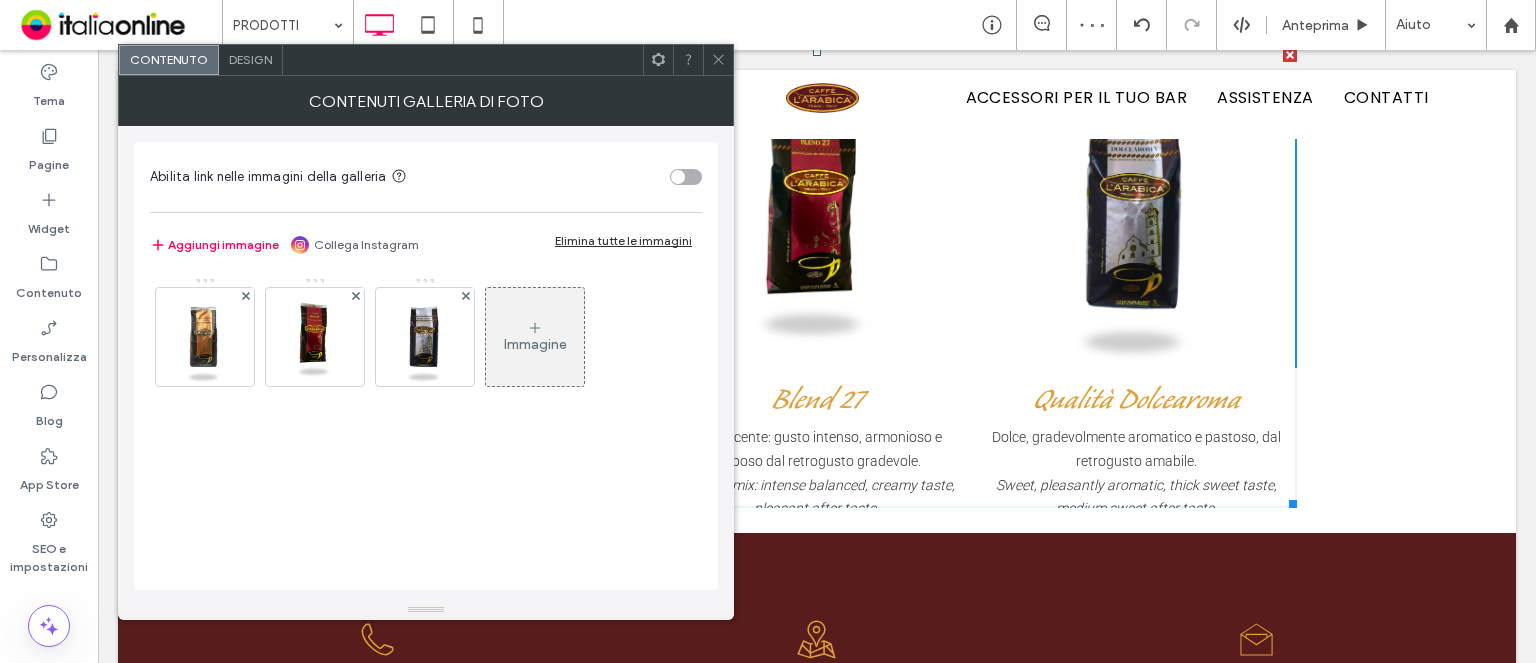 click on "Design" at bounding box center [251, 60] 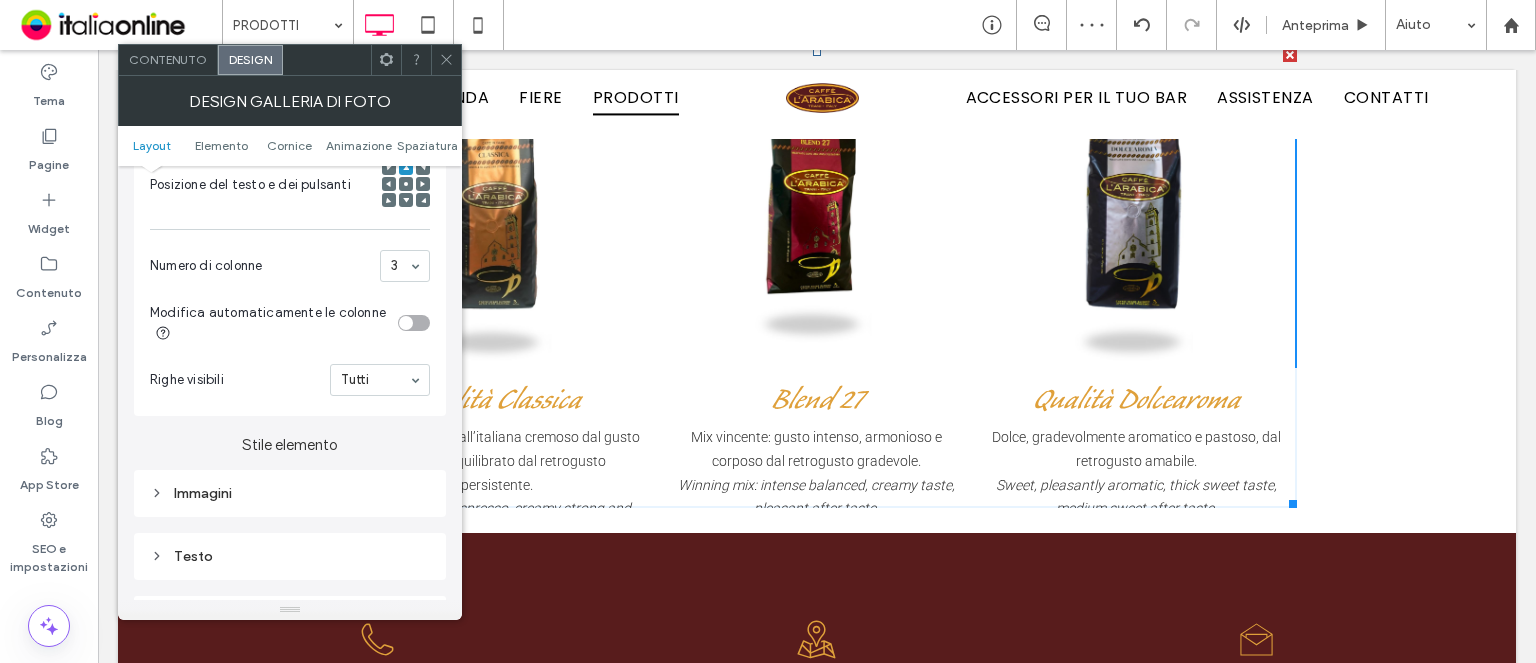scroll, scrollTop: 700, scrollLeft: 0, axis: vertical 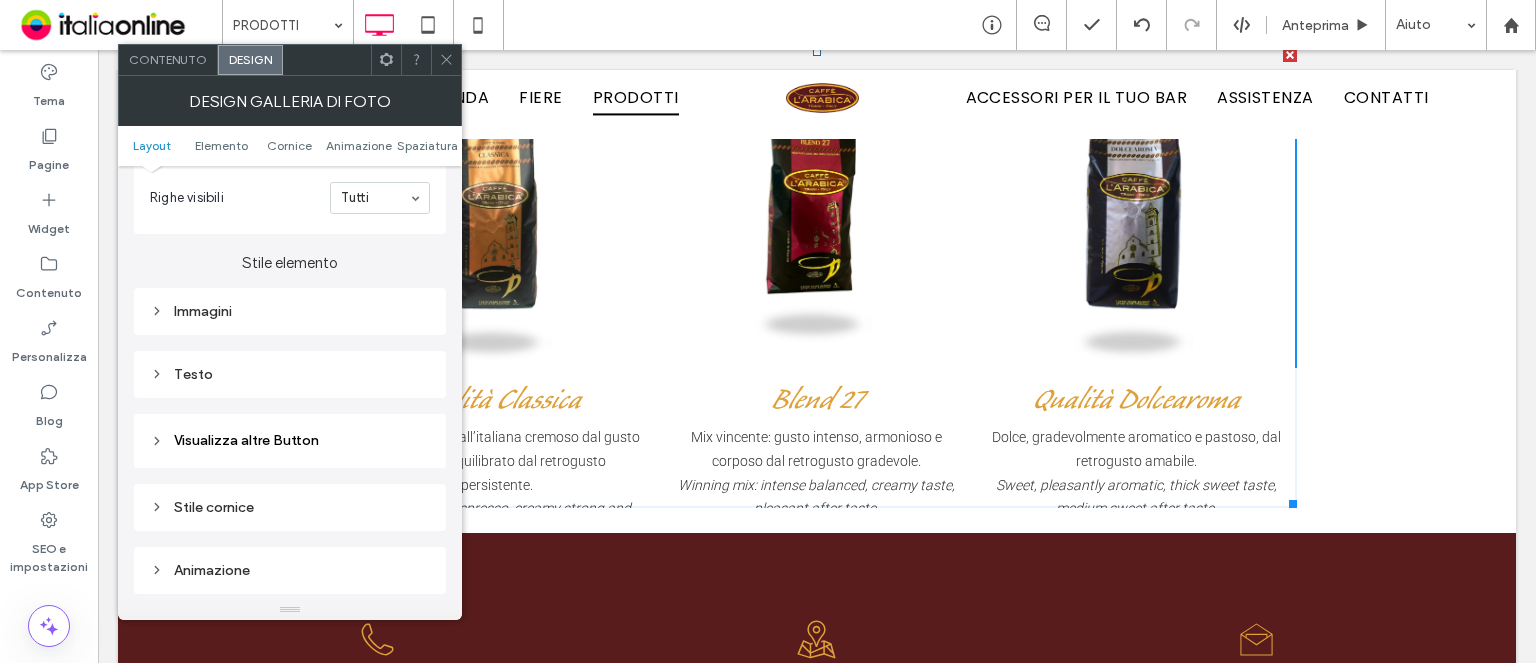 click on "Immagini" at bounding box center [290, 311] 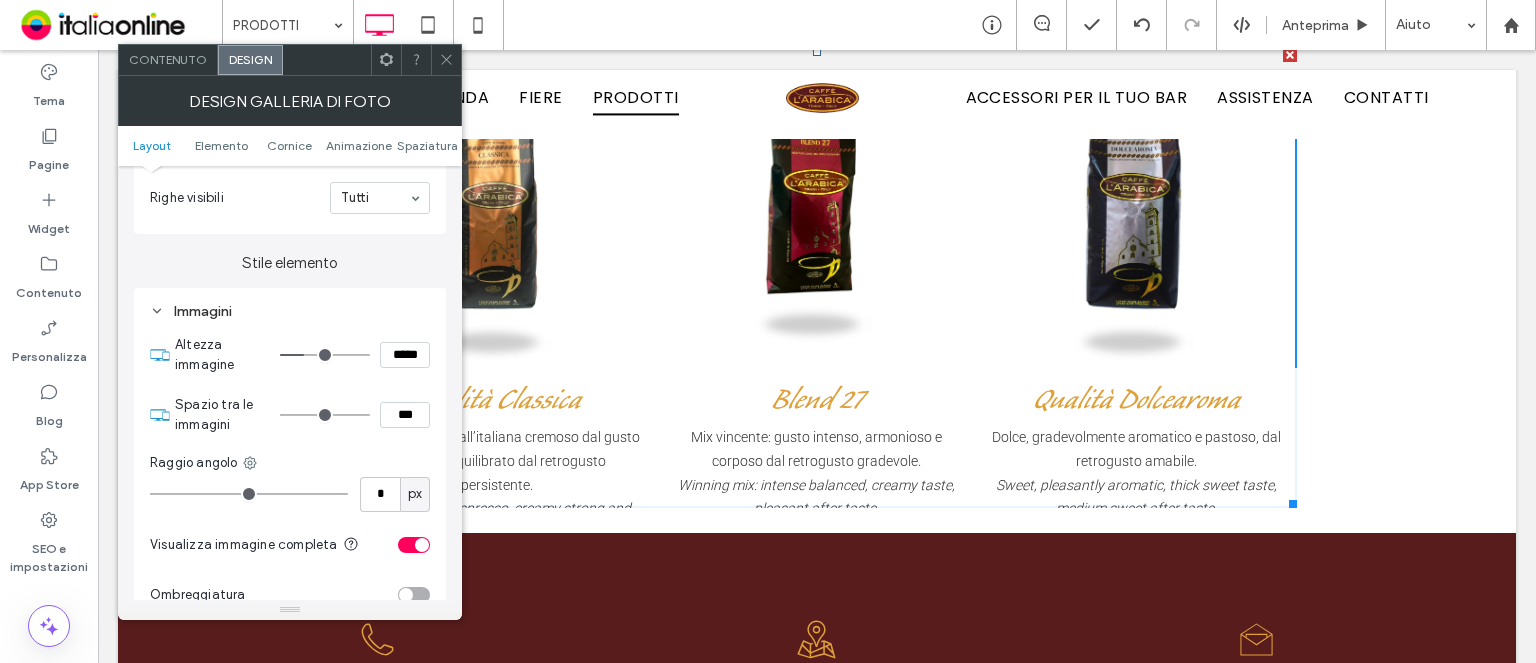type on "*" 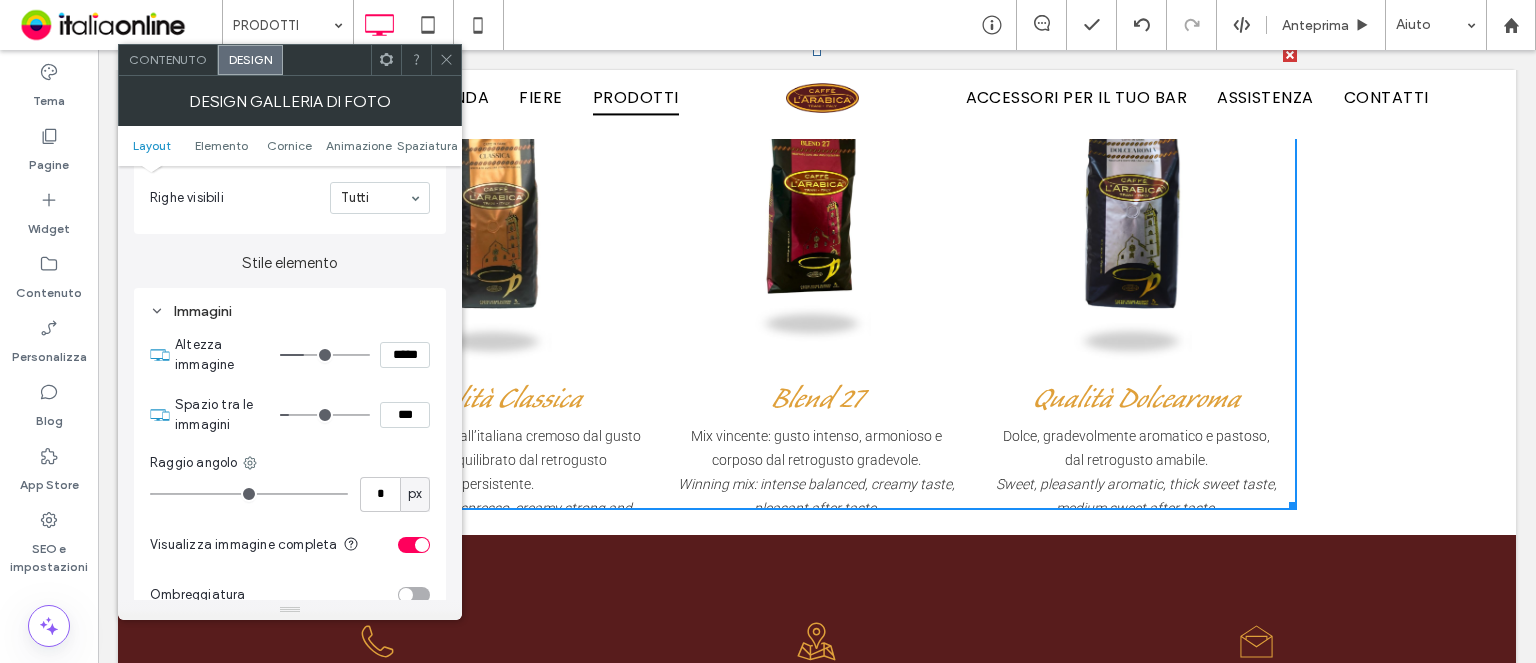 type on "*" 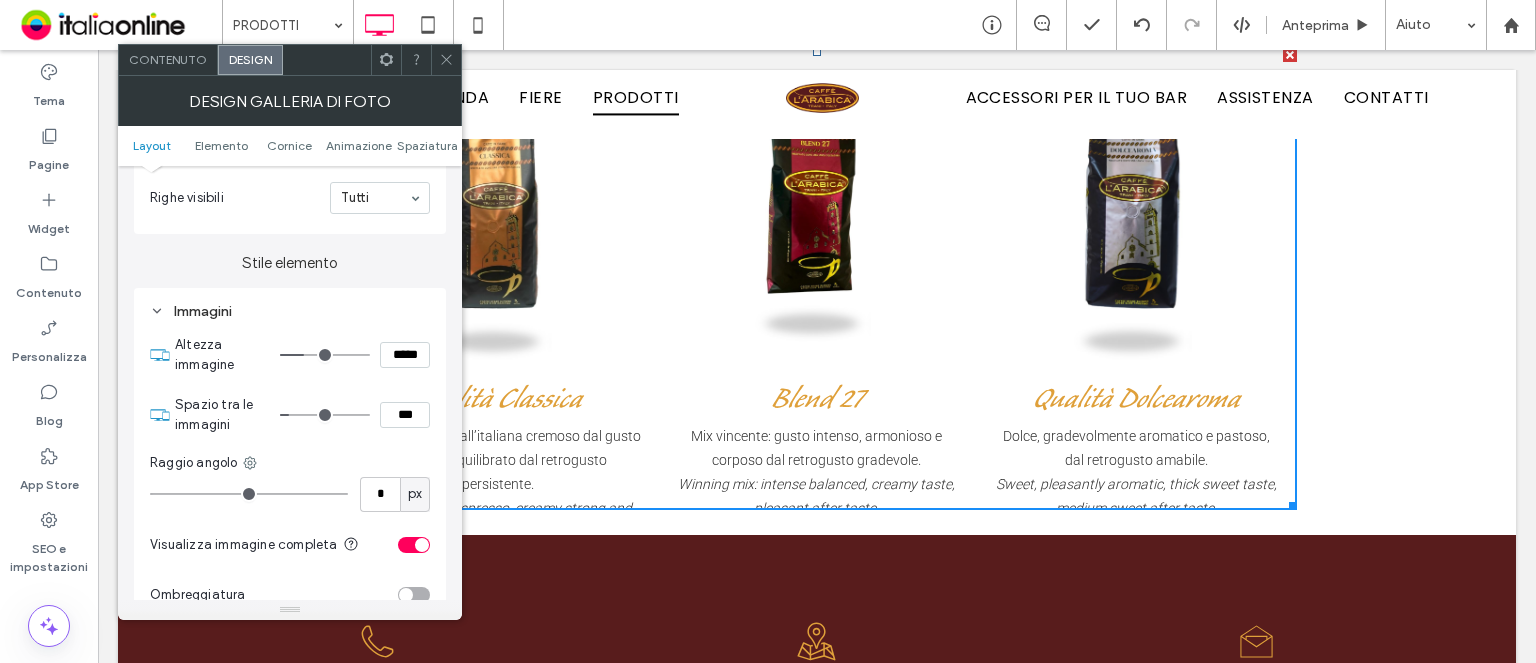 type on "***" 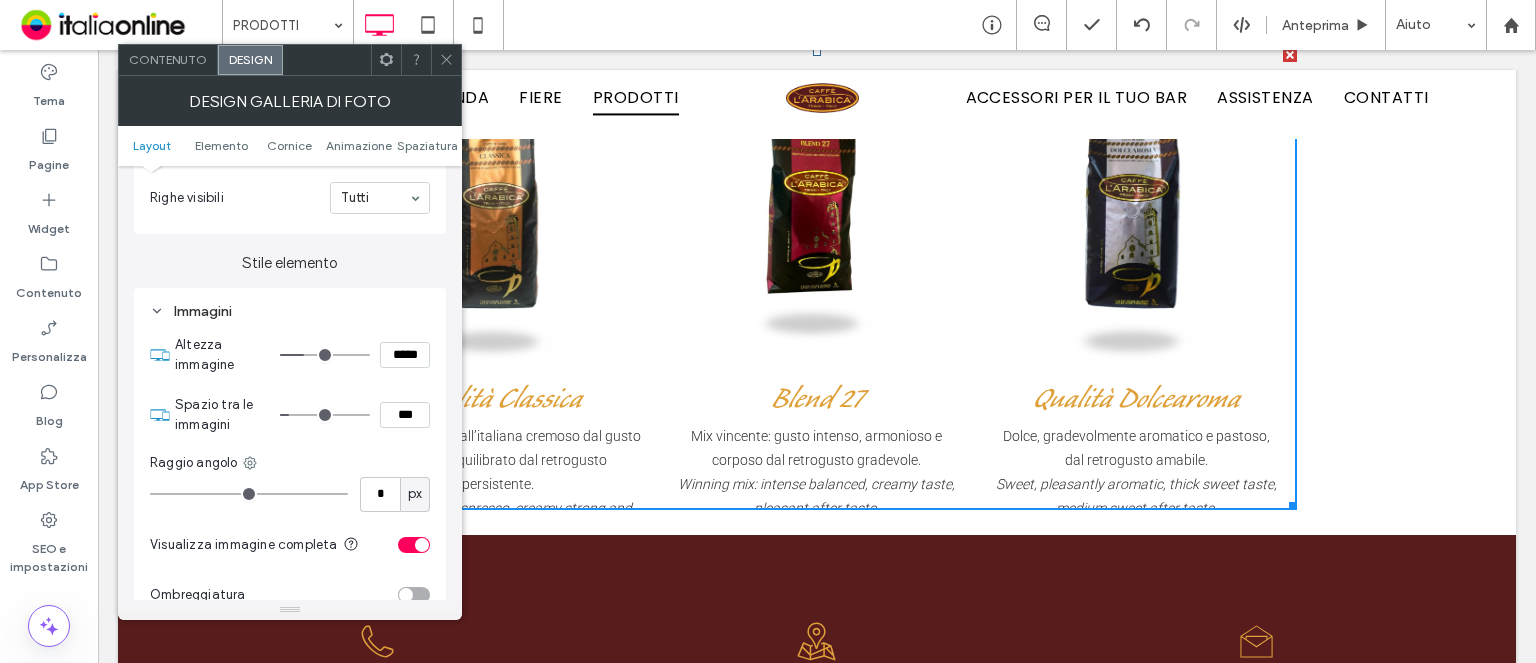 type on "*" 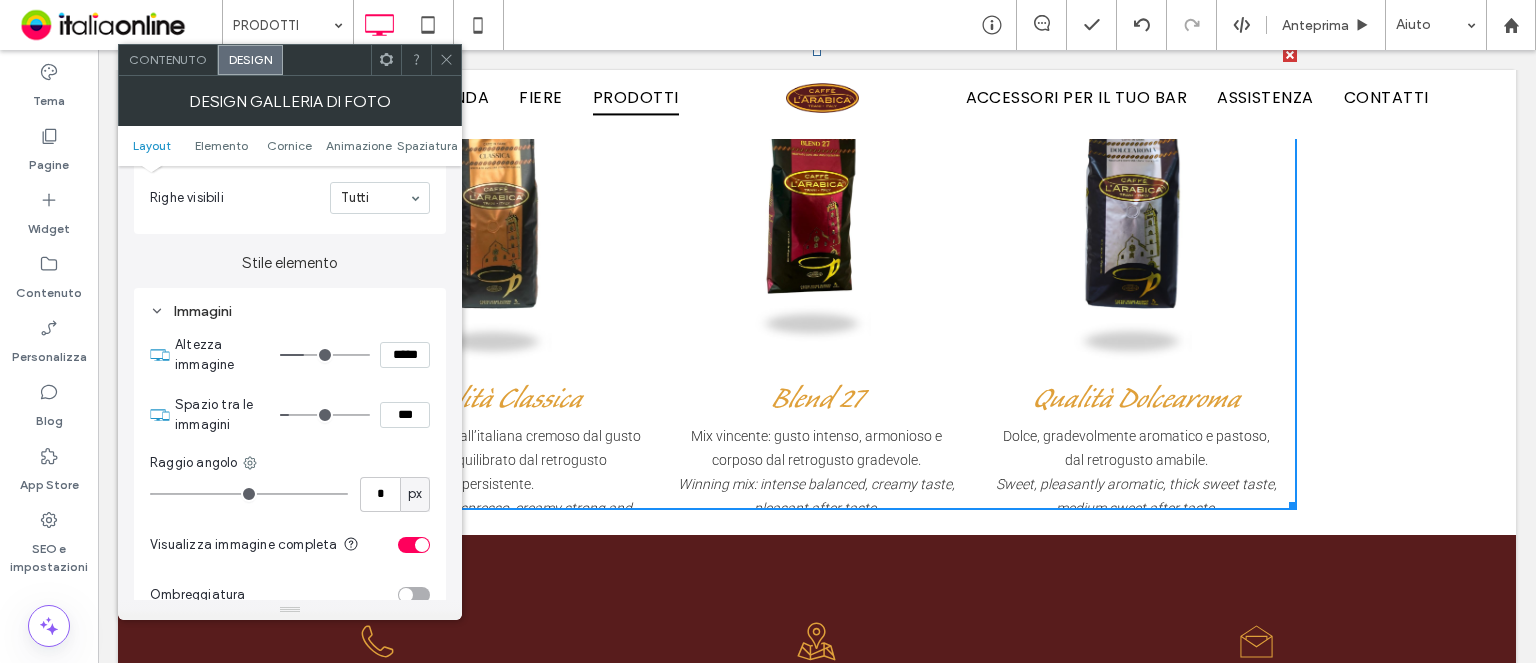 type on "***" 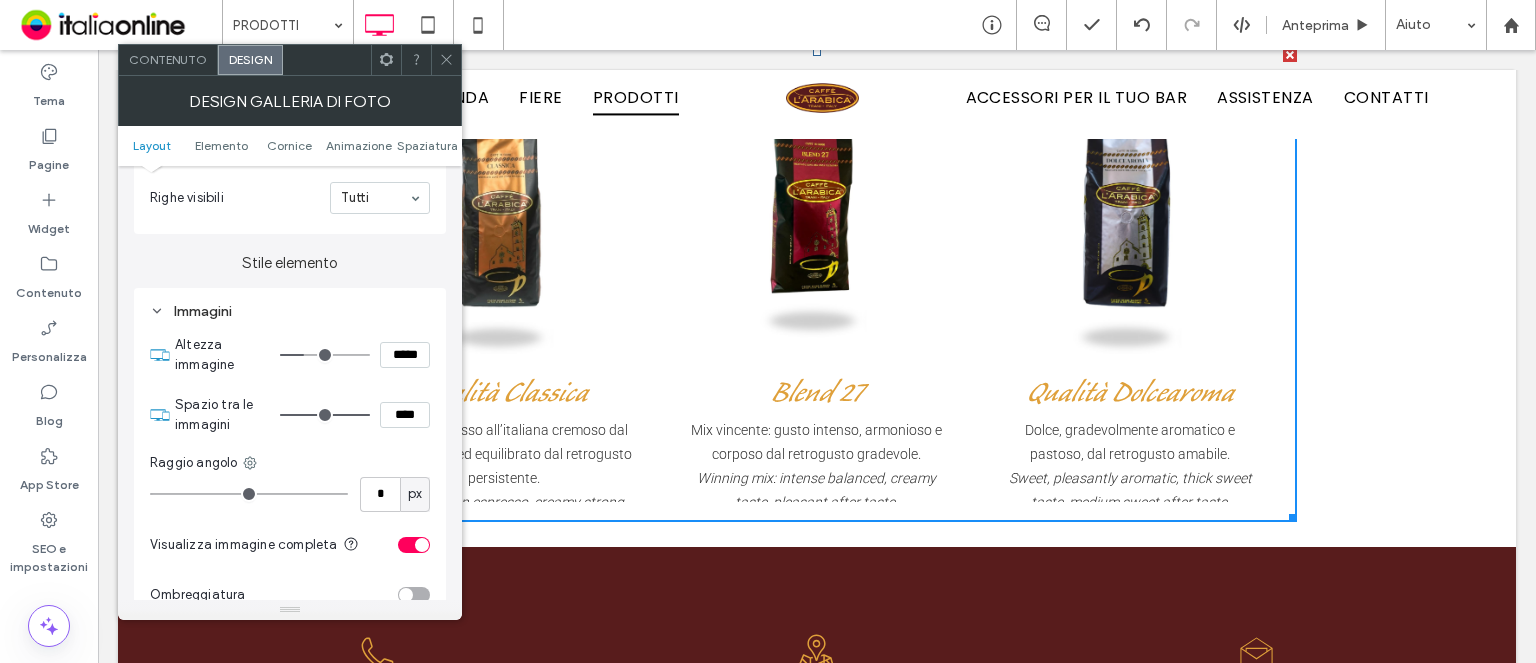 drag, startPoint x: 296, startPoint y: 419, endPoint x: 462, endPoint y: 431, distance: 166.43317 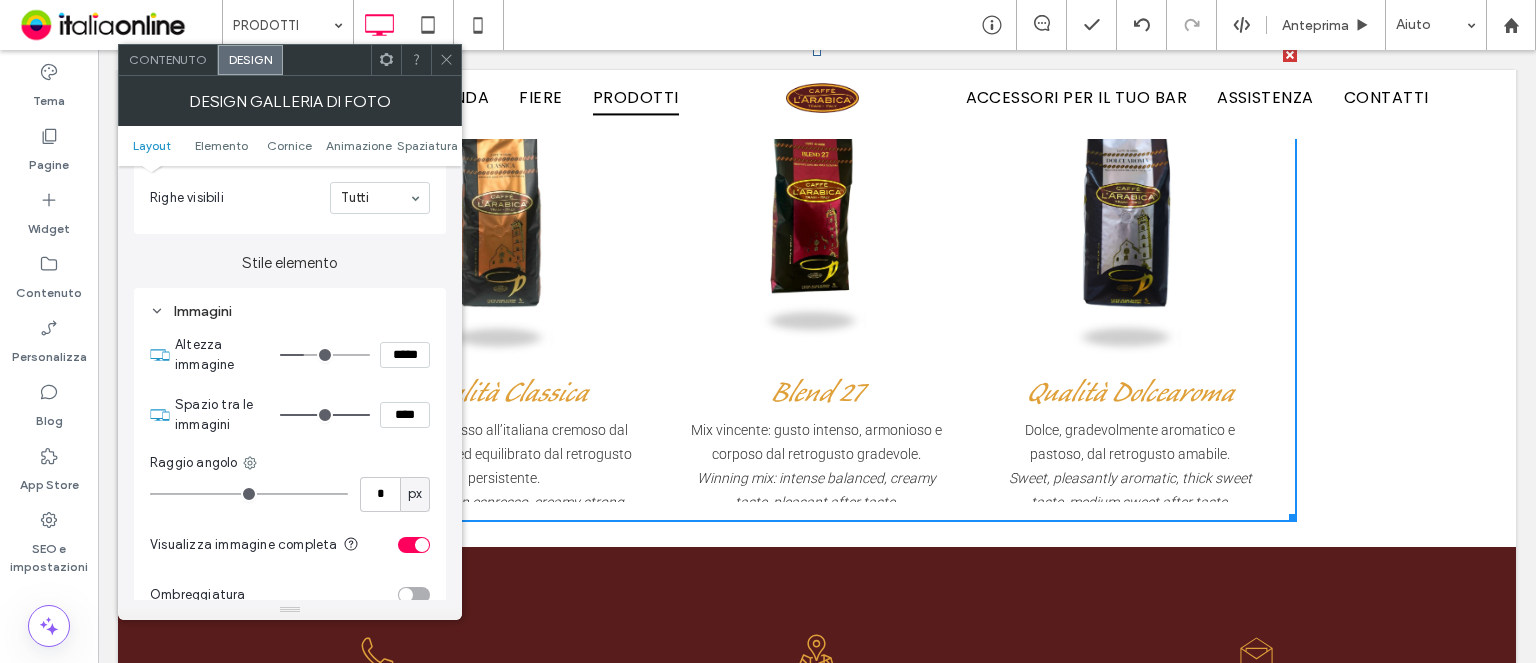 type on "**" 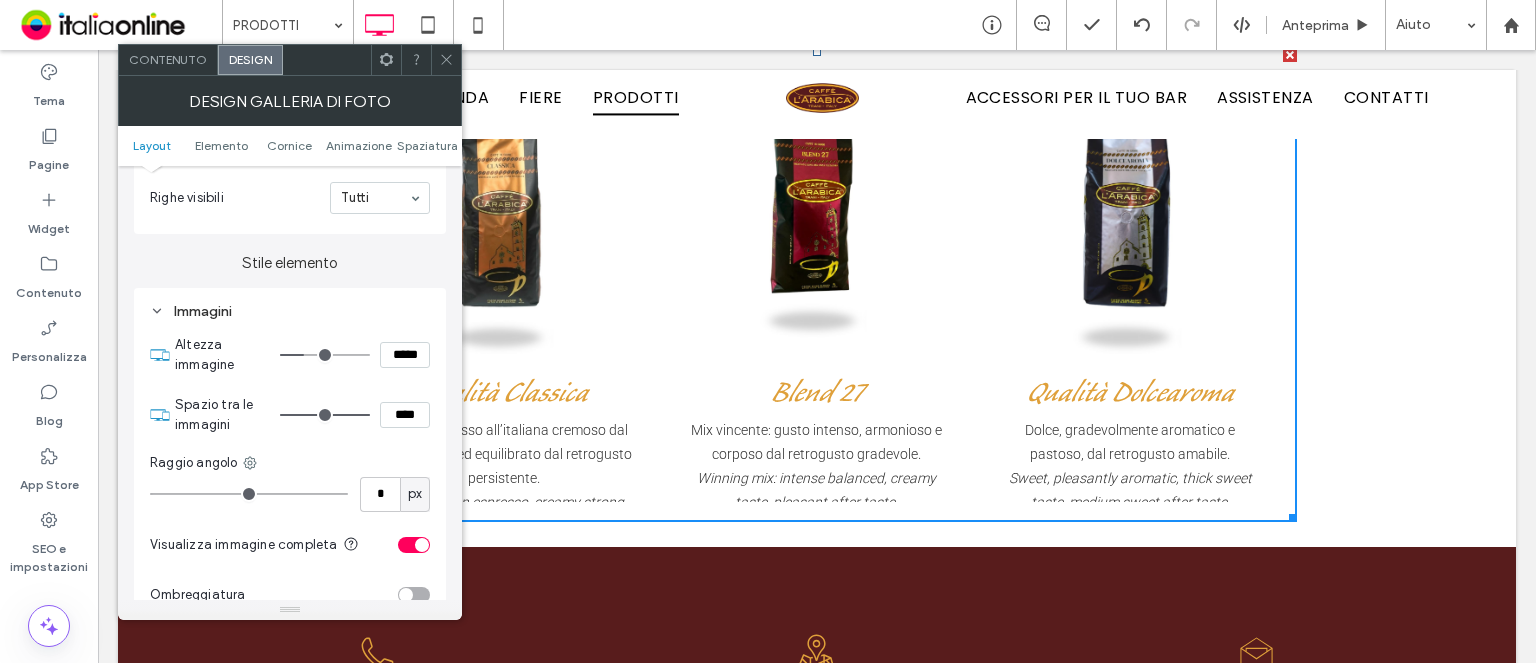 click at bounding box center [325, 415] 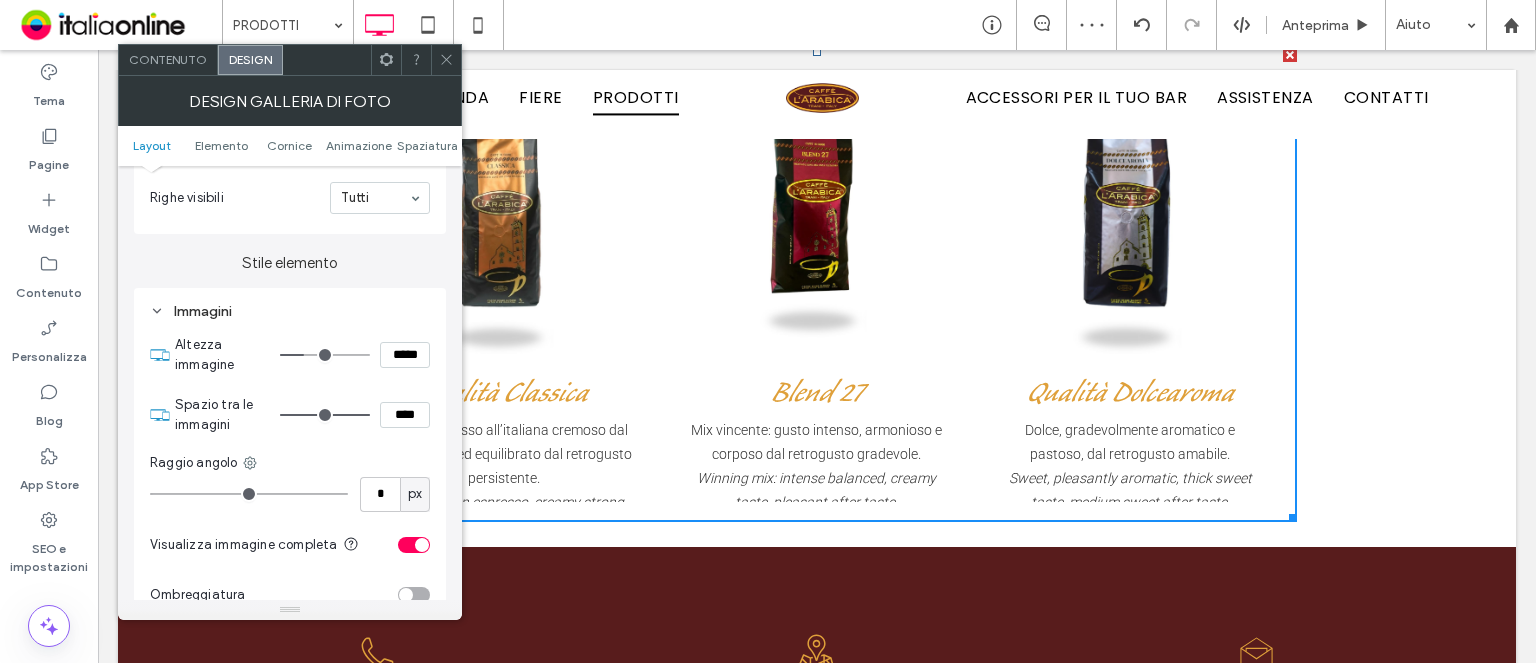 click 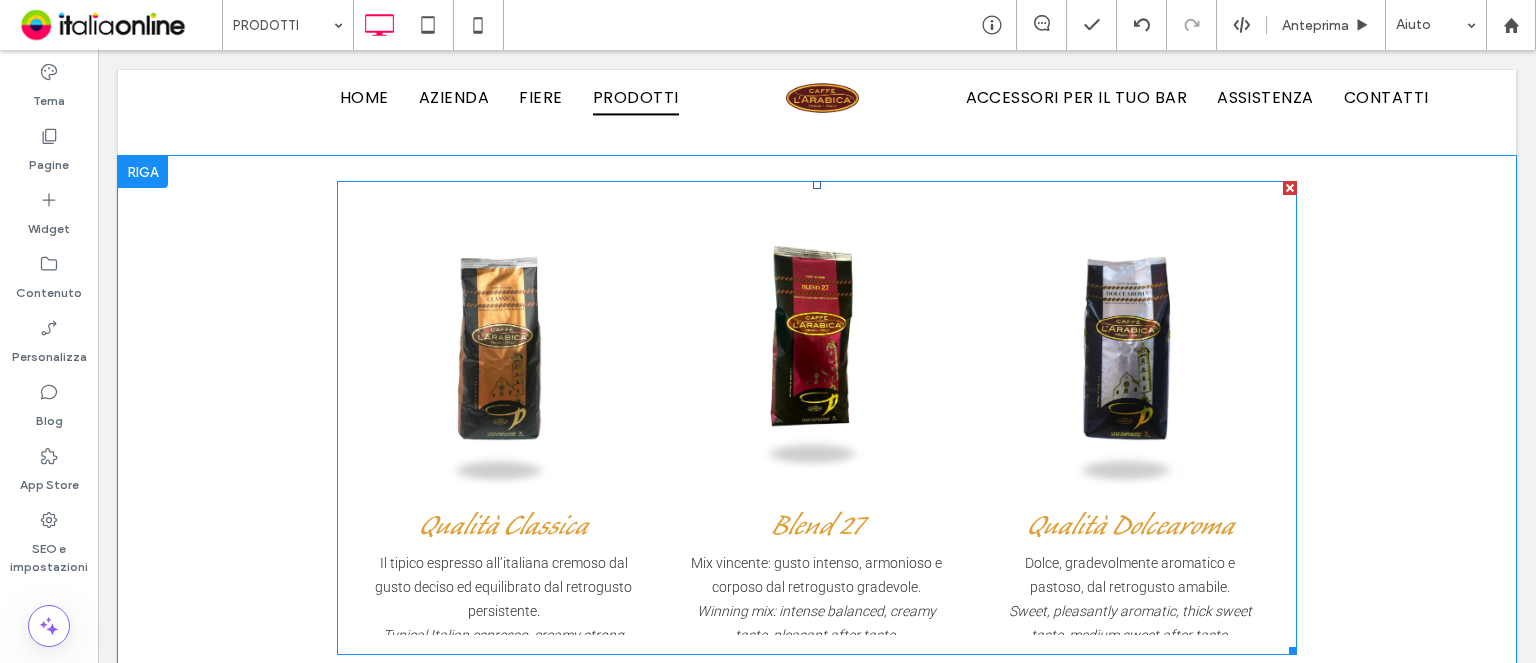 scroll, scrollTop: 4400, scrollLeft: 0, axis: vertical 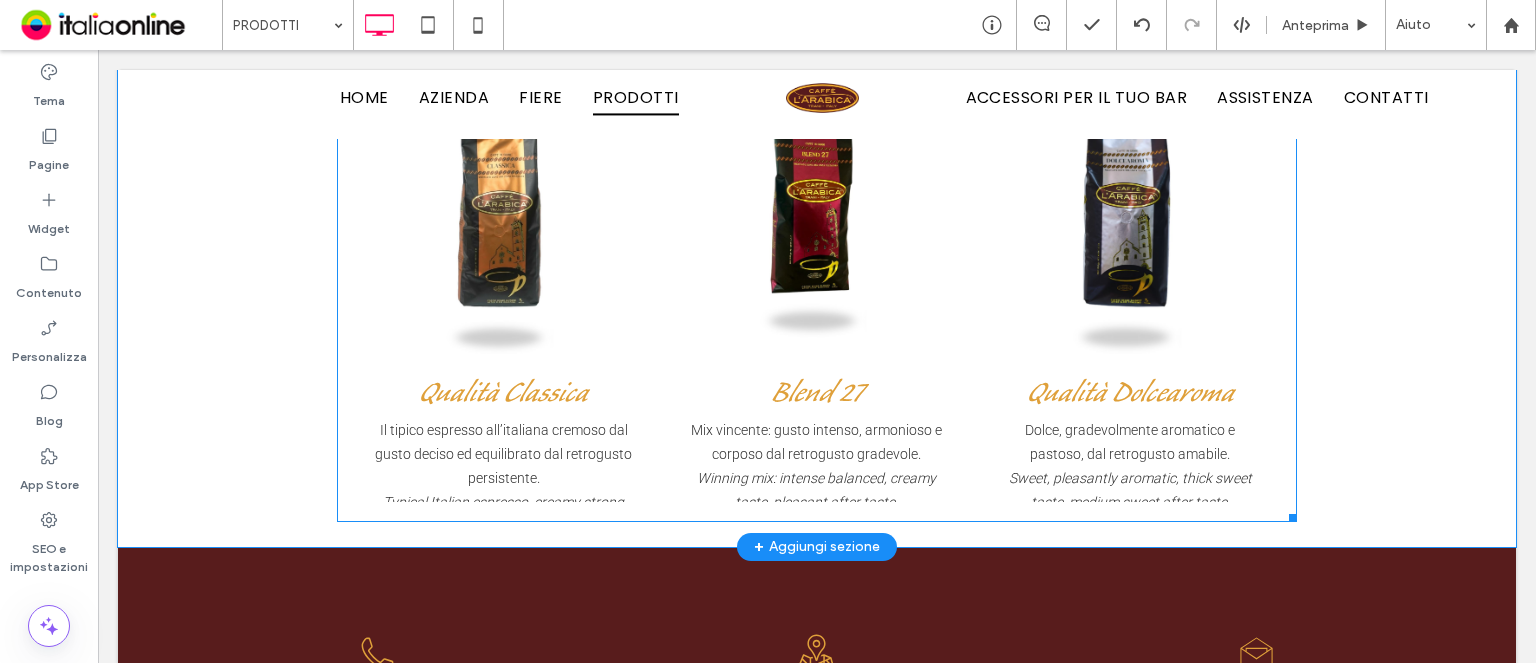 click on "Qualità Dolcearoma
Dolce, gradevolmente aromatico e pastoso, dal retrogusto amabile. Sweet, pleasantly aromatic, thick sweet taste, medium sweet after taste .
Button" at bounding box center [1130, 431] 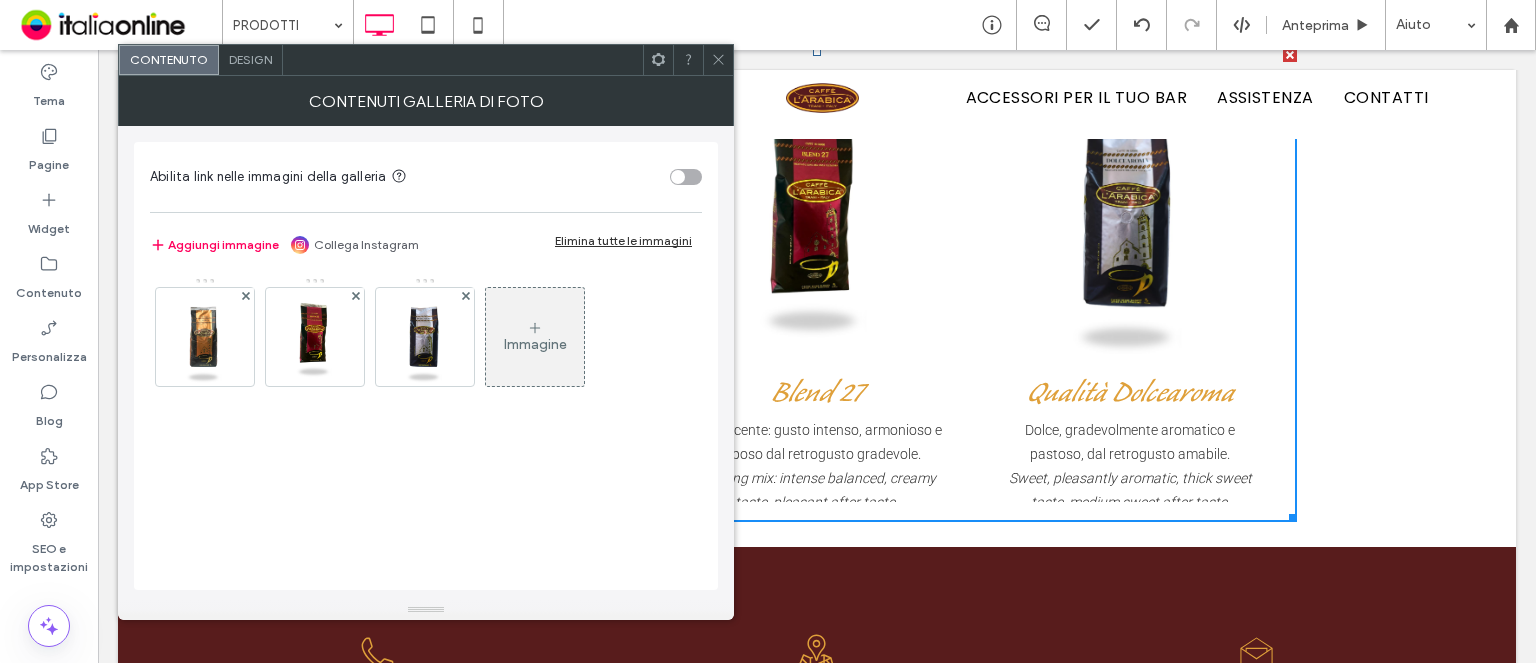 click at bounding box center (658, 60) 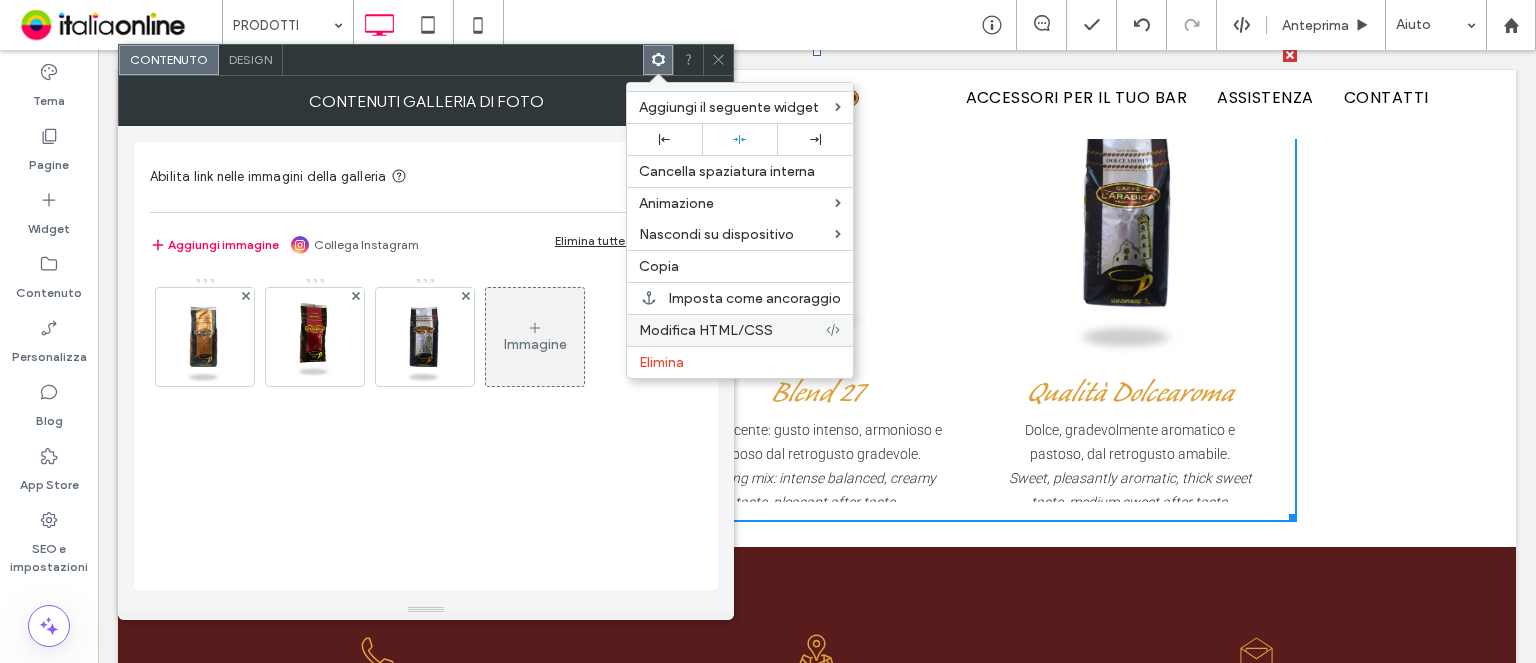 click on "Modifica HTML/CSS" at bounding box center (706, 330) 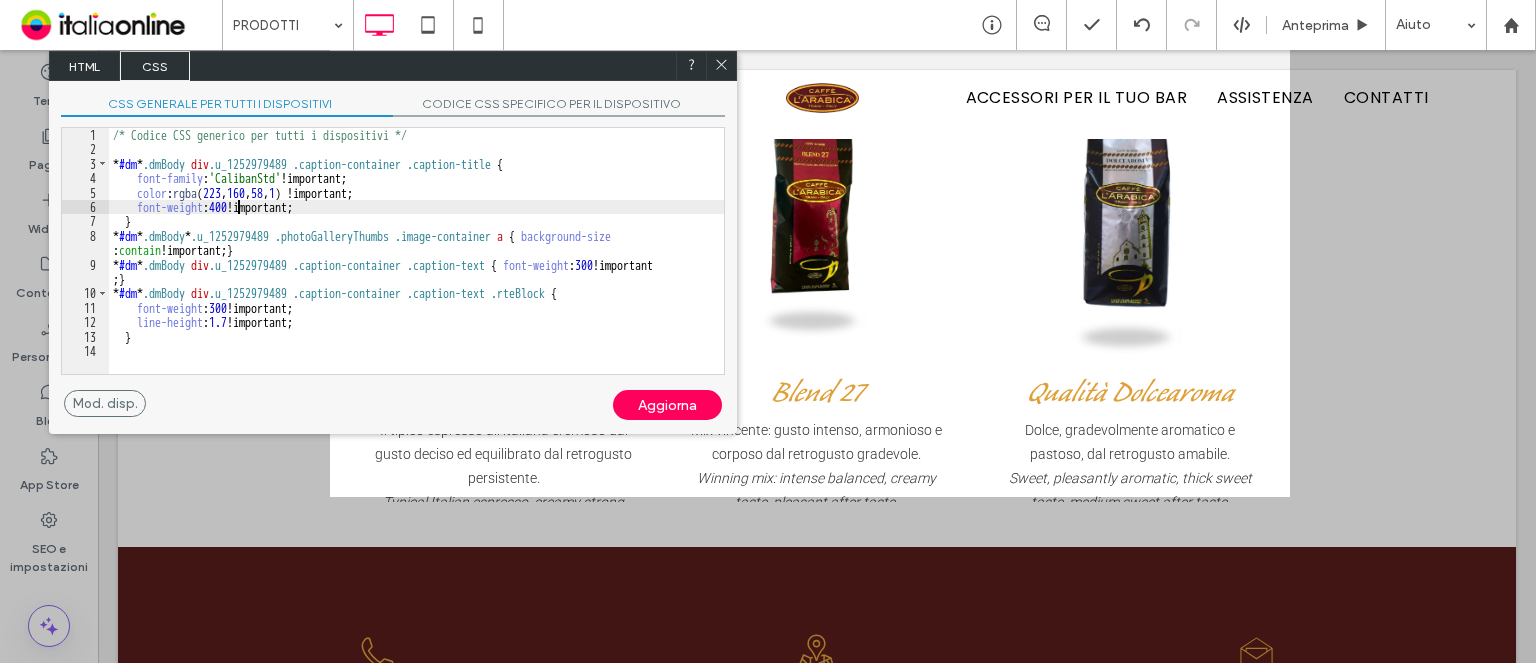 click on "/* Codice CSS generico per tutti i dispositivi */ * #dm  * .dmBody   div .u_1252979489   .caption-container   .caption-title   {      font-family : 'CalibanStd'  !important;      color : rgba ( 223 , 160 , 58 , 1 ) !important;      font-weight : 400  !important;    } * #dm  * .dmBody  * .u_1252979489   .photoGalleryThumbs   .image-container   a   {   background-size     : contain  !important;  } * #dm  * .dmBody   div .u_1252979489   .caption-container   .caption-text   {   font-weight : 300  !important     ;  } * #dm  * .dmBody   div .u_1252979489   .caption-container   .caption-text   .rteBlock   {      font-weight : 300  !important;      line-height : 1.7  !important;    }" at bounding box center (416, 265) 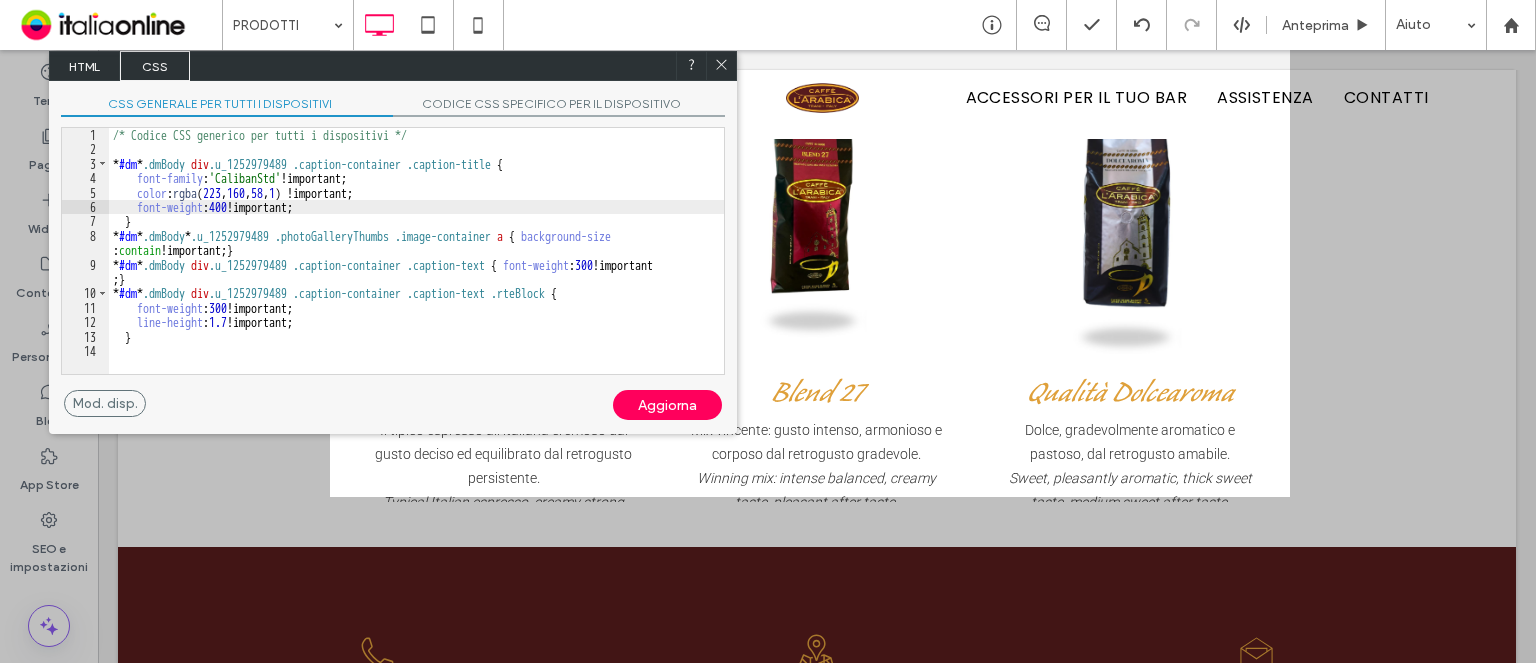 click on "/* Codice CSS generico per tutti i dispositivi */ * #dm  * .dmBody   div .u_1252979489   .caption-container   .caption-title   {      font-family : 'CalibanStd'  !important;      color : rgba ( 223 , 160 , 58 , 1 ) !important;      font-weight : 400  !important;    } * #dm  * .dmBody  * .u_1252979489   .photoGalleryThumbs   .image-container   a   {   background-size     : contain  !important;  } * #dm  * .dmBody   div .u_1252979489   .caption-container   .caption-text   {   font-weight : 300  !important     ;  } * #dm  * .dmBody   div .u_1252979489   .caption-container   .caption-text   .rteBlock   {      font-weight : 300  !important;      line-height : 1.7  !important;    }" at bounding box center [416, 265] 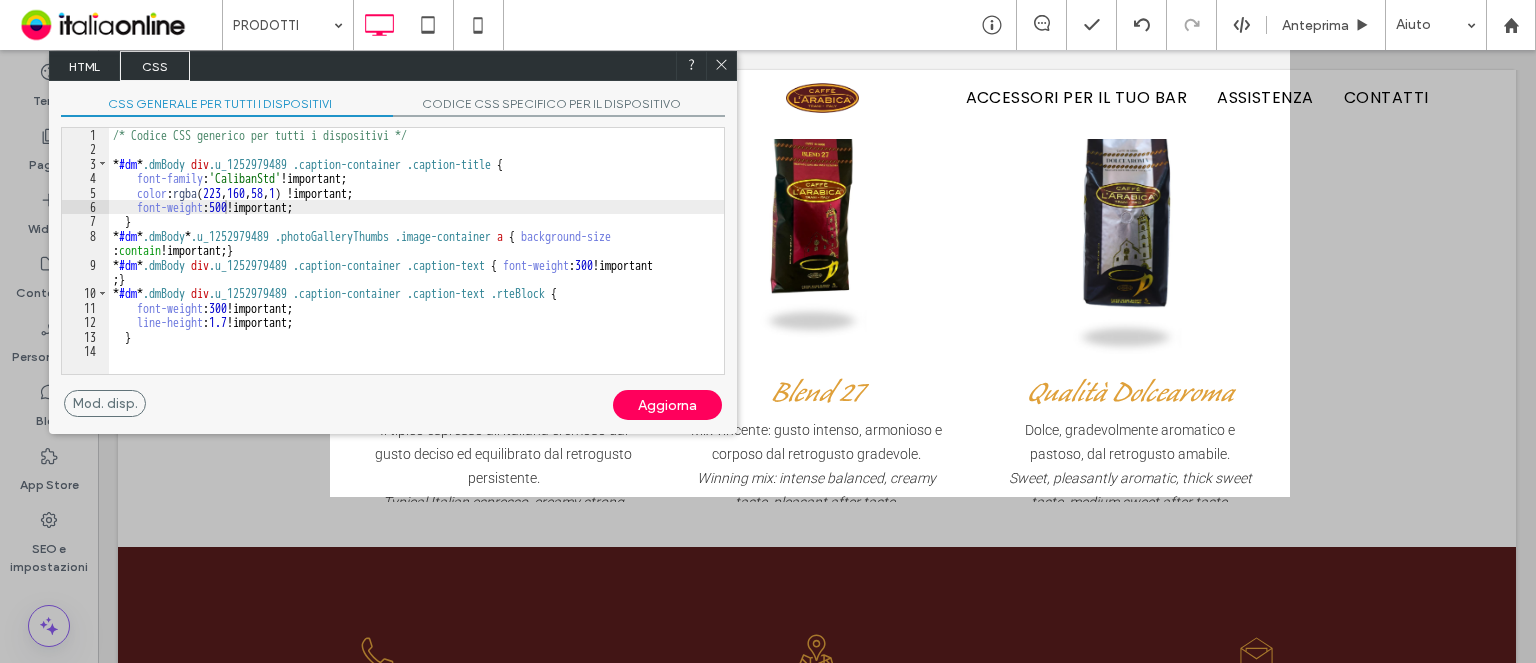 click on "Aggiorna" at bounding box center [667, 405] 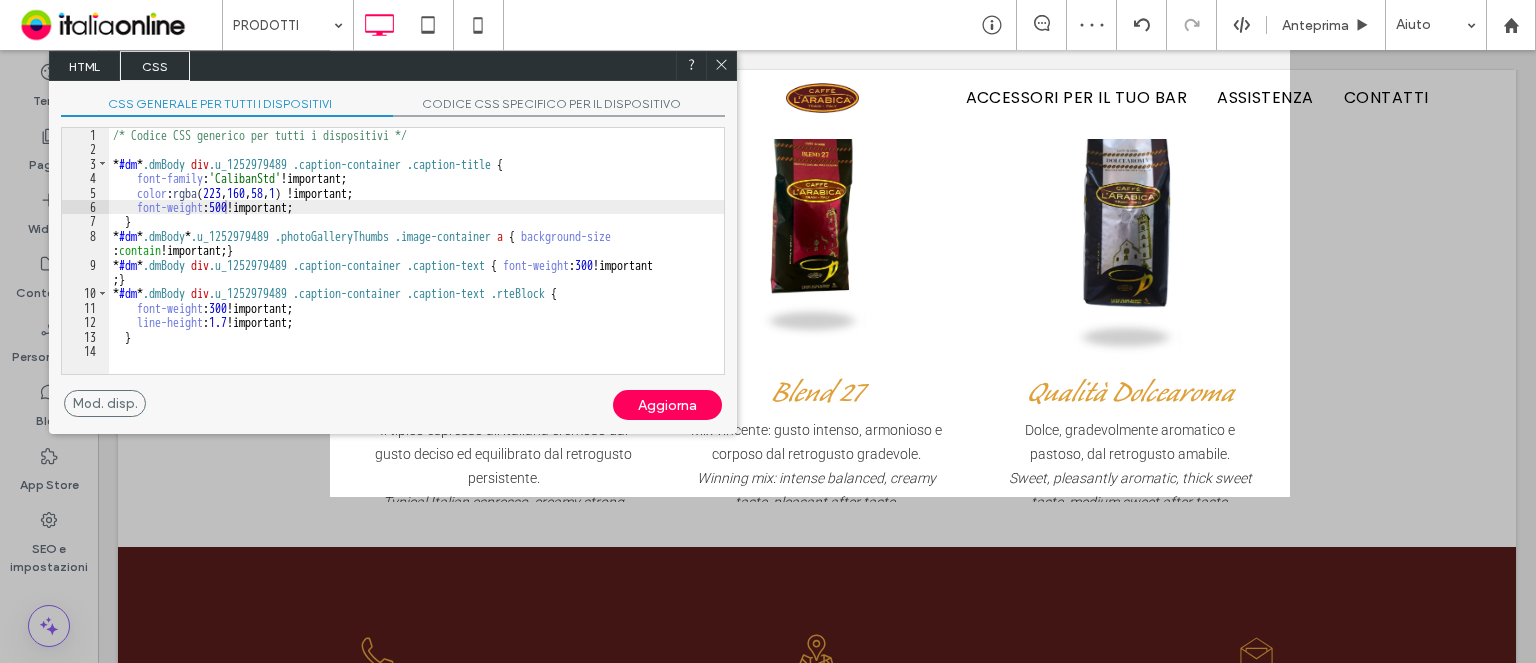 click on "/* Codice CSS generico per tutti i dispositivi */ * #dm  * .dmBody   div .u_1252979489   .caption-container   .caption-title   {      font-family : 'CalibanStd'  !important;      color : rgba ( 223 , 160 , 58 , 1 ) !important;      font-weight : 500  !important;    } * #dm  * .dmBody  * .u_1252979489   .photoGalleryThumbs   .image-container   a   {   background-size     : contain  !important;  } * #dm  * .dmBody   div .u_1252979489   .caption-container   .caption-text   {   font-weight : 300  !important     ;  } * #dm  * .dmBody   div .u_1252979489   .caption-container   .caption-text   .rteBlock   {      font-weight : 300  !important;      line-height : 1.7  !important;    }" at bounding box center [416, 265] 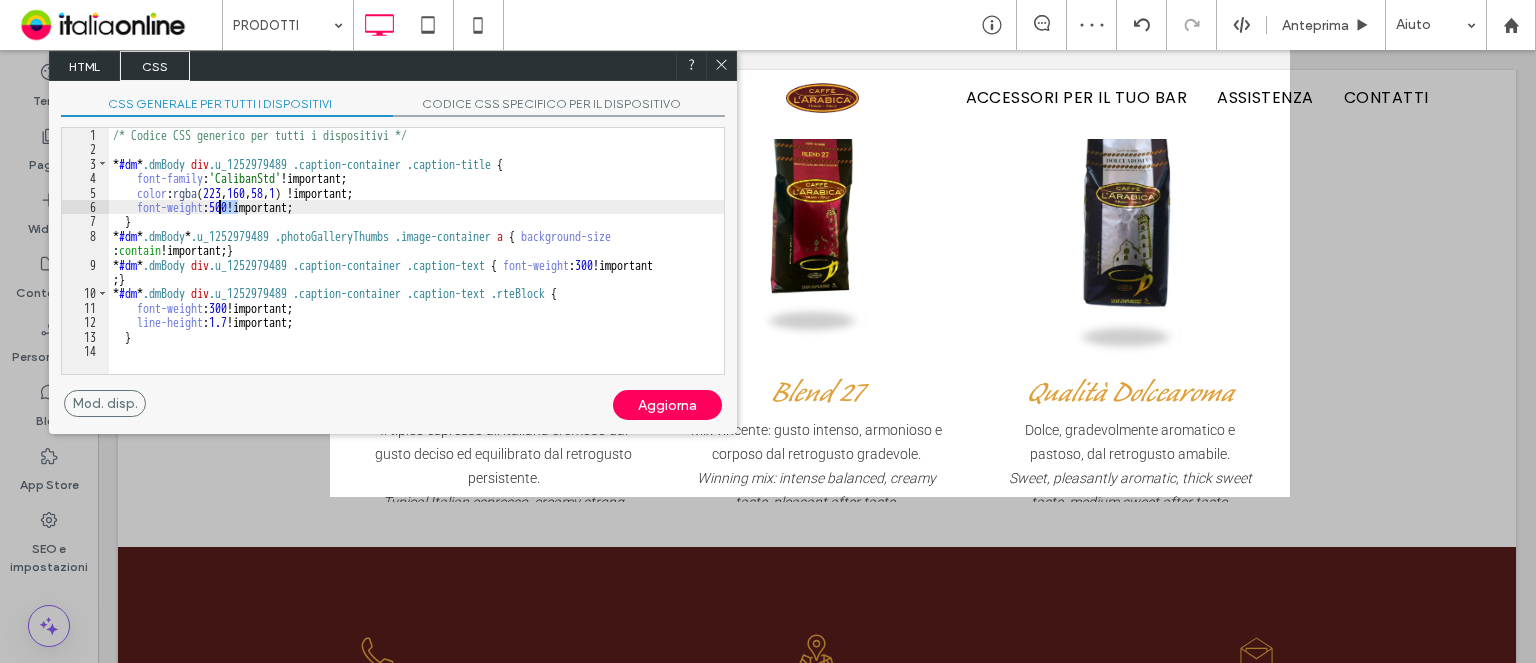 click on "/* Codice CSS generico per tutti i dispositivi */ * #dm  * .dmBody   div .u_1252979489   .caption-container   .caption-title   {      font-family : 'CalibanStd'  !important;      color : rgba ( 223 , 160 , 58 , 1 ) !important;      font-weight : 500  !important;    } * #dm  * .dmBody  * .u_1252979489   .photoGalleryThumbs   .image-container   a   {   background-size     : contain  !important;  } * #dm  * .dmBody   div .u_1252979489   .caption-container   .caption-text   {   font-weight : 300  !important     ;  } * #dm  * .dmBody   div .u_1252979489   .caption-container   .caption-text   .rteBlock   {      font-weight : 300  !important;      line-height : 1.7  !important;    }" at bounding box center [416, 265] 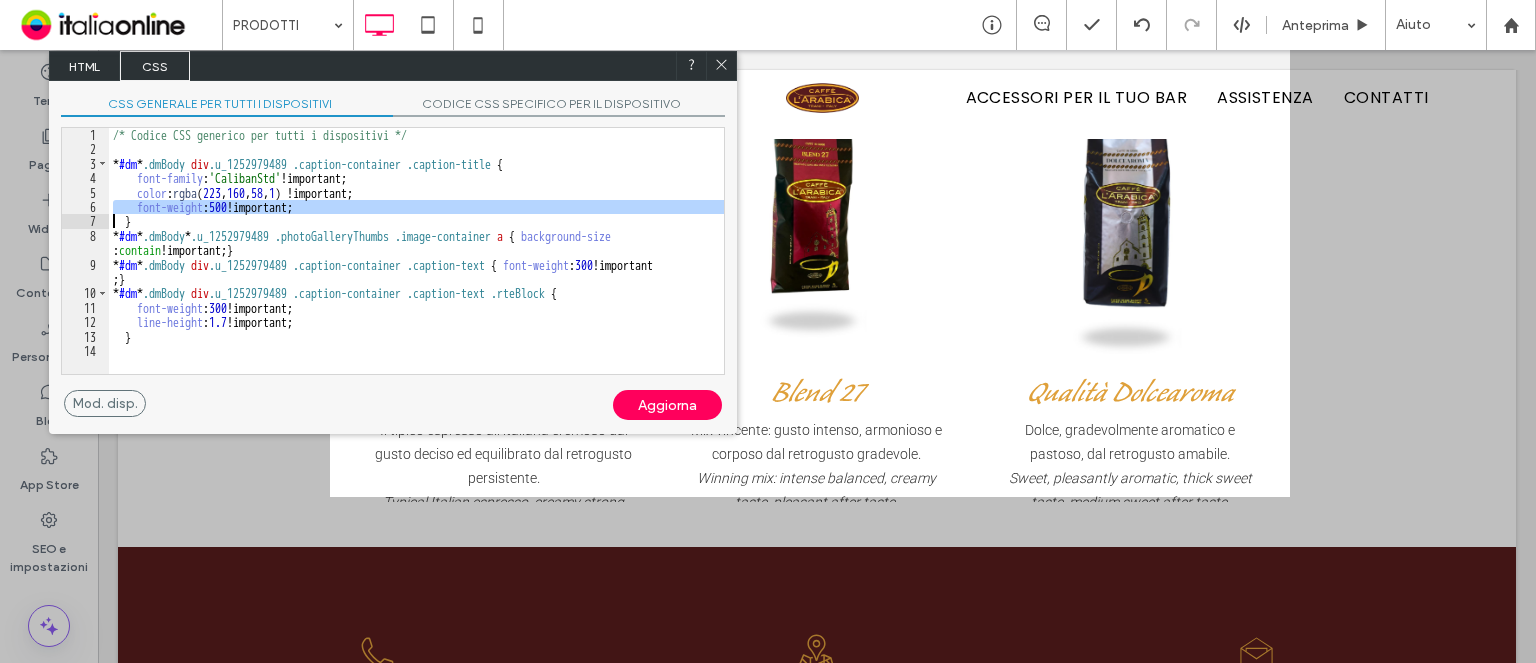 click on "/* Codice CSS generico per tutti i dispositivi */ * #dm  * .dmBody   div .u_1252979489   .caption-container   .caption-title   {      font-family : 'CalibanStd'  !important;      color : rgba ( 223 , 160 , 58 , 1 ) !important;      font-weight : 500  !important;    } * #dm  * .dmBody  * .u_1252979489   .photoGalleryThumbs   .image-container   a   {   background-size     : contain  !important;  } * #dm  * .dmBody   div .u_1252979489   .caption-container   .caption-text   {   font-weight : 300  !important     ;  } * #dm  * .dmBody   div .u_1252979489   .caption-container   .caption-text   .rteBlock   {      font-weight : 300  !important;      line-height : 1.7  !important;    }" at bounding box center [416, 265] 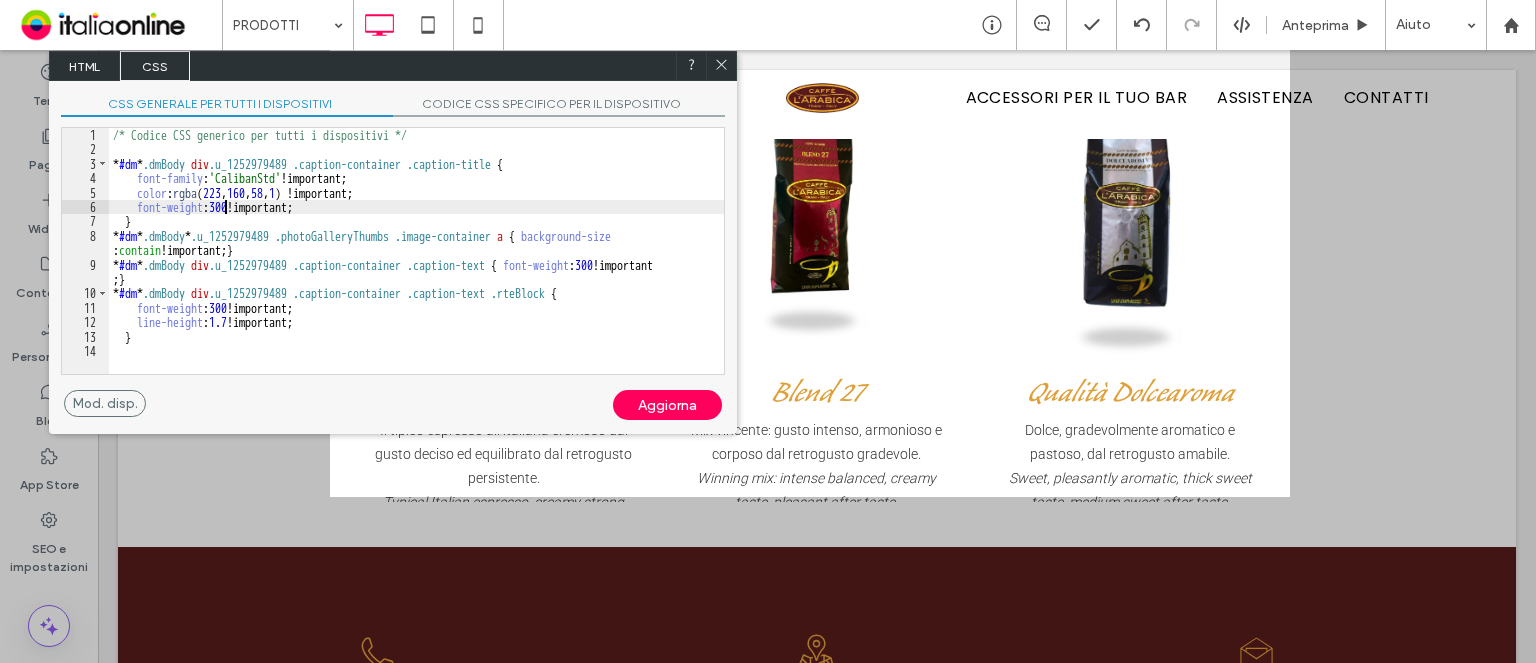 click on "Aggiorna" at bounding box center [667, 405] 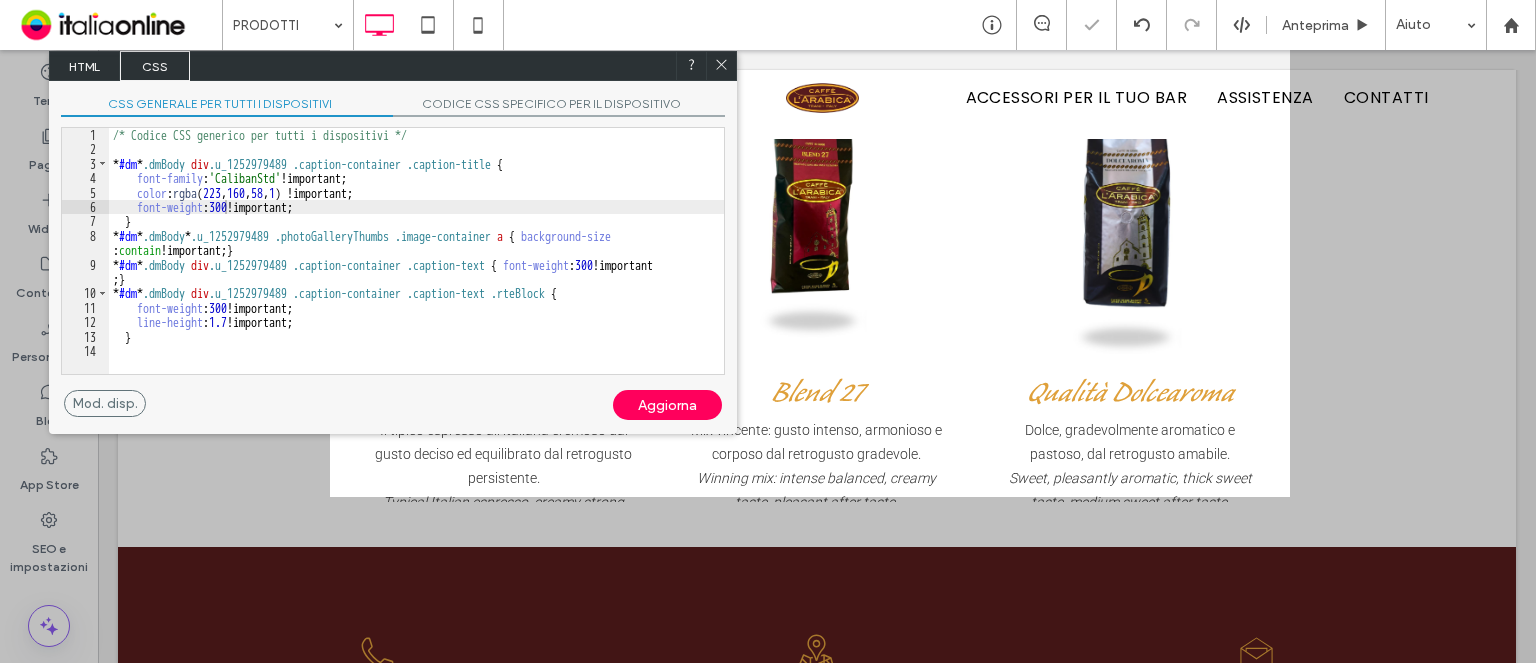 click on "/* Codice CSS generico per tutti i dispositivi */ * #dm  * .dmBody   div .u_1252979489   .caption-container   .caption-title   {      font-family : 'CalibanStd'  !important;      color : rgba ( 223 , 160 , 58 , 1 ) !important;      font-weight : 300  !important;    } * #dm  * .dmBody  * .u_1252979489   .photoGalleryThumbs   .image-container   a   {   background-size     : contain  !important;  } * #dm  * .dmBody   div .u_1252979489   .caption-container   .caption-text   {   font-weight : 300  !important     ;  } * #dm  * .dmBody   div .u_1252979489   .caption-container   .caption-text   .rteBlock   {      font-weight : 300  !important;      line-height : 1.7  !important;    }" at bounding box center (416, 265) 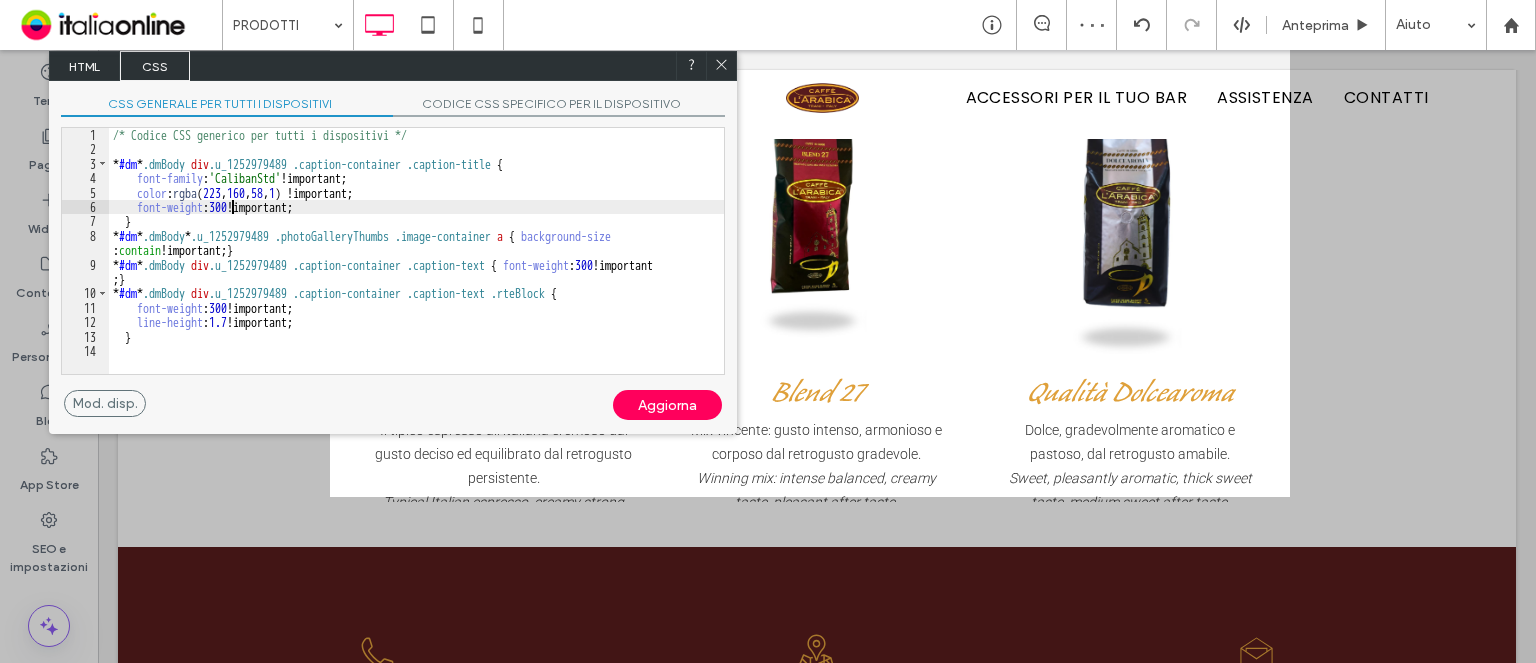 click on "/* Codice CSS generico per tutti i dispositivi */ * #dm  * .dmBody   div .u_1252979489   .caption-container   .caption-title   {      font-family : 'CalibanStd'  !important;      color : rgba ( 223 , 160 , 58 , 1 ) !important;      font-weight : 300  !important;    } * #dm  * .dmBody  * .u_1252979489   .photoGalleryThumbs   .image-container   a   {   background-size     : contain  !important;  } * #dm  * .dmBody   div .u_1252979489   .caption-container   .caption-text   {   font-weight : 300  !important     ;  } * #dm  * .dmBody   div .u_1252979489   .caption-container   .caption-text   .rteBlock   {      font-weight : 300  !important;      line-height : 1.7  !important;    }" at bounding box center (416, 265) 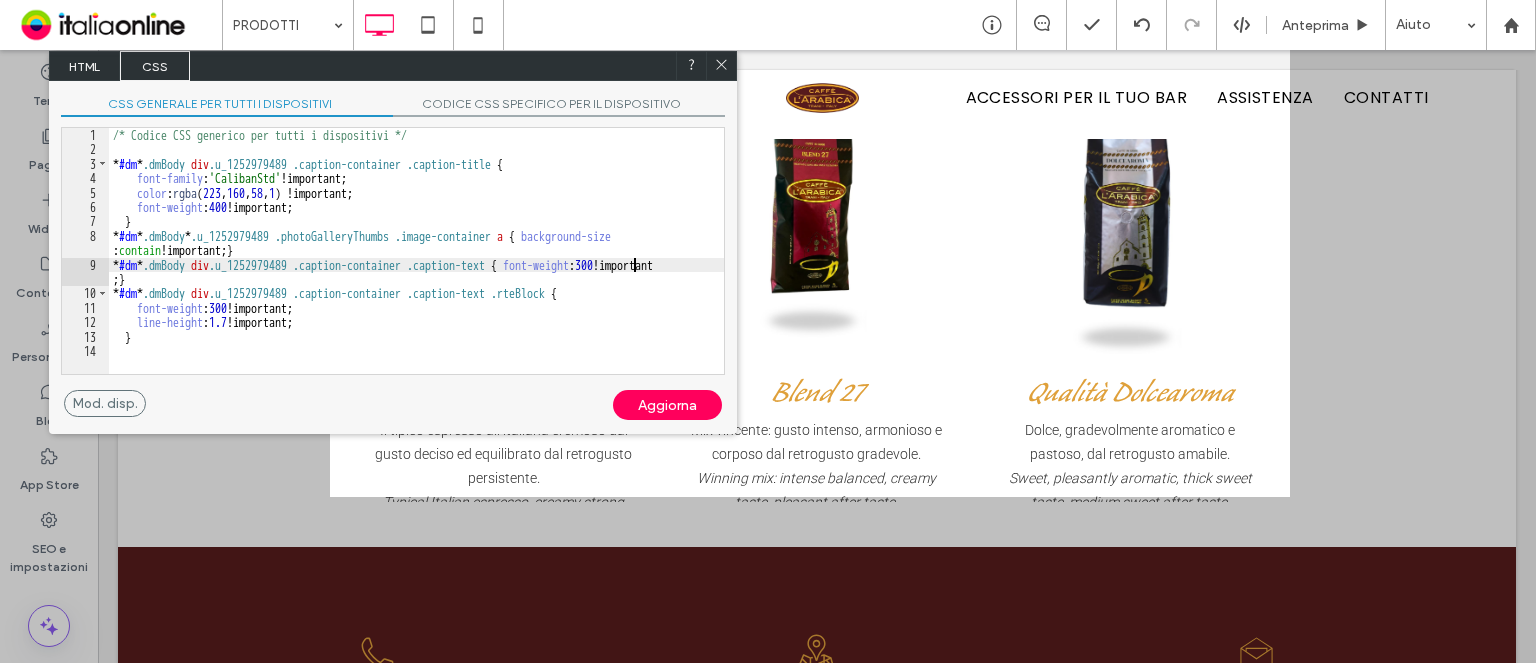 click on "/* Codice CSS generico per tutti i dispositivi */ * #dm  * .dmBody   div .u_1252979489   .caption-container   .caption-title   {      font-family : 'CalibanStd'  !important;      color : rgba ( 223 , 160 , 58 , 1 ) !important;      font-weight : 400  !important;    } * #dm  * .dmBody  * .u_1252979489   .photoGalleryThumbs   .image-container   a   {   background-size     : contain  !important;  } * #dm  * .dmBody   div .u_1252979489   .caption-container   .caption-text   {   font-weight : 300  !important     ;  } * #dm  * .dmBody   div .u_1252979489   .caption-container   .caption-text   .rteBlock   {      font-weight : 300  !important;      line-height : 1.7  !important;    }" at bounding box center (416, 265) 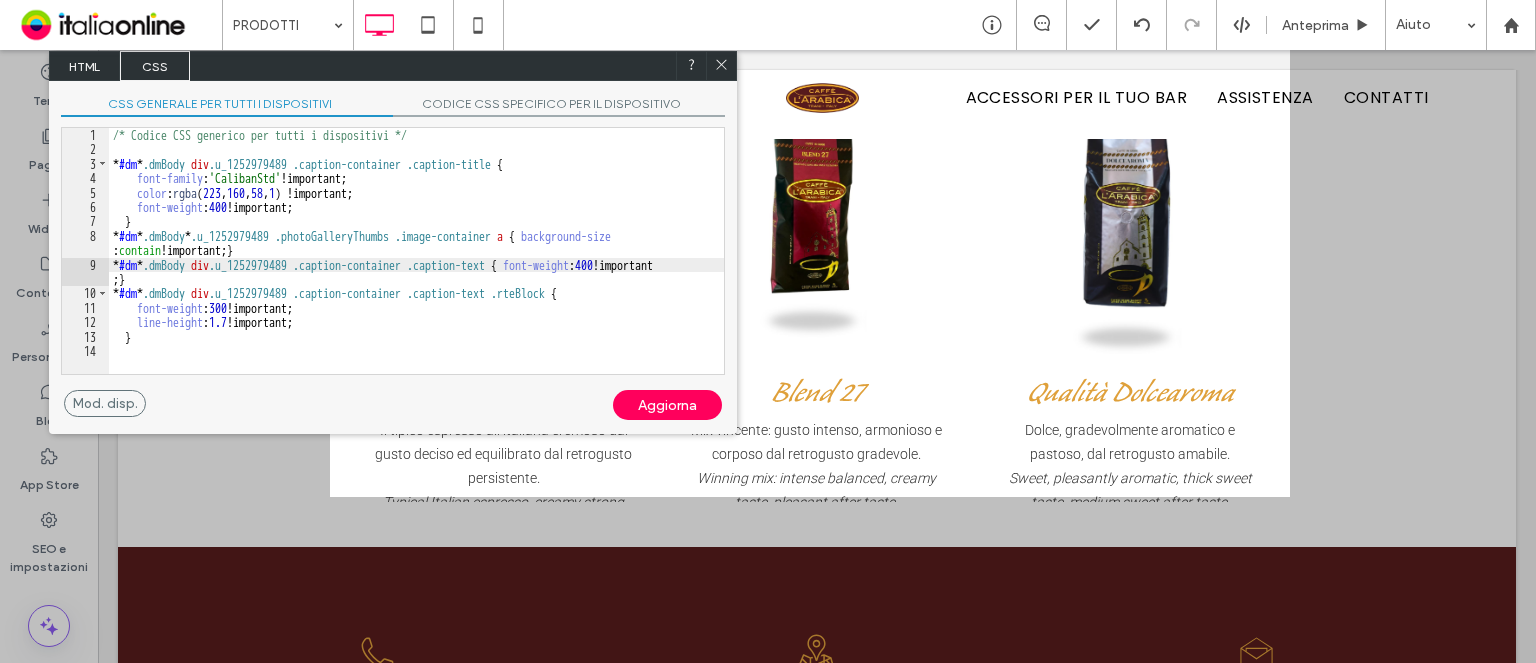 click on "Aggiorna" at bounding box center (667, 405) 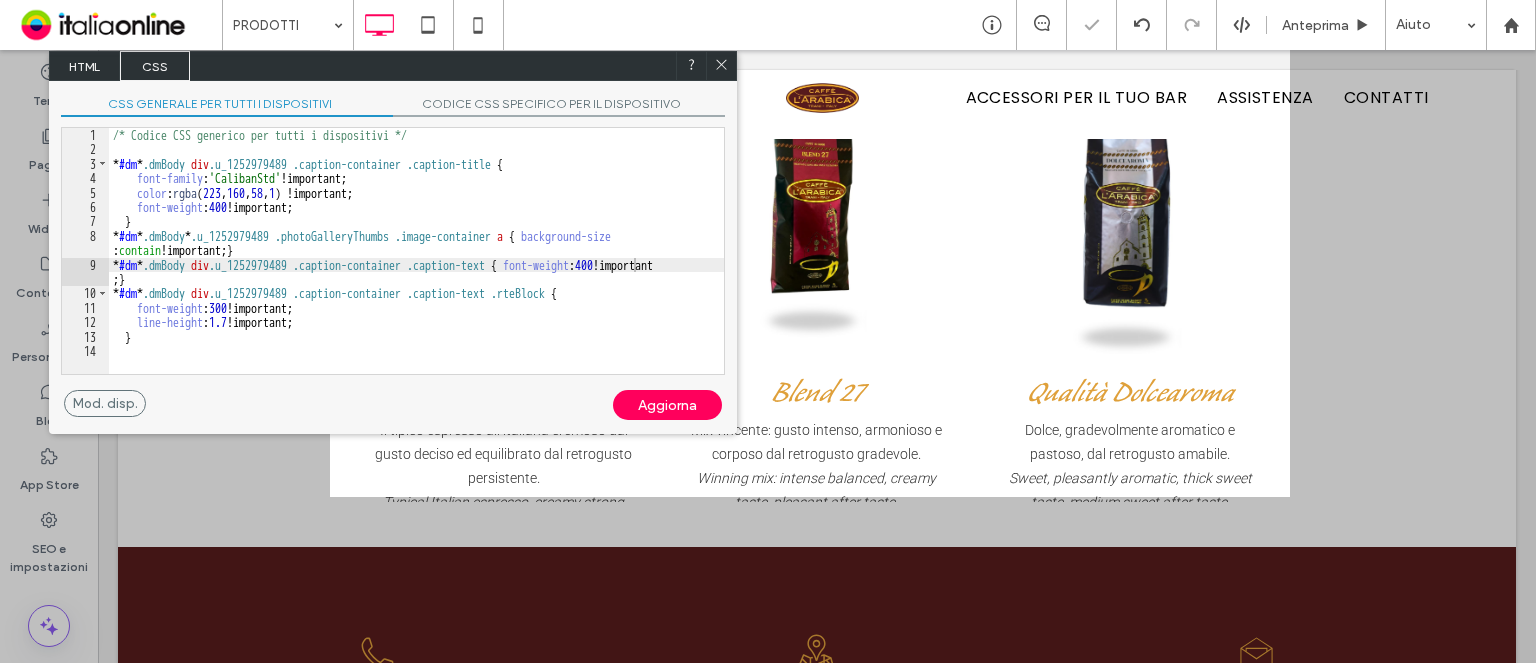 click on "Aggiorna" at bounding box center [667, 405] 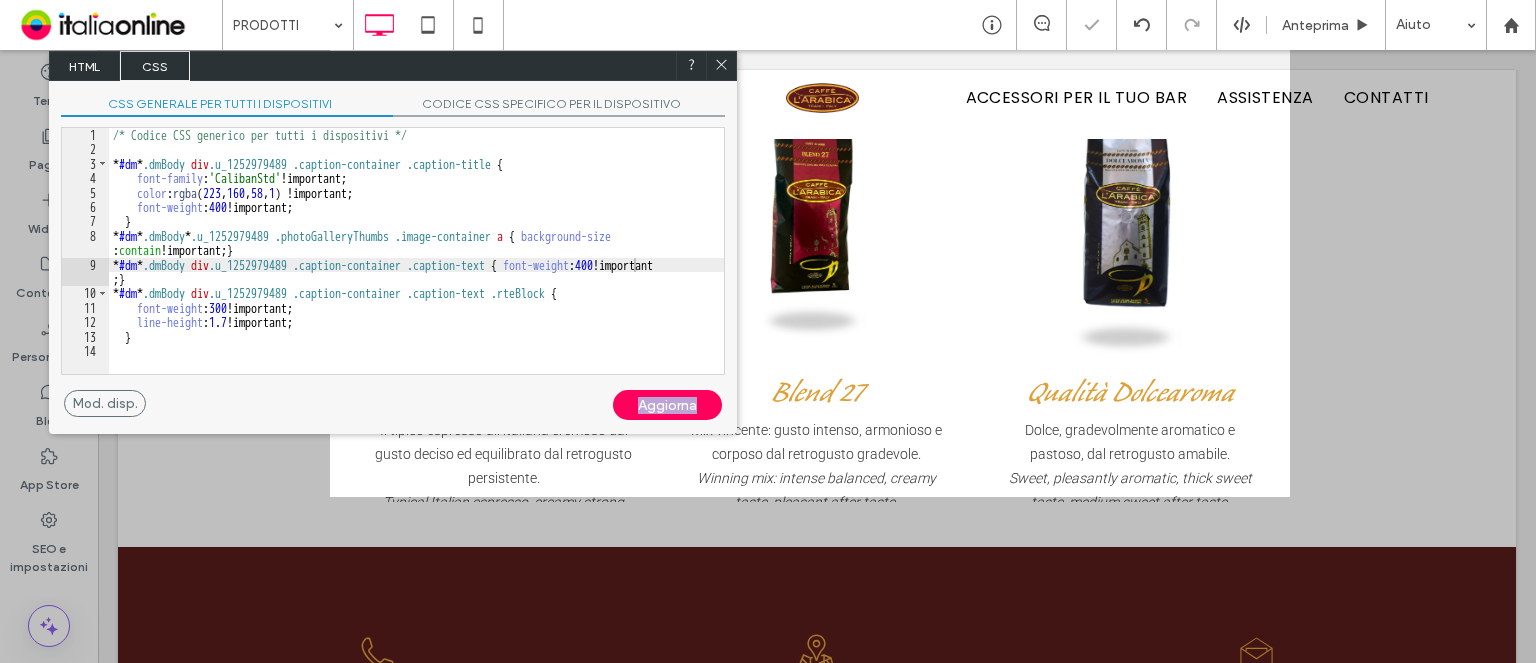 click on "Aggiorna" at bounding box center [667, 405] 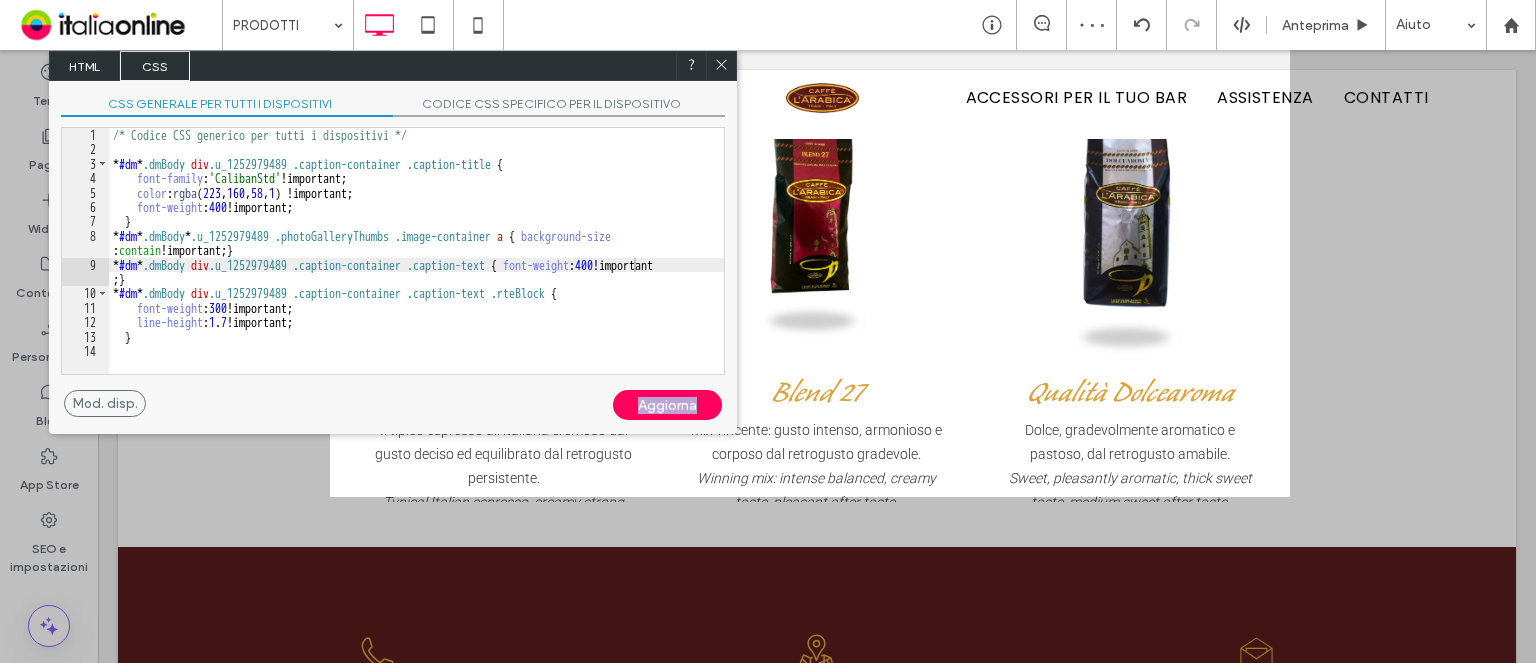 click on "Aggiorna" at bounding box center (667, 405) 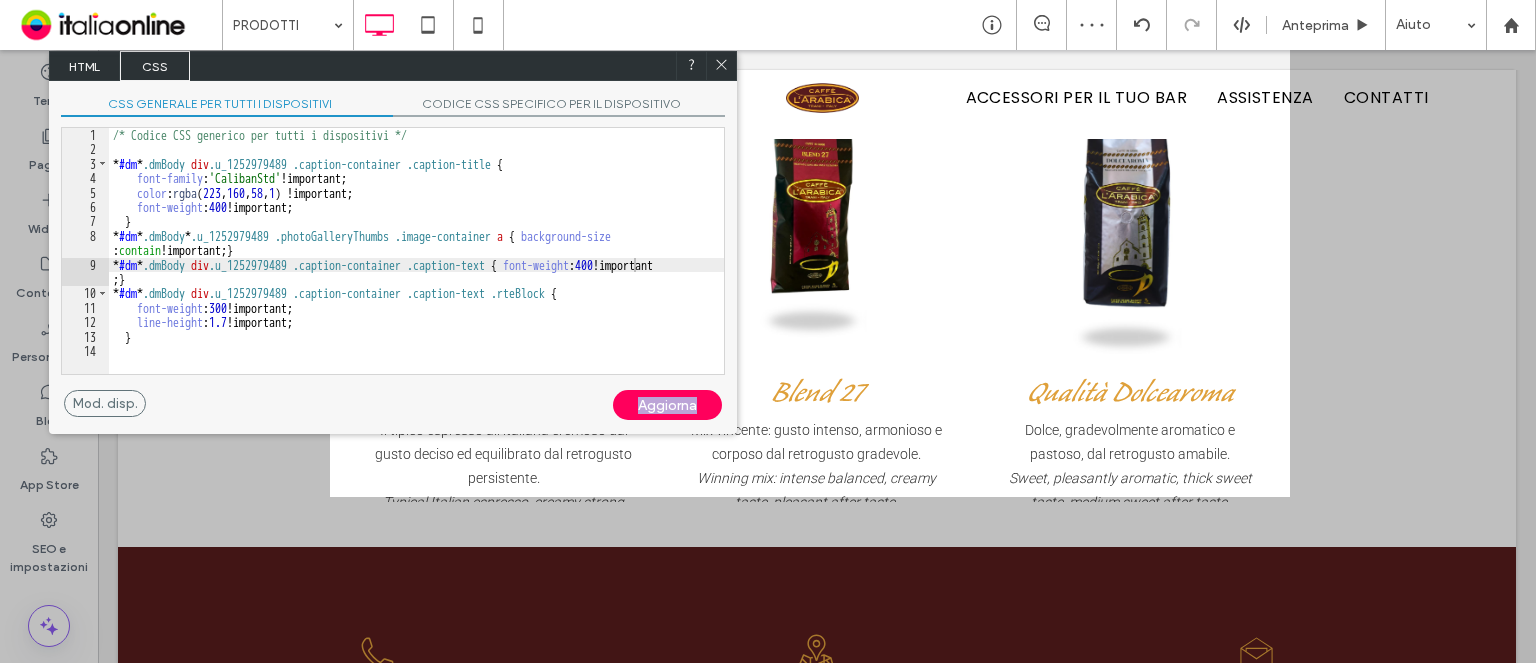 click on "Aggiorna" at bounding box center [667, 405] 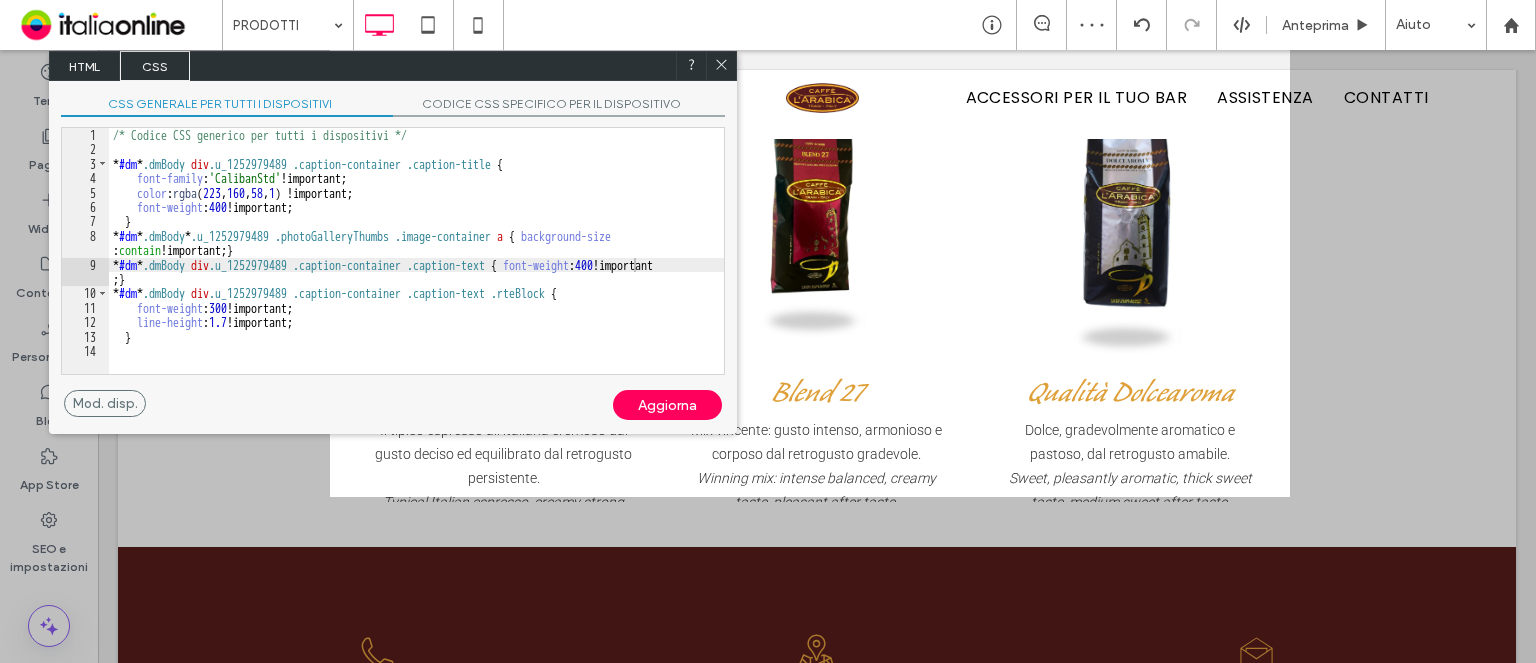 click on "/* Codice CSS generico per tutti i dispositivi */ * #dm  * .dmBody   div .u_1252979489   .caption-container   .caption-title   {      font-family : 'CalibanStd'  !important;      color : rgba ( 223 , 160 , 58 , 1 ) !important;      font-weight : 400  !important;    } * #dm  * .dmBody  * .u_1252979489   .photoGalleryThumbs   .image-container   a   {   background-size     : contain  !important;  } * #dm  * .dmBody   div .u_1252979489   .caption-container   .caption-text   {   font-weight : 400  !important     ;  } * #dm  * .dmBody   div .u_1252979489   .caption-container   .caption-text   .rteBlock   {      font-weight : 300  !important;      line-height : 1.7  !important;    }" at bounding box center [416, 265] 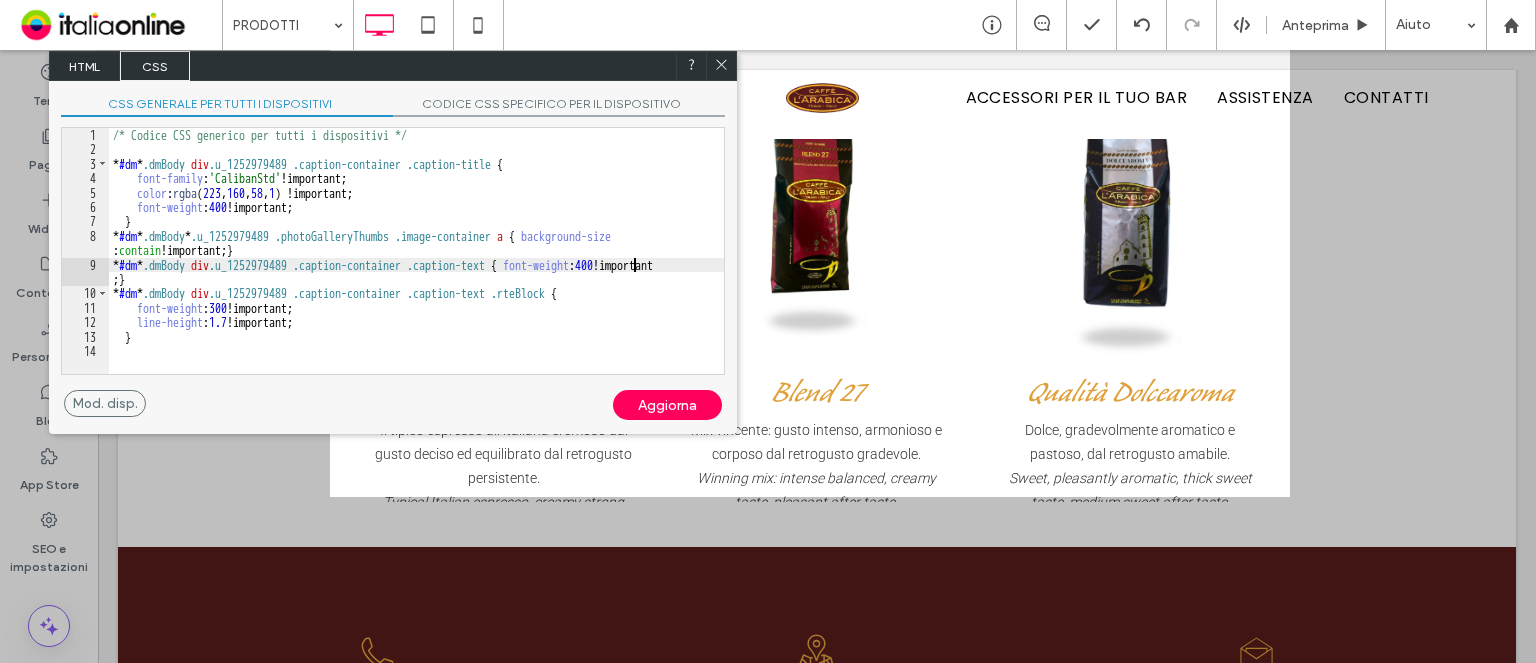 click on "/* Codice CSS generico per tutti i dispositivi */ * #dm  * .dmBody   div .u_1252979489   .caption-container   .caption-title   {      font-family : 'CalibanStd'  !important;      color : rgba ( 223 , 160 , 58 , 1 ) !important;      font-weight : 400  !important;    } * #dm  * .dmBody  * .u_1252979489   .photoGalleryThumbs   .image-container   a   {   background-size     : contain  !important;  } * #dm  * .dmBody   div .u_1252979489   .caption-container   .caption-text   {   font-weight : 400  !important     ;  } * #dm  * .dmBody   div .u_1252979489   .caption-container   .caption-text   .rteBlock   {      font-weight : 300  !important;      line-height : 1.7  !important;    }" at bounding box center [416, 265] 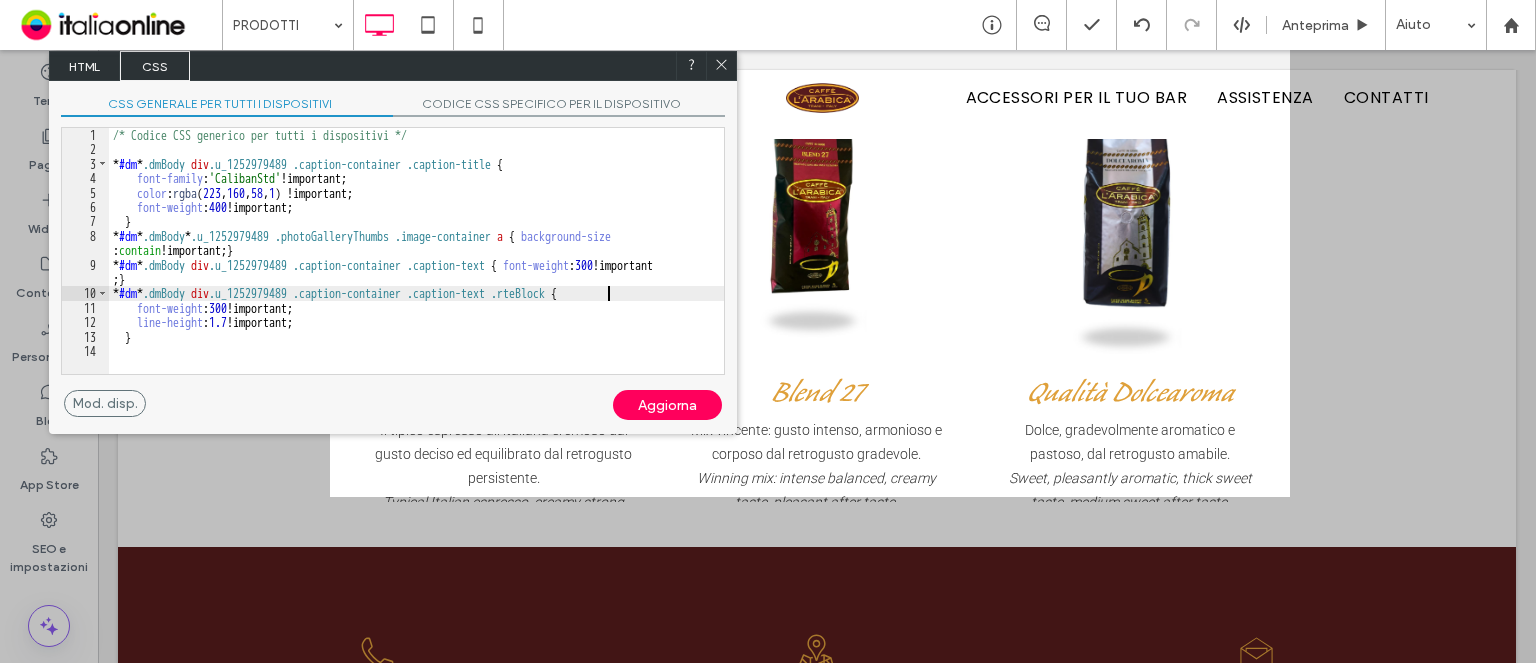 click on "/* Codice CSS generico per tutti i dispositivi */ * #dm  * .dmBody   div .u_1252979489   .caption-container   .caption-title   {      font-family : 'CalibanStd'  !important;      color : rgba ( 223 , 160 , 58 , 1 ) !important;      font-weight : 400  !important;    } * #dm  * .dmBody  * .u_1252979489   .photoGalleryThumbs   .image-container   a   {   background-size     : contain  !important;  } * #dm  * .dmBody   div .u_1252979489   .caption-container   .caption-text   {   font-weight : 300  !important     ;  } * #dm  * .dmBody   div .u_1252979489   .caption-container   .caption-text   .rteBlock   {      font-weight : 300  !important;      line-height : 1.7  !important;    }" at bounding box center (416, 265) 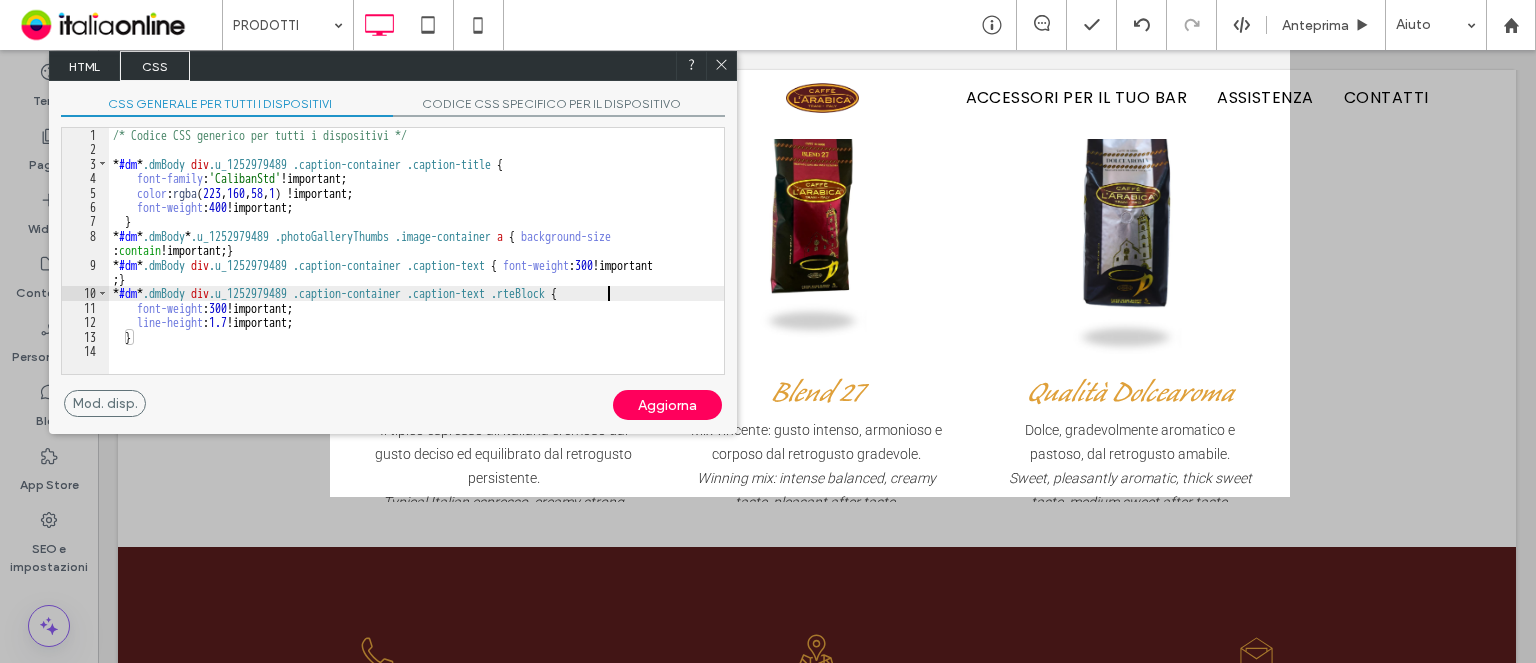 click on "/* Codice CSS generico per tutti i dispositivi */ * #dm  * .dmBody   div .u_1252979489   .caption-container   .caption-title   {      font-family : 'CalibanStd'  !important;      color : rgba ( 223 , 160 , 58 , 1 ) !important;      font-weight : 400  !important;    } * #dm  * .dmBody  * .u_1252979489   .photoGalleryThumbs   .image-container   a   {   background-size     : contain  !important;  } * #dm  * .dmBody   div .u_1252979489   .caption-container   .caption-text   {   font-weight : 300  !important     ;  } * #dm  * .dmBody   div .u_1252979489   .caption-container   .caption-text   .rteBlock   {      font-weight : 300  !important;      line-height : 1.7  !important;    }" at bounding box center [416, 265] 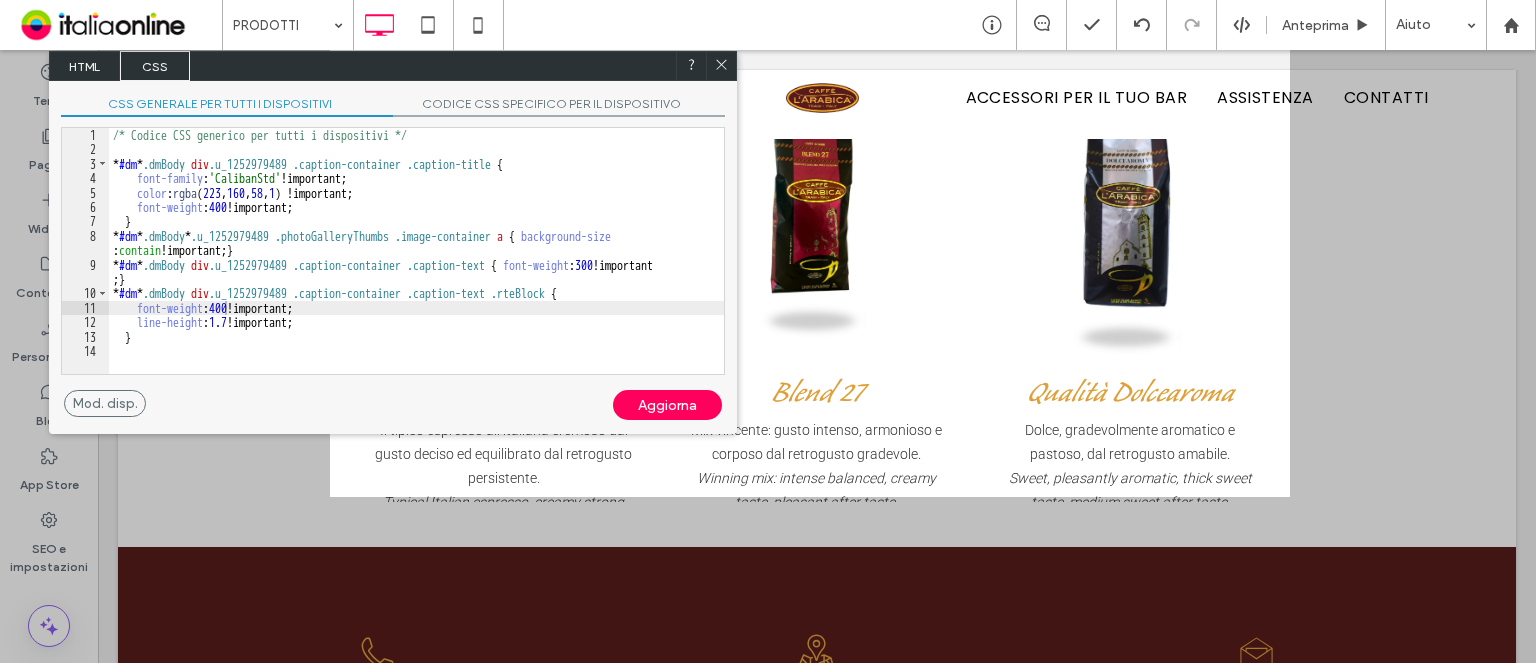 click on "Aggiorna" at bounding box center (667, 405) 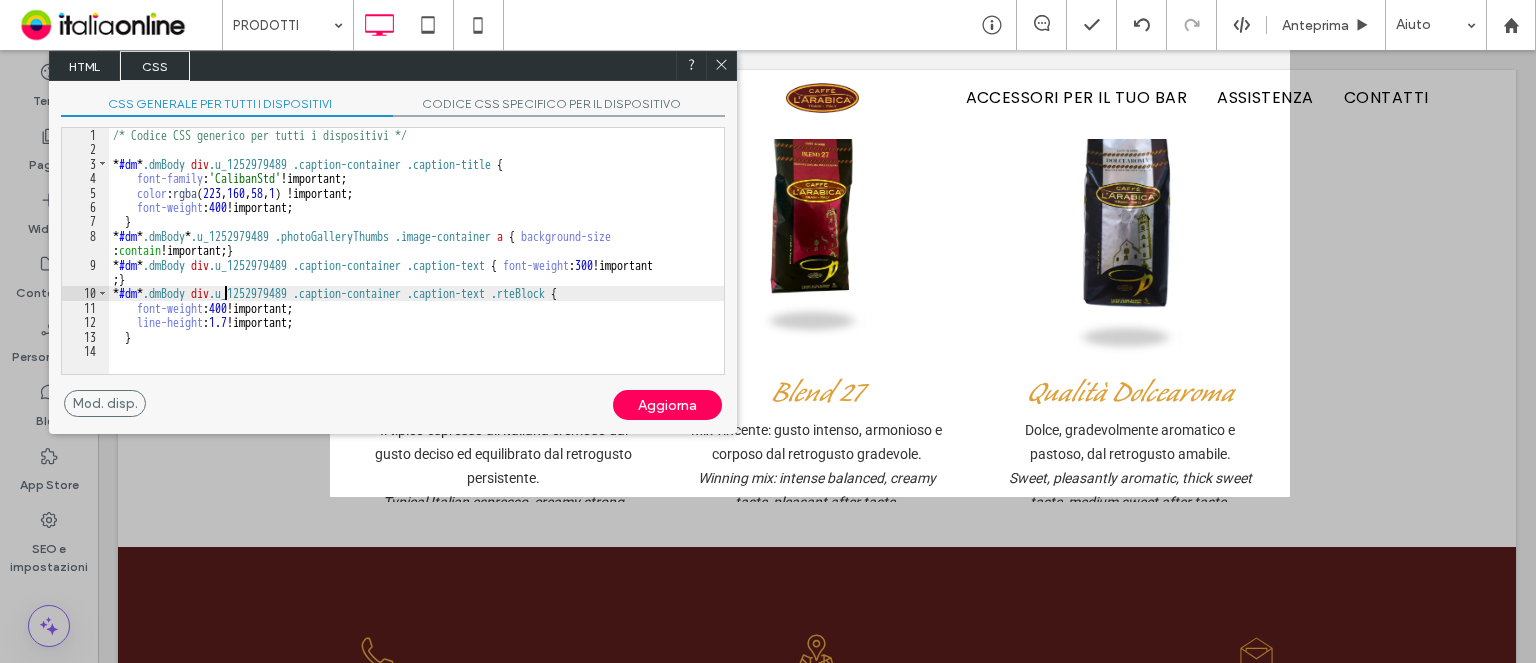 click on "/* Codice CSS generico per tutti i dispositivi */ * #dm  * .dmBody   div .u_1252979489   .caption-container   .caption-title   {      font-family : 'CalibanStd'  !important;      color : rgba ( 223 , 160 , 58 , 1 ) !important;      font-weight : 400  !important;    } * #dm  * .dmBody  * .u_1252979489   .photoGalleryThumbs   .image-container   a   {   background-size     : contain  !important;  } * #dm  * .dmBody   div .u_1252979489   .caption-container   .caption-text   {   font-weight : 300  !important     ;  } * #dm  * .dmBody   div .u_1252979489   .caption-container   .caption-text   .rteBlock   {      font-weight : 400  !important;      line-height : 1.7  !important;    }" at bounding box center [416, 265] 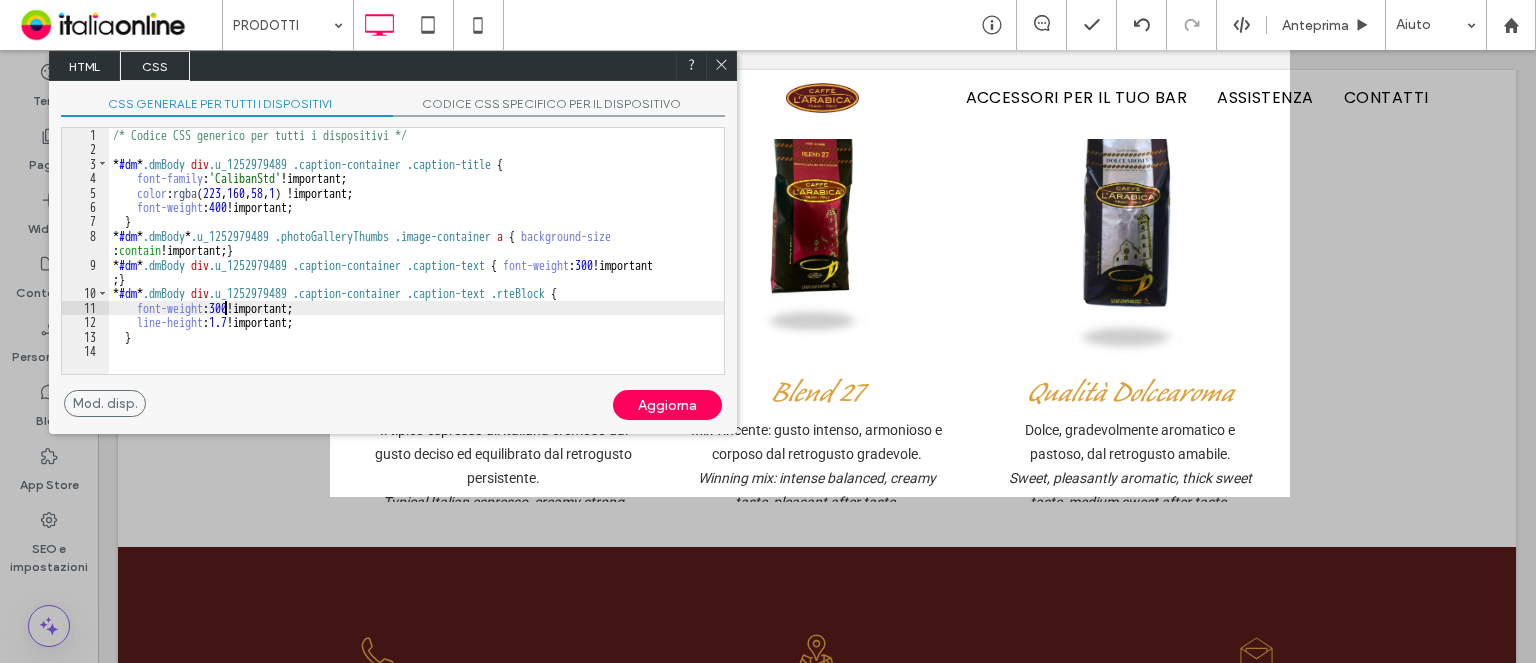 click on "Aggiorna" at bounding box center [667, 405] 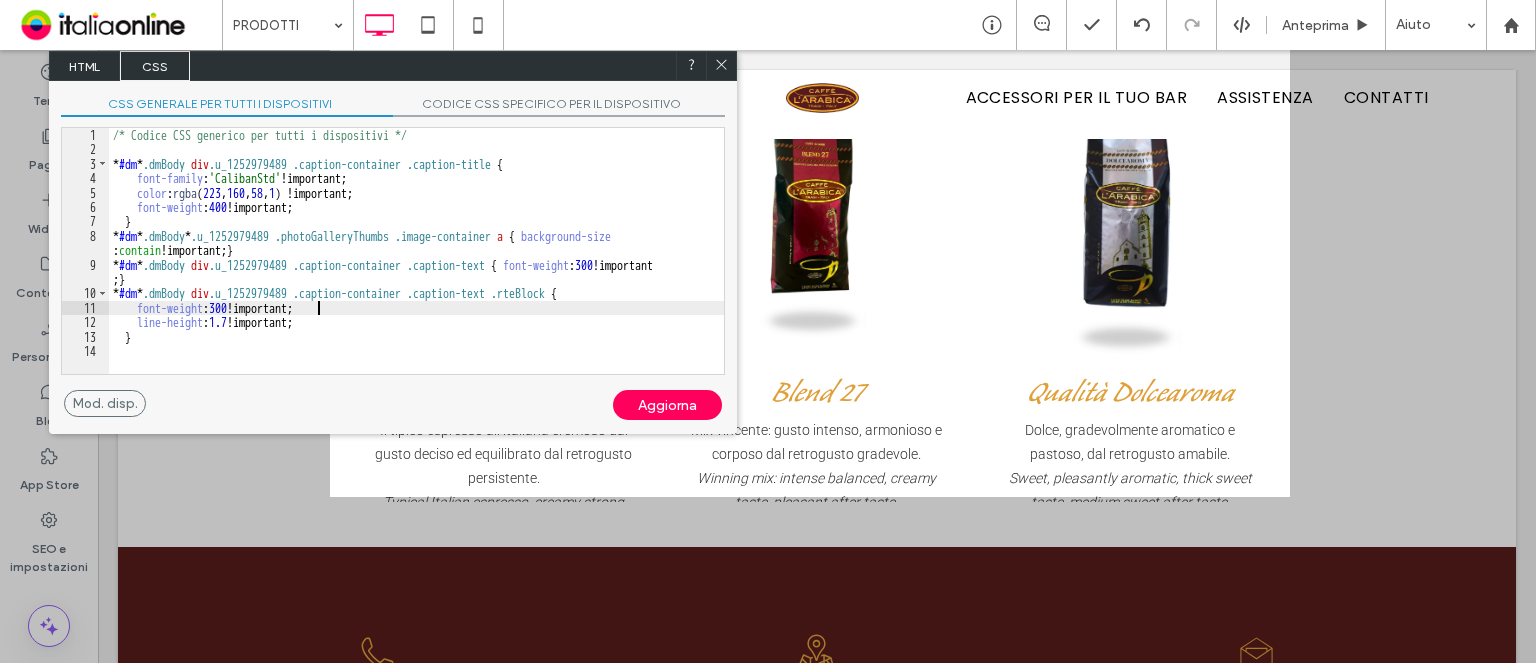 click on "/* Codice CSS generico per tutti i dispositivi */ * #dm  * .dmBody   div .u_1252979489   .caption-container   .caption-title   {      font-family : 'CalibanStd'  !important;      color : rgba ( 223 , 160 , 58 , 1 ) !important;      font-weight : 400  !important;    } * #dm  * .dmBody  * .u_1252979489   .photoGalleryThumbs   .image-container   a   {   background-size     : contain  !important;  } * #dm  * .dmBody   div .u_1252979489   .caption-container   .caption-text   {   font-weight : 300  !important     ;  } * #dm  * .dmBody   div .u_1252979489   .caption-container   .caption-text   .rteBlock   {      font-weight : 300  !important;      line-height : 1.7  !important;    }" at bounding box center [416, 265] 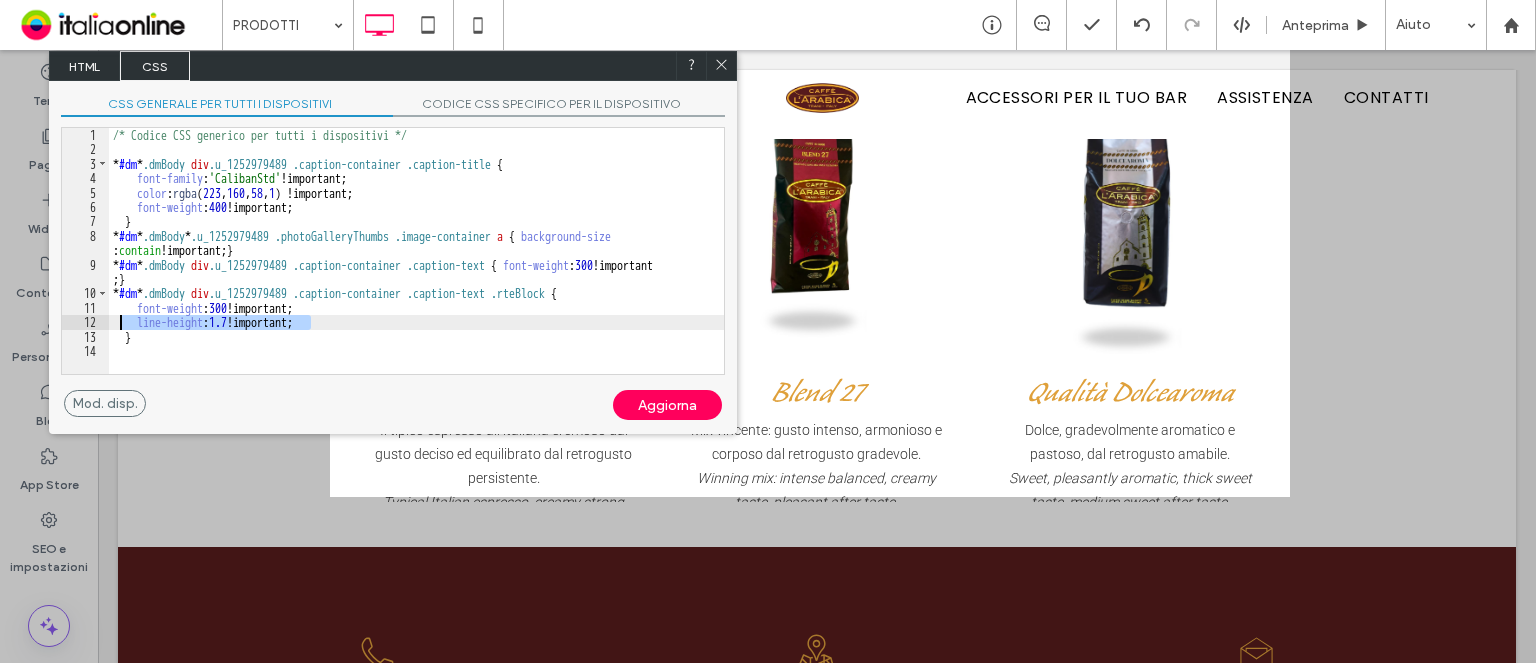 drag, startPoint x: 310, startPoint y: 325, endPoint x: 120, endPoint y: 323, distance: 190.01053 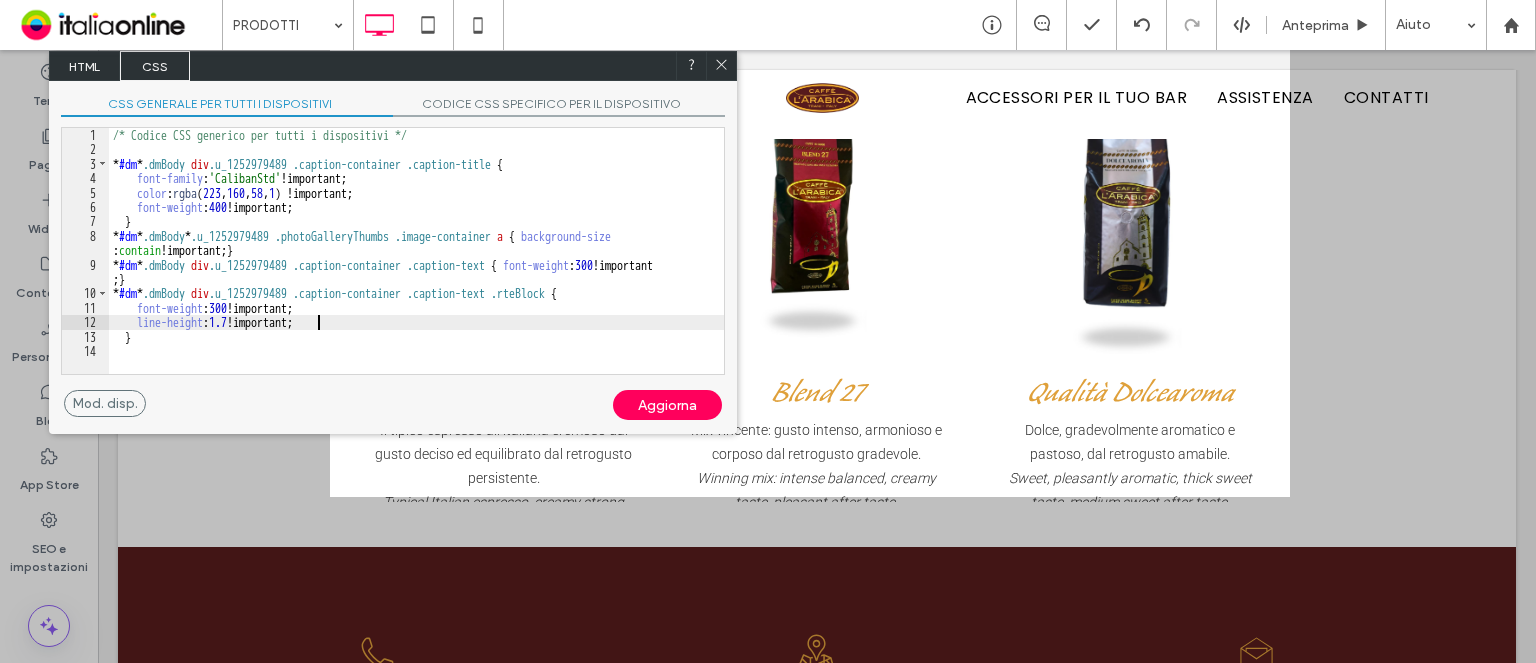 click on "/* Codice CSS generico per tutti i dispositivi */ * #dm  * .dmBody   div .u_1252979489   .caption-container   .caption-title   {      font-family : 'CalibanStd'  !important;      color : rgba ( 223 , 160 , 58 , 1 ) !important;      font-weight : 400  !important;    } * #dm  * .dmBody  * .u_1252979489   .photoGalleryThumbs   .image-container   a   {   background-size     : contain  !important;  } * #dm  * .dmBody   div .u_1252979489   .caption-container   .caption-text   {   font-weight : 300  !important     ;  } * #dm  * .dmBody   div .u_1252979489   .caption-container   .caption-text   .rteBlock   {      font-weight : 300  !important;      line-height : 1.7  !important;    }" at bounding box center (416, 265) 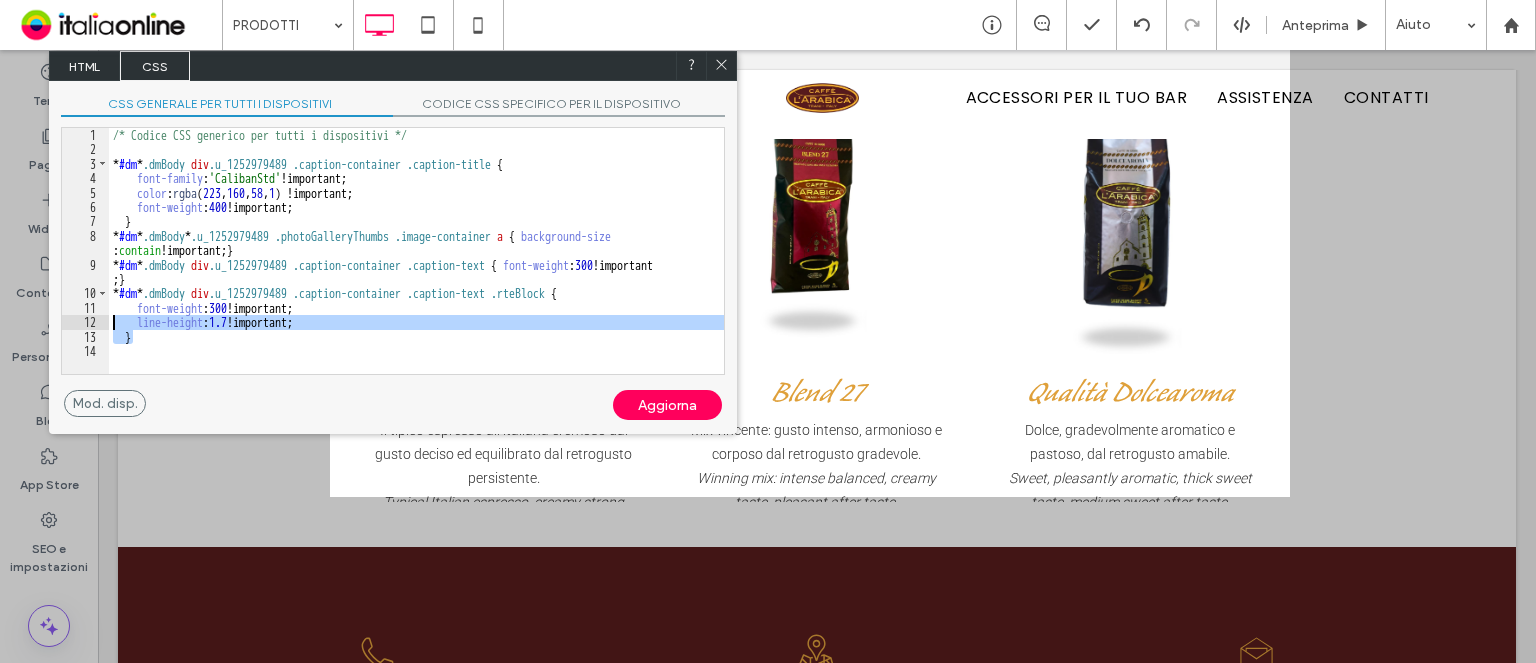drag, startPoint x: 441, startPoint y: 331, endPoint x: 14, endPoint y: 322, distance: 427.09485 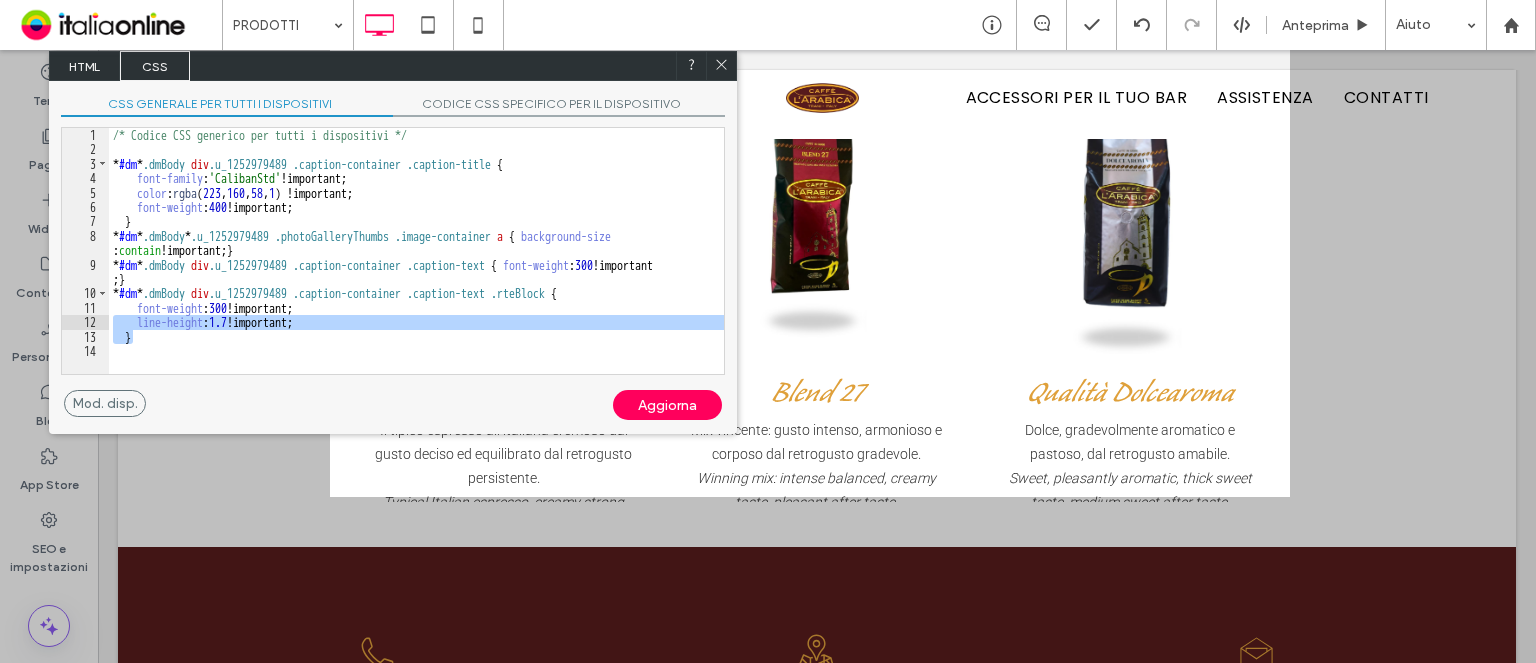 click on "/* Codice CSS generico per tutti i dispositivi */ * #dm  * .dmBody   div .u_1252979489   .caption-container   .caption-title   {      font-family : 'CalibanStd'  !important;      color : rgba ( 223 , 160 , 58 , 1 ) !important;      font-weight : 400  !important;    } * #dm  * .dmBody  * .u_1252979489   .photoGalleryThumbs   .image-container   a   {   background-size     : contain  !important;  } * #dm  * .dmBody   div .u_1252979489   .caption-container   .caption-text   {   font-weight : 300  !important     ;  } * #dm  * .dmBody   div .u_1252979489   .caption-container   .caption-text   .rteBlock   {      font-weight : 300  !important;      line-height : 1.7  !important;    }" at bounding box center [416, 265] 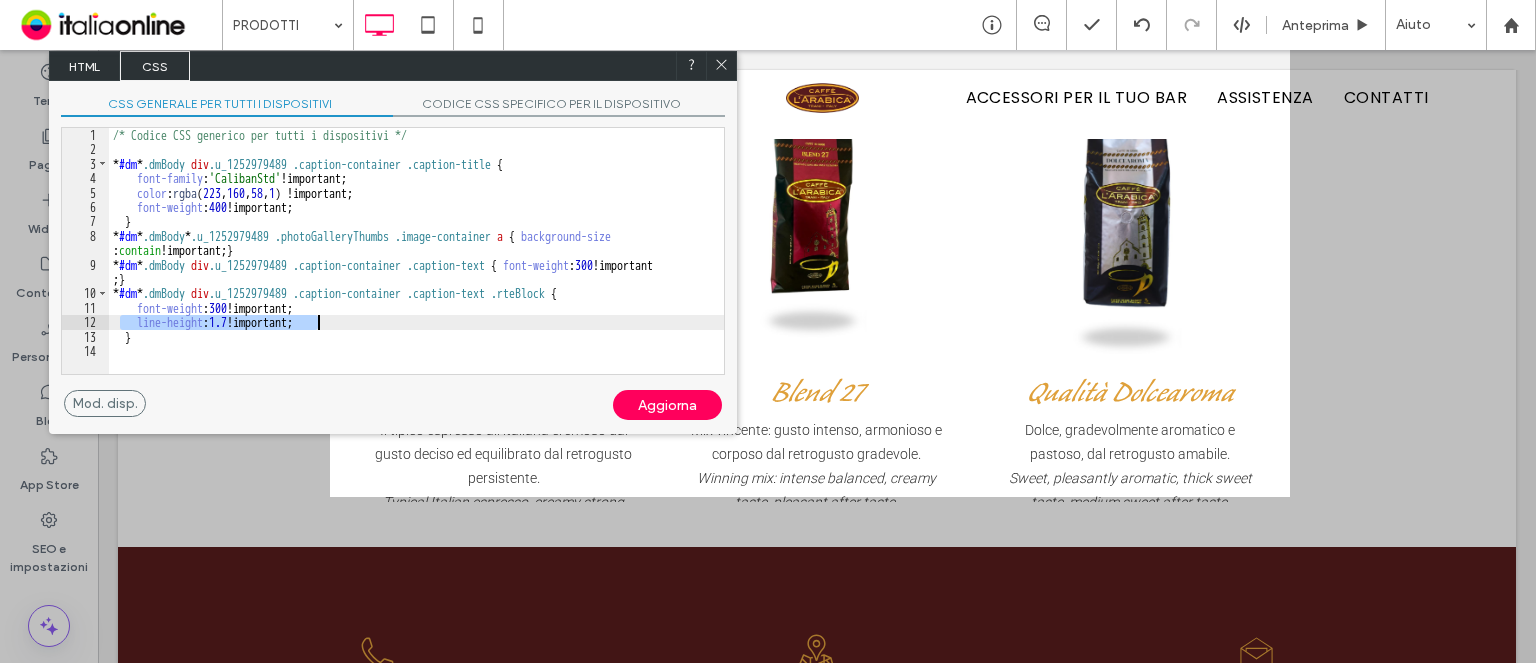 drag, startPoint x: 118, startPoint y: 318, endPoint x: 384, endPoint y: 322, distance: 266.03006 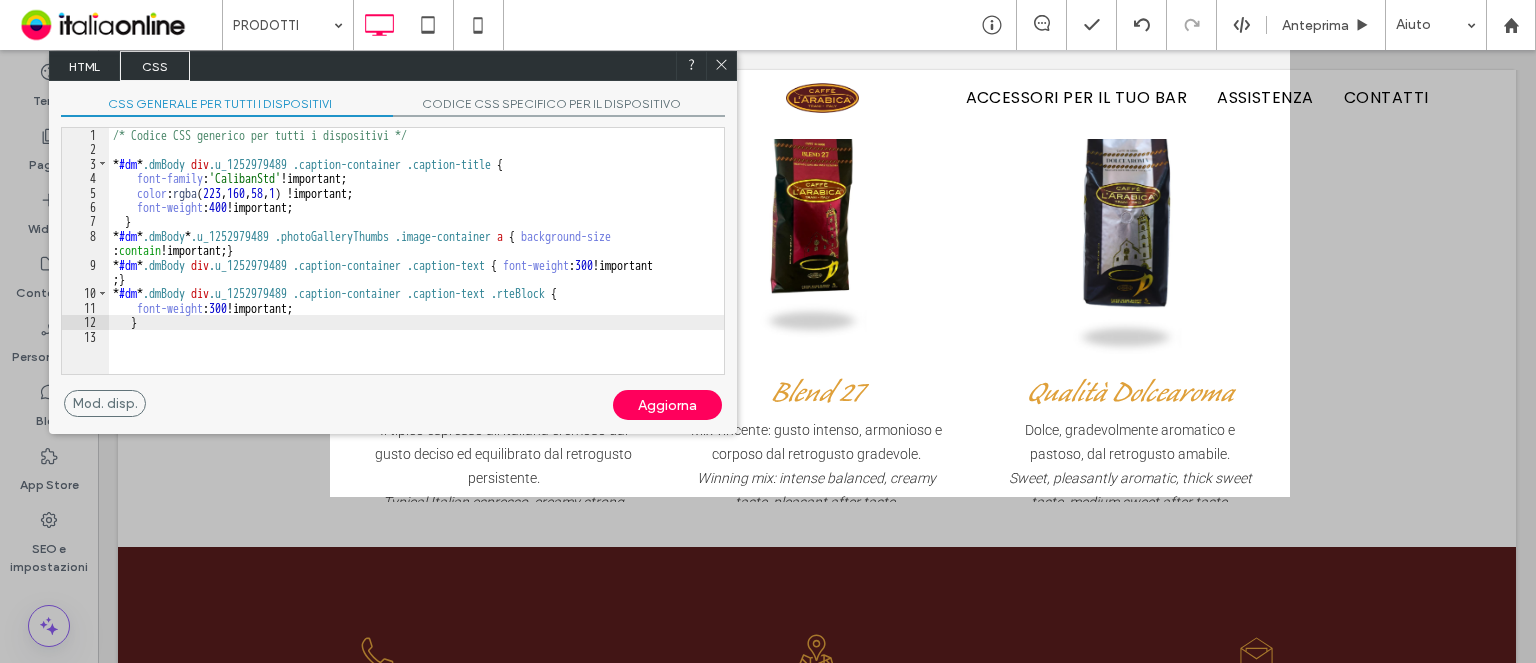 click on "Aggiorna" at bounding box center [667, 405] 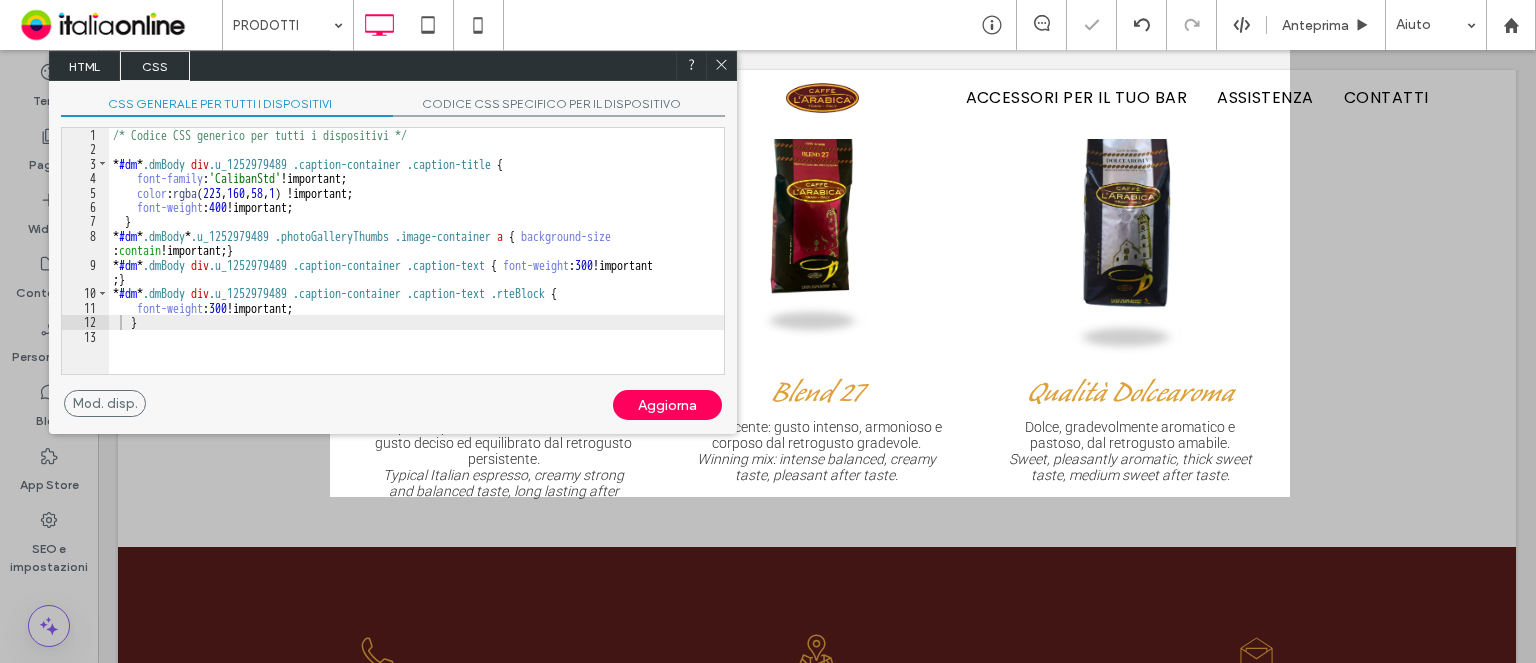 click at bounding box center (721, 66) 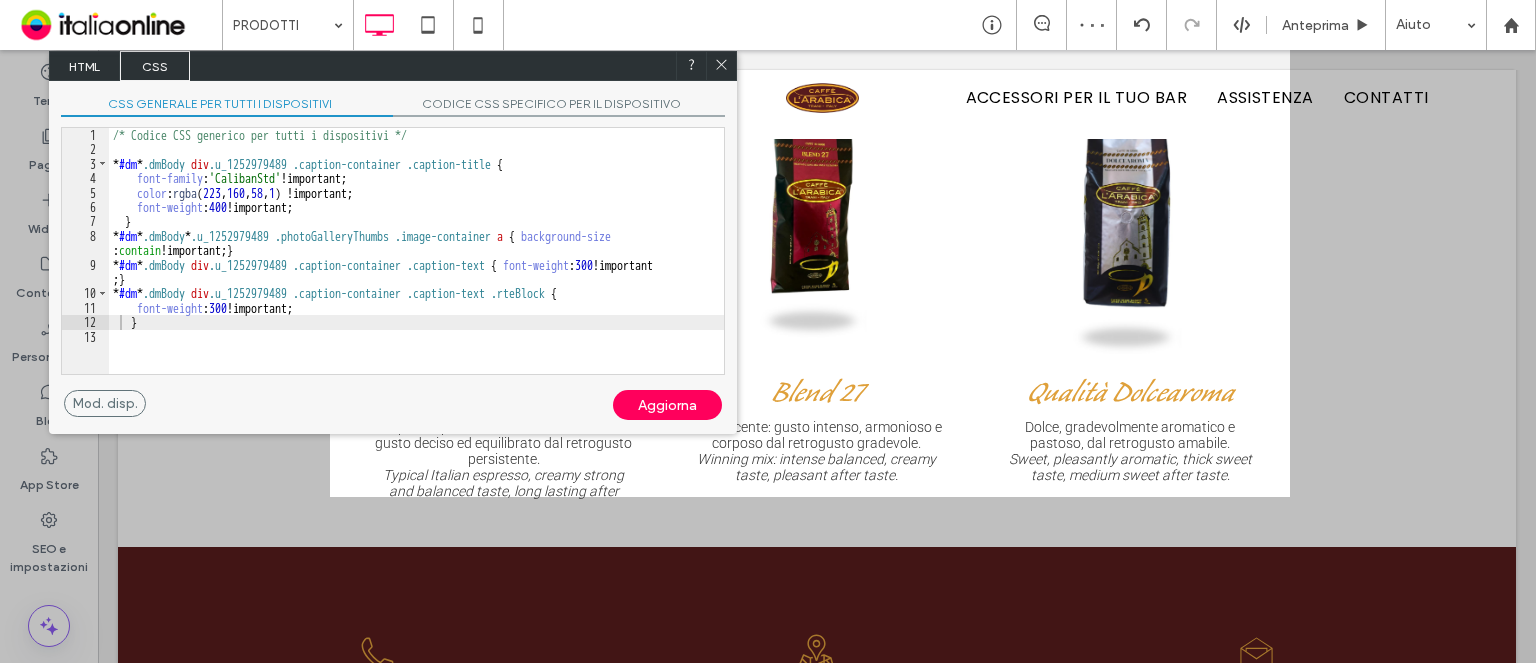 click 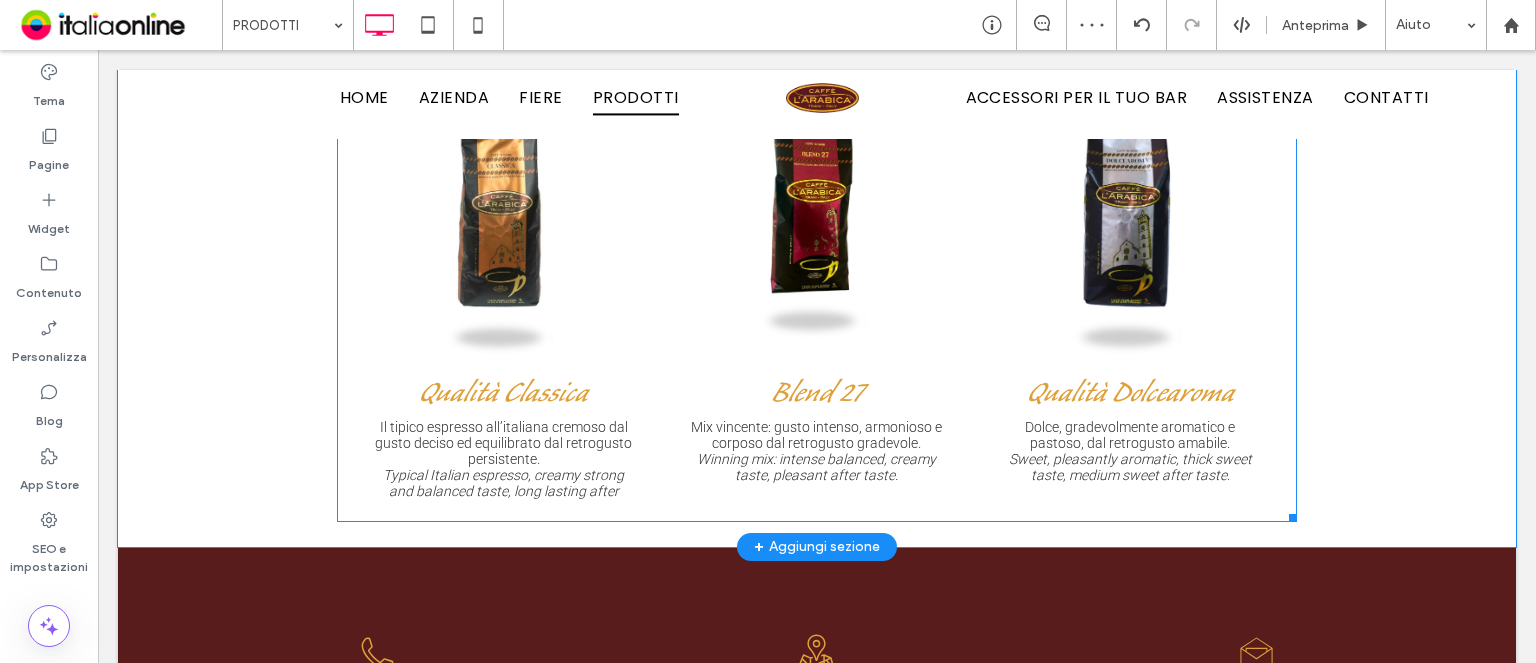 click at bounding box center [503, 214] 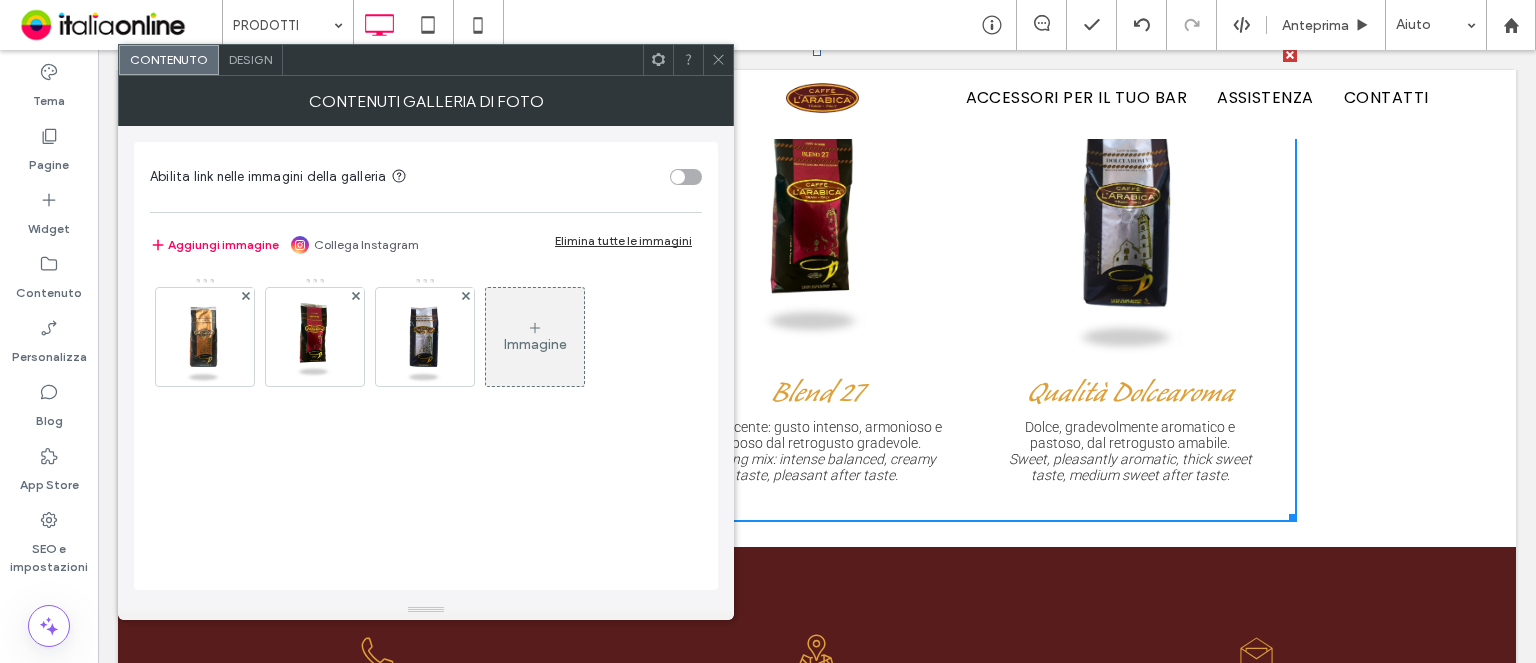 drag, startPoint x: 236, startPoint y: 342, endPoint x: 332, endPoint y: 347, distance: 96.13012 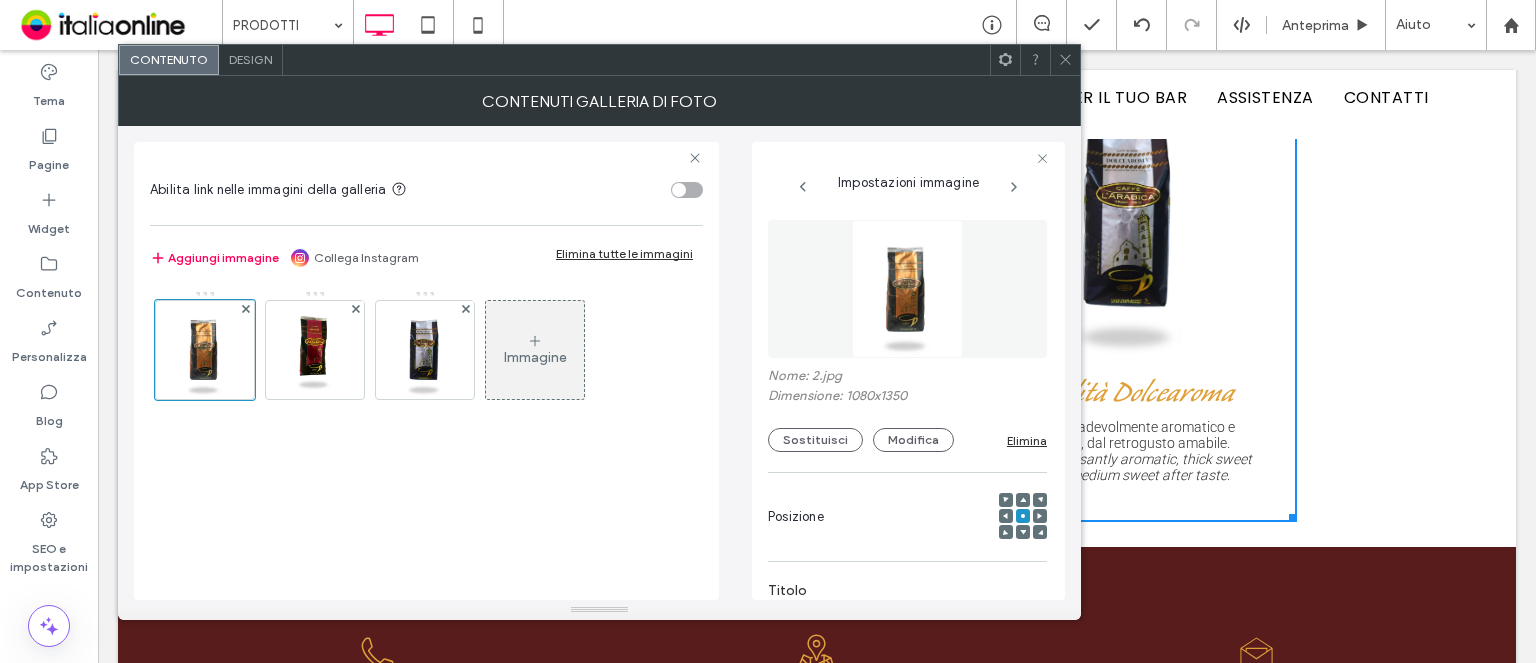 scroll, scrollTop: 0, scrollLeft: 26, axis: horizontal 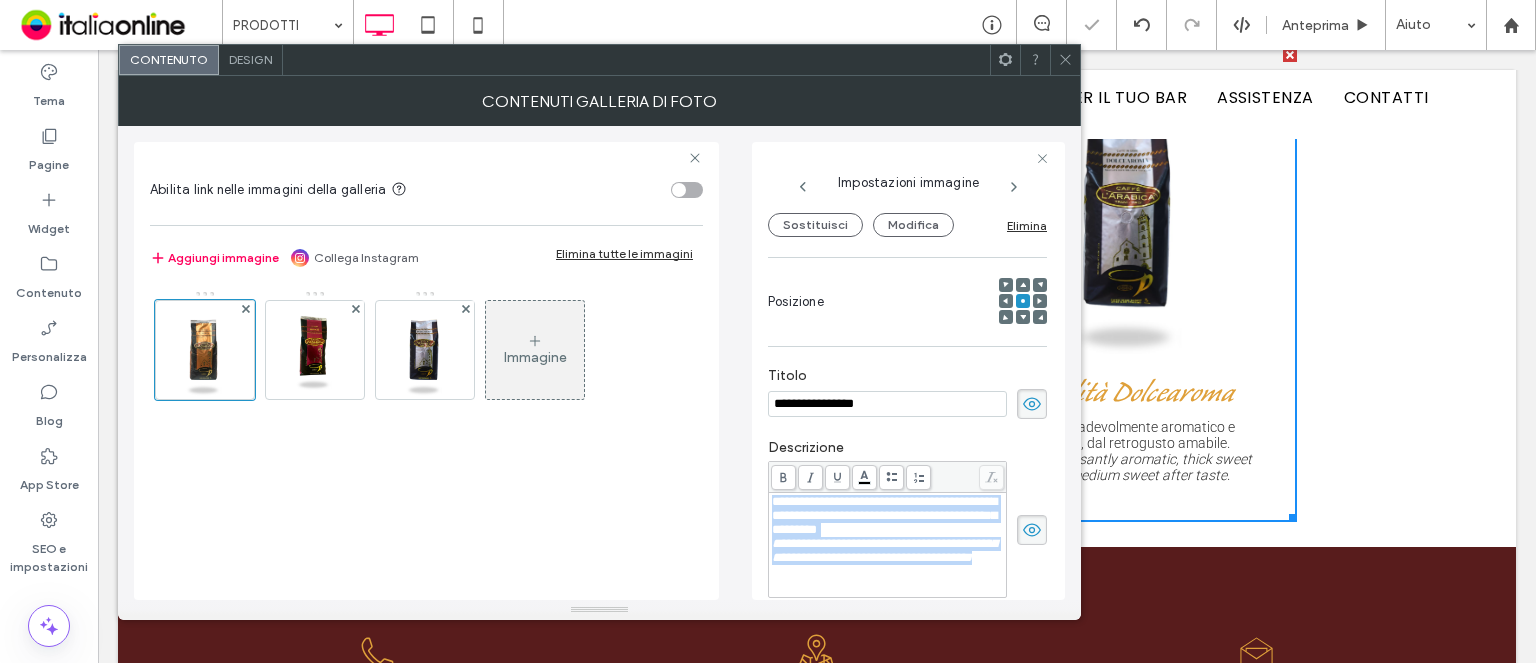 drag, startPoint x: 864, startPoint y: 573, endPoint x: 741, endPoint y: 470, distance: 160.43066 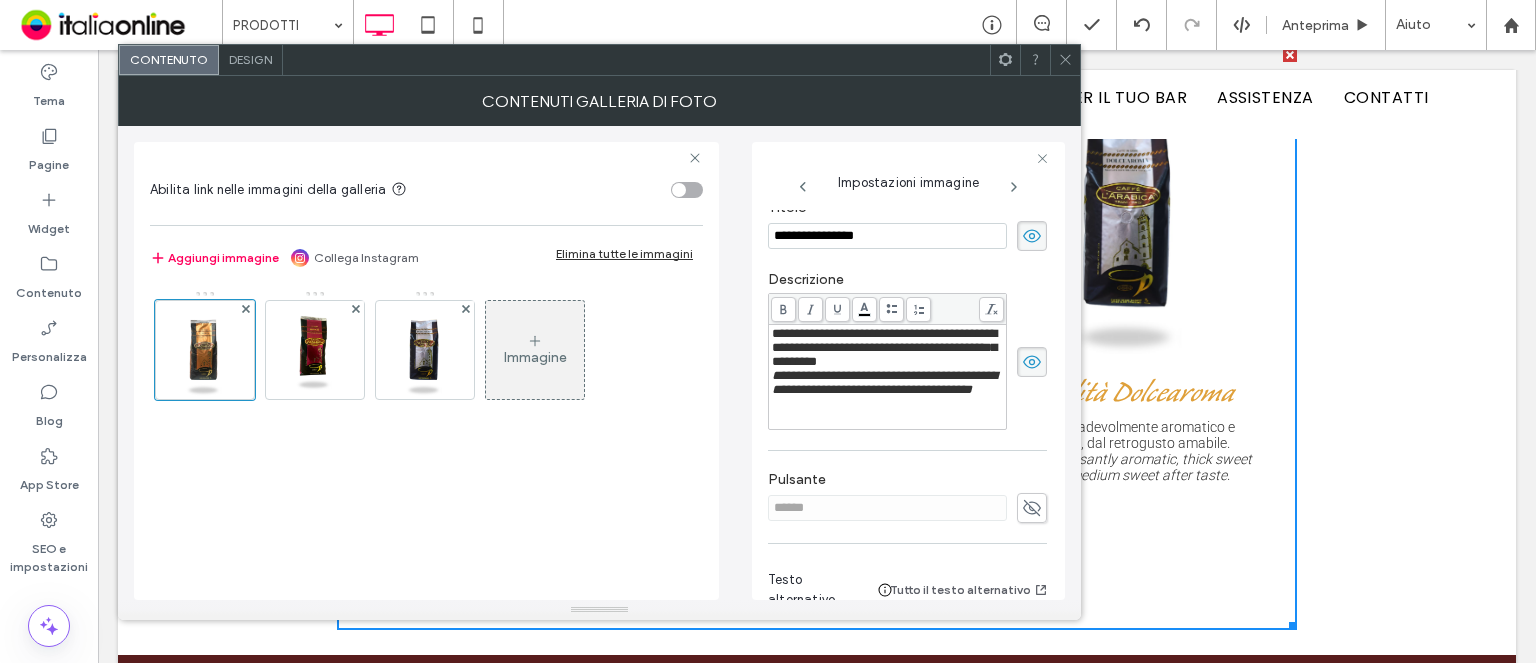 scroll, scrollTop: 399, scrollLeft: 0, axis: vertical 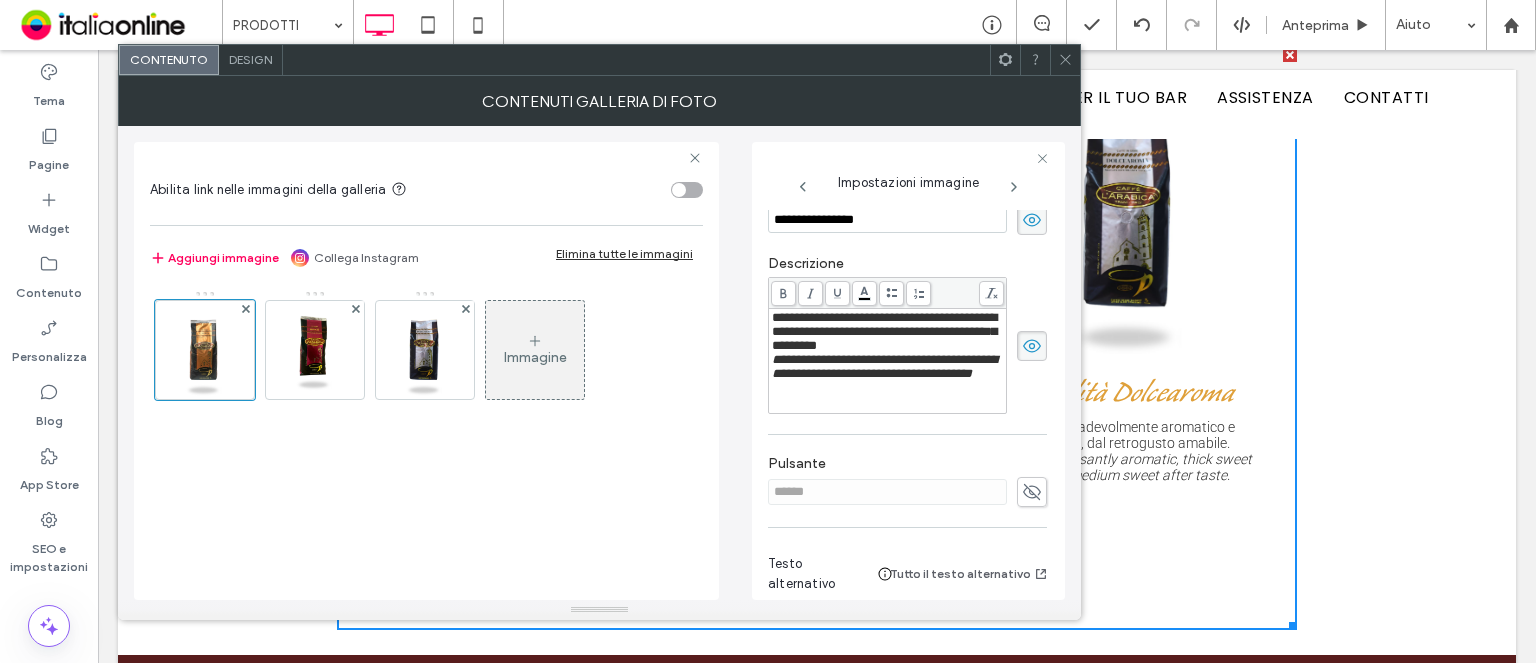 click on "**********" at bounding box center [887, 345] 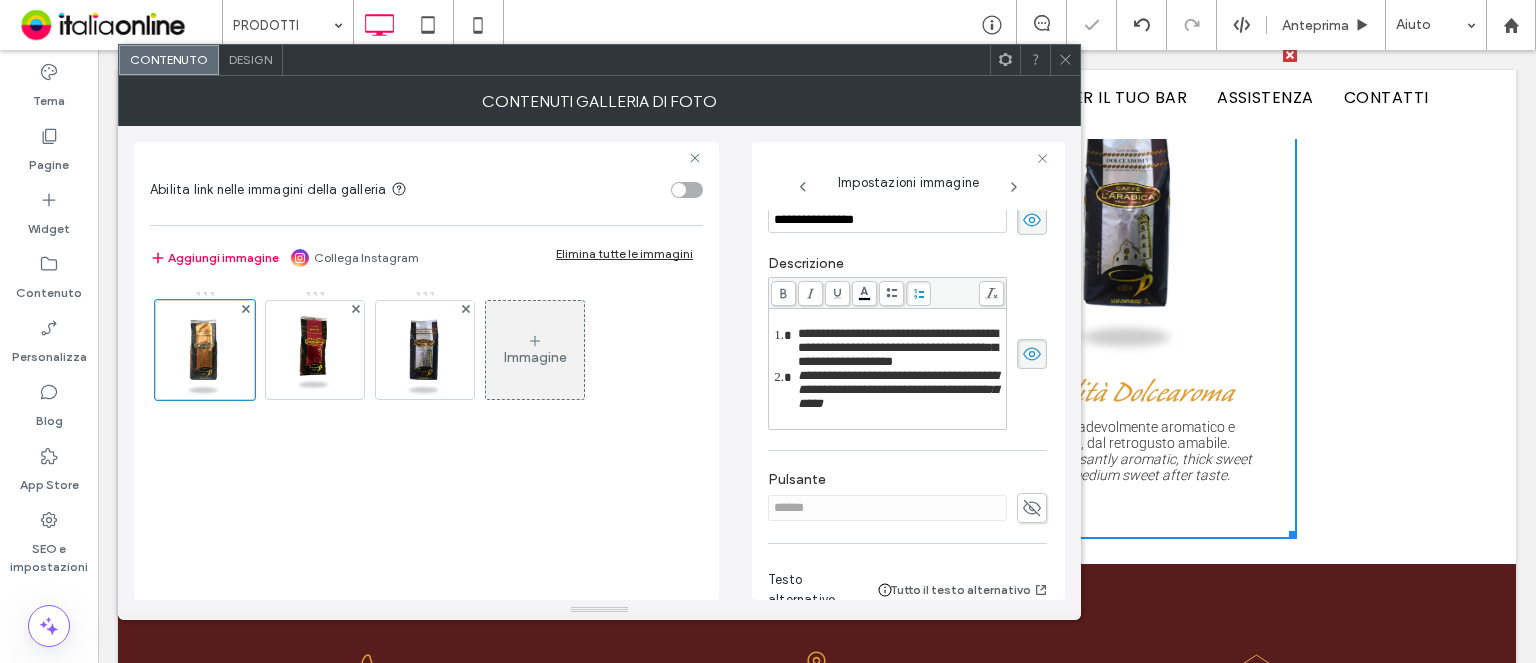 scroll, scrollTop: 383, scrollLeft: 0, axis: vertical 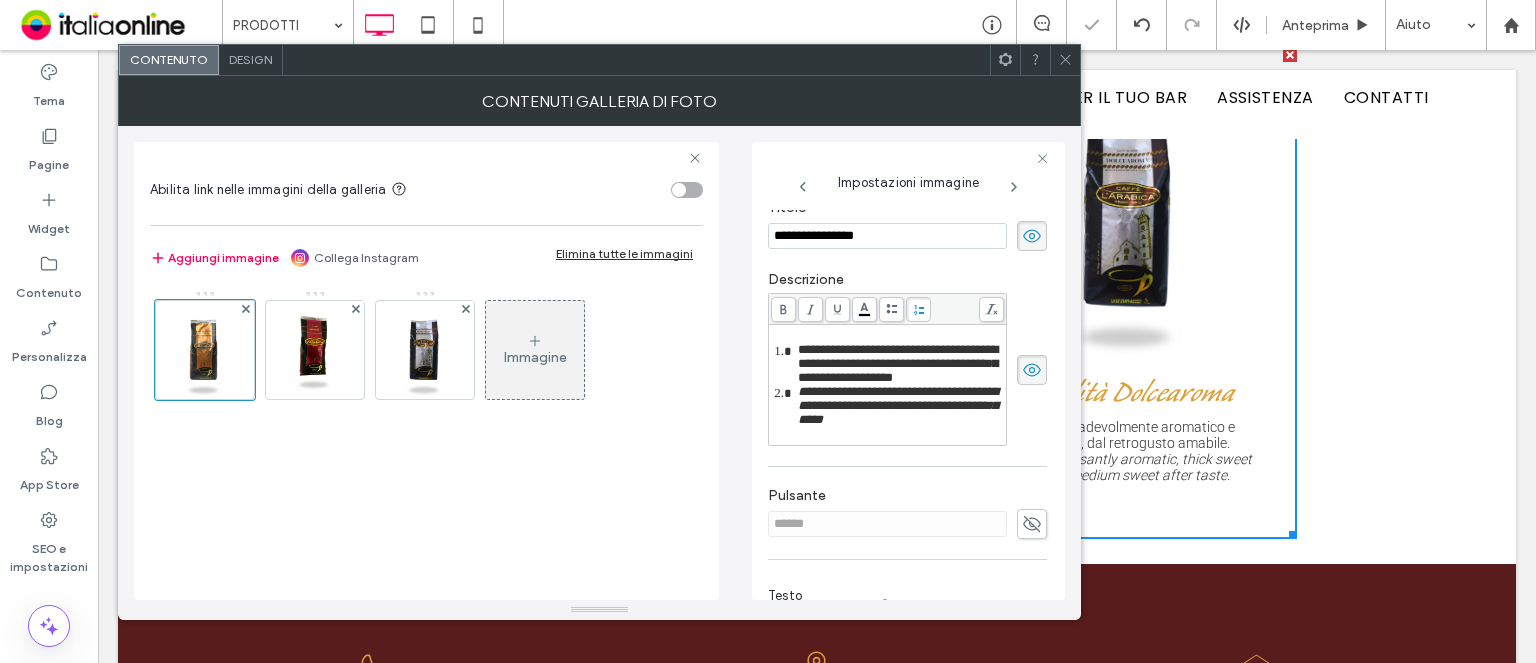 click on "**********" at bounding box center (907, 358) 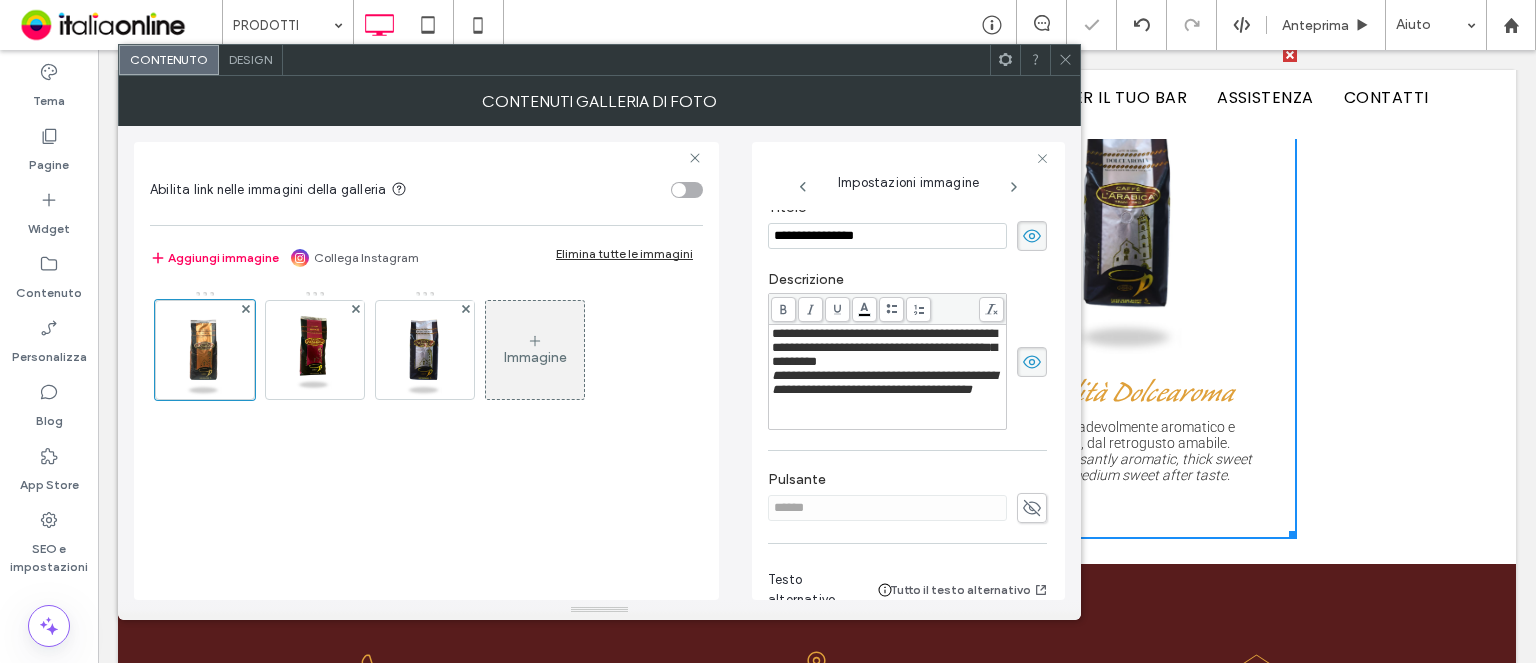 click at bounding box center [1065, 60] 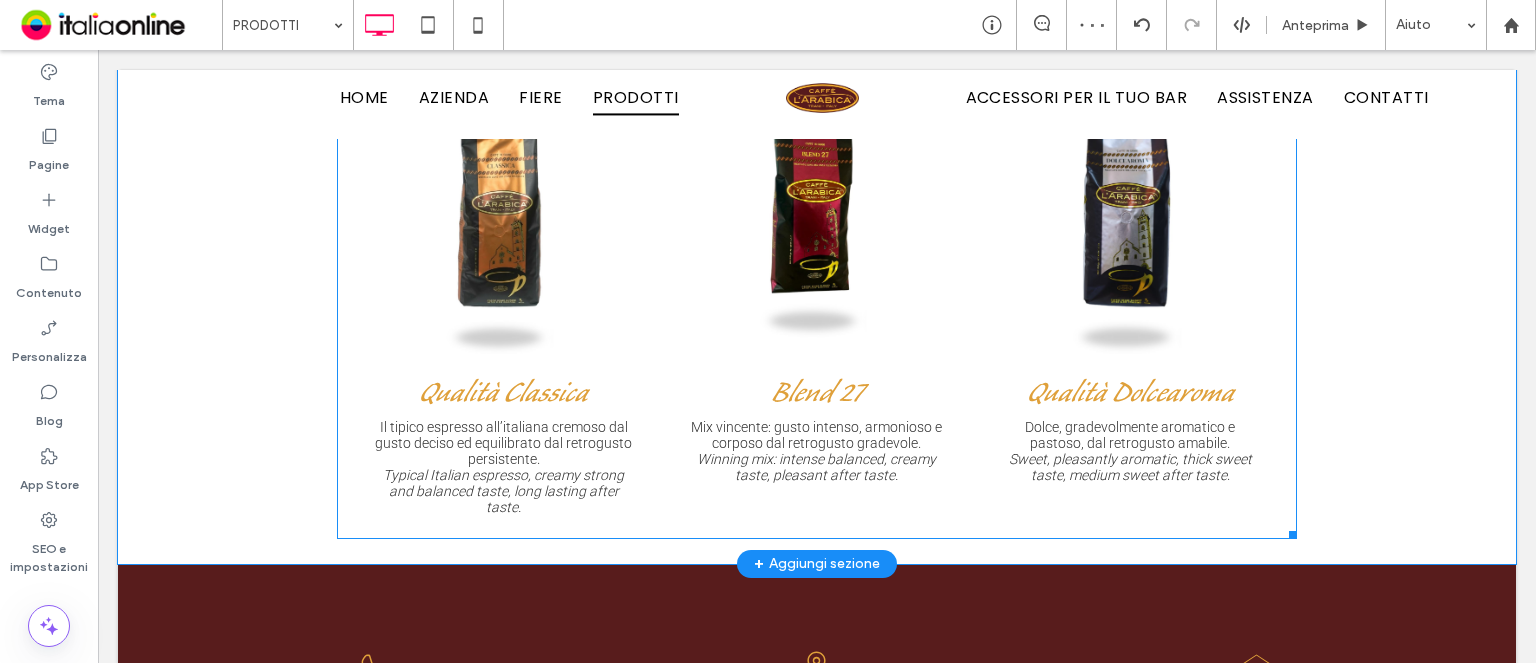 drag, startPoint x: 780, startPoint y: 379, endPoint x: 788, endPoint y: 307, distance: 72.443085 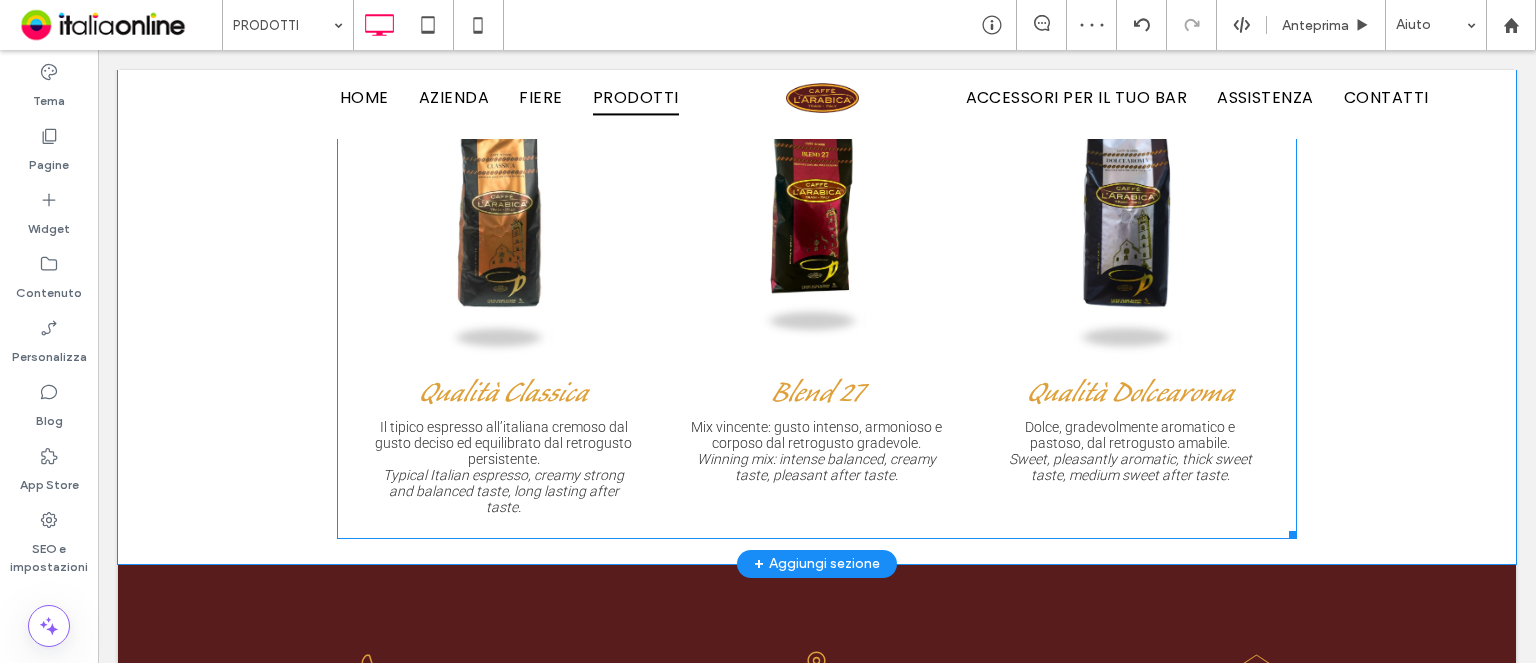 click on "Blend 27" at bounding box center [816, 397] 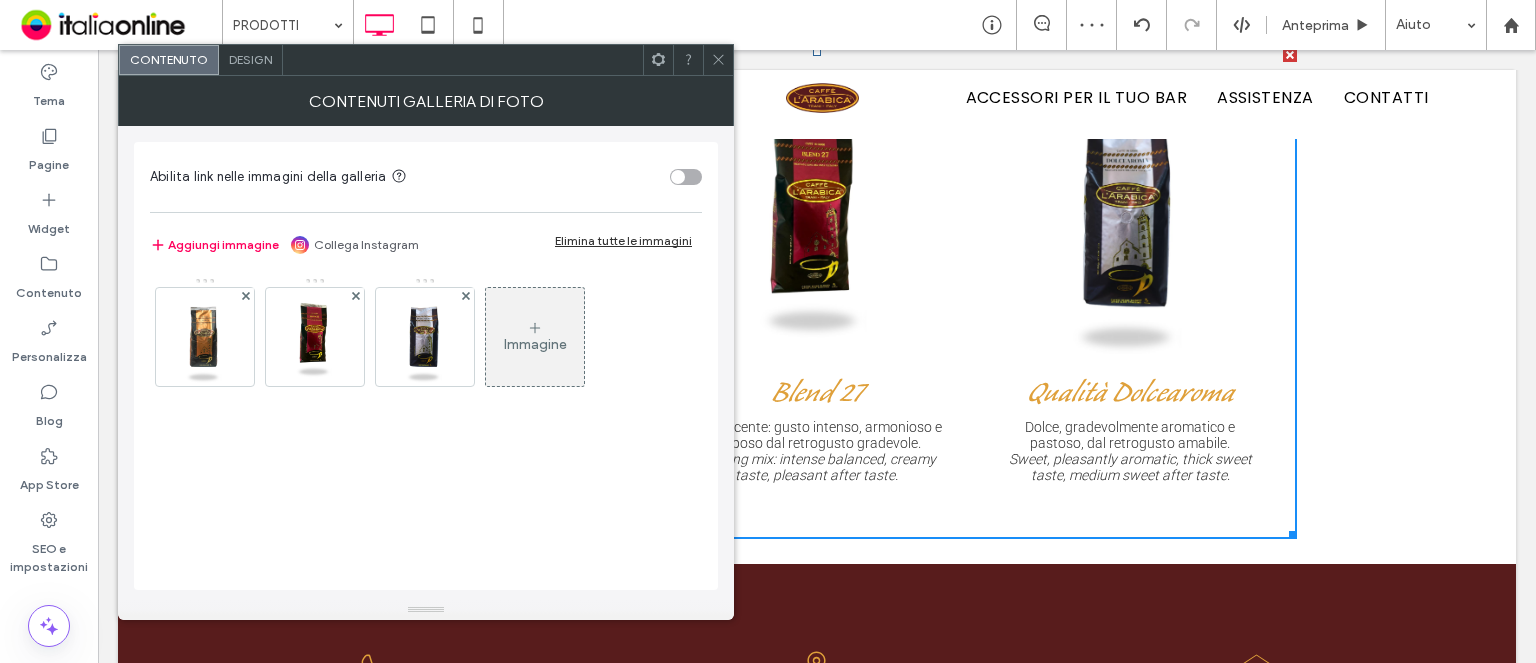 click at bounding box center (658, 60) 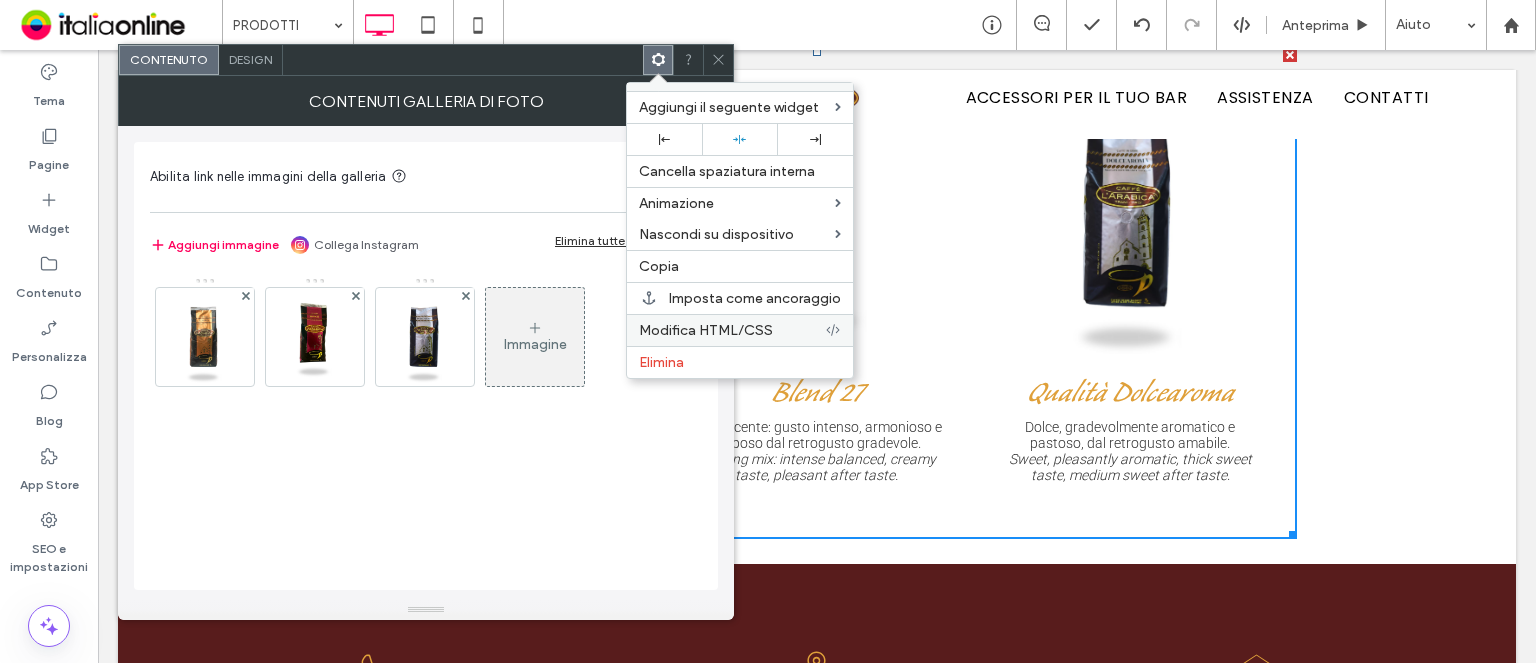 click on "Modifica HTML/CSS" at bounding box center (740, 330) 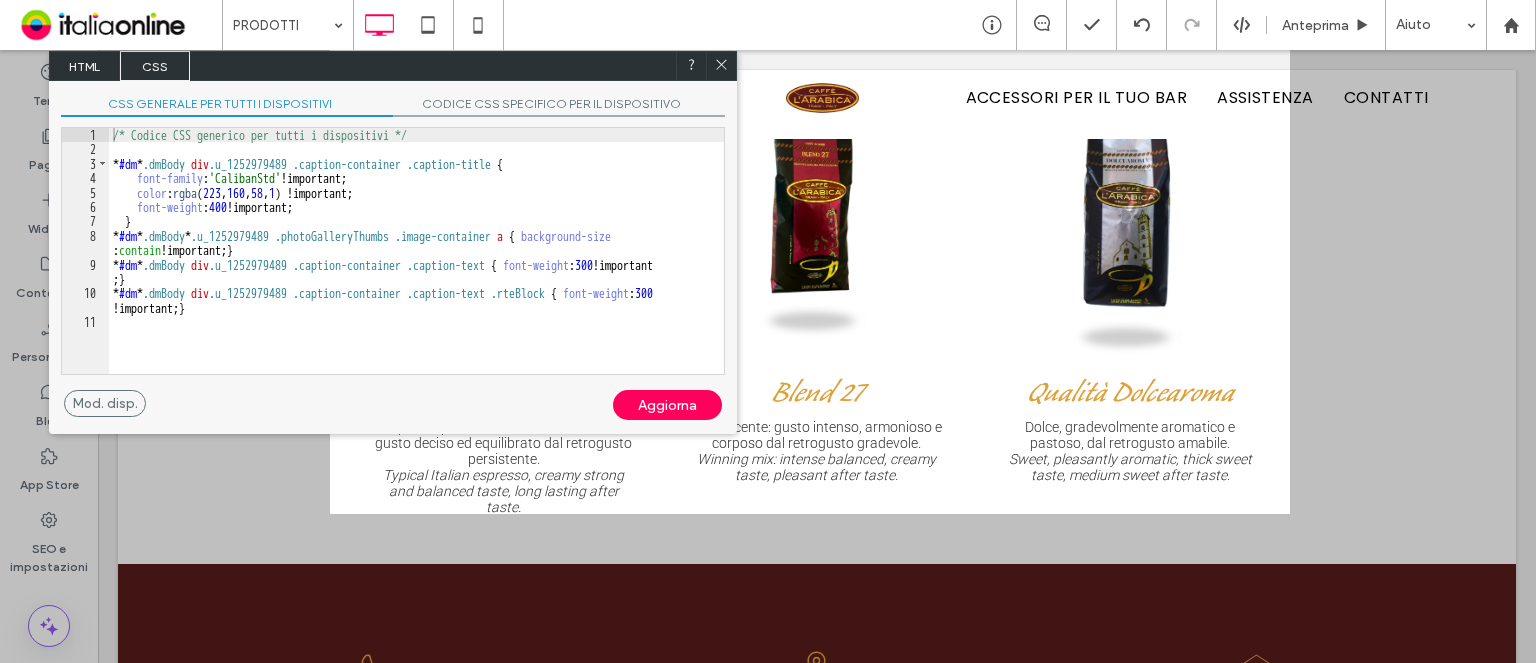 click on "/* Codice CSS generico per tutti i dispositivi */ * #dm  * .dmBody   div .u_1252979489   .caption-container   .caption-title   {      font-family : 'CalibanStd'  !important;      color : rgba ( 223 , 160 , 58 , 1 ) !important;      font-weight : 400  !important;    } * #dm  * .dmBody  * .u_1252979489   .photoGalleryThumbs   .image-container   a   {   background-size     : contain  !important;  } * #dm  * .dmBody   div .u_1252979489   .caption-container   .caption-text   {   font-weight : 300  !important     ;  } * #dm  * .dmBody   div .u_1252979489   .caption-container   .caption-text   .rteBlock   {   font-weight : 300       !important;  }" at bounding box center (416, 265) 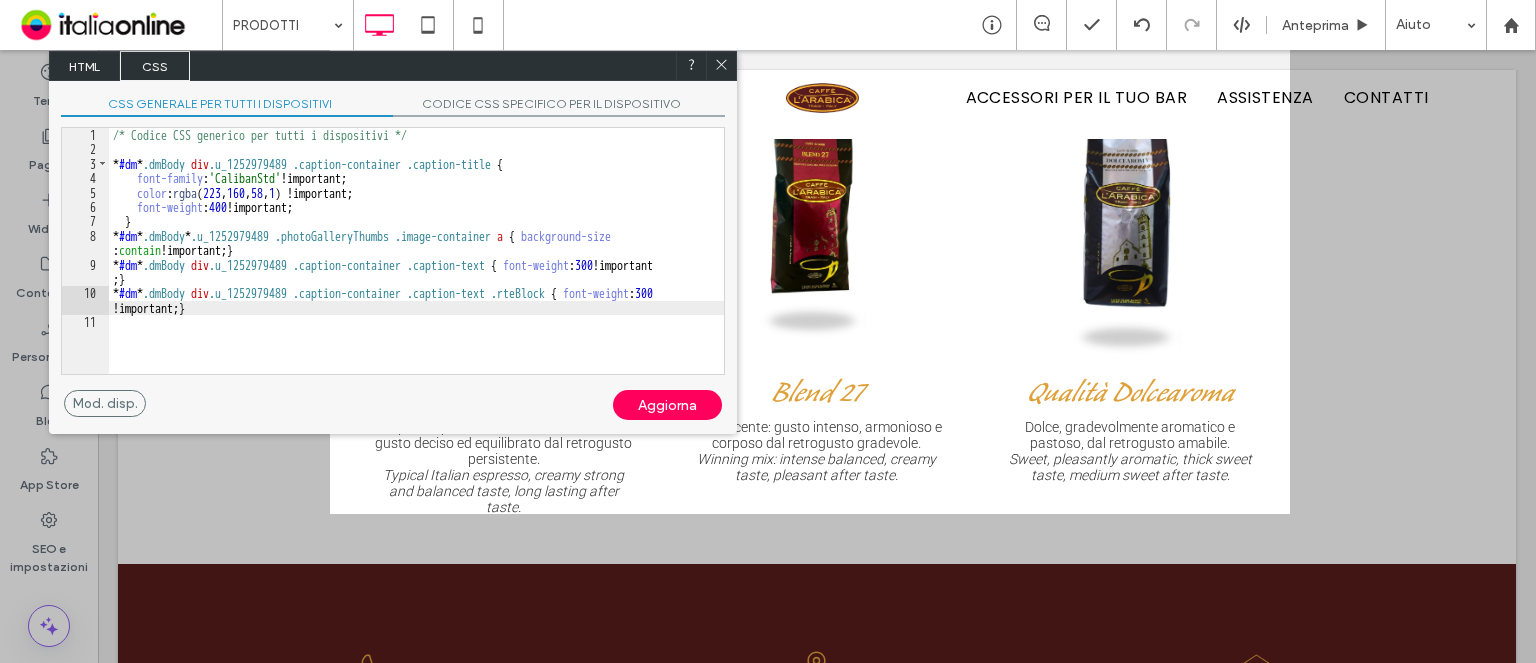 type on "**" 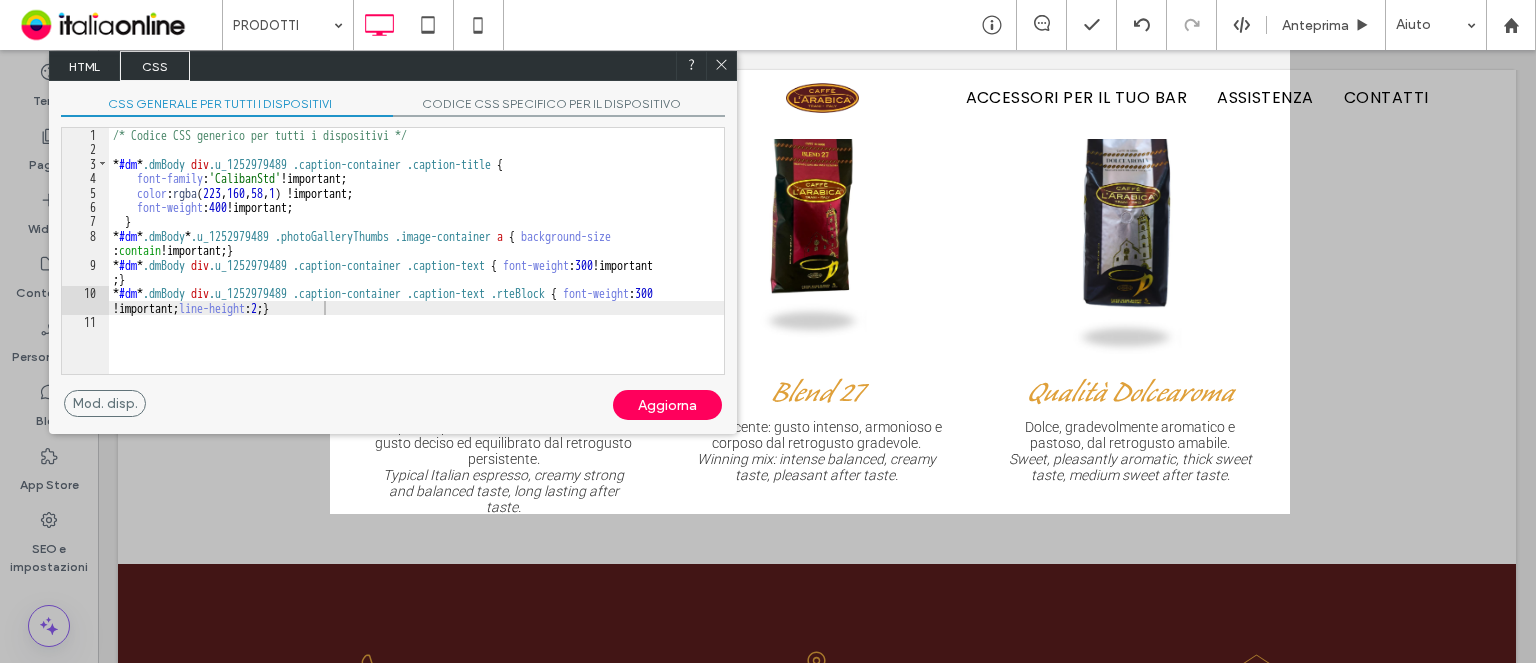 click on "Aggiorna" at bounding box center [667, 405] 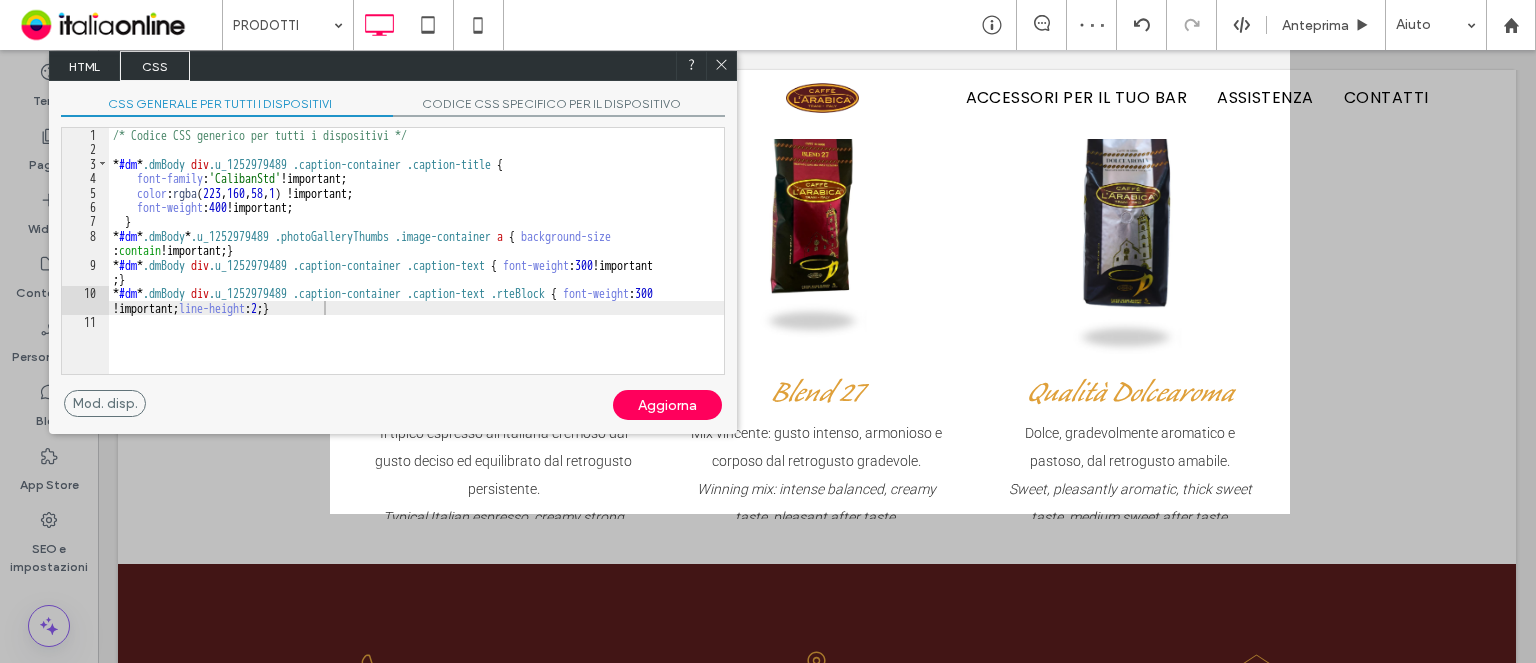 click 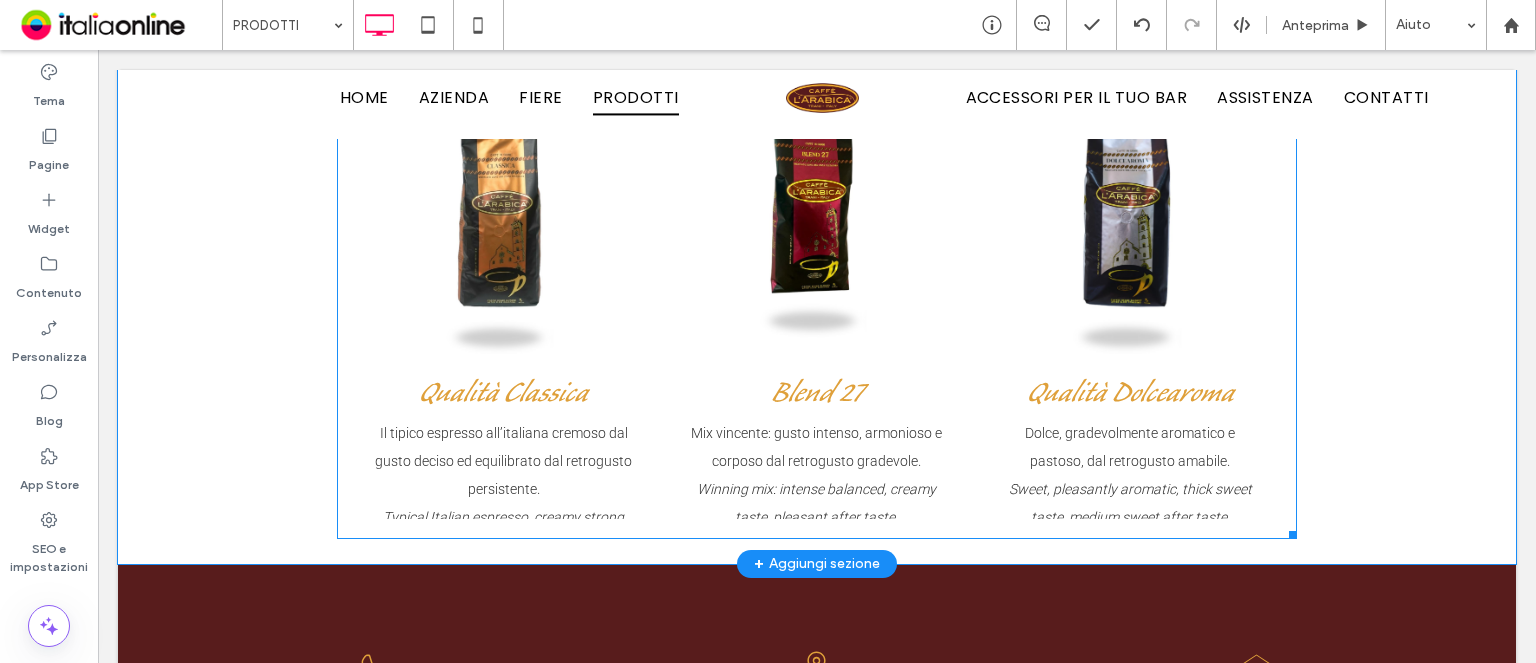 click at bounding box center [816, 214] 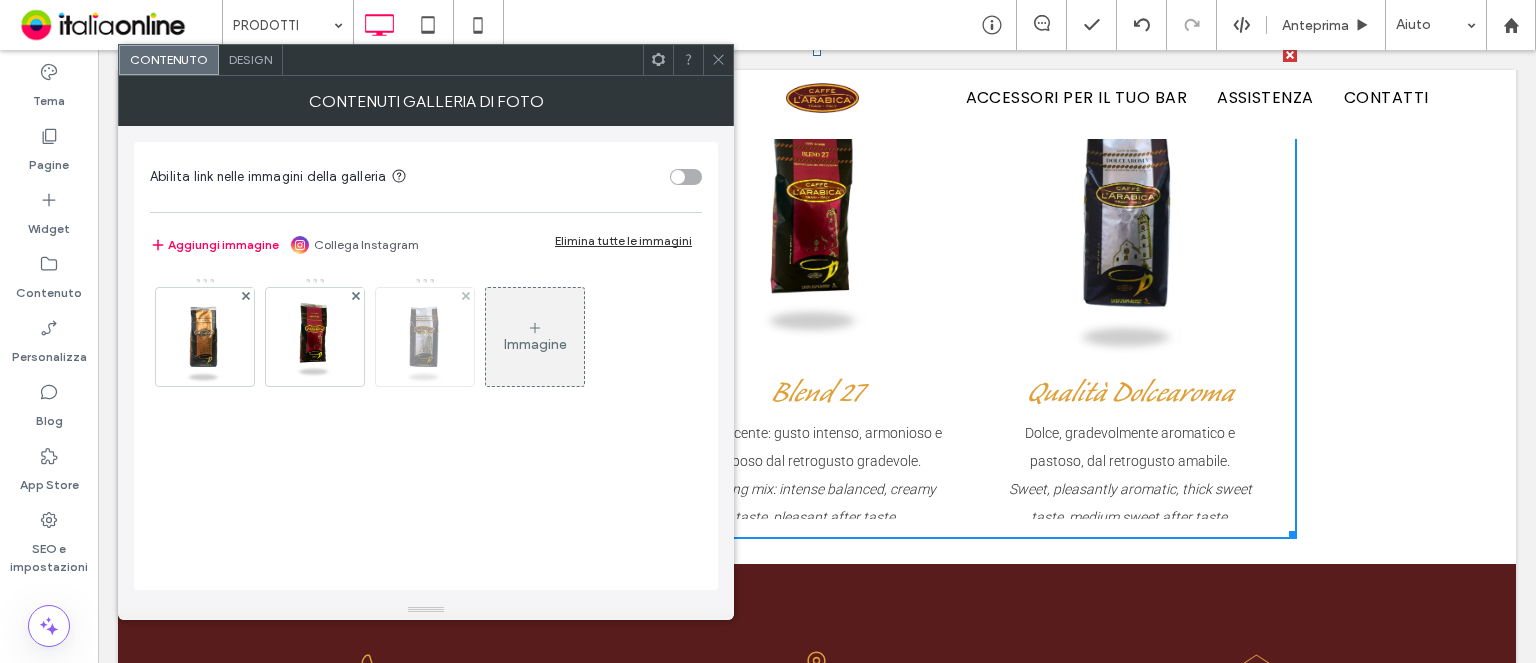 click at bounding box center [425, 337] 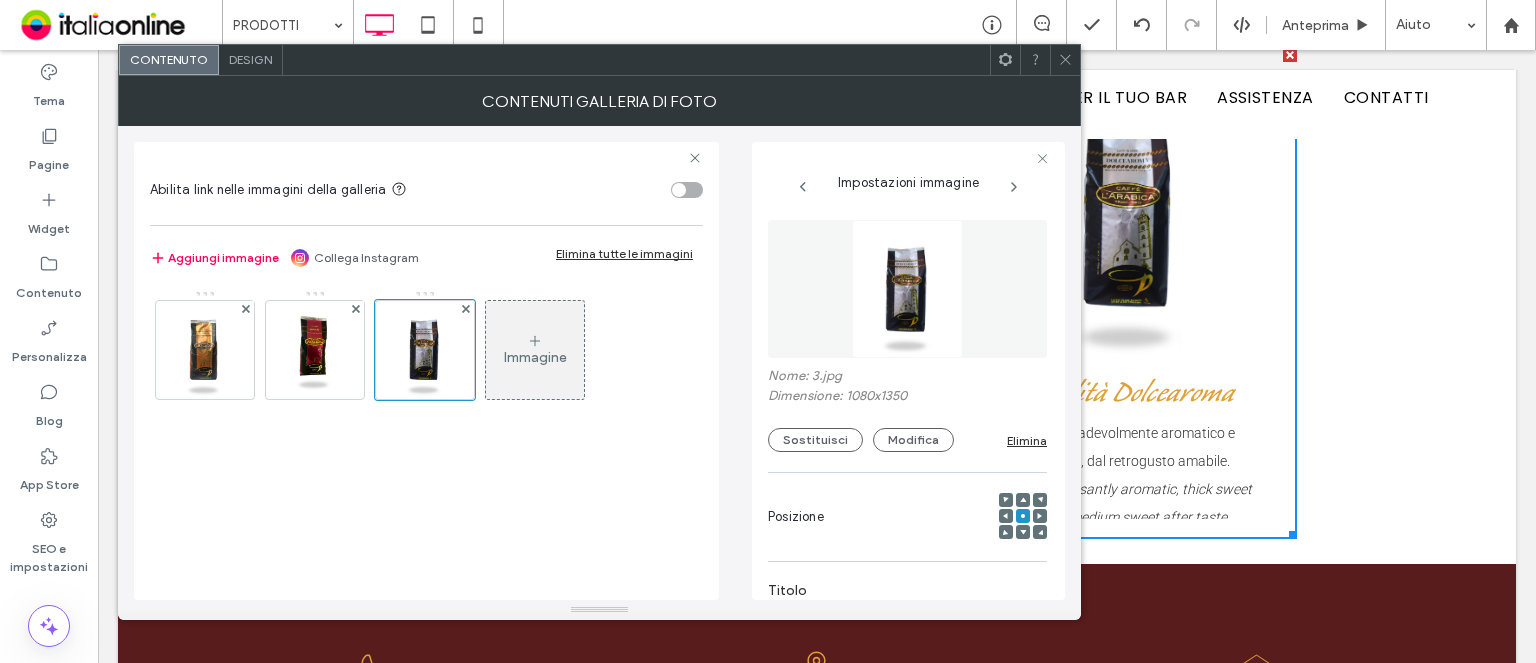 scroll, scrollTop: 0, scrollLeft: 11, axis: horizontal 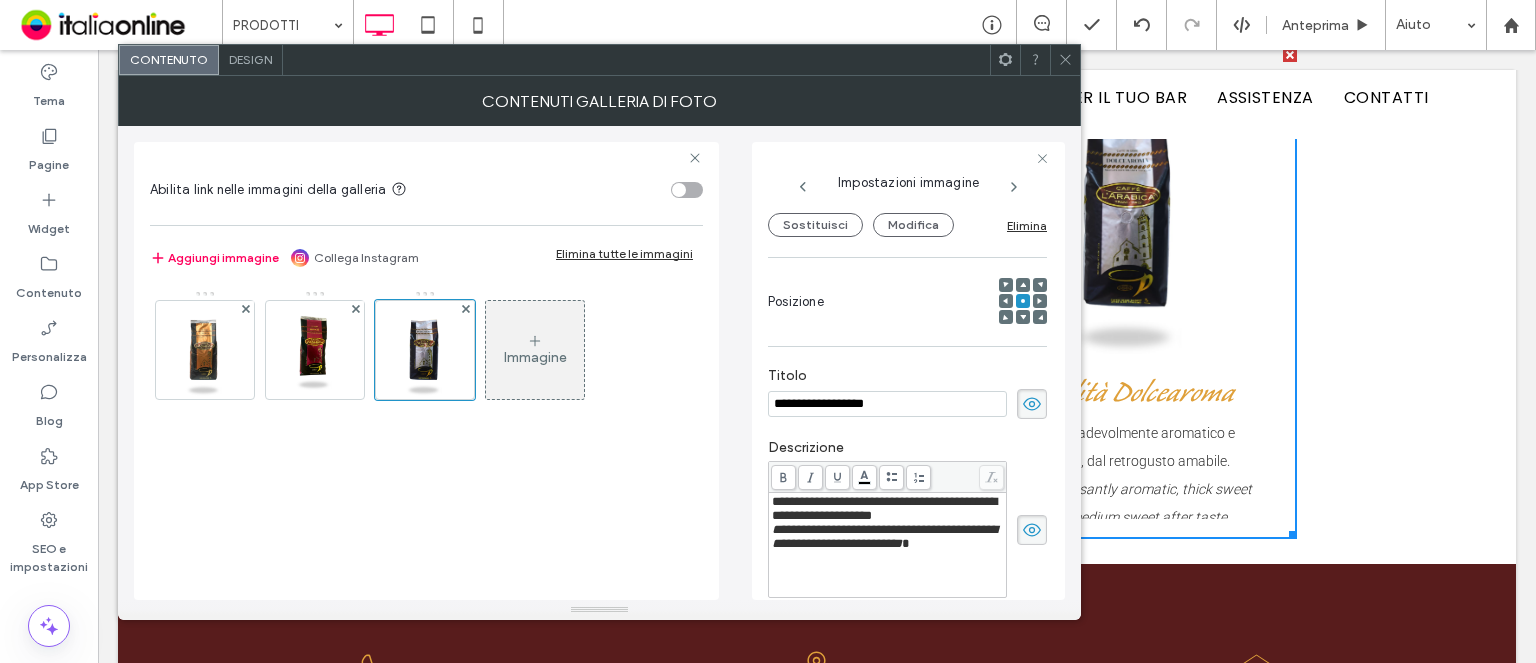 click on "**********" at bounding box center (888, 545) 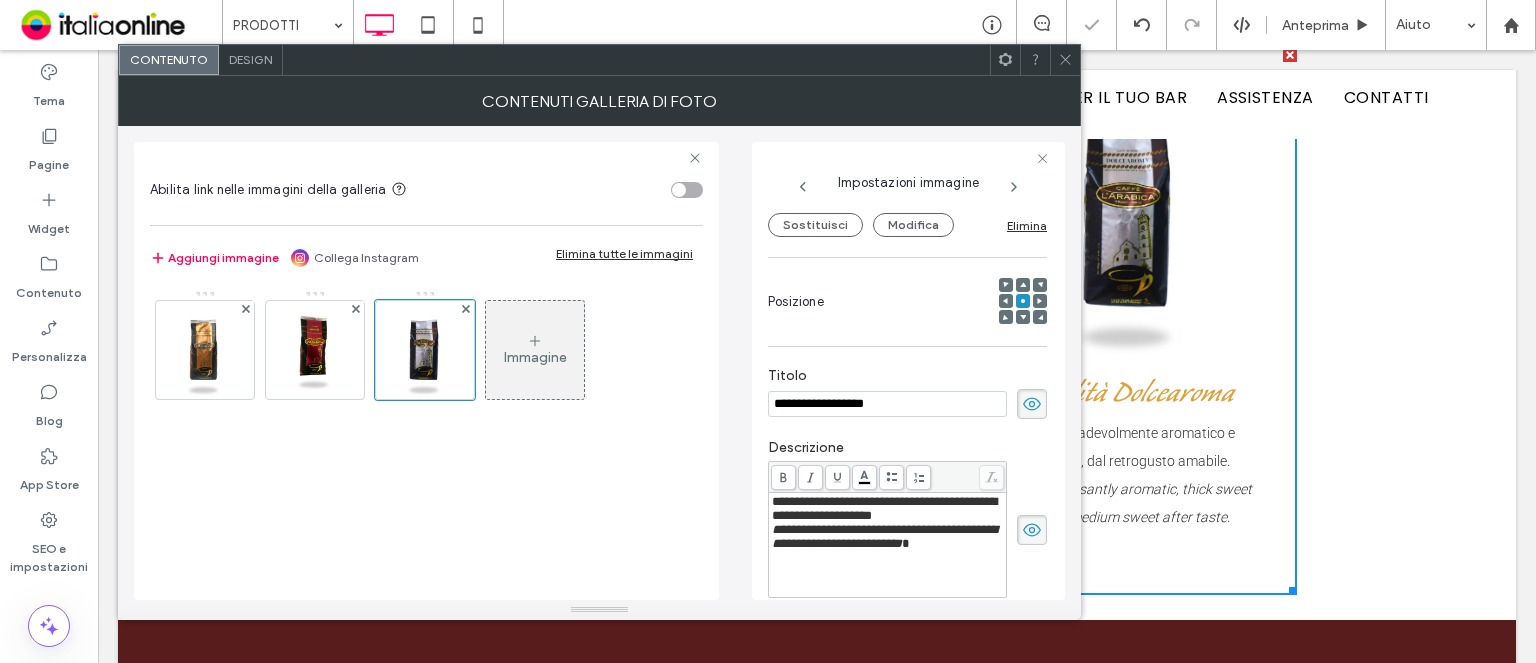 click at bounding box center [1065, 60] 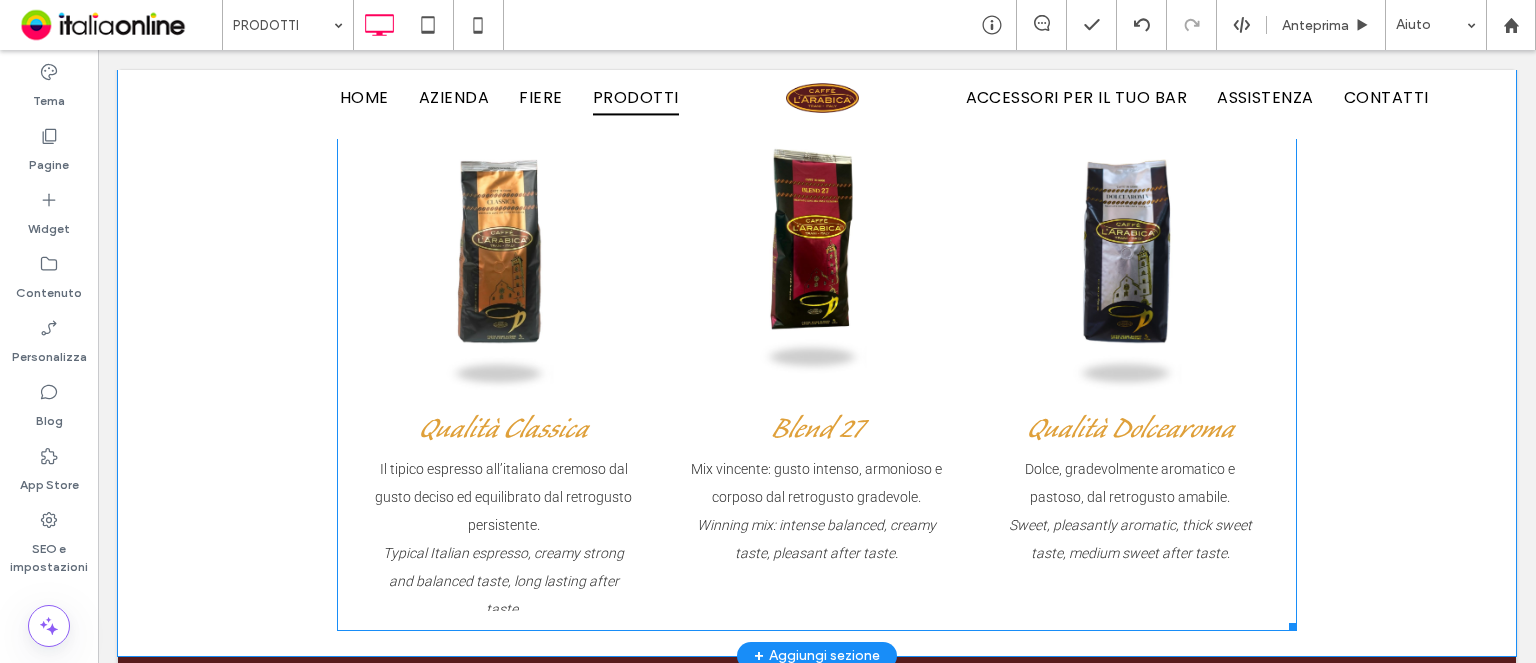 scroll, scrollTop: 4400, scrollLeft: 0, axis: vertical 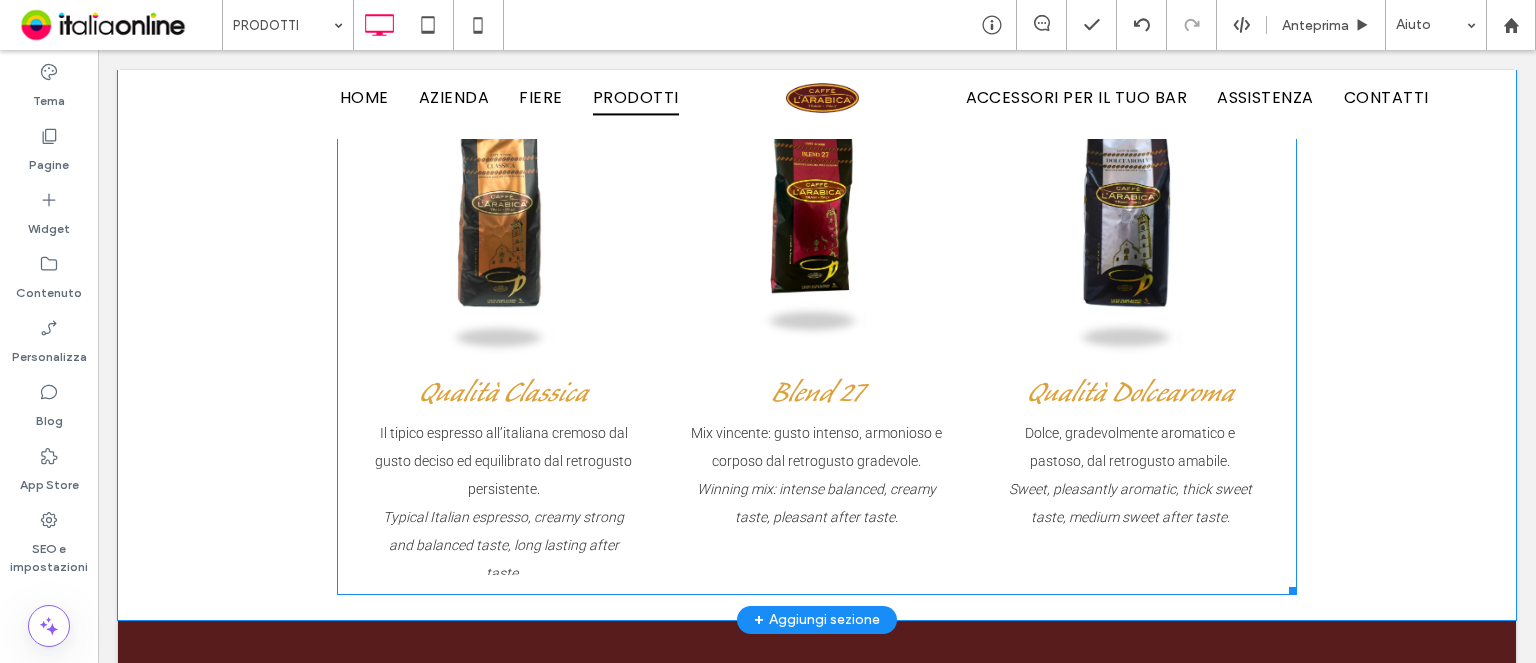 click on "Blend 27
Mix vincente: gusto intenso, armonioso e corposo dal retrogusto gradevole. Winning mix: intense balanced, creamy taste, pleasant after taste.
Button" at bounding box center [816, 467] 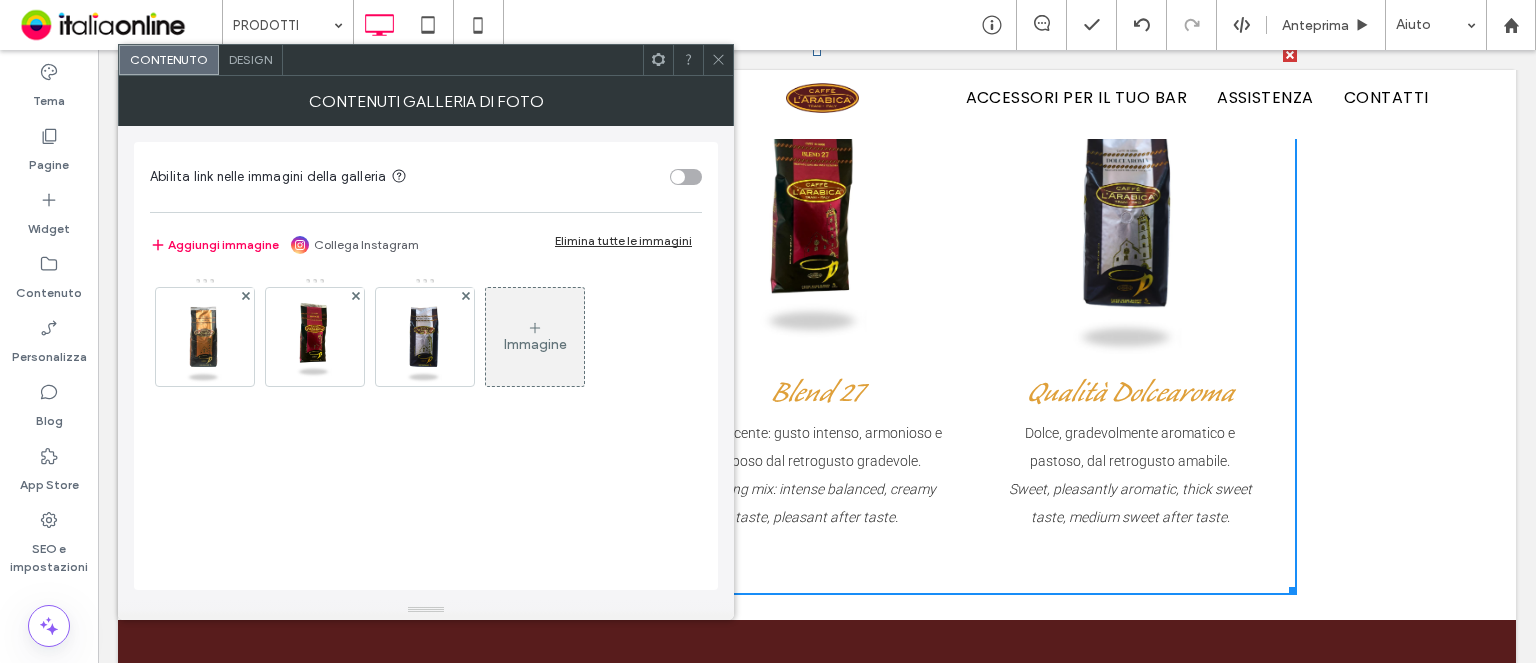 click on "Design" at bounding box center [251, 60] 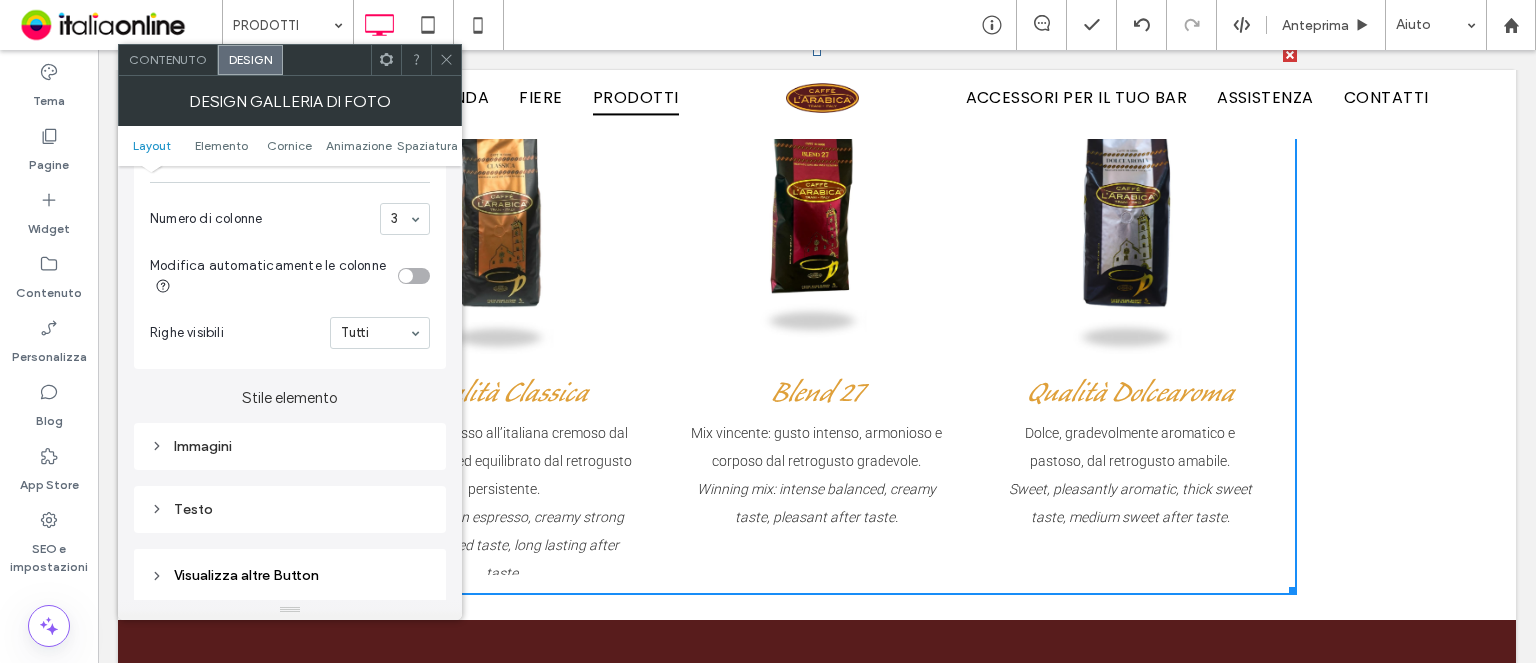 scroll, scrollTop: 600, scrollLeft: 0, axis: vertical 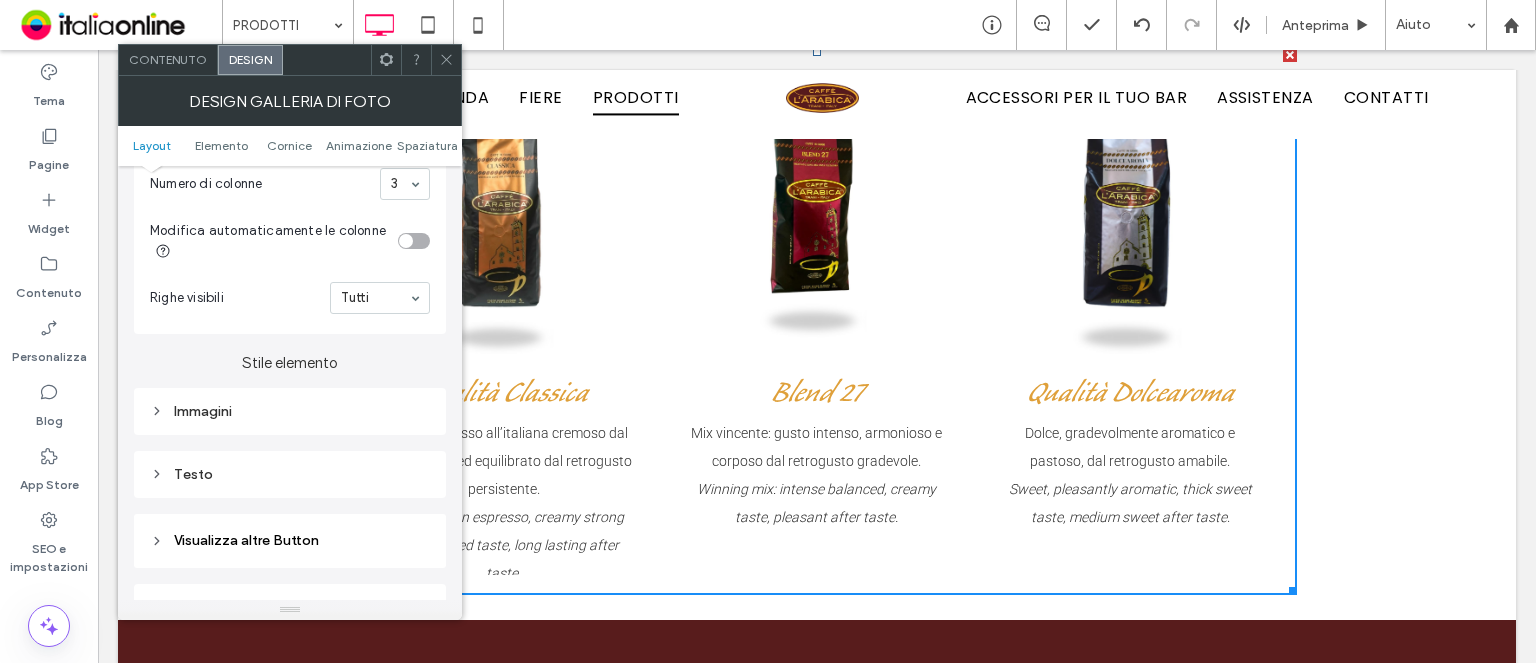 click on "Immagini" at bounding box center (290, 411) 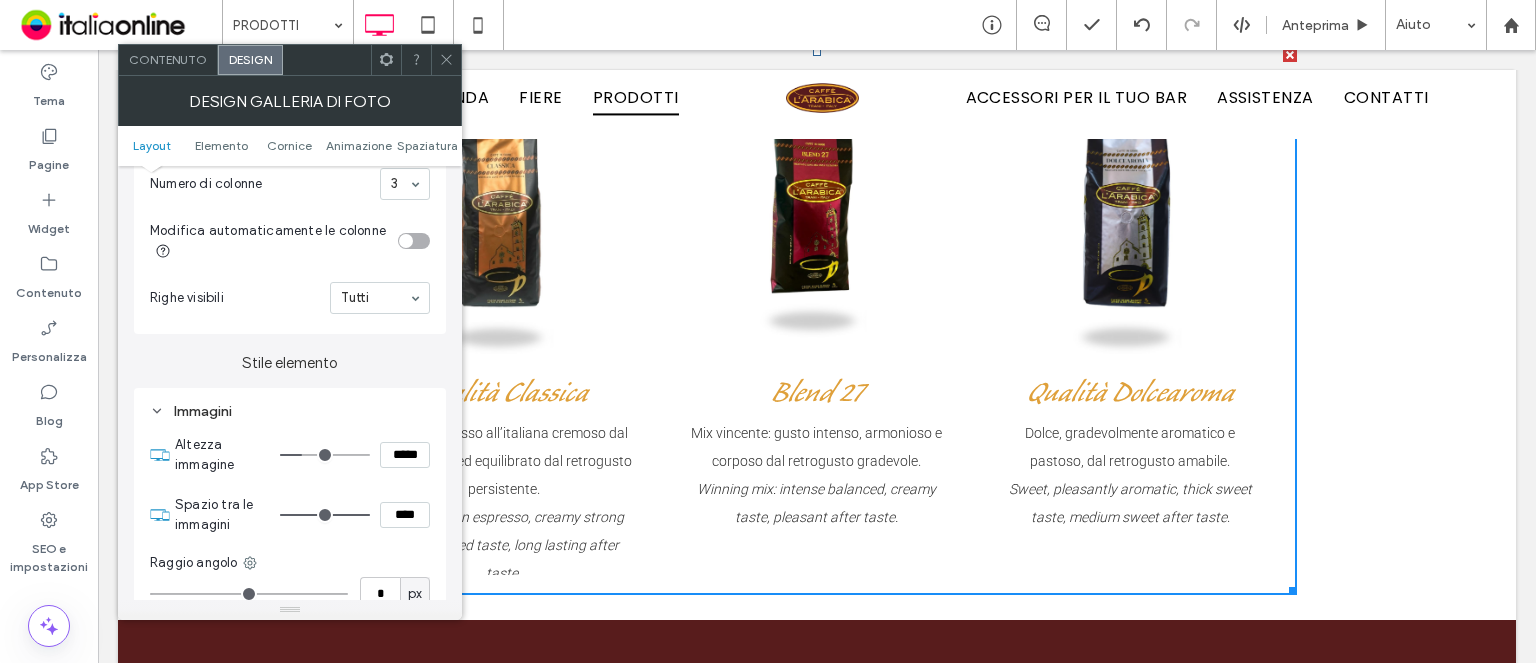 drag, startPoint x: 365, startPoint y: 516, endPoint x: 379, endPoint y: 516, distance: 14 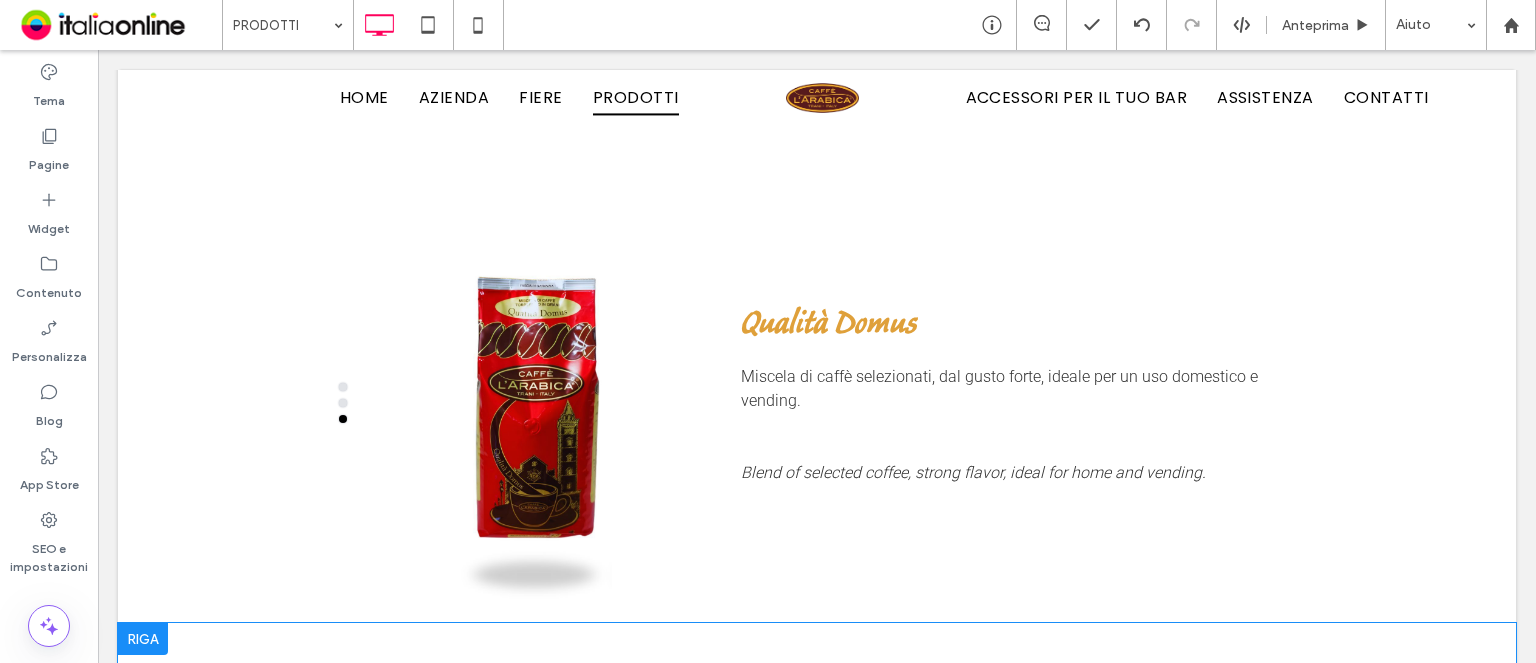 scroll, scrollTop: 4200, scrollLeft: 0, axis: vertical 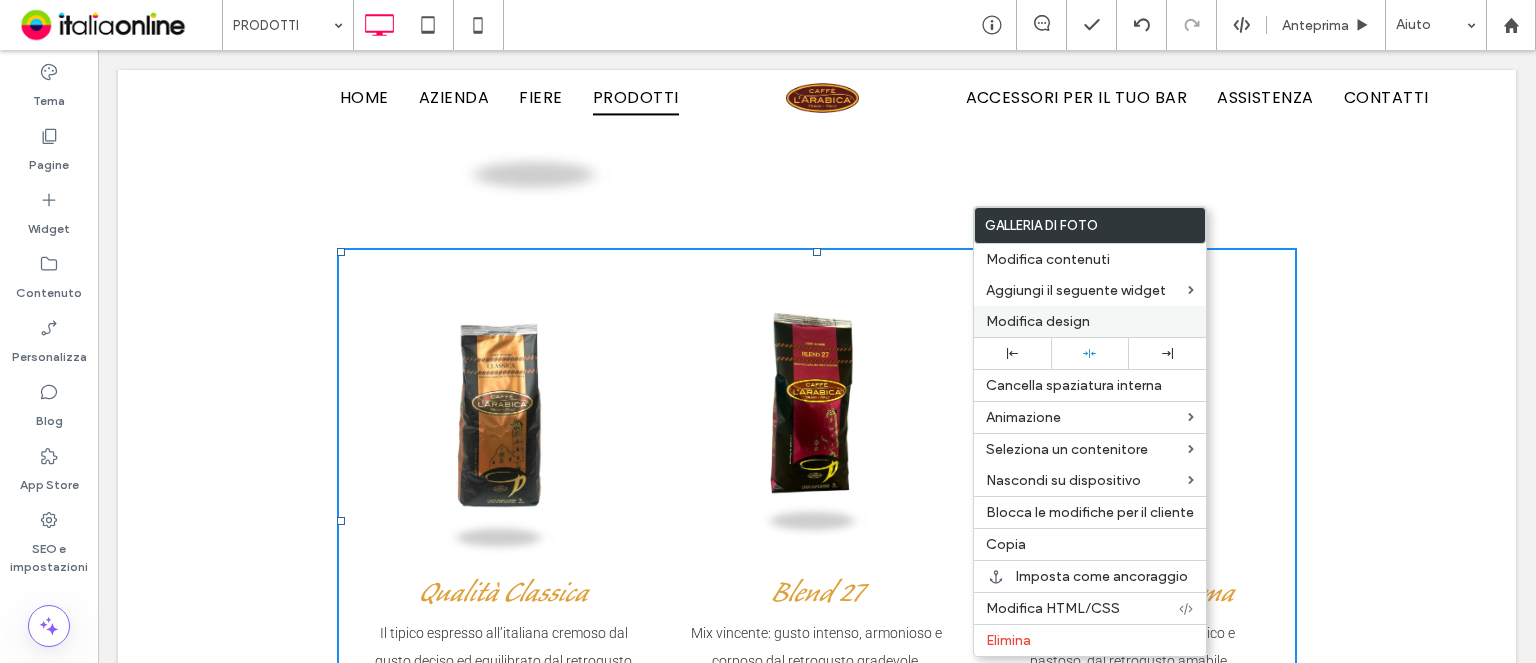 click on "Modifica design" at bounding box center [1038, 321] 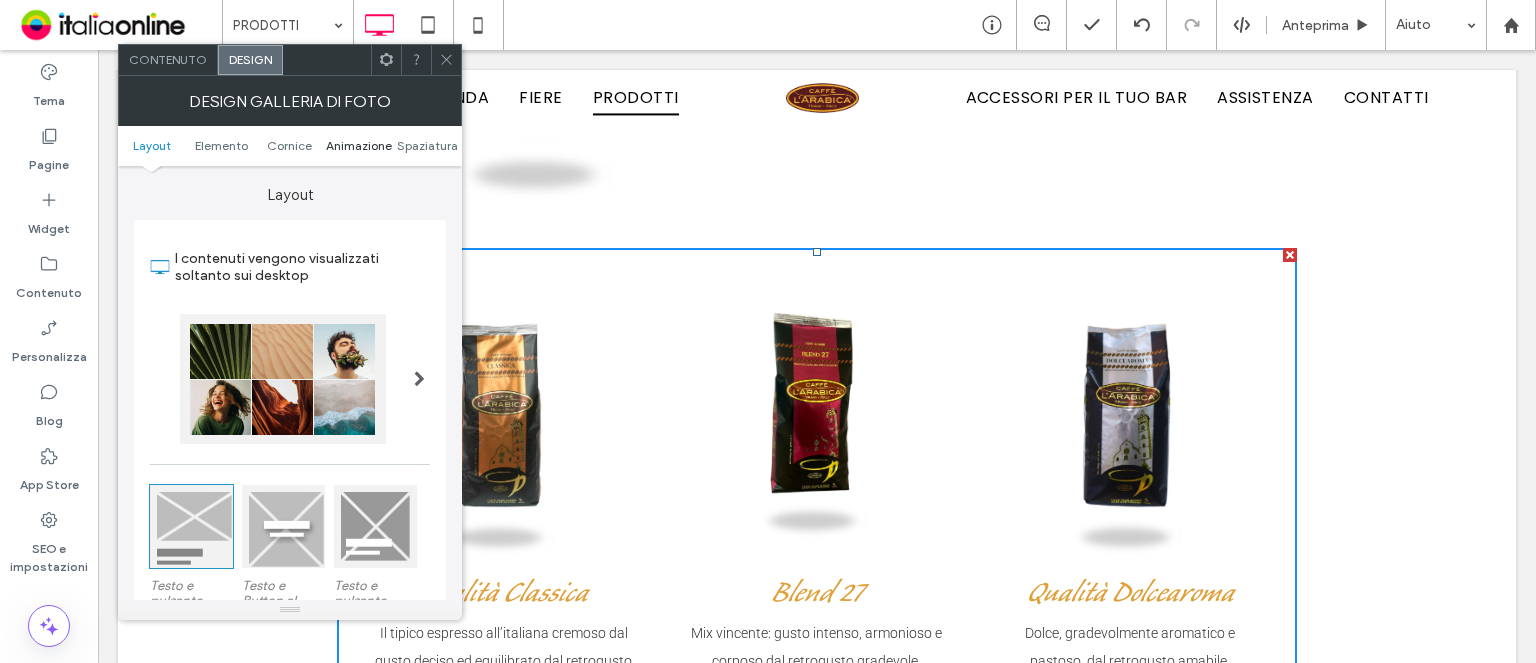 click on "Animazione" at bounding box center (359, 145) 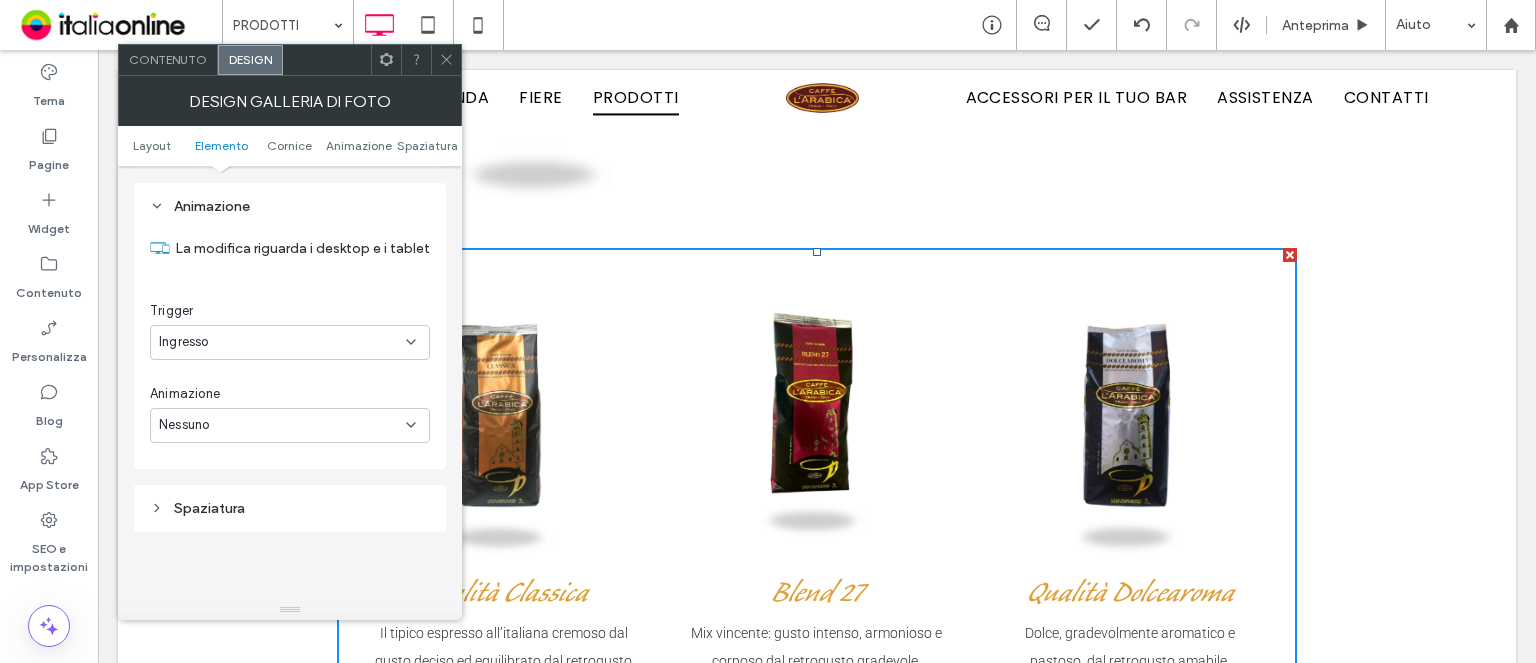 scroll, scrollTop: 1067, scrollLeft: 0, axis: vertical 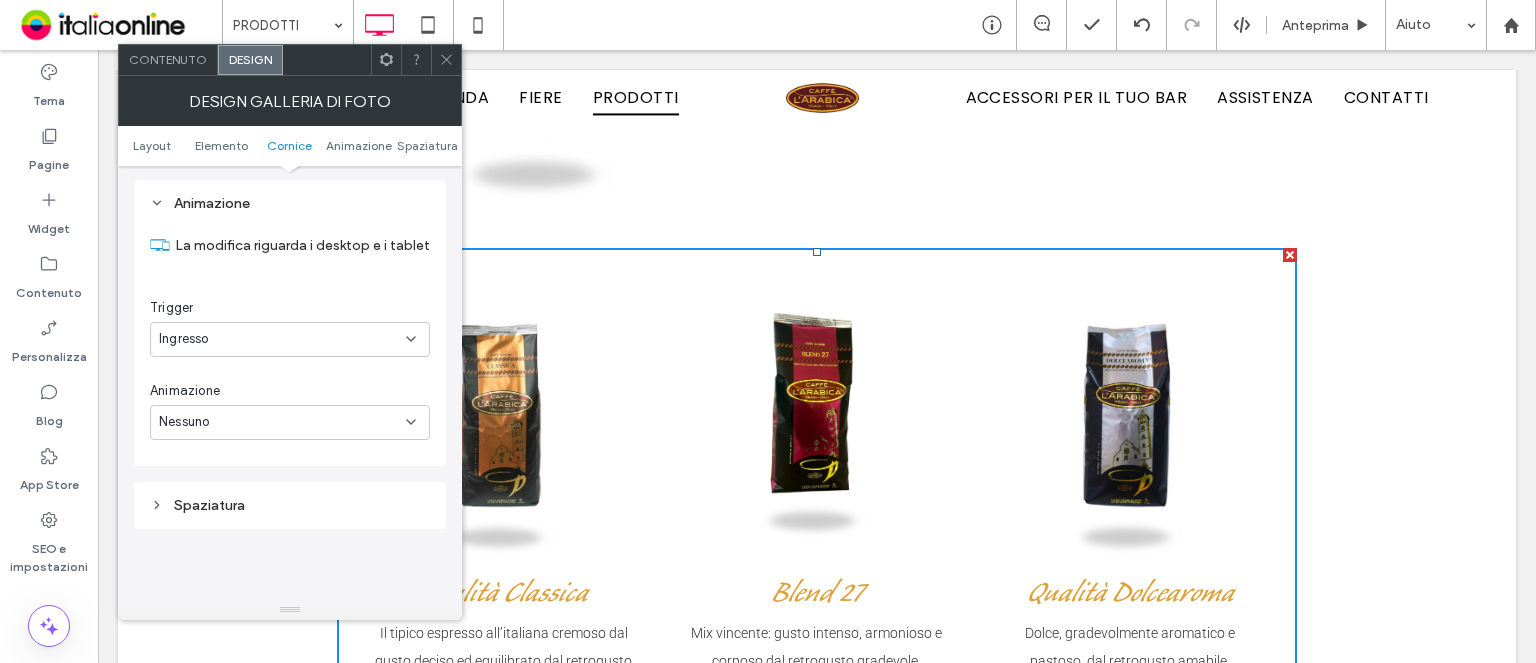 click on "Nessuno" at bounding box center [282, 422] 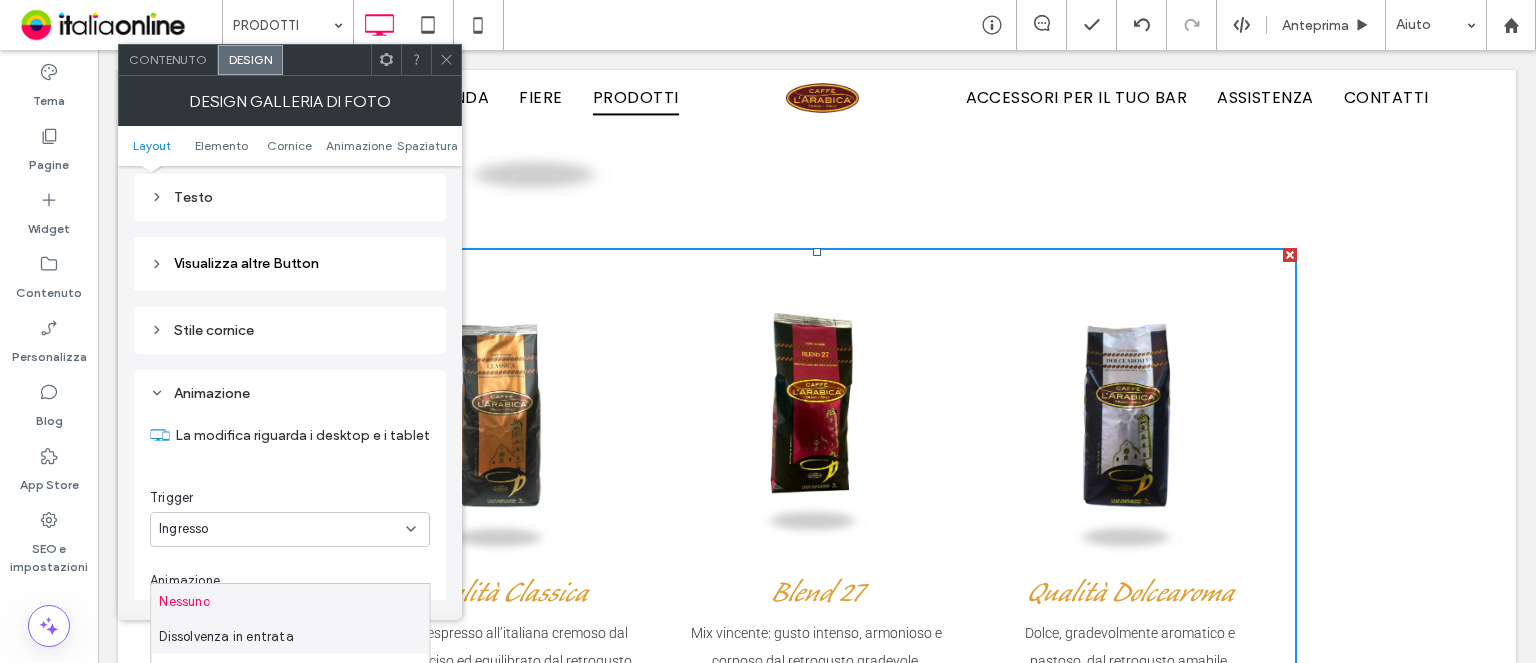 scroll, scrollTop: 667, scrollLeft: 0, axis: vertical 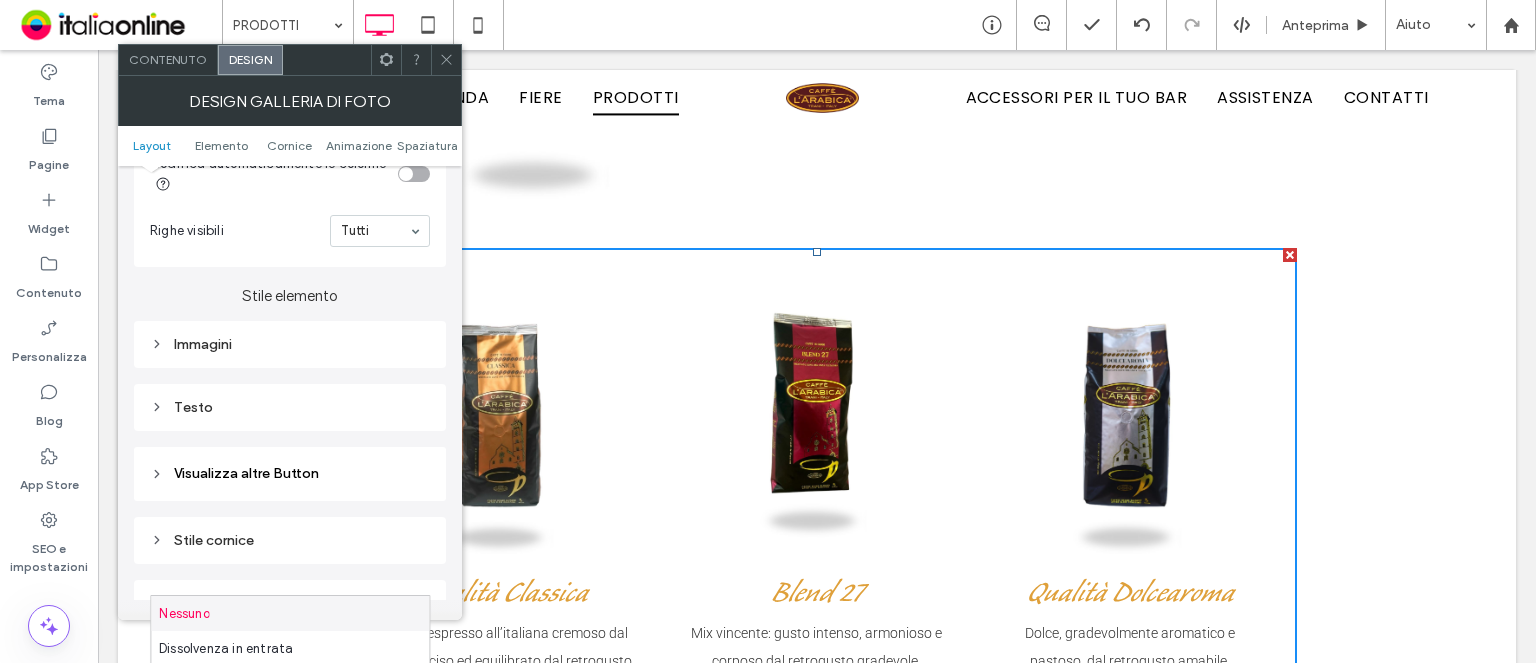 click on "Immagini" at bounding box center [290, 344] 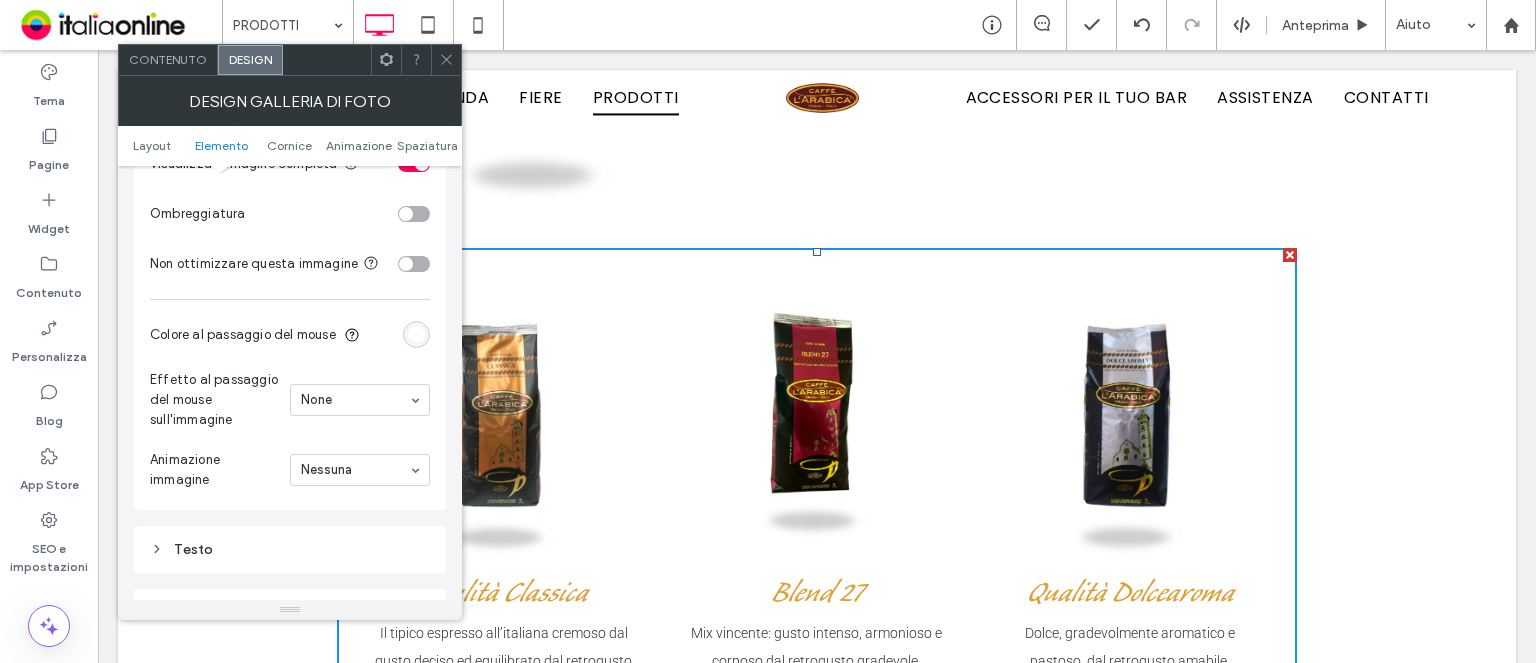 scroll, scrollTop: 1167, scrollLeft: 0, axis: vertical 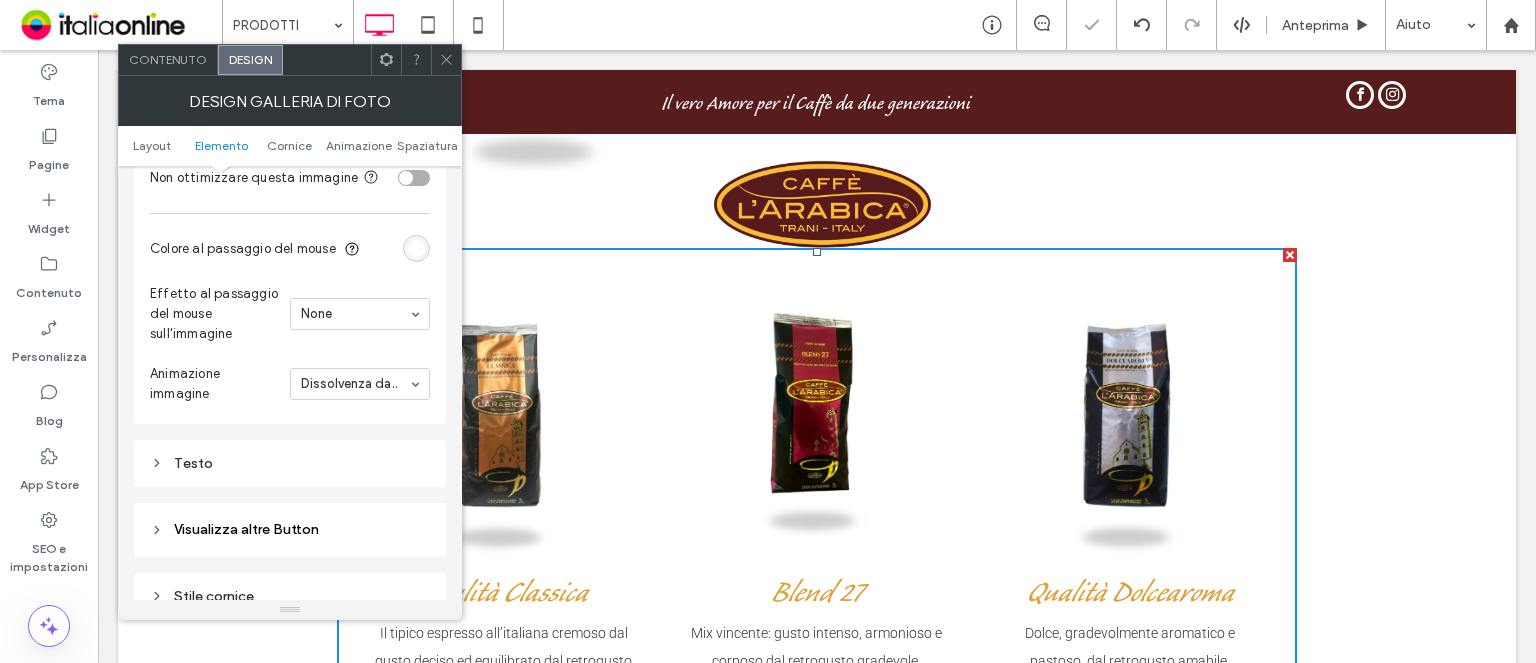 click at bounding box center (446, 60) 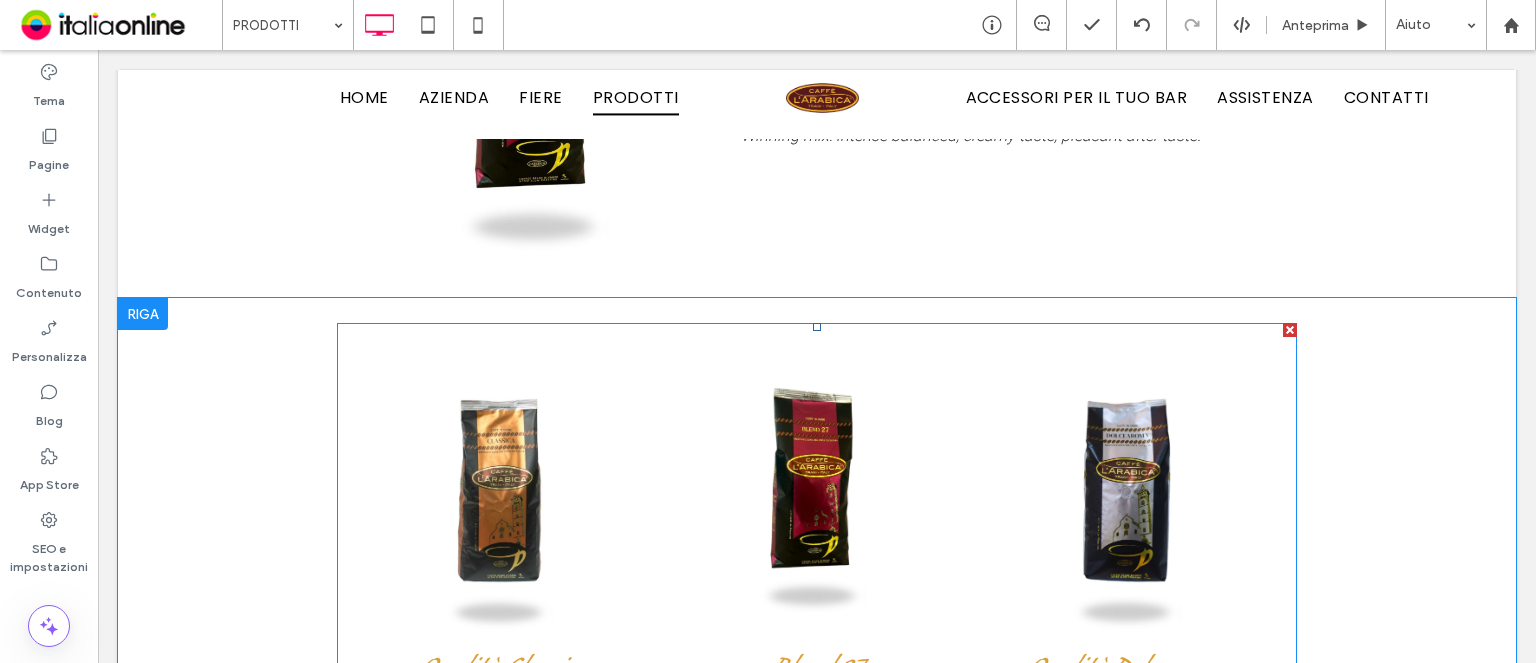 scroll, scrollTop: 4124, scrollLeft: 0, axis: vertical 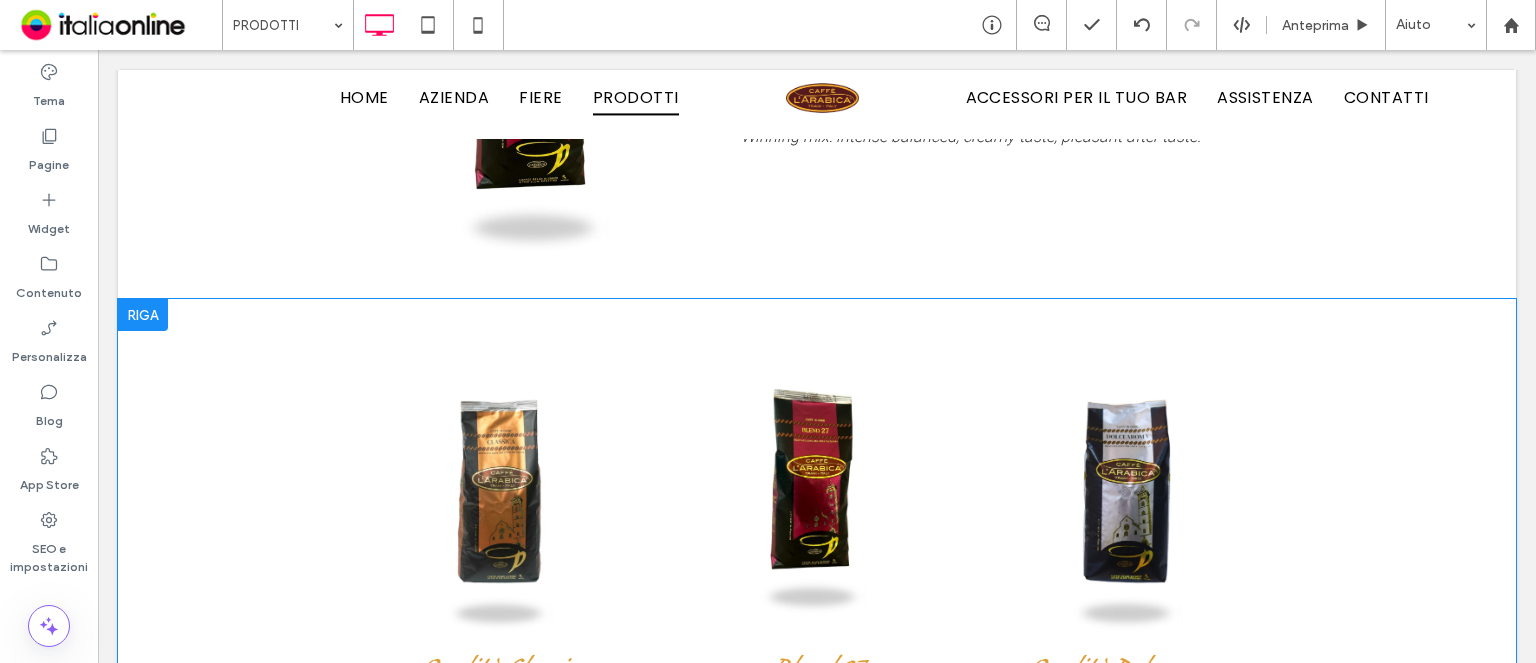 click at bounding box center [143, 315] 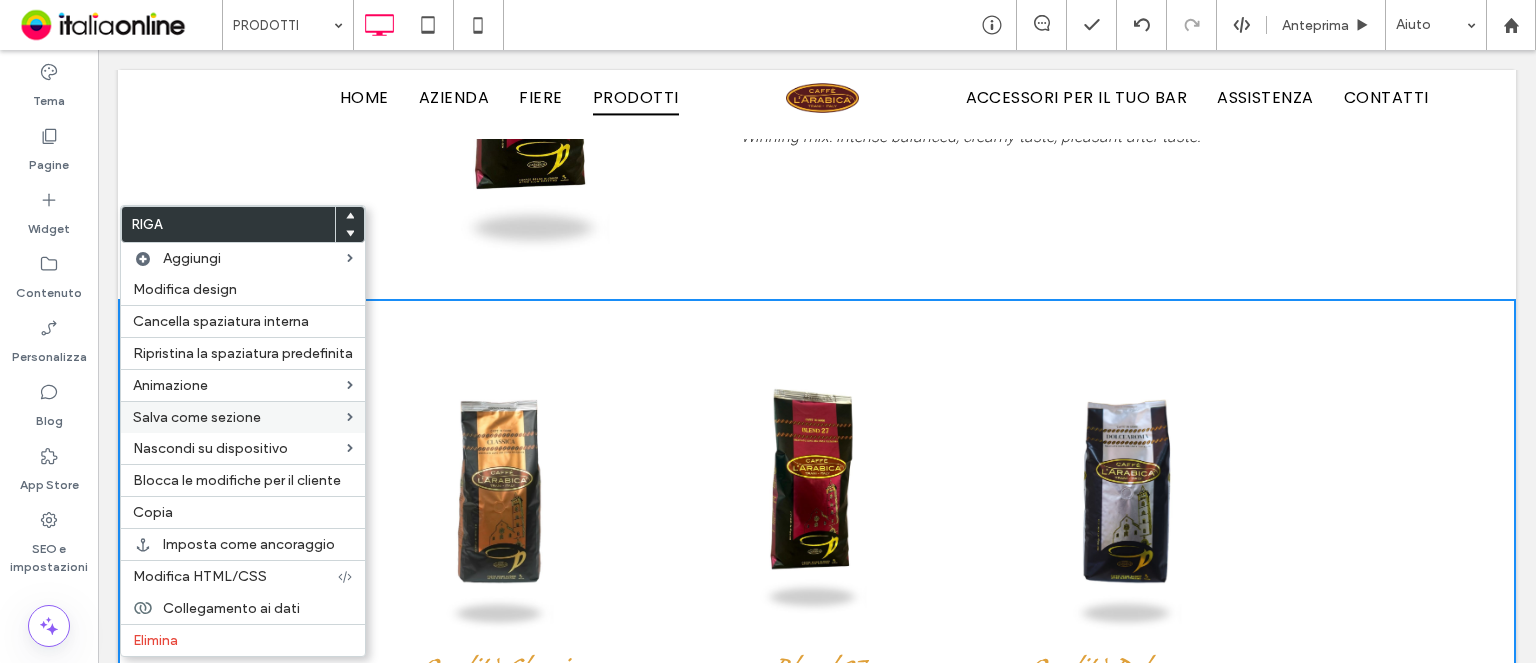 drag, startPoint x: 148, startPoint y: 504, endPoint x: 128, endPoint y: 426, distance: 80.523285 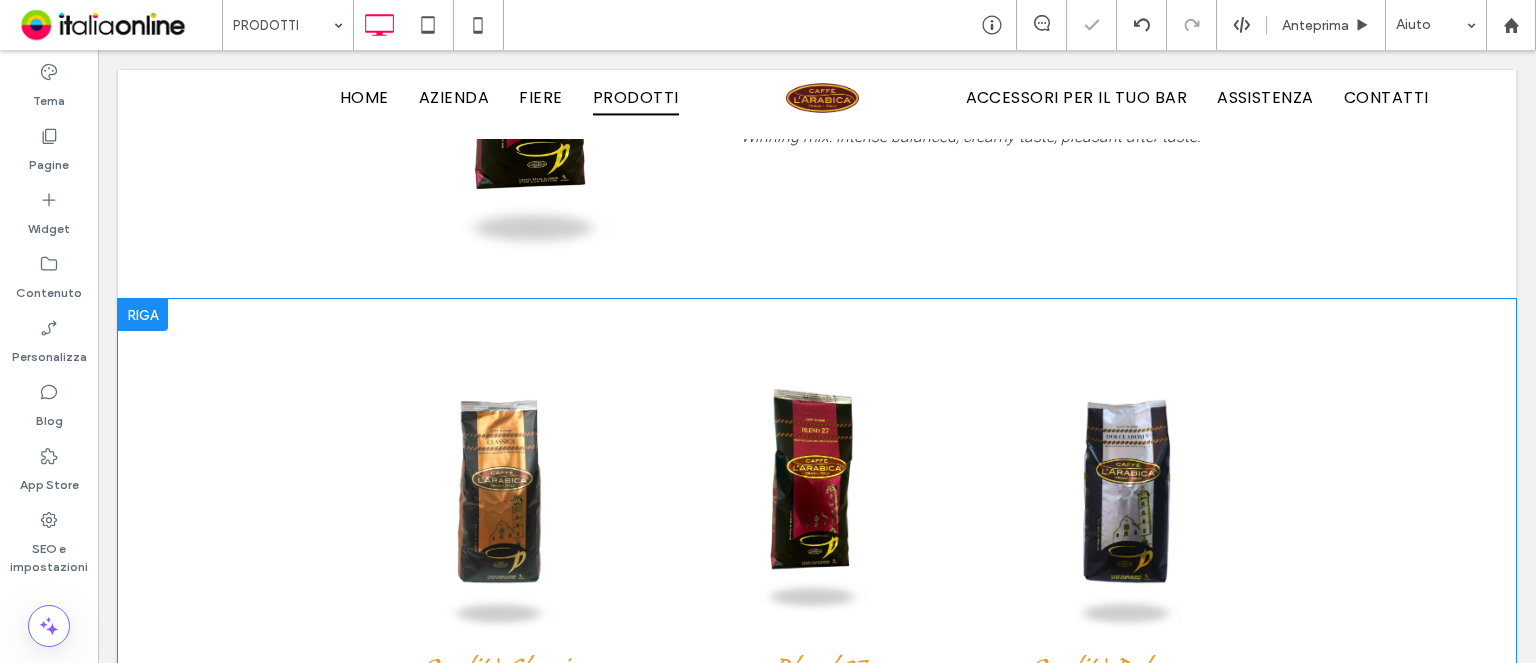 click at bounding box center [143, 315] 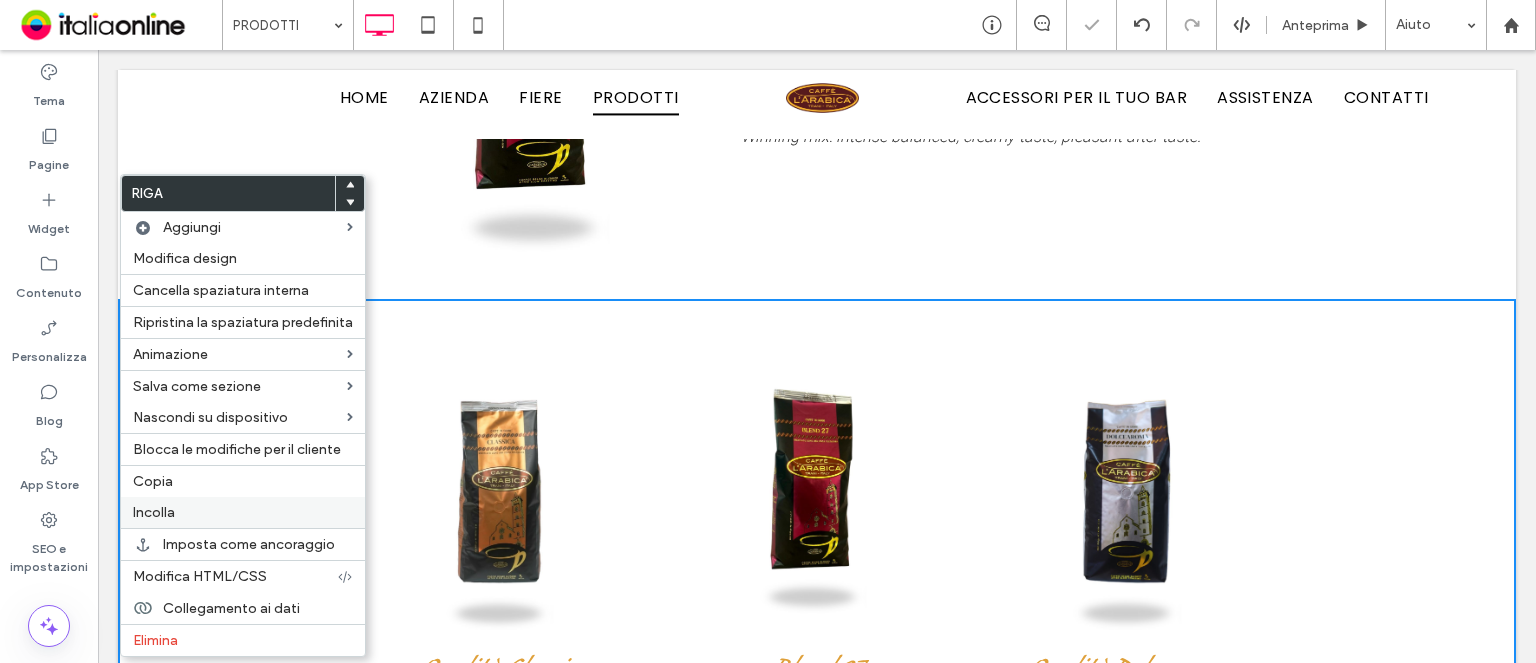 click on "Incolla" at bounding box center [243, 512] 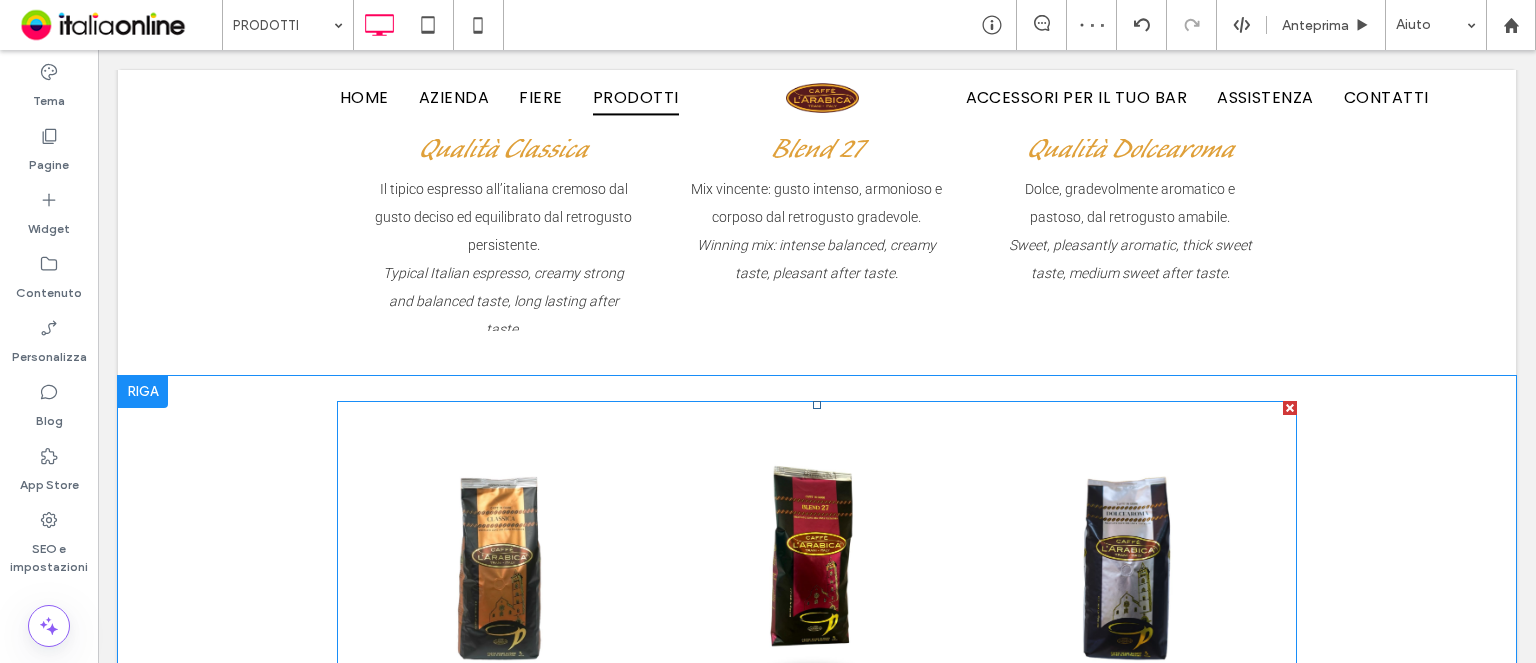 scroll, scrollTop: 4724, scrollLeft: 0, axis: vertical 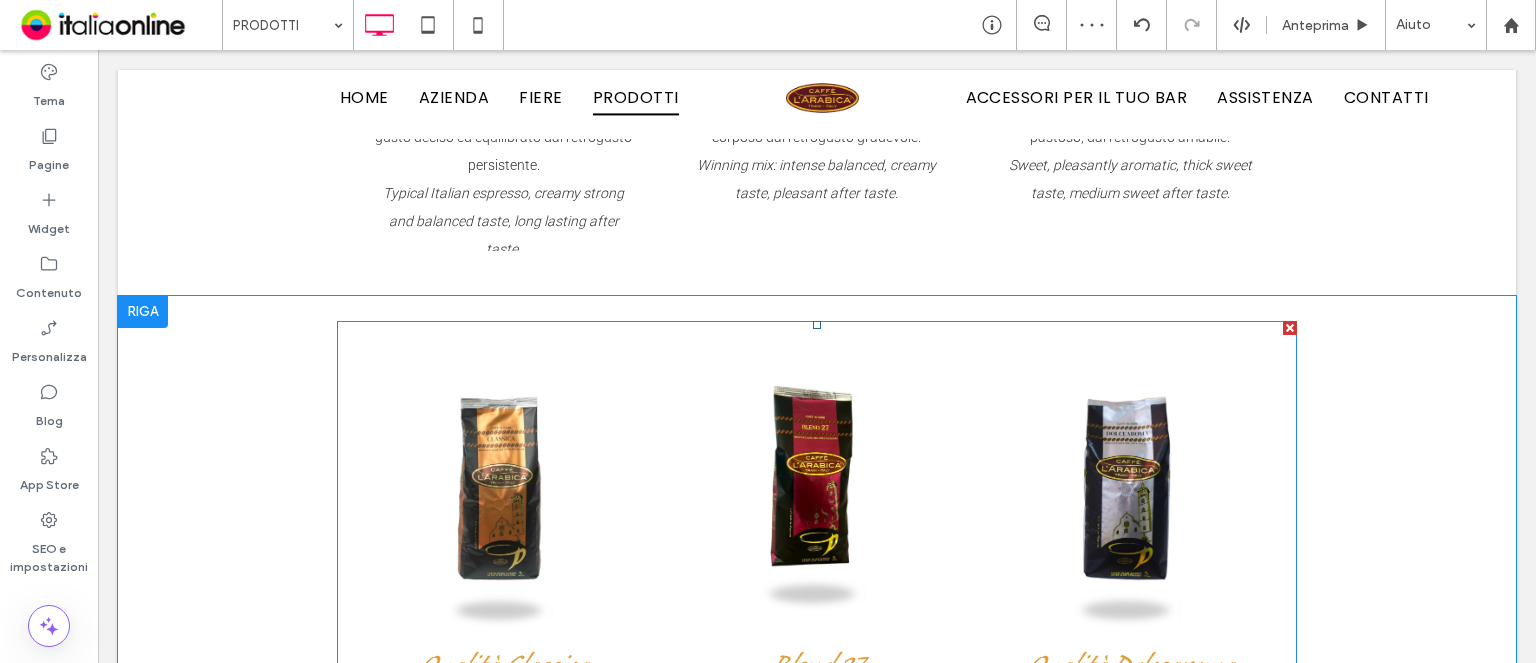click at bounding box center [503, 487] 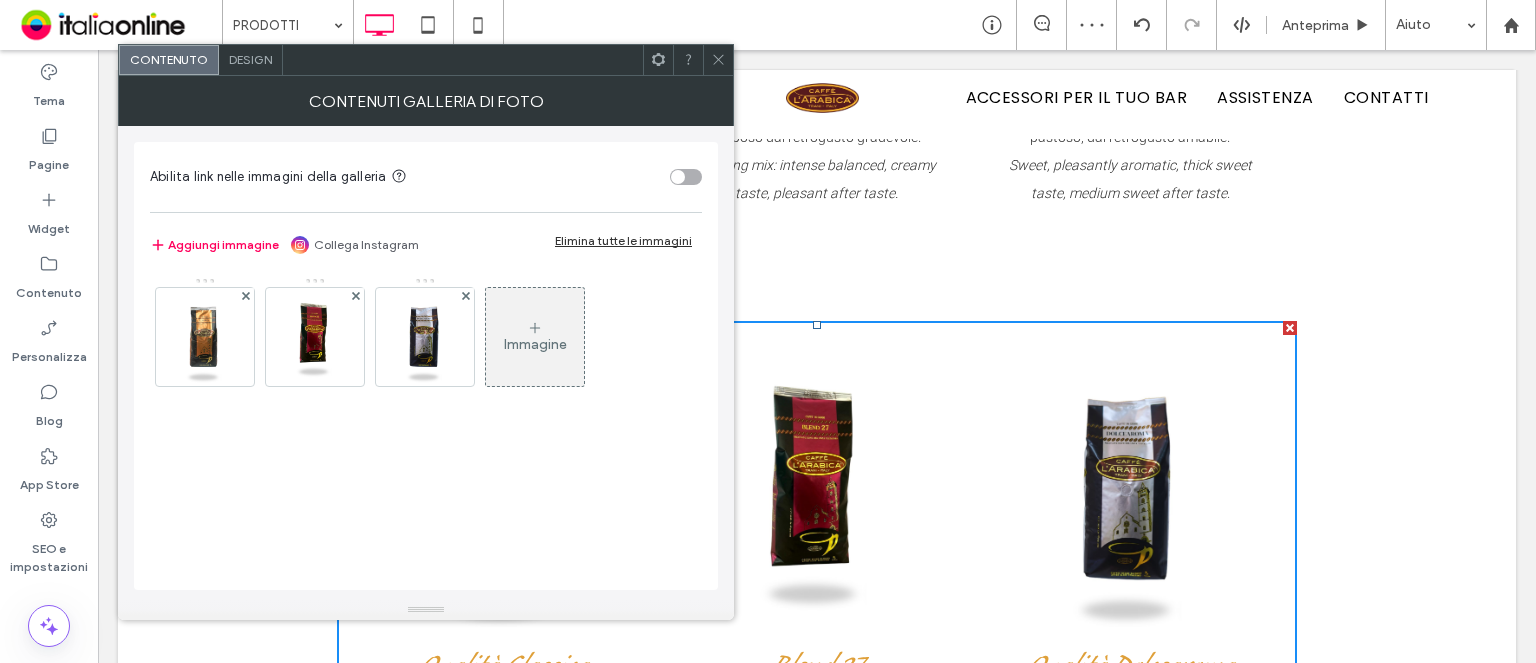 click on "Design" at bounding box center [250, 59] 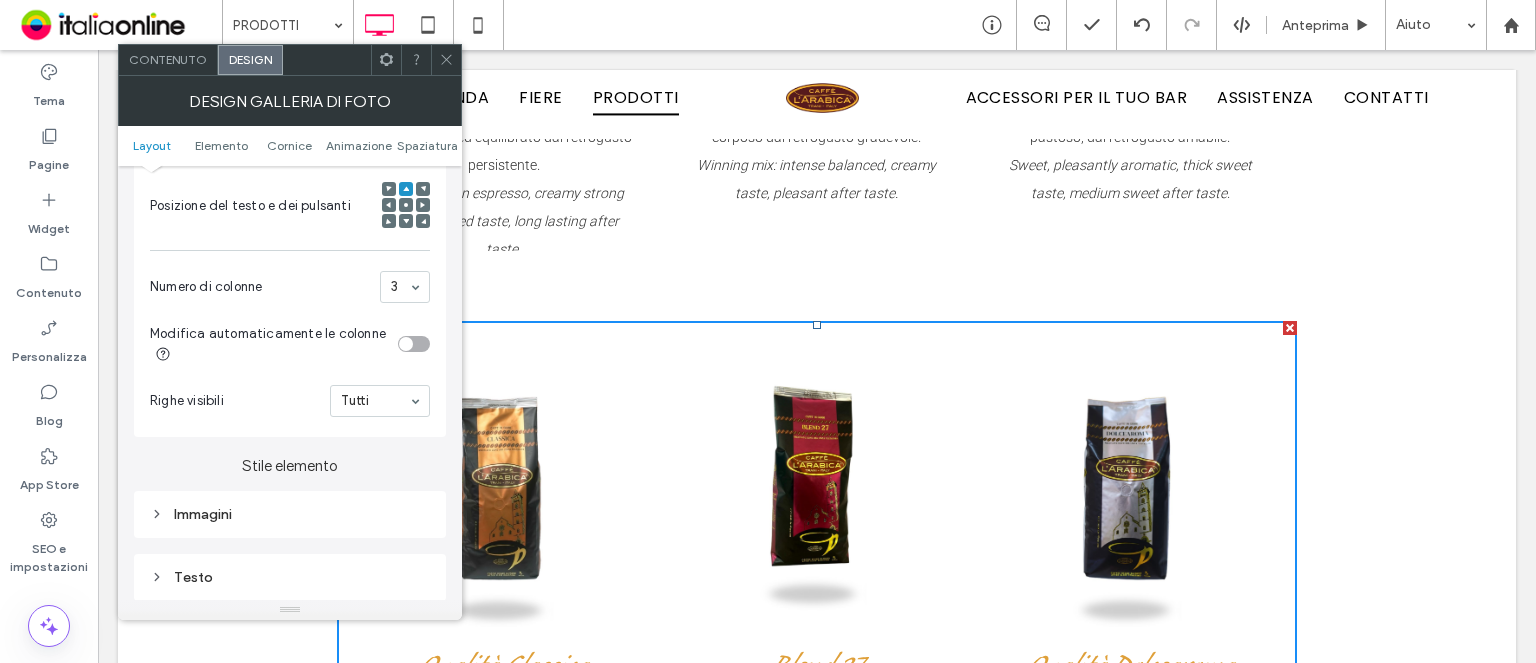scroll, scrollTop: 500, scrollLeft: 0, axis: vertical 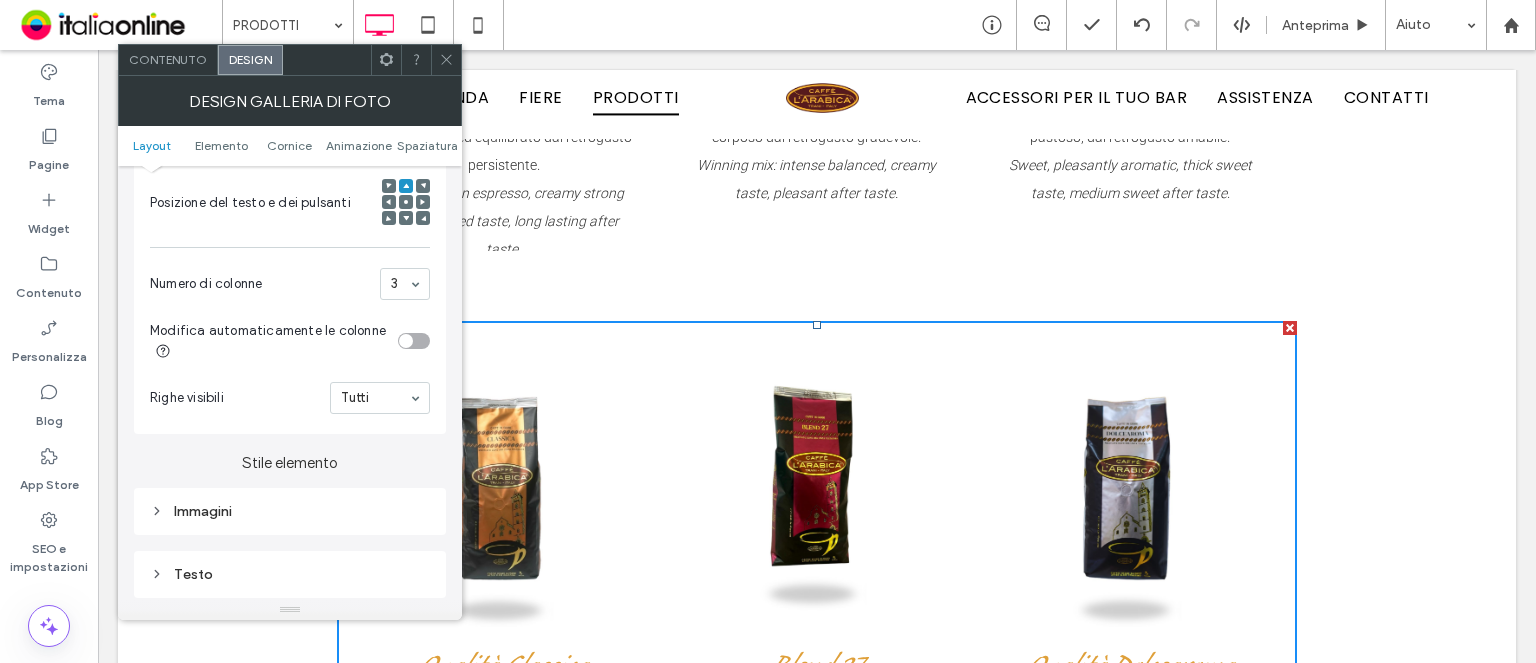 click on "Immagini" at bounding box center (290, 511) 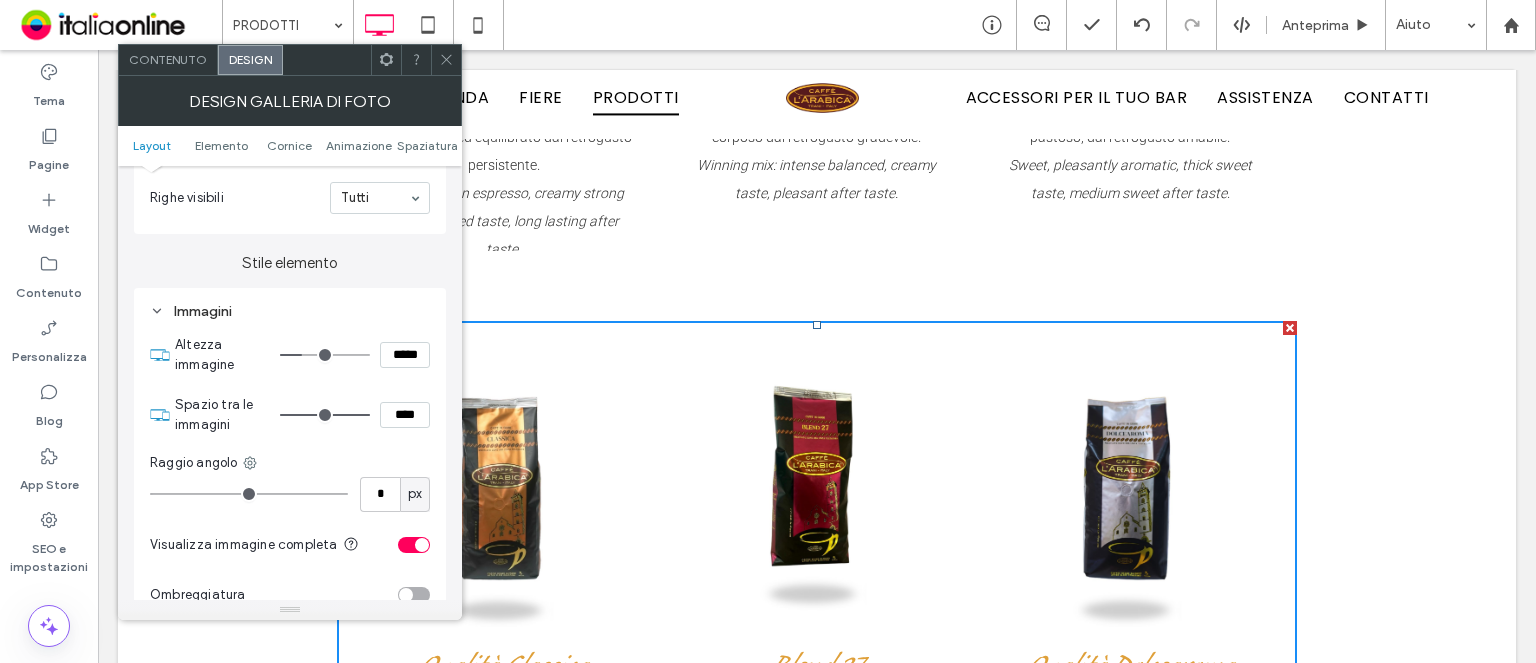 scroll, scrollTop: 800, scrollLeft: 0, axis: vertical 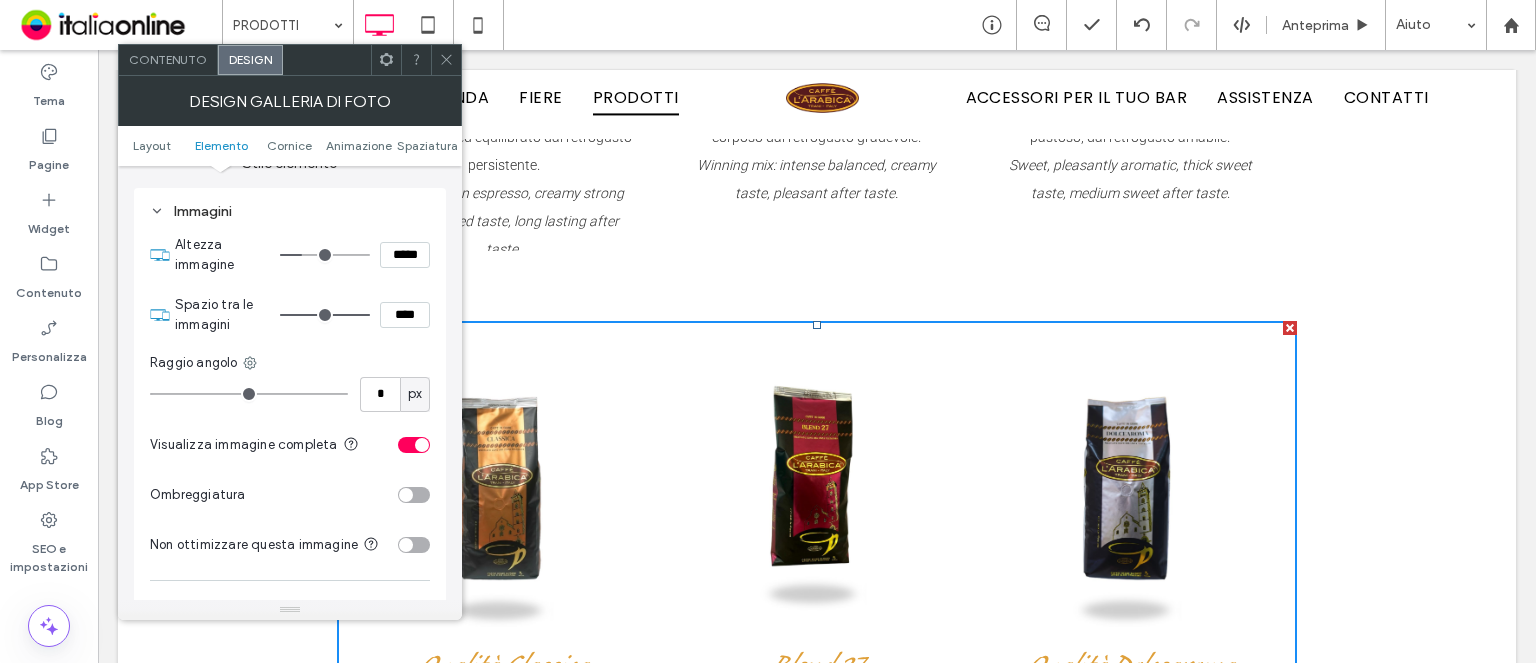 click at bounding box center [414, 495] 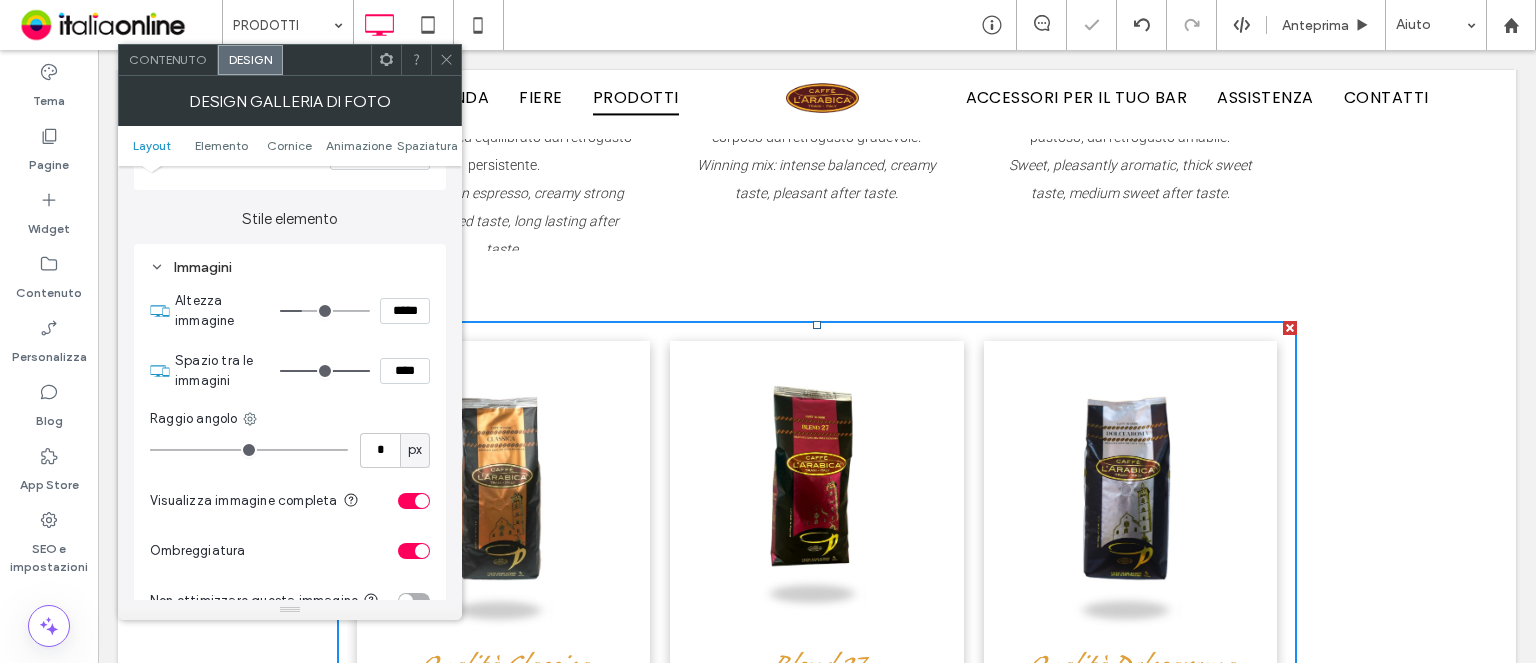 scroll, scrollTop: 700, scrollLeft: 0, axis: vertical 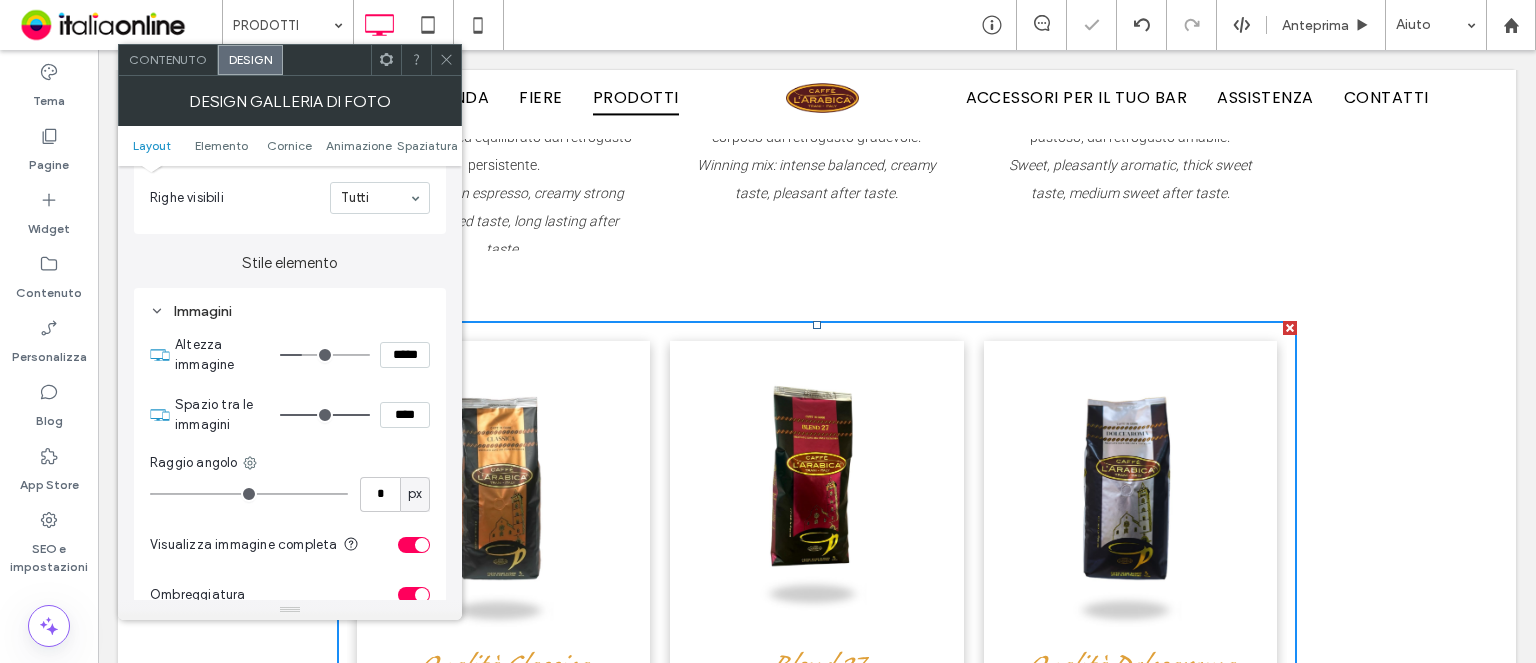 click on "Contenuto" at bounding box center [168, 59] 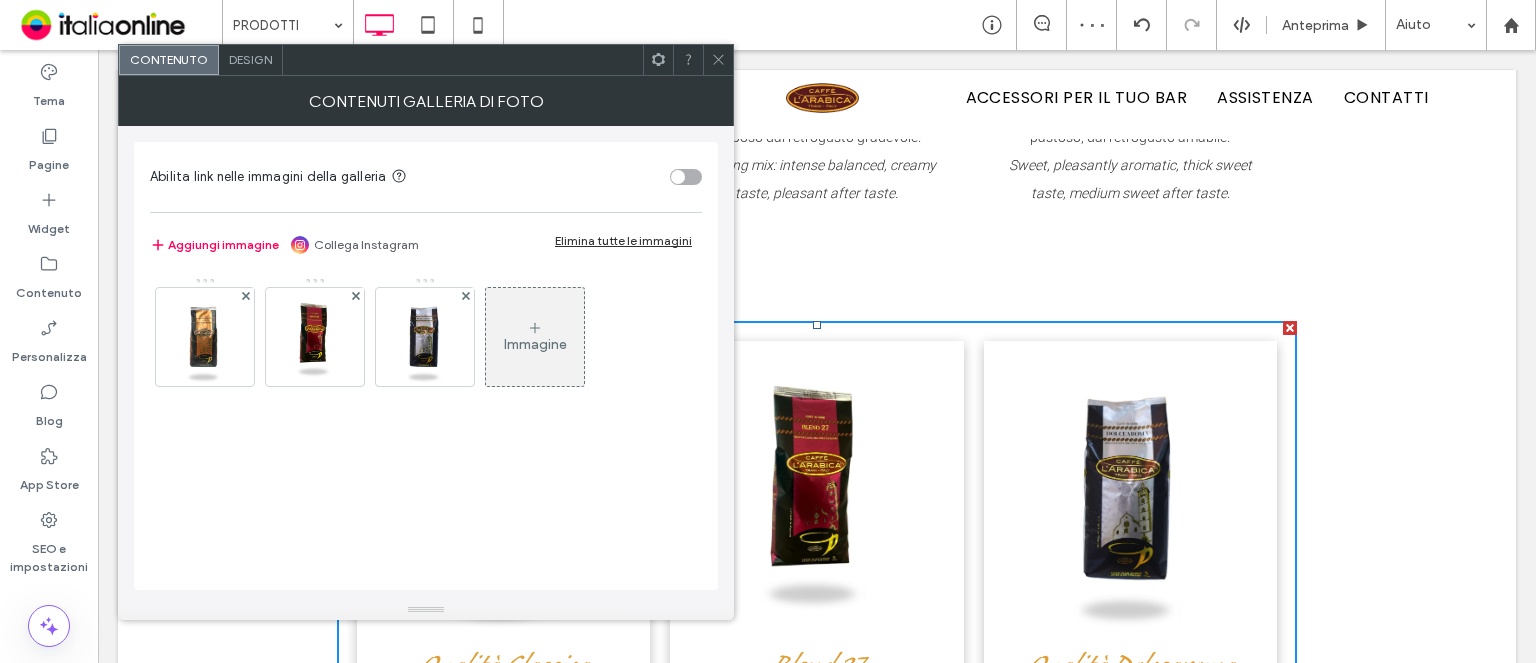 click on "Design" at bounding box center [250, 59] 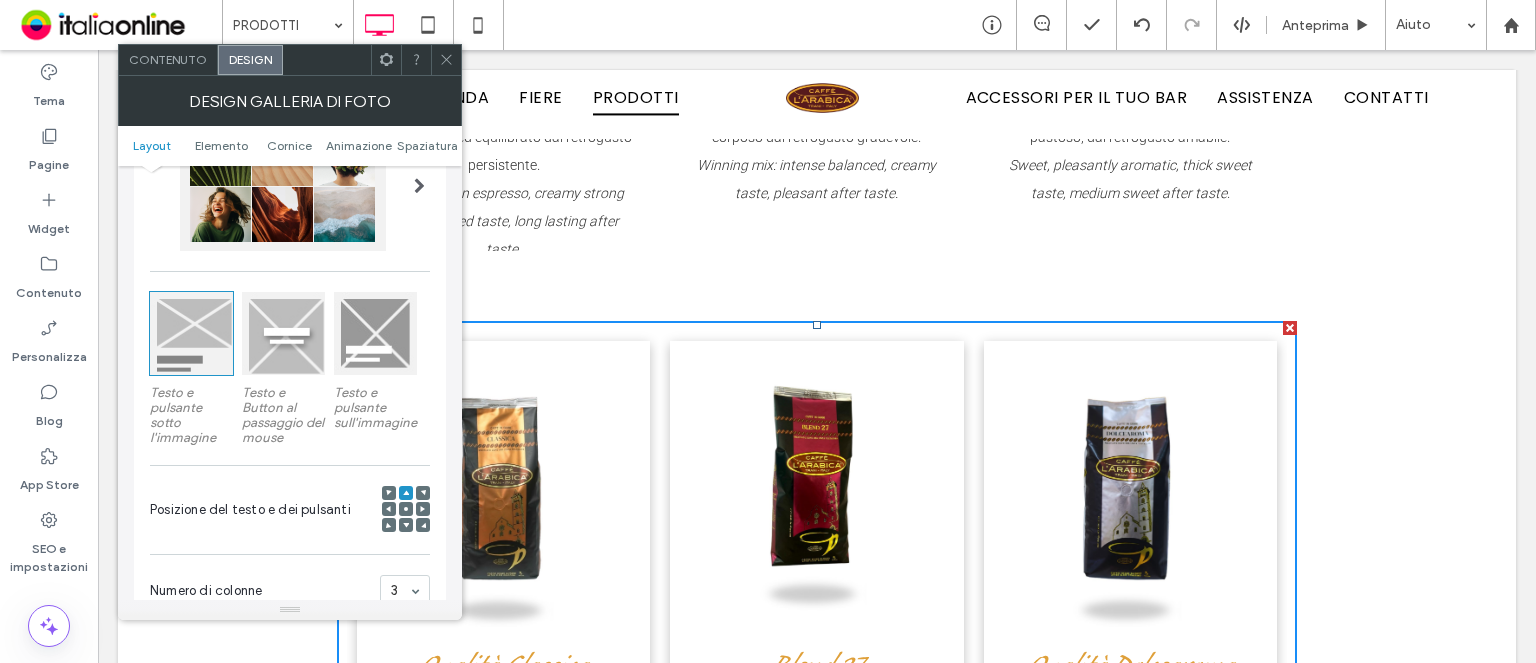scroll, scrollTop: 200, scrollLeft: 0, axis: vertical 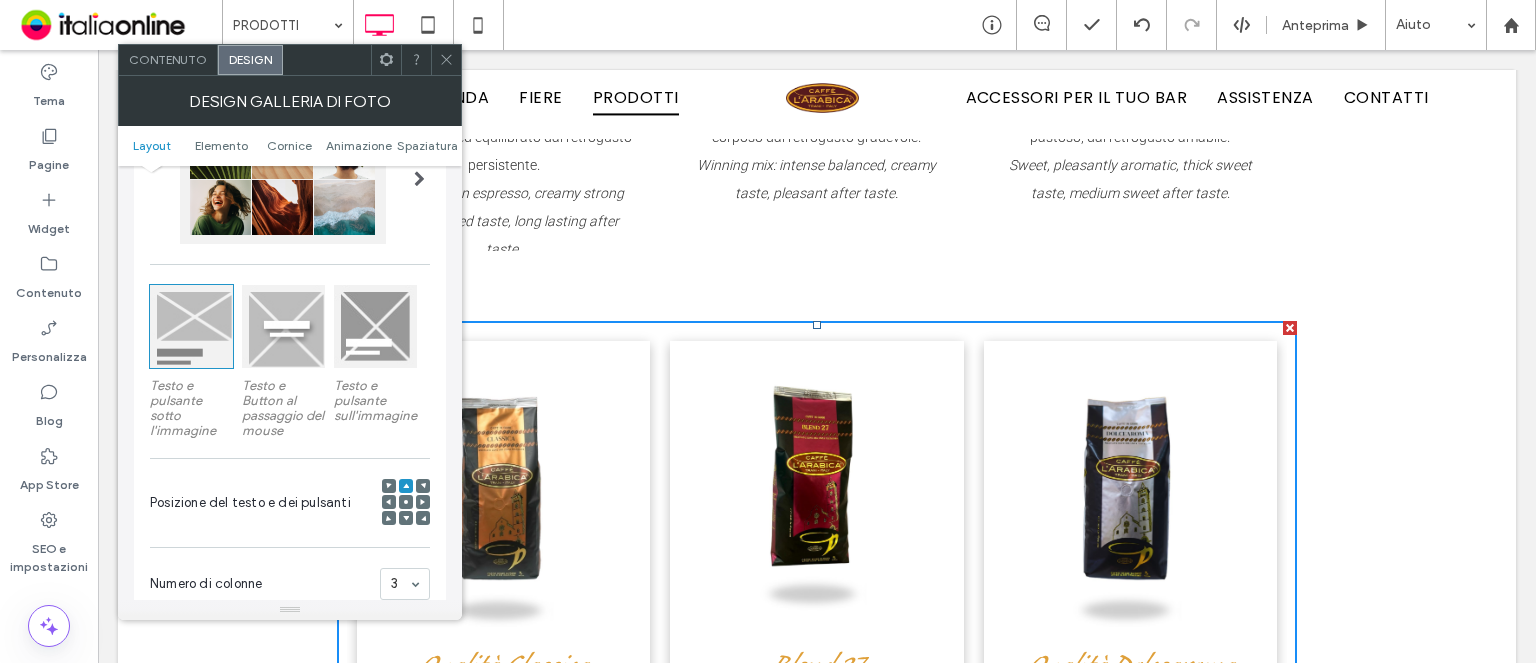 drag, startPoint x: 389, startPoint y: 487, endPoint x: 401, endPoint y: 487, distance: 12 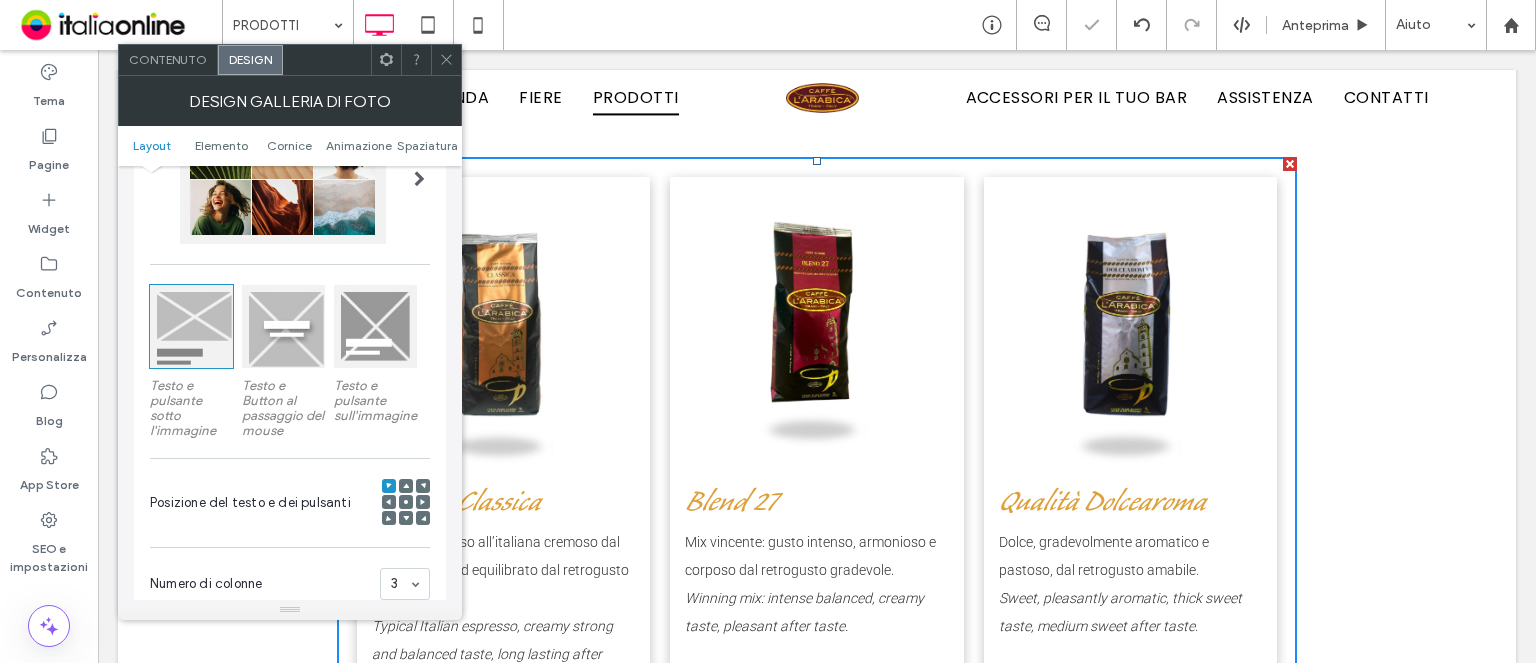 scroll, scrollTop: 5024, scrollLeft: 0, axis: vertical 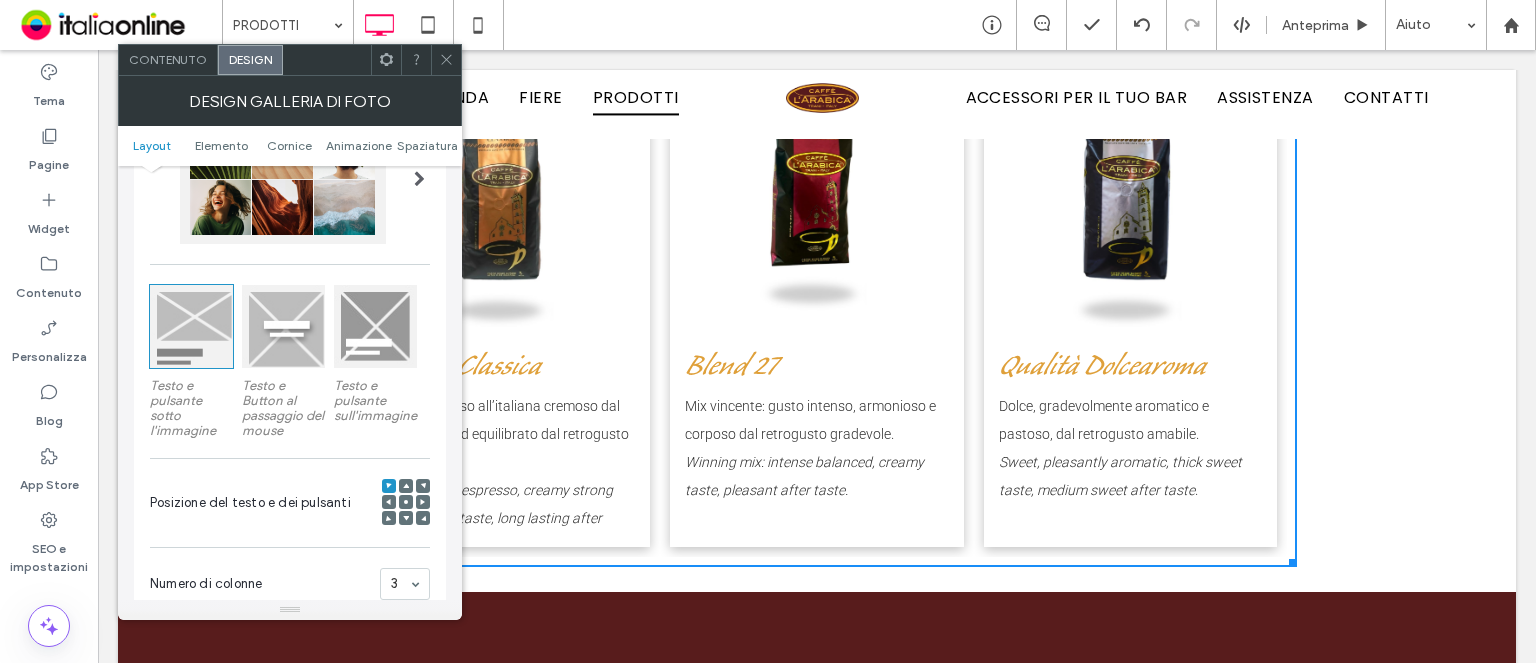 click 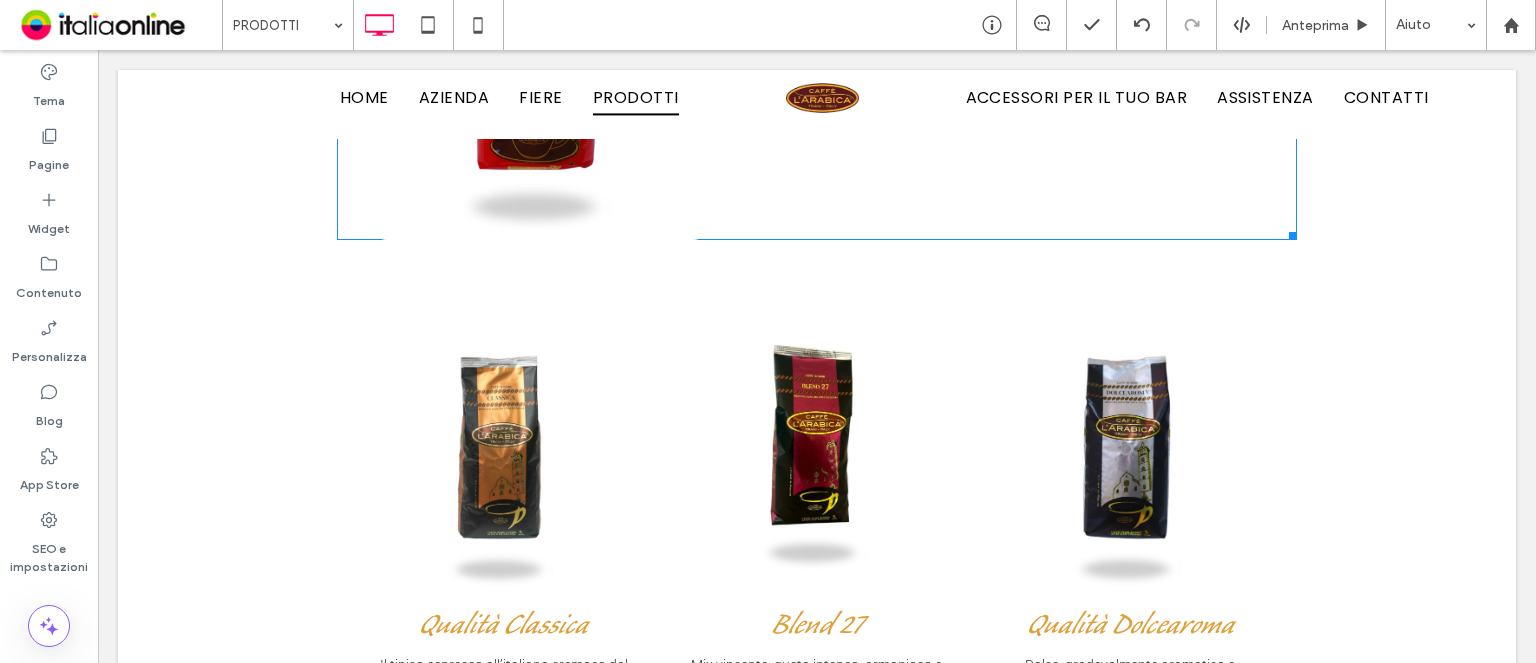 scroll, scrollTop: 3924, scrollLeft: 0, axis: vertical 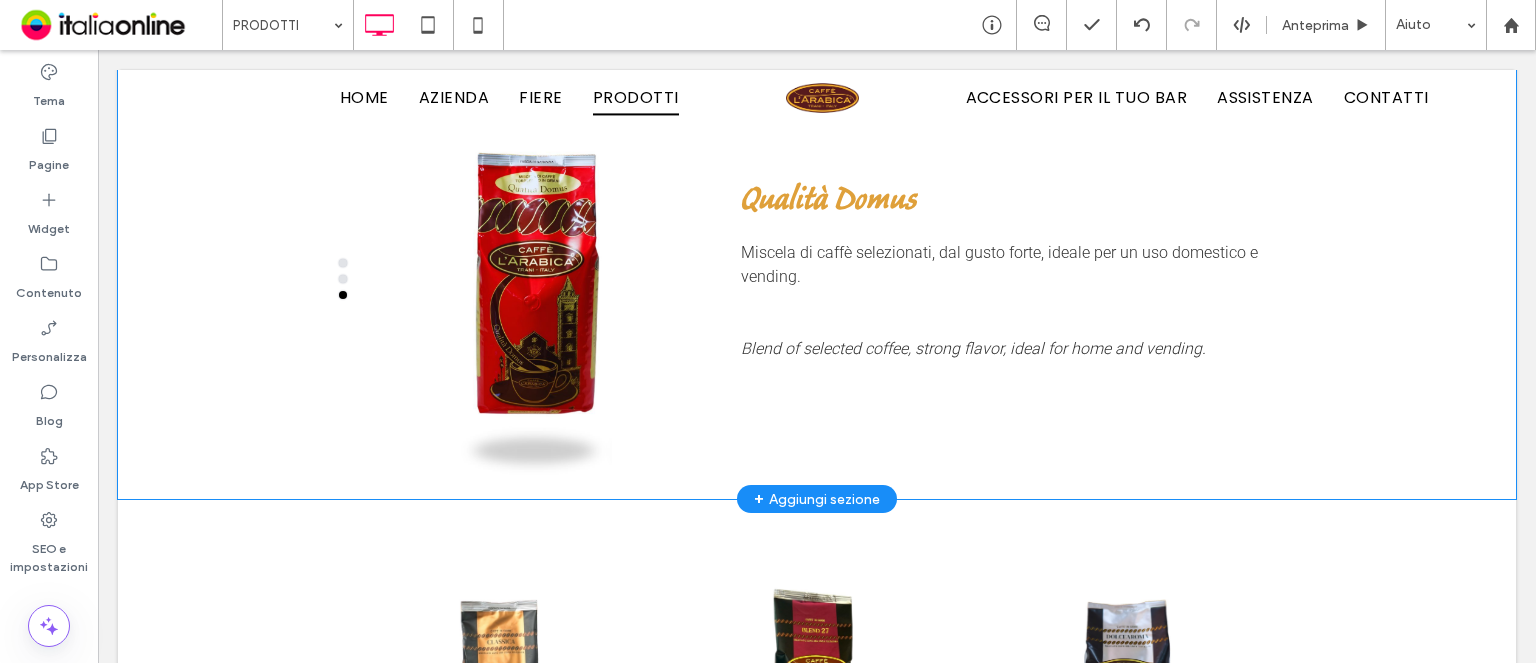 click on "Qualità classica Il tipico espresso all’italiana cremoso dal gusto deciso ed equilibrato dal retrogusto persistente. Typical Italian espresso, creamy strong and balanced taste, long lasting after taste. Blend 27 Mix vincente: gusto intenso, armonioso e corposo dal retrogusto gradevole. Winning mix: intense balanced, creamy taste, pleasant after taste. Qualità Domus Miscela di caffè selezionati, dal gusto forte, ideale per un uso domestico e vending. Blend of selected coffee, strong flavor, ideal for home and vending. a a a a
Click To Paste
Riga + Aggiungi sezione" at bounding box center (817, 279) 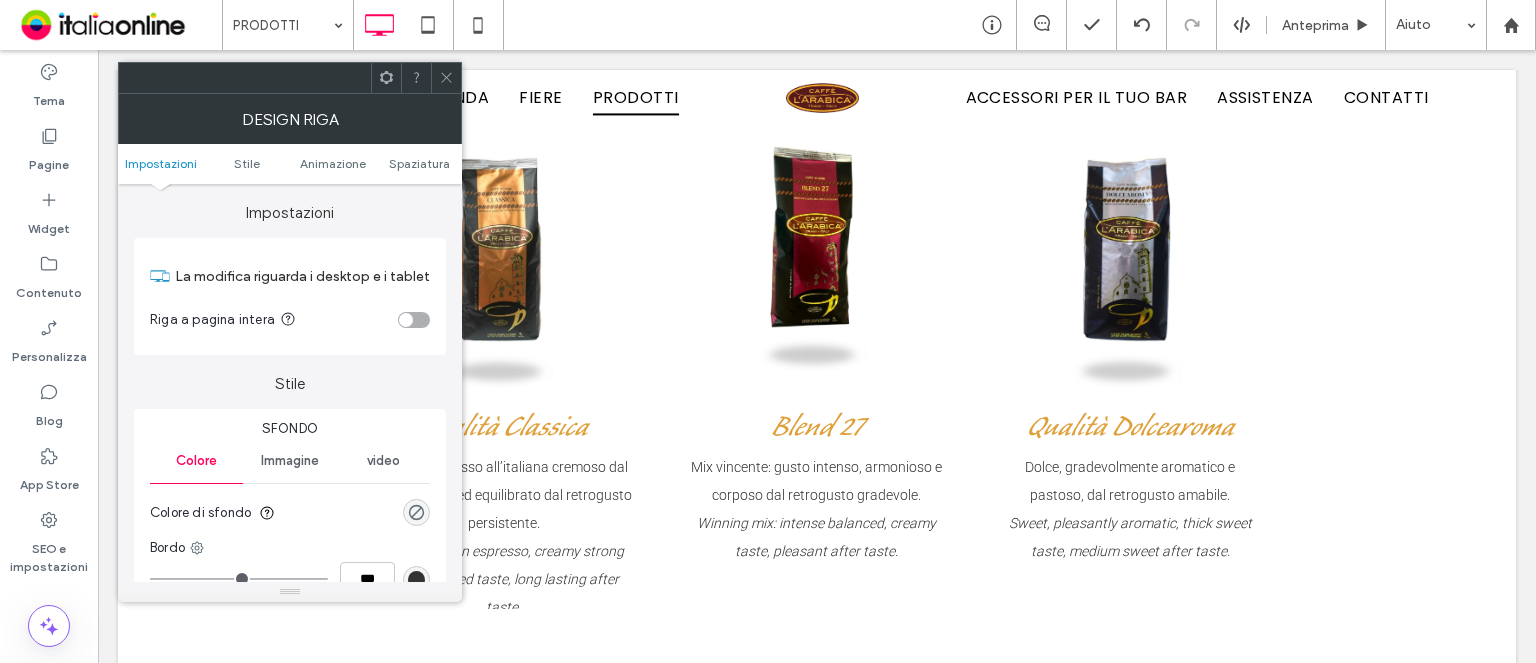 scroll, scrollTop: 4364, scrollLeft: 0, axis: vertical 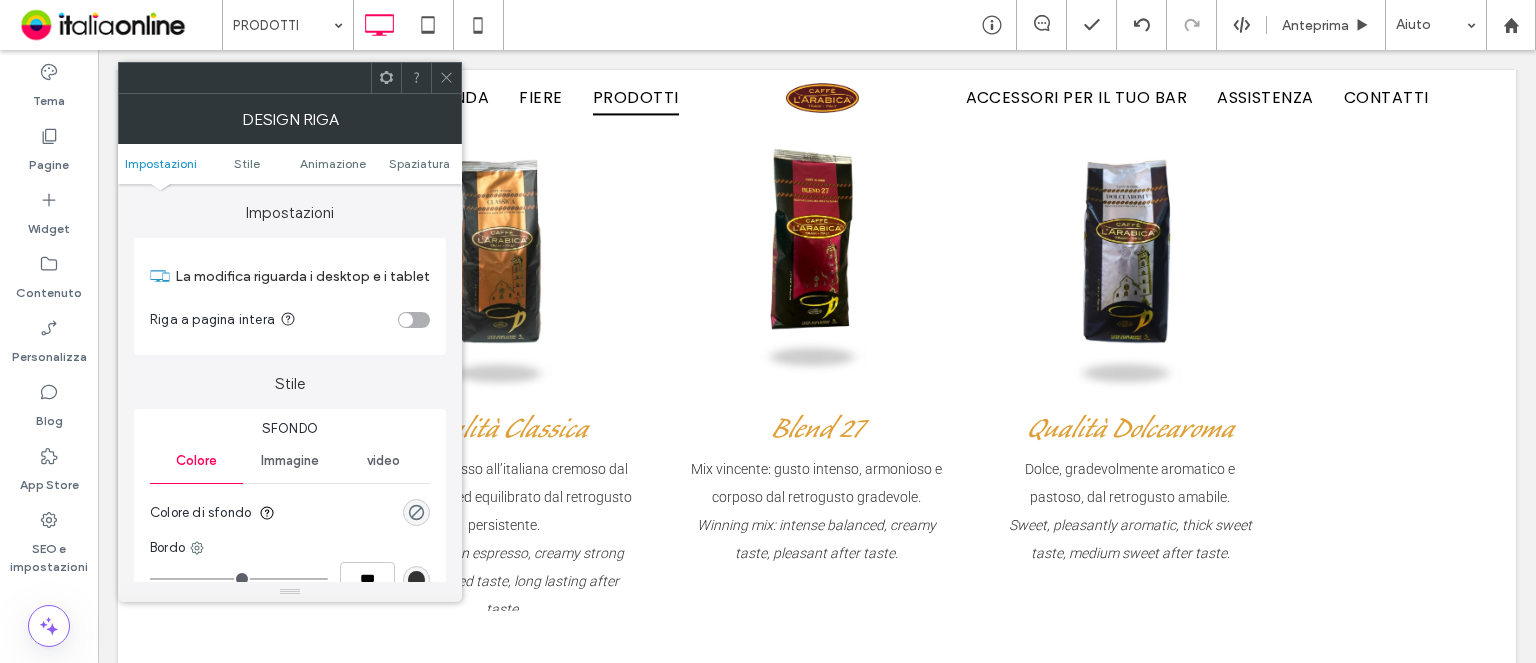 click at bounding box center [406, 320] 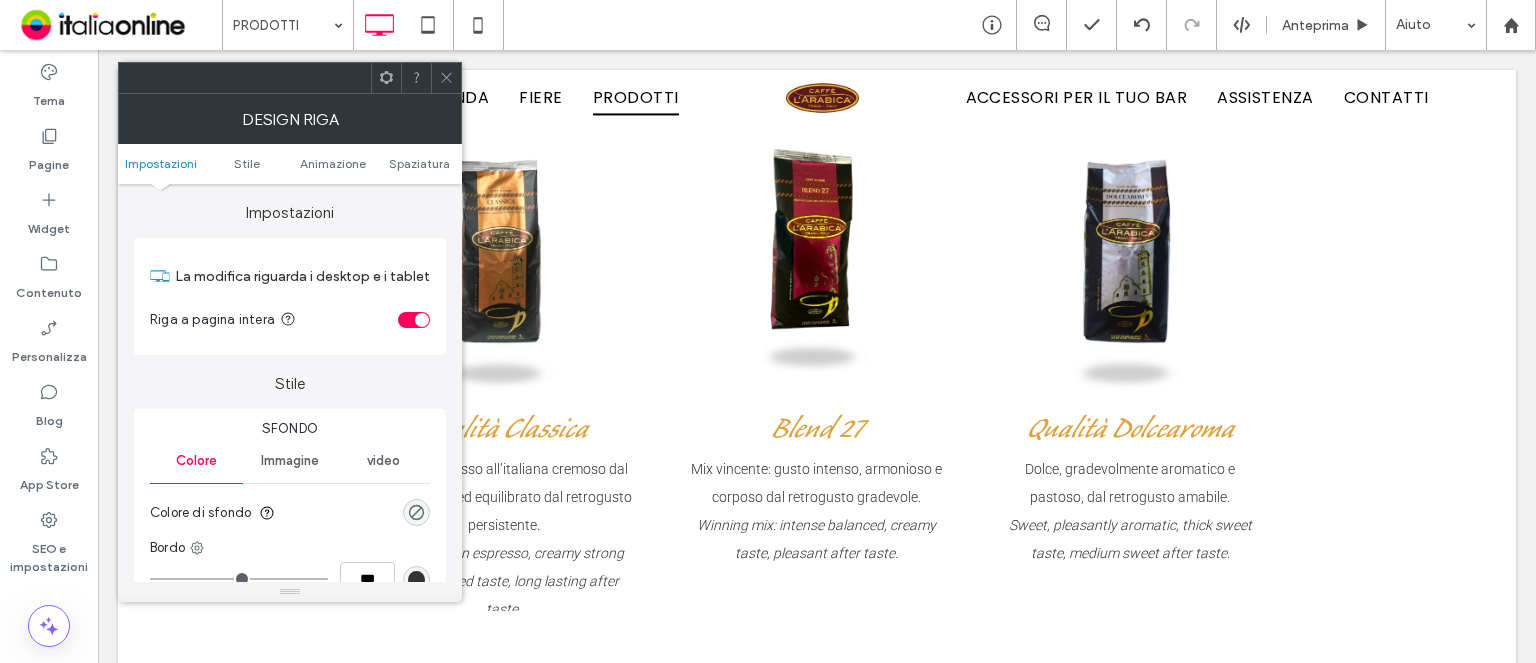 click at bounding box center [446, 78] 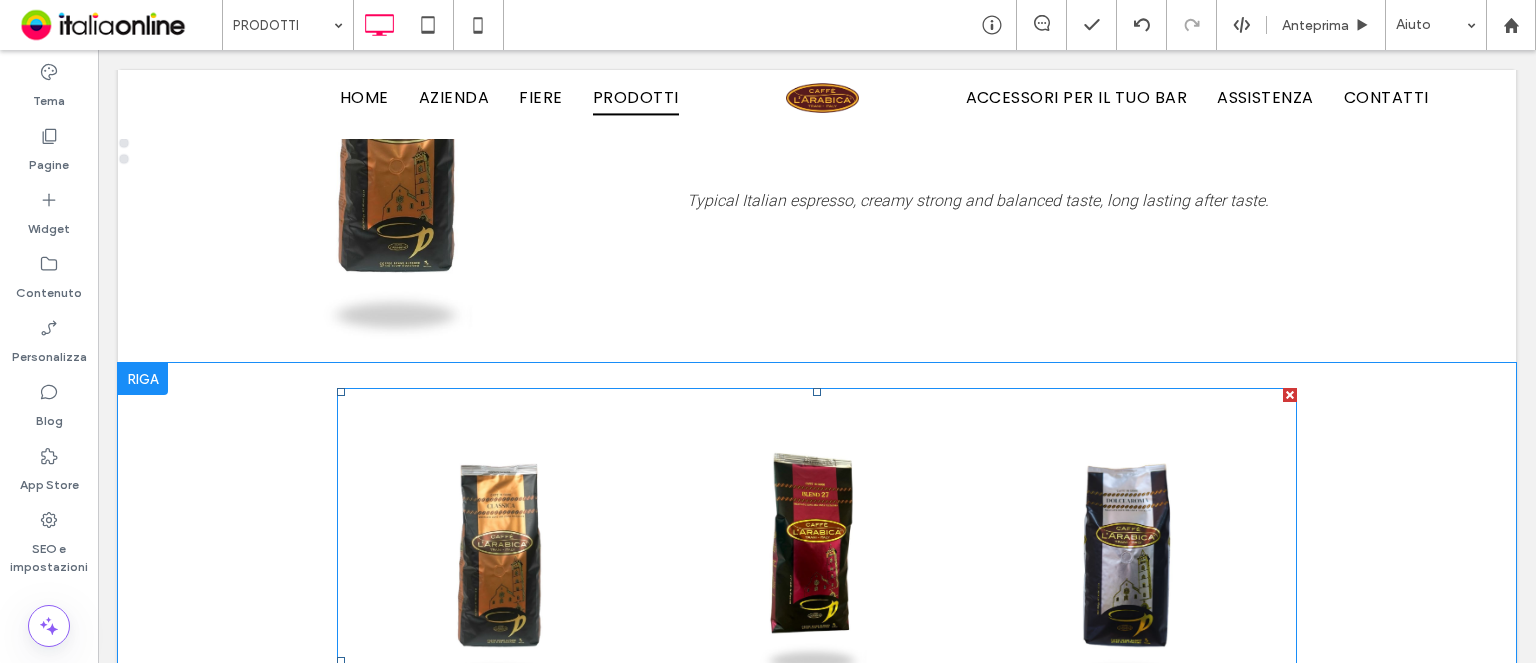 scroll, scrollTop: 4164, scrollLeft: 0, axis: vertical 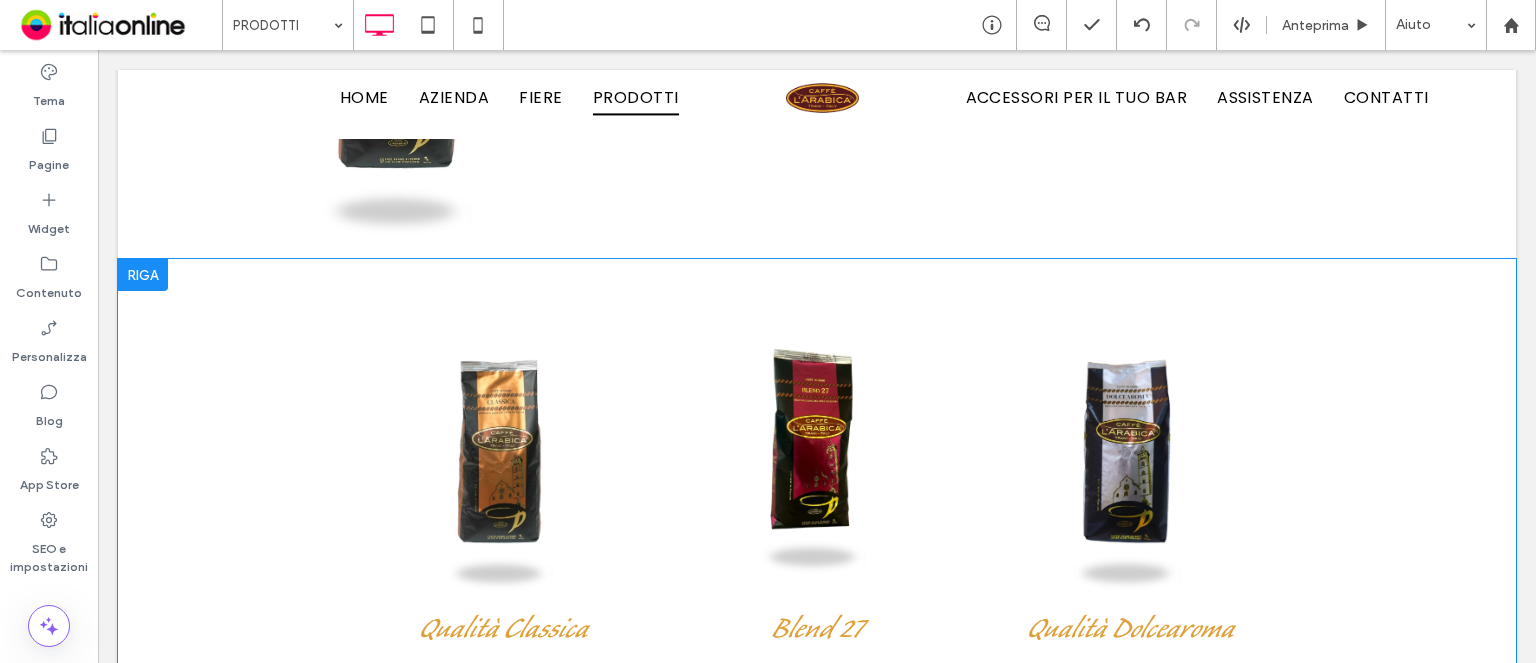 click on "Qualità Classica
Il tipico espresso all’italiana cremoso dal gusto deciso ed equilibrato dal retrogusto persistente. Typical Italian espresso, creamy strong and balanced taste, long lasting after taste.
Button
Blend 27
Mix vincente: gusto intenso, armonioso e corposo dal retrogusto gradevole. Winning mix: intense balanced, creamy taste, pleasant after taste.
Button
Qualità Dolcearoma
Dolce, gradevolmente aromatico e pastoso, dal retrogusto amabile. Sweet, pleasantly aromatic, thick sweet taste, medium sweet after taste .
Button
Mostra altri
Click To Paste     Click To Paste
Riga + Aggiungi sezione" at bounding box center [817, 557] 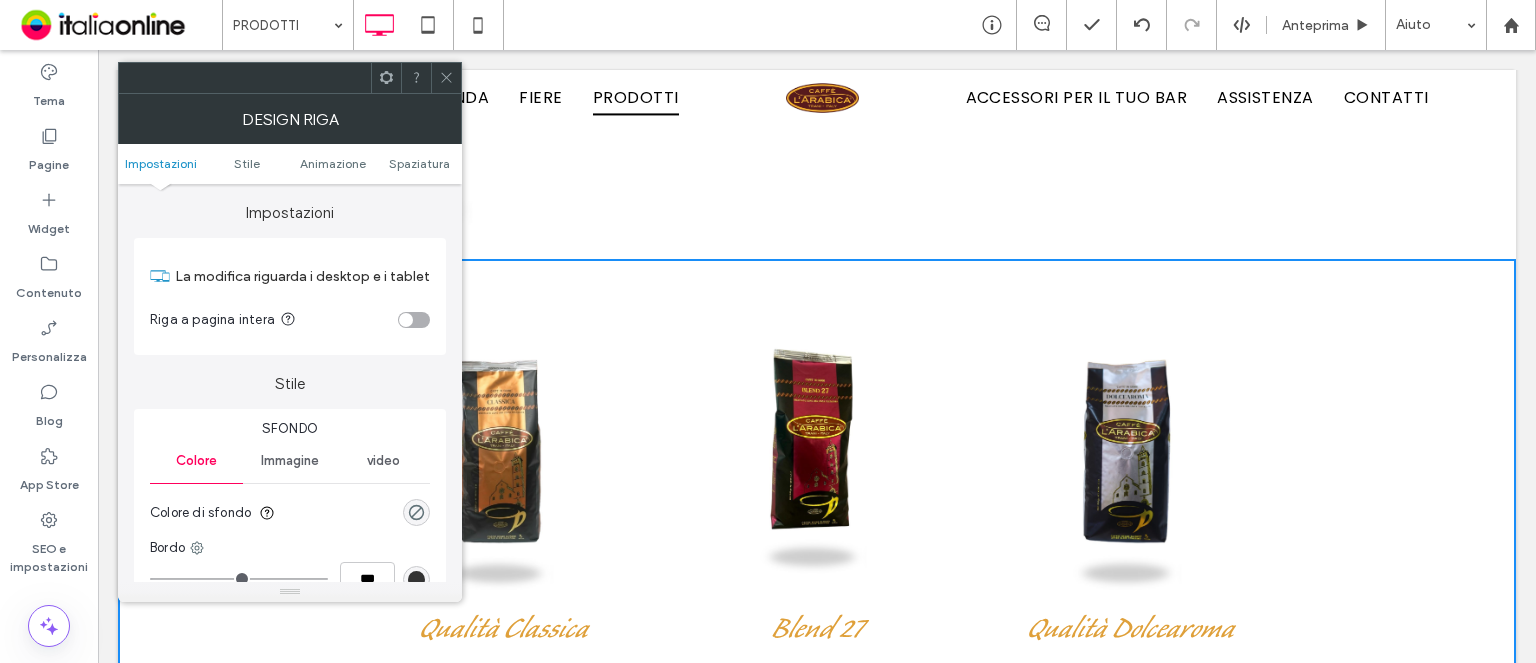 click at bounding box center [414, 320] 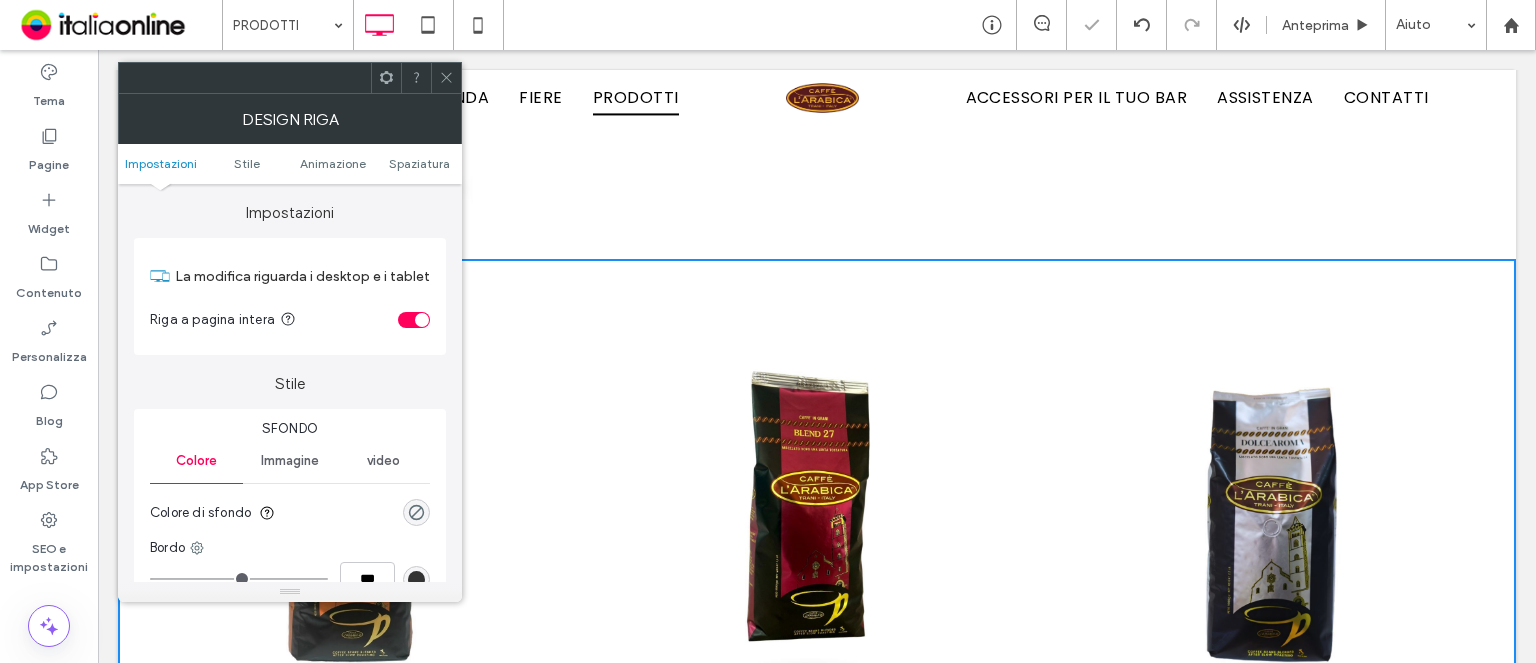 drag, startPoint x: 444, startPoint y: 69, endPoint x: 460, endPoint y: 69, distance: 16 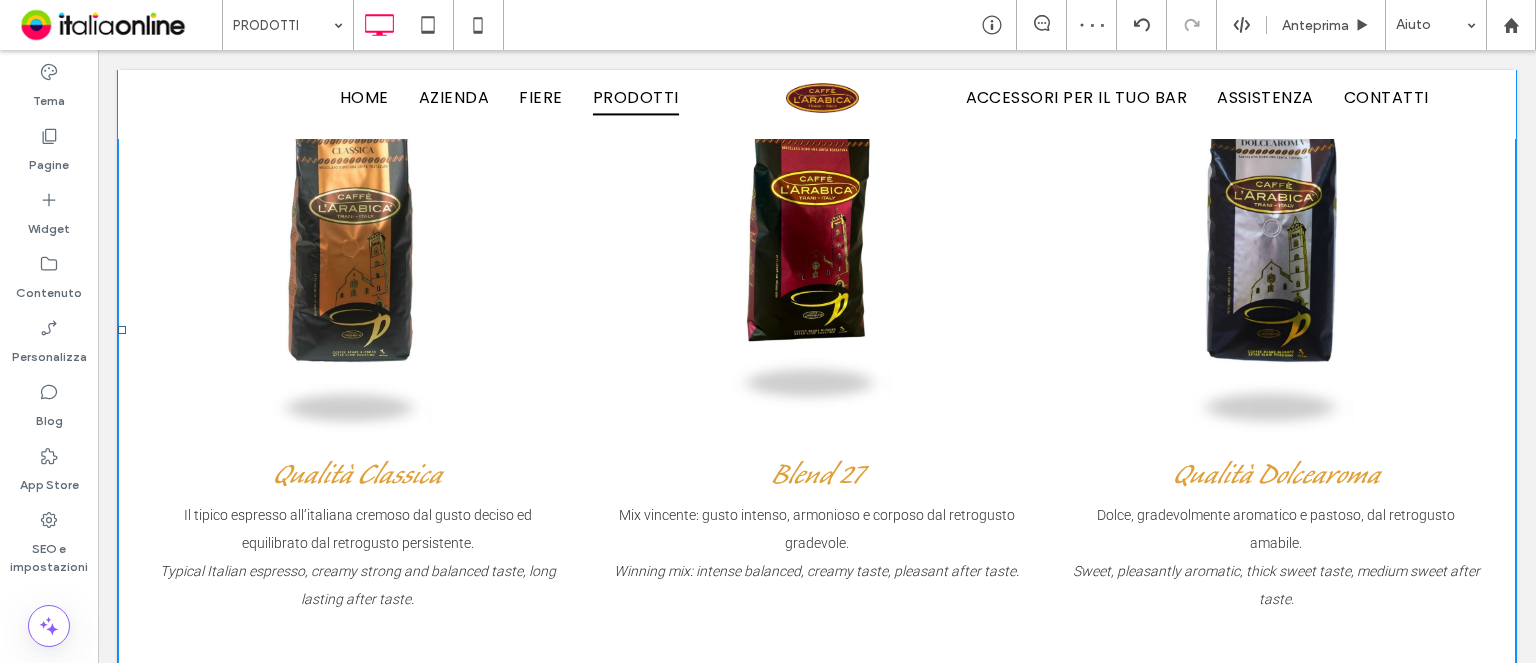 scroll, scrollTop: 4564, scrollLeft: 0, axis: vertical 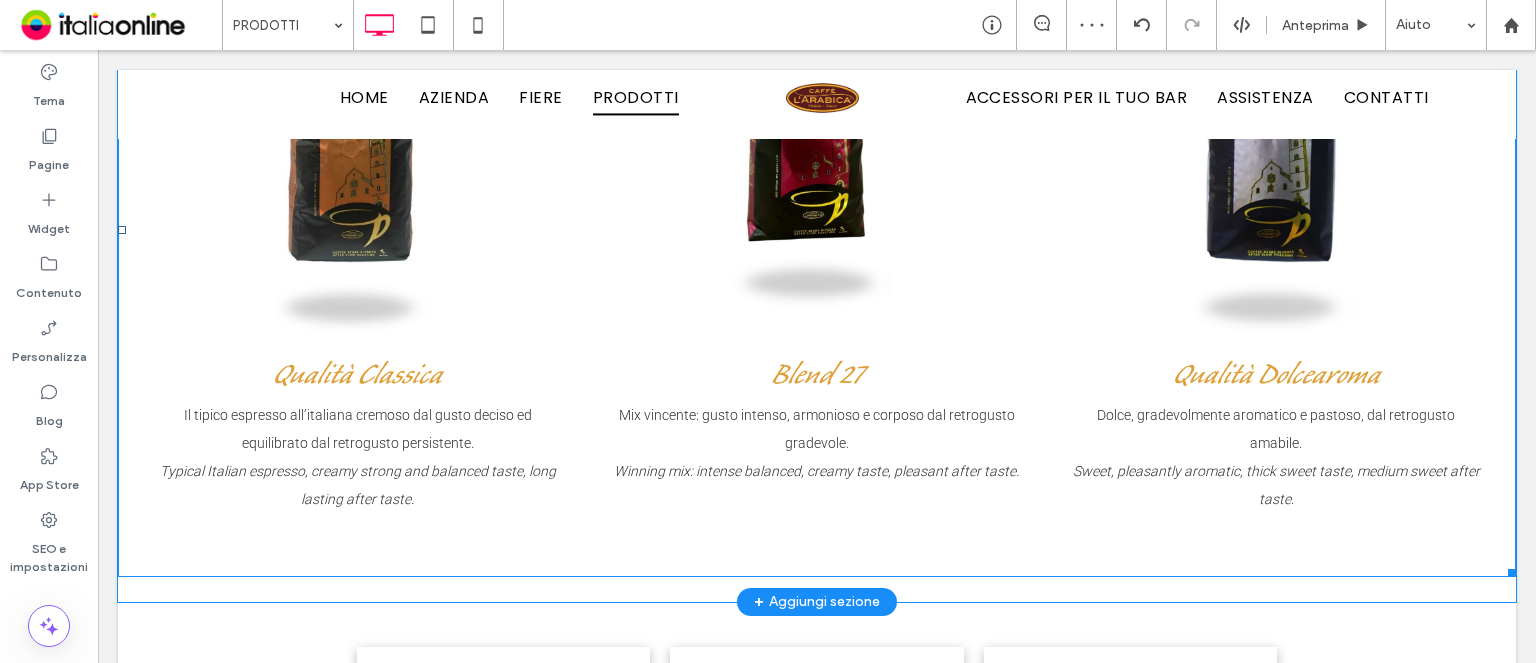 click at bounding box center (816, 123) 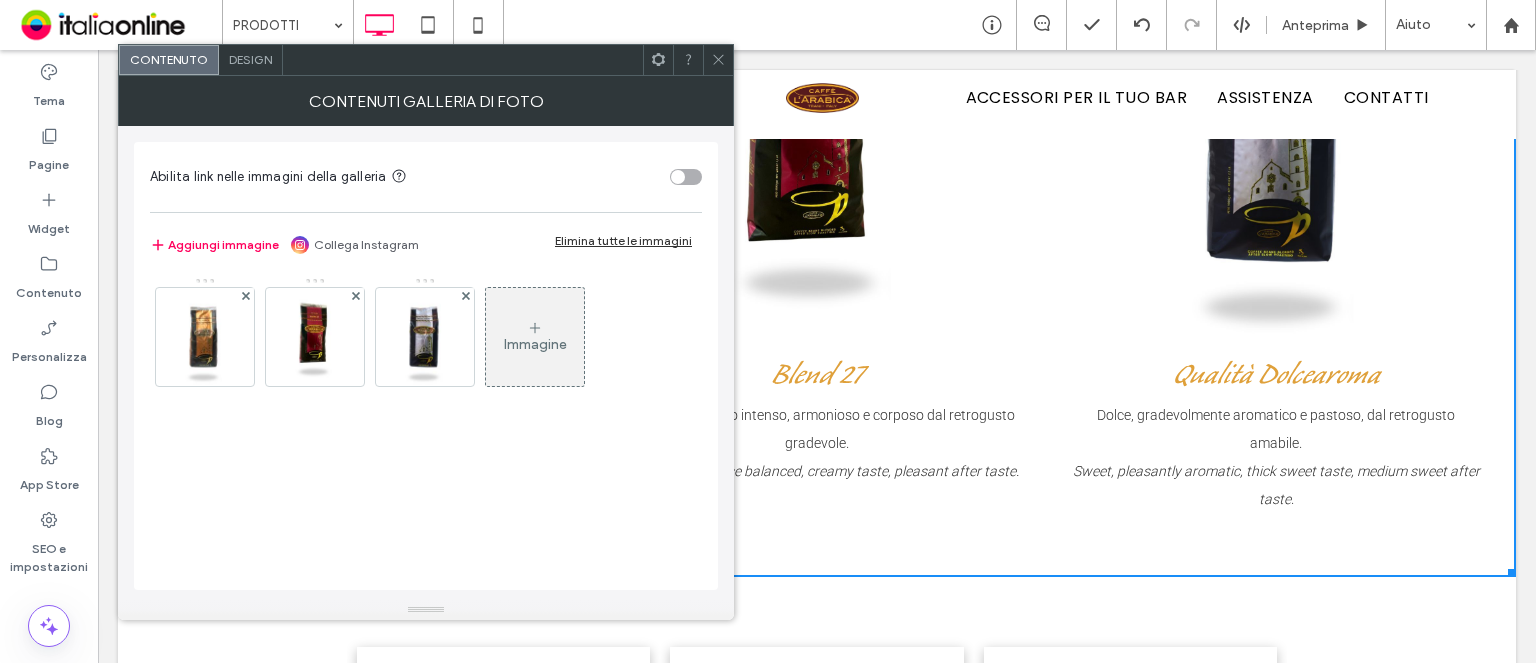 click on "Design" at bounding box center [251, 60] 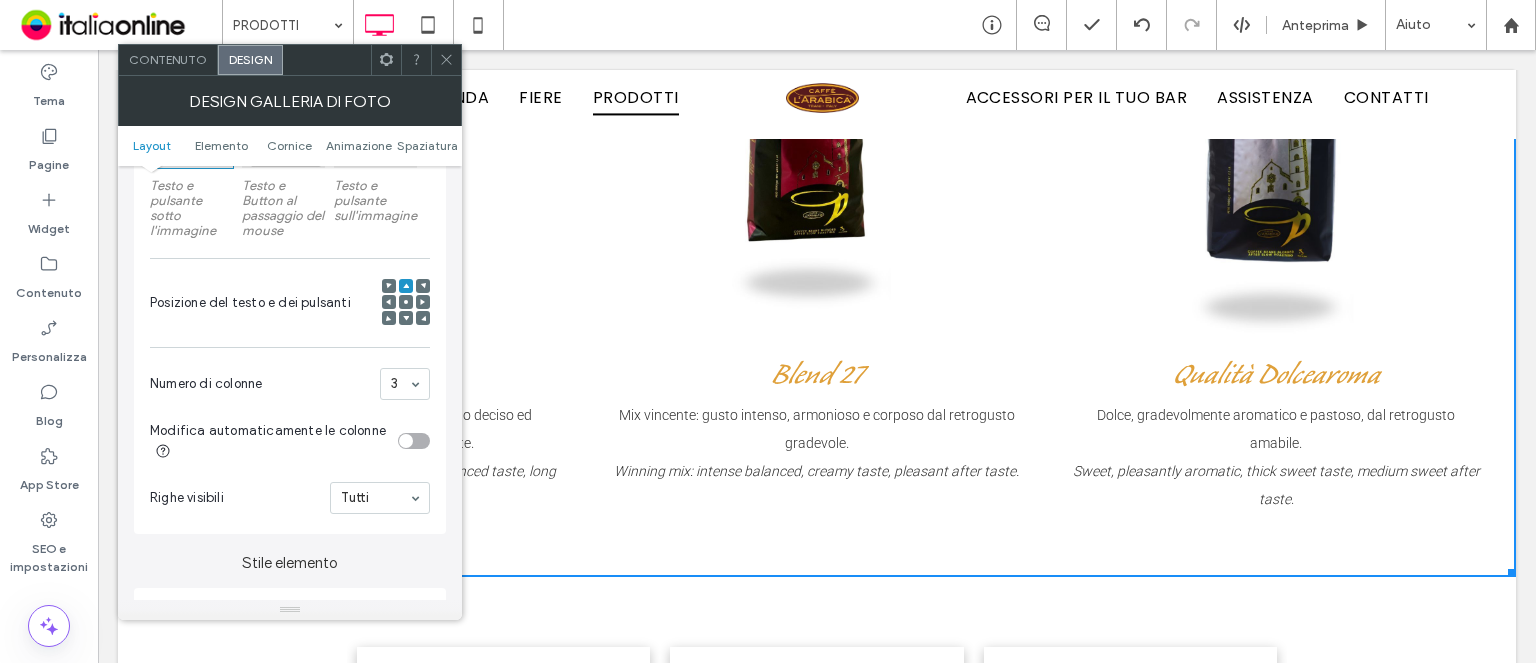 scroll, scrollTop: 600, scrollLeft: 0, axis: vertical 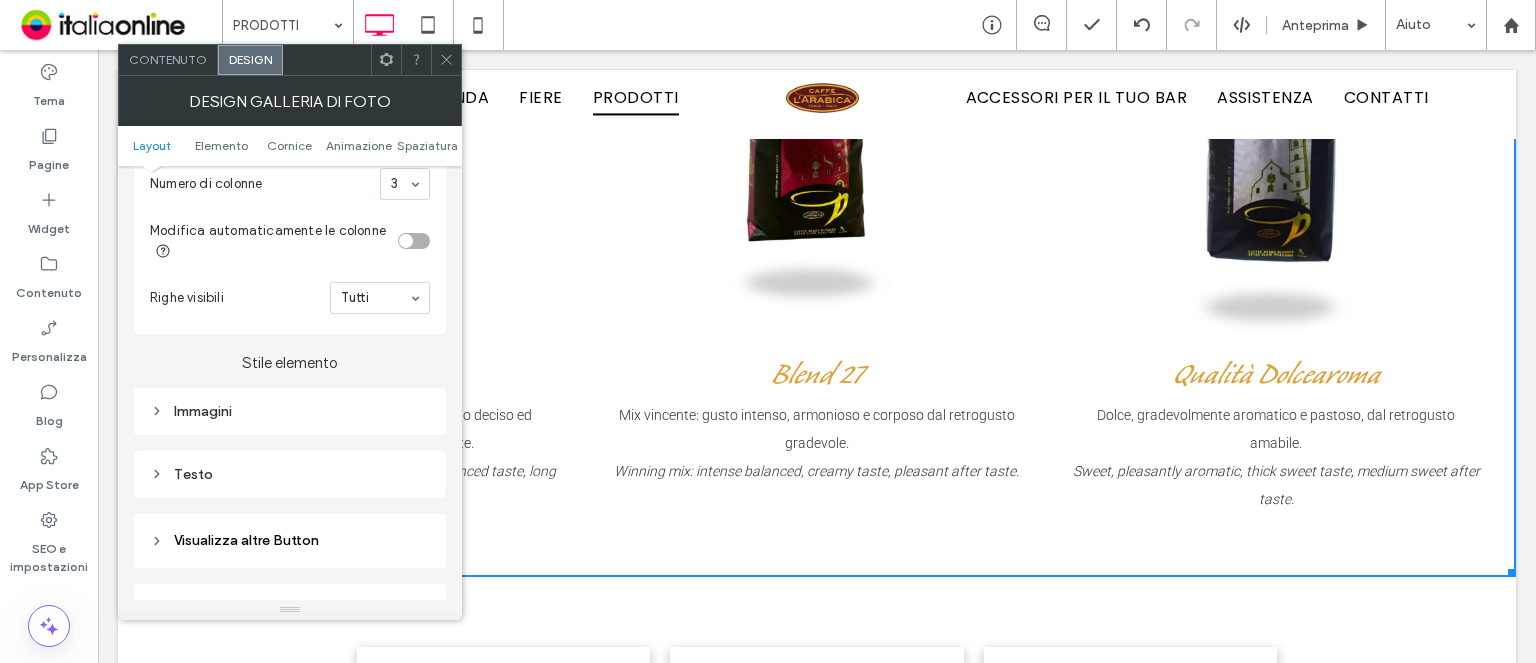 drag, startPoint x: 238, startPoint y: 412, endPoint x: 295, endPoint y: 399, distance: 58.463665 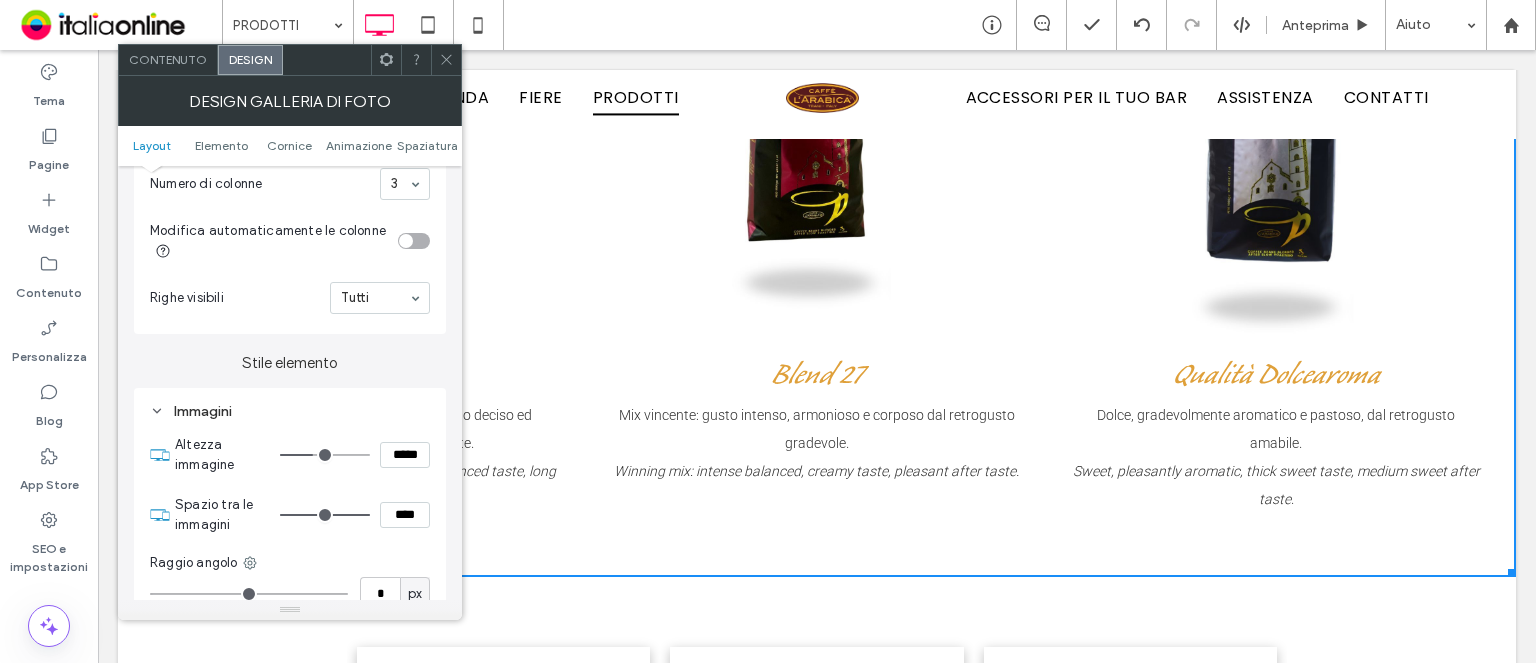 scroll, scrollTop: 700, scrollLeft: 0, axis: vertical 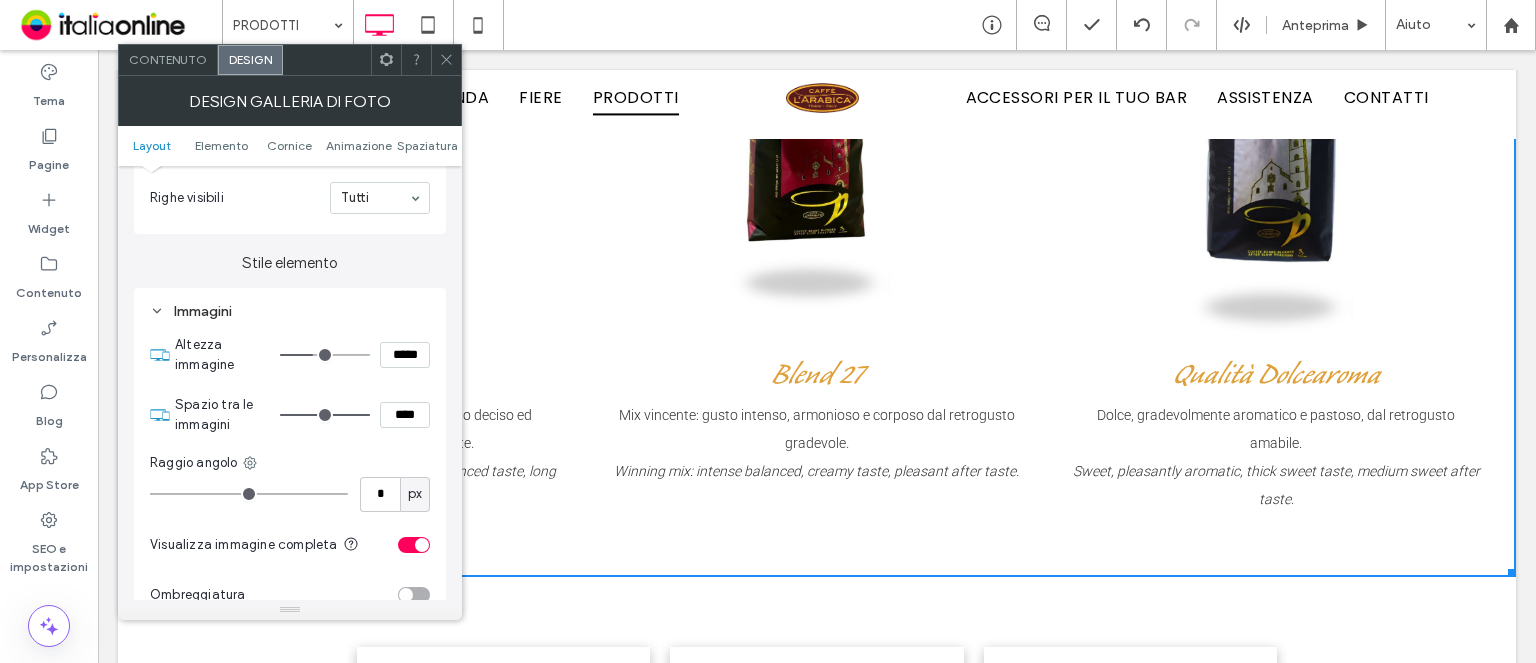 click at bounding box center [446, 60] 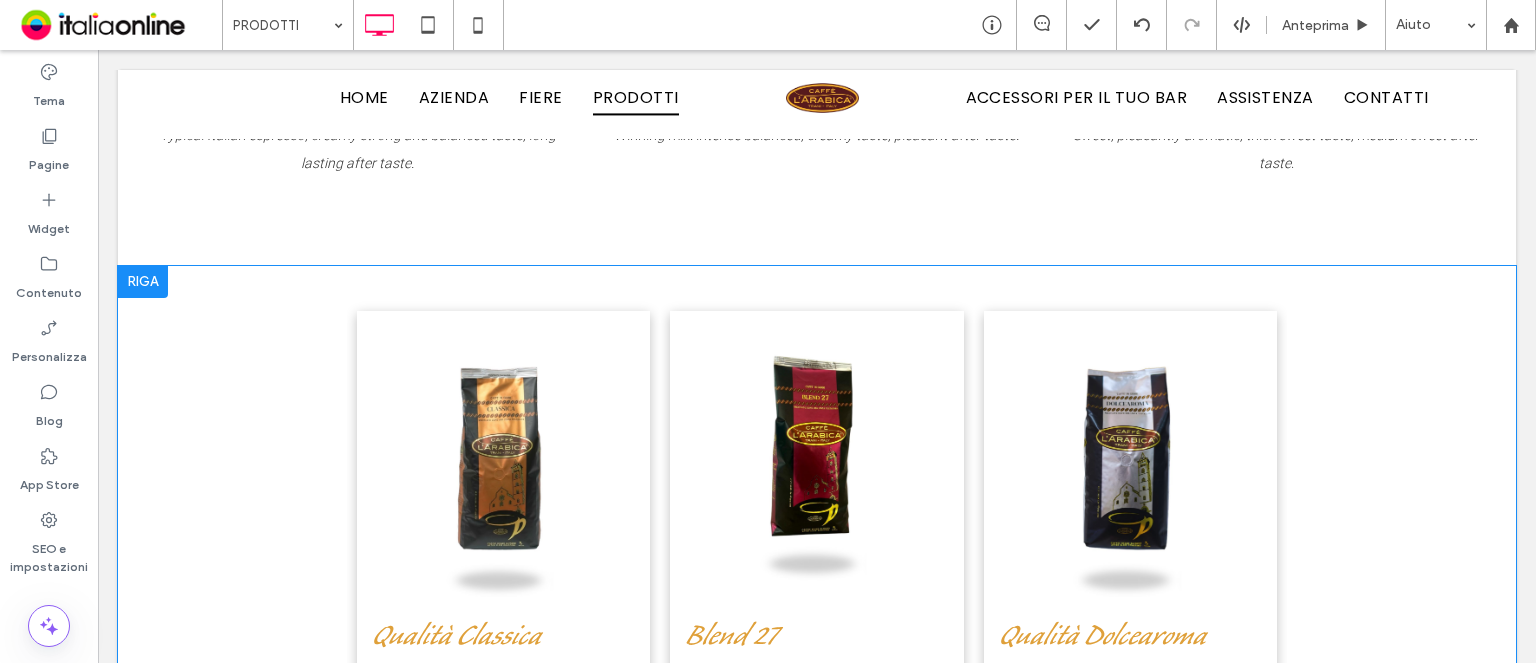 scroll, scrollTop: 4864, scrollLeft: 0, axis: vertical 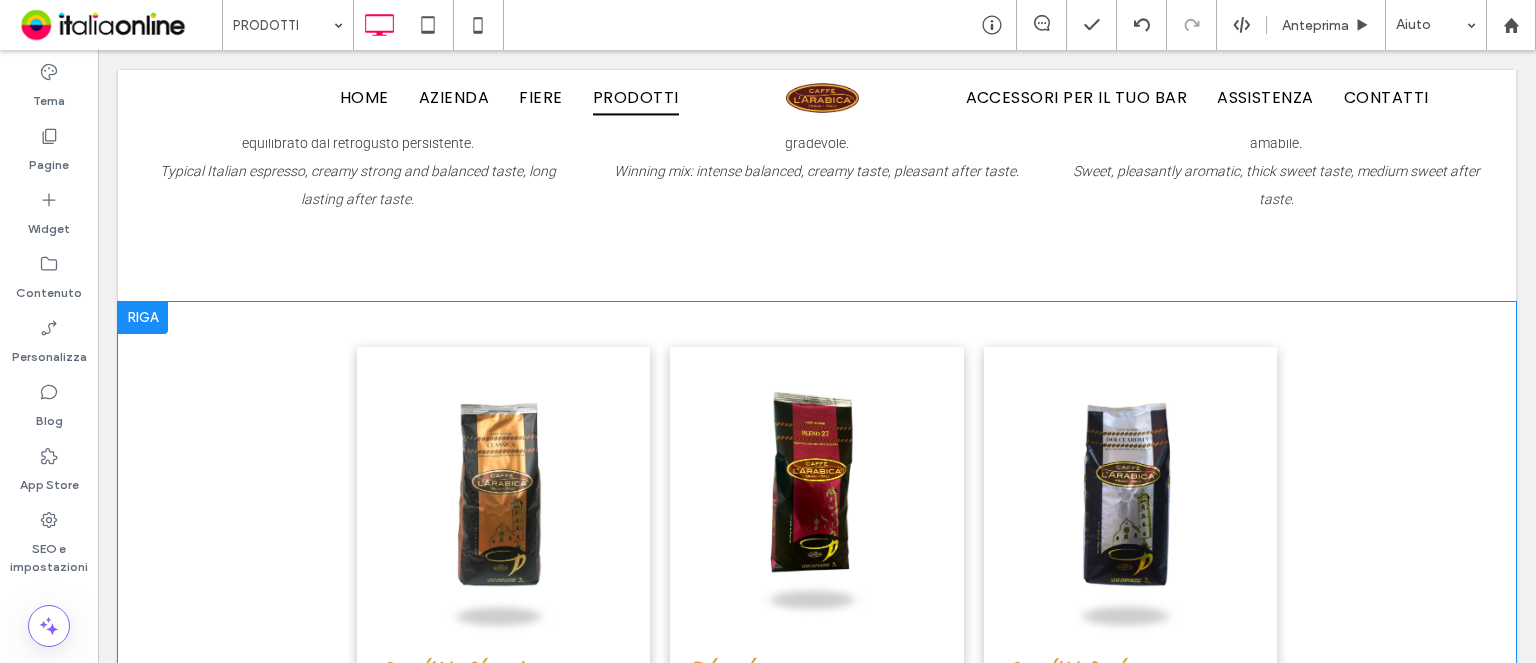 click on "Click To Paste     Click To Paste
Qualità Classica
Il tipico espresso all’italiana cremoso dal gusto deciso ed equilibrato dal retrogusto persistente. Typical Italian espresso, creamy strong and balanced taste, long lasting after taste.
Button
Blend 27
Mix vincente: gusto intenso, armonioso e corposo dal retrogusto gradevole. Winning mix: intense balanced, creamy taste, pleasant after taste.
Button
Qualità Dolcearoma
Dolce, gradevolmente aromatico e pastoso, dal retrogusto amabile. Sweet, pleasantly aromatic, thick sweet taste, medium sweet after taste .
Button
Mostra altri
Riga + Aggiungi sezione" at bounding box center (817, 600) 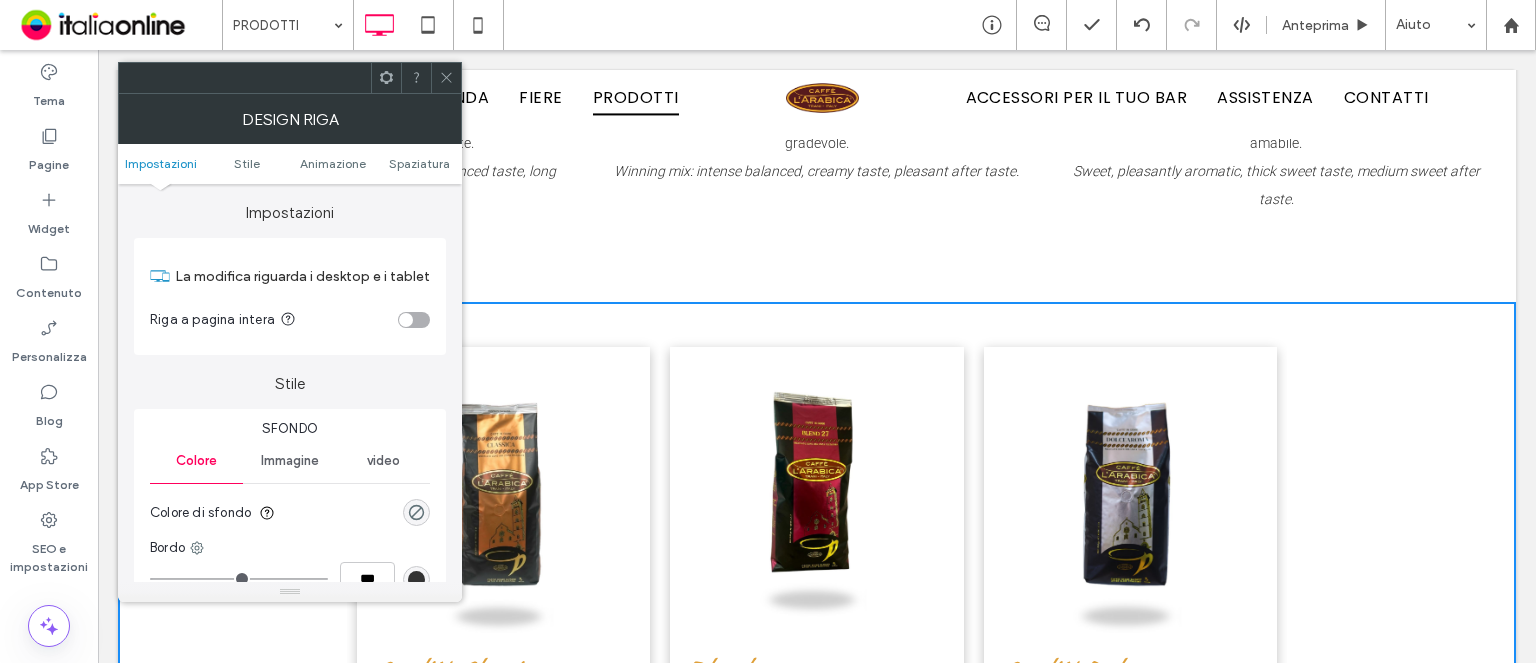 click at bounding box center [414, 320] 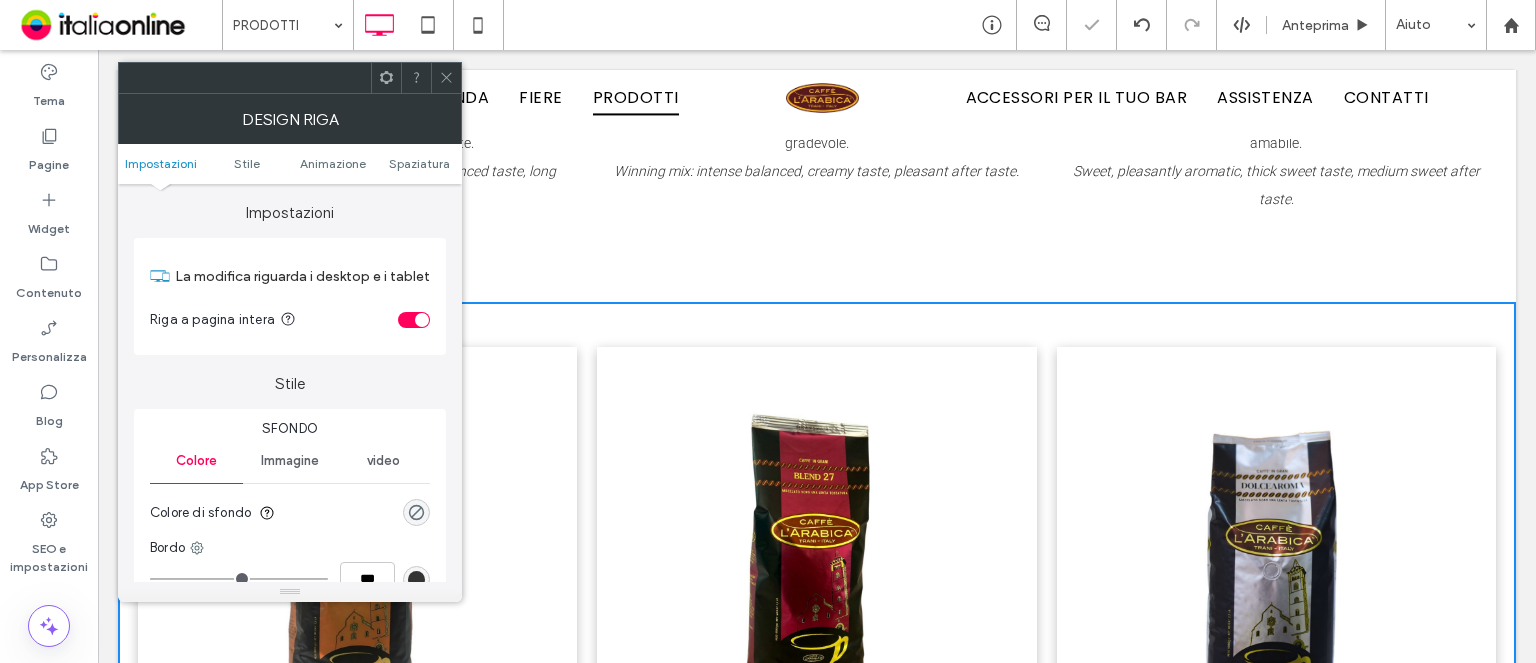 drag, startPoint x: 437, startPoint y: 79, endPoint x: 458, endPoint y: 89, distance: 23.259407 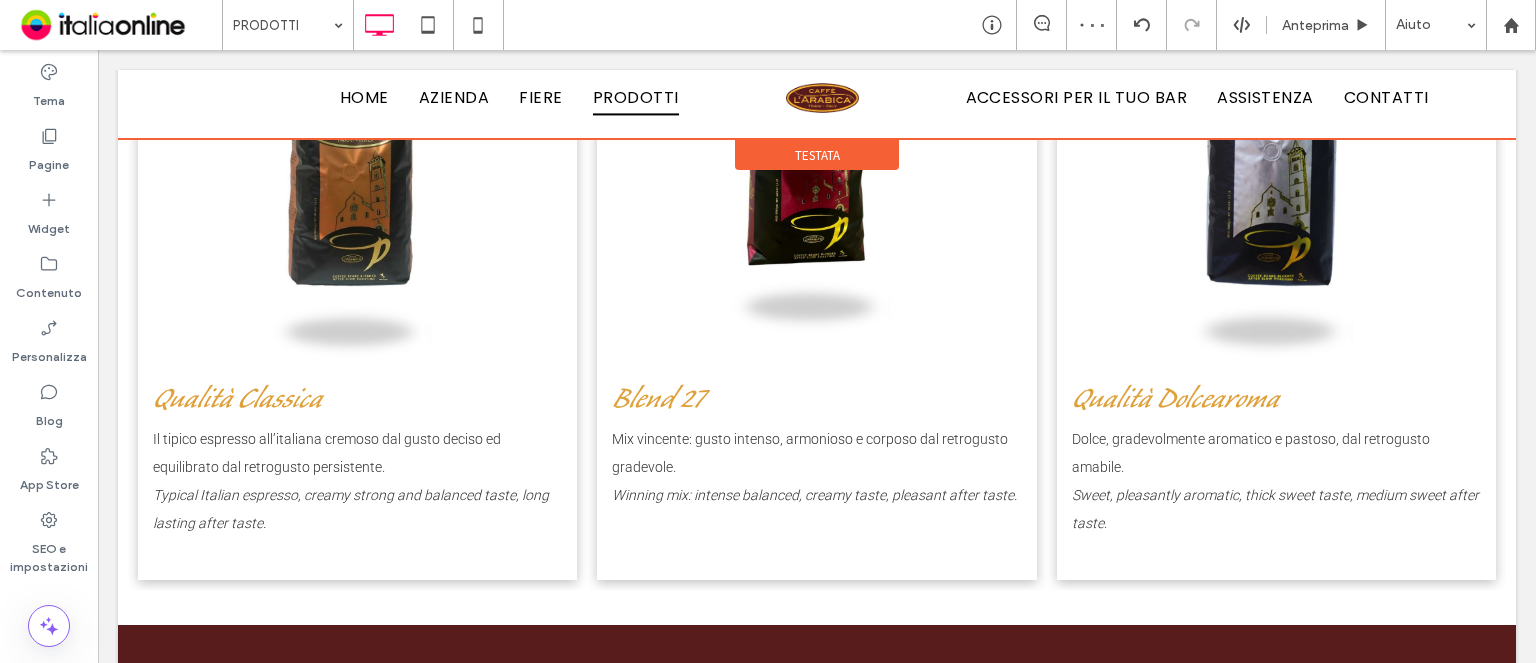 scroll, scrollTop: 5264, scrollLeft: 0, axis: vertical 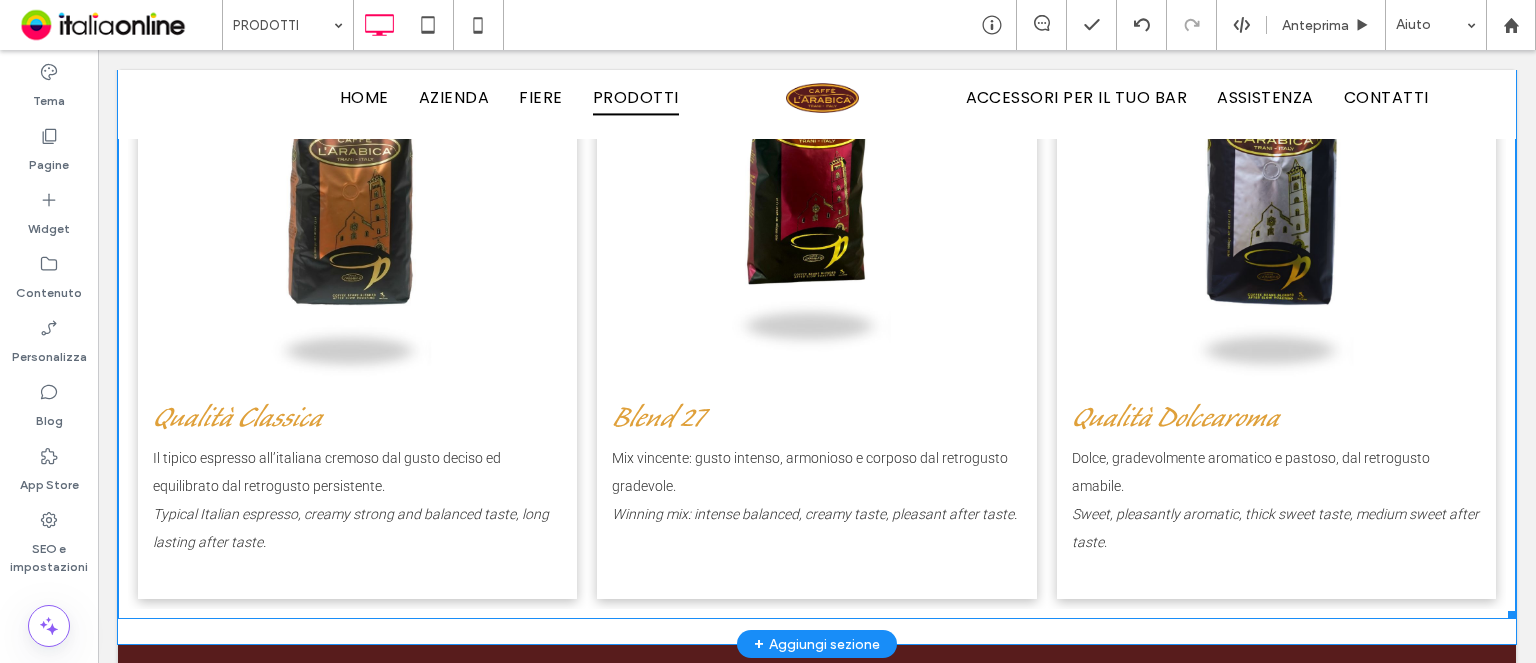 click on "Mix vincente: gusto intenso, armonioso e corposo dal retrogusto gradevole." at bounding box center [816, 472] 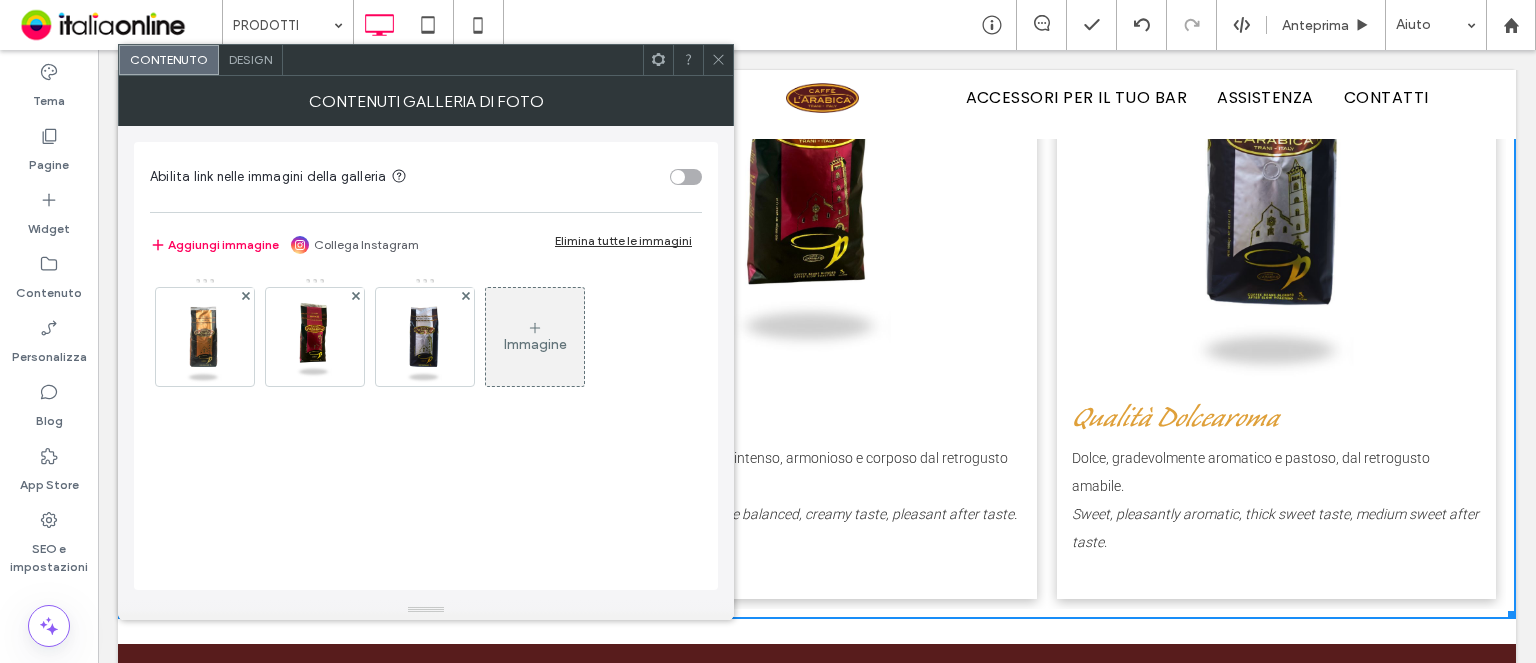 click on "Design" at bounding box center [250, 59] 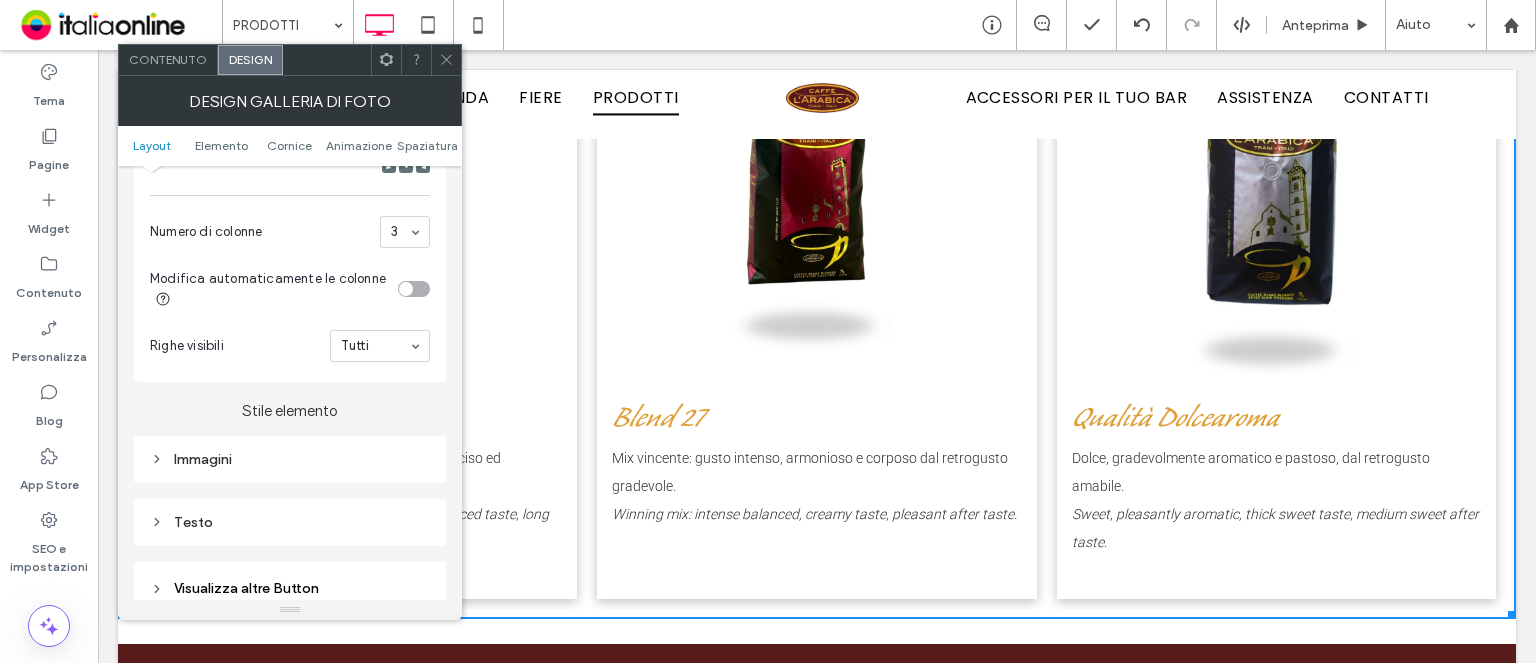 scroll, scrollTop: 600, scrollLeft: 0, axis: vertical 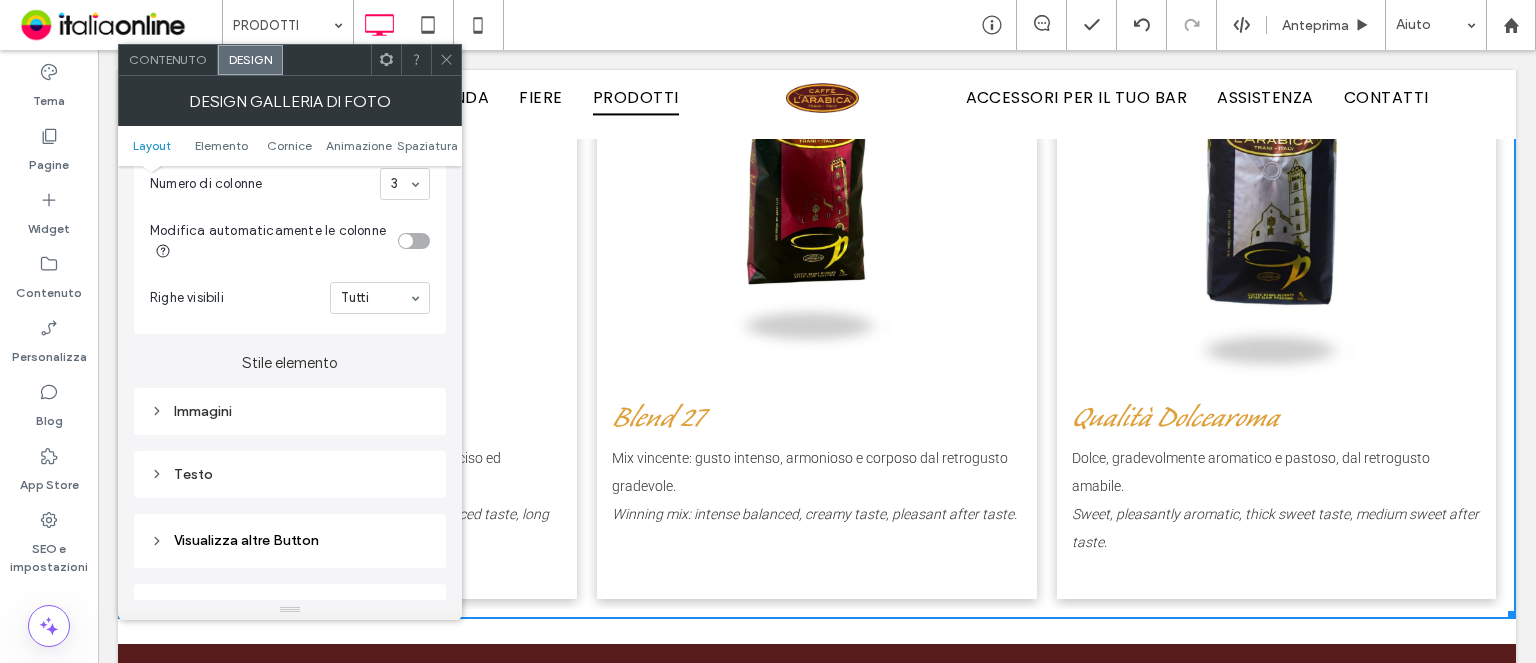 click on "Testo" at bounding box center [290, 474] 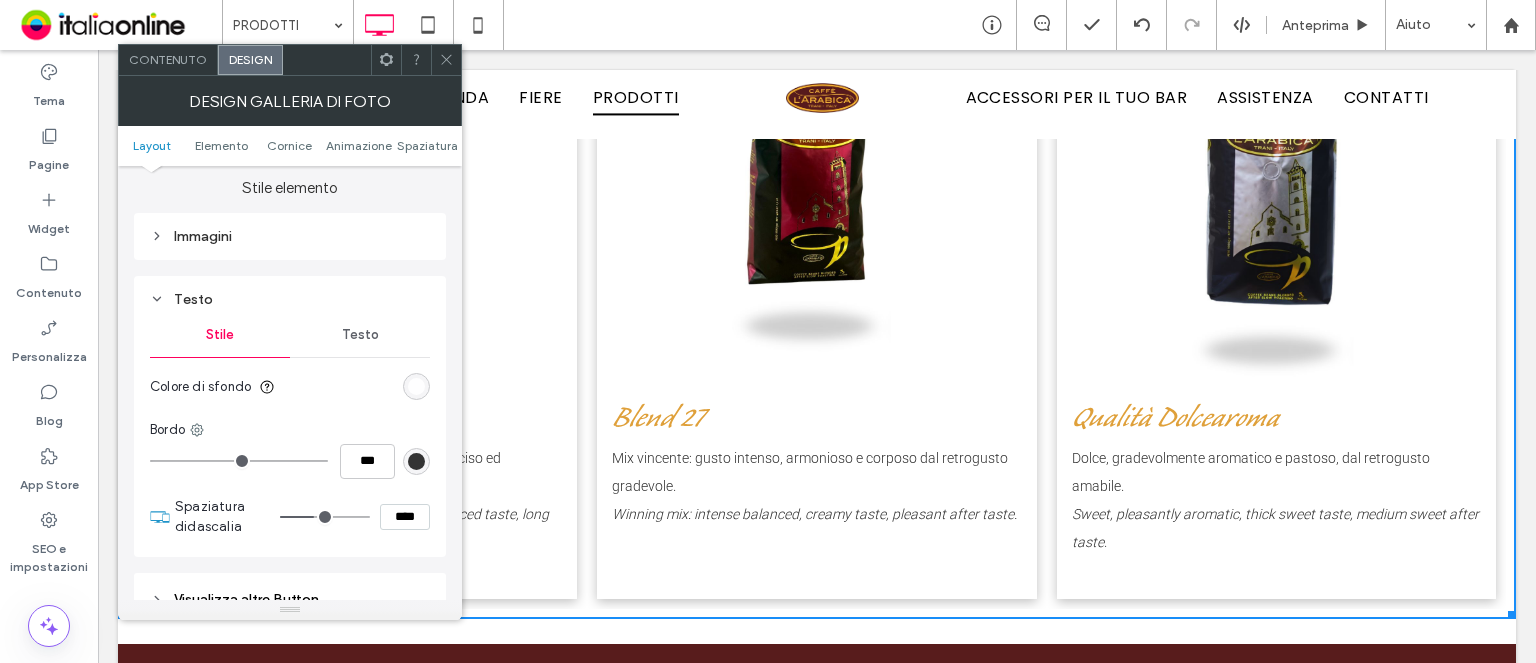 scroll, scrollTop: 800, scrollLeft: 0, axis: vertical 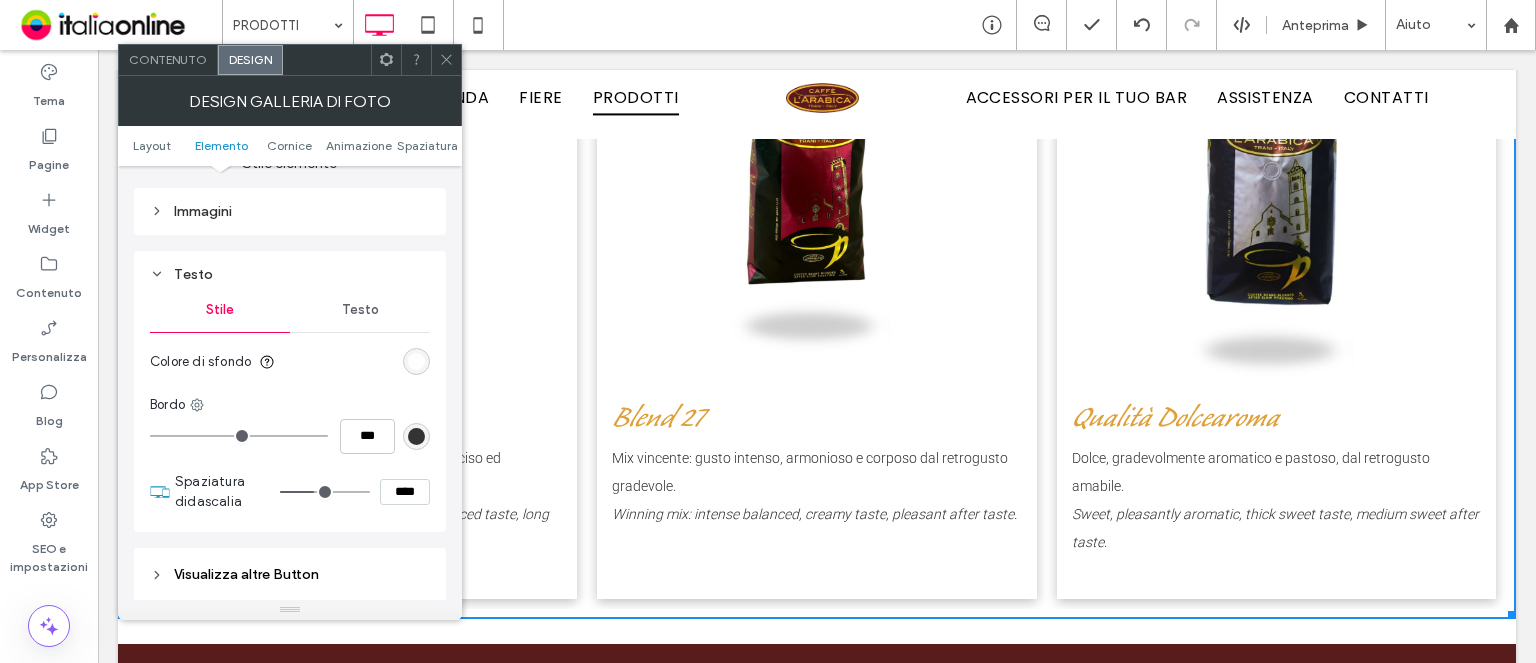click on "Testo" at bounding box center [360, 310] 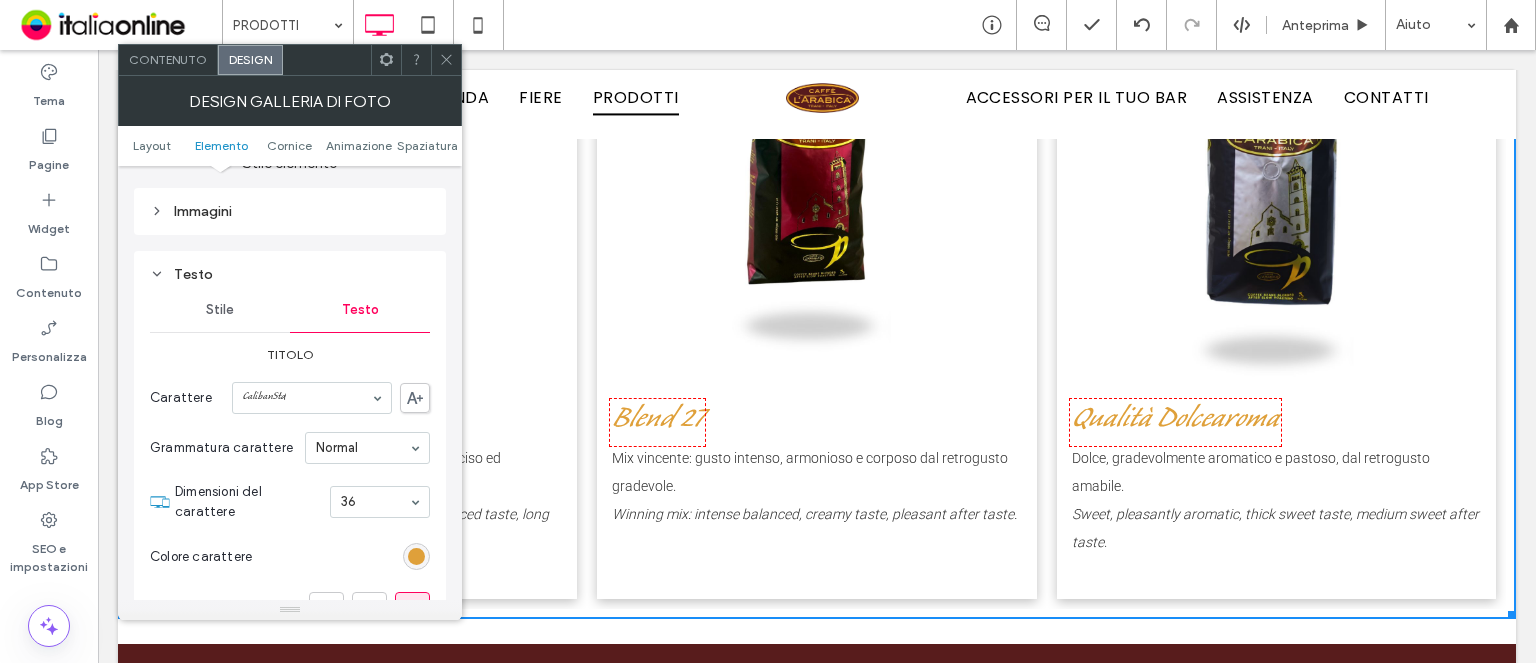 scroll, scrollTop: 900, scrollLeft: 0, axis: vertical 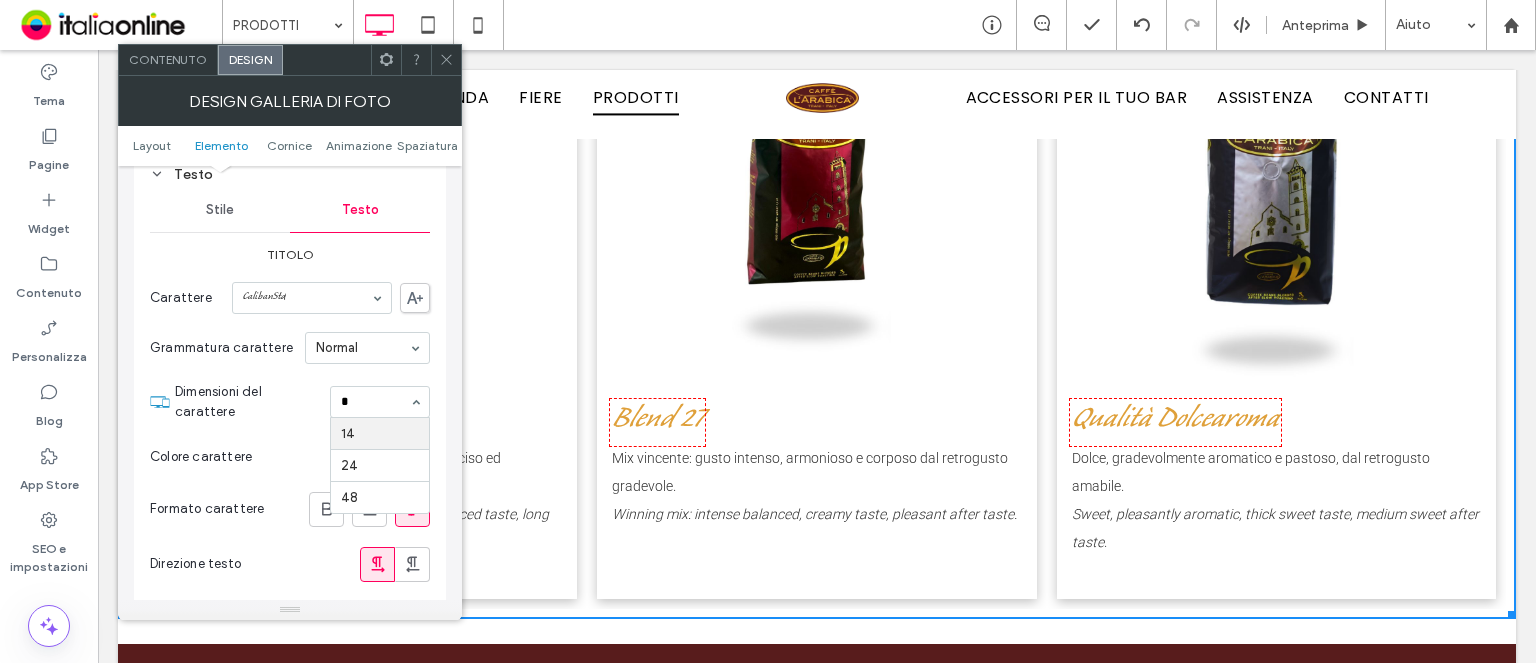 type on "**" 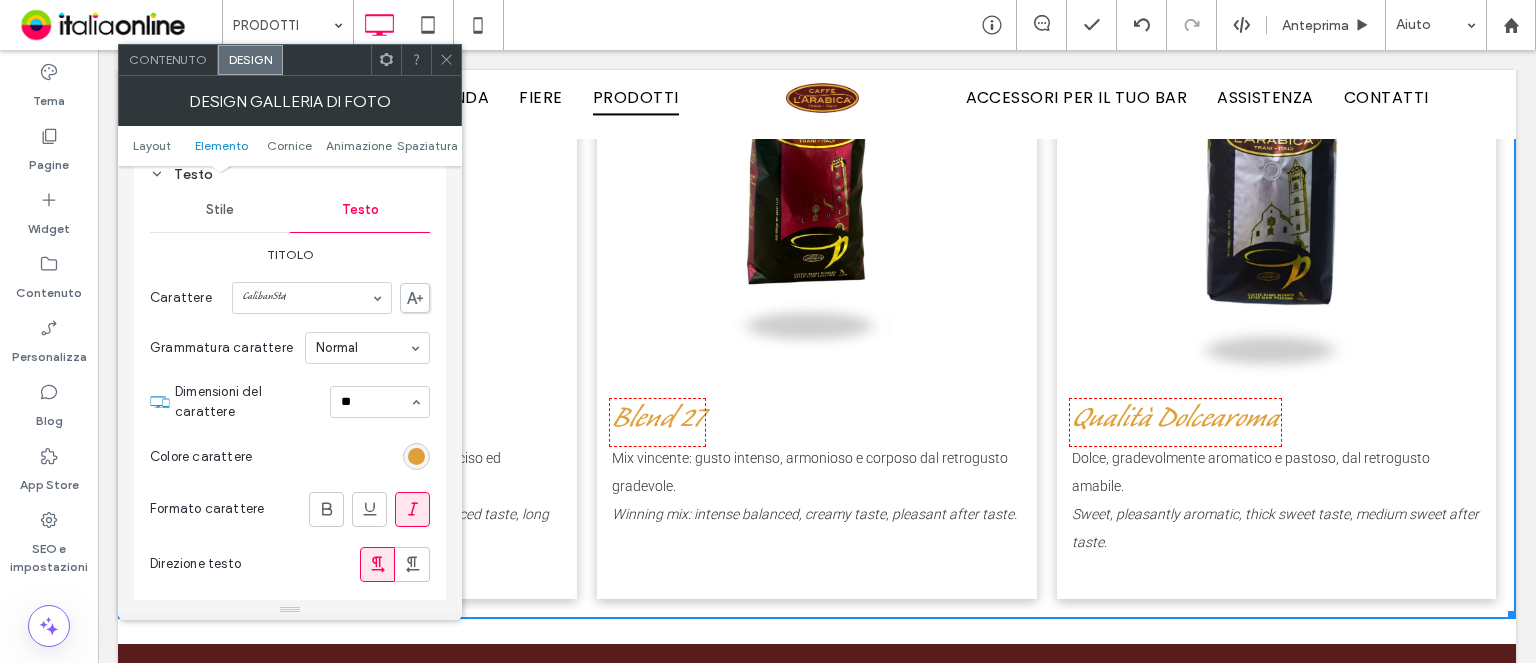 type 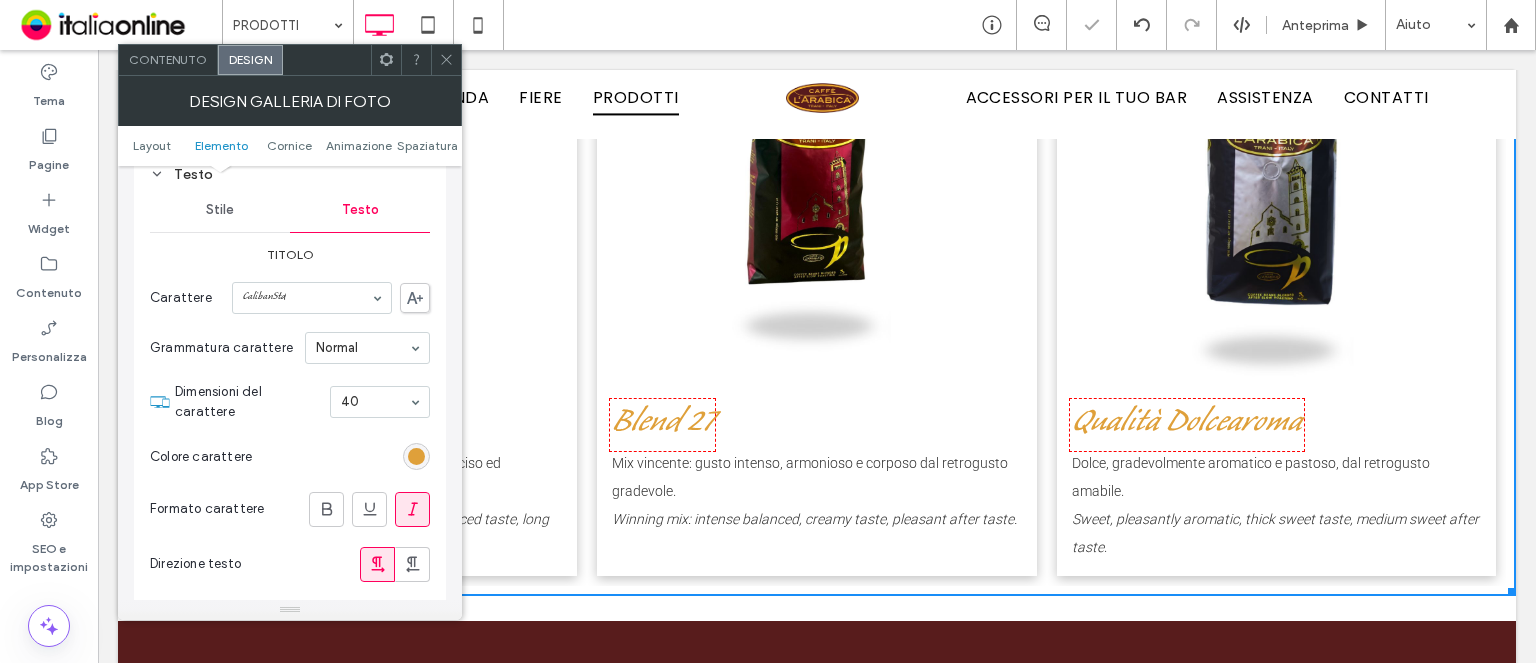 scroll, scrollTop: 5253, scrollLeft: 0, axis: vertical 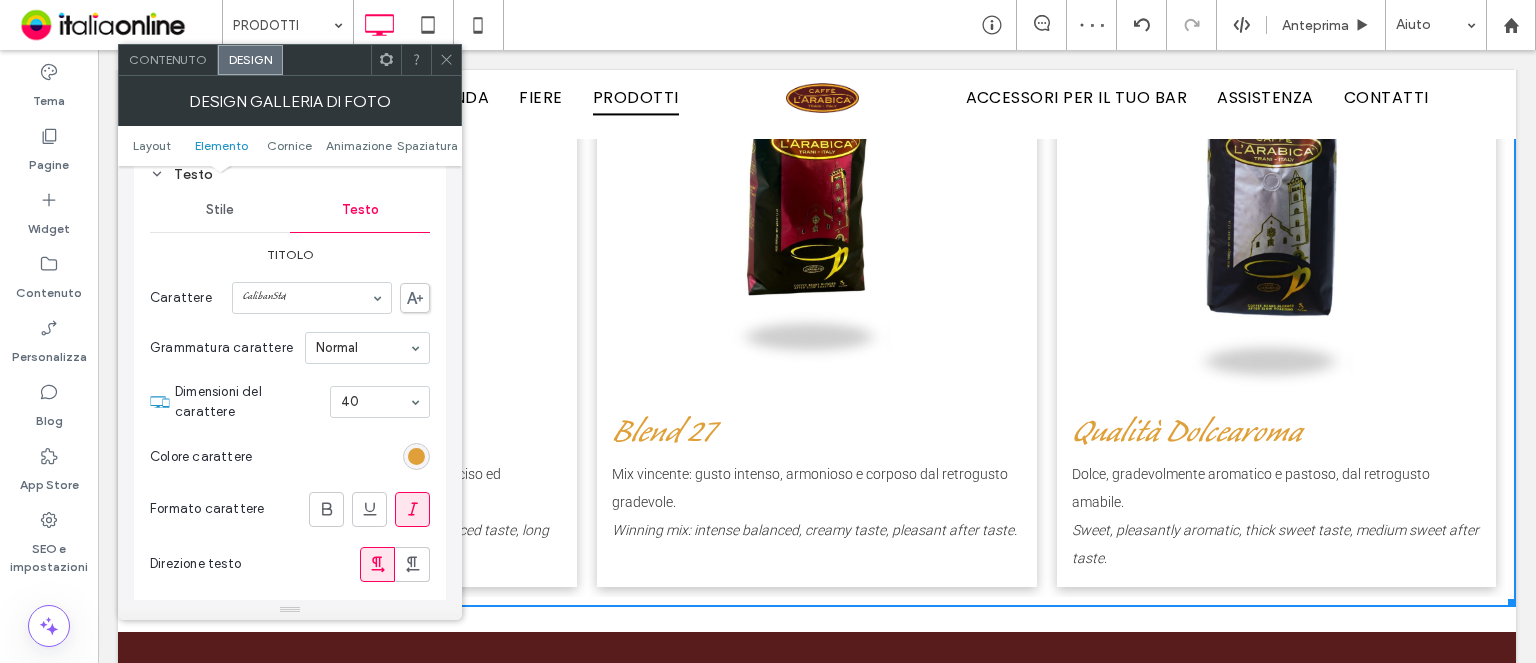 click 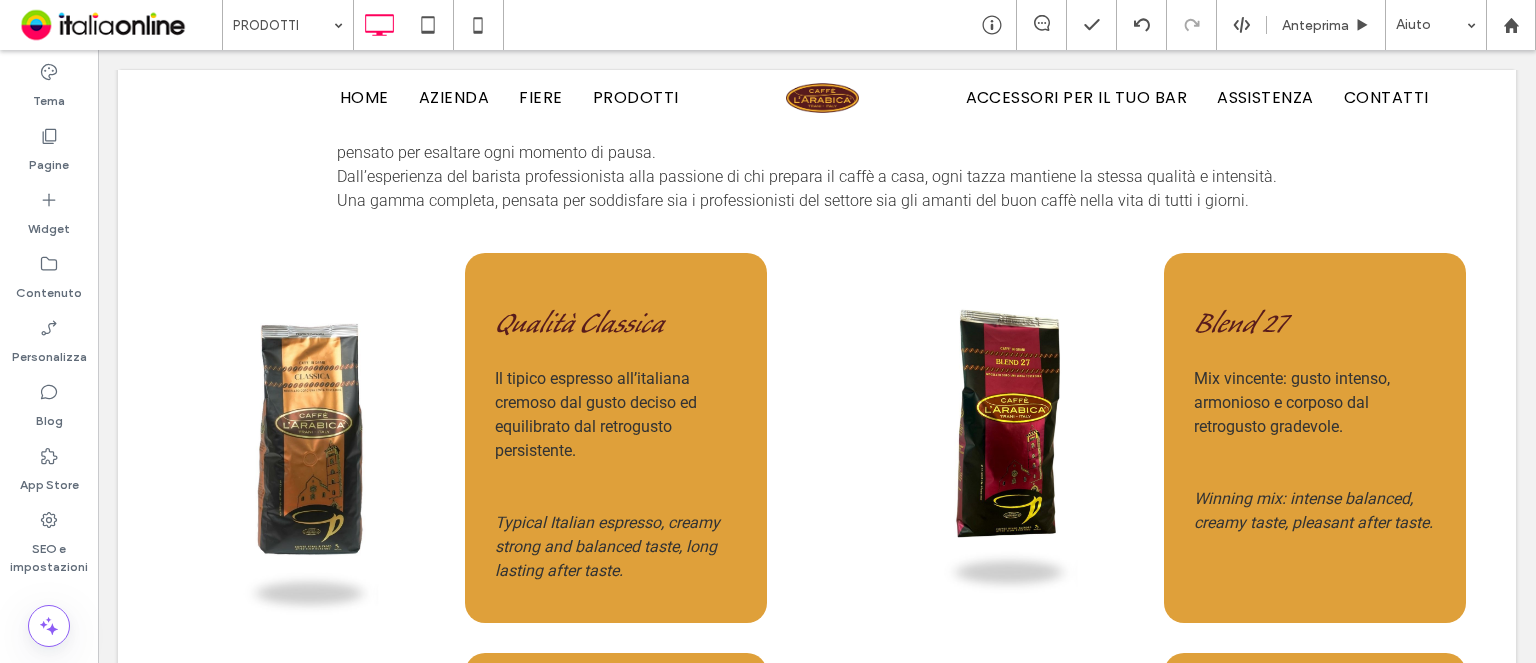 scroll, scrollTop: 300, scrollLeft: 0, axis: vertical 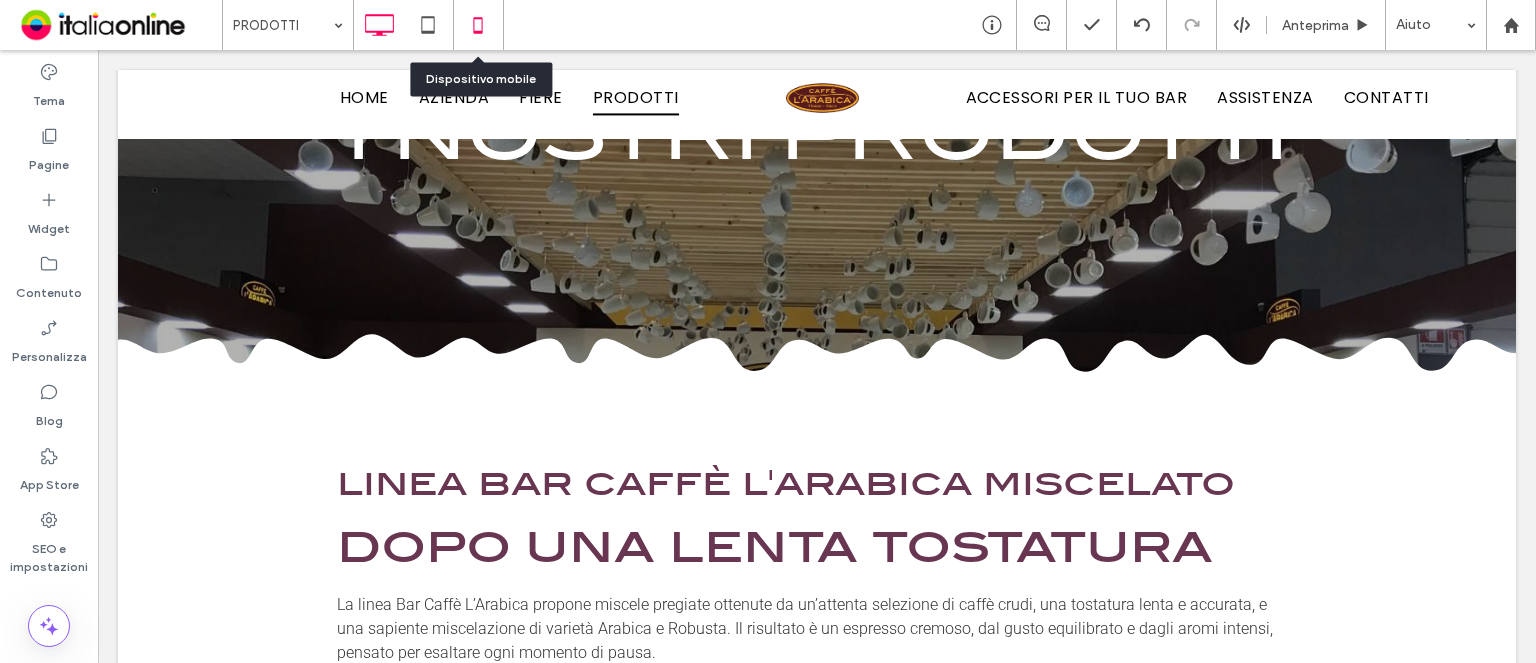 click 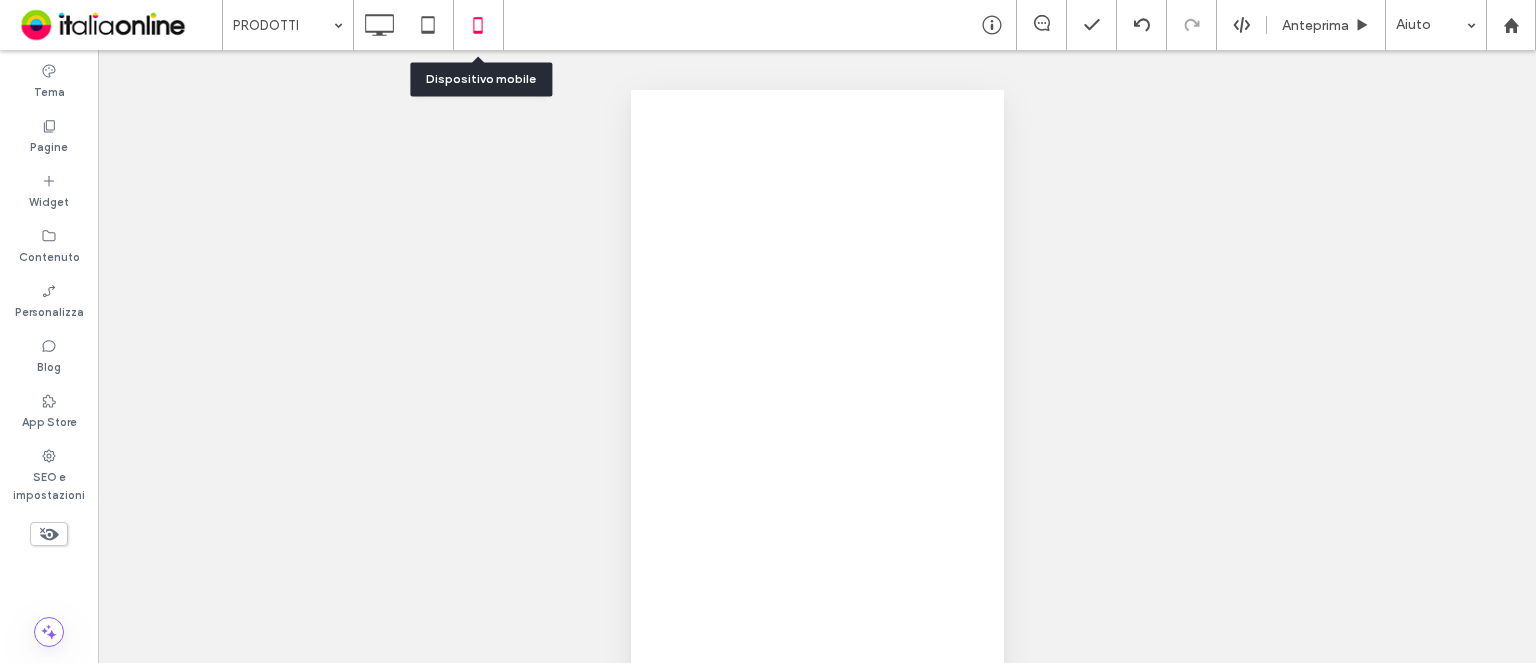 scroll, scrollTop: 0, scrollLeft: 0, axis: both 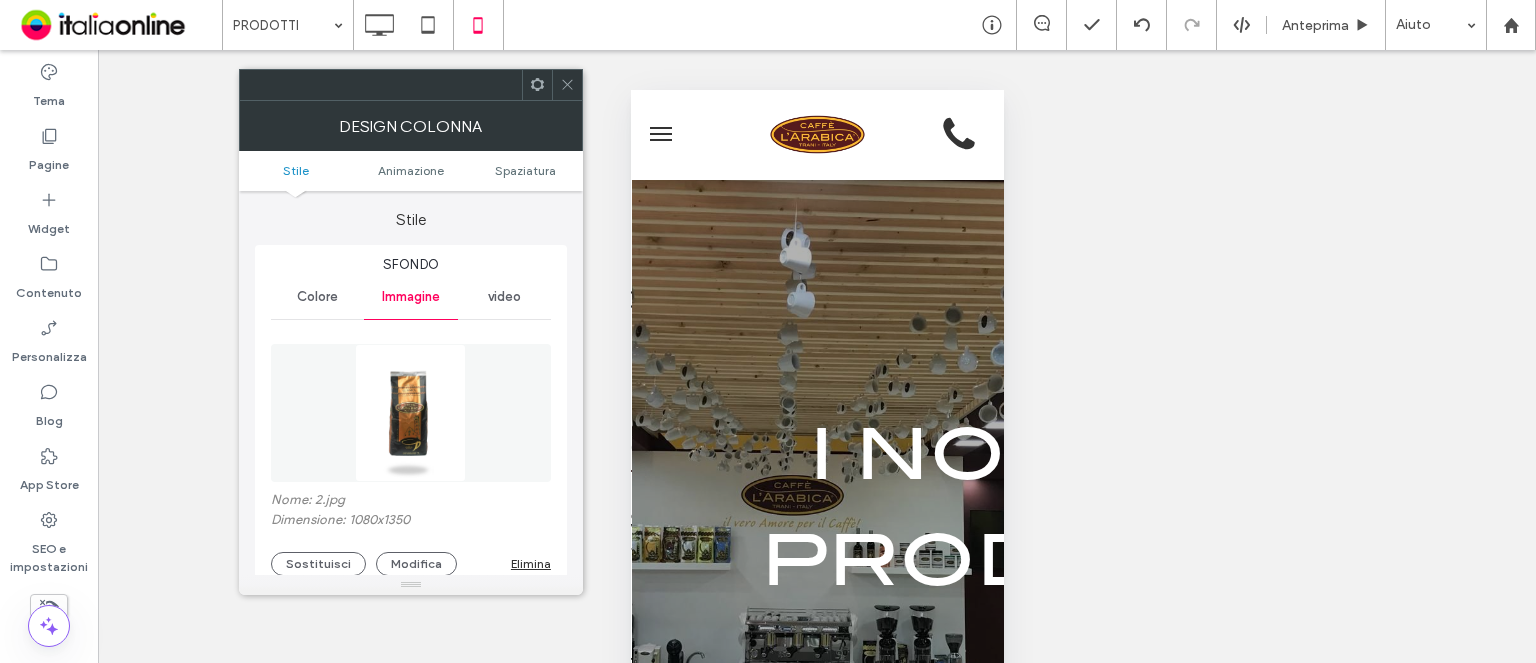 click at bounding box center [567, 85] 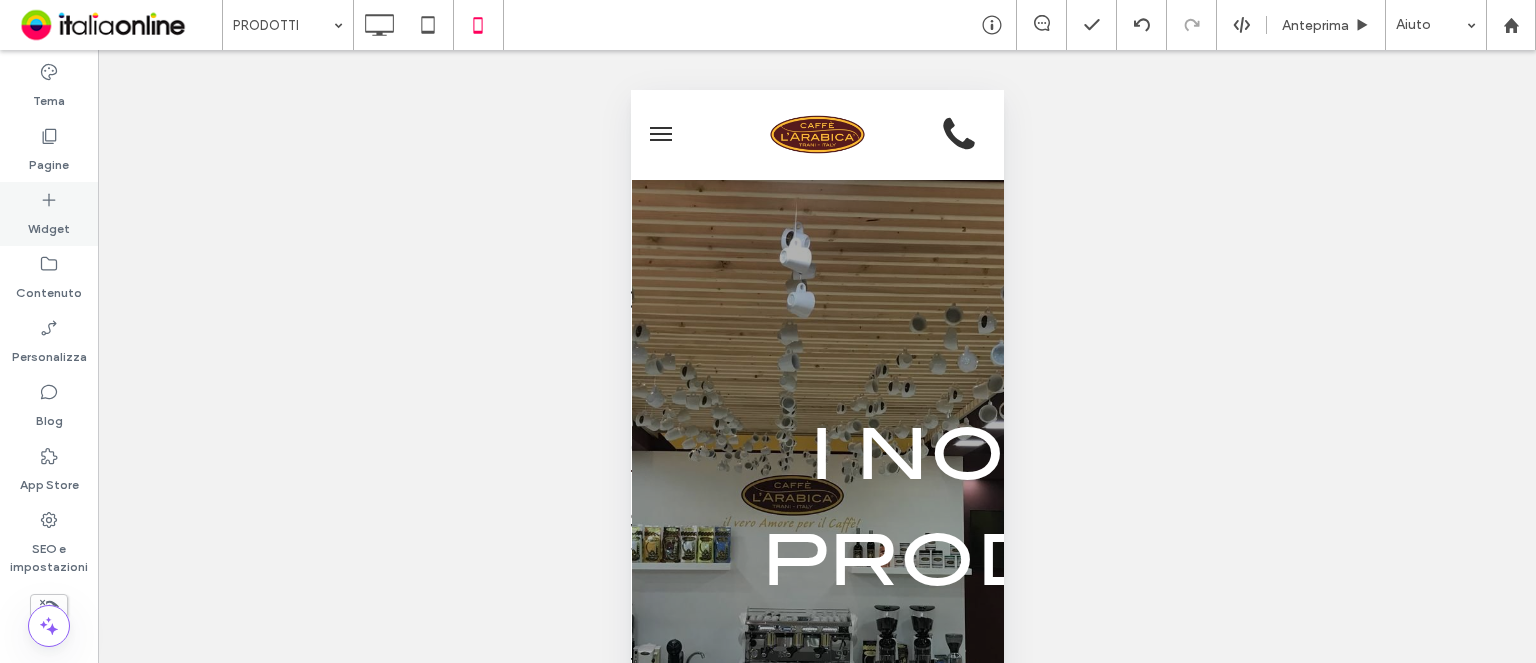 click on "Widget" at bounding box center (49, 214) 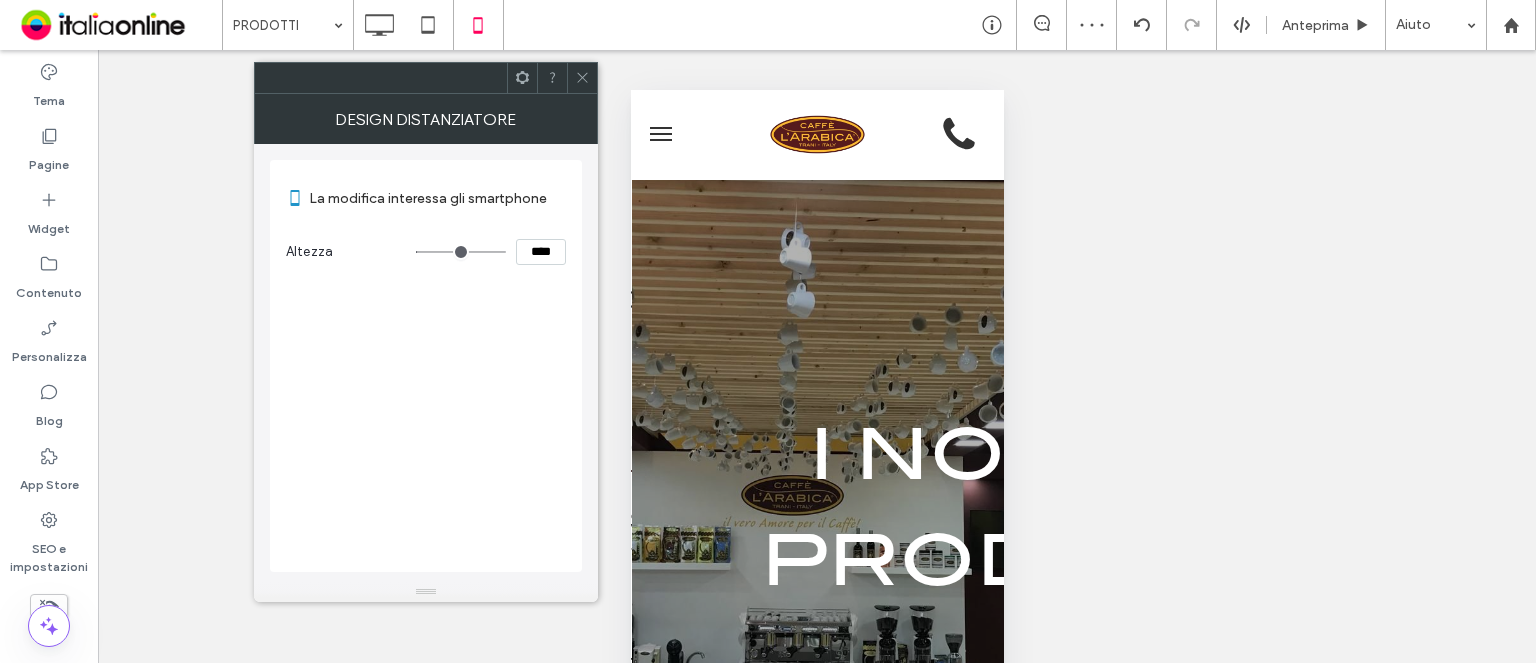 type on "**" 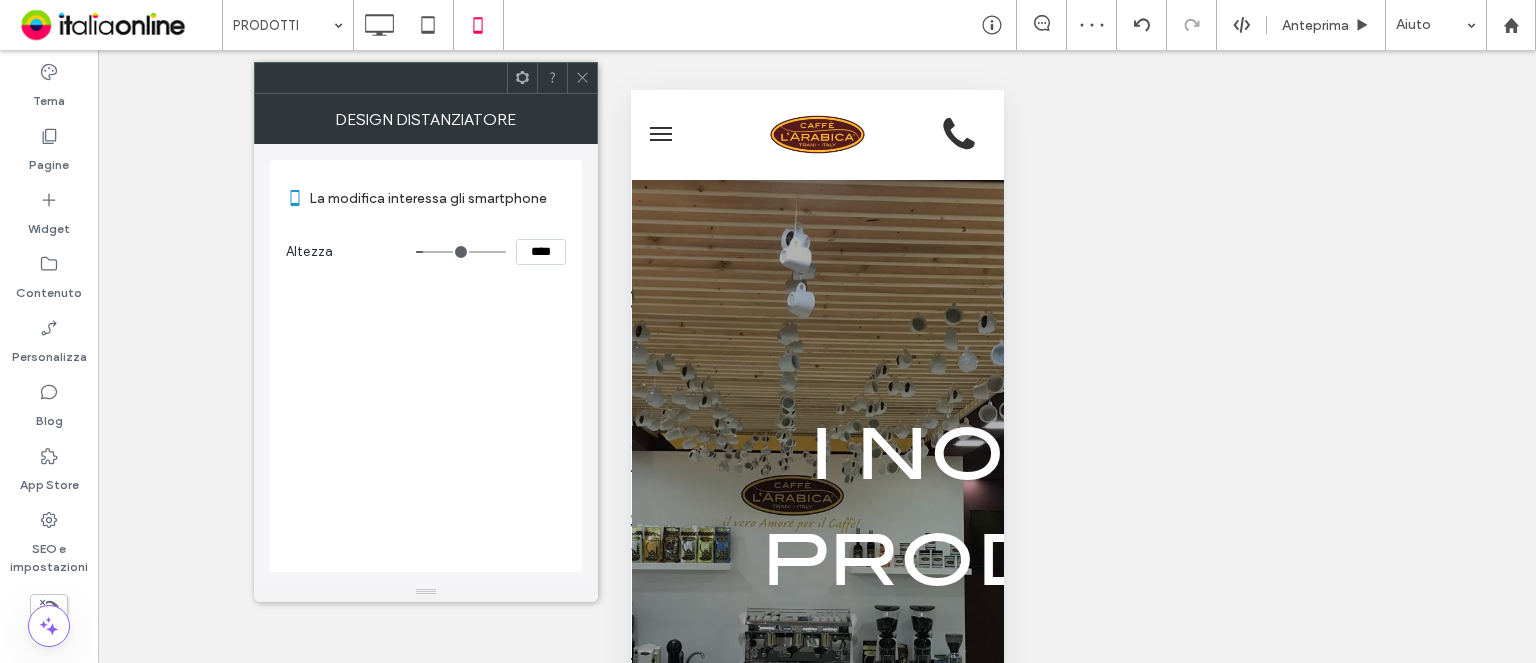 type on "**" 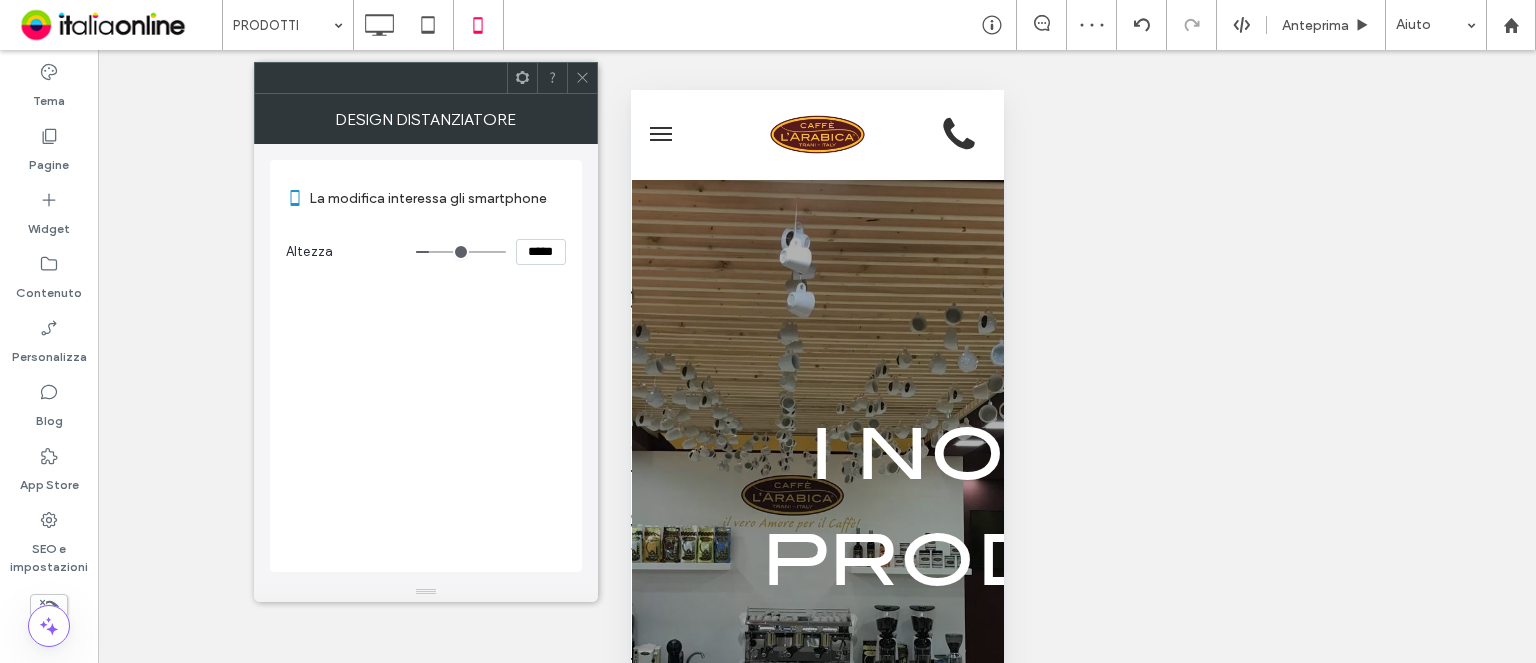 type on "***" 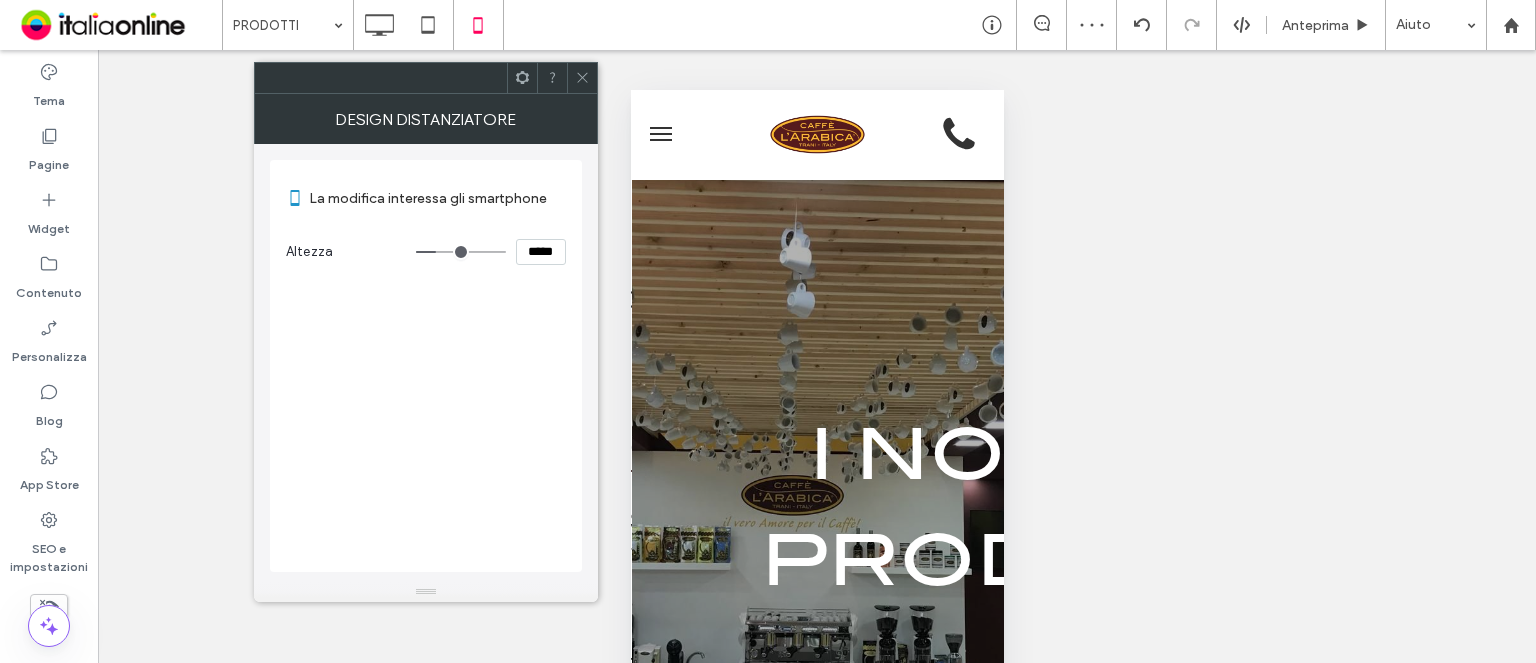 type on "***" 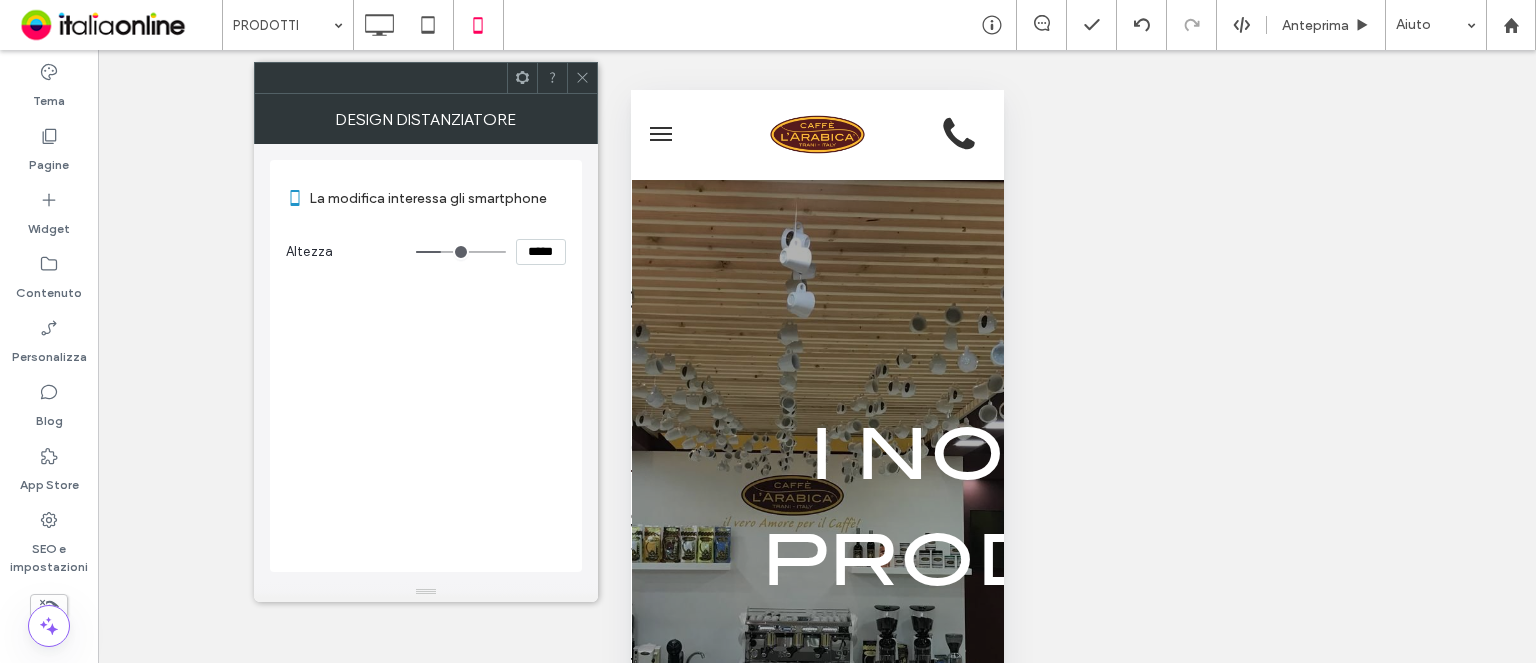 drag, startPoint x: 429, startPoint y: 250, endPoint x: 444, endPoint y: 247, distance: 15.297058 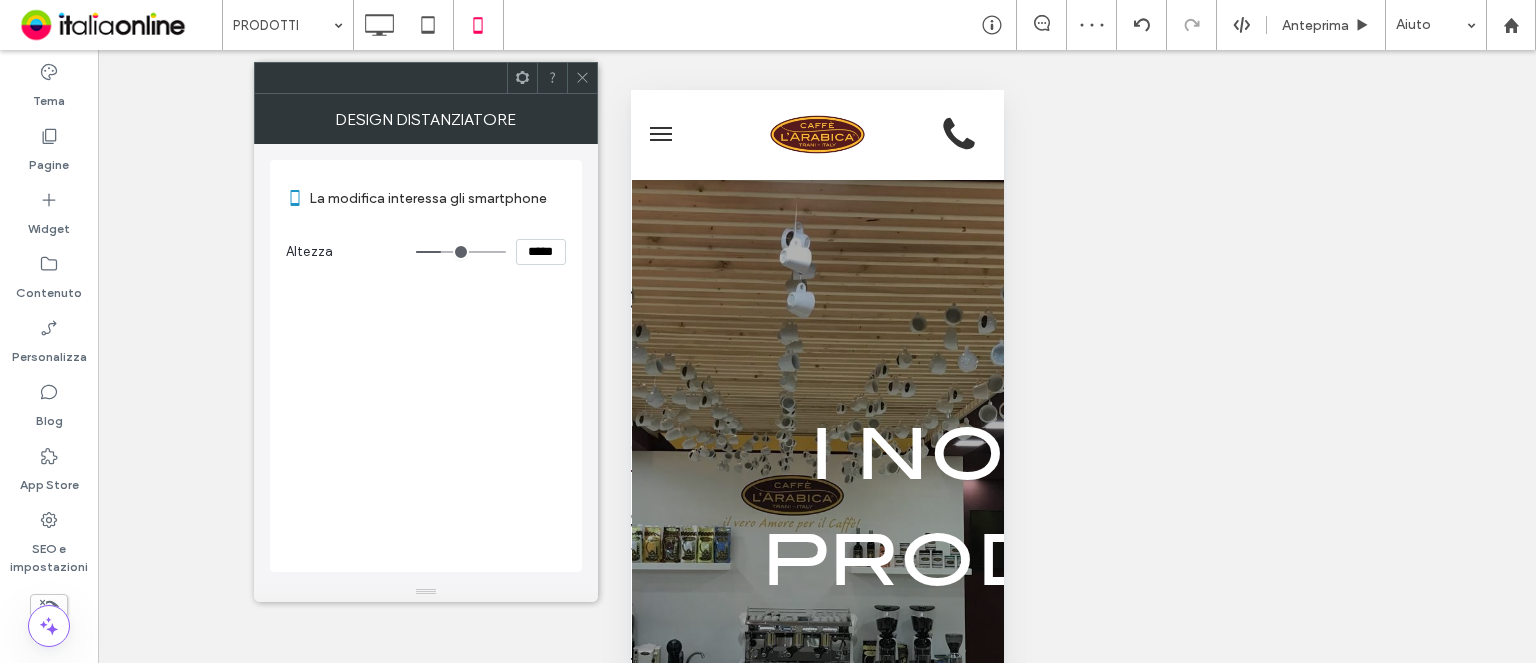 type on "***" 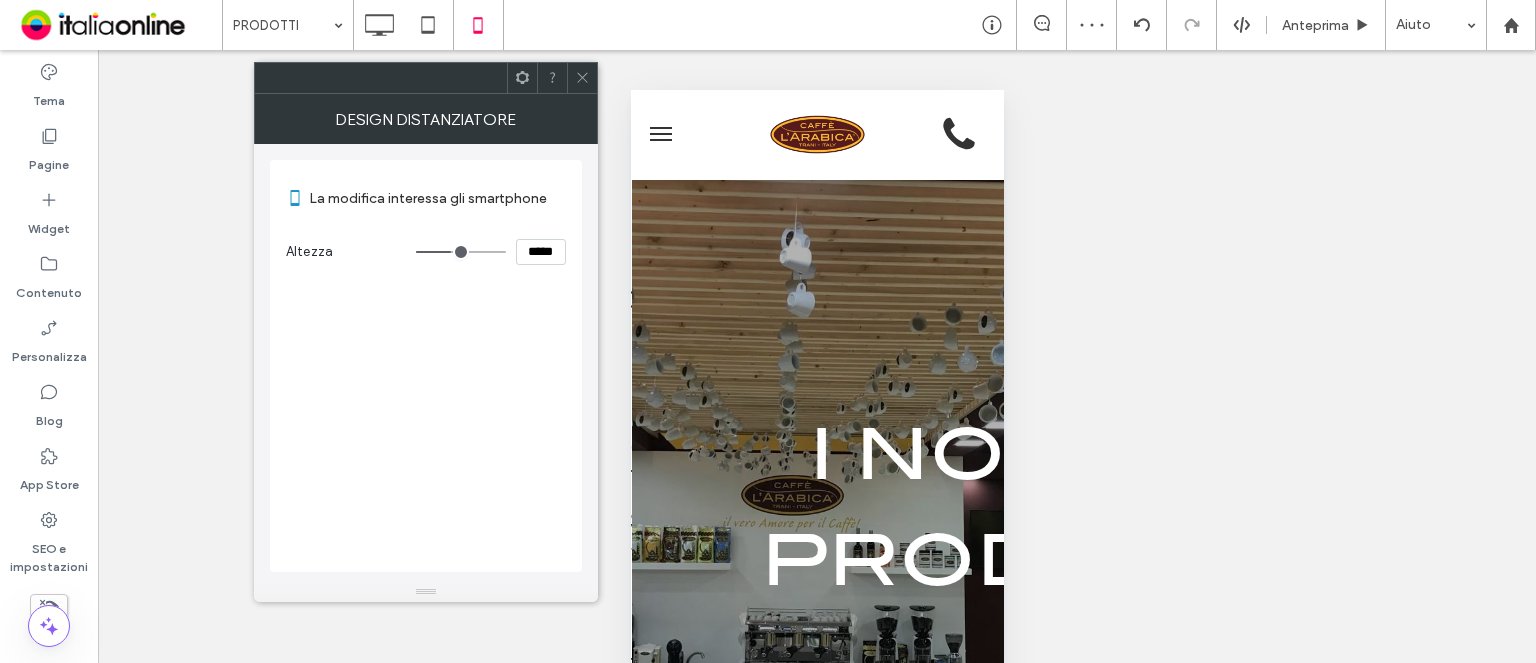 type on "***" 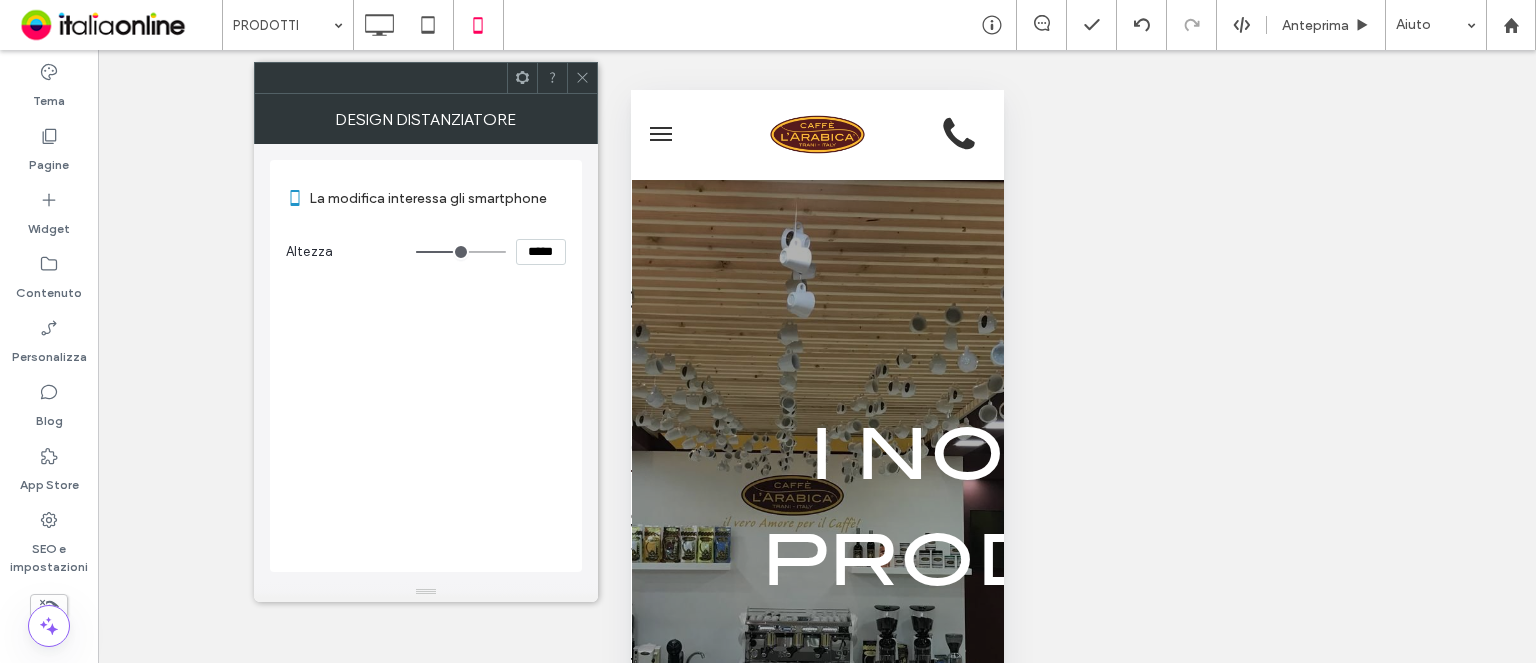 drag, startPoint x: 441, startPoint y: 248, endPoint x: 454, endPoint y: 249, distance: 13.038404 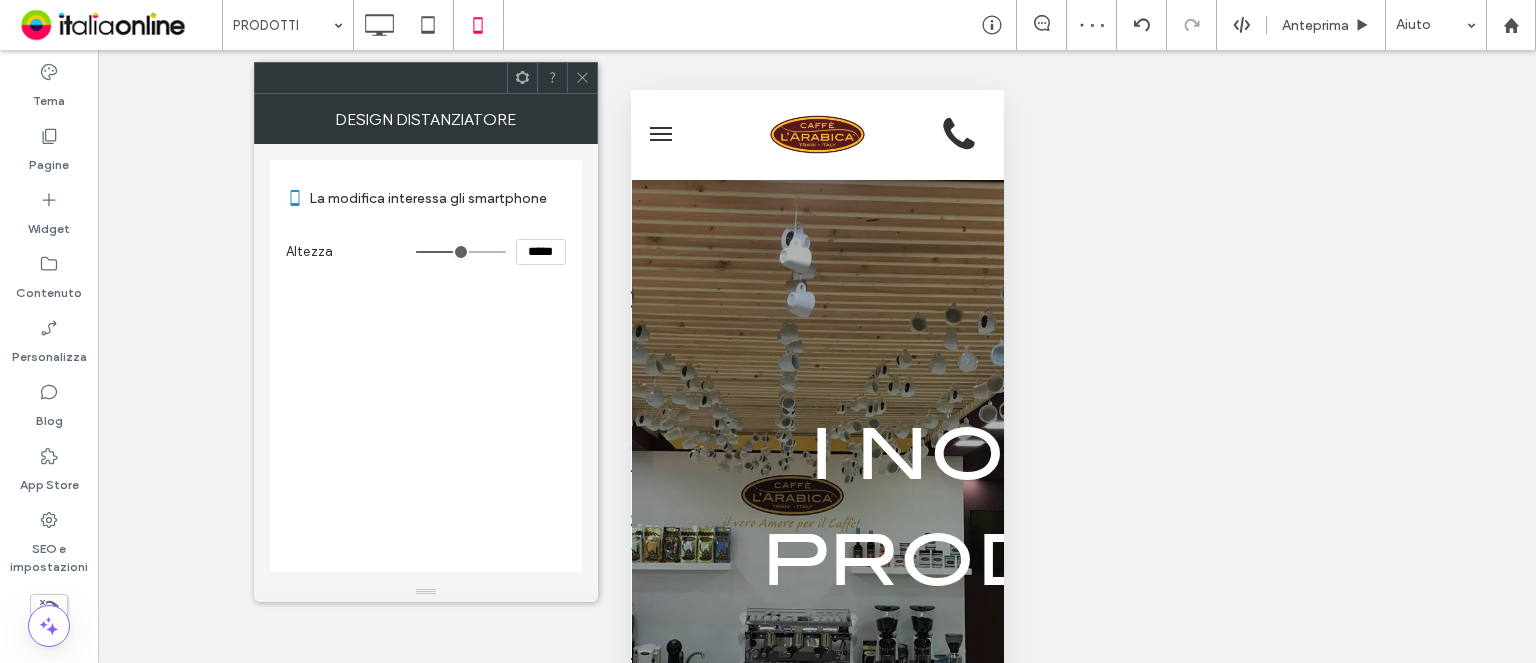 drag, startPoint x: 531, startPoint y: 251, endPoint x: 556, endPoint y: 251, distance: 25 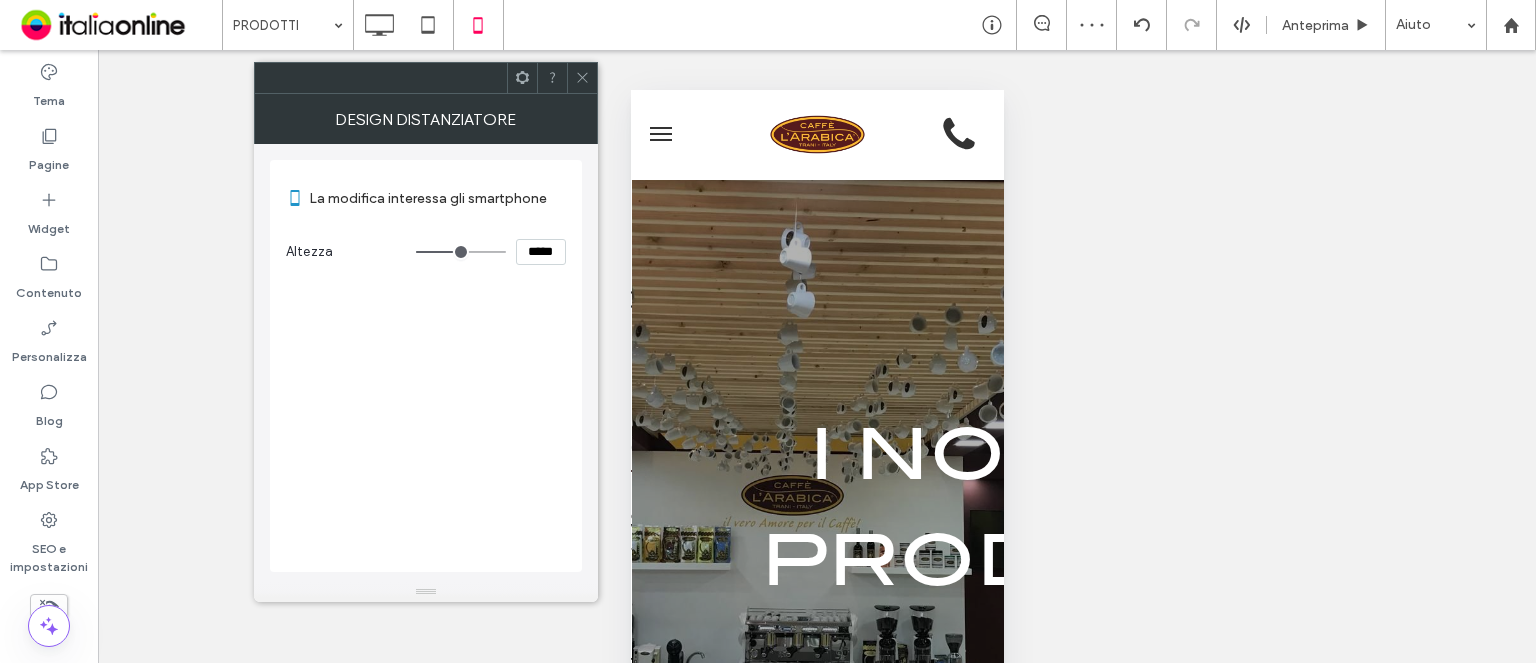 click on "*****" at bounding box center (541, 252) 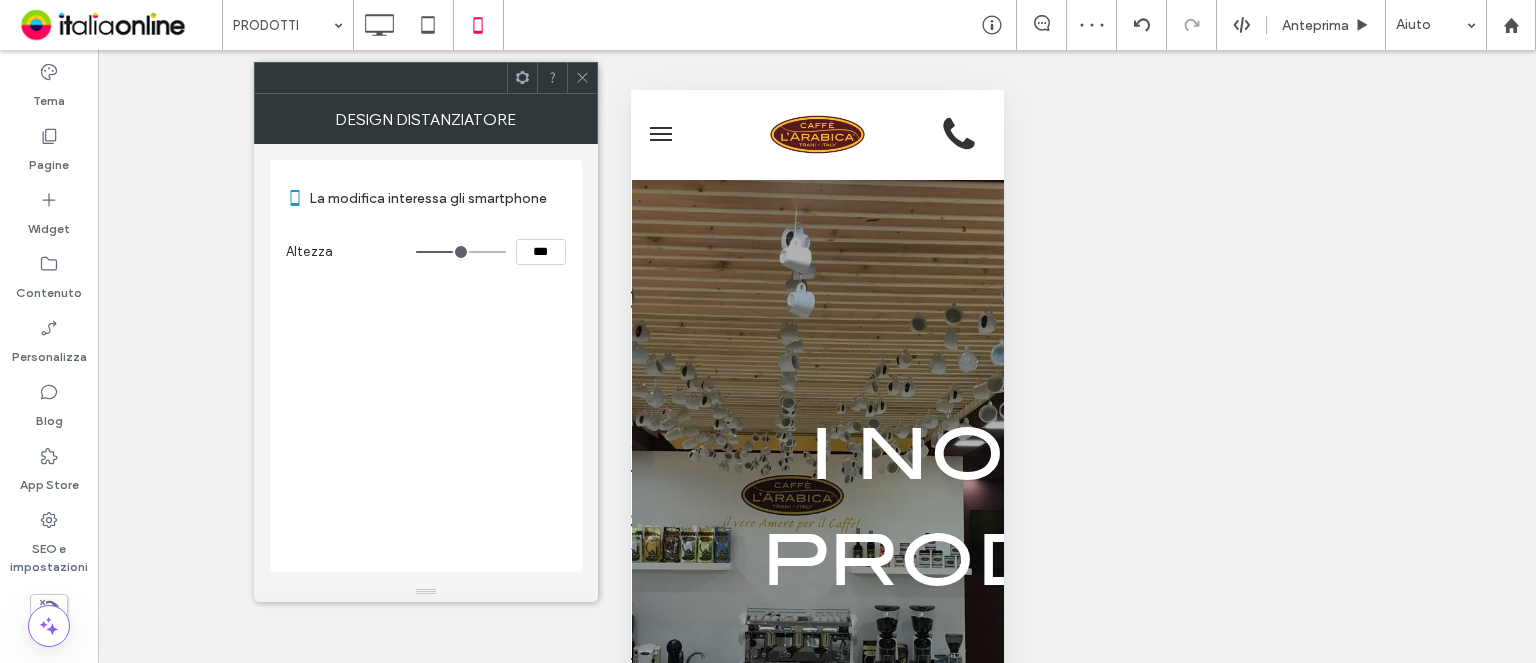 type on "*****" 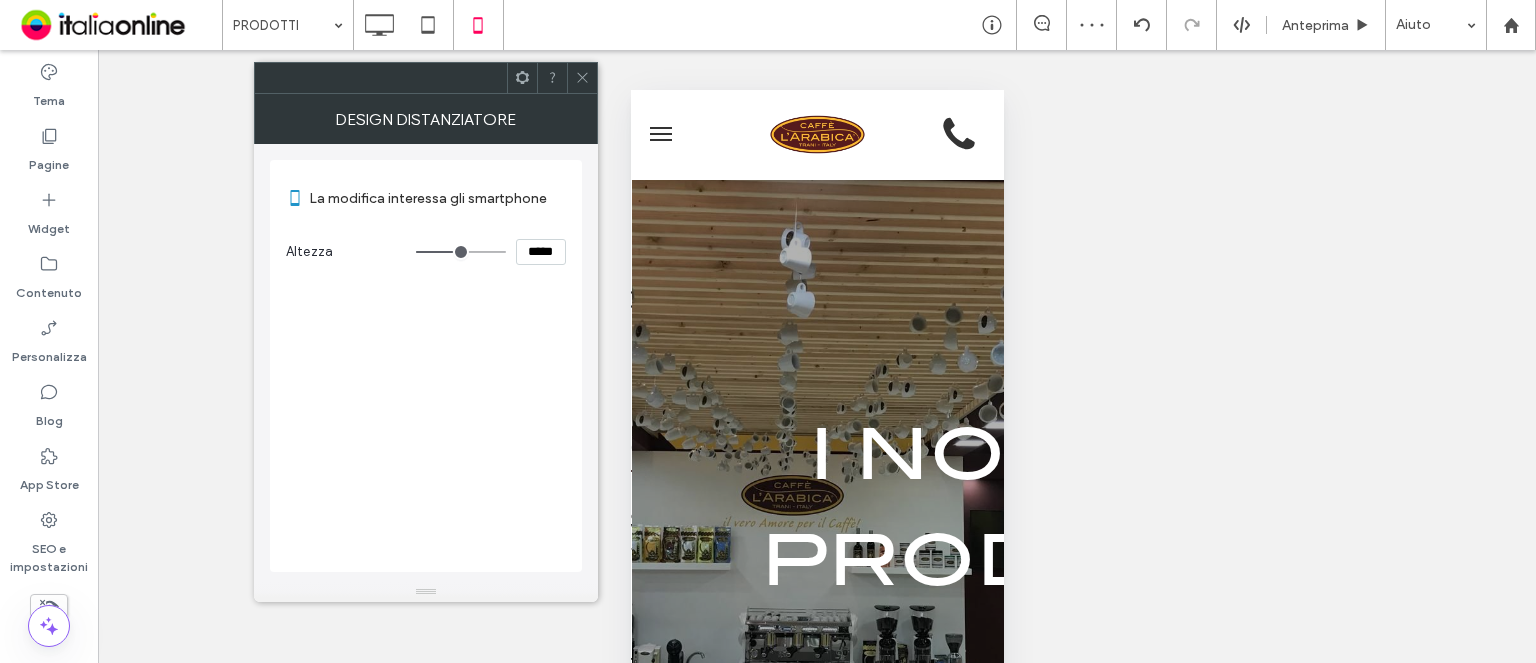 type on "***" 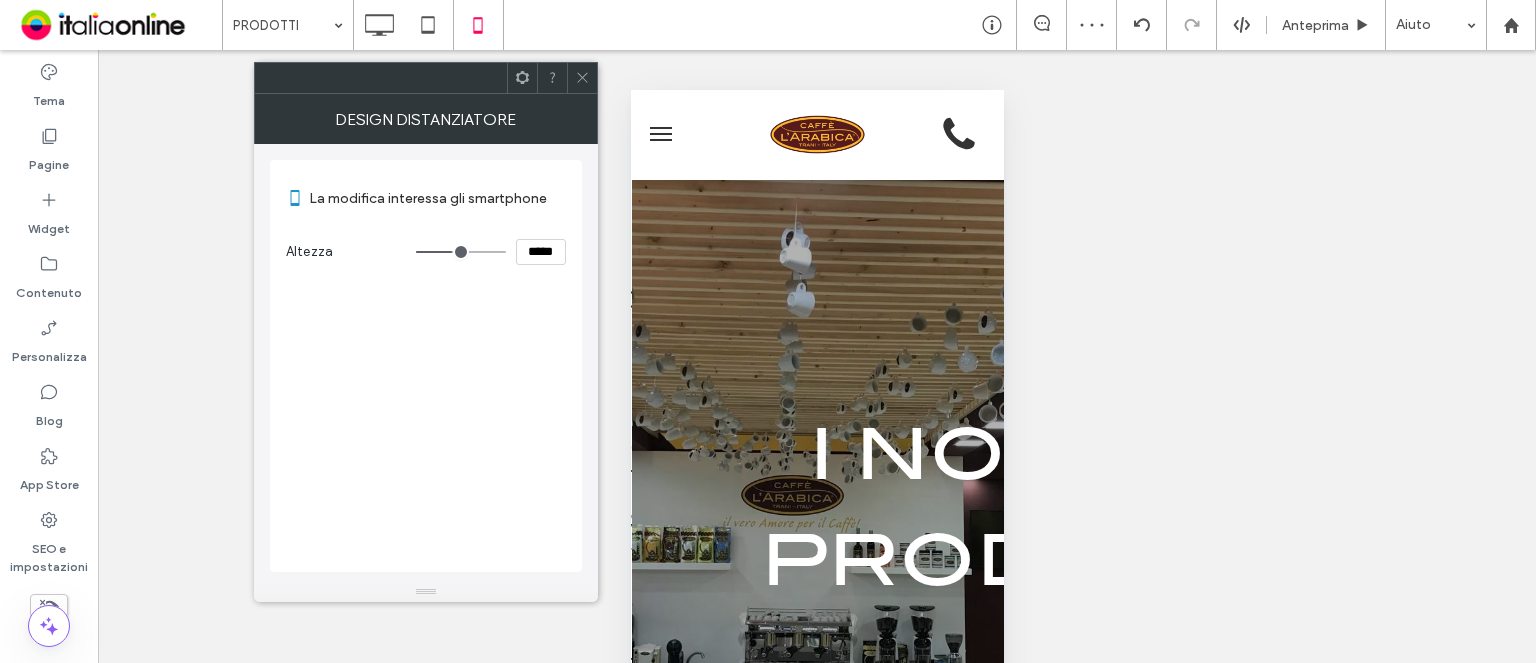 click 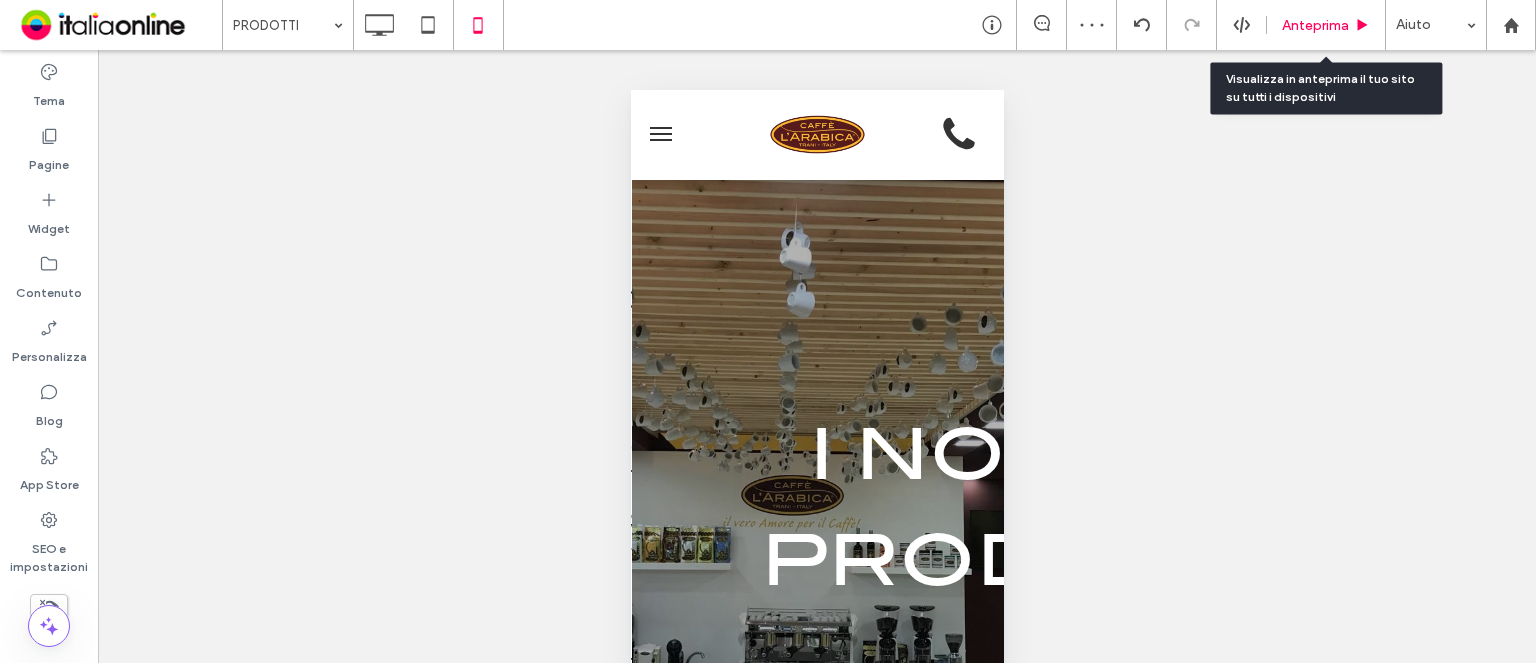 click on "Anteprima" at bounding box center (1315, 25) 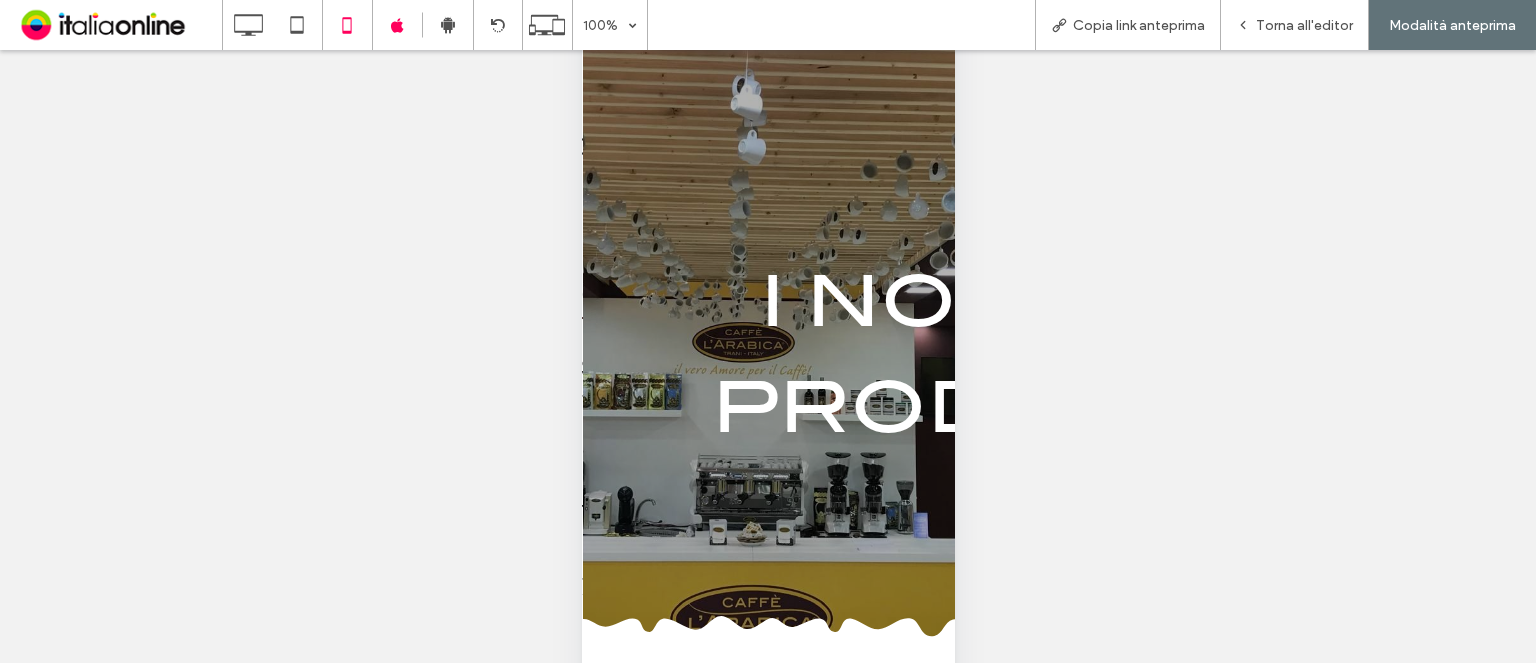scroll, scrollTop: 163, scrollLeft: 0, axis: vertical 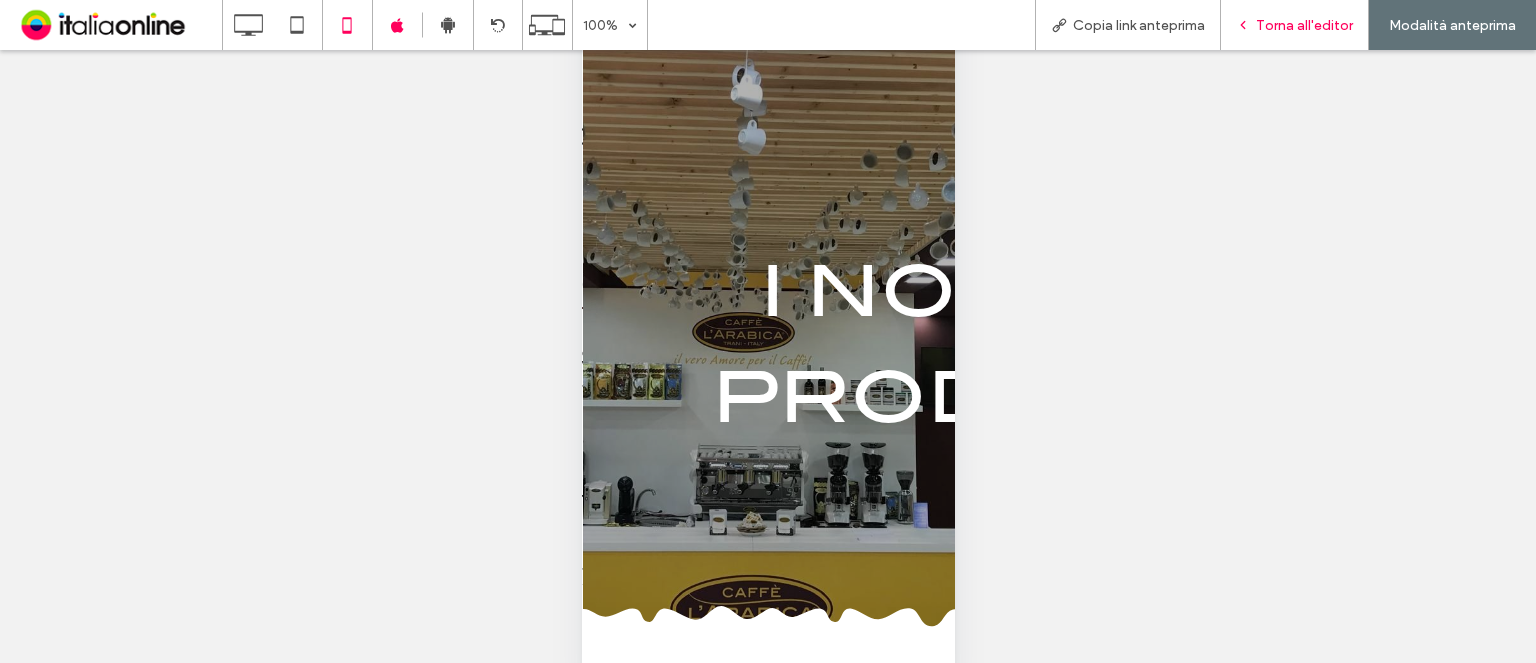 click on "Torna all'editor" at bounding box center [1295, 25] 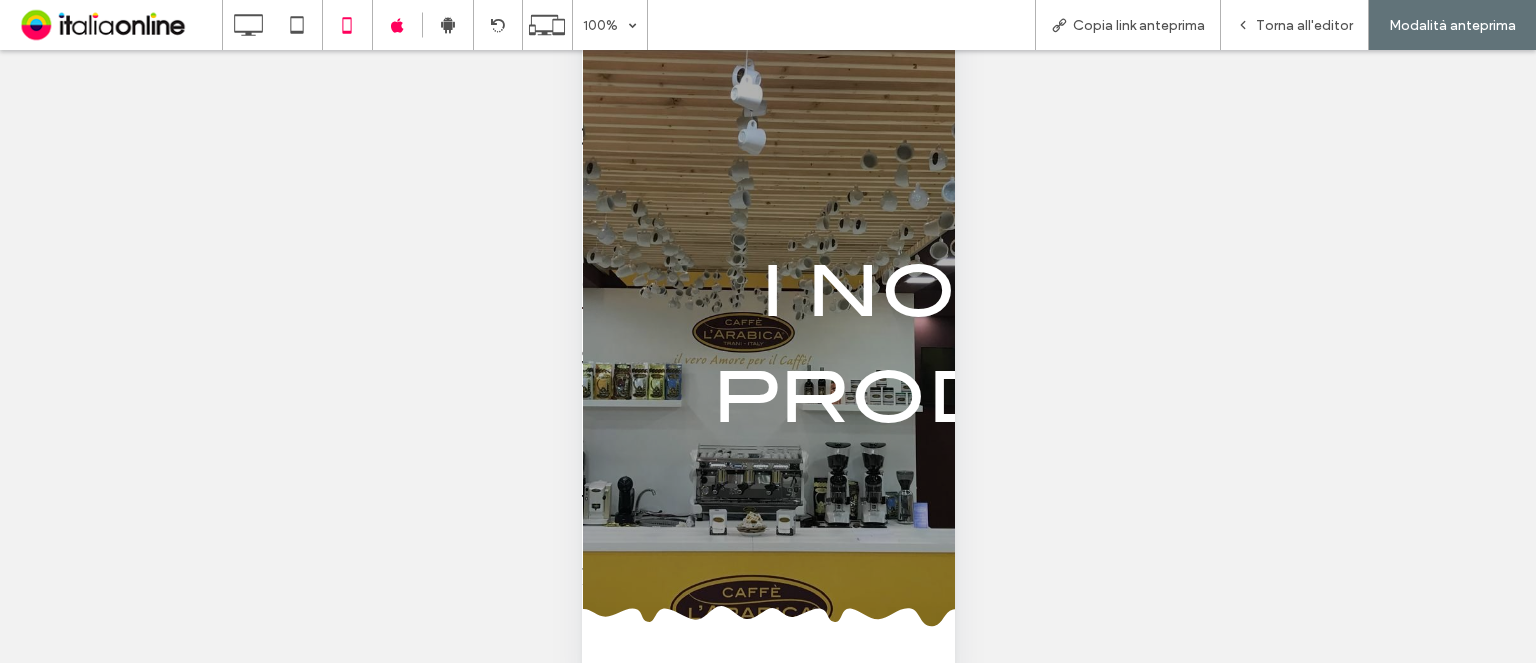 drag, startPoint x: 1258, startPoint y: 35, endPoint x: 1077, endPoint y: 177, distance: 230.05434 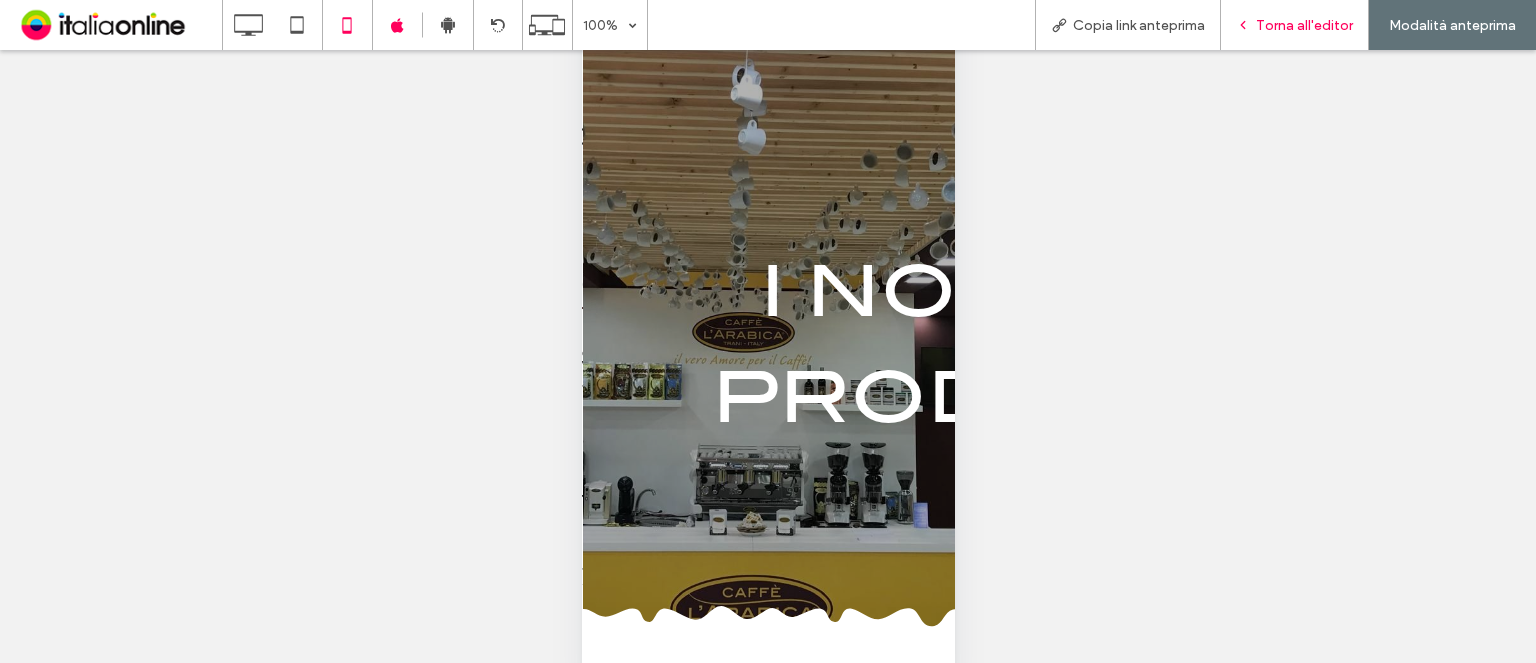 click on "Torna all'editor" at bounding box center (1304, 25) 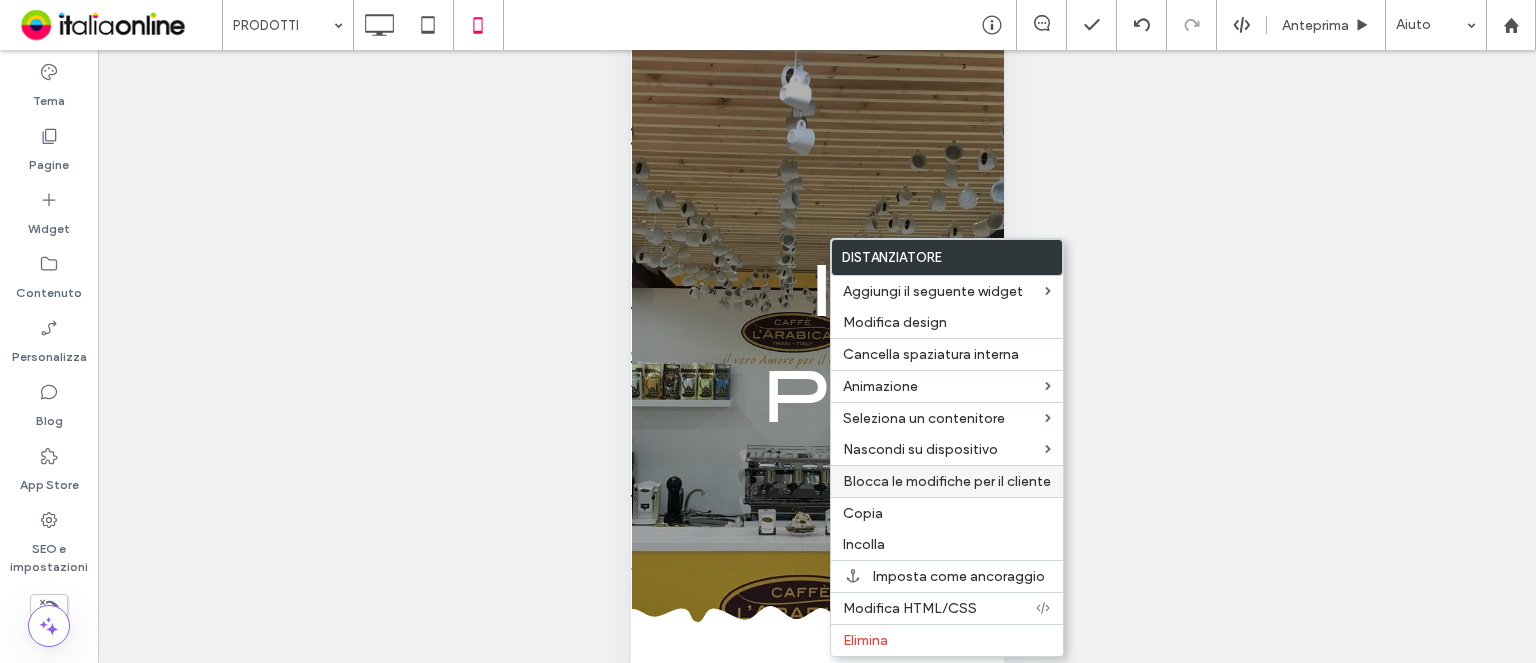 drag, startPoint x: 888, startPoint y: 507, endPoint x: 875, endPoint y: 494, distance: 18.384777 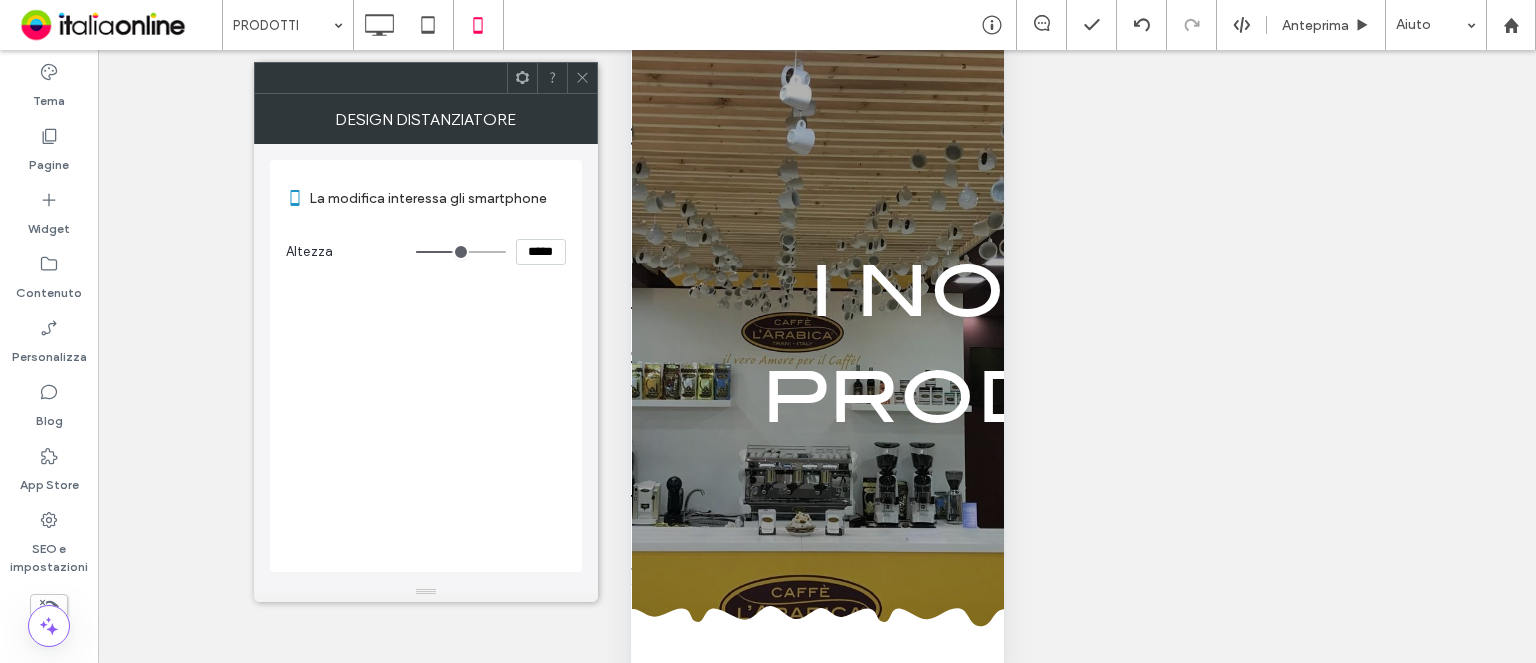 click 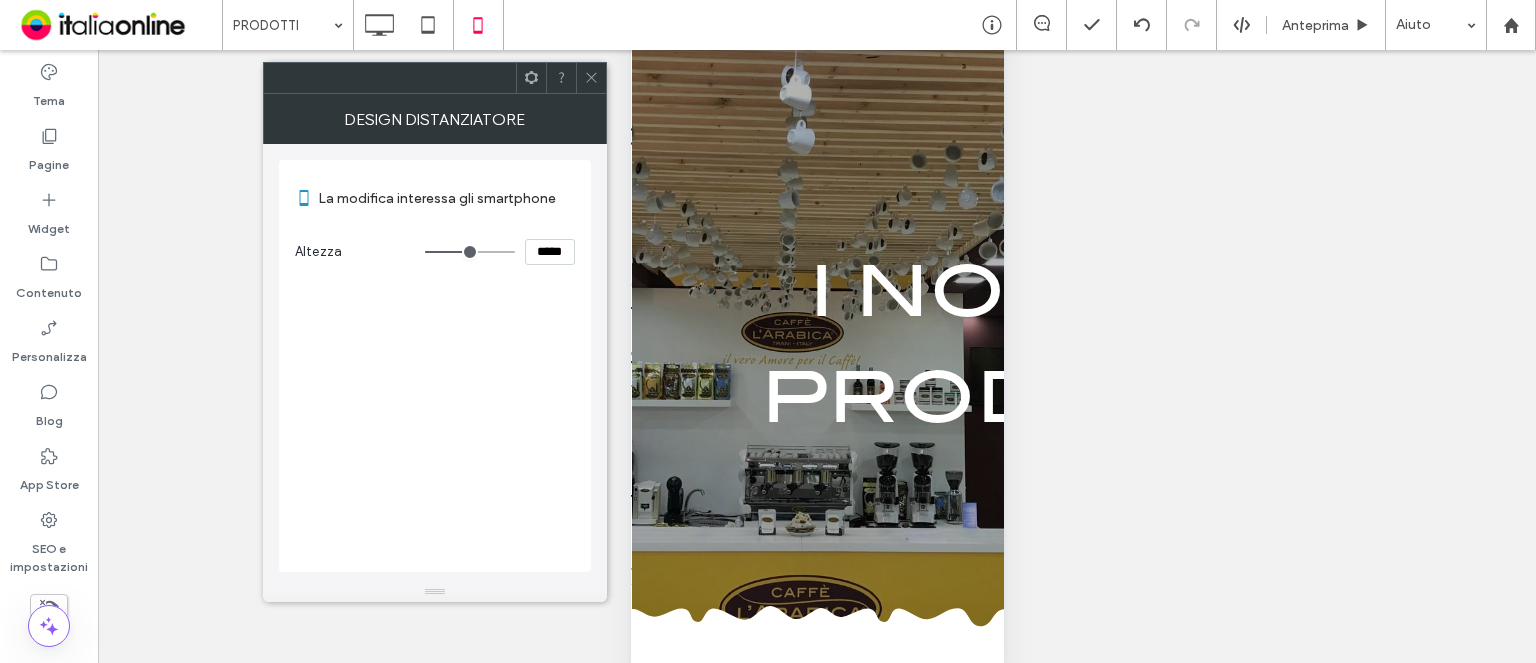 drag, startPoint x: 567, startPoint y: 256, endPoint x: 438, endPoint y: 241, distance: 129.86917 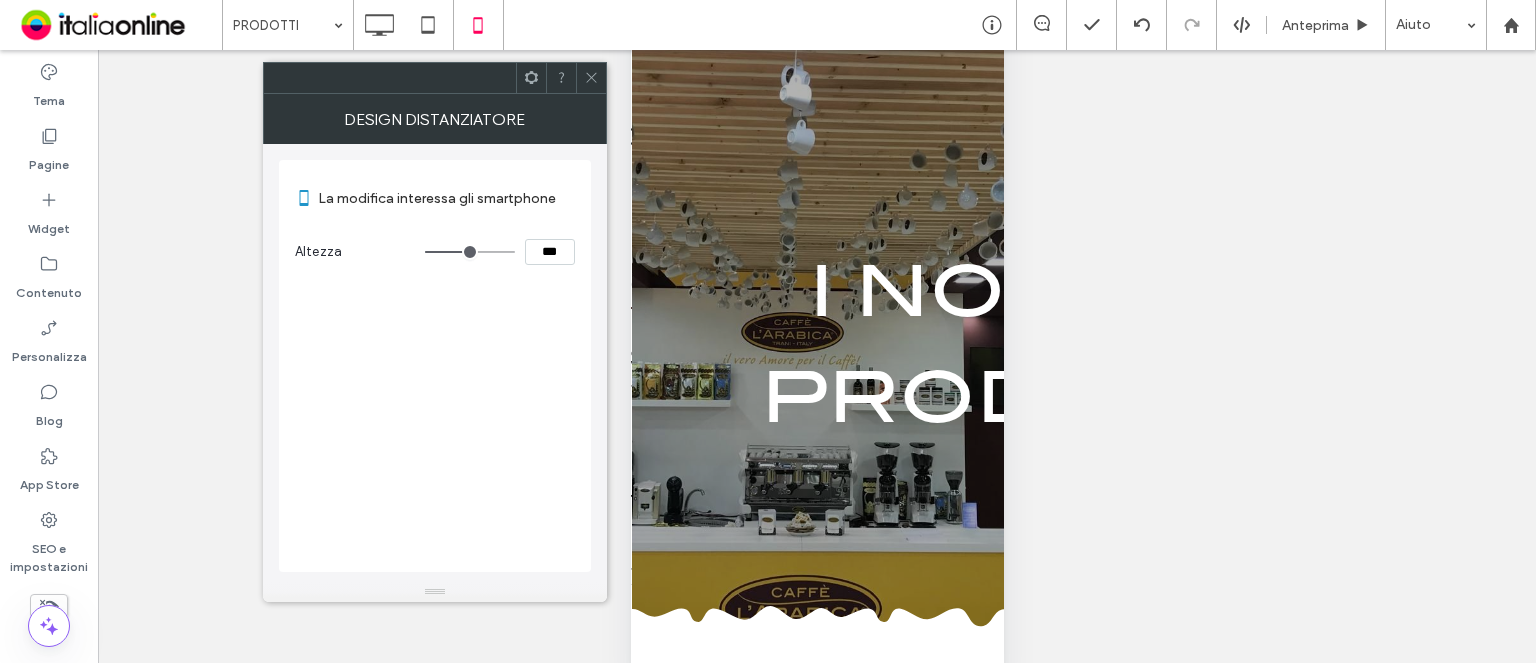 type on "*****" 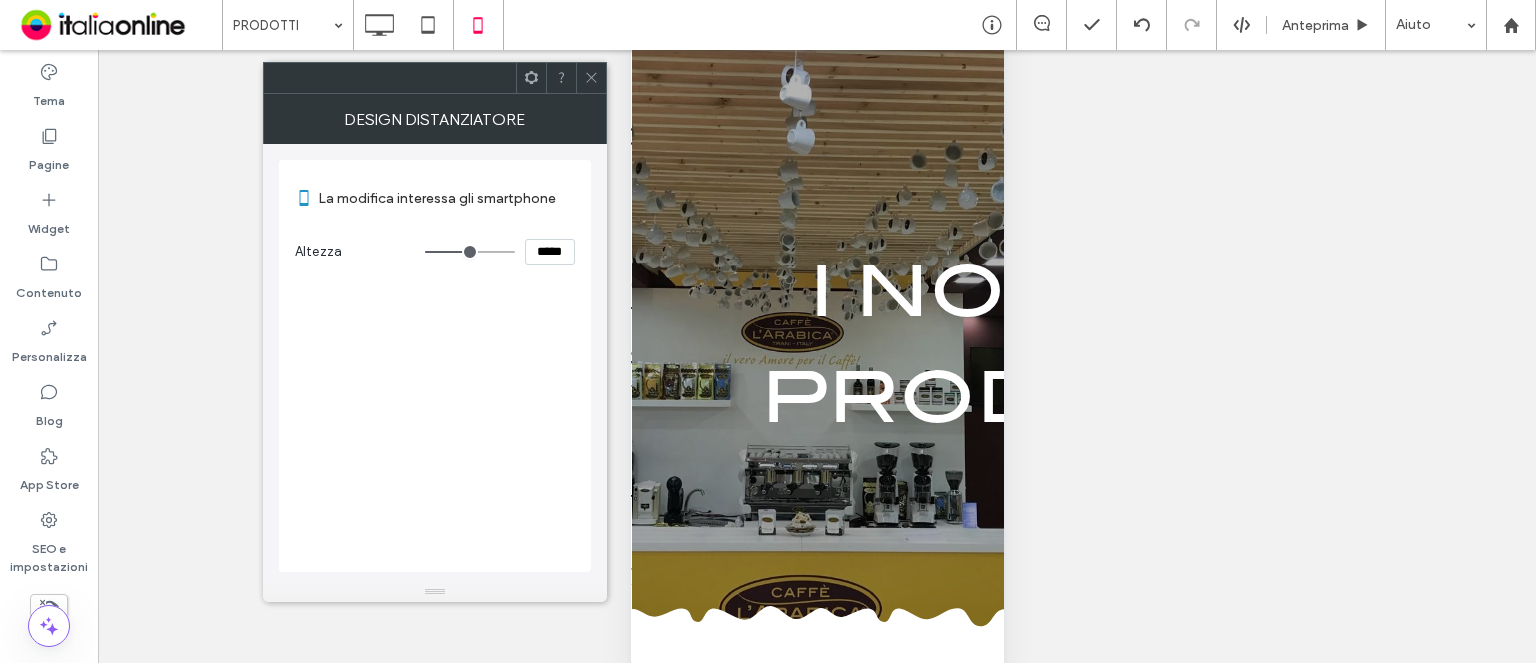 type on "***" 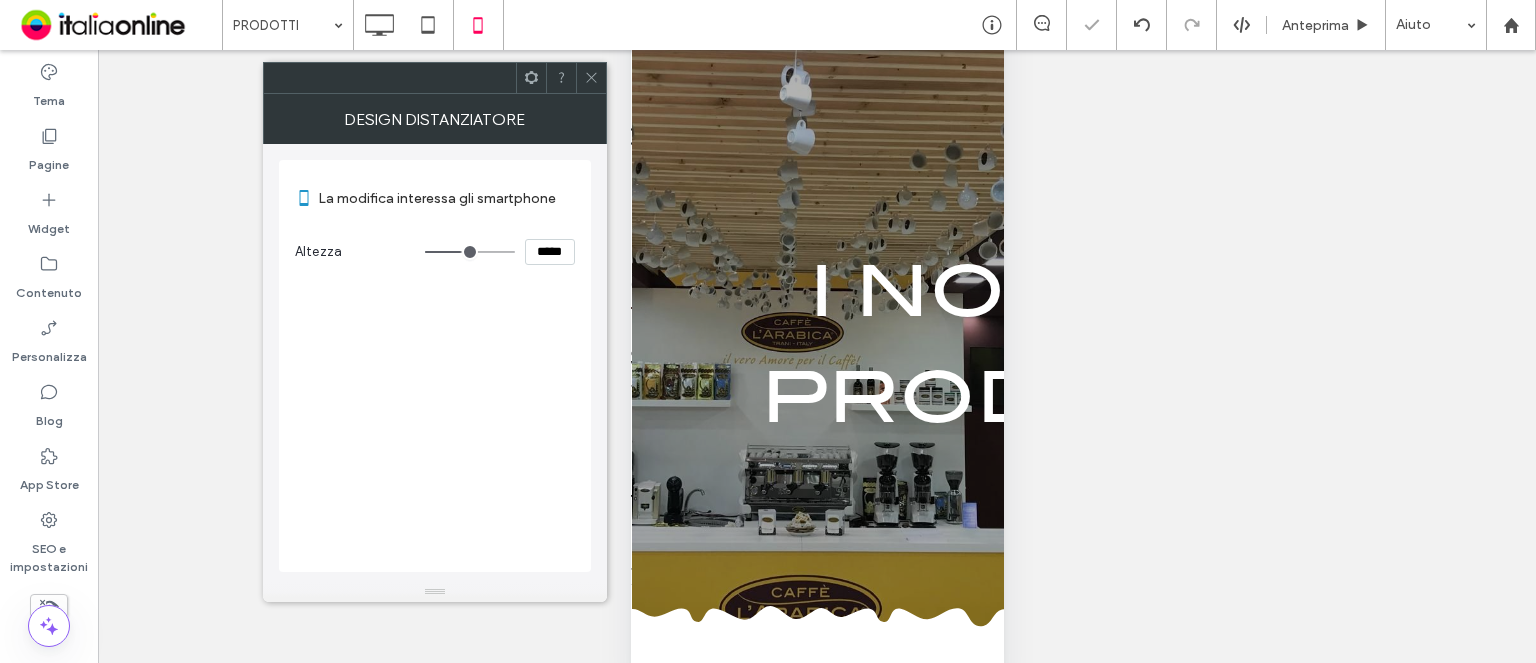 click 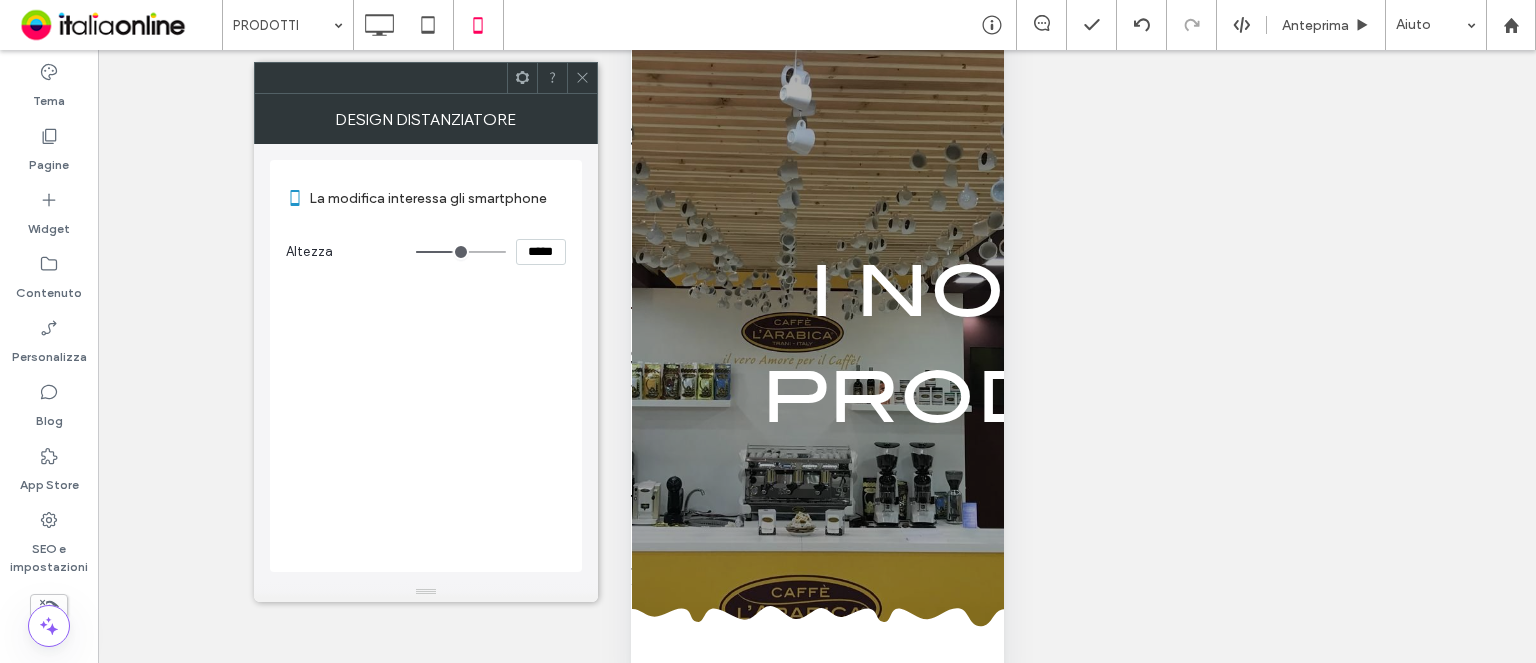 click 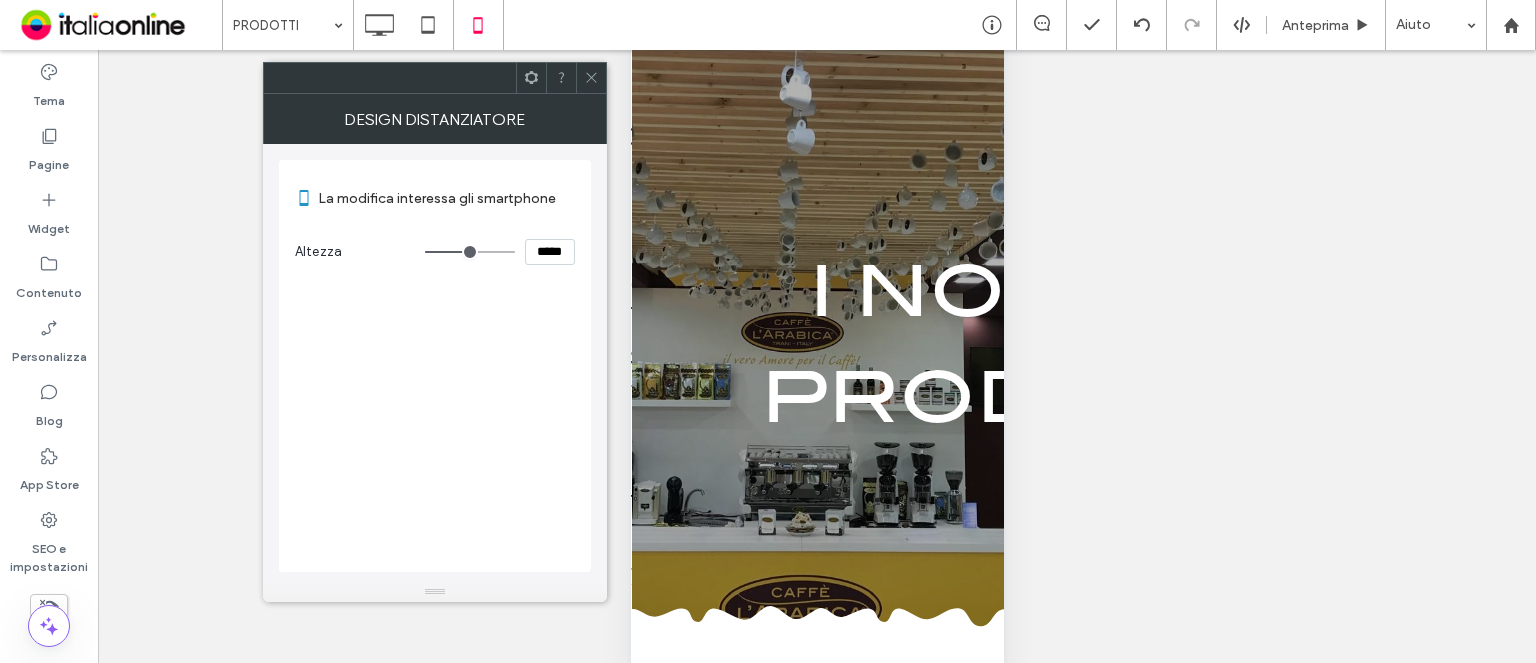 click on "*****" at bounding box center (550, 252) 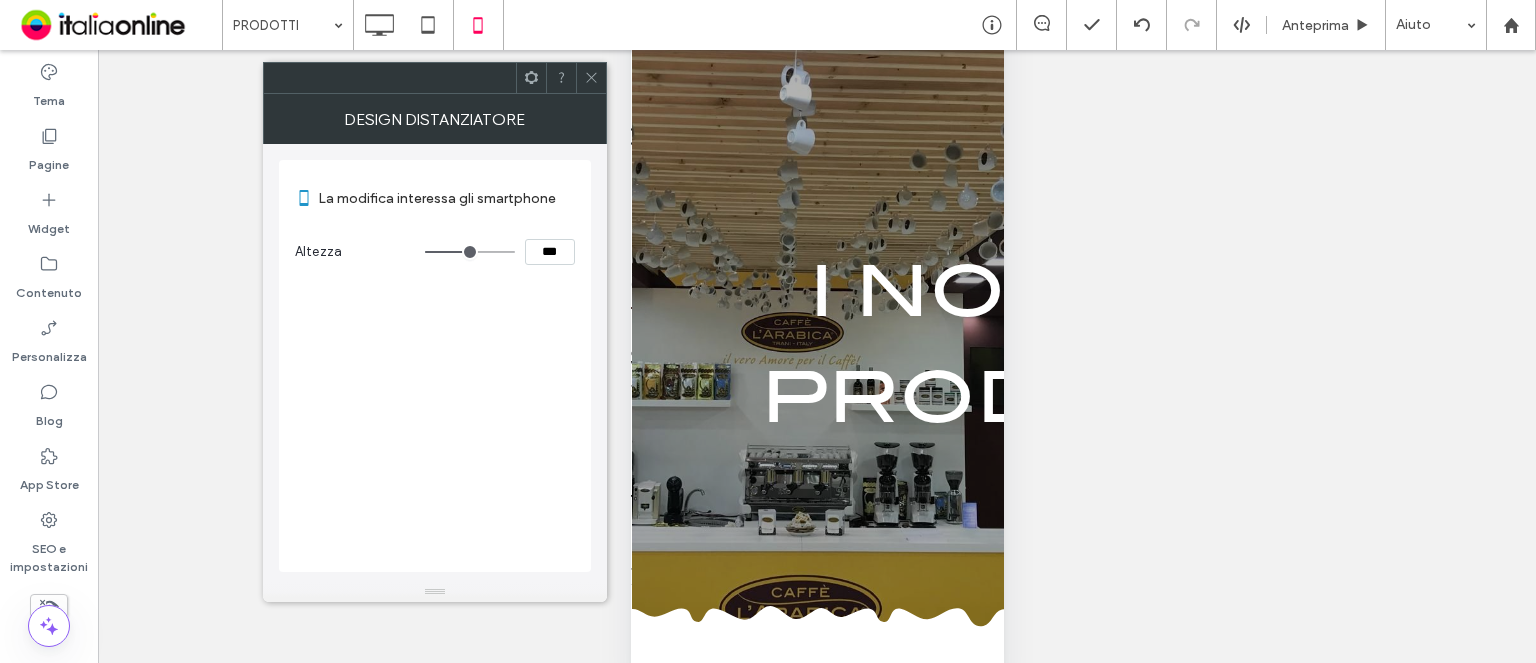 type on "*****" 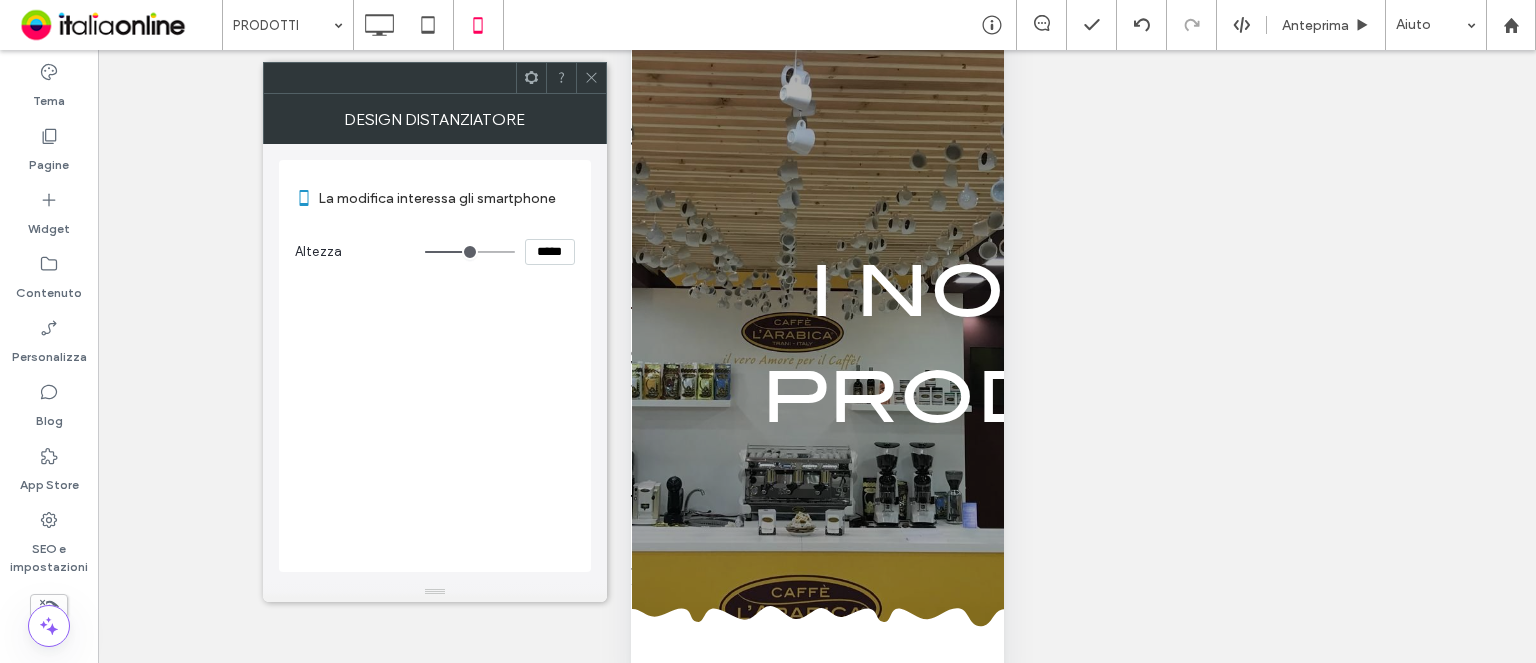 type on "***" 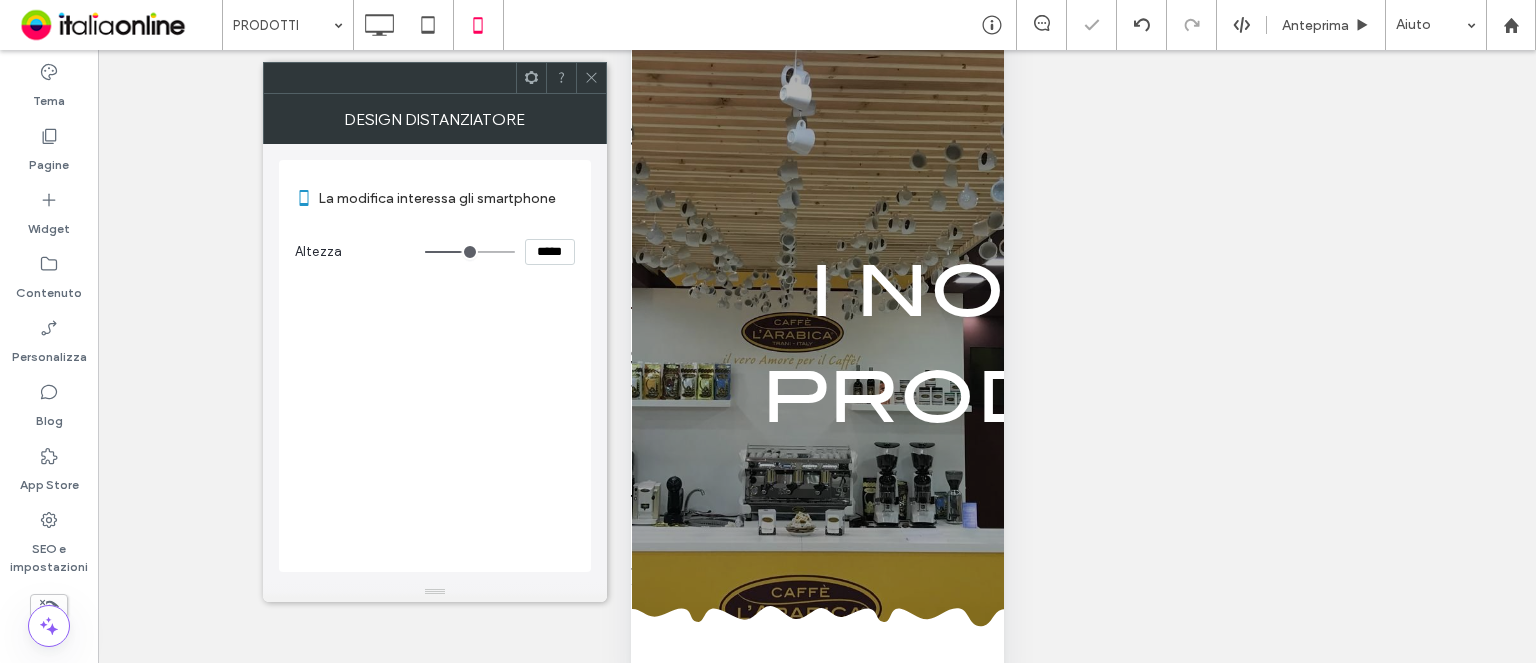 drag, startPoint x: 592, startPoint y: 75, endPoint x: 606, endPoint y: 96, distance: 25.23886 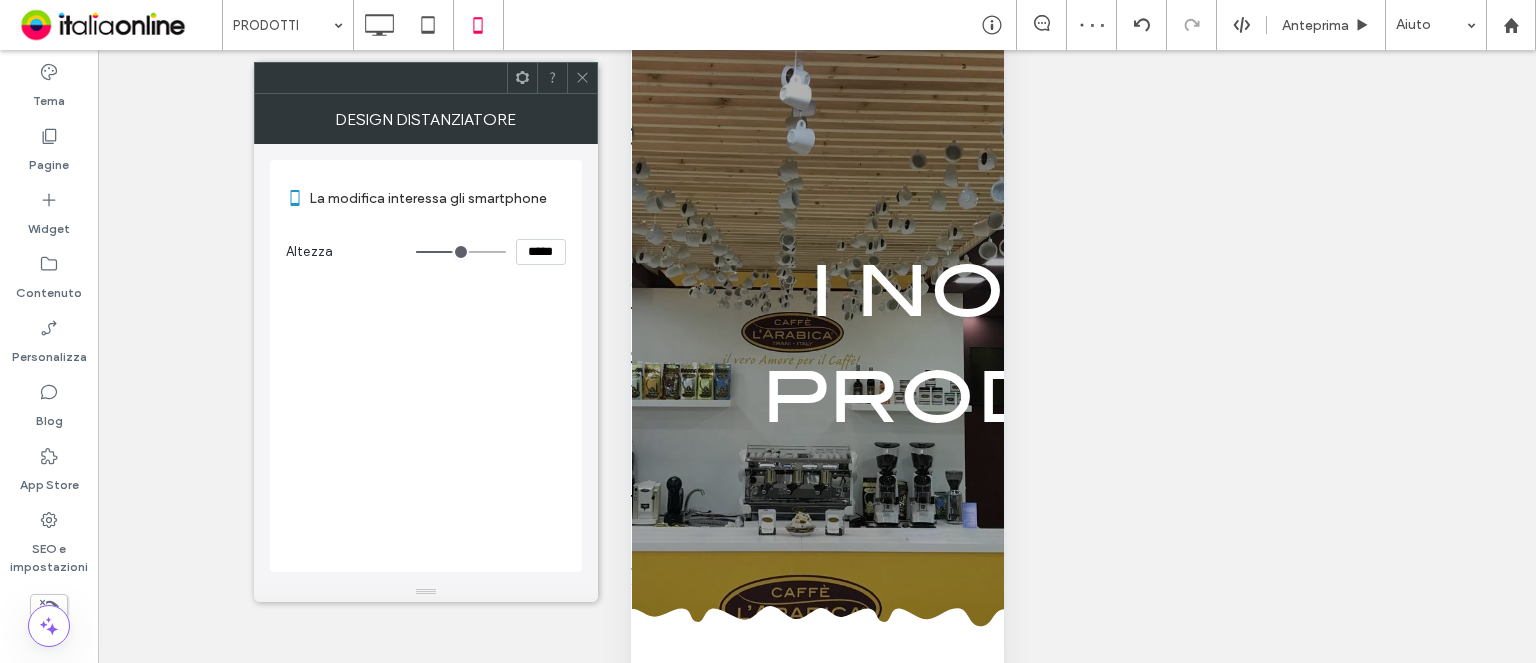 click at bounding box center [582, 78] 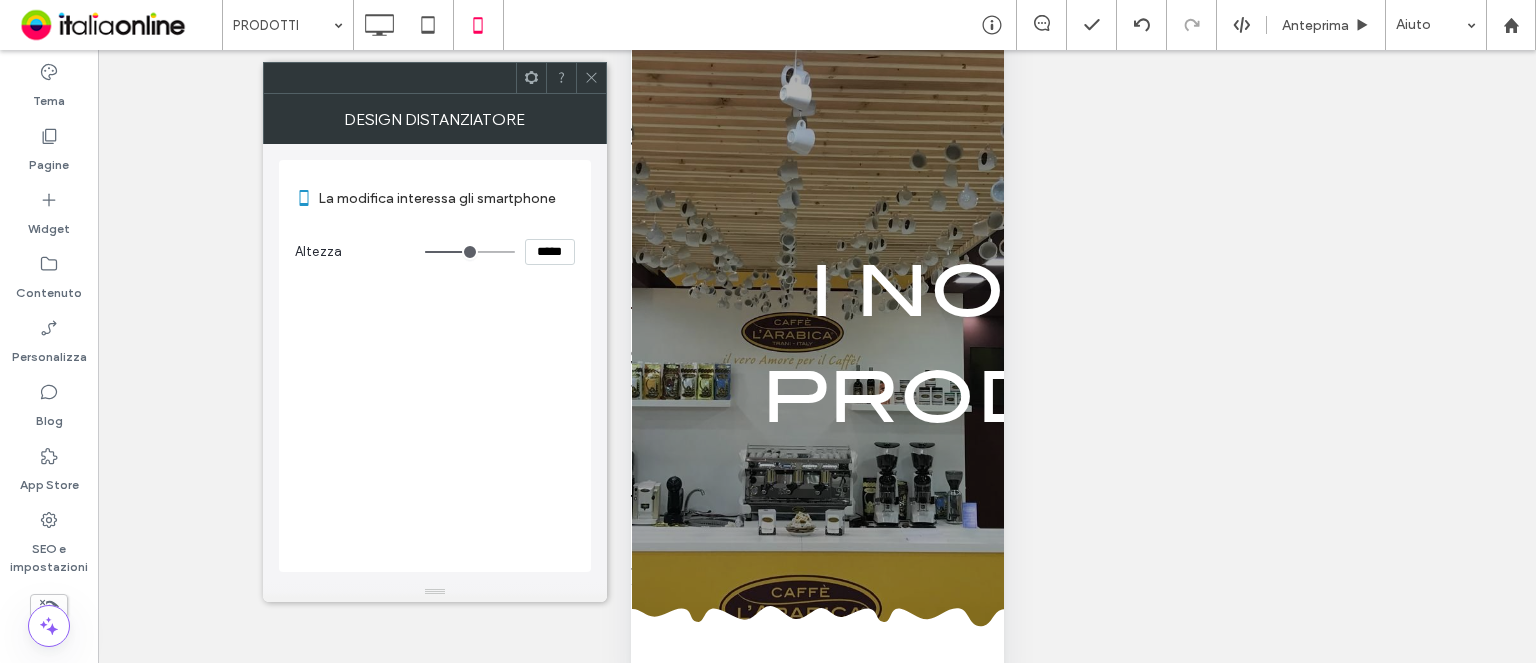 drag, startPoint x: 576, startPoint y: 251, endPoint x: 494, endPoint y: 243, distance: 82.38932 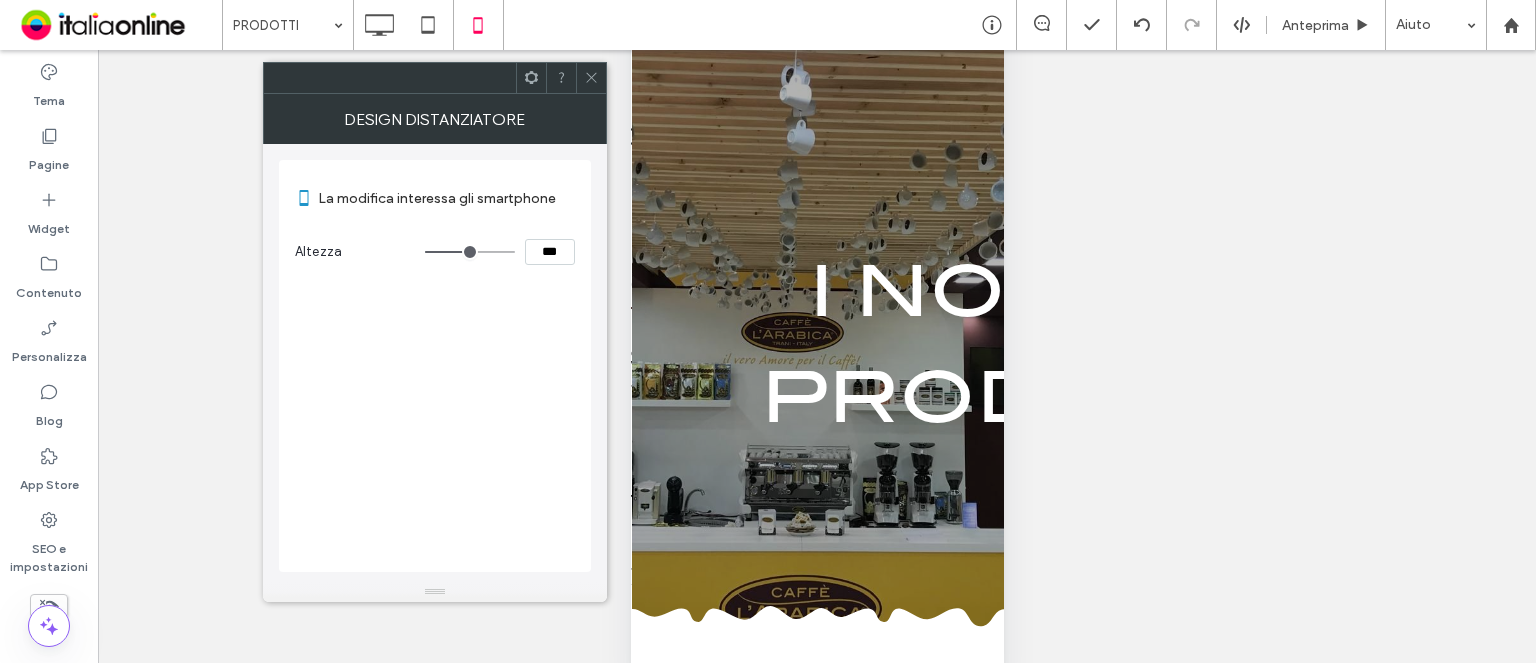 type on "*****" 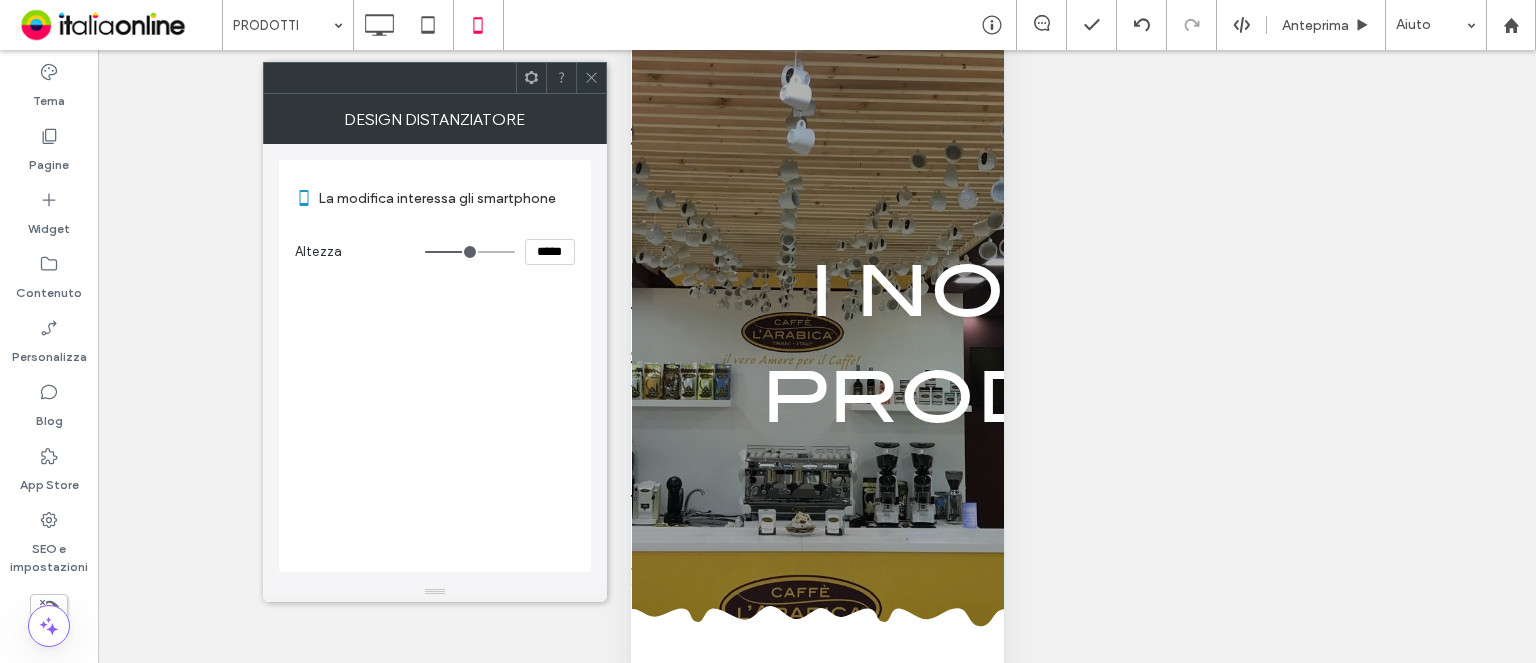 type on "***" 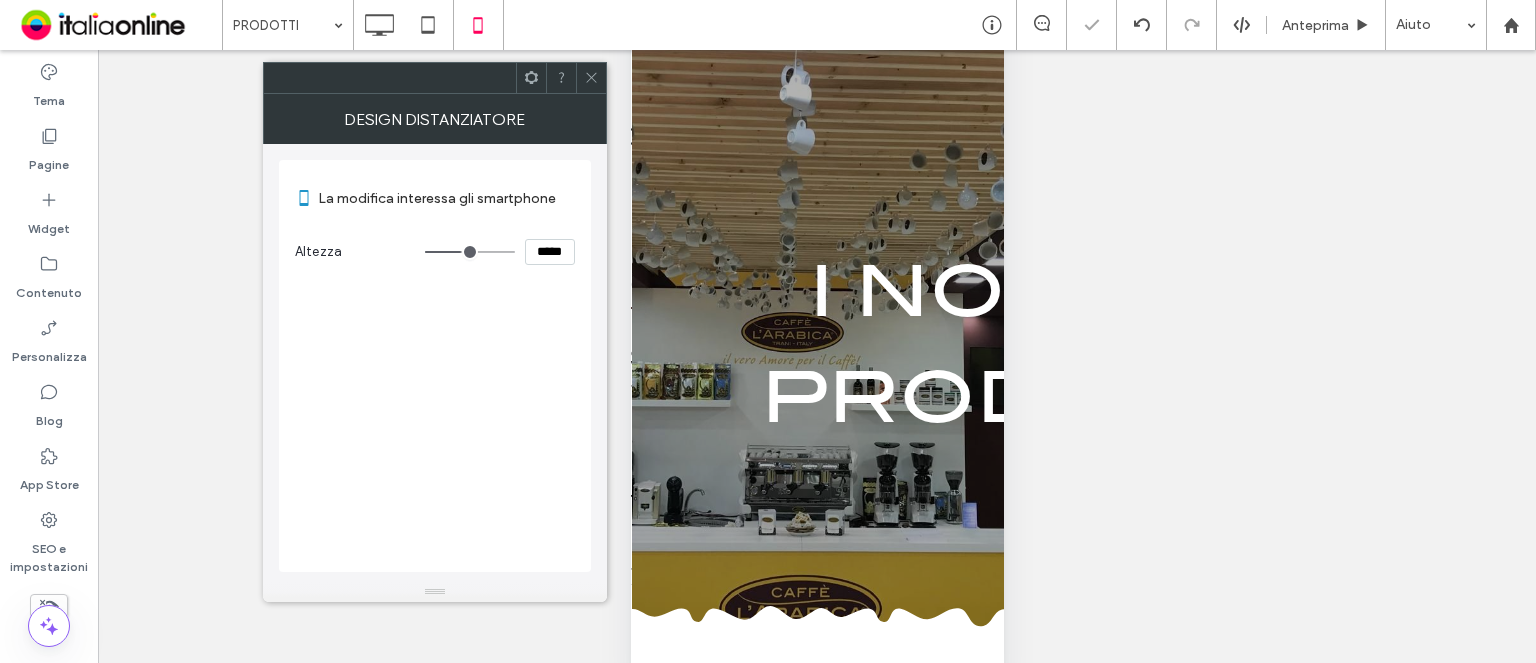 click at bounding box center (591, 78) 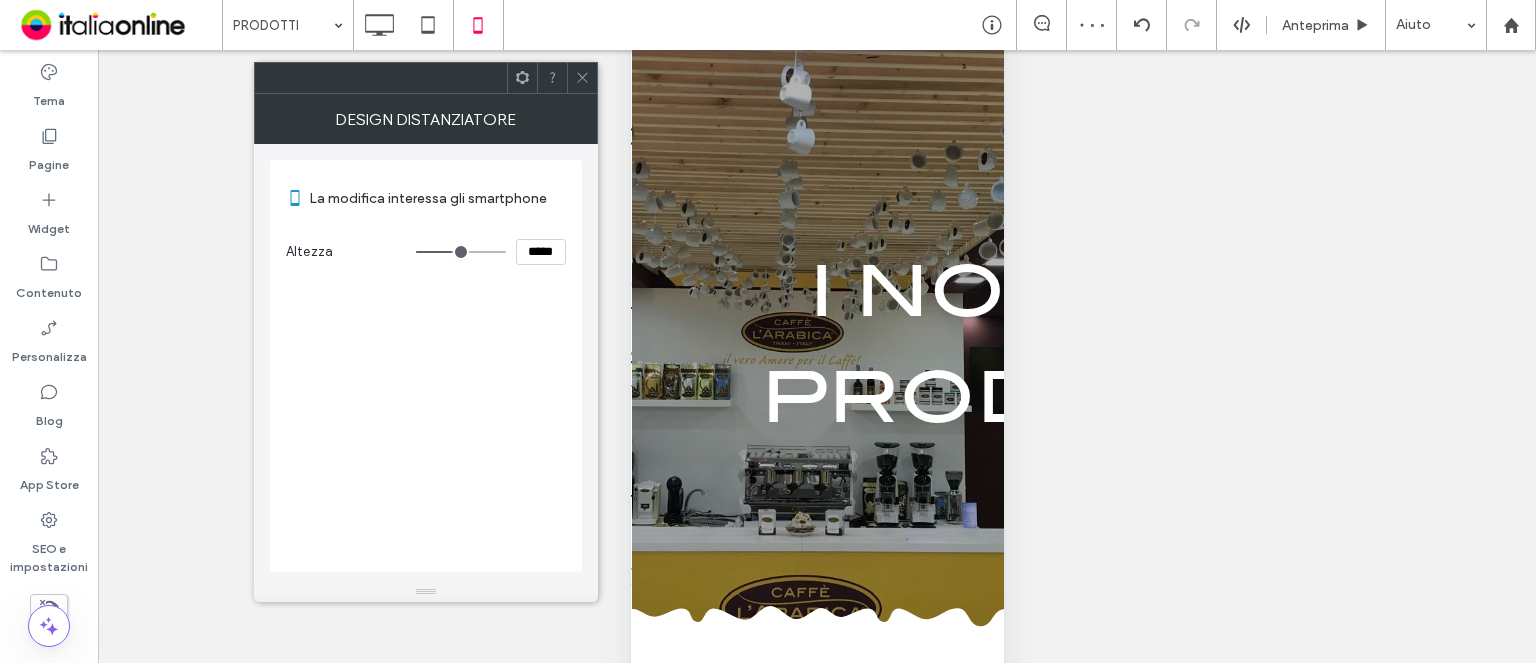 click 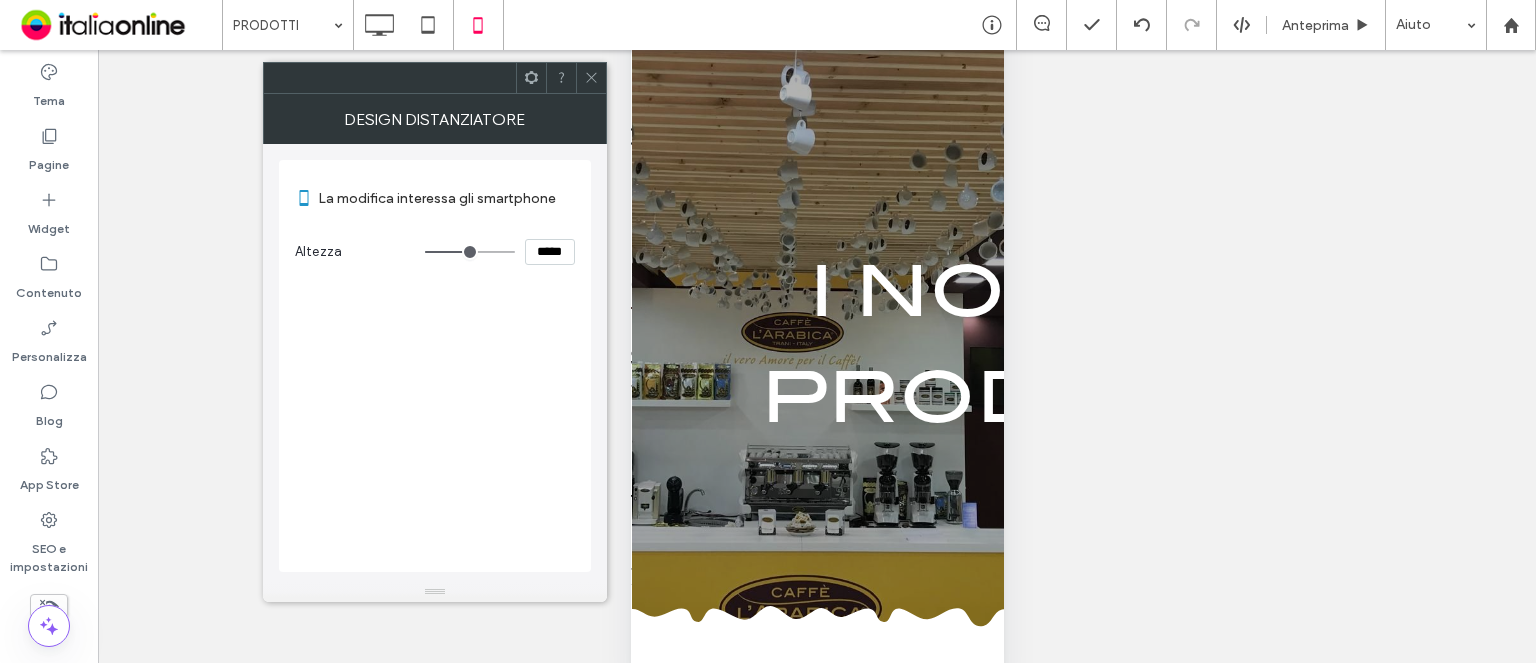 drag, startPoint x: 555, startPoint y: 259, endPoint x: 485, endPoint y: 249, distance: 70.71068 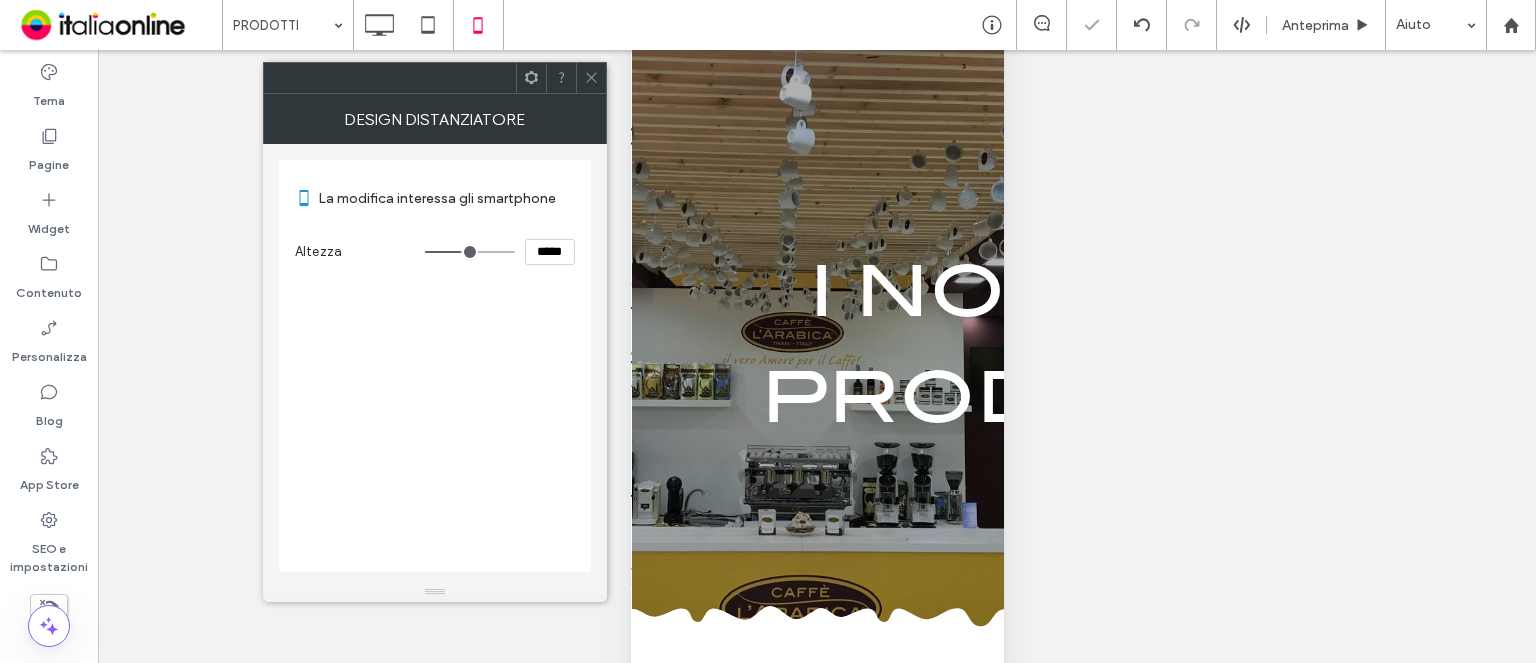 click at bounding box center [591, 78] 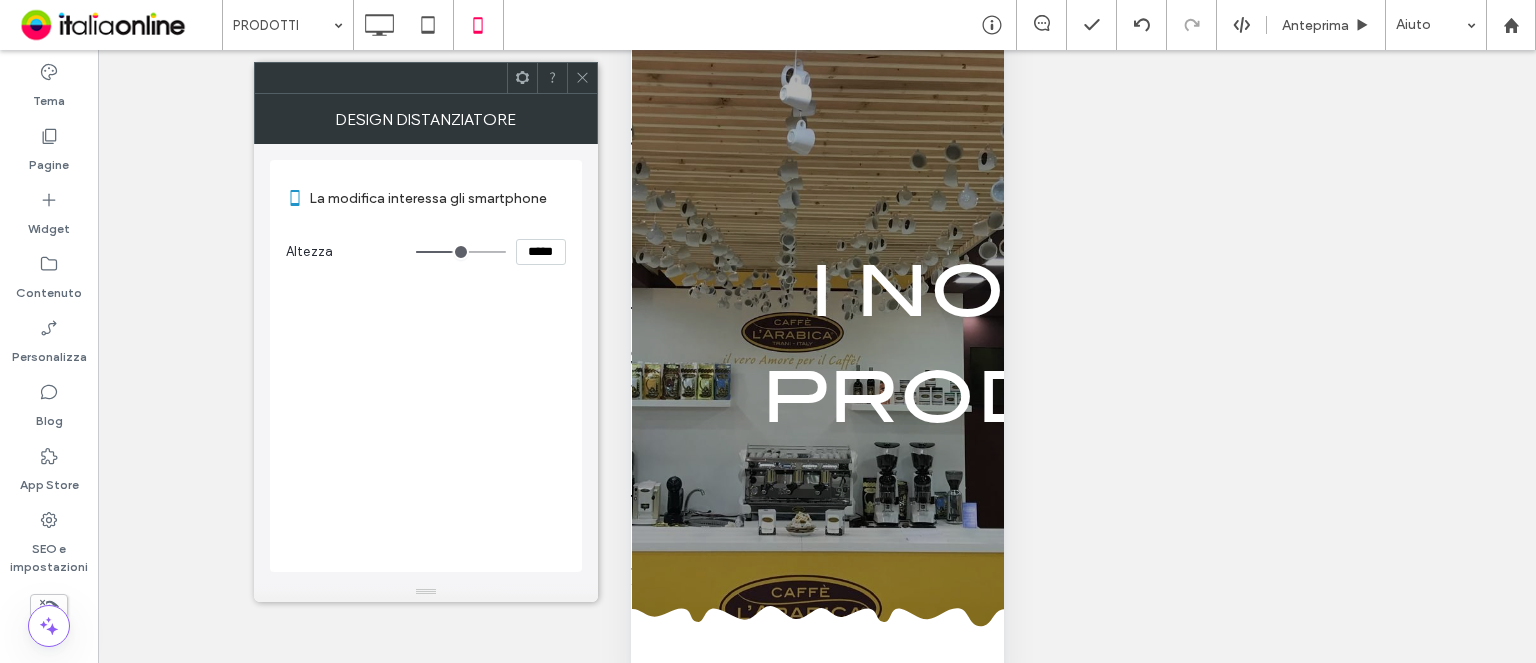 click 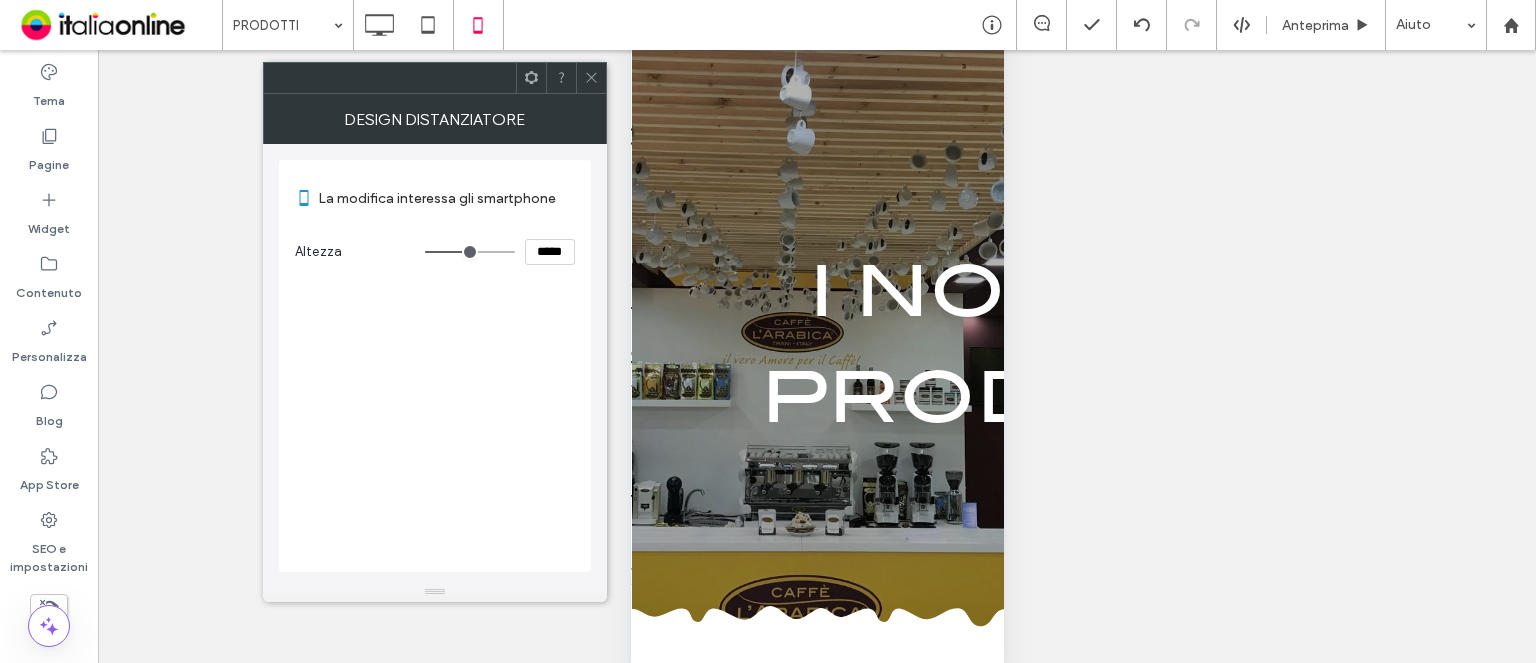 drag, startPoint x: 560, startPoint y: 247, endPoint x: 329, endPoint y: 247, distance: 231 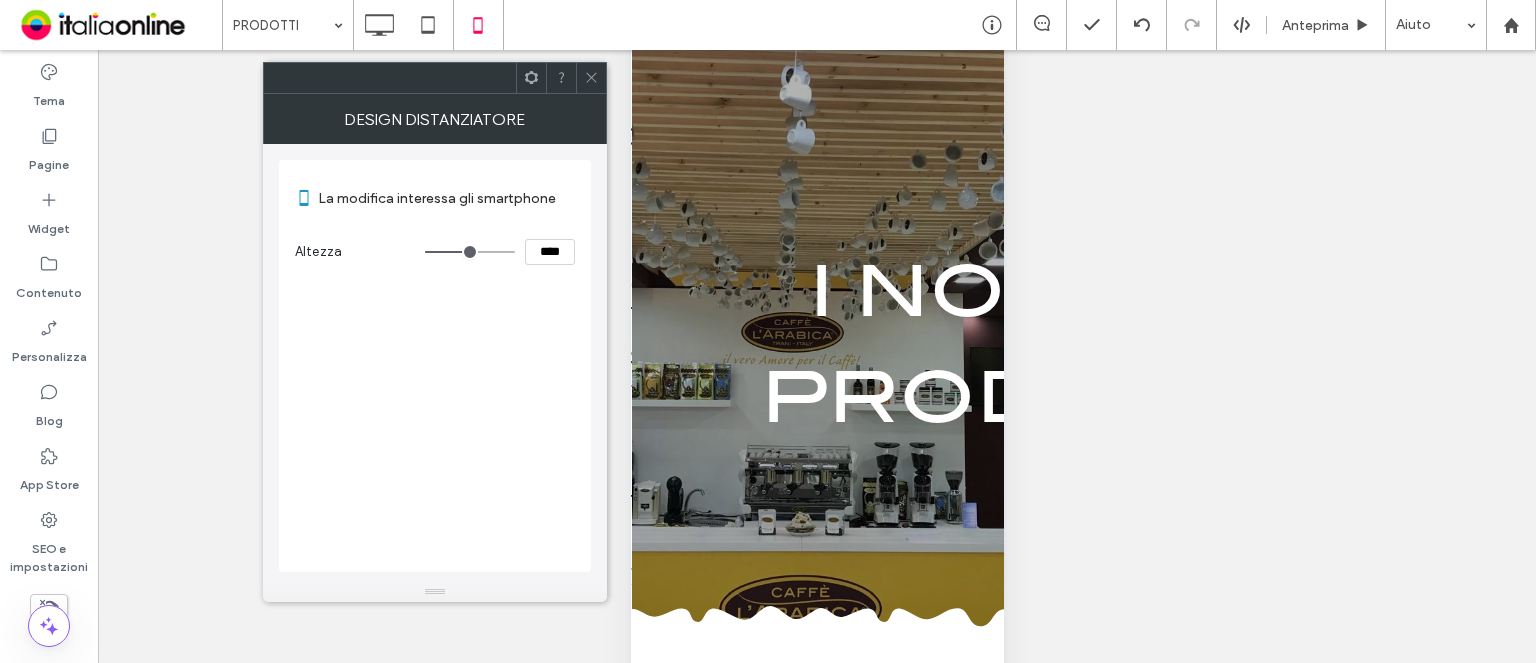 type on "*****" 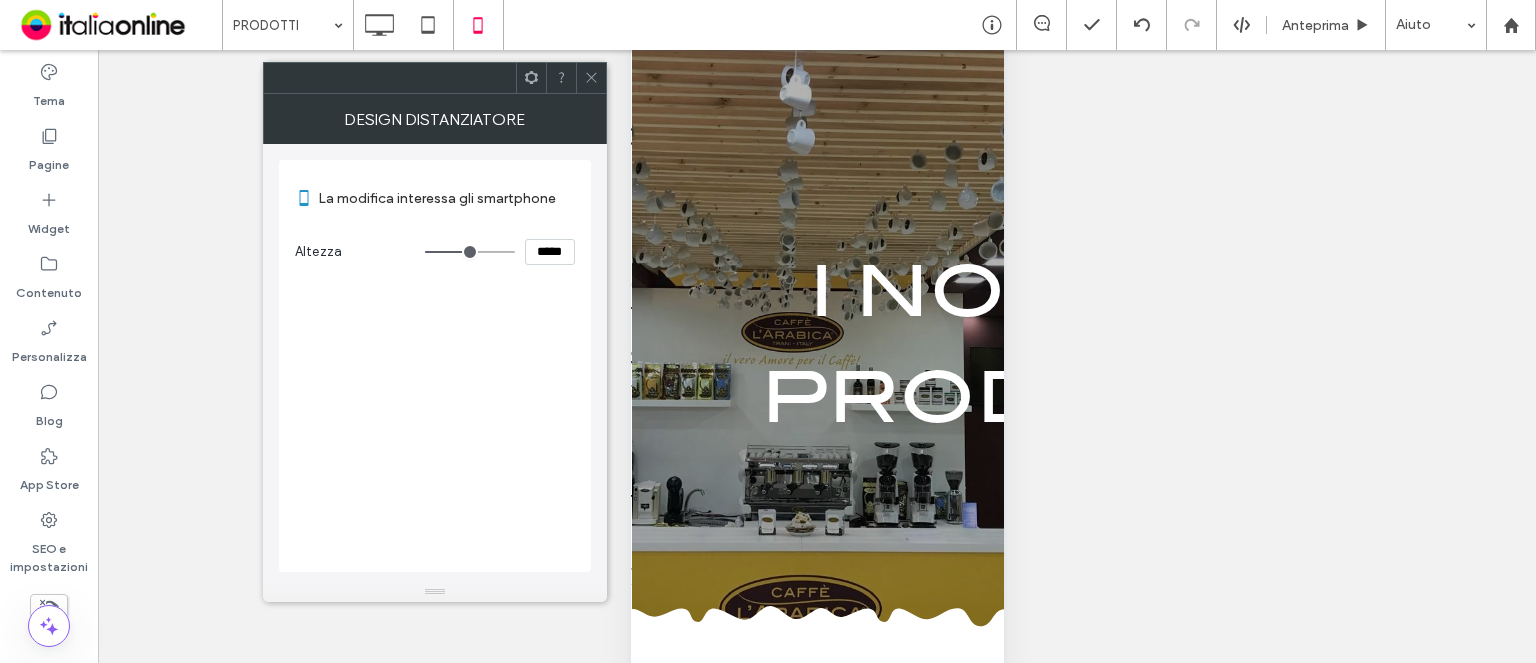type on "***" 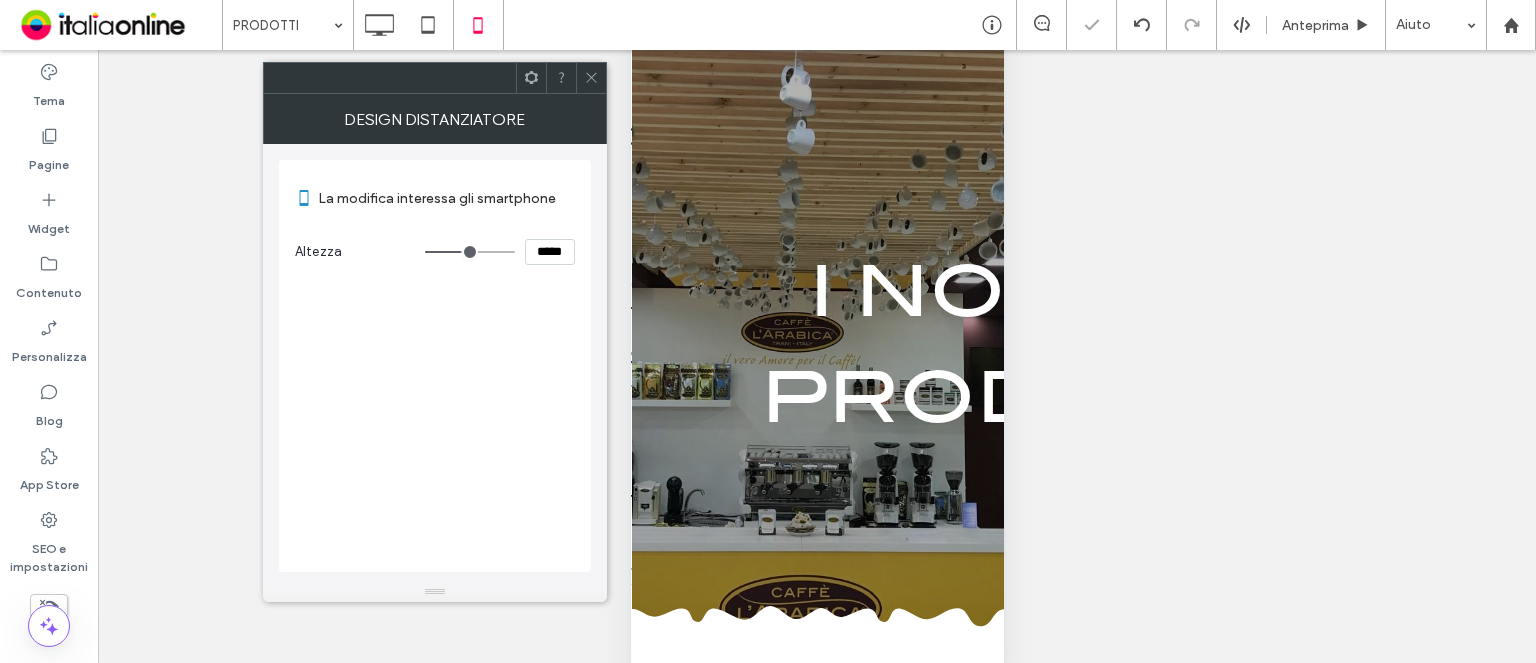 drag, startPoint x: 581, startPoint y: 69, endPoint x: 600, endPoint y: 87, distance: 26.172504 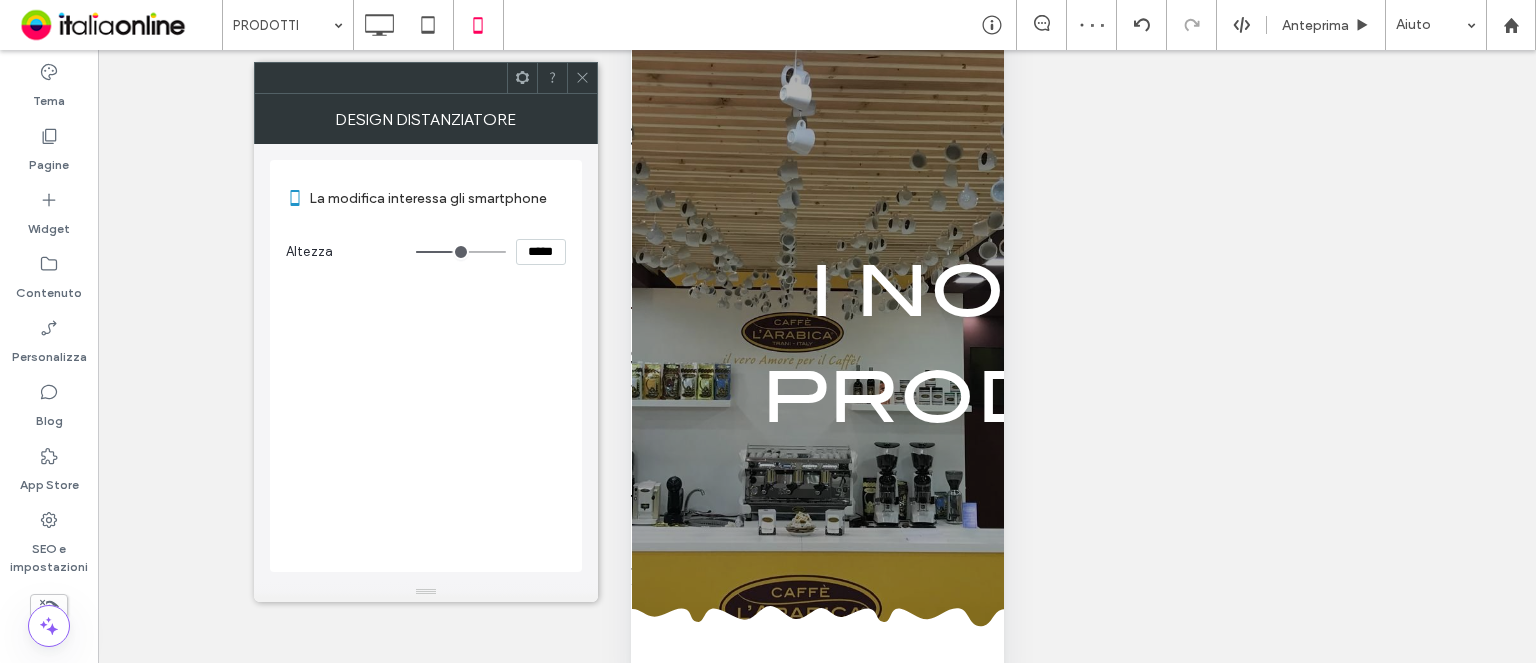 click at bounding box center (582, 78) 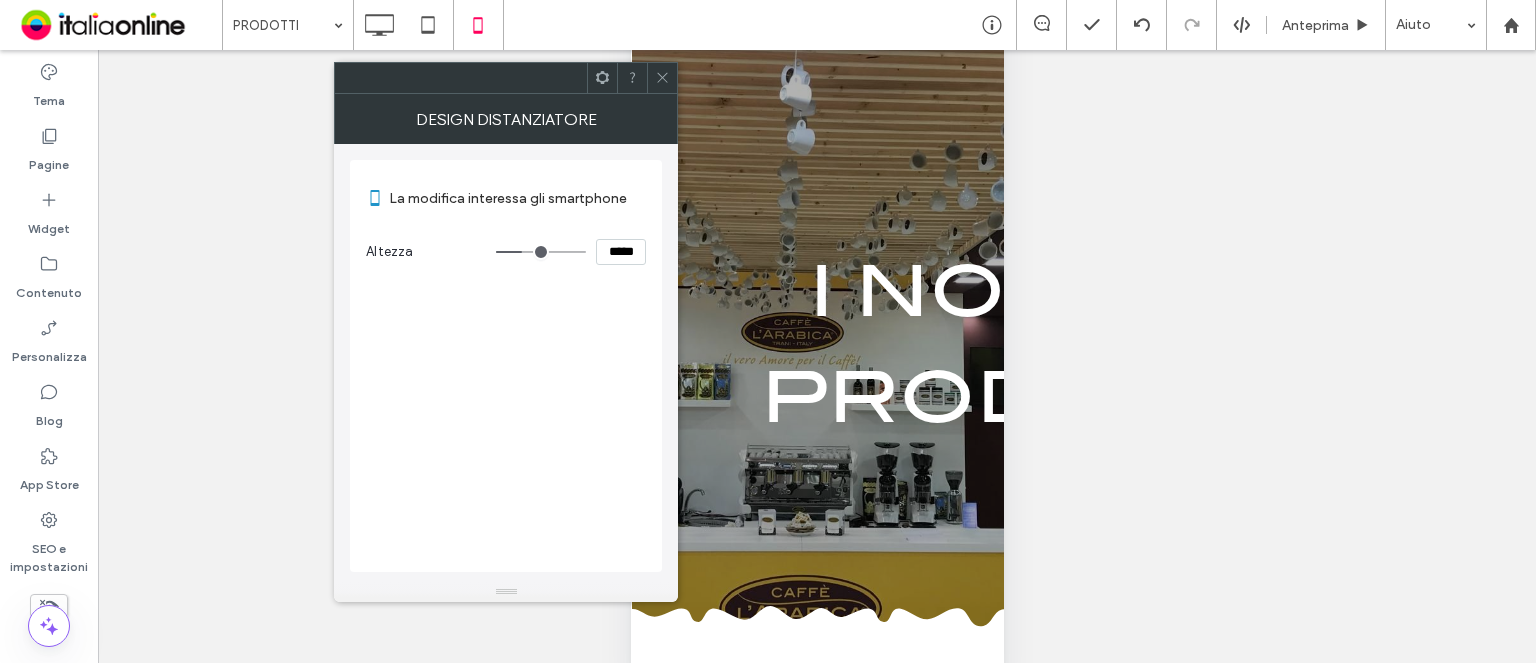 drag, startPoint x: 624, startPoint y: 255, endPoint x: 568, endPoint y: 248, distance: 56.435802 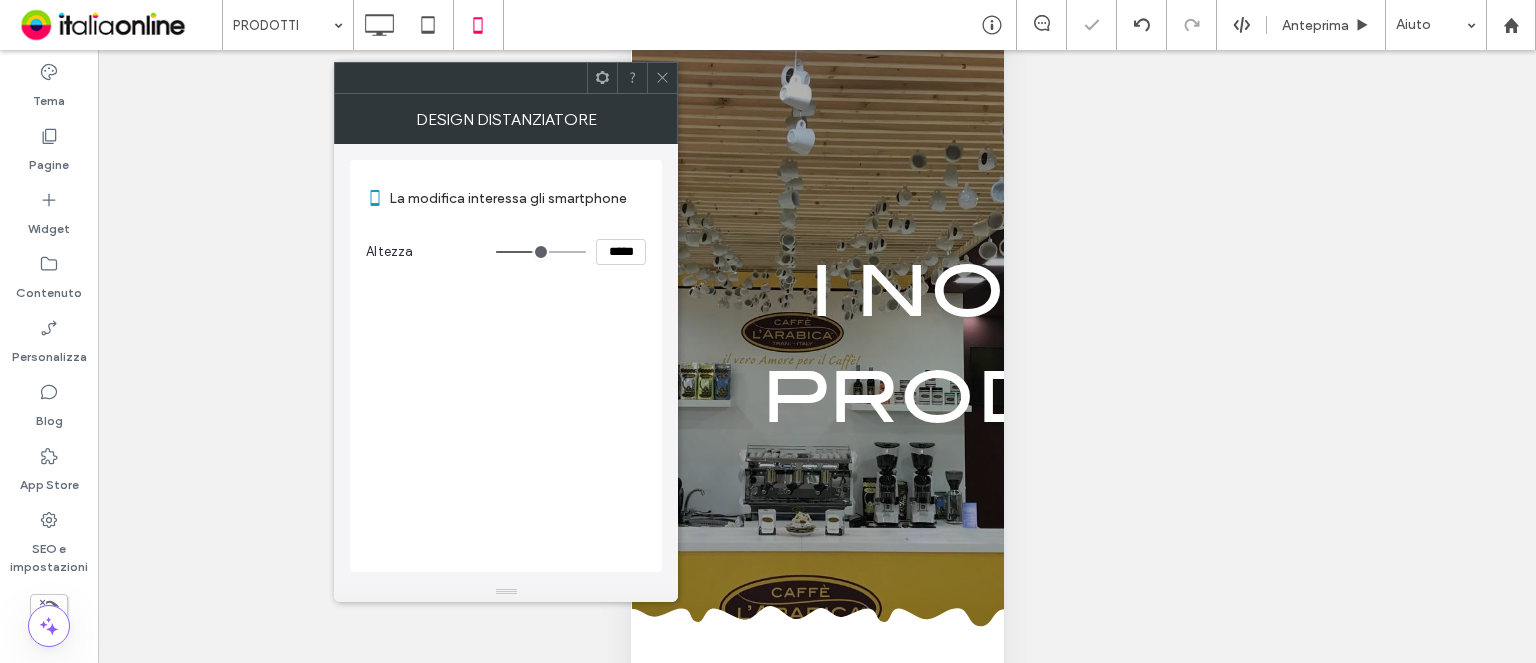 click at bounding box center [662, 78] 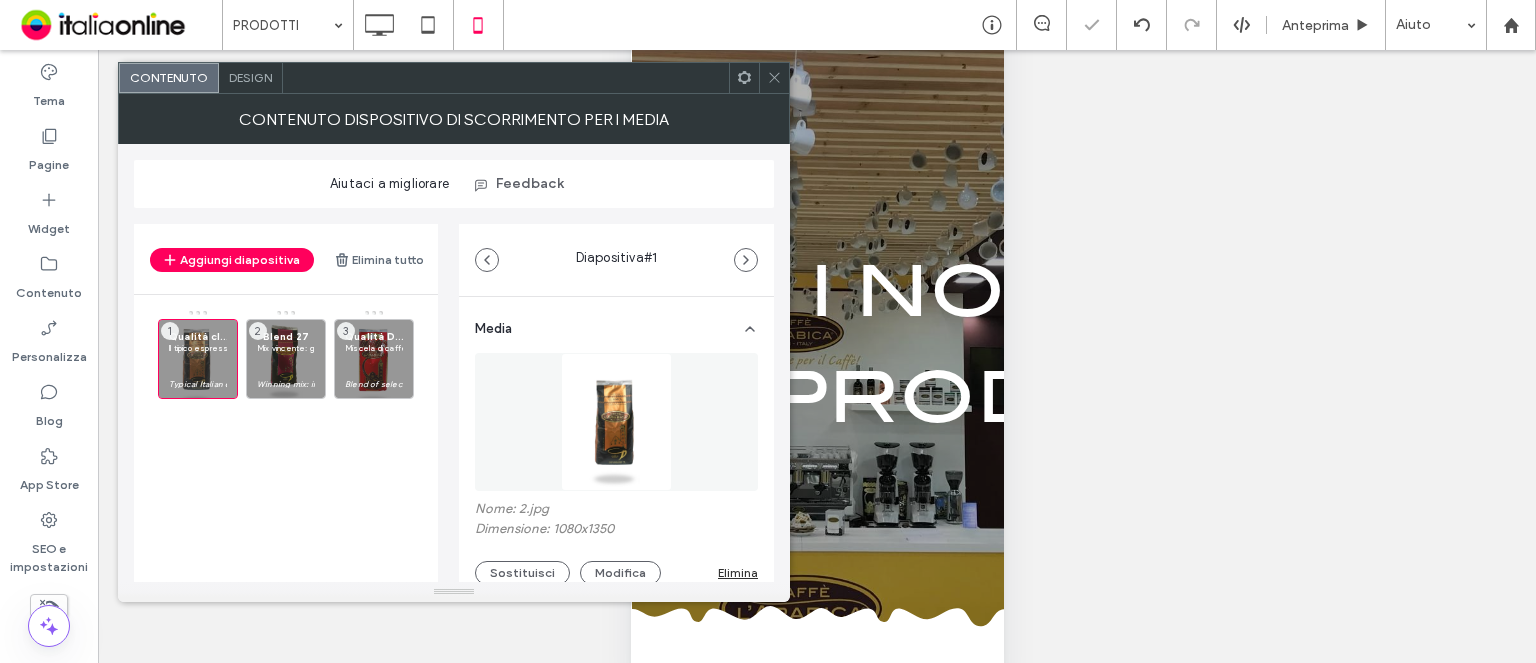click on "Design" at bounding box center (250, 77) 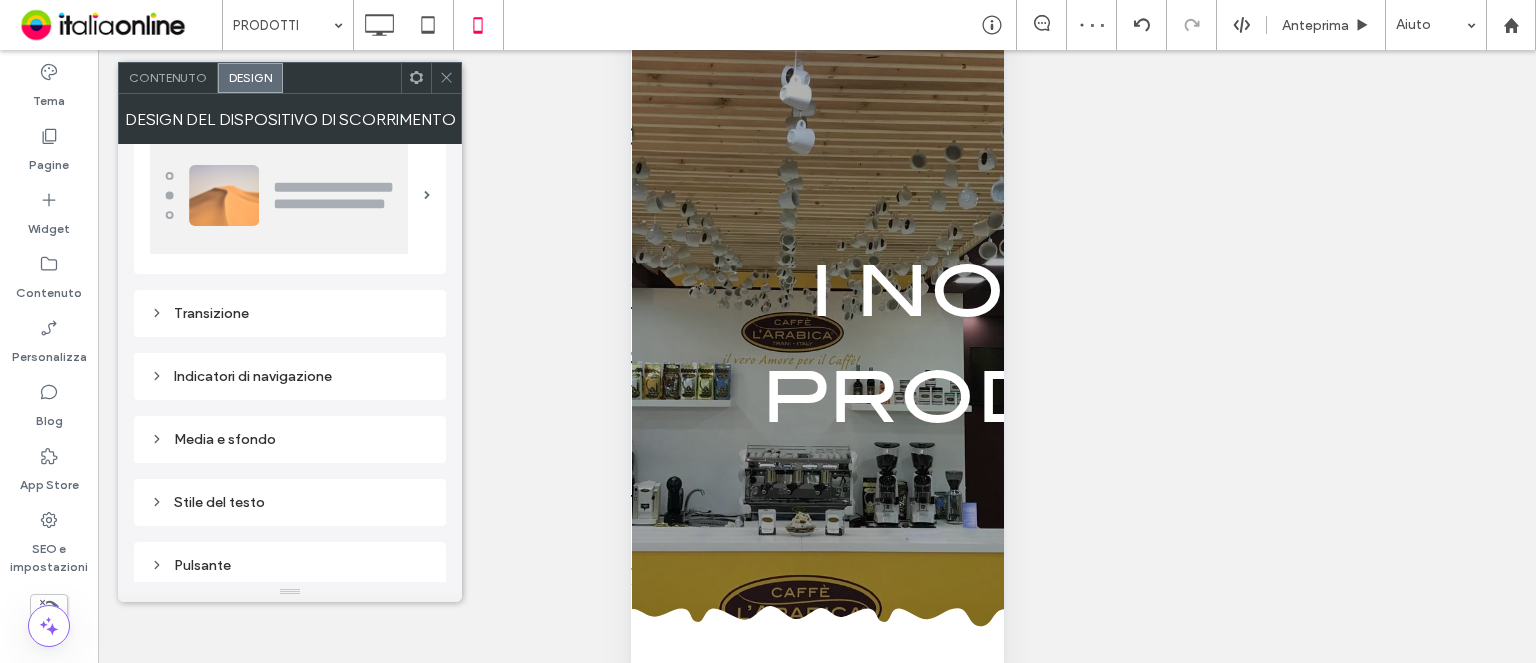 scroll, scrollTop: 100, scrollLeft: 0, axis: vertical 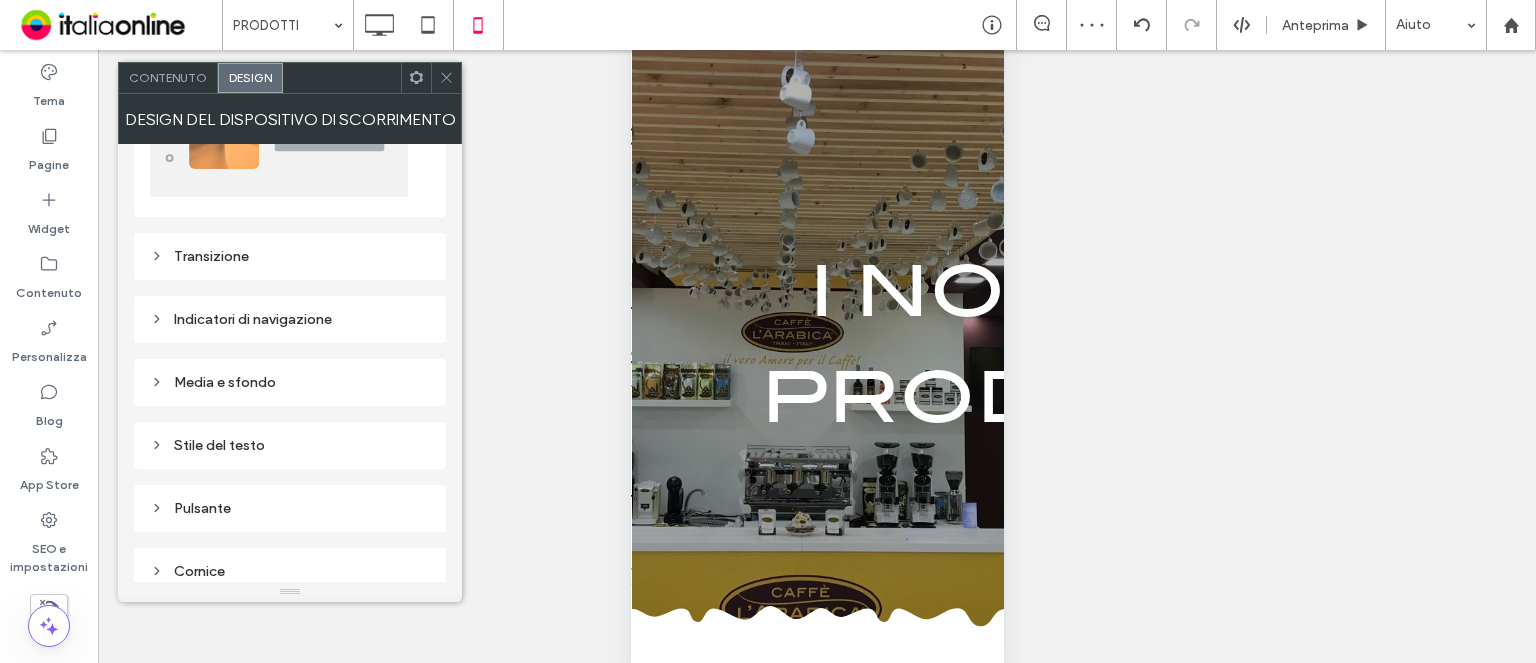 click on "Media e sfondo" at bounding box center (290, 382) 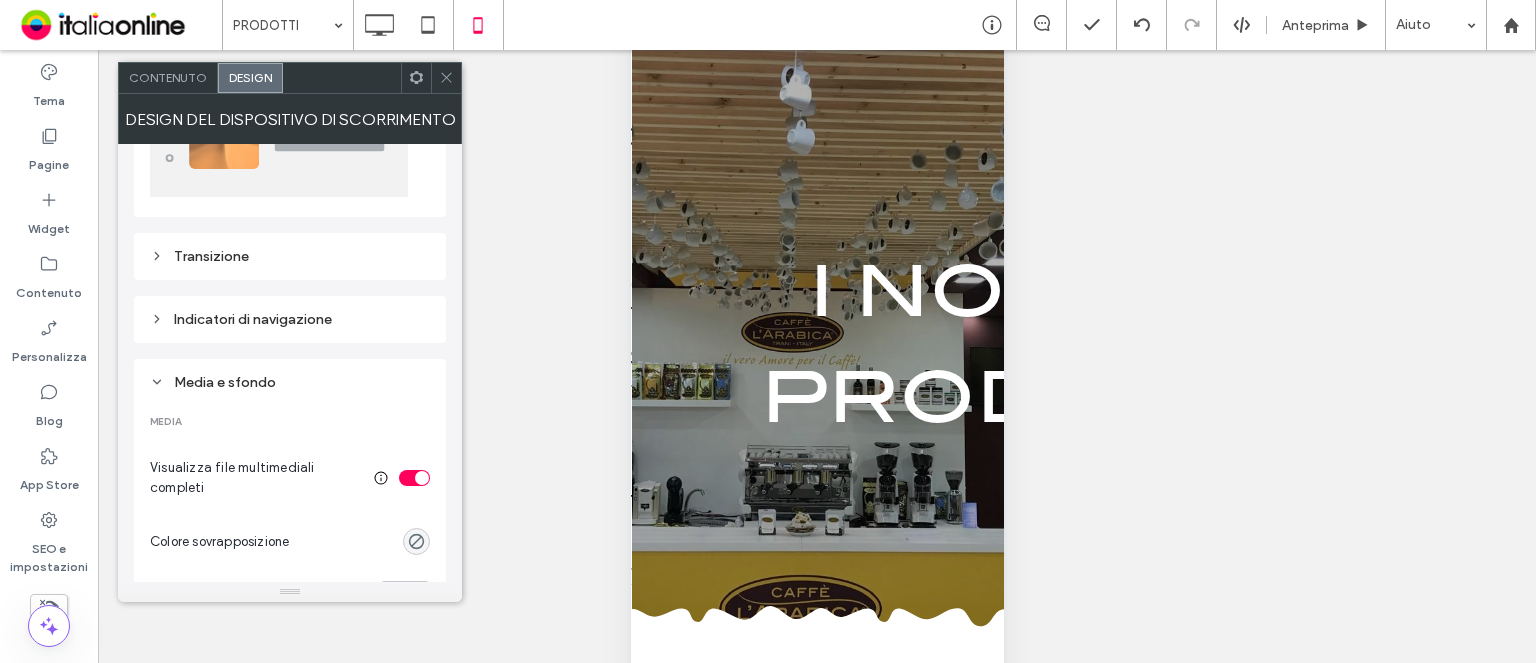 scroll, scrollTop: 0, scrollLeft: 0, axis: both 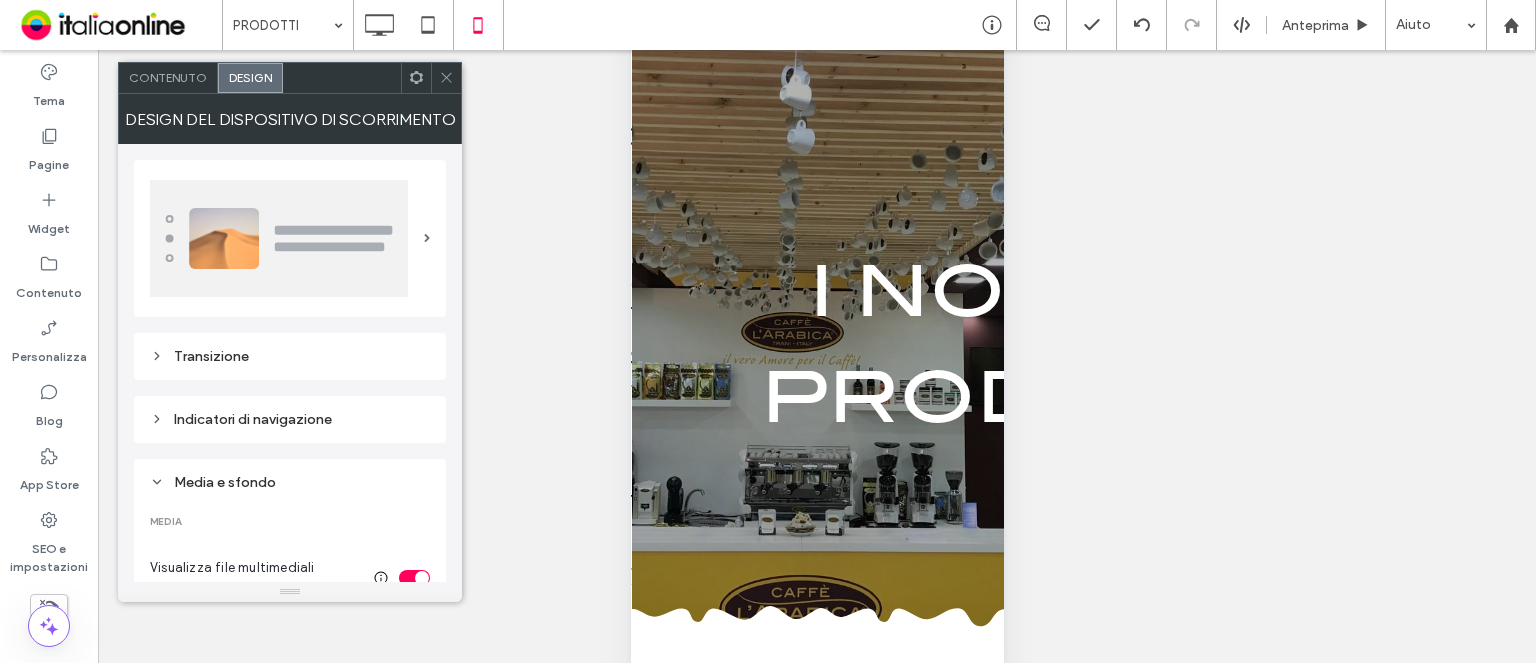 click on "Transizione" at bounding box center (290, 356) 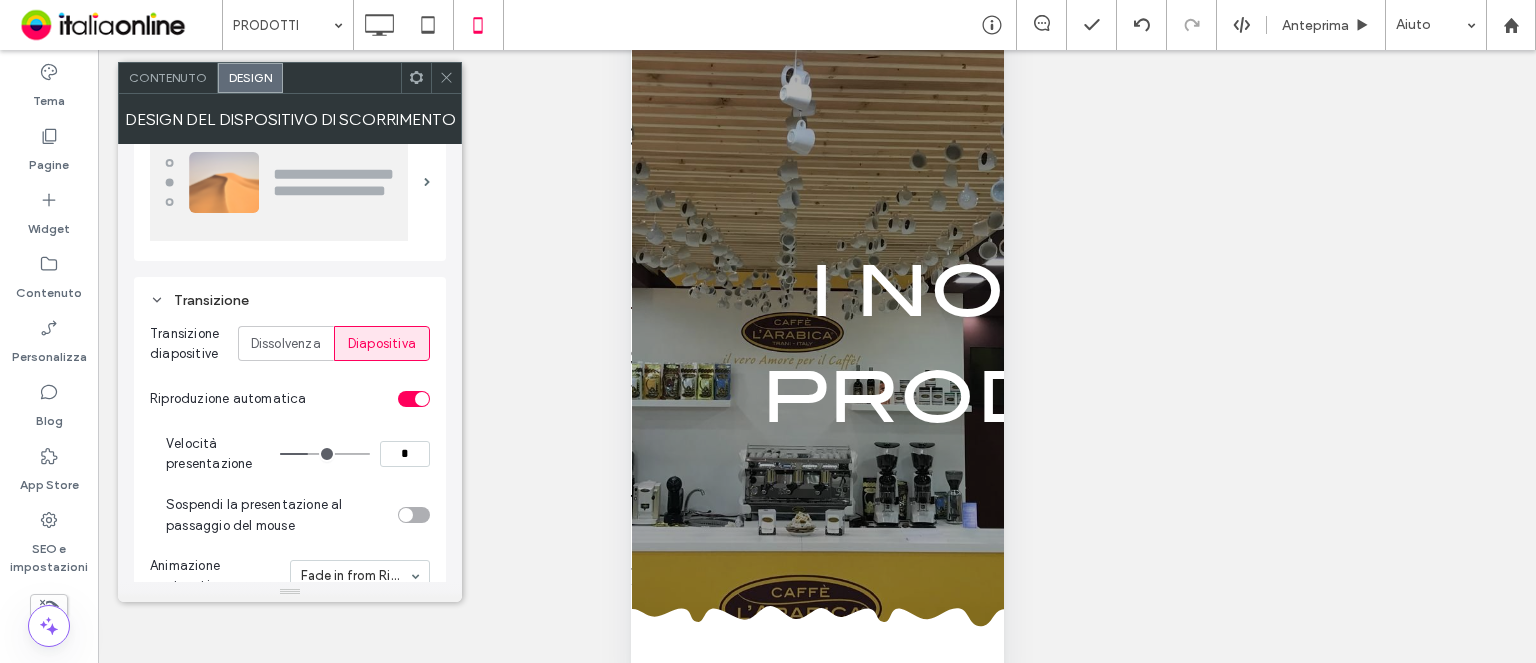 scroll, scrollTop: 100, scrollLeft: 0, axis: vertical 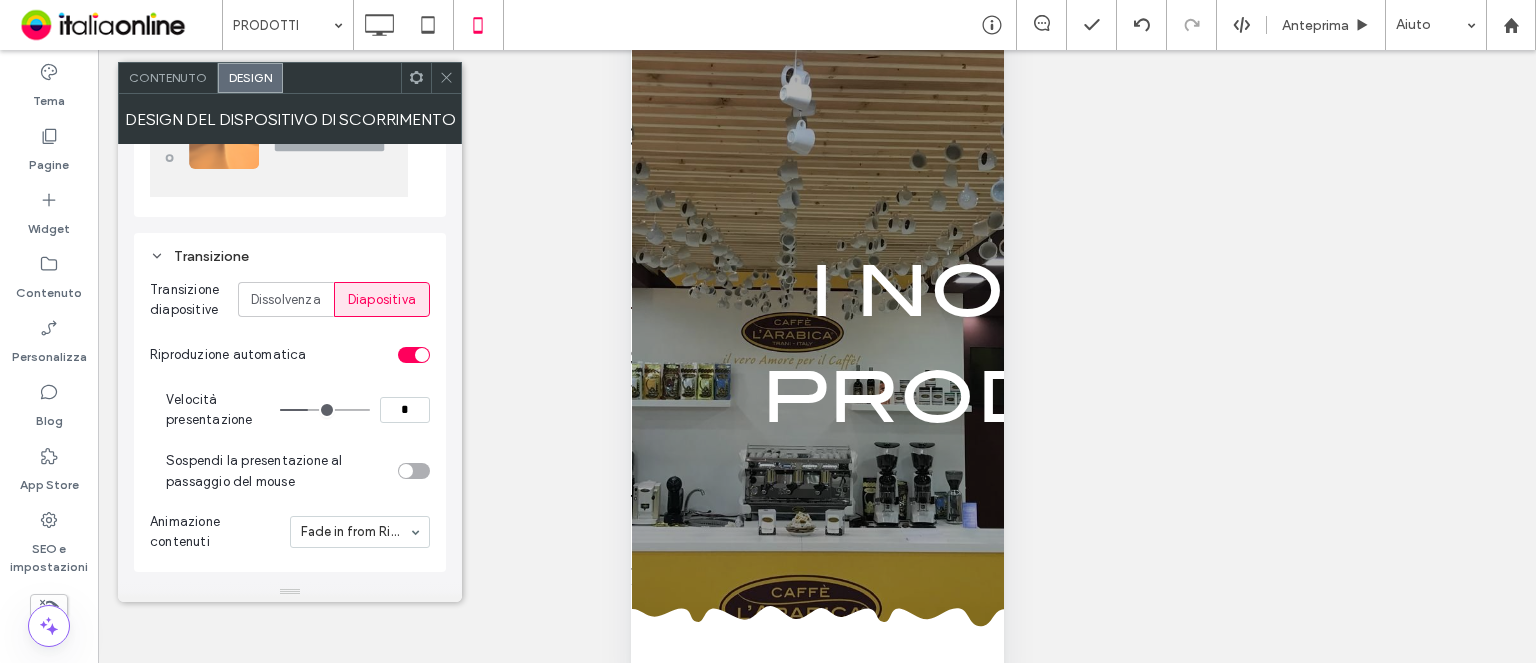 click on "*" at bounding box center [405, 410] 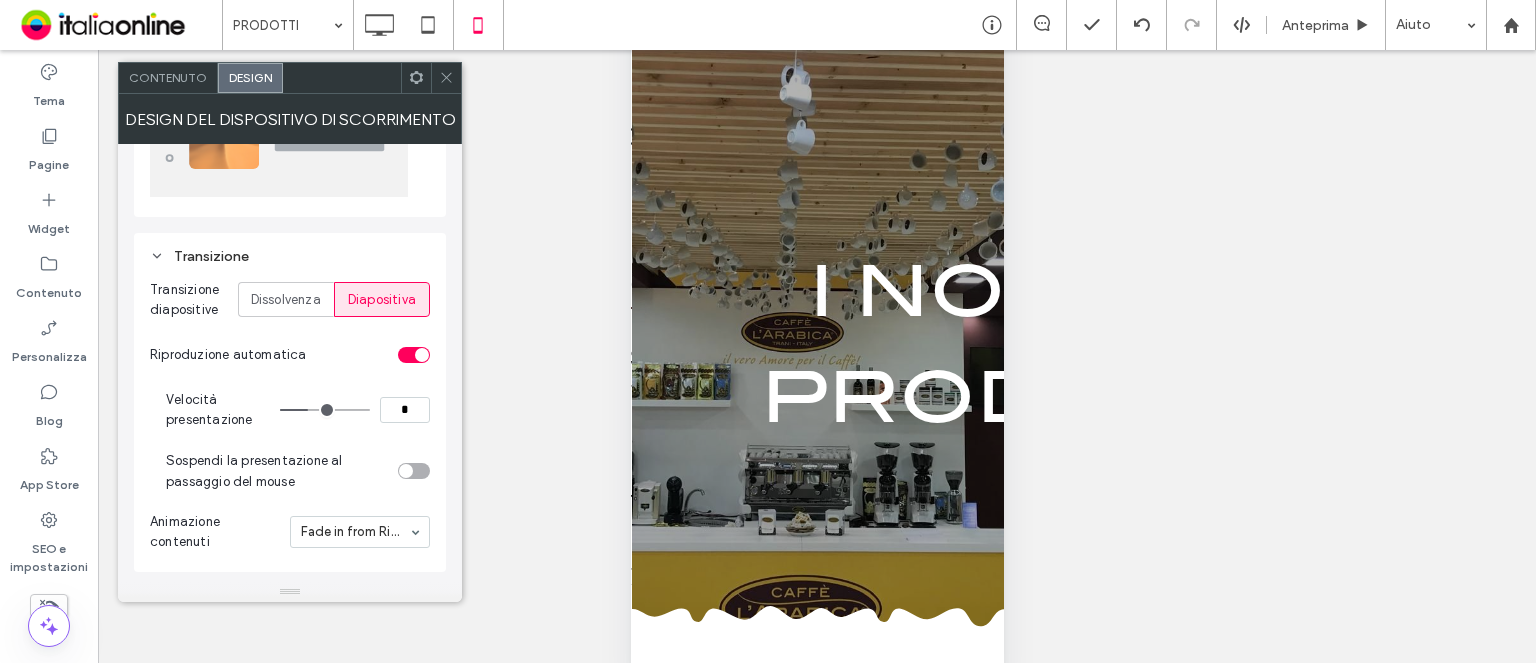 type on "*" 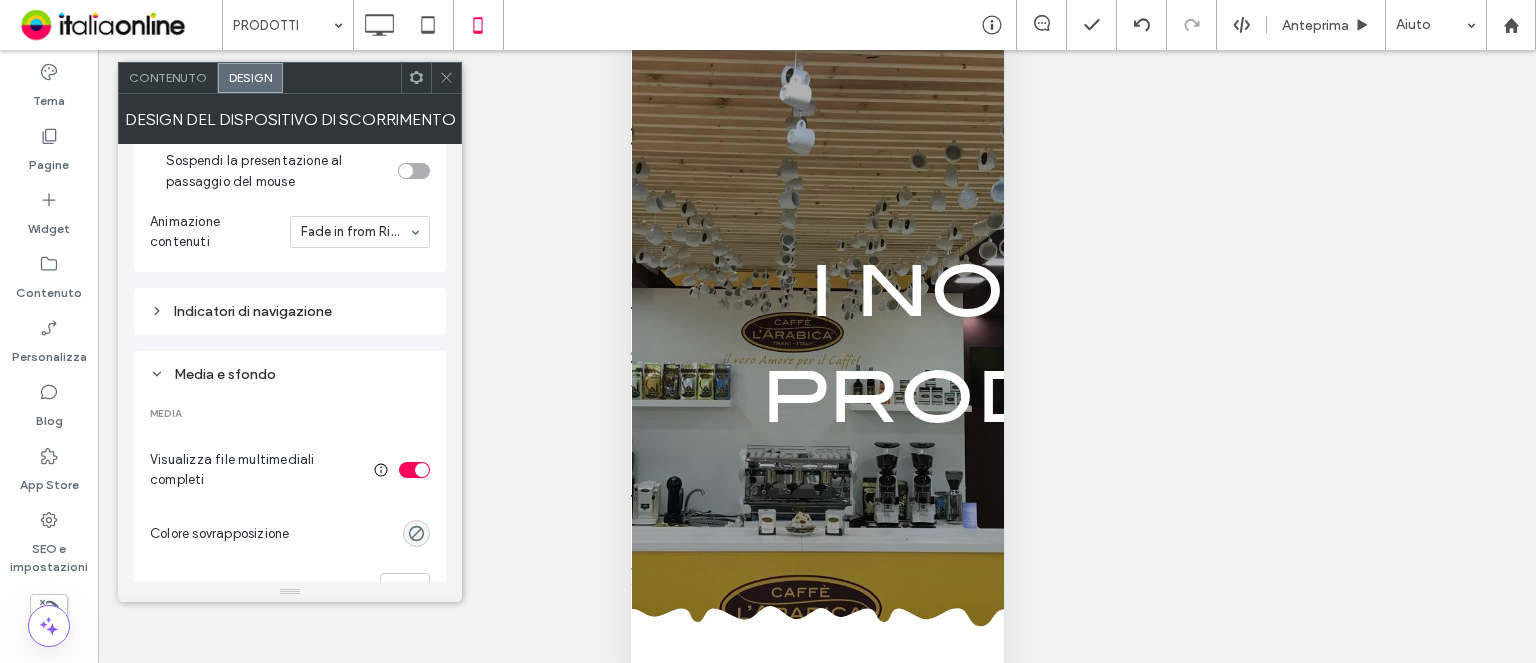 scroll, scrollTop: 500, scrollLeft: 0, axis: vertical 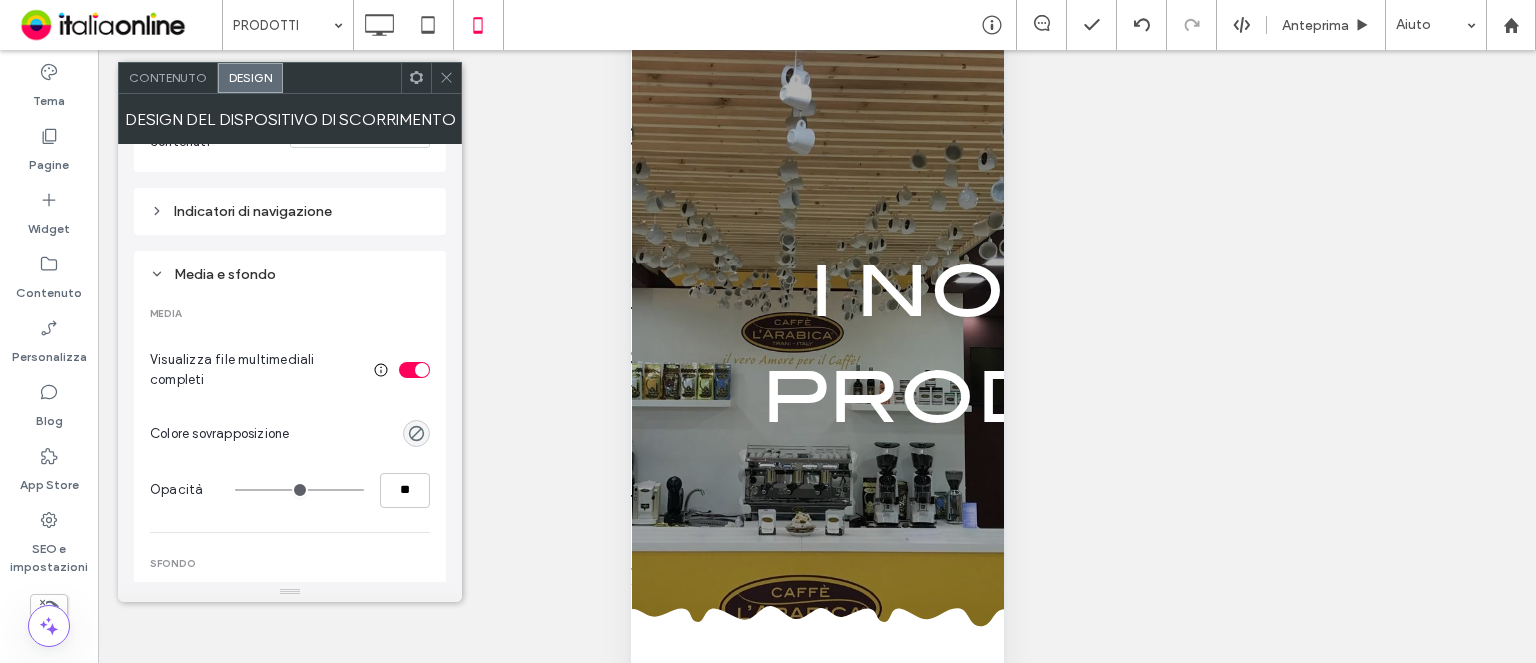 click at bounding box center [422, 370] 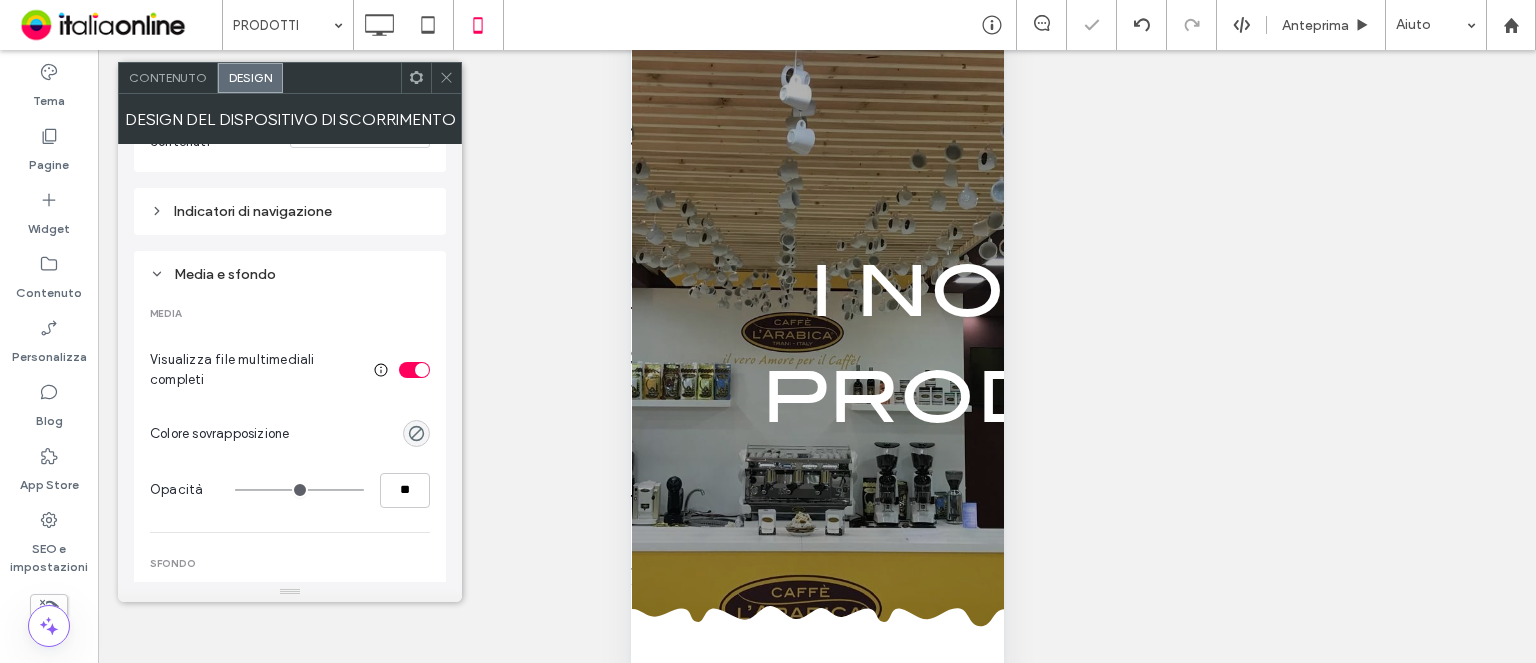 click at bounding box center (422, 370) 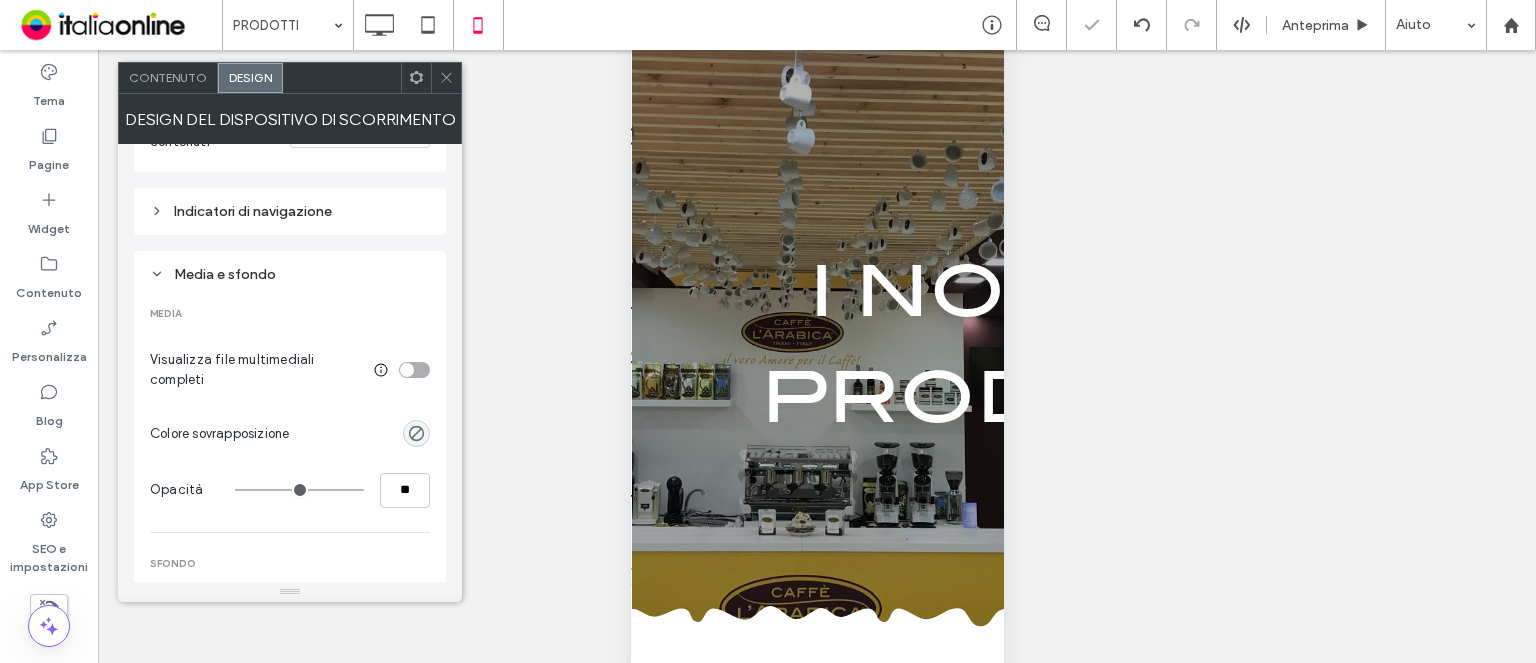 click at bounding box center [414, 370] 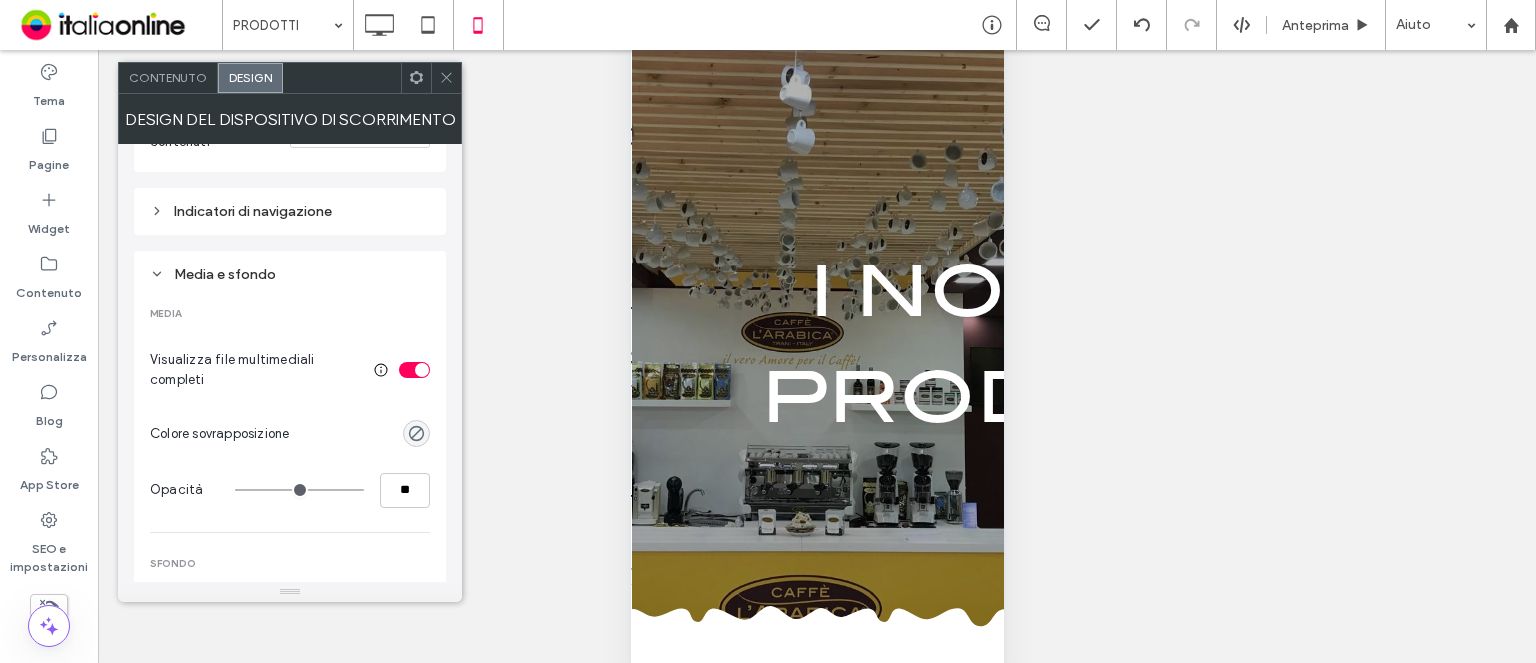 click at bounding box center (446, 78) 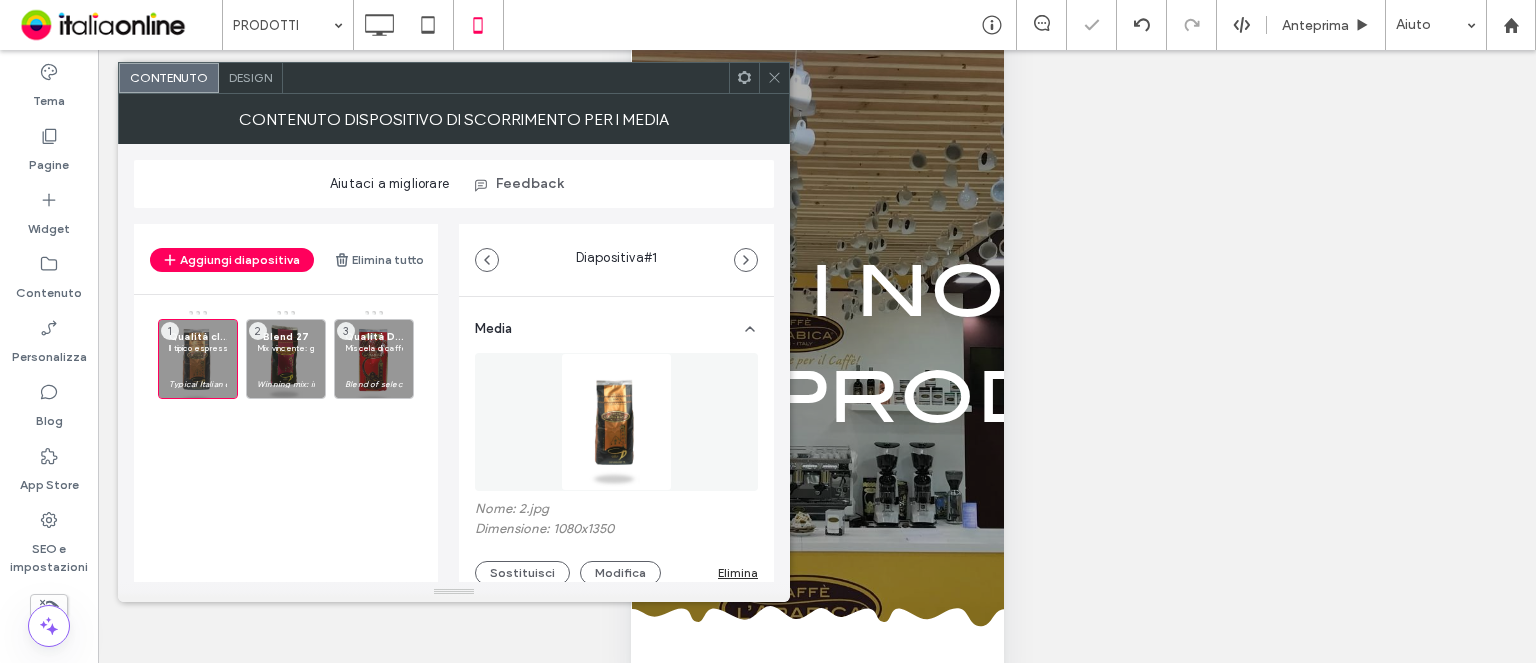 drag, startPoint x: 784, startPoint y: 64, endPoint x: 780, endPoint y: 87, distance: 23.345236 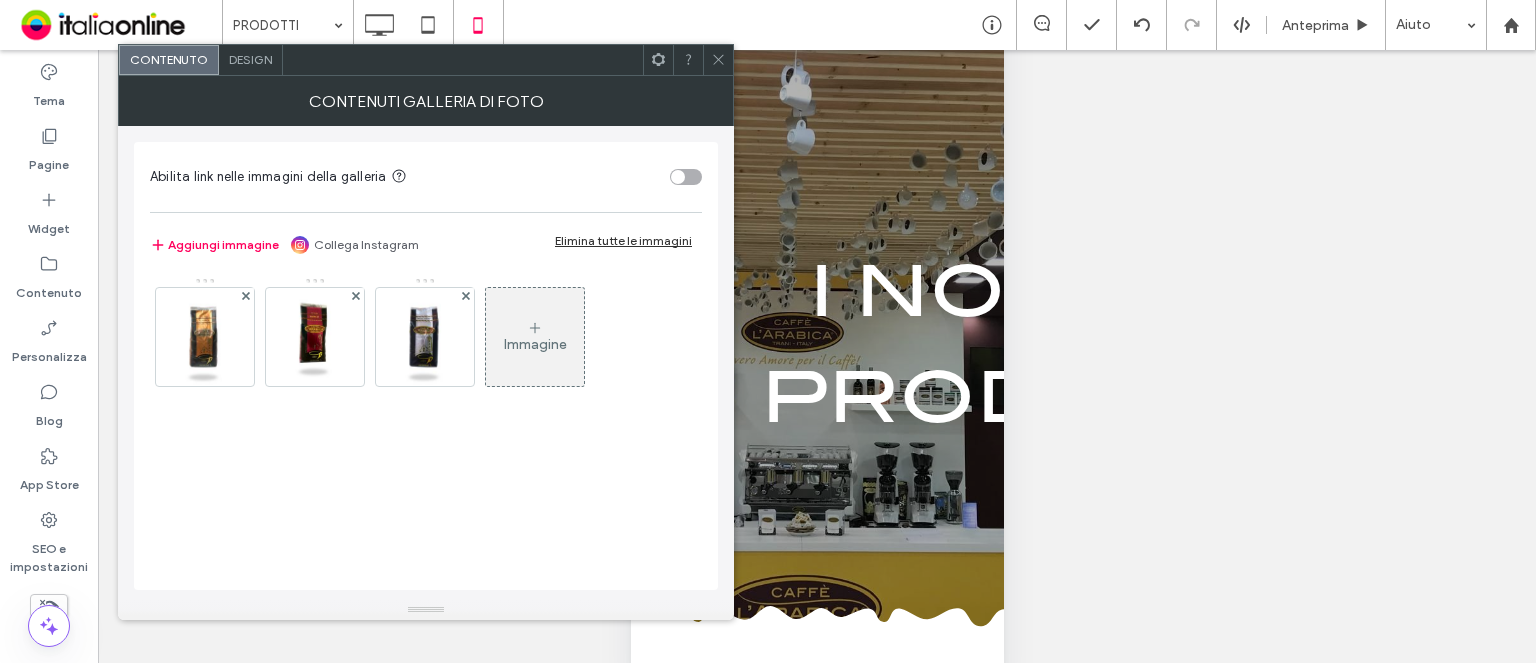 click on "Design" at bounding box center [250, 59] 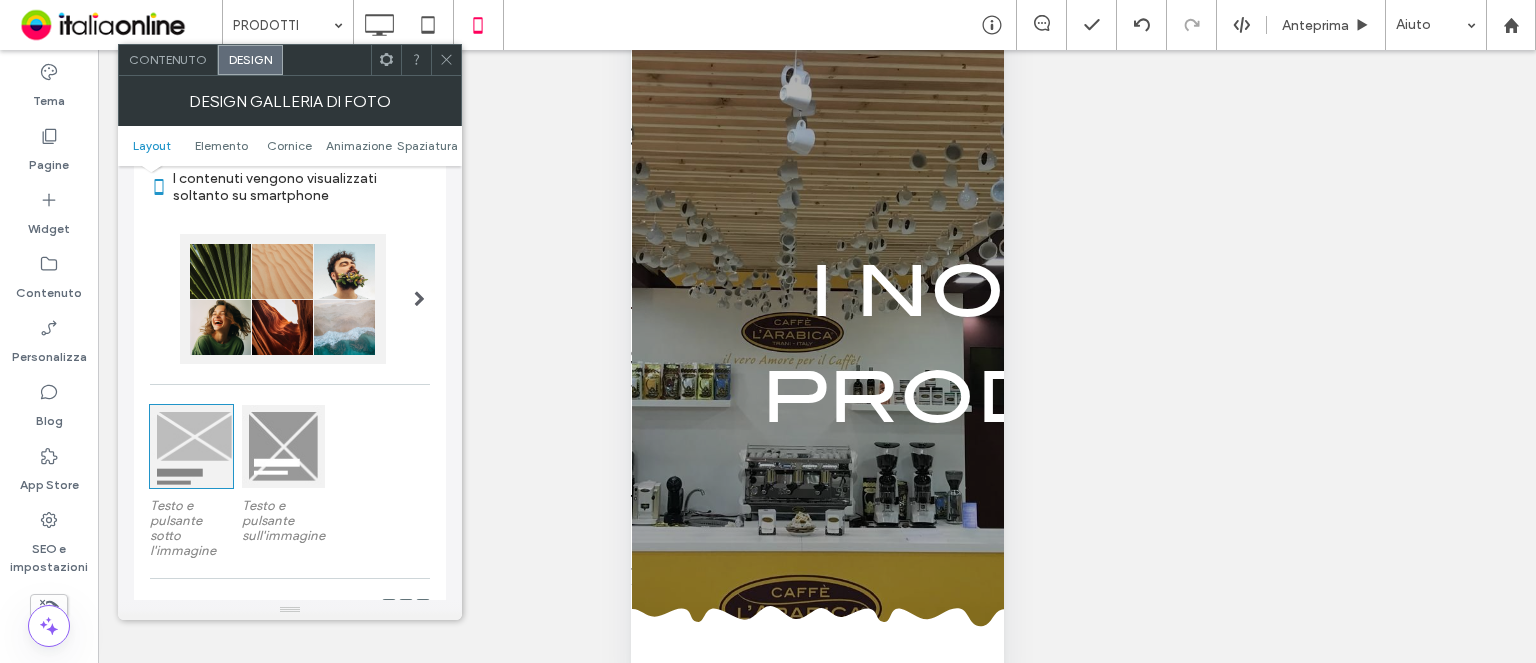 scroll, scrollTop: 300, scrollLeft: 0, axis: vertical 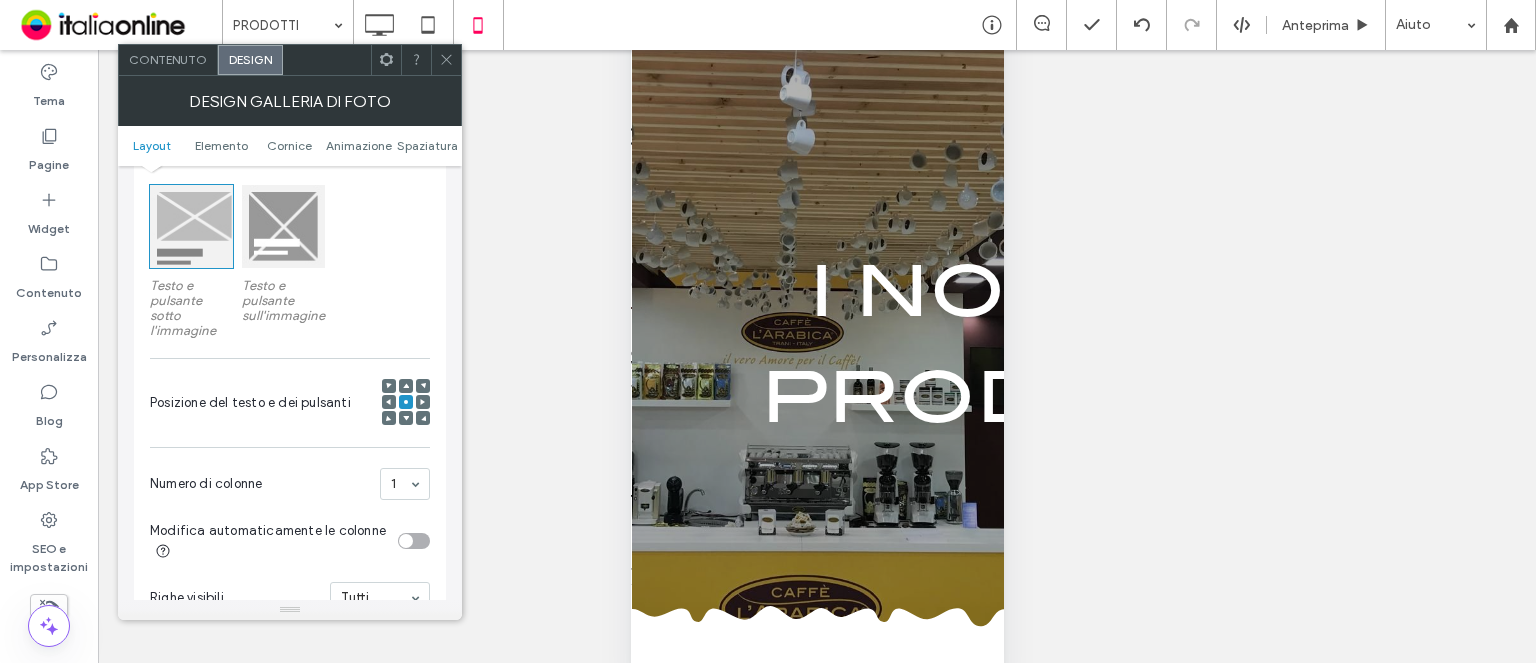 click 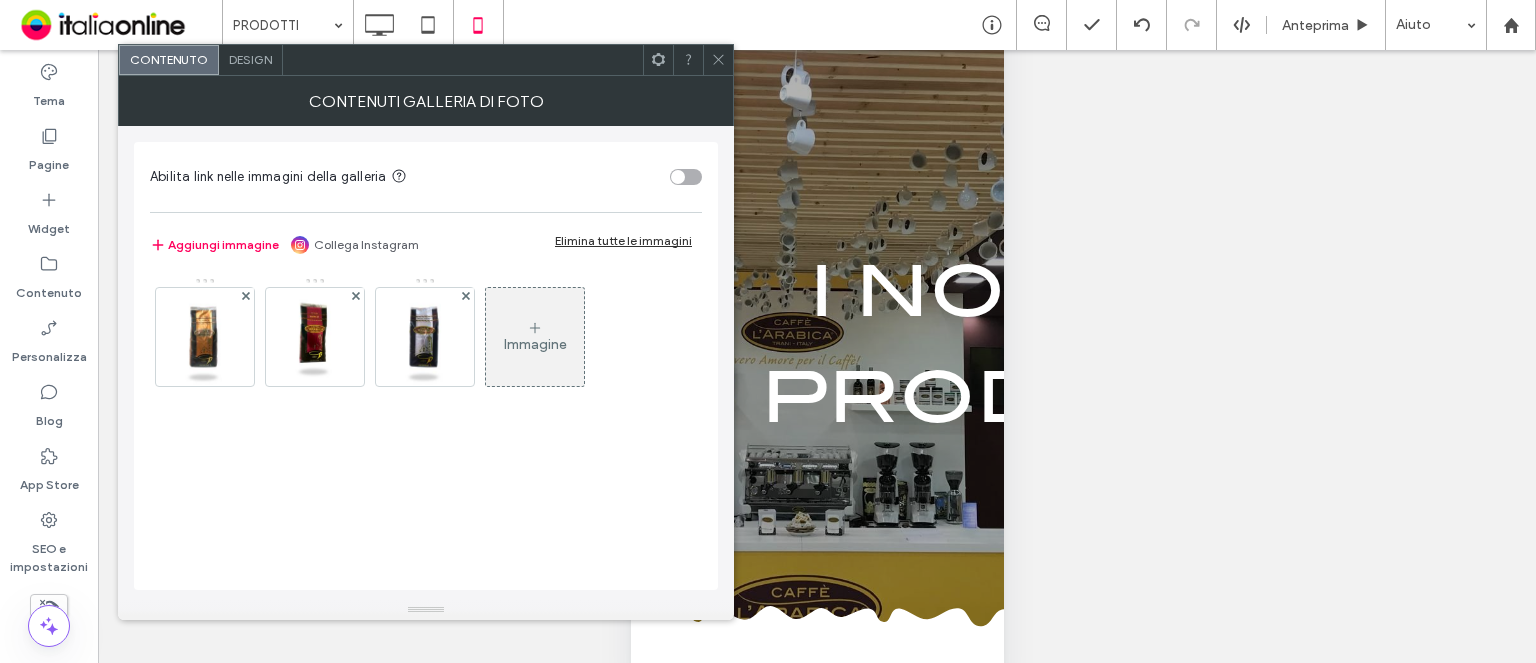 click on "Design" at bounding box center [250, 59] 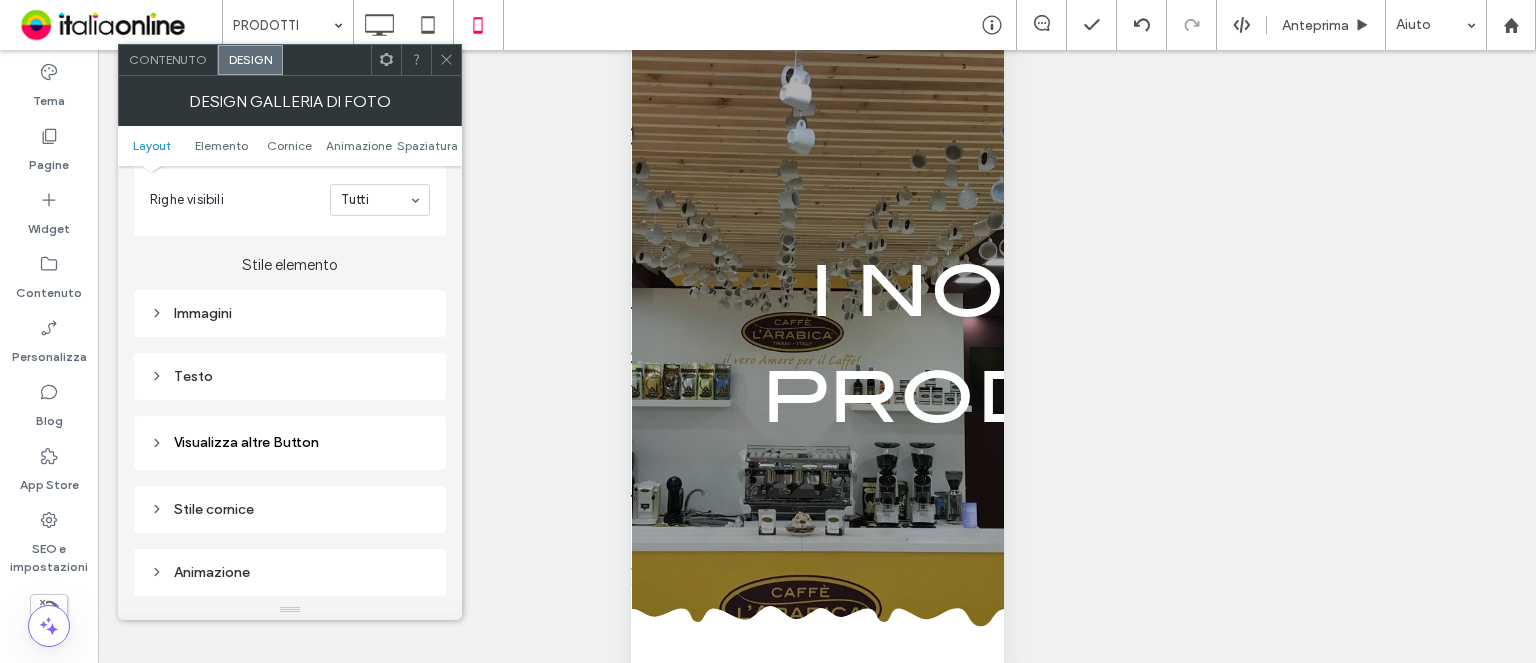 scroll, scrollTop: 700, scrollLeft: 0, axis: vertical 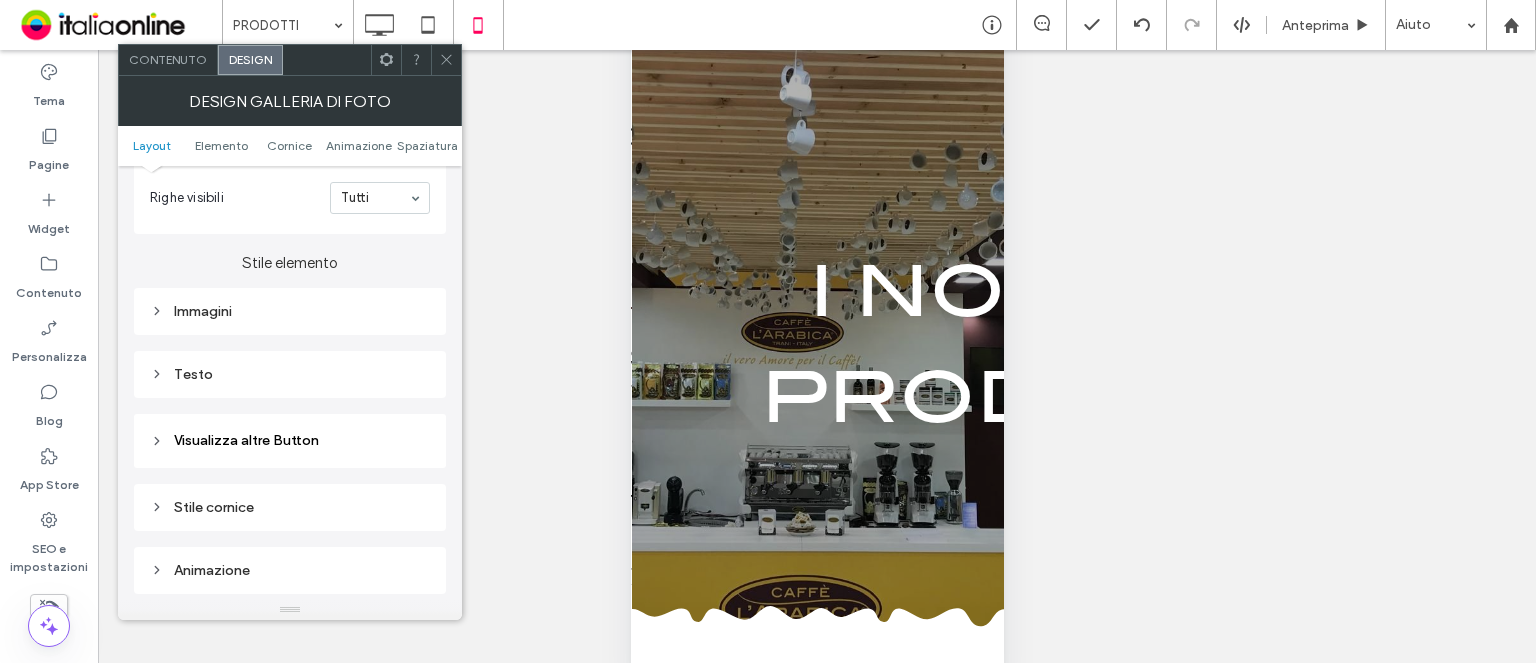 click on "Testo" at bounding box center [290, 374] 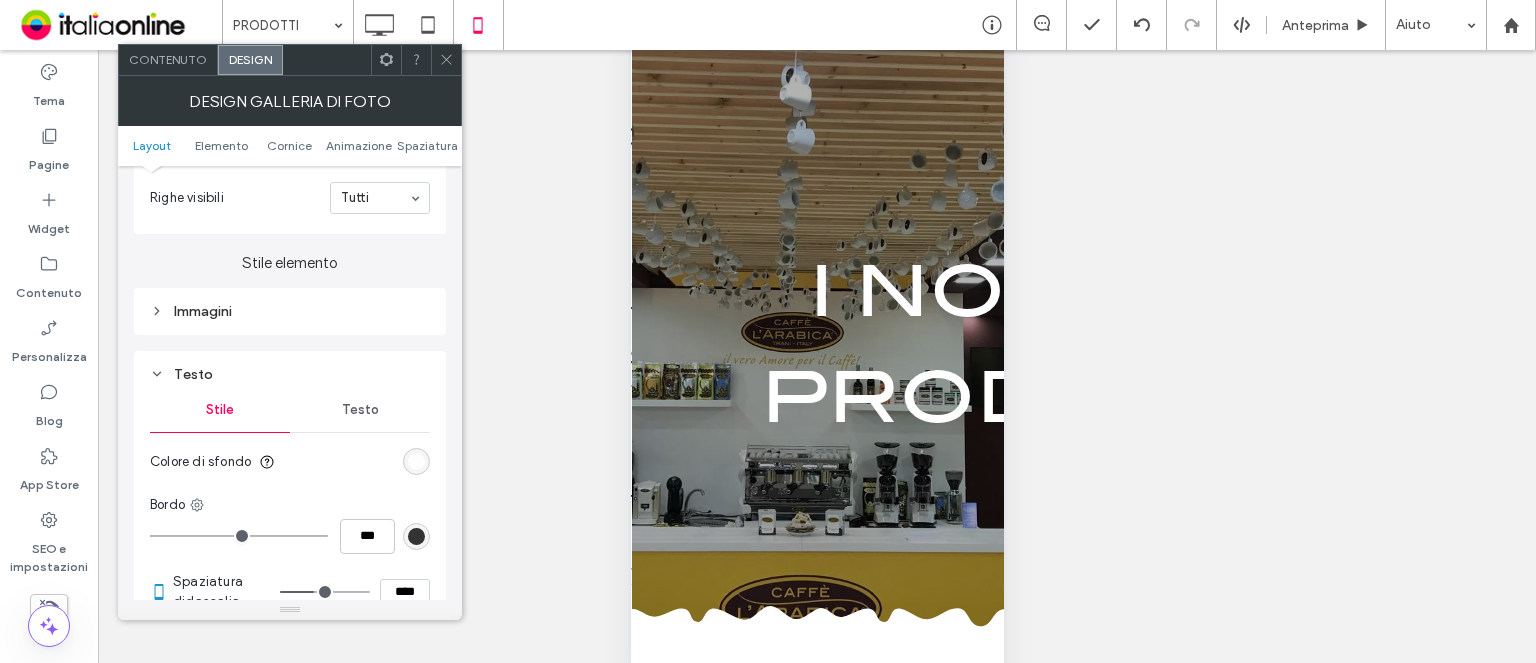 click on "Testo" at bounding box center [360, 410] 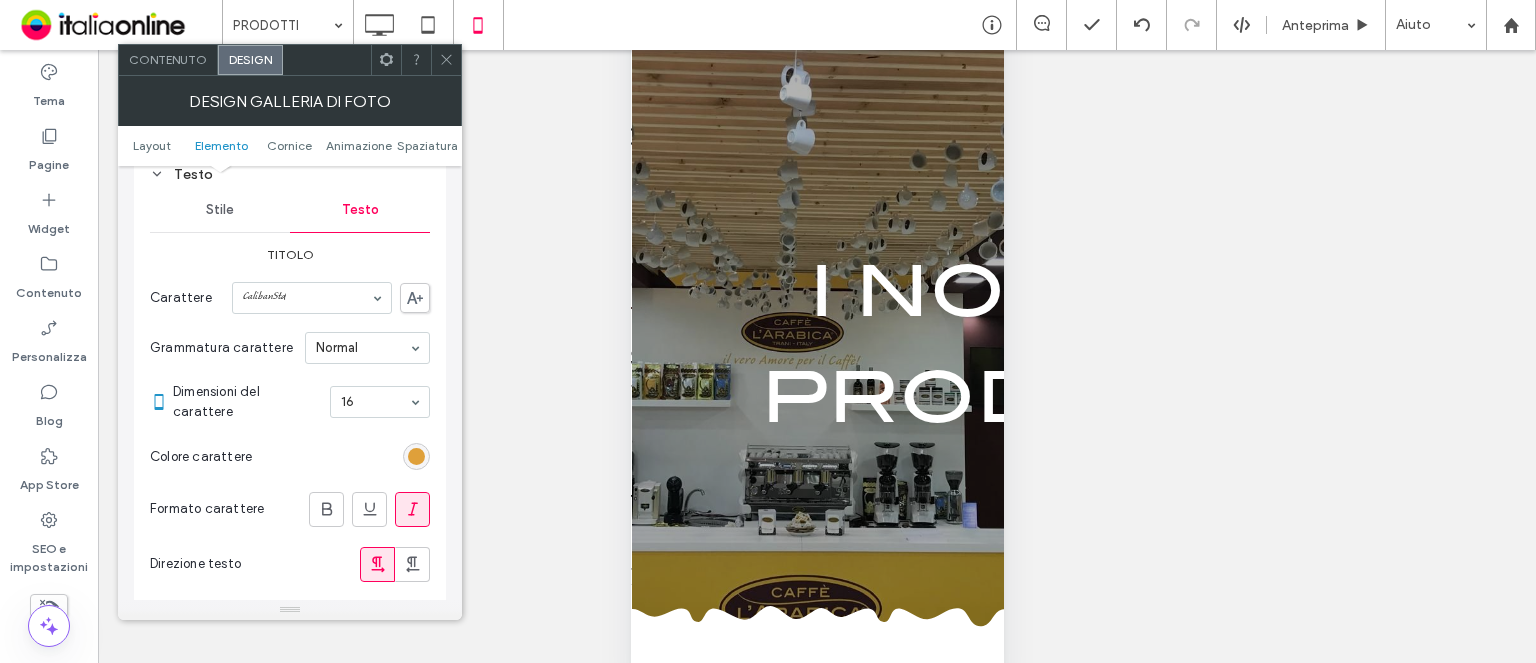 scroll, scrollTop: 1000, scrollLeft: 0, axis: vertical 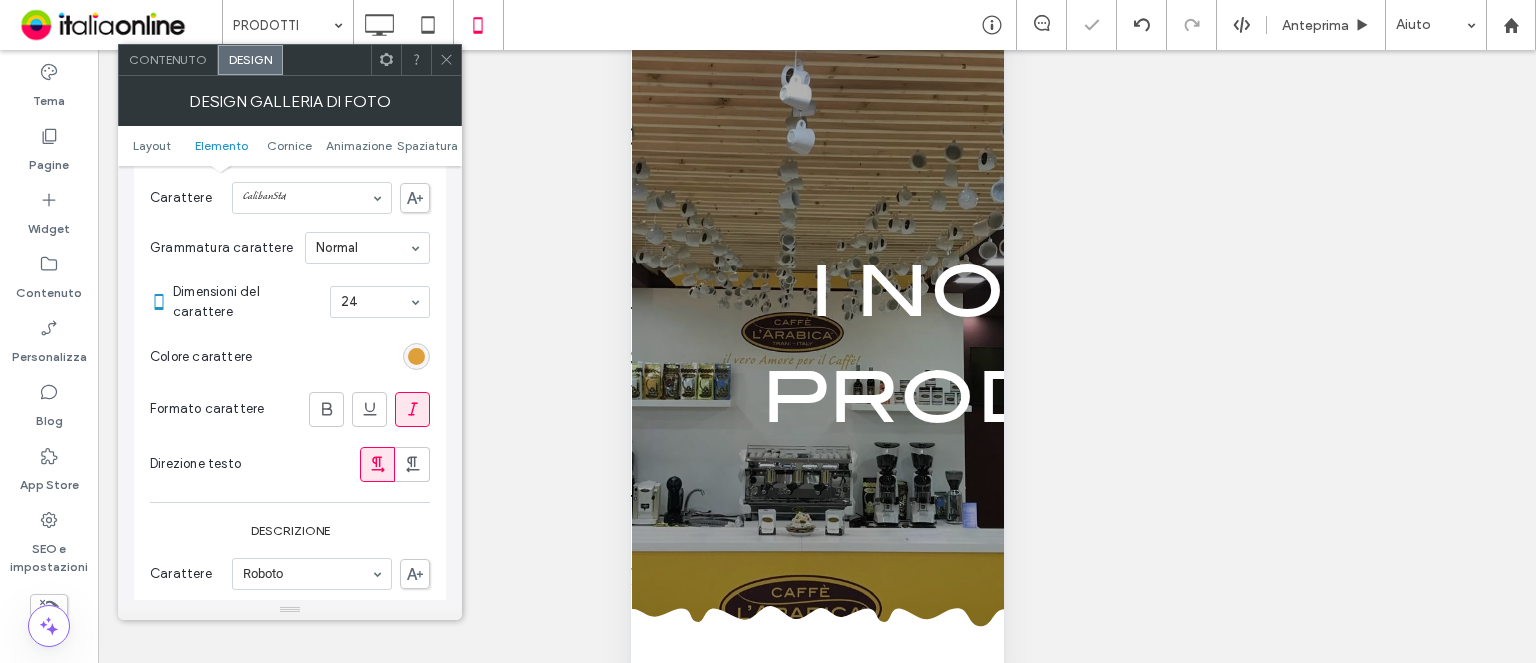 click at bounding box center [375, 302] 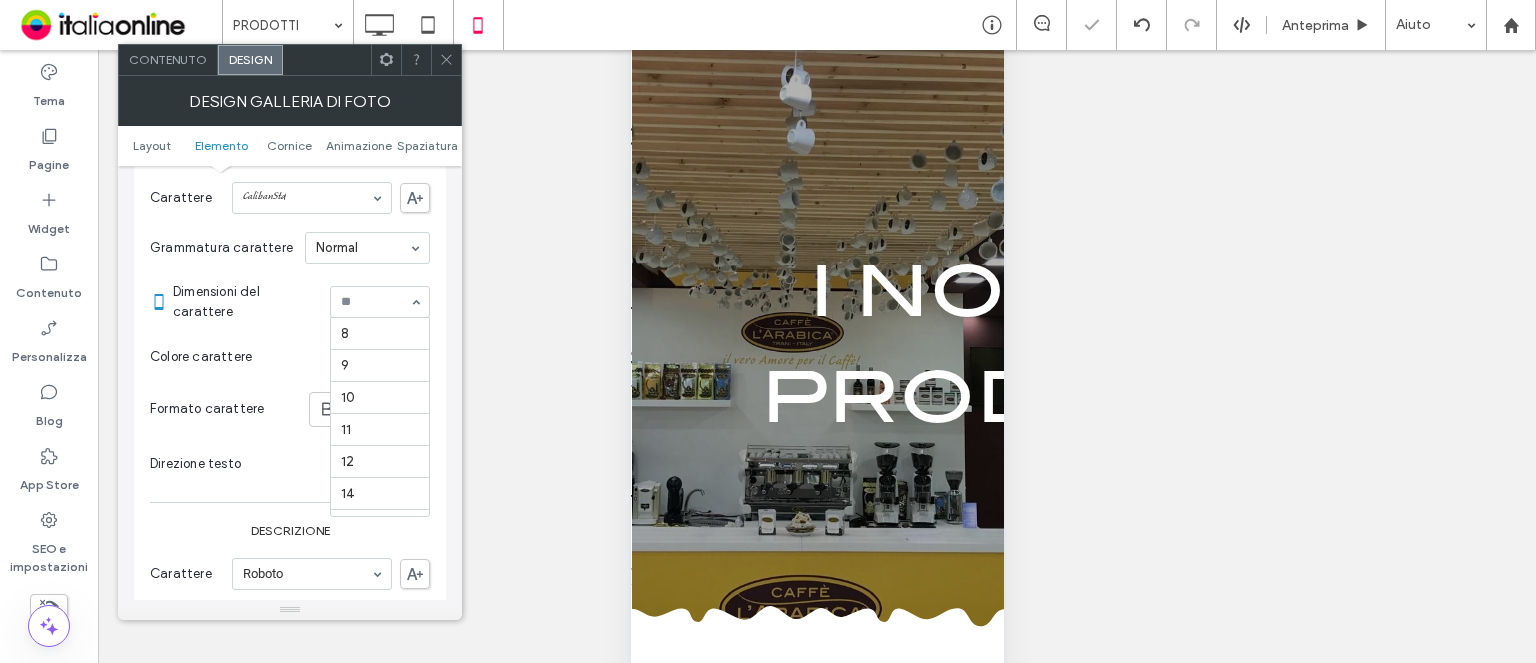 scroll, scrollTop: 295, scrollLeft: 0, axis: vertical 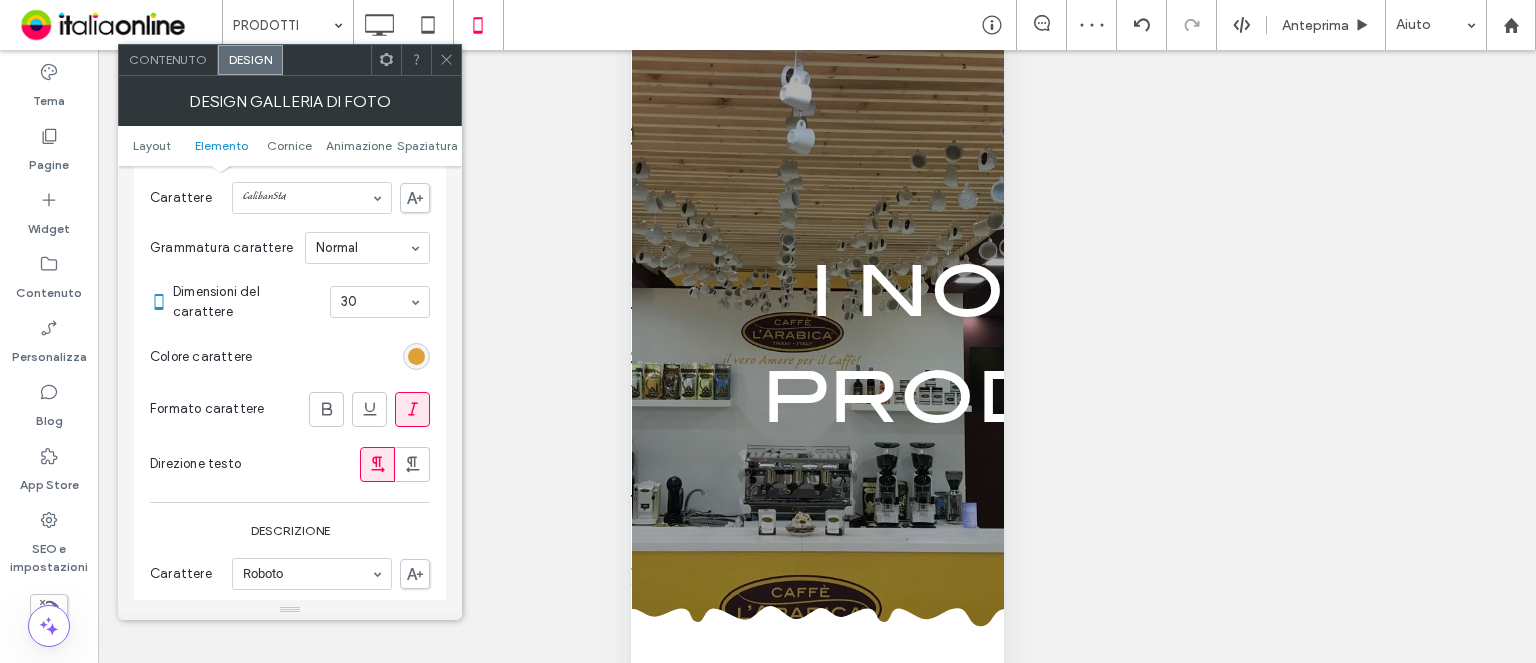 drag, startPoint x: 436, startPoint y: 45, endPoint x: 519, endPoint y: 81, distance: 90.47099 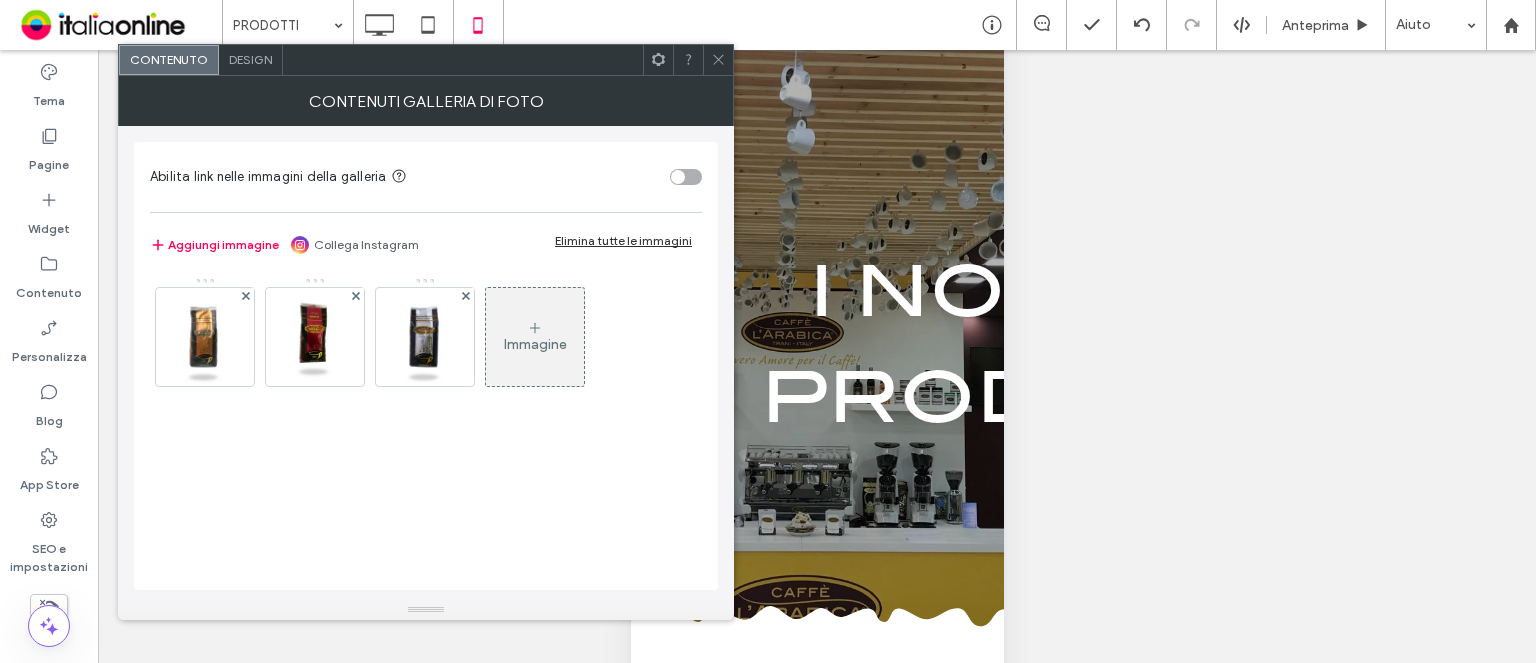 click on "Design" at bounding box center [251, 60] 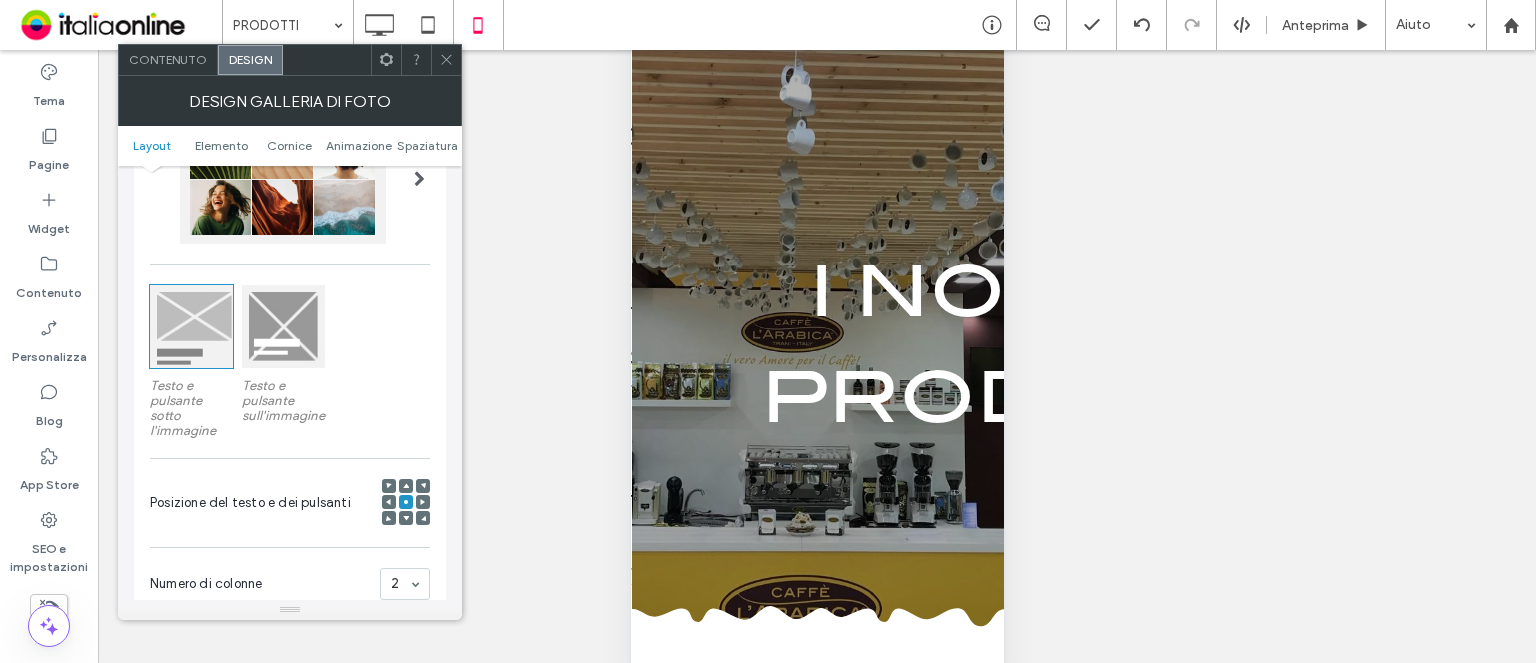 scroll, scrollTop: 400, scrollLeft: 0, axis: vertical 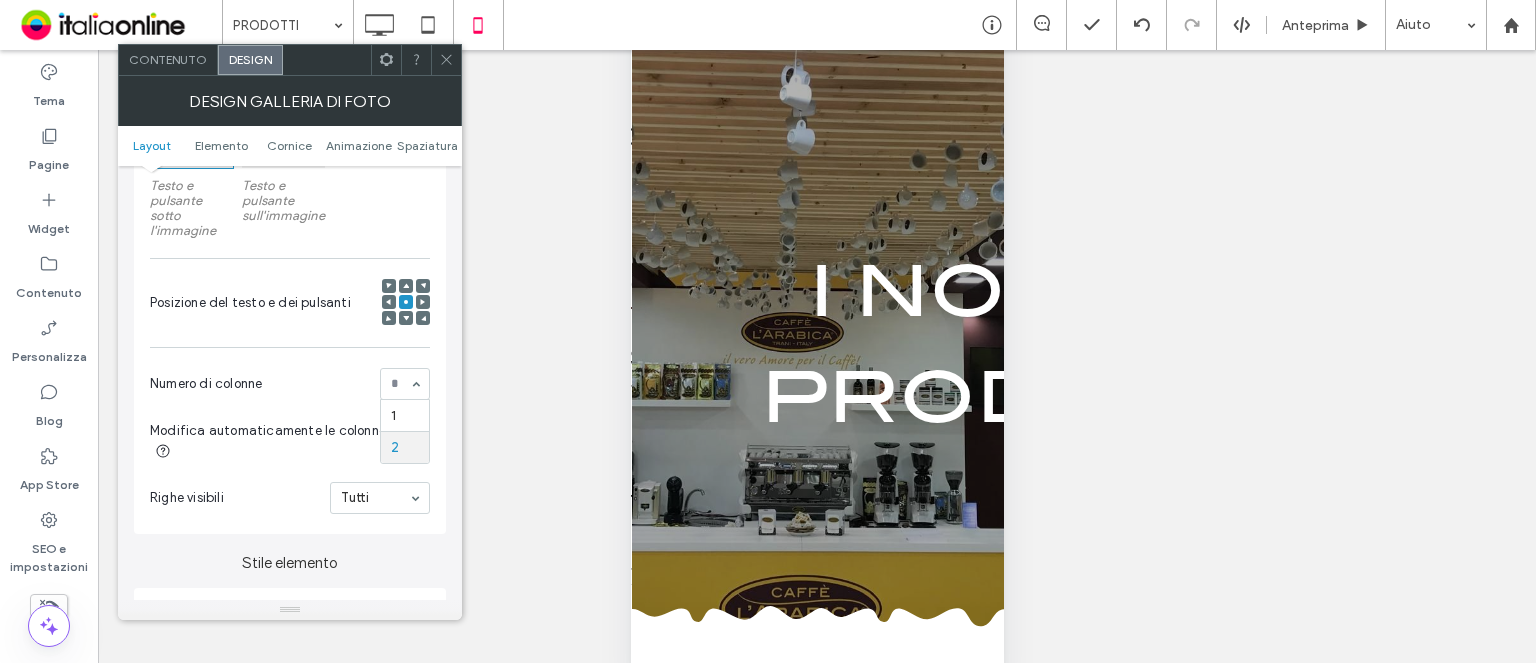 drag, startPoint x: 392, startPoint y: 387, endPoint x: 397, endPoint y: 397, distance: 11.18034 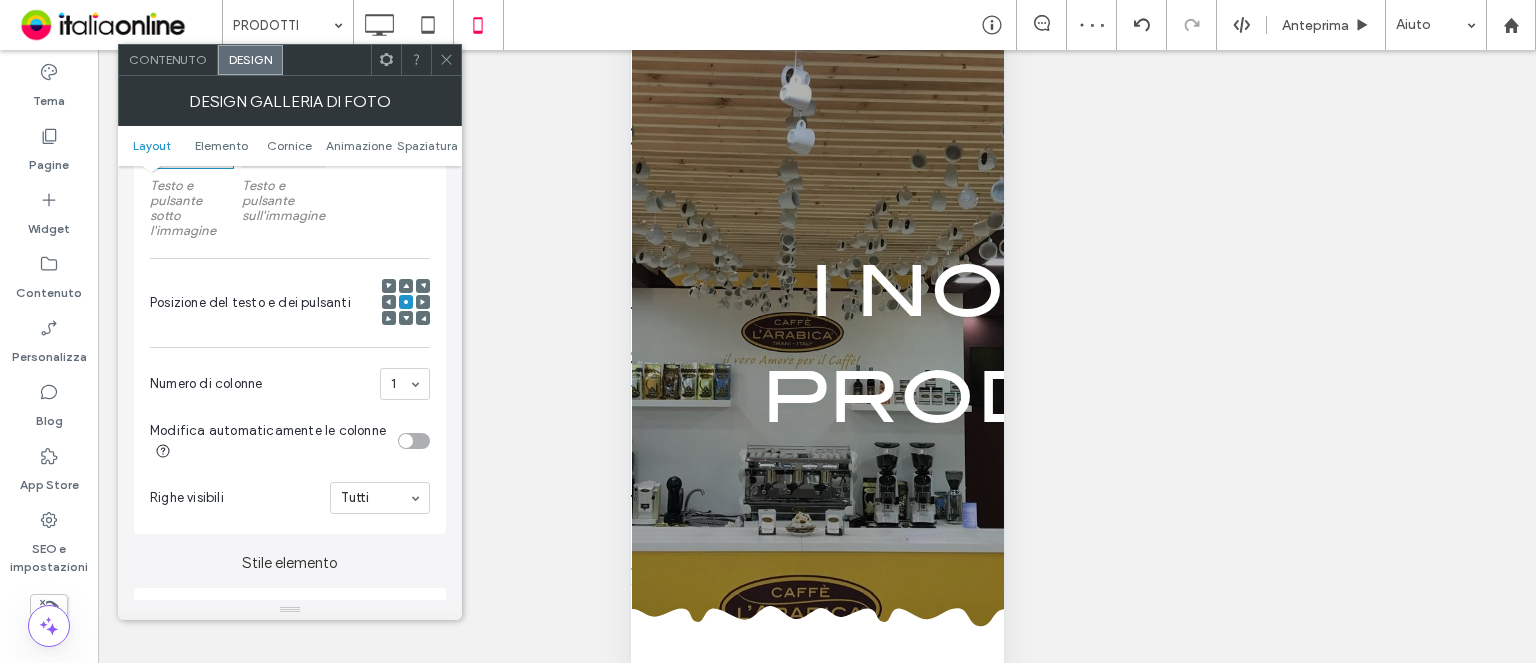 click 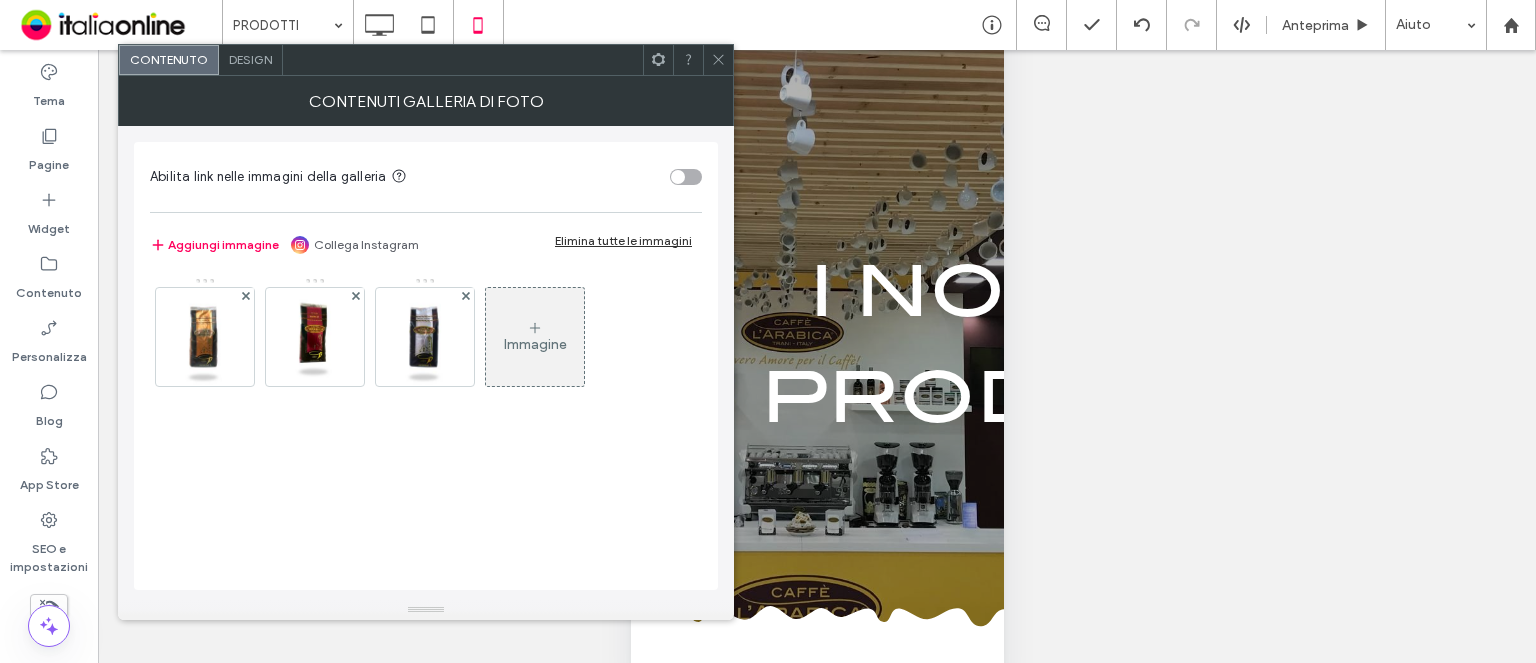 click on "Design" at bounding box center [251, 60] 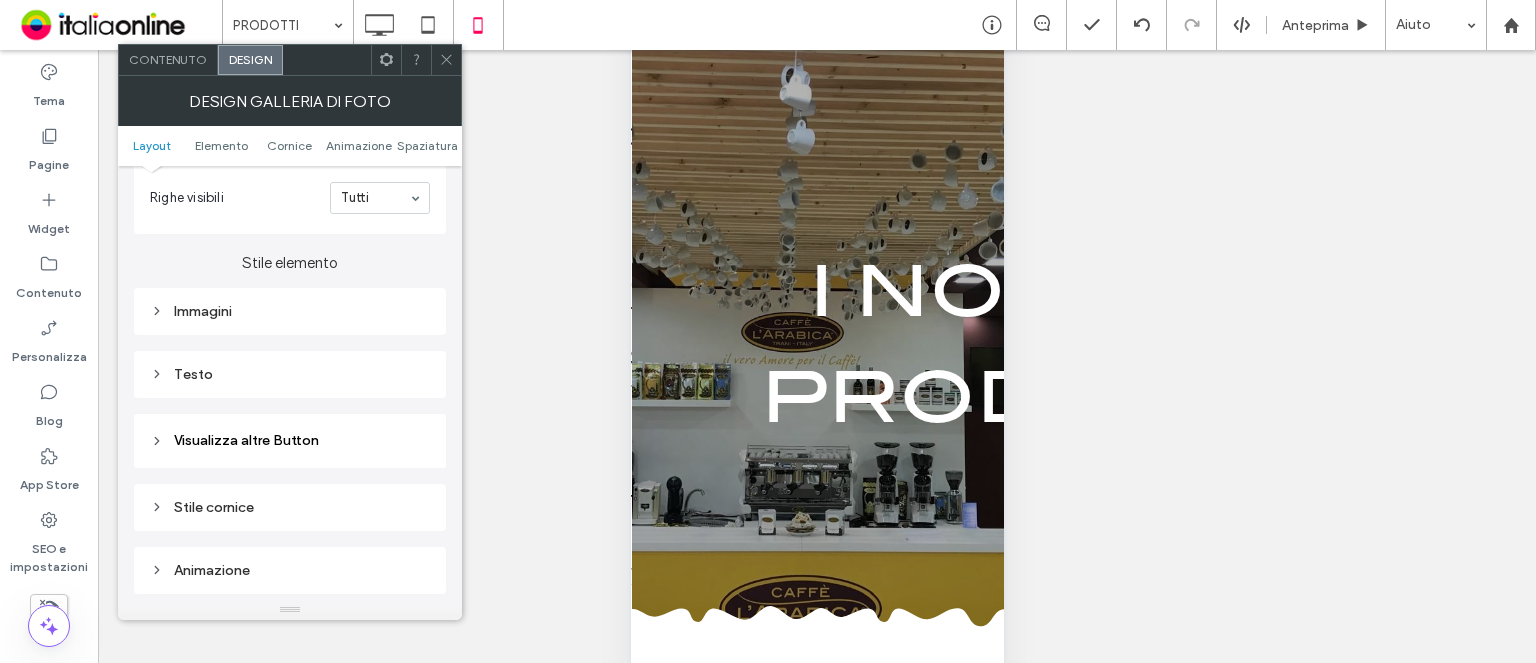 scroll, scrollTop: 800, scrollLeft: 0, axis: vertical 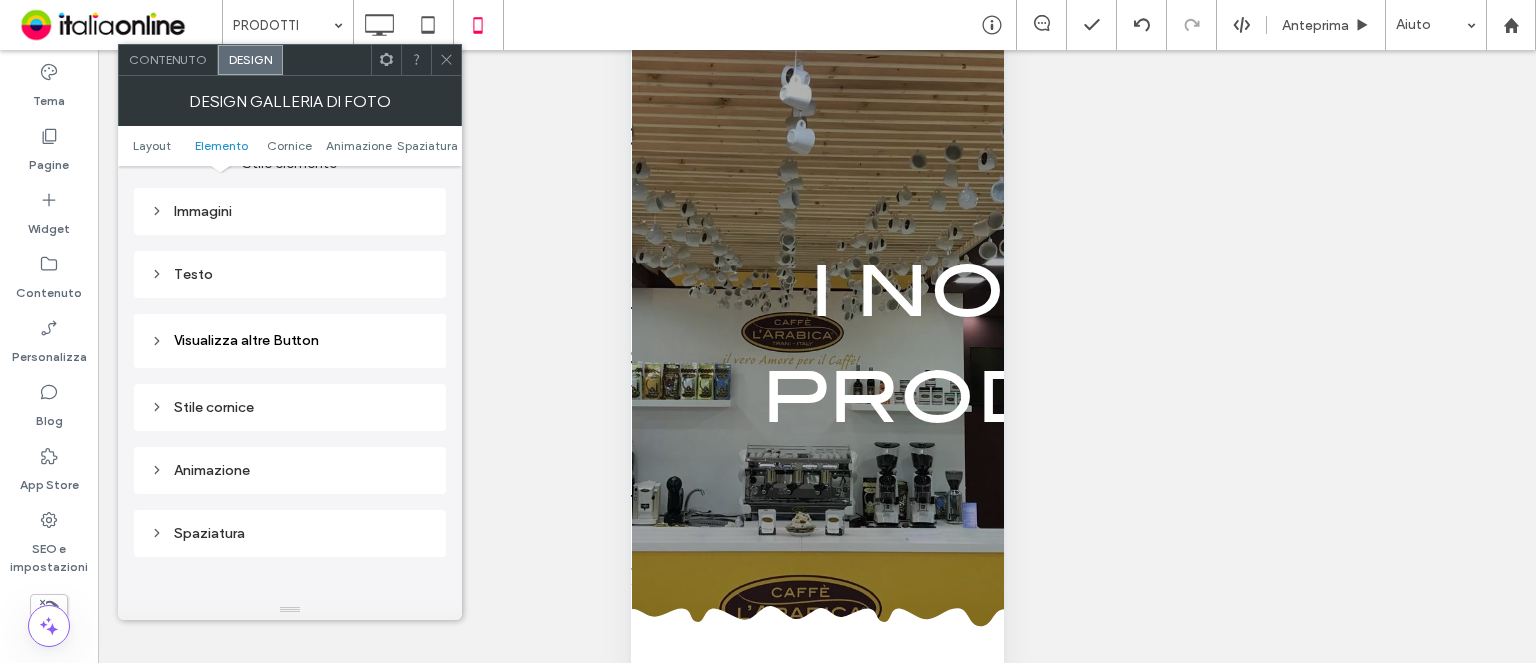 click 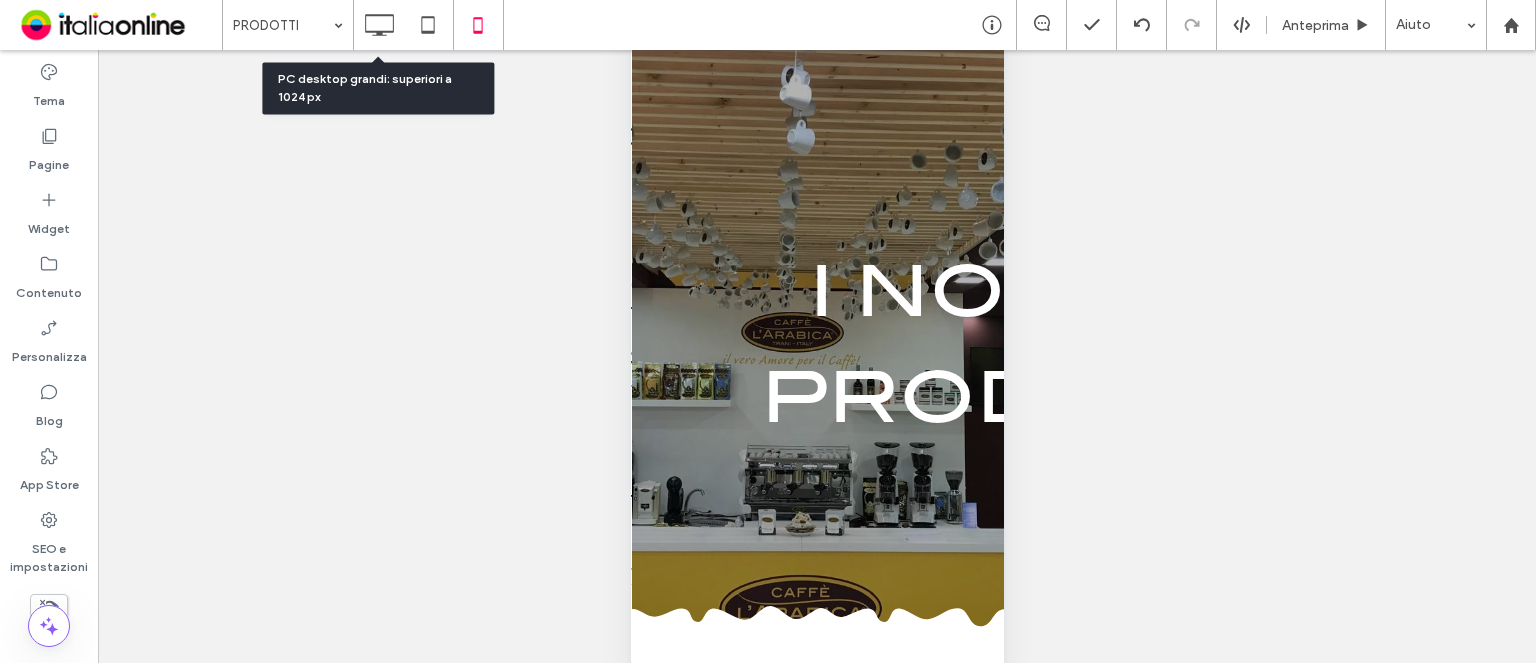 drag, startPoint x: 376, startPoint y: 19, endPoint x: 408, endPoint y: 27, distance: 32.984844 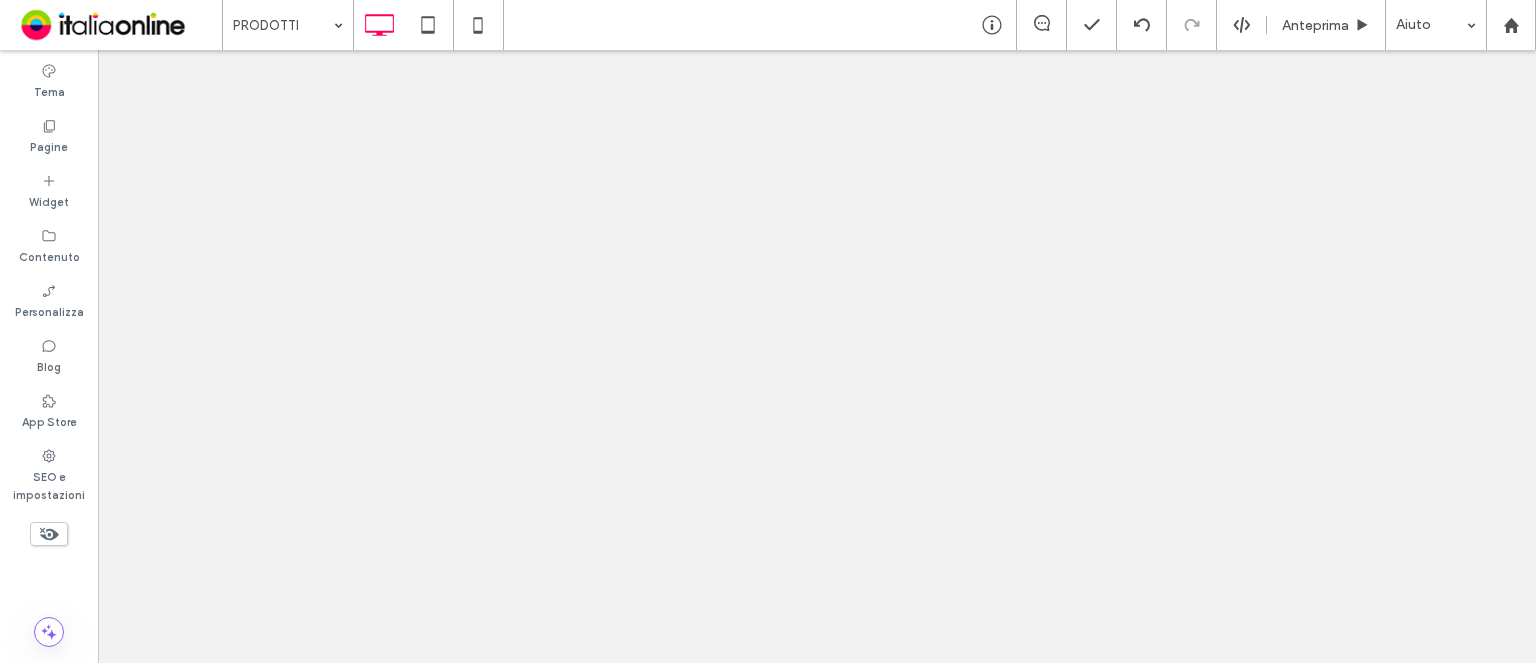 scroll, scrollTop: 0, scrollLeft: 0, axis: both 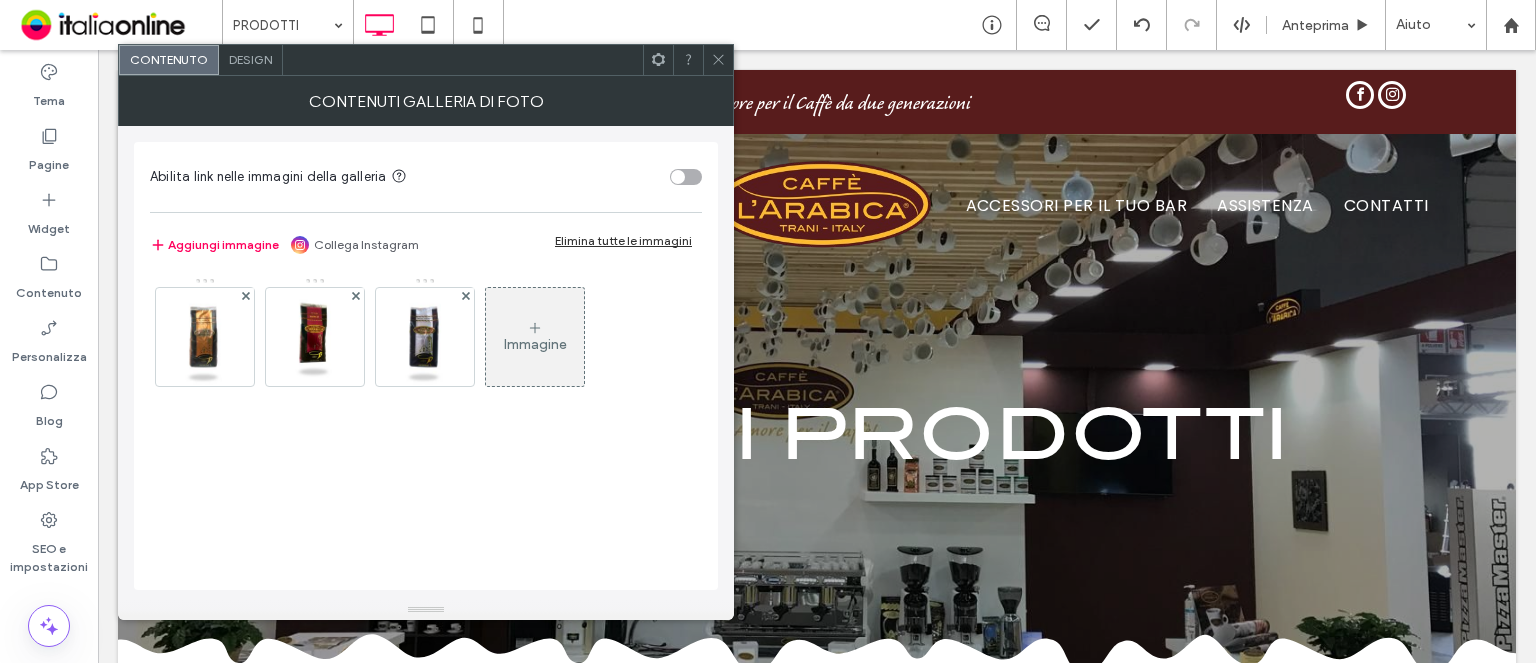 click at bounding box center [658, 60] 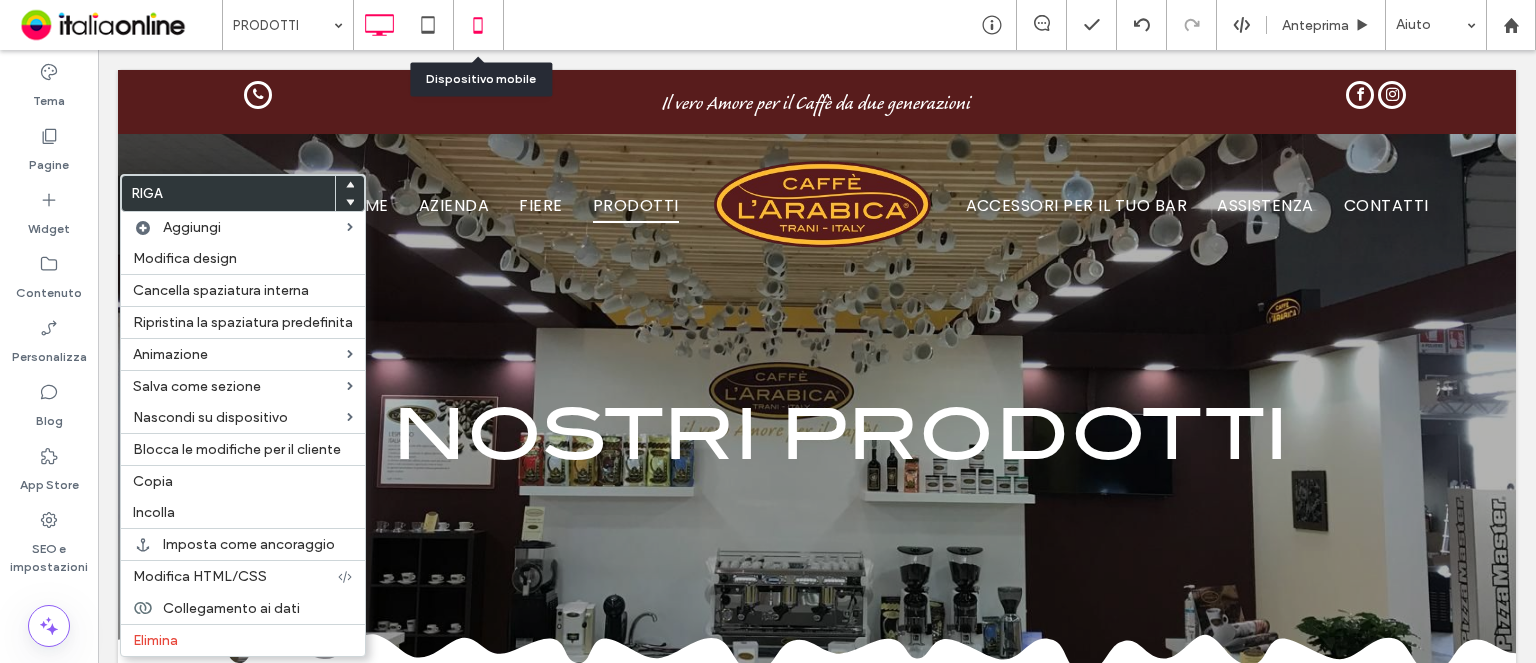 click 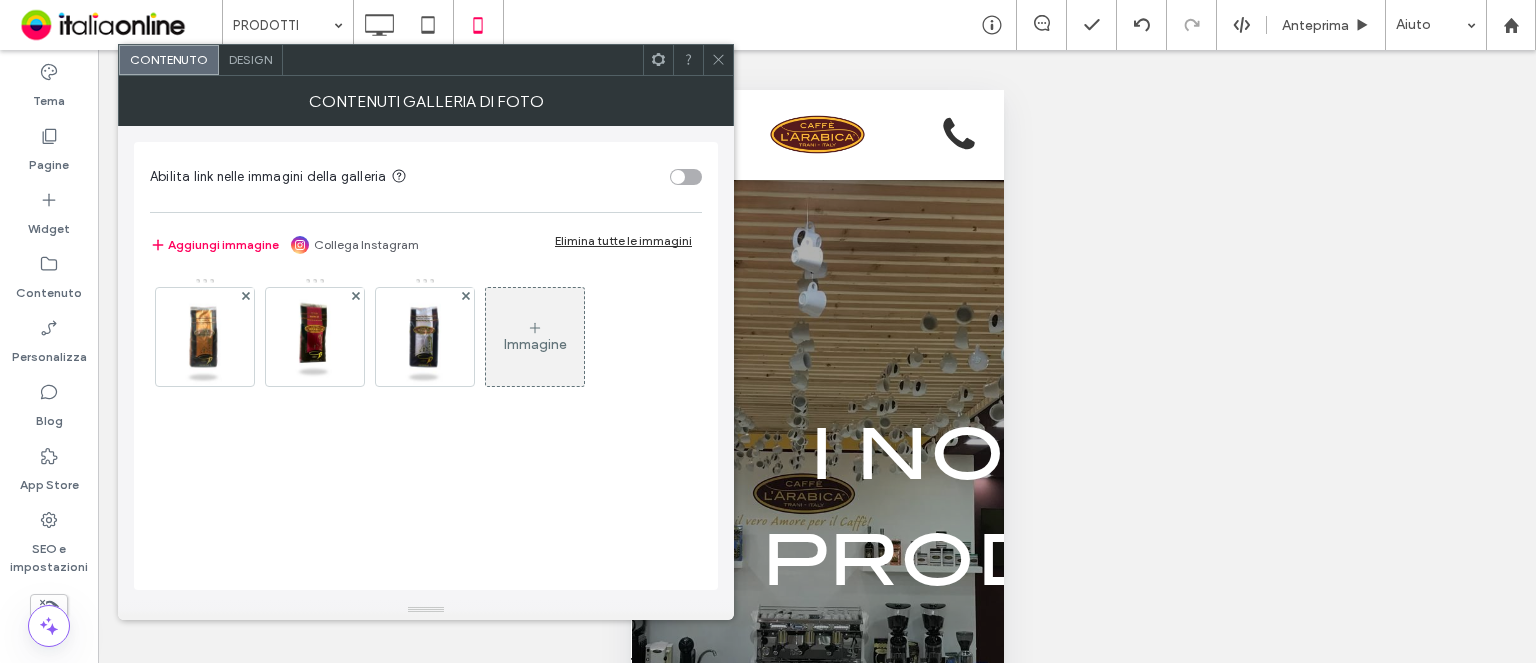 click on "Design" at bounding box center [250, 59] 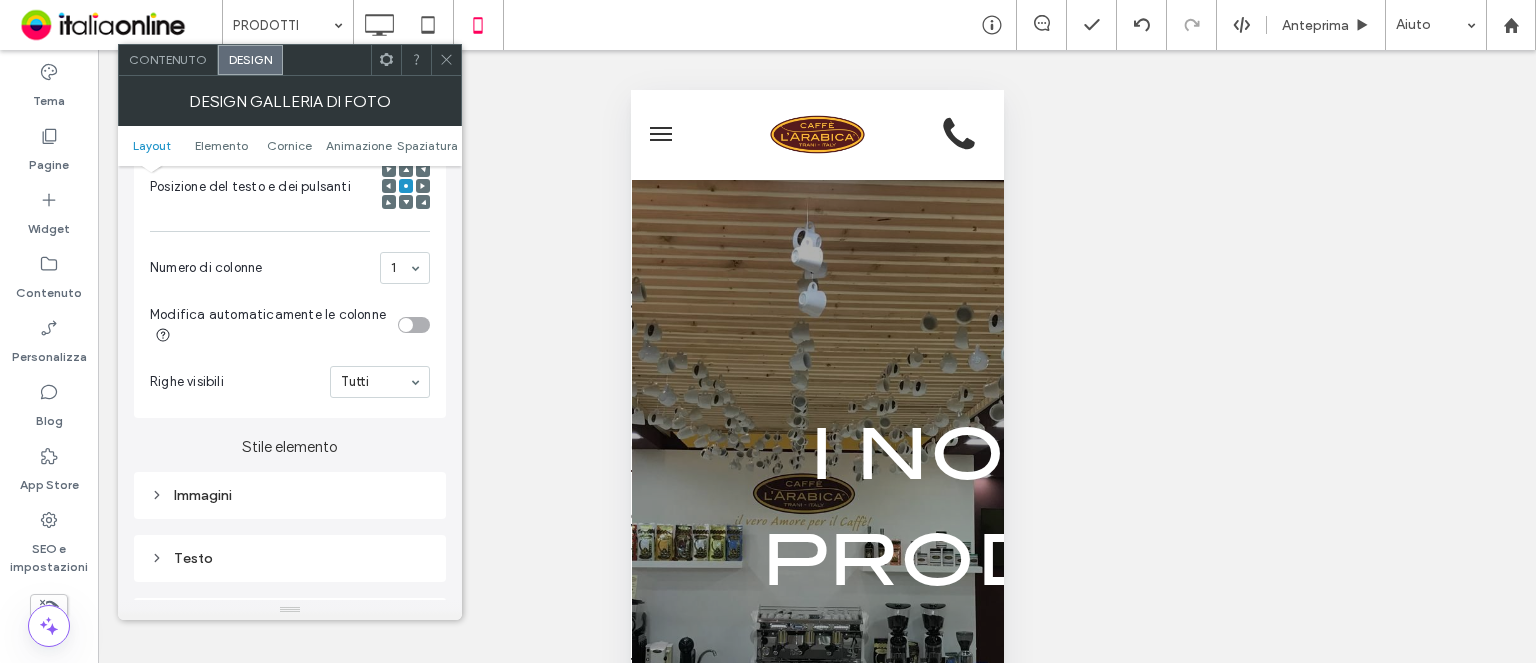 scroll, scrollTop: 700, scrollLeft: 0, axis: vertical 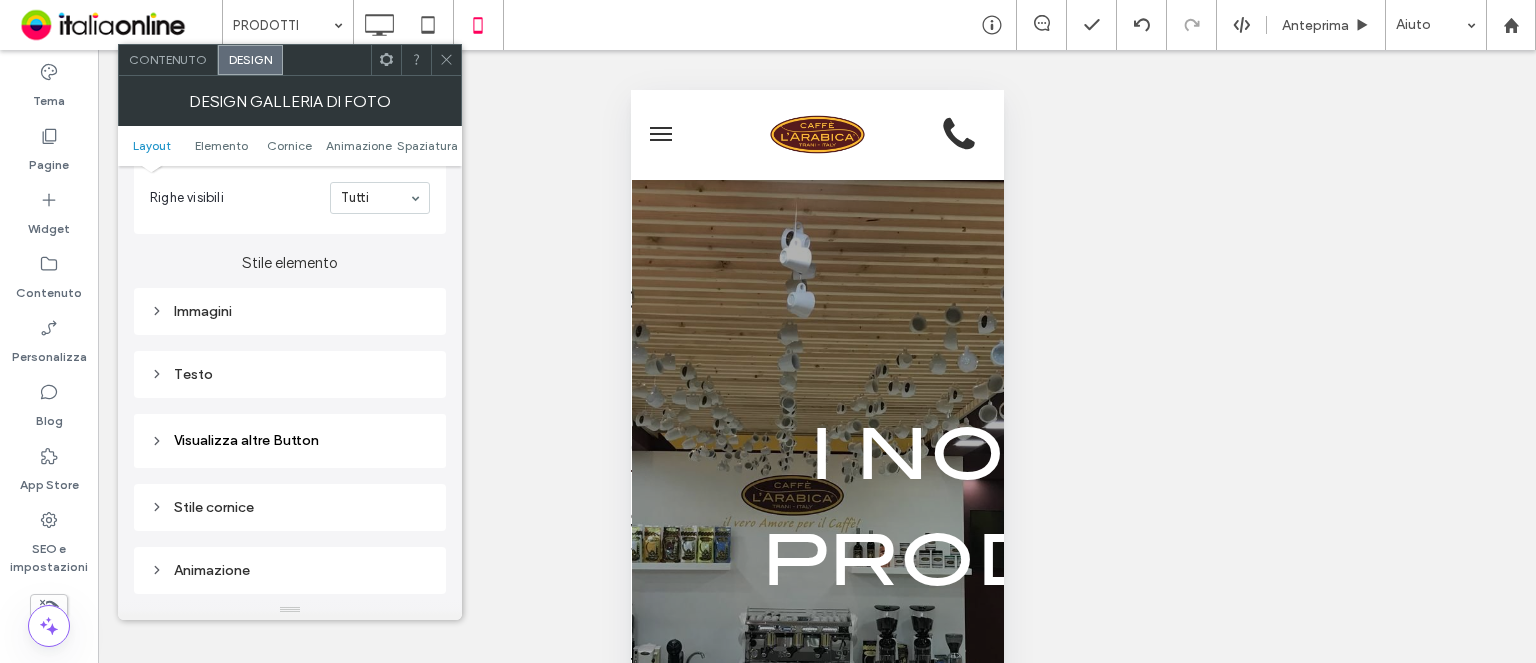 click on "Immagini" at bounding box center (290, 311) 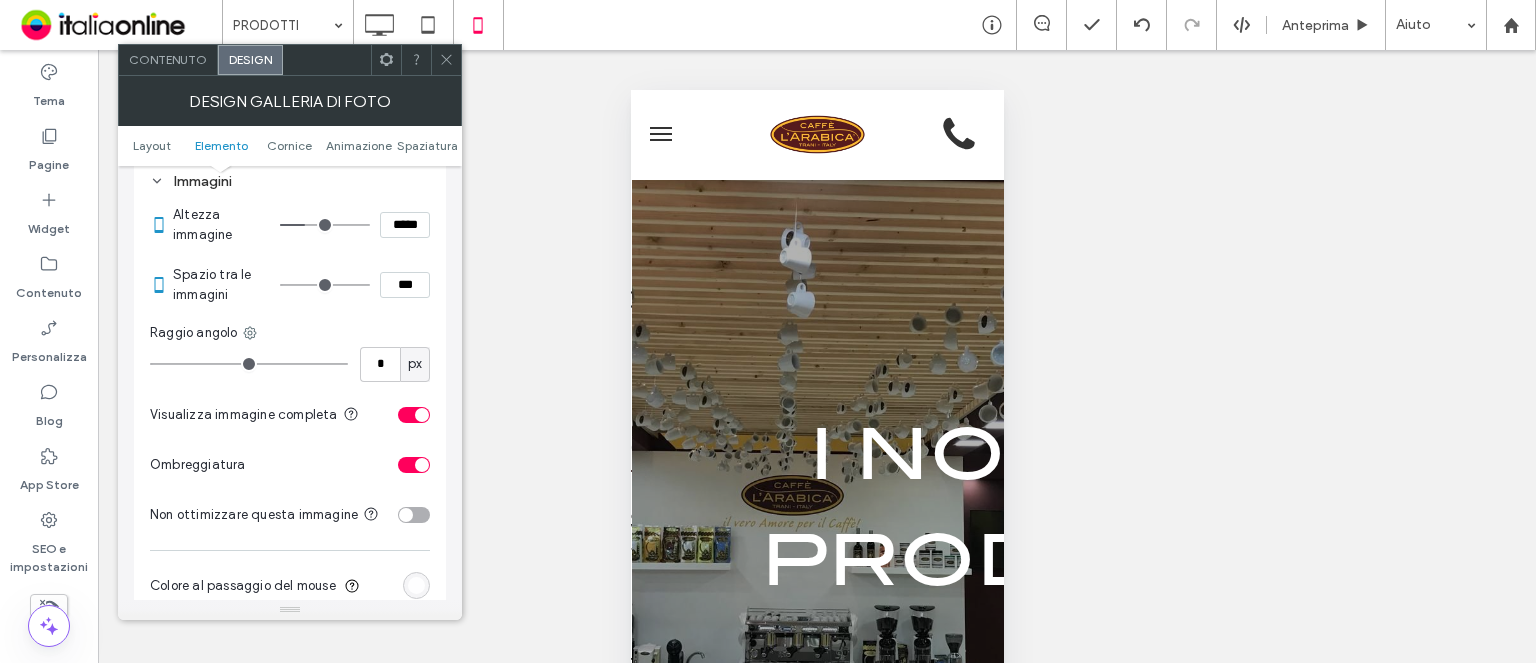 scroll, scrollTop: 800, scrollLeft: 0, axis: vertical 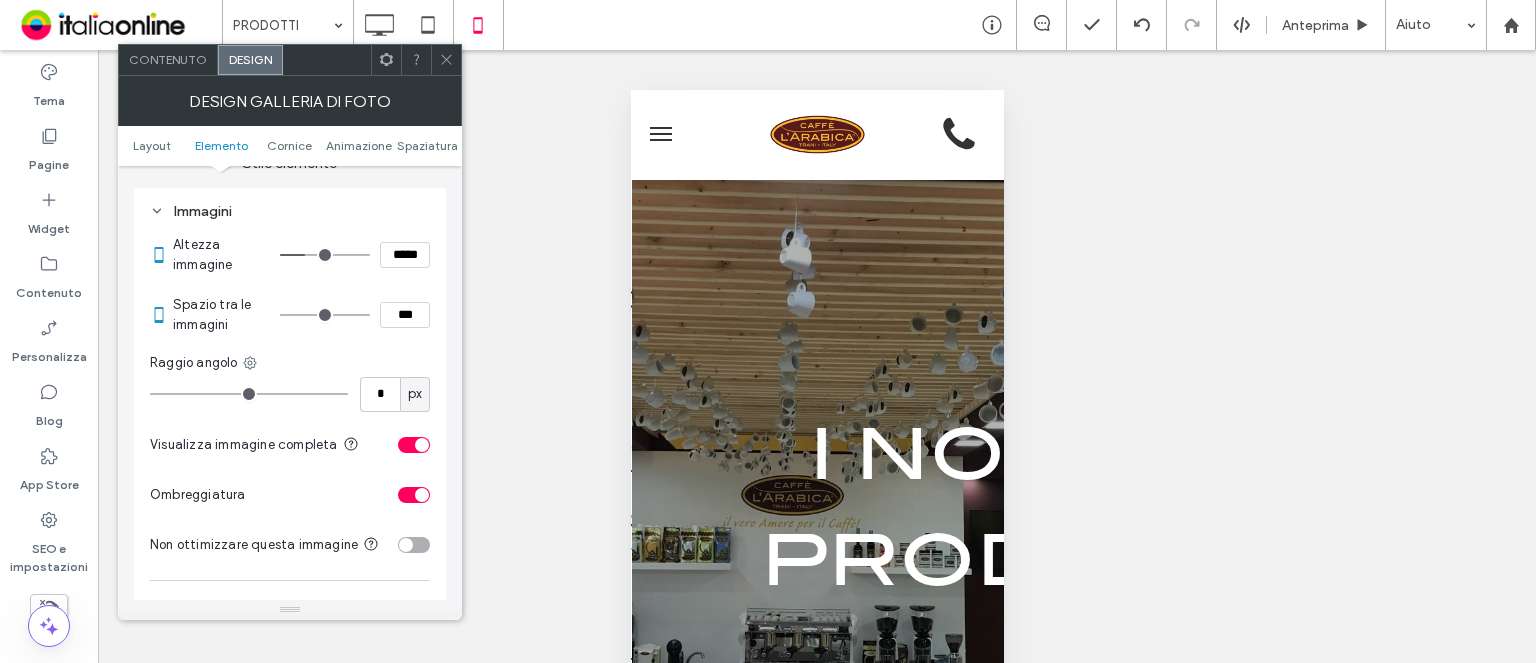 click 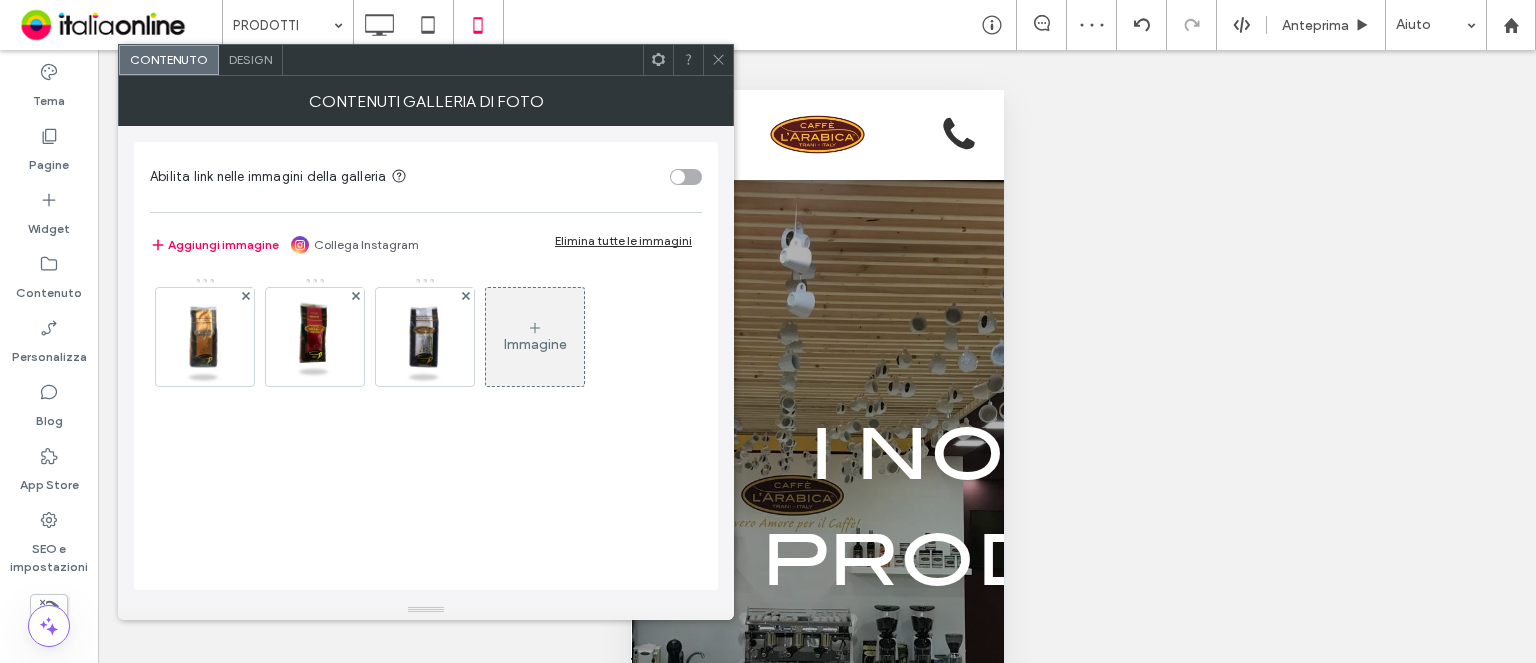 click on "Design" at bounding box center [251, 60] 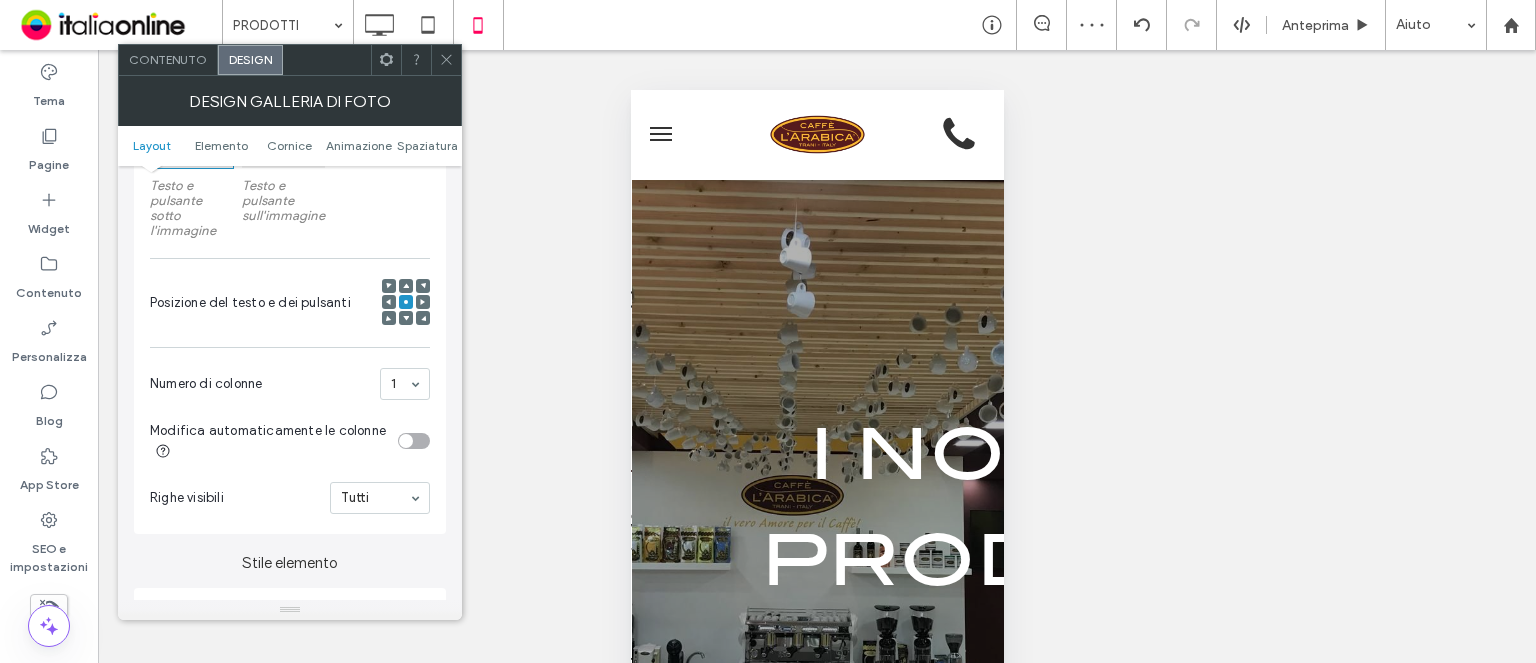 scroll, scrollTop: 700, scrollLeft: 0, axis: vertical 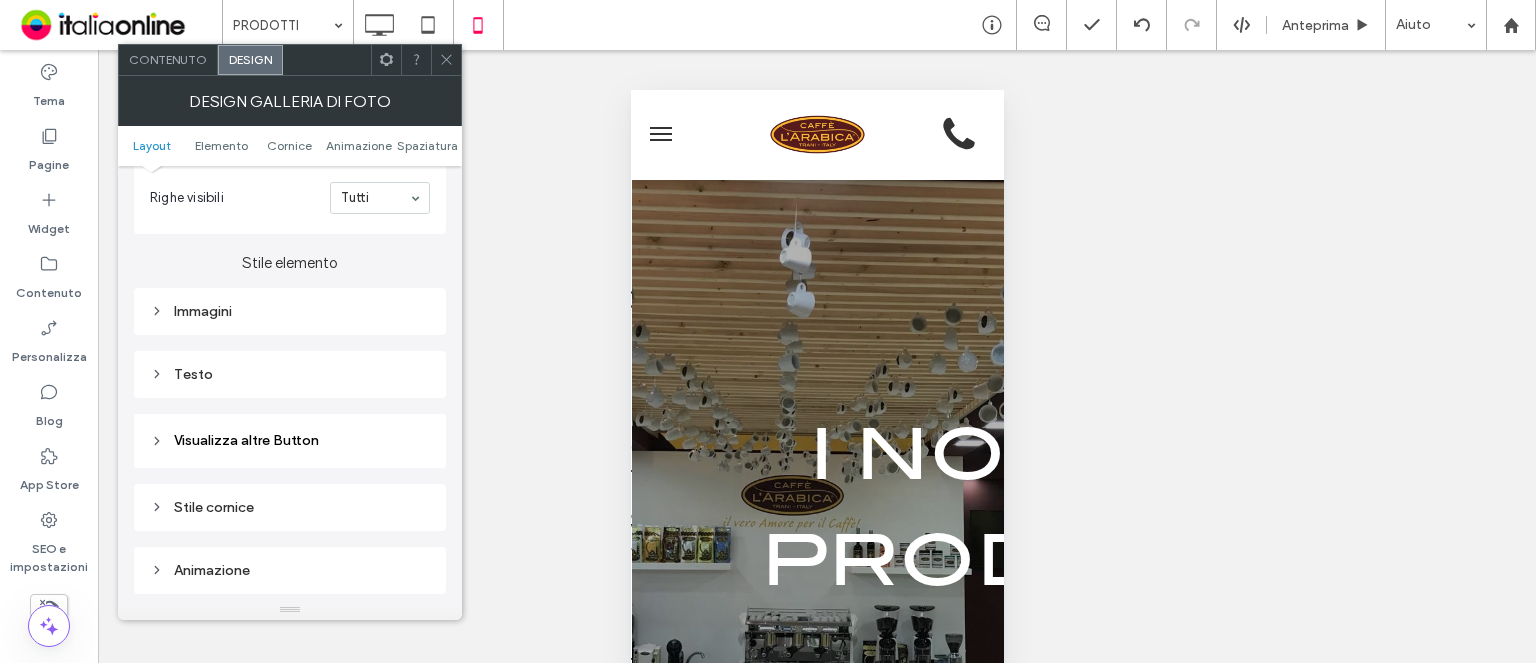 click on "Immagini" at bounding box center [290, 311] 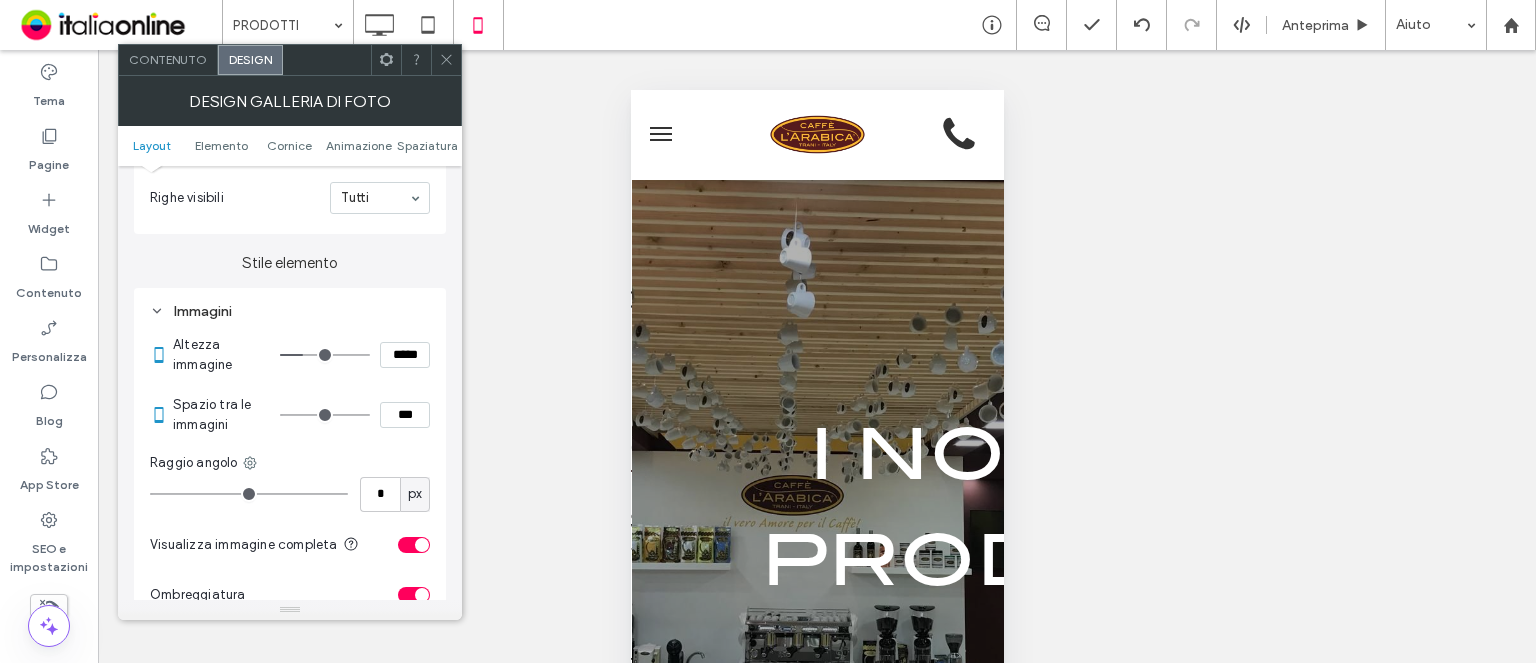 scroll, scrollTop: 800, scrollLeft: 0, axis: vertical 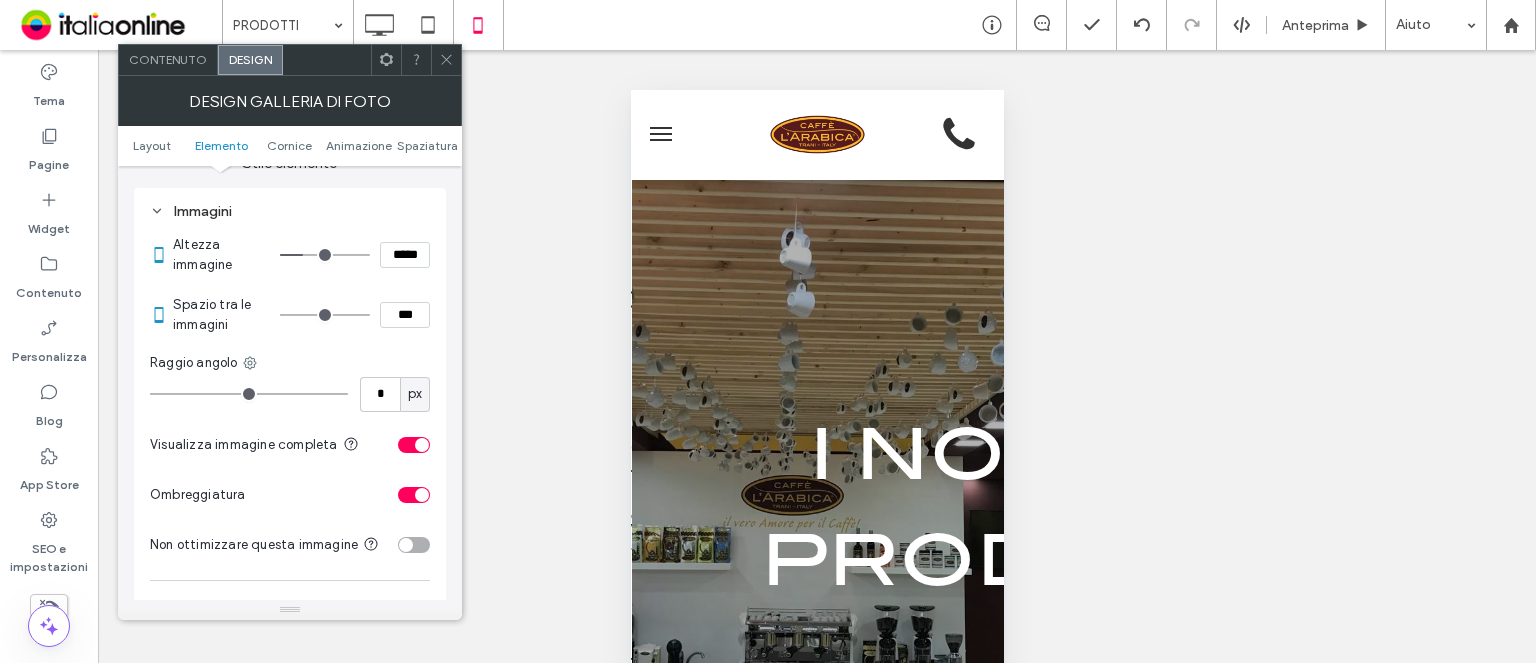 click on "Ombreggiatura" at bounding box center (290, 495) 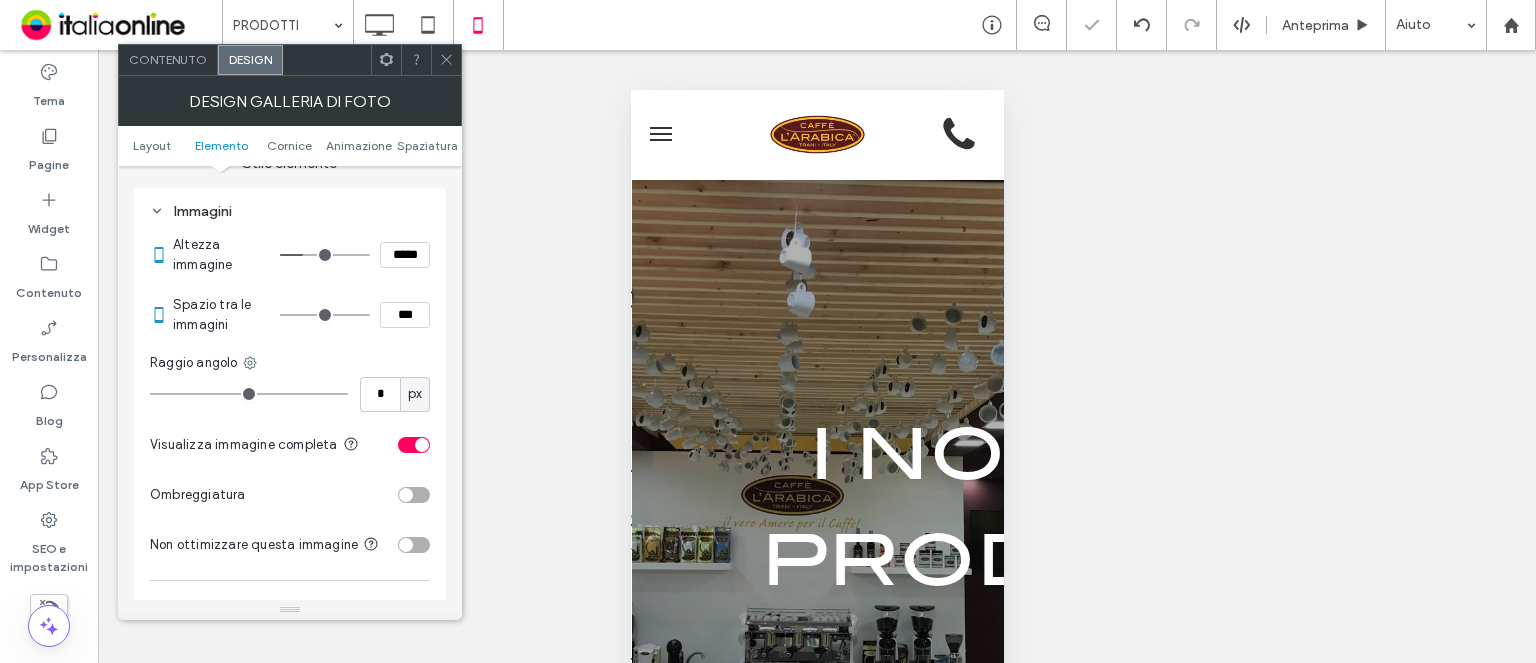 click at bounding box center (406, 495) 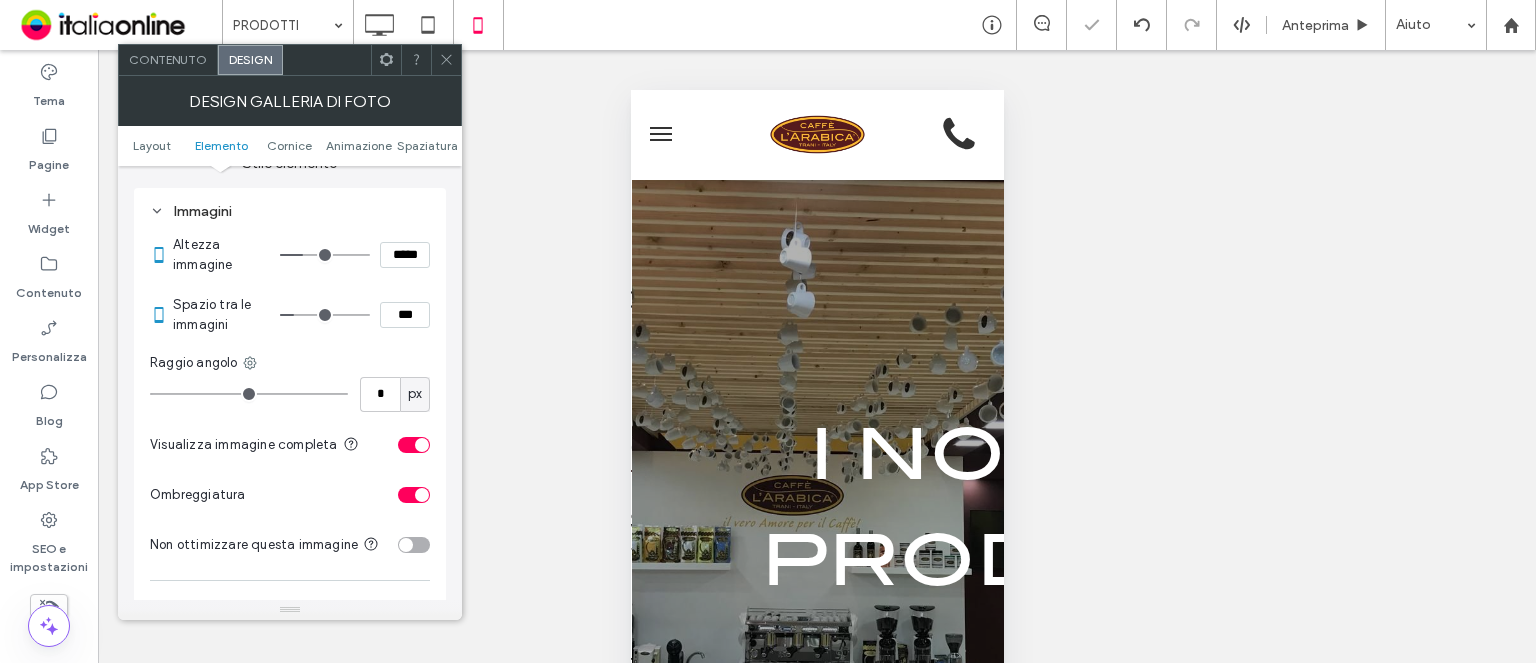 type on "**" 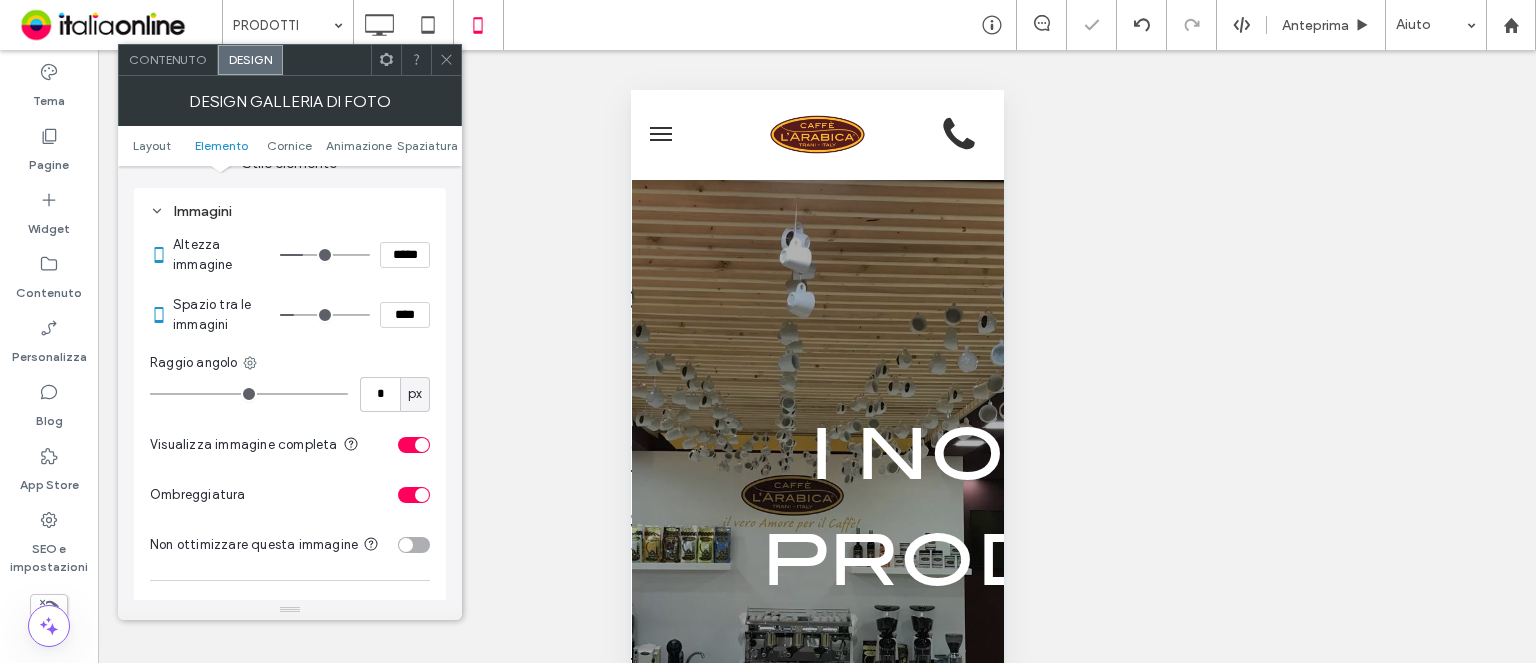 type on "**" 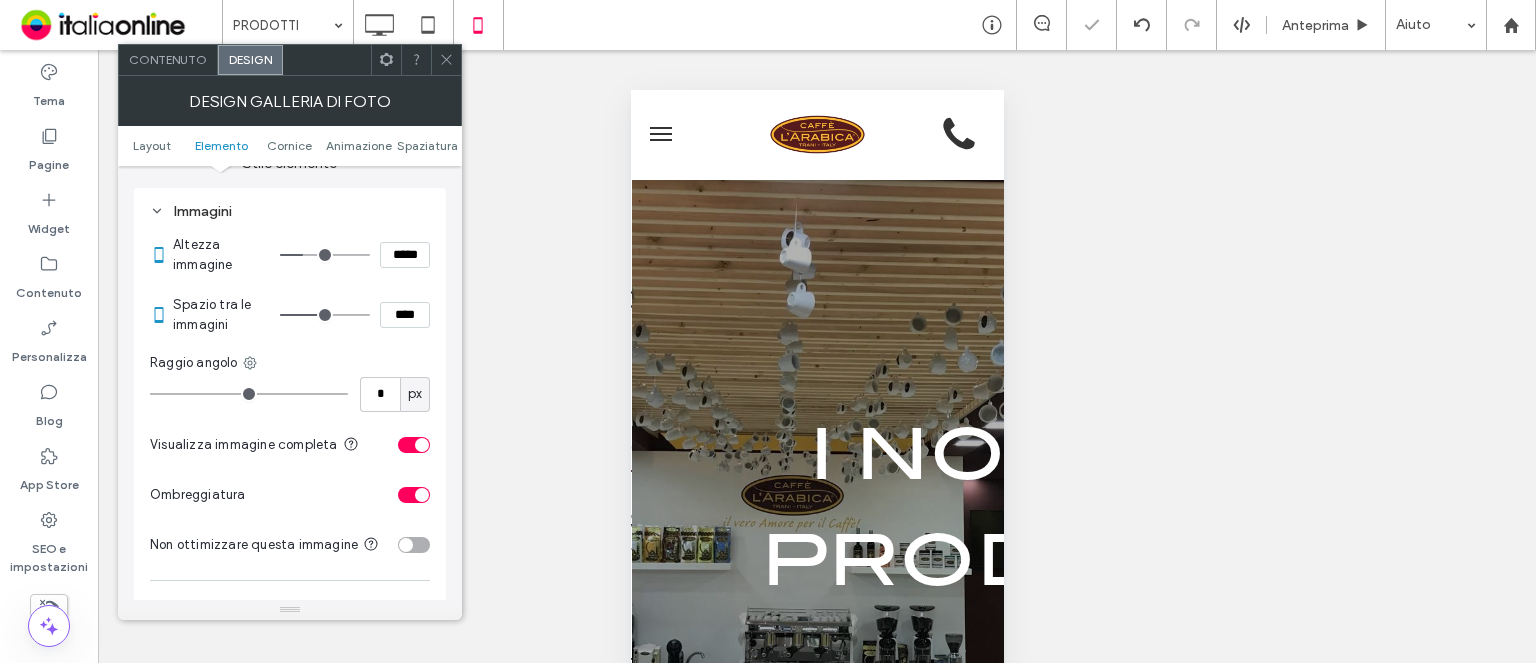 type on "**" 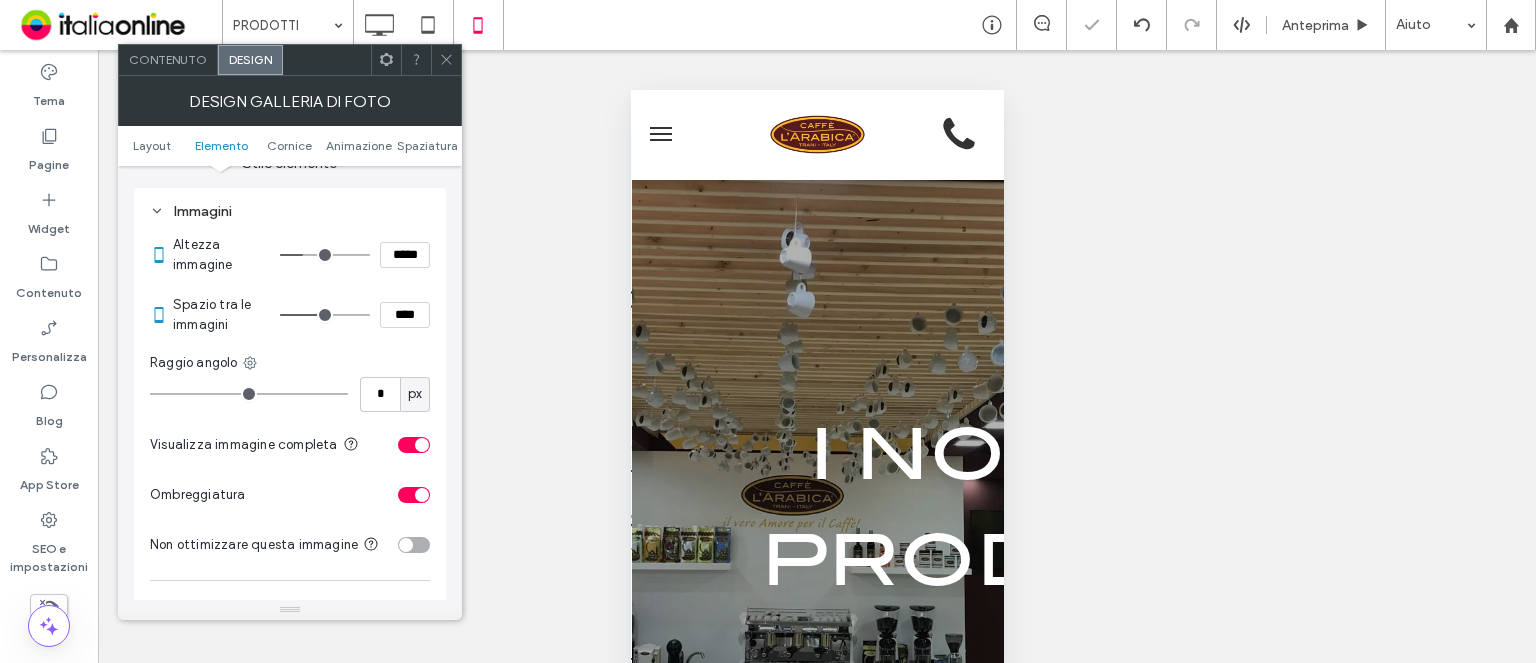 type on "****" 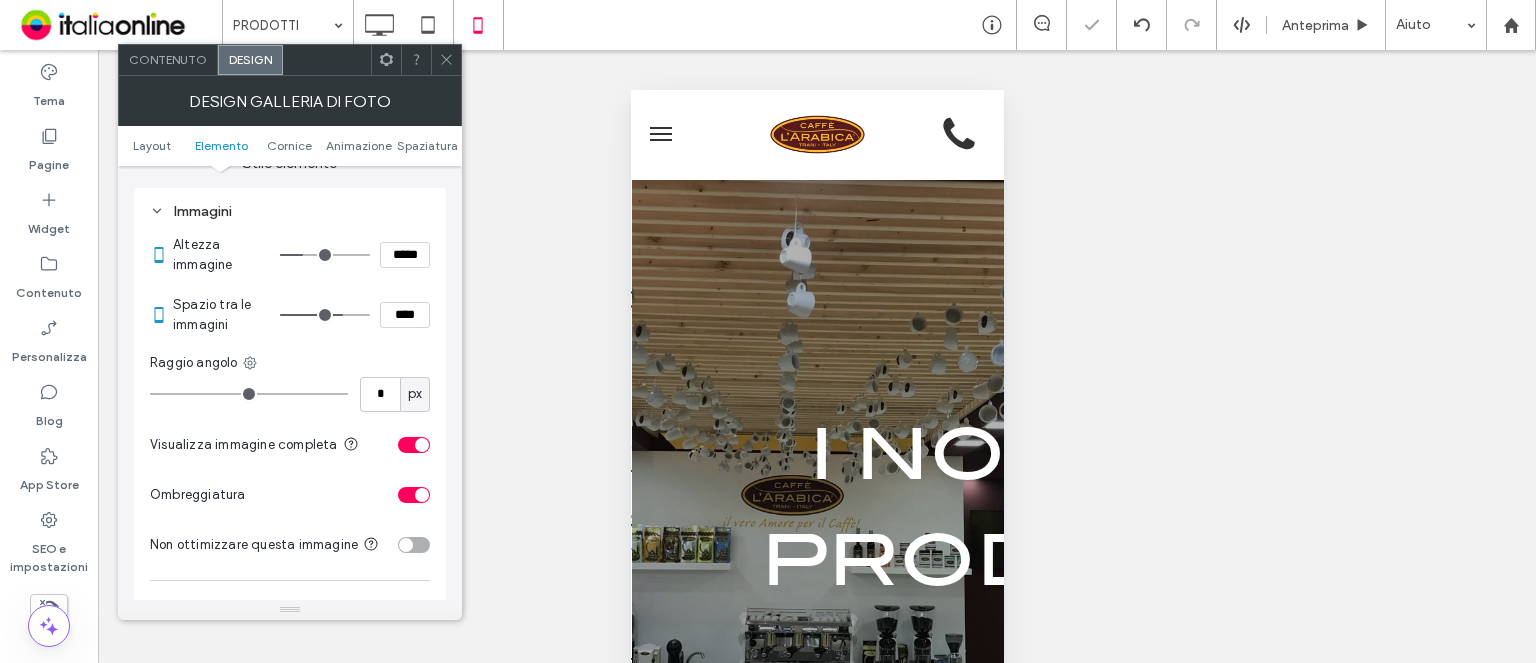 type on "**" 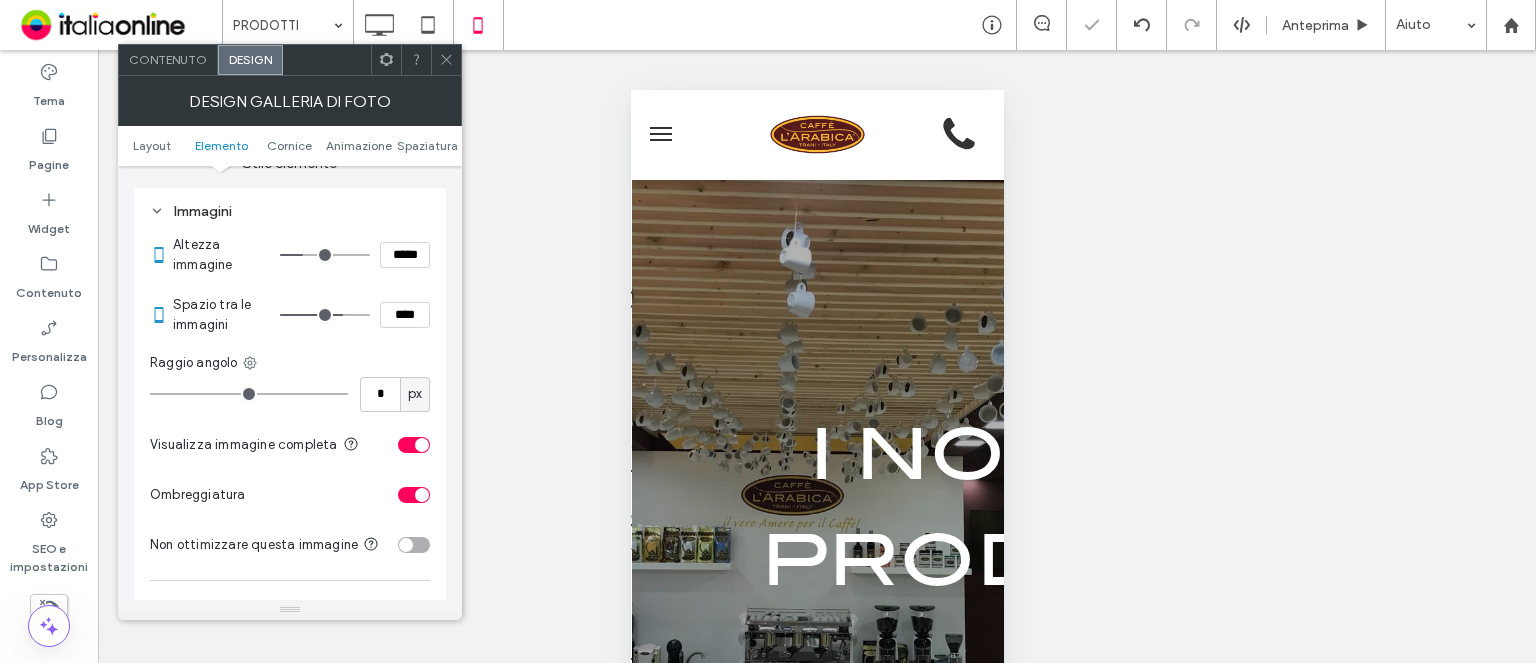 type on "****" 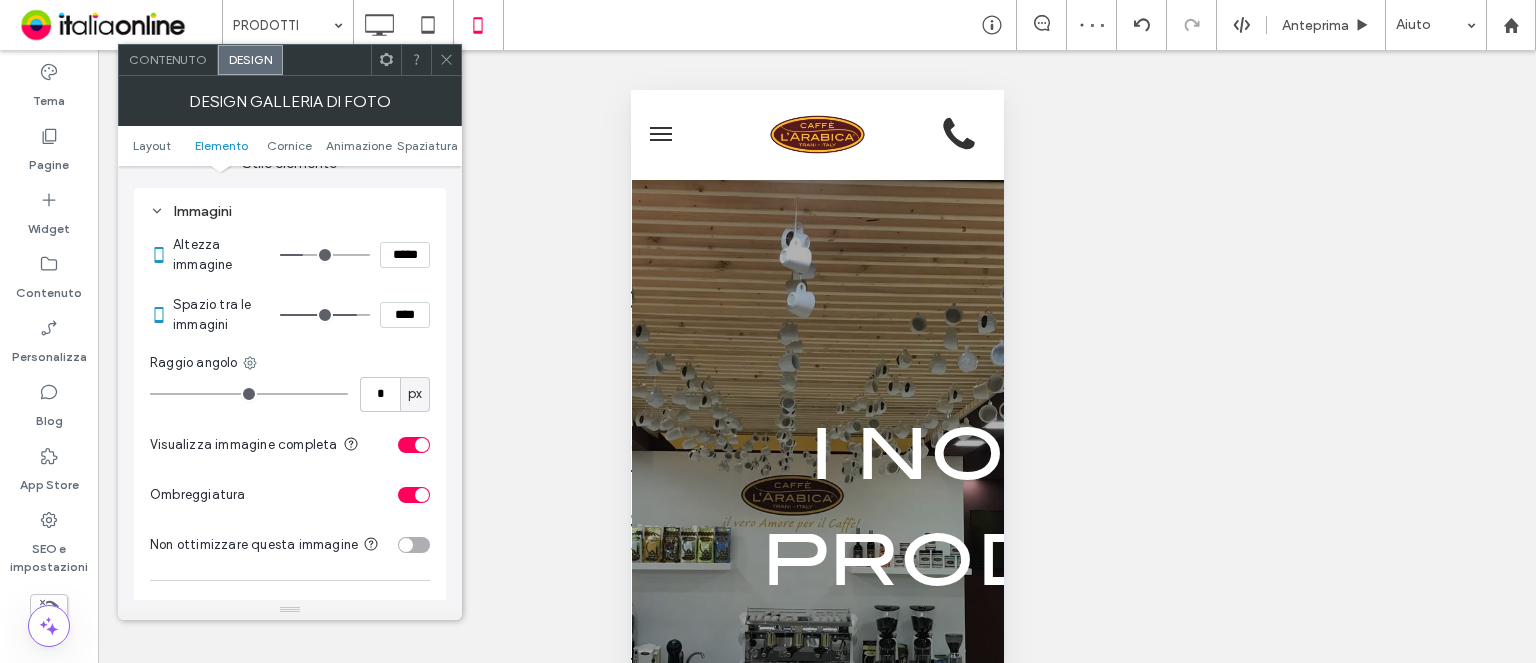 type on "**" 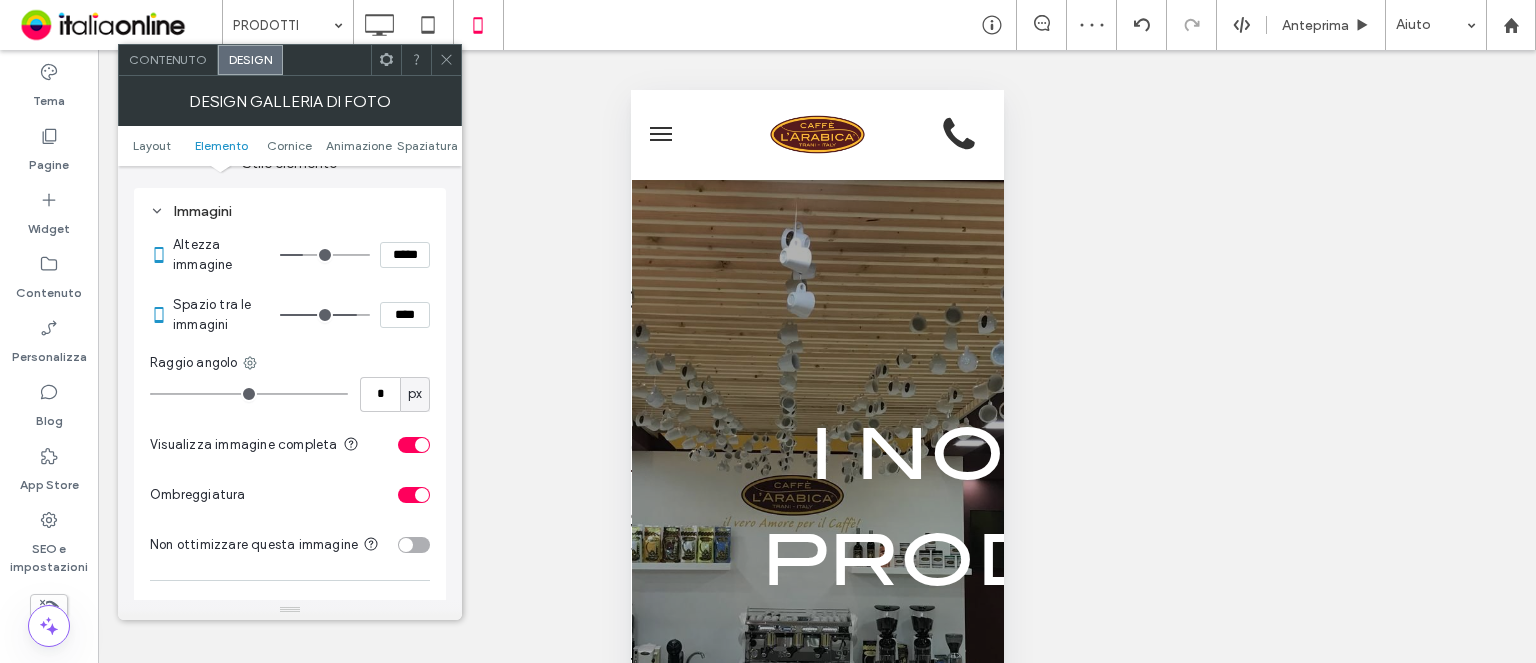 type on "****" 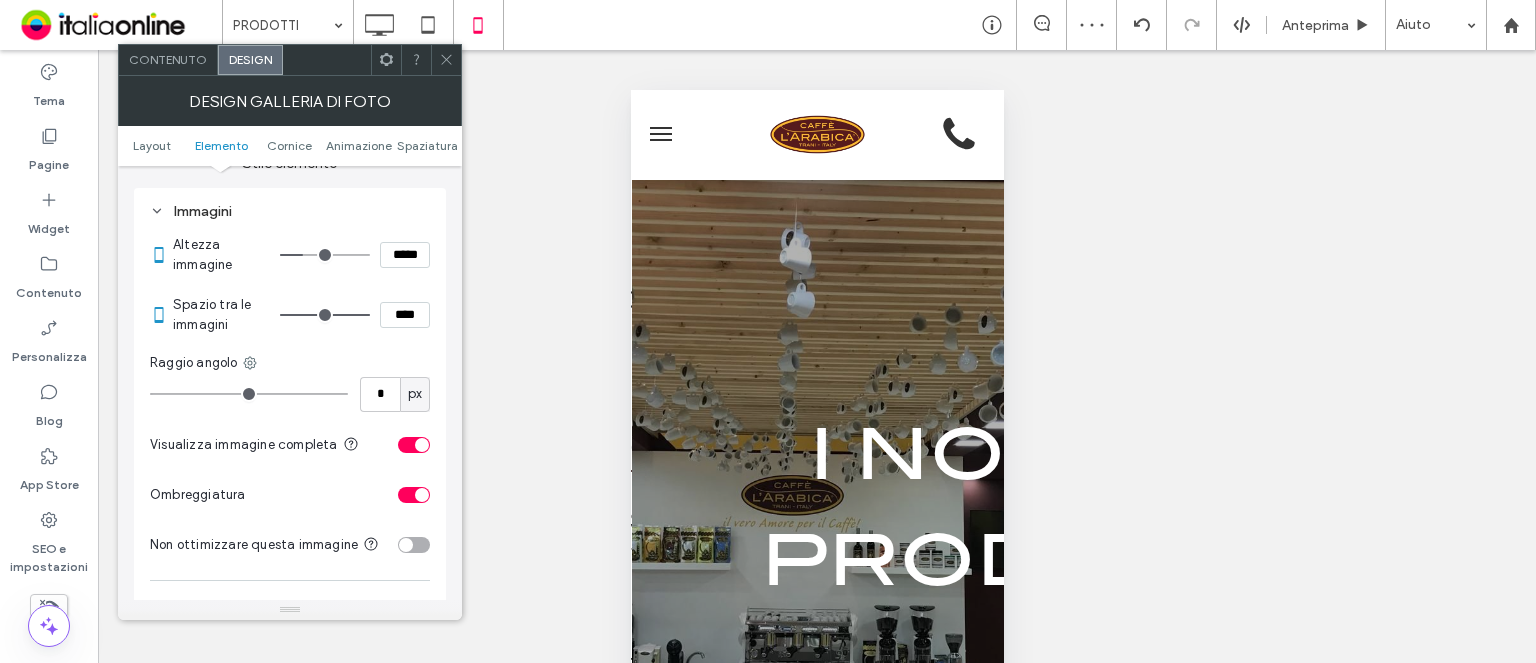 type on "**" 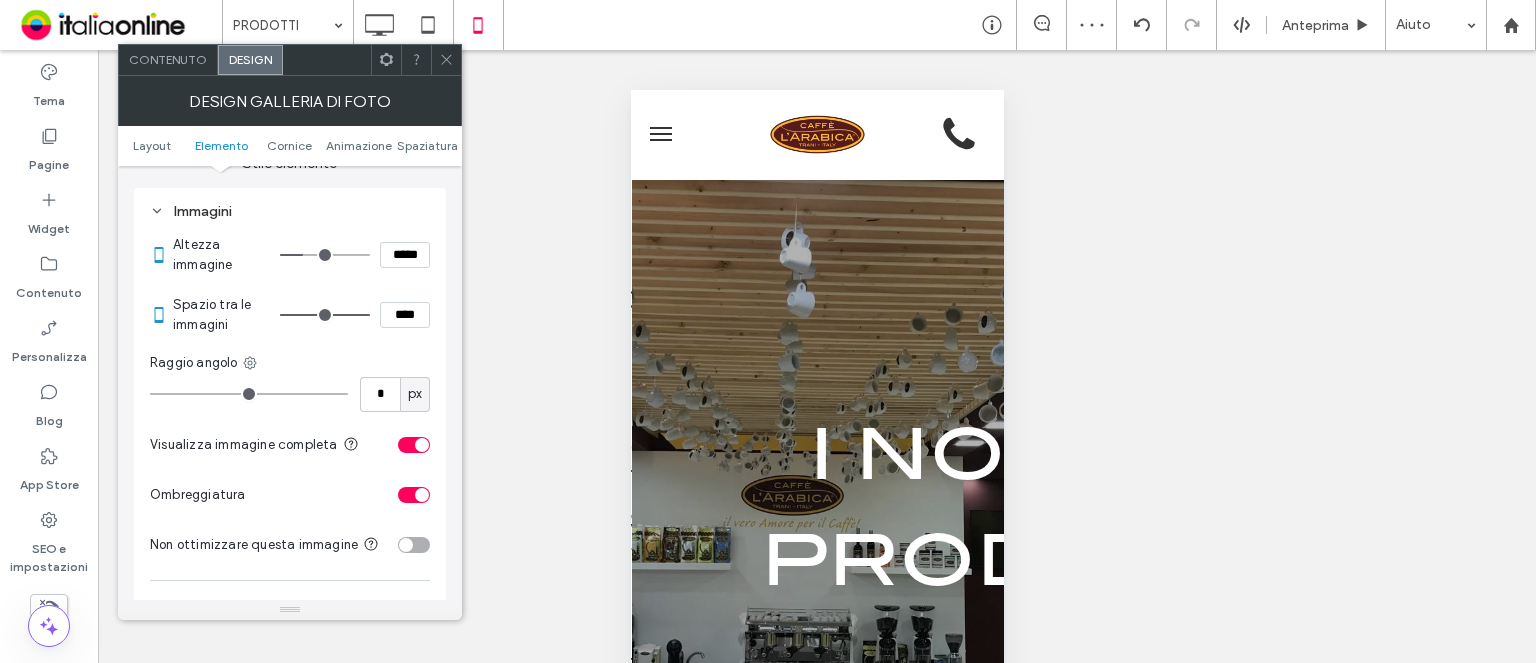 type on "****" 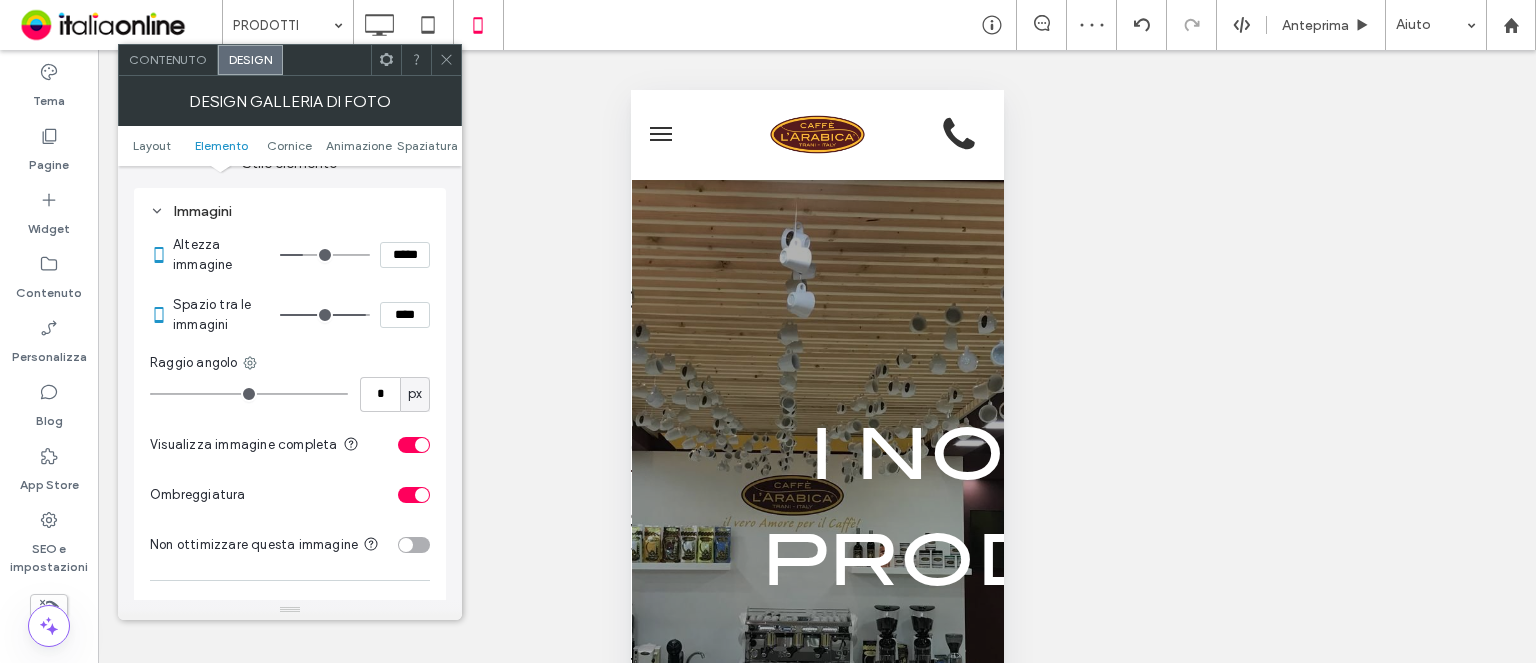 type on "**" 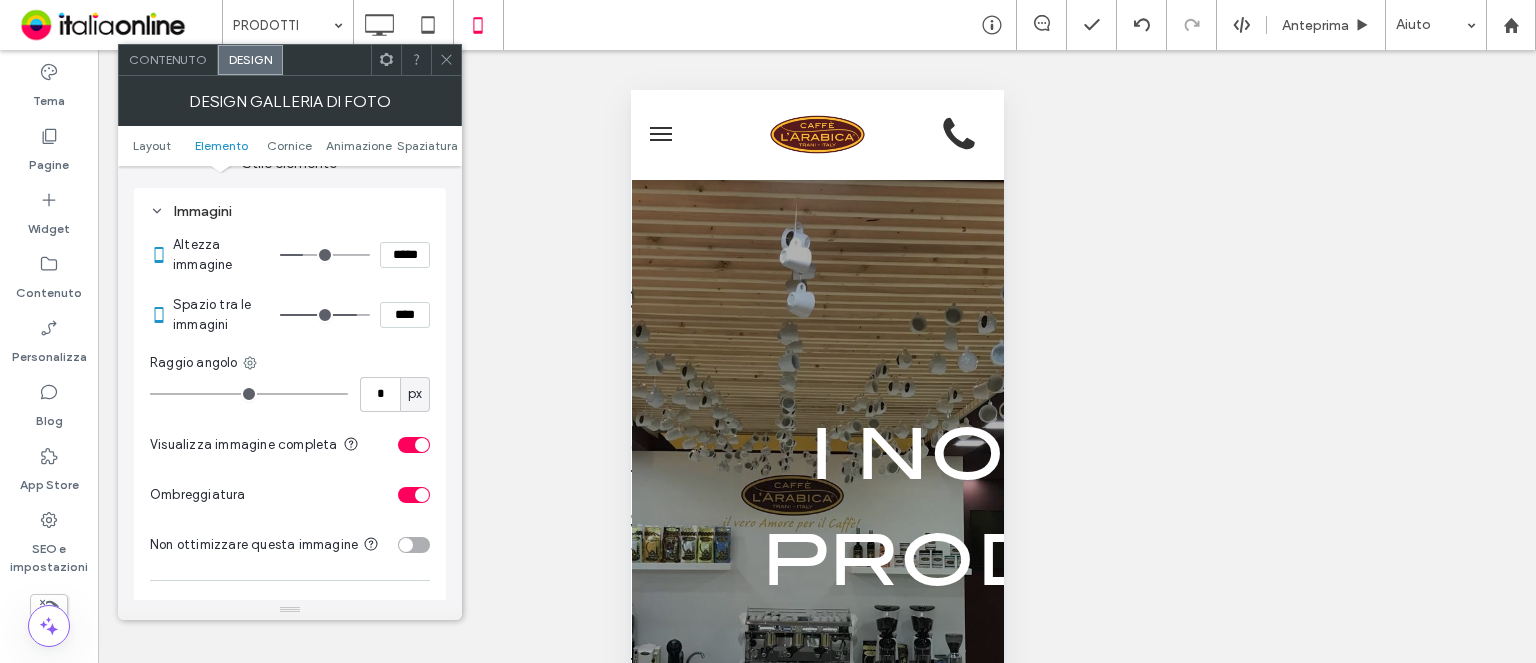 type on "**" 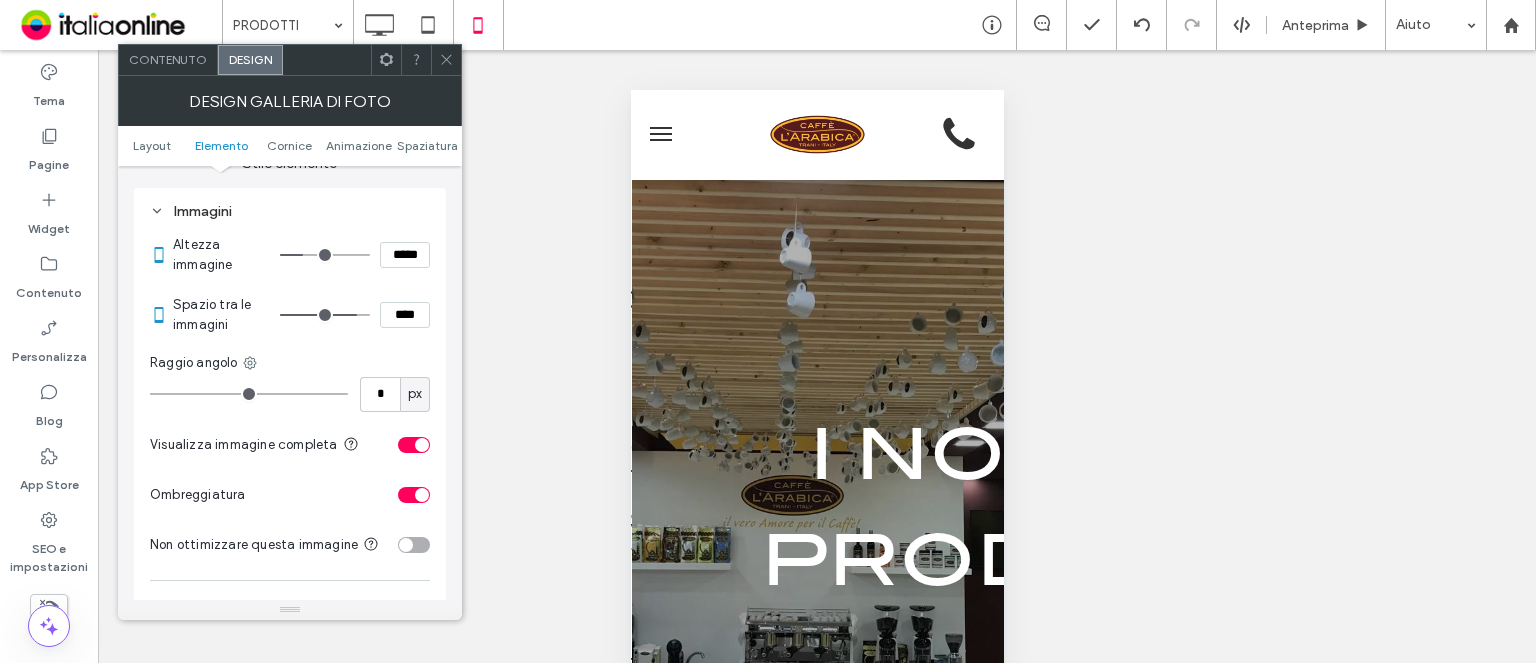 type on "****" 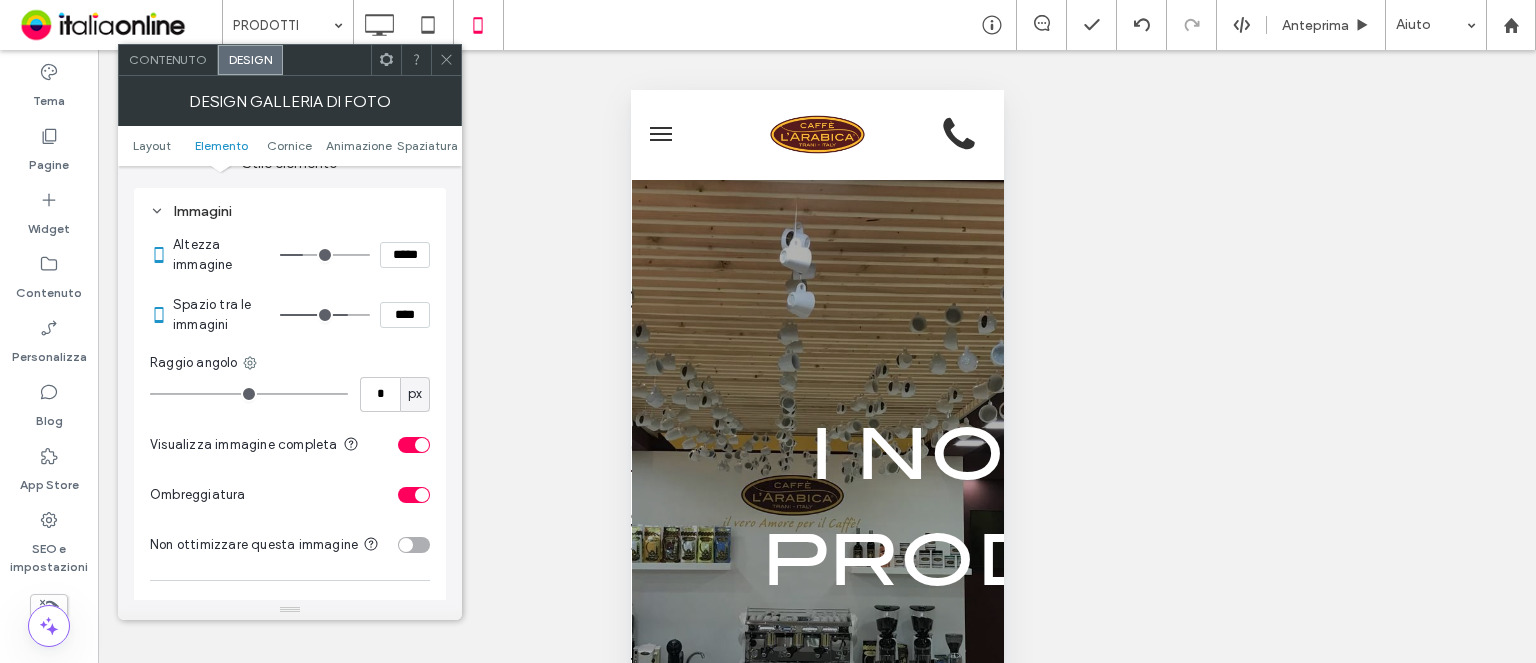 type on "**" 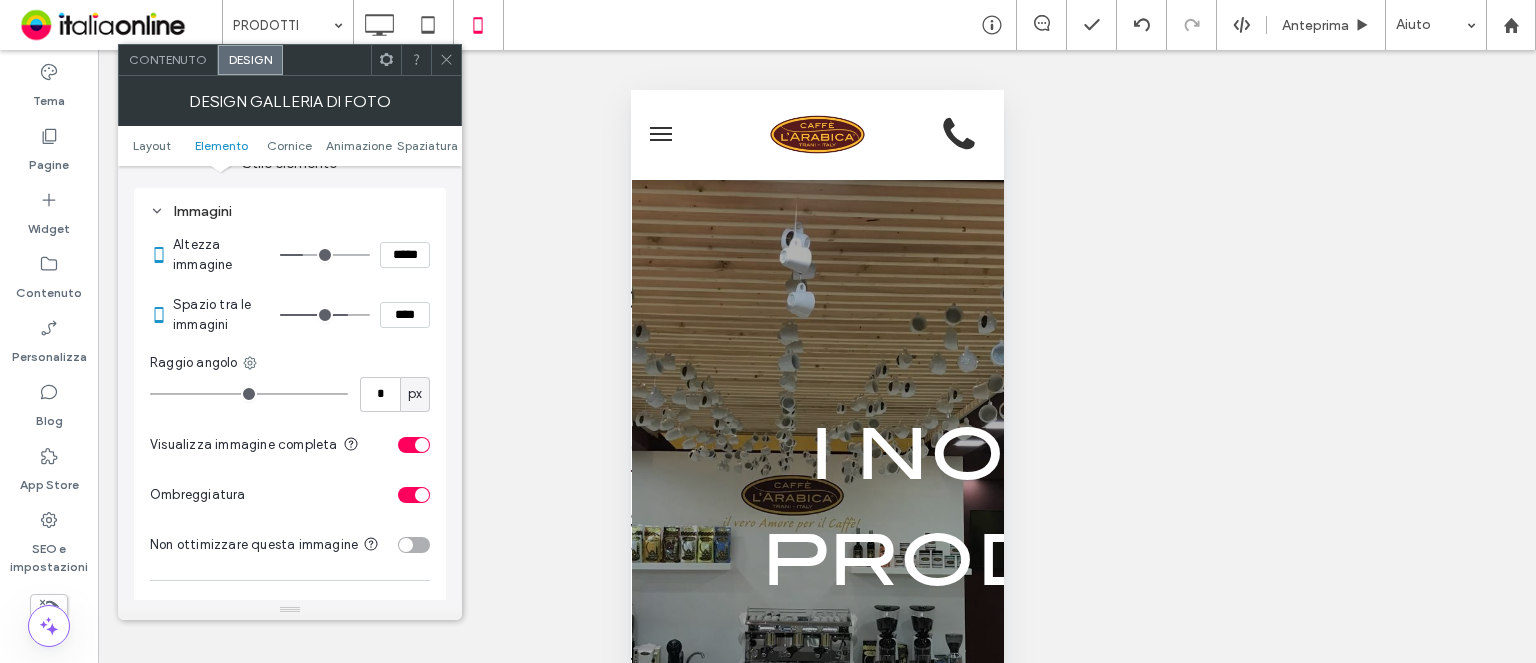 type on "****" 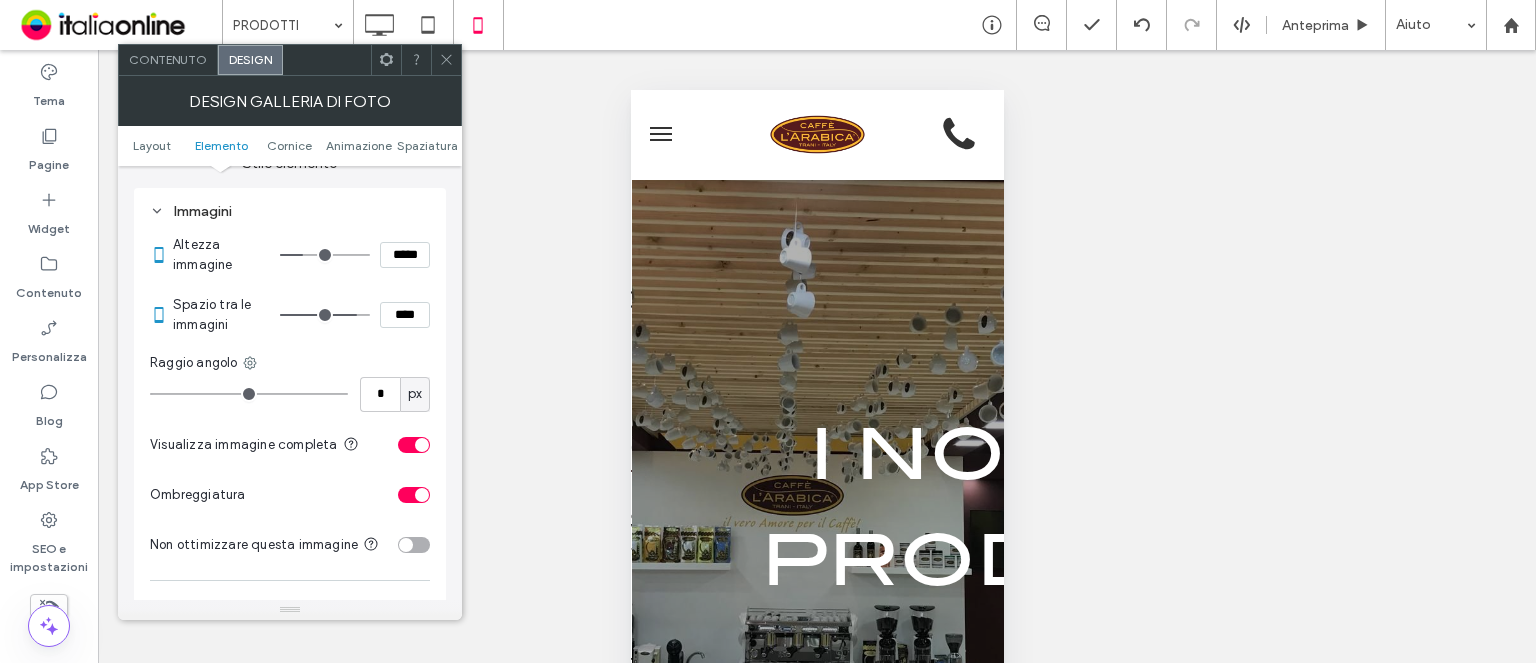 type on "**" 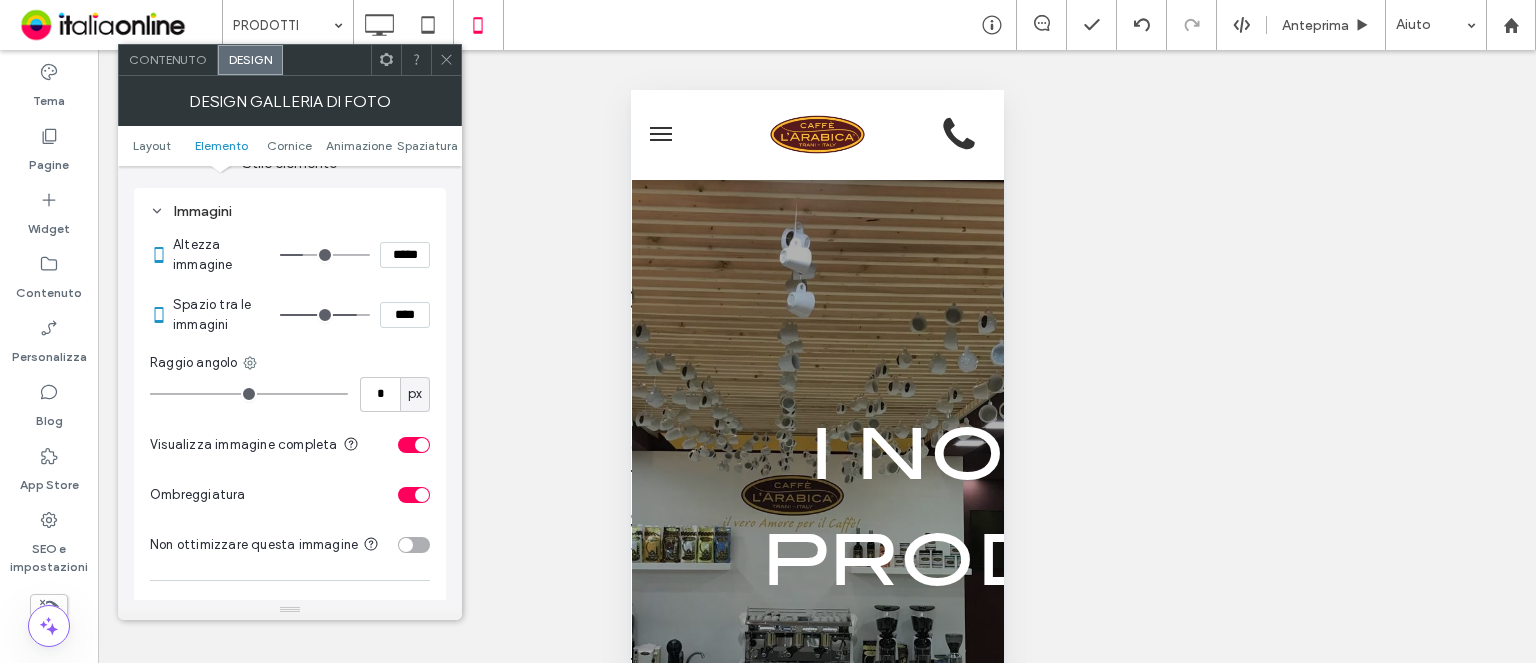 type on "****" 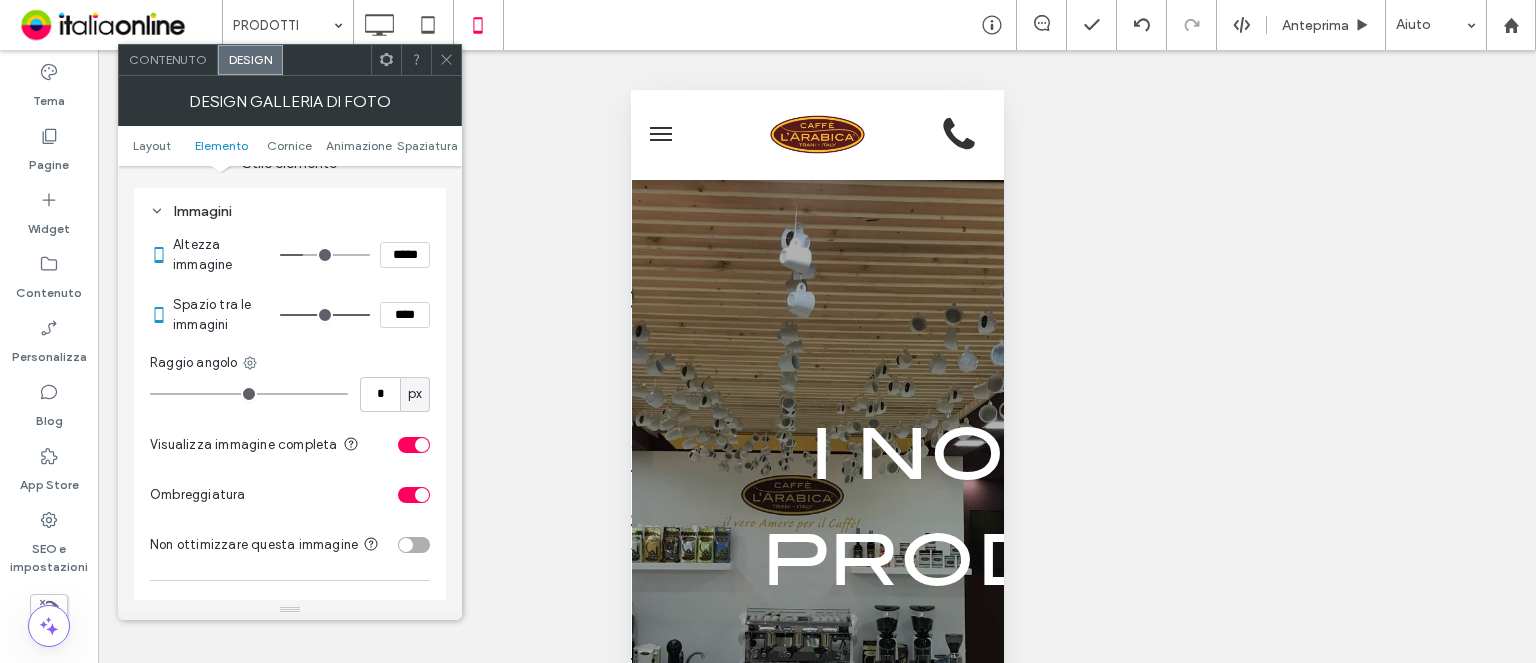 drag, startPoint x: 286, startPoint y: 316, endPoint x: 374, endPoint y: 347, distance: 93.30059 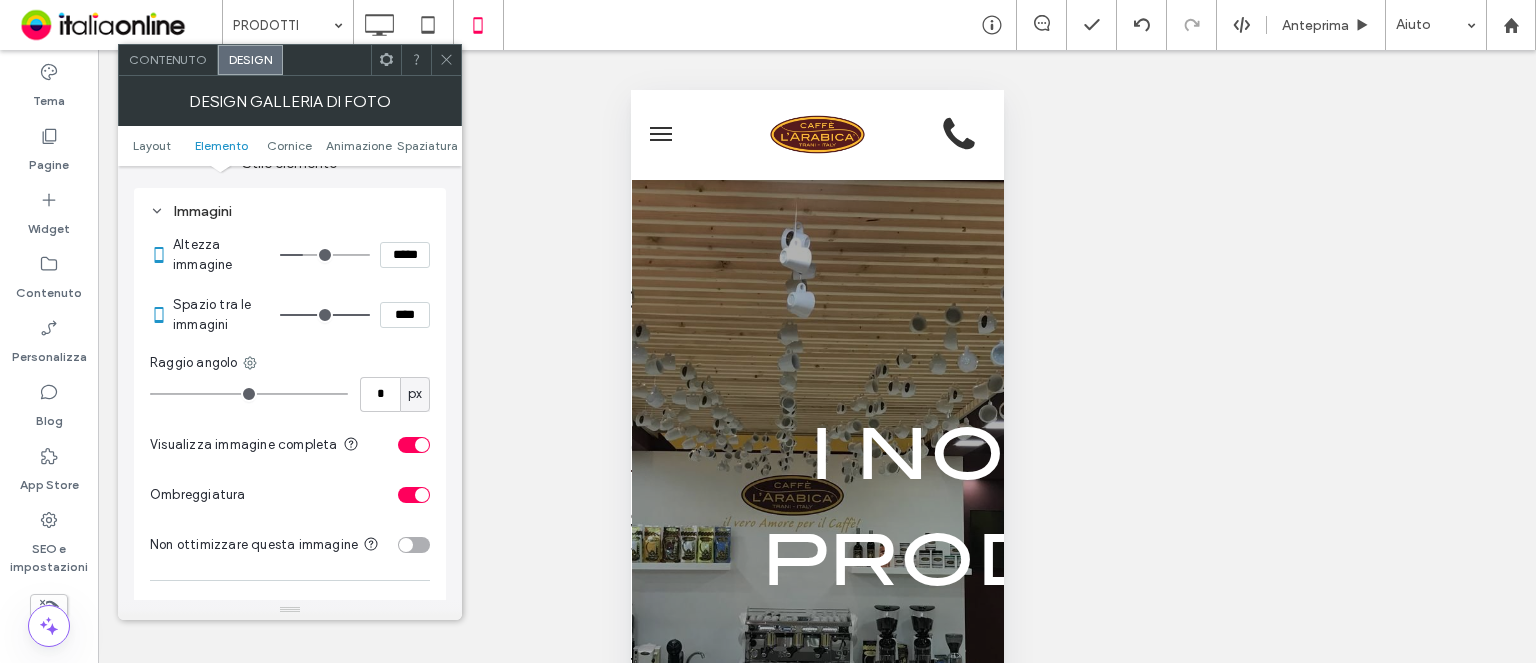 type on "**" 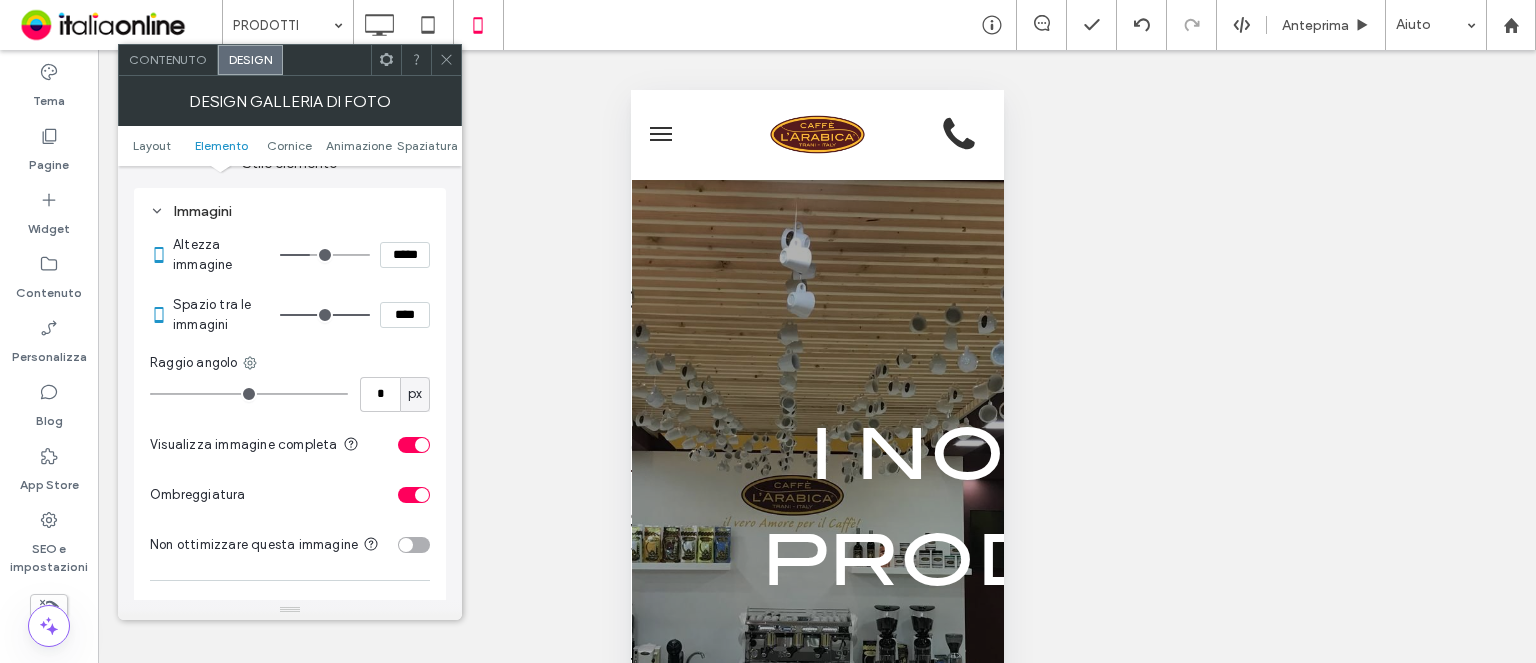 type on "***" 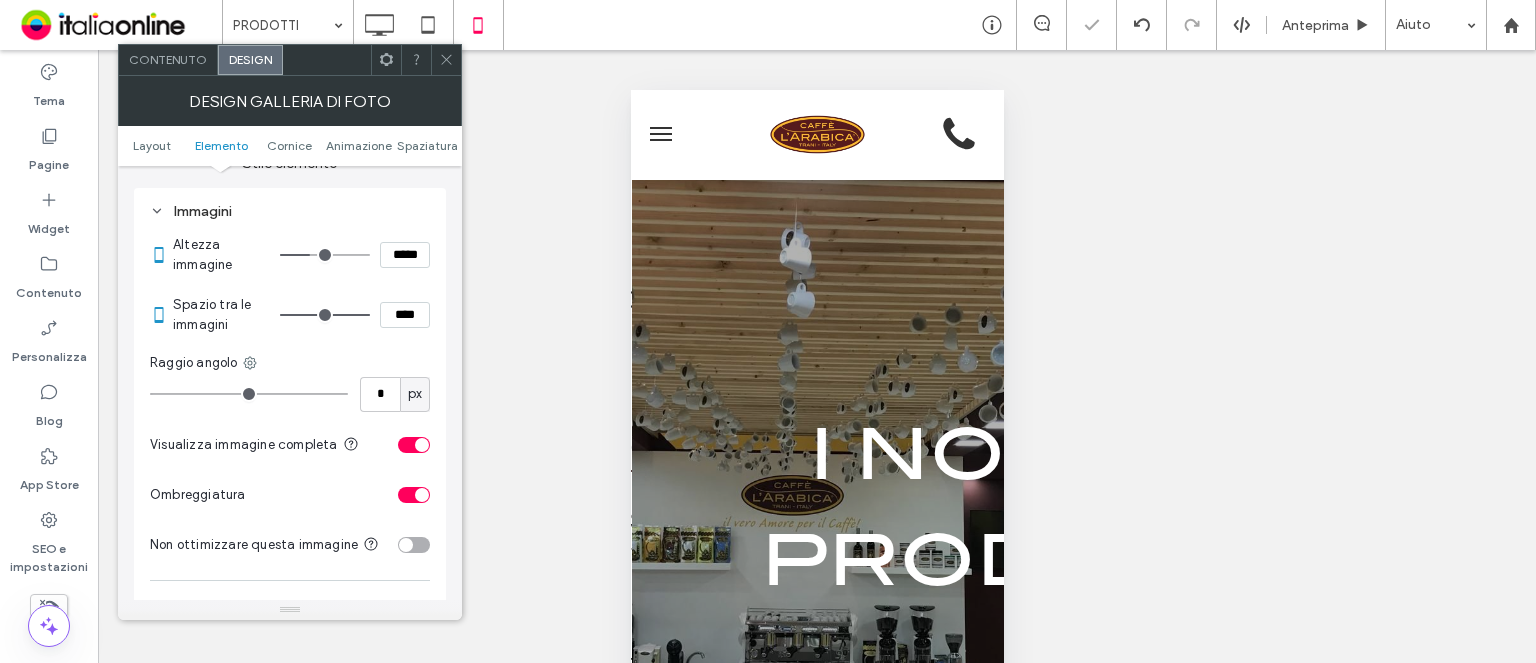 click at bounding box center [325, 255] 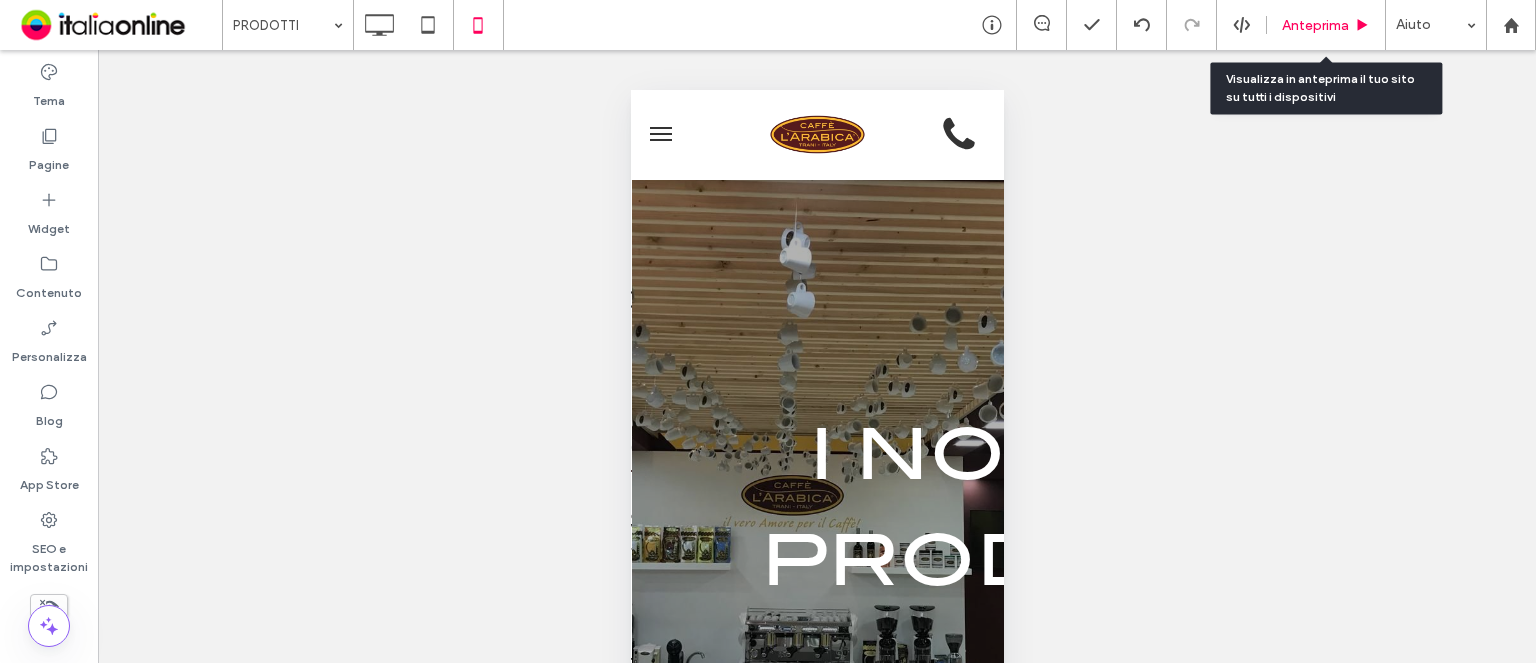 click on "Anteprima" at bounding box center (1315, 25) 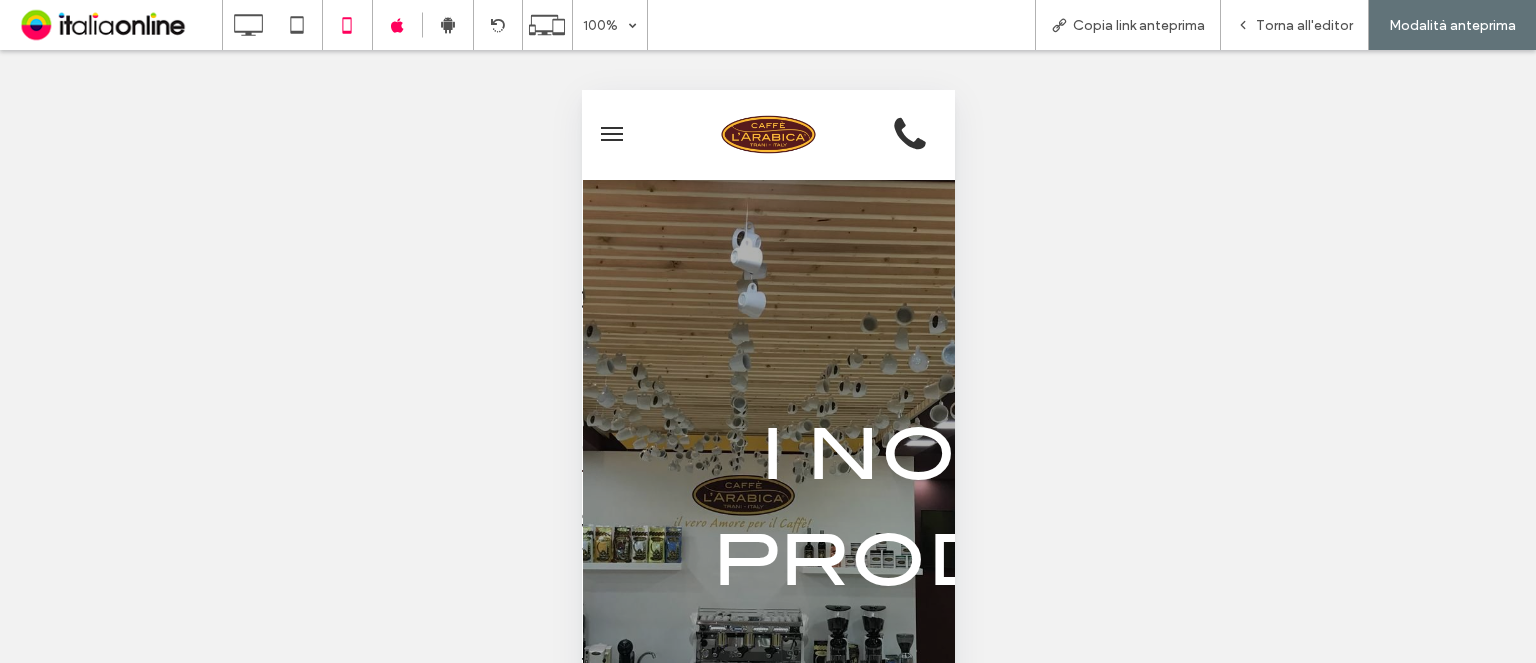 click on "Torna all'editor" at bounding box center (1304, 25) 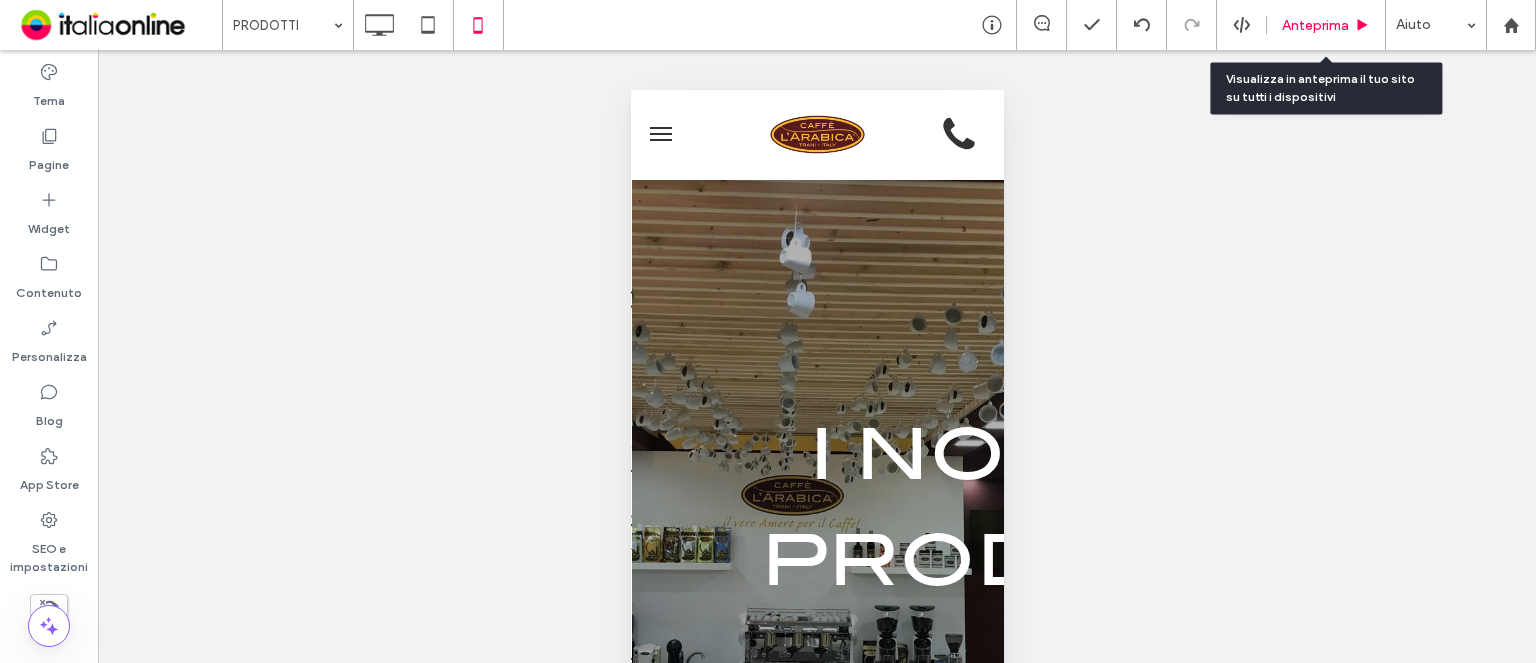 click on "Anteprima" at bounding box center [1315, 25] 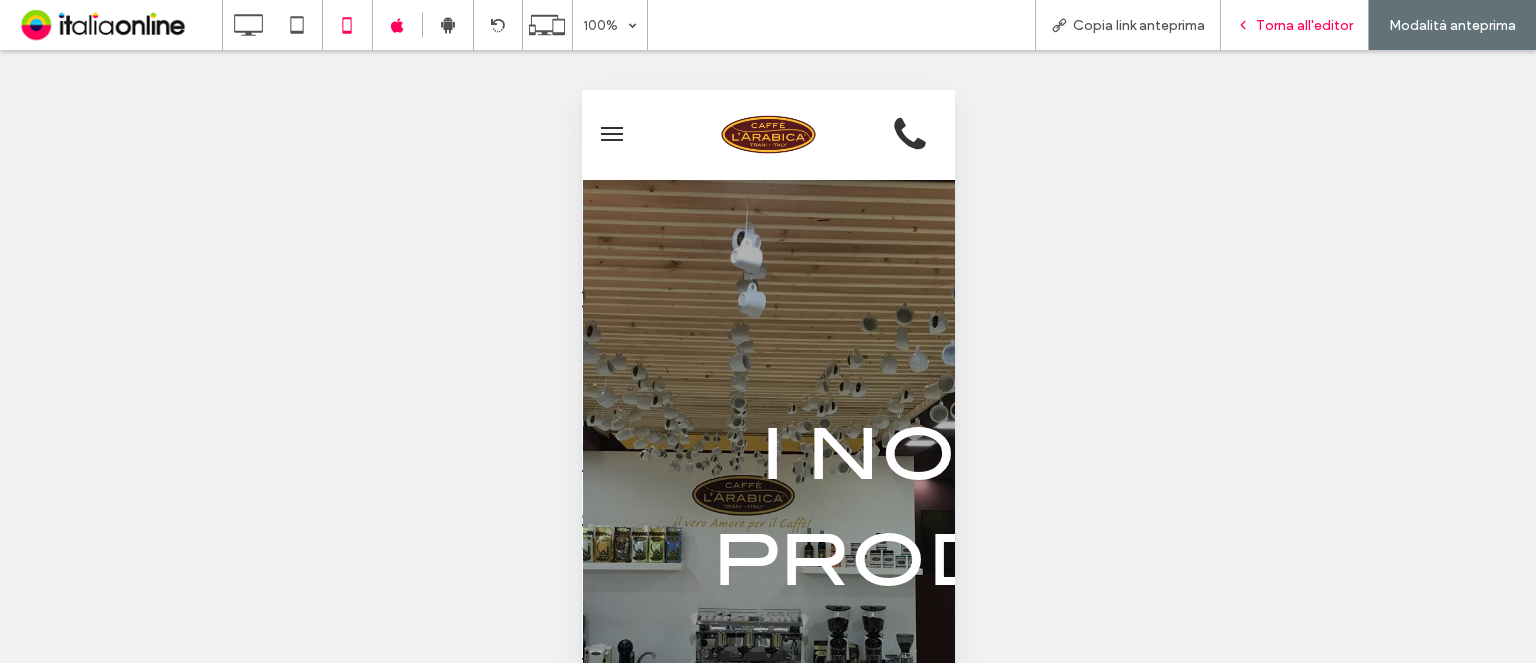 click on "Torna all'editor" at bounding box center (1304, 25) 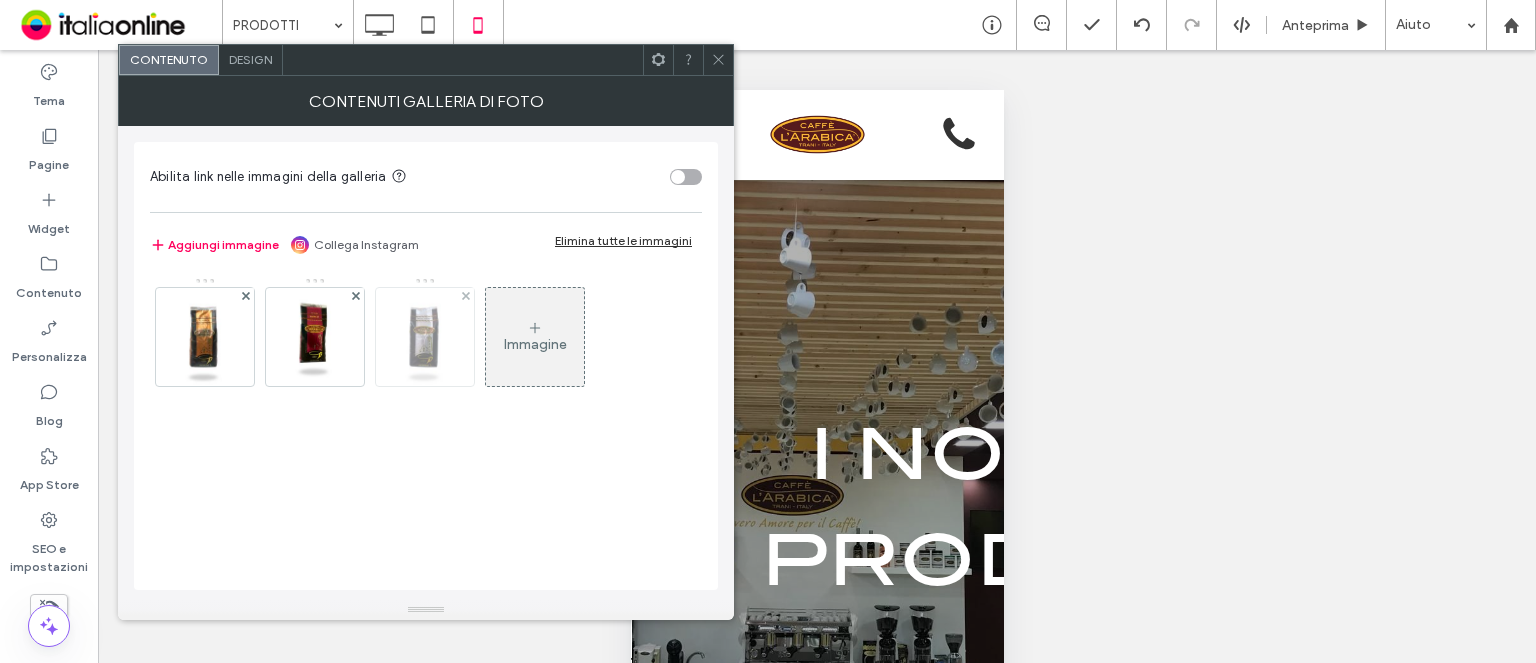click at bounding box center (425, 337) 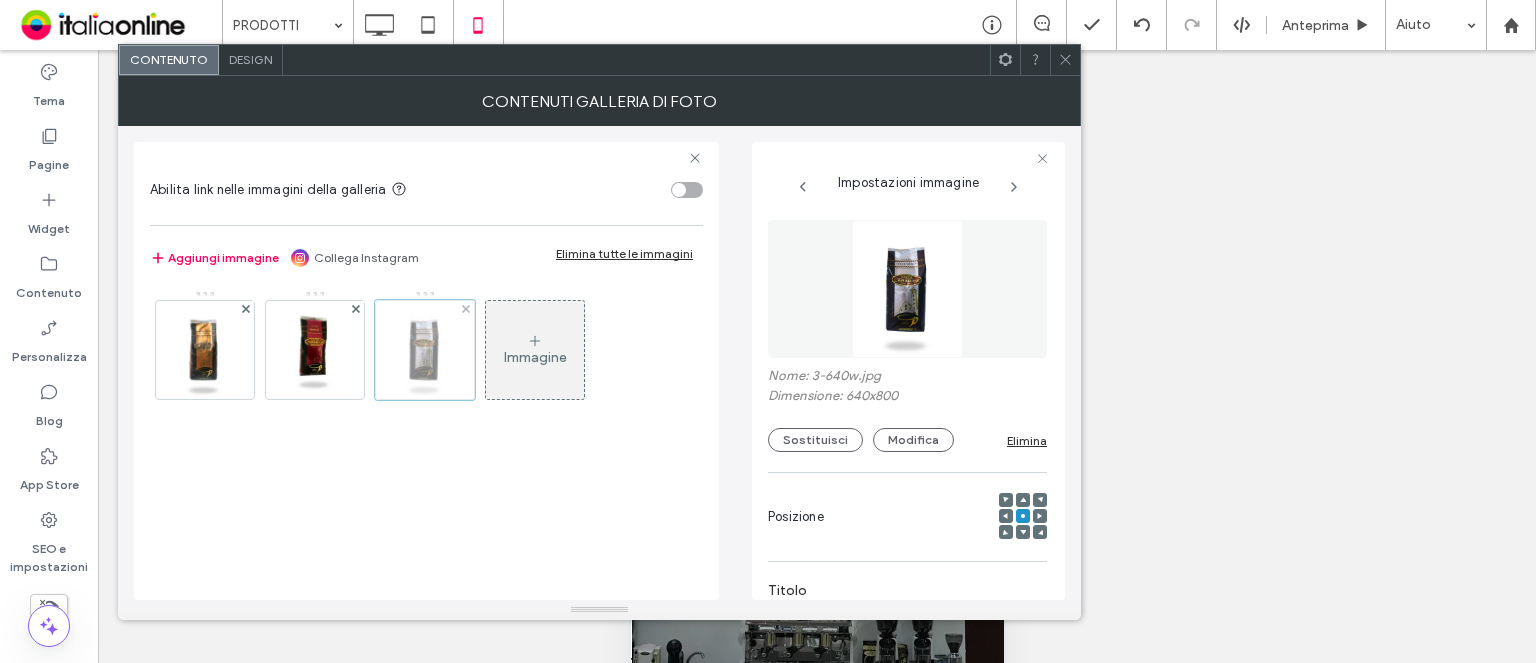 scroll, scrollTop: 0, scrollLeft: 147, axis: horizontal 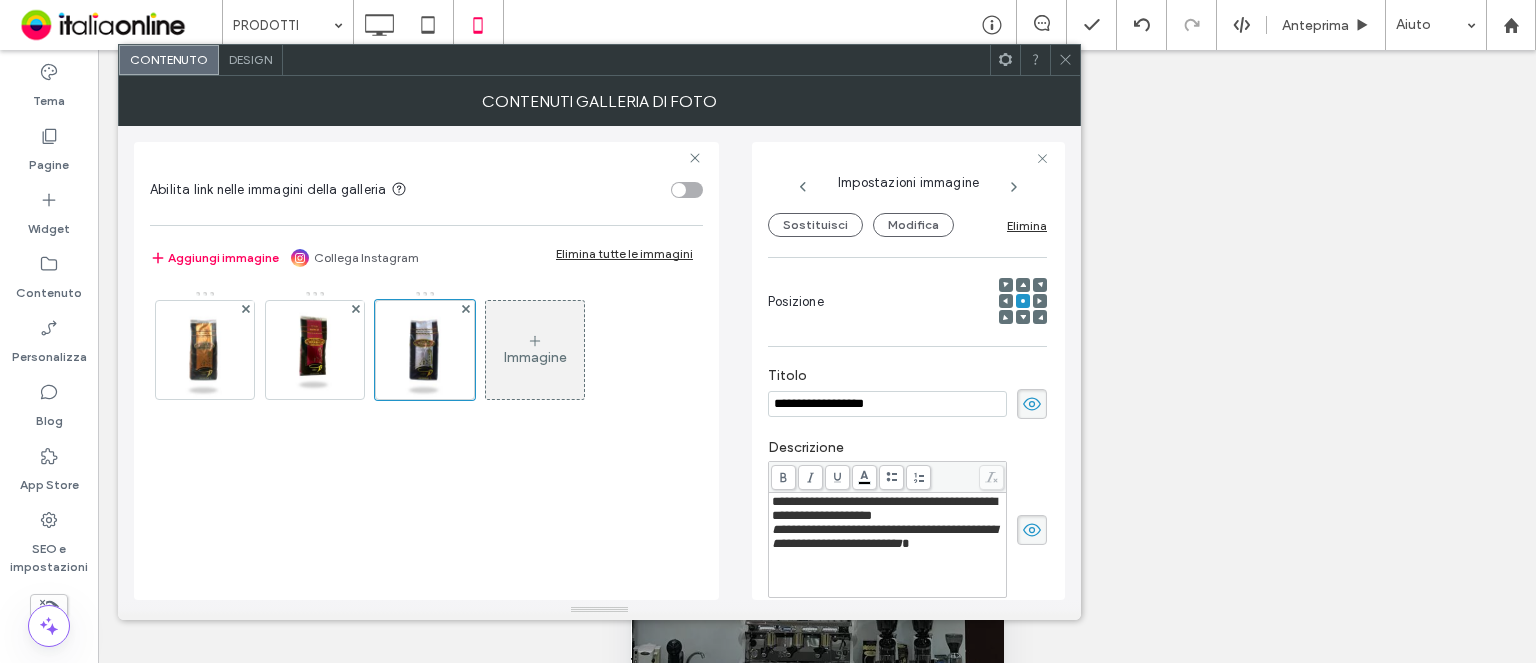 click on "Design" at bounding box center [250, 59] 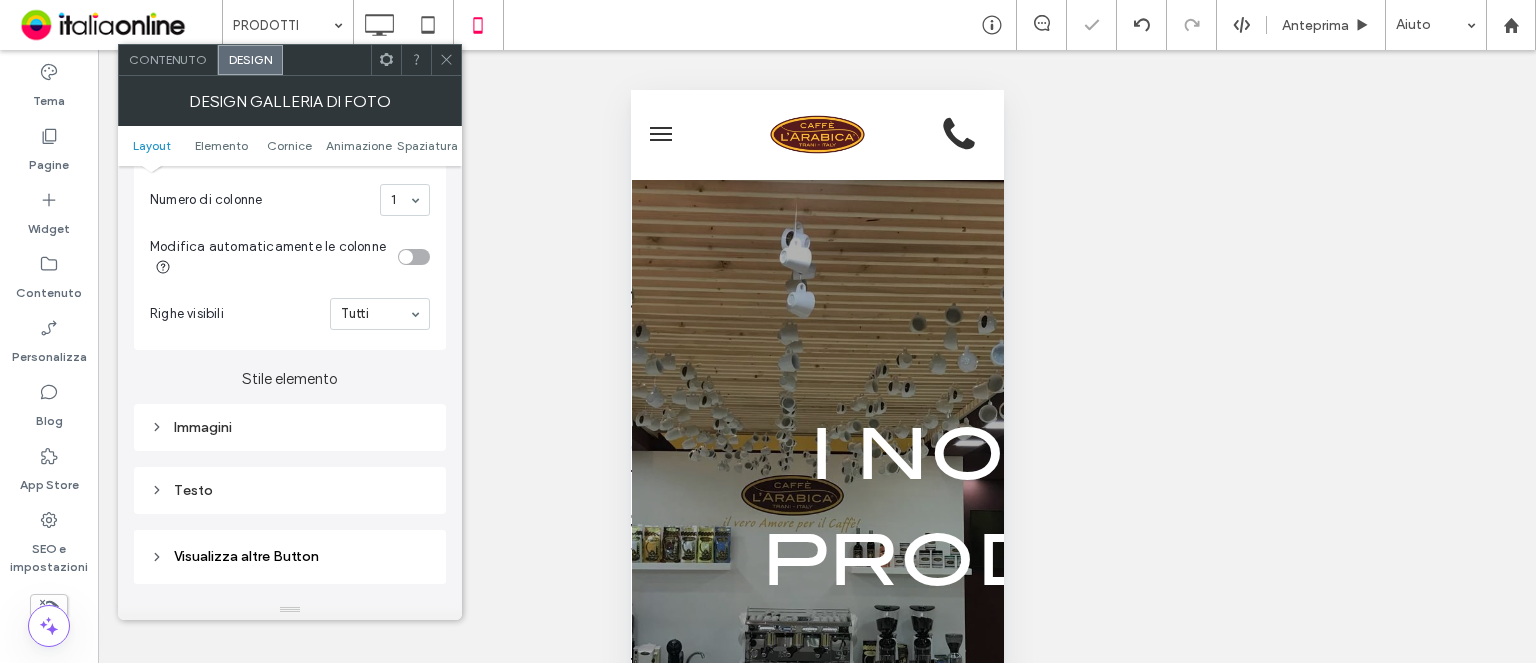 scroll, scrollTop: 700, scrollLeft: 0, axis: vertical 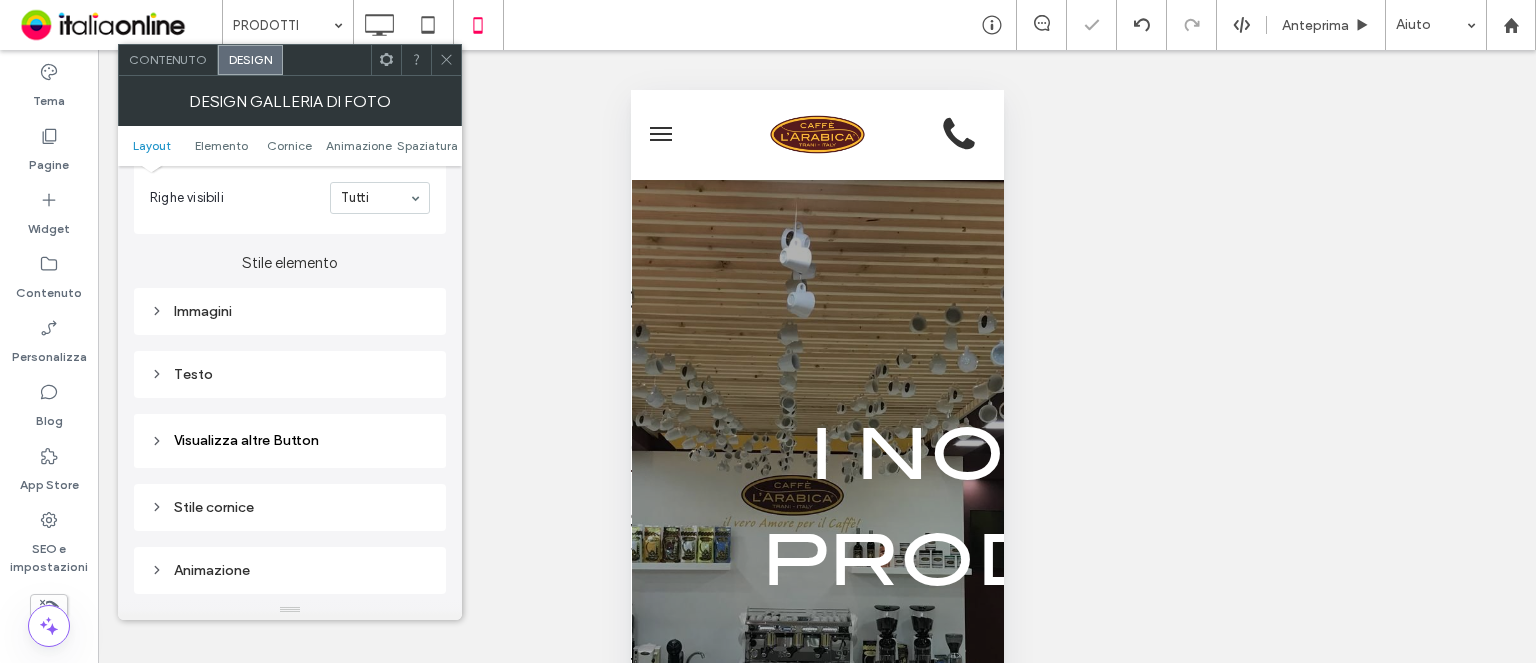 click on "Immagini" at bounding box center [290, 311] 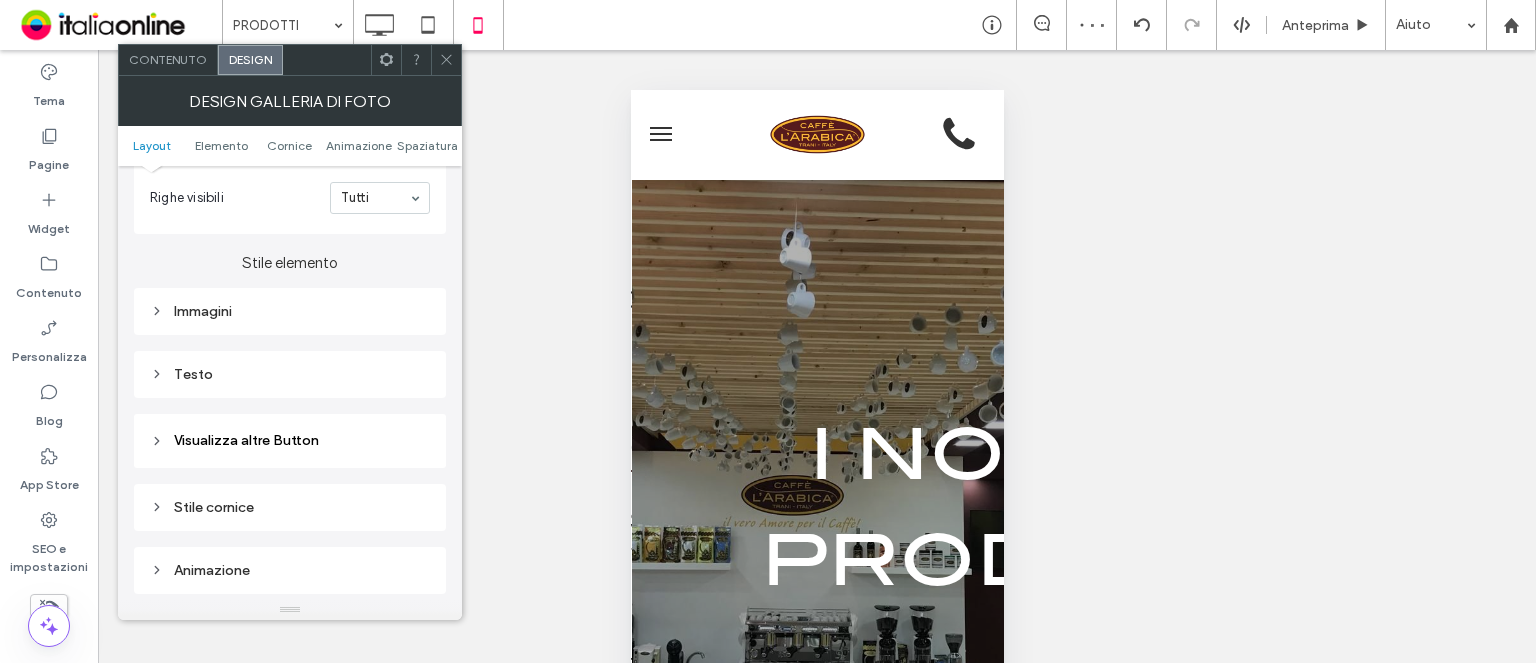 click on "Immagini" at bounding box center [290, 311] 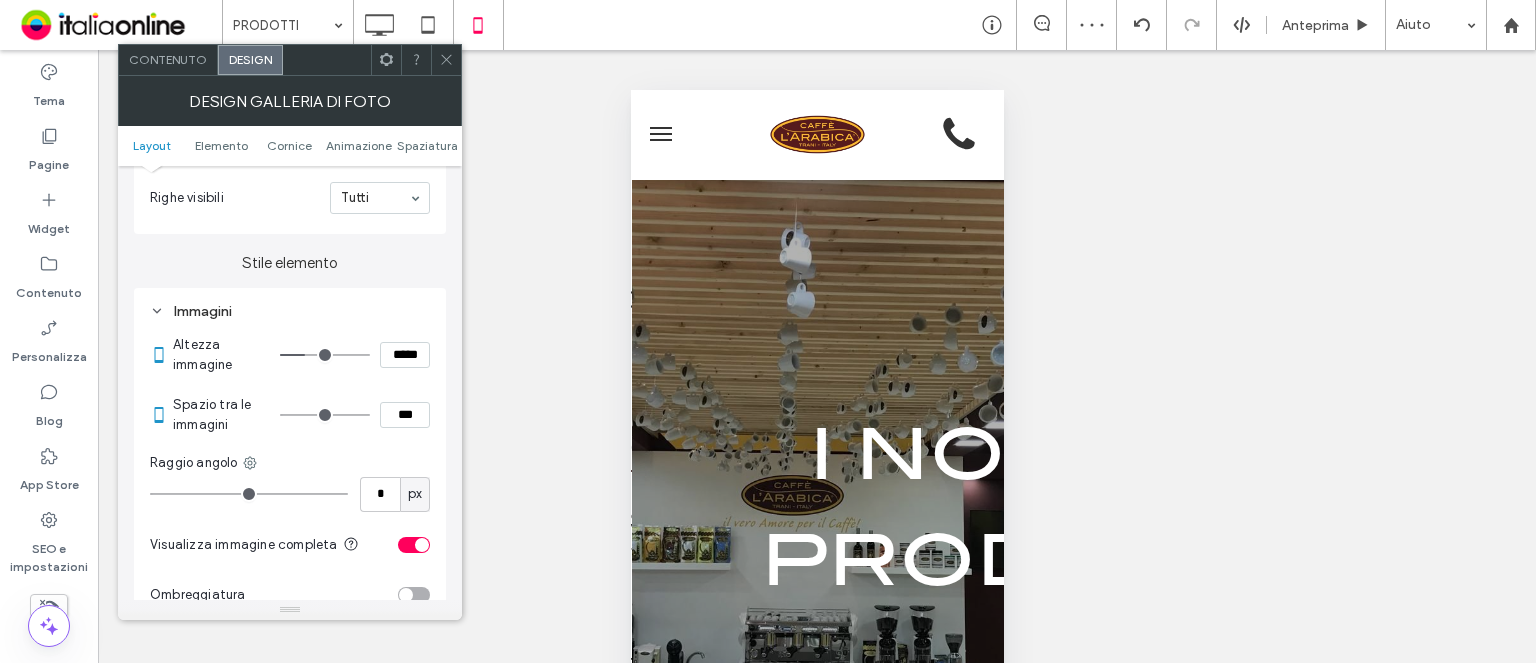 click 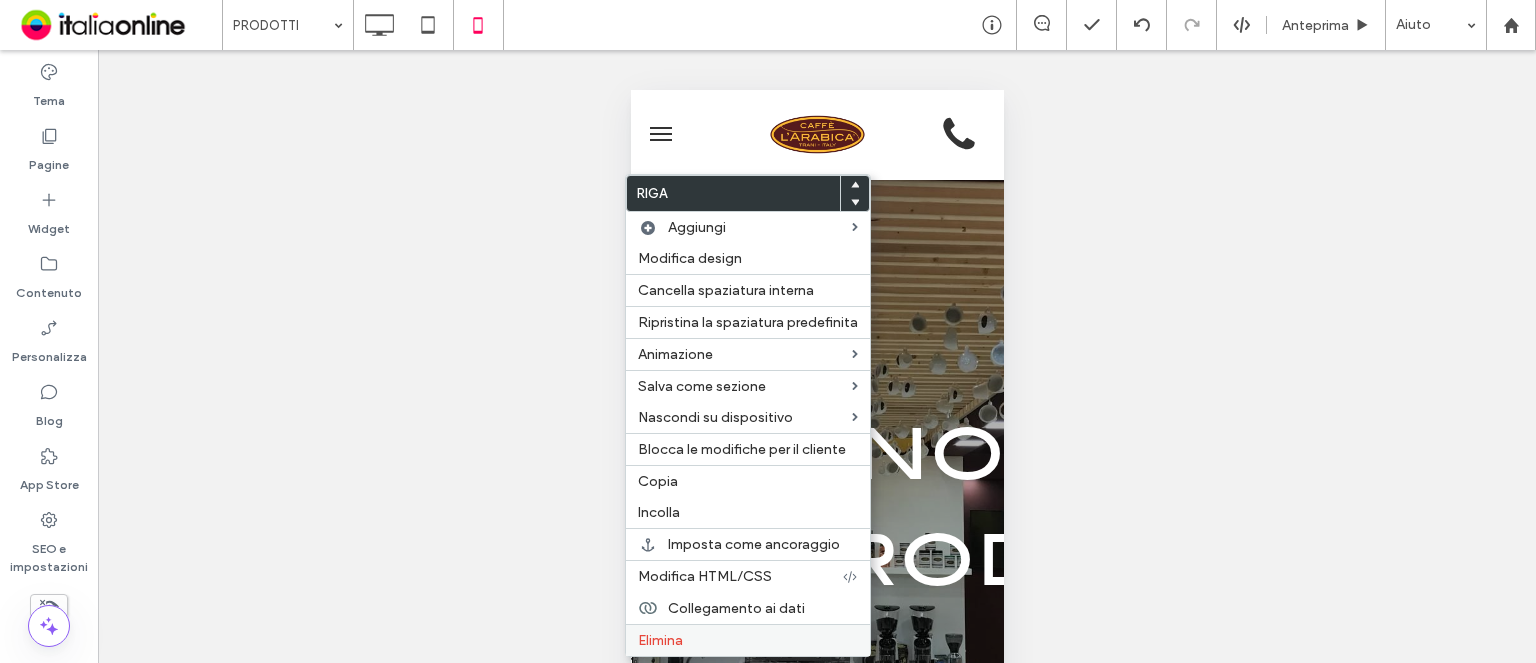 click on "Elimina" at bounding box center [660, 640] 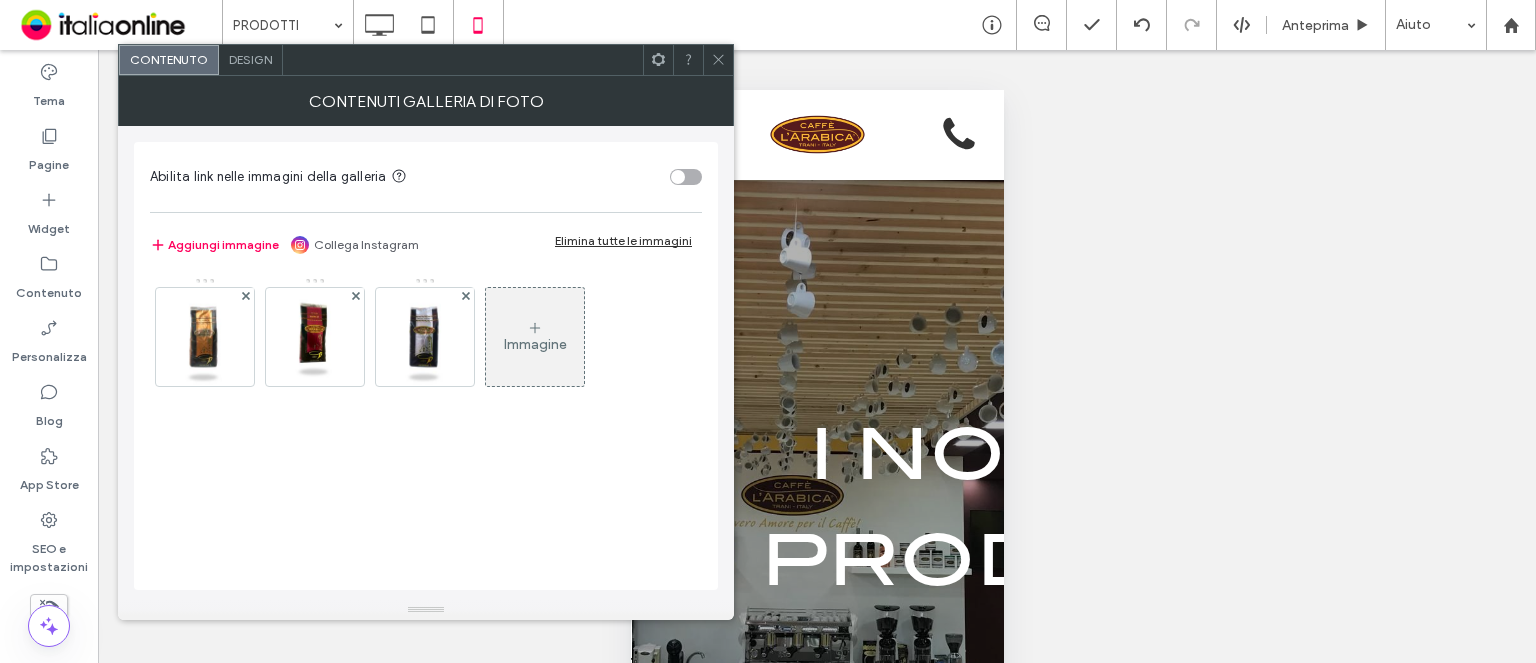 click 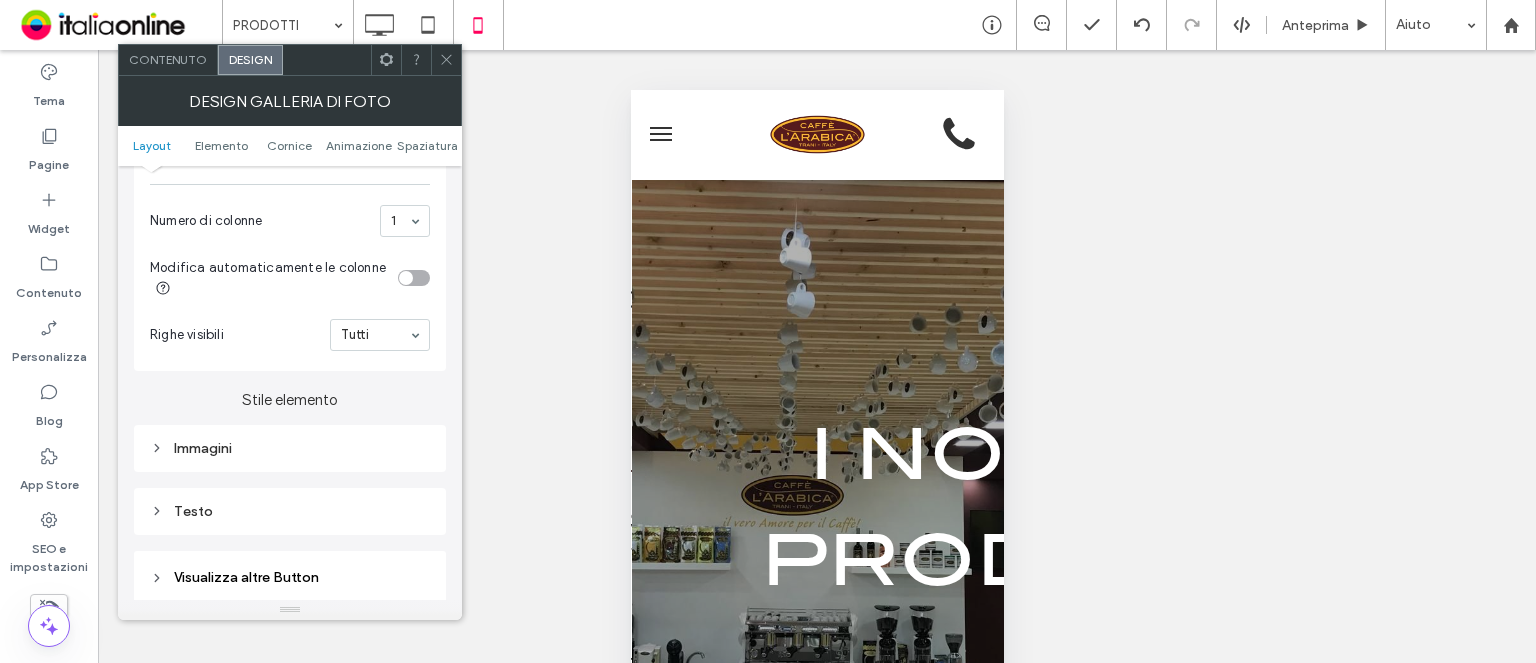 scroll, scrollTop: 700, scrollLeft: 0, axis: vertical 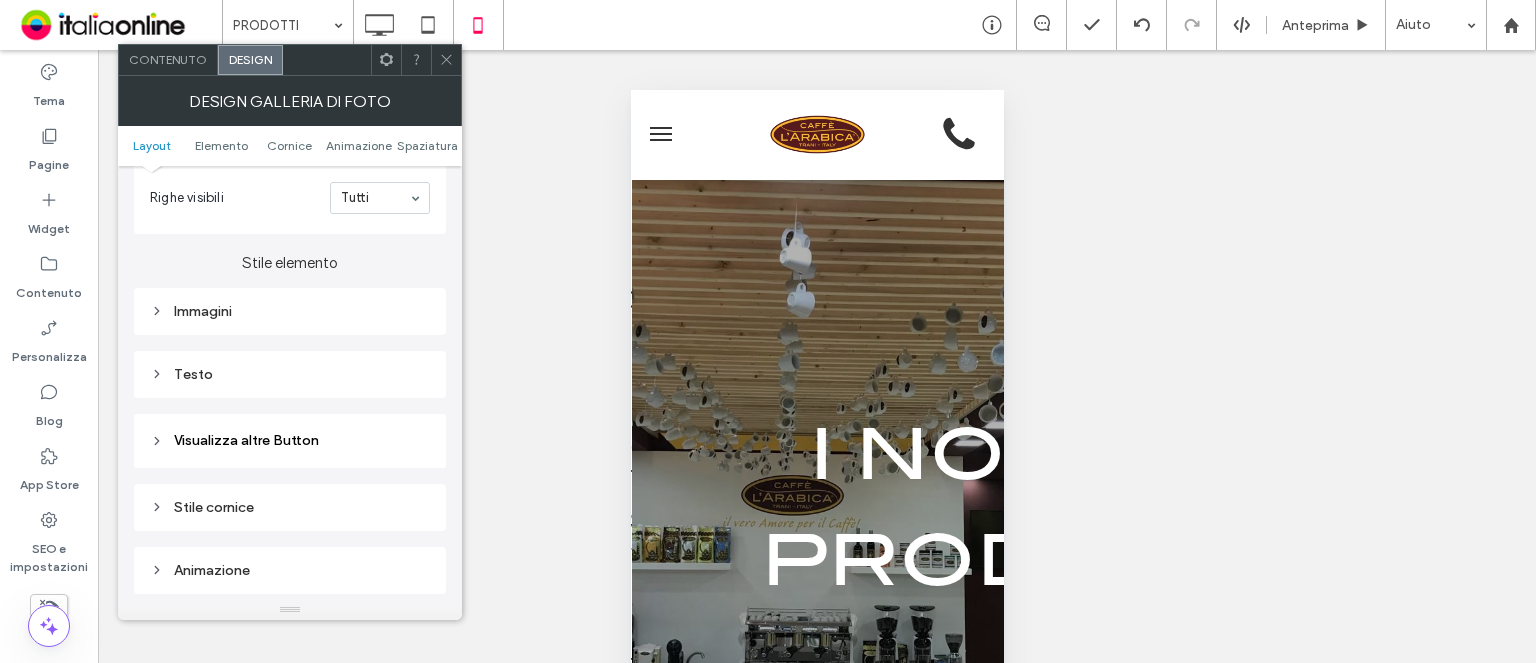 click on "Immagini" at bounding box center (290, 311) 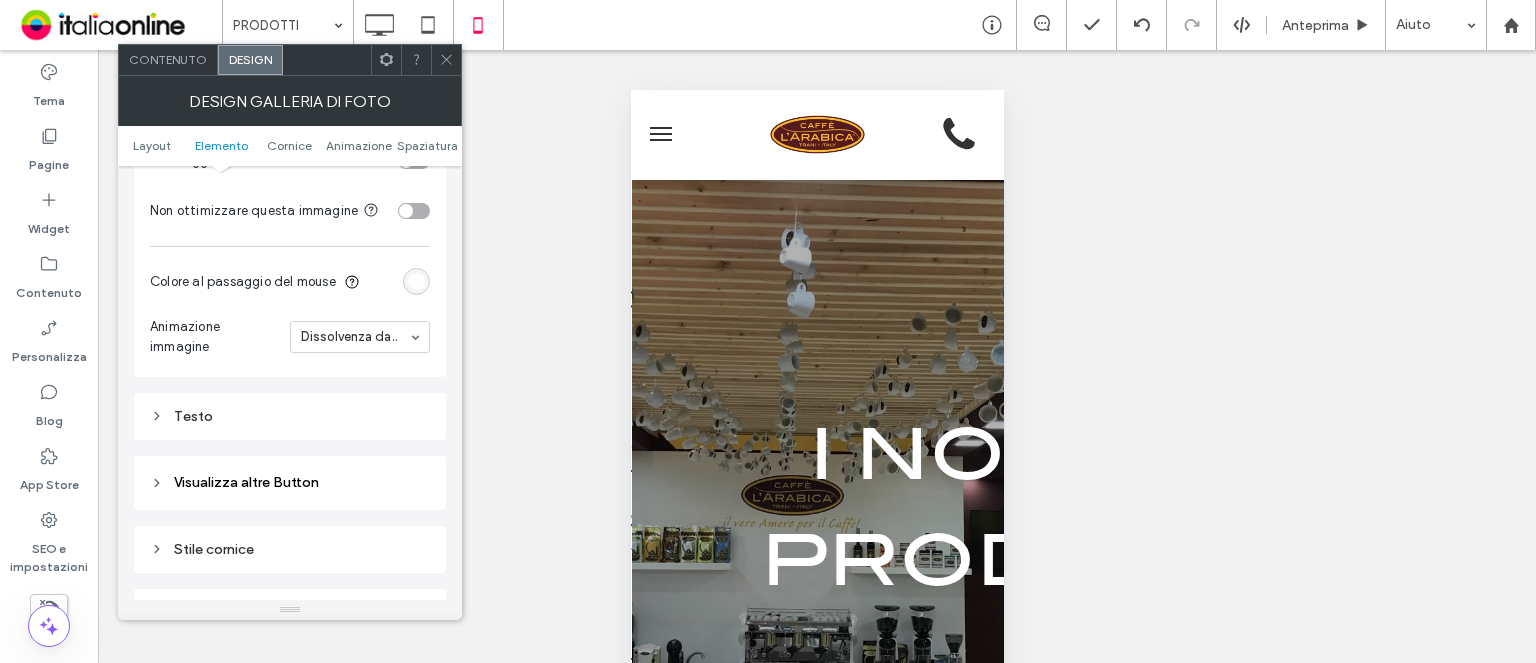 scroll, scrollTop: 1300, scrollLeft: 0, axis: vertical 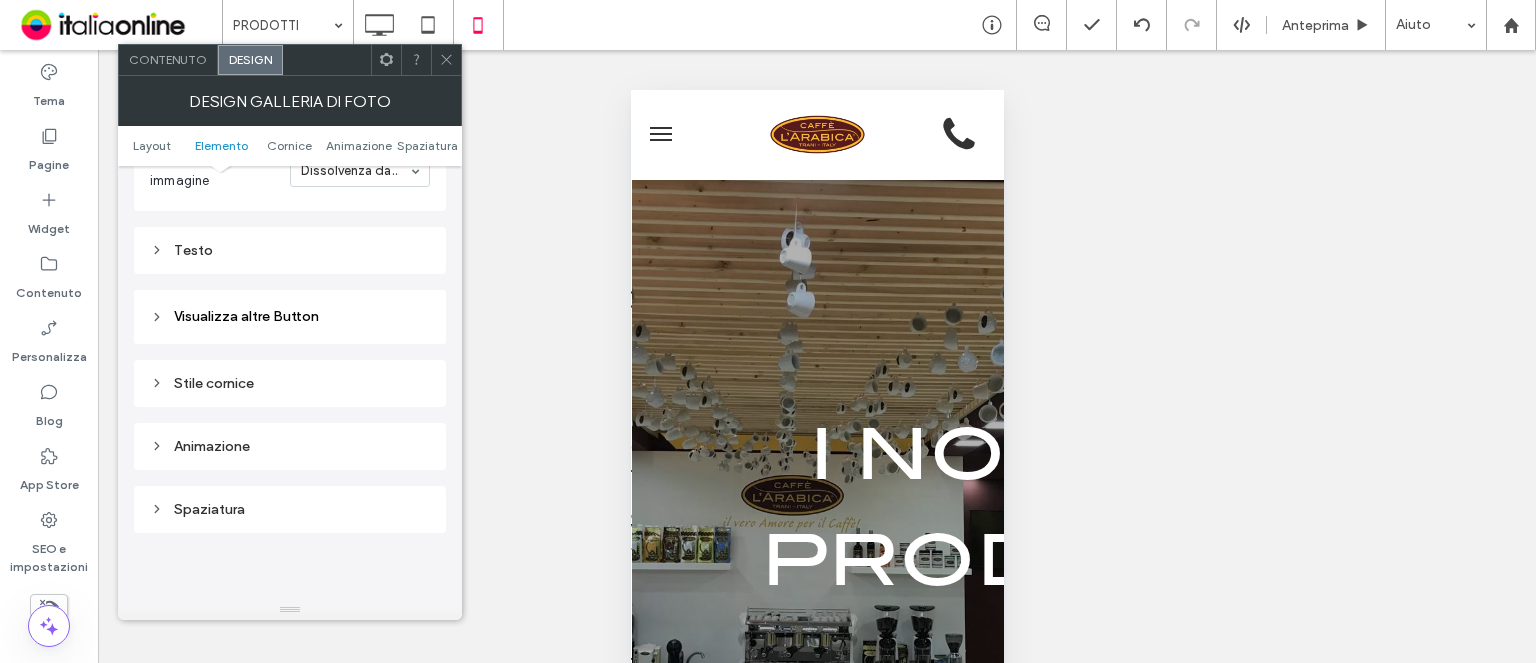 click on "Testo" at bounding box center (290, 250) 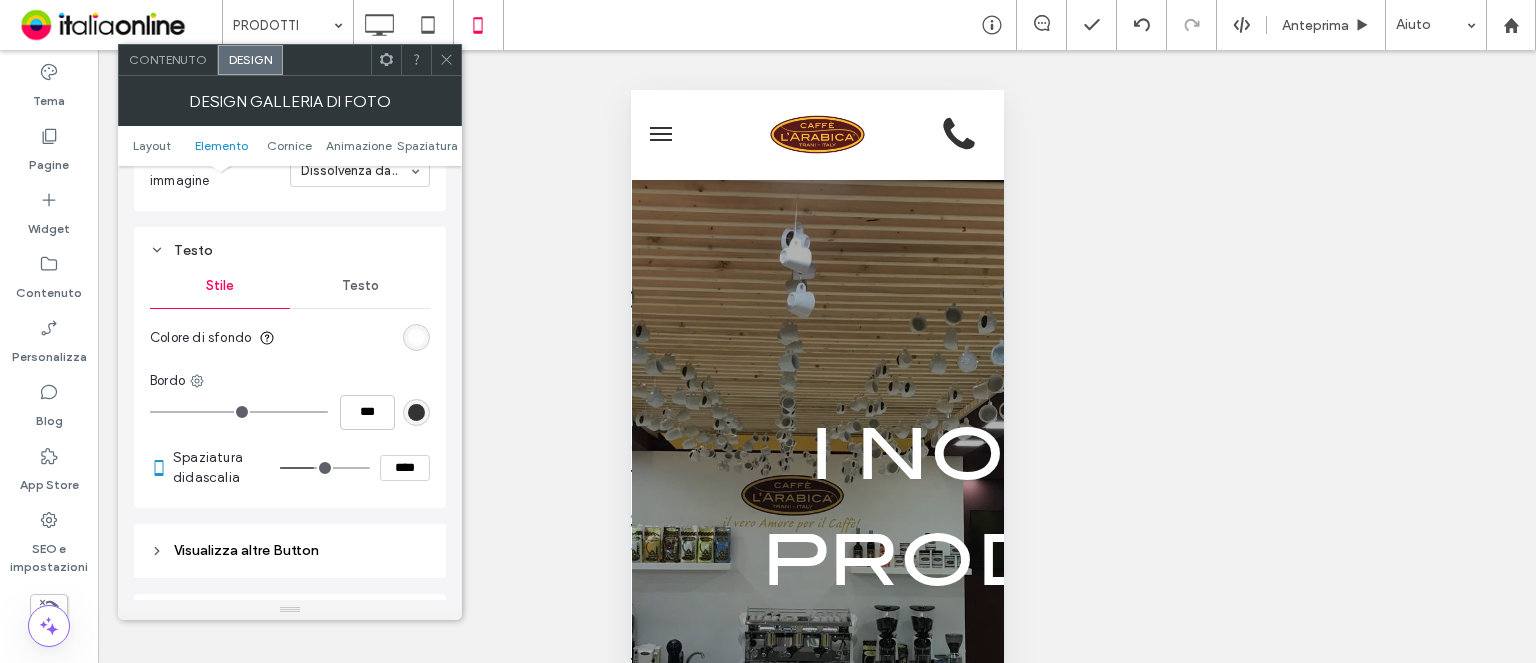 click on "Testo" at bounding box center [360, 286] 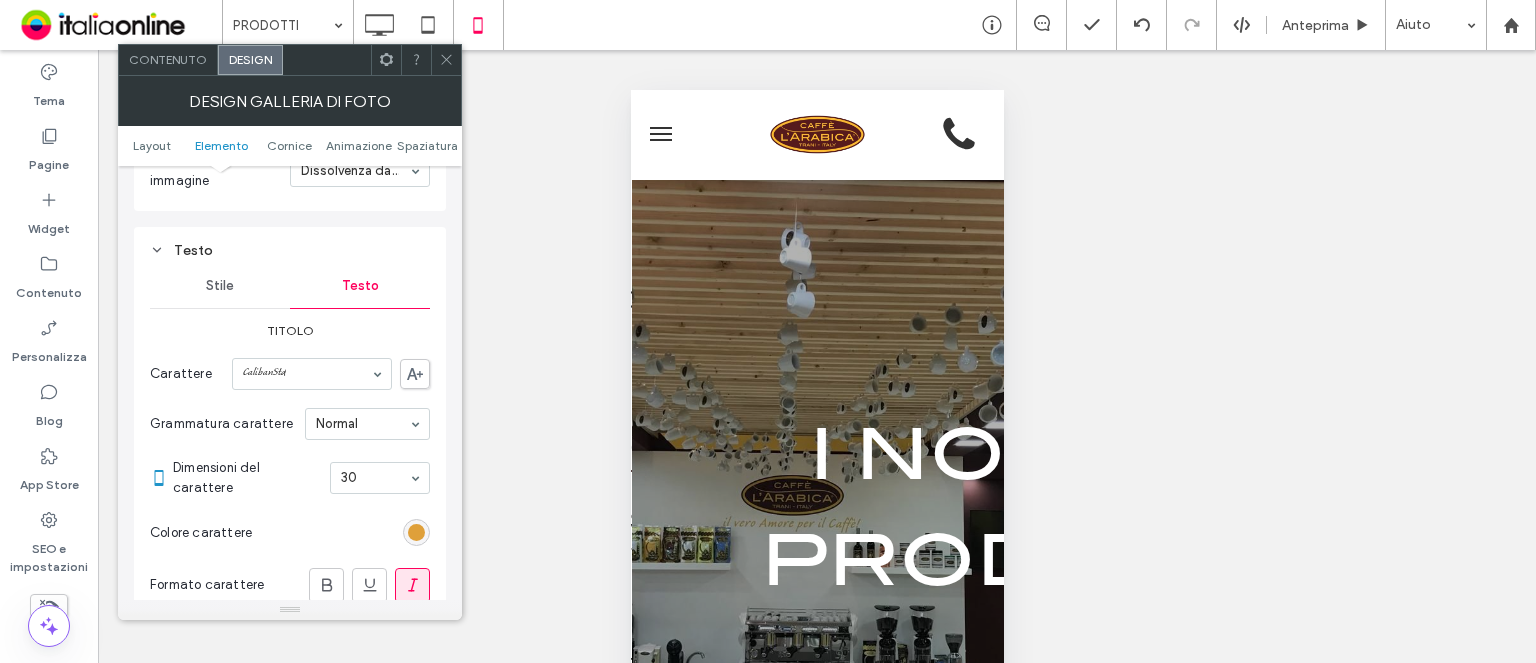 click 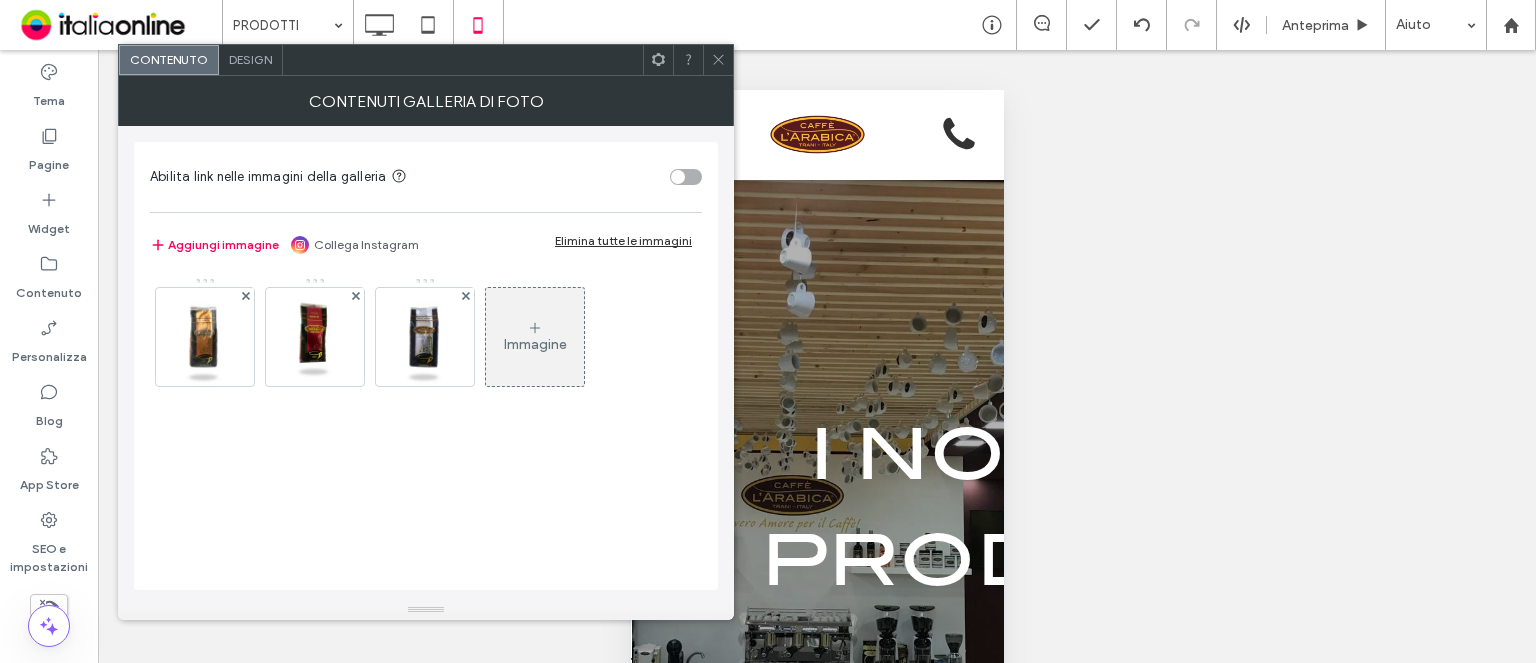 click on "Design" at bounding box center [250, 59] 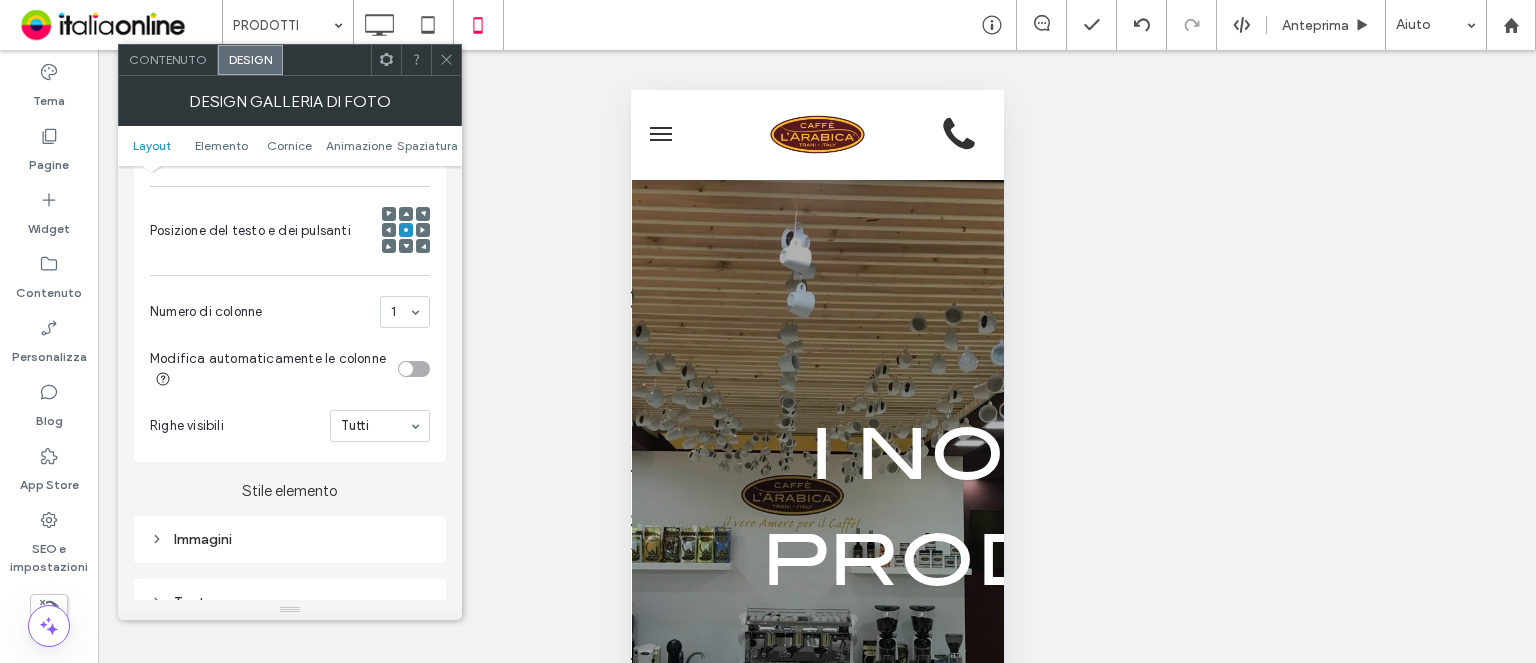 scroll, scrollTop: 600, scrollLeft: 0, axis: vertical 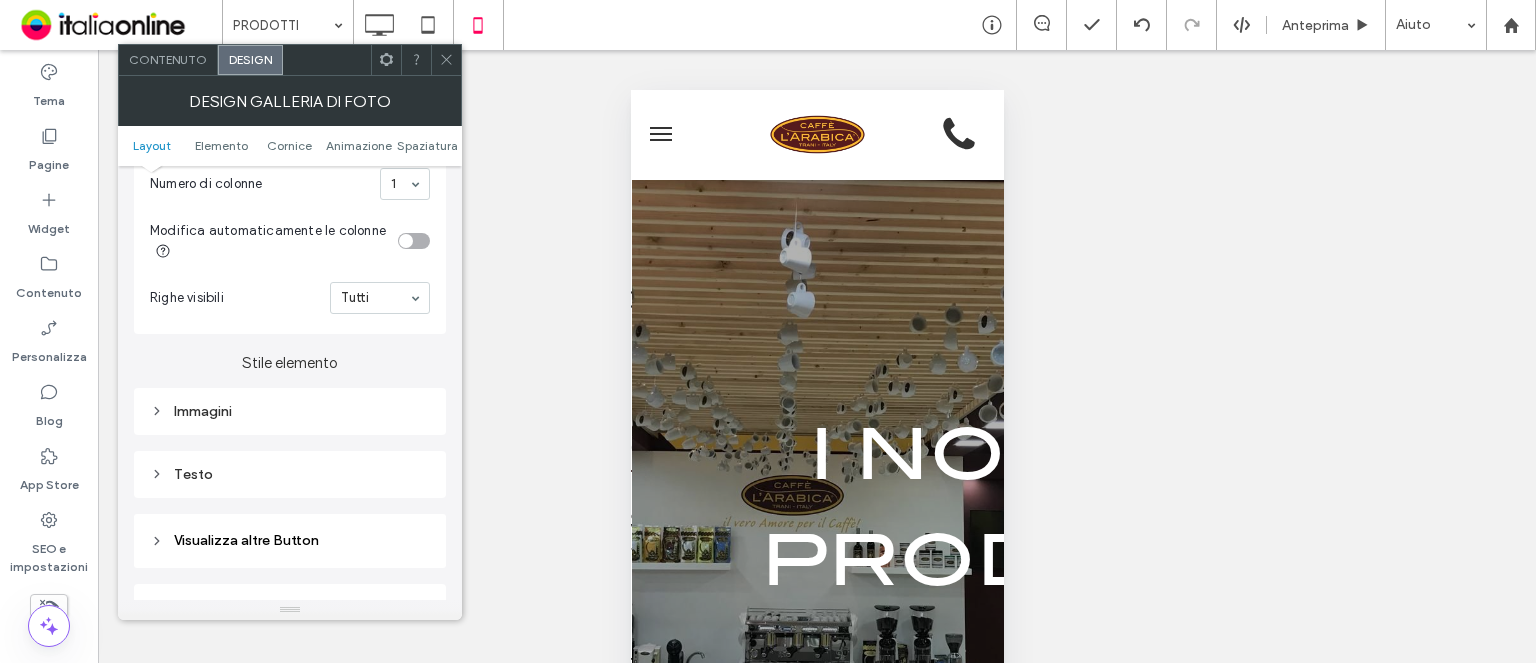 click on "Immagini" at bounding box center (290, 411) 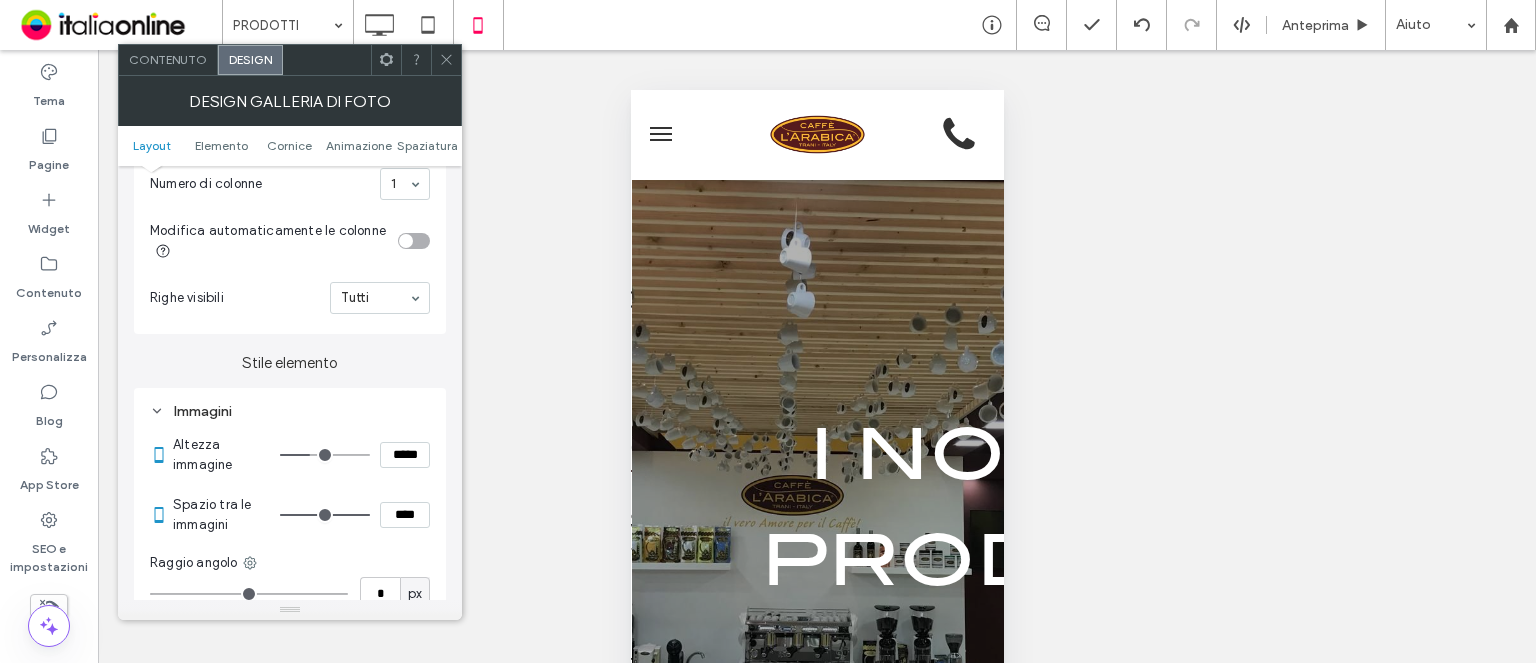 type on "**" 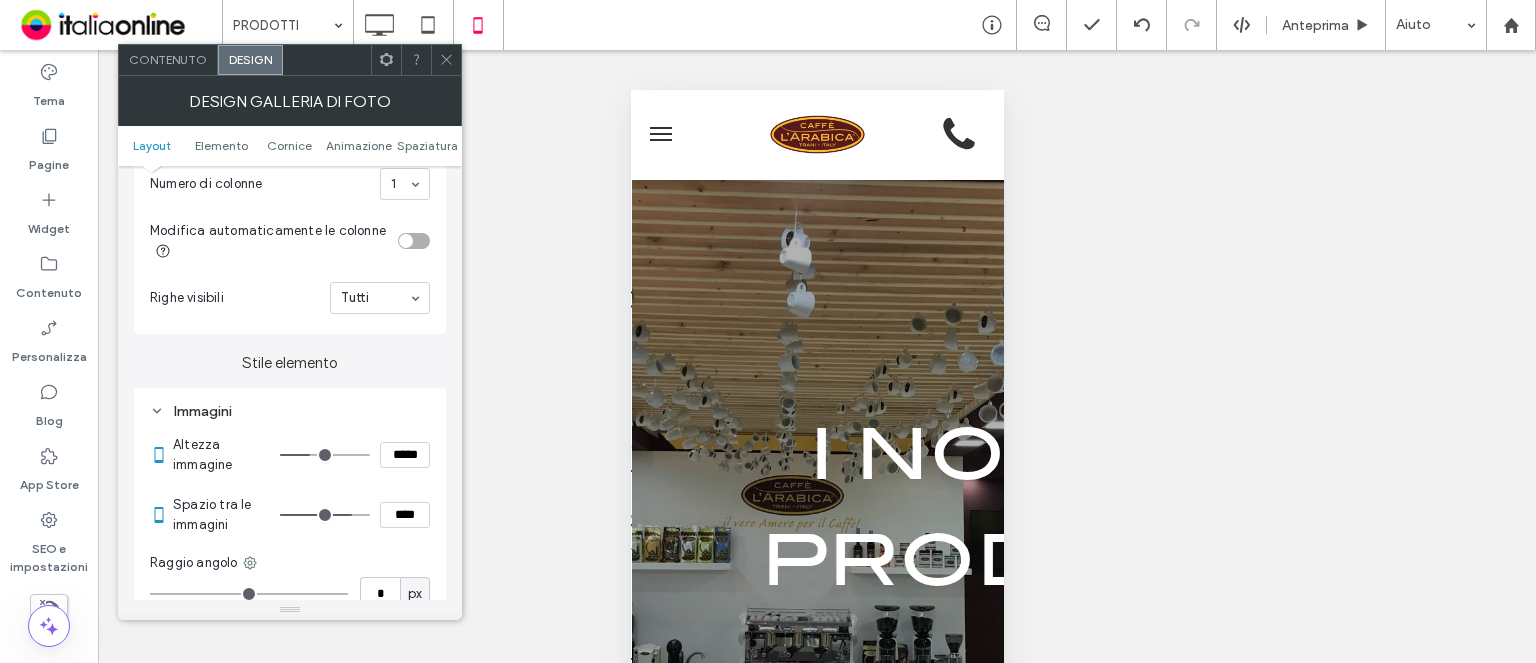 type on "**" 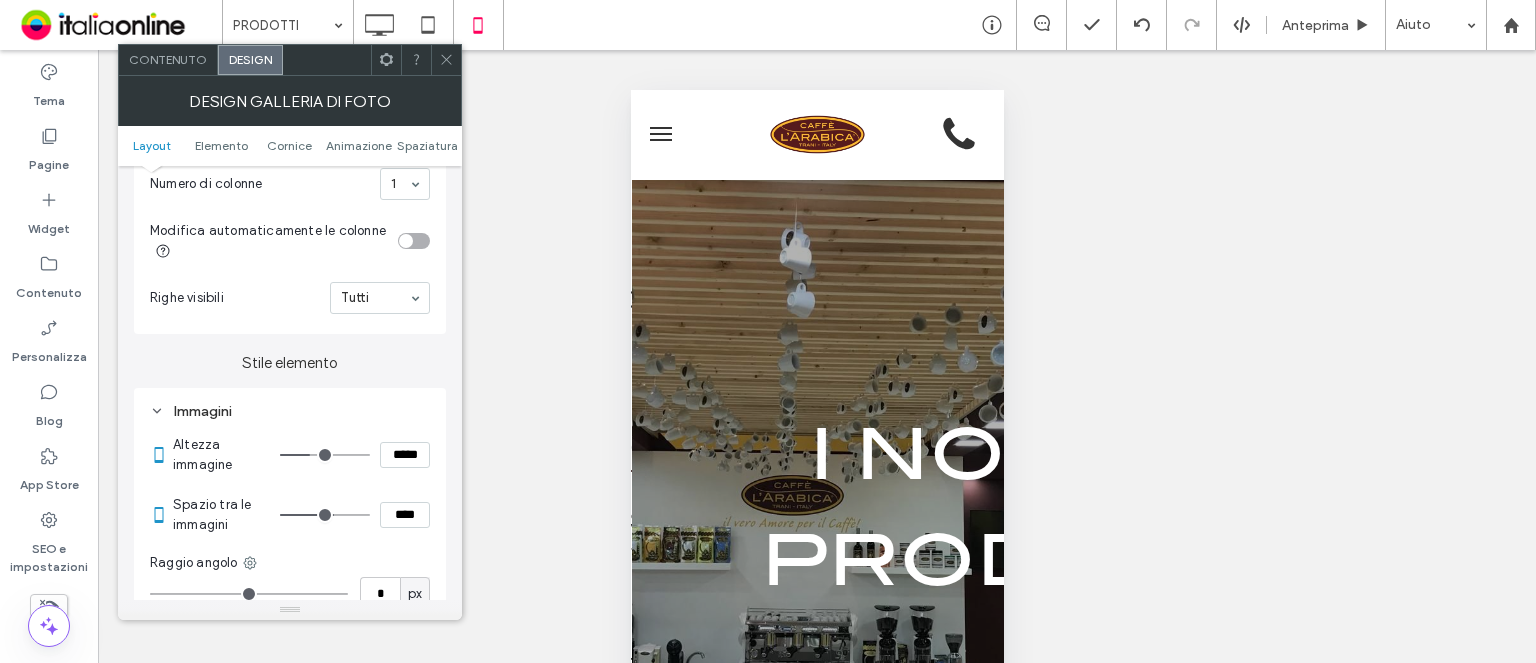 type on "**" 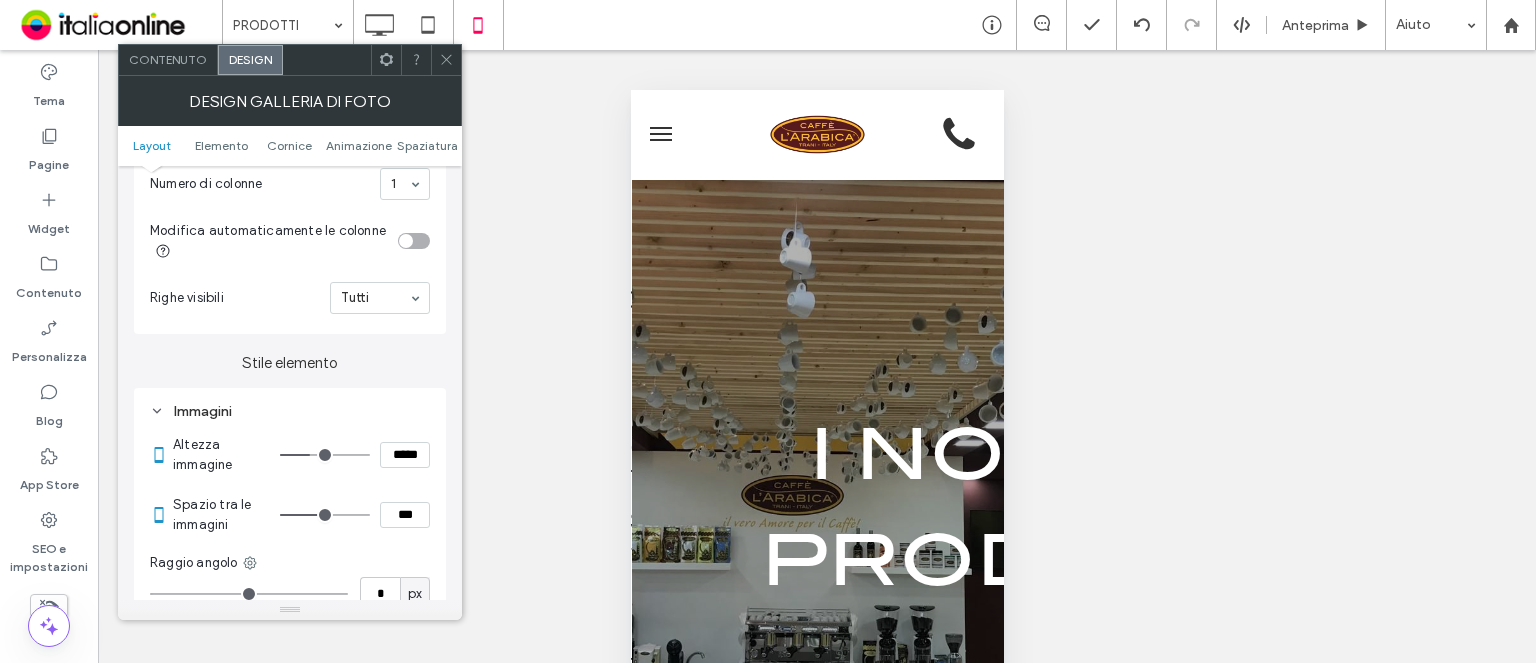 type on "*" 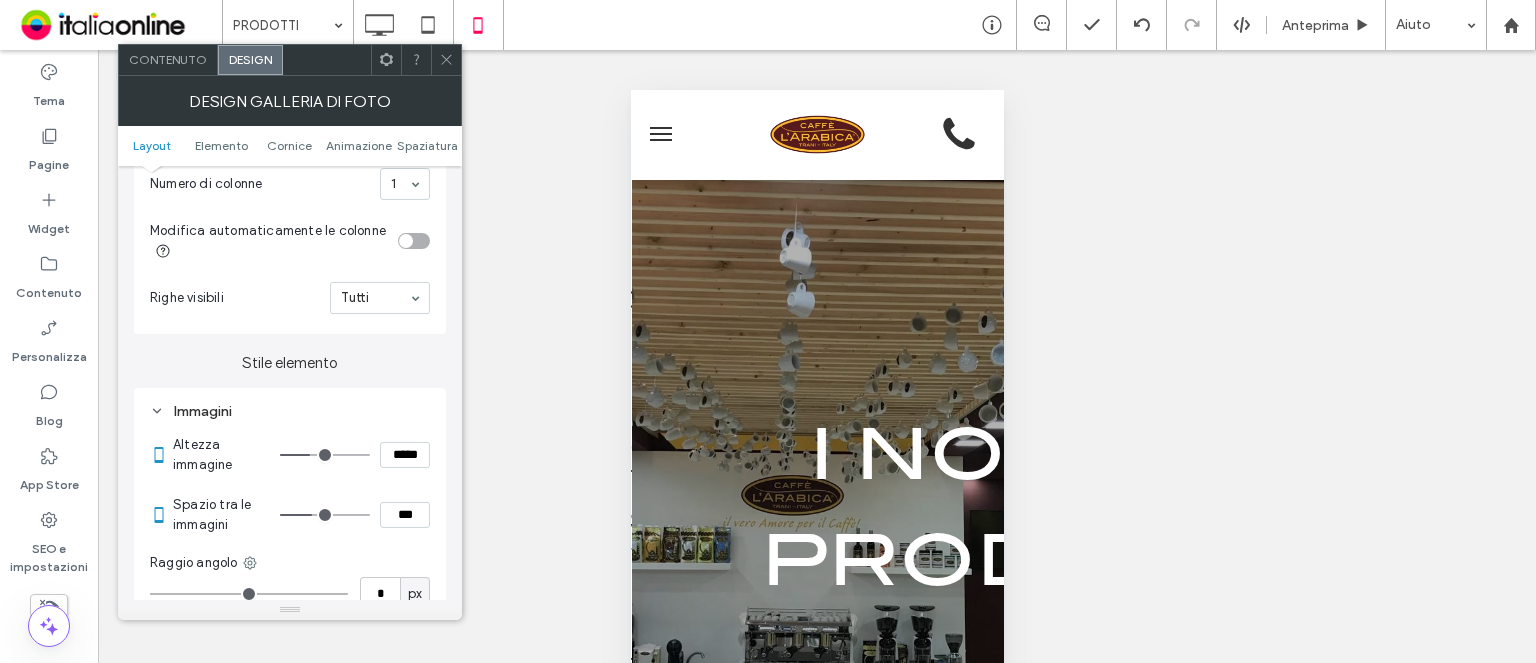 drag, startPoint x: 350, startPoint y: 520, endPoint x: 313, endPoint y: 520, distance: 37 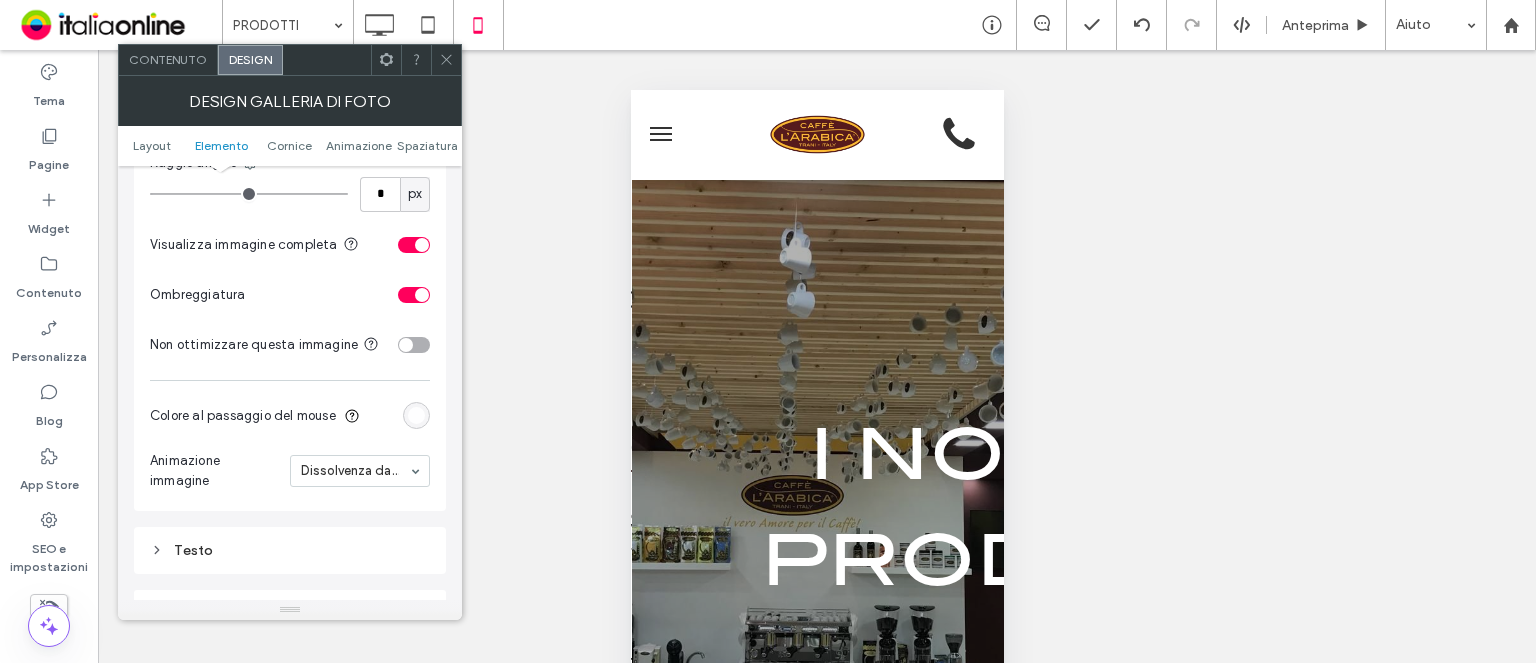 scroll, scrollTop: 1200, scrollLeft: 0, axis: vertical 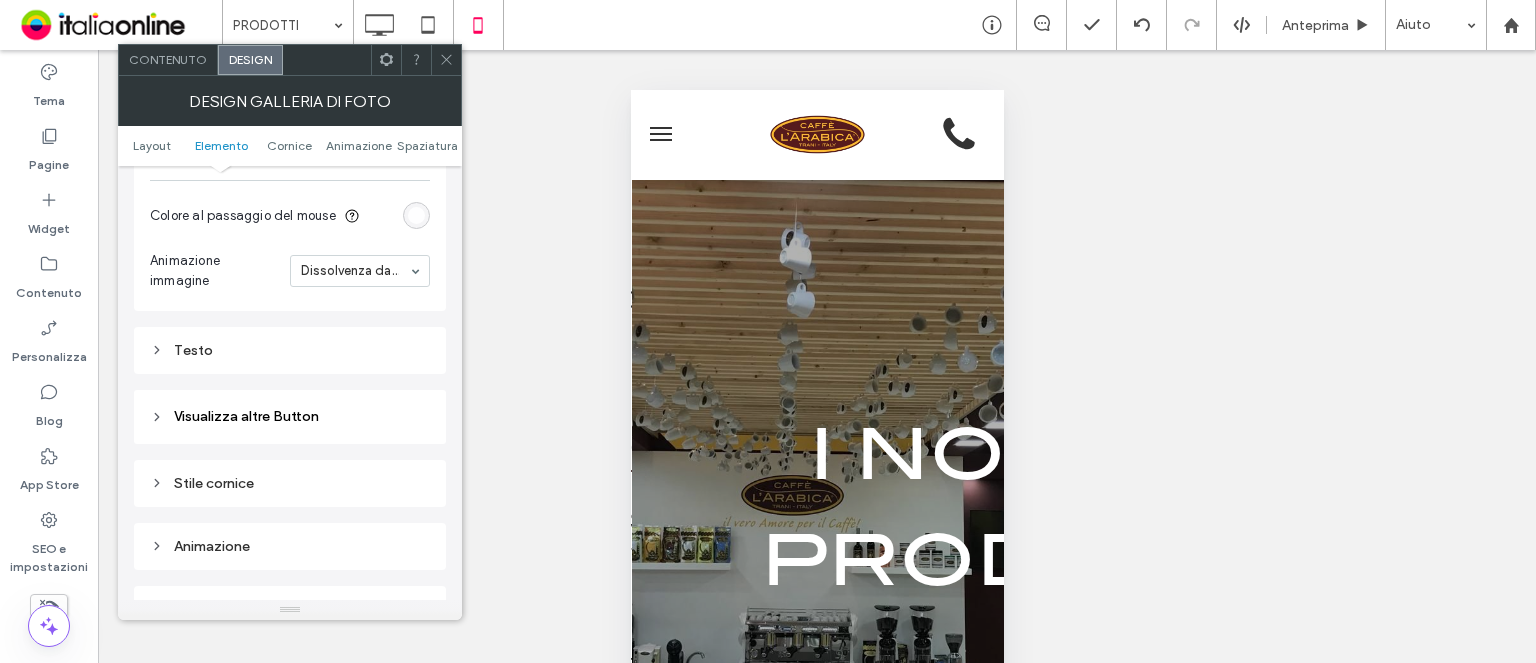 click on "Testo" at bounding box center (290, 350) 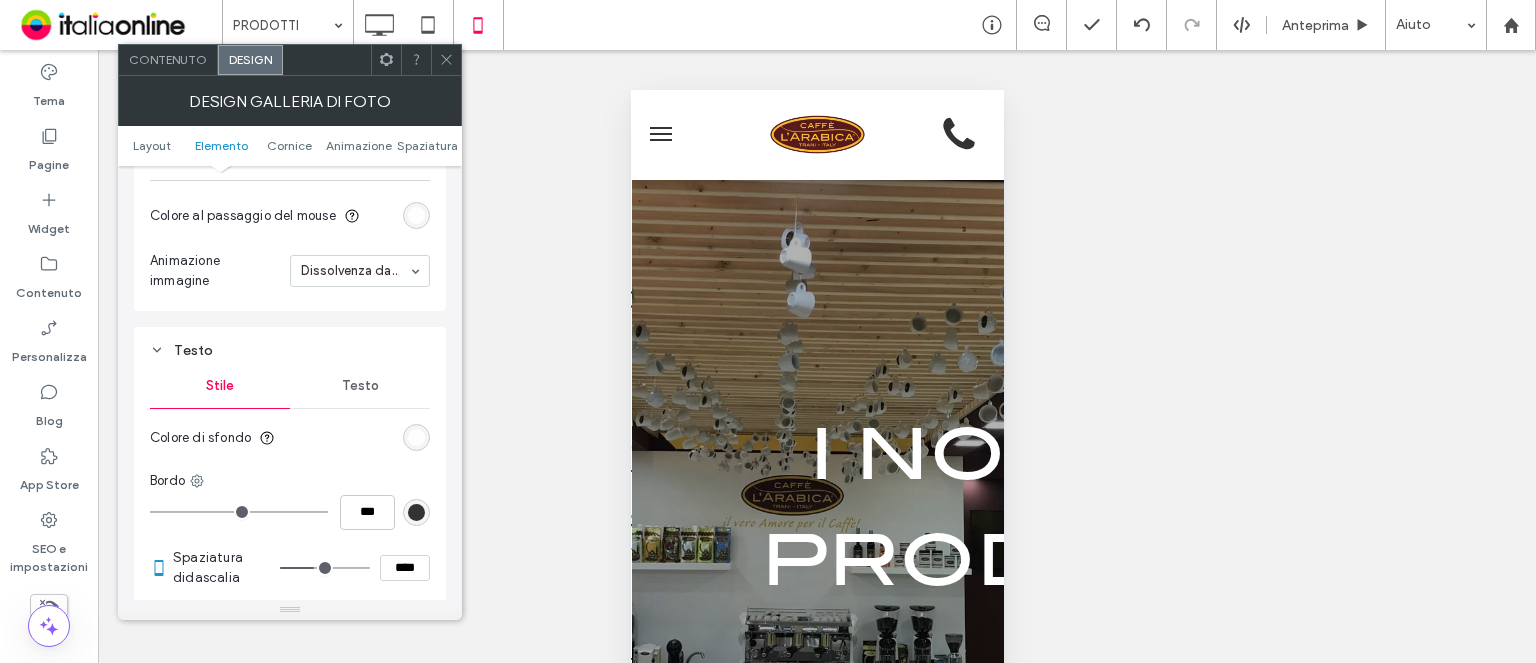 click on "Testo" at bounding box center [360, 386] 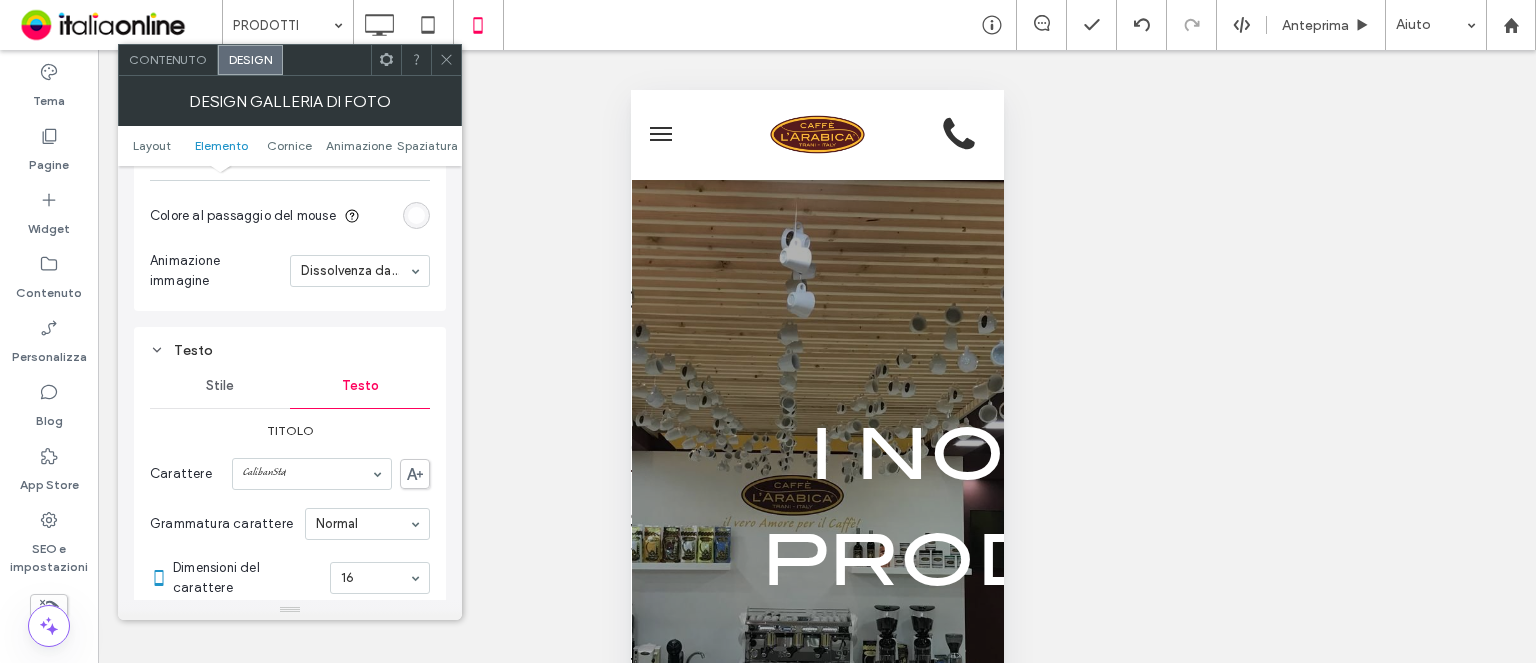 scroll, scrollTop: 1400, scrollLeft: 0, axis: vertical 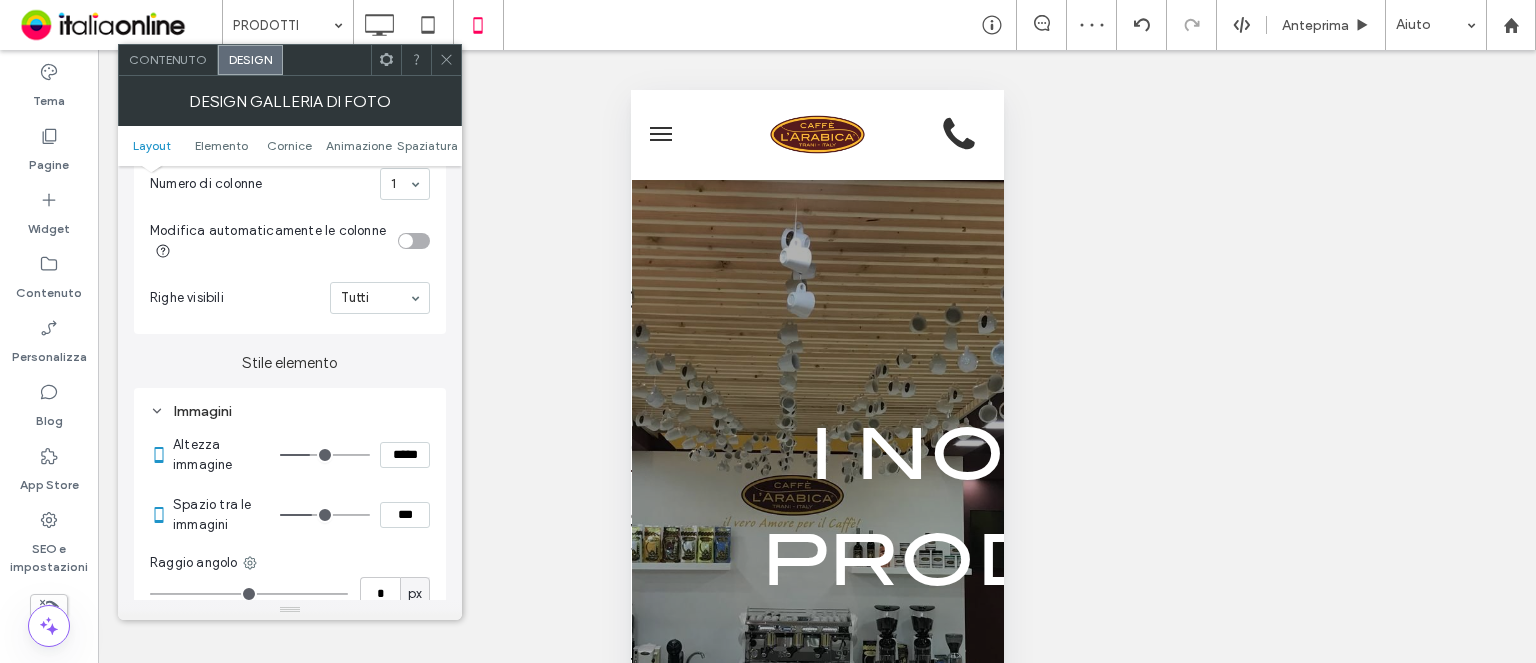 drag, startPoint x: 413, startPoint y: 453, endPoint x: 292, endPoint y: 428, distance: 123.55566 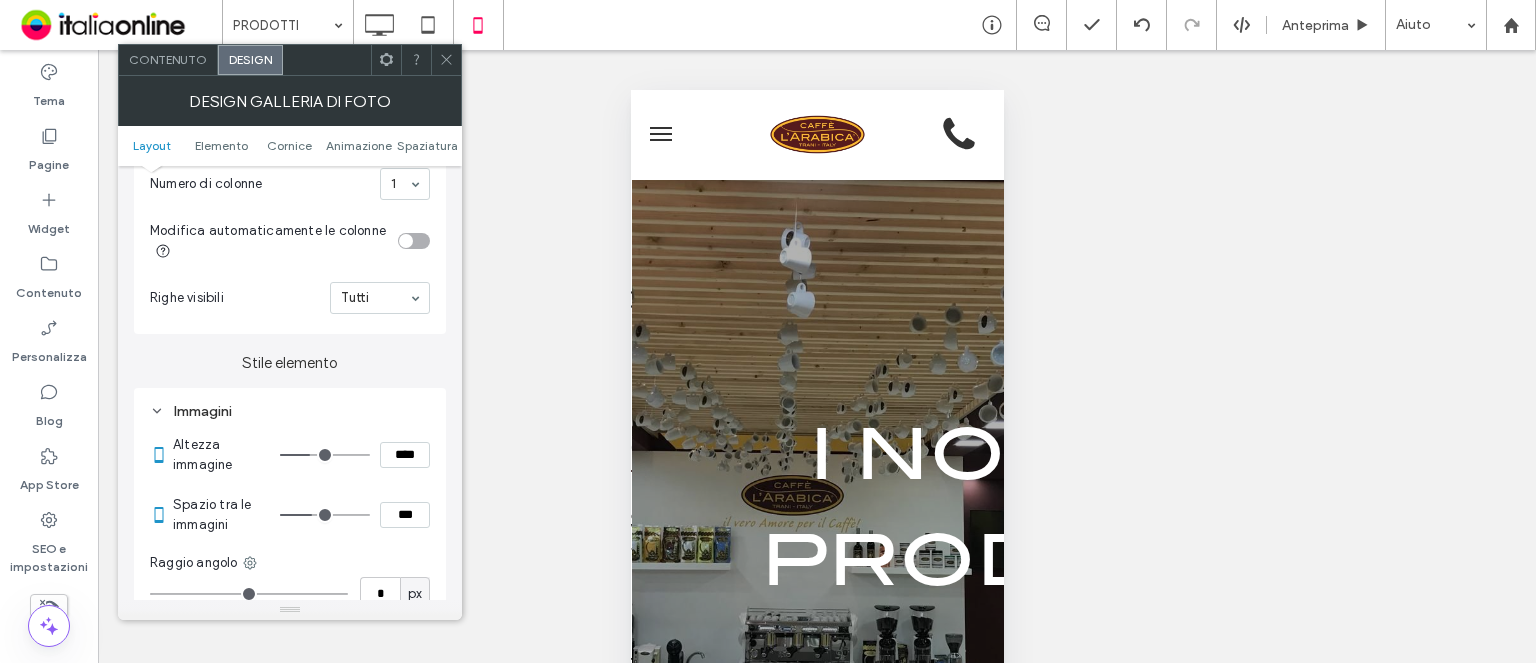 type on "*****" 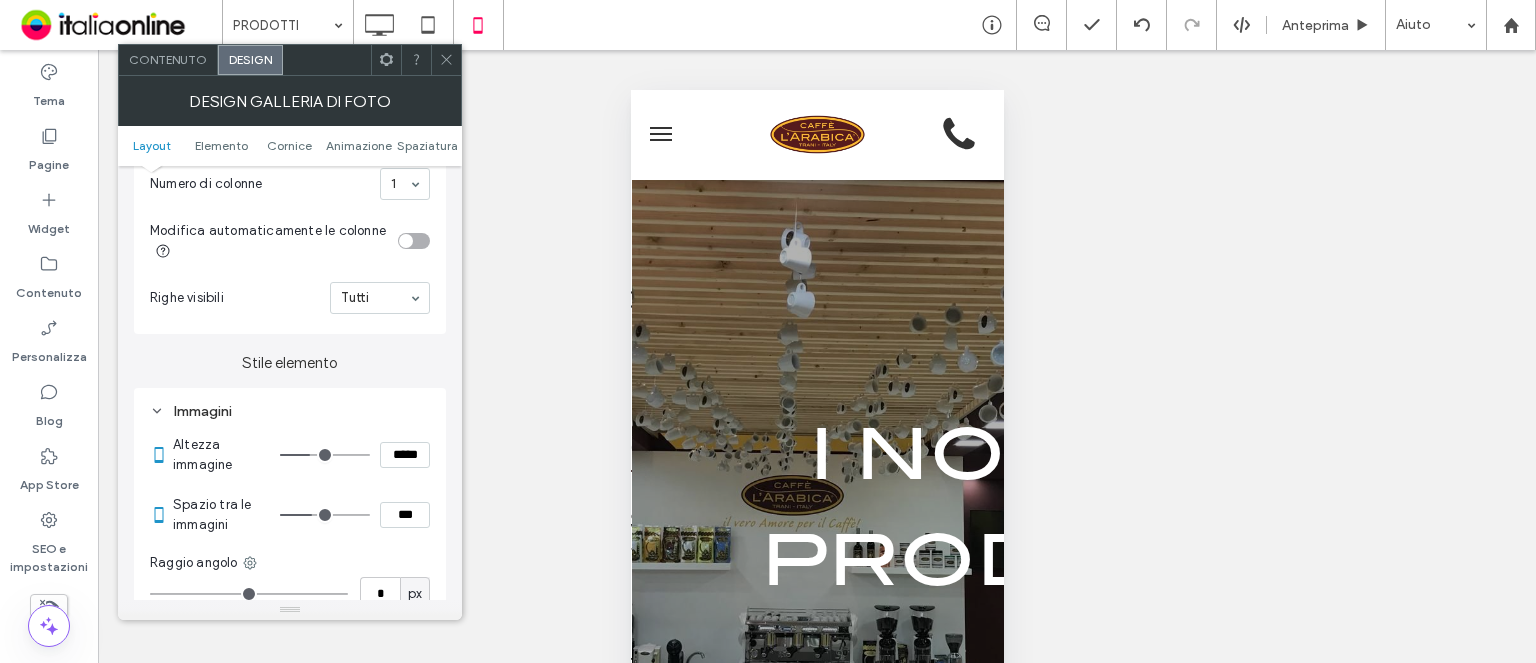 type on "***" 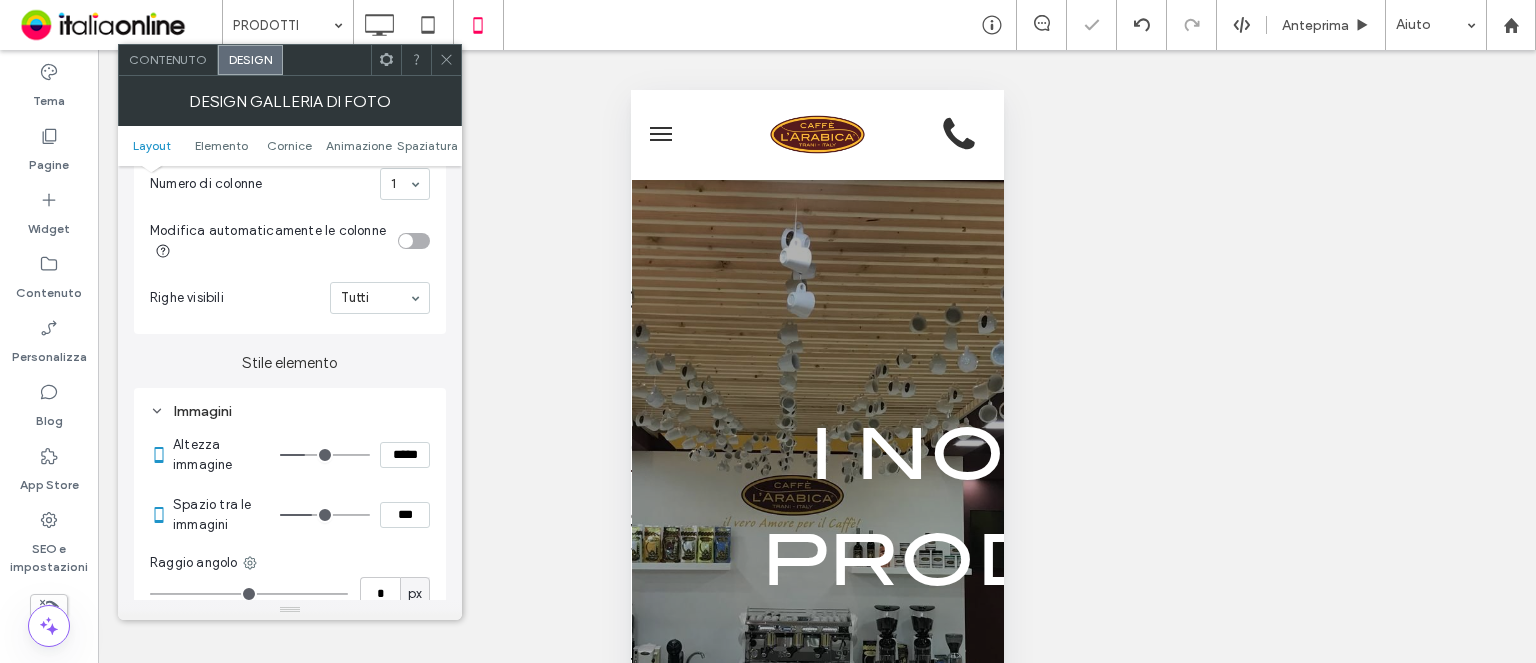 click at bounding box center (446, 60) 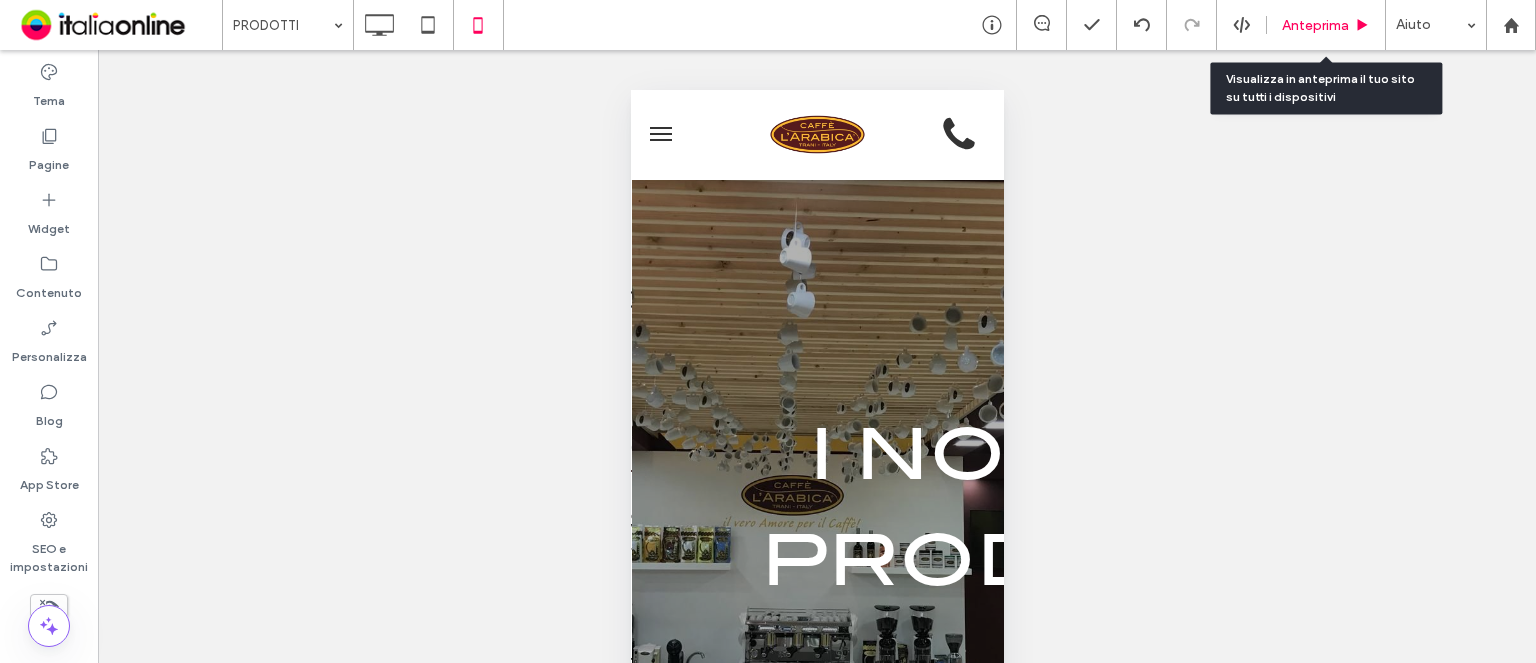 click on "Anteprima" at bounding box center [1315, 25] 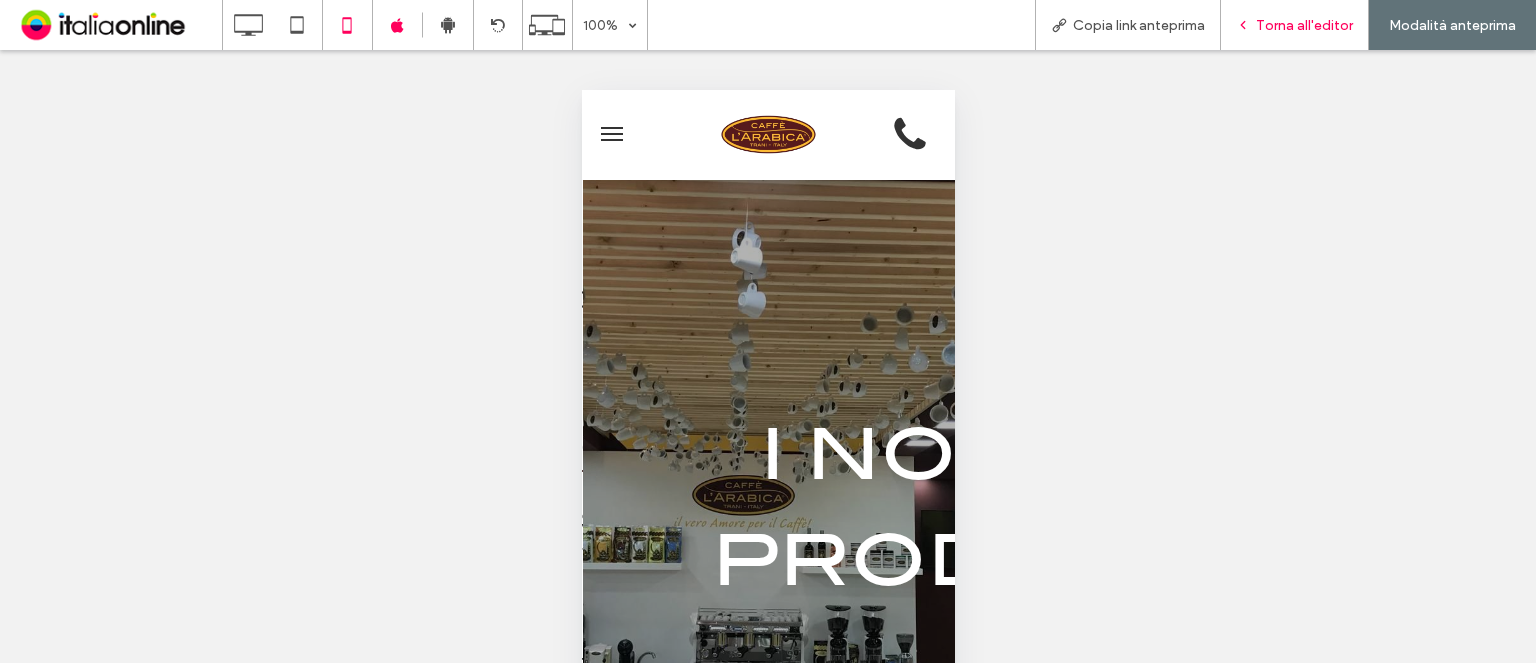 click on "Torna all'editor" at bounding box center [1295, 25] 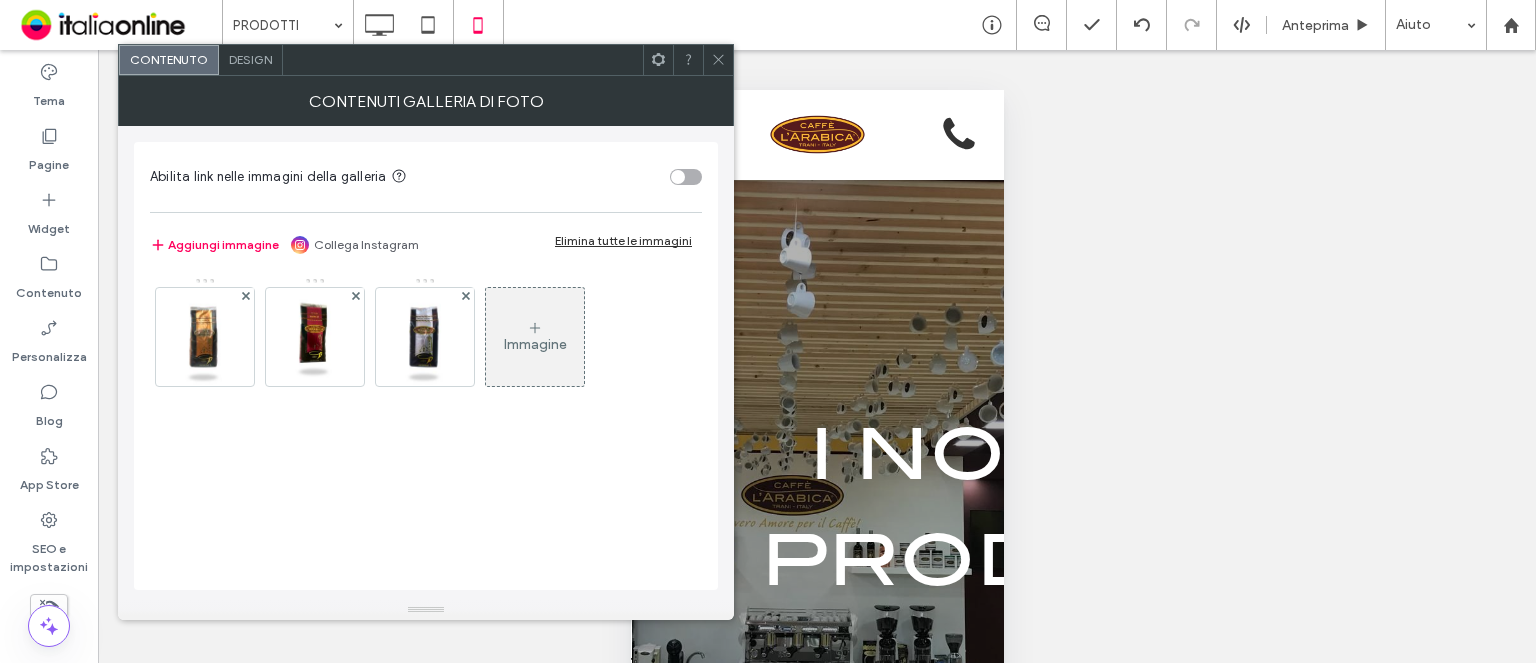 click on "Design" at bounding box center (250, 59) 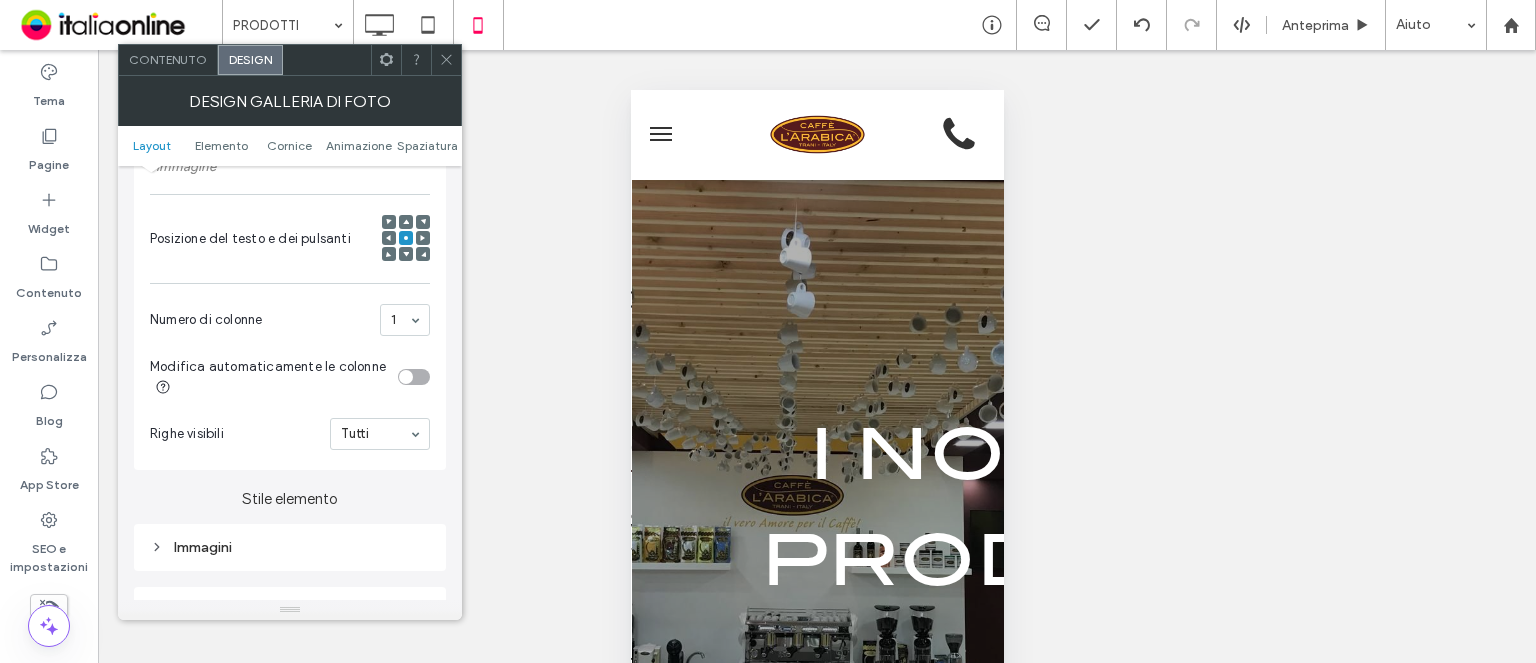scroll, scrollTop: 600, scrollLeft: 0, axis: vertical 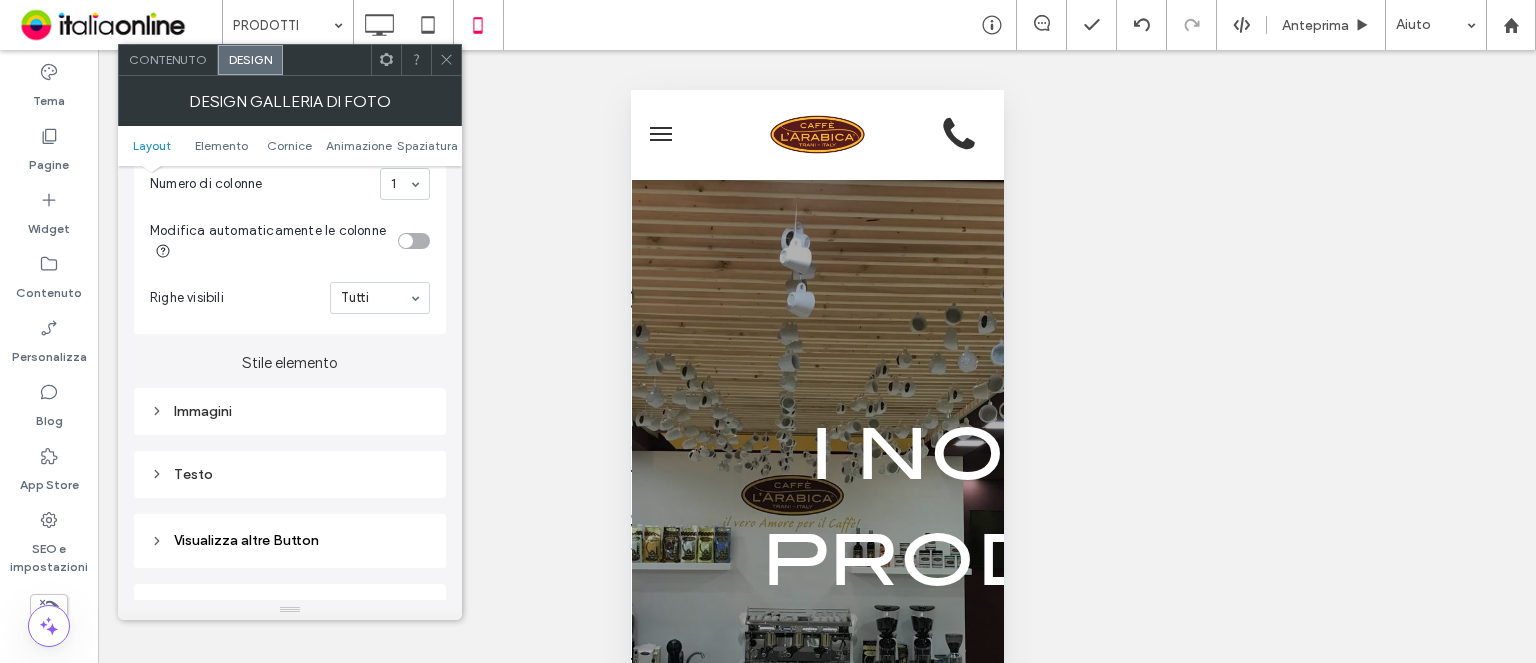 drag, startPoint x: 288, startPoint y: 467, endPoint x: 315, endPoint y: 448, distance: 33.01515 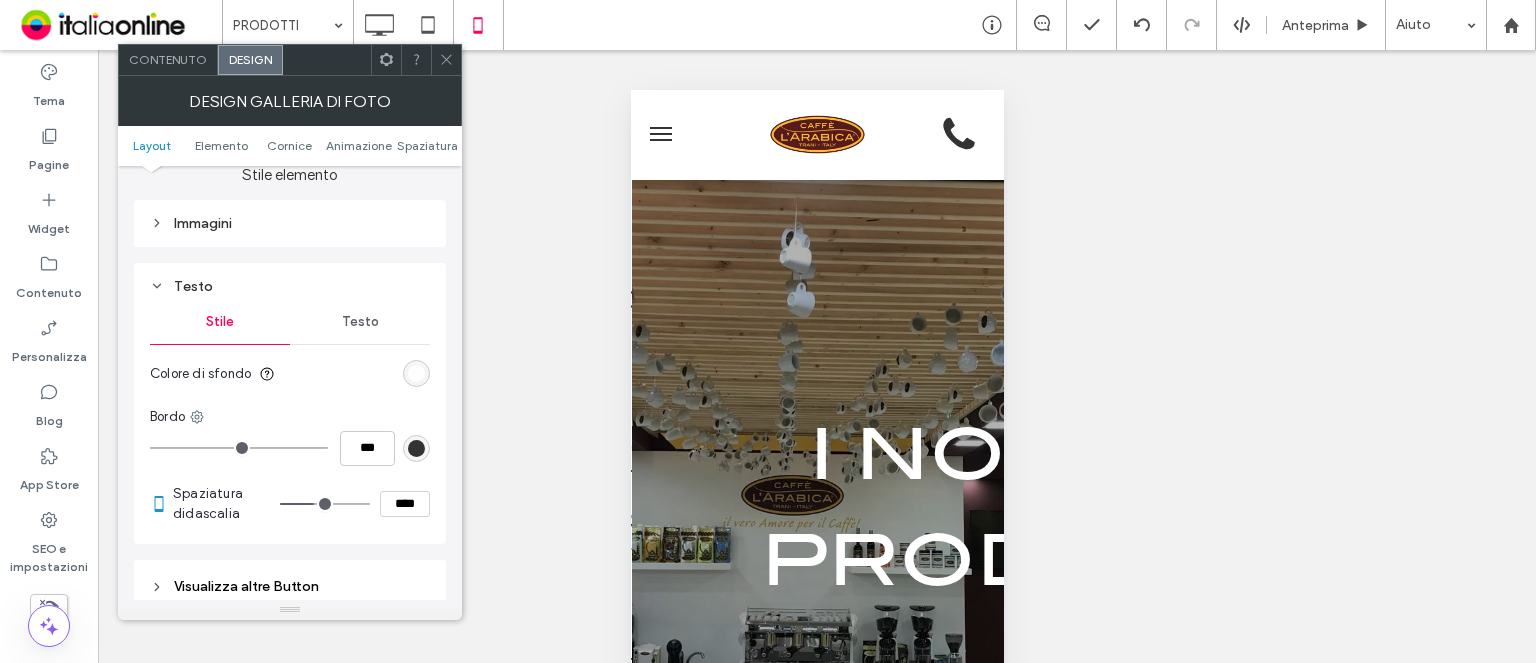 scroll, scrollTop: 800, scrollLeft: 0, axis: vertical 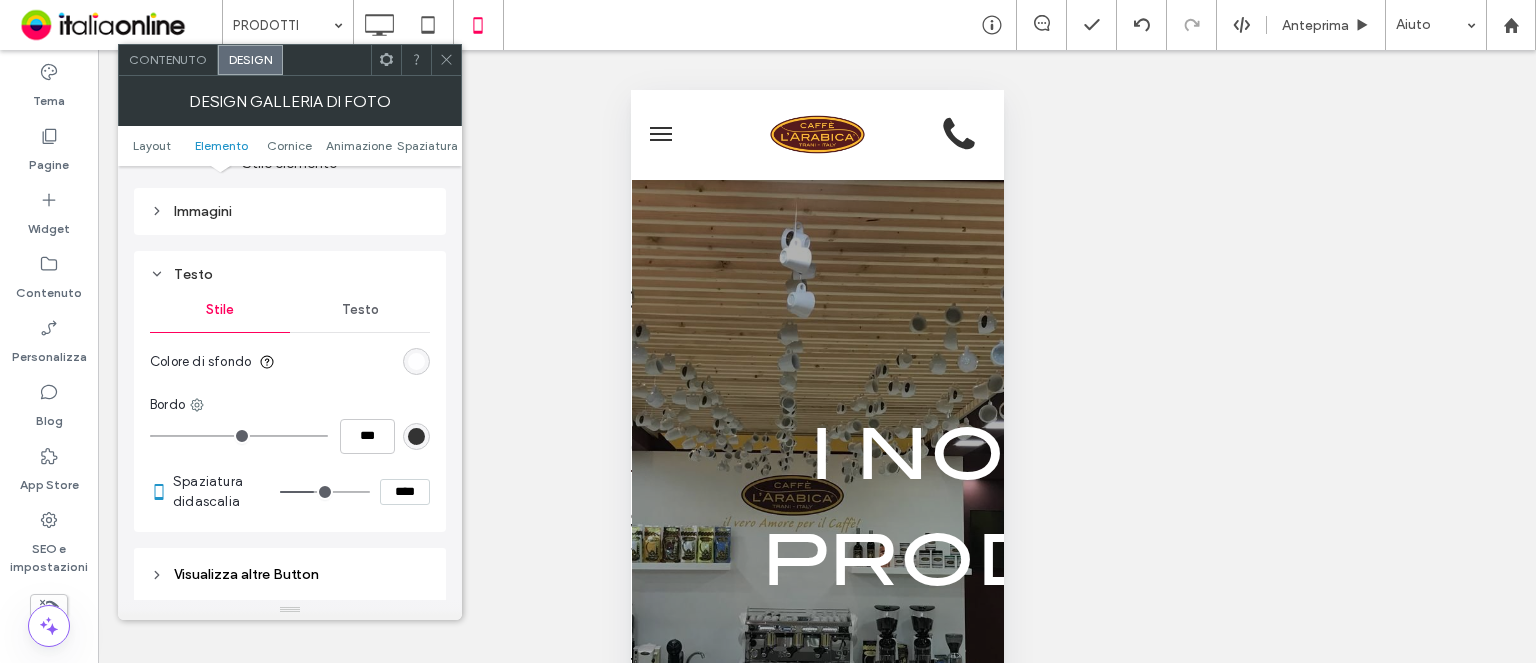 click on "Testo" at bounding box center [360, 310] 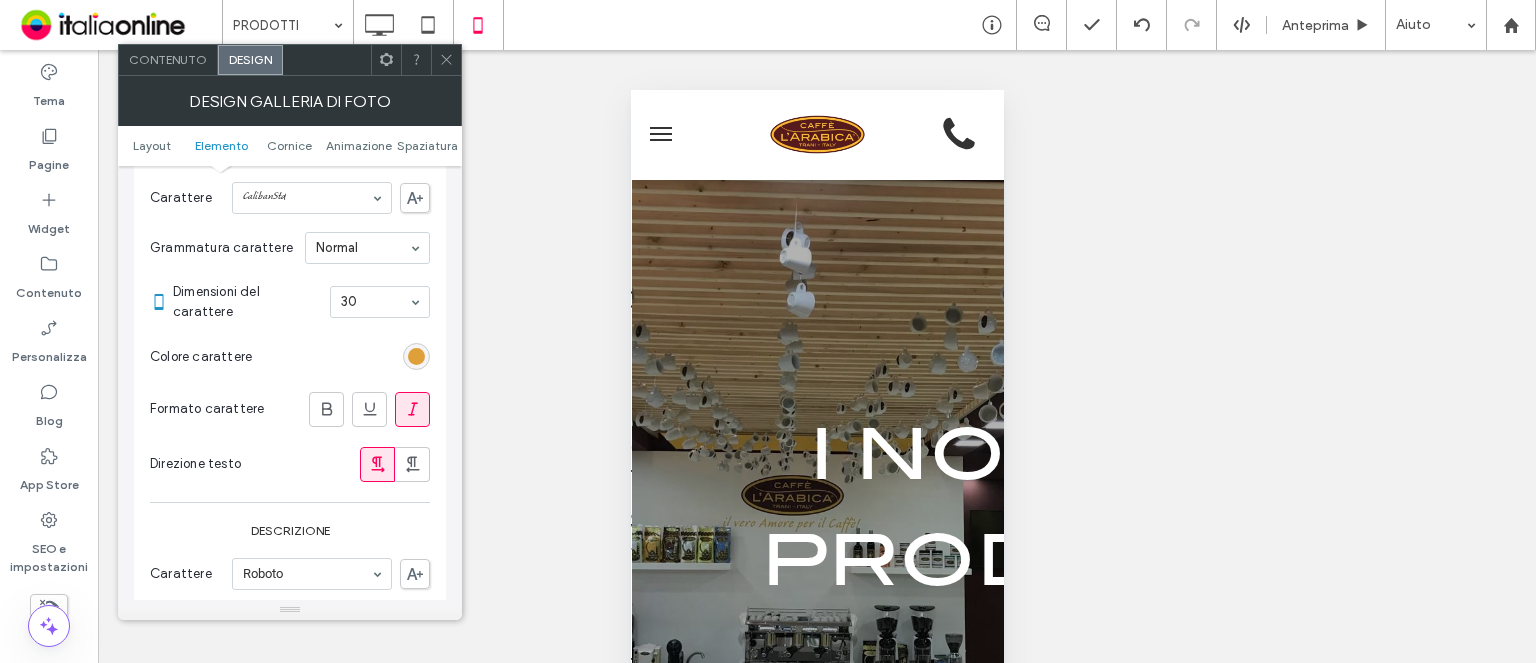 scroll, scrollTop: 1100, scrollLeft: 0, axis: vertical 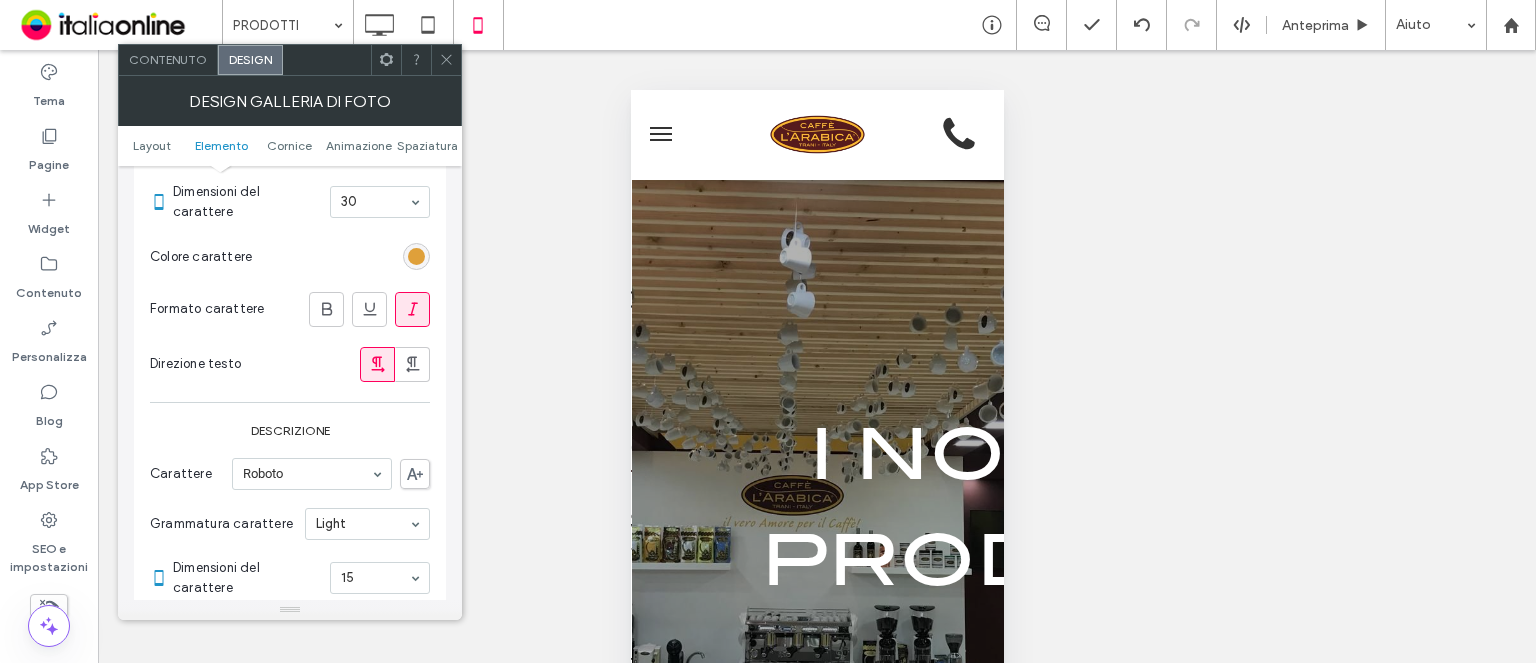 click on "Contenuto" at bounding box center (168, 60) 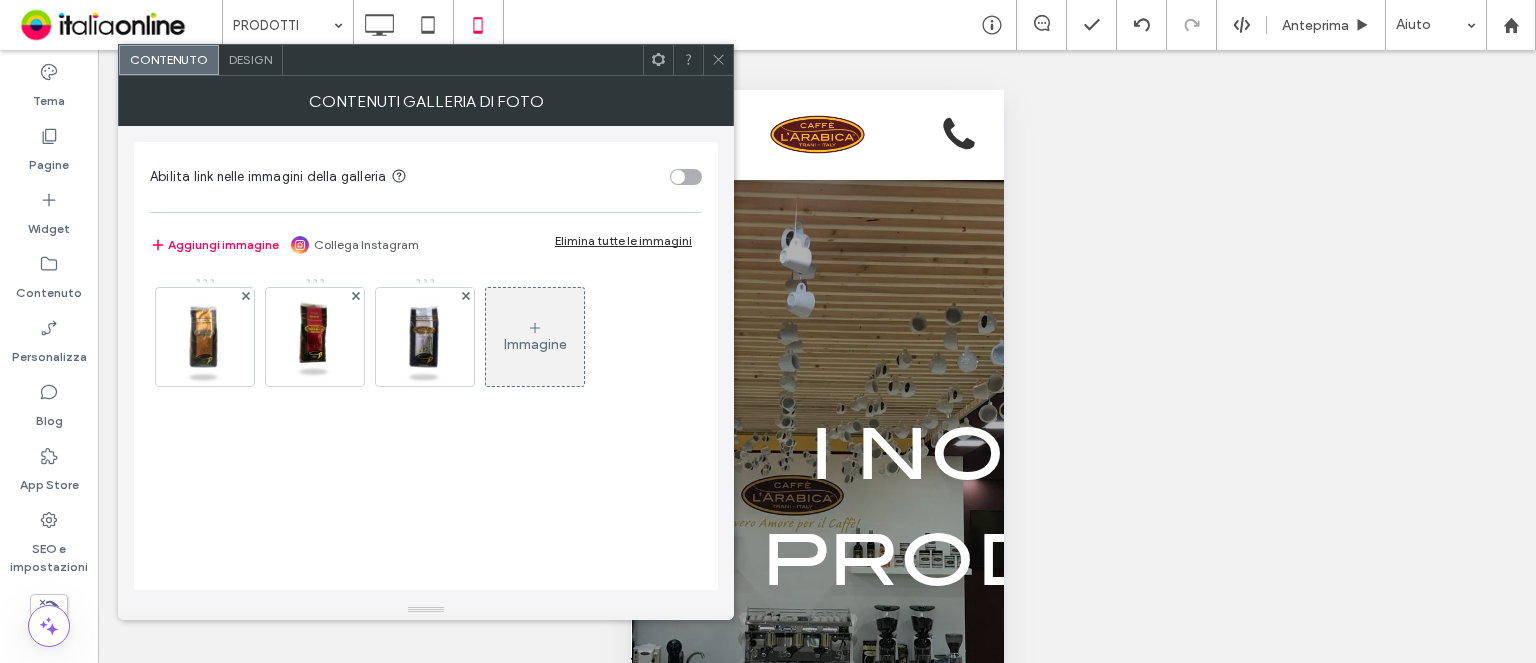 drag, startPoint x: 247, startPoint y: 53, endPoint x: 498, endPoint y: 372, distance: 405.90884 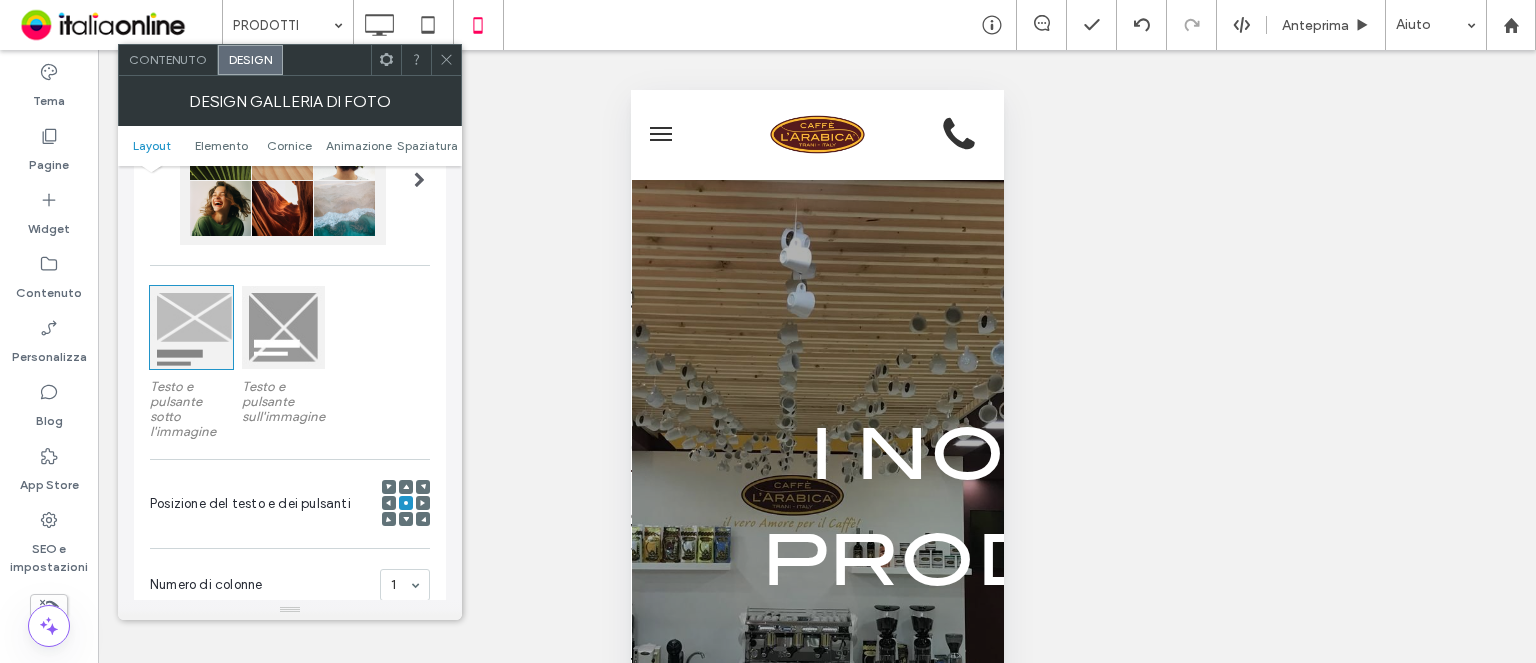scroll, scrollTop: 200, scrollLeft: 0, axis: vertical 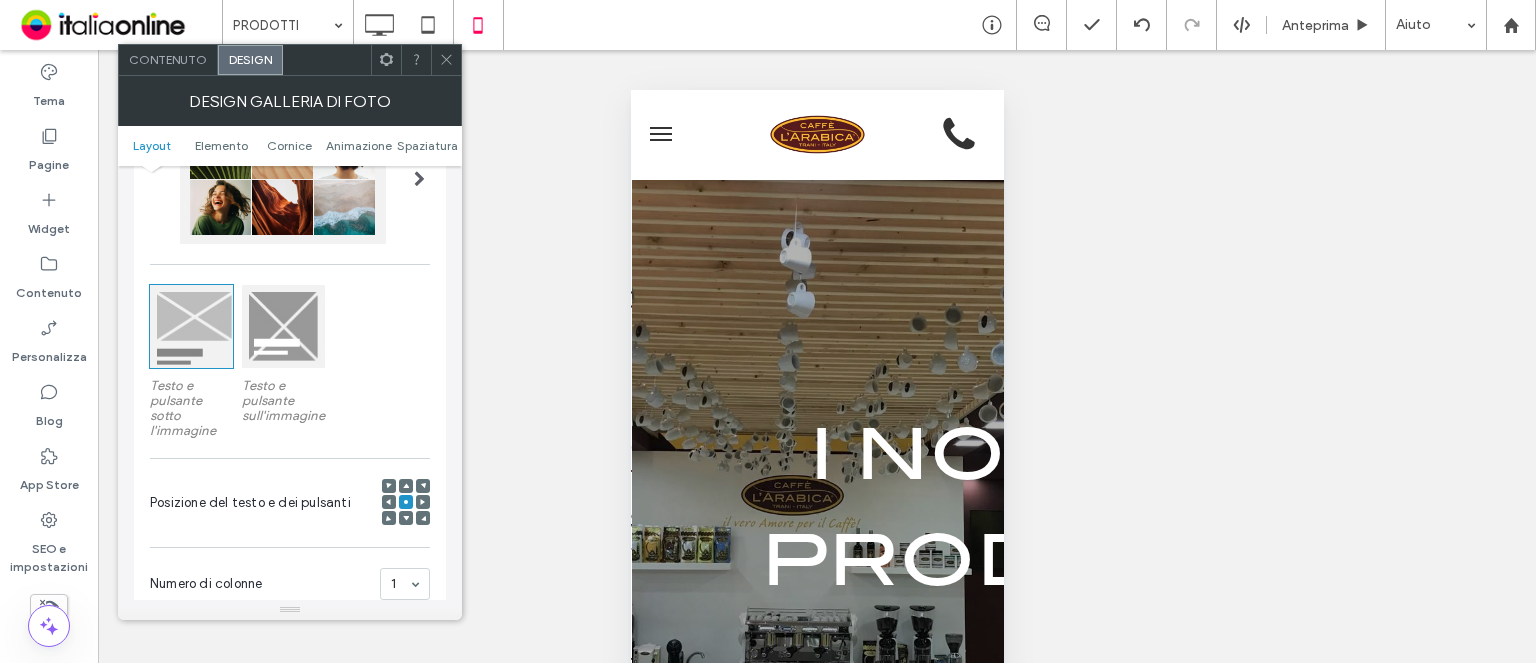 click at bounding box center (389, 486) 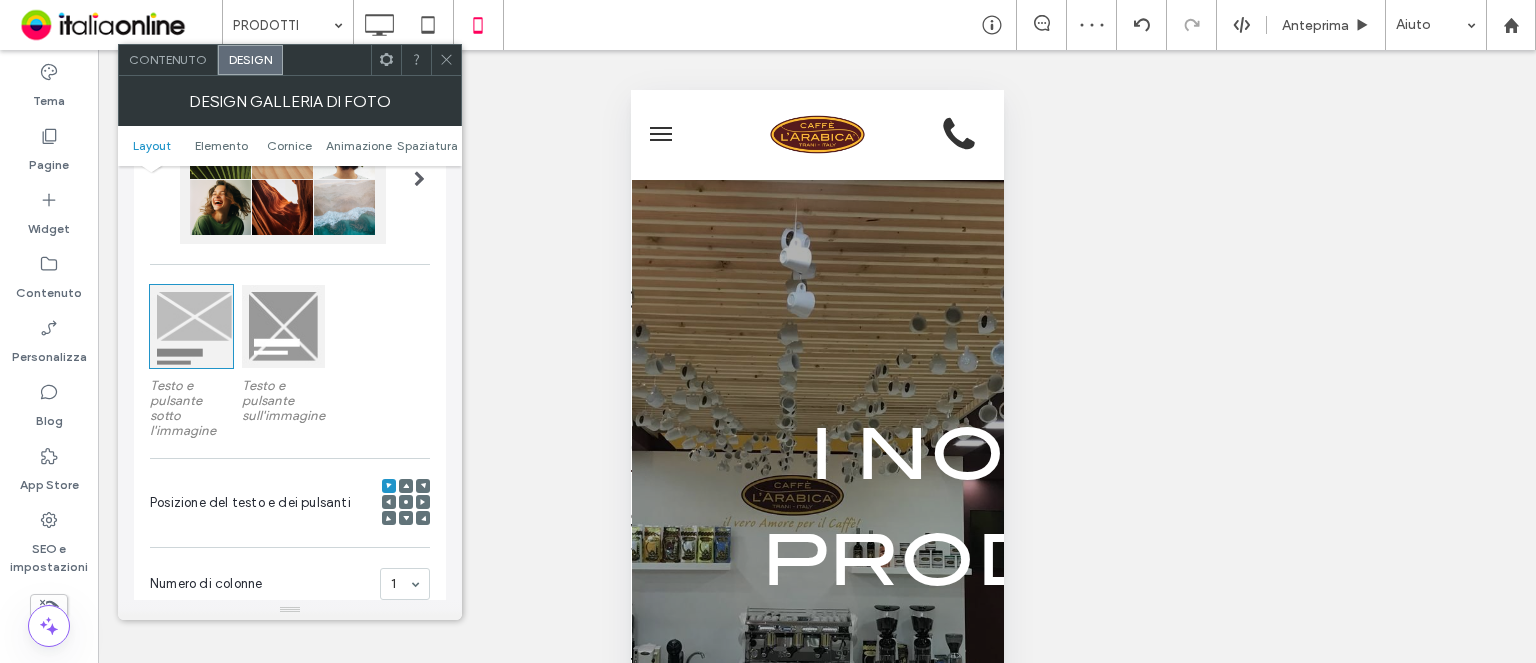 click 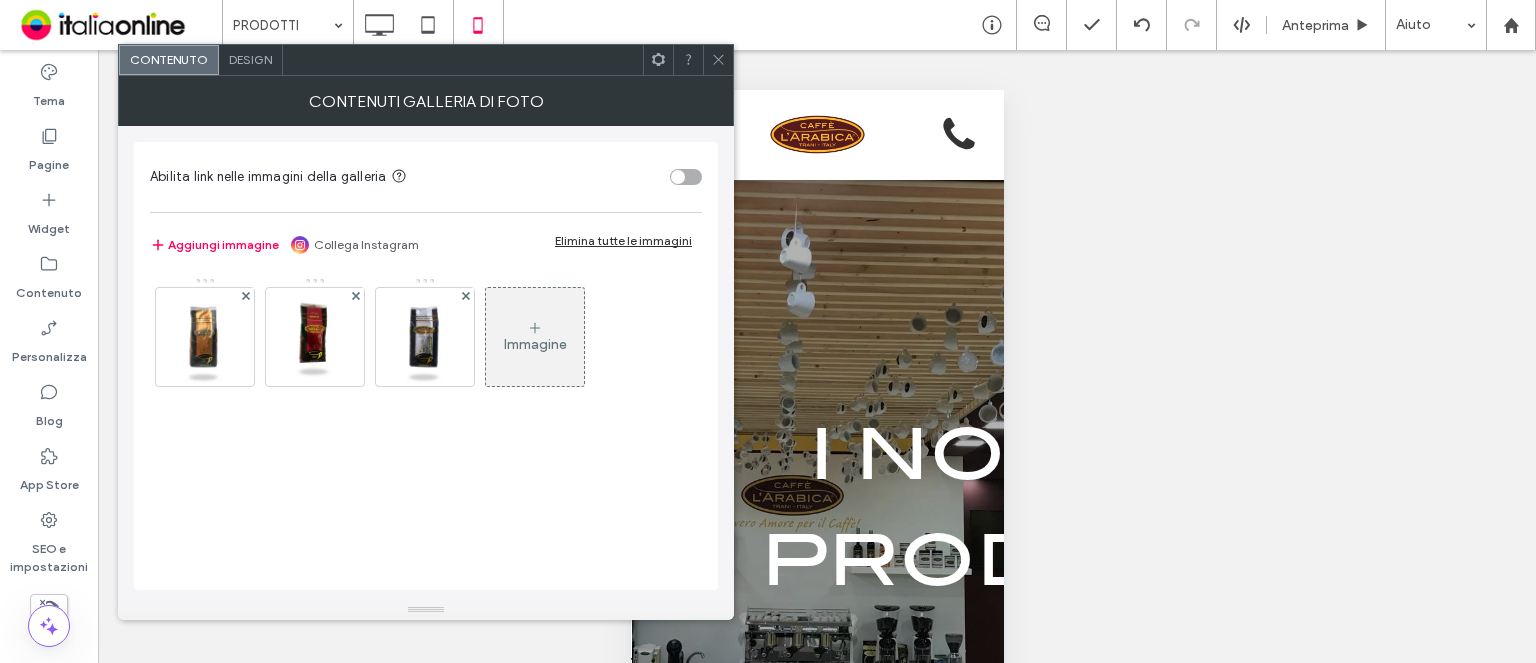 click on "Design" at bounding box center [251, 60] 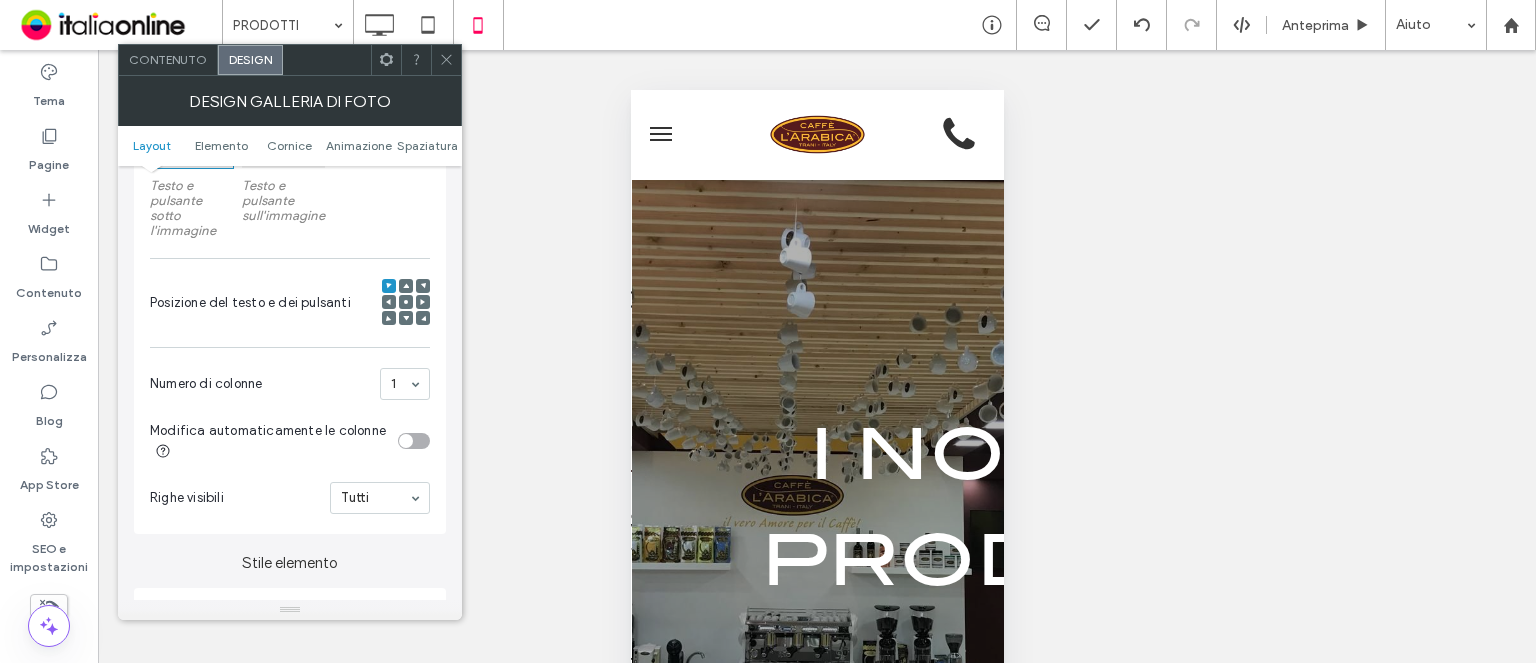 scroll, scrollTop: 600, scrollLeft: 0, axis: vertical 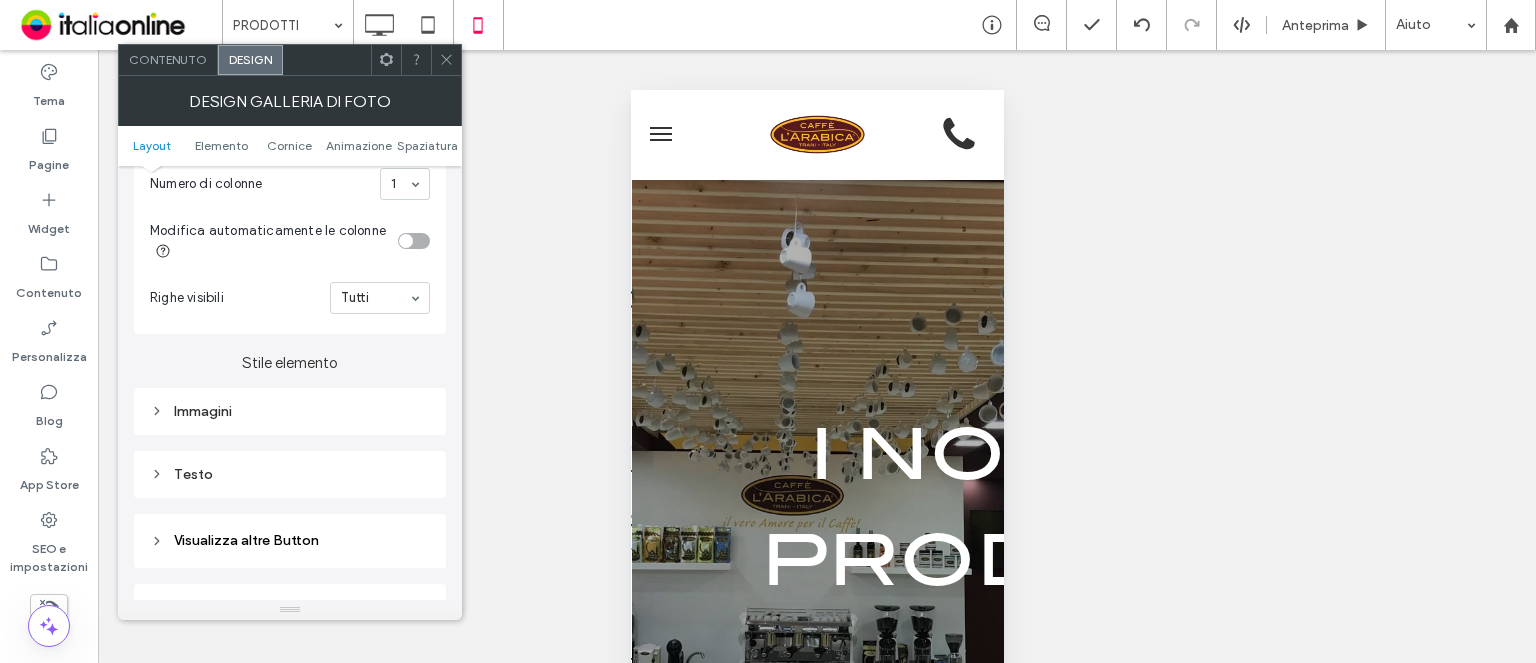 click on "Testo" at bounding box center (290, 474) 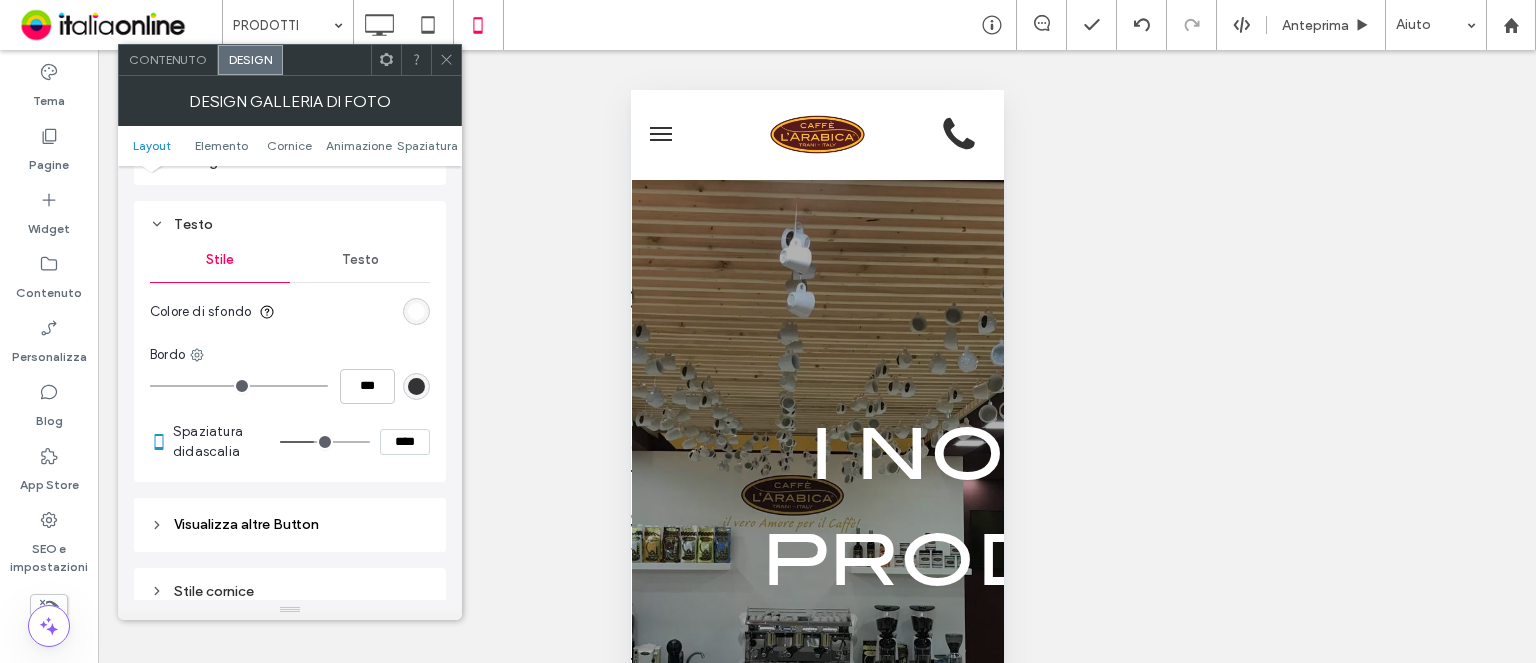 scroll, scrollTop: 900, scrollLeft: 0, axis: vertical 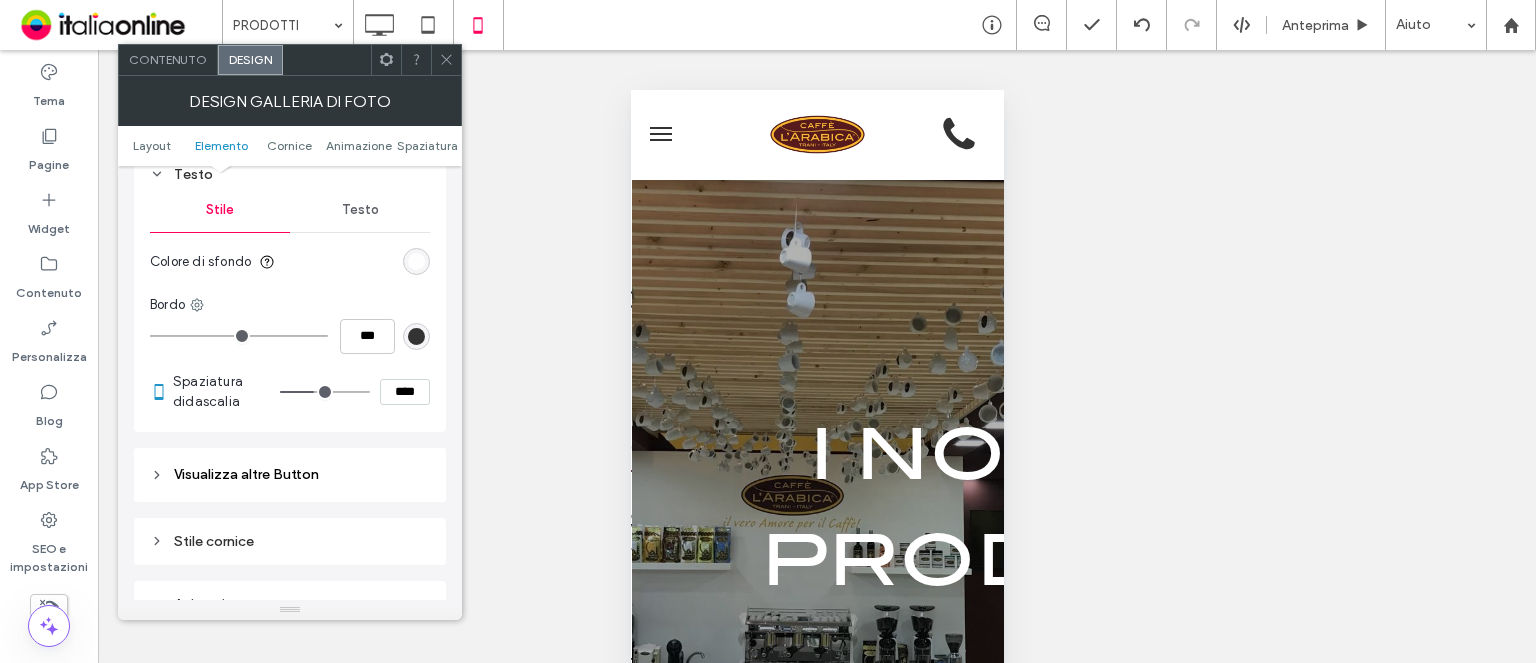 click on "Testo" at bounding box center (360, 210) 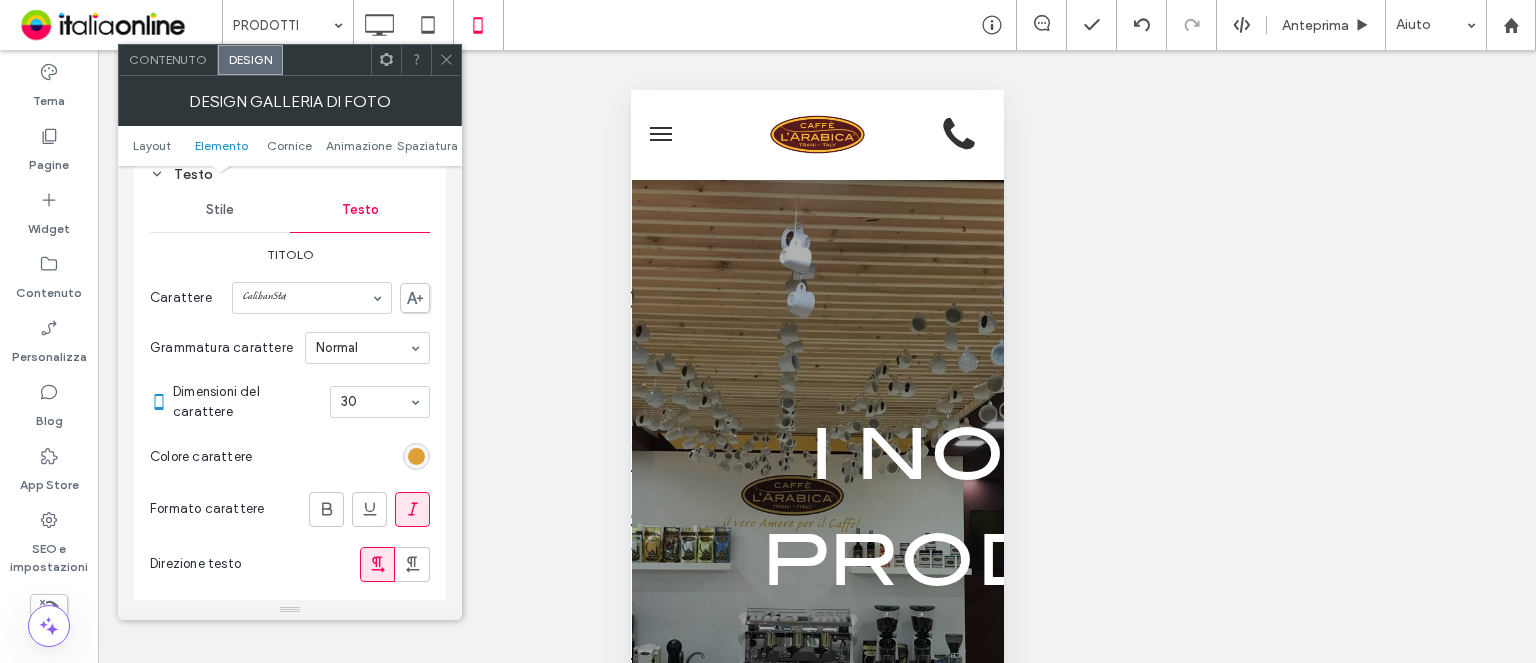 click on "Stile" at bounding box center (220, 210) 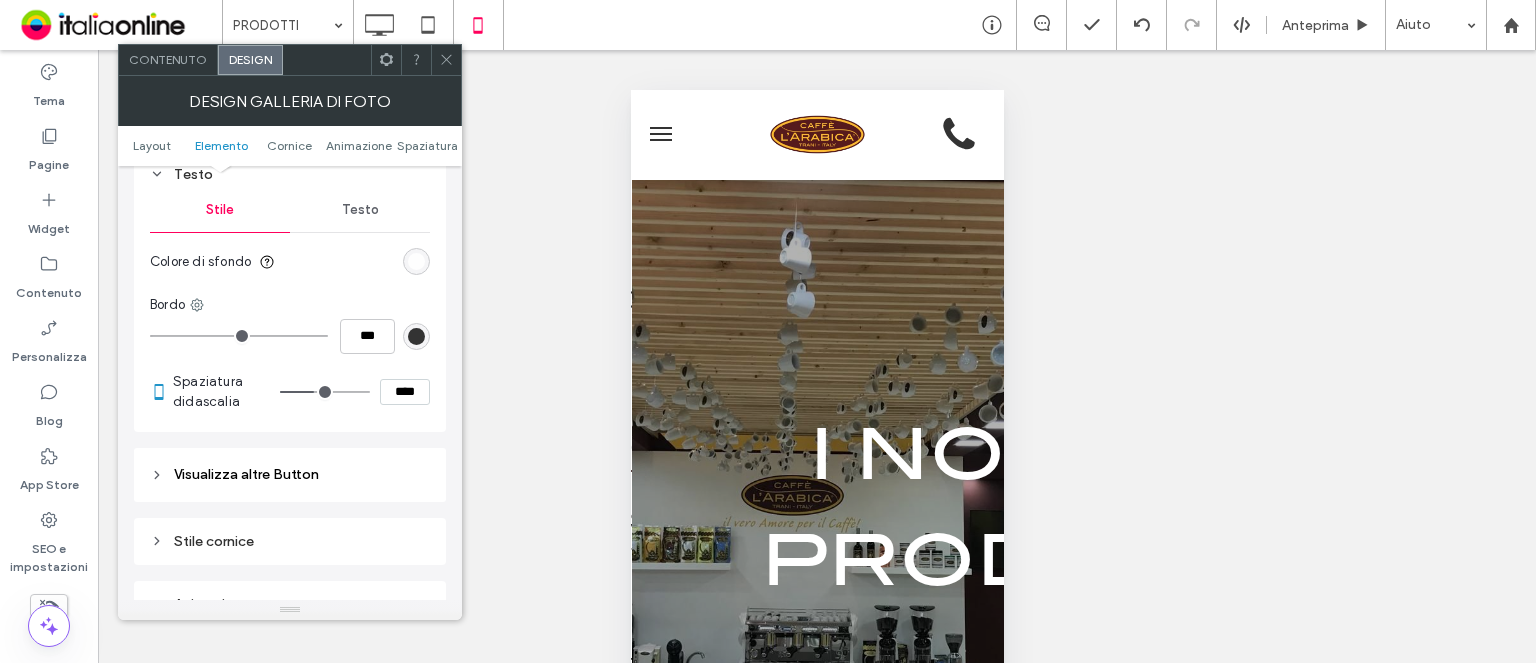 scroll, scrollTop: 800, scrollLeft: 0, axis: vertical 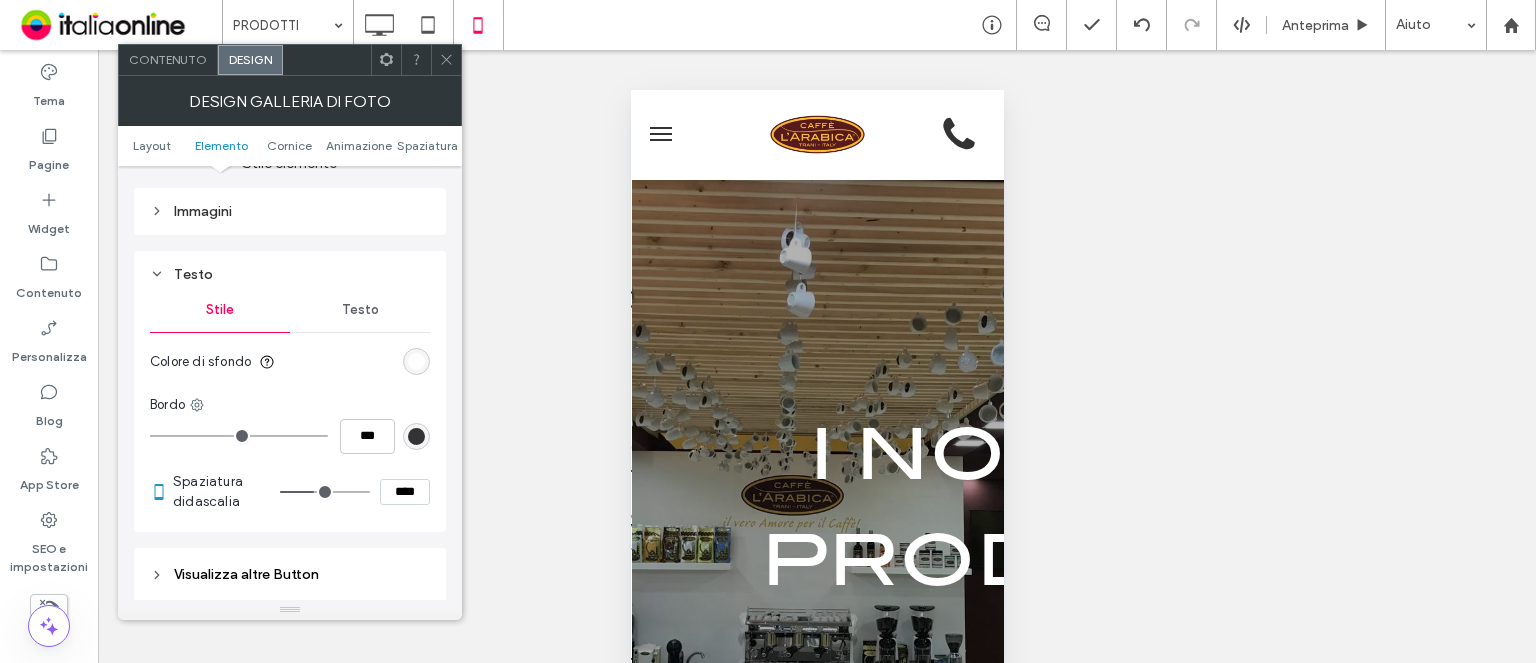 click on "Testo" at bounding box center (360, 310) 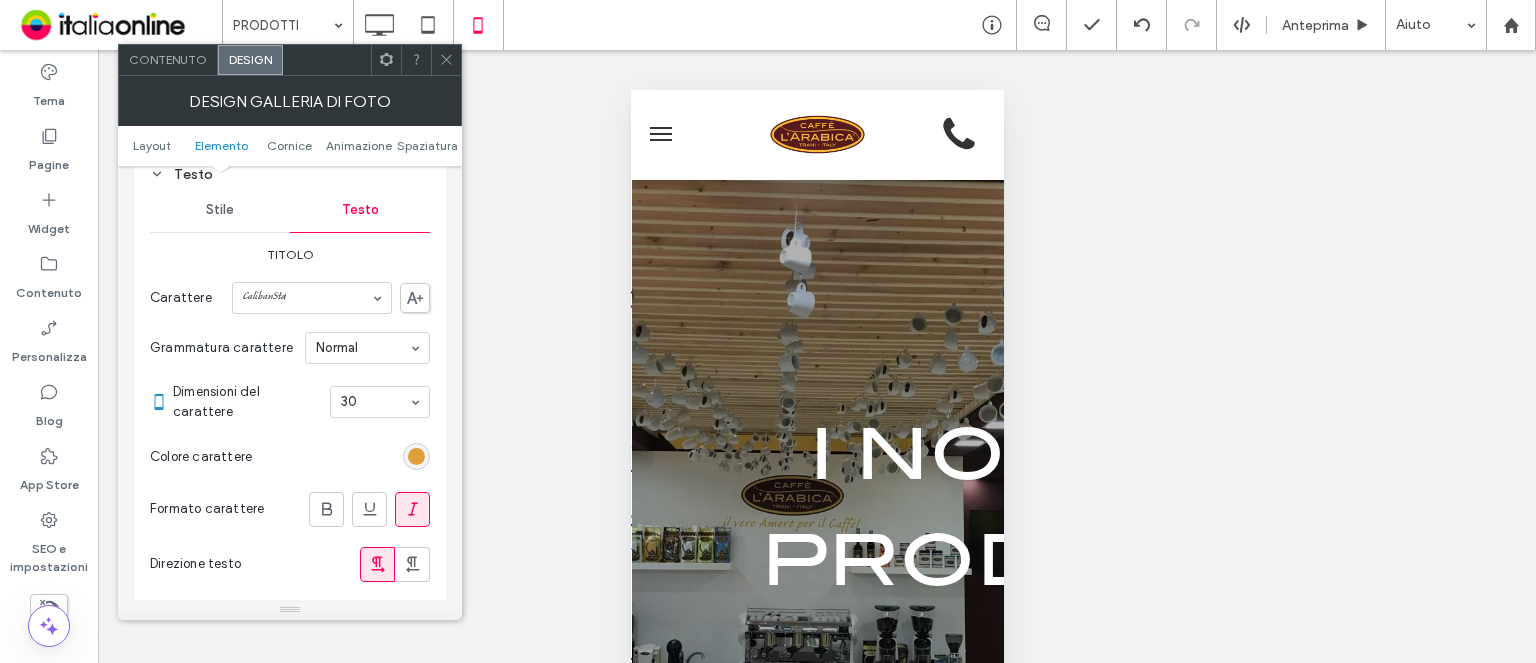 scroll, scrollTop: 900, scrollLeft: 0, axis: vertical 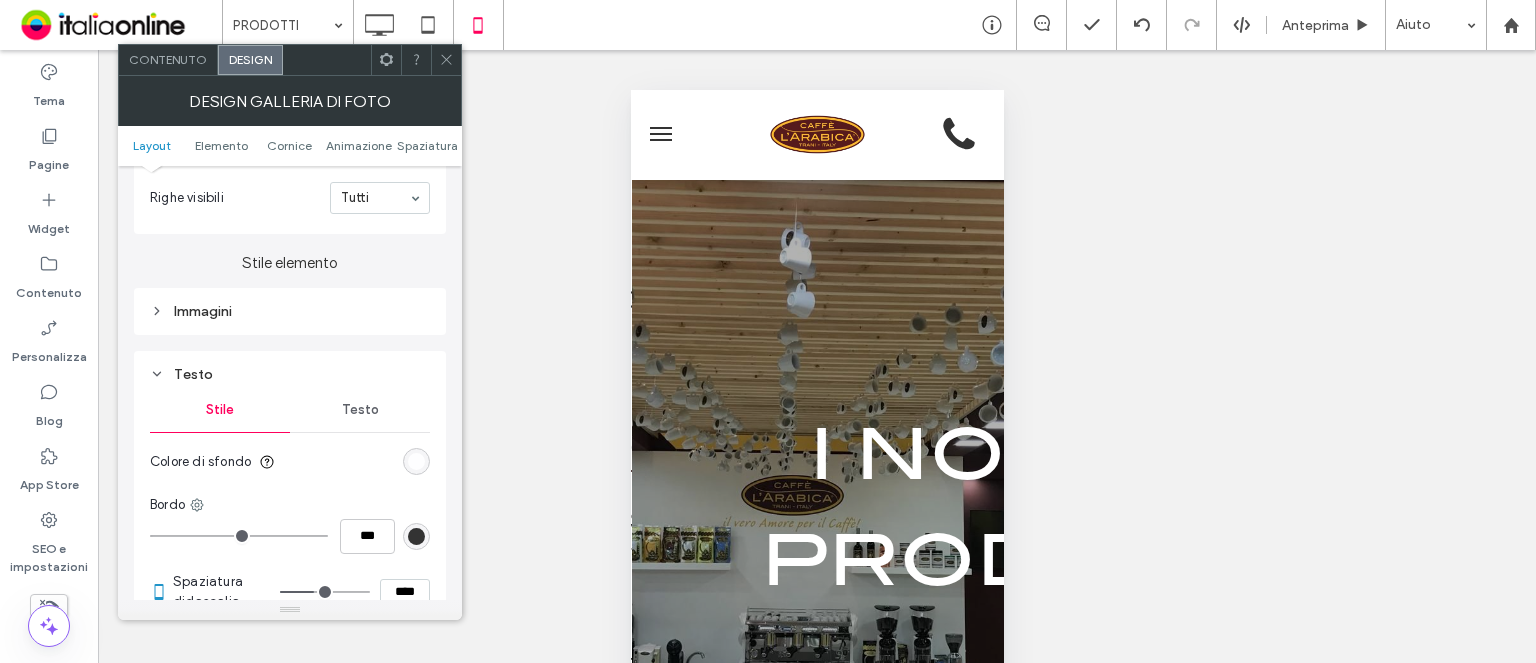 click on "Testo" at bounding box center (360, 410) 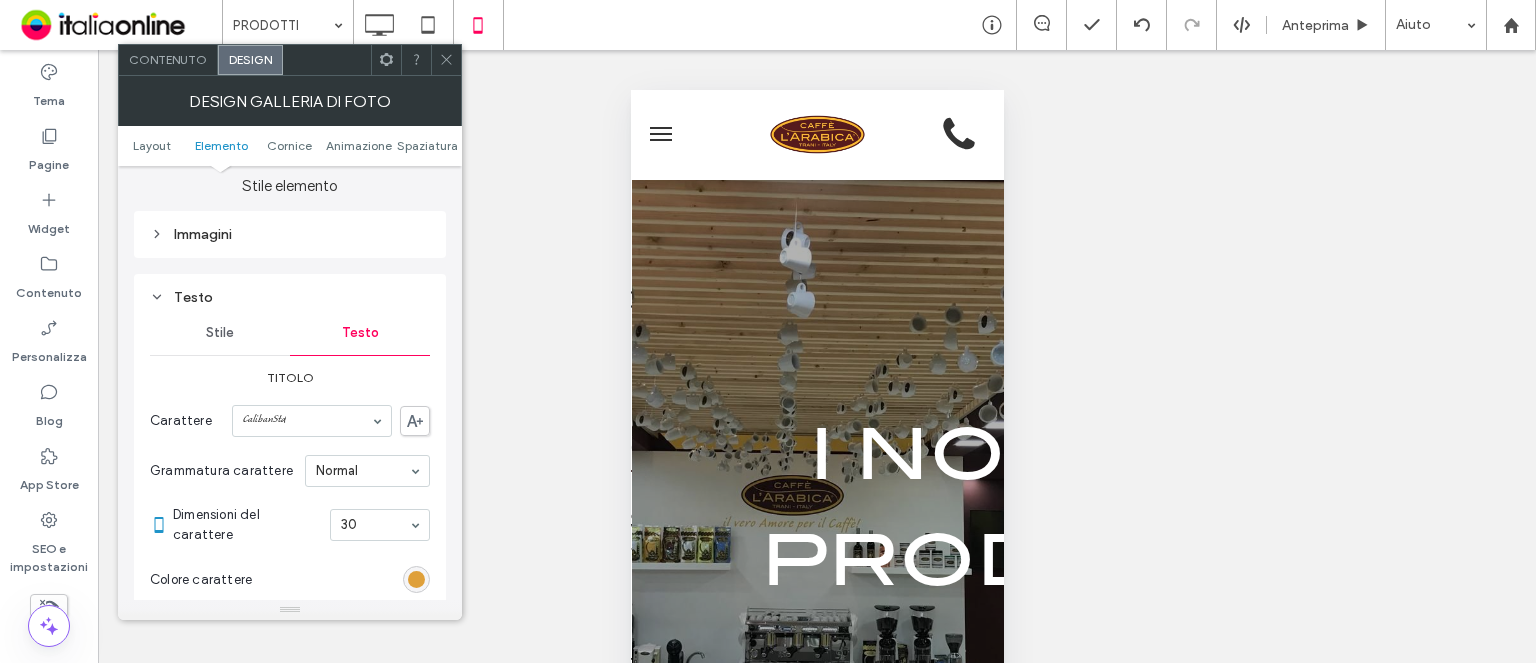scroll, scrollTop: 900, scrollLeft: 0, axis: vertical 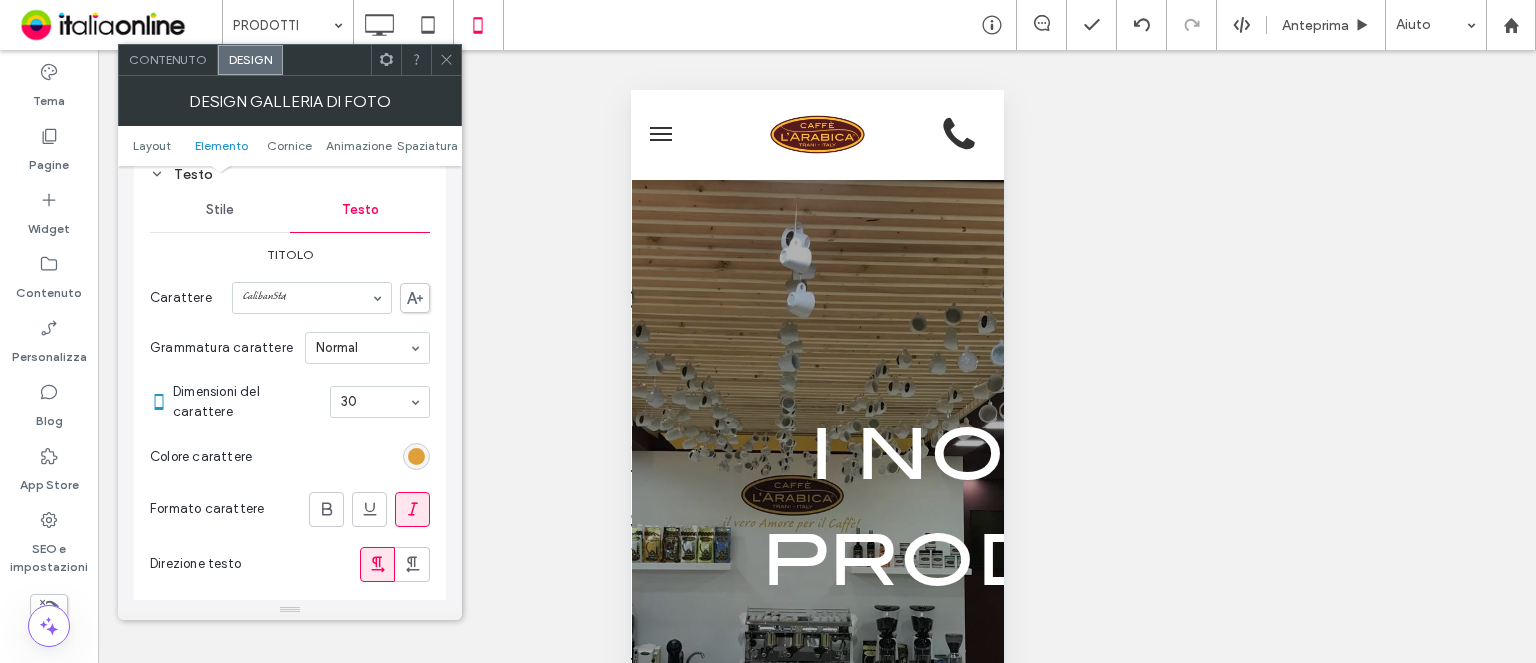 click on "Stile" at bounding box center [220, 210] 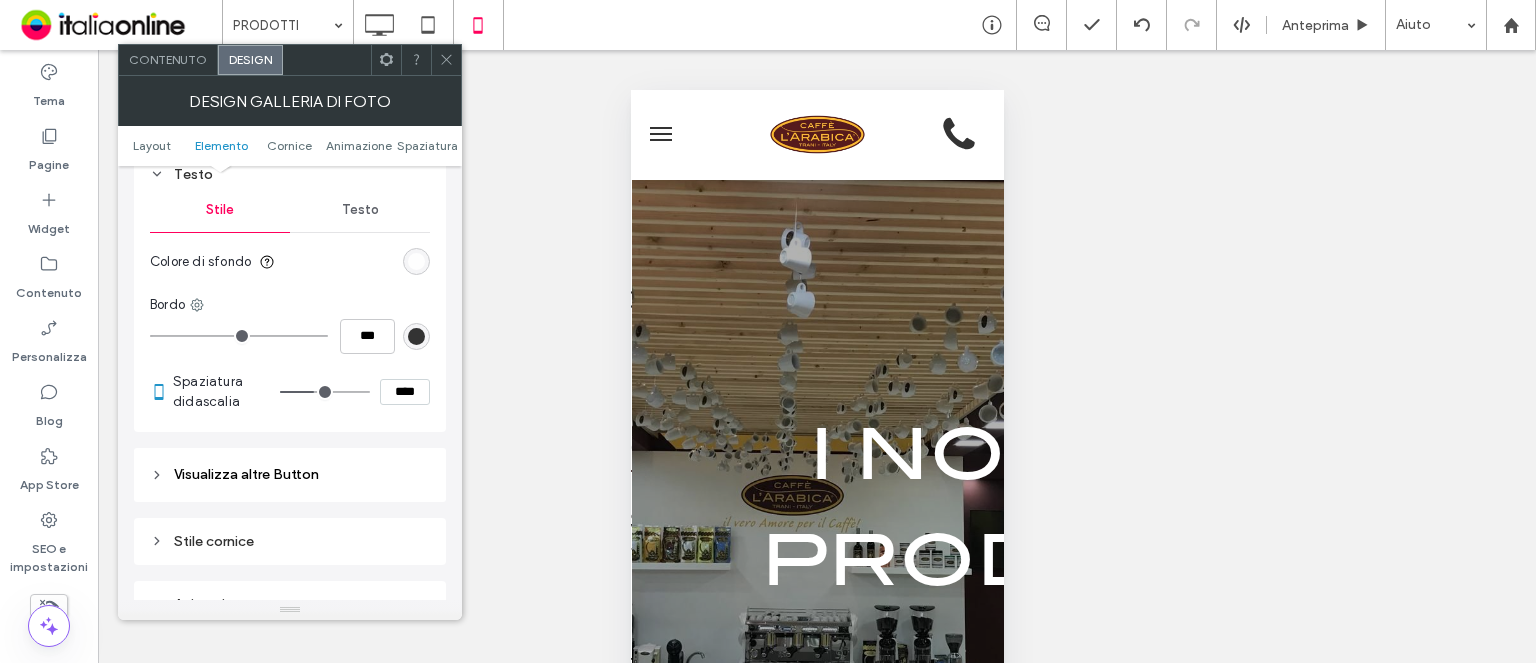 click on "Testo" at bounding box center [360, 210] 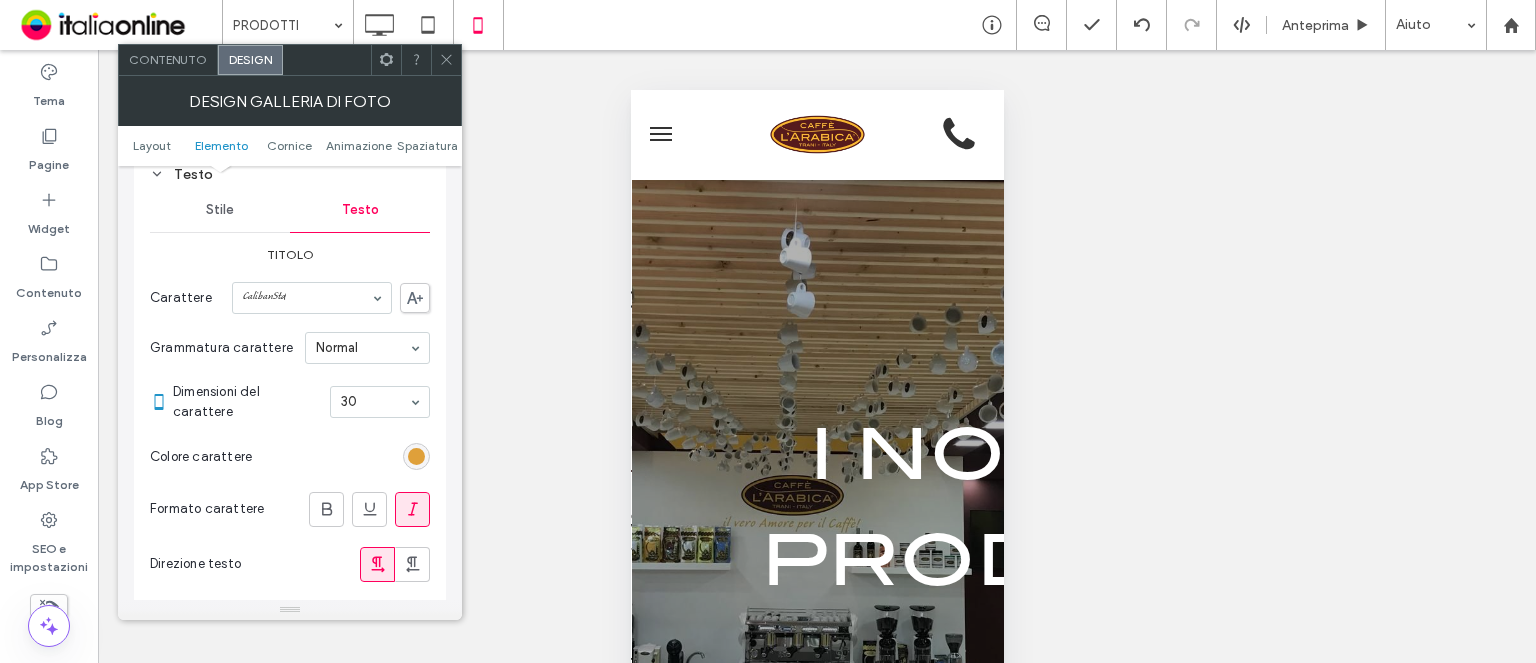 click on "Stile" at bounding box center (220, 210) 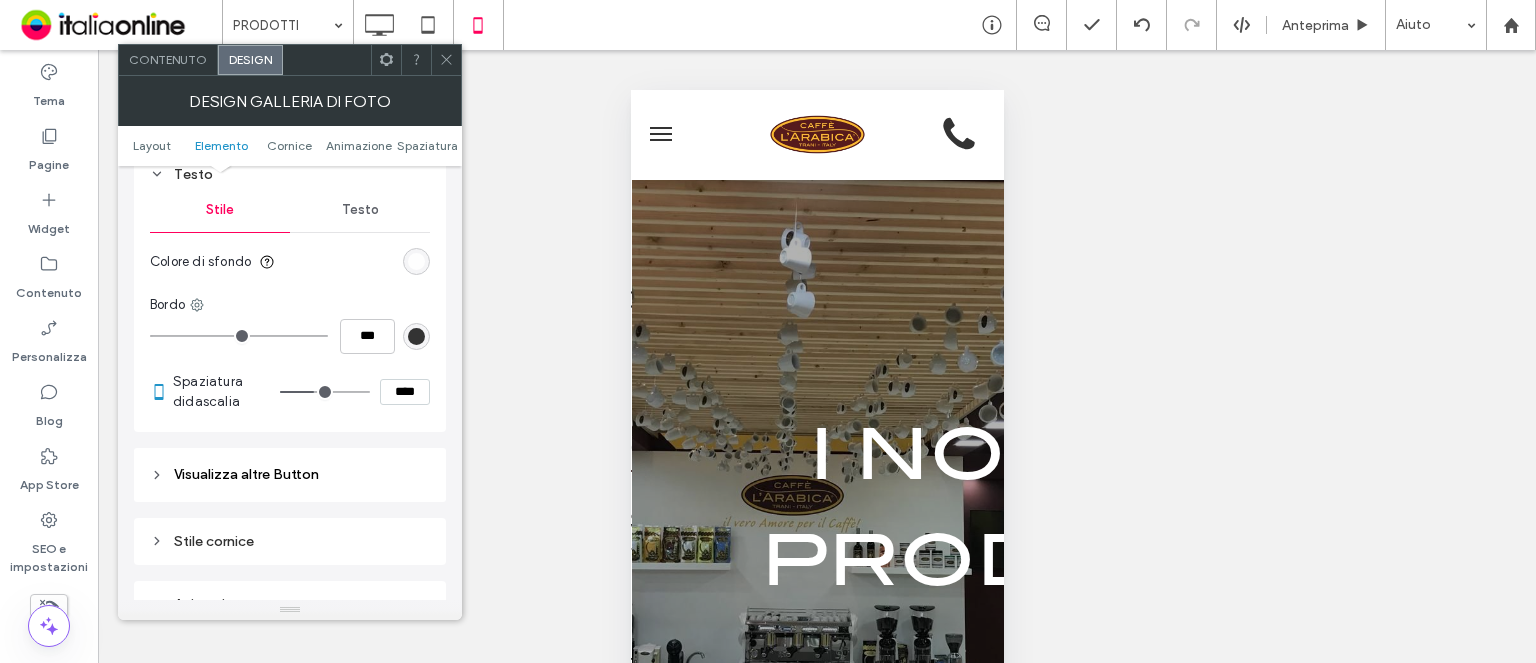 click on "Colore di sfondo" at bounding box center (290, 262) 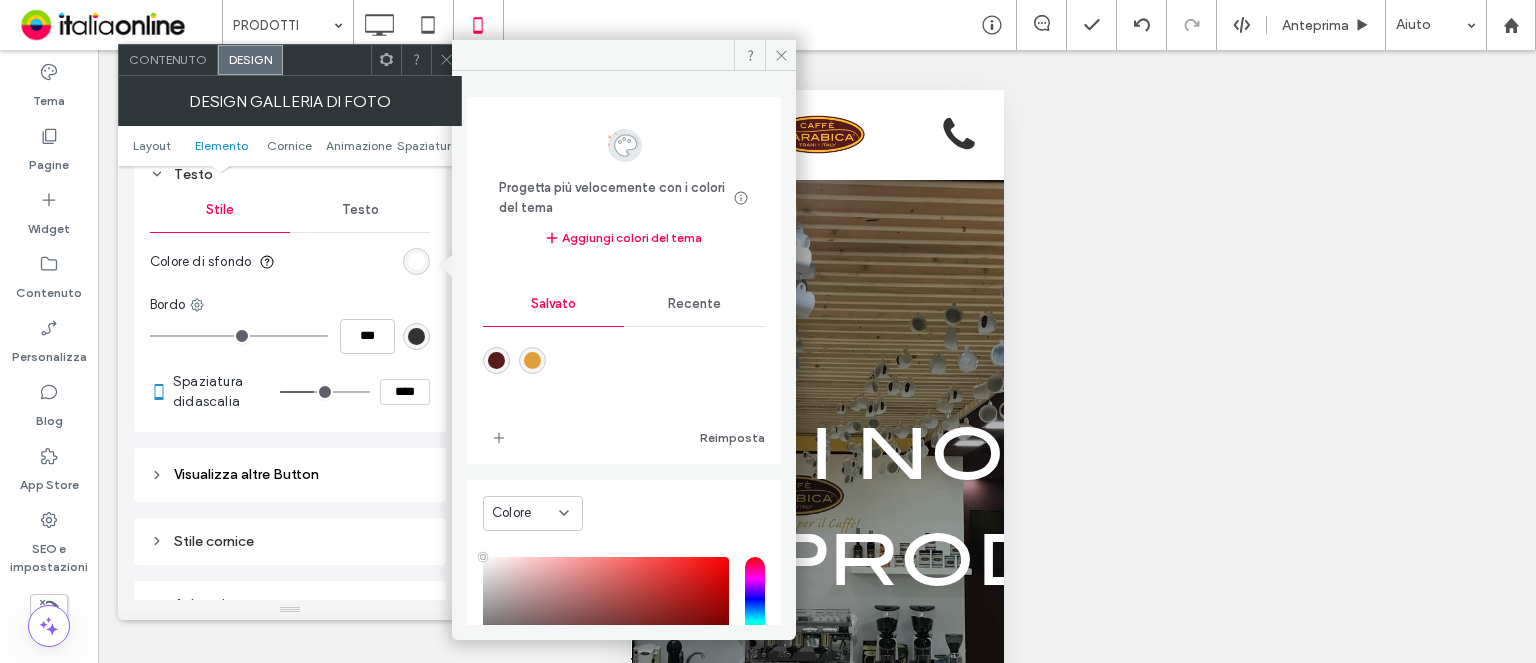 click at bounding box center [532, 360] 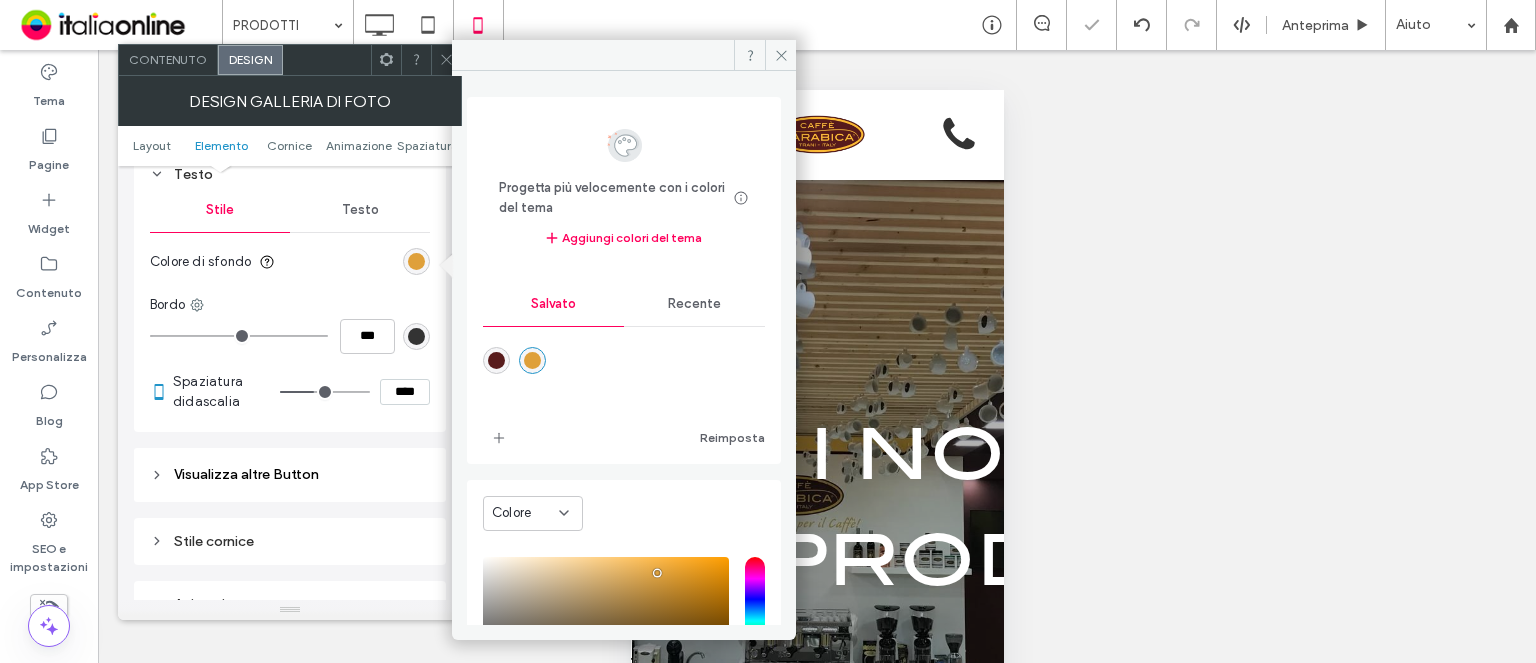 type on "*******" 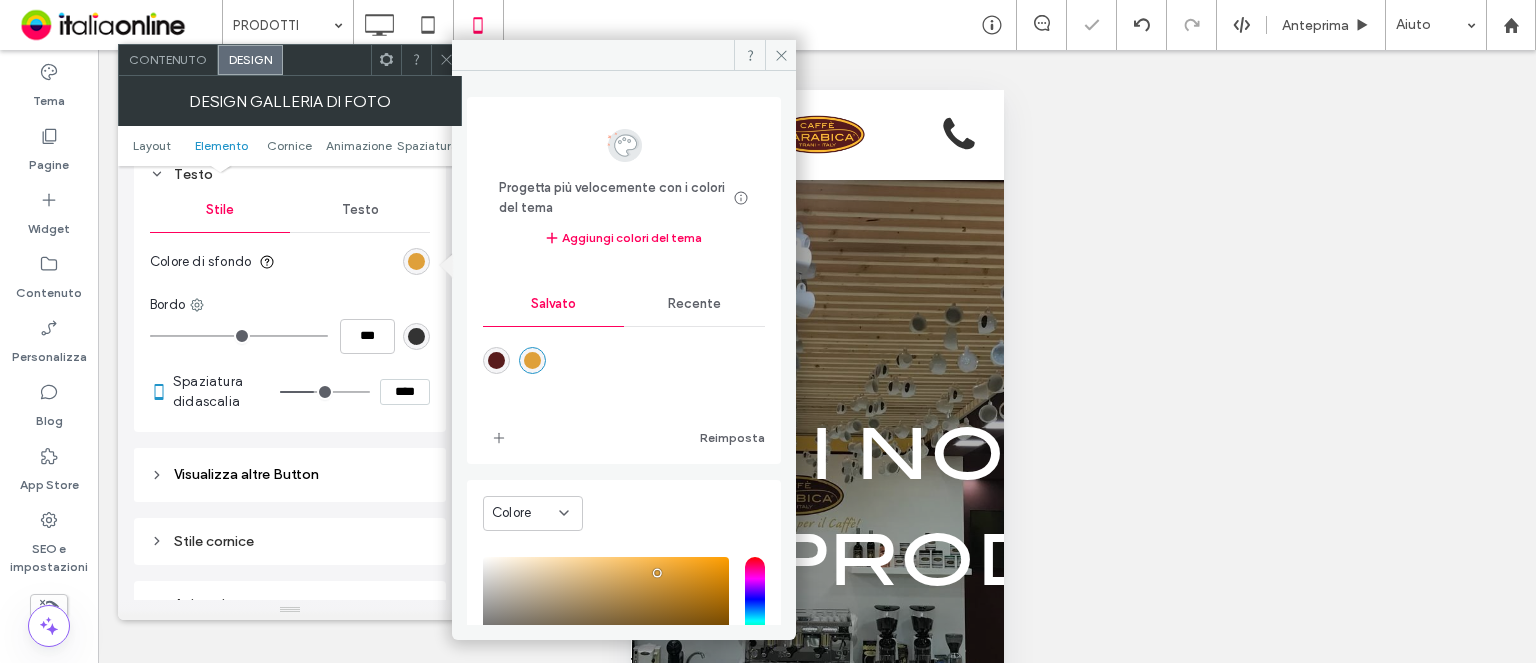type on "***" 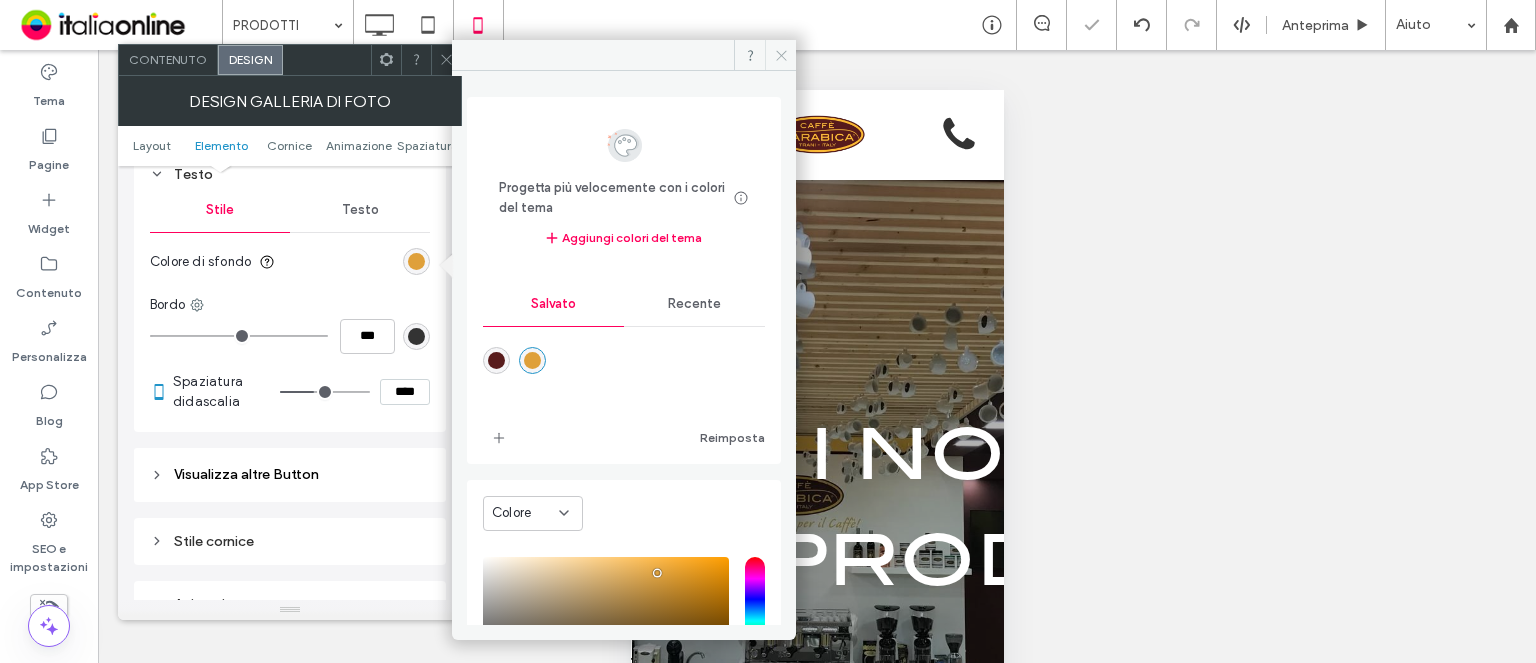 click 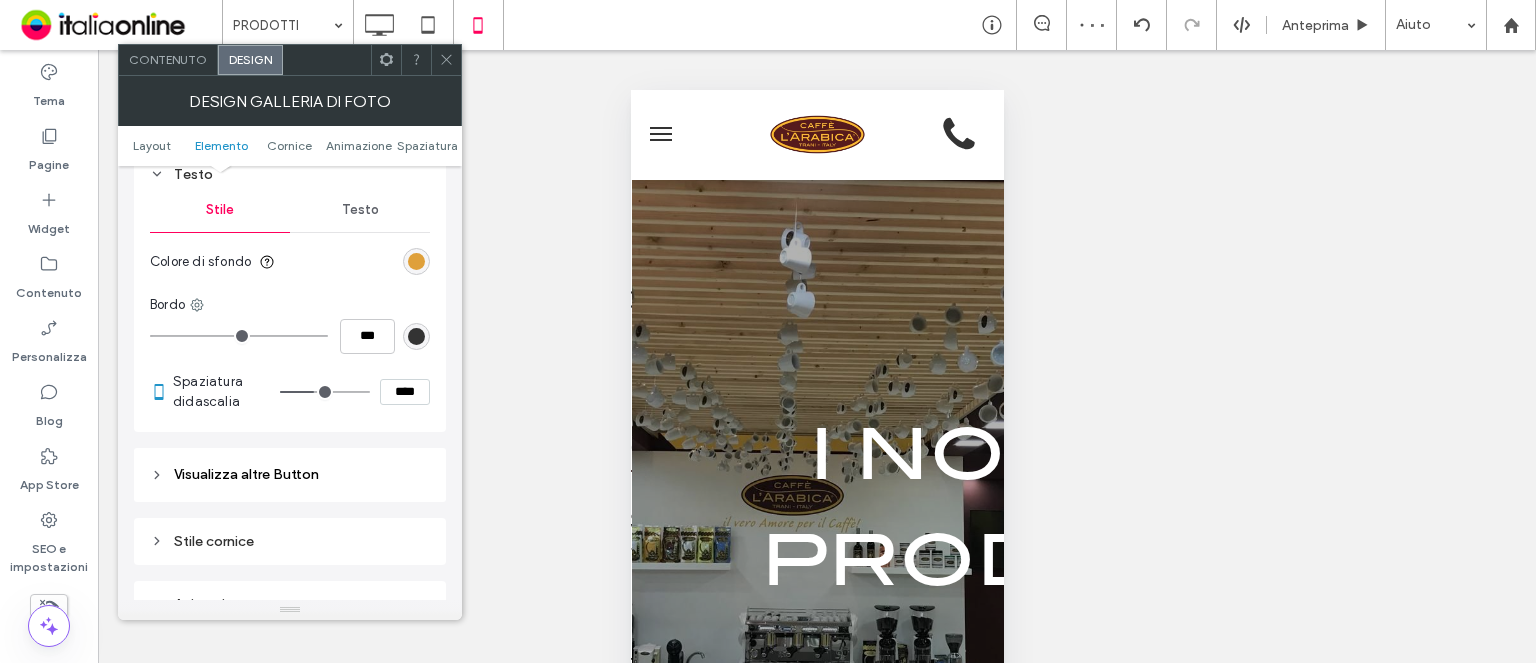 click 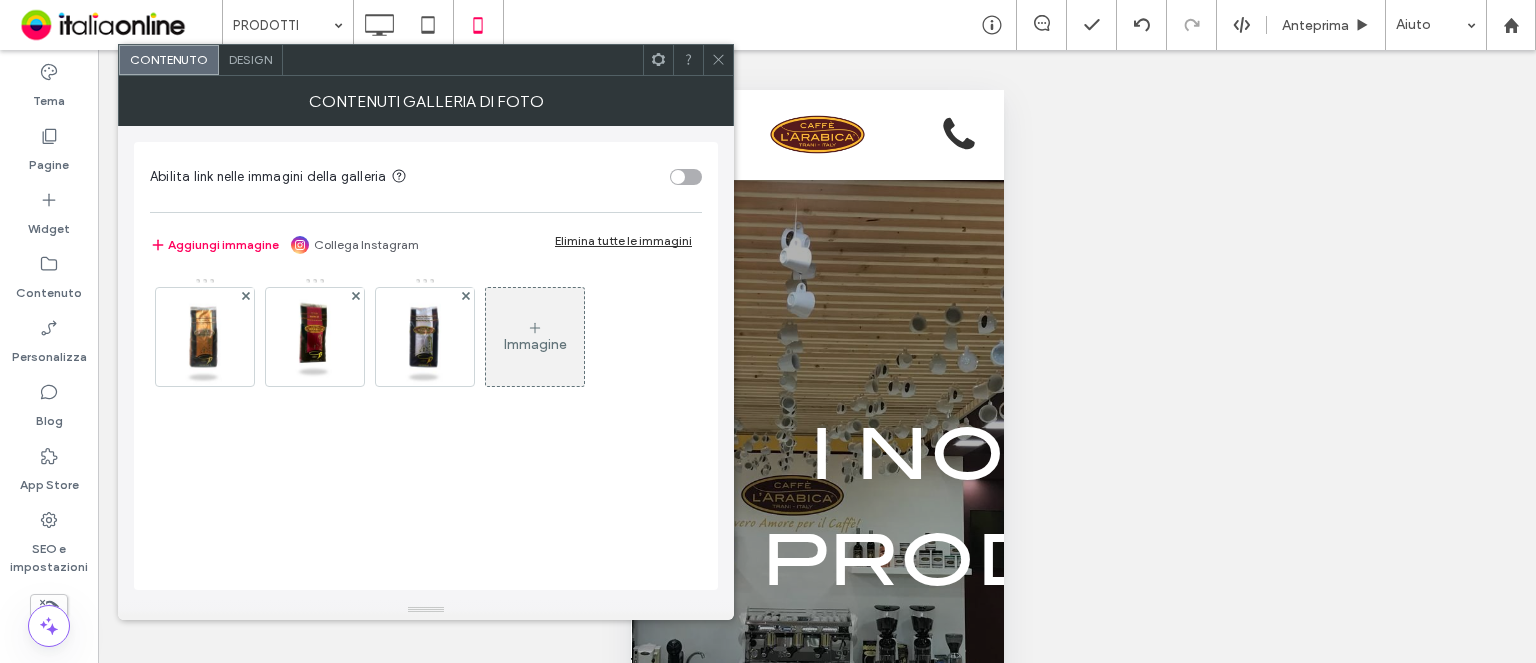 click on "Design" at bounding box center [250, 59] 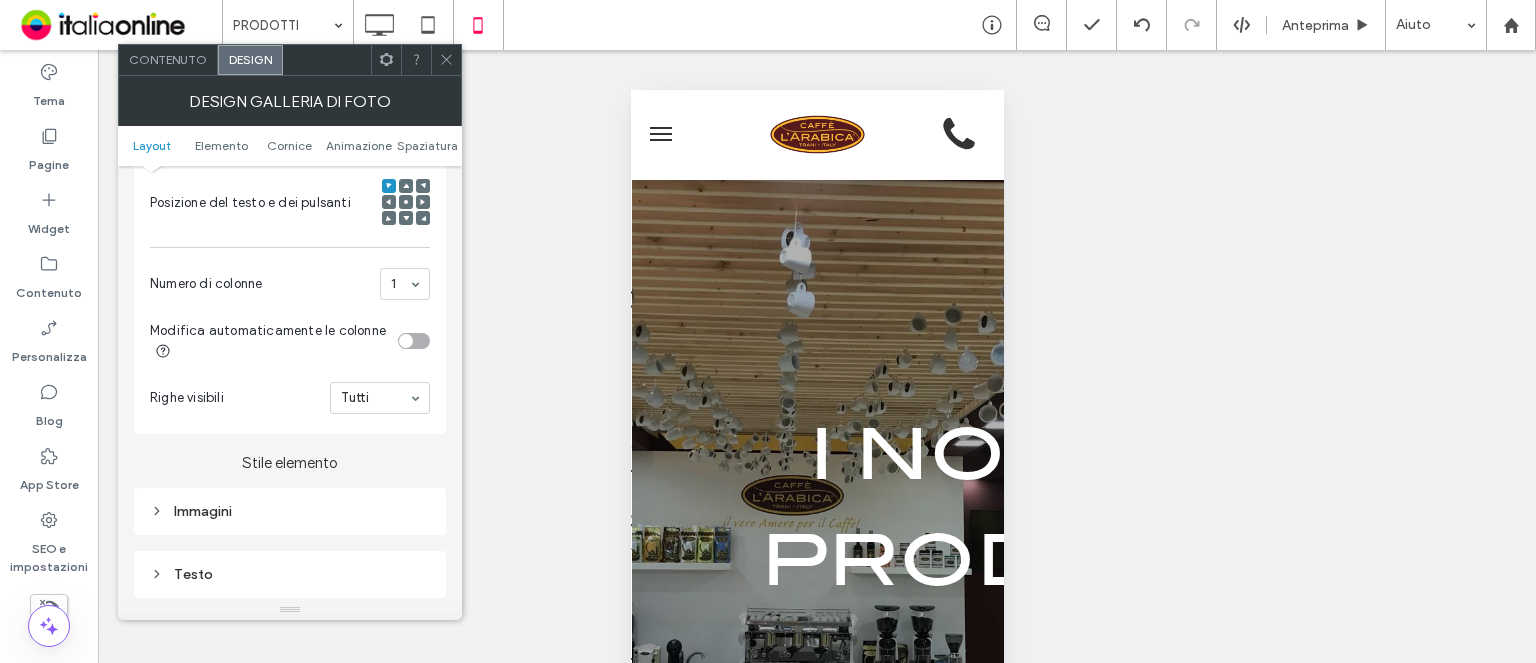 scroll, scrollTop: 600, scrollLeft: 0, axis: vertical 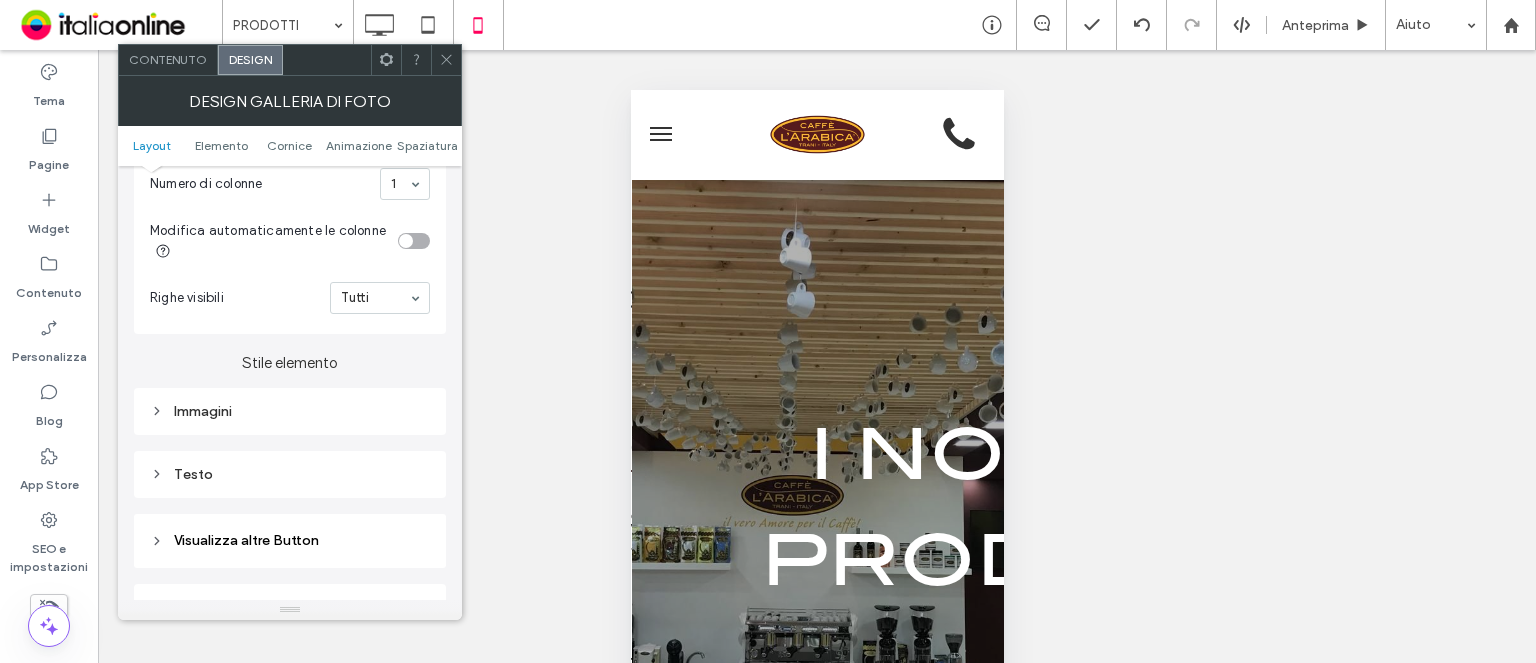 click on "Immagini" at bounding box center (290, 411) 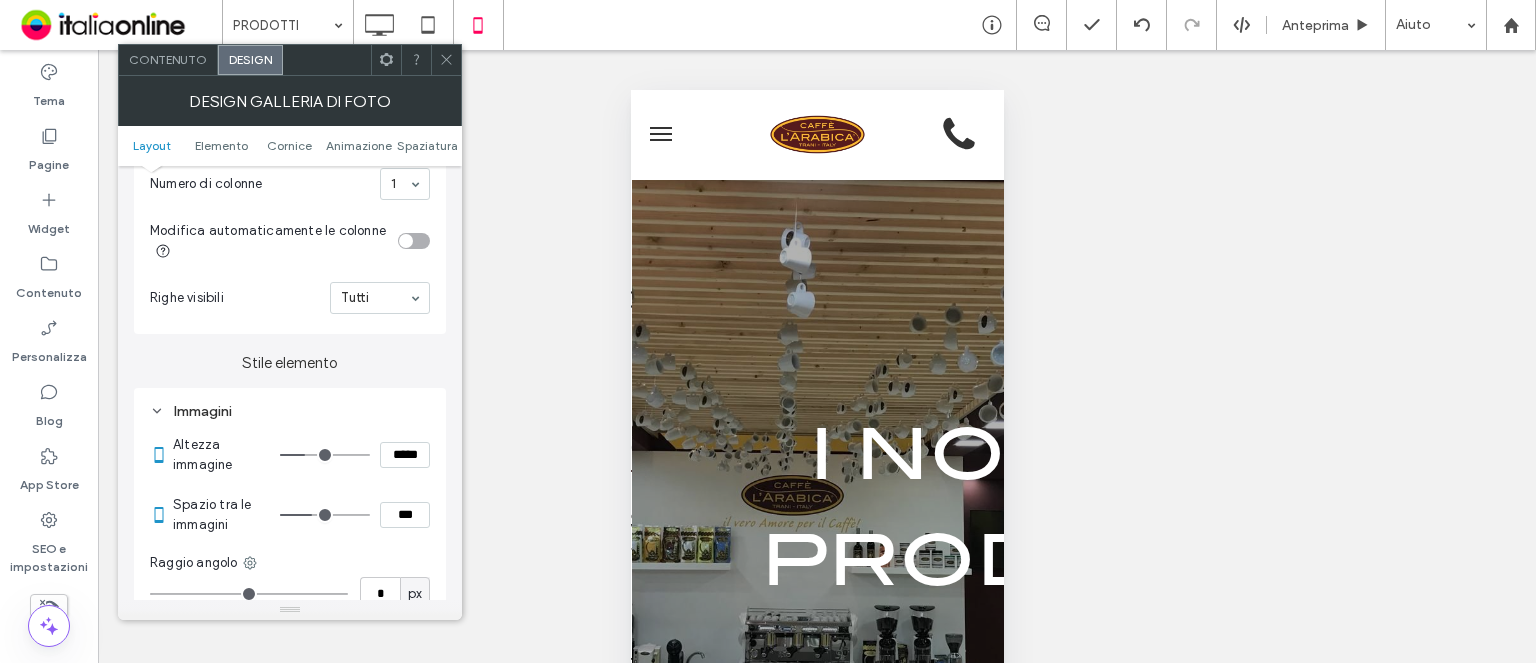 type on "*" 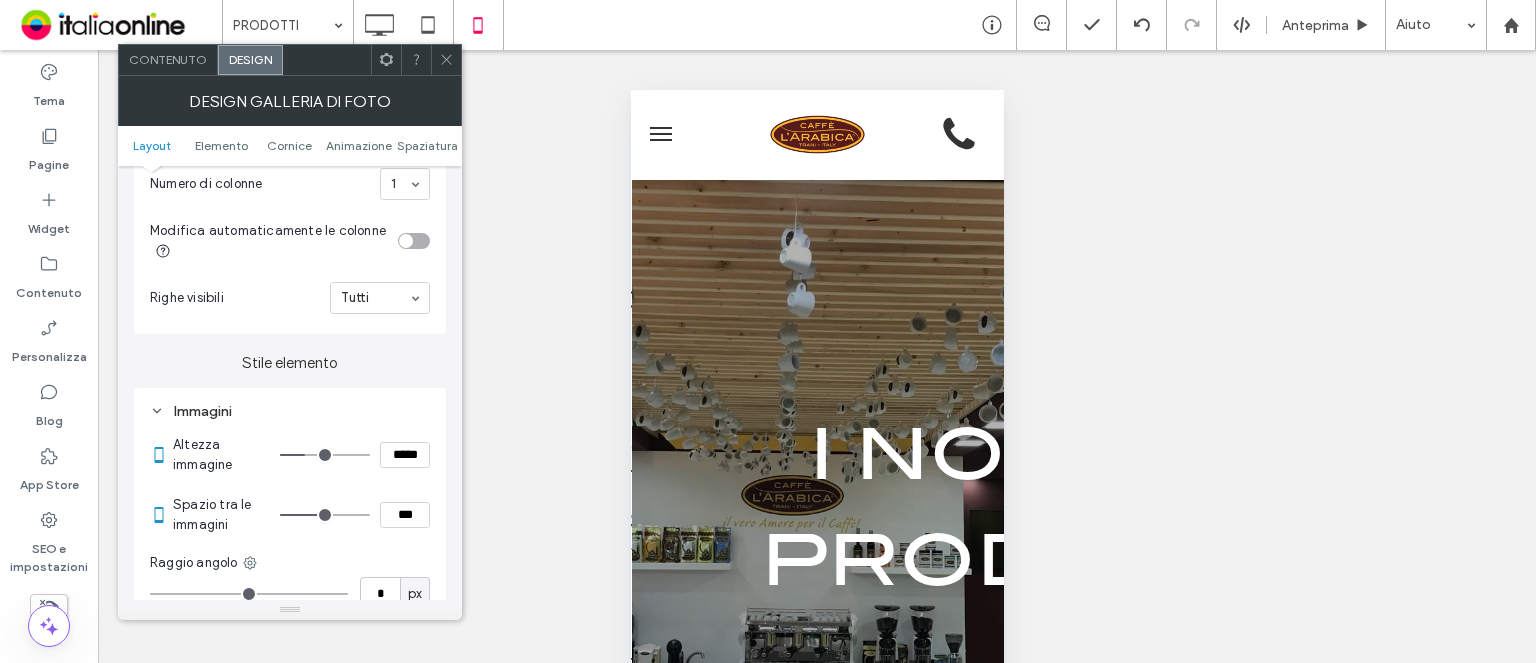 type on "**" 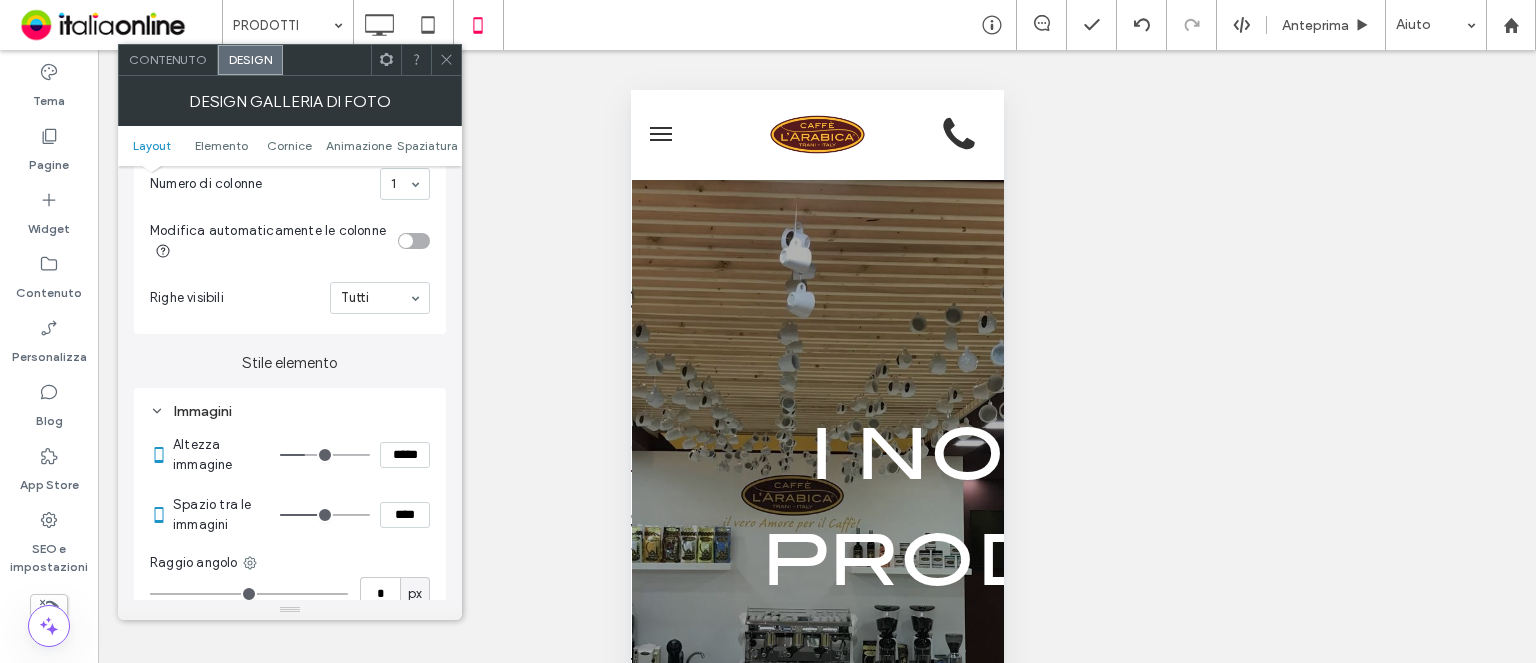 type on "**" 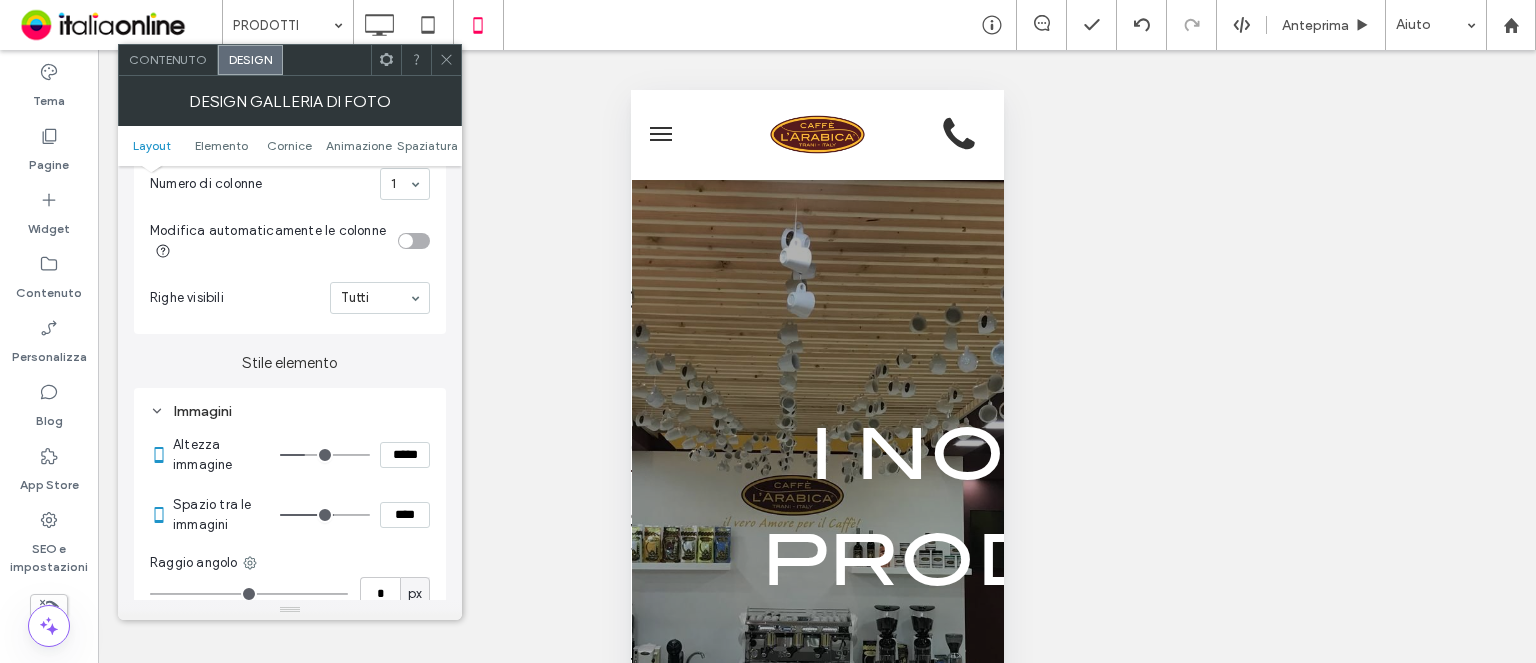 type on "**" 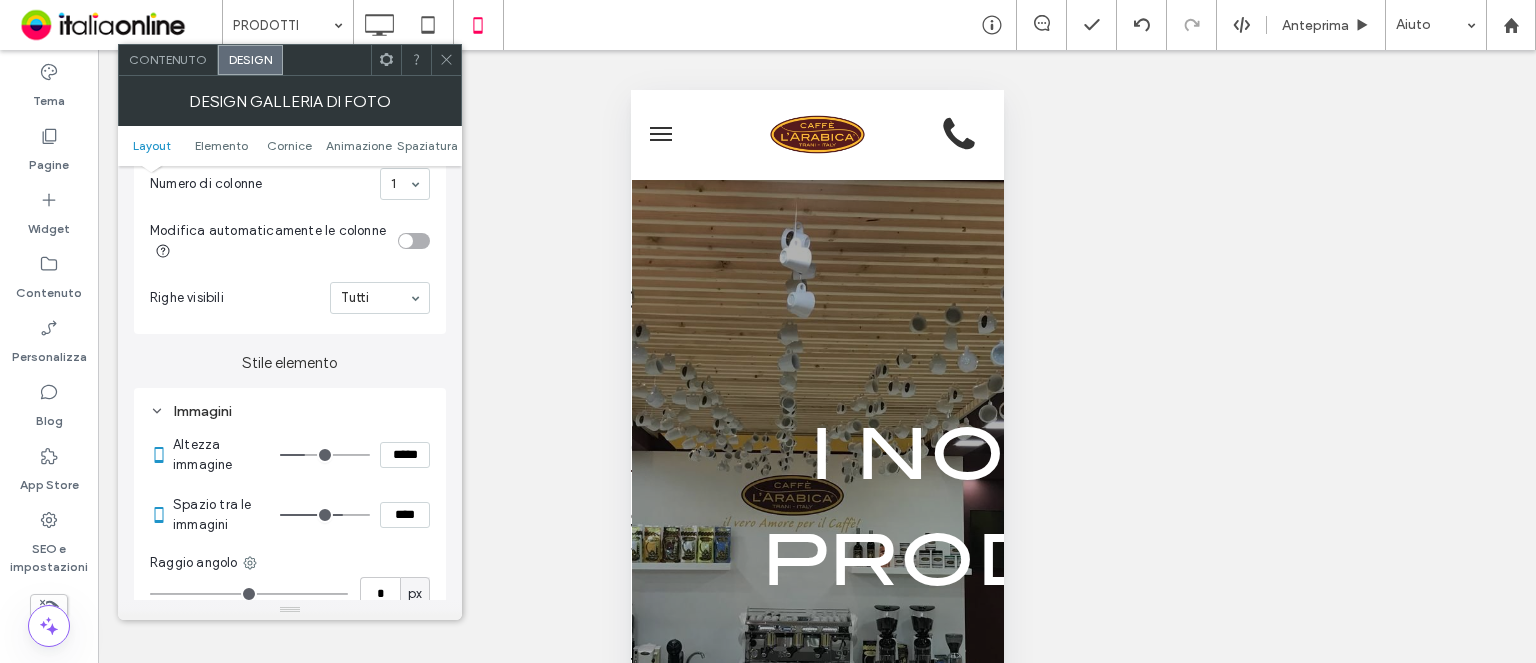 drag, startPoint x: 320, startPoint y: 511, endPoint x: 340, endPoint y: 510, distance: 20.024984 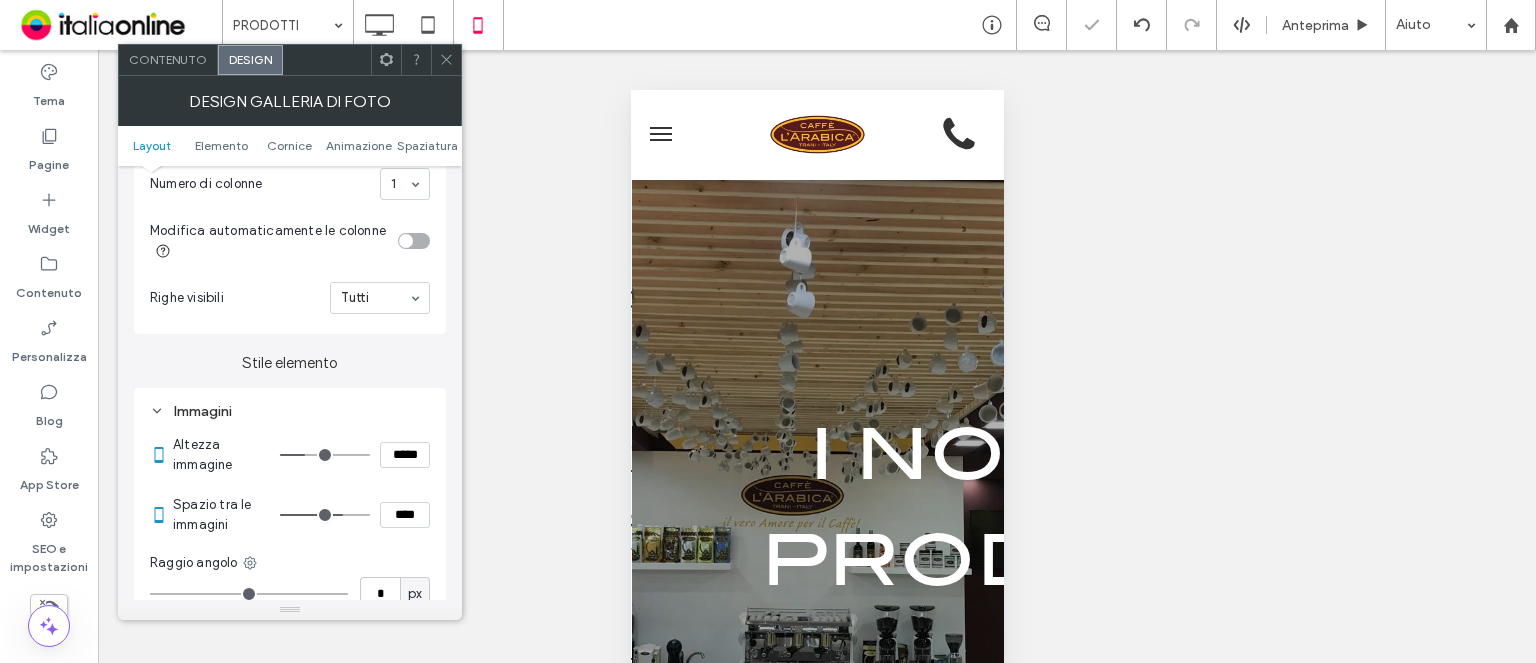 type on "**" 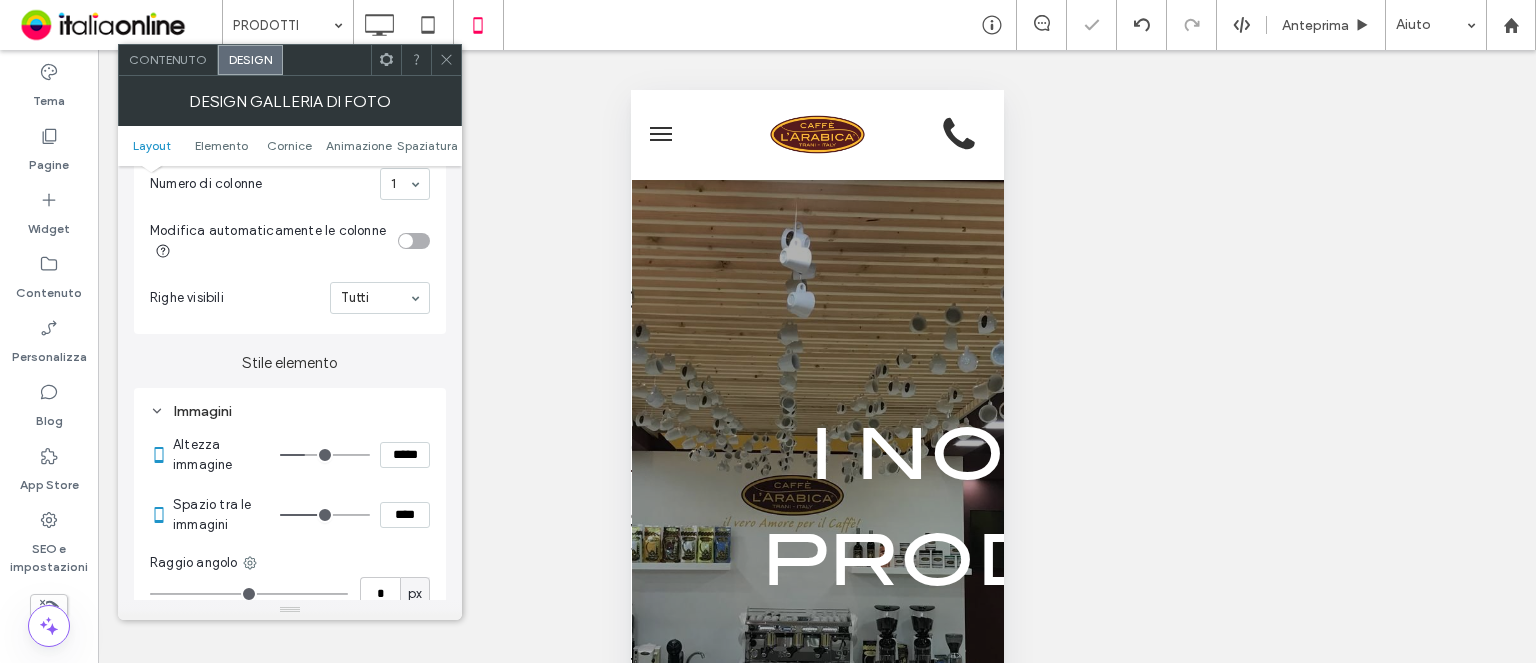 type on "*" 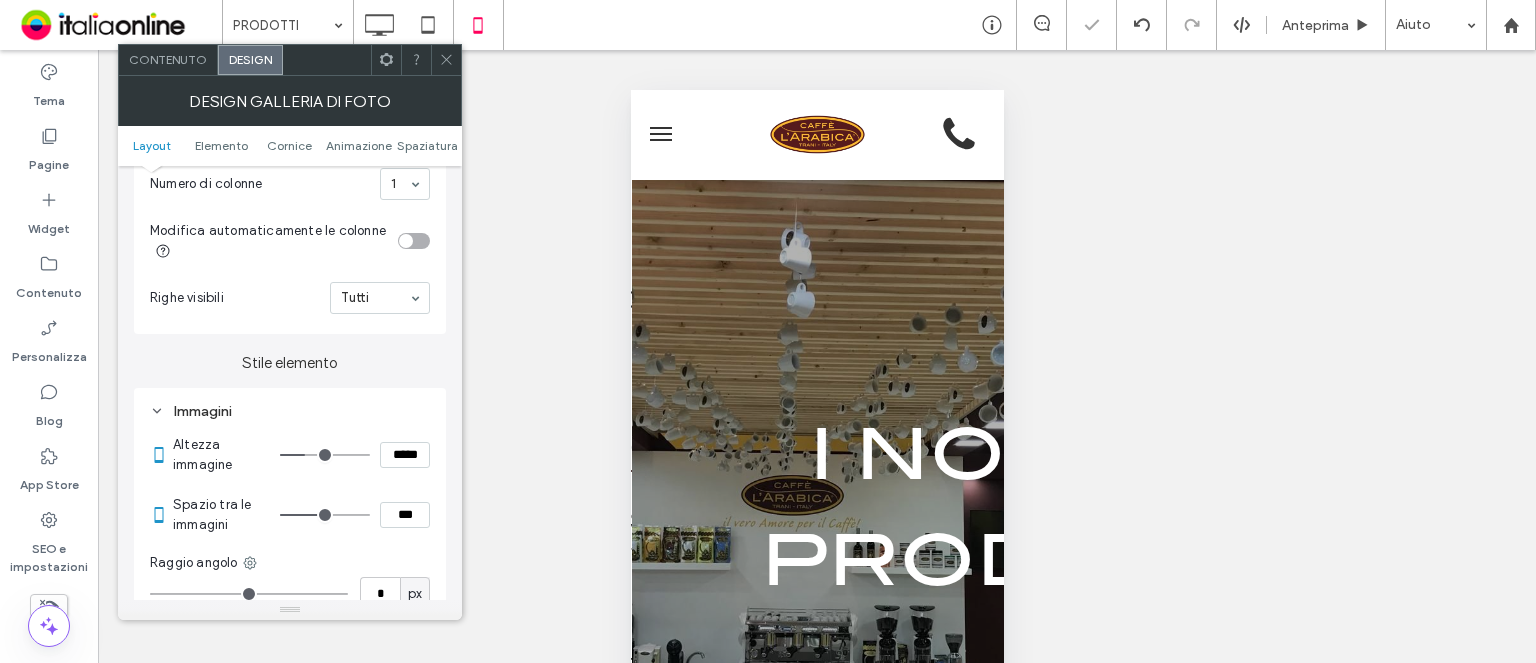 type on "*" 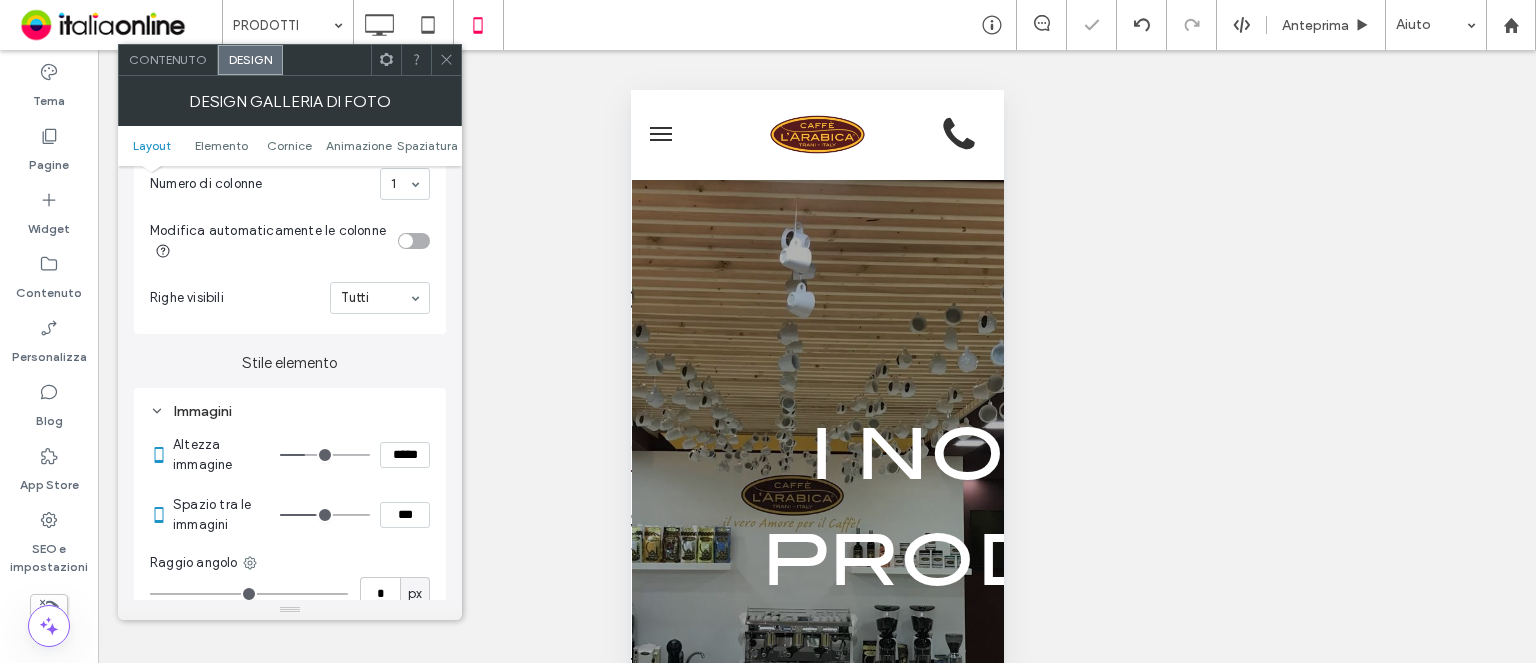 drag, startPoint x: 340, startPoint y: 510, endPoint x: 316, endPoint y: 509, distance: 24.020824 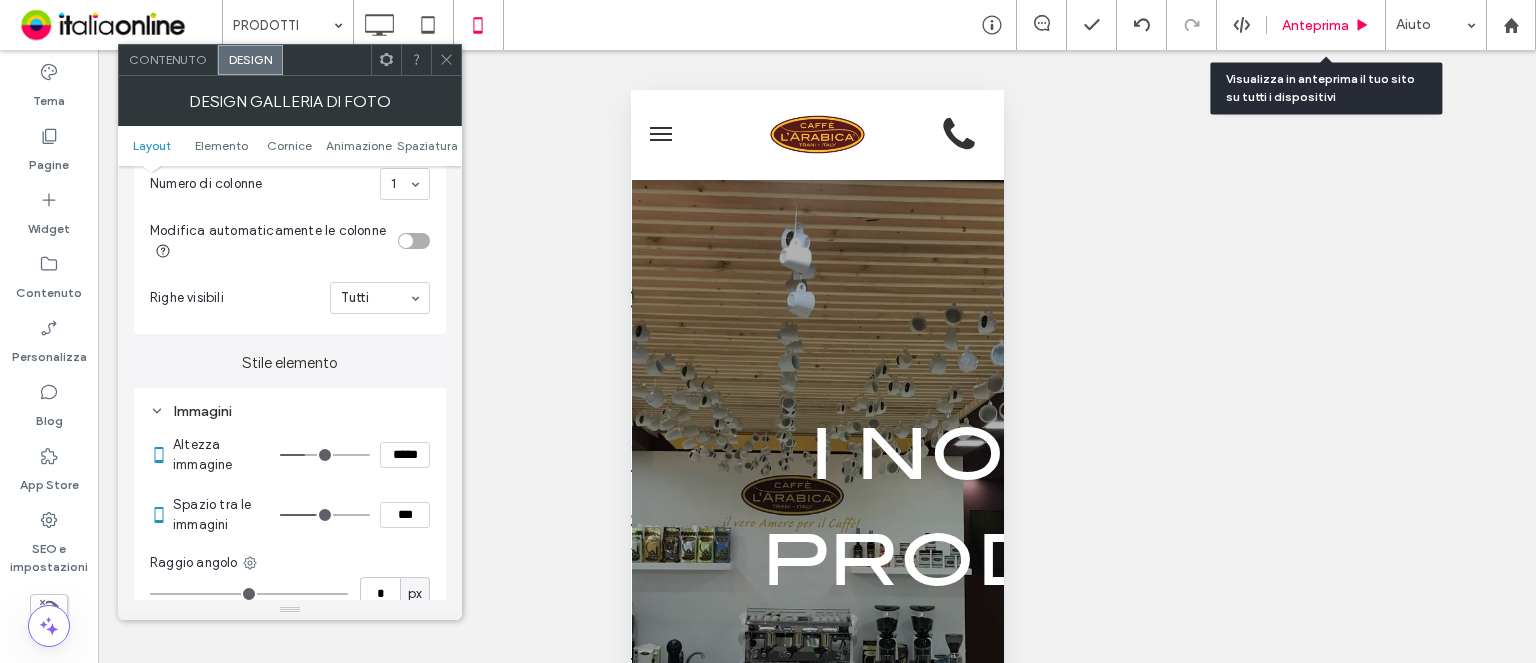 click on "Anteprima" at bounding box center (1326, 25) 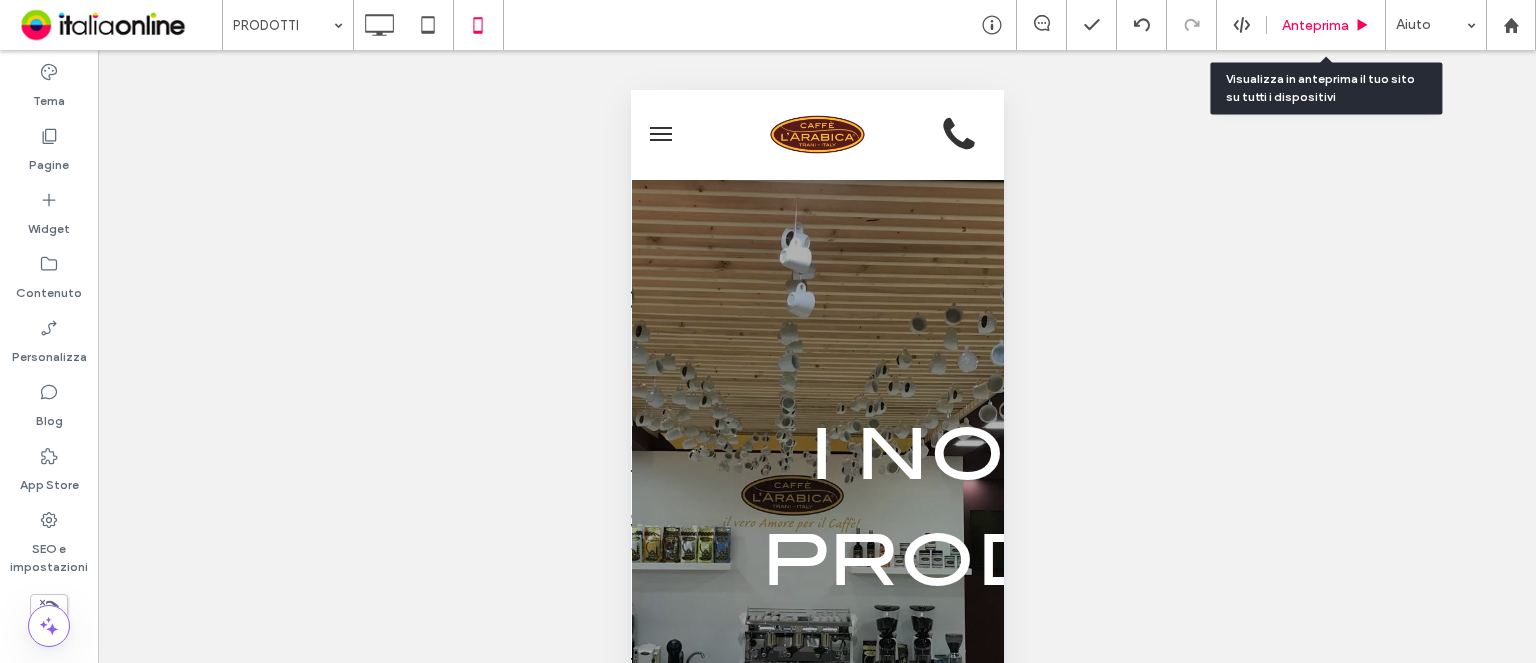 click on "Anteprima" at bounding box center [1326, 25] 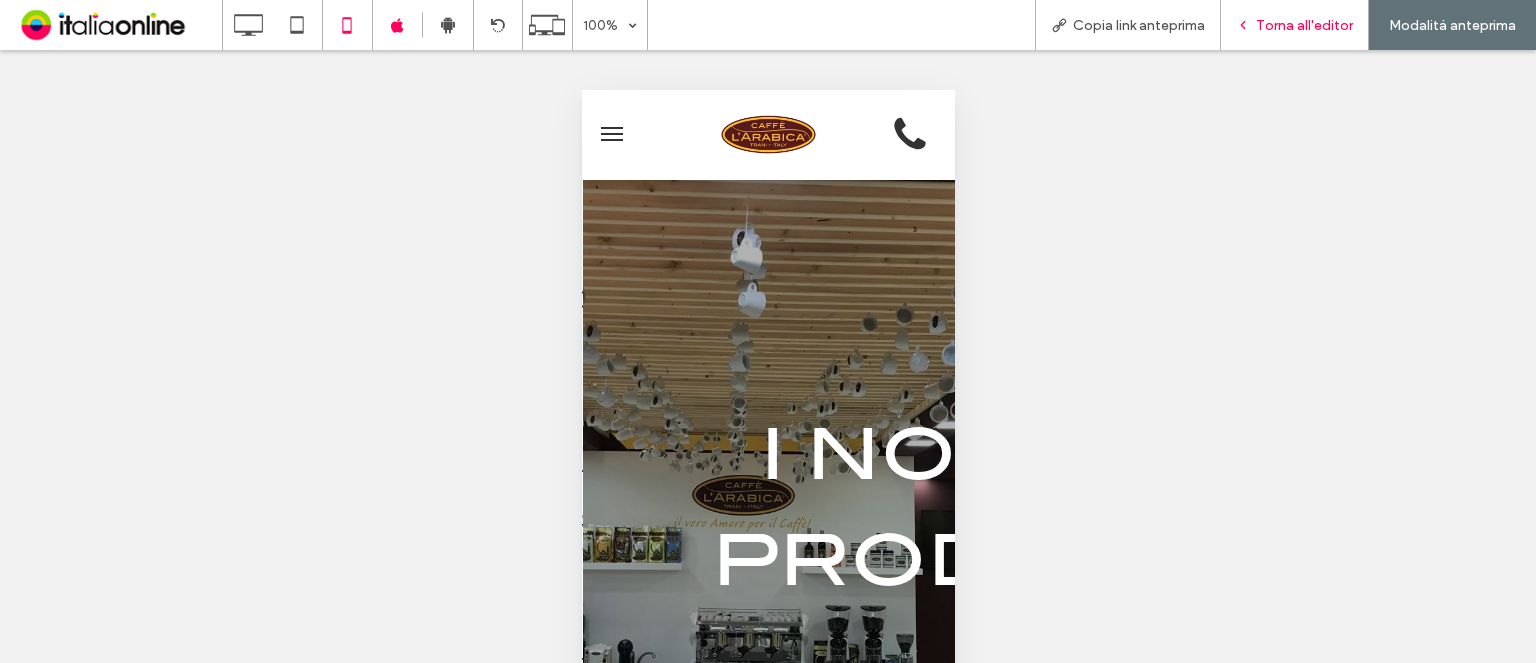 click on "Torna all'editor" at bounding box center (1295, 25) 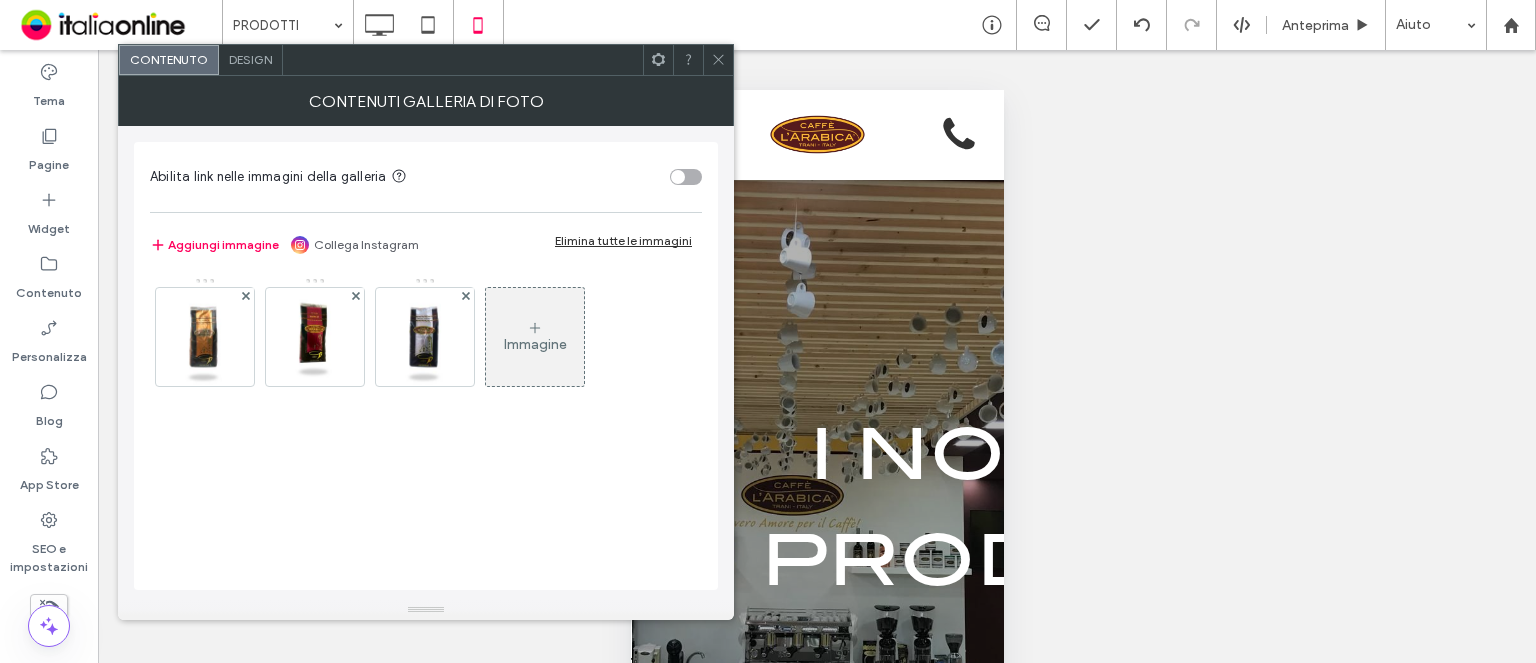 click on "Design" at bounding box center [250, 59] 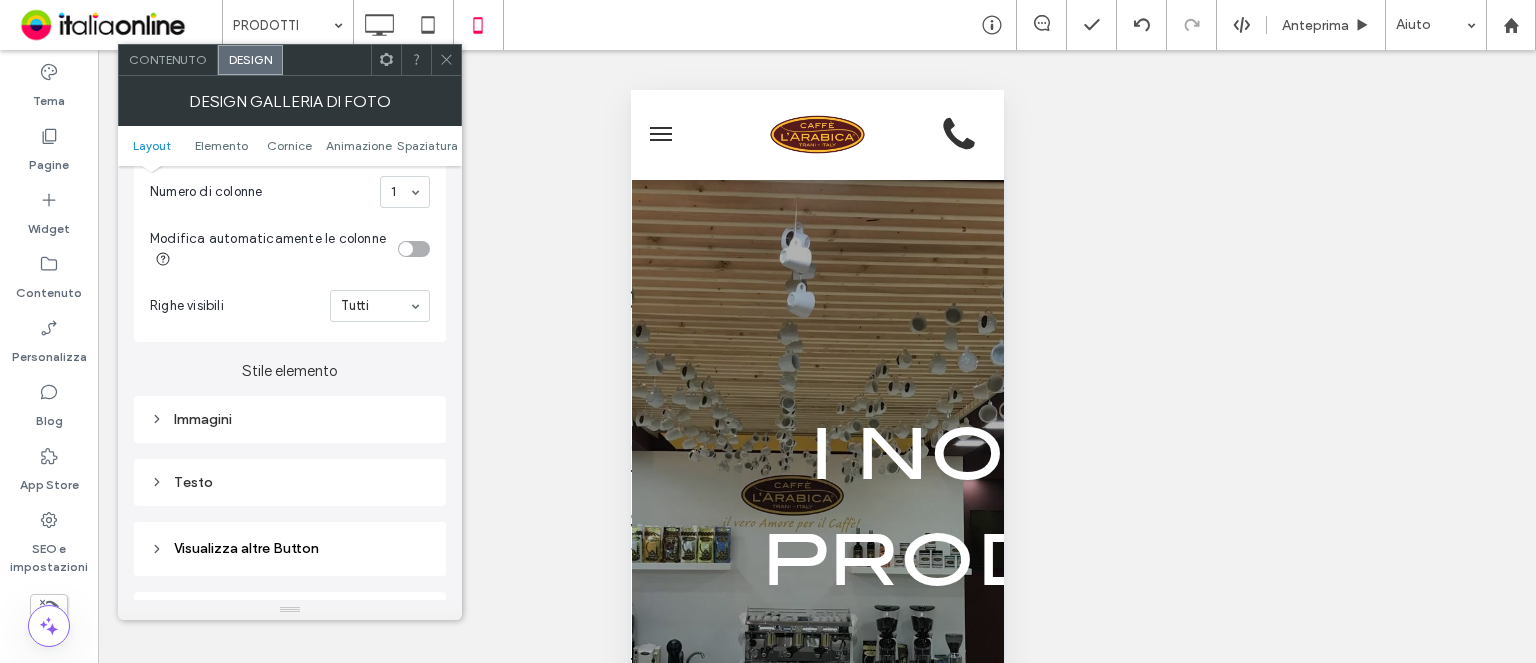 scroll, scrollTop: 600, scrollLeft: 0, axis: vertical 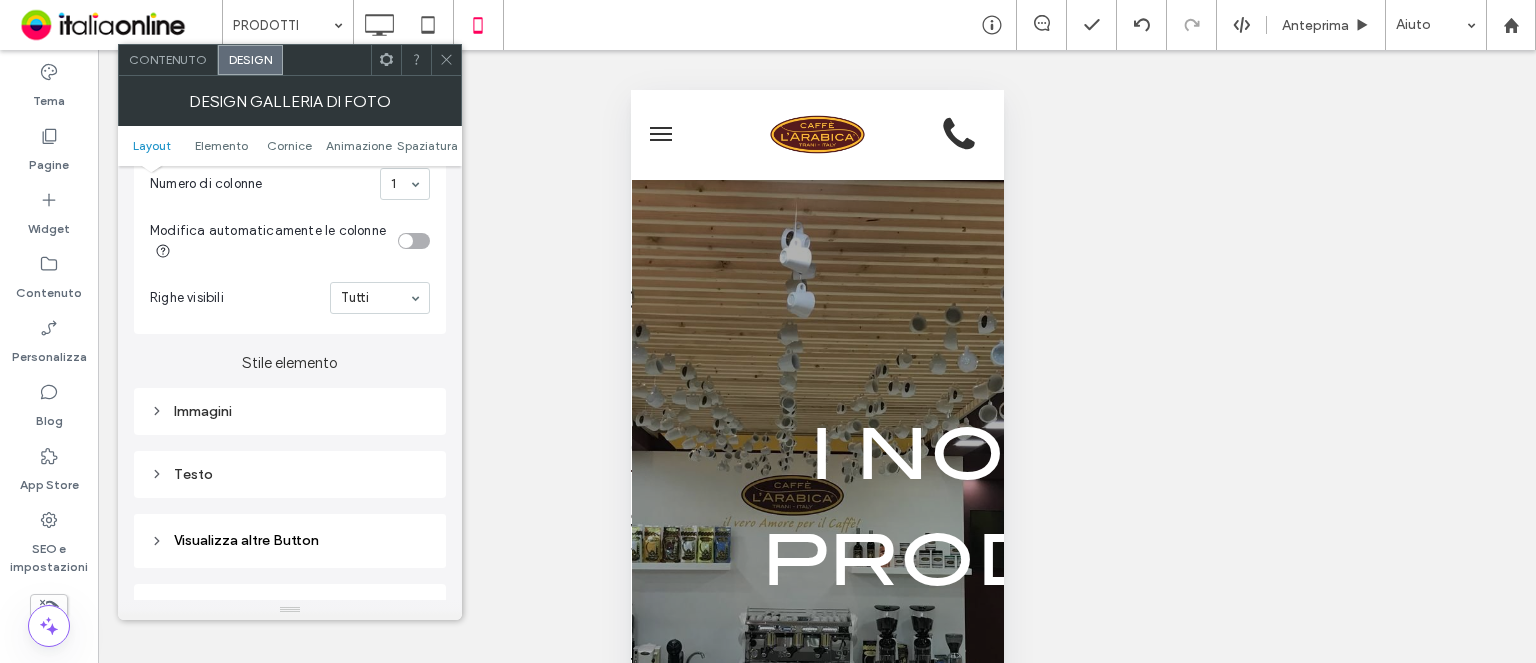 click on "Testo" at bounding box center (290, 474) 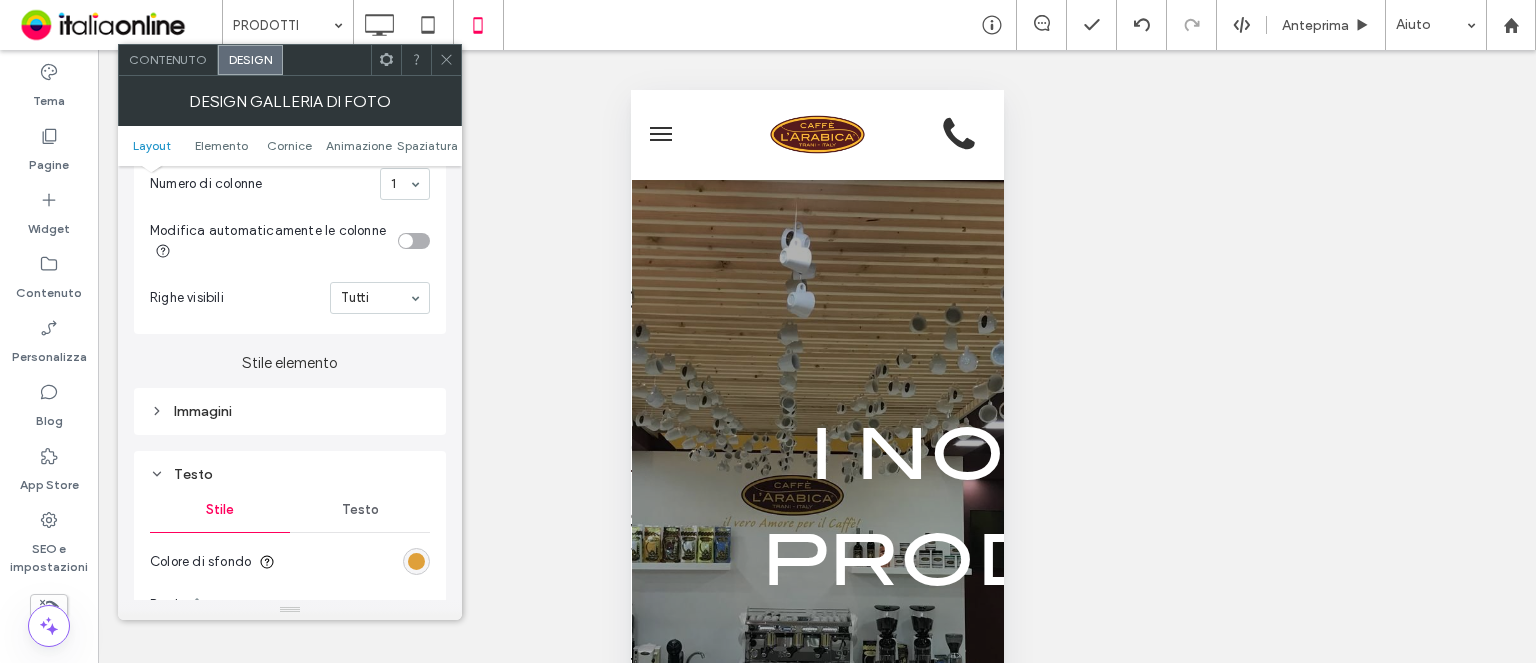 scroll, scrollTop: 800, scrollLeft: 0, axis: vertical 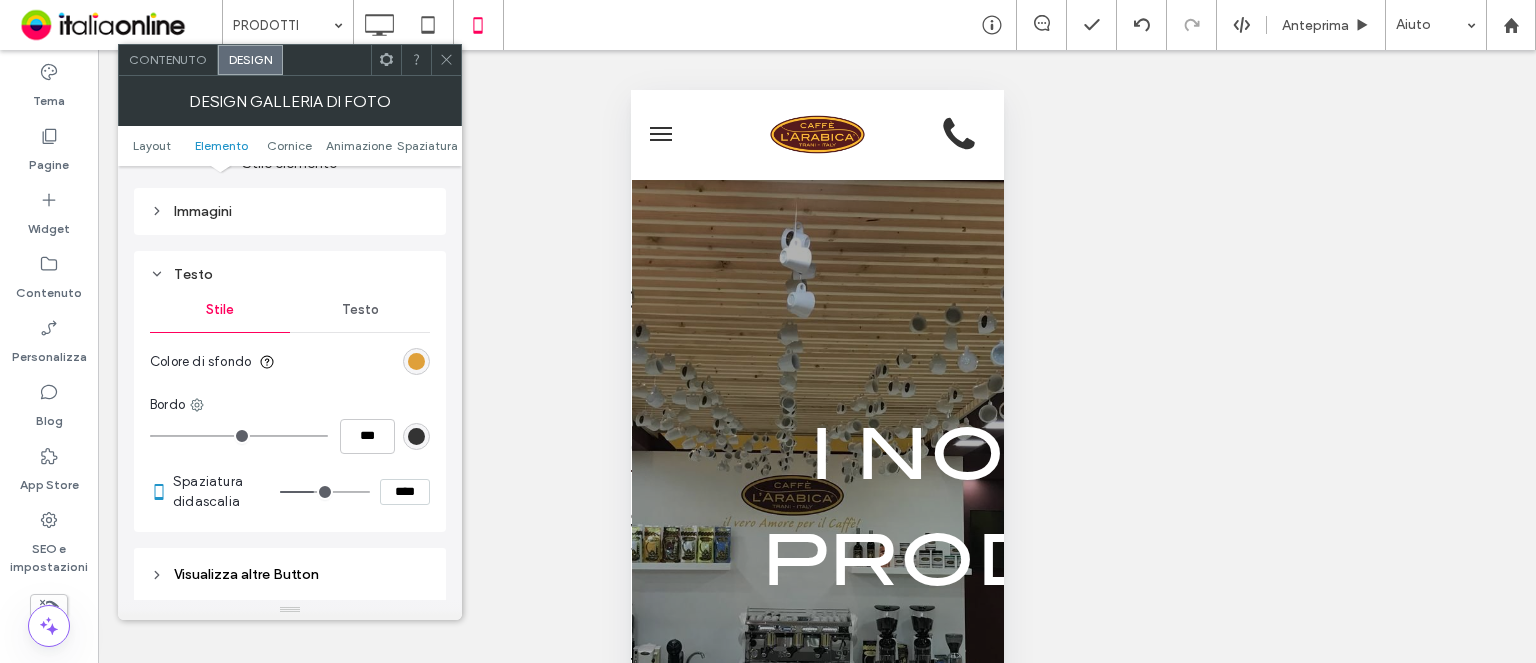 click on "Testo" at bounding box center (360, 310) 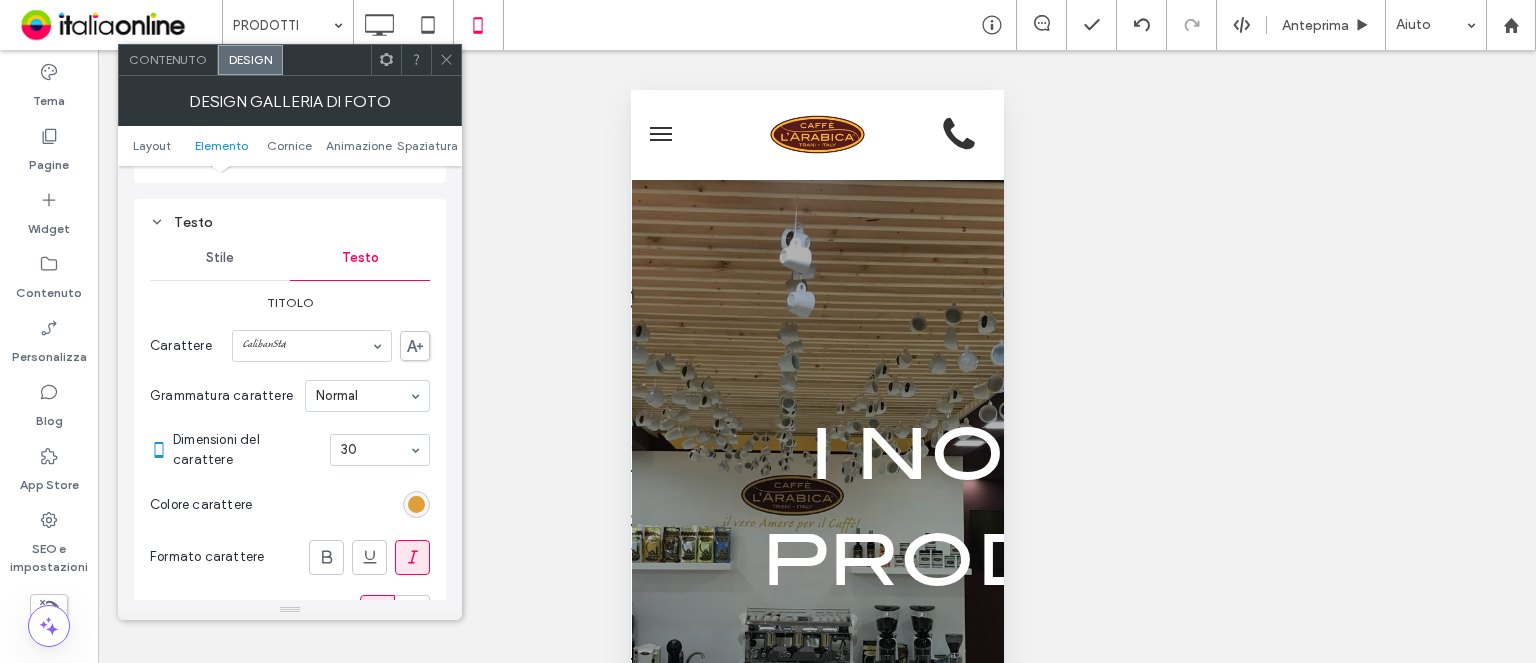 scroll, scrollTop: 900, scrollLeft: 0, axis: vertical 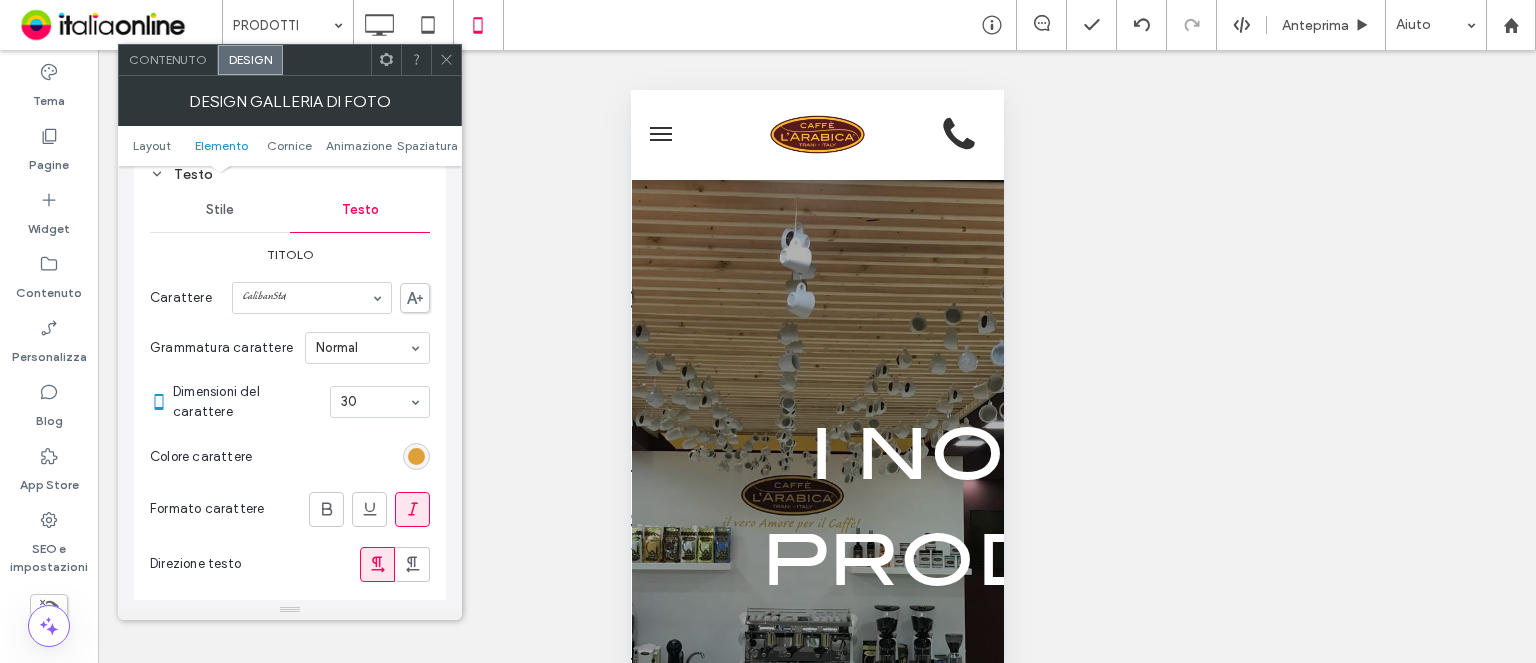 click on "Colore carattere" at bounding box center (290, 457) 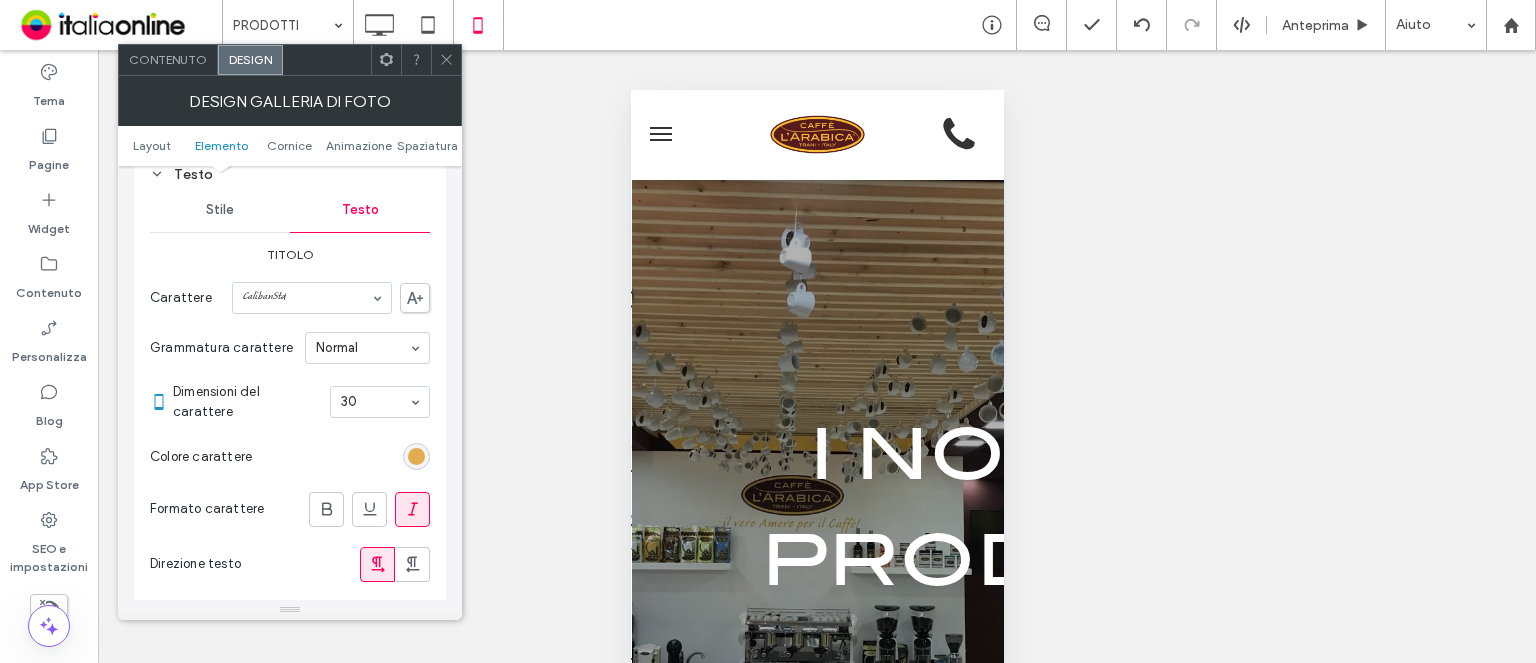 click at bounding box center (416, 456) 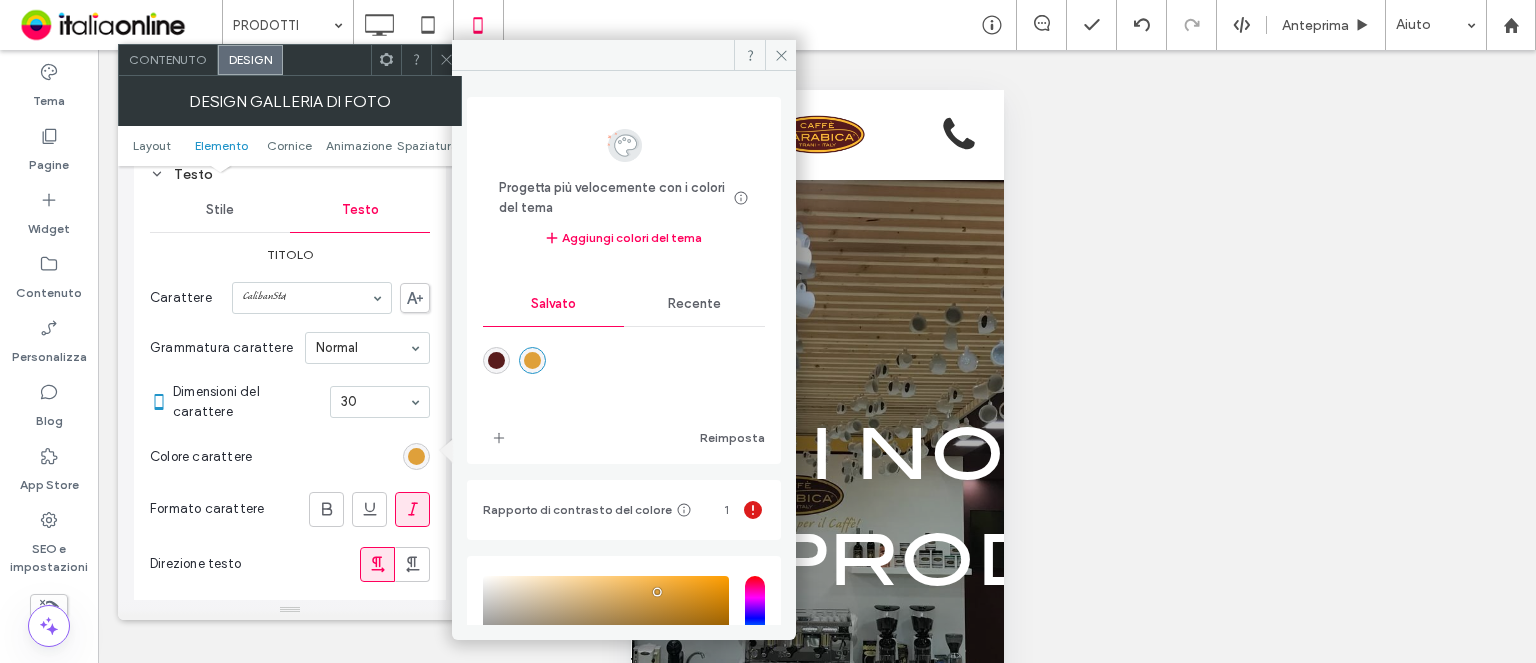 click at bounding box center [496, 360] 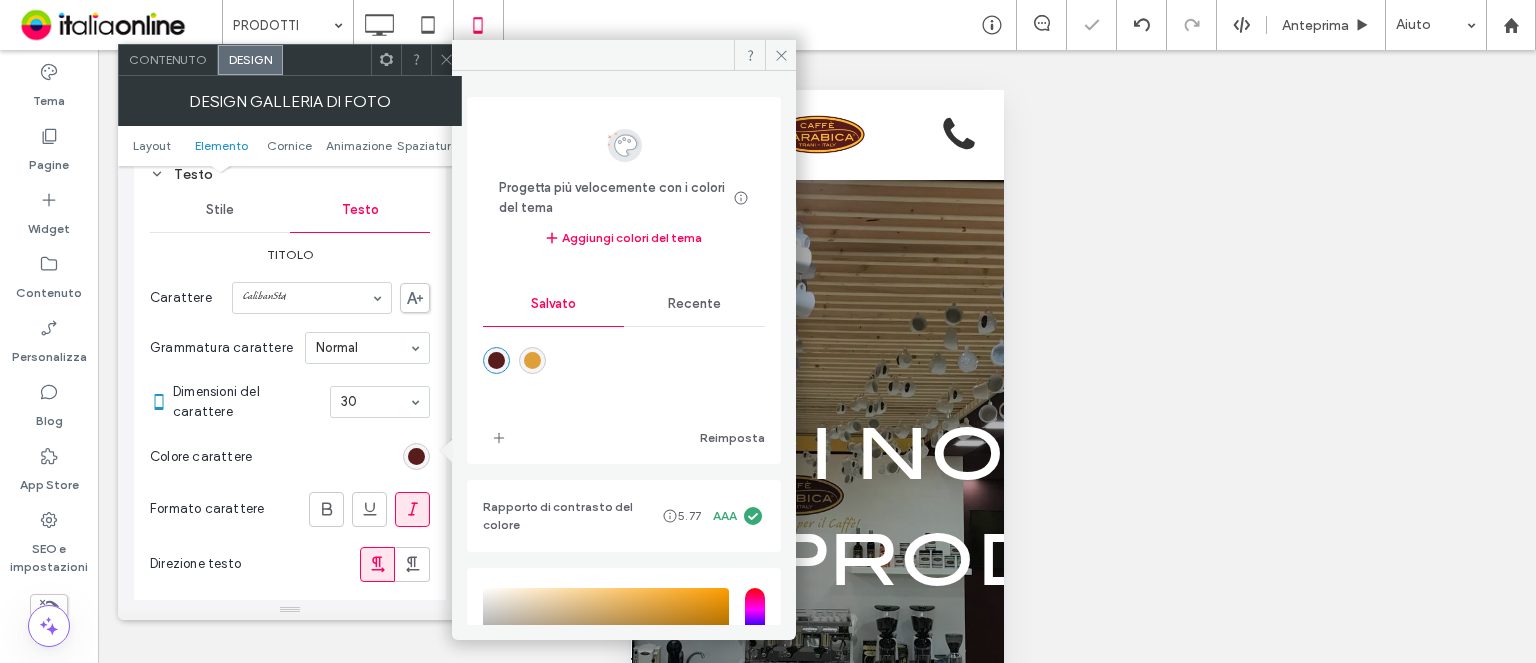 click 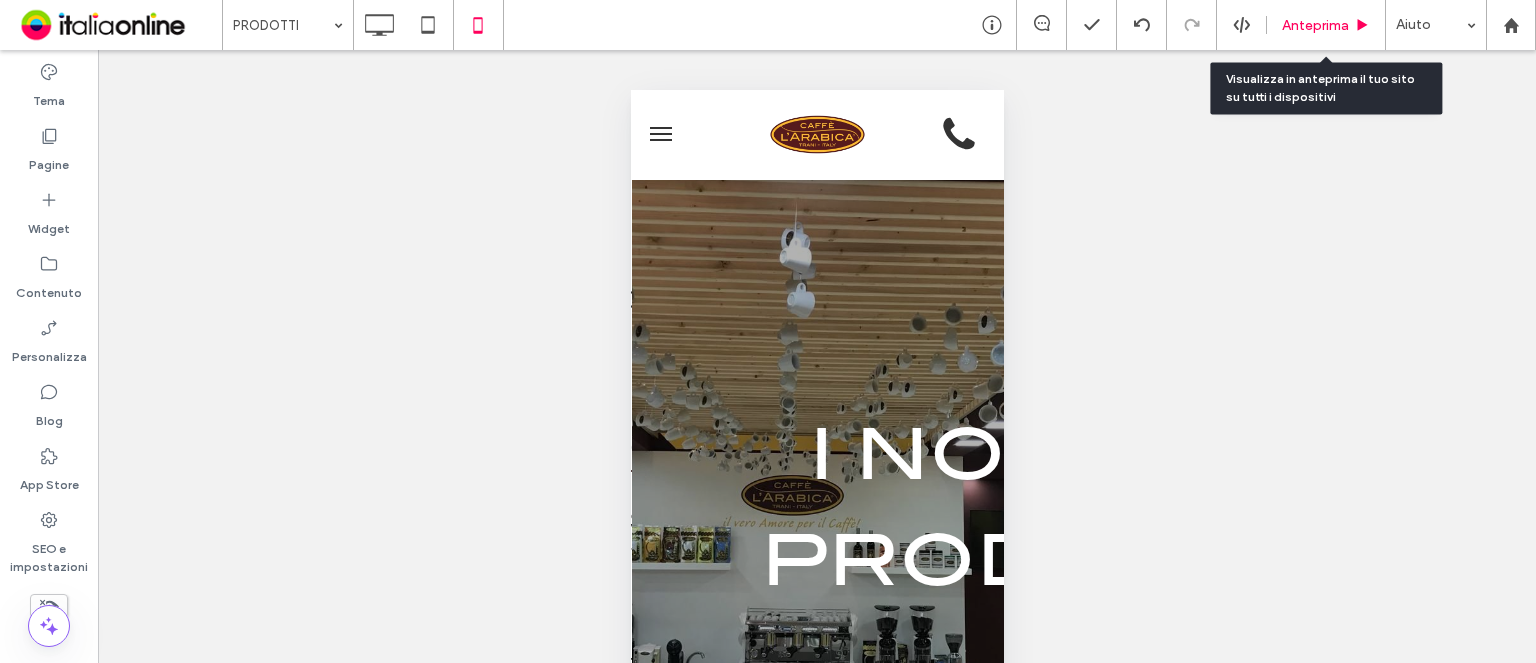 click 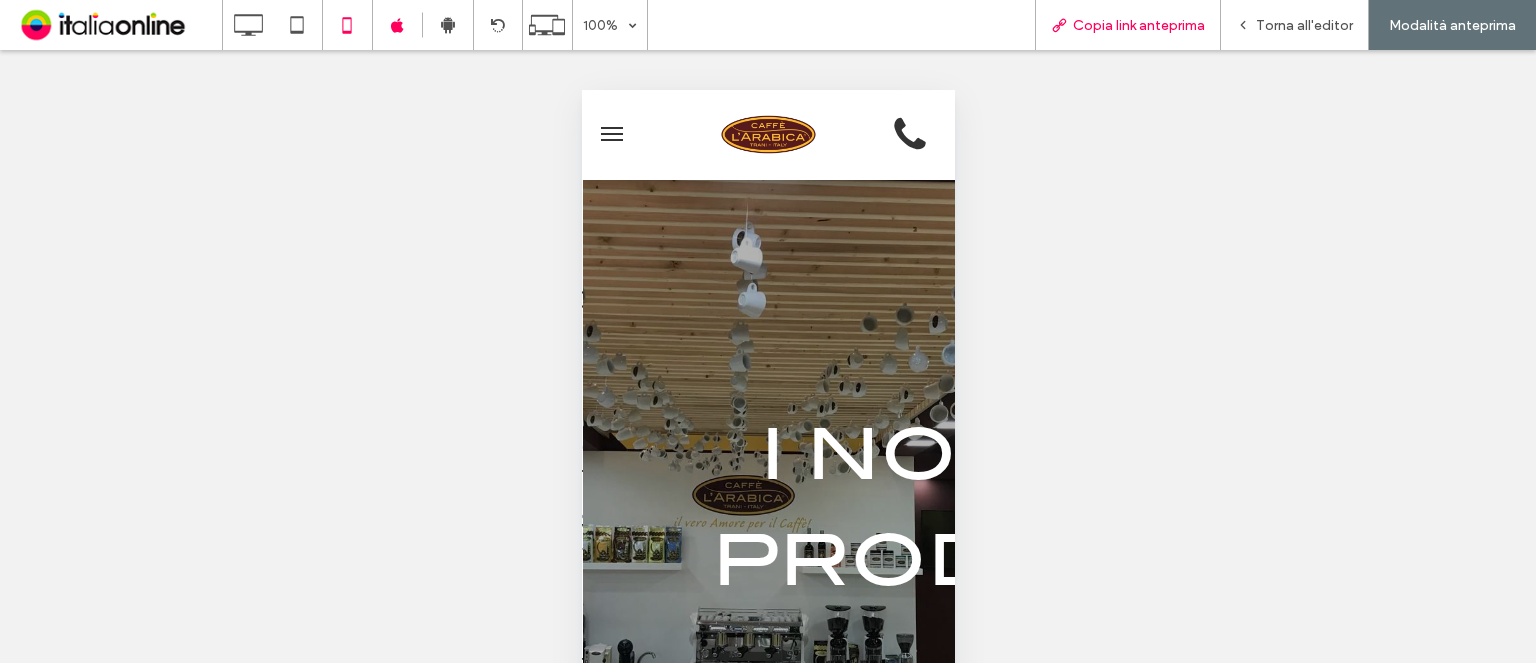click on "Copia link anteprima" at bounding box center [1128, 25] 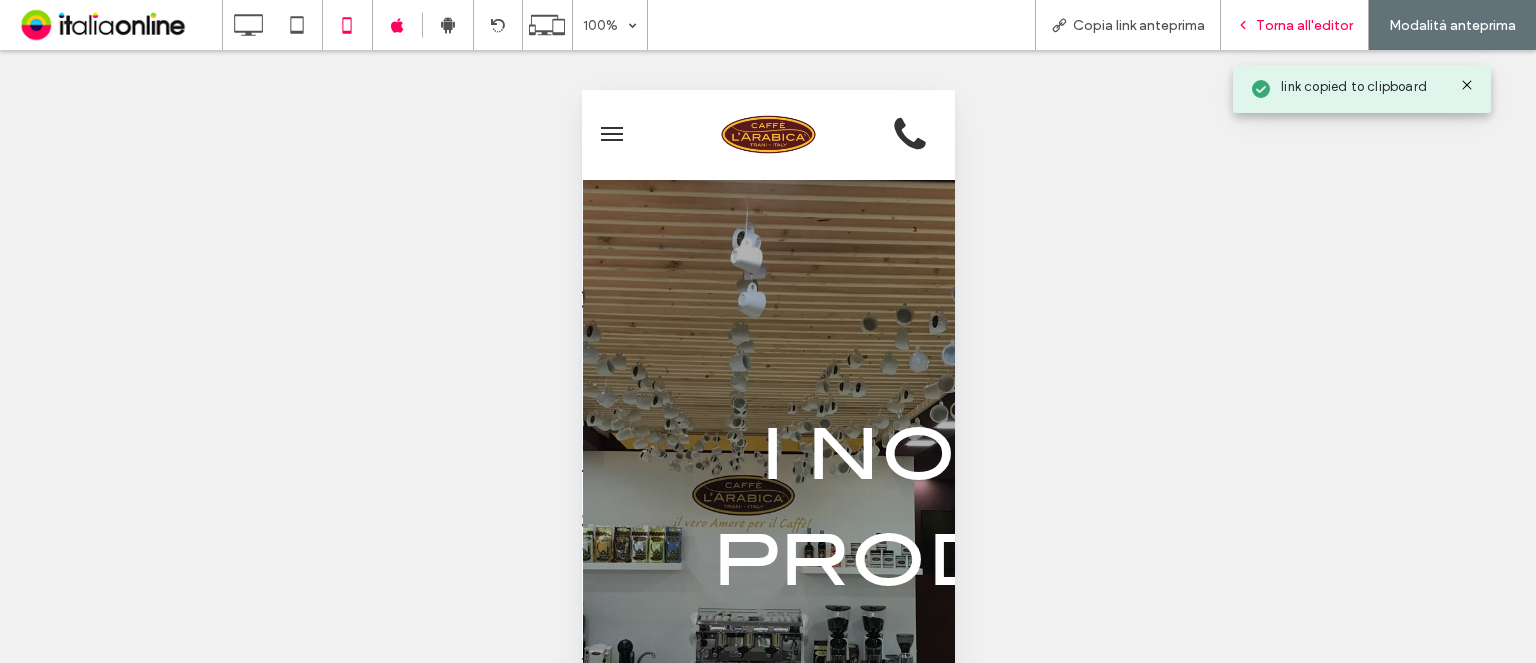 click on "Torna all'editor" at bounding box center [1295, 25] 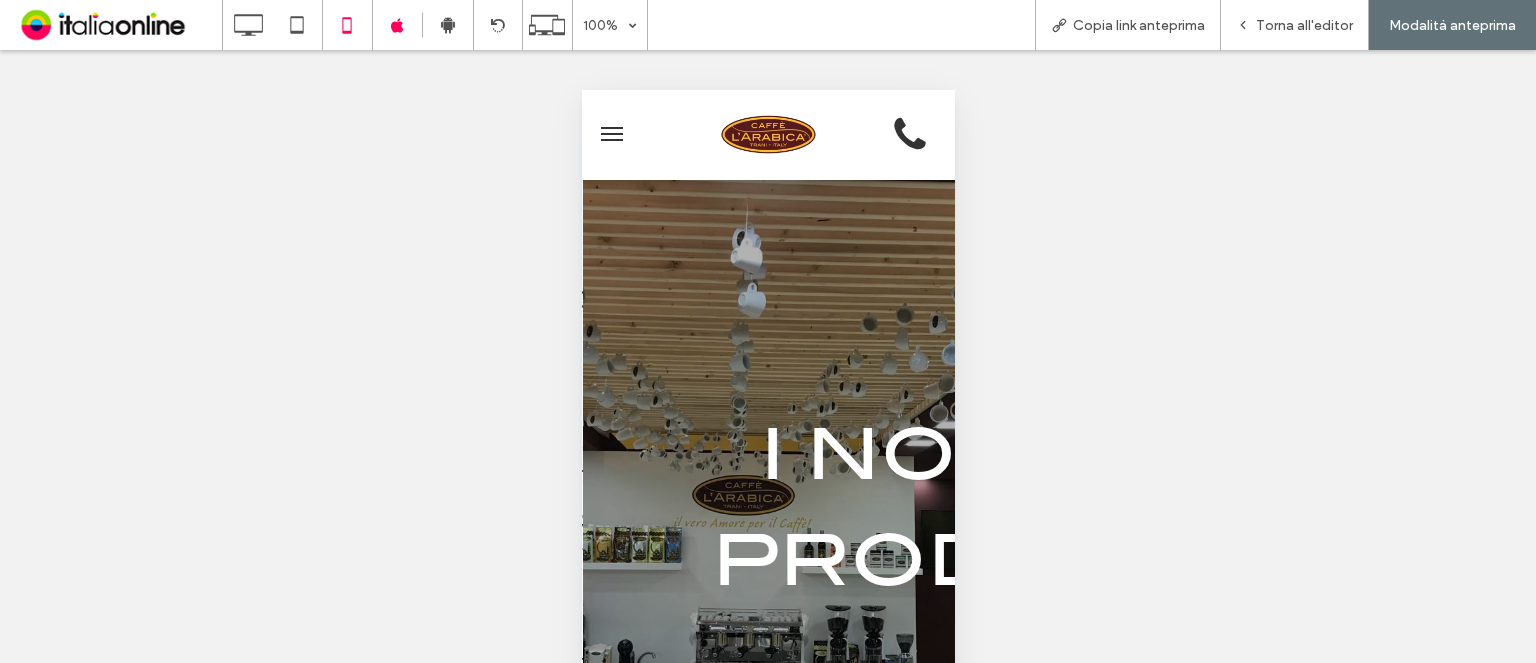 click on "Torna all'editor" at bounding box center [1304, 25] 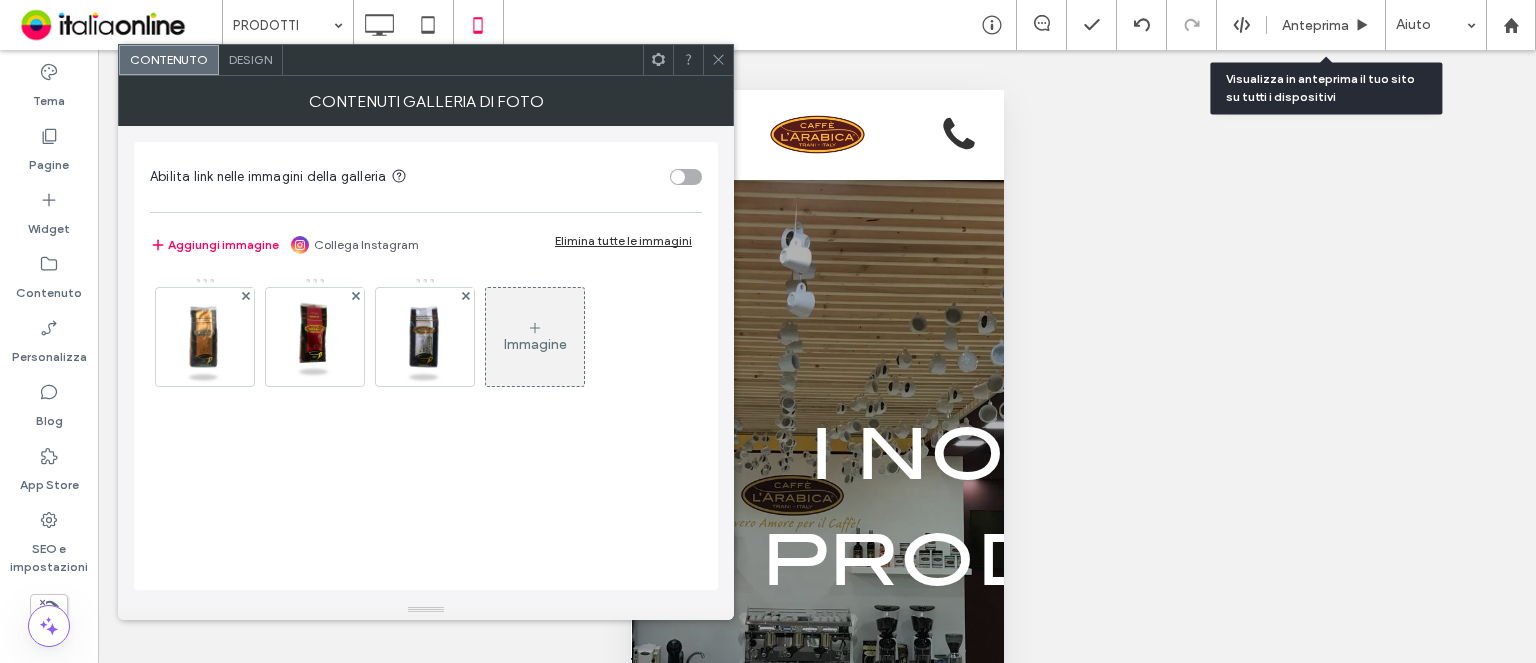 click at bounding box center (658, 60) 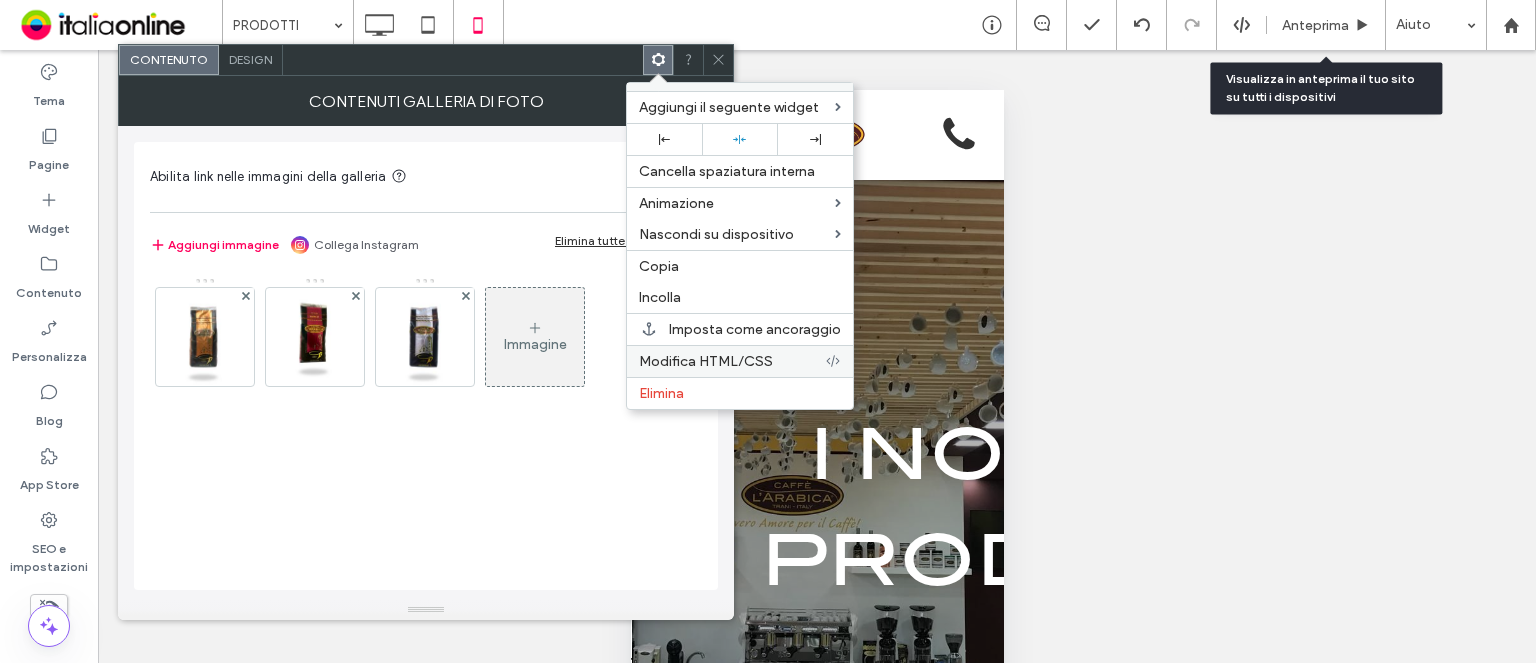 click on "Modifica HTML/CSS" at bounding box center (740, 361) 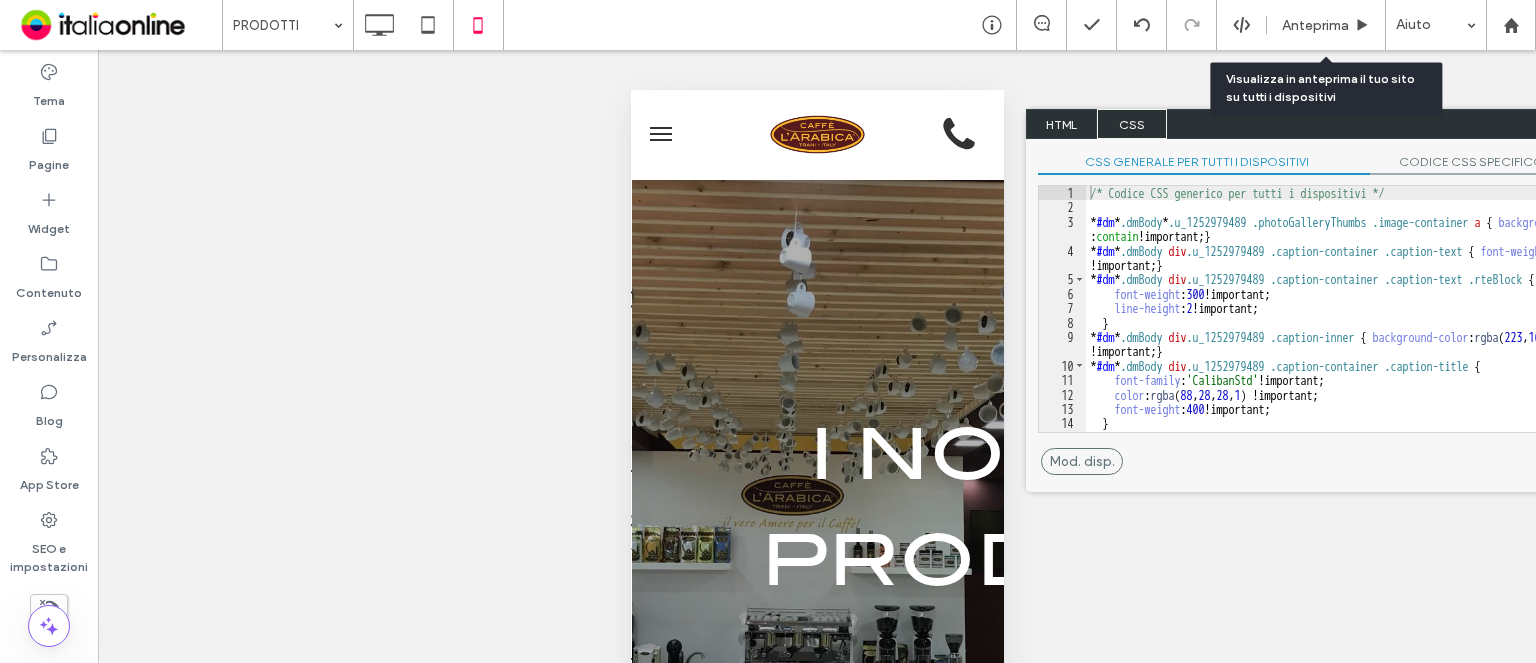 drag, startPoint x: 724, startPoint y: 73, endPoint x: 1439, endPoint y: 131, distance: 717.3486 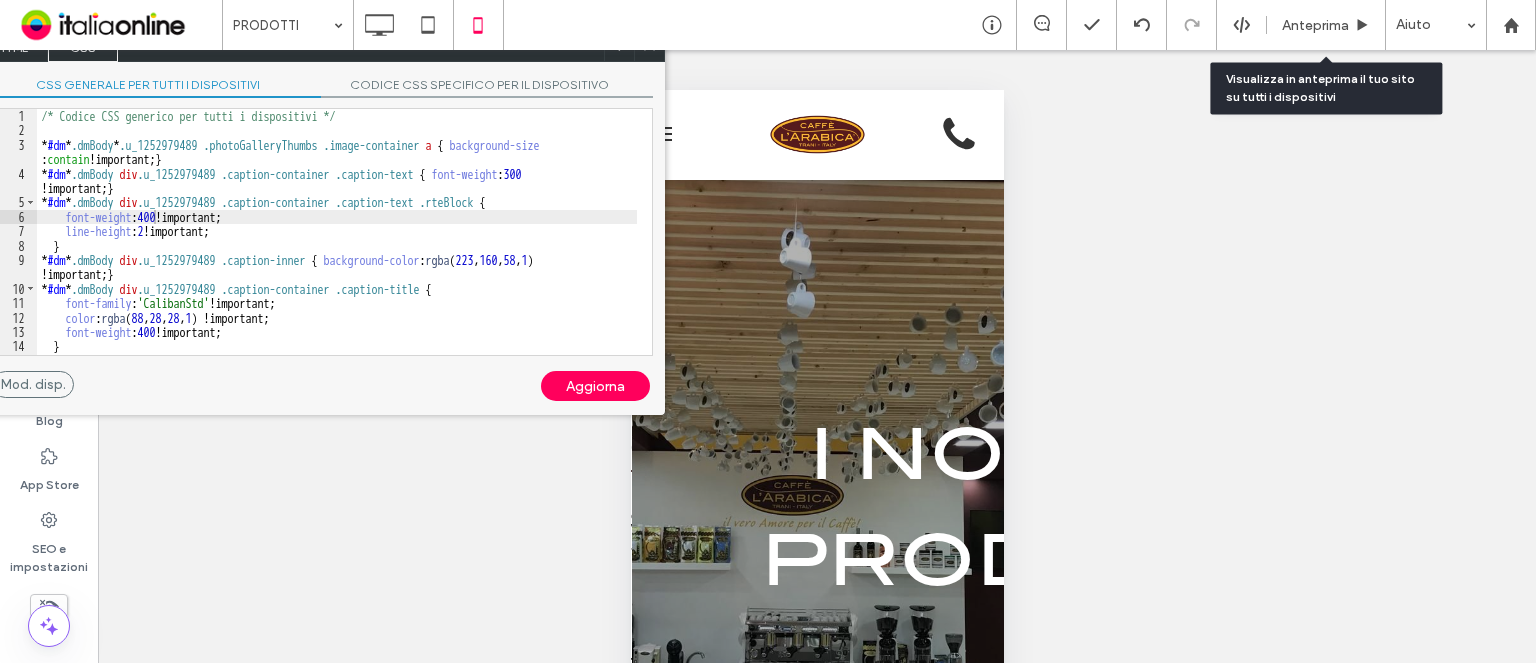 drag, startPoint x: 1182, startPoint y: 123, endPoint x: 133, endPoint y: 46, distance: 1051.8223 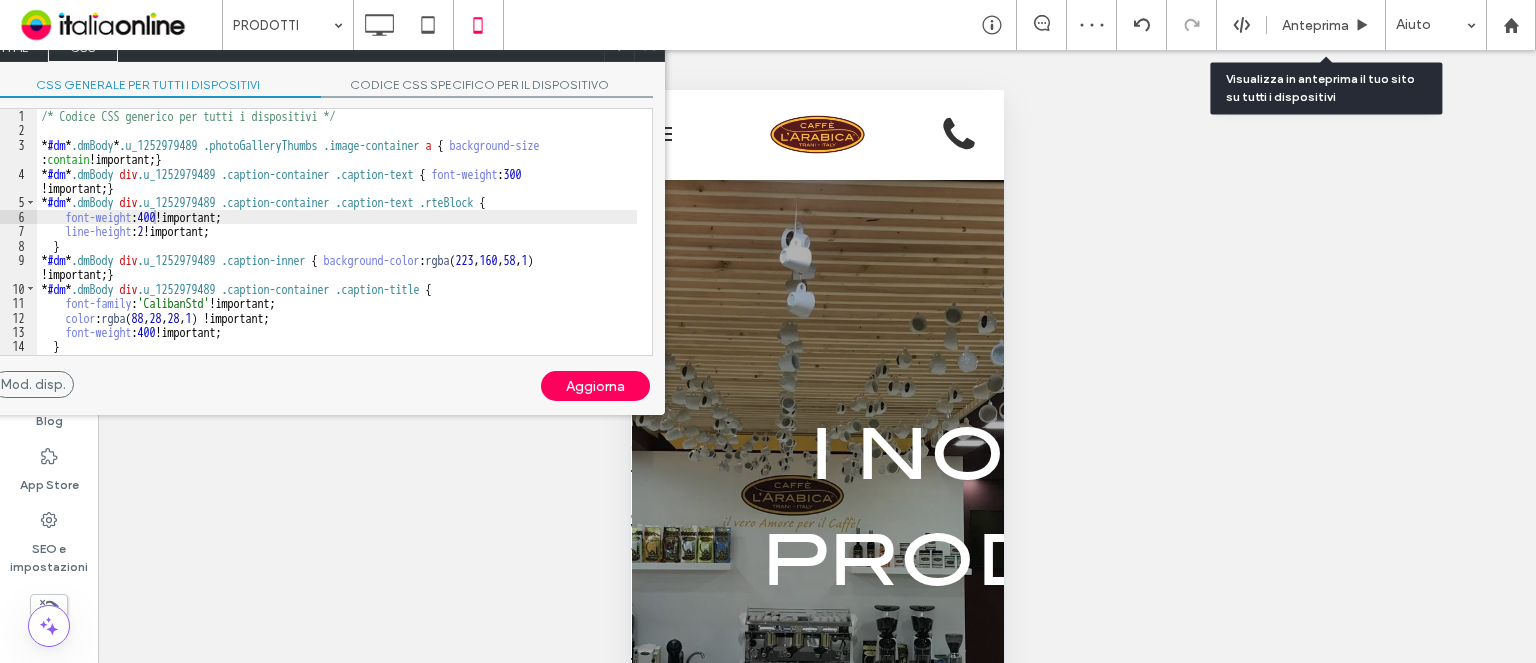 click on "/* Codice CSS generico per tutti i dispositivi */ * #dm  * .dmBody  * .u_1252979489   .photoGalleryThumbs   .image-container   a   {   background-size     : contain  !important;  } * #dm  * .dmBody   div .u_1252979489   .caption-container   .caption-text   {   font-weight : 300       !important;  } * #dm  * .dmBody   div .u_1252979489   .caption-container   .caption-text   .rteBlock   {      font-weight : 400  !important;      line-height : 2  !important;    } * #dm  * .dmBody   div .u_1252979489   .caption-inner   {   background-color : rgba ( 223 , 160 , 58 , 1 )      !important;  } * #dm  * .dmBody   div .u_1252979489   .caption-container   .caption-title   {      font-family : 'CalibanStd'  !important;      color : rgba ( 88 , 28 , 28 , 1 ) !important;      font-weight : 400  !important;    }" at bounding box center (337, 246) 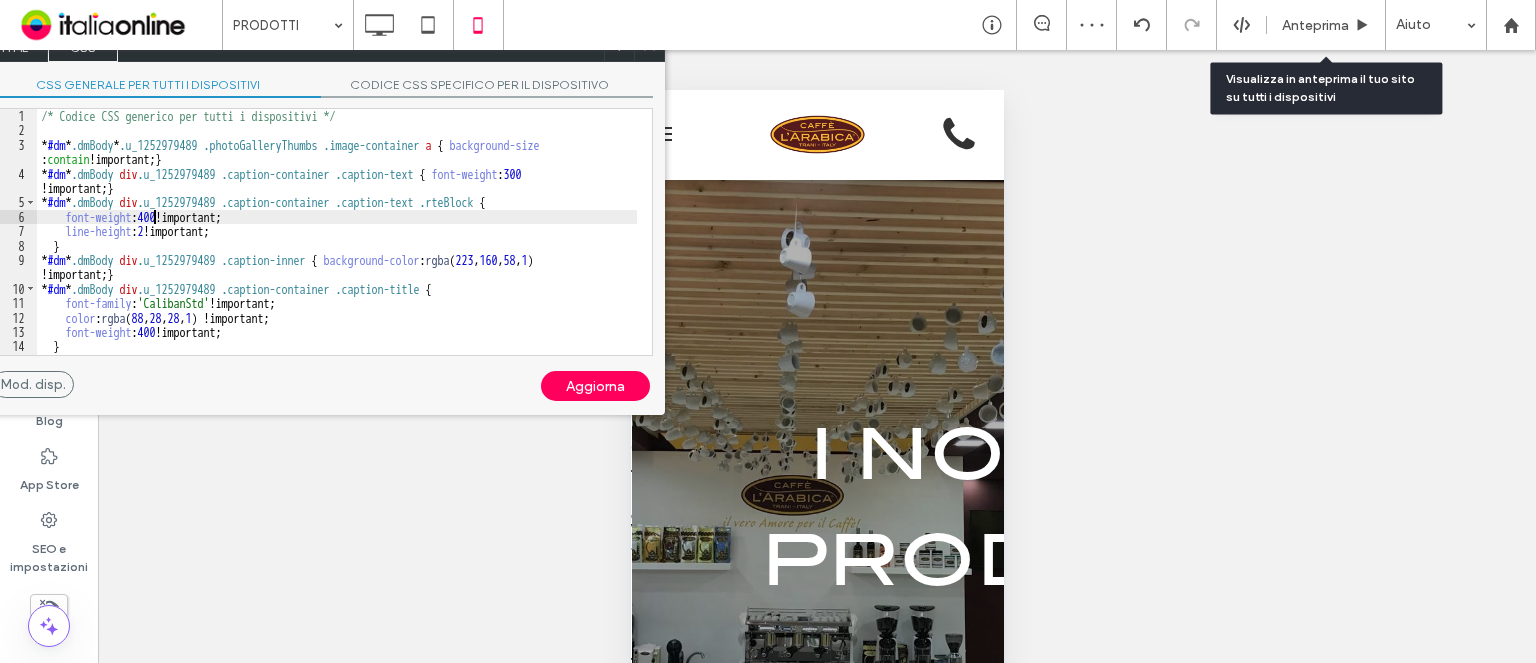 click on "/* Codice CSS generico per tutti i dispositivi */ * #dm  * .dmBody  * .u_1252979489   .photoGalleryThumbs   .image-container   a   {   background-size     : contain  !important;  } * #dm  * .dmBody   div .u_1252979489   .caption-container   .caption-text   {   font-weight : 300       !important;  } * #dm  * .dmBody   div .u_1252979489   .caption-container   .caption-text   .rteBlock   {      font-weight : 400  !important;      line-height : 2  !important;    } * #dm  * .dmBody   div .u_1252979489   .caption-inner   {   background-color : rgba ( 223 , 160 , 58 , 1 )      !important;  } * #dm  * .dmBody   div .u_1252979489   .caption-container   .caption-title   {      font-family : 'CalibanStd'  !important;      color : rgba ( 88 , 28 , 28 , 1 ) !important;      font-weight : 400  !important;    }" at bounding box center [337, 246] 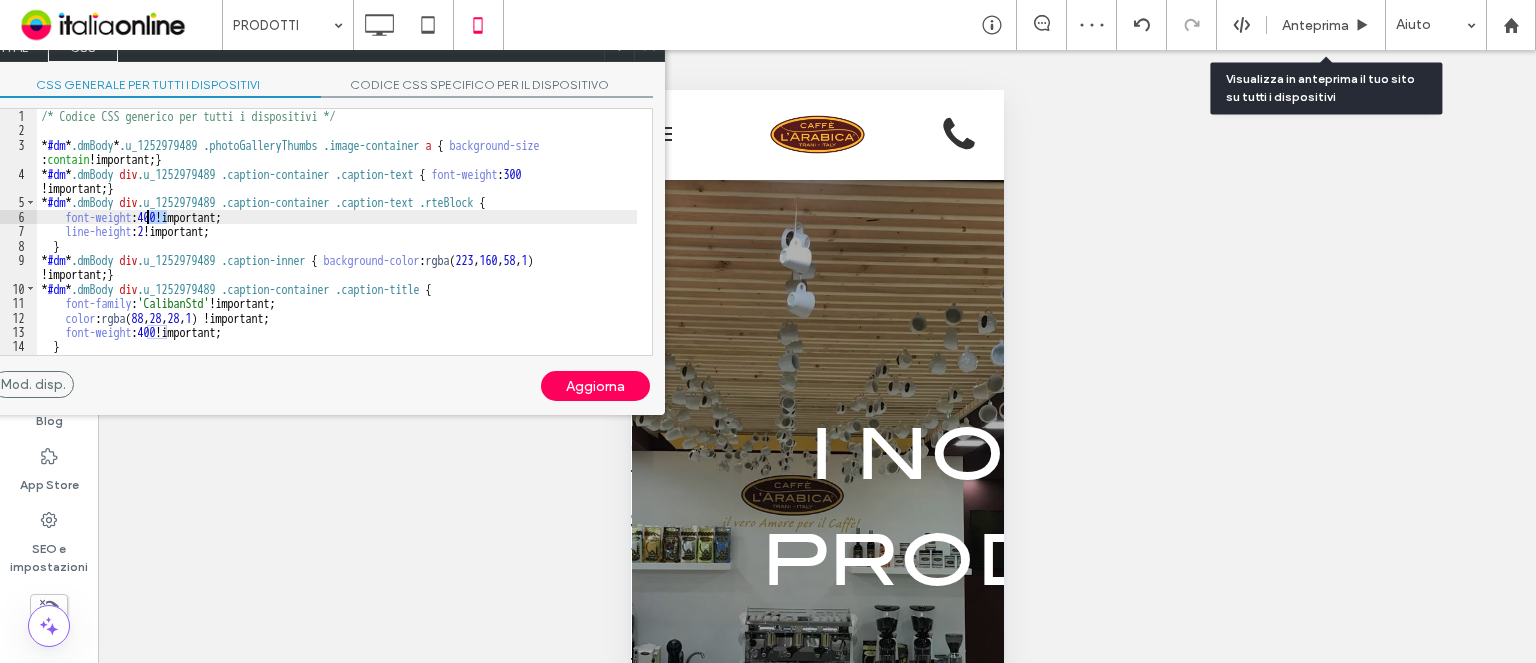 click on "/* Codice CSS generico per tutti i dispositivi */ * #dm  * .dmBody  * .u_1252979489   .photoGalleryThumbs   .image-container   a   {   background-size     : contain  !important;  } * #dm  * .dmBody   div .u_1252979489   .caption-container   .caption-text   {   font-weight : 300       !important;  } * #dm  * .dmBody   div .u_1252979489   .caption-container   .caption-text   .rteBlock   {      font-weight : 400  !important;      line-height : 2  !important;    } * #dm  * .dmBody   div .u_1252979489   .caption-inner   {   background-color : rgba ( 223 , 160 , 58 , 1 )      !important;  } * #dm  * .dmBody   div .u_1252979489   .caption-container   .caption-title   {      font-family : 'CalibanStd'  !important;      color : rgba ( 88 , 28 , 28 , 1 ) !important;      font-weight : 400  !important;    }" at bounding box center (337, 232) 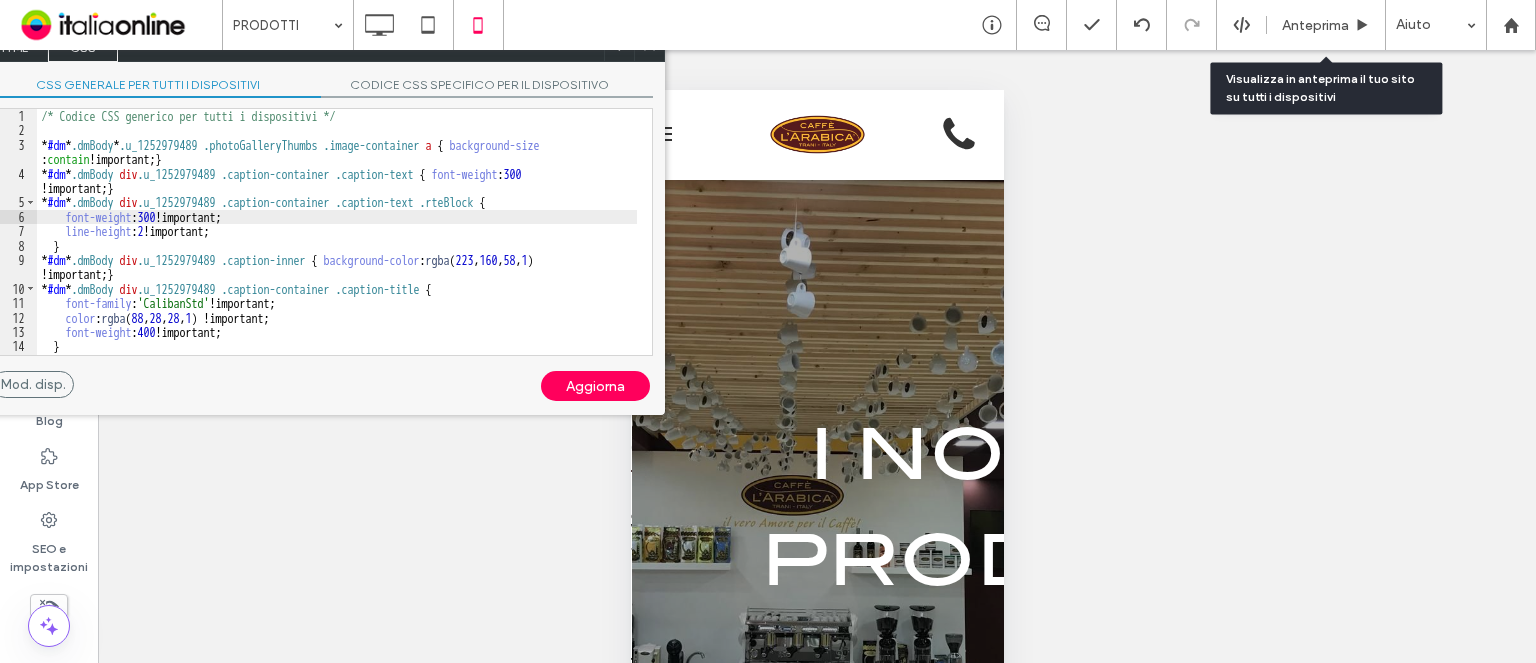 click on "Aggiorna" at bounding box center (595, 386) 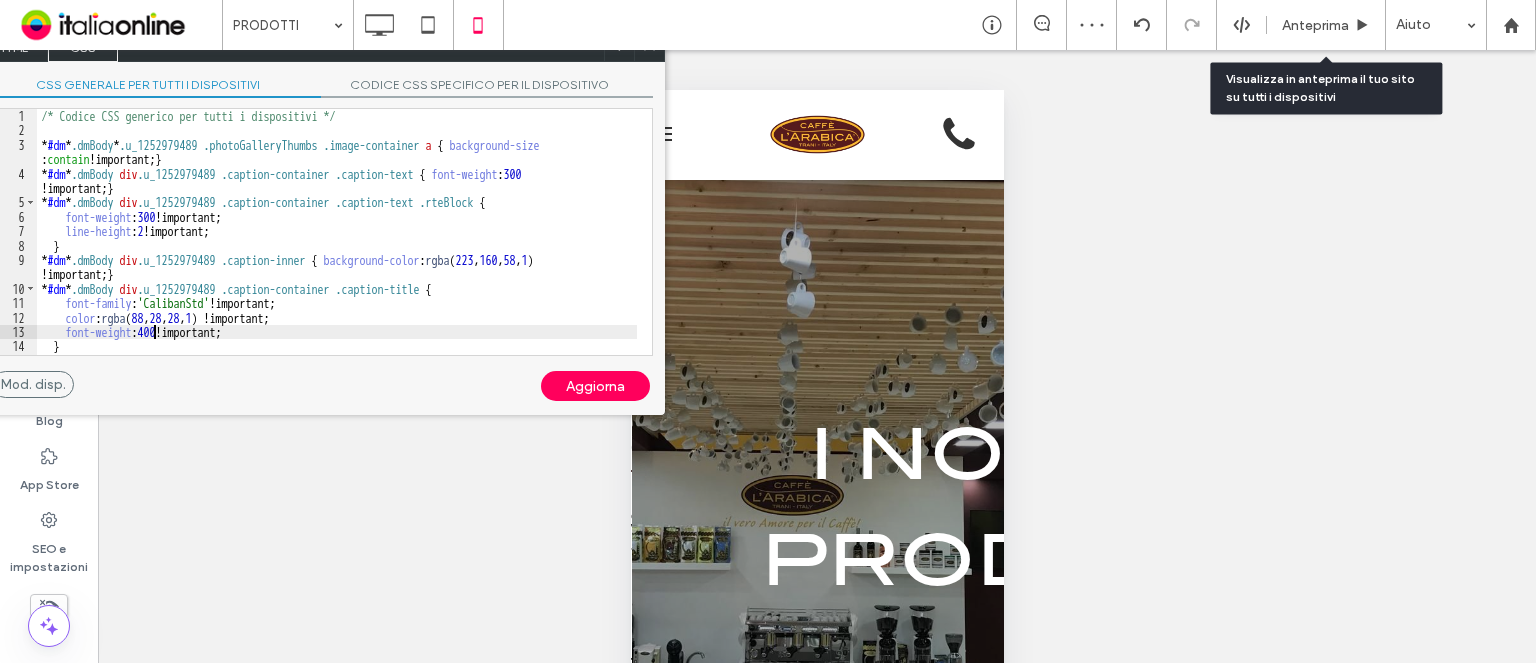 click on "/* Codice CSS generico per tutti i dispositivi */ * #dm  * .dmBody  * .u_1252979489   .photoGalleryThumbs   .image-container   a   {   background-size     : contain  !important;  } * #dm  * .dmBody   div .u_1252979489   .caption-container   .caption-text   {   font-weight : 300       !important;  } * #dm  * .dmBody   div .u_1252979489   .caption-container   .caption-text   .rteBlock   {      font-weight : 300  !important;      line-height : 2  !important;    } * #dm  * .dmBody   div .u_1252979489   .caption-inner   {   background-color : rgba ( 223 , 160 , 58 , 1 )      !important;  } * #dm  * .dmBody   div .u_1252979489   .caption-container   .caption-title   {      font-family : 'CalibanStd'  !important;      color : rgba ( 88 , 28 , 28 , 1 ) !important;      font-weight : 400  !important;    }" at bounding box center [337, 246] 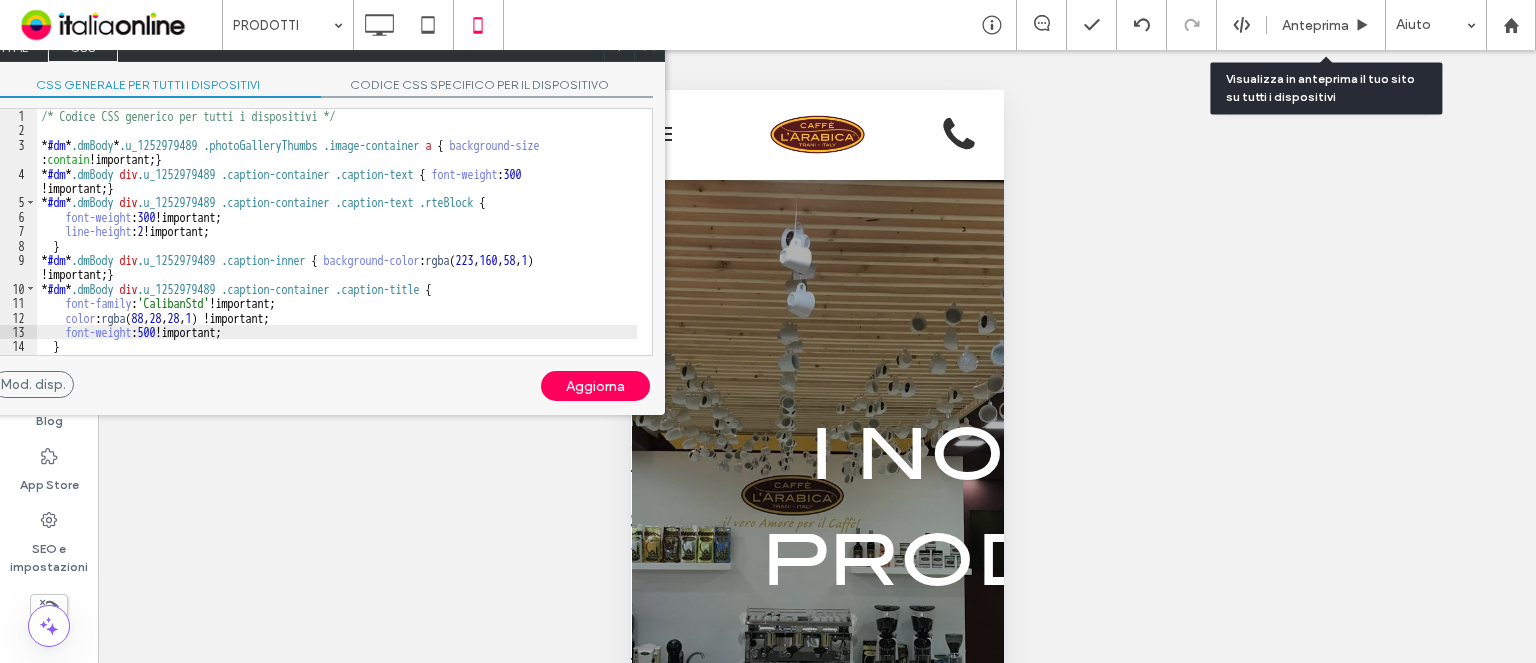 click on "Aggiorna" at bounding box center (595, 386) 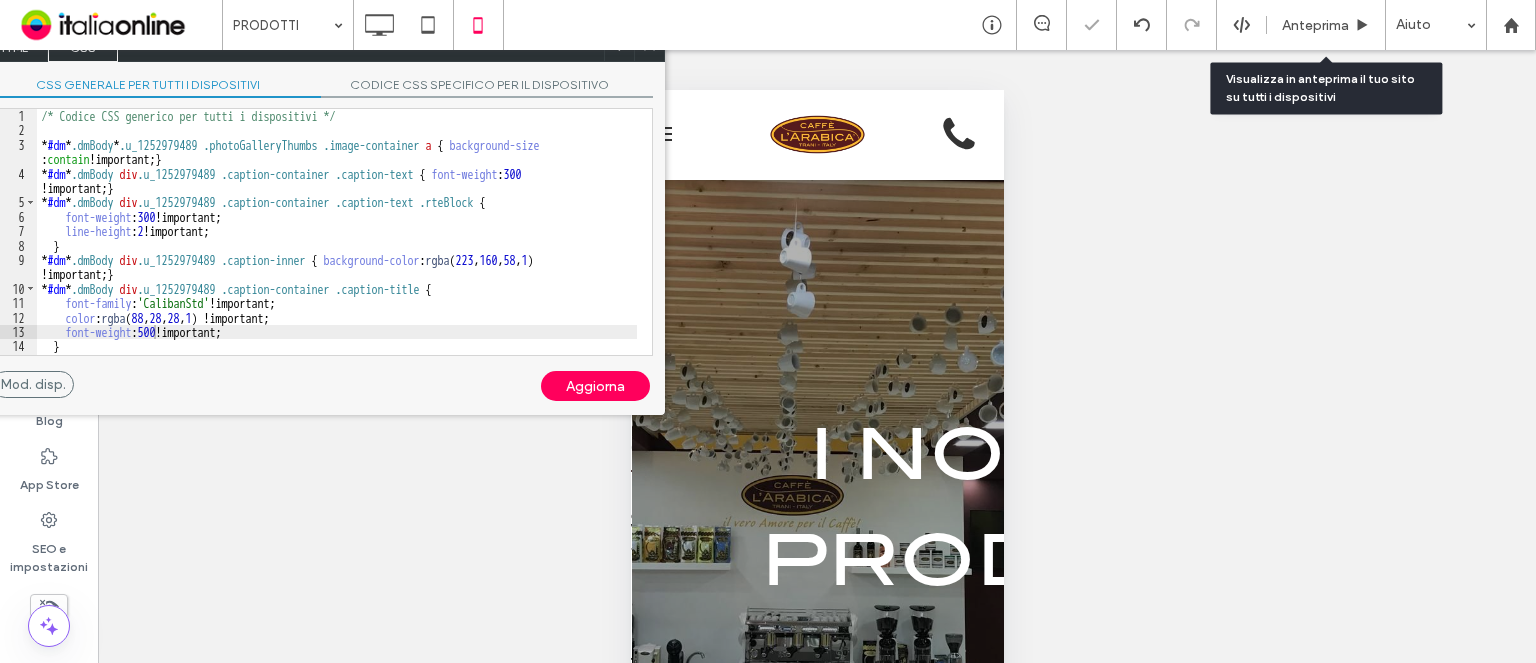 click on "Aggiorna" at bounding box center (595, 386) 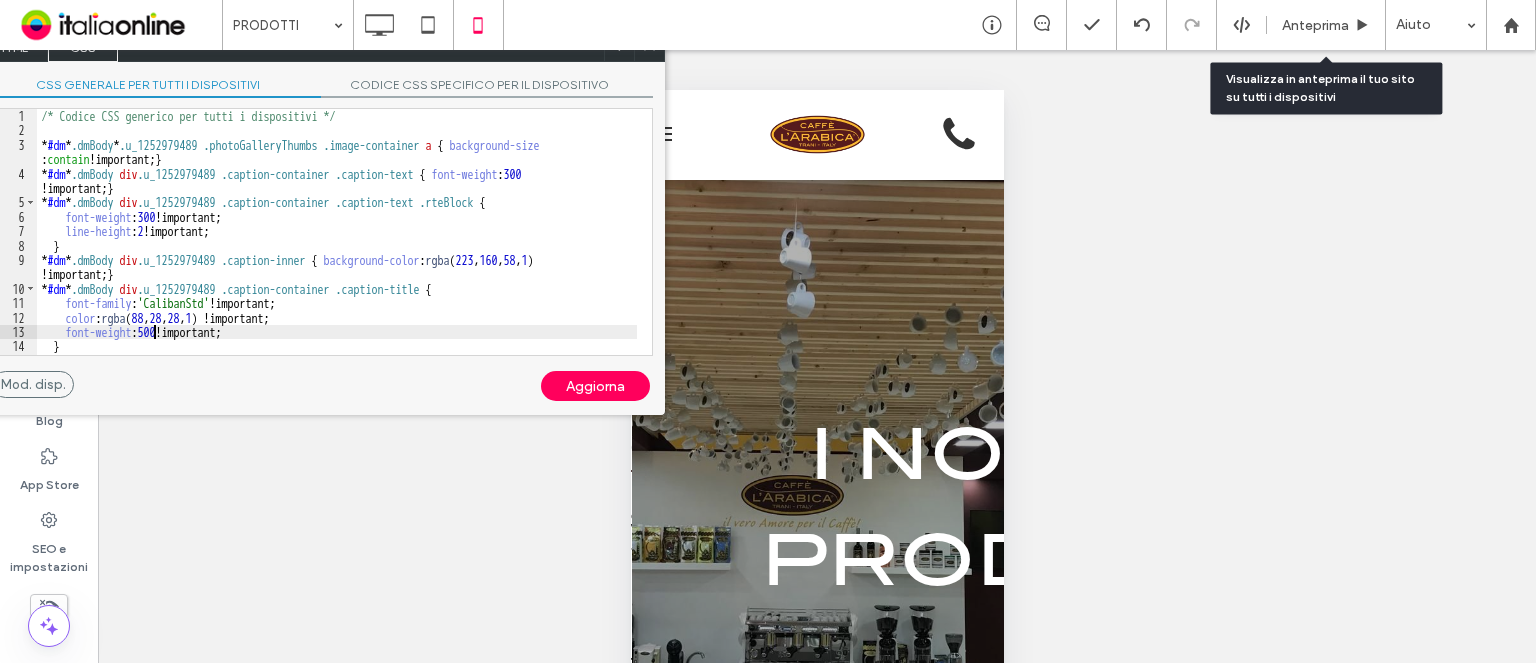 click on "/* Codice CSS generico per tutti i dispositivi */ * #dm  * .dmBody  * .u_1252979489   .photoGalleryThumbs   .image-container   a   {   background-size     : contain  !important;  } * #dm  * .dmBody   div .u_1252979489   .caption-container   .caption-text   {   font-weight : 300       !important;  } * #dm  * .dmBody   div .u_1252979489   .caption-container   .caption-text   .rteBlock   {      font-weight : 300  !important;      line-height : 2  !important;    } * #dm  * .dmBody   div .u_1252979489   .caption-inner   {   background-color : rgba ( 223 , 160 , 58 , 1 )      !important;  } * #dm  * .dmBody   div .u_1252979489   .caption-container   .caption-title   {      font-family : 'CalibanStd'  !important;      color : rgba ( 88 , 28 , 28 , 1 ) !important;      font-weight : 500  !important;    }" at bounding box center (337, 246) 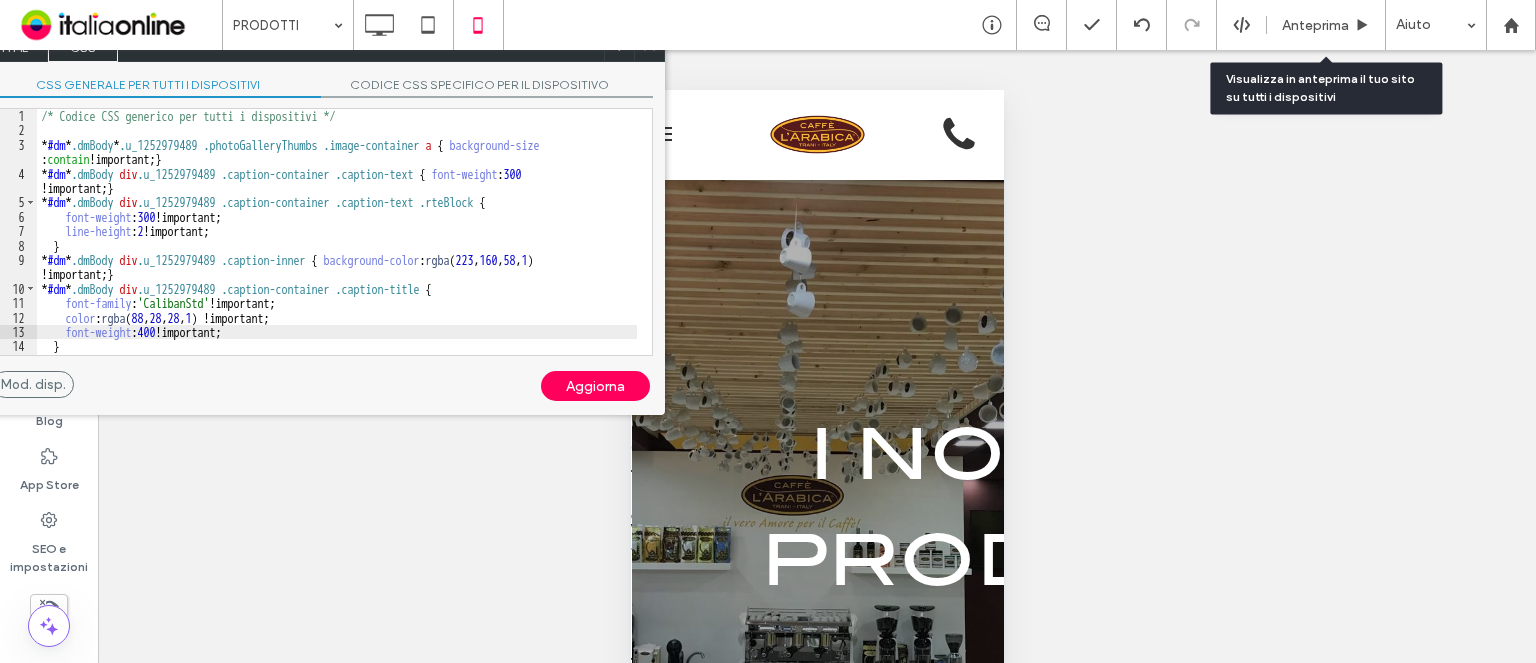 click on "Aggiorna" at bounding box center (595, 386) 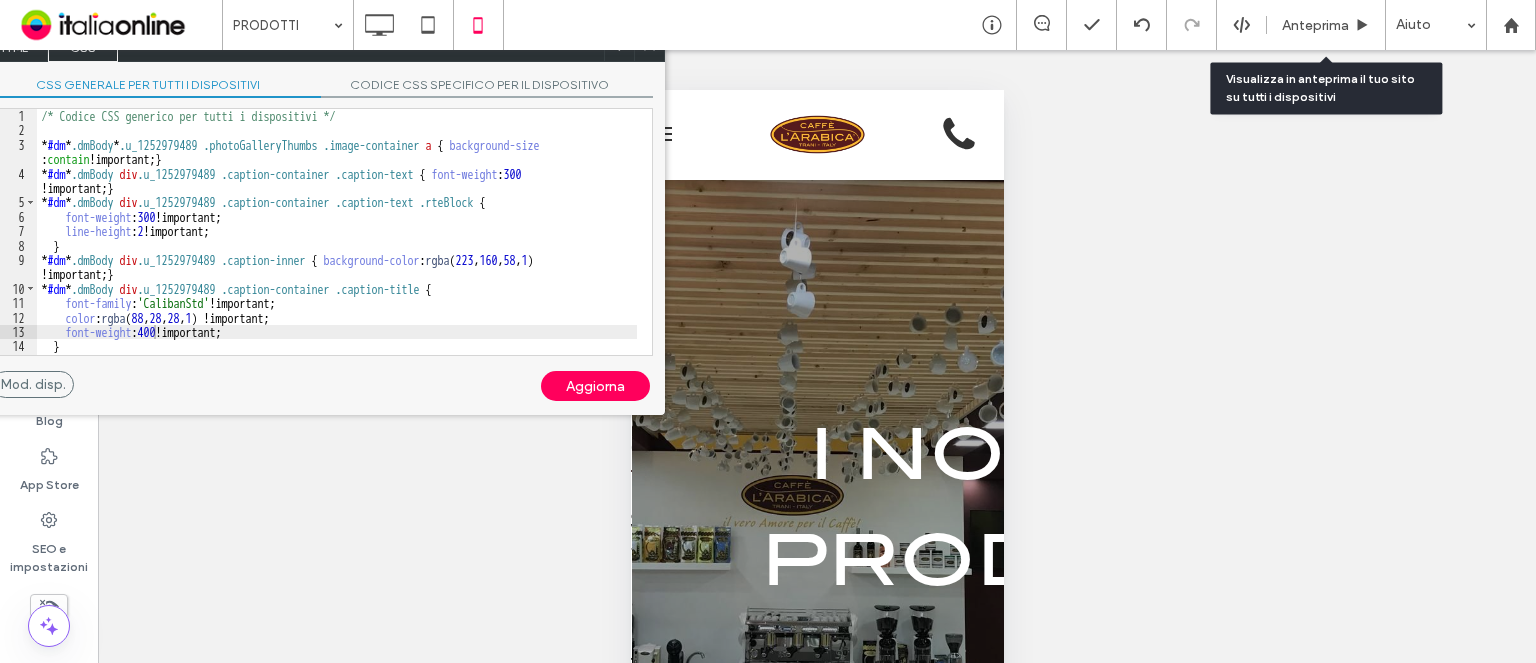 click on "/* Codice CSS generico per tutti i dispositivi */ * #dm  * .dmBody  * .u_1252979489   .photoGalleryThumbs   .image-container   a   {   background-size     : contain  !important;  } * #dm  * .dmBody   div .u_1252979489   .caption-container   .caption-text   {   font-weight : 300       !important;  } * #dm  * .dmBody   div .u_1252979489   .caption-container   .caption-text   .rteBlock   {      font-weight : 300  !important;      line-height : 2  !important;    } * #dm  * .dmBody   div .u_1252979489   .caption-inner   {   background-color : rgba ( 223 , 160 , 58 , 1 )      !important;  } * #dm  * .dmBody   div .u_1252979489   .caption-container   .caption-title   {      font-family : 'CalibanStd'  !important;      color : rgba ( 88 , 28 , 28 , 1 ) !important;      font-weight : 400  !important;    }" at bounding box center (337, 246) 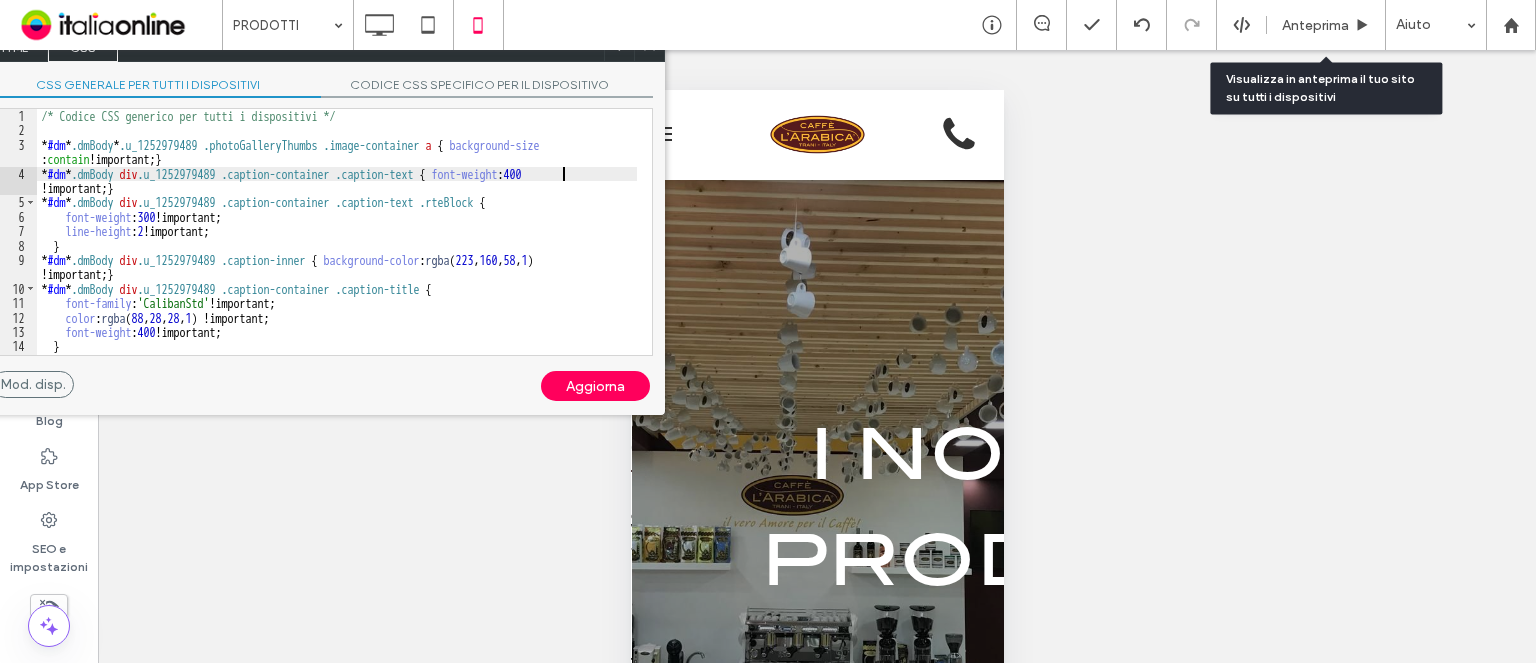click on "Aggiorna" at bounding box center (595, 386) 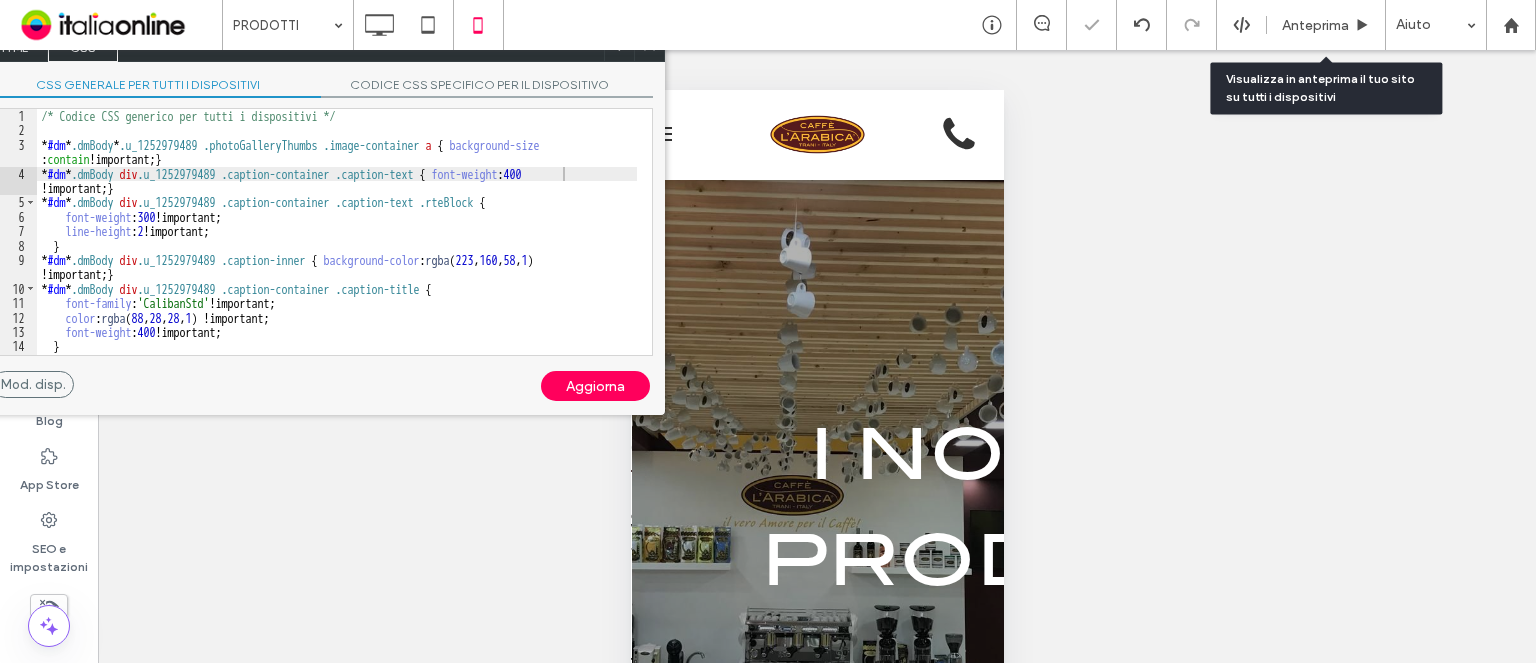 click on "Aggiorna" at bounding box center (595, 386) 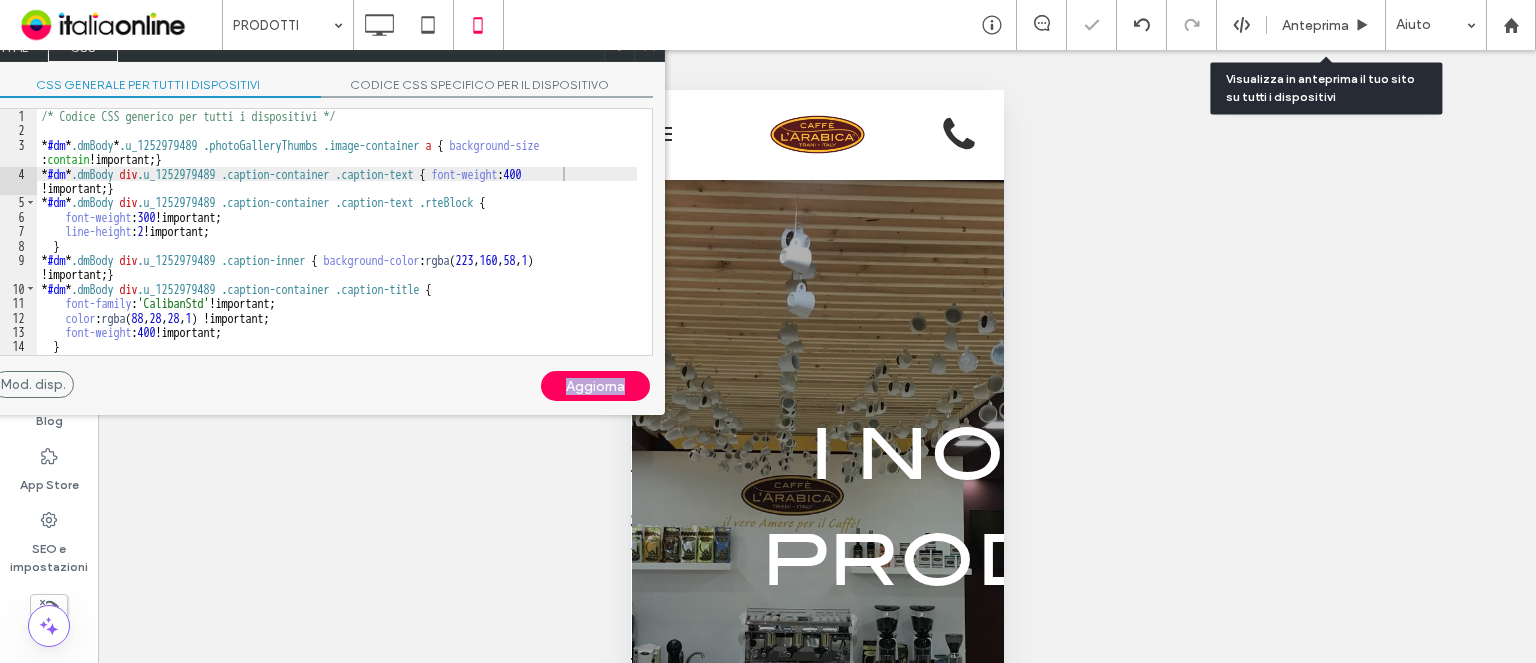 click on "Aggiorna" at bounding box center (595, 386) 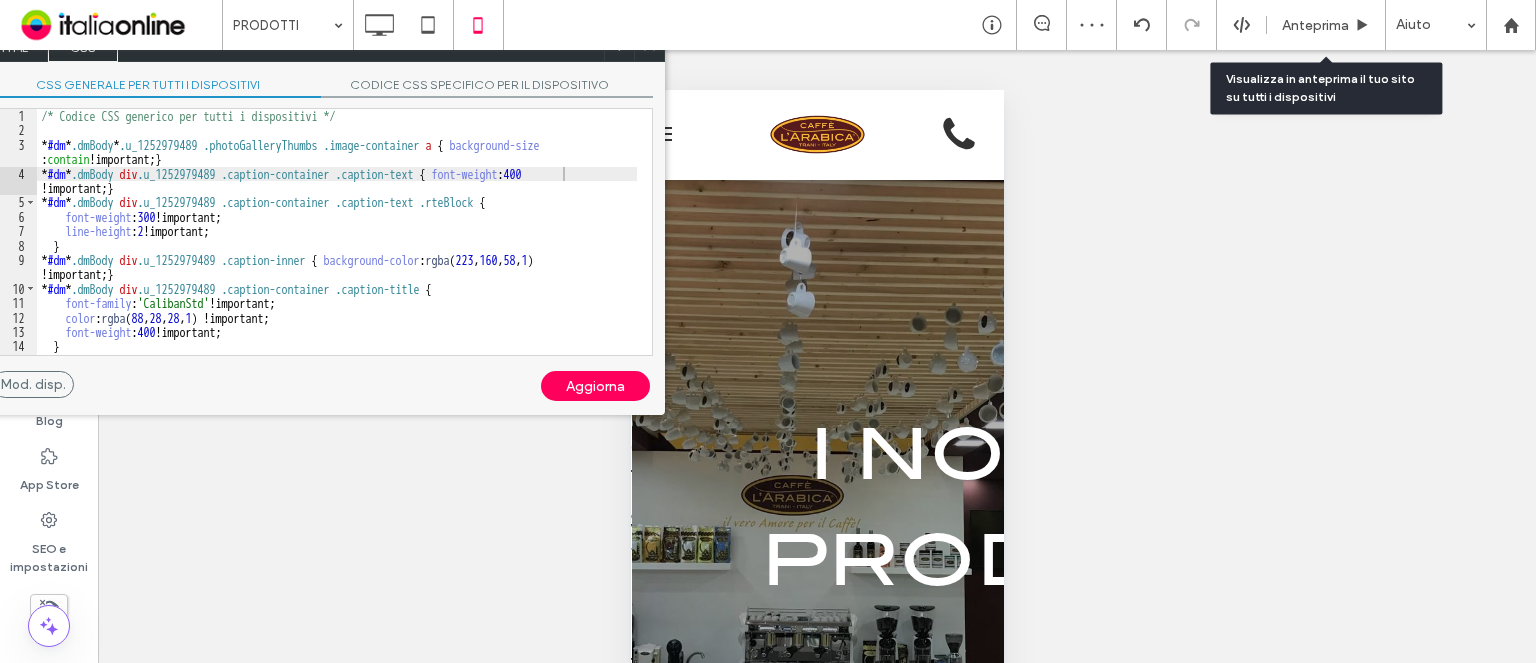 click on "/* Codice CSS generico per tutti i dispositivi */ * #dm  * .dmBody  * .u_1252979489   .photoGalleryThumbs   .image-container   a   {   background-size     : contain  !important;  } * #dm  * .dmBody   div .u_1252979489   .caption-container   .caption-text   {   font-weight : 400       !important;  } * #dm  * .dmBody   div .u_1252979489   .caption-container   .caption-text   .rteBlock   {      font-weight : 300  !important;      line-height : 2  !important;    } * #dm  * .dmBody   div .u_1252979489   .caption-inner   {   background-color : rgba ( 223 , 160 , 58 , 1 )      !important;  } * #dm  * .dmBody   div .u_1252979489   .caption-container   .caption-title   {      font-family : 'CalibanStd'  !important;      color : rgba ( 88 , 28 , 28 , 1 ) !important;      font-weight : 400  !important;    }" at bounding box center [337, 246] 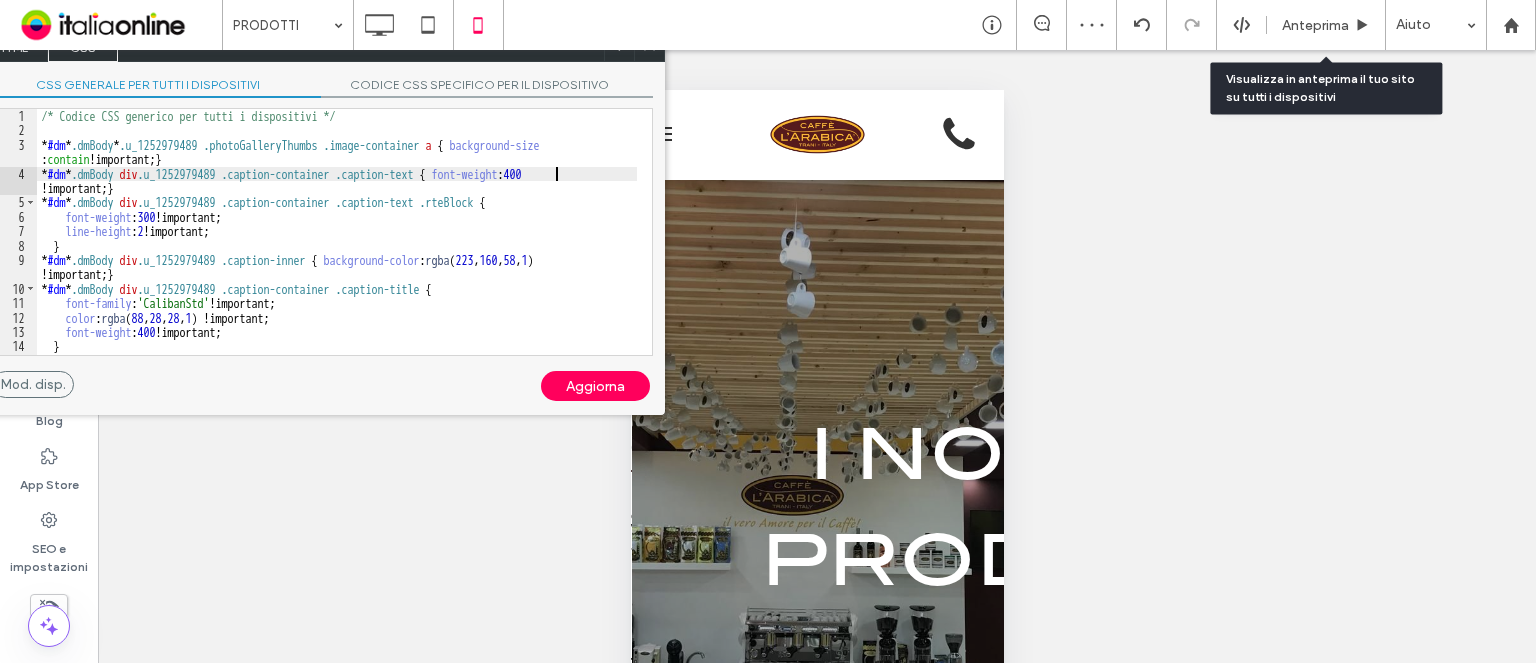click on "/* Codice CSS generico per tutti i dispositivi */ * #dm  * .dmBody  * .u_1252979489   .photoGalleryThumbs   .image-container   a   {   background-size     : contain  !important;  } * #dm  * .dmBody   div .u_1252979489   .caption-container   .caption-text   {   font-weight : 400       !important;  } * #dm  * .dmBody   div .u_1252979489   .caption-container   .caption-text   .rteBlock   {      font-weight : 300  !important;      line-height : 2  !important;    } * #dm  * .dmBody   div .u_1252979489   .caption-inner   {   background-color : rgba ( 223 , 160 , 58 , 1 )      !important;  } * #dm  * .dmBody   div .u_1252979489   .caption-container   .caption-title   {      font-family : 'CalibanStd'  !important;      color : rgba ( 88 , 28 , 28 , 1 ) !important;      font-weight : 400  !important;    }" at bounding box center (337, 246) 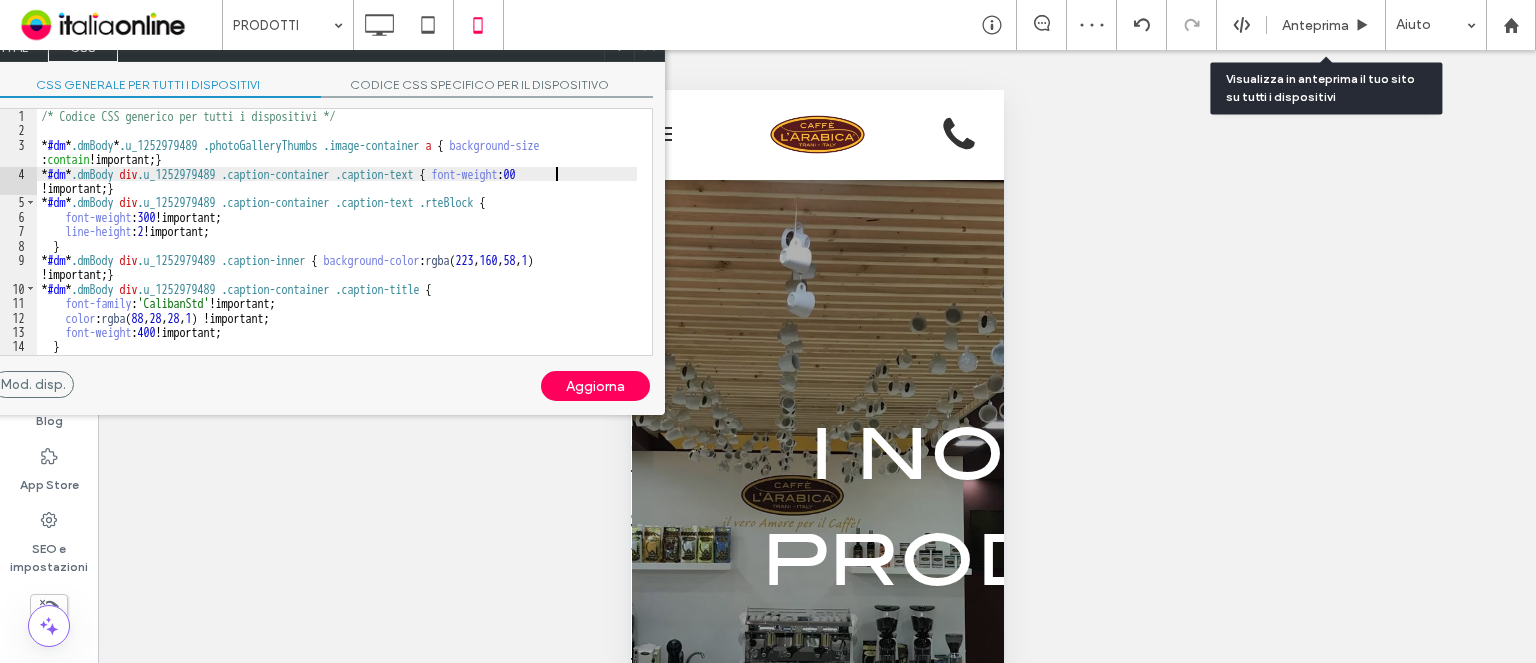 type on "**" 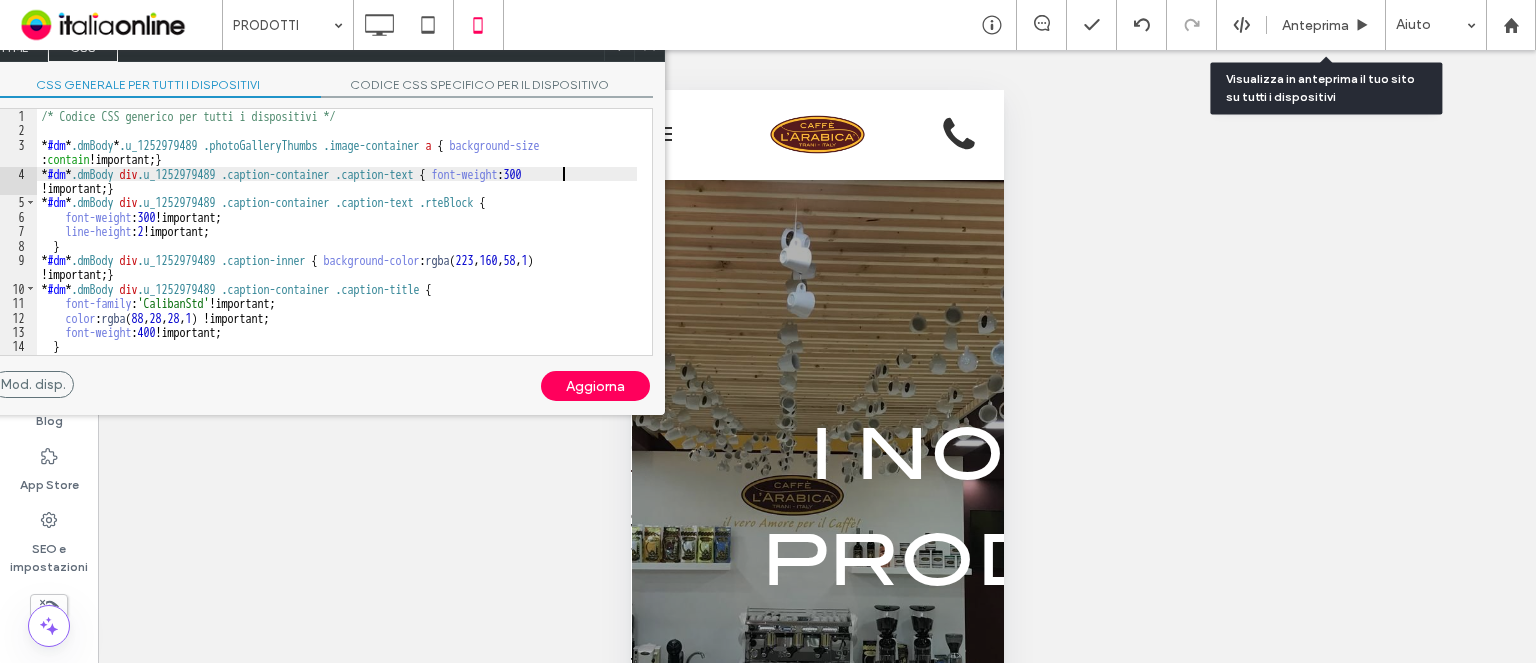 click on "Aggiorna" at bounding box center (595, 386) 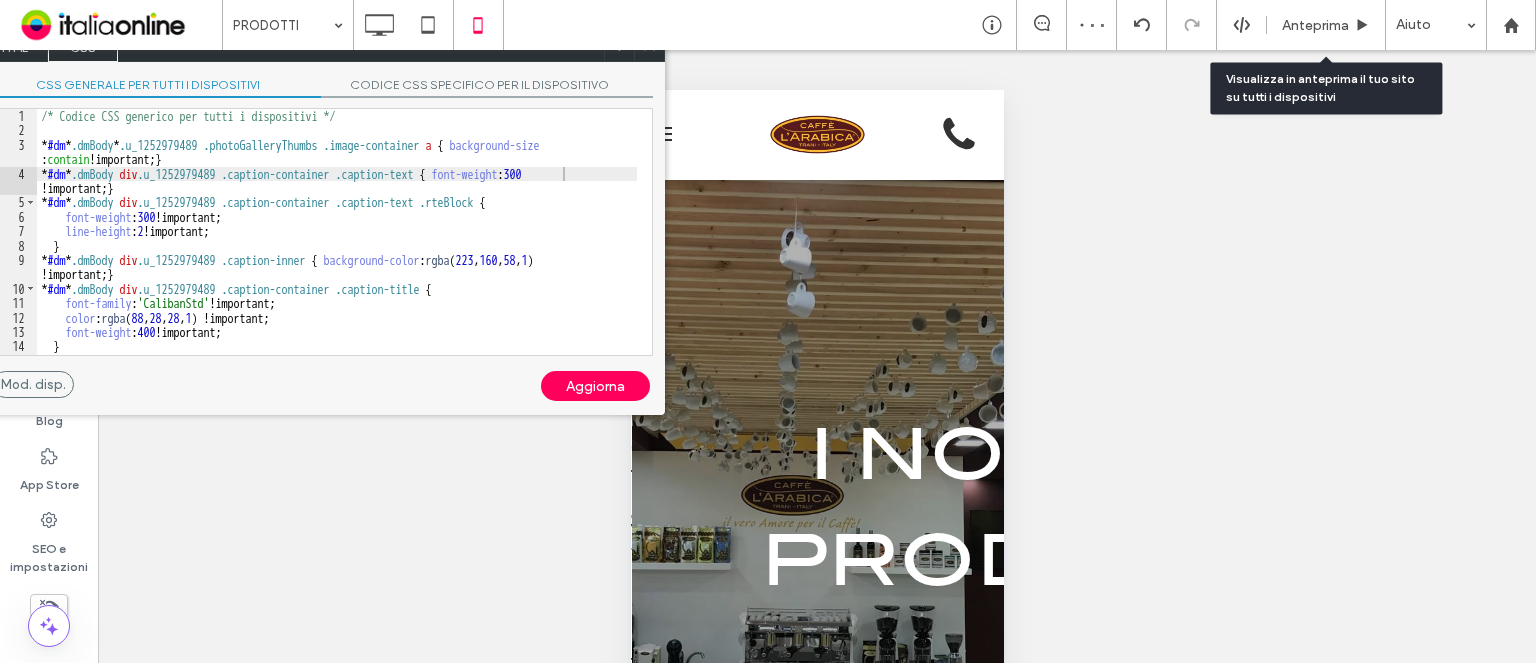 click on "CODICE CSS SPECIFICO PER IL DISPOSITIVO" at bounding box center (487, 87) 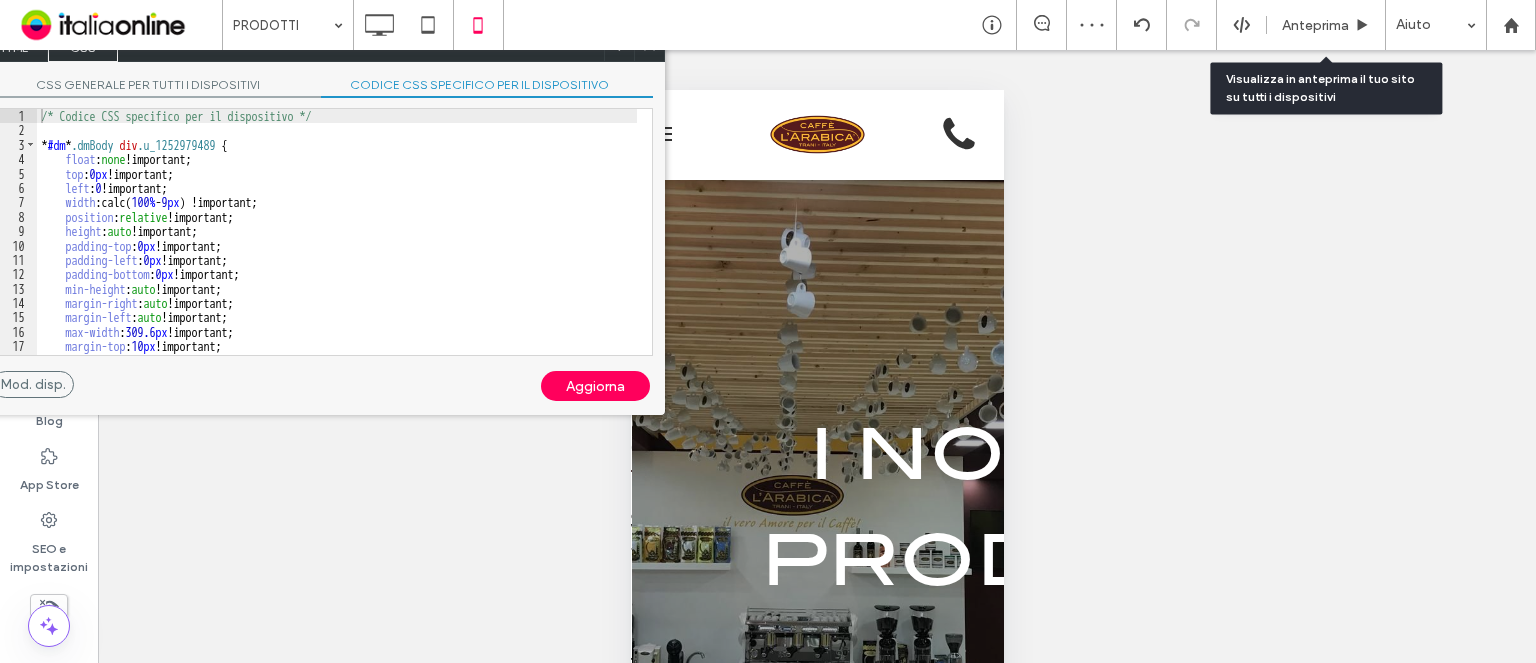 scroll, scrollTop: 185, scrollLeft: 0, axis: vertical 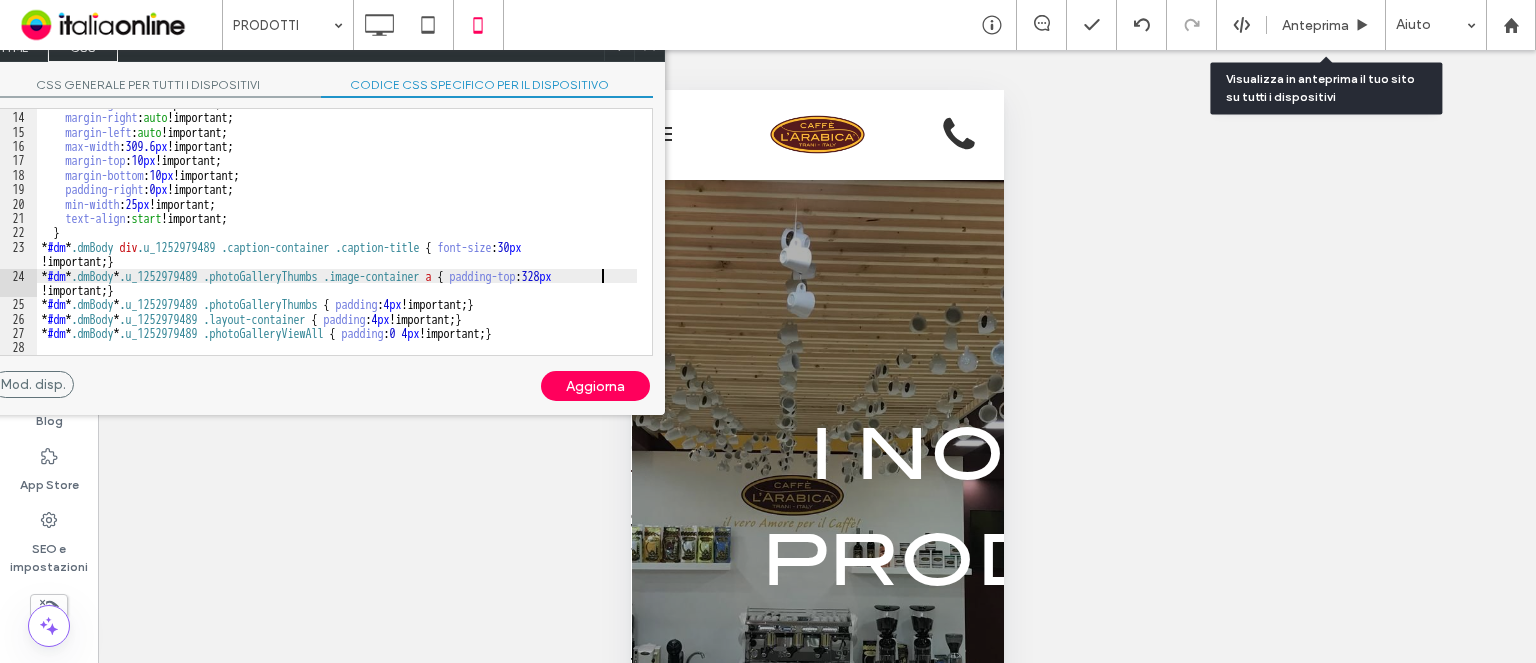click on "min-height : auto  !important;      margin-right : auto  !important;      margin-left : auto  !important;      max-width : 309.6 px  !important;      margin-top : 10 px  !important;      margin-bottom : 10 px  !important;      padding-right : 0 px  !important;      min-width : 25 px  !important;      text-align : start  !important;    } * #dm  * .dmBody   div .u_1252979489   .caption-container   .caption-title   {   font-size : 30 px       !important;  } * #dm  * .dmBody  * .u_1252979489   .photoGalleryThumbs   .image-container   a   {   padding-top : 328 px       !important;  } * #dm  * .dmBody  * .u_1252979489   .photoGalleryThumbs   {   padding : 4 px  !important;  } * #dm  * .dmBody  * .u_1252979489   .layout-container   {   padding : 4 px  !important;  } * #dm  * .dmBody  * .u_1252979489   .photoGalleryViewAll   {   padding : 0   4 px  !important;  }" at bounding box center (337, 233) 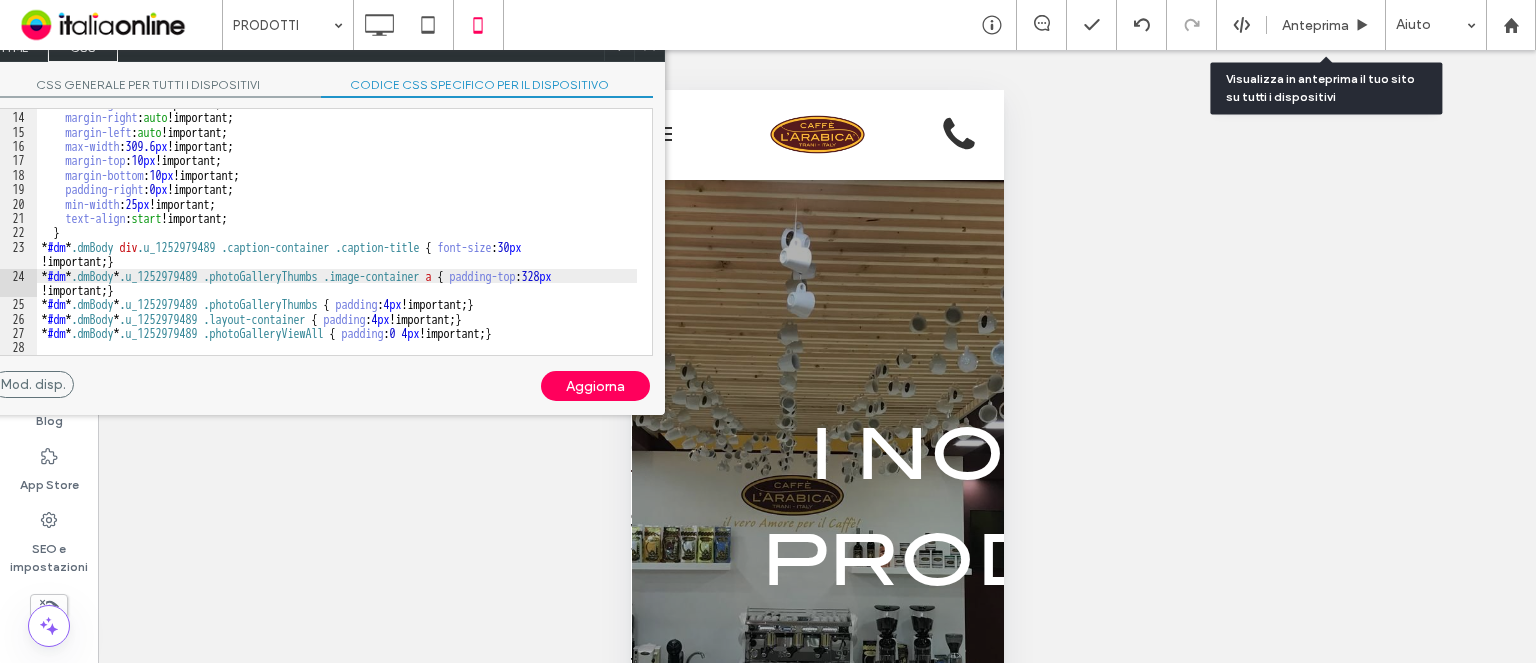 click on "min-height : auto  !important;      margin-right : auto  !important;      margin-left : auto  !important;      max-width : 309.6 px  !important;      margin-top : 10 px  !important;      margin-bottom : 10 px  !important;      padding-right : 0 px  !important;      min-width : 25 px  !important;      text-align : start  !important;    } * #dm  * .dmBody   div .u_1252979489   .caption-container   .caption-title   {   font-size : 30 px       !important;  } * #dm  * .dmBody  * .u_1252979489   .photoGalleryThumbs   .image-container   a   {   padding-top : 328 px       !important;  } * #dm  * .dmBody  * .u_1252979489   .photoGalleryThumbs   {   padding : 4 px  !important;  } * #dm  * .dmBody  * .u_1252979489   .layout-container   {   padding : 4 px  !important;  } * #dm  * .dmBody  * .u_1252979489   .photoGalleryViewAll   {   padding : 0   4 px  !important;  }" at bounding box center [337, 233] 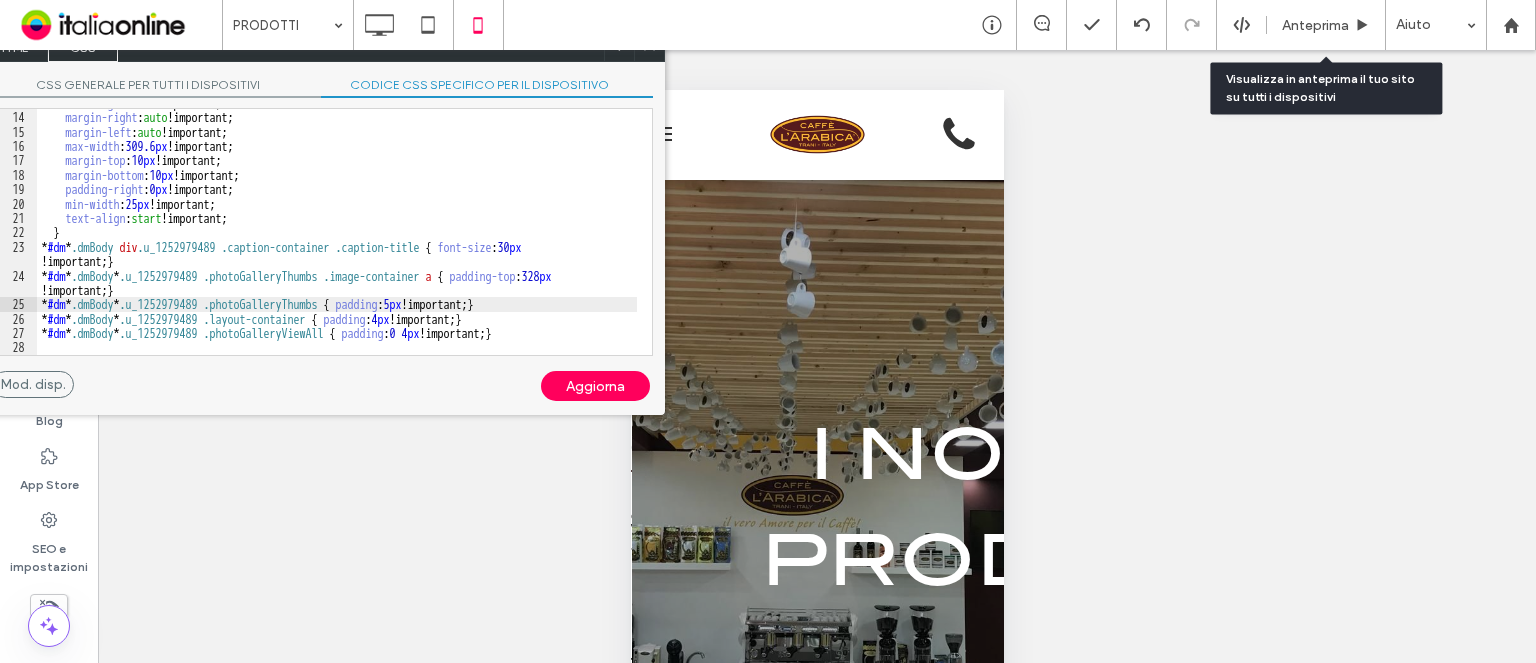 click on "Aggiorna" at bounding box center (595, 386) 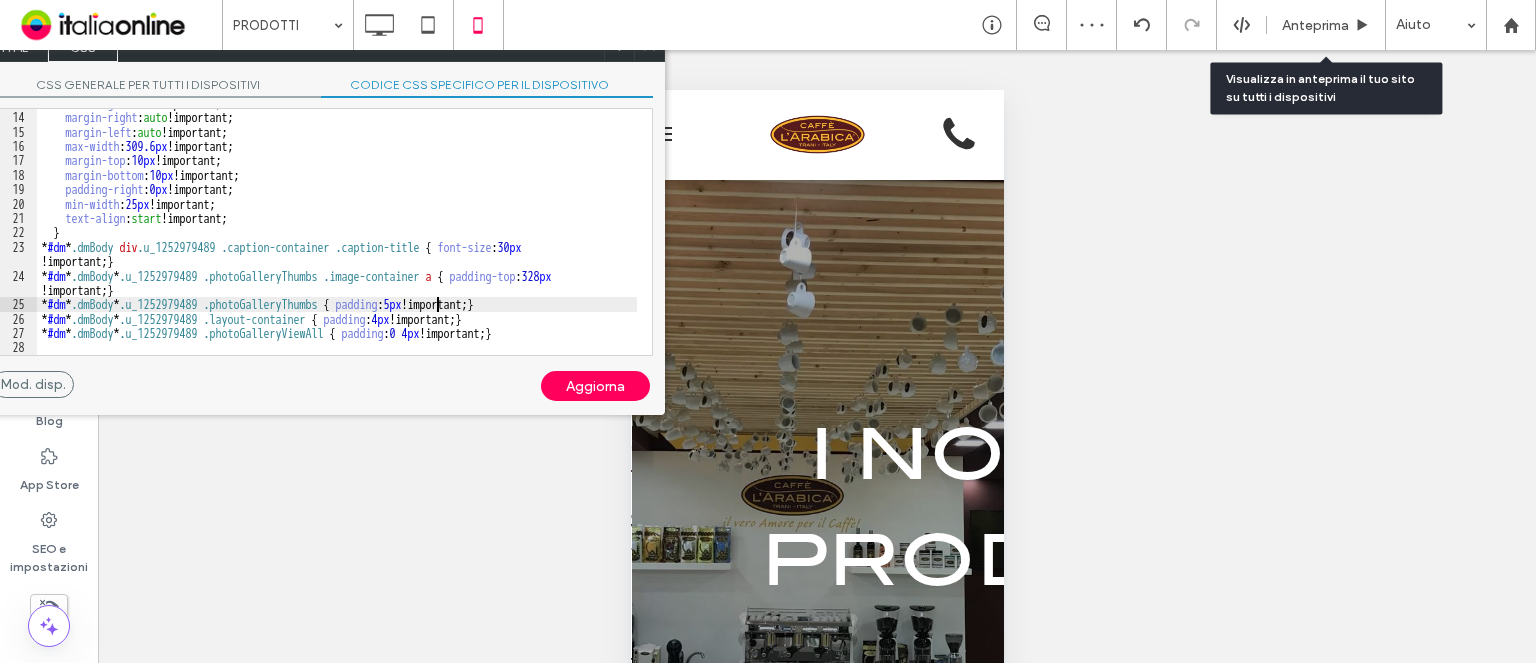 click on "min-height : auto  !important;      margin-right : auto  !important;      margin-left : auto  !important;      max-width : 309.6 px  !important;      margin-top : 10 px  !important;      margin-bottom : 10 px  !important;      padding-right : 0 px  !important;      min-width : 25 px  !important;      text-align : start  !important;    } * #dm  * .dmBody   div .u_1252979489   .caption-container   .caption-title   {   font-size : 30 px       !important;  } * #dm  * .dmBody  * .u_1252979489   .photoGalleryThumbs   .image-container   a   {   padding-top : 328 px       !important;  } * #dm  * .dmBody  * .u_1252979489   .photoGalleryThumbs   {   padding : 5 px  !important;  } * #dm  * .dmBody  * .u_1252979489   .layout-container   {   padding : 4 px  !important;  } * #dm  * .dmBody  * .u_1252979489   .photoGalleryViewAll   {   padding : 0   4 px  !important;  }" at bounding box center (337, 233) 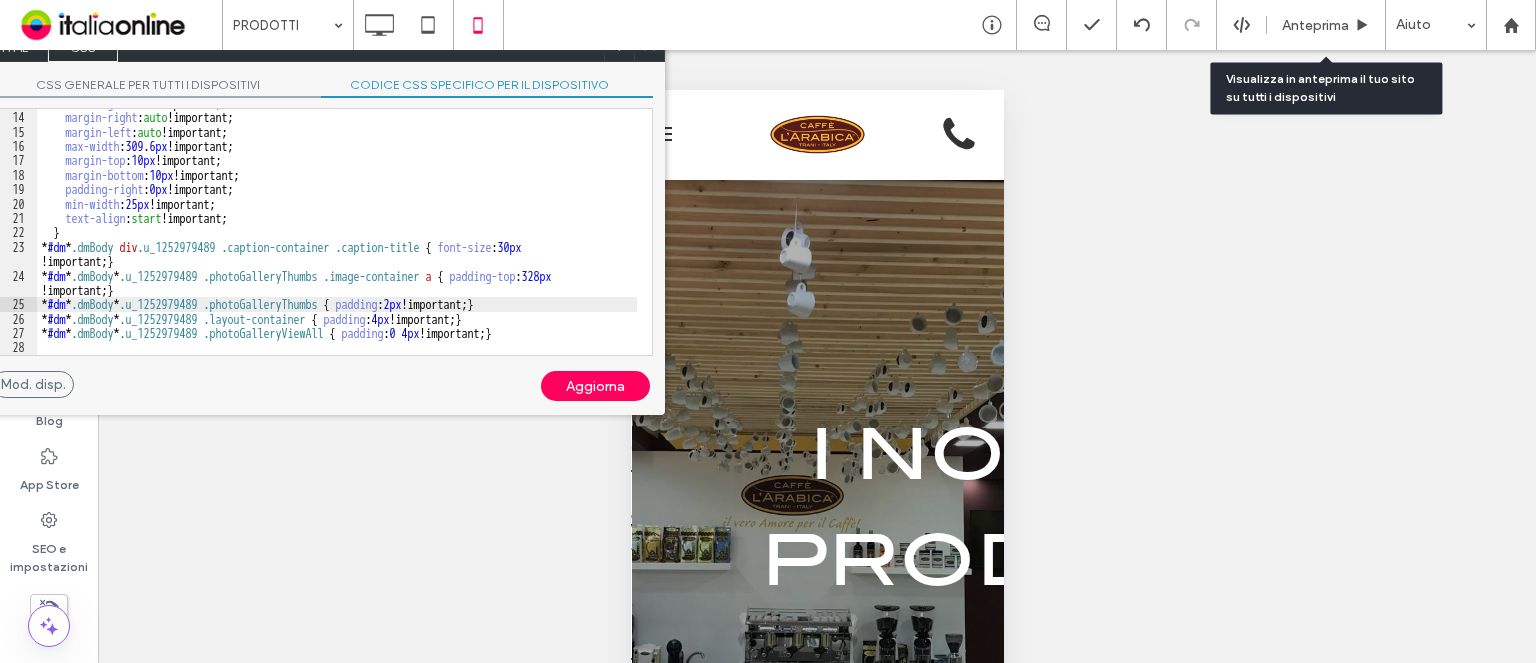 click on "Aggiorna" at bounding box center (595, 386) 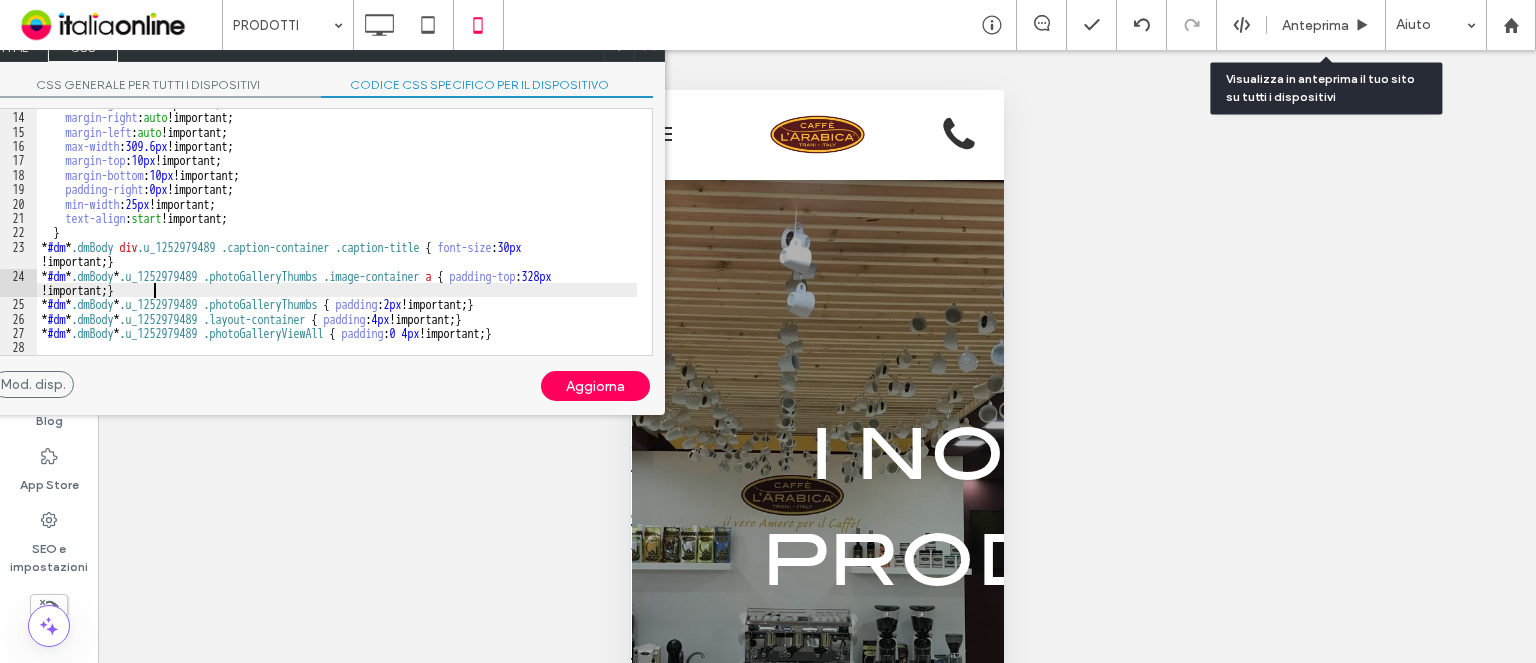 click on "min-height : auto  !important;      margin-right : auto  !important;      margin-left : auto  !important;      max-width : 309.6 px  !important;      margin-top : 10 px  !important;      margin-bottom : 10 px  !important;      padding-right : 0 px  !important;      min-width : 25 px  !important;      text-align : start  !important;    } * #dm  * .dmBody   div .u_1252979489   .caption-container   .caption-title   {   font-size : 30 px       !important;  } * #dm  * .dmBody  * .u_1252979489   .photoGalleryThumbs   .image-container   a   {   padding-top : 328 px       !important;  } * #dm  * .dmBody  * .u_1252979489   .photoGalleryThumbs   {   padding : 2 px  !important;  } * #dm  * .dmBody  * .u_1252979489   .layout-container   {   padding : 4 px  !important;  } * #dm  * .dmBody  * .u_1252979489   .photoGalleryViewAll   {   padding : 0   4 px  !important;  }" at bounding box center (337, 233) 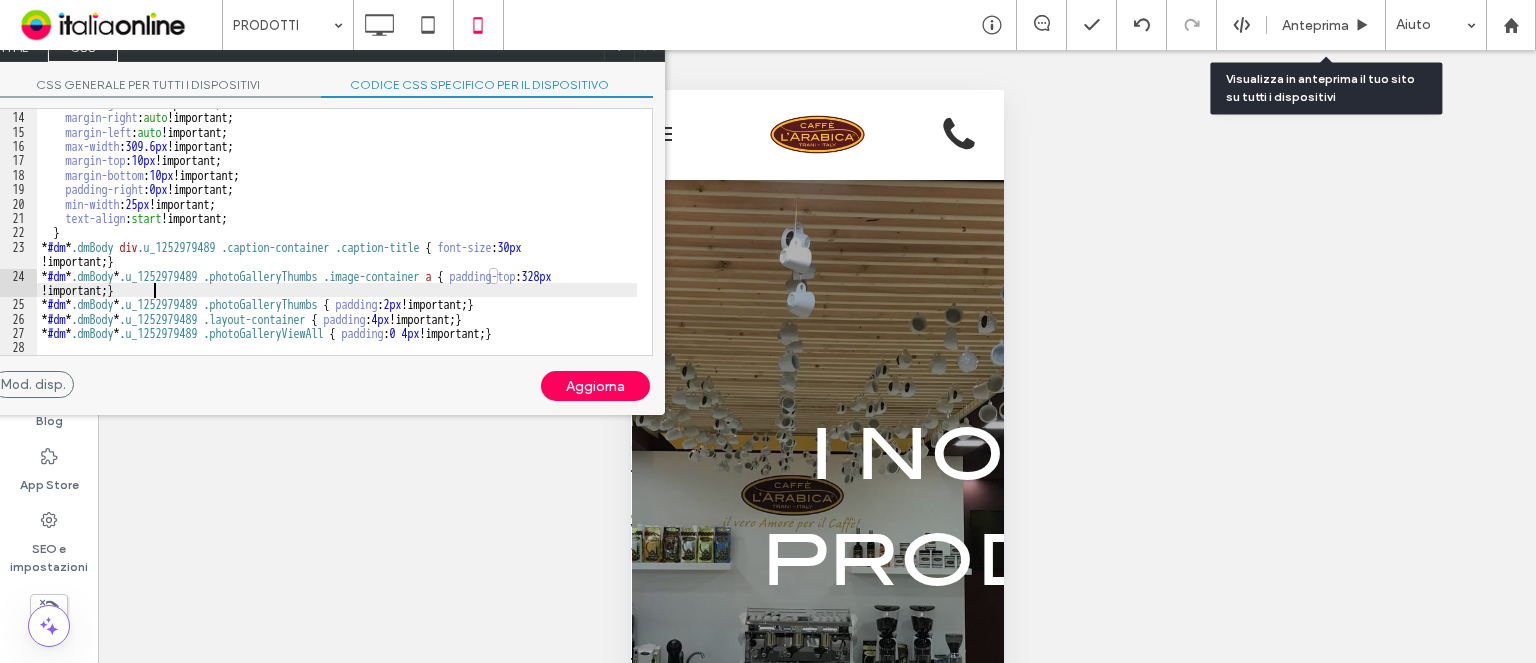click on "min-height : auto  !important;      margin-right : auto  !important;      margin-left : auto  !important;      max-width : 309.6 px  !important;      margin-top : 10 px  !important;      margin-bottom : 10 px  !important;      padding-right : 0 px  !important;      min-width : 25 px  !important;      text-align : start  !important;    } * #dm  * .dmBody   div .u_1252979489   .caption-container   .caption-title   {   font-size : 30 px       !important;  } * #dm  * .dmBody  * .u_1252979489   .photoGalleryThumbs   .image-container   a   {   padding-top : 328 px       !important;  } * #dm  * .dmBody  * .u_1252979489   .photoGalleryThumbs   {   padding : 2 px  !important;  } * #dm  * .dmBody  * .u_1252979489   .layout-container   {   padding : 4 px  !important;  } * #dm  * .dmBody  * .u_1252979489   .photoGalleryViewAll   {   padding : 0   4 px  !important;  }" at bounding box center [337, 233] 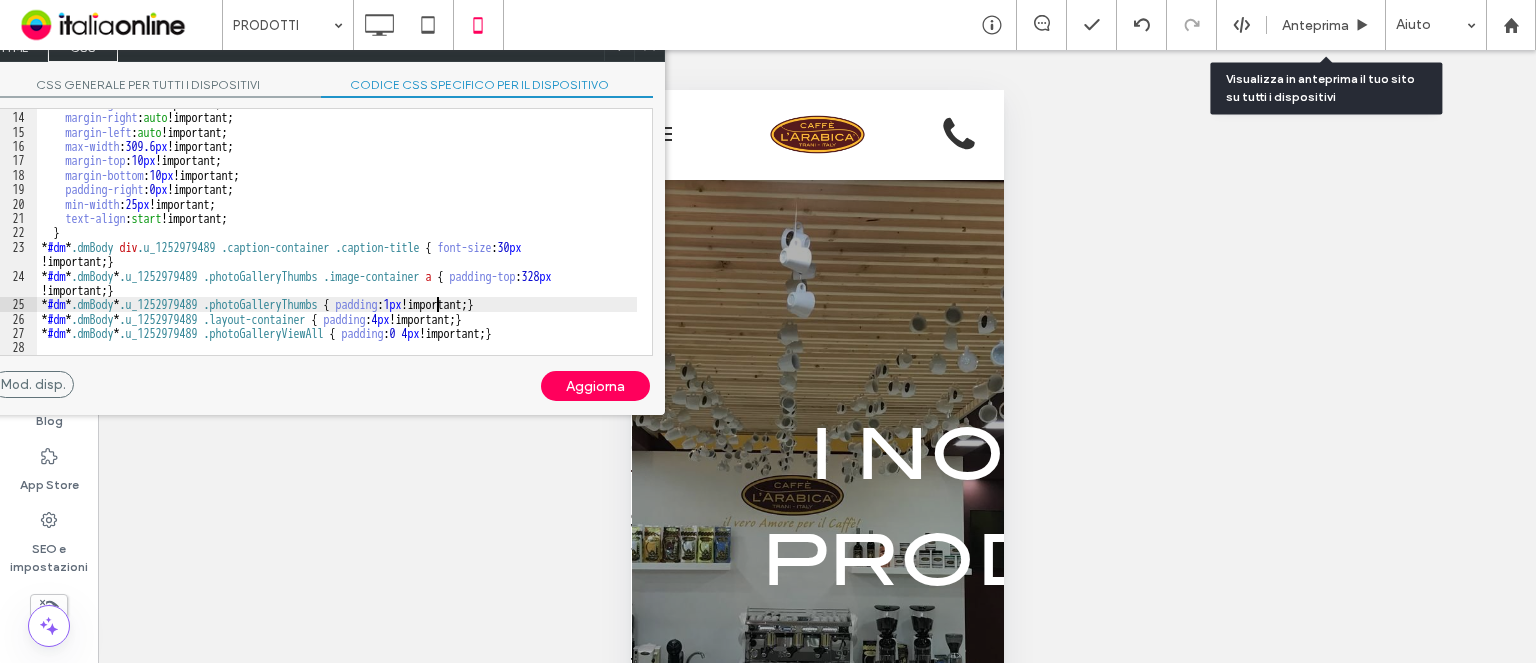 click on "Aggiorna" at bounding box center (595, 386) 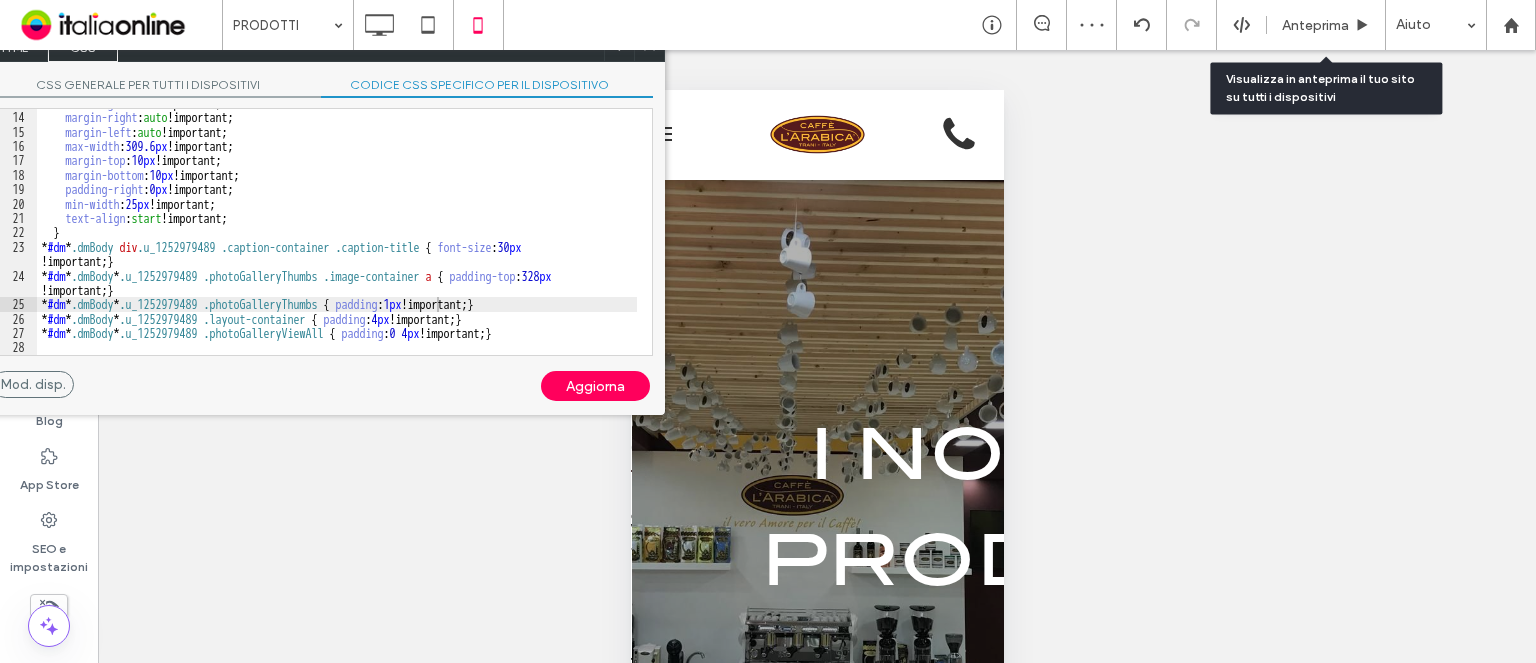 click on "min-height : auto  !important;      margin-right : auto  !important;      margin-left : auto  !important;      max-width : 309.6 px  !important;      margin-top : 10 px  !important;      margin-bottom : 10 px  !important;      padding-right : 0 px  !important;      min-width : 25 px  !important;      text-align : start  !important;    } * #dm  * .dmBody   div .u_1252979489   .caption-container   .caption-title   {   font-size : 30 px       !important;  } * #dm  * .dmBody  * .u_1252979489   .photoGalleryThumbs   .image-container   a   {   padding-top : 328 px       !important;  } * #dm  * .dmBody  * .u_1252979489   .photoGalleryThumbs   {   padding : 1 px  !important;  } * #dm  * .dmBody  * .u_1252979489   .layout-container   {   padding : 4 px  !important;  } * #dm  * .dmBody  * .u_1252979489   .photoGalleryViewAll   {   padding : 0   4 px  !important;  }" at bounding box center [337, 233] 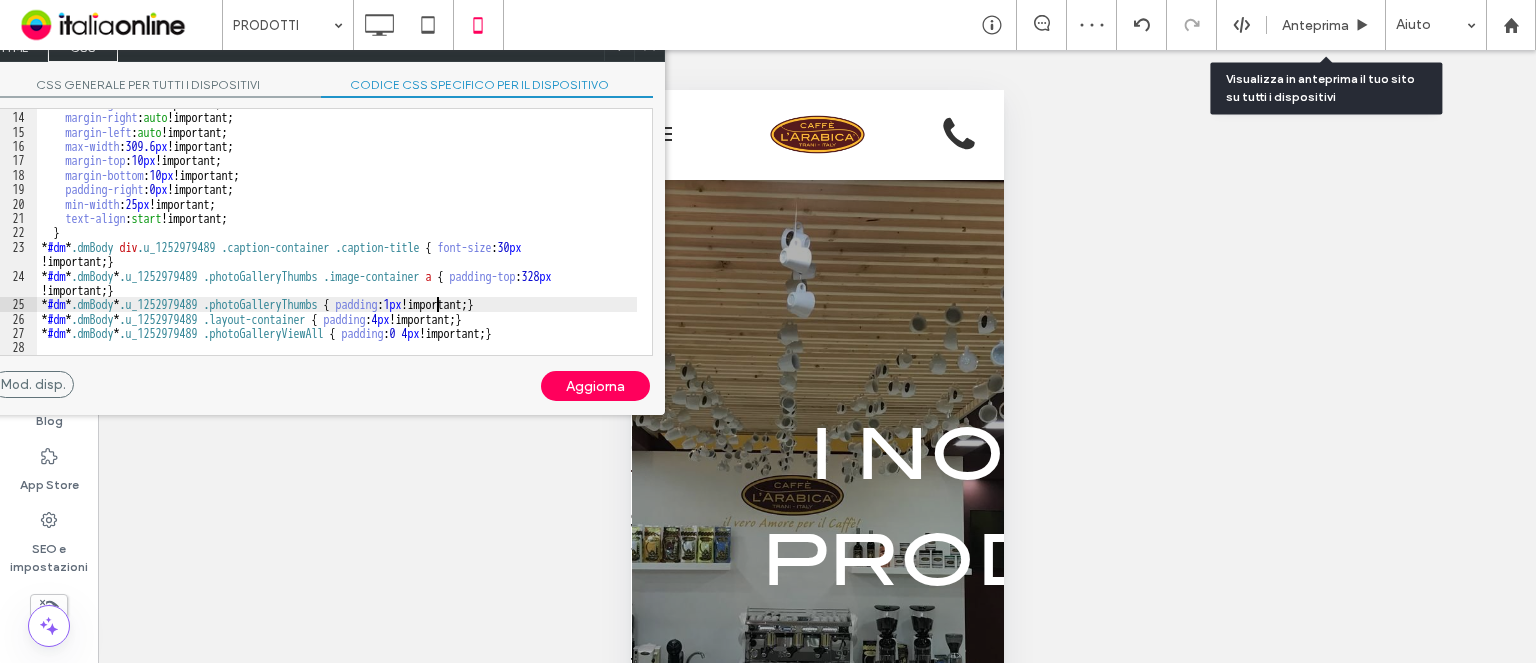 click on "min-height : auto  !important;      margin-right : auto  !important;      margin-left : auto  !important;      max-width : 309.6 px  !important;      margin-top : 10 px  !important;      margin-bottom : 10 px  !important;      padding-right : 0 px  !important;      min-width : 25 px  !important;      text-align : start  !important;    } * #dm  * .dmBody   div .u_1252979489   .caption-container   .caption-title   {   font-size : 30 px       !important;  } * #dm  * .dmBody  * .u_1252979489   .photoGalleryThumbs   .image-container   a   {   padding-top : 328 px       !important;  } * #dm  * .dmBody  * .u_1252979489   .photoGalleryThumbs   {   padding : 1 px  !important;  } * #dm  * .dmBody  * .u_1252979489   .layout-container   {   padding : 4 px  !important;  } * #dm  * .dmBody  * .u_1252979489   .photoGalleryViewAll   {   padding : 0   4 px  !important;  }" at bounding box center [337, 233] 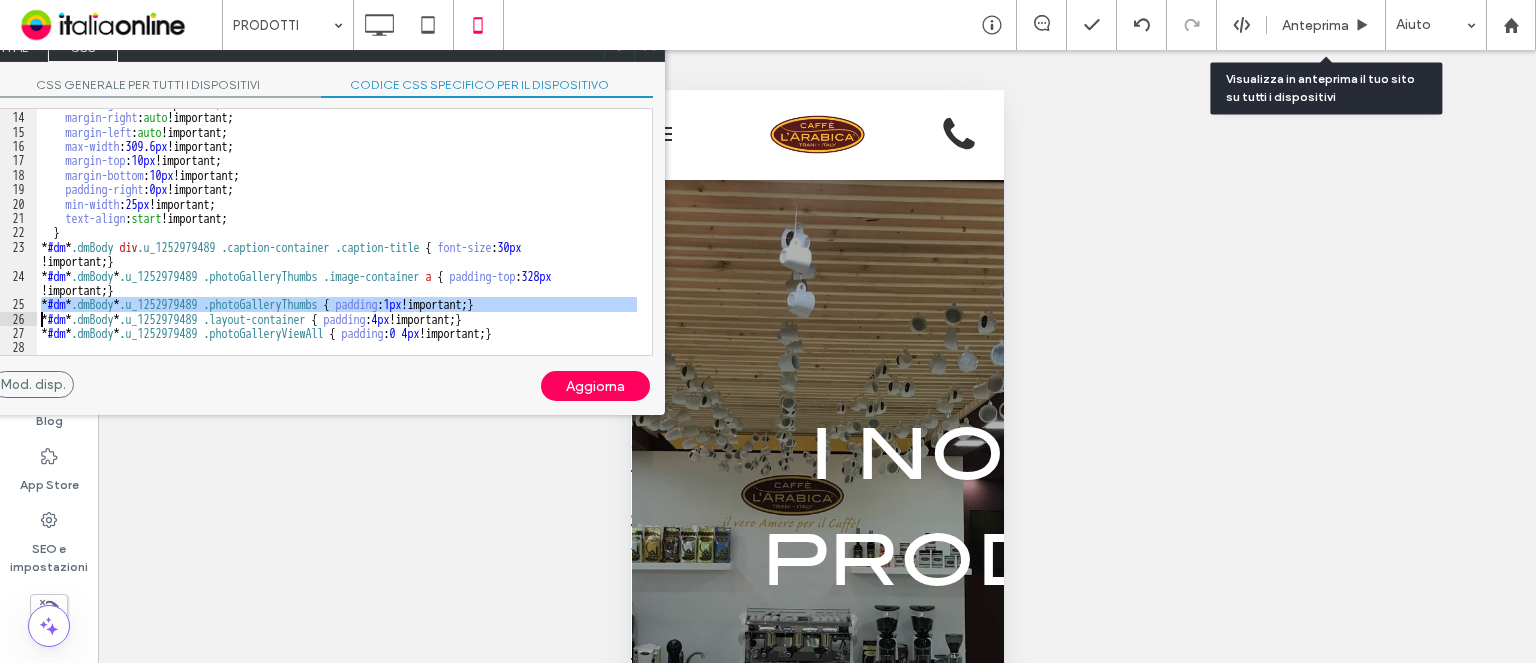 click on "min-height : auto  !important;      margin-right : auto  !important;      margin-left : auto  !important;      max-width : 309.6 px  !important;      margin-top : 10 px  !important;      margin-bottom : 10 px  !important;      padding-right : 0 px  !important;      min-width : 25 px  !important;      text-align : start  !important;    } * #dm  * .dmBody   div .u_1252979489   .caption-container   .caption-title   {   font-size : 30 px       !important;  } * #dm  * .dmBody  * .u_1252979489   .photoGalleryThumbs   .image-container   a   {   padding-top : 328 px       !important;  } * #dm  * .dmBody  * .u_1252979489   .photoGalleryThumbs   {   padding : 1 px  !important;  } * #dm  * .dmBody  * .u_1252979489   .layout-container   {   padding : 4 px  !important;  } * #dm  * .dmBody  * .u_1252979489   .photoGalleryViewAll   {   padding : 0   4 px  !important;  }" at bounding box center (337, 233) 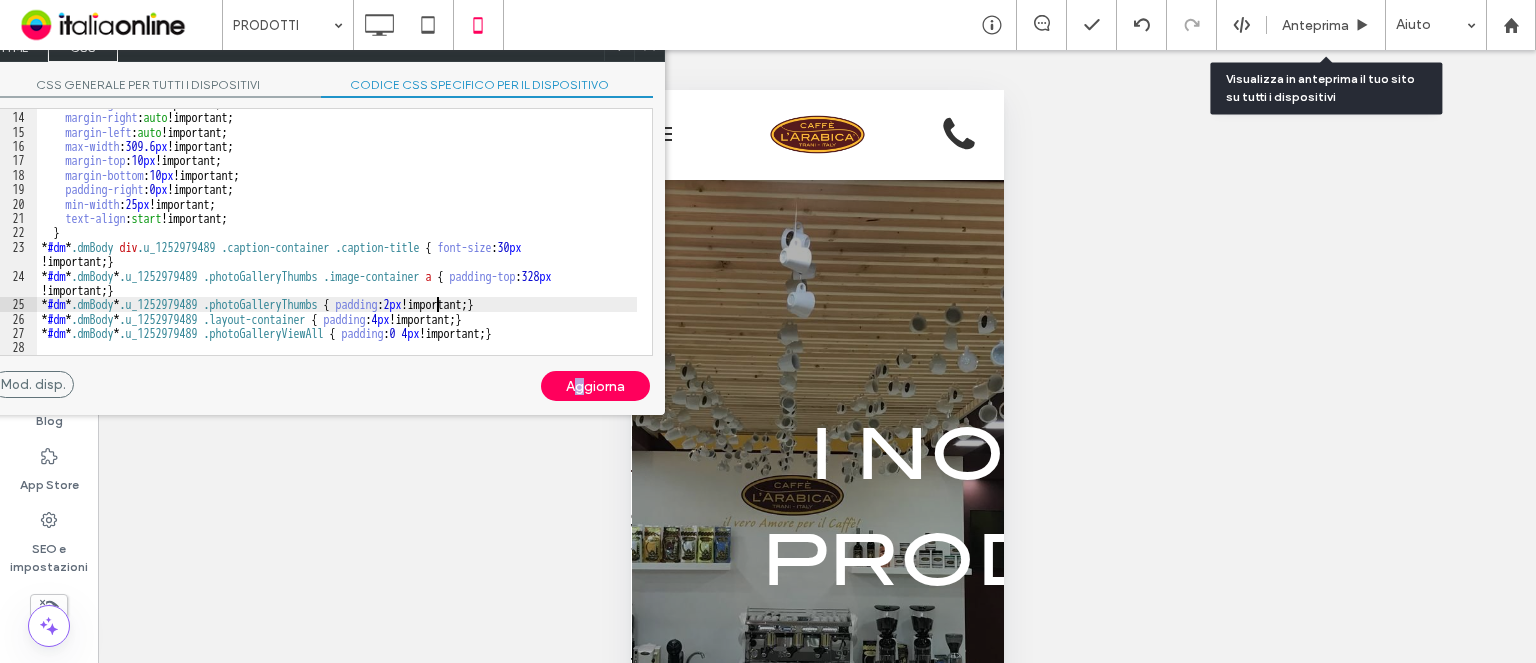 click on "Aggiorna" at bounding box center (595, 386) 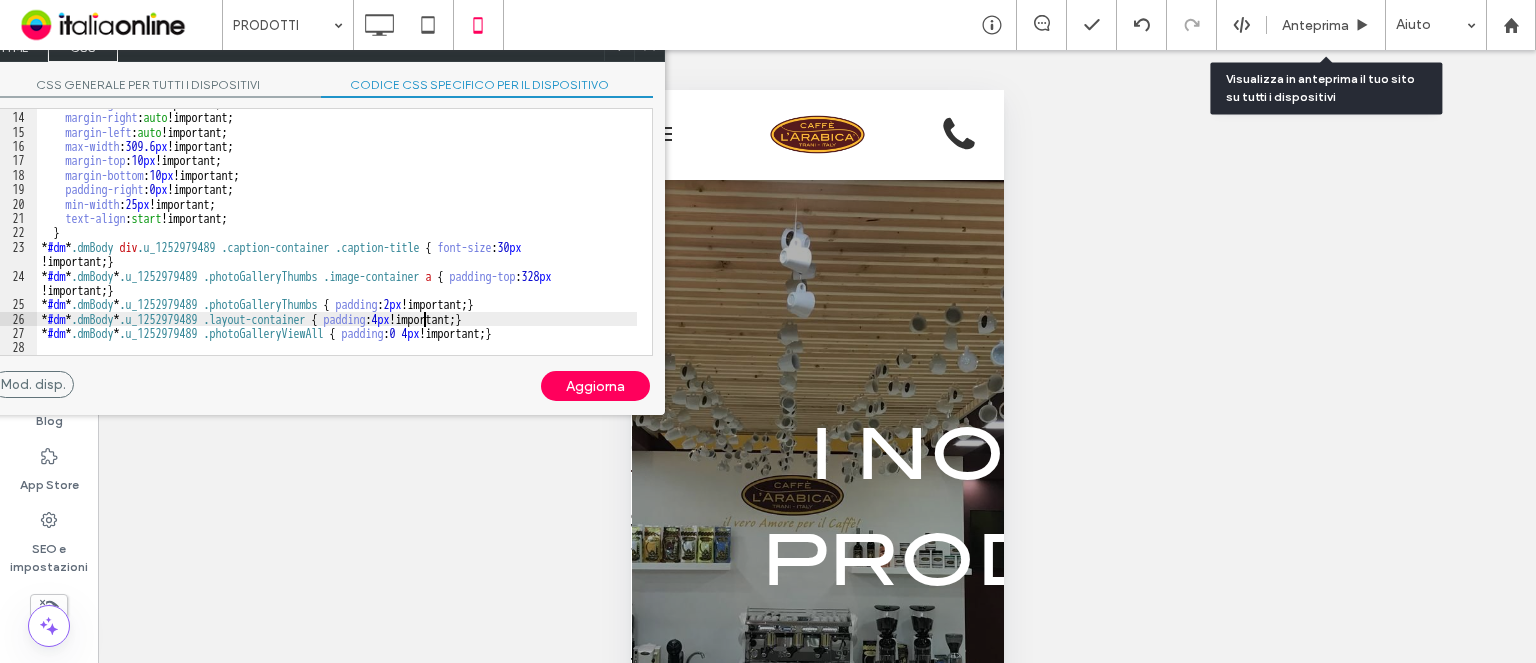 click on "min-height : auto  !important;      margin-right : auto  !important;      margin-left : auto  !important;      max-width : 309.6 px  !important;      margin-top : 10 px  !important;      margin-bottom : 10 px  !important;      padding-right : 0 px  !important;      min-width : 25 px  !important;      text-align : start  !important;    } * #dm  * .dmBody   div .u_1252979489   .caption-container   .caption-title   {   font-size : 30 px       !important;  } * #dm  * .dmBody  * .u_1252979489   .photoGalleryThumbs   .image-container   a   {   padding-top : 328 px       !important;  } * #dm  * .dmBody  * .u_1252979489   .photoGalleryThumbs   {   padding : 2 px  !important;  } * #dm  * .dmBody  * .u_1252979489   .layout-container   {   padding : 4 px  !important;  } * #dm  * .dmBody  * .u_1252979489   .photoGalleryViewAll   {   padding : 0   4 px  !important;  }" at bounding box center (337, 233) 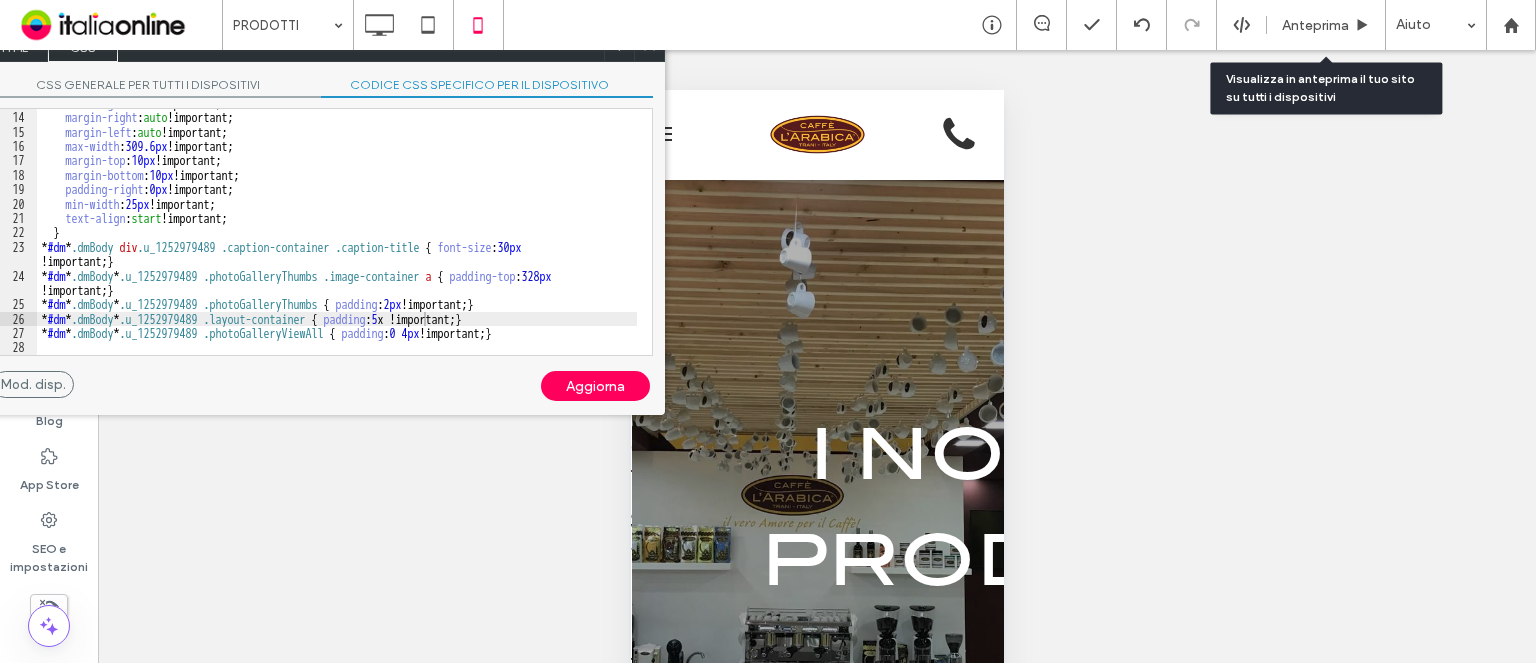 click on "Aggiorna" at bounding box center (595, 386) 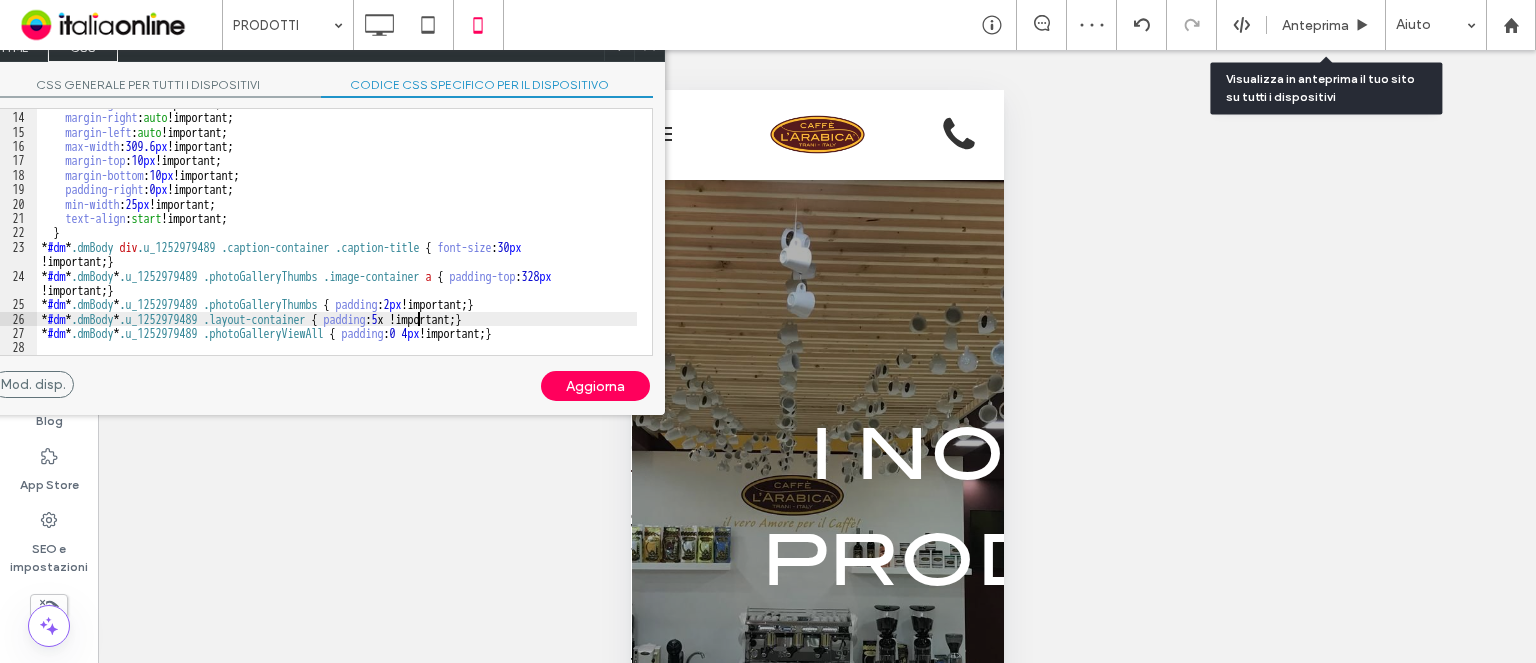 click on "min-height : auto  !important;      margin-right : auto  !important;      margin-left : auto  !important;      max-width : 309.6 px  !important;      margin-top : 10 px  !important;      margin-bottom : 10 px  !important;      padding-right : 0 px  !important;      min-width : 25 px  !important;      text-align : start  !important;    } * #dm  * .dmBody   div .u_1252979489   .caption-container   .caption-title   {   font-size : 30 px       !important;  } * #dm  * .dmBody  * .u_1252979489   .photoGalleryThumbs   .image-container   a   {   padding-top : 328 px       !important;  } * #dm  * .dmBody  * .u_1252979489   .photoGalleryThumbs   {   padding : 2 px  !important;  } * #dm  * .dmBody  * .u_1252979489   .layout-container   {   padding : 5 x !important;  } * #dm  * .dmBody  * .u_1252979489   .photoGalleryViewAll   {   padding : 0   4 px  !important;  }" at bounding box center (337, 233) 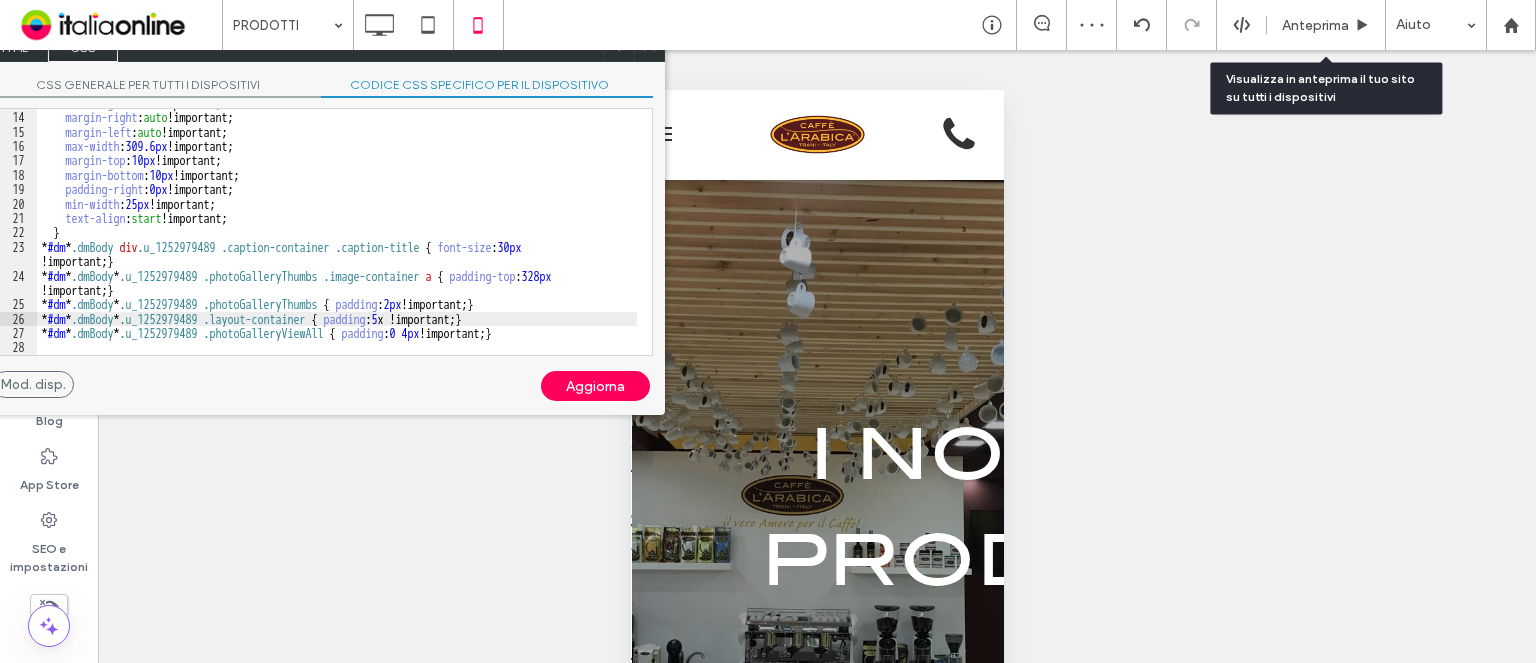 click on "min-height : auto  !important;      margin-right : auto  !important;      margin-left : auto  !important;      max-width : 309.6 px  !important;      margin-top : 10 px  !important;      margin-bottom : 10 px  !important;      padding-right : 0 px  !important;      min-width : 25 px  !important;      text-align : start  !important;    } * #dm  * .dmBody   div .u_1252979489   .caption-container   .caption-title   {   font-size : 30 px       !important;  } * #dm  * .dmBody  * .u_1252979489   .photoGalleryThumbs   .image-container   a   {   padding-top : 328 px       !important;  } * #dm  * .dmBody  * .u_1252979489   .photoGalleryThumbs   {   padding : 2 px  !important;  } * #dm  * .dmBody  * .u_1252979489   .layout-container   {   padding : 5 x !important;  } * #dm  * .dmBody  * .u_1252979489   .photoGalleryViewAll   {   padding : 0   4 px  !important;  }" at bounding box center (337, 233) 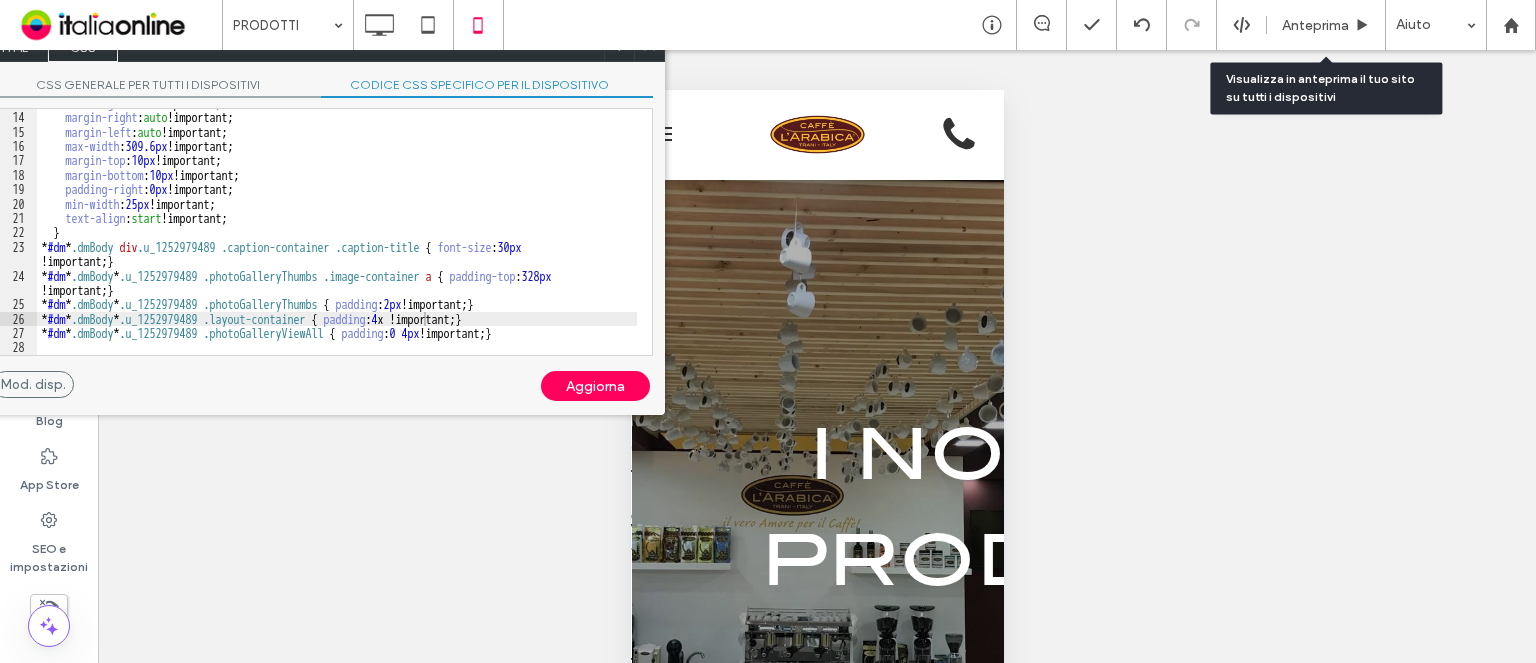 click on "Aggiorna" at bounding box center (595, 386) 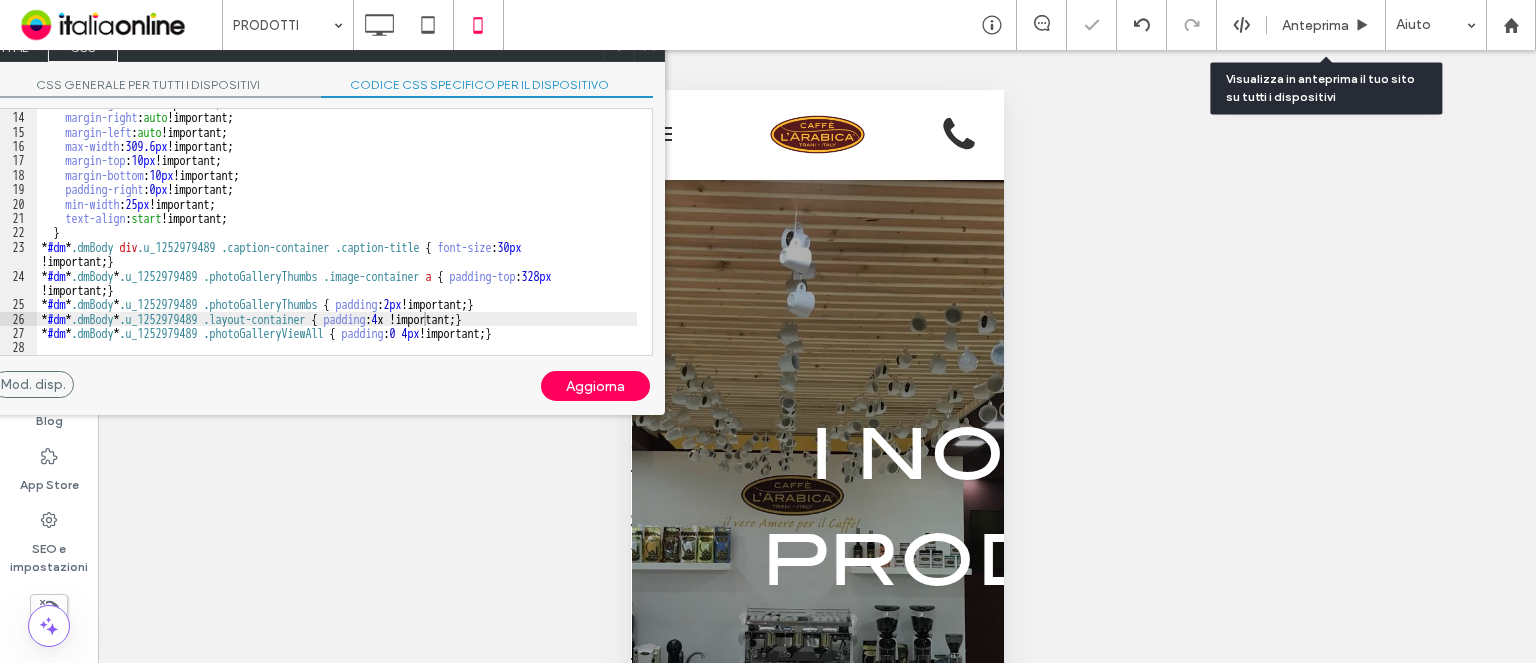 click on "Aggiorna" at bounding box center [595, 386] 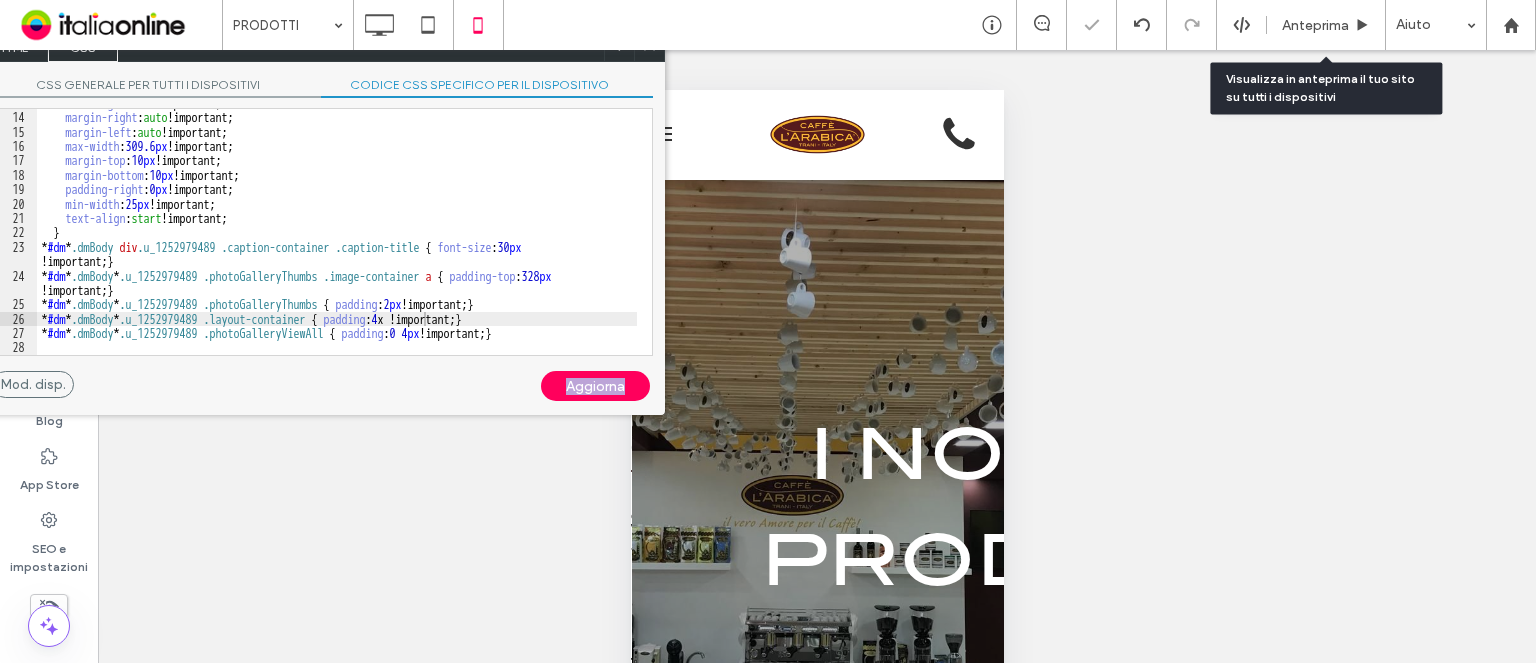 click on "Aggiorna" at bounding box center [595, 386] 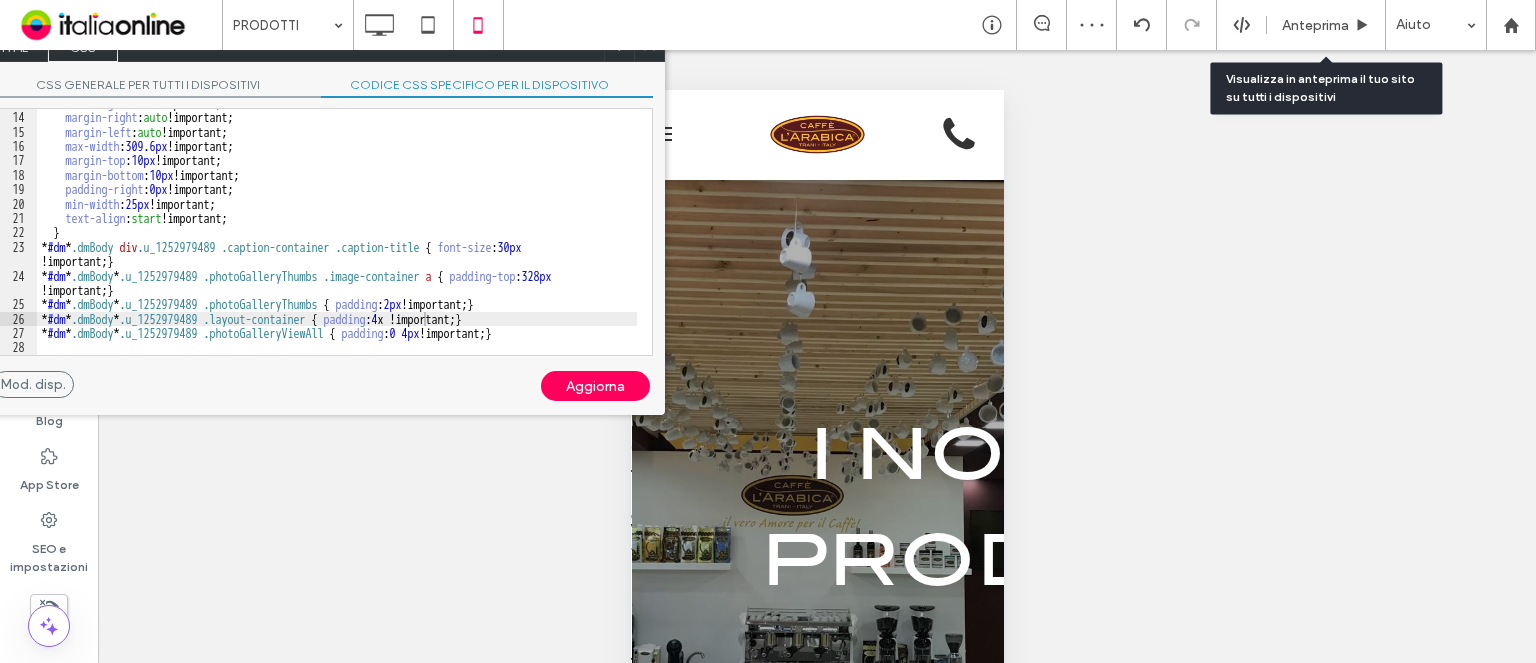 click on "min-height : auto  !important;      margin-right : auto  !important;      margin-left : auto  !important;      max-width : 309.6 px  !important;      margin-top : 10 px  !important;      margin-bottom : 10 px  !important;      padding-right : 0 px  !important;      min-width : 25 px  !important;      text-align : start  !important;    } * #dm  * .dmBody   div .u_1252979489   .caption-container   .caption-title   {   font-size : 30 px       !important;  } * #dm  * .dmBody  * .u_1252979489   .photoGalleryThumbs   .image-container   a   {   padding-top : 328 px       !important;  } * #dm  * .dmBody  * .u_1252979489   .photoGalleryThumbs   {   padding : 2 px  !important;  } * #dm  * .dmBody  * .u_1252979489   .layout-container   {   padding : 4 x !important;  } * #dm  * .dmBody  * .u_1252979489   .photoGalleryViewAll   {   padding : 0   4 px  !important;  }" at bounding box center (337, 233) 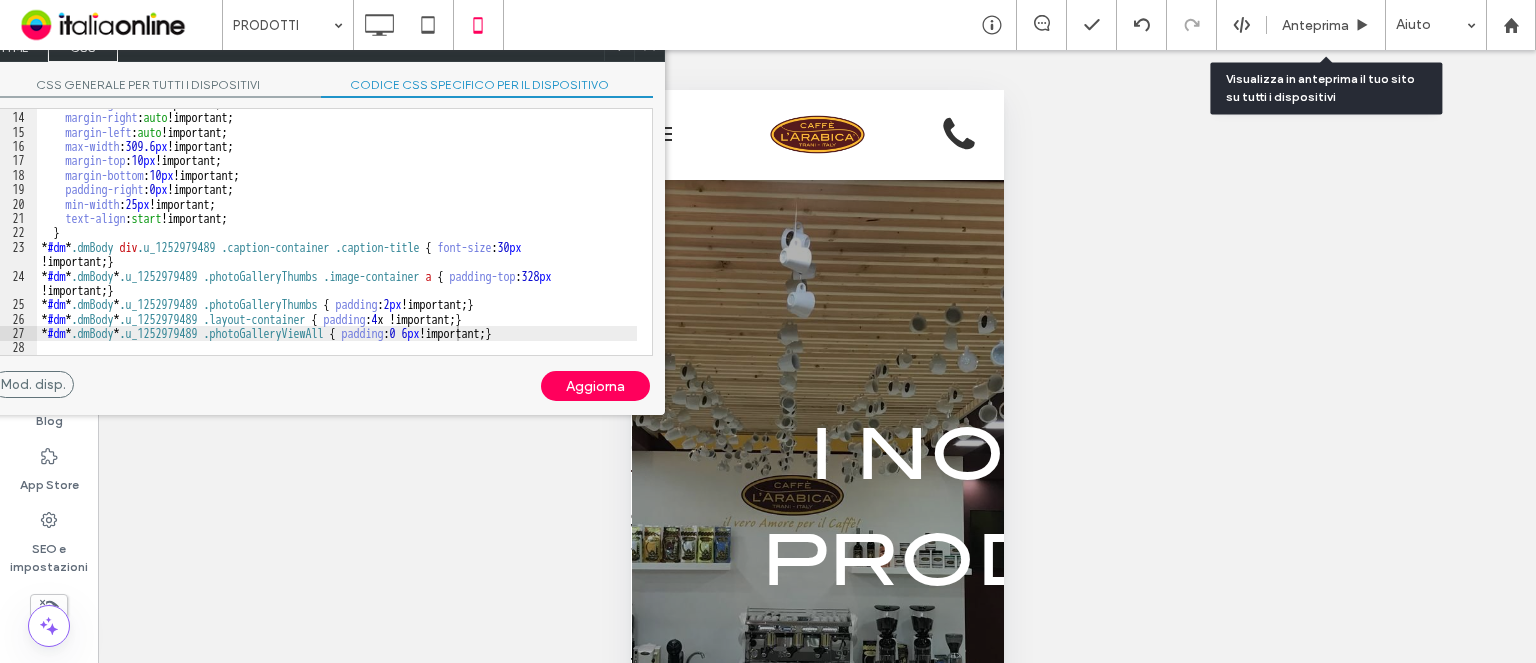 click on "Aggiorna" at bounding box center [595, 386] 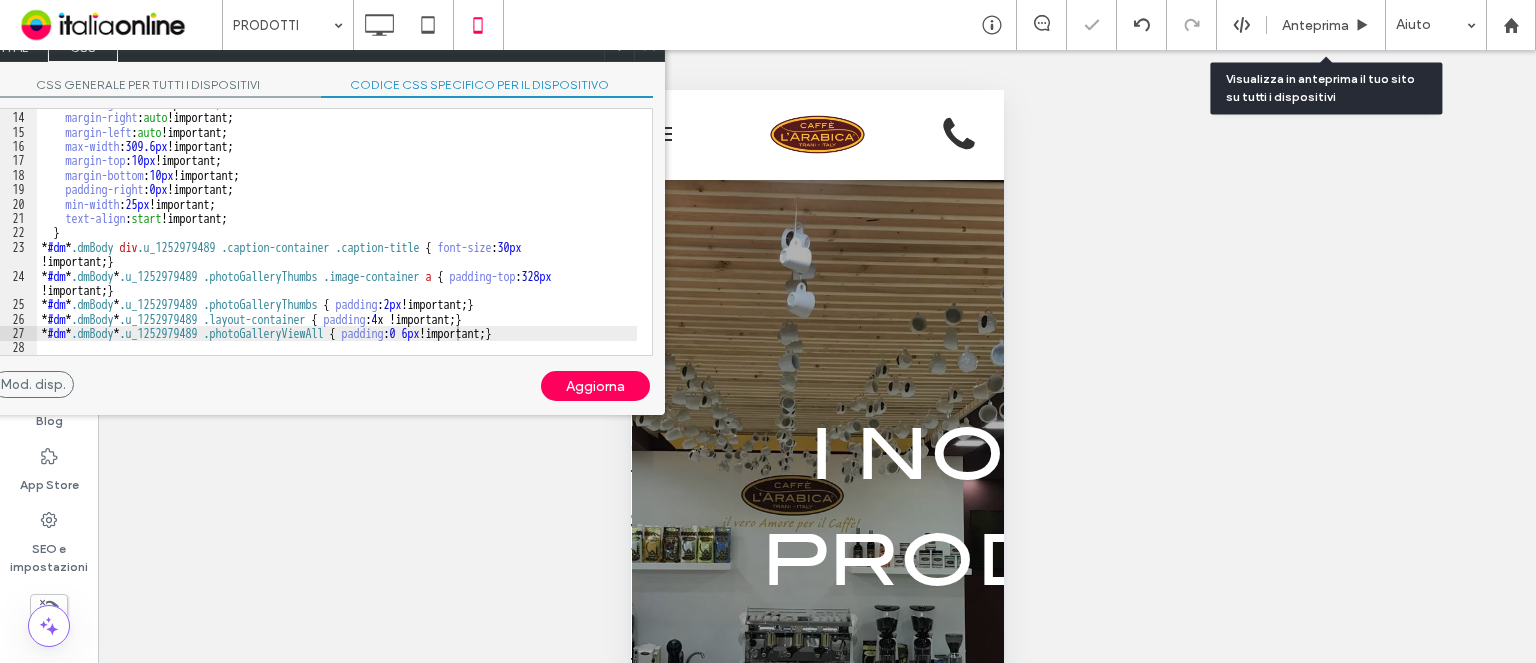 click on "Aggiorna" at bounding box center (595, 386) 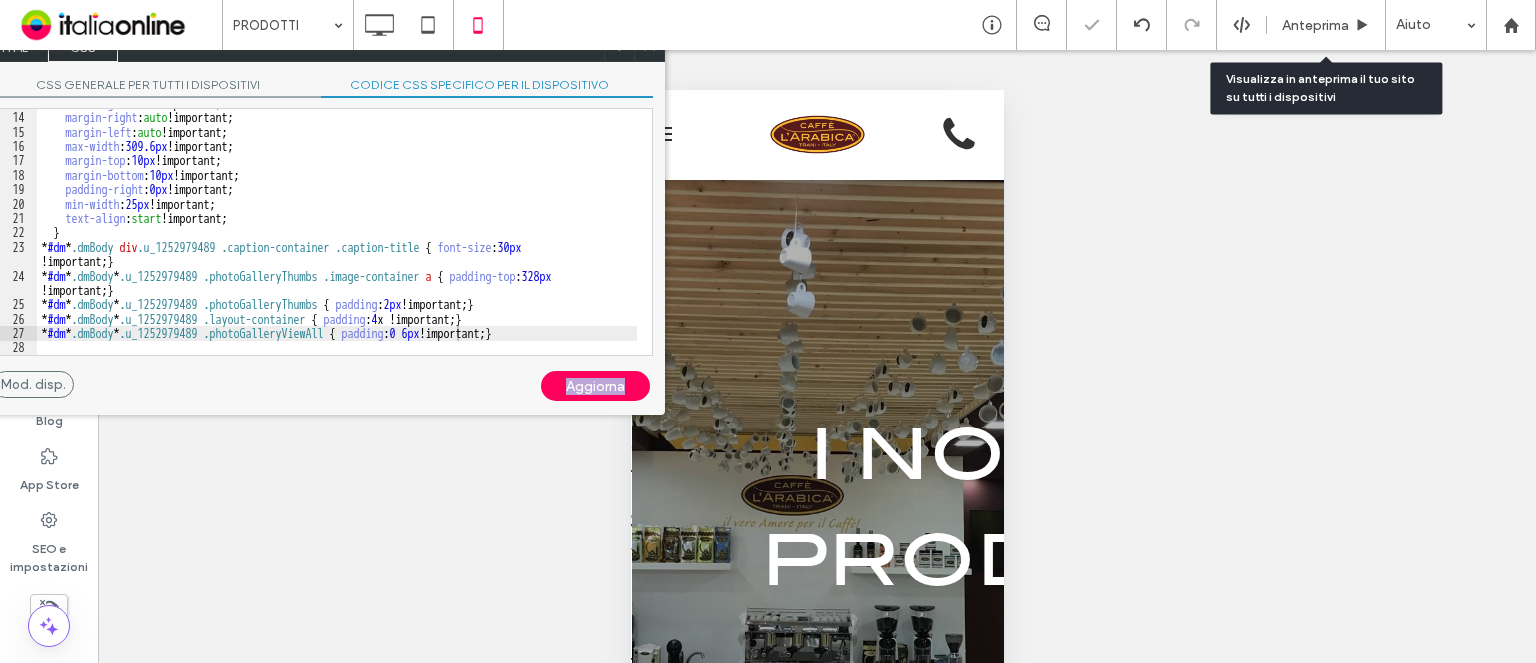 click on "Aggiorna" at bounding box center [595, 386] 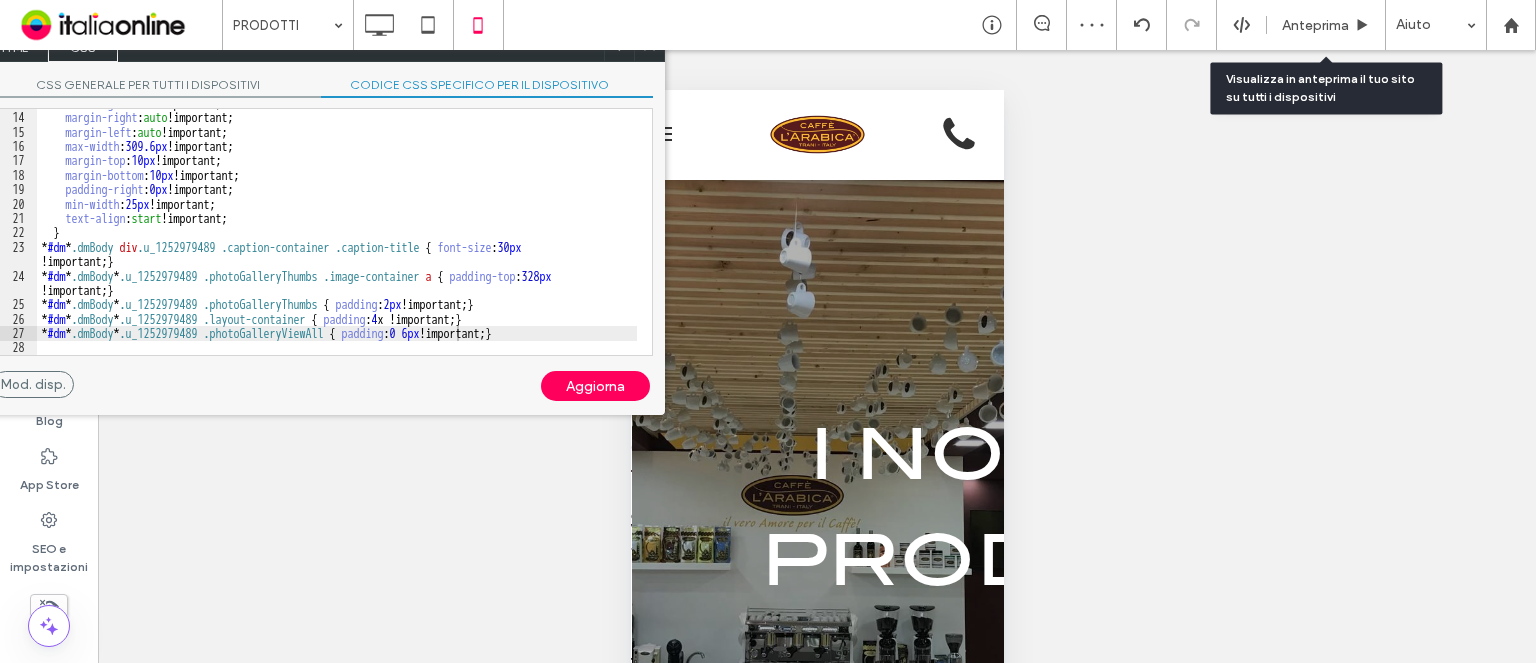 click on "min-height : auto  !important;      margin-right : auto  !important;      margin-left : auto  !important;      max-width : 309.6 px  !important;      margin-top : 10 px  !important;      margin-bottom : 10 px  !important;      padding-right : 0 px  !important;      min-width : 25 px  !important;      text-align : start  !important;    } * #dm  * .dmBody   div .u_1252979489   .caption-container   .caption-title   {   font-size : 30 px       !important;  } * #dm  * .dmBody  * .u_1252979489   .photoGalleryThumbs   .image-container   a   {   padding-top : 328 px       !important;  } * #dm  * .dmBody  * .u_1252979489   .photoGalleryThumbs   {   padding : 2 px  !important;  } * #dm  * .dmBody  * .u_1252979489   .layout-container   {   padding : 4 x !important;  } * #dm  * .dmBody  * .u_1252979489   .photoGalleryViewAll   {   padding : 0   6 px  !important;  }" at bounding box center [337, 233] 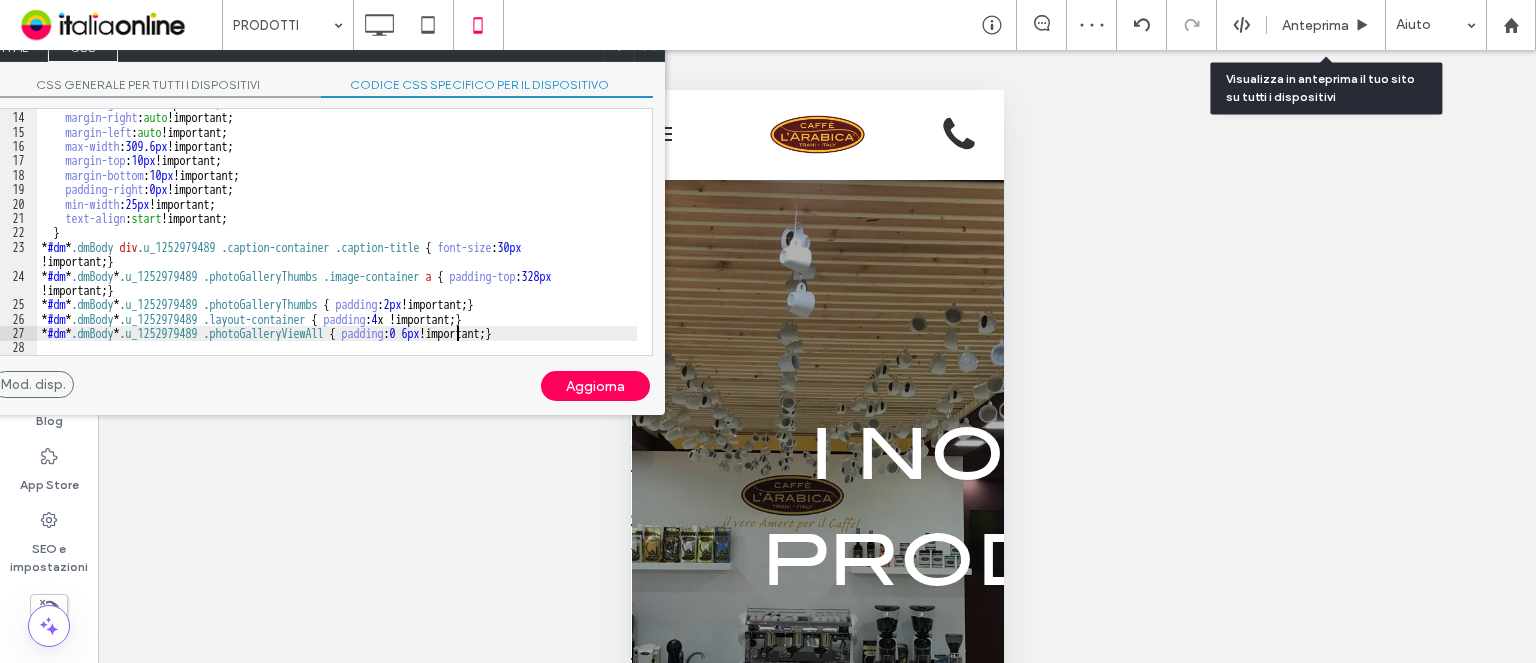 click on "min-height : auto  !important;      margin-right : auto  !important;      margin-left : auto  !important;      max-width : 309.6 px  !important;      margin-top : 10 px  !important;      margin-bottom : 10 px  !important;      padding-right : 0 px  !important;      min-width : 25 px  !important;      text-align : start  !important;    } * #dm  * .dmBody   div .u_1252979489   .caption-container   .caption-title   {   font-size : 30 px       !important;  } * #dm  * .dmBody  * .u_1252979489   .photoGalleryThumbs   .image-container   a   {   padding-top : 328 px       !important;  } * #dm  * .dmBody  * .u_1252979489   .photoGalleryThumbs   {   padding : 2 px  !important;  } * #dm  * .dmBody  * .u_1252979489   .layout-container   {   padding : 4 x !important;  } * #dm  * .dmBody  * .u_1252979489   .photoGalleryViewAll   {   padding : 0   6 px  !important;  }" at bounding box center (337, 233) 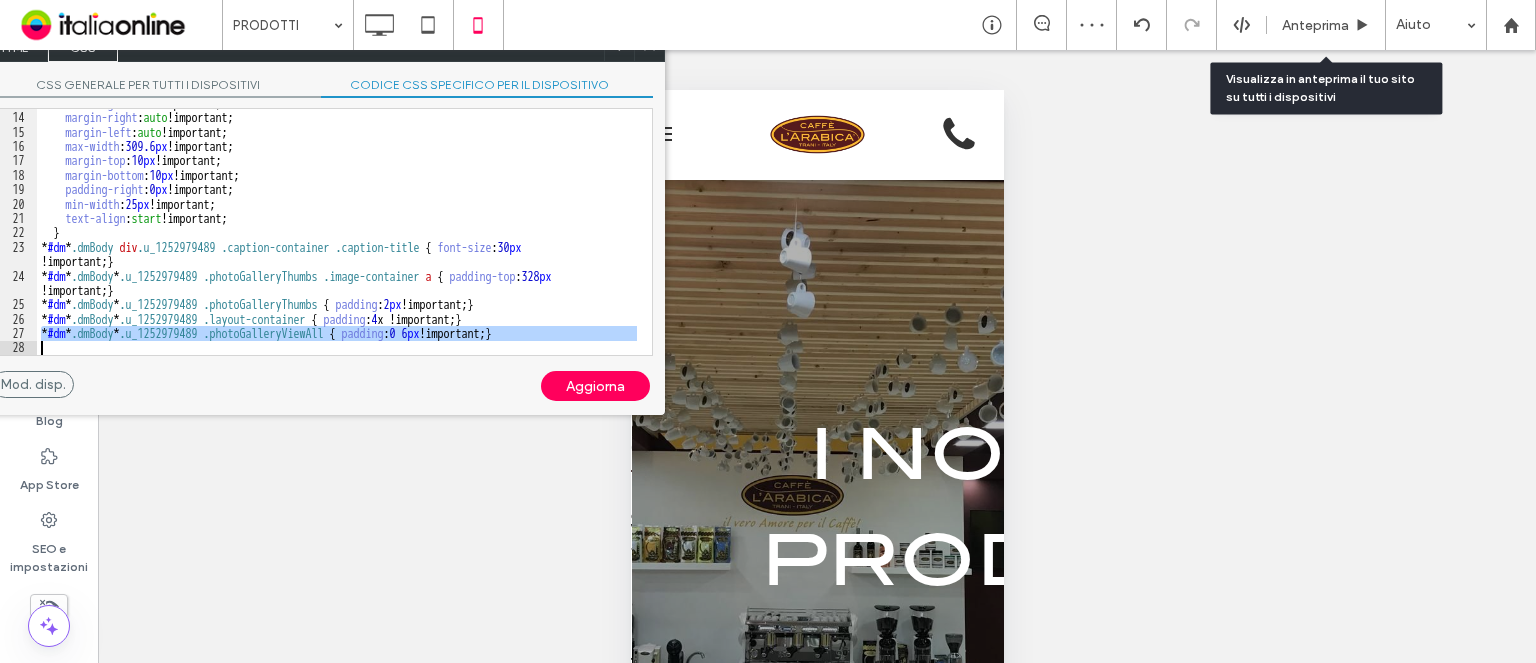click on "min-height : auto  !important;      margin-right : auto  !important;      margin-left : auto  !important;      max-width : 309.6 px  !important;      margin-top : 10 px  !important;      margin-bottom : 10 px  !important;      padding-right : 0 px  !important;      min-width : 25 px  !important;      text-align : start  !important;    } * #dm  * .dmBody   div .u_1252979489   .caption-container   .caption-title   {   font-size : 30 px       !important;  } * #dm  * .dmBody  * .u_1252979489   .photoGalleryThumbs   .image-container   a   {   padding-top : 328 px       !important;  } * #dm  * .dmBody  * .u_1252979489   .photoGalleryThumbs   {   padding : 2 px  !important;  } * #dm  * .dmBody  * .u_1252979489   .layout-container   {   padding : 4 x !important;  } * #dm  * .dmBody  * .u_1252979489   .photoGalleryViewAll   {   padding : 0   6 px  !important;  }" at bounding box center (337, 233) 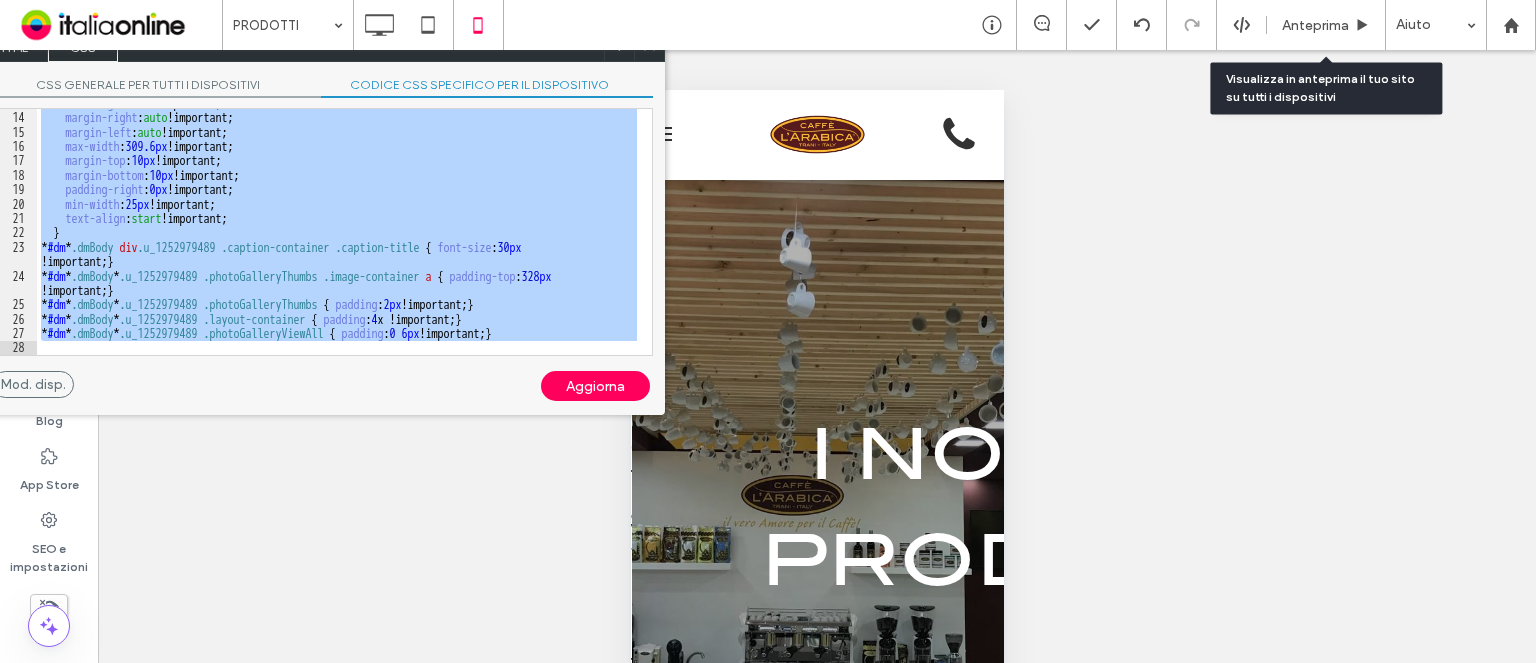 click on "min-height : auto  !important;      margin-right : auto  !important;      margin-left : auto  !important;      max-width : 309.6 px  !important;      margin-top : 10 px  !important;      margin-bottom : 10 px  !important;      padding-right : 0 px  !important;      min-width : 25 px  !important;      text-align : start  !important;    } * #dm  * .dmBody   div .u_1252979489   .caption-container   .caption-title   {   font-size : 30 px       !important;  } * #dm  * .dmBody  * .u_1252979489   .photoGalleryThumbs   .image-container   a   {   padding-top : 328 px       !important;  } * #dm  * .dmBody  * .u_1252979489   .photoGalleryThumbs   {   padding : 2 px  !important;  } * #dm  * .dmBody  * .u_1252979489   .layout-container   {   padding : 4 x !important;  } * #dm  * .dmBody  * .u_1252979489   .photoGalleryViewAll   {   padding : 0   6 px  !important;  }" at bounding box center [337, 233] 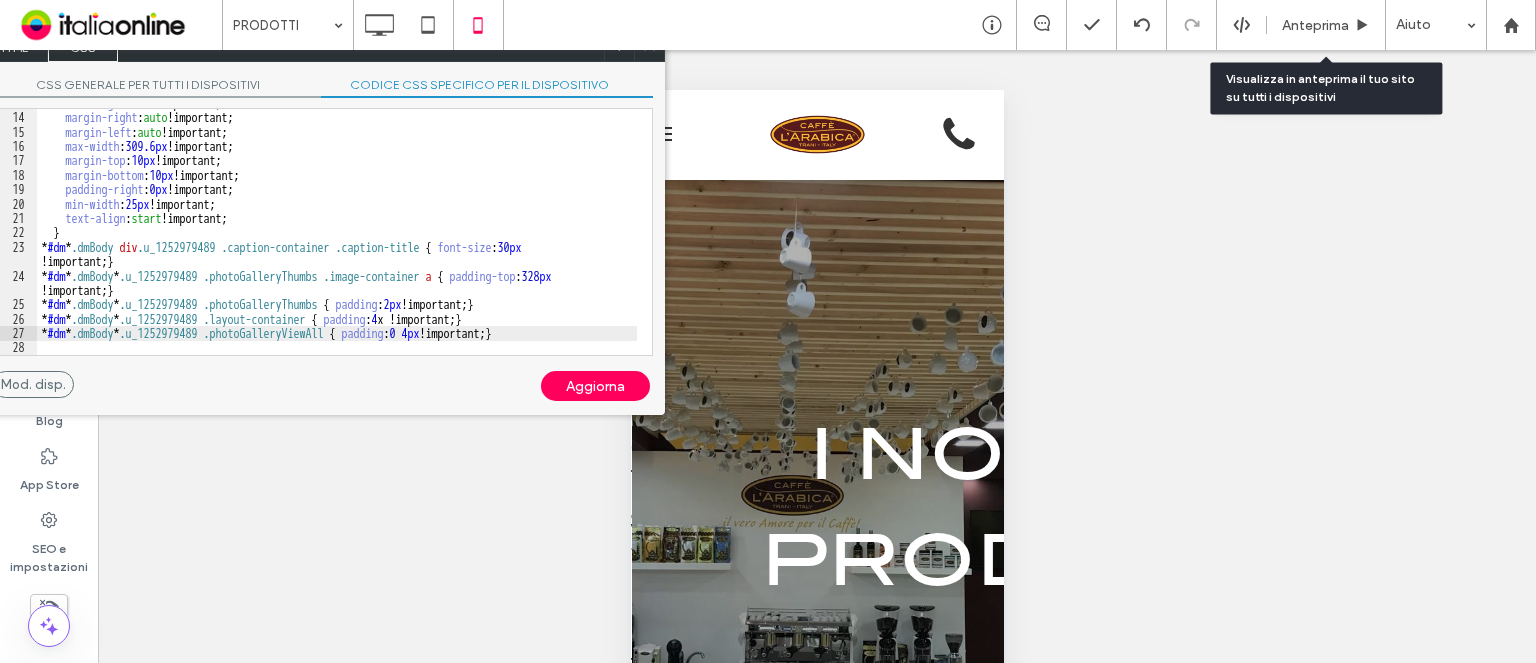 click on "Aggiorna" at bounding box center [595, 386] 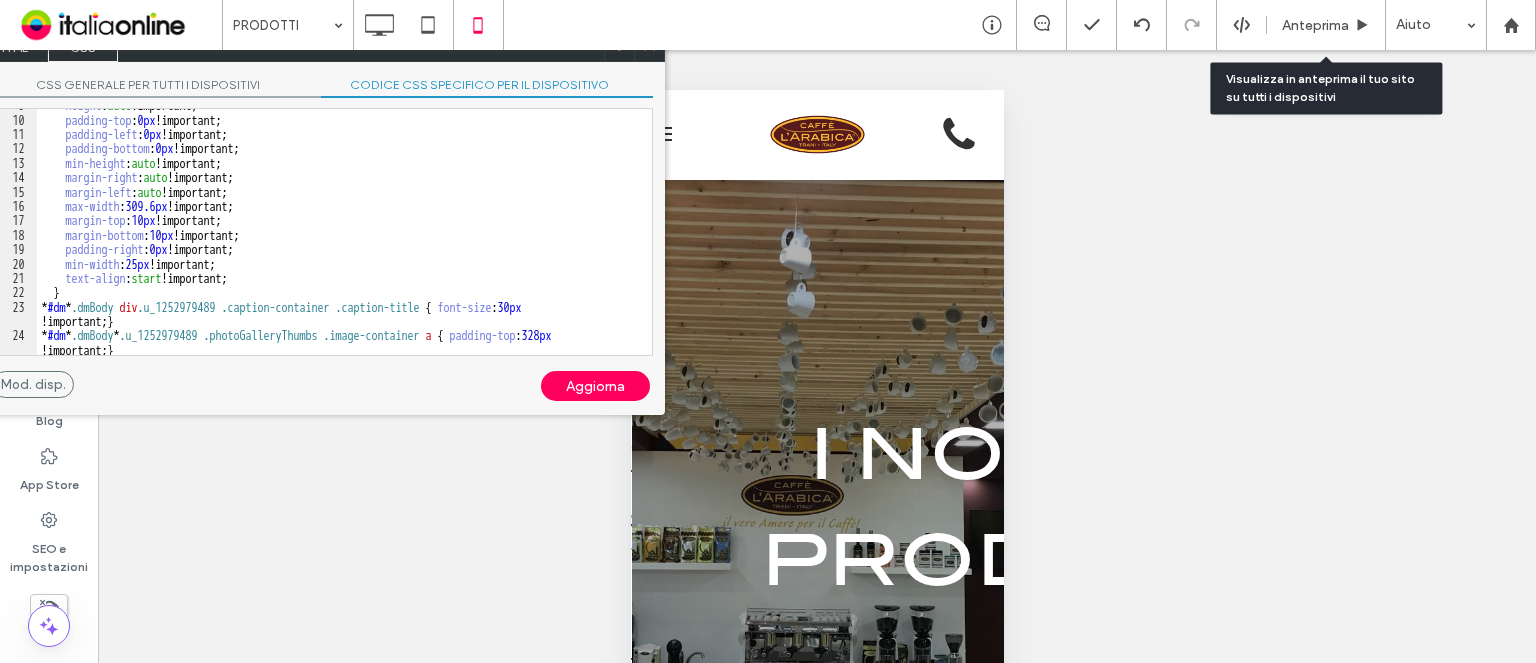 scroll, scrollTop: 185, scrollLeft: 0, axis: vertical 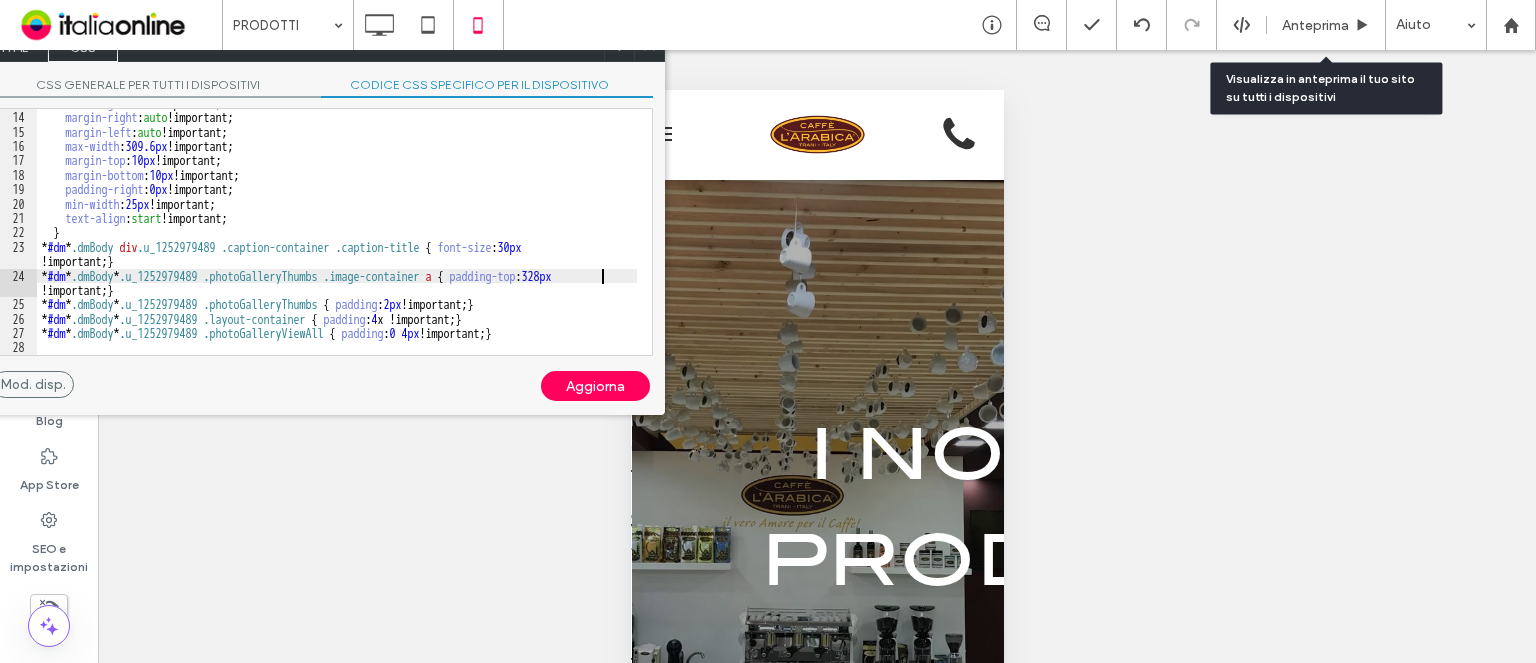 click on "min-height : auto  !important;      margin-right : auto  !important;      margin-left : auto  !important;      max-width : 309.6 px  !important;      margin-top : 10 px  !important;      margin-bottom : 10 px  !important;      padding-right : 0 px  !important;      min-width : 25 px  !important;      text-align : start  !important;    } * #dm  * .dmBody   div .u_1252979489   .caption-container   .caption-title   {   font-size : 30 px       !important;  } * #dm  * .dmBody  * .u_1252979489   .photoGalleryThumbs   .image-container   a   {   padding-top : 328 px       !important;  } * #dm  * .dmBody  * .u_1252979489   .photoGalleryThumbs   {   padding : 2 px  !important;  } * #dm  * .dmBody  * .u_1252979489   .layout-container   {   padding : 4 x !important;  } * #dm  * .dmBody  * .u_1252979489   .photoGalleryViewAll   {   padding : 0   4 px  !important;  }" at bounding box center (337, 233) 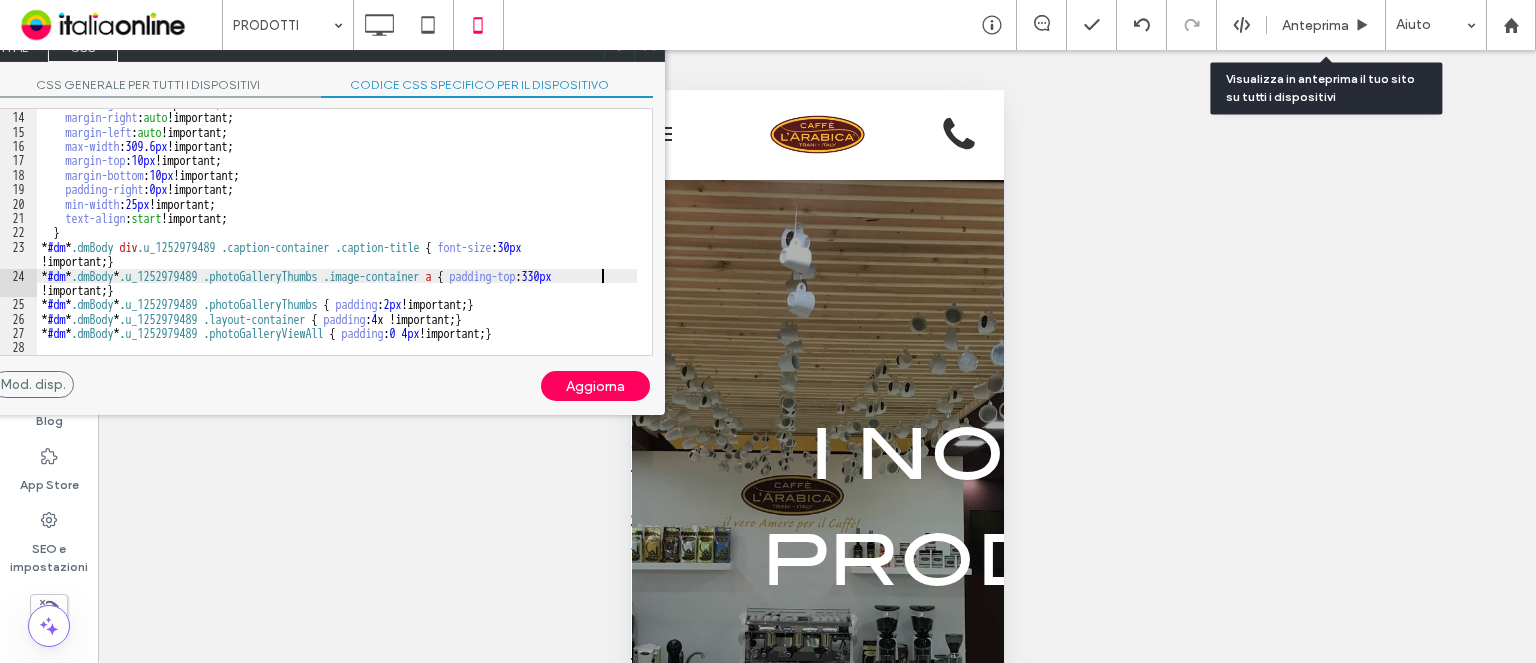 click on "Aggiorna" at bounding box center [595, 386] 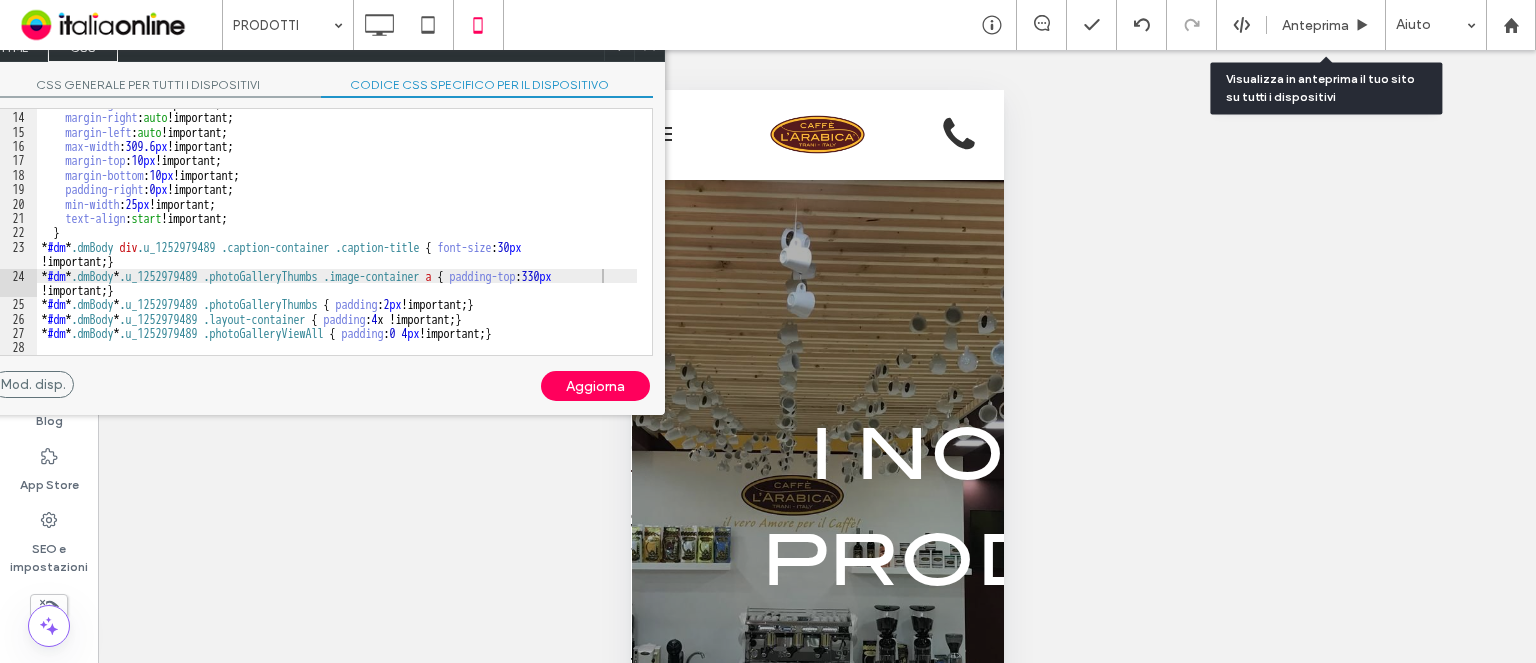 scroll, scrollTop: 185, scrollLeft: 0, axis: vertical 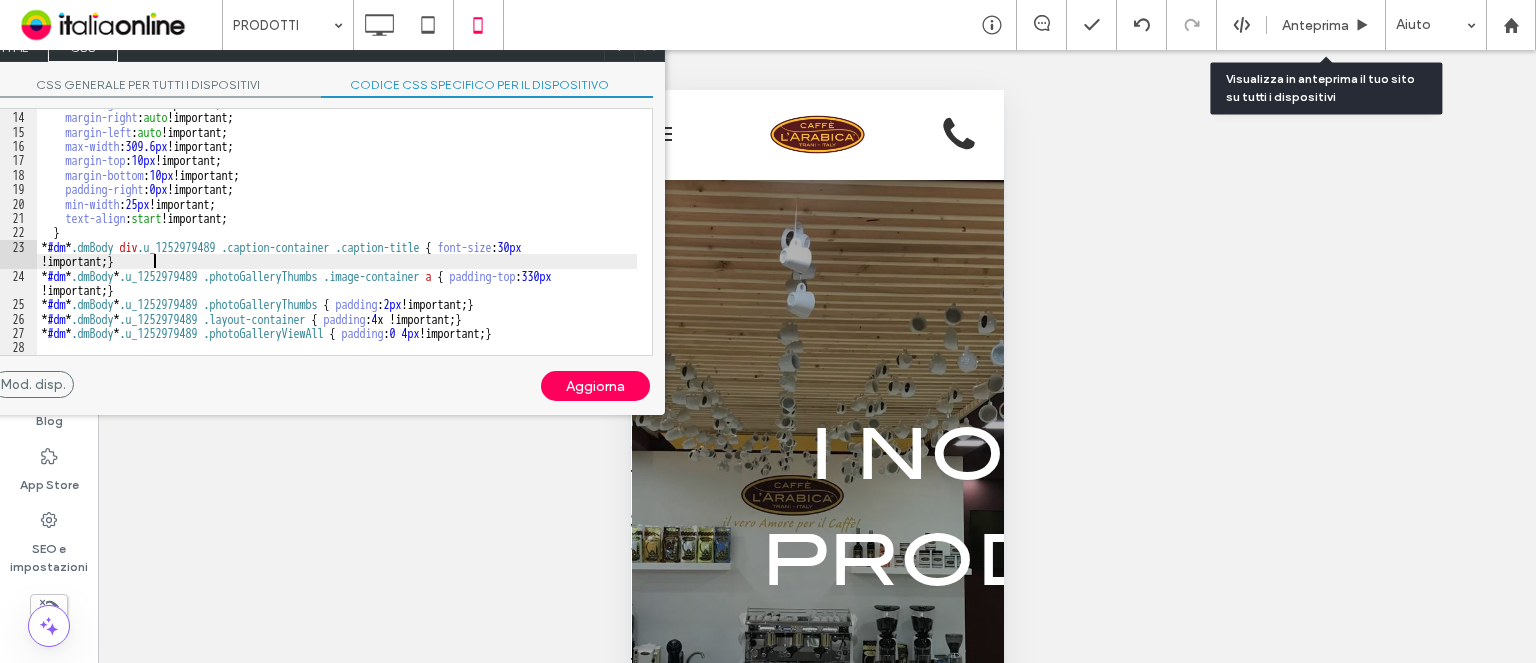 click on "min-height : auto  !important;      margin-right : auto  !important;      margin-left : auto  !important;      max-width : 309.6 px  !important;      margin-top : 10 px  !important;      margin-bottom : 10 px  !important;      padding-right : 0 px  !important;      min-width : 25 px  !important;      text-align : start  !important;    } * #dm  * .dmBody   div .u_1252979489   .caption-container   .caption-title   {   font-size : 30 px       !important;  } * #dm  * .dmBody  * .u_1252979489   .photoGalleryThumbs   .image-container   a   {   padding-top : 330 px       !important;  } * #dm  * .dmBody  * .u_1252979489   .photoGalleryThumbs   {   padding : 2 px  !important;  } * #dm  * .dmBody  * .u_1252979489   .layout-container   {   padding : 4 x !important;  } * #dm  * .dmBody  * .u_1252979489   .photoGalleryViewAll   {   padding : 0   4 px  !important;  }" at bounding box center (337, 233) 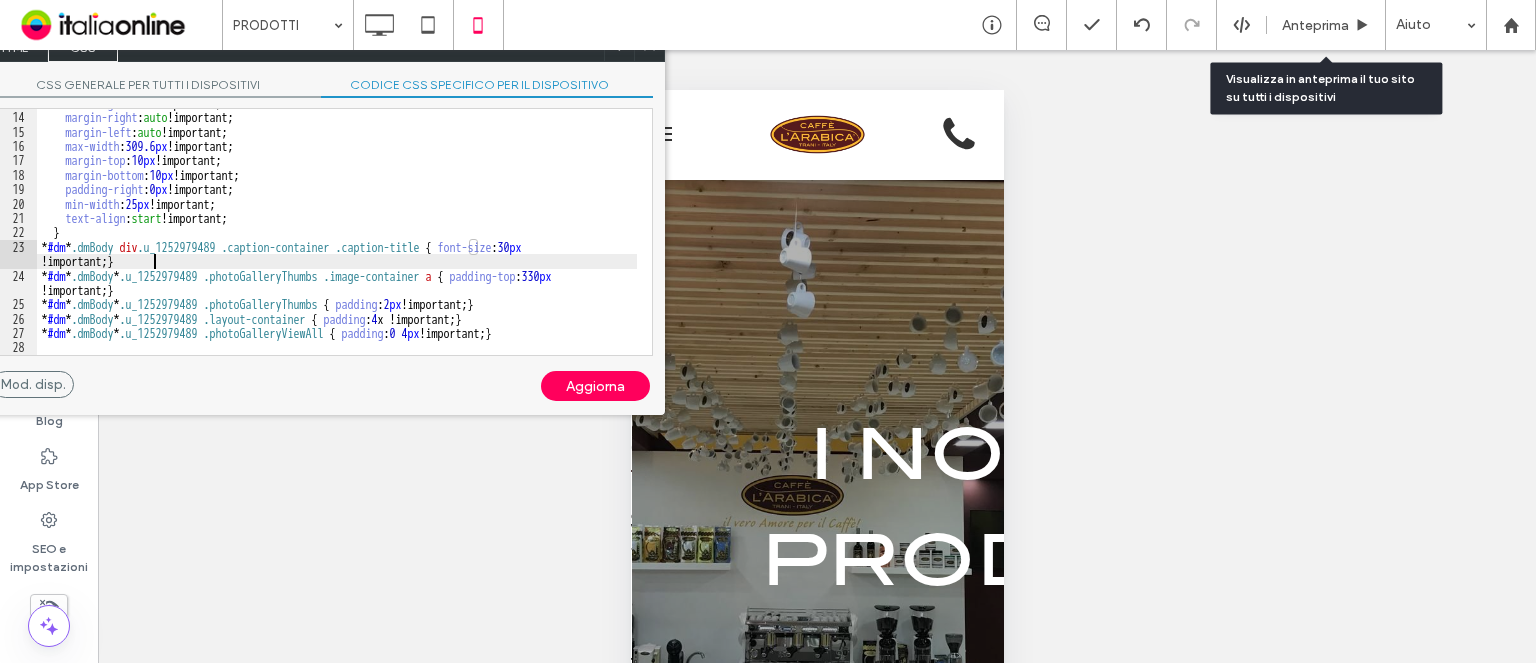 click on "min-height : auto  !important;      margin-right : auto  !important;      margin-left : auto  !important;      max-width : 309.6 px  !important;      margin-top : 10 px  !important;      margin-bottom : 10 px  !important;      padding-right : 0 px  !important;      min-width : 25 px  !important;      text-align : start  !important;    } * #dm  * .dmBody   div .u_1252979489   .caption-container   .caption-title   {   font-size : 30 px       !important;  } * #dm  * .dmBody  * .u_1252979489   .photoGalleryThumbs   .image-container   a   {   padding-top : 330 px       !important;  } * #dm  * .dmBody  * .u_1252979489   .photoGalleryThumbs   {   padding : 2 px  !important;  } * #dm  * .dmBody  * .u_1252979489   .layout-container   {   padding : 4 x !important;  } * #dm  * .dmBody  * .u_1252979489   .photoGalleryViewAll   {   padding : 0   4 px  !important;  }" at bounding box center [337, 233] 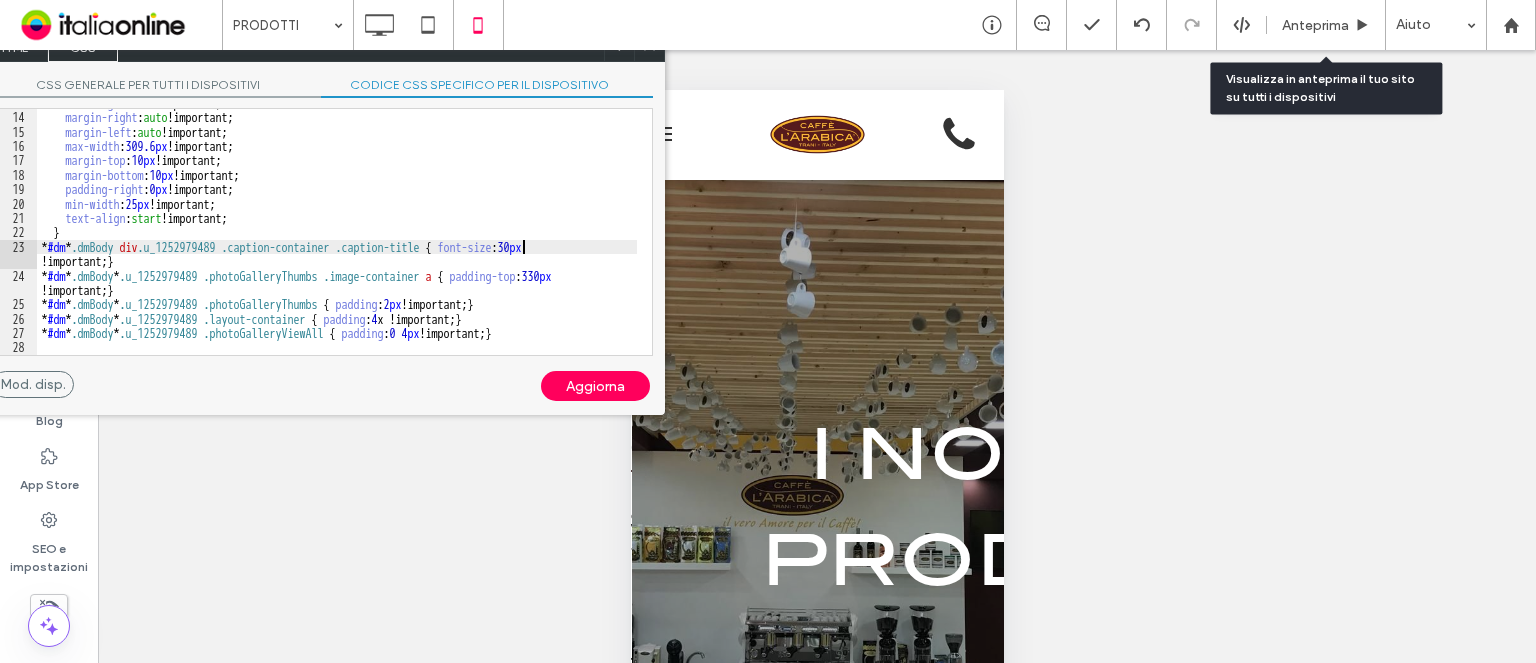 click on "min-height : auto  !important;      margin-right : auto  !important;      margin-left : auto  !important;      max-width : 309.6 px  !important;      margin-top : 10 px  !important;      margin-bottom : 10 px  !important;      padding-right : 0 px  !important;      min-width : 25 px  !important;      text-align : start  !important;    } * #dm  * .dmBody   div .u_1252979489   .caption-container   .caption-title   {   font-size : 30 px       !important;  } * #dm  * .dmBody  * .u_1252979489   .photoGalleryThumbs   .image-container   a   {   padding-top : 330 px       !important;  } * #dm  * .dmBody  * .u_1252979489   .photoGalleryThumbs   {   padding : 2 px  !important;  } * #dm  * .dmBody  * .u_1252979489   .layout-container   {   padding : 4 x !important;  } * #dm  * .dmBody  * .u_1252979489   .photoGalleryViewAll   {   padding : 0   4 px  !important;  }" at bounding box center [337, 233] 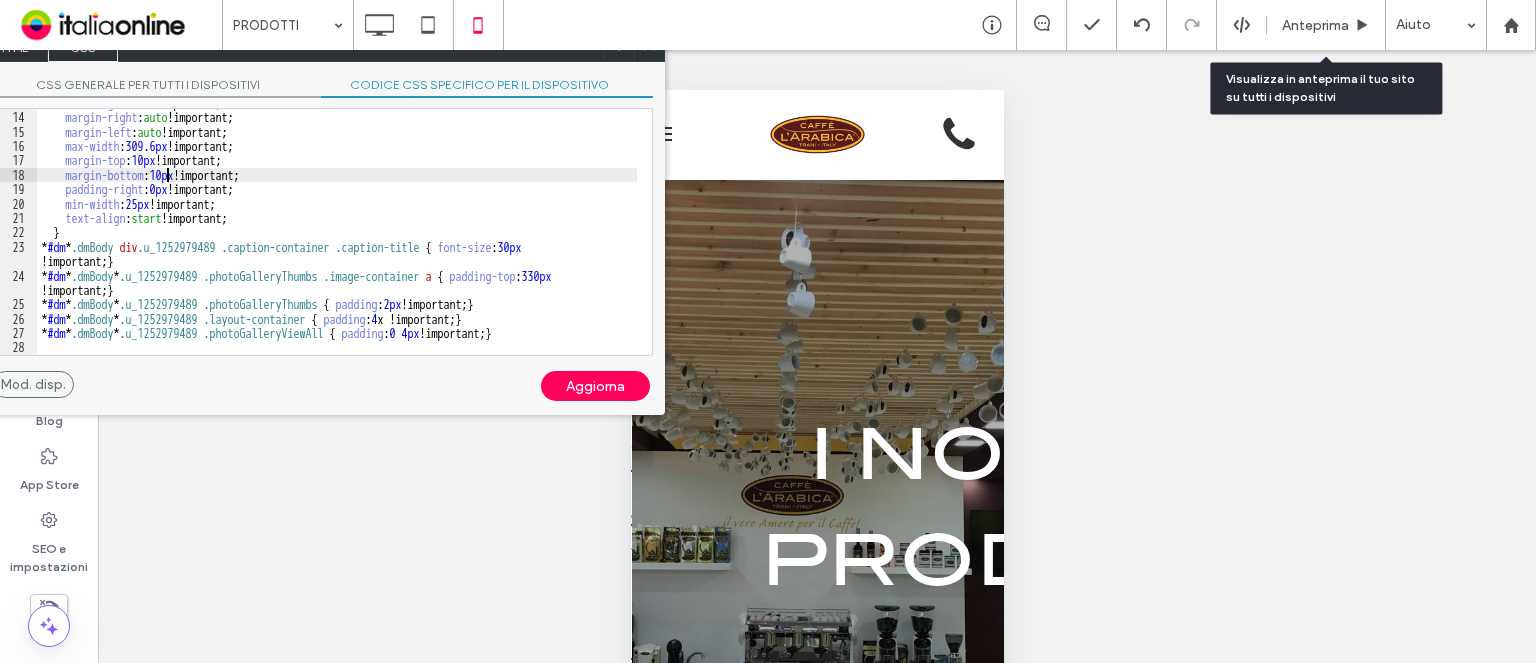 click on "min-height : auto  !important;      margin-right : auto  !important;      margin-left : auto  !important;      max-width : 309.6 px  !important;      margin-top : 10 px  !important;      margin-bottom : 10 px  !important;      padding-right : 0 px  !important;      min-width : 25 px  !important;      text-align : start  !important;    } * #dm  * .dmBody   div .u_1252979489   .caption-container   .caption-title   {   font-size : 30 px       !important;  } * #dm  * .dmBody  * .u_1252979489   .photoGalleryThumbs   .image-container   a   {   padding-top : 330 px       !important;  } * #dm  * .dmBody  * .u_1252979489   .photoGalleryThumbs   {   padding : 2 px  !important;  } * #dm  * .dmBody  * .u_1252979489   .layout-container   {   padding : 4 x !important;  } * #dm  * .dmBody  * .u_1252979489   .photoGalleryViewAll   {   padding : 0   4 px  !important;  }" at bounding box center [337, 233] 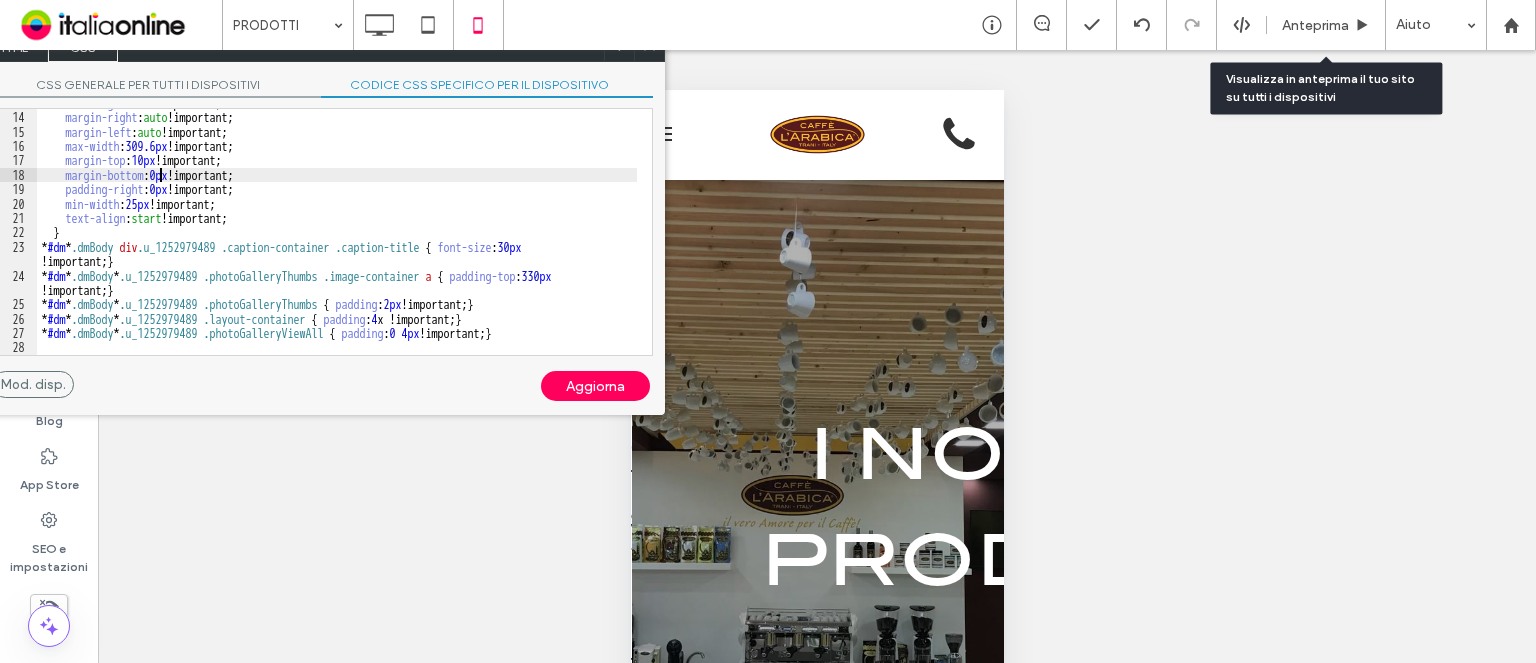 type on "**" 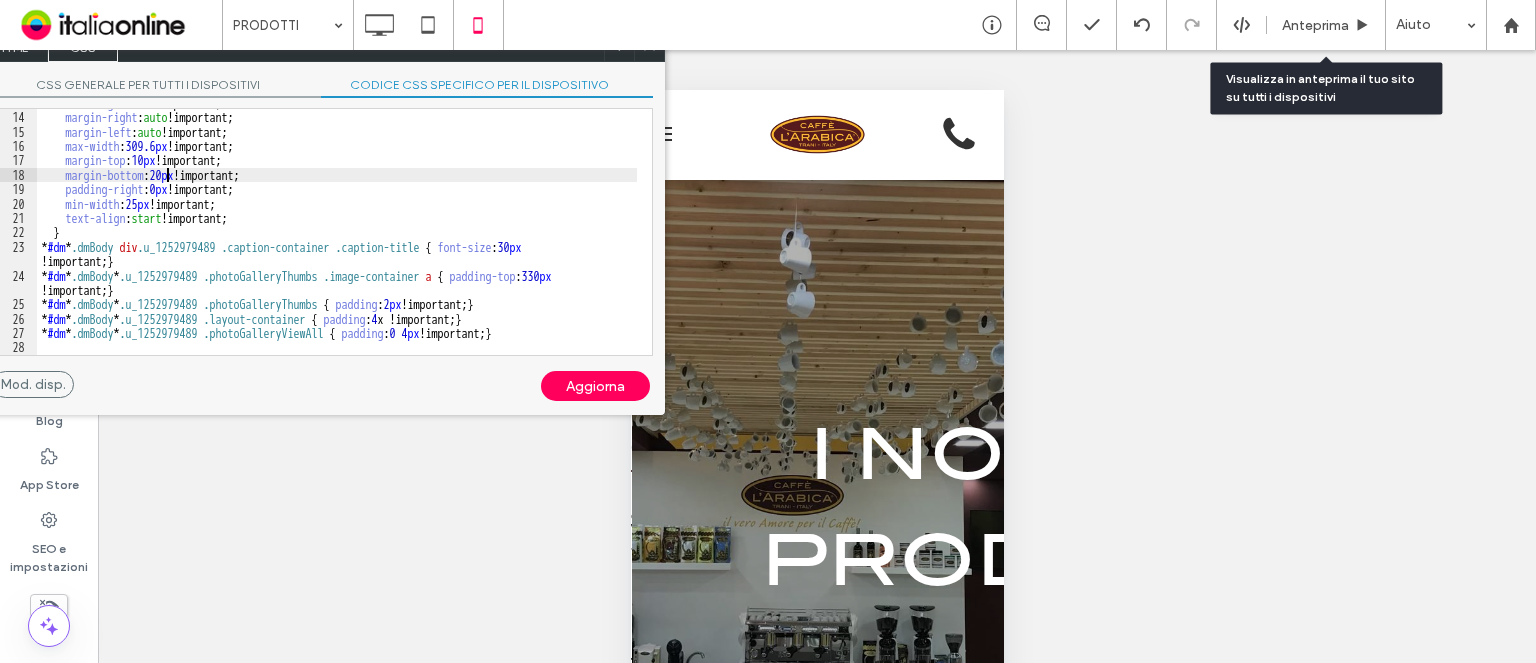 click on "Aggiorna" at bounding box center (595, 386) 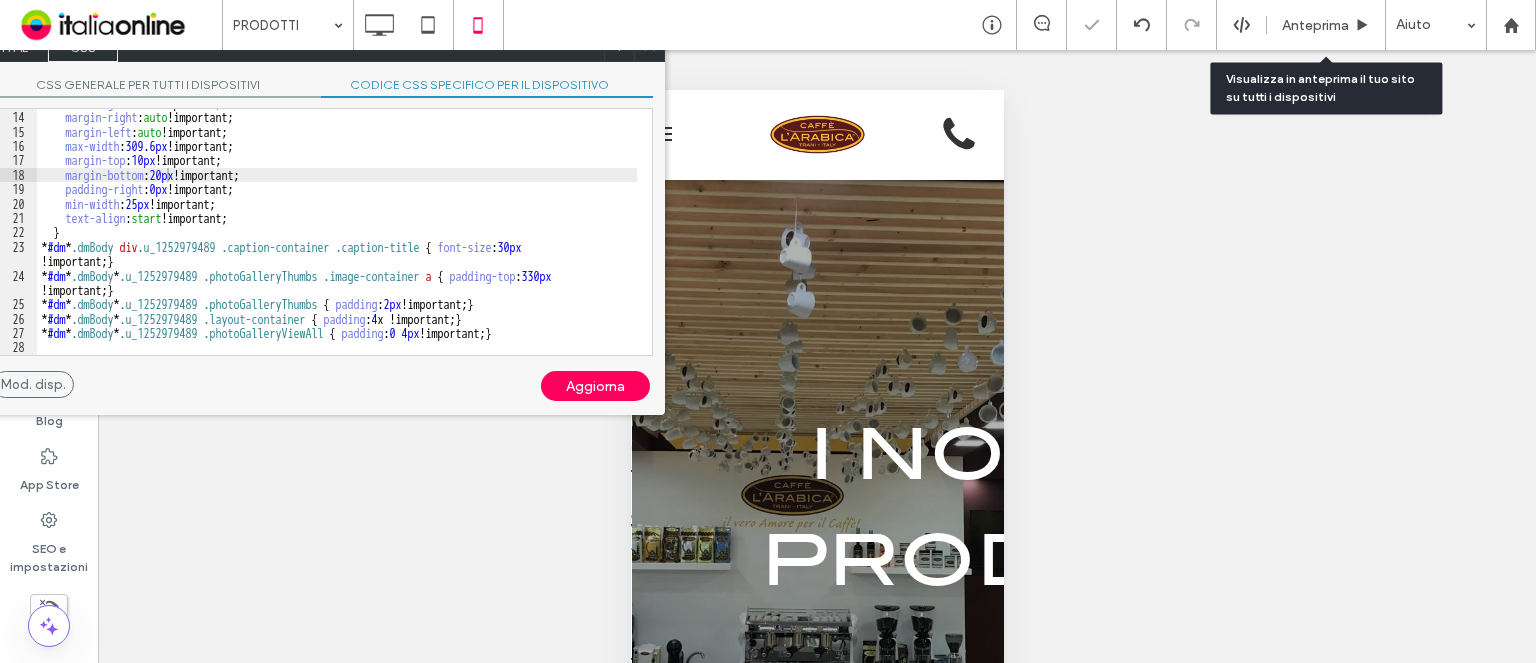 click on "Aggiorna" at bounding box center [595, 386] 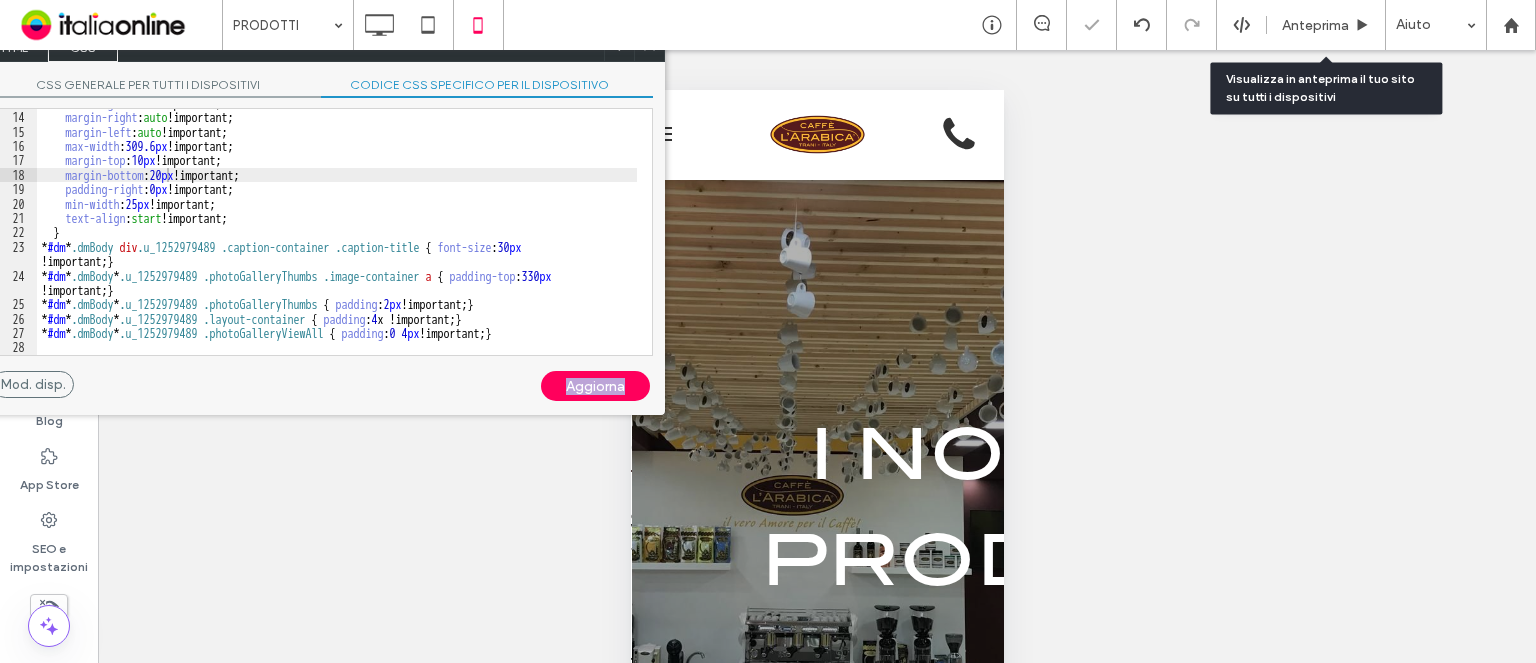 click on "Aggiorna" at bounding box center [595, 386] 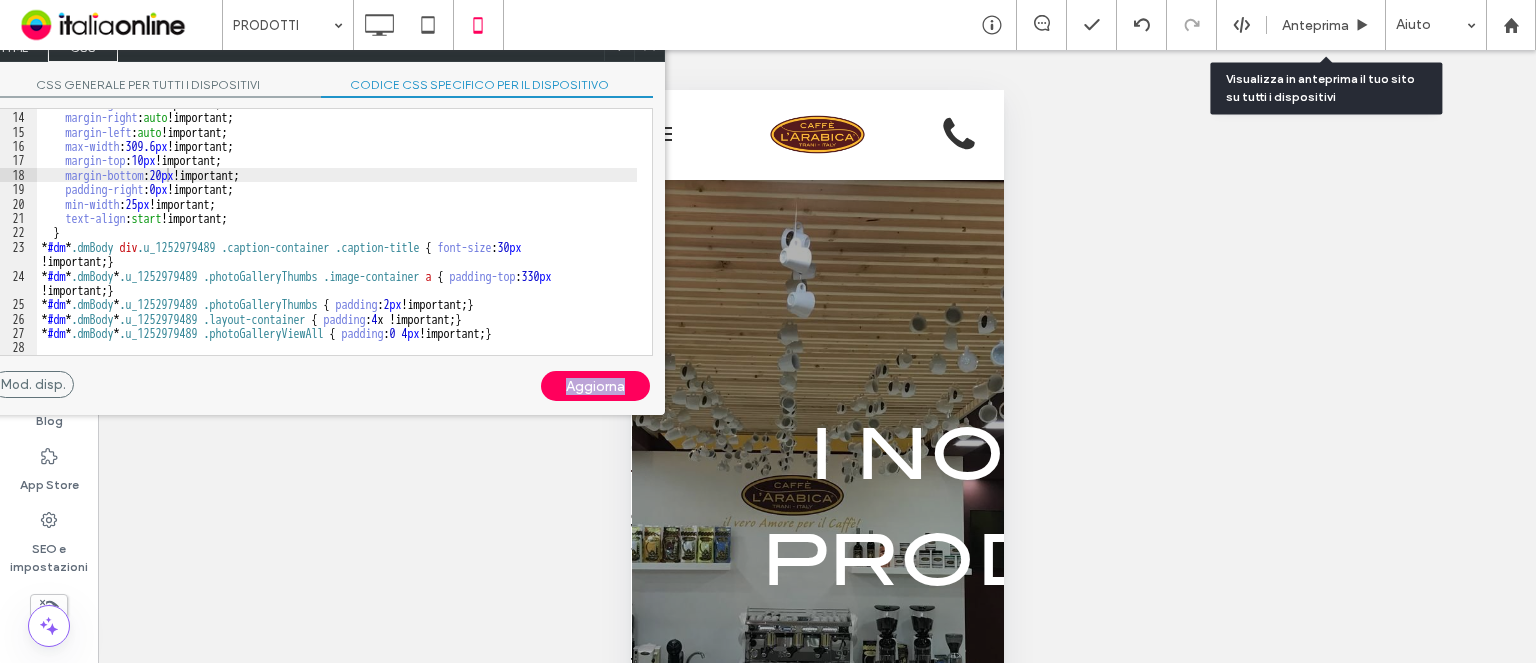drag, startPoint x: 604, startPoint y: 84, endPoint x: 616, endPoint y: 120, distance: 37.94733 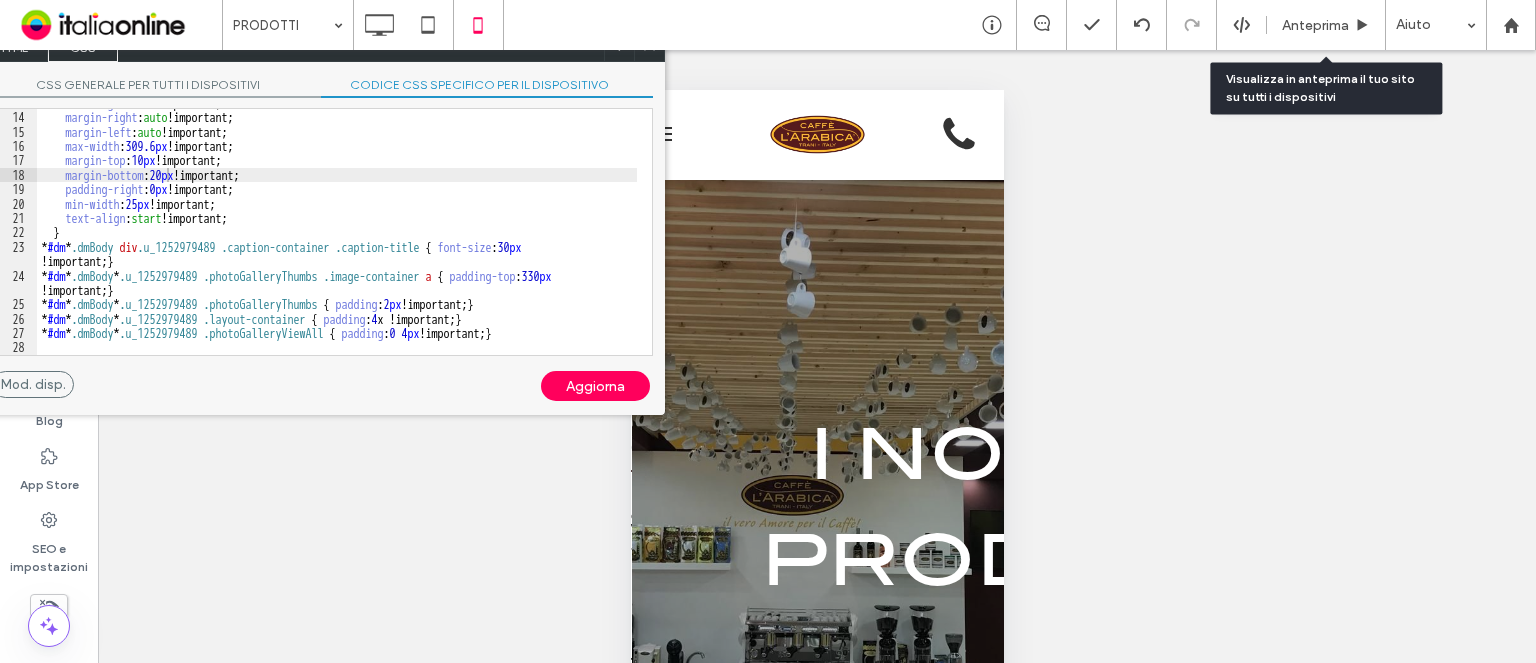 click on "Mostrare?
Sì
Mostrare?
Sì
Mostrare?
Sì
Mostrare?
Sì
Mostrare?
Sì
Mostrare?
Sì
Mostrare?
Sì
Mostrare?
Sì
Mostrare?
Sì
Mostrare?
Sì
Mostrare?
Sì
Mostrare?
Sì" at bounding box center (817, 381) 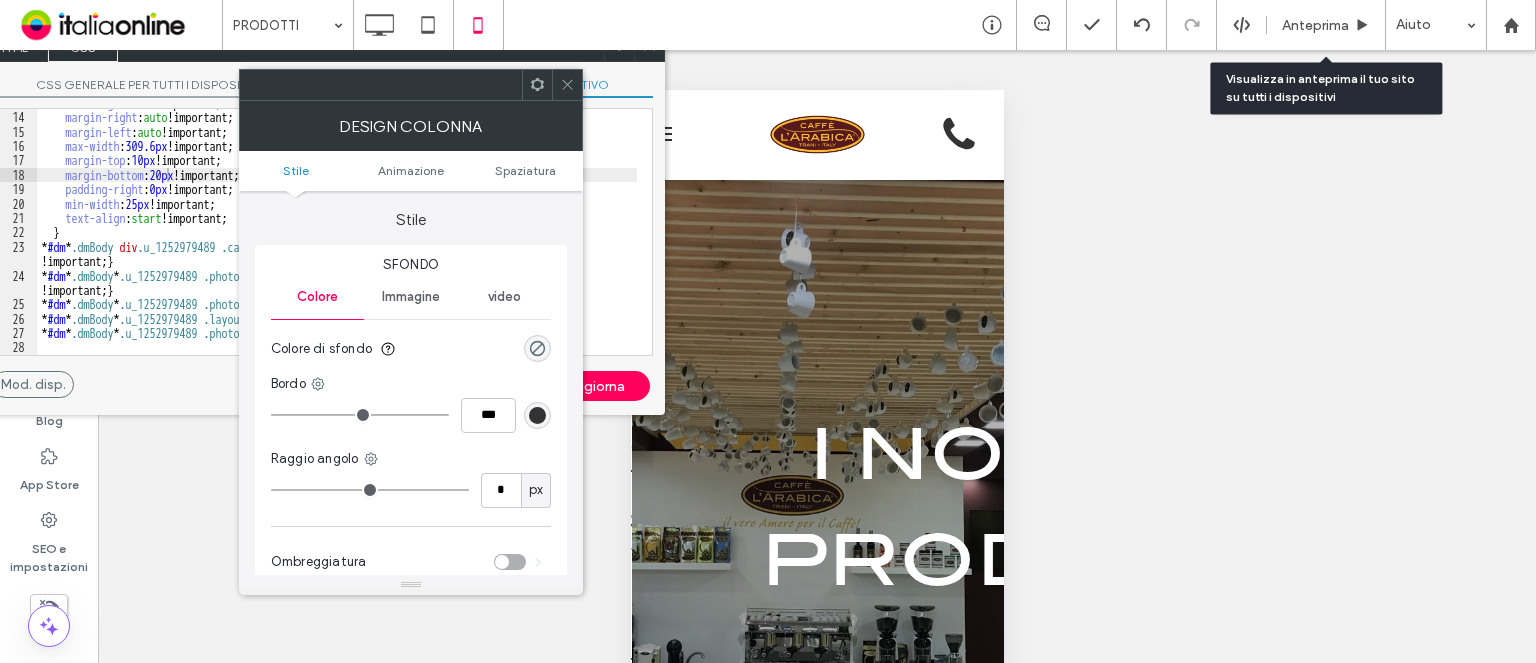 drag, startPoint x: 572, startPoint y: 87, endPoint x: 517, endPoint y: 83, distance: 55.145264 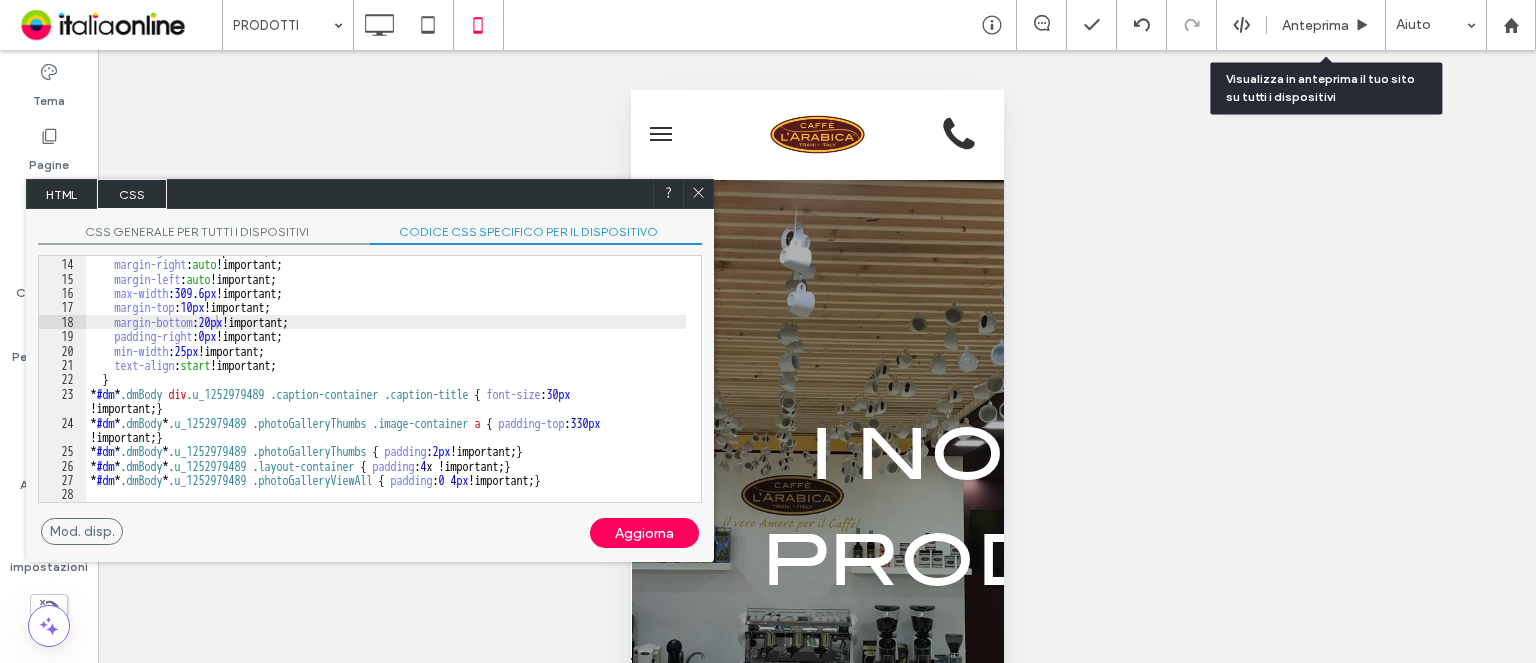 drag, startPoint x: 252, startPoint y: 59, endPoint x: 683, endPoint y: 204, distance: 454.73727 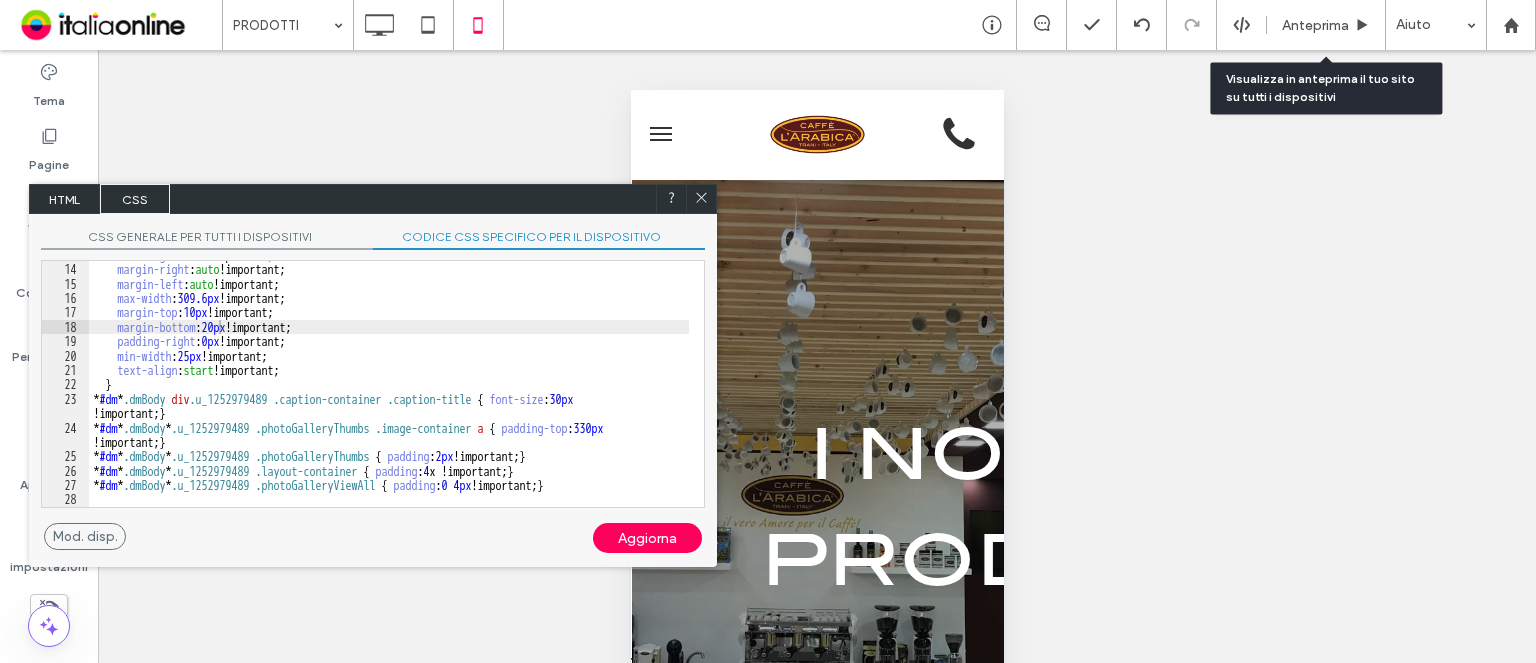 click 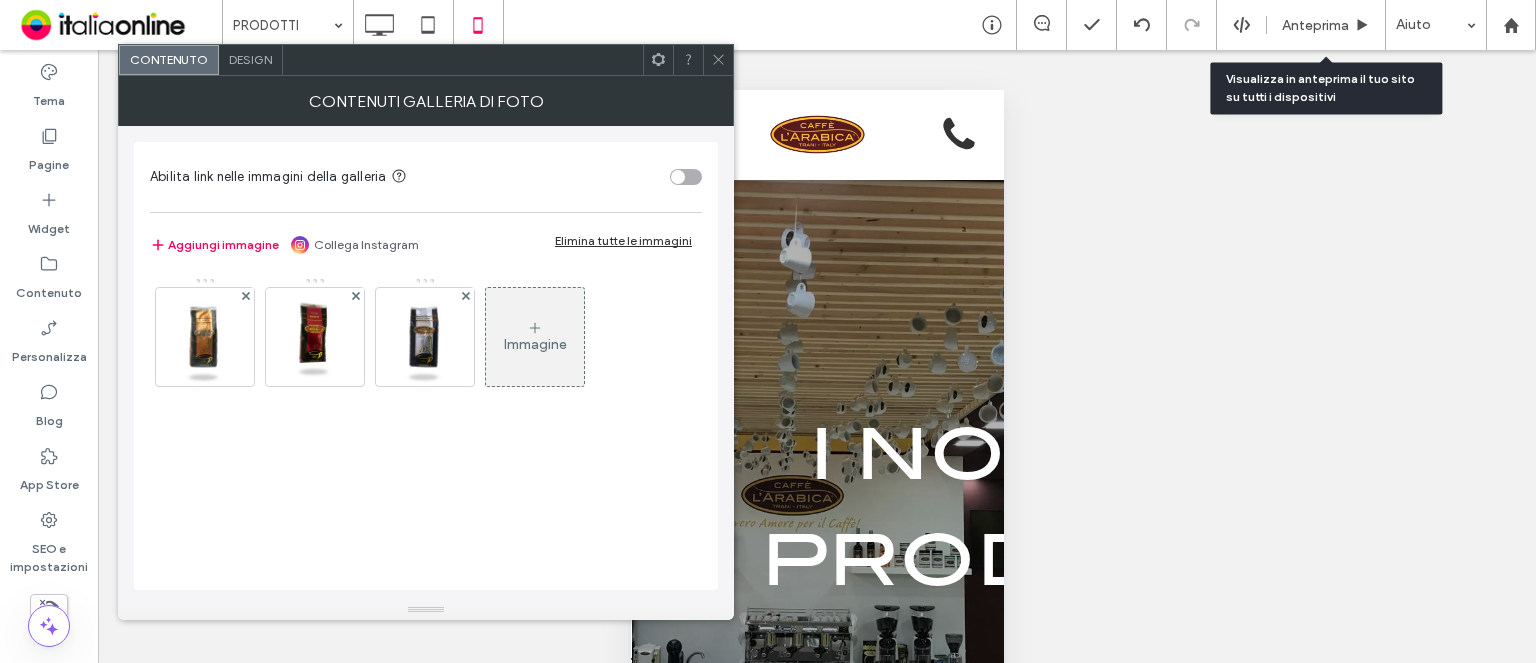 click on "Design" at bounding box center [250, 59] 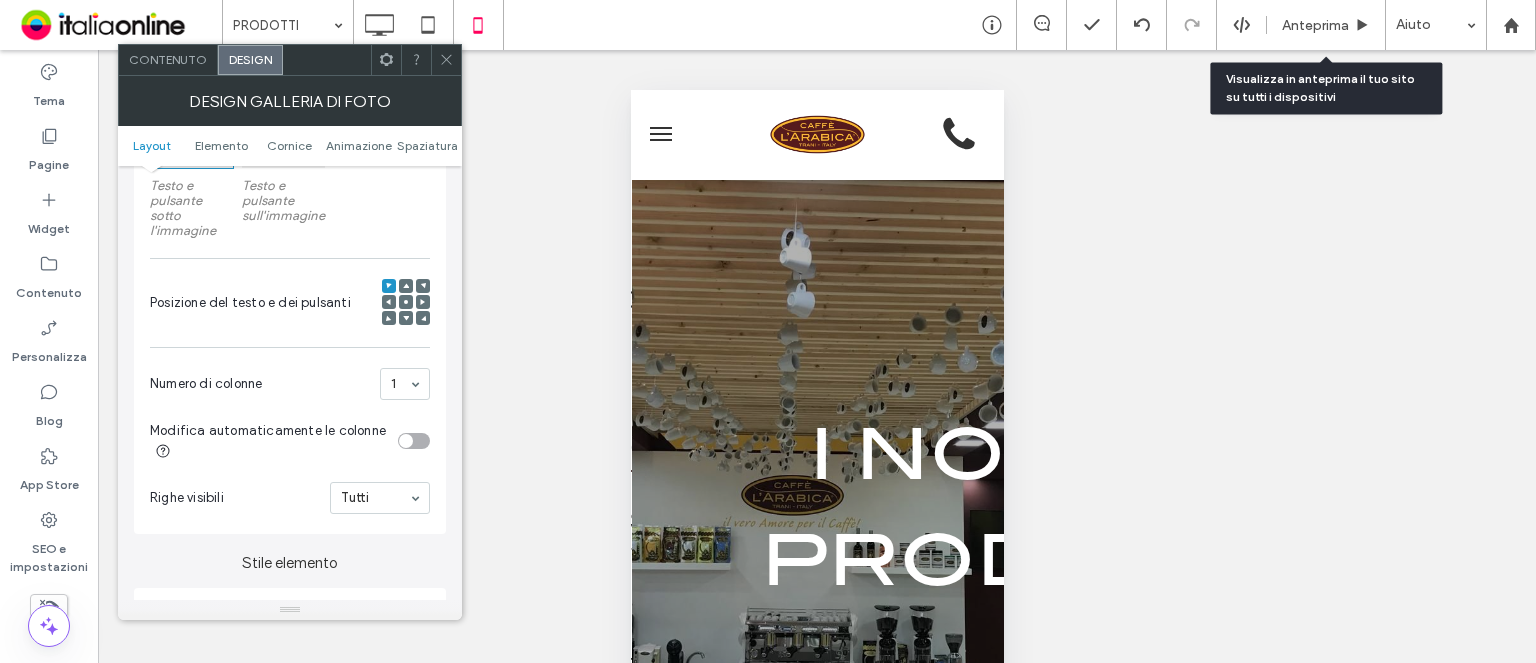 scroll, scrollTop: 600, scrollLeft: 0, axis: vertical 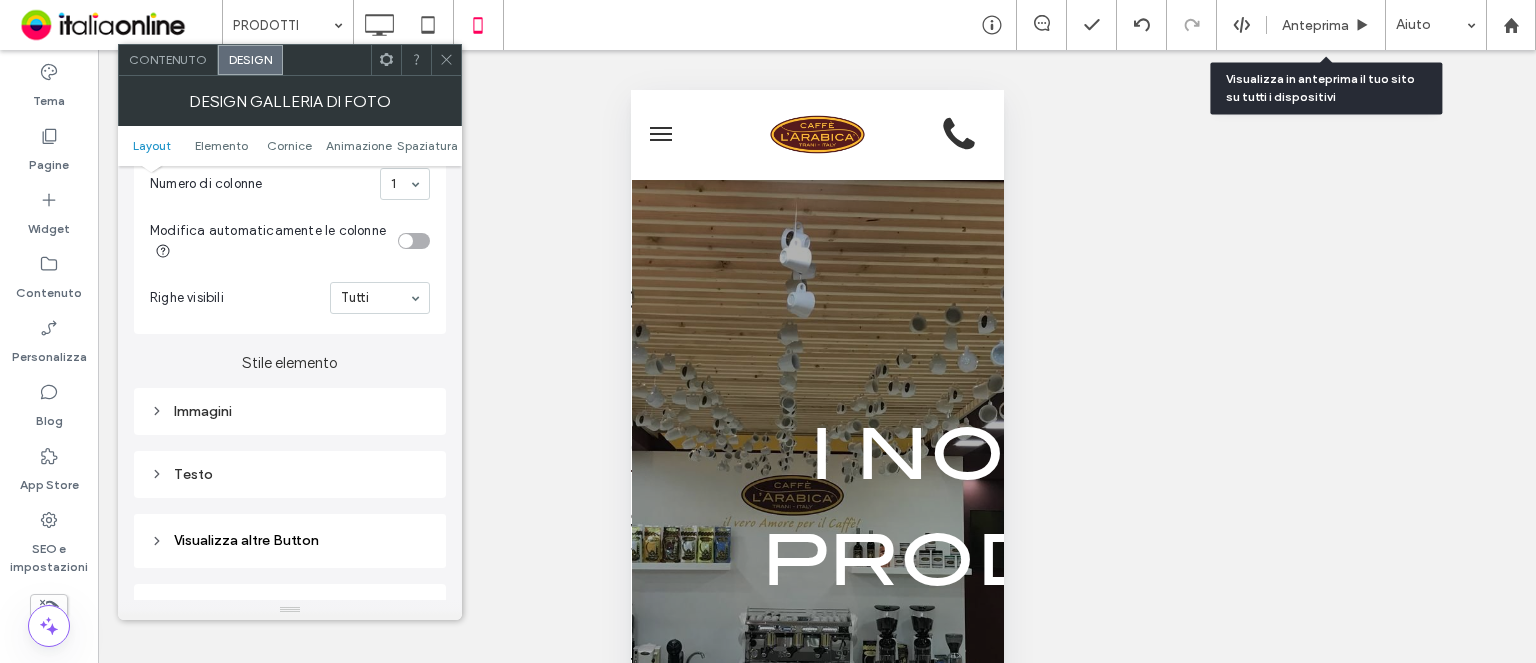 click on "Immagini" at bounding box center [290, 411] 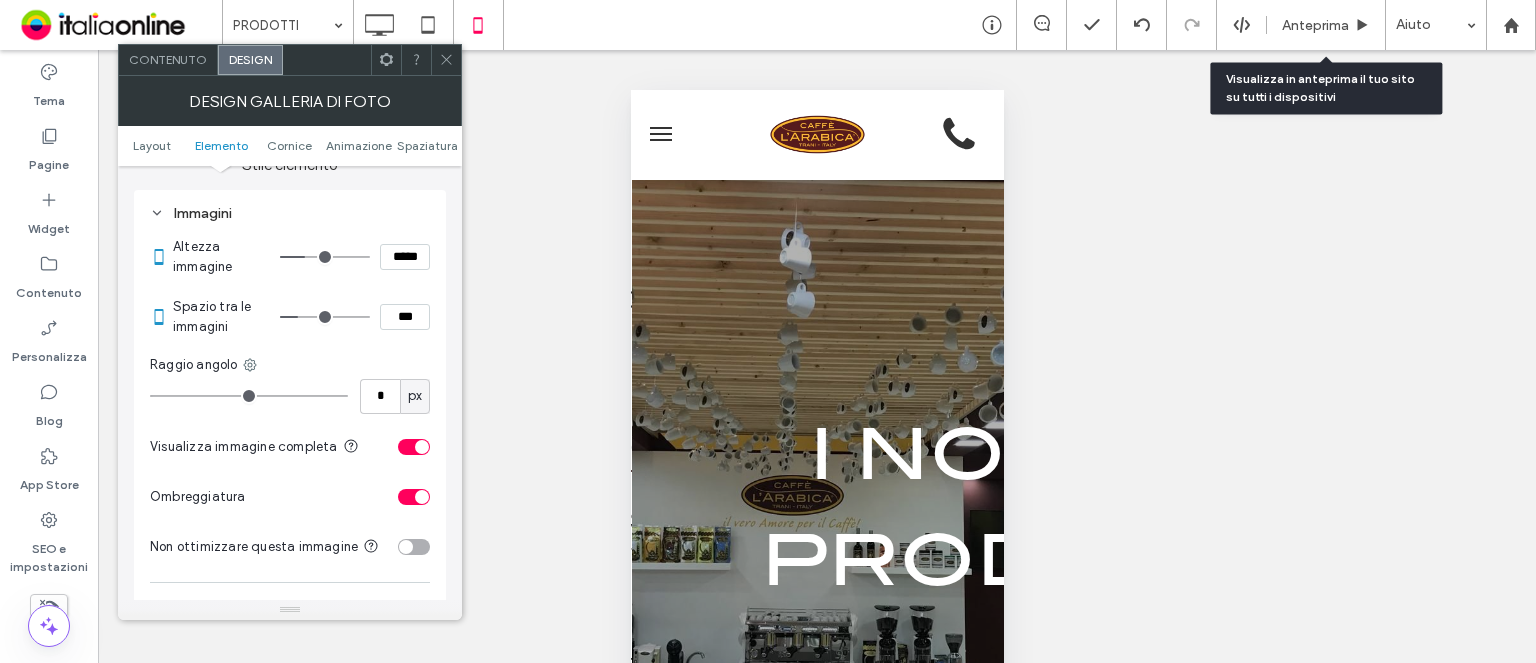 scroll, scrollTop: 800, scrollLeft: 0, axis: vertical 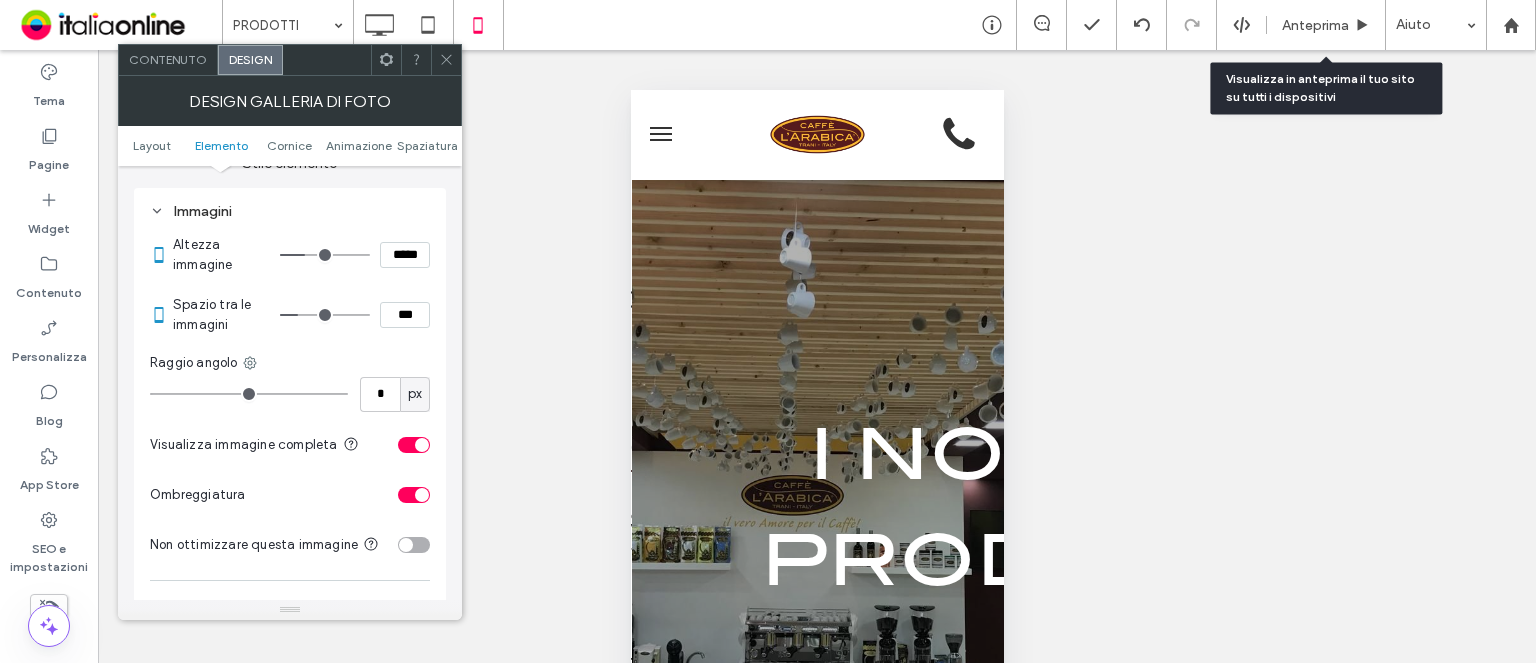 type on "*" 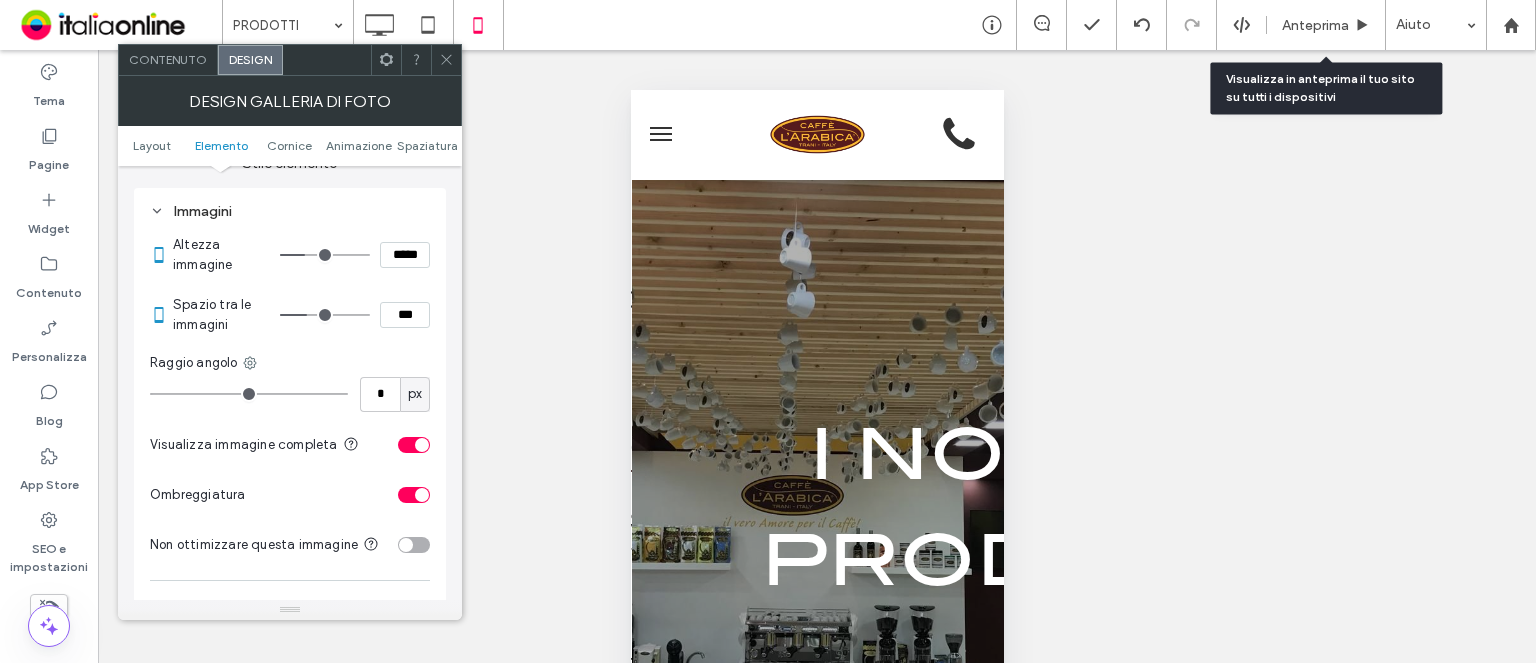 type on "*" 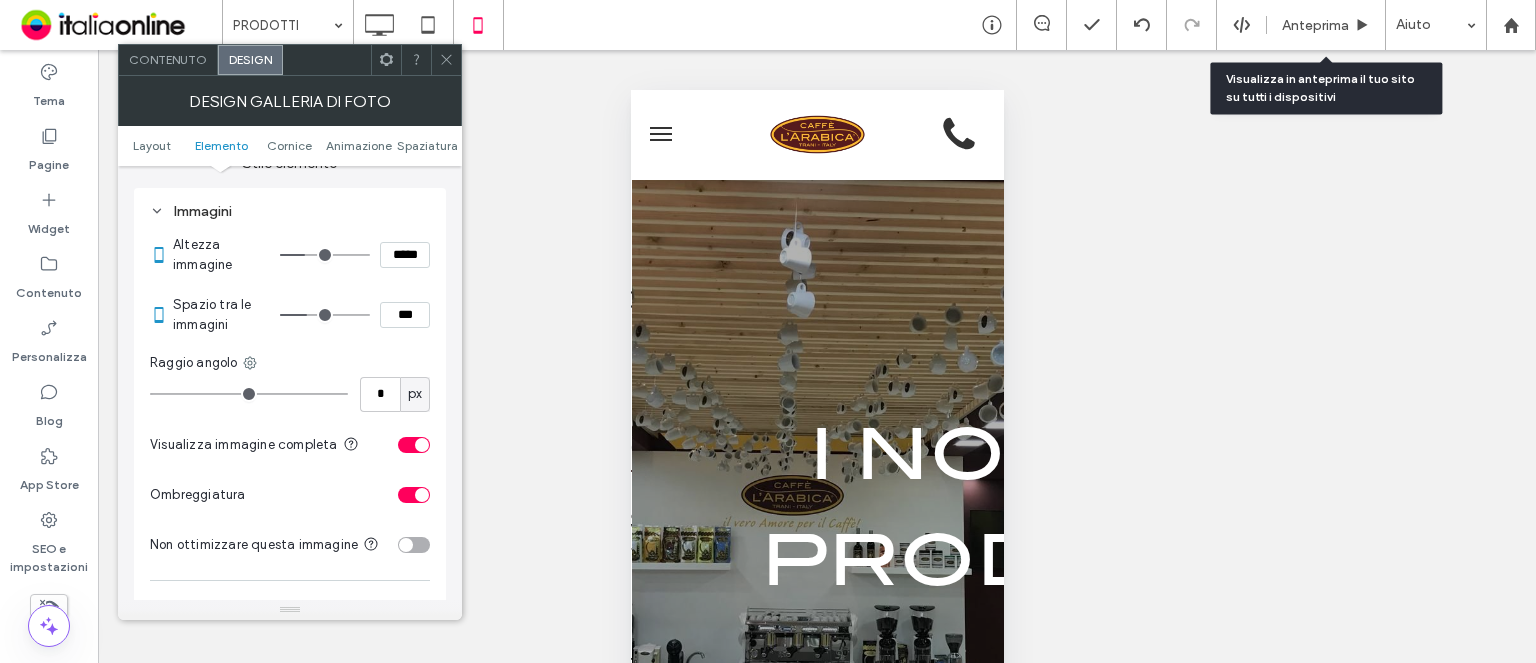 type on "***" 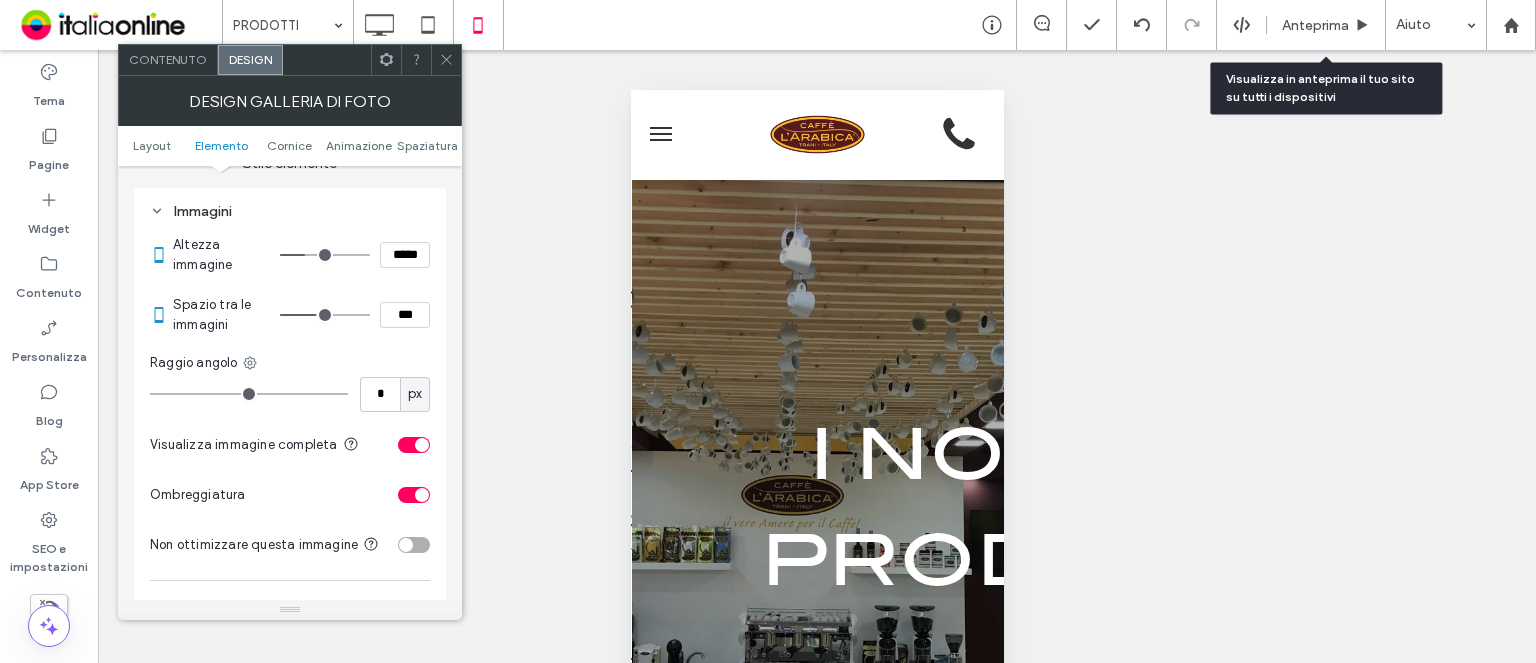 type on "*" 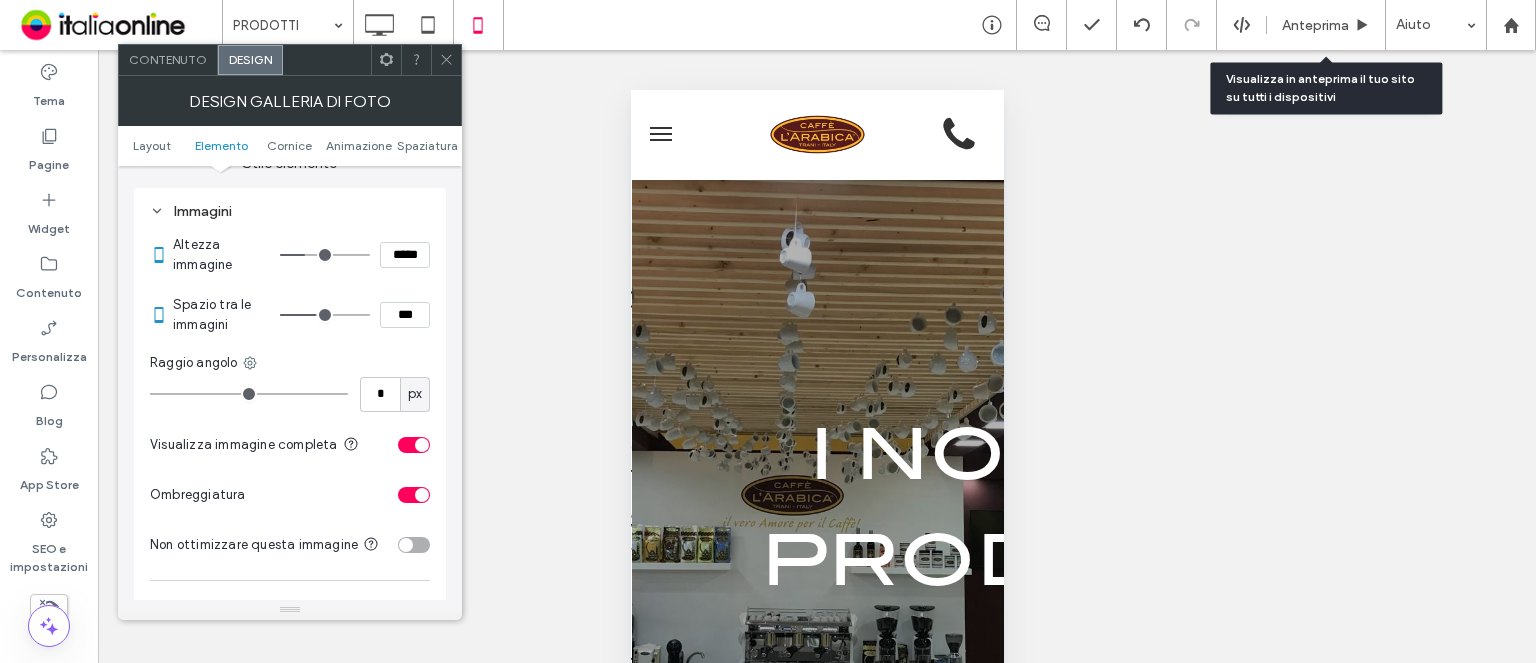 type on "***" 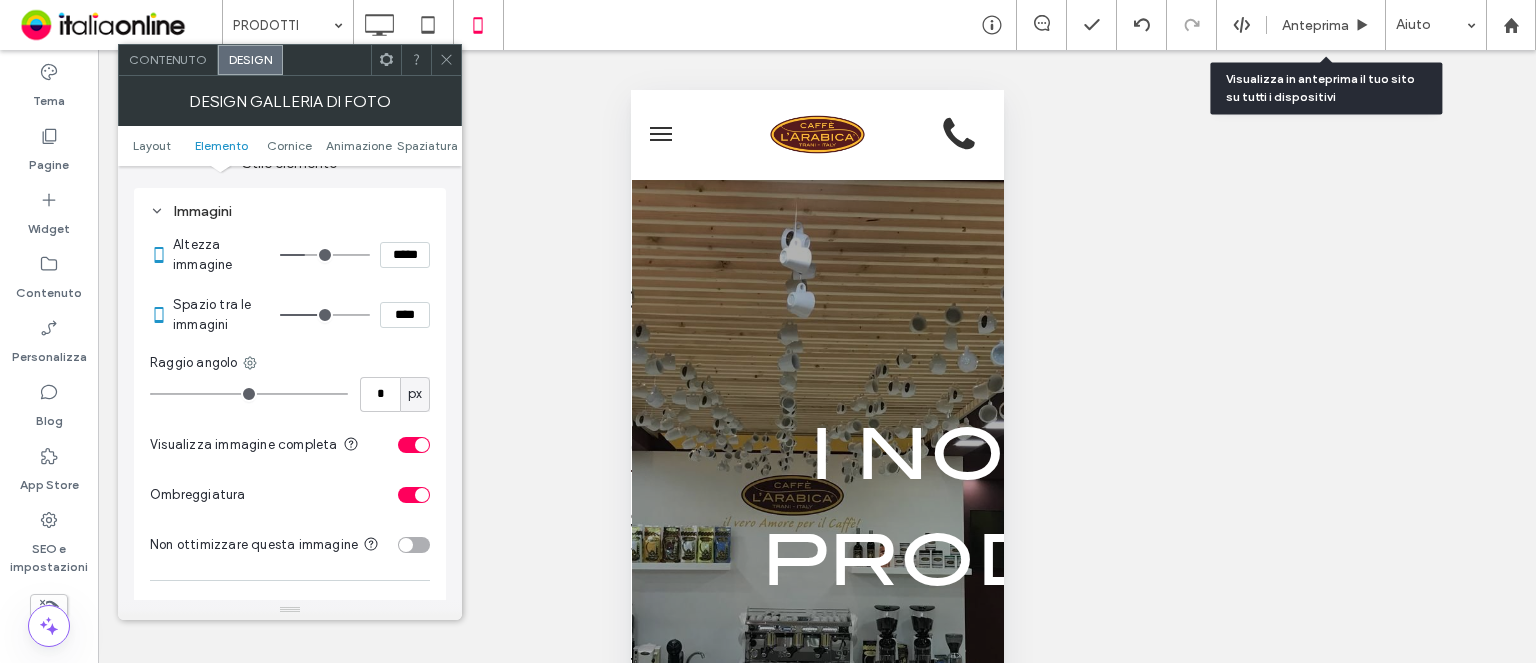 type on "**" 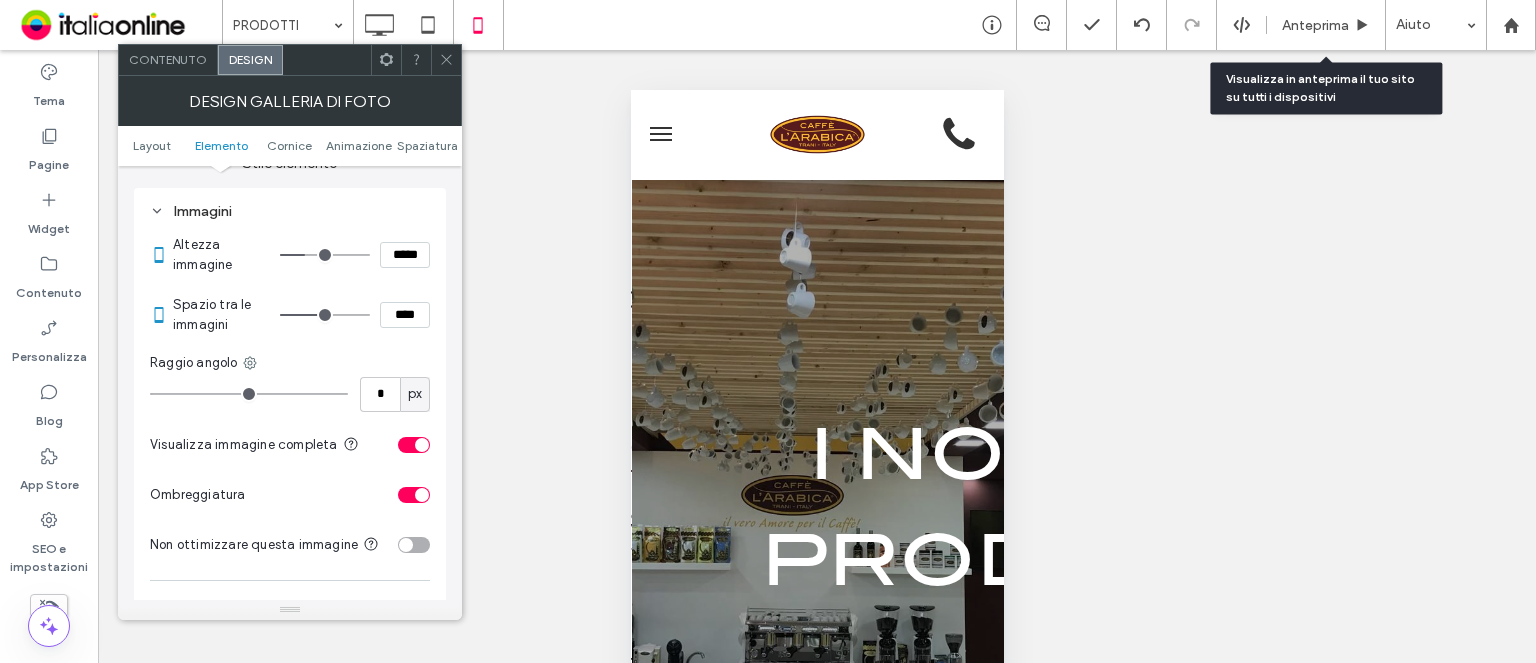 type on "****" 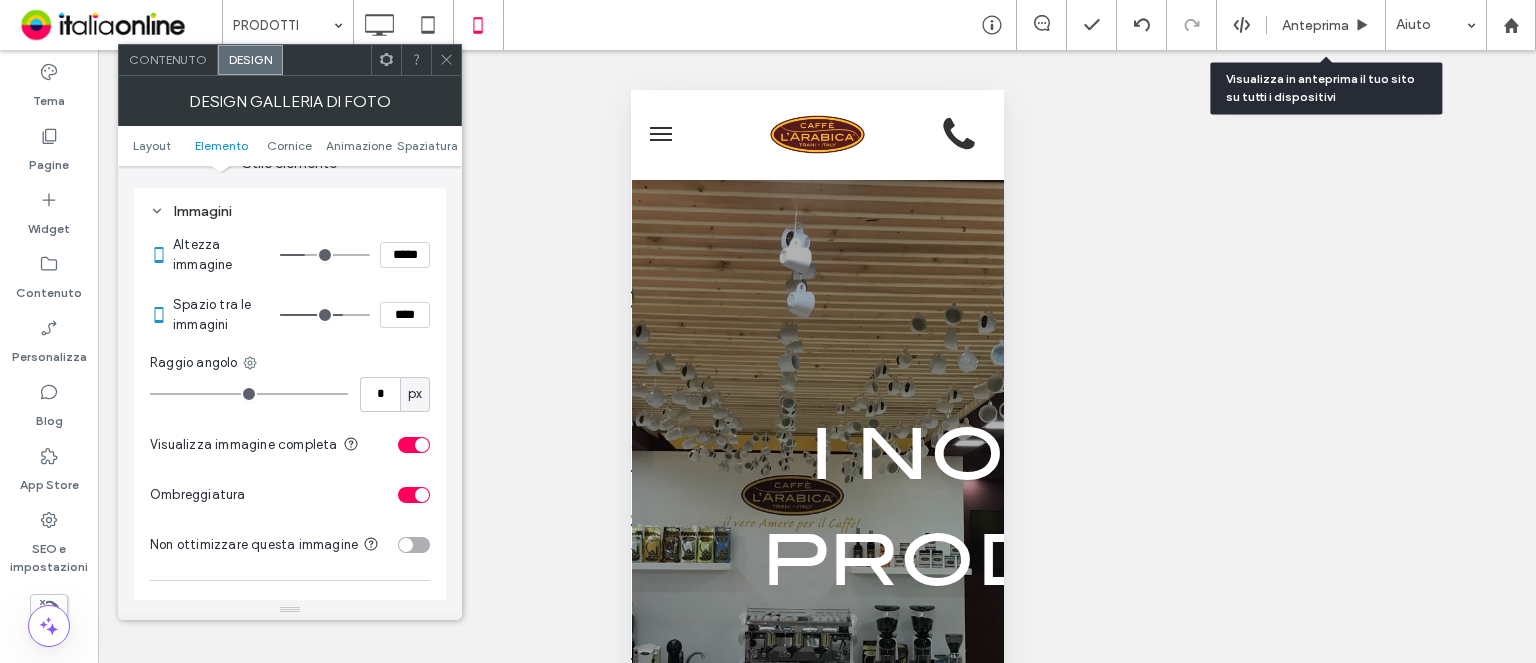 drag, startPoint x: 300, startPoint y: 315, endPoint x: 338, endPoint y: 311, distance: 38.209946 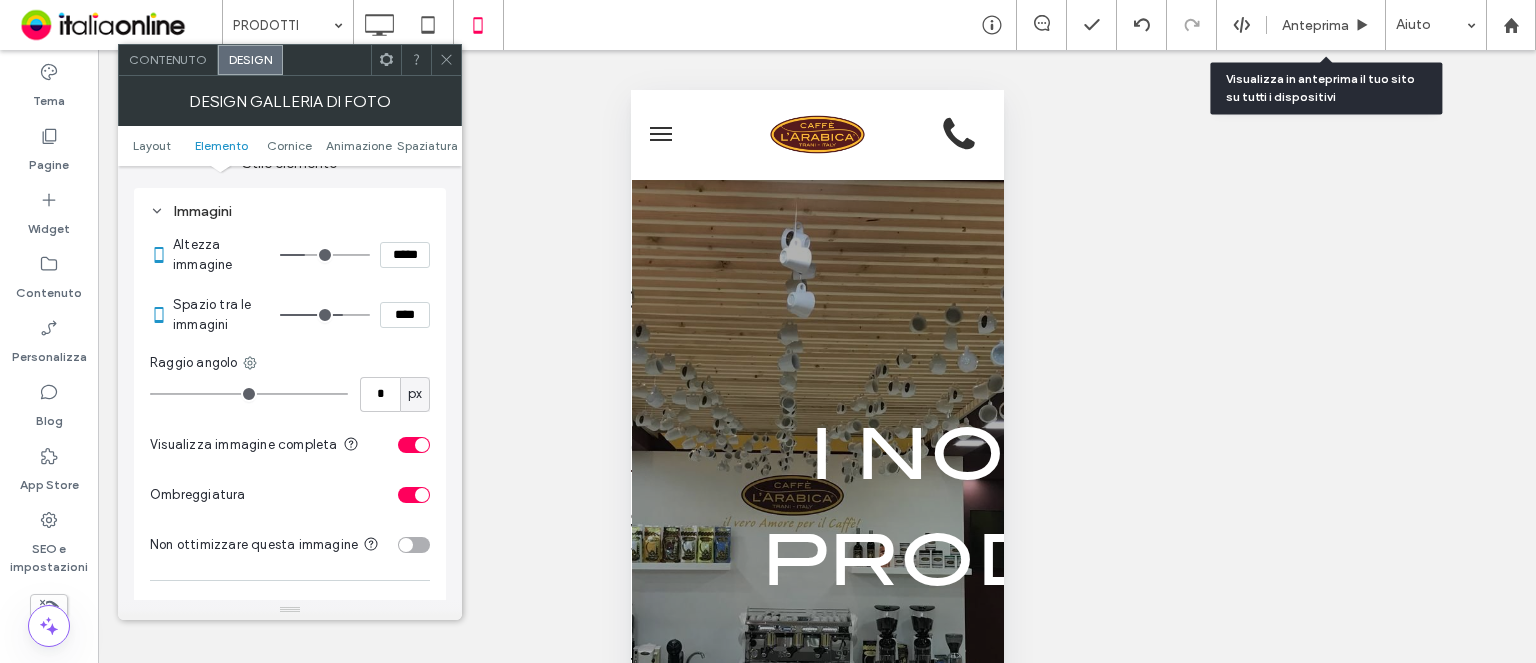 type on "**" 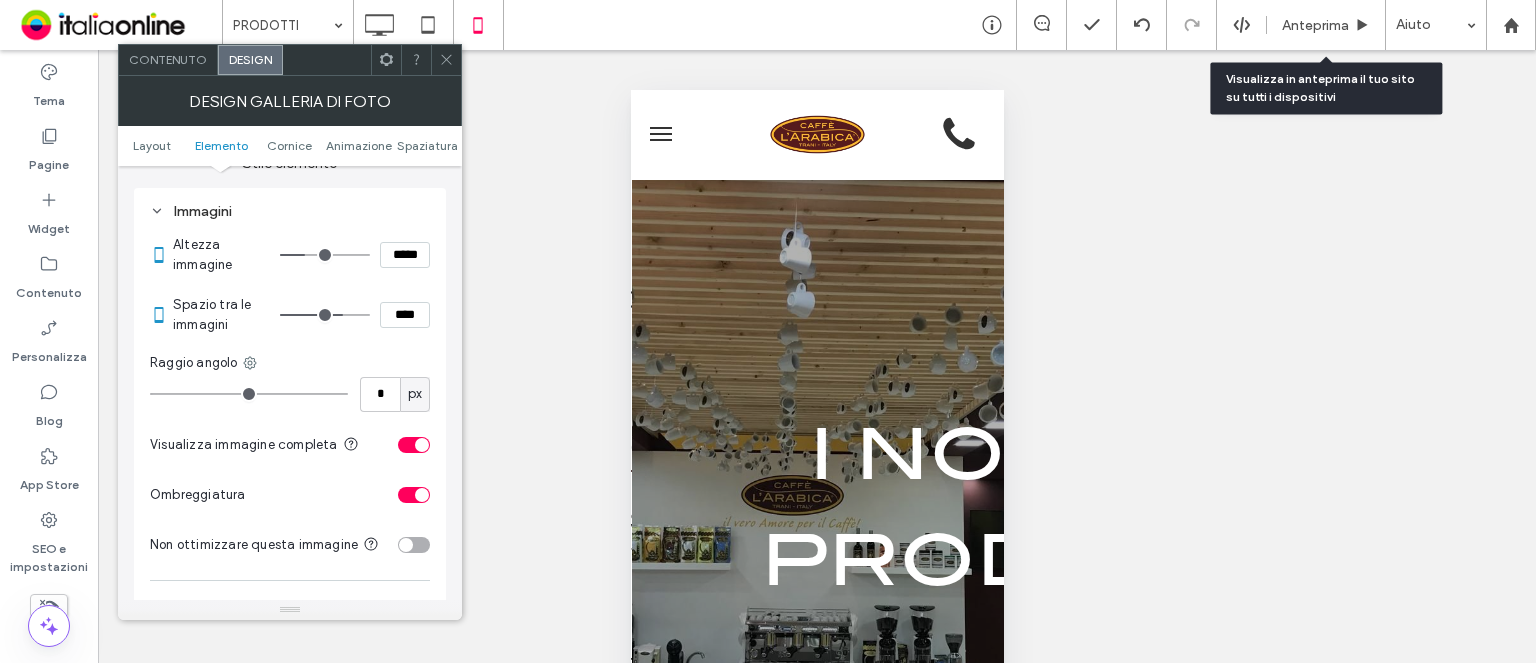 click 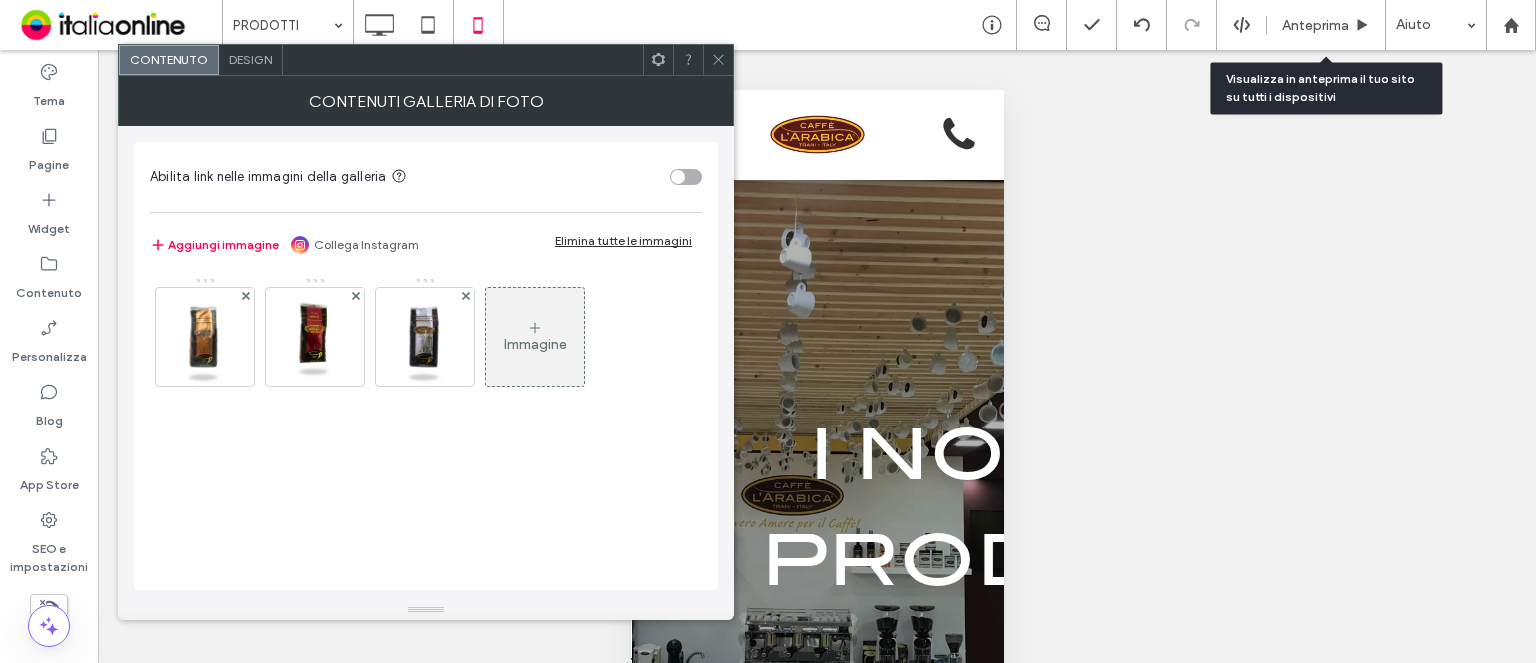 click 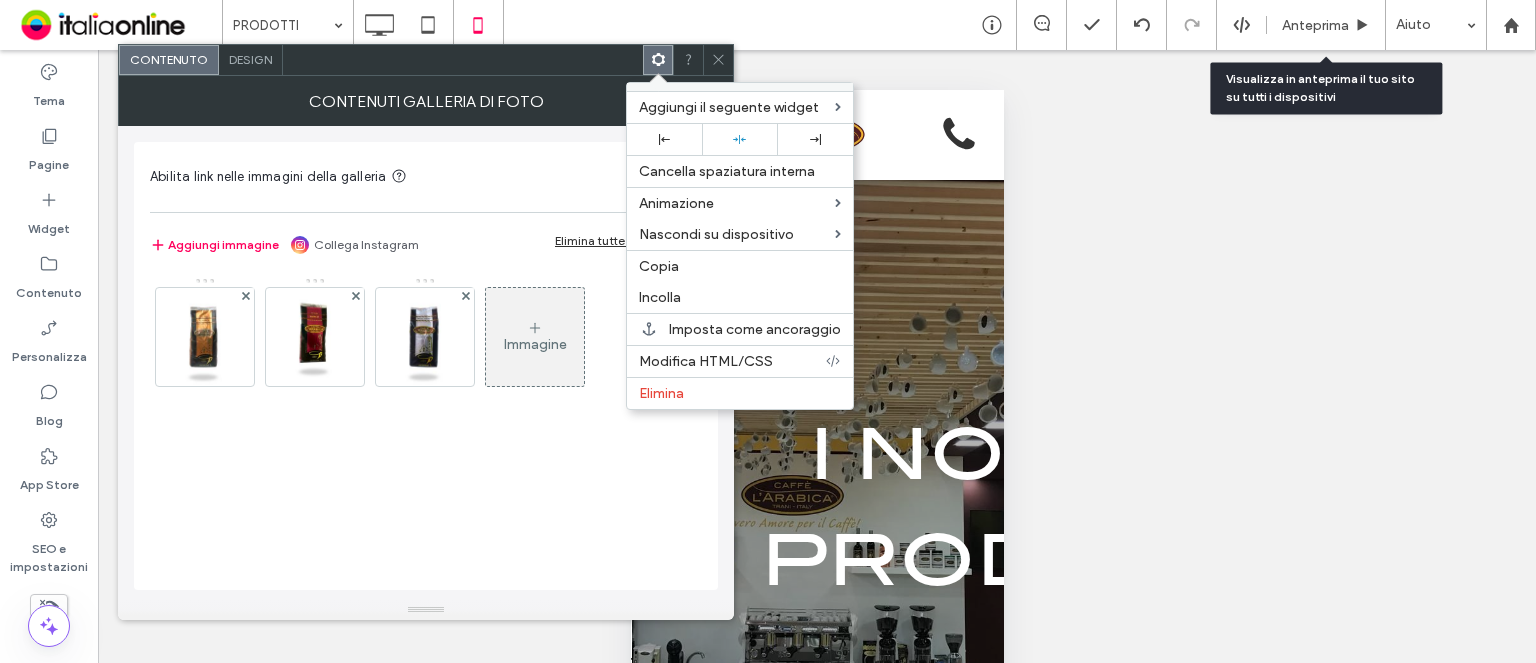click on "Modifica HTML/CSS" at bounding box center (706, 361) 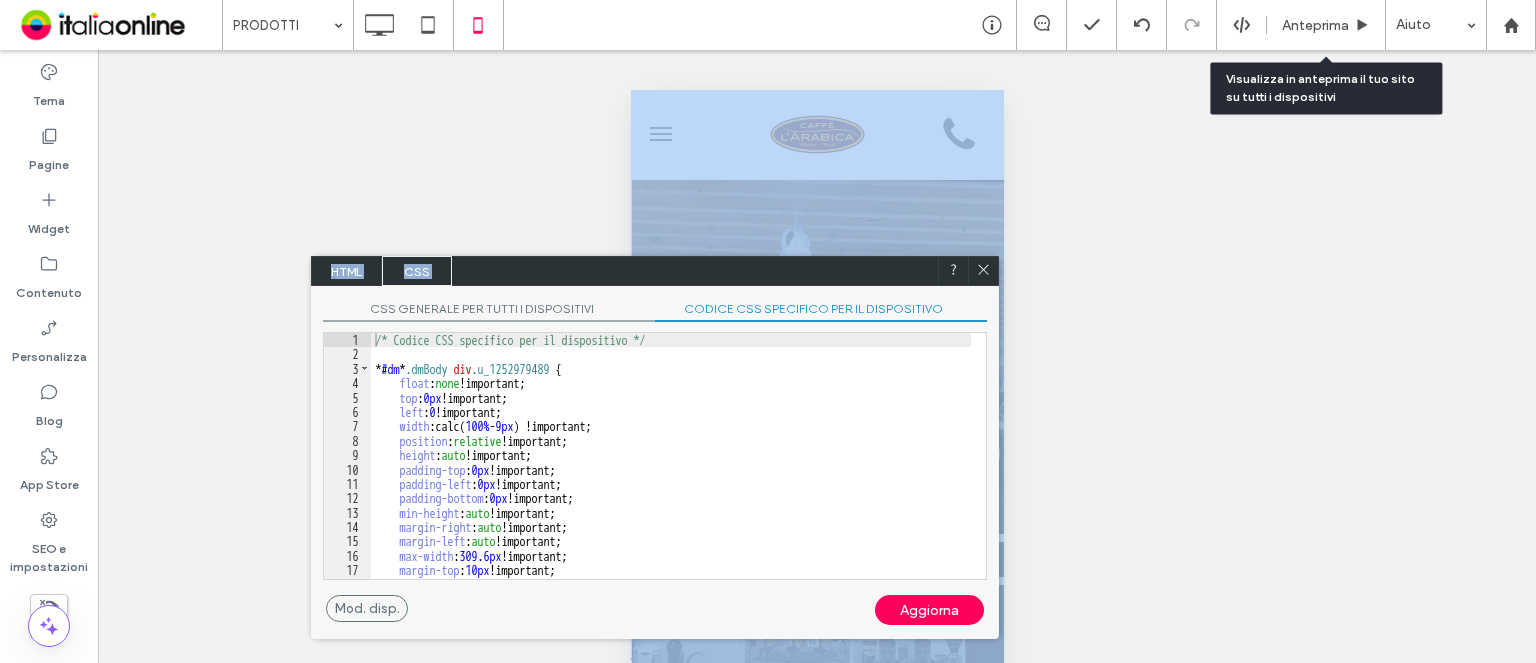 drag, startPoint x: 566, startPoint y: 294, endPoint x: 436, endPoint y: 211, distance: 154.23683 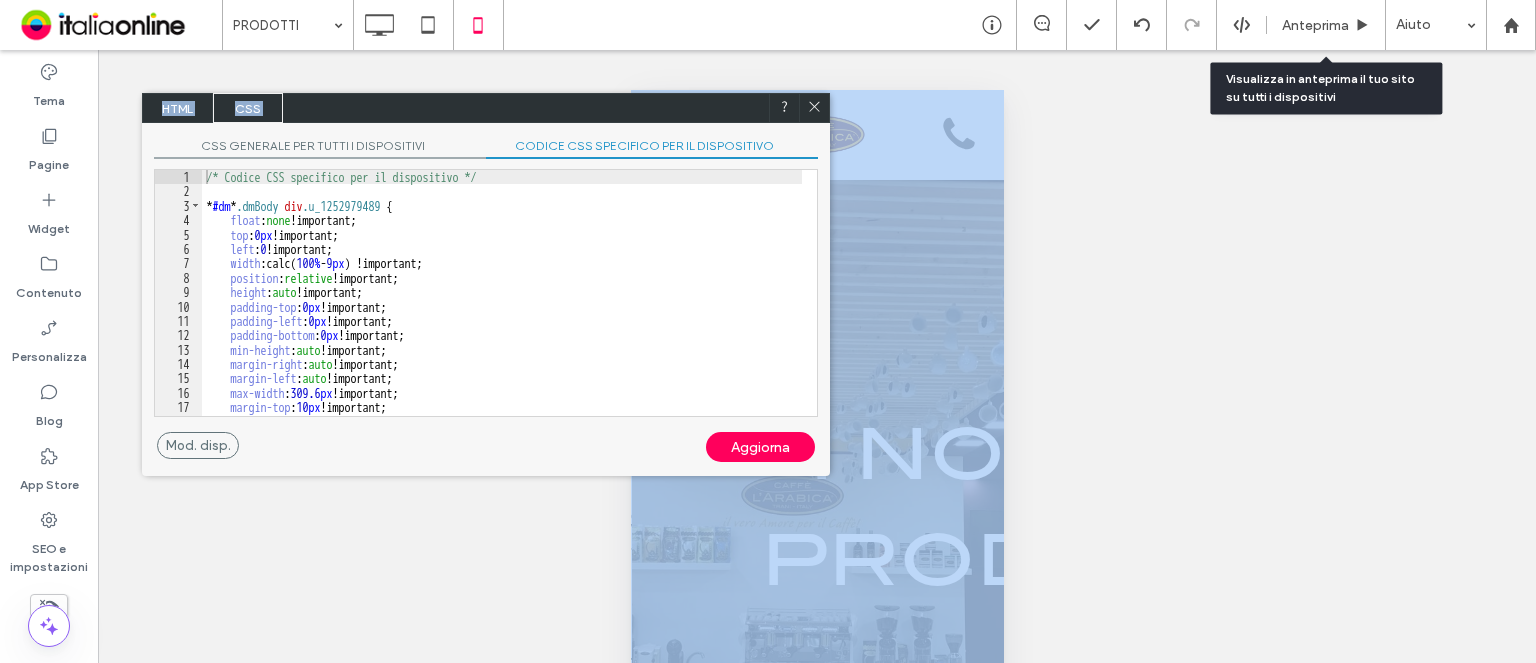 drag, startPoint x: 531, startPoint y: 281, endPoint x: 362, endPoint y: 118, distance: 234.79779 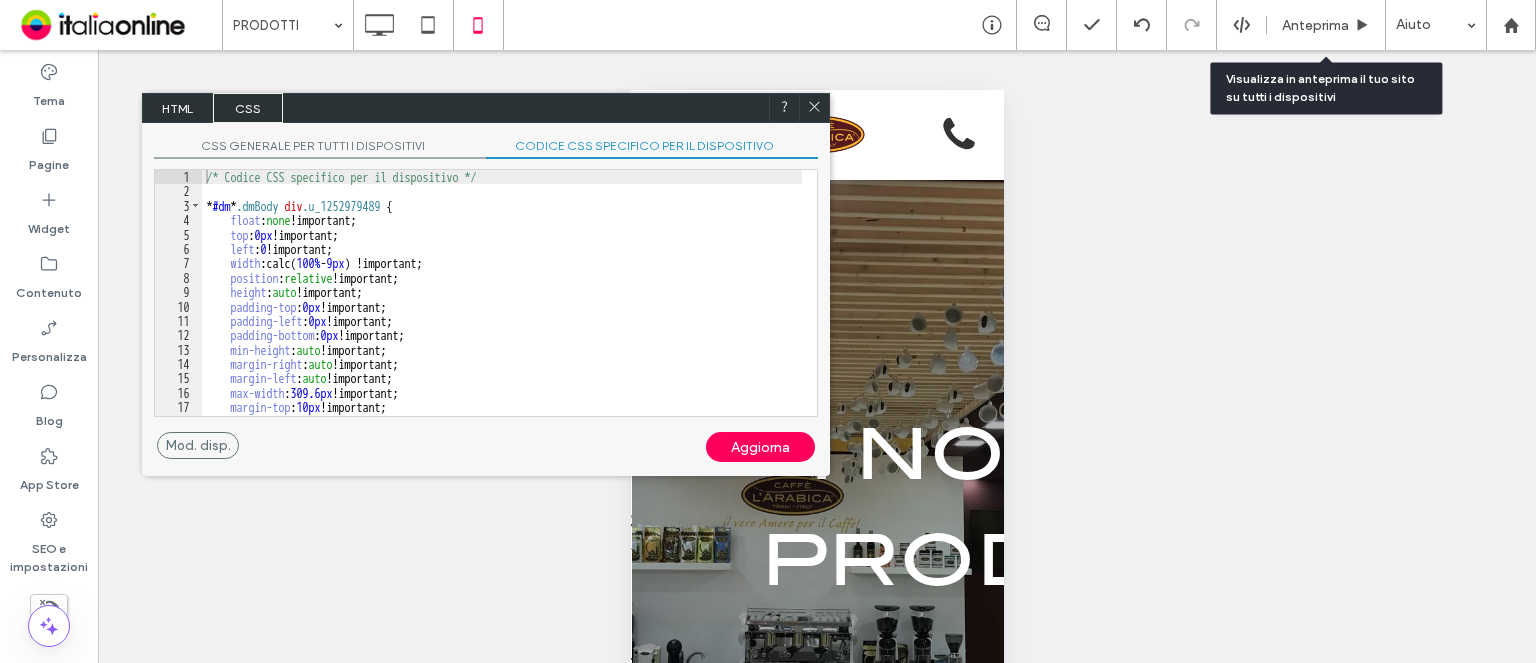 click on "/* Codice CSS specifico per il dispositivo */ * #dm  * .dmBody   div .u_1252979489   {      float : none  !important;      top : 0 px  !important;      left : 0  !important;      width :calc( 100 %  -  9 px ) !important;      position : relative  !important;      height : auto  !important;      padding-top : 0 px  !important;      padding-left : 0 px  !important;      padding-bottom : 0 px  !important;      min-height : auto  !important;      margin-right : auto  !important;      margin-left : auto  !important;      max-width : 309.6 px  !important;      margin-top : 10 px  !important;      margin-bottom : 20 px  !important;      padding-right : 0 px  !important;" at bounding box center (502, 307) 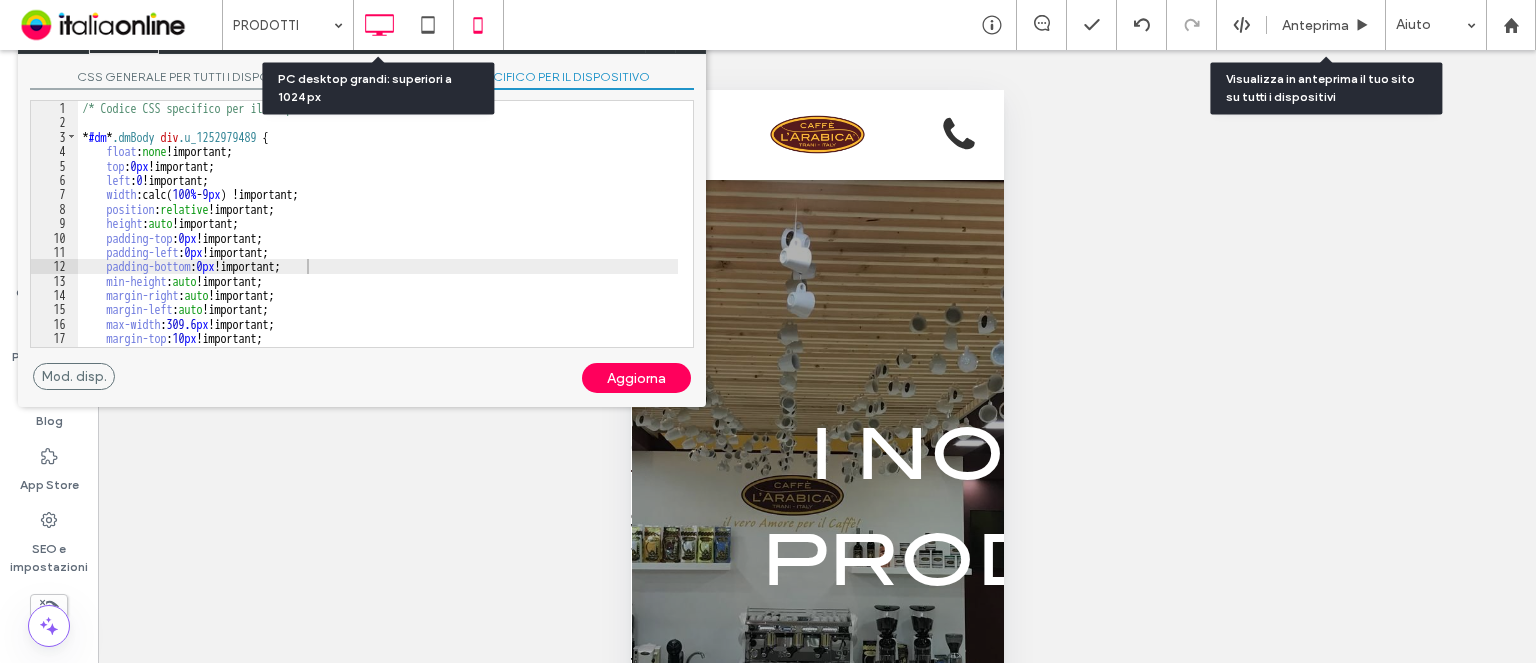 drag, startPoint x: 496, startPoint y: 96, endPoint x: 372, endPoint y: 27, distance: 141.90489 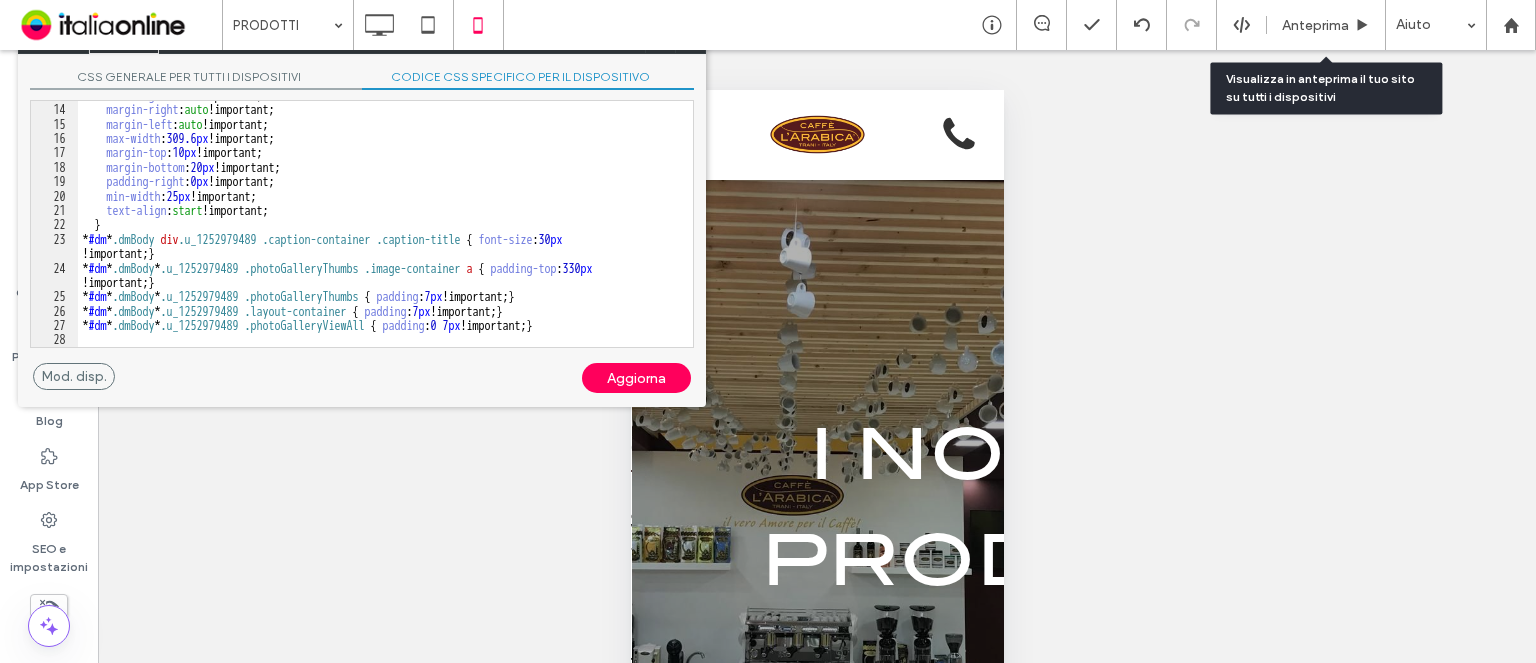 scroll, scrollTop: 126, scrollLeft: 0, axis: vertical 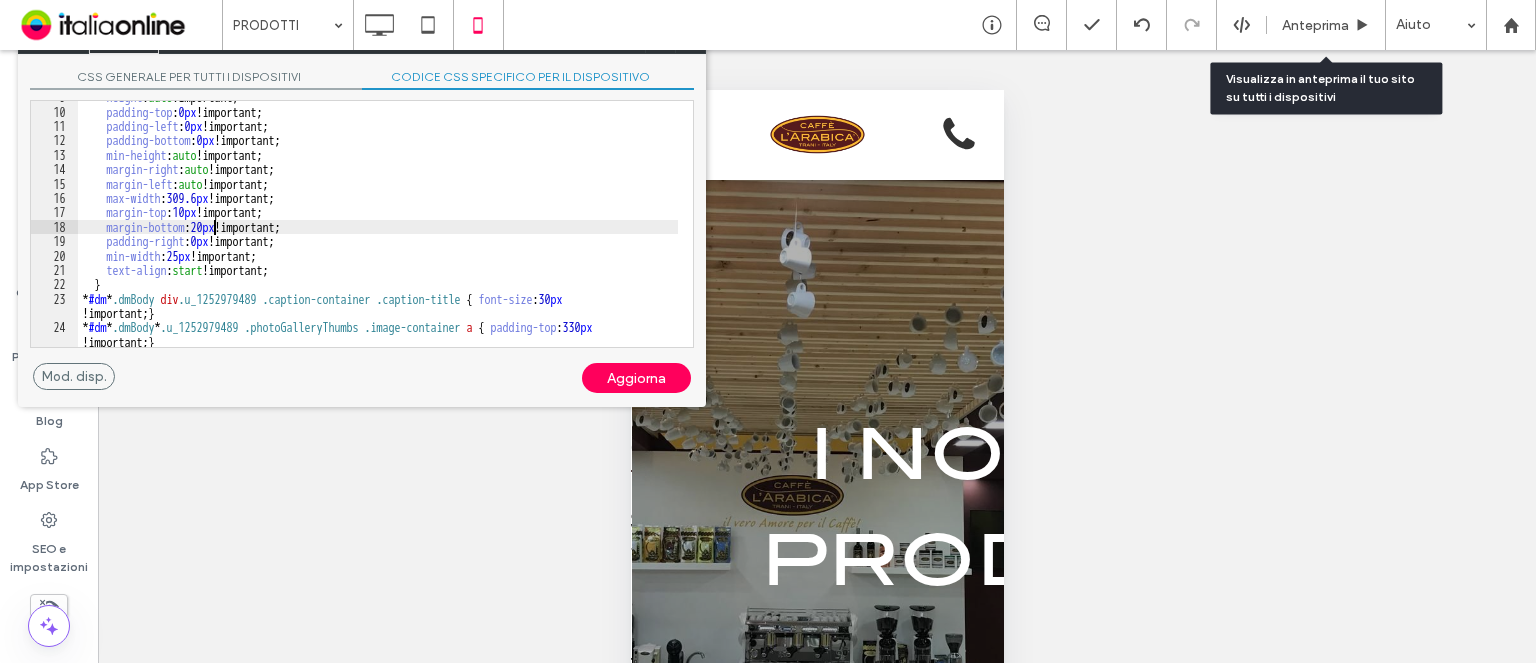 click on "height : auto  !important;      padding-top : 0 px  !important;      padding-left : 0 px  !important;      padding-bottom : 0 px  !important;      min-height : auto  !important;      margin-right : auto  !important;      margin-left : auto  !important;      max-width : 309.6 px  !important;      margin-top : 10 px  !important;      margin-bottom : 20 px  !important;      padding-right : 0 px  !important;      min-width : 25 px  !important;      text-align : start  !important;    } * #dm  * .dmBody   div .u_1252979489   .caption-container   .caption-title   {   font-size : 30 px       !important;  } * #dm  * .dmBody  * .u_1252979489   .photoGalleryThumbs   .image-container   a   {   padding-top : 330 px       !important;  } * #dm  * .dmBody  * .u_1252979489   .photoGalleryThumbs   {   padding : 7 px  !important;  }" at bounding box center (378, 227) 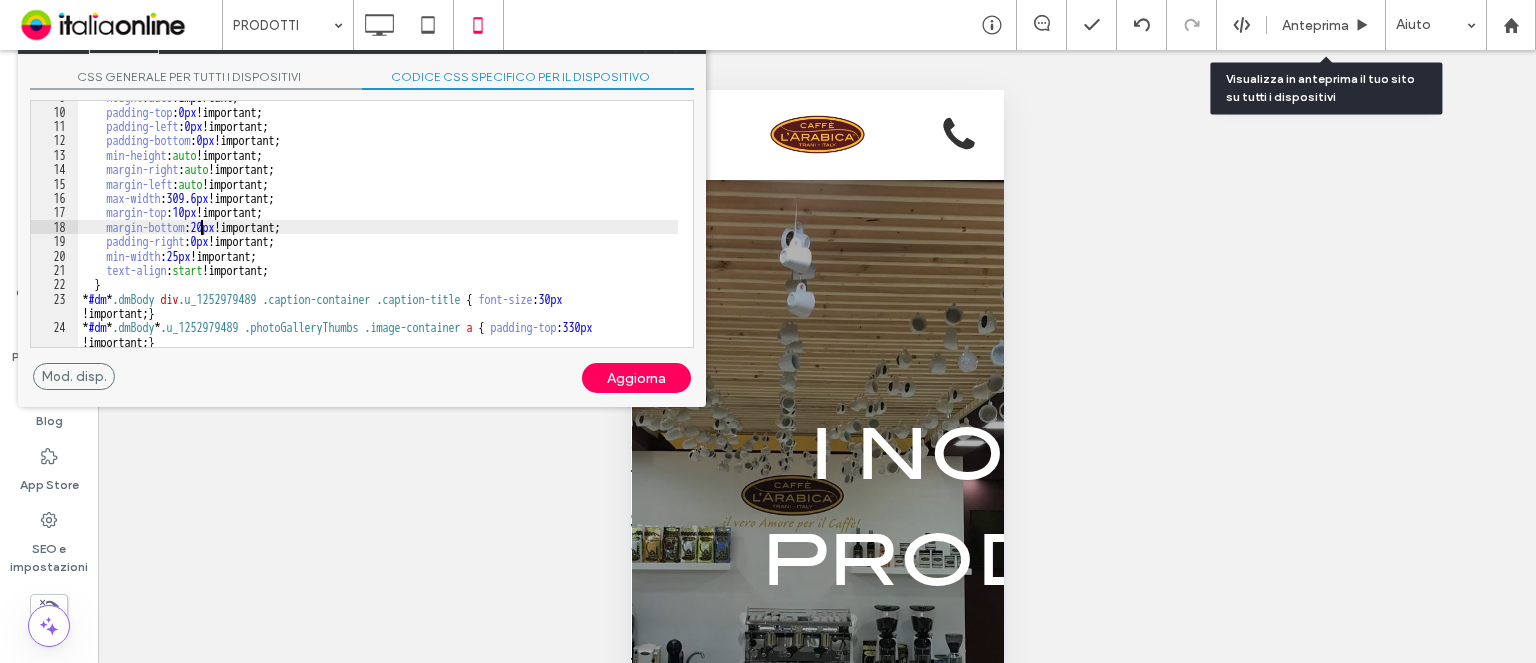 click on "height : auto  !important;      padding-top : 0 px  !important;      padding-left : 0 px  !important;      padding-bottom : 0 px  !important;      min-height : auto  !important;      margin-right : auto  !important;      margin-left : auto  !important;      max-width : 309.6 px  !important;      margin-top : 10 px  !important;      margin-bottom : 20 px  !important;      padding-right : 0 px  !important;      min-width : 25 px  !important;      text-align : start  !important;    } * #dm  * .dmBody   div .u_1252979489   .caption-container   .caption-title   {   font-size : 30 px       !important;  } * #dm  * .dmBody  * .u_1252979489   .photoGalleryThumbs   .image-container   a   {   padding-top : 330 px       !important;  } * #dm  * .dmBody  * .u_1252979489   .photoGalleryThumbs   {   padding : 7 px  !important;  }" at bounding box center [378, 227] 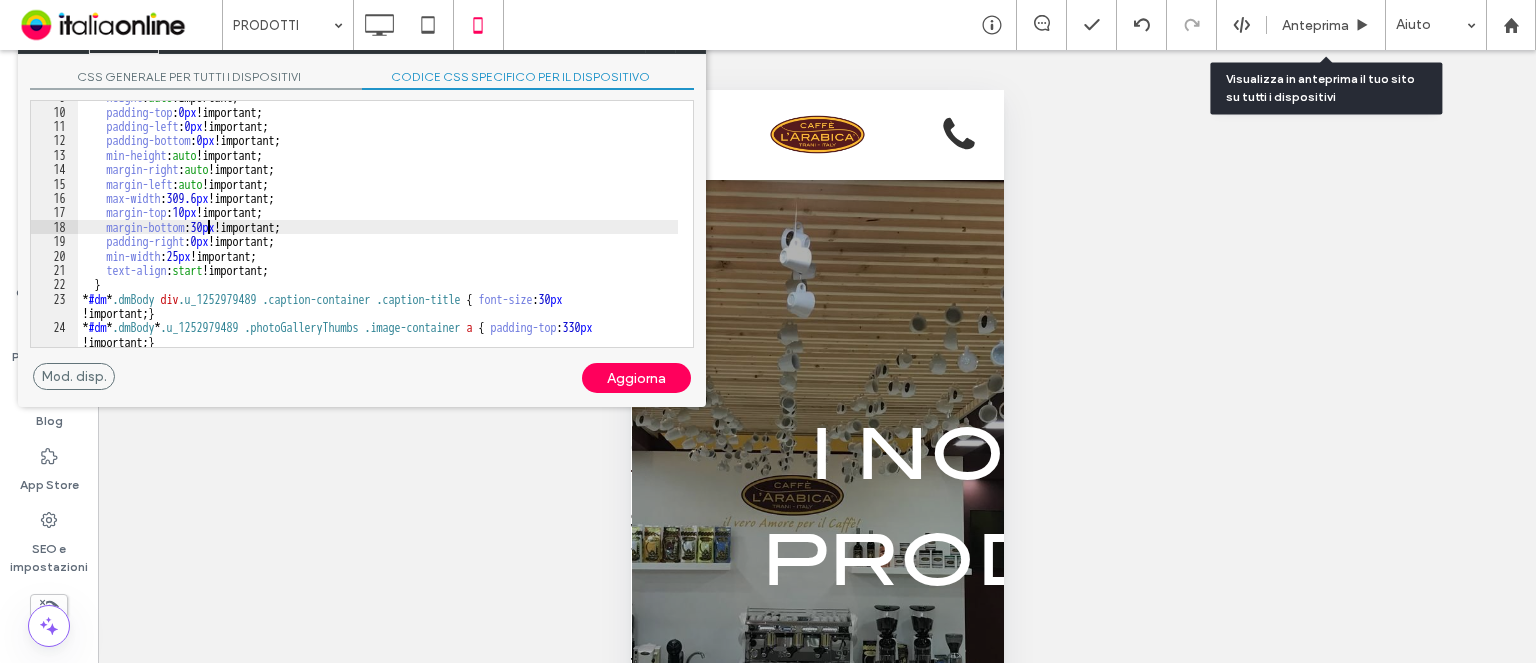 click on "Aggiorna" at bounding box center (636, 378) 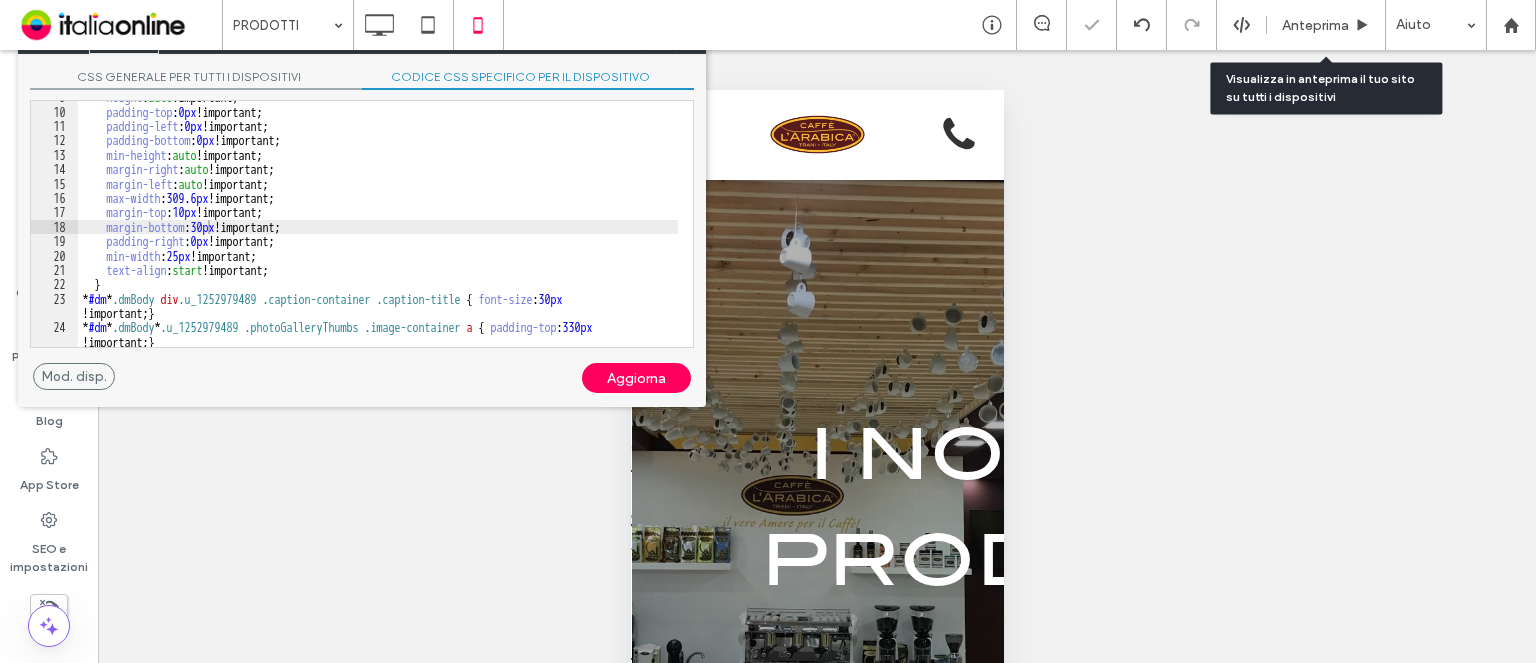 click on "height : auto  !important;      padding-top : 0 px  !important;      padding-left : 0 px  !important;      padding-bottom : 0 px  !important;      min-height : auto  !important;      margin-right : auto  !important;      margin-left : auto  !important;      max-width : 309.6 px  !important;      margin-top : 10 px  !important;      margin-bottom : 30 px  !important;      padding-right : 0 px  !important;      min-width : 25 px  !important;      text-align : start  !important;    } * #dm  * .dmBody   div .u_1252979489   .caption-container   .caption-title   {   font-size : 30 px       !important;  } * #dm  * .dmBody  * .u_1252979489   .photoGalleryThumbs   .image-container   a   {   padding-top : 330 px       !important;  } * #dm  * .dmBody  * .u_1252979489   .photoGalleryThumbs   {   padding : 7 px  !important;  }" at bounding box center [378, 227] 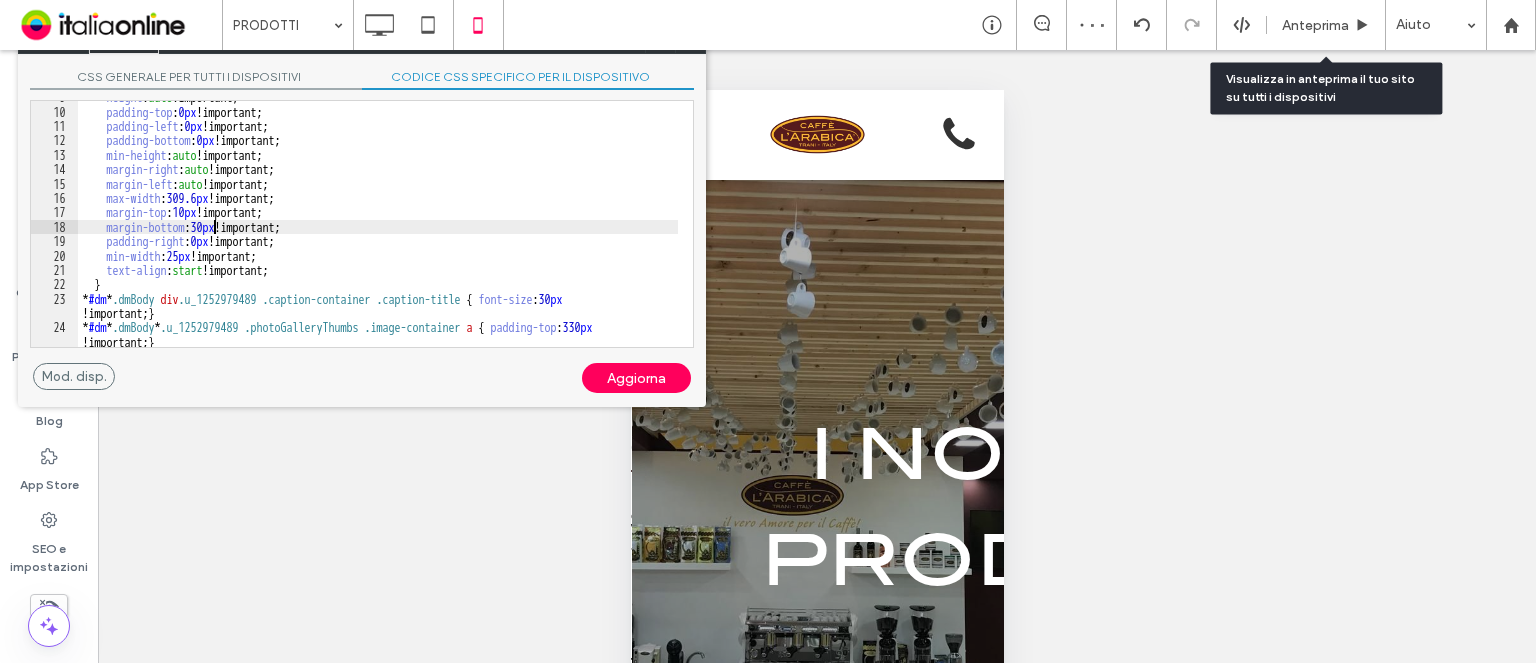 click on "height : auto  !important;      padding-top : 0 px  !important;      padding-left : 0 px  !important;      padding-bottom : 0 px  !important;      min-height : auto  !important;      margin-right : auto  !important;      margin-left : auto  !important;      max-width : 309.6 px  !important;      margin-top : 10 px  !important;      margin-bottom : 30 px  !important;      padding-right : 0 px  !important;      min-width : 25 px  !important;      text-align : start  !important;    } * #dm  * .dmBody   div .u_1252979489   .caption-container   .caption-title   {   font-size : 30 px       !important;  } * #dm  * .dmBody  * .u_1252979489   .photoGalleryThumbs   .image-container   a   {   padding-top : 330 px       !important;  } * #dm  * .dmBody  * .u_1252979489   .photoGalleryThumbs   {   padding : 7 px  !important;  }" at bounding box center [378, 227] 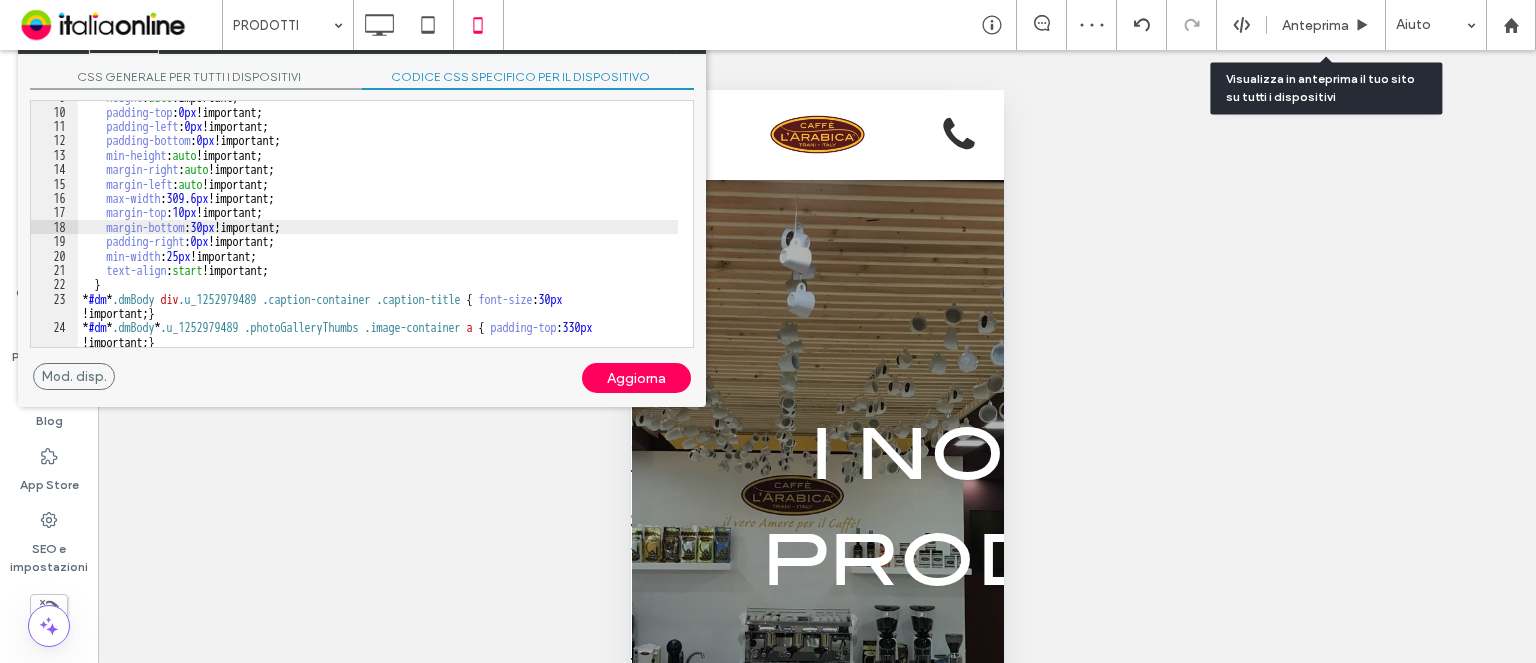 click on "height : auto  !important;      padding-top : 0 px  !important;      padding-left : 0 px  !important;      padding-bottom : 0 px  !important;      min-height : auto  !important;      margin-right : auto  !important;      margin-left : auto  !important;      max-width : 309.6 px  !important;      margin-top : 10 px  !important;      margin-bottom : 30 px  !important;      padding-right : 0 px  !important;      min-width : 25 px  !important;      text-align : start  !important;    } * #dm  * .dmBody   div .u_1252979489   .caption-container   .caption-title   {   font-size : 30 px       !important;  } * #dm  * .dmBody  * .u_1252979489   .photoGalleryThumbs   .image-container   a   {   padding-top : 330 px       !important;  } * #dm  * .dmBody  * .u_1252979489   .photoGalleryThumbs   {   padding : 7 px  !important;  }" at bounding box center (378, 227) 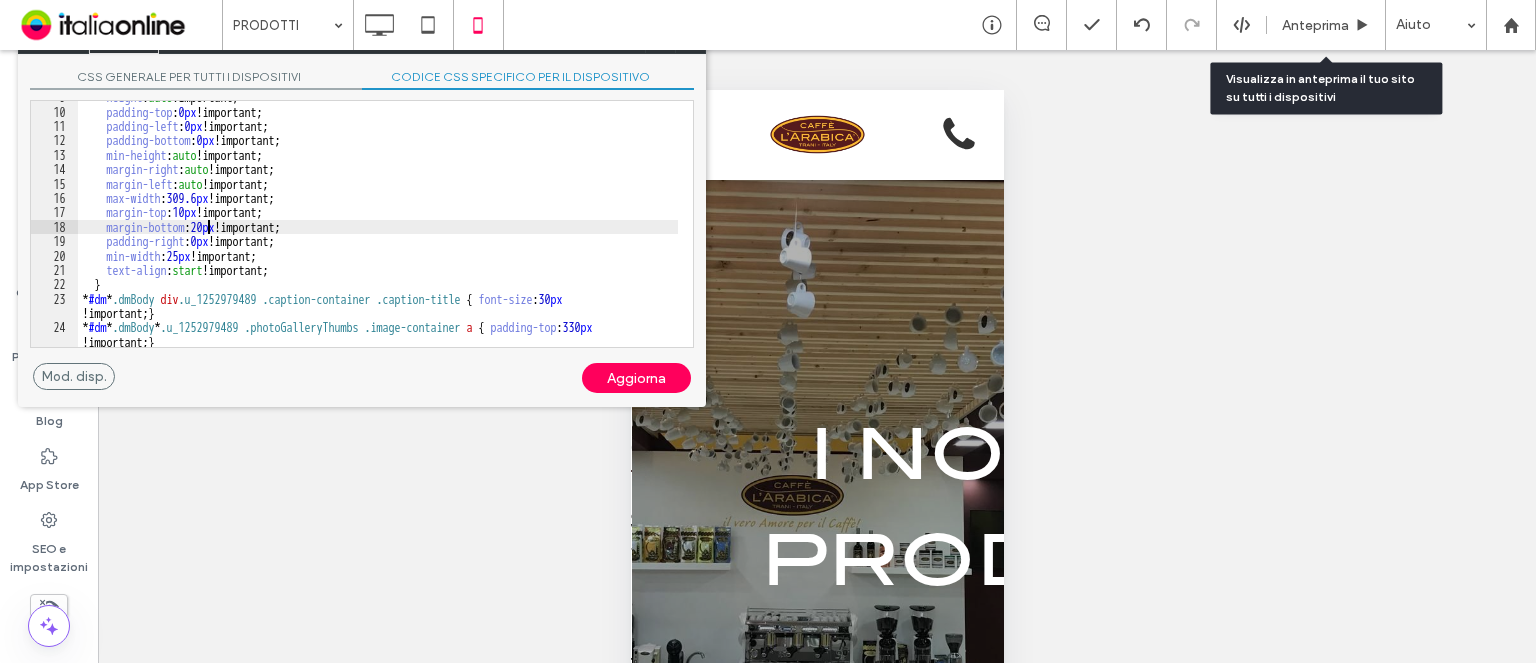 click on "height : auto  !important;      padding-top : 0 px  !important;      padding-left : 0 px  !important;      padding-bottom : 0 px  !important;      min-height : auto  !important;      margin-right : auto  !important;      margin-left : auto  !important;      max-width : 309.6 px  !important;      margin-top : 10 px  !important;      margin-bottom : 20 px  !important;      padding-right : 0 px  !important;      min-width : 25 px  !important;      text-align : start  !important;    } * #dm  * .dmBody   div .u_1252979489   .caption-container   .caption-title   {   font-size : 30 px       !important;  } * #dm  * .dmBody  * .u_1252979489   .photoGalleryThumbs   .image-container   a   {   padding-top : 330 px       !important;  } * #dm  * .dmBody  * .u_1252979489   .photoGalleryThumbs   {   padding : 7 px  !important;  }" at bounding box center [378, 227] 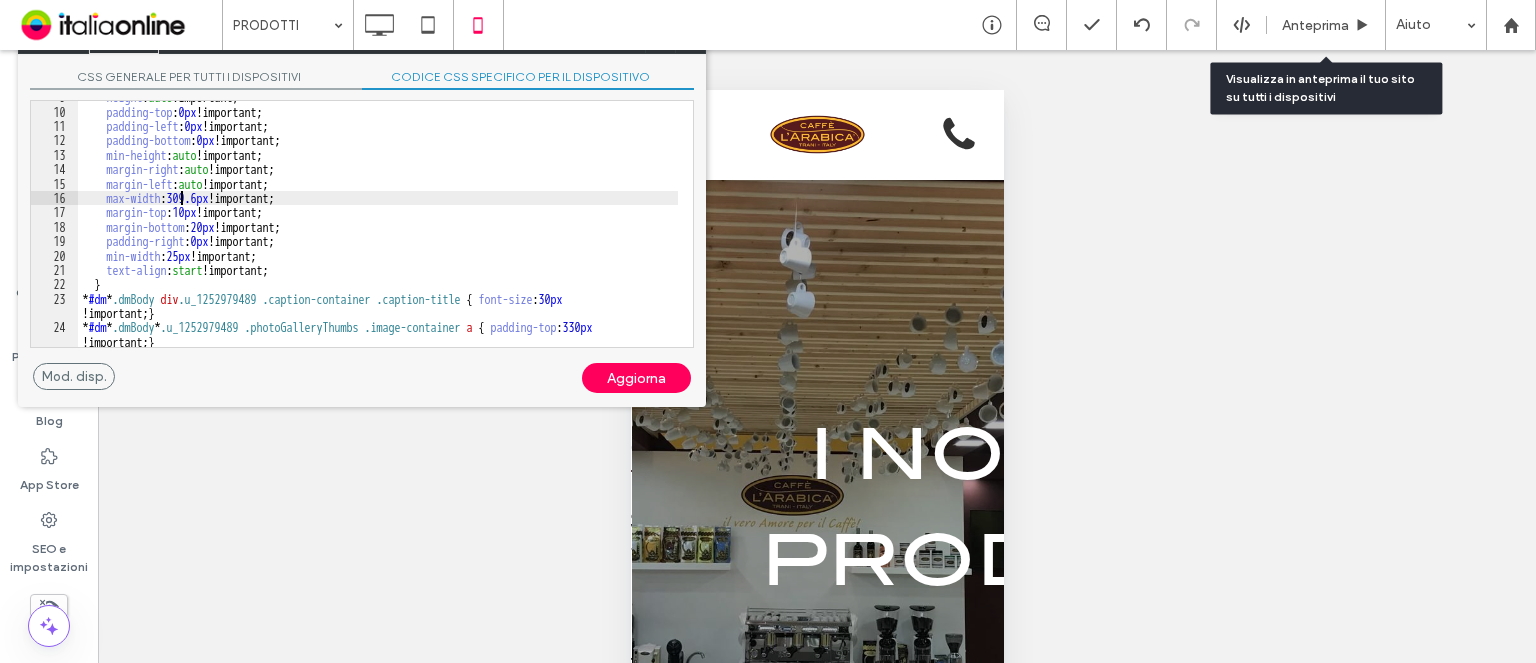 click on "height : auto  !important;      padding-top : 0 px  !important;      padding-left : 0 px  !important;      padding-bottom : 0 px  !important;      min-height : auto  !important;      margin-right : auto  !important;      margin-left : auto  !important;      max-width : 309.6 px  !important;      margin-top : 10 px  !important;      margin-bottom : 20 px  !important;      padding-right : 0 px  !important;      min-width : 25 px  !important;      text-align : start  !important;    } * #dm  * .dmBody   div .u_1252979489   .caption-container   .caption-title   {   font-size : 30 px       !important;  } * #dm  * .dmBody  * .u_1252979489   .photoGalleryThumbs   .image-container   a   {   padding-top : 330 px       !important;  } * #dm  * .dmBody  * .u_1252979489   .photoGalleryThumbs   {   padding : 7 px  !important;  }" at bounding box center [378, 227] 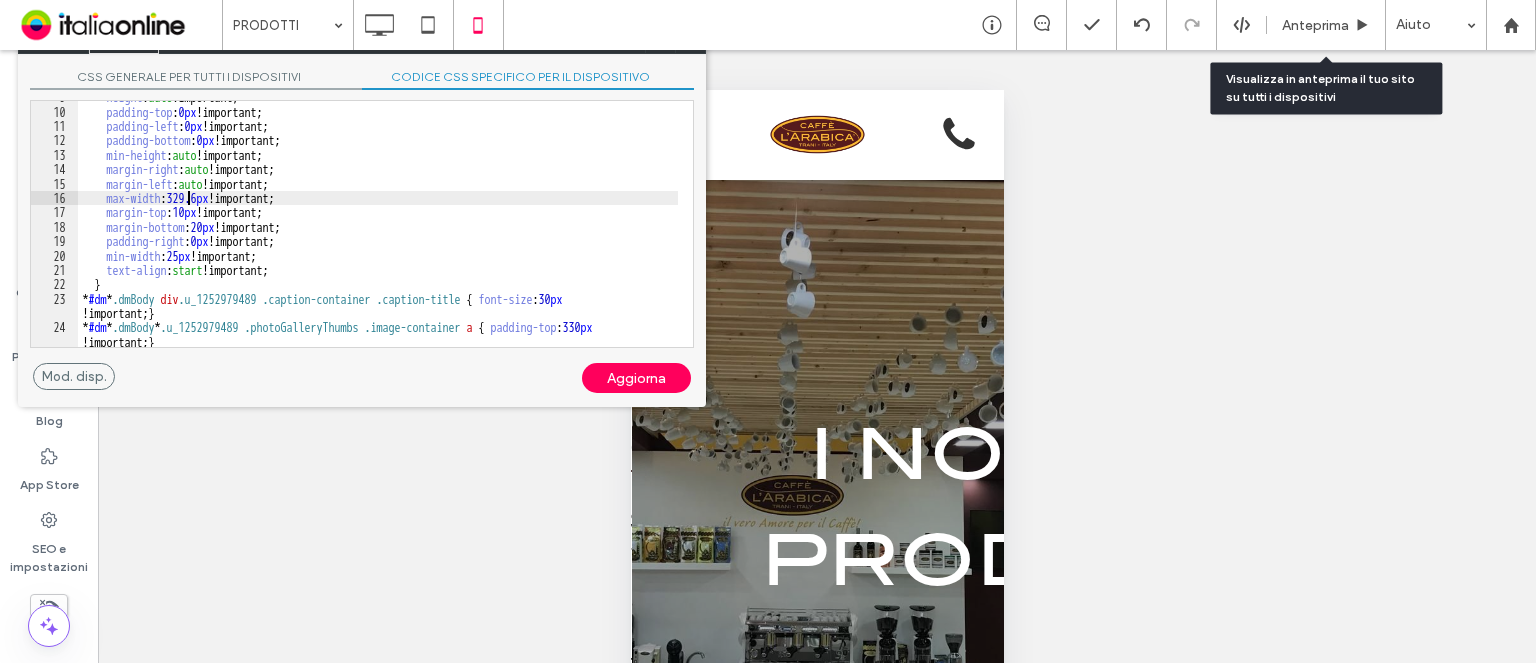 click on "Aggiorna" at bounding box center [636, 378] 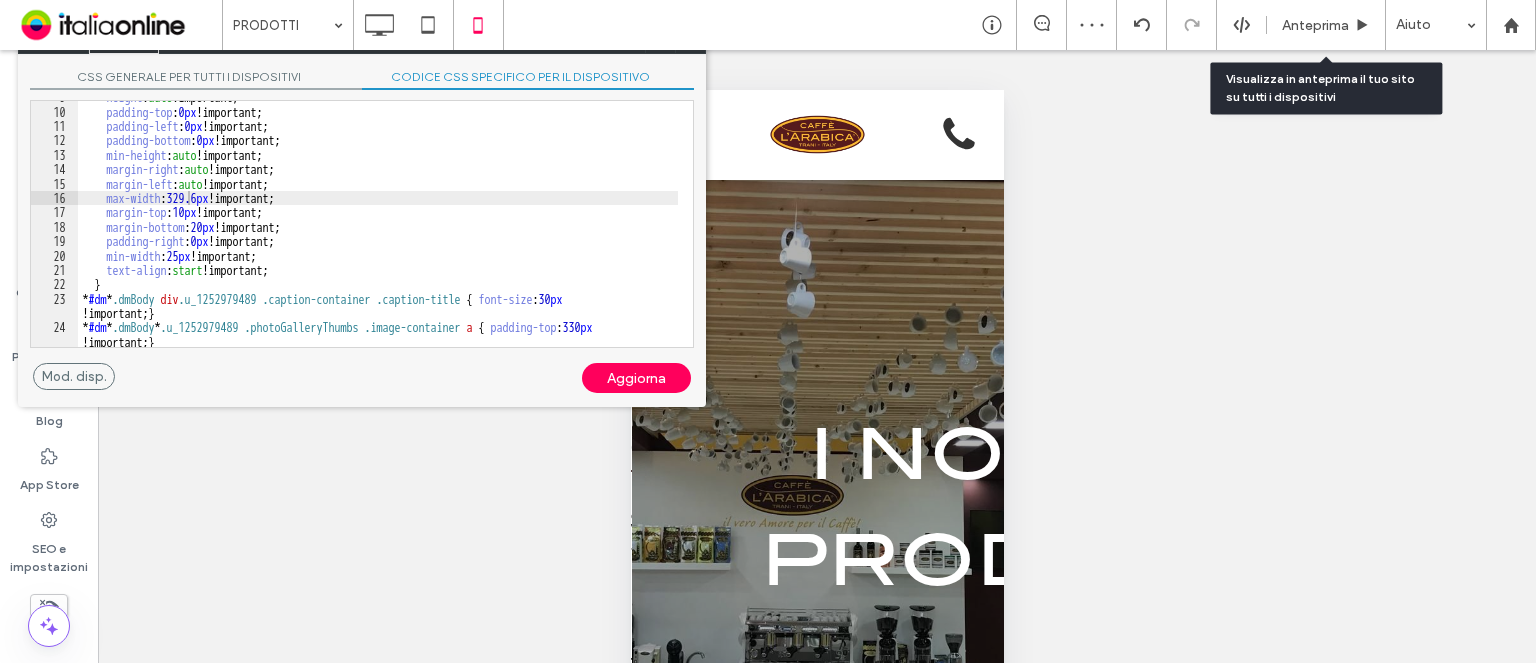 click on "height : auto  !important;      padding-top : 0 px  !important;      padding-left : 0 px  !important;      padding-bottom : 0 px  !important;      min-height : auto  !important;      margin-right : auto  !important;      margin-left : auto  !important;      max-width : 329.6 px  !important;      margin-top : 10 px  !important;      margin-bottom : 20 px  !important;      padding-right : 0 px  !important;      min-width : 25 px  !important;      text-align : start  !important;    } * #dm  * .dmBody   div .u_1252979489   .caption-container   .caption-title   {   font-size : 30 px       !important;  } * #dm  * .dmBody  * .u_1252979489   .photoGalleryThumbs   .image-container   a   {   padding-top : 330 px       !important;  } * #dm  * .dmBody  * .u_1252979489   .photoGalleryThumbs   {   padding : 7 px  !important;  }" at bounding box center [378, 227] 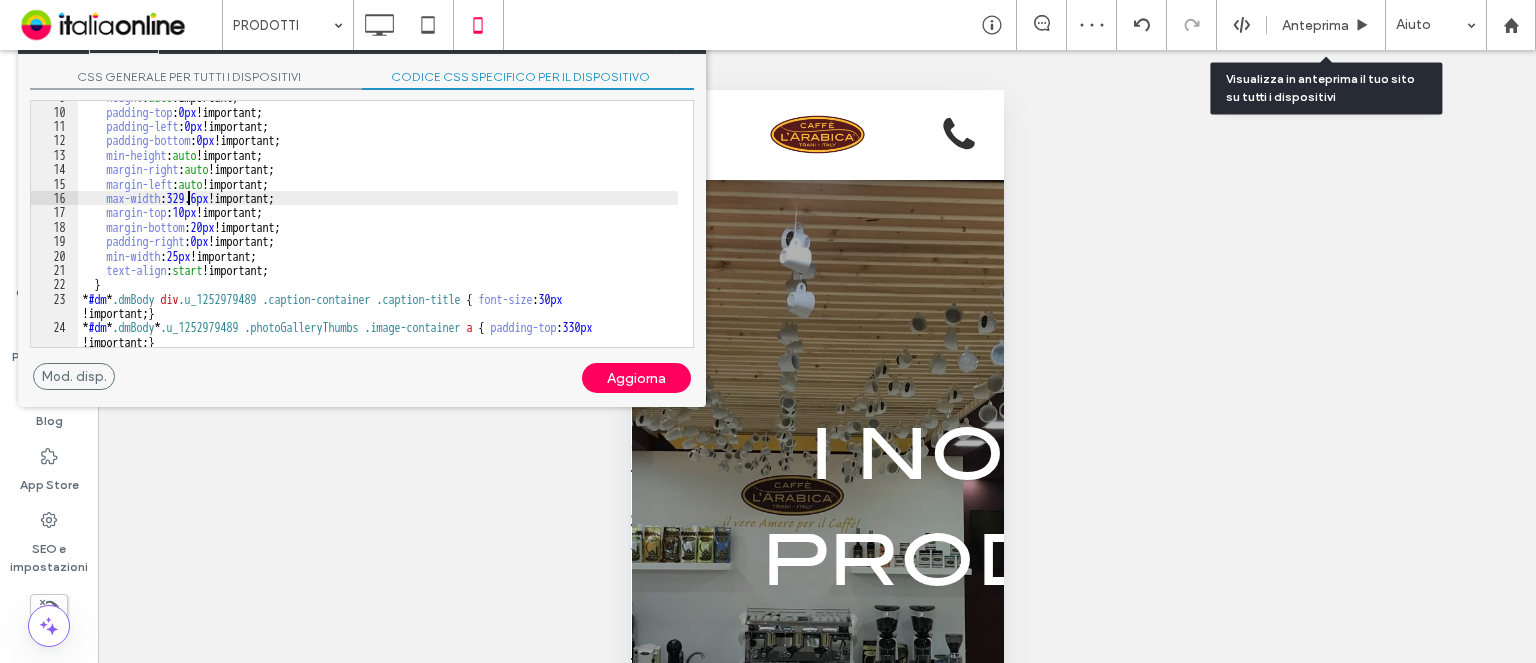 click on "height : auto  !important;      padding-top : 0 px  !important;      padding-left : 0 px  !important;      padding-bottom : 0 px  !important;      min-height : auto  !important;      margin-right : auto  !important;      margin-left : auto  !important;      max-width : 329.6 px  !important;      margin-top : 10 px  !important;      margin-bottom : 20 px  !important;      padding-right : 0 px  !important;      min-width : 25 px  !important;      text-align : start  !important;    } * #dm  * .dmBody   div .u_1252979489   .caption-container   .caption-title   {   font-size : 30 px       !important;  } * #dm  * .dmBody  * .u_1252979489   .photoGalleryThumbs   .image-container   a   {   padding-top : 330 px       !important;  } * #dm  * .dmBody  * .u_1252979489   .photoGalleryThumbs   {   padding : 7 px  !important;  }" at bounding box center [378, 227] 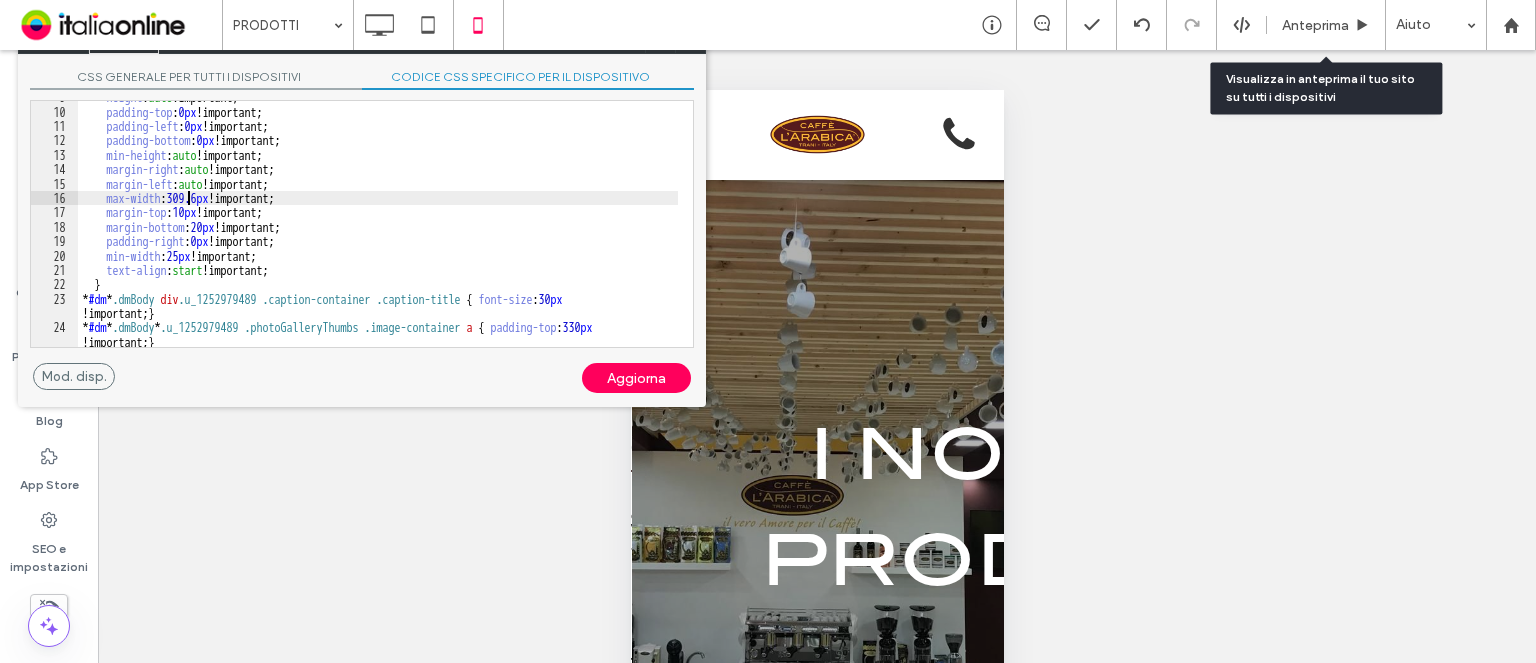 click on "Aggiorna" at bounding box center [636, 378] 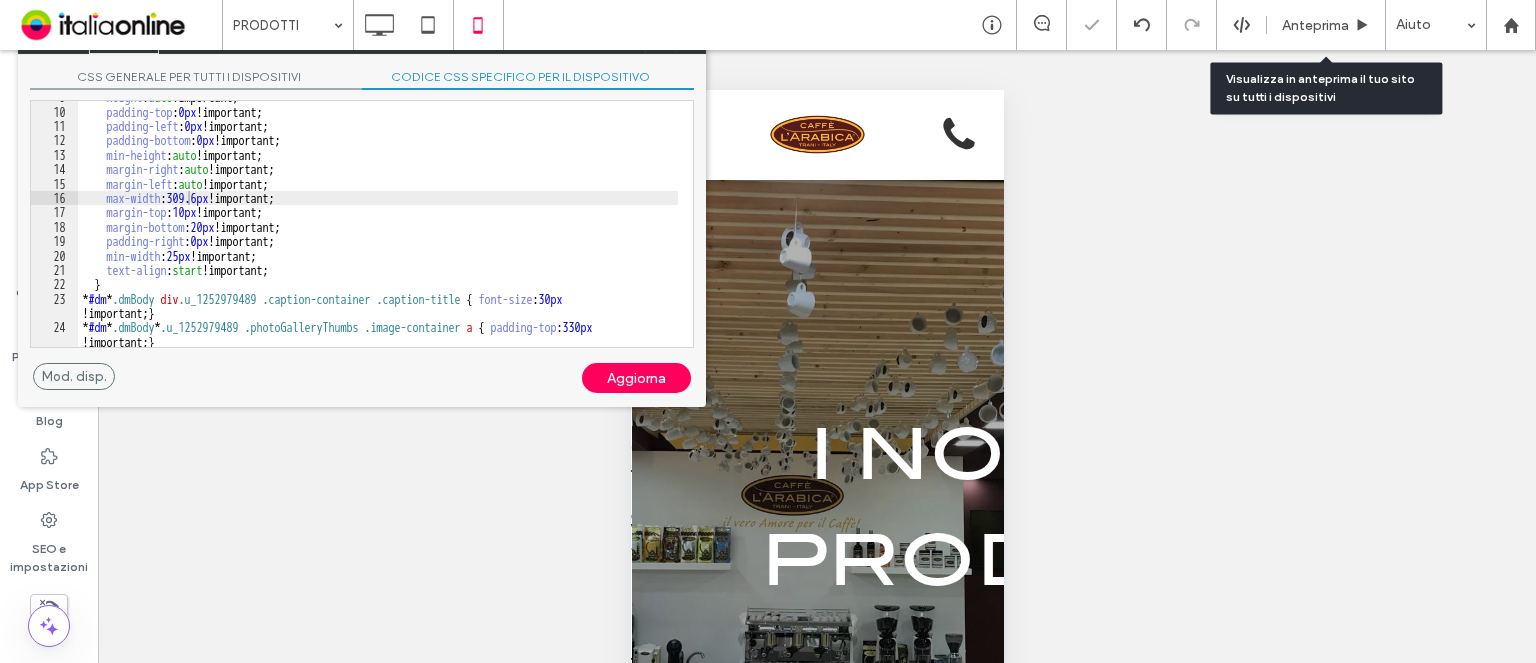 scroll, scrollTop: 0, scrollLeft: 0, axis: both 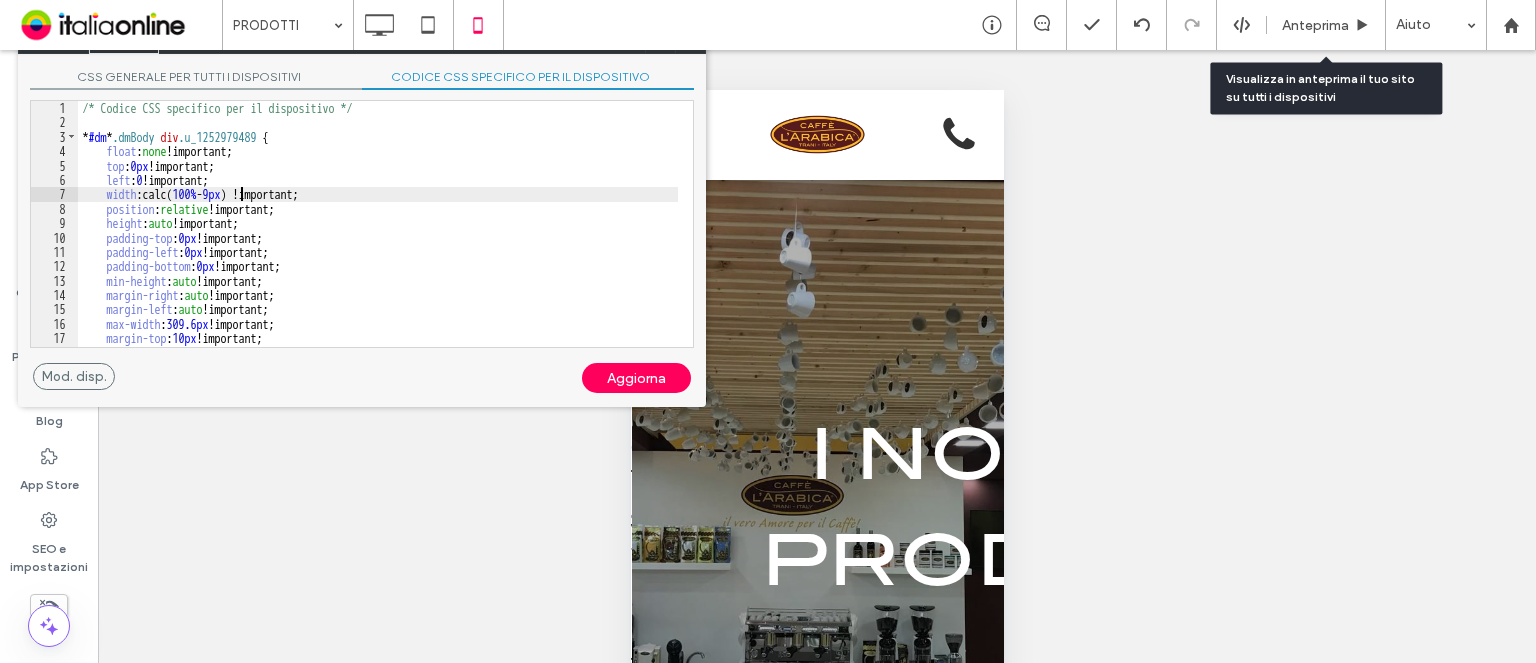 click on "/* Codice CSS specifico per il dispositivo */ * #dm  * .dmBody   div .u_1252979489   {      float : none  !important;      top : 0 px  !important;      left : 0  !important;      width :calc( 100 %  -  9 px ) !important;      position : relative  !important;      height : auto  !important;      padding-top : 0 px  !important;      padding-left : 0 px  !important;      padding-bottom : 0 px  !important;      min-height : auto  !important;      margin-right : auto  !important;      margin-left : auto  !important;      max-width : 309.6 px  !important;      margin-top : 10 px  !important;      margin-bottom : 20 px  !important;      padding-right : 0 px  !important;" at bounding box center (378, 238) 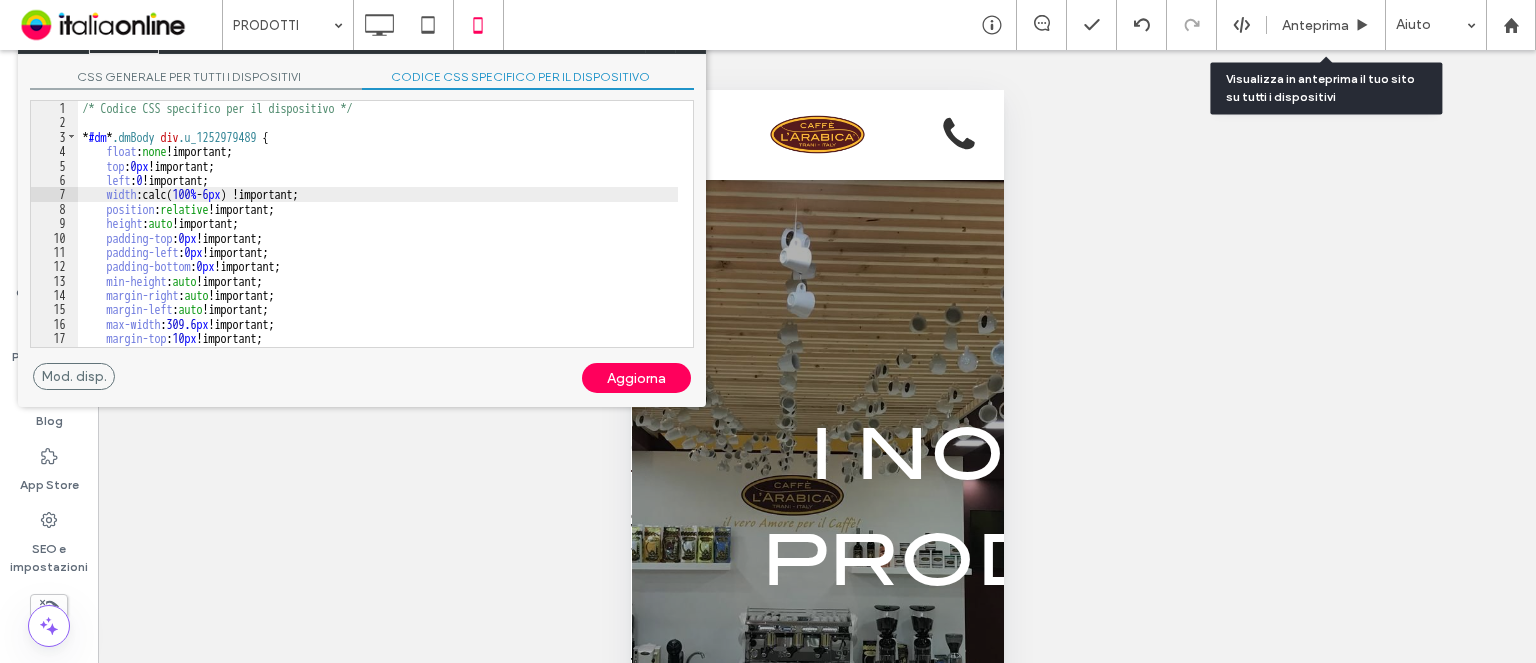 click on "Aggiorna" at bounding box center [636, 378] 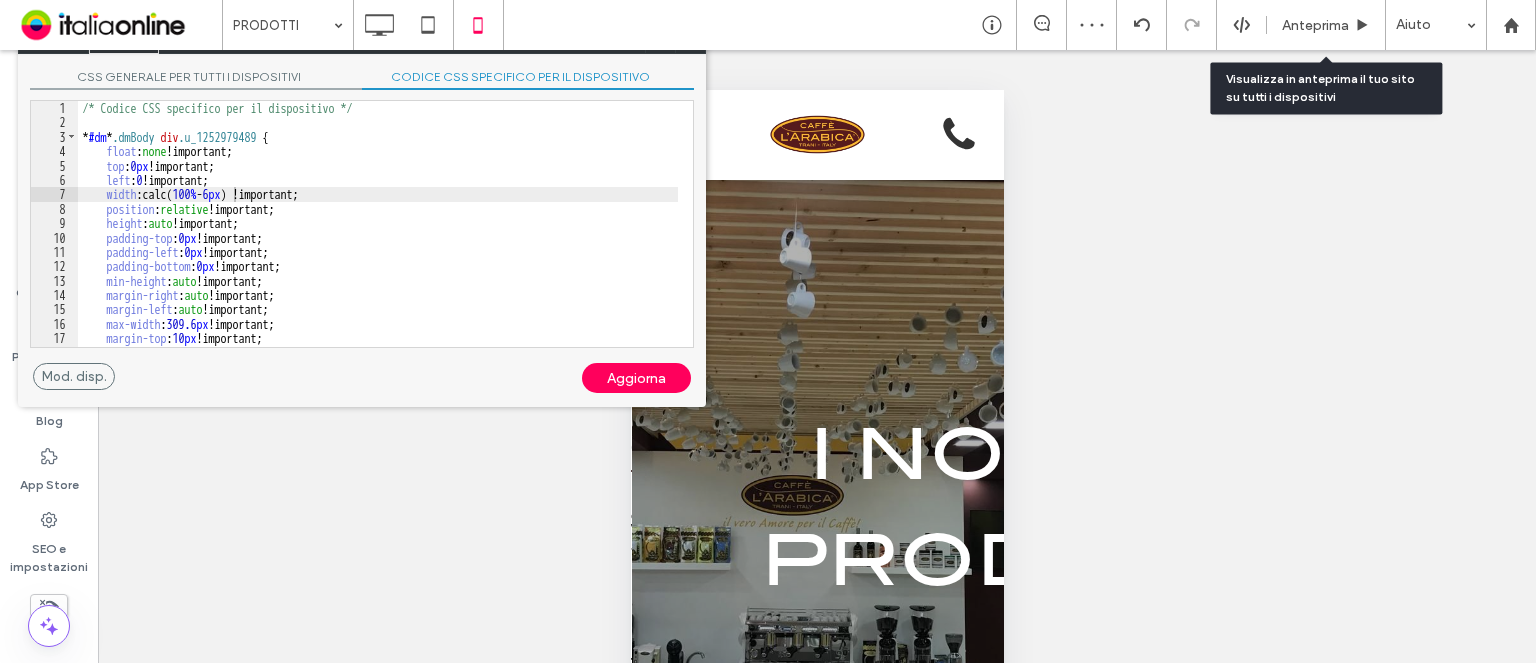 click on "/* Codice CSS specifico per il dispositivo */ * #dm  * .dmBody   div .u_1252979489   {      float : none  !important;      top : 0 px  !important;      left : 0  !important;      width :calc( 100 %  -  6 px ) !important;      position : relative  !important;      height : auto  !important;      padding-top : 0 px  !important;      padding-left : 0 px  !important;      padding-bottom : 0 px  !important;      min-height : auto  !important;      margin-right : auto  !important;      margin-left : auto  !important;      max-width : 309.6 px  !important;      margin-top : 10 px  !important;      margin-bottom : 20 px  !important;      padding-right : 0 px  !important;" at bounding box center [378, 238] 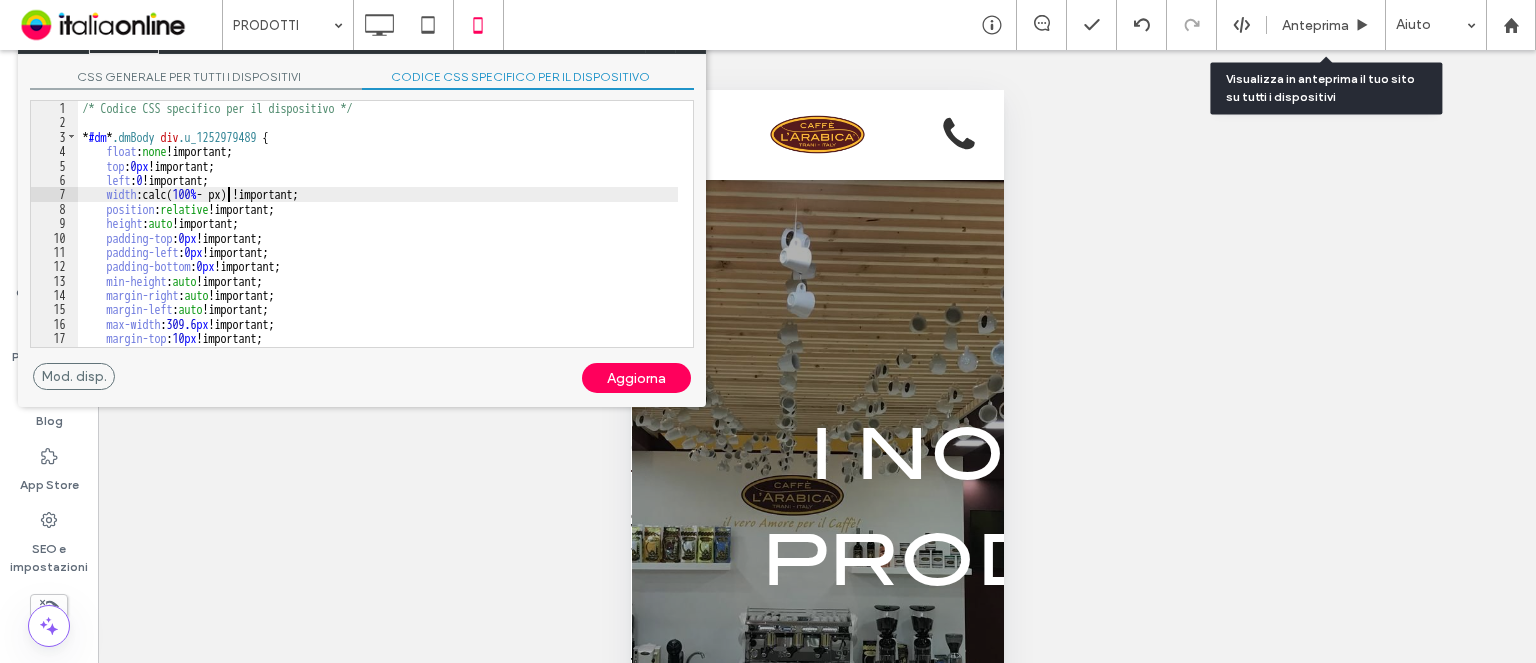 type on "**" 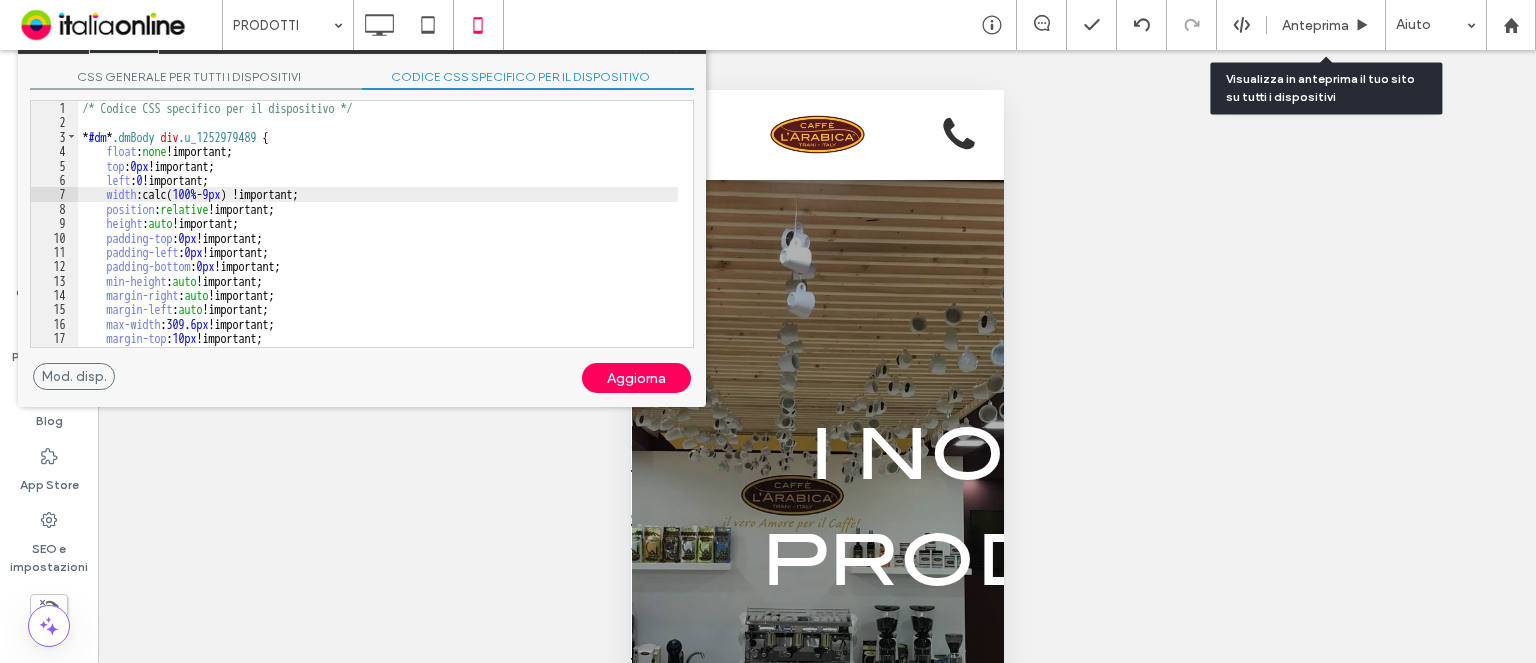 drag, startPoint x: 611, startPoint y: 366, endPoint x: 609, endPoint y: 356, distance: 10.198039 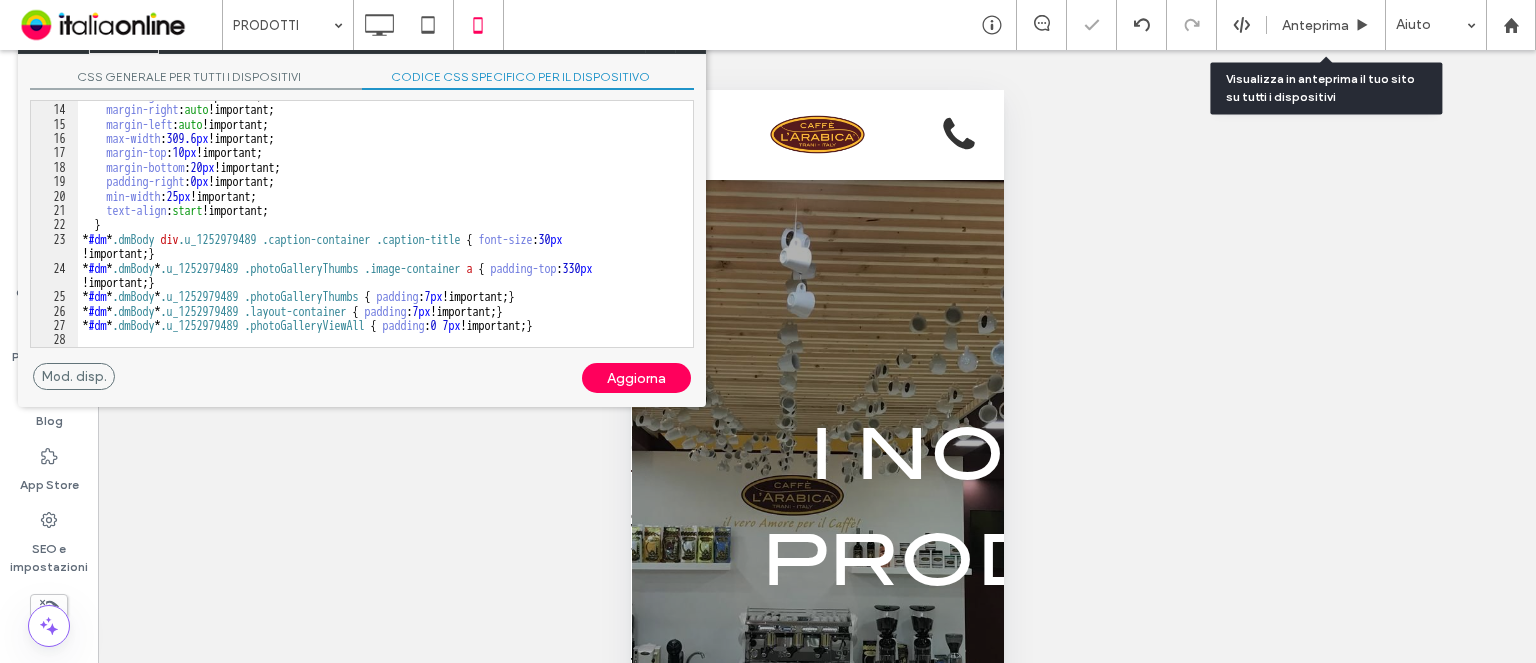 scroll, scrollTop: 185, scrollLeft: 0, axis: vertical 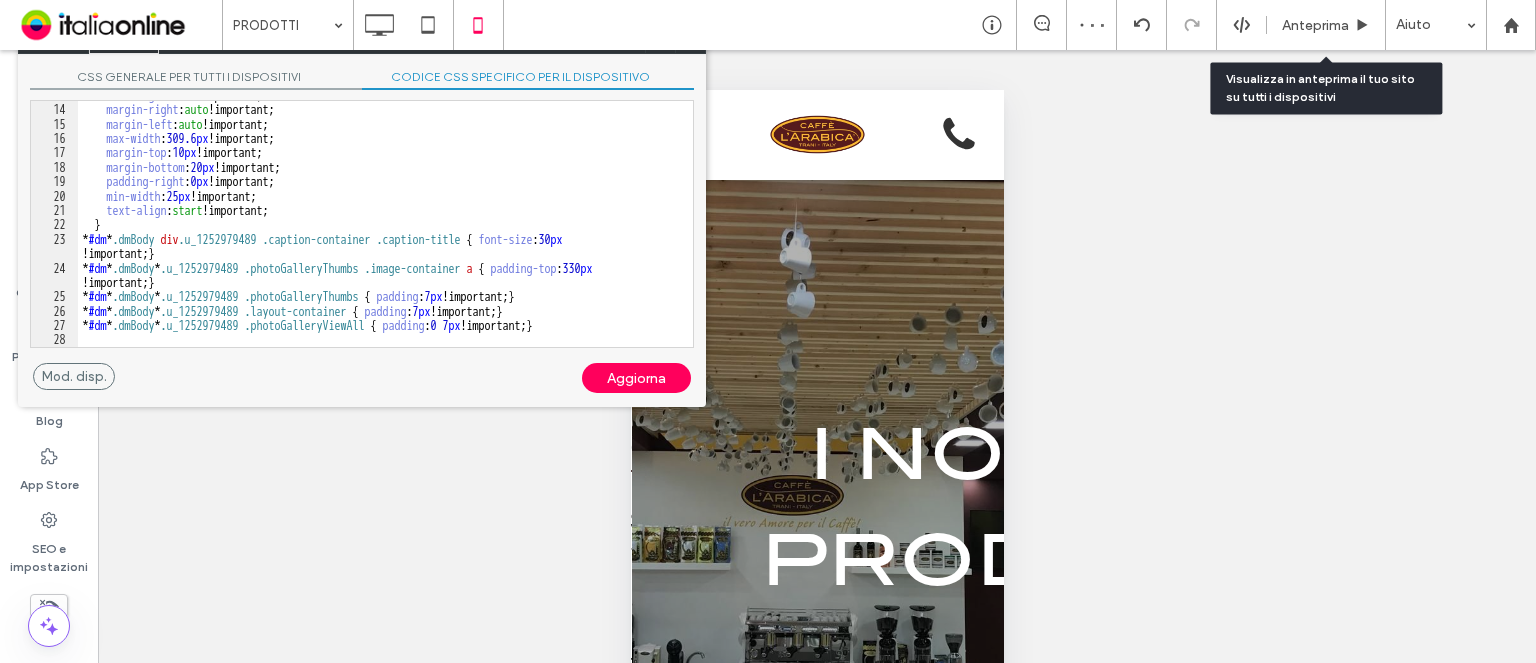 click on "CSS generale per tutti i dispositivi" at bounding box center [196, 79] 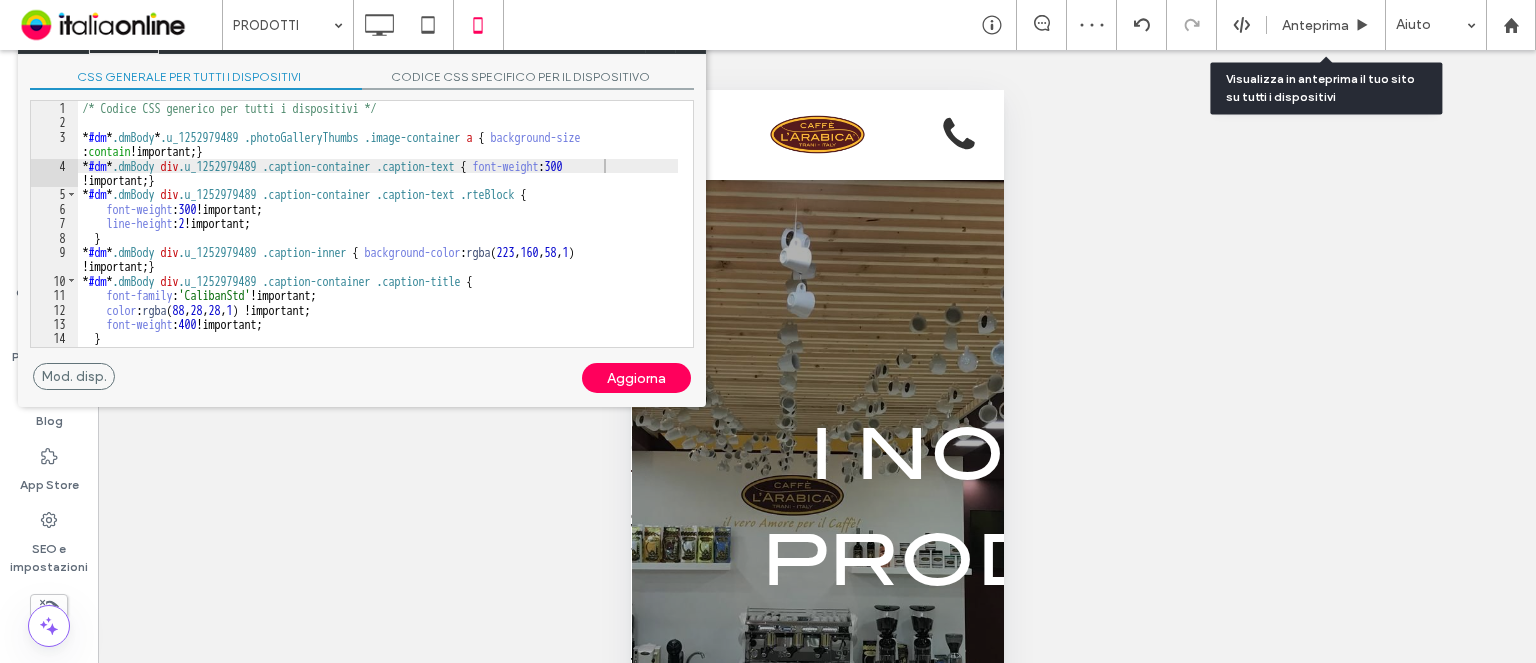 scroll, scrollTop: 12, scrollLeft: 0, axis: vertical 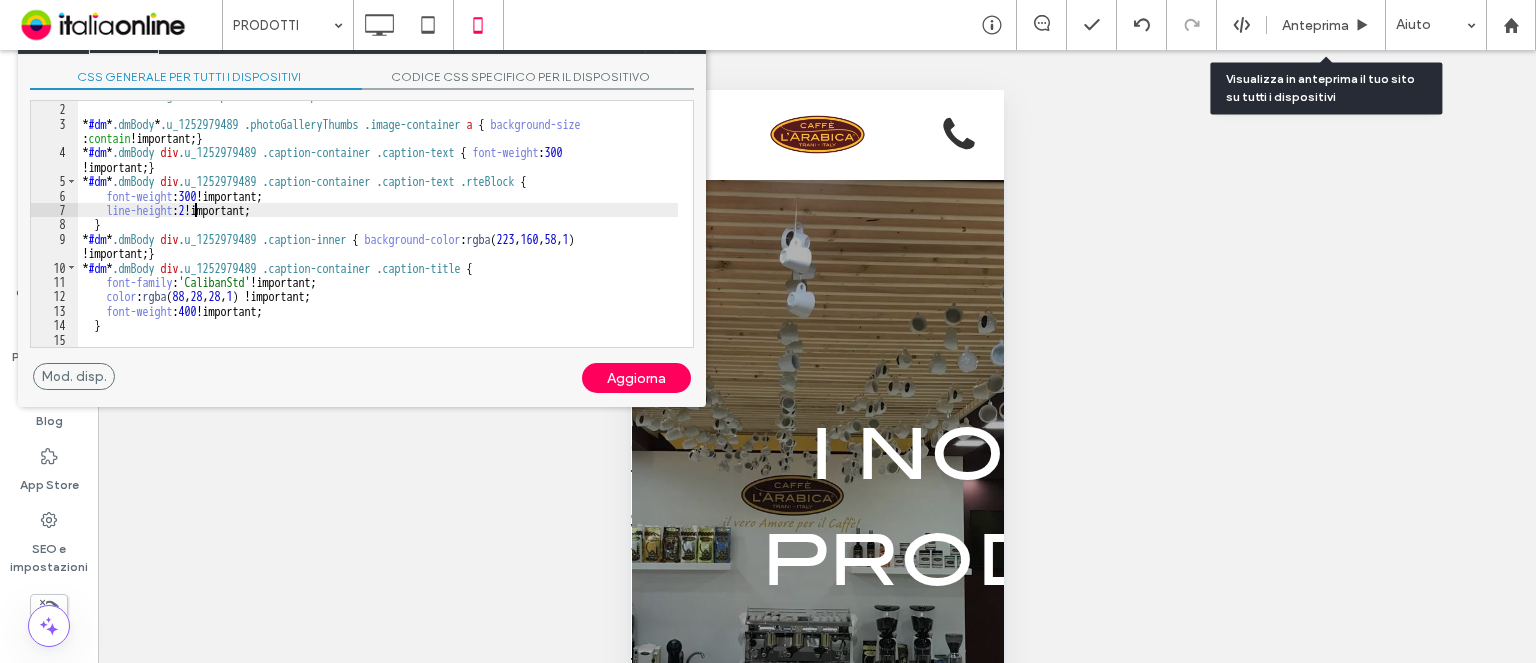 click on "/* Codice CSS generico per tutti i dispositivi */ * #dm  * .dmBody  * .u_1252979489   .photoGalleryThumbs   .image-container   a   {   background-size     : contain  !important;  } * #dm  * .dmBody   div .u_1252979489   .caption-container   .caption-text   {   font-weight : 300       !important;  } * #dm  * .dmBody   div .u_1252979489   .caption-container   .caption-text   .rteBlock   {      font-weight : 300  !important;      line-height : 2  !important;    } * #dm  * .dmBody   div .u_1252979489   .caption-inner   {   background-color : rgba ( 223 , 160 , 58 , 1 )      !important;  } * #dm  * .dmBody   div .u_1252979489   .caption-container   .caption-title   {      font-family : 'CalibanStd'  !important;      color : rgba ( 88 , 28 , 28 , 1 ) !important;      font-weight : 400  !important;    }" at bounding box center (378, 225) 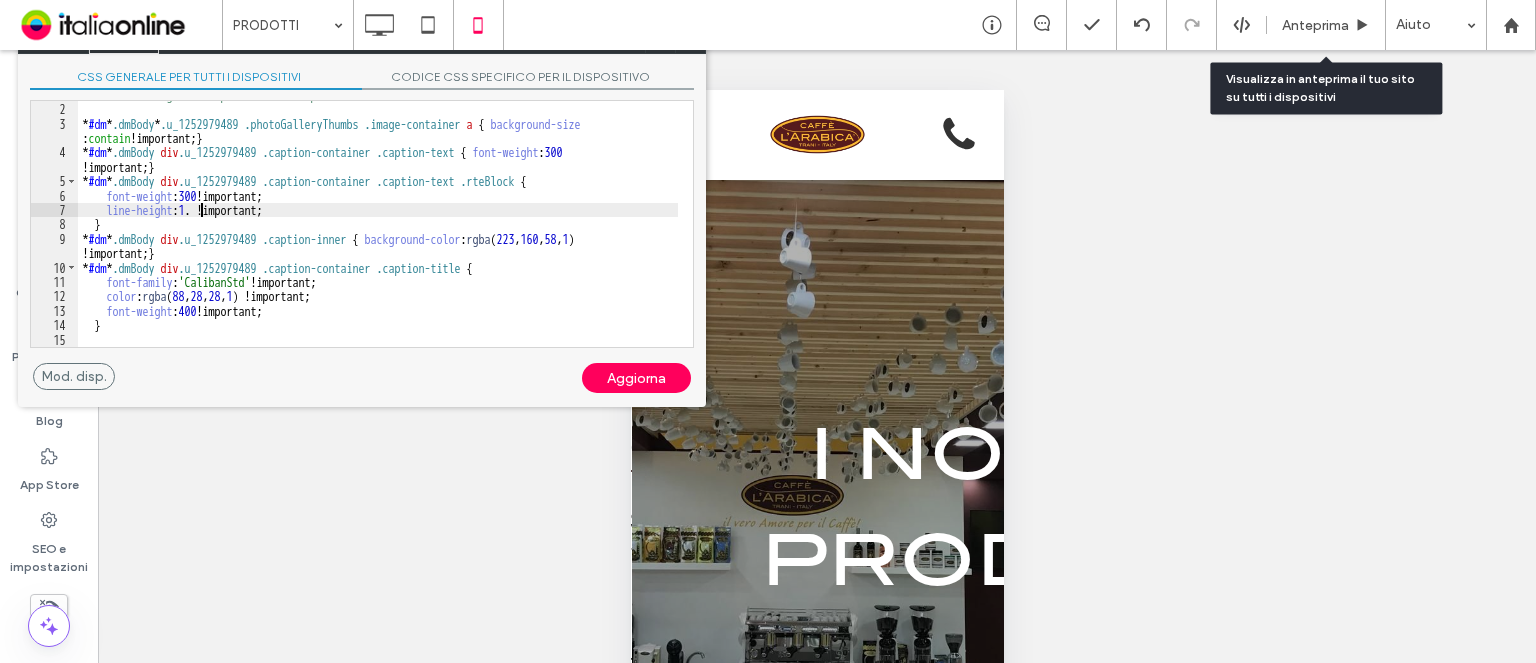 type on "**" 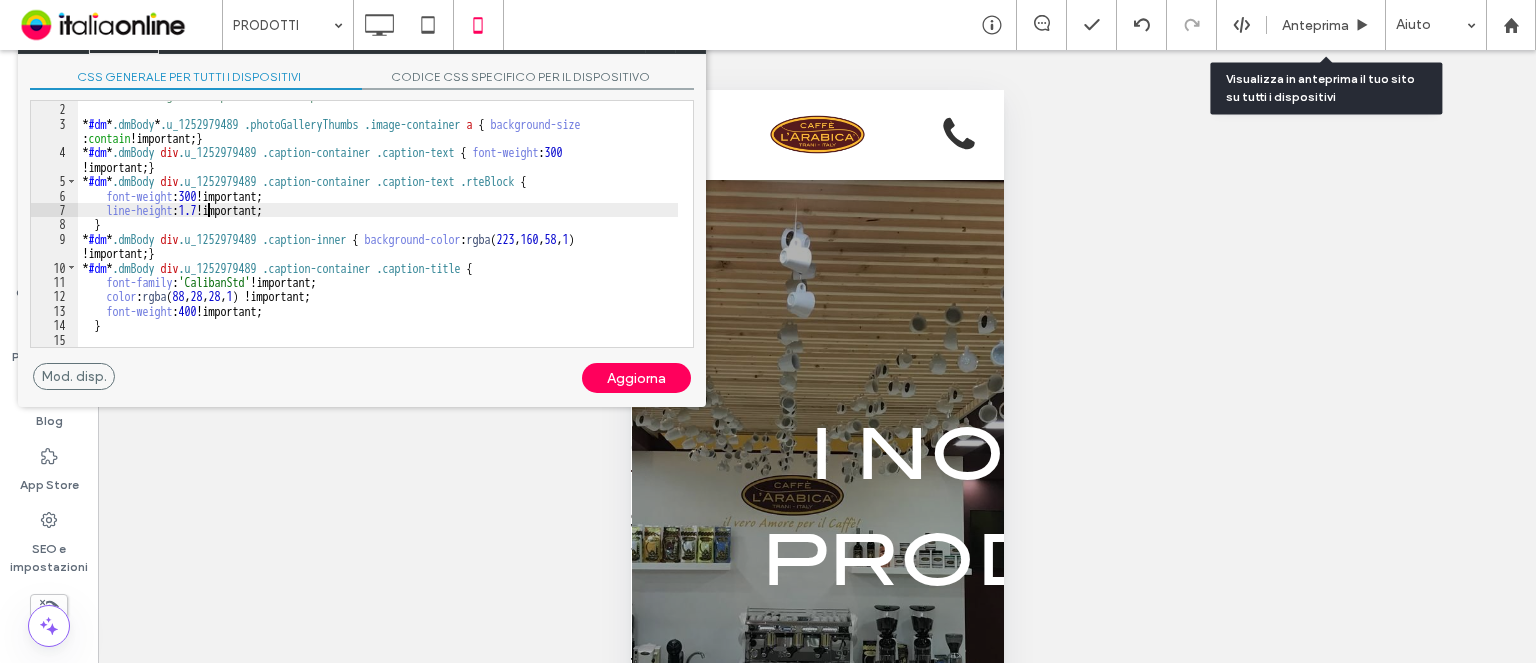 click on "Aggiorna" at bounding box center [636, 378] 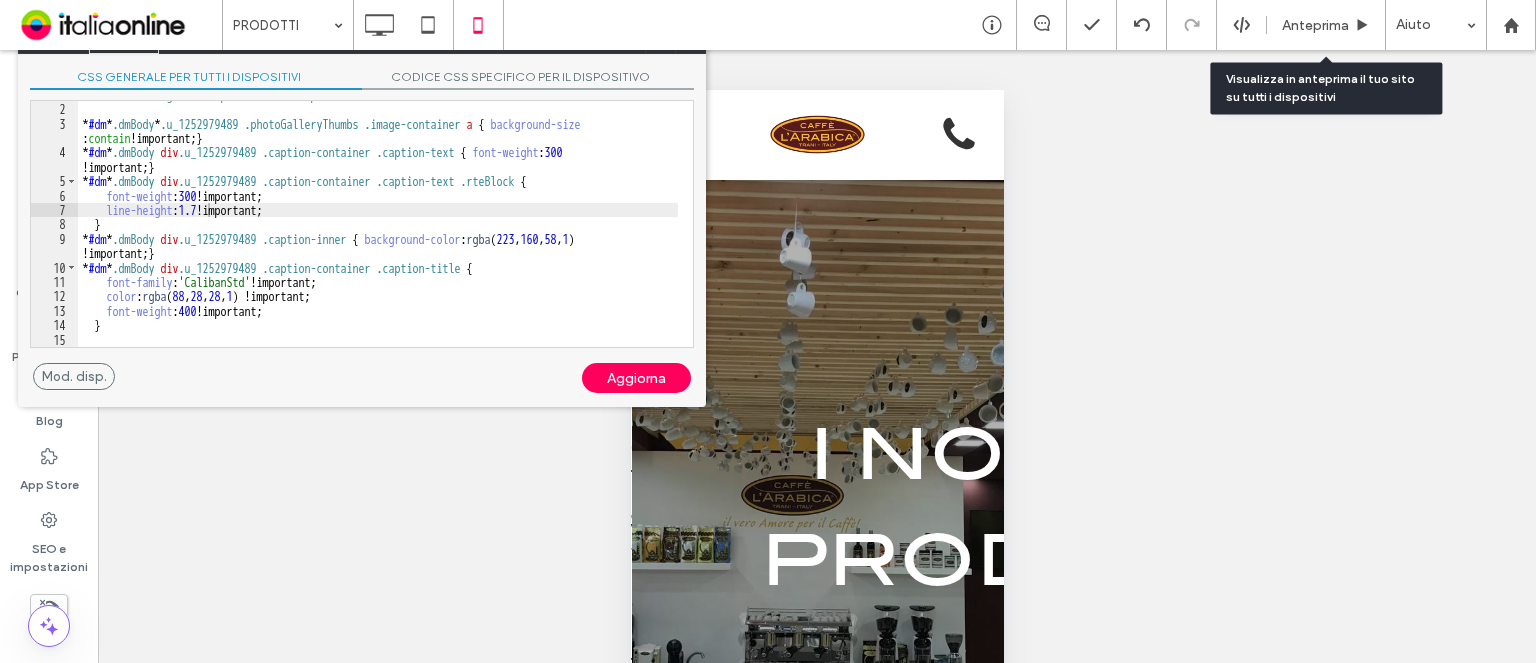 drag, startPoint x: 443, startPoint y: 408, endPoint x: 508, endPoint y: 400, distance: 65.490456 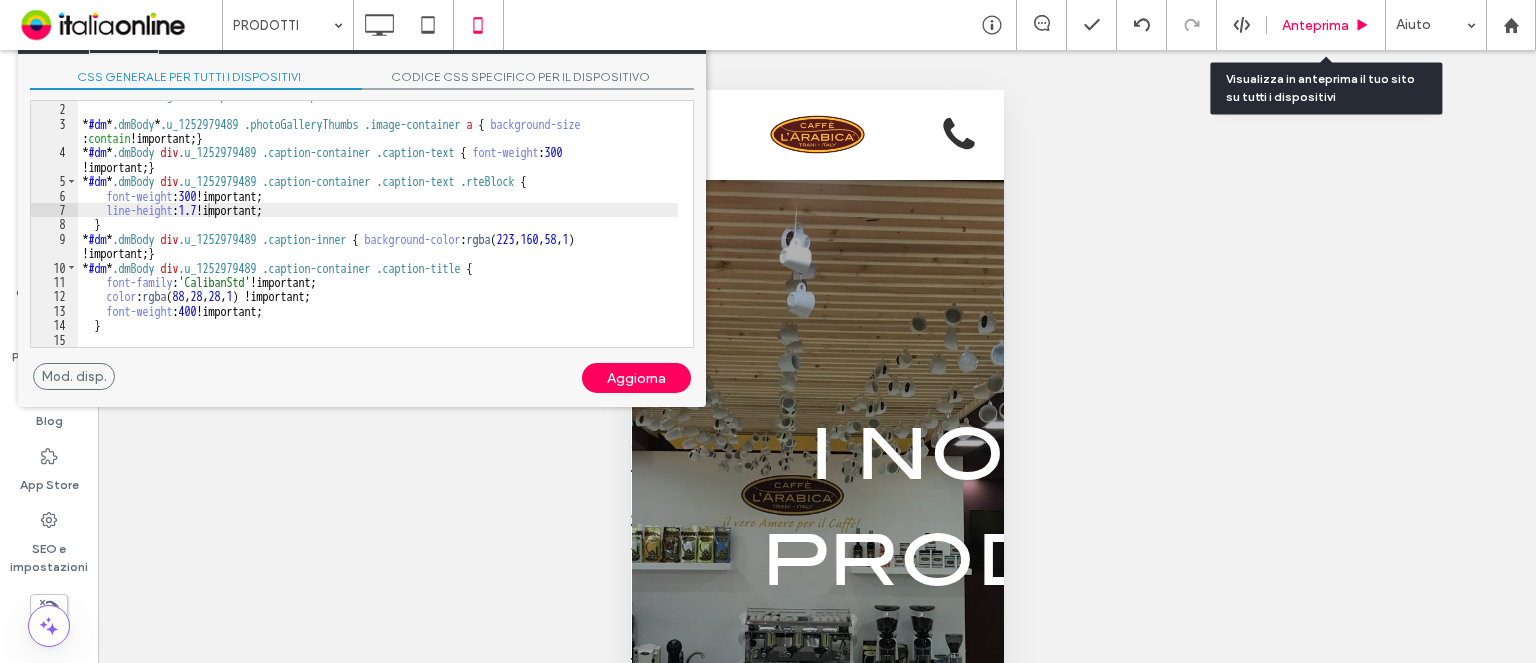 click on "Anteprima" at bounding box center (1315, 25) 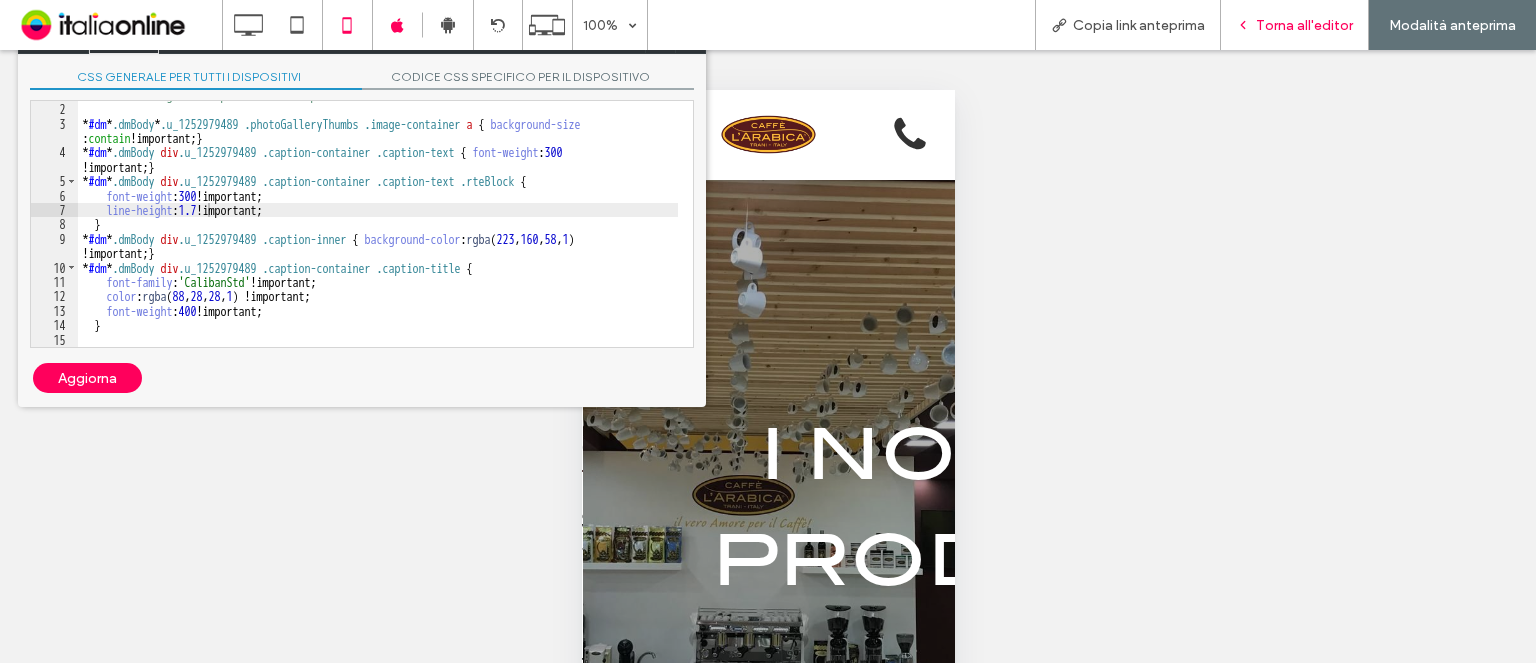 click on "Torna all'editor" at bounding box center (1304, 25) 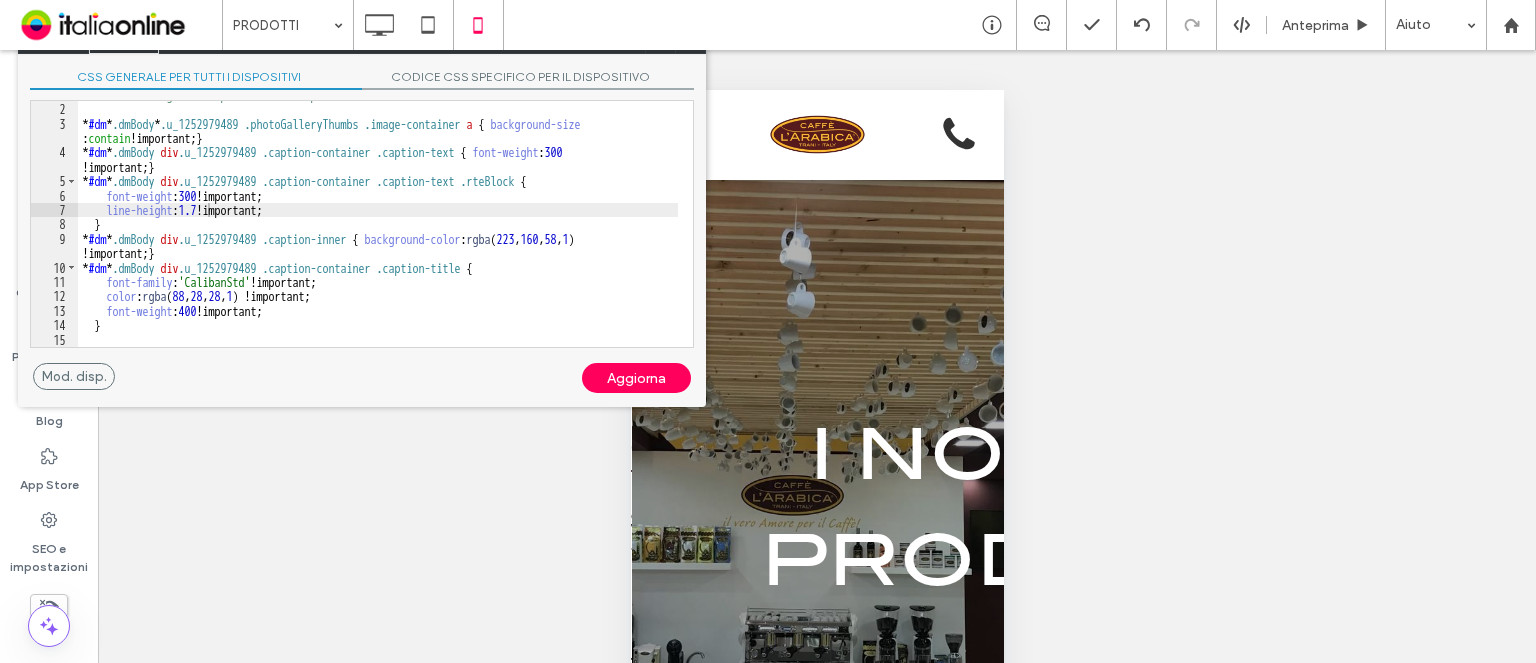 scroll, scrollTop: 0, scrollLeft: 0, axis: both 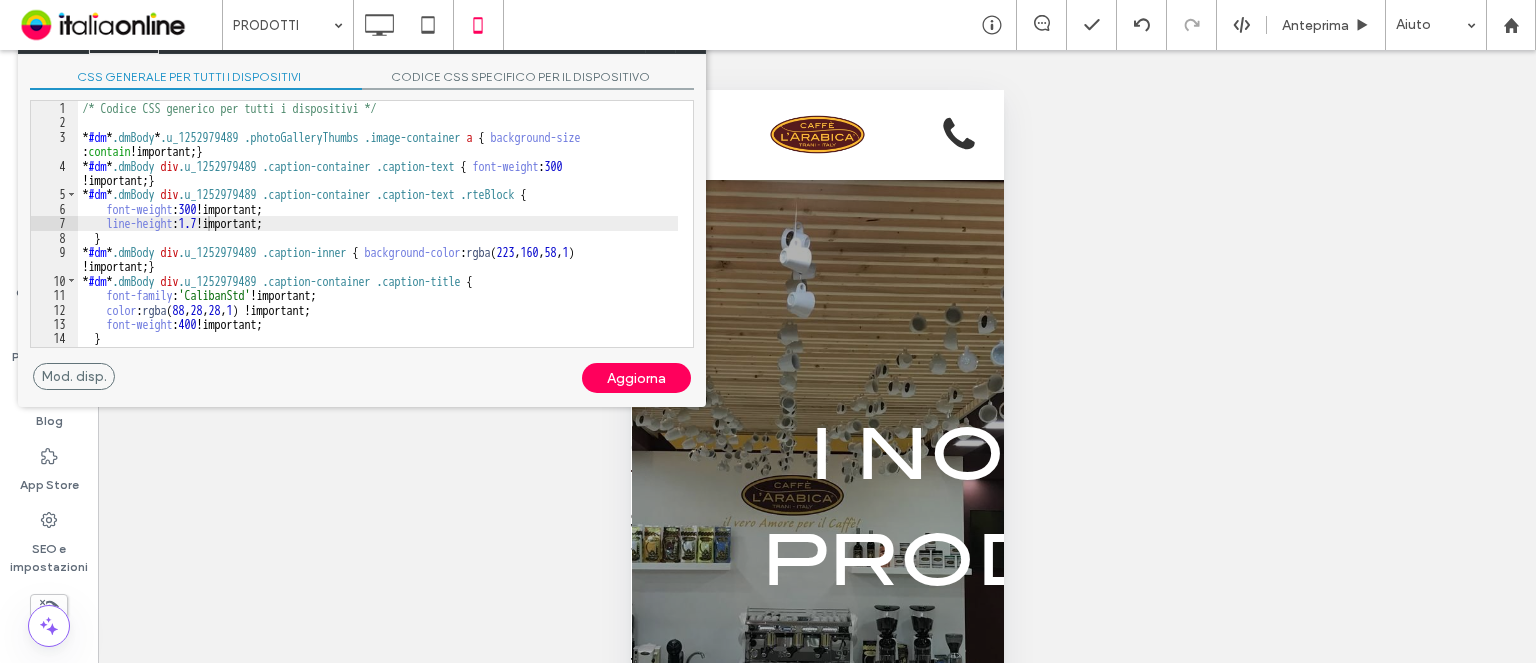 click on "CSS generale per tutti i dispositivi
CODICE CSS SPECIFICO PER IL DISPOSITIVO
Attenzione!
Ricordati di leggere la documentazione.
Leave feedback
For HTML compliance, the text HTML only supports
specific tags .
We recommend that you add styling to the CSS; unsupported tags will be removed.
** 1 2 3 4 5 6 7 8 9 <!-- *** AGGIUNGI O MODIFICA L'HTML ALL'INTERNO DEI dmRespCol DIV. VISUALIZZA LA       DOCUMENTAZIONE PER LE LINEE GUIDA *** --> < div   class = "dmPhotoGallery newPhotoGallery dmPhotoGalleryResp u_1252979489"        galleryoptionsparams = "{thumbnailsPerRow: 3, rowsToShow: 3, imageScaleMethod: true}"        data-desktop-layout = "square"   data-desktop-columns = "3"   dmle_widget      = "dudaPhotoGalleryId"   data-element-type = "dPhotoGalleryId"   data-desktop-text-layout      = "bottom"   id = "1252979489"   data-placeholder = "false"   = "100"   =" at bounding box center (362, 230) 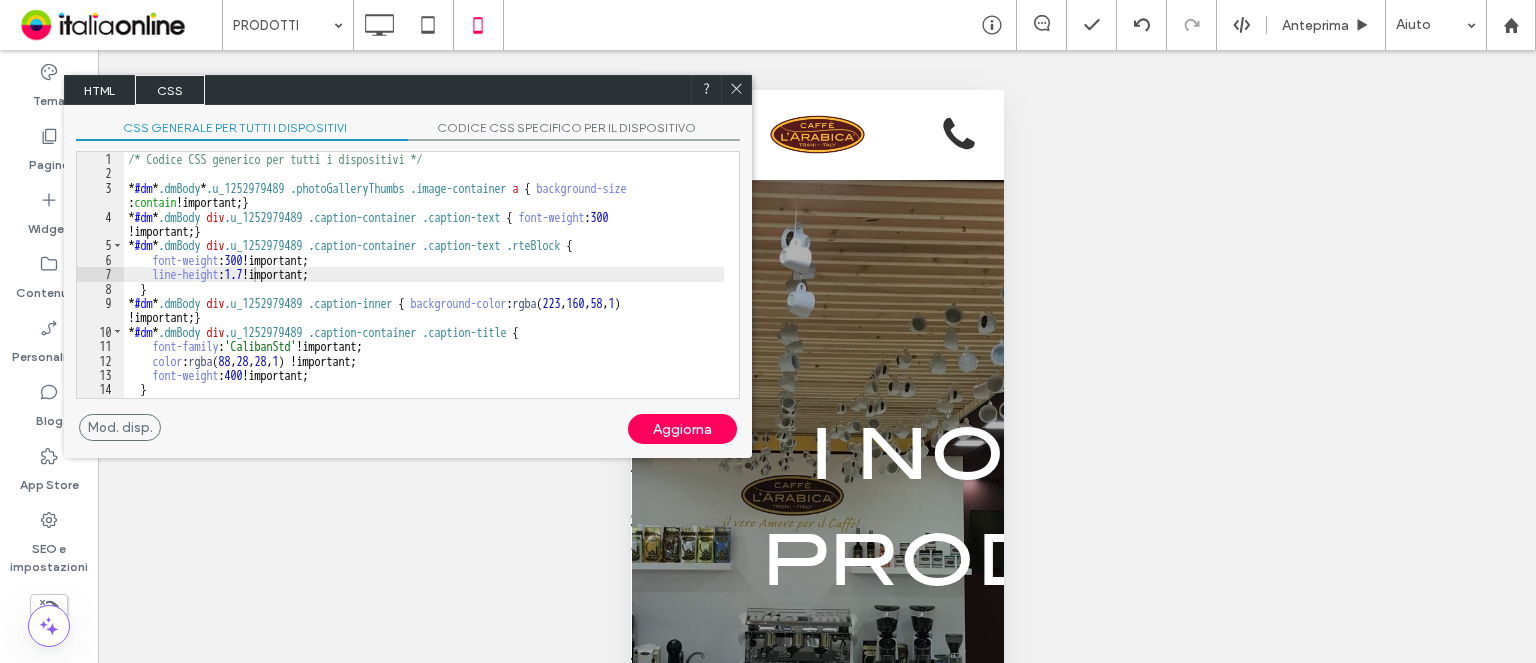 drag, startPoint x: 172, startPoint y: 52, endPoint x: 260, endPoint y: 151, distance: 132.45753 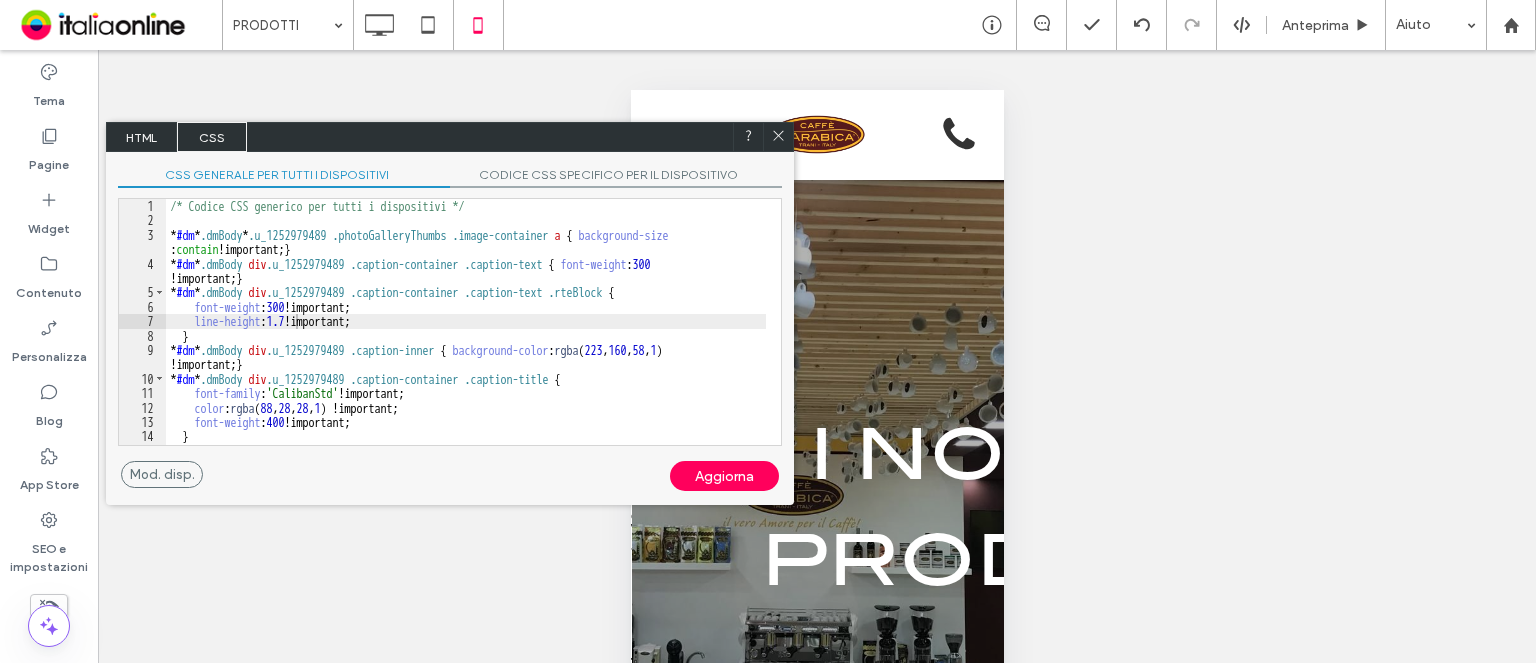 click at bounding box center [778, 137] 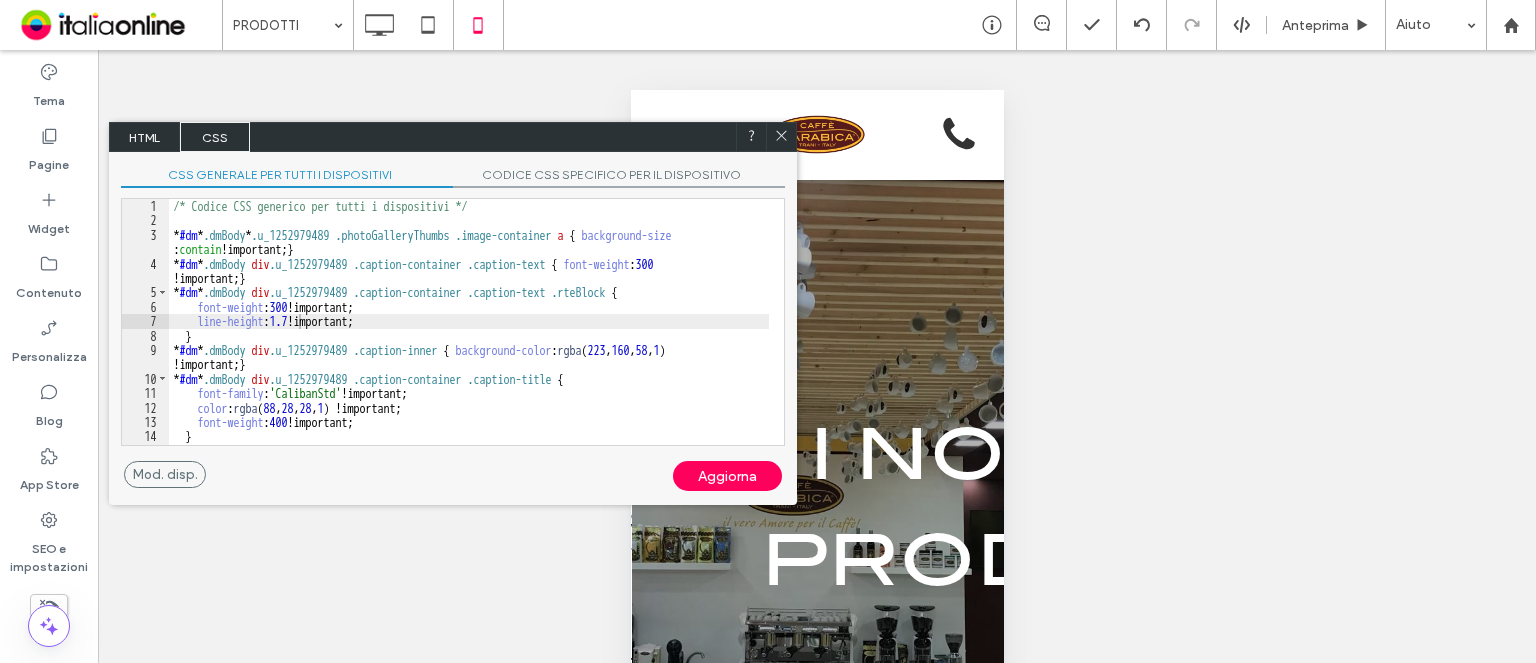click 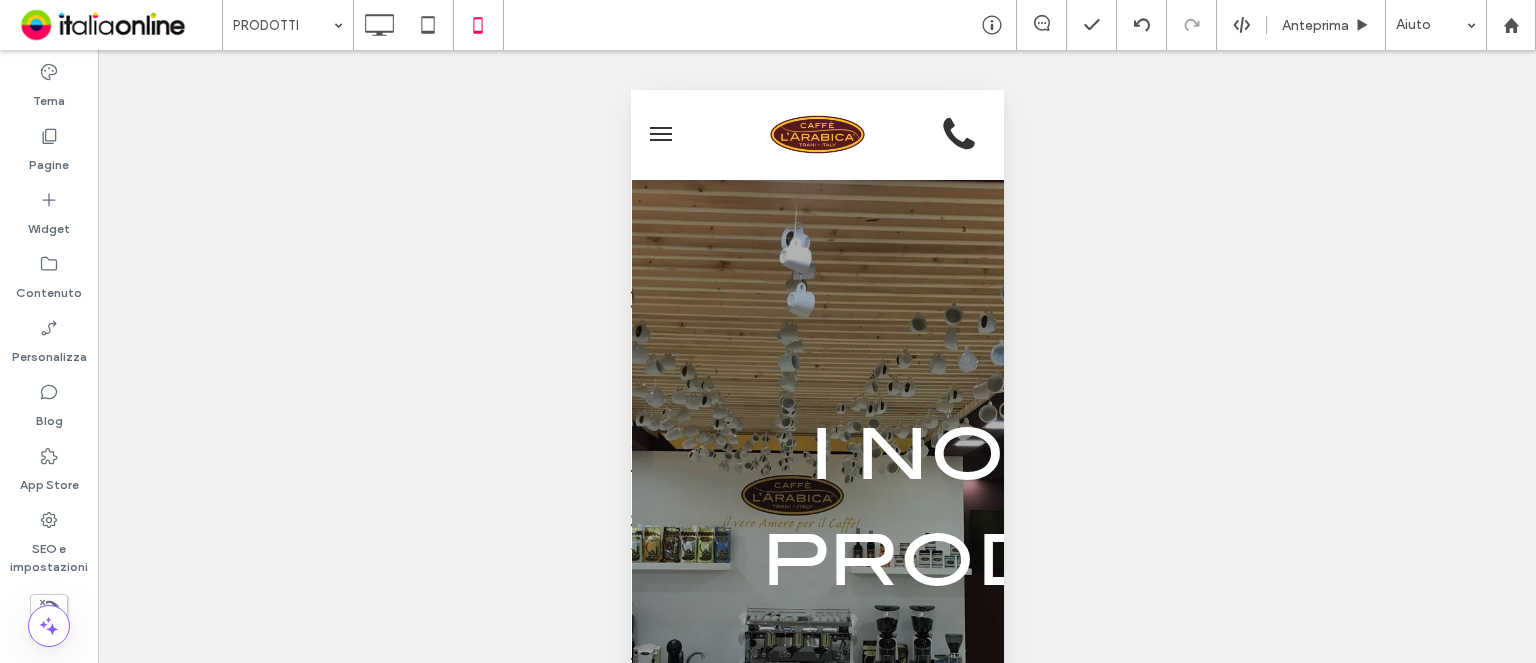 click on "Mostrare?
Sì
Mostrare?
Sì
Mostrare?
Sì
Mostrare?
Sì
Mostrare?
Sì
Mostrare?
Sì
Mostrare?
Sì
Mostrare?
Sì
Mostrare?
Sì
Mostrare?
Sì
Mostrare?
Sì
Mostrare?
Sì" at bounding box center [817, 381] 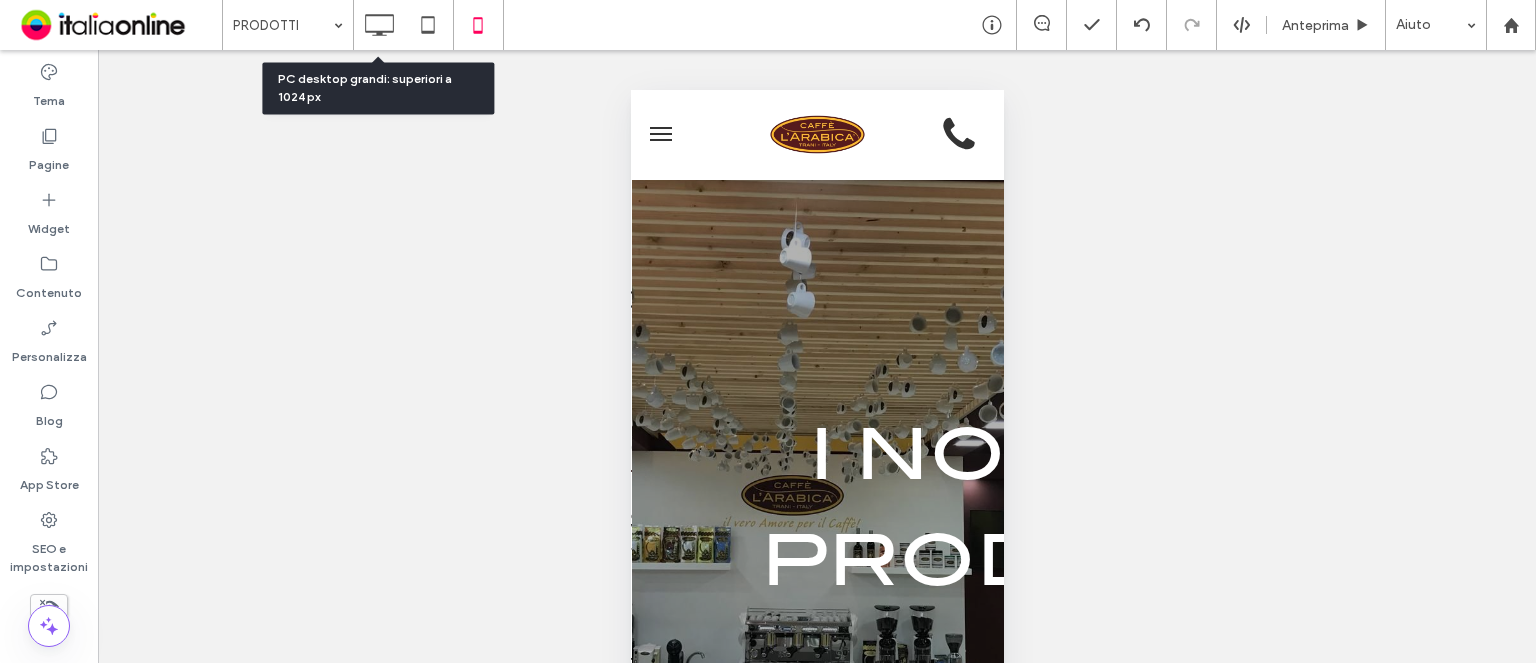 drag, startPoint x: 380, startPoint y: 33, endPoint x: 366, endPoint y: 33, distance: 14 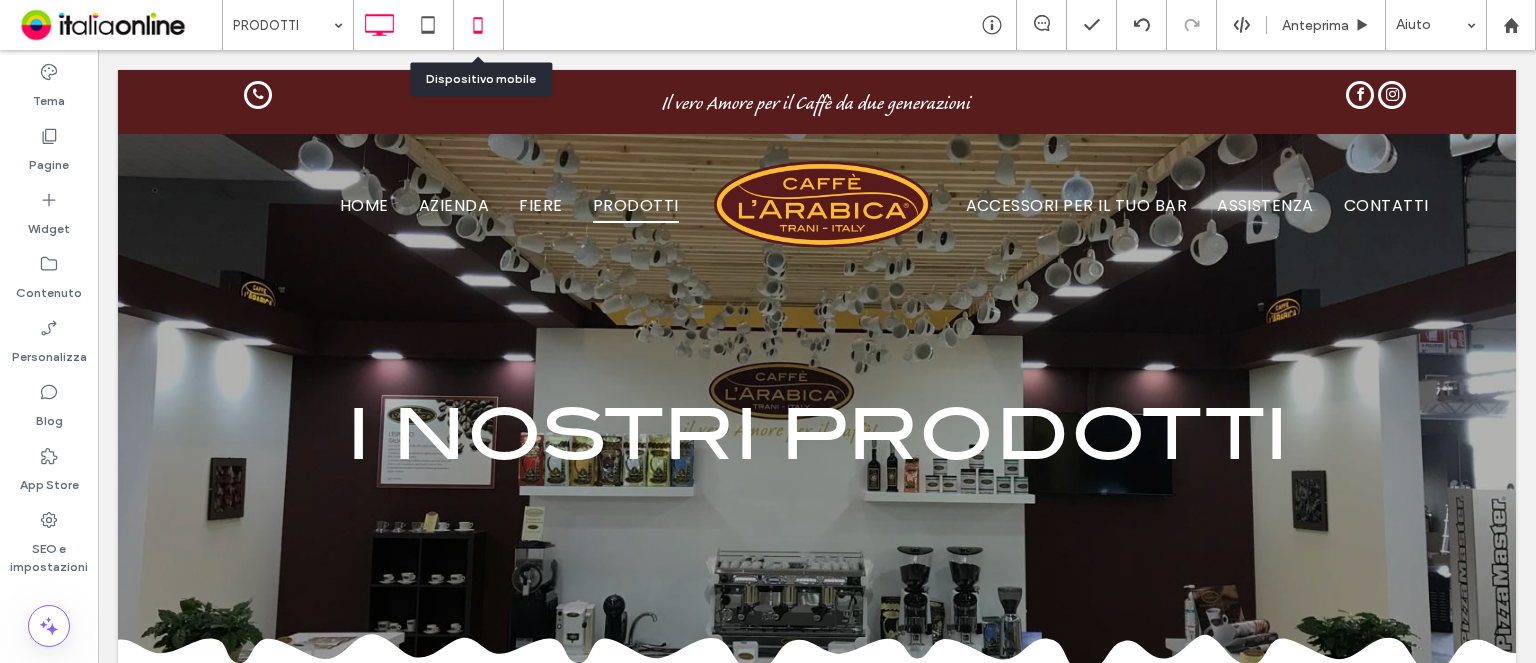 click at bounding box center (479, 25) 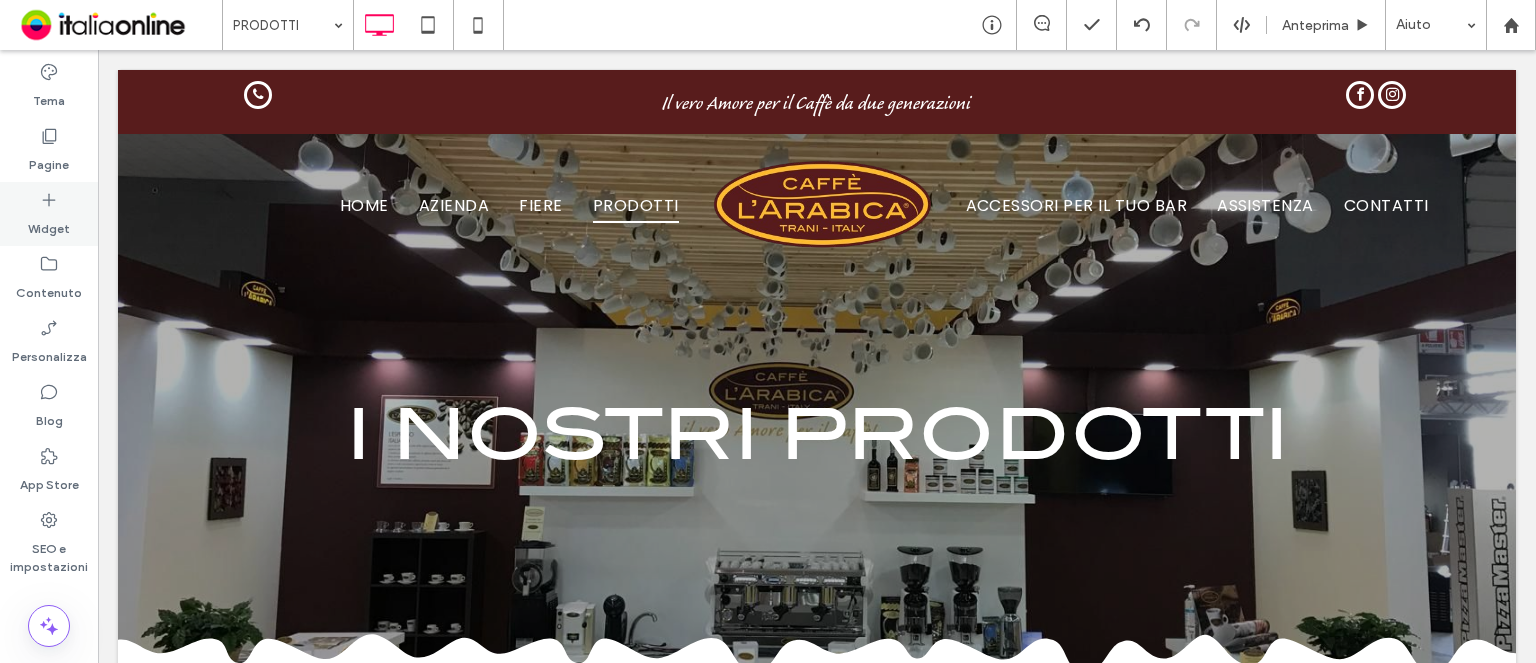 click on "Widget" at bounding box center (49, 214) 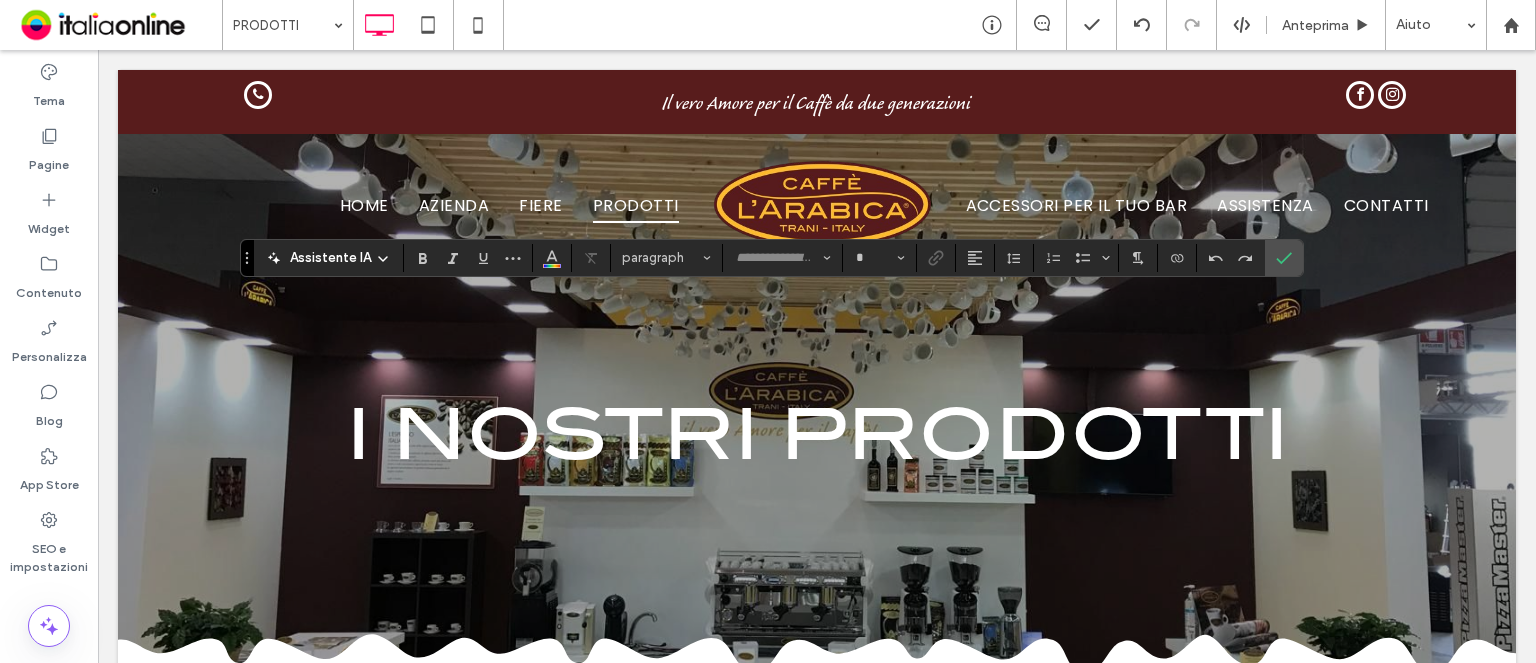 type on "******" 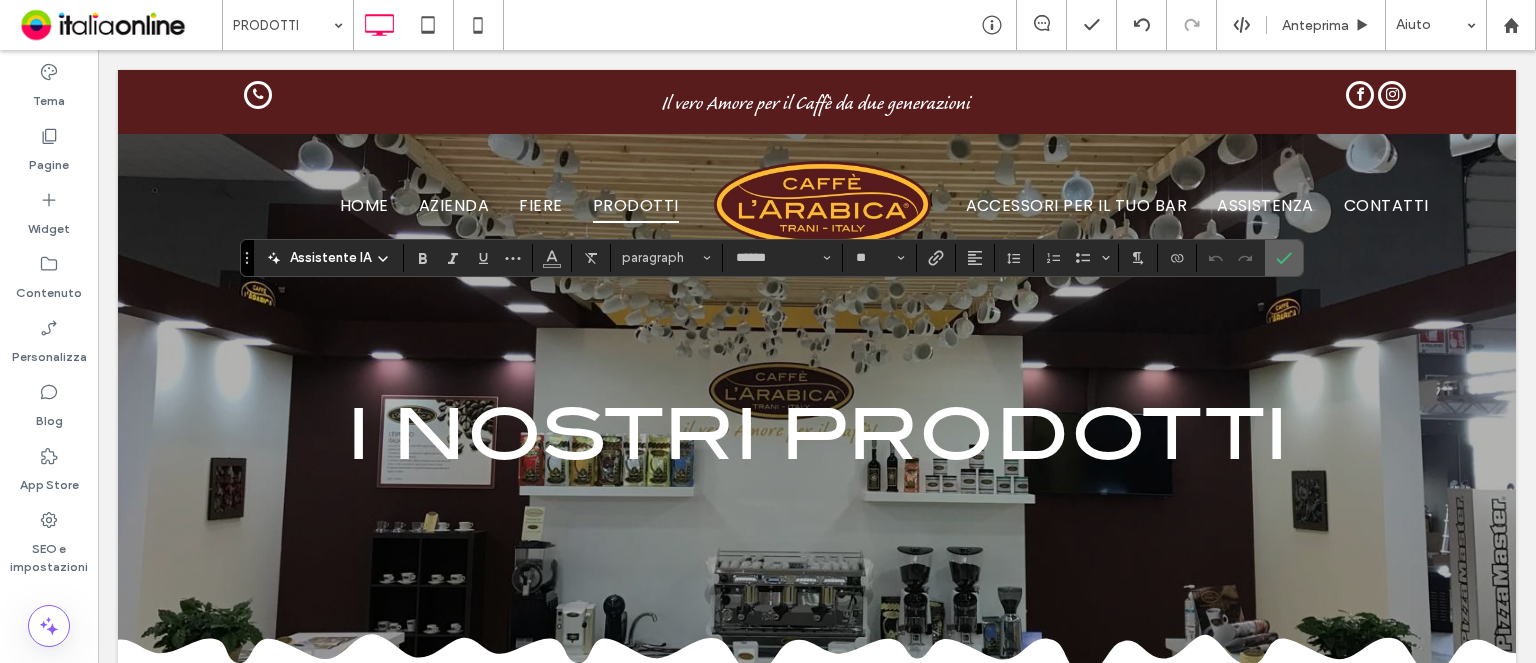 click 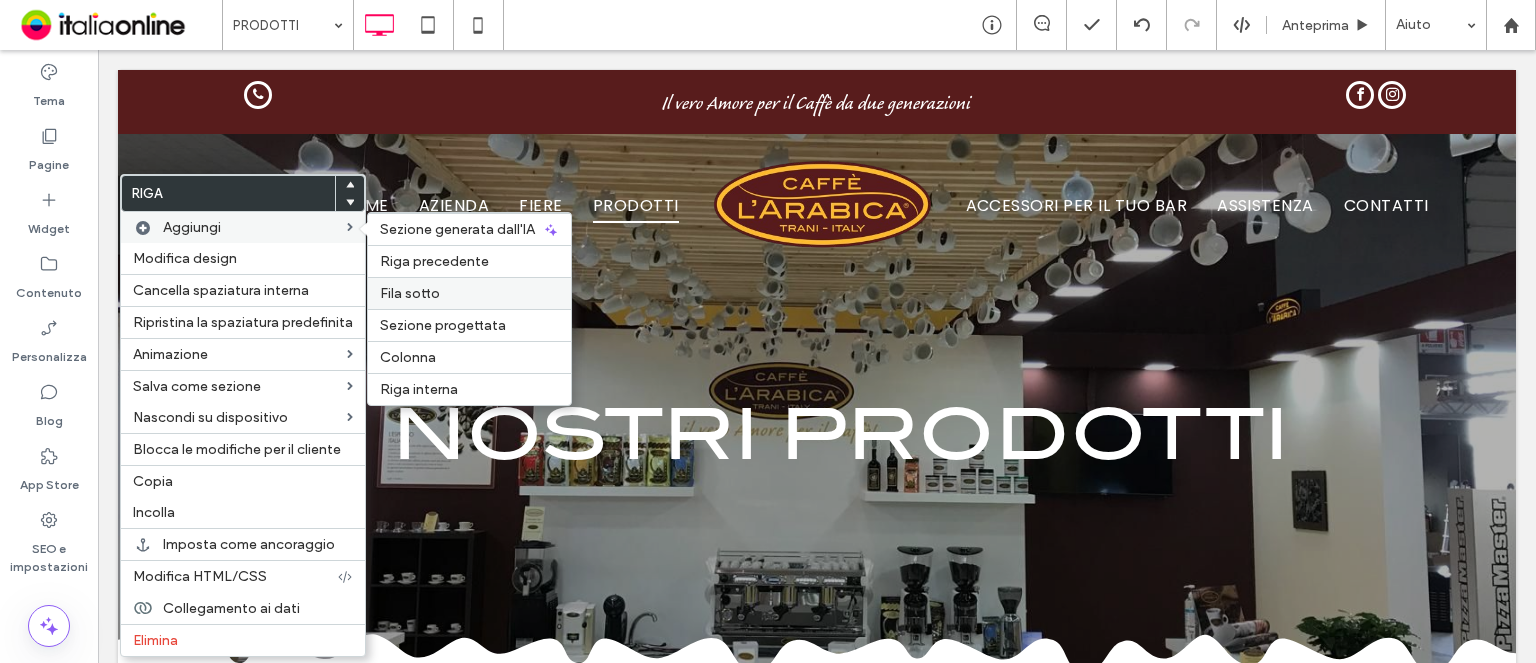 click on "Fila sotto" at bounding box center (410, 293) 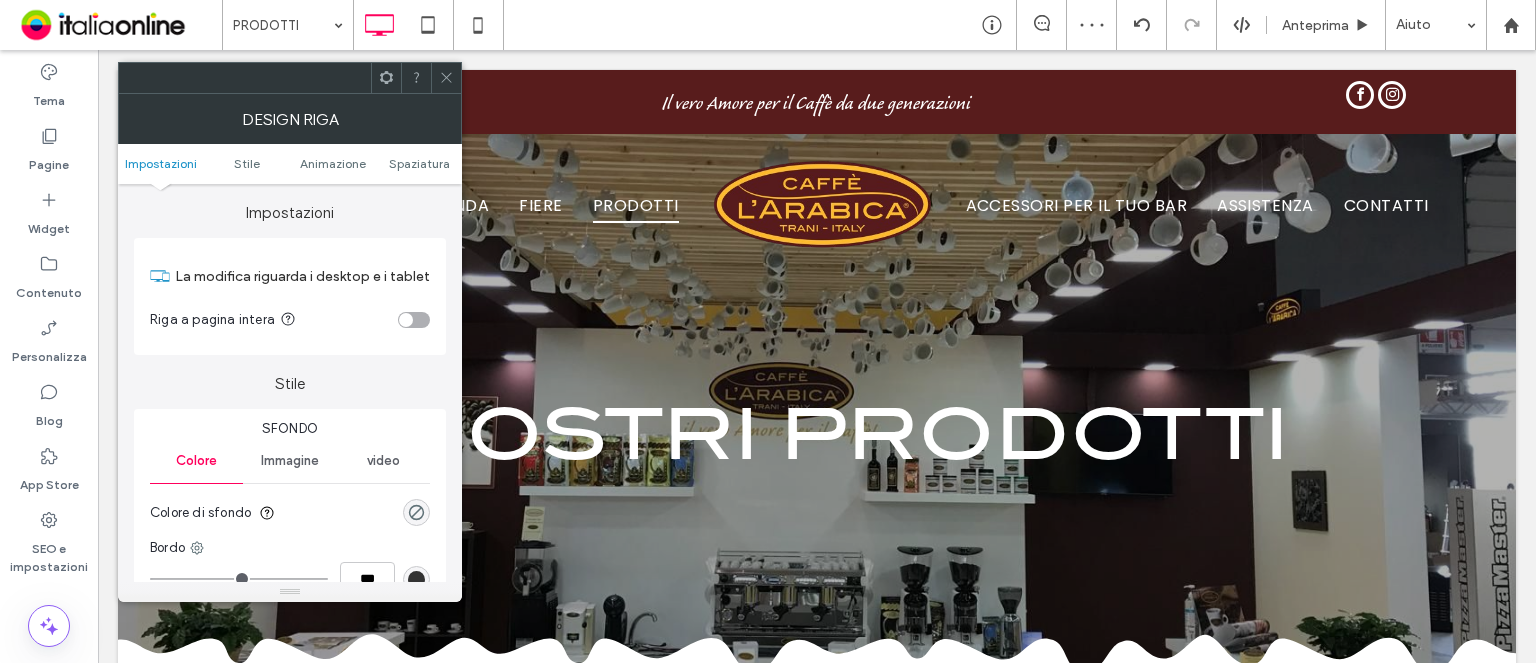 drag, startPoint x: 300, startPoint y: 491, endPoint x: 301, endPoint y: 476, distance: 15.033297 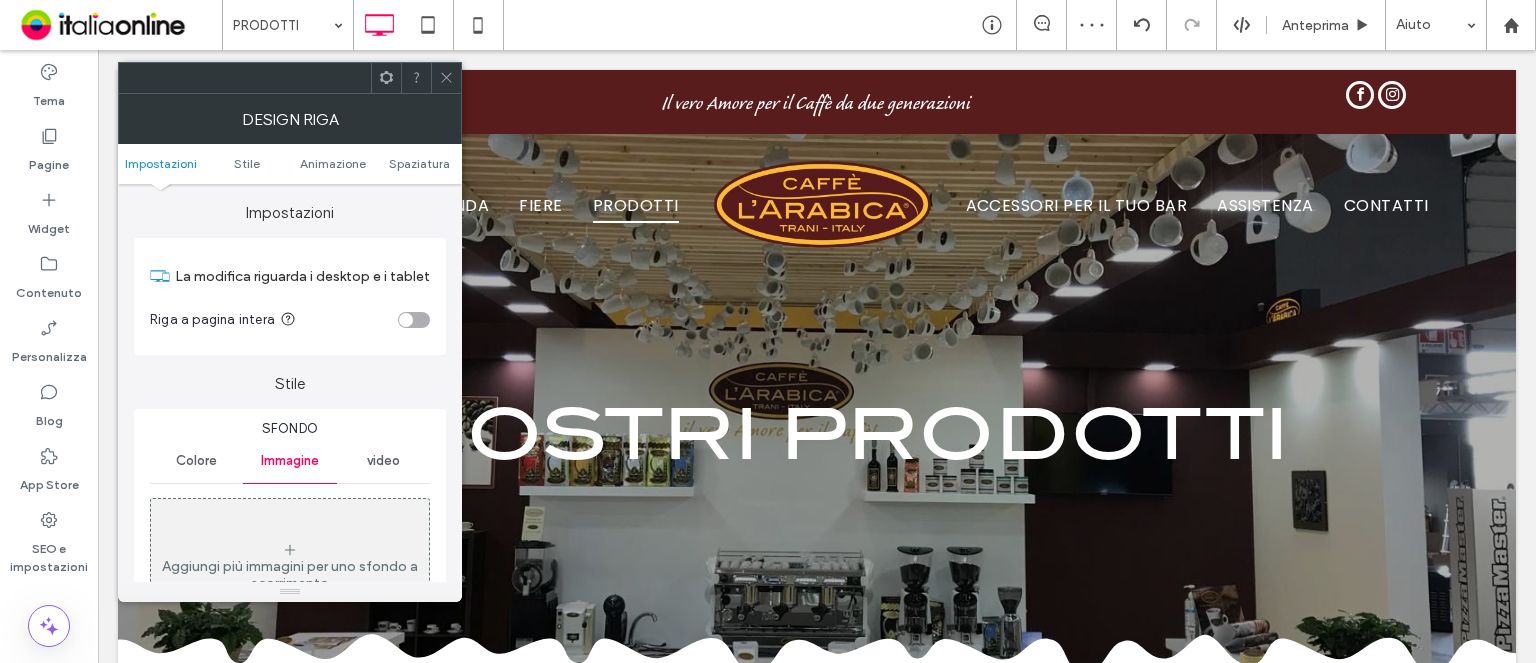 drag, startPoint x: 326, startPoint y: 511, endPoint x: 431, endPoint y: 449, distance: 121.93851 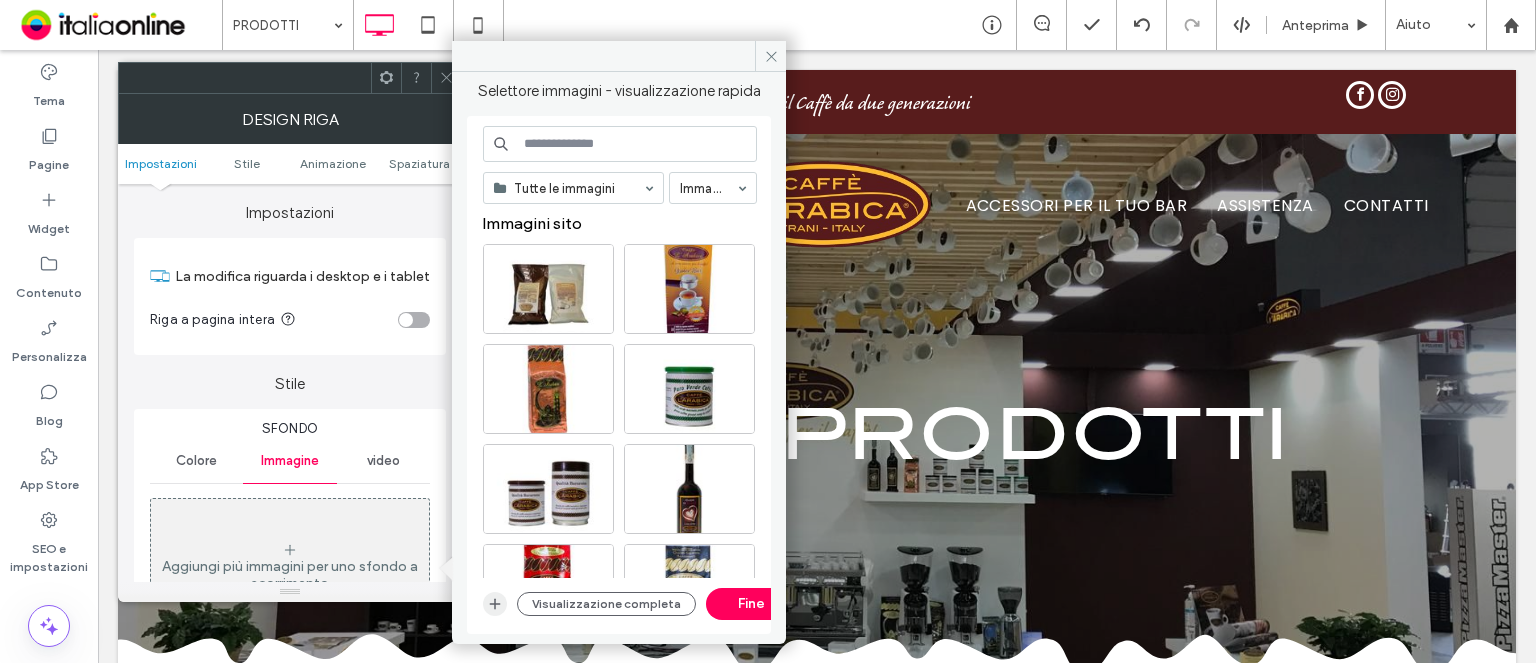 click on "Visualizzazione completa Fine" at bounding box center [620, 604] 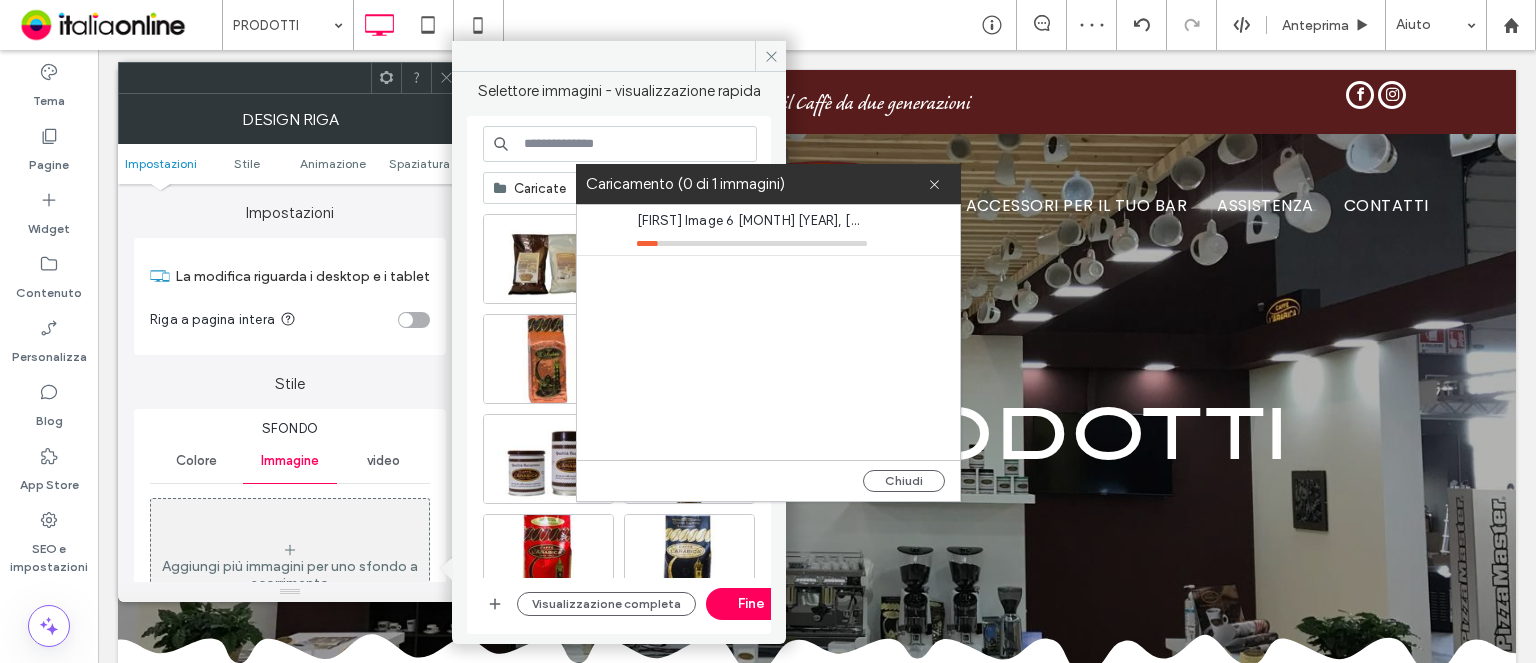 click at bounding box center (406, 320) 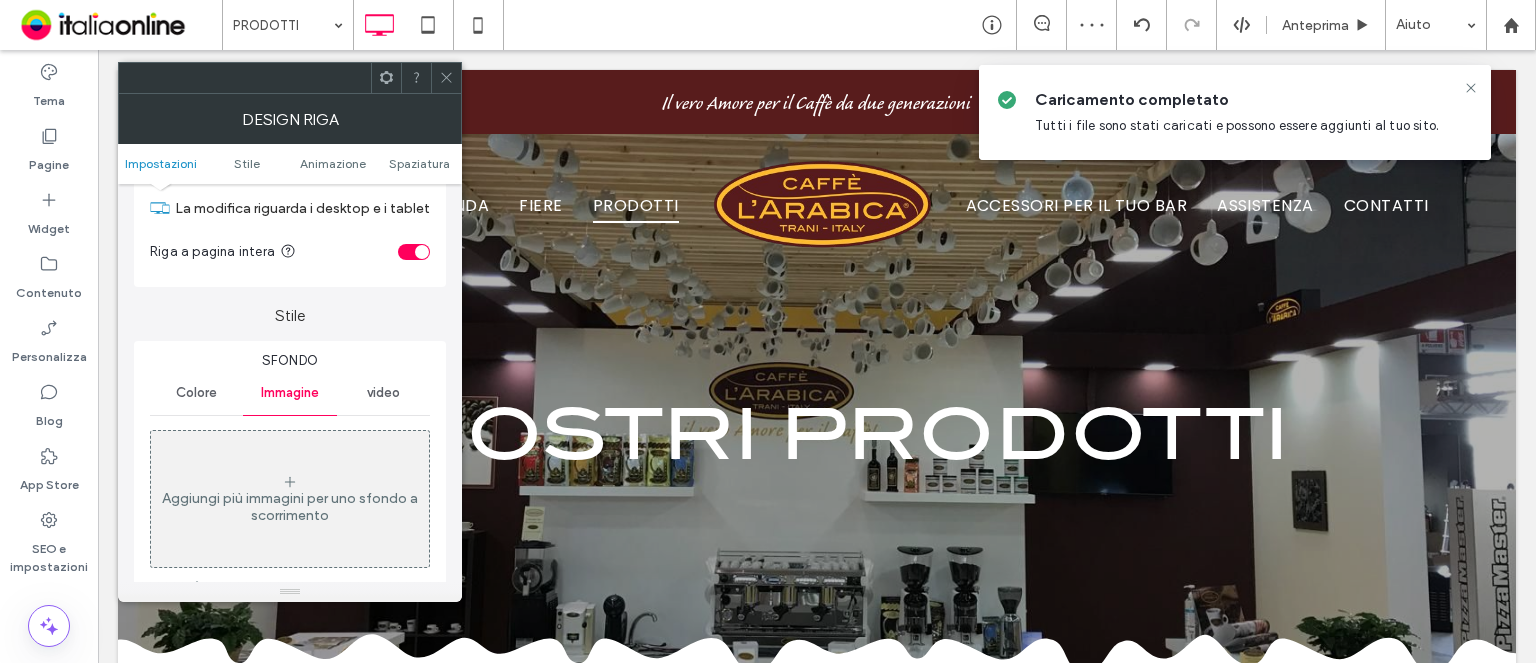 scroll, scrollTop: 100, scrollLeft: 0, axis: vertical 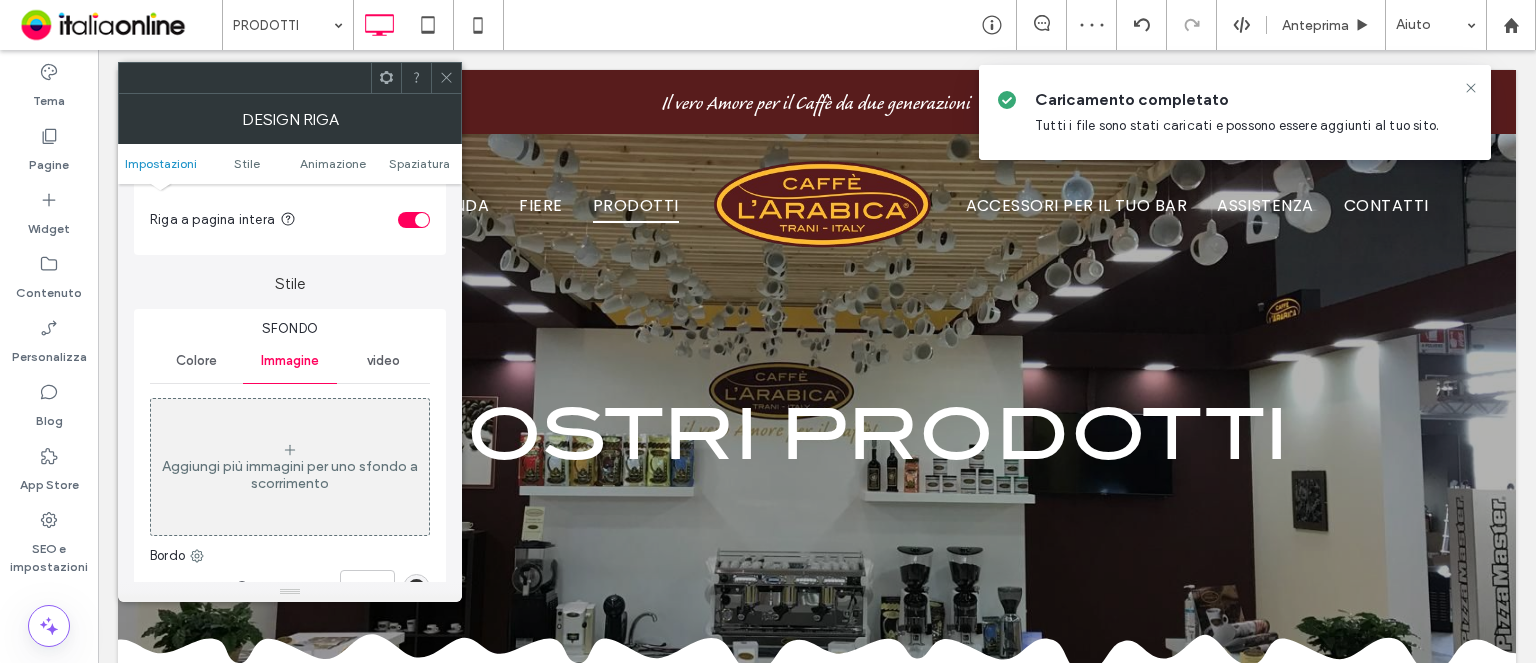 click on "Aggiungi più immagini per uno sfondo a scorrimento" at bounding box center (290, 467) 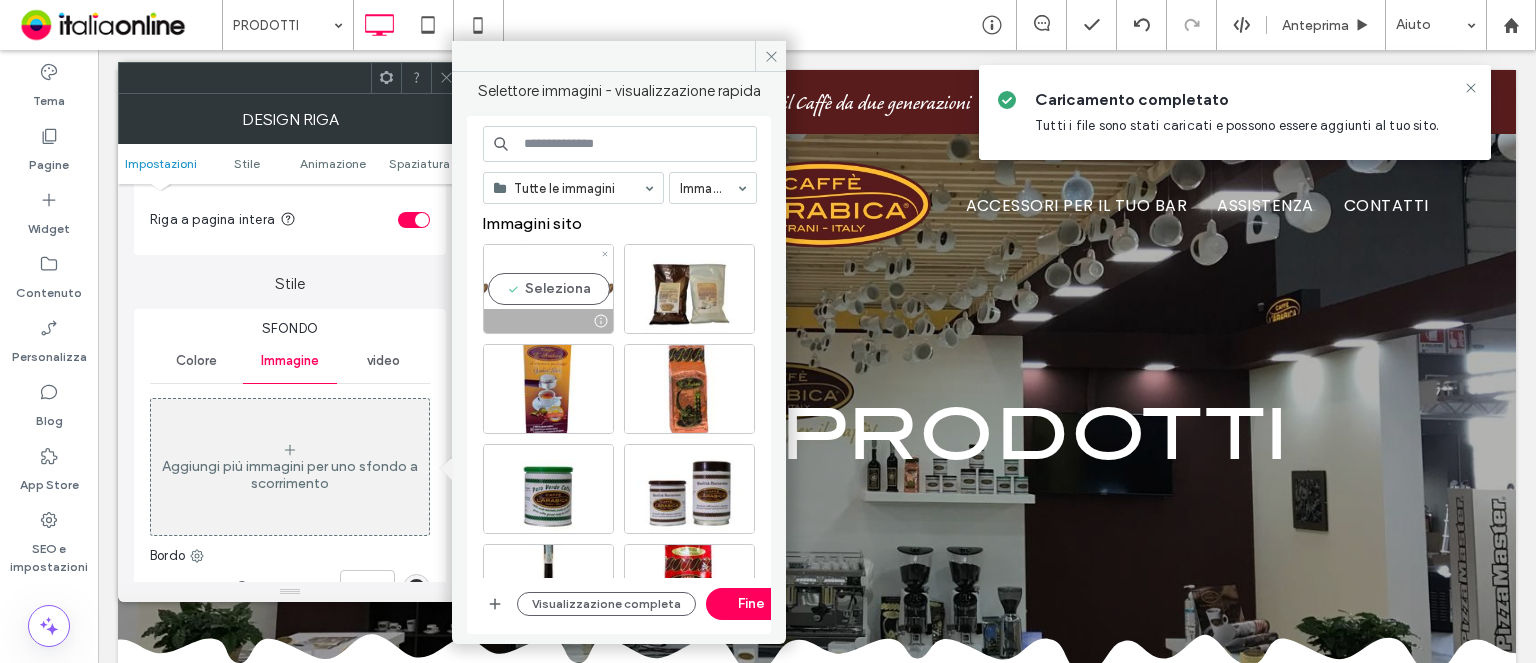 click on "Seleziona" at bounding box center (548, 289) 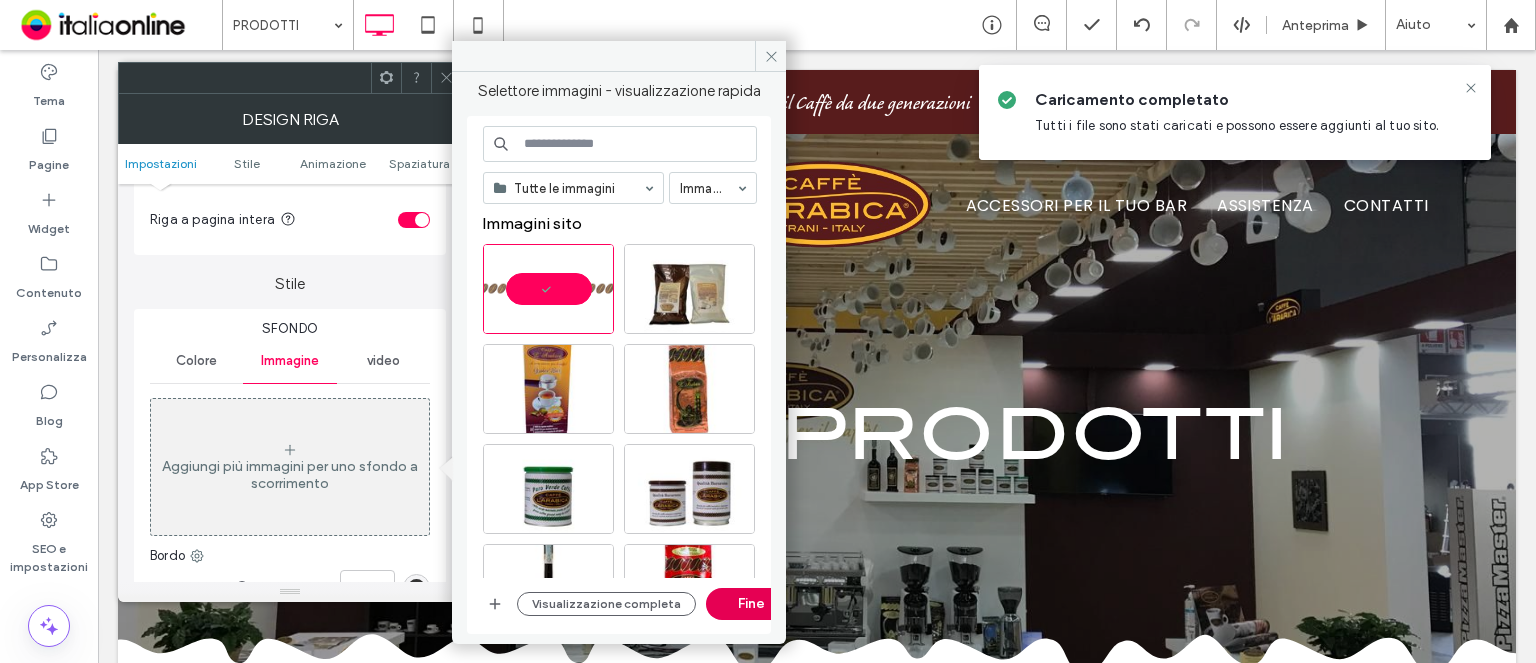 click on "Fine" at bounding box center [751, 604] 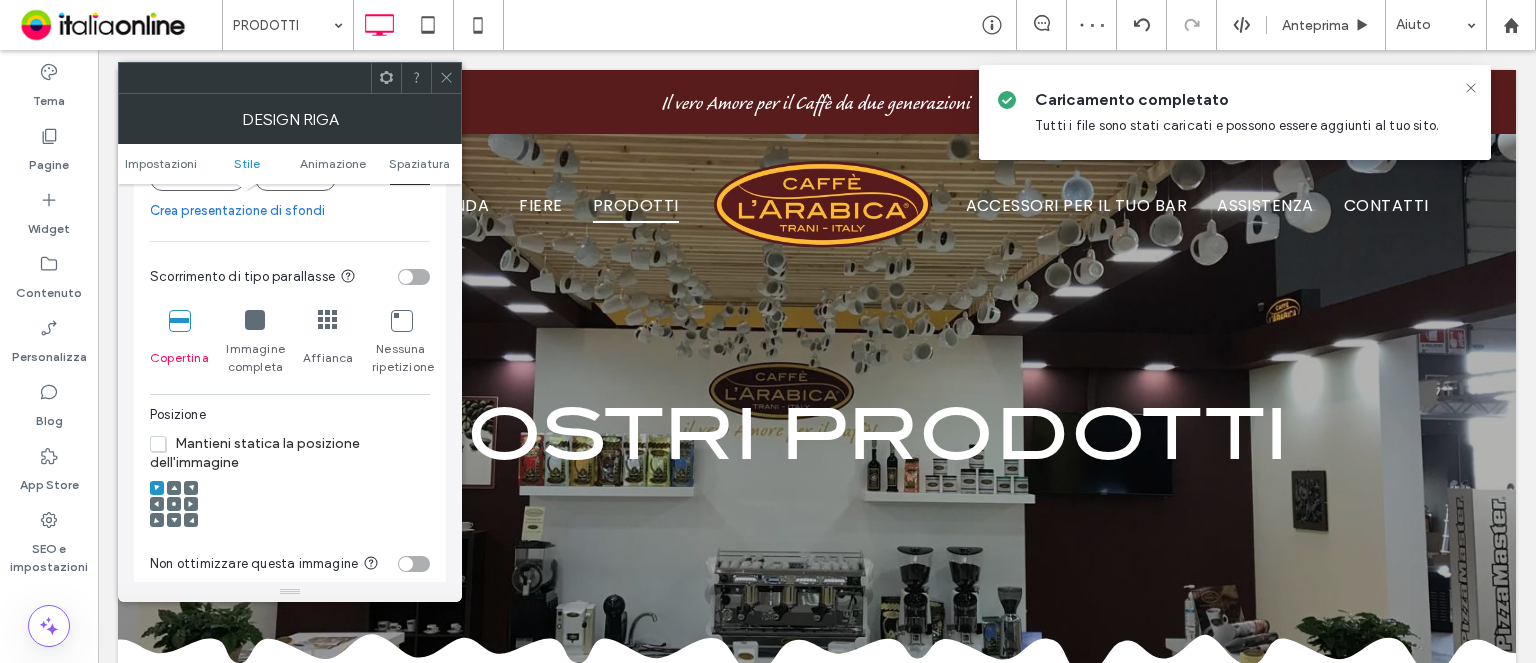scroll, scrollTop: 600, scrollLeft: 0, axis: vertical 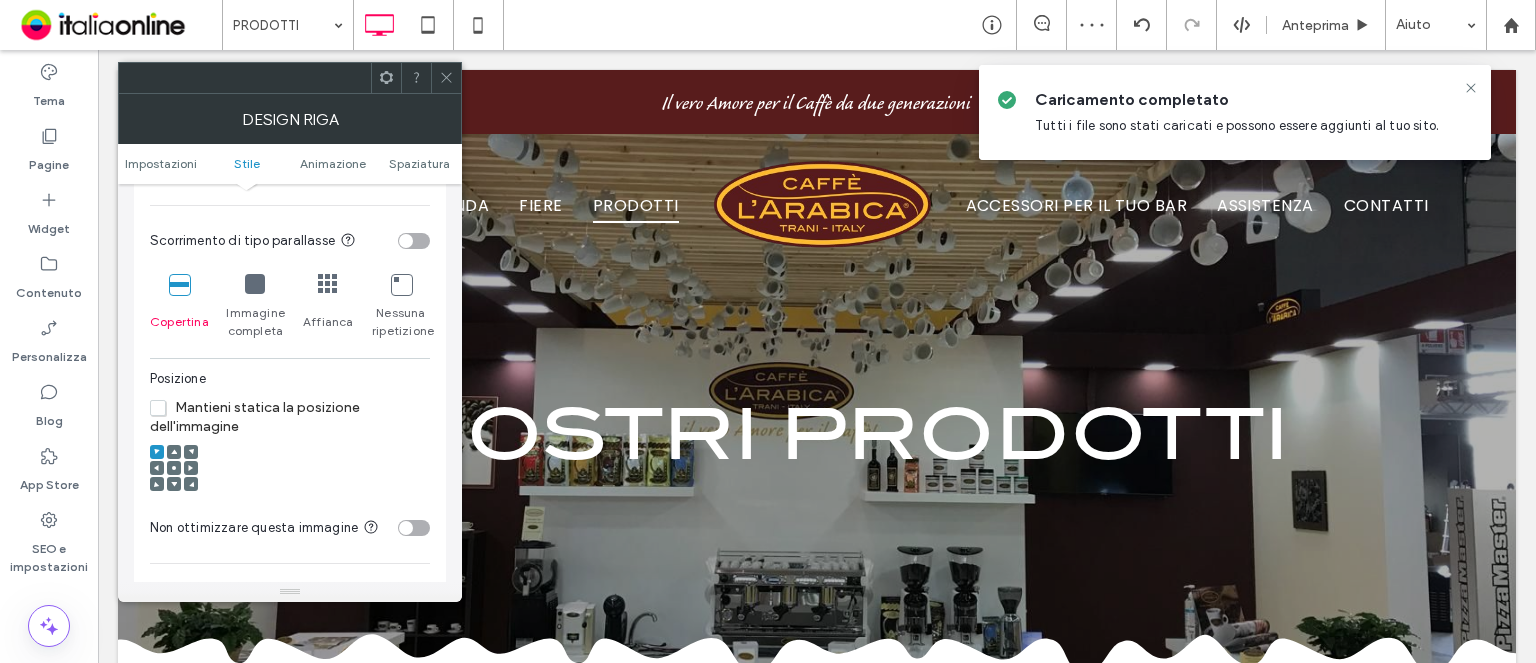 click 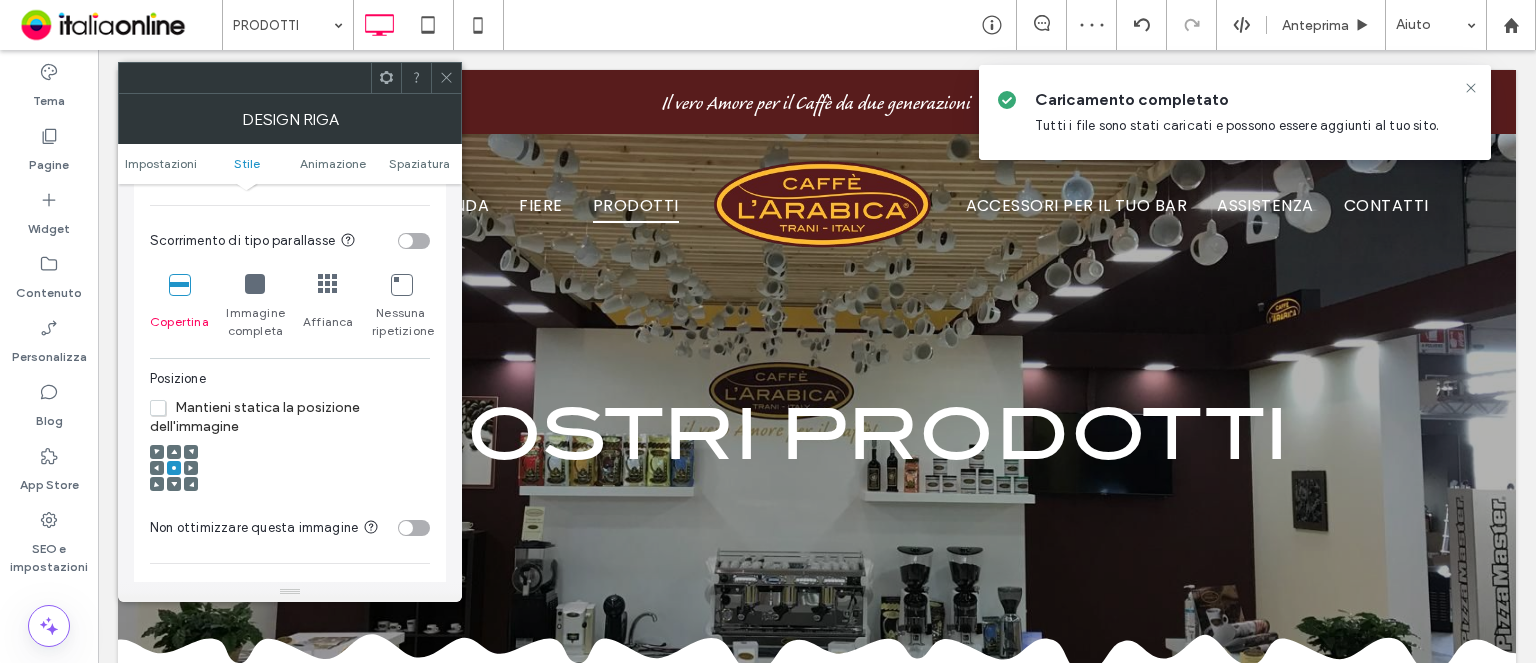 click on "Immagine completa" at bounding box center (255, 307) 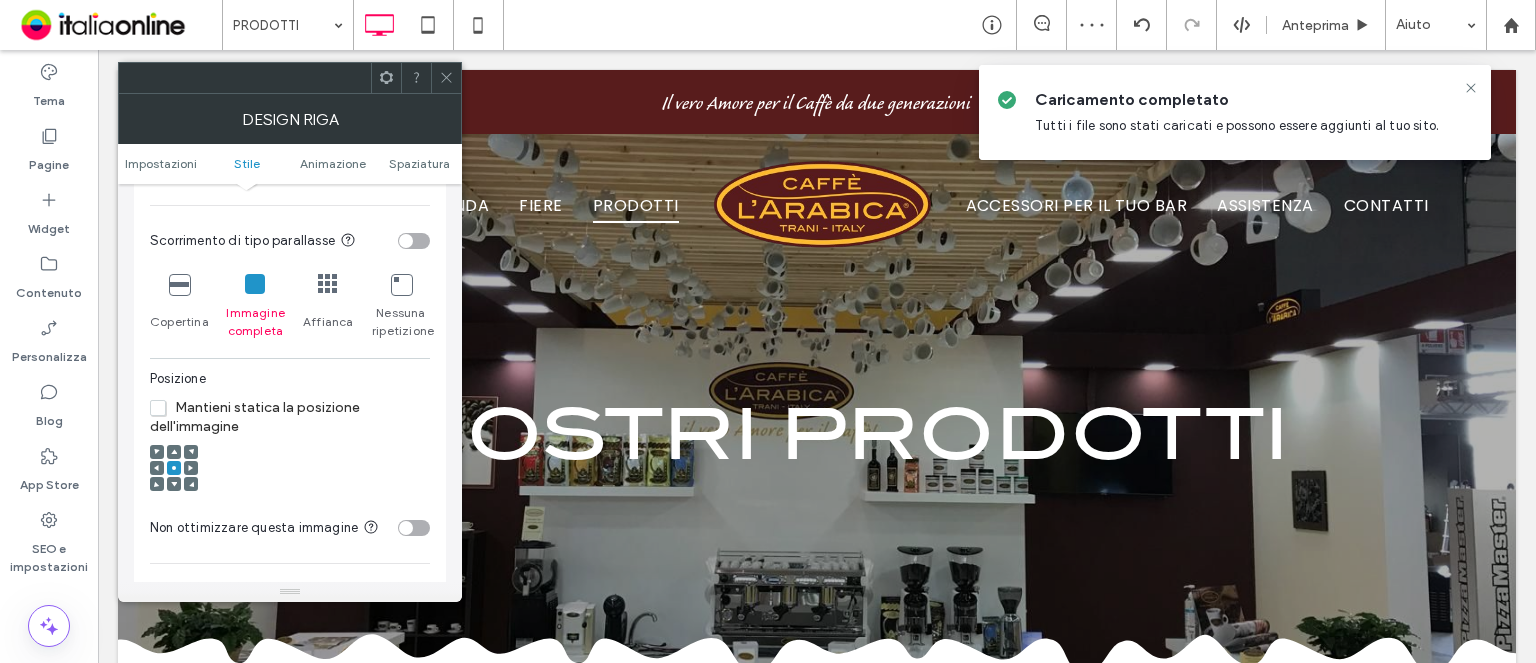 click on "Copertina" at bounding box center [179, 307] 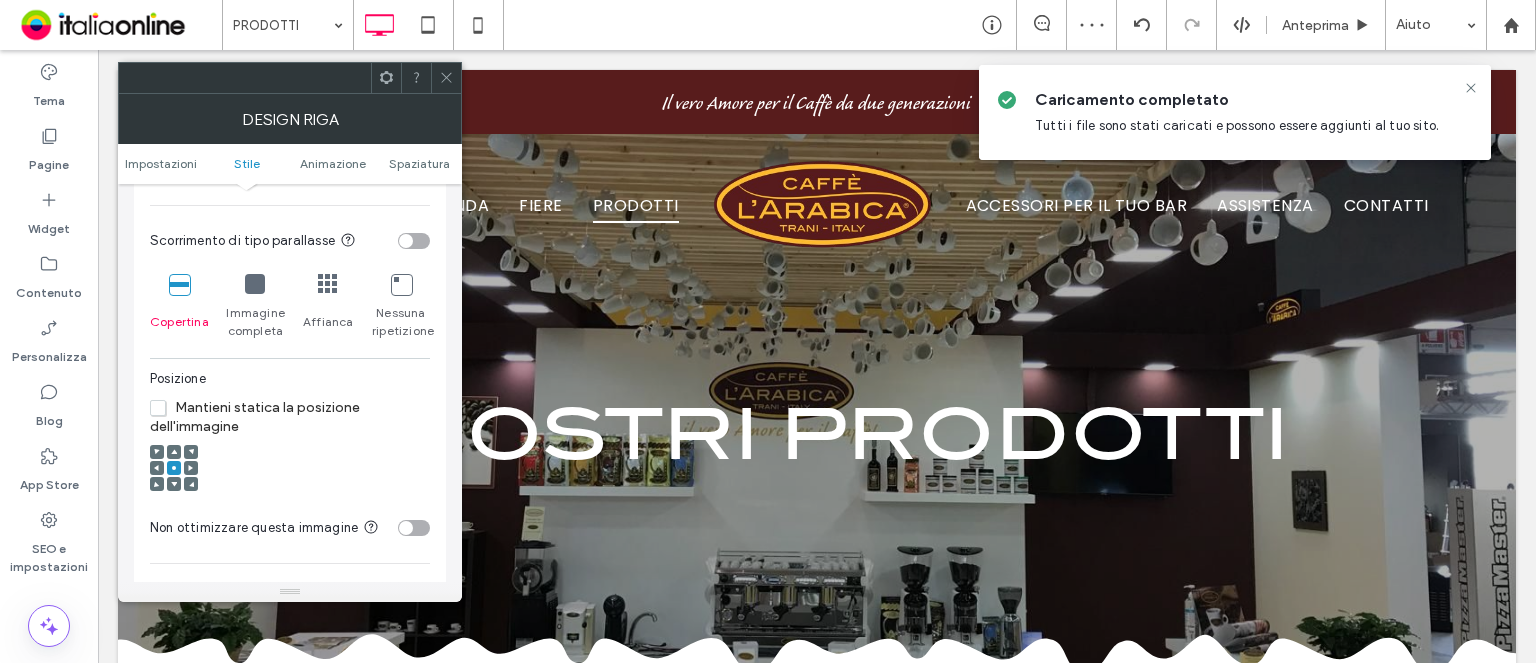 click on "Affianca" at bounding box center (328, 307) 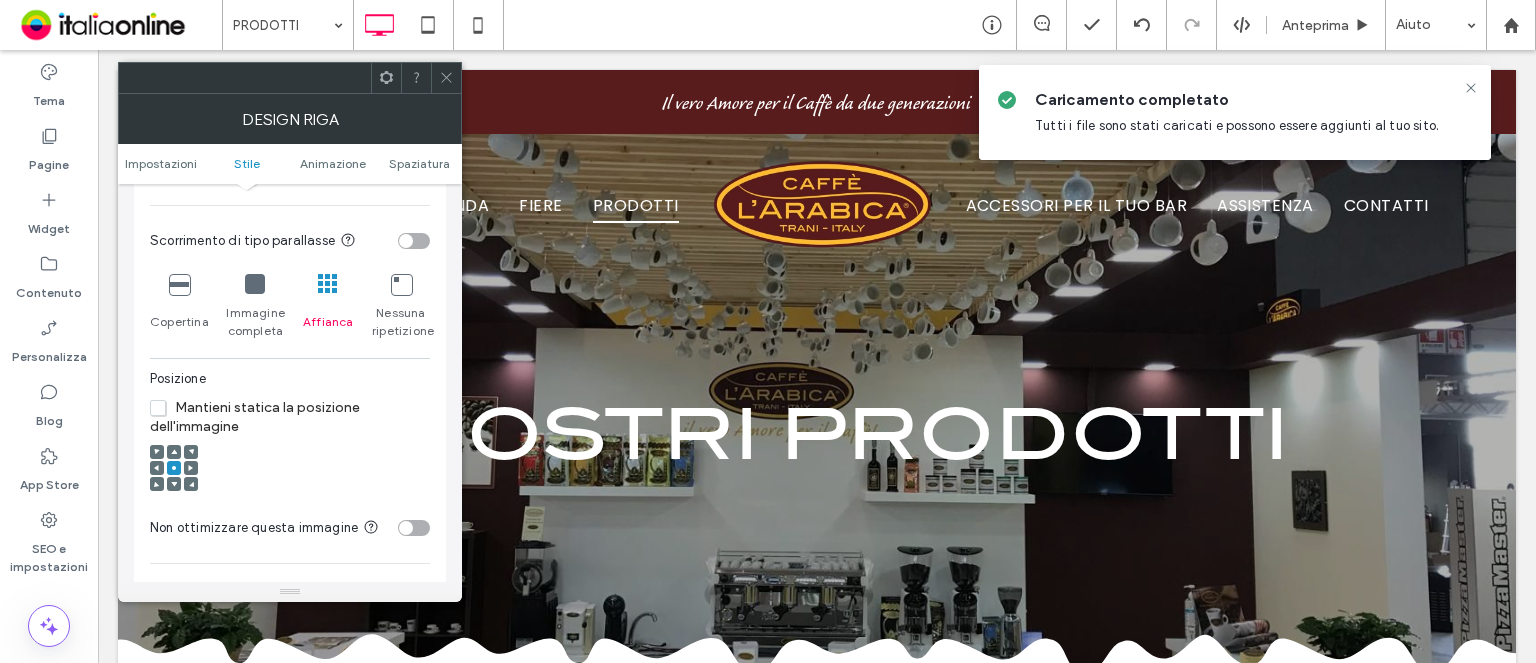 click on "Nessuna ripetizione" at bounding box center [401, 322] 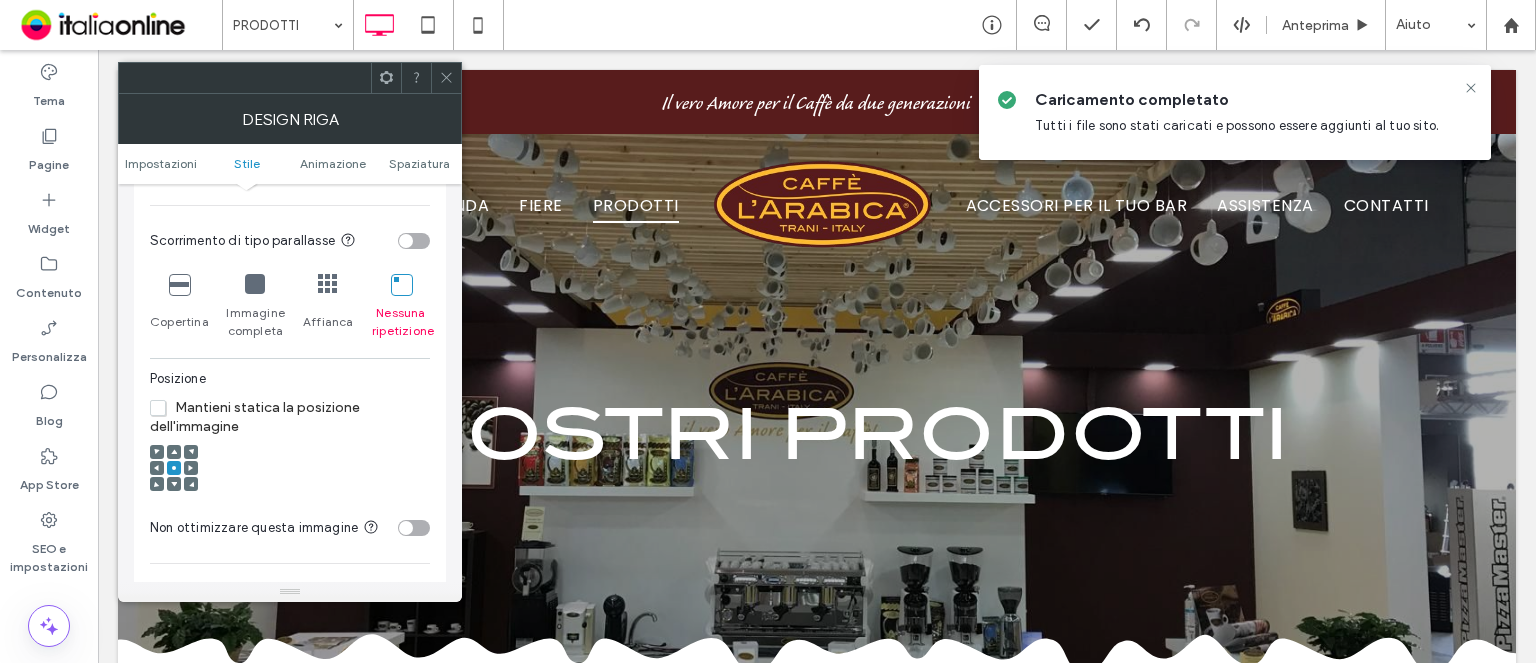 click at bounding box center (446, 78) 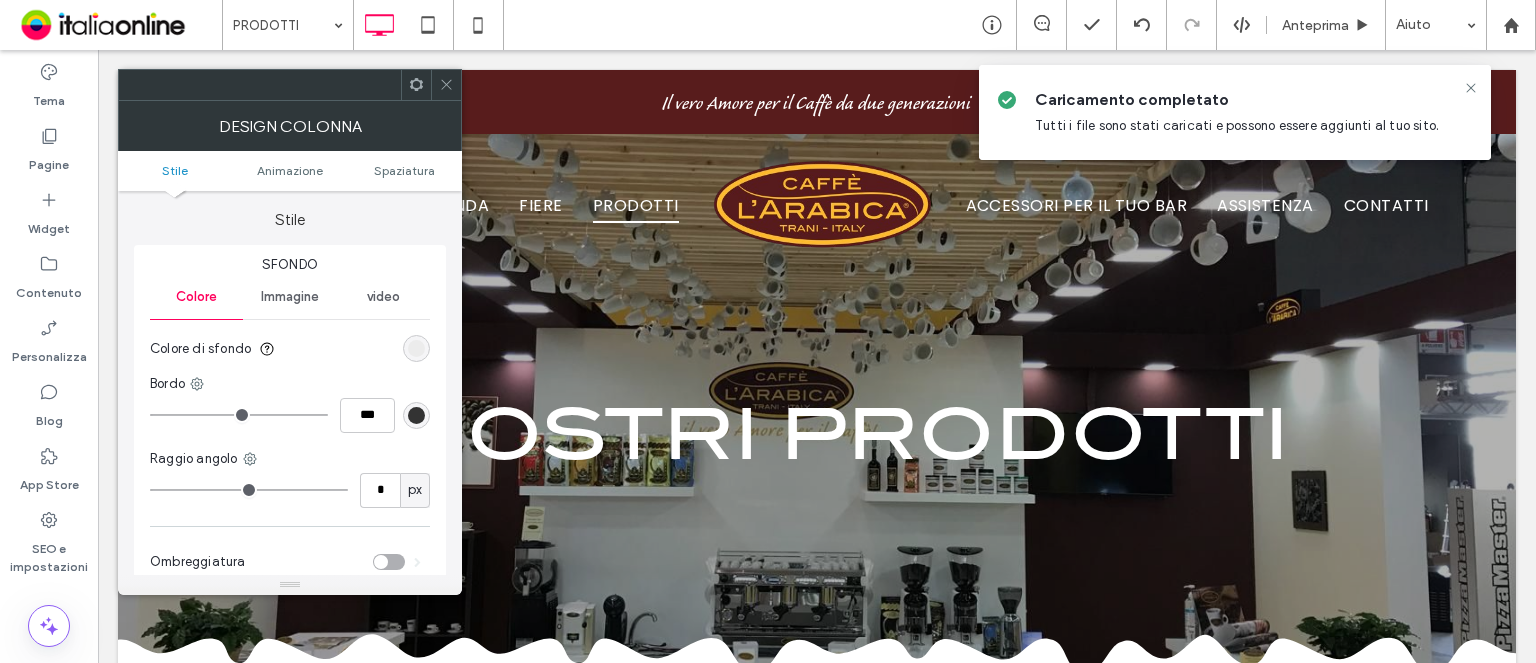 click 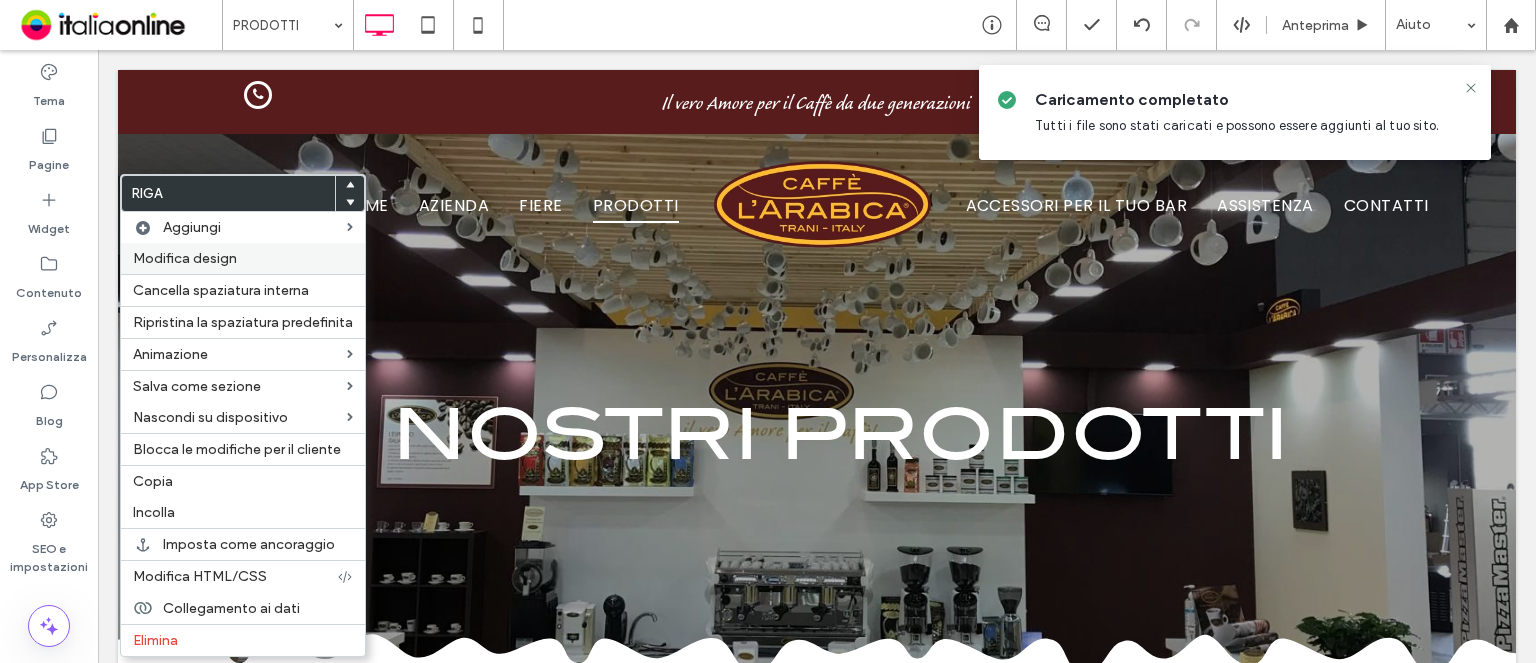 click on "Modifica design" at bounding box center [185, 258] 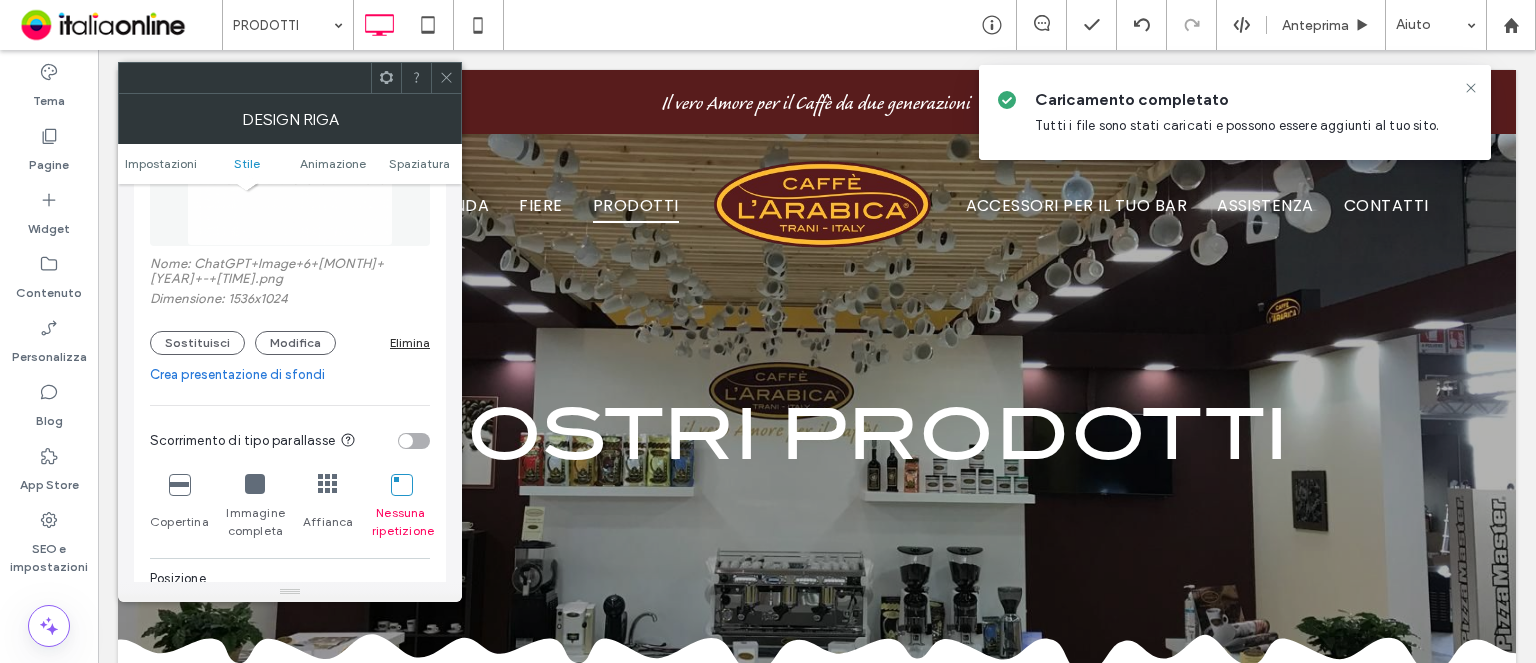 scroll, scrollTop: 500, scrollLeft: 0, axis: vertical 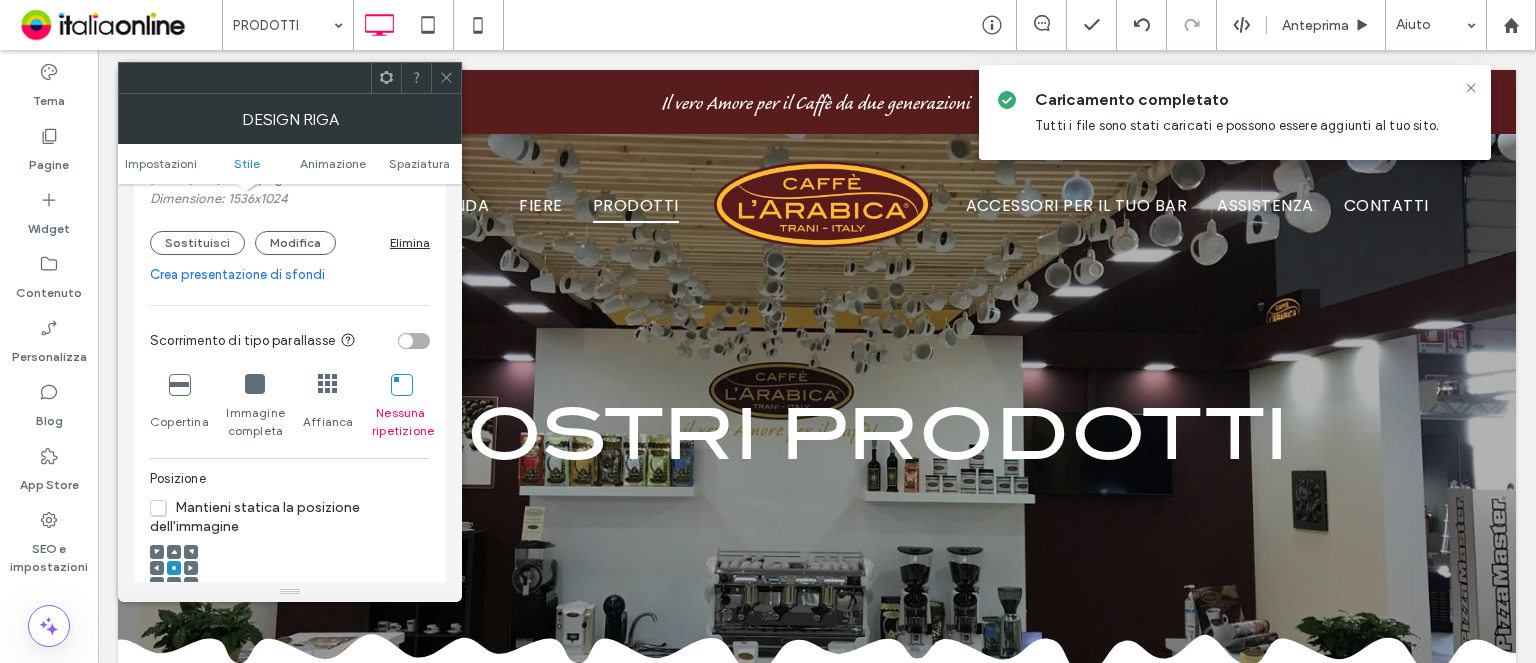 click on "Affianca" at bounding box center (328, 407) 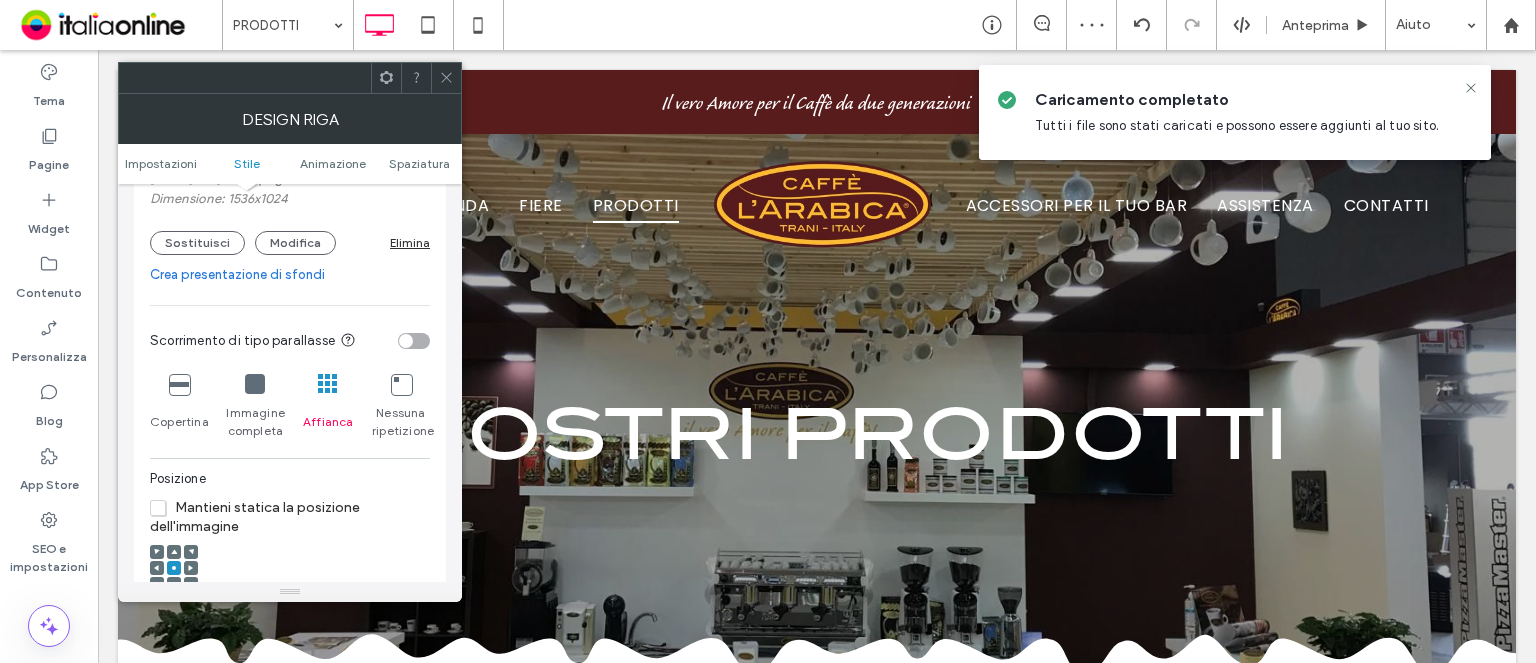 click on "Mantieni statica la posizione dell'immagine" at bounding box center [255, 517] 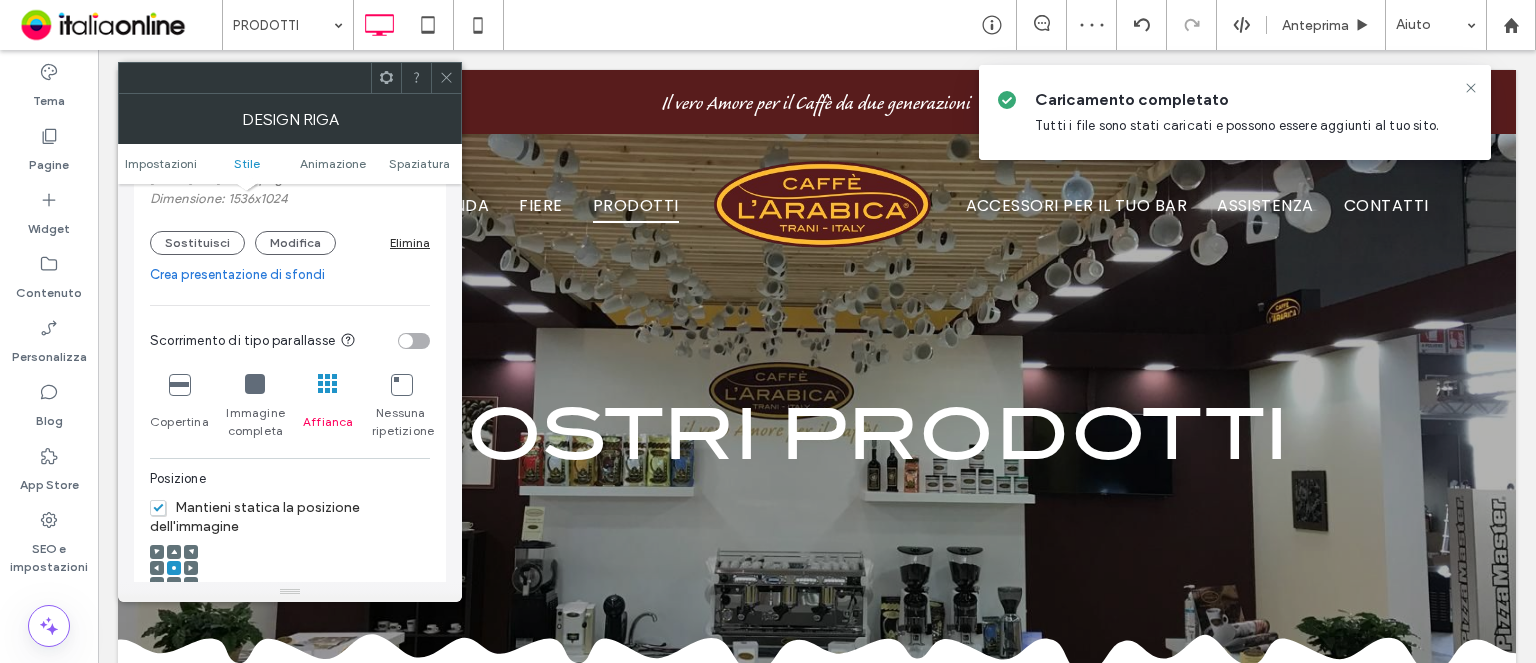 click on "Mantieni statica la posizione dell'immagine" at bounding box center (255, 517) 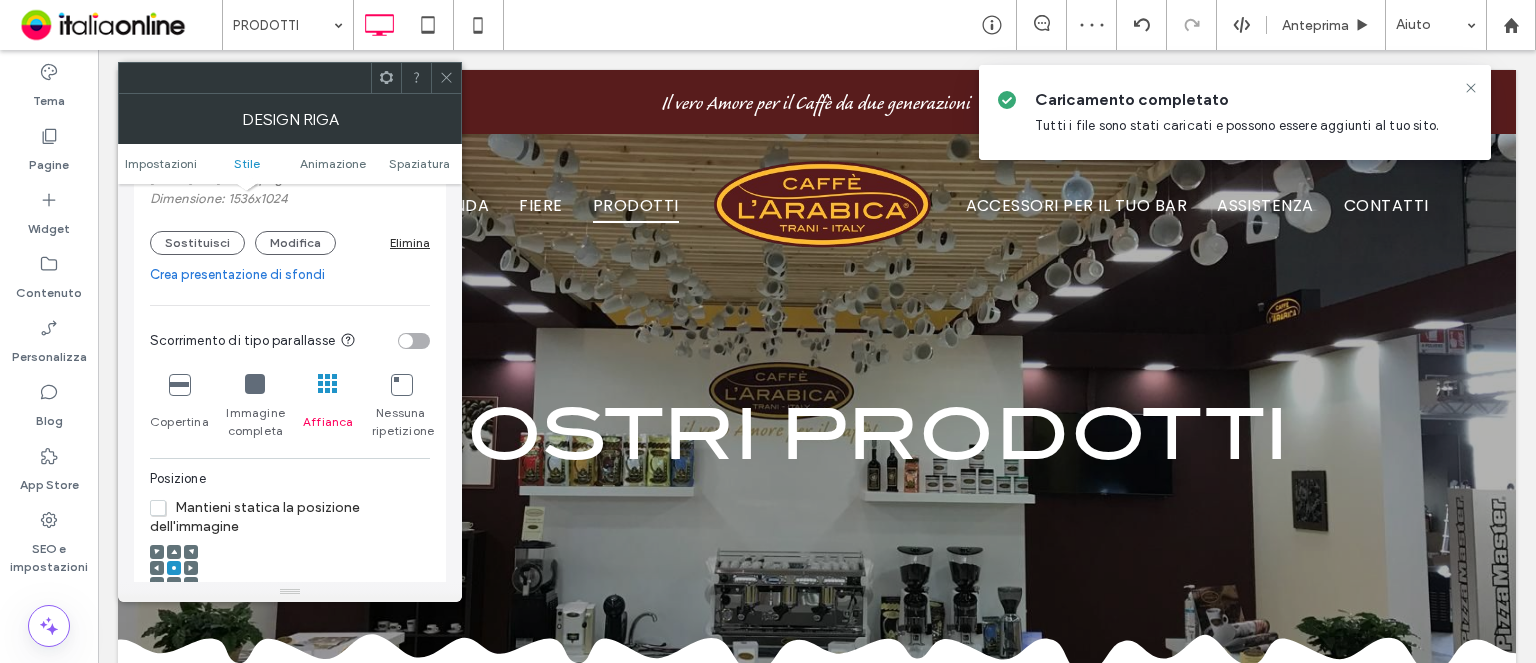 click at bounding box center [255, 384] 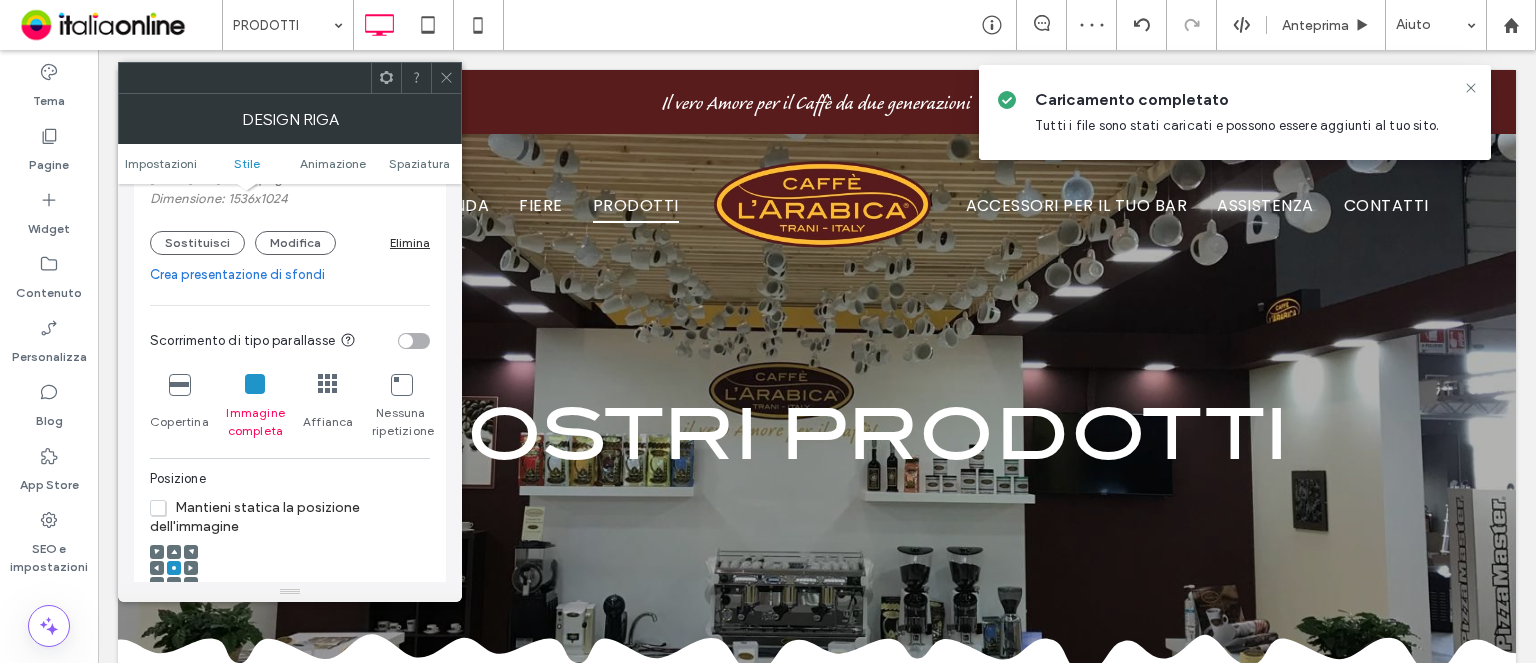 click at bounding box center [179, 384] 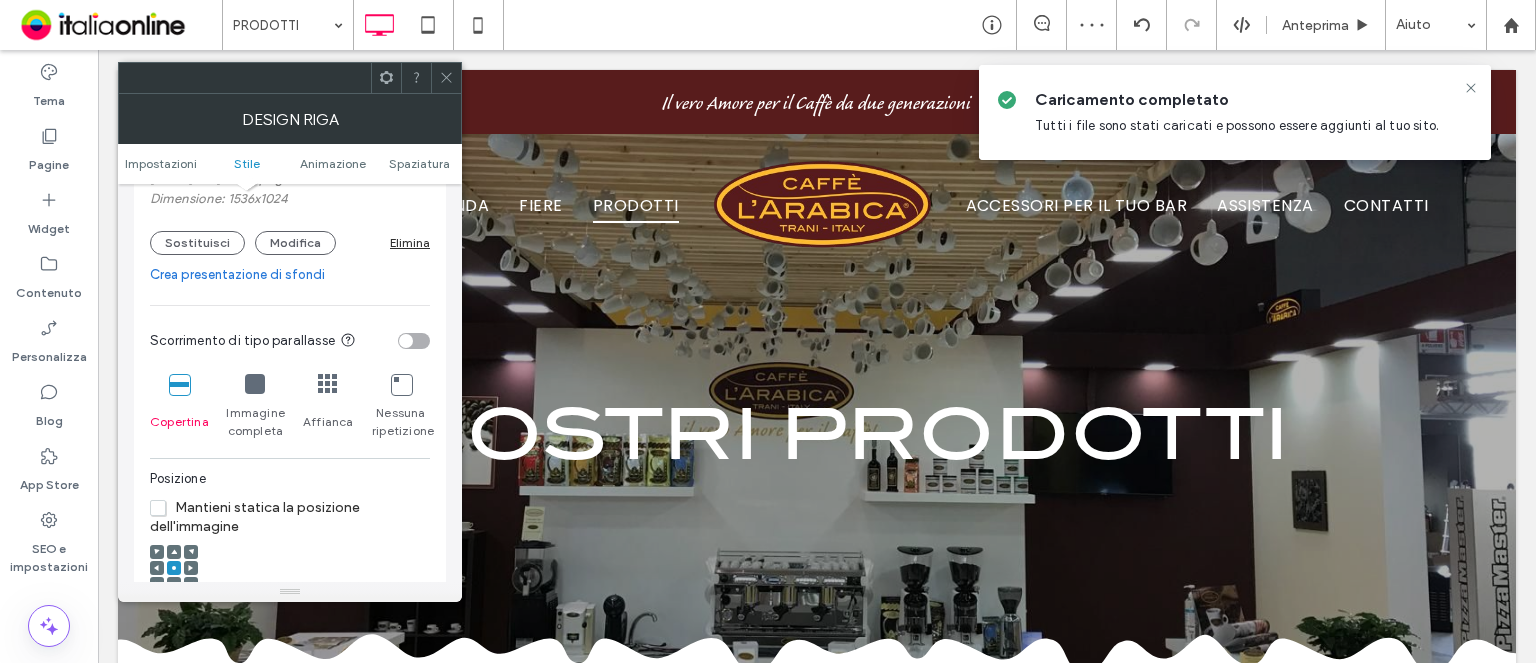 click on "Immagine completa" at bounding box center (255, 407) 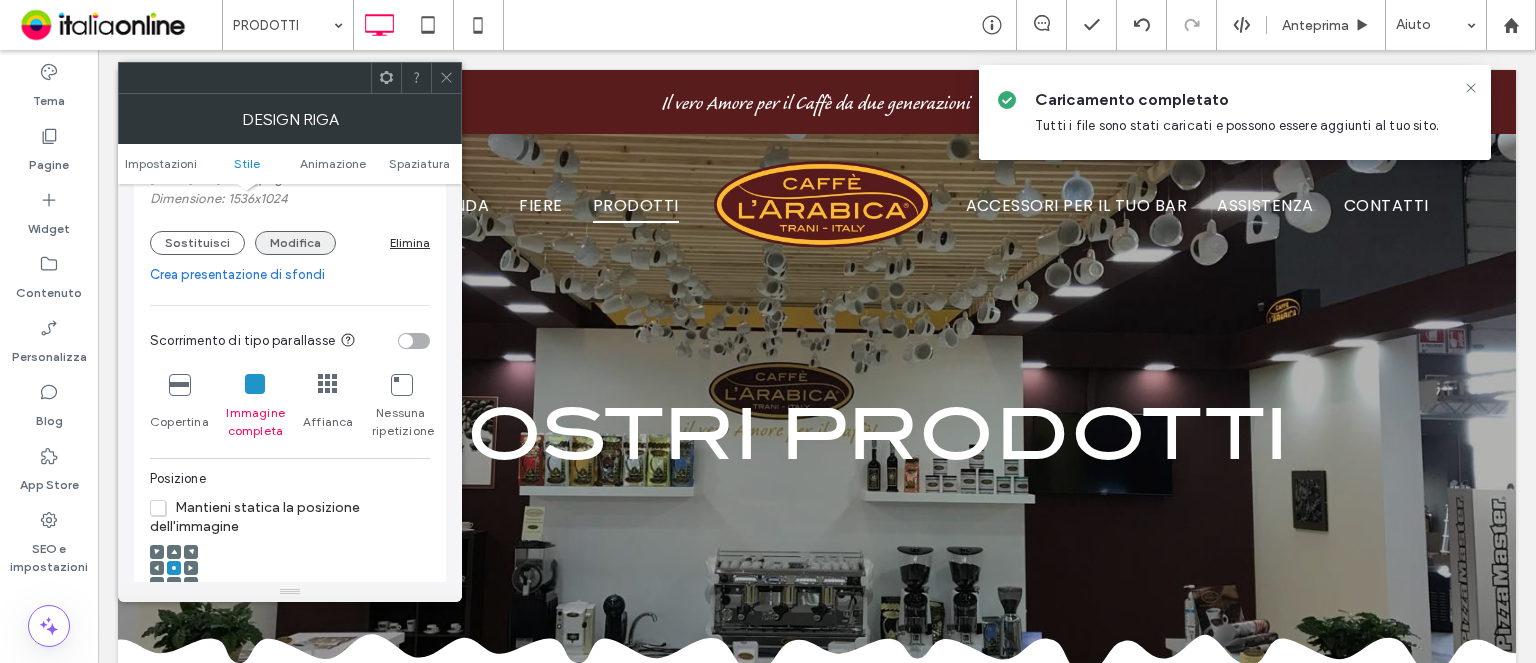 click on "Nome: ChatGPT+Image+6+ago+2025-+12_30_12.png Dimensione: 1536x1024 Sostituisci Modifica Elimina" at bounding box center (290, 205) 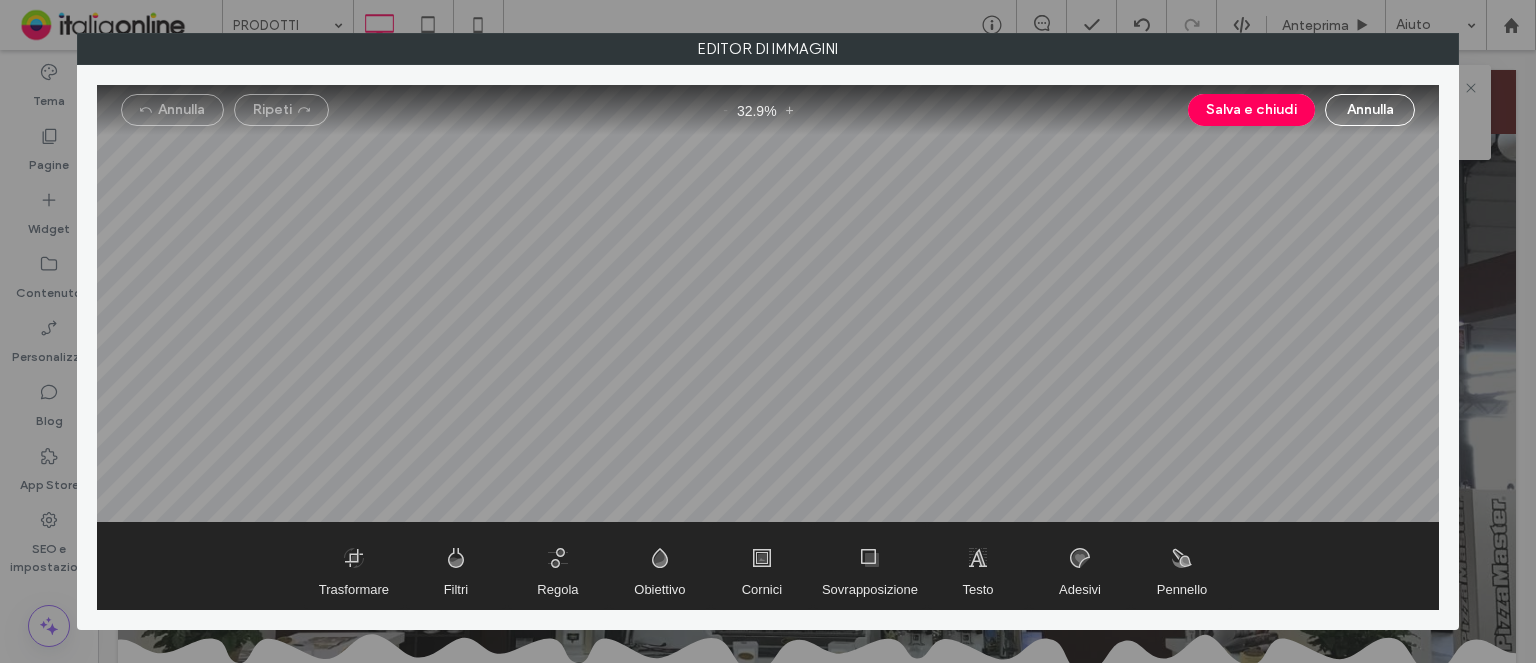 drag, startPoint x: 1359, startPoint y: 105, endPoint x: 1340, endPoint y: 112, distance: 20.248457 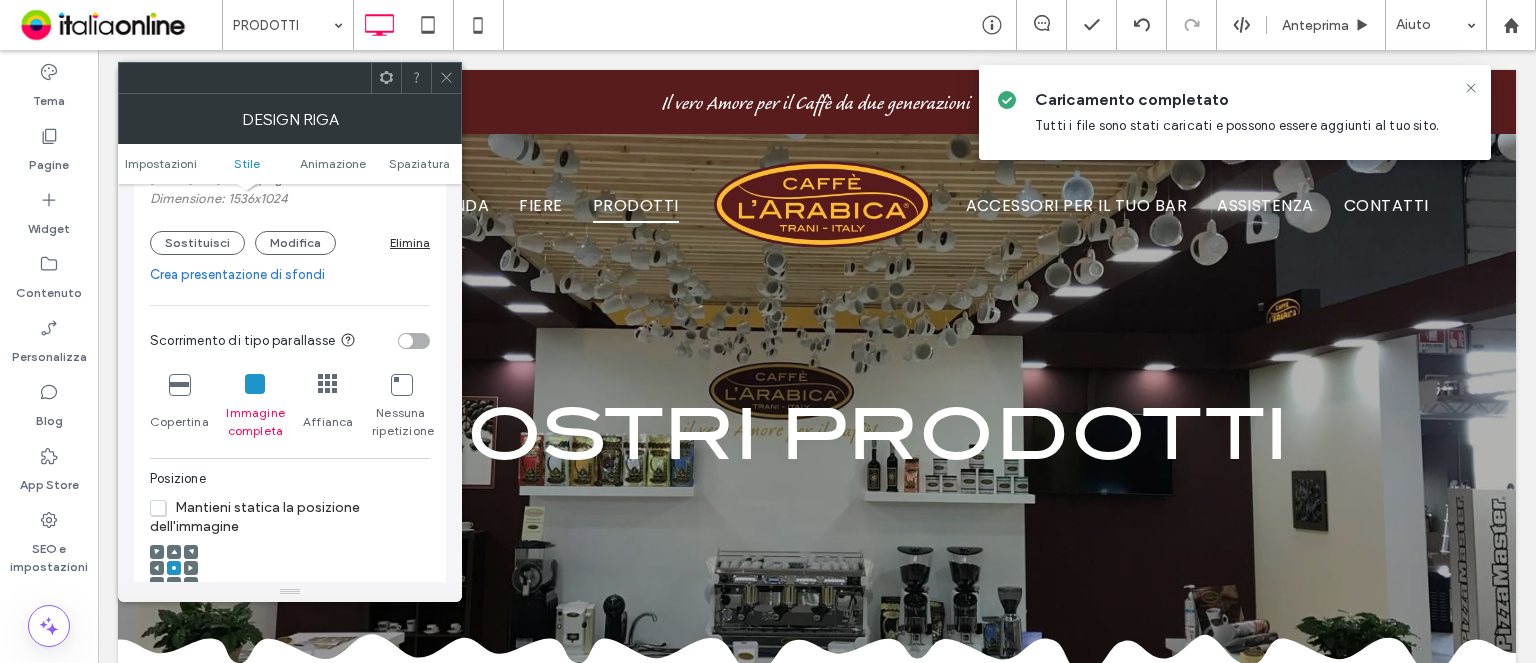 scroll, scrollTop: 600, scrollLeft: 0, axis: vertical 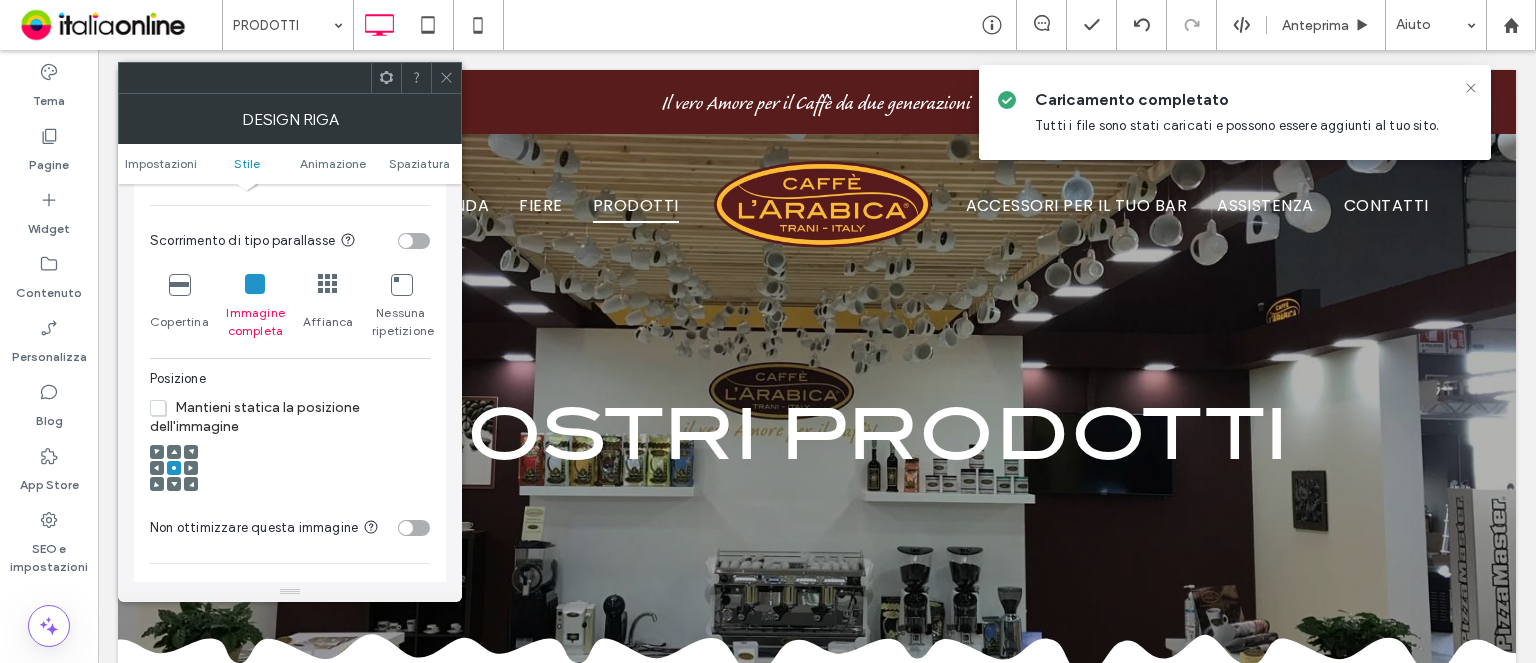 click on "Copertina" at bounding box center (179, 307) 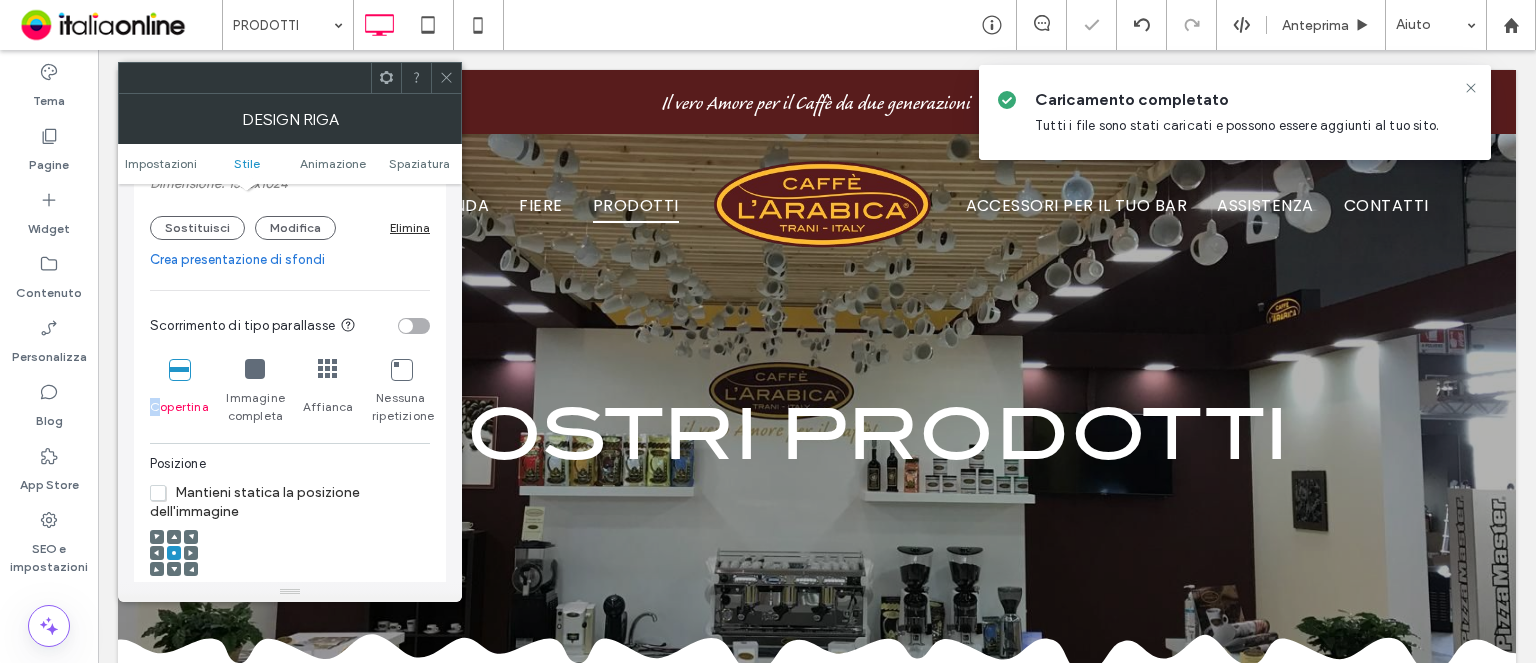 scroll, scrollTop: 400, scrollLeft: 0, axis: vertical 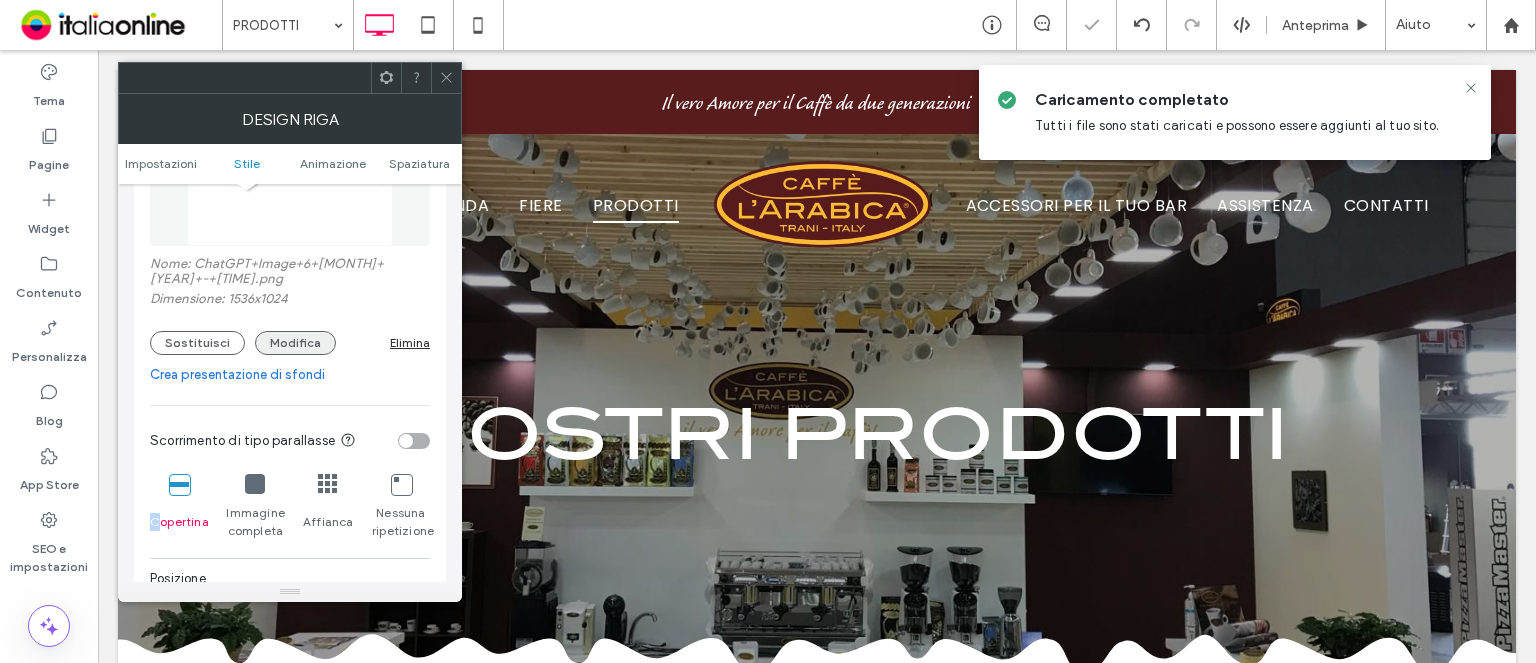 click on "Modifica" at bounding box center [295, 343] 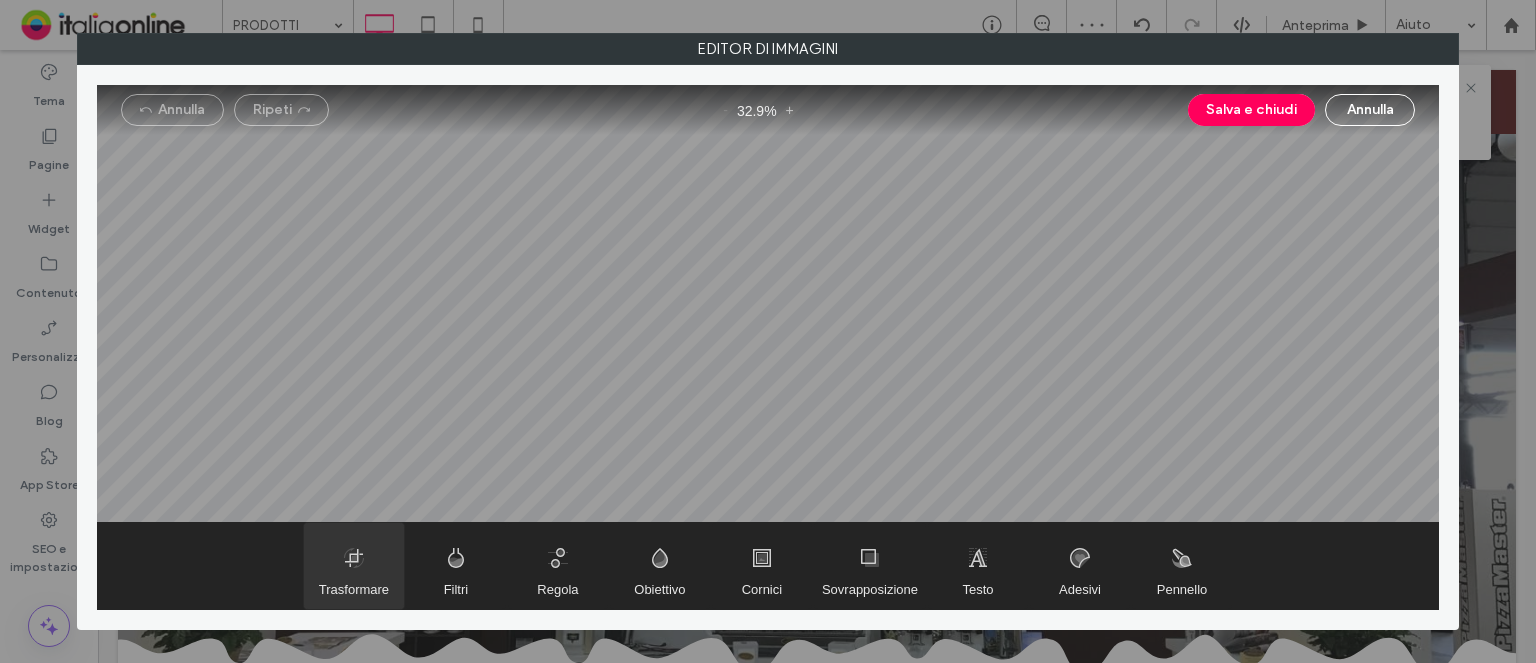 click at bounding box center [354, 566] 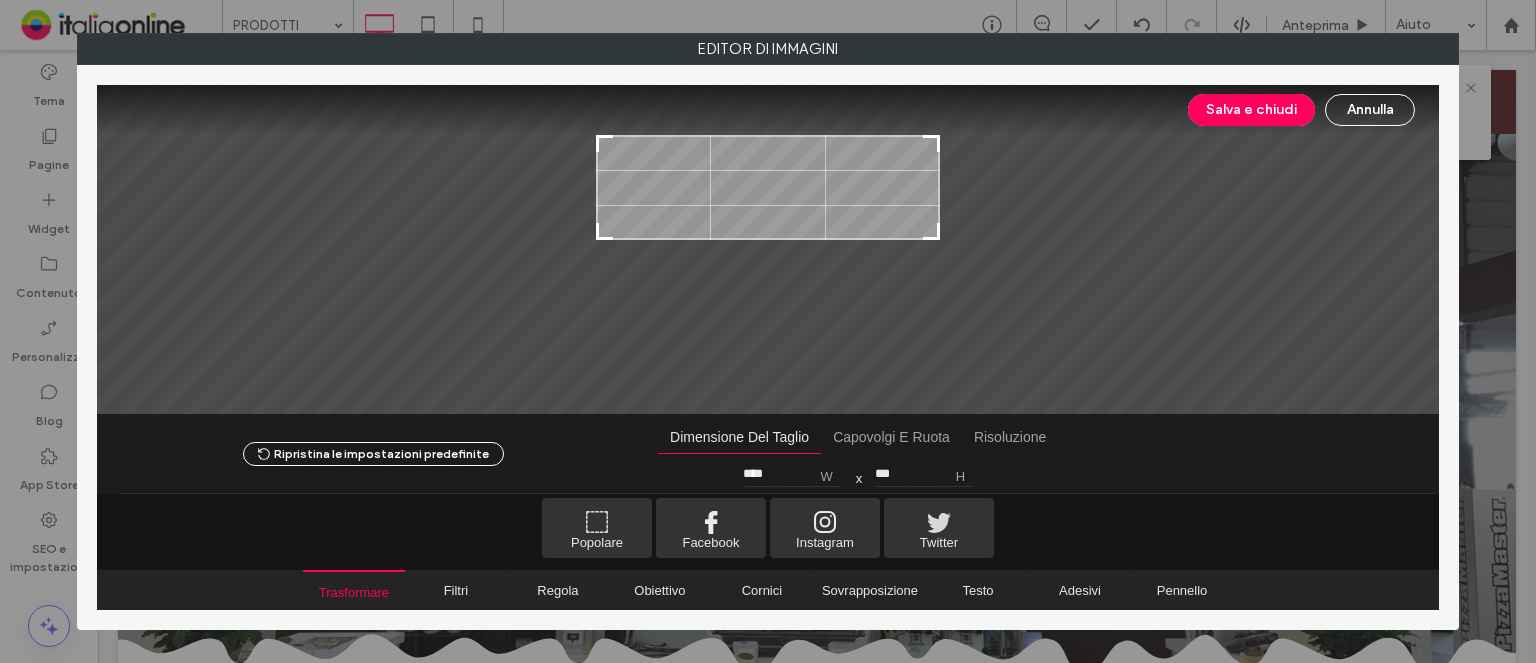 type on "***" 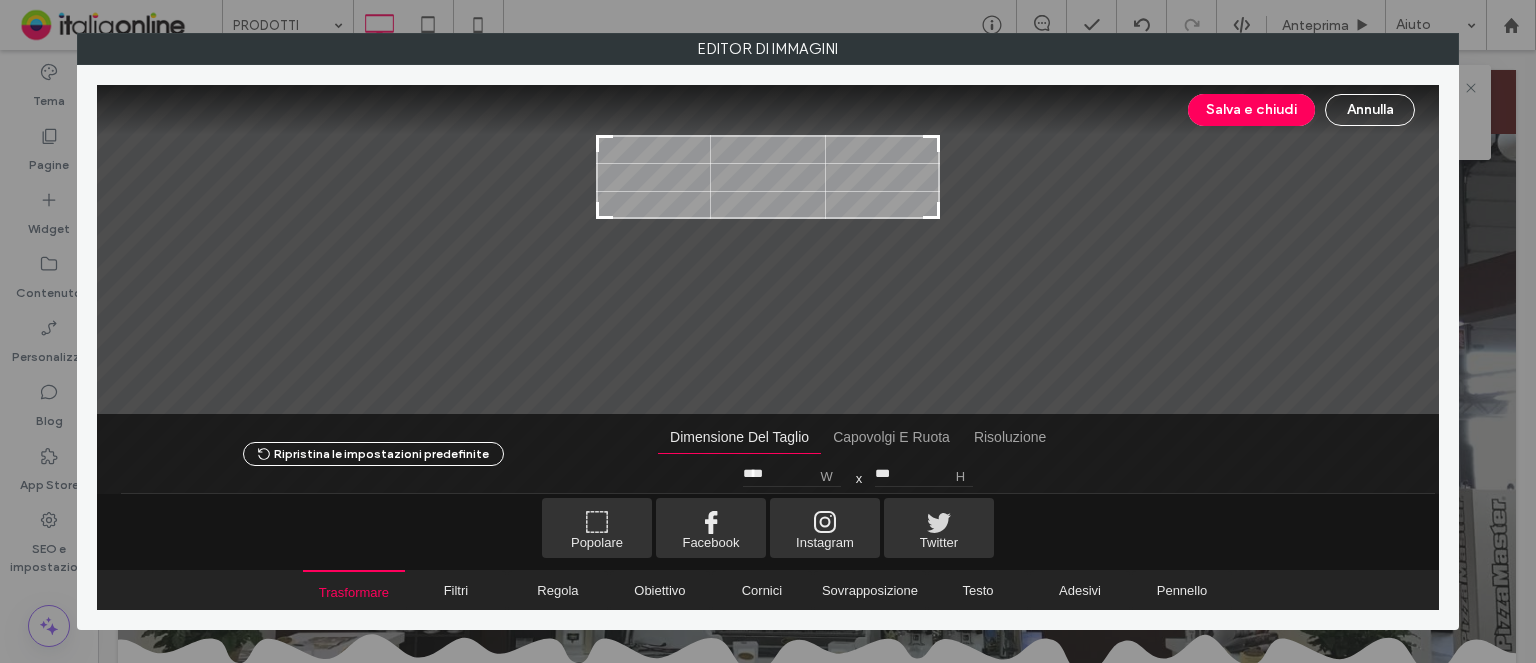 drag, startPoint x: 932, startPoint y: 354, endPoint x: 988, endPoint y: 200, distance: 163.8658 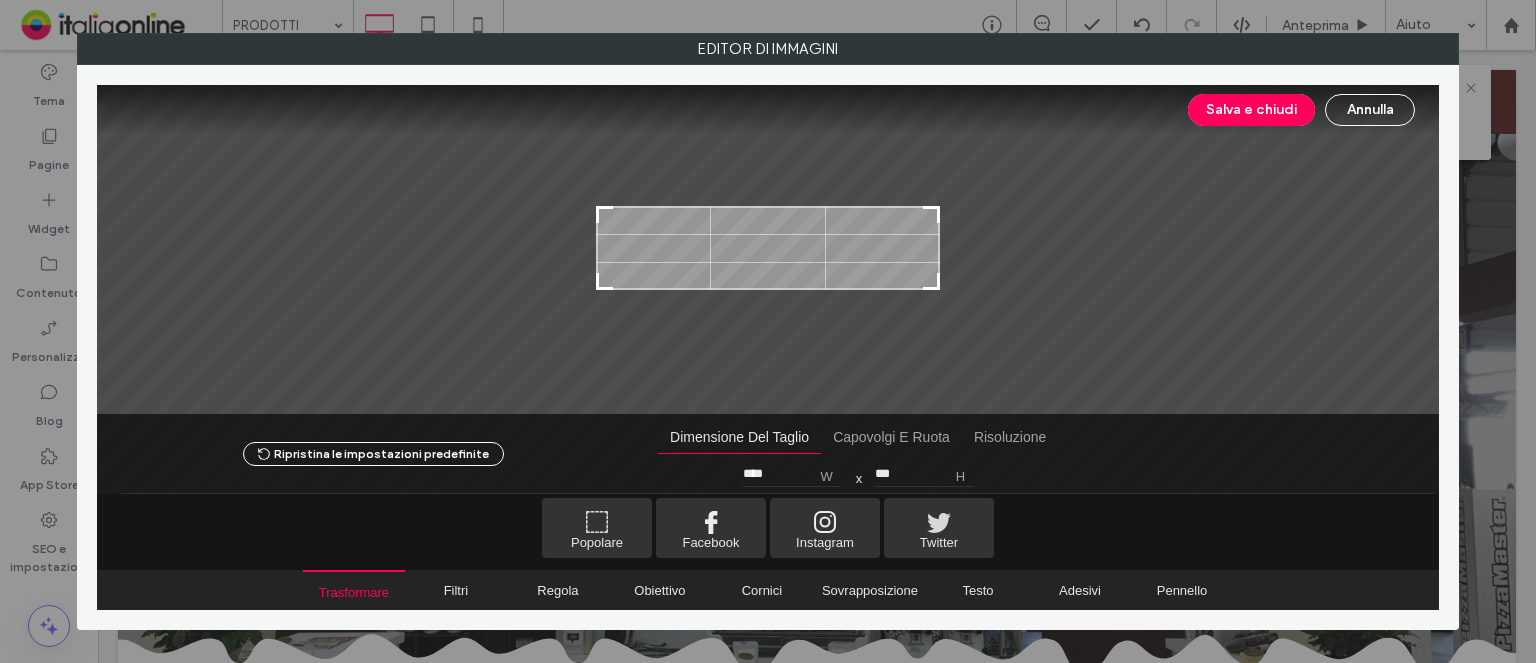drag, startPoint x: 865, startPoint y: 192, endPoint x: 1029, endPoint y: 207, distance: 164.68454 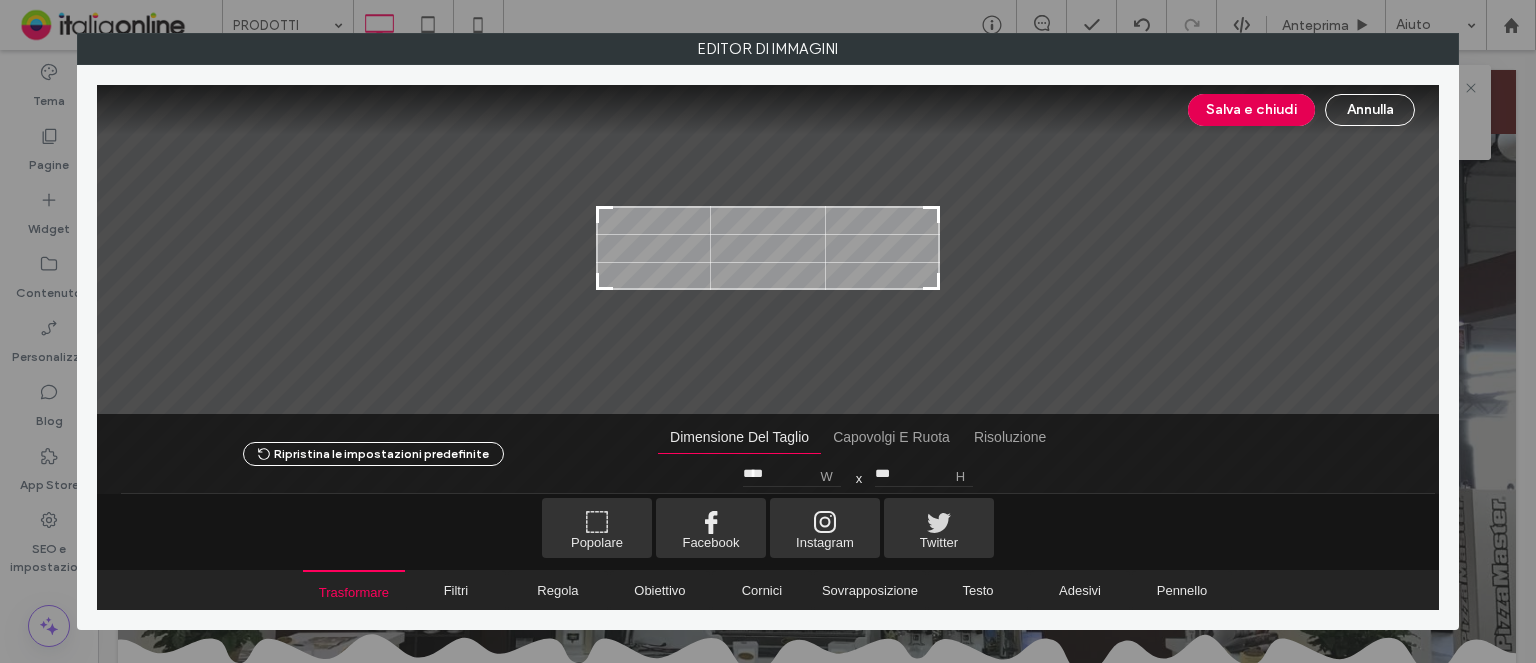 click on "Salva e chiudi" at bounding box center [1251, 110] 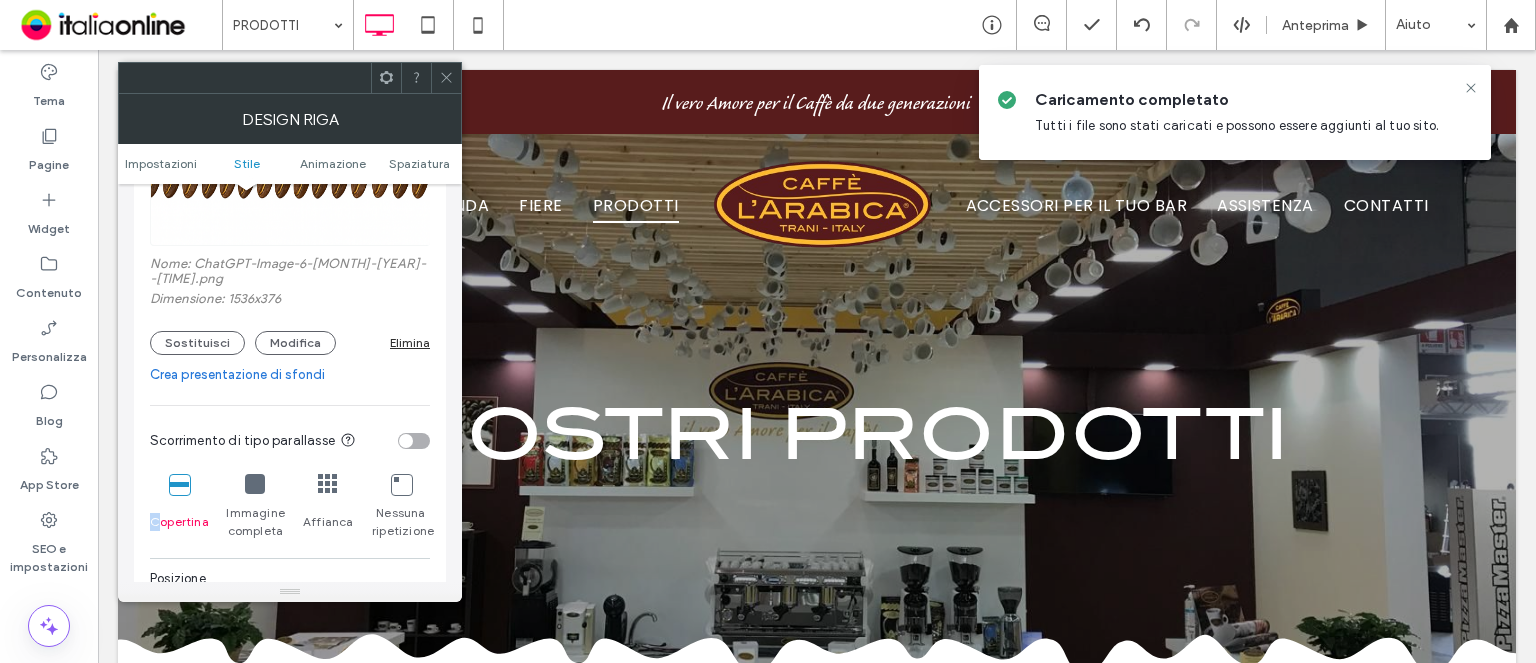 click at bounding box center (255, 484) 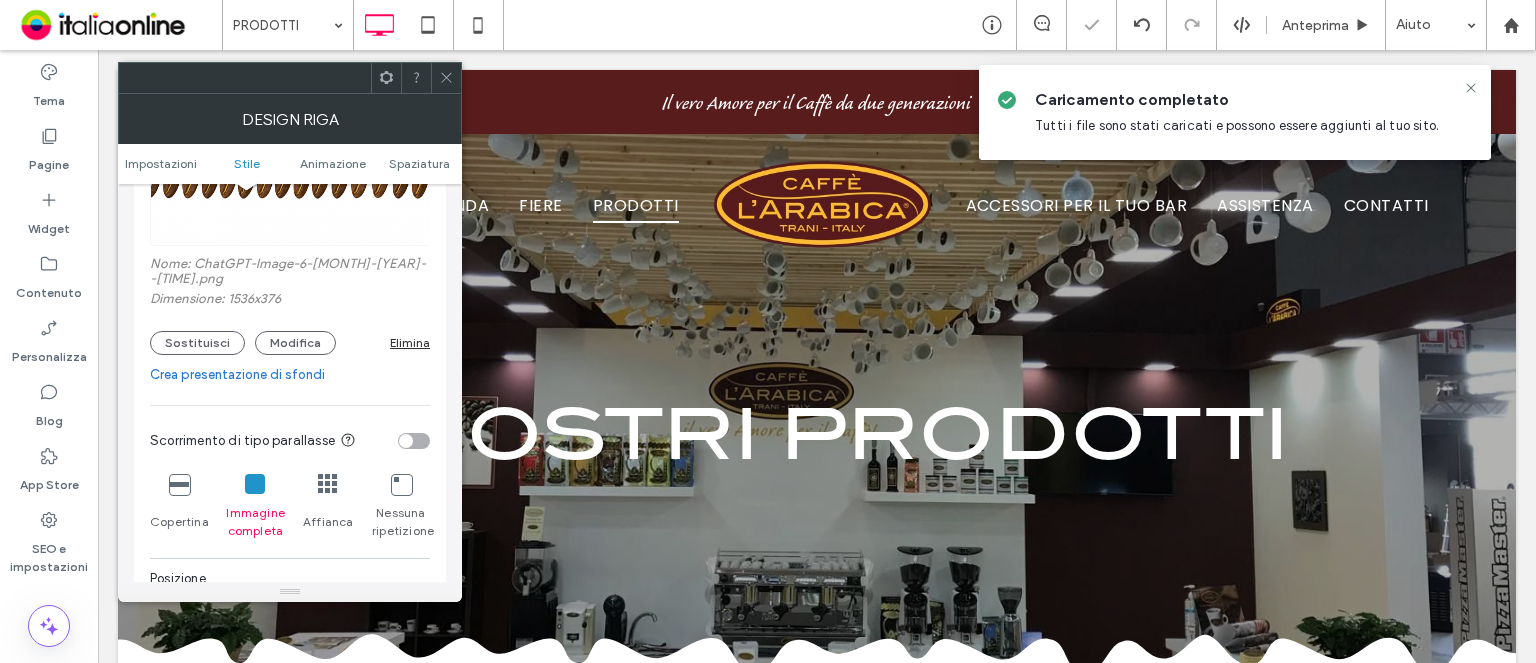 click on "Copertina Immagine completa Affianca Nessuna ripetizione" at bounding box center [290, 507] 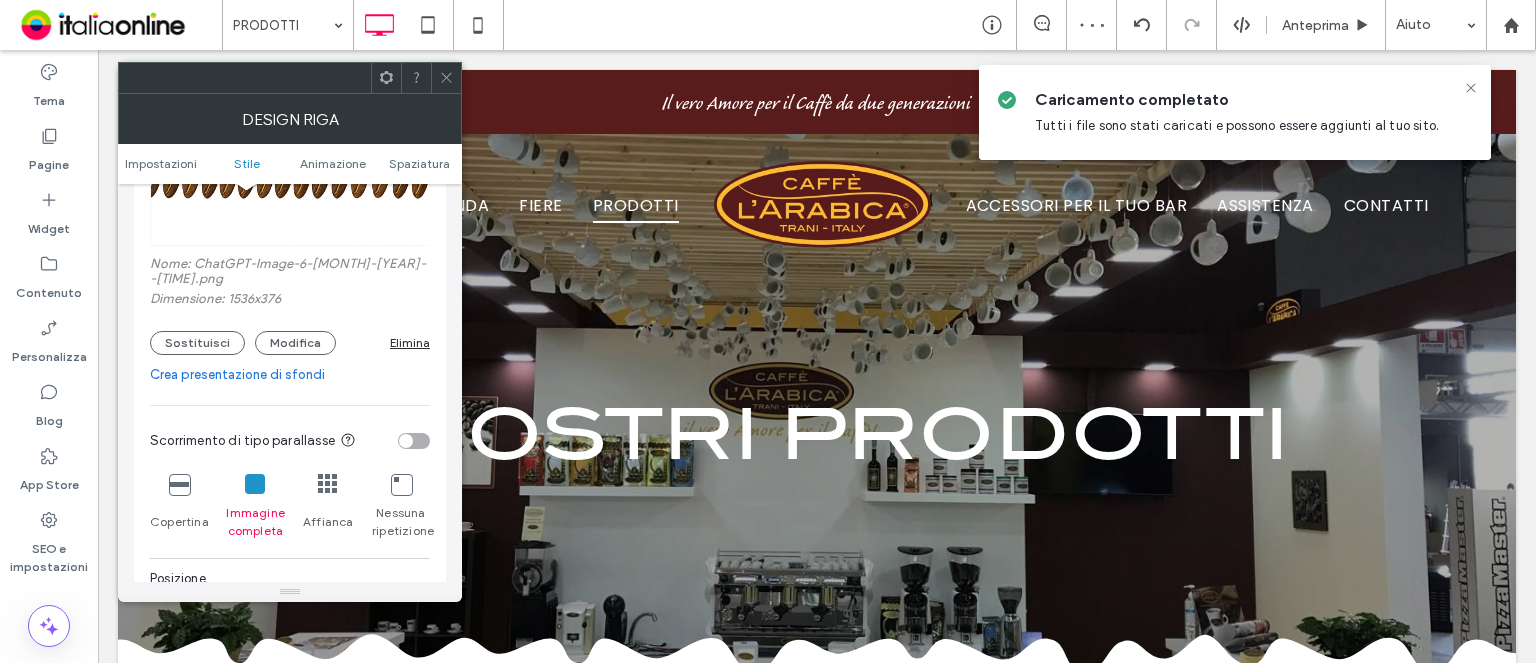 click on "Affianca" at bounding box center [328, 507] 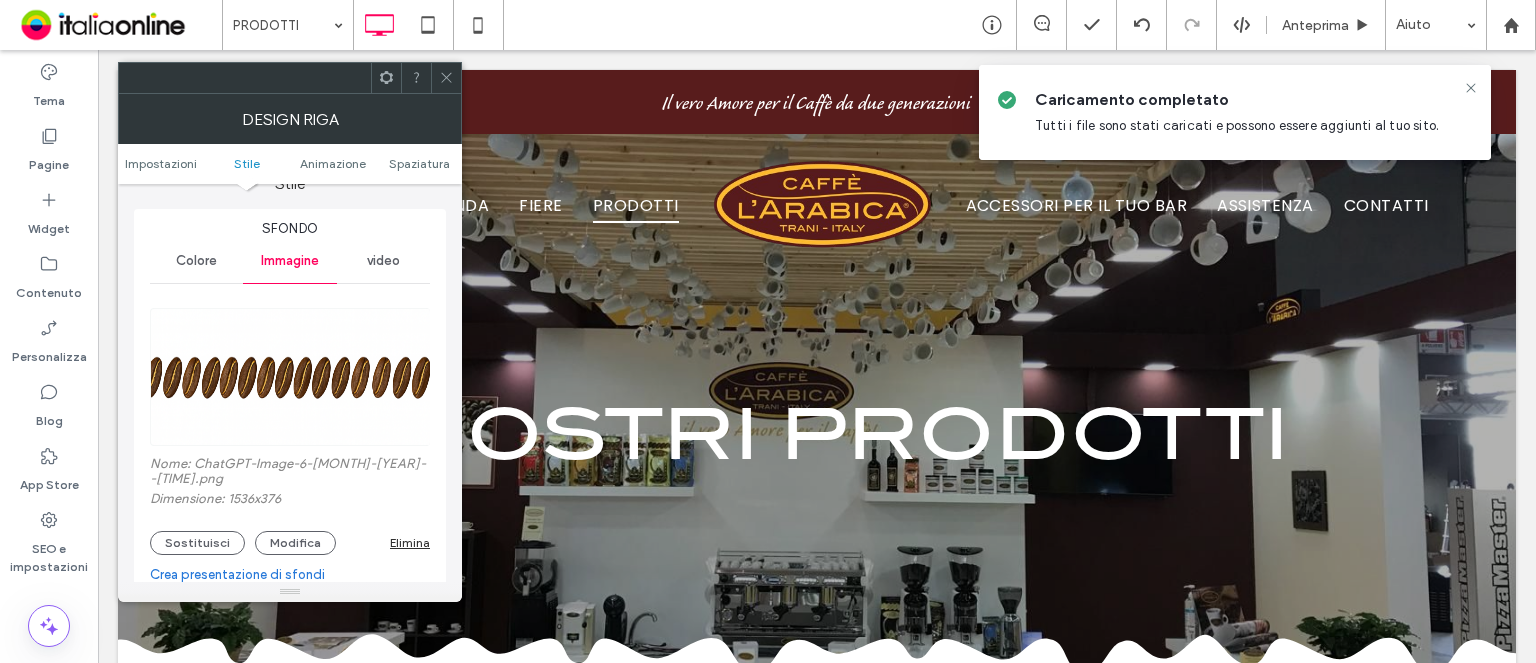 scroll, scrollTop: 300, scrollLeft: 0, axis: vertical 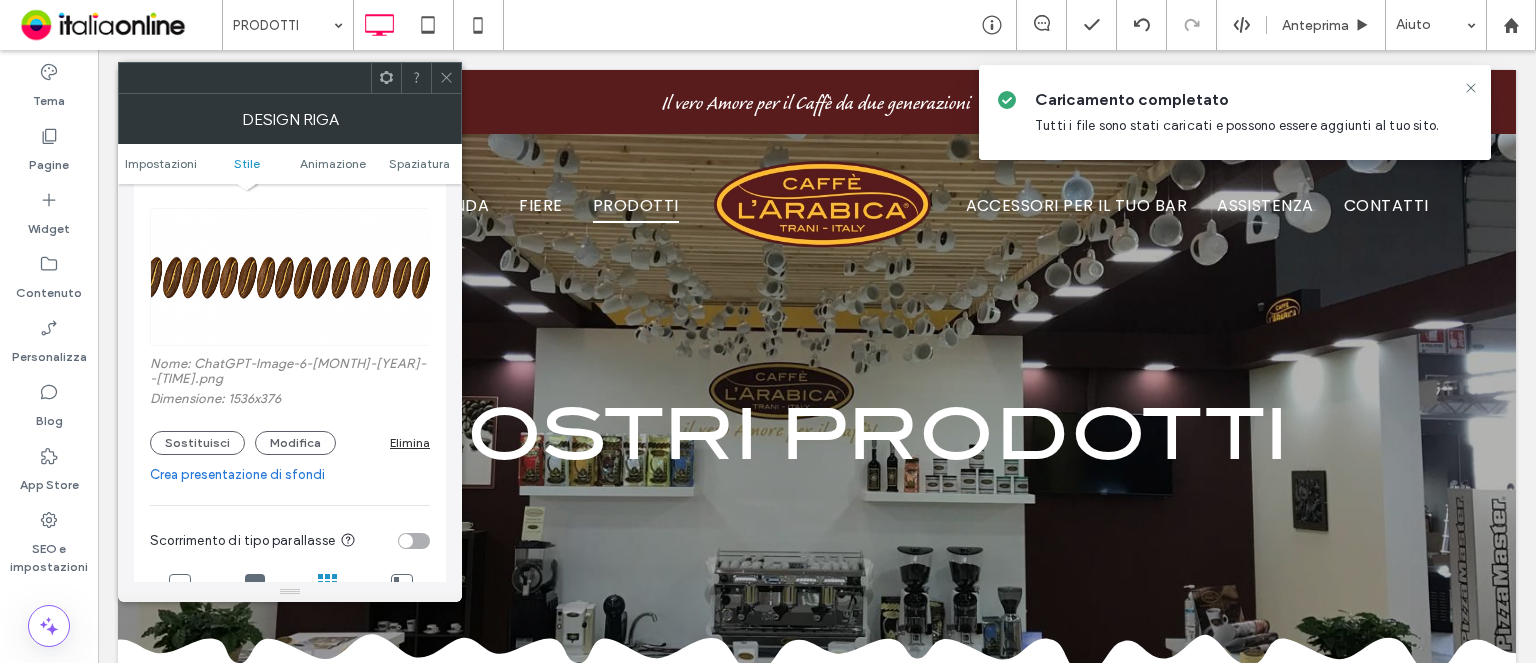click on "Sostituisci Modifica" at bounding box center [270, 443] 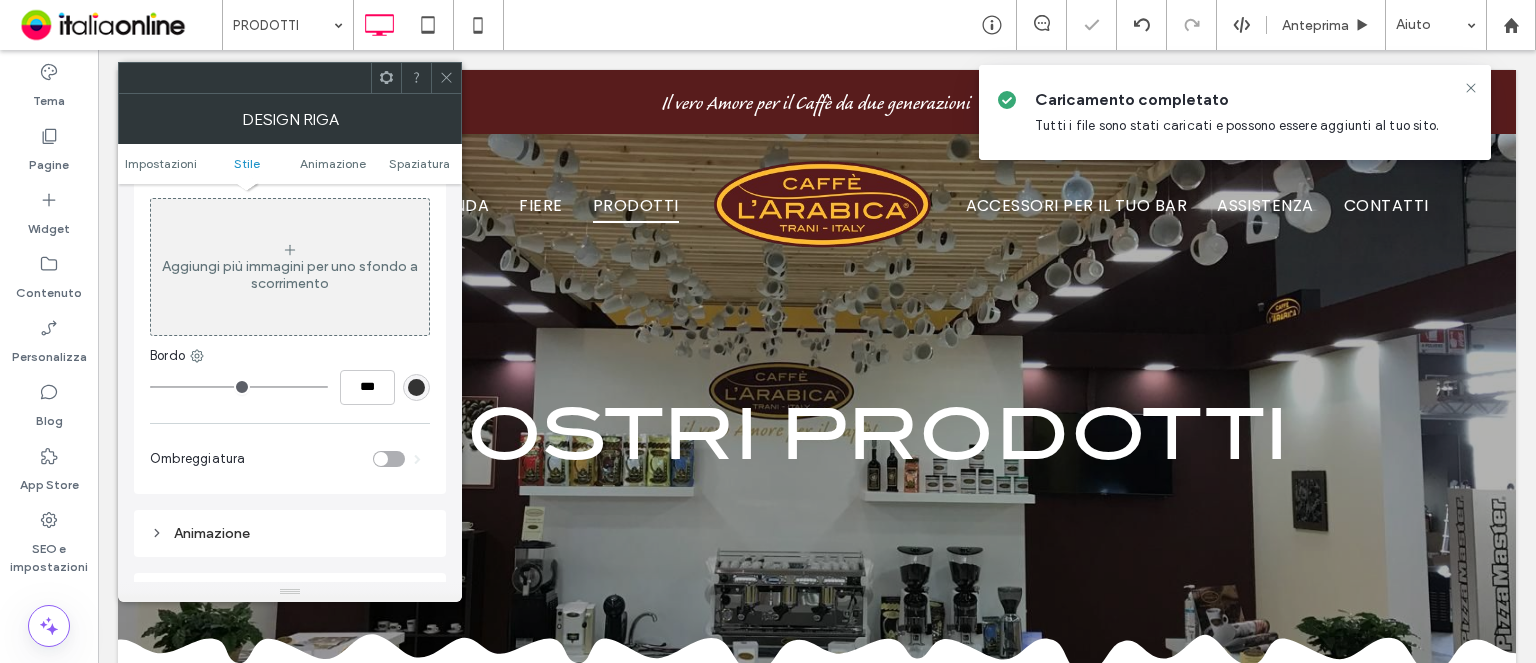 drag, startPoint x: 448, startPoint y: 72, endPoint x: 429, endPoint y: 72, distance: 19 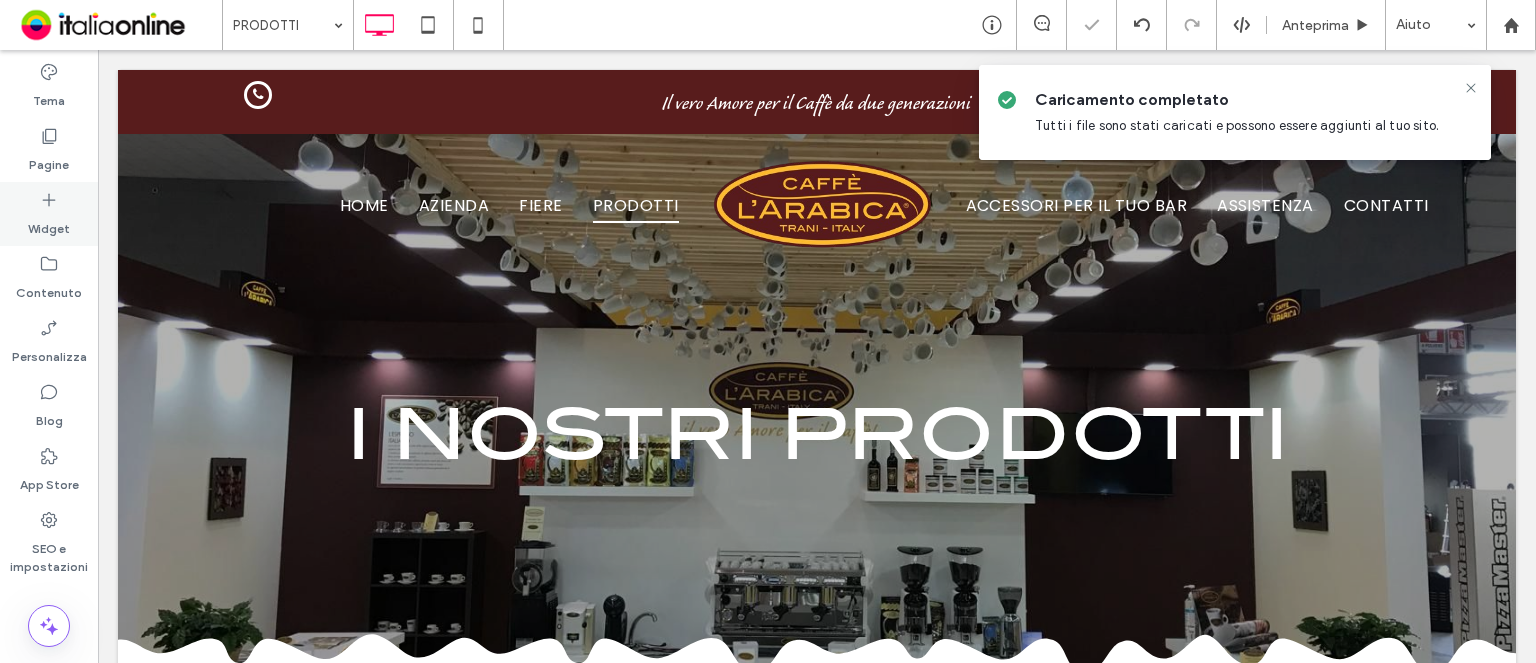 click on "Widget" at bounding box center [49, 224] 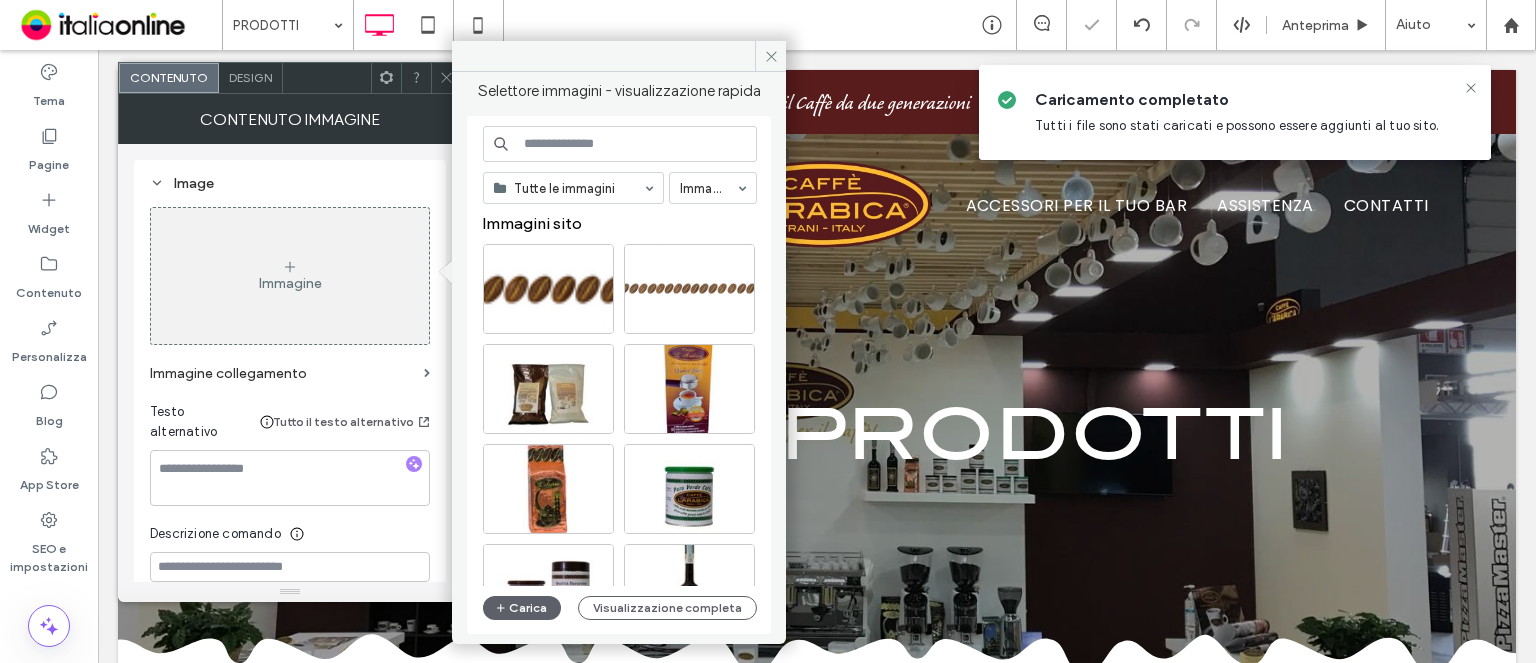 click at bounding box center (689, 289) 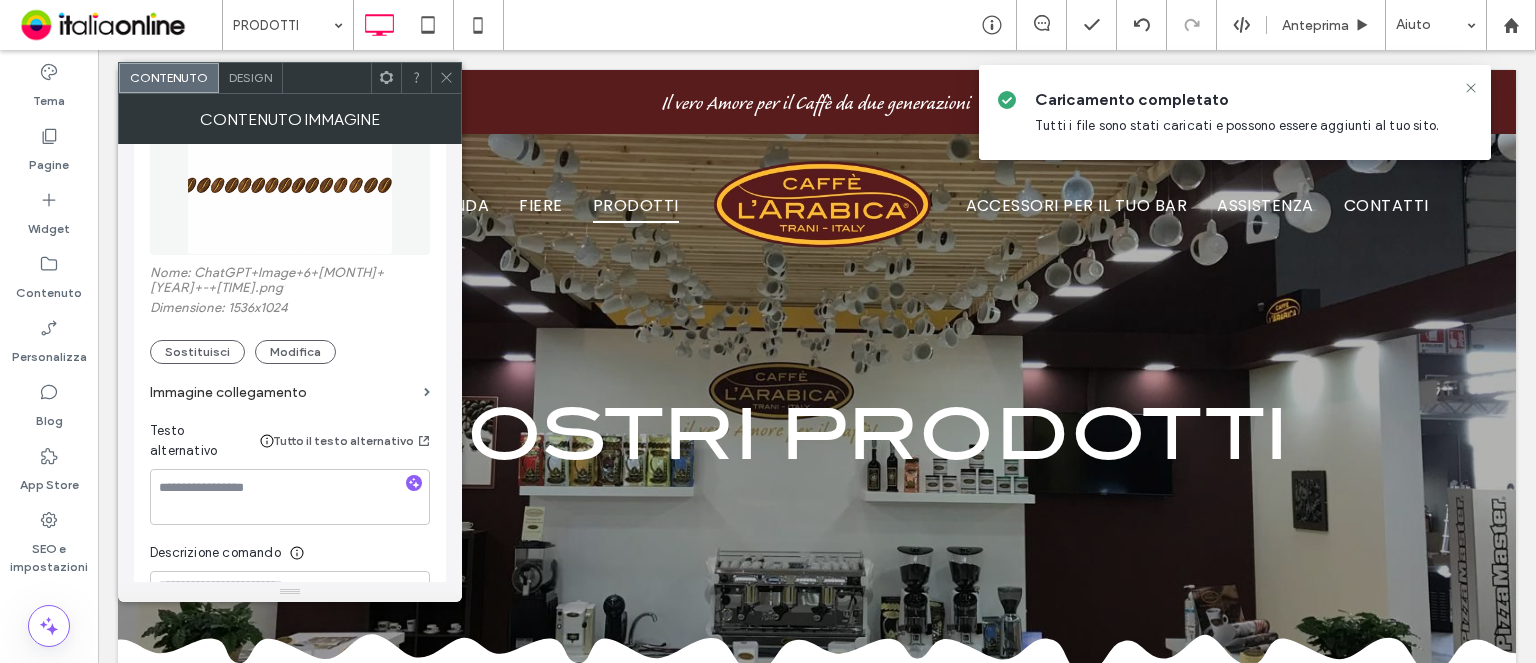 scroll, scrollTop: 100, scrollLeft: 0, axis: vertical 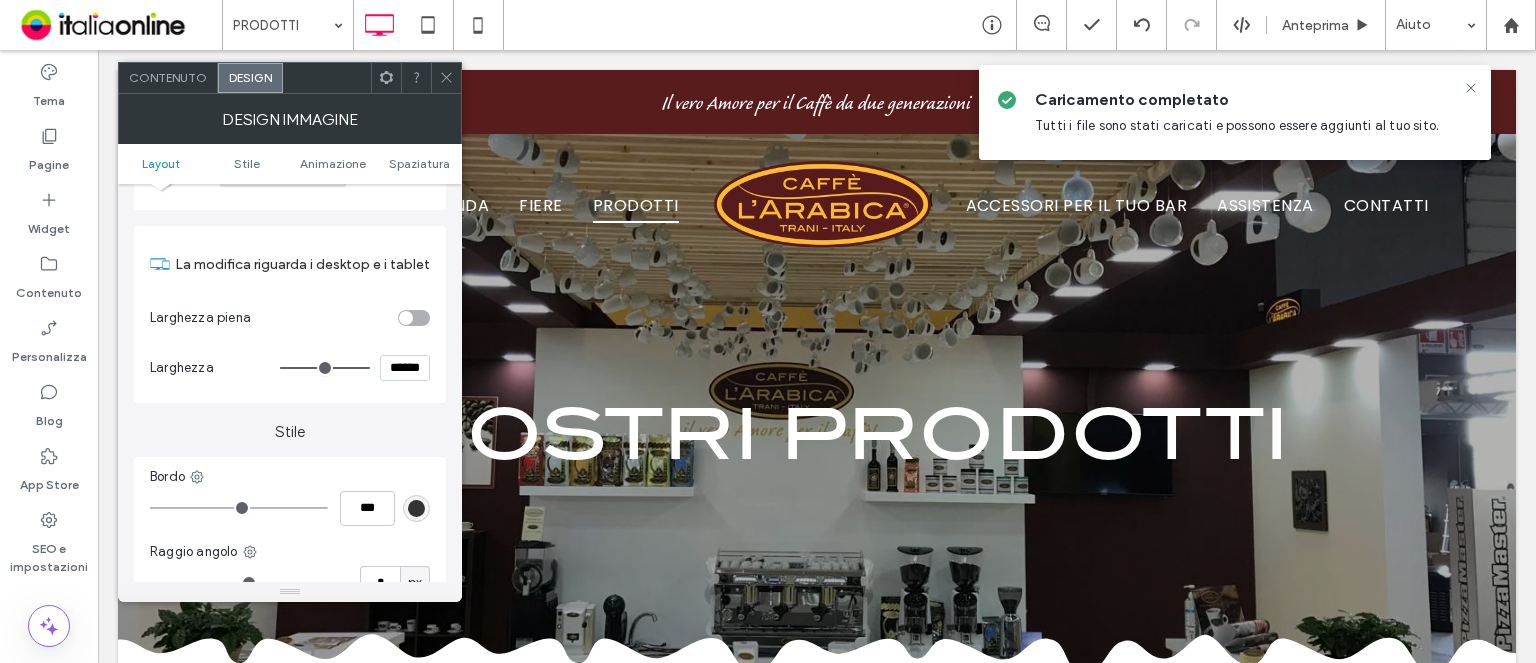 click at bounding box center [414, 318] 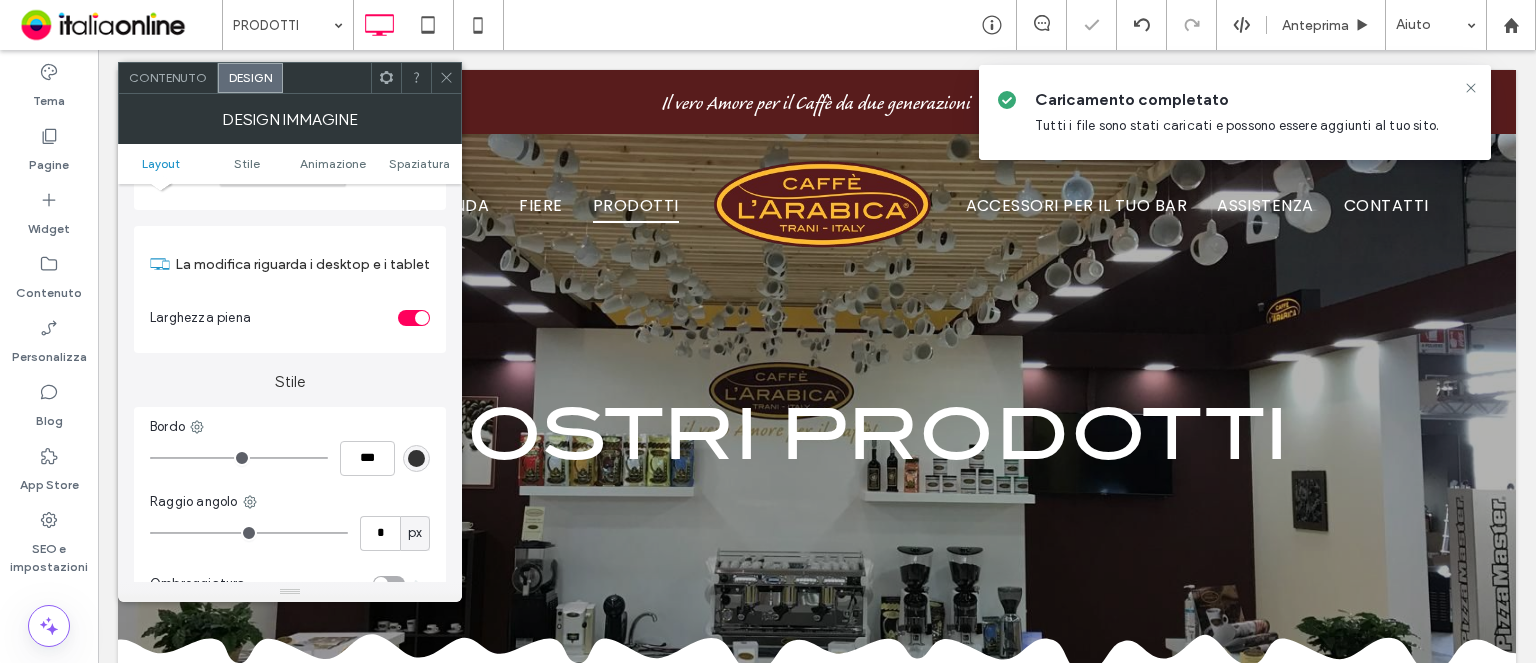 click at bounding box center (422, 318) 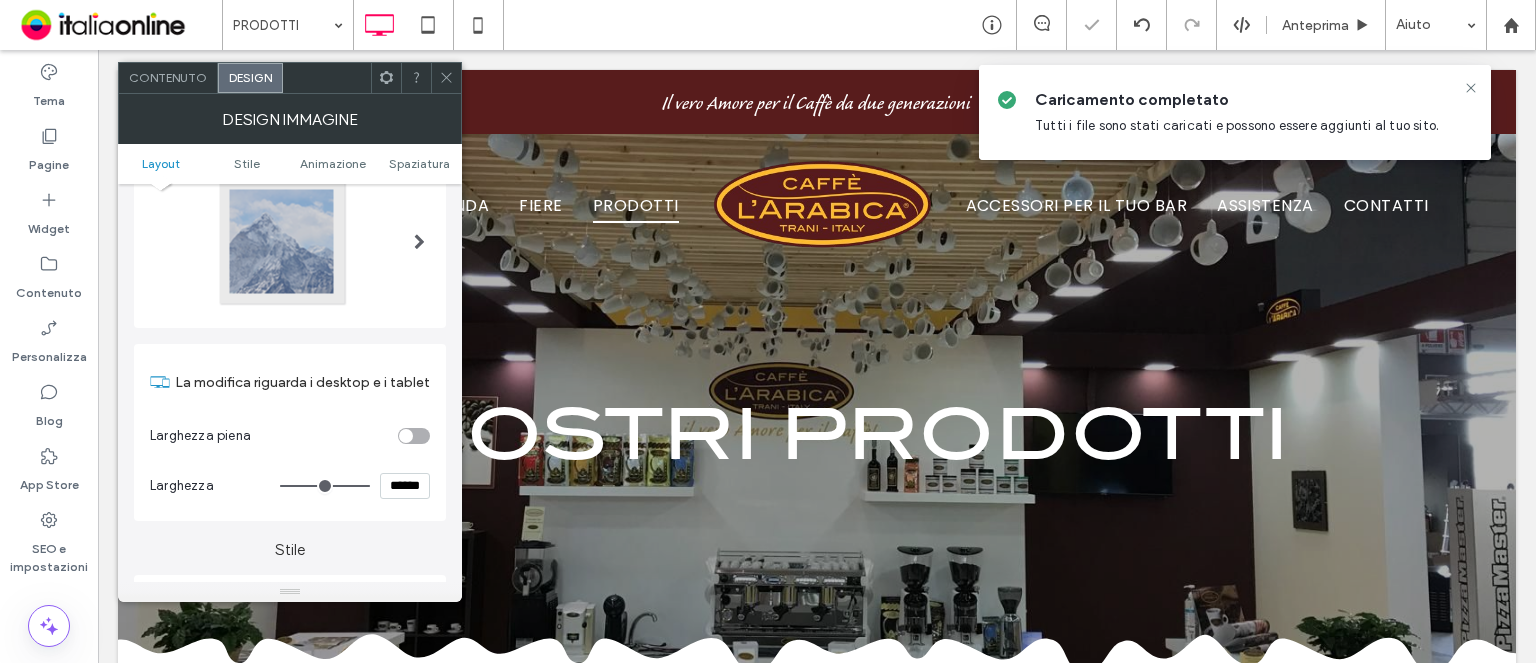 scroll, scrollTop: 0, scrollLeft: 0, axis: both 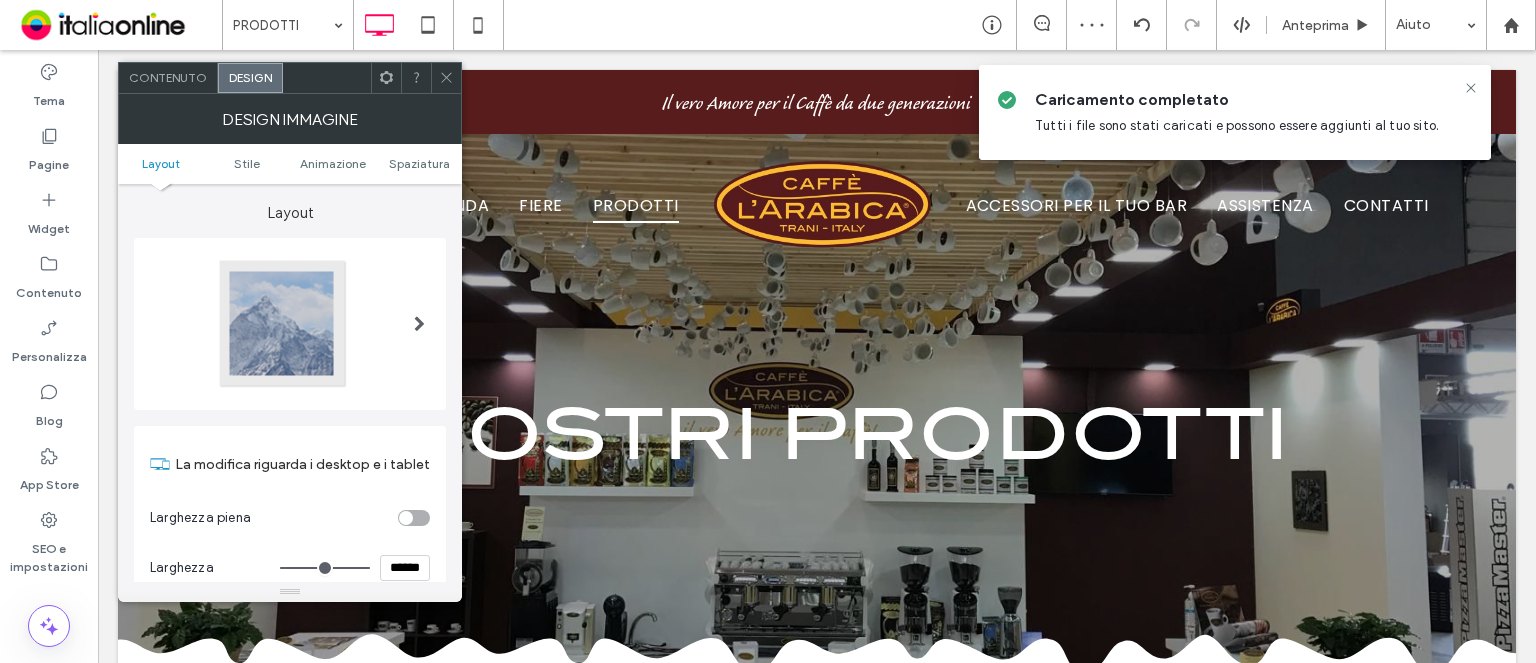 click on "Contenuto" at bounding box center [168, 78] 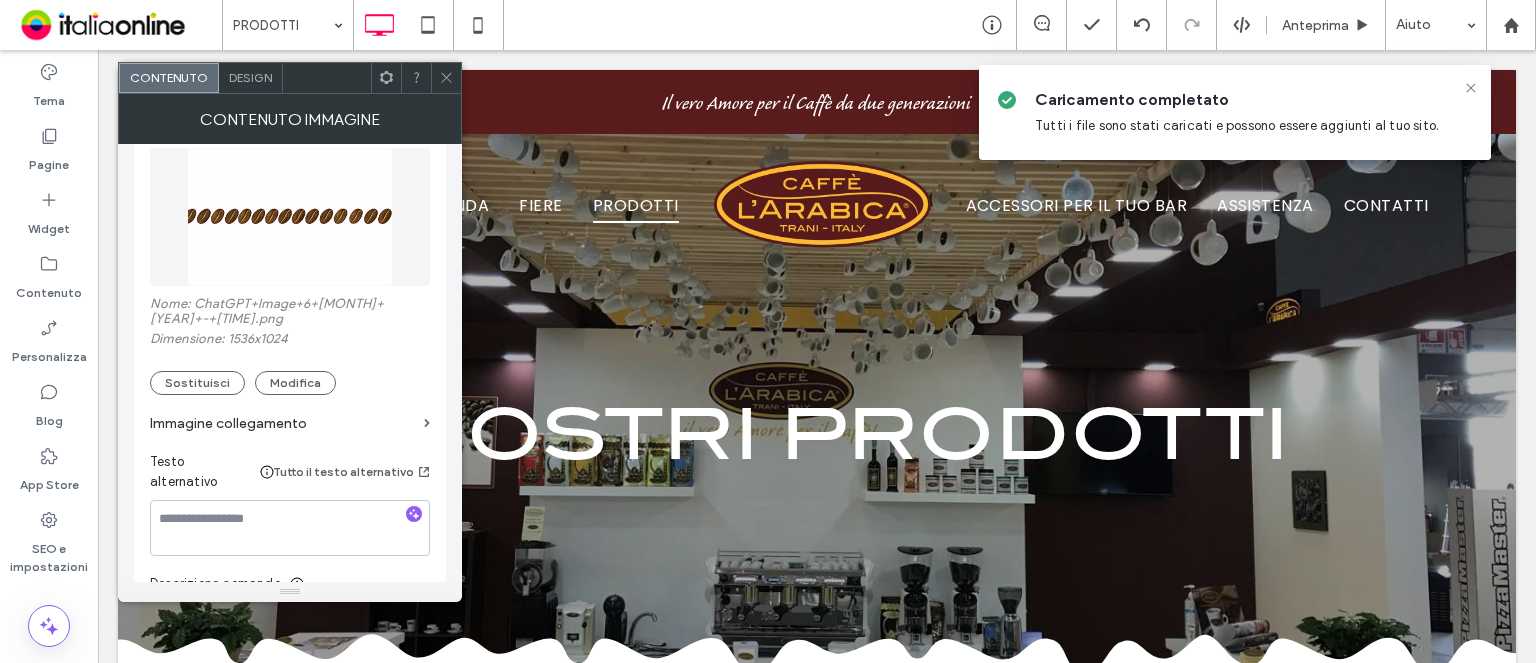 scroll, scrollTop: 0, scrollLeft: 0, axis: both 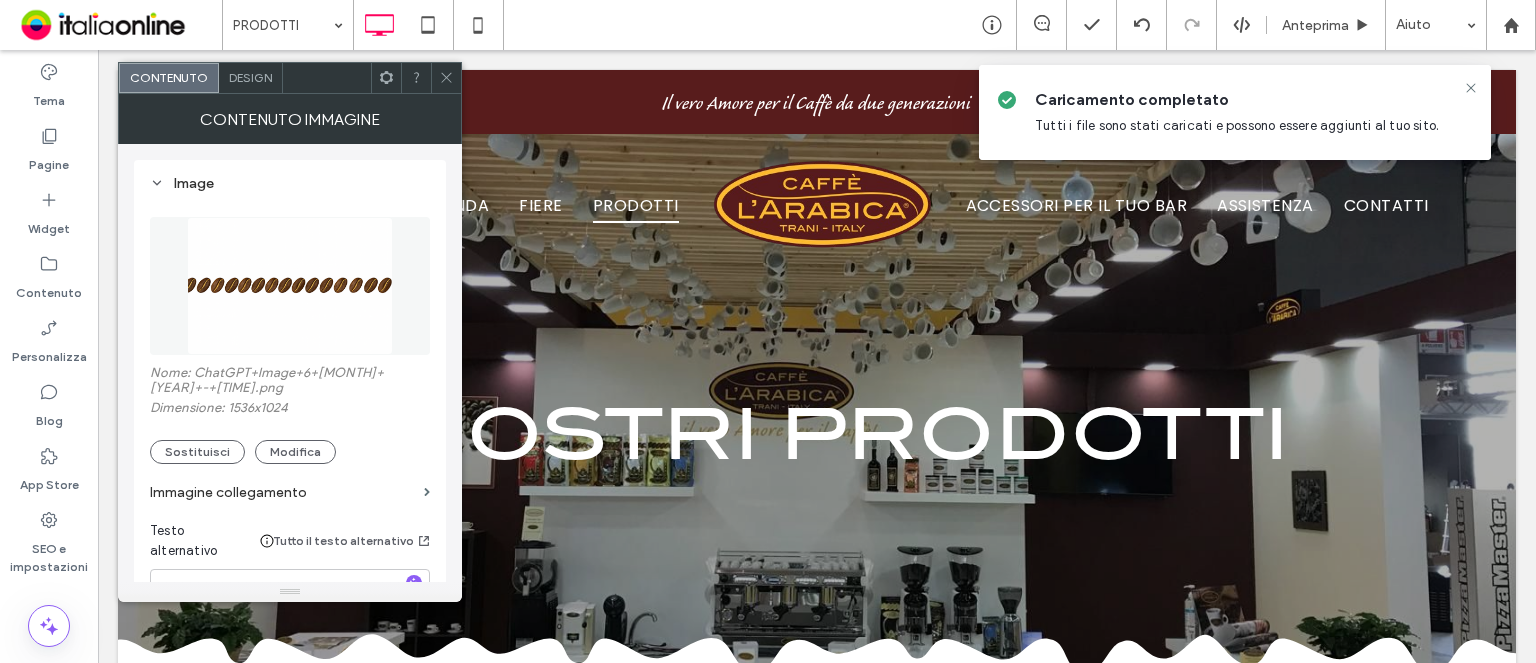 click on "Design" at bounding box center [250, 77] 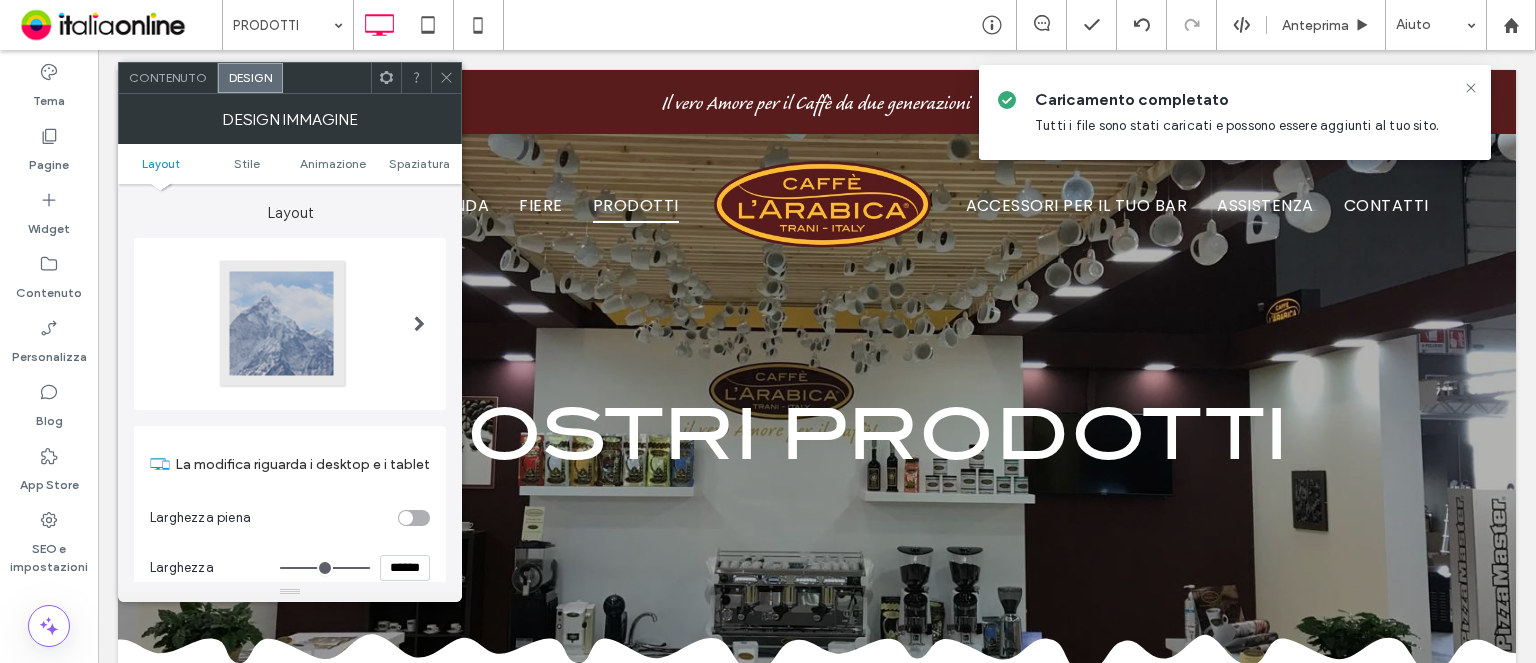 scroll, scrollTop: 300, scrollLeft: 0, axis: vertical 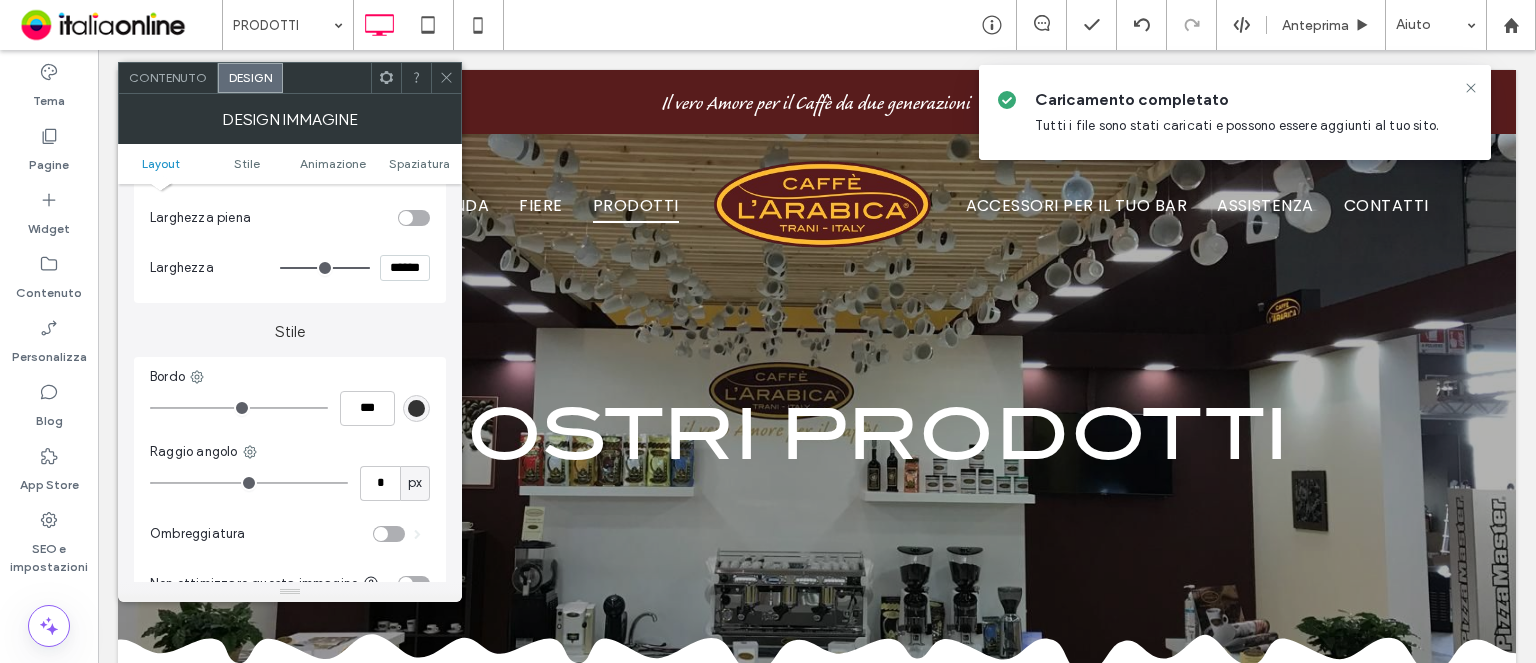 type on "****" 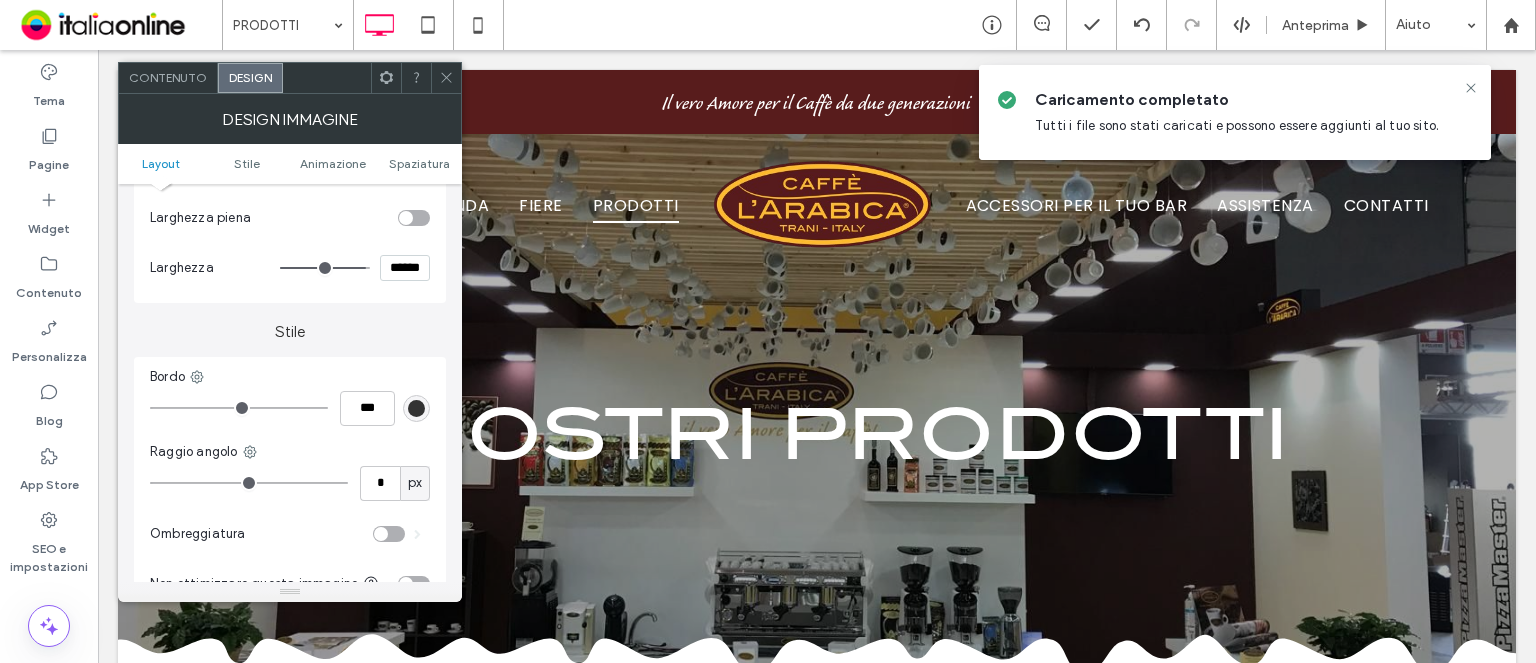 type on "****" 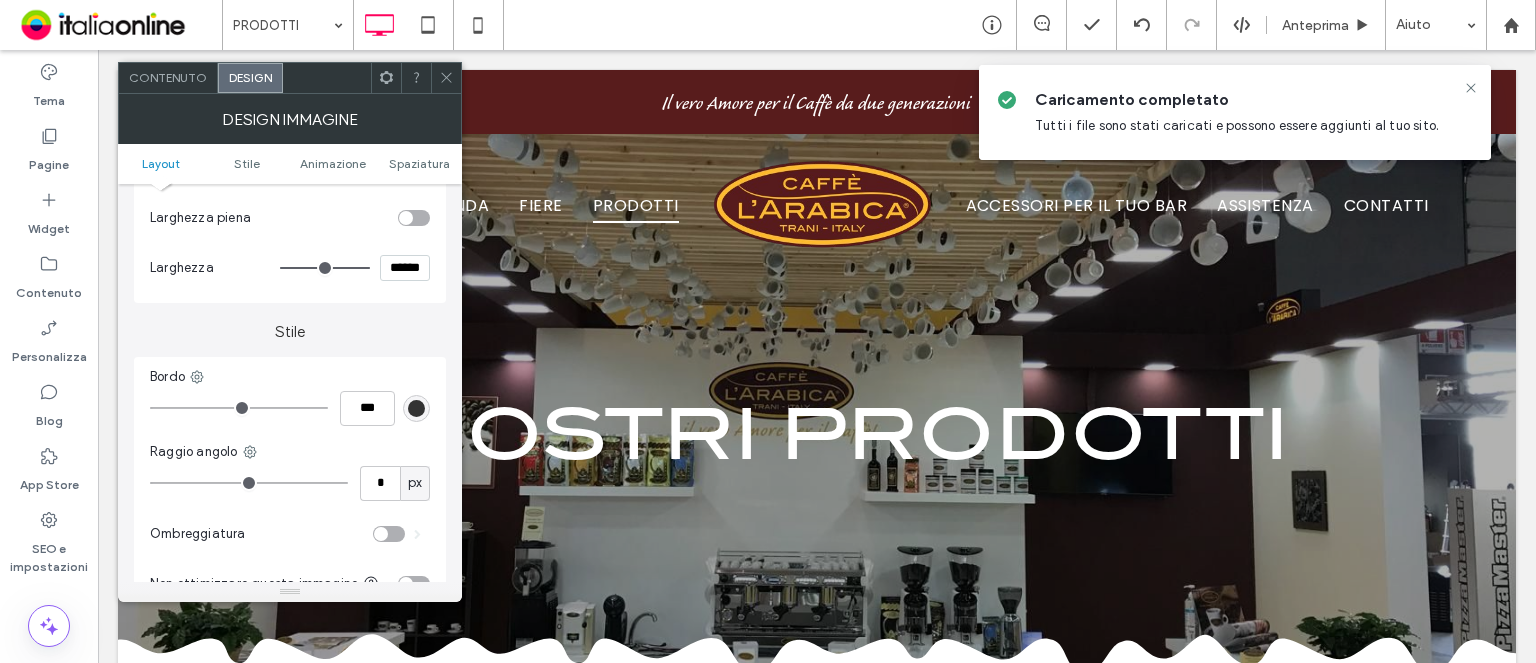 drag, startPoint x: 358, startPoint y: 275, endPoint x: 704, endPoint y: 275, distance: 346 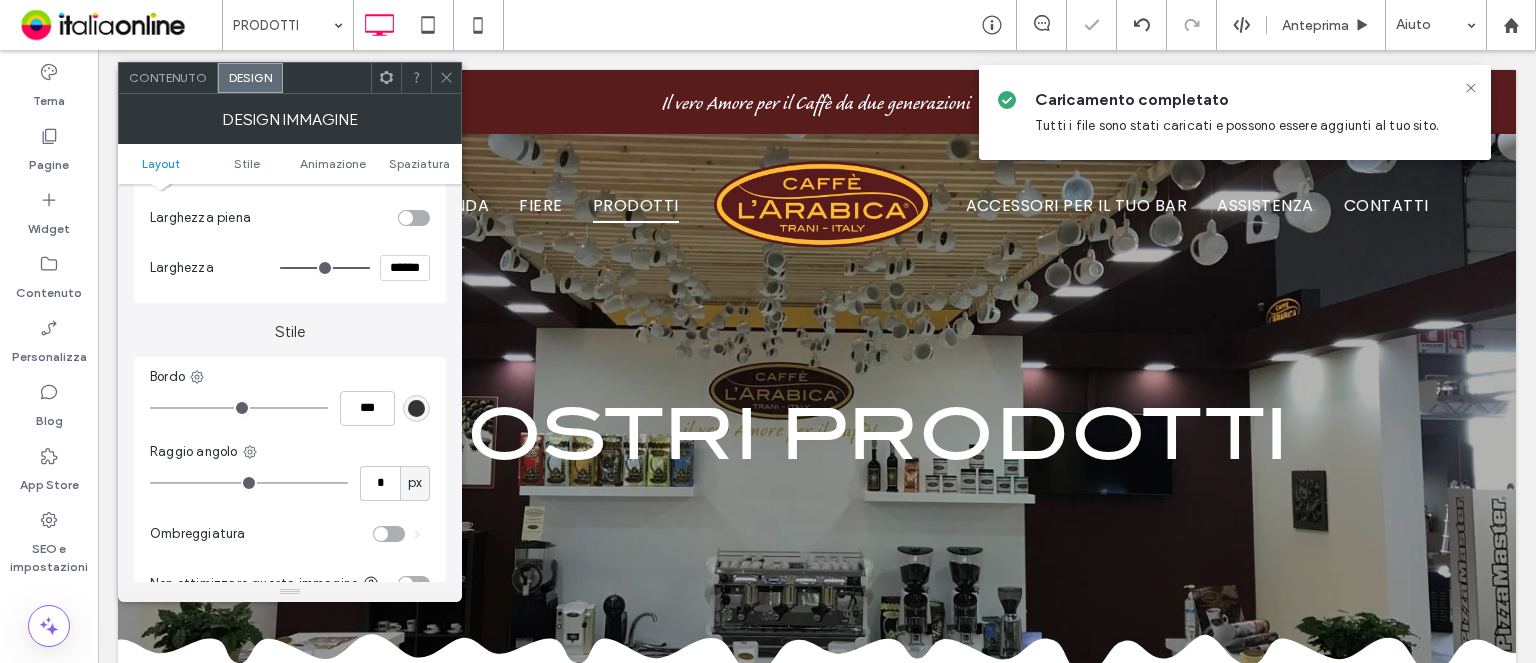 click 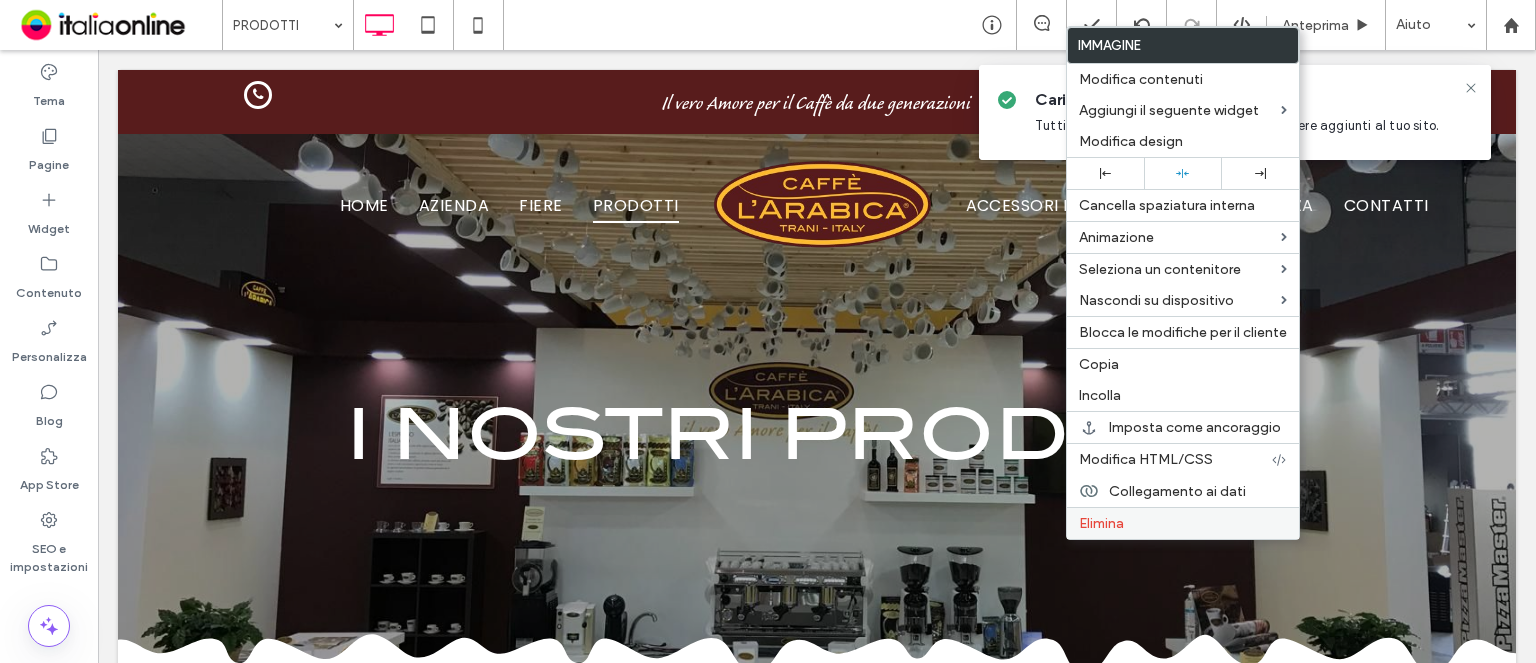 click on "Elimina" at bounding box center (1183, 523) 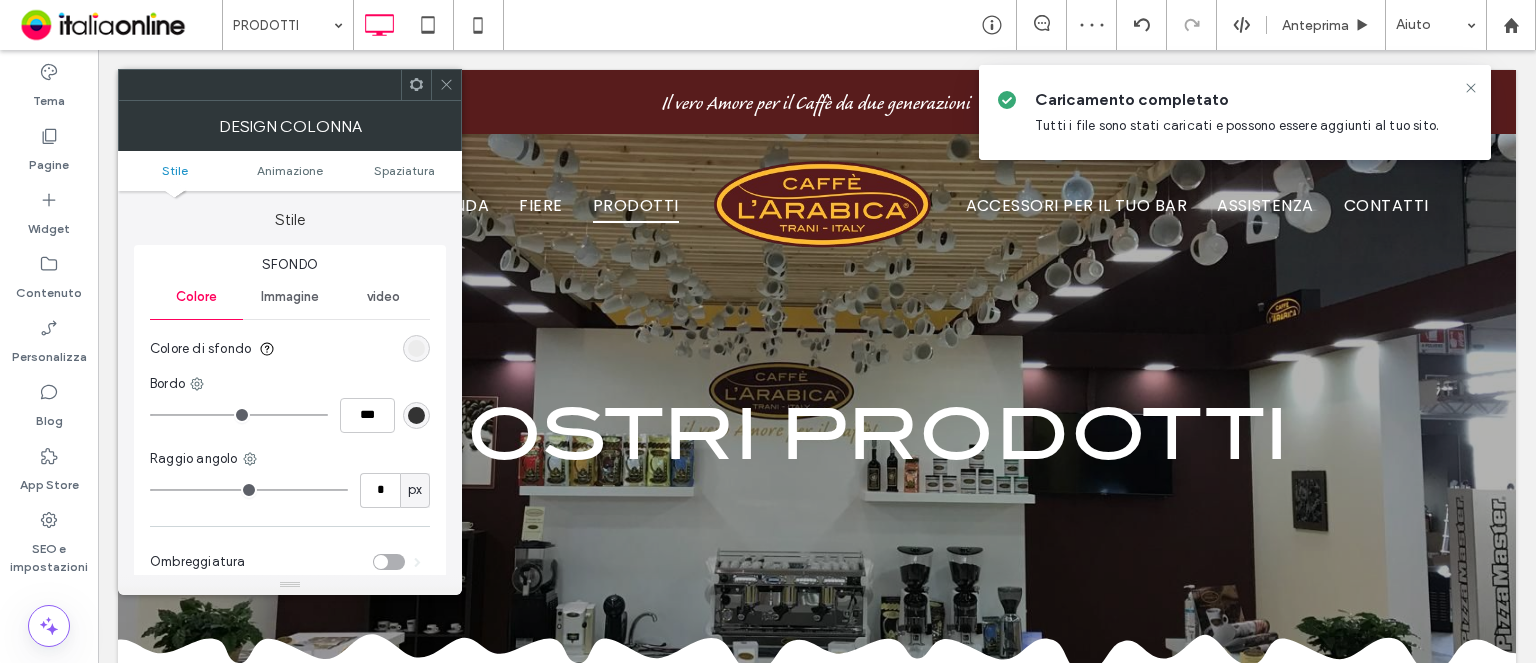 drag, startPoint x: 338, startPoint y: 293, endPoint x: 328, endPoint y: 294, distance: 10.049875 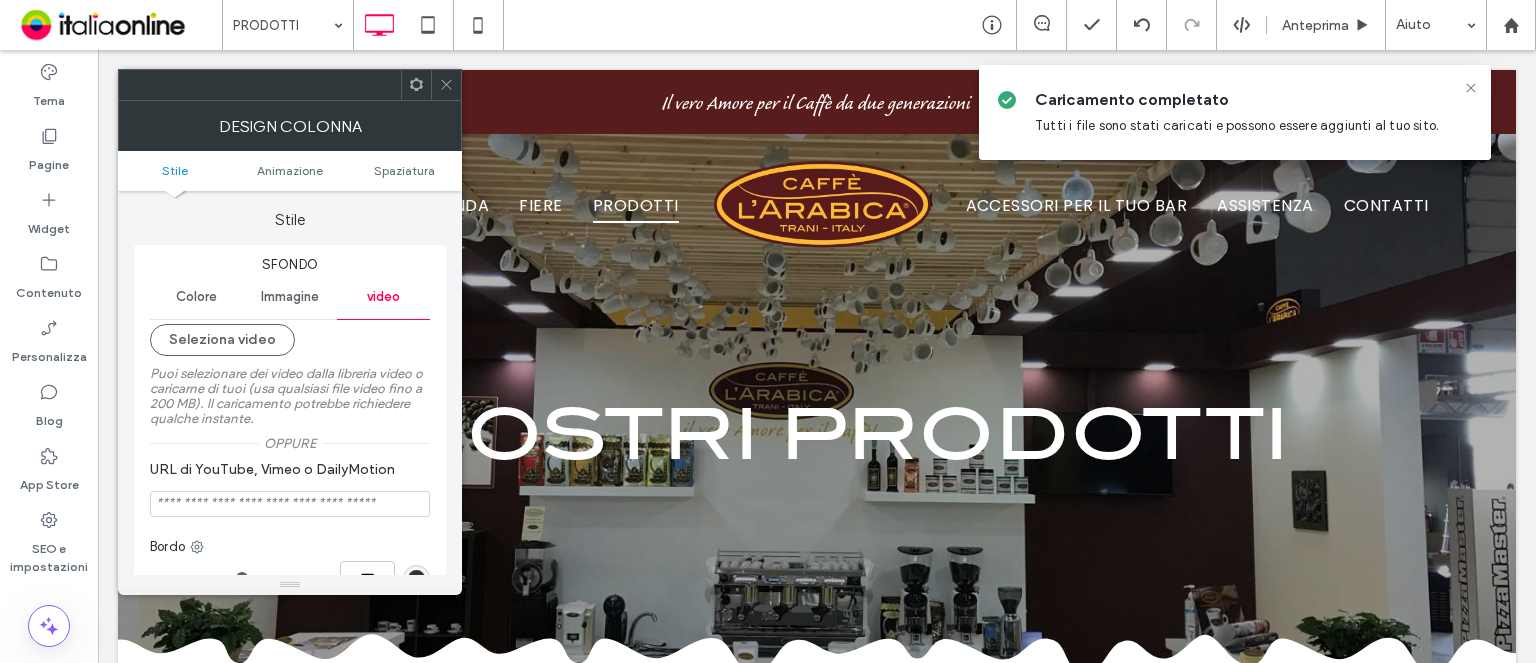 drag, startPoint x: 284, startPoint y: 301, endPoint x: 259, endPoint y: 322, distance: 32.649654 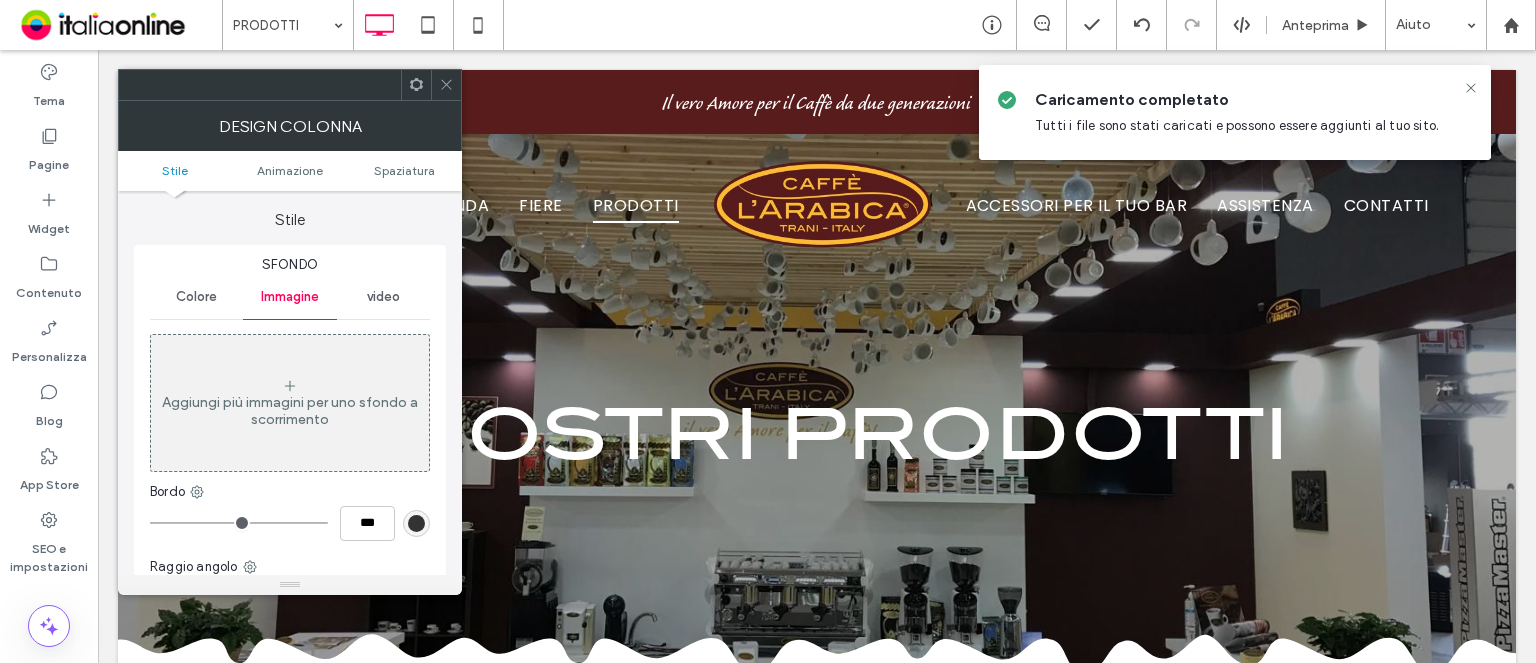 click on "Aggiungi più immagini per uno sfondo a scorrimento" at bounding box center (290, 403) 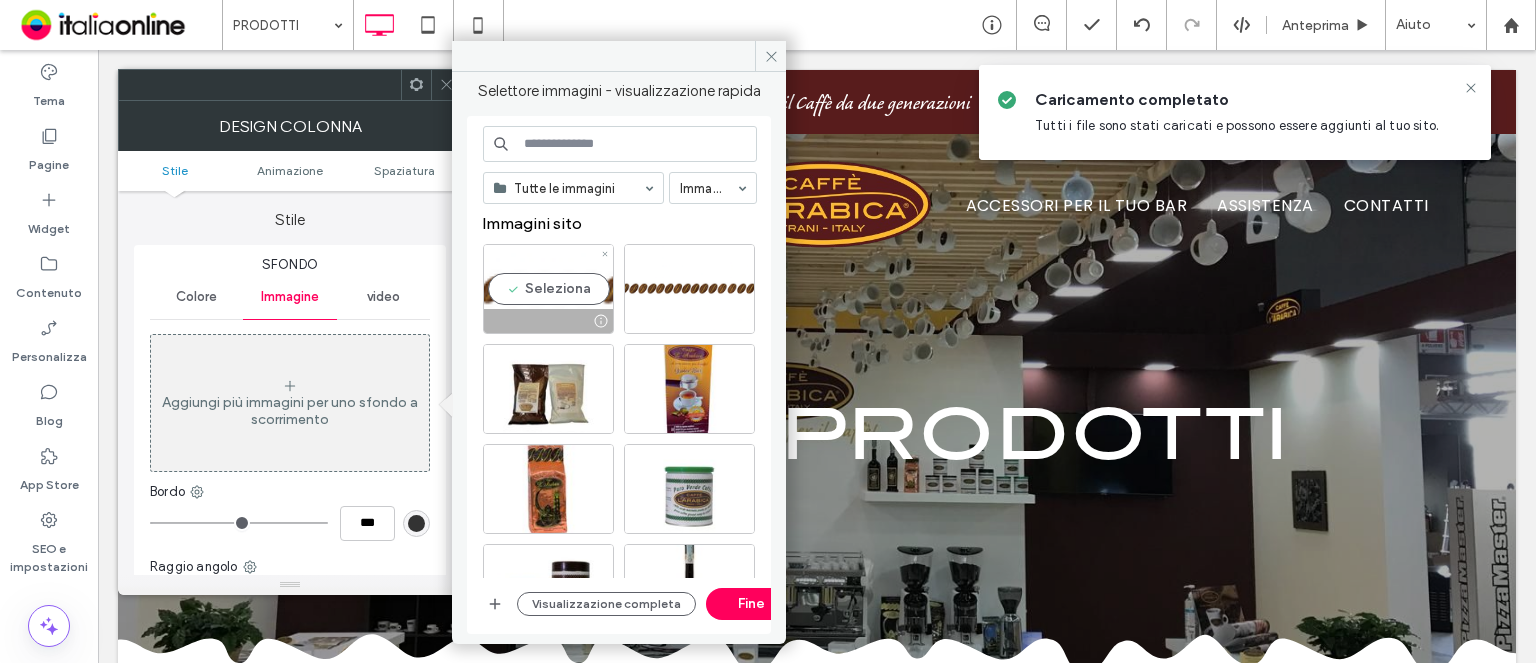 drag, startPoint x: 568, startPoint y: 282, endPoint x: 663, endPoint y: 454, distance: 196.49173 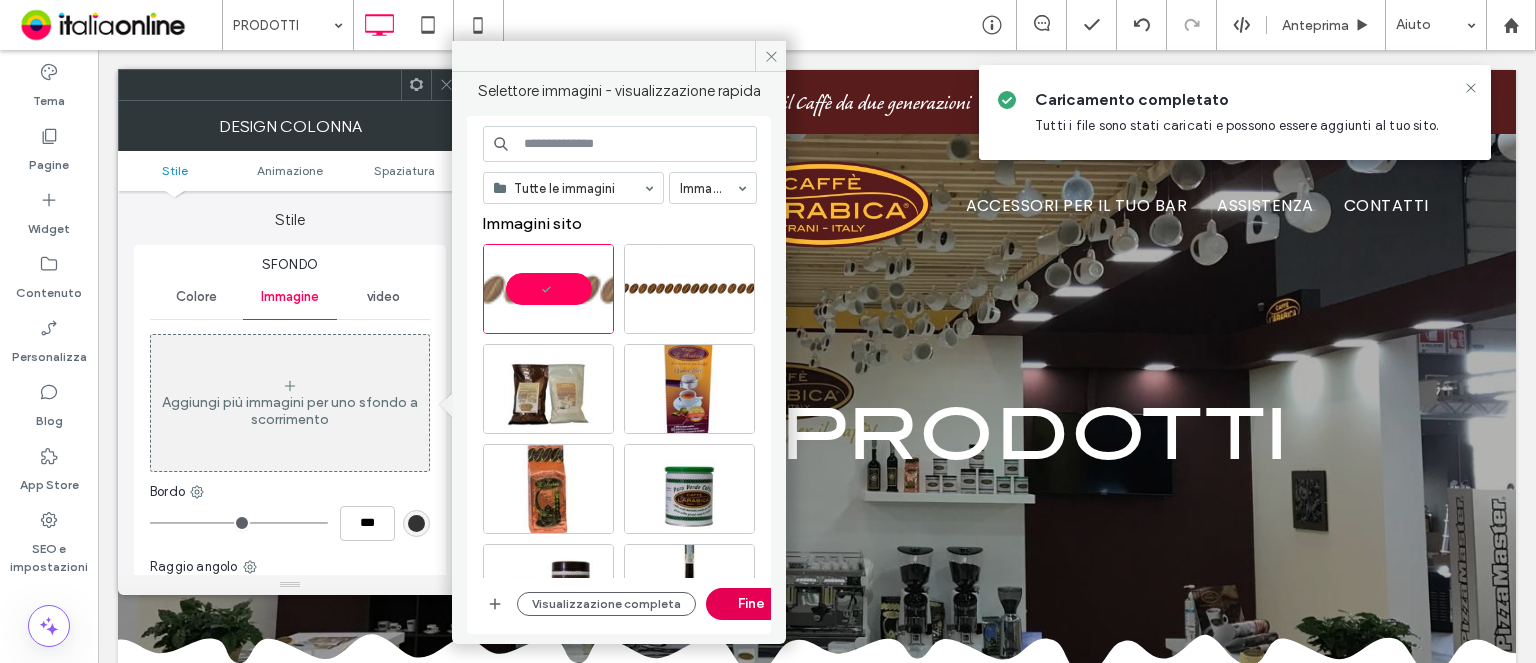 click on "Fine" at bounding box center [751, 604] 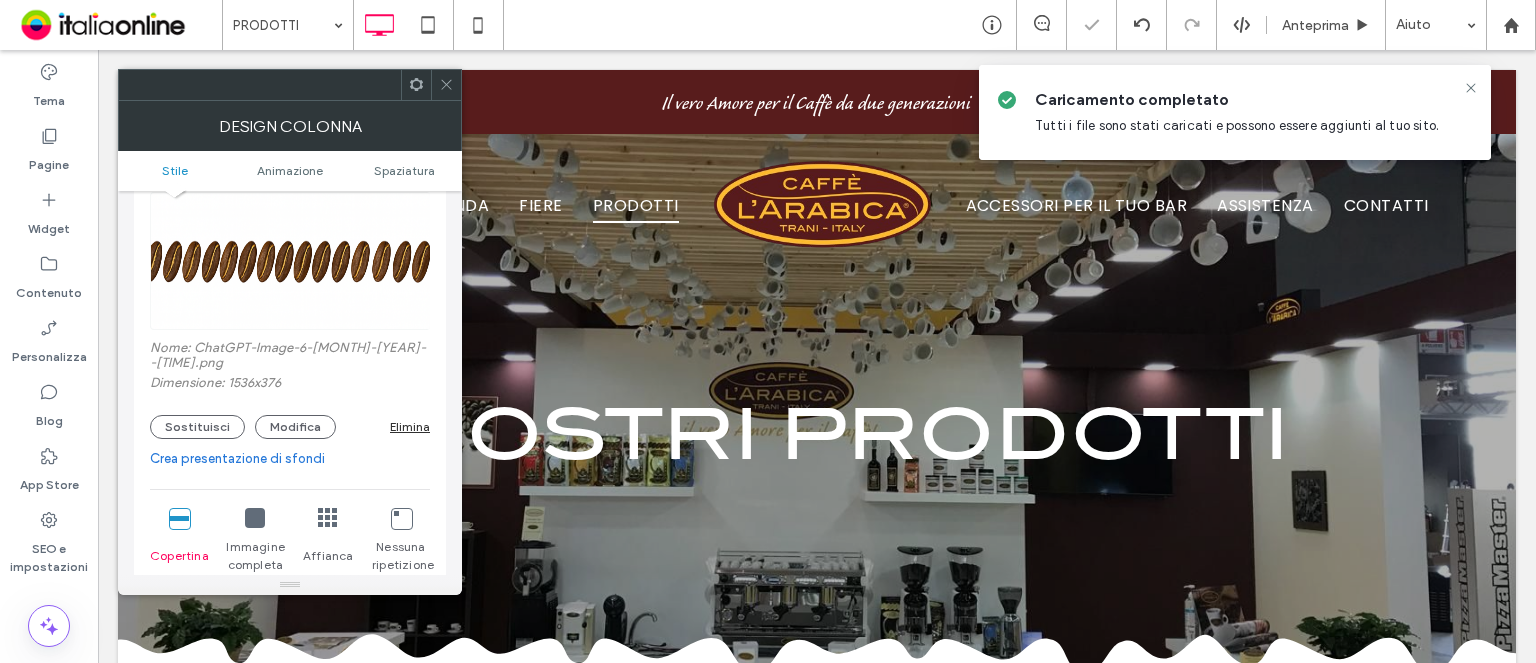 scroll, scrollTop: 200, scrollLeft: 0, axis: vertical 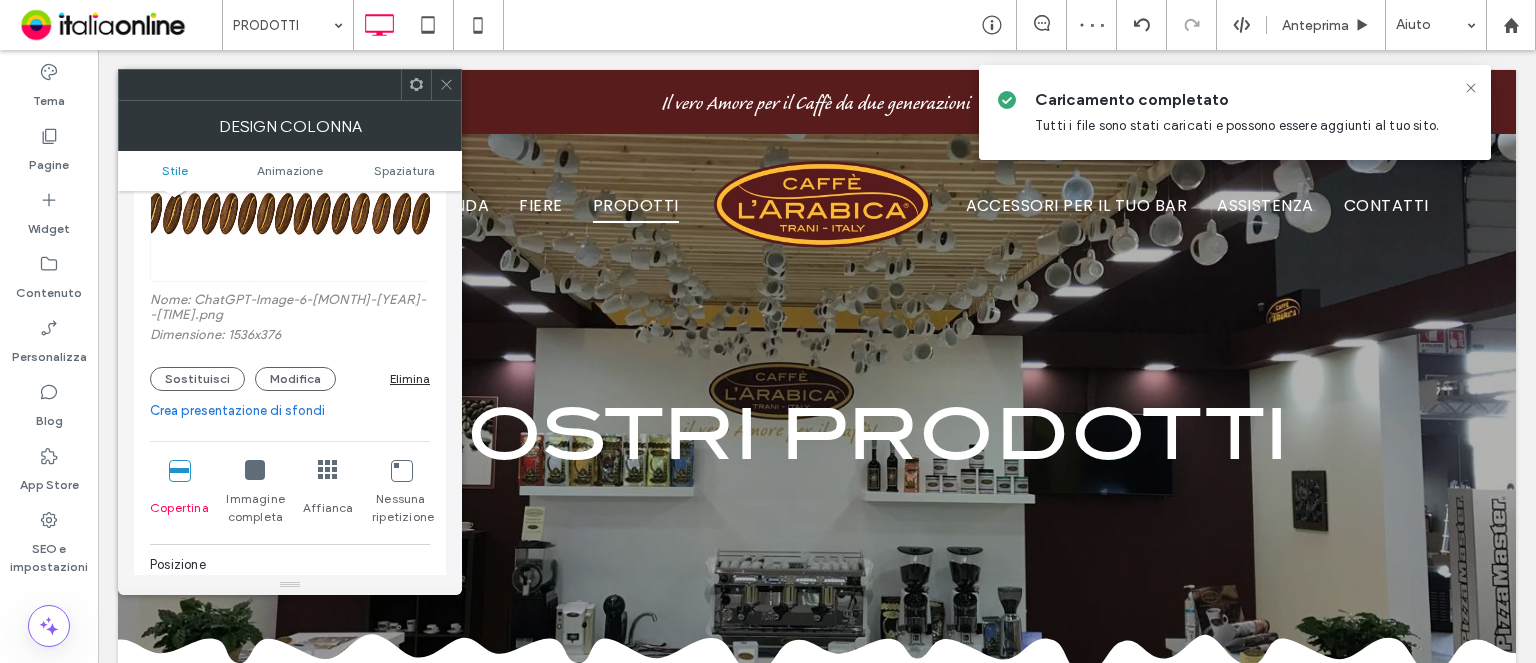 click on "Immagine completa" at bounding box center (255, 493) 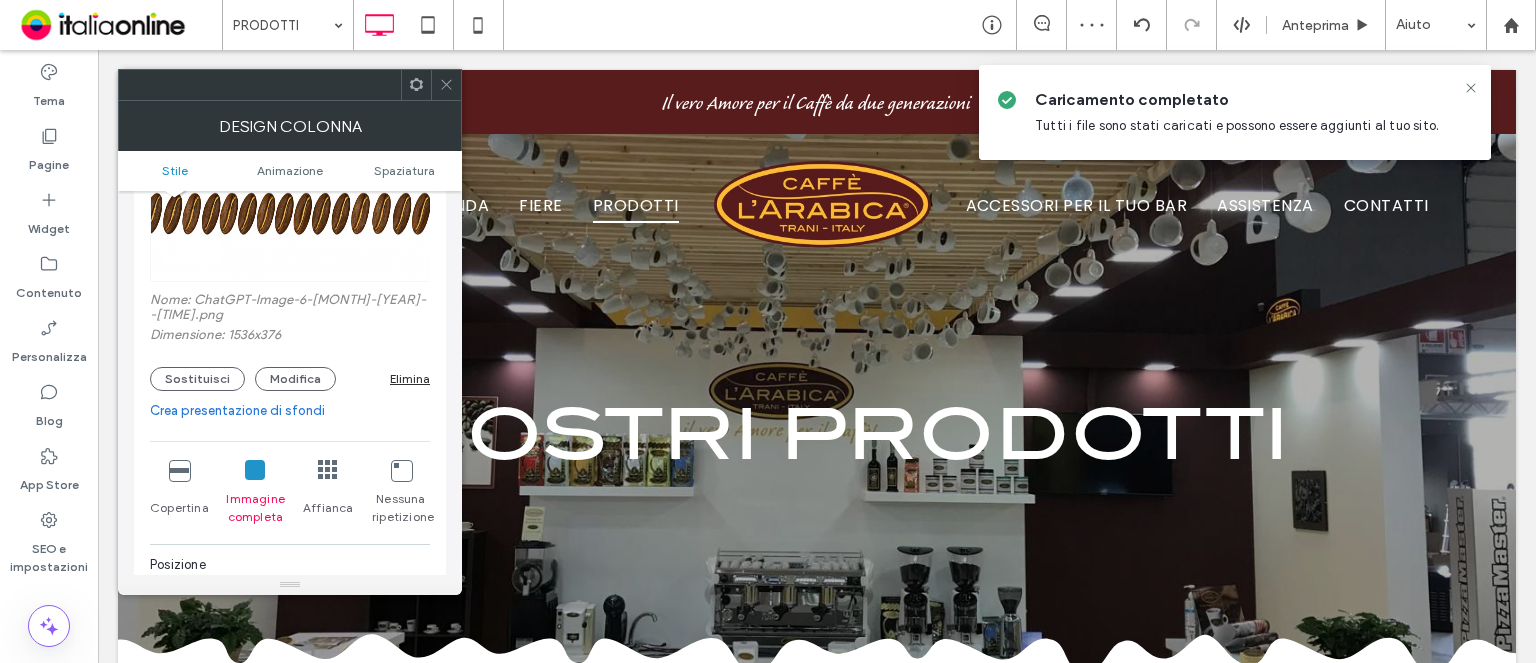 click on "Copertina" at bounding box center [179, 493] 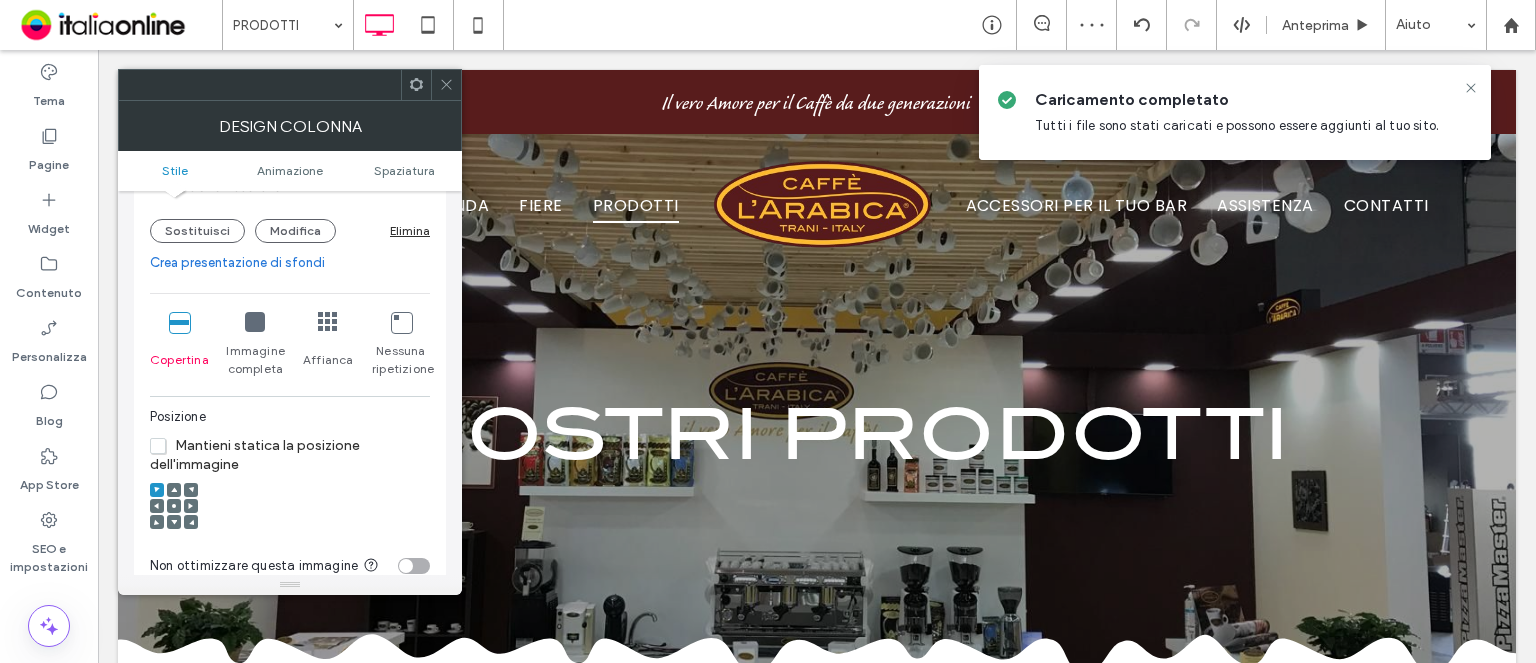 scroll, scrollTop: 500, scrollLeft: 0, axis: vertical 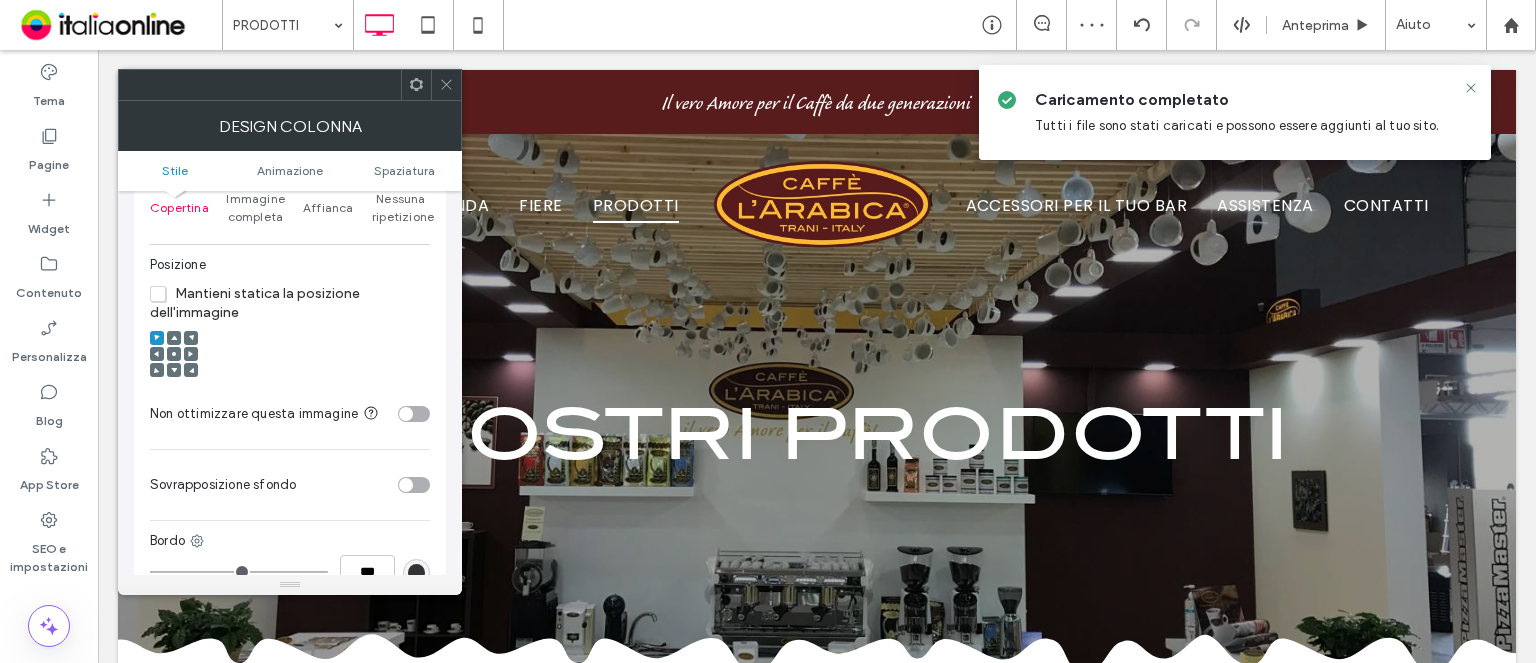 click at bounding box center [174, 354] 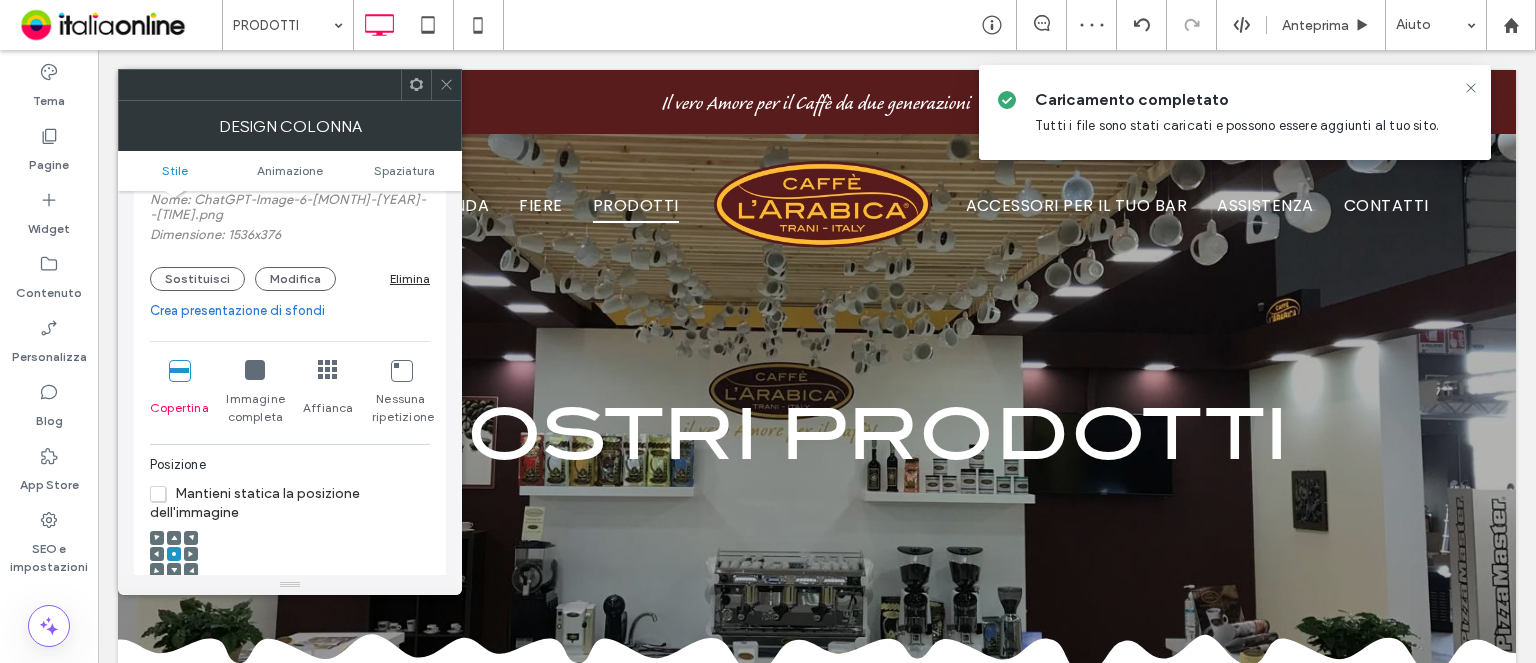 scroll, scrollTop: 200, scrollLeft: 0, axis: vertical 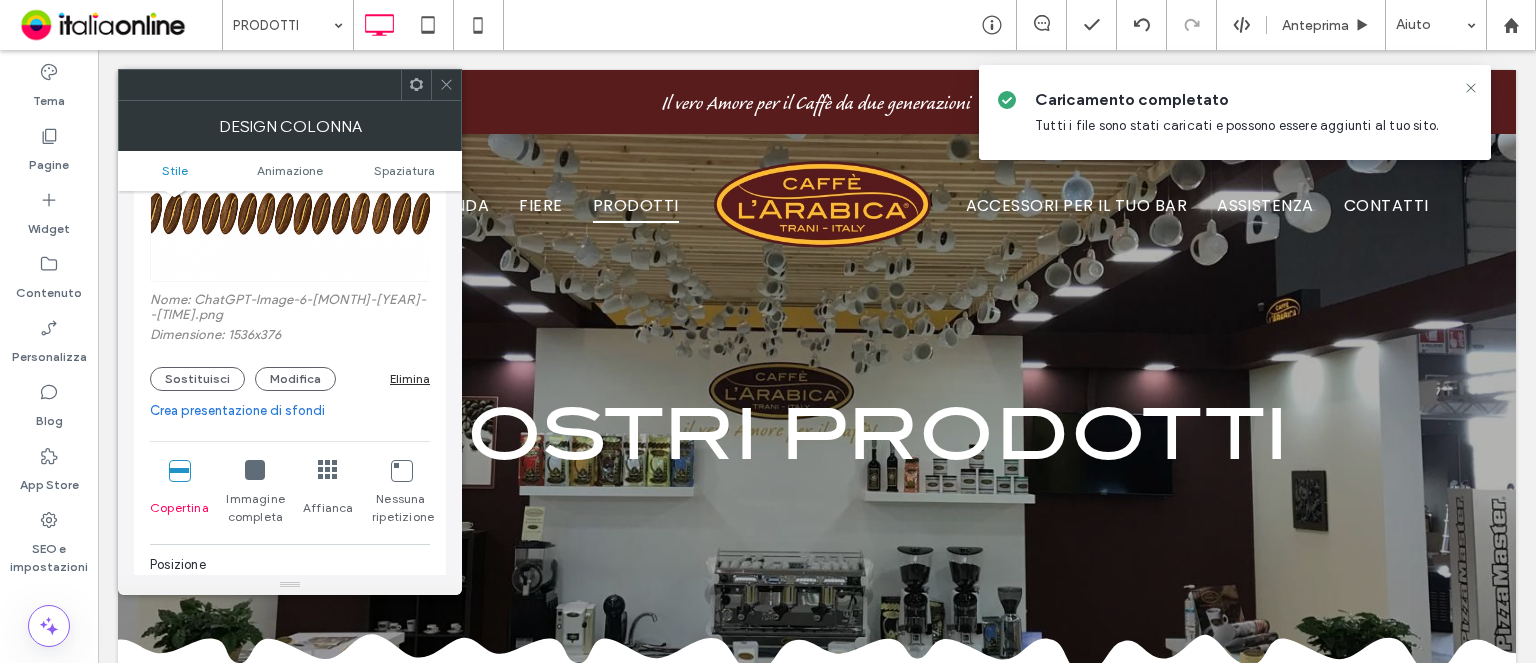 click on "Elimina" at bounding box center [410, 378] 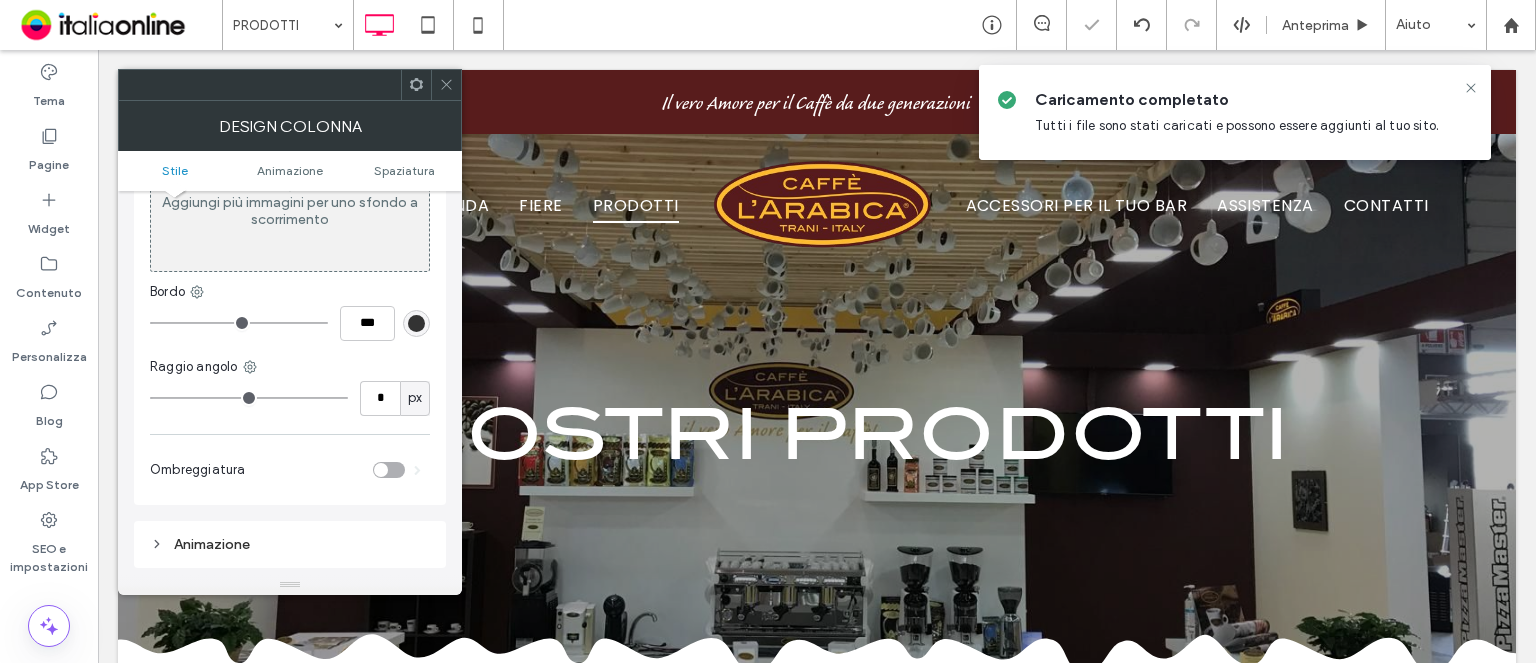 click at bounding box center (446, 85) 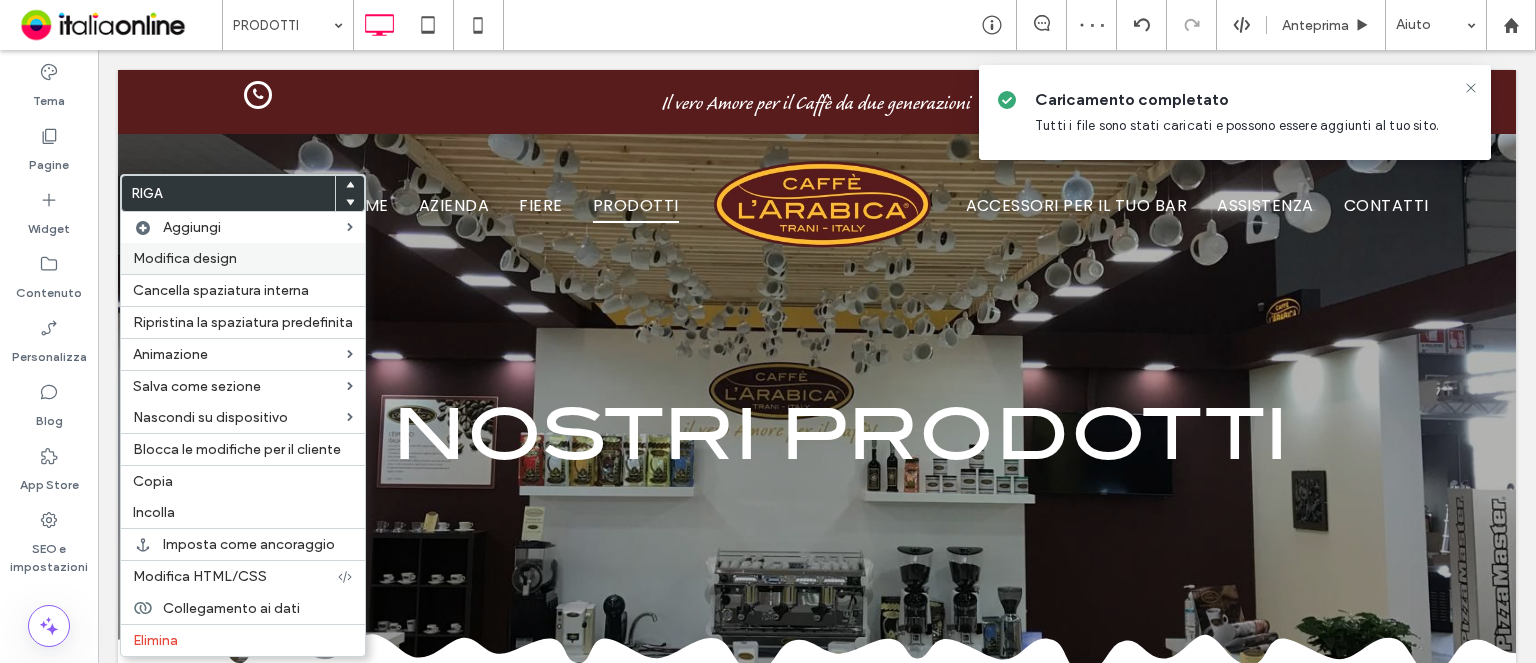 click on "Modifica design" at bounding box center (243, 258) 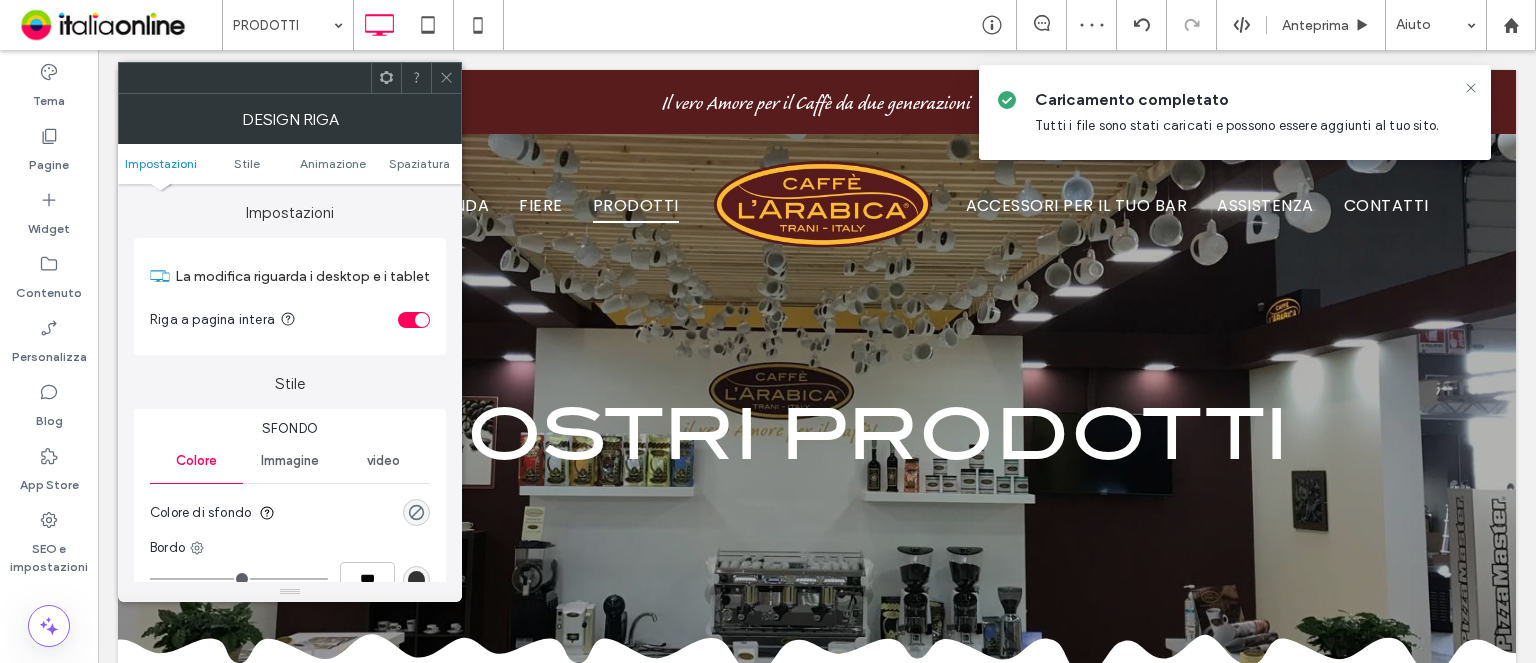 drag, startPoint x: 308, startPoint y: 451, endPoint x: 305, endPoint y: 475, distance: 24.186773 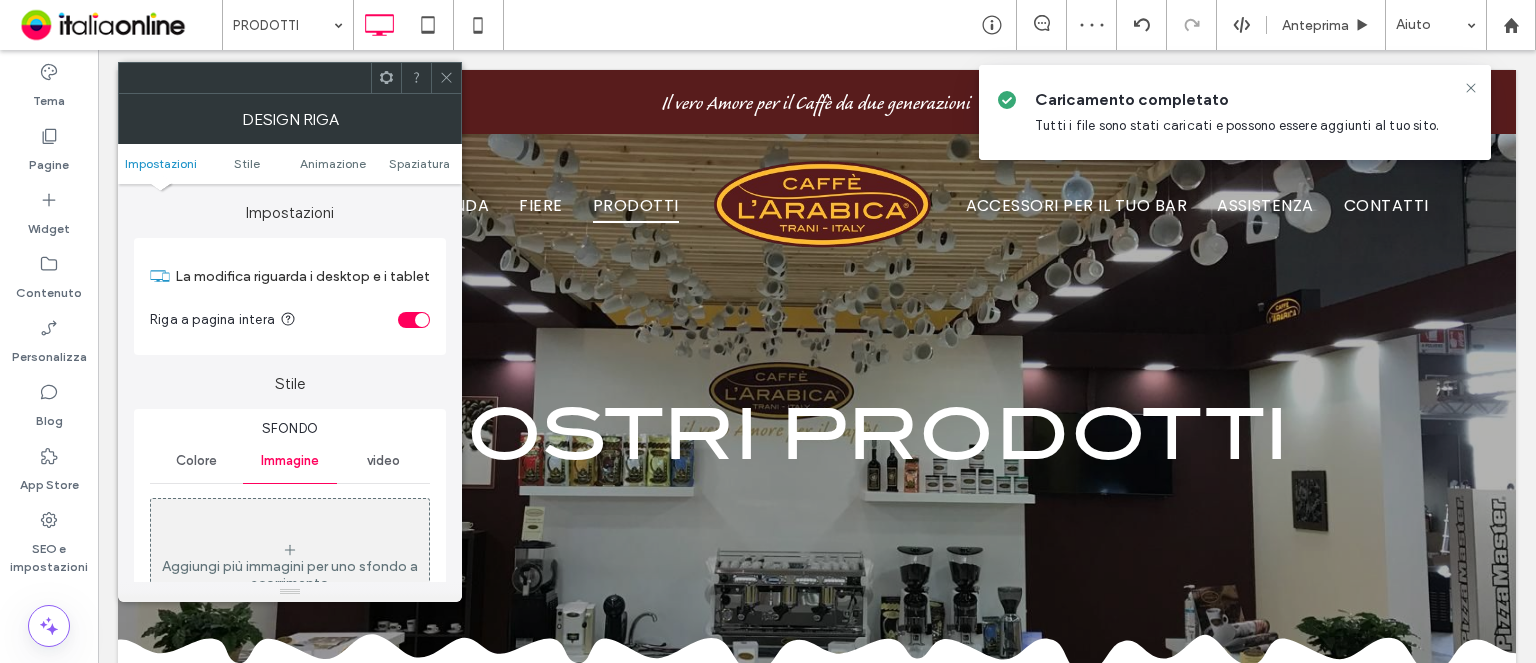 click on "Aggiungi più immagini per uno sfondo a scorrimento" at bounding box center [290, 567] 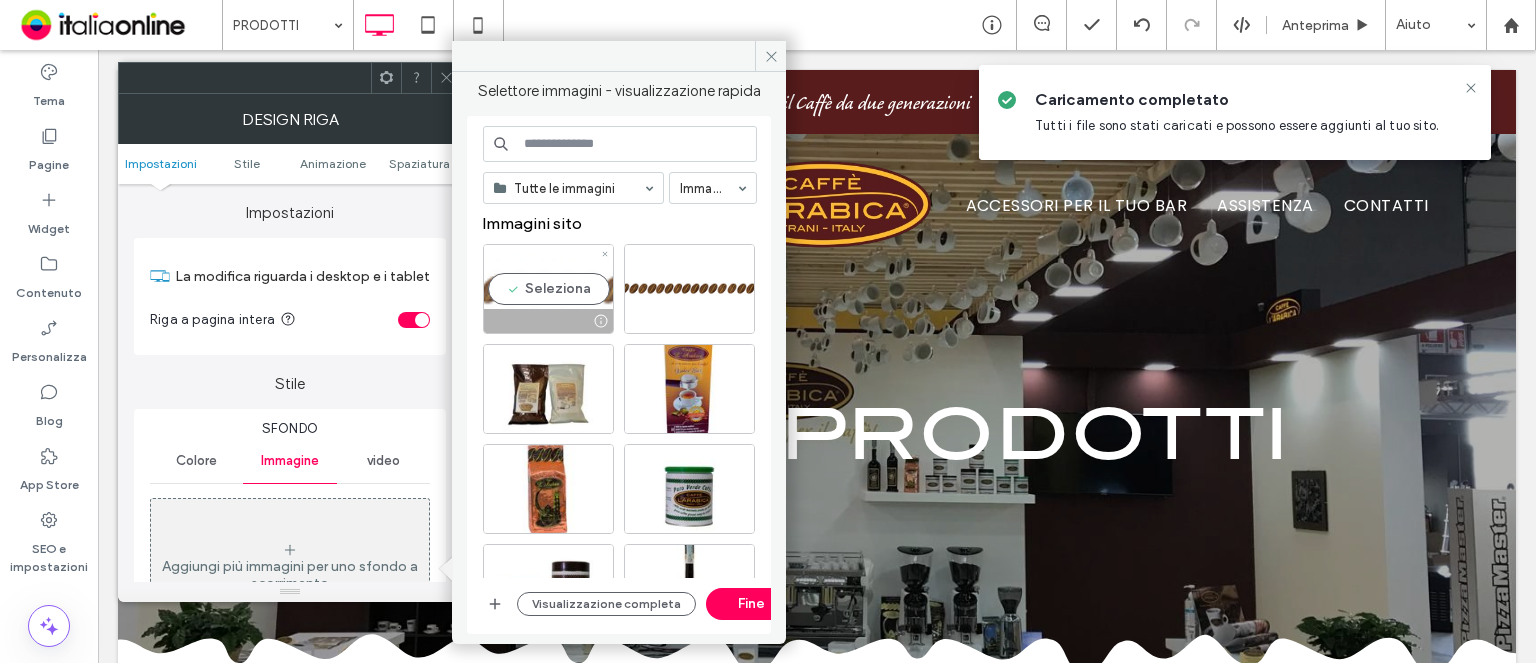 click on "Seleziona" at bounding box center (548, 289) 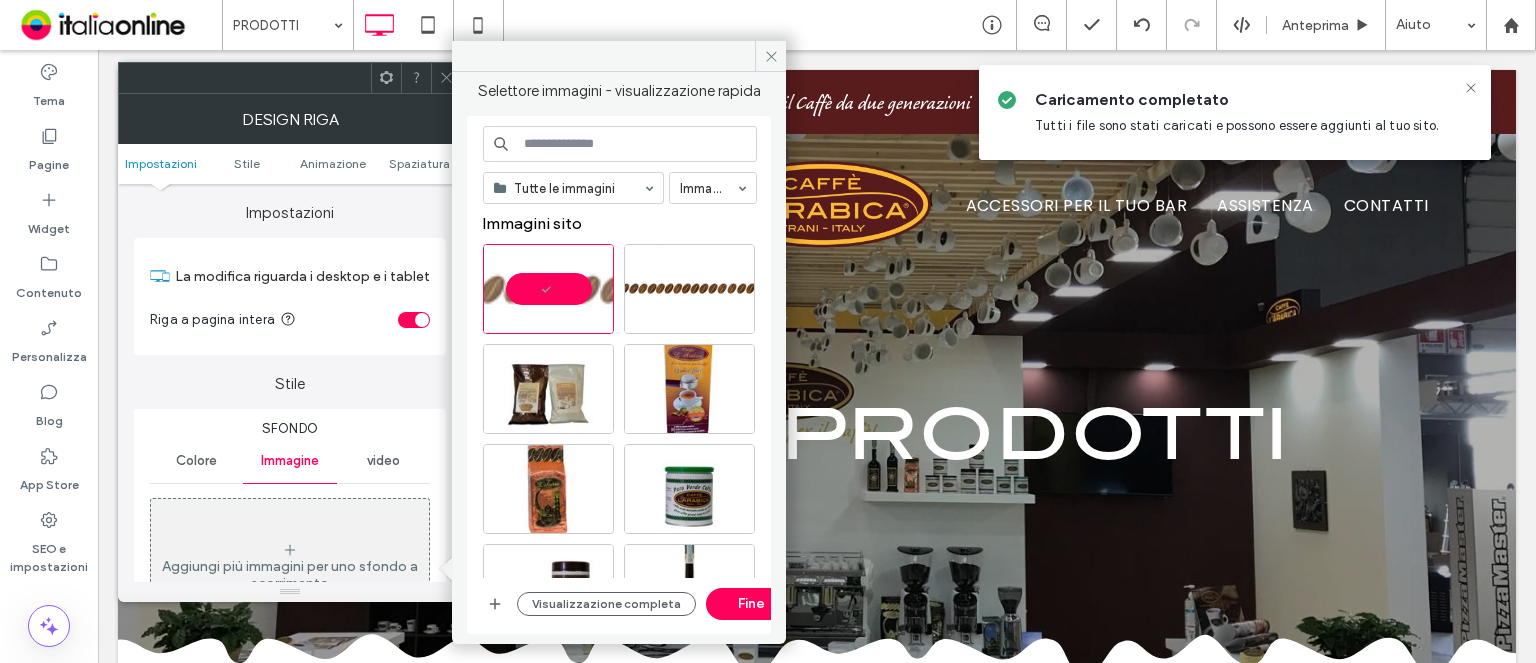 click at bounding box center (548, 289) 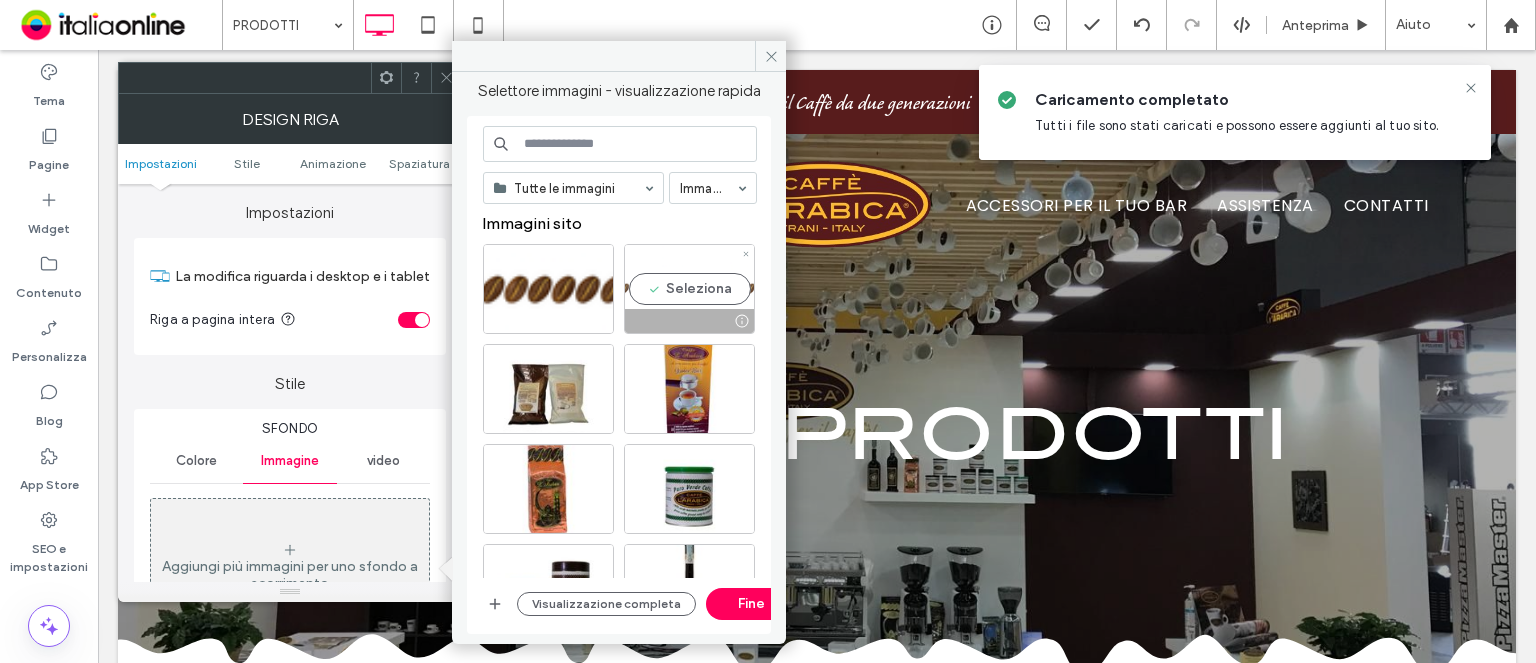 click on "Seleziona" at bounding box center (689, 289) 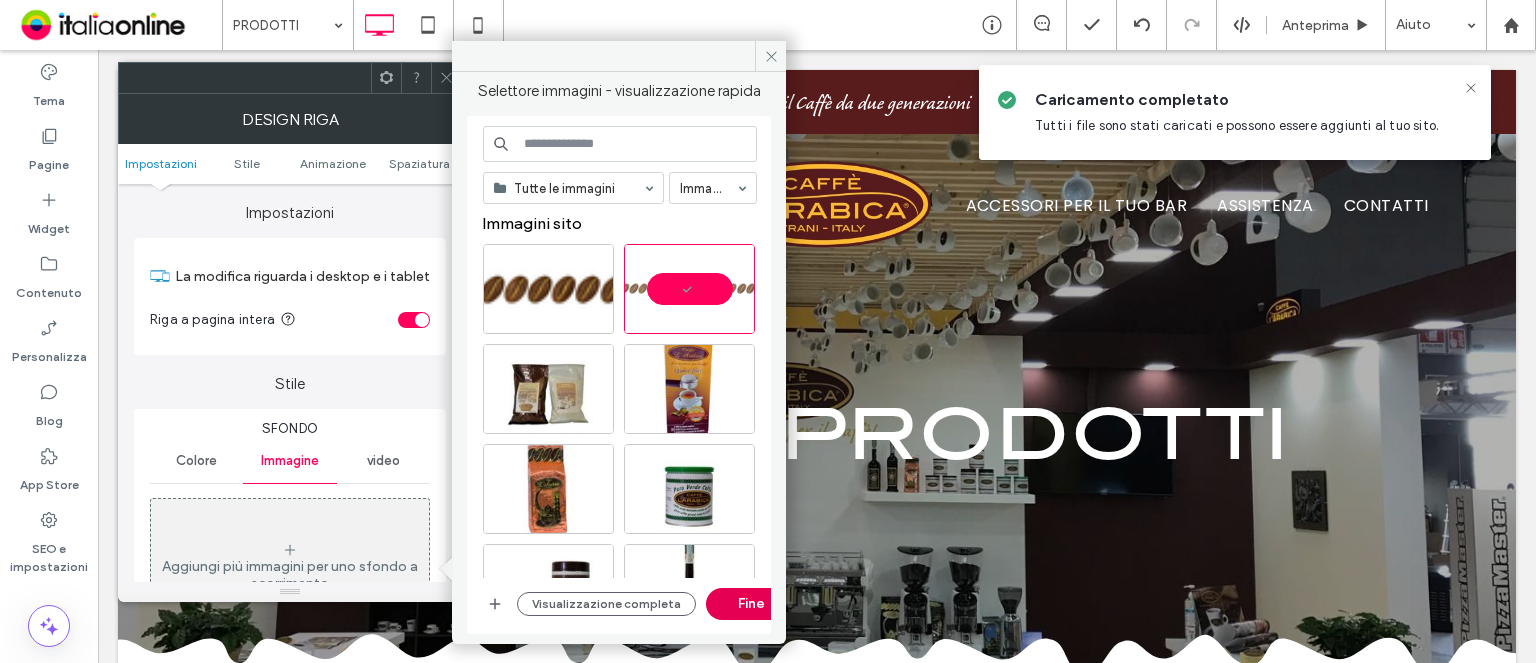 click on "Fine" at bounding box center (751, 604) 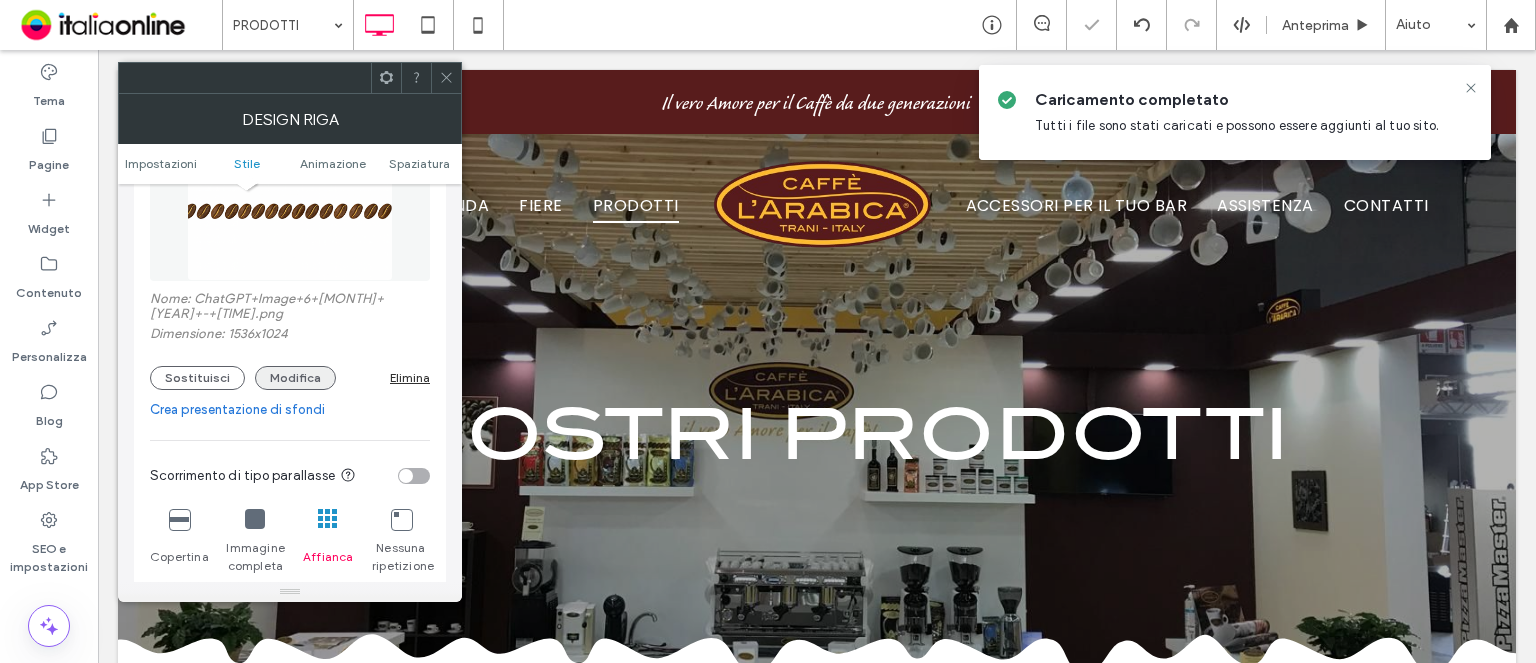 scroll, scrollTop: 500, scrollLeft: 0, axis: vertical 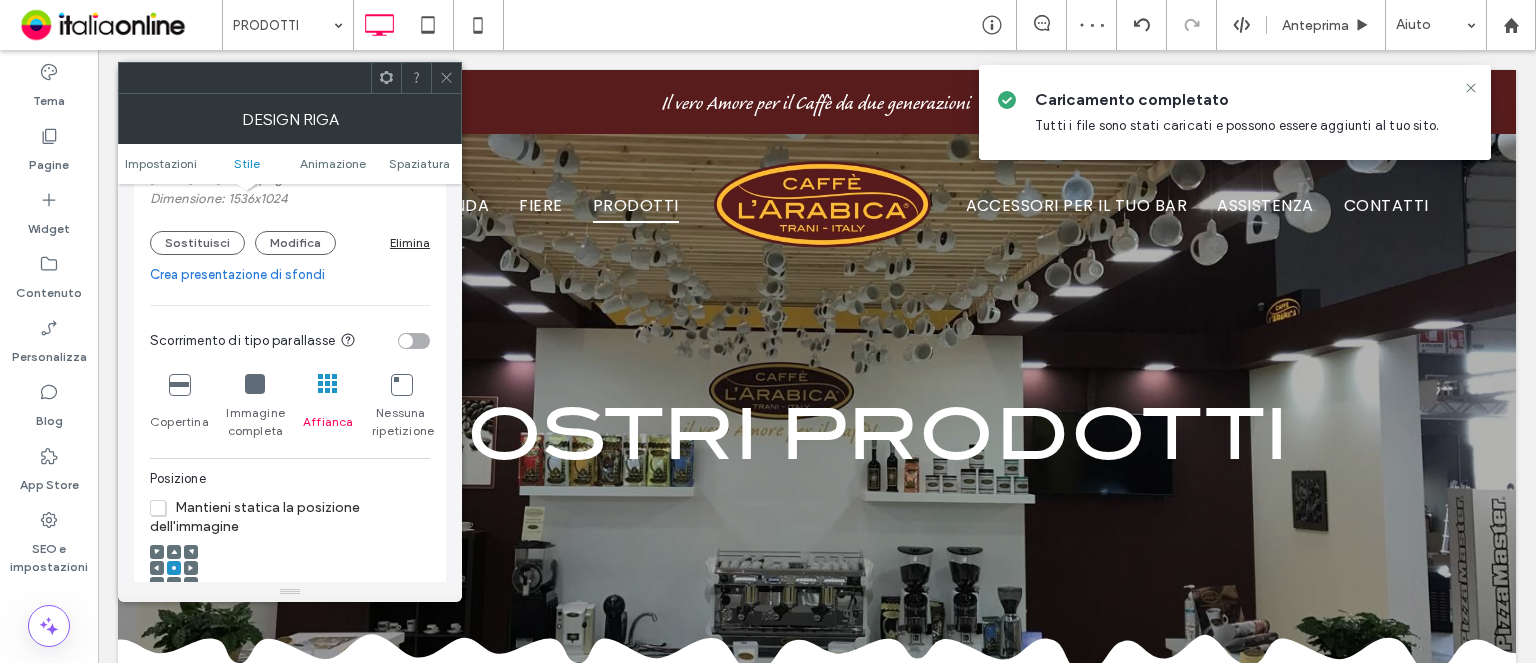 click on "Copertina" at bounding box center (179, 407) 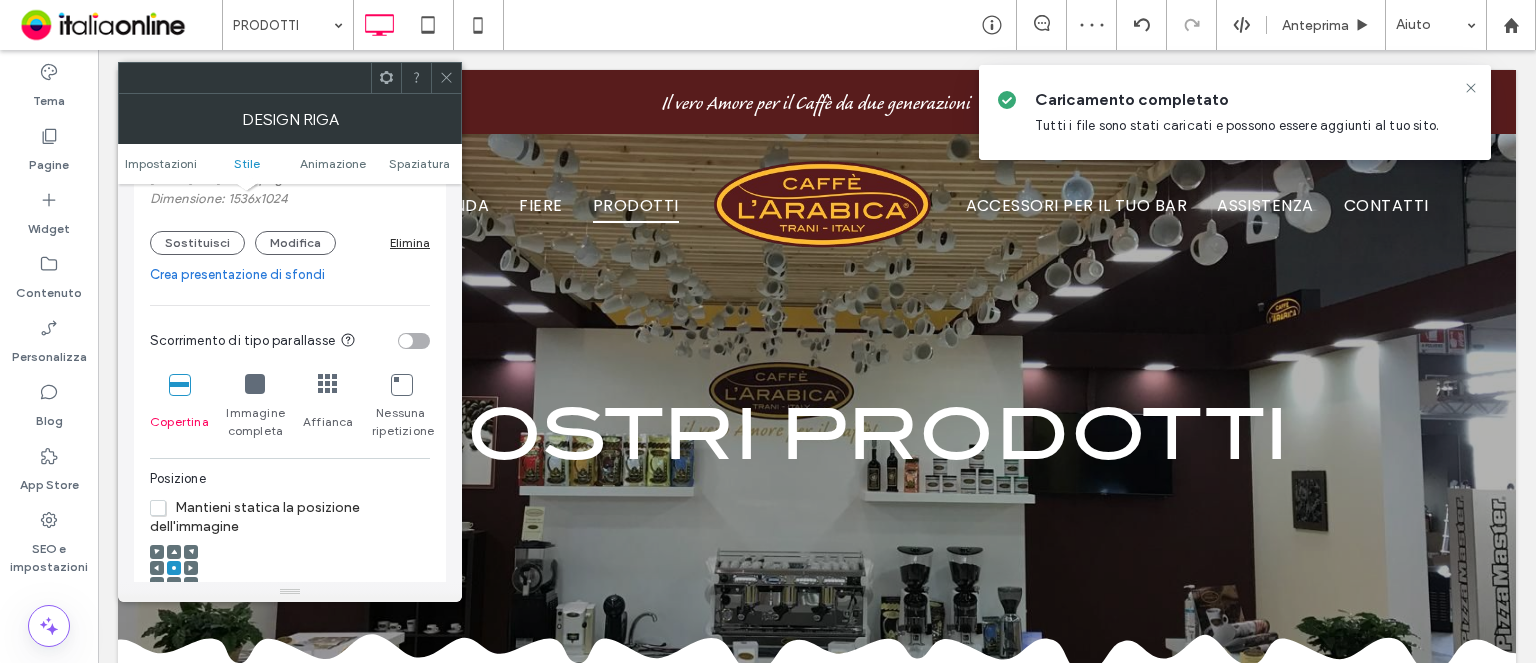 click on "Affianca" at bounding box center (328, 407) 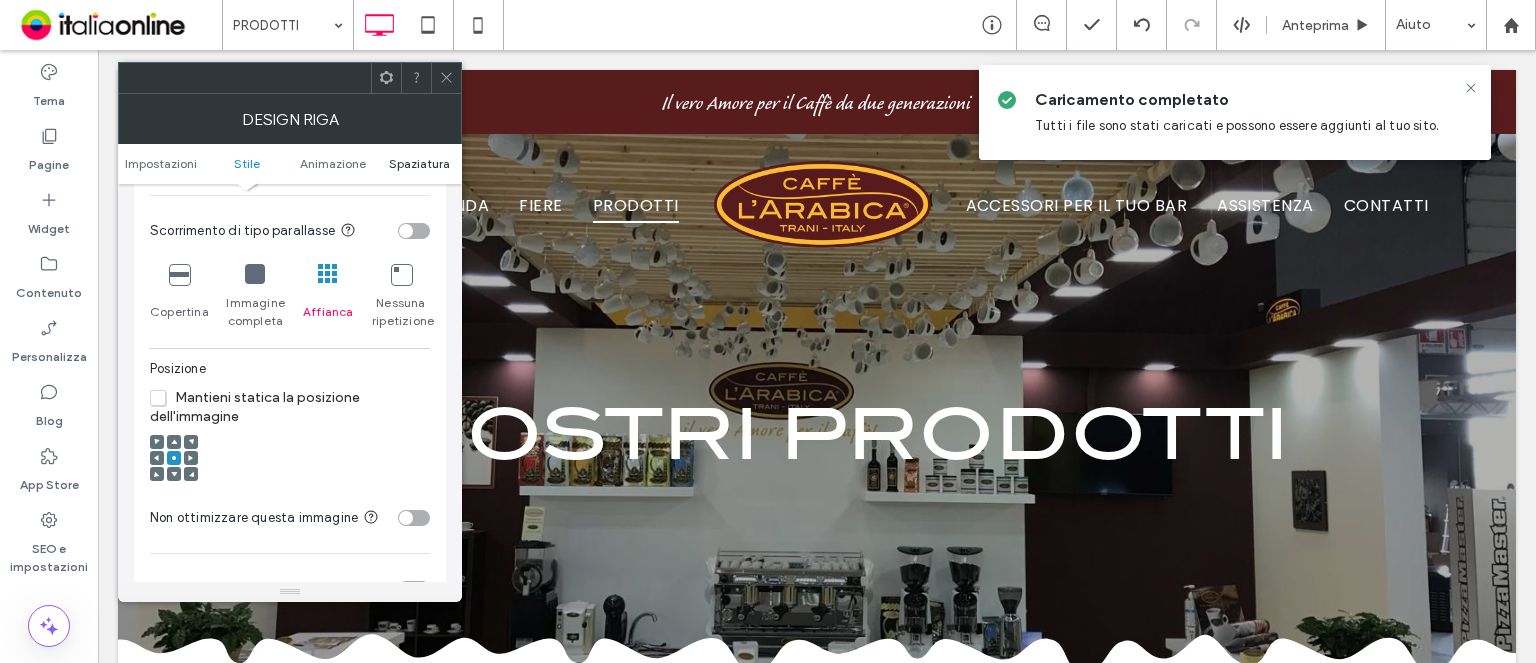 scroll, scrollTop: 600, scrollLeft: 0, axis: vertical 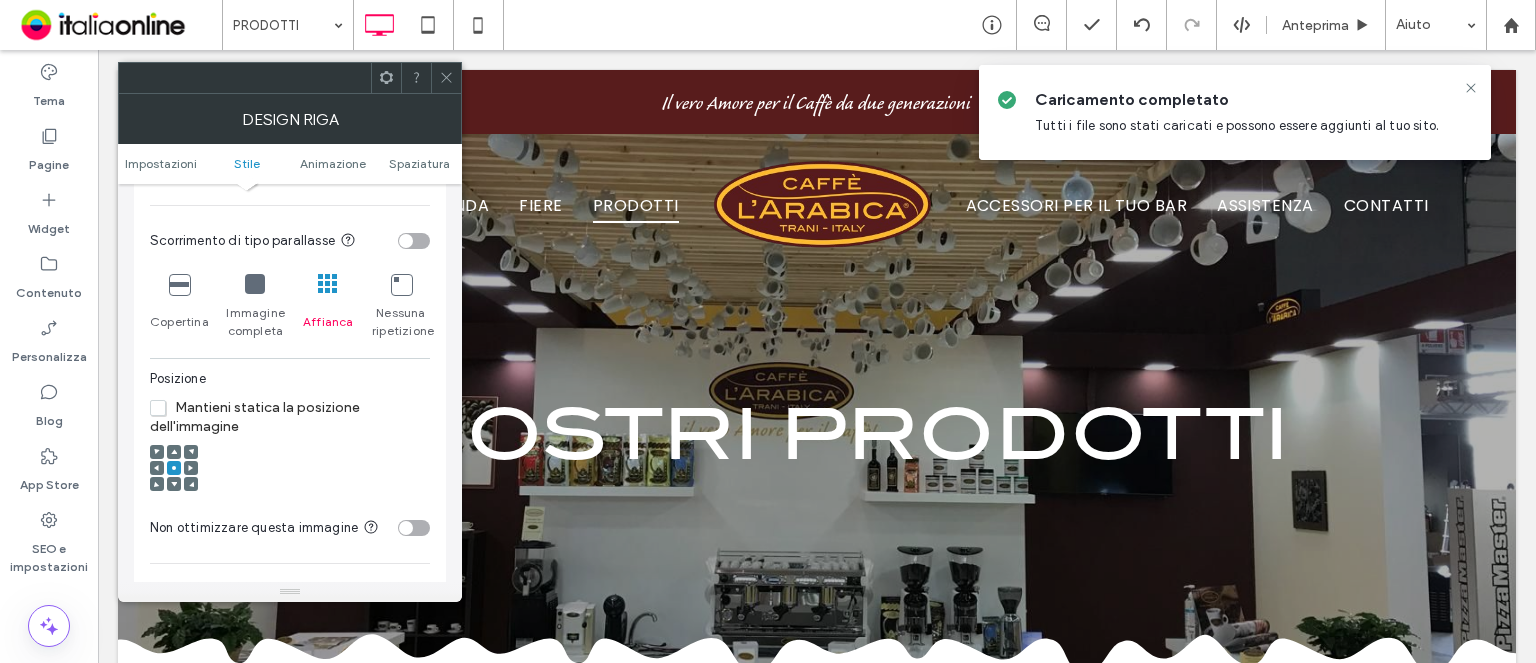 click 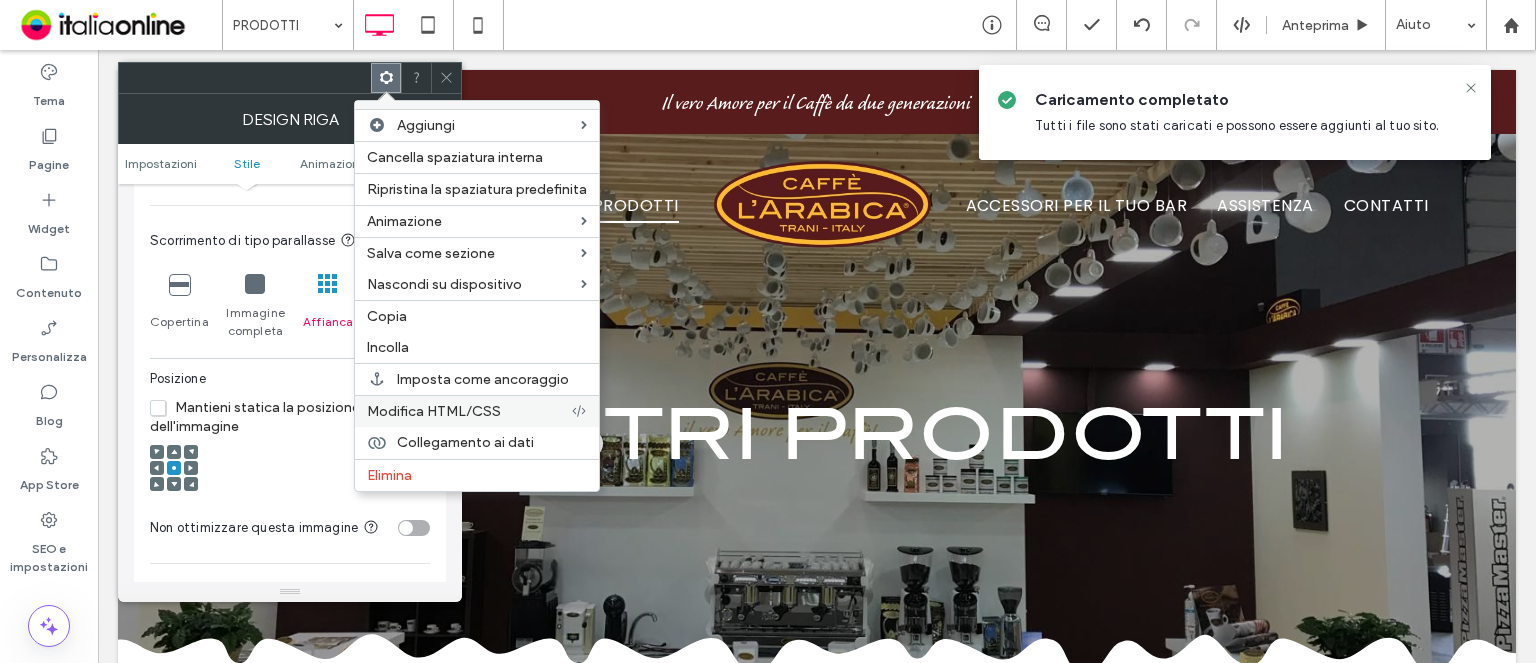 click on "Modifica HTML/CSS" at bounding box center [434, 411] 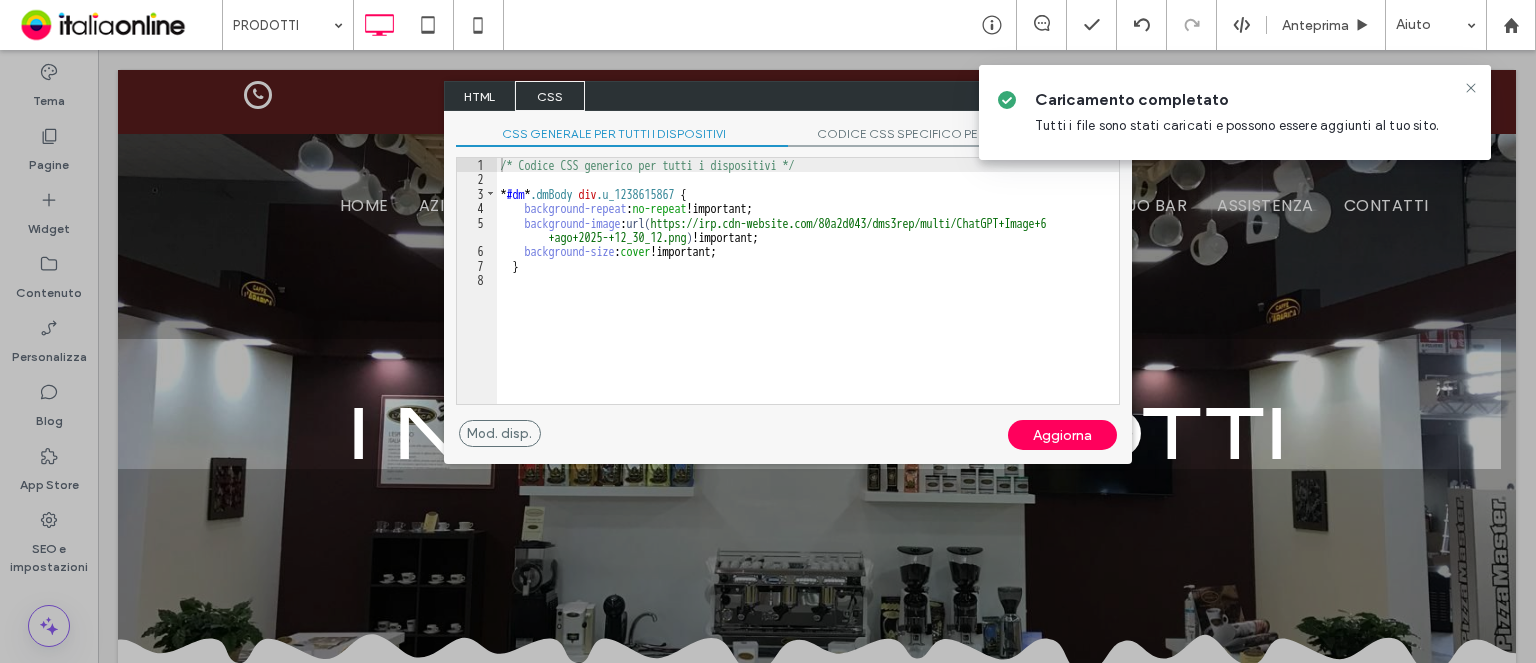 drag, startPoint x: 811, startPoint y: 59, endPoint x: 788, endPoint y: 91, distance: 39.40812 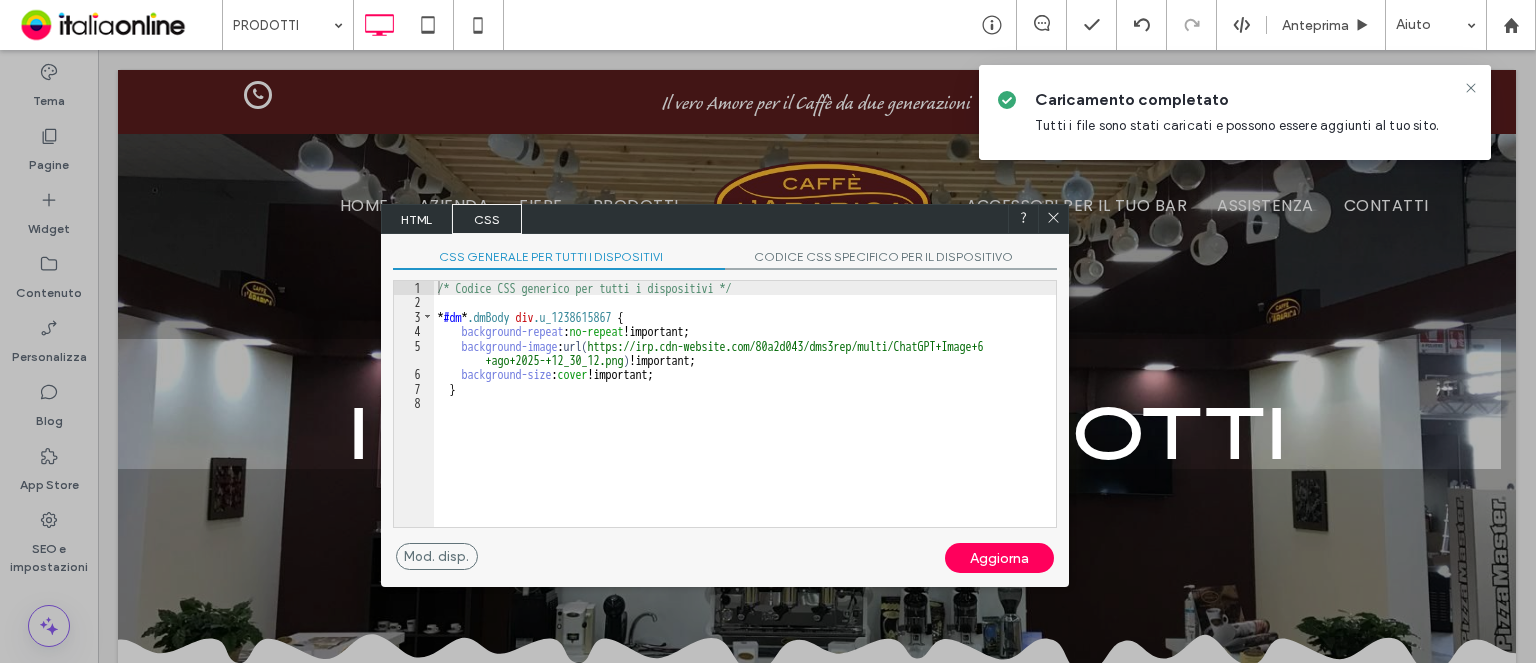 drag, startPoint x: 786, startPoint y: 103, endPoint x: 718, endPoint y: 234, distance: 147.59743 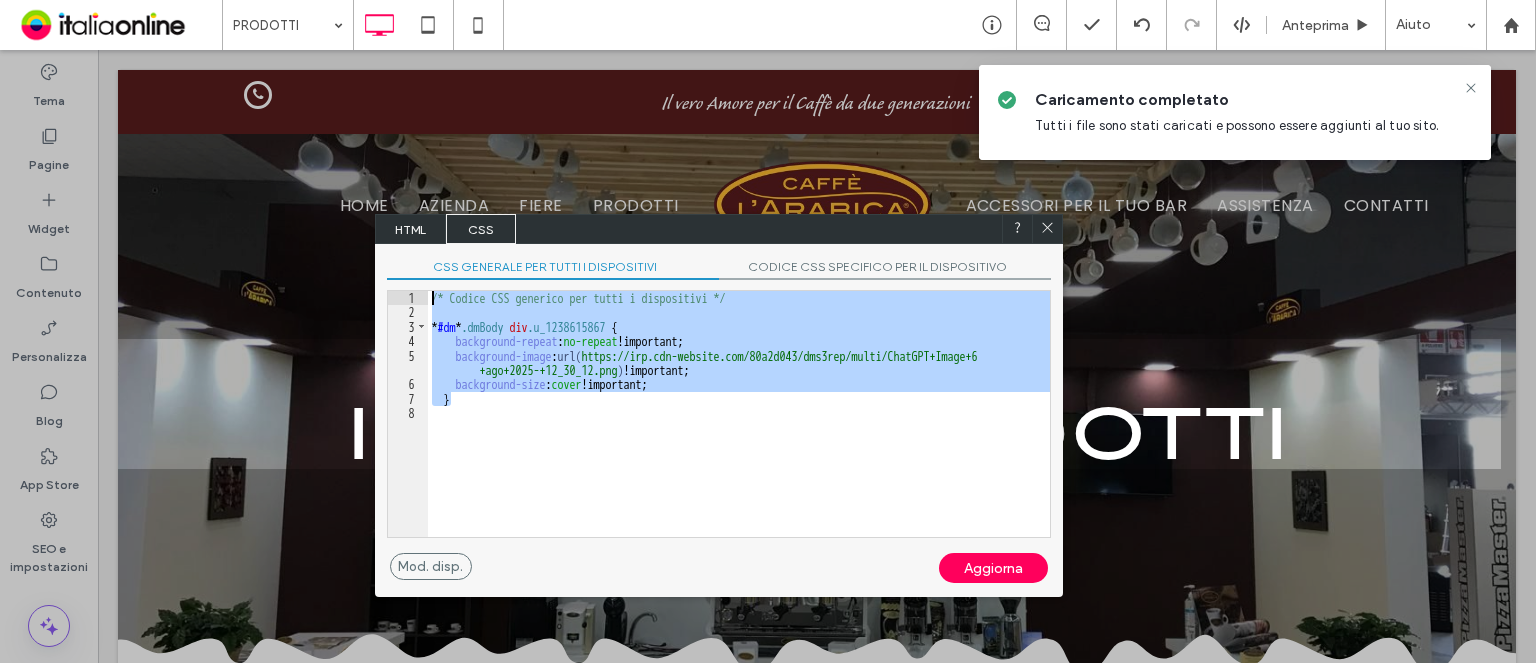 drag, startPoint x: 513, startPoint y: 394, endPoint x: 375, endPoint y: 287, distance: 174.62245 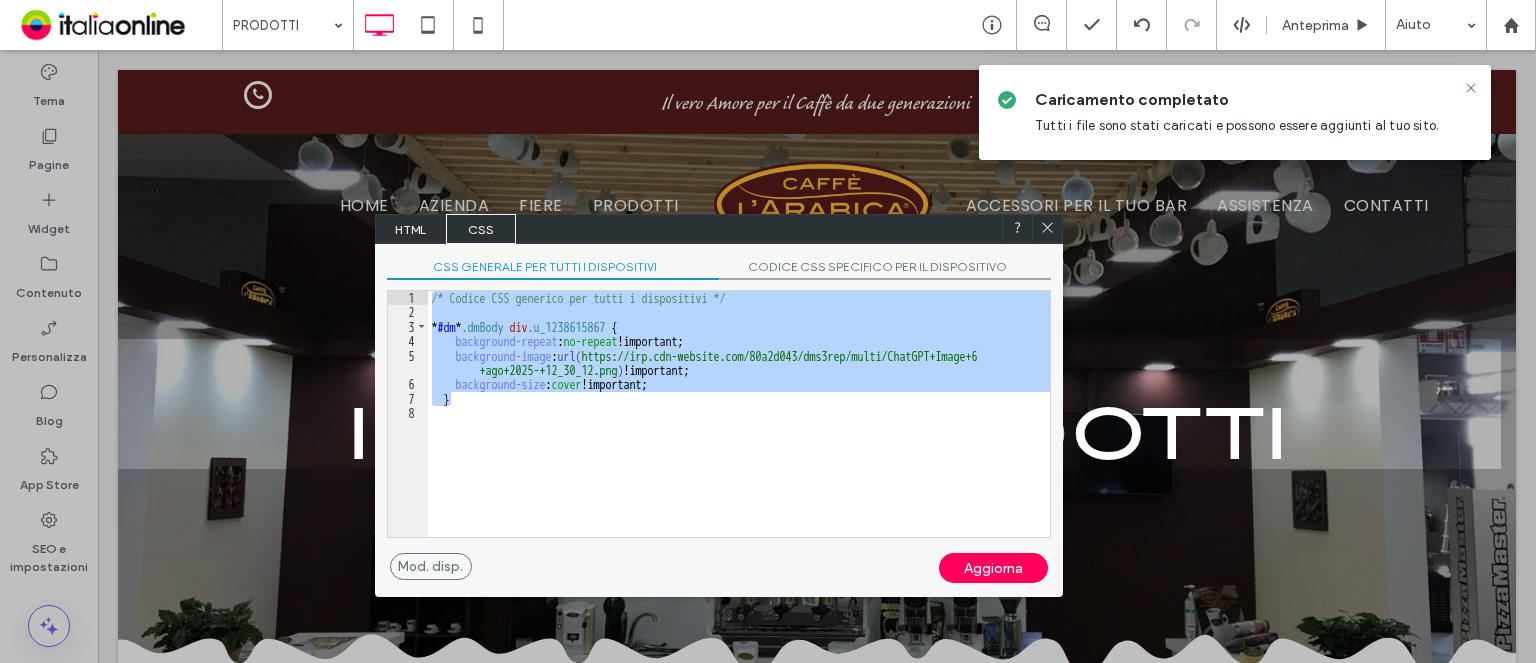 click 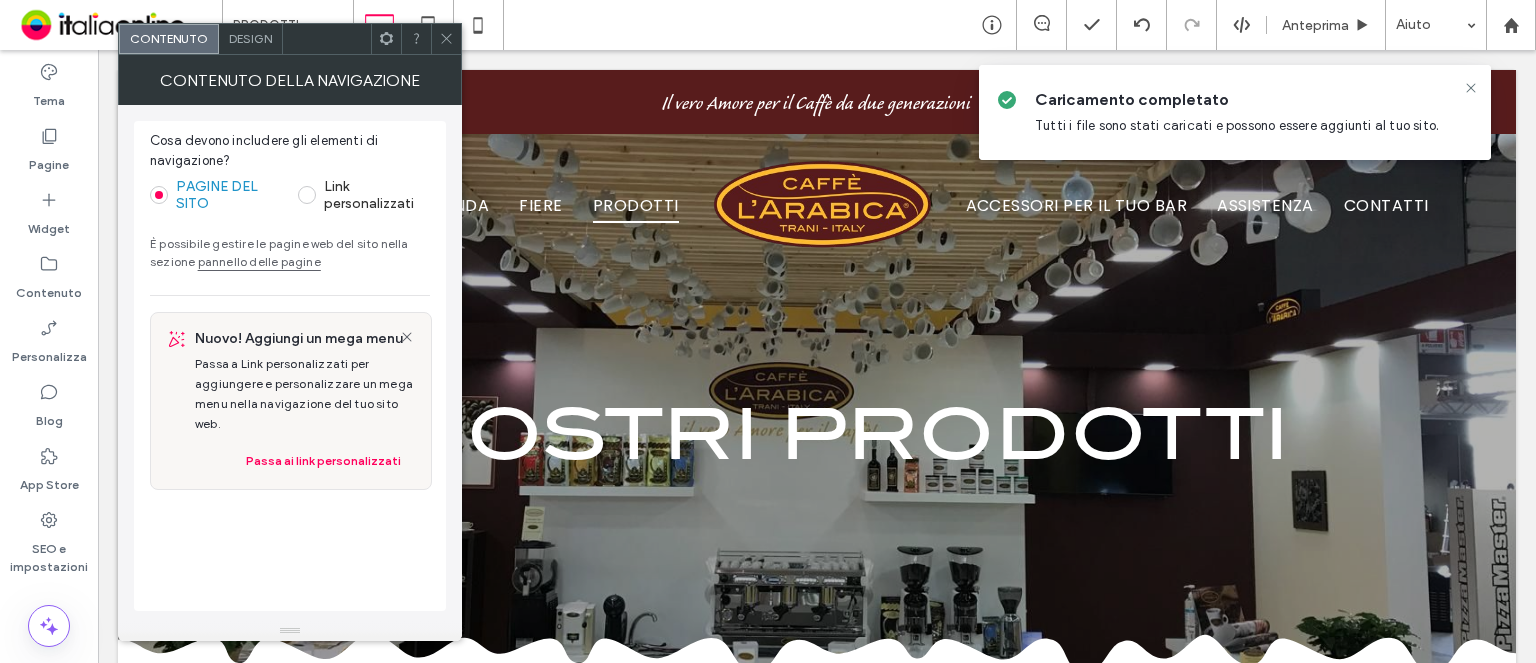 click 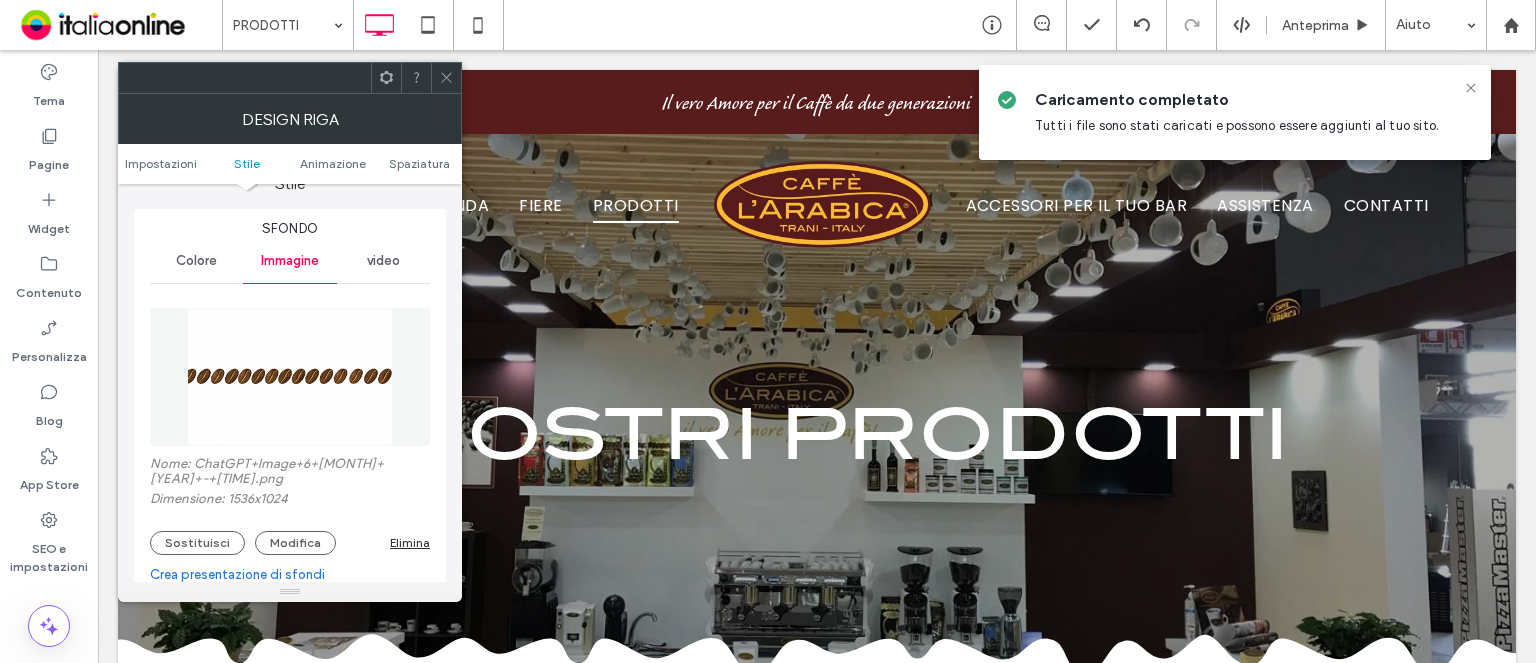 scroll, scrollTop: 400, scrollLeft: 0, axis: vertical 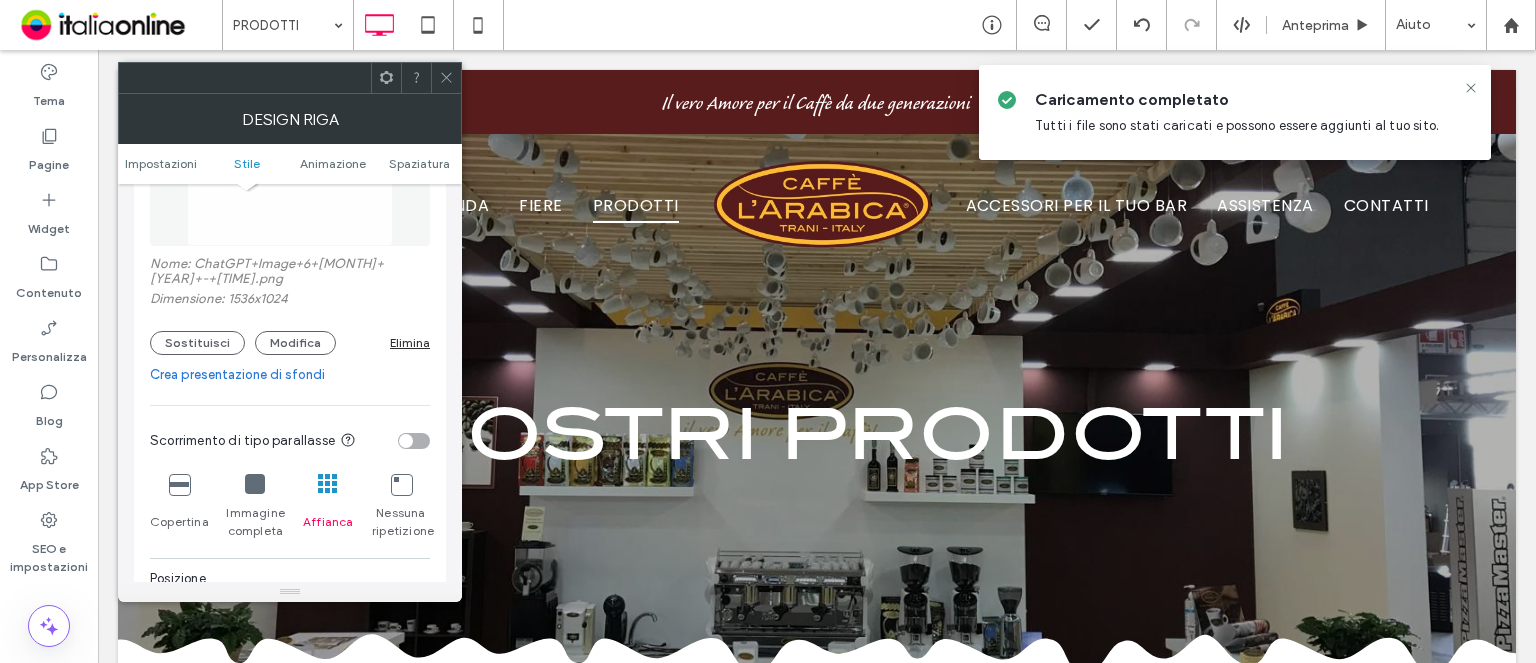 click at bounding box center (255, 484) 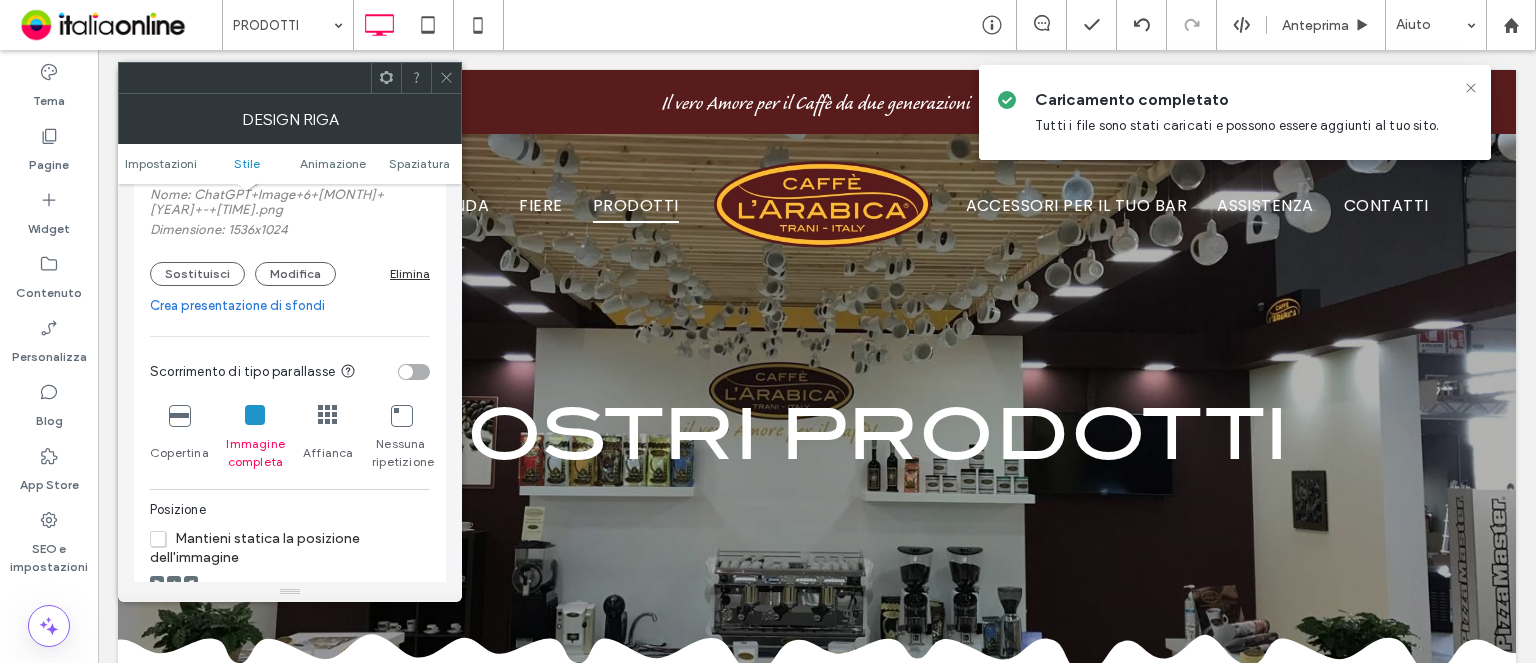 scroll, scrollTop: 500, scrollLeft: 0, axis: vertical 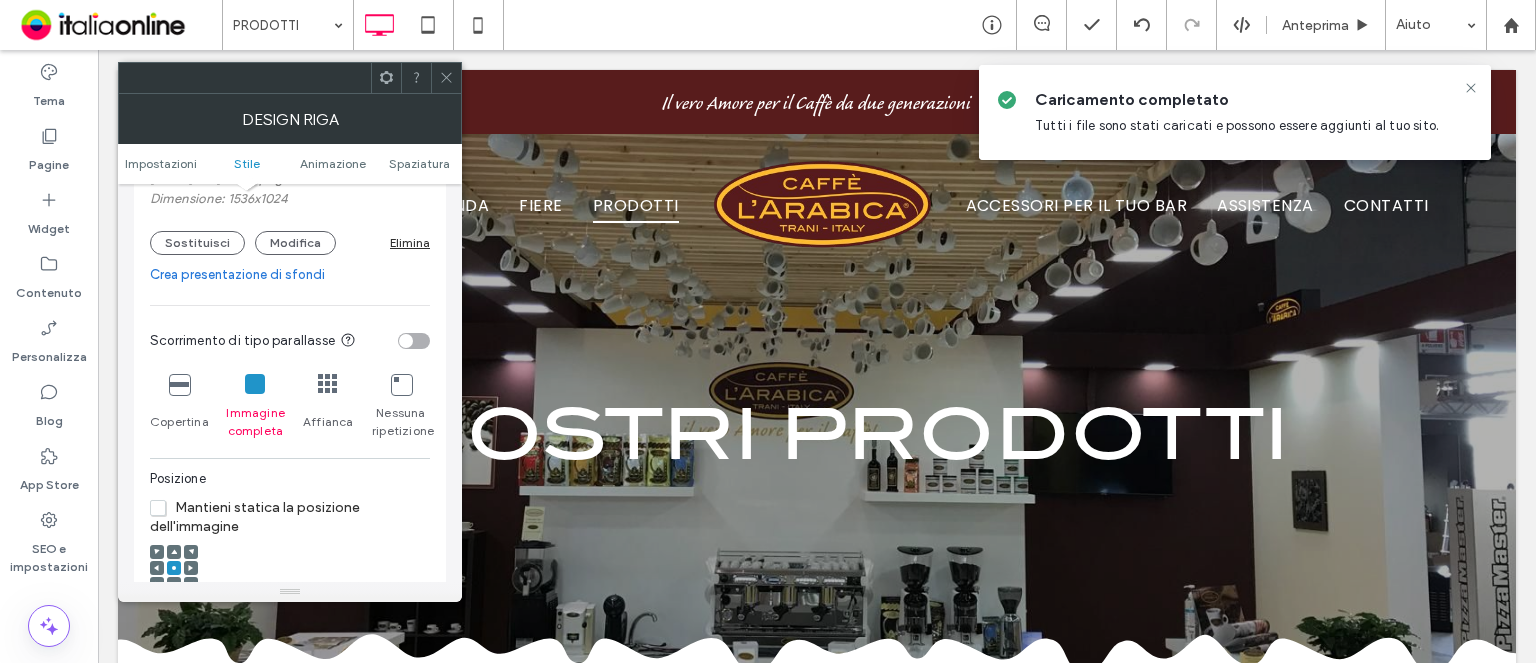 click at bounding box center (401, 384) 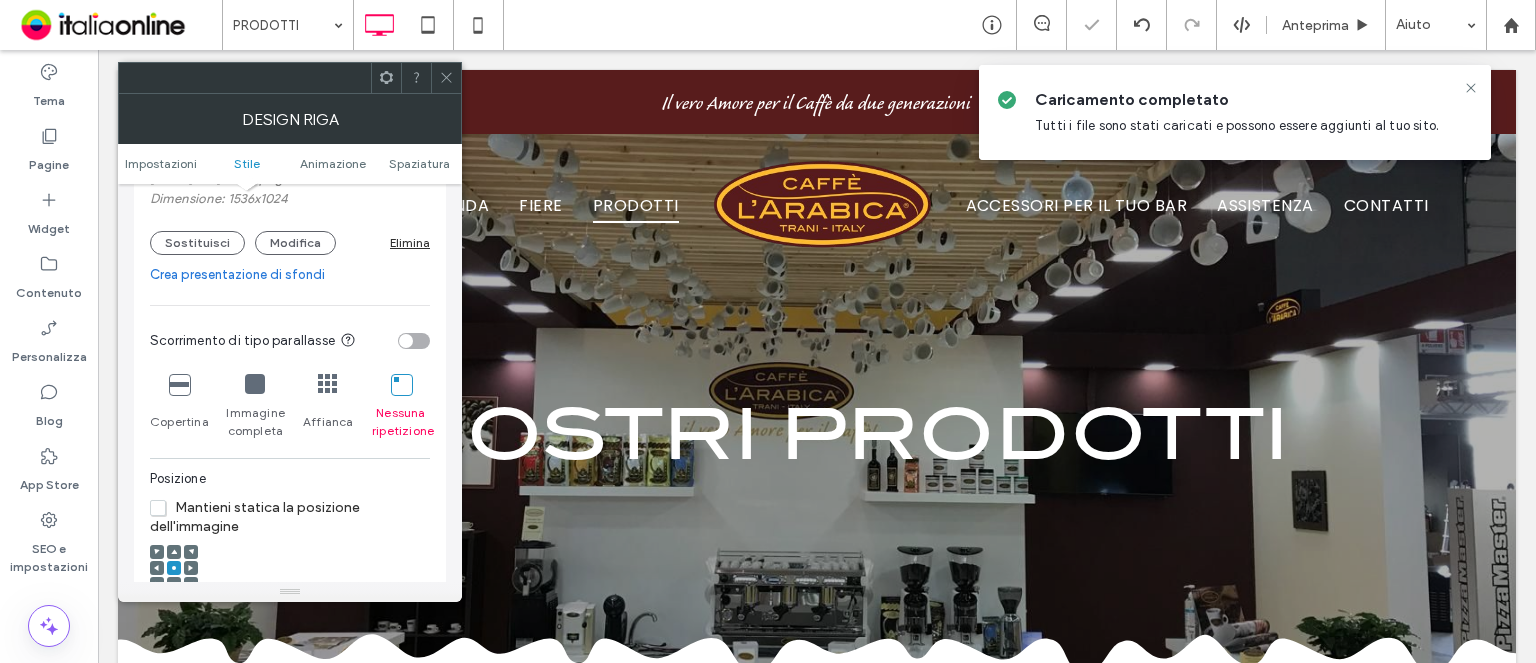 click at bounding box center [328, 384] 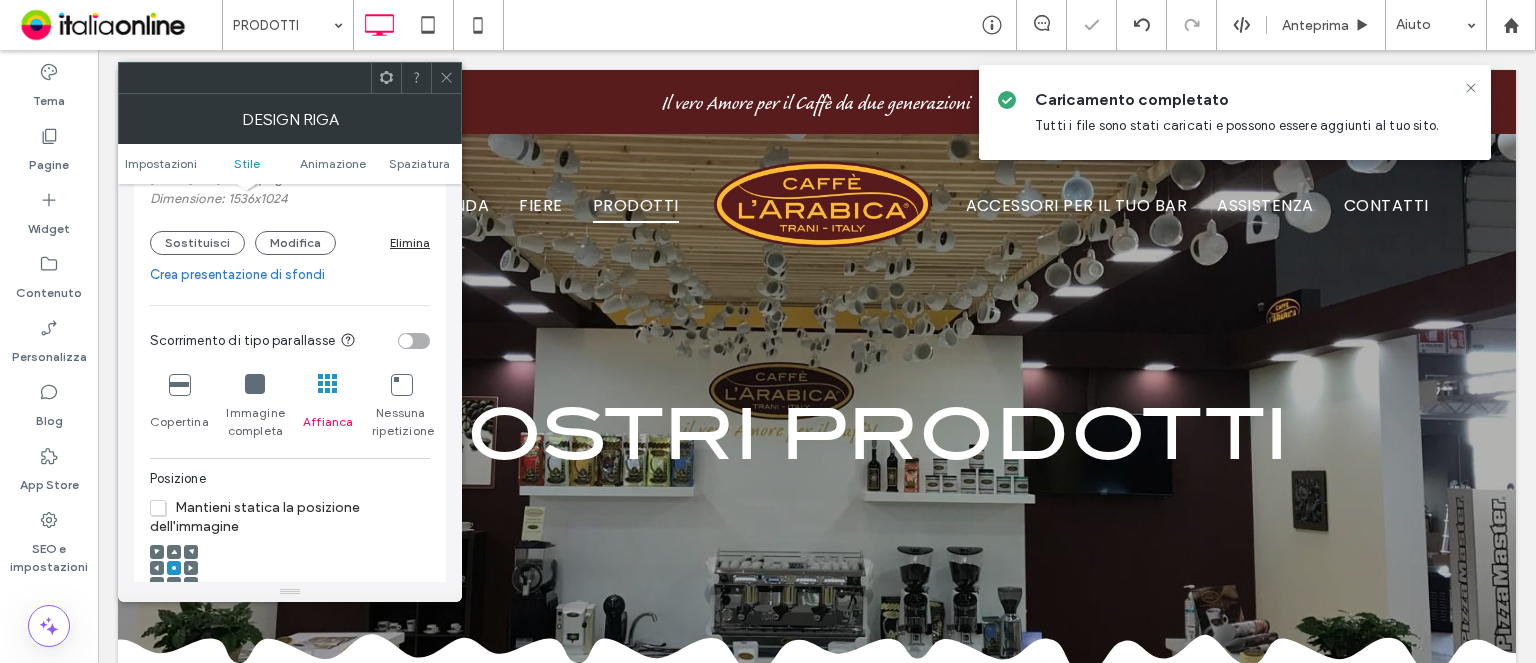 click on "Copertina" at bounding box center [179, 407] 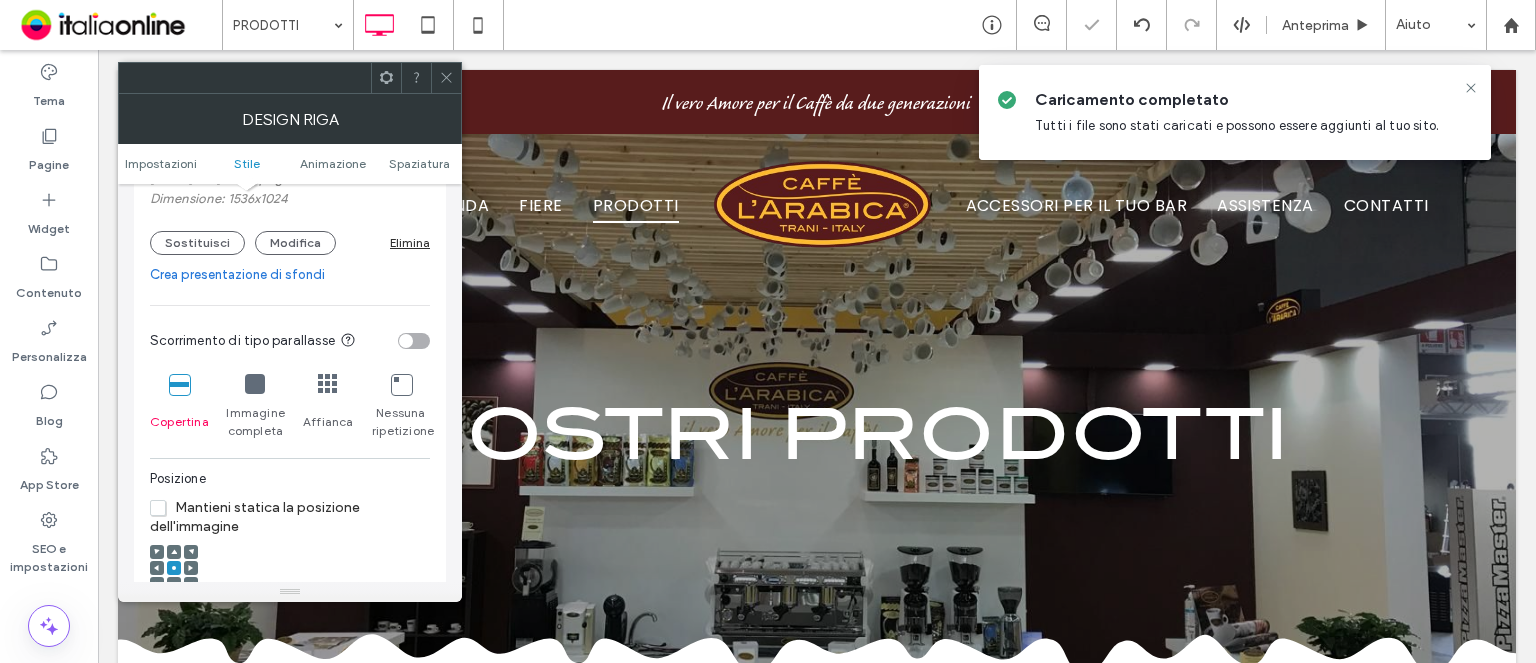 click on "Affianca" at bounding box center (328, 407) 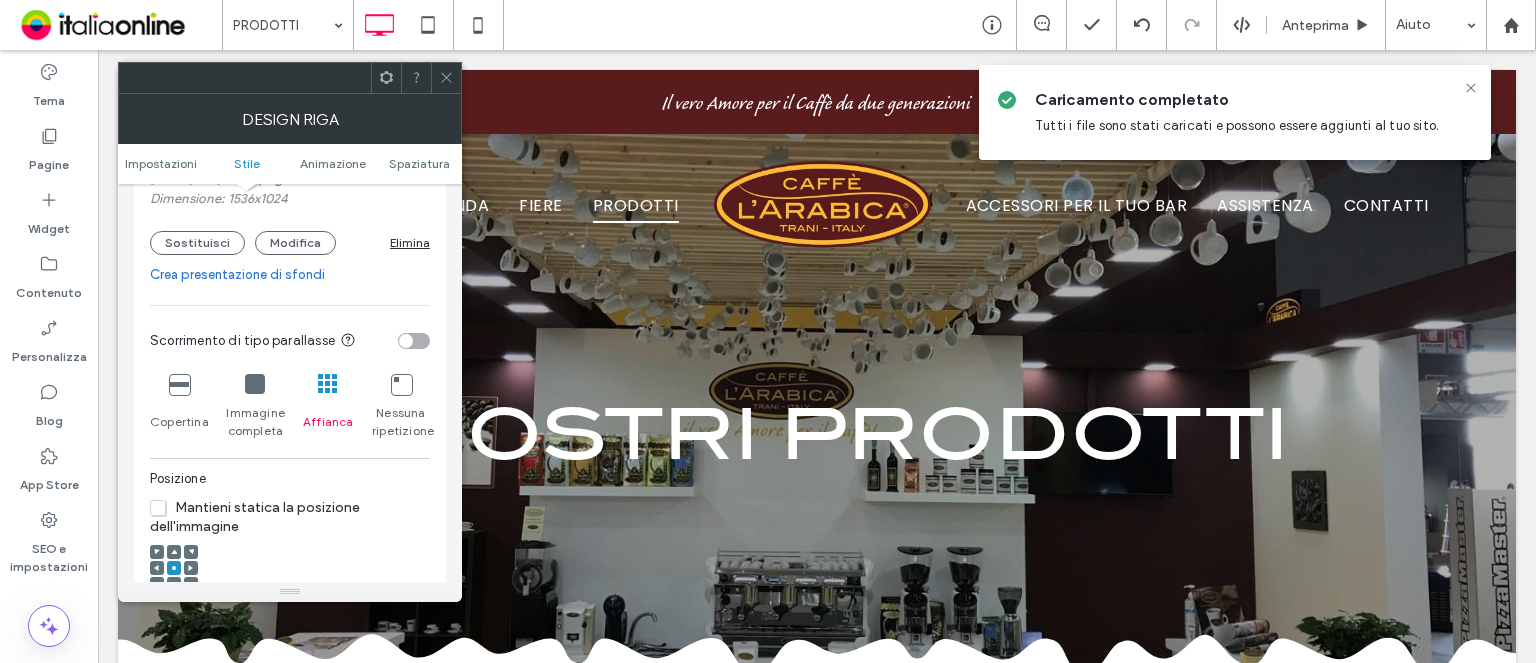 scroll, scrollTop: 568, scrollLeft: 0, axis: vertical 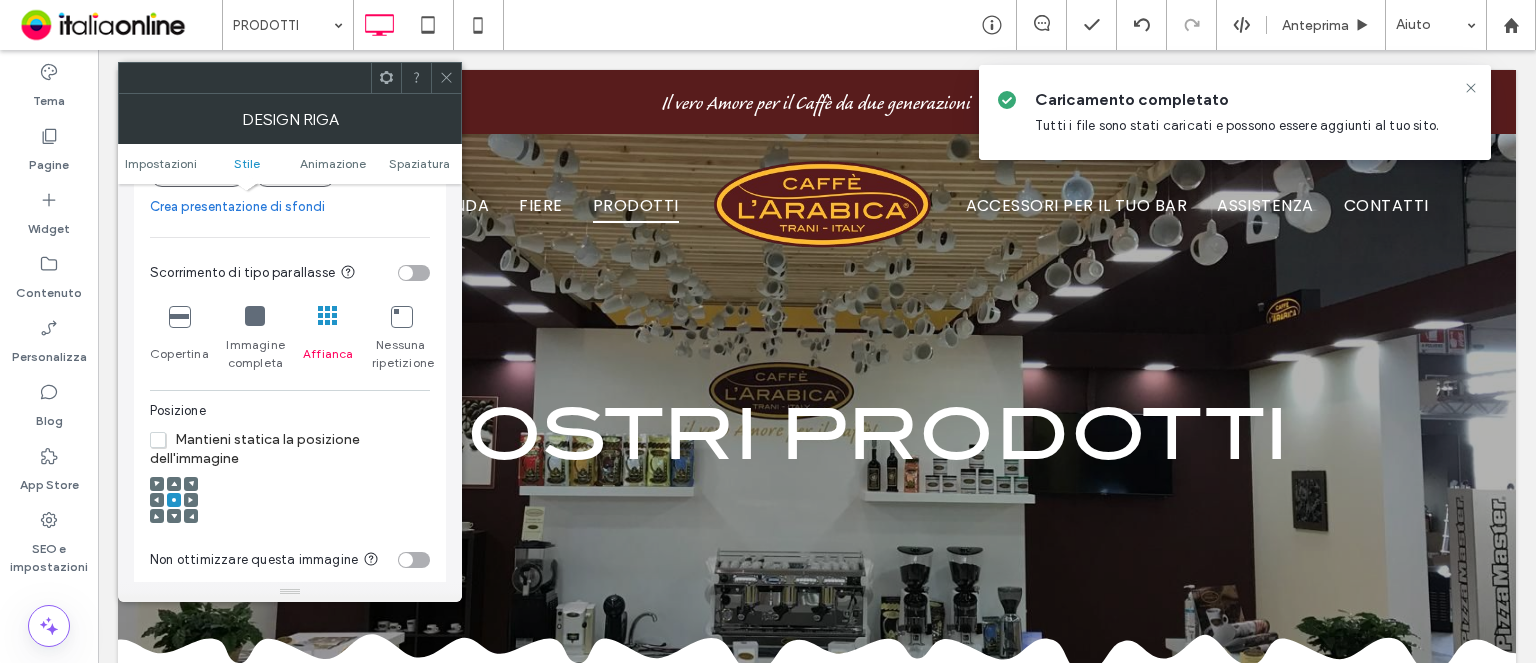 click at bounding box center (255, 317) 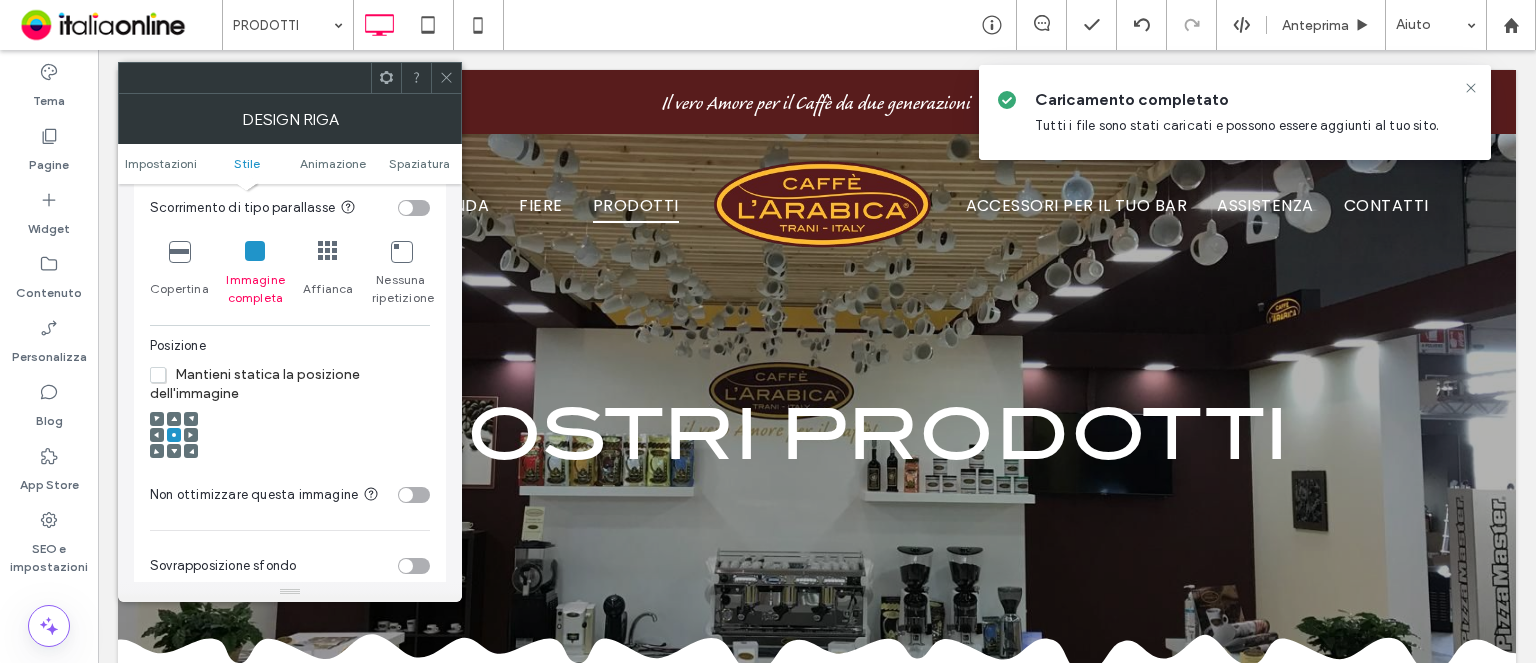 scroll, scrollTop: 568, scrollLeft: 0, axis: vertical 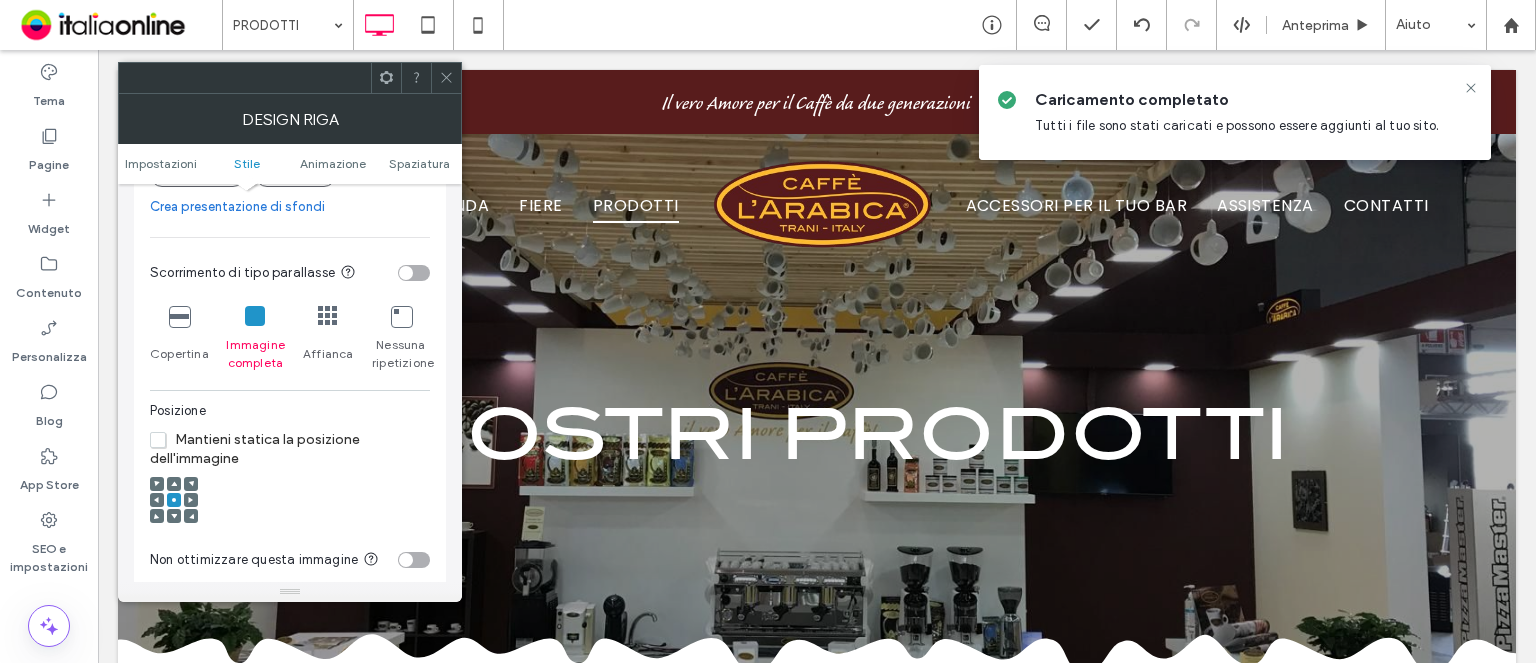 click on "Copertina" at bounding box center [179, 354] 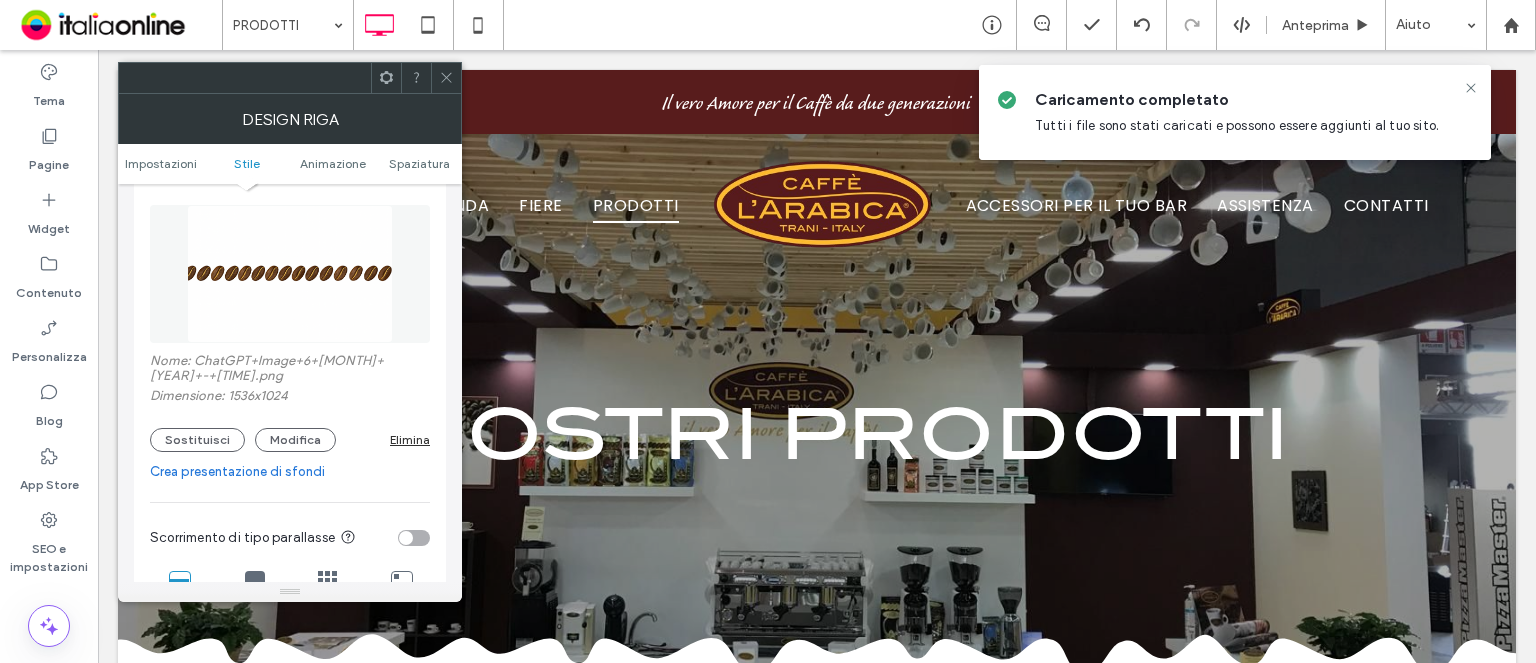 scroll, scrollTop: 268, scrollLeft: 0, axis: vertical 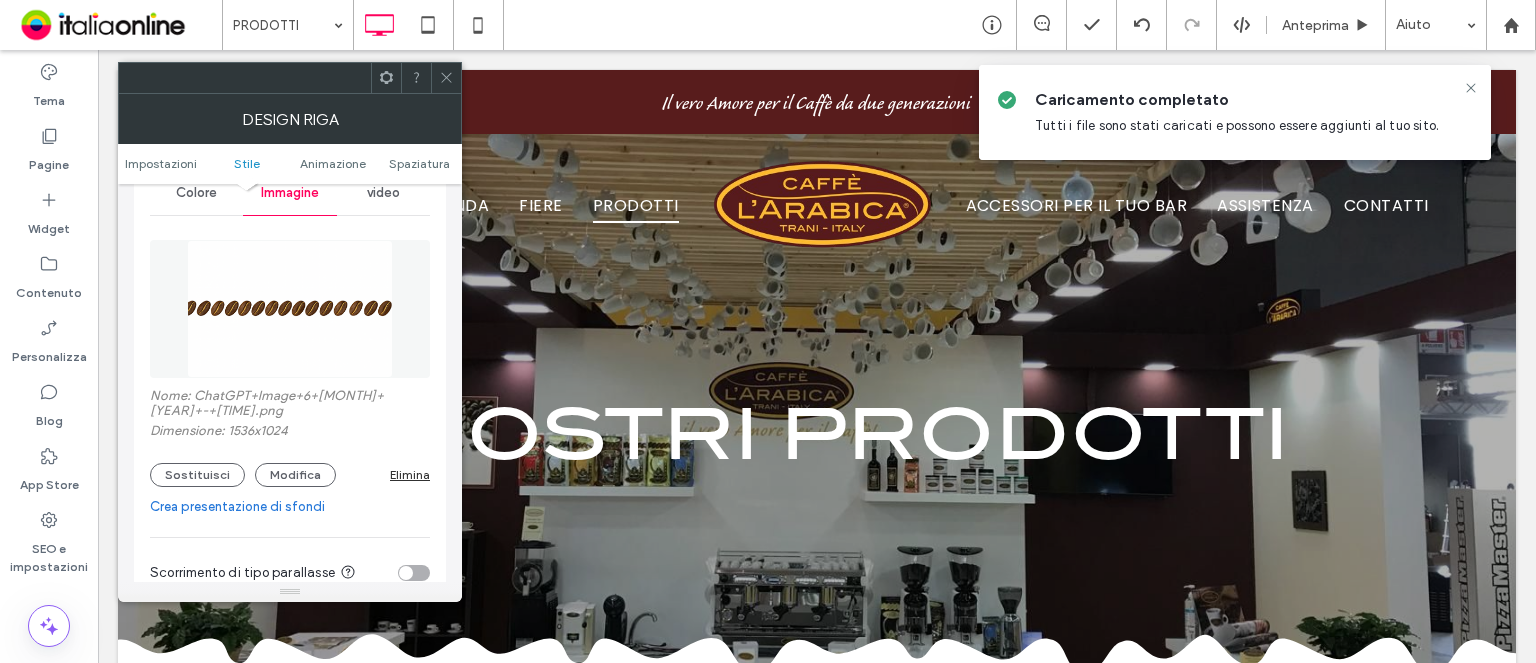 click 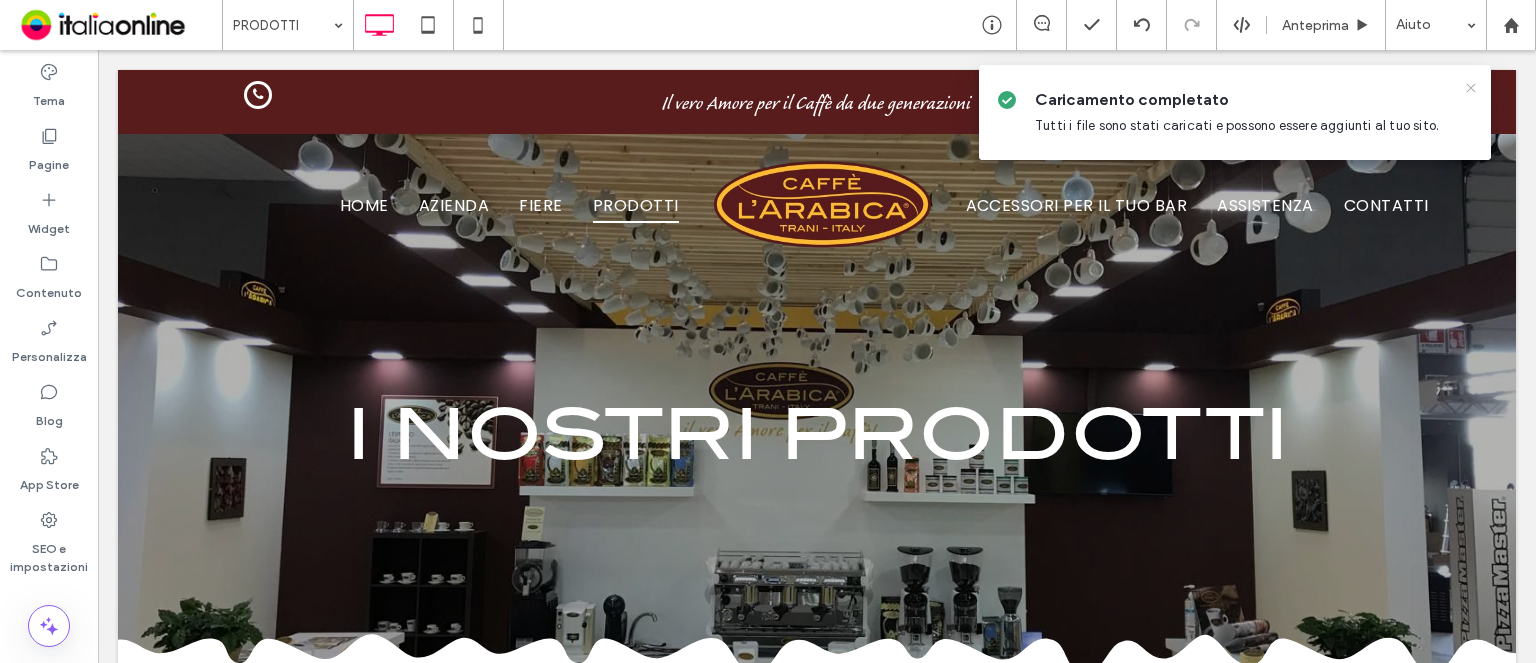 click 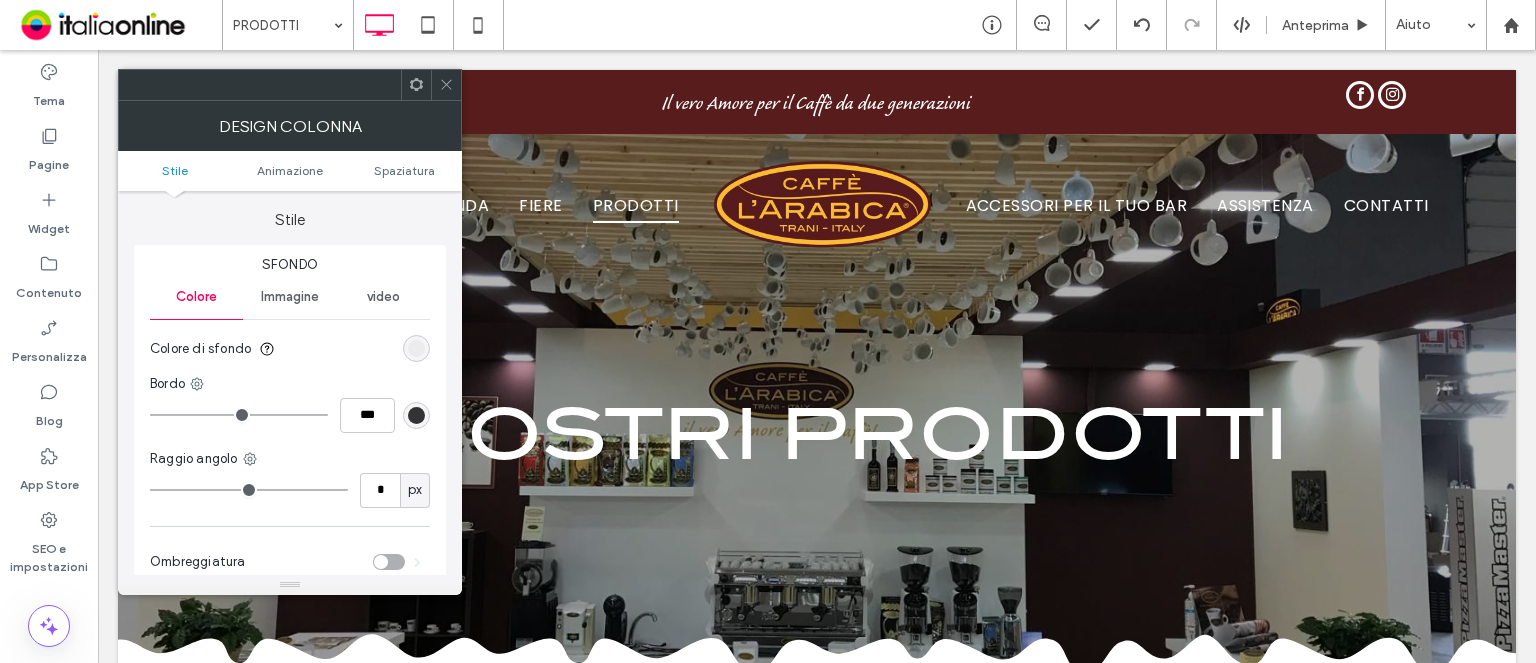 click on "Immagine" at bounding box center (290, 297) 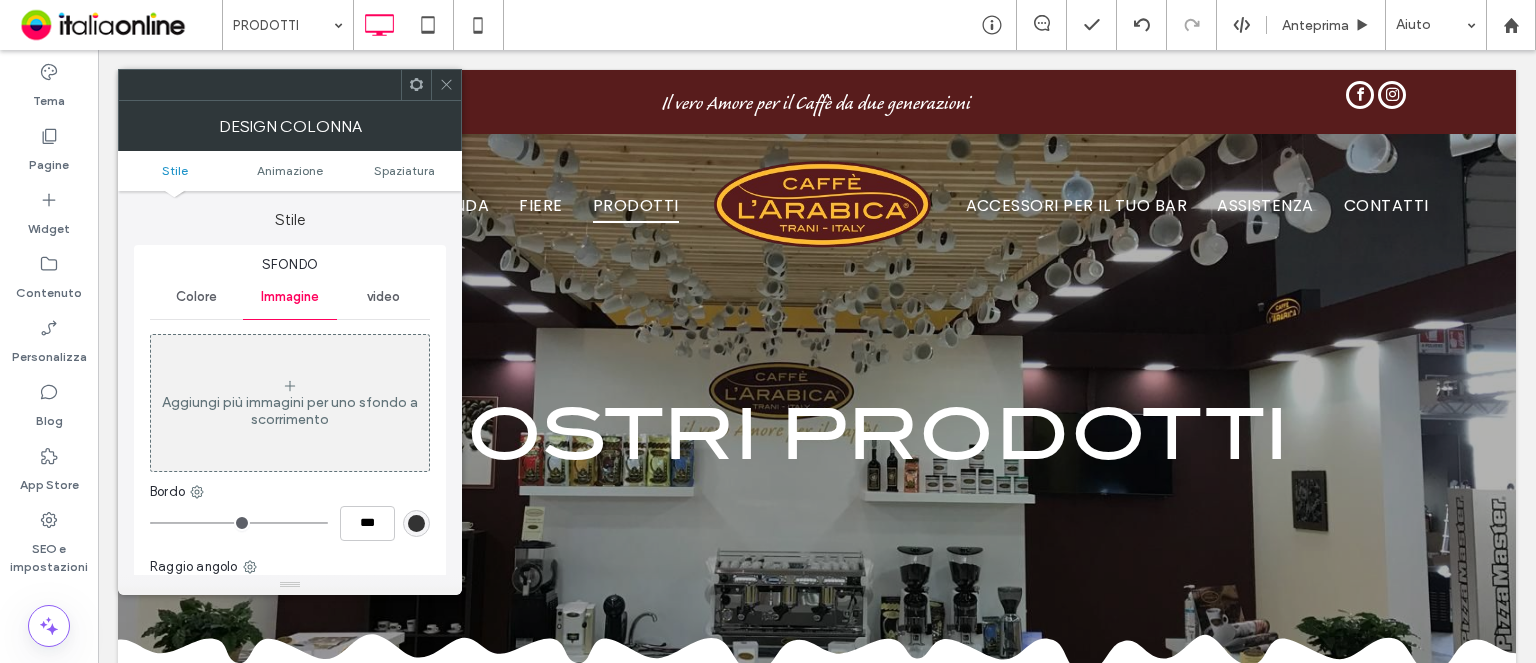 click on "Aggiungi più immagini per uno sfondo a scorrimento" at bounding box center (290, 403) 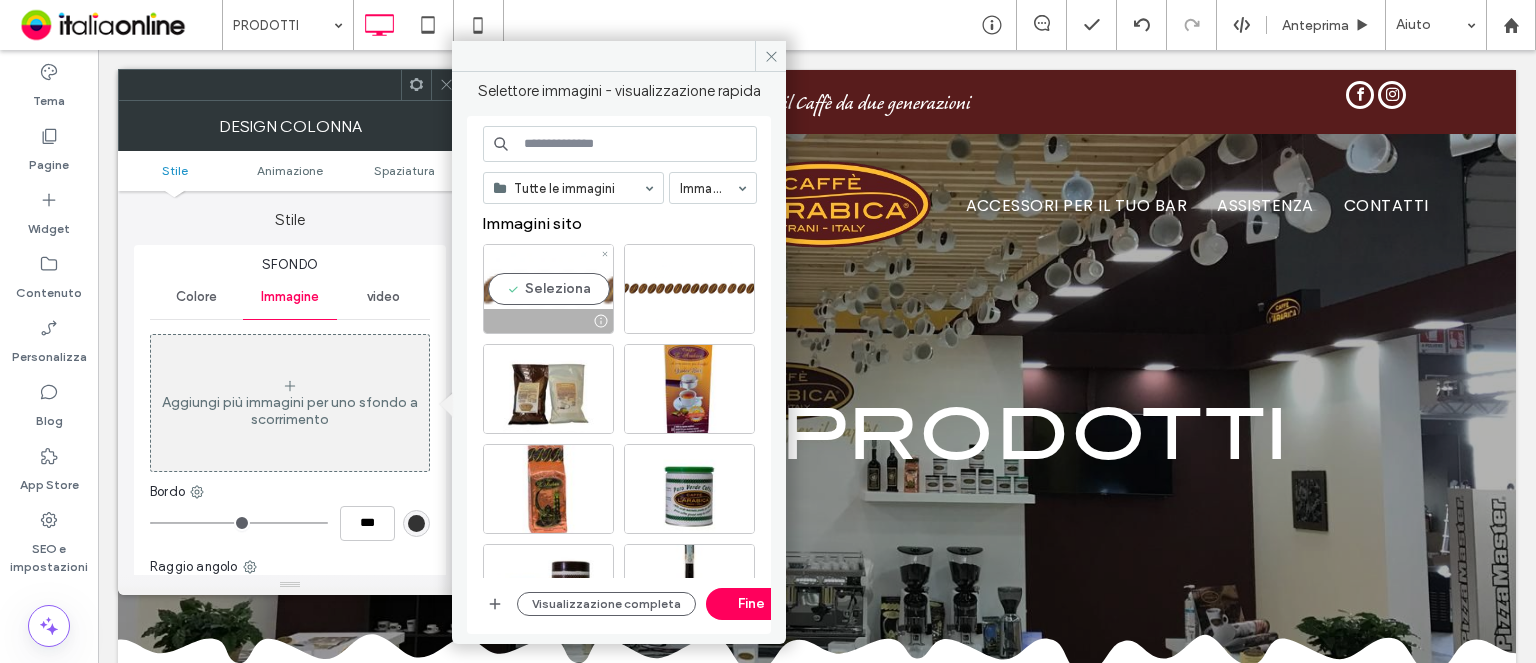 click on "Seleziona" at bounding box center (548, 289) 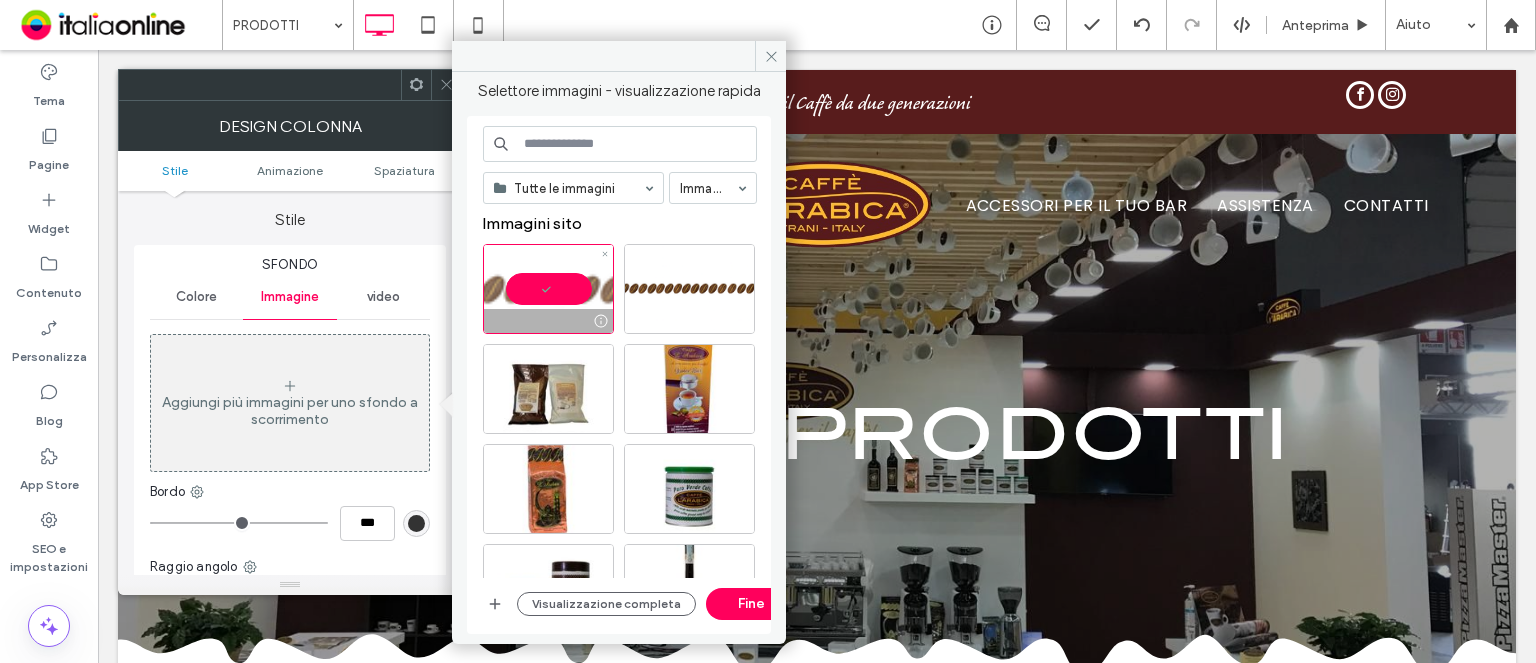 click at bounding box center (548, 289) 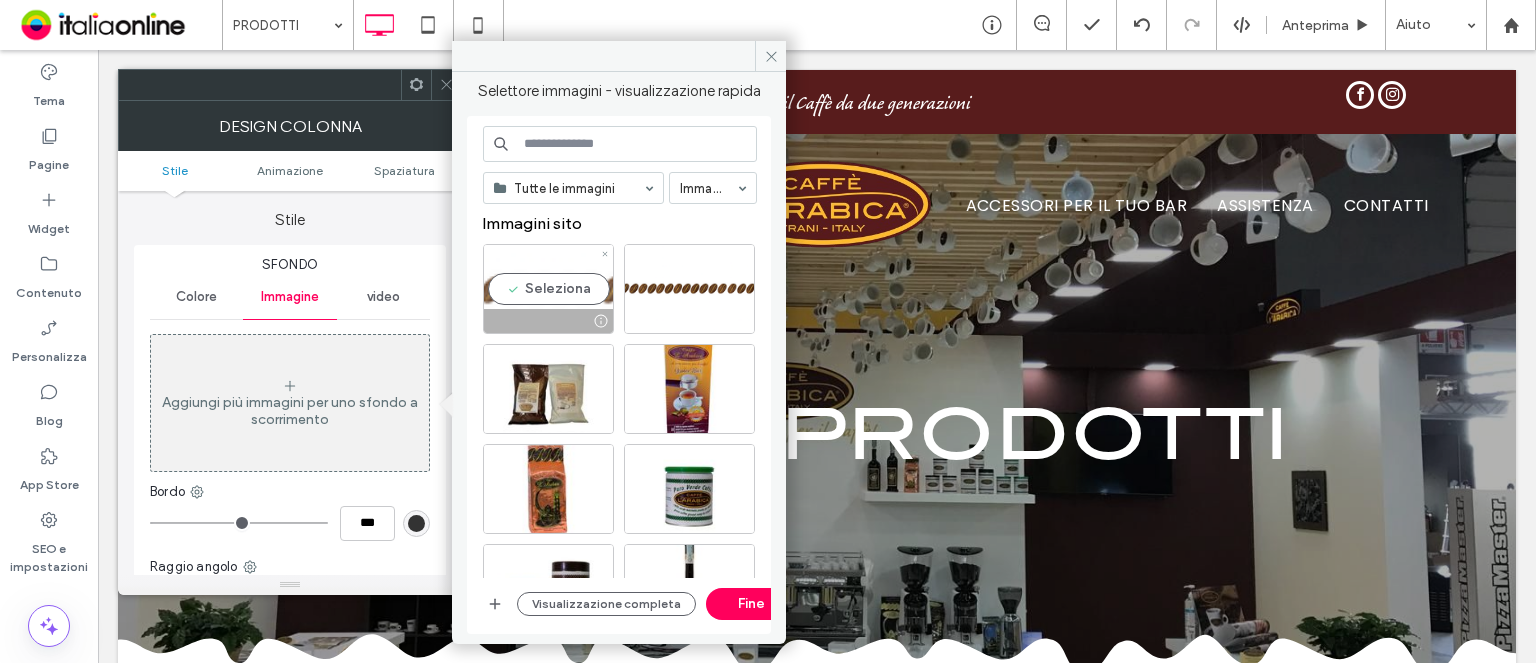 click on "Seleziona" at bounding box center (548, 289) 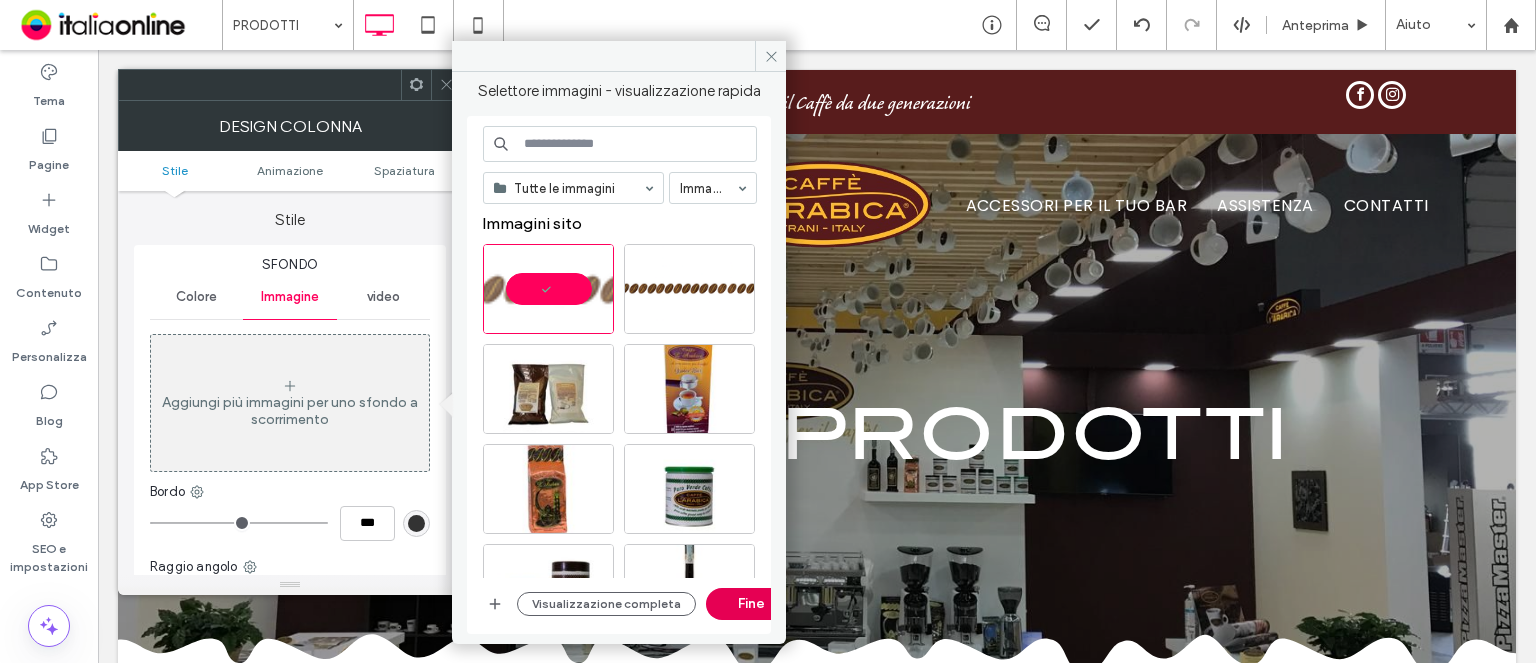 click on "Fine" at bounding box center [751, 604] 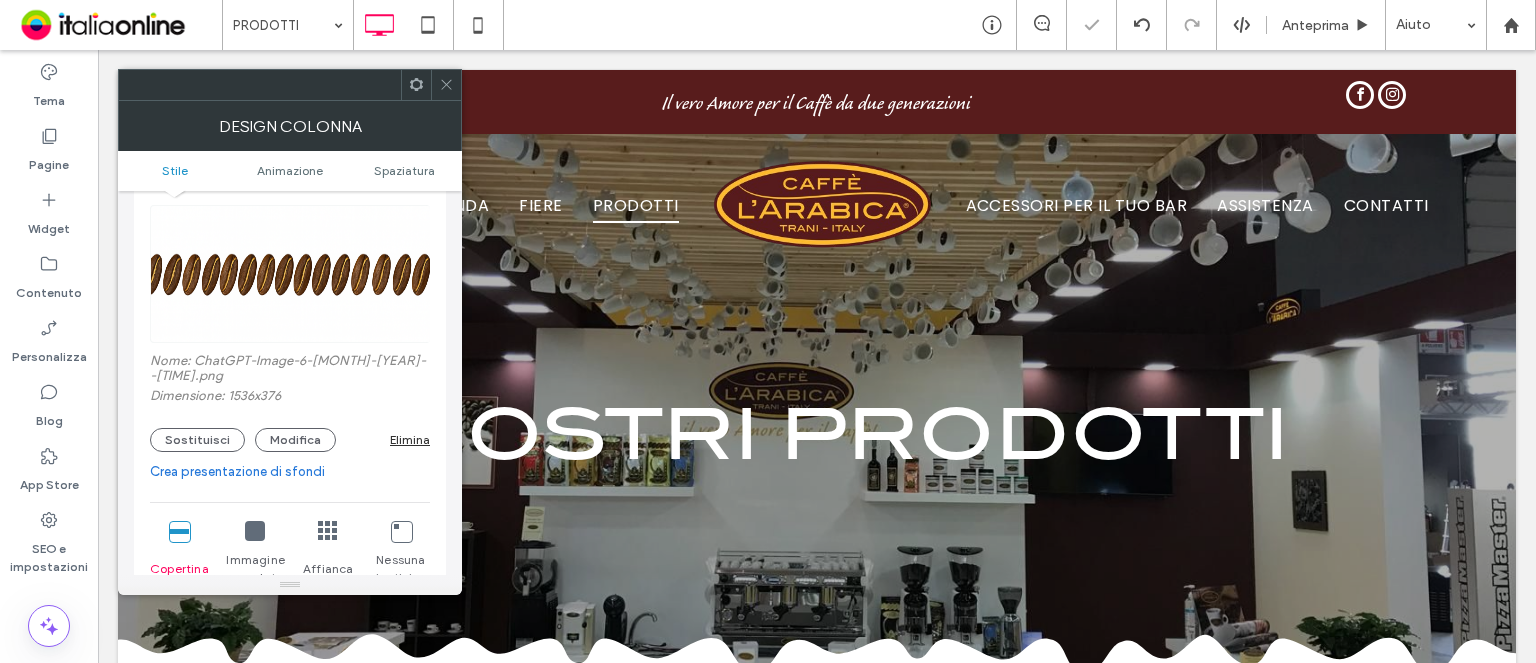scroll, scrollTop: 300, scrollLeft: 0, axis: vertical 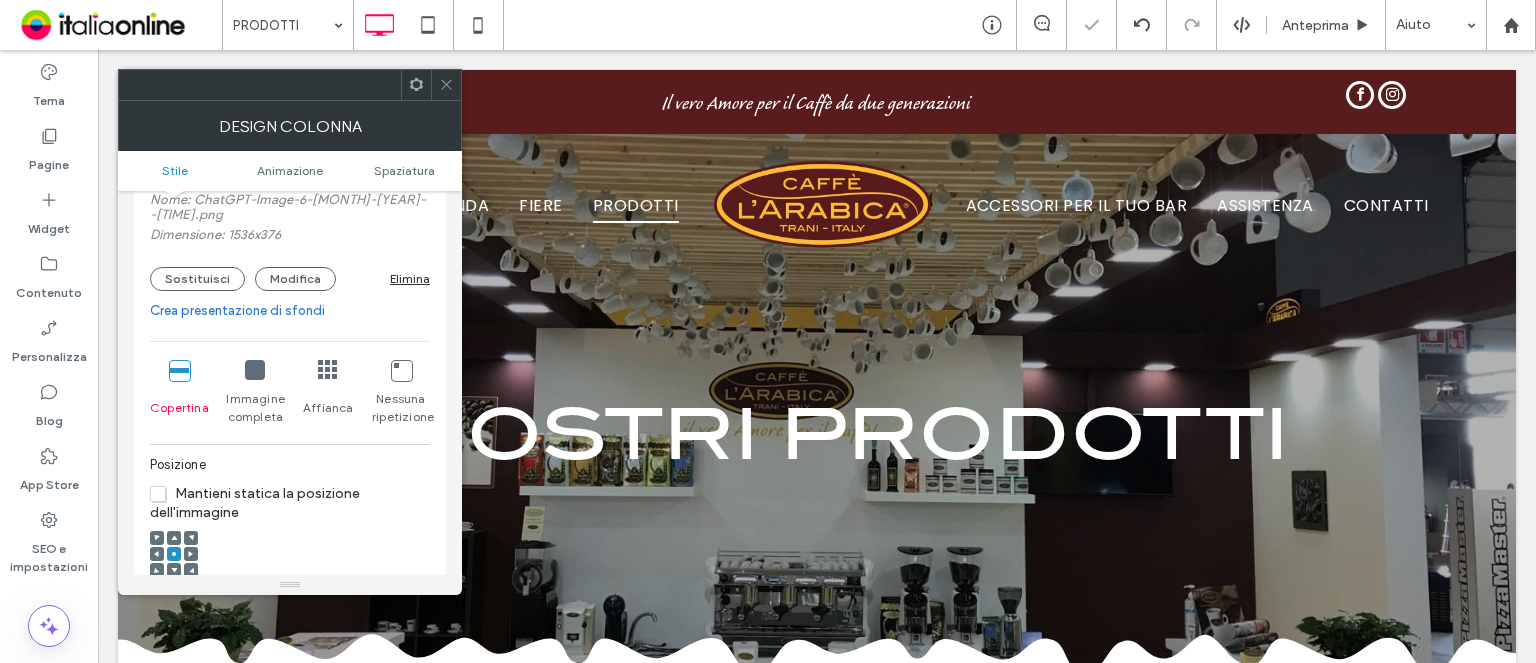 click at bounding box center (328, 370) 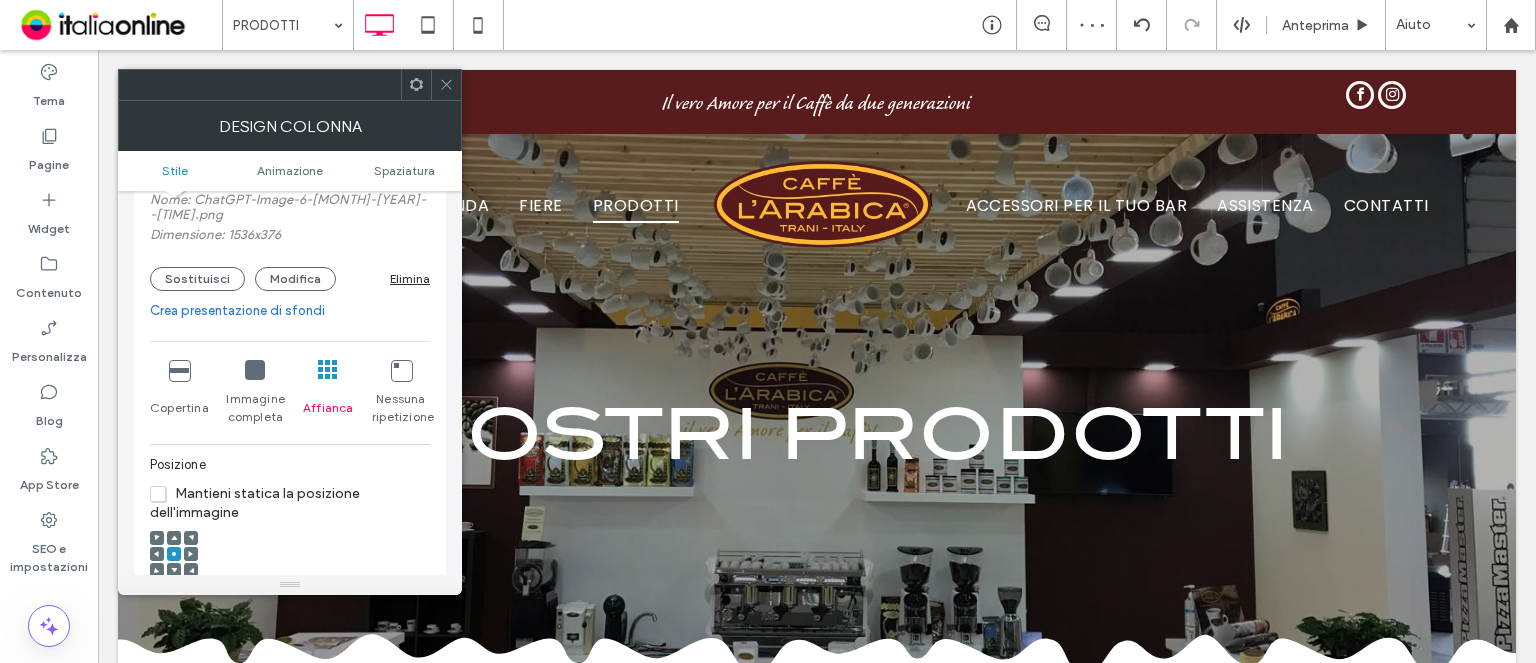 scroll, scrollTop: 200, scrollLeft: 0, axis: vertical 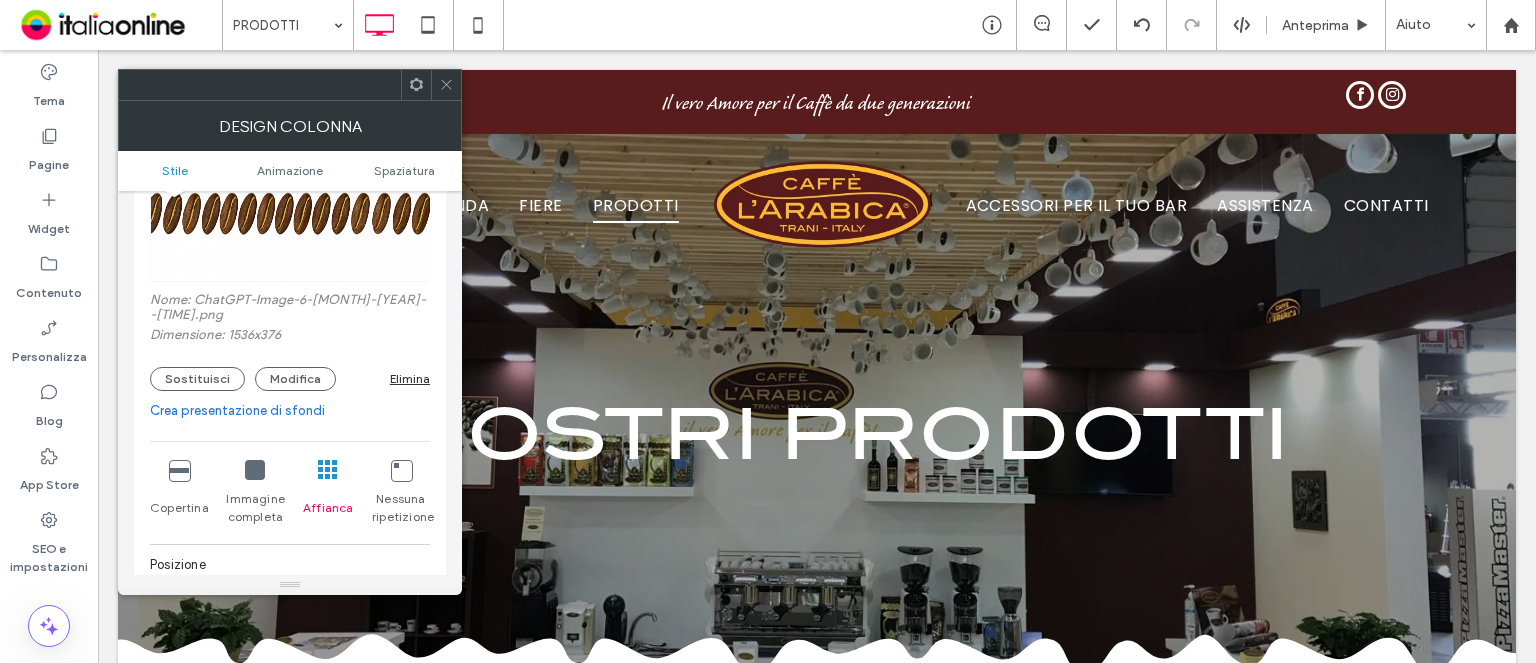 click on "Elimina" at bounding box center [410, 378] 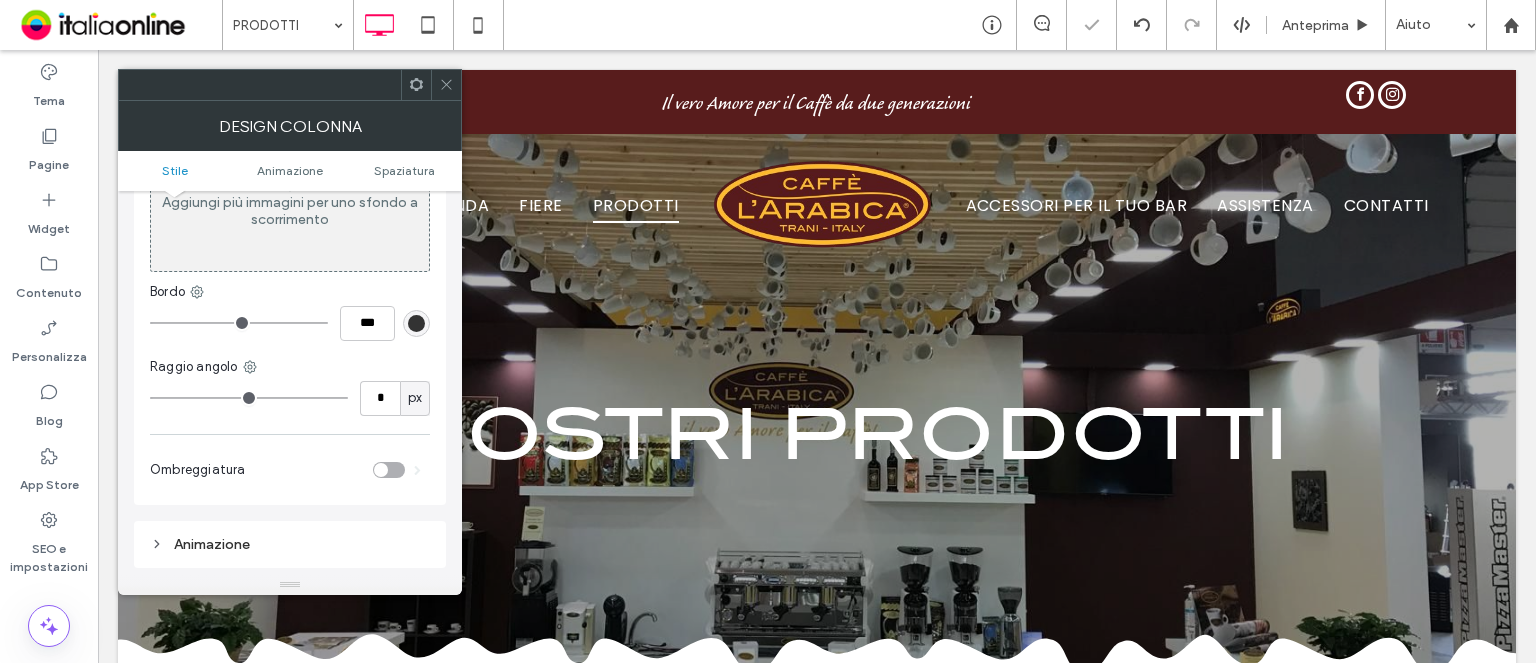 click 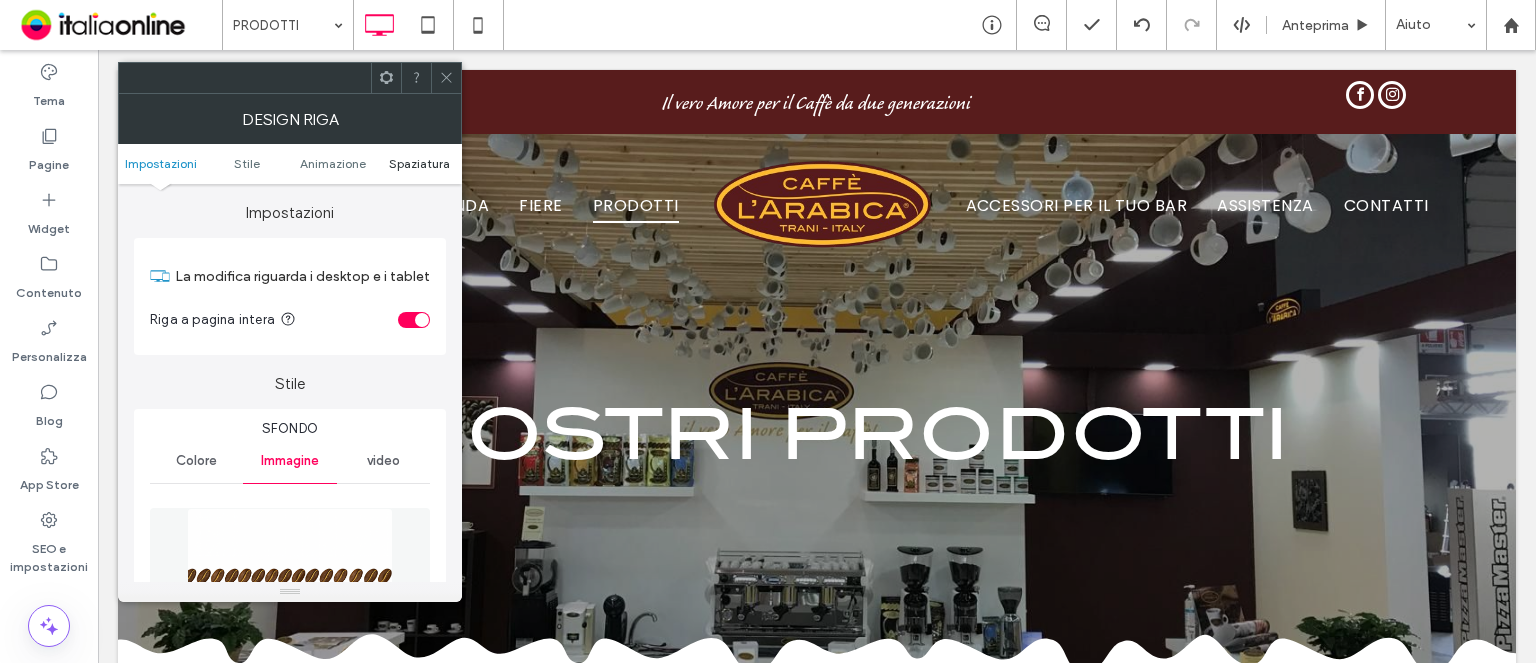 click on "Spaziatura" at bounding box center (419, 163) 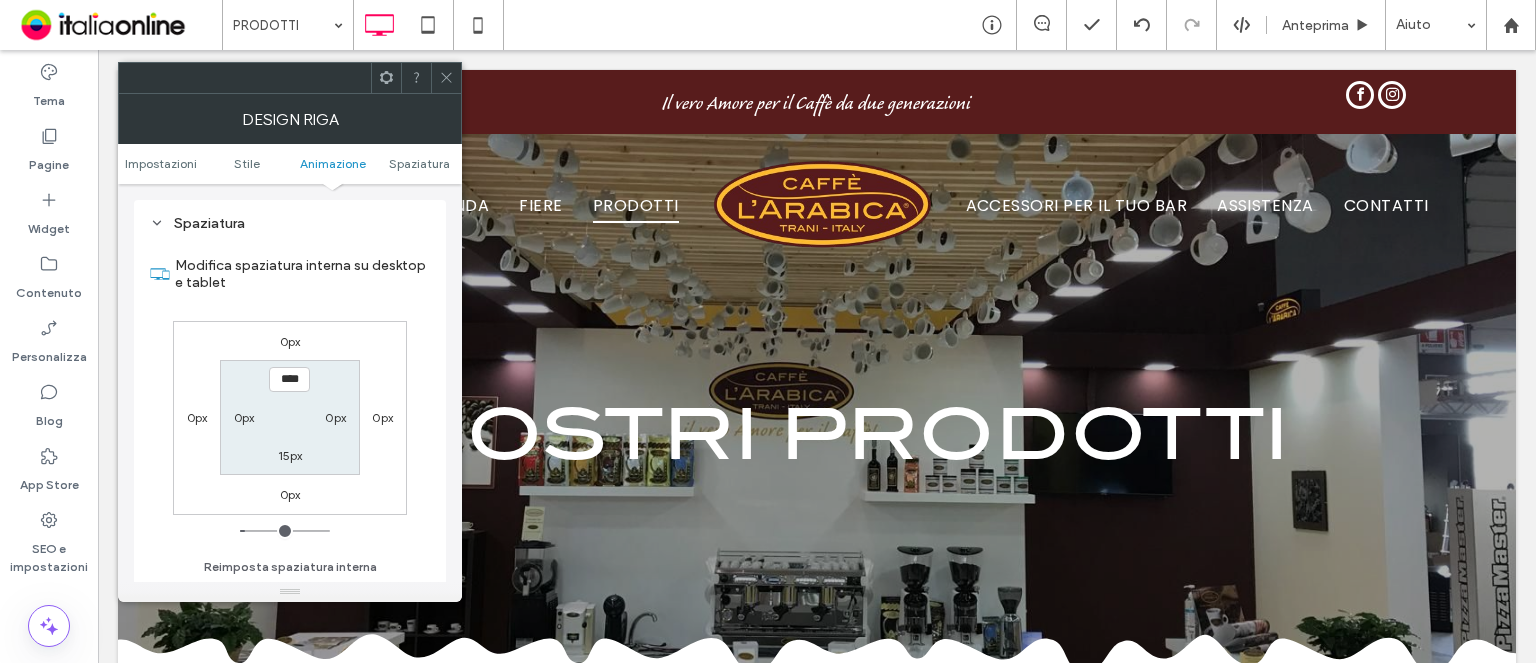 scroll, scrollTop: 1274, scrollLeft: 0, axis: vertical 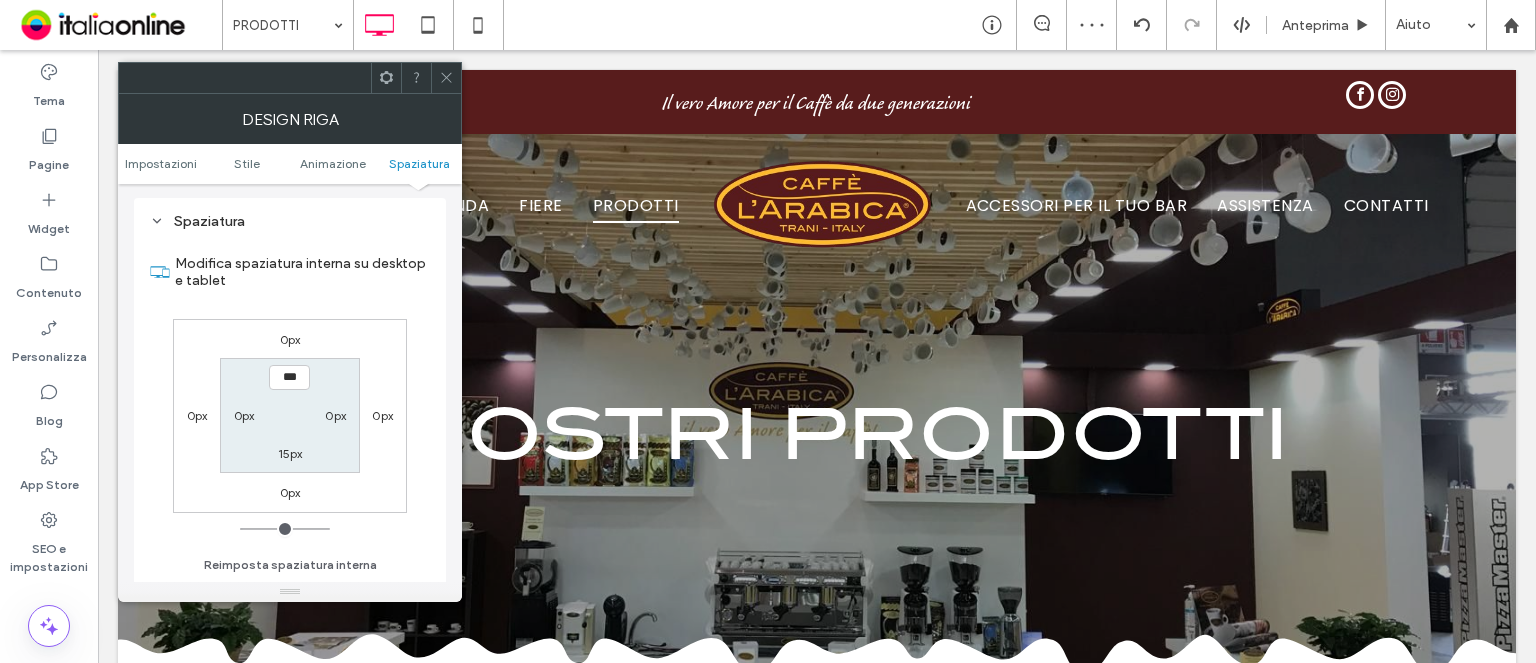 click on "15px" at bounding box center [290, 453] 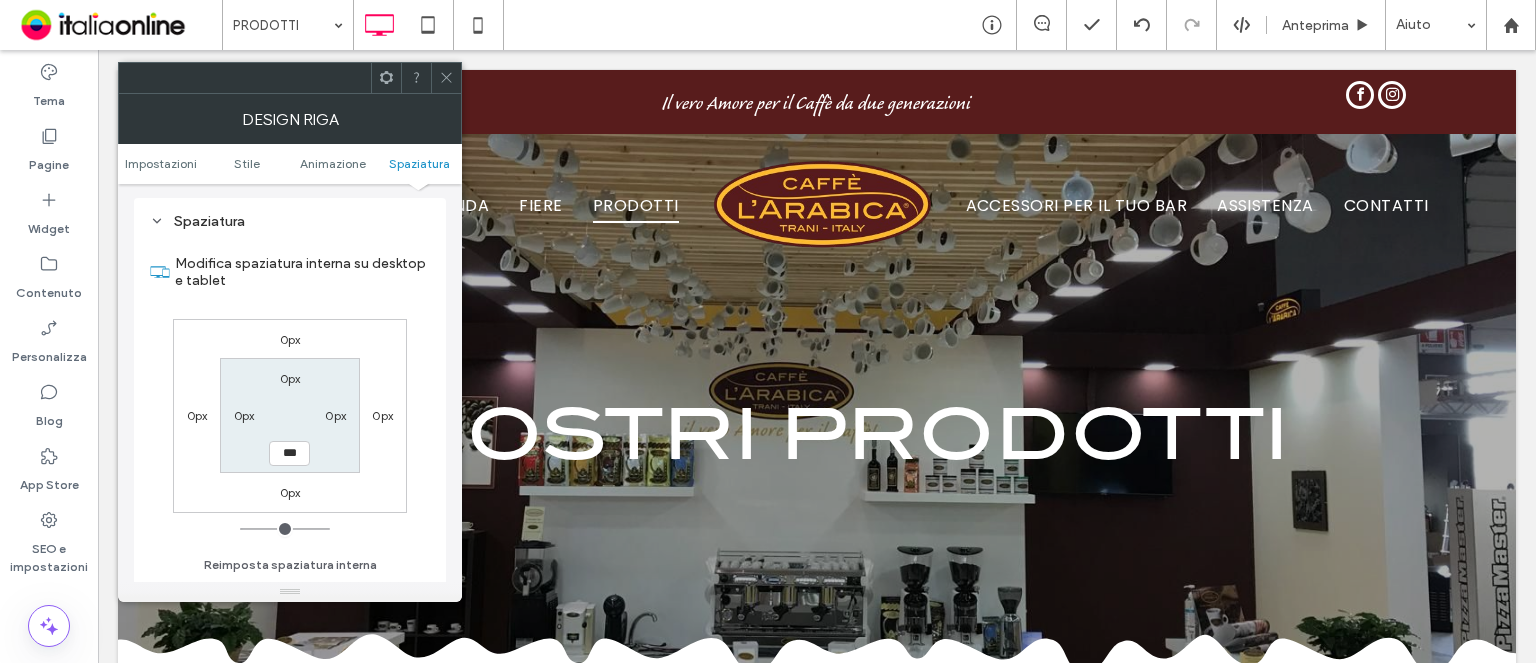 click 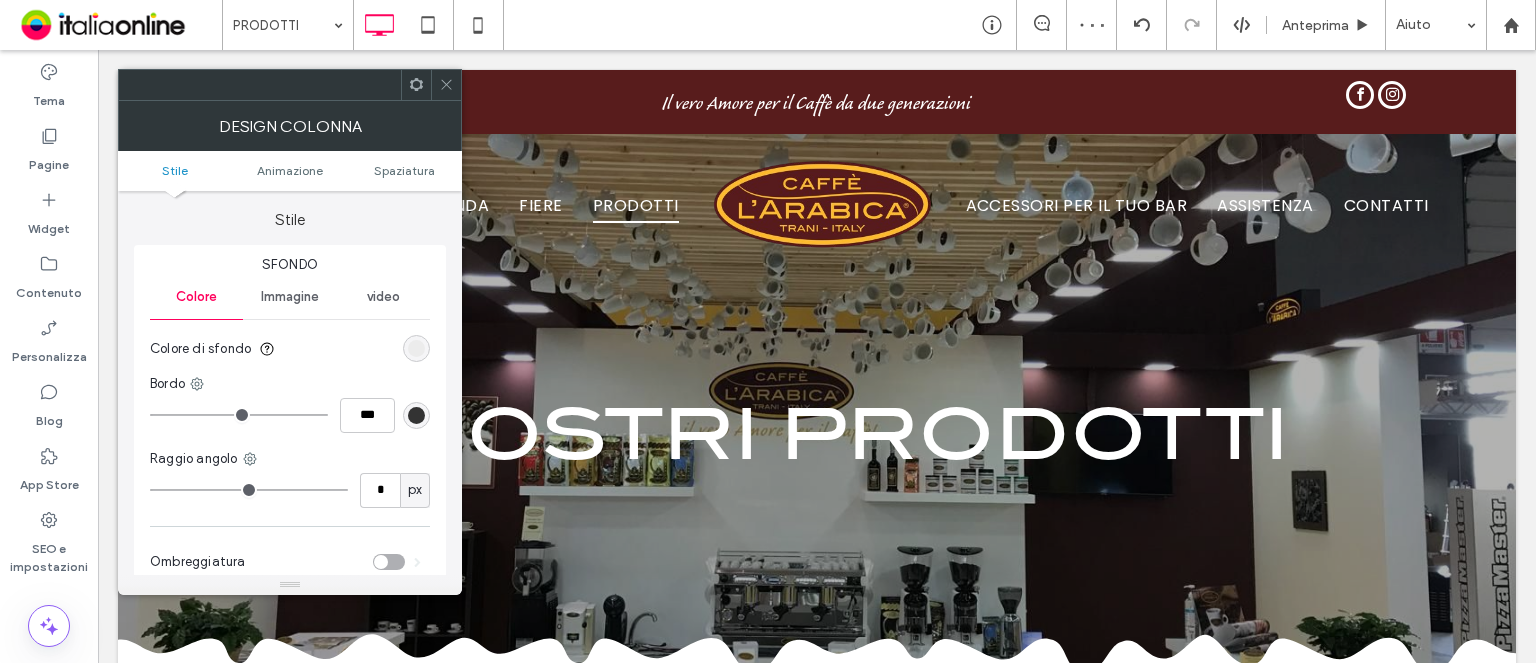 click on "Immagine" at bounding box center (289, 297) 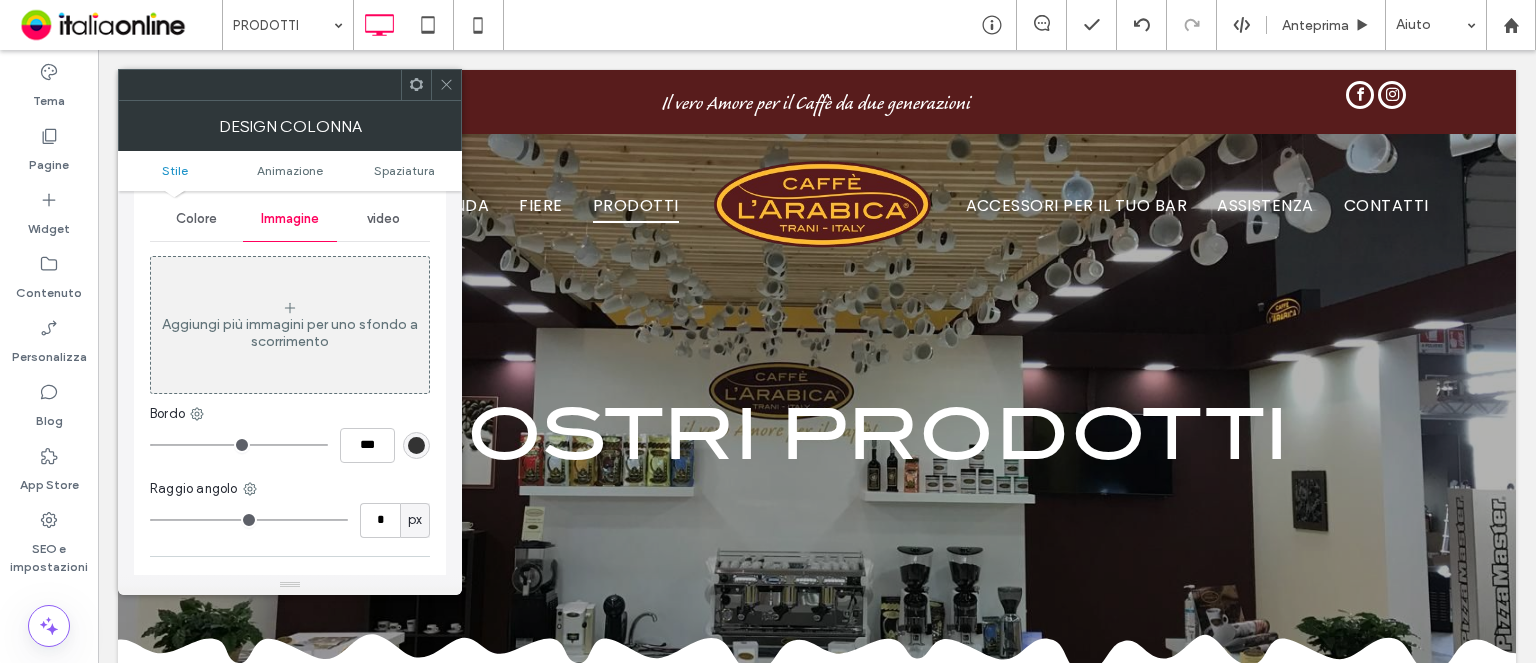 scroll, scrollTop: 200, scrollLeft: 0, axis: vertical 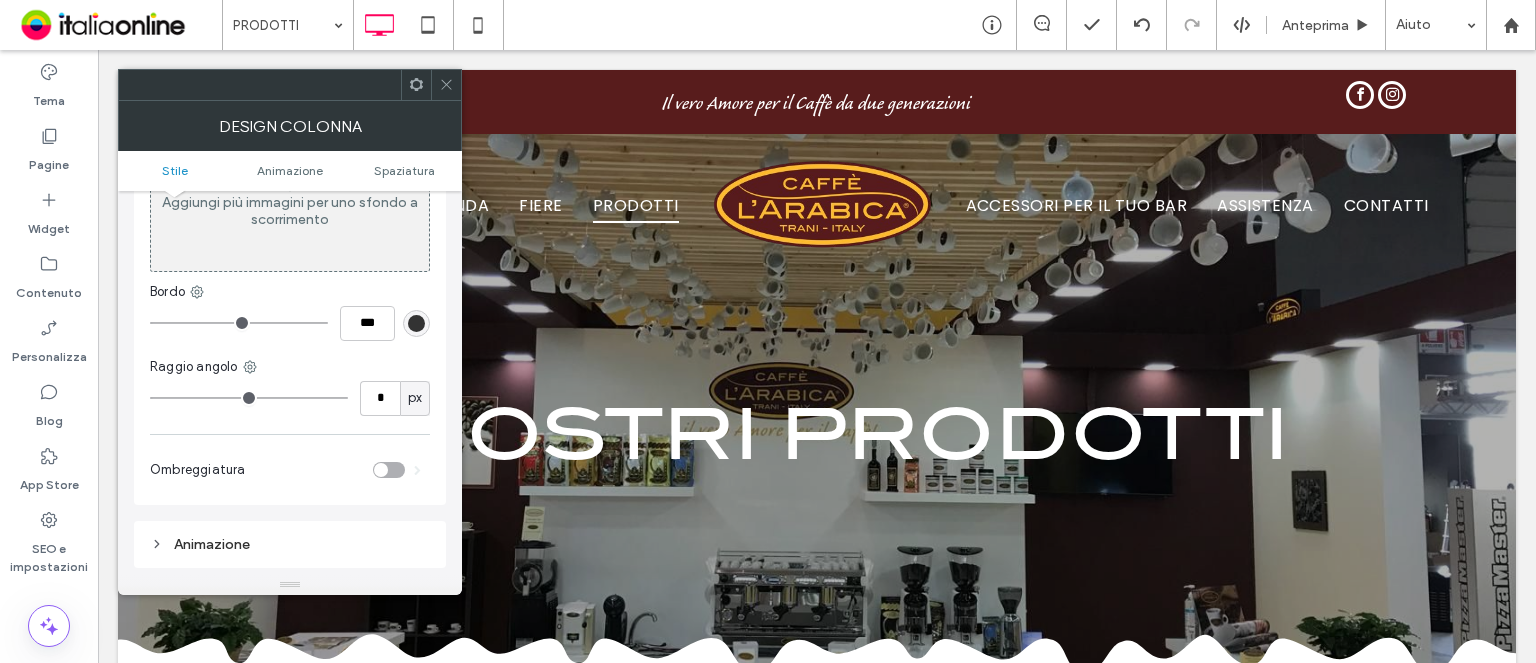 click at bounding box center [446, 85] 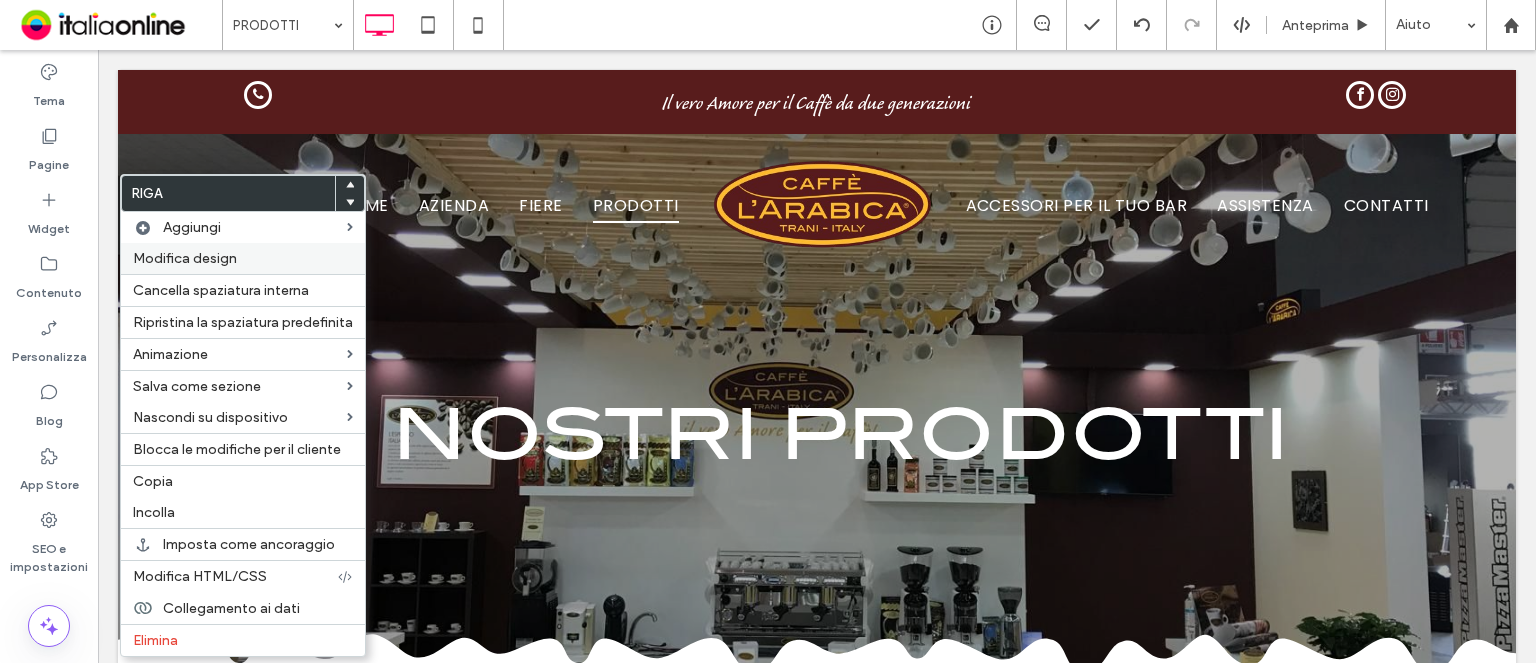click on "Modifica design" at bounding box center (243, 258) 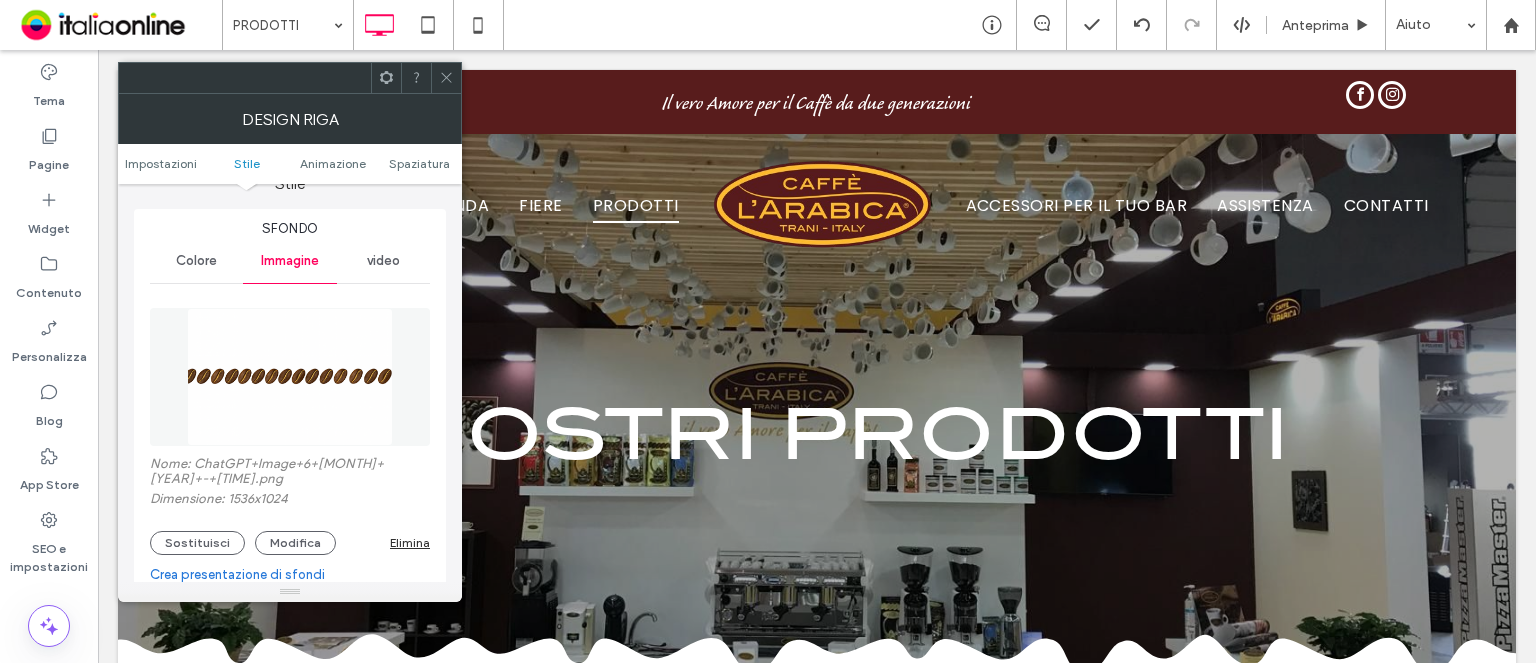 scroll, scrollTop: 400, scrollLeft: 0, axis: vertical 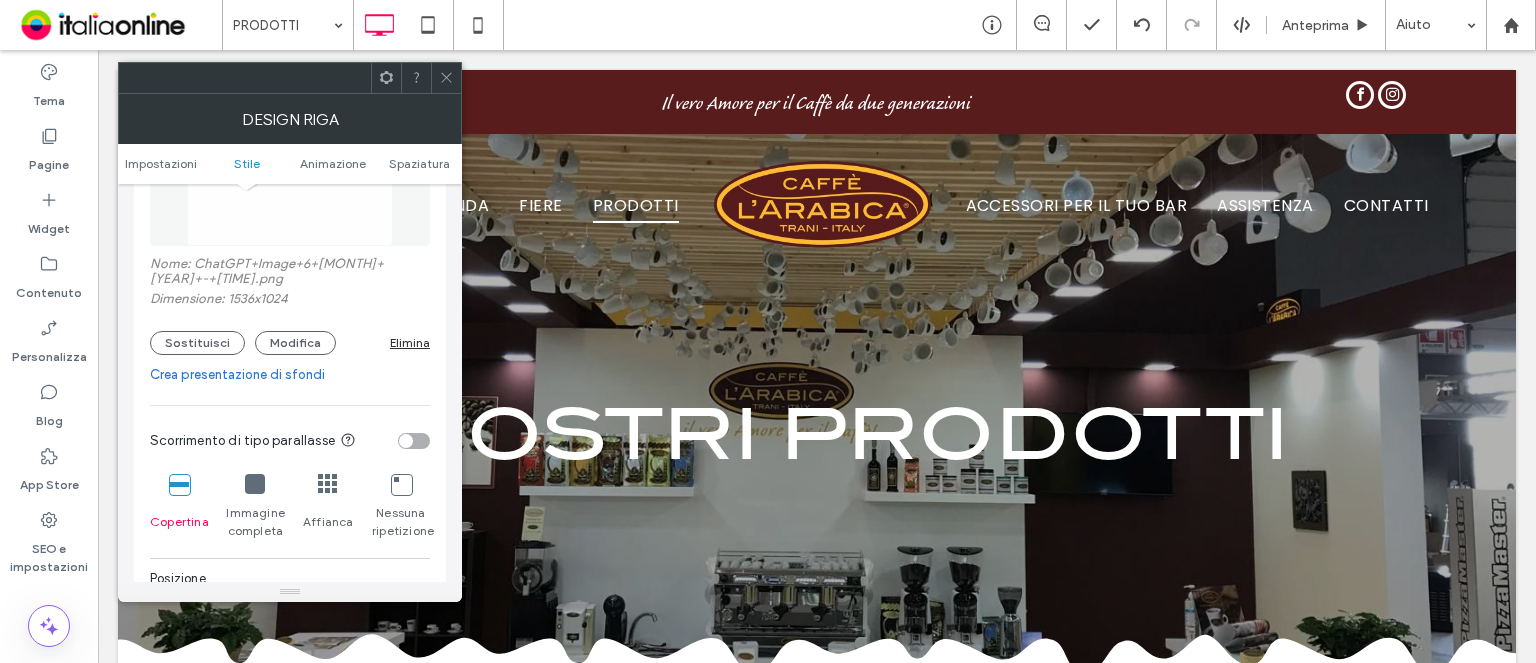 click on "Immagine completa" at bounding box center (255, 507) 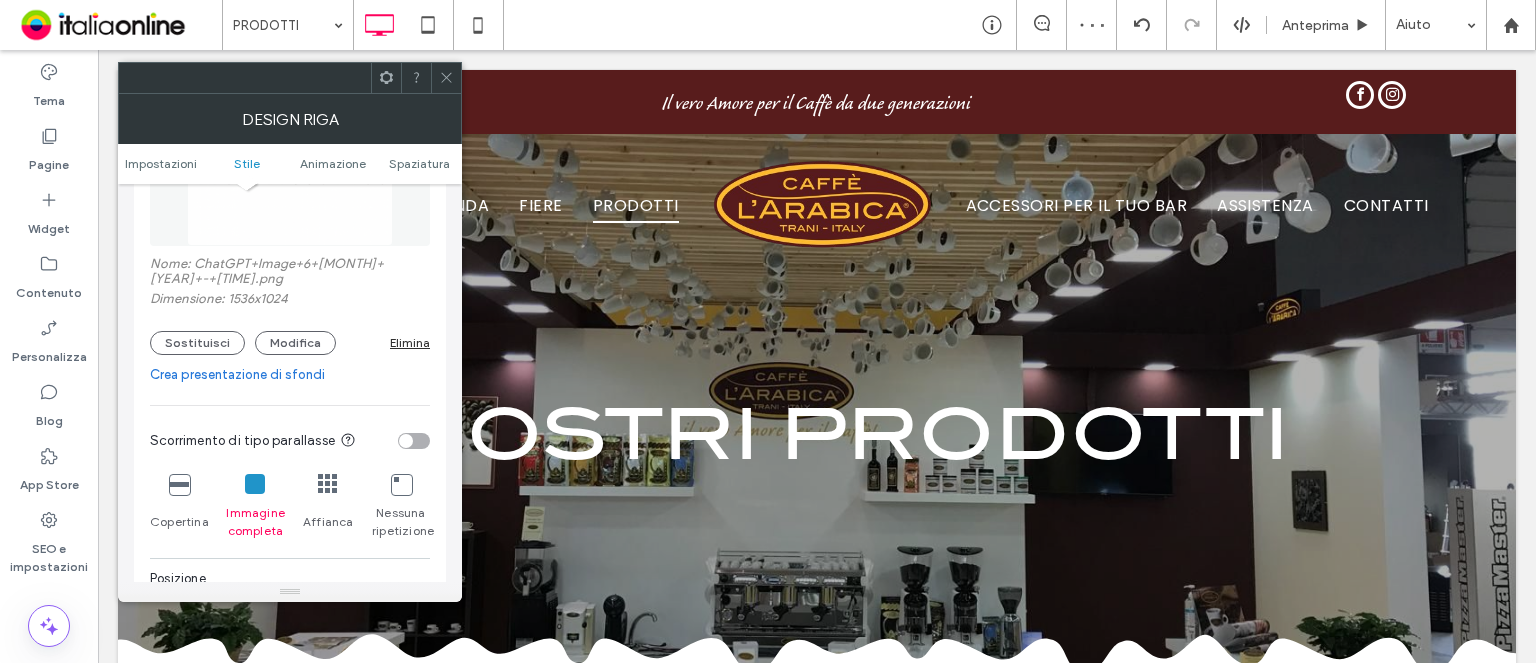 click on "Affianca" at bounding box center (328, 522) 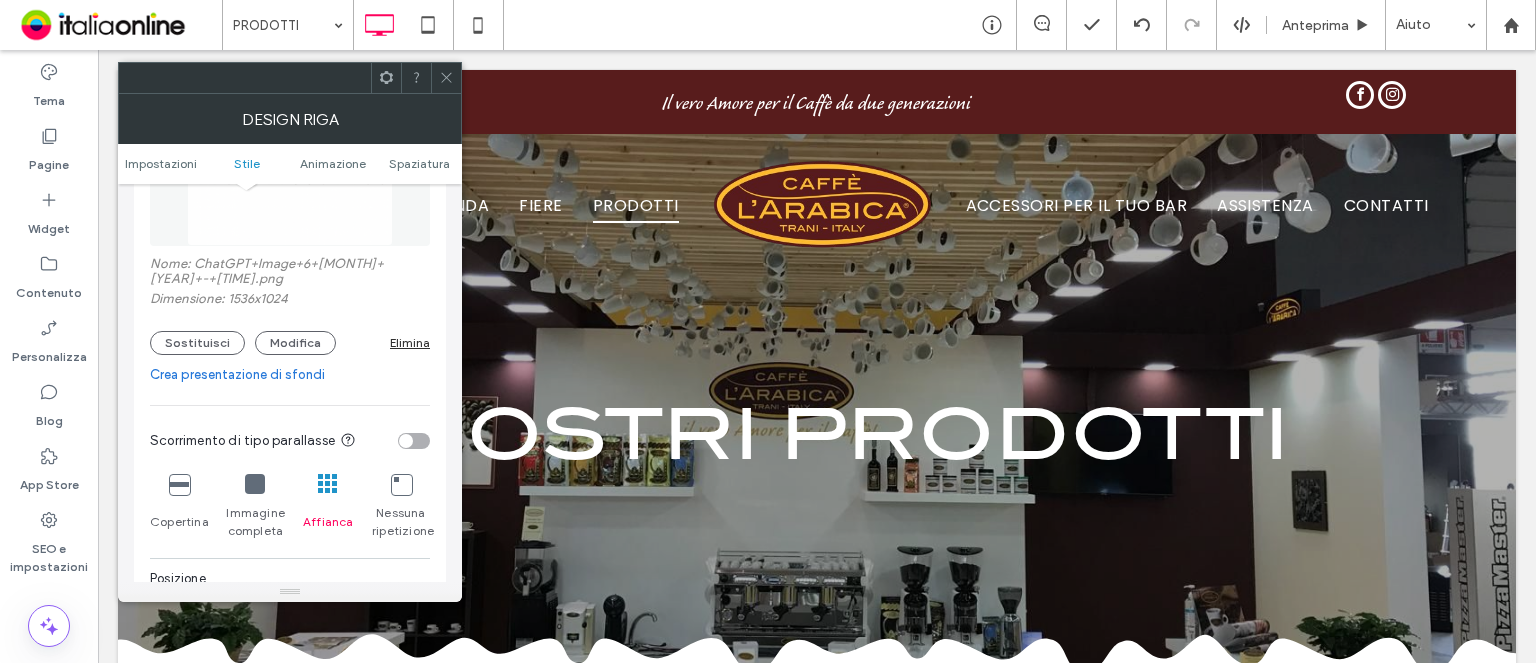 click on "Nessuna ripetizione" at bounding box center (401, 522) 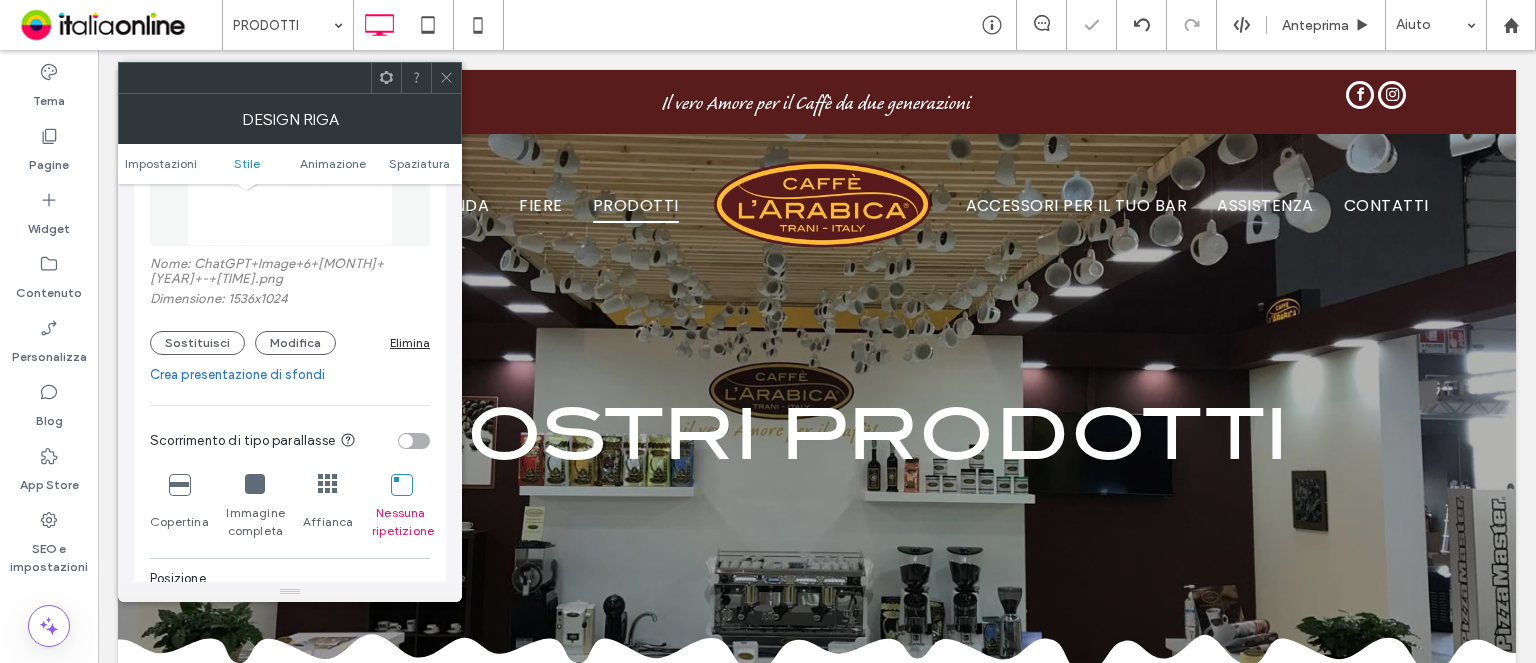 click at bounding box center [328, 485] 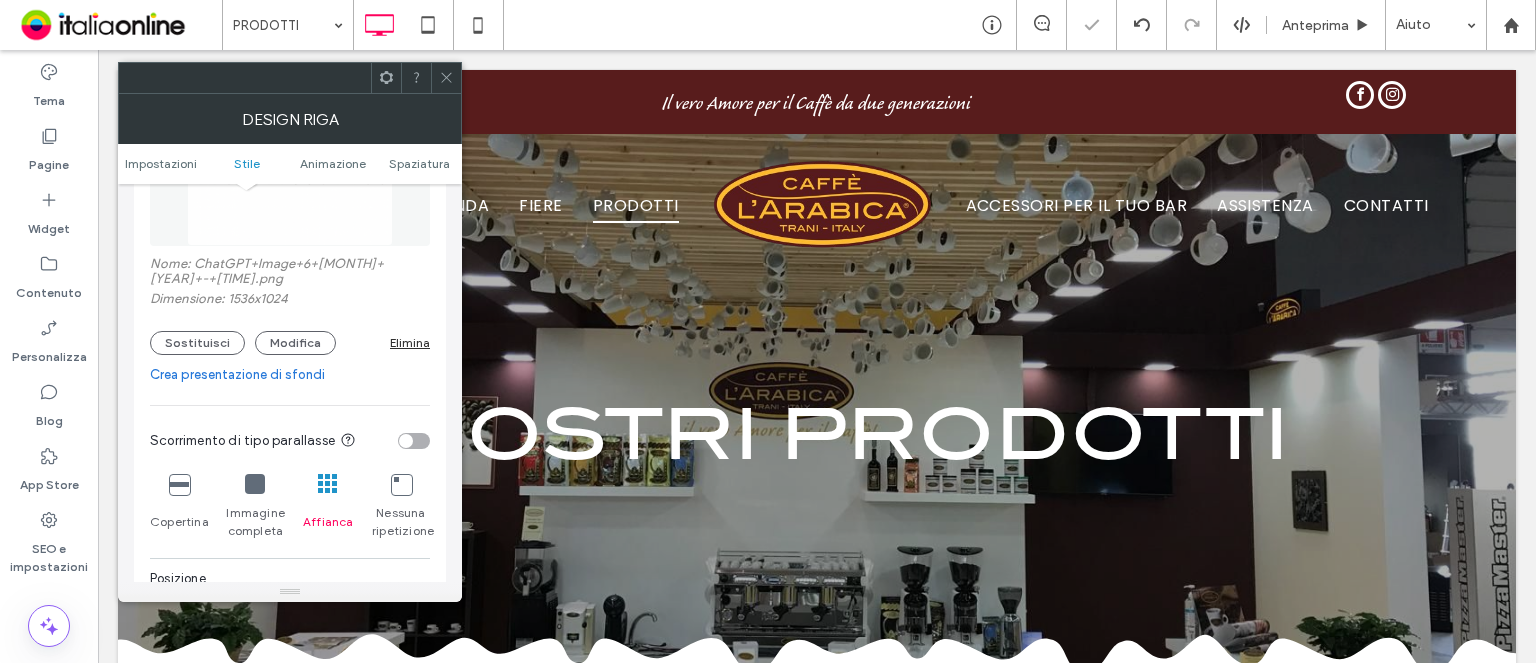 click at bounding box center (179, 484) 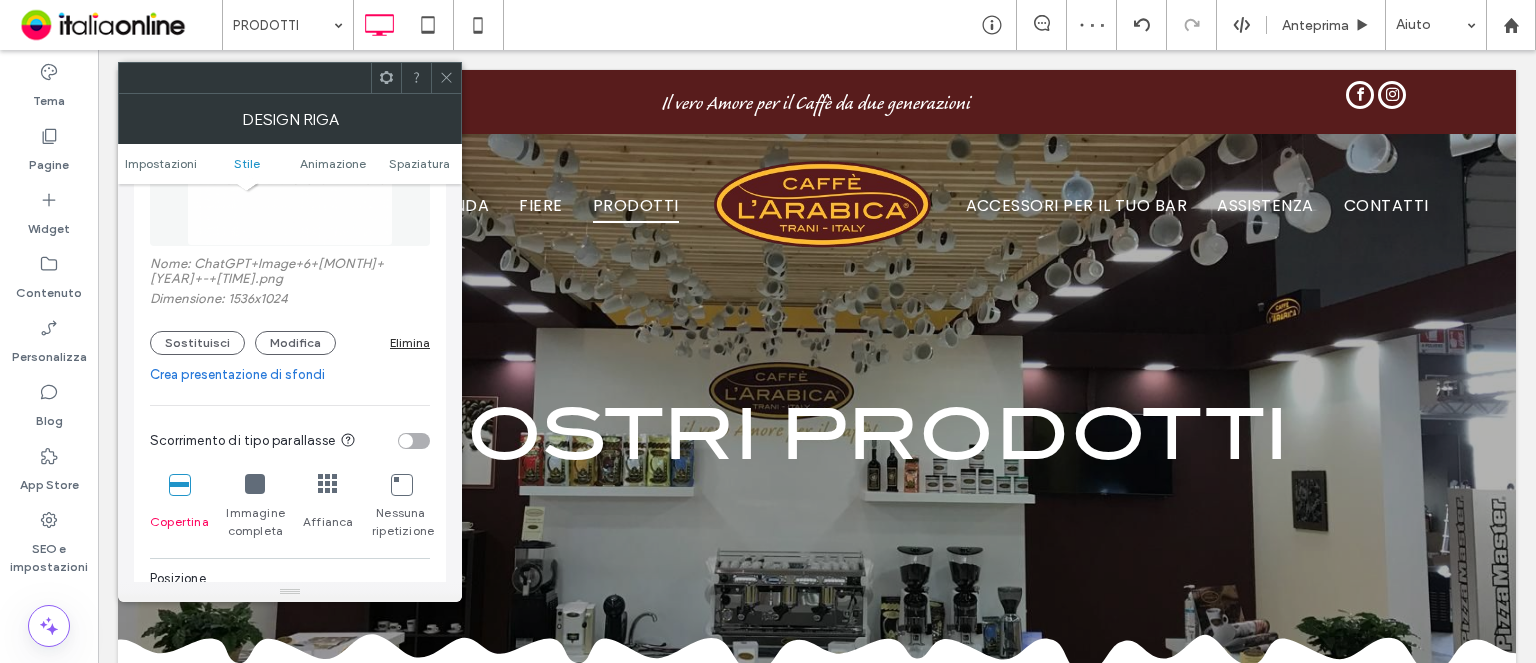 click 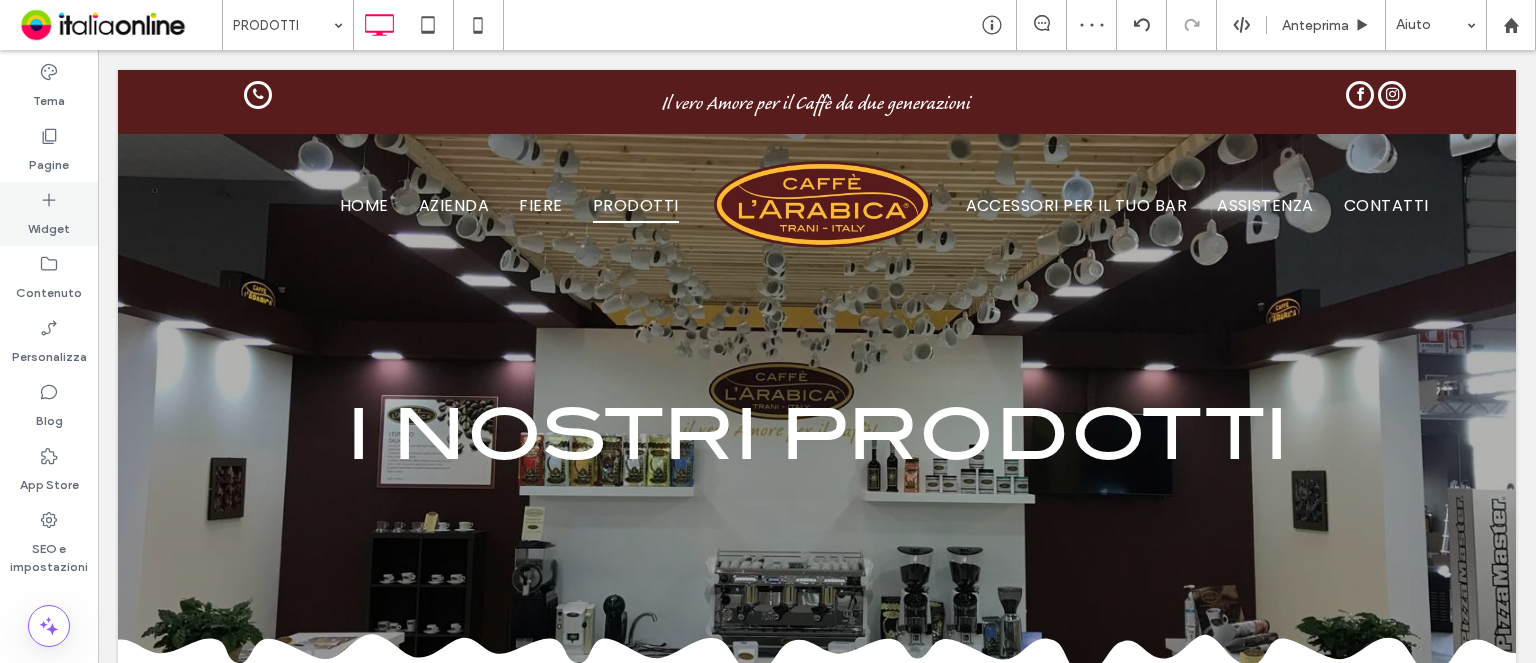 click 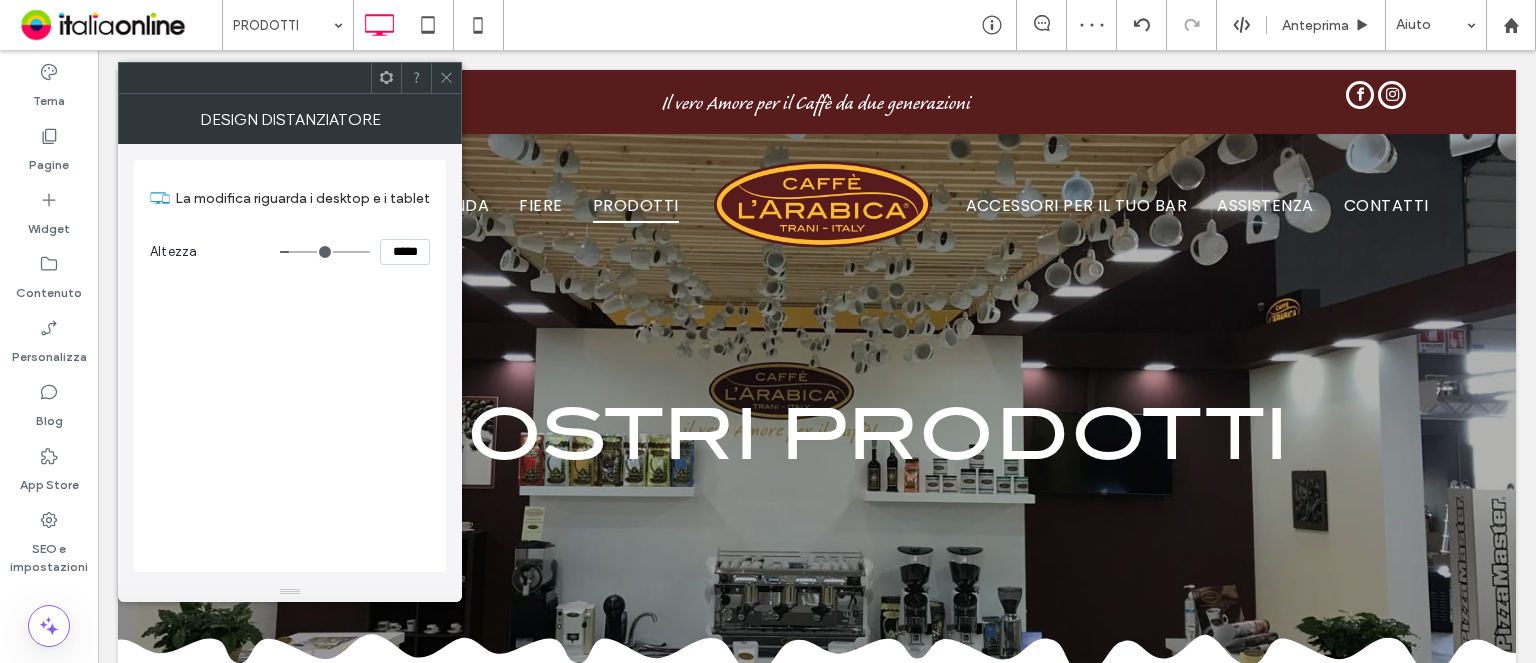drag, startPoint x: 295, startPoint y: 251, endPoint x: 331, endPoint y: 222, distance: 46.227695 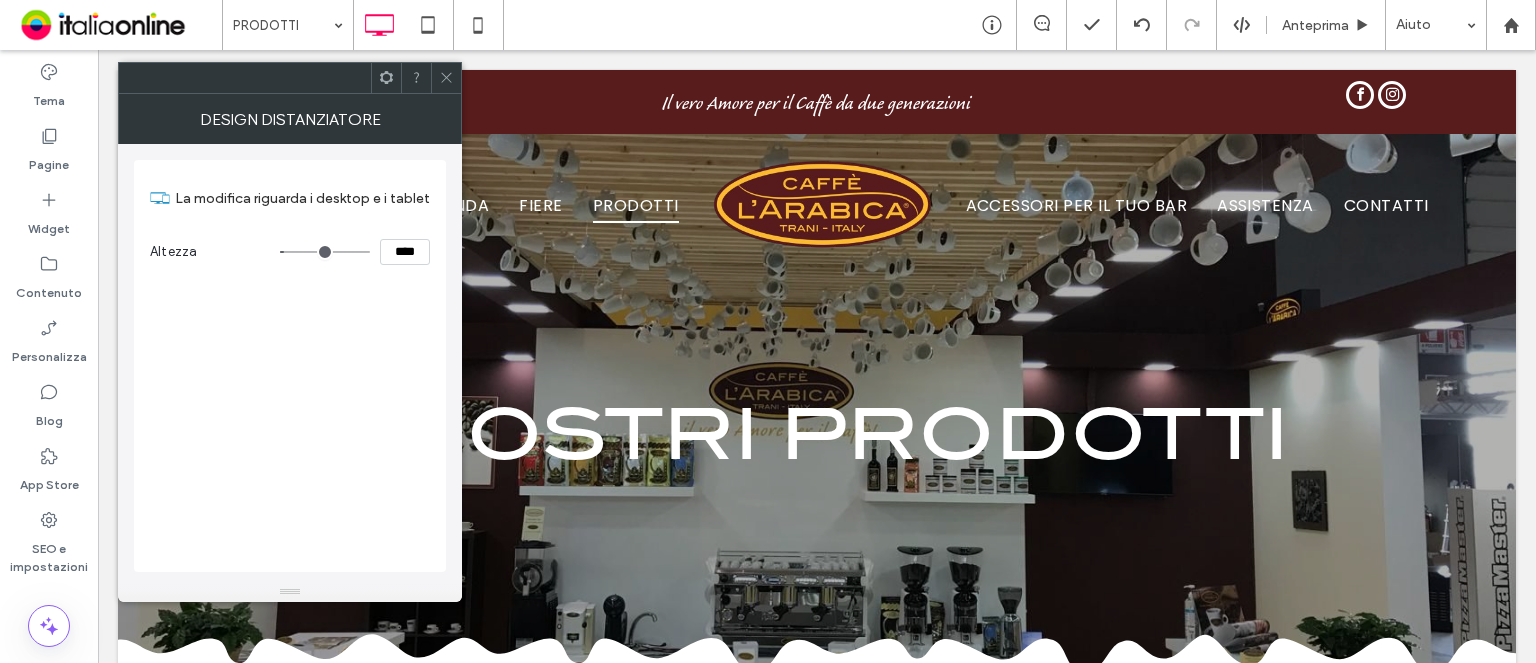 click at bounding box center [325, 252] 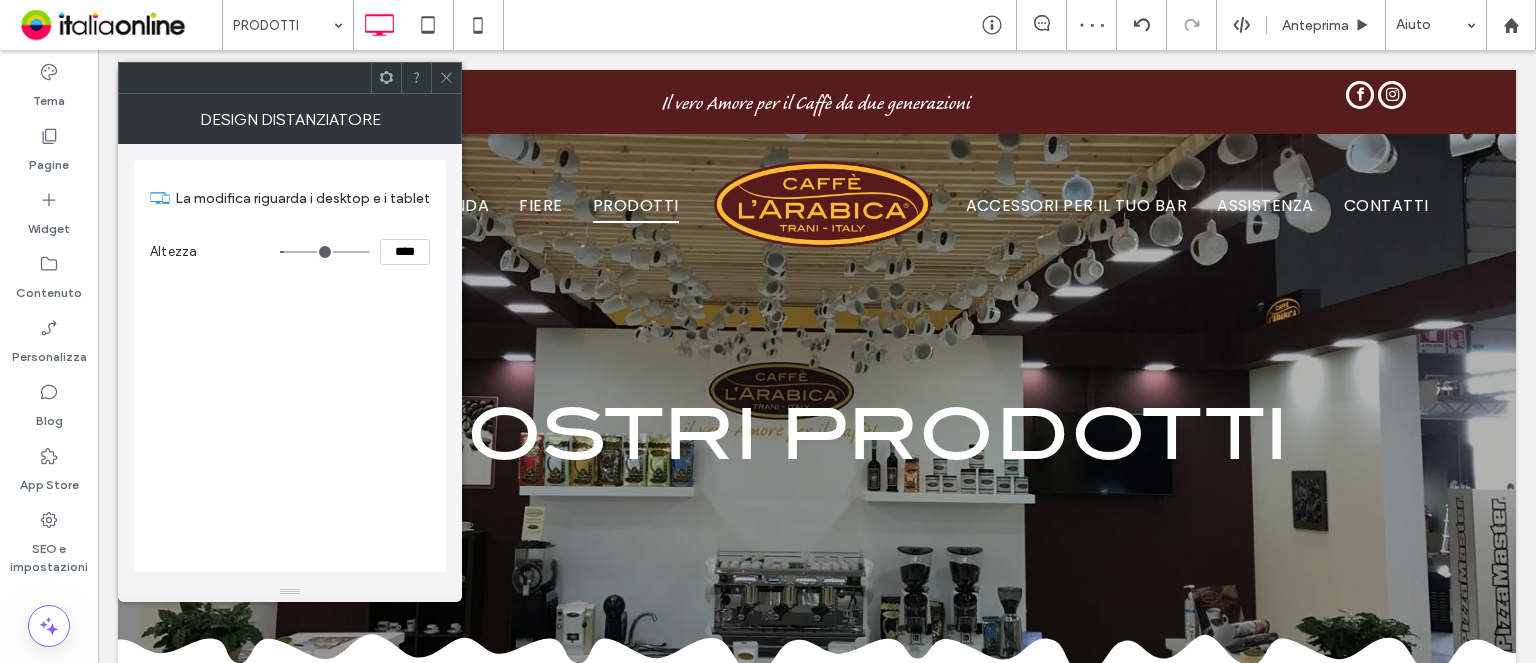 click 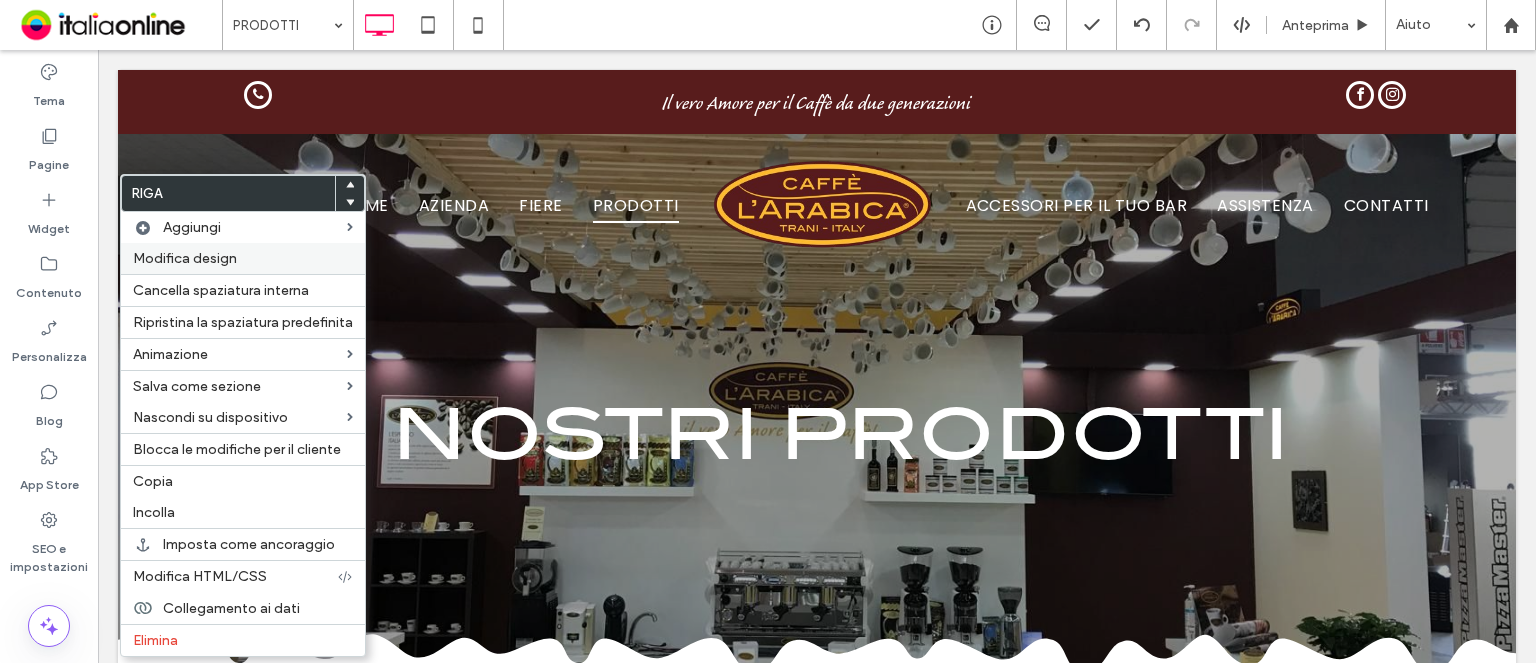 click on "Modifica design" at bounding box center (243, 258) 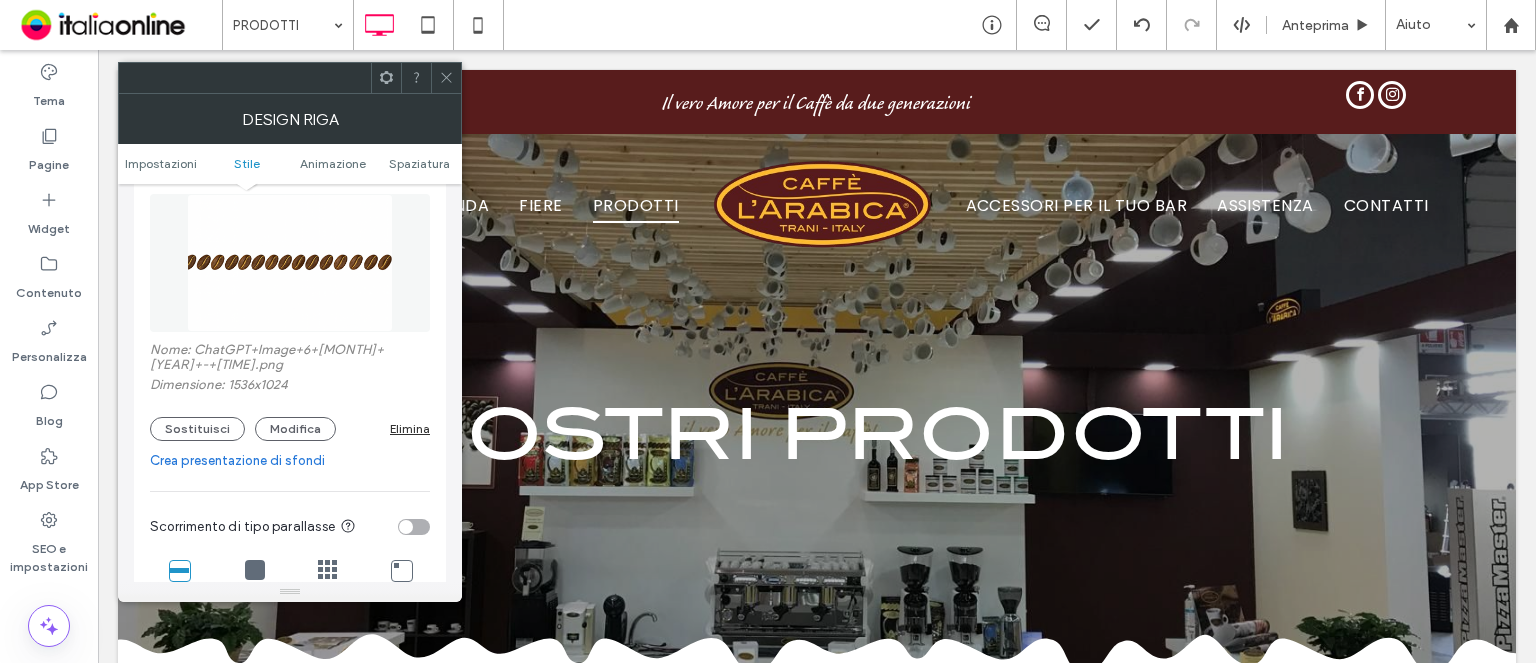 scroll, scrollTop: 400, scrollLeft: 0, axis: vertical 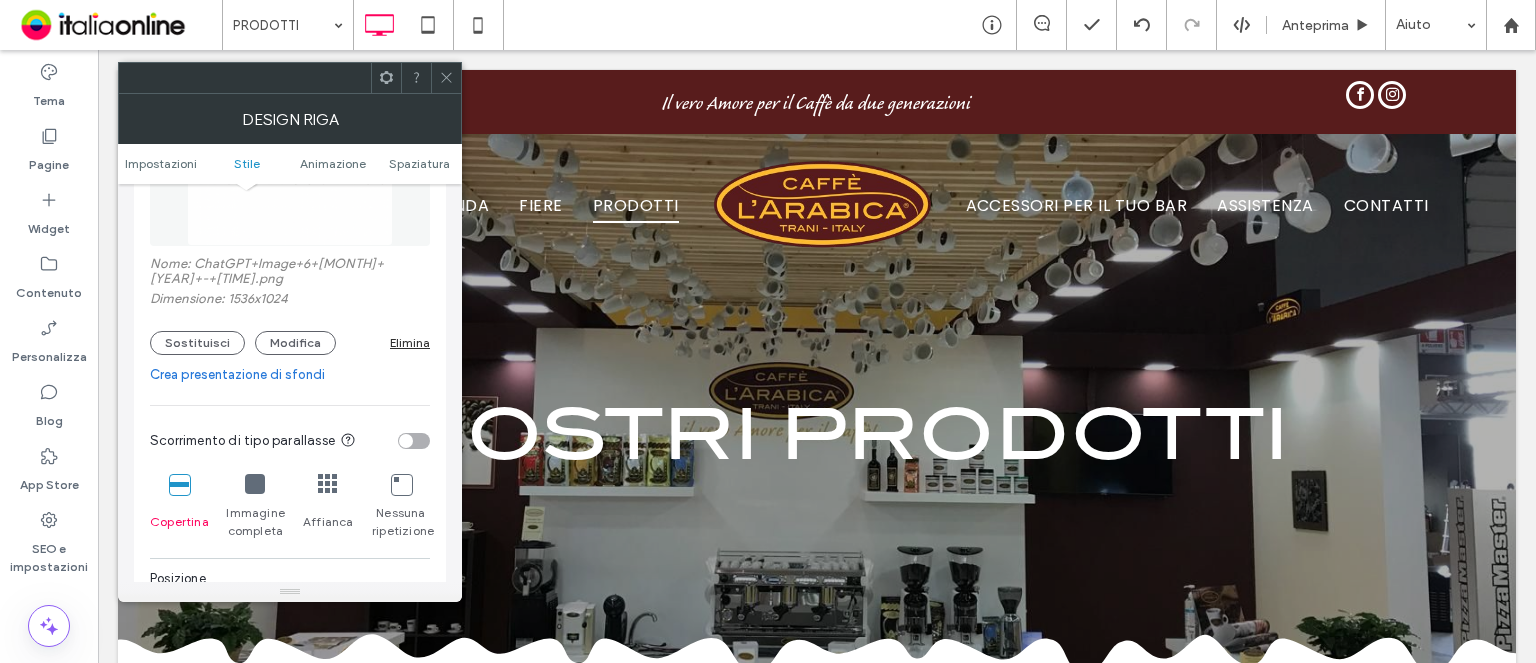 click on "Immagine completa" at bounding box center (255, 507) 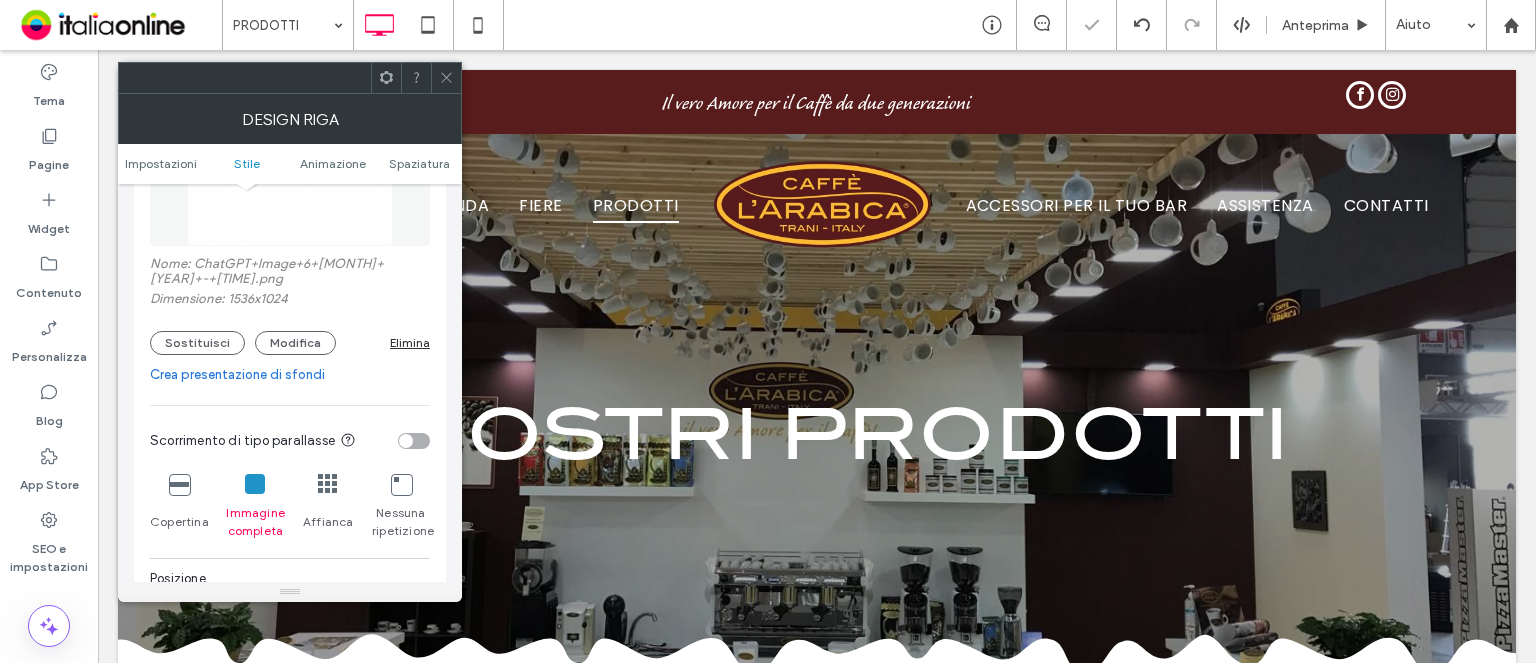 click on "Affianca" at bounding box center [328, 507] 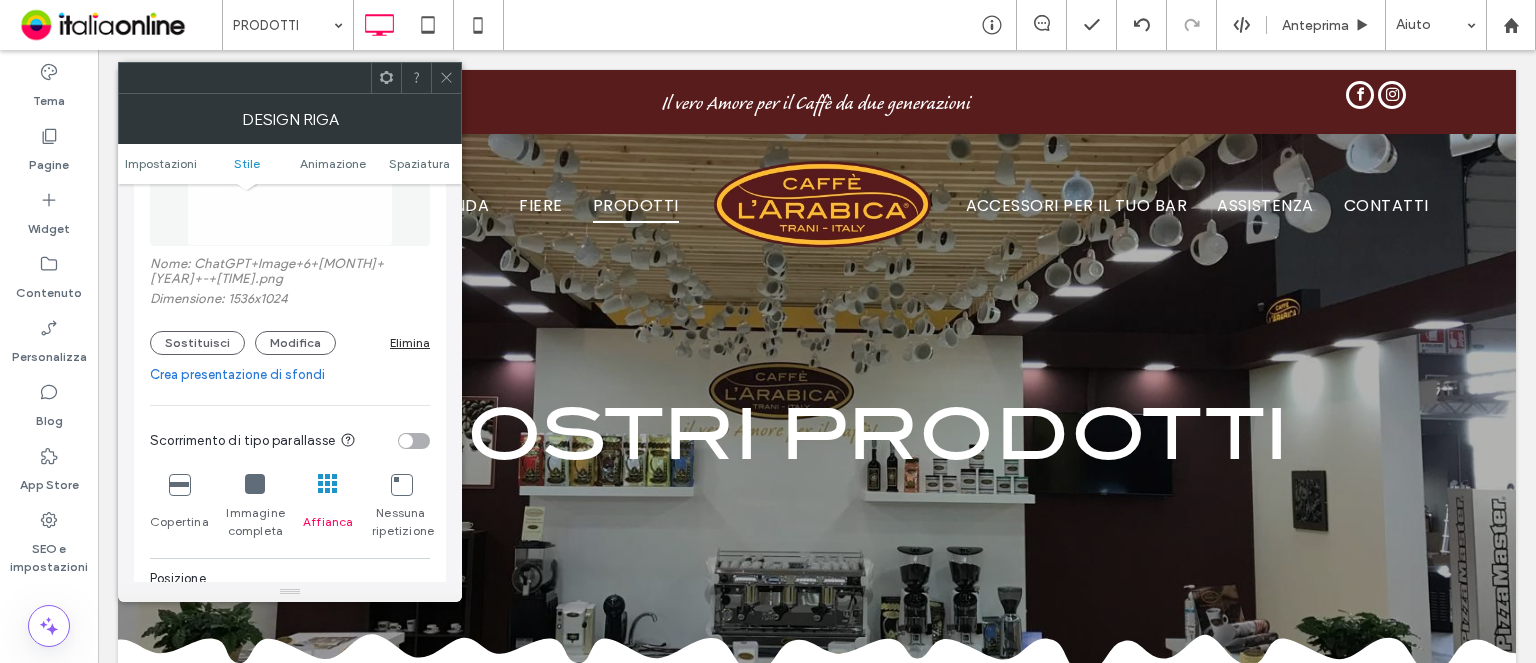 click on "Elimina" at bounding box center [410, 342] 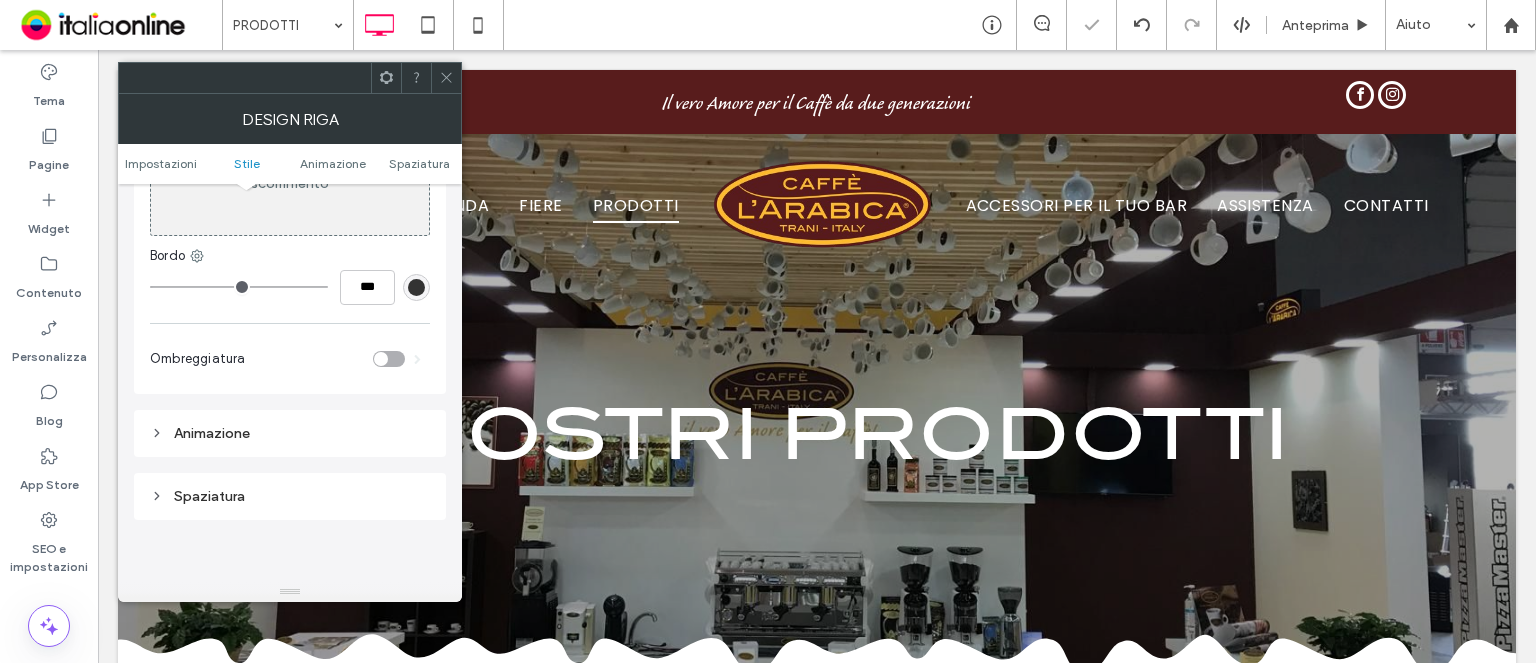 click at bounding box center [446, 78] 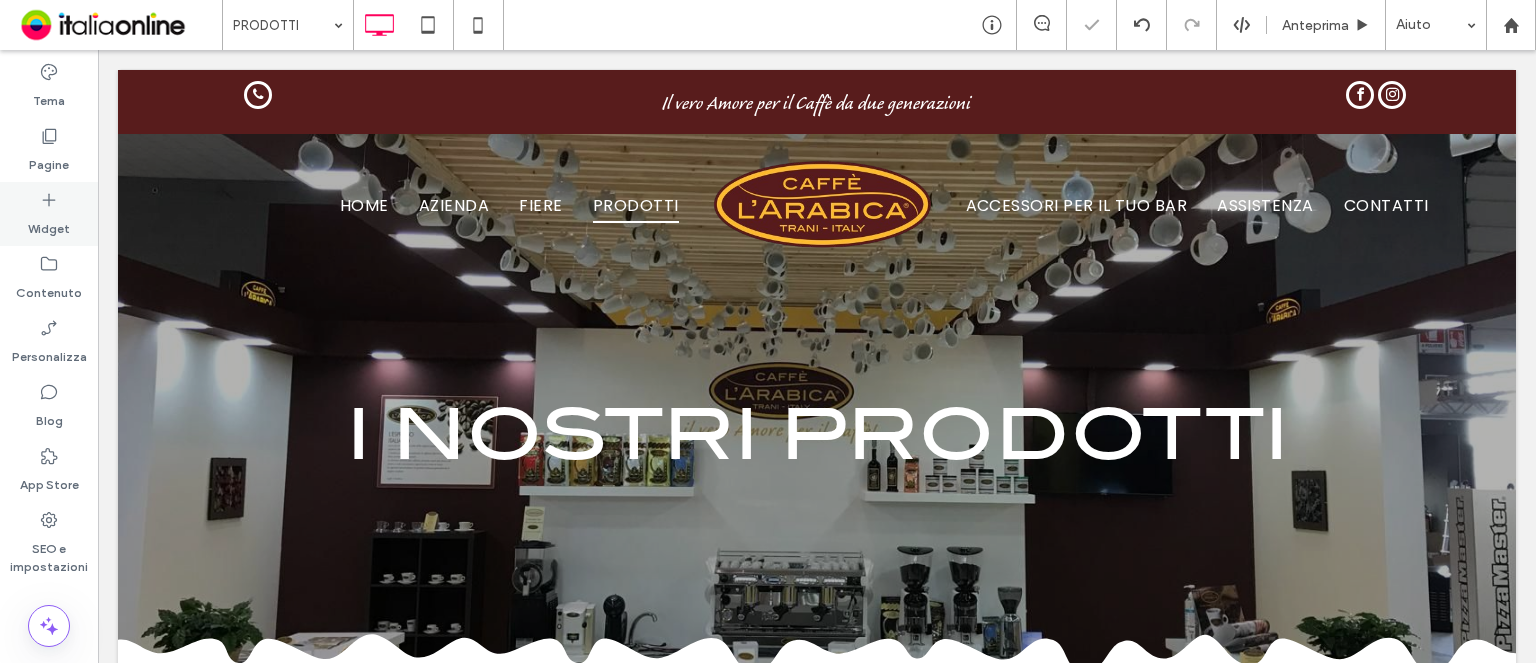 drag, startPoint x: 30, startPoint y: 203, endPoint x: 65, endPoint y: 211, distance: 35.902645 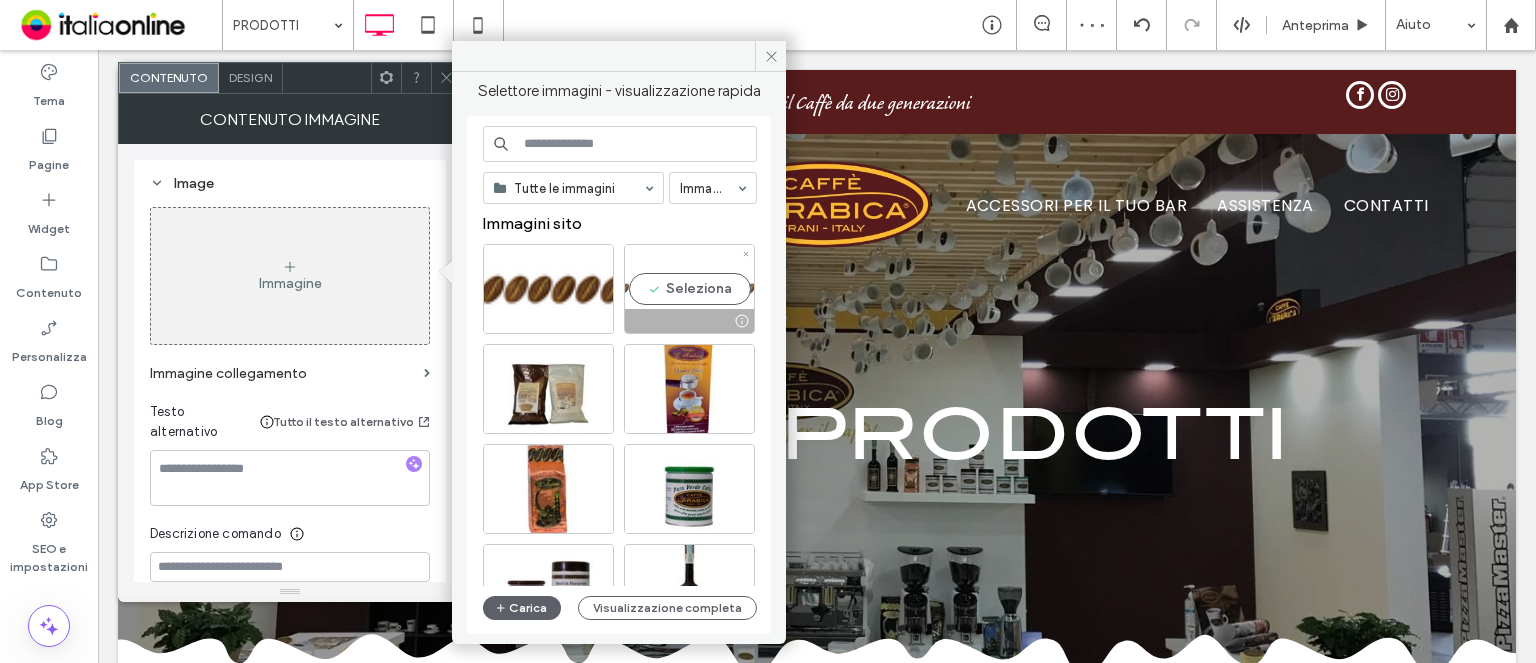 click at bounding box center (689, 321) 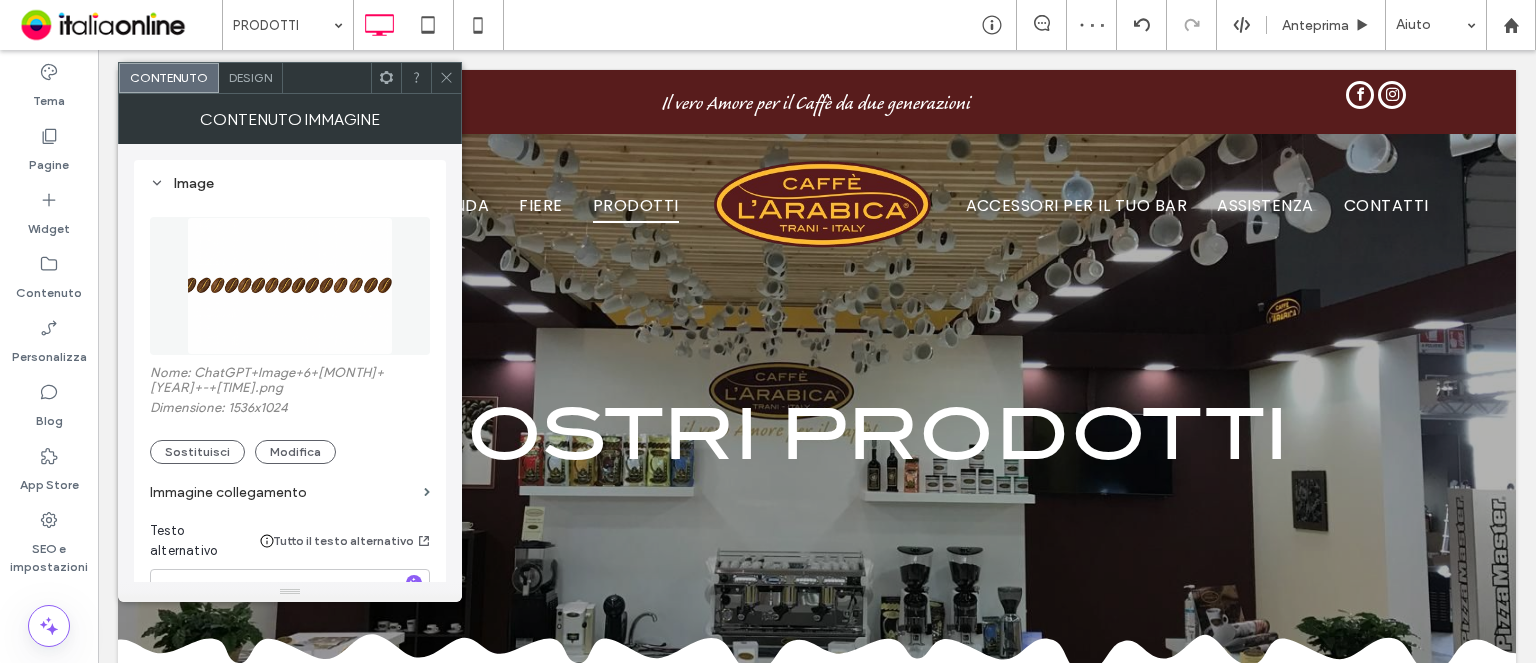 click 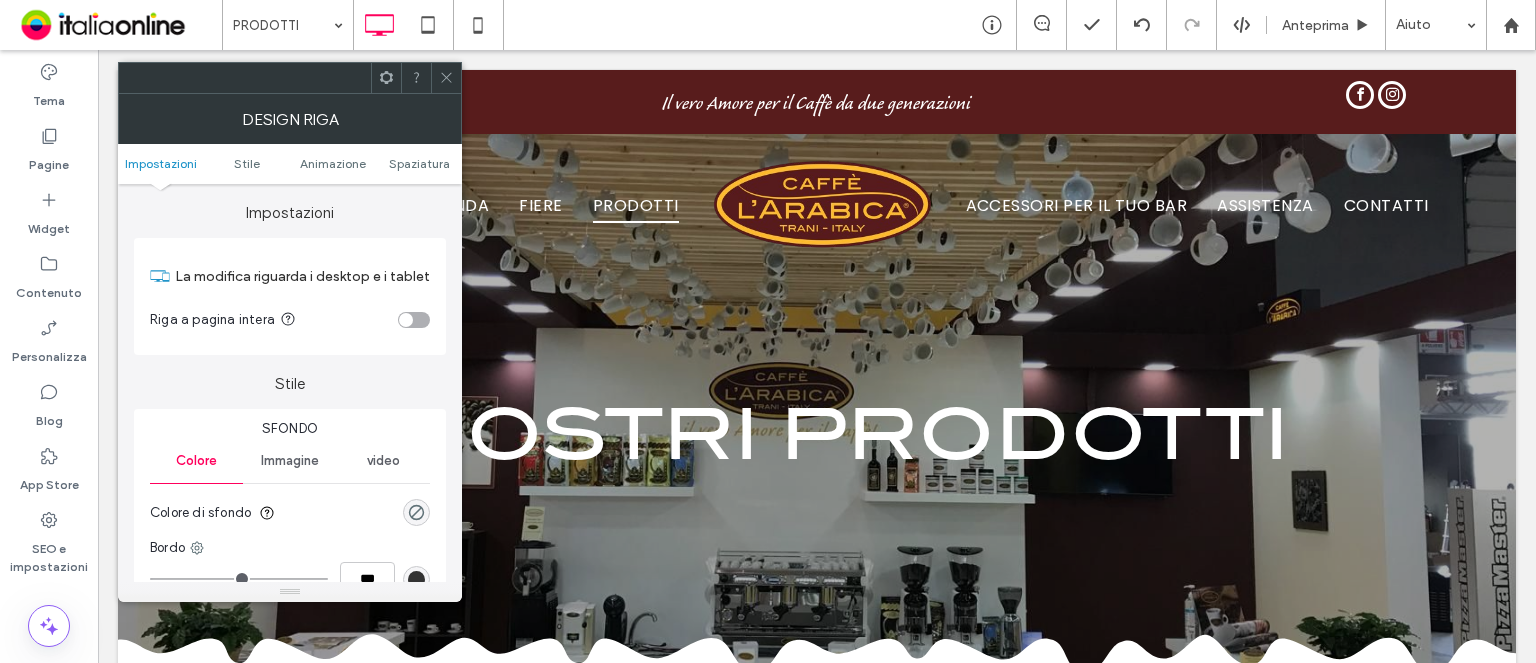 click at bounding box center (414, 320) 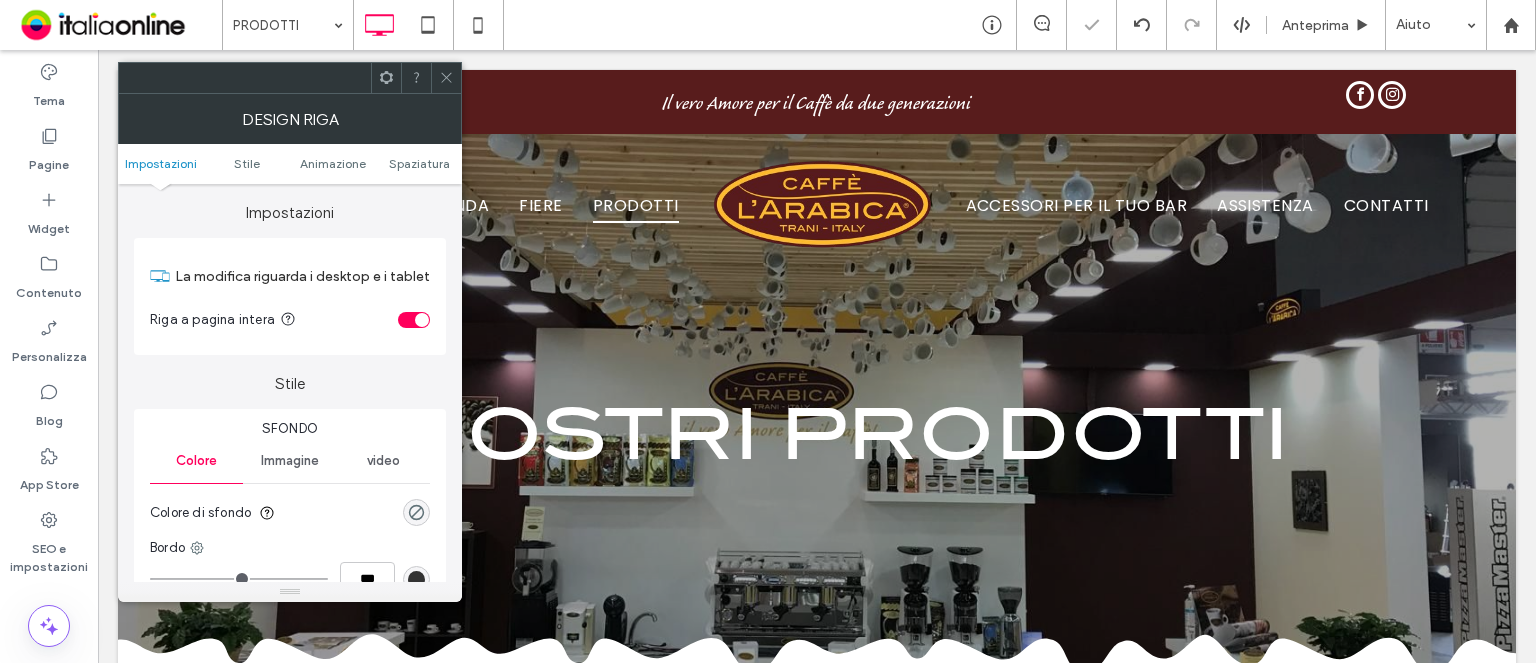 drag, startPoint x: 443, startPoint y: 63, endPoint x: 452, endPoint y: 71, distance: 12.0415945 